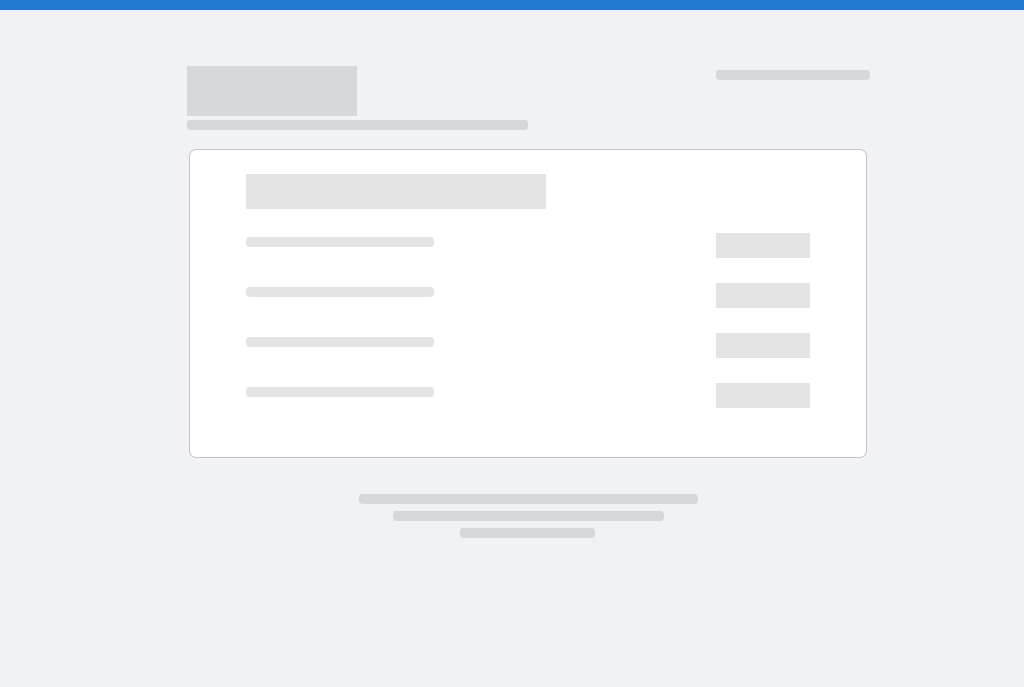 scroll, scrollTop: 0, scrollLeft: 0, axis: both 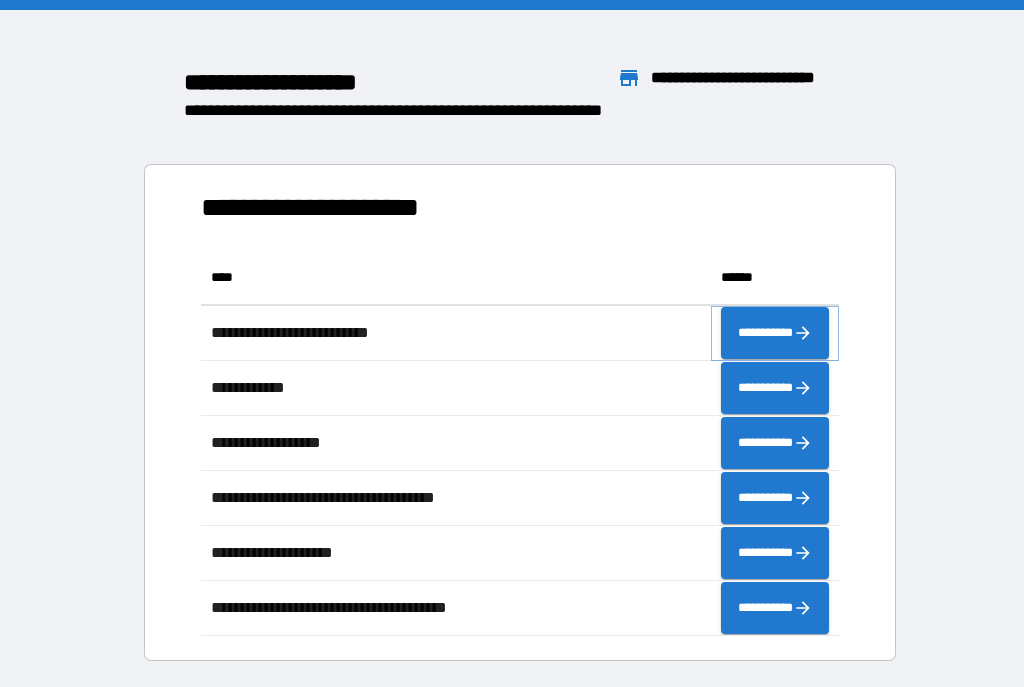 click on "**********" at bounding box center [775, 333] 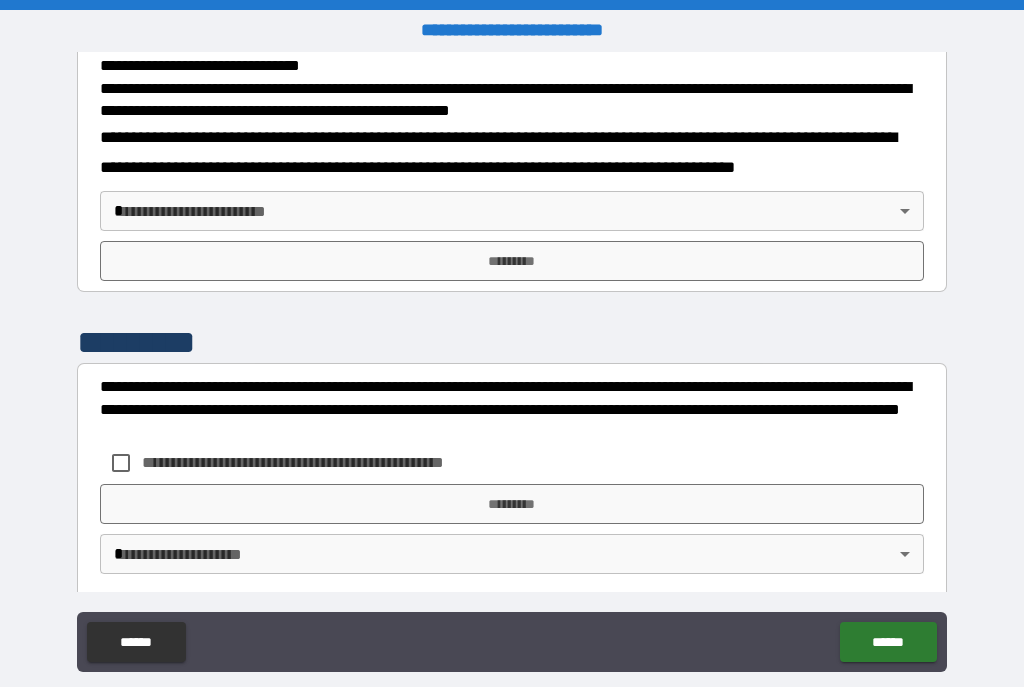 scroll, scrollTop: 723, scrollLeft: 0, axis: vertical 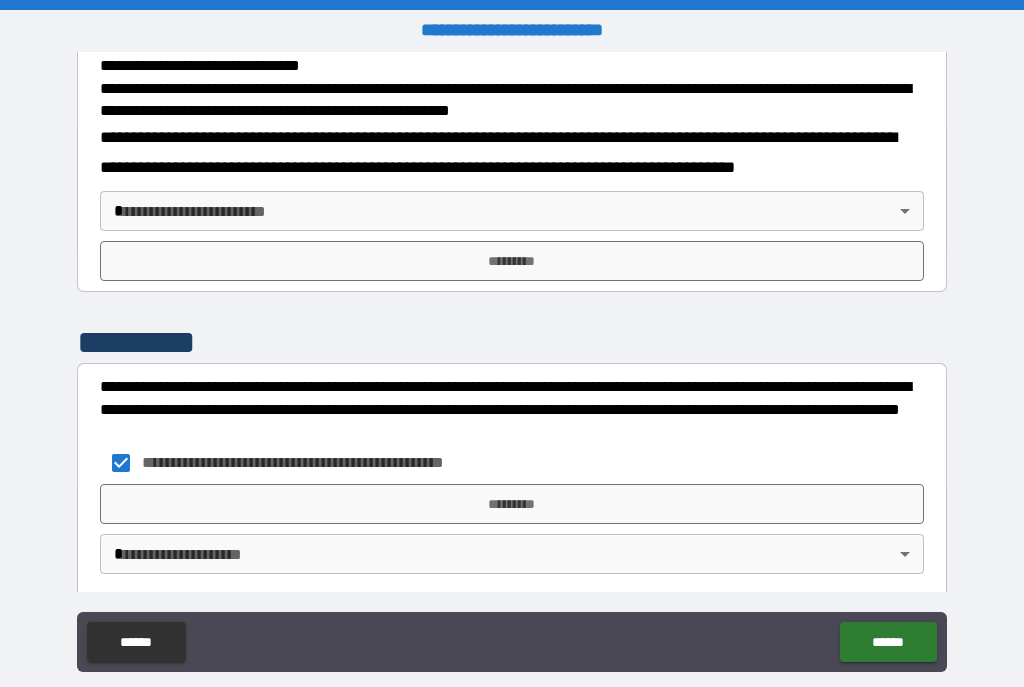 click on "*********" at bounding box center [512, 504] 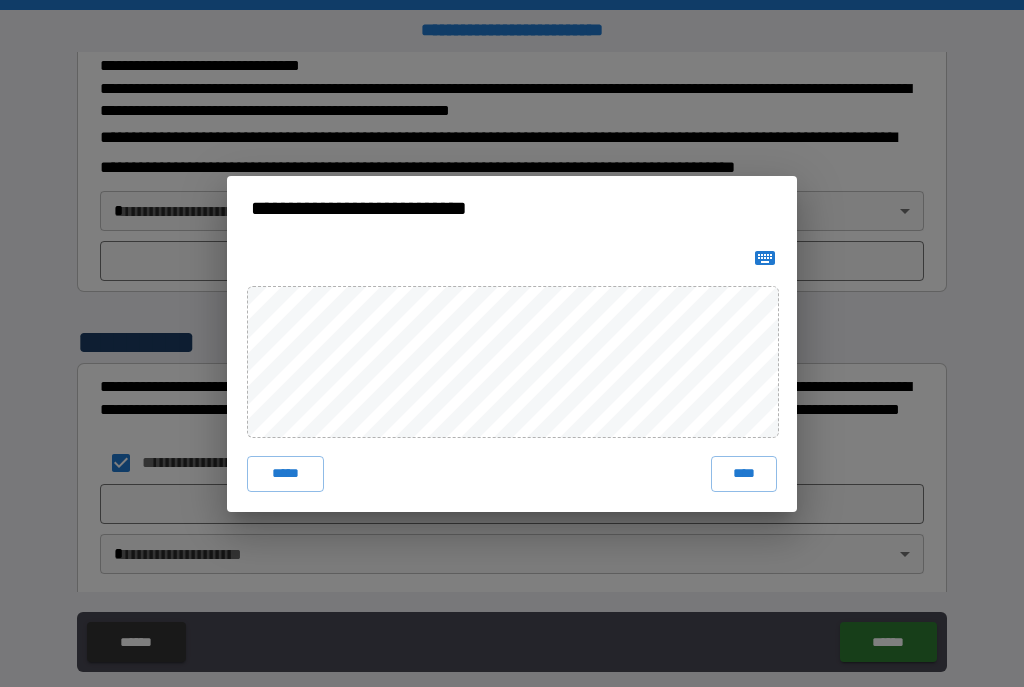 click on "****" at bounding box center [744, 474] 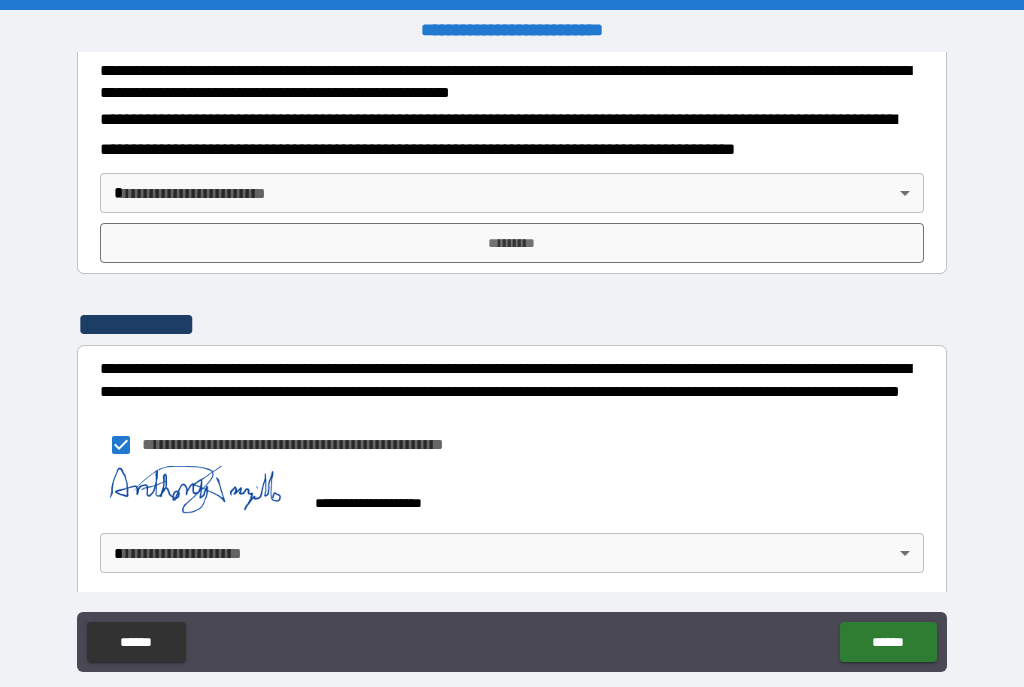 scroll, scrollTop: 740, scrollLeft: 0, axis: vertical 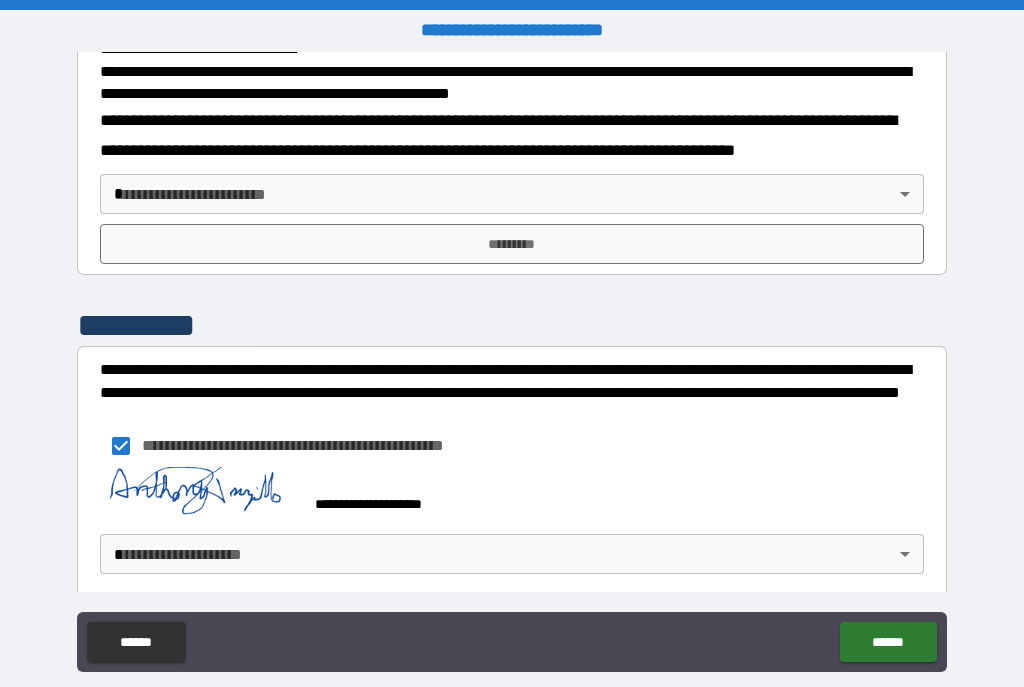 click on "******" at bounding box center [888, 642] 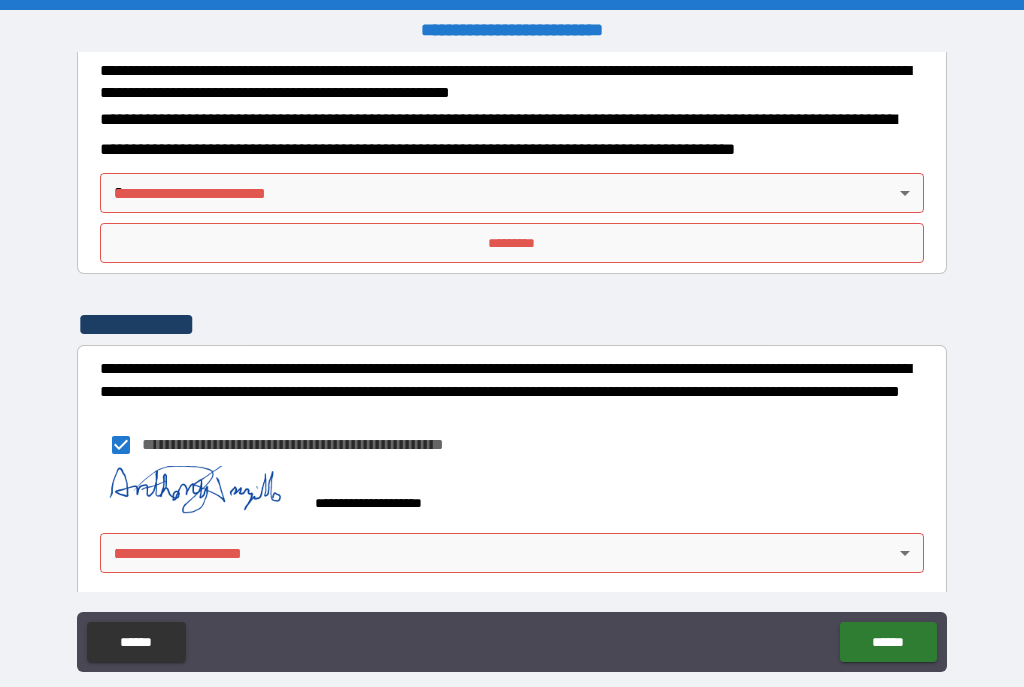 scroll, scrollTop: 740, scrollLeft: 0, axis: vertical 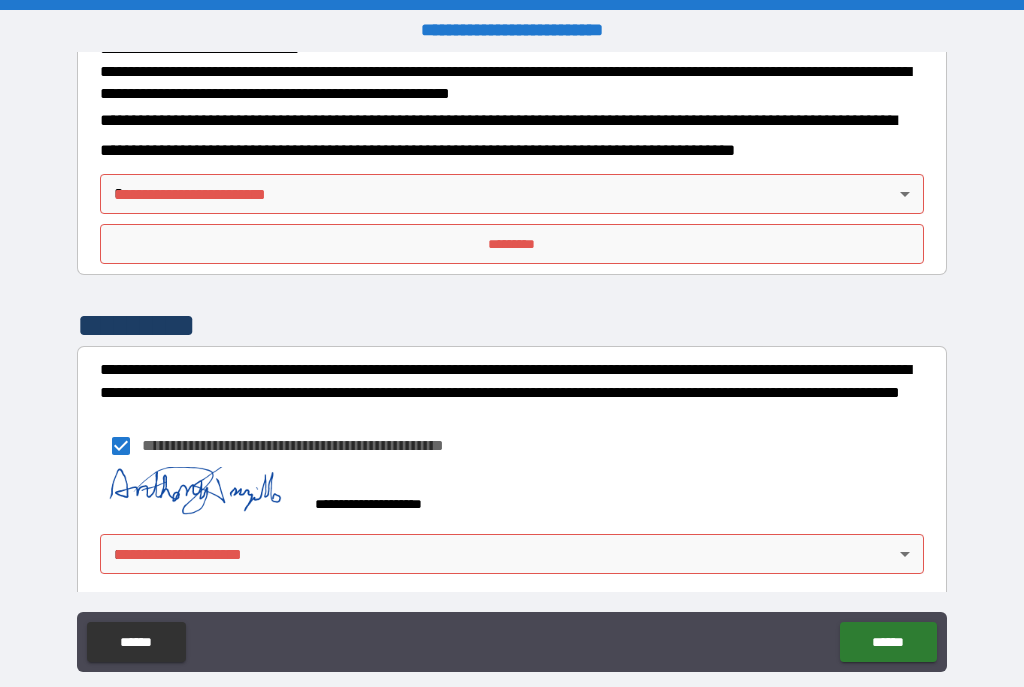click on "*********" at bounding box center [512, 244] 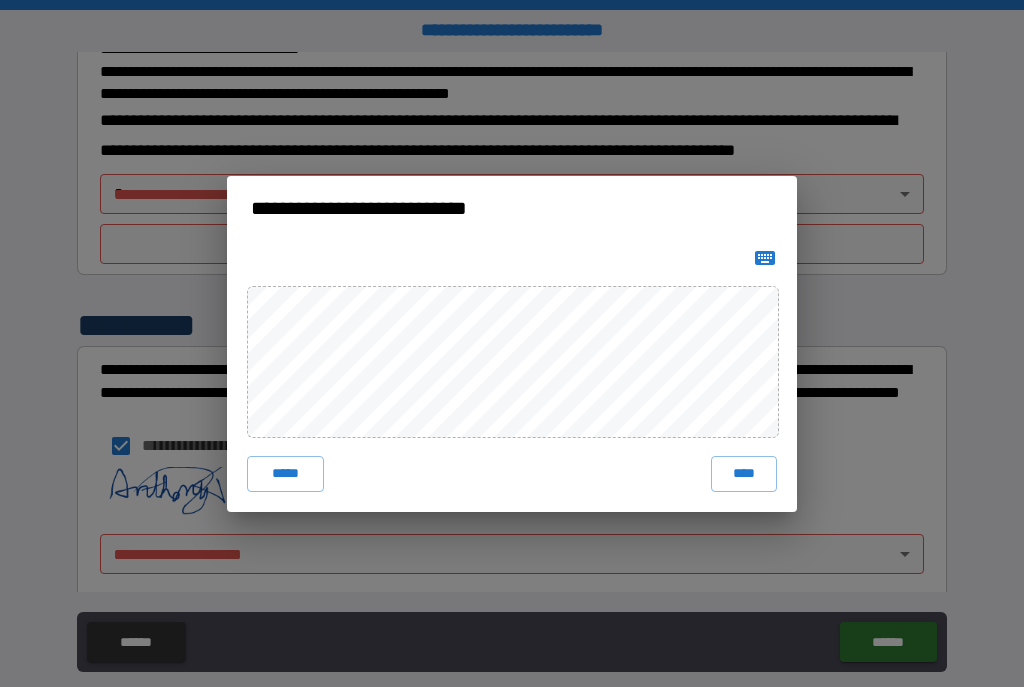 click on "****" at bounding box center (744, 474) 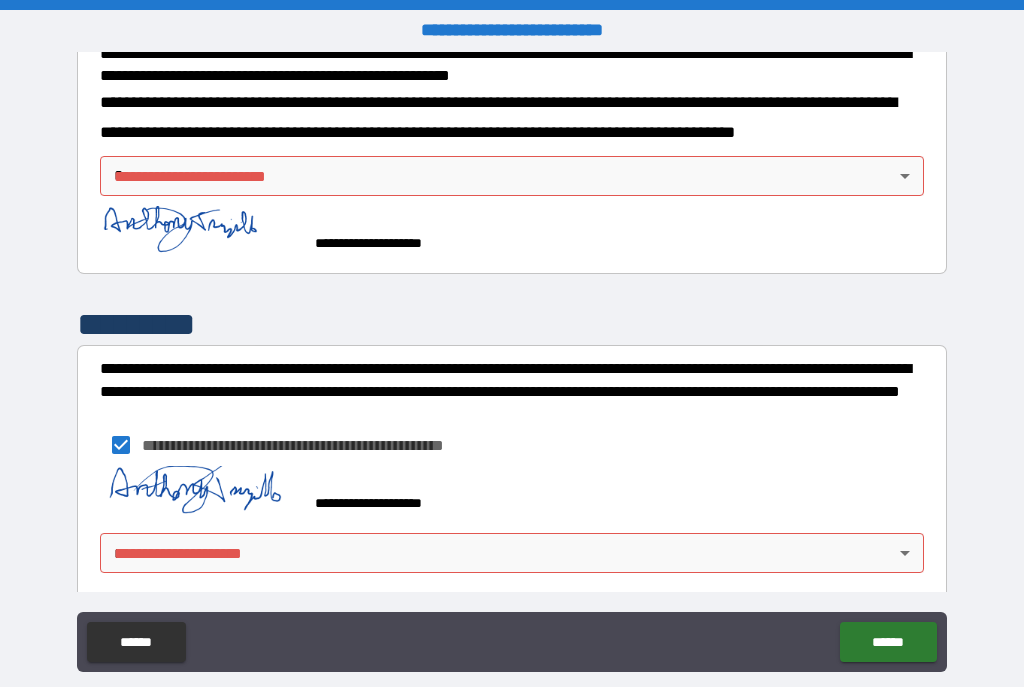 scroll, scrollTop: 757, scrollLeft: 0, axis: vertical 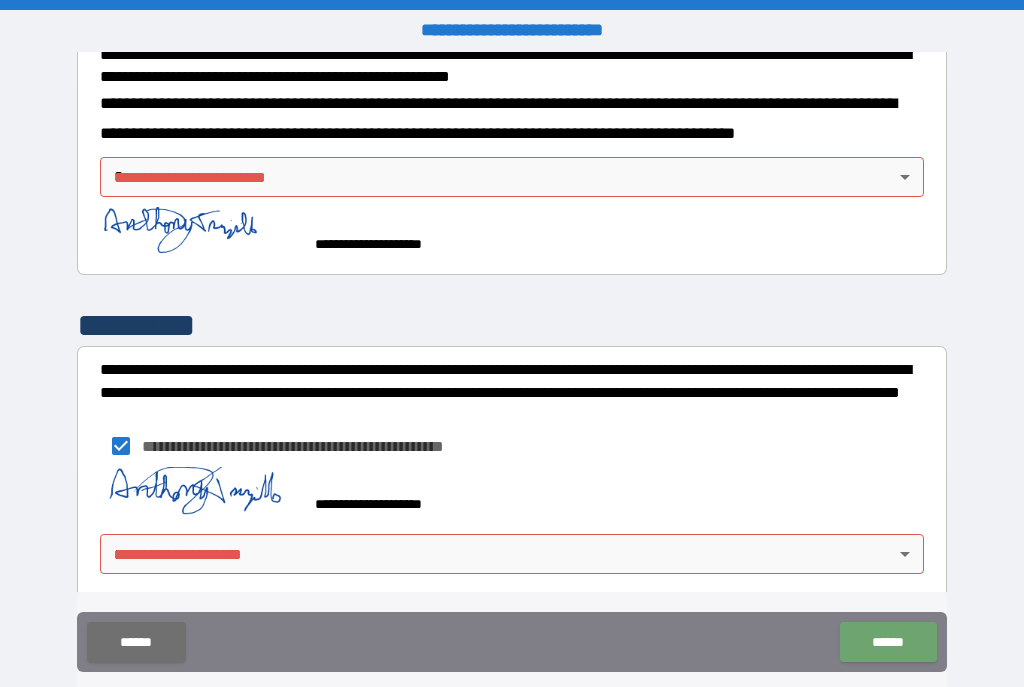 click on "******" at bounding box center [888, 642] 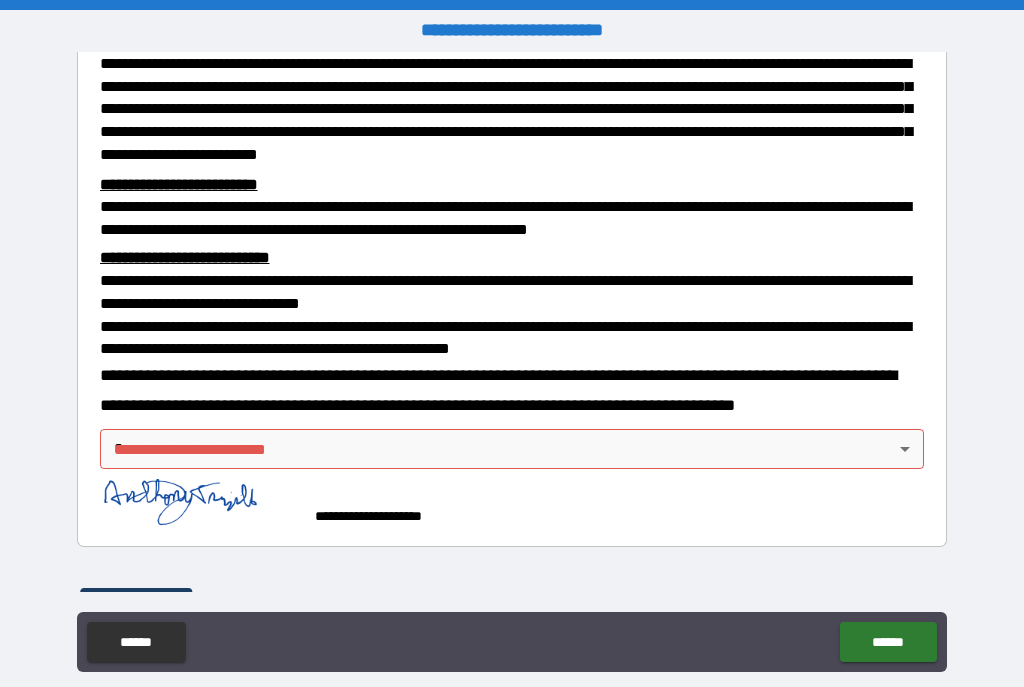 scroll, scrollTop: 488, scrollLeft: 0, axis: vertical 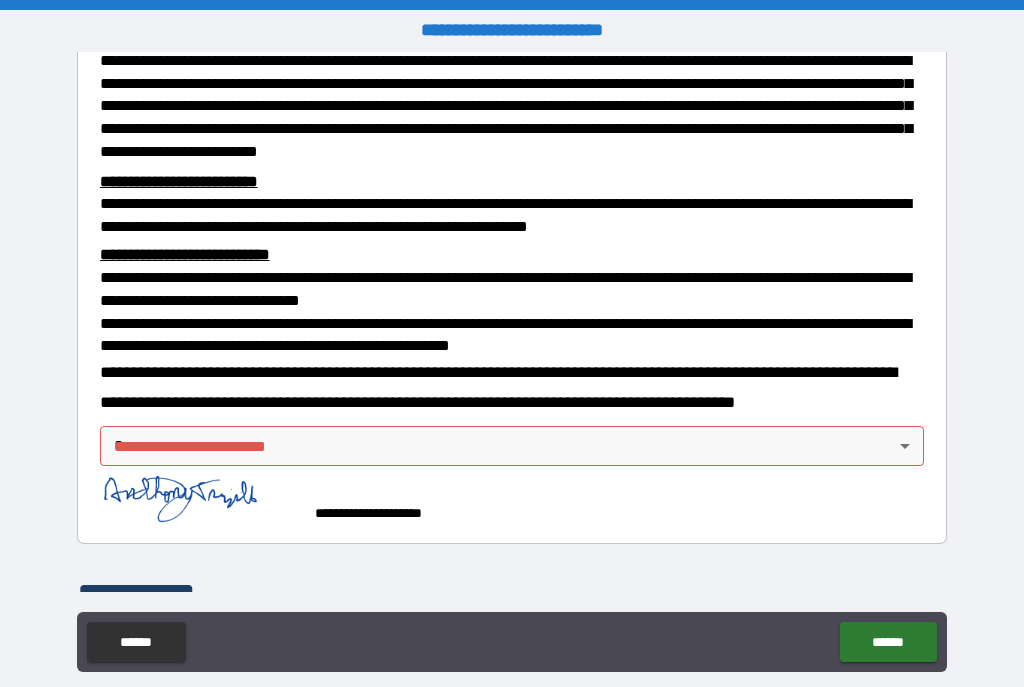 click on "**********" at bounding box center [512, 361] 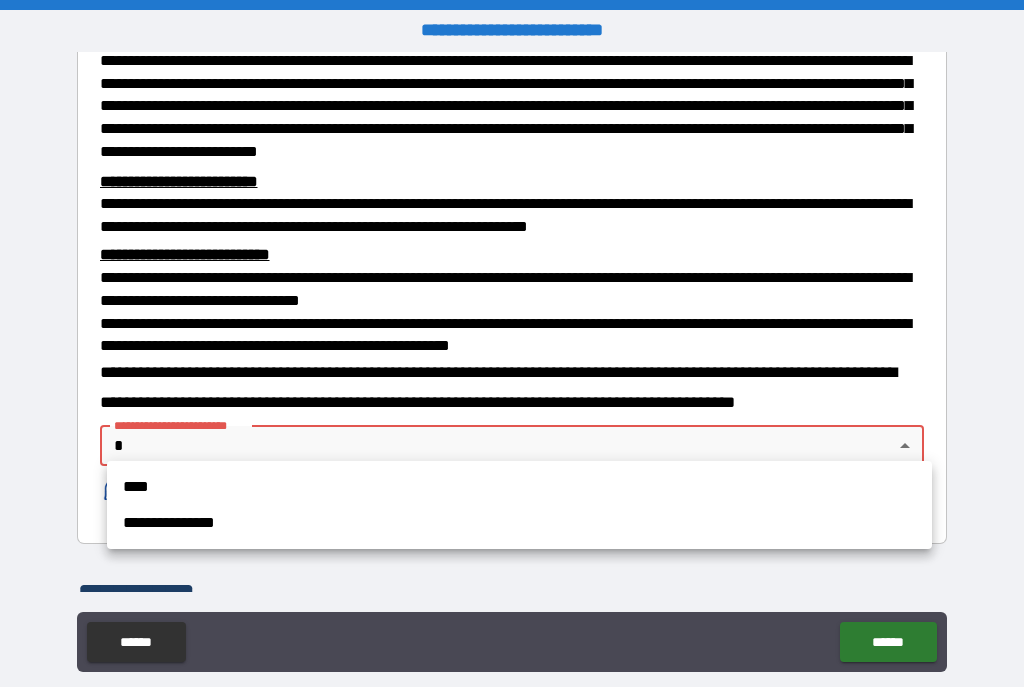 click on "****" at bounding box center (519, 487) 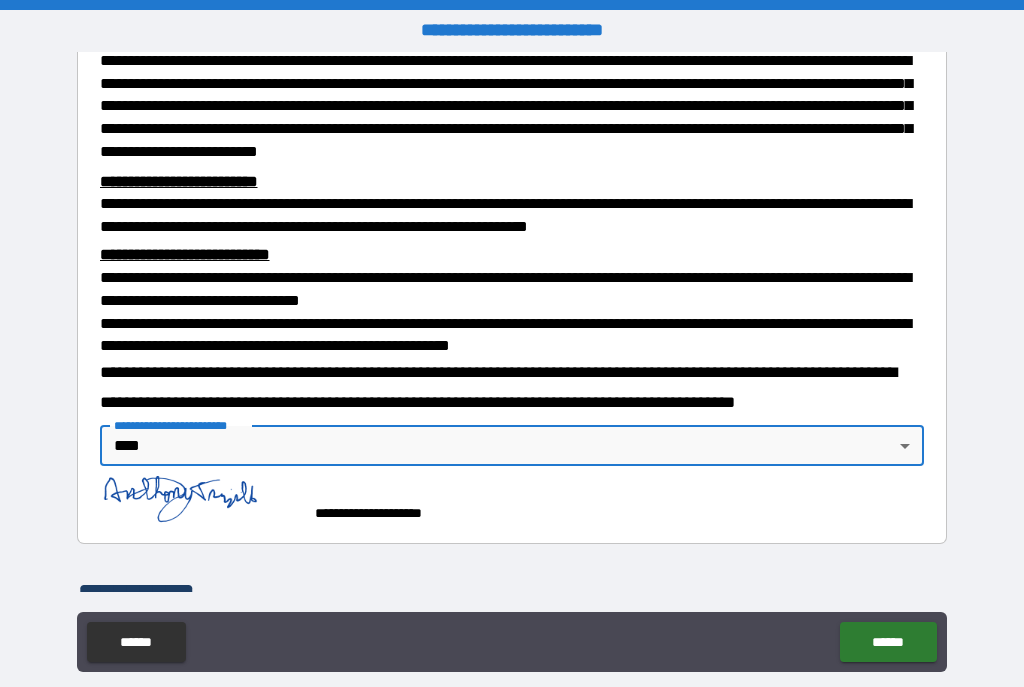 click on "******" at bounding box center [888, 642] 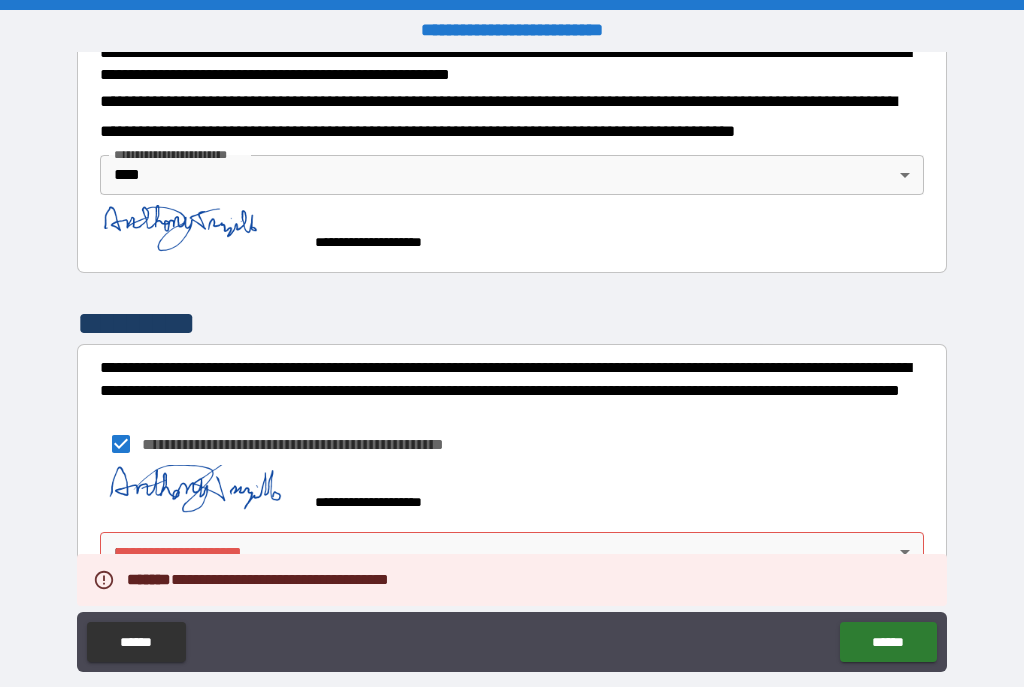 scroll, scrollTop: 757, scrollLeft: 0, axis: vertical 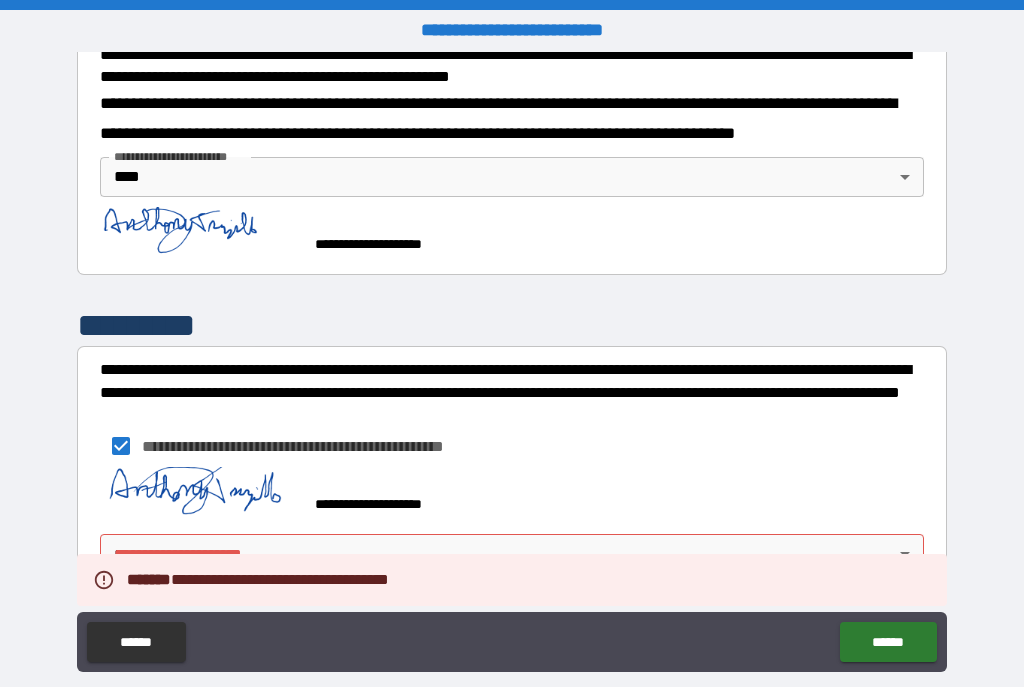 click on "**********" at bounding box center (512, 361) 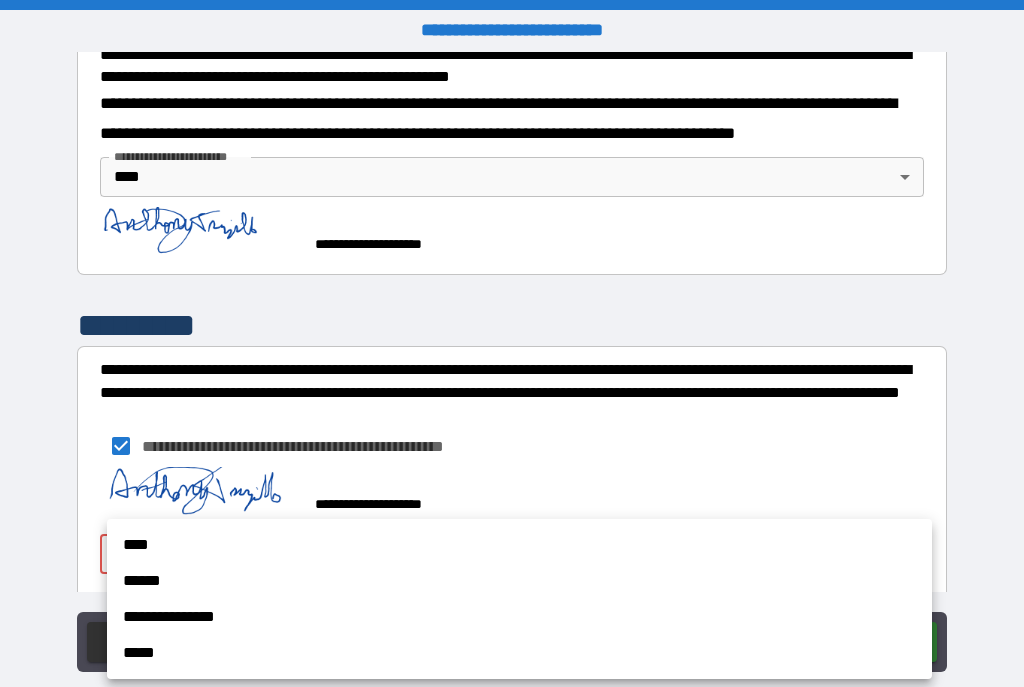 click on "****" at bounding box center (519, 545) 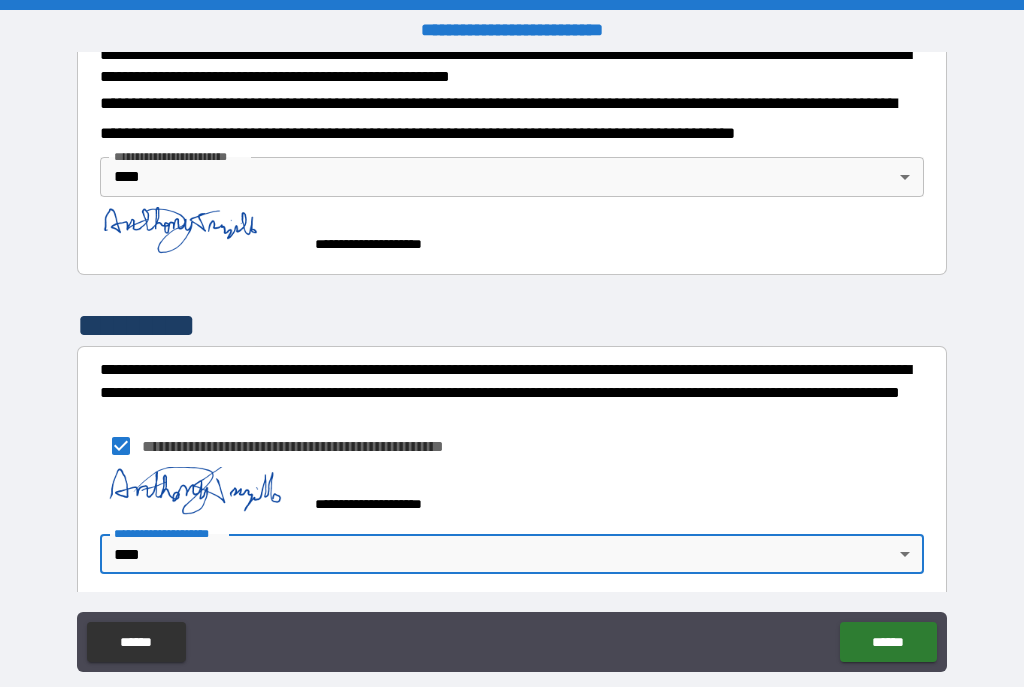 click on "******" at bounding box center (888, 642) 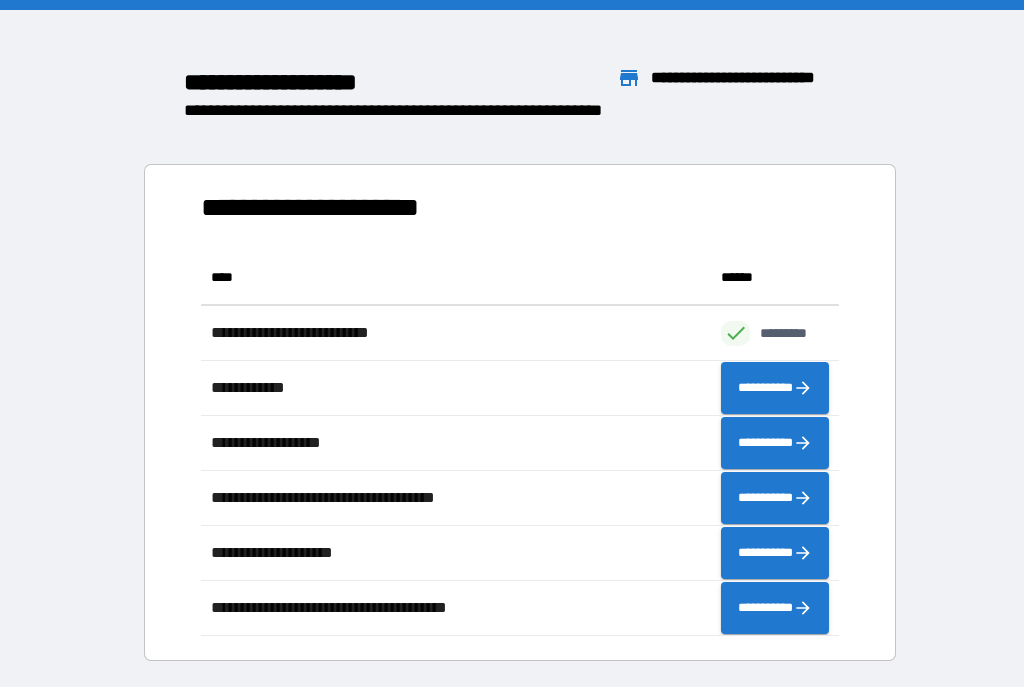scroll, scrollTop: 1, scrollLeft: 1, axis: both 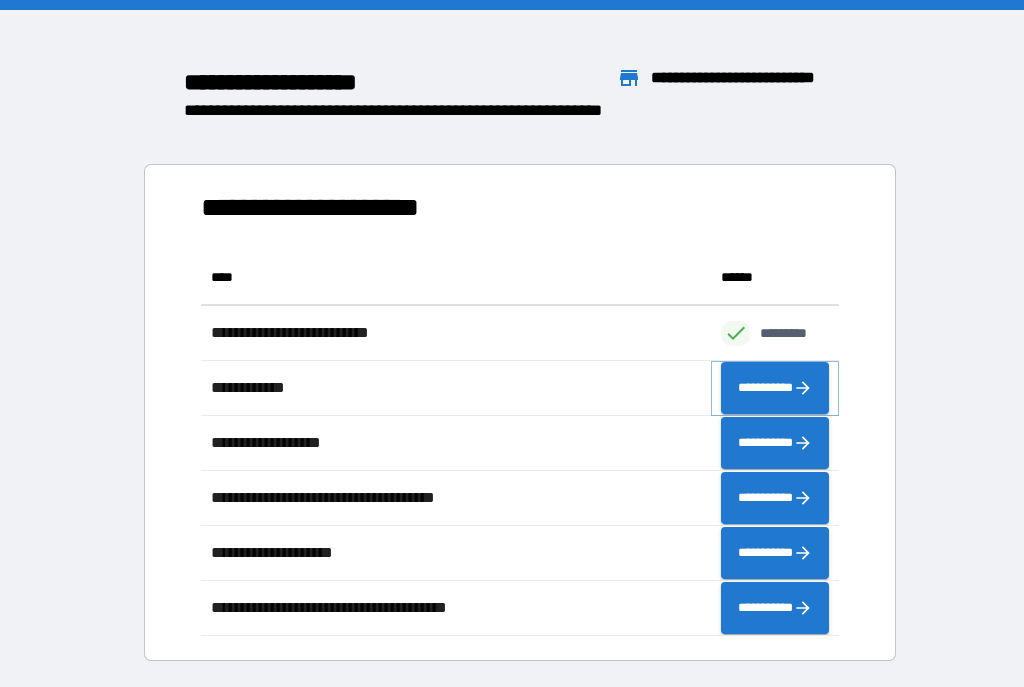 click on "**********" at bounding box center [775, 388] 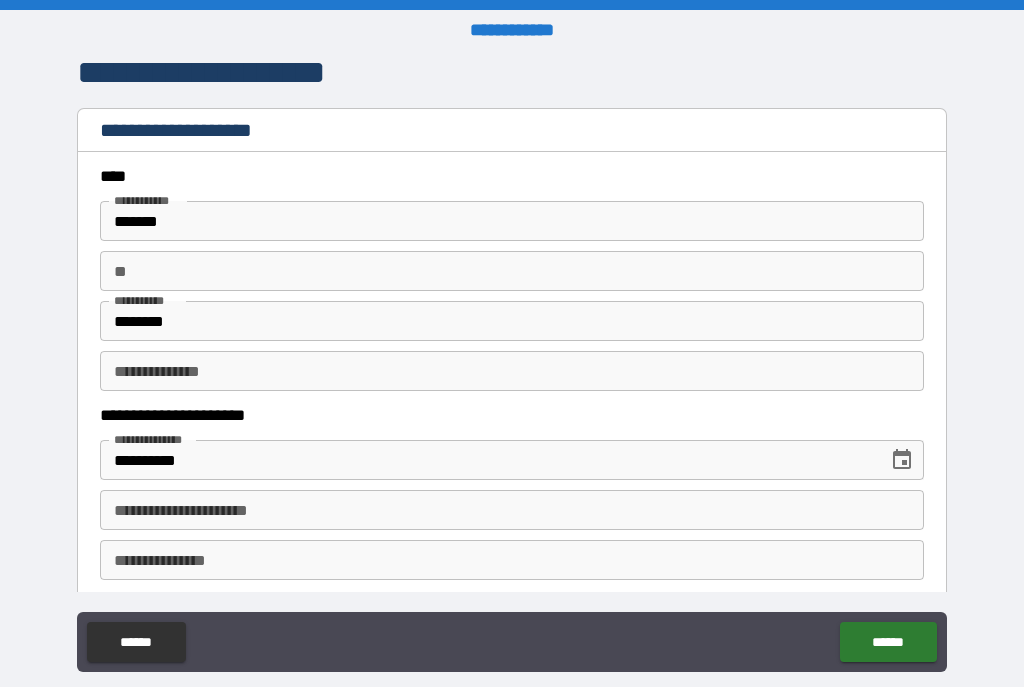 click on "**********" at bounding box center (512, 510) 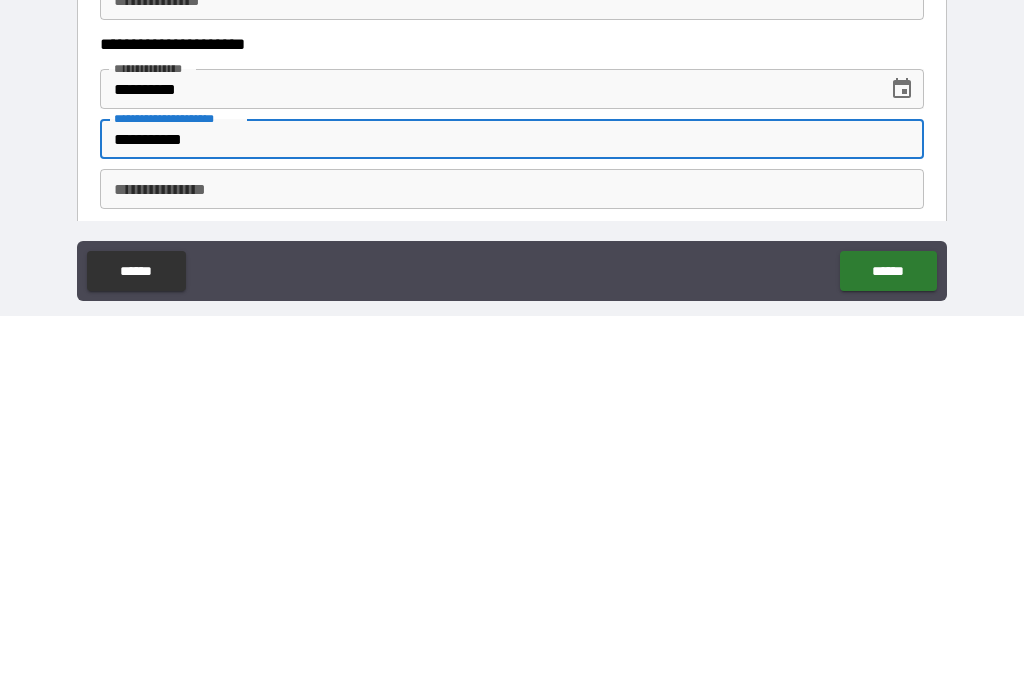 scroll, scrollTop: 36, scrollLeft: 0, axis: vertical 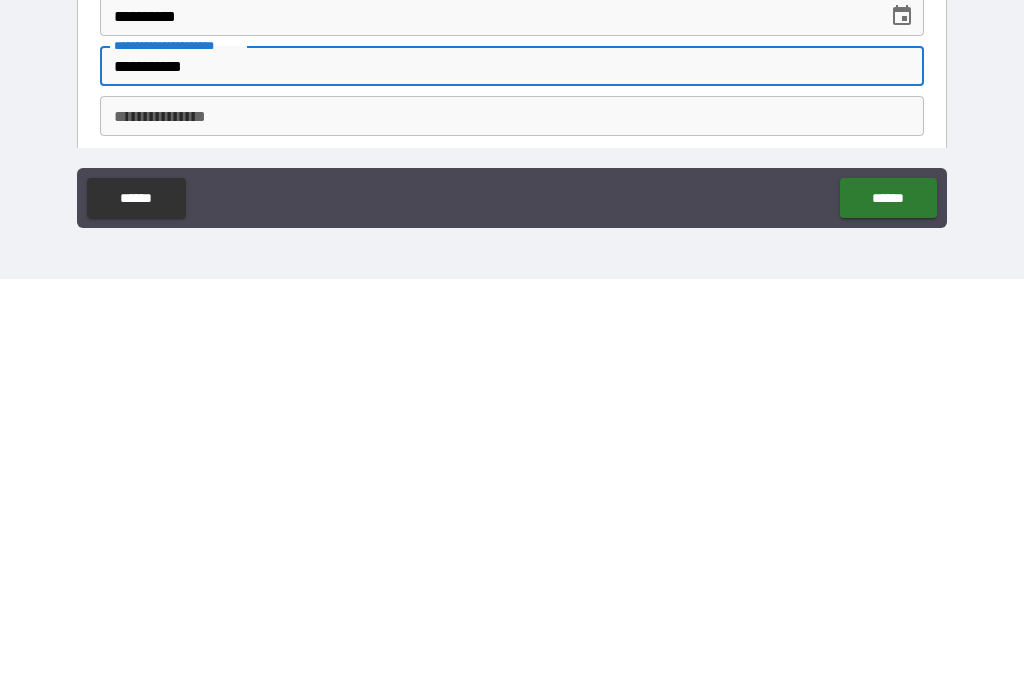 type on "**********" 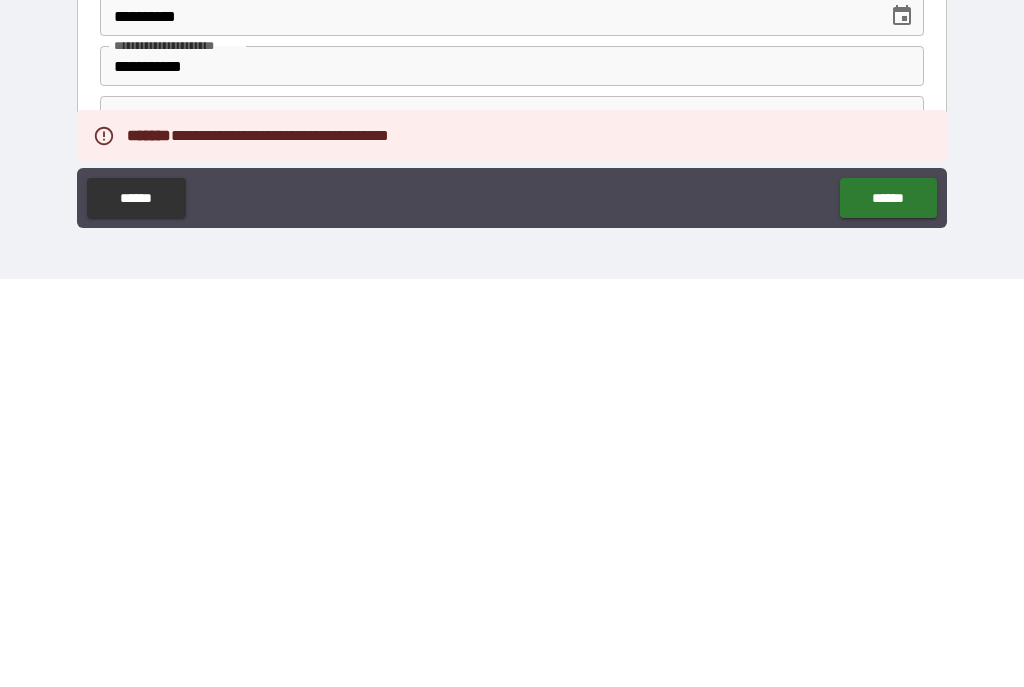 scroll, scrollTop: 36, scrollLeft: 0, axis: vertical 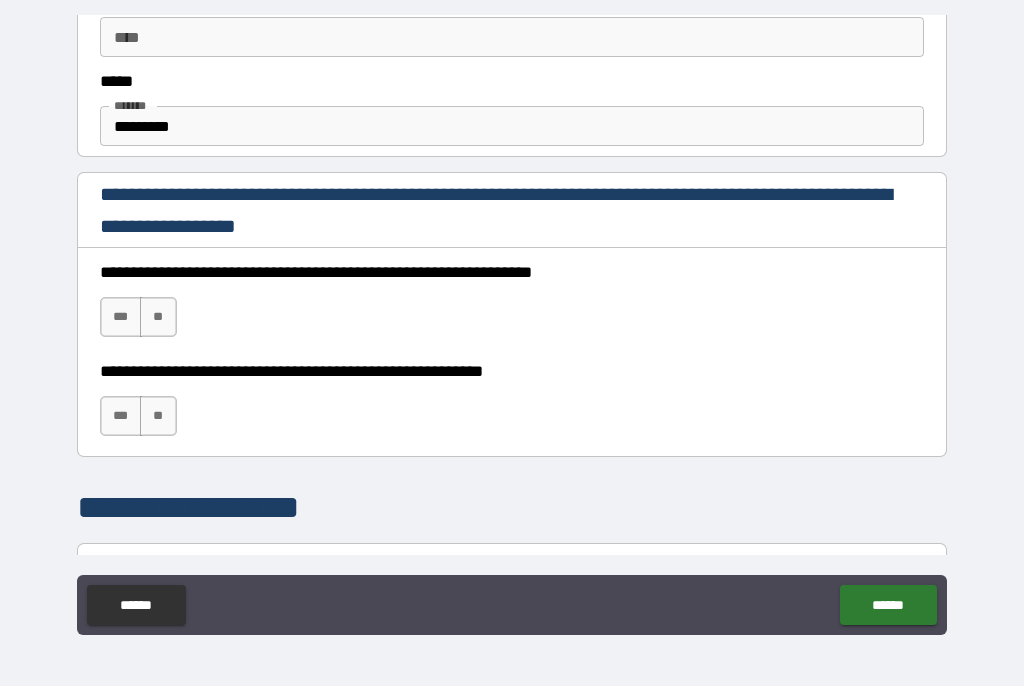 click on "***" at bounding box center [121, 318] 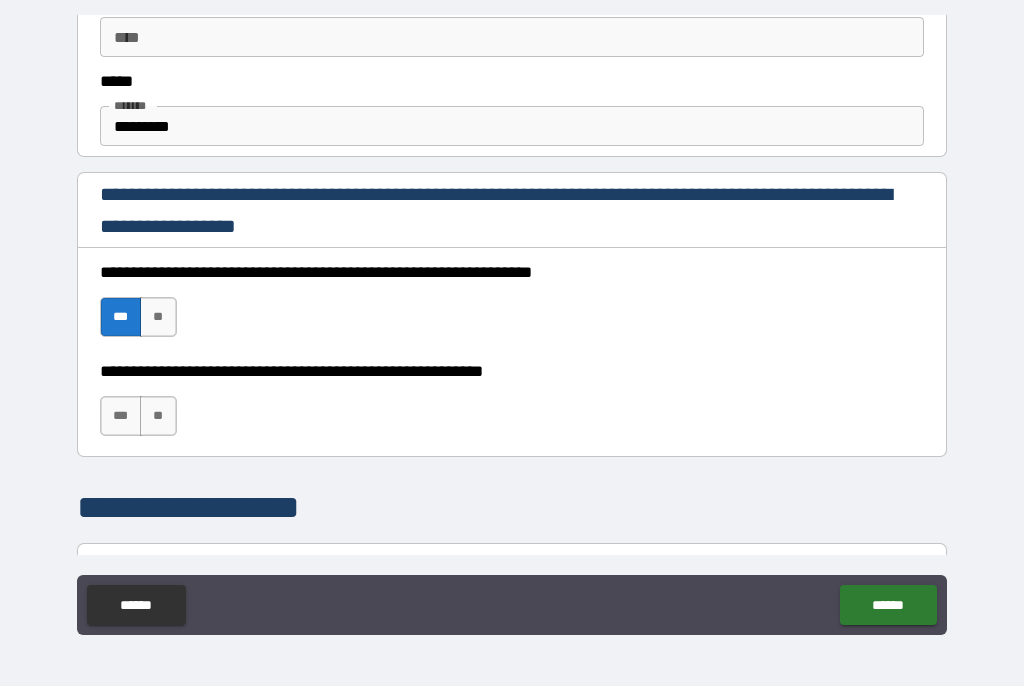 click on "***" at bounding box center [121, 417] 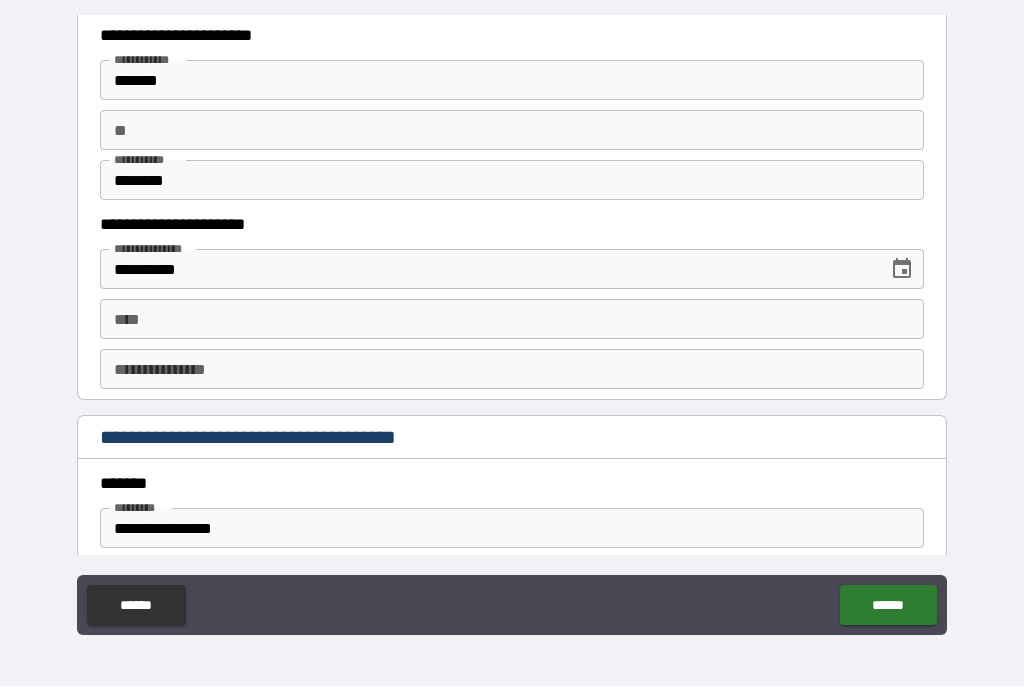 scroll, scrollTop: 1998, scrollLeft: 0, axis: vertical 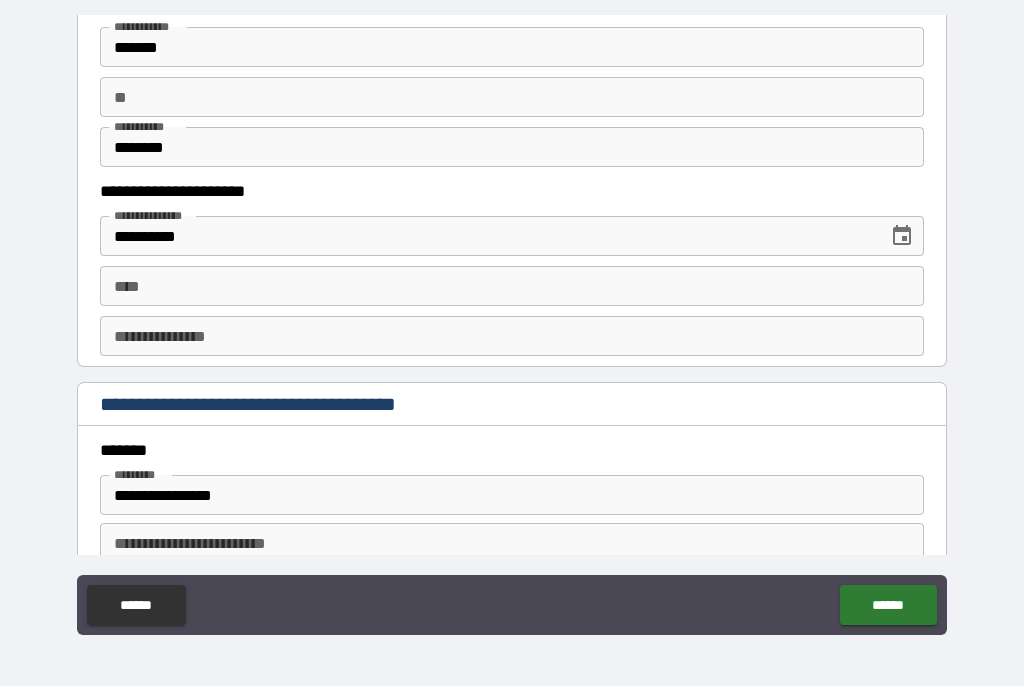 click on "****" at bounding box center (512, 287) 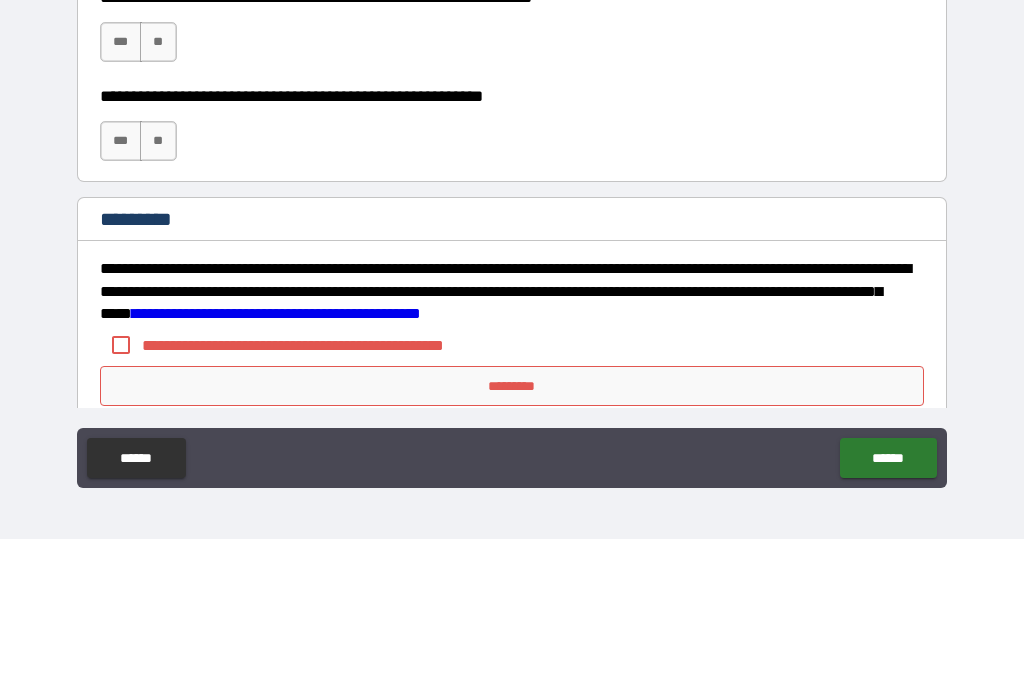 scroll, scrollTop: 2969, scrollLeft: 0, axis: vertical 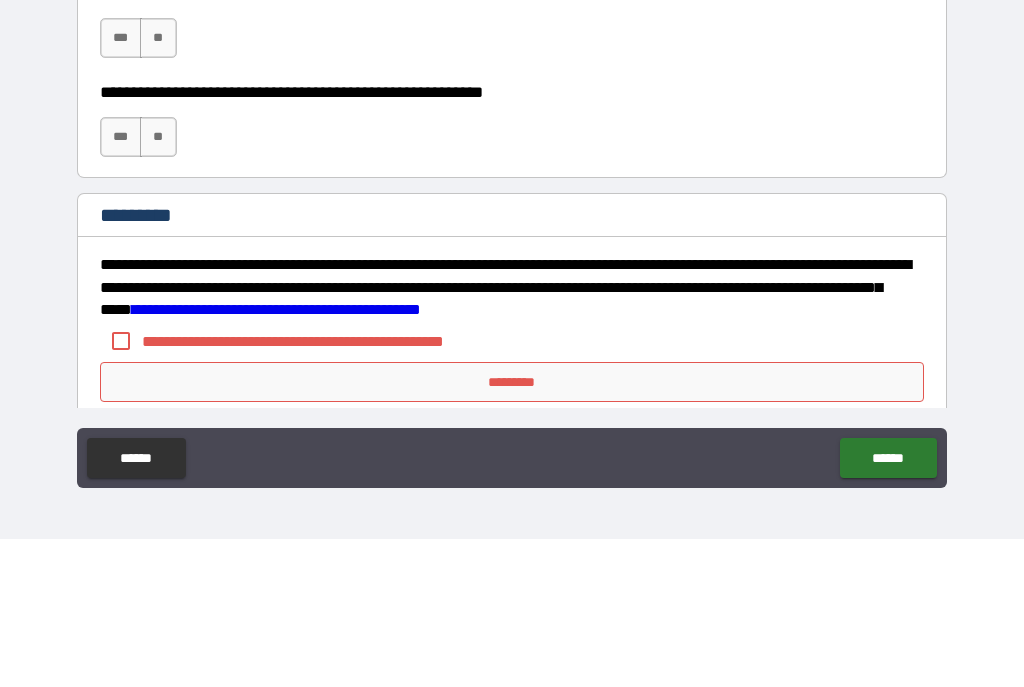 type on "**********" 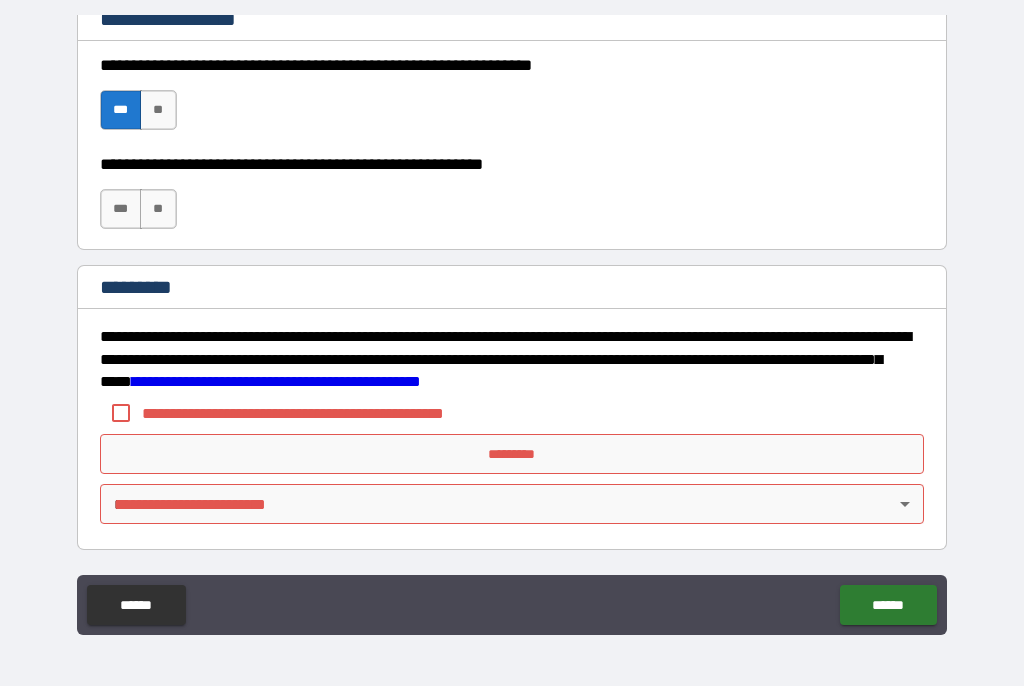 scroll, scrollTop: 3044, scrollLeft: 0, axis: vertical 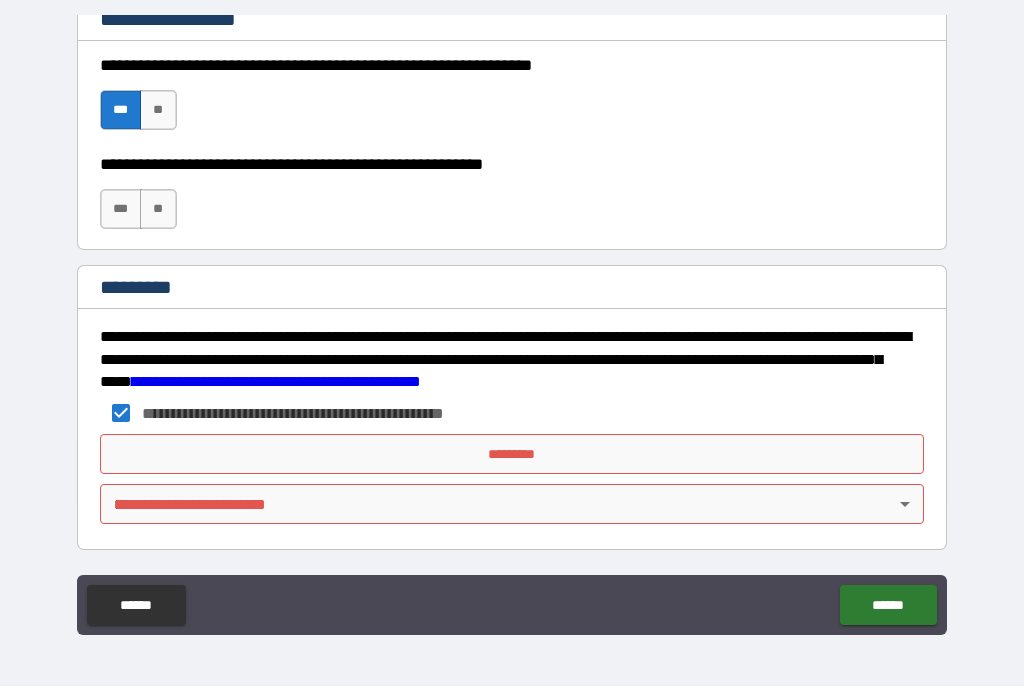 click on "*********" at bounding box center (512, 455) 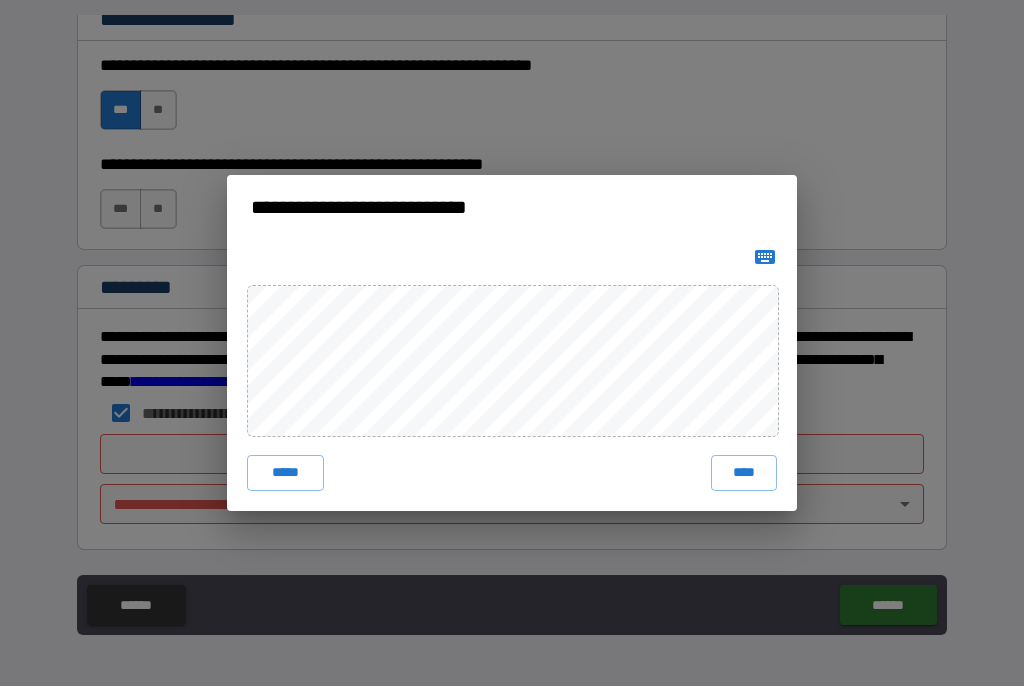 click on "*****" at bounding box center (285, 474) 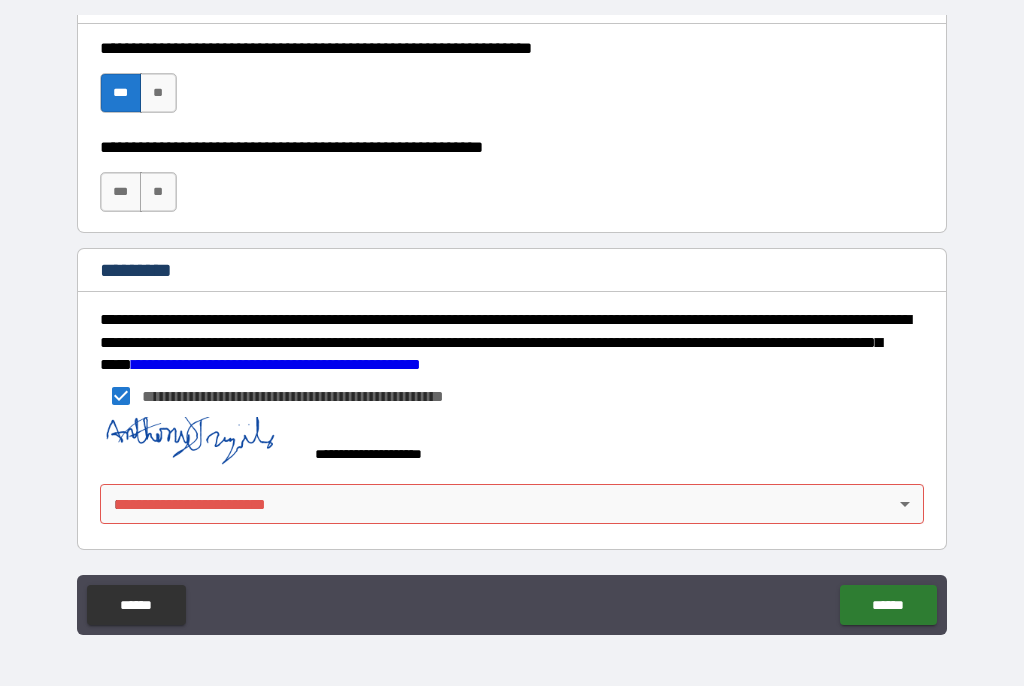 scroll, scrollTop: 3061, scrollLeft: 0, axis: vertical 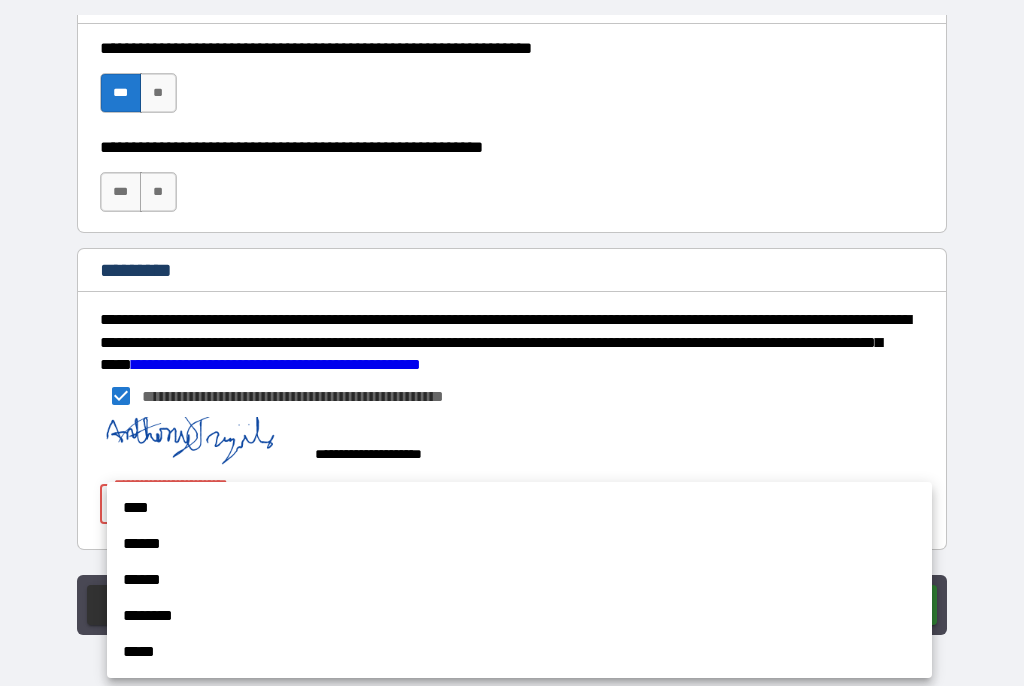 click on "****" at bounding box center [519, 509] 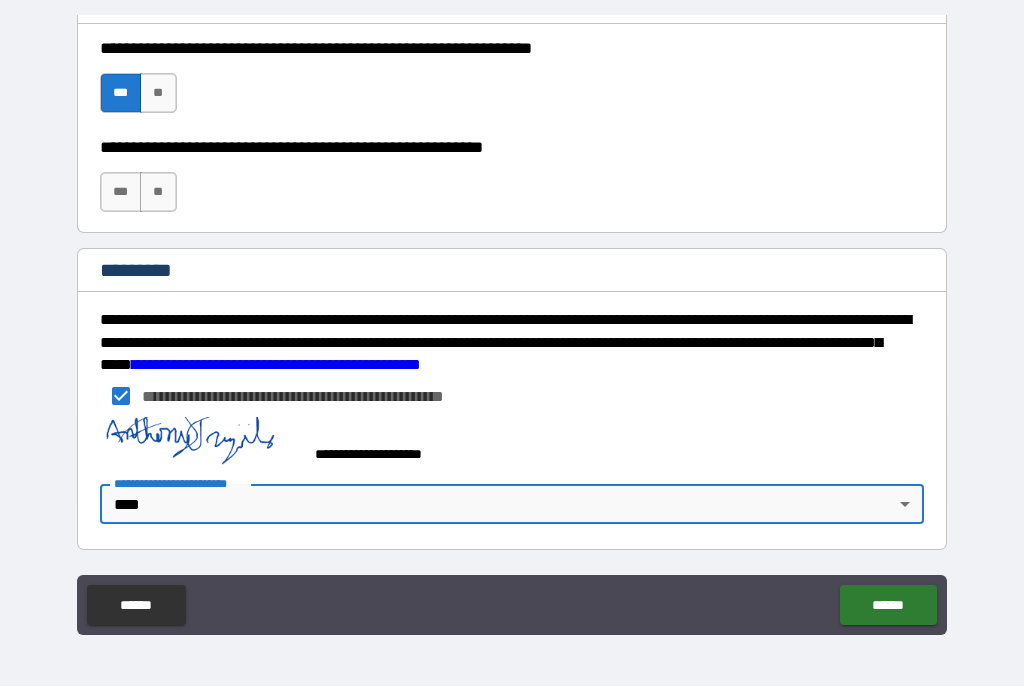 click on "******" at bounding box center (888, 606) 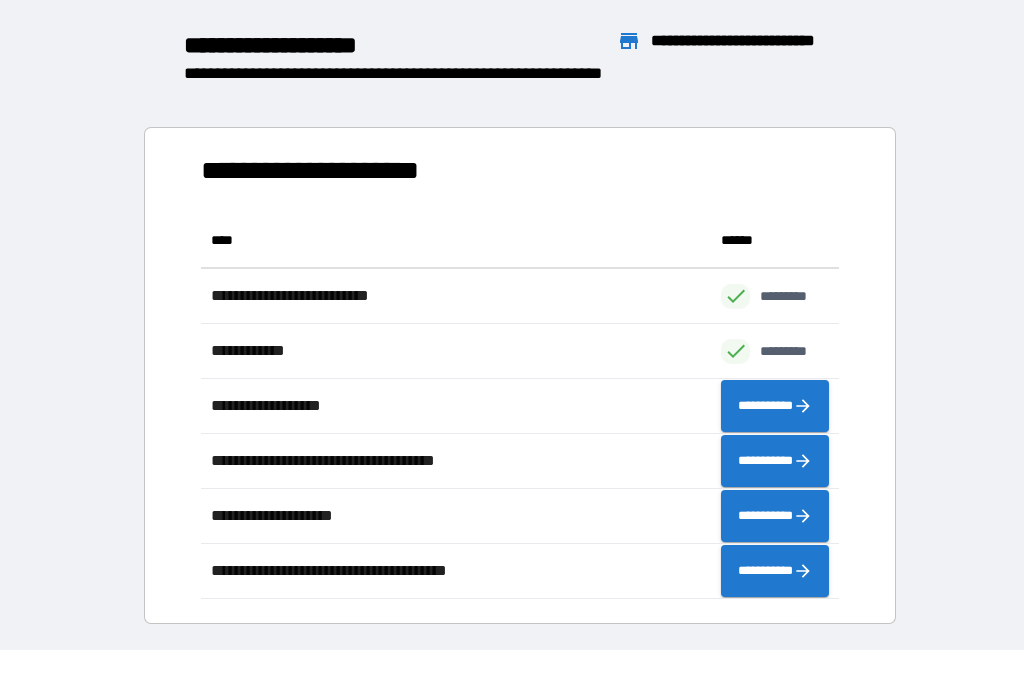 scroll, scrollTop: 386, scrollLeft: 638, axis: both 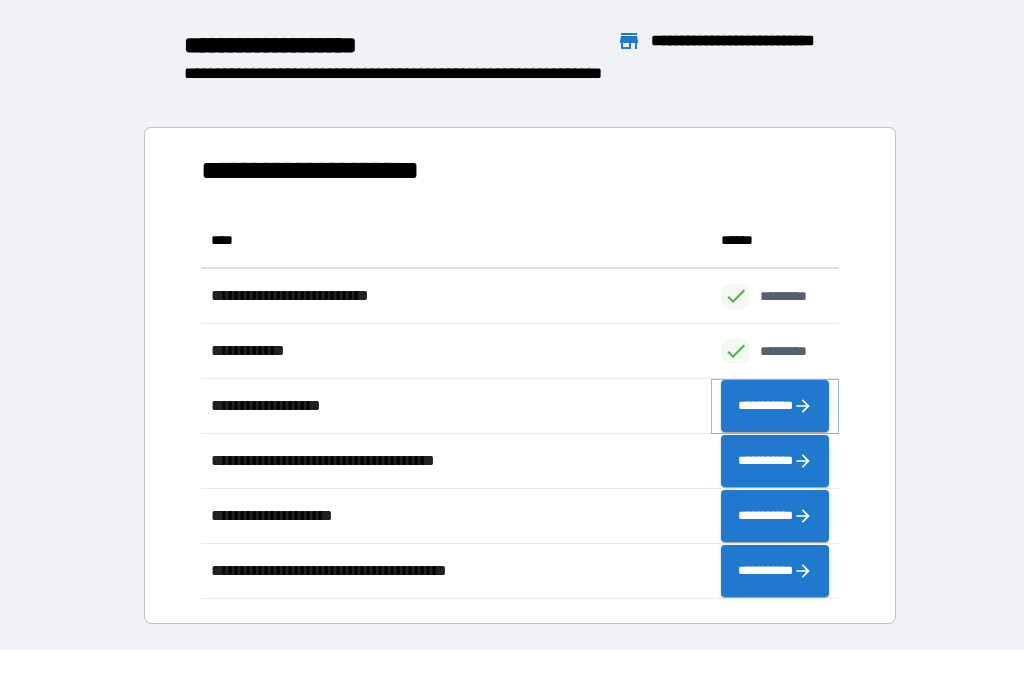 click on "**********" at bounding box center (775, 407) 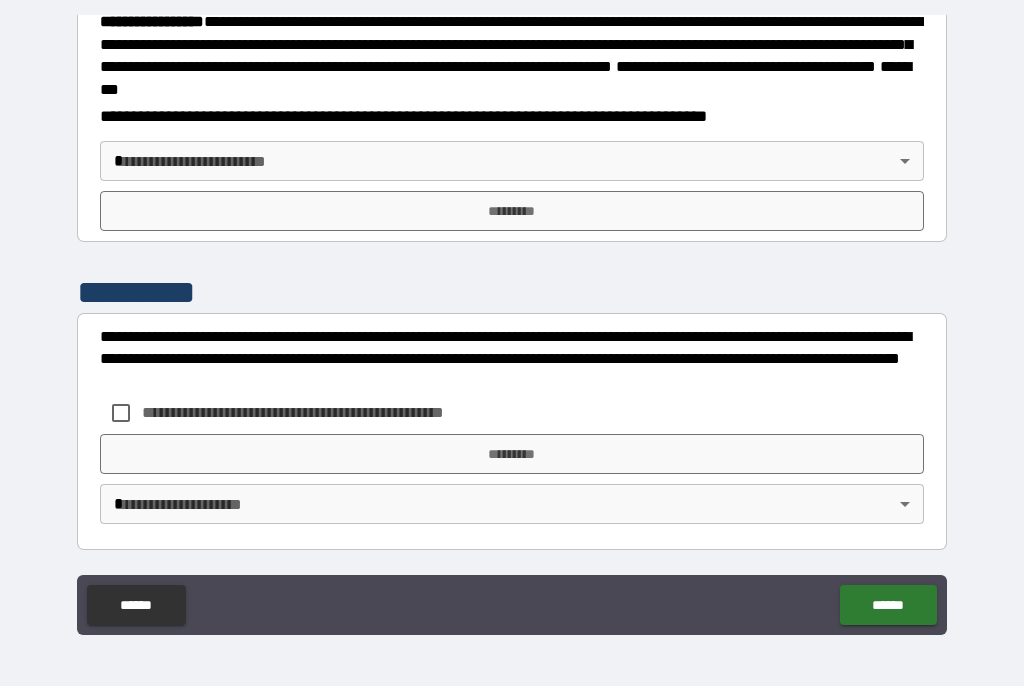 scroll, scrollTop: 2305, scrollLeft: 0, axis: vertical 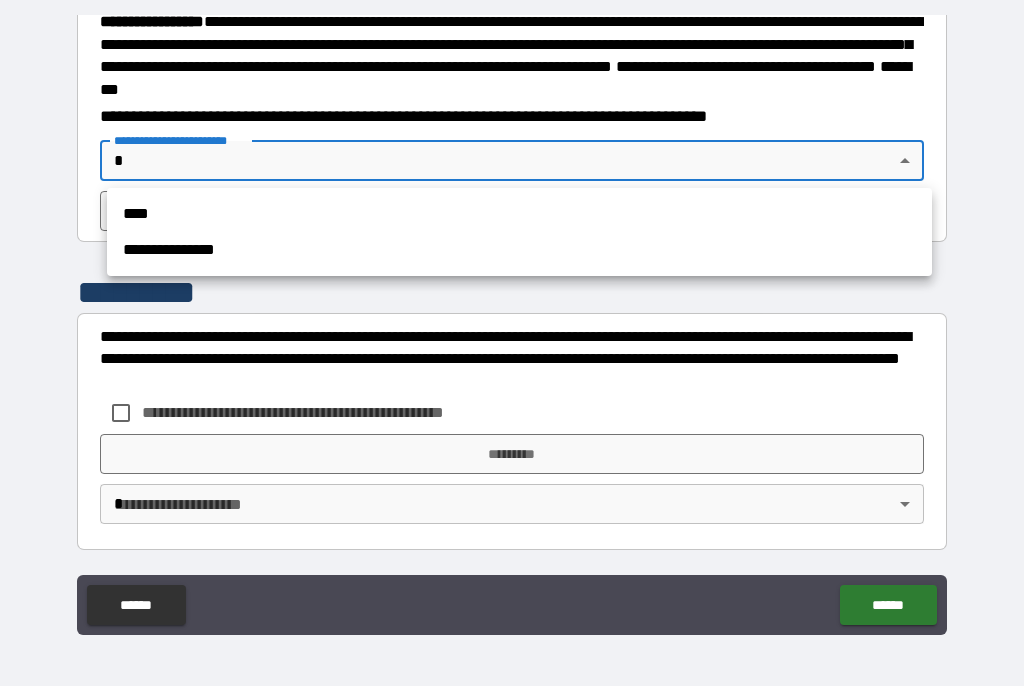 click on "****" at bounding box center (519, 215) 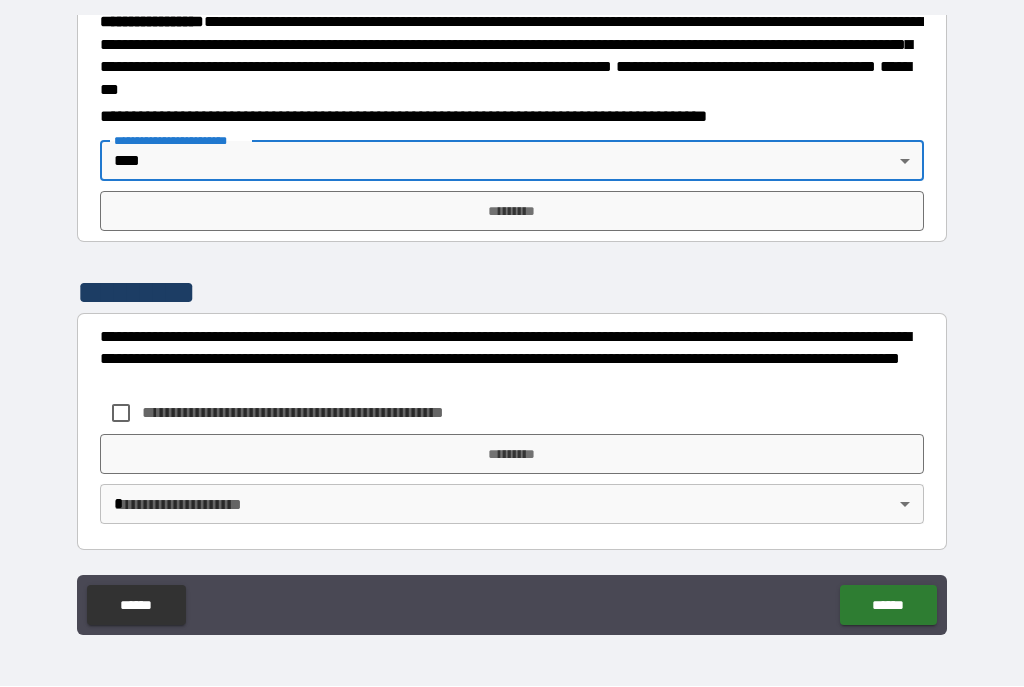 click on "*********" at bounding box center (512, 212) 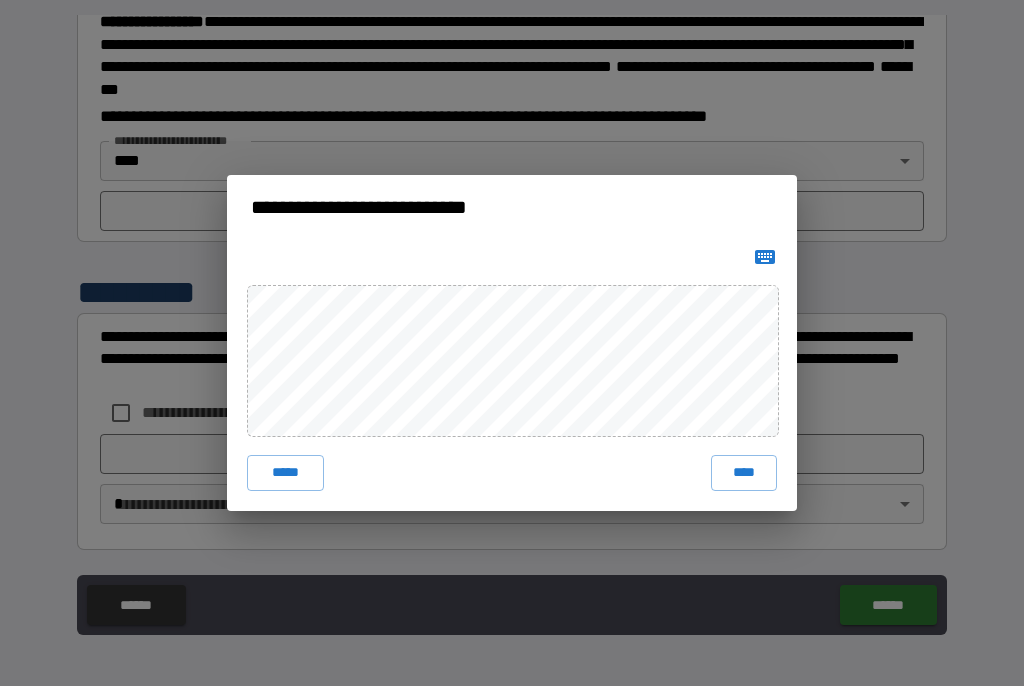 click on "****" at bounding box center [744, 474] 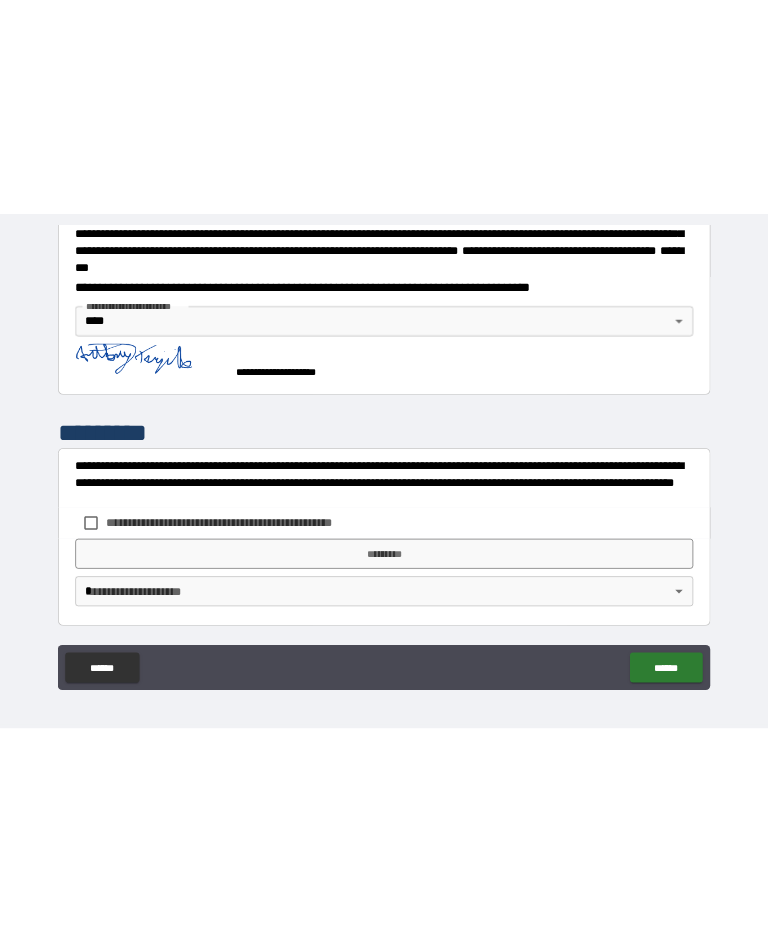 scroll, scrollTop: 0, scrollLeft: 0, axis: both 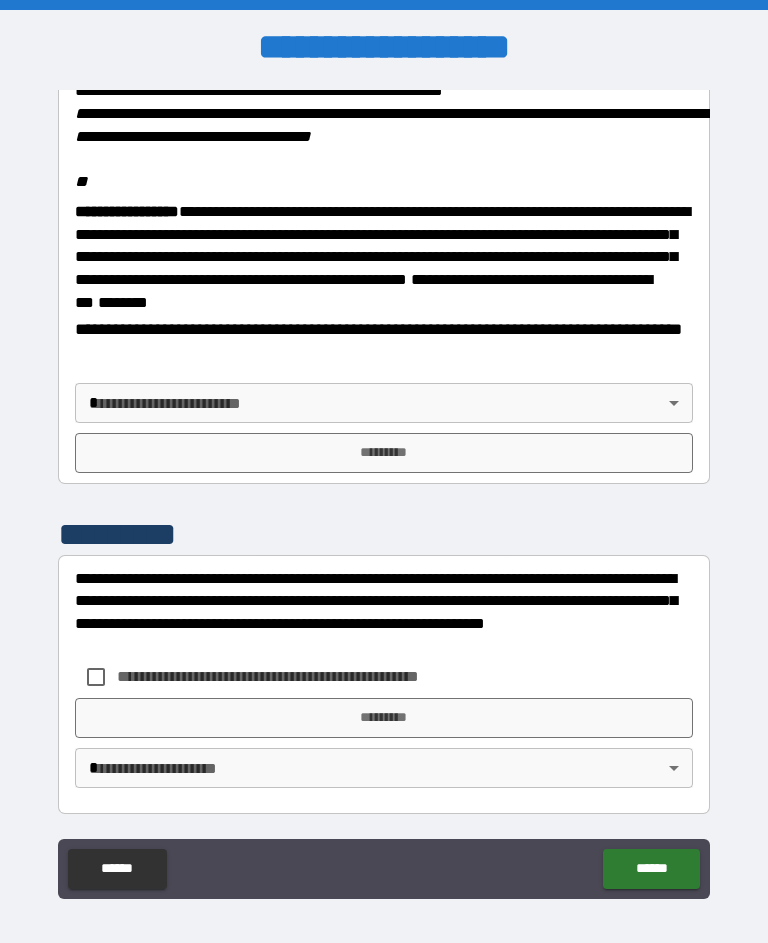 click on "**********" at bounding box center (384, 489) 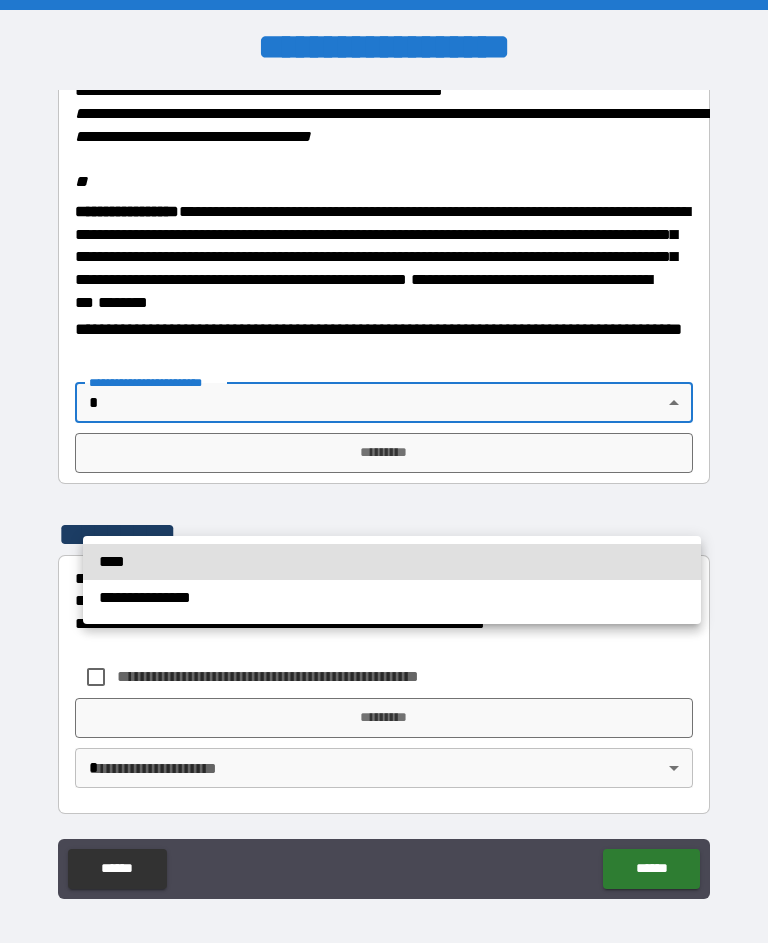 click on "****" at bounding box center [392, 562] 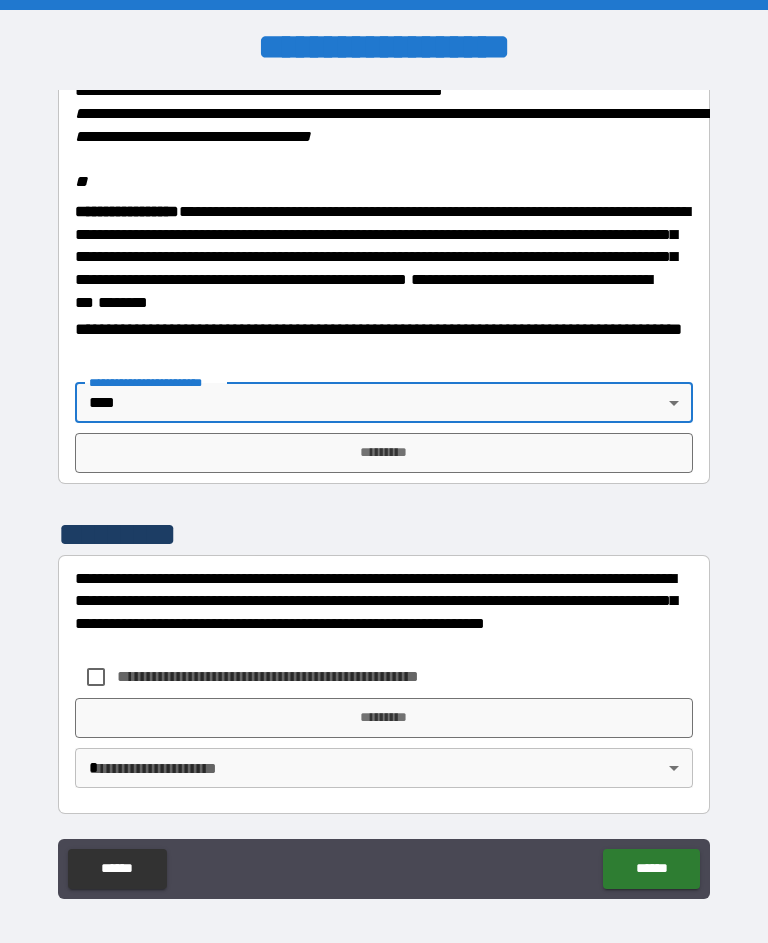 type on "****" 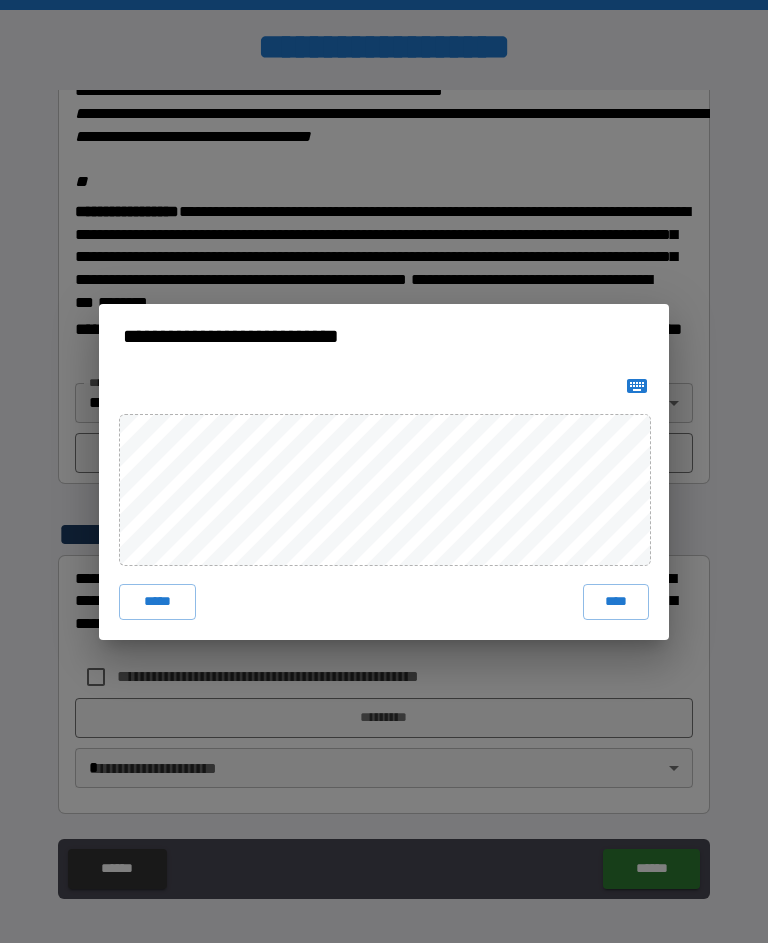 click on "****" at bounding box center (616, 602) 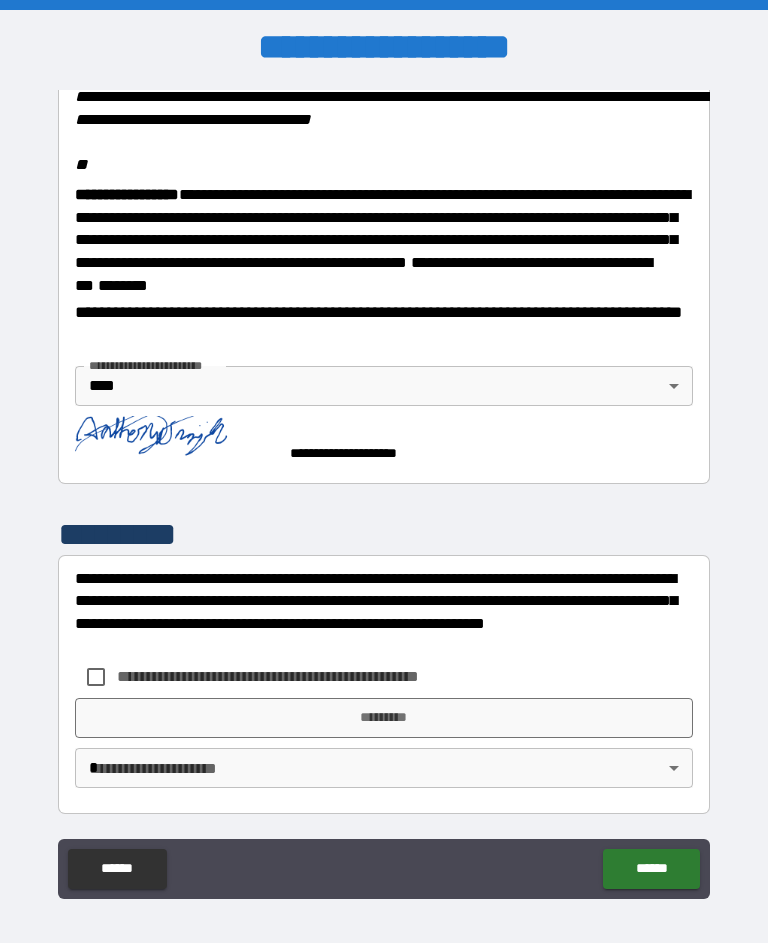scroll, scrollTop: 2470, scrollLeft: 0, axis: vertical 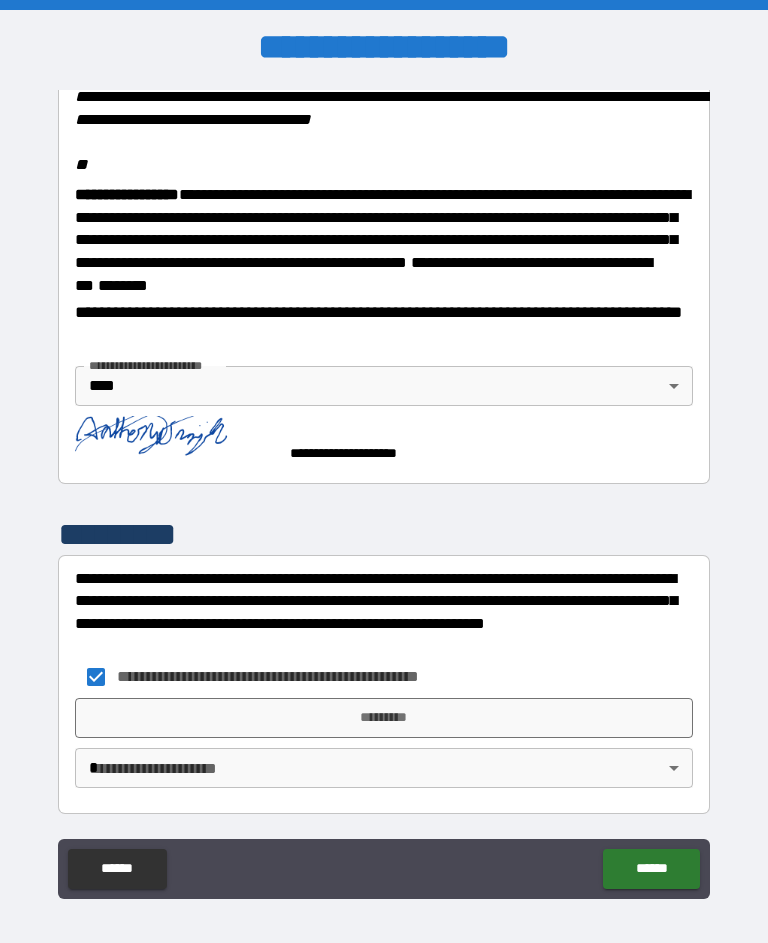 click on "*********" at bounding box center [384, 718] 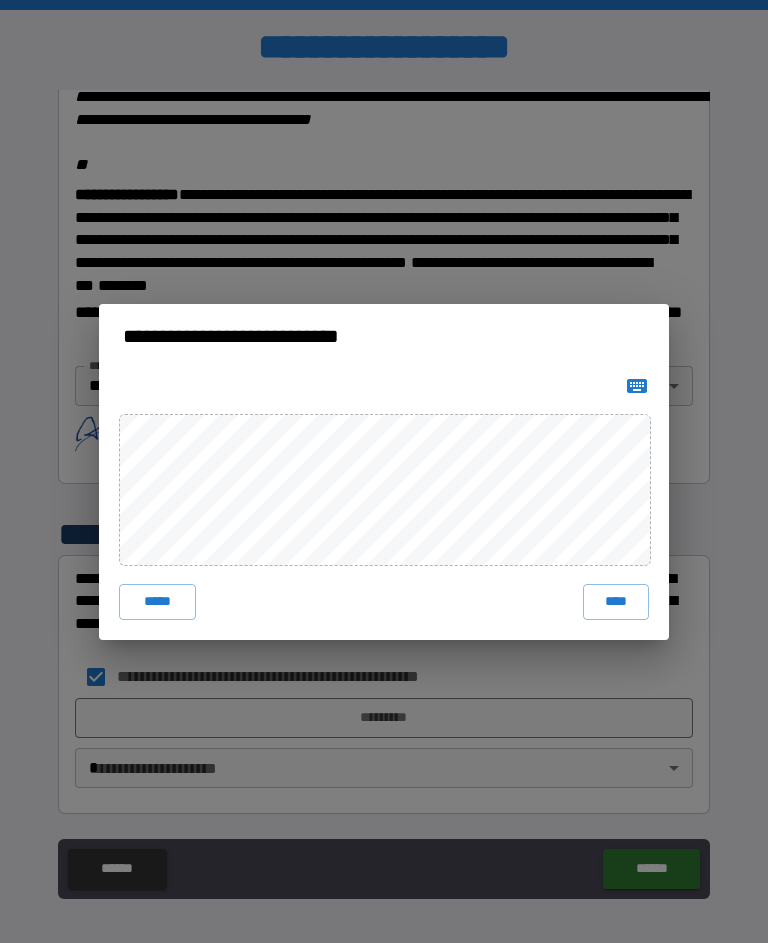 click on "****" at bounding box center (616, 602) 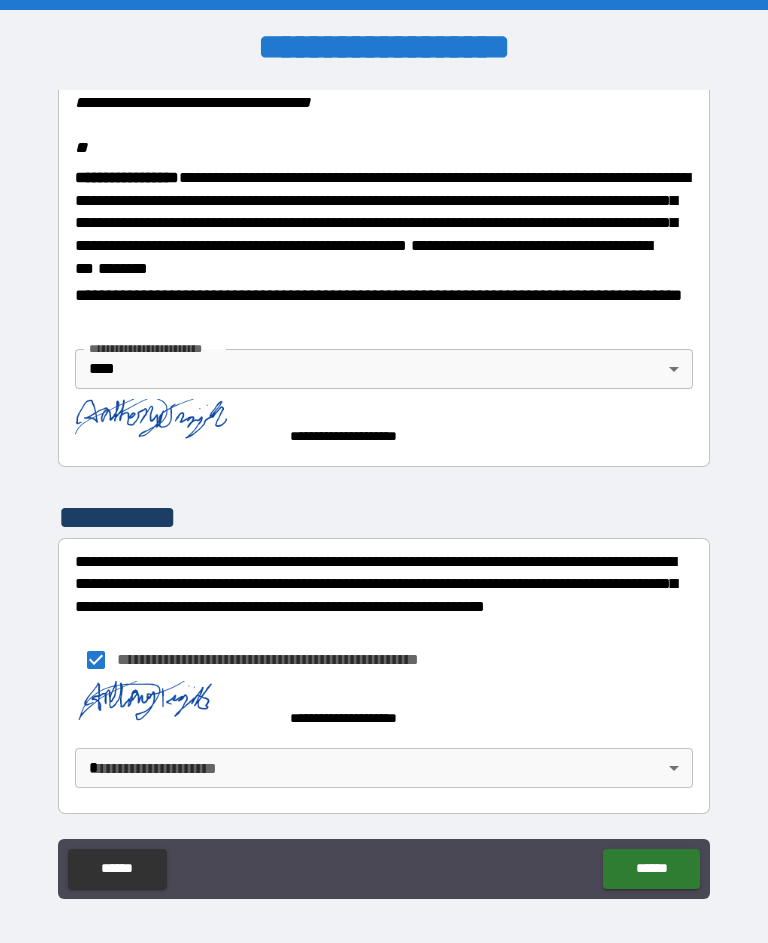 scroll, scrollTop: 2483, scrollLeft: 0, axis: vertical 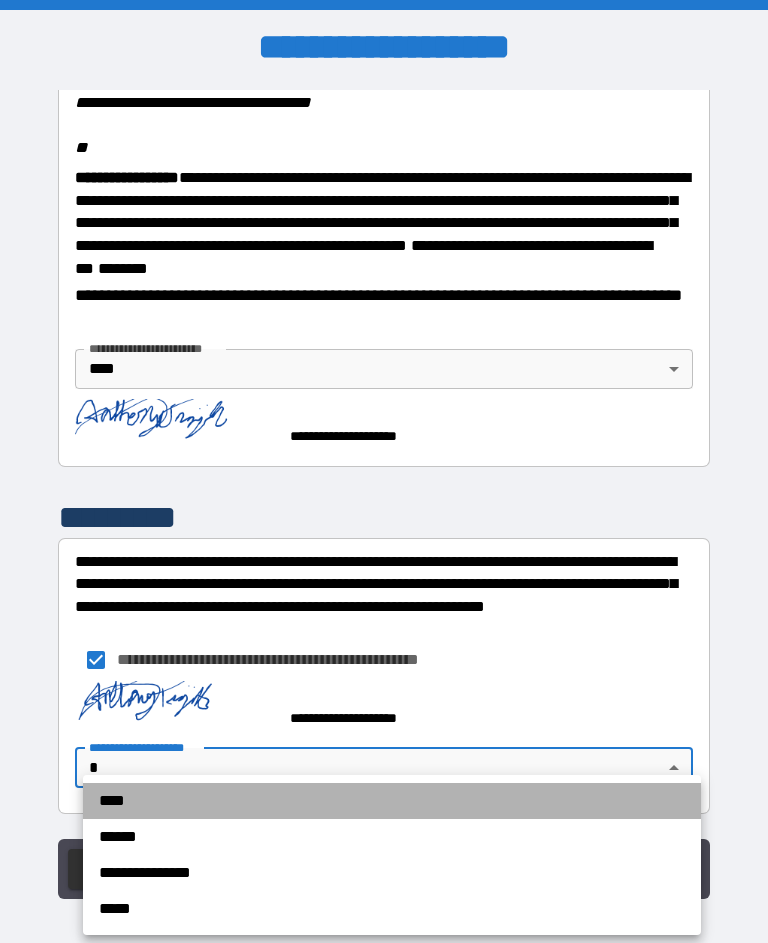click on "****" at bounding box center (392, 801) 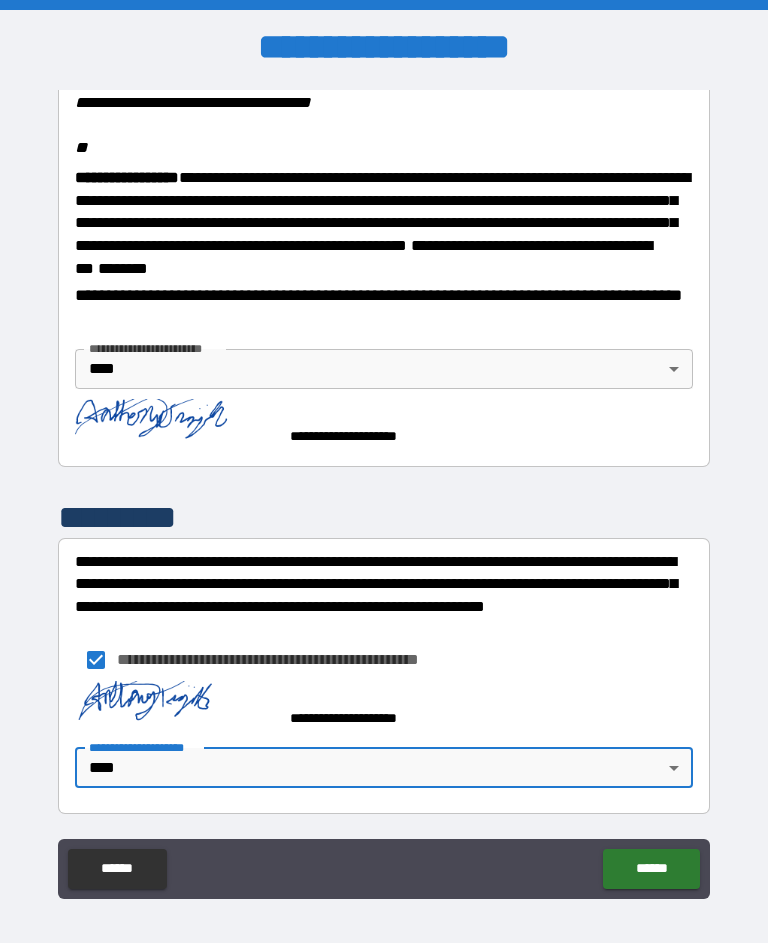 click on "******" at bounding box center [651, 869] 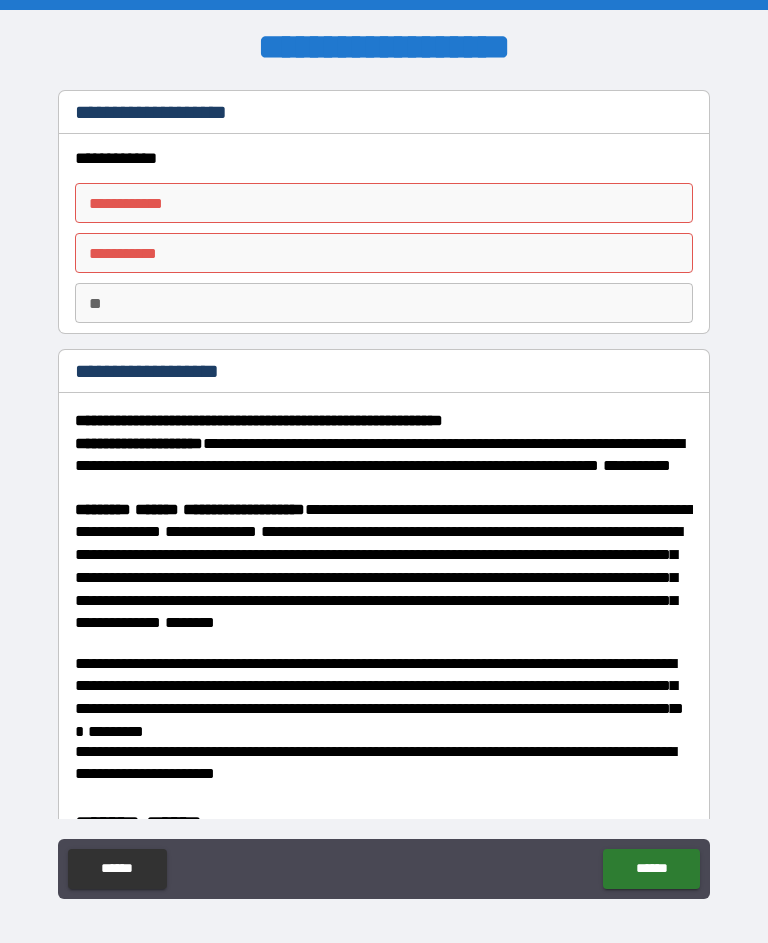 scroll, scrollTop: 0, scrollLeft: 0, axis: both 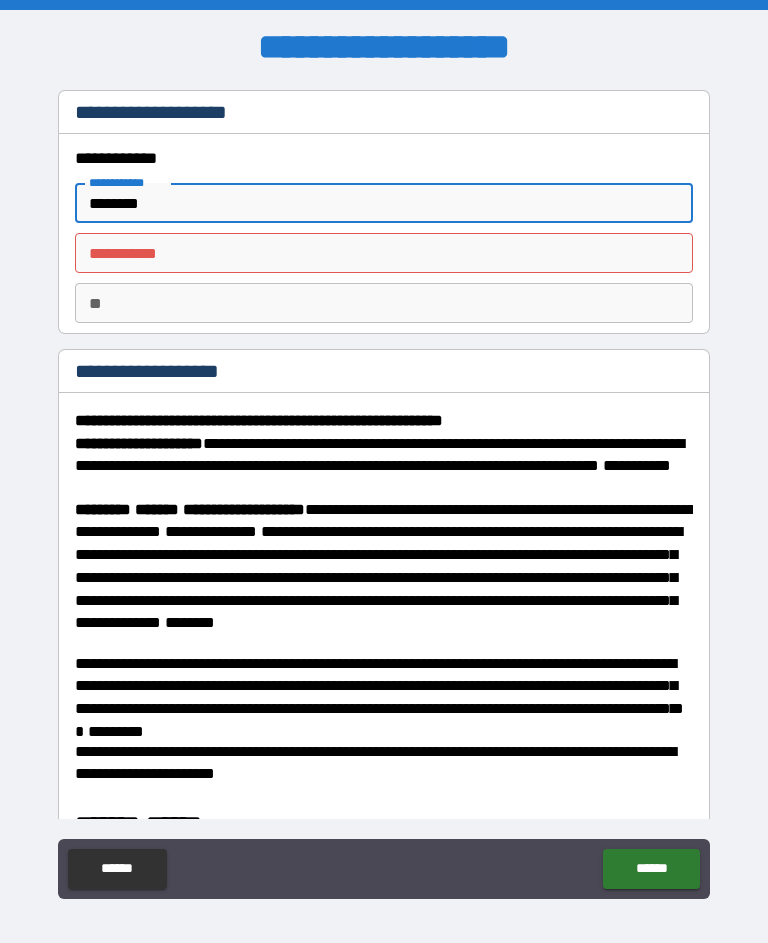 type on "*******" 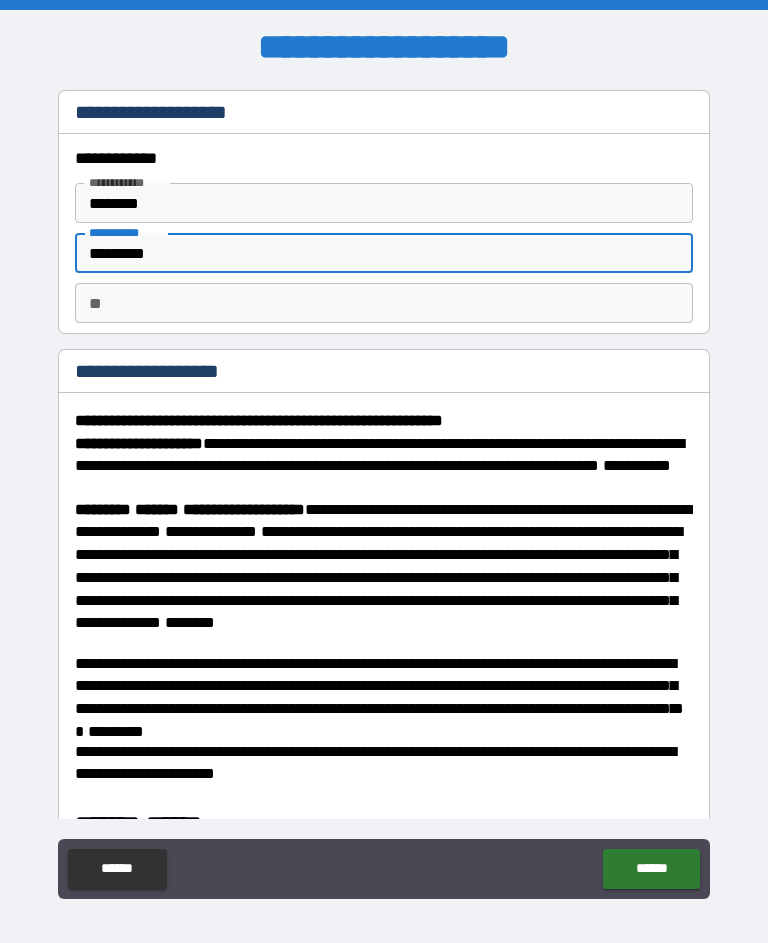 type on "********" 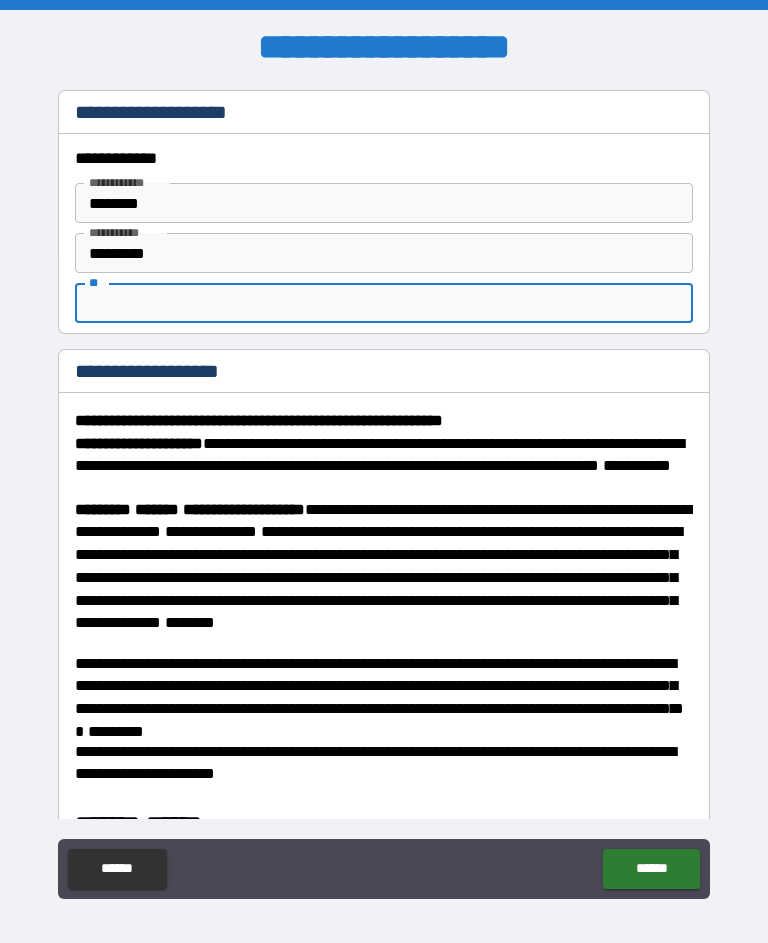 type on "*" 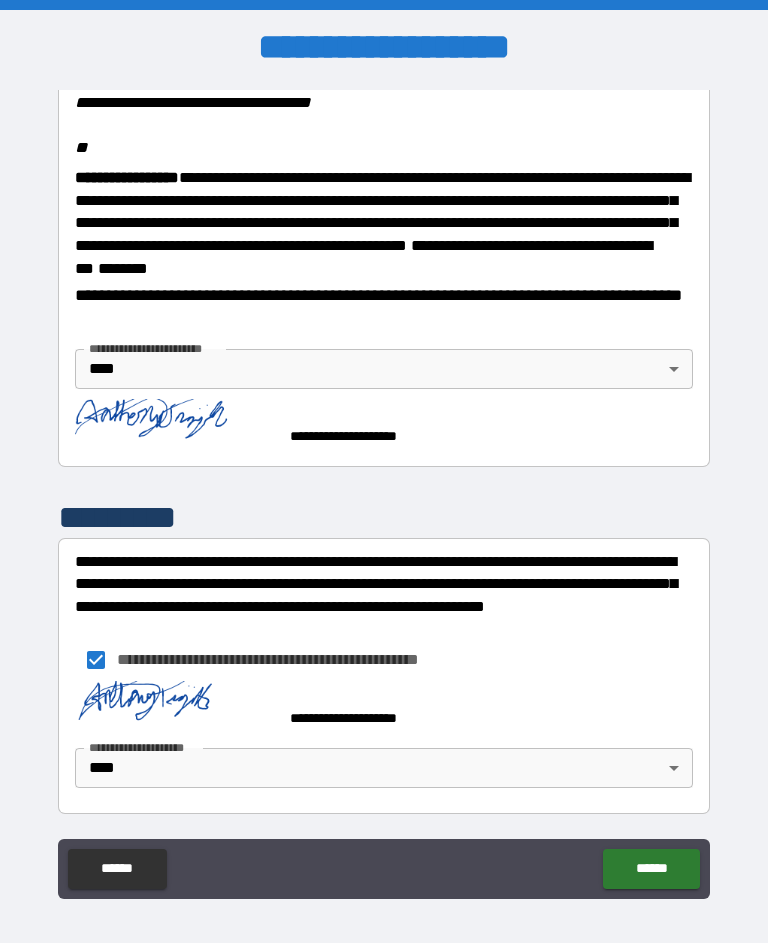 scroll, scrollTop: 2487, scrollLeft: 0, axis: vertical 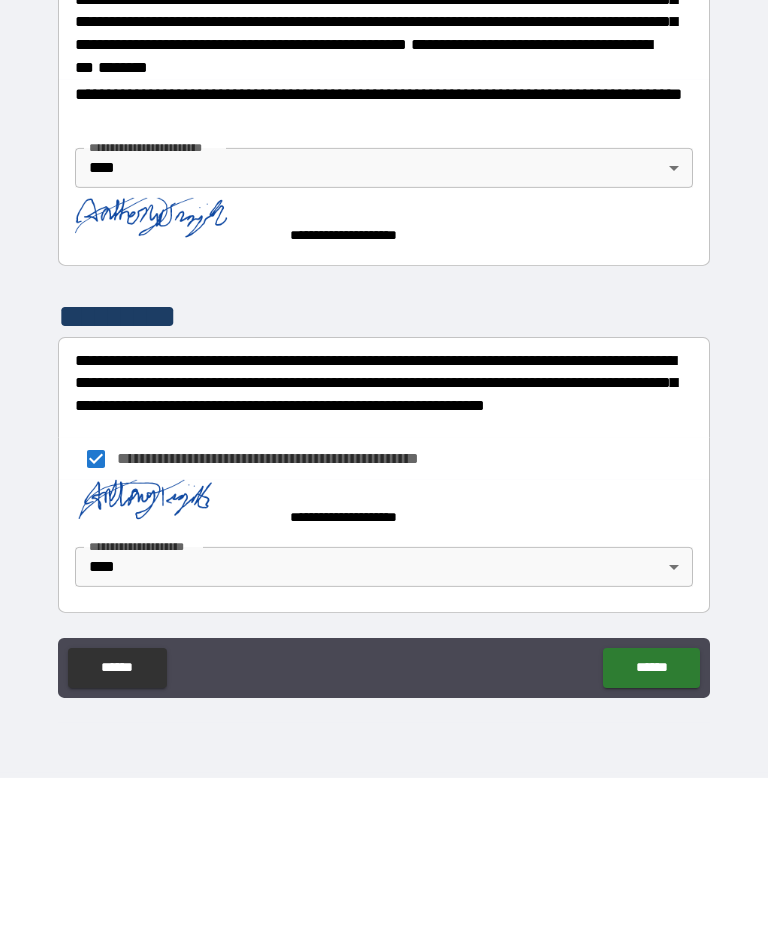 click on "******" at bounding box center [651, 833] 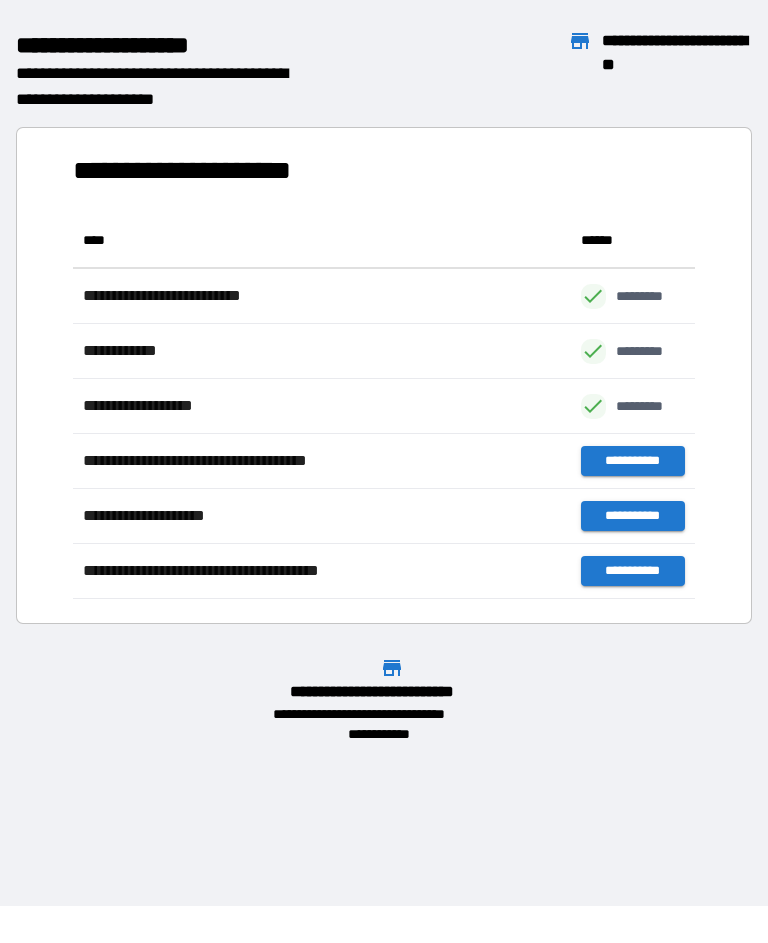 scroll, scrollTop: 1, scrollLeft: 1, axis: both 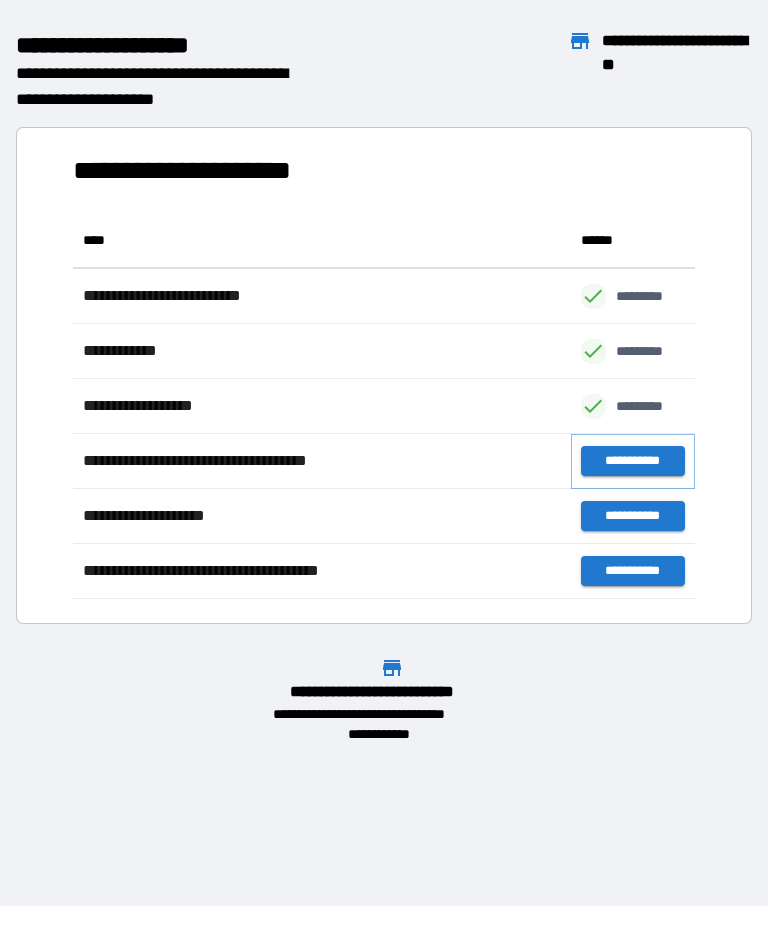 click on "**********" at bounding box center (633, 462) 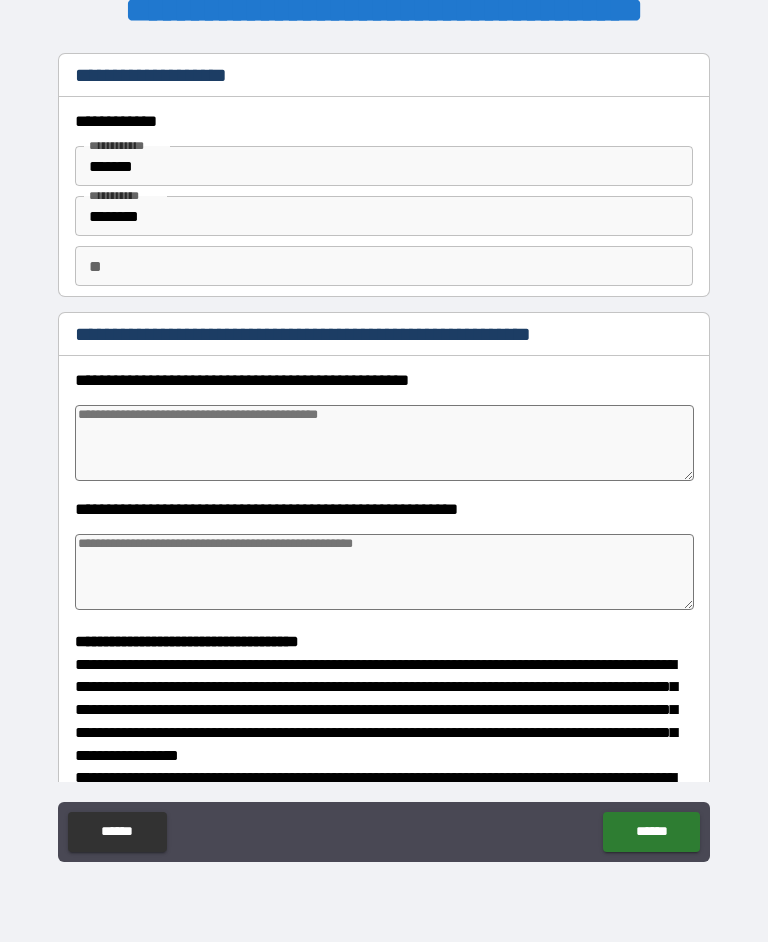 type on "*" 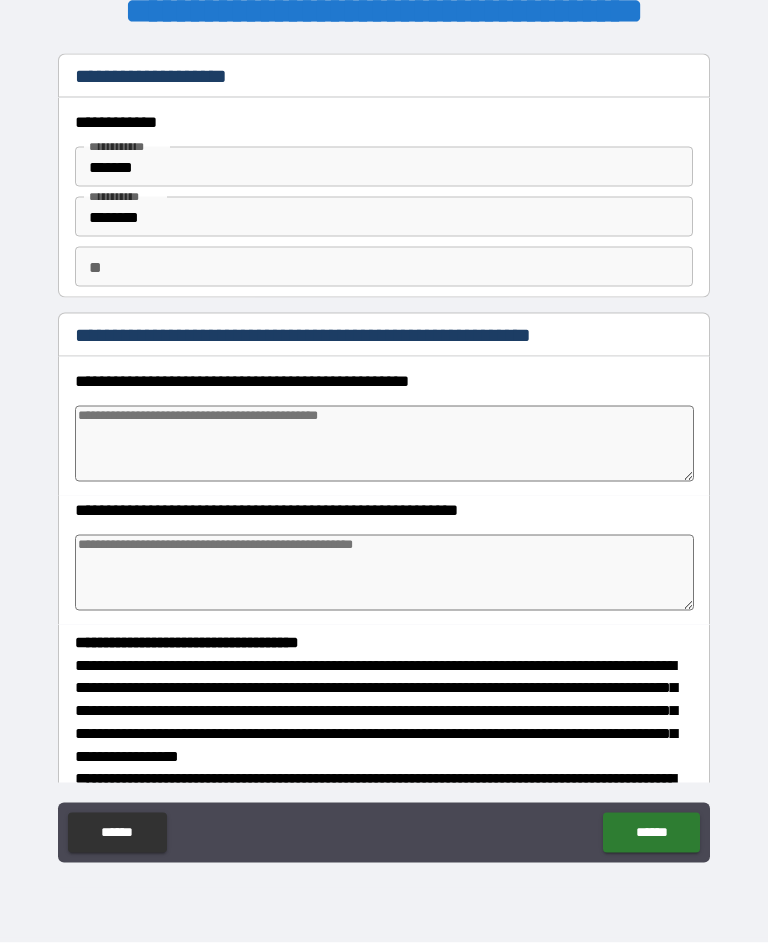 type on "*" 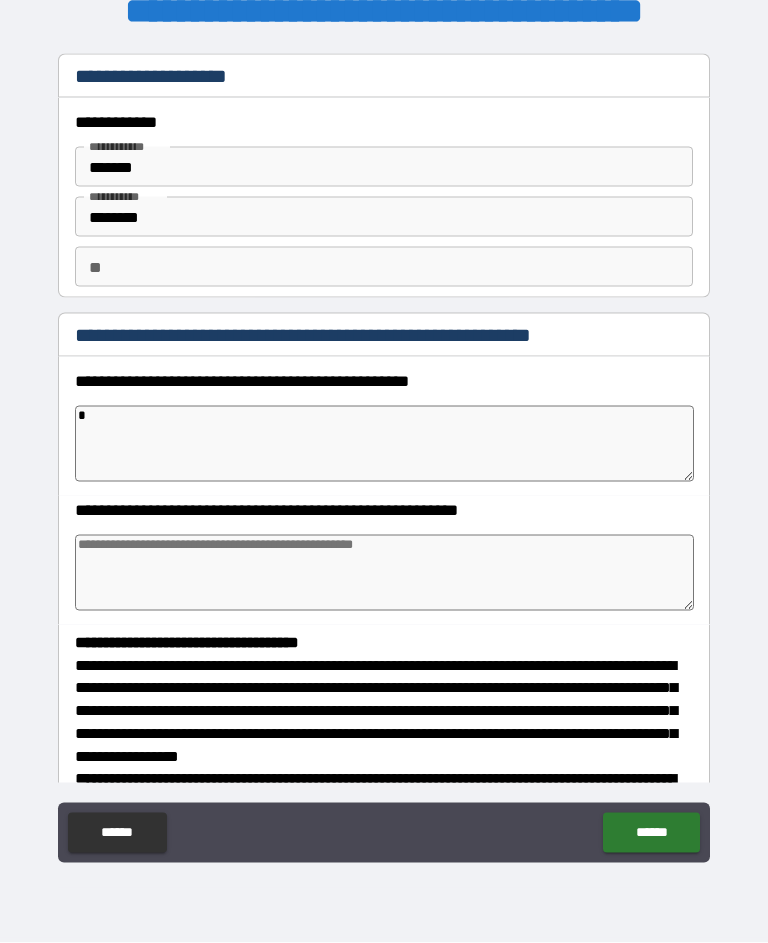 type on "*" 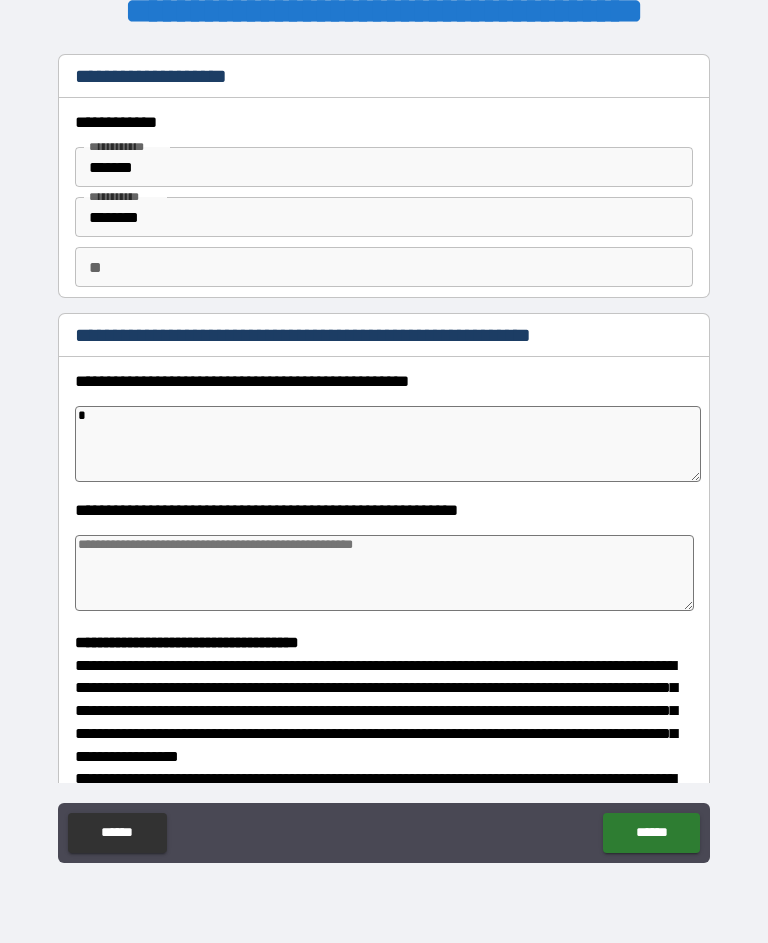 type on "*" 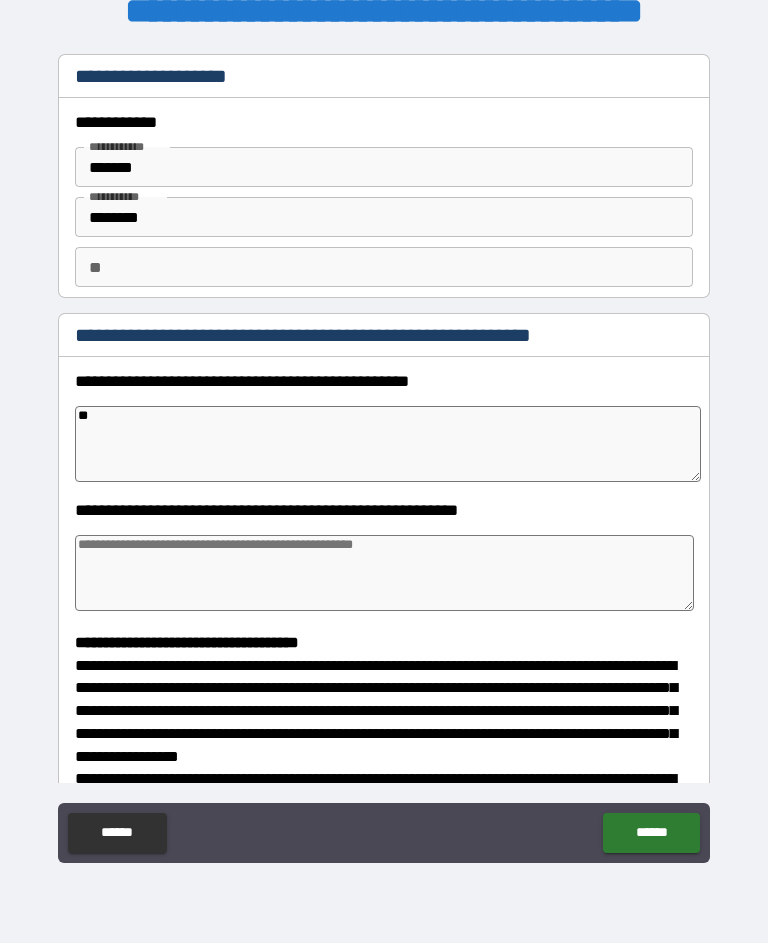 type on "*" 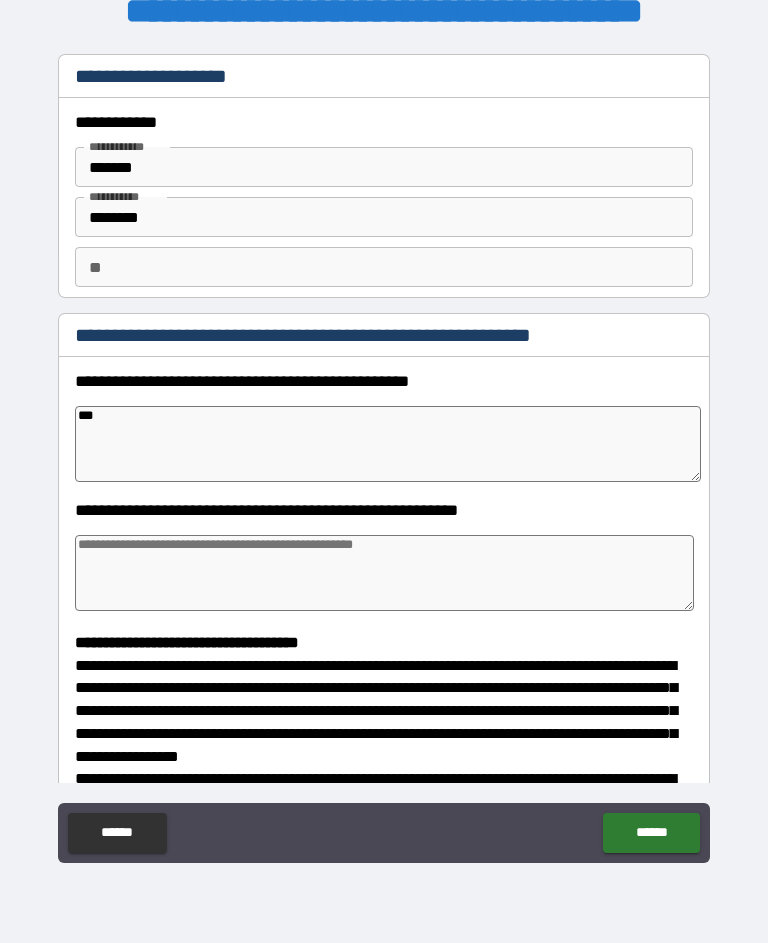 type on "*" 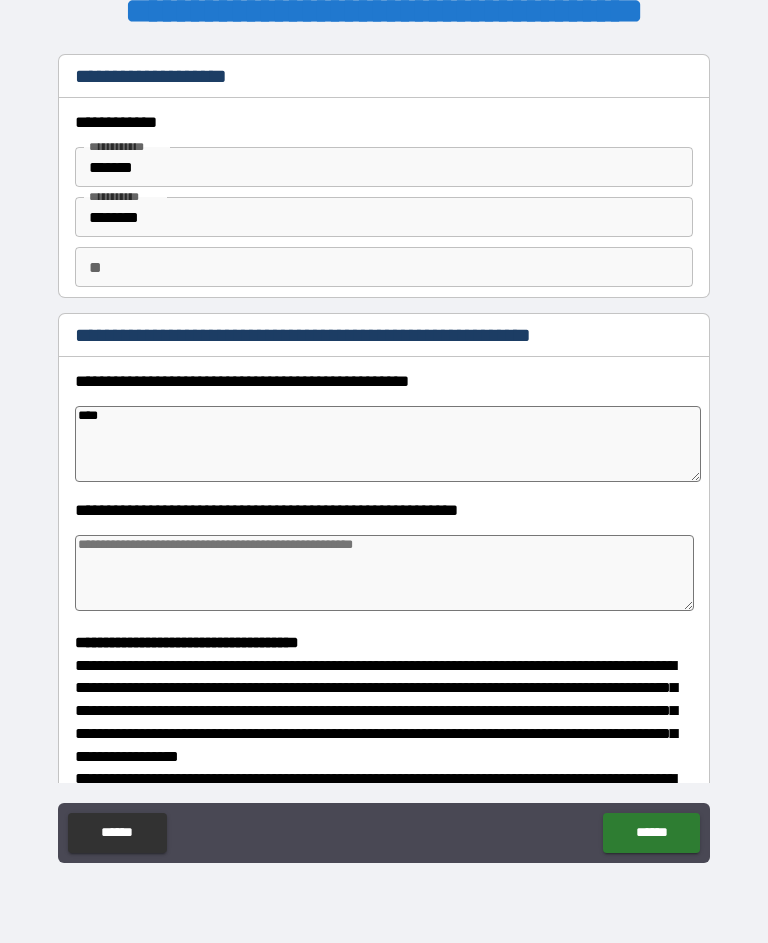 type on "*" 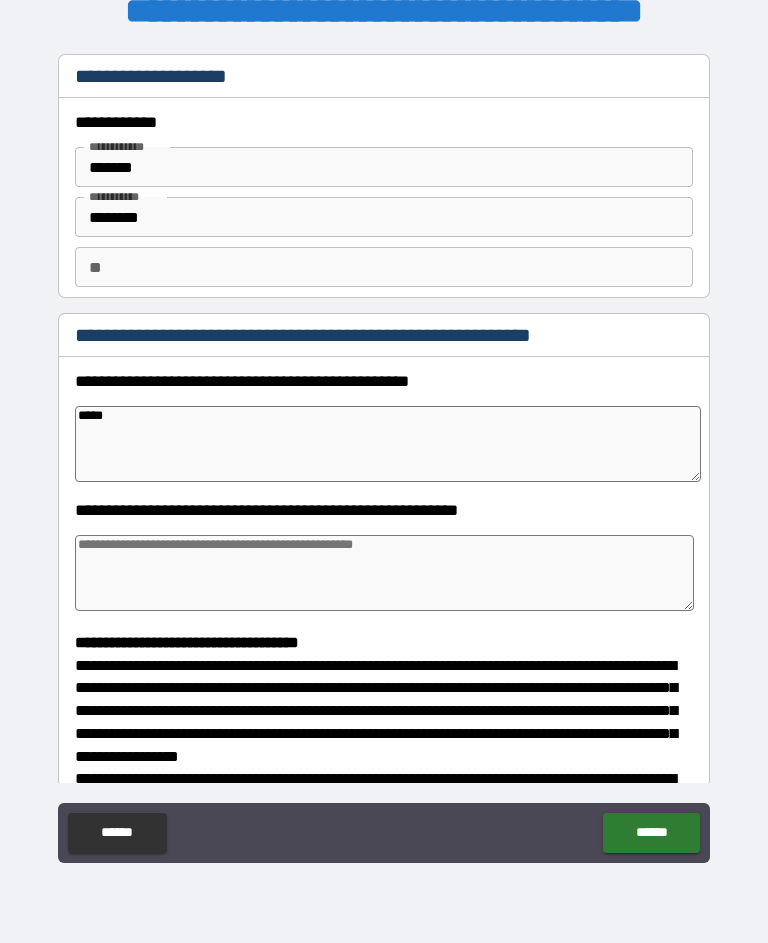type on "*" 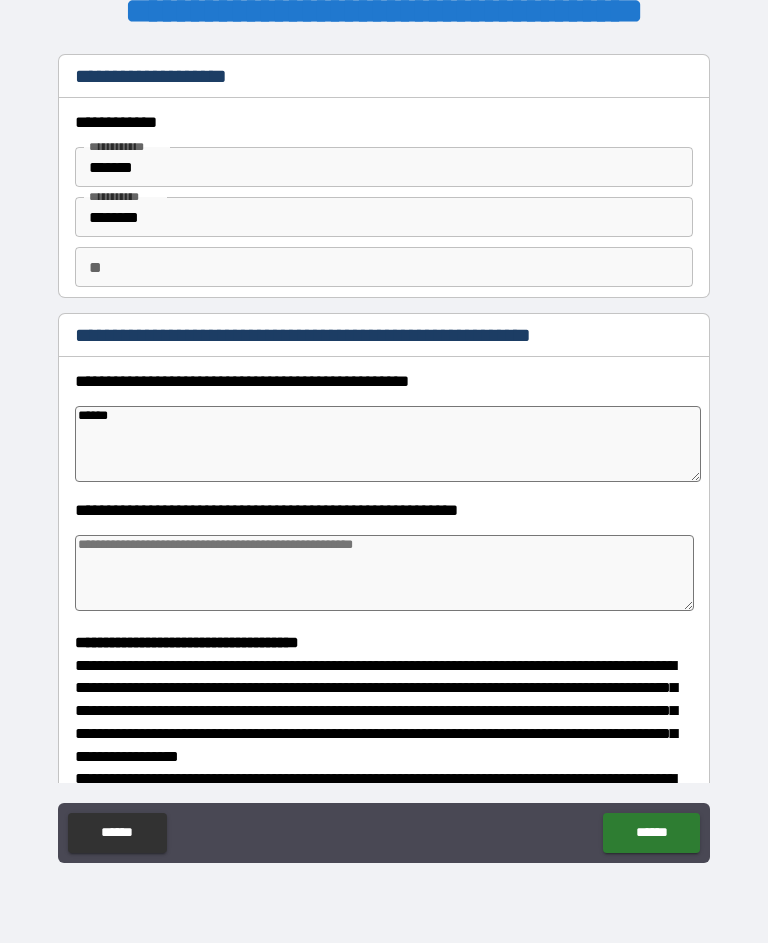 type on "*" 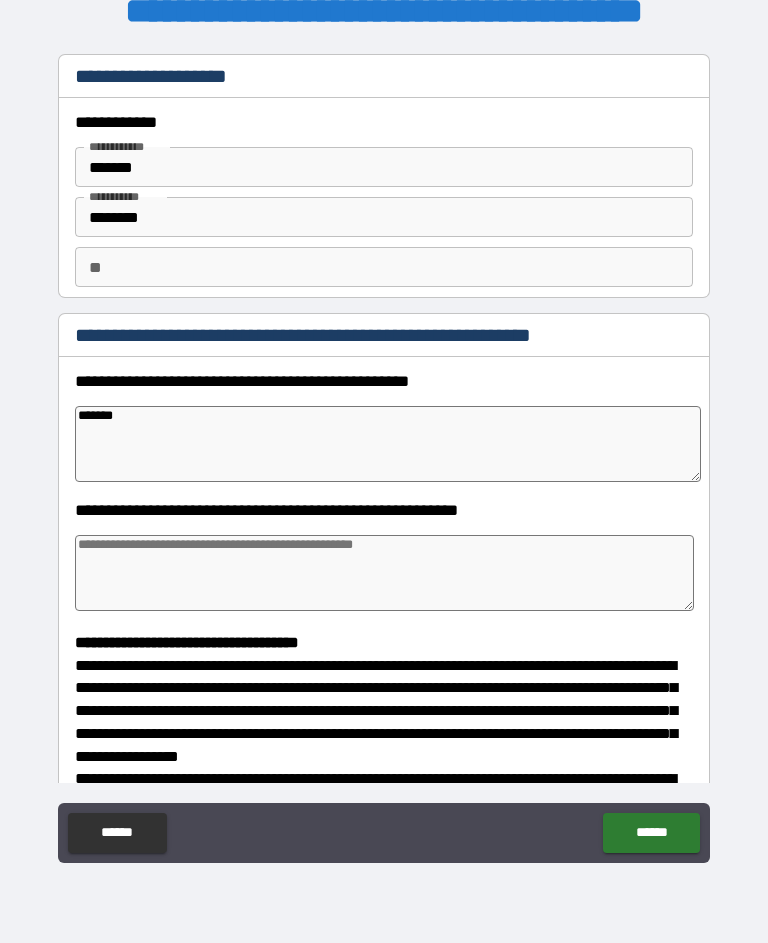 type on "*" 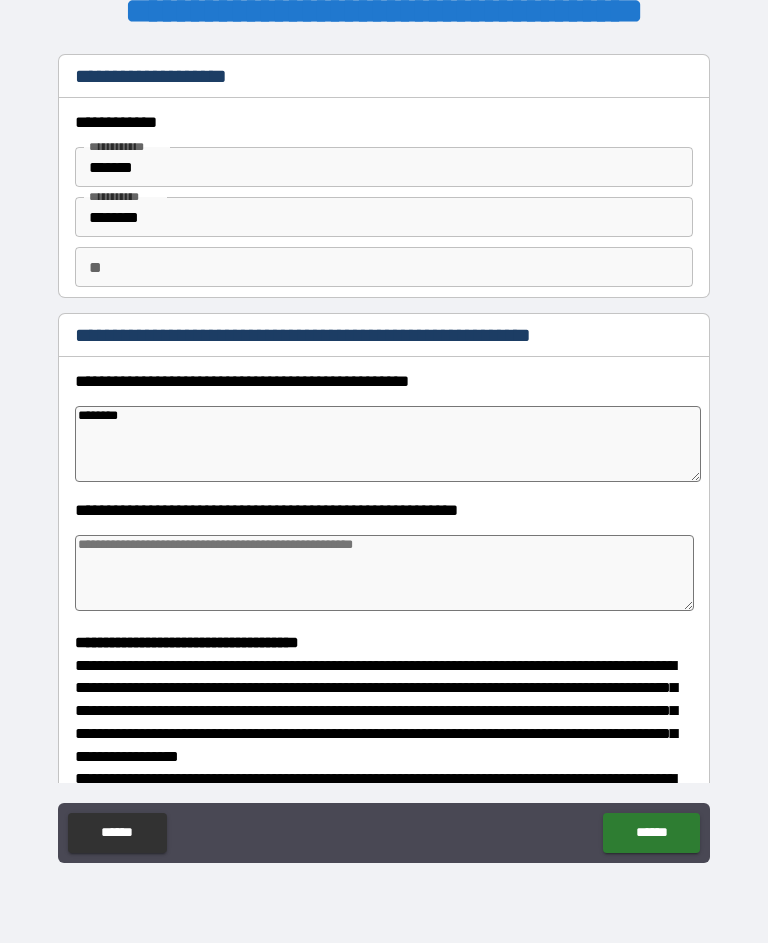 type on "*" 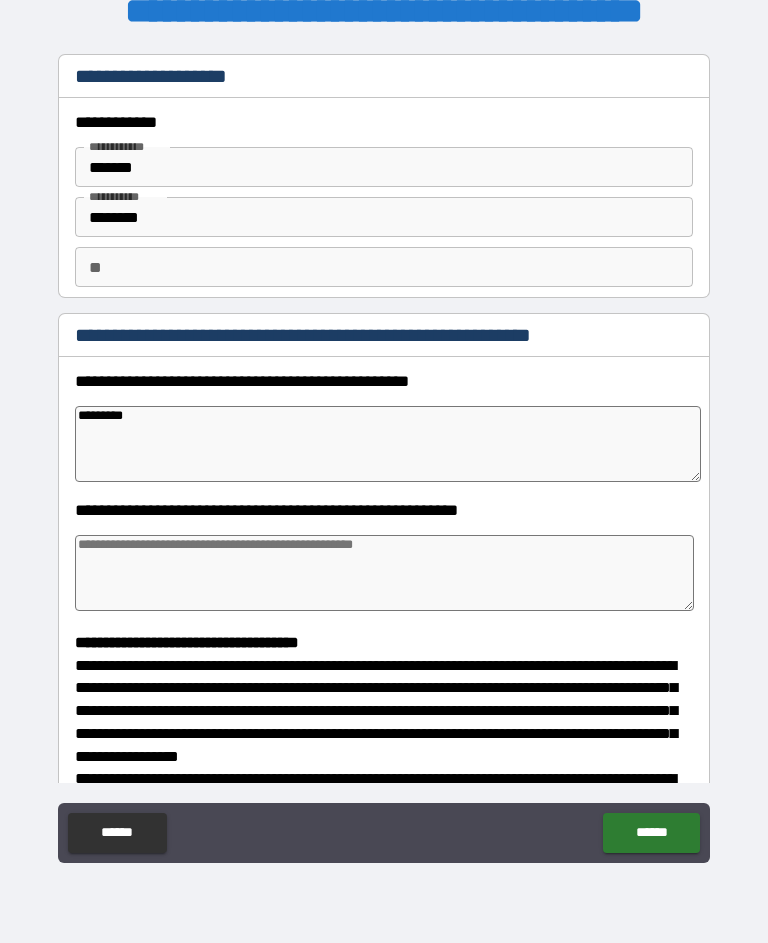 type on "*" 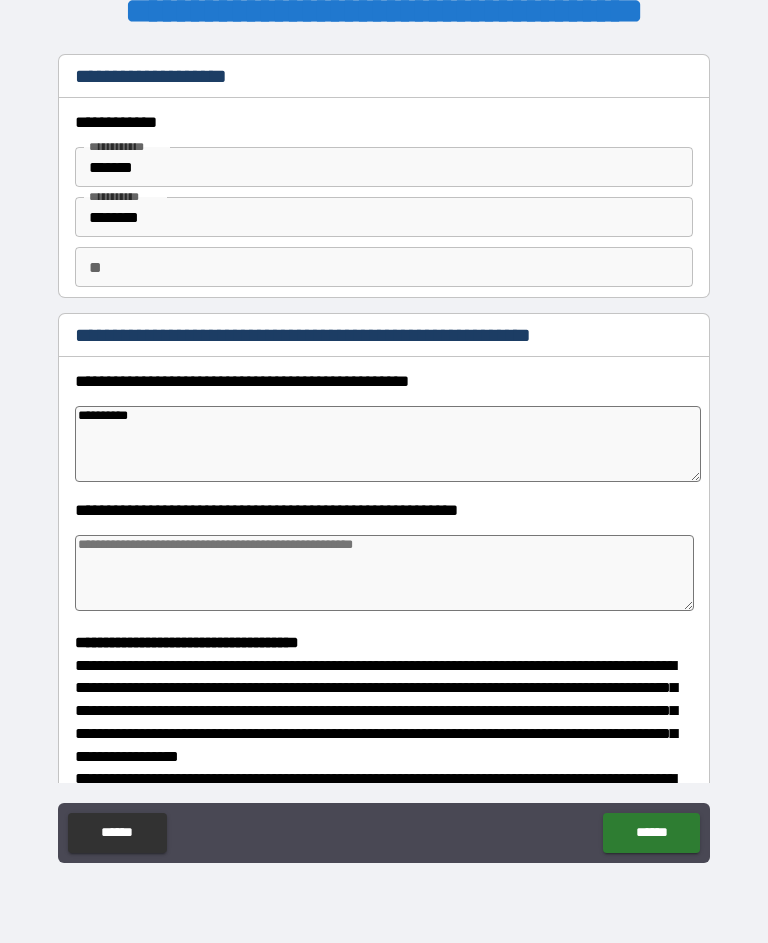 type on "*" 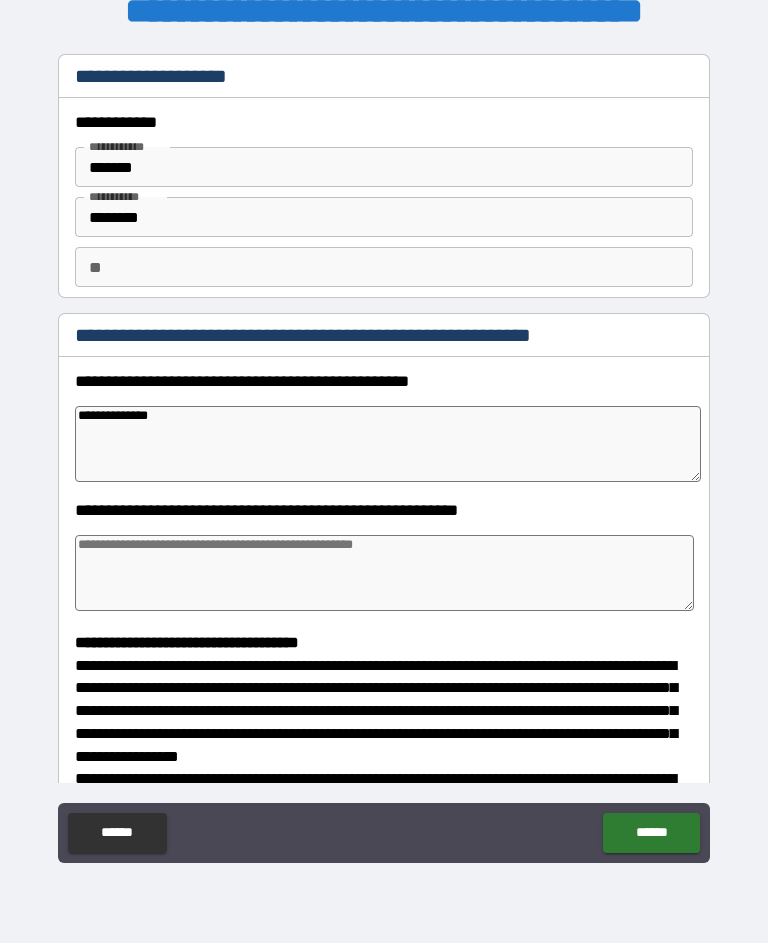 type on "**********" 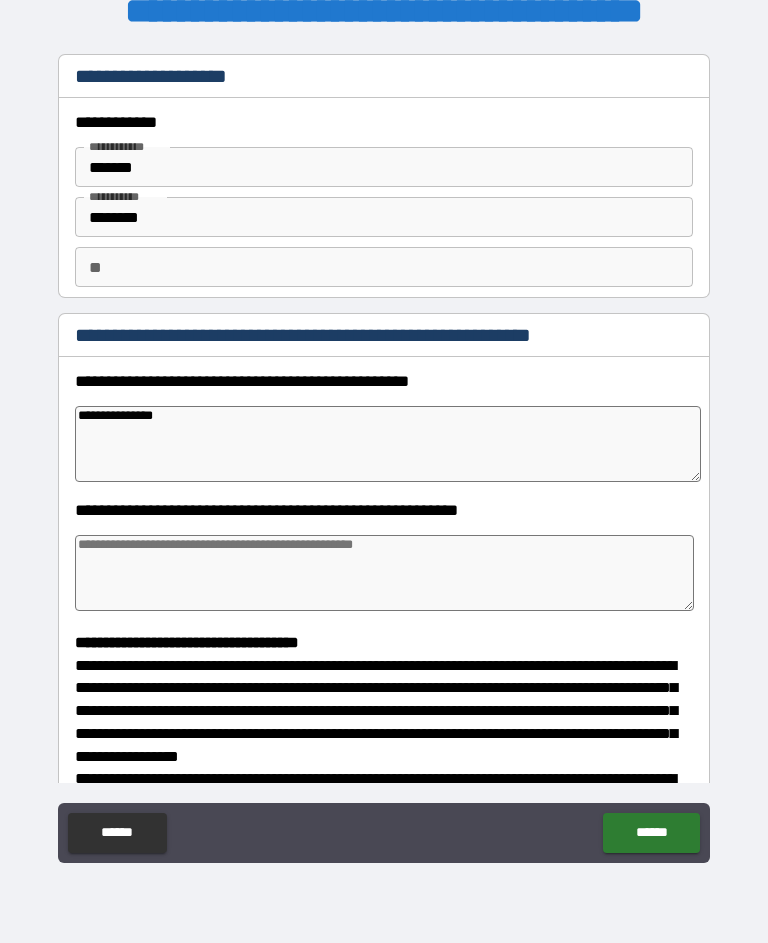 type on "*" 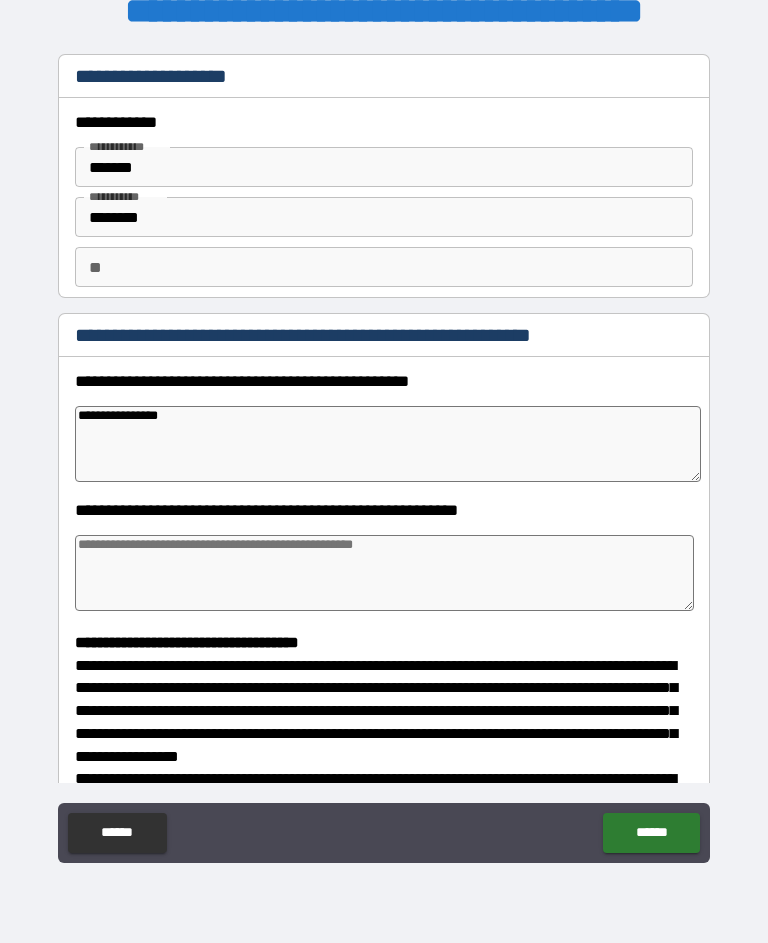 type on "*" 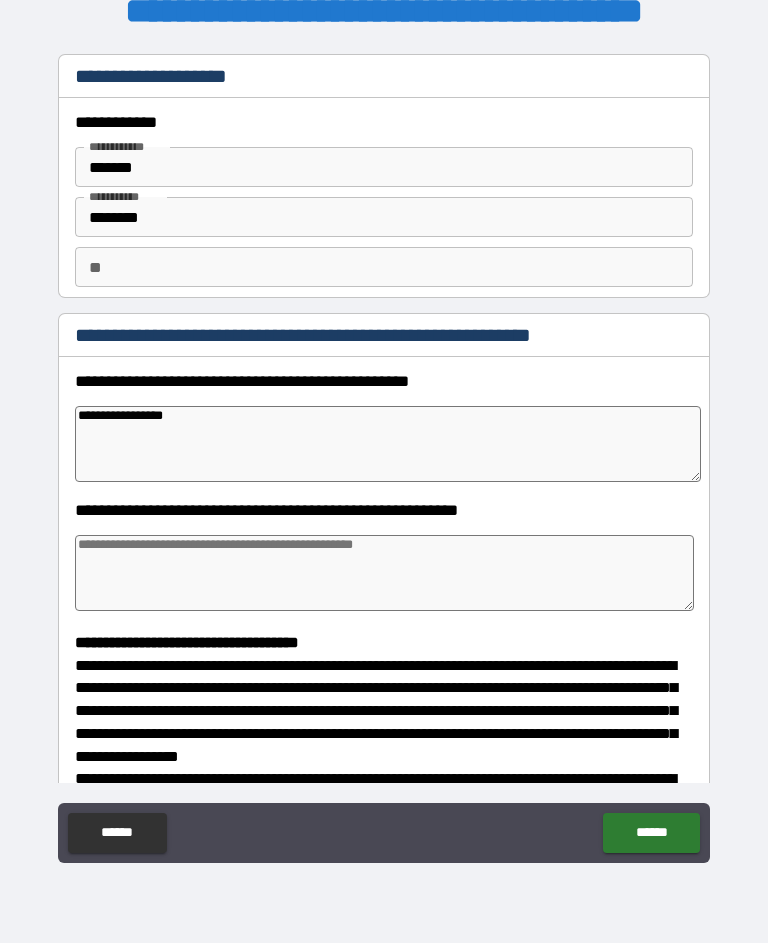 type on "*" 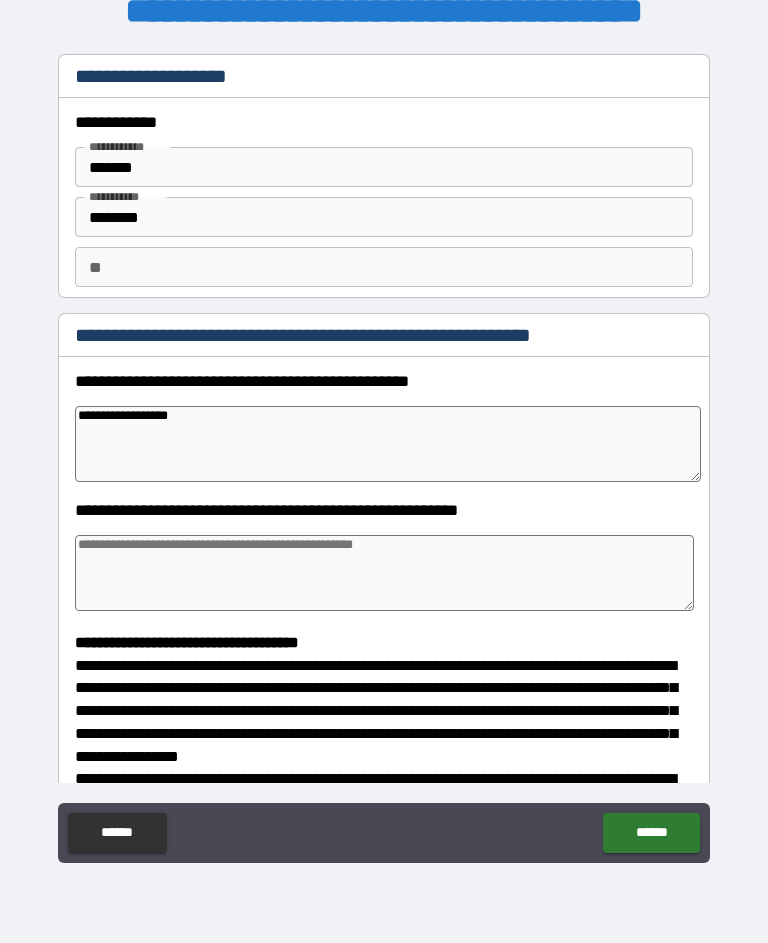 type on "*" 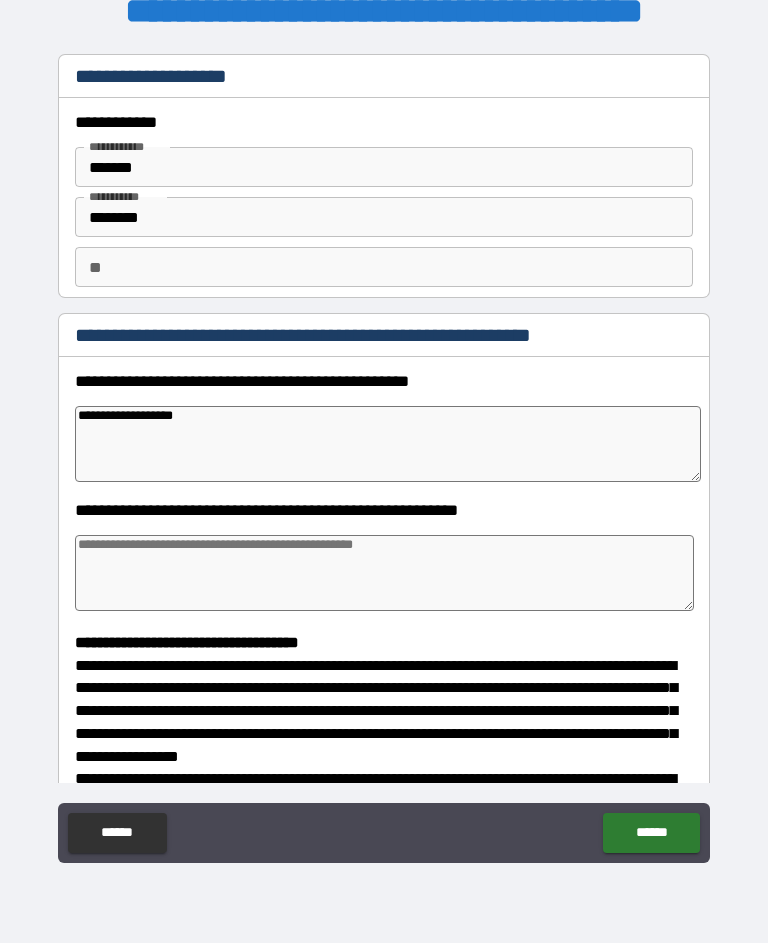 type on "*" 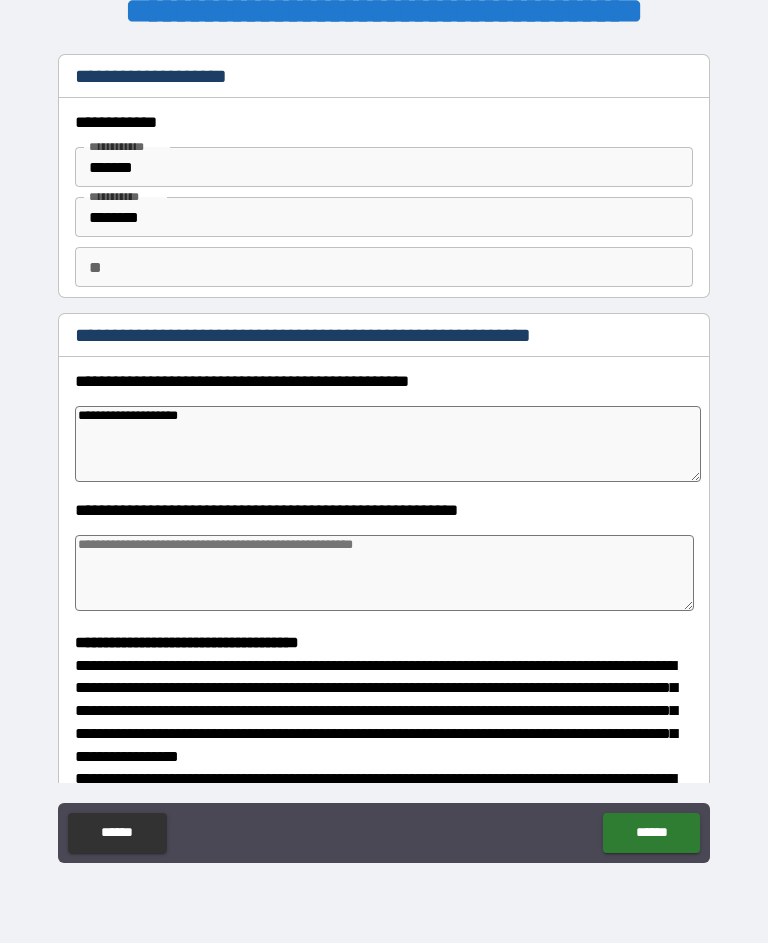 type on "*" 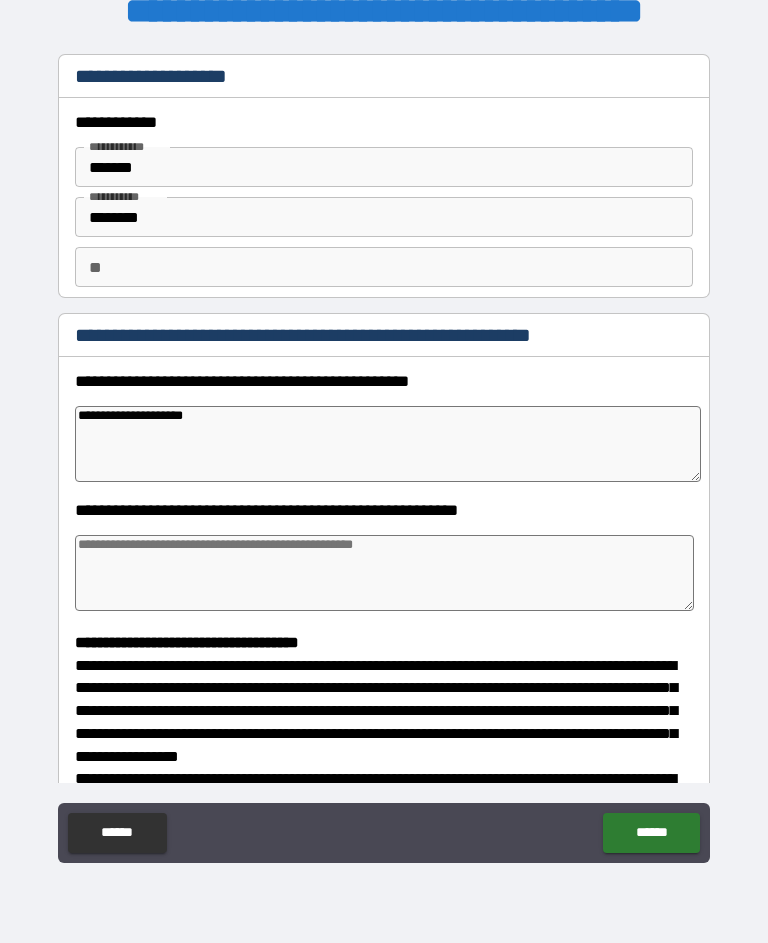type on "*" 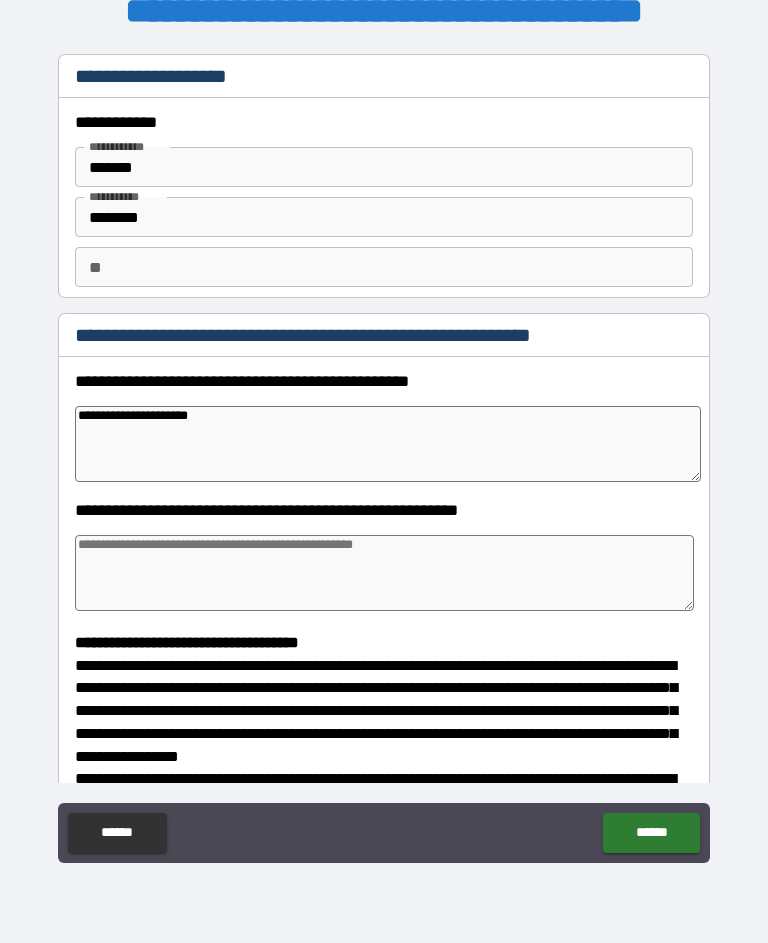 type on "*" 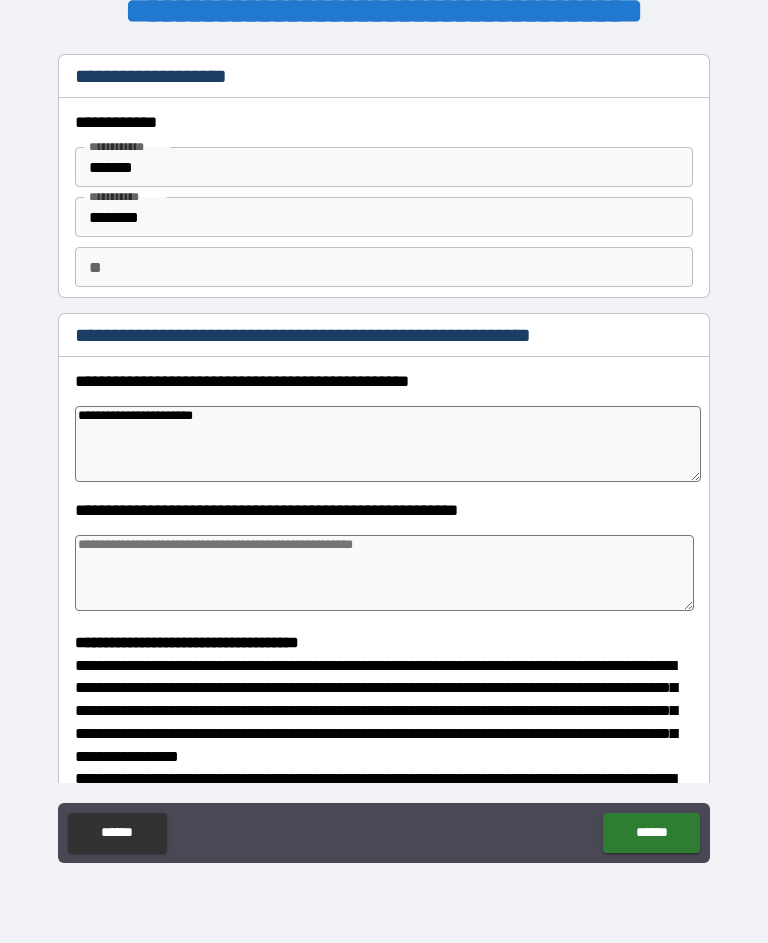 type on "*" 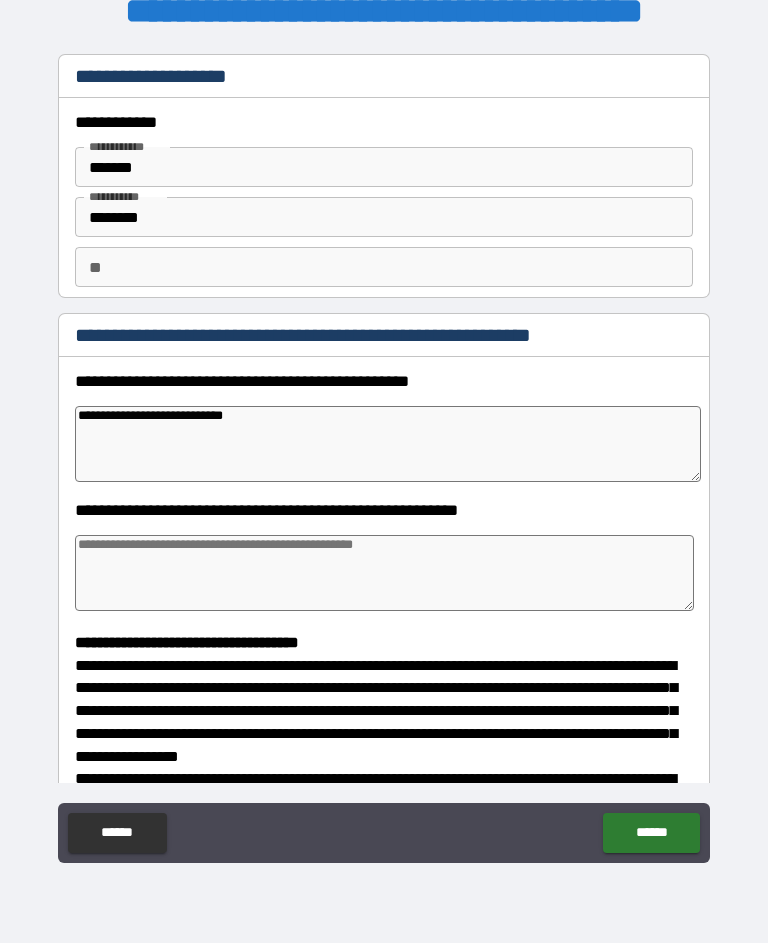 type on "**********" 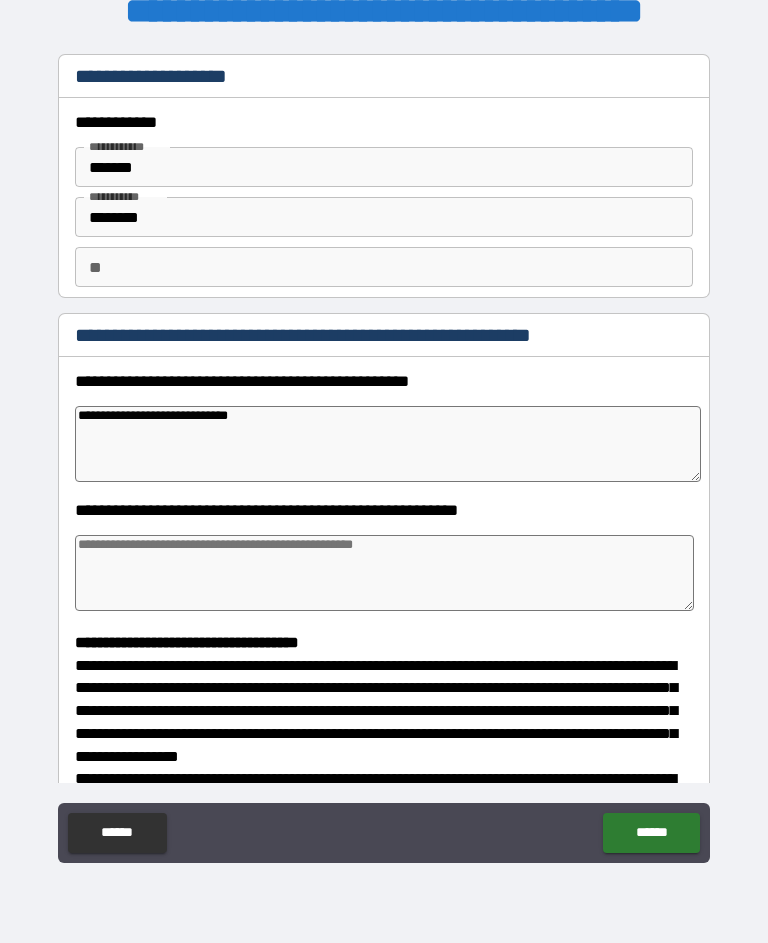 type on "*" 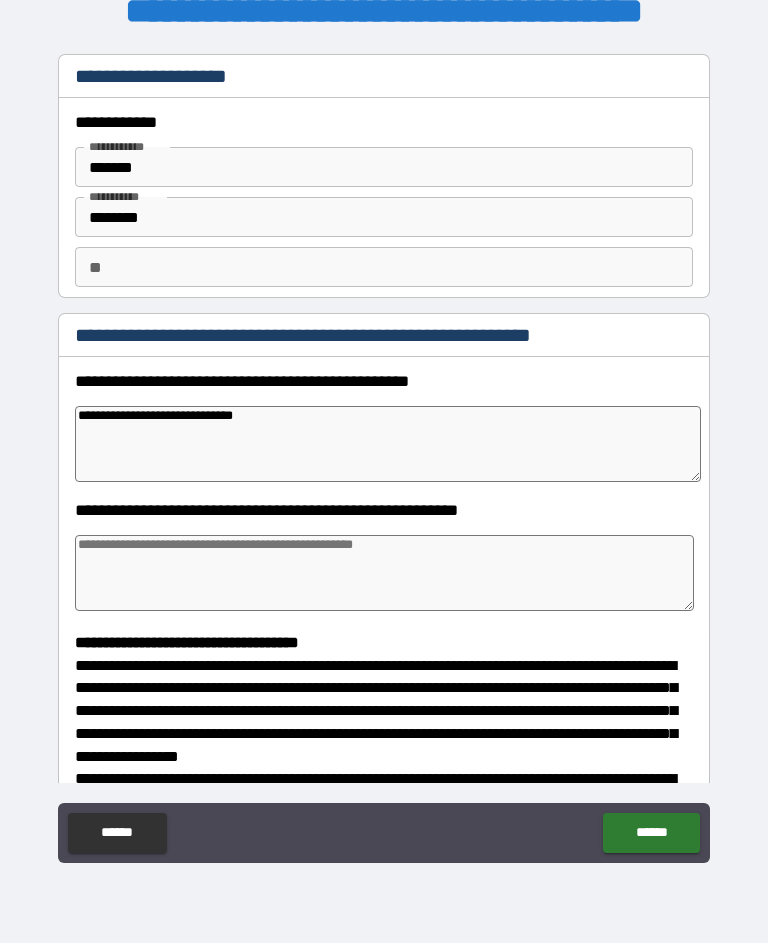 type on "*" 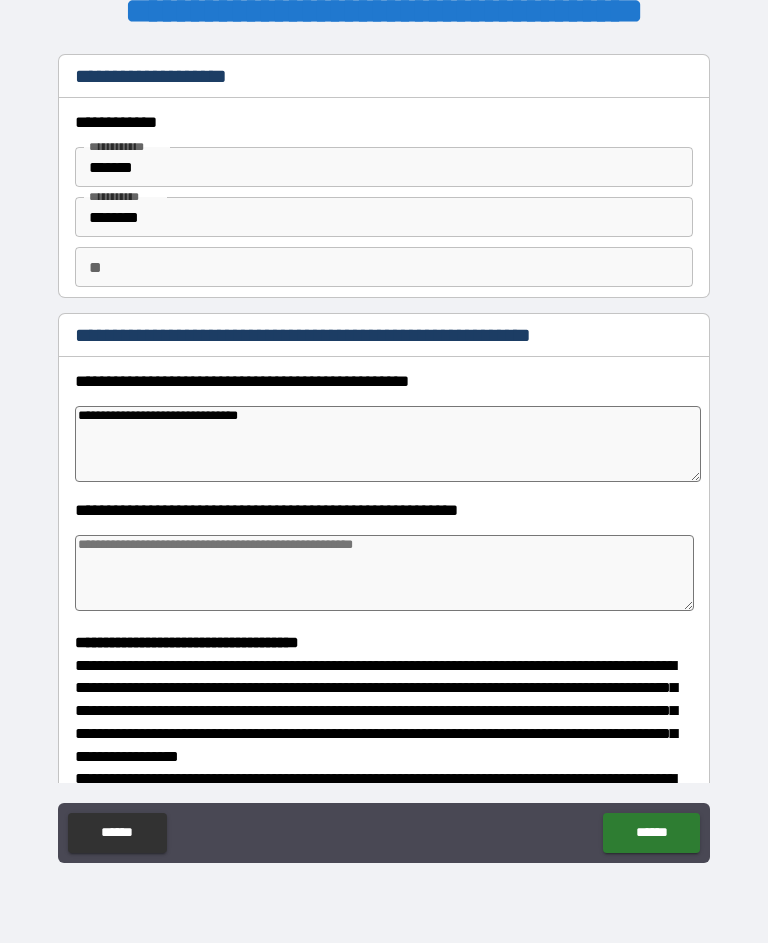 type on "*" 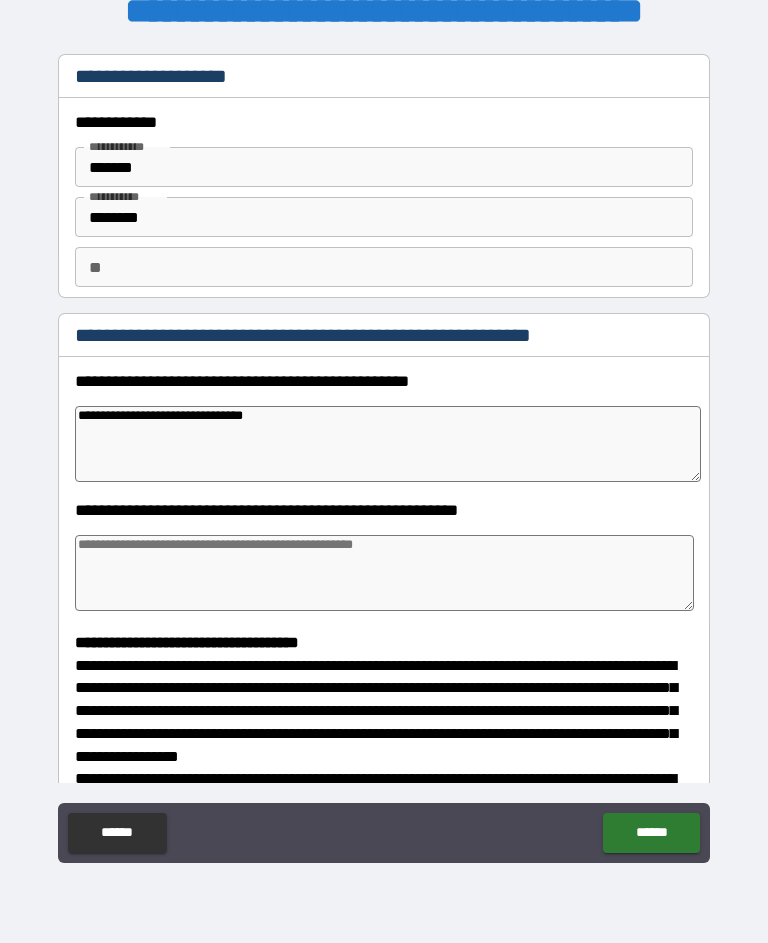 type on "*" 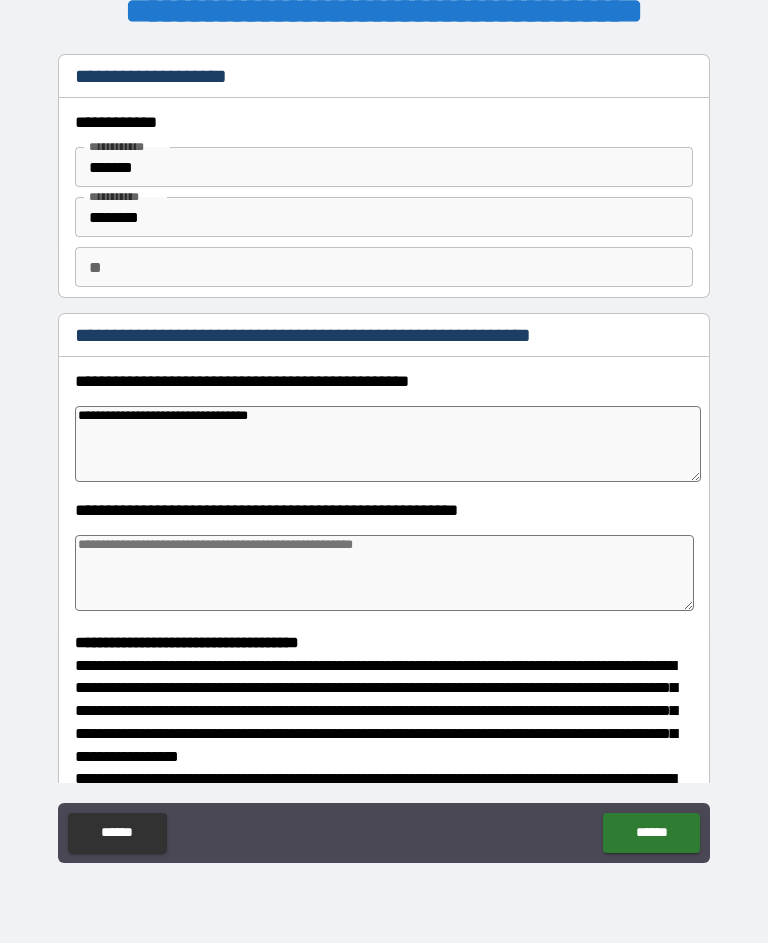 type on "*" 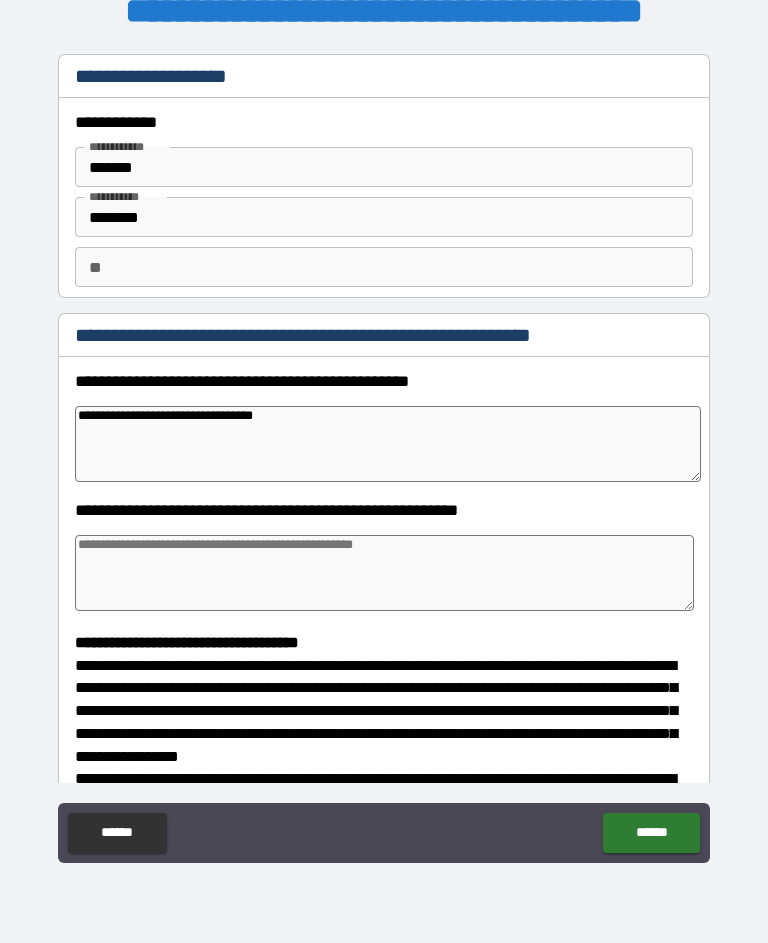 type on "*" 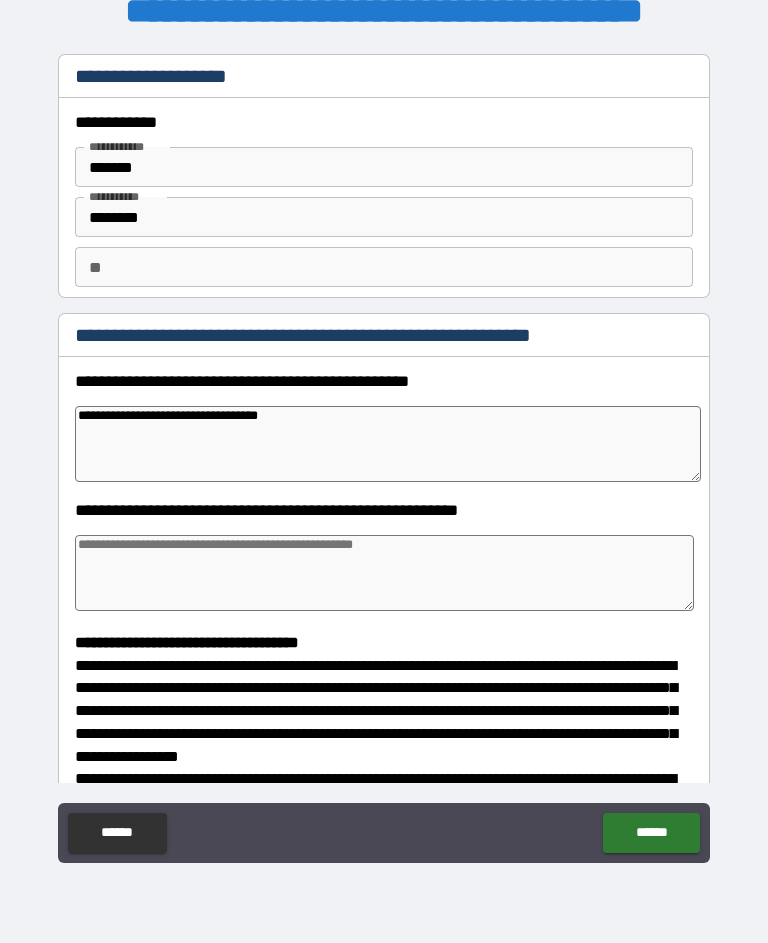 type on "*" 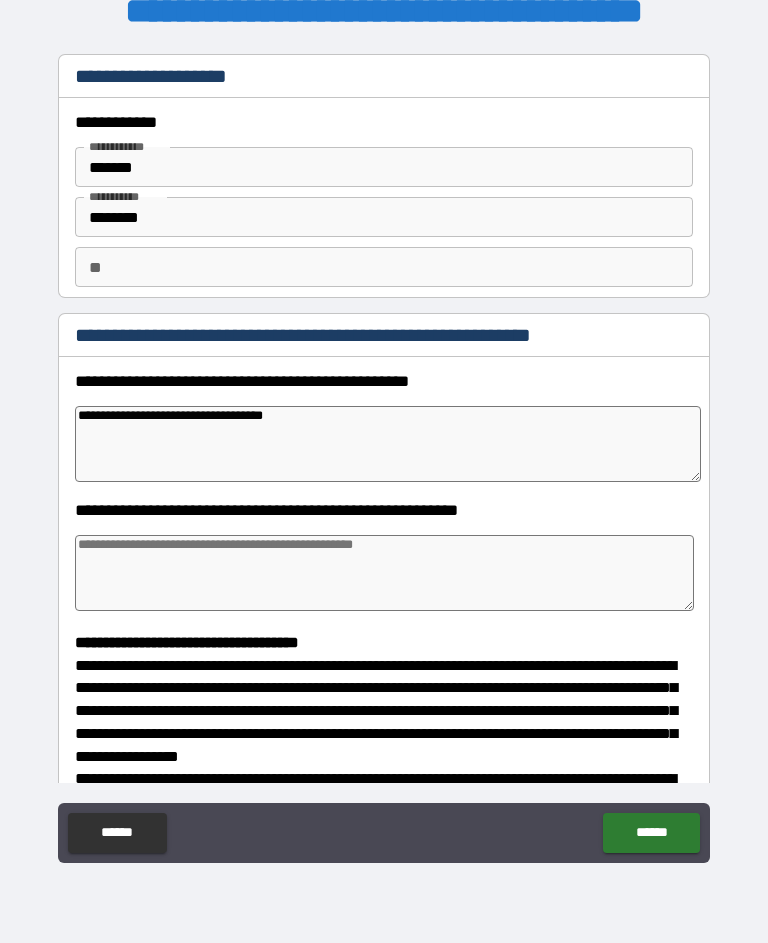 type on "*" 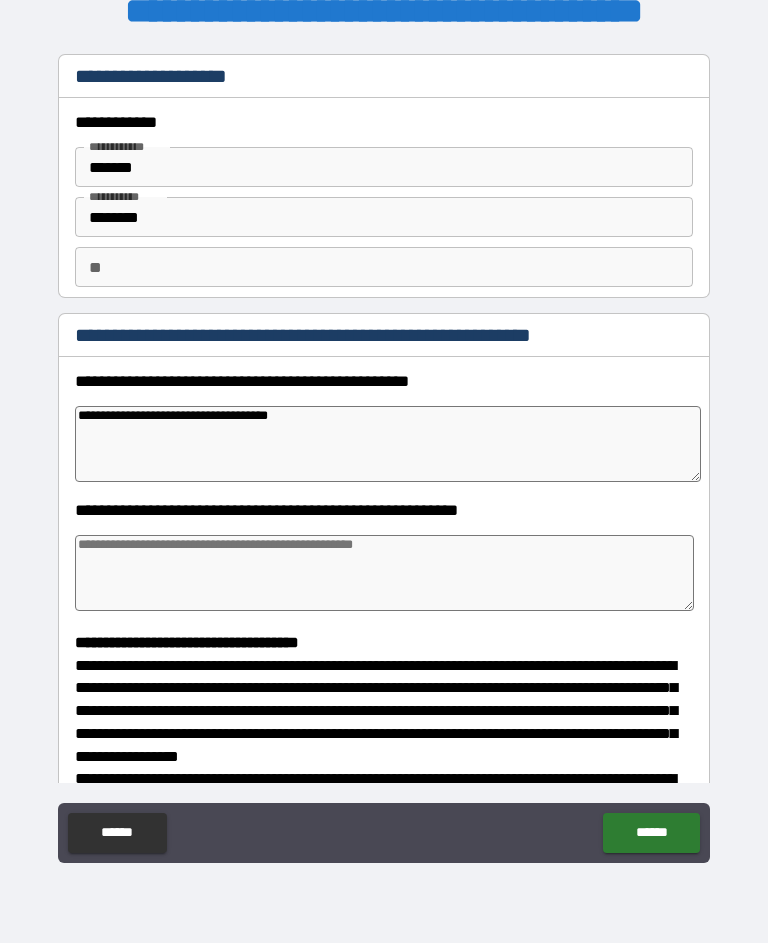 type on "*" 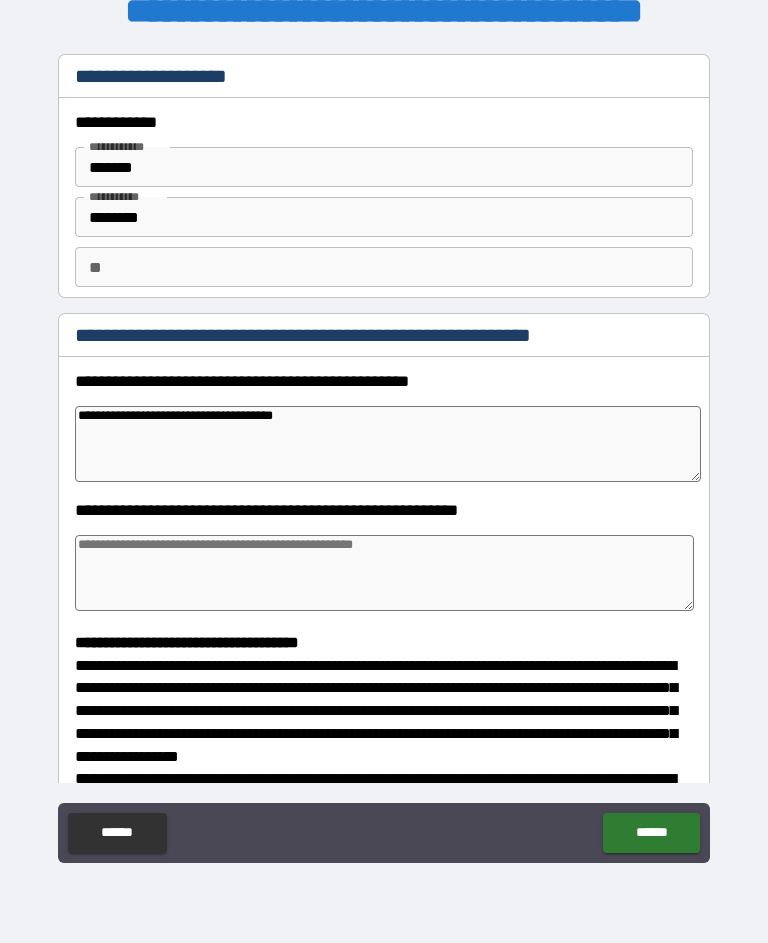 type on "*" 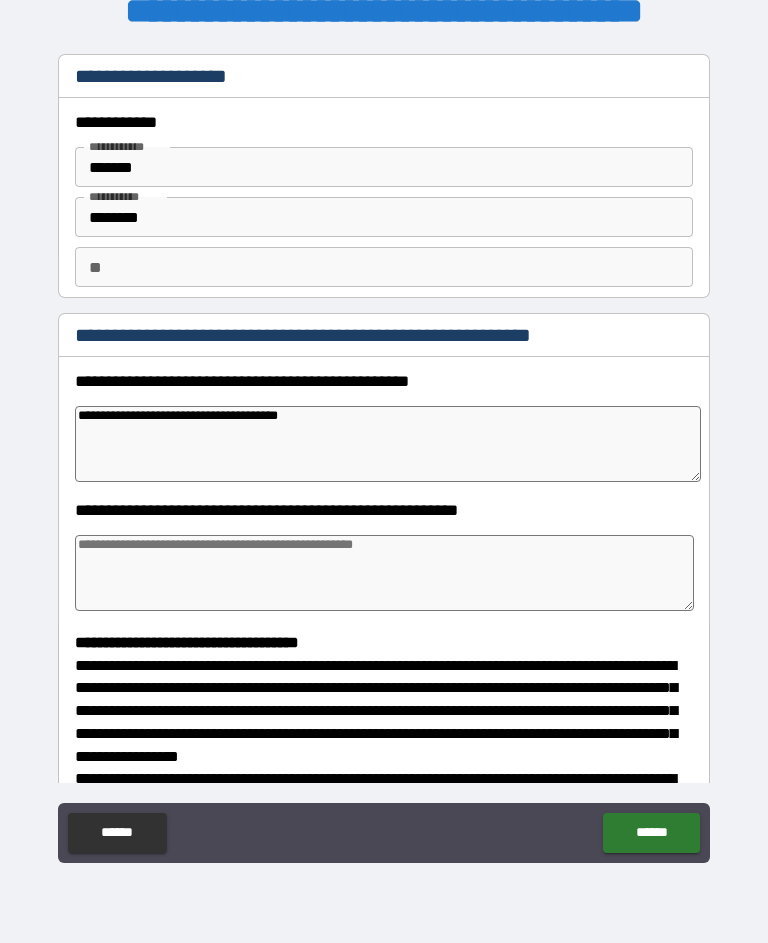 type on "*" 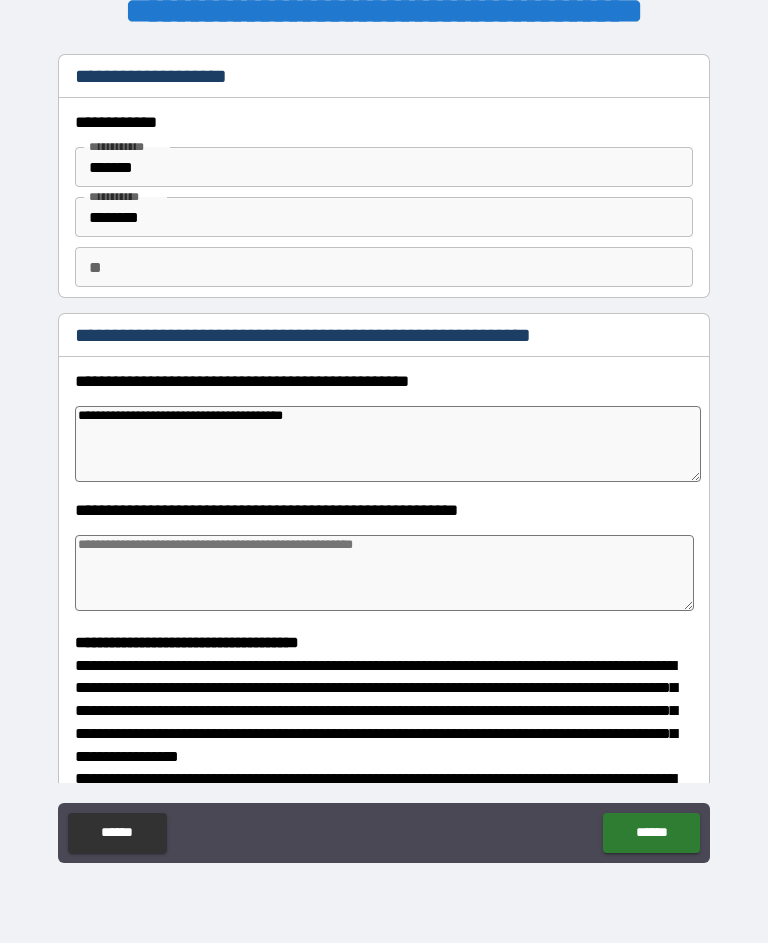 type on "*" 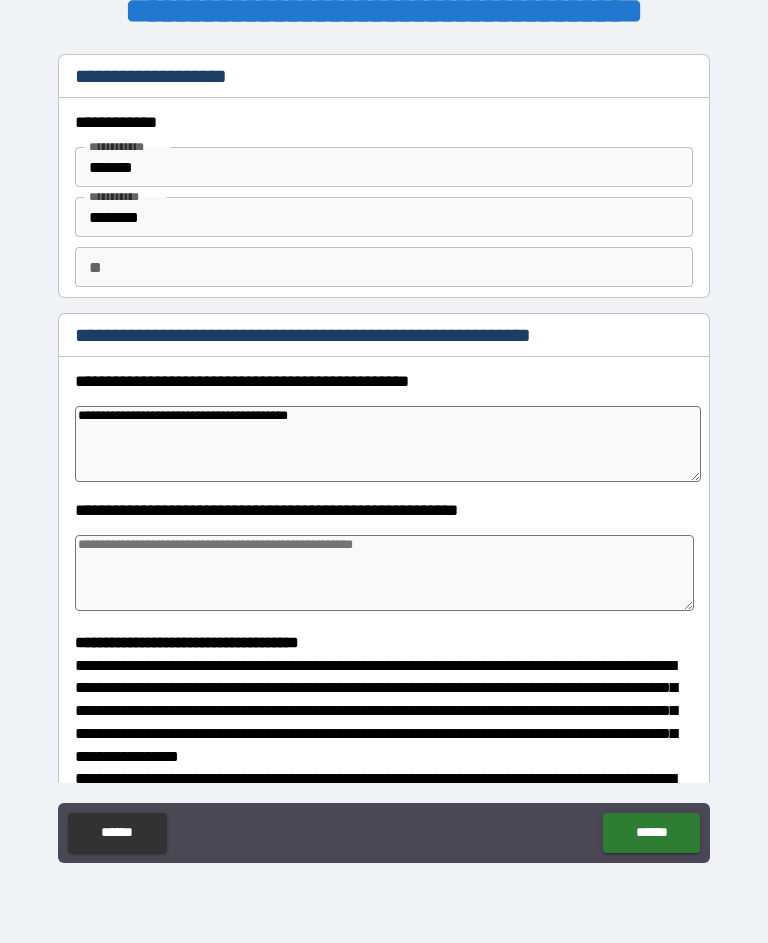 type on "*" 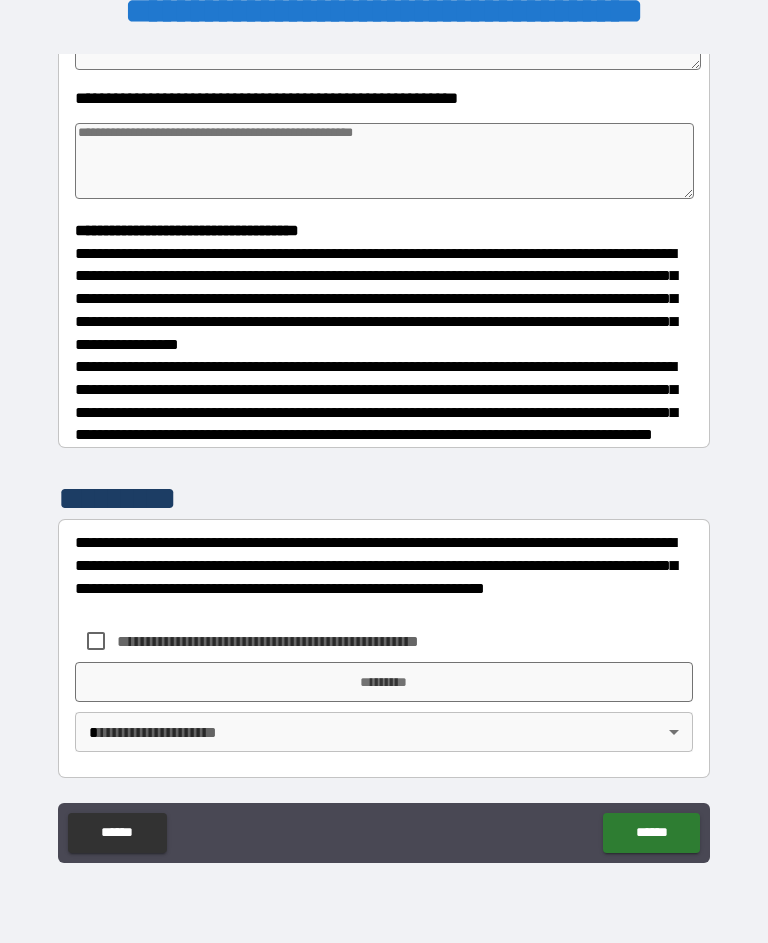 scroll, scrollTop: 427, scrollLeft: 0, axis: vertical 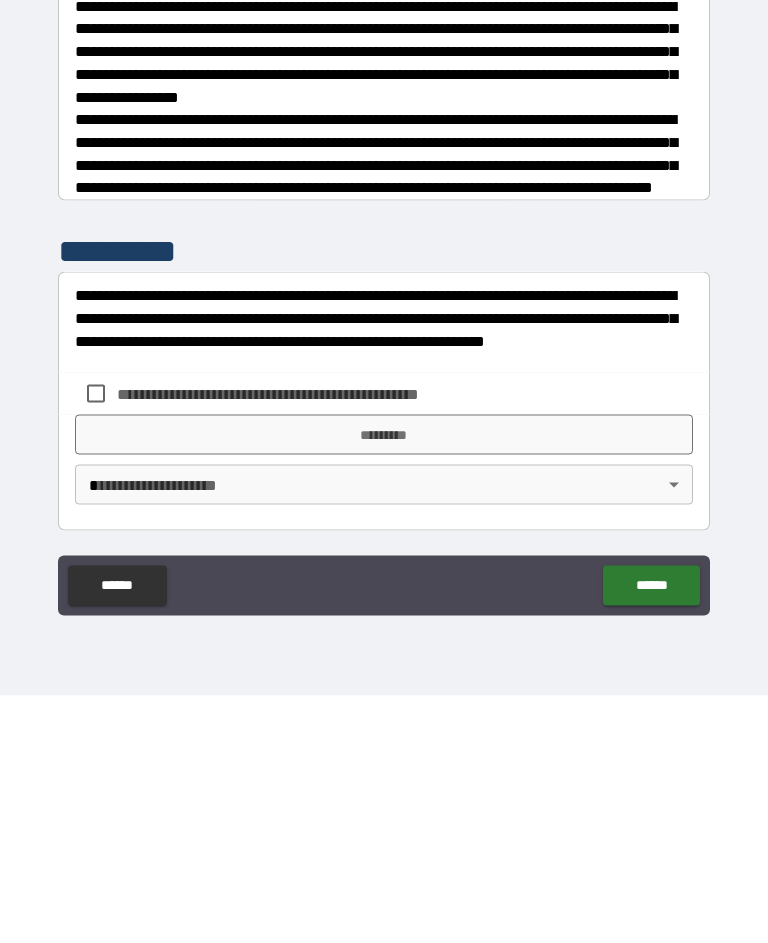 type on "**********" 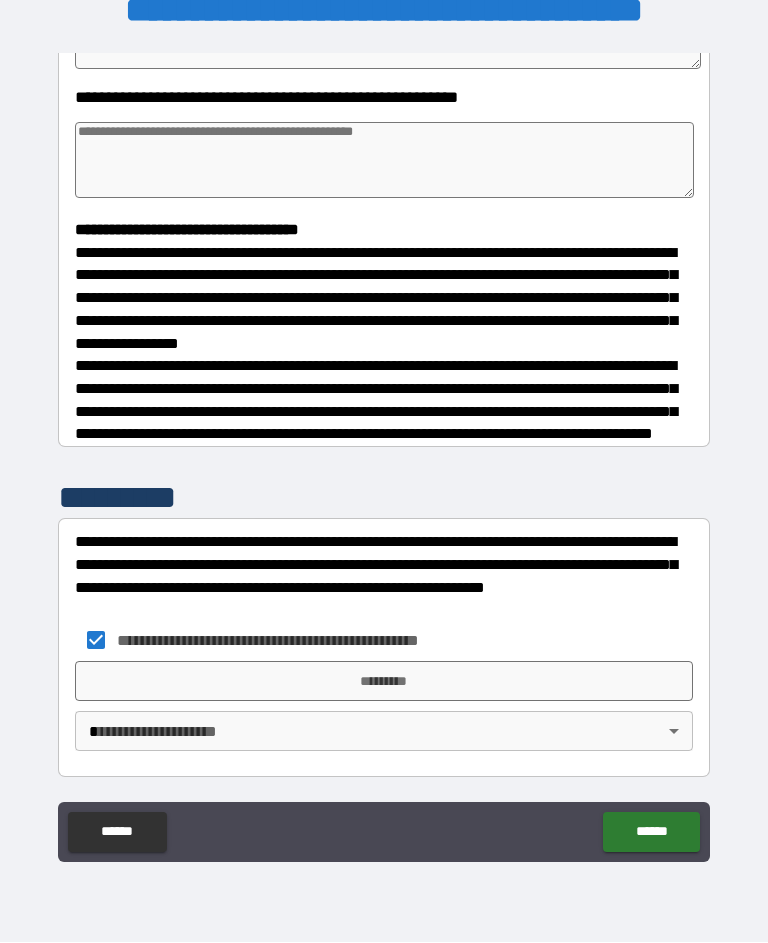 type on "*" 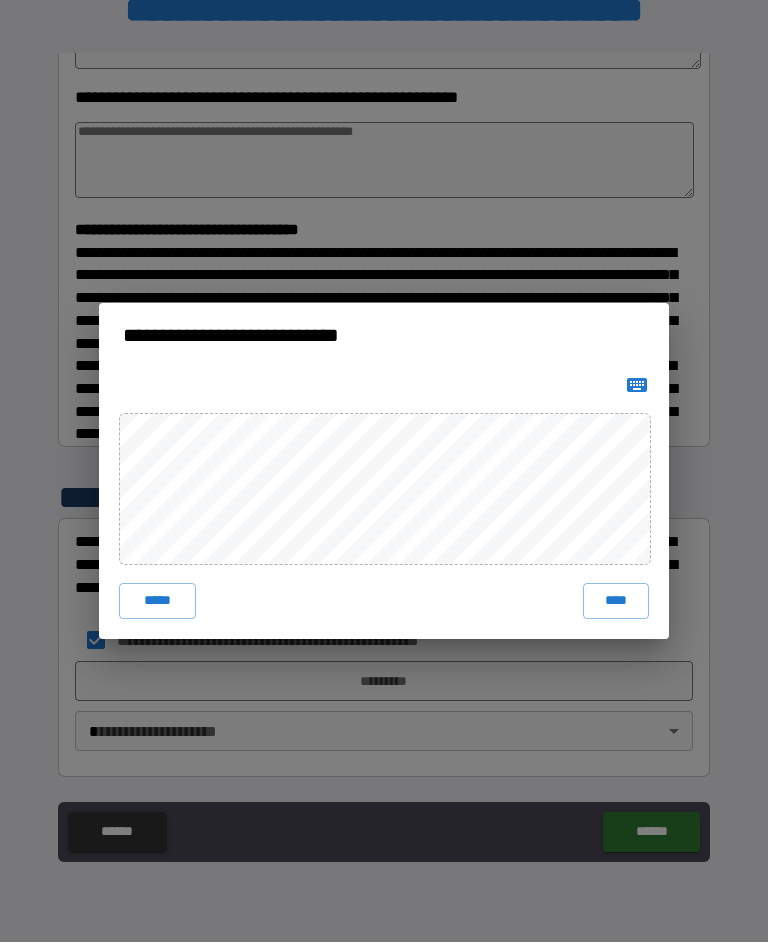 click on "****" at bounding box center [616, 602] 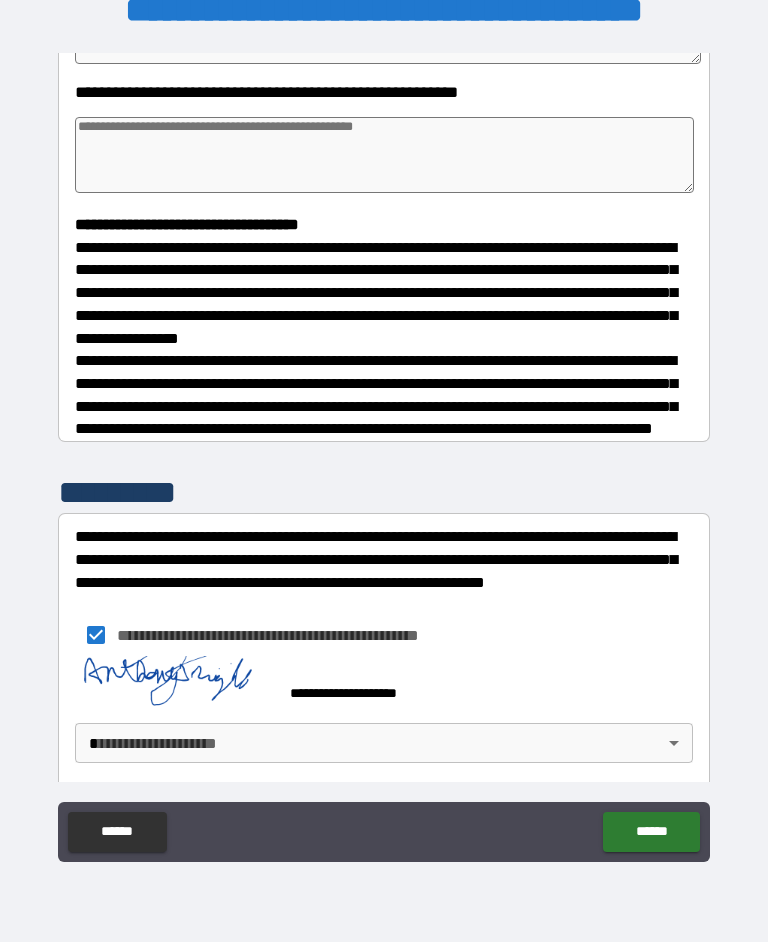 type on "*" 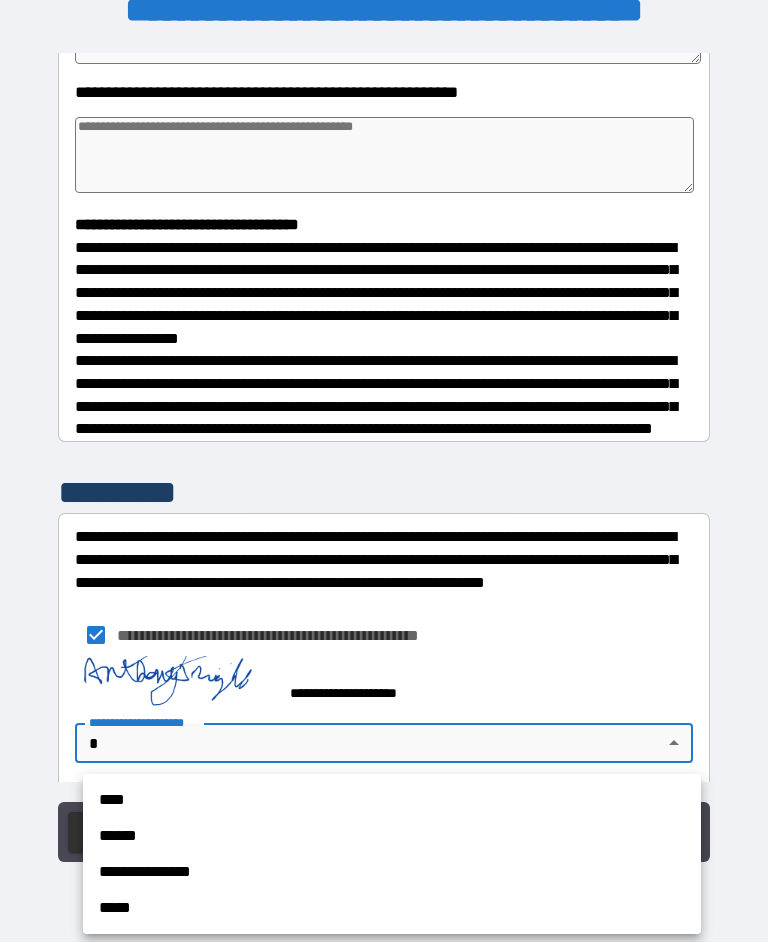 click on "****" at bounding box center (392, 801) 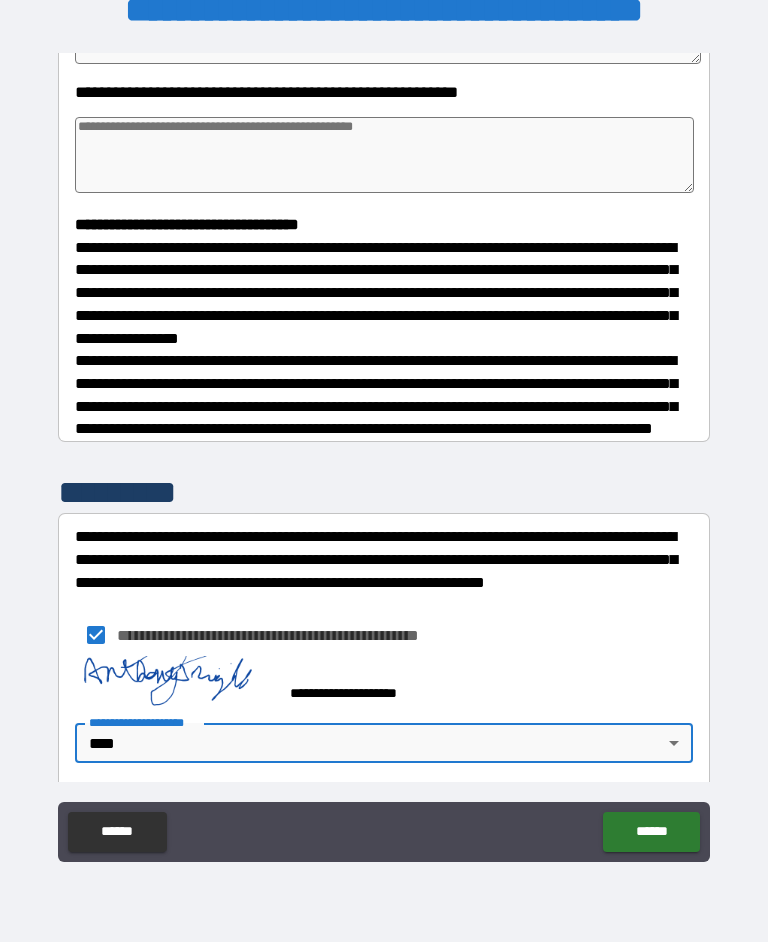 type on "*" 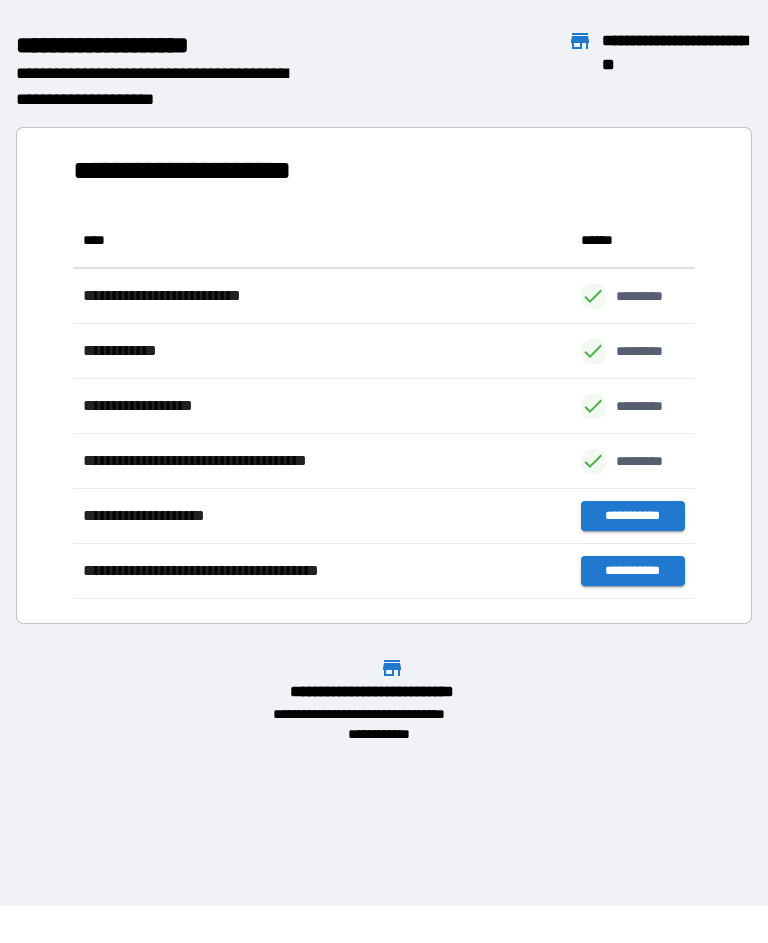 scroll, scrollTop: 386, scrollLeft: 622, axis: both 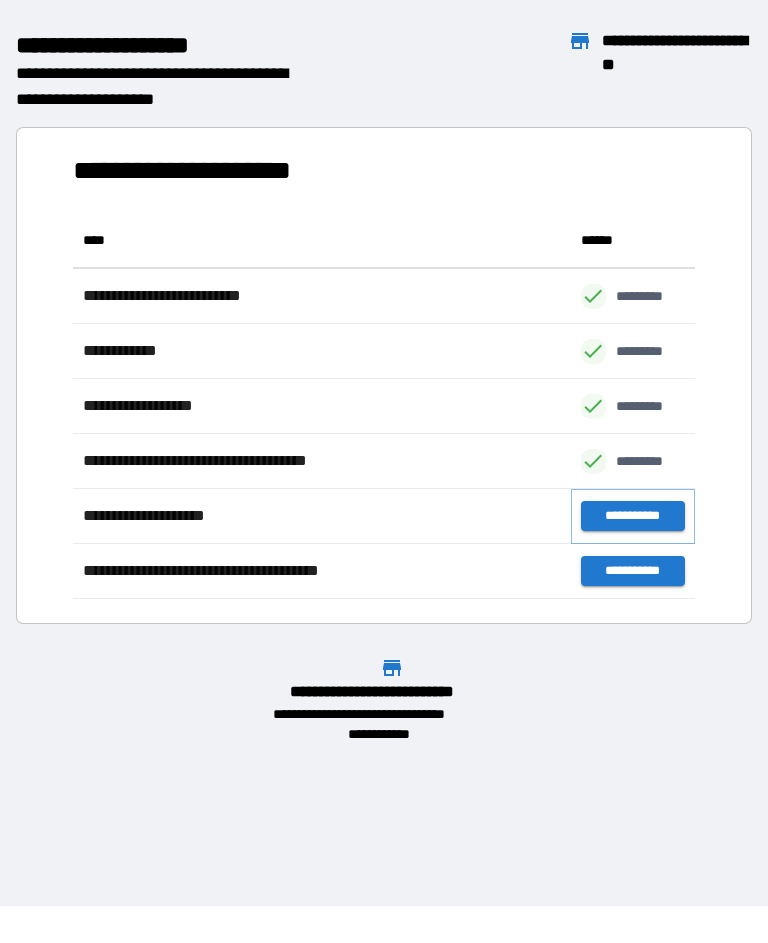 click on "**********" at bounding box center [633, 517] 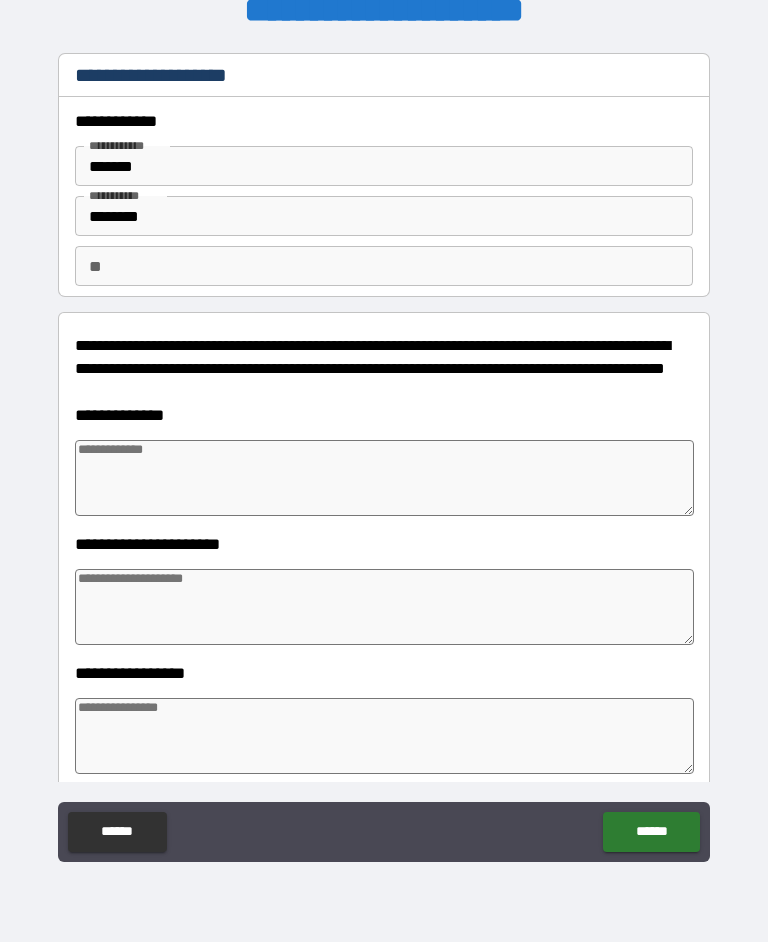 type on "*" 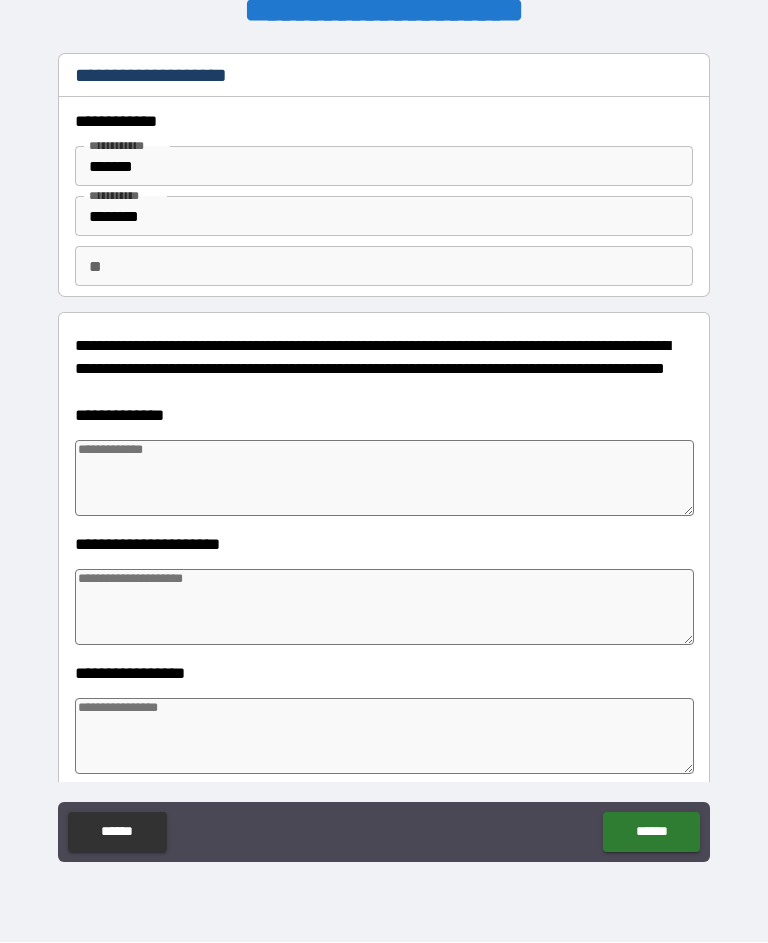 type on "*" 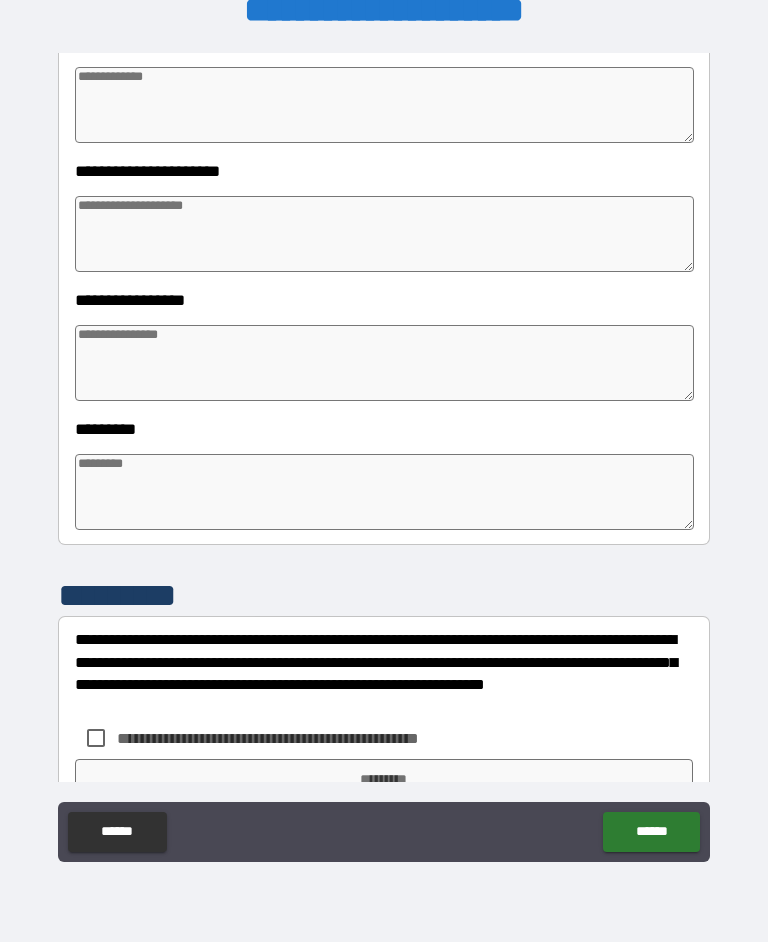 scroll, scrollTop: 392, scrollLeft: 0, axis: vertical 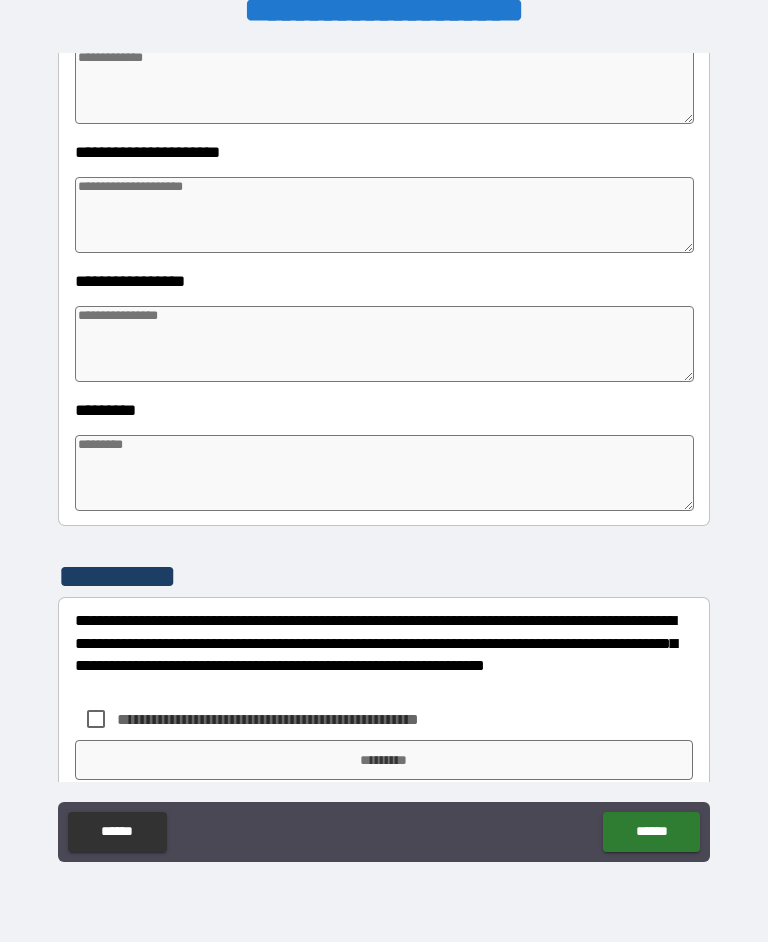 click at bounding box center (384, 474) 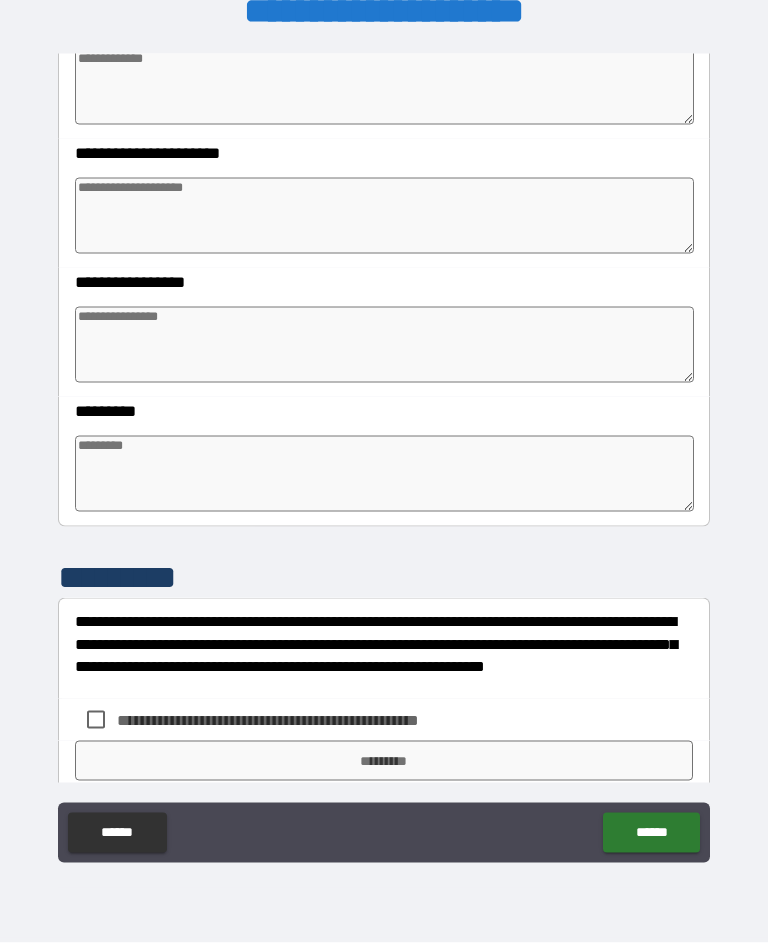 type on "*" 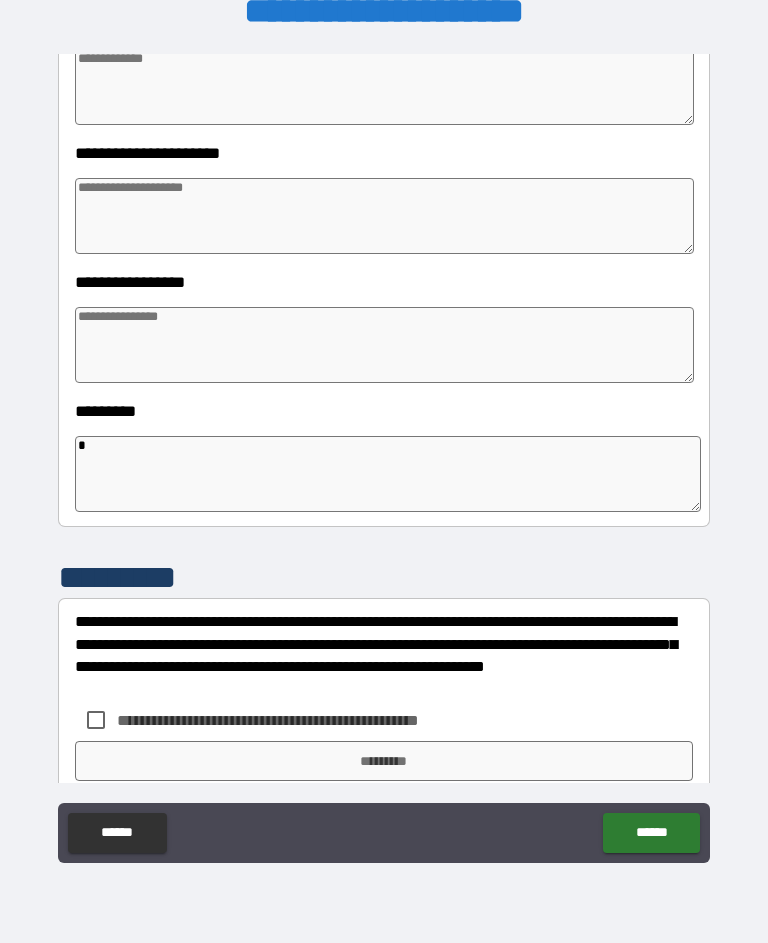 type 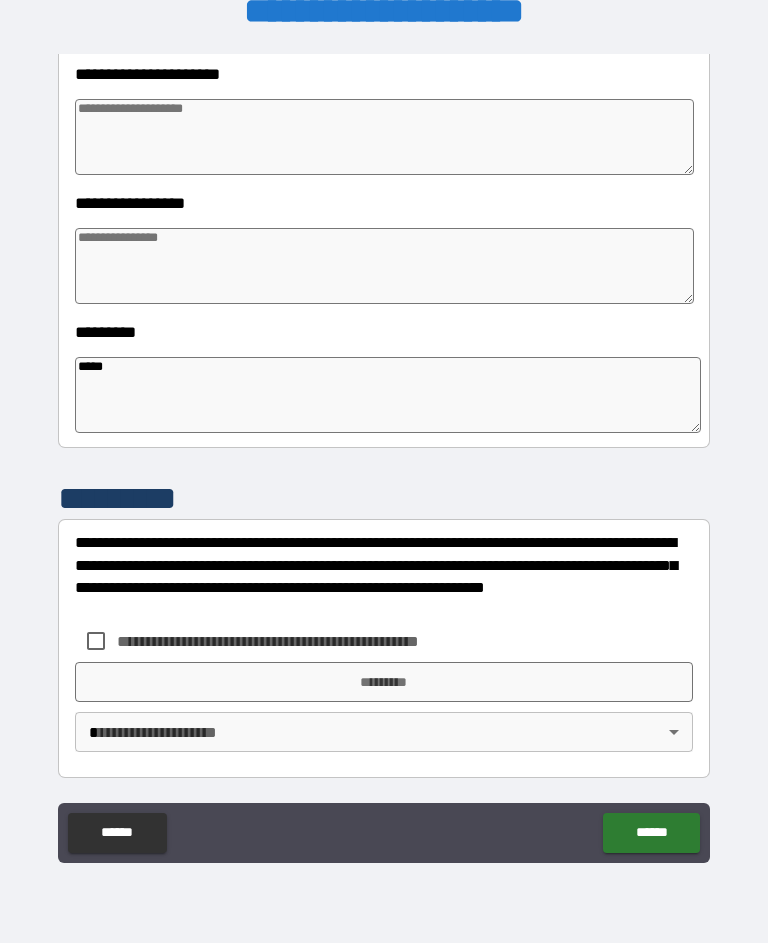 scroll, scrollTop: 471, scrollLeft: 0, axis: vertical 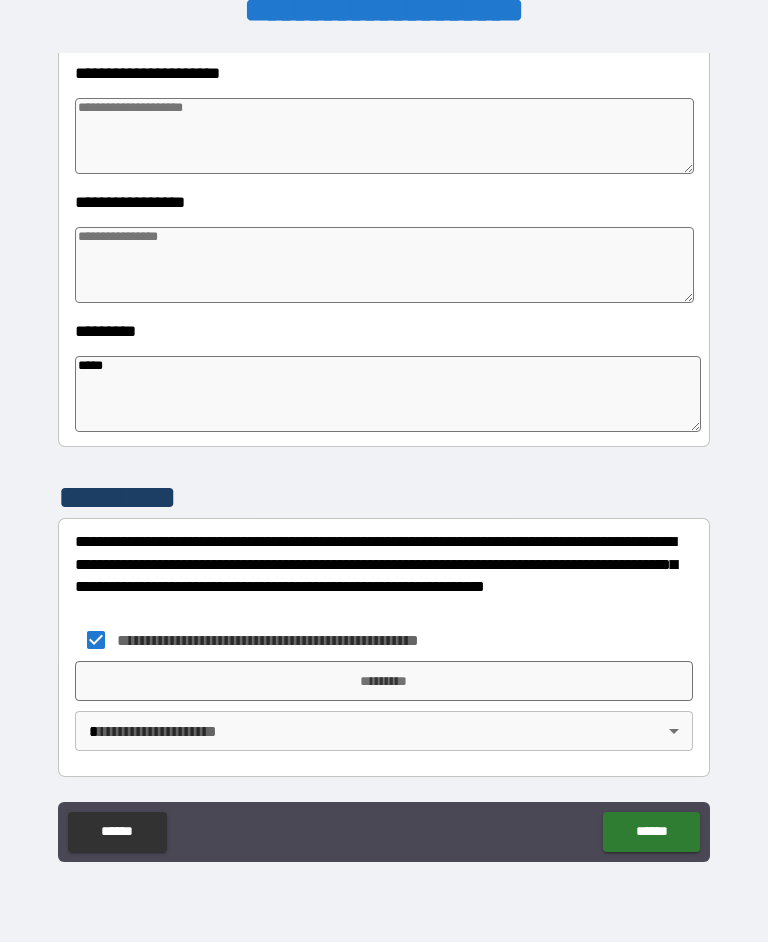 click on "*********" at bounding box center [384, 682] 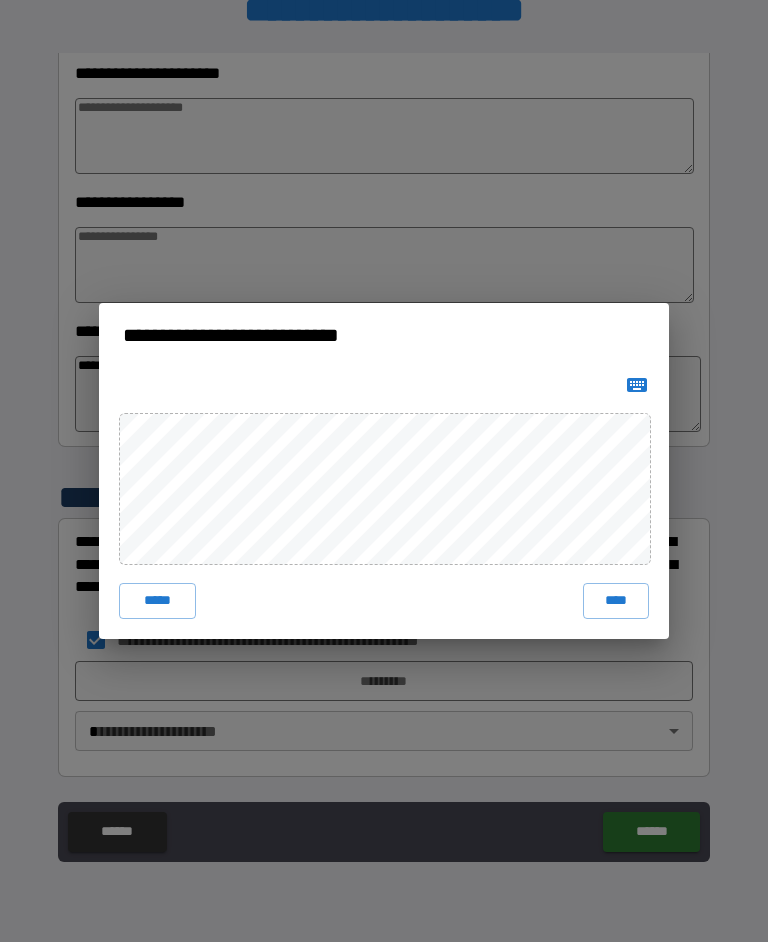 click on "****" at bounding box center (616, 602) 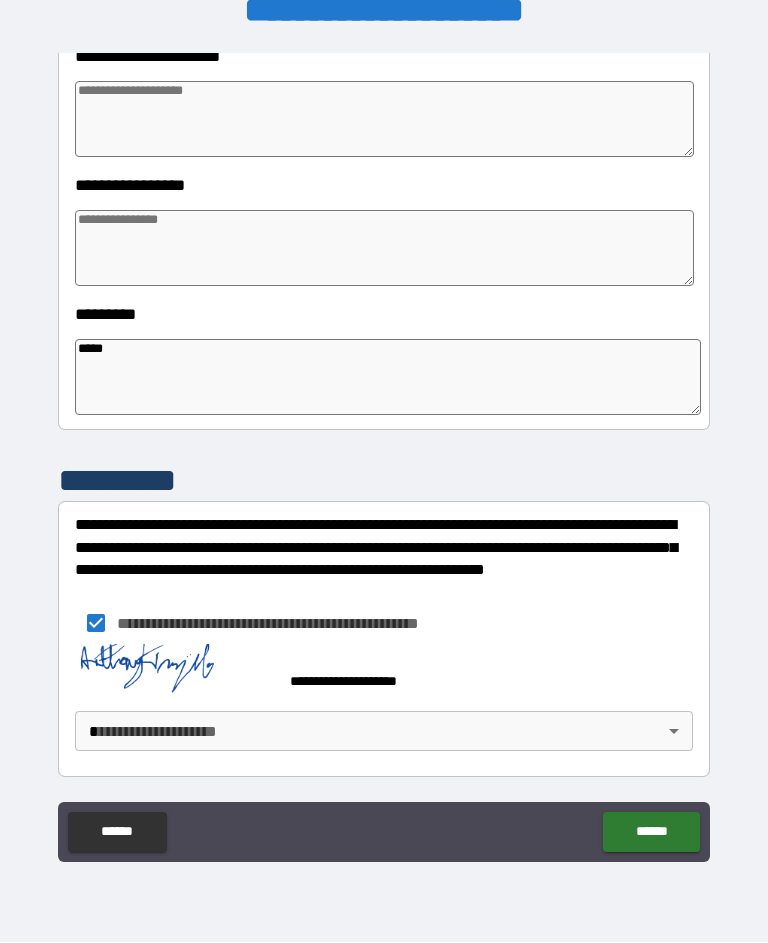 scroll, scrollTop: 488, scrollLeft: 0, axis: vertical 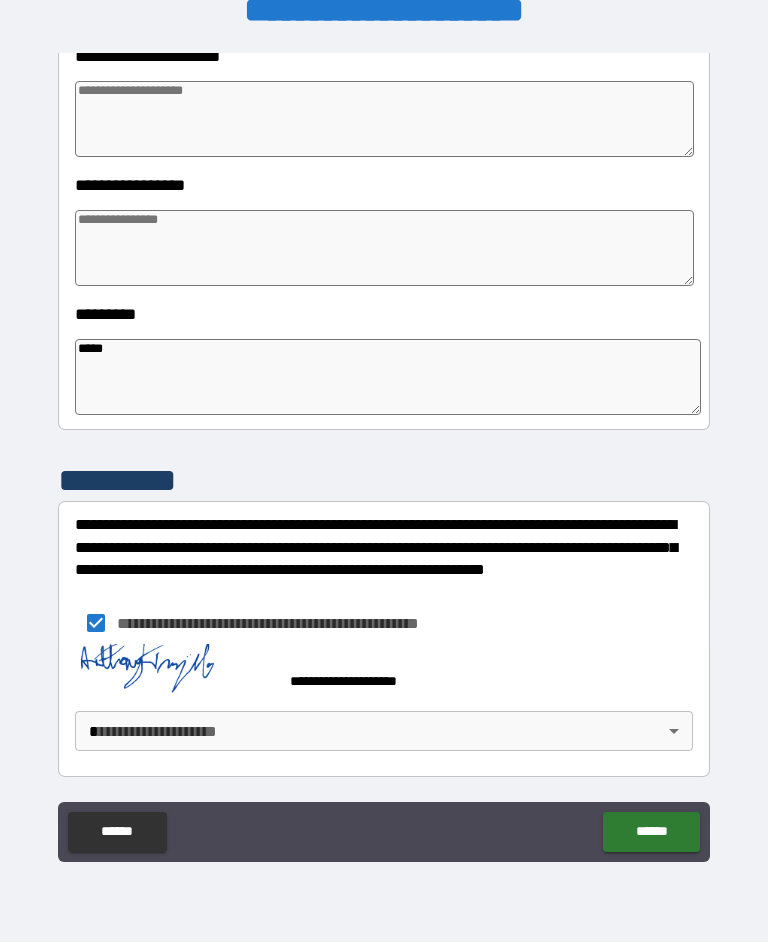 click on "**********" at bounding box center (384, 453) 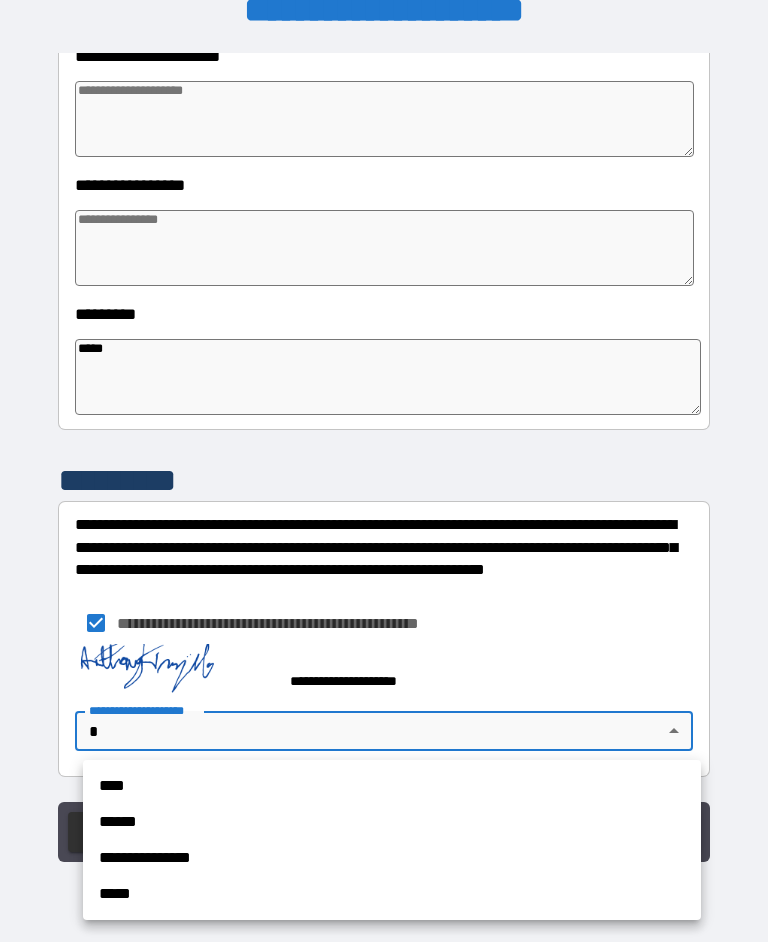 click on "****" at bounding box center (392, 787) 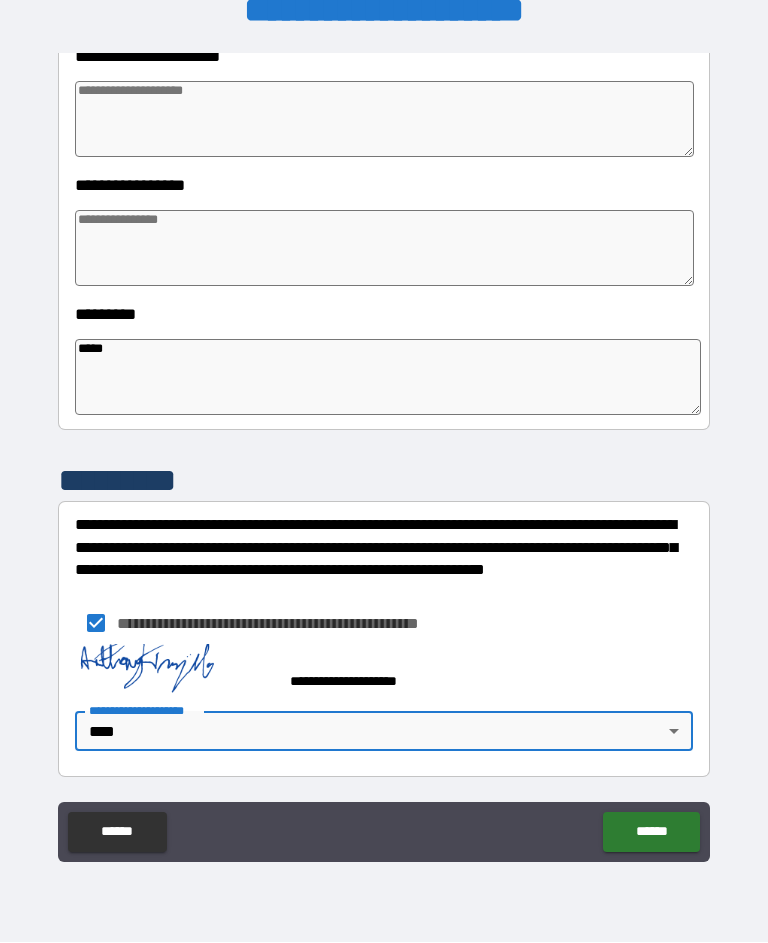click on "******" at bounding box center (651, 833) 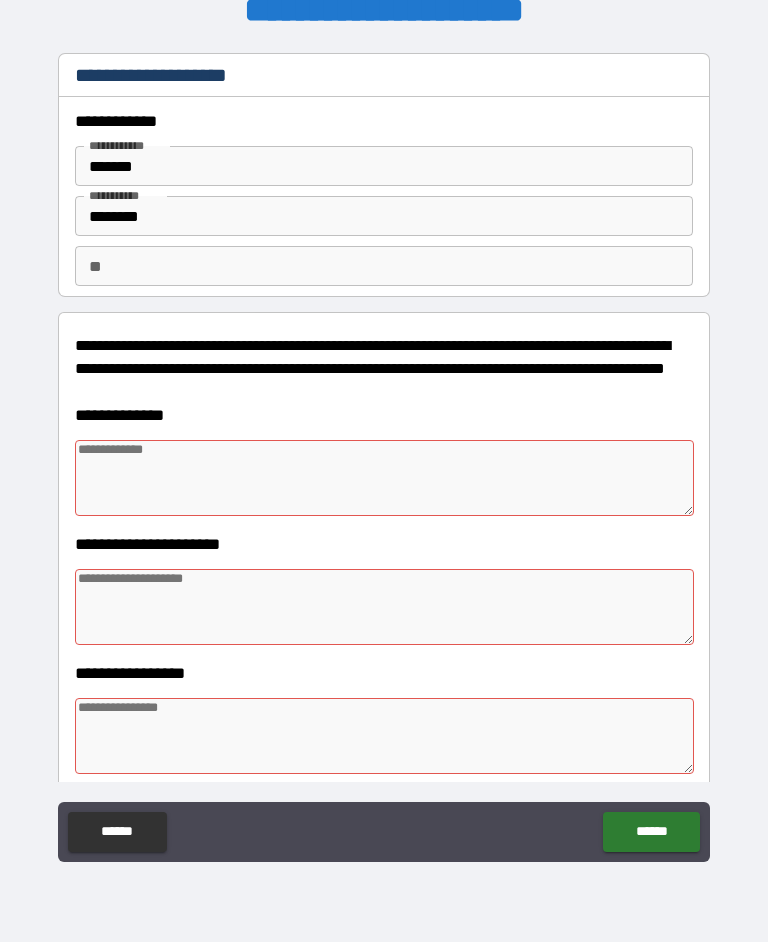 scroll, scrollTop: 0, scrollLeft: 0, axis: both 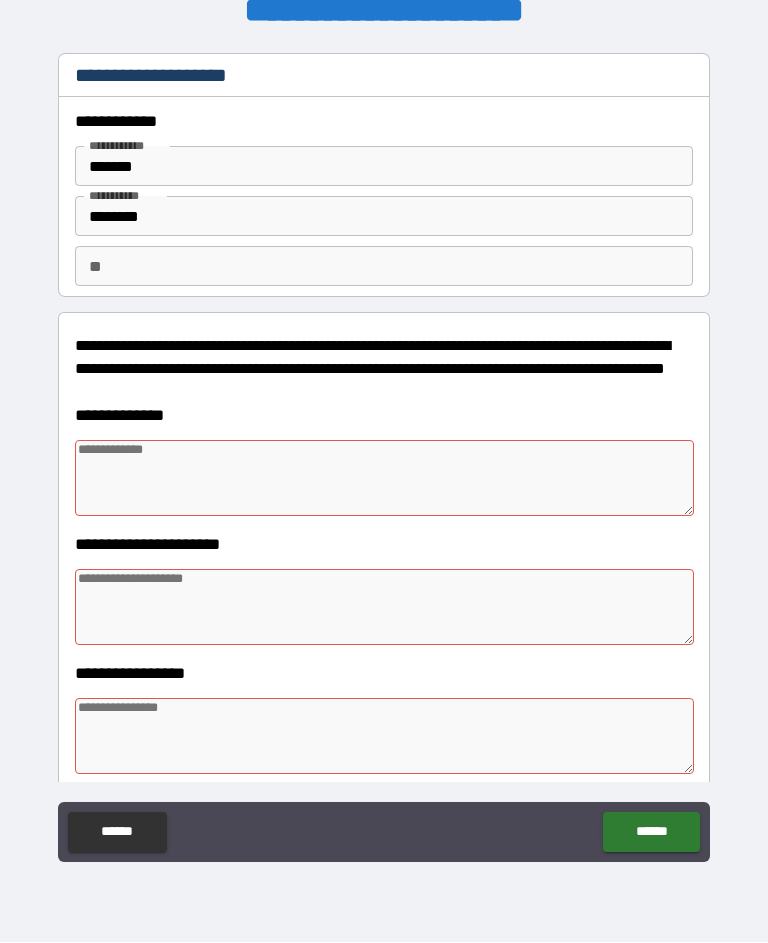 click at bounding box center [384, 479] 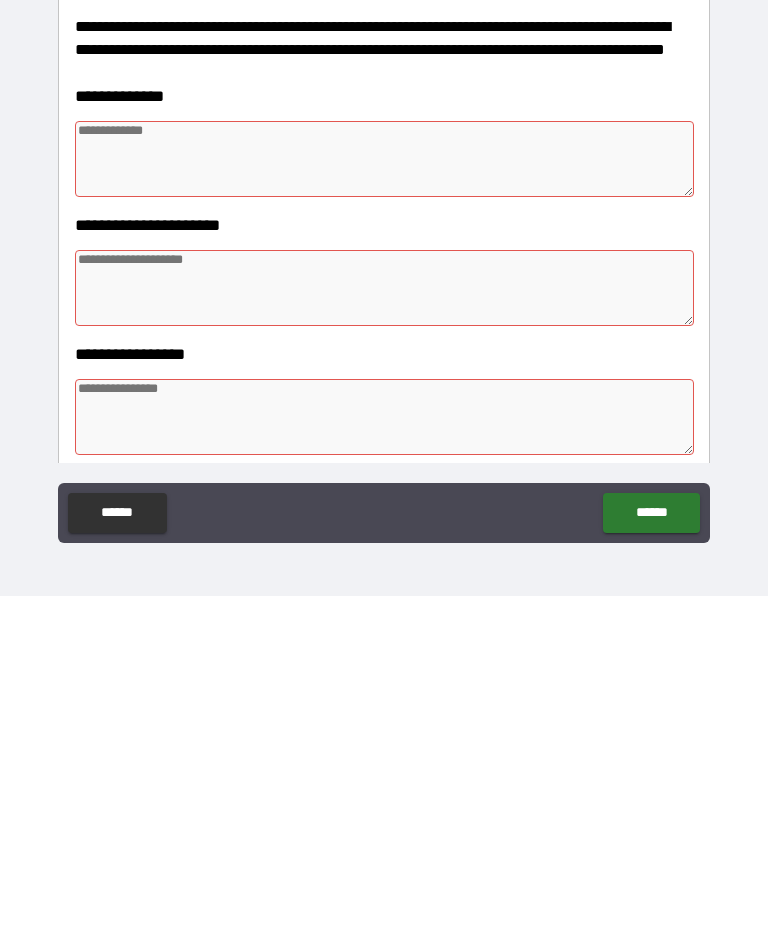 scroll, scrollTop: 0, scrollLeft: 0, axis: both 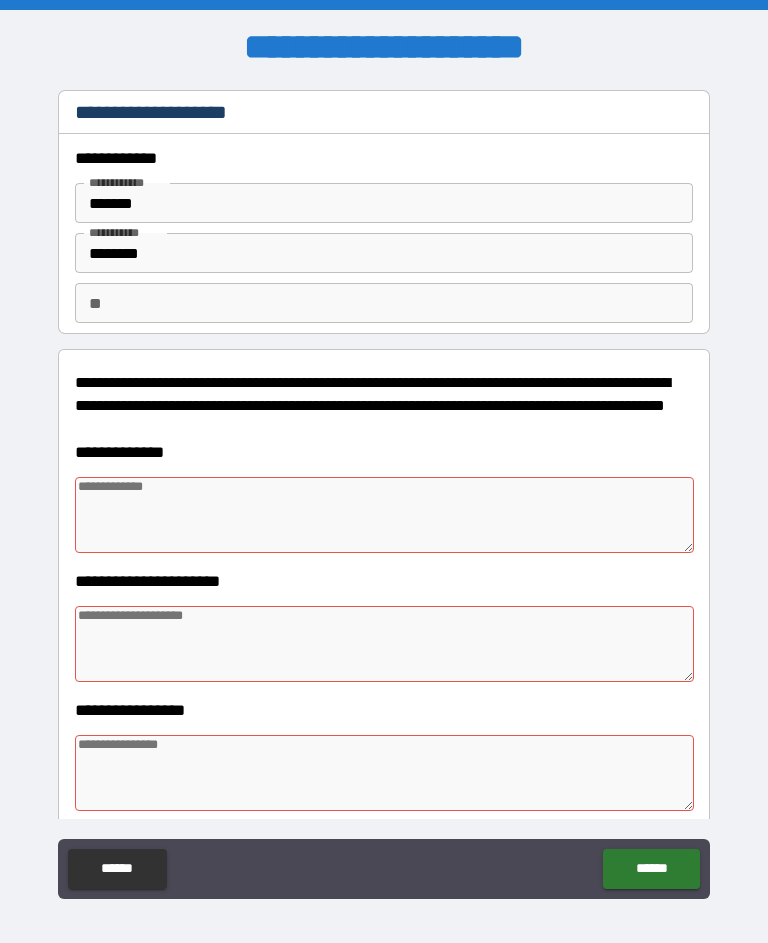click on "**" at bounding box center (384, 303) 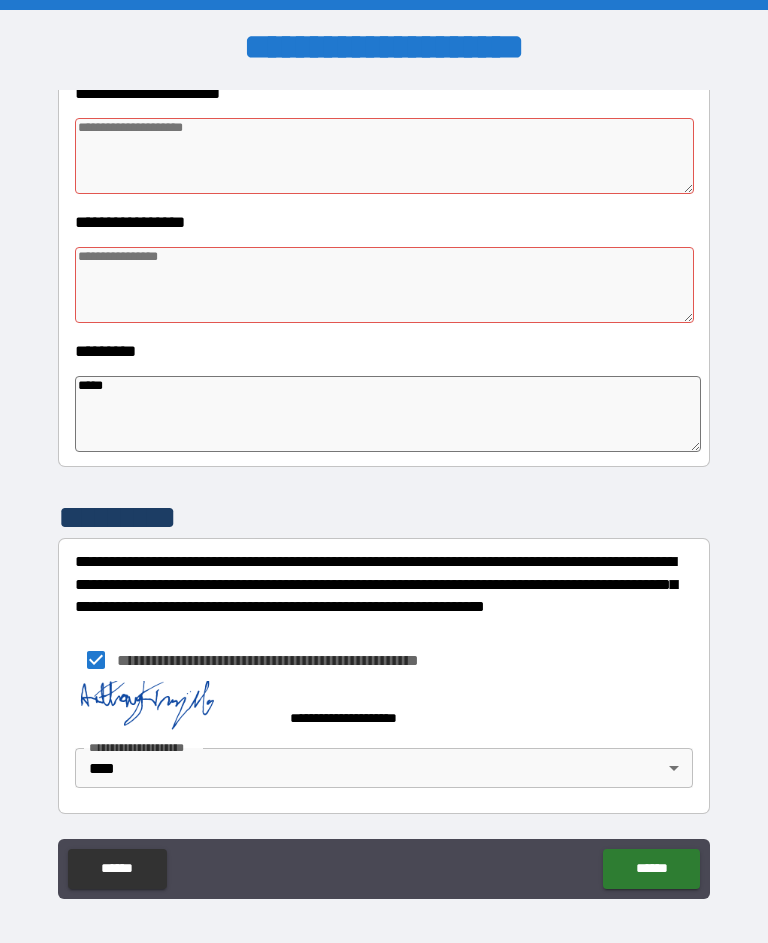 scroll, scrollTop: 488, scrollLeft: 0, axis: vertical 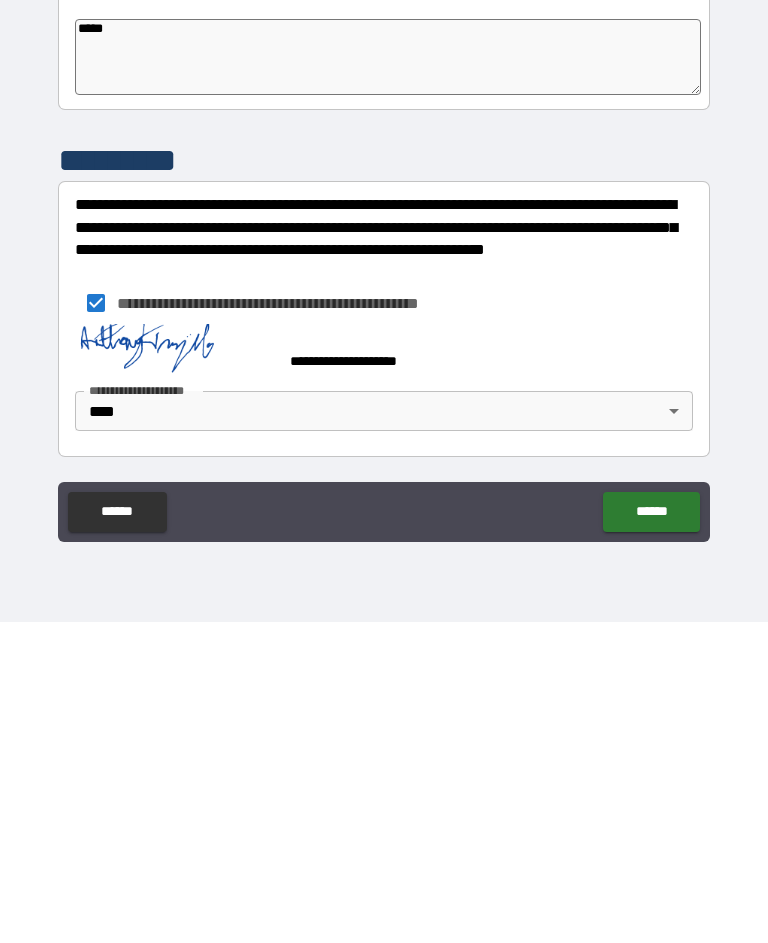 click on "******" at bounding box center (651, 833) 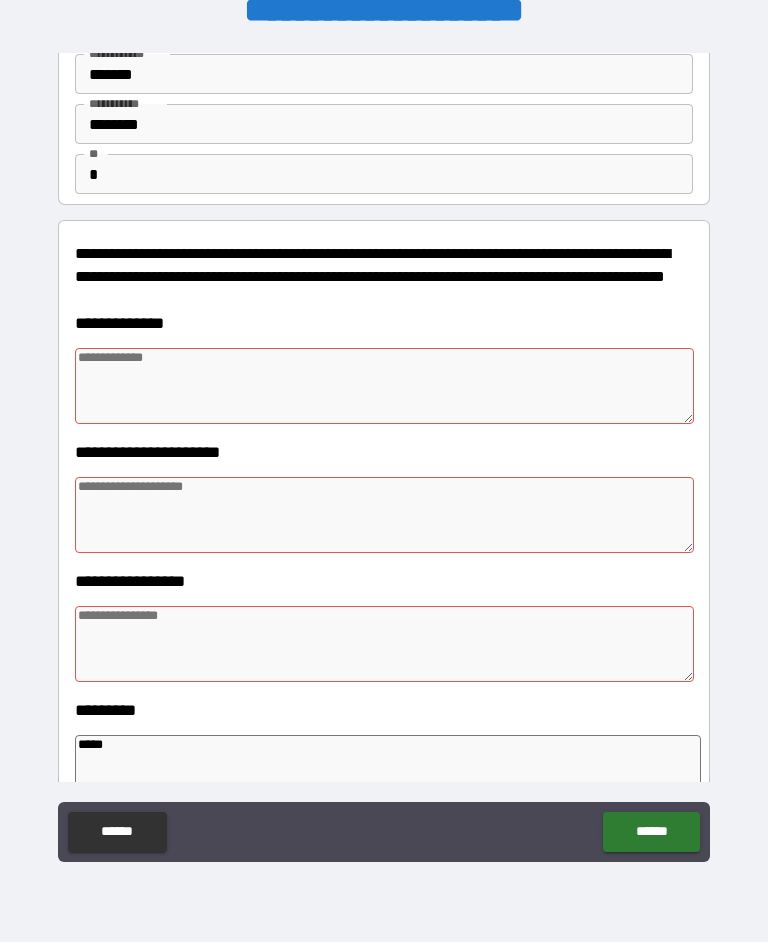 scroll, scrollTop: 91, scrollLeft: 0, axis: vertical 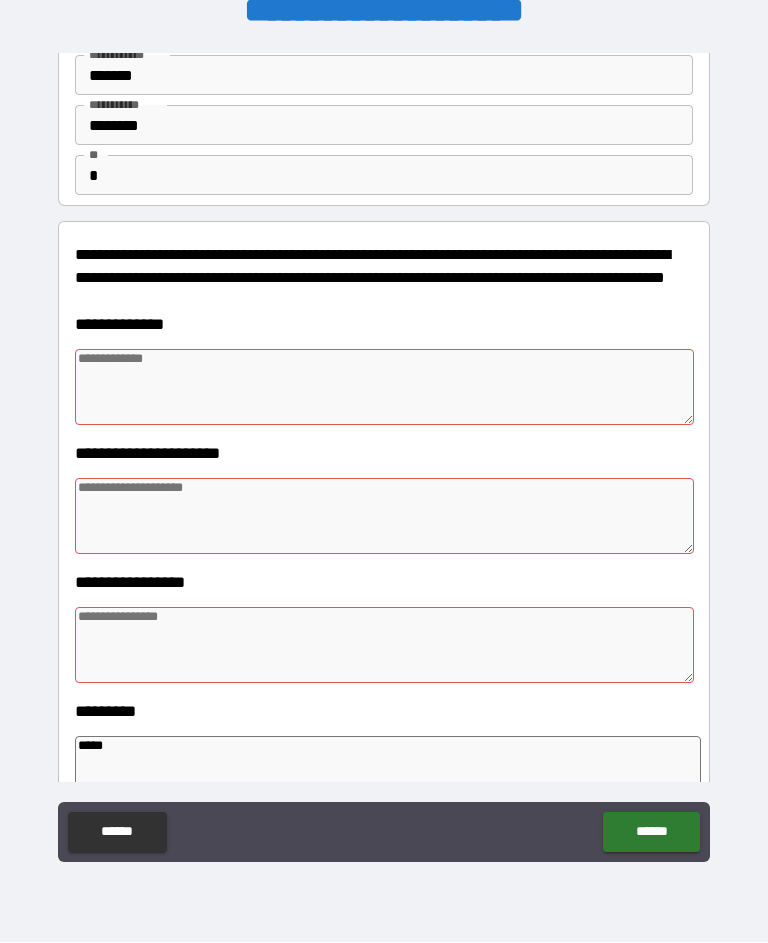click at bounding box center (384, 388) 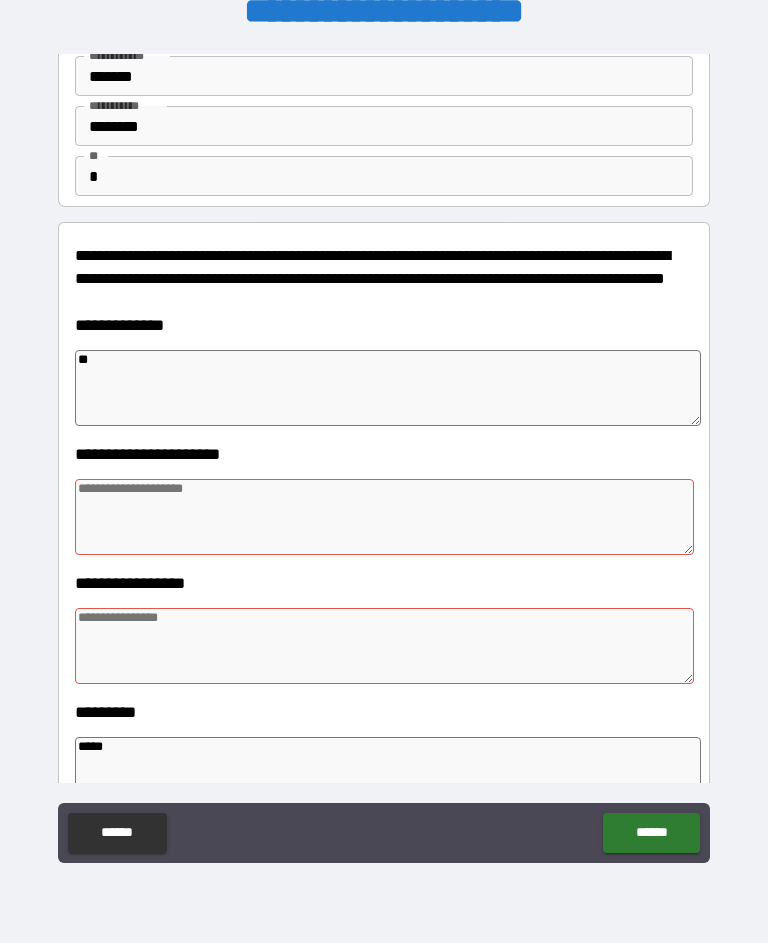 click at bounding box center [384, 517] 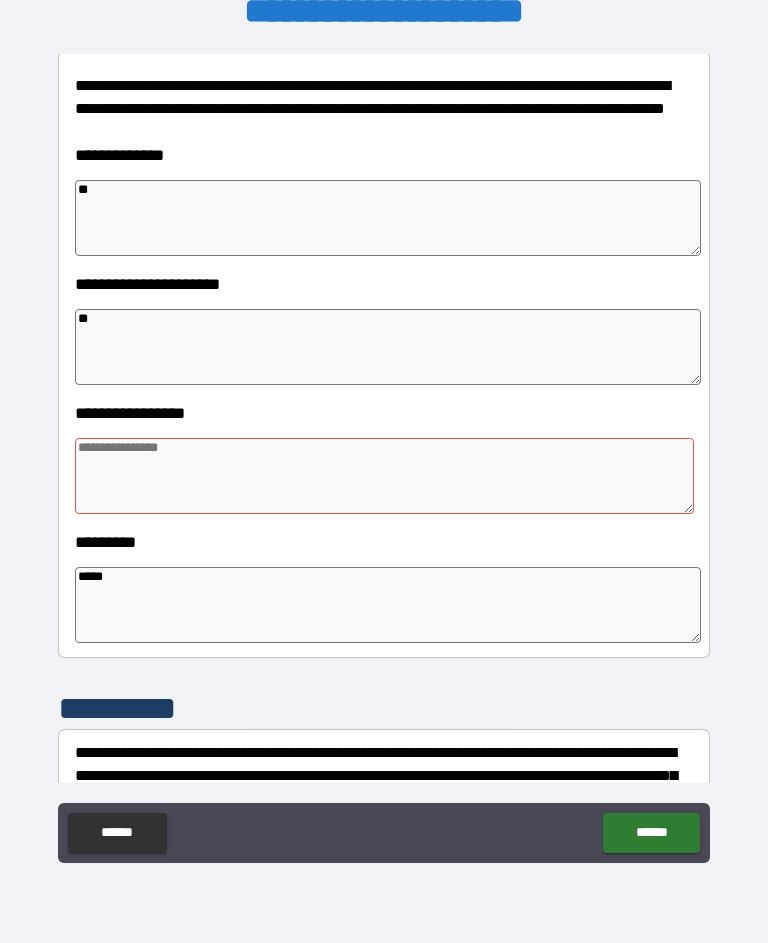 scroll, scrollTop: 274, scrollLeft: 0, axis: vertical 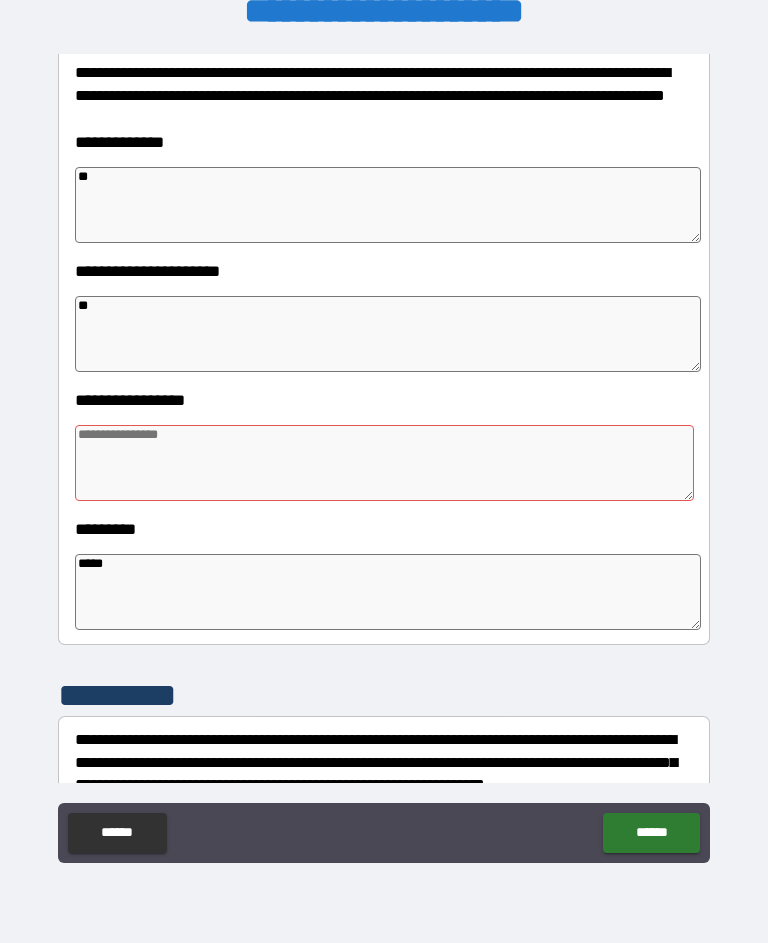 click at bounding box center (384, 463) 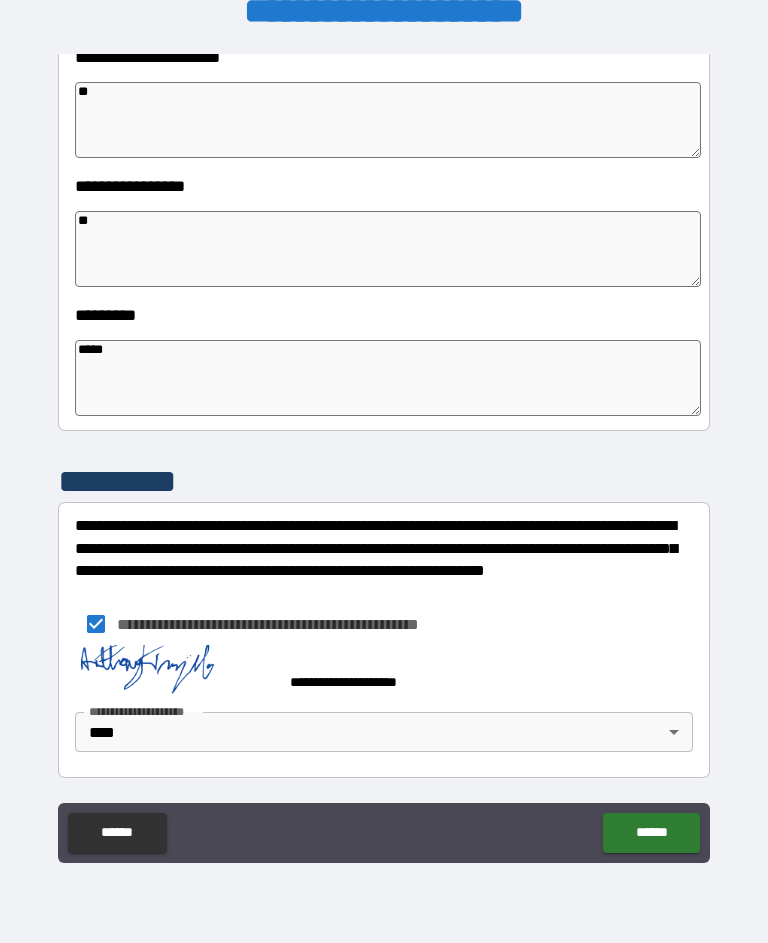 scroll, scrollTop: 488, scrollLeft: 0, axis: vertical 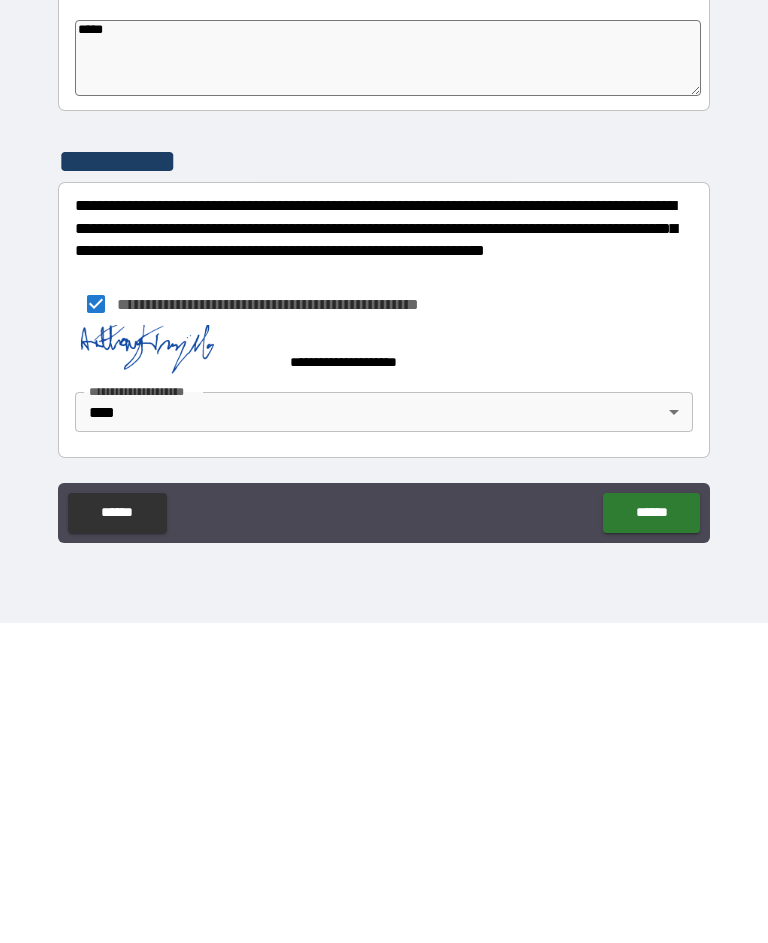 click on "******" at bounding box center (651, 833) 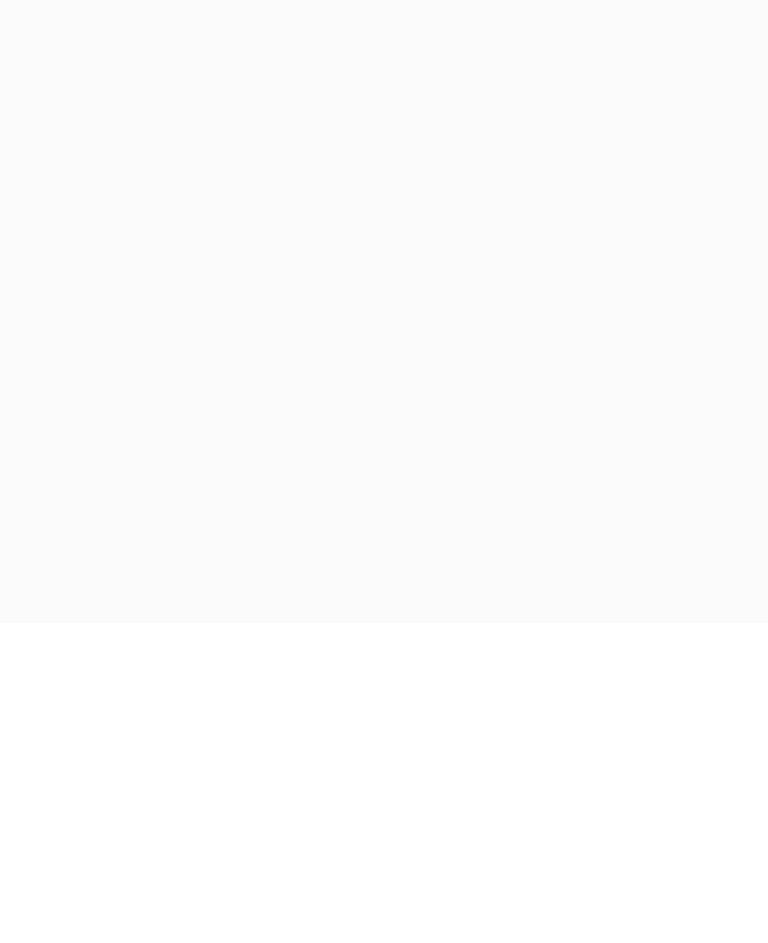 scroll, scrollTop: 36, scrollLeft: 0, axis: vertical 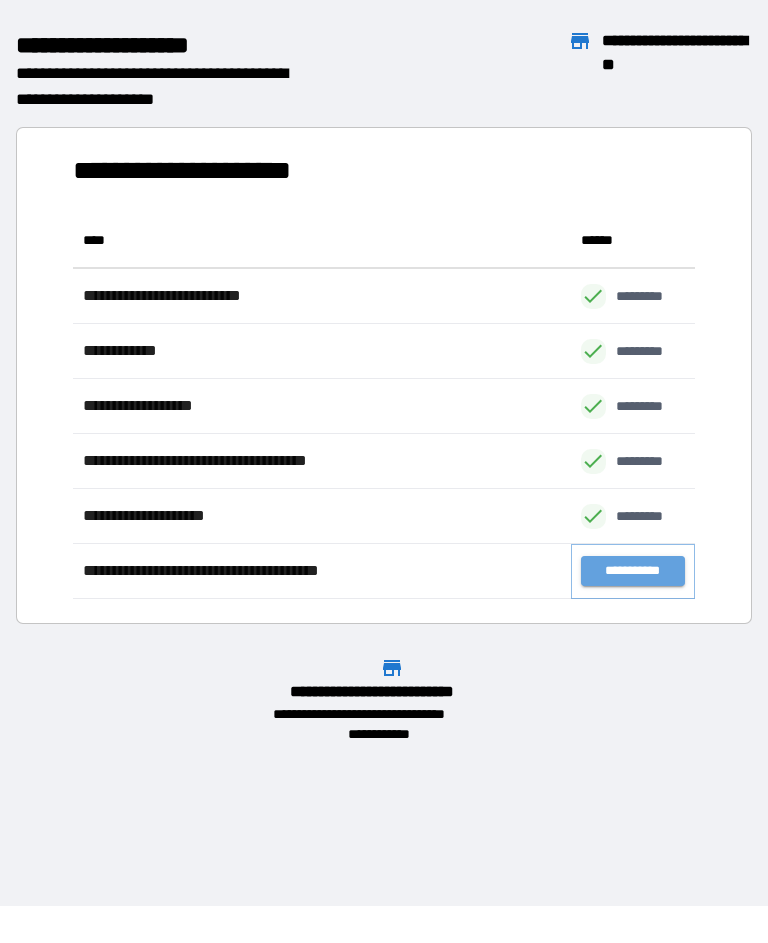 click on "**********" at bounding box center (633, 572) 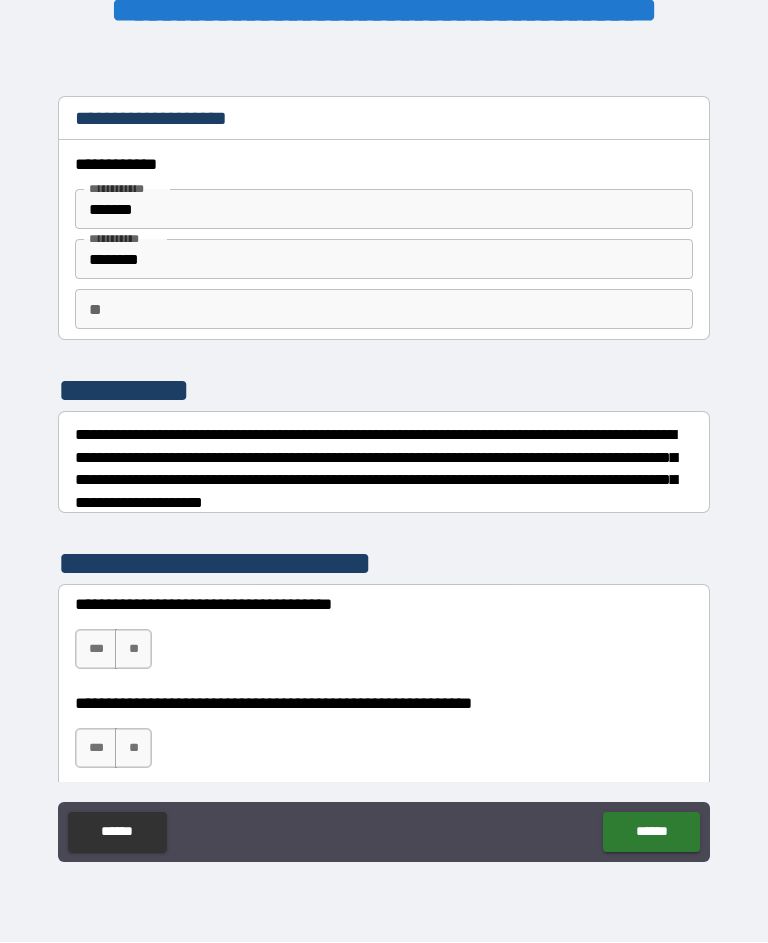 click on "**" at bounding box center (133, 650) 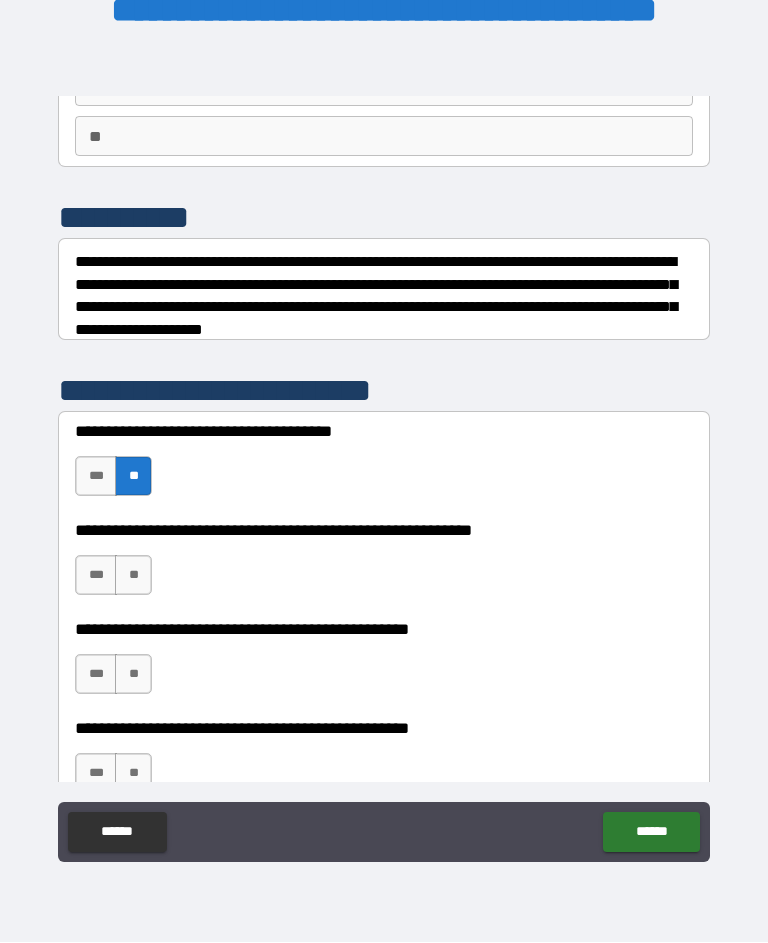 scroll, scrollTop: 178, scrollLeft: 0, axis: vertical 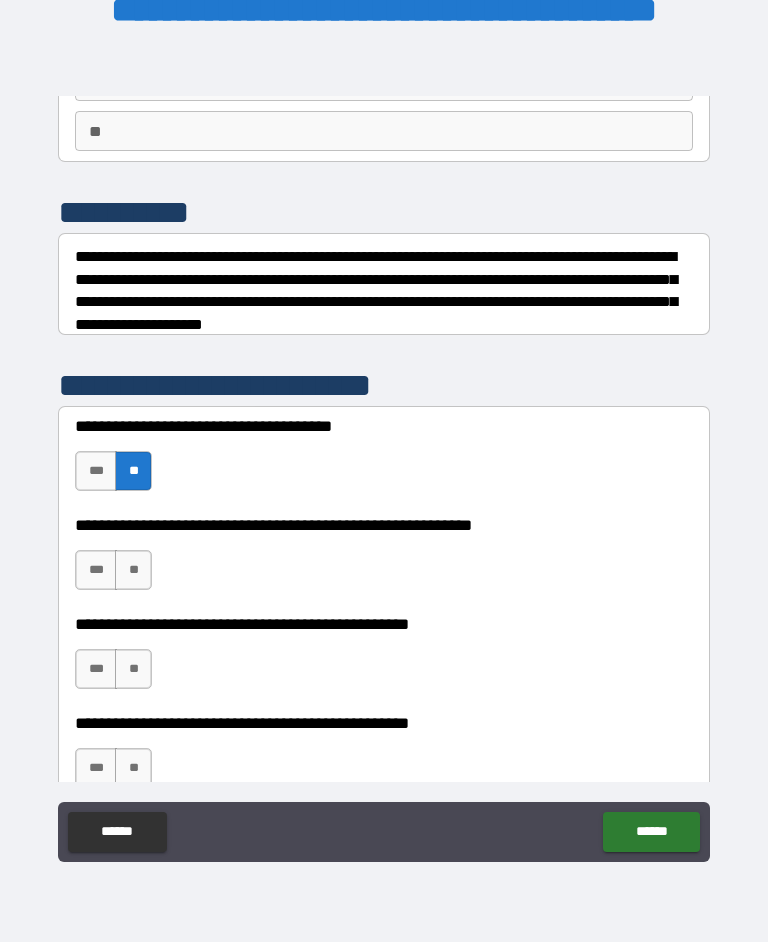 click on "**" at bounding box center [133, 571] 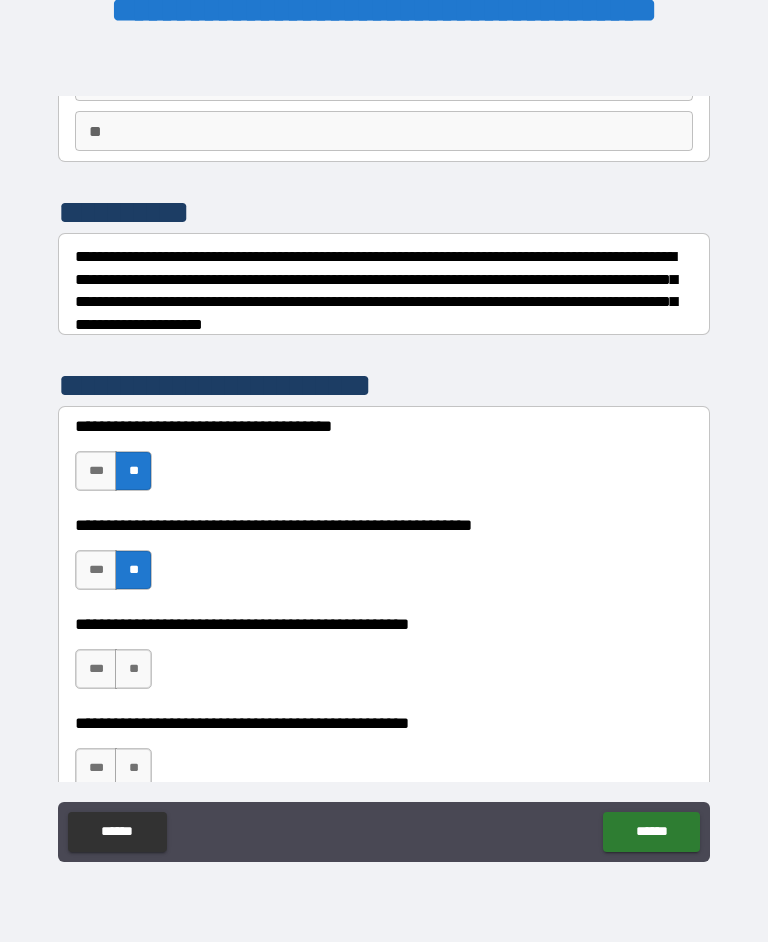 click on "**" at bounding box center (133, 670) 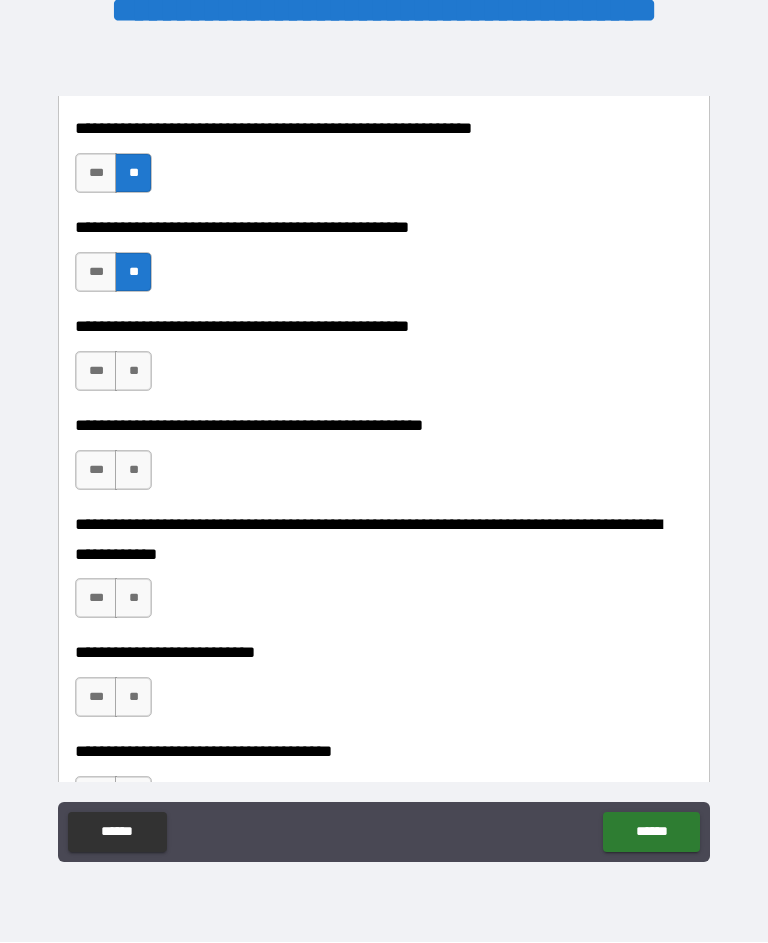 scroll, scrollTop: 577, scrollLeft: 0, axis: vertical 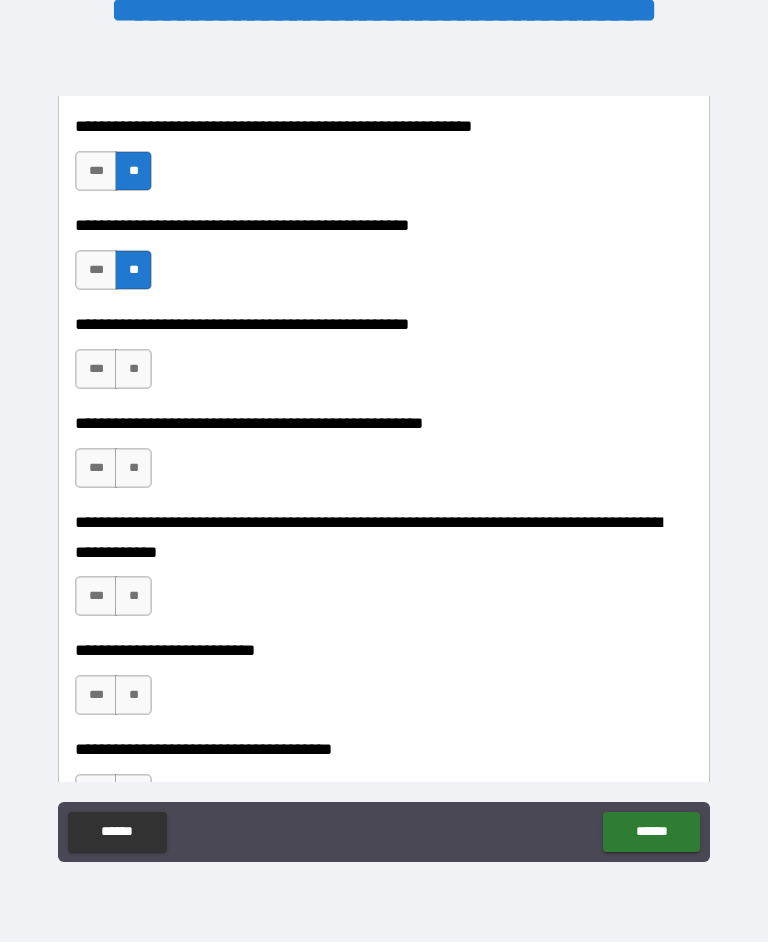 click on "***" at bounding box center [96, 370] 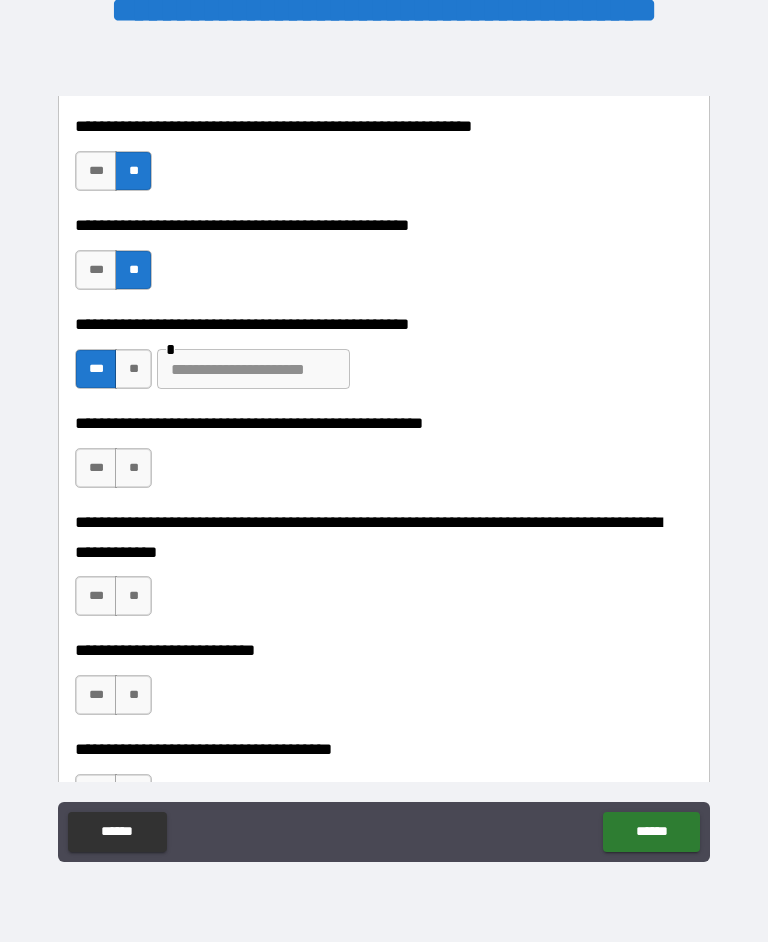 click at bounding box center [253, 370] 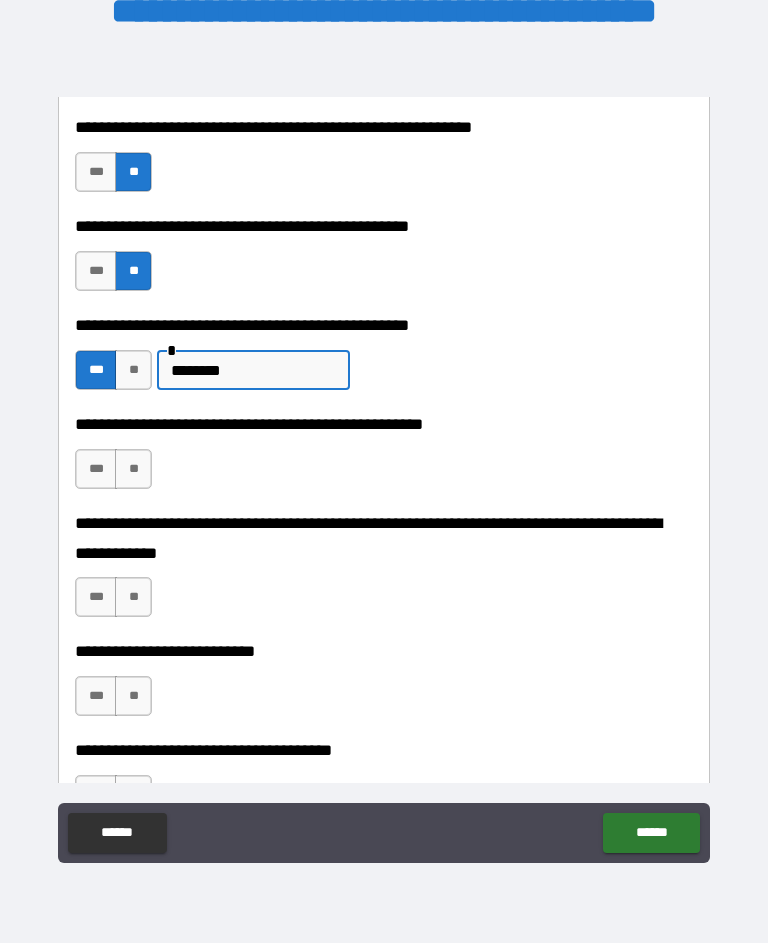 click on "**" at bounding box center (133, 469) 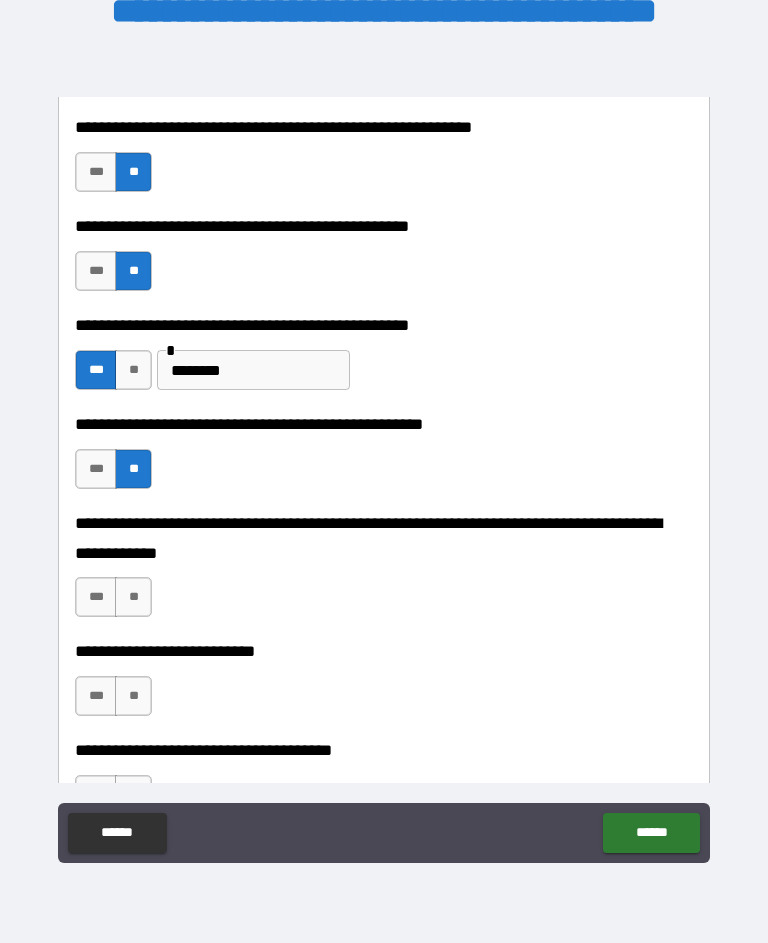 click on "**" at bounding box center [133, 370] 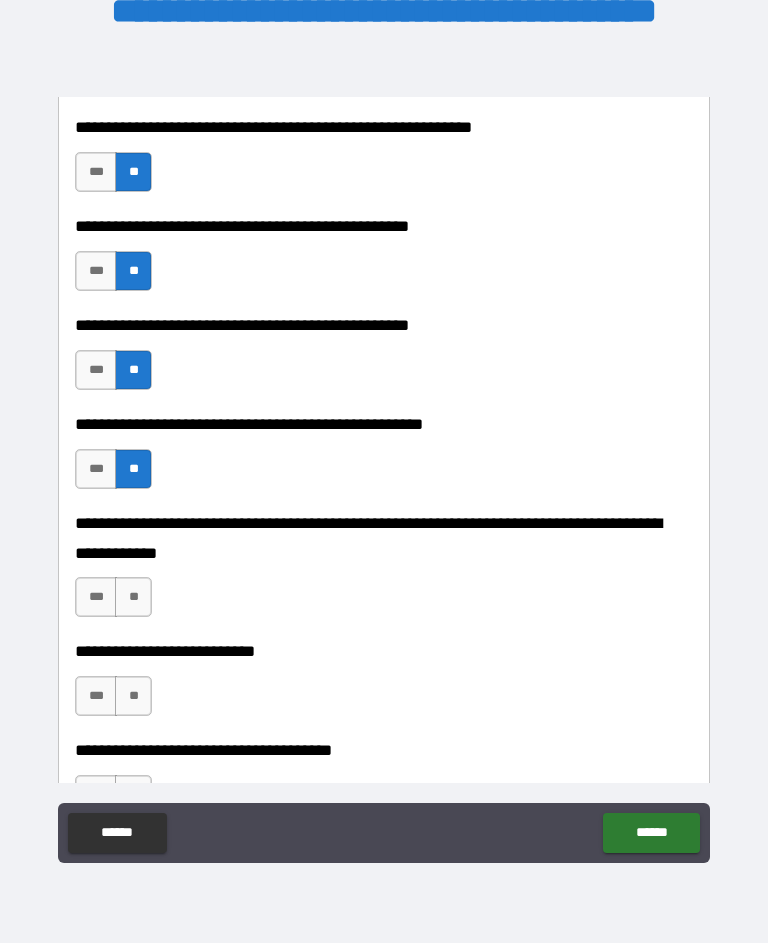 click on "***" at bounding box center (96, 370) 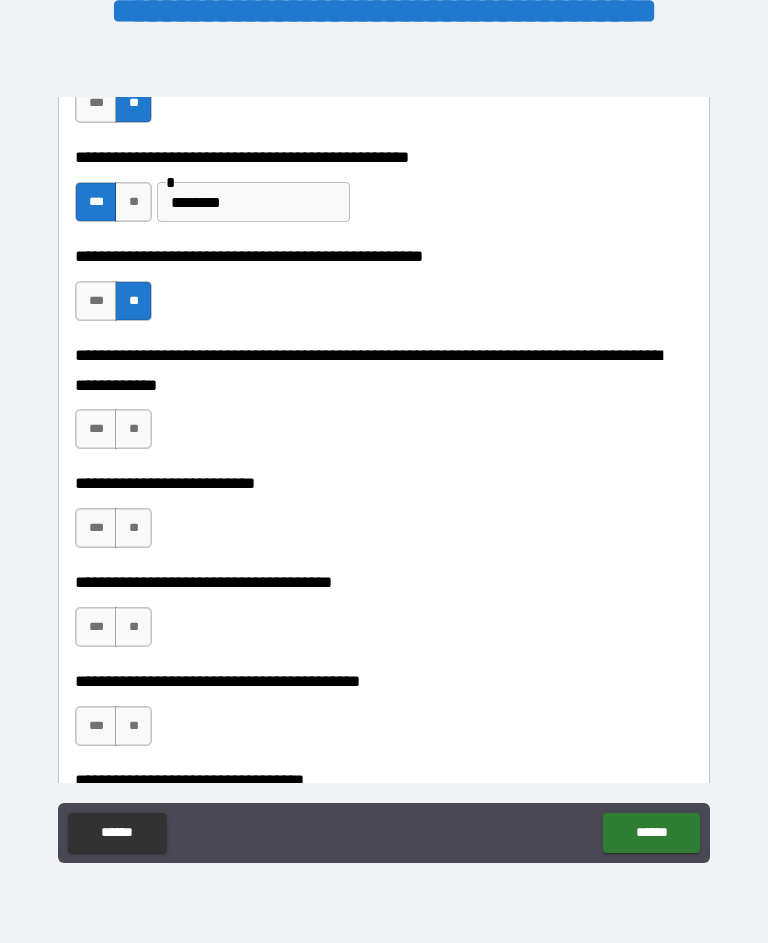 scroll, scrollTop: 743, scrollLeft: 0, axis: vertical 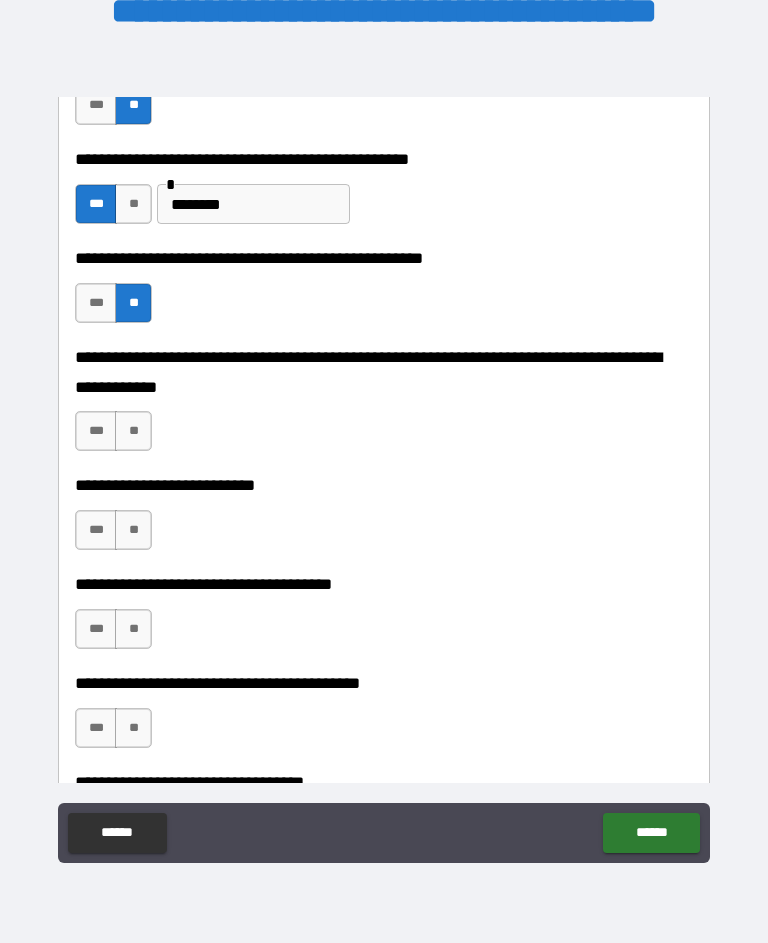 click on "**" at bounding box center (133, 530) 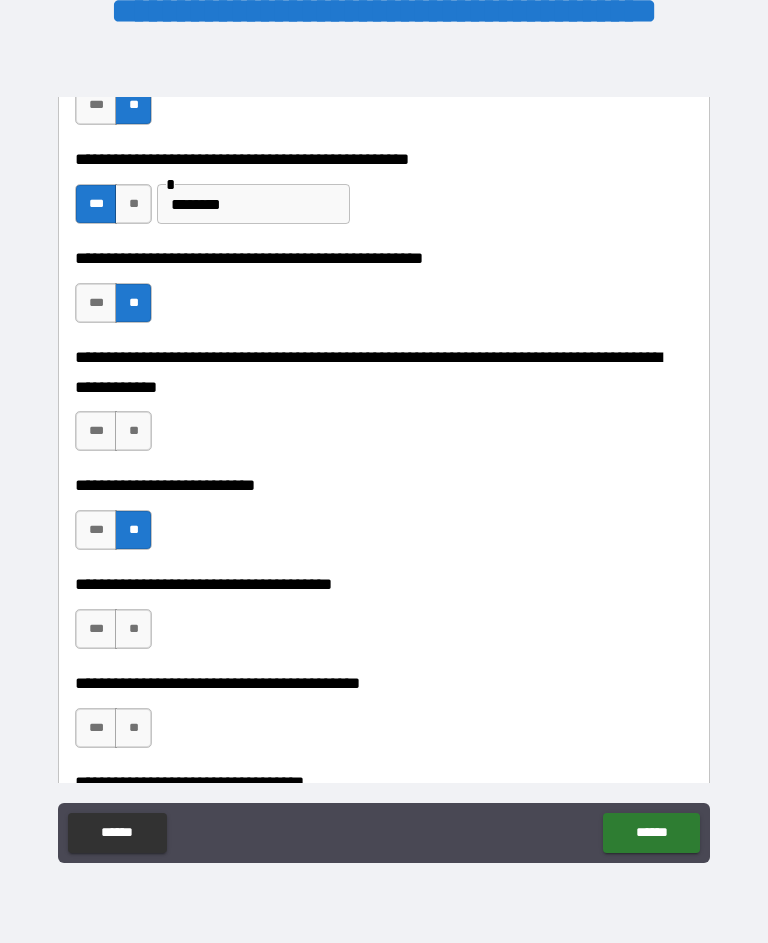 click on "***" at bounding box center (96, 629) 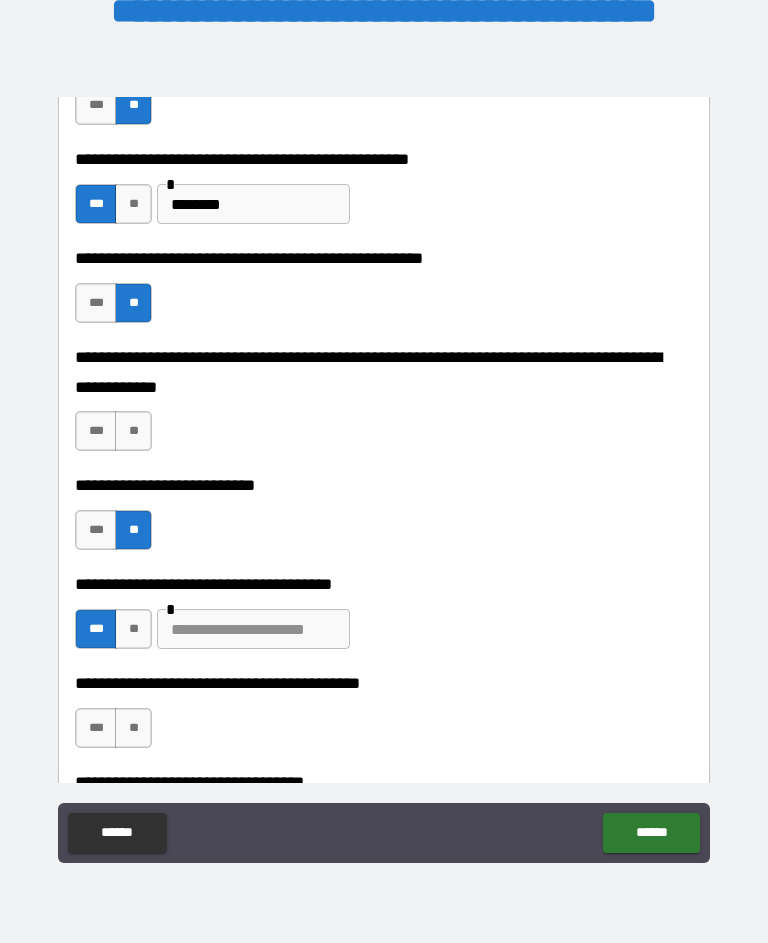 click at bounding box center [253, 629] 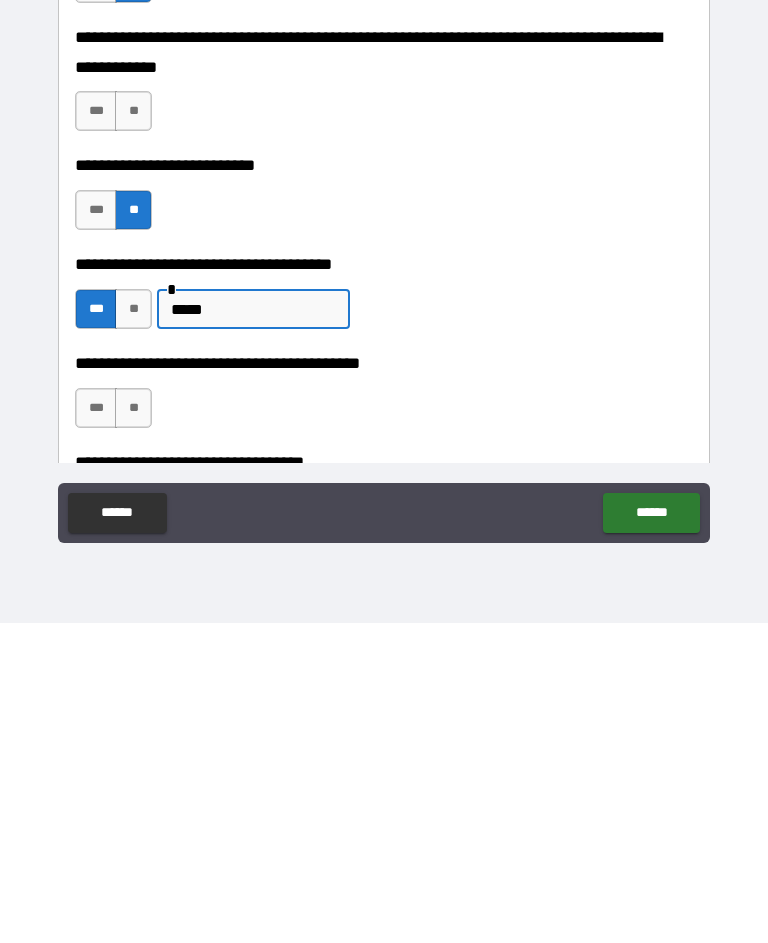 click on "***" at bounding box center (96, 728) 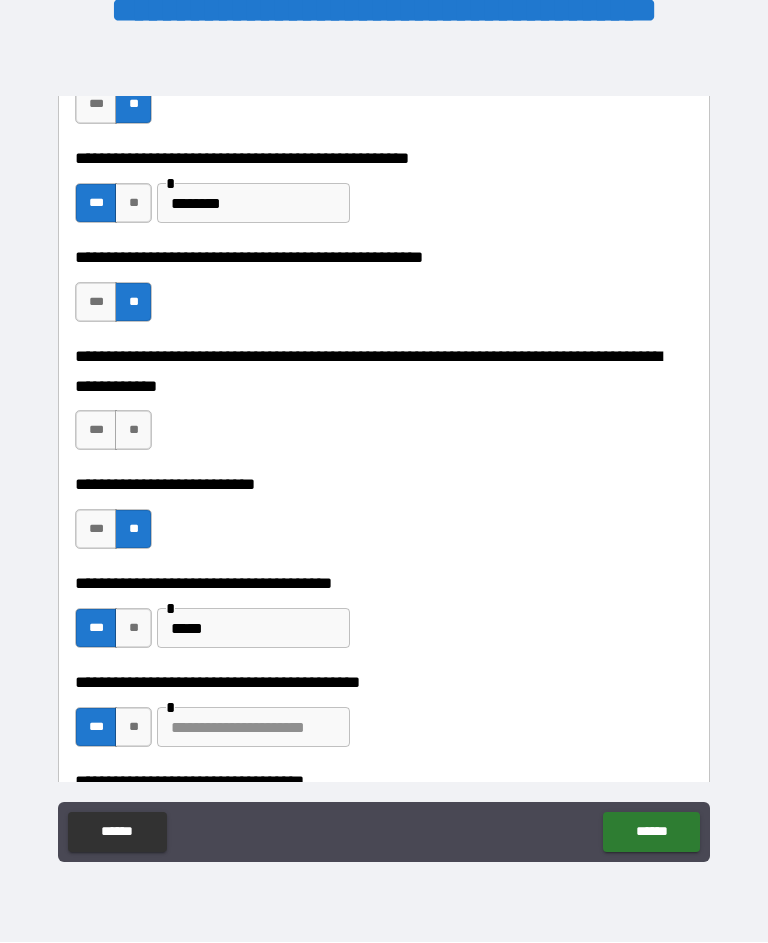 scroll, scrollTop: 746, scrollLeft: 0, axis: vertical 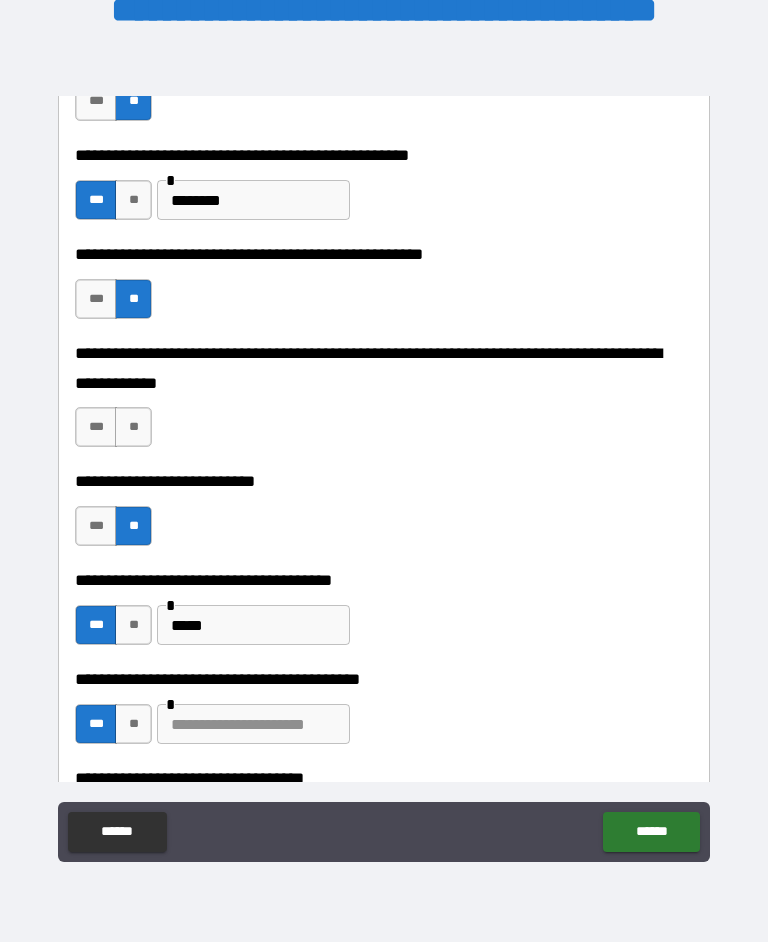 click on "*****" at bounding box center (253, 626) 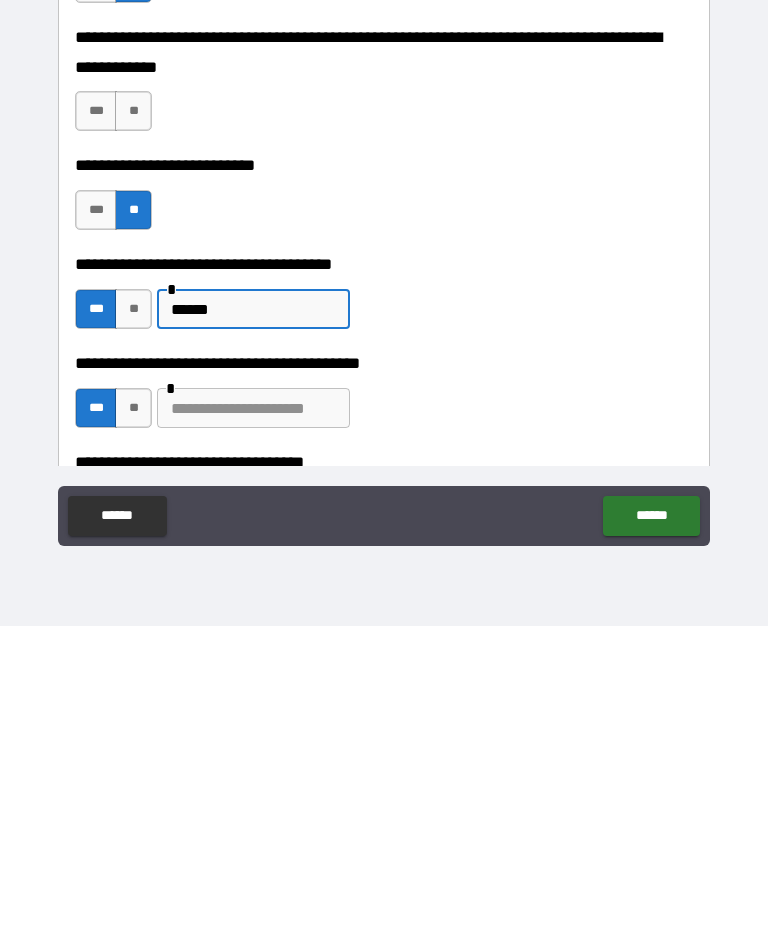 click at bounding box center (253, 725) 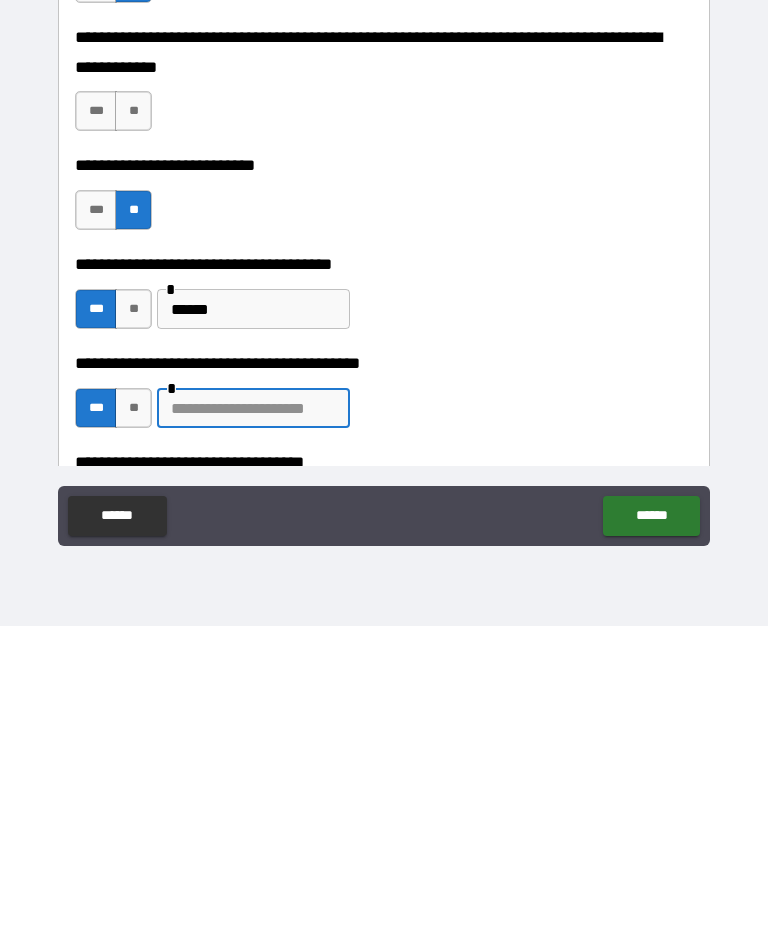 click on "**" at bounding box center (133, 725) 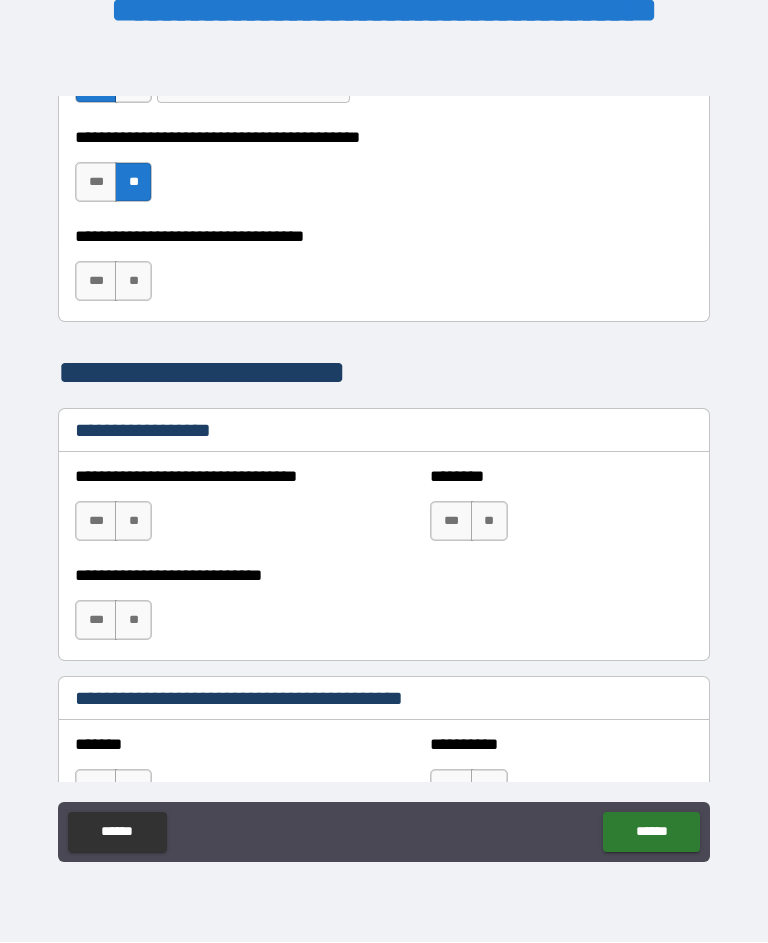 scroll, scrollTop: 1290, scrollLeft: 0, axis: vertical 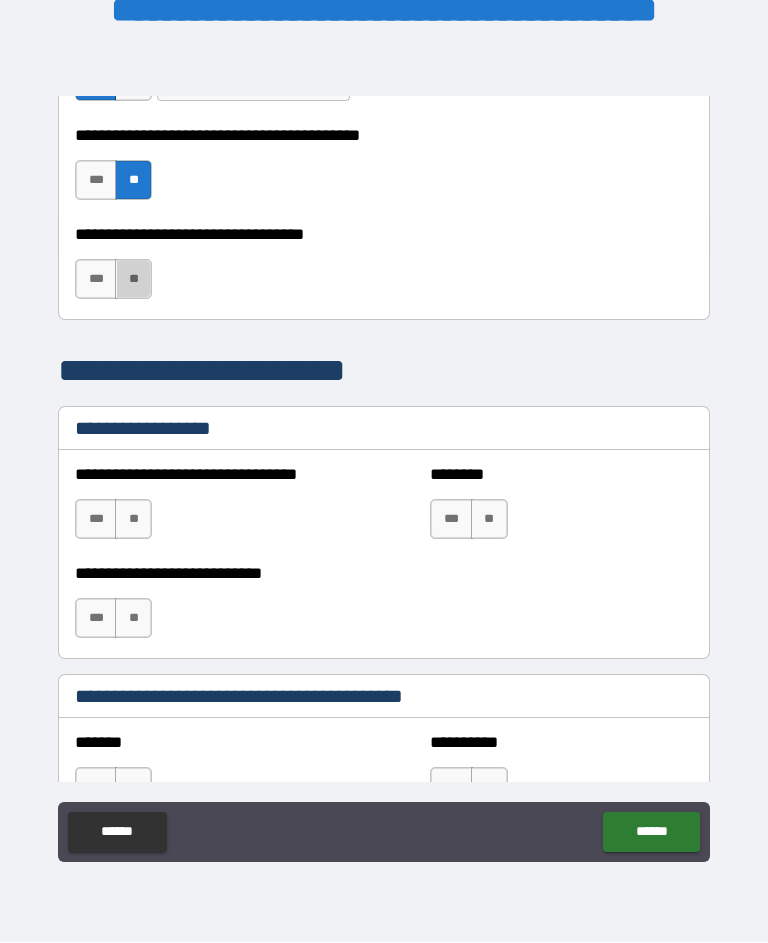 click on "**" at bounding box center (133, 280) 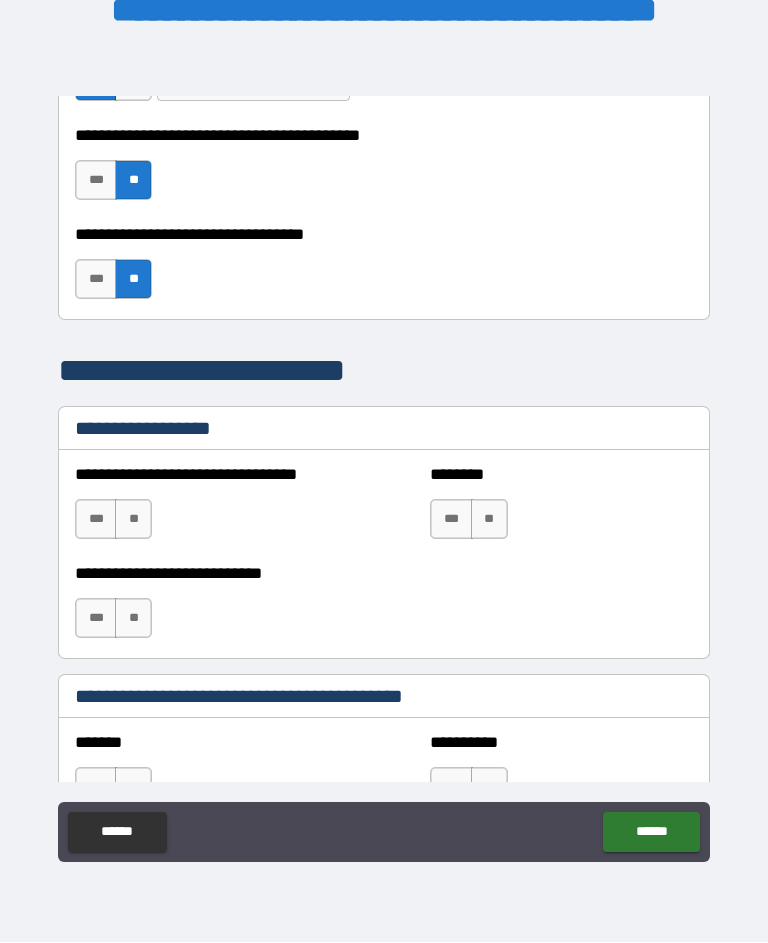 click on "**" at bounding box center (133, 520) 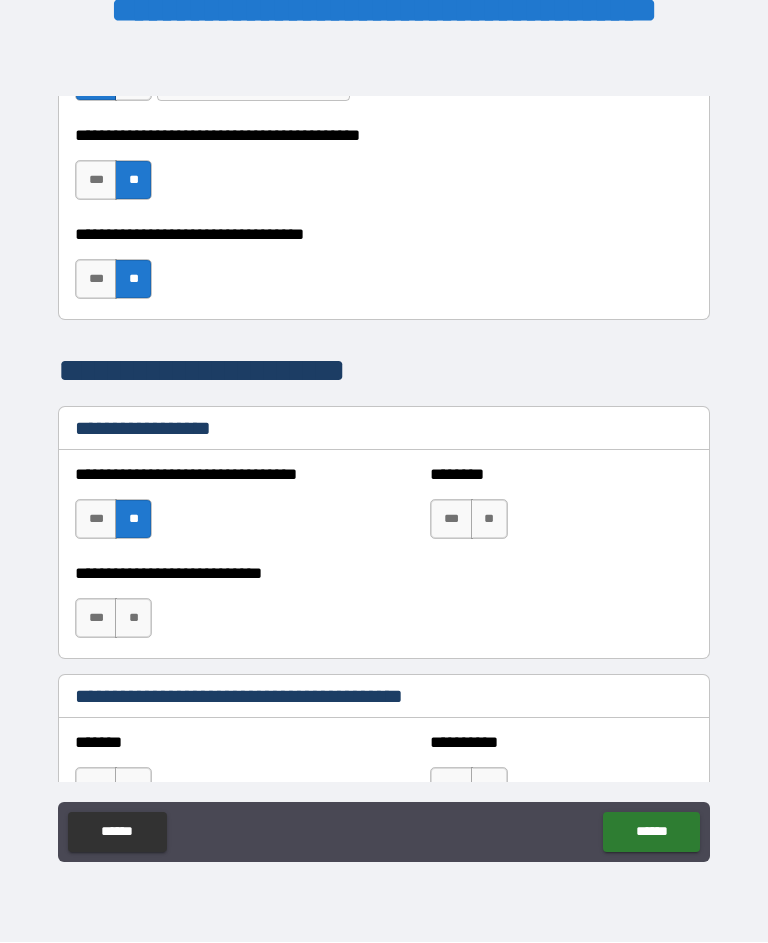 click on "**" at bounding box center (133, 619) 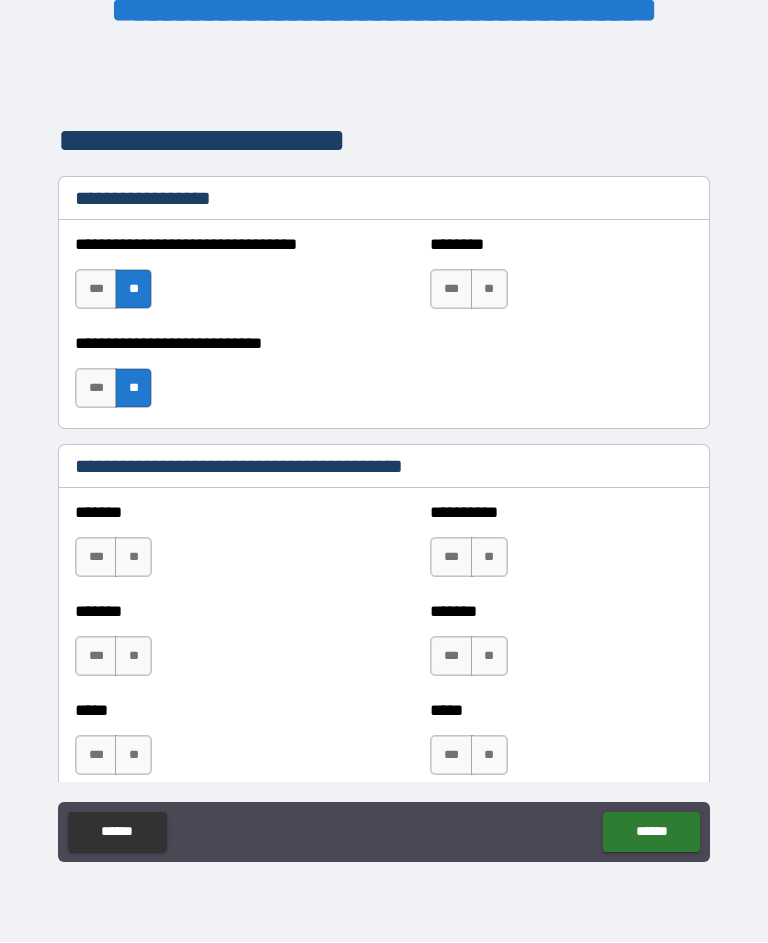 scroll, scrollTop: 1523, scrollLeft: 0, axis: vertical 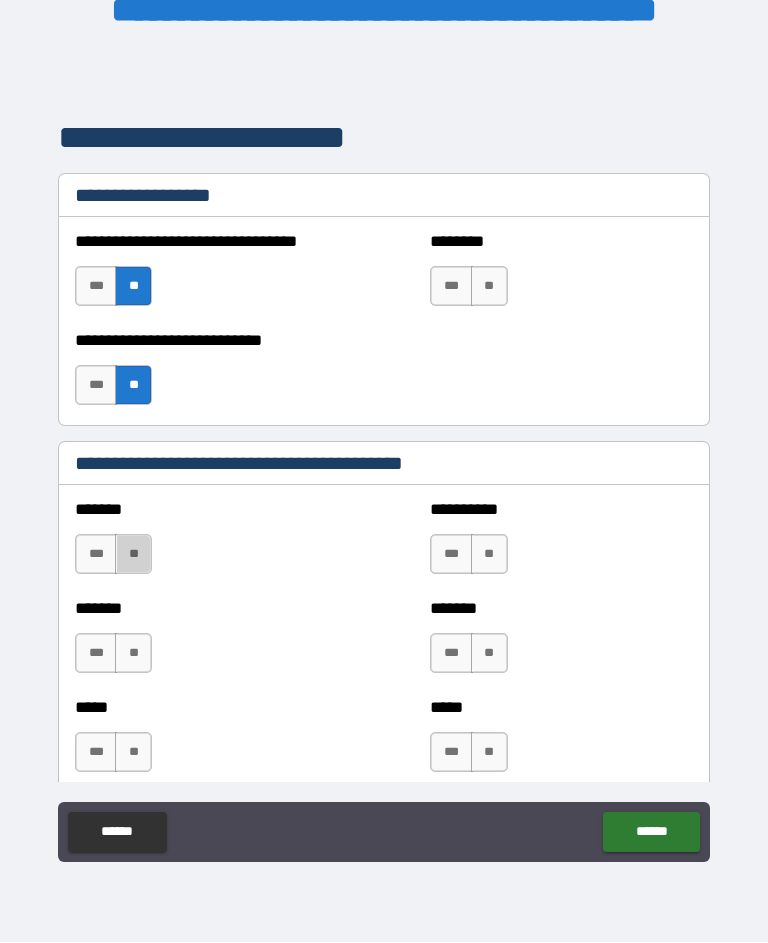 click on "**" at bounding box center [133, 555] 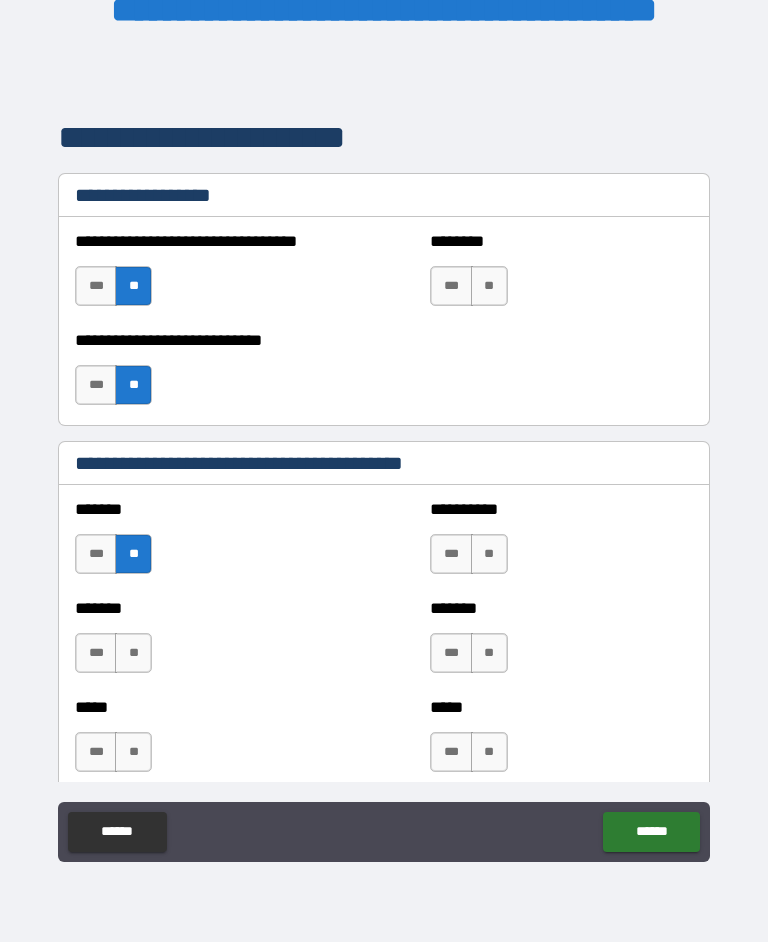 click on "**" at bounding box center [133, 654] 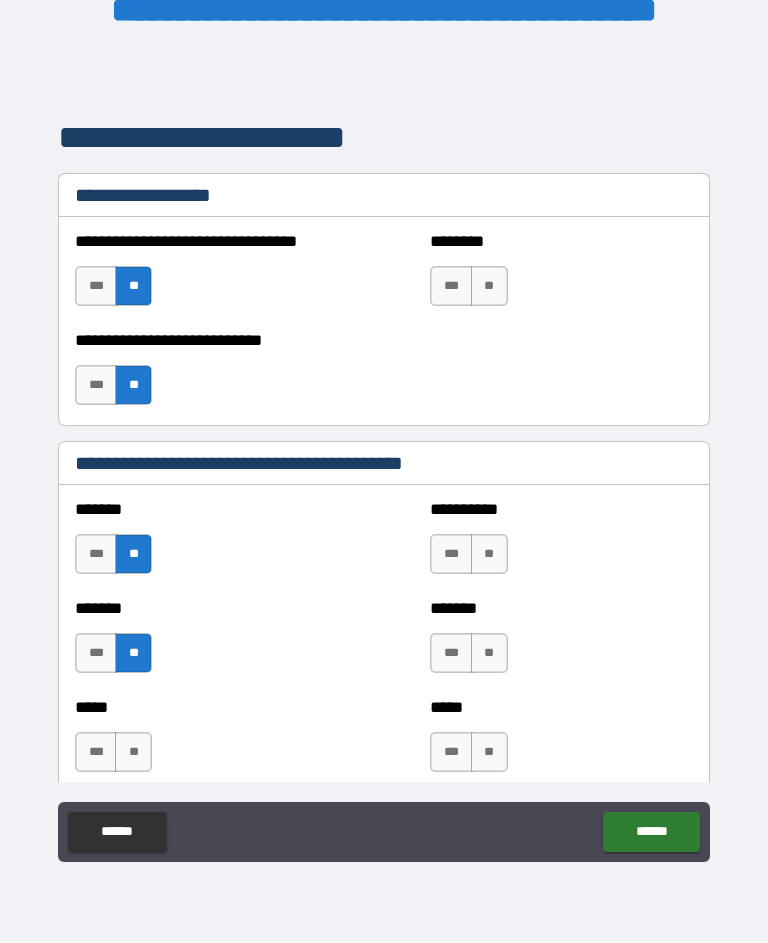 click on "**" at bounding box center (133, 753) 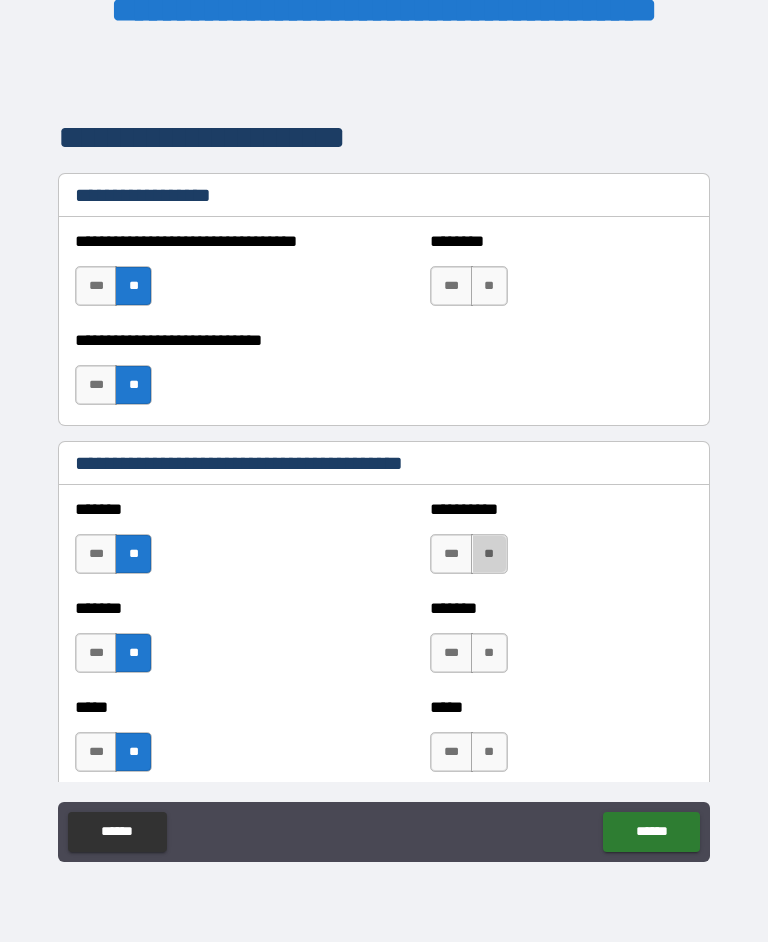 click on "**" at bounding box center (489, 555) 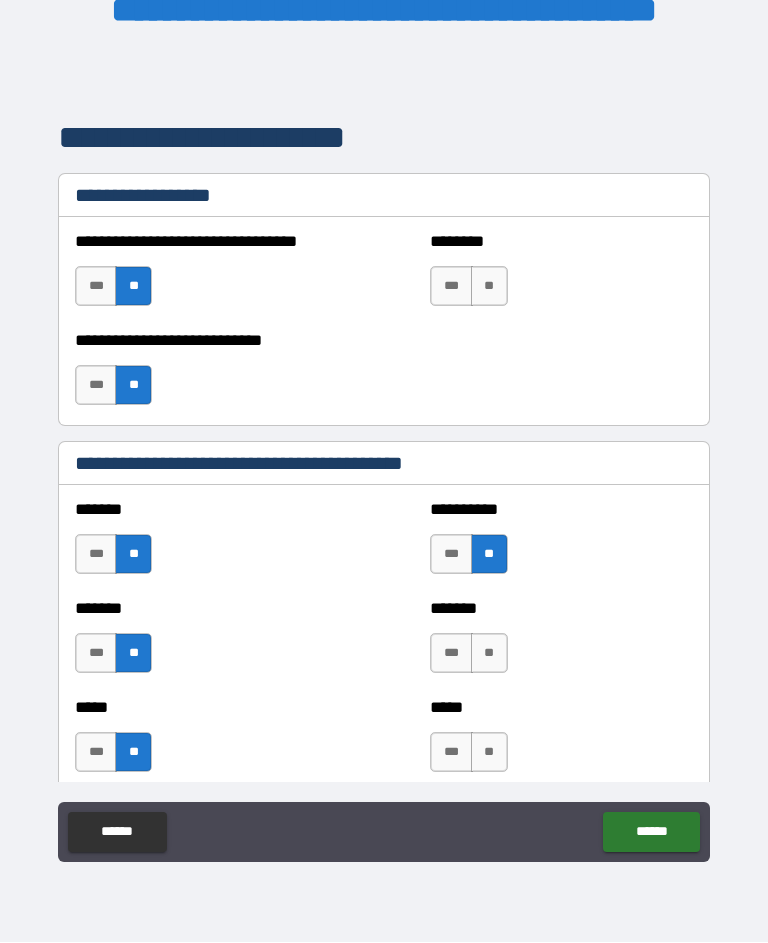 click on "**" at bounding box center [489, 654] 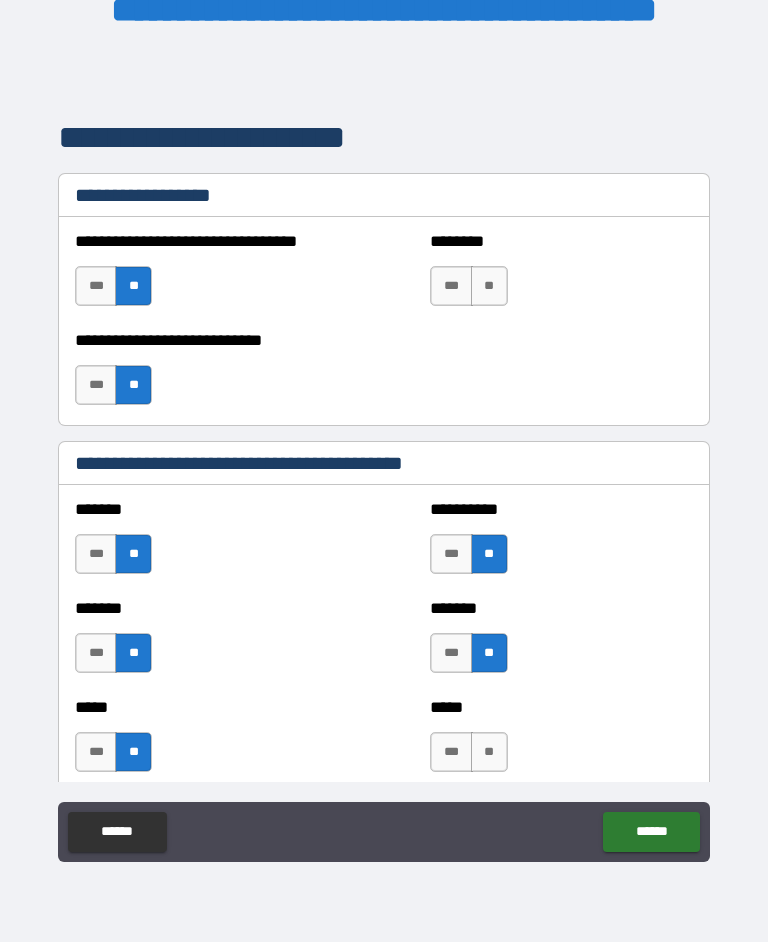 click on "**" at bounding box center (489, 753) 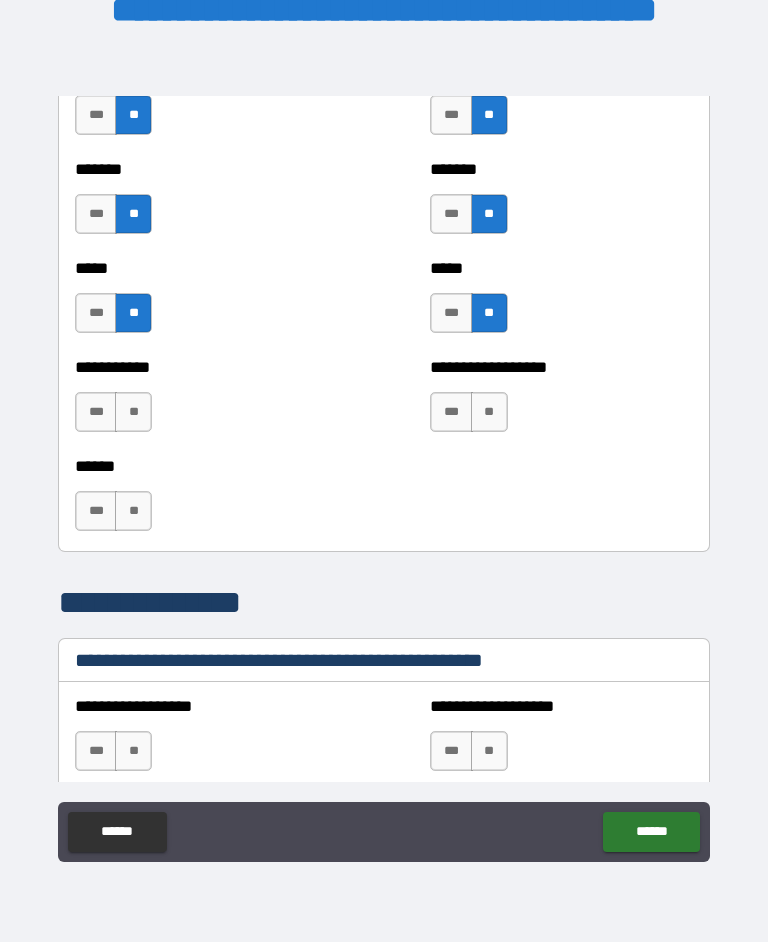 scroll, scrollTop: 1963, scrollLeft: 0, axis: vertical 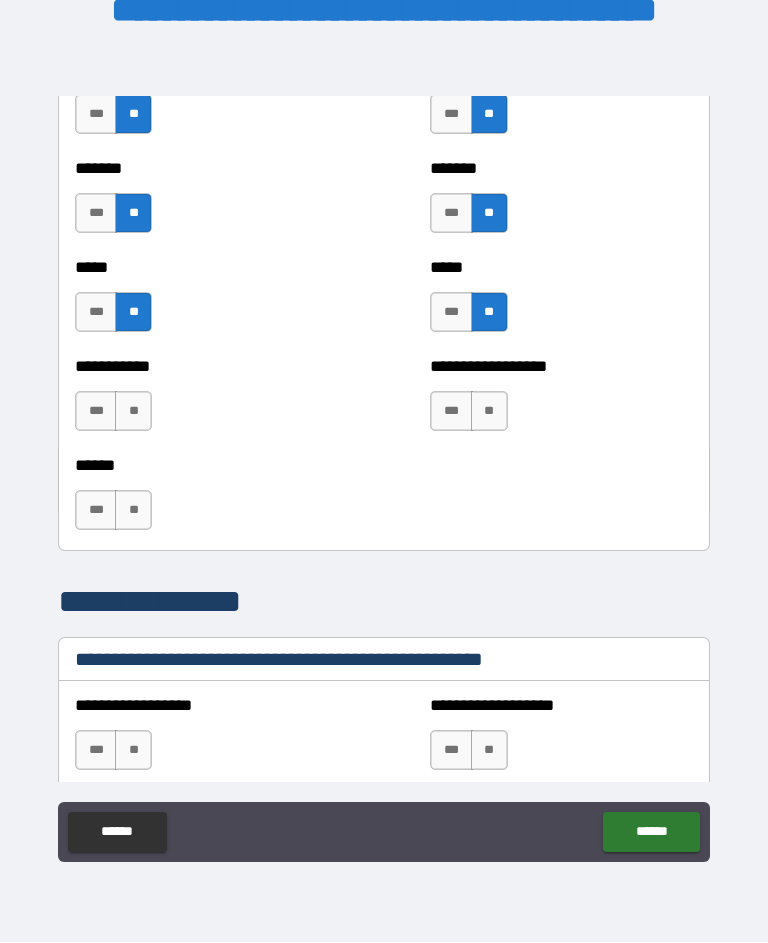 click on "**" at bounding box center (133, 412) 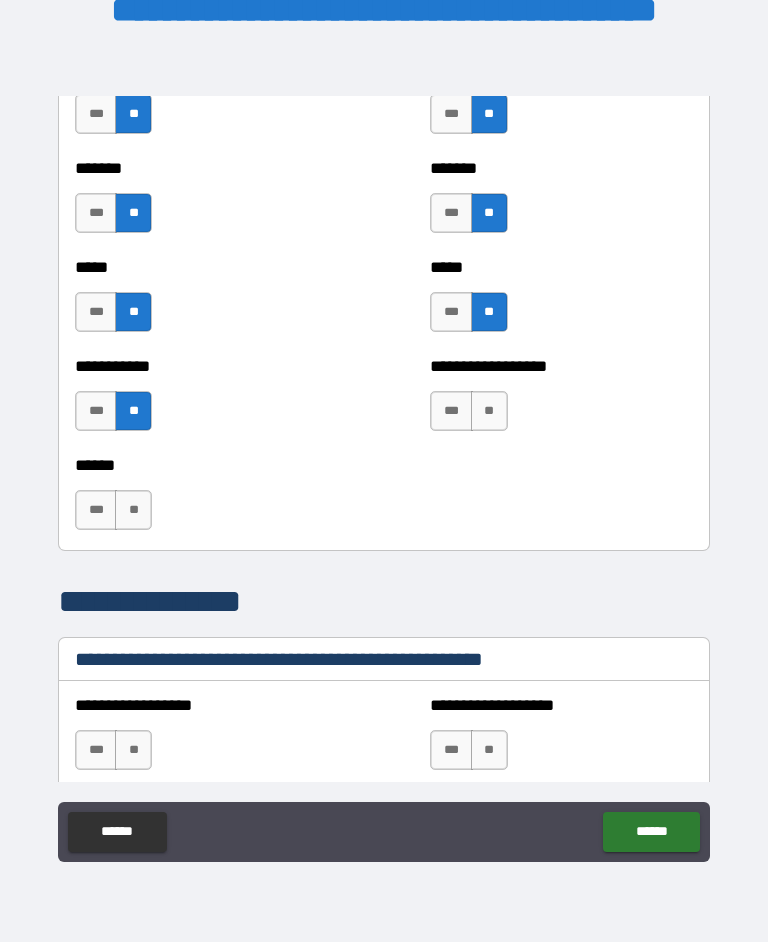 click on "**" at bounding box center [489, 412] 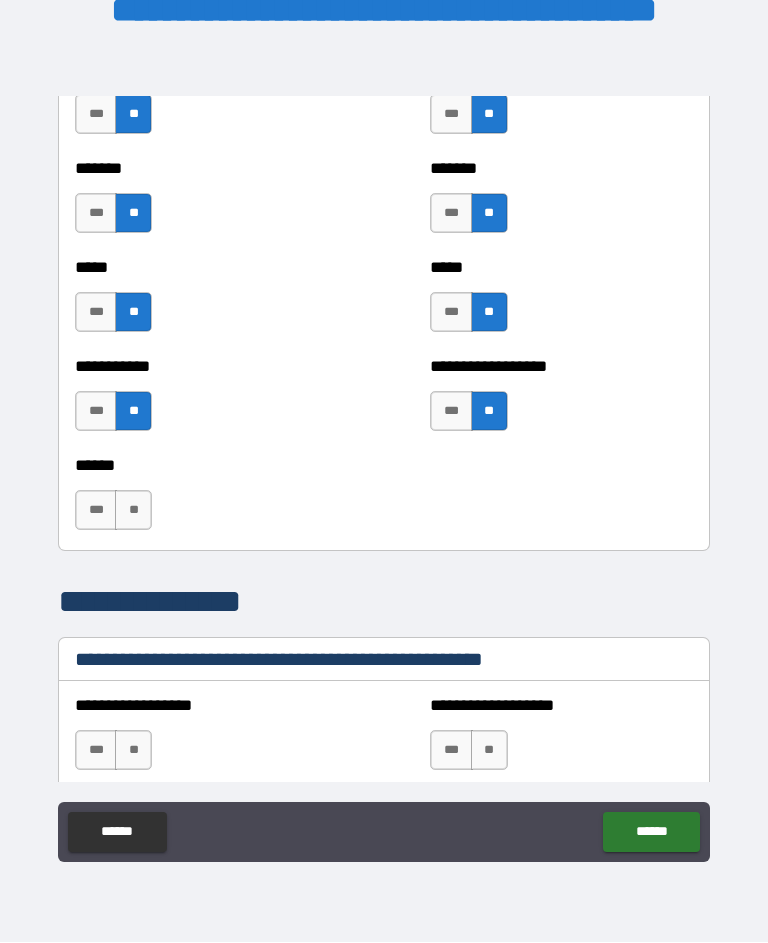click on "**" at bounding box center (133, 511) 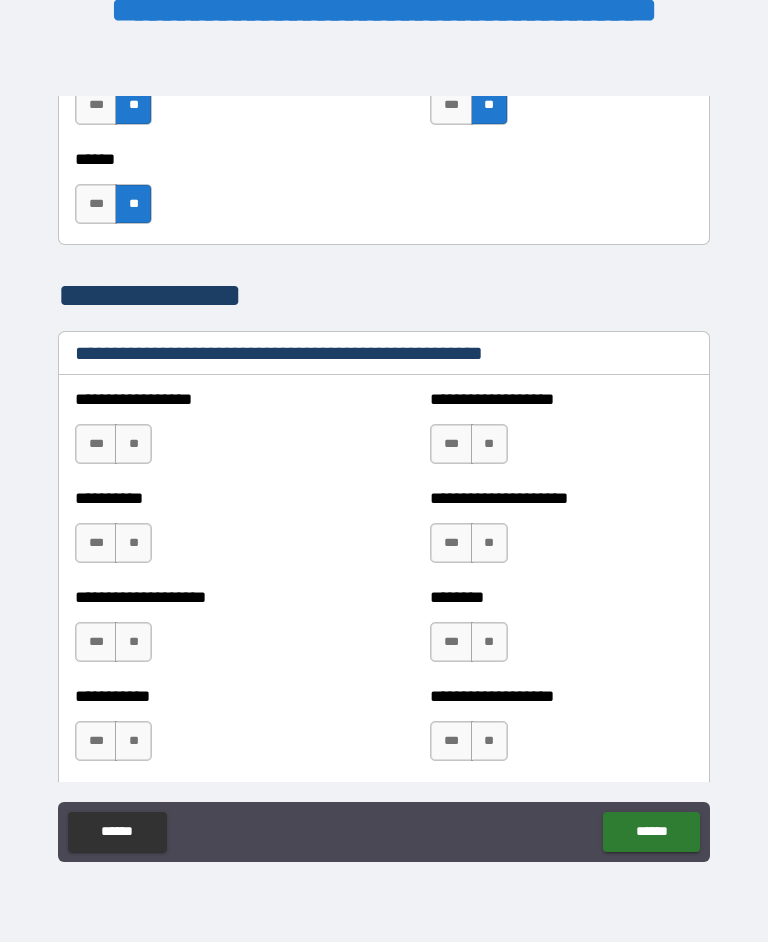 scroll, scrollTop: 2283, scrollLeft: 0, axis: vertical 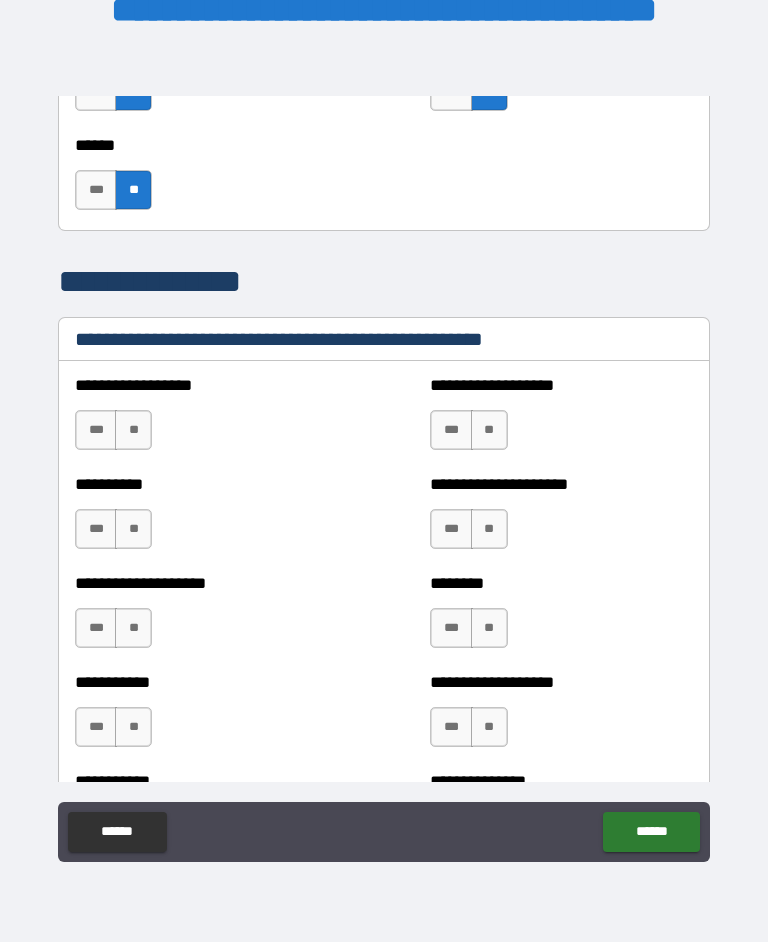 click on "**" at bounding box center [133, 431] 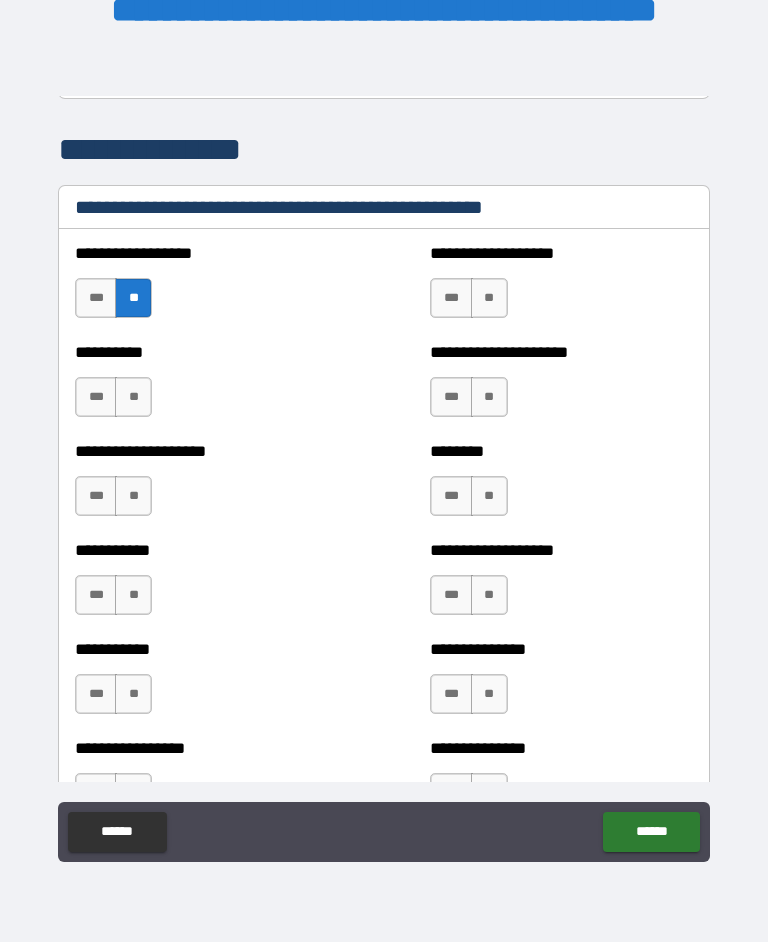 scroll, scrollTop: 2412, scrollLeft: 0, axis: vertical 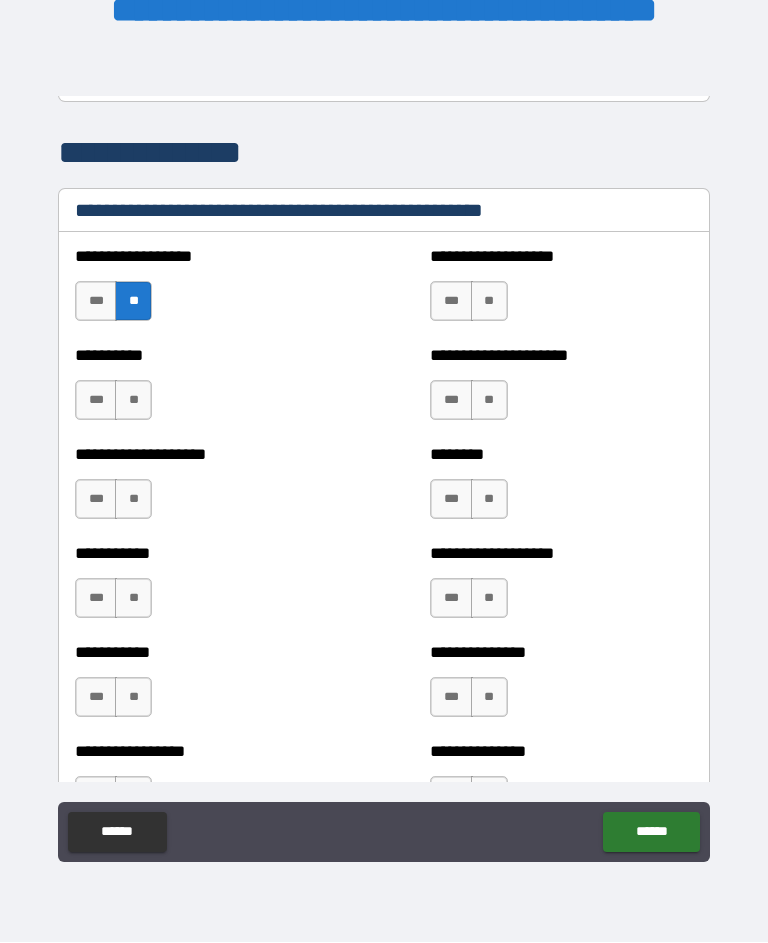 click on "**" at bounding box center [133, 401] 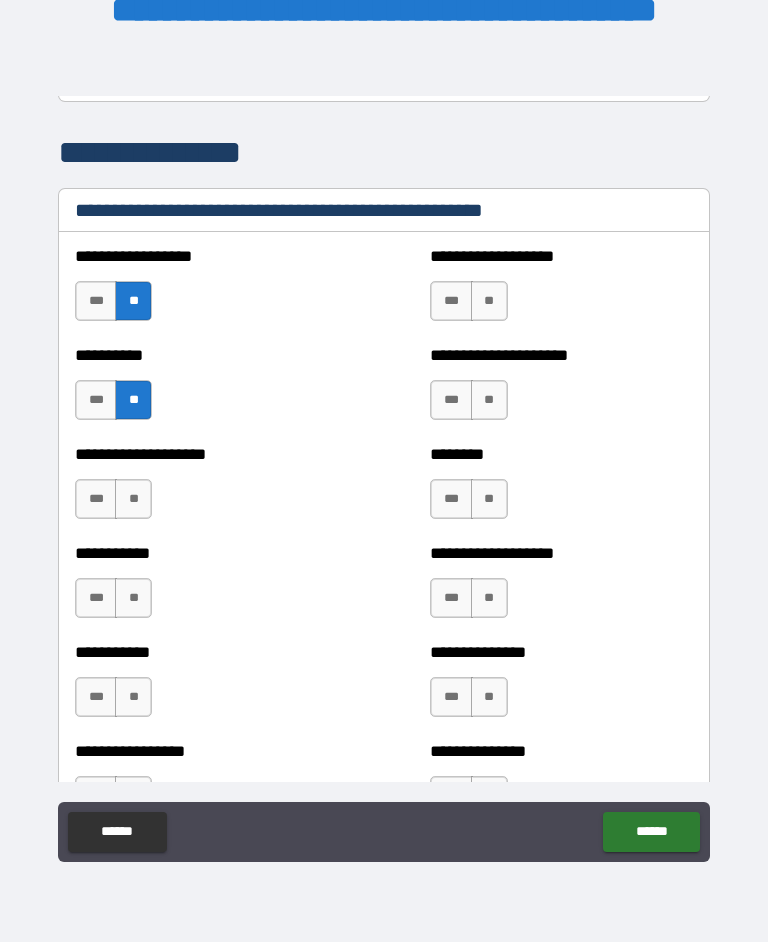 click on "**" at bounding box center [133, 500] 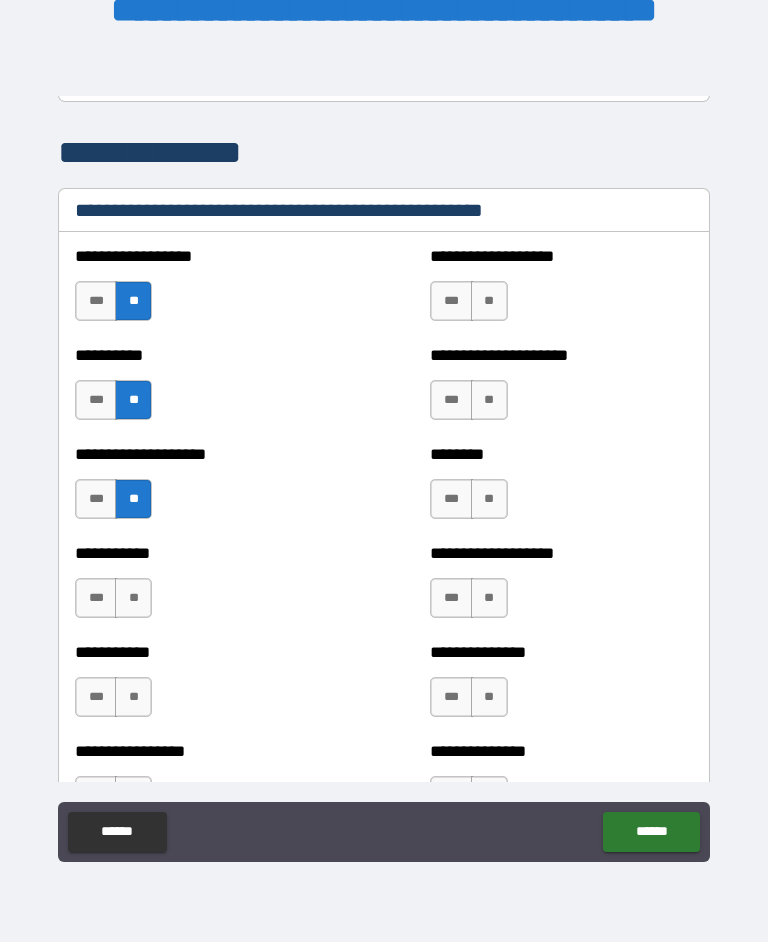 click on "**" at bounding box center (133, 599) 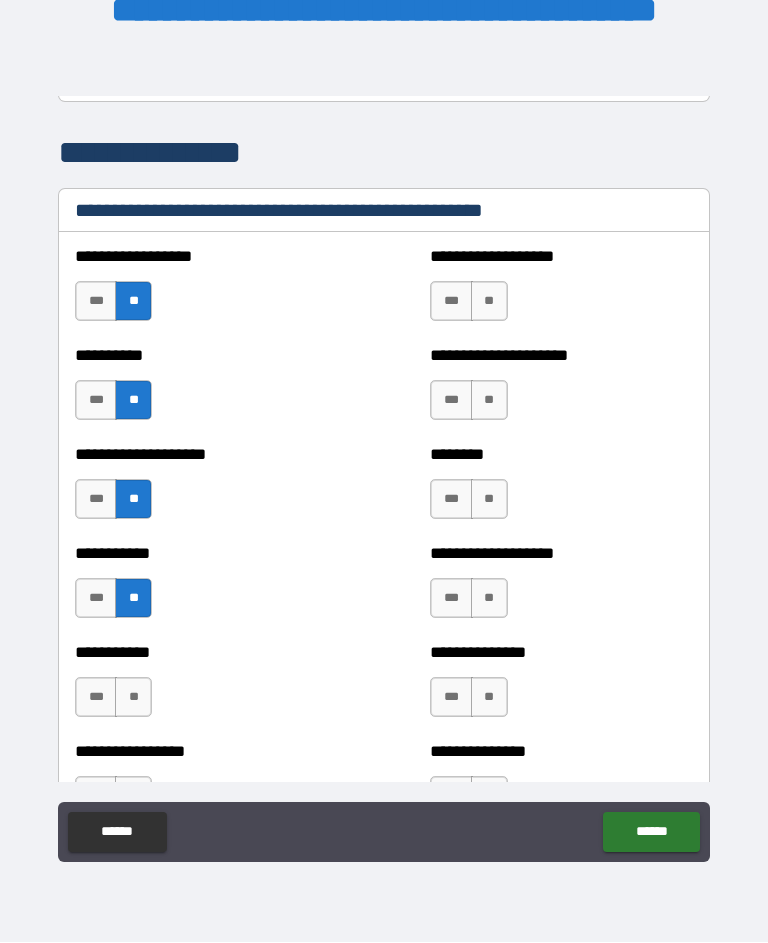 click on "**" at bounding box center [133, 698] 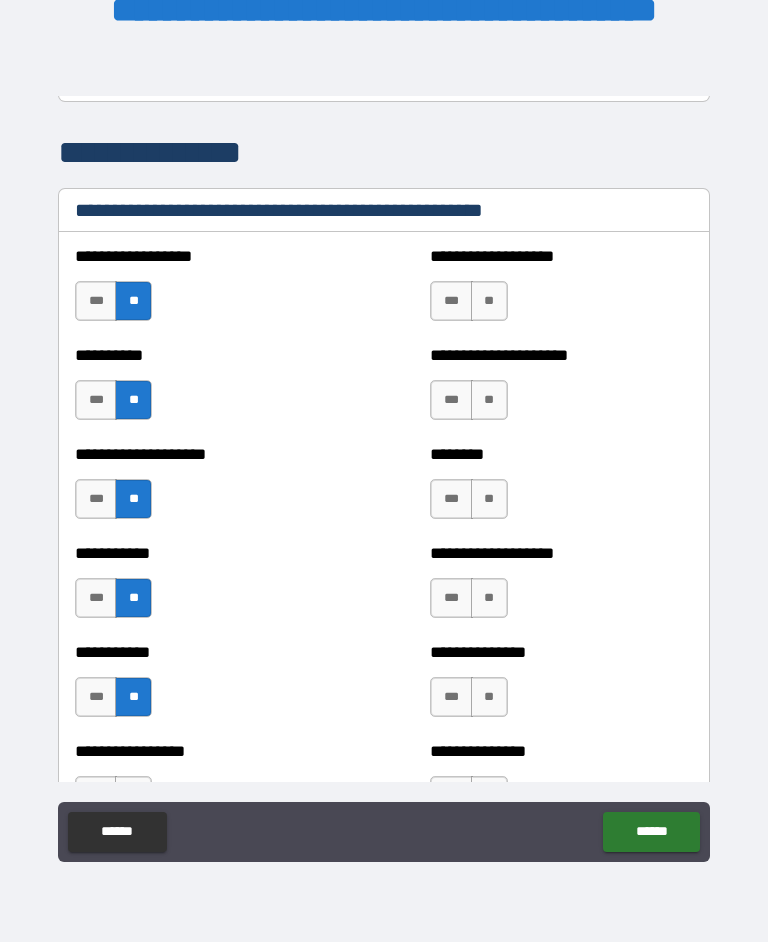 click on "**" at bounding box center (489, 302) 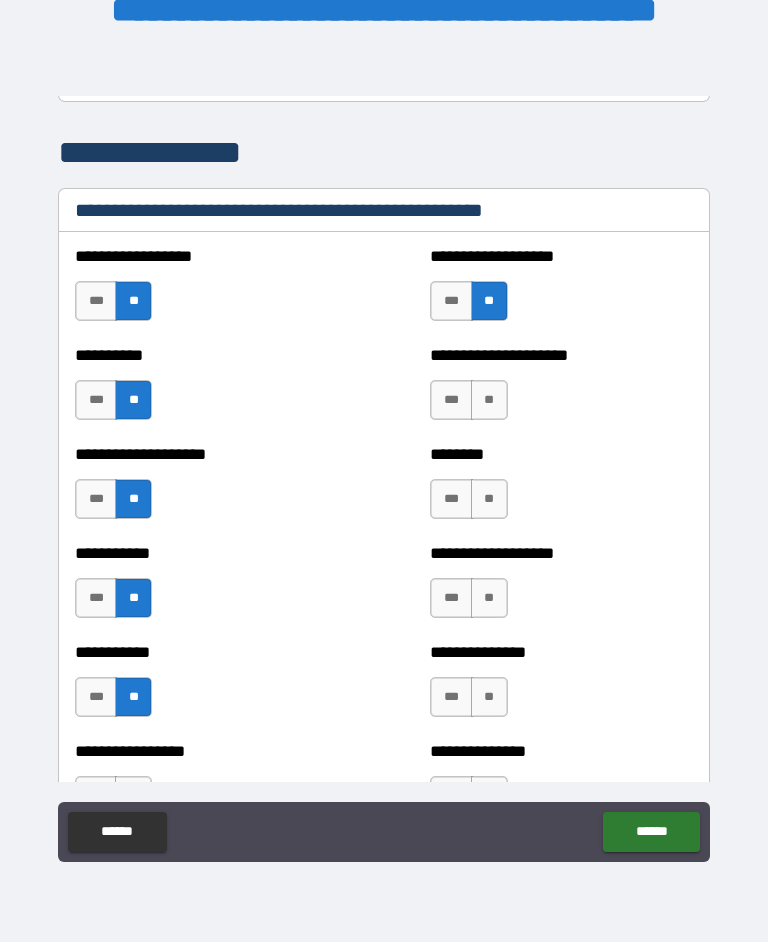click on "**" at bounding box center [489, 401] 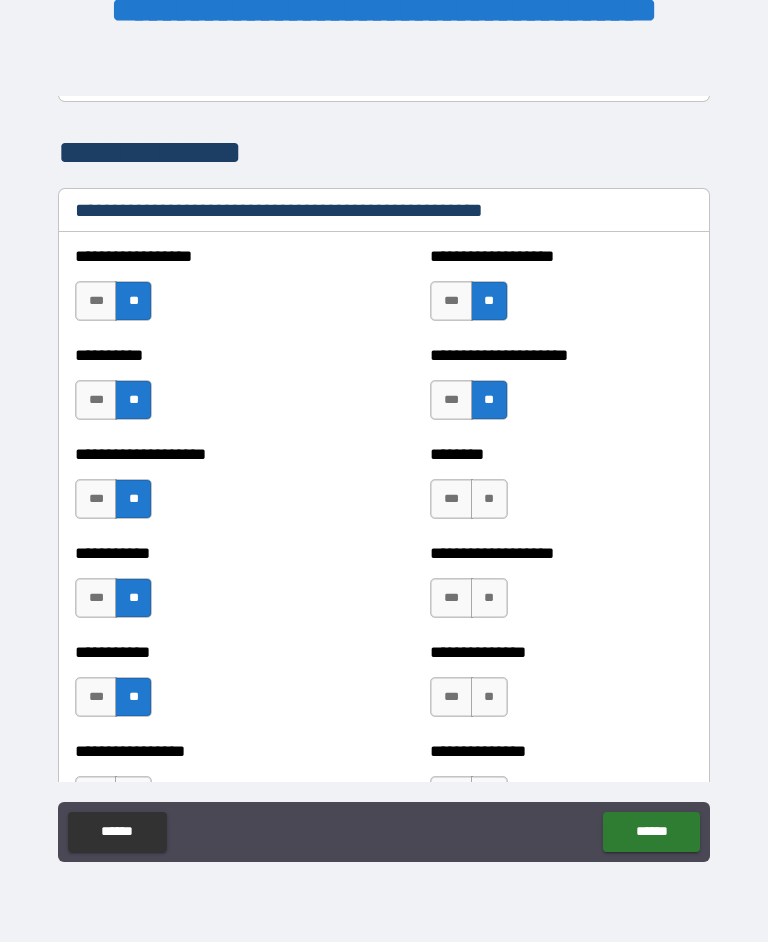 click on "**" at bounding box center [489, 500] 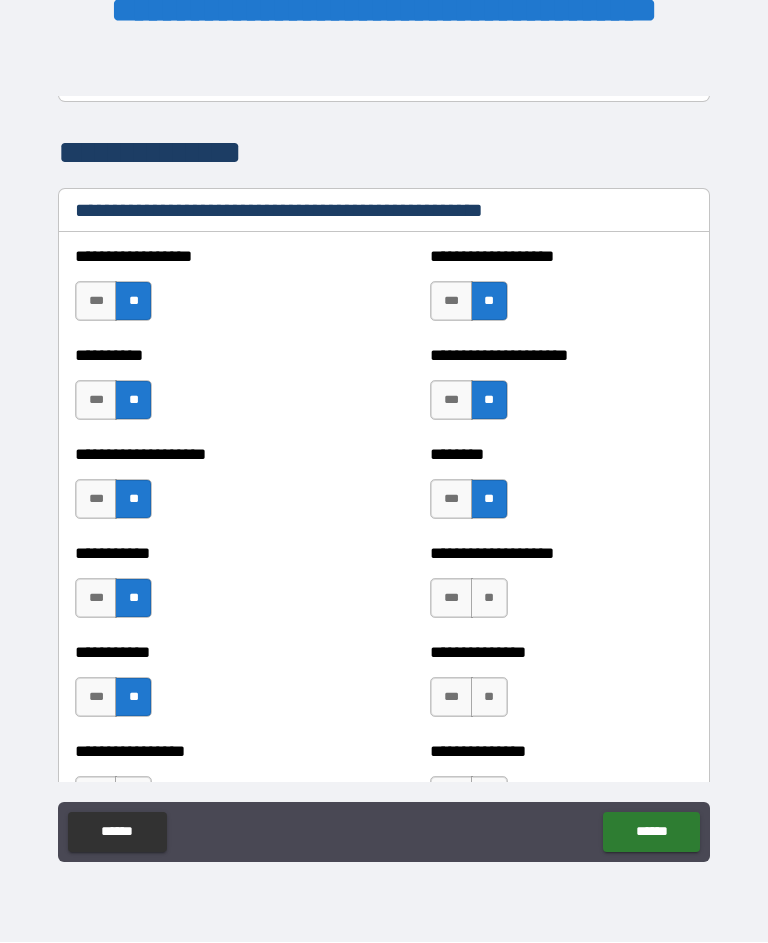 click on "**" at bounding box center [489, 599] 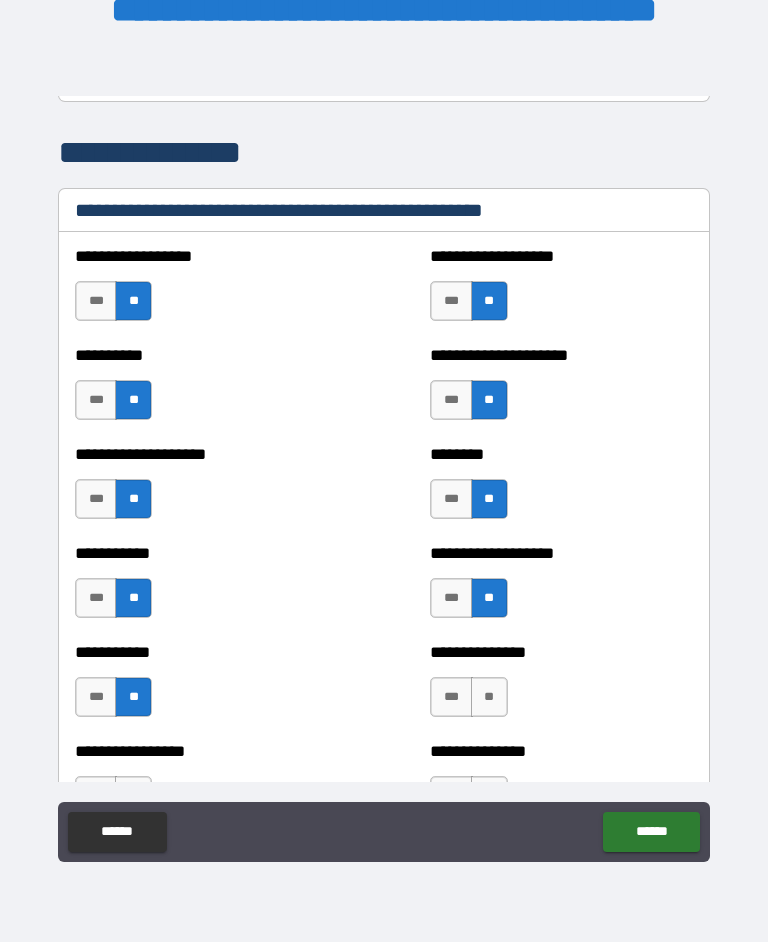 click on "**" at bounding box center [489, 698] 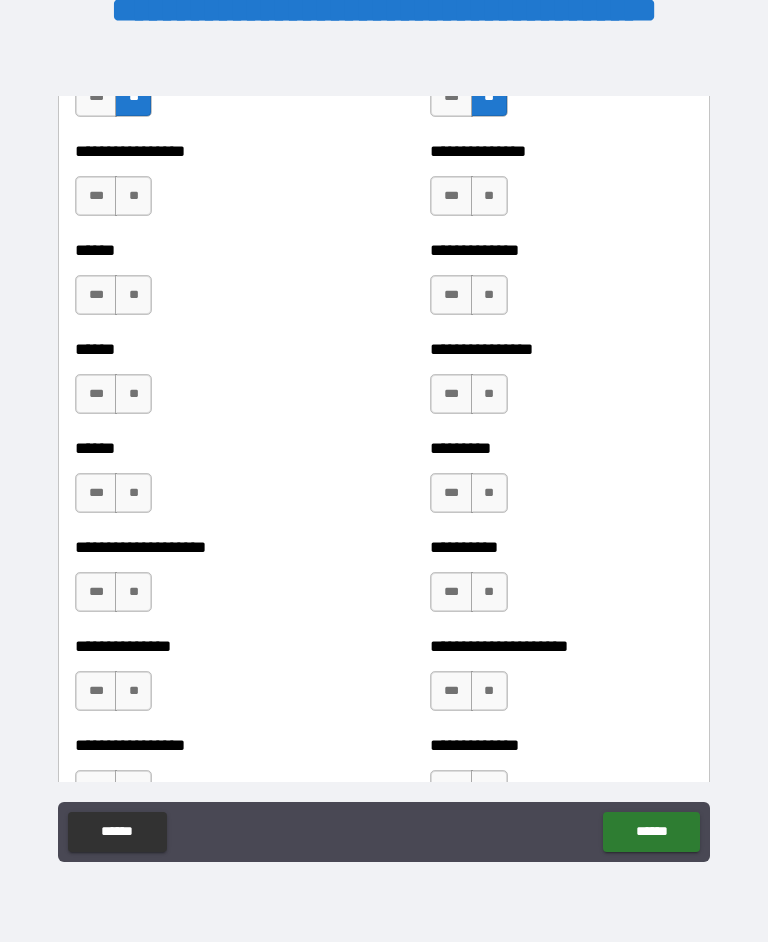 scroll, scrollTop: 3017, scrollLeft: 0, axis: vertical 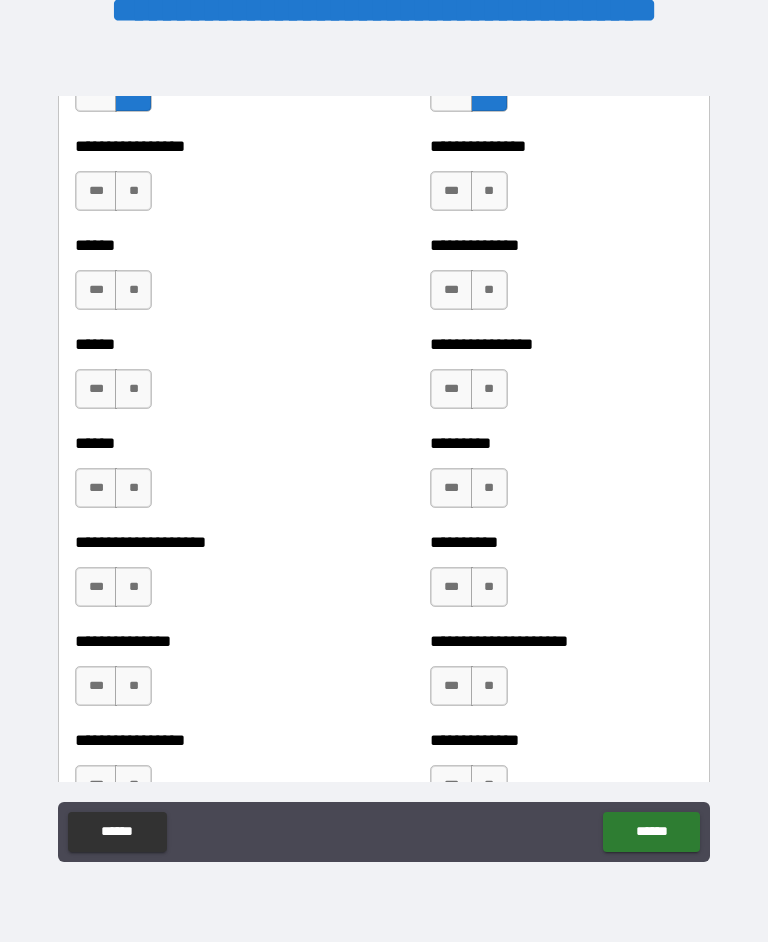 click on "**" at bounding box center (133, 192) 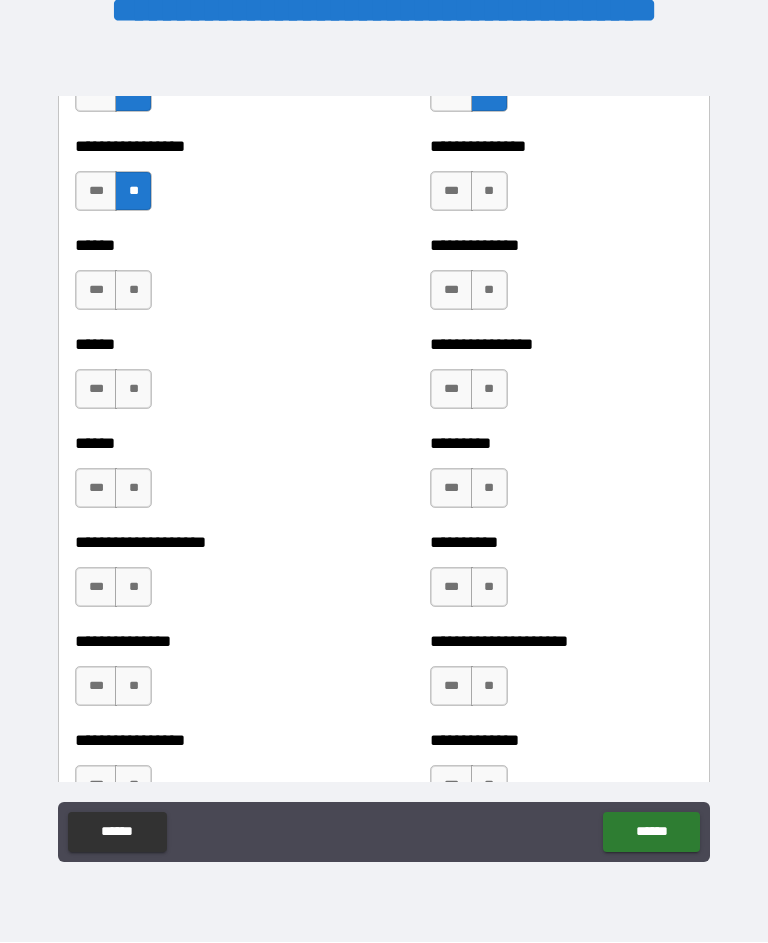 click on "**" at bounding box center [133, 291] 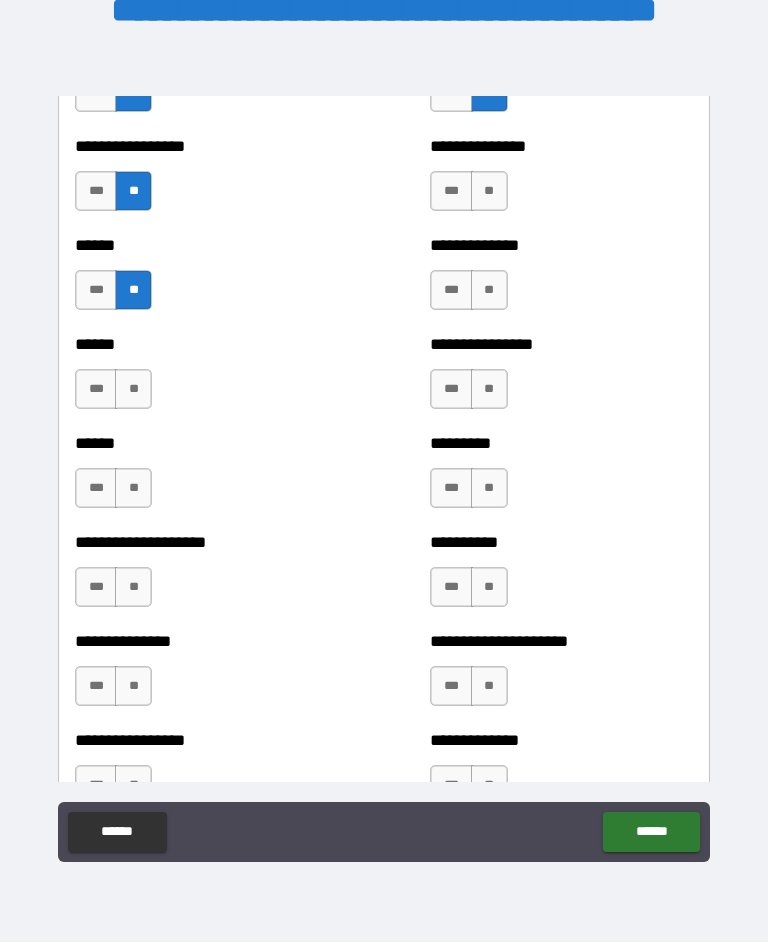 click on "**" at bounding box center (133, 390) 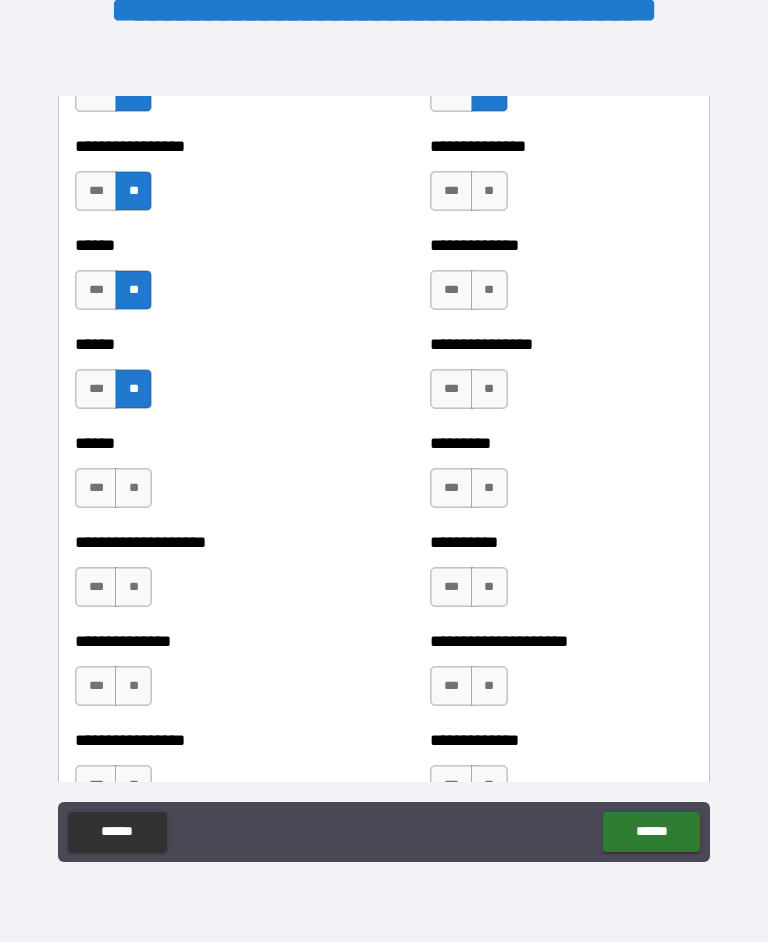 click on "**" at bounding box center (133, 489) 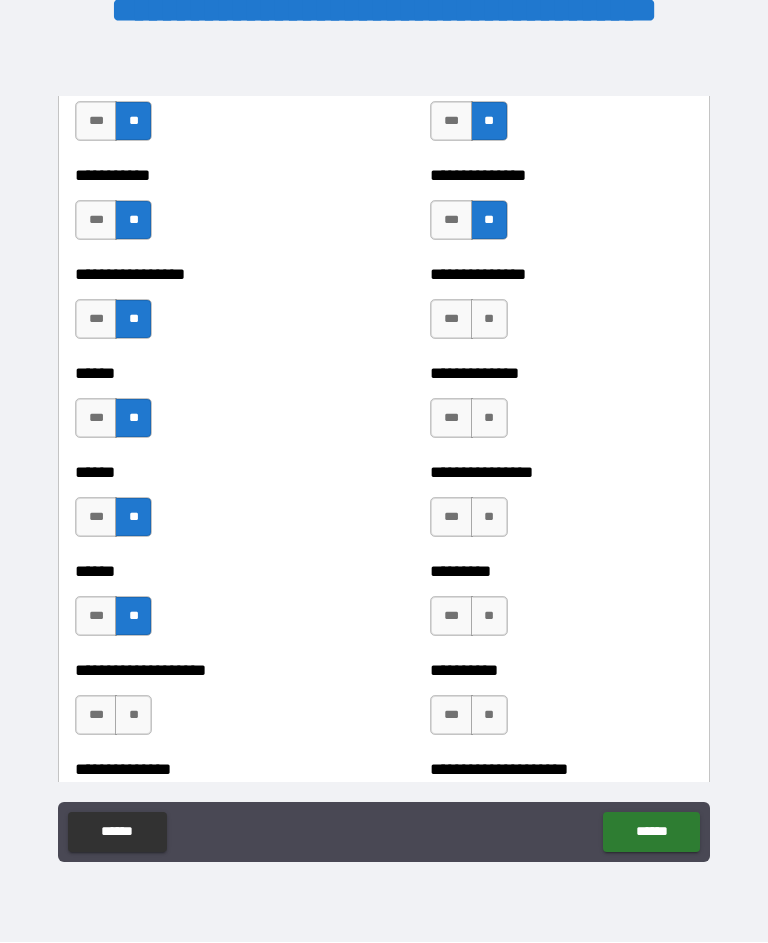 scroll, scrollTop: 2908, scrollLeft: 0, axis: vertical 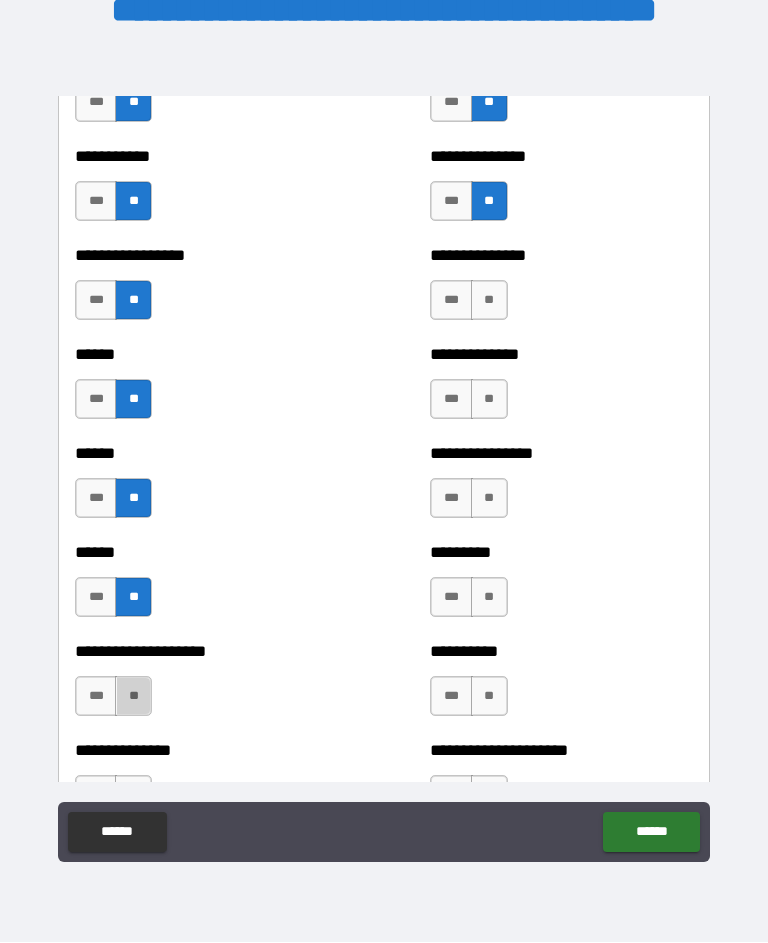 click on "**" at bounding box center (133, 697) 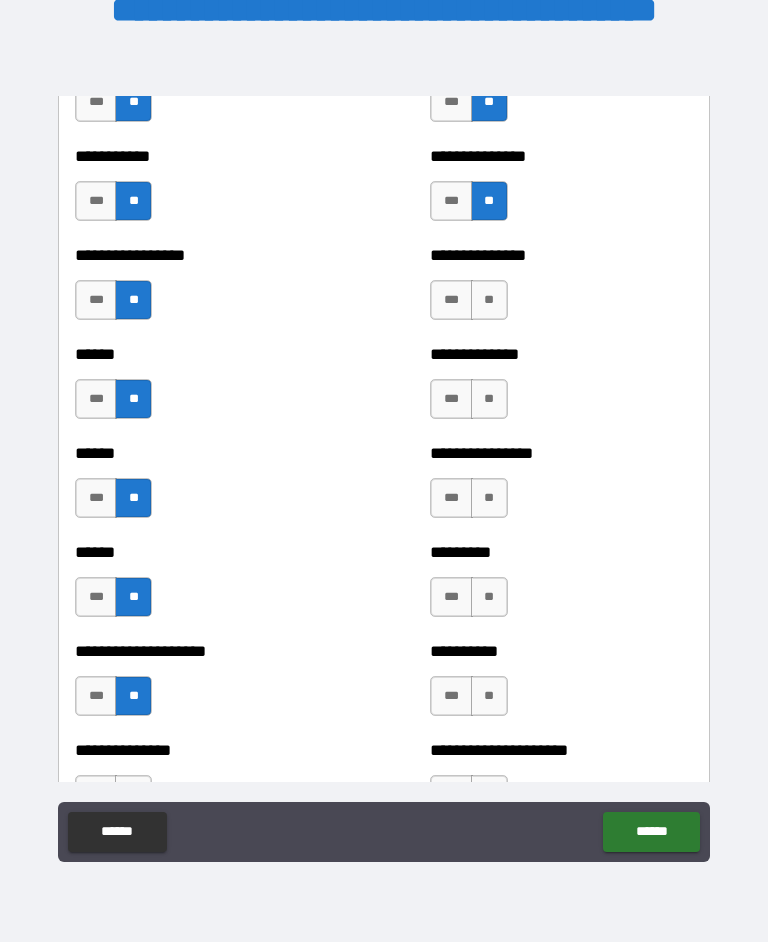click on "**" at bounding box center (489, 499) 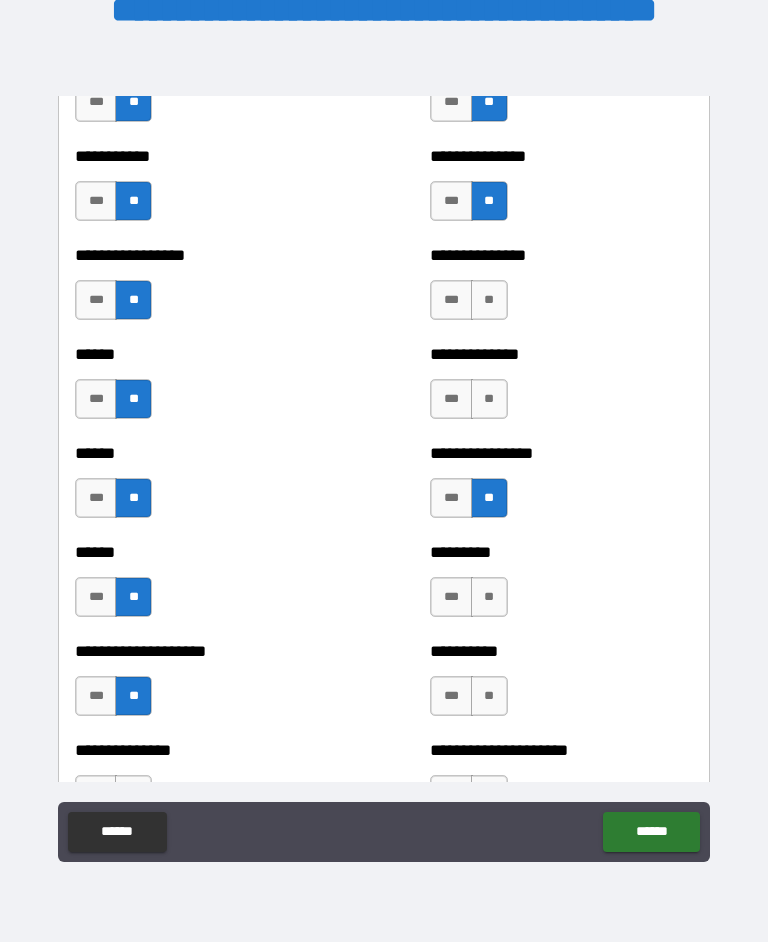 click on "**" at bounding box center (489, 598) 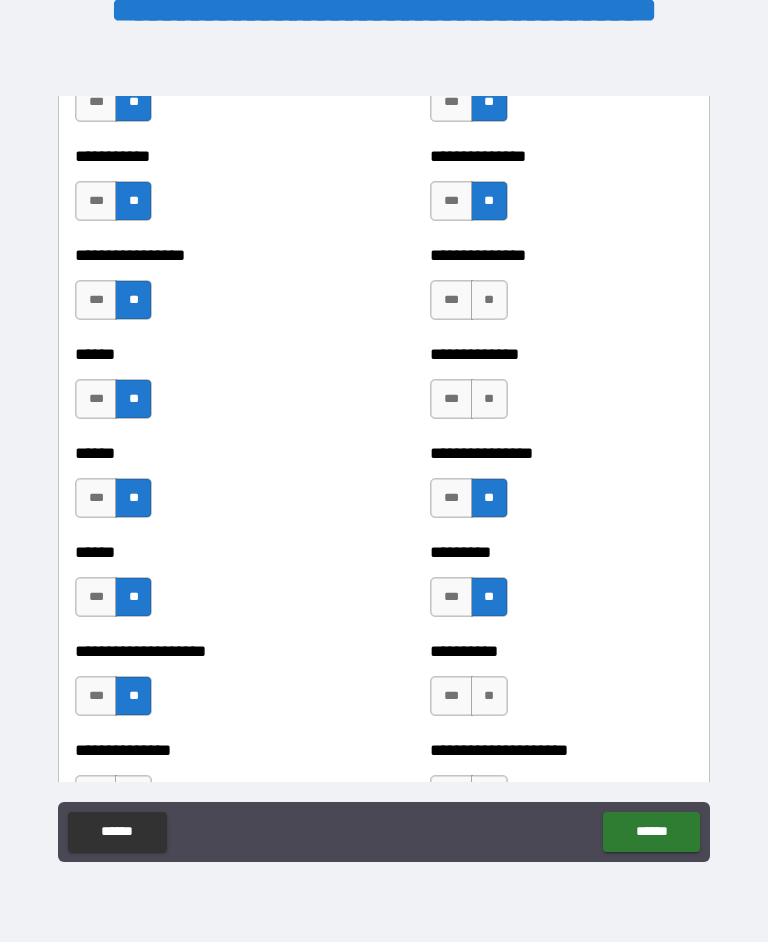 click on "**" at bounding box center (489, 697) 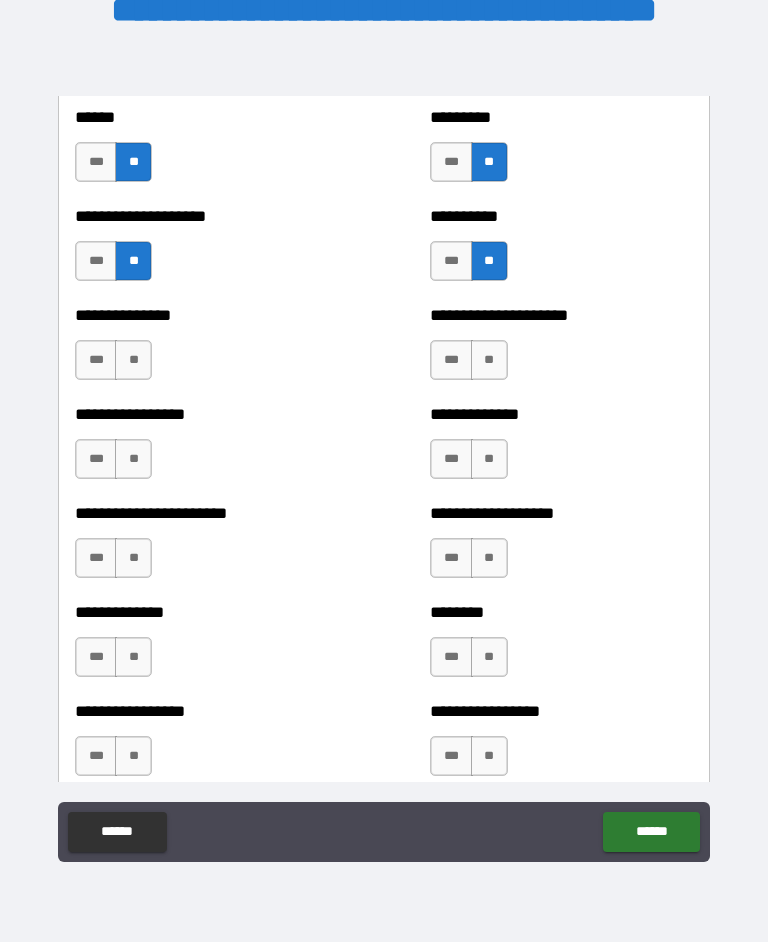 scroll, scrollTop: 3335, scrollLeft: 0, axis: vertical 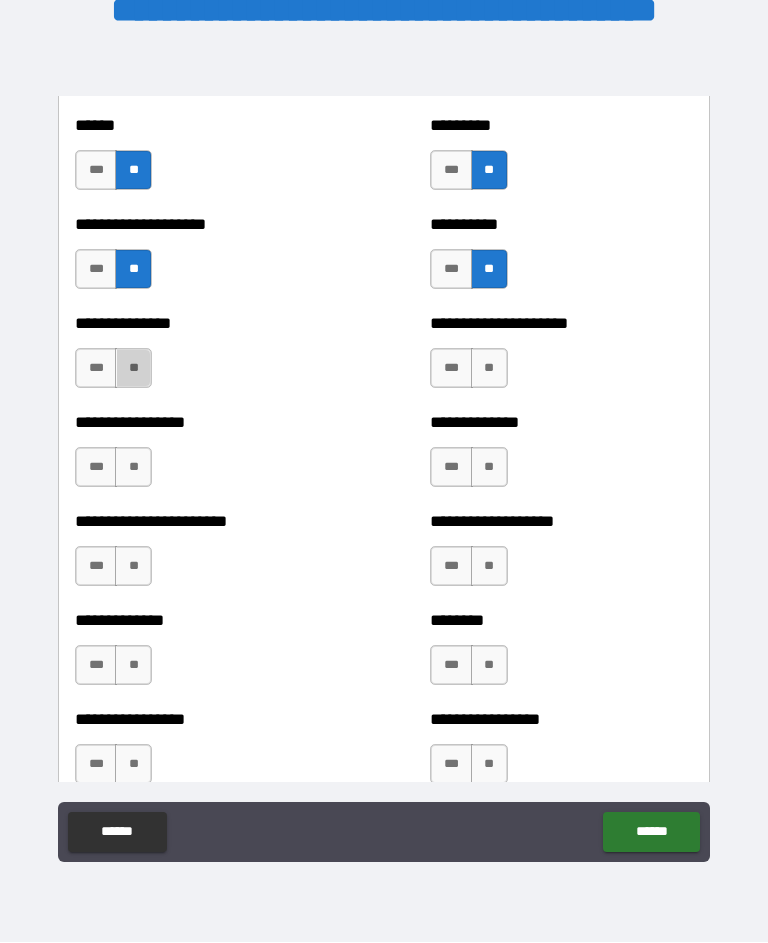 click on "**" at bounding box center [133, 369] 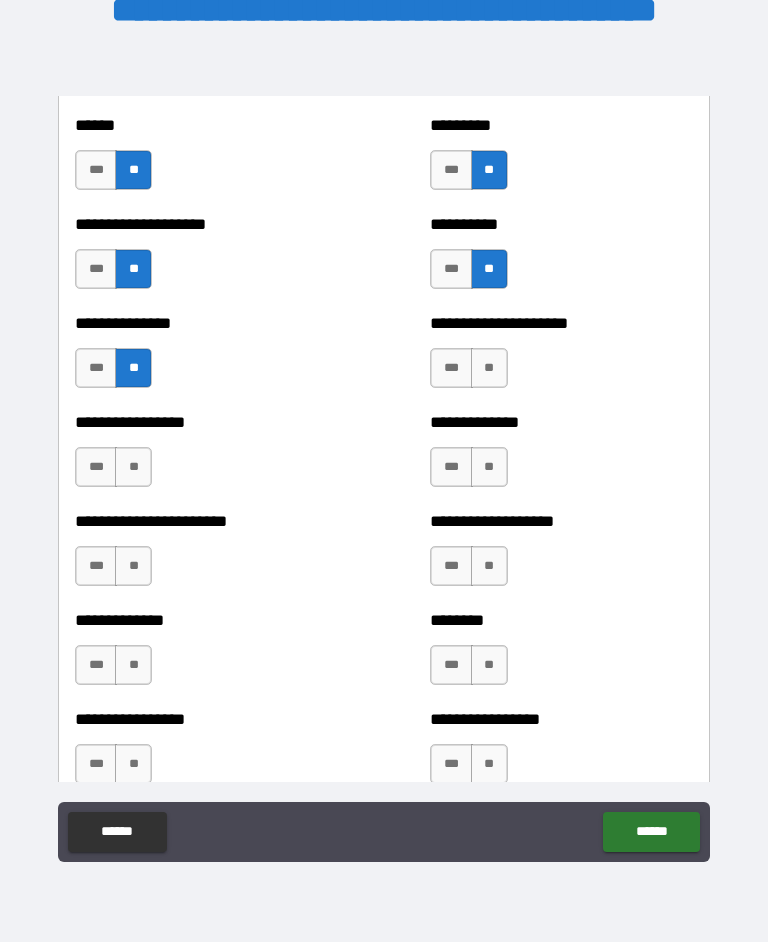 click on "**" at bounding box center (133, 468) 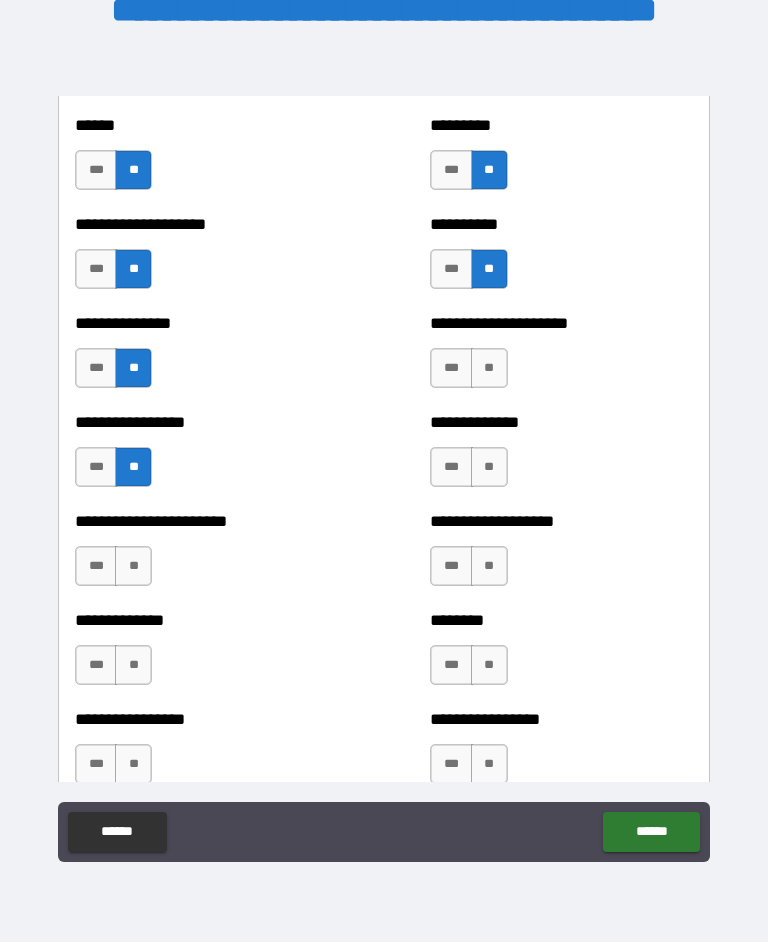 click on "**" at bounding box center [133, 567] 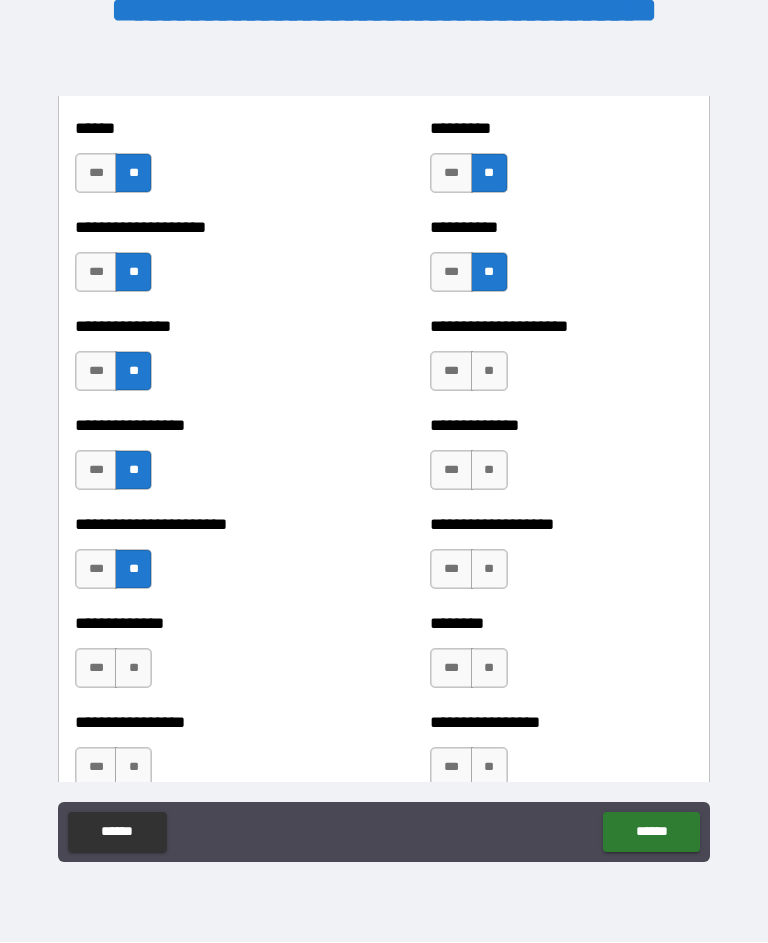 scroll, scrollTop: 3334, scrollLeft: 0, axis: vertical 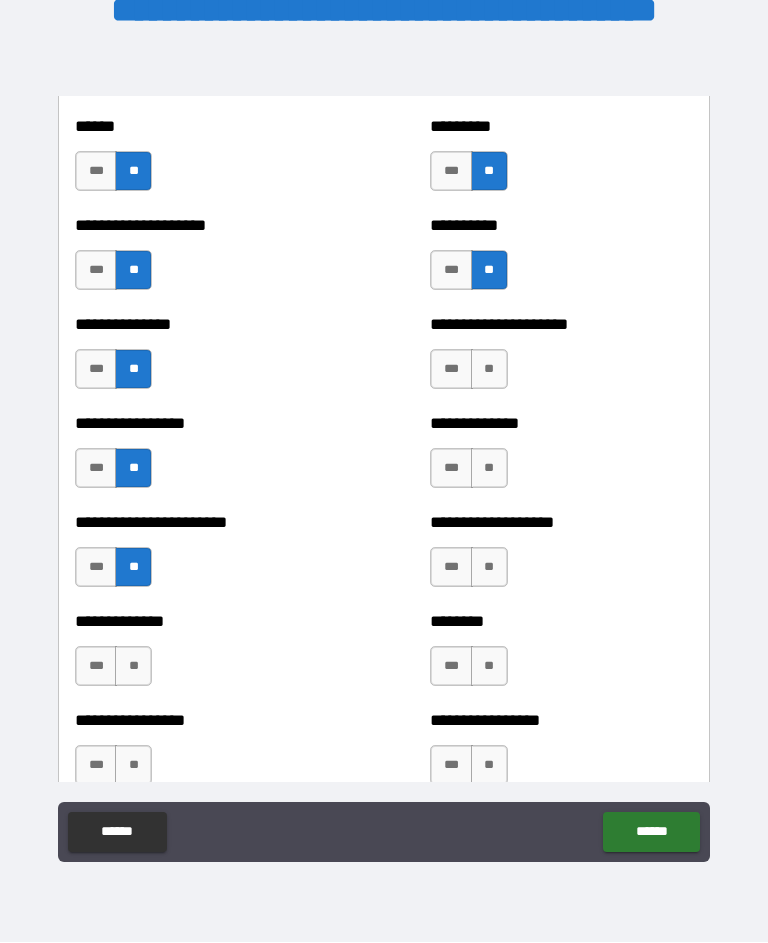 click on "**" at bounding box center [133, 667] 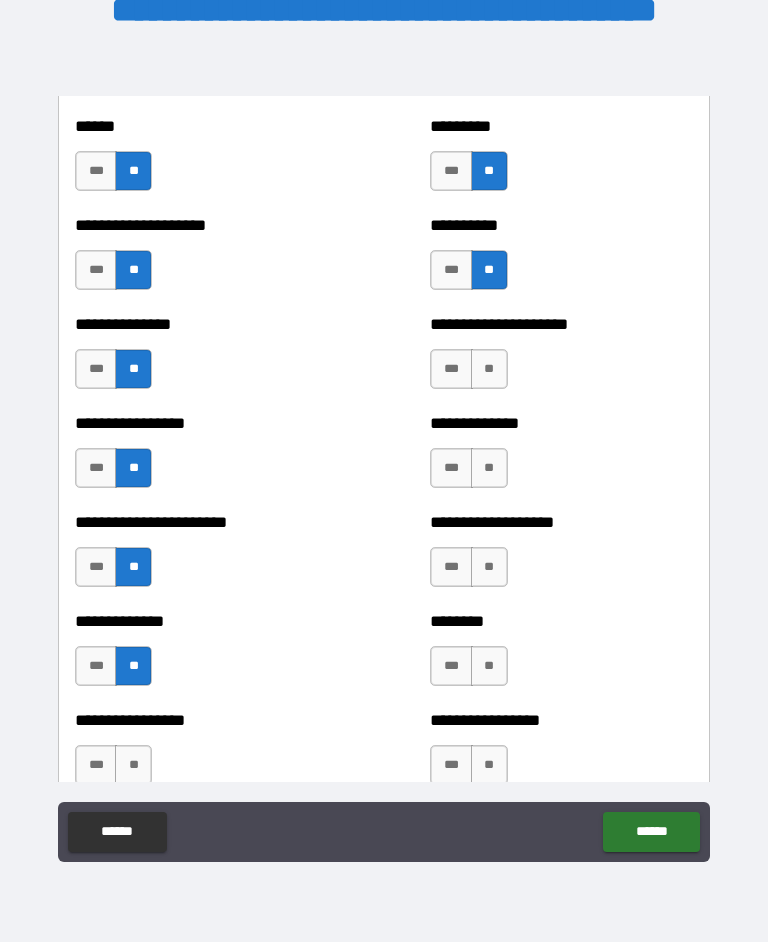 click on "**" at bounding box center (489, 370) 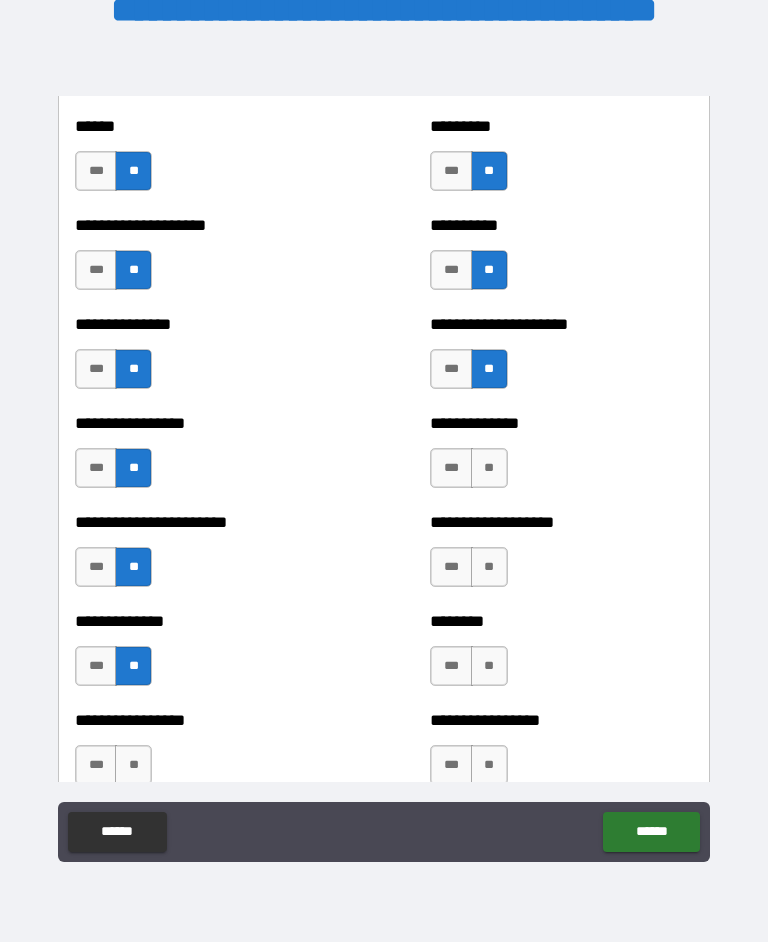 click on "**" at bounding box center [489, 469] 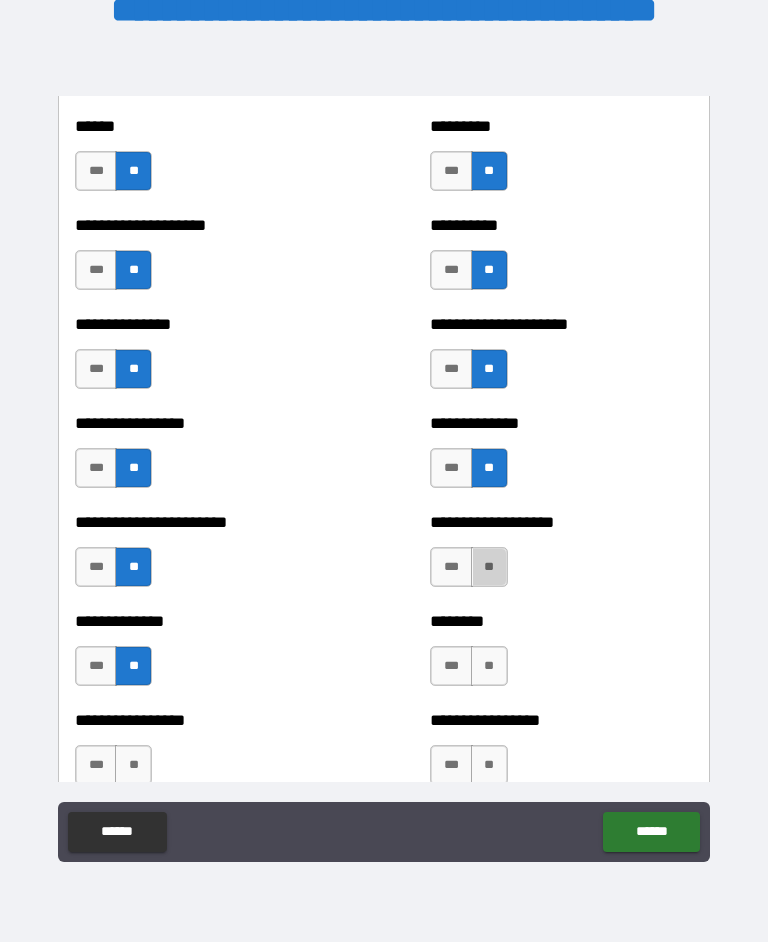 click on "**" at bounding box center [489, 568] 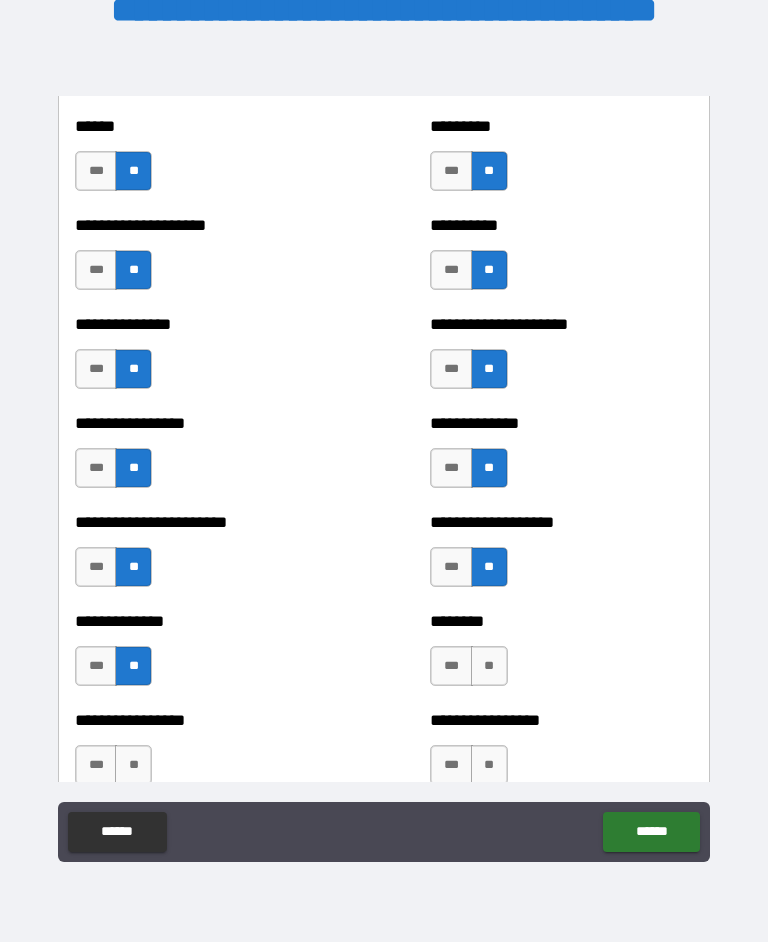 click on "**" at bounding box center [489, 667] 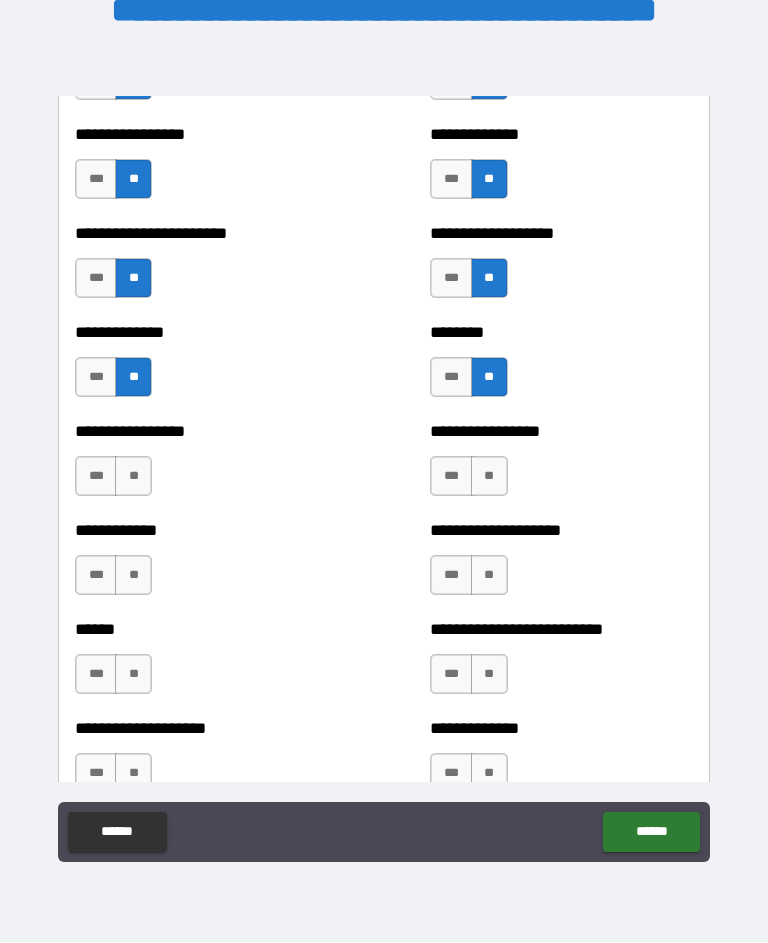 scroll, scrollTop: 3617, scrollLeft: 0, axis: vertical 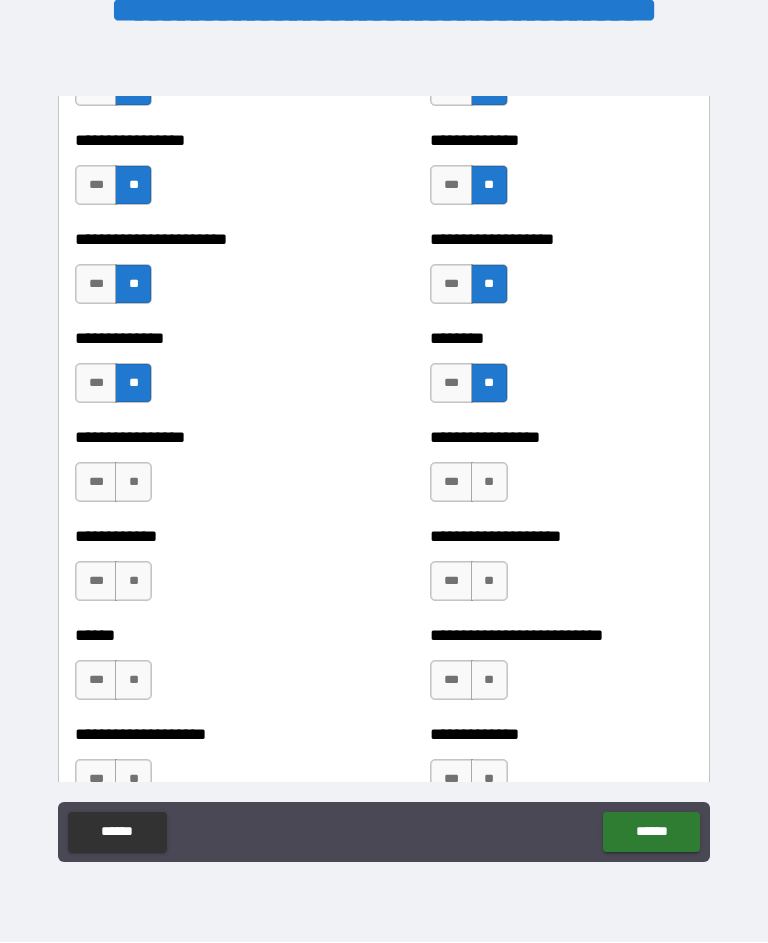 click on "**" at bounding box center (133, 483) 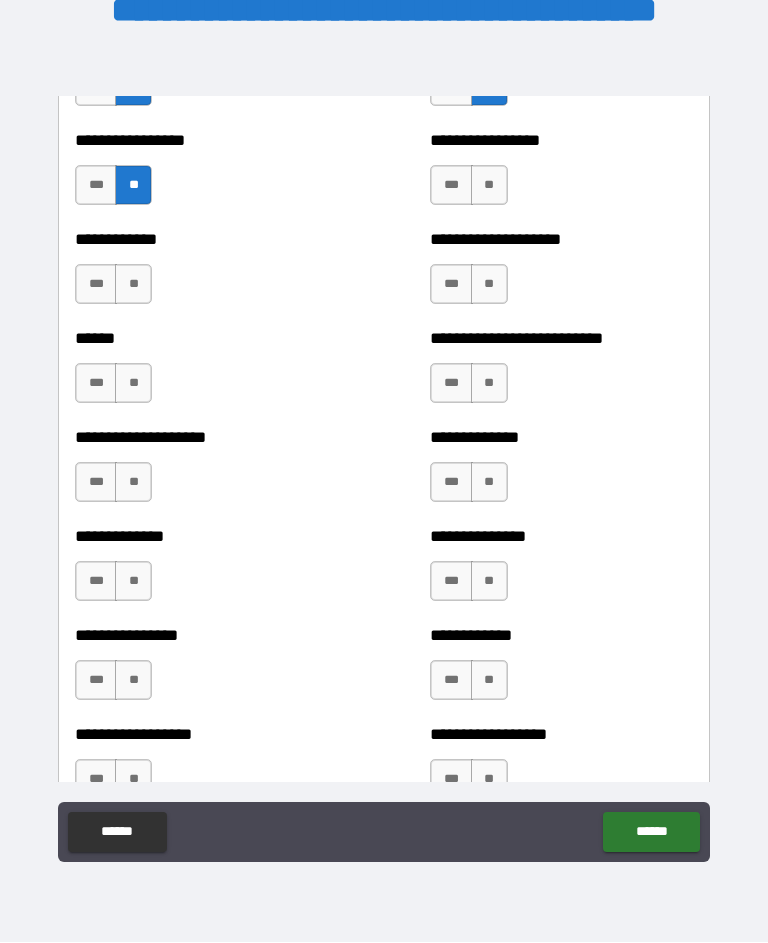 scroll, scrollTop: 3913, scrollLeft: 0, axis: vertical 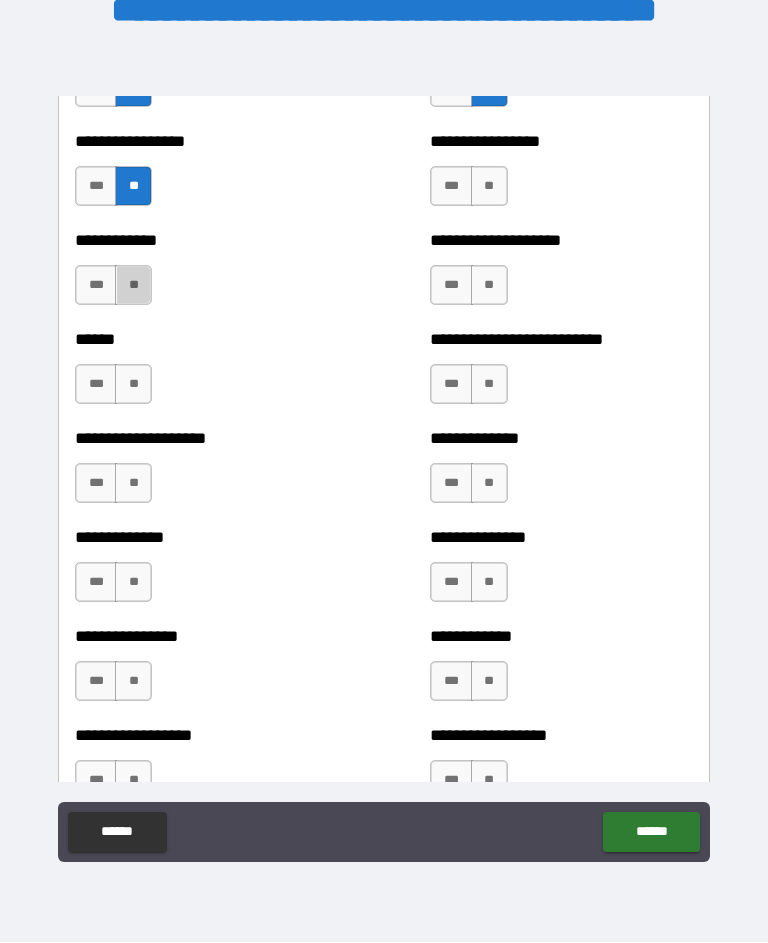 click on "**" at bounding box center (133, 286) 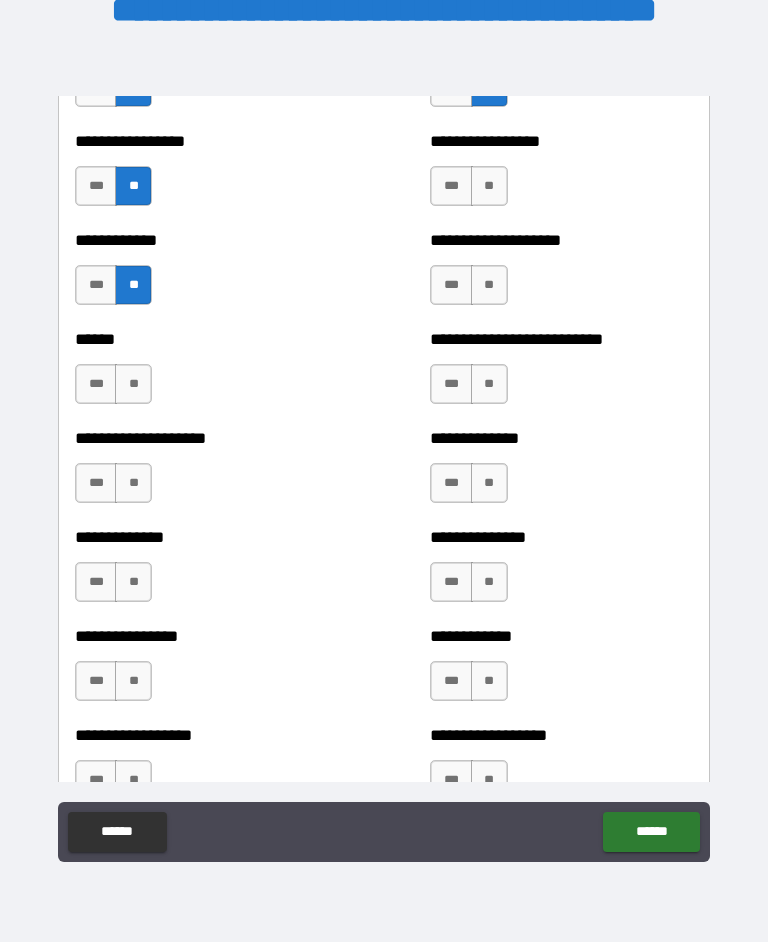 click on "**" at bounding box center [133, 385] 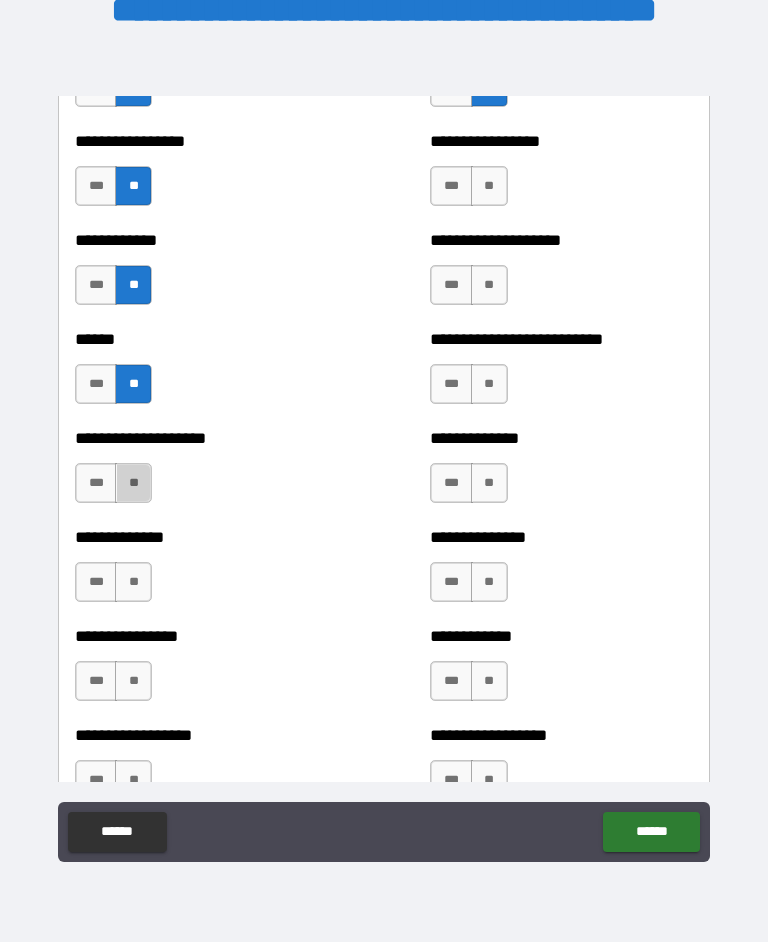 click on "**" at bounding box center [133, 484] 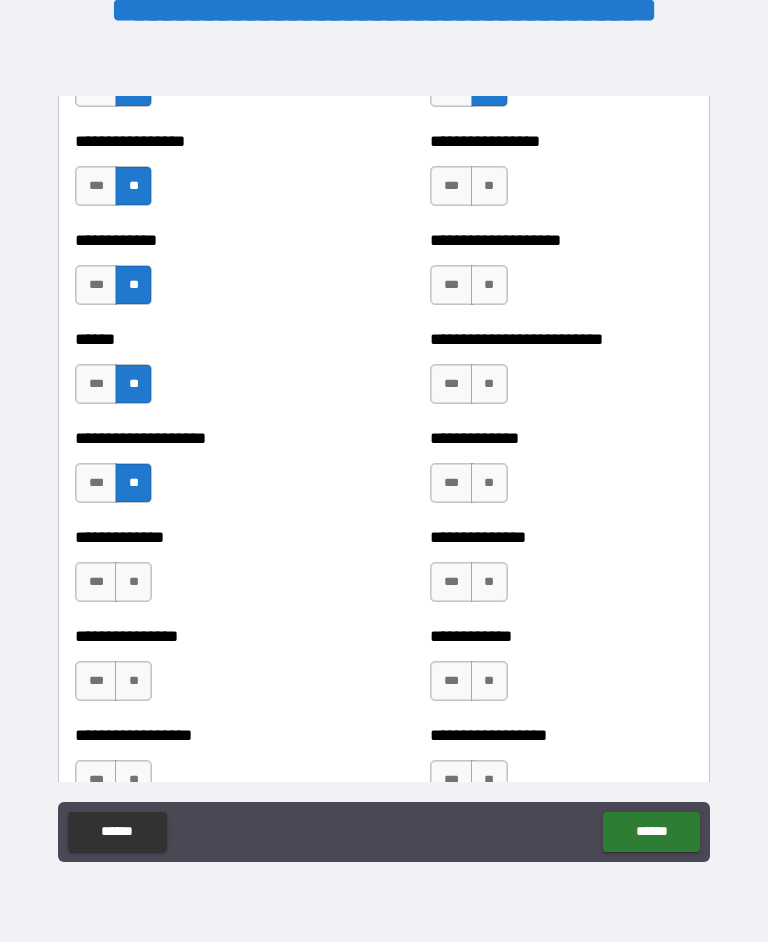 click on "**" at bounding box center (133, 583) 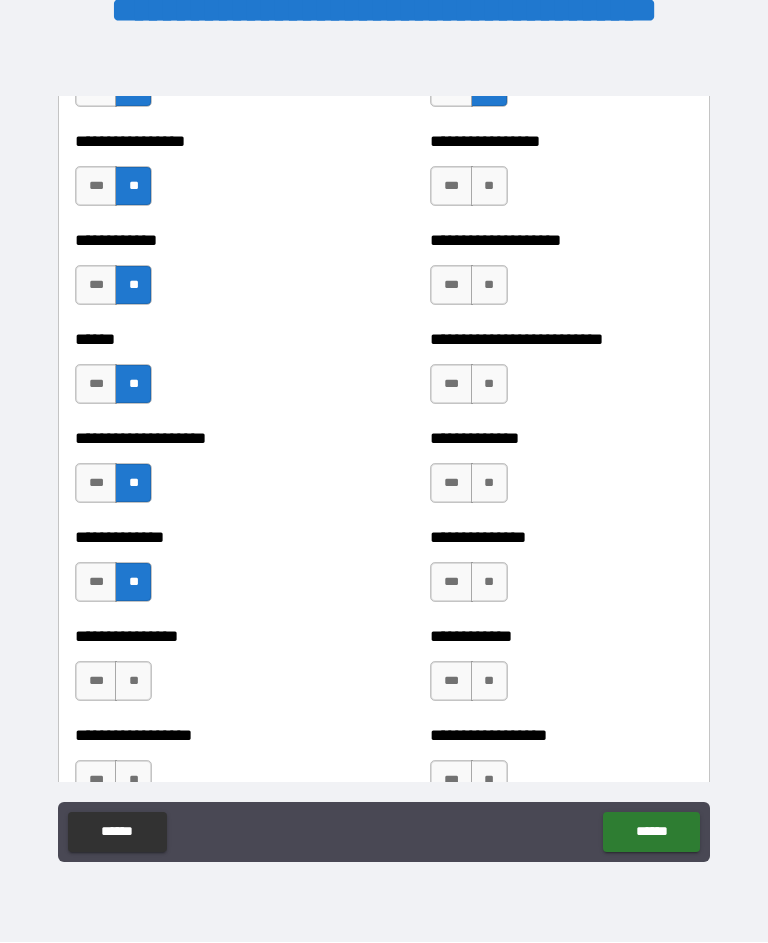 click on "**" at bounding box center (133, 682) 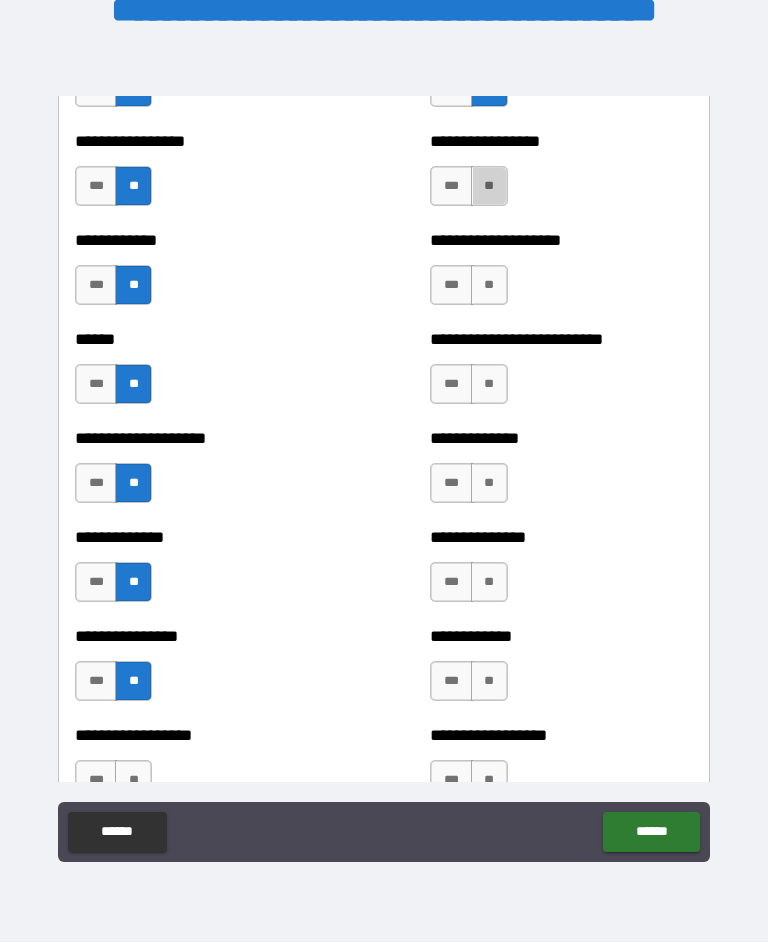 click on "**" at bounding box center [489, 187] 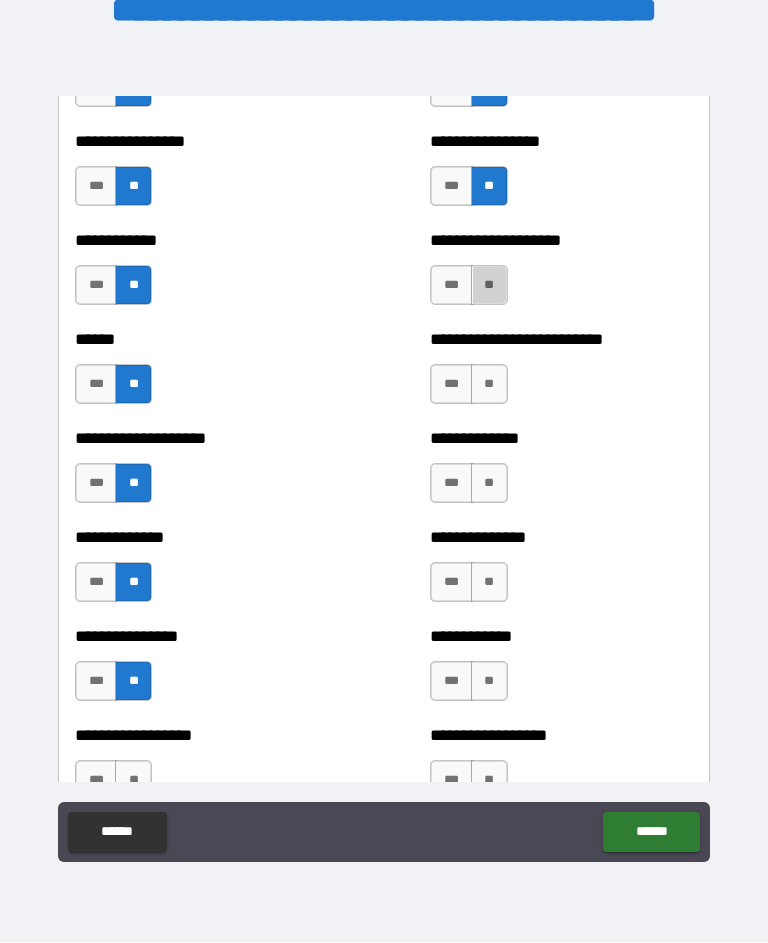 click on "**" at bounding box center [489, 286] 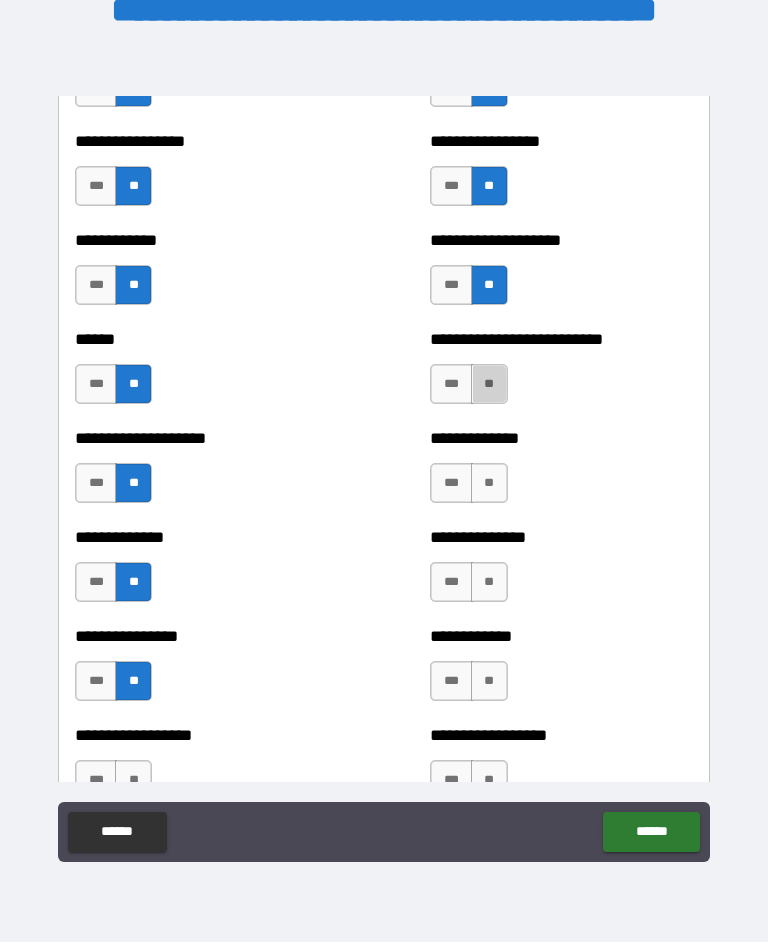 click on "**" at bounding box center (489, 385) 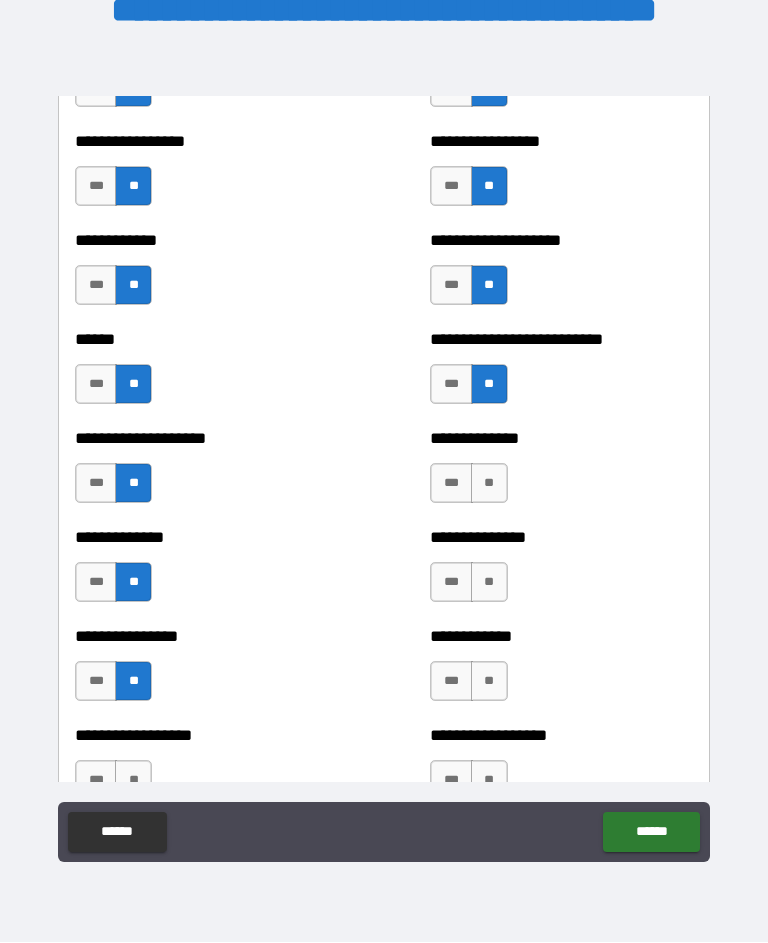click on "**" at bounding box center [489, 484] 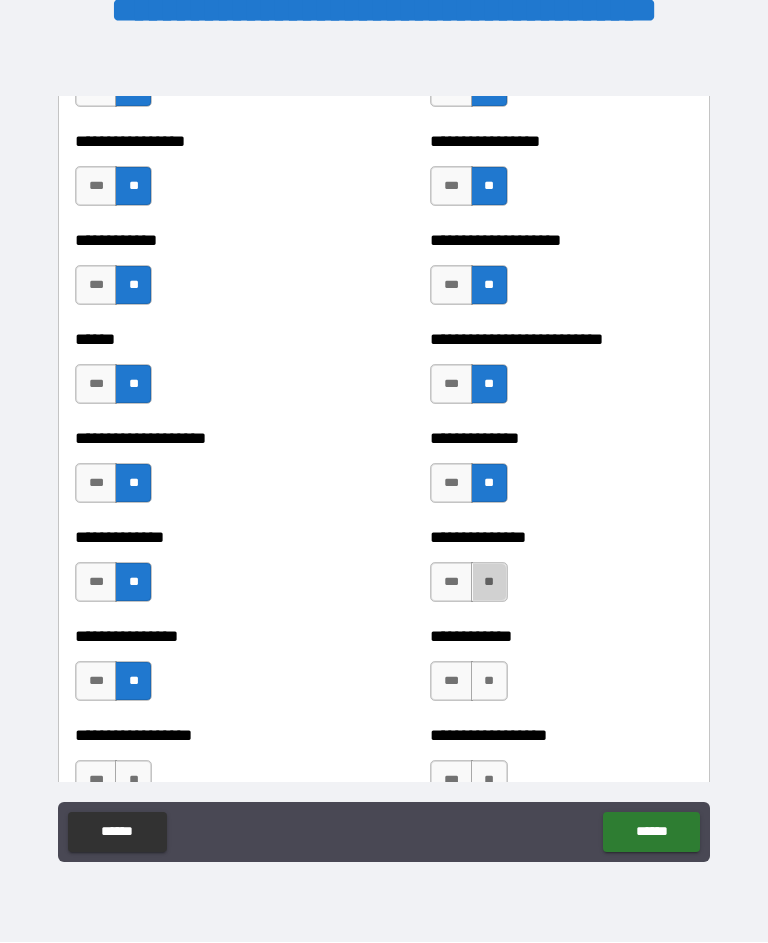 click on "**" at bounding box center [489, 583] 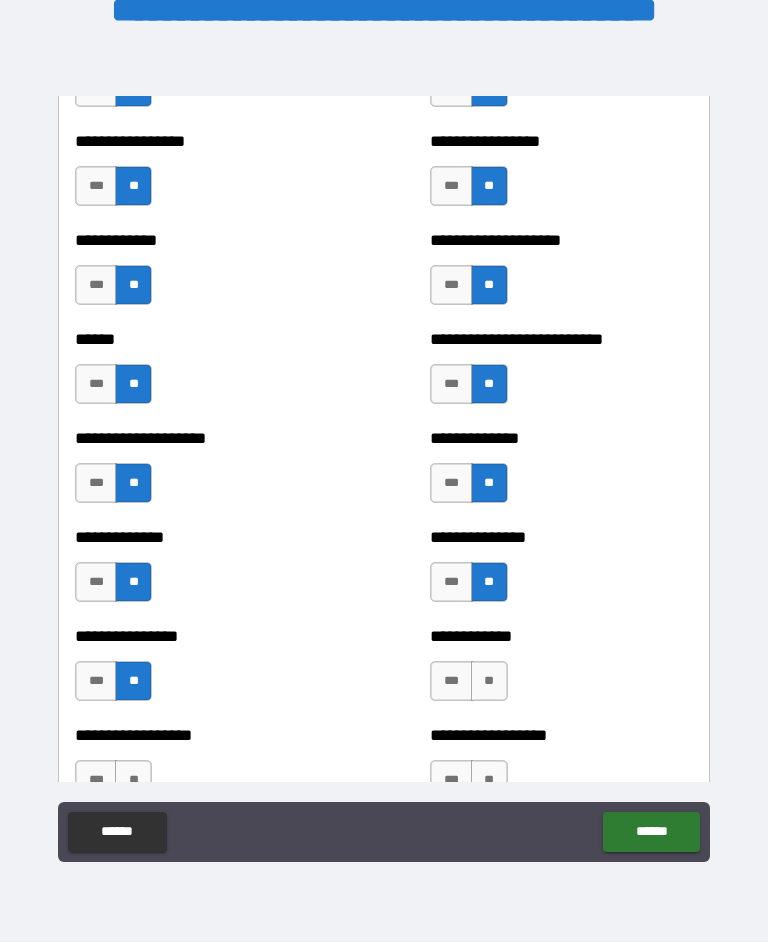 click on "**" at bounding box center [489, 682] 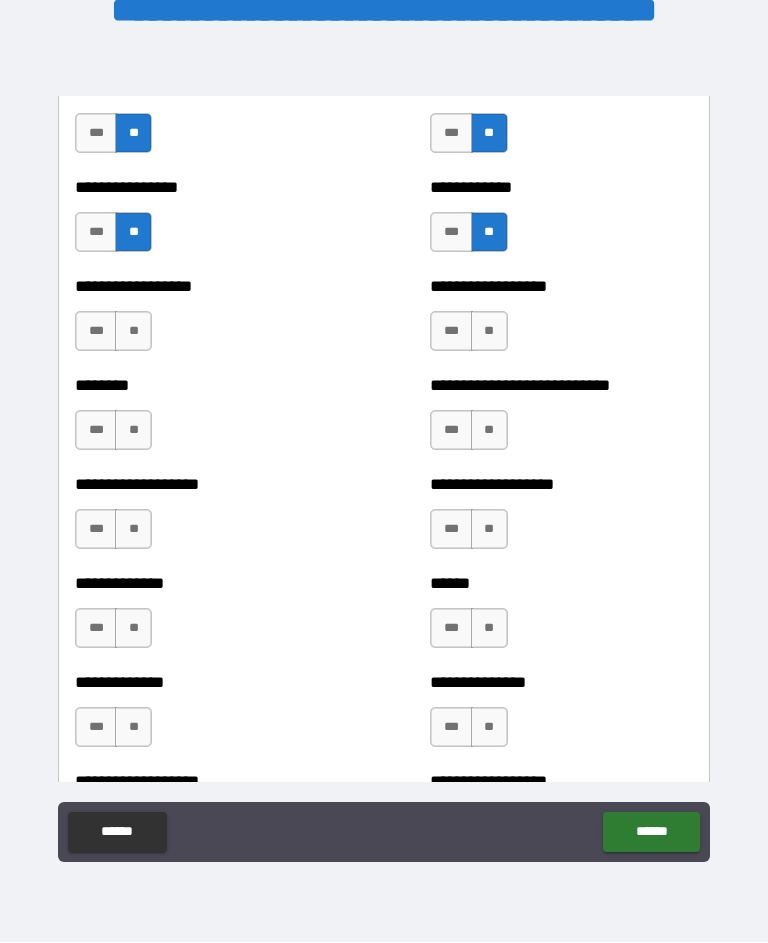 scroll, scrollTop: 4363, scrollLeft: 0, axis: vertical 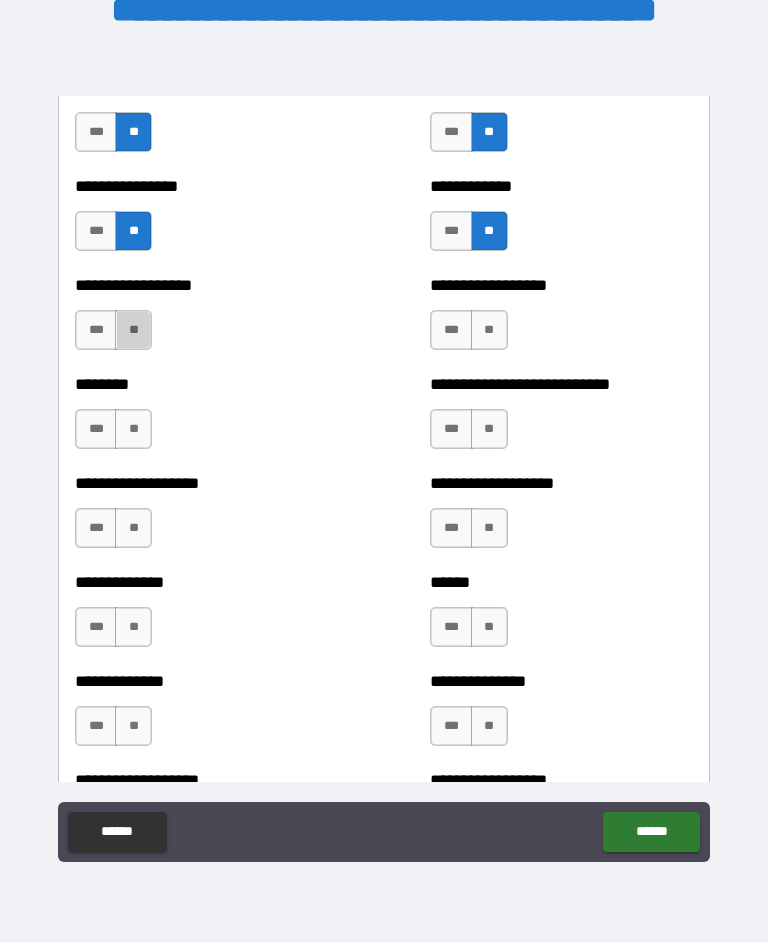 click on "**" at bounding box center [133, 331] 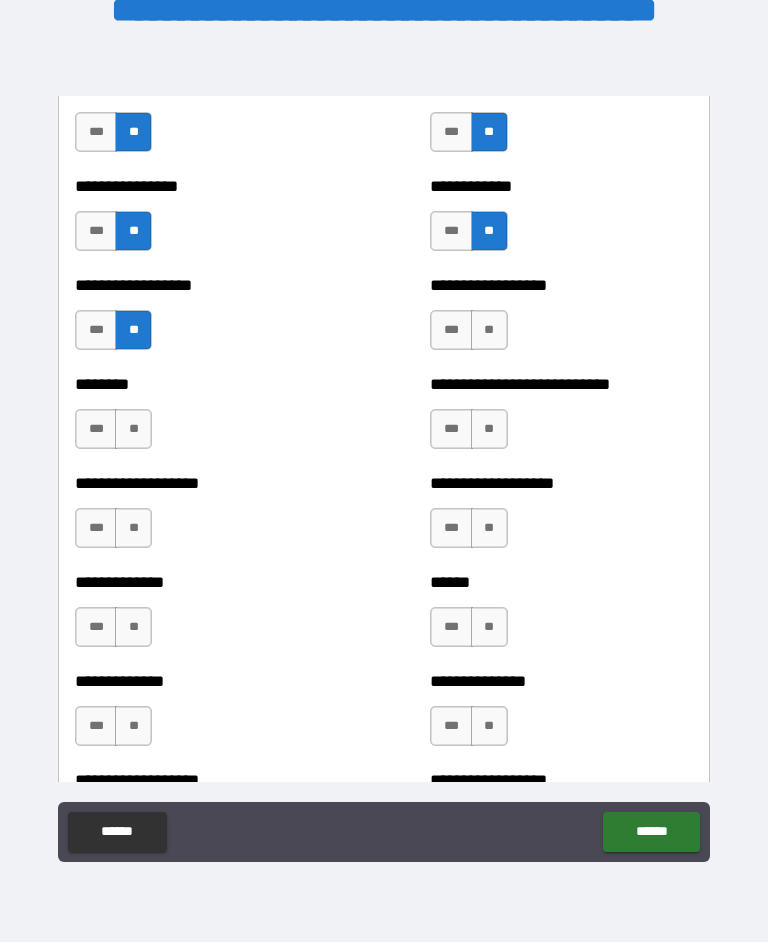 click on "**" at bounding box center (133, 430) 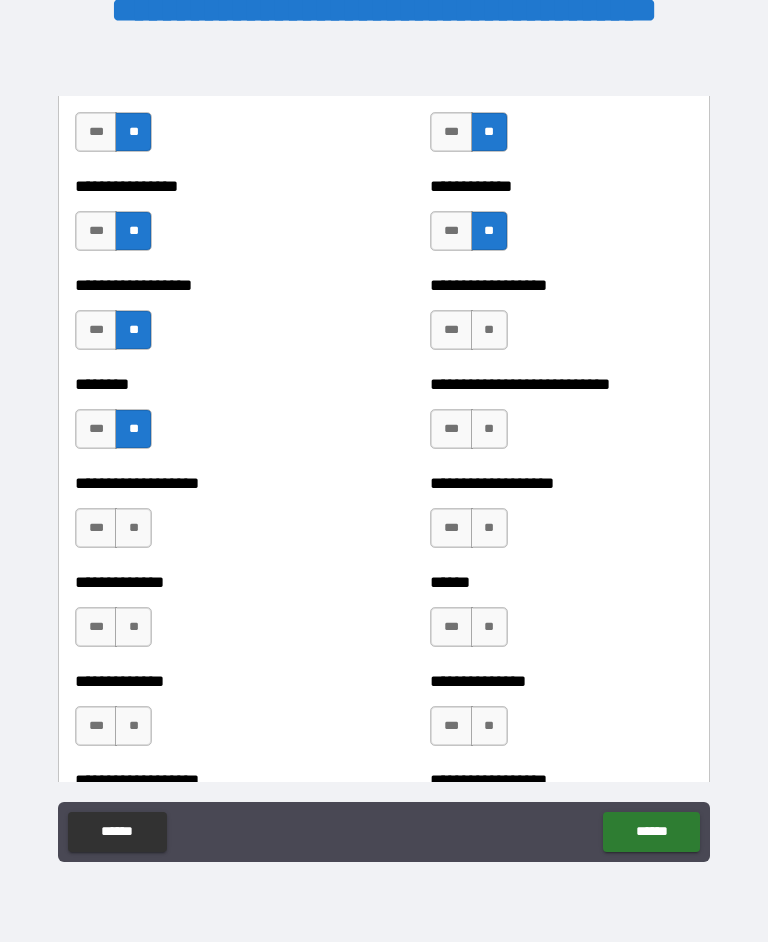 click on "**" at bounding box center [133, 529] 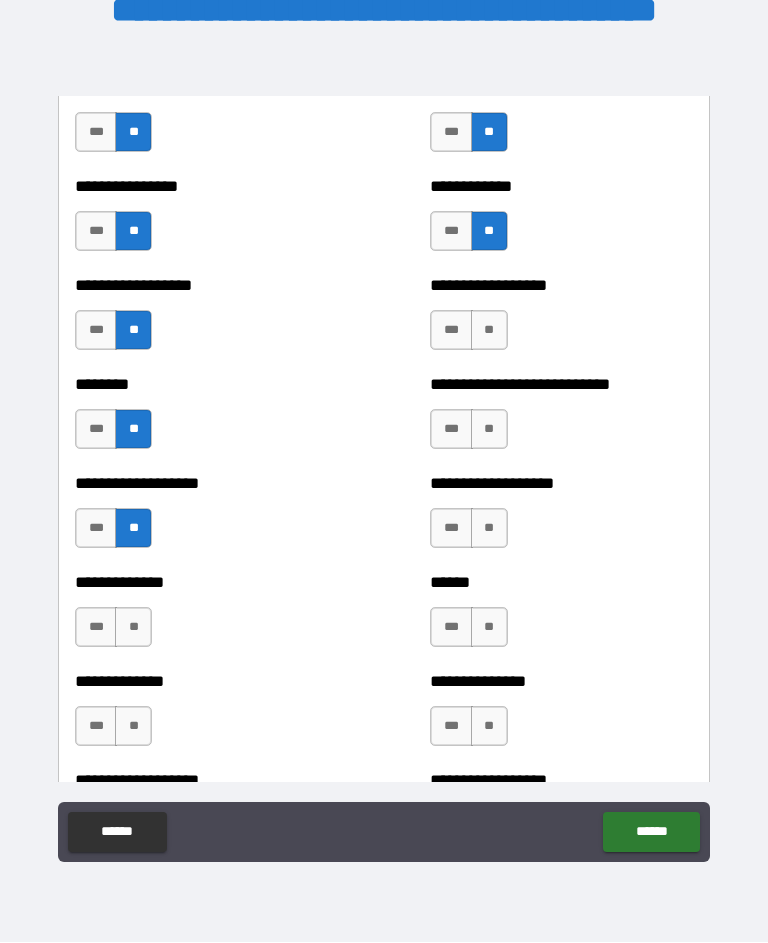 click on "**" at bounding box center [133, 628] 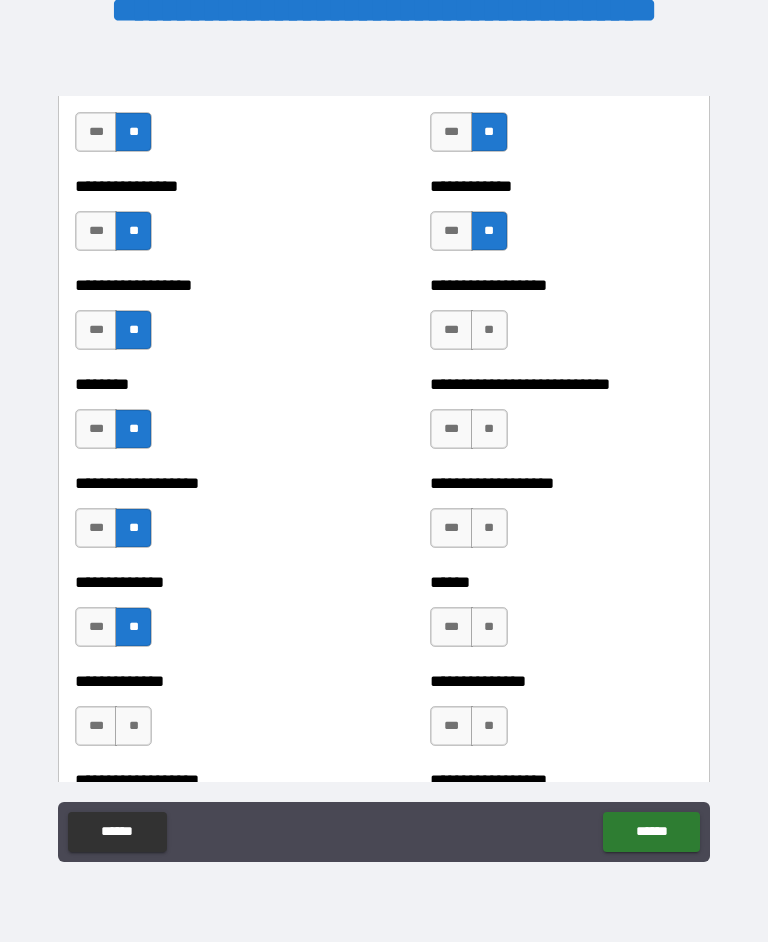 click on "**" at bounding box center [133, 727] 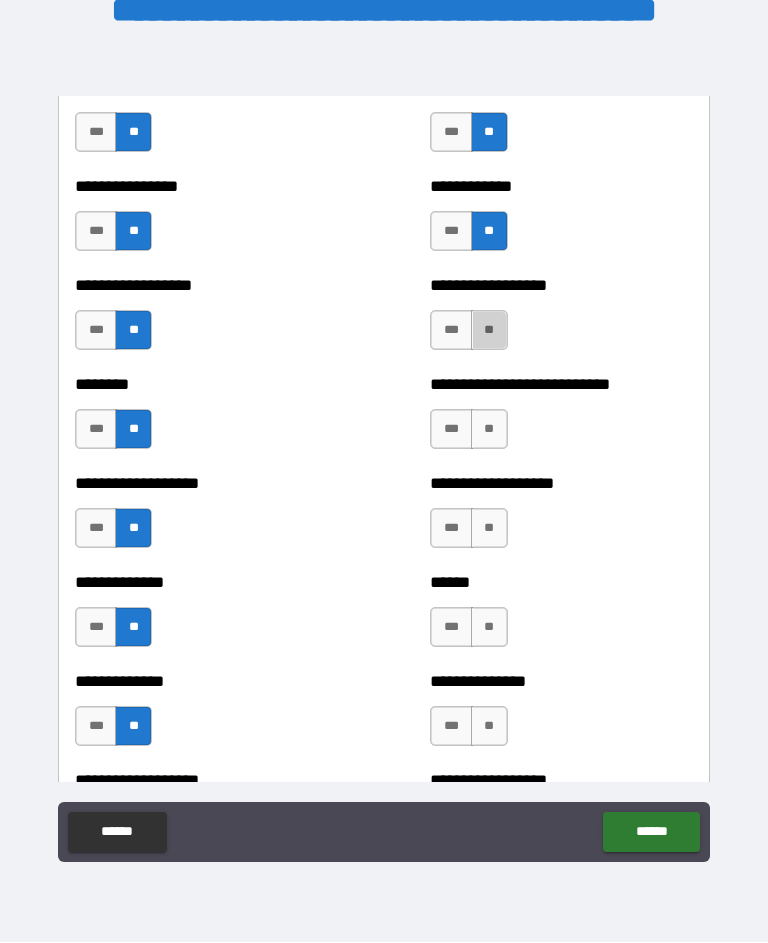 click on "**" at bounding box center [489, 331] 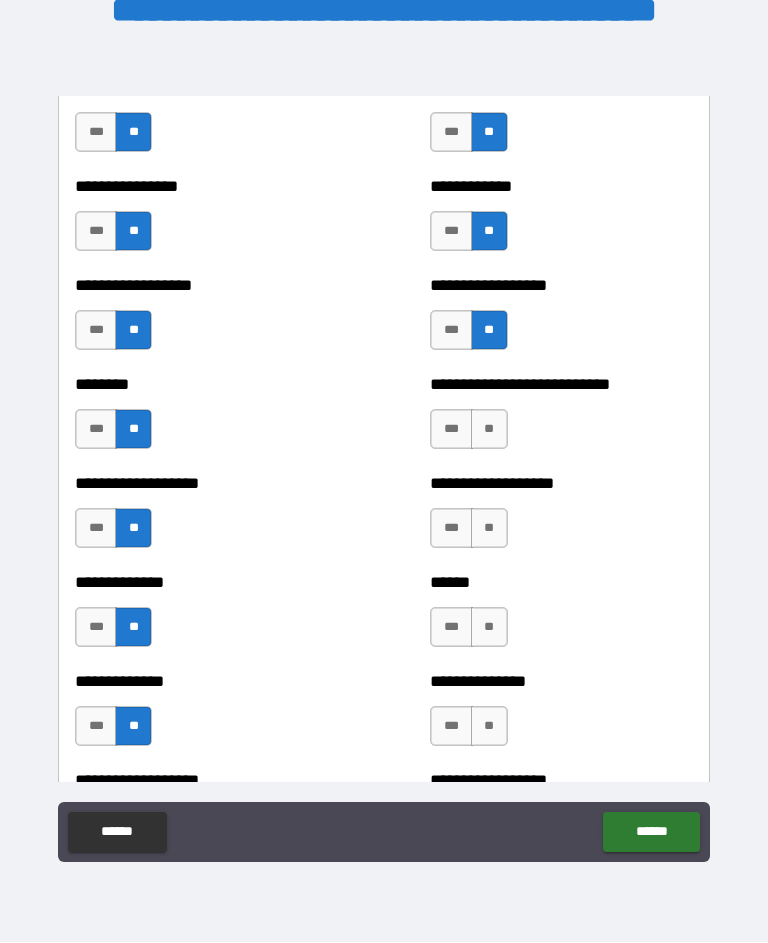 click on "**" at bounding box center [489, 430] 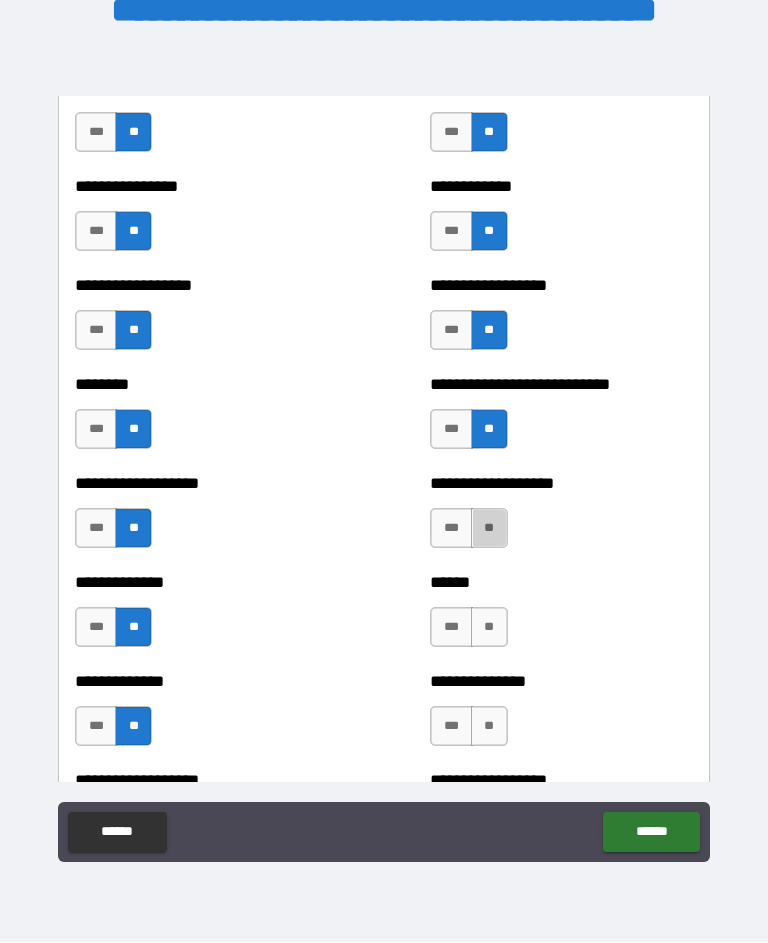 click on "**" at bounding box center (489, 529) 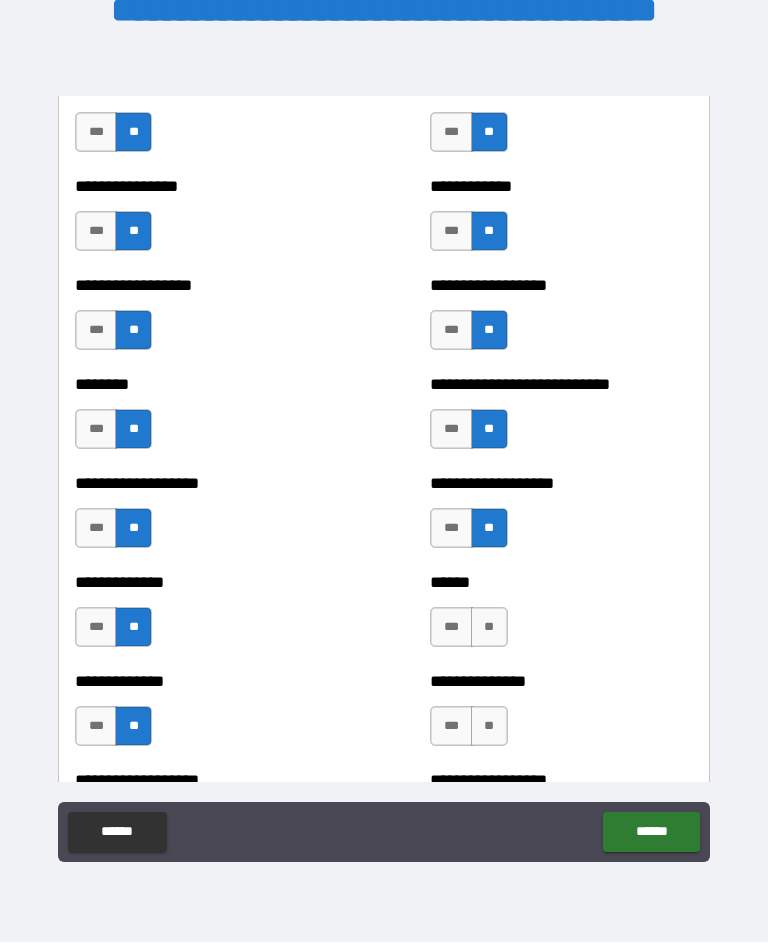click on "**" at bounding box center (489, 628) 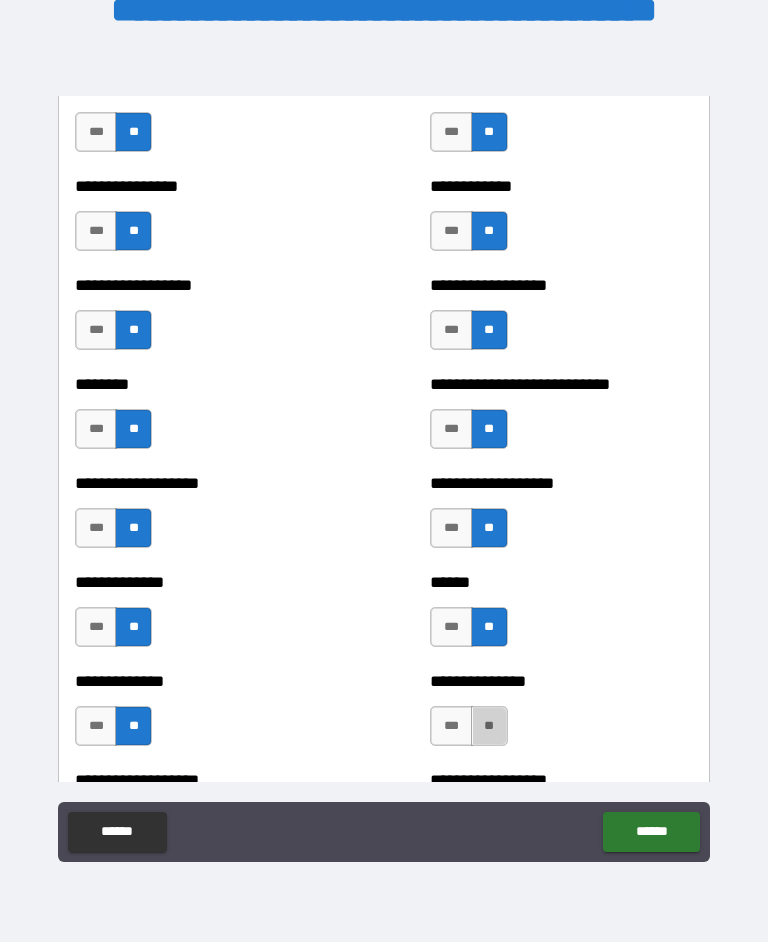 click on "**" at bounding box center (489, 727) 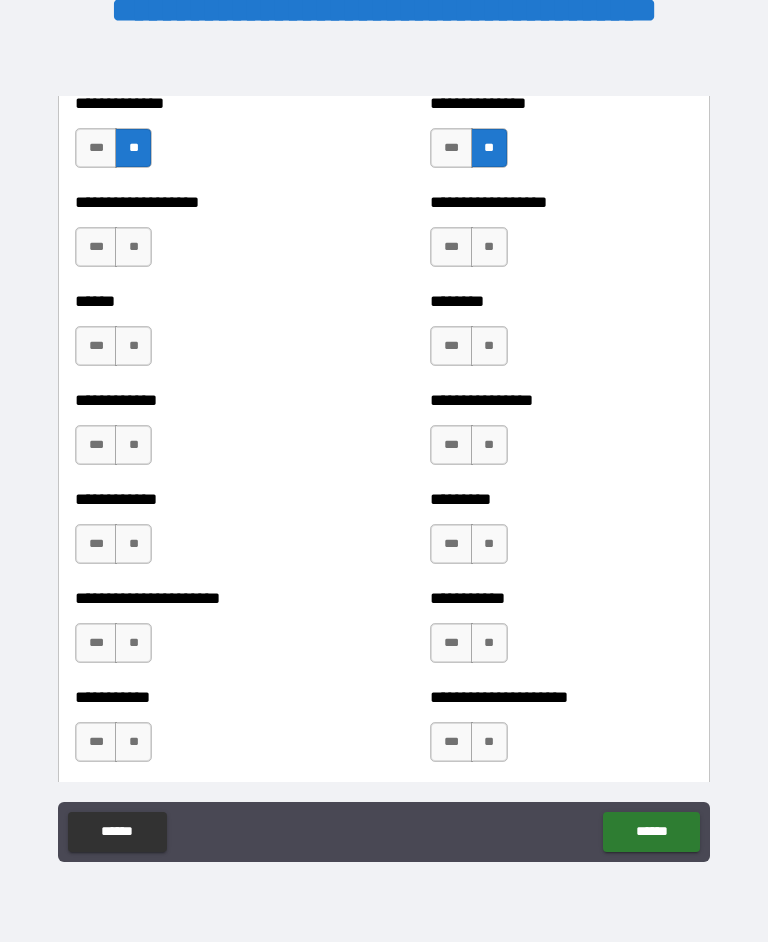 scroll, scrollTop: 4940, scrollLeft: 0, axis: vertical 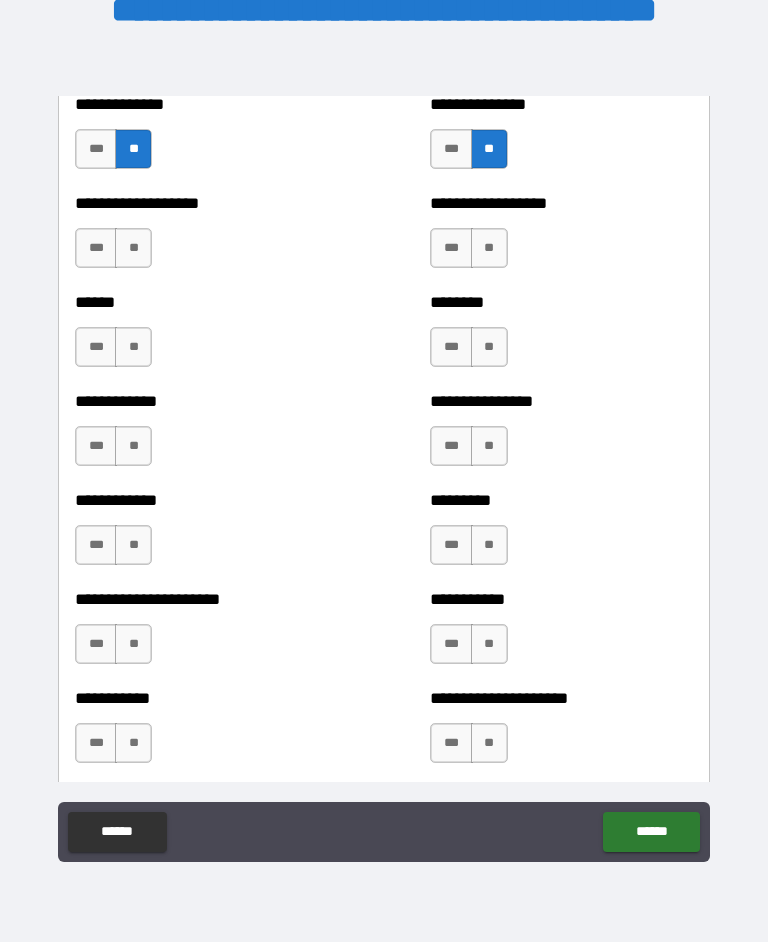 click on "**" at bounding box center (133, 249) 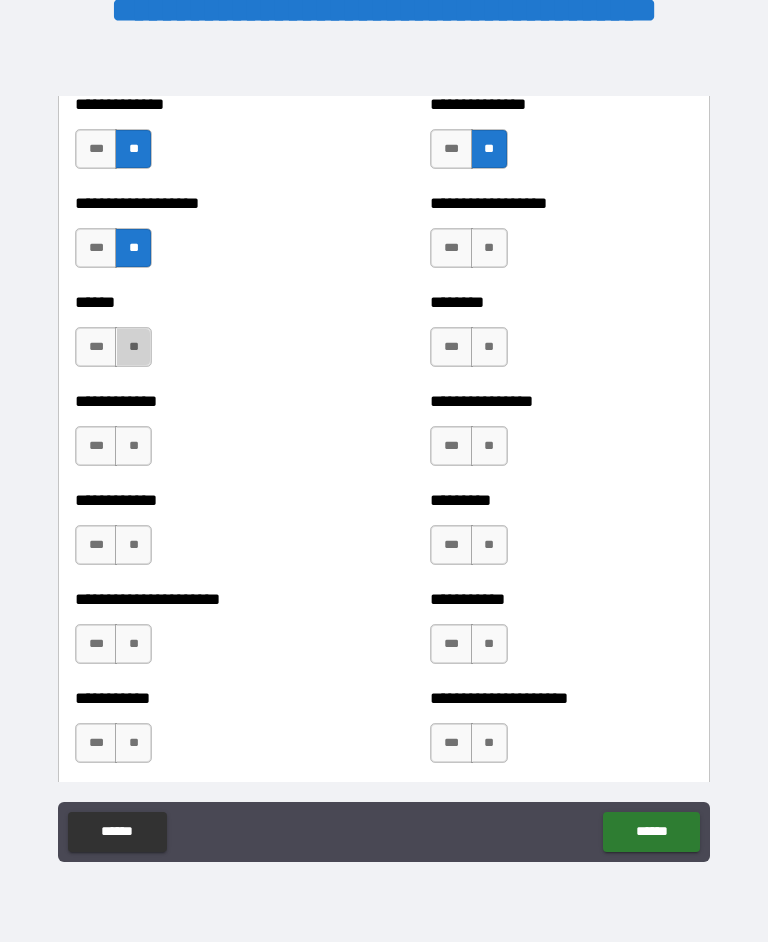 click on "**" at bounding box center [133, 348] 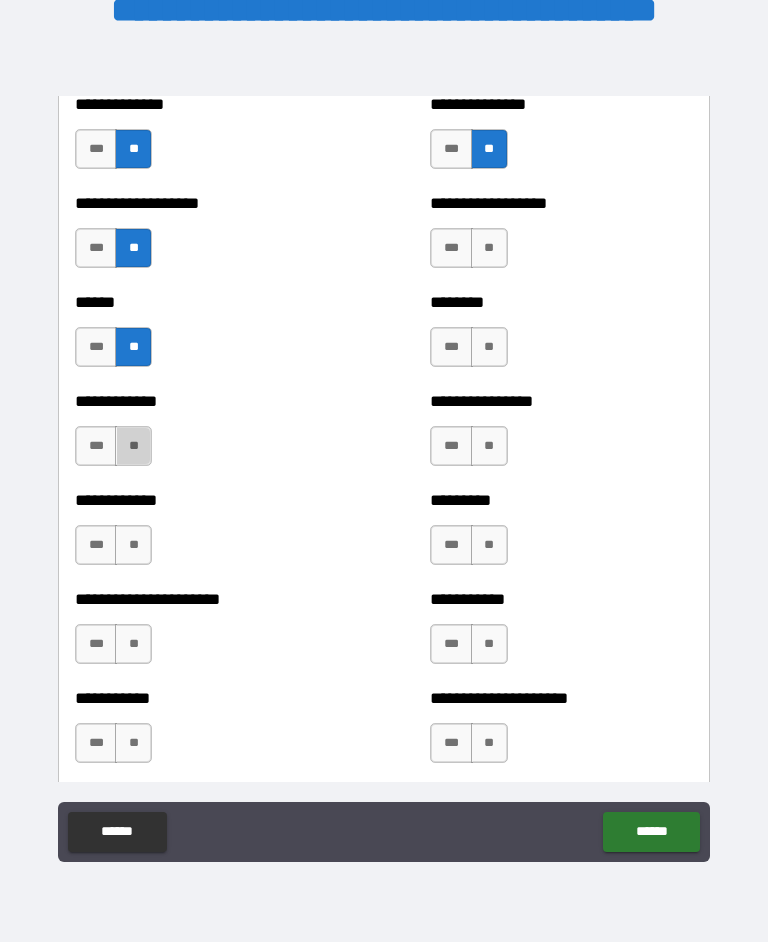 click on "**" at bounding box center [133, 447] 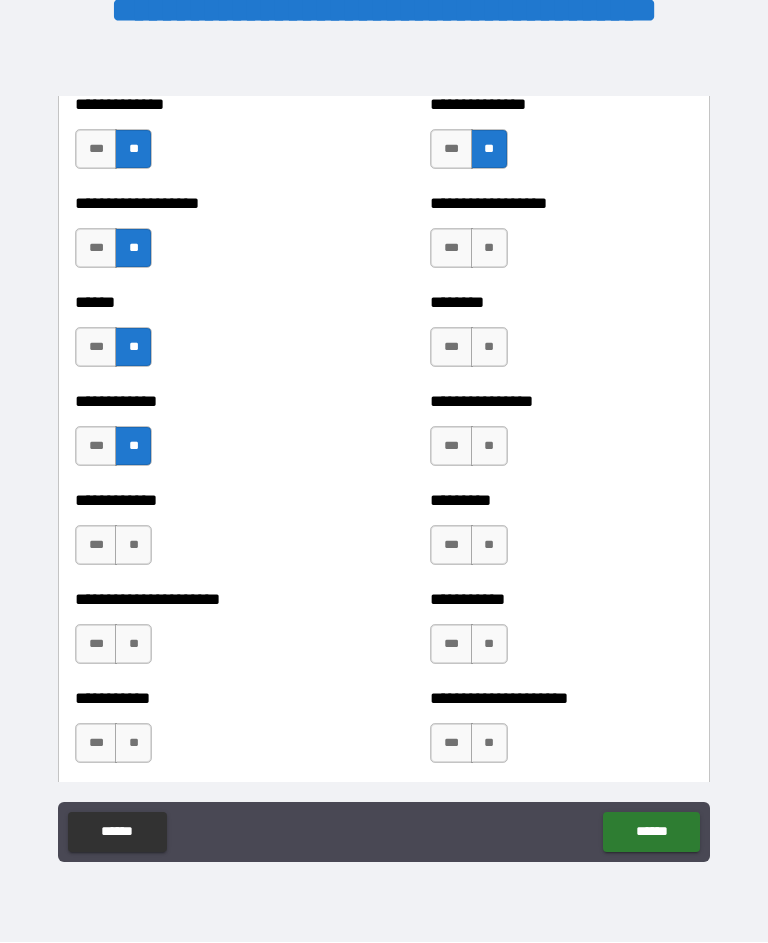 click on "**" at bounding box center [133, 546] 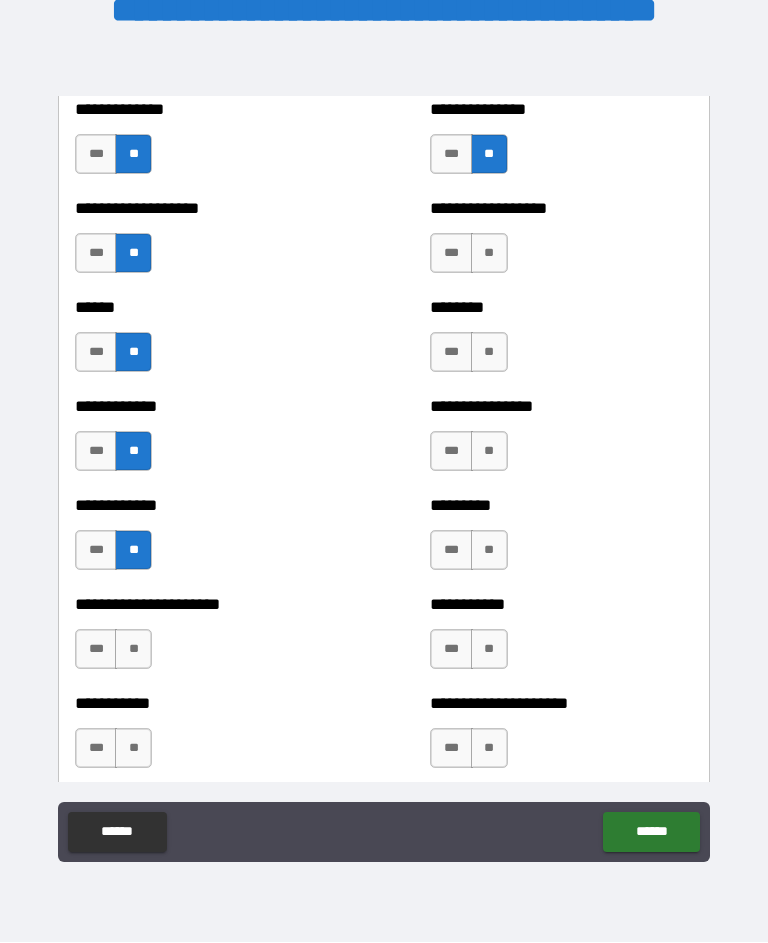 scroll, scrollTop: 4933, scrollLeft: 0, axis: vertical 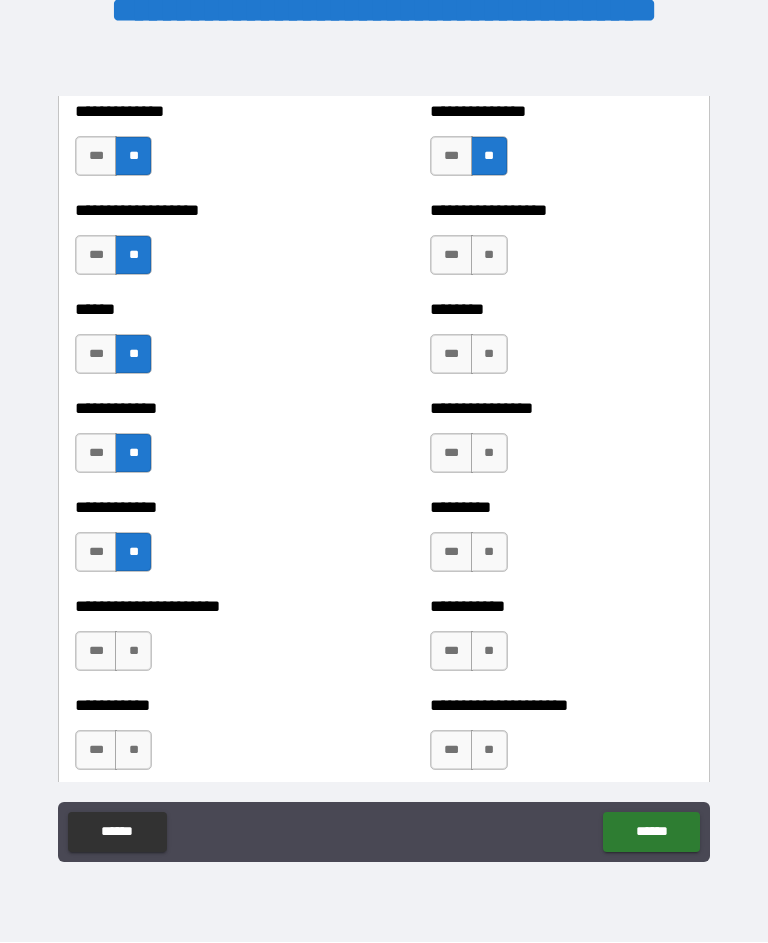 click on "*** **" at bounding box center (116, 657) 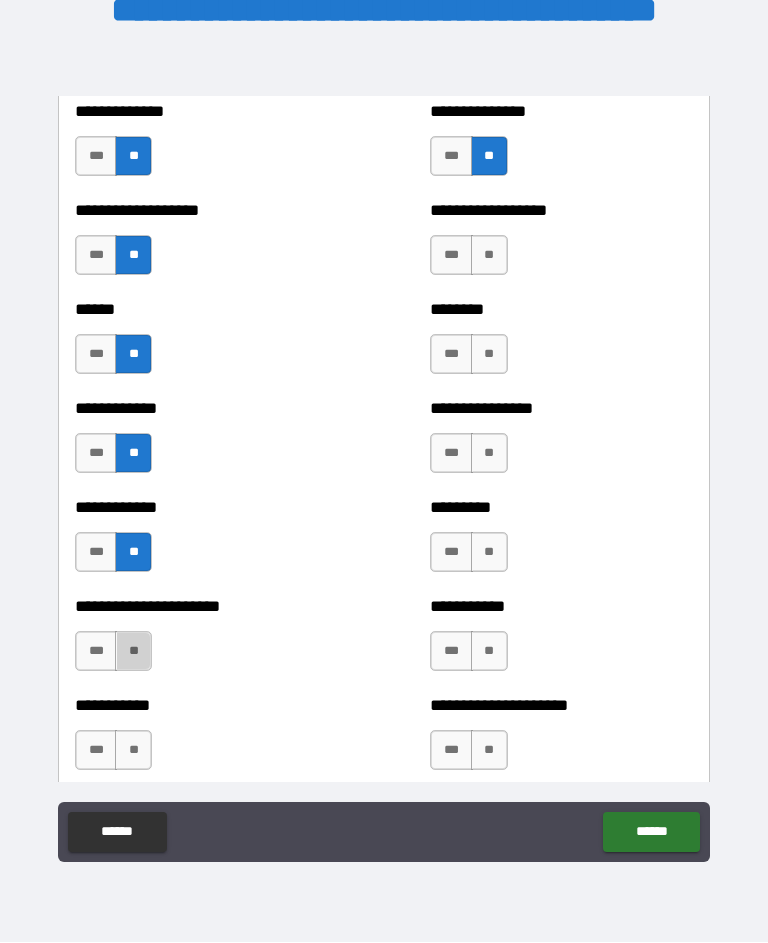 click on "**" at bounding box center [133, 652] 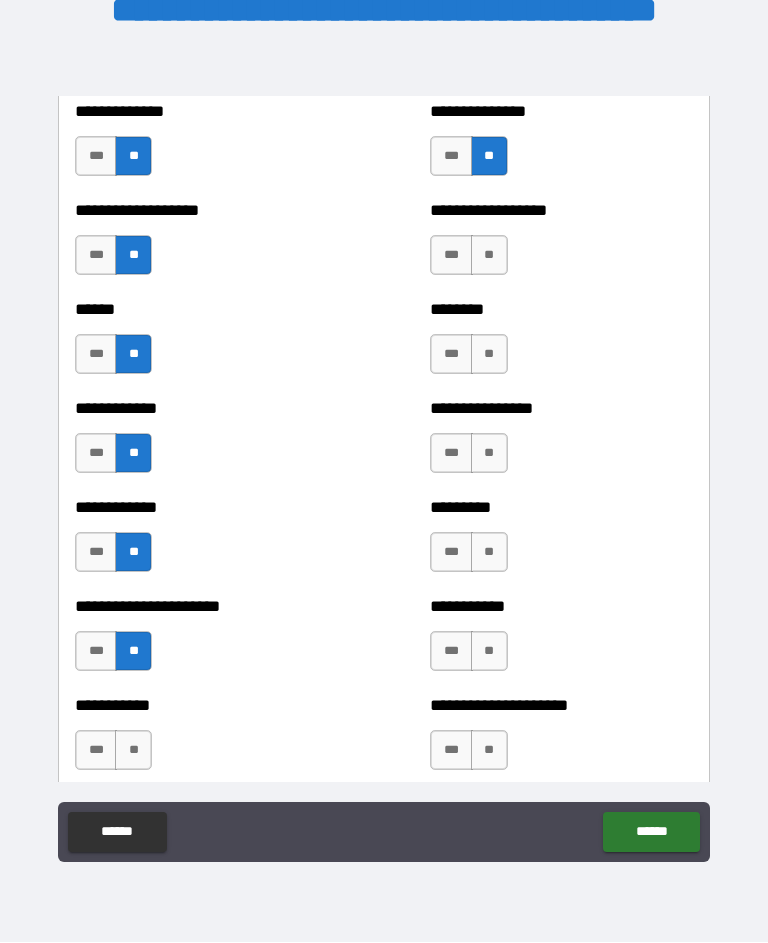 click on "**" at bounding box center (133, 751) 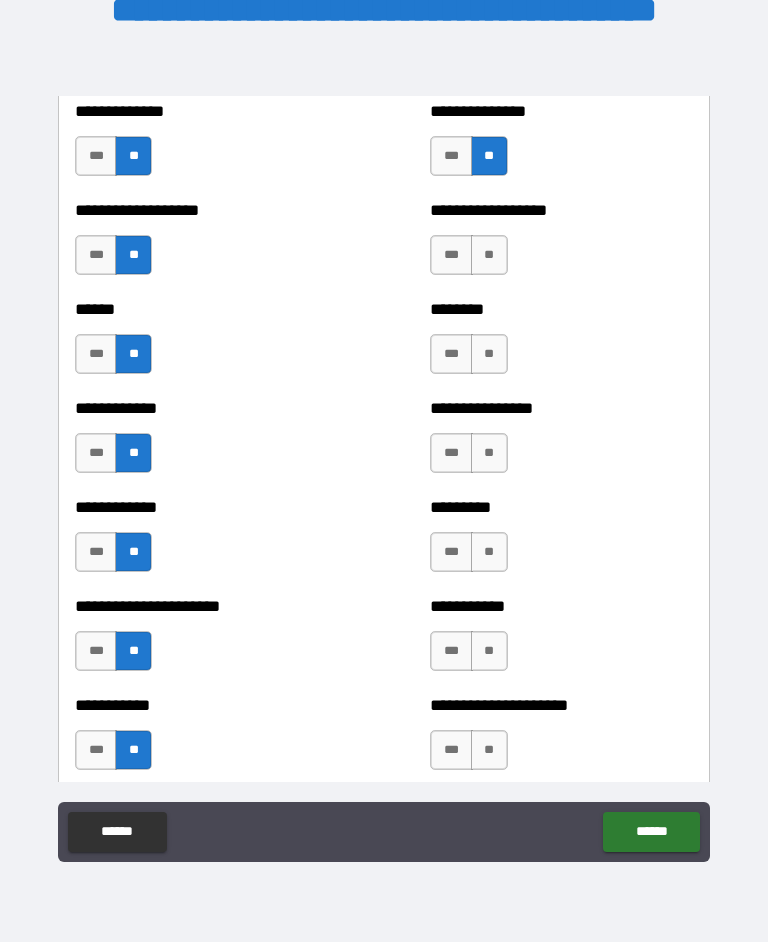 click on "**" at bounding box center (489, 256) 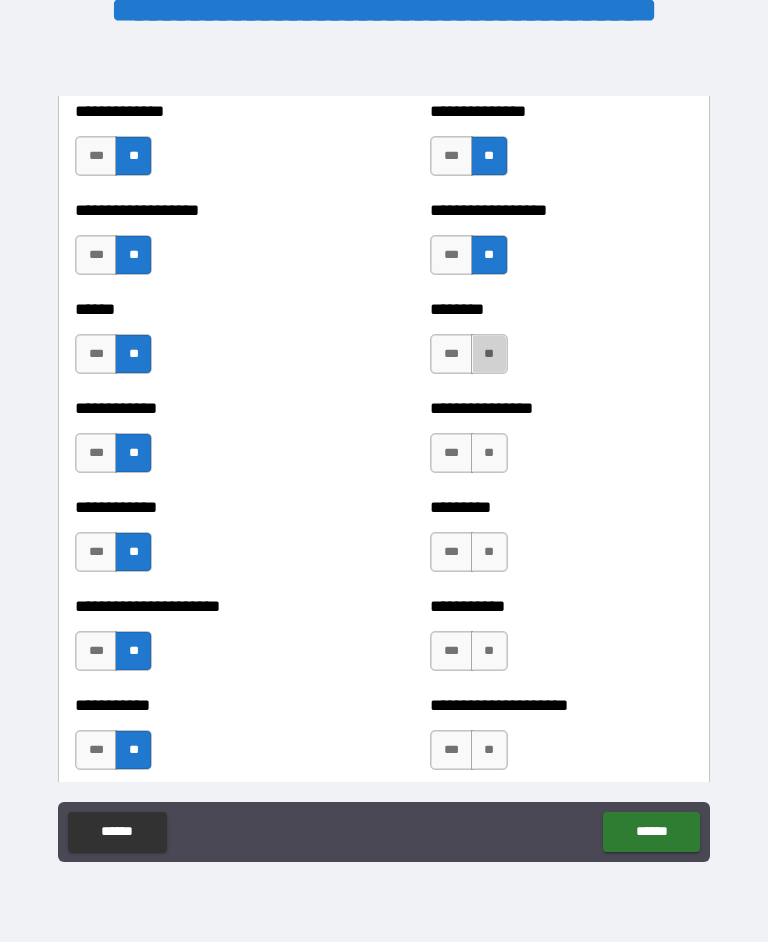 click on "**" at bounding box center [489, 355] 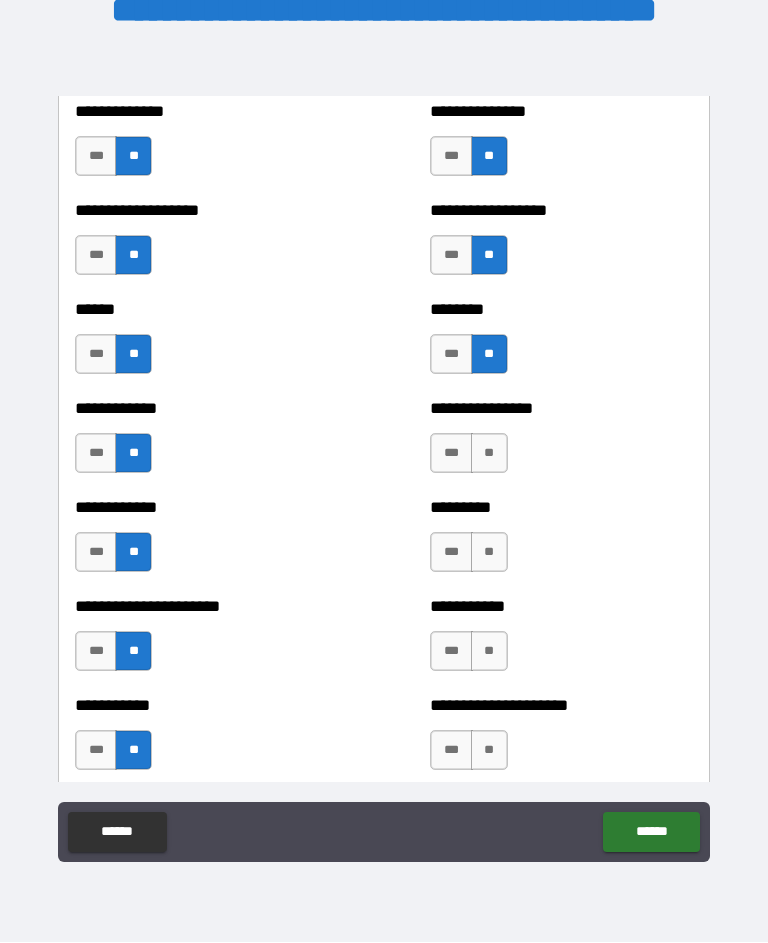 click on "**" at bounding box center [489, 454] 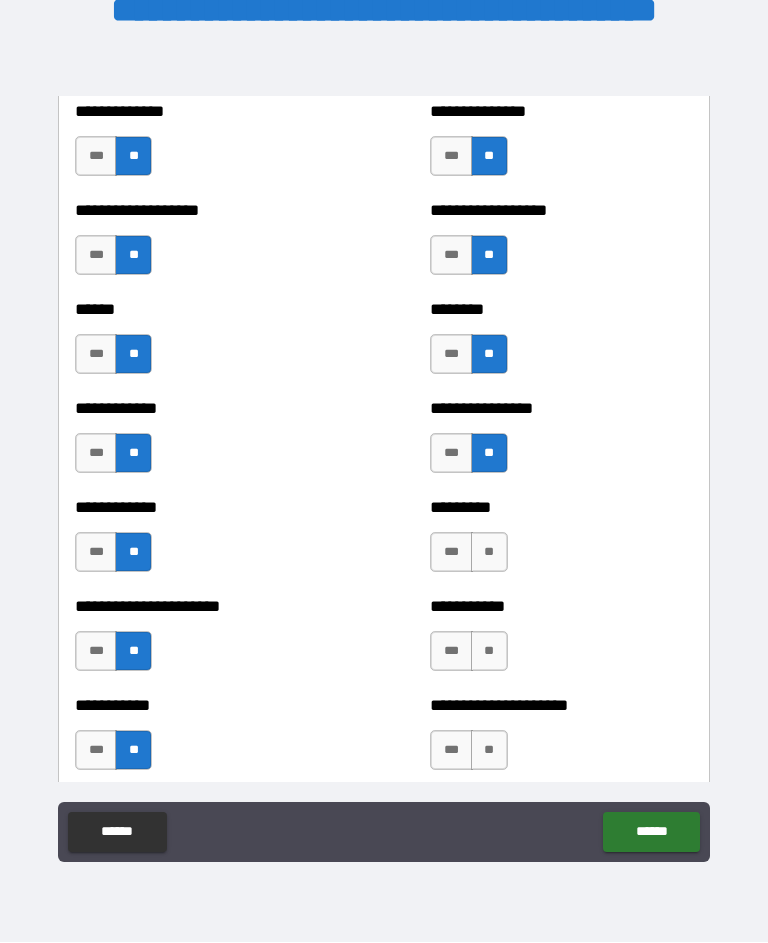 click on "**" at bounding box center [489, 553] 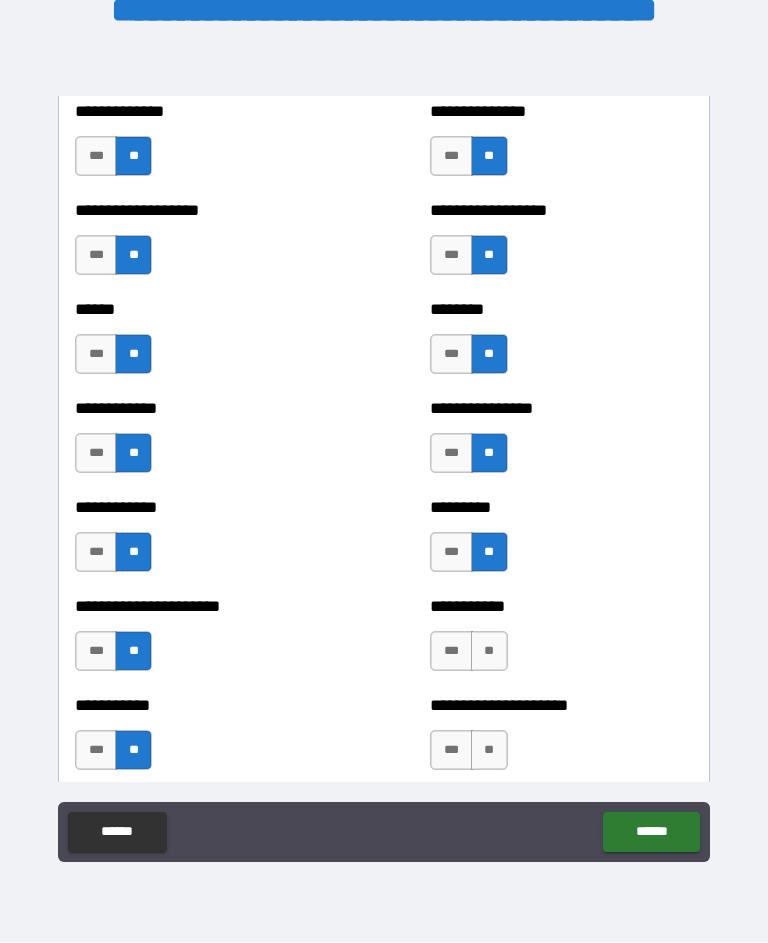 click on "**" at bounding box center (489, 652) 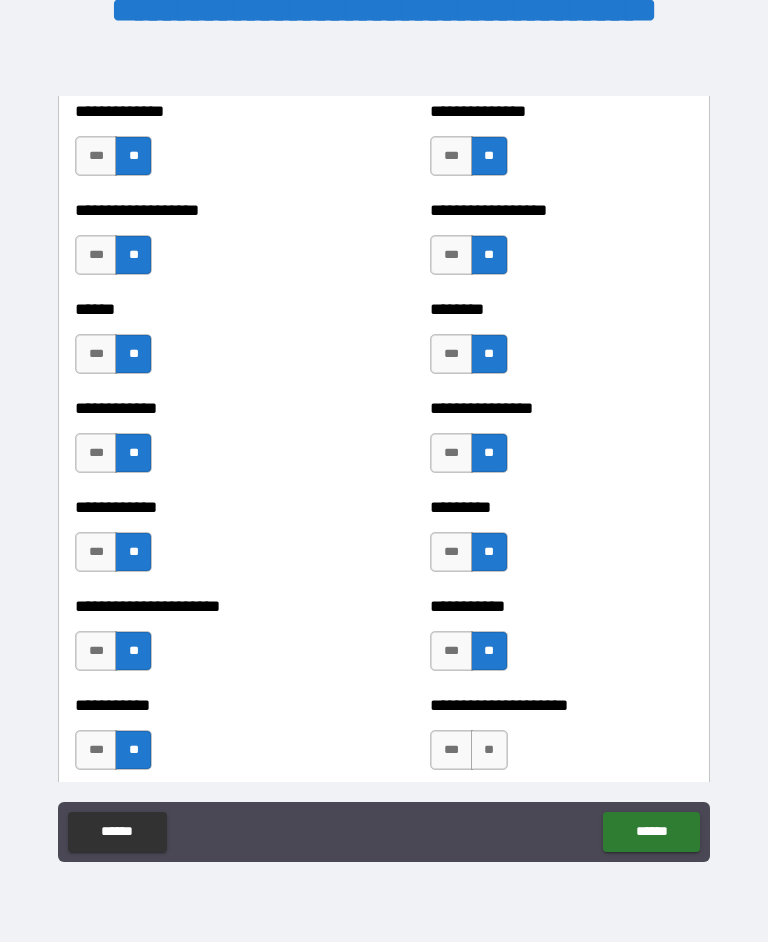click on "**" at bounding box center [489, 751] 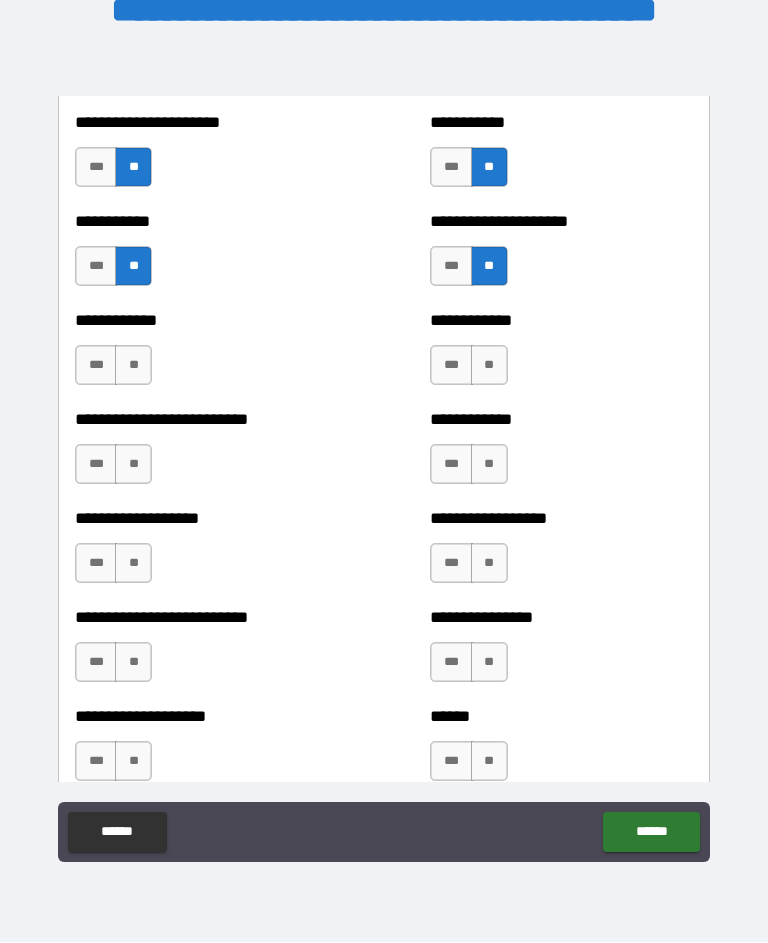 scroll, scrollTop: 5426, scrollLeft: 0, axis: vertical 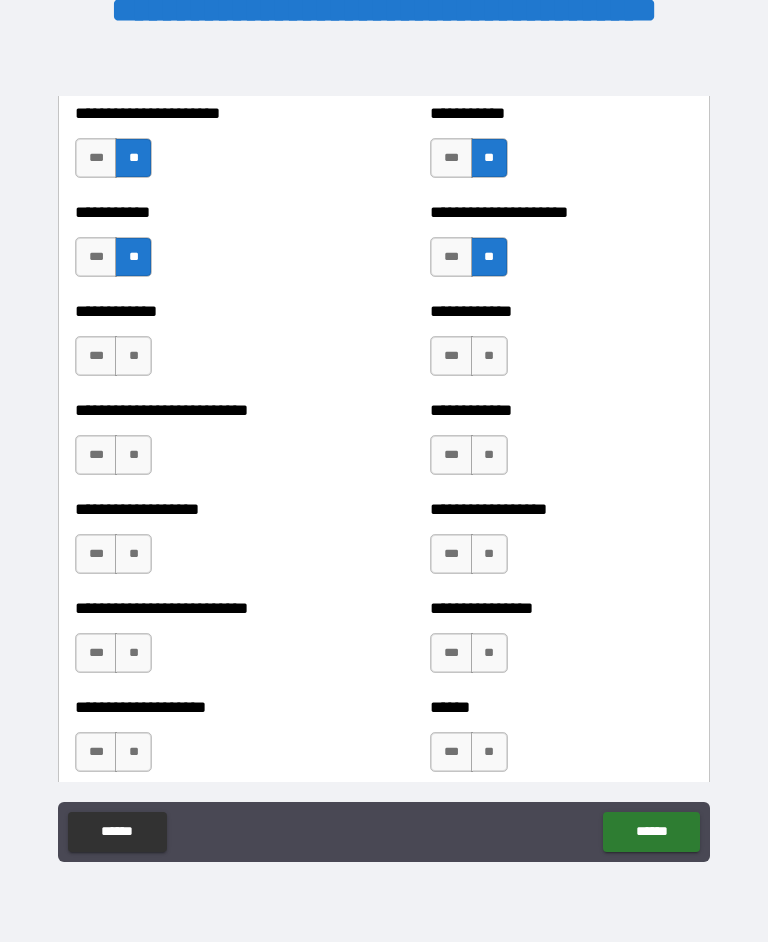 click on "**" at bounding box center [133, 357] 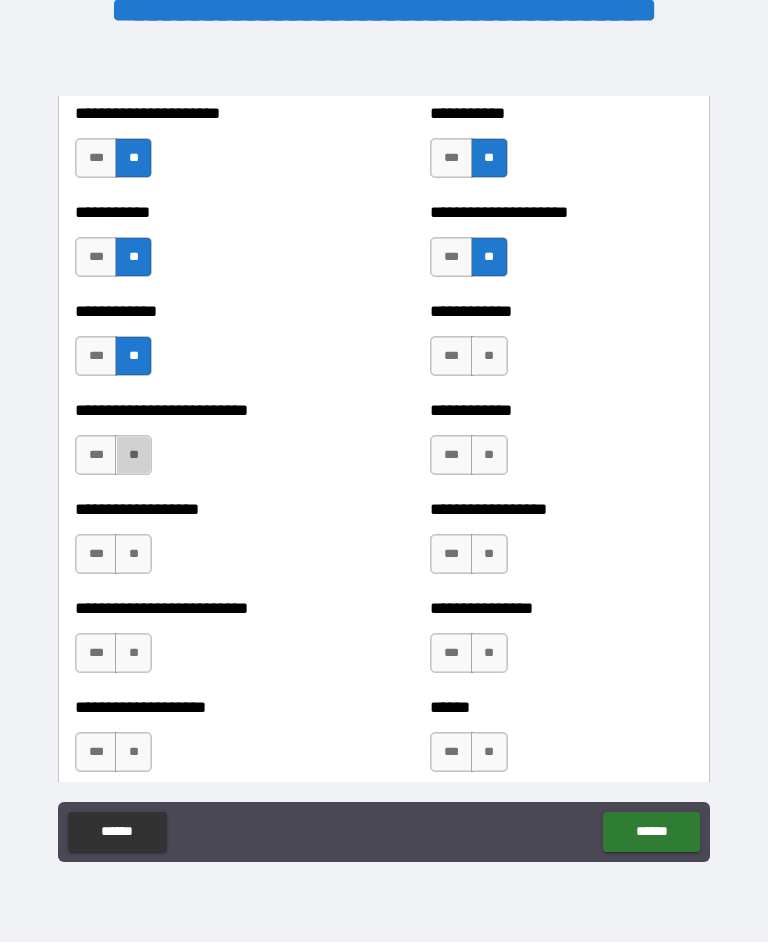 click on "**" at bounding box center (133, 456) 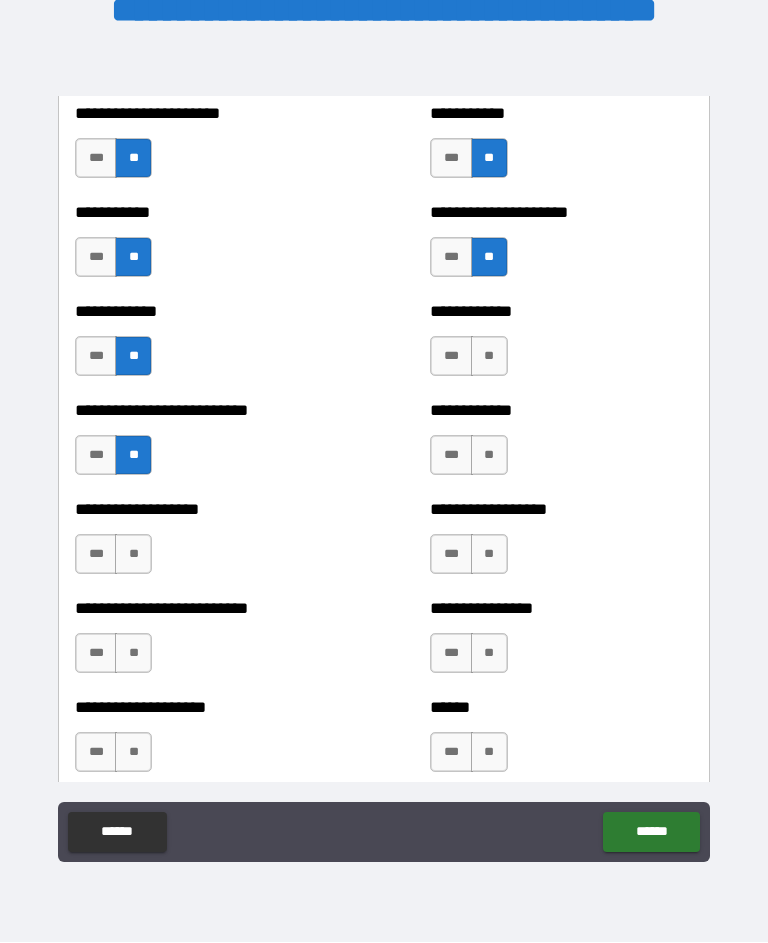 click on "**" at bounding box center [133, 555] 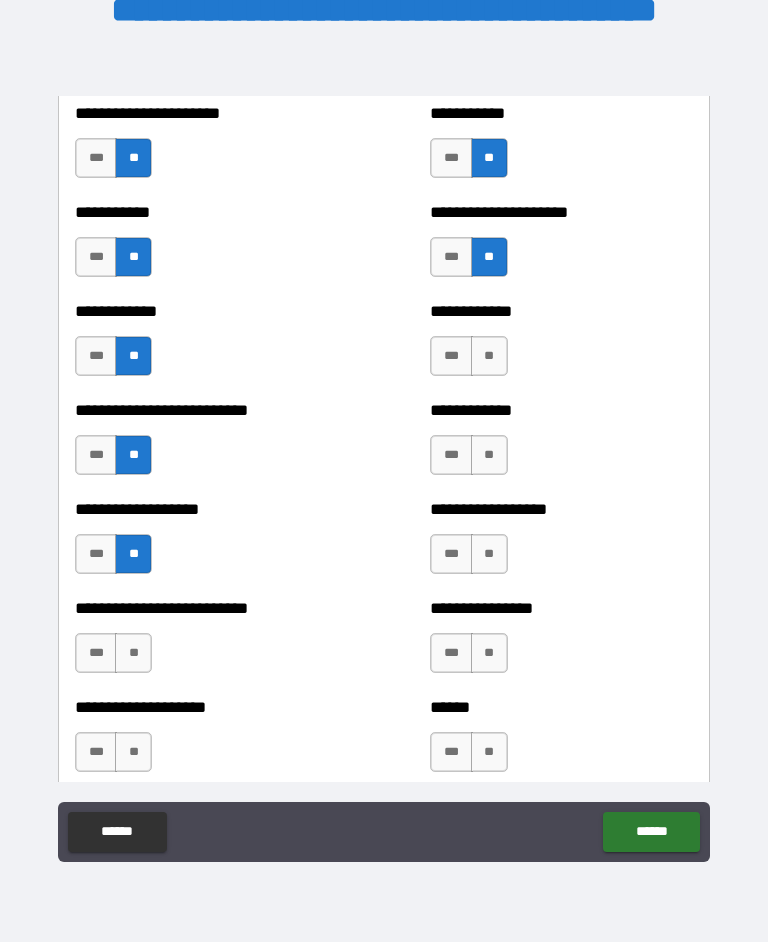 click on "**" at bounding box center (133, 654) 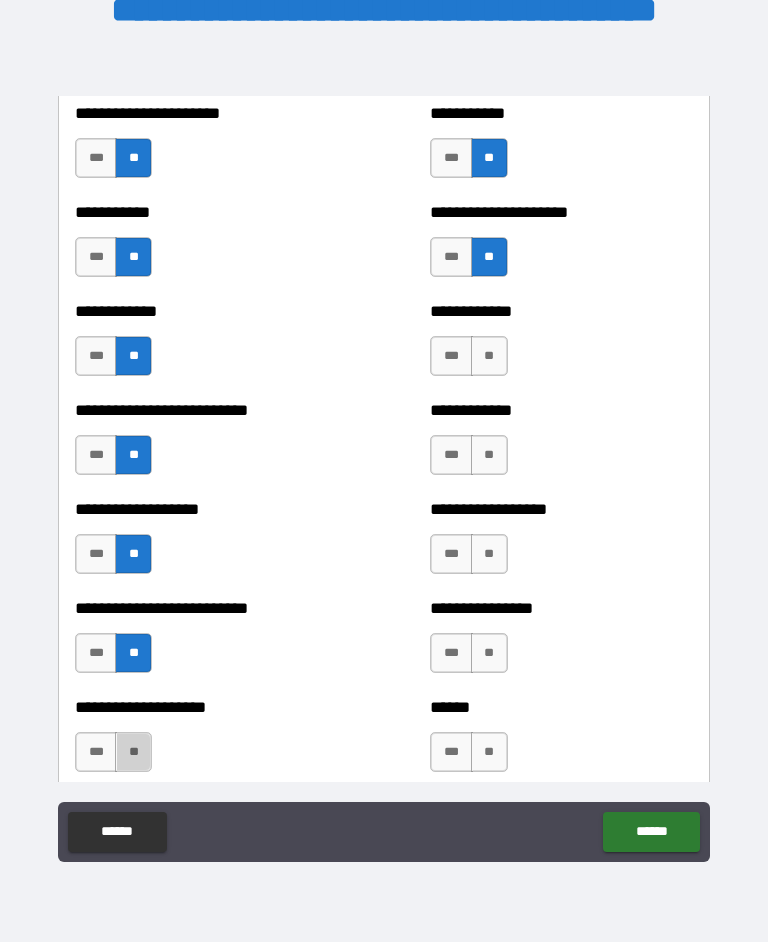 click on "**" at bounding box center [133, 753] 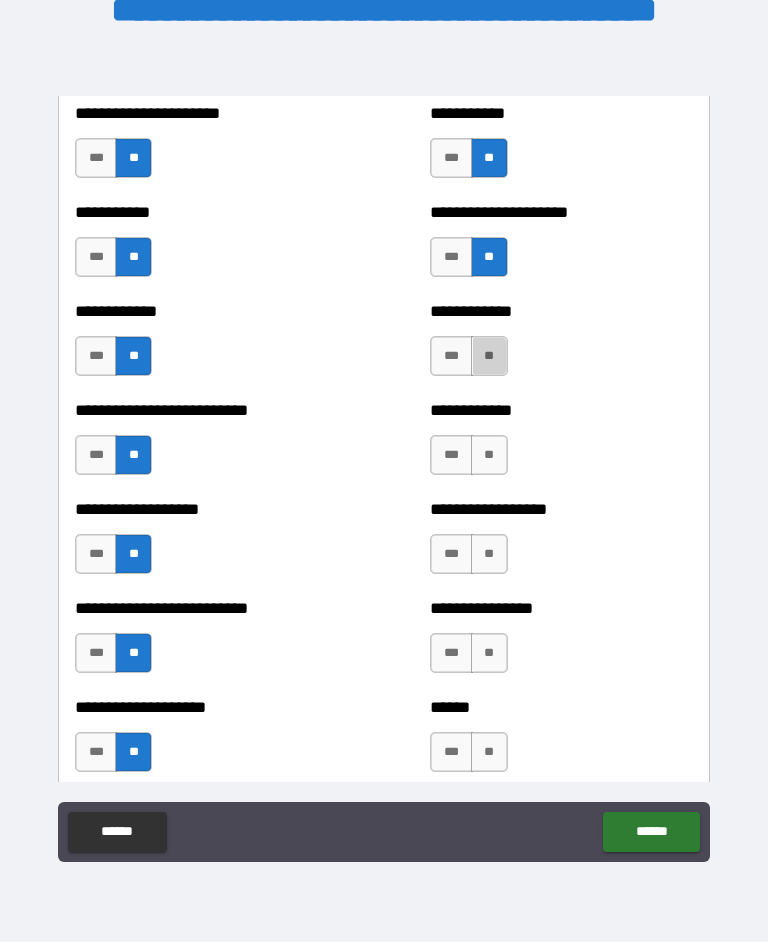 click on "**" at bounding box center [489, 357] 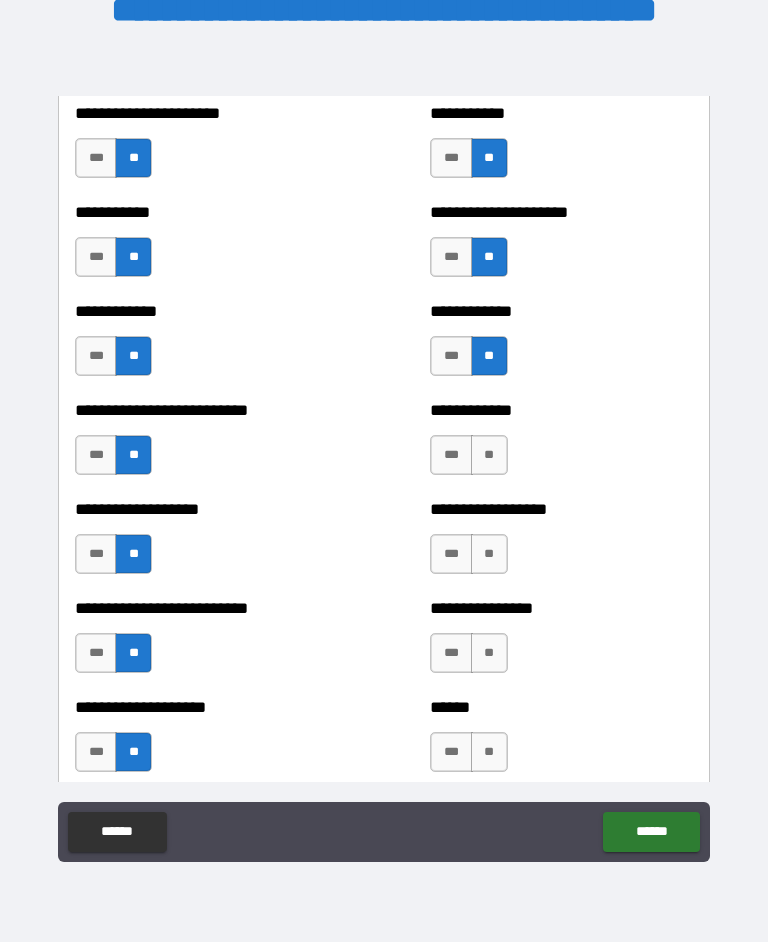 click on "**" at bounding box center (489, 456) 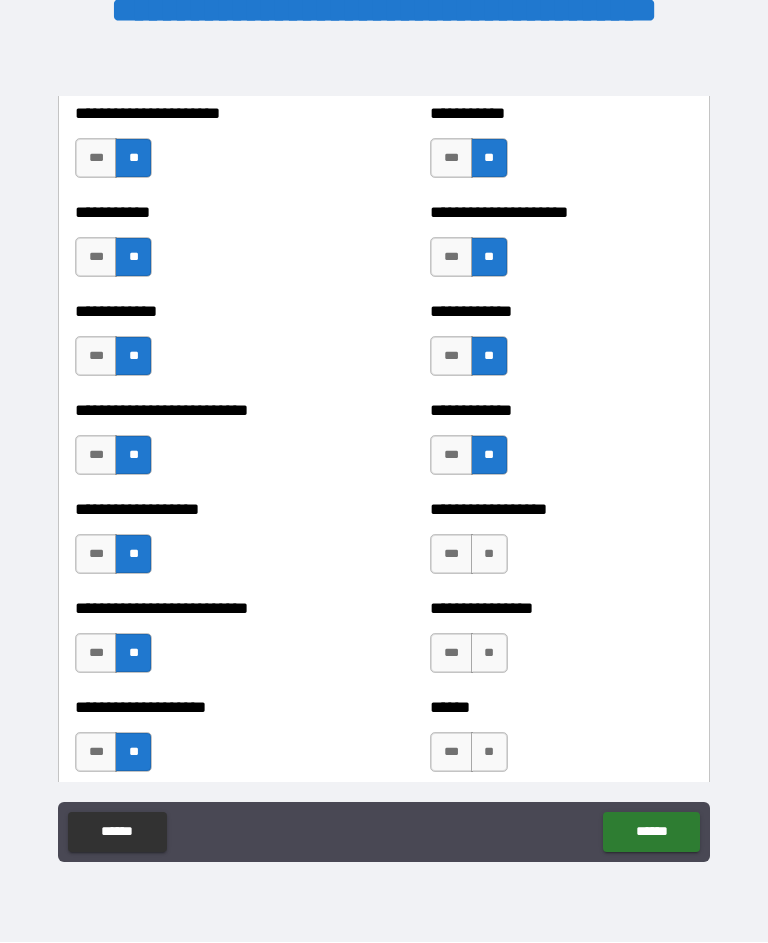 click on "**" at bounding box center [489, 555] 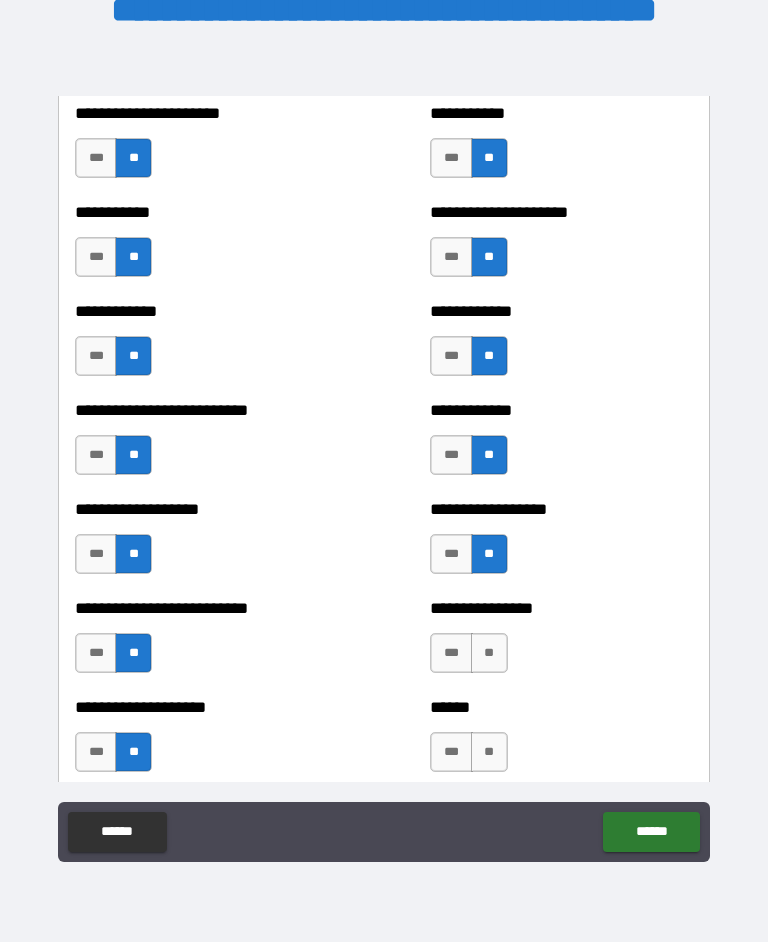 click on "**" at bounding box center [489, 654] 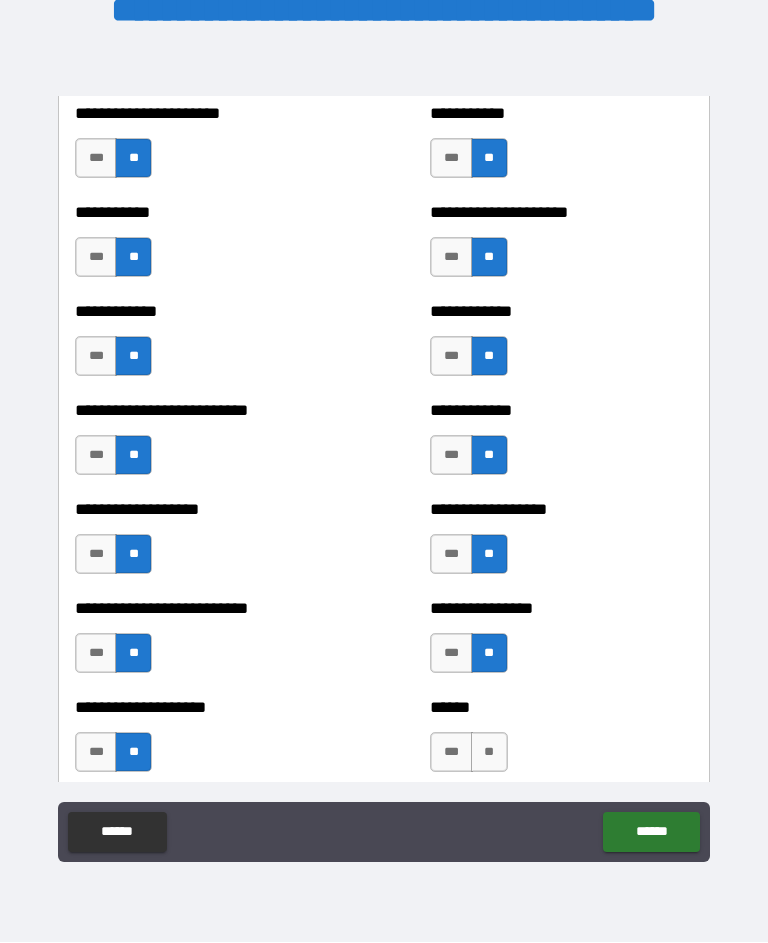 click on "**" at bounding box center (489, 753) 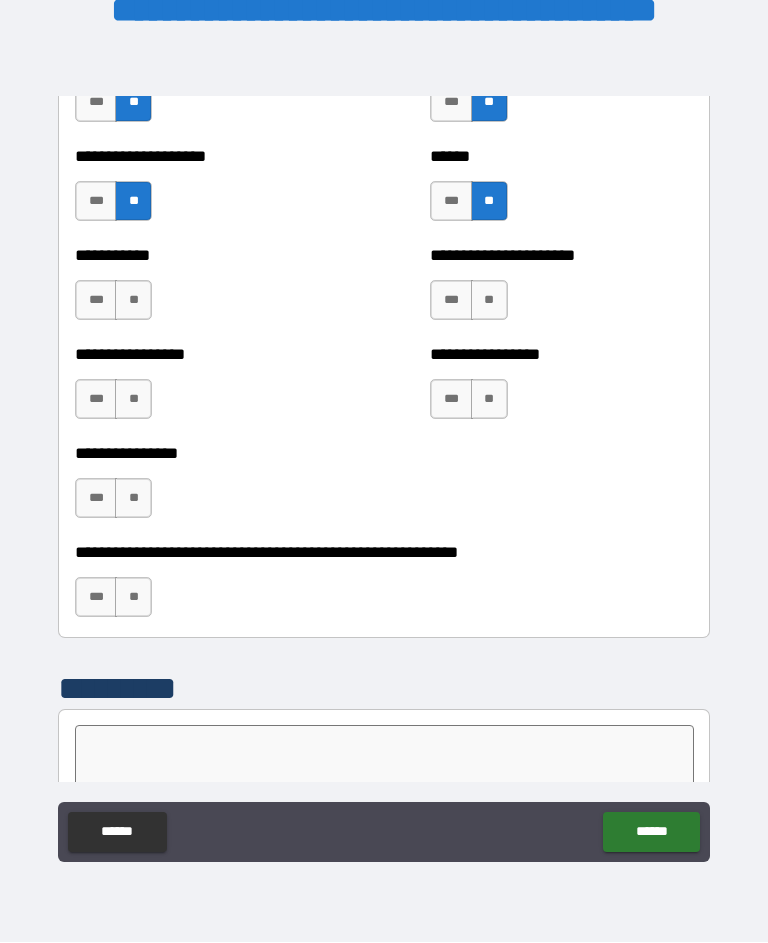 scroll, scrollTop: 5978, scrollLeft: 0, axis: vertical 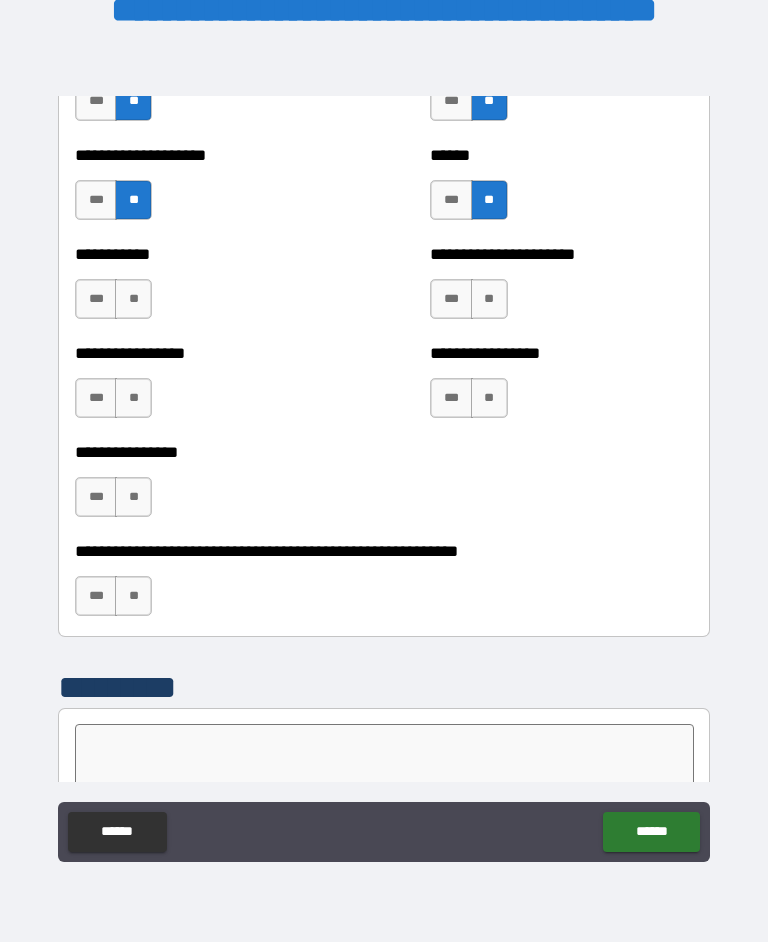 click on "**" at bounding box center [133, 300] 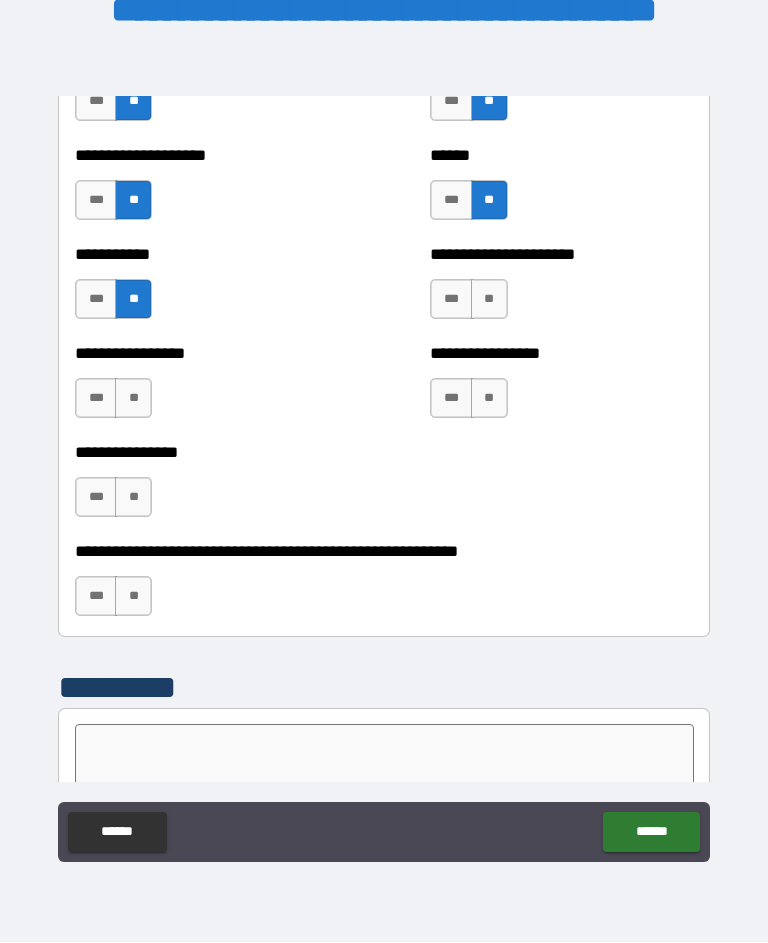click on "**" at bounding box center (133, 399) 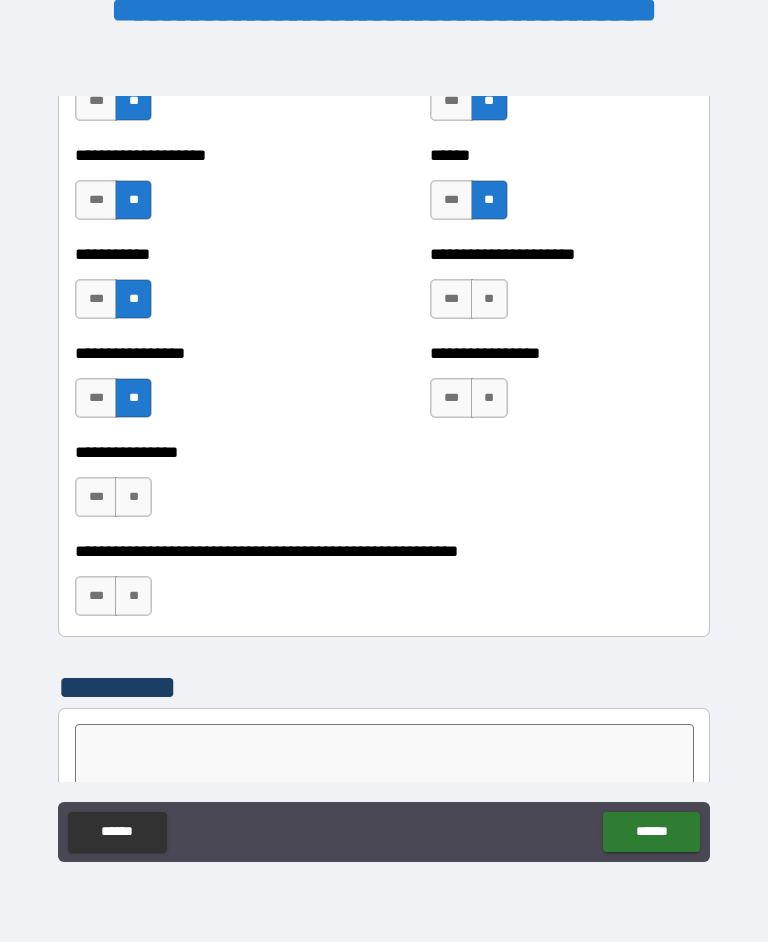 click on "**" at bounding box center (133, 498) 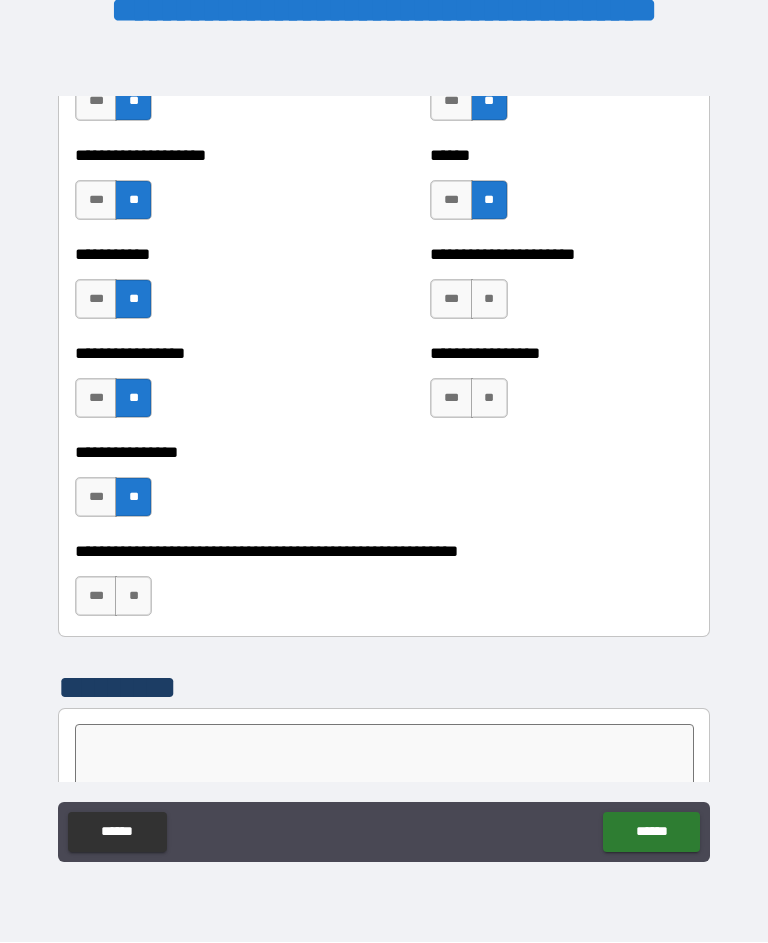 click on "**" at bounding box center (489, 300) 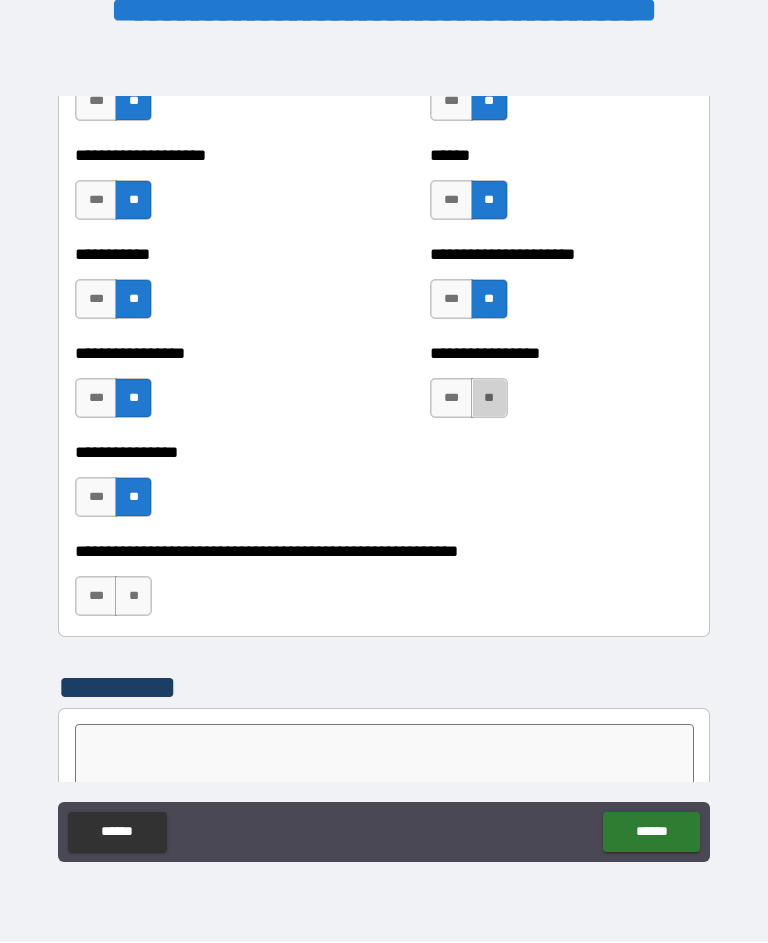 click on "**" at bounding box center [489, 399] 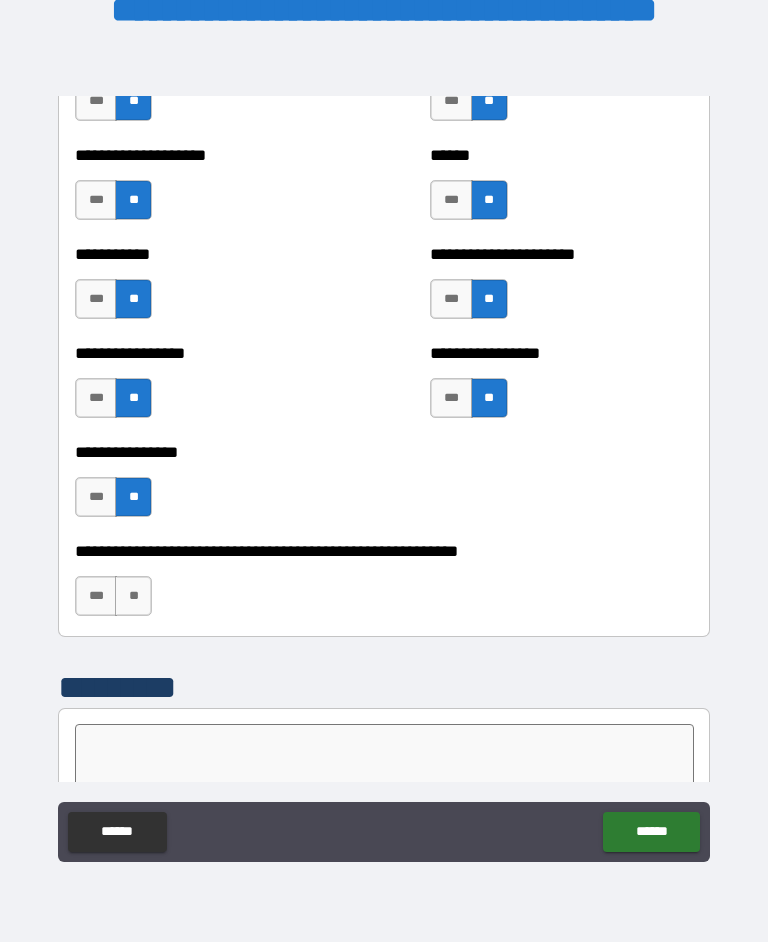 click on "**" at bounding box center (133, 597) 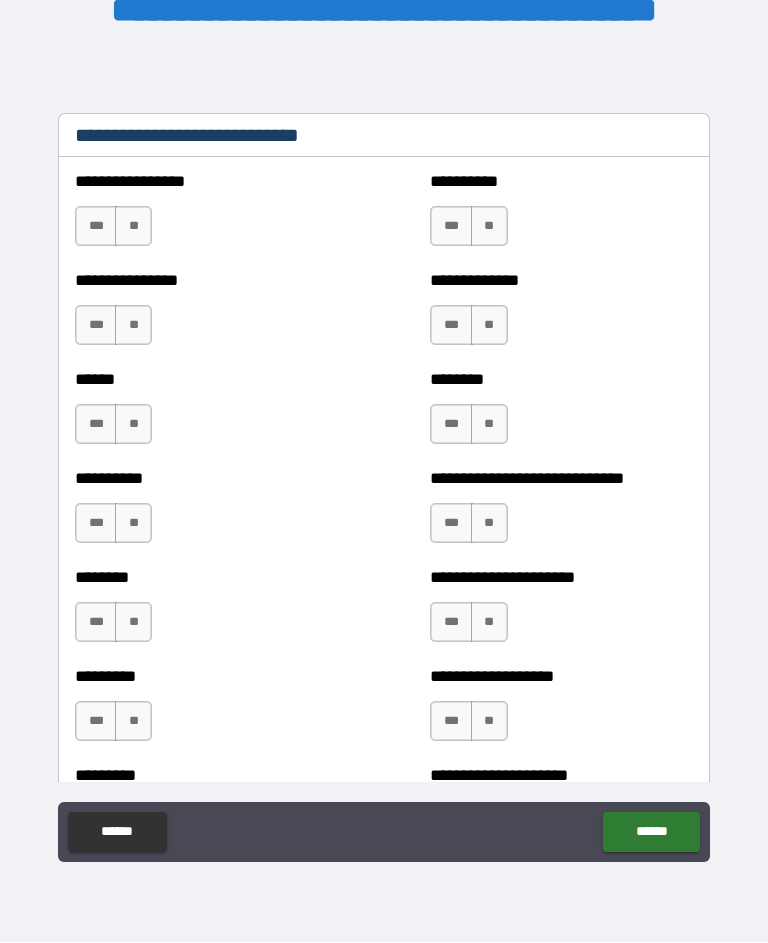 scroll, scrollTop: 6763, scrollLeft: 0, axis: vertical 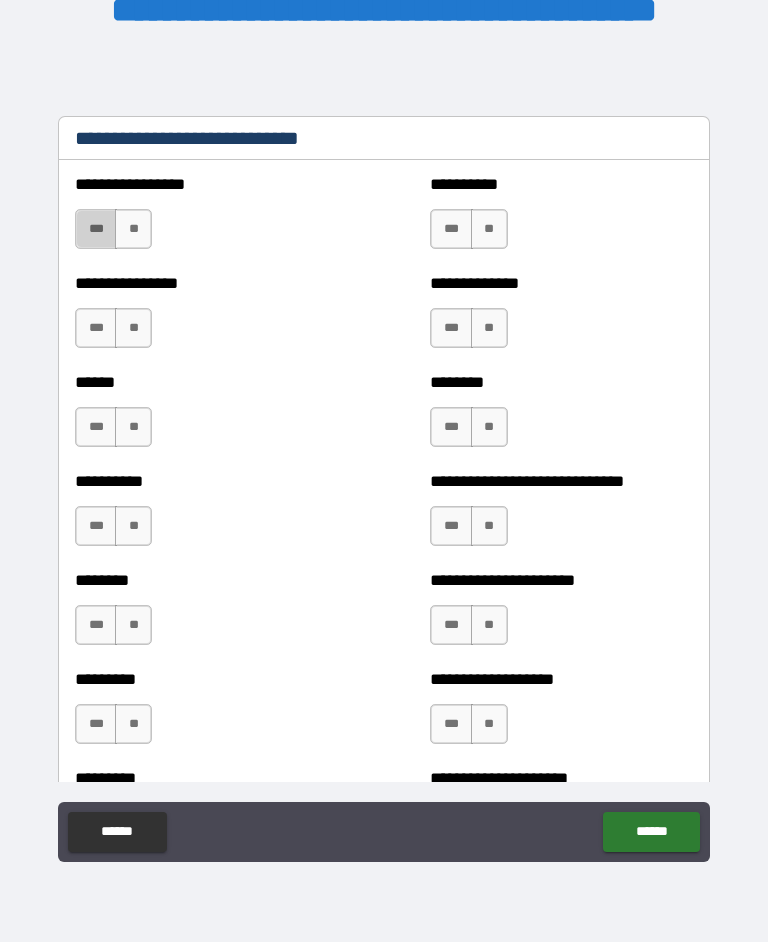 click on "***" at bounding box center [96, 230] 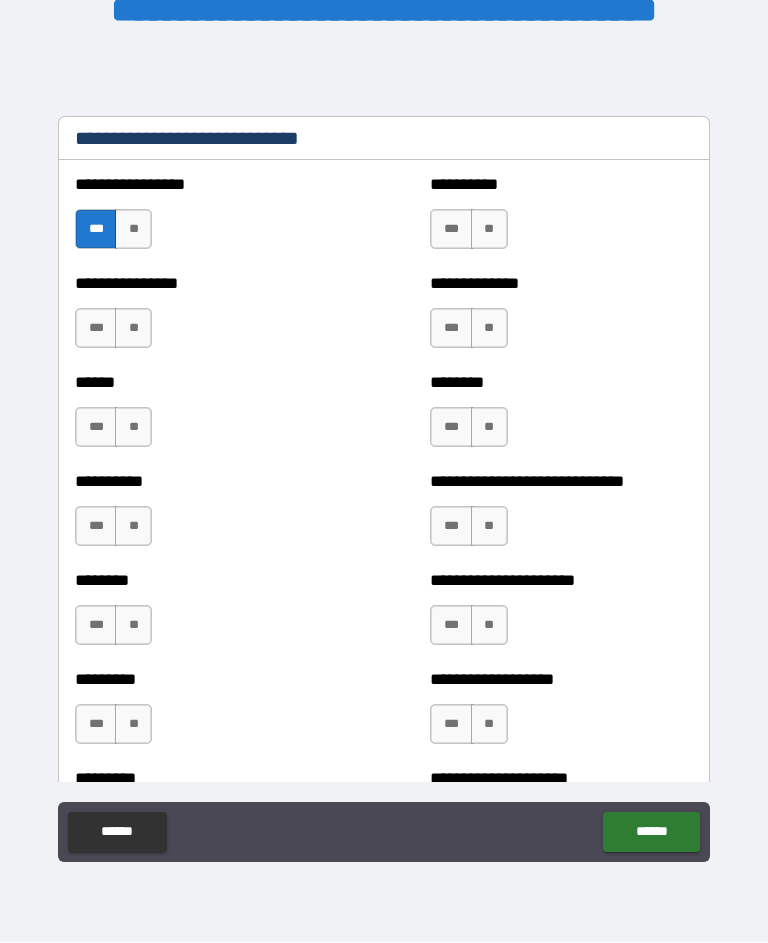 click on "***" at bounding box center (96, 329) 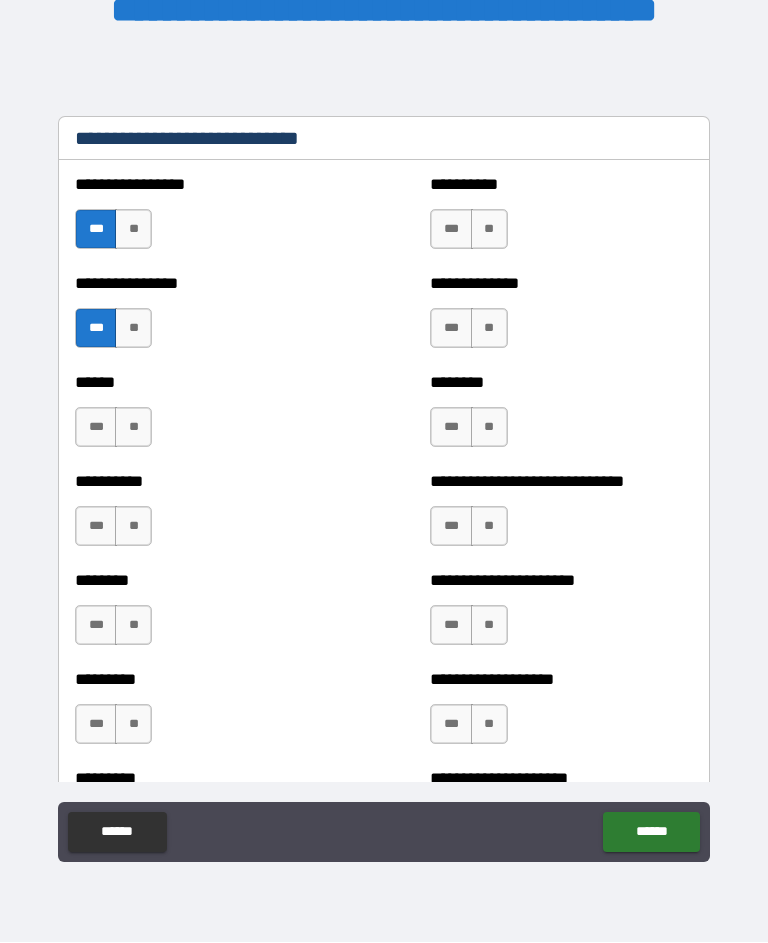 click on "***" at bounding box center (96, 428) 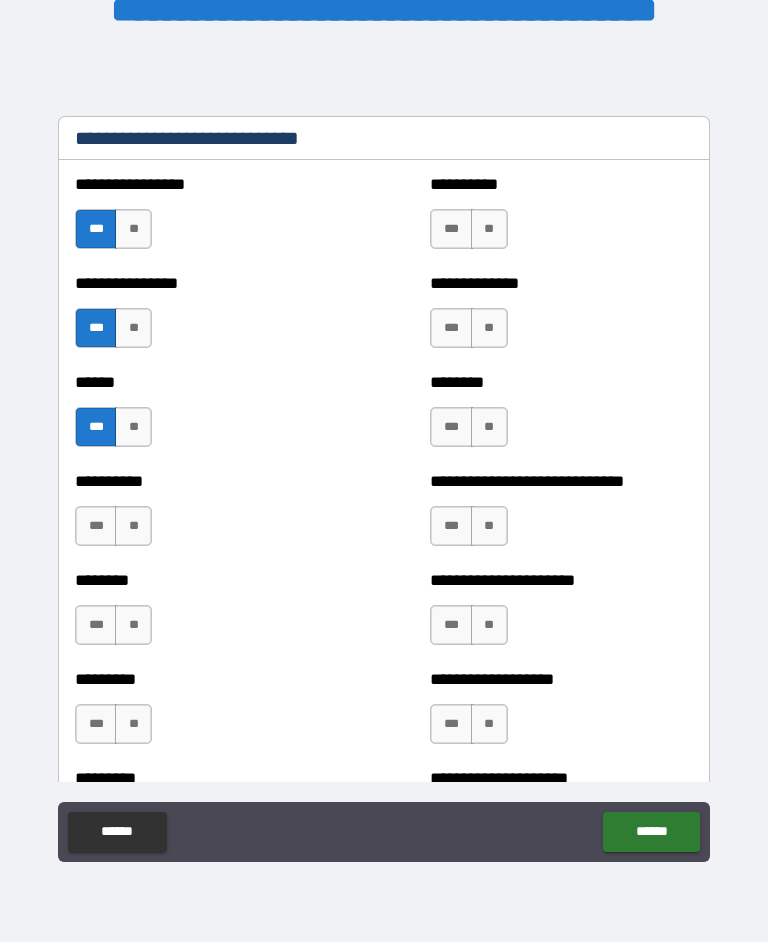 click on "***" at bounding box center [451, 230] 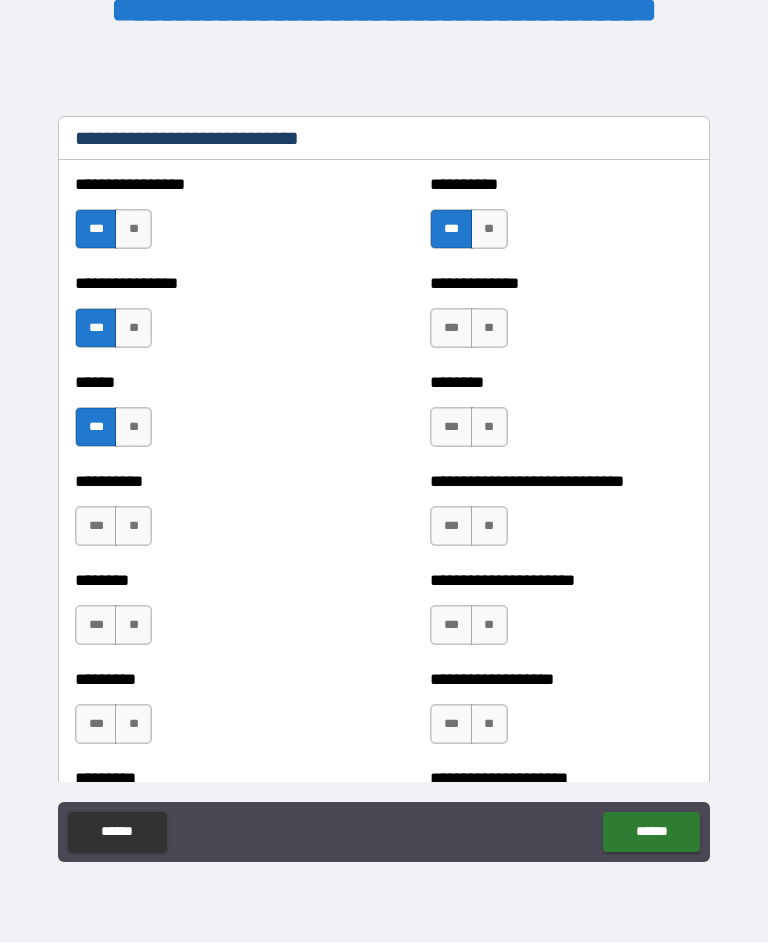 click on "***" at bounding box center (451, 329) 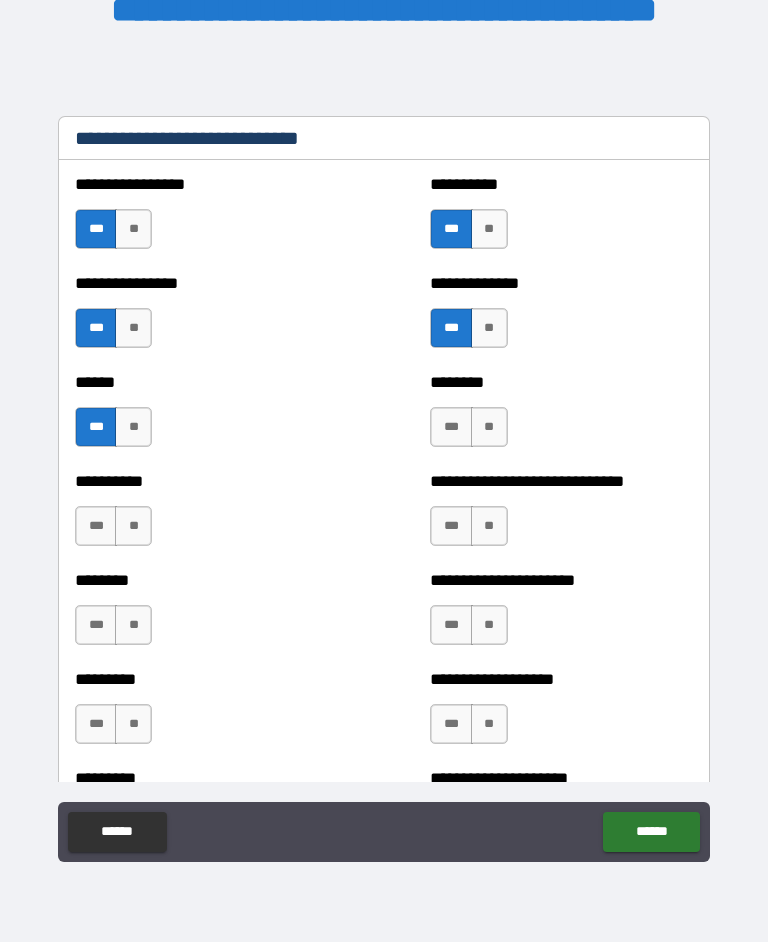 click on "**" at bounding box center [489, 428] 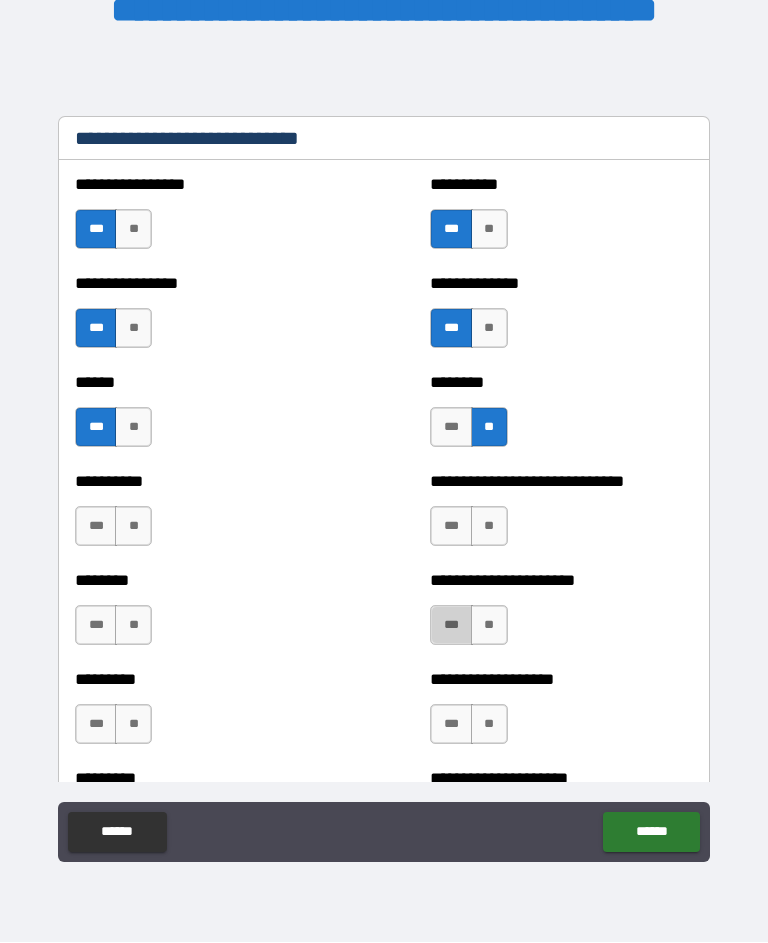 click on "***" at bounding box center (451, 626) 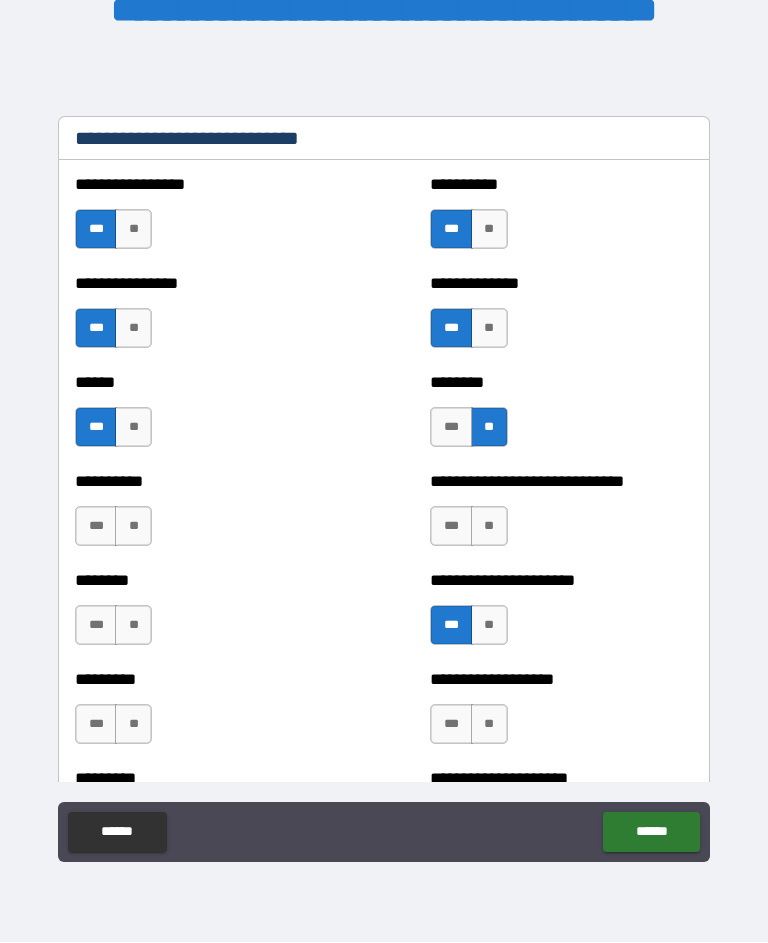 click on "**" at bounding box center (489, 725) 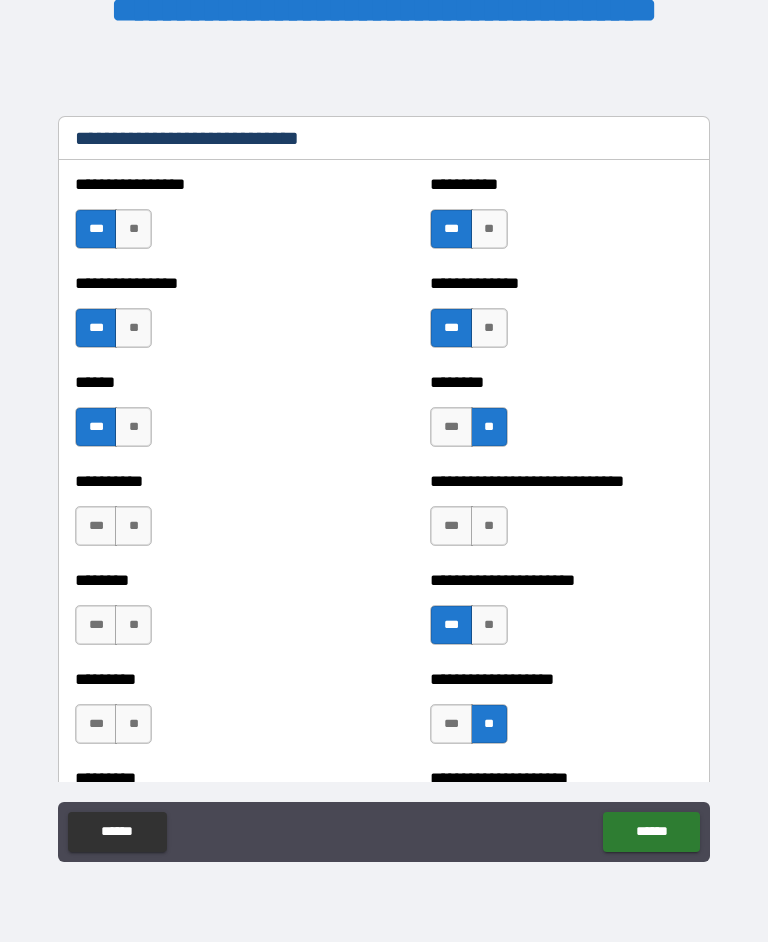 click on "**" at bounding box center [133, 527] 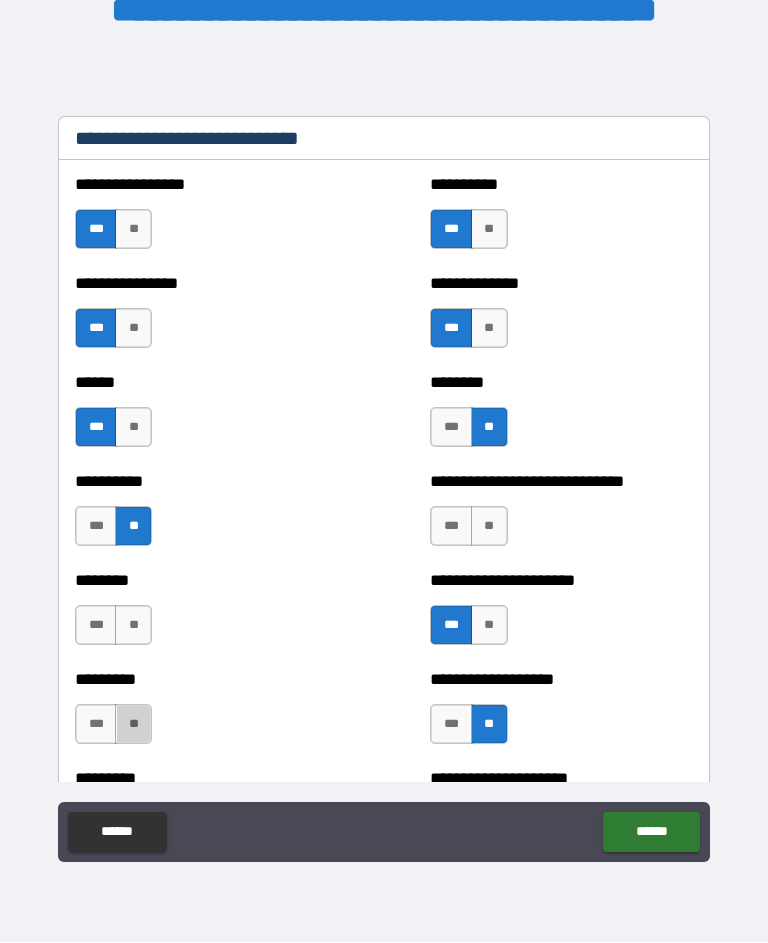 click on "**" at bounding box center (133, 725) 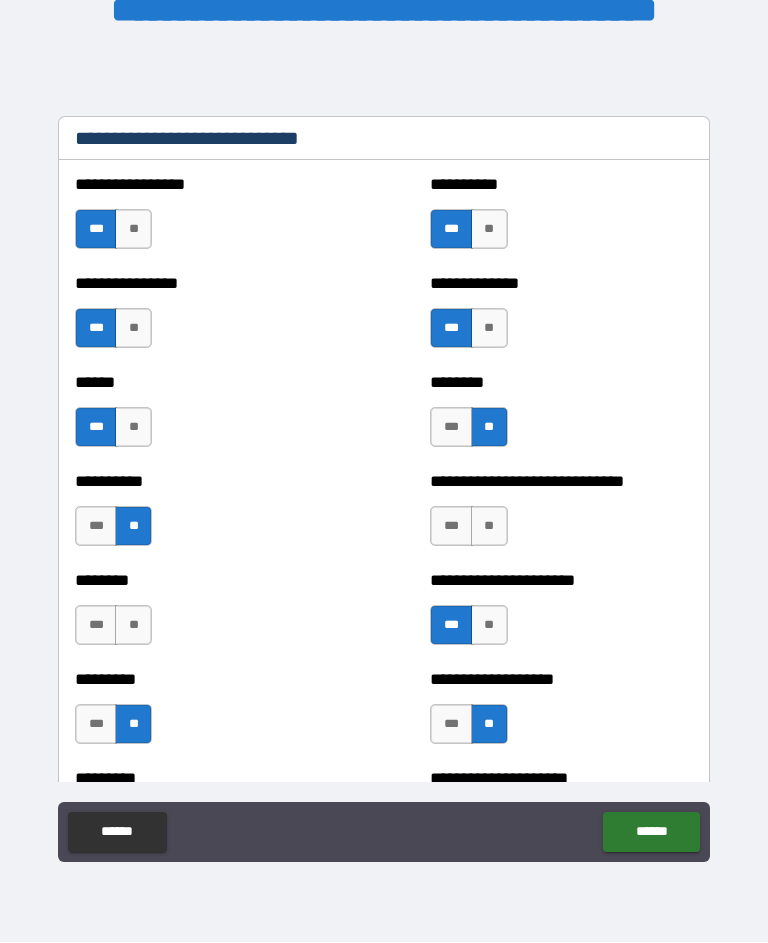 click on "***" at bounding box center [451, 527] 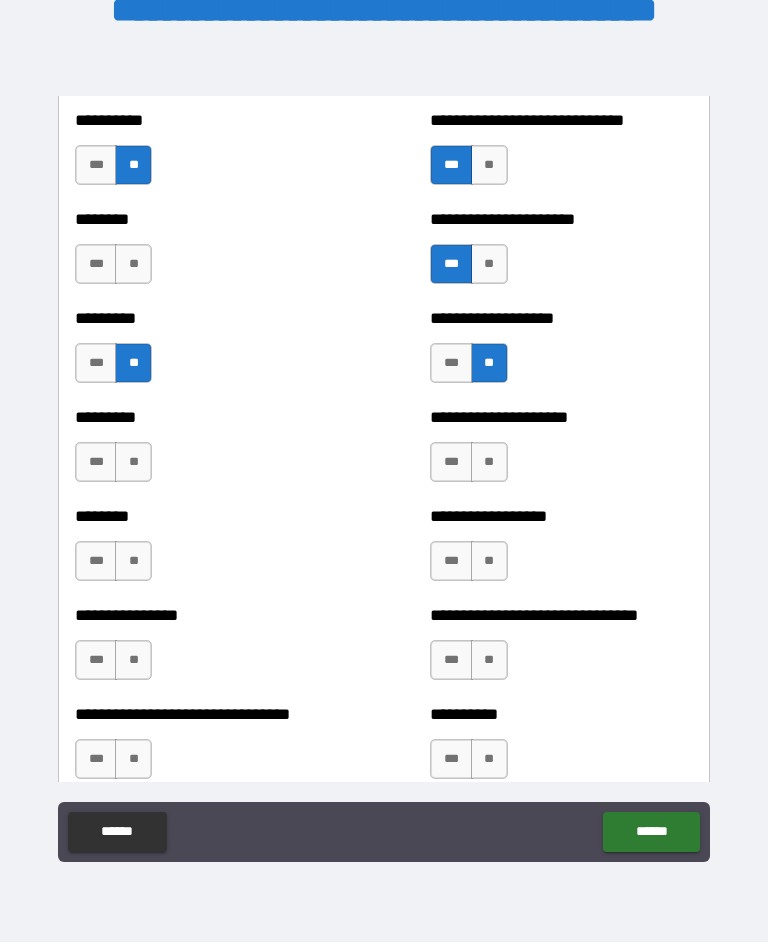 scroll, scrollTop: 7129, scrollLeft: 0, axis: vertical 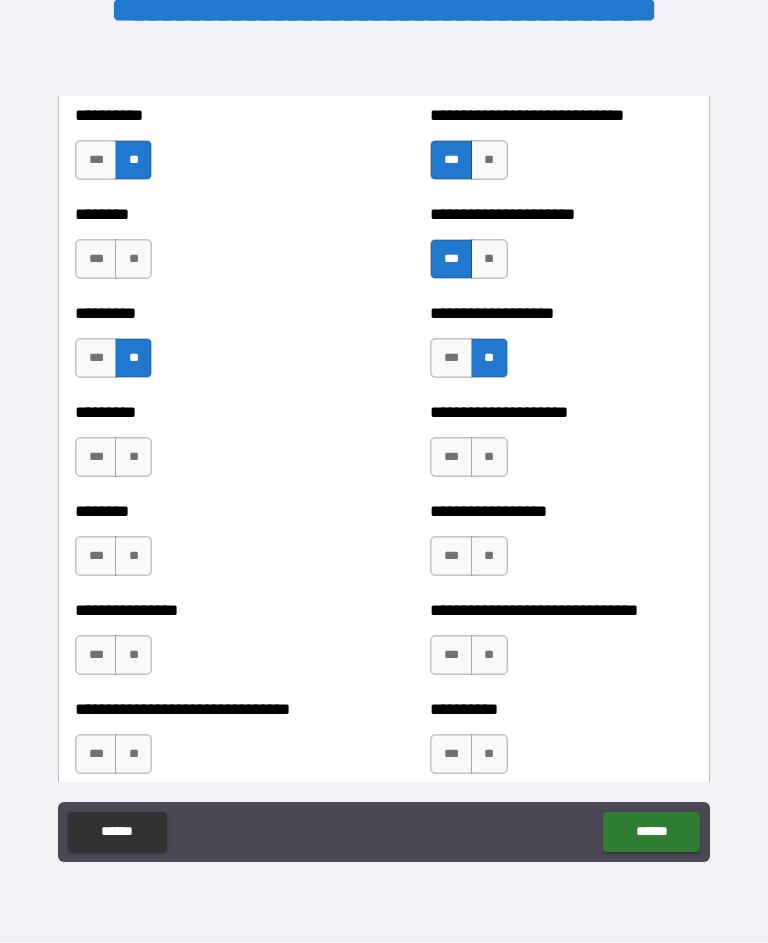 click on "**" at bounding box center [133, 458] 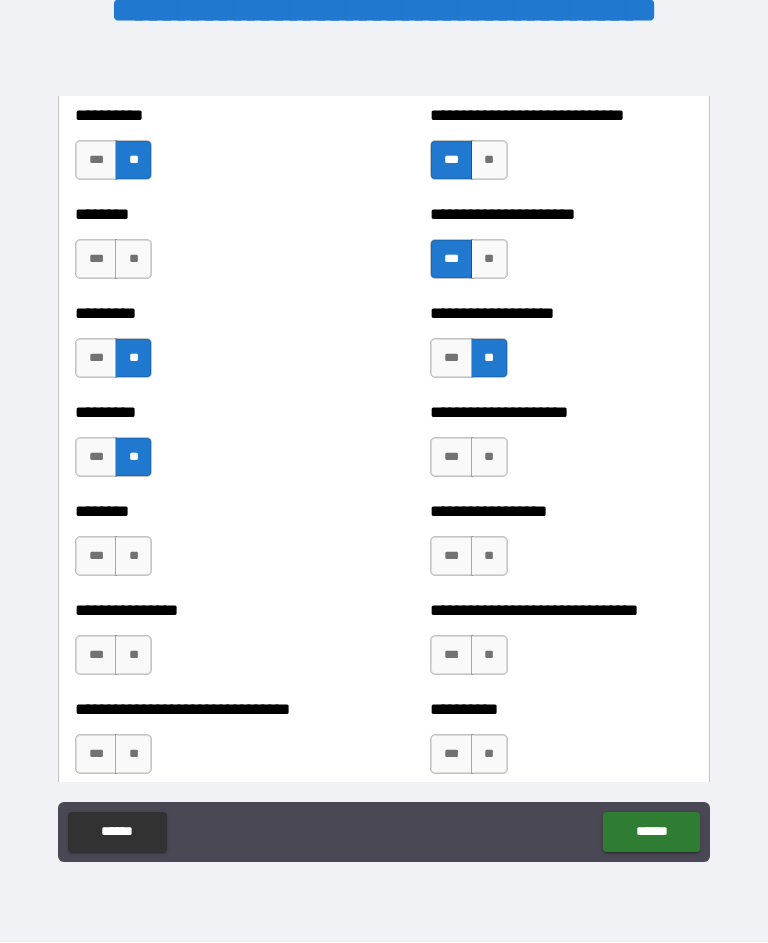 click on "**" at bounding box center [489, 458] 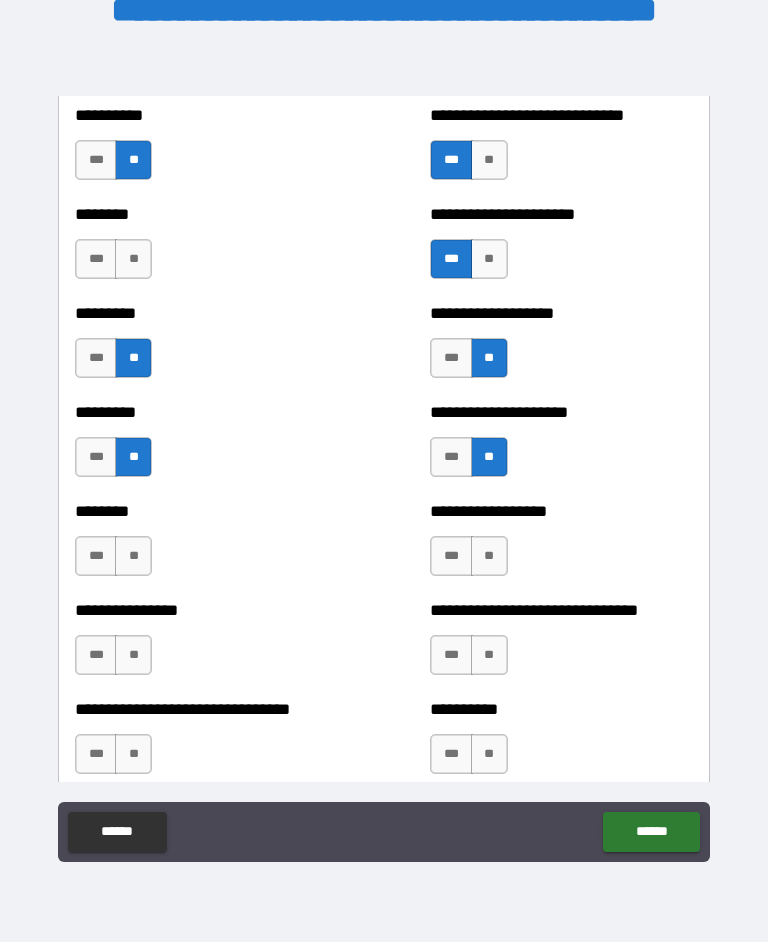 click on "**" at bounding box center (489, 557) 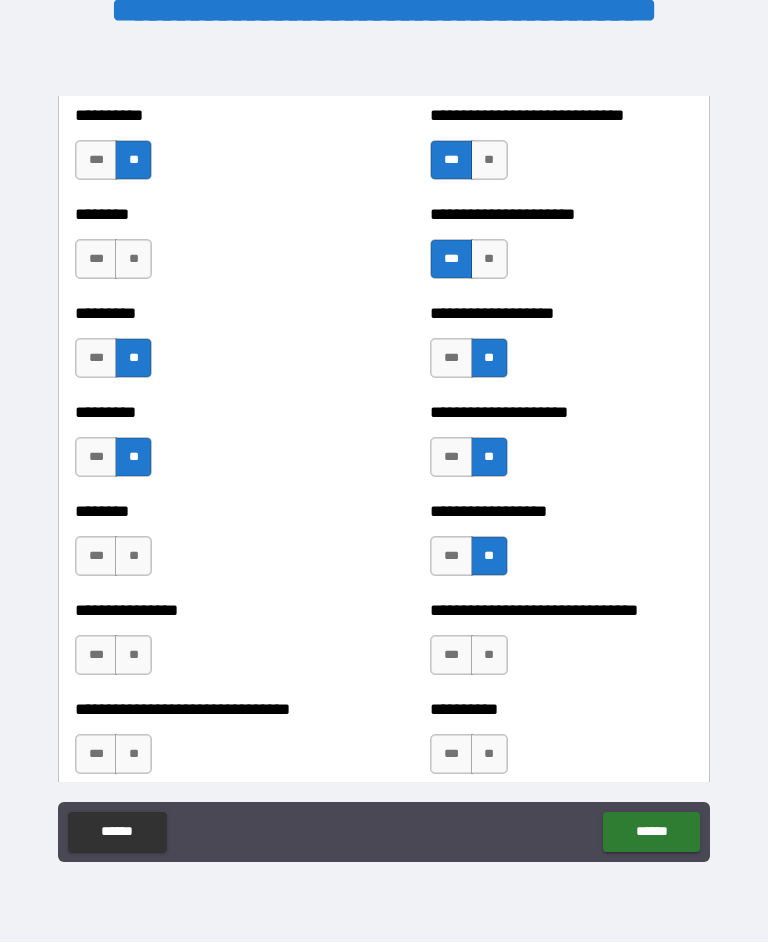 click on "**" at bounding box center (133, 755) 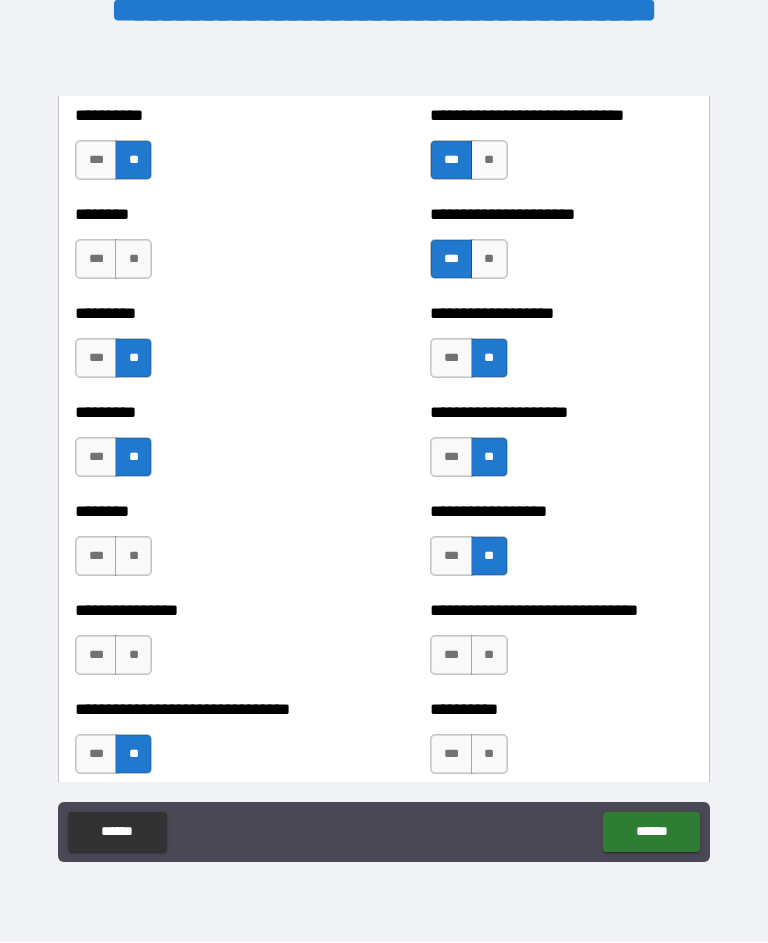 click on "**" at bounding box center [489, 656] 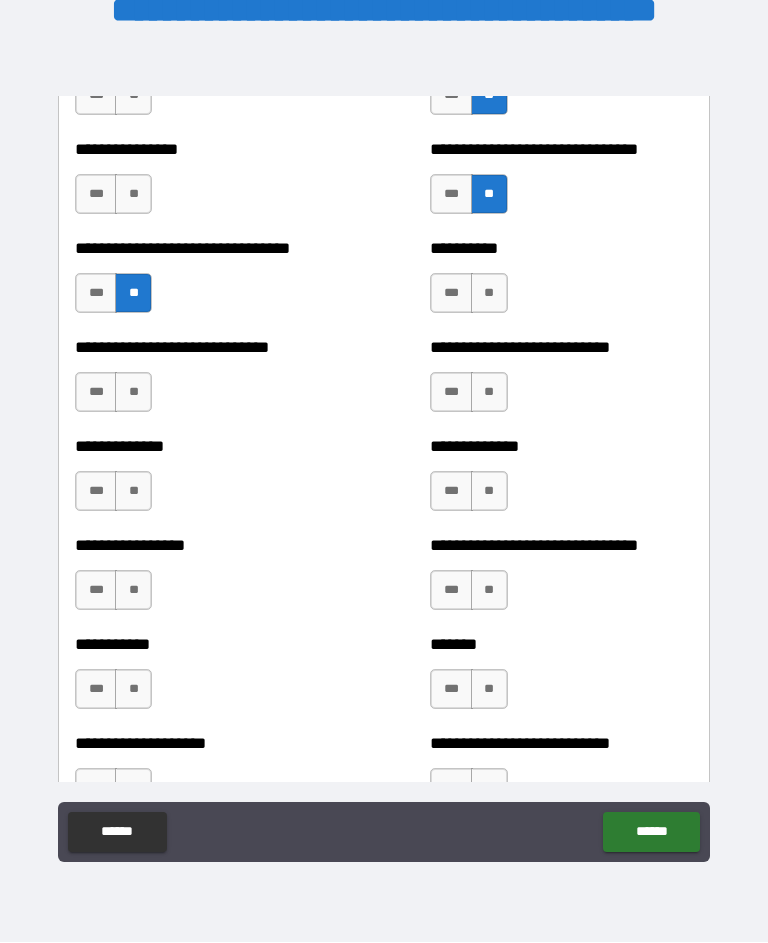 scroll, scrollTop: 7591, scrollLeft: 0, axis: vertical 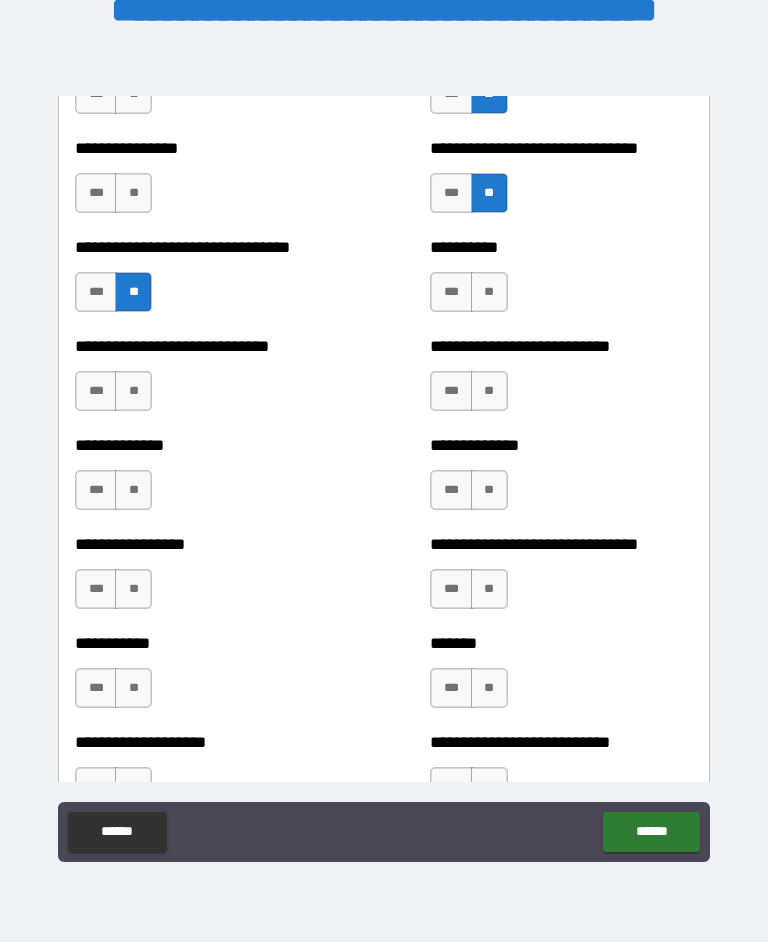 click on "***" at bounding box center [451, 293] 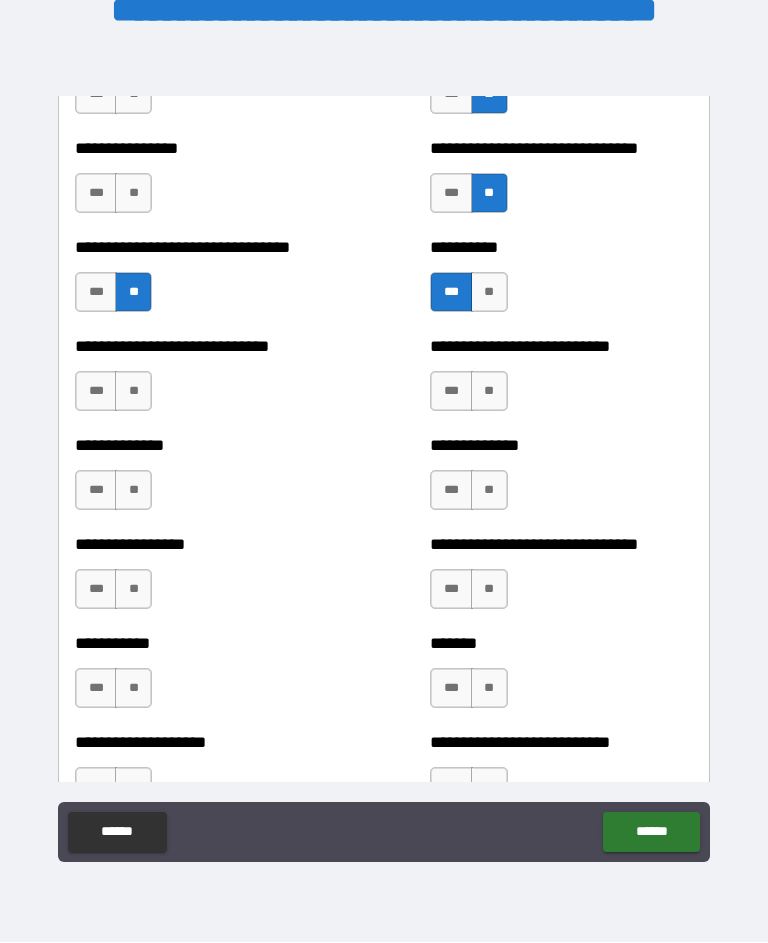 click on "***" at bounding box center (96, 392) 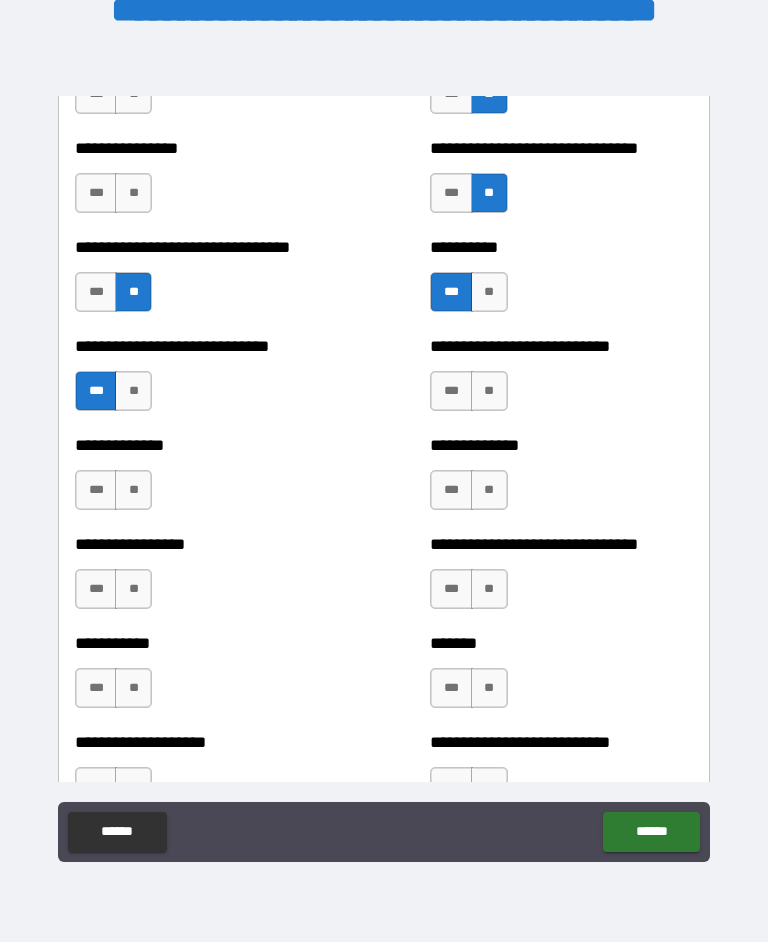 click on "**" at bounding box center [133, 491] 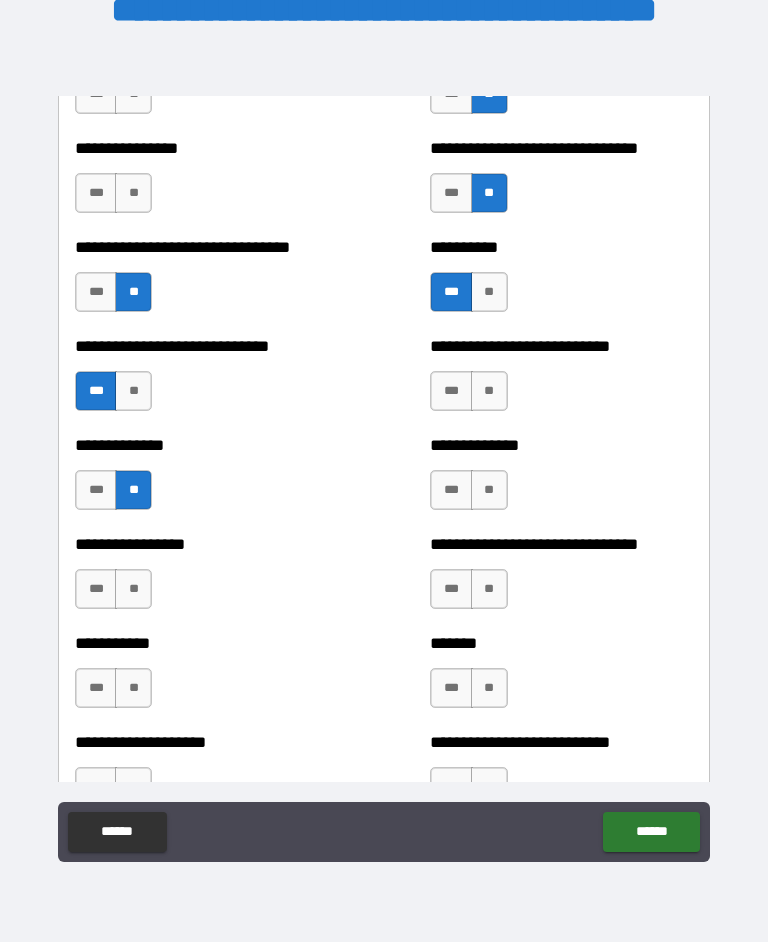 click on "**" at bounding box center (133, 590) 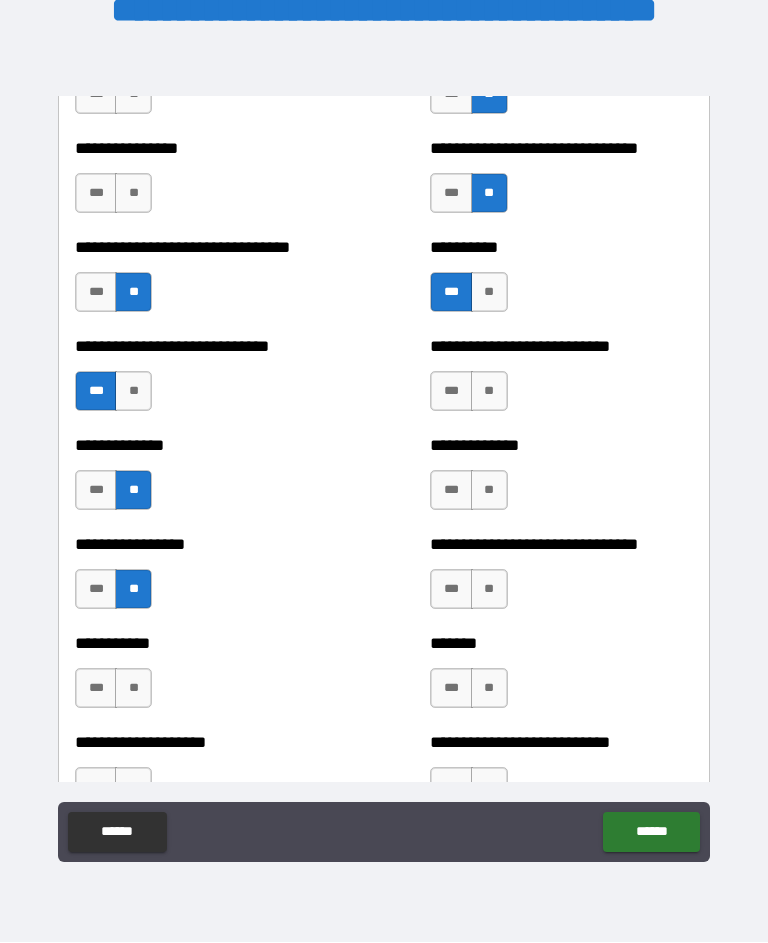 click on "**" at bounding box center (133, 689) 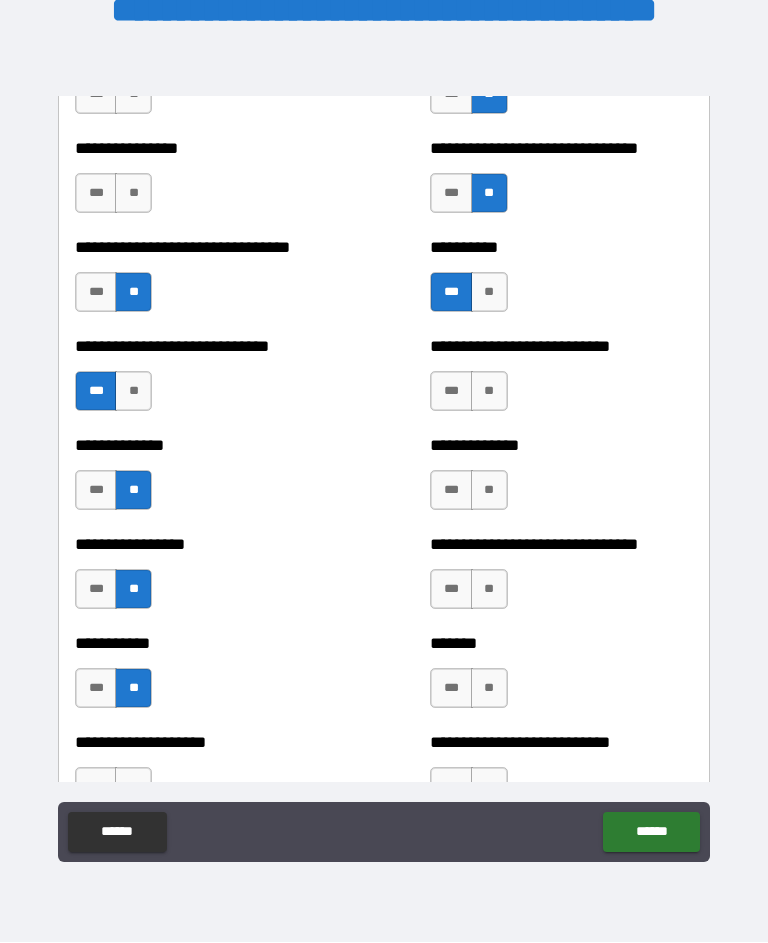 click on "**" at bounding box center [489, 392] 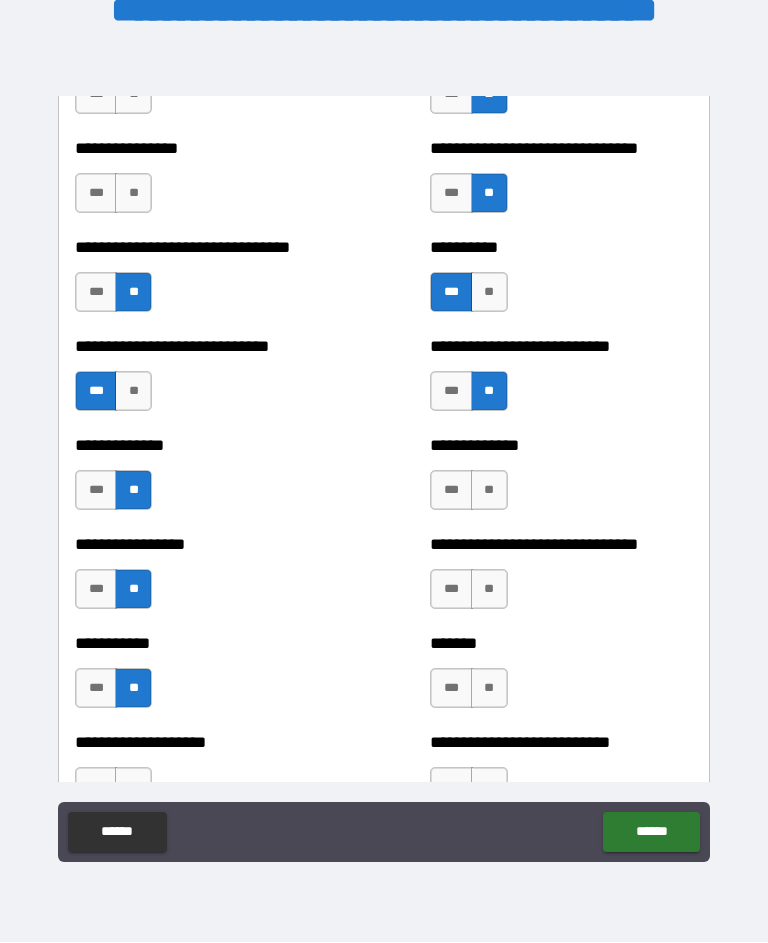 click on "**" at bounding box center [489, 491] 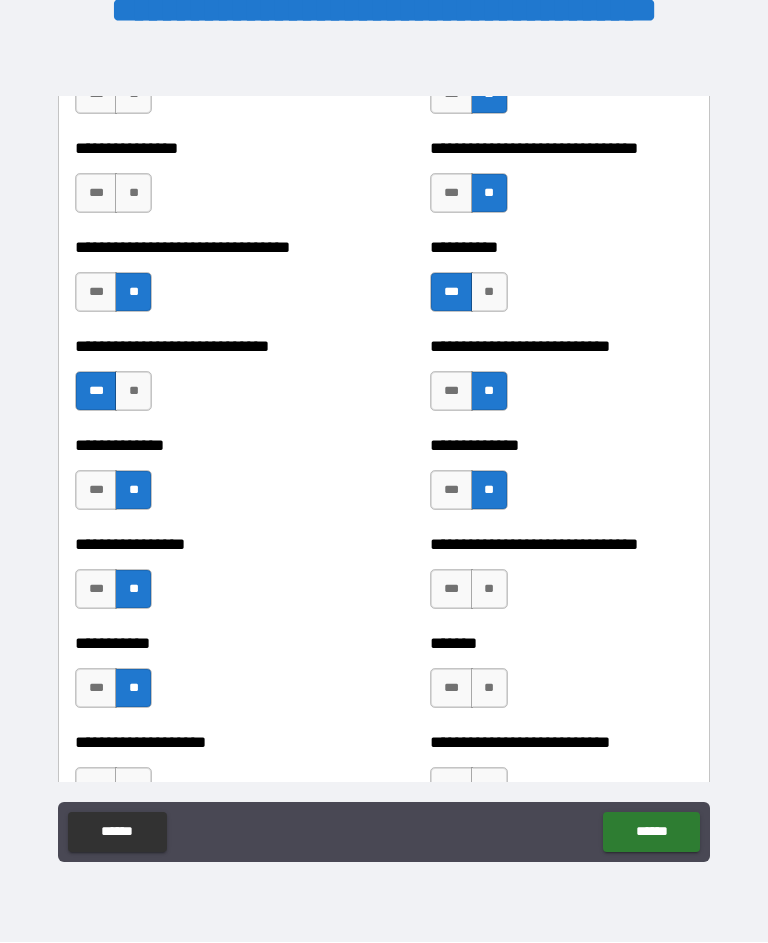 click on "**" at bounding box center [489, 590] 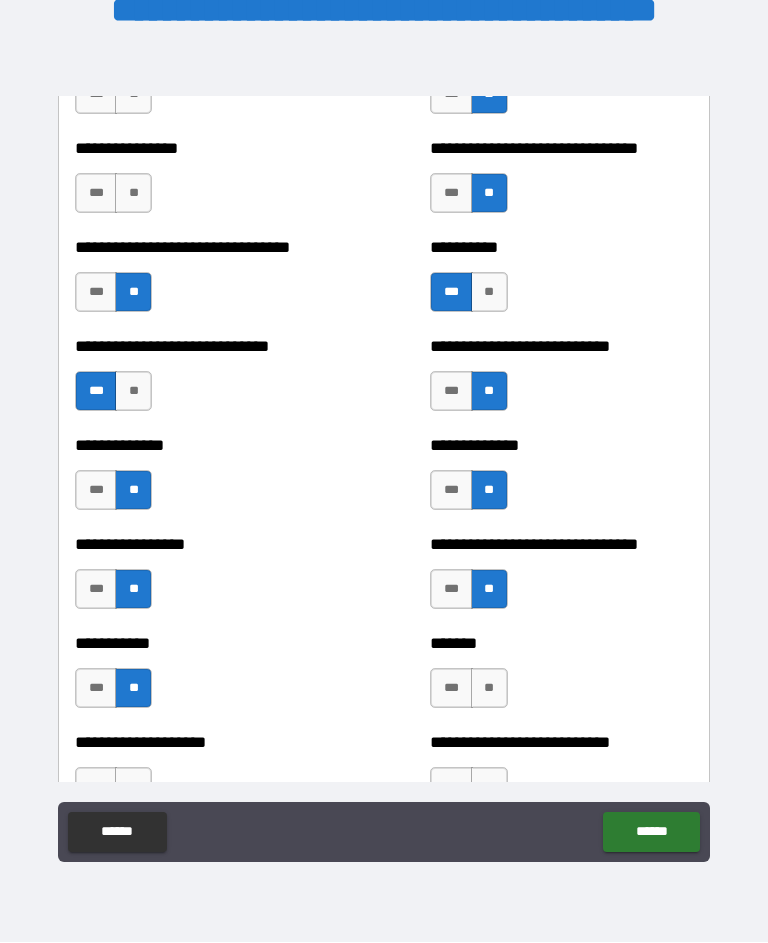 click on "**" at bounding box center [489, 689] 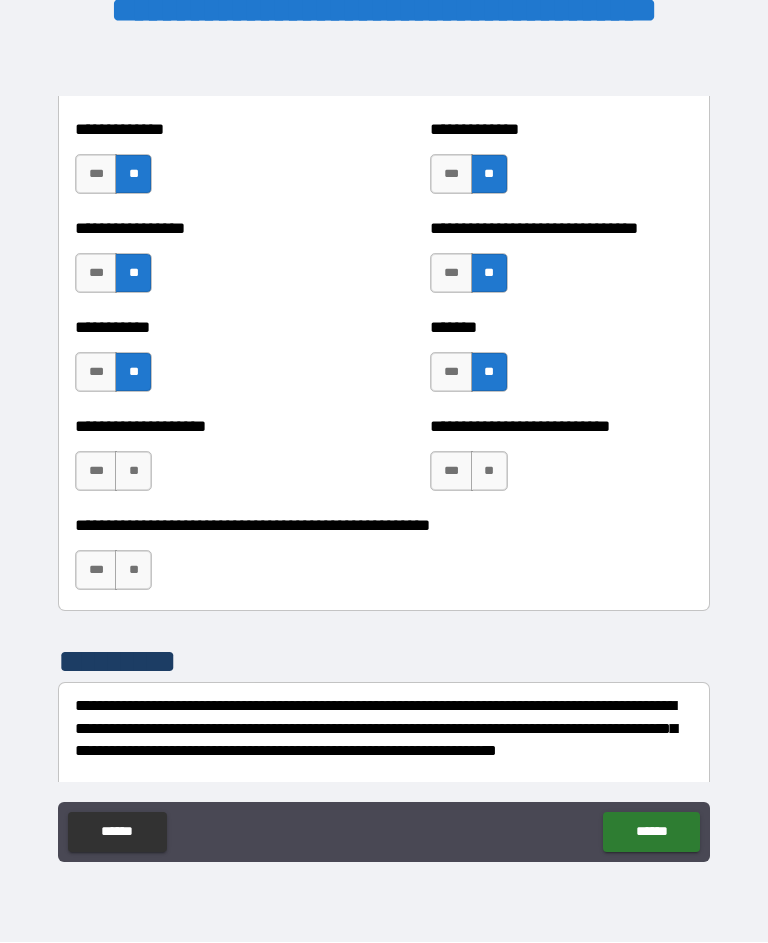 scroll, scrollTop: 7908, scrollLeft: 0, axis: vertical 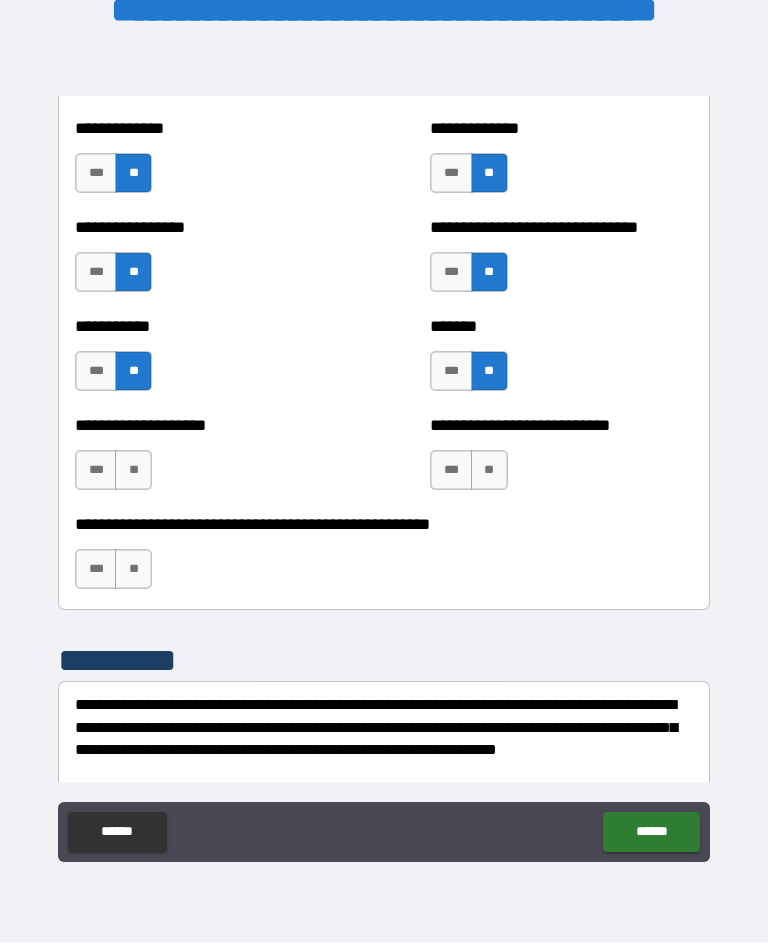 click on "**" at bounding box center [133, 471] 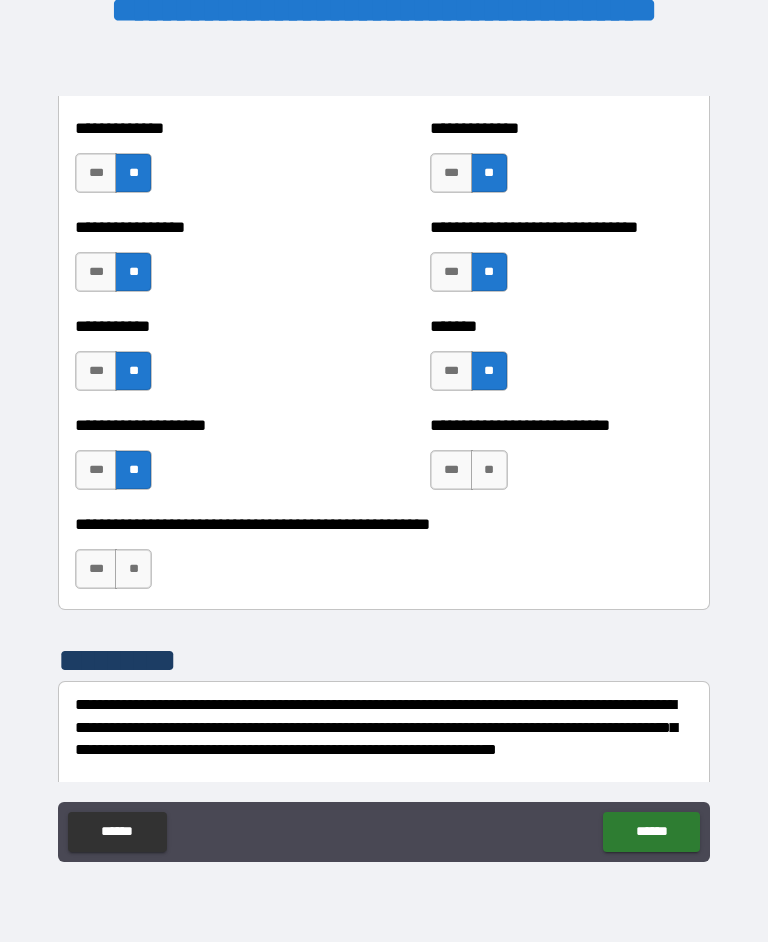 click on "**" at bounding box center (133, 570) 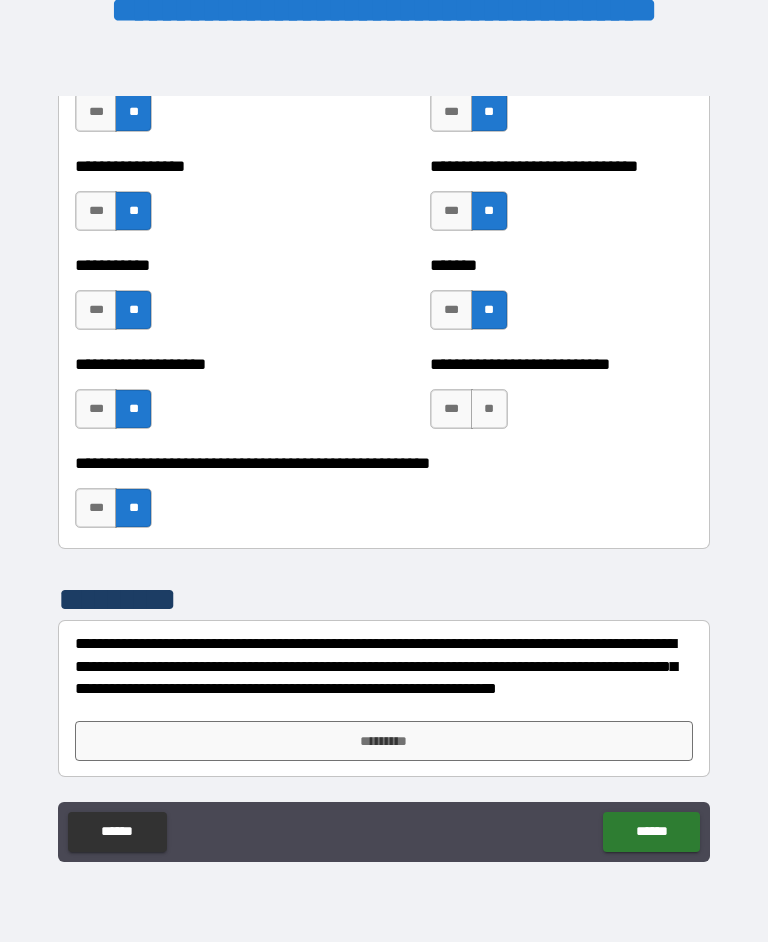 scroll, scrollTop: 7969, scrollLeft: 0, axis: vertical 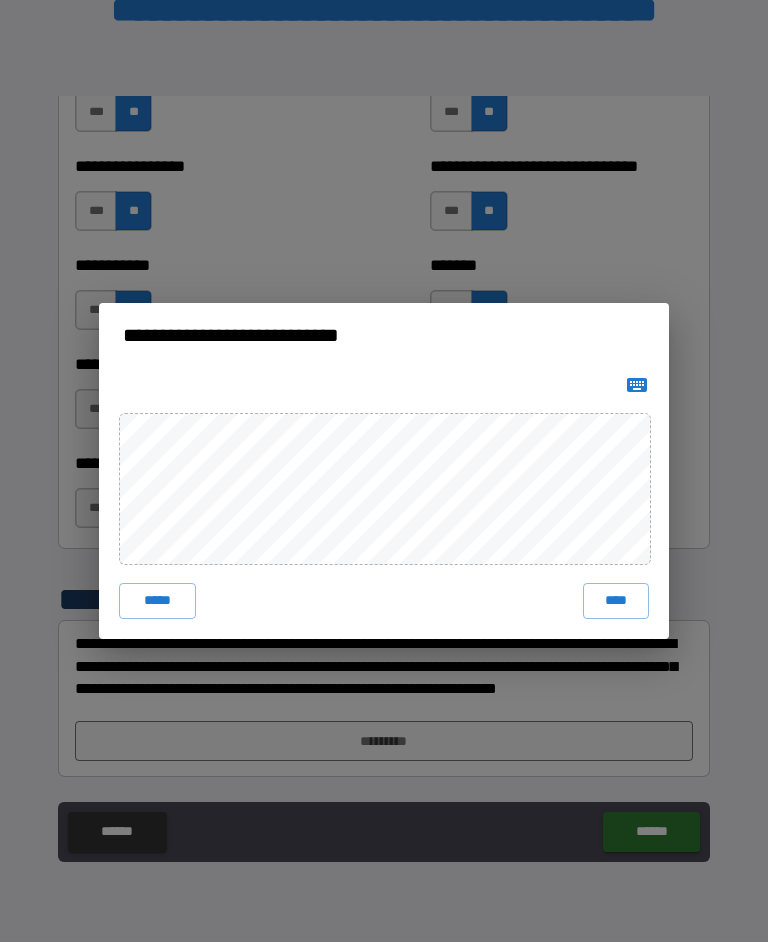 click on "*****" at bounding box center [157, 602] 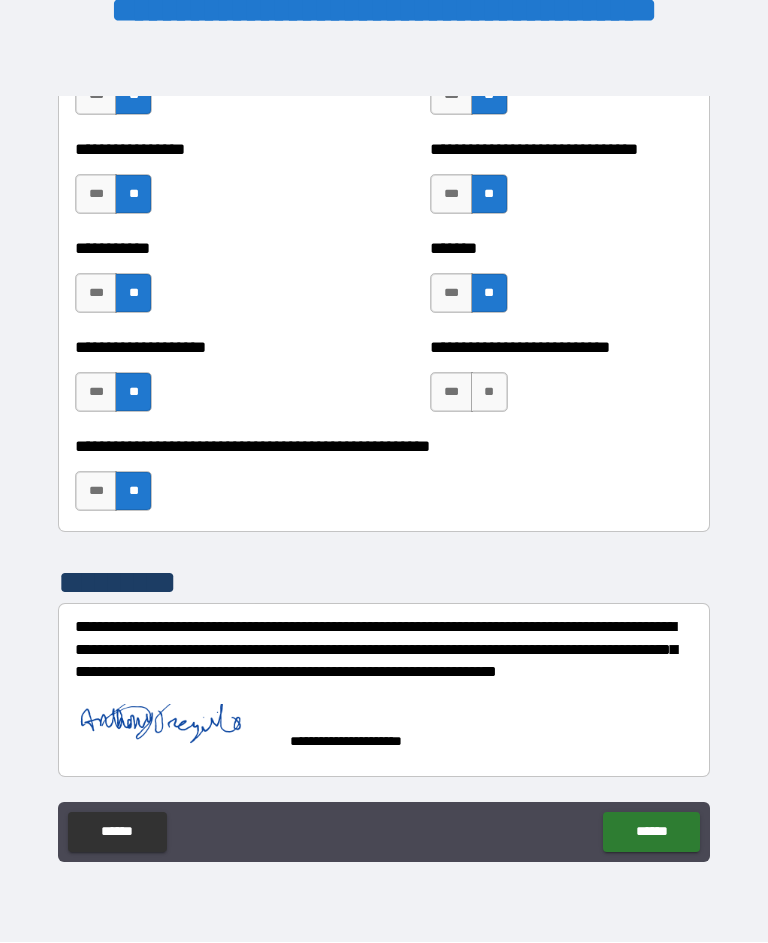 scroll, scrollTop: 7986, scrollLeft: 0, axis: vertical 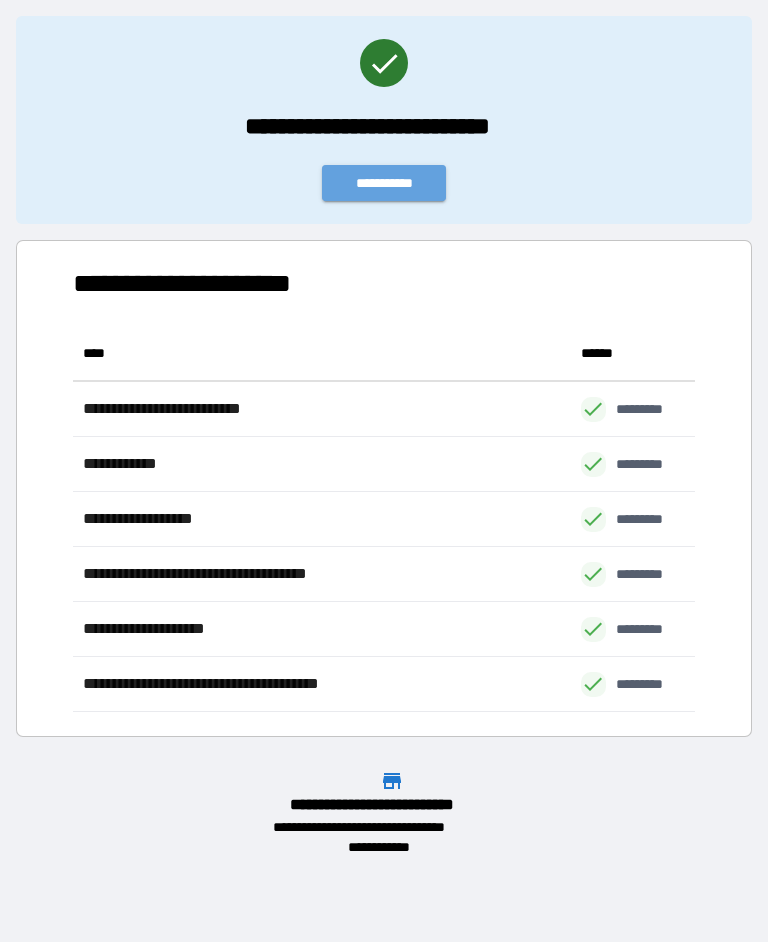 click on "**********" at bounding box center (384, 184) 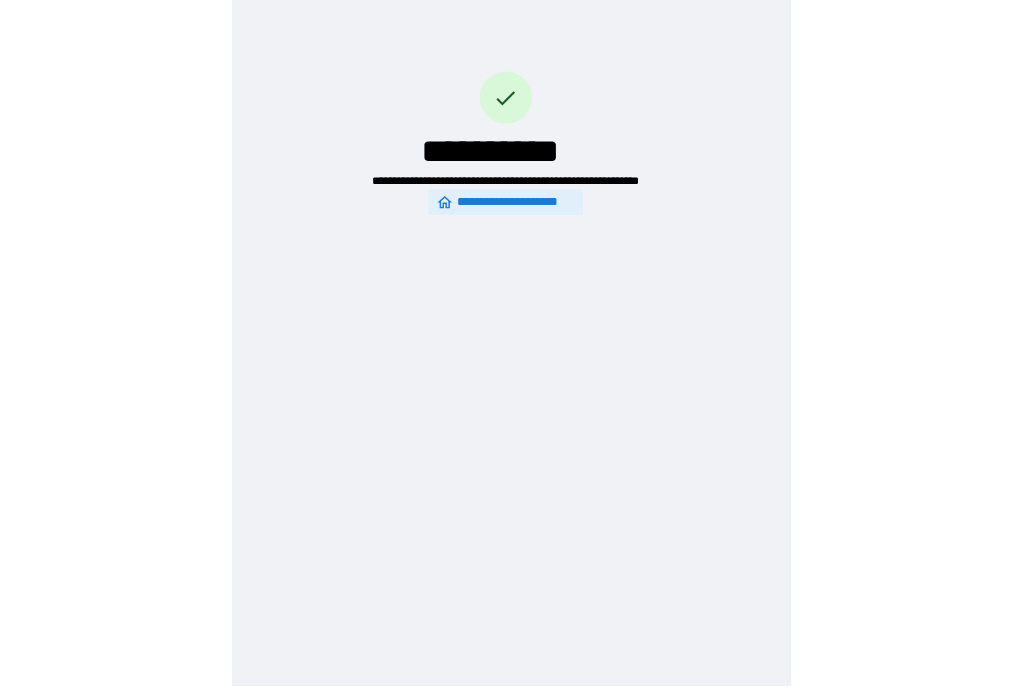 scroll, scrollTop: 0, scrollLeft: 0, axis: both 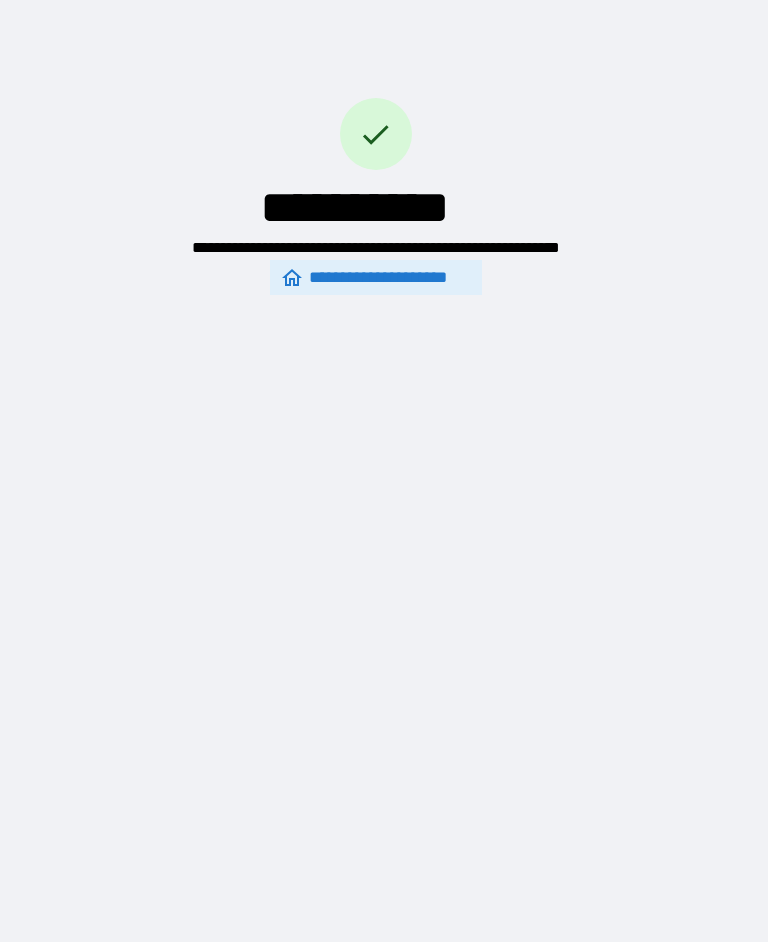click on "**********" at bounding box center (376, 278) 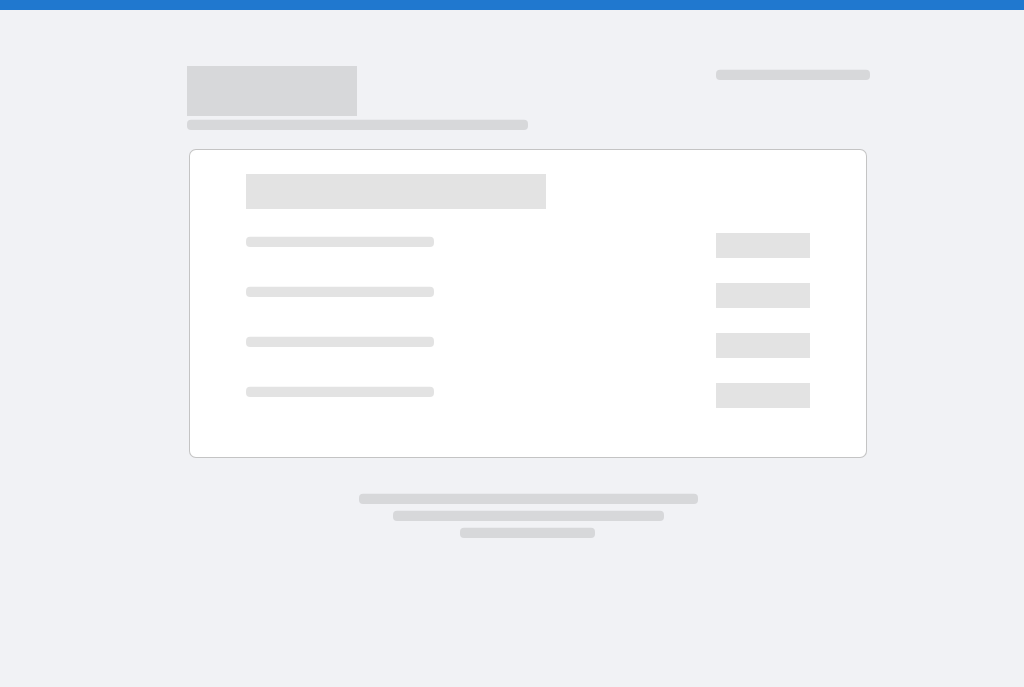 scroll, scrollTop: 0, scrollLeft: 0, axis: both 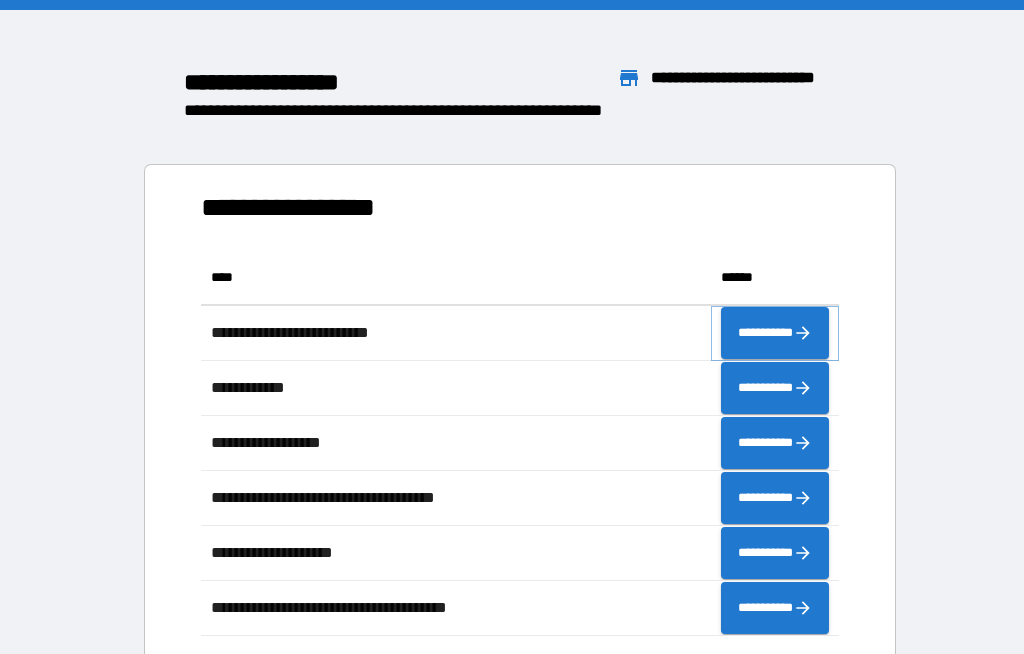 click on "**********" at bounding box center (775, 333) 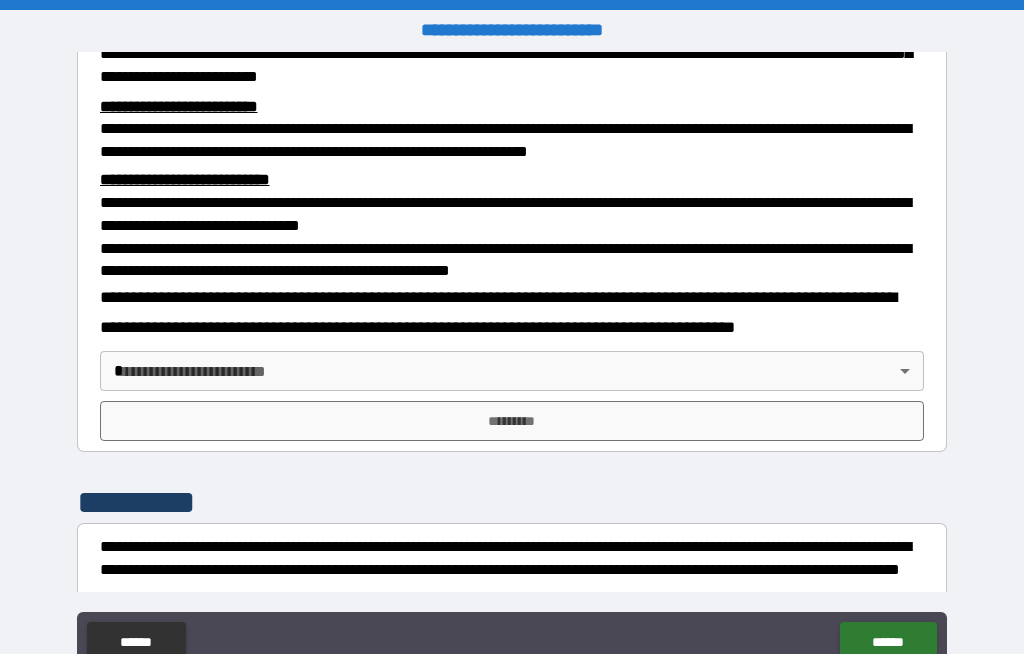 scroll, scrollTop: 577, scrollLeft: 0, axis: vertical 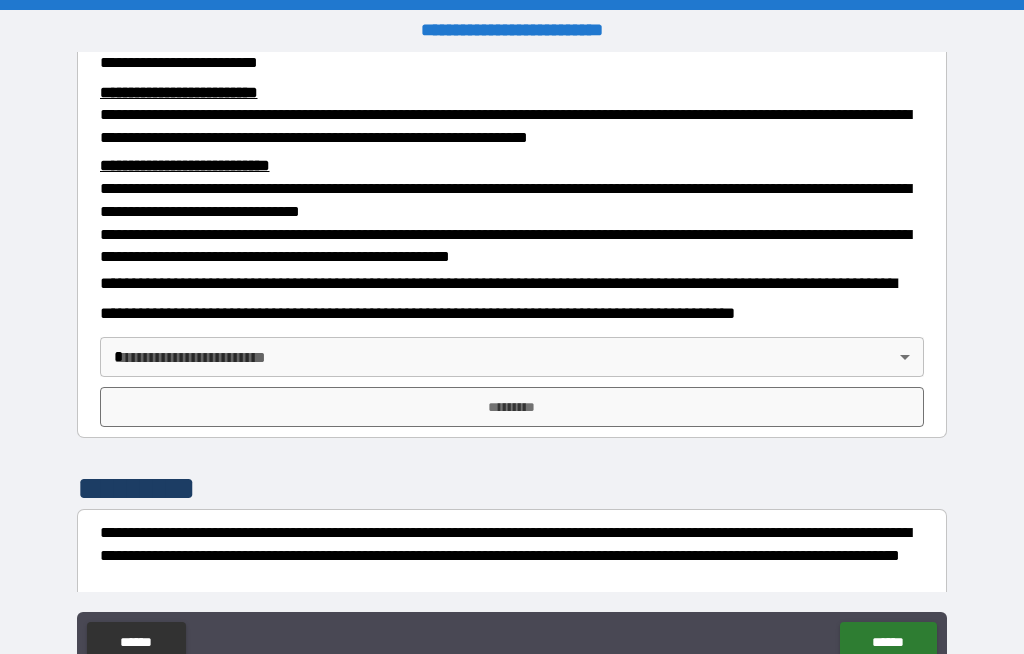 click on "**********" at bounding box center (512, 361) 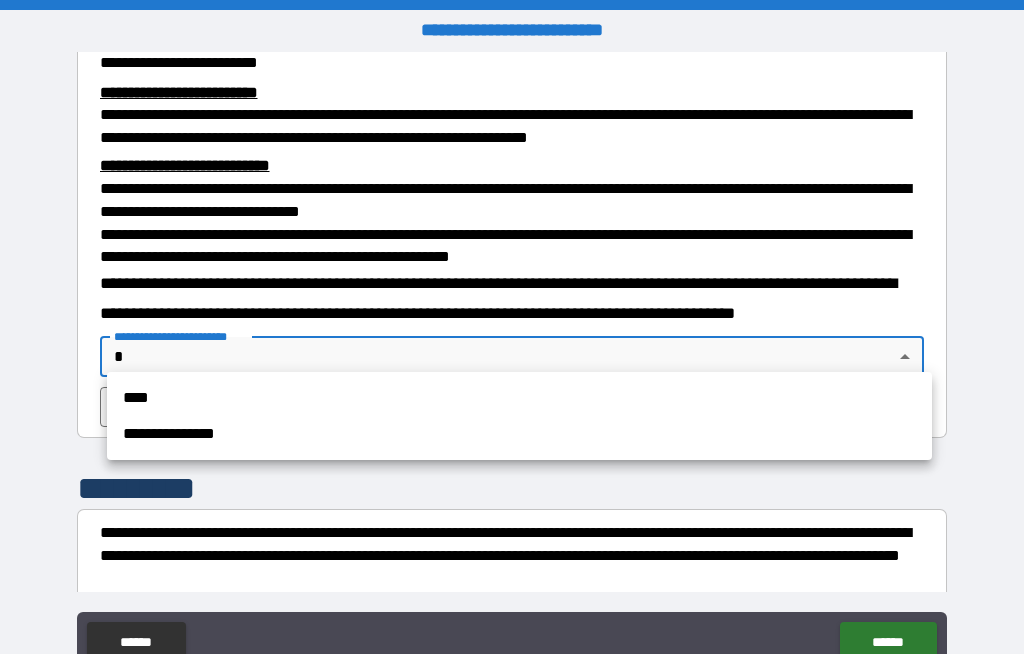 click on "**********" at bounding box center [519, 434] 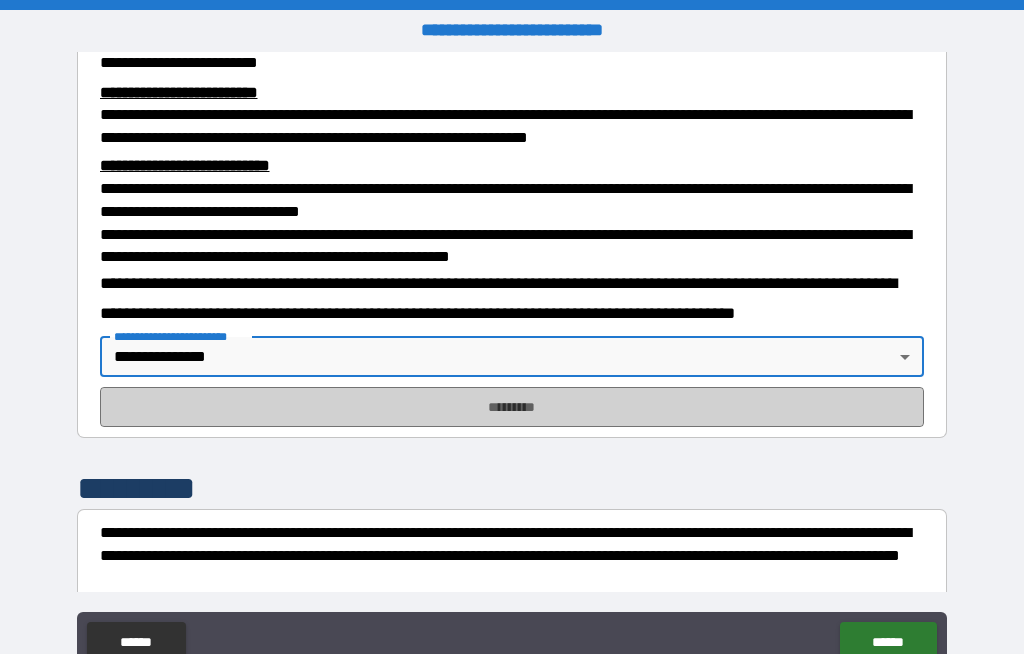 click on "*********" at bounding box center (512, 407) 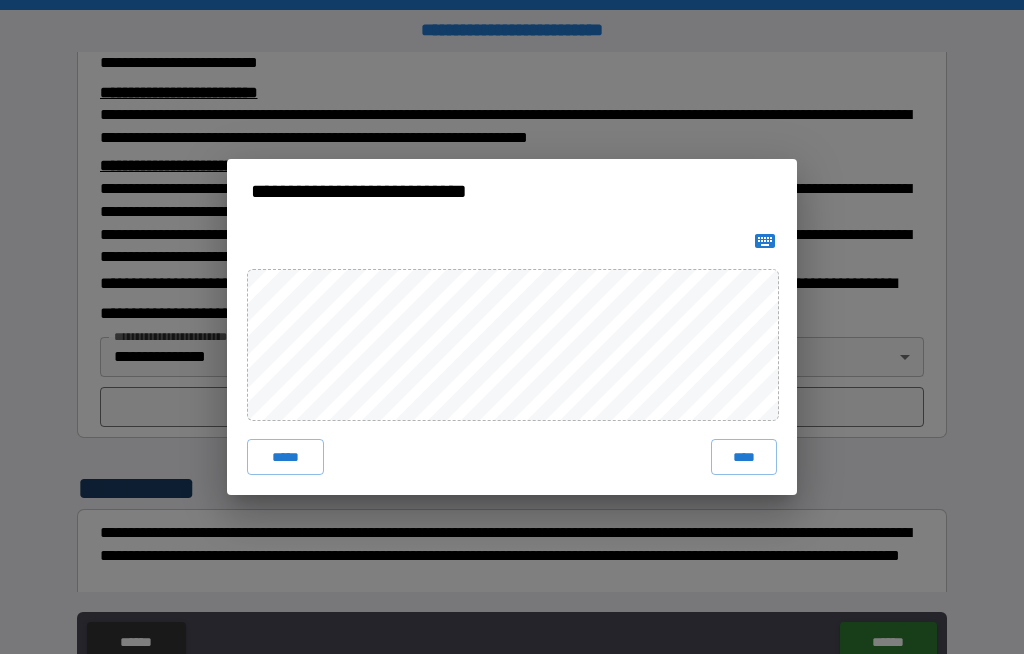click on "****" at bounding box center [744, 457] 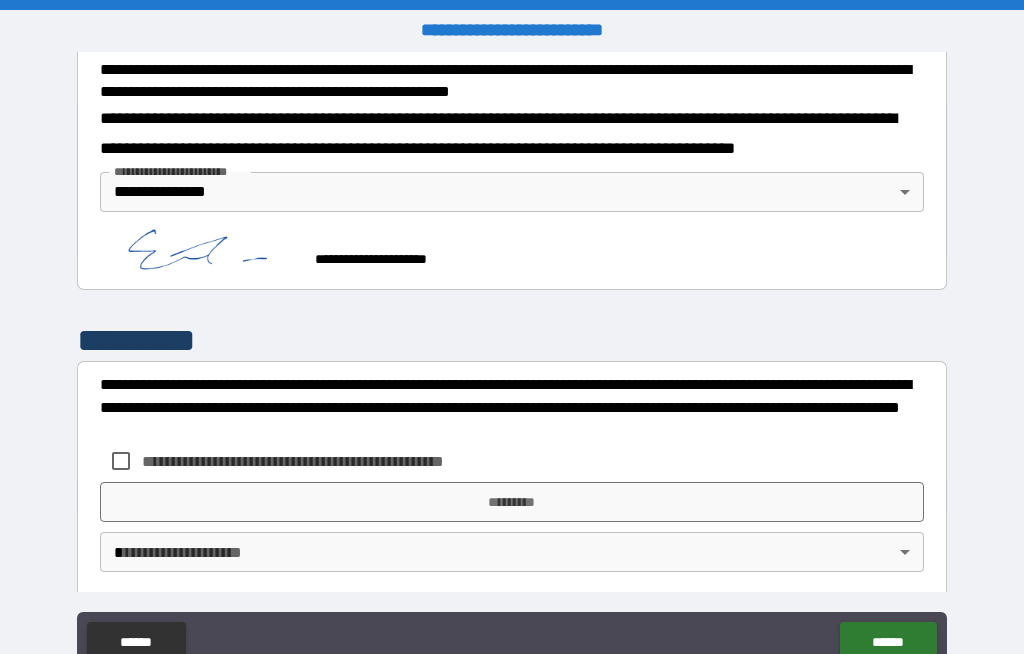 scroll, scrollTop: 740, scrollLeft: 0, axis: vertical 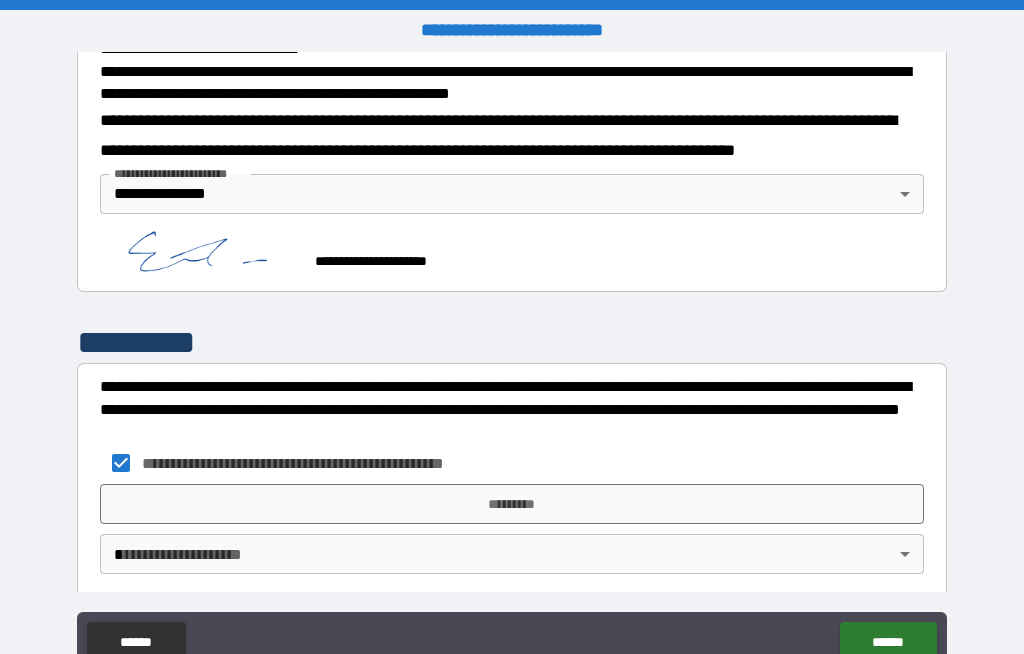 click on "*********" at bounding box center (512, 504) 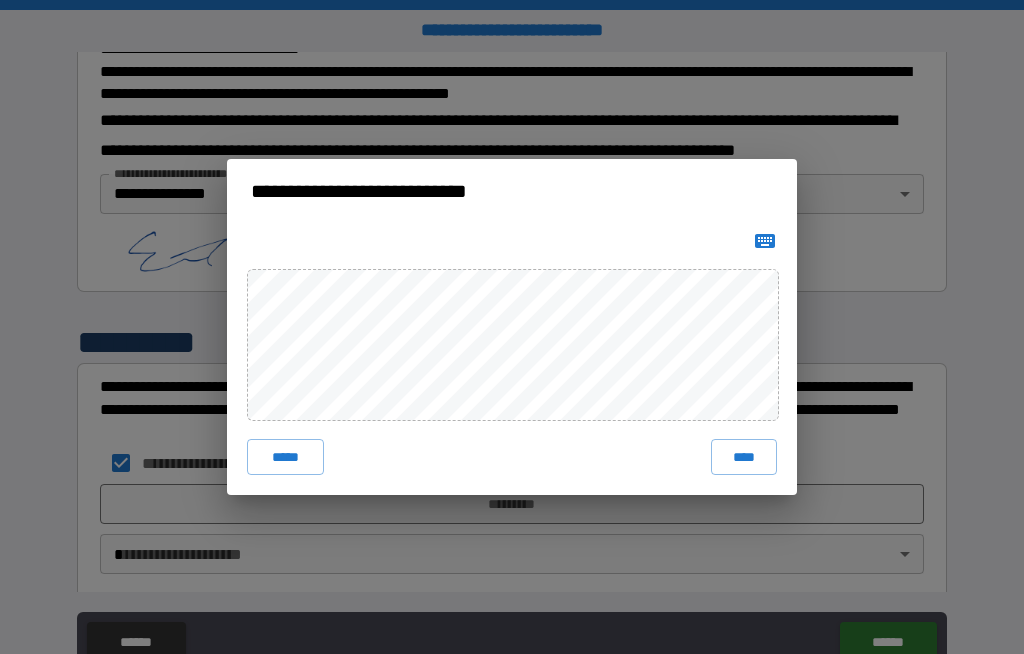 click on "****" at bounding box center (744, 457) 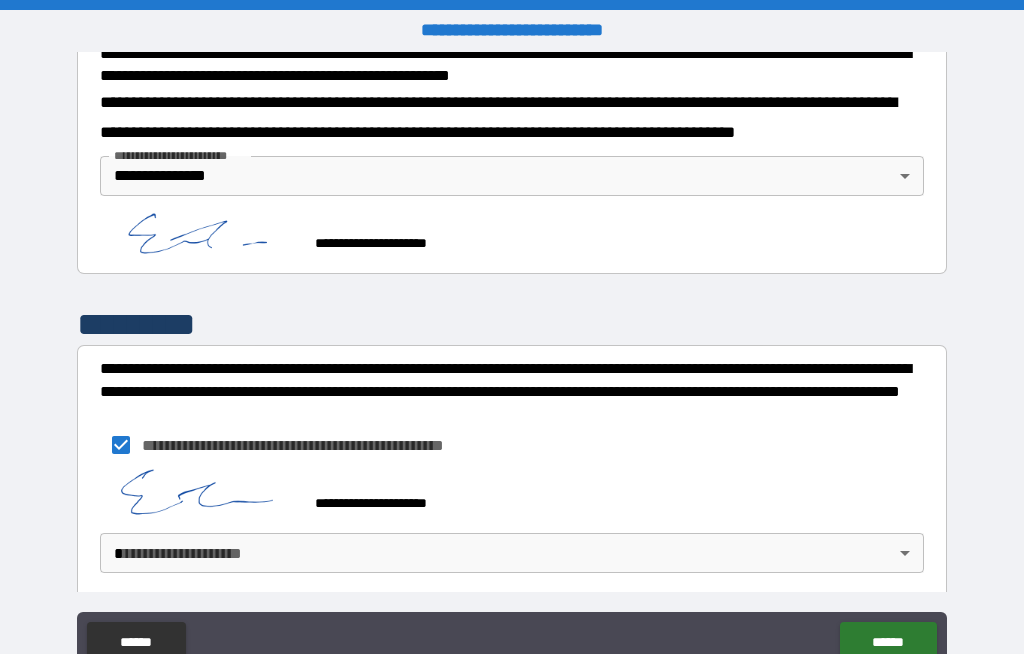 scroll, scrollTop: 757, scrollLeft: 0, axis: vertical 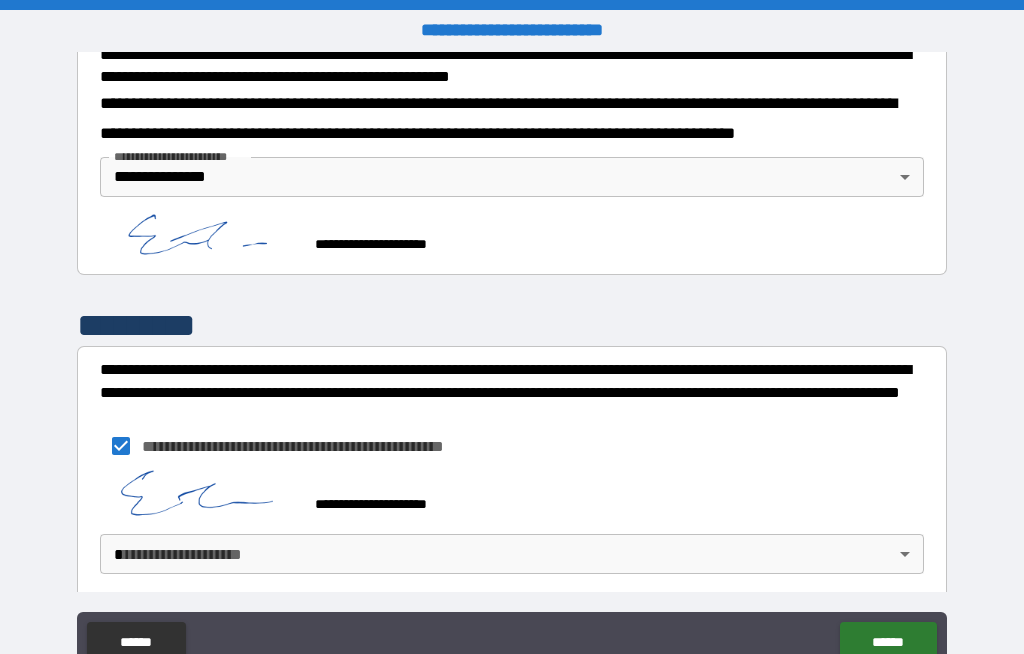 click on "**********" at bounding box center (512, 361) 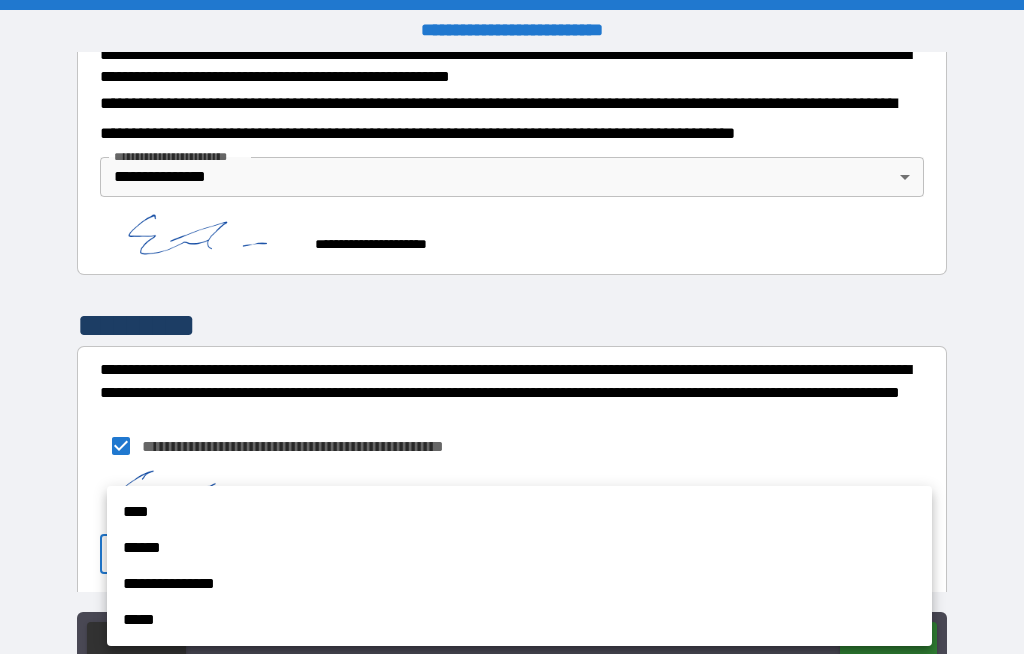 click on "**********" at bounding box center (519, 584) 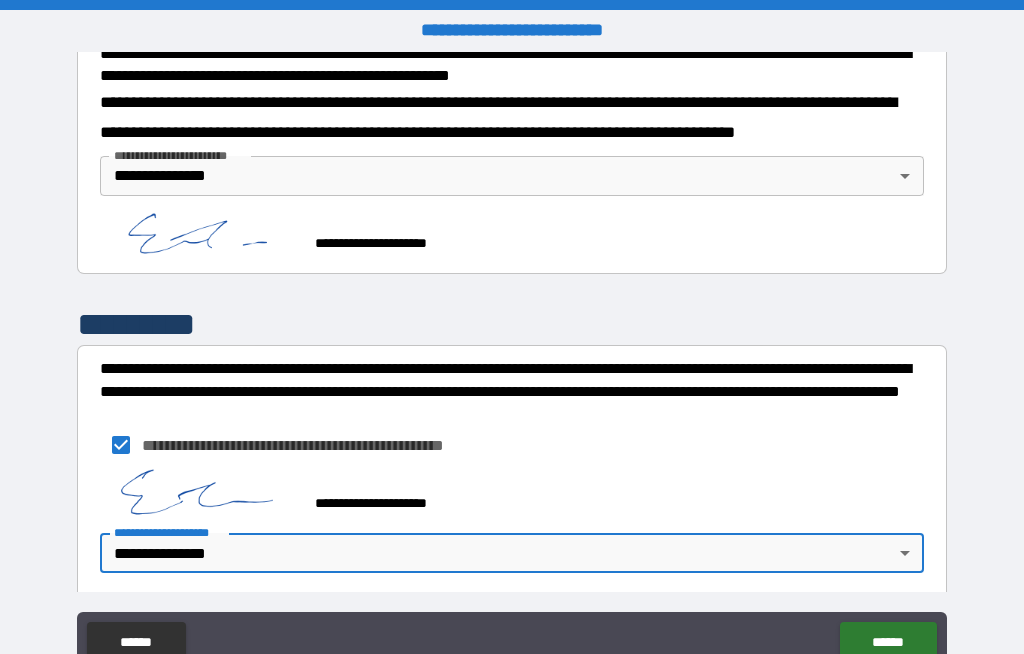 scroll, scrollTop: 757, scrollLeft: 0, axis: vertical 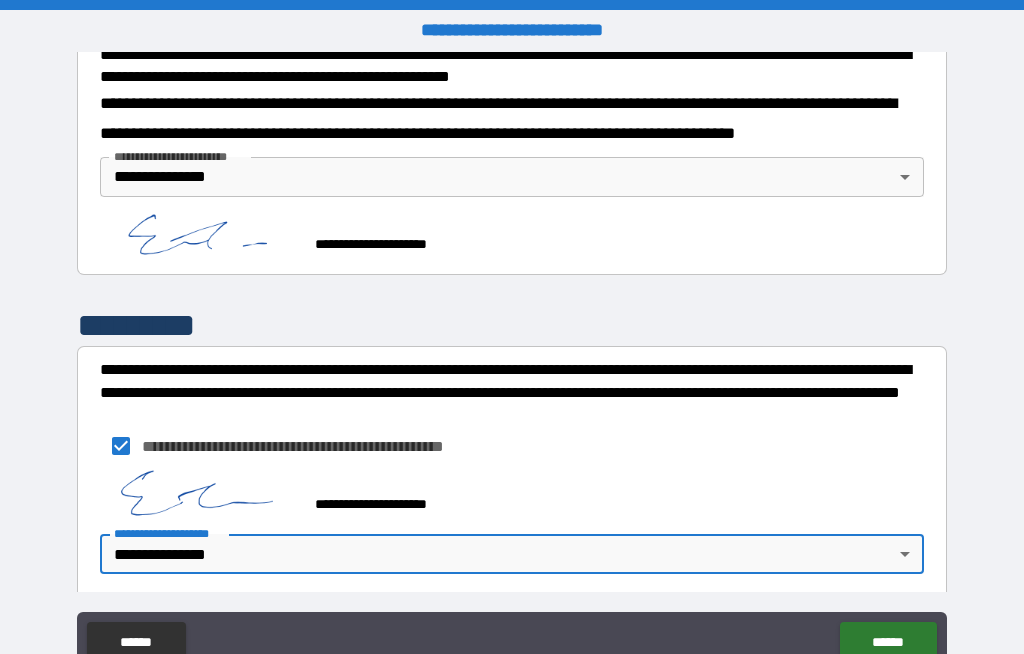 click on "******" at bounding box center (888, 642) 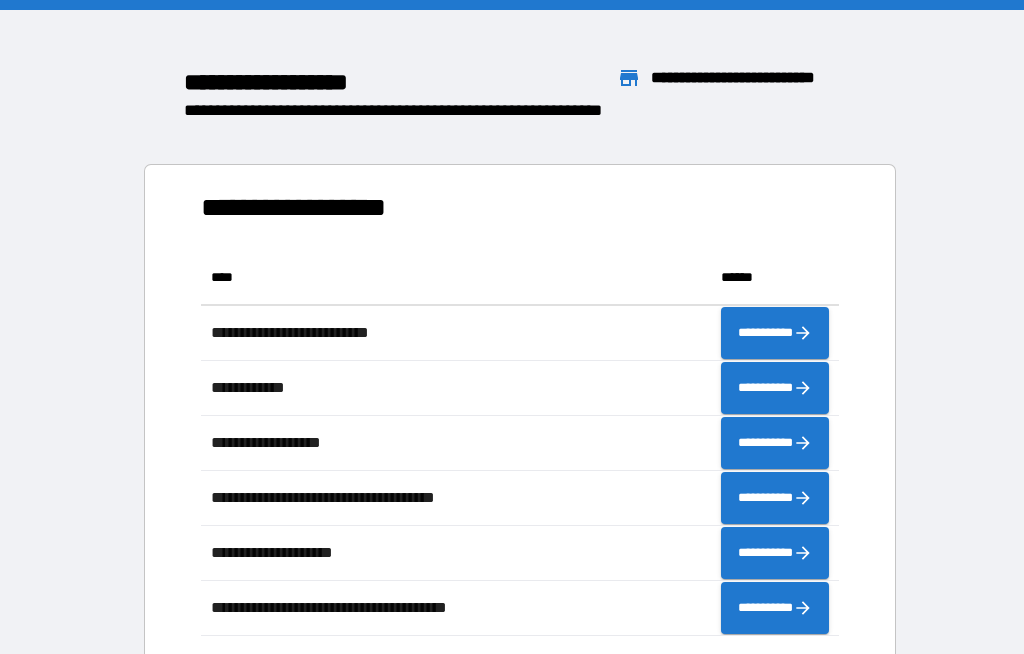scroll, scrollTop: 386, scrollLeft: 638, axis: both 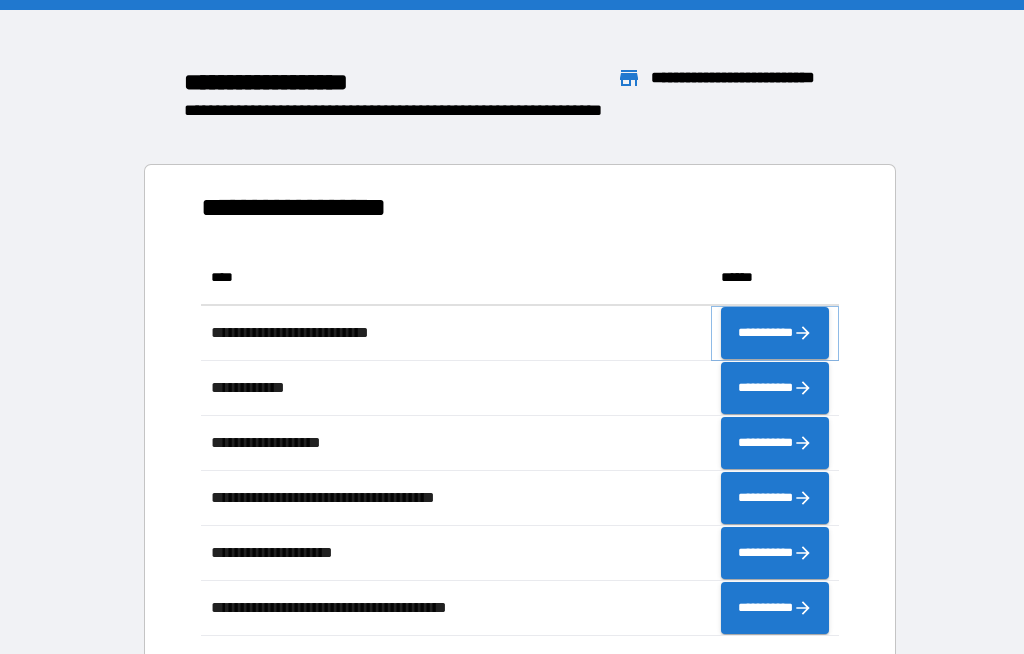 click 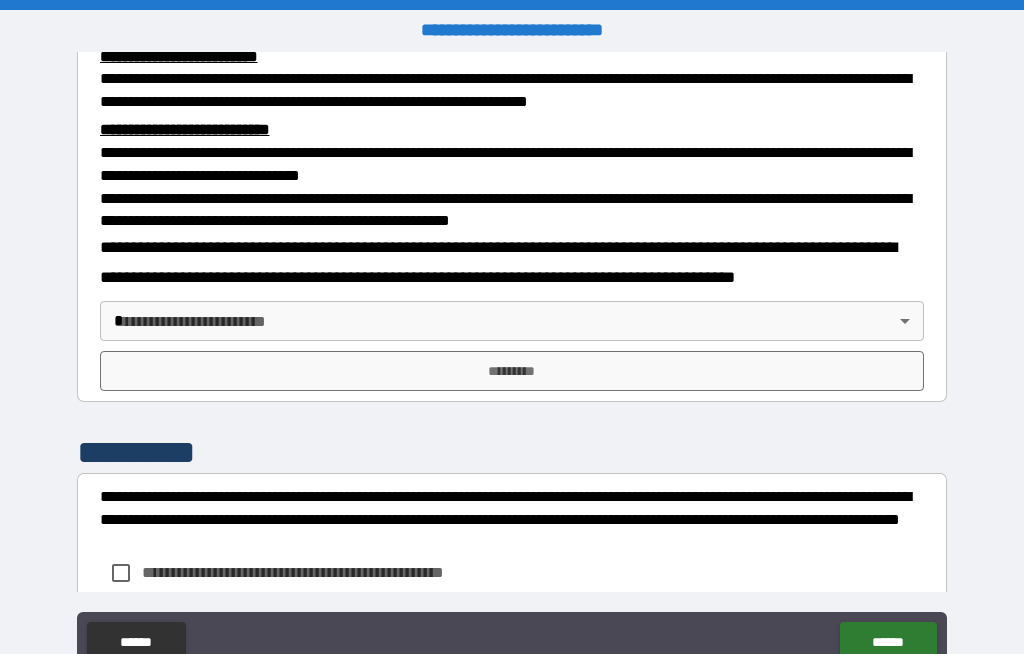 scroll, scrollTop: 629, scrollLeft: 0, axis: vertical 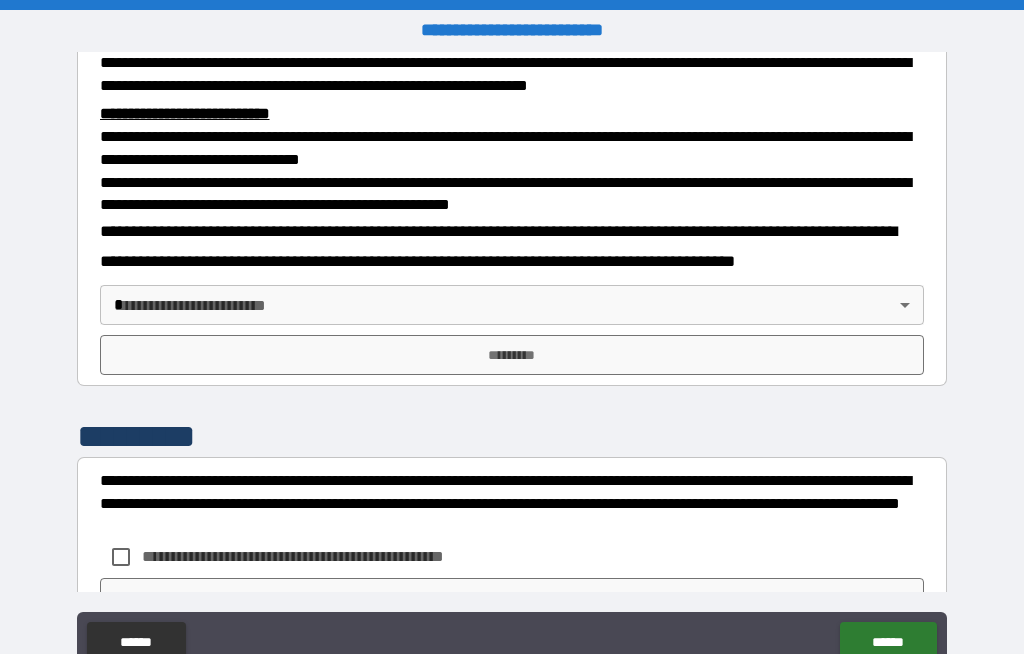 click on "**********" at bounding box center (512, 361) 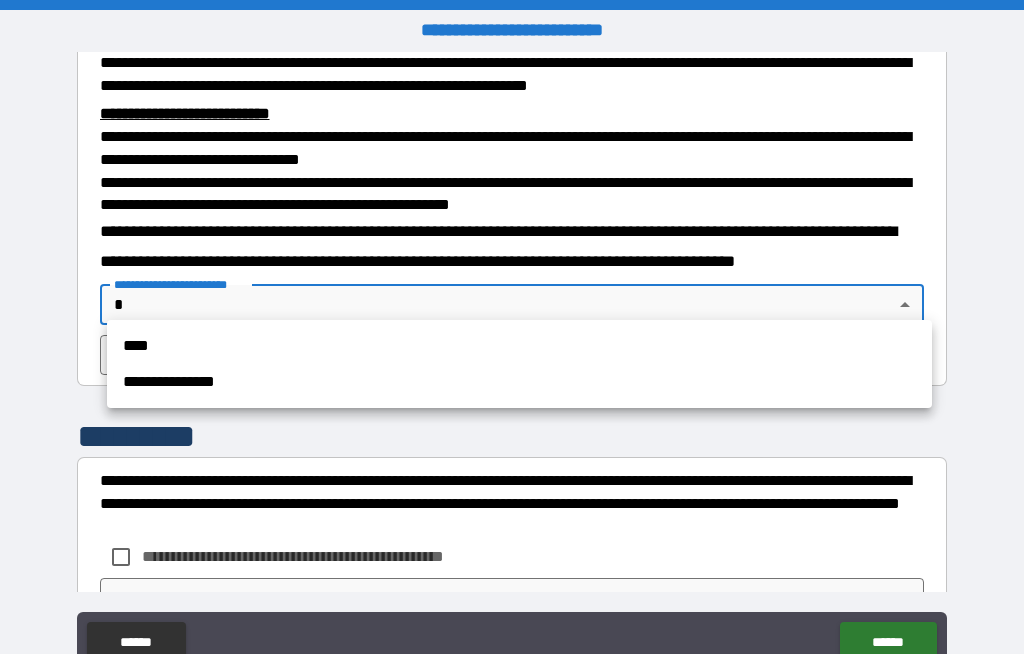 click on "**********" at bounding box center [519, 382] 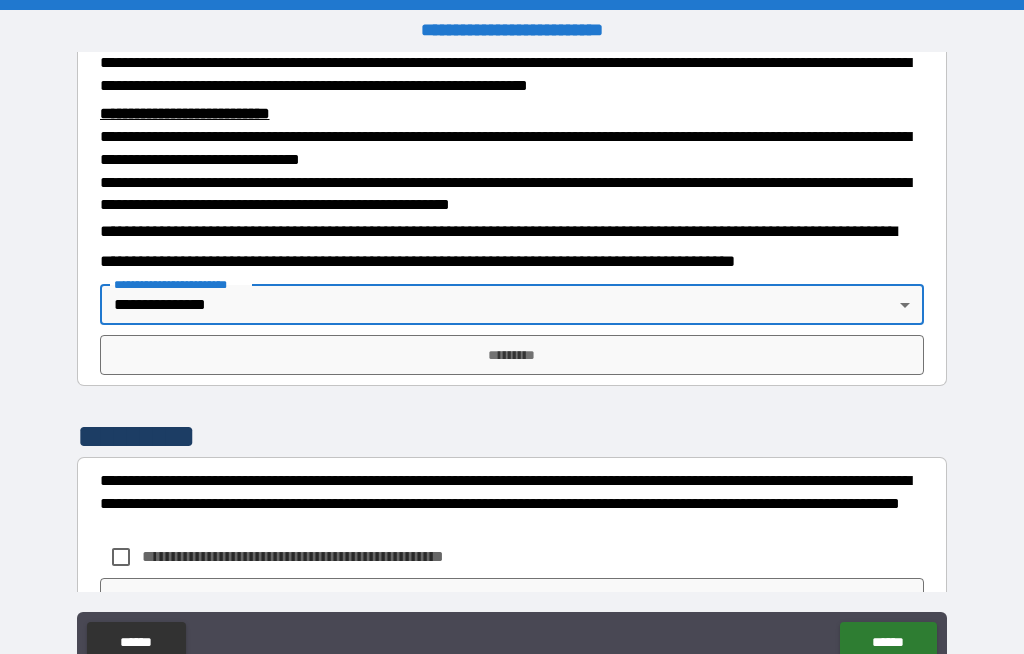 click on "*********" at bounding box center (512, 355) 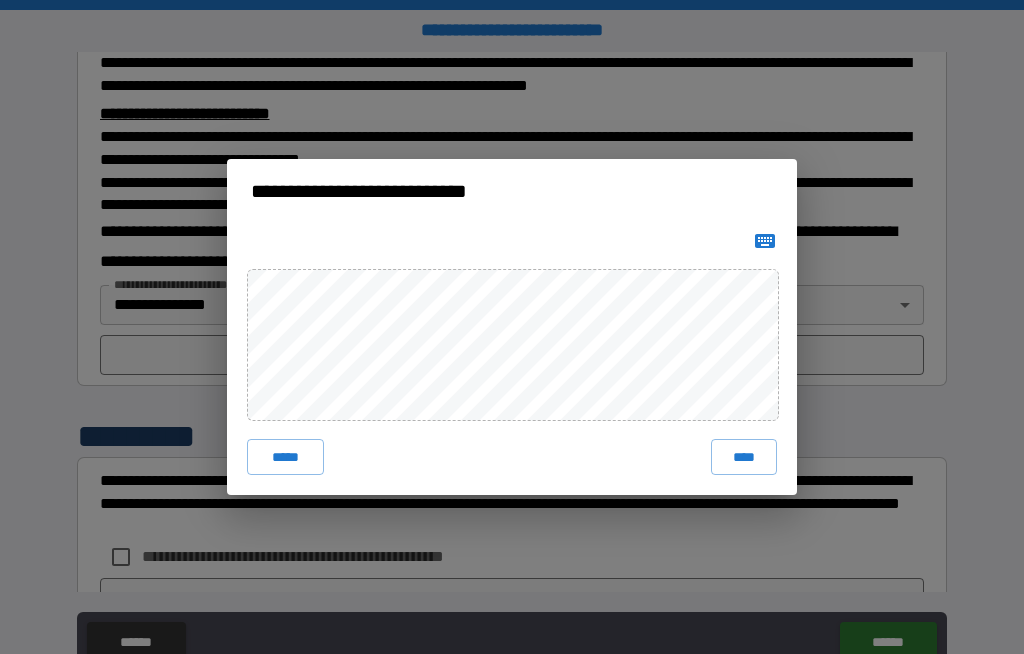 click on "****" at bounding box center (744, 457) 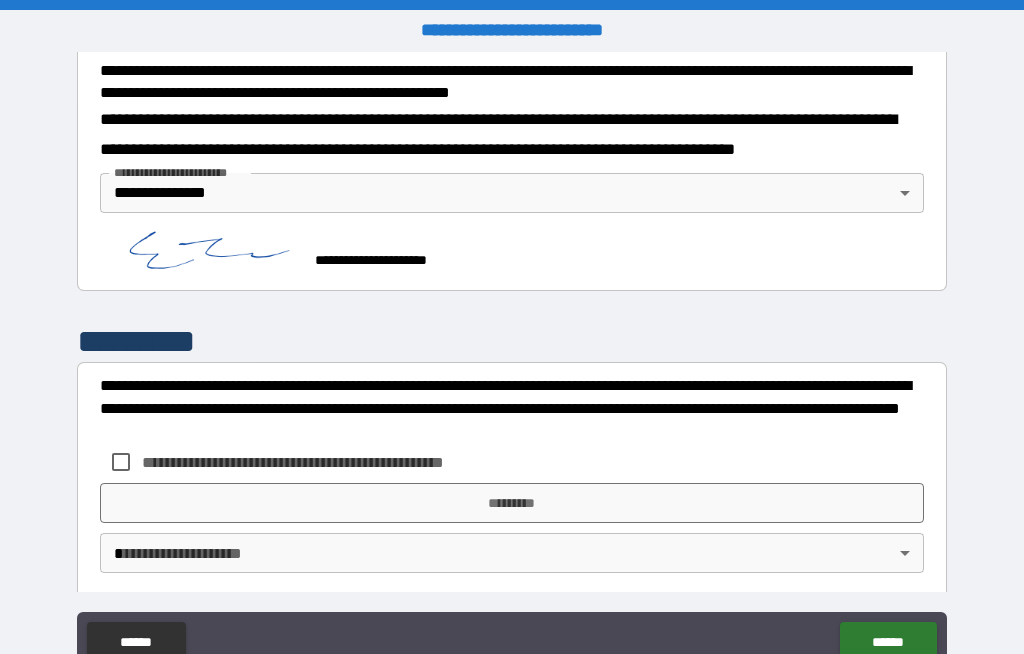 scroll, scrollTop: 740, scrollLeft: 0, axis: vertical 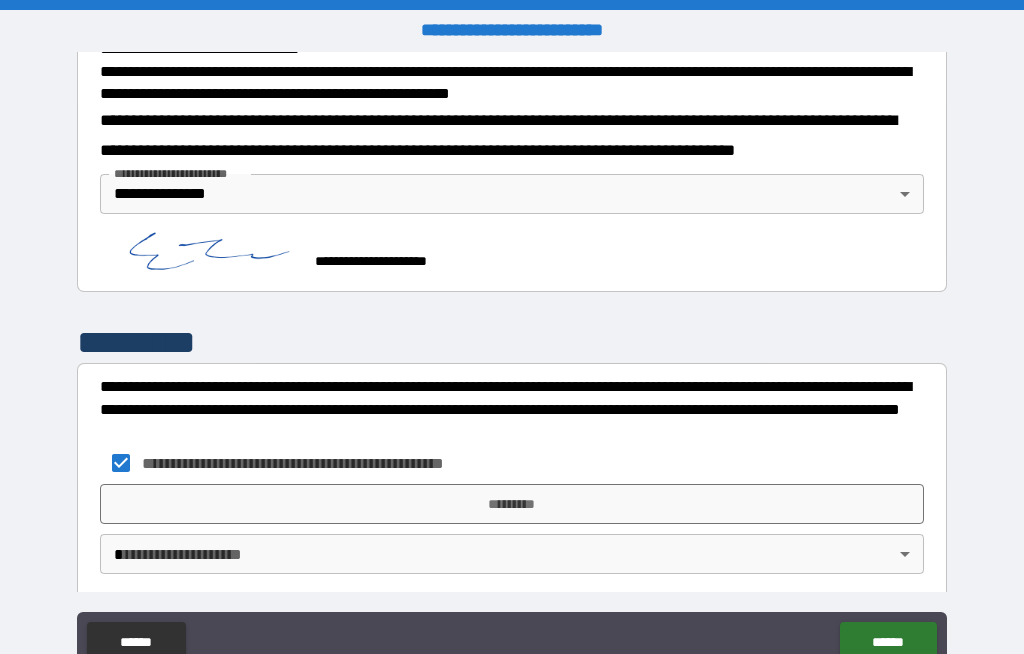 click on "*********" at bounding box center [512, 504] 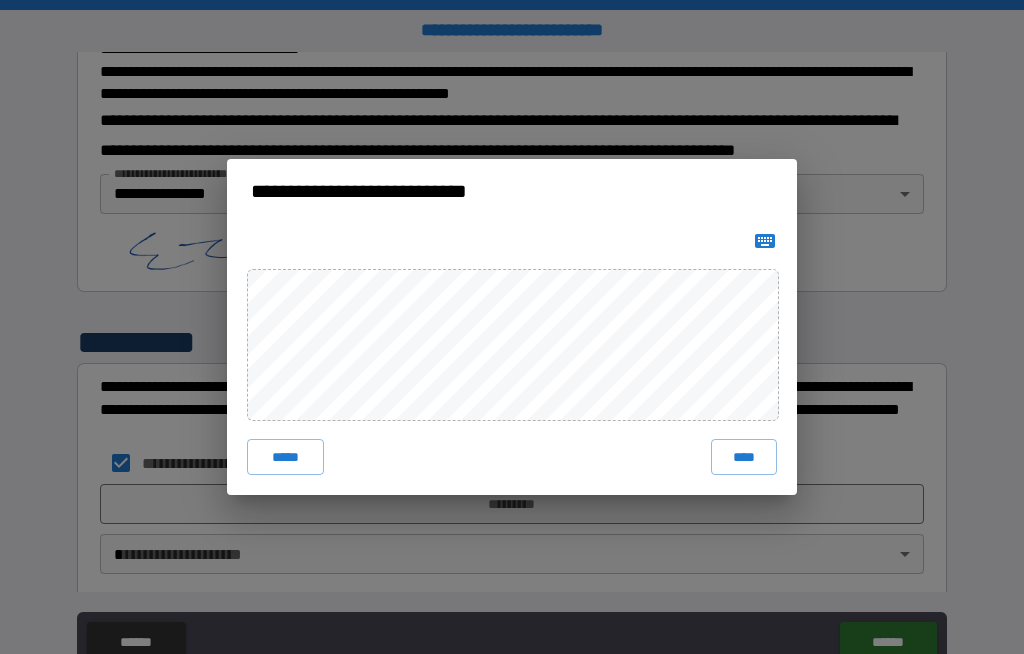 click on "****" at bounding box center (744, 457) 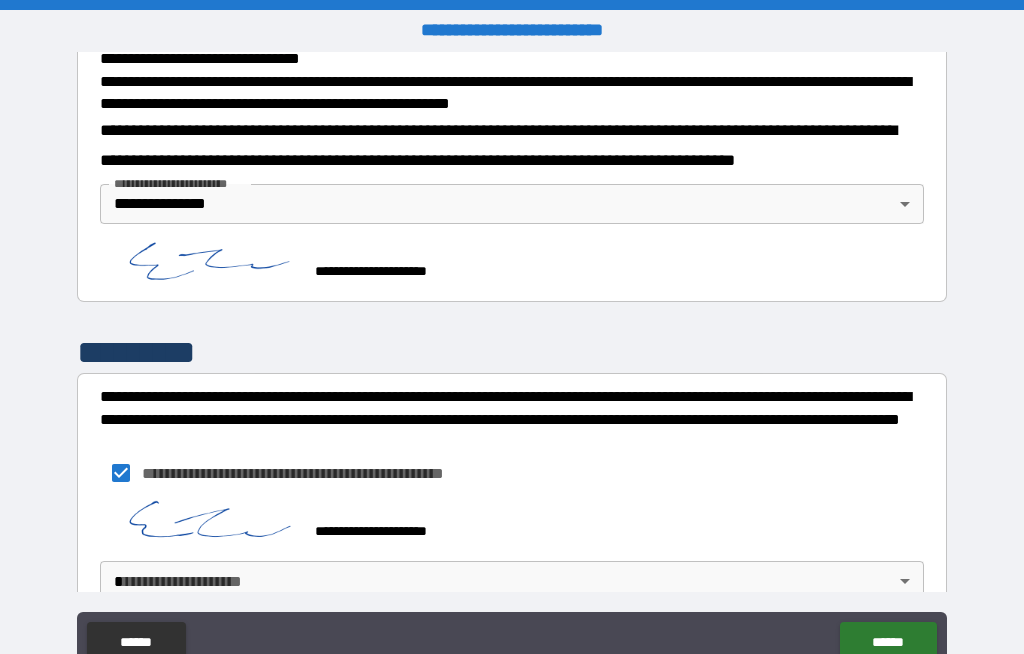 click on "**********" at bounding box center [512, 361] 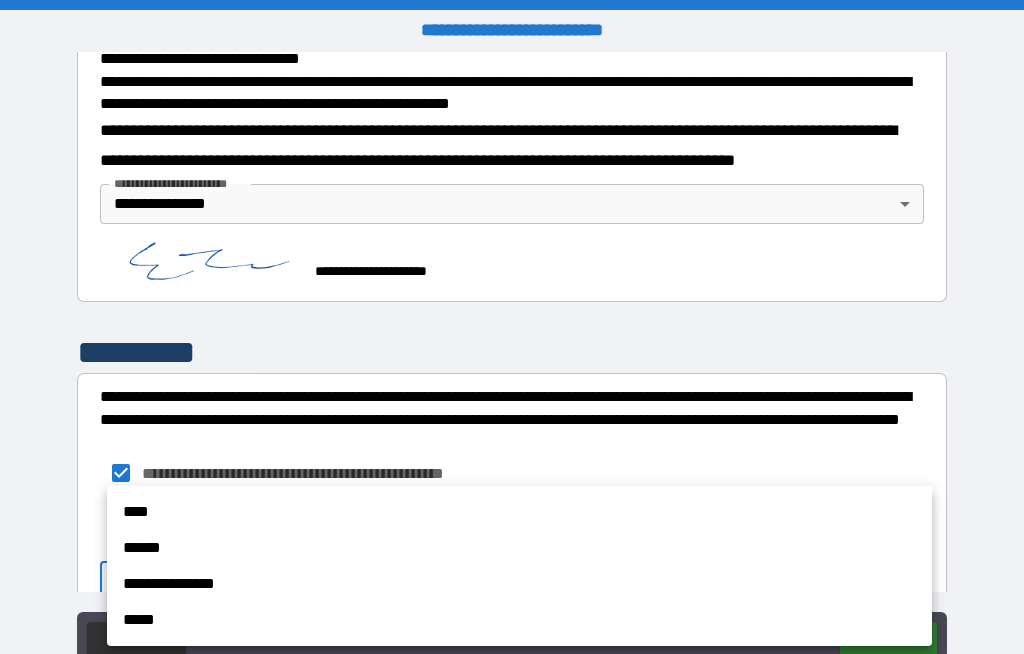 click on "**********" at bounding box center [519, 584] 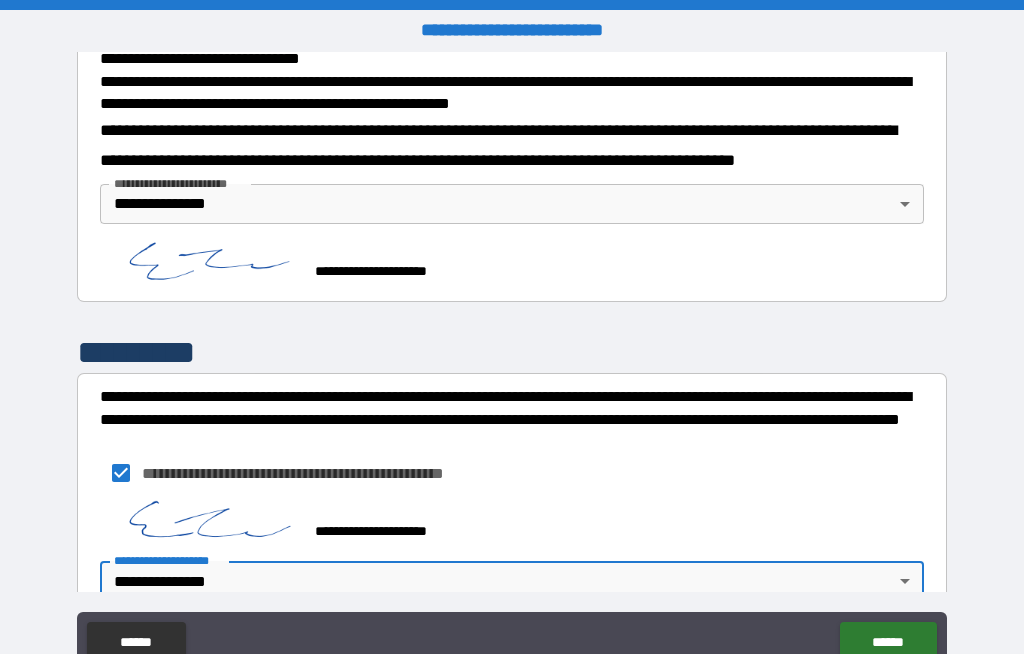 click on "******" at bounding box center [888, 642] 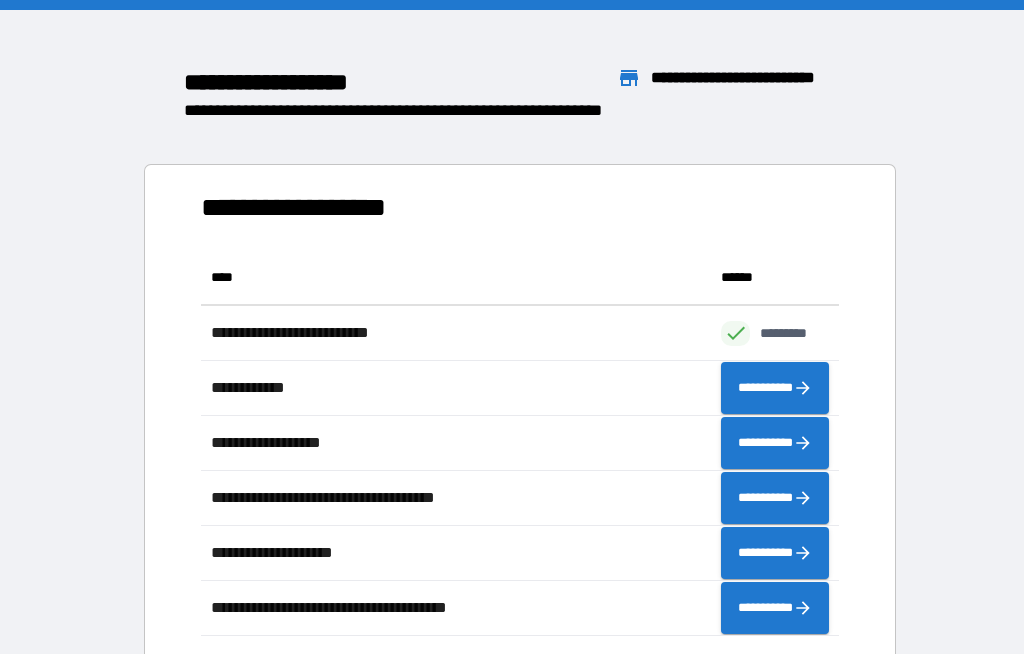 scroll, scrollTop: 1, scrollLeft: 1, axis: both 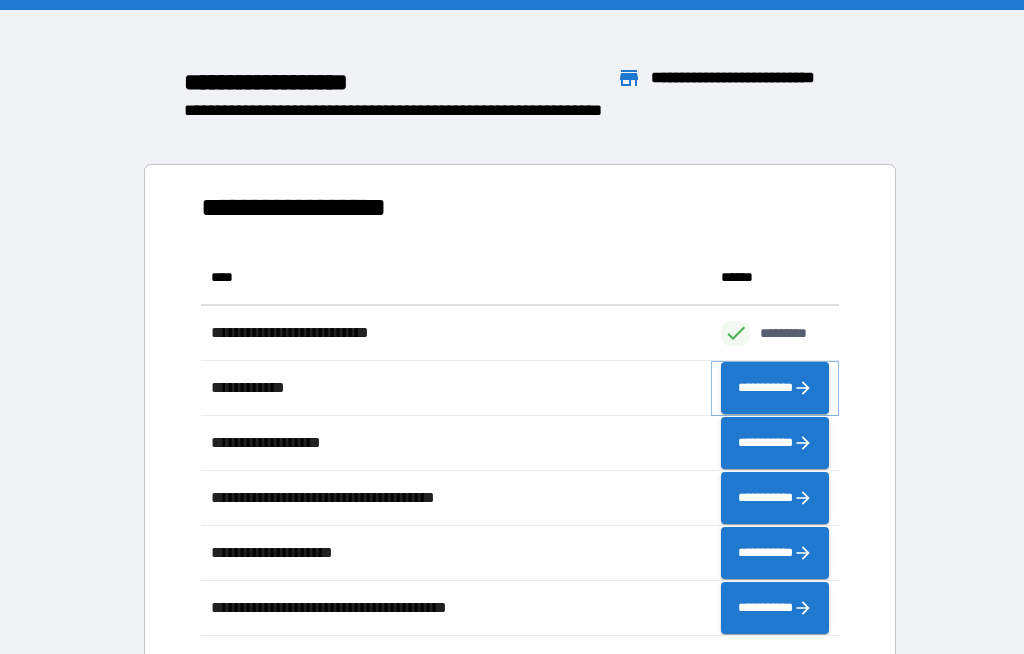 click on "**********" at bounding box center [775, 388] 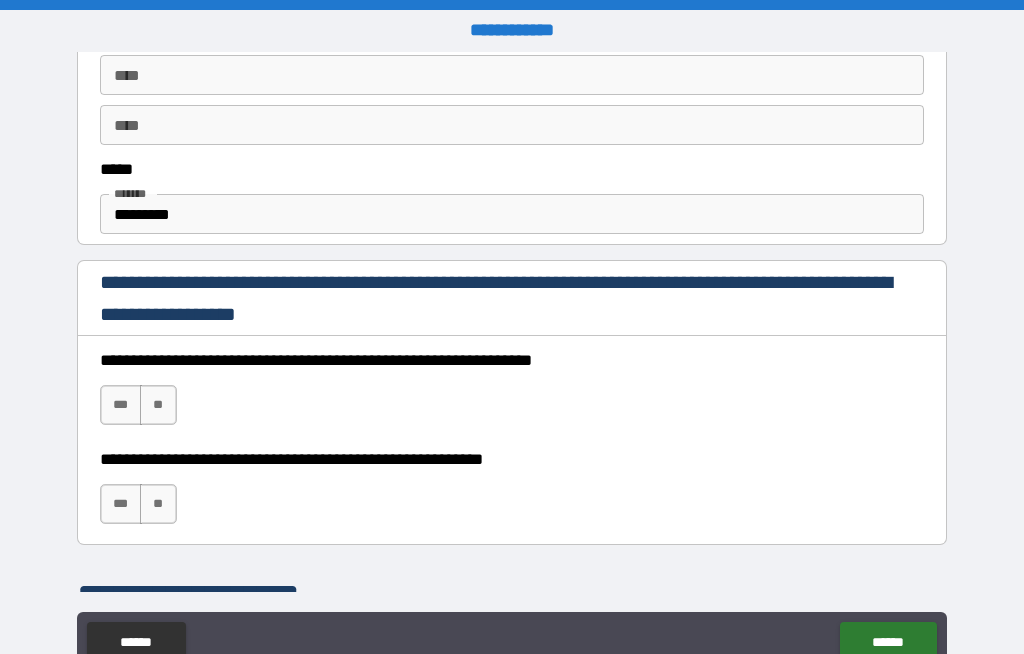 scroll, scrollTop: 1155, scrollLeft: 0, axis: vertical 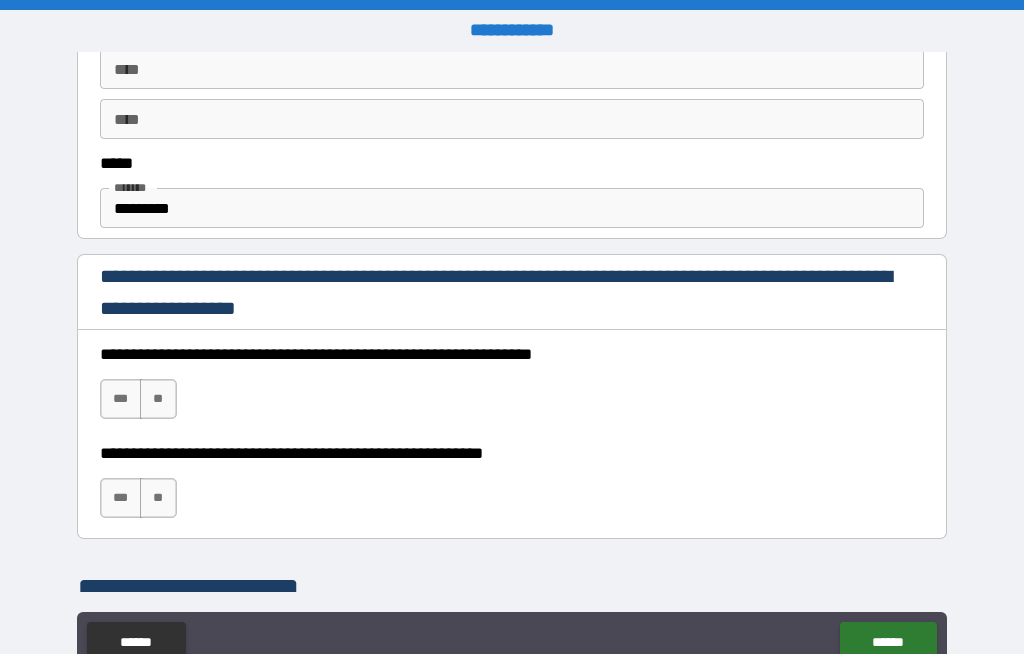 click on "***" at bounding box center [121, 399] 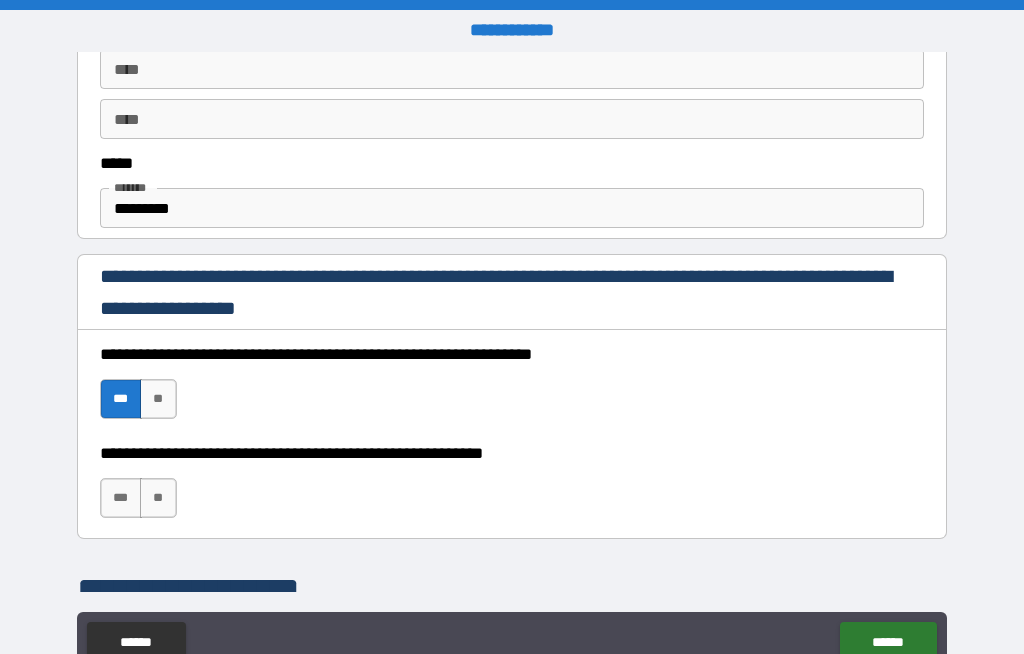 click on "**" at bounding box center [158, 498] 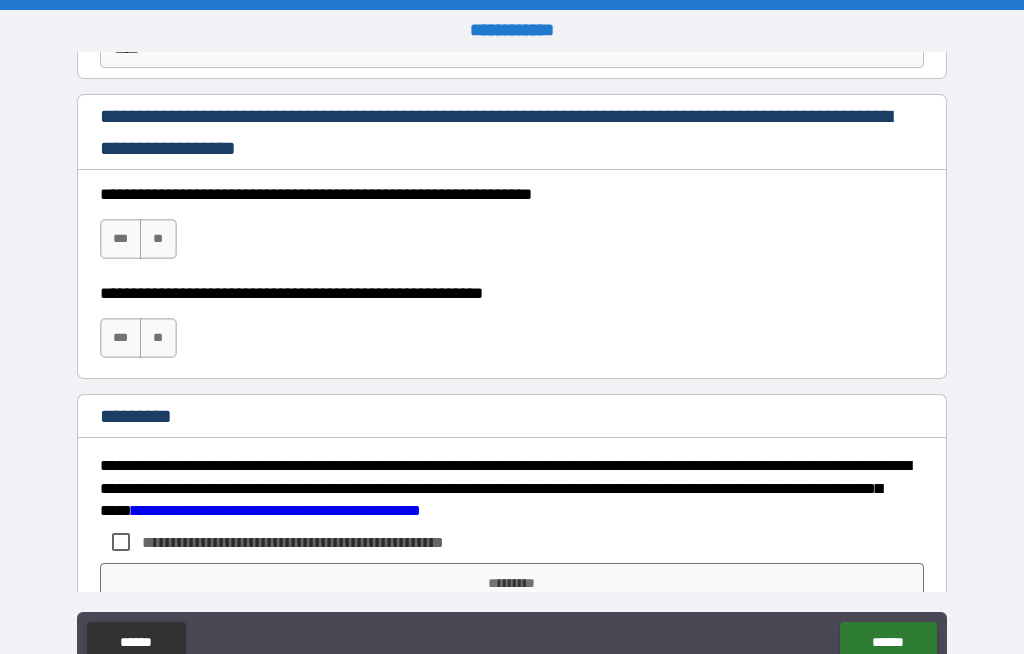 scroll, scrollTop: 2951, scrollLeft: 0, axis: vertical 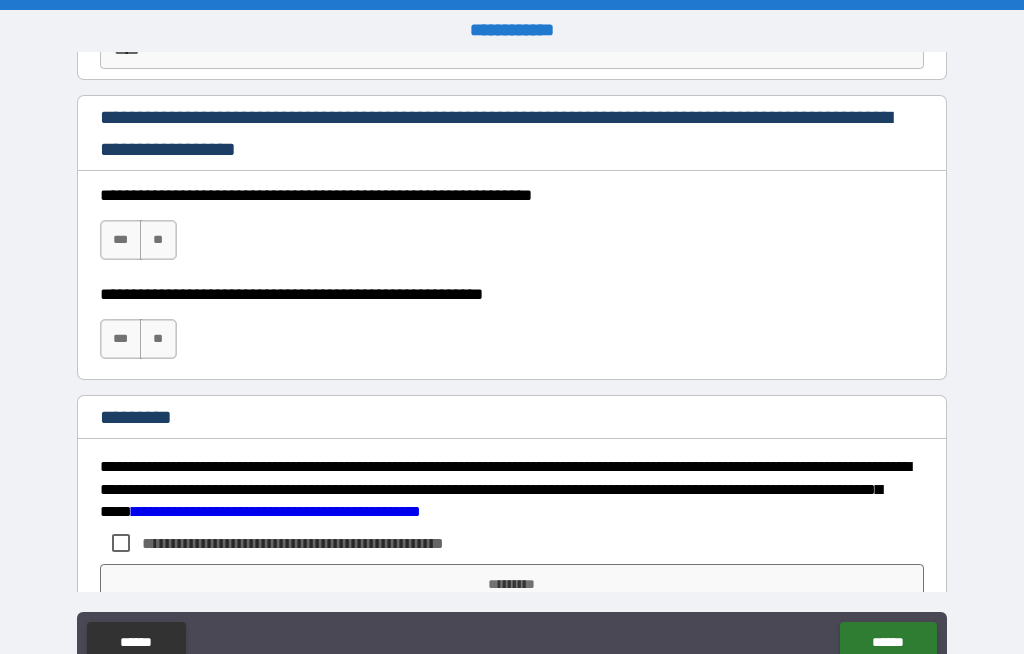 click on "***" at bounding box center (121, 240) 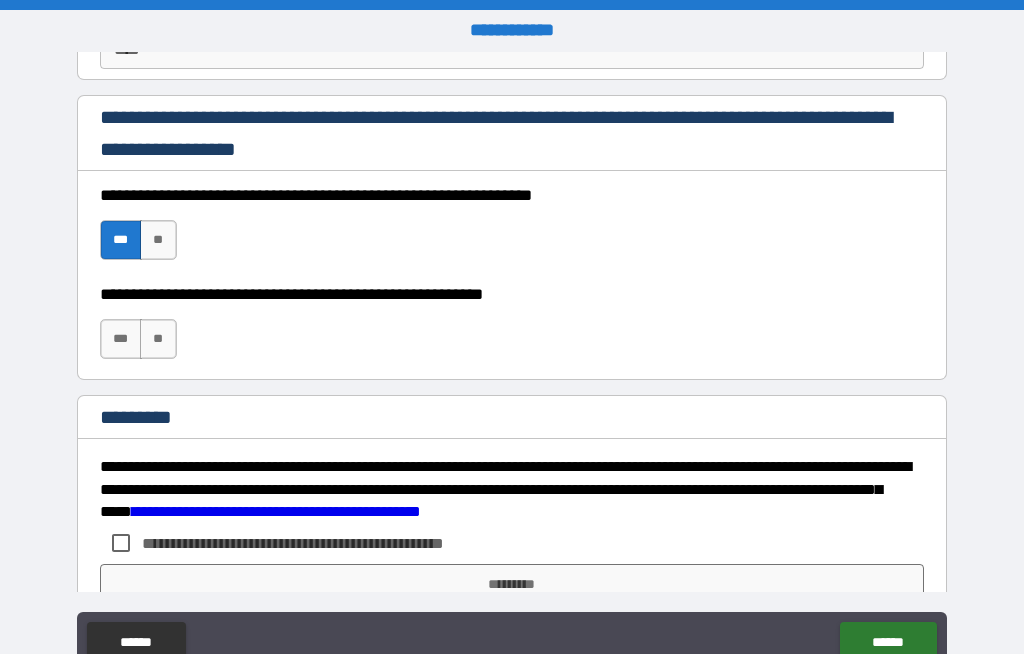 click on "**" at bounding box center [158, 339] 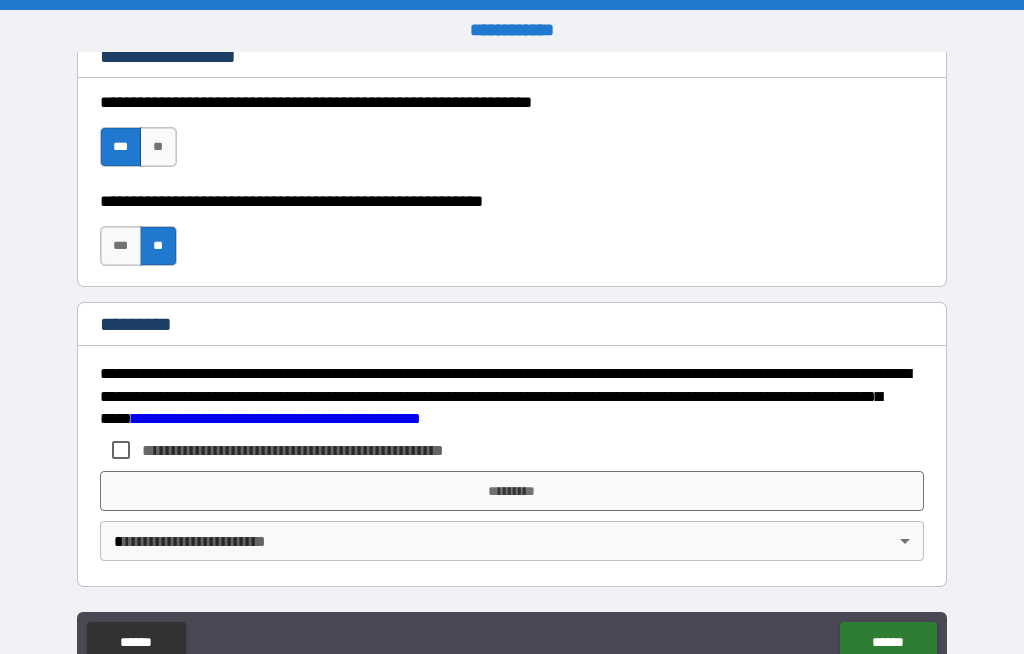 scroll, scrollTop: 3044, scrollLeft: 0, axis: vertical 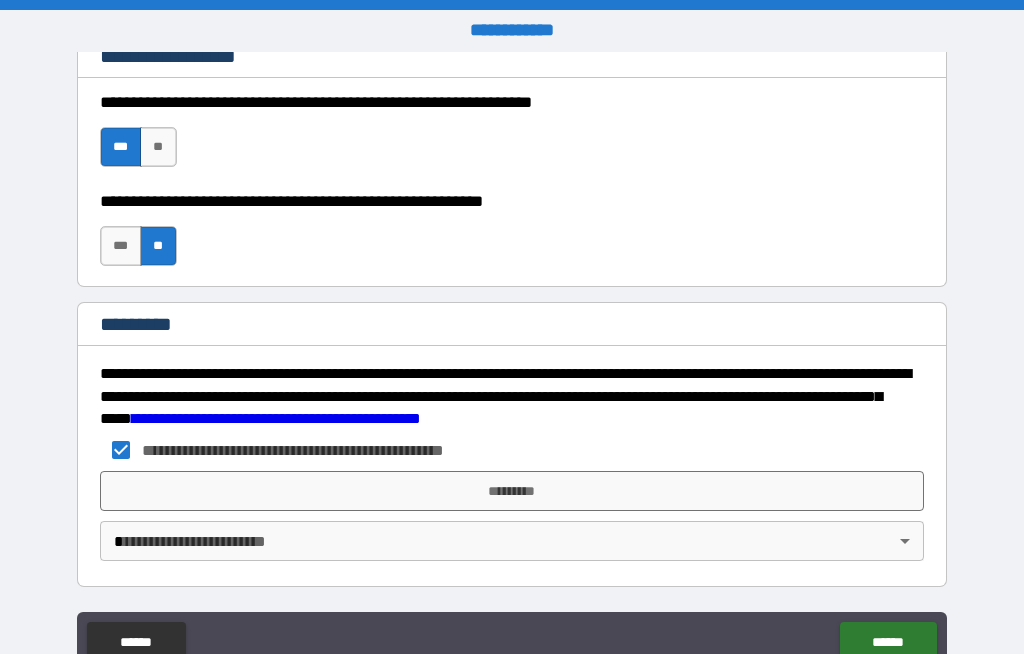 click on "*********" at bounding box center [512, 491] 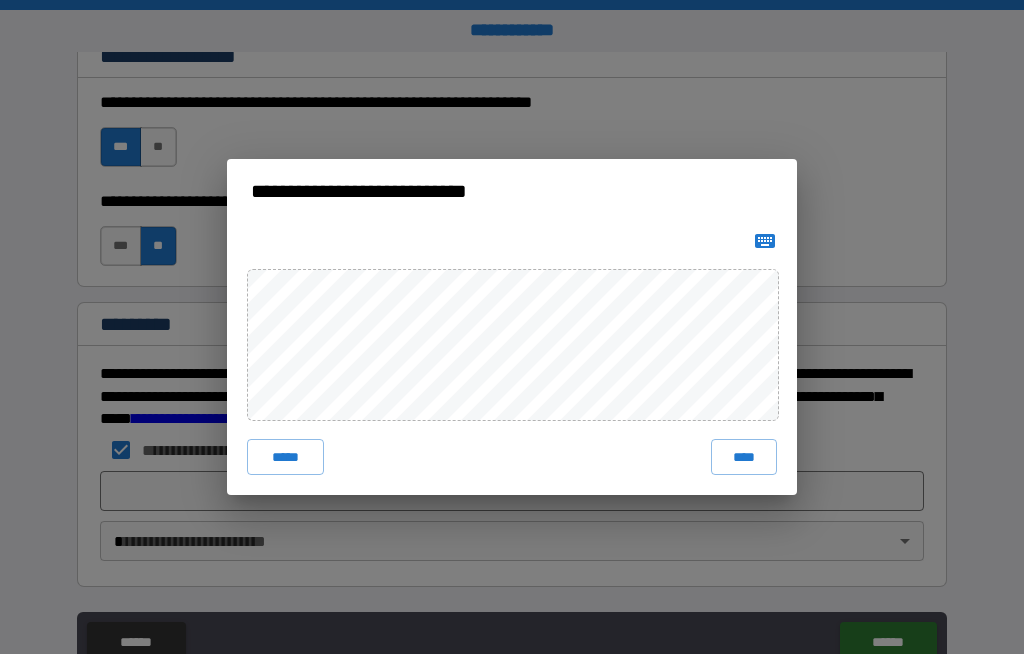 click on "****" at bounding box center [744, 457] 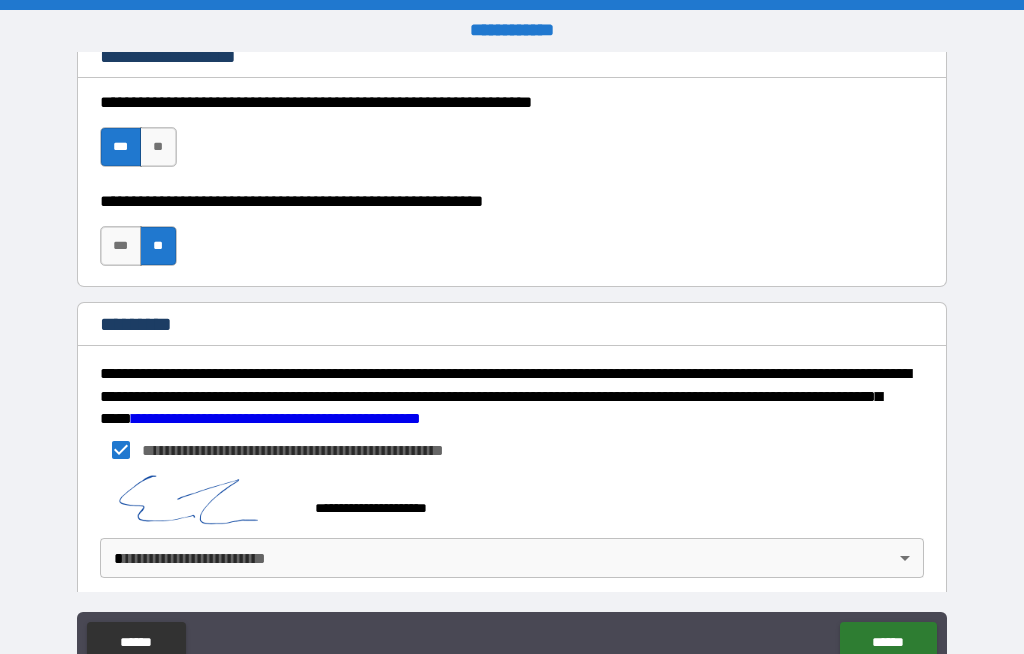 click on "**********" at bounding box center (512, 361) 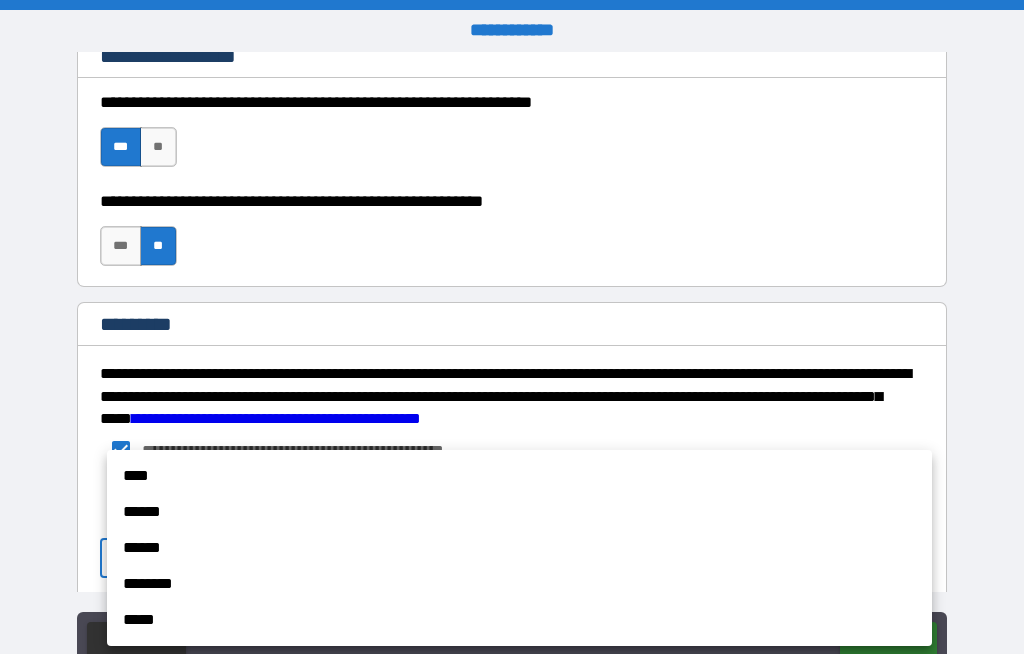click on "******" at bounding box center (519, 512) 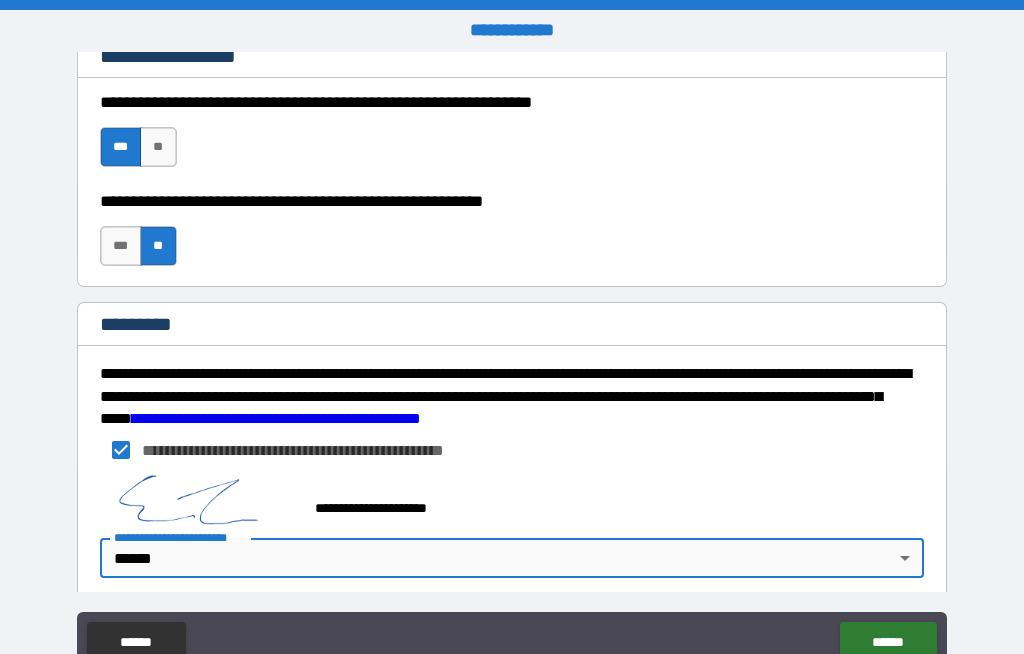 type on "*" 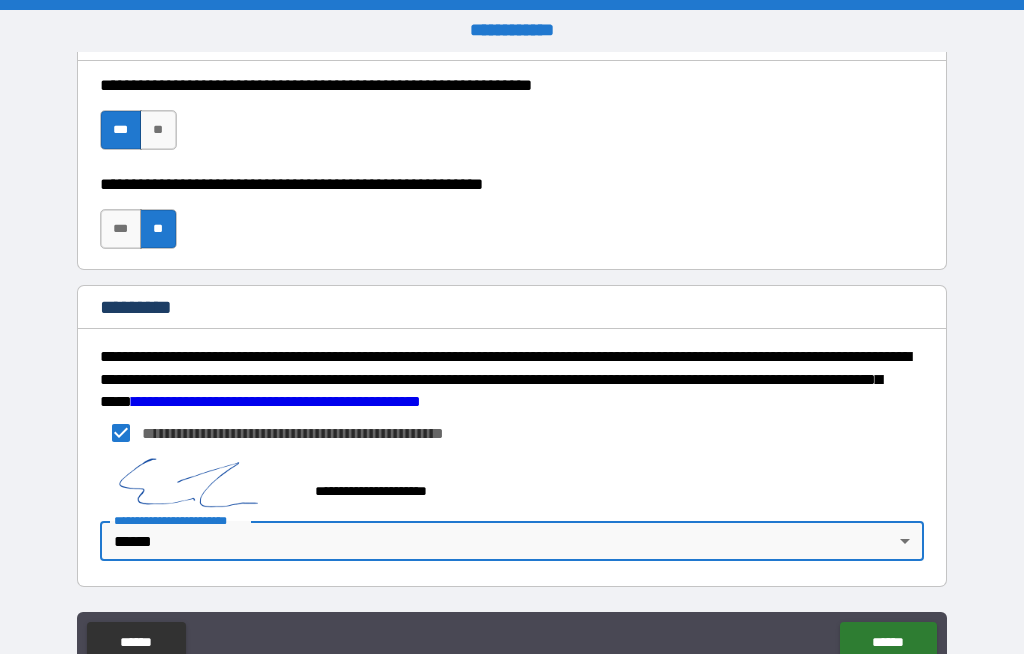 scroll, scrollTop: 3061, scrollLeft: 0, axis: vertical 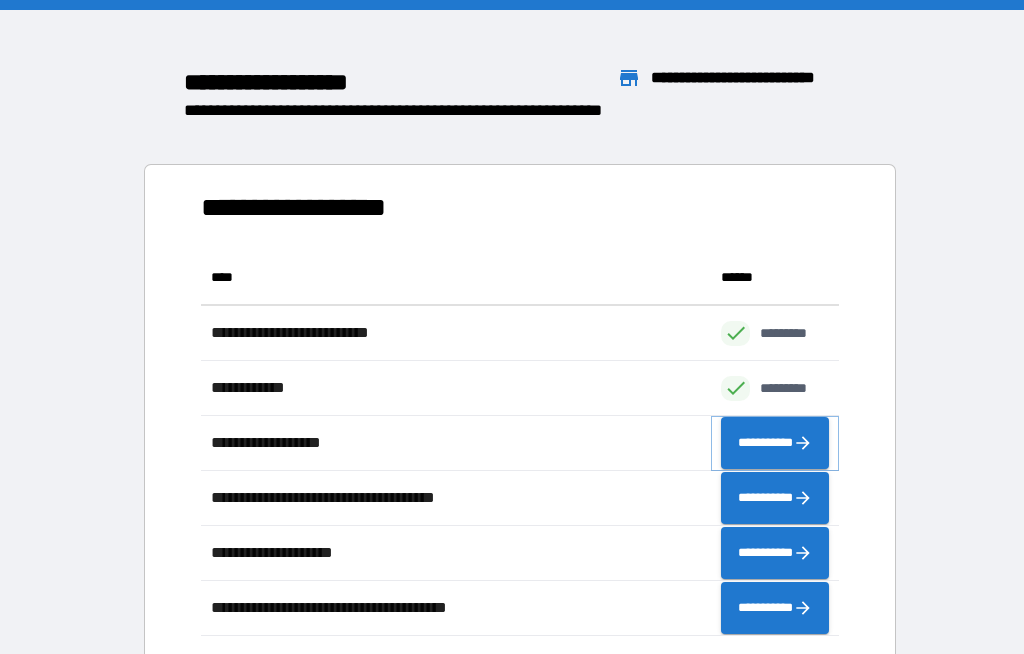 click on "**********" at bounding box center [775, 443] 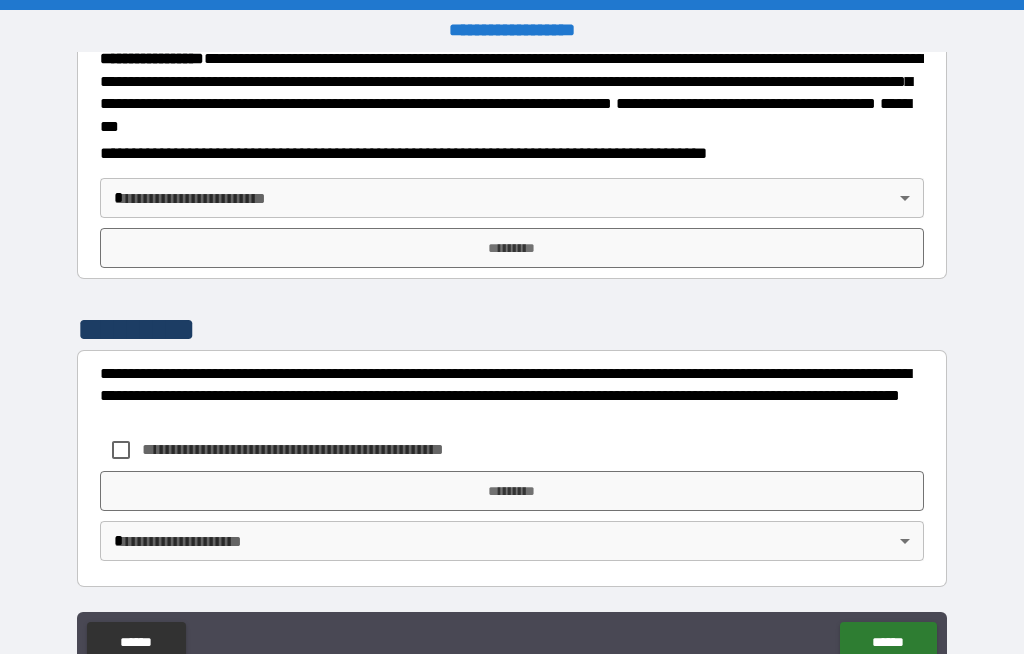 scroll, scrollTop: 2257, scrollLeft: 0, axis: vertical 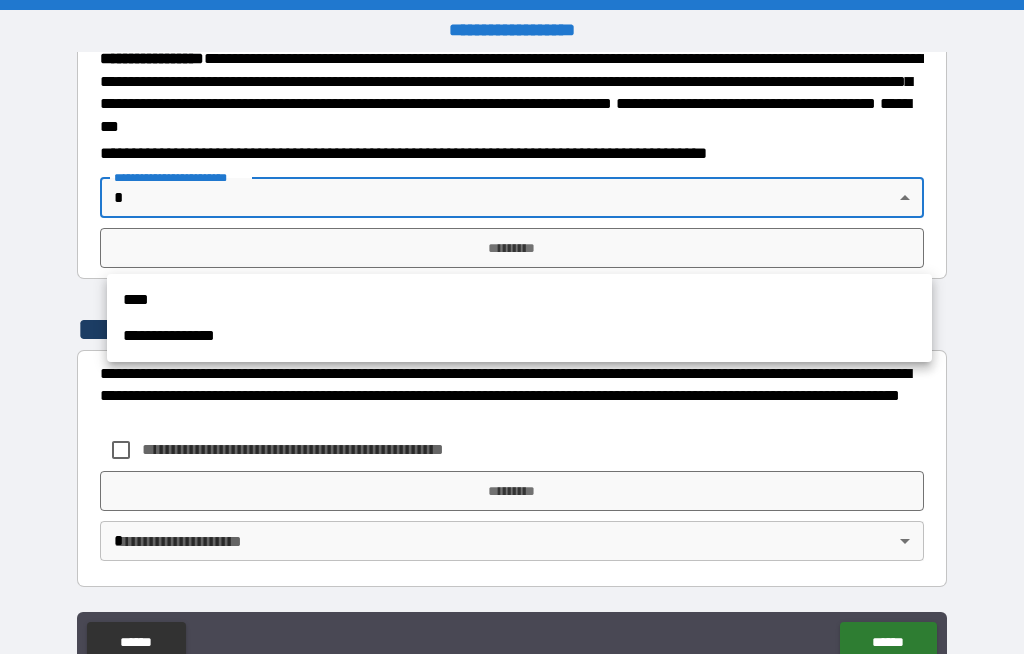 click on "**********" at bounding box center (519, 336) 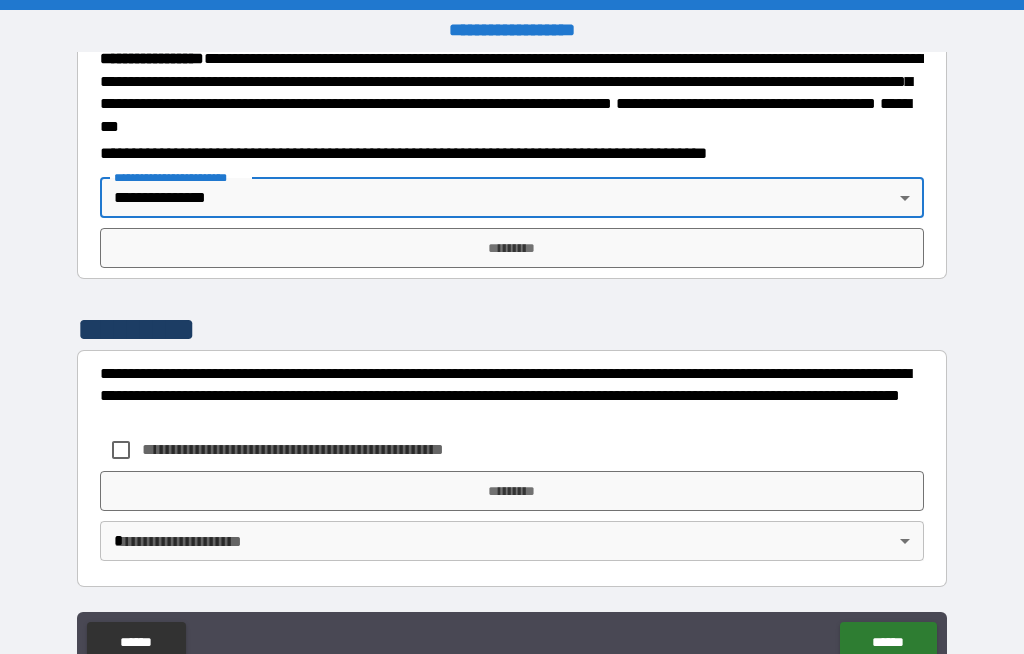 click on "*********" at bounding box center [512, 248] 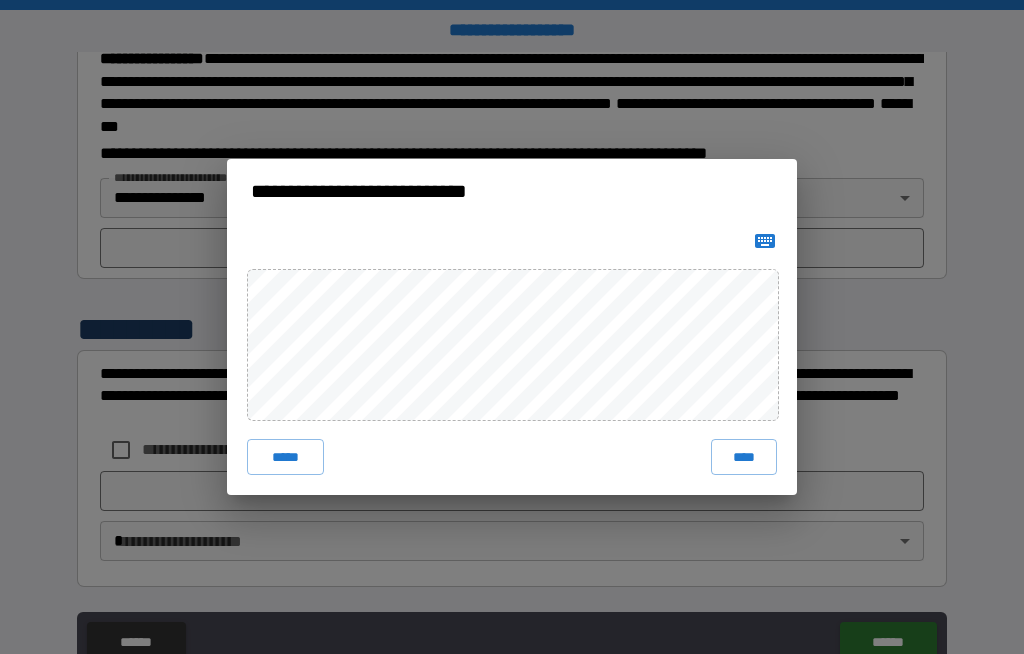 click on "****" at bounding box center (744, 457) 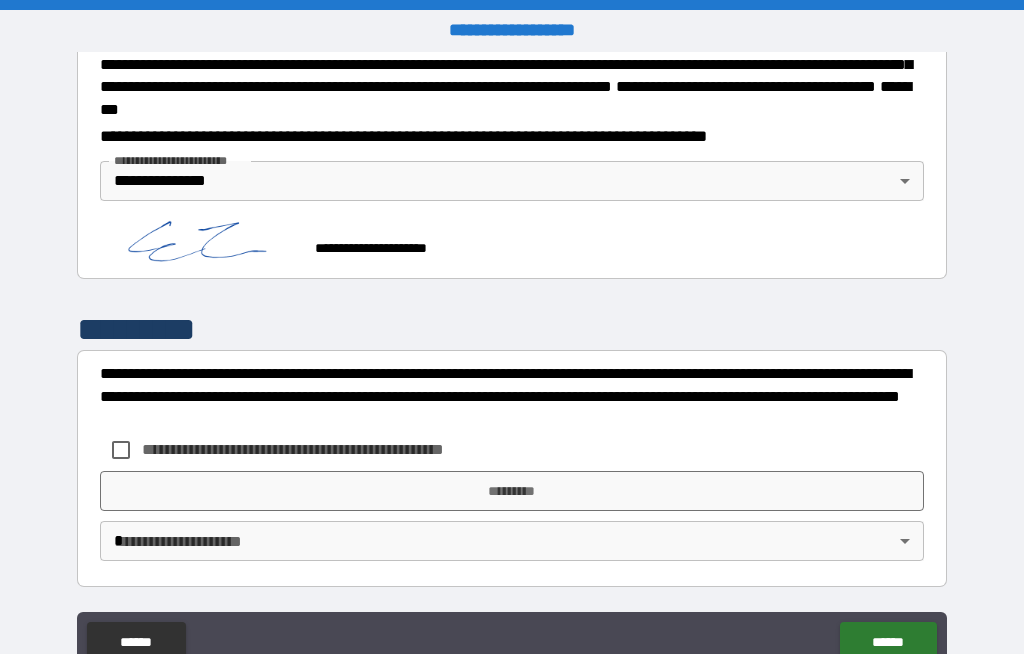 scroll, scrollTop: 2322, scrollLeft: 0, axis: vertical 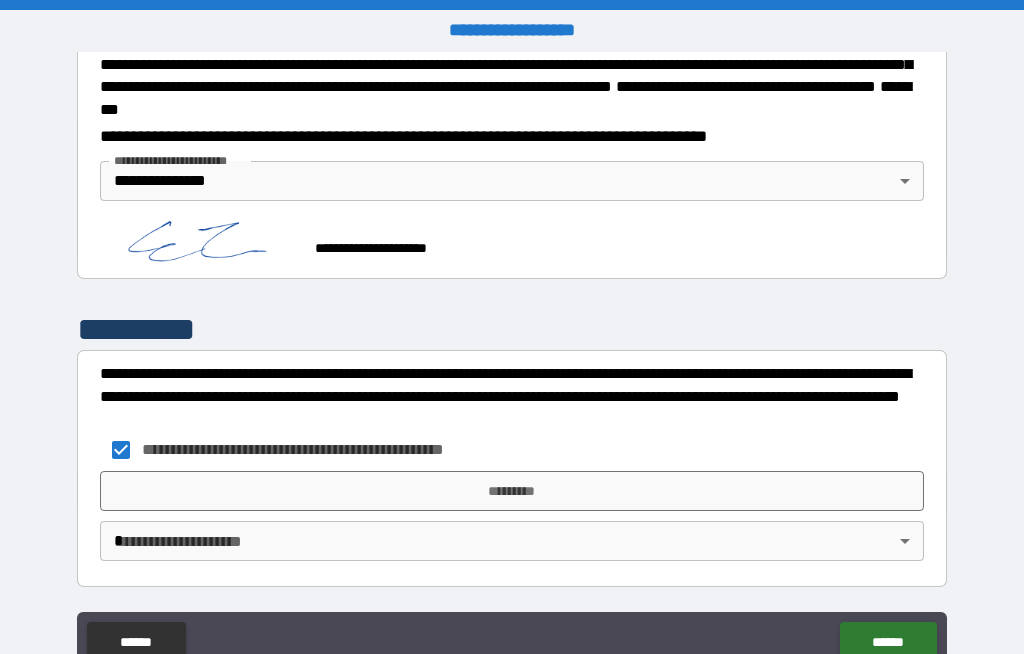 click on "*********" at bounding box center [512, 491] 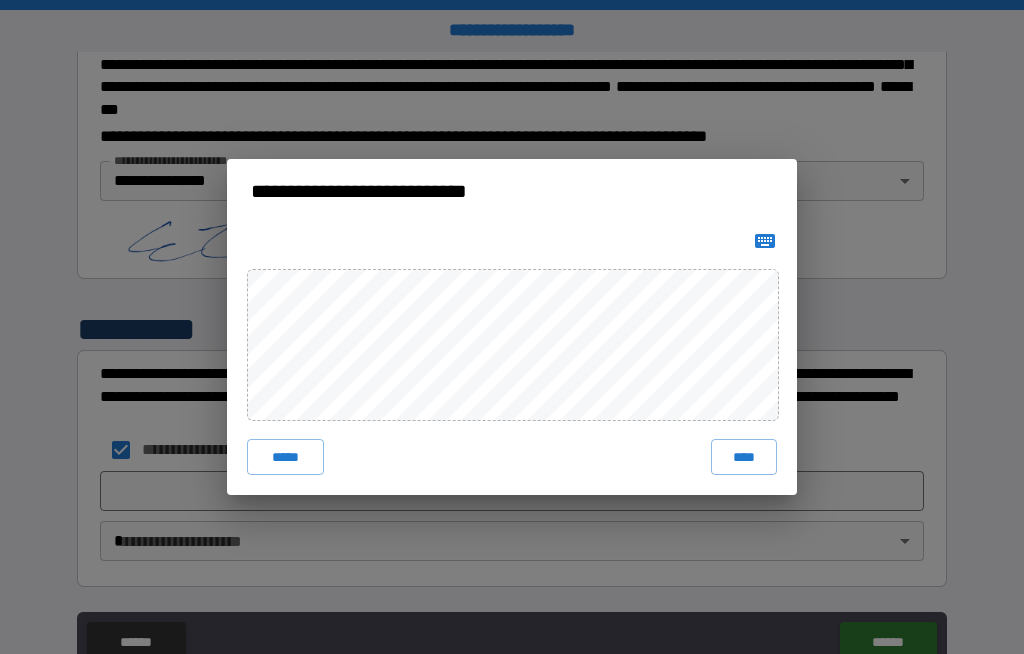 click on "****" at bounding box center (744, 457) 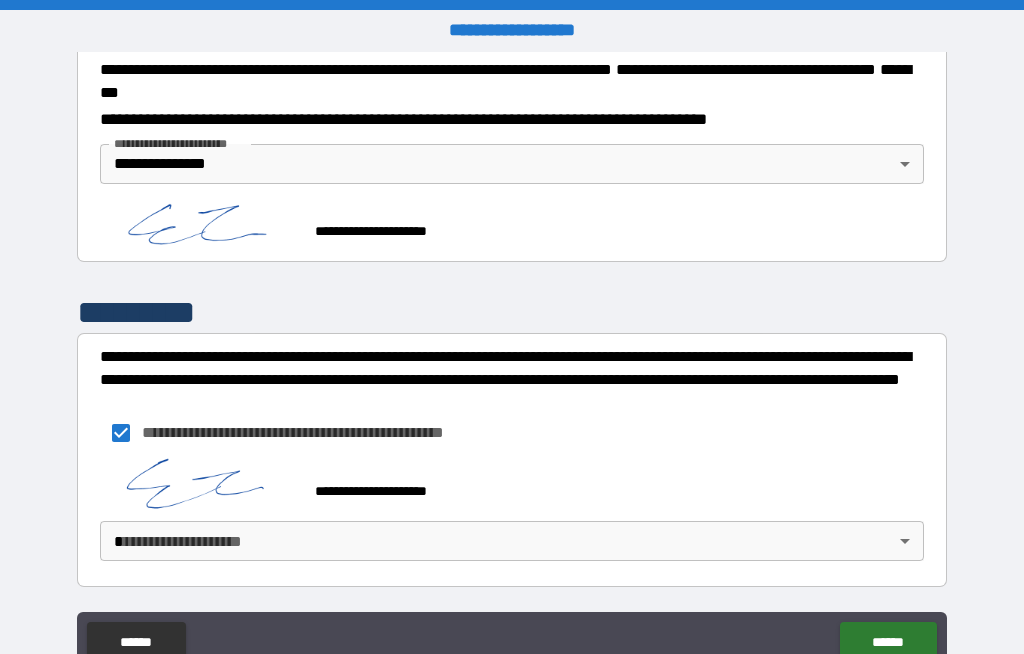 click on "**********" at bounding box center (512, 361) 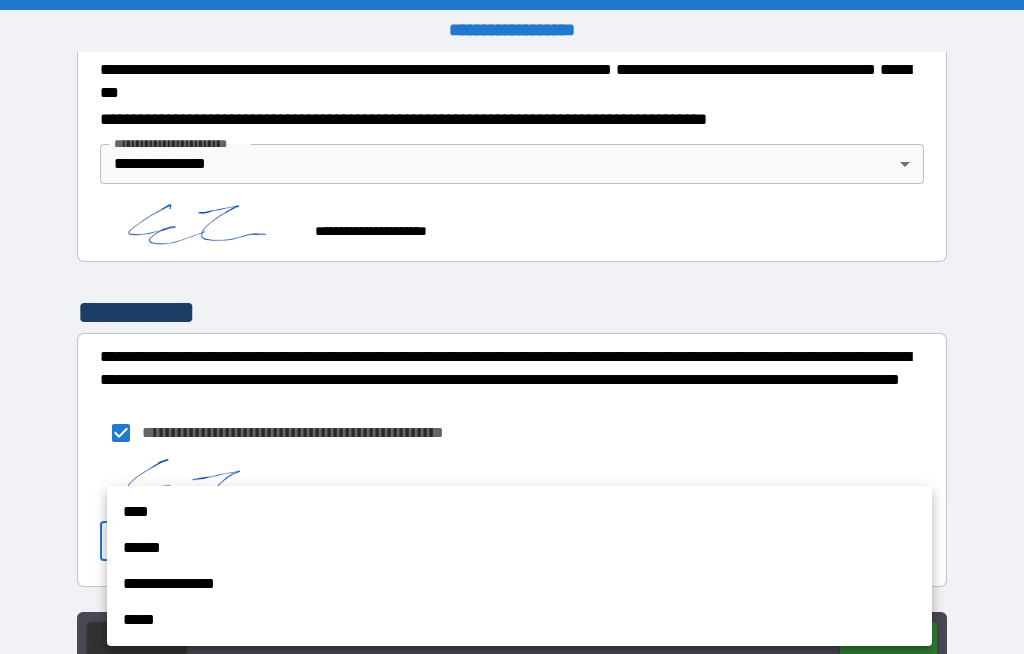 click on "**********" at bounding box center (519, 584) 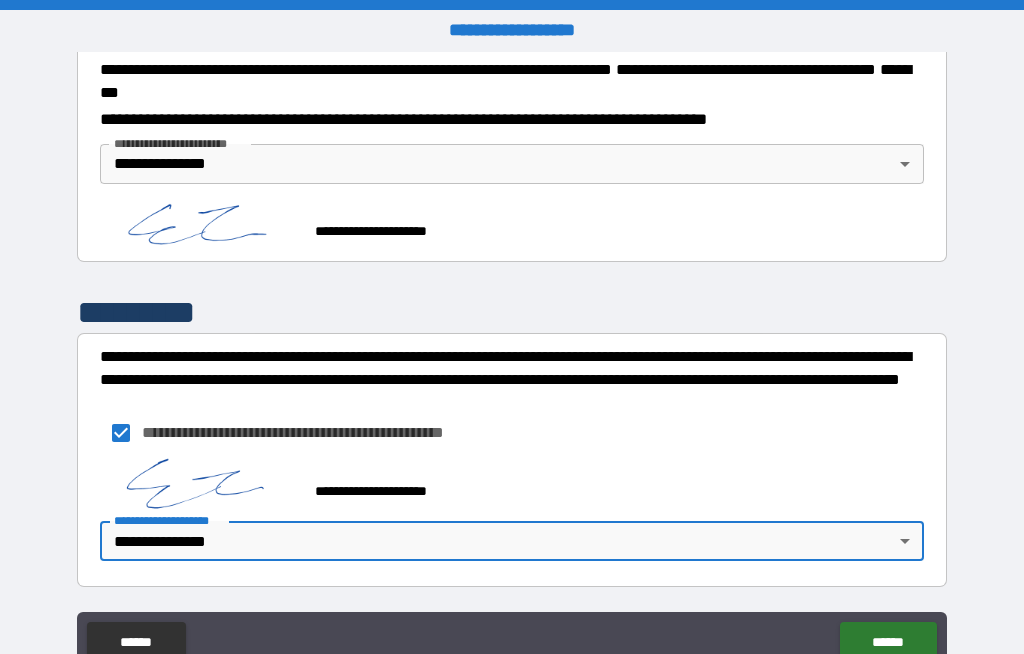 scroll, scrollTop: 2339, scrollLeft: 0, axis: vertical 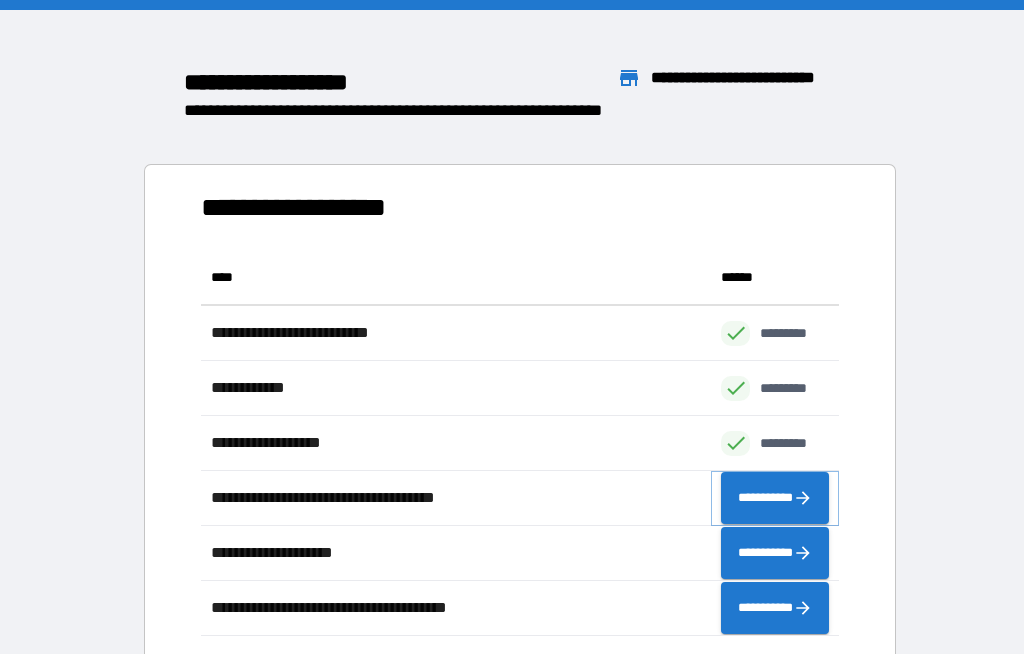 click on "**********" at bounding box center [775, 498] 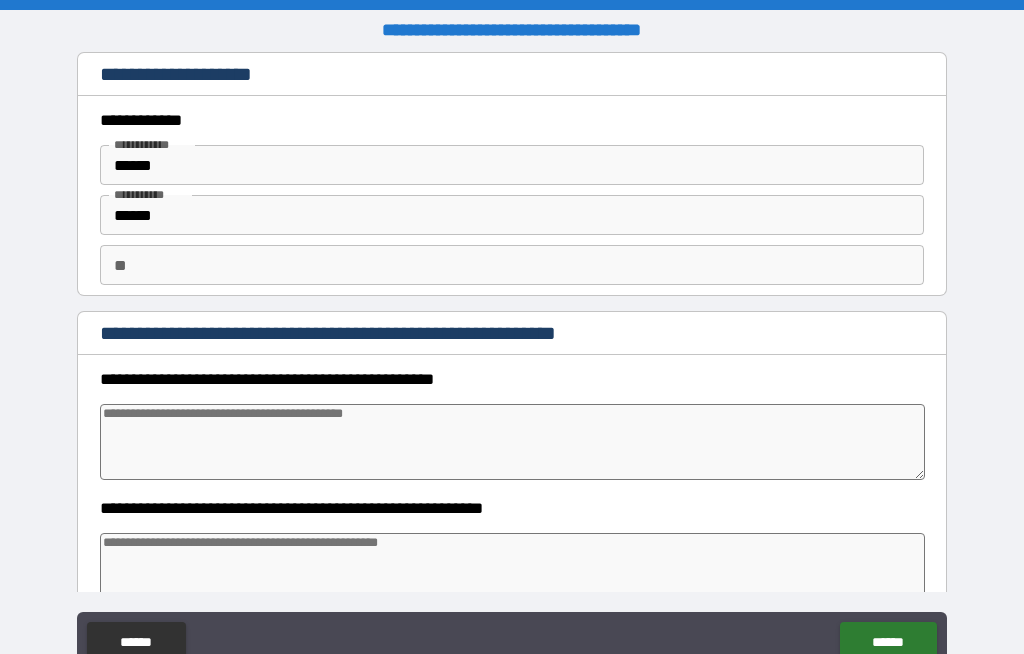 type on "*" 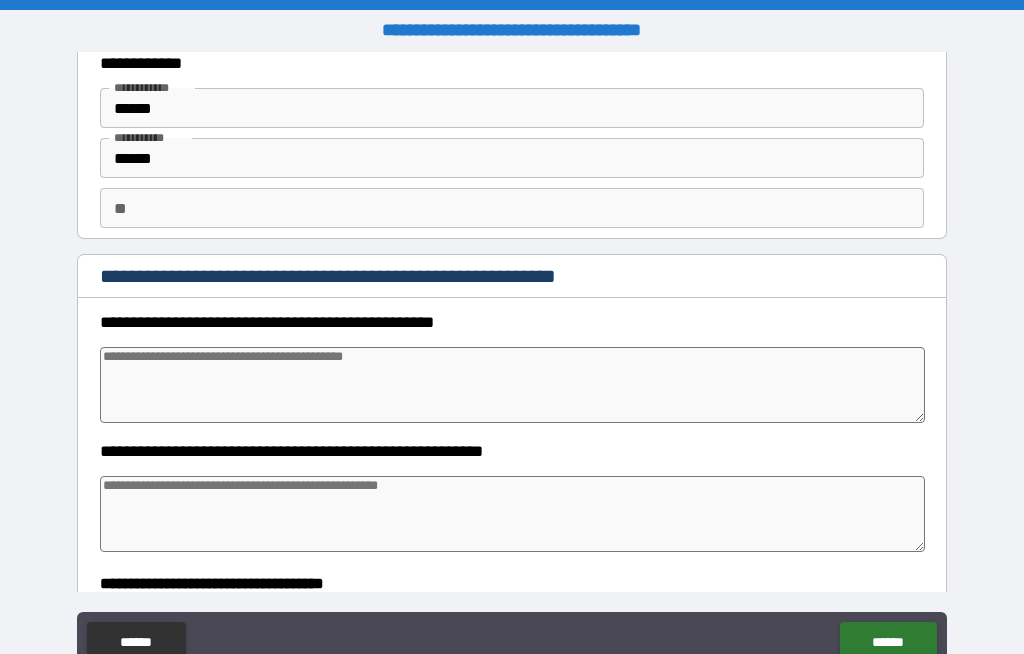 click at bounding box center (513, 385) 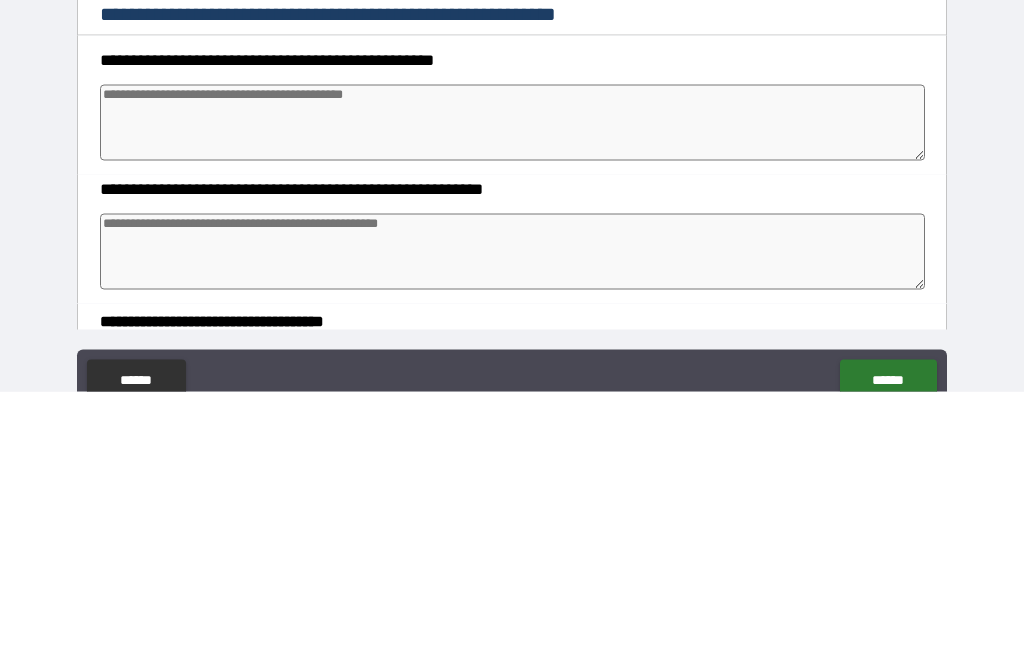 type on "*" 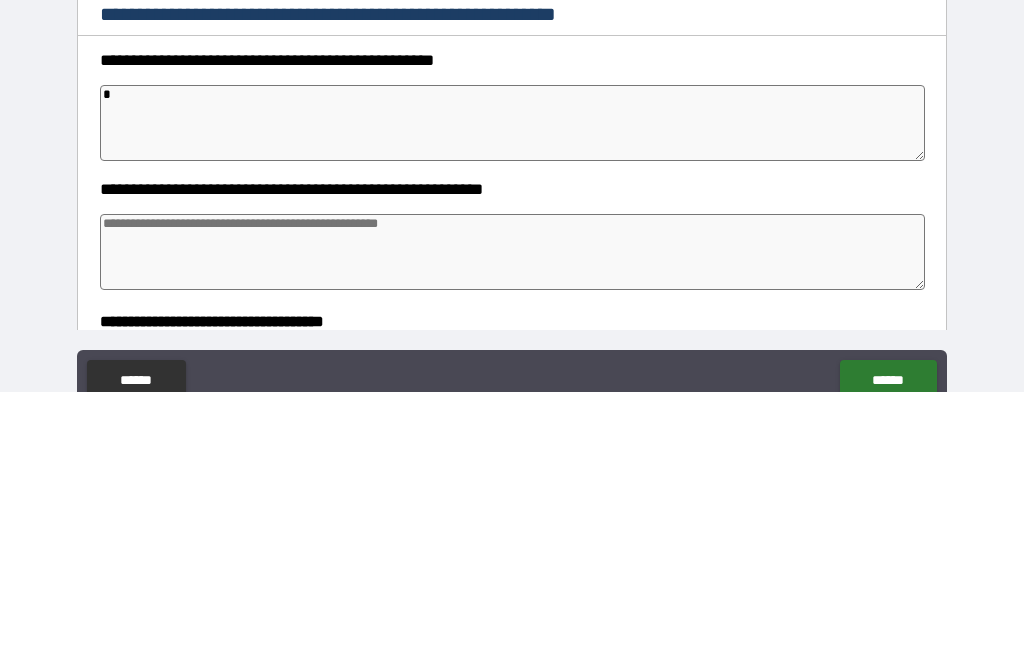 type on "*" 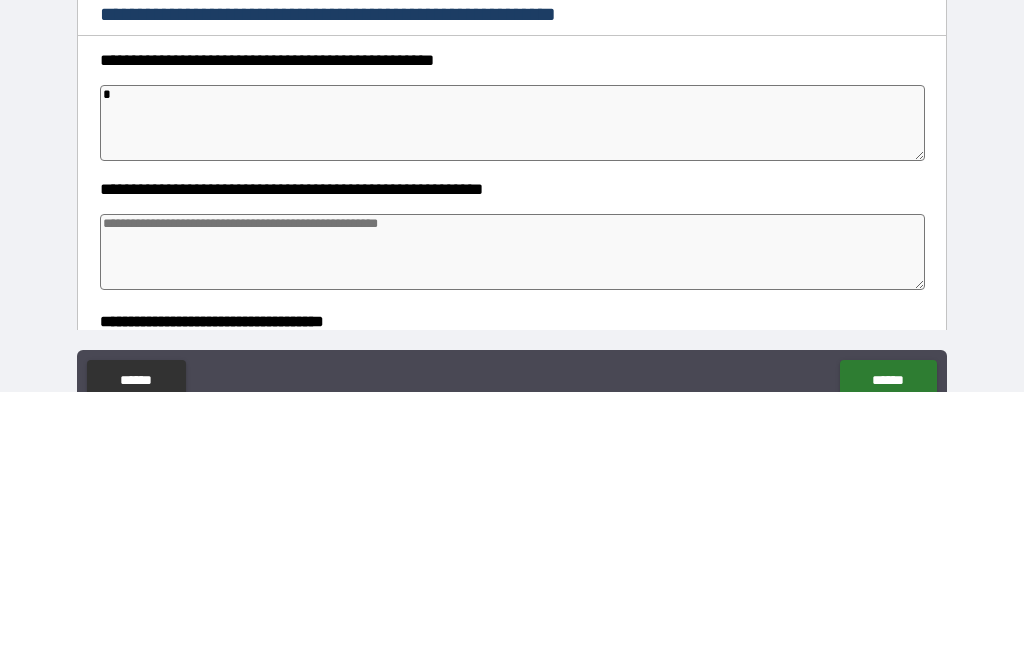type on "*" 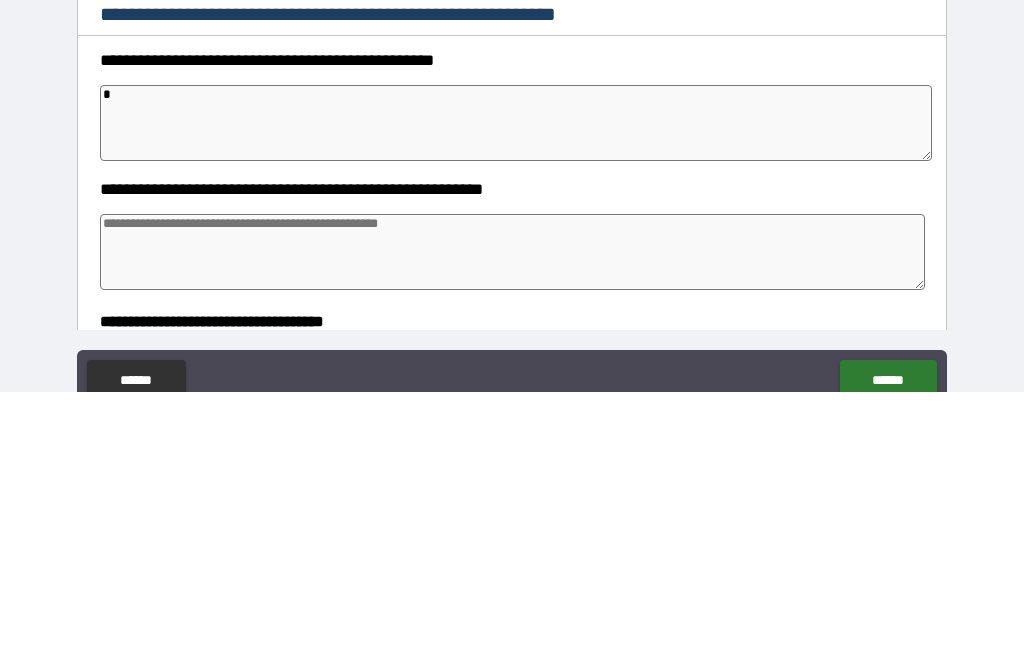 type on "**" 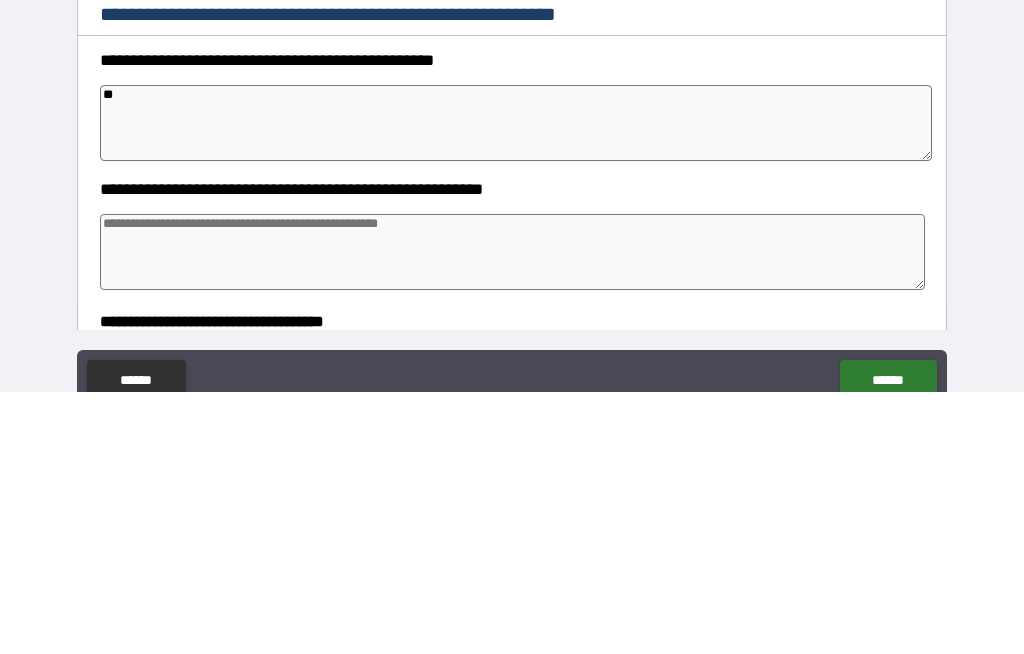 type on "*" 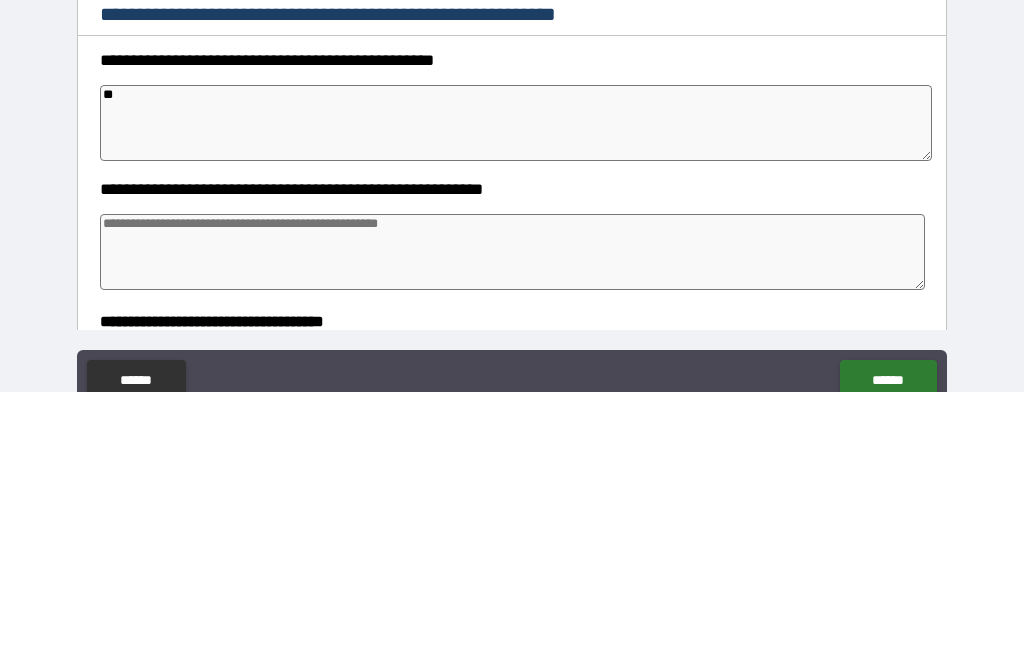type on "***" 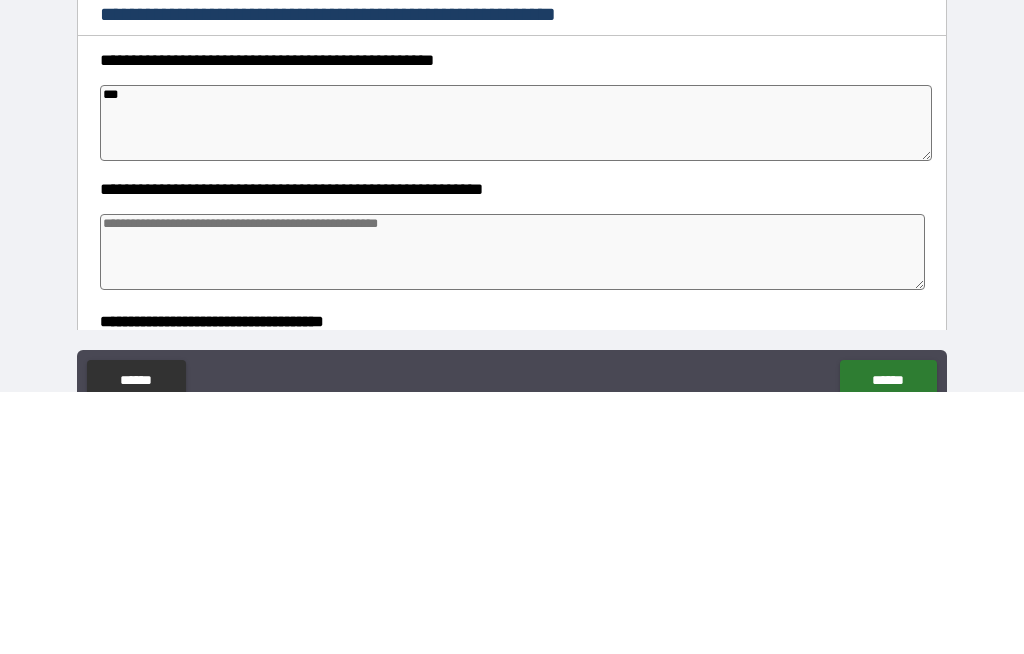 type on "*" 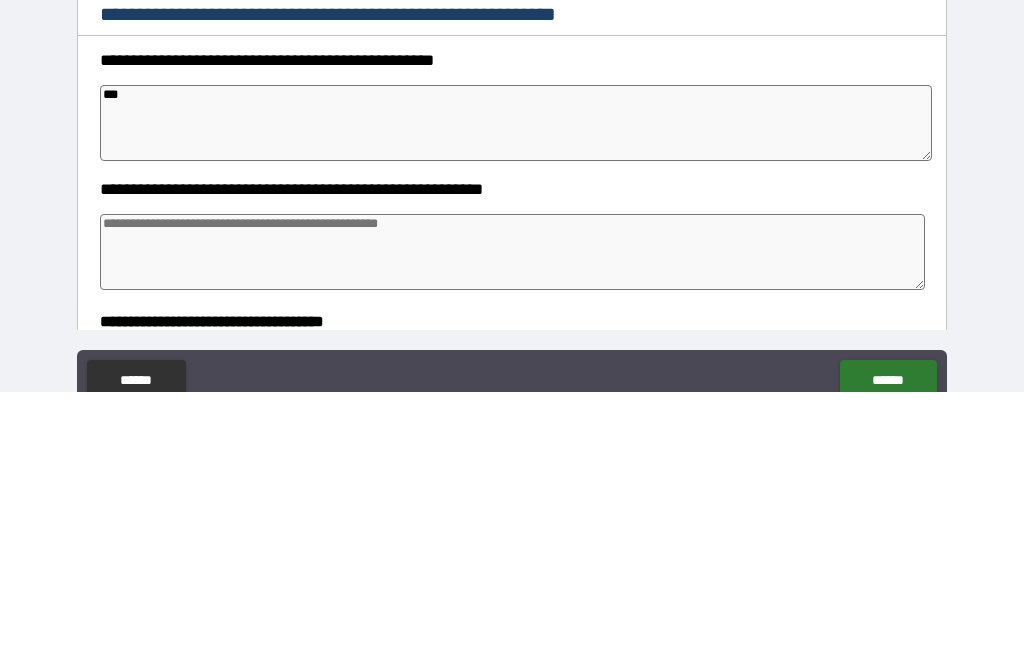 type on "*" 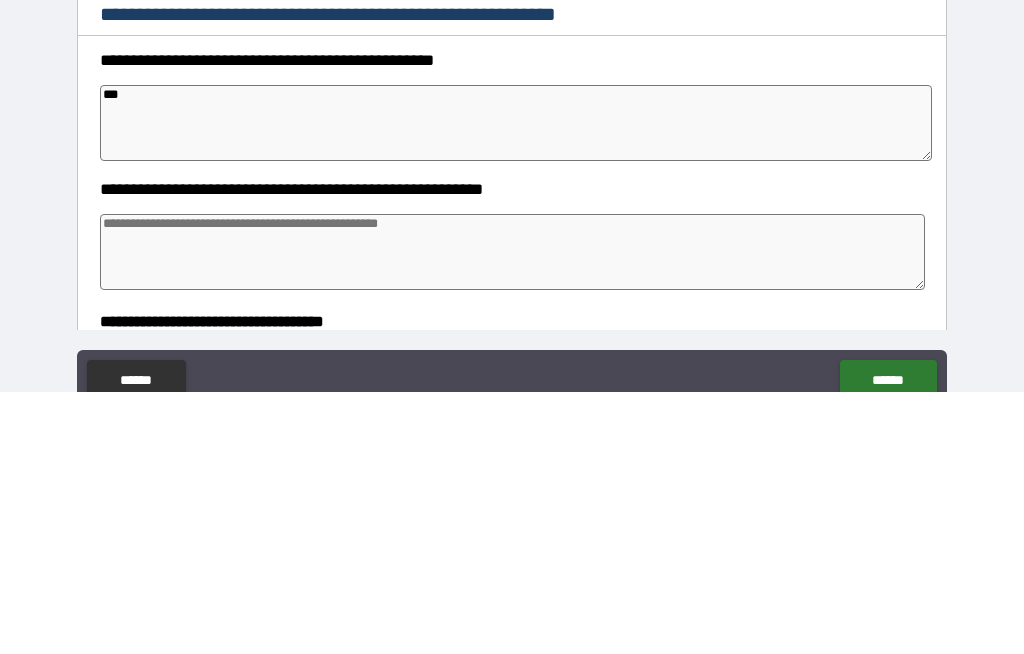 type on "*" 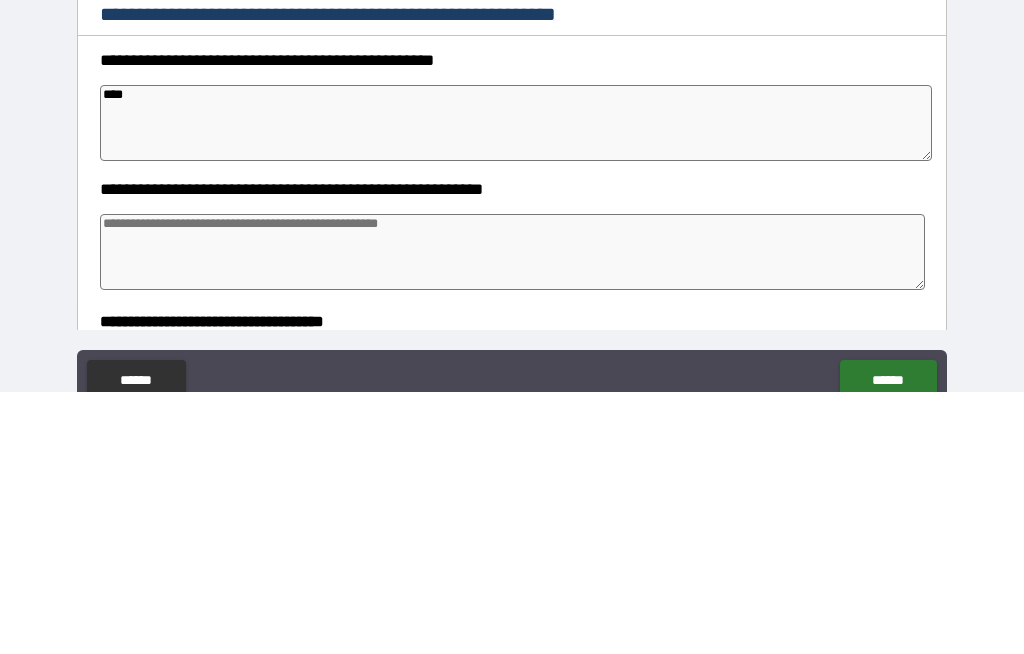 type on "*" 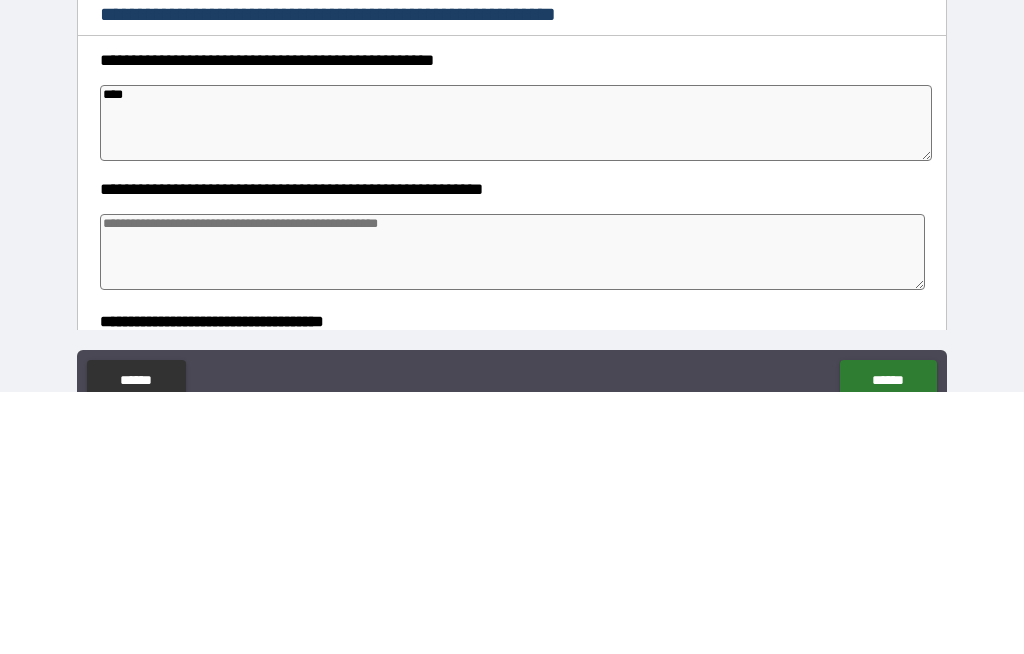 type on "*****" 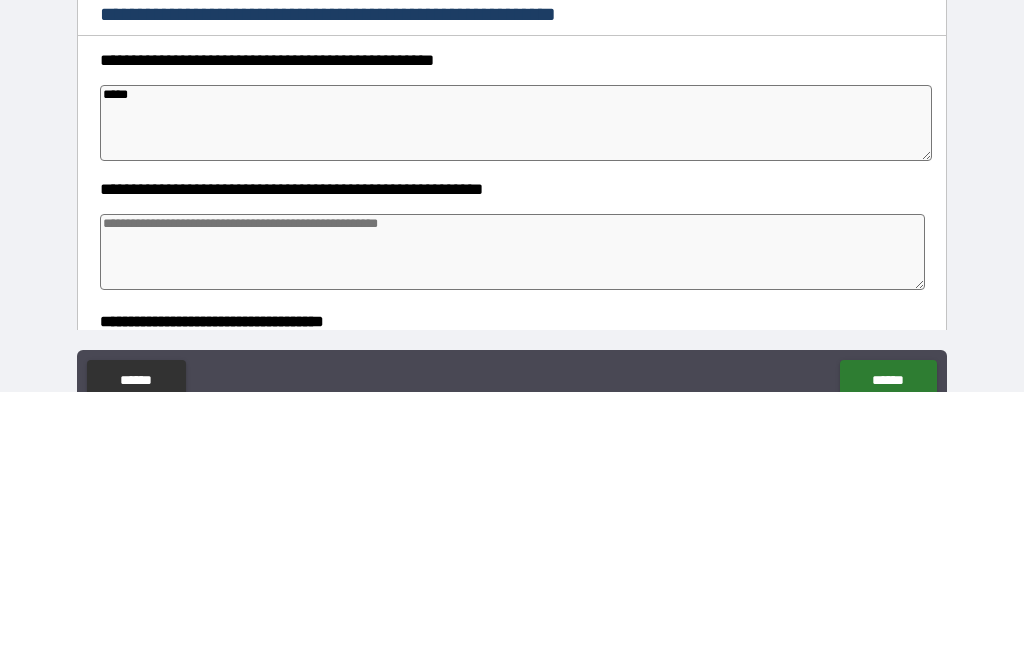 type on "*" 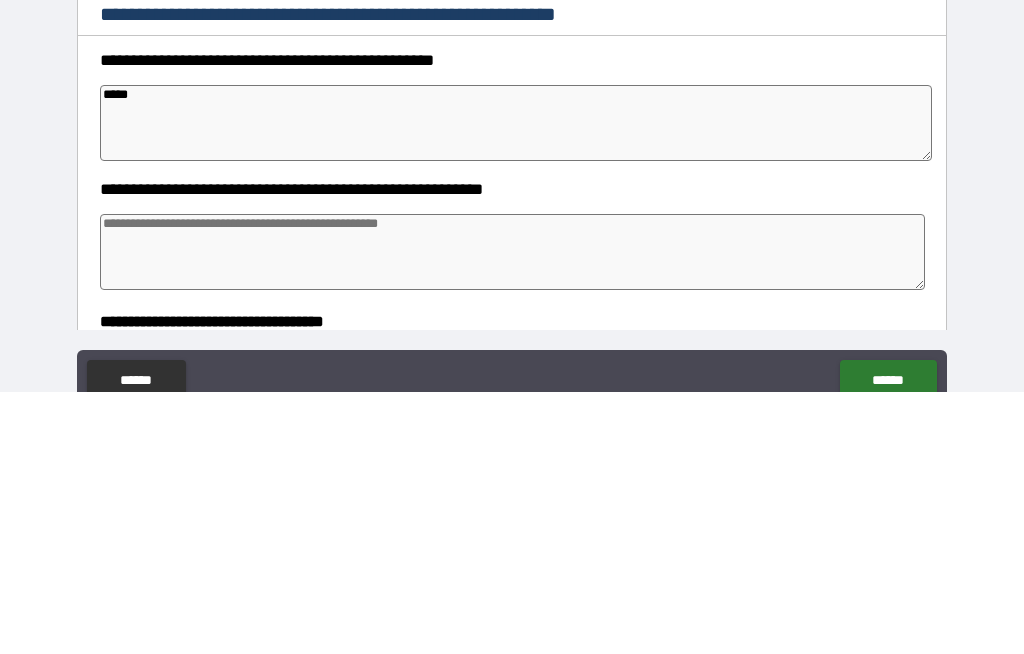 type on "******" 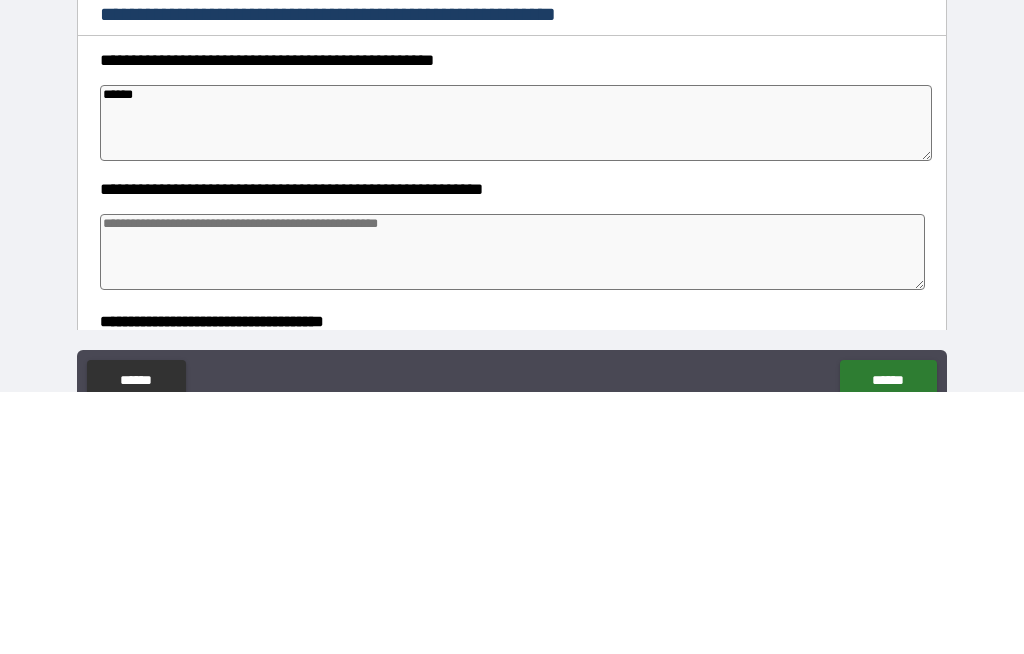 type on "*" 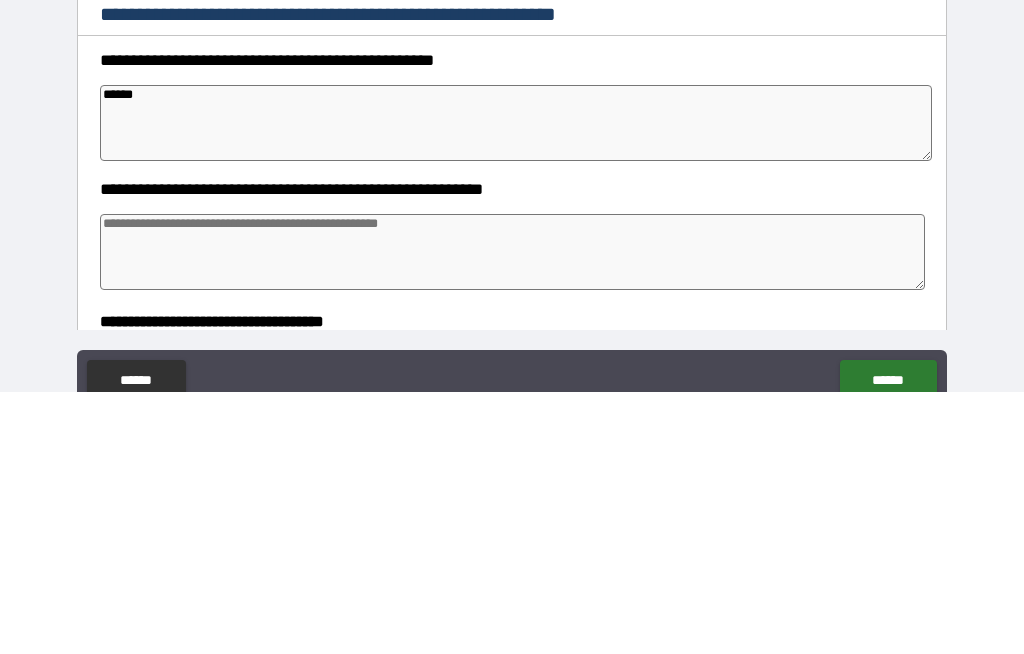 type on "*" 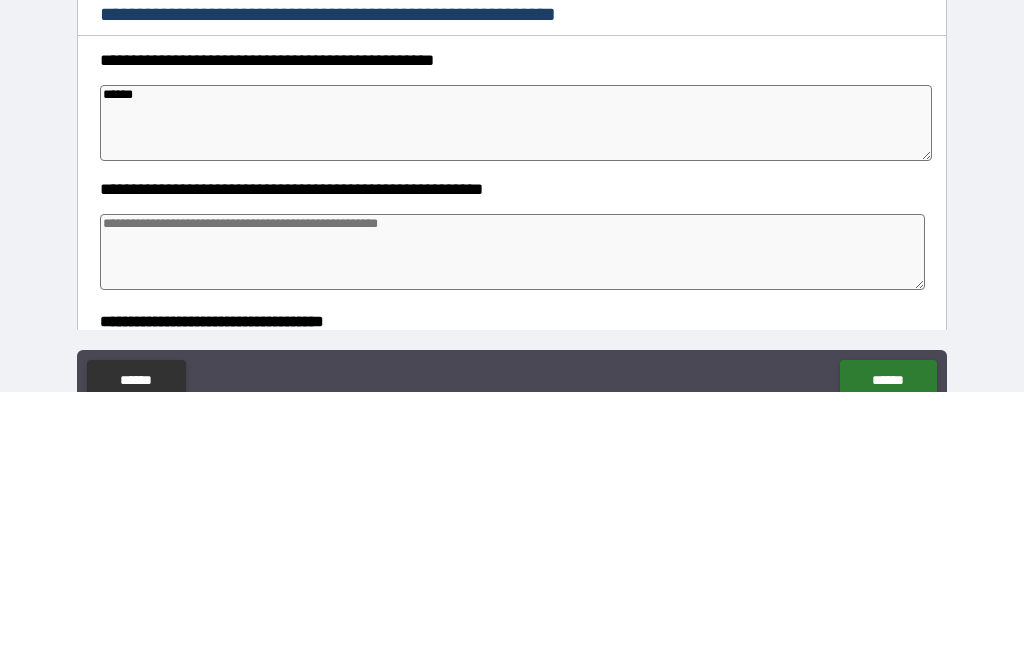 type on "*" 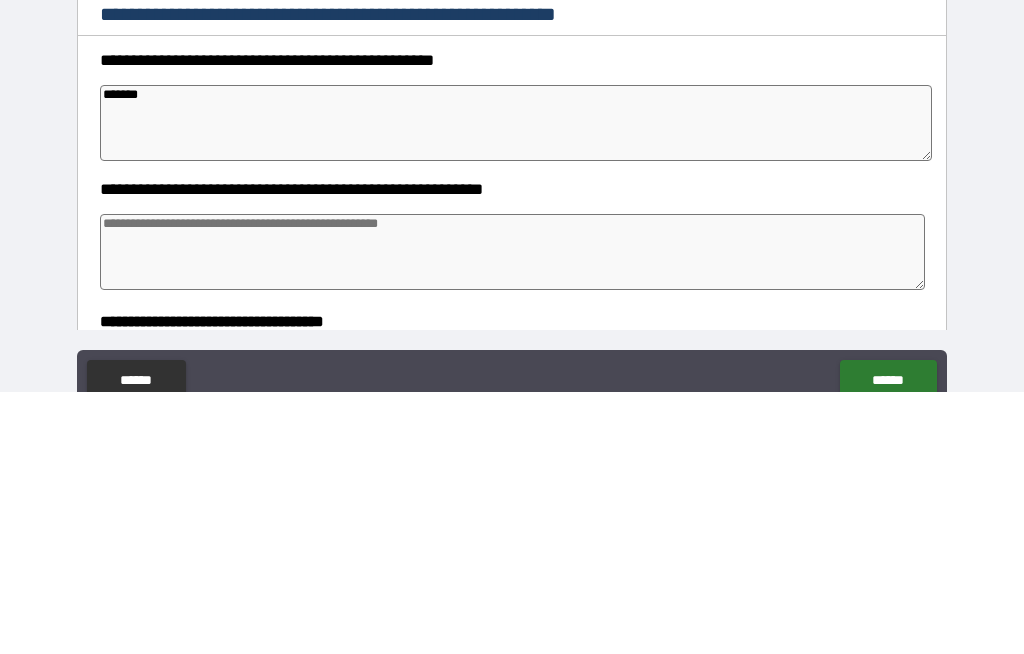 type on "*" 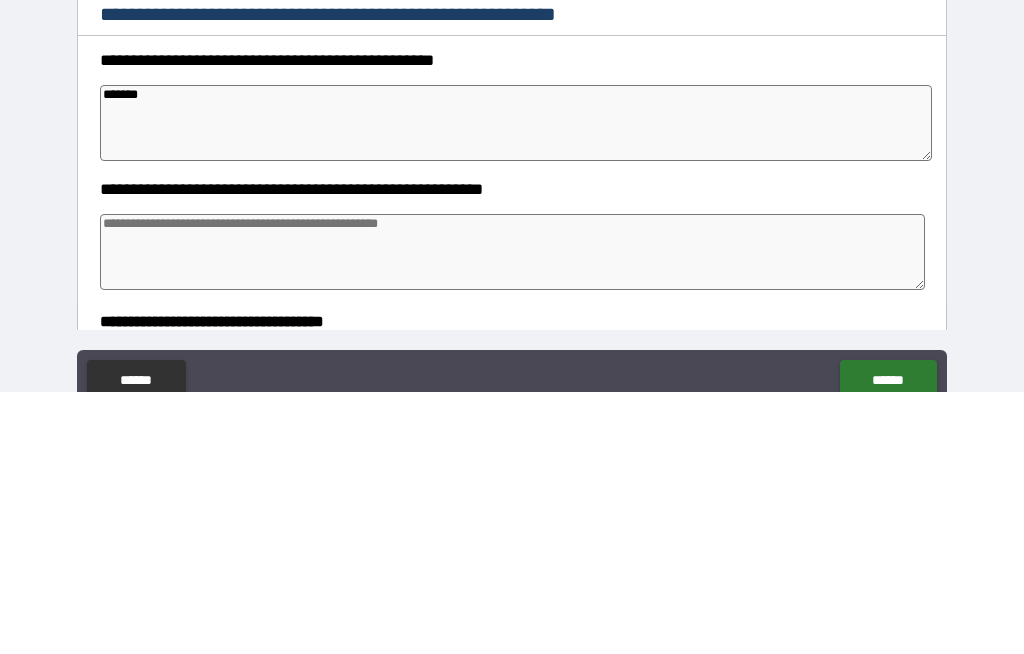 type on "*" 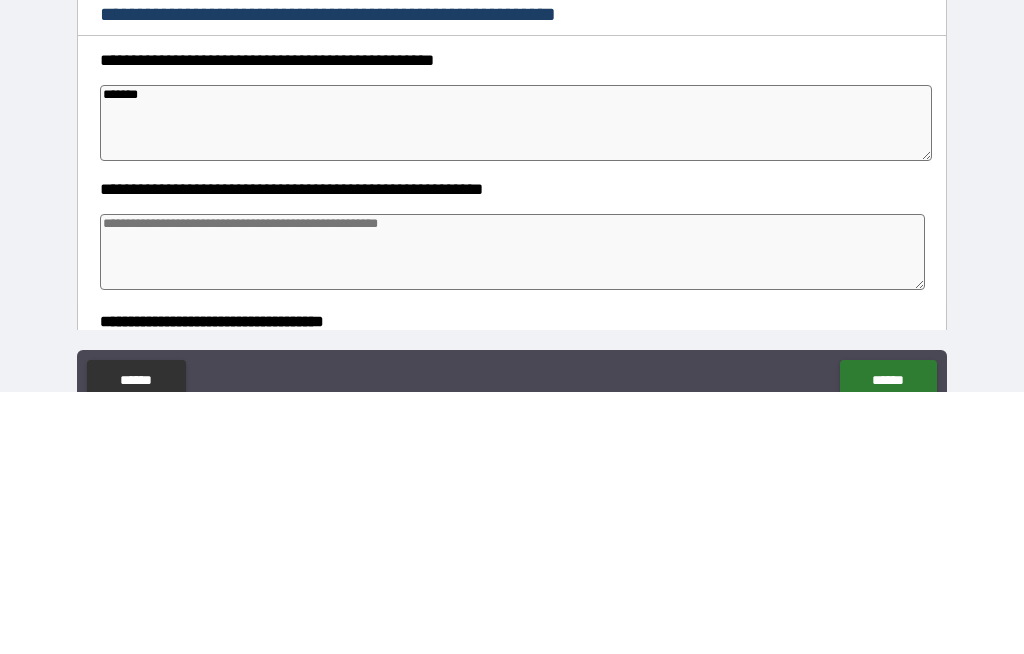 type on "*" 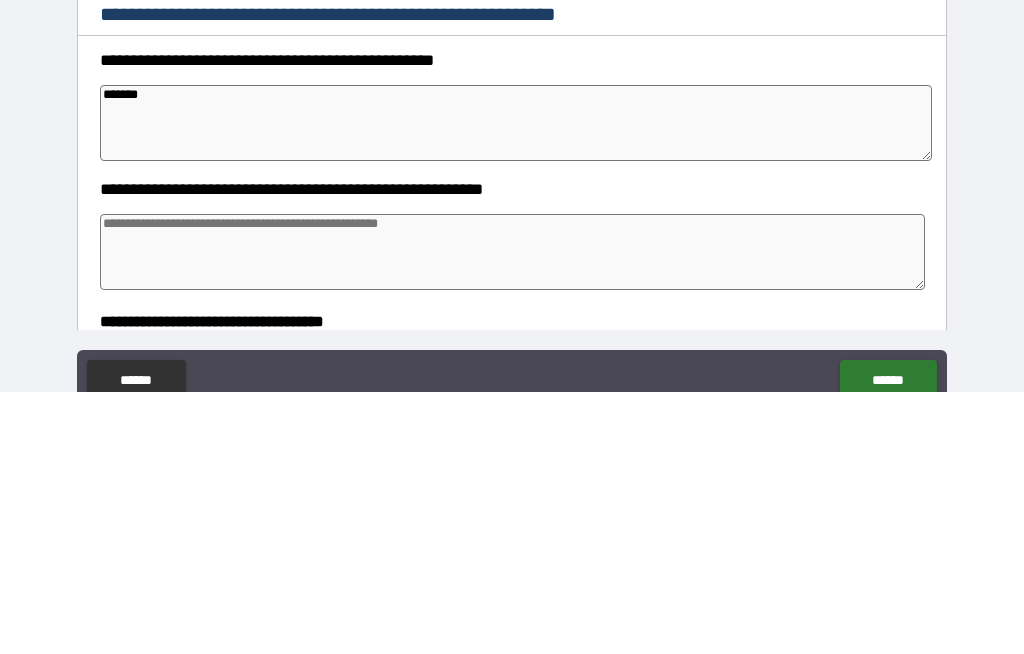 type on "********" 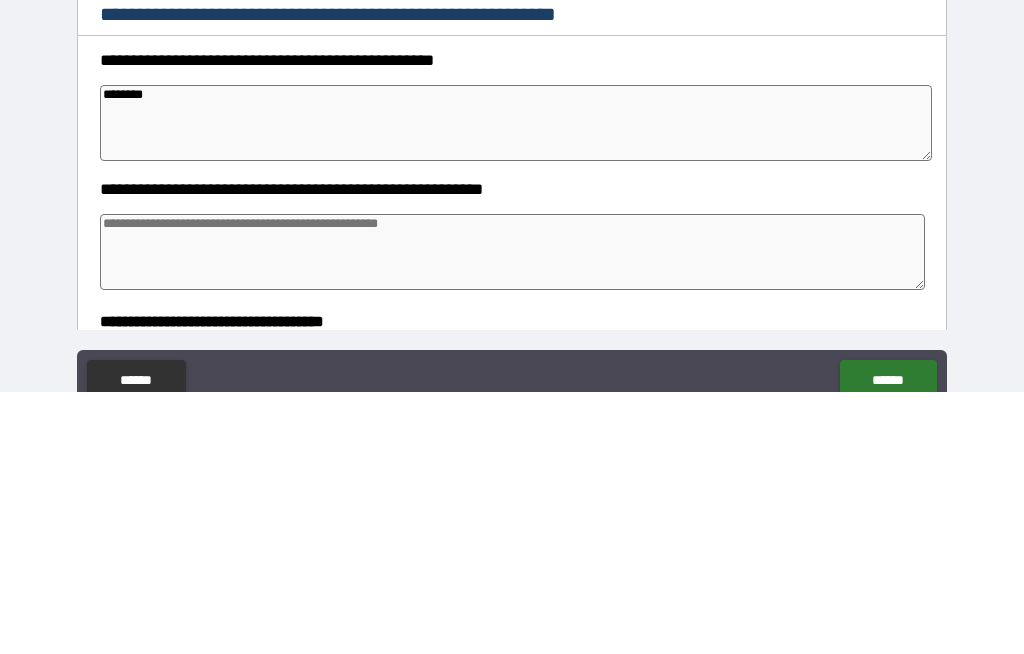 type on "*" 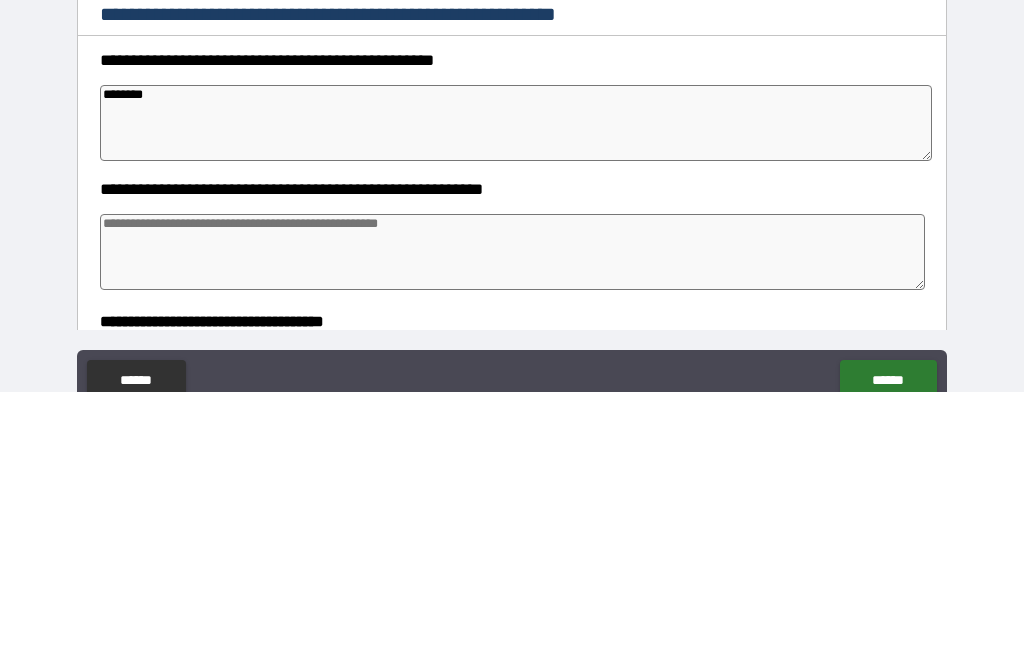 type on "*" 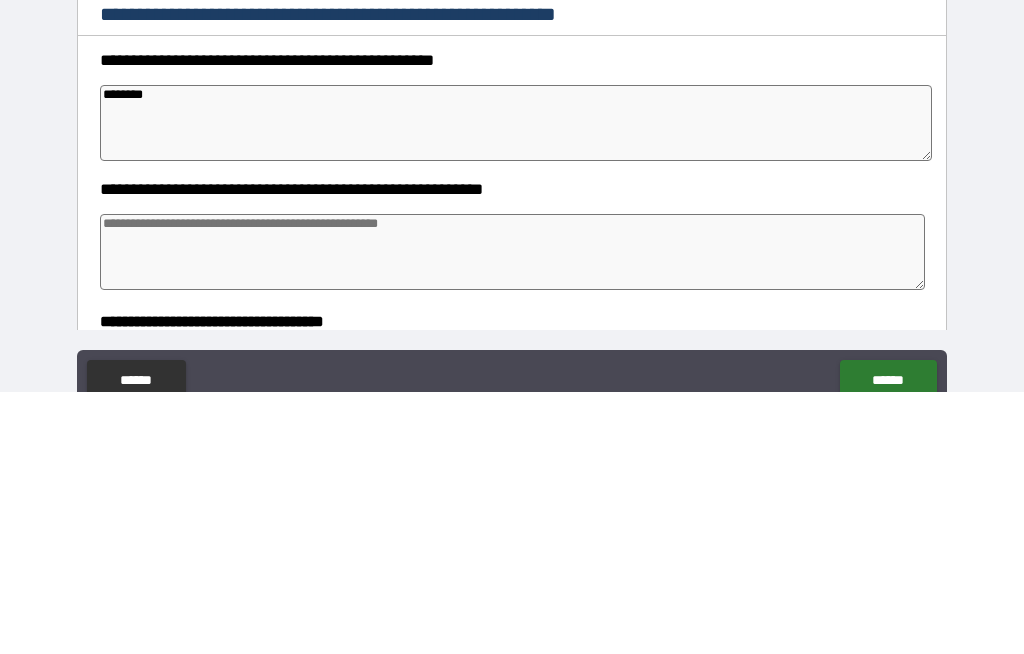type on "*" 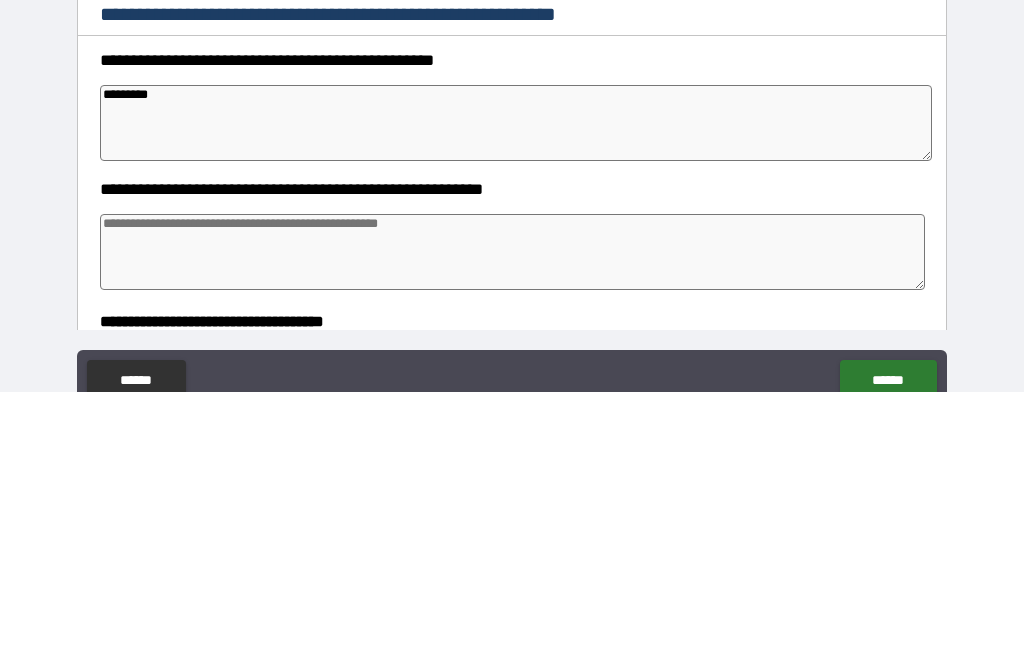 type on "*" 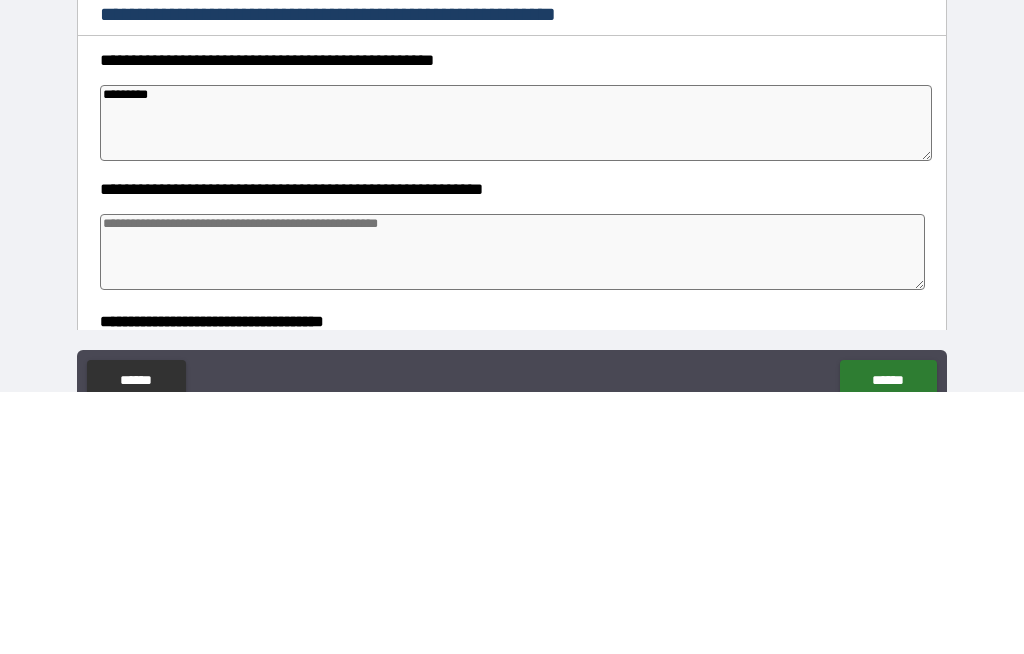 type on "*" 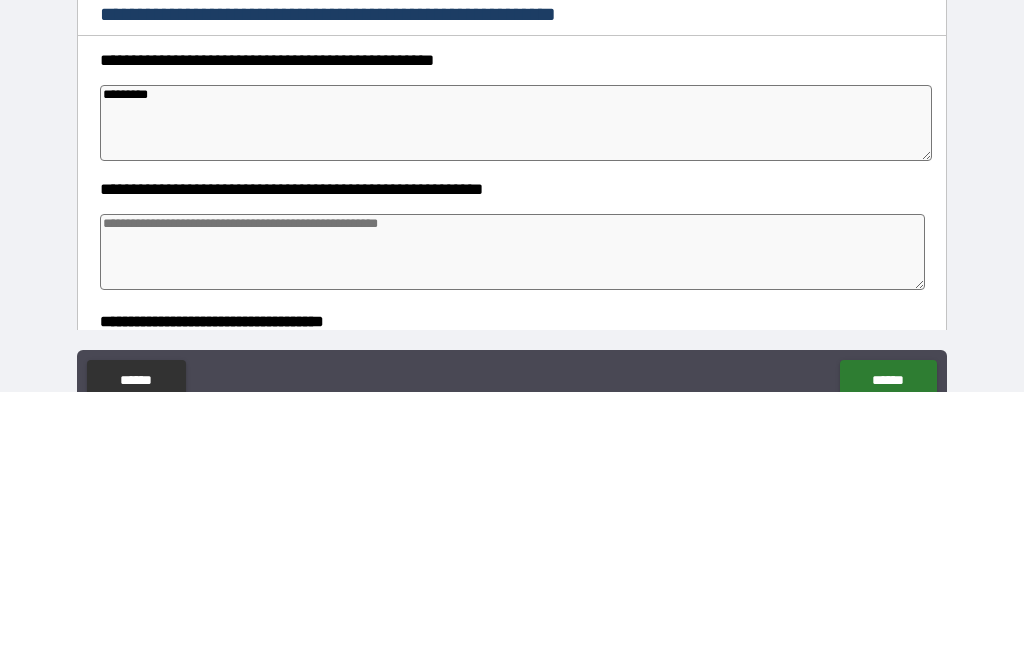 type on "*" 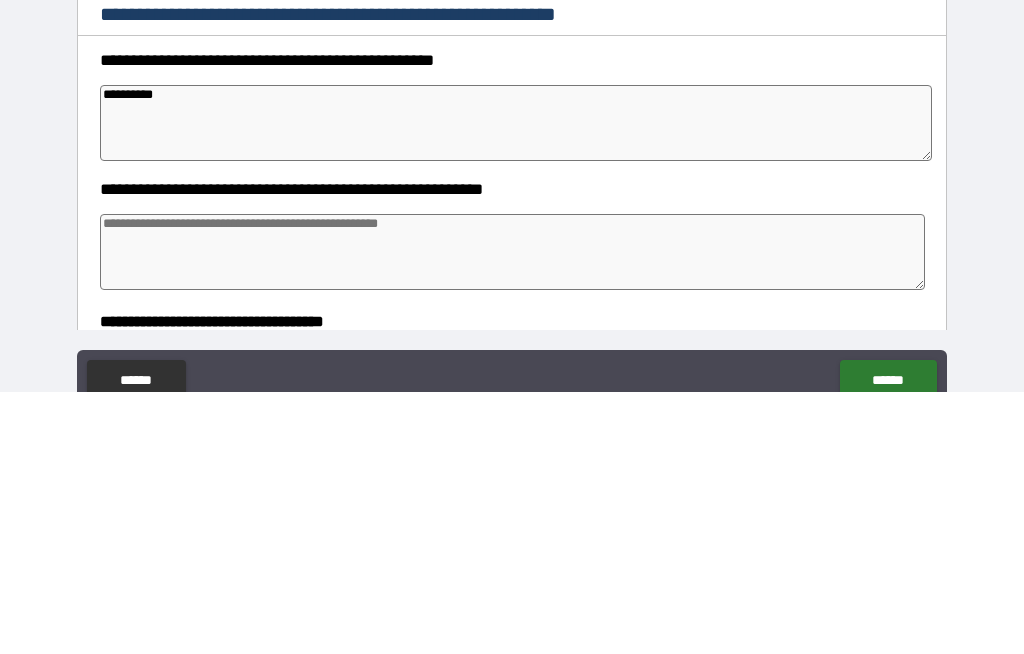 type on "*" 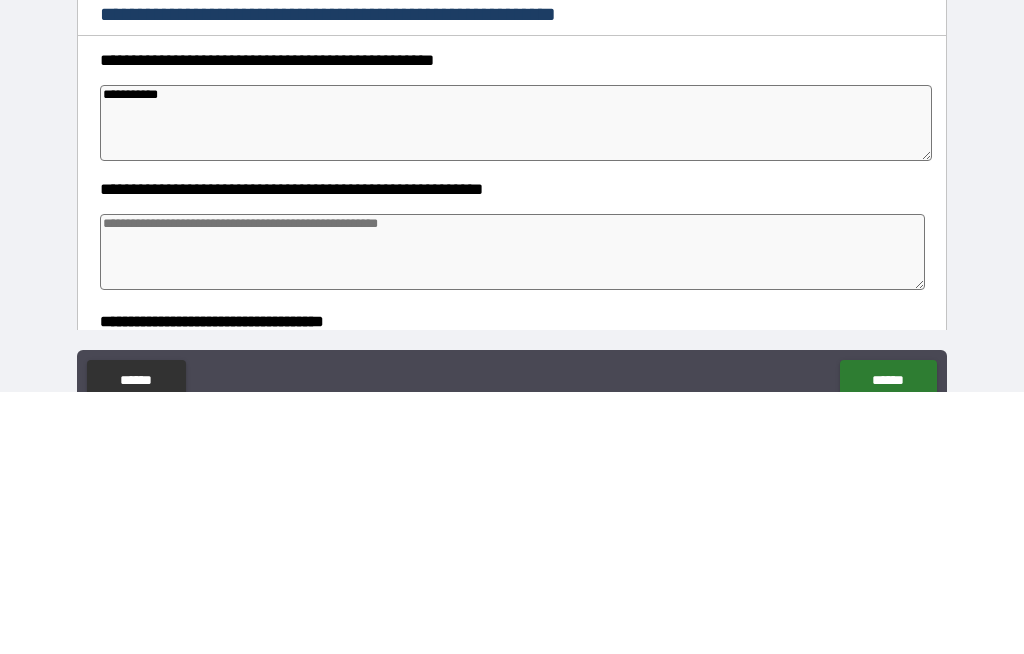 type on "*" 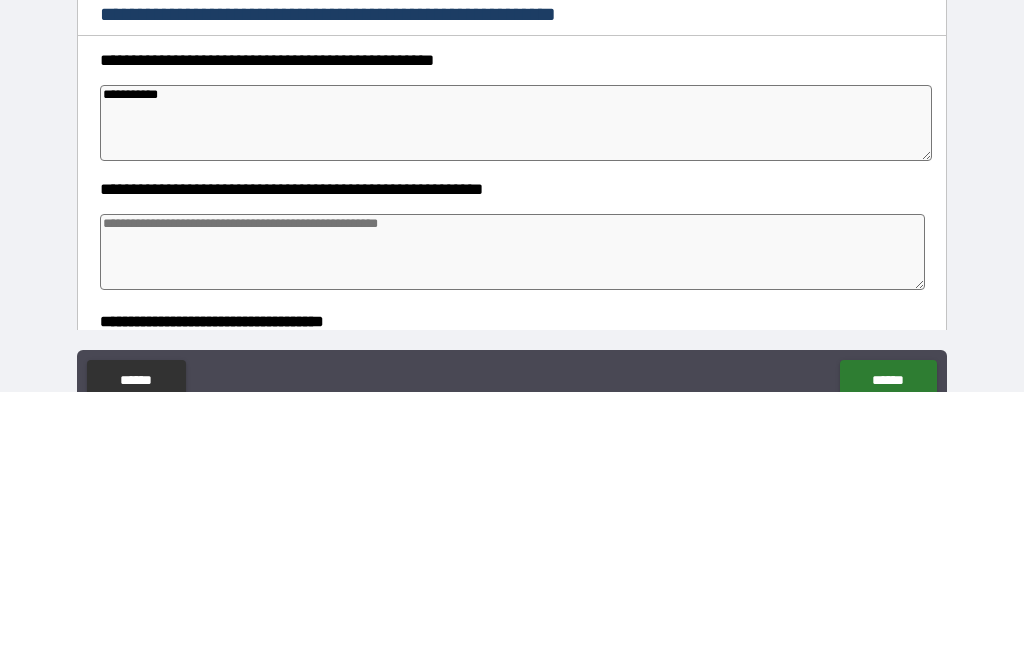 type on "*" 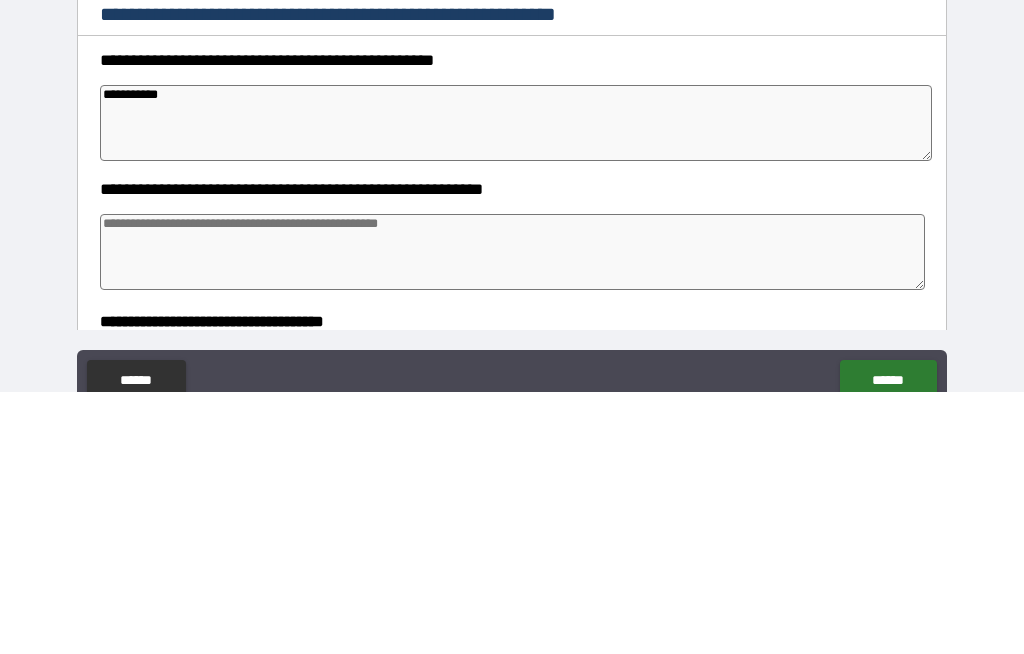 type on "*" 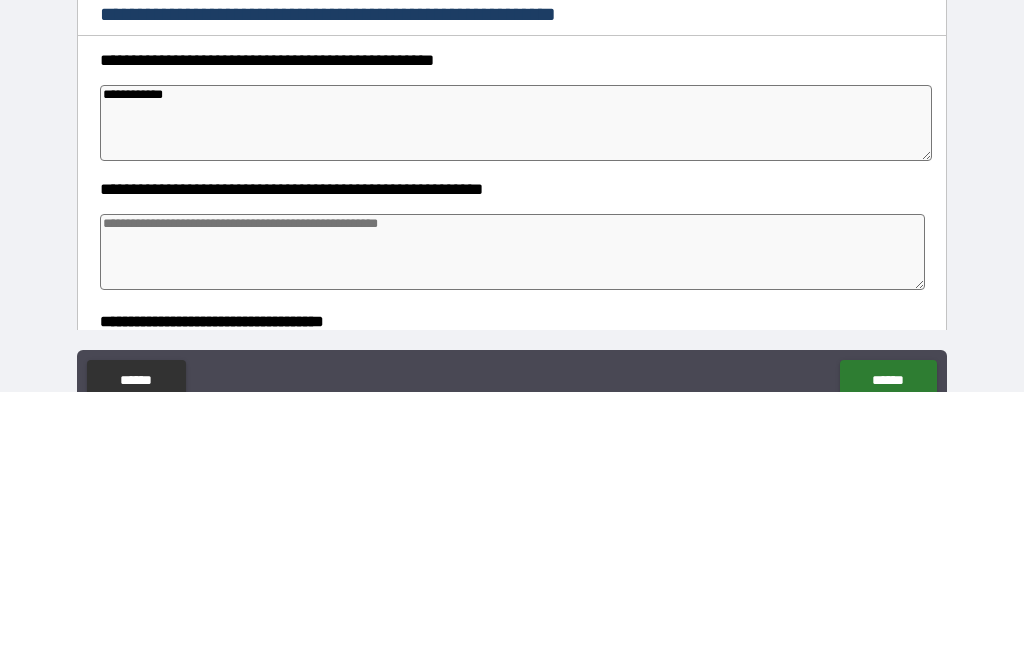 type on "*" 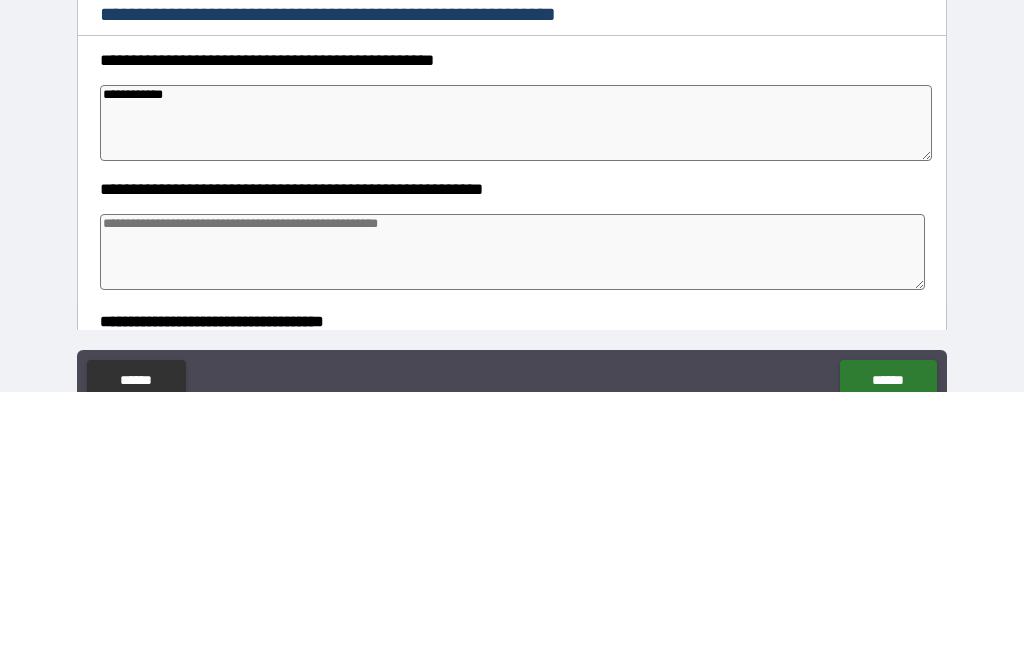 type on "**********" 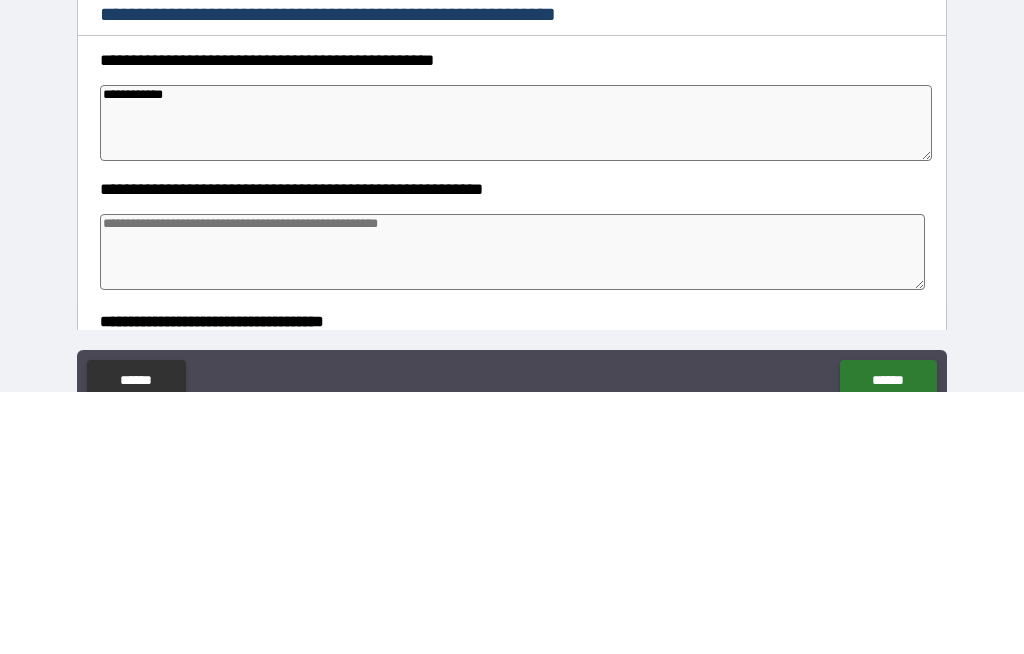 type on "*" 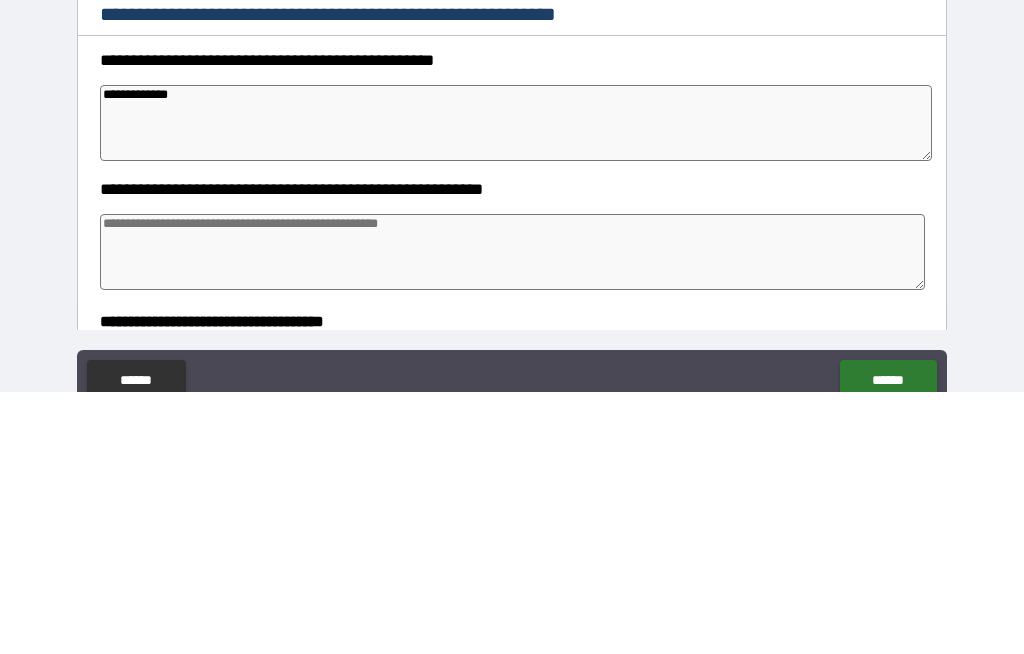 type on "*" 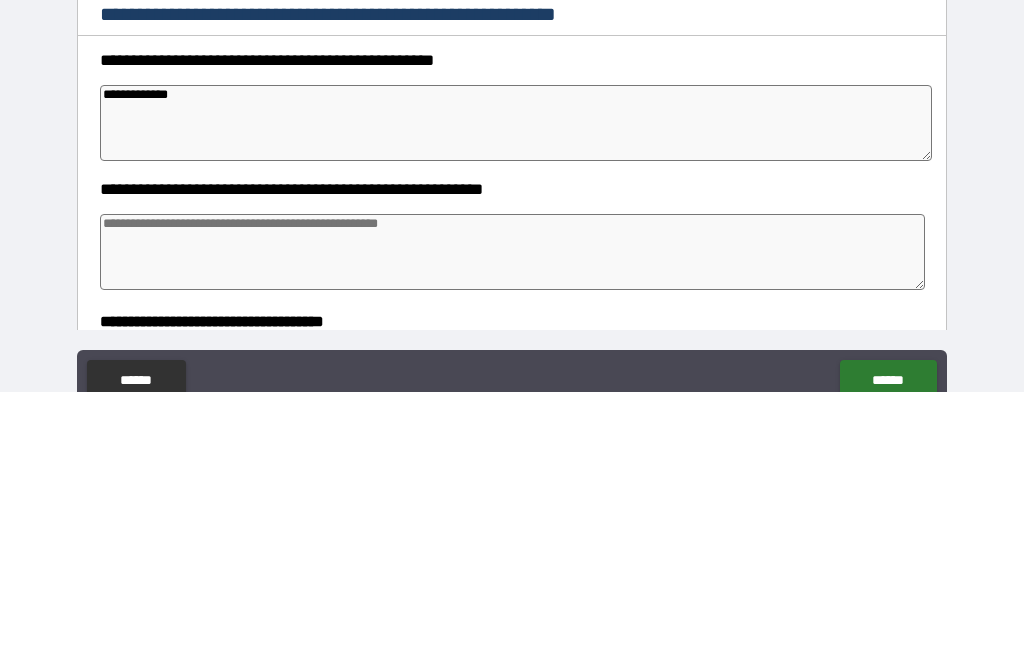 type on "**********" 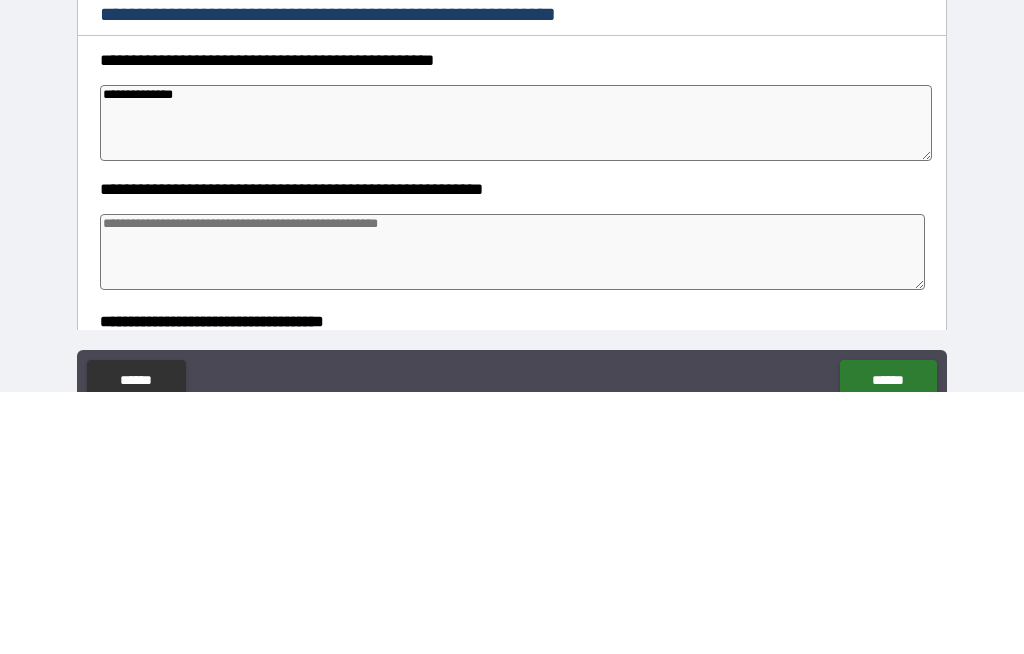 type on "*" 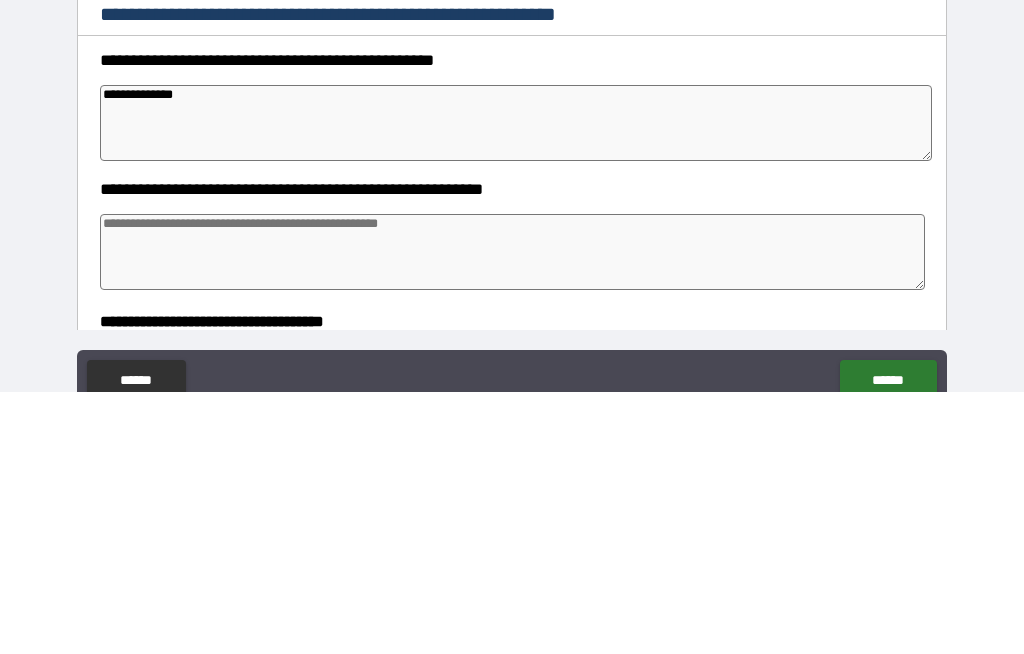 type on "*" 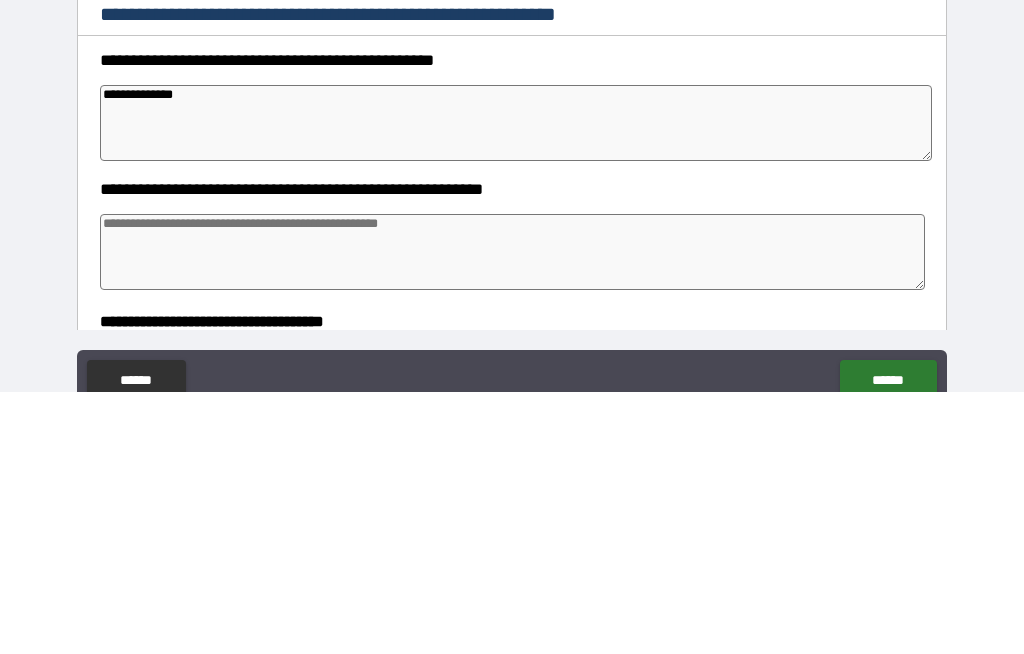 type on "*" 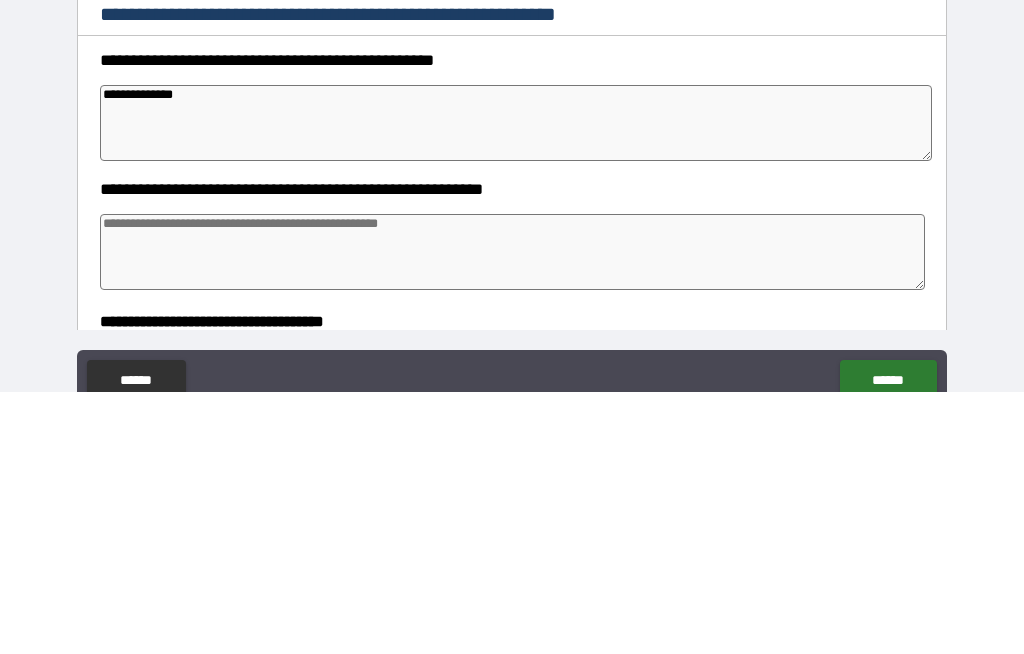 type on "**********" 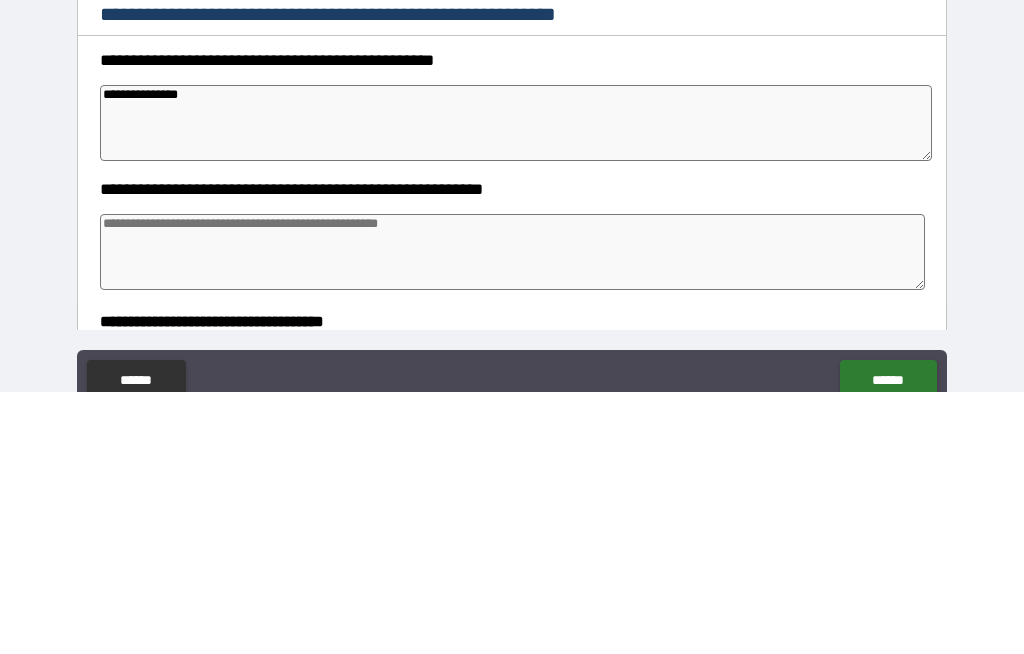 type on "*" 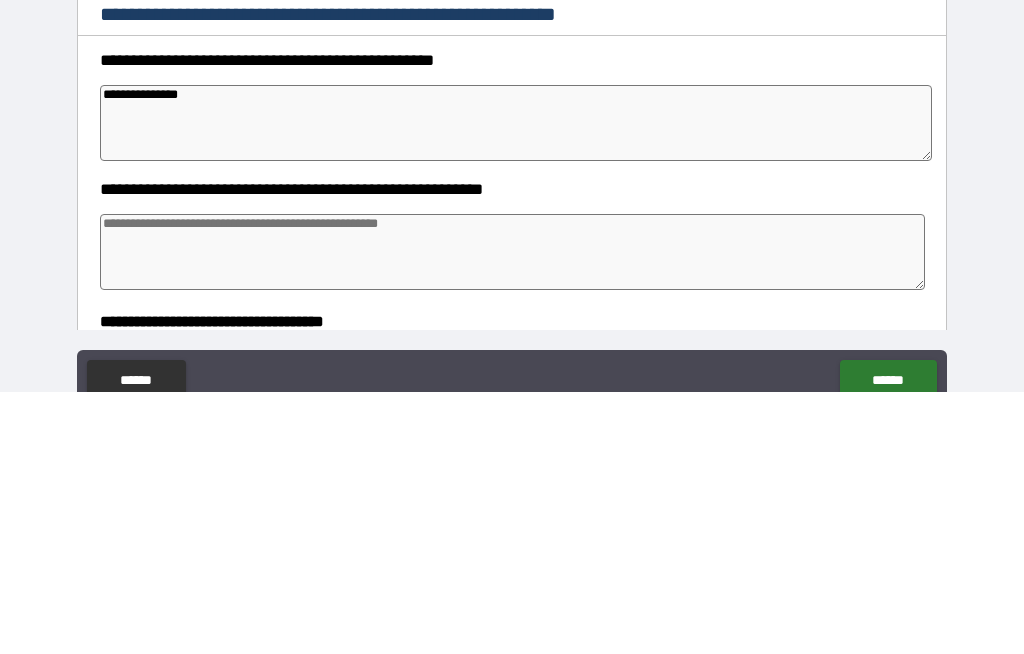 type on "*" 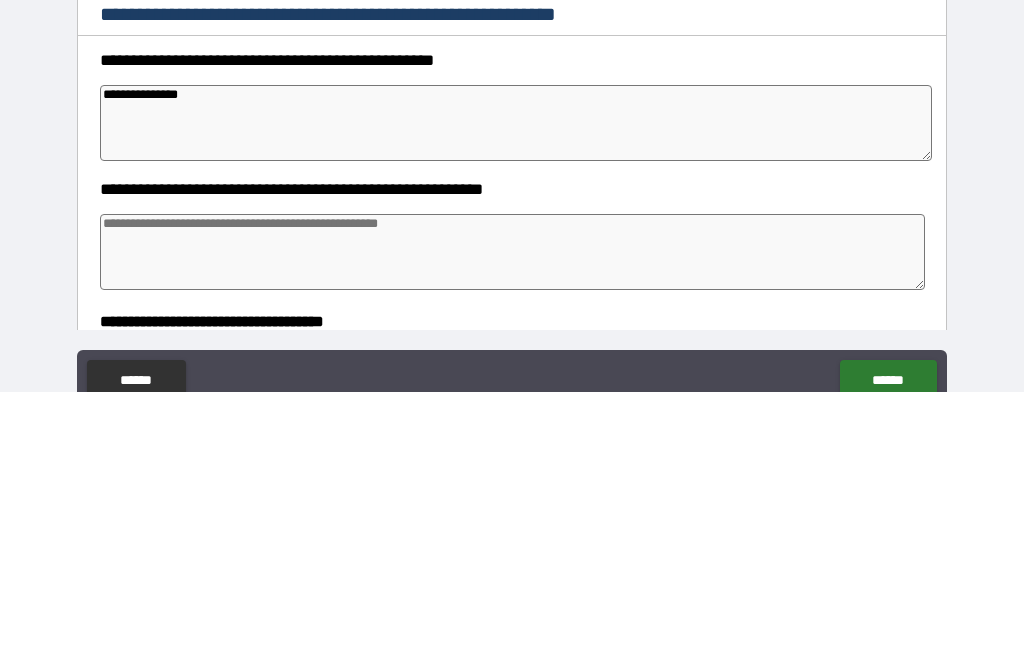type on "*" 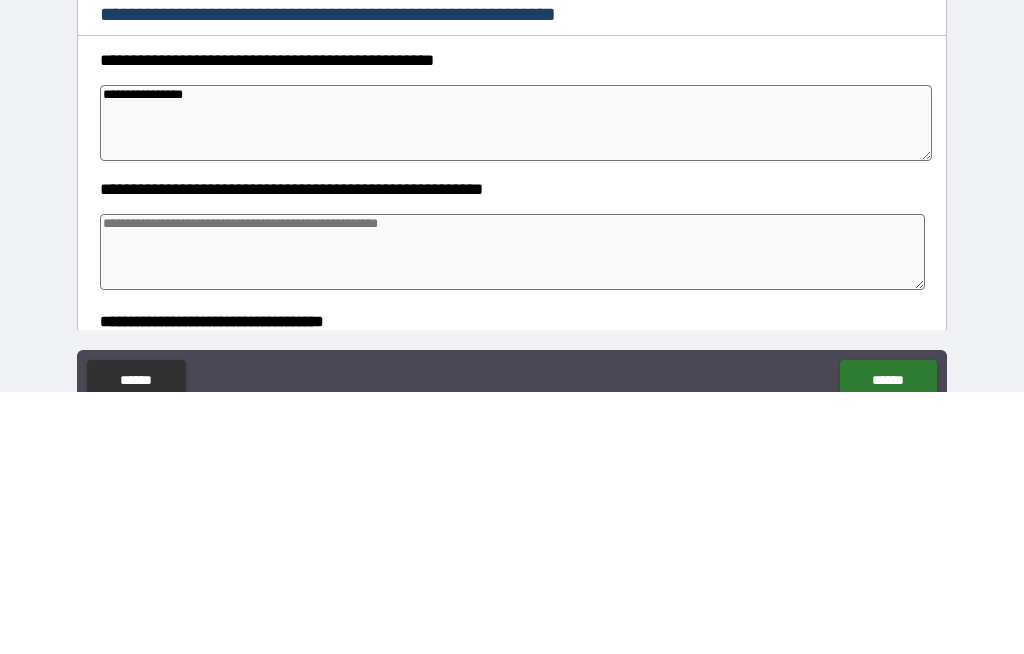 type on "*" 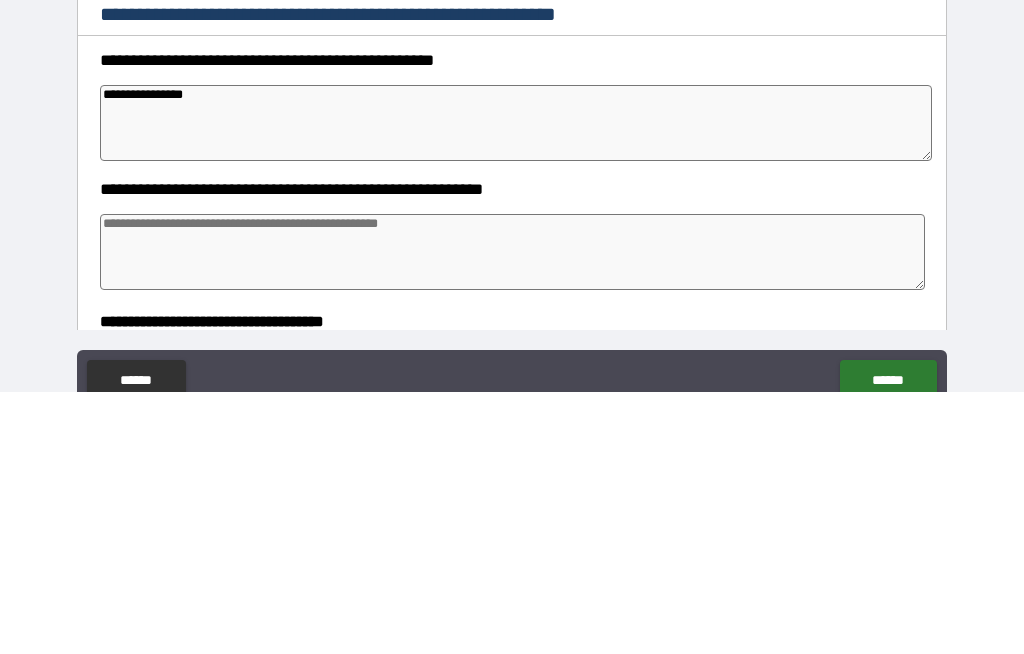 type on "*" 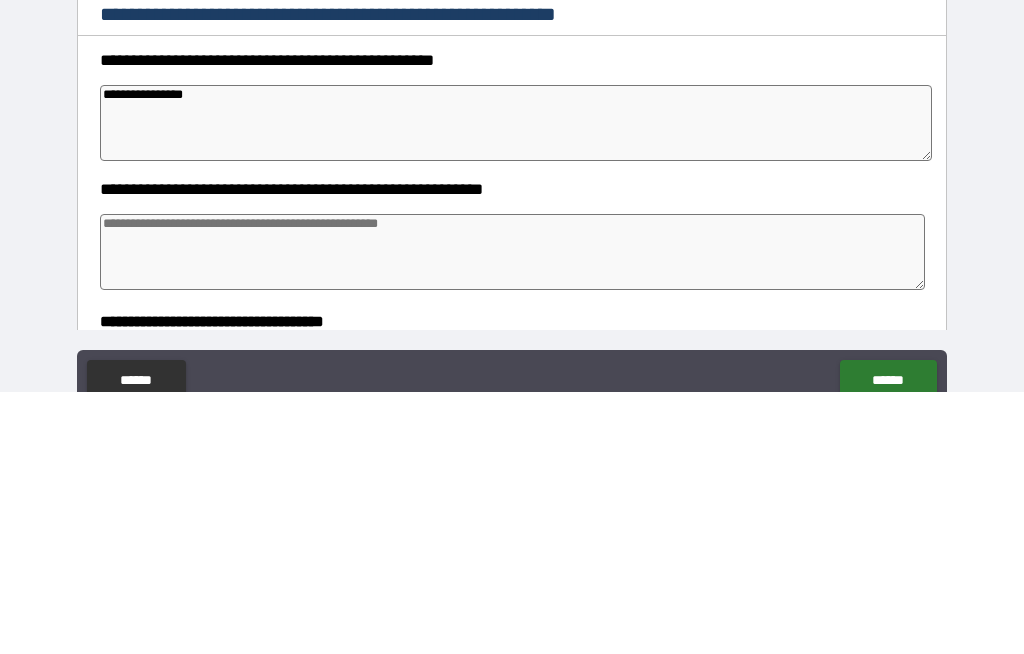 type on "*" 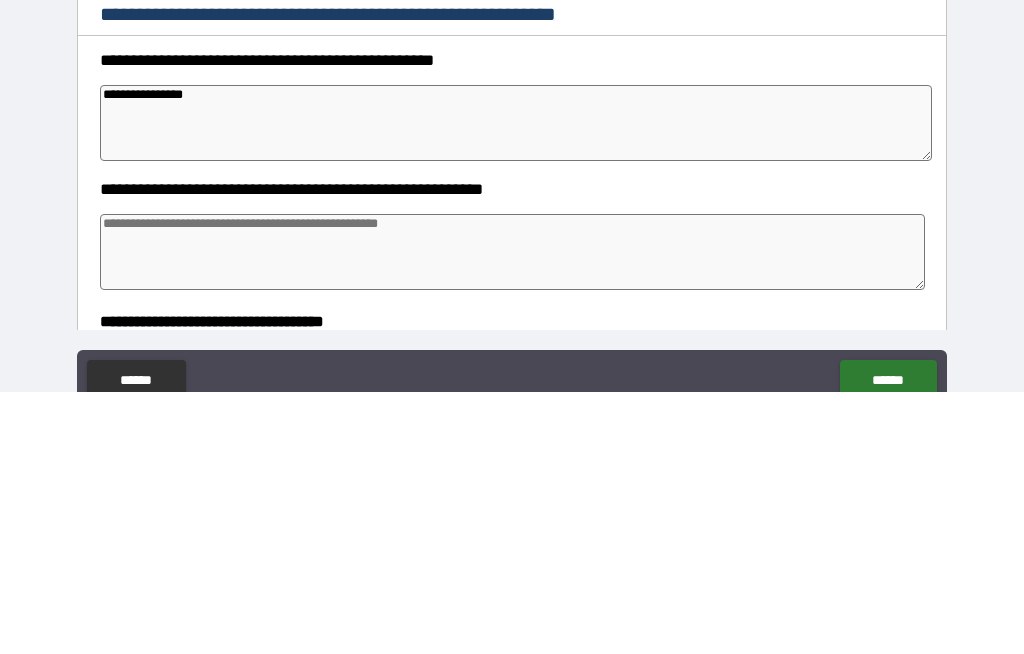 type on "**********" 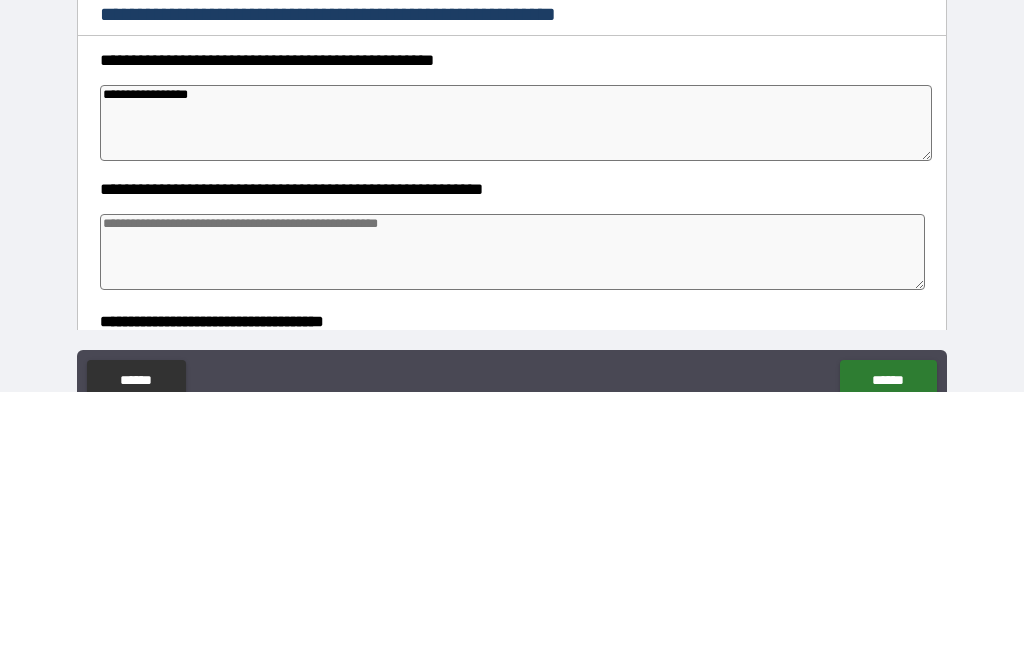 type on "*" 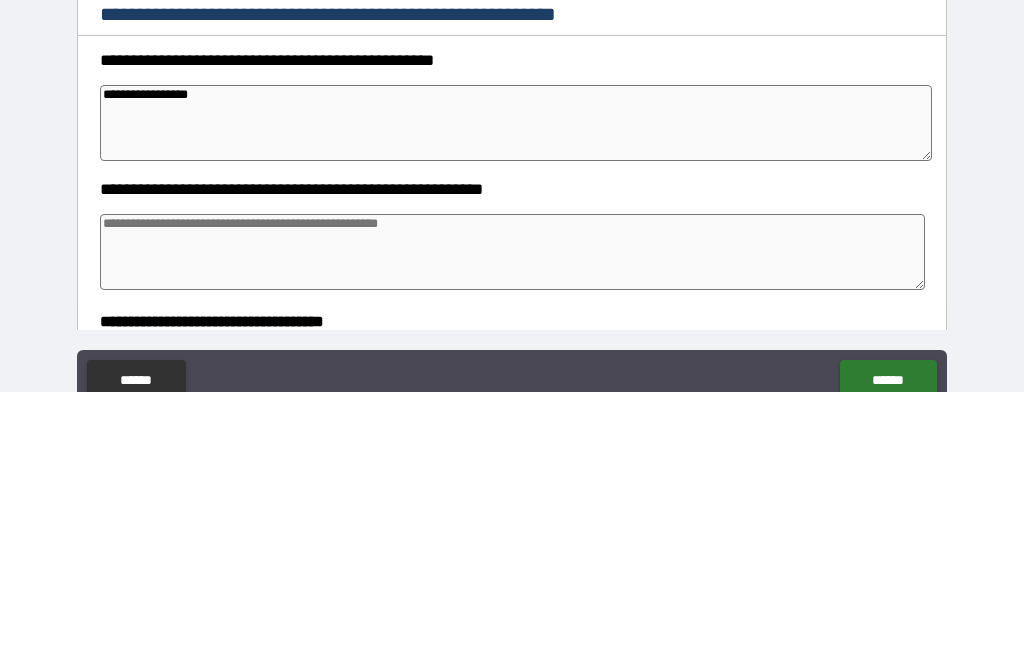 type on "*" 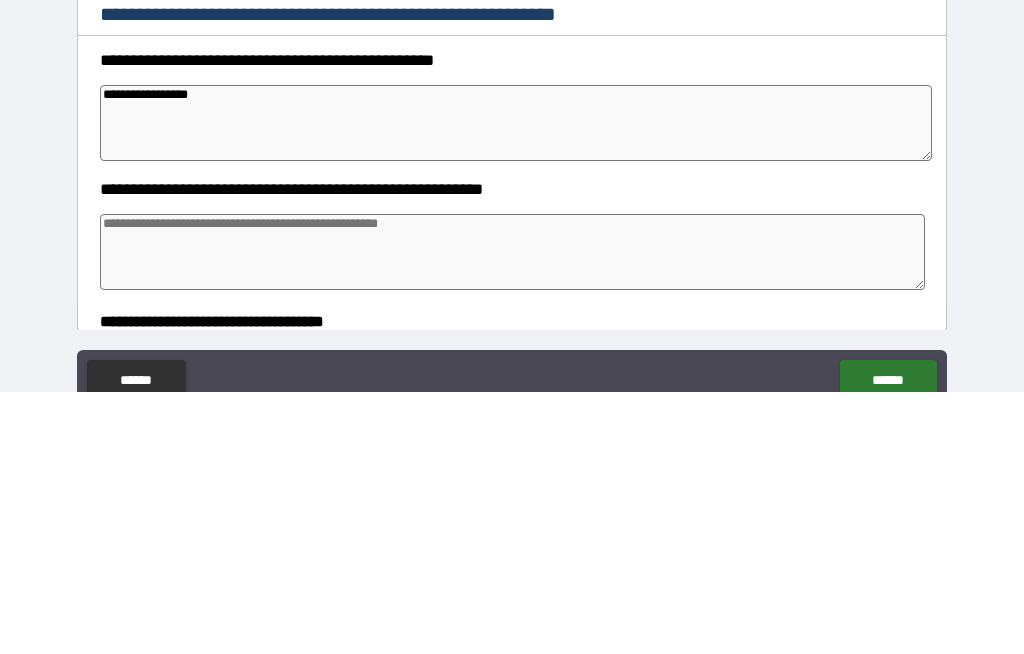 type on "*" 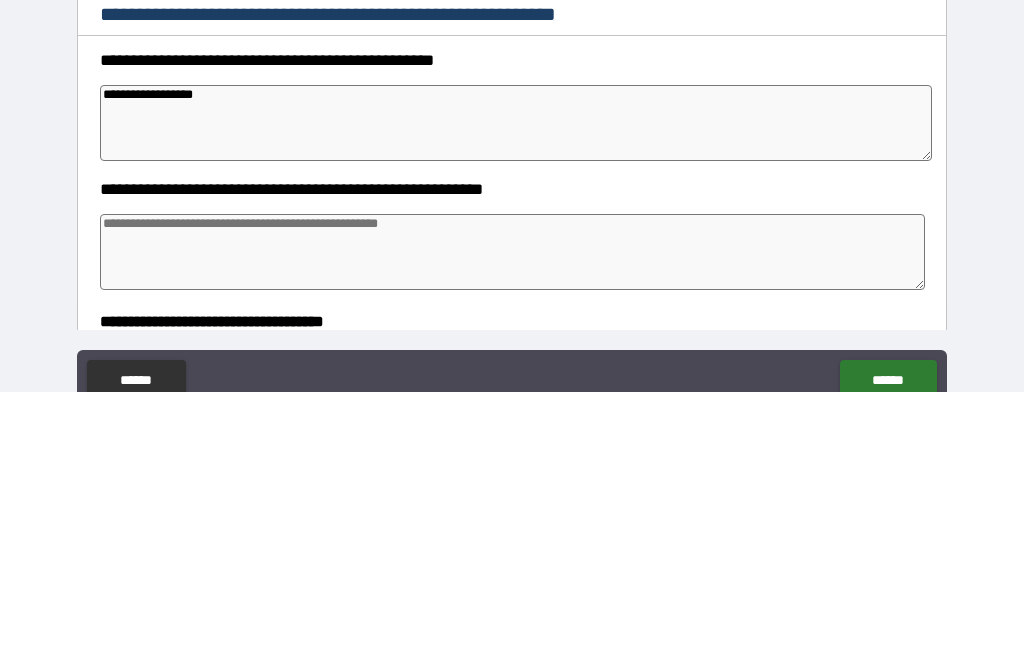 type on "*" 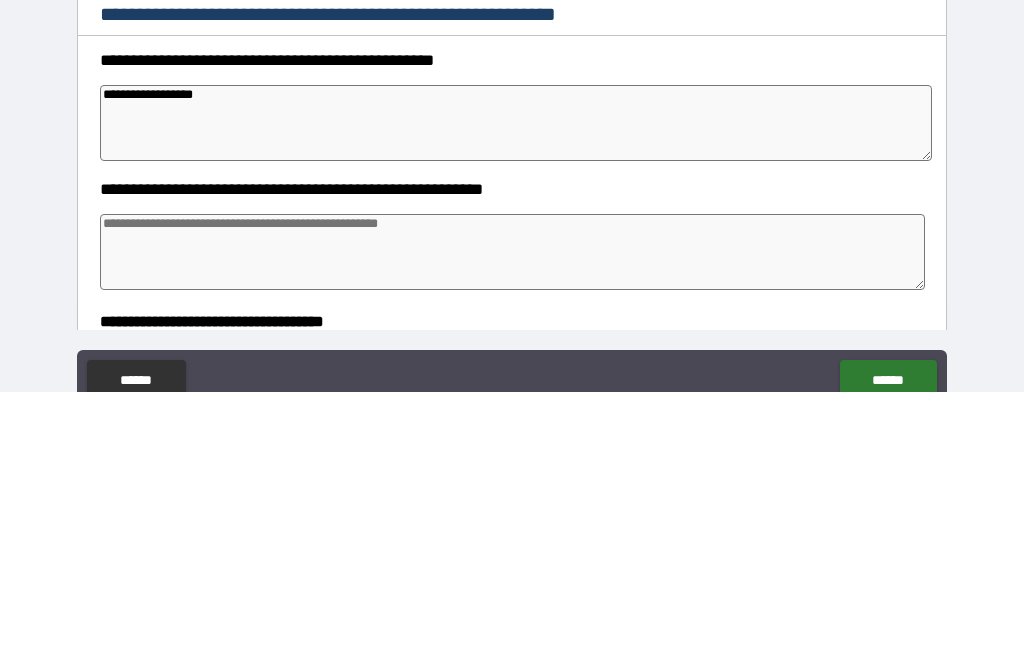 type on "*" 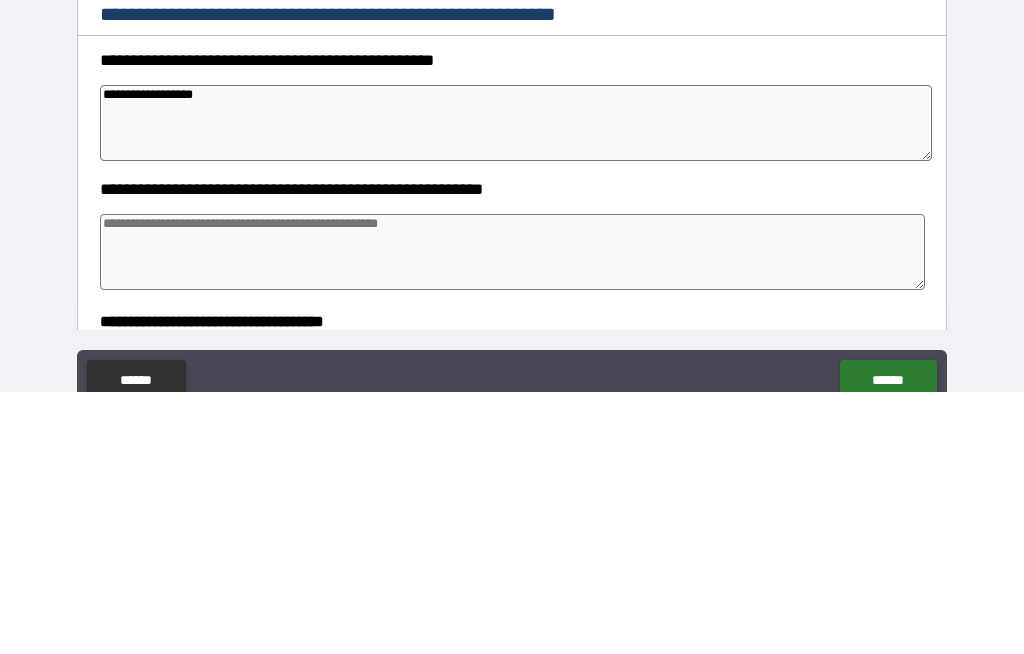 type on "*" 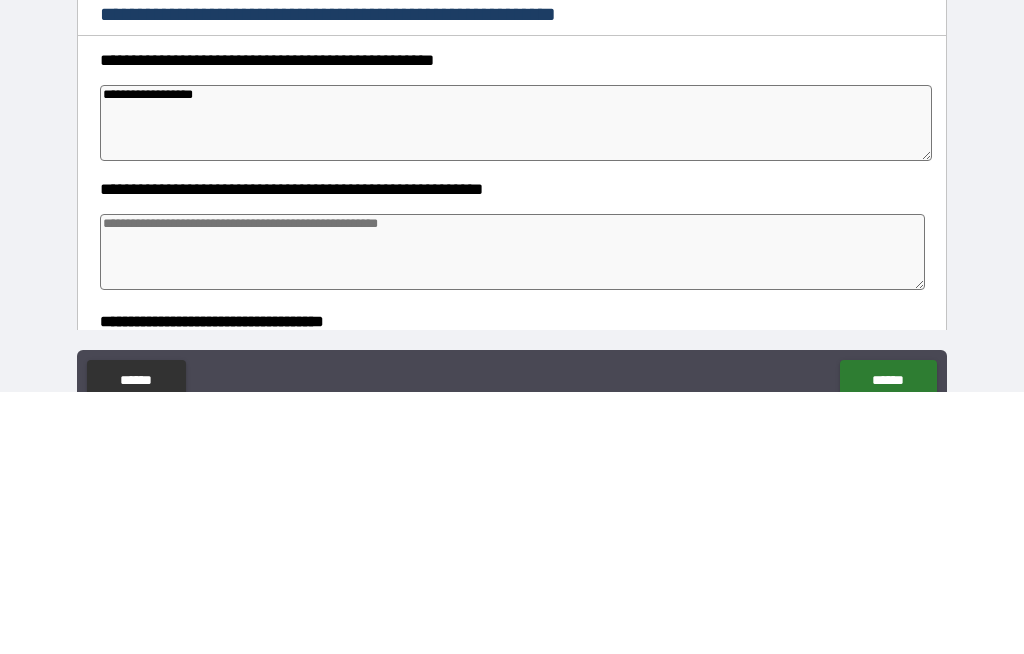 type on "**********" 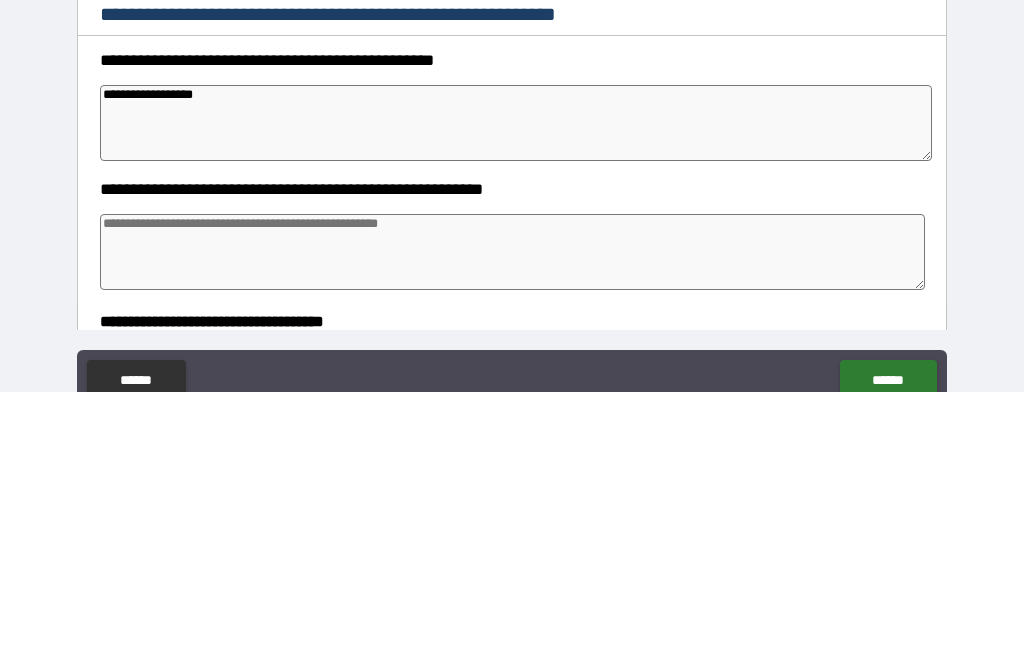 type on "*" 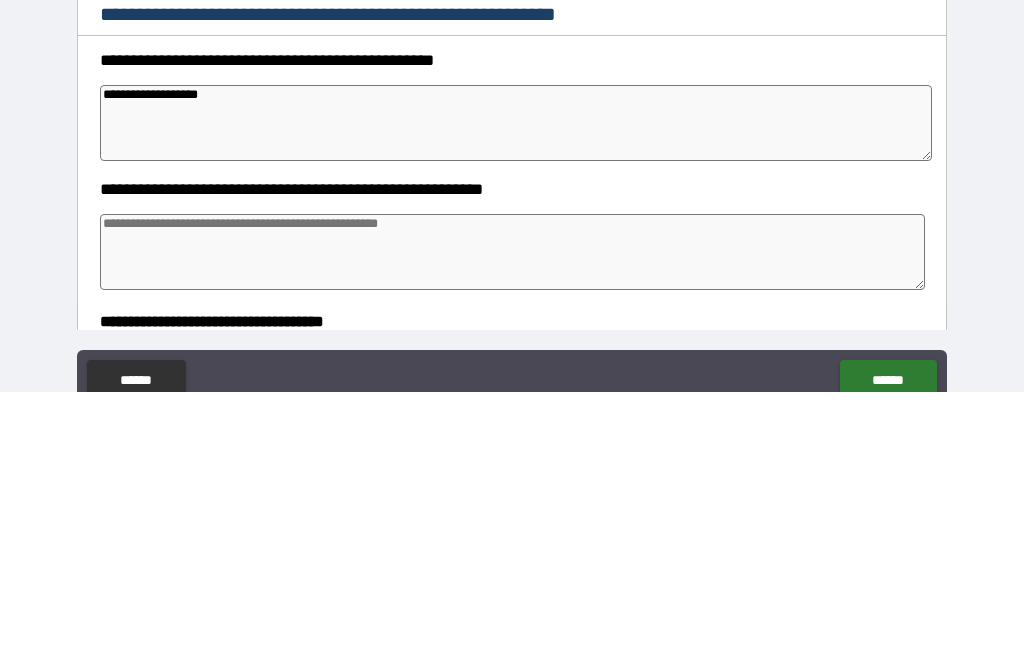 type on "*" 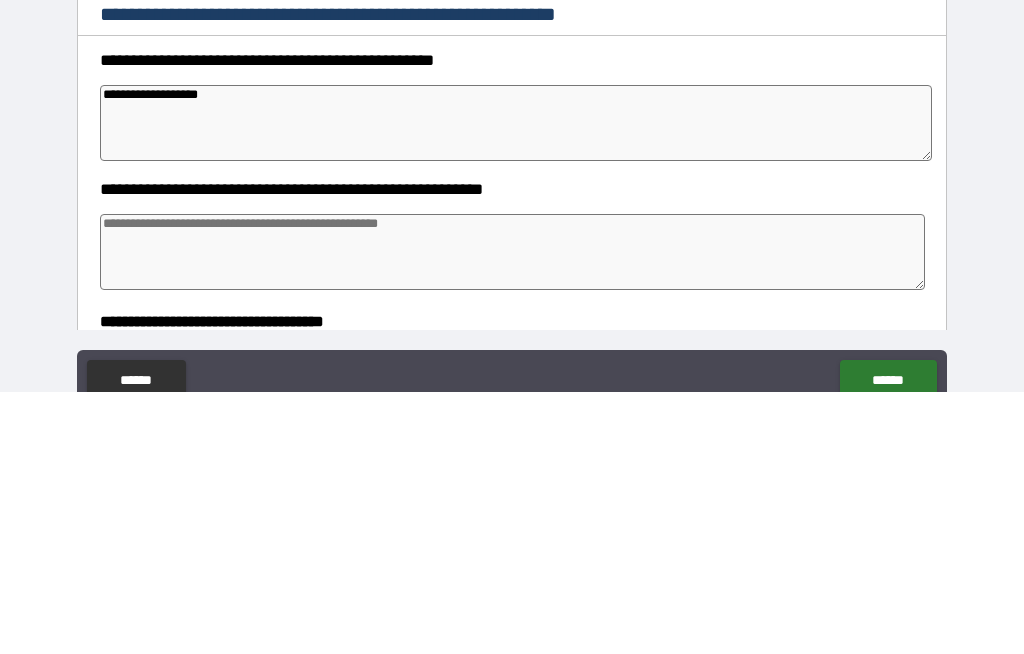 type on "**********" 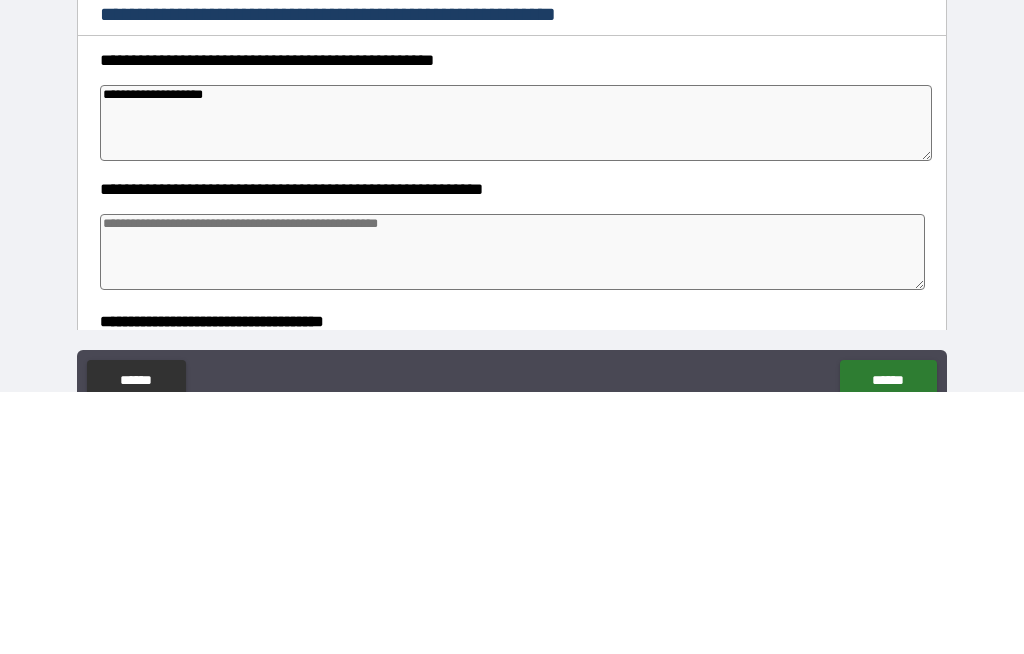 type on "*" 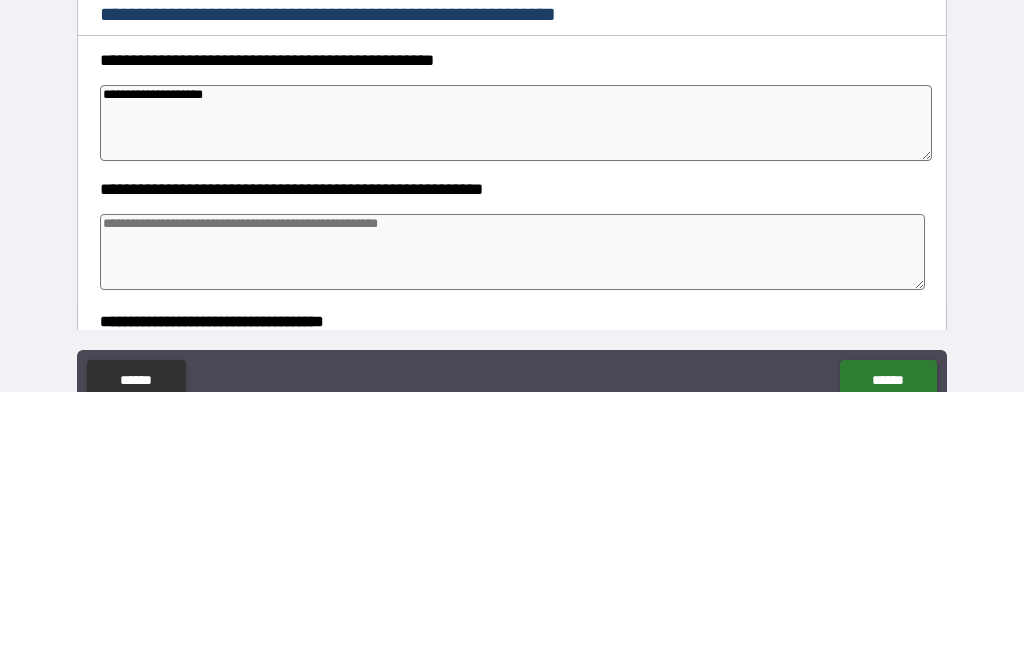 type on "*" 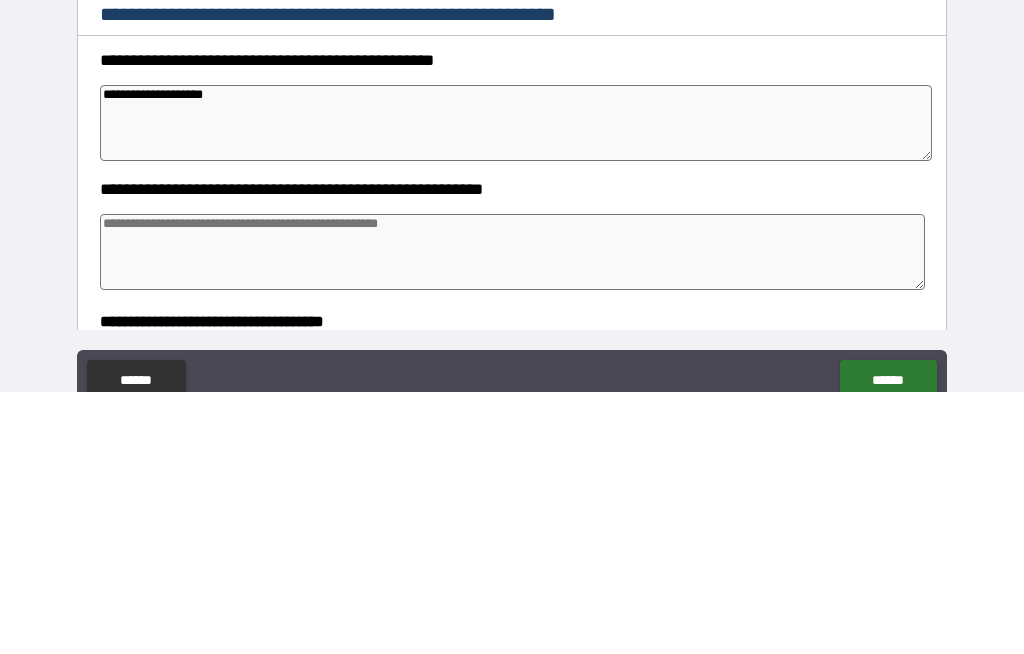 type on "*" 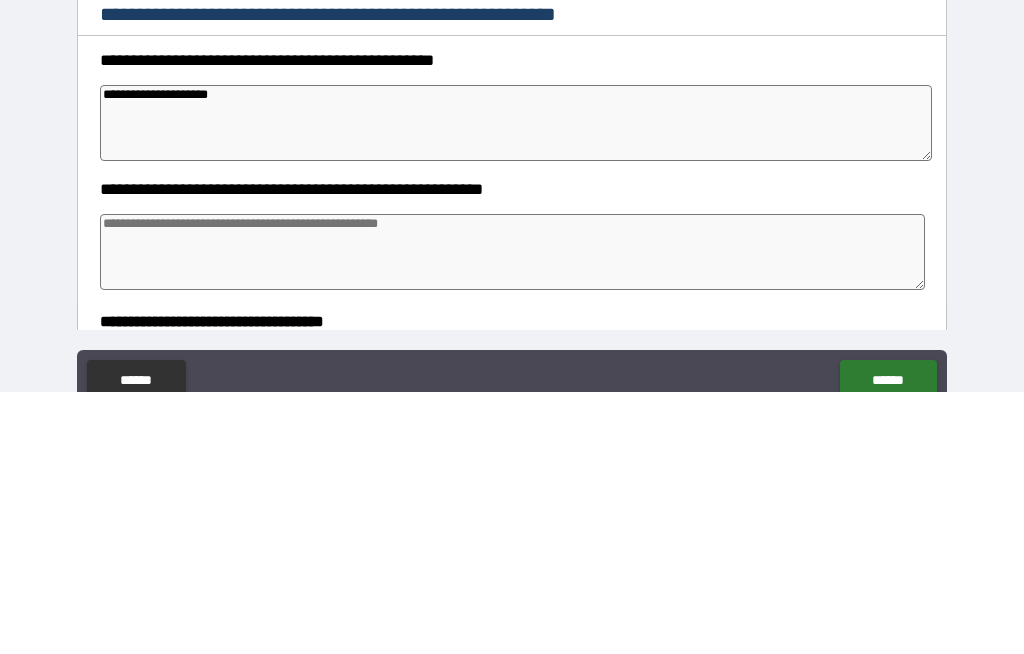 type on "*" 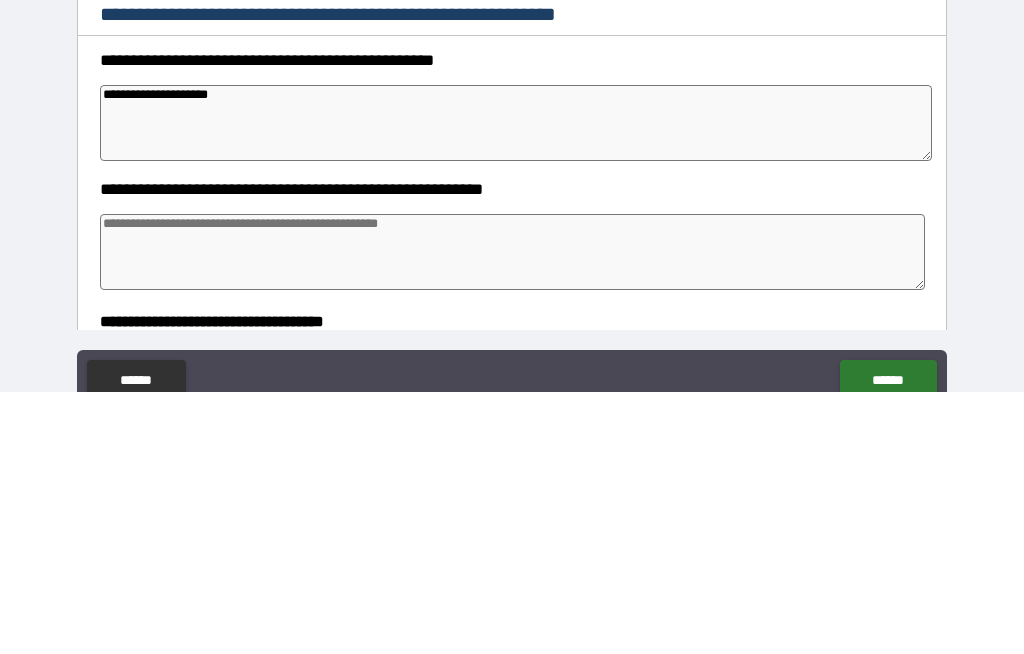type on "*" 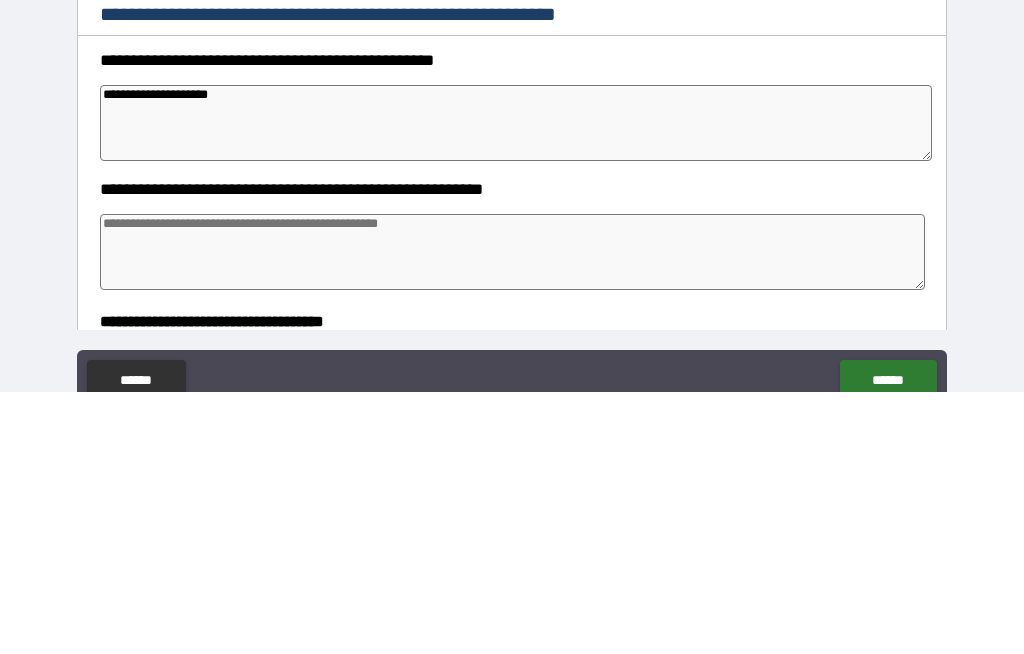 type on "*" 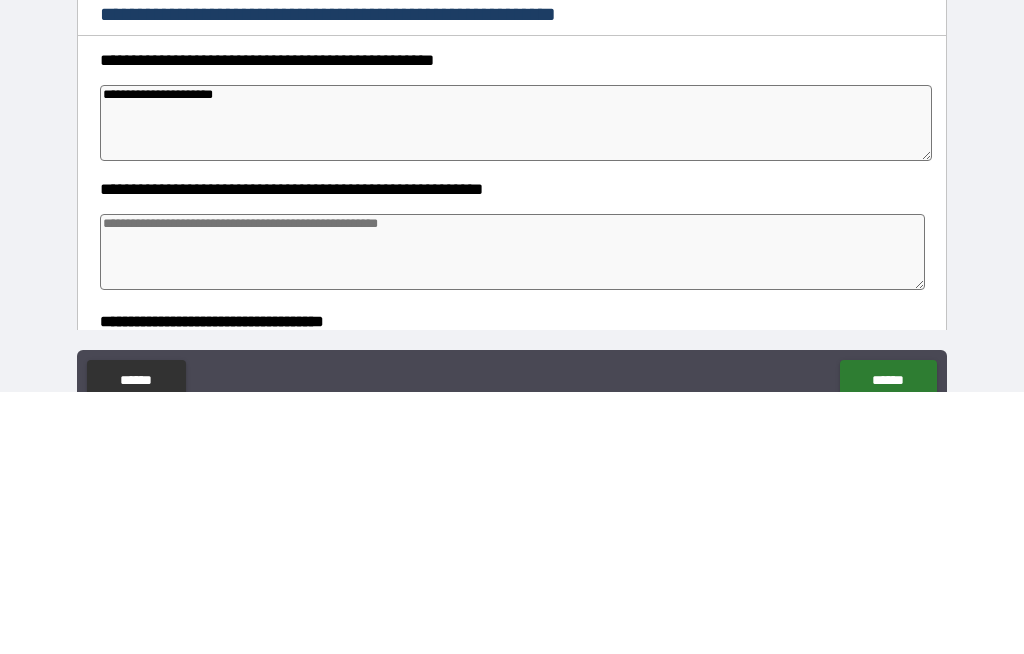 type on "*" 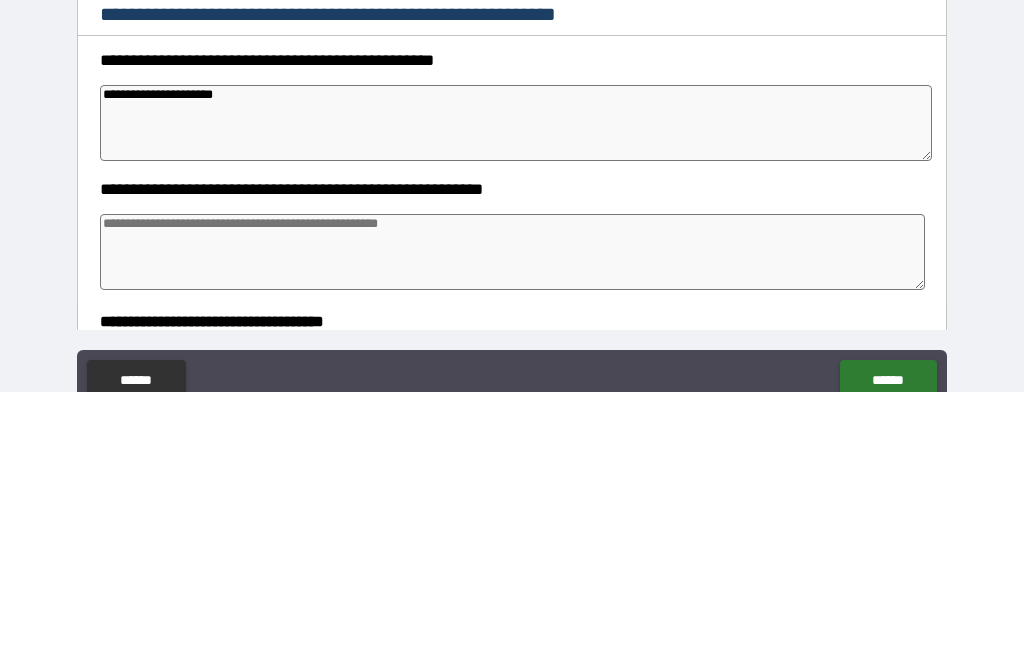 type on "*" 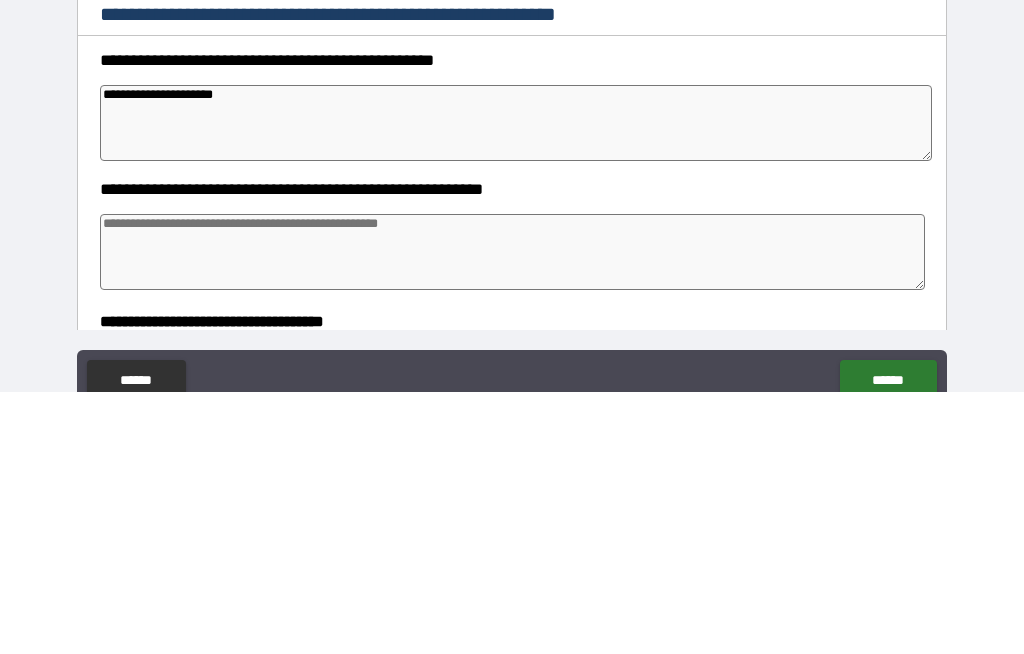 type on "*" 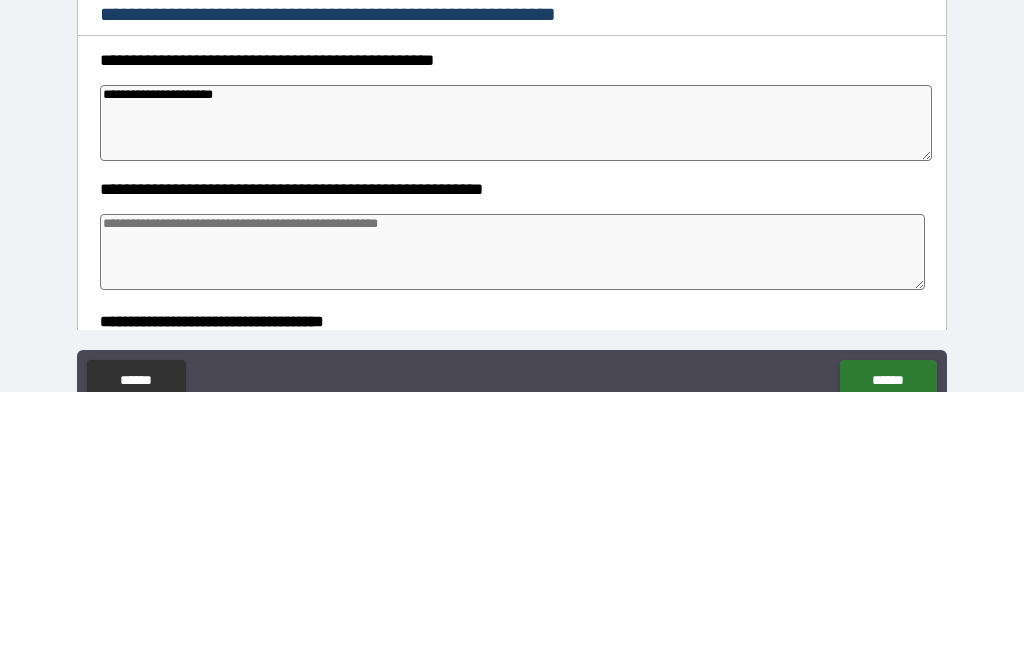 type on "**********" 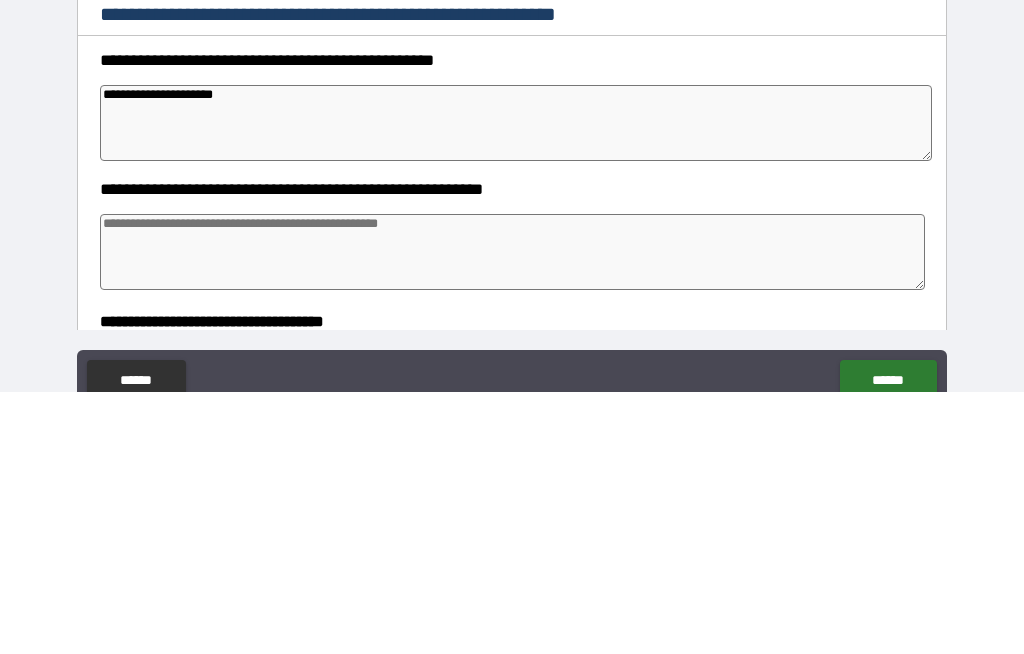 type on "*" 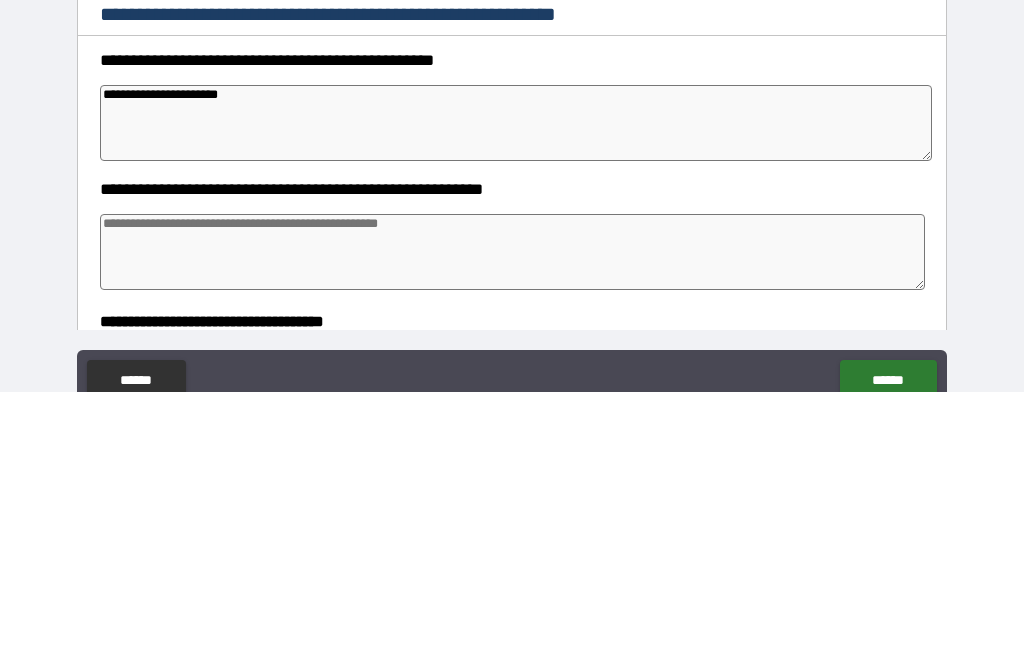 type on "**********" 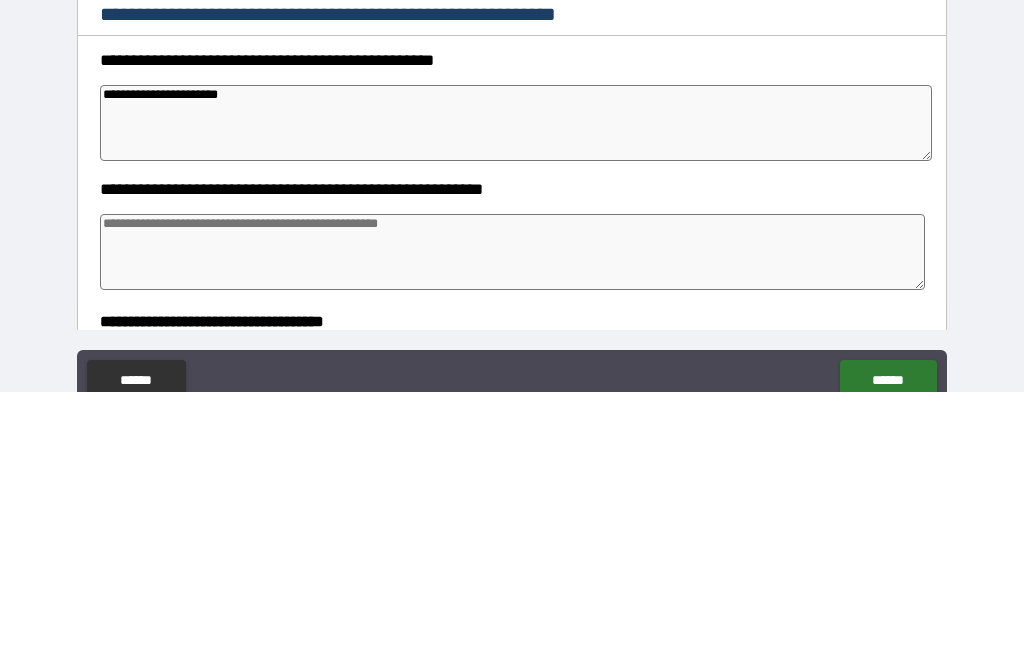 type on "*" 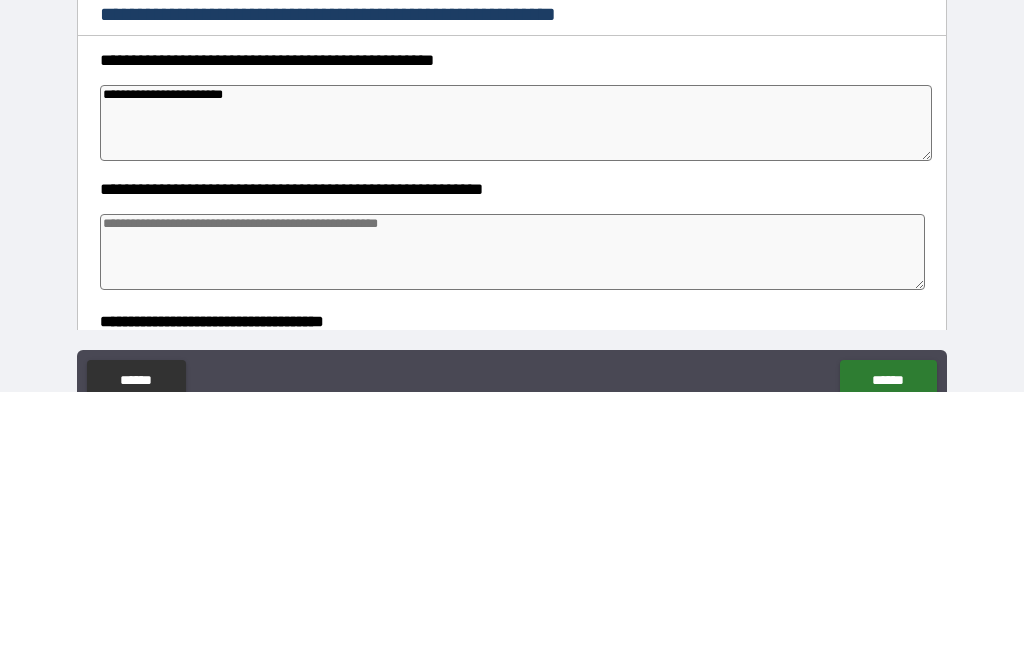 type on "*" 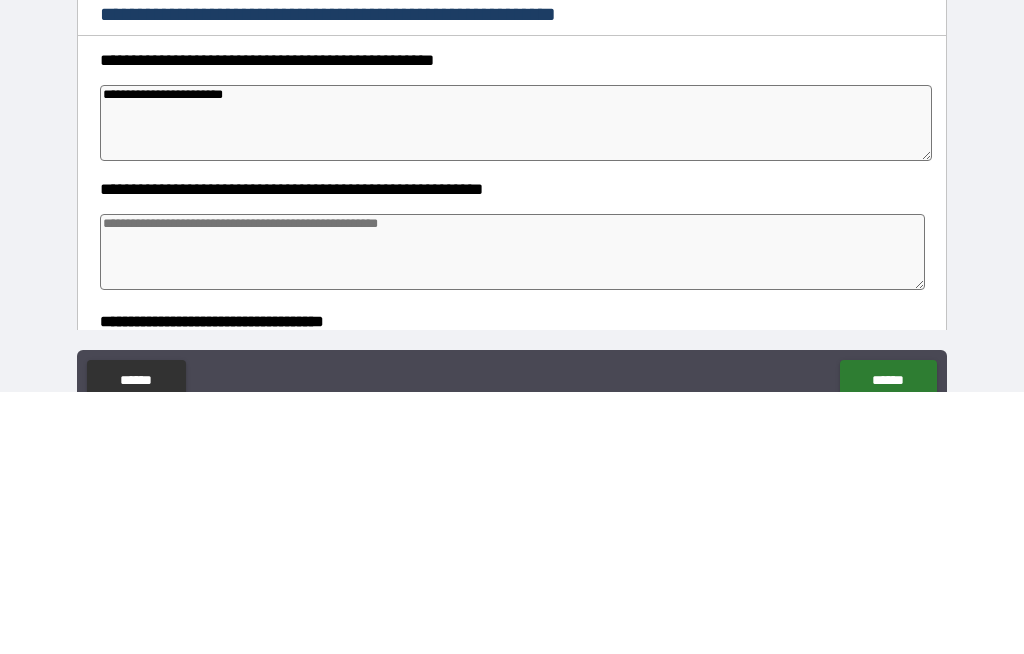 type on "*" 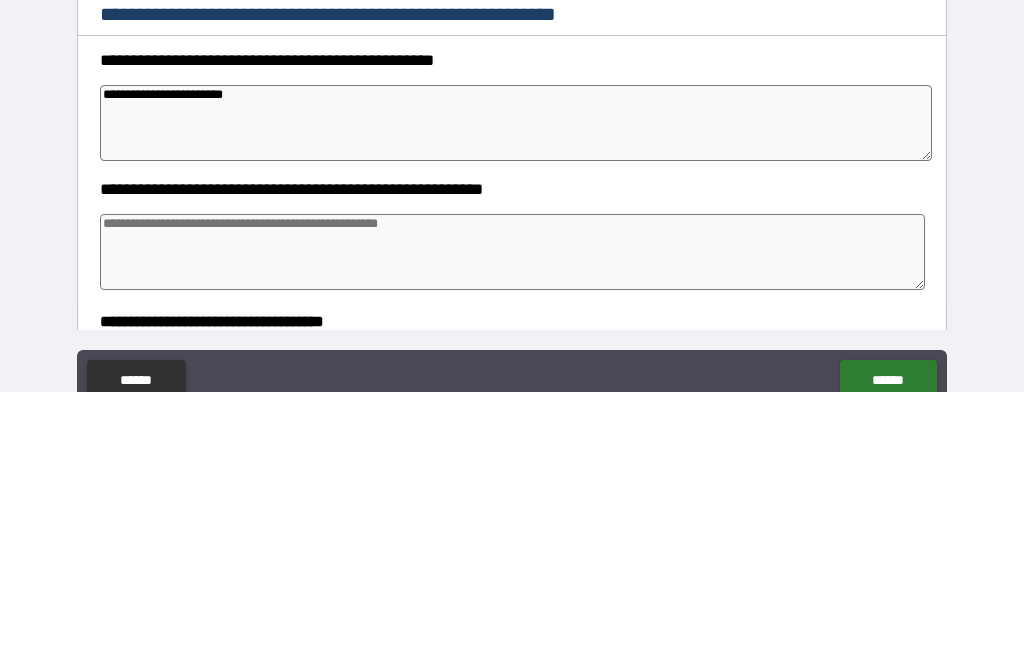 type on "**********" 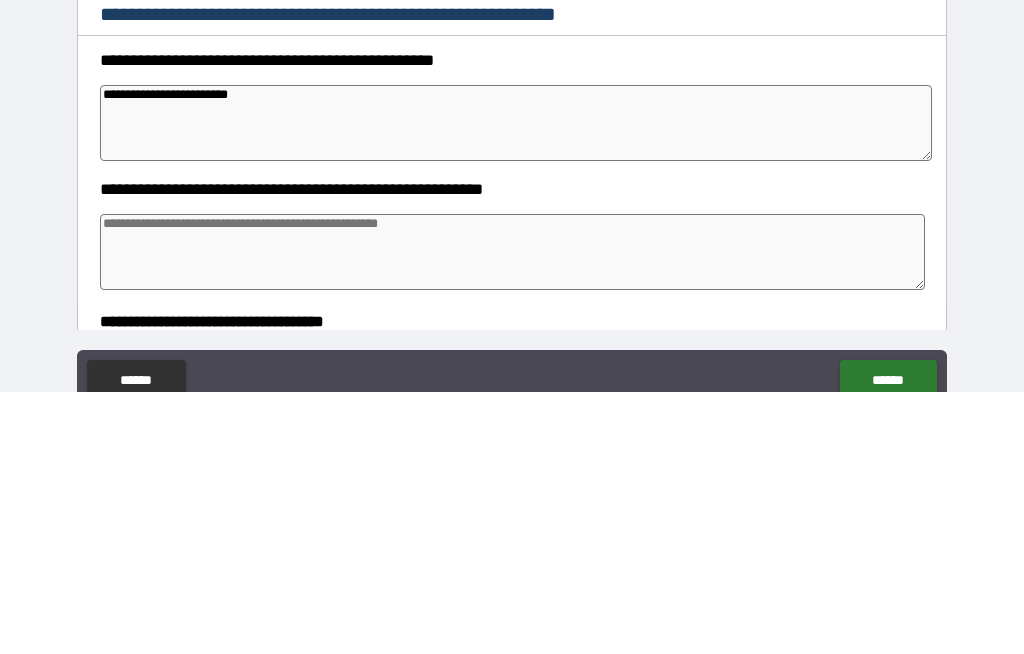 type on "*" 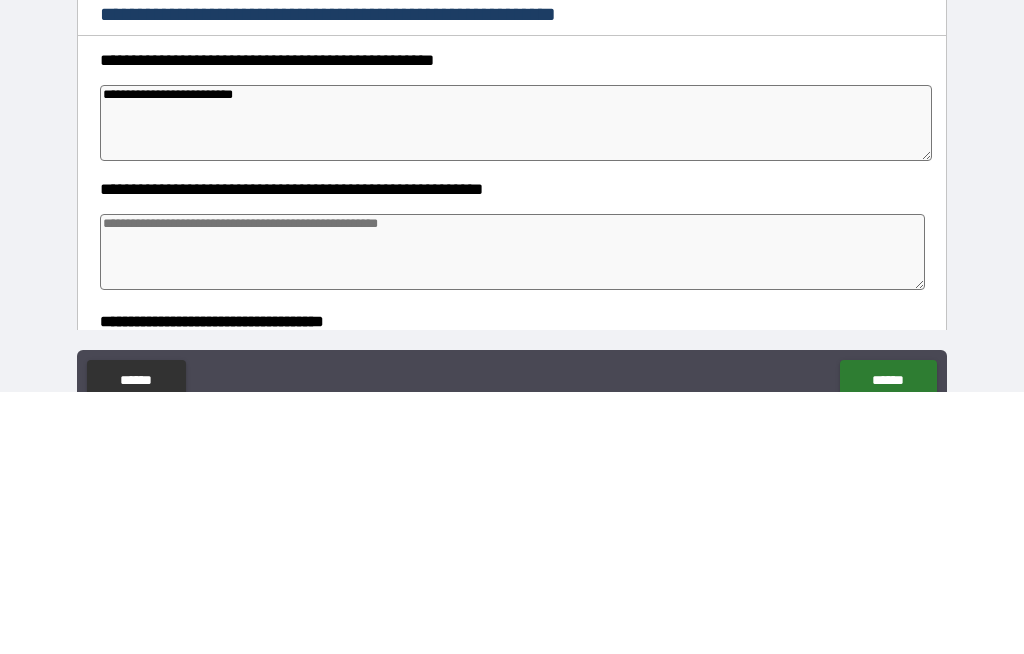 type on "*" 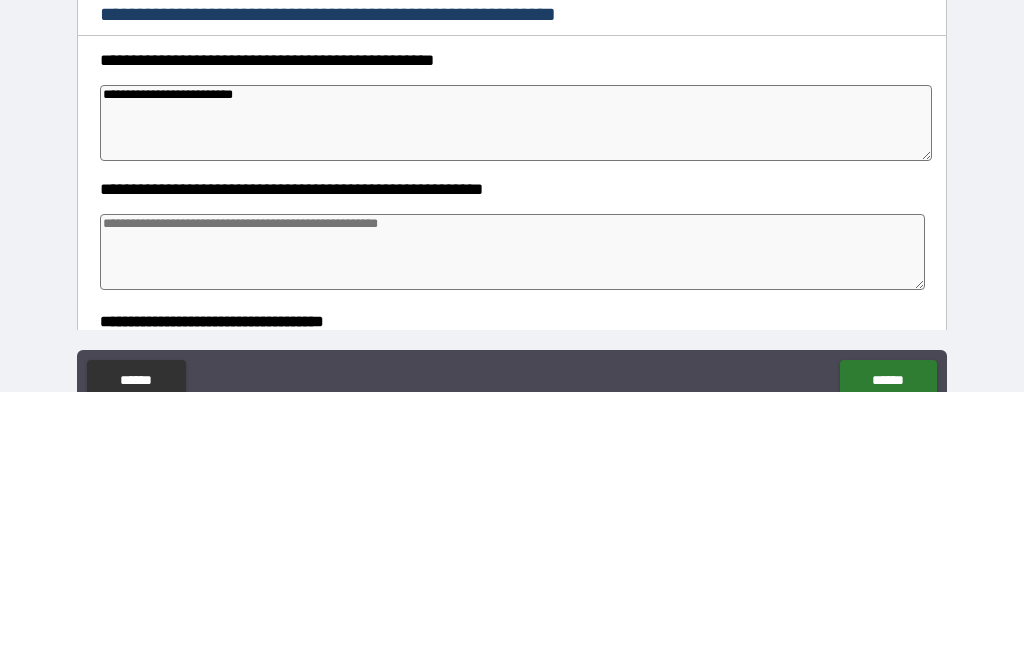 type on "**********" 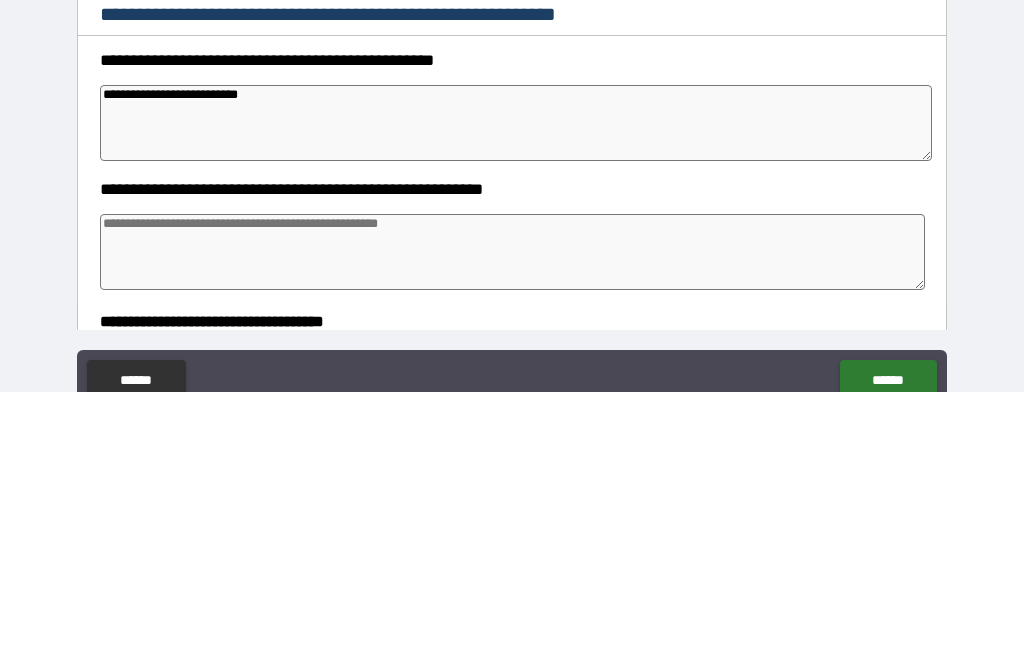 type on "*" 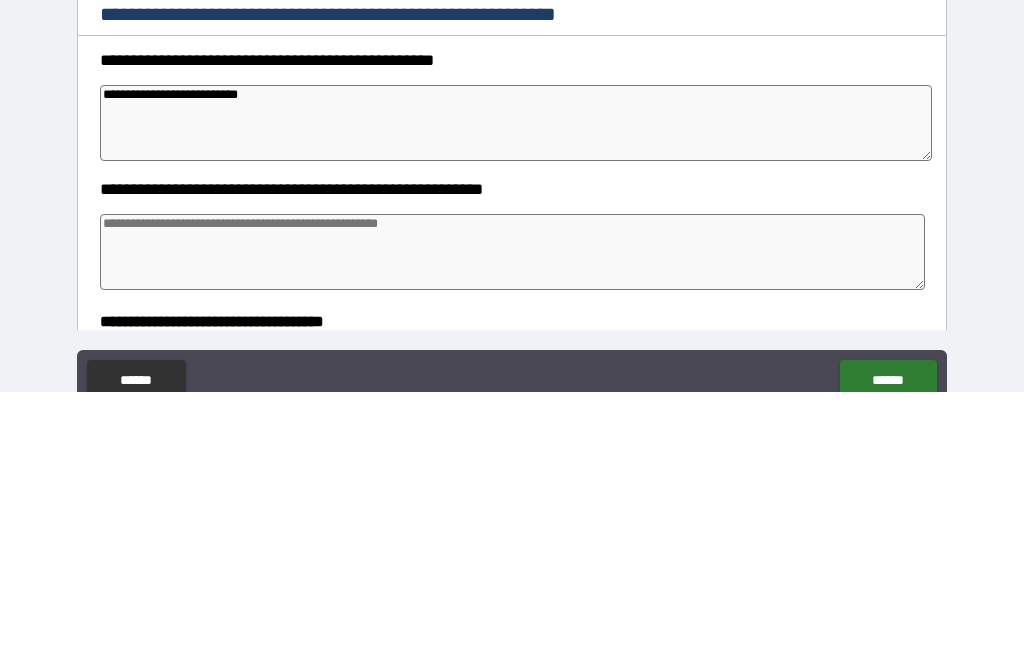 type on "*" 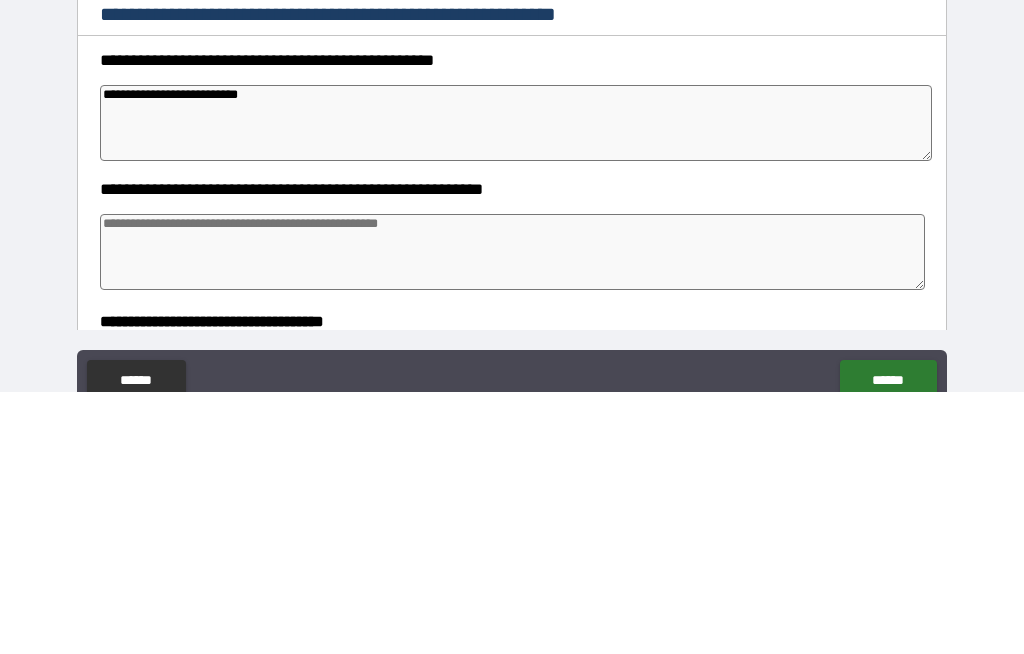 type on "*" 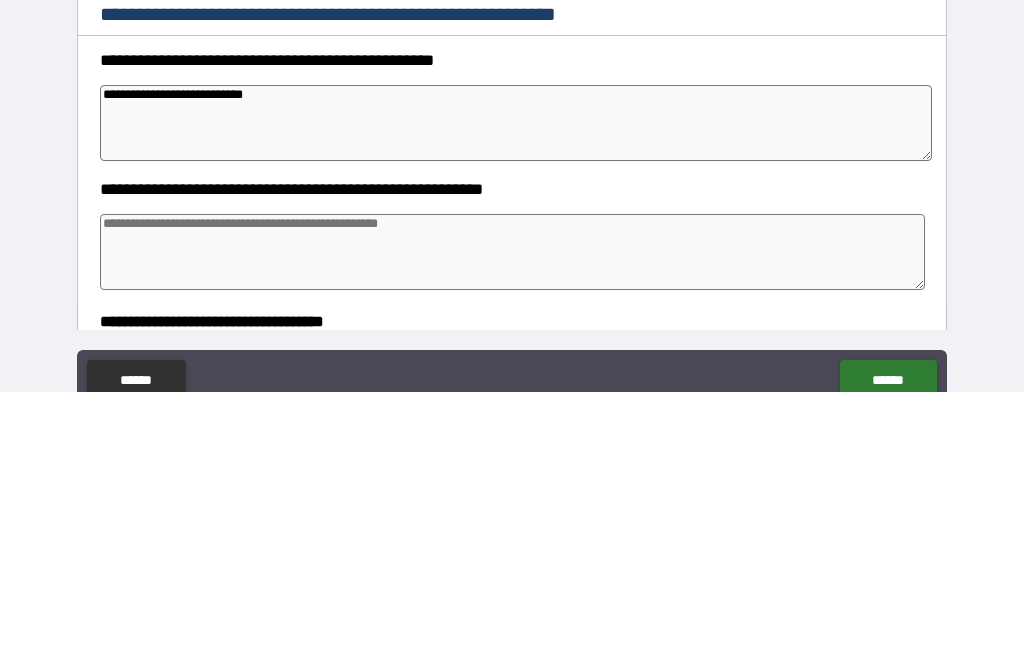 type on "*" 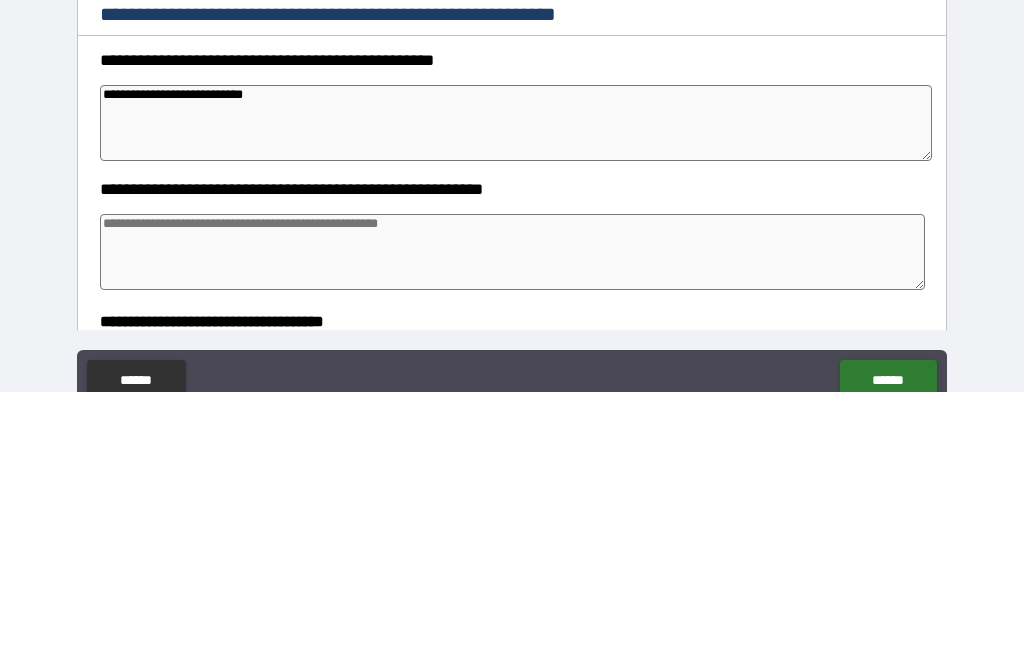 type on "**********" 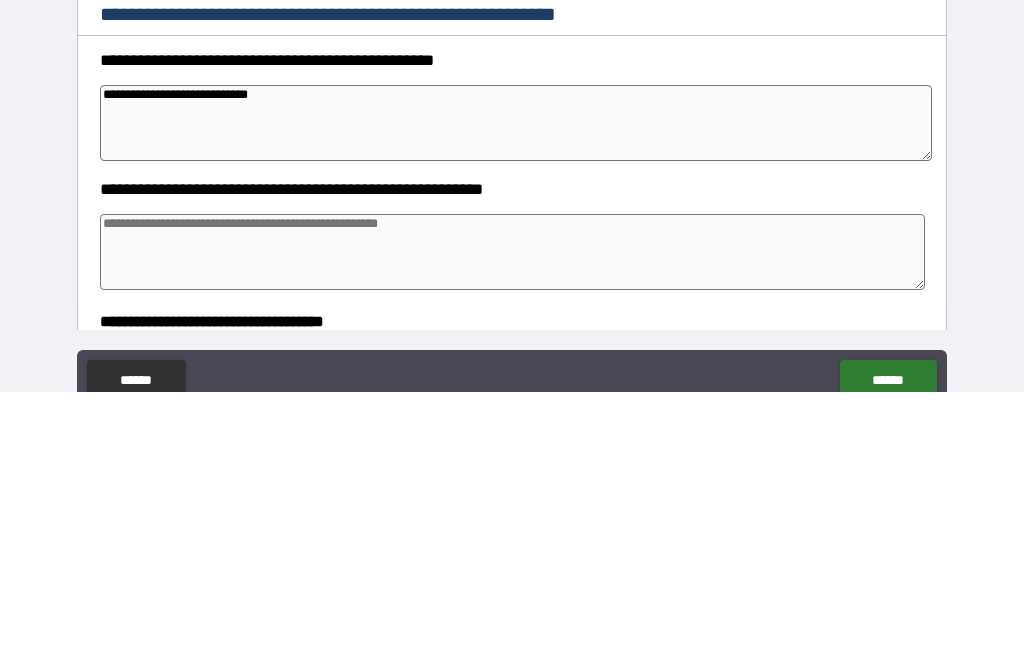 type on "*" 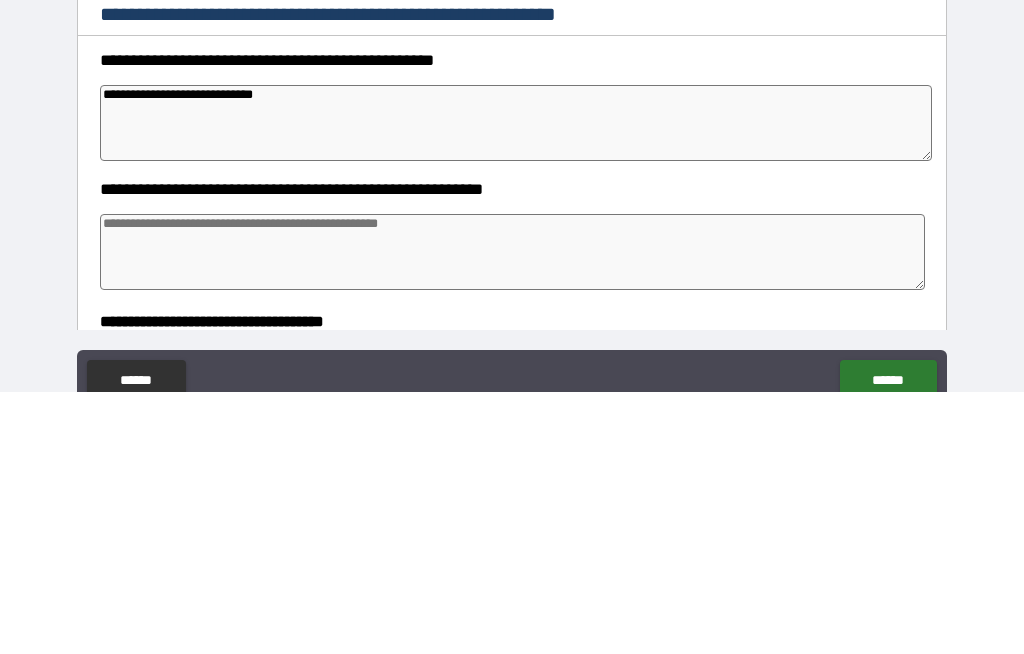 type on "*" 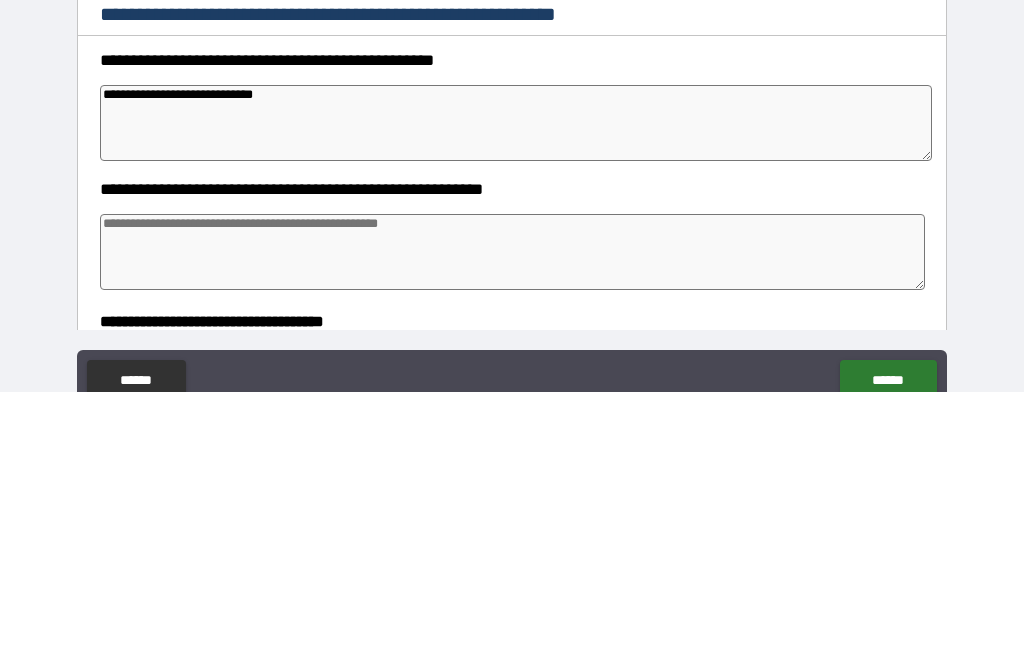 type on "*" 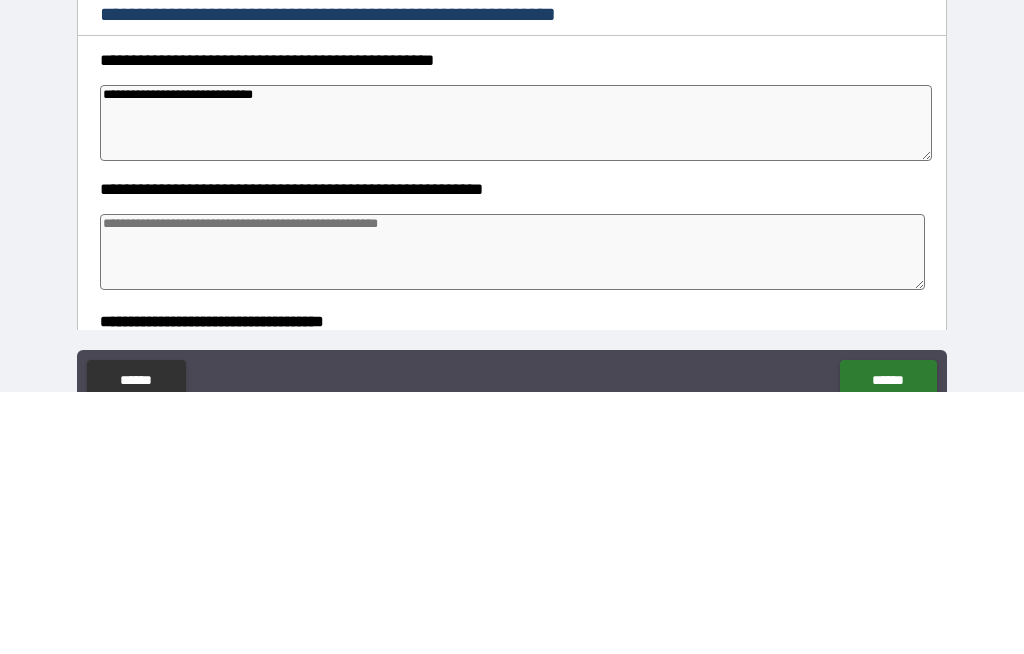 type on "*" 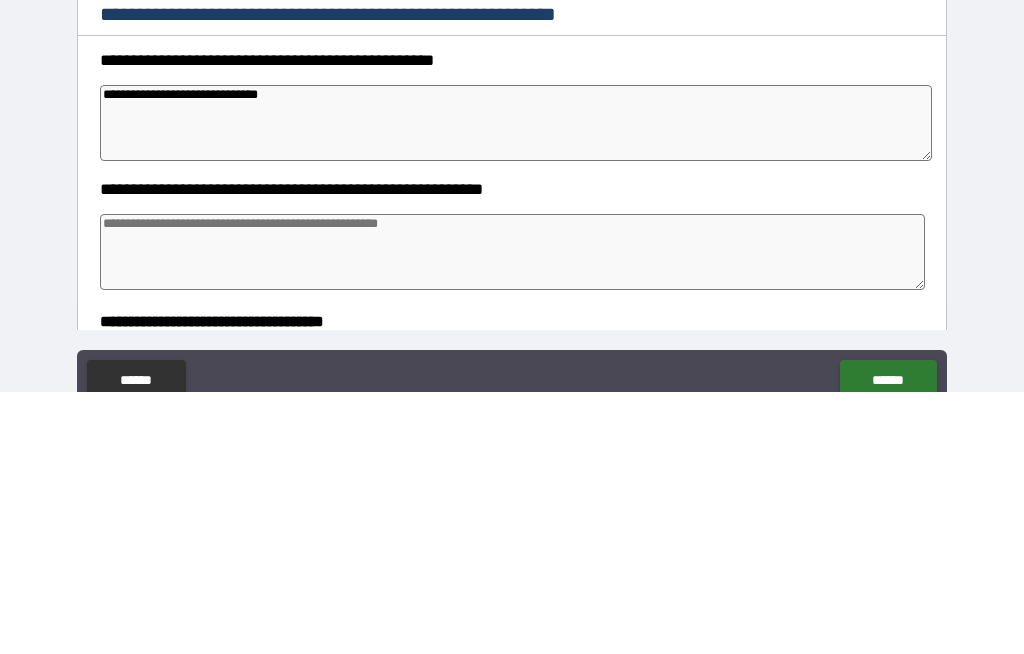 type on "*" 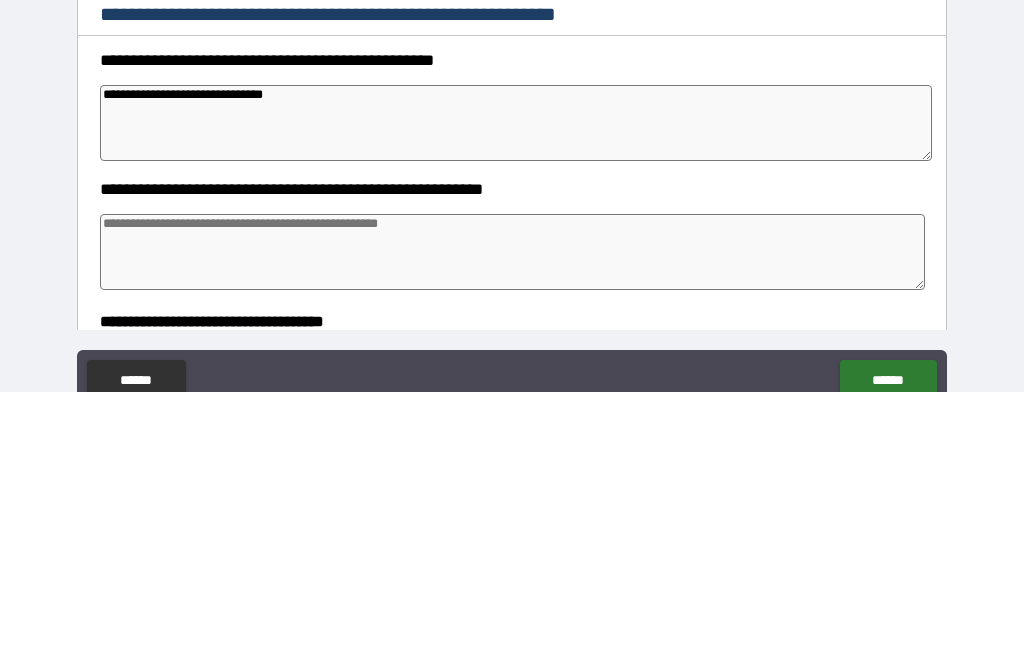 type on "*" 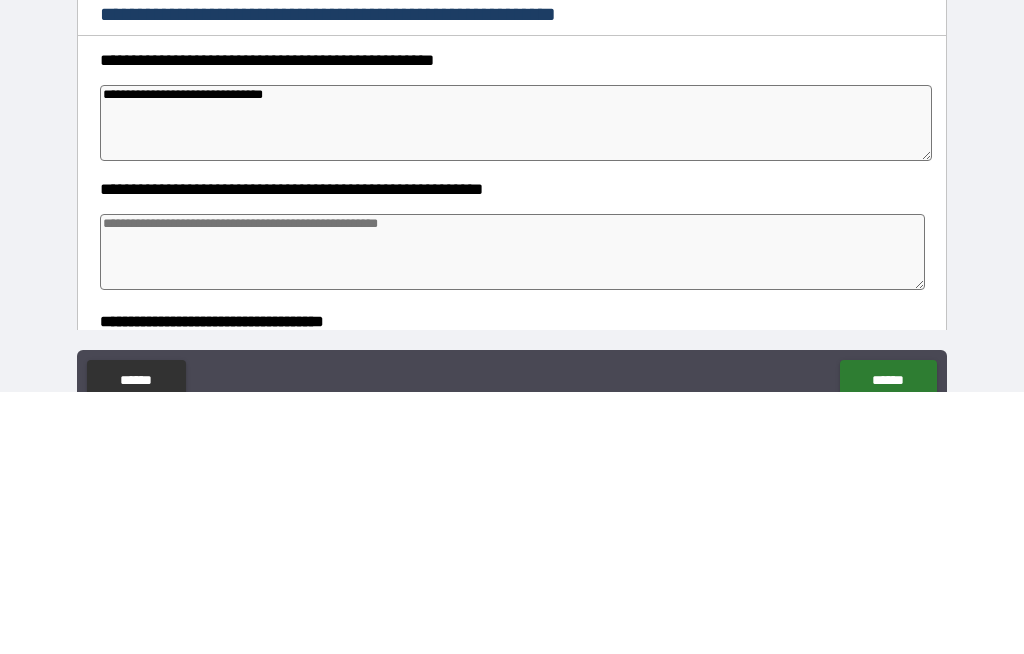 type on "*" 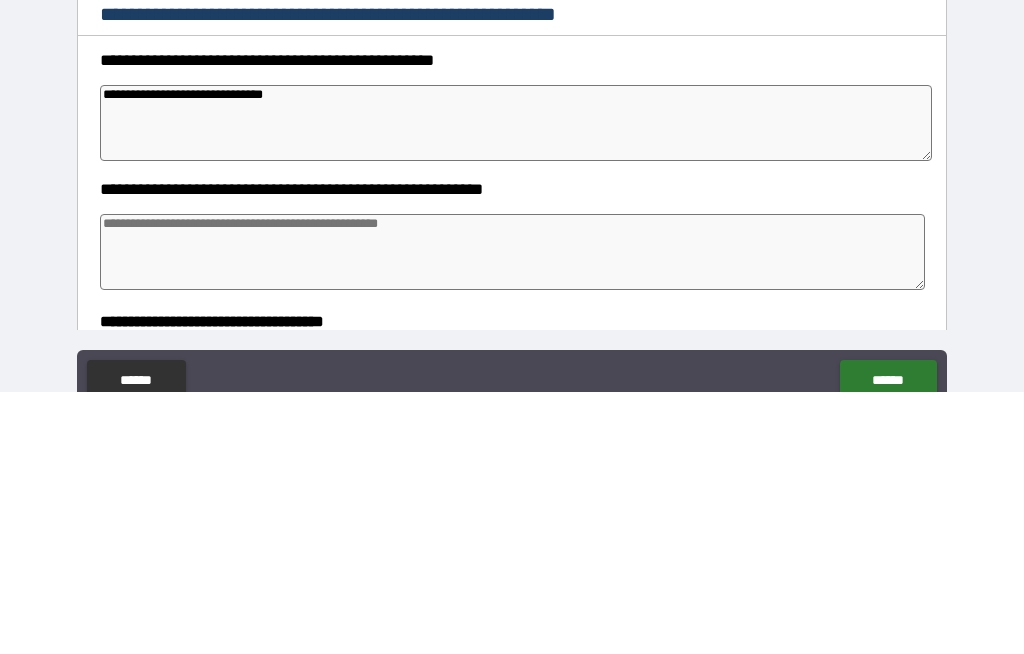 type on "*" 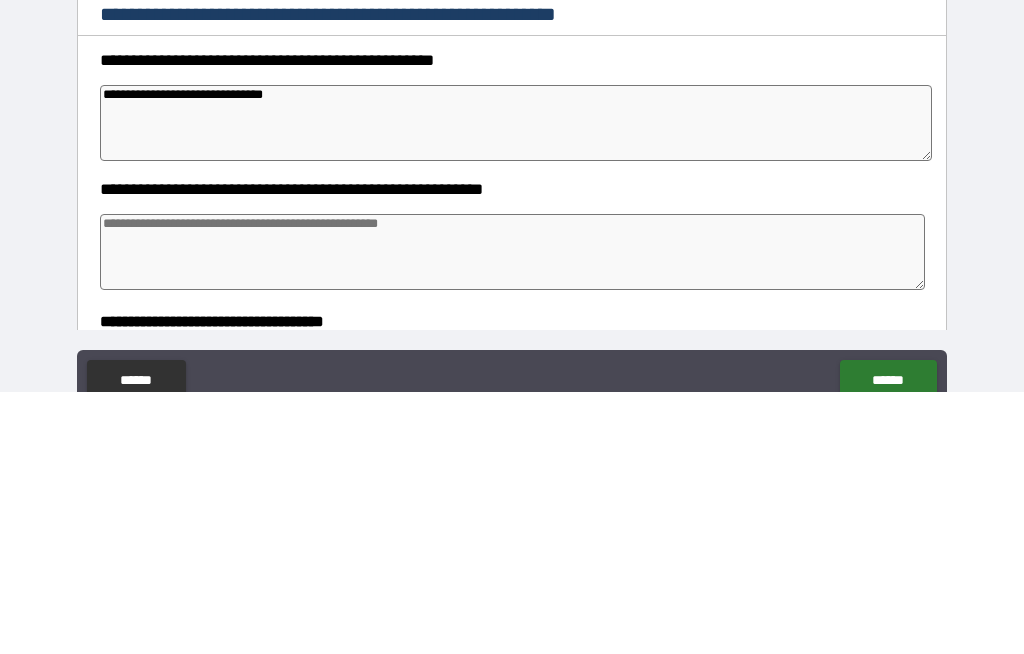 type on "**********" 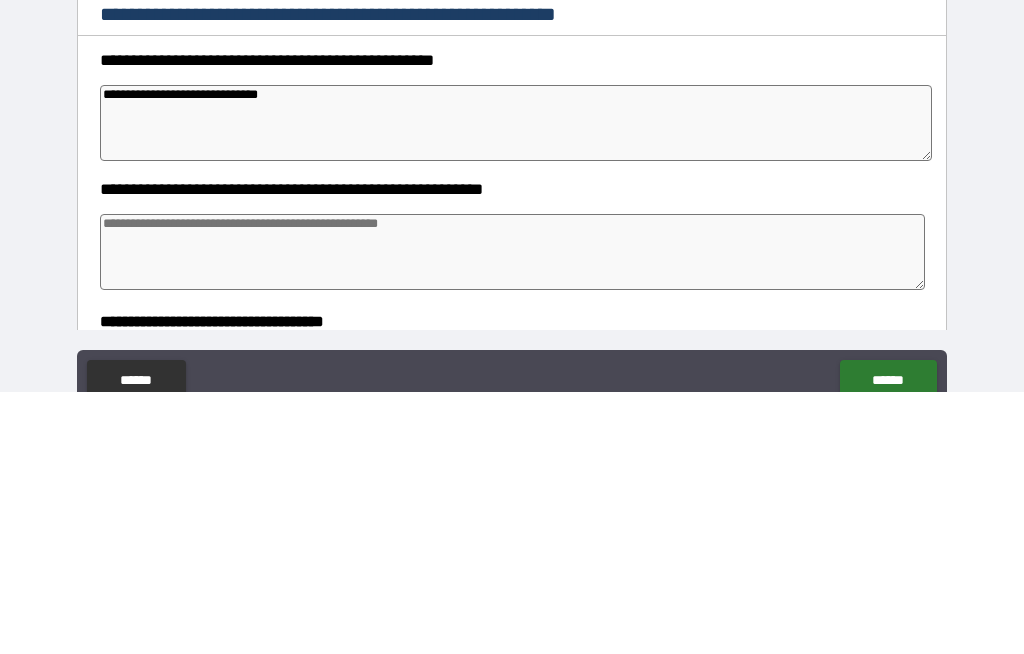 type on "*" 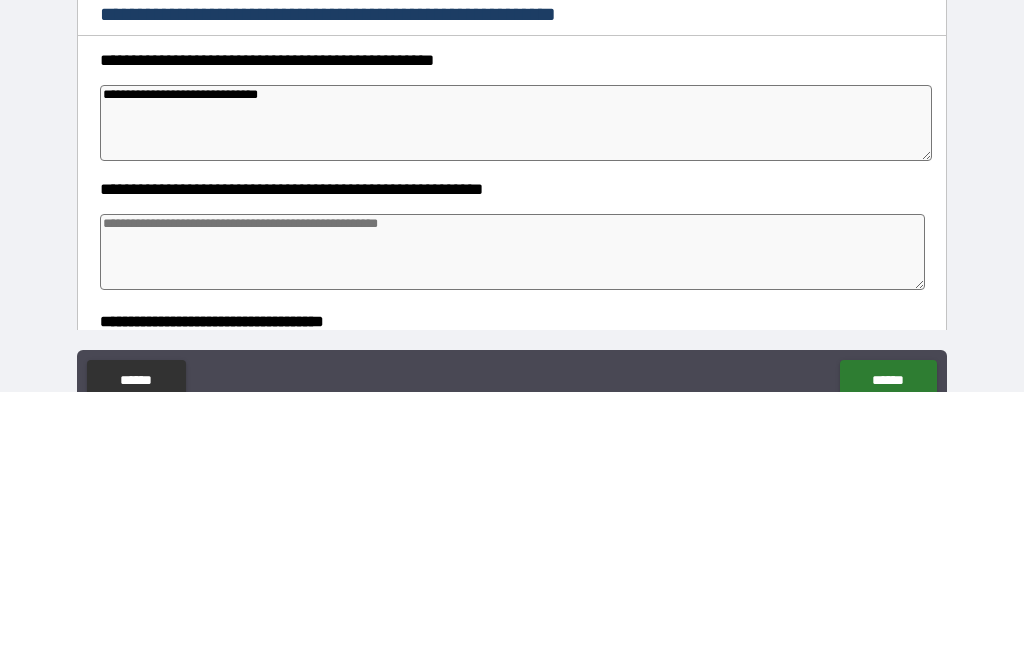type on "*" 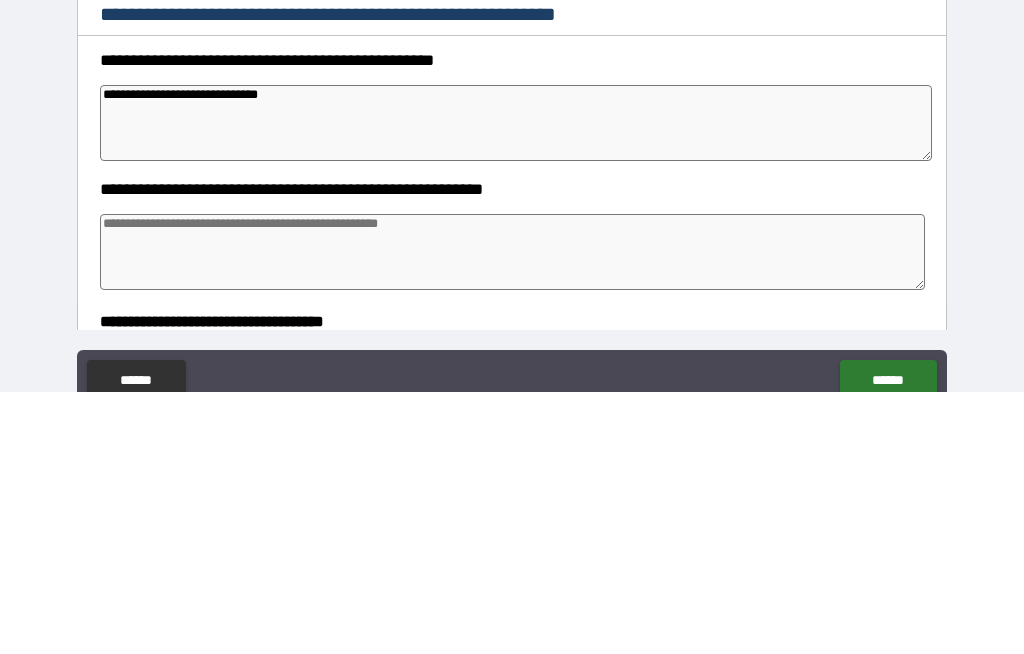 type on "*" 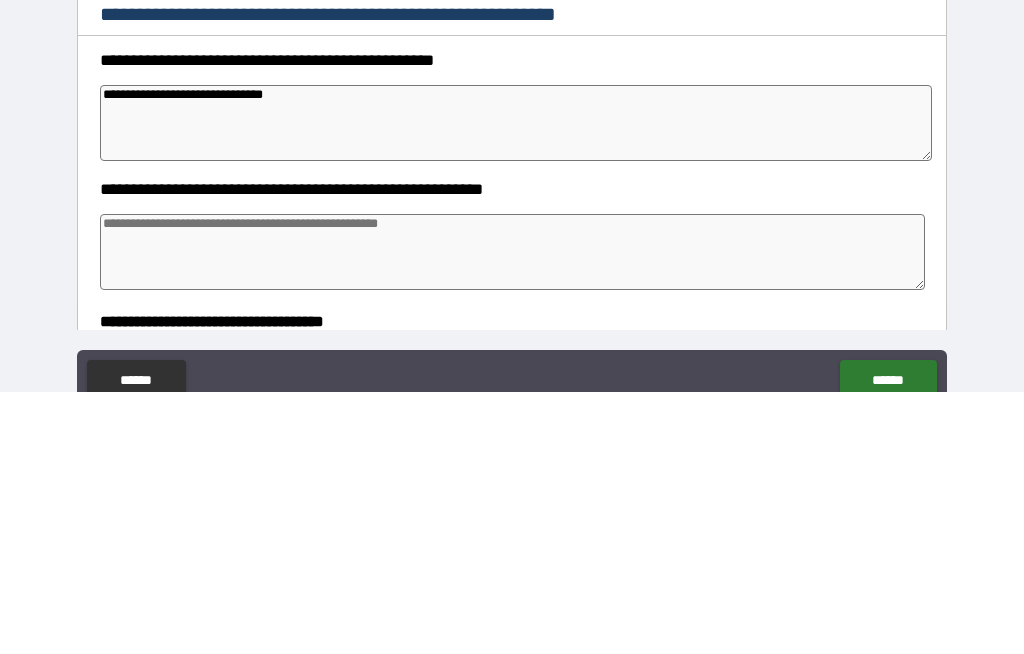 type on "*" 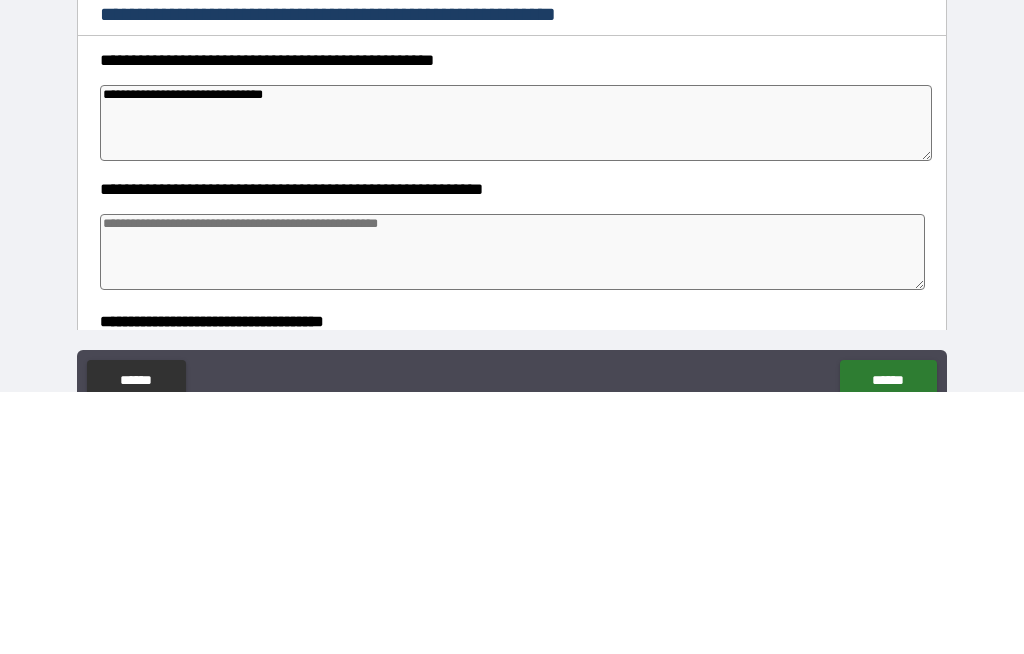 type on "*" 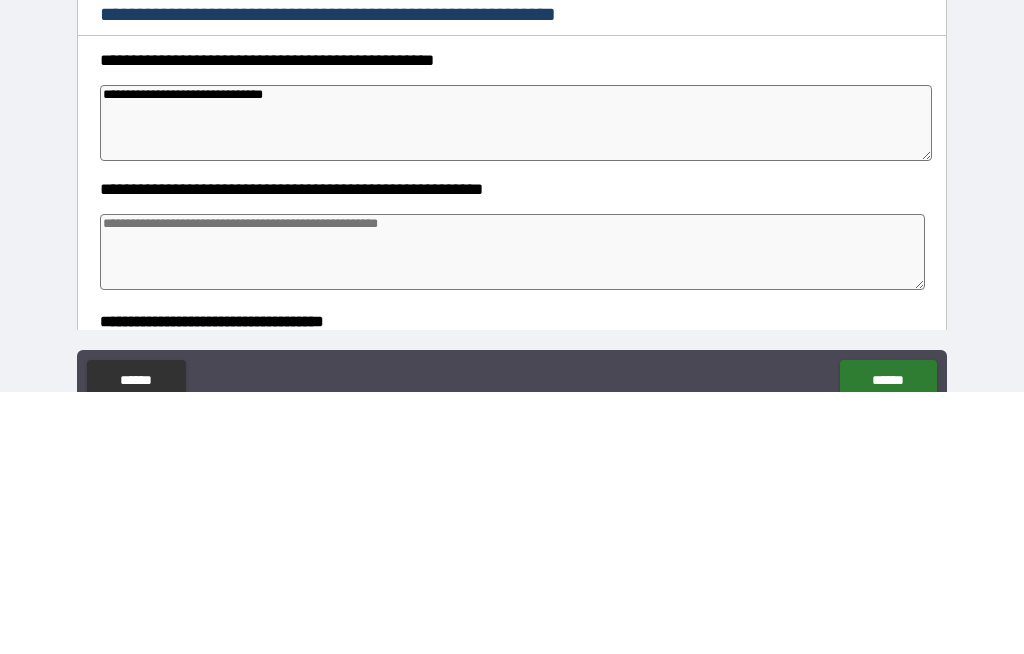 type on "**********" 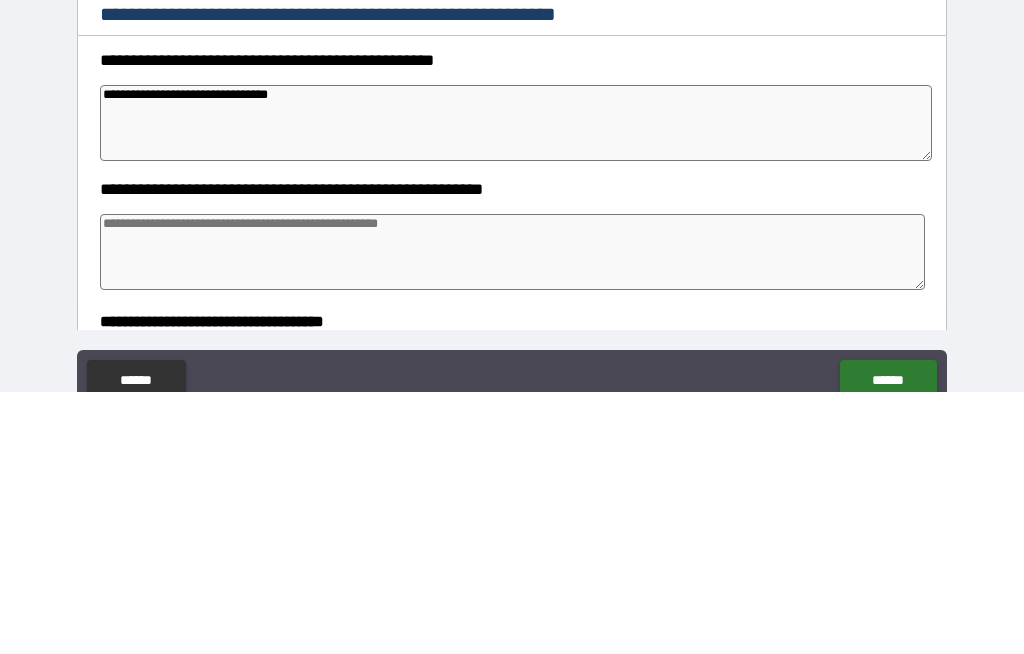 type on "*" 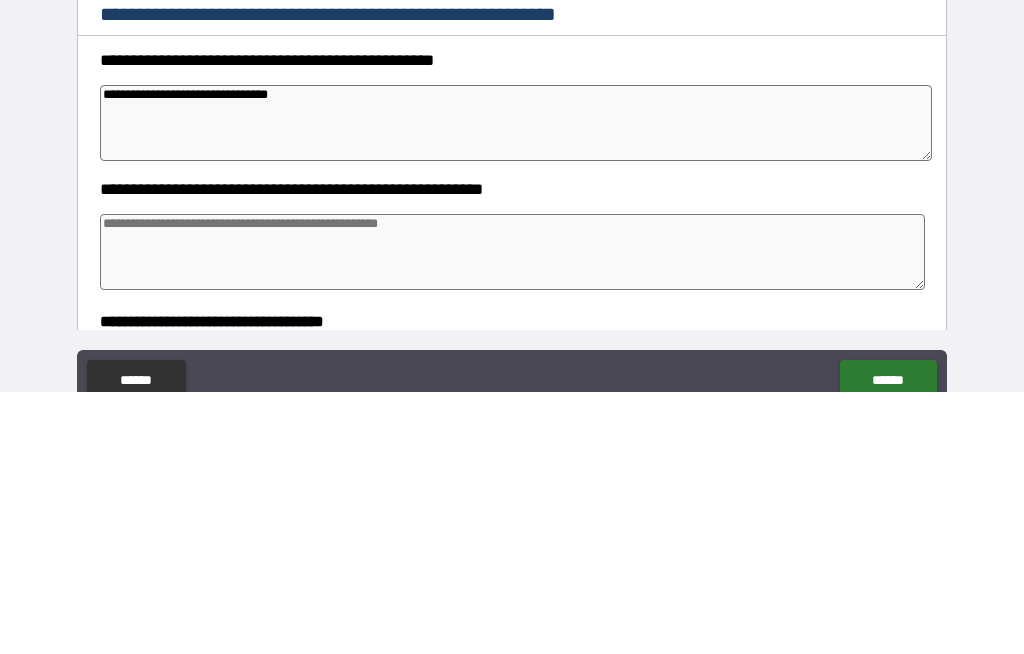 type on "*" 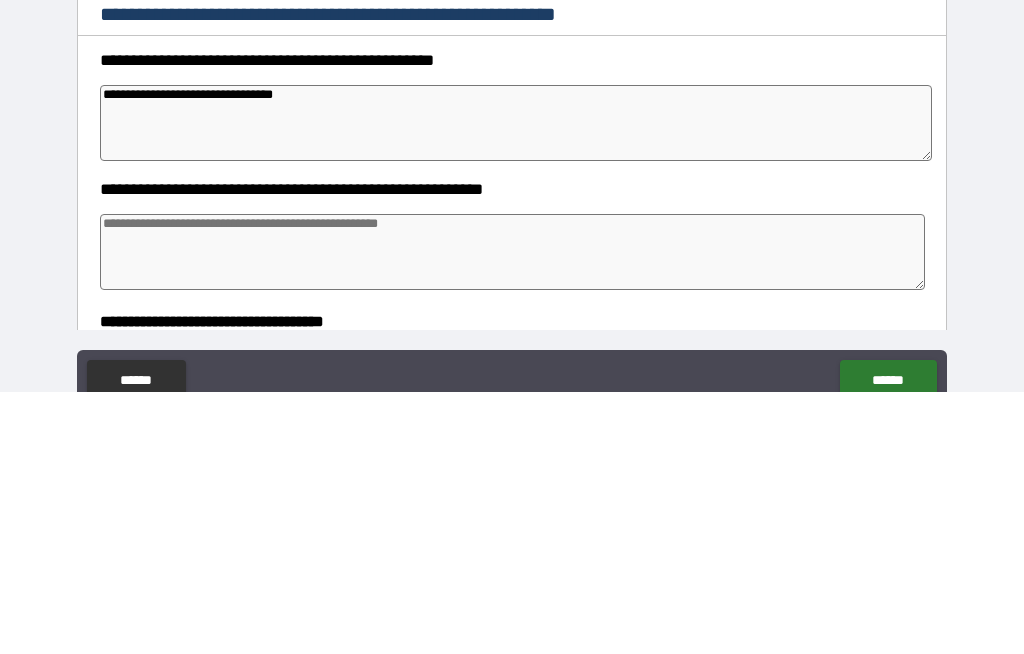 type on "*" 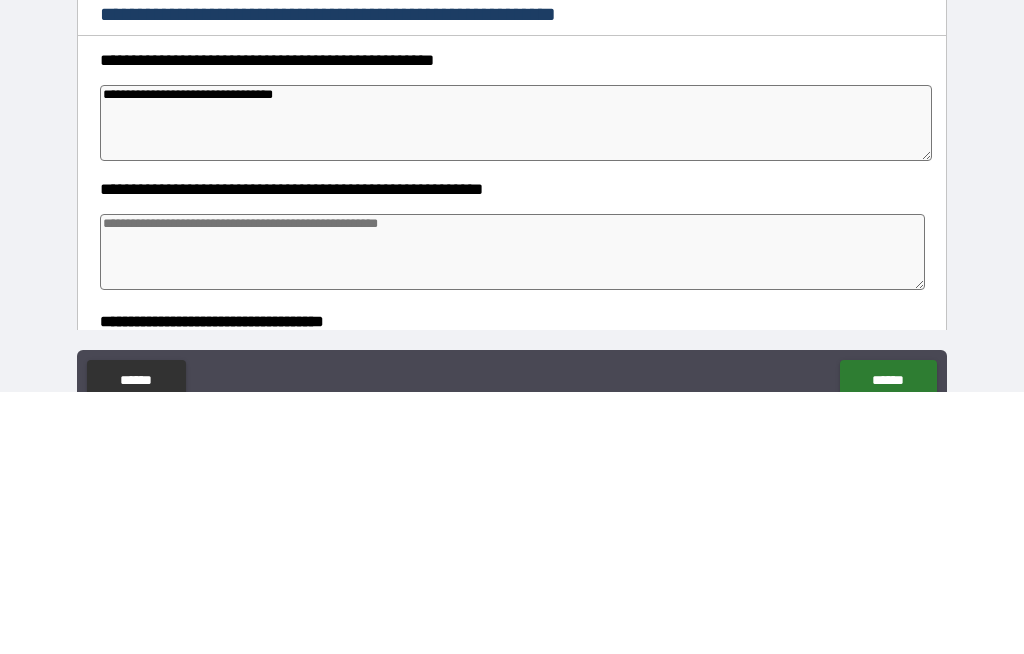 type on "*" 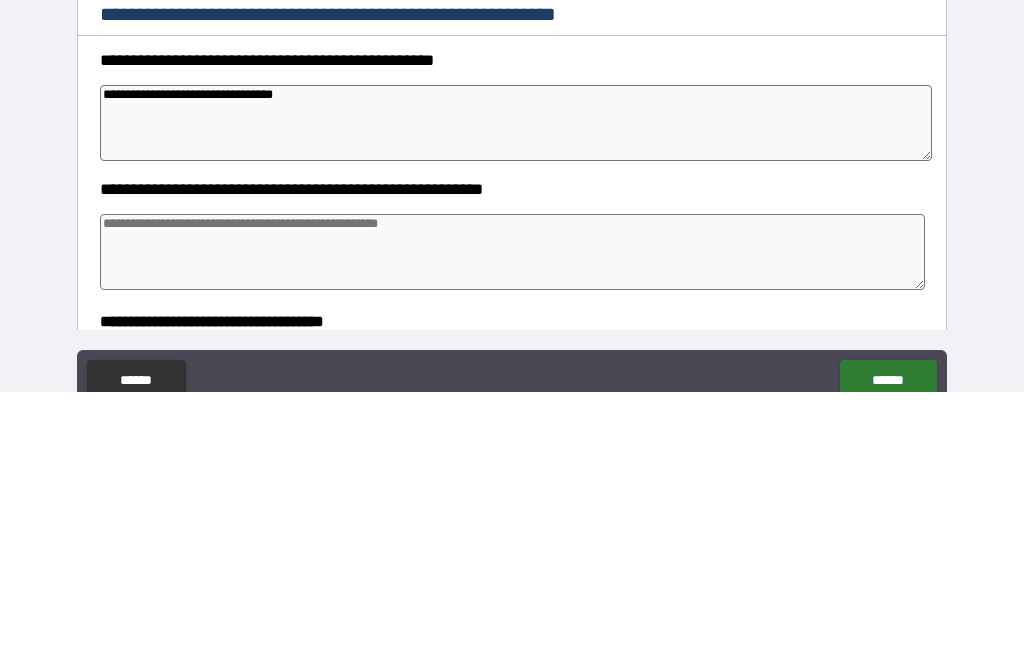 type on "*" 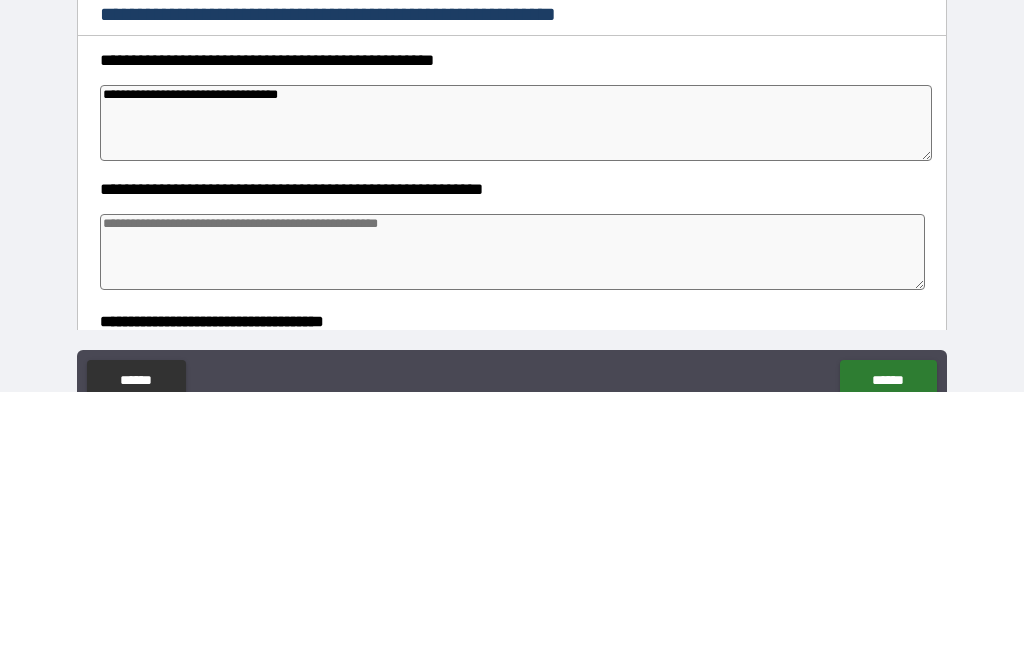 type on "*" 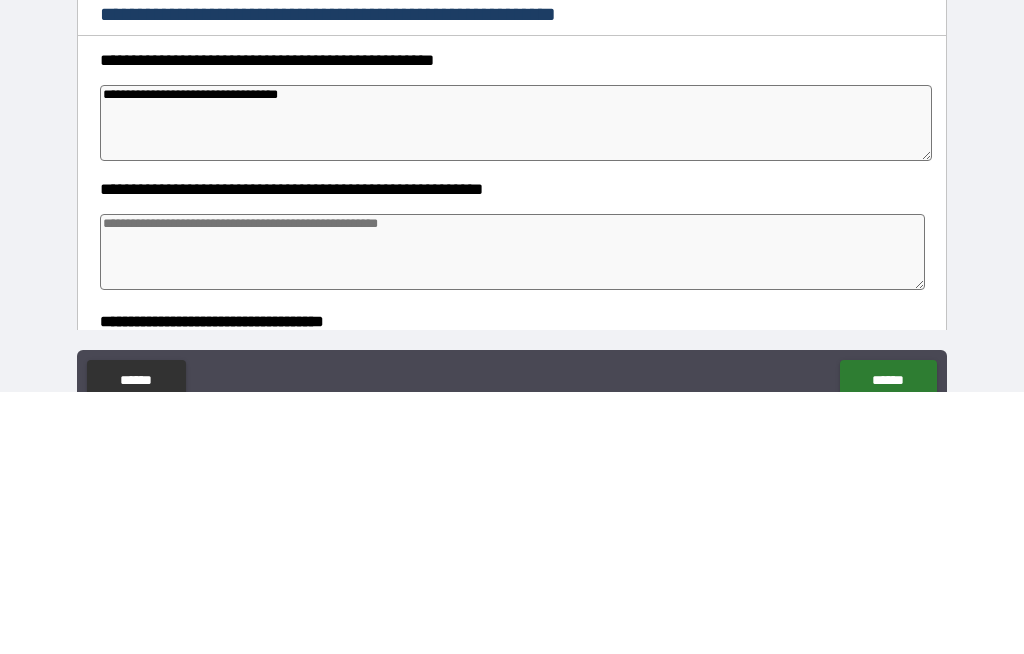 type on "*" 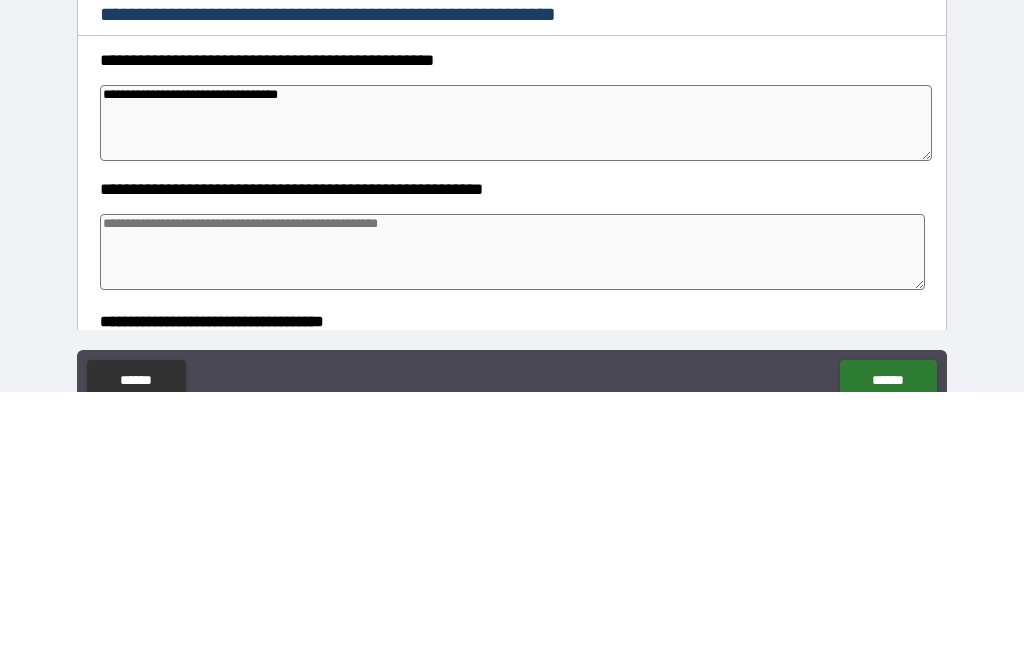 type on "*" 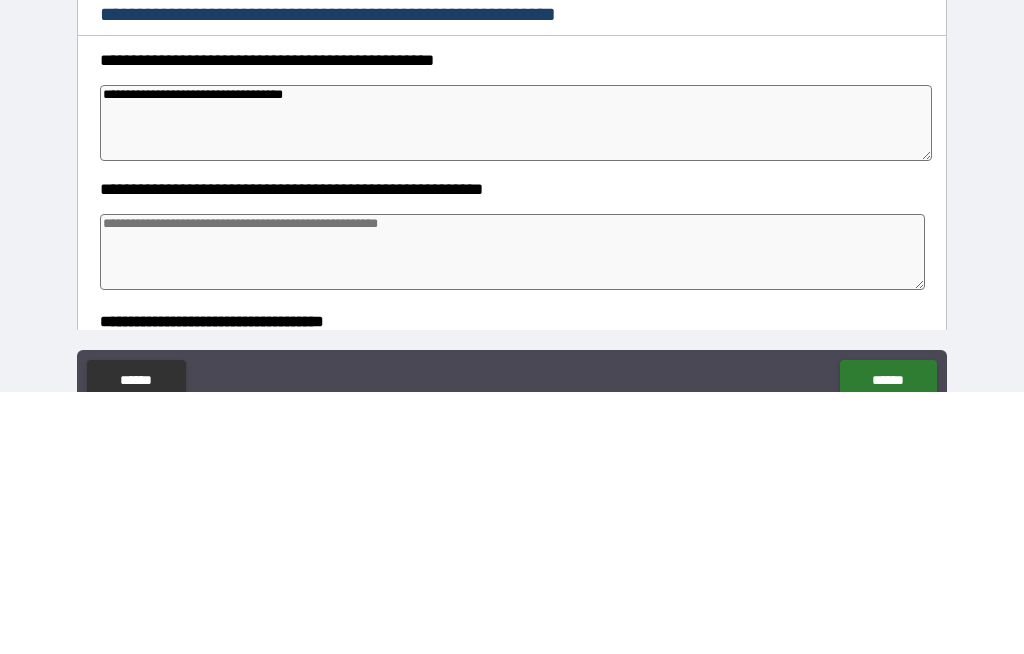 type on "*" 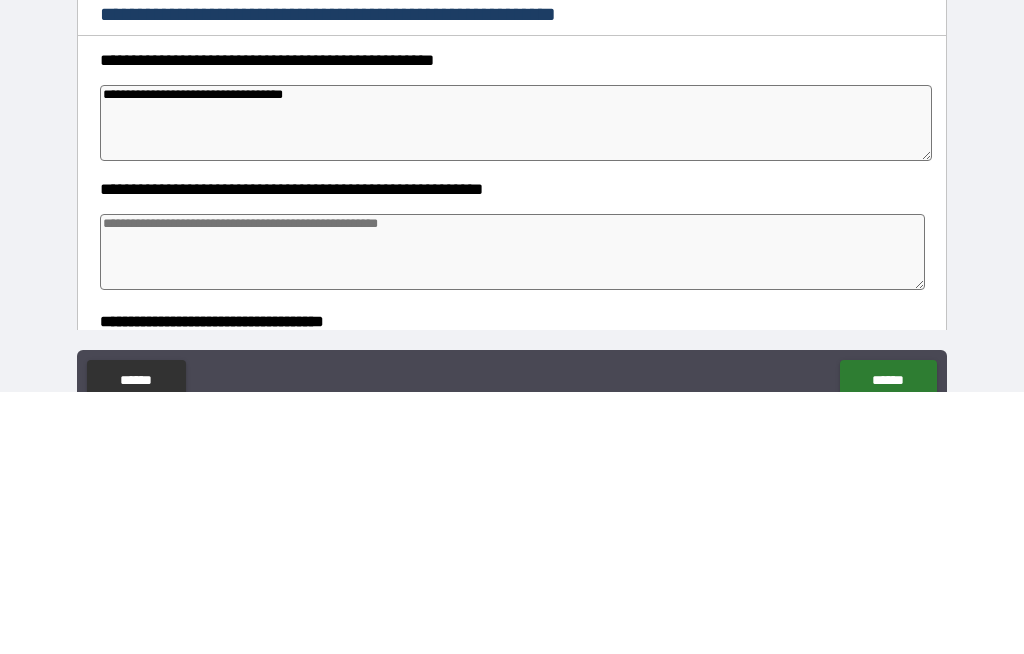 type on "*" 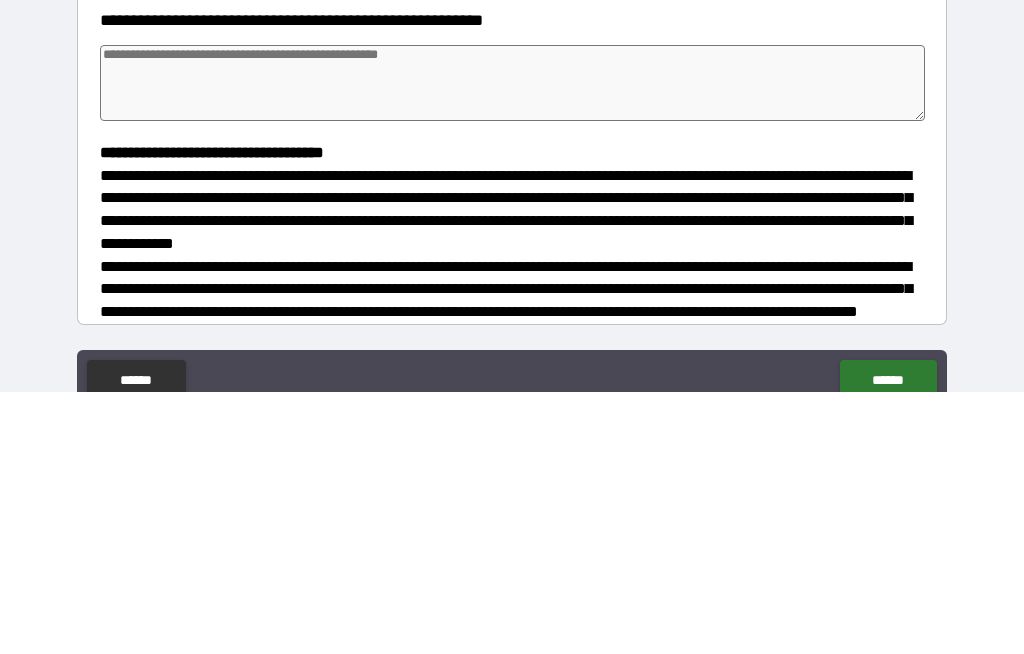 scroll, scrollTop: 222, scrollLeft: 0, axis: vertical 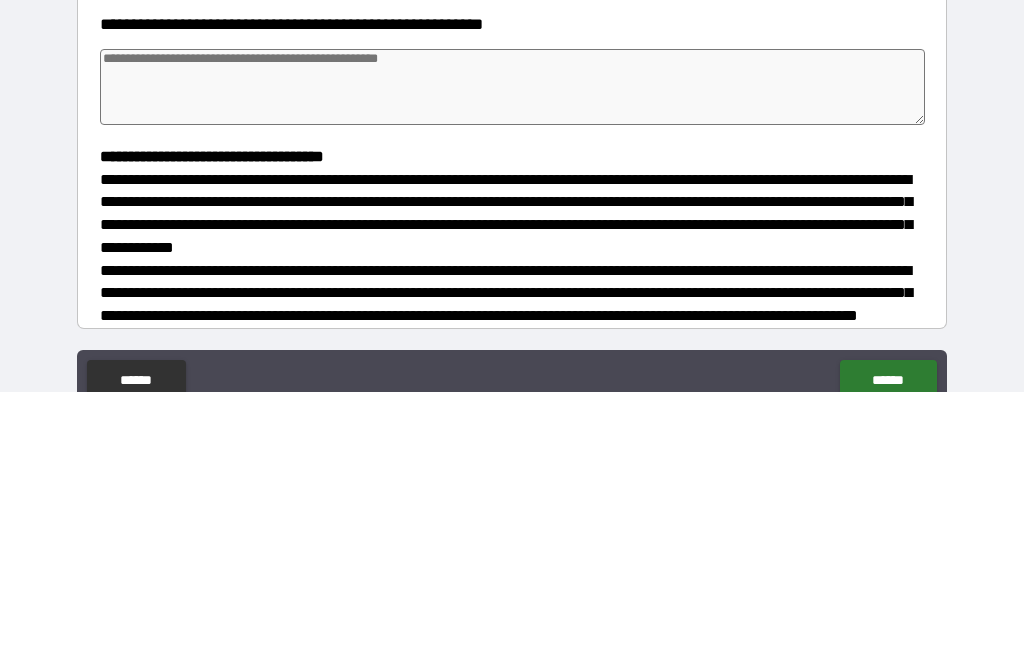 type on "**********" 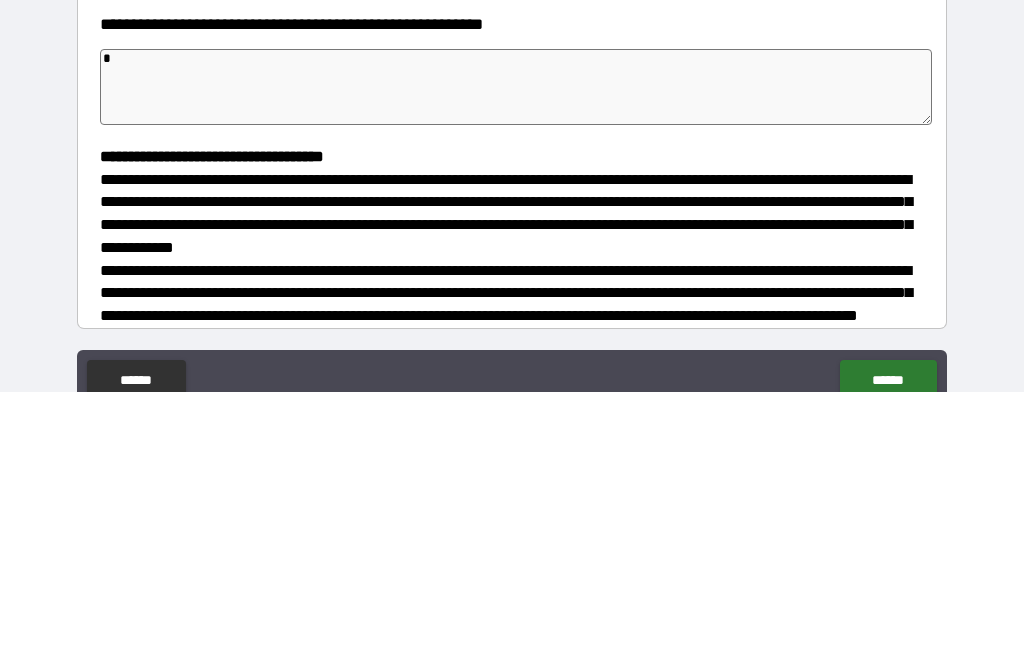 type on "*" 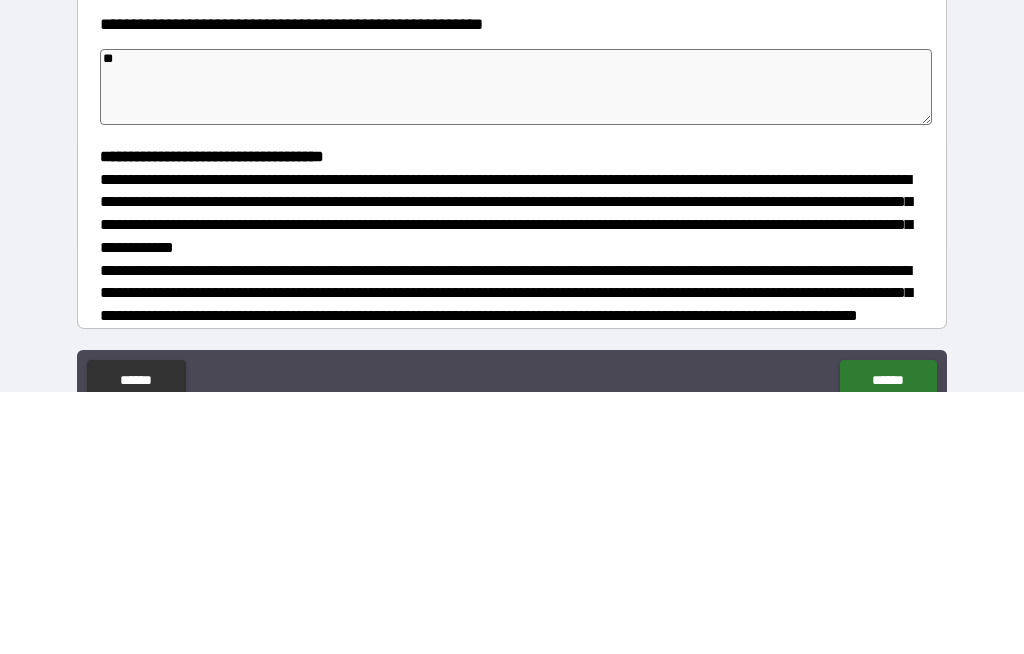 type on "*" 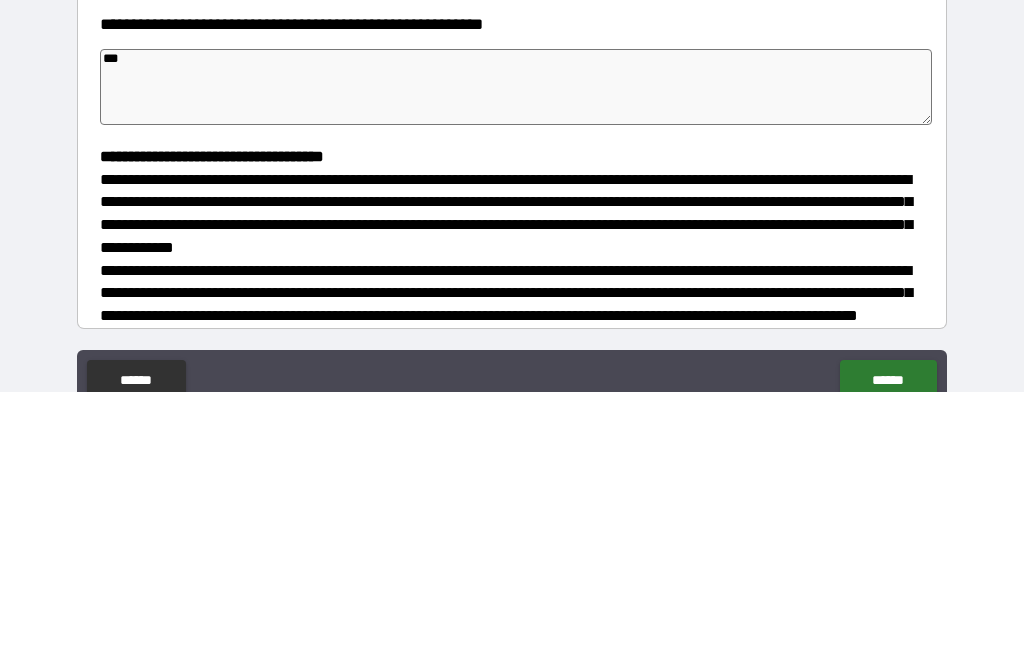 type on "*" 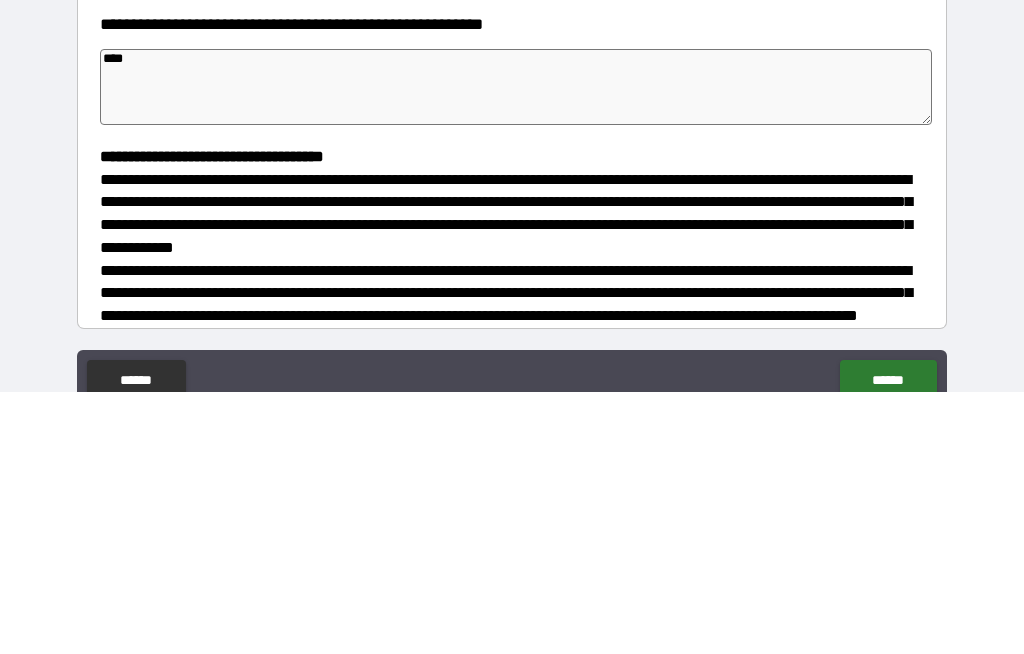 type 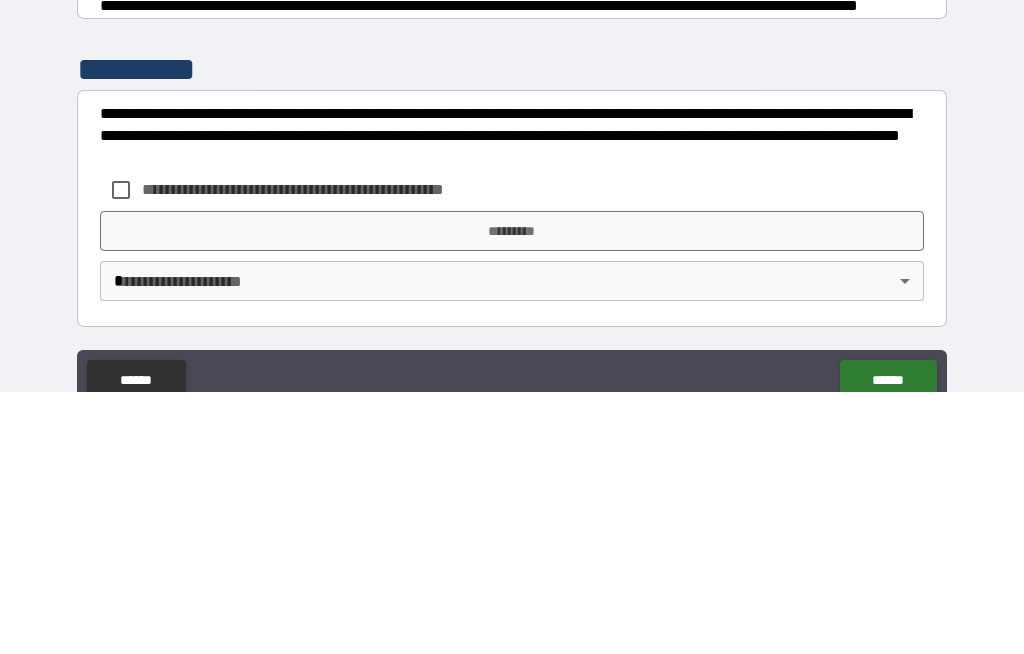 scroll, scrollTop: 548, scrollLeft: 0, axis: vertical 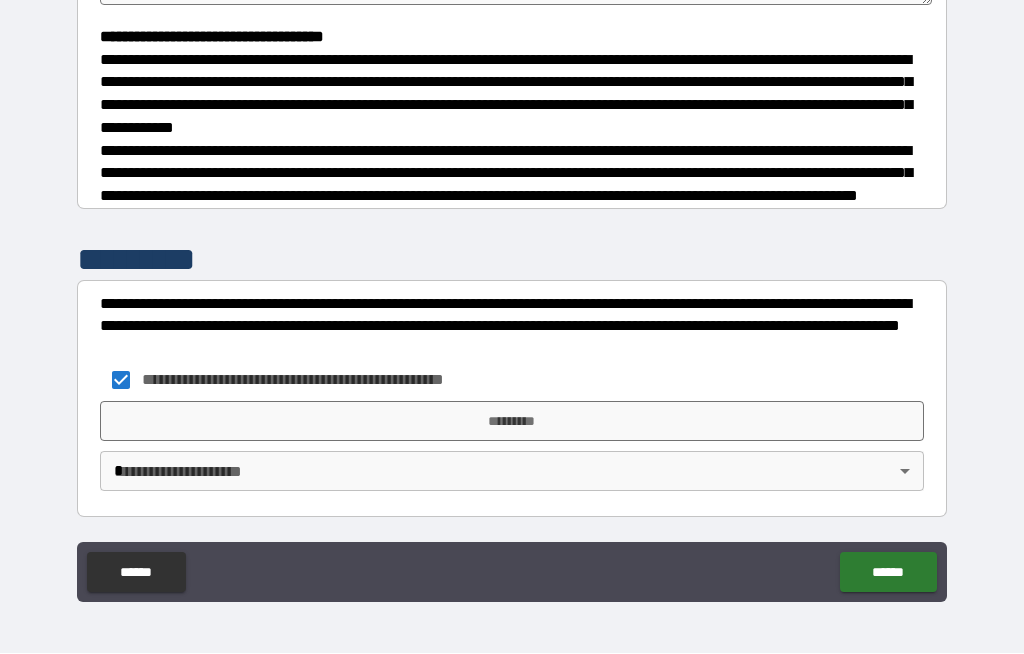 click on "*********" at bounding box center (512, 422) 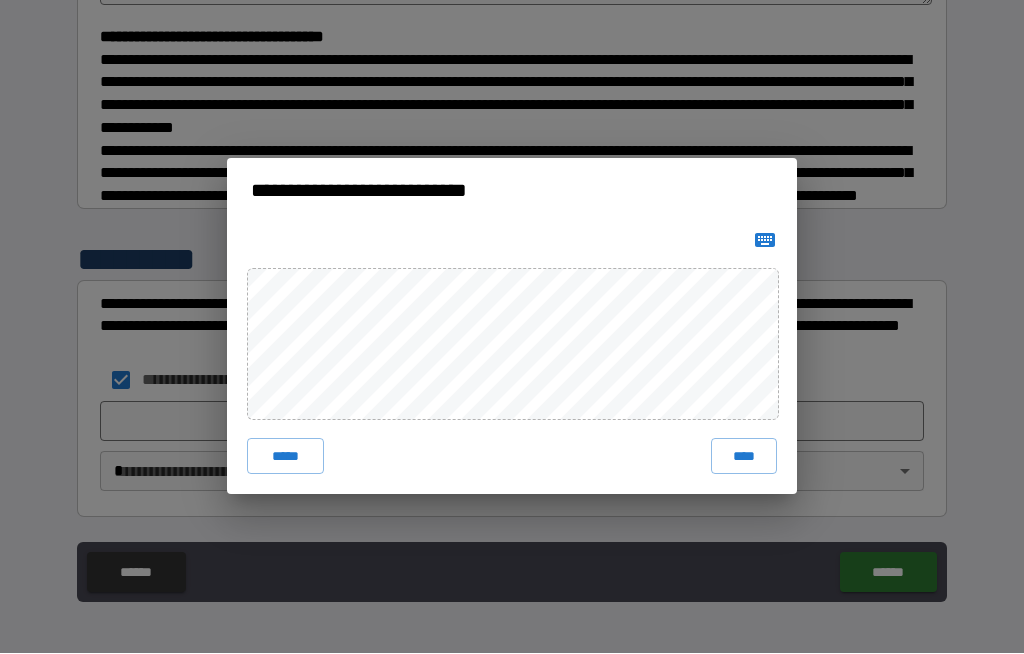 click on "****" at bounding box center [744, 457] 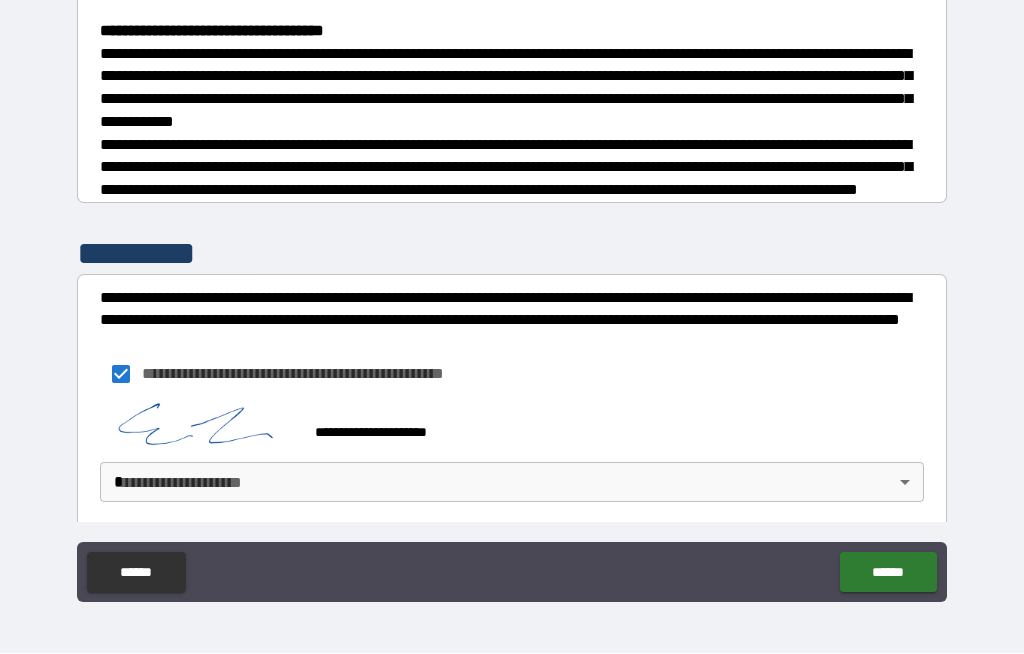 click on "**********" at bounding box center (512, 292) 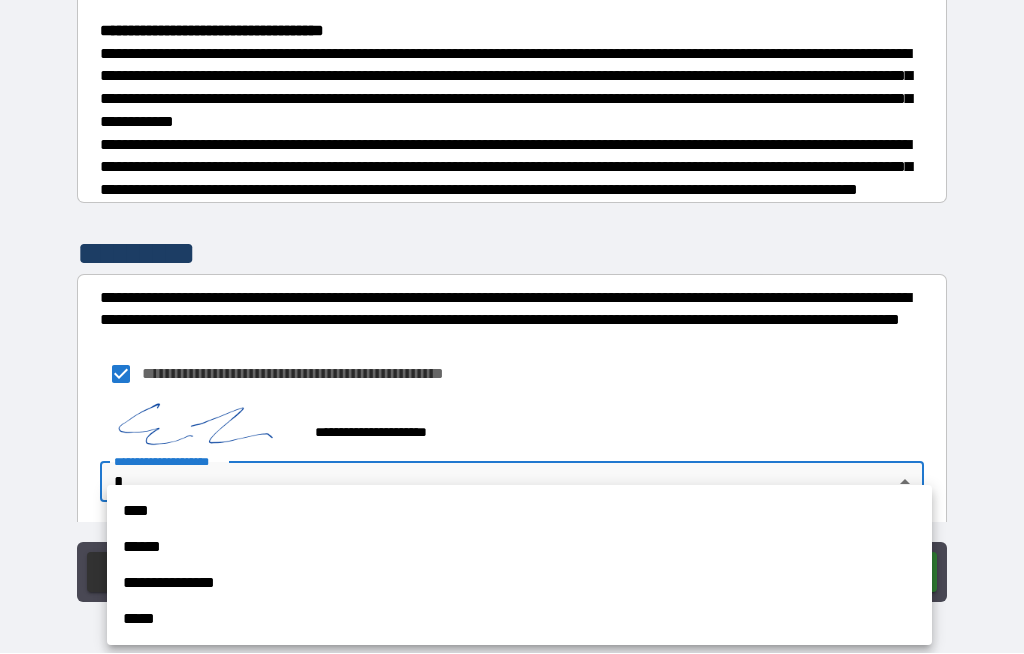 click on "**********" at bounding box center (519, 584) 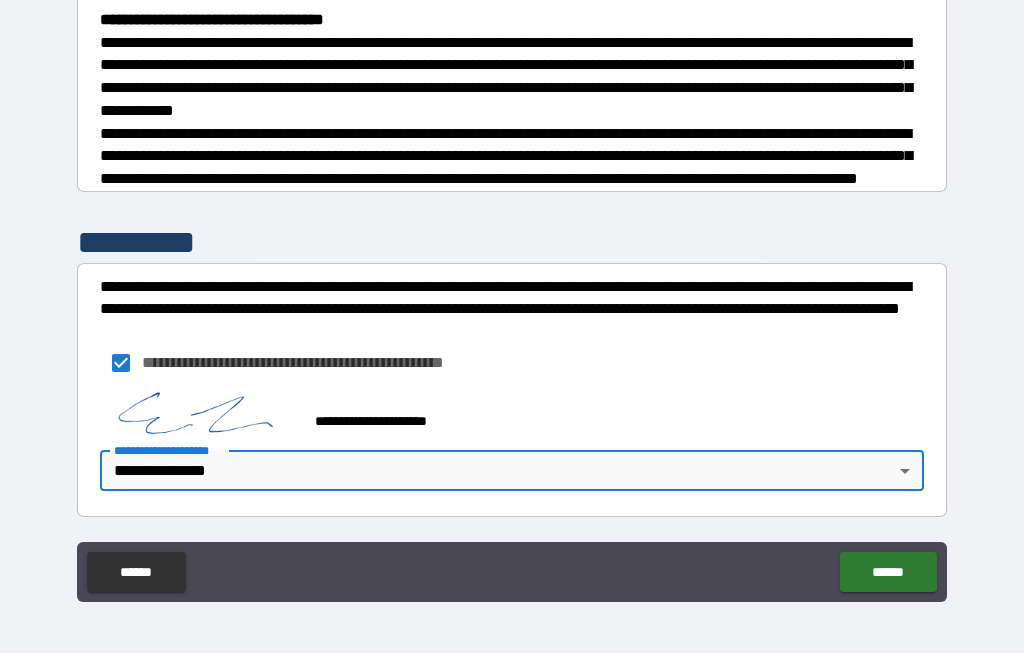 scroll, scrollTop: 567, scrollLeft: 0, axis: vertical 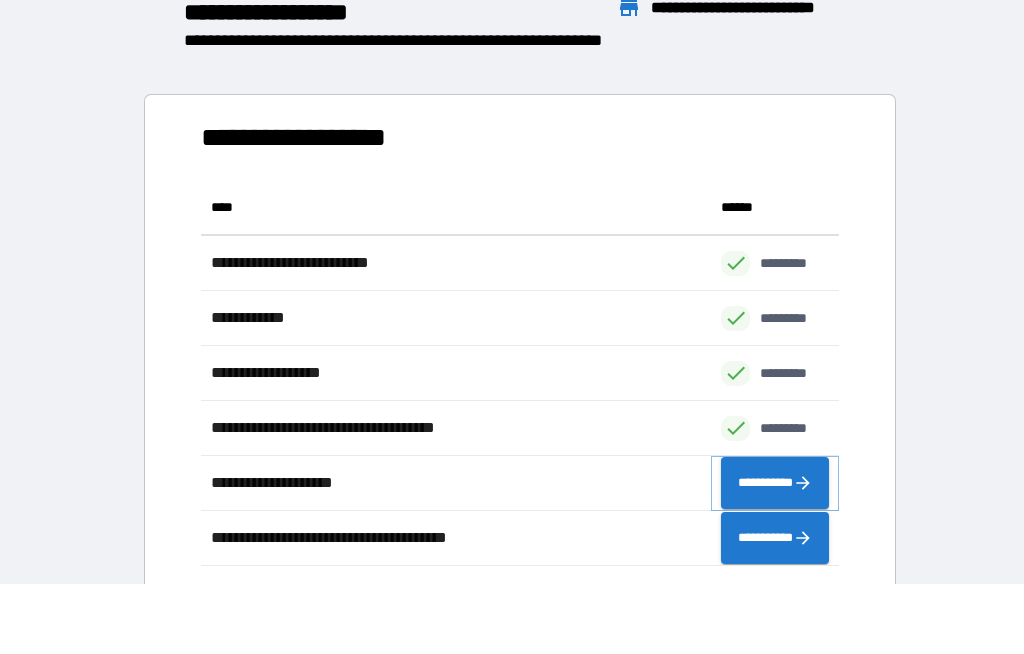 click on "**********" at bounding box center (775, 484) 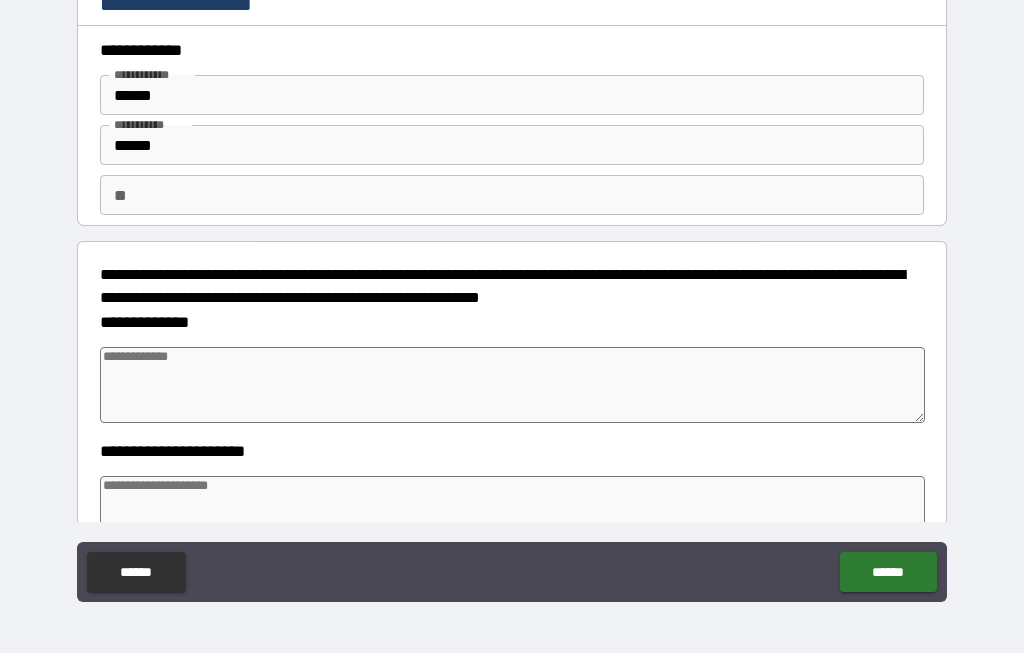 click at bounding box center [513, 386] 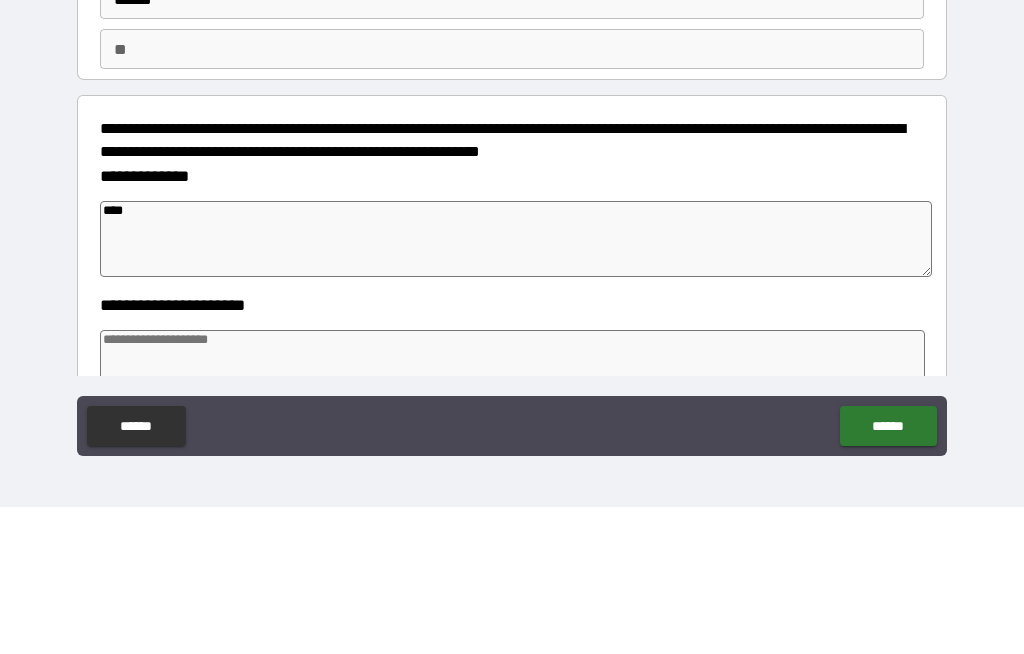 scroll, scrollTop: 10, scrollLeft: 0, axis: vertical 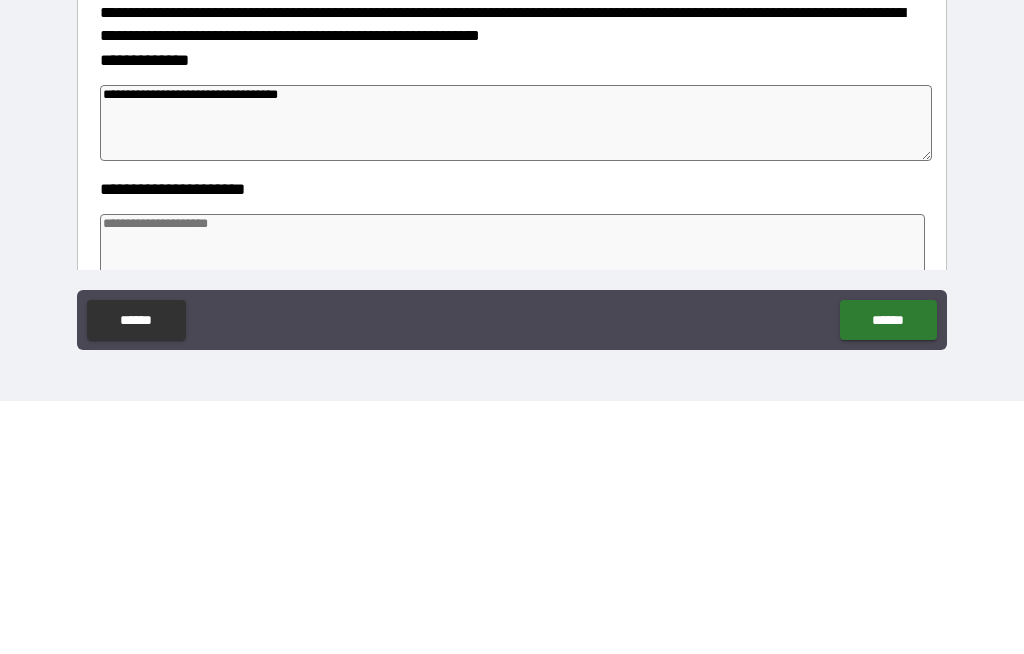 click at bounding box center [513, 505] 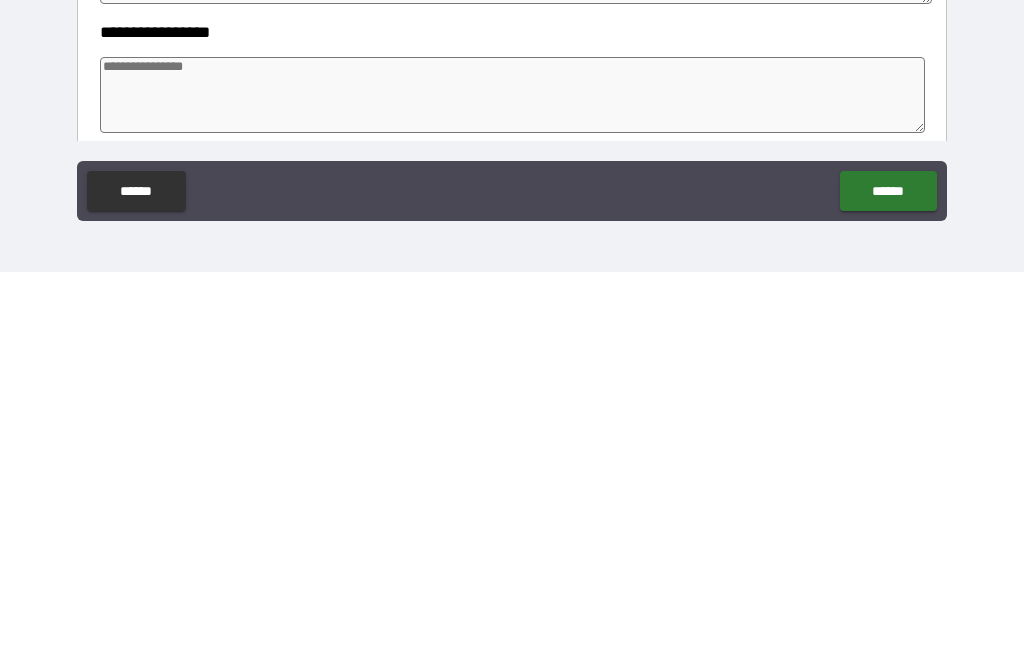 scroll, scrollTop: 169, scrollLeft: 0, axis: vertical 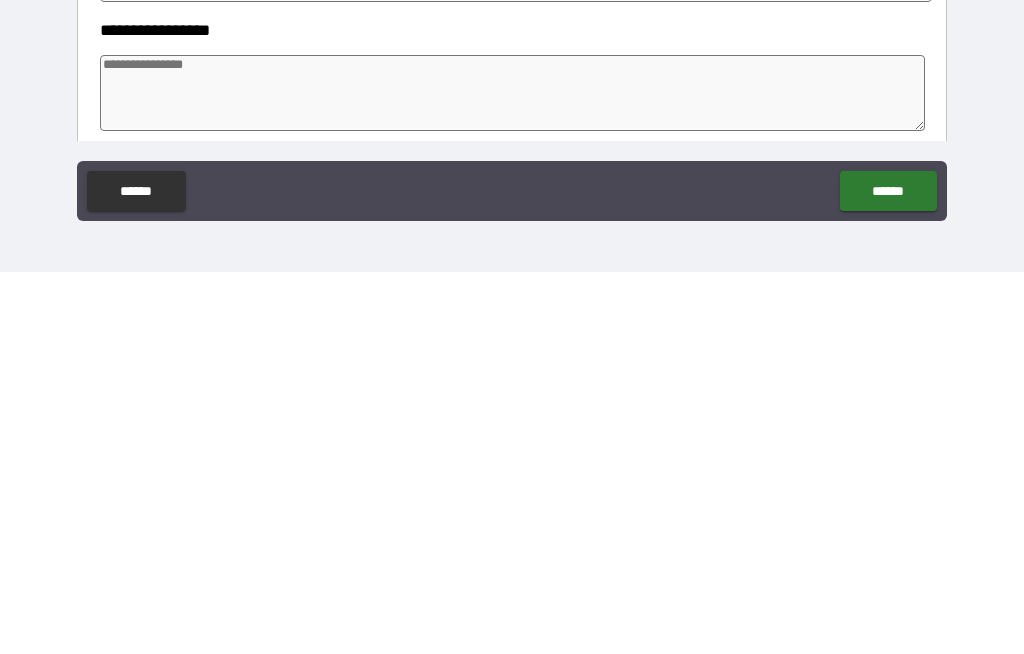 click at bounding box center (513, 475) 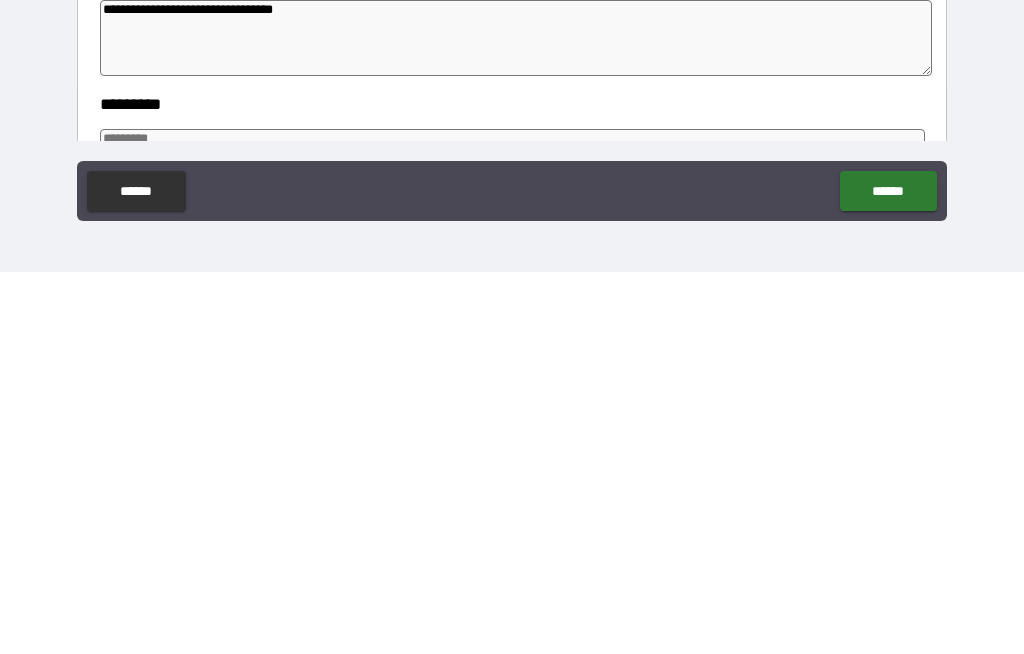 scroll, scrollTop: 243, scrollLeft: 0, axis: vertical 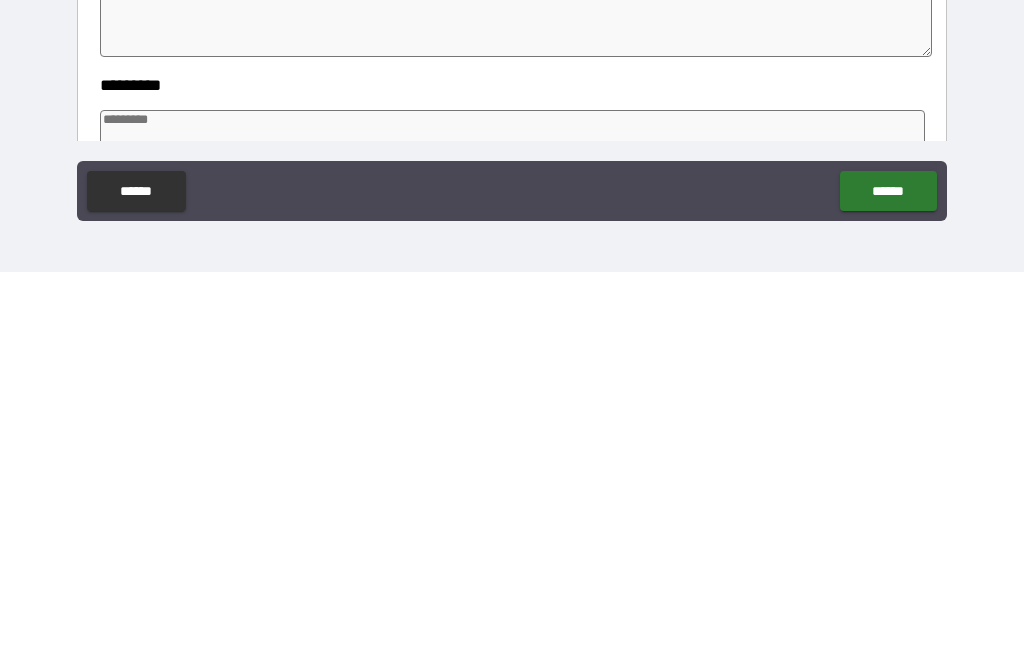 click at bounding box center (513, 530) 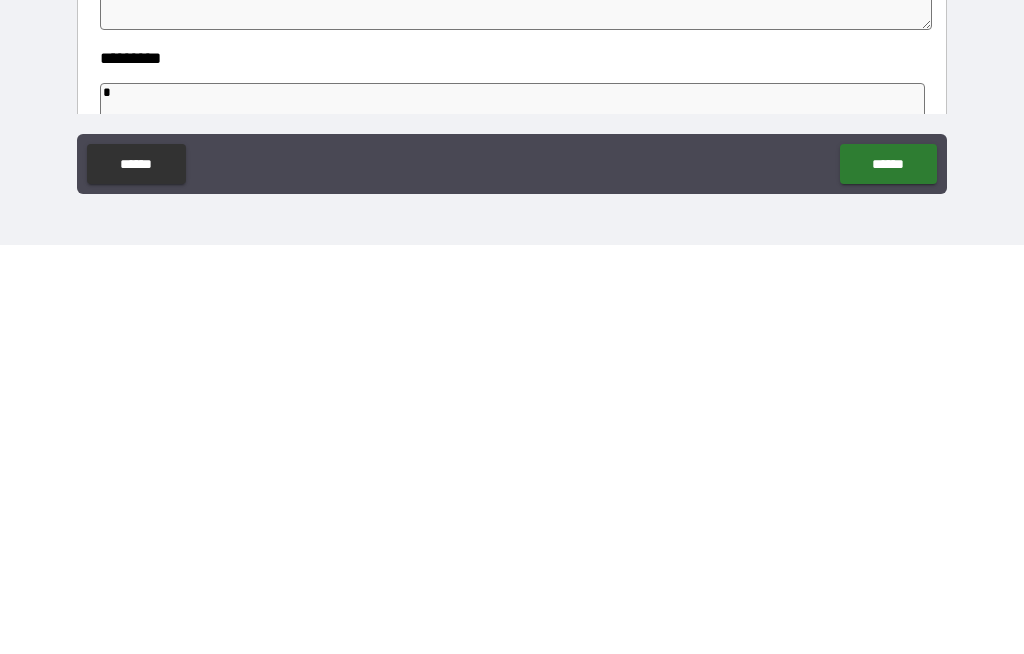 scroll, scrollTop: 69, scrollLeft: 0, axis: vertical 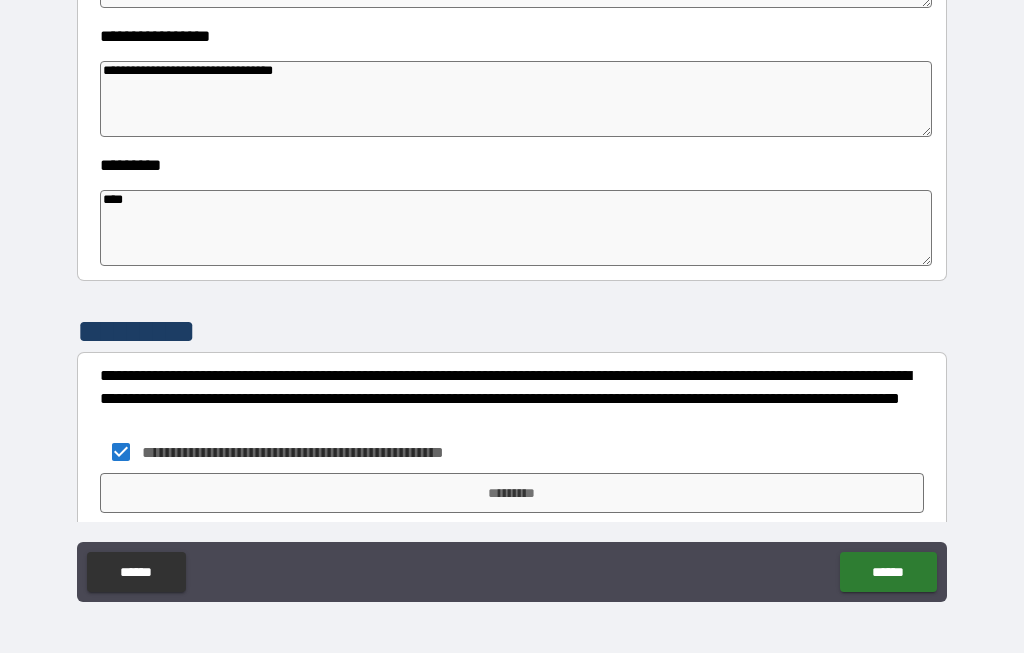 click on "*********" at bounding box center (512, 494) 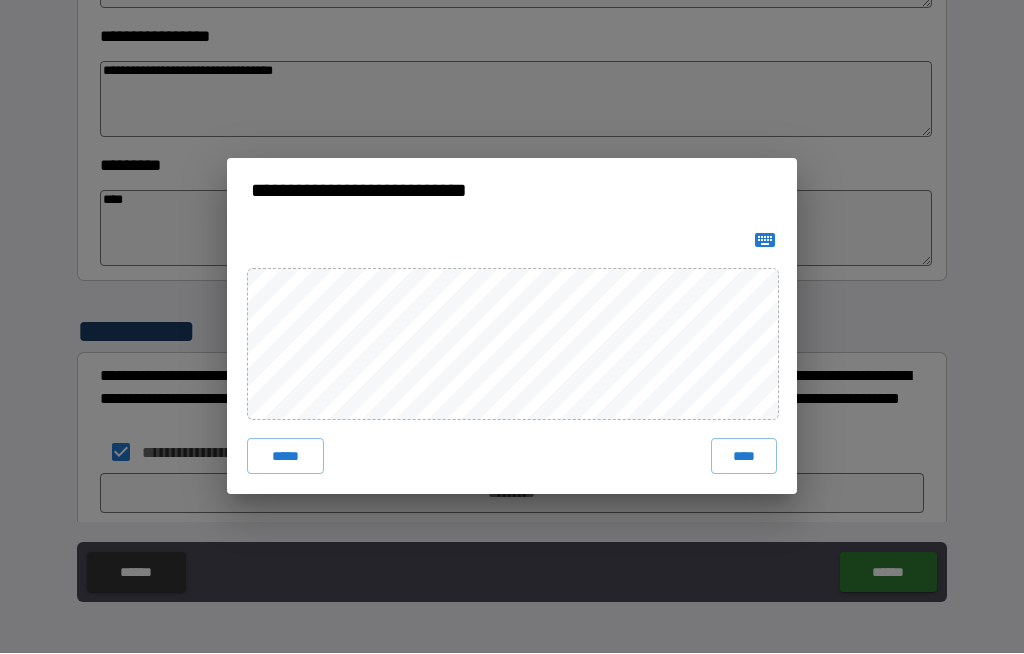 click on "****" at bounding box center [744, 457] 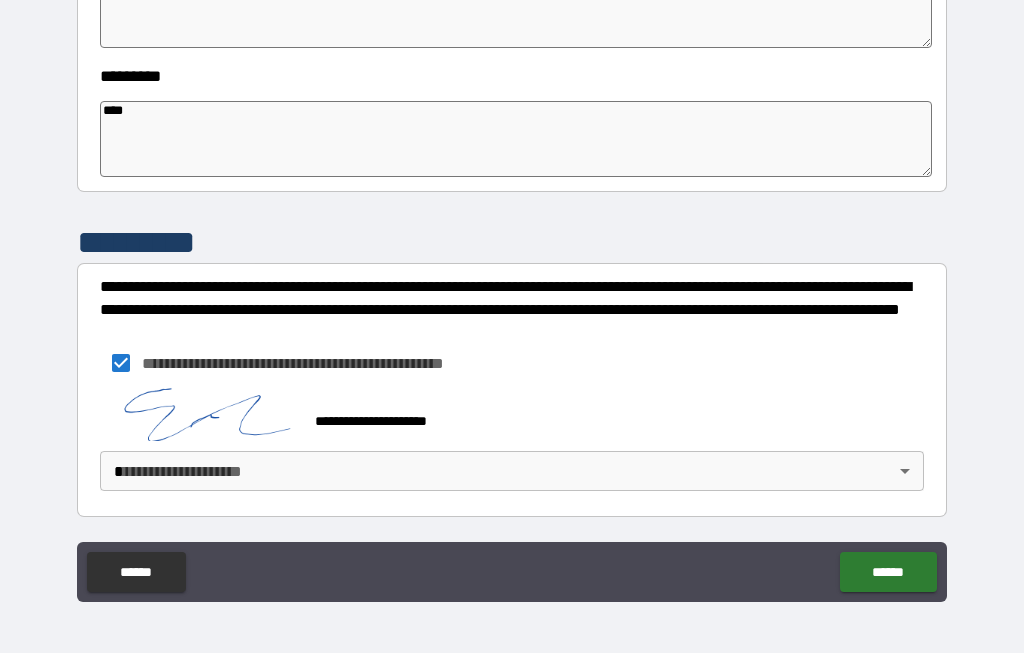 click on "**********" at bounding box center (512, 292) 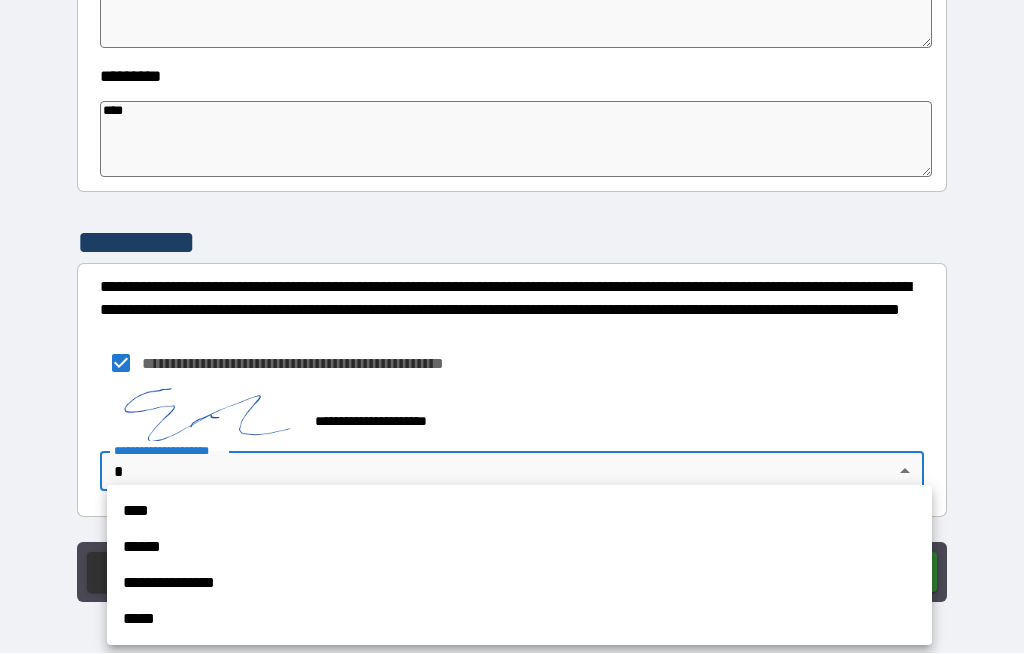 click on "******" at bounding box center [519, 548] 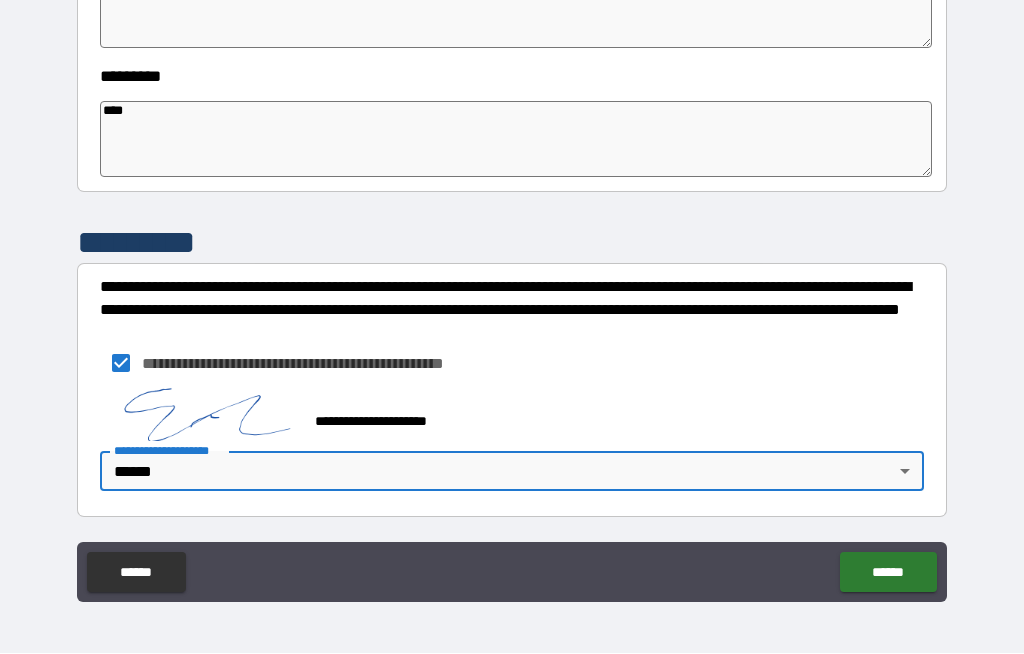 click on "**********" at bounding box center [512, 292] 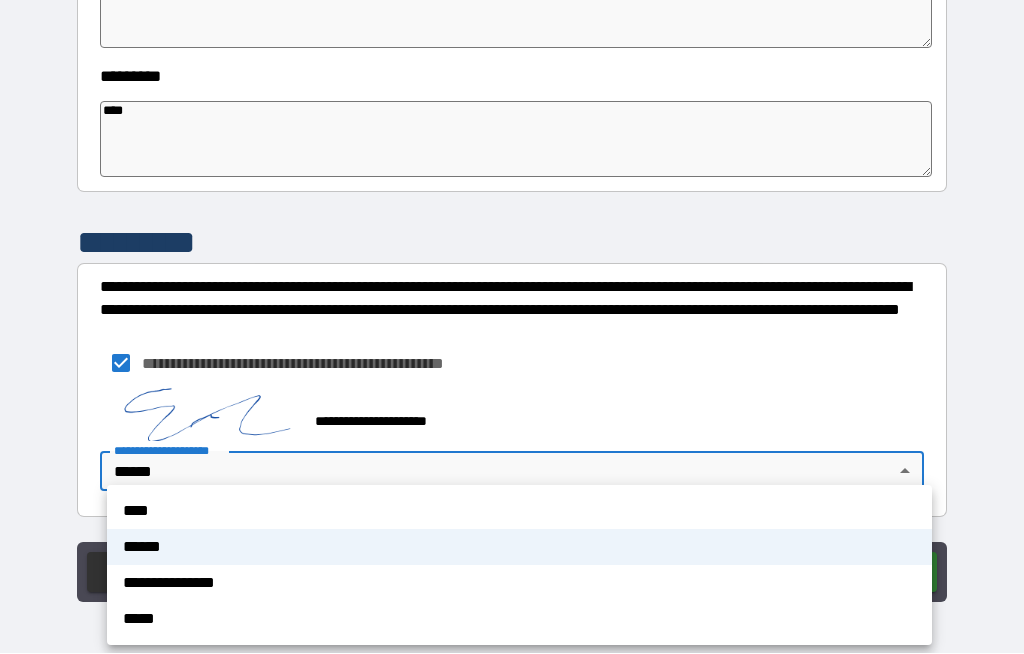 click on "**********" at bounding box center (519, 584) 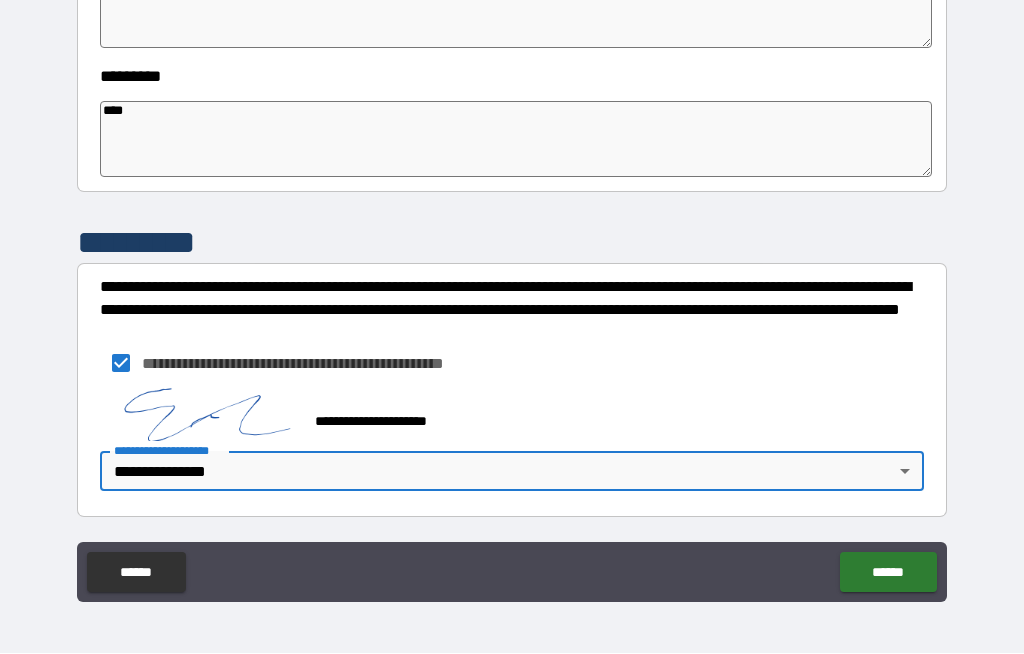 click on "******" at bounding box center [888, 573] 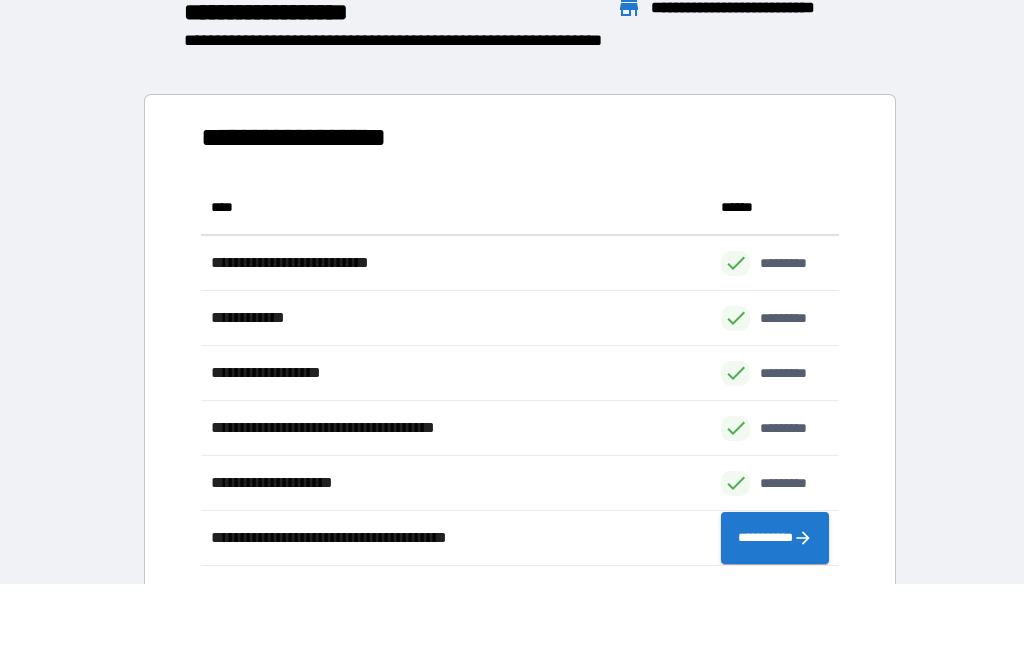 scroll, scrollTop: 1, scrollLeft: 1, axis: both 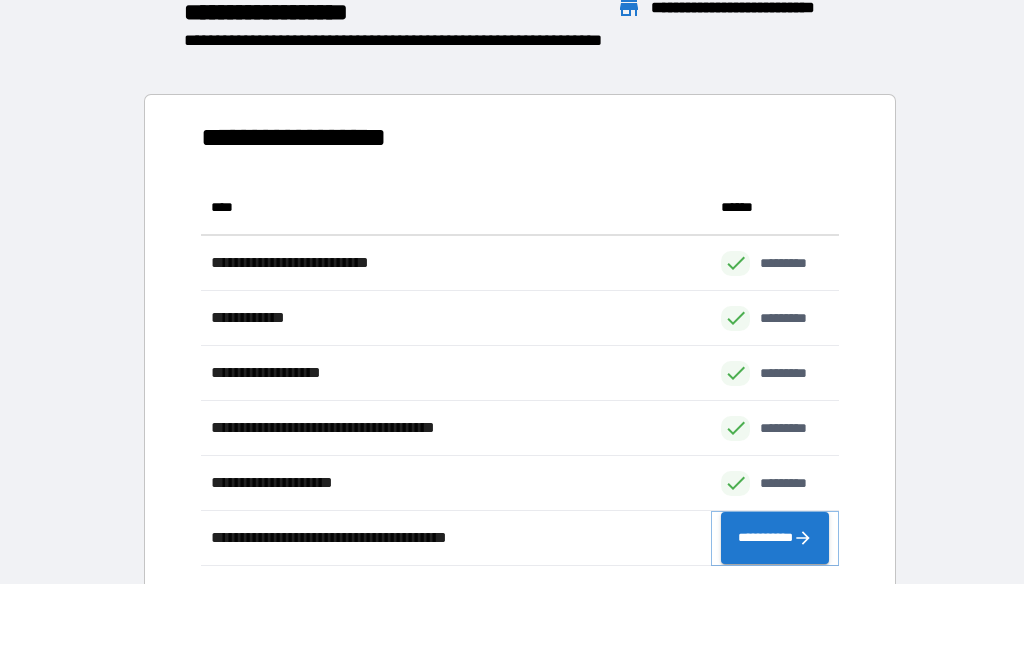 click on "**********" at bounding box center [775, 539] 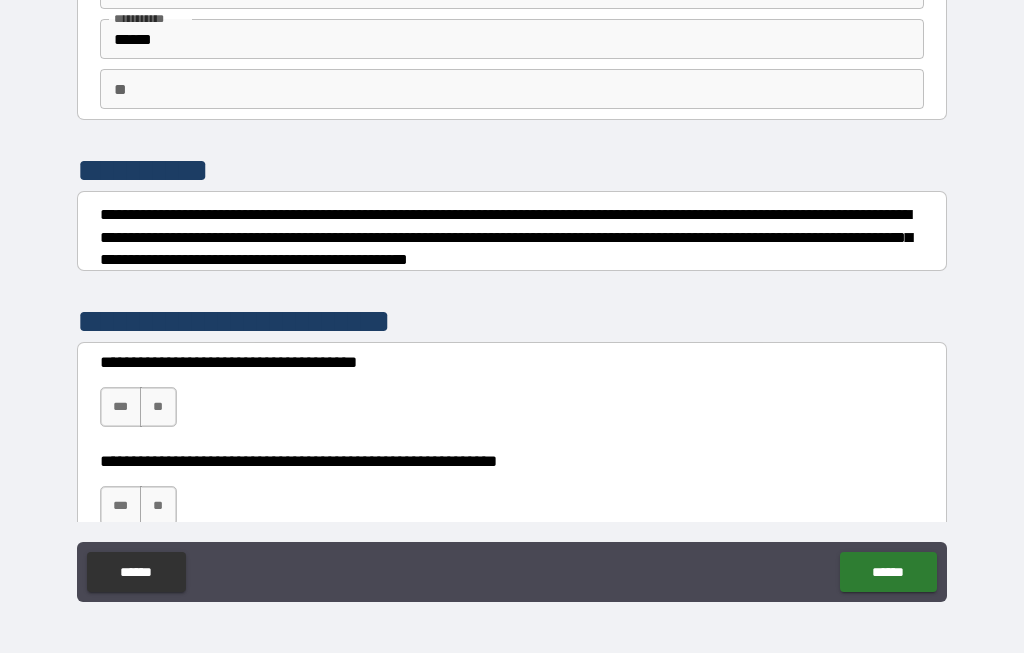 scroll, scrollTop: 106, scrollLeft: 0, axis: vertical 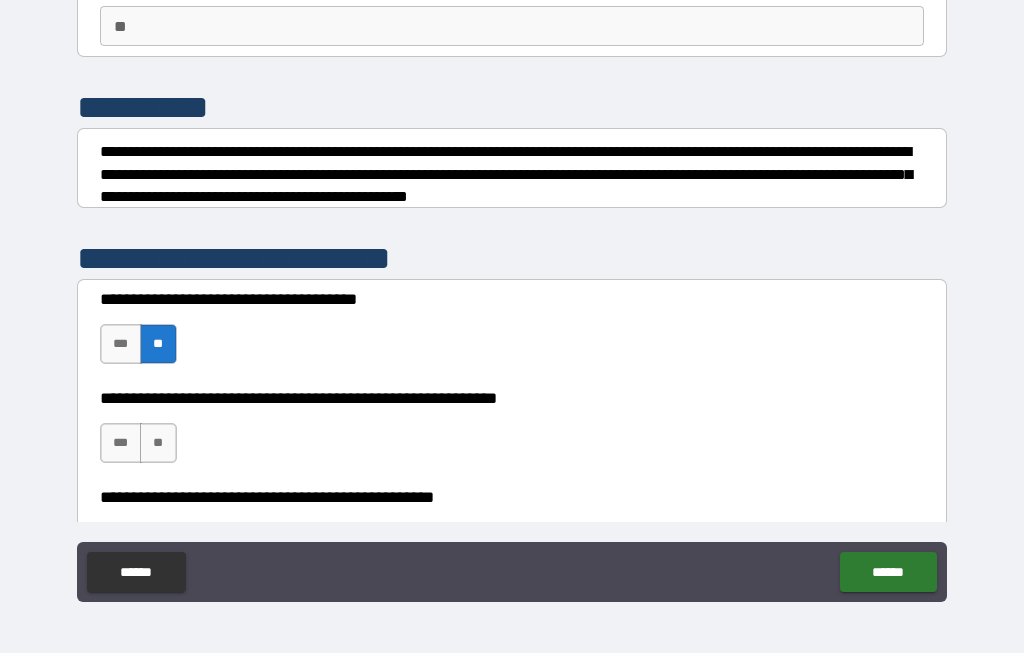 click on "**" at bounding box center [158, 444] 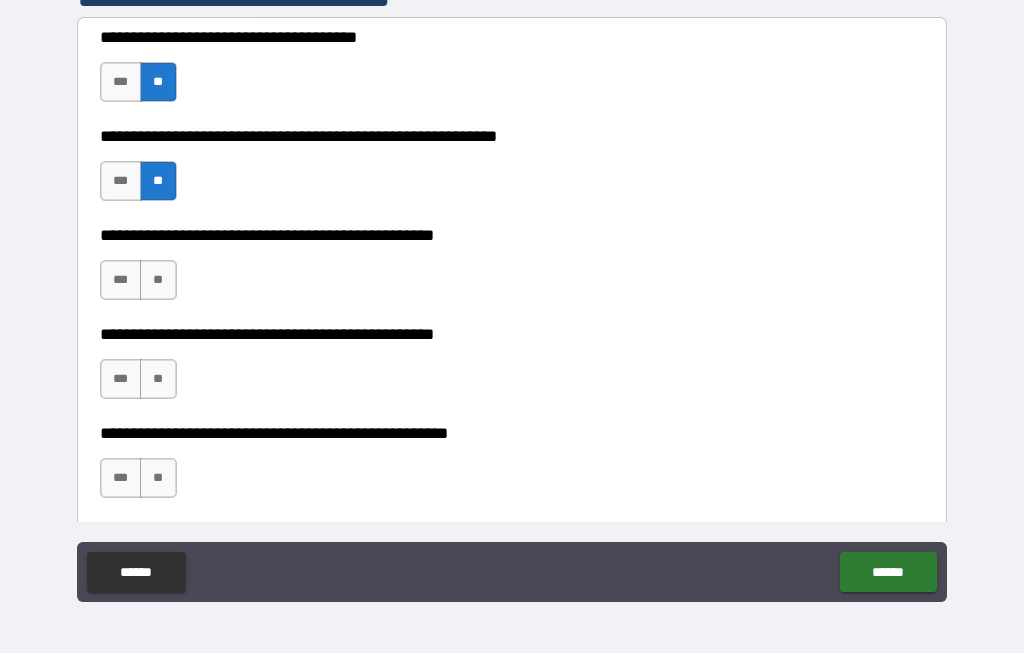 scroll, scrollTop: 492, scrollLeft: 0, axis: vertical 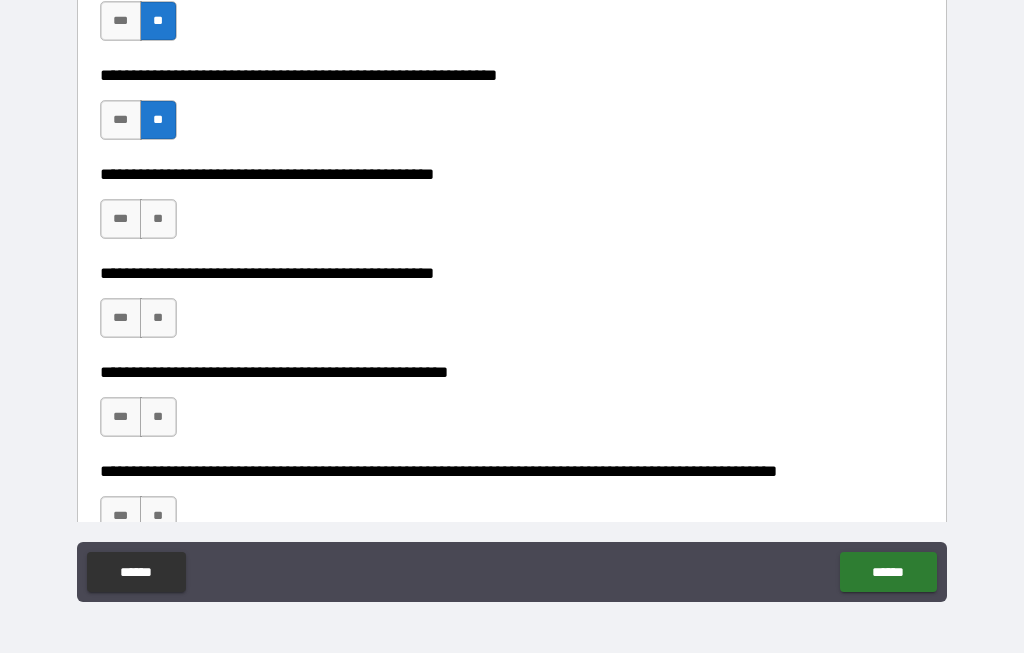 click on "**" at bounding box center (158, 220) 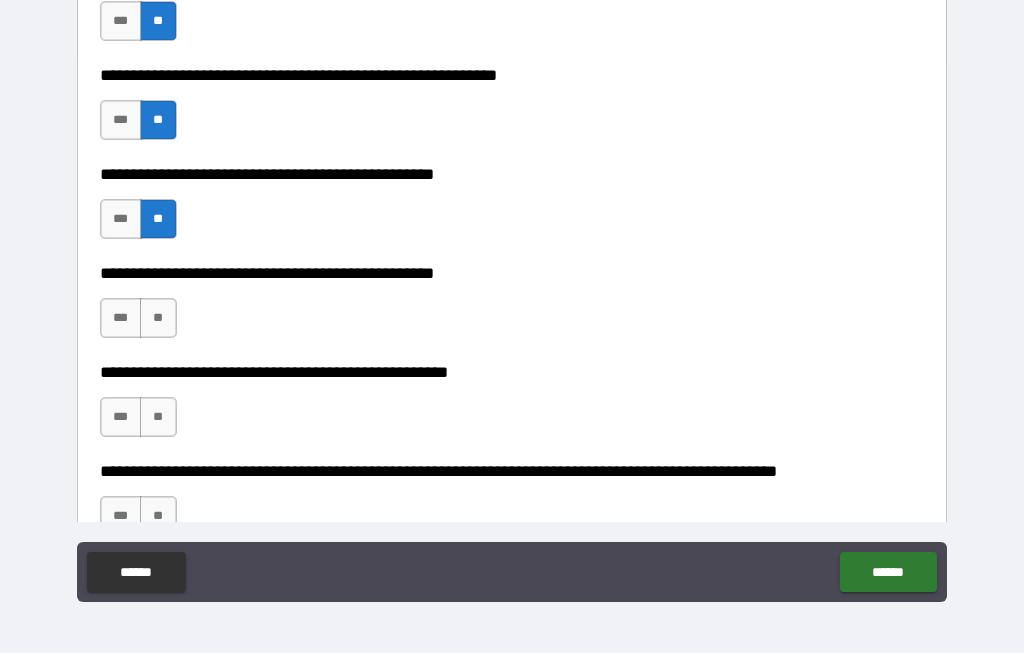 click on "**" at bounding box center [158, 319] 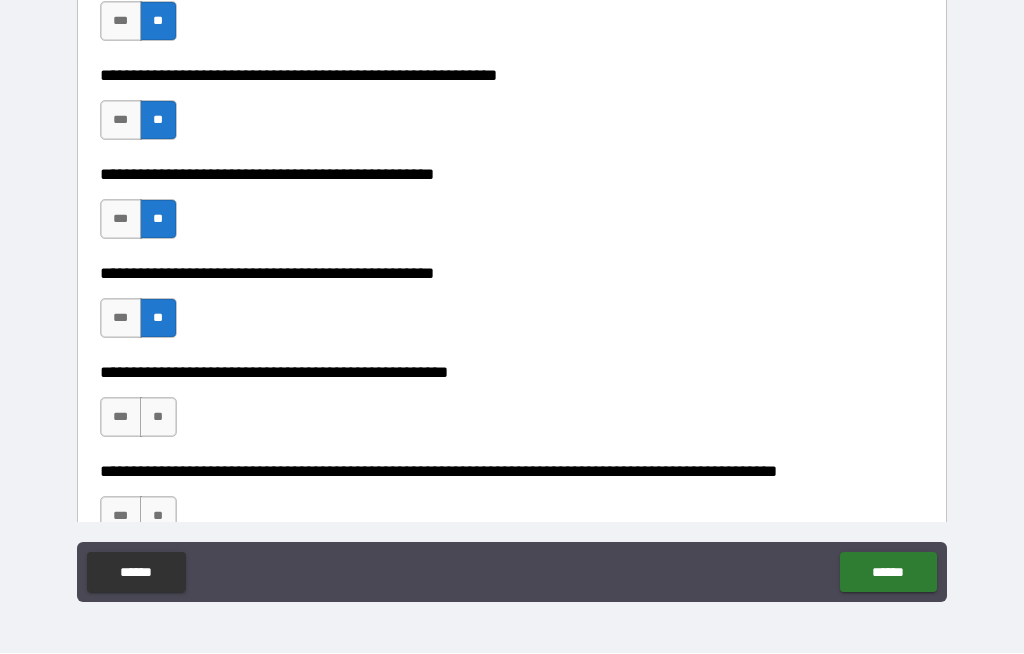 click on "**" at bounding box center [158, 418] 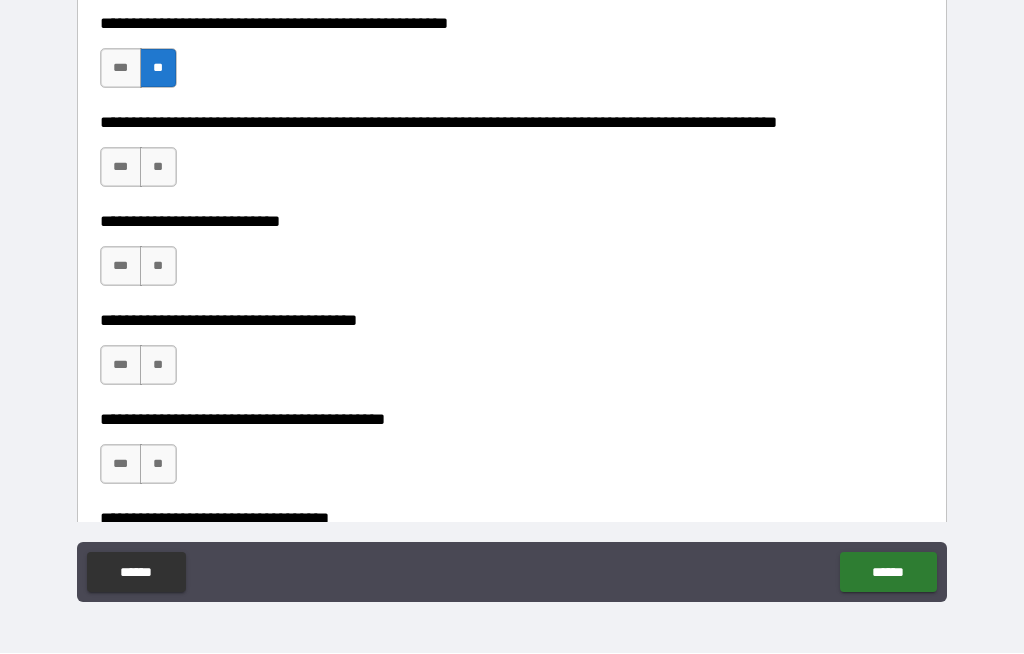 scroll, scrollTop: 847, scrollLeft: 0, axis: vertical 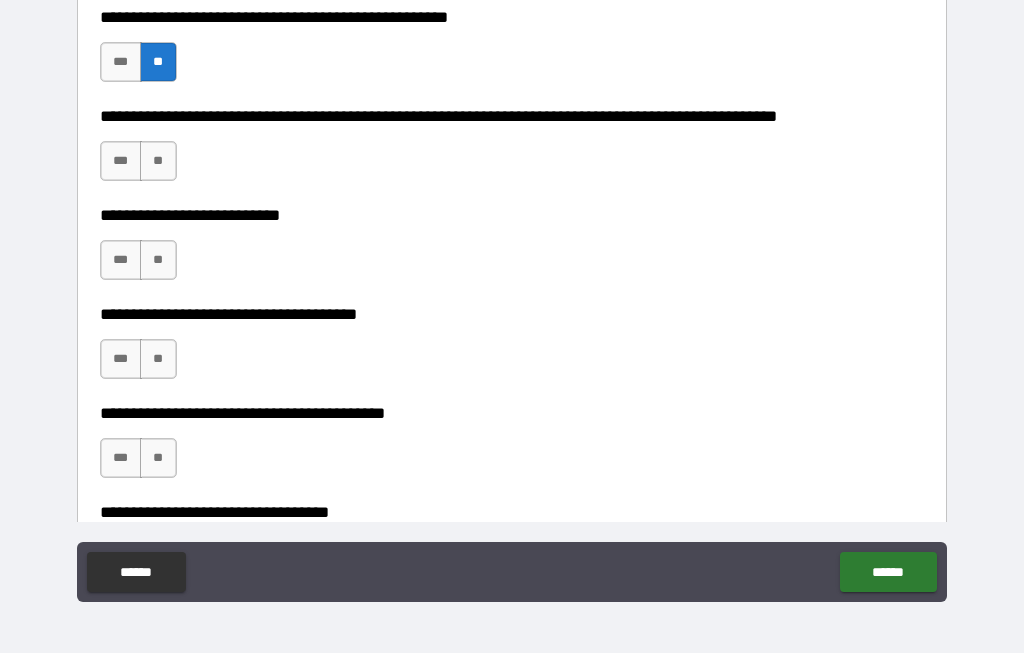 click on "**" at bounding box center (158, 162) 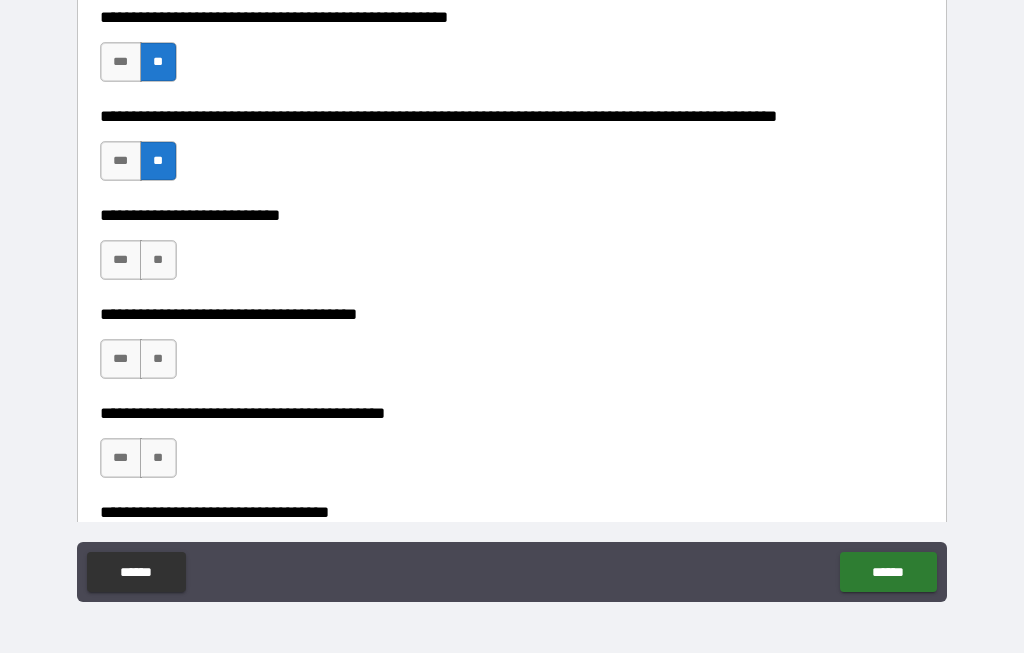 click on "**" at bounding box center (158, 261) 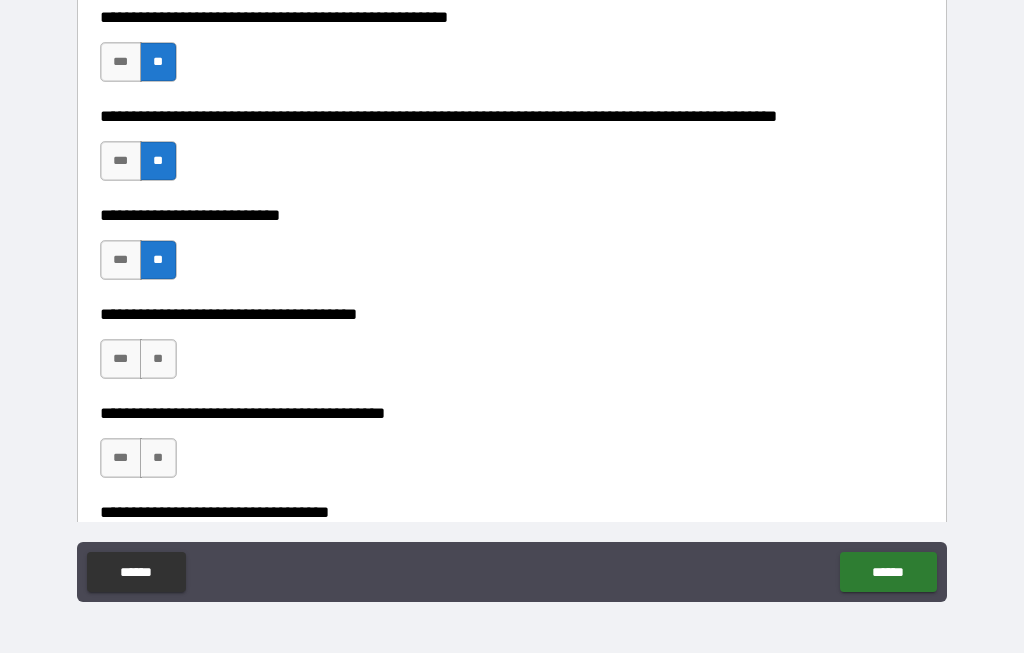 click on "**" at bounding box center [158, 360] 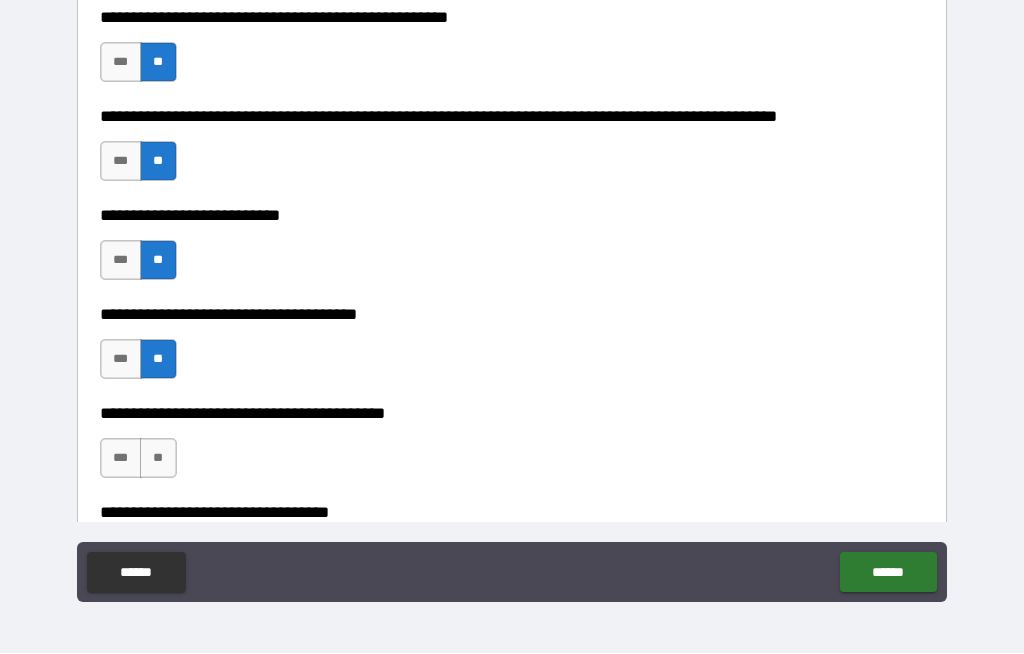 click on "**" at bounding box center (158, 459) 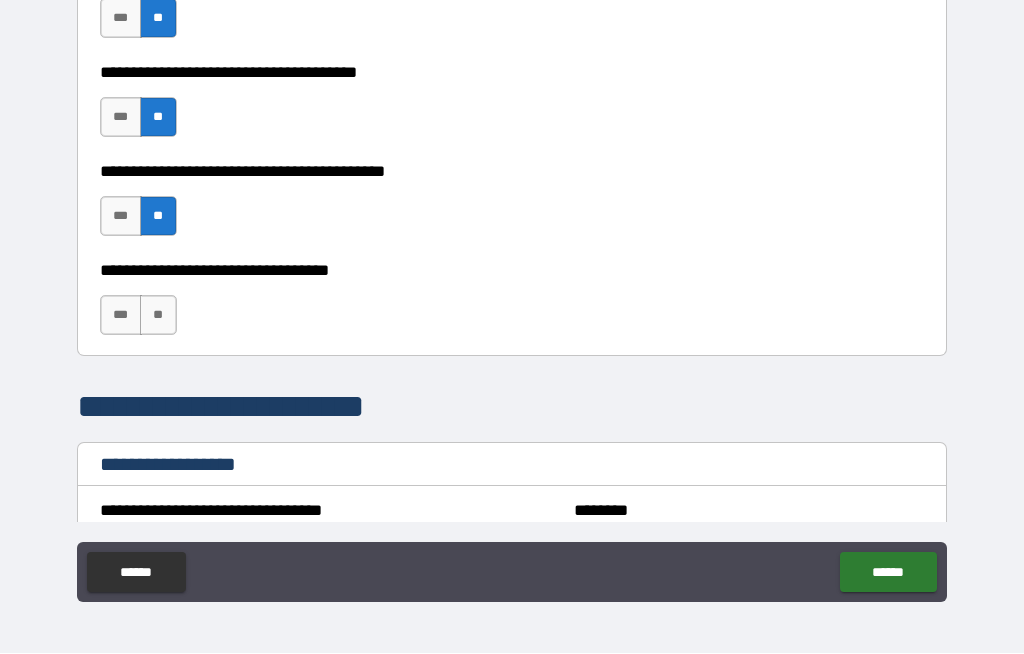 scroll, scrollTop: 1115, scrollLeft: 0, axis: vertical 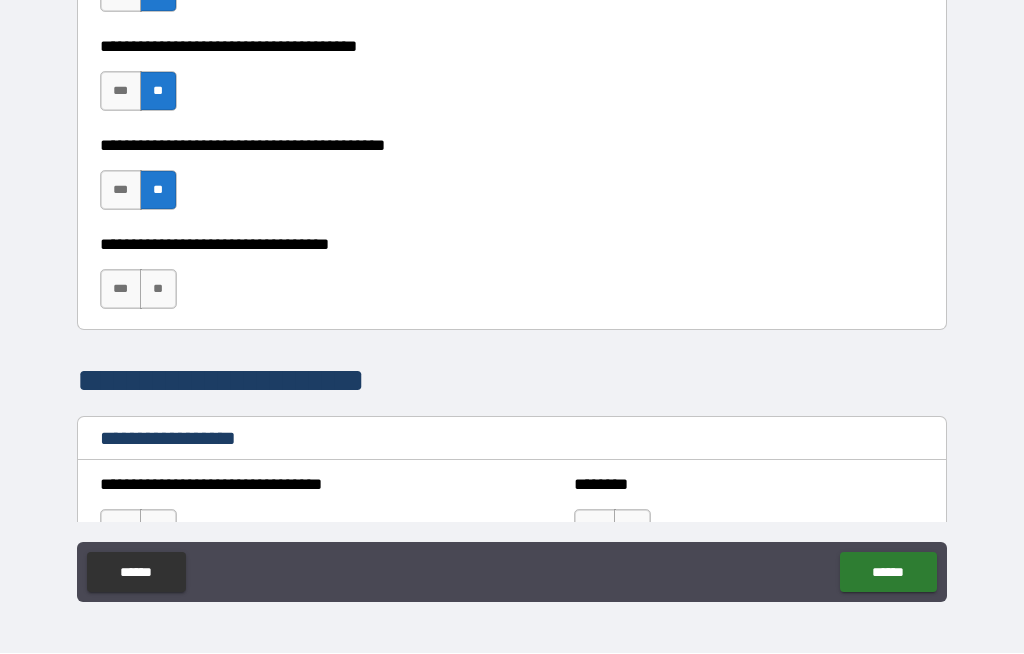 click on "**" at bounding box center [158, 290] 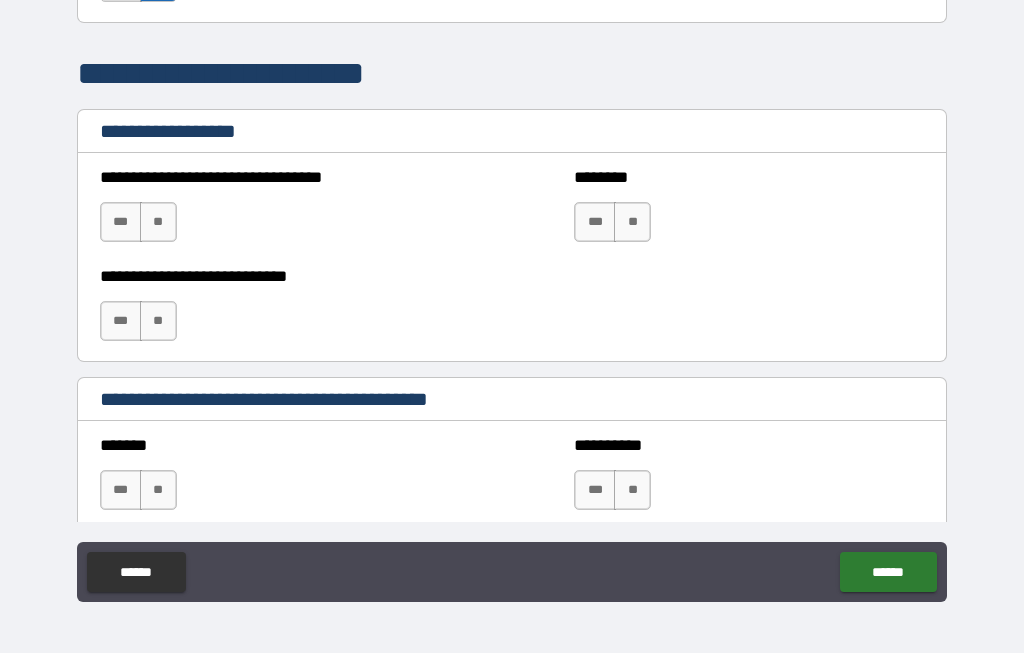 scroll, scrollTop: 1424, scrollLeft: 0, axis: vertical 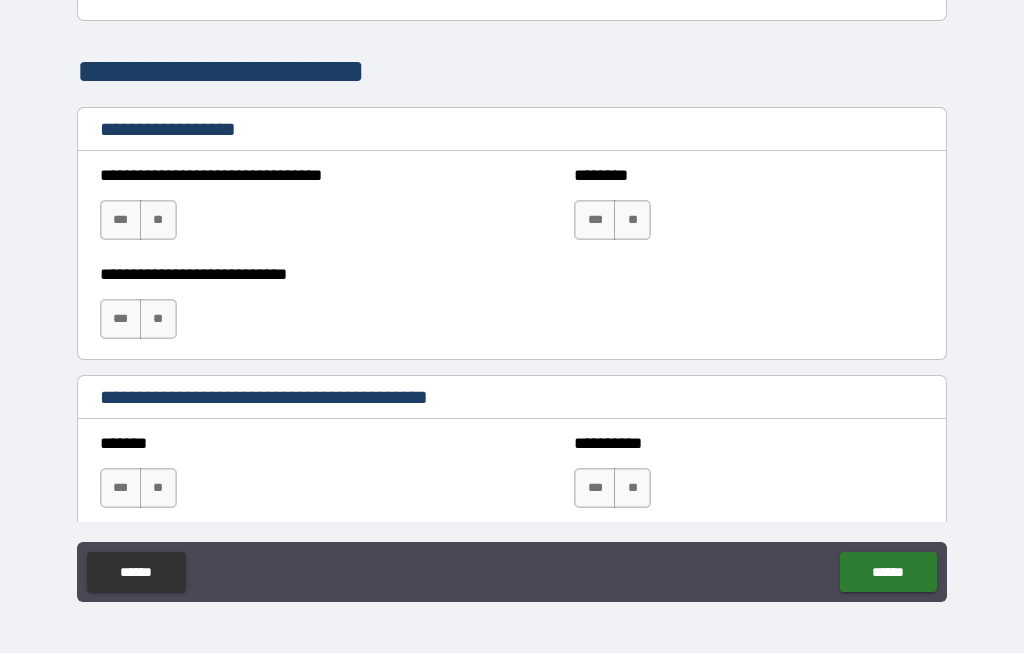 click on "**" at bounding box center (158, 221) 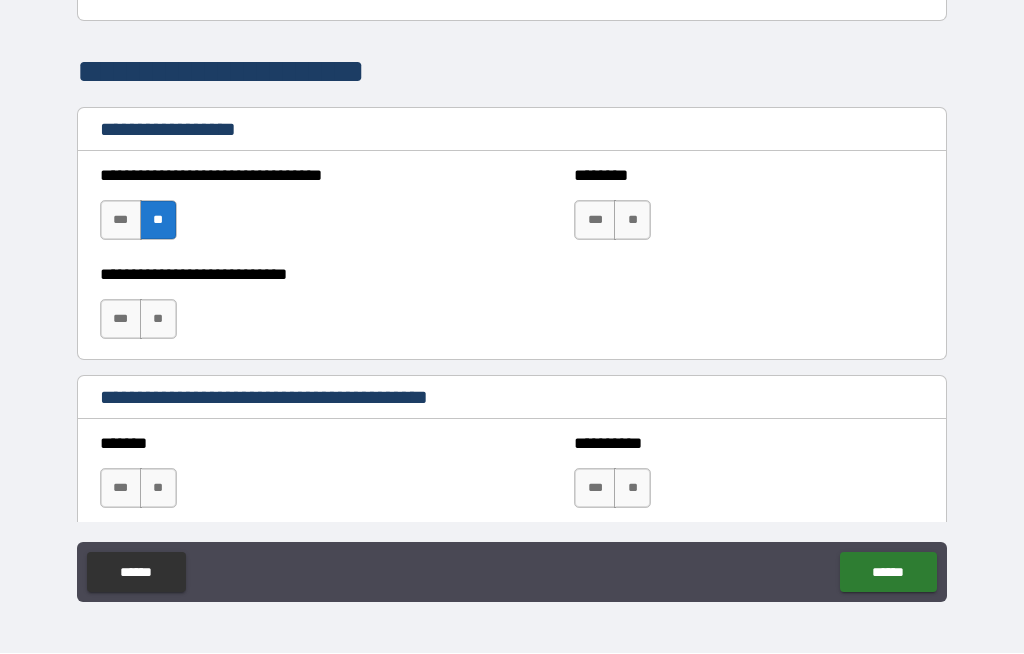 click on "**" at bounding box center [158, 320] 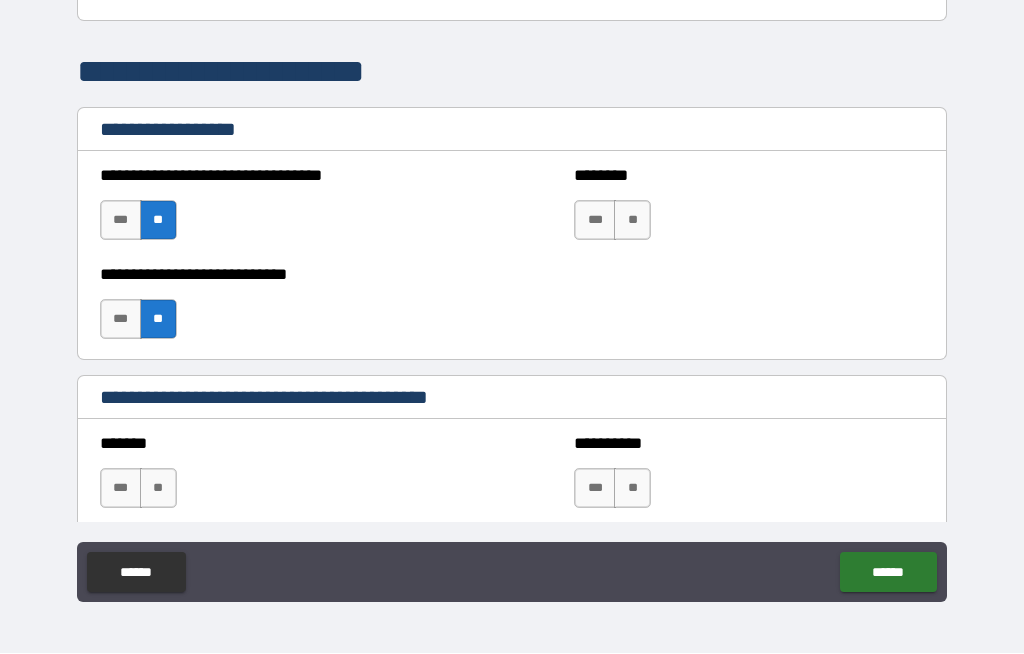 click on "**" at bounding box center [632, 221] 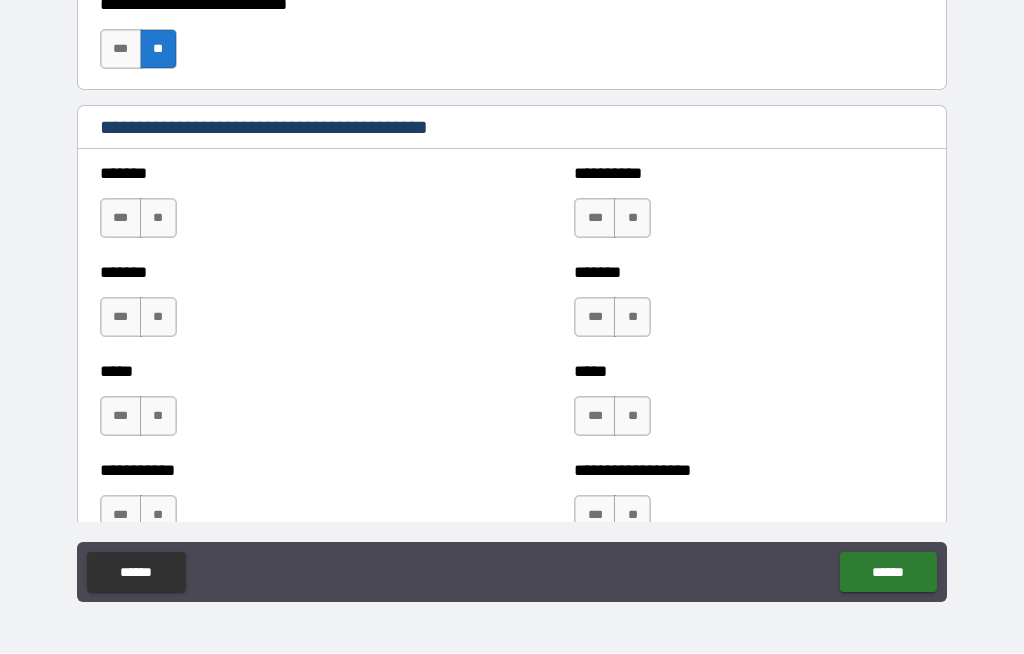 scroll, scrollTop: 1695, scrollLeft: 0, axis: vertical 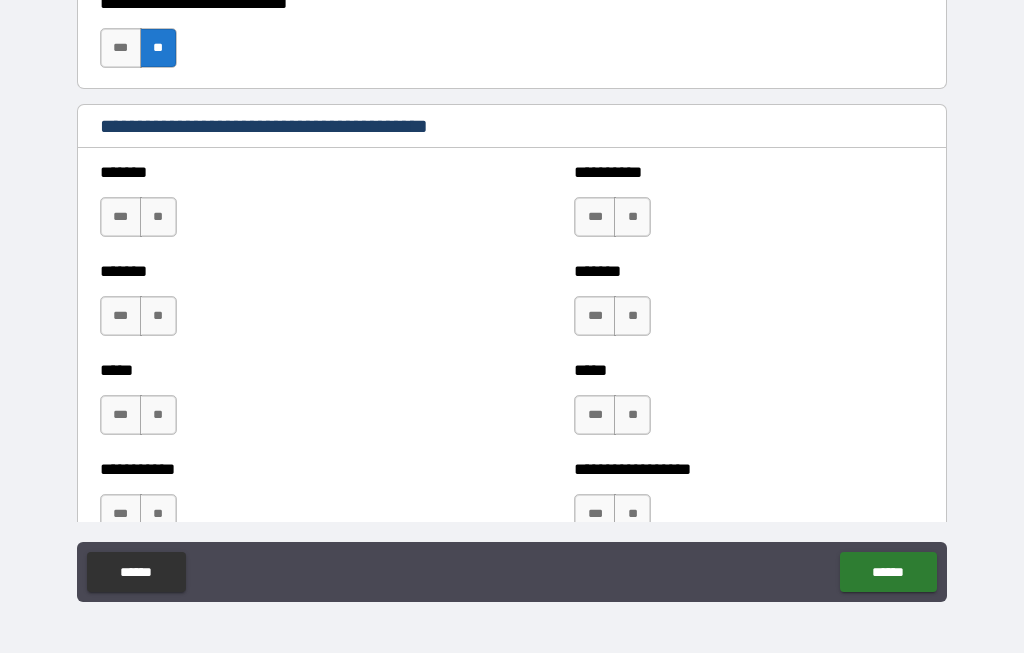 click on "**" at bounding box center (158, 218) 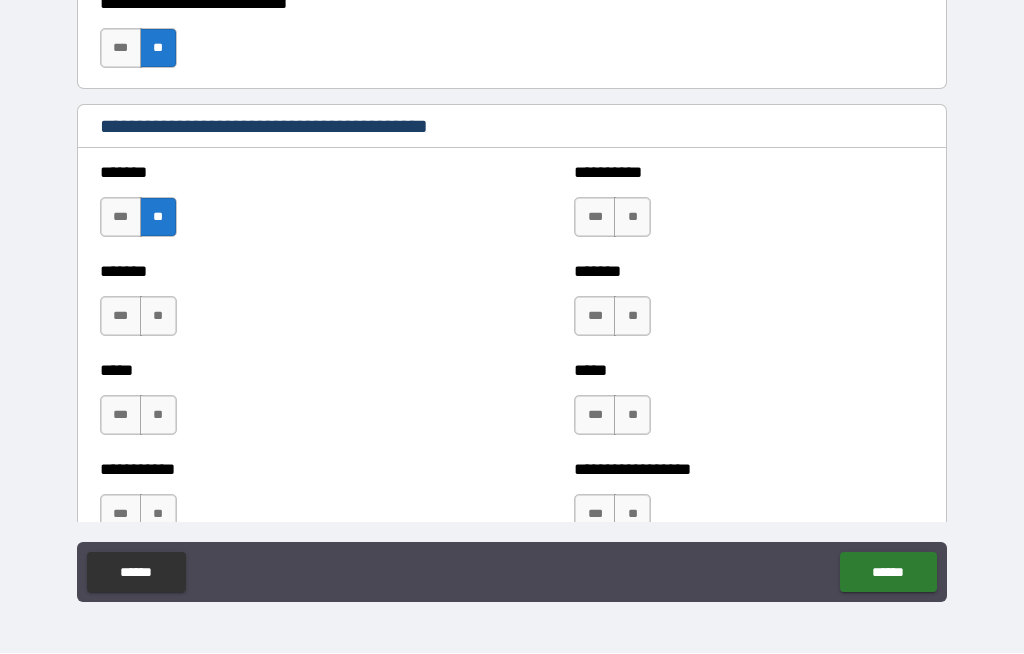 click on "**" at bounding box center [158, 317] 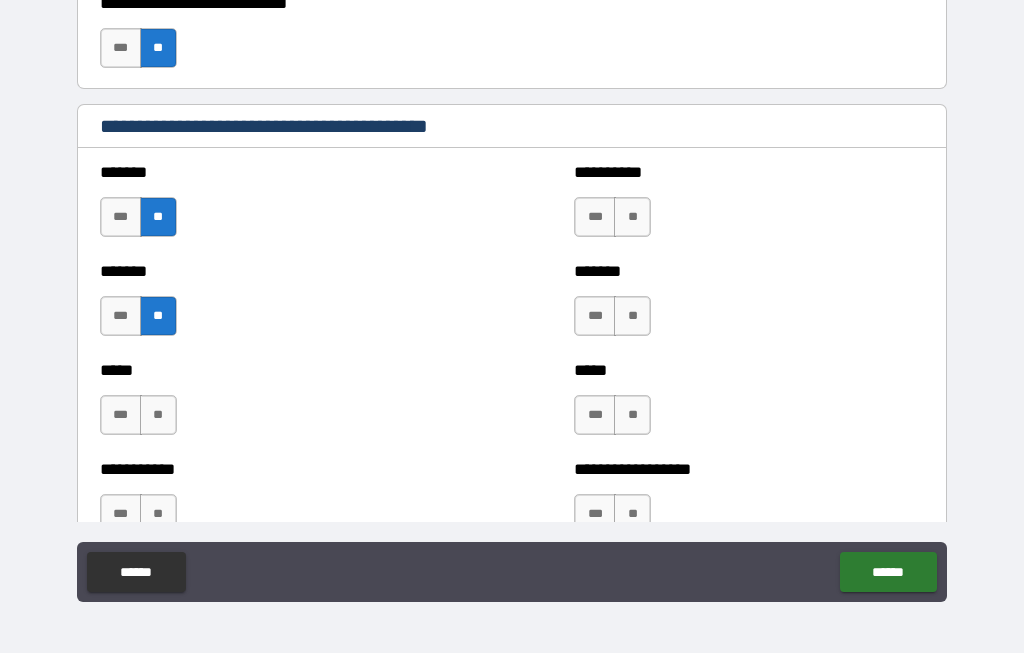click on "**" at bounding box center (158, 416) 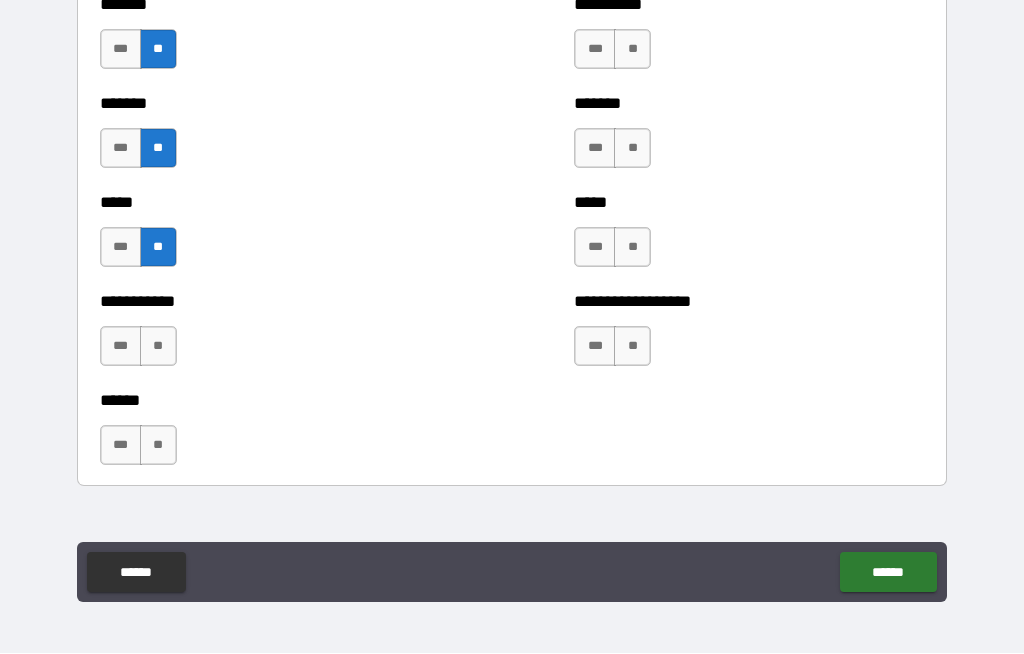 scroll, scrollTop: 1872, scrollLeft: 0, axis: vertical 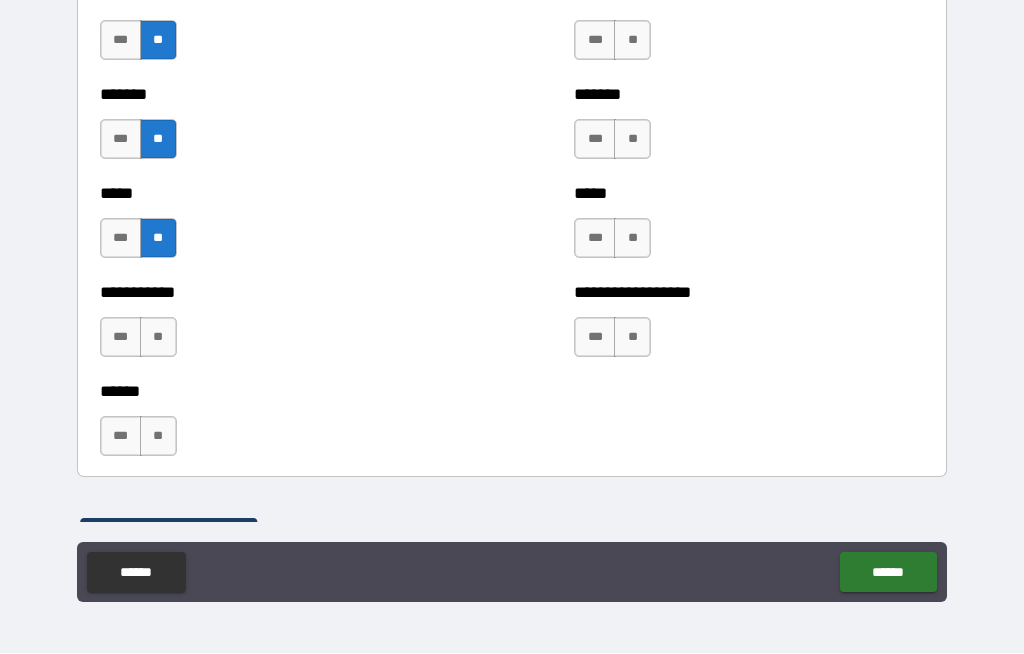 click on "**" at bounding box center [158, 338] 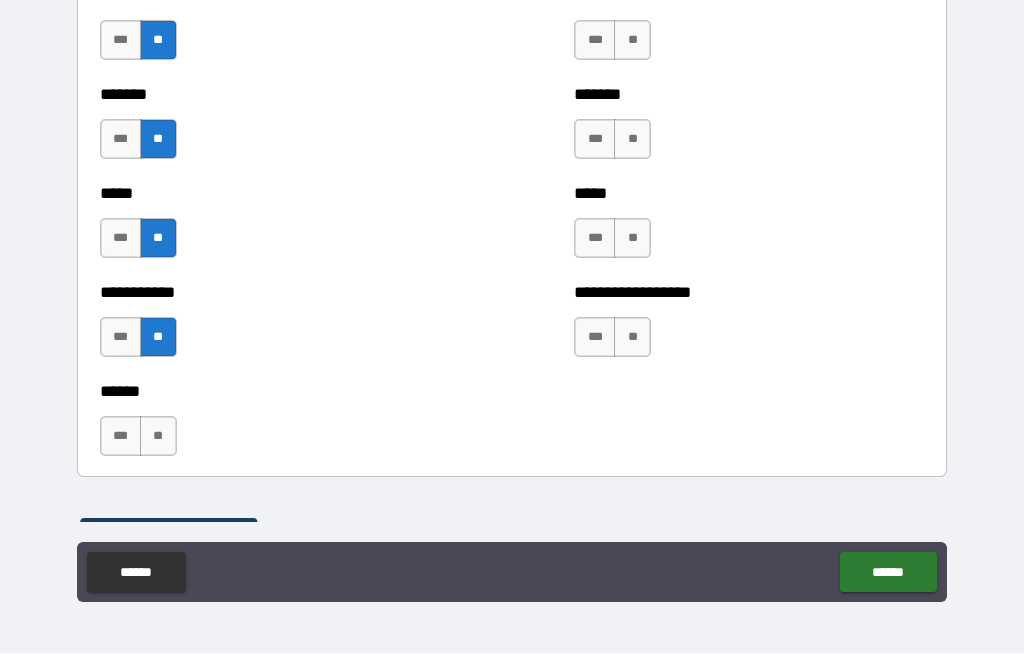 click on "**" at bounding box center [158, 437] 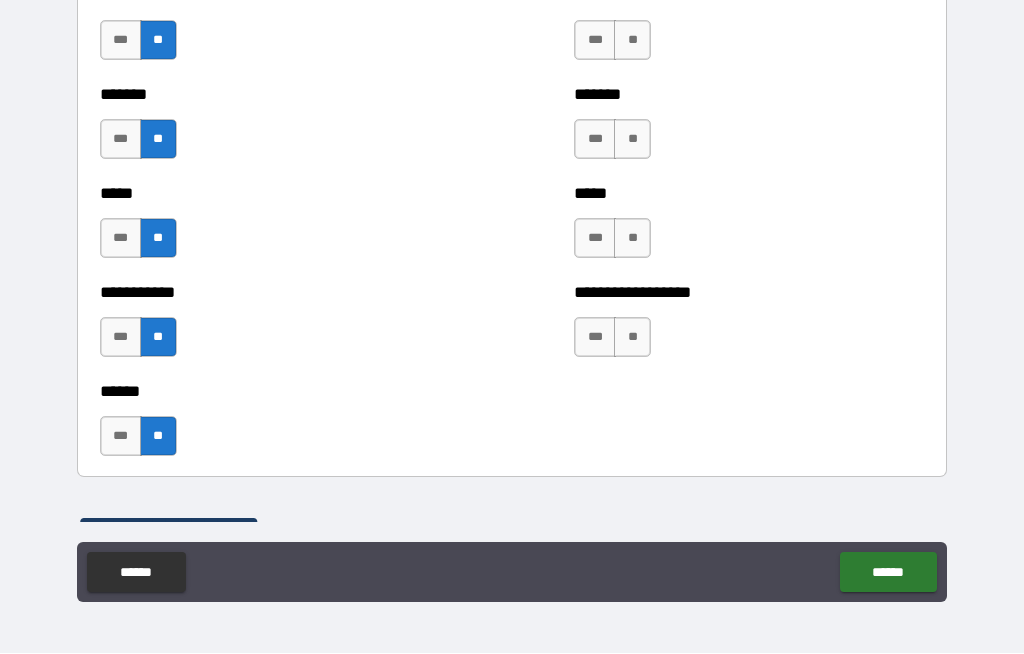 click on "**" at bounding box center [632, 338] 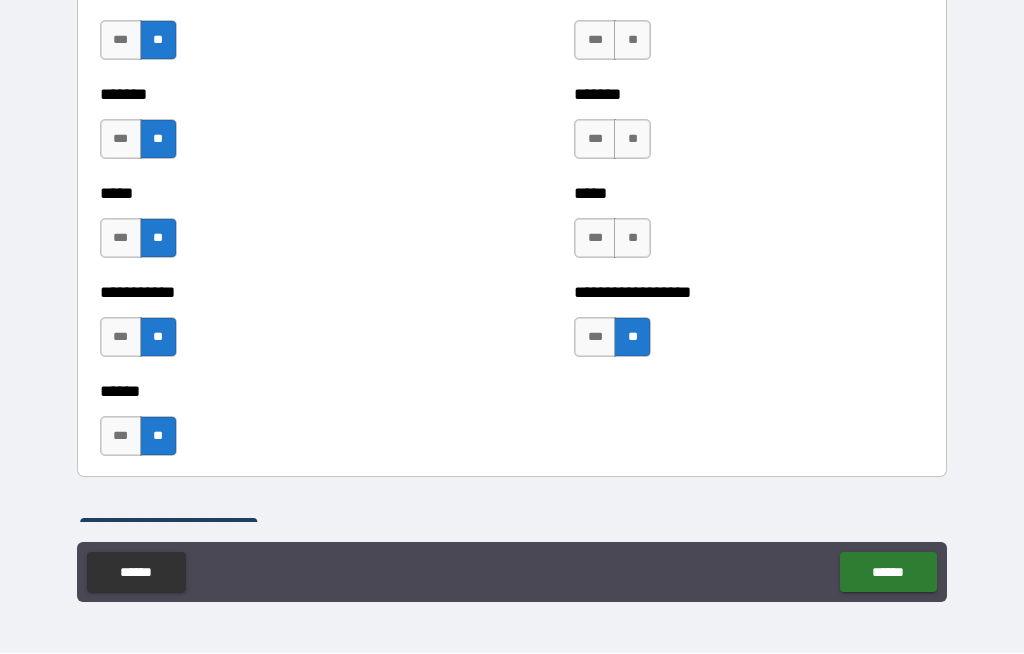 click on "*** **" at bounding box center (615, 244) 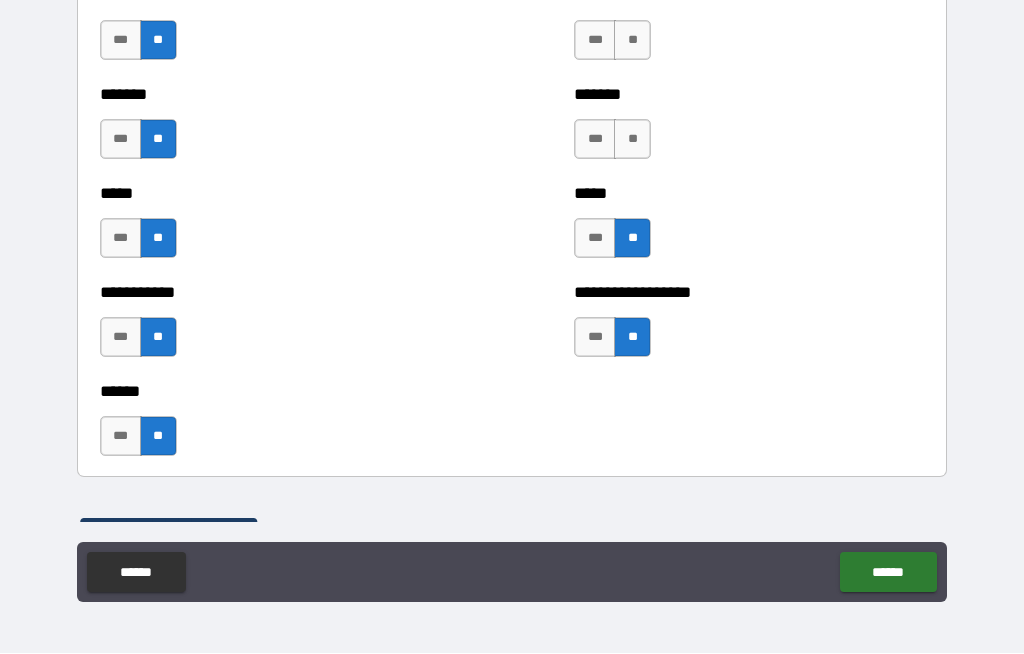 click on "**" at bounding box center (632, 140) 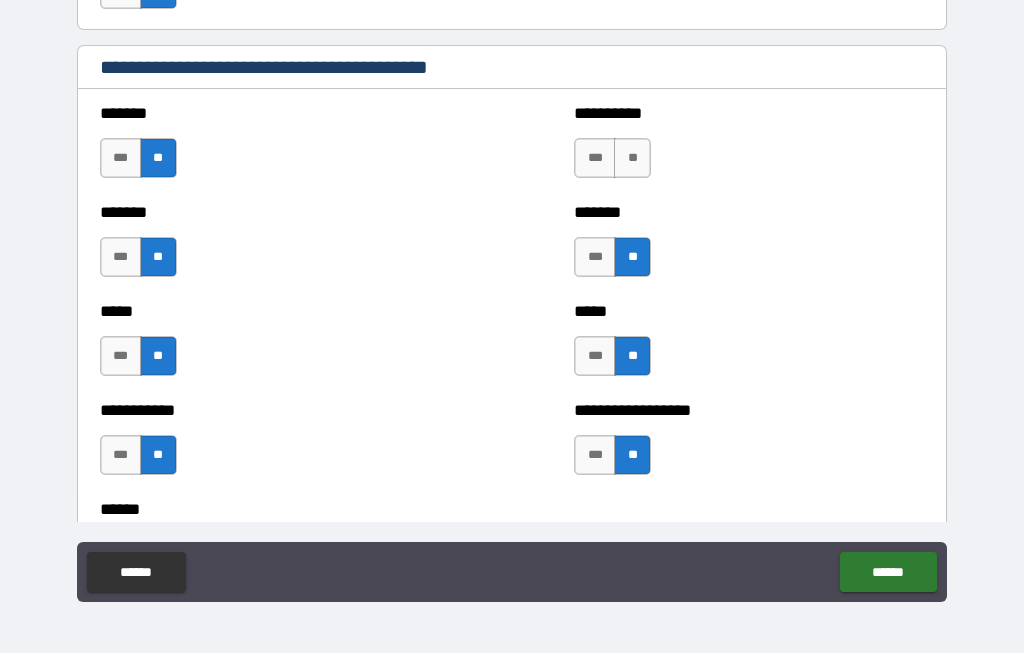 scroll, scrollTop: 1754, scrollLeft: 0, axis: vertical 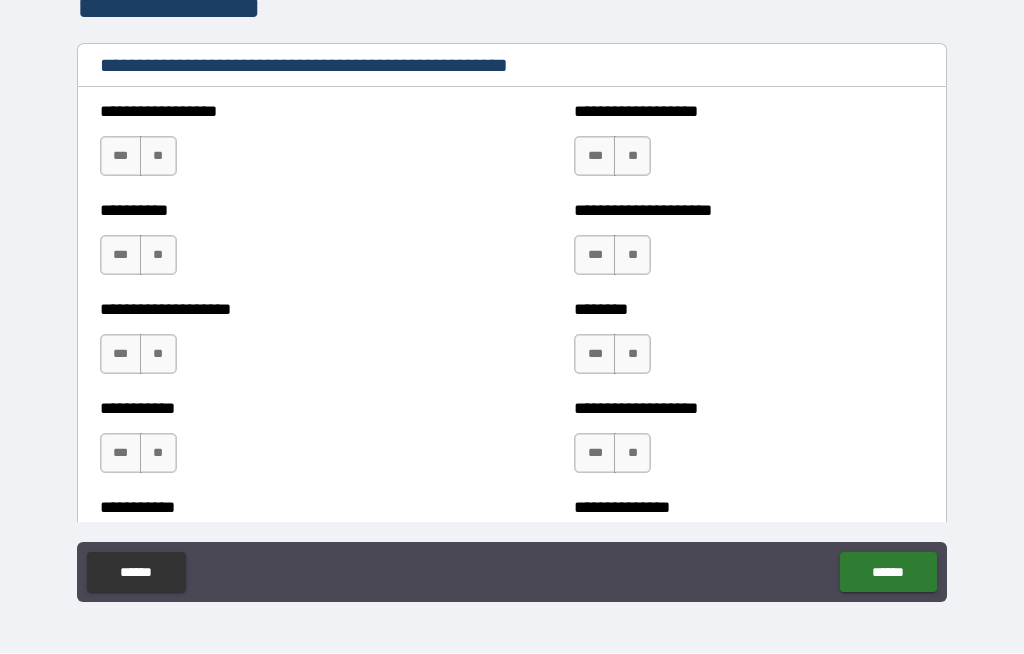 click on "**" at bounding box center (158, 157) 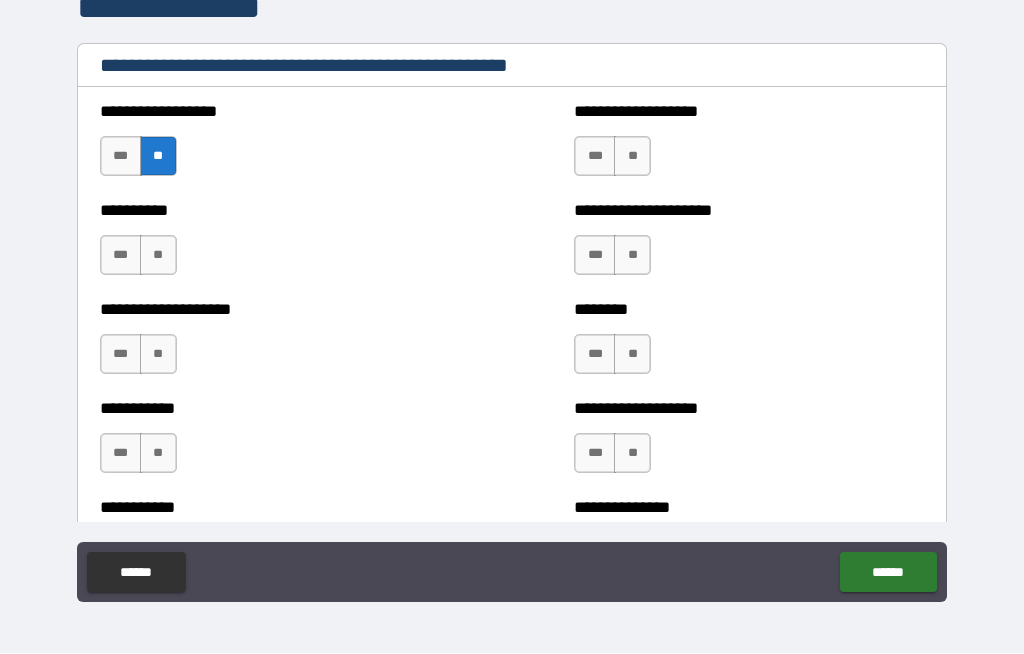click on "**" at bounding box center [158, 256] 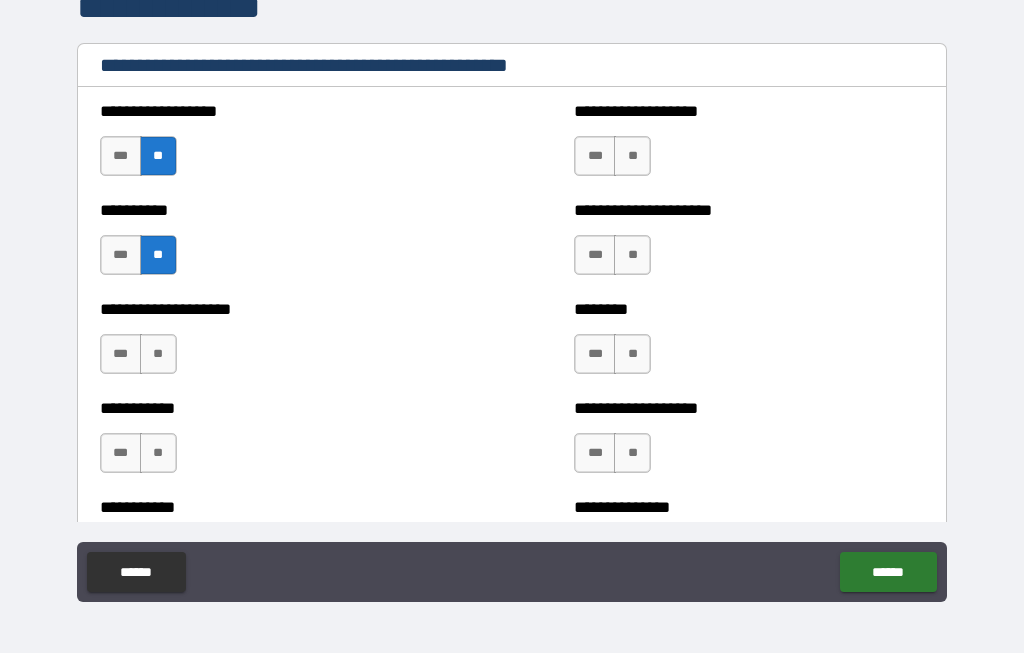 click on "*** **" at bounding box center [141, 360] 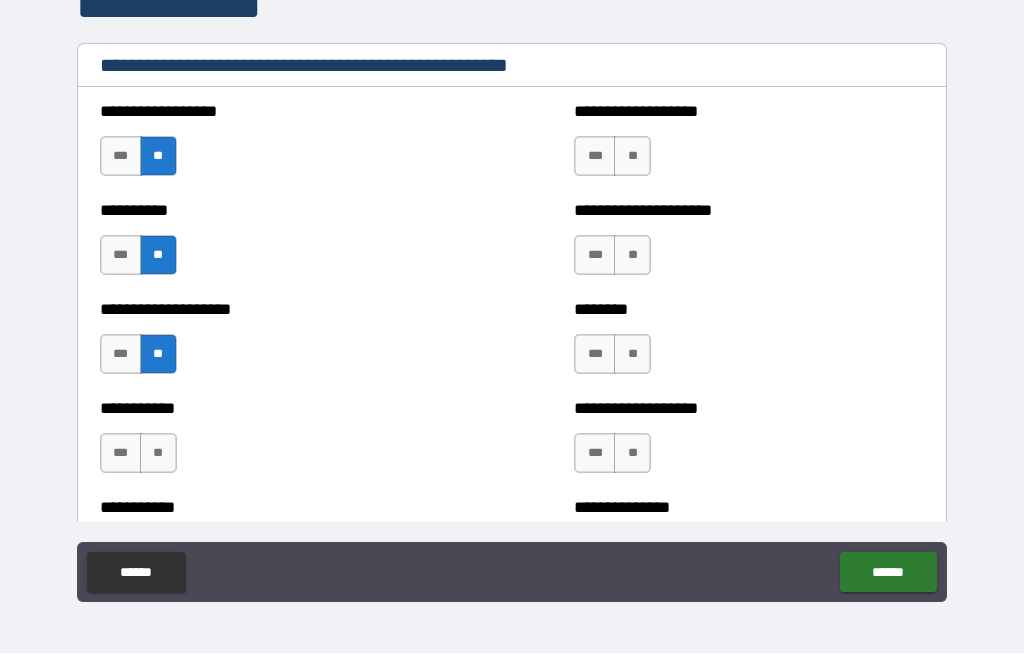click on "**" at bounding box center (632, 157) 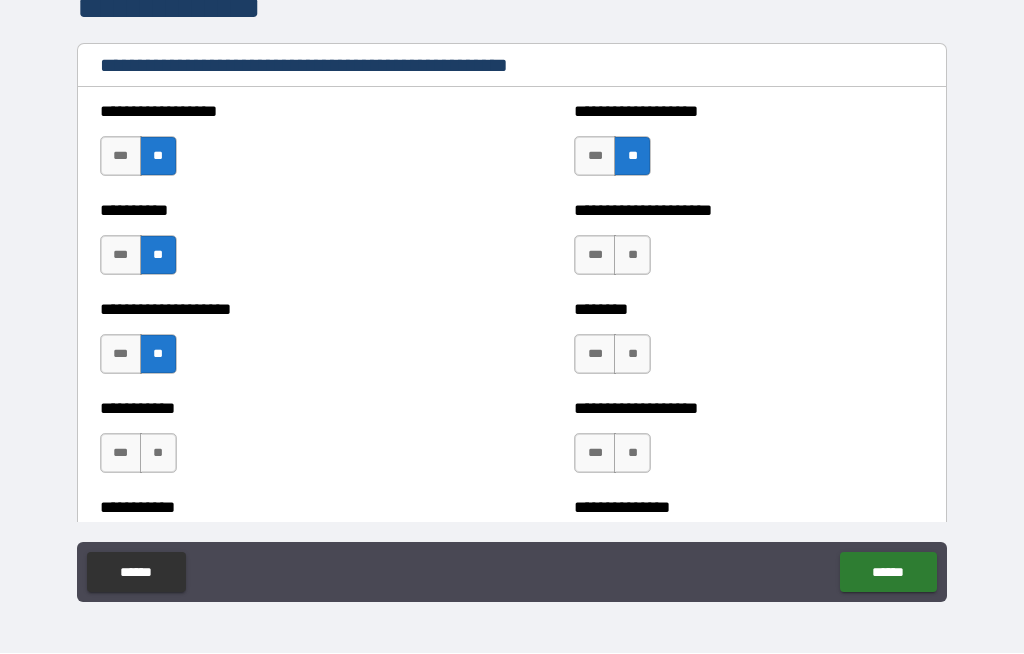 click on "**" at bounding box center (632, 256) 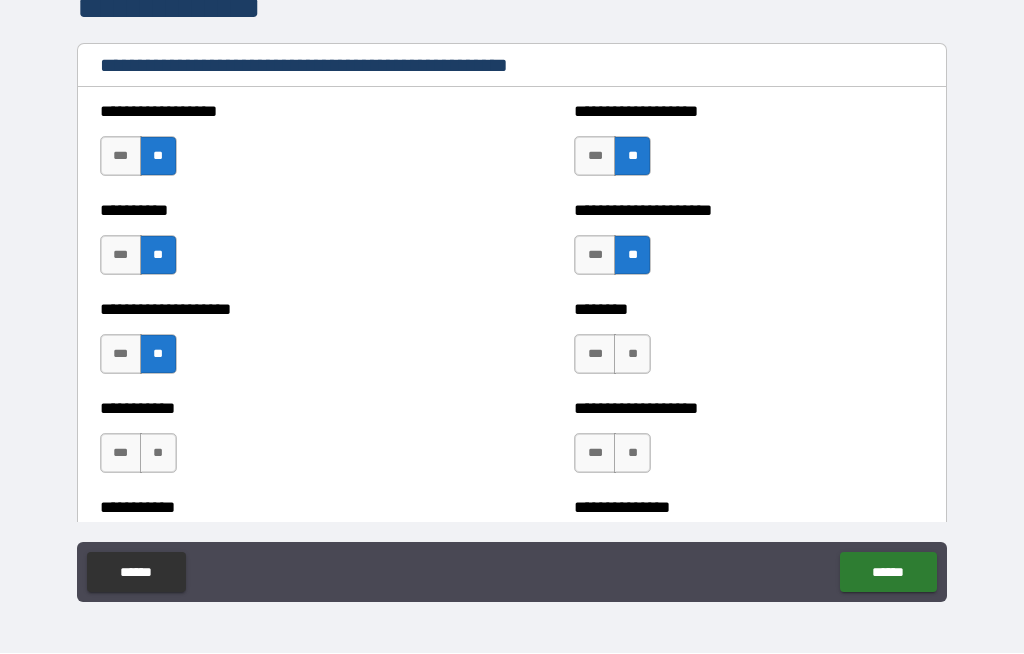 click on "**" at bounding box center (632, 355) 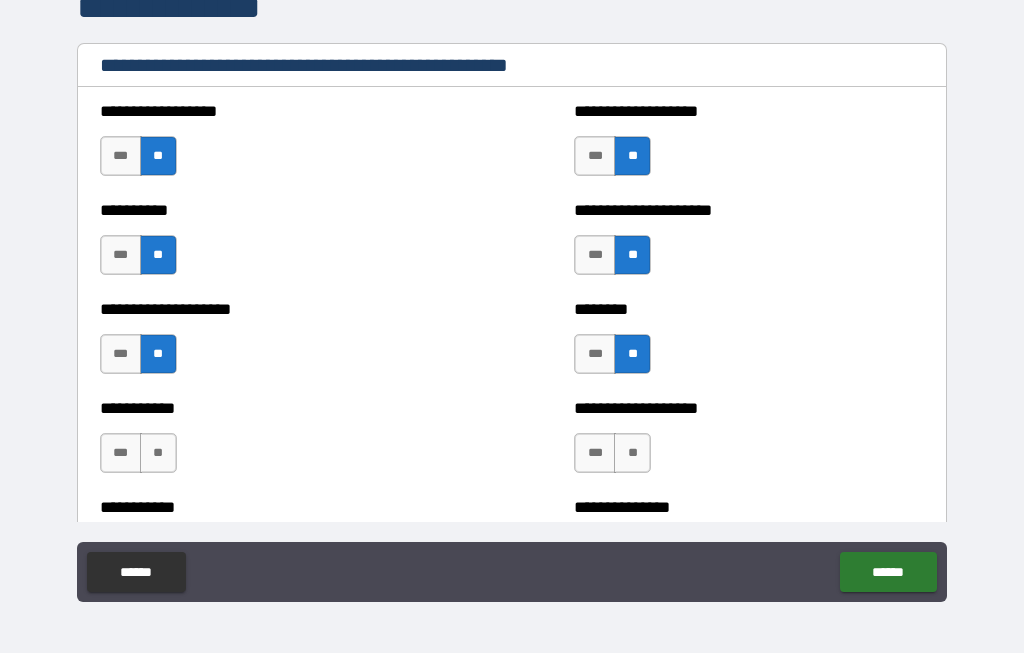 click on "**" at bounding box center [632, 454] 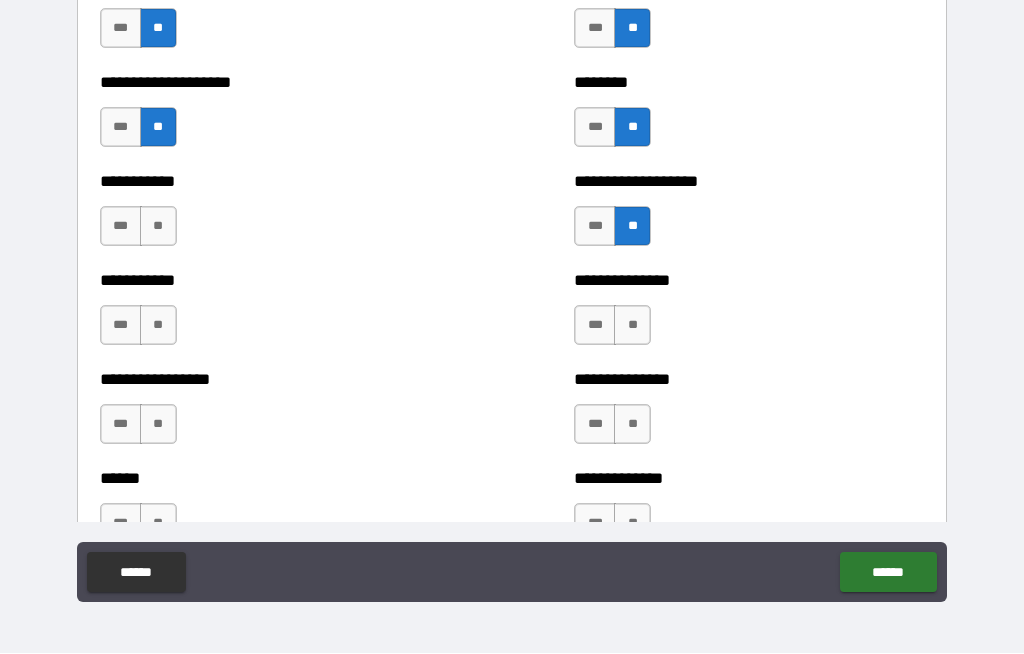 scroll, scrollTop: 2656, scrollLeft: 0, axis: vertical 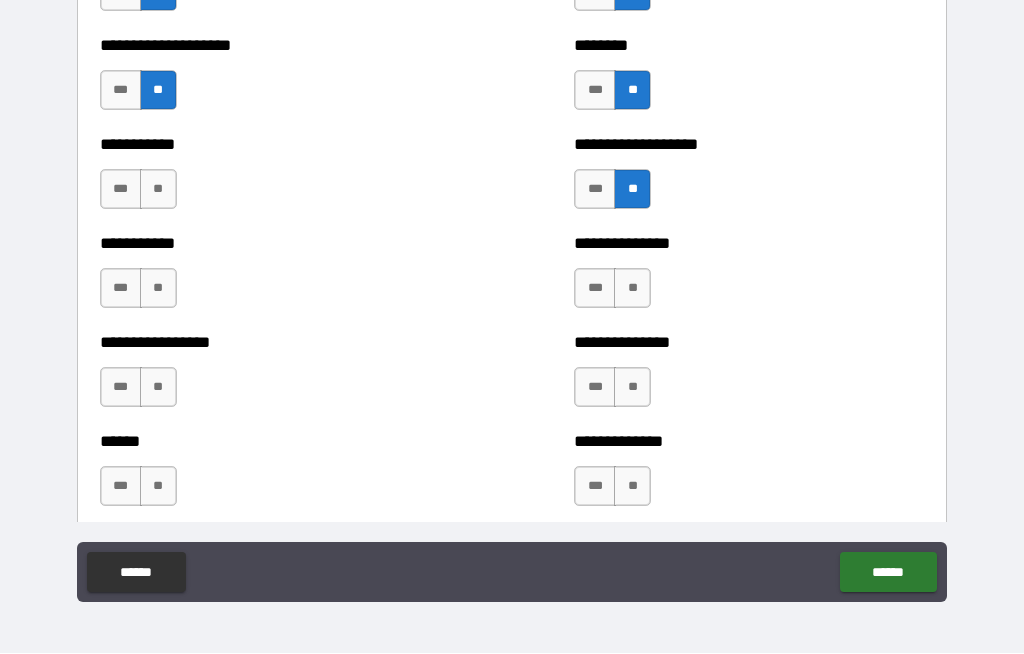 click on "**" at bounding box center [158, 190] 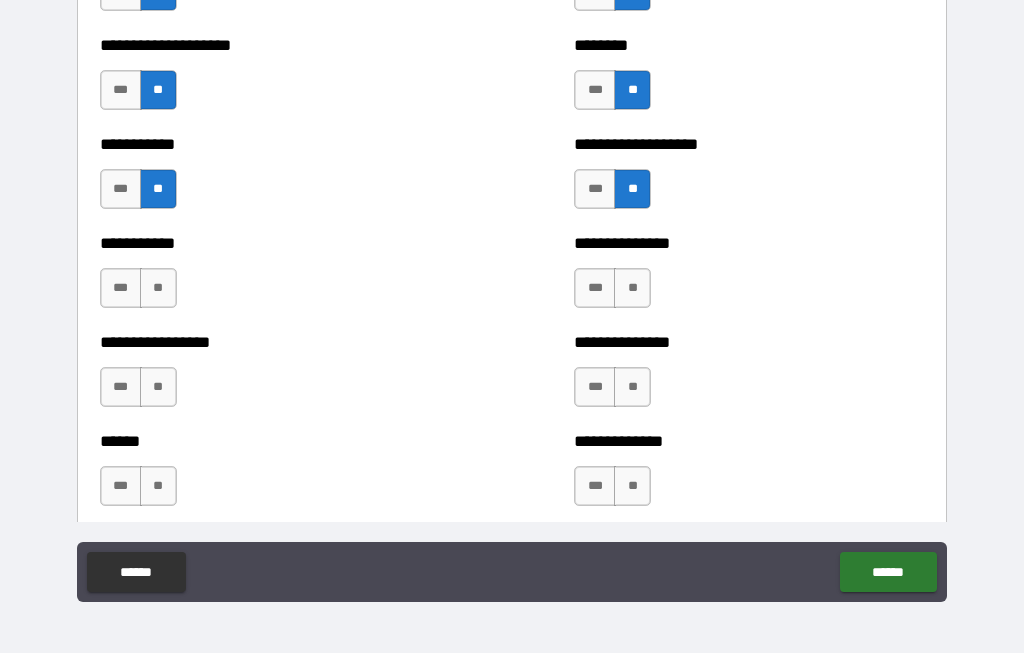 click on "**" at bounding box center [158, 289] 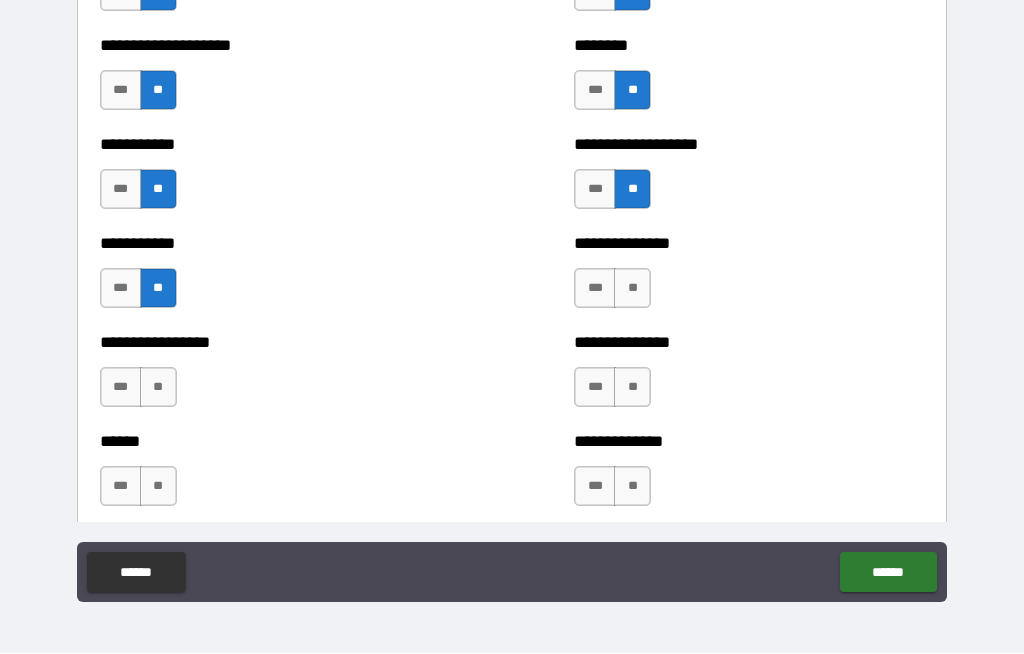click on "**" at bounding box center (158, 388) 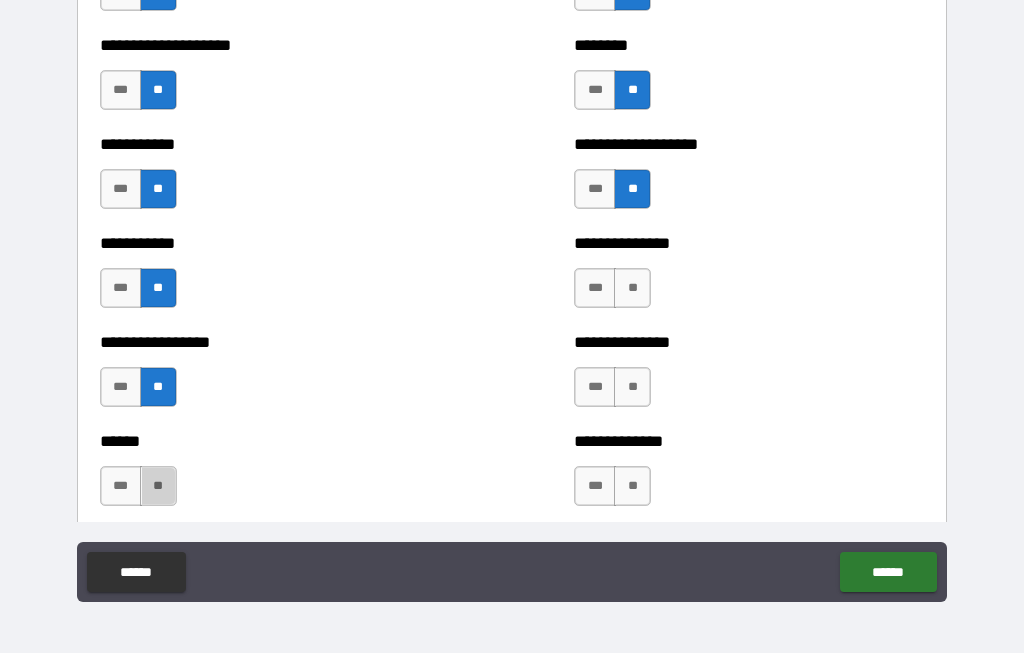 click on "**" at bounding box center [158, 487] 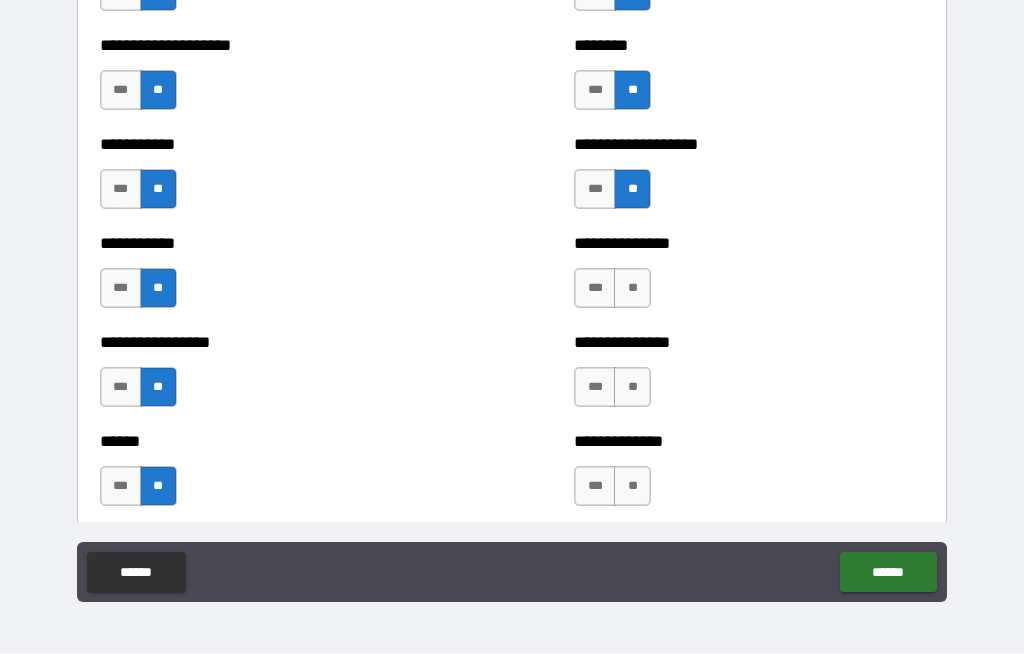 click on "**" at bounding box center [632, 487] 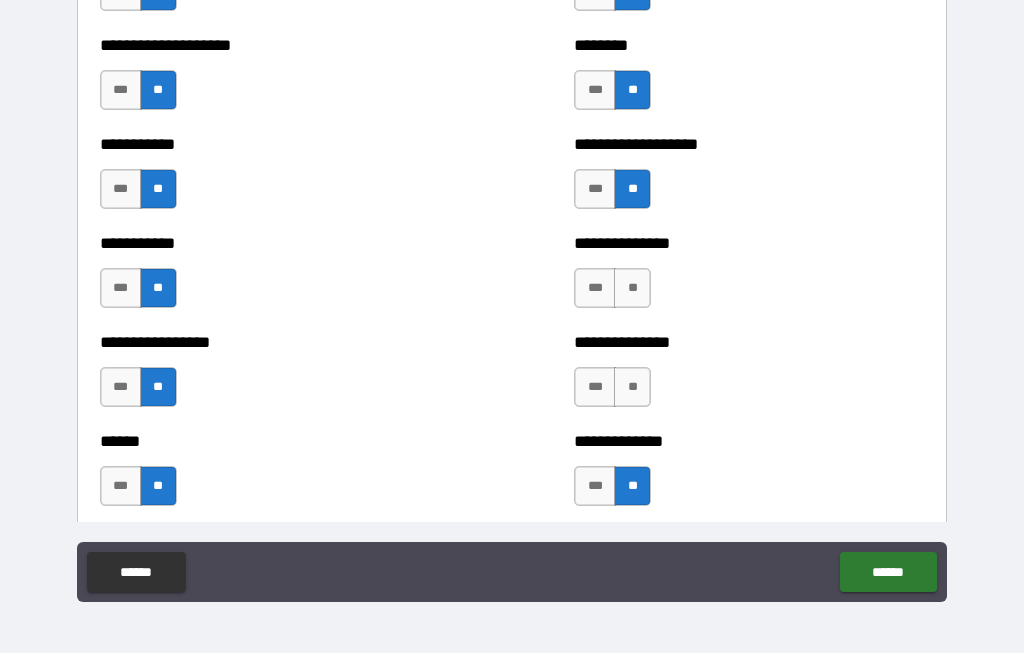 click on "**********" at bounding box center [749, 378] 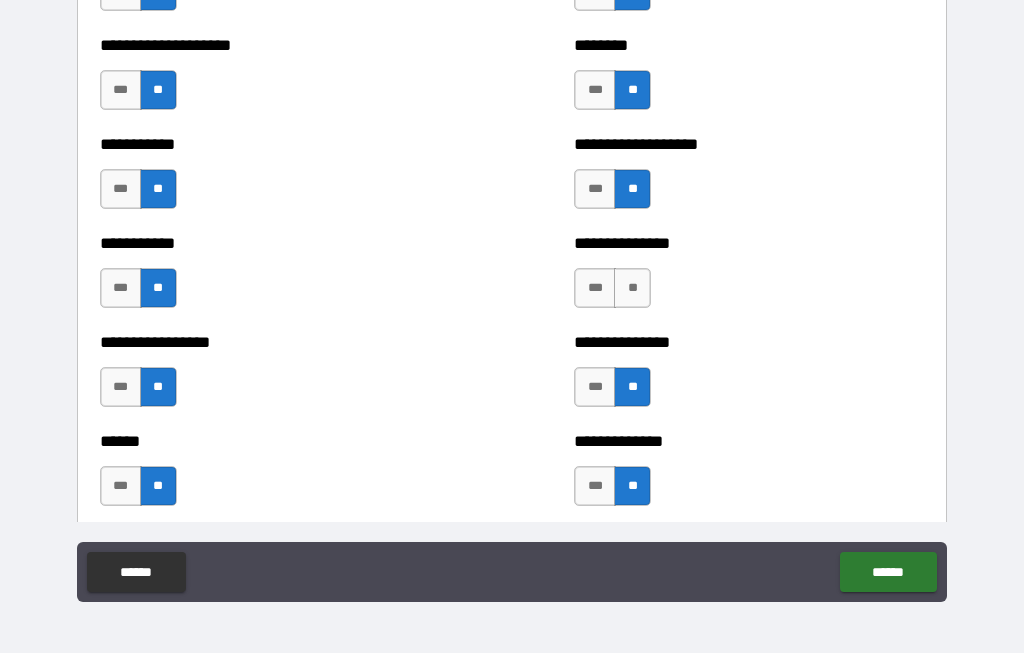 click on "**" at bounding box center [632, 289] 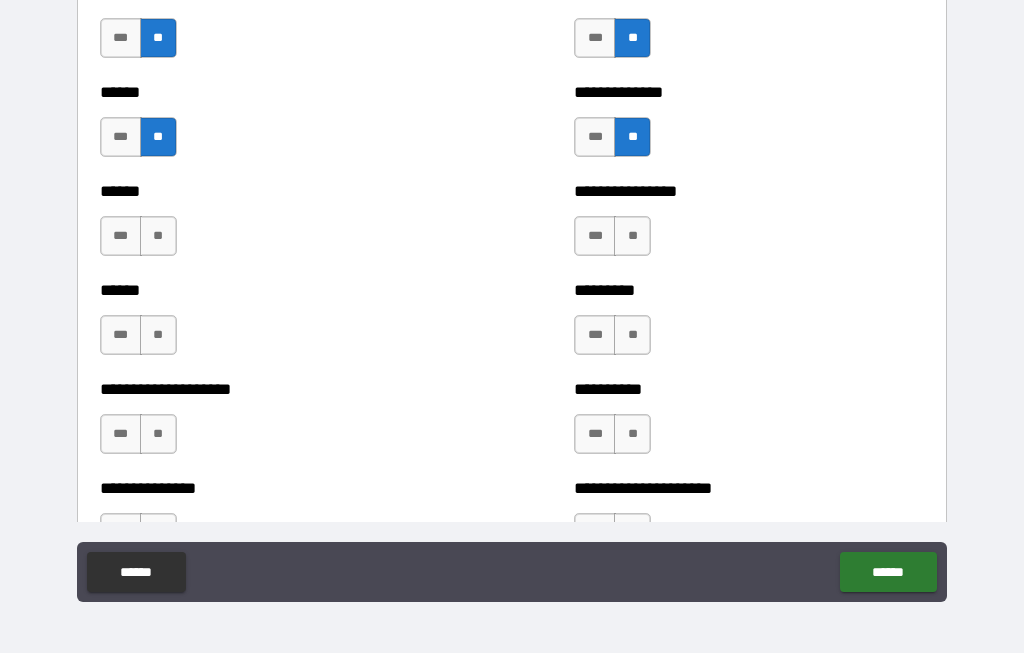 scroll, scrollTop: 3006, scrollLeft: 0, axis: vertical 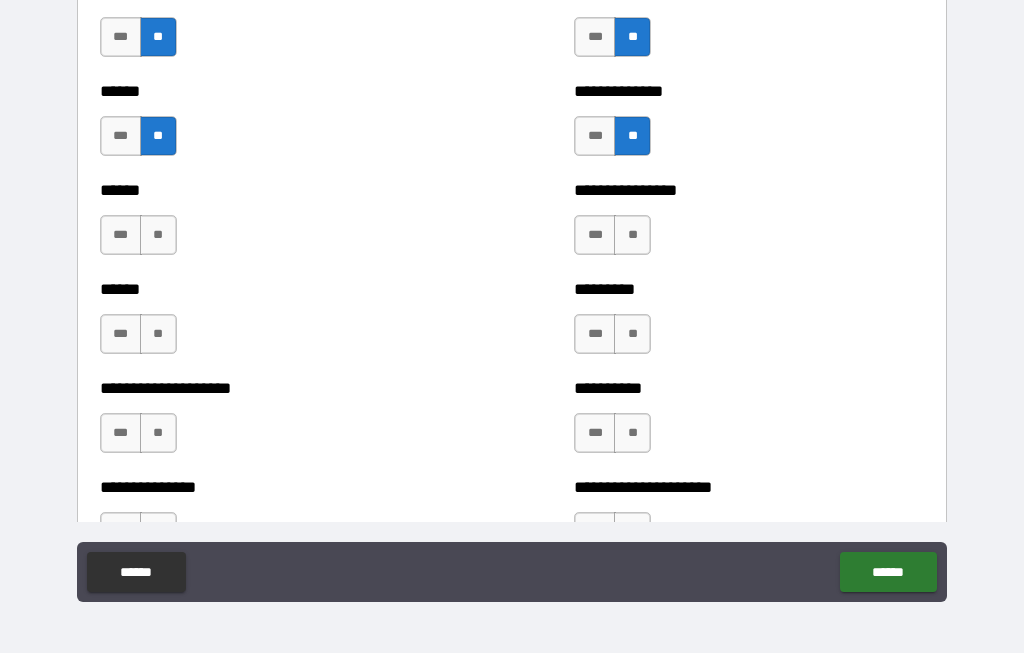 click on "**" at bounding box center [158, 236] 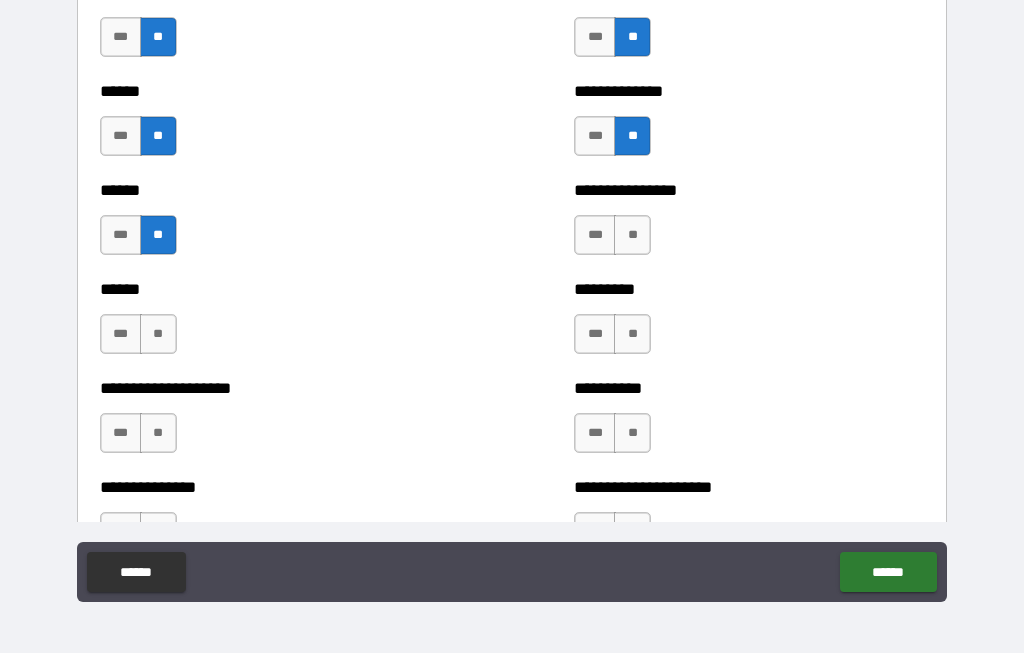 click on "**" at bounding box center (158, 335) 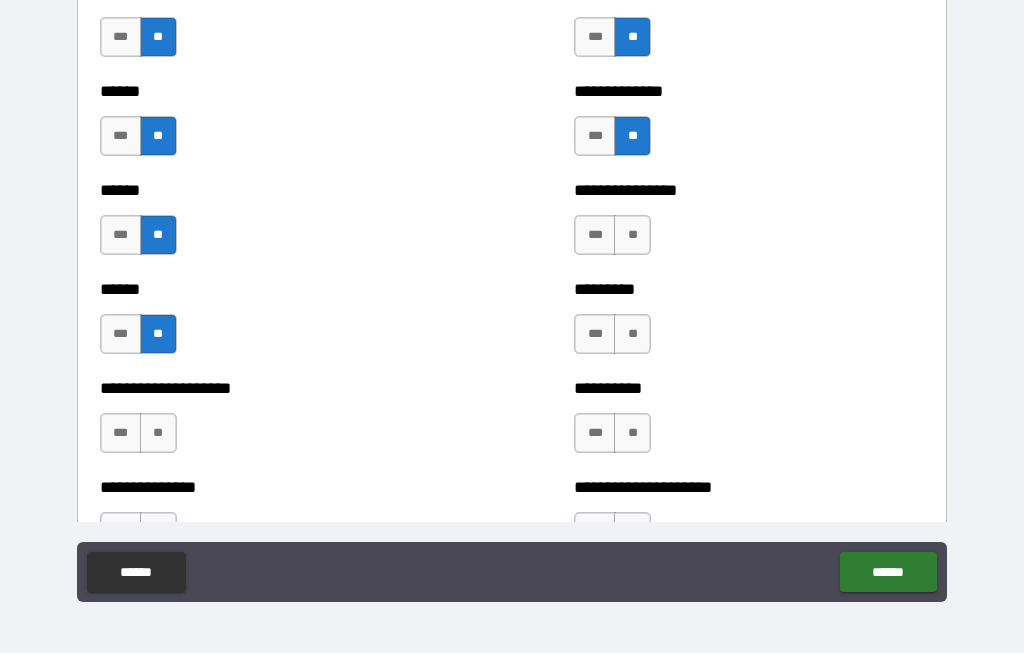 click on "**" at bounding box center [158, 434] 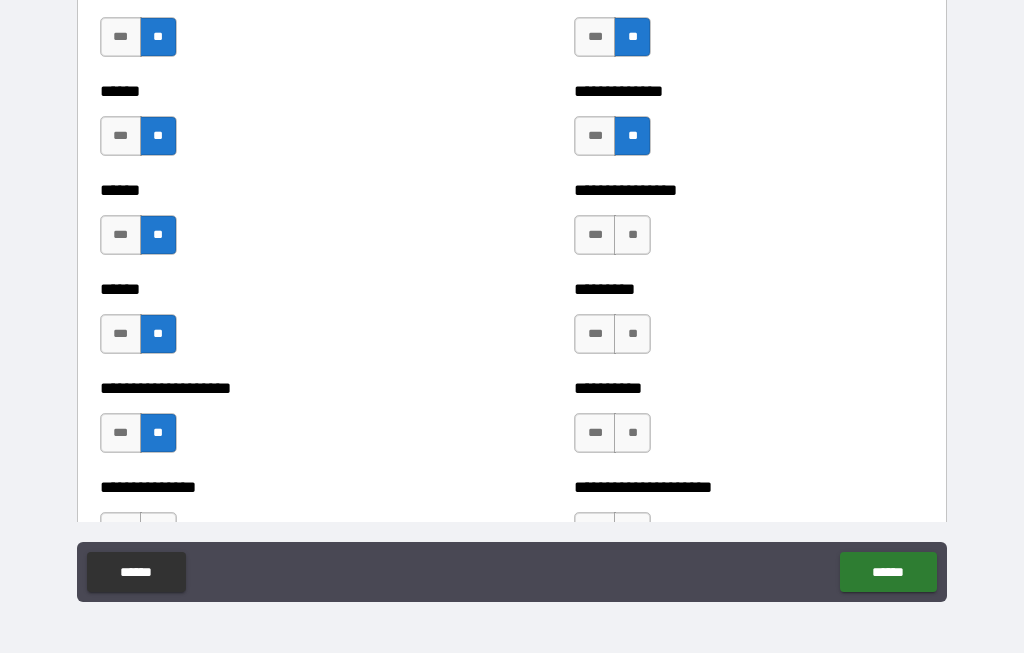 click on "****** *** **" at bounding box center (275, 325) 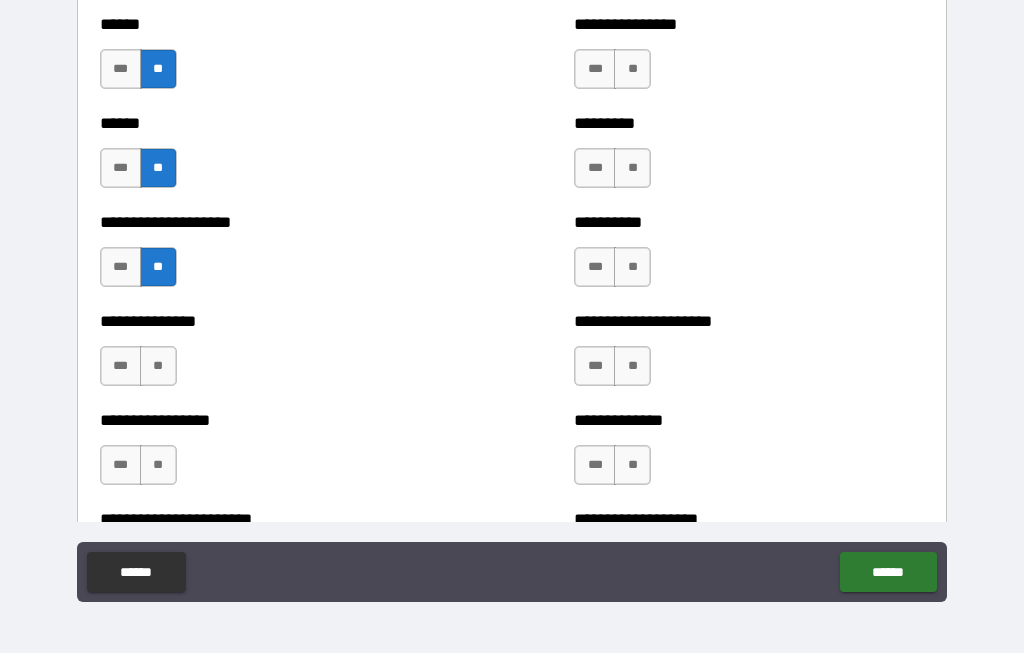 scroll, scrollTop: 3174, scrollLeft: 0, axis: vertical 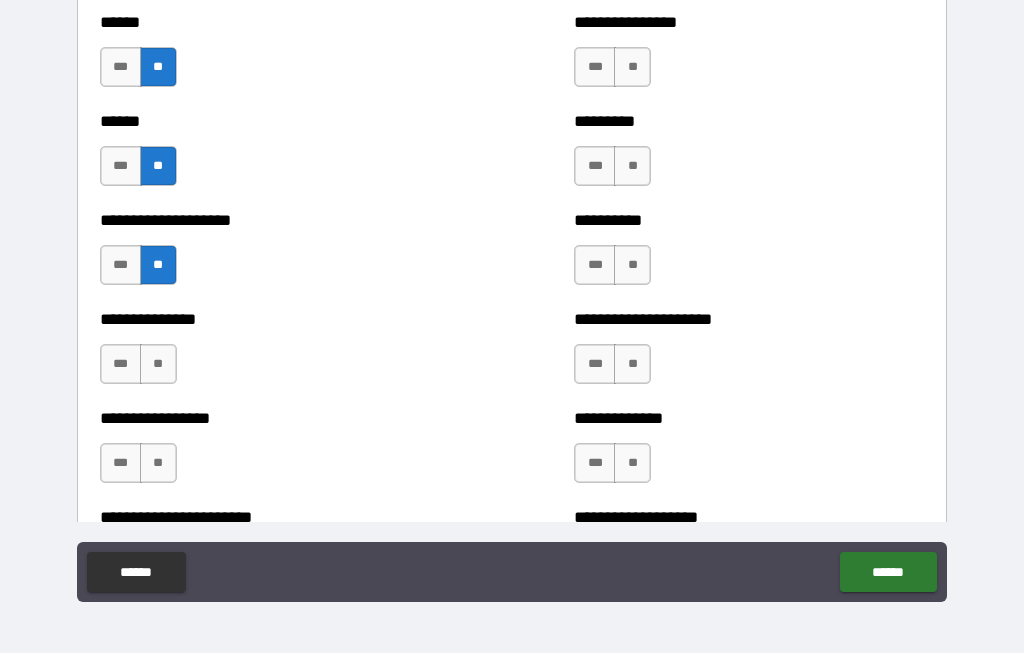 click on "**" at bounding box center [632, 68] 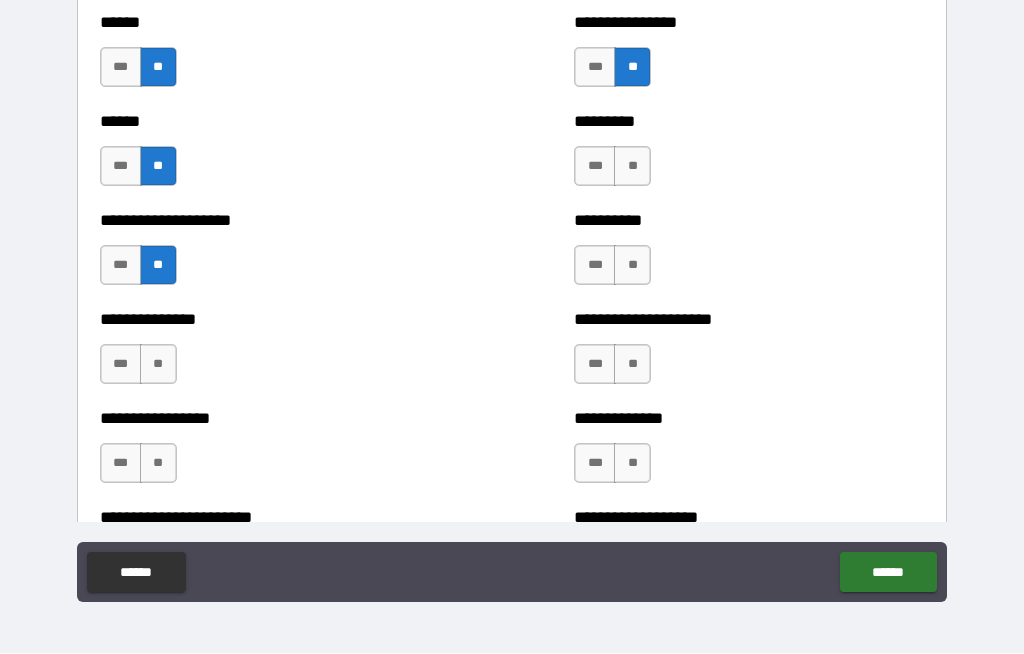 click on "**" at bounding box center (632, 167) 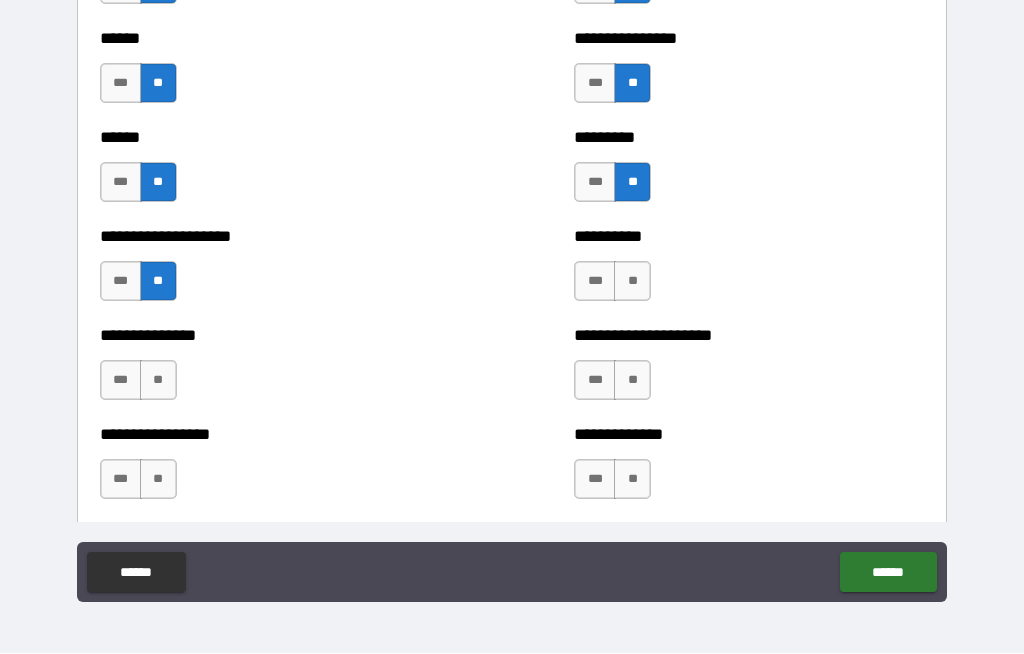 scroll, scrollTop: 3159, scrollLeft: 0, axis: vertical 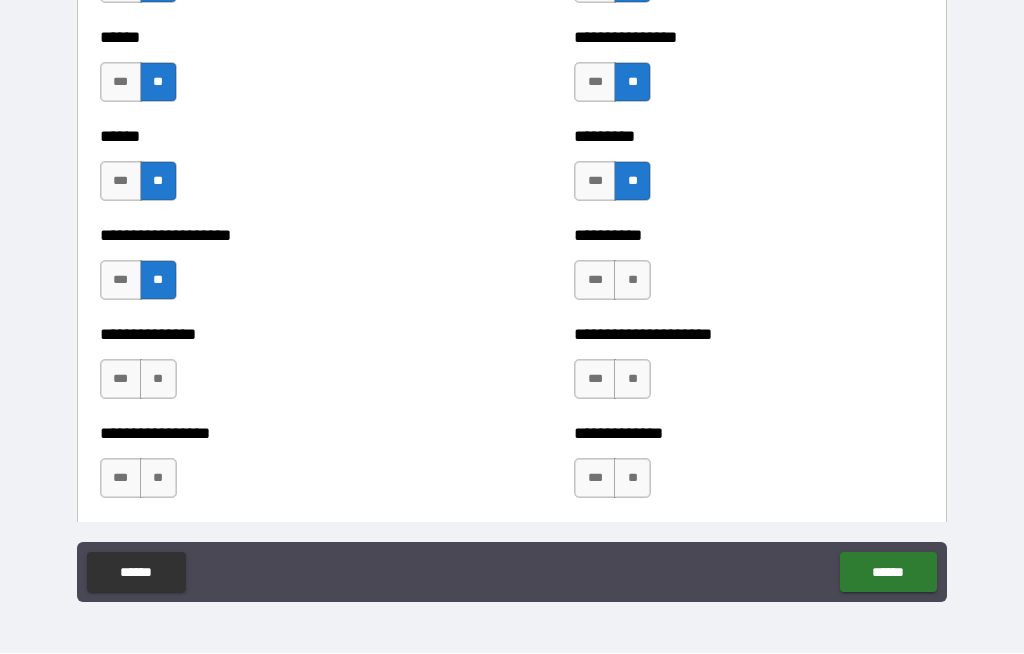 click on "**" at bounding box center [632, 281] 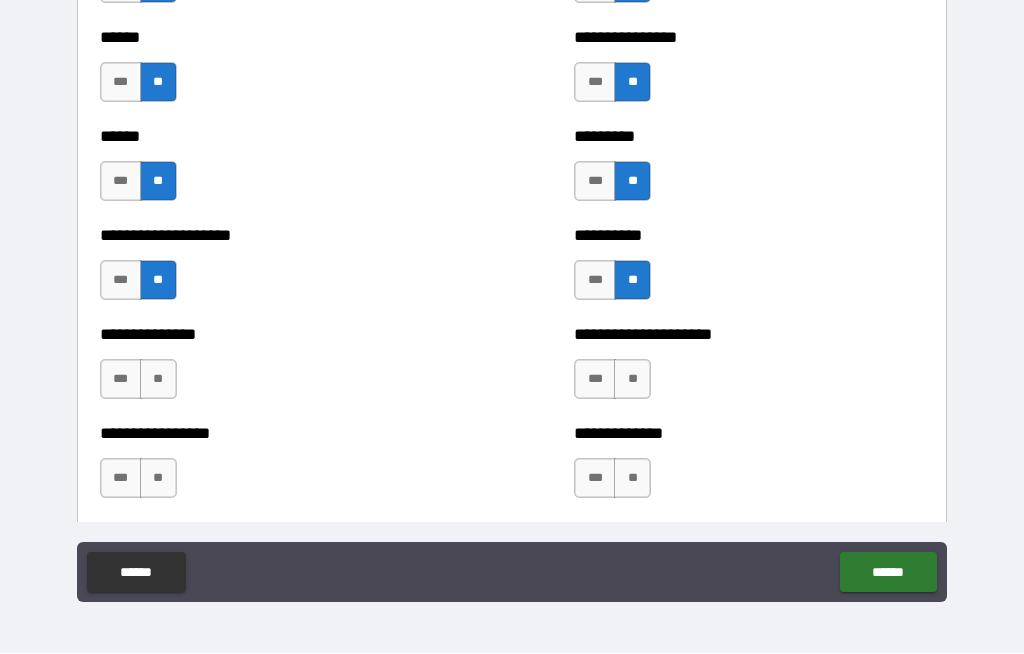 click on "**" at bounding box center [632, 380] 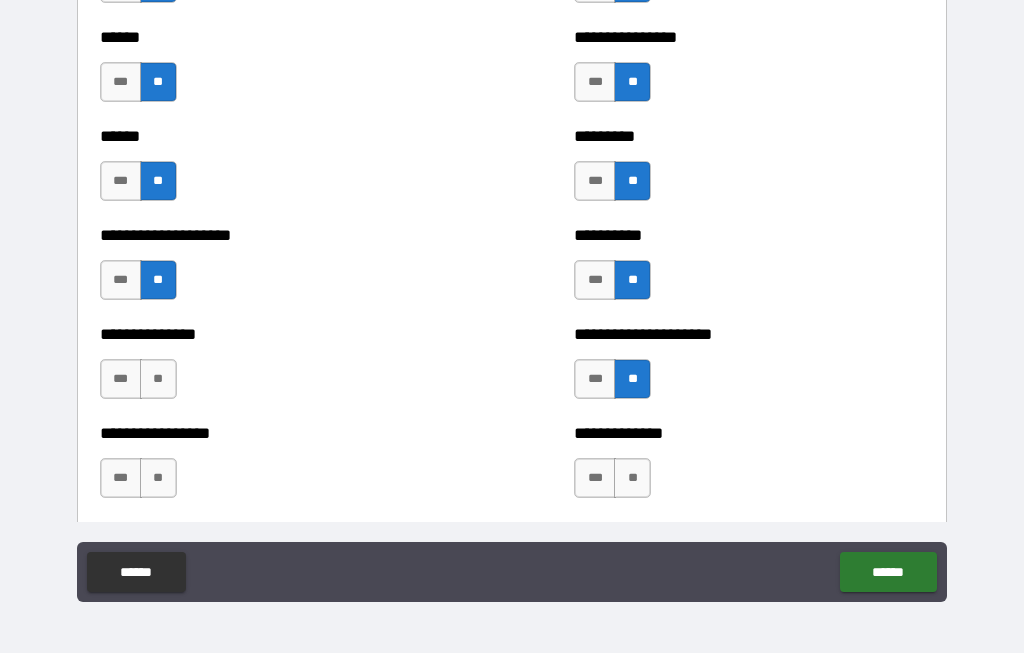 click on "**" at bounding box center [158, 380] 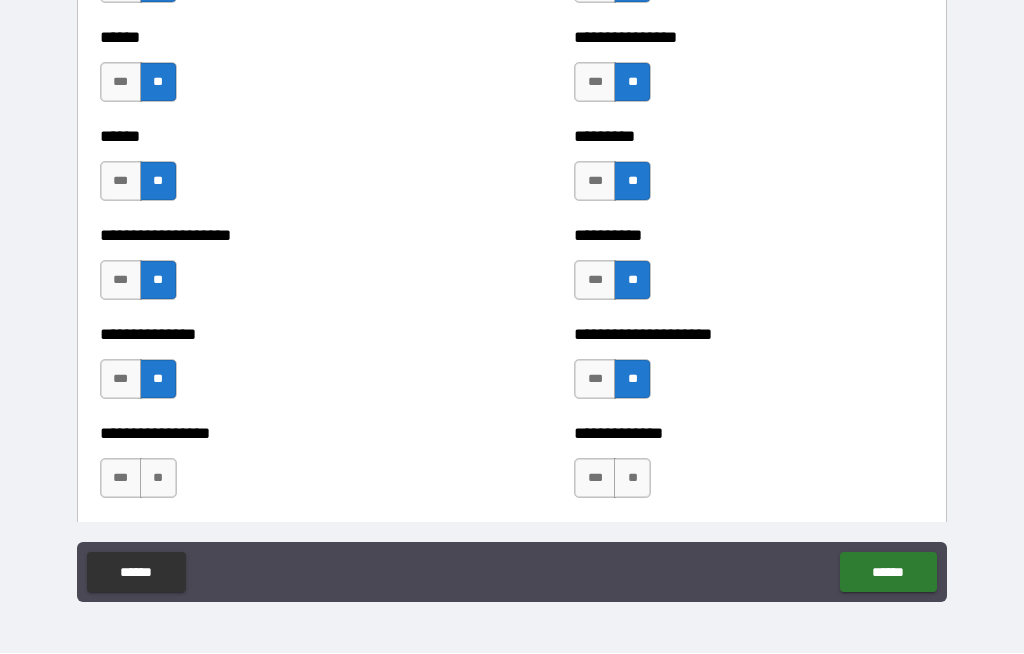 click on "**" at bounding box center [158, 479] 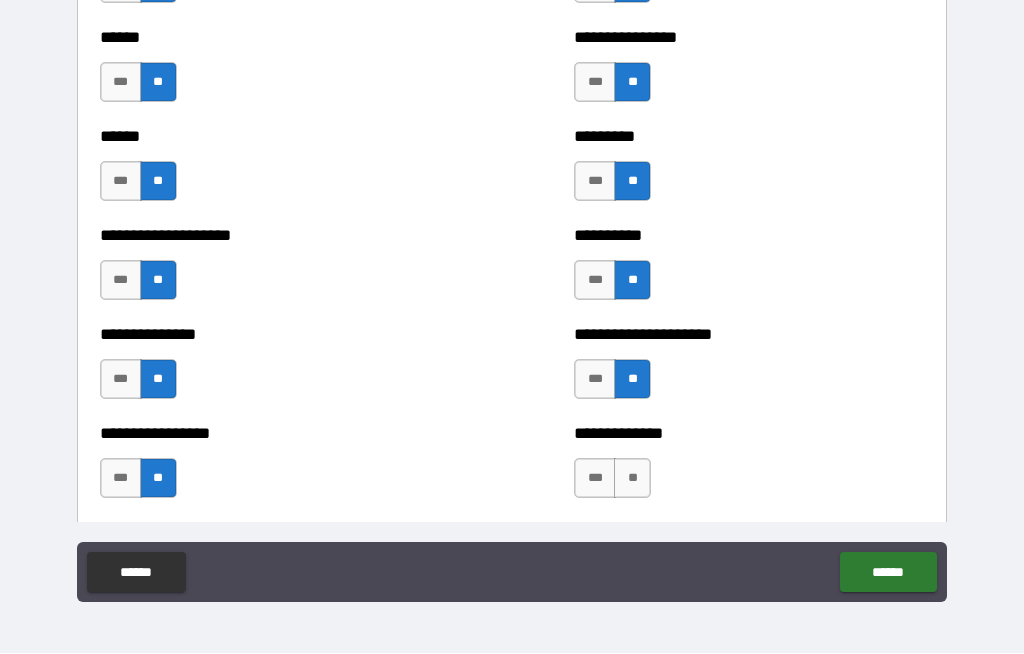 click on "**" at bounding box center (632, 479) 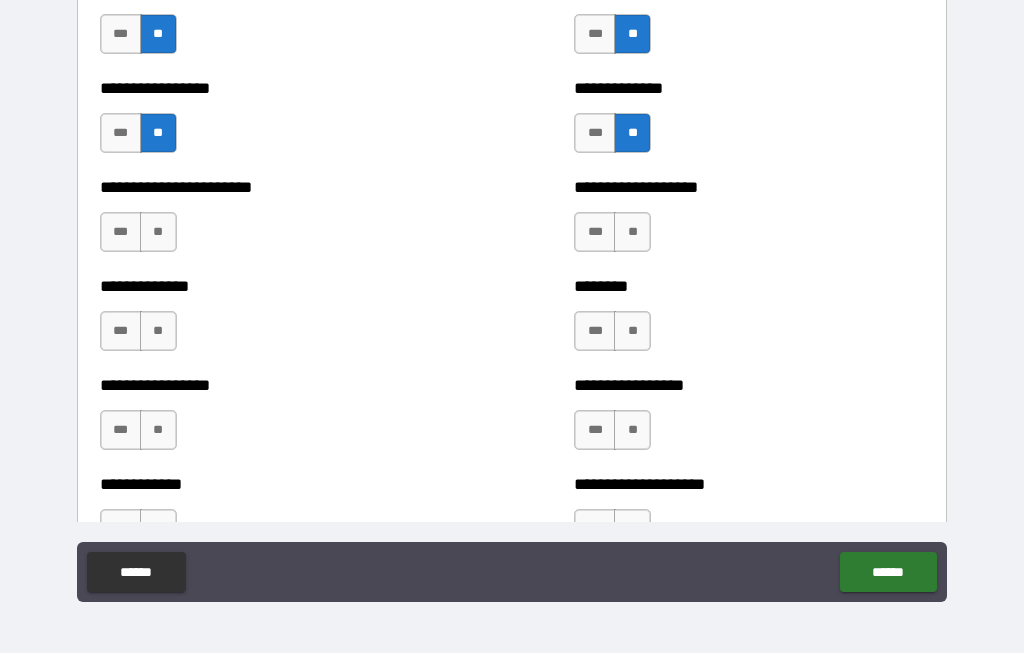 scroll, scrollTop: 3545, scrollLeft: 0, axis: vertical 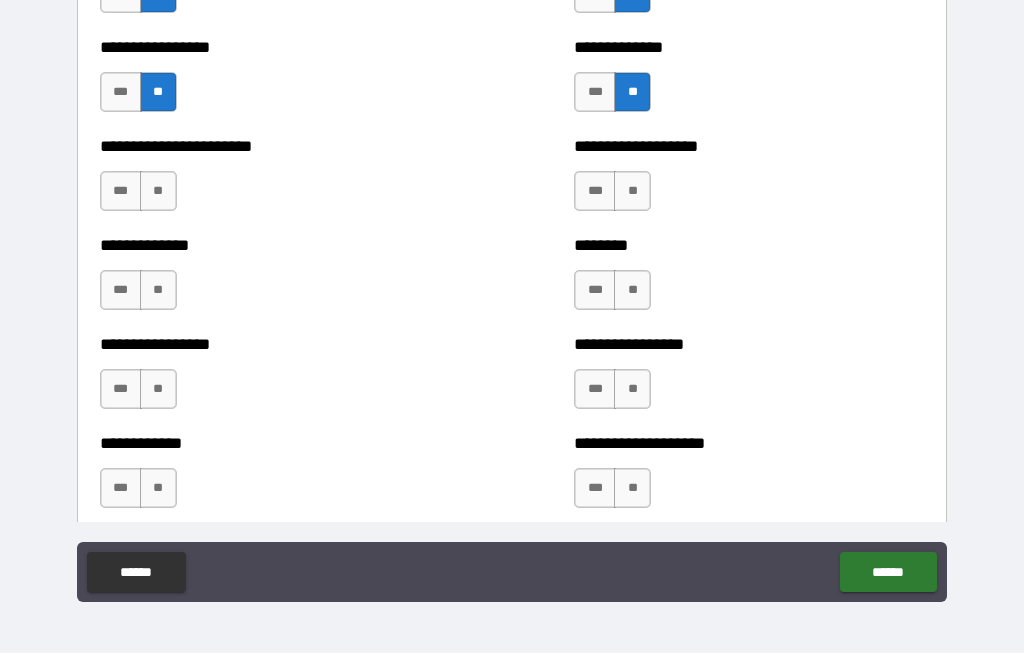 click on "**" at bounding box center [158, 192] 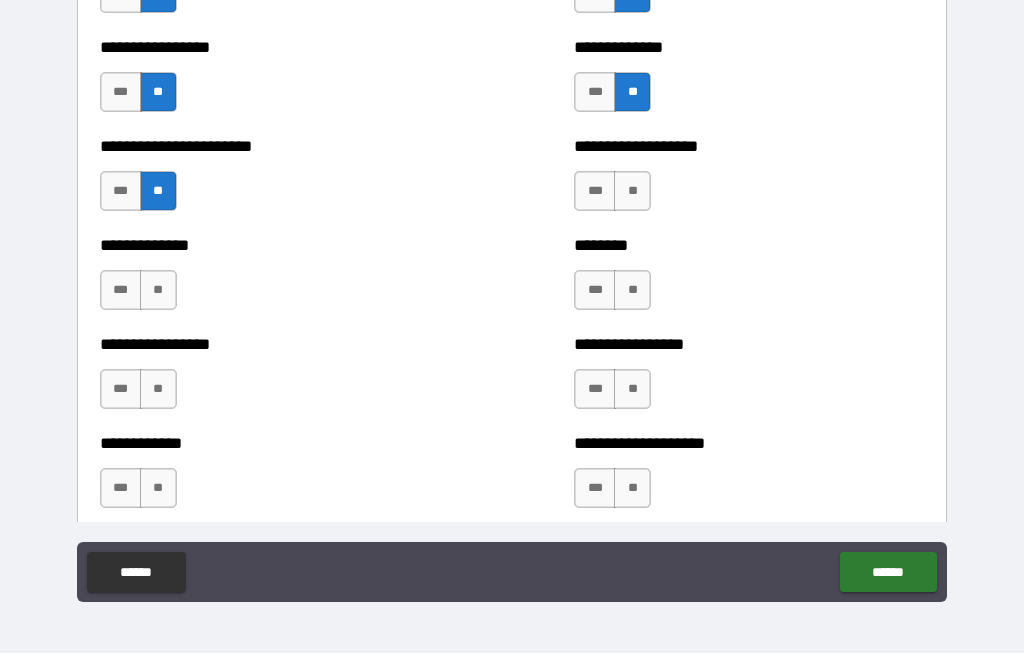 click on "**********" at bounding box center [275, 281] 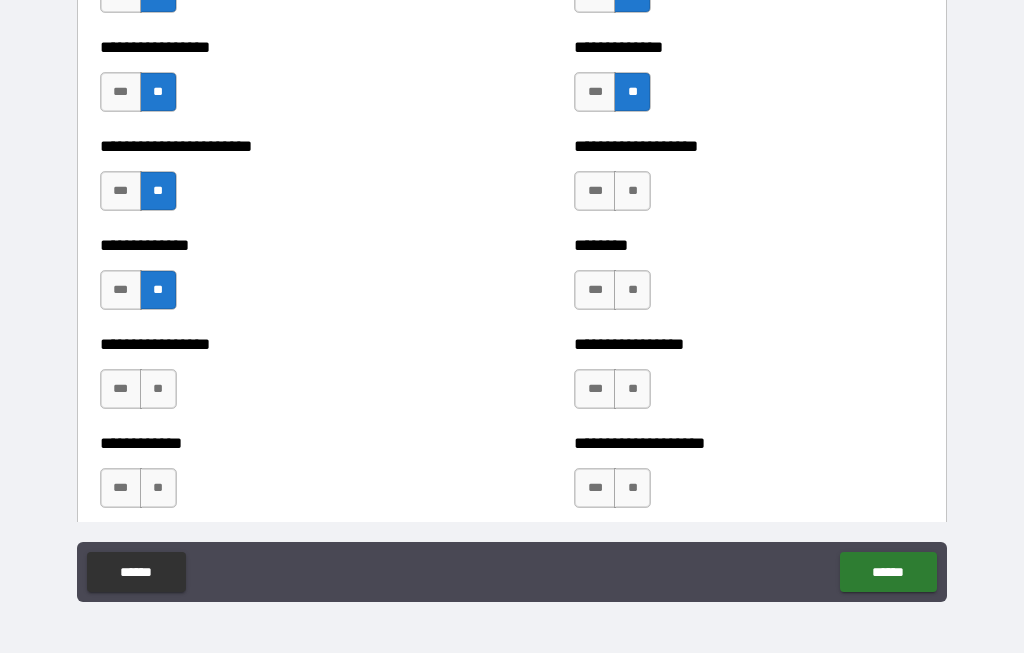 click on "**" at bounding box center (158, 390) 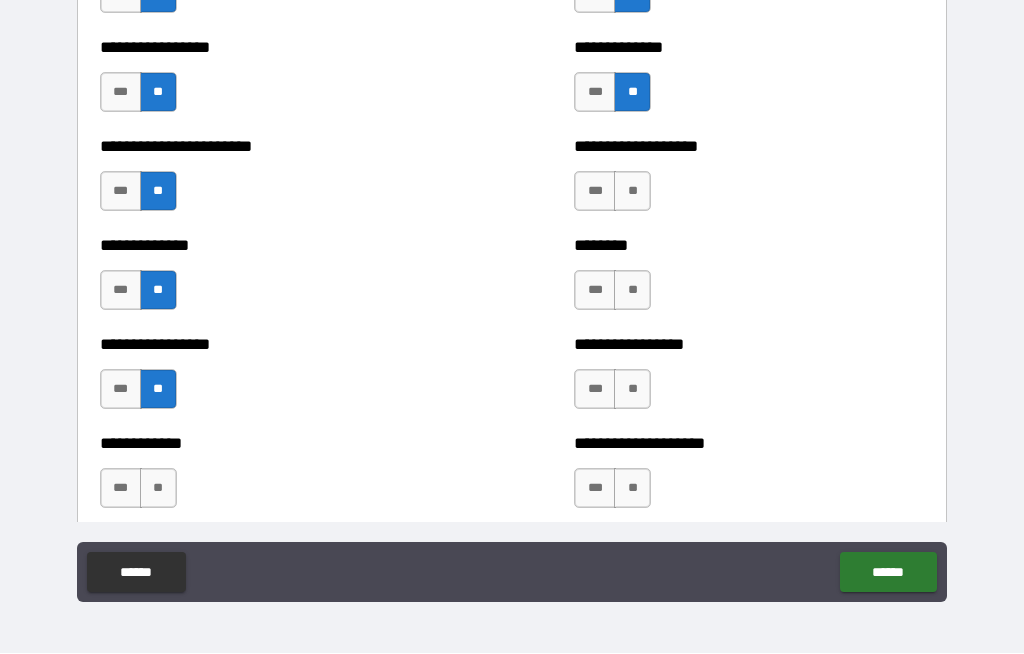 click on "**" at bounding box center [158, 489] 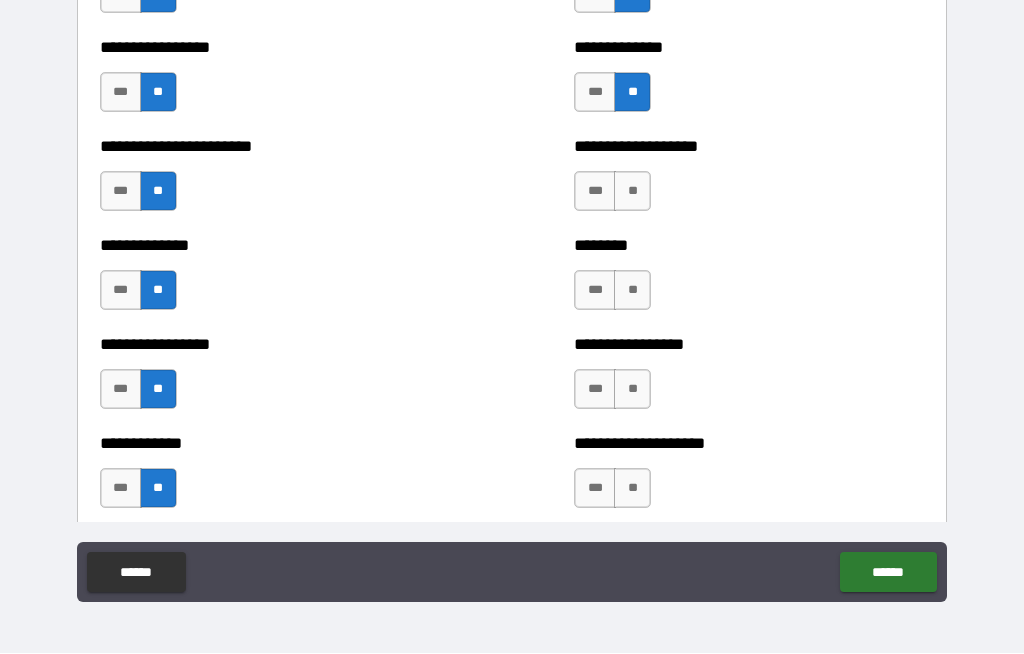 click on "**" at bounding box center [632, 192] 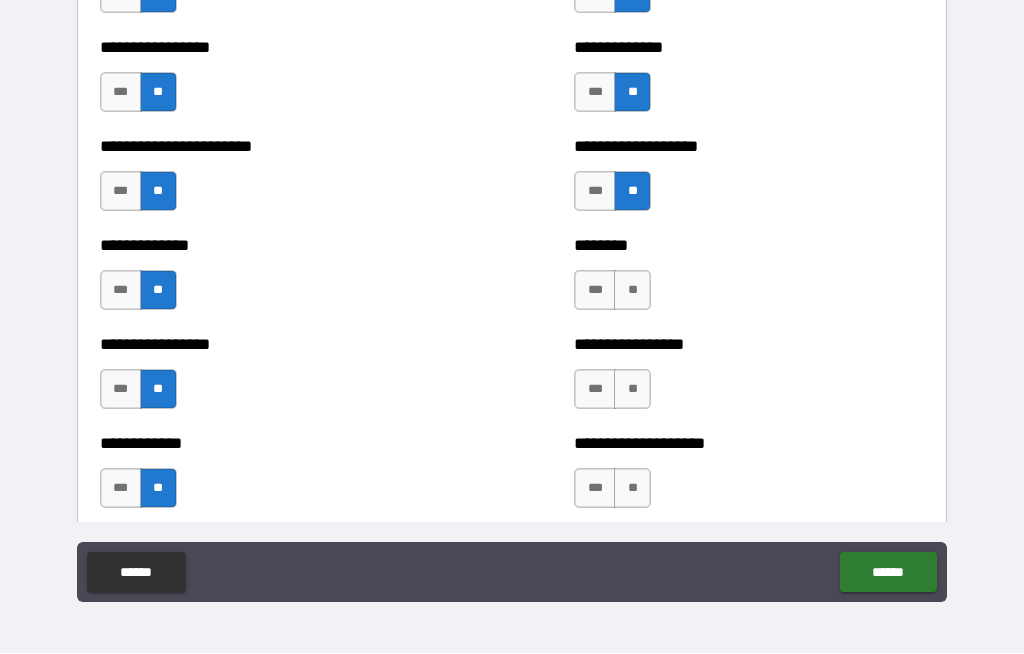 click on "******** *** **" at bounding box center [749, 281] 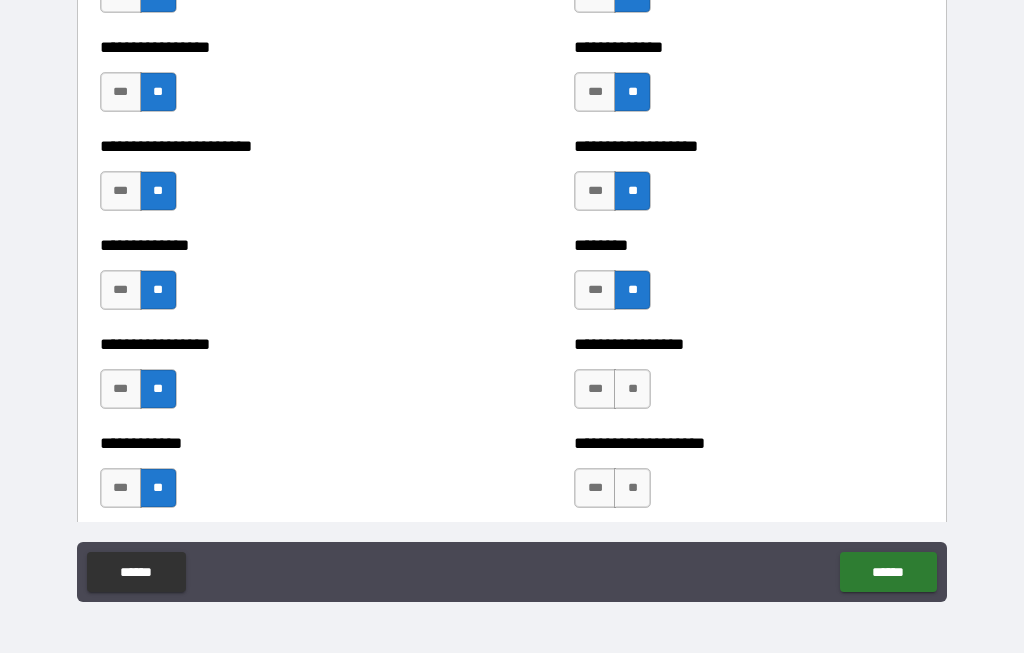 click on "**" at bounding box center [632, 390] 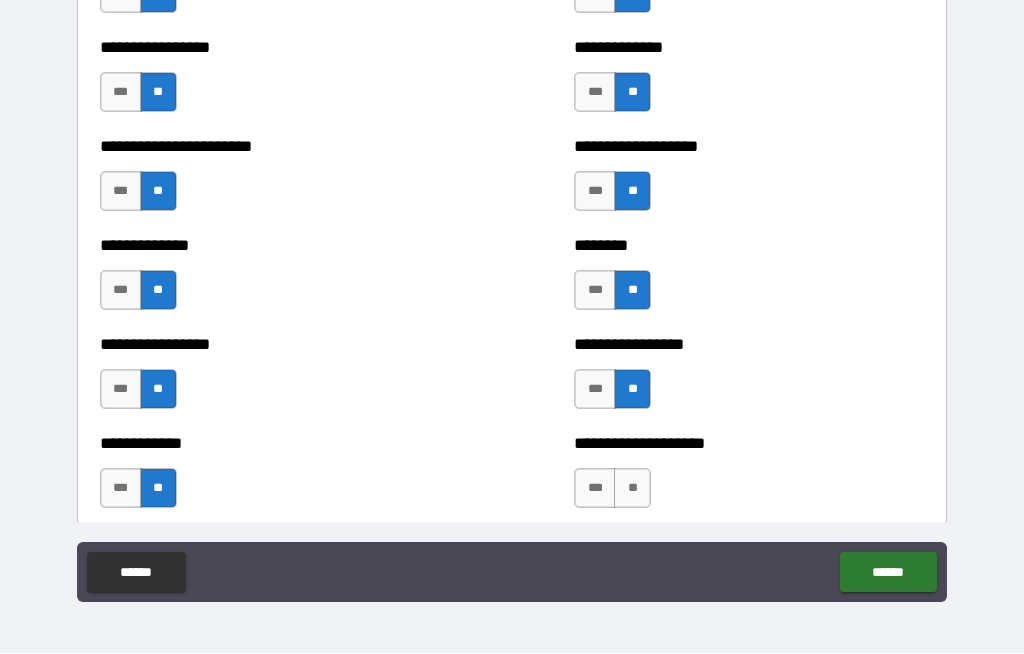 click on "**" at bounding box center [632, 489] 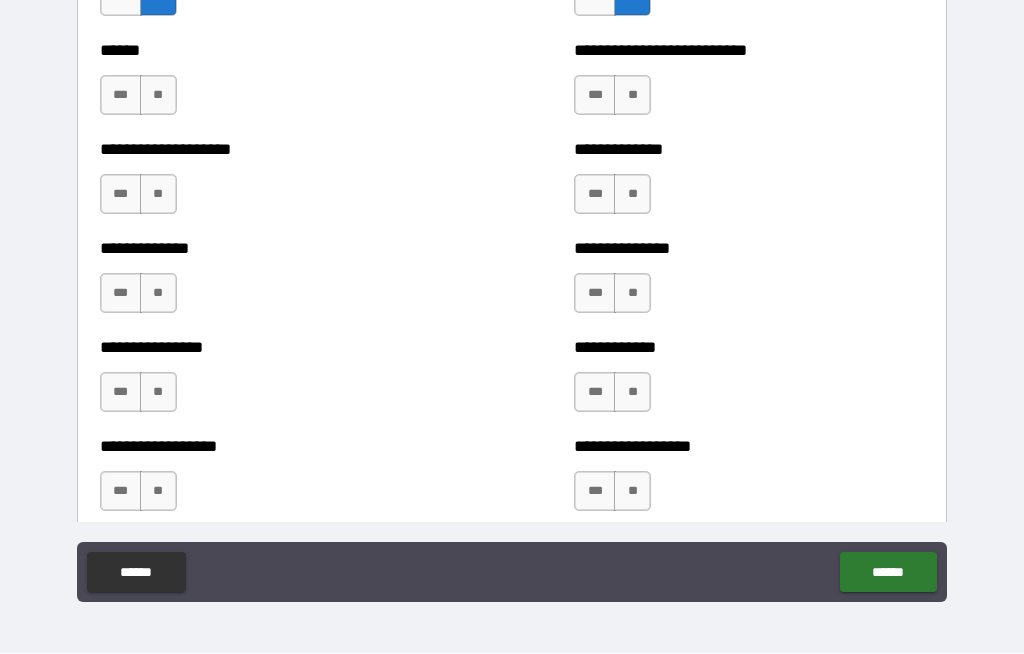 scroll, scrollTop: 4040, scrollLeft: 0, axis: vertical 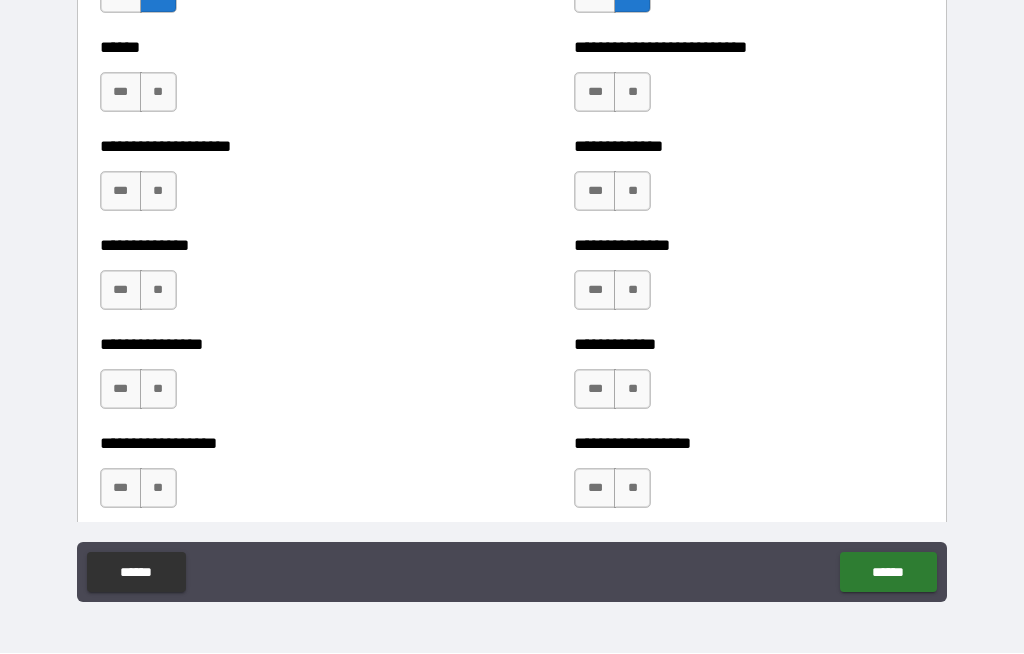 click on "**" at bounding box center (158, 93) 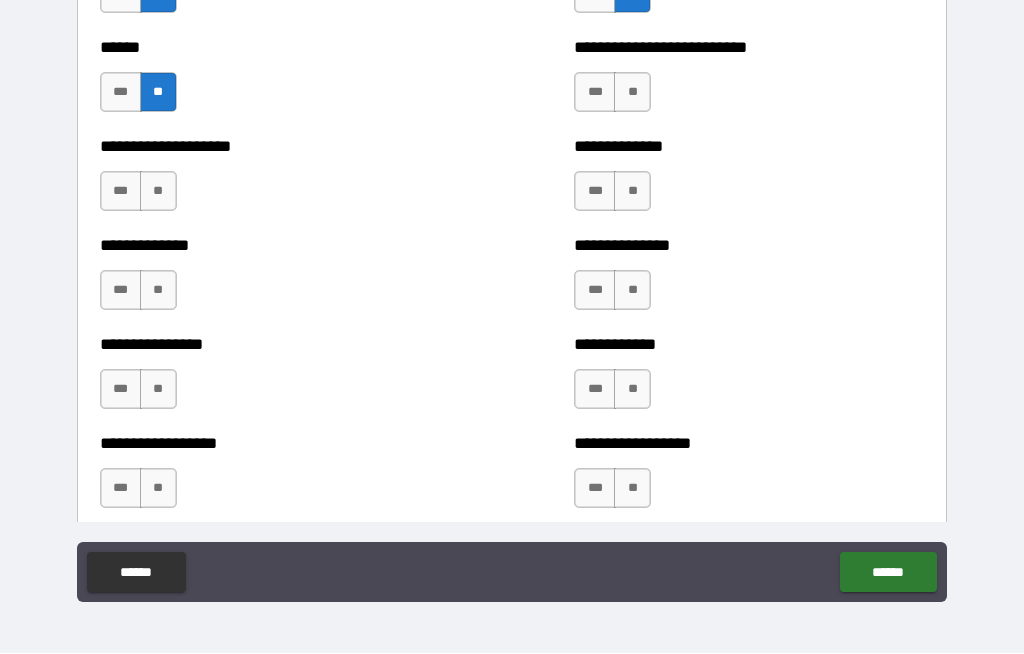 click on "**" at bounding box center [158, 192] 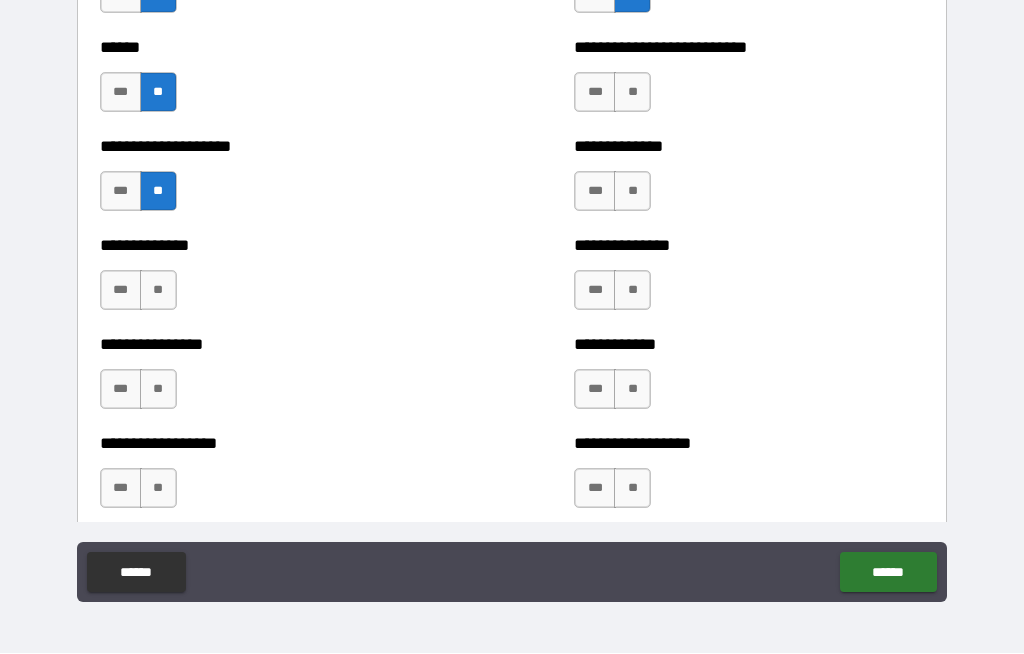 click on "**********" at bounding box center (275, 281) 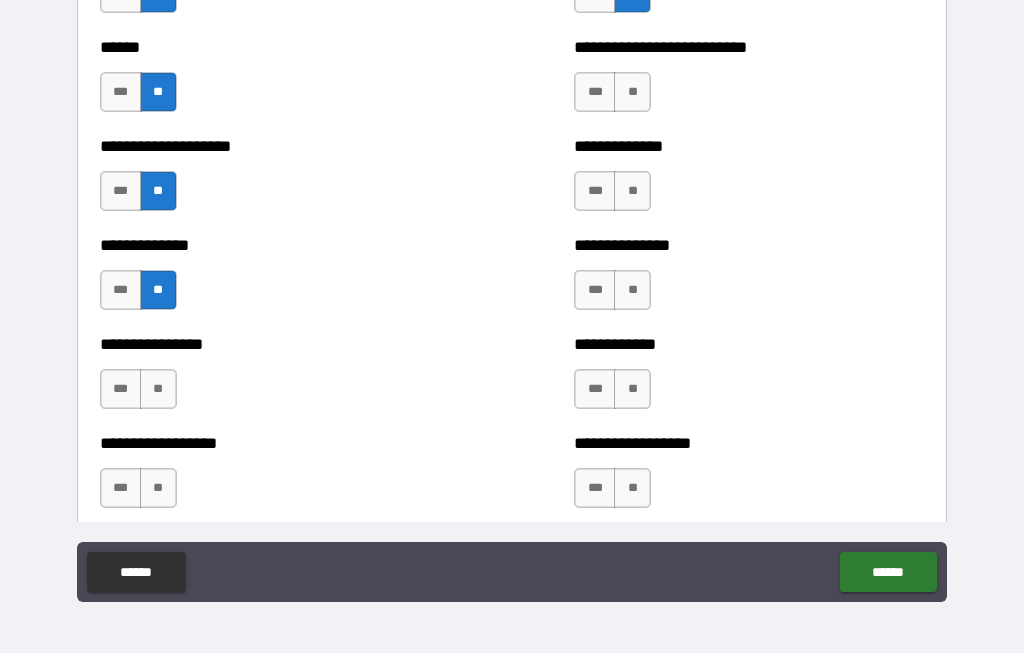 click on "**" at bounding box center (158, 390) 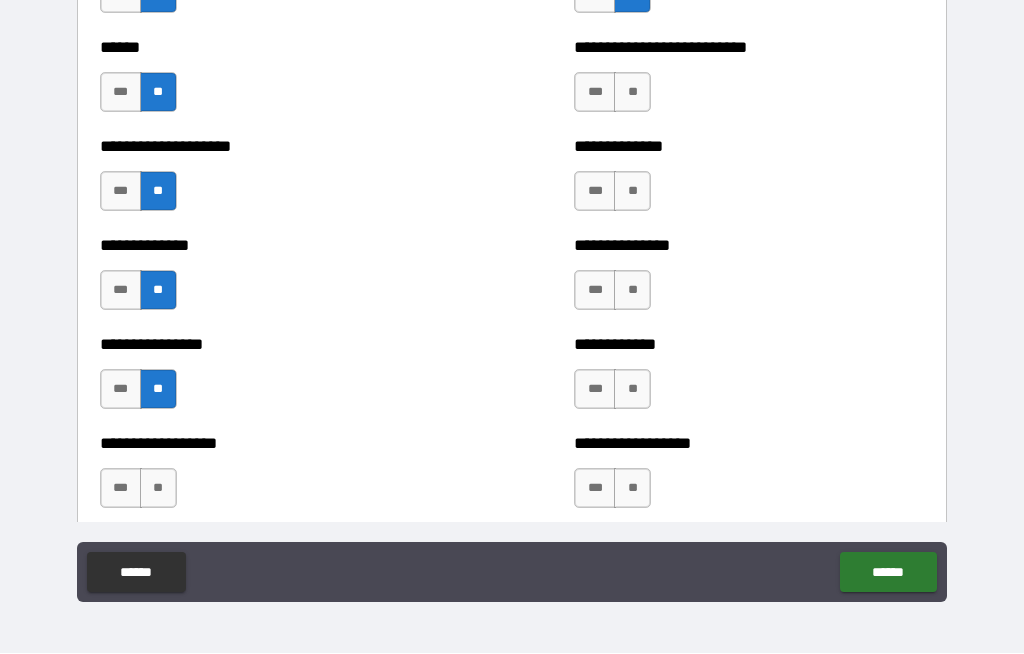 click on "**" at bounding box center [158, 489] 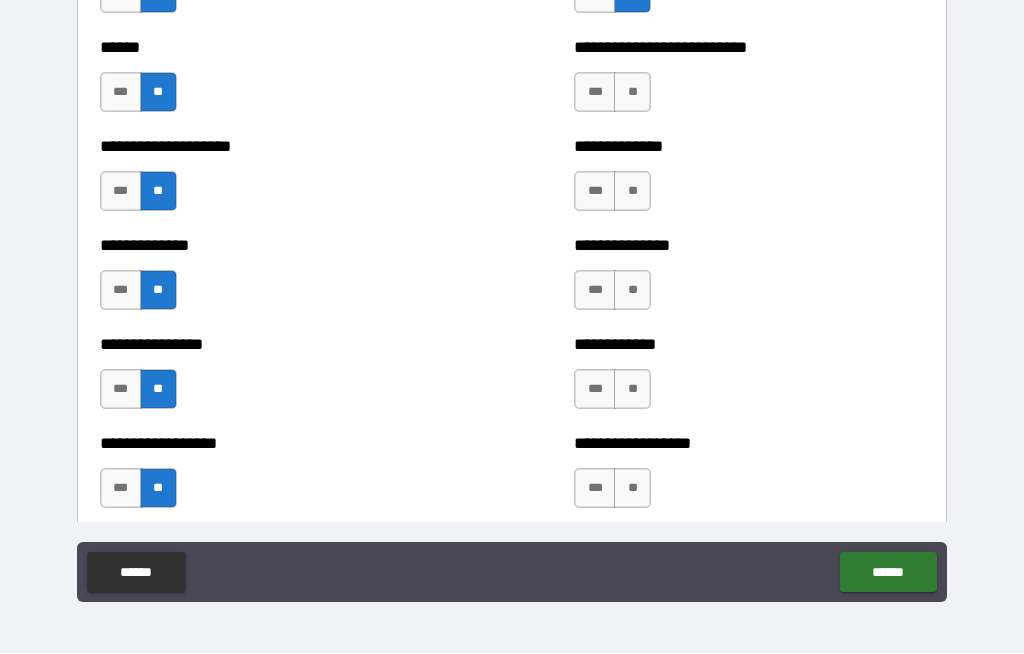 click on "**" at bounding box center (632, 93) 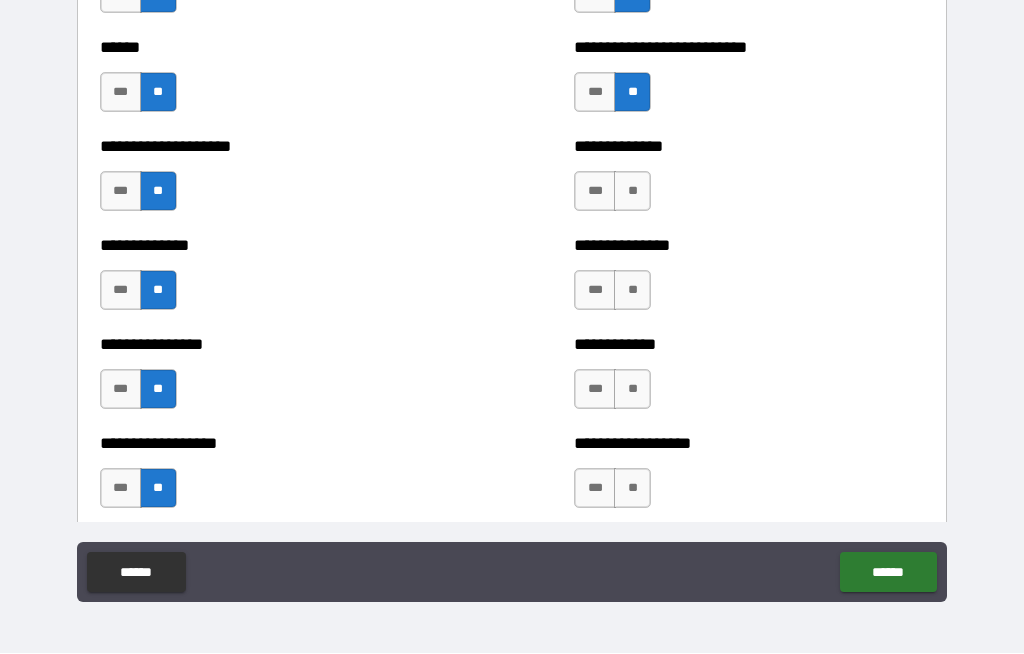 click on "**" at bounding box center [632, 192] 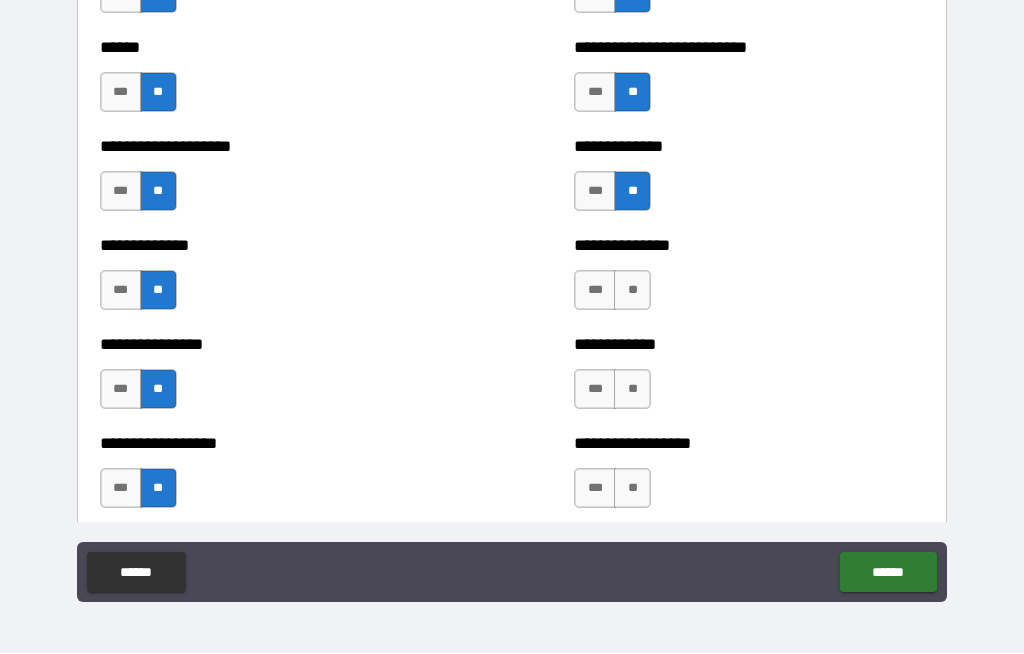 click on "**" at bounding box center (632, 291) 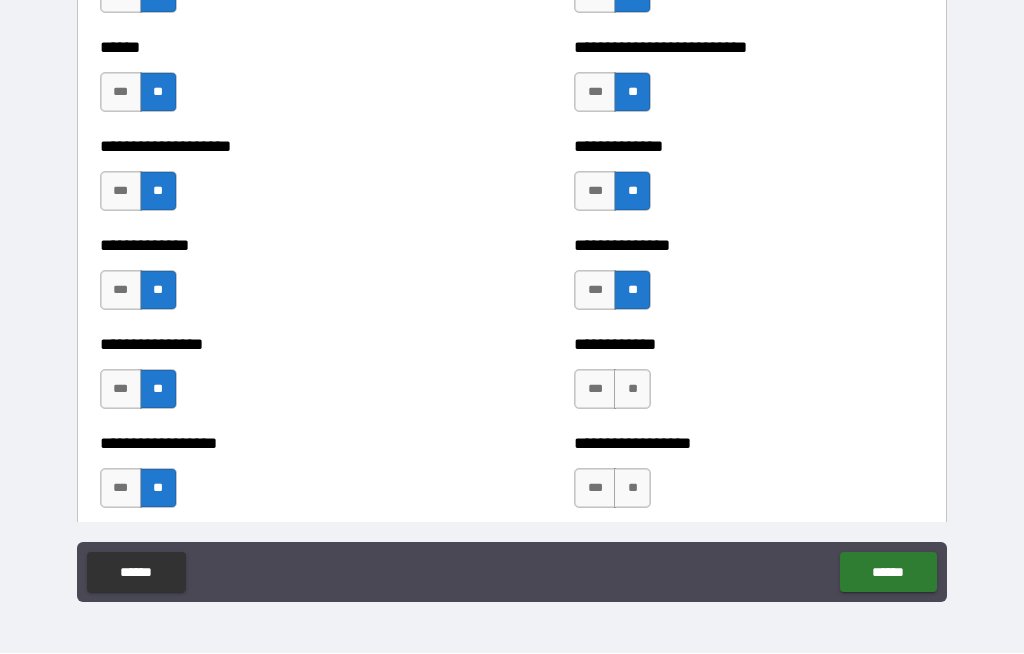 click on "**" at bounding box center [632, 390] 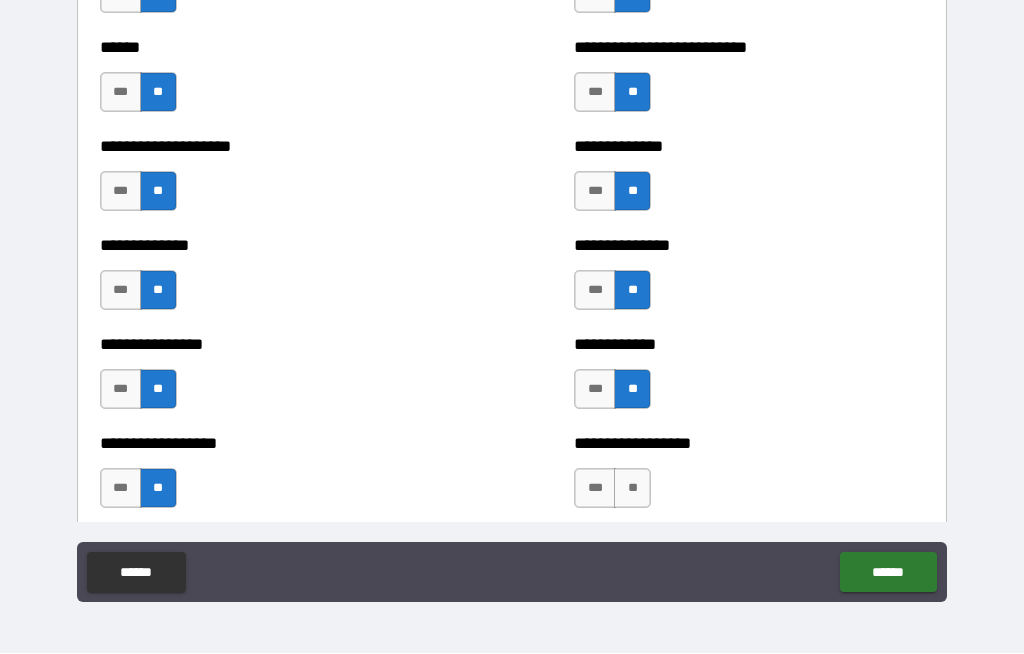 click on "**" at bounding box center (632, 489) 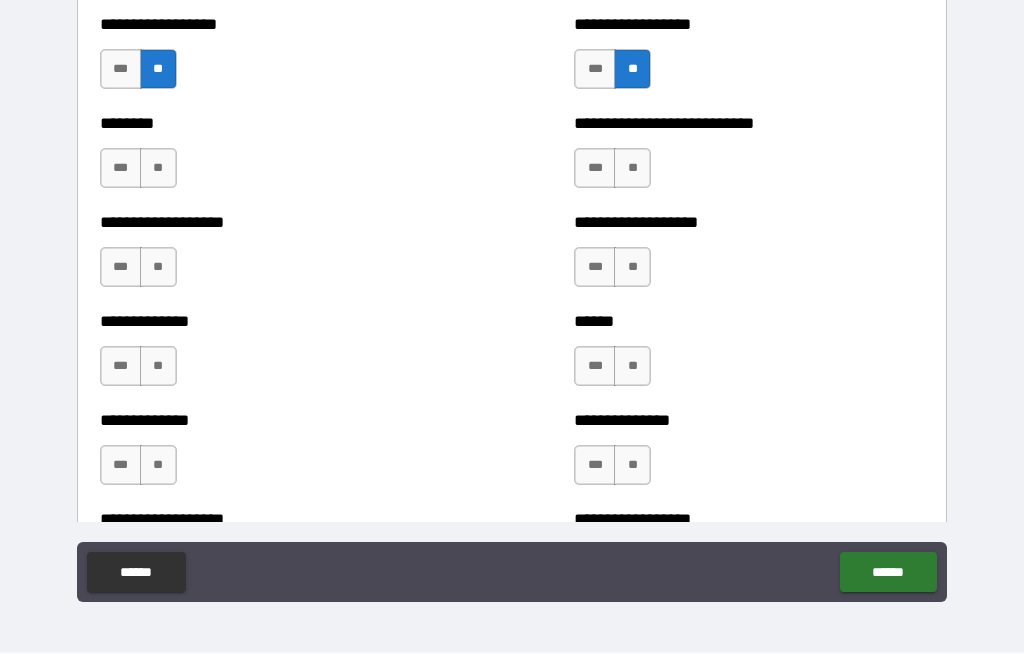 scroll, scrollTop: 4462, scrollLeft: 0, axis: vertical 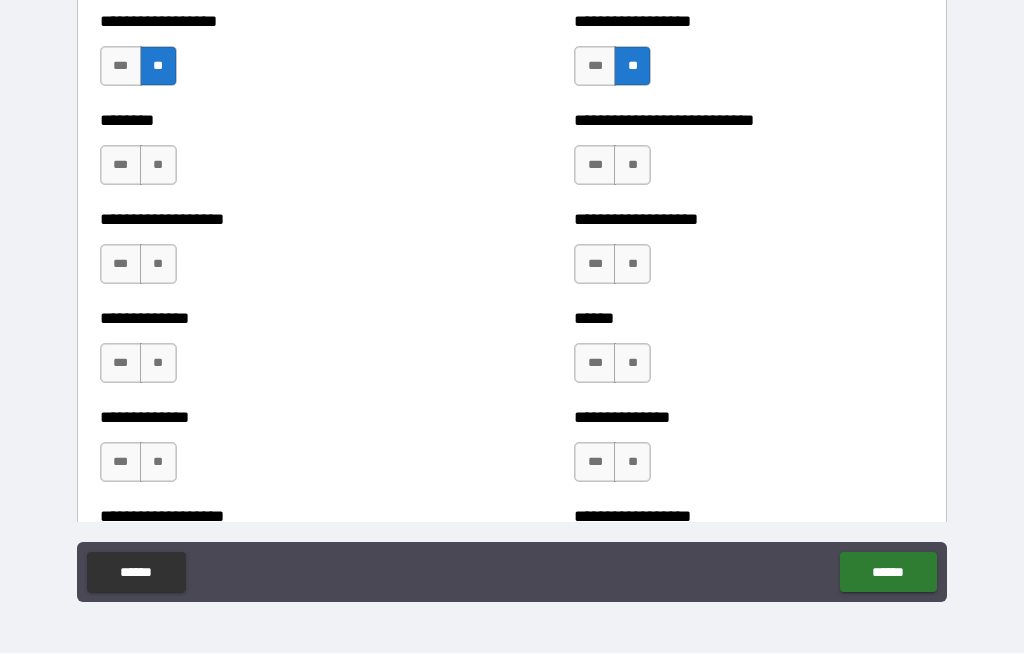 click on "**" at bounding box center [158, 166] 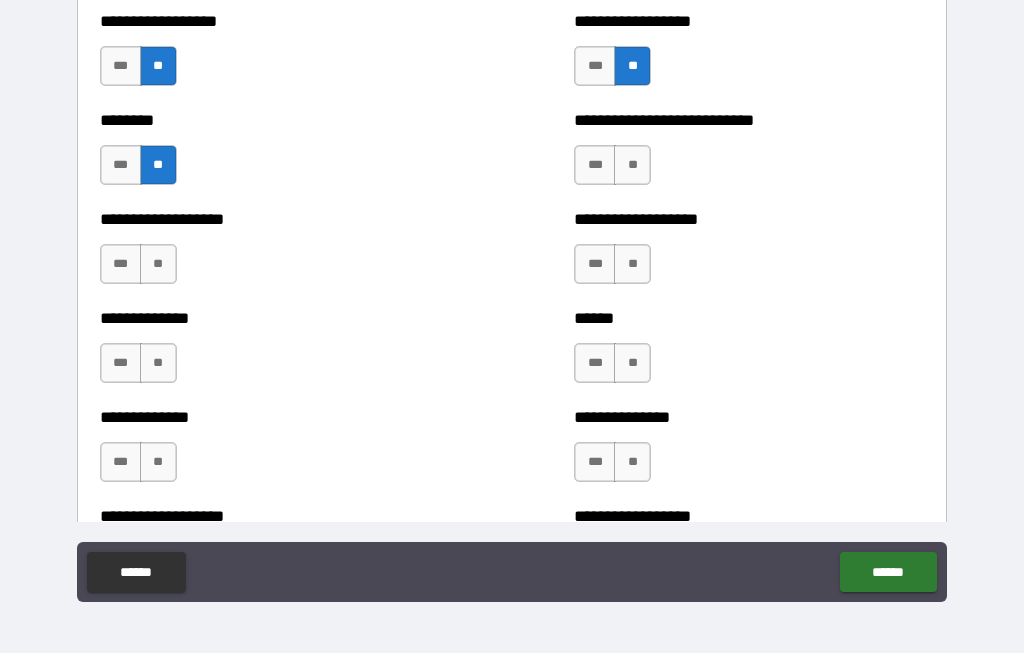 click on "**" at bounding box center (158, 265) 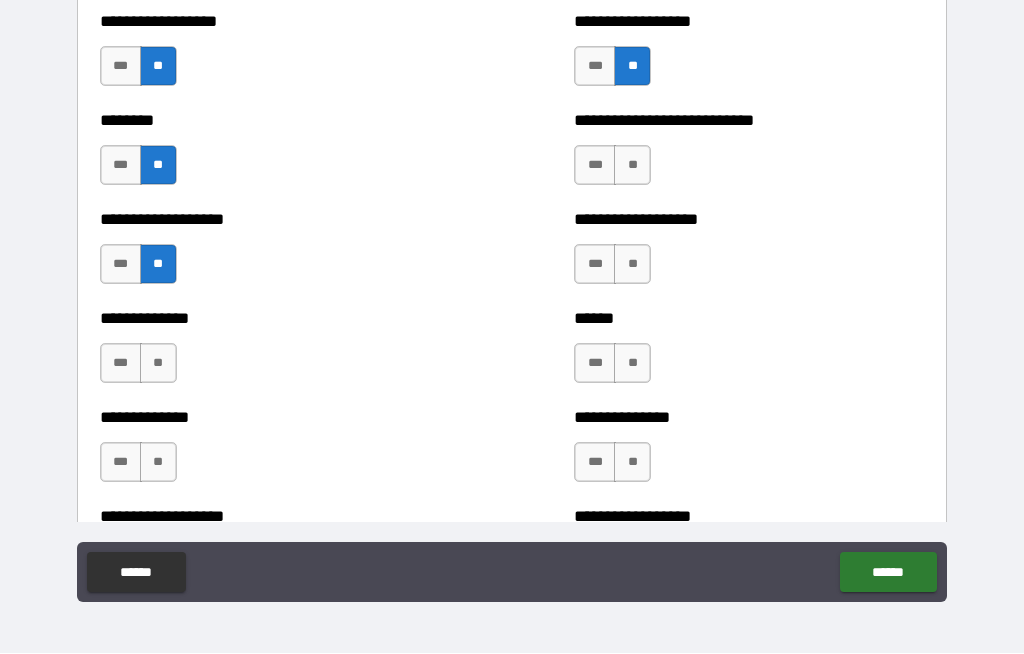 click on "**********" at bounding box center (275, 354) 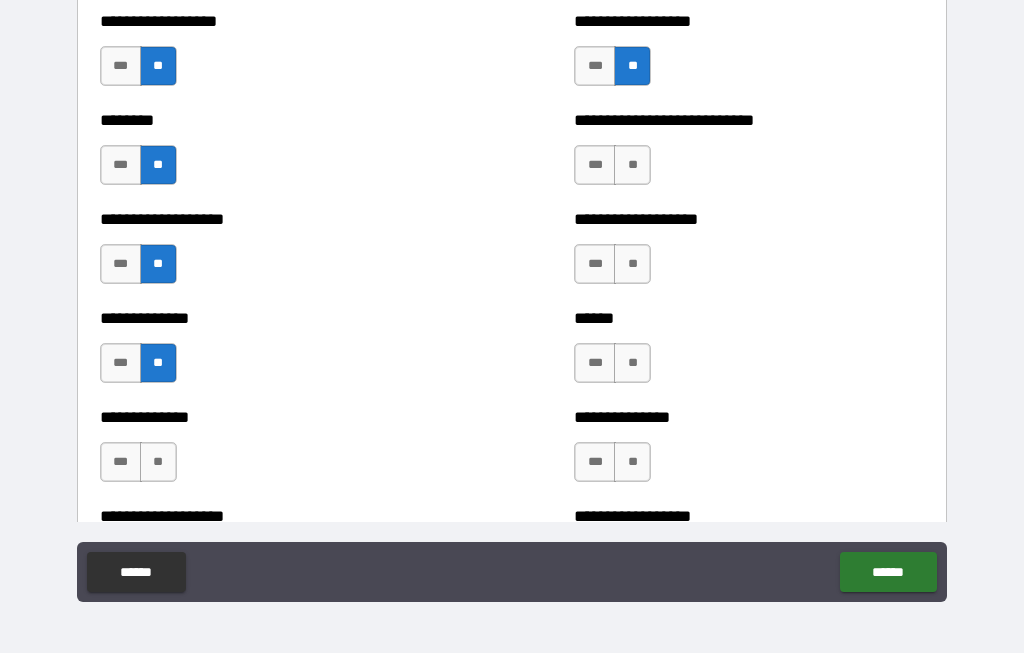 click on "**" at bounding box center (158, 463) 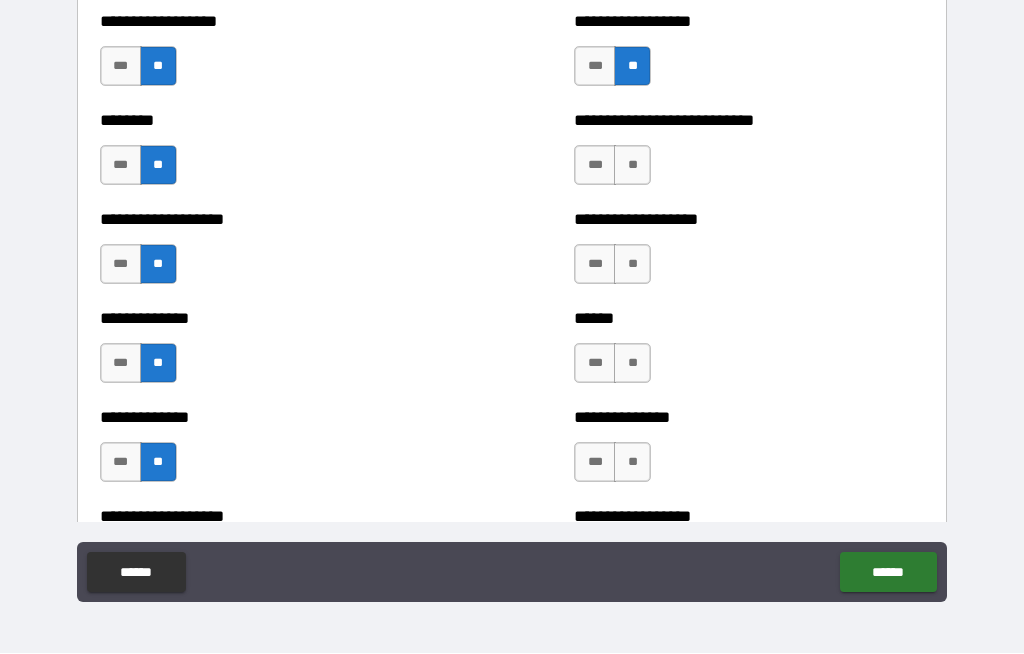 click on "**" at bounding box center [632, 166] 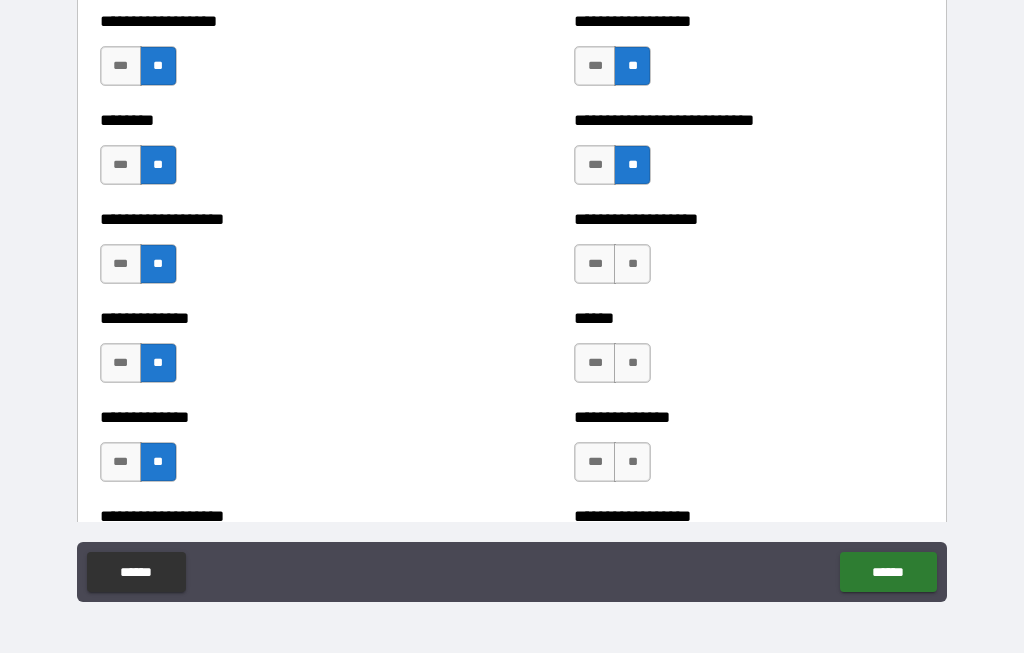 click on "**" at bounding box center (632, 265) 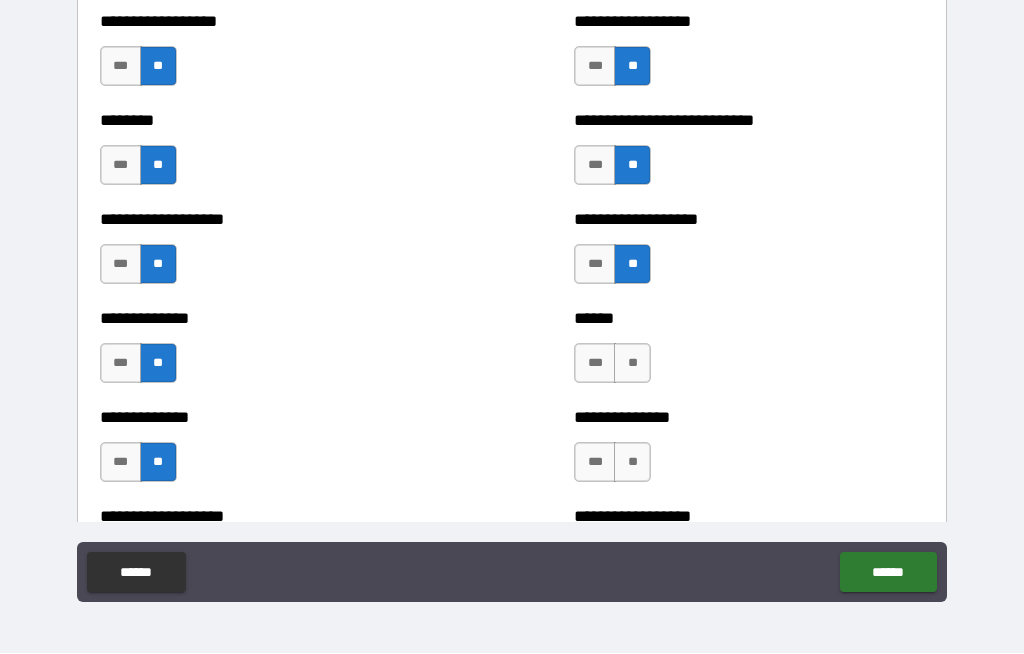 click on "**" at bounding box center [632, 364] 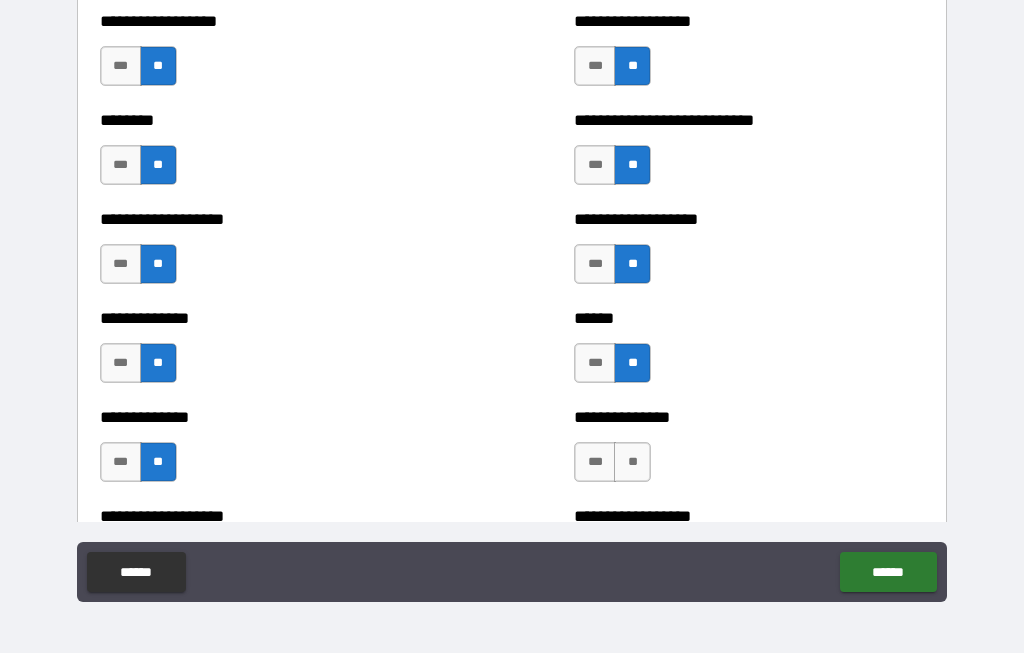 click on "*** **" at bounding box center [615, 468] 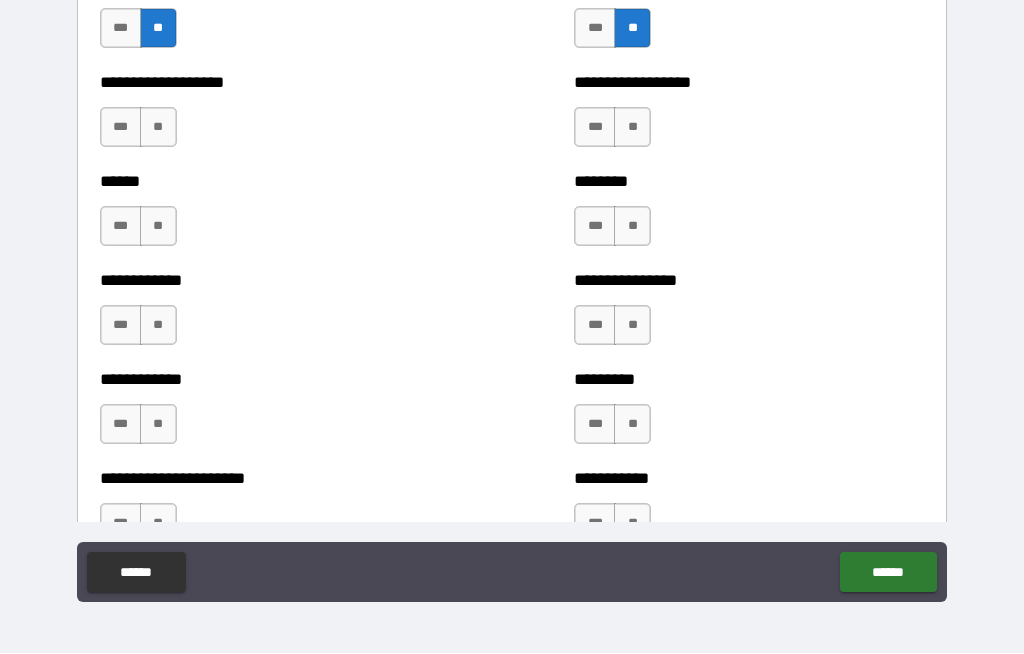 scroll, scrollTop: 4933, scrollLeft: 0, axis: vertical 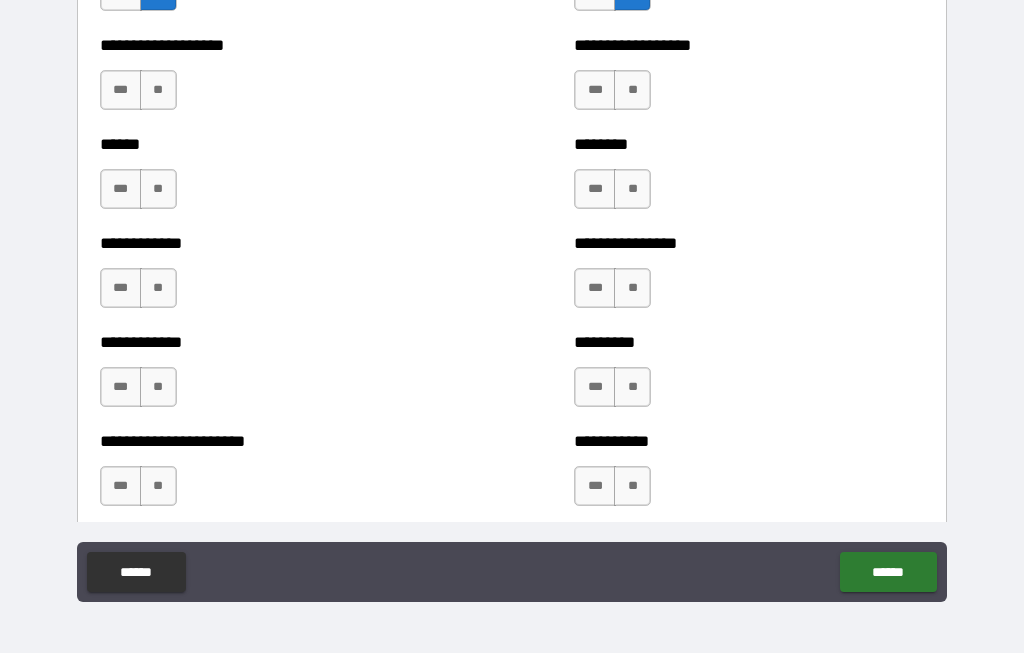 click on "**" at bounding box center (158, 91) 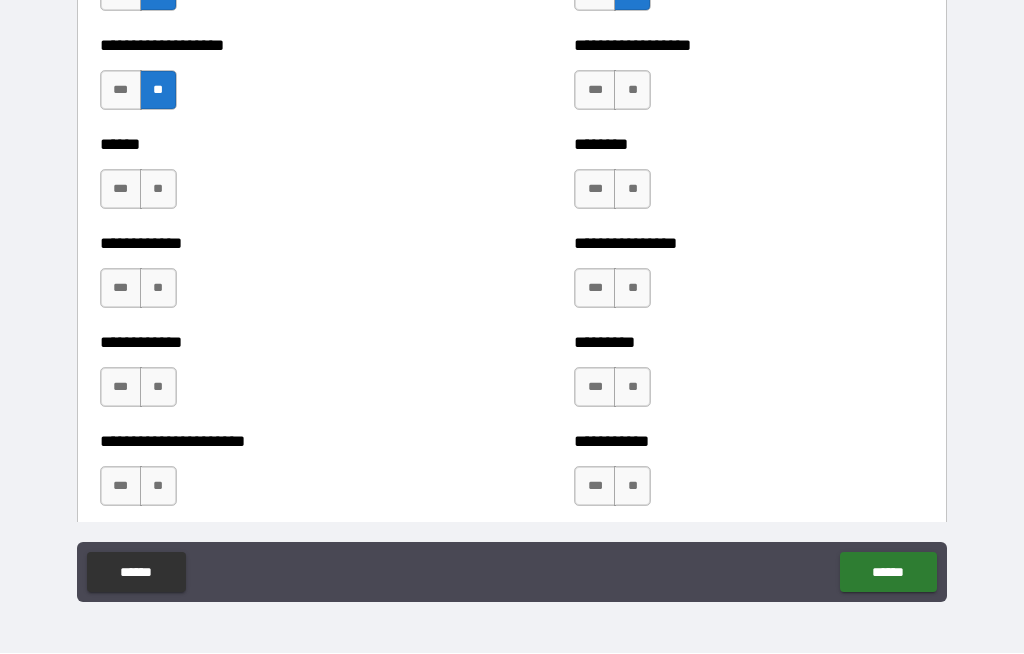 click on "**" at bounding box center (158, 190) 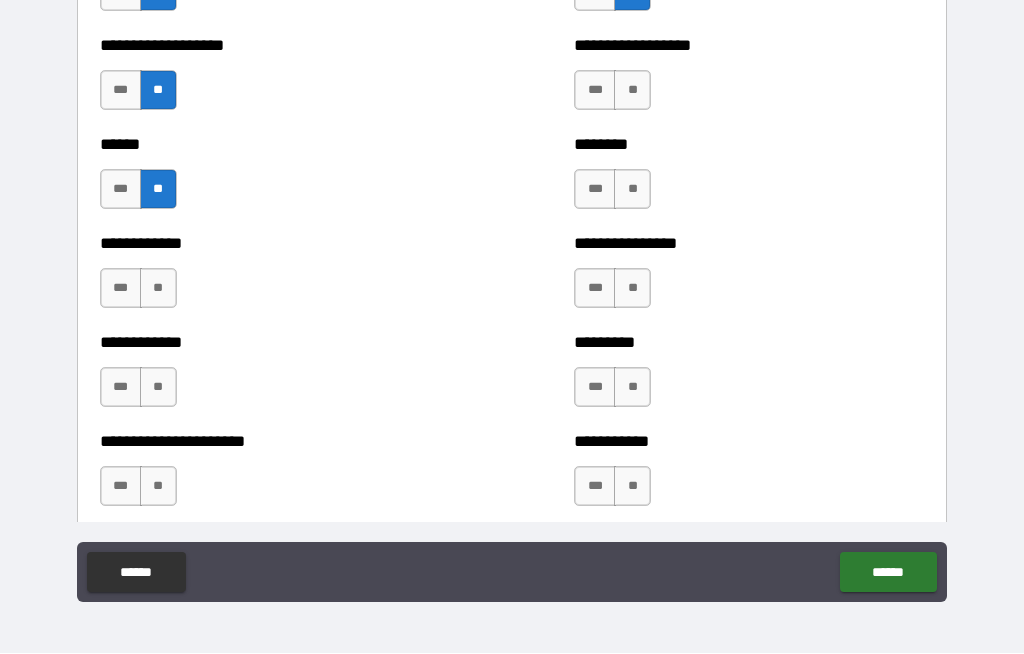 click on "**" at bounding box center (158, 289) 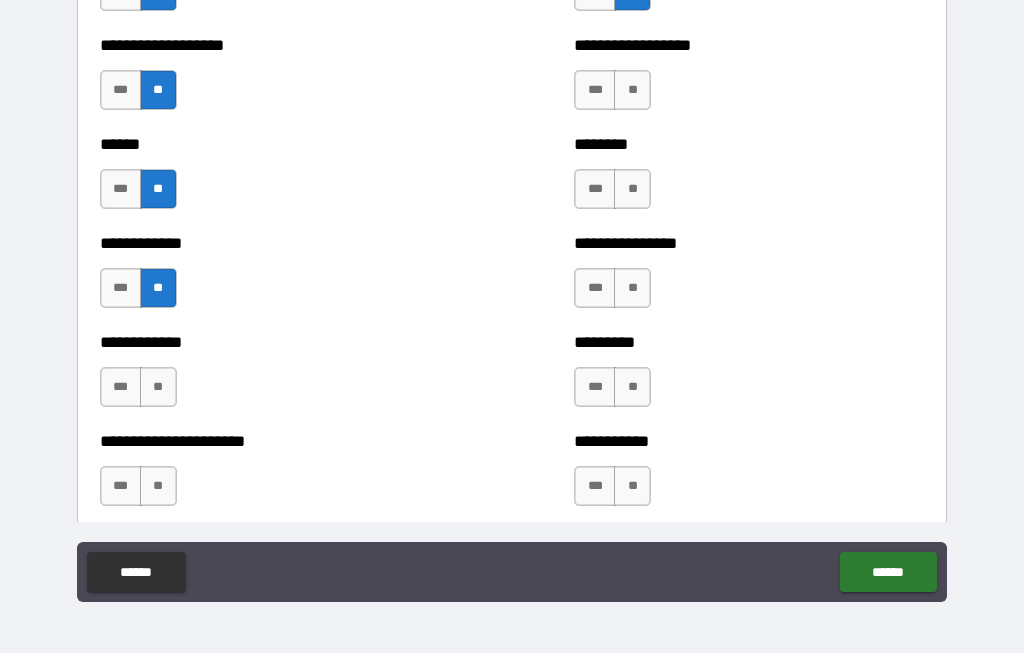 click on "**" at bounding box center (158, 388) 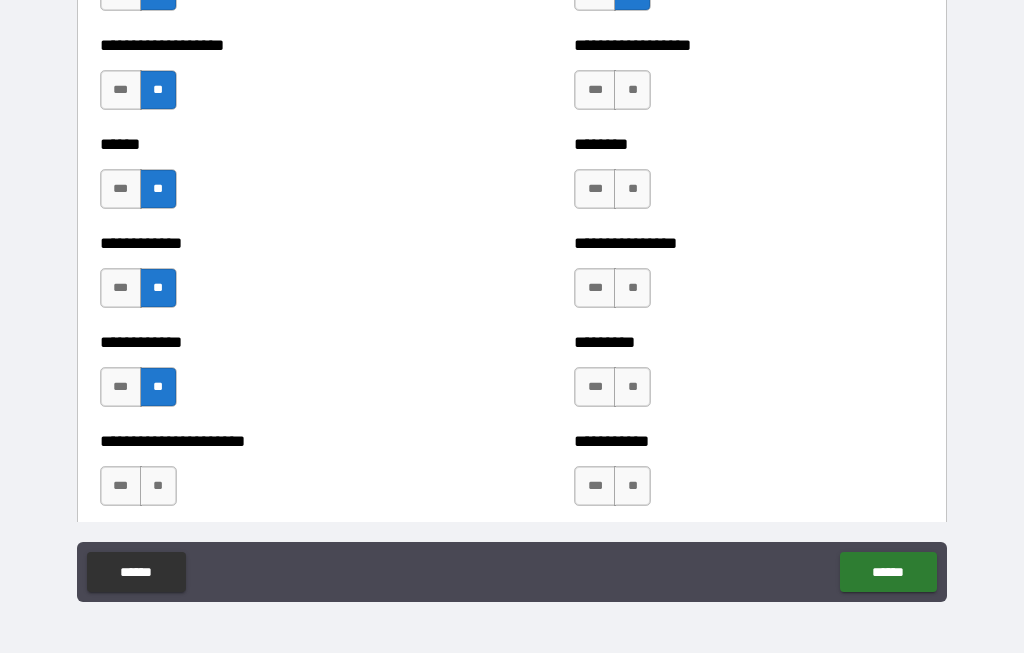 click on "**" at bounding box center (158, 487) 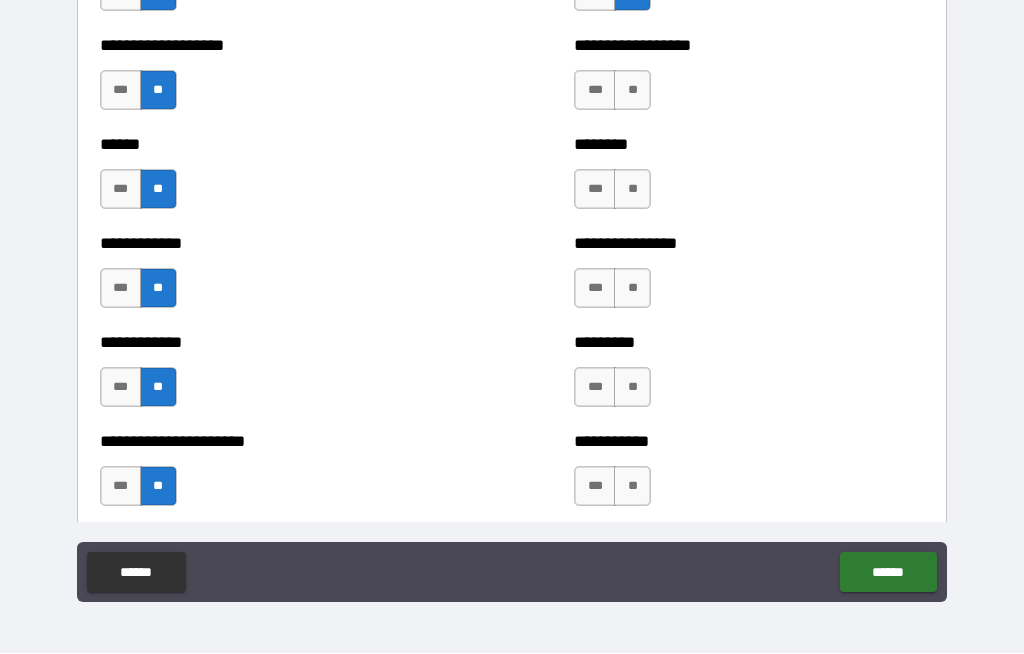click on "**" at bounding box center (632, 91) 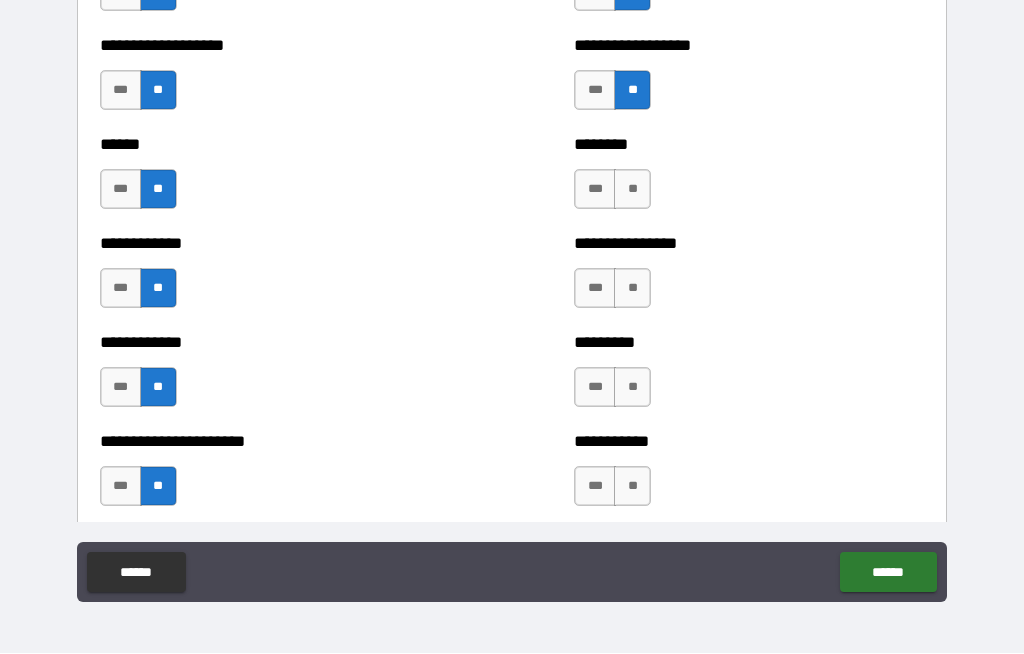 click on "**" at bounding box center [632, 190] 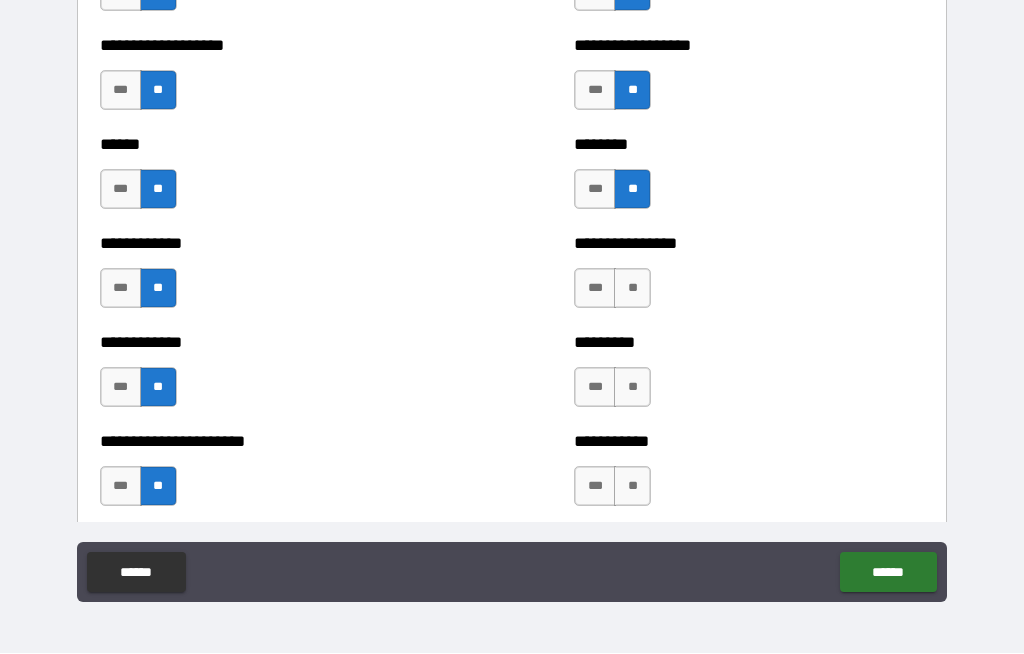 click on "**" at bounding box center [632, 289] 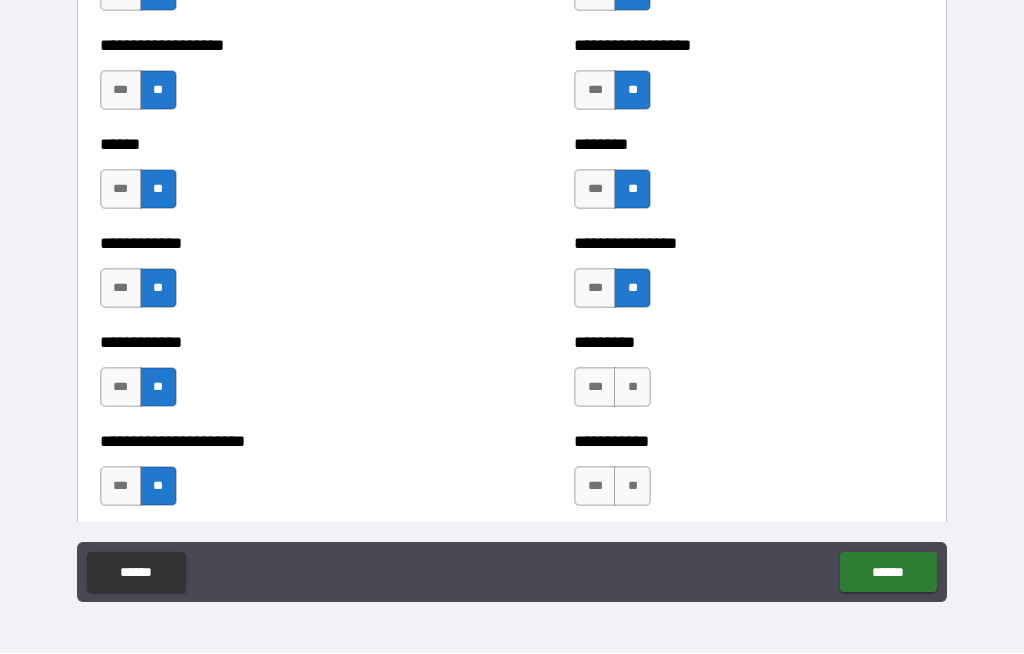 click on "**" at bounding box center (632, 388) 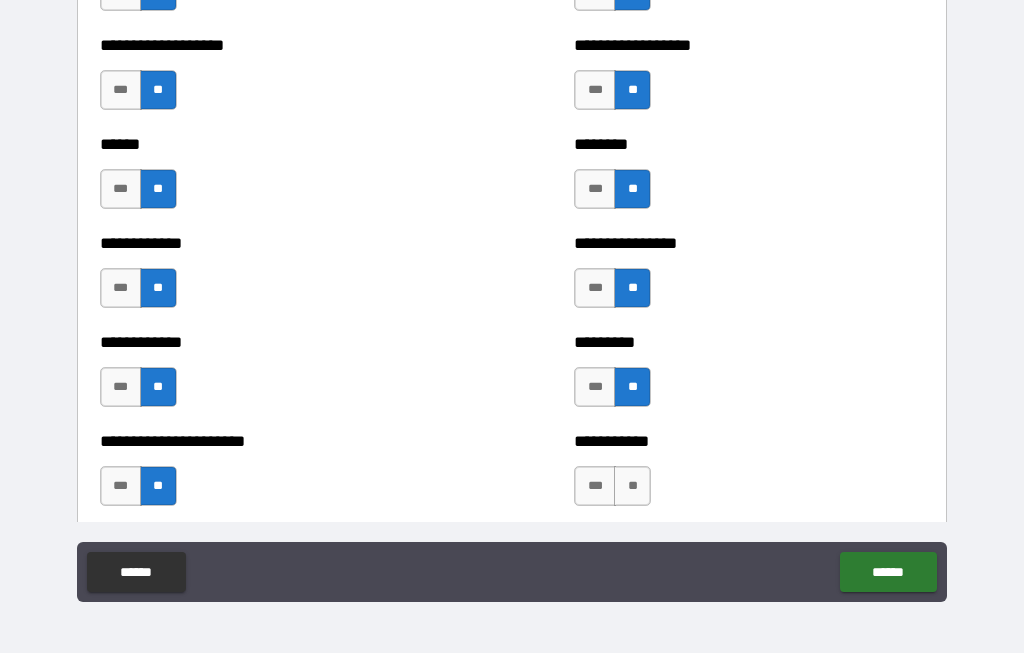 click on "**" at bounding box center [632, 487] 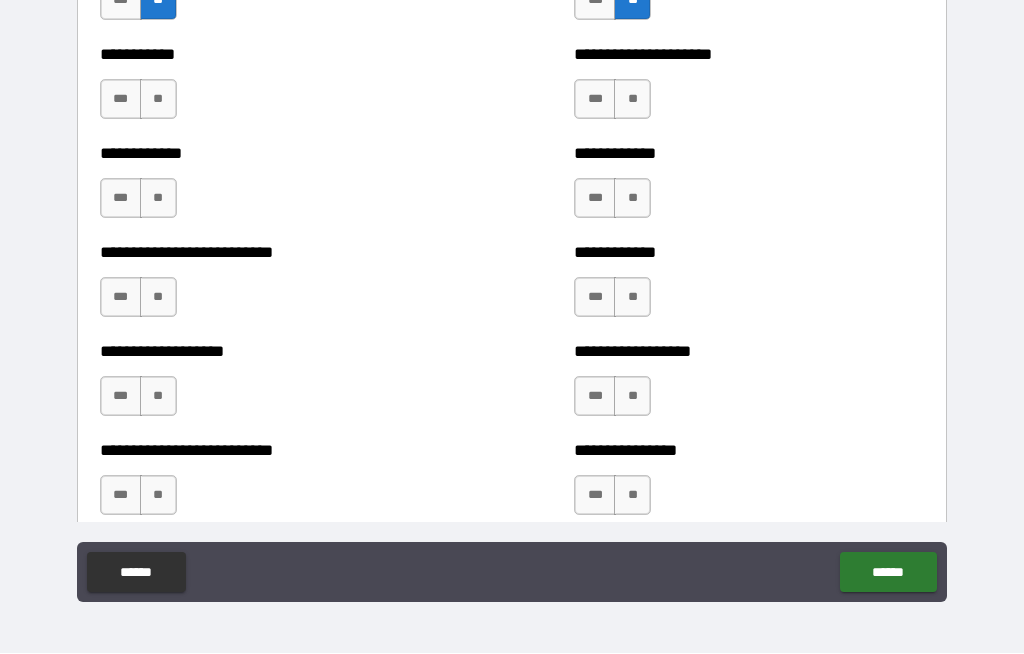 scroll, scrollTop: 5424, scrollLeft: 0, axis: vertical 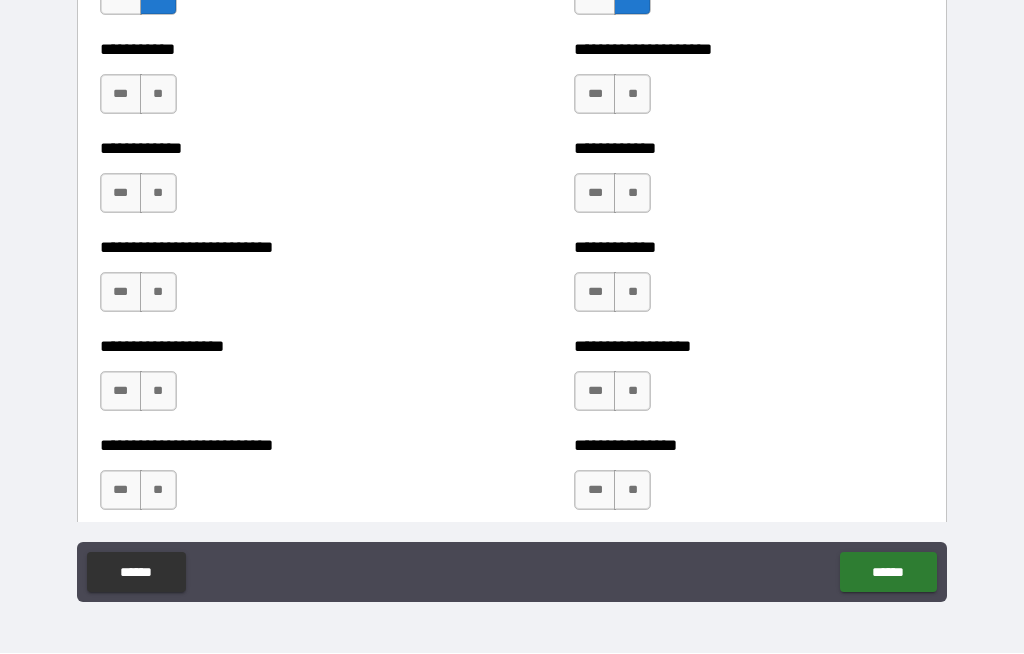 click on "**" at bounding box center (158, 95) 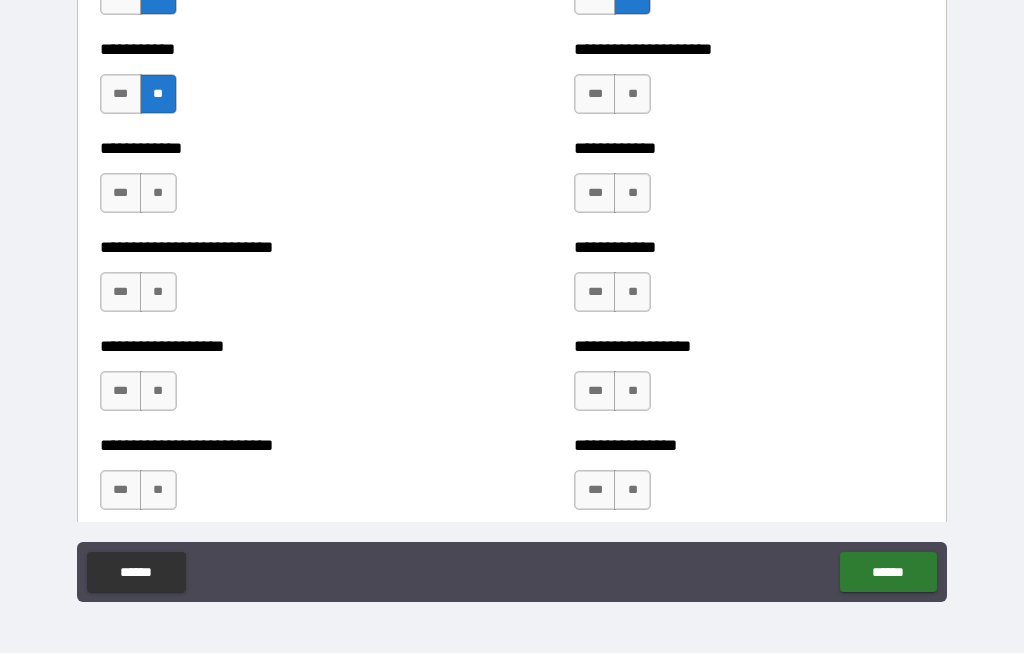 click on "**" at bounding box center (158, 194) 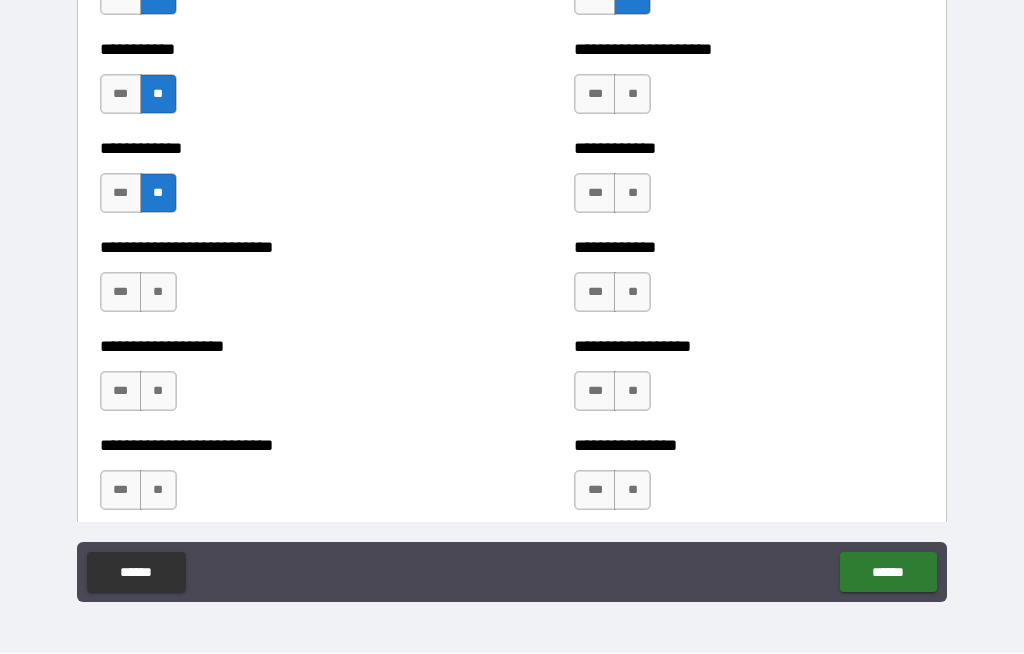 click on "**" at bounding box center (158, 293) 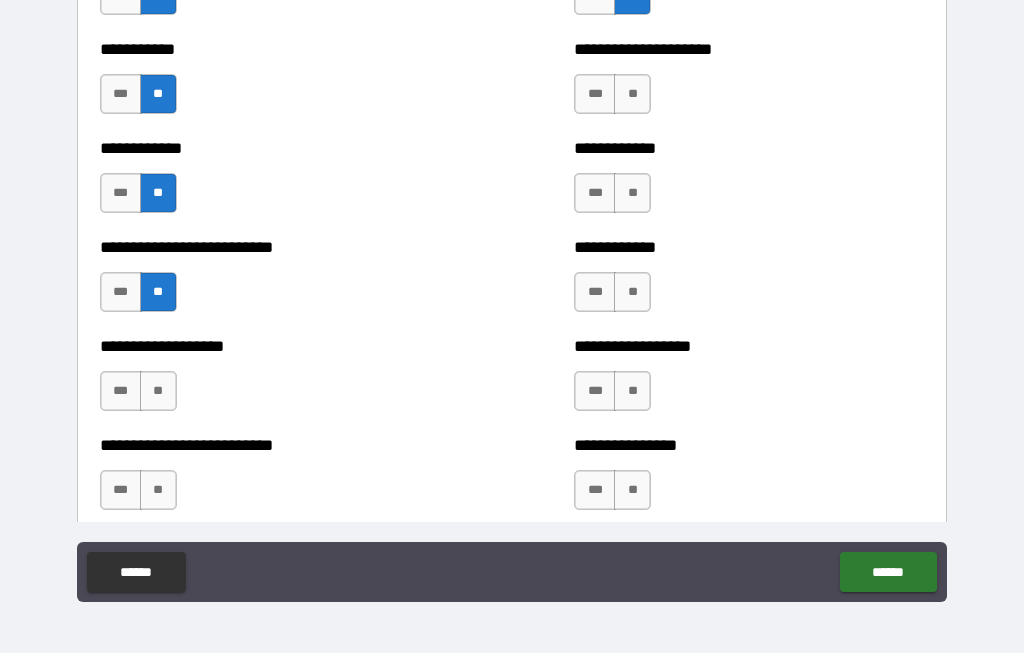 click on "**" at bounding box center [158, 392] 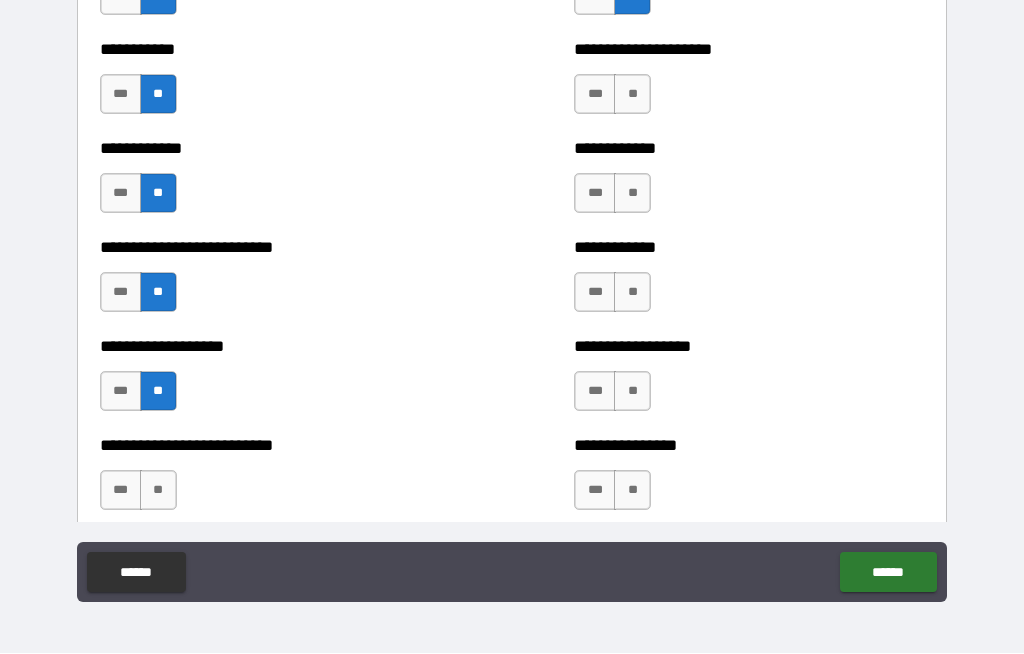 click on "**" at bounding box center [158, 491] 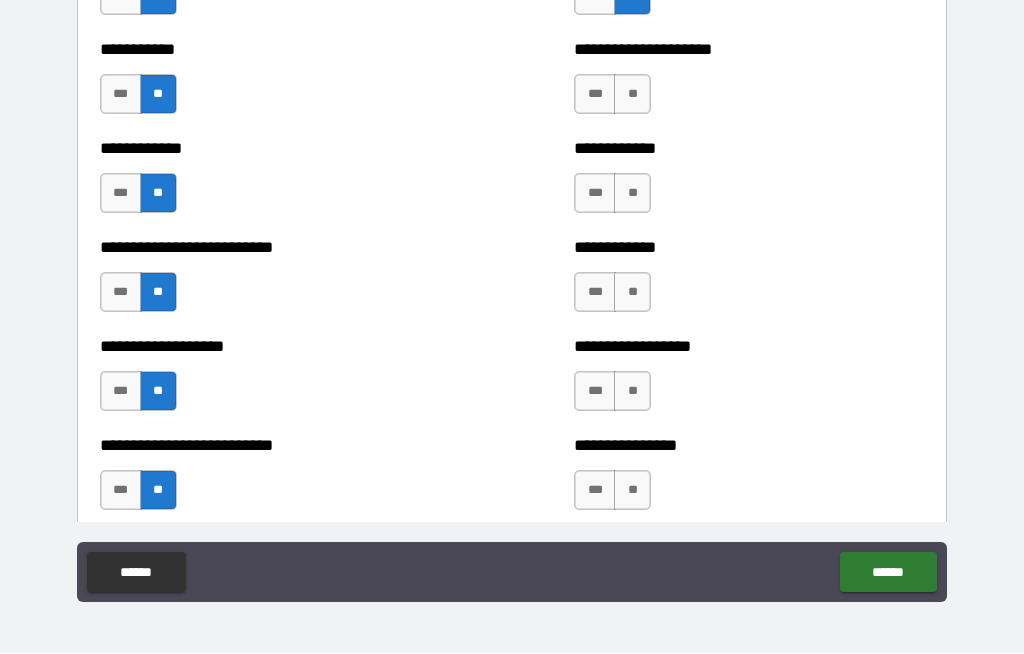 click on "**" at bounding box center [632, 95] 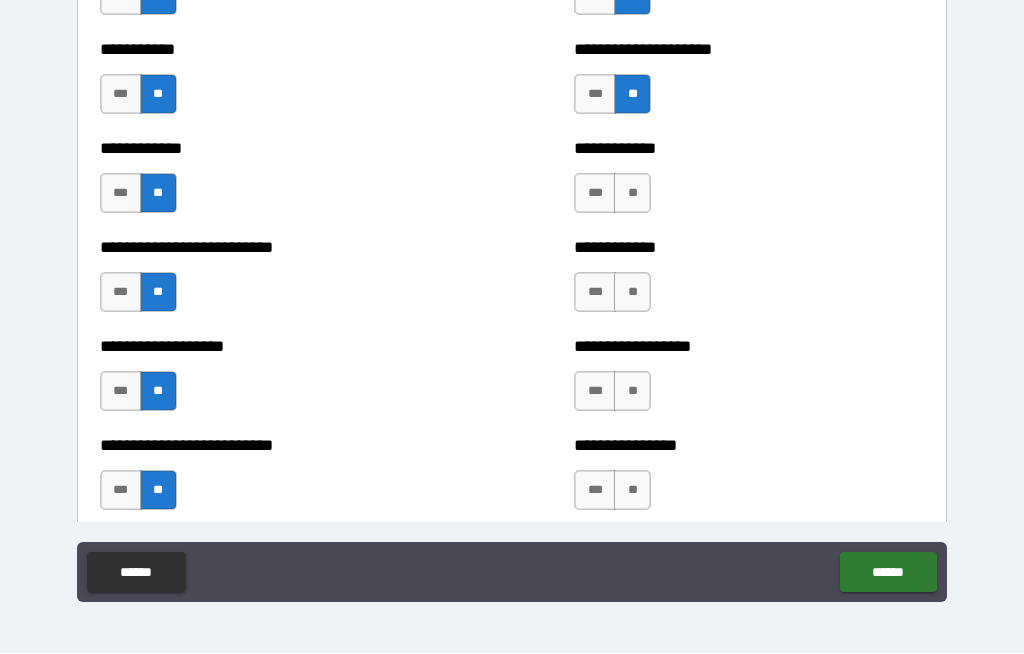 click on "**" at bounding box center (632, 194) 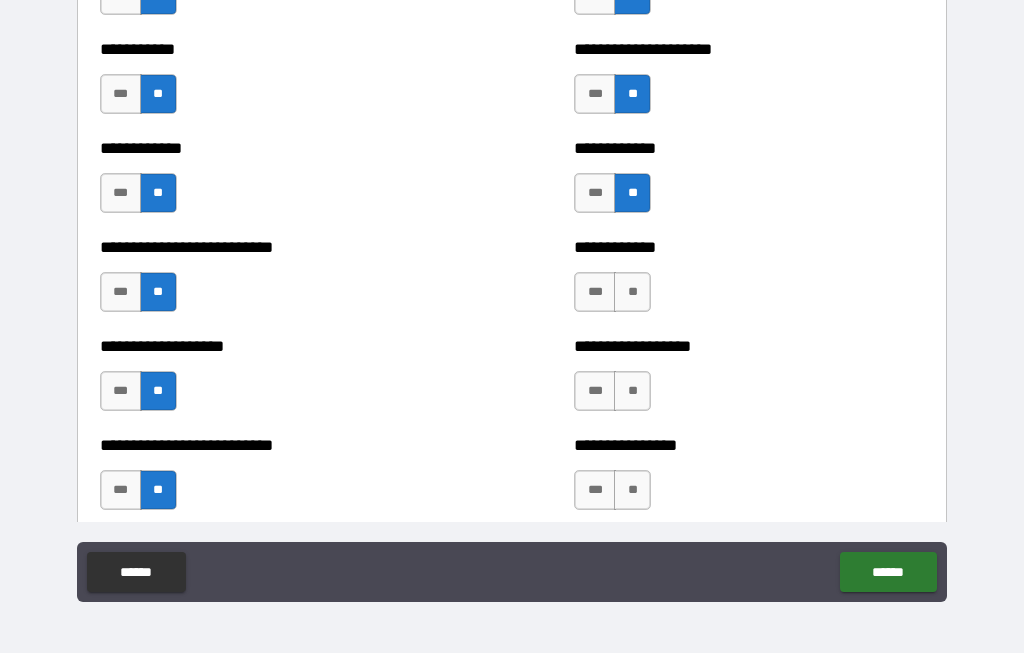 click on "**" at bounding box center [632, 293] 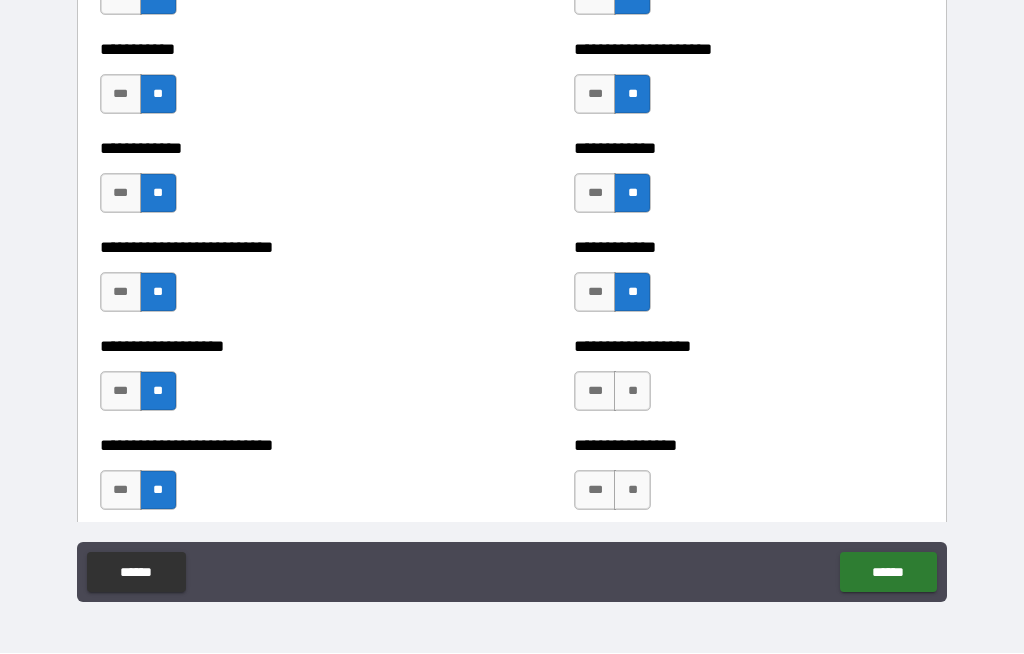 click on "**" at bounding box center (632, 392) 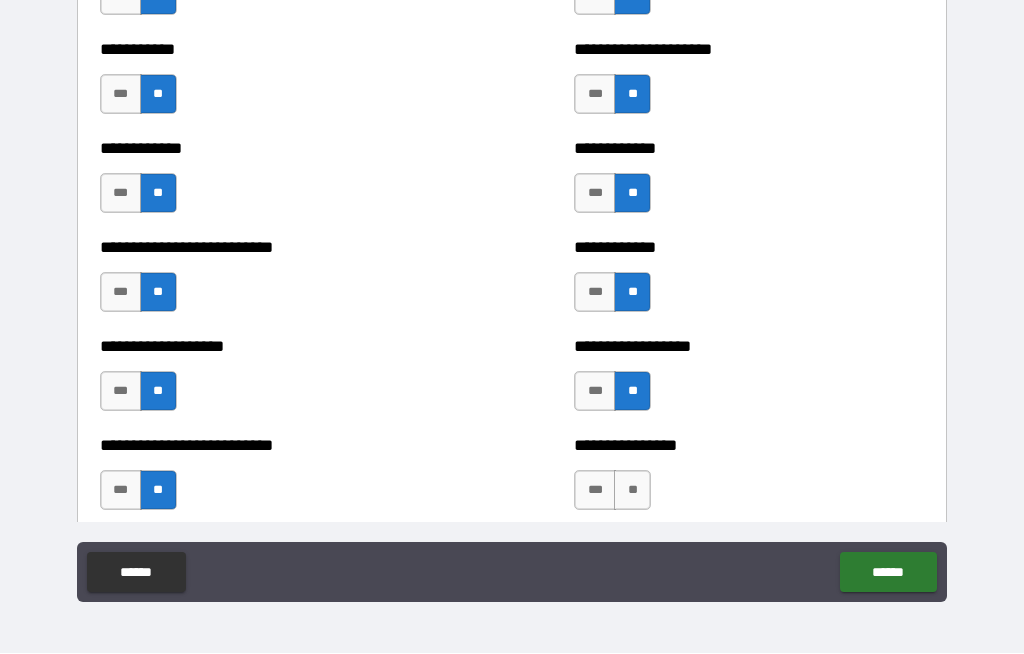click on "**" at bounding box center [632, 491] 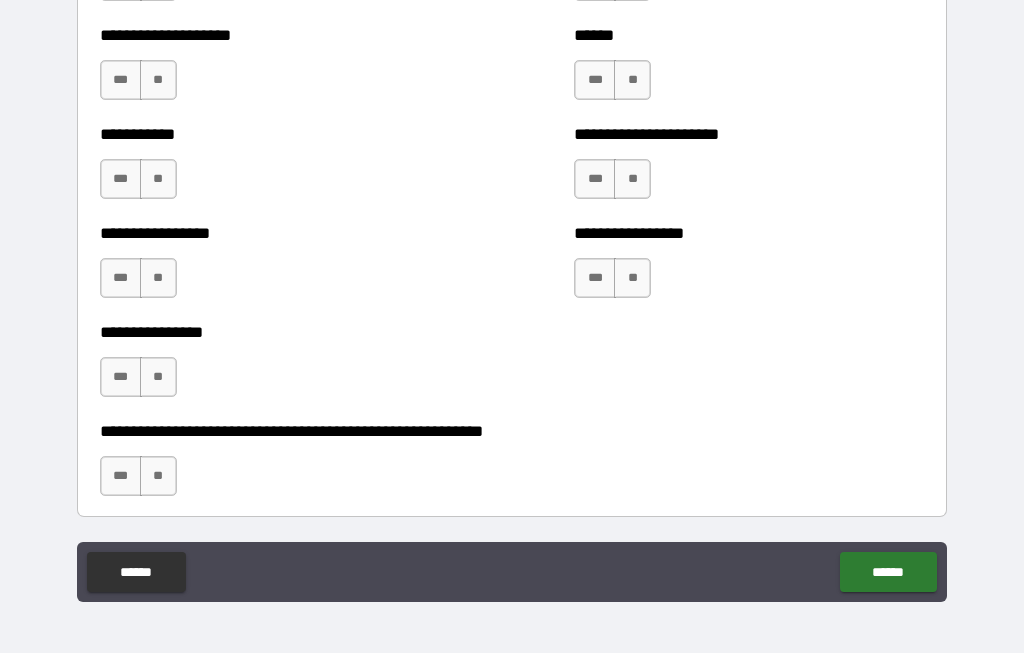scroll, scrollTop: 5940, scrollLeft: 0, axis: vertical 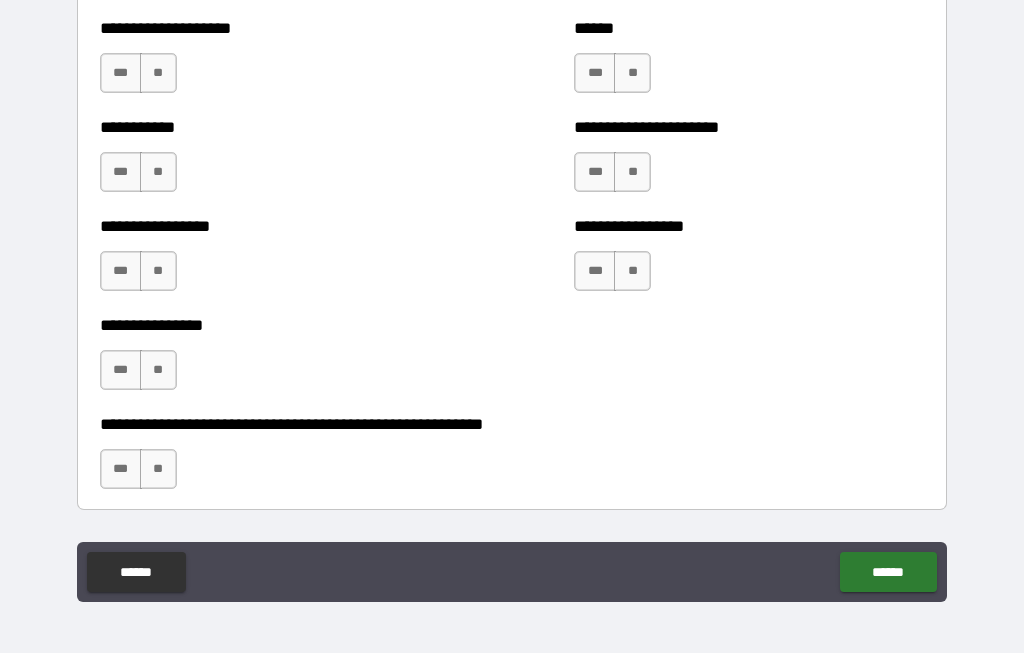 click on "**" at bounding box center [158, 74] 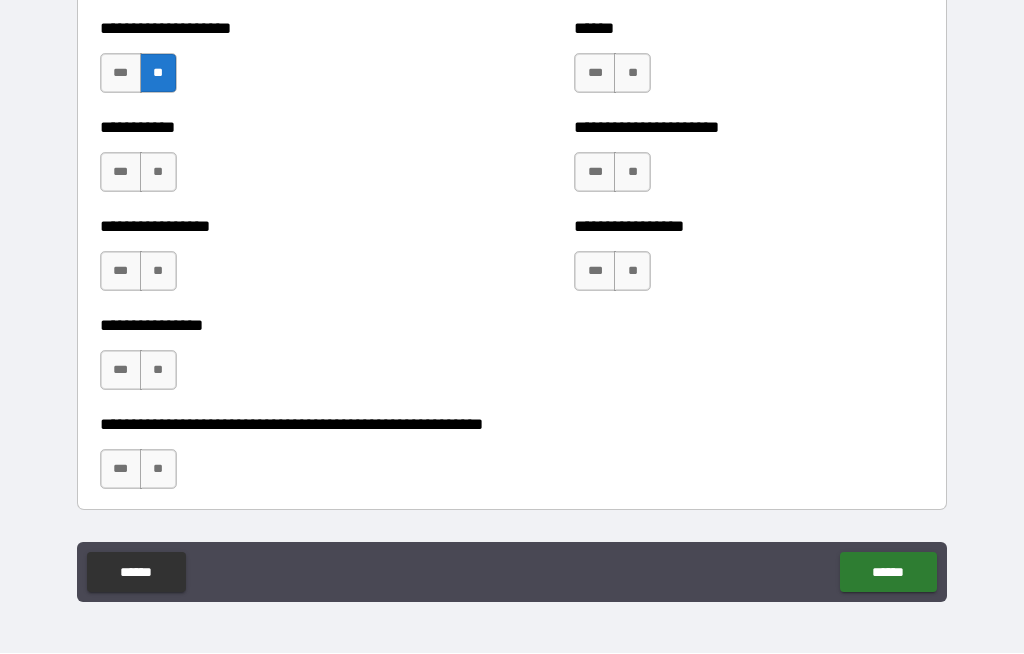 click on "**" at bounding box center (158, 173) 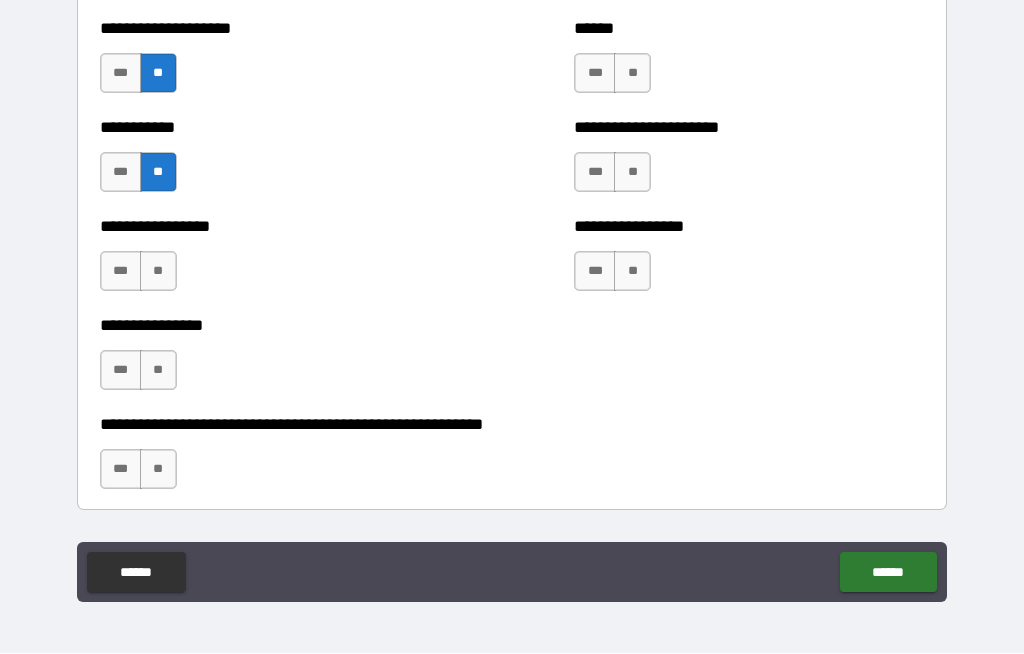 click on "**********" at bounding box center [275, 262] 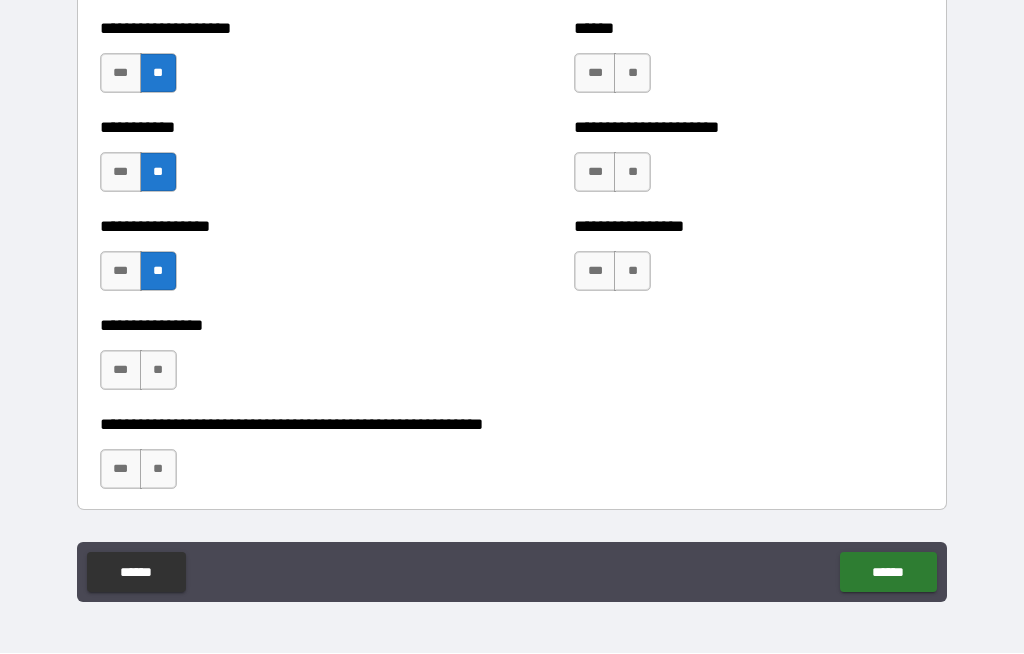 click on "**" at bounding box center [158, 371] 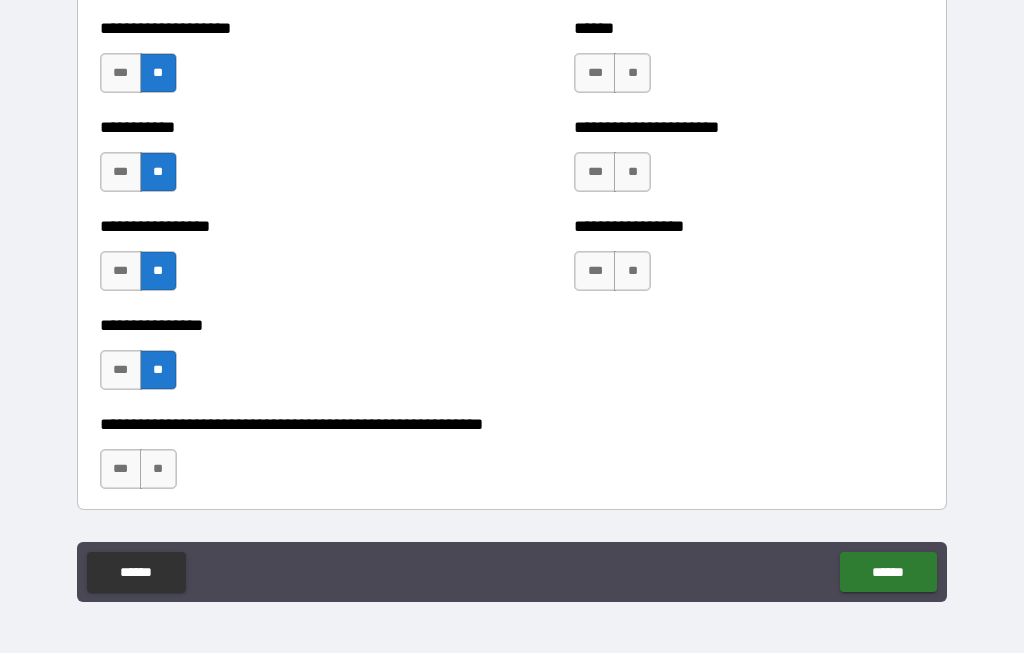 click on "**" at bounding box center (158, 470) 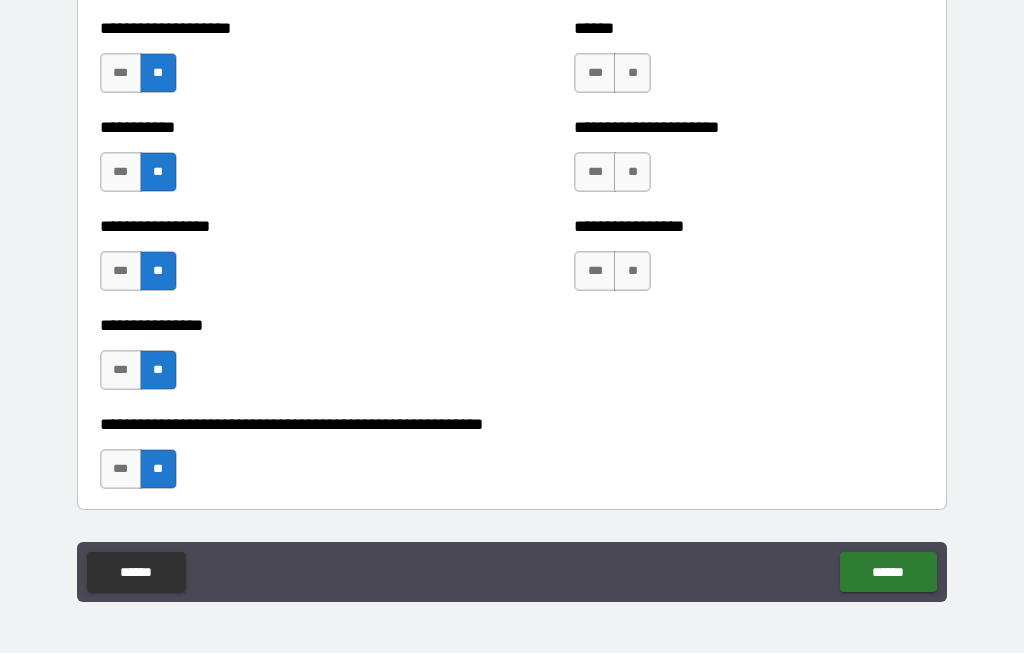 click on "**" at bounding box center (632, 74) 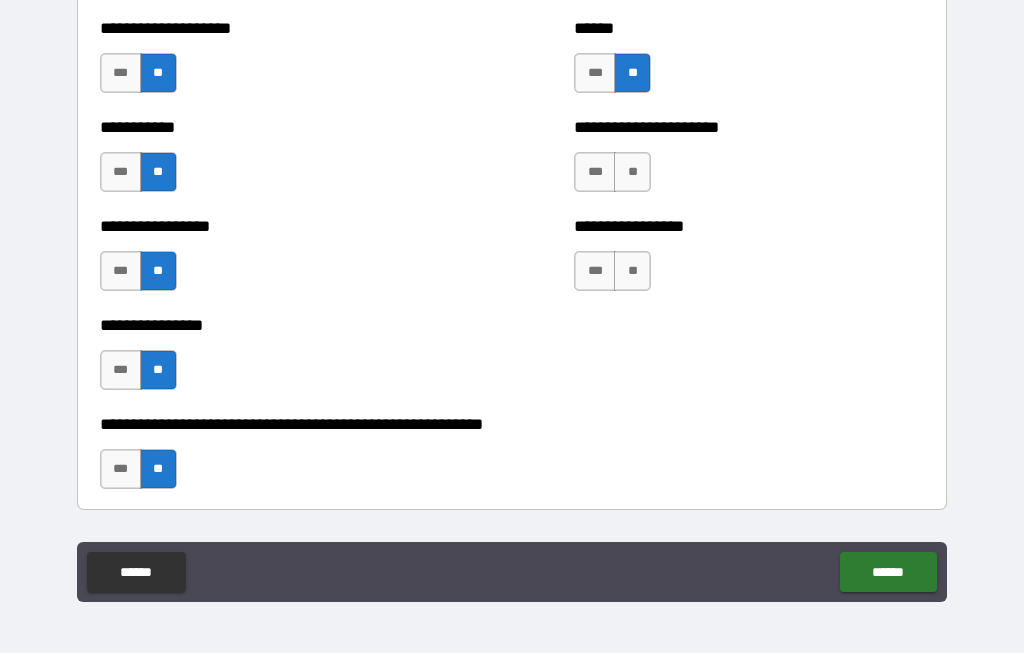 click on "**" at bounding box center [632, 173] 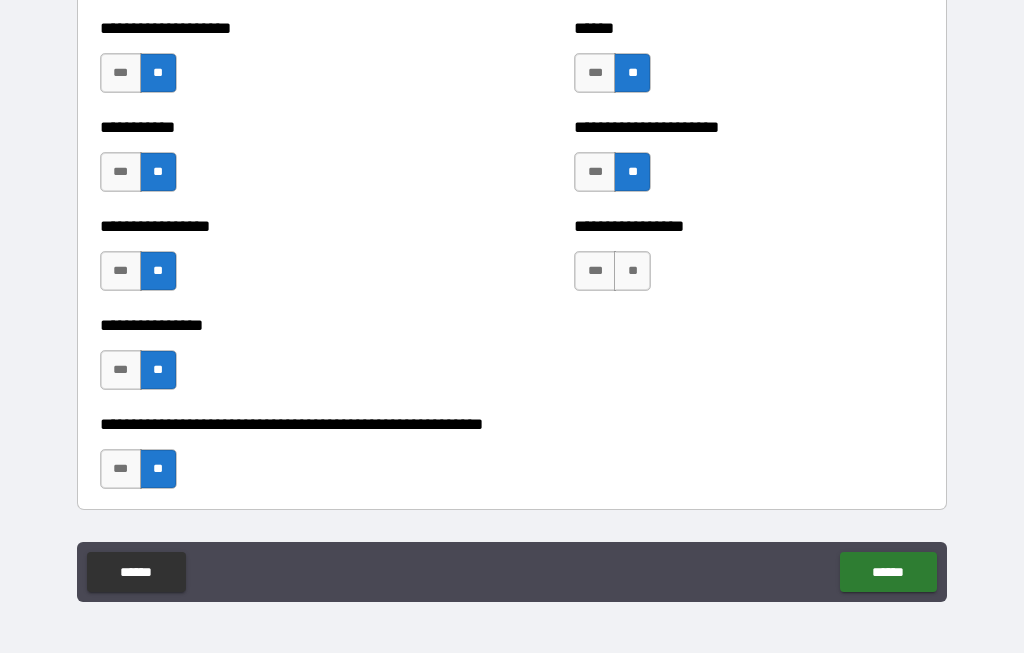 click on "**" at bounding box center [632, 272] 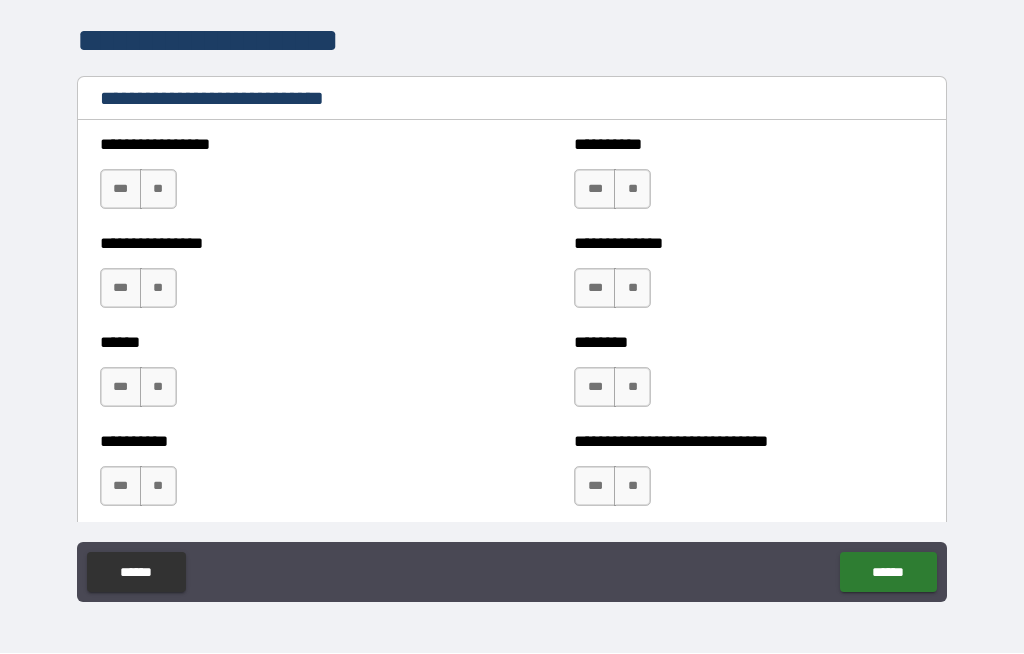 scroll, scrollTop: 6645, scrollLeft: 0, axis: vertical 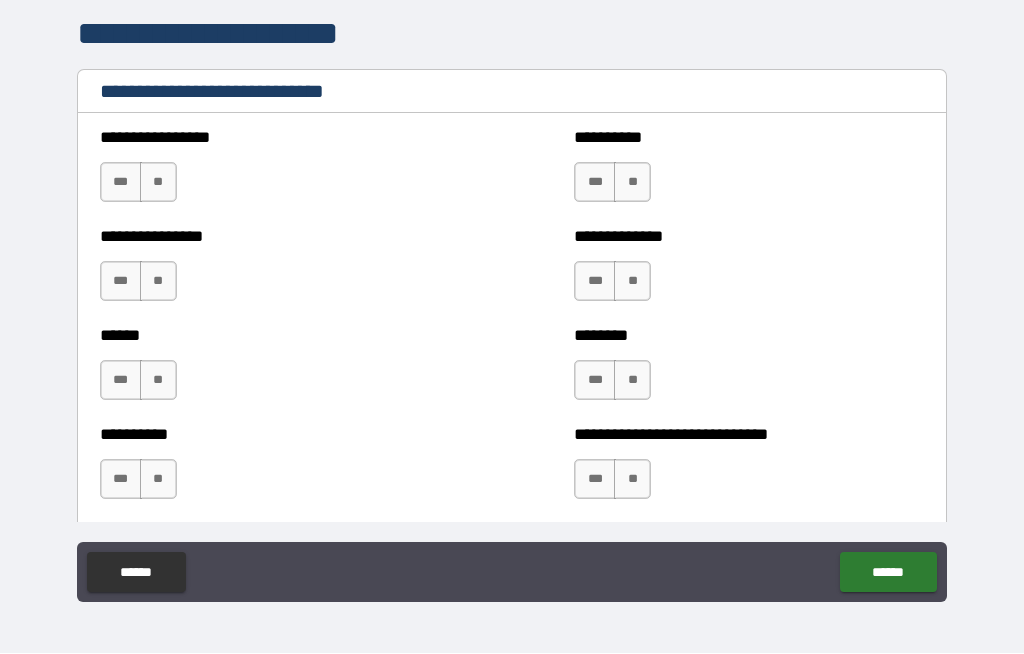 click on "**" at bounding box center (158, 183) 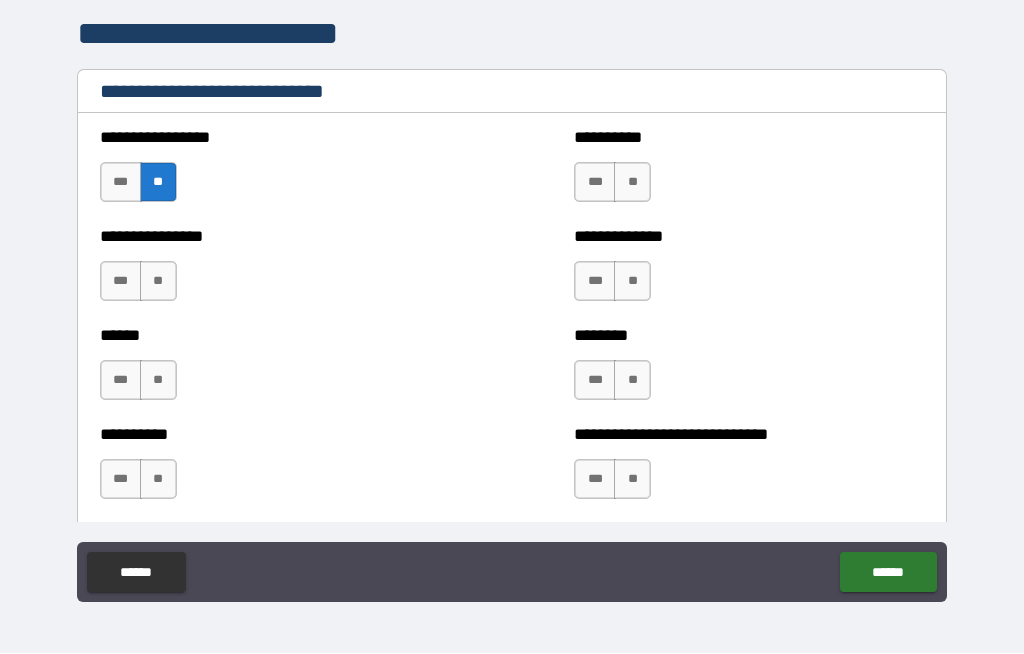 click on "**" at bounding box center [158, 282] 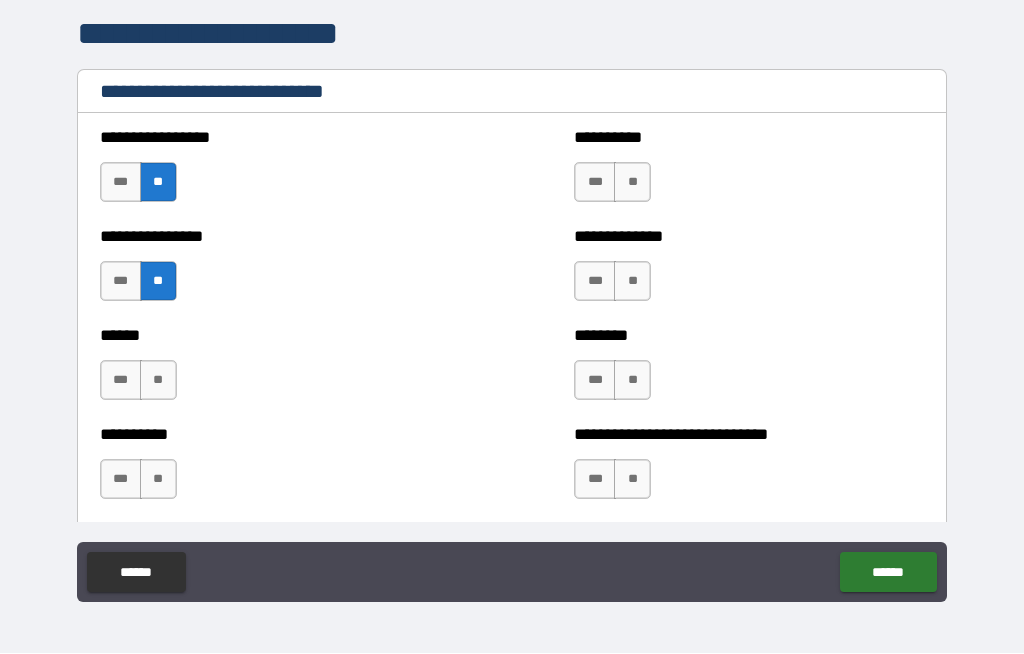 click on "**" at bounding box center (158, 381) 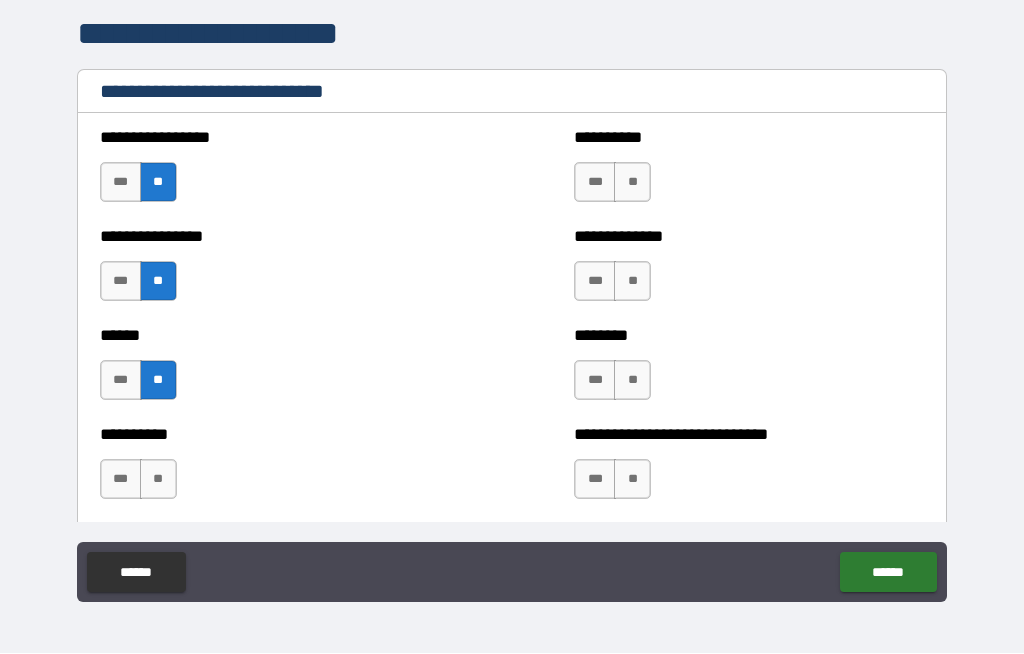 click on "**" at bounding box center [158, 480] 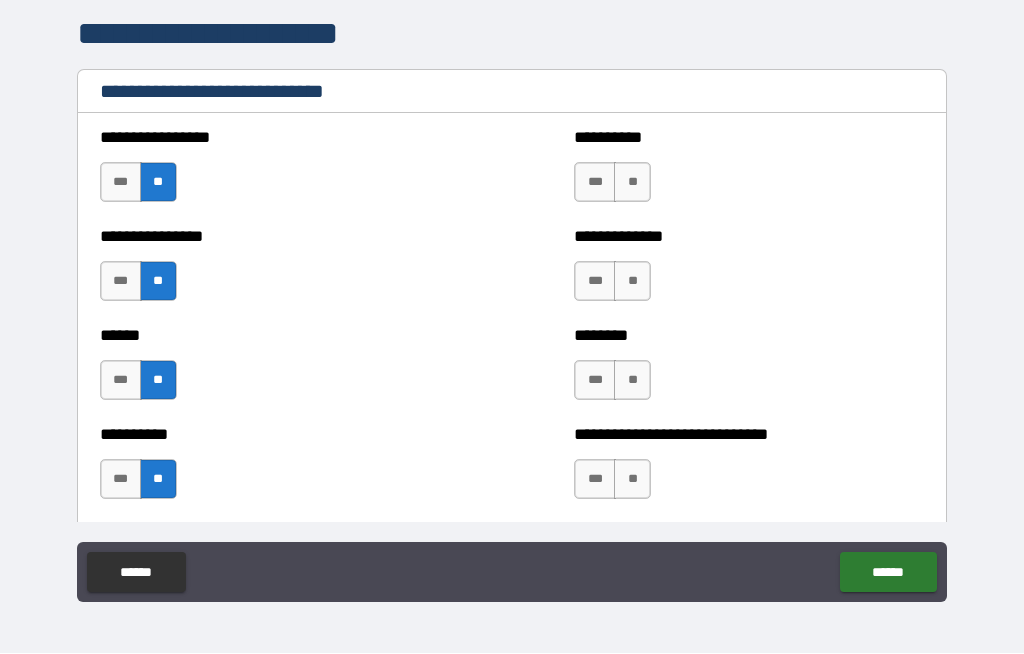 click on "**" at bounding box center [632, 183] 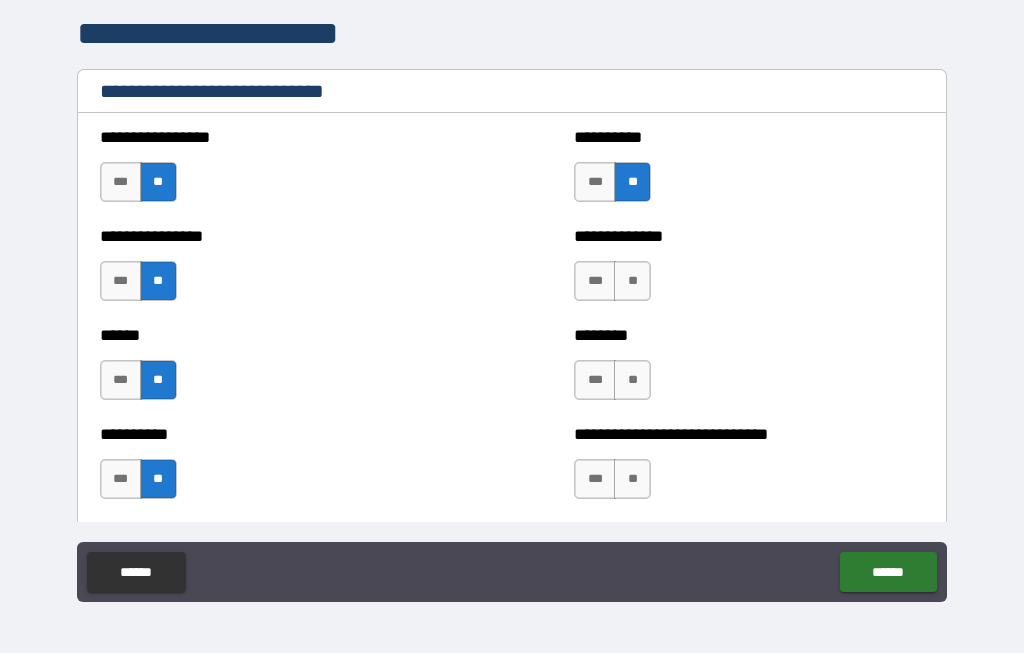 click on "**" at bounding box center [632, 282] 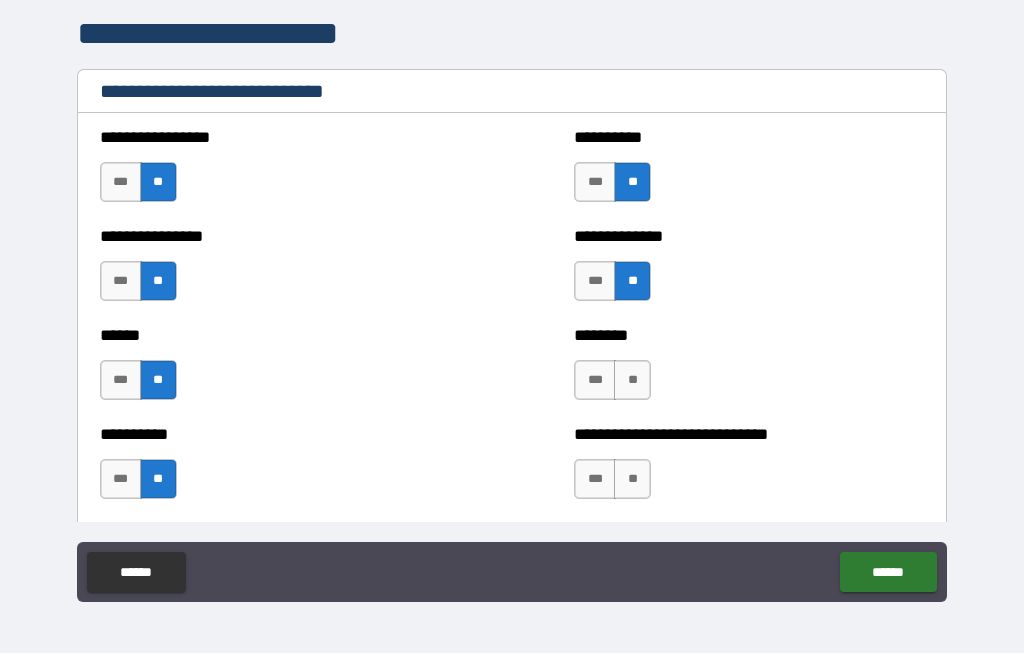 click on "**" at bounding box center [632, 381] 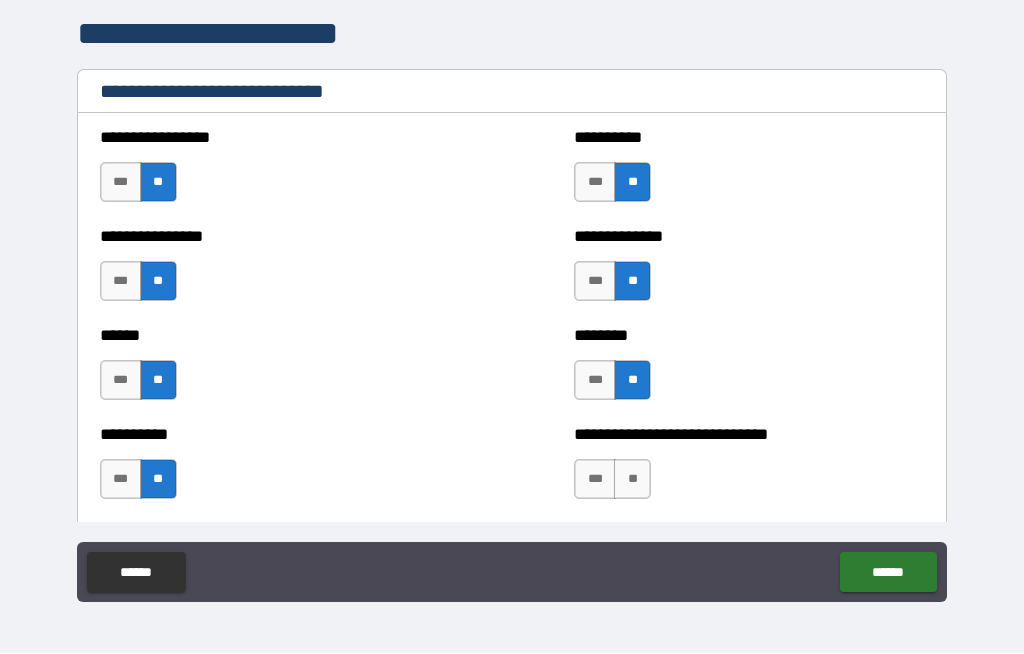 click on "**********" at bounding box center [749, 470] 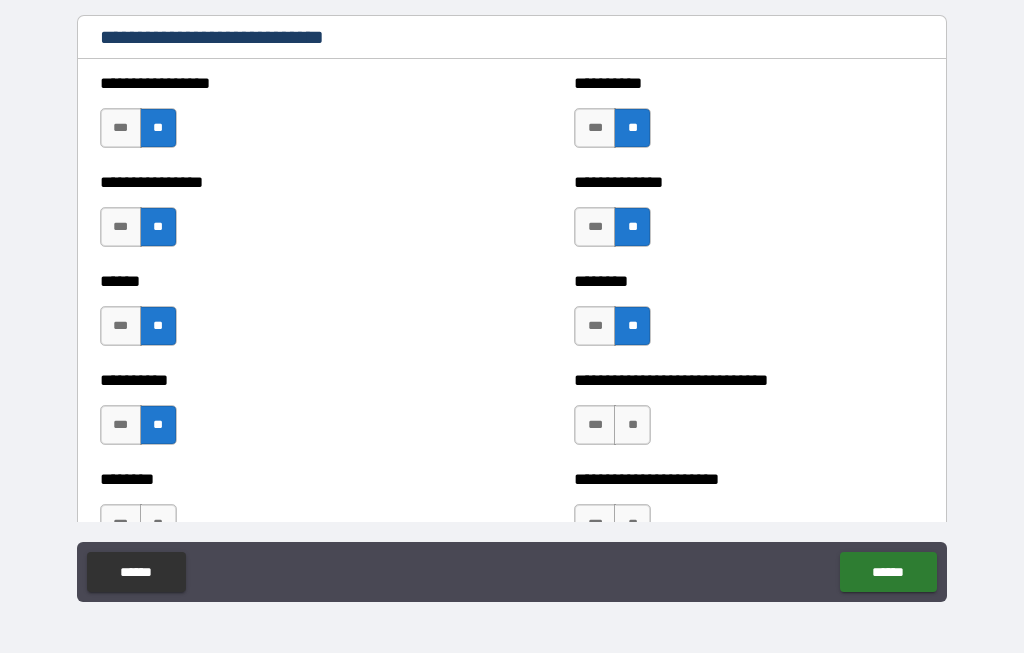 scroll, scrollTop: 6705, scrollLeft: 0, axis: vertical 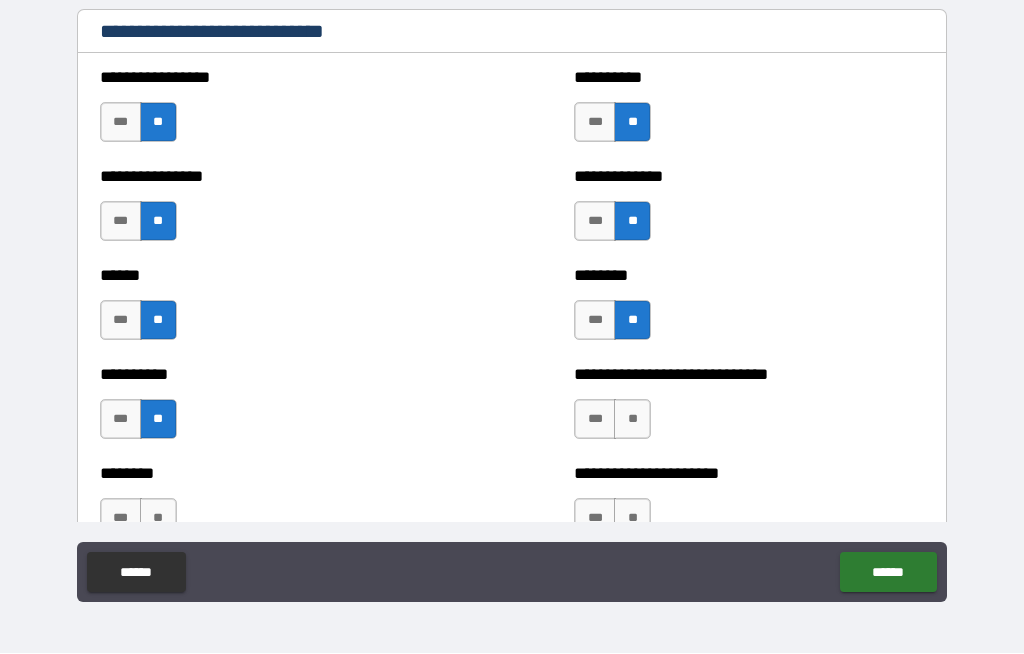 click on "**********" at bounding box center [749, 410] 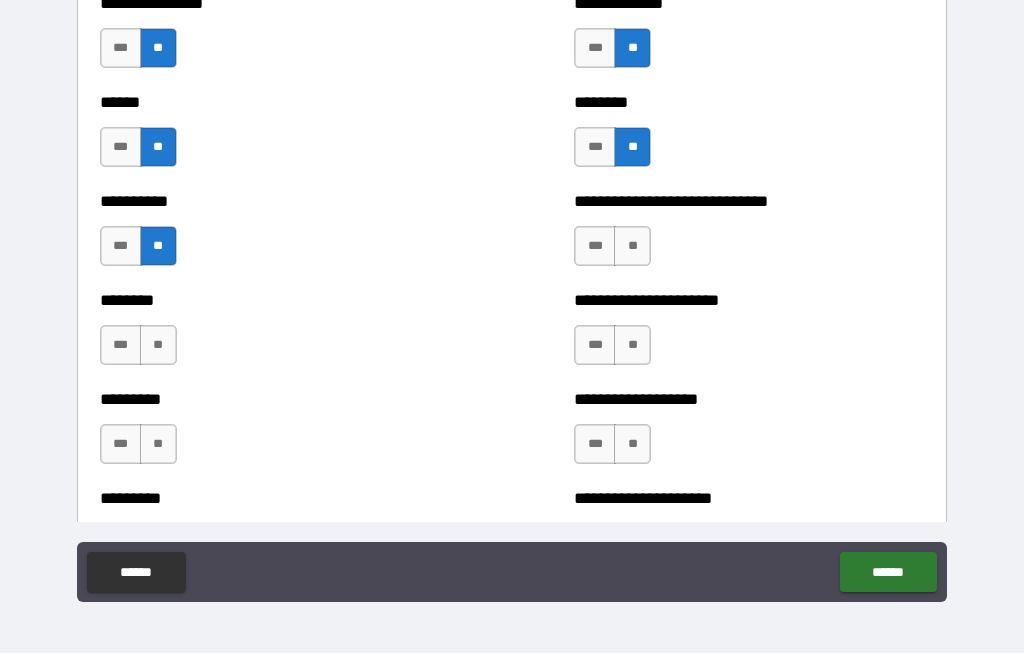 scroll, scrollTop: 6946, scrollLeft: 0, axis: vertical 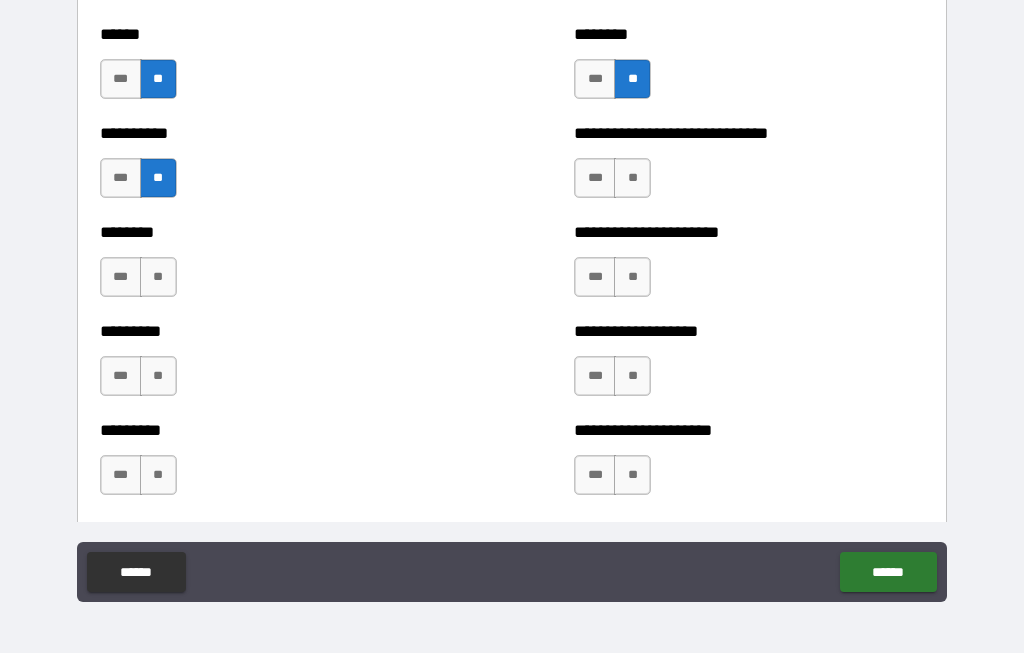 click on "**" at bounding box center [632, 179] 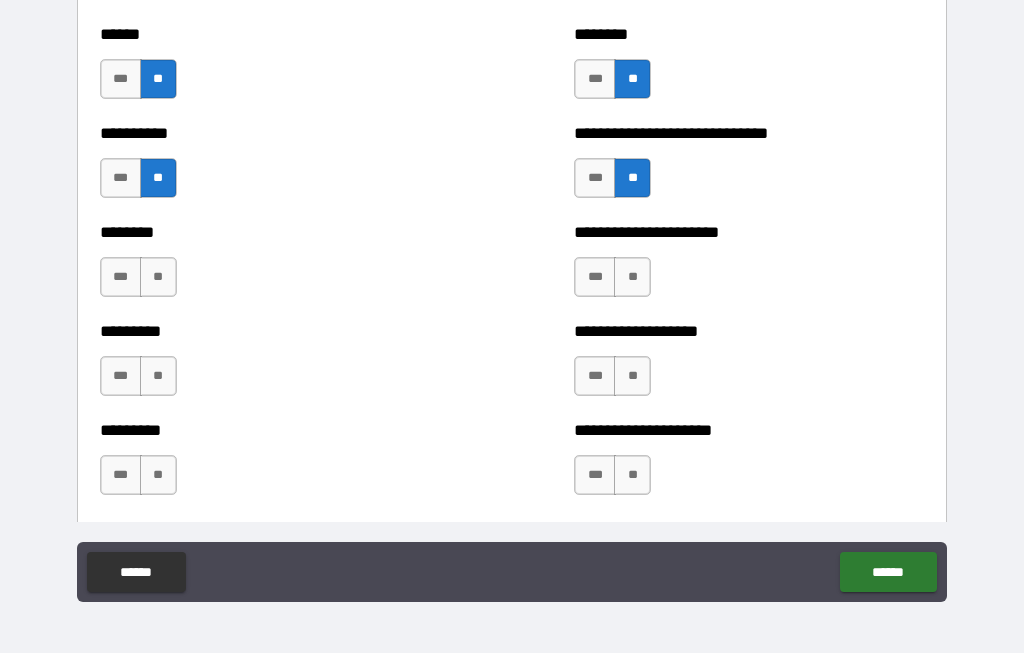 click on "**" at bounding box center (158, 278) 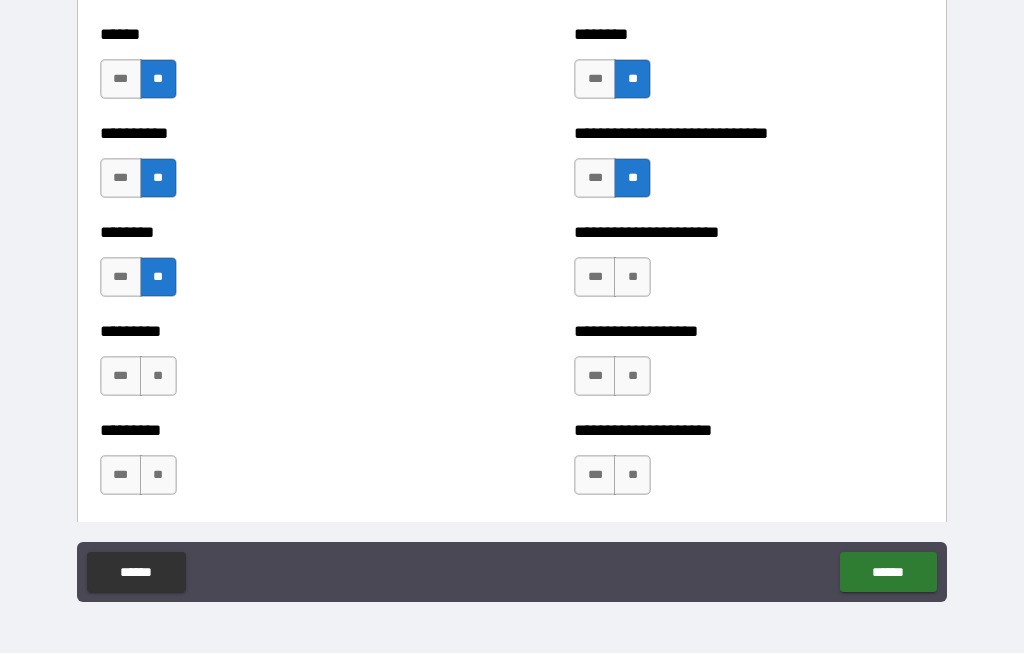 click on "**" at bounding box center [158, 377] 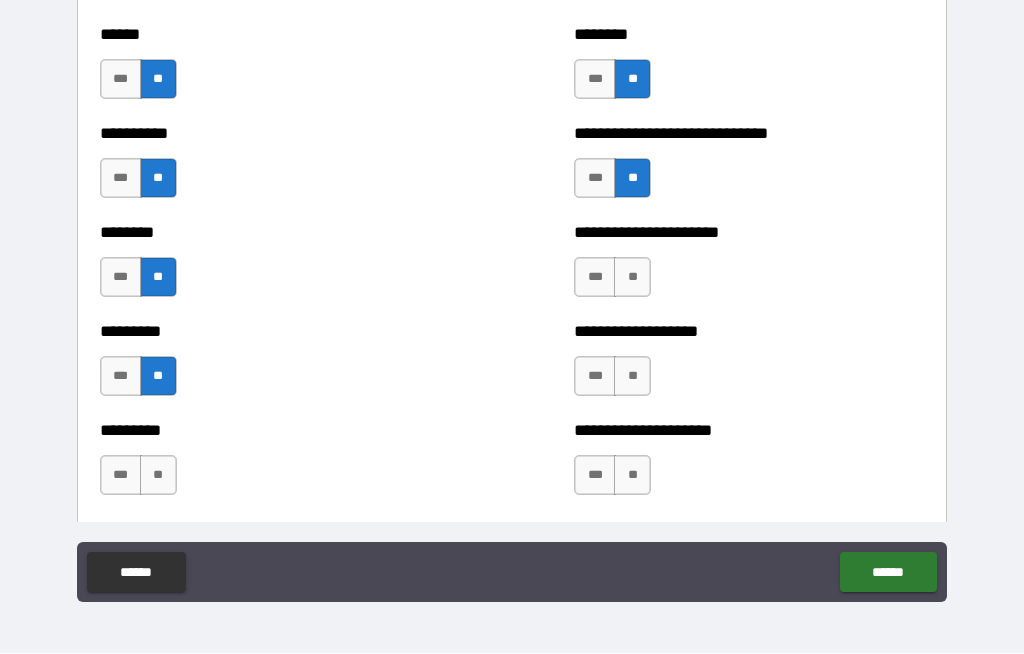 click on "**" at bounding box center (158, 476) 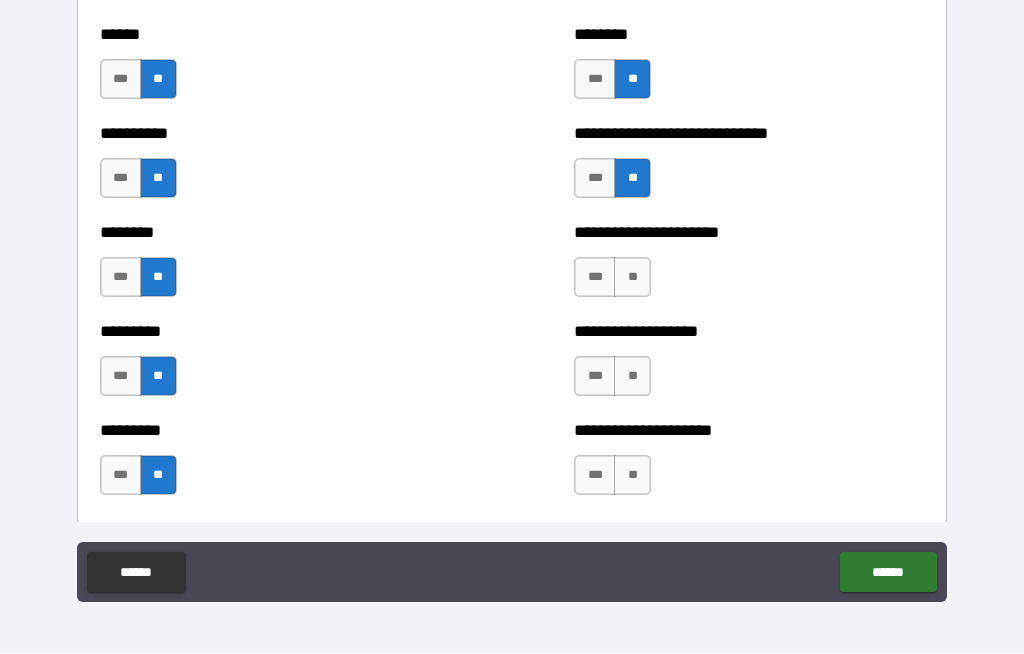 click on "**" at bounding box center (632, 278) 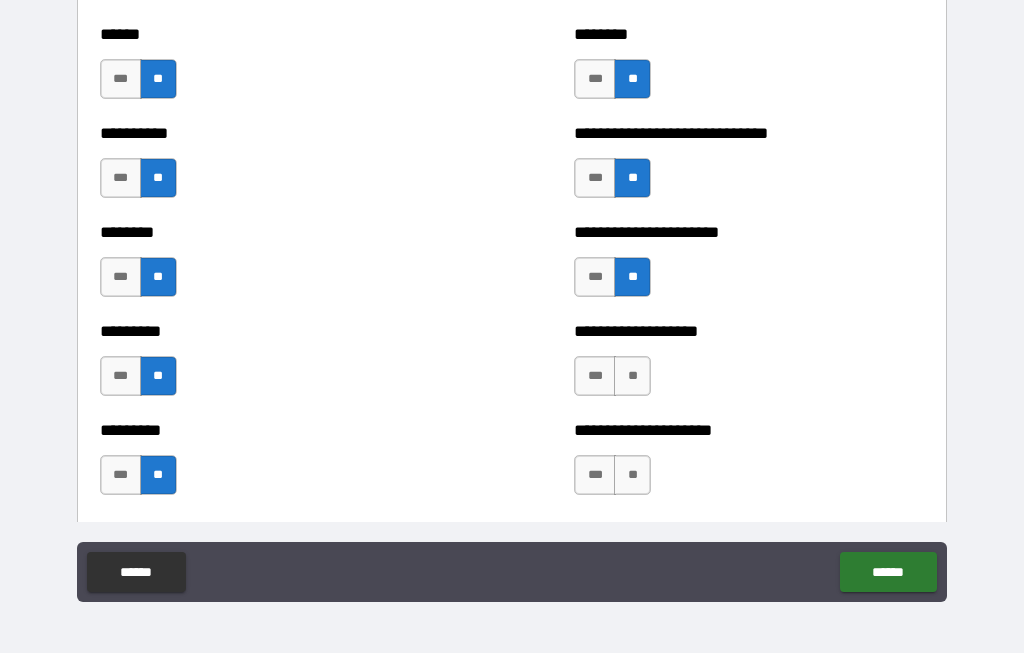 click on "**" at bounding box center [632, 377] 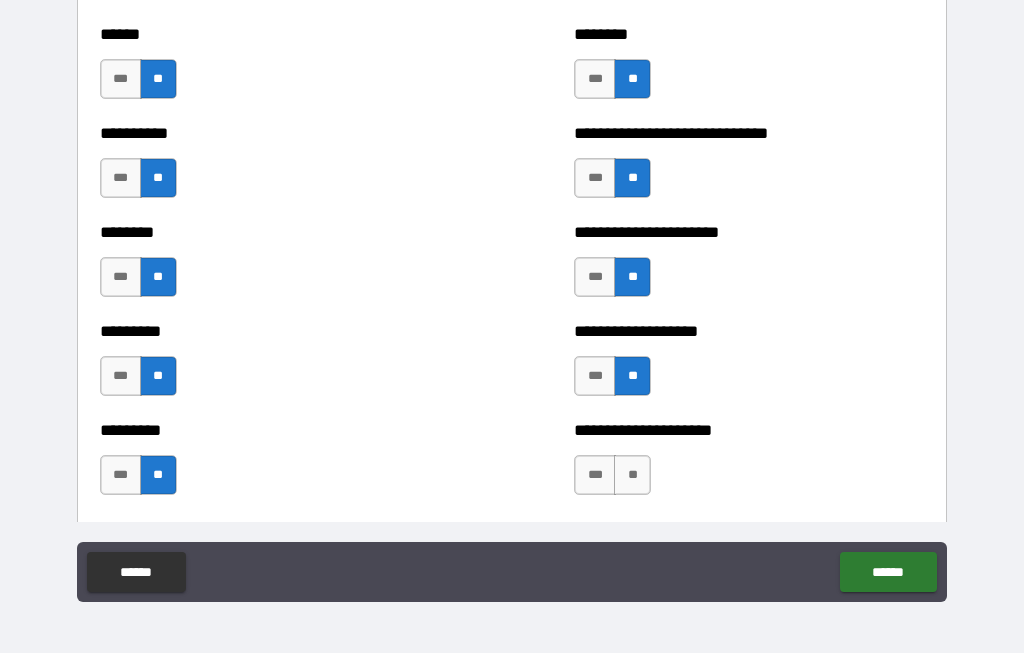 click on "**" at bounding box center (632, 476) 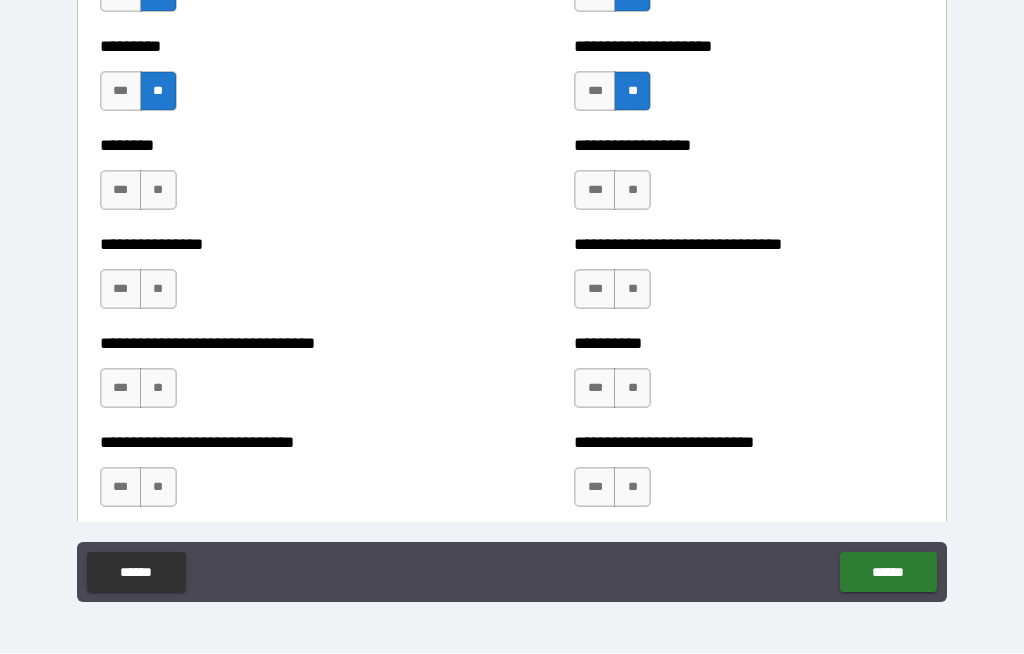 scroll, scrollTop: 7350, scrollLeft: 0, axis: vertical 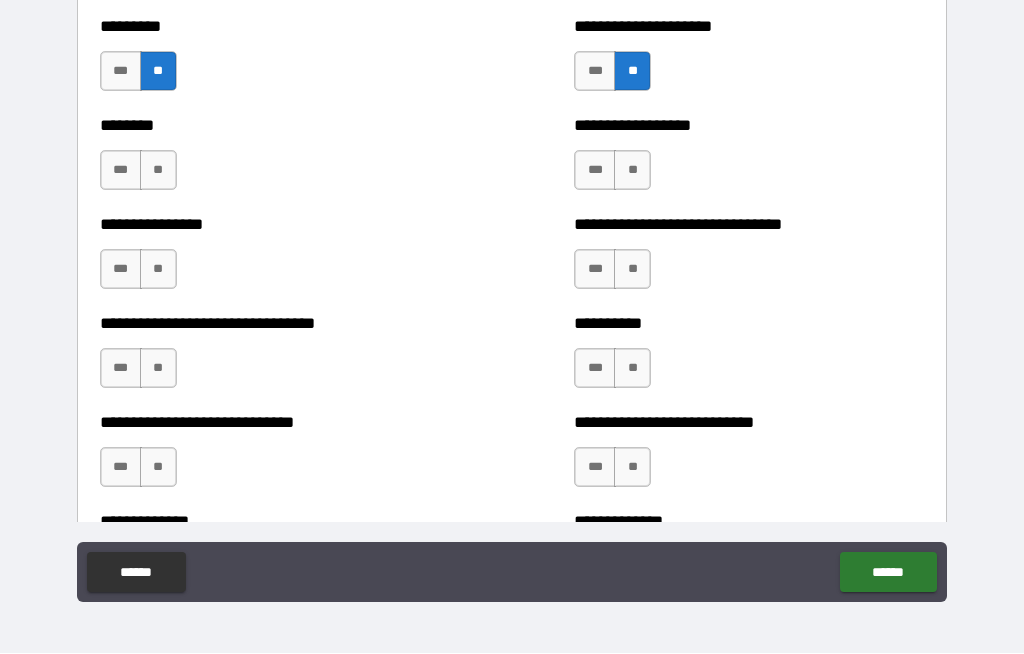 click on "**" at bounding box center (158, 171) 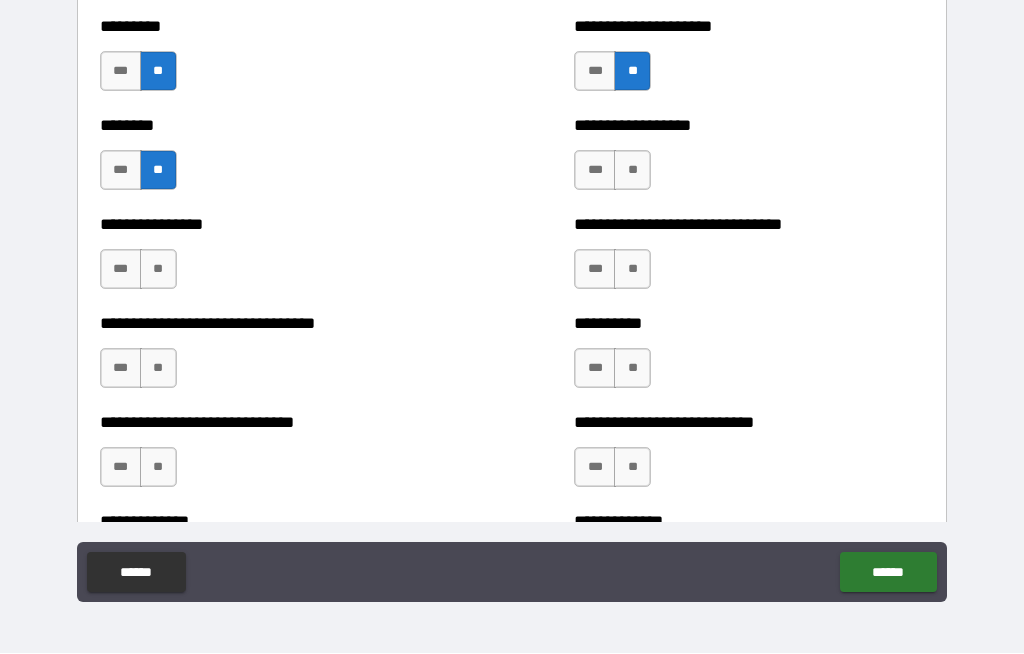 click on "**" at bounding box center (158, 270) 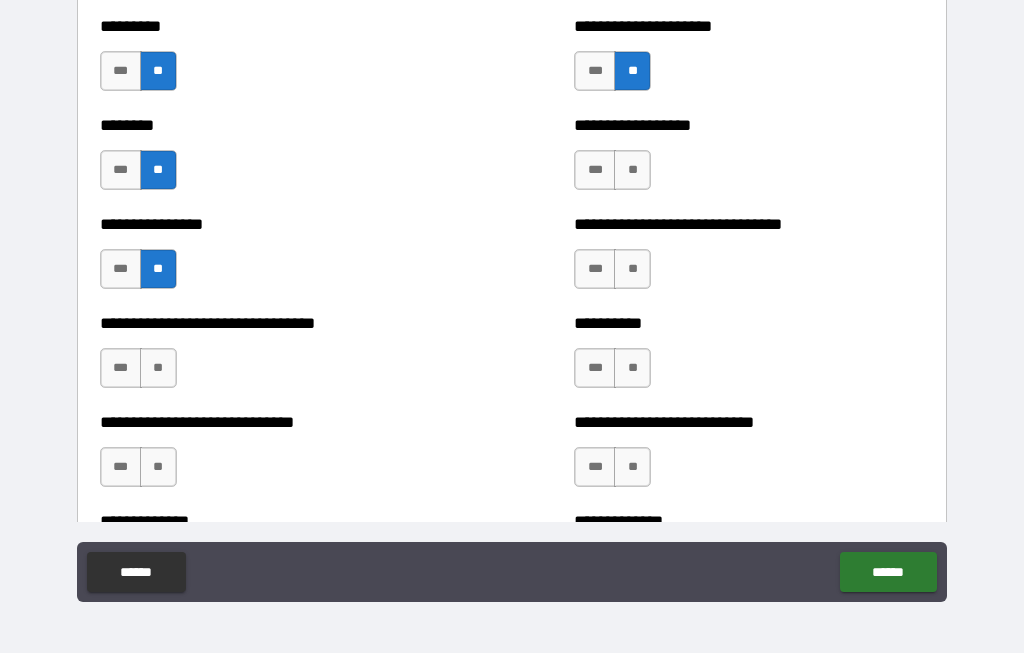 click on "**" at bounding box center (158, 369) 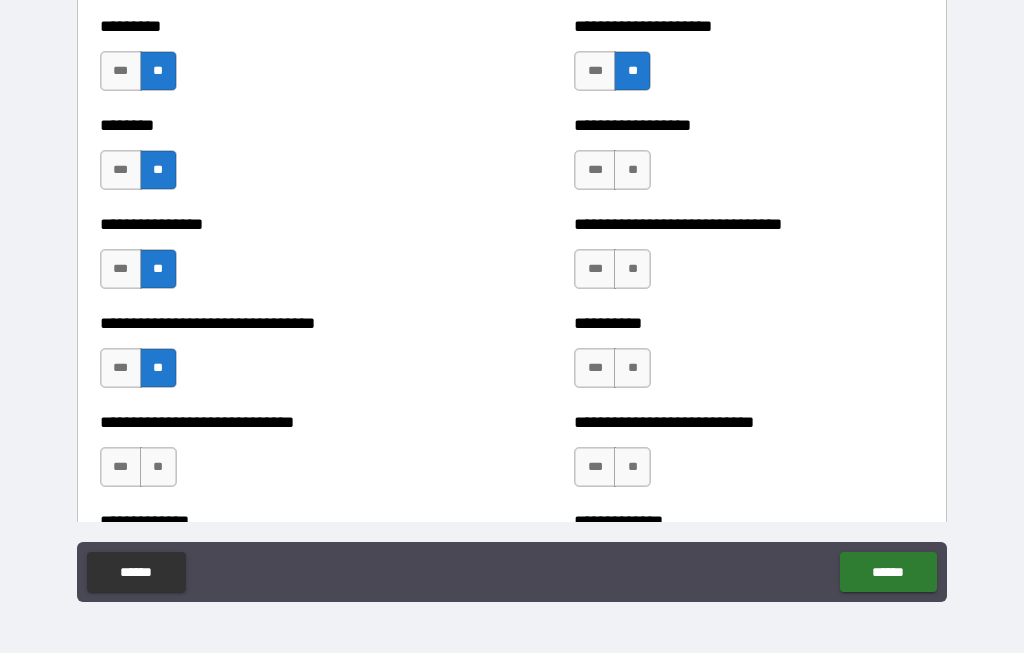 click on "*** **" at bounding box center (141, 473) 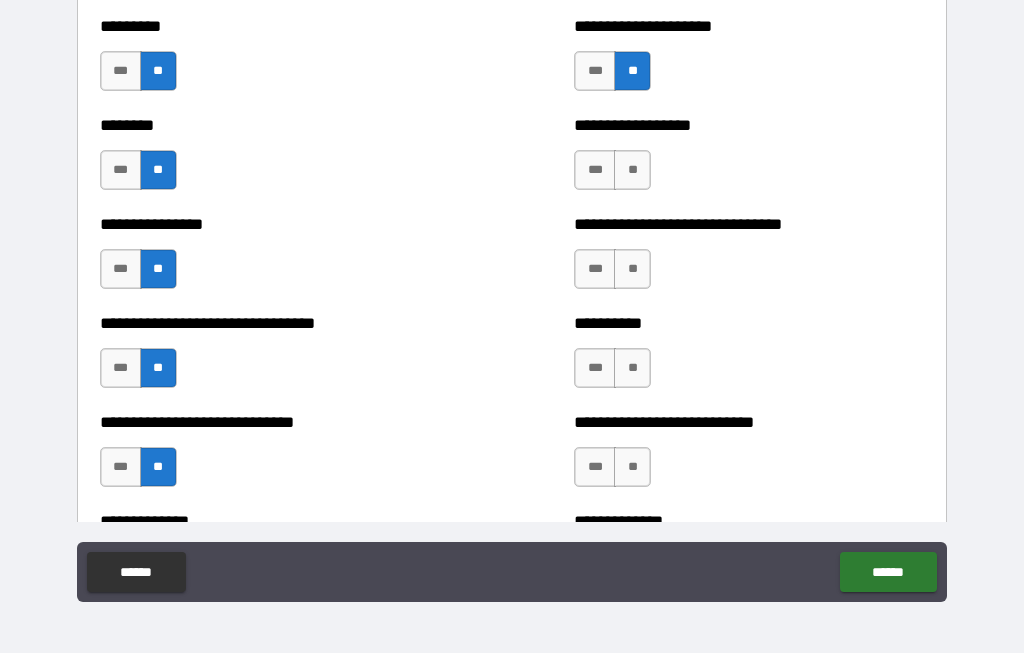 click on "**" at bounding box center [632, 171] 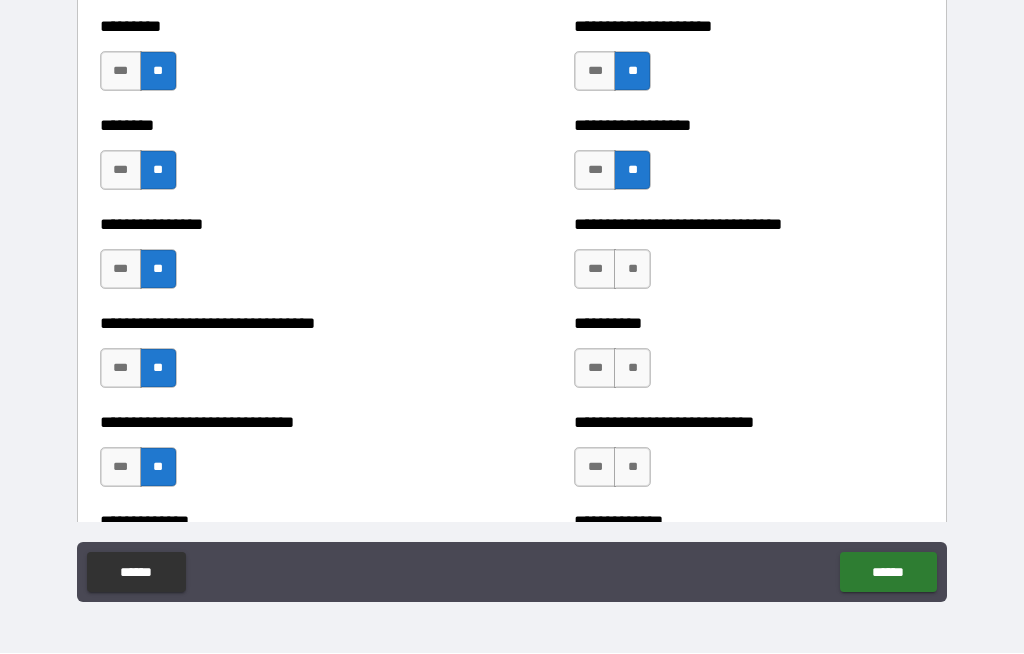 click on "**" at bounding box center [632, 270] 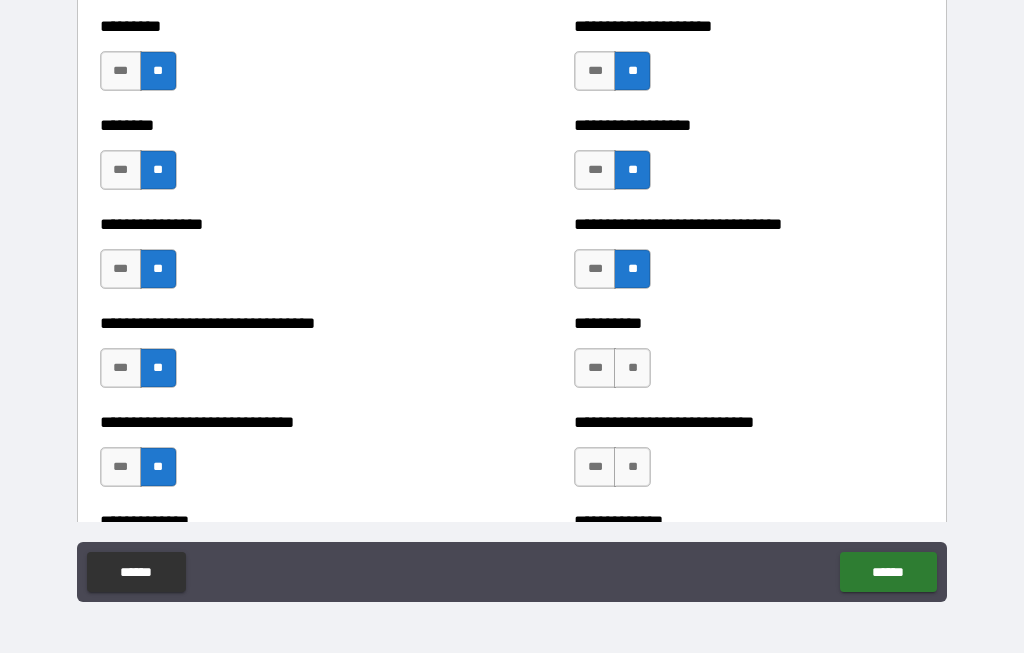 click on "**" at bounding box center (632, 369) 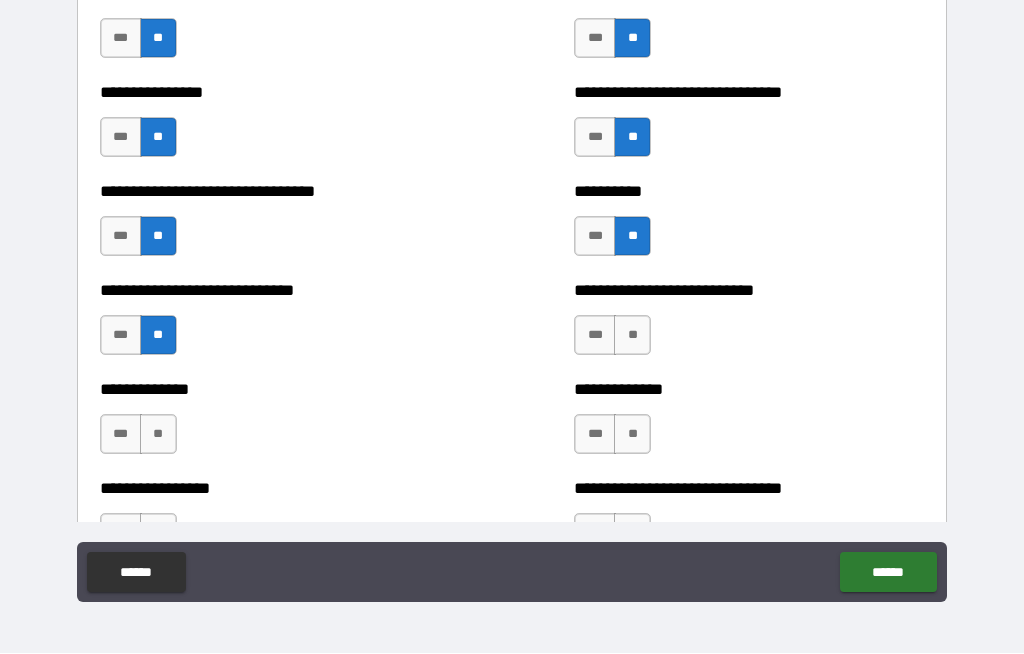 scroll, scrollTop: 7482, scrollLeft: 0, axis: vertical 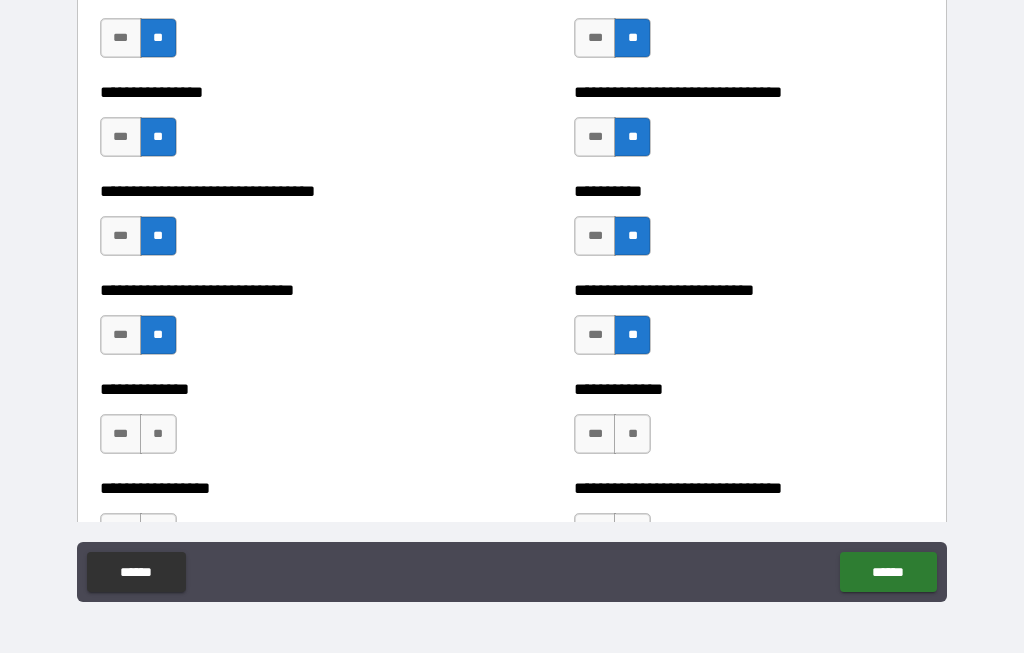 click on "**" at bounding box center (632, 435) 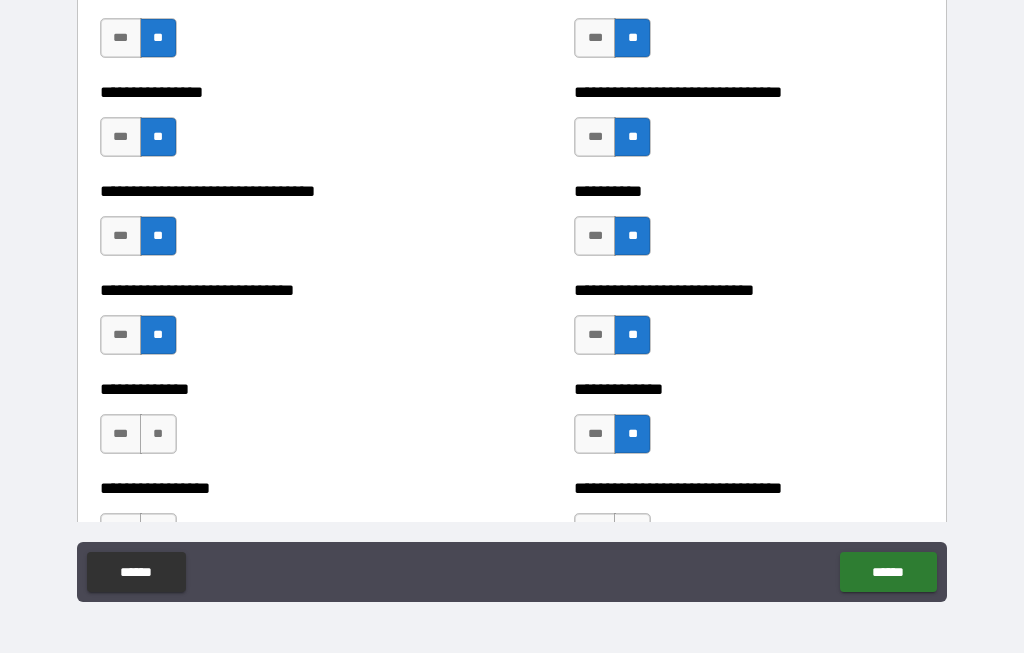 click on "**" at bounding box center (158, 435) 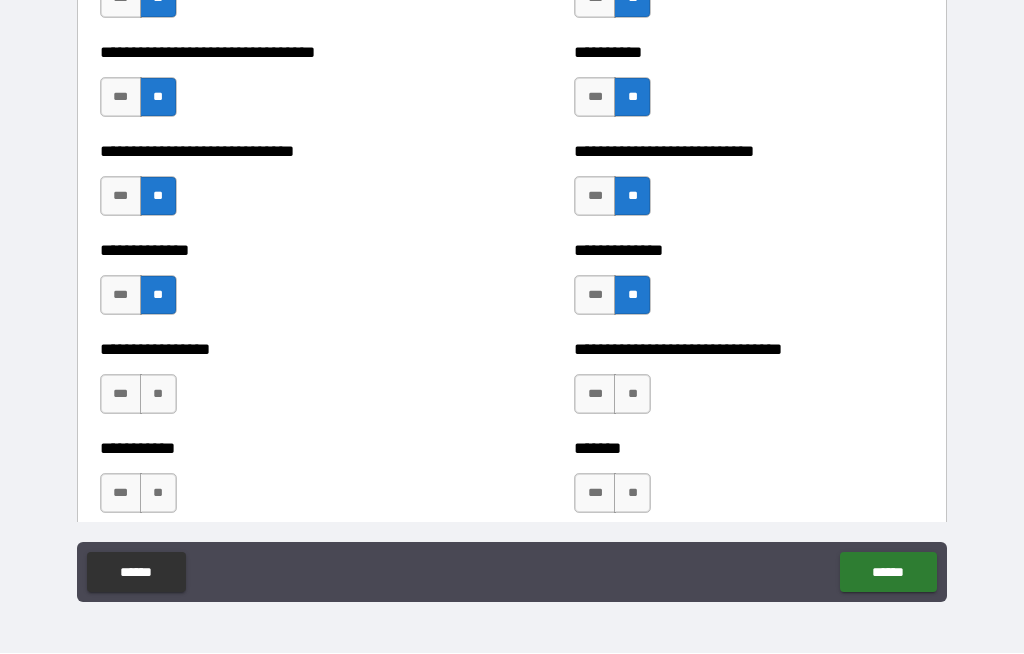 scroll, scrollTop: 7665, scrollLeft: 0, axis: vertical 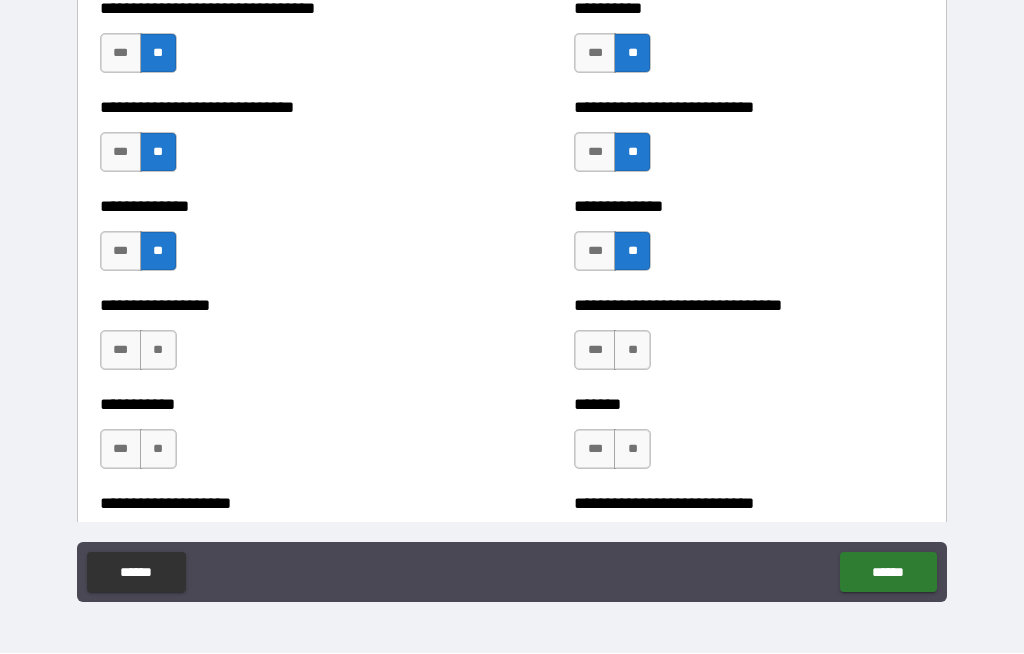 click on "**" at bounding box center (158, 351) 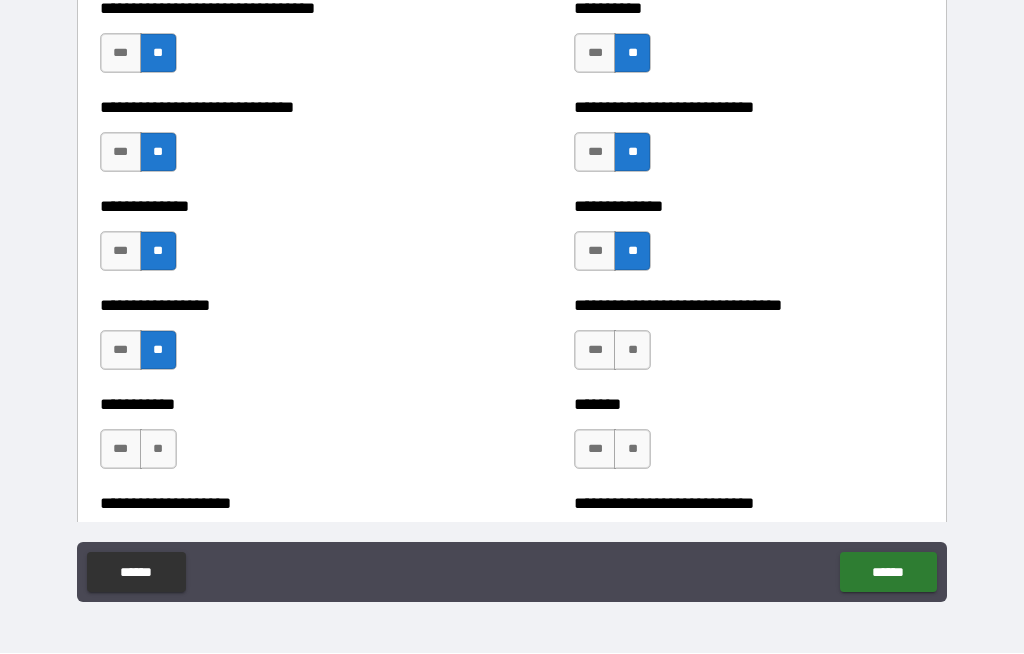 click on "**" at bounding box center [158, 450] 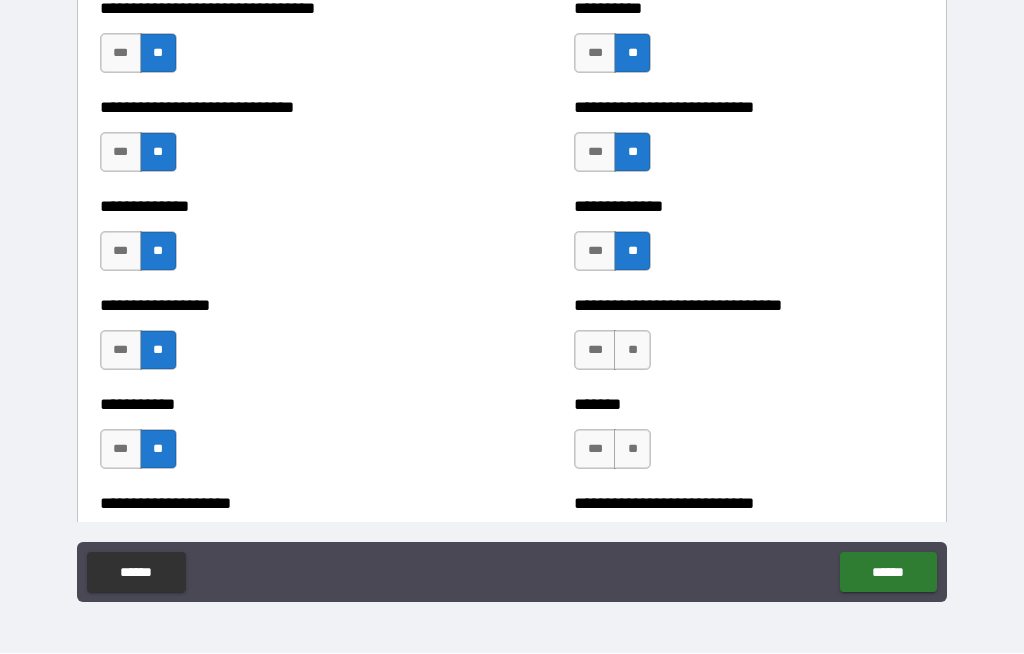 click on "**********" at bounding box center [749, 341] 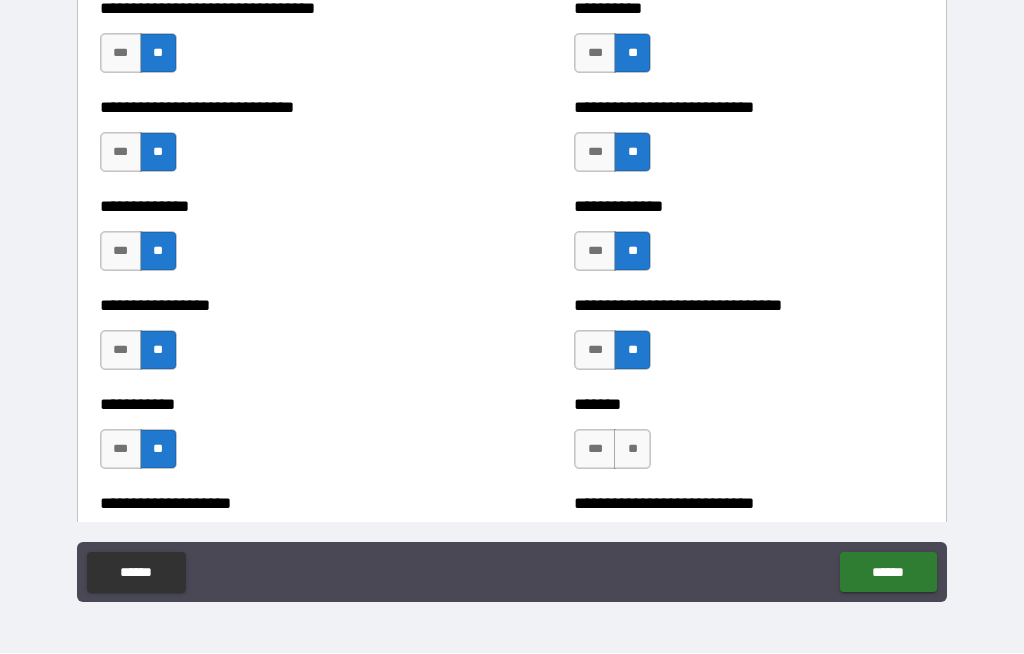 click on "**" at bounding box center [632, 450] 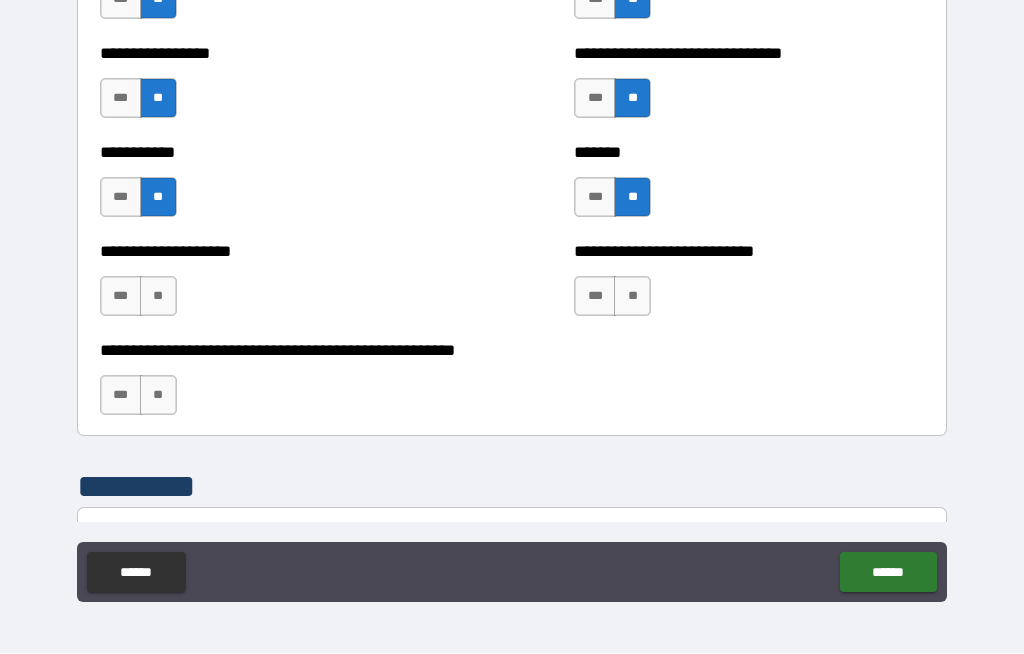 scroll, scrollTop: 7929, scrollLeft: 0, axis: vertical 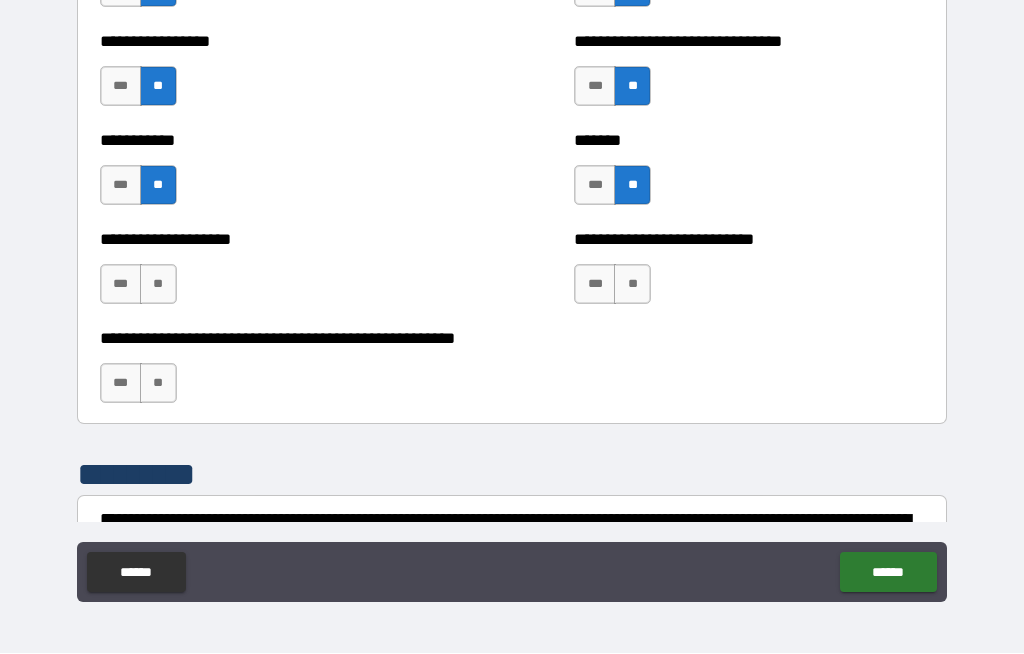 click on "**" at bounding box center [158, 285] 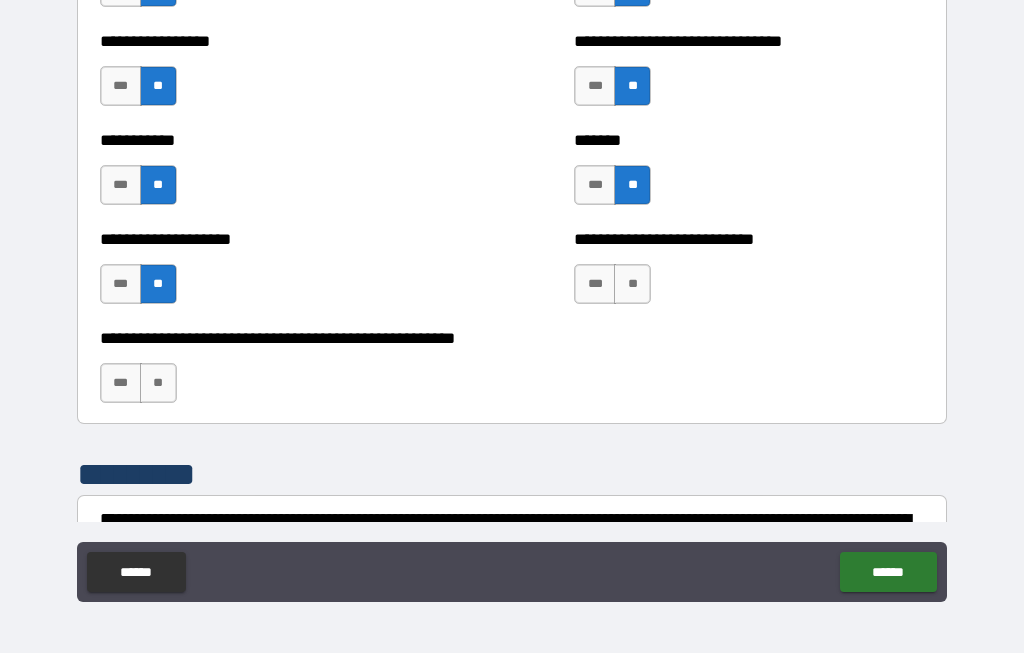 click on "**" at bounding box center [158, 384] 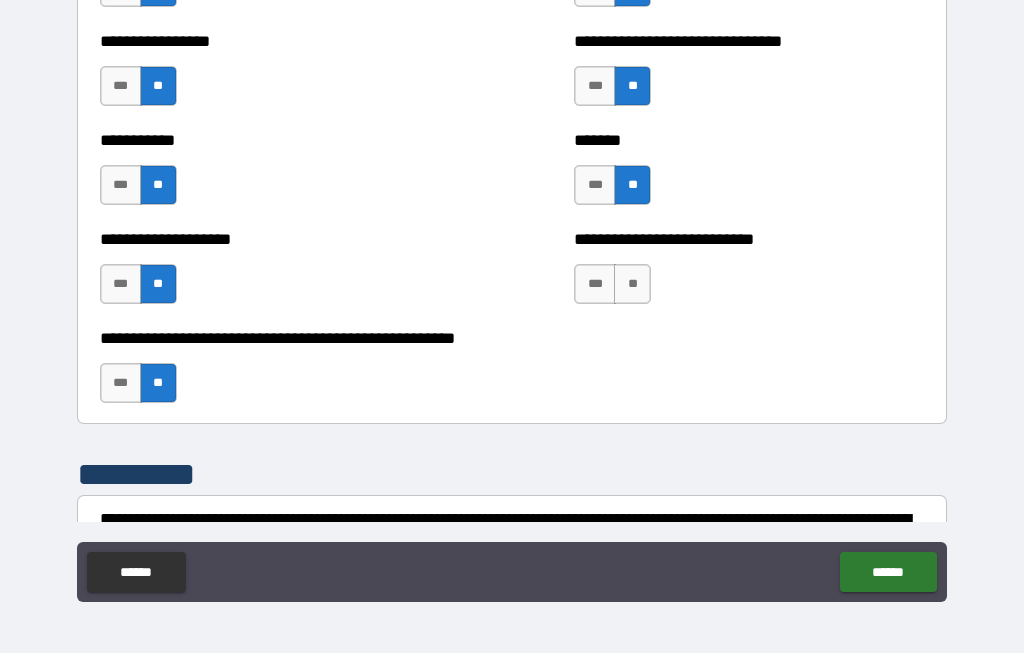 click on "**" at bounding box center [632, 285] 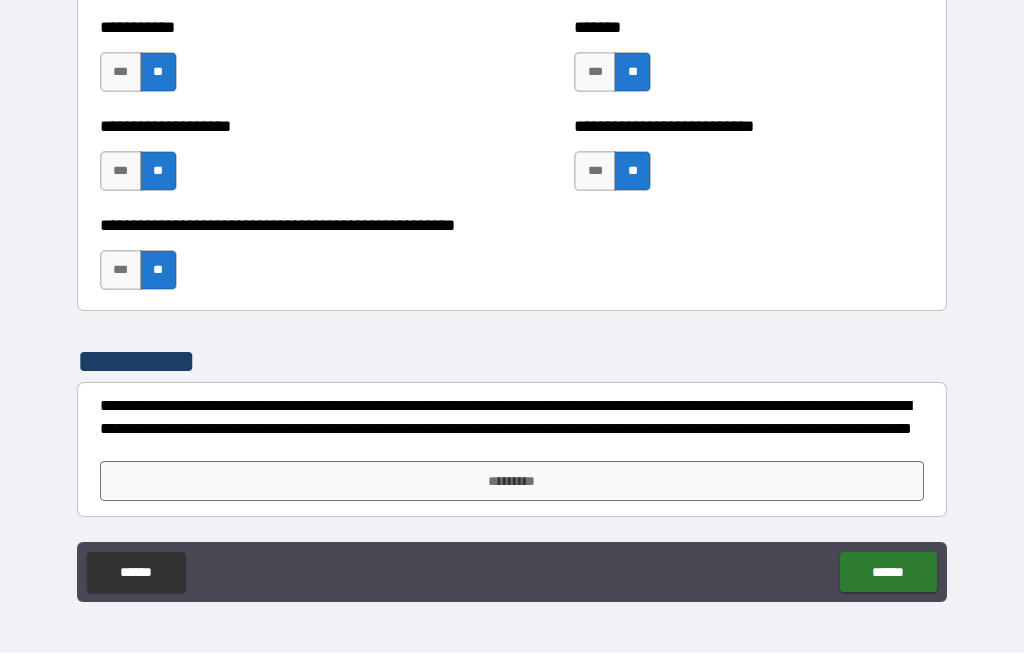 scroll, scrollTop: 8042, scrollLeft: 0, axis: vertical 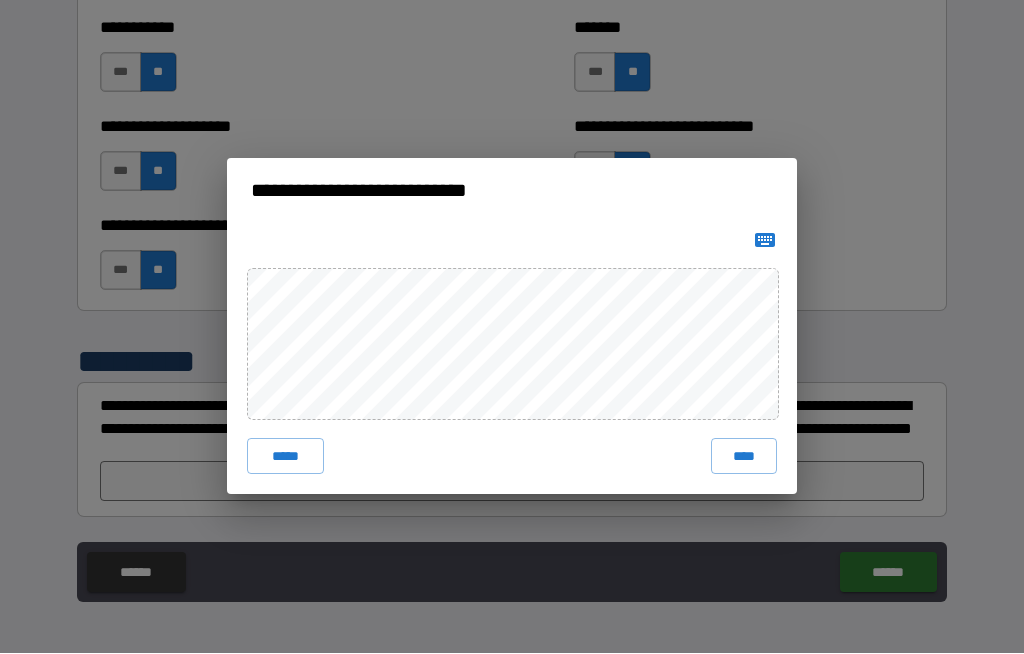 click on "****" at bounding box center (744, 457) 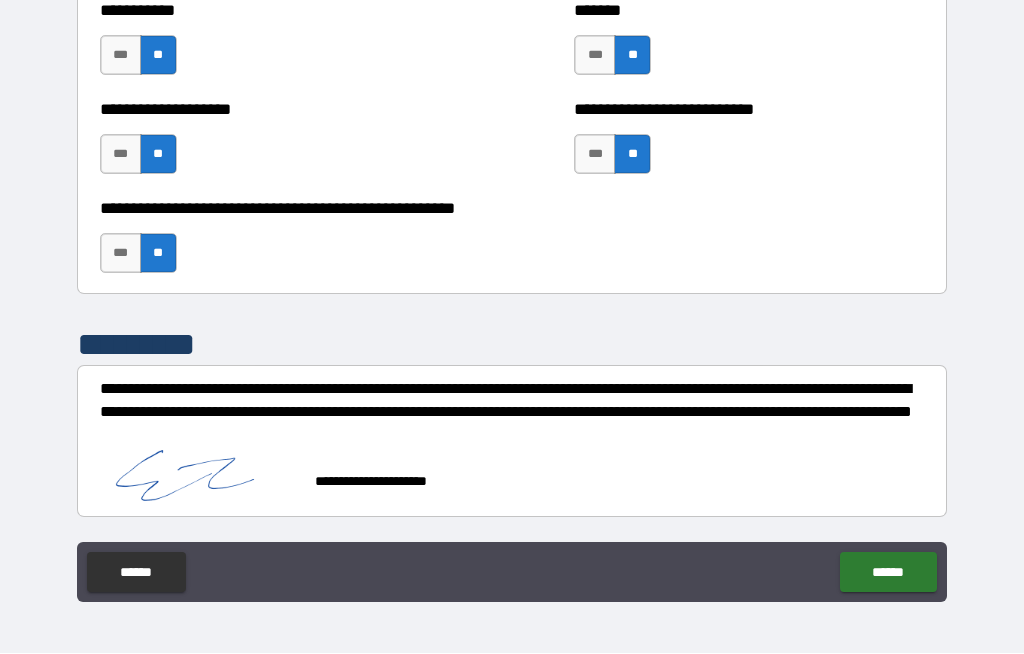 scroll, scrollTop: 8059, scrollLeft: 0, axis: vertical 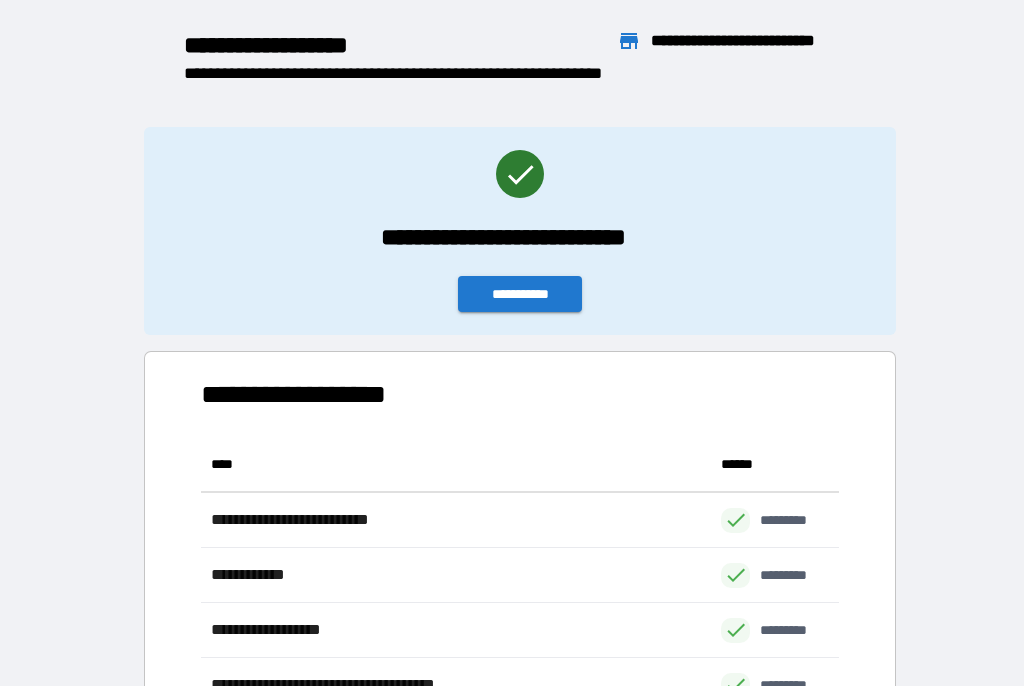 click on "**********" at bounding box center [520, 295] 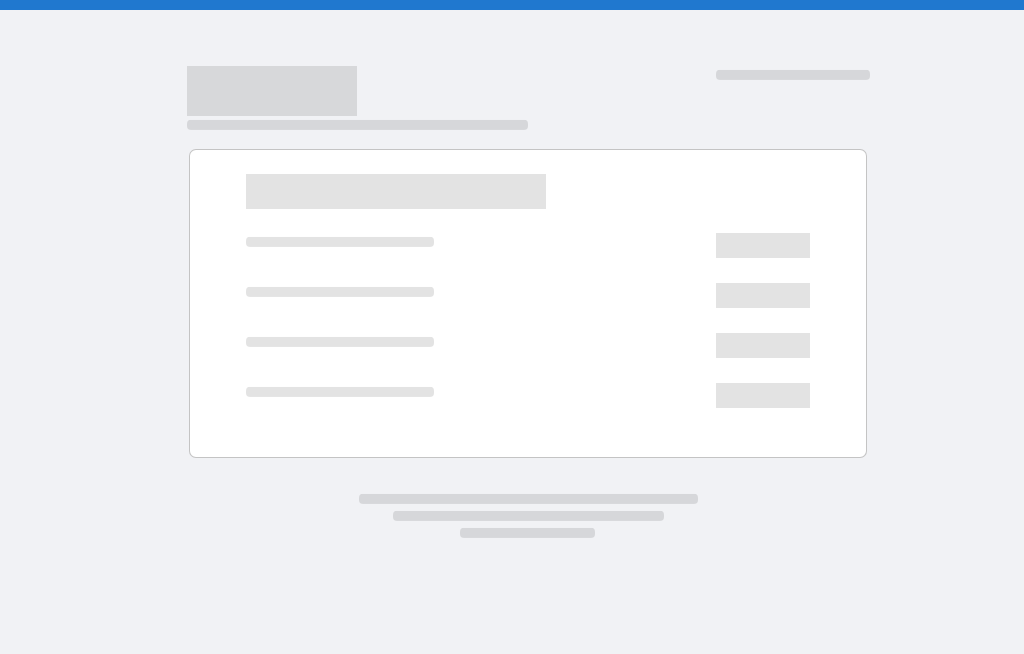scroll, scrollTop: 0, scrollLeft: 0, axis: both 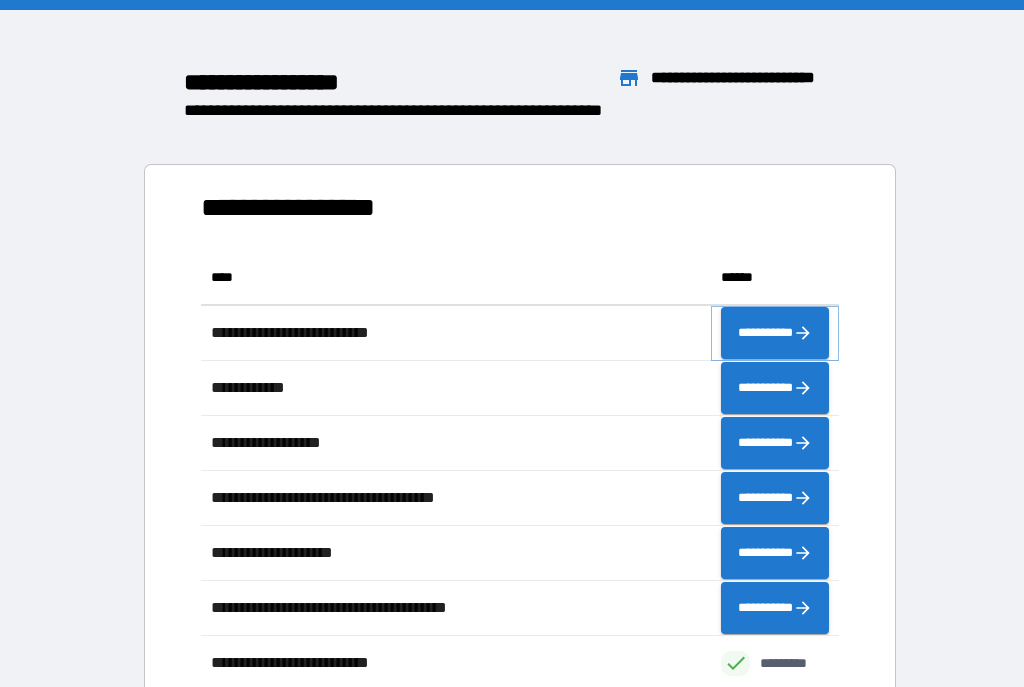 click 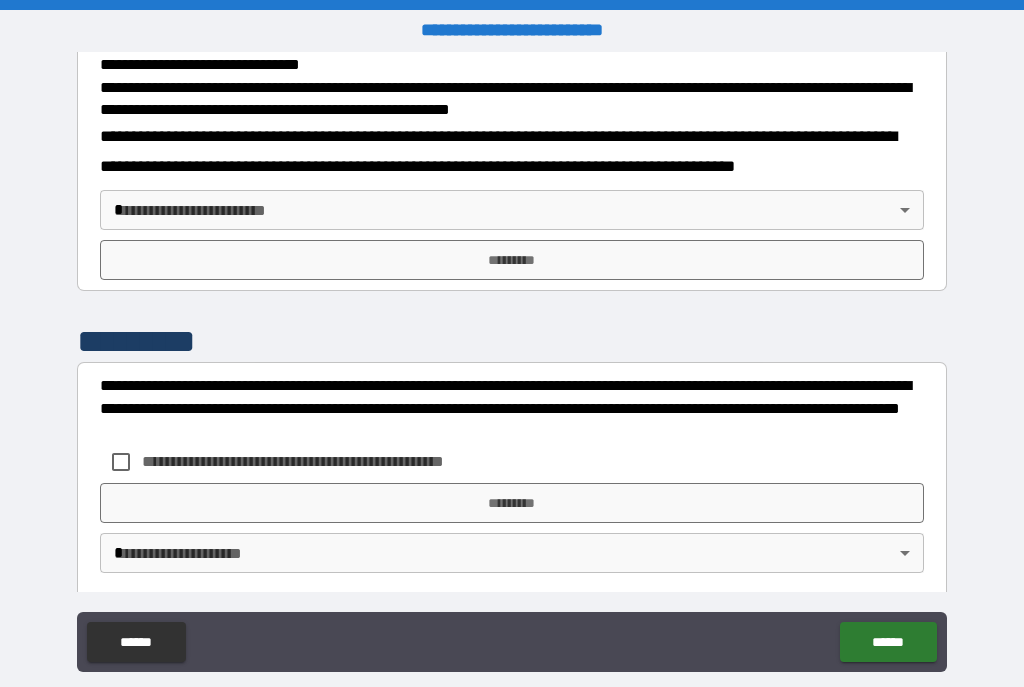 scroll, scrollTop: 723, scrollLeft: 0, axis: vertical 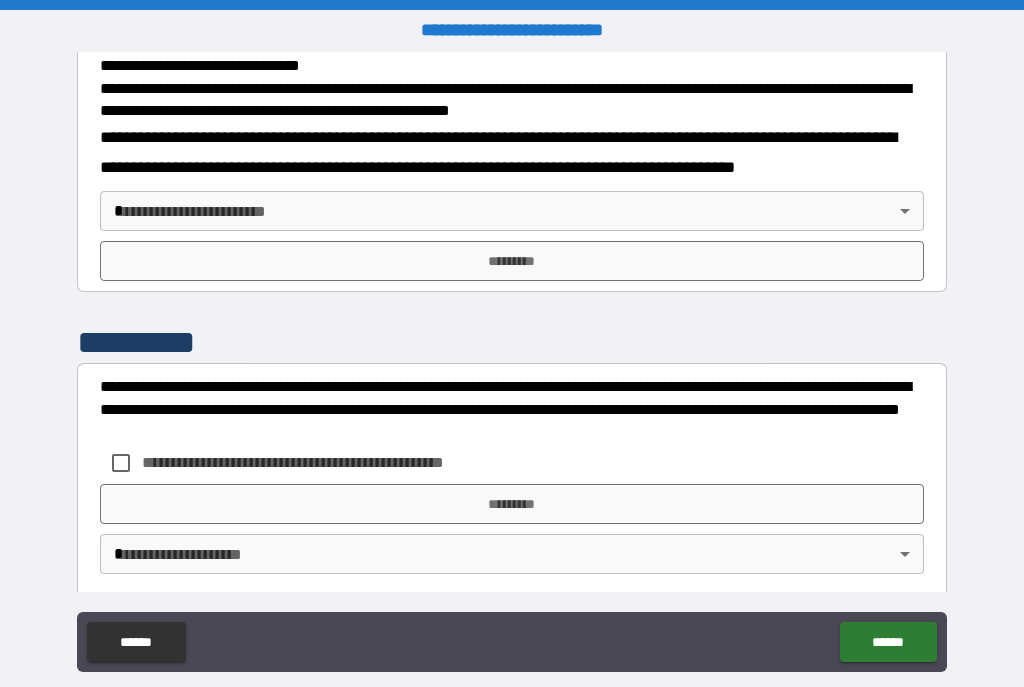 click on "**********" at bounding box center (512, 361) 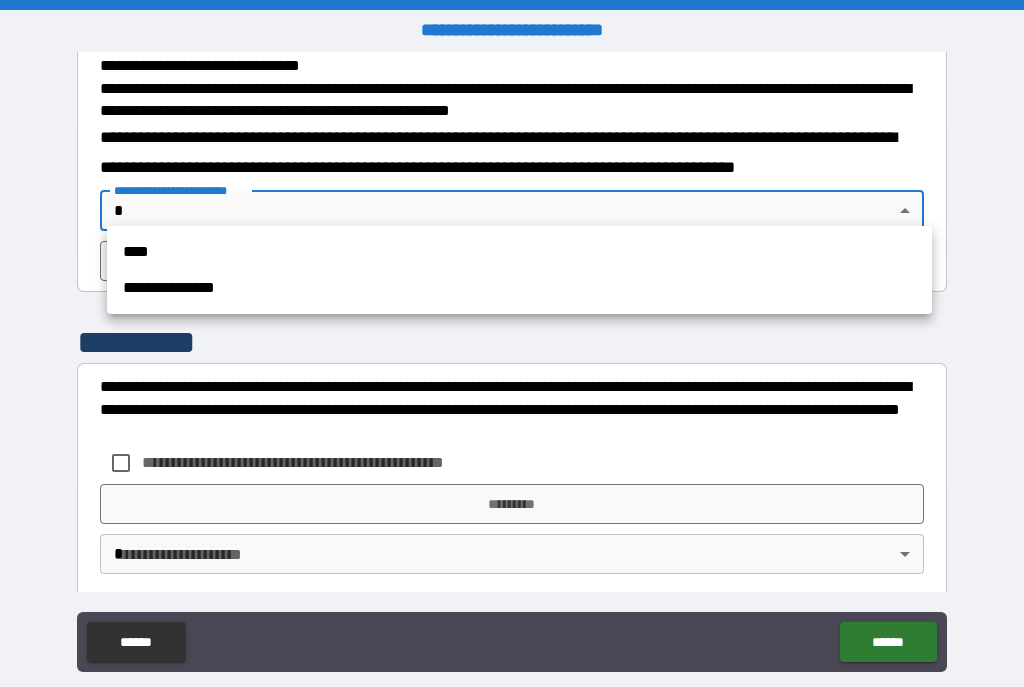 click on "**********" at bounding box center [519, 288] 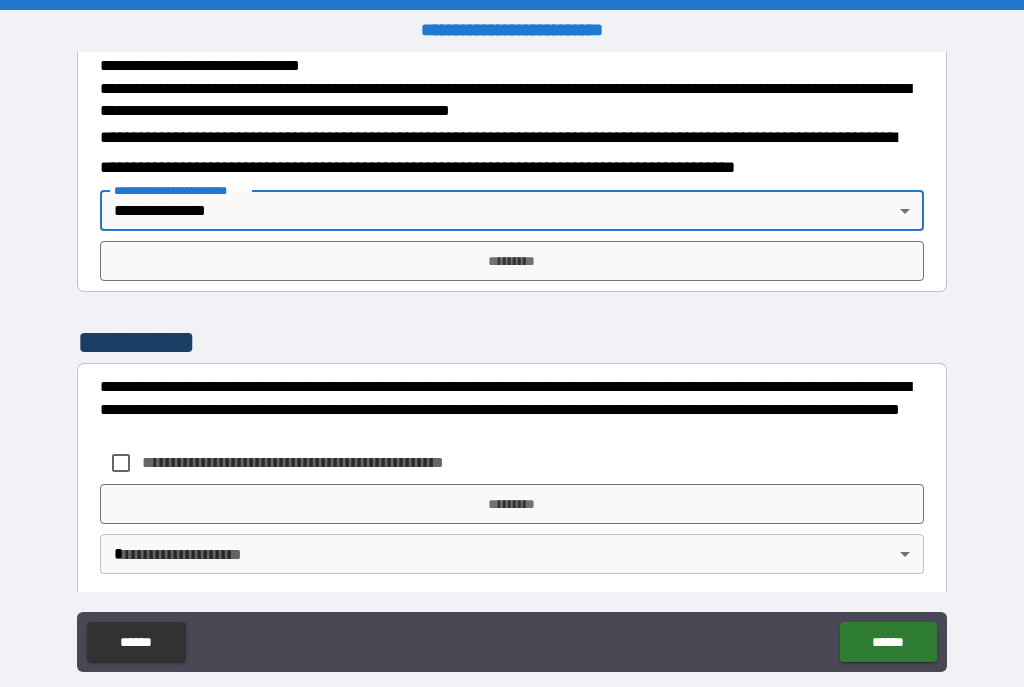type on "**********" 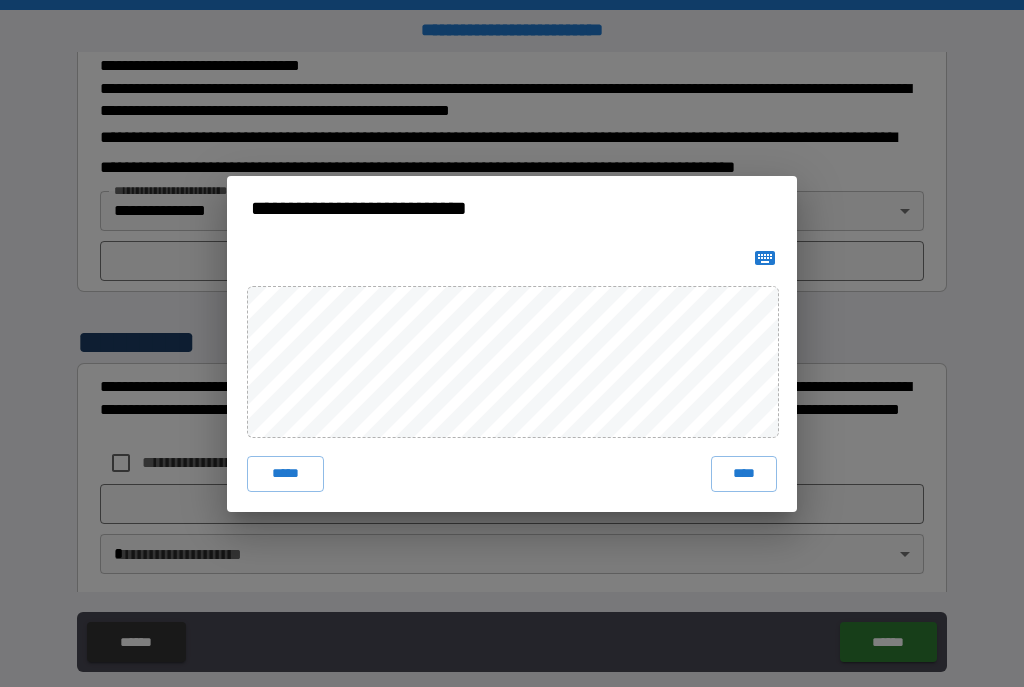 click on "****" at bounding box center (744, 474) 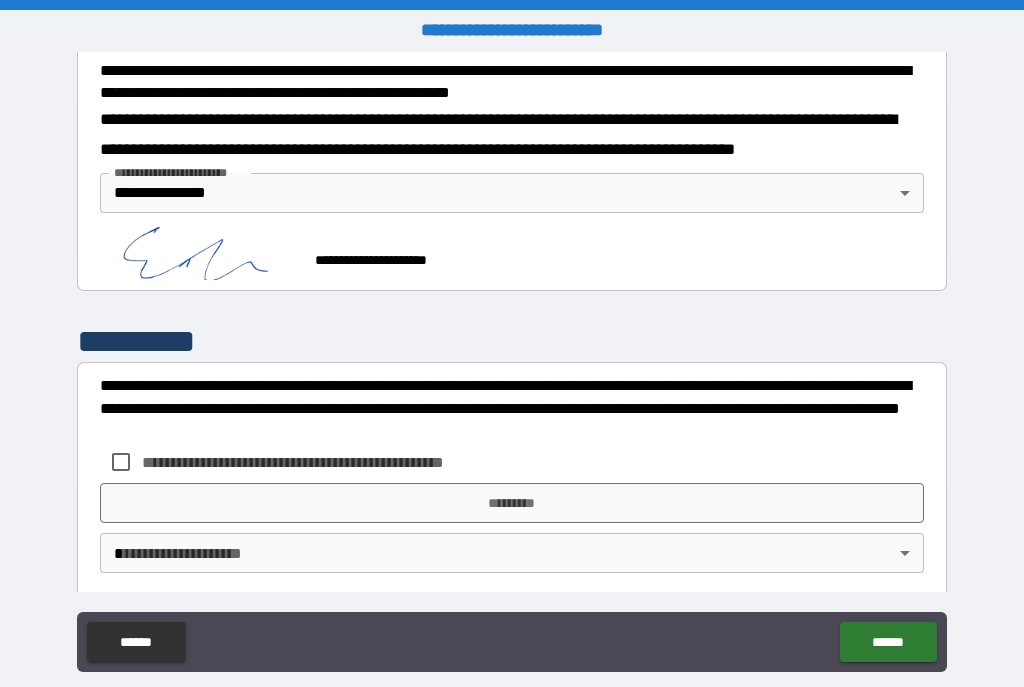 scroll, scrollTop: 740, scrollLeft: 0, axis: vertical 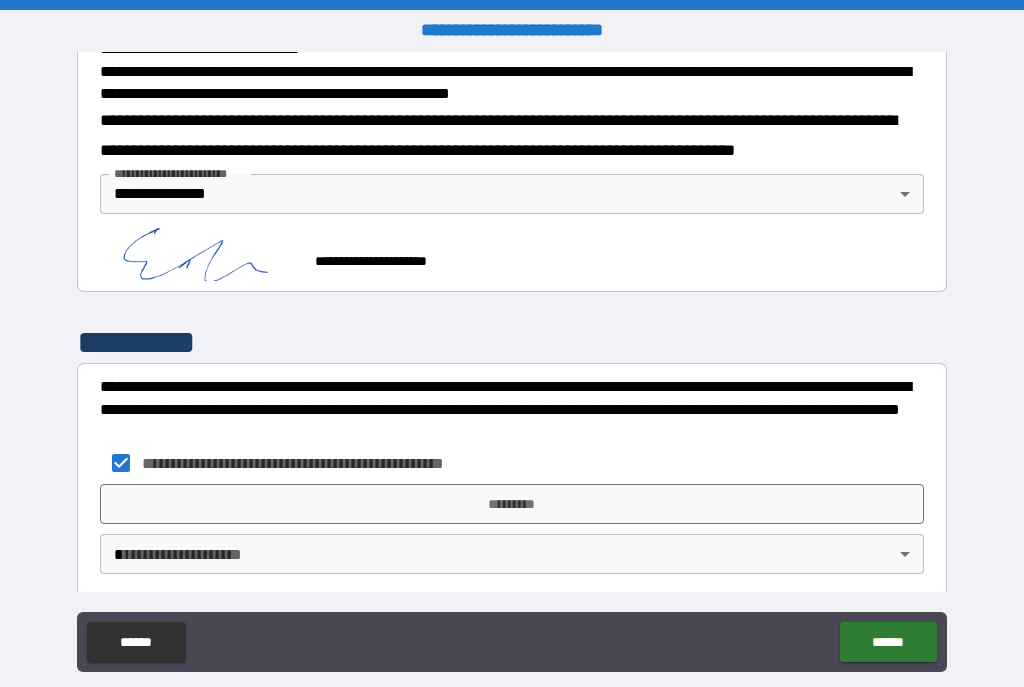 click on "*********" at bounding box center [512, 504] 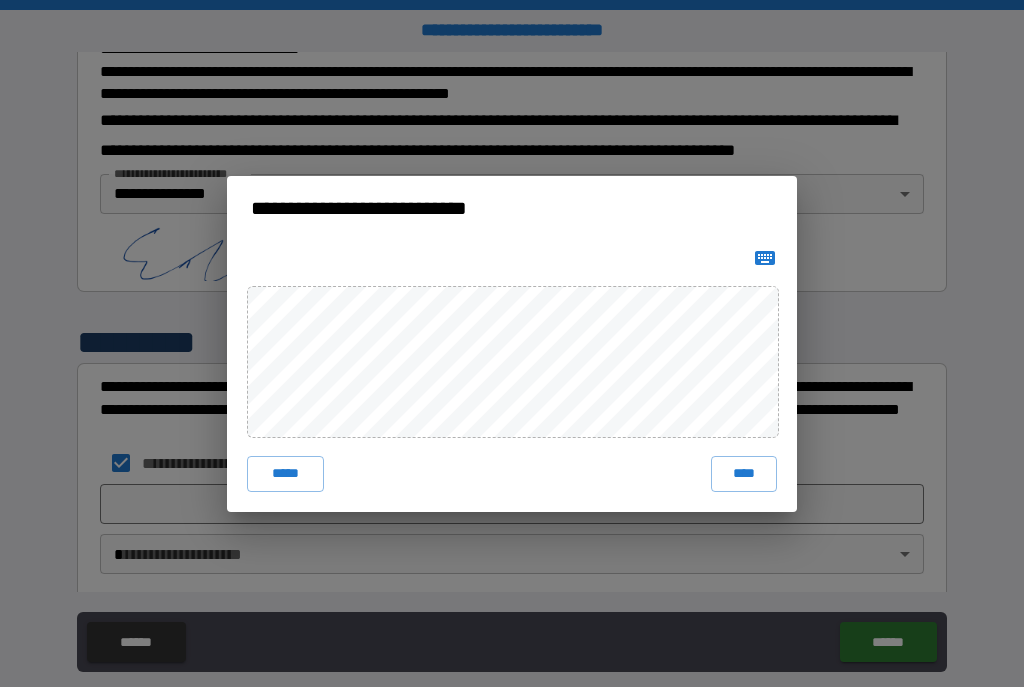 click on "****" at bounding box center [744, 474] 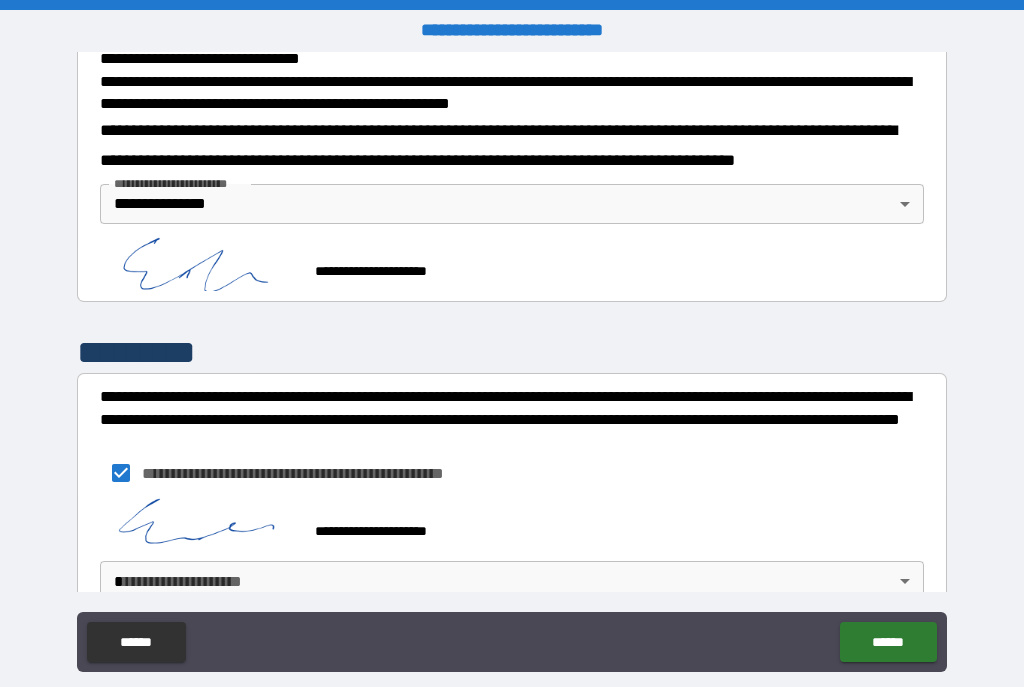 click on "**********" at bounding box center (512, 361) 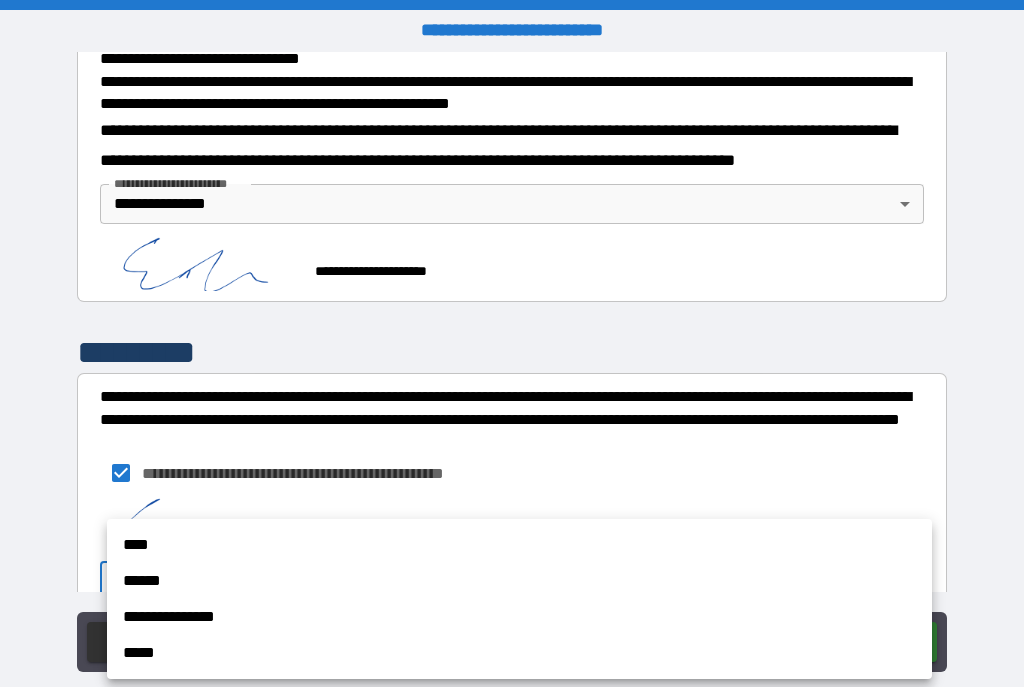 click on "**********" at bounding box center (519, 617) 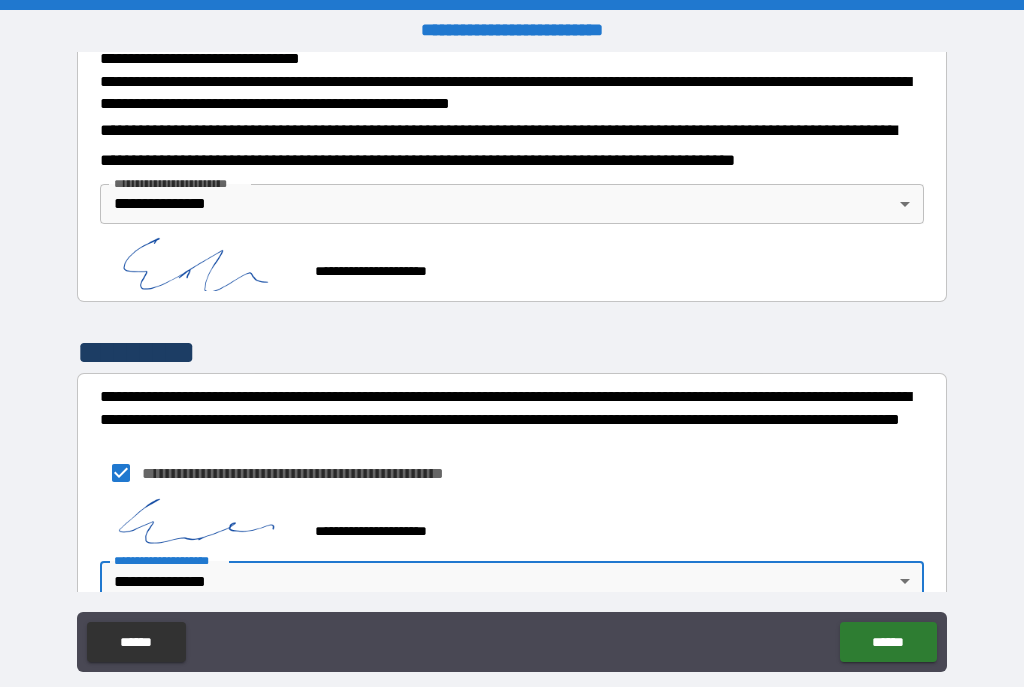 click on "******" at bounding box center (888, 642) 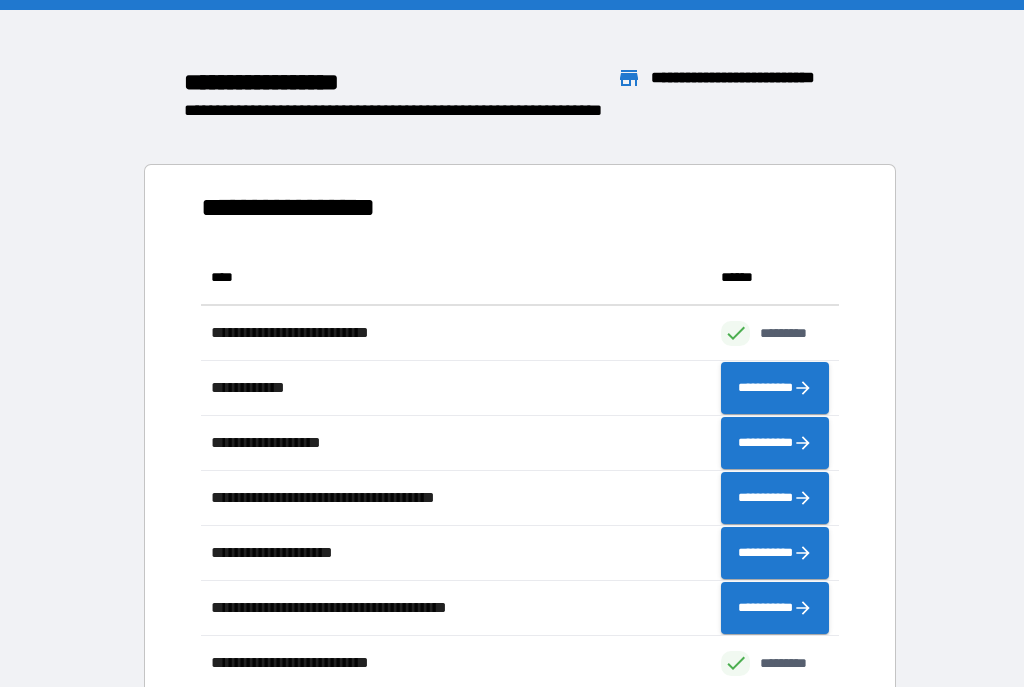 scroll, scrollTop: 1, scrollLeft: 1, axis: both 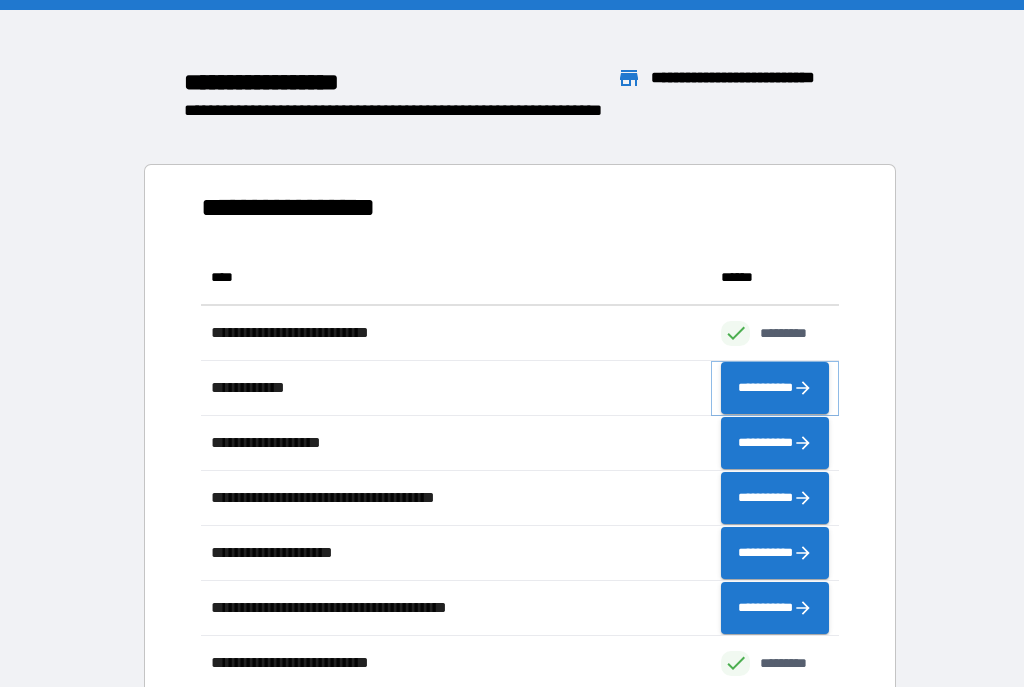 click on "**********" at bounding box center [775, 388] 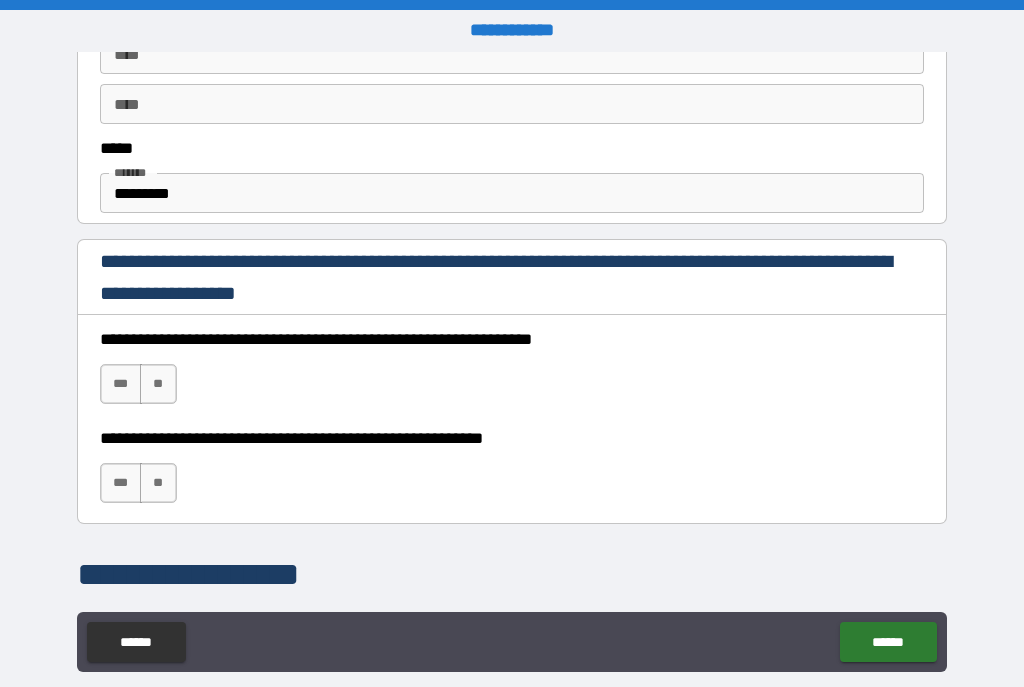 scroll, scrollTop: 1170, scrollLeft: 0, axis: vertical 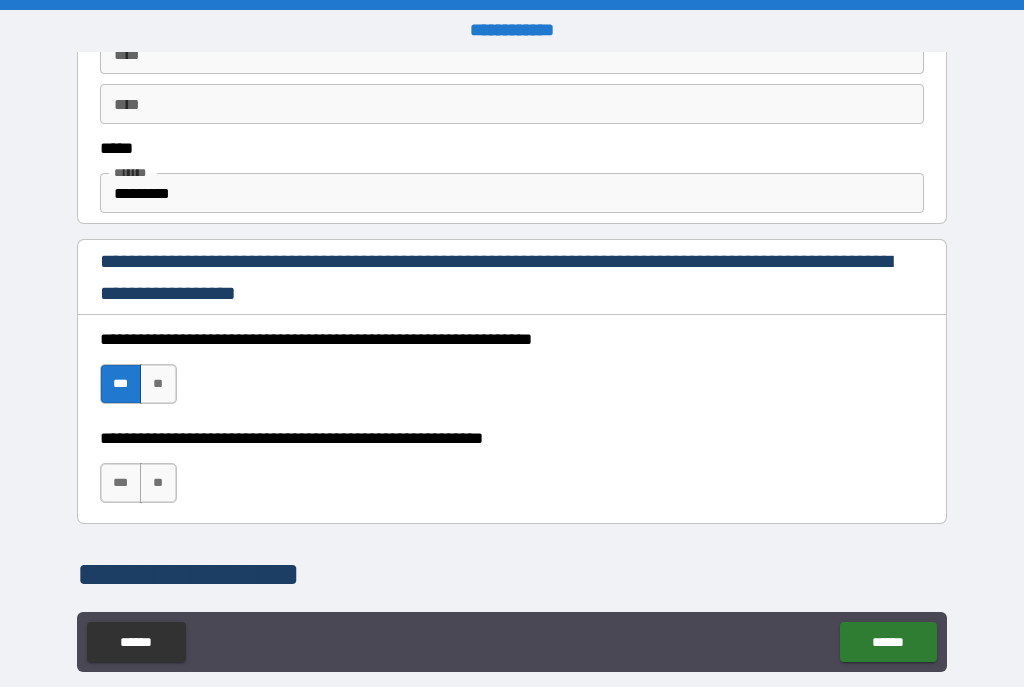 click on "**" at bounding box center (158, 483) 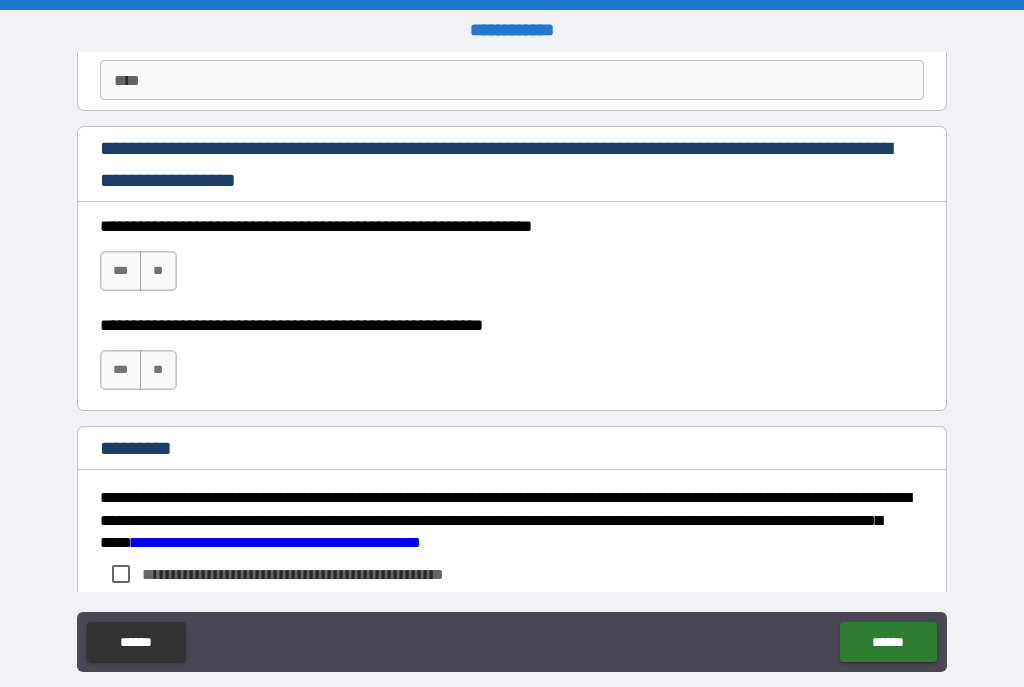 scroll, scrollTop: 2950, scrollLeft: 0, axis: vertical 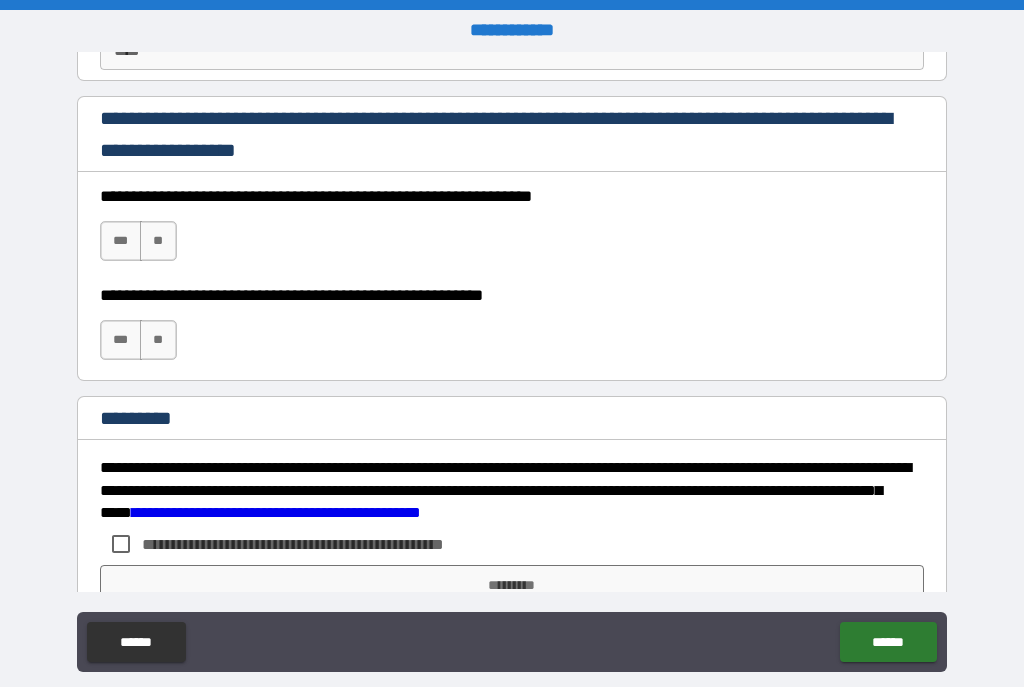 click on "***" at bounding box center [121, 241] 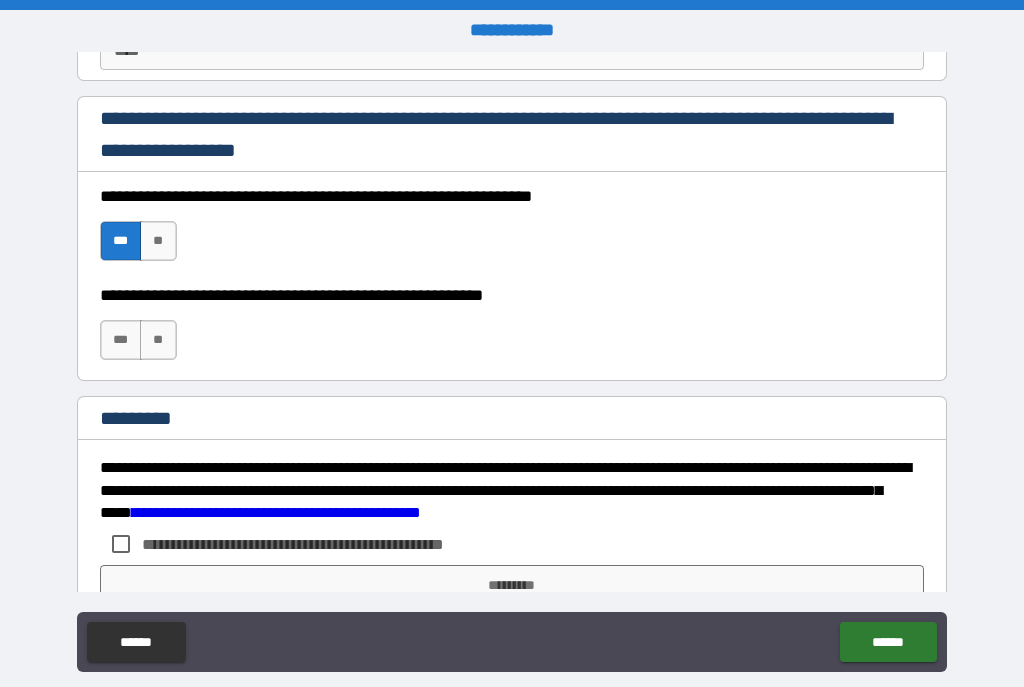 click on "**" at bounding box center [158, 340] 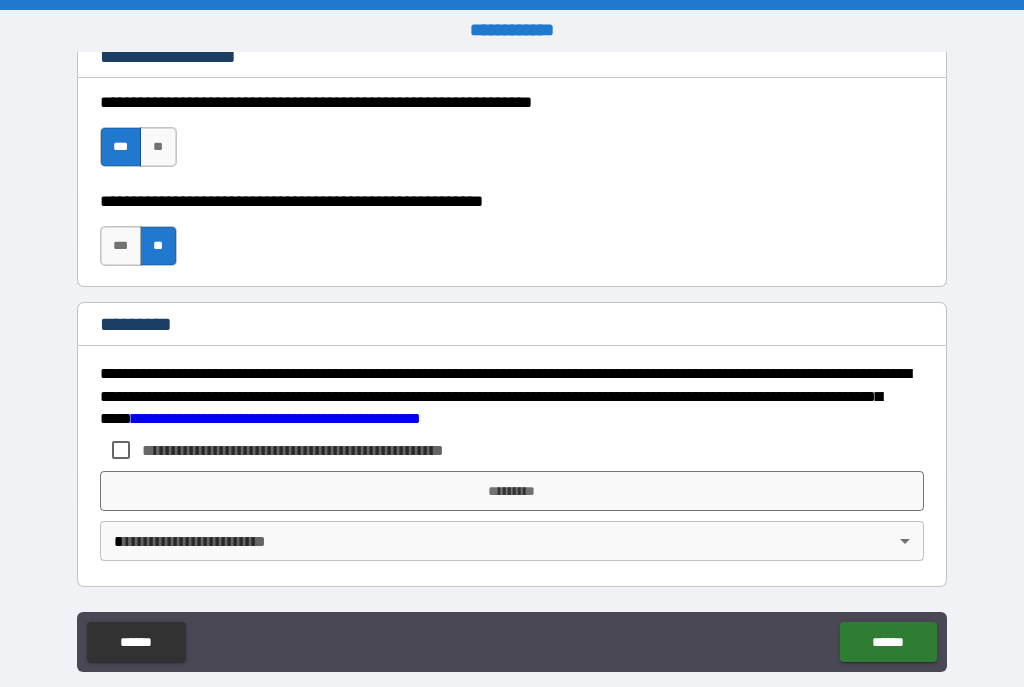 scroll, scrollTop: 3044, scrollLeft: 0, axis: vertical 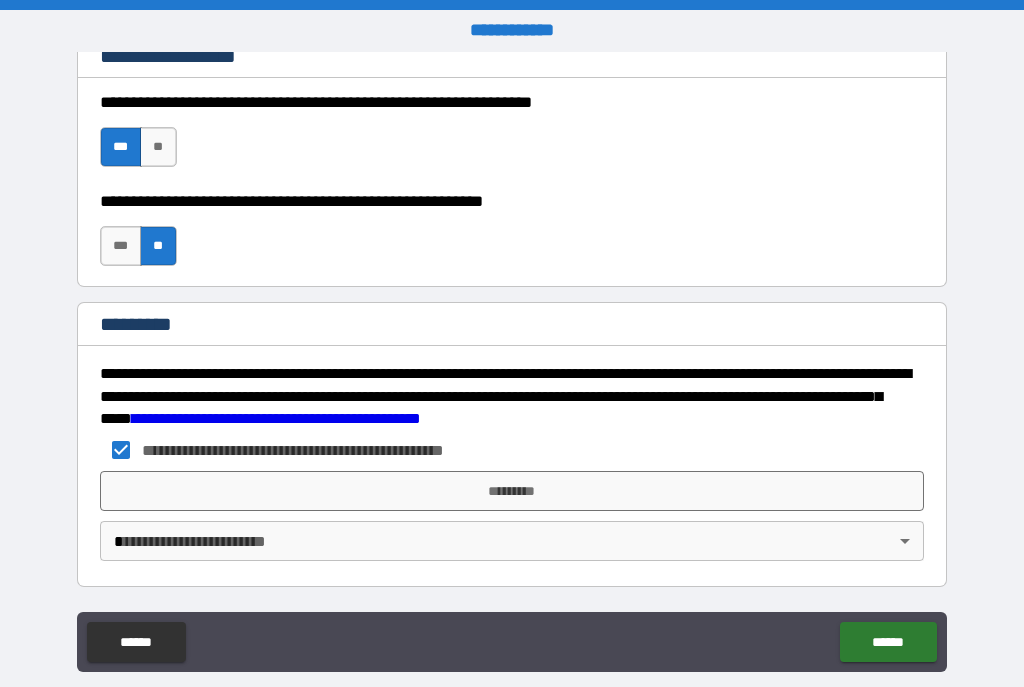 click on "*********" at bounding box center (512, 491) 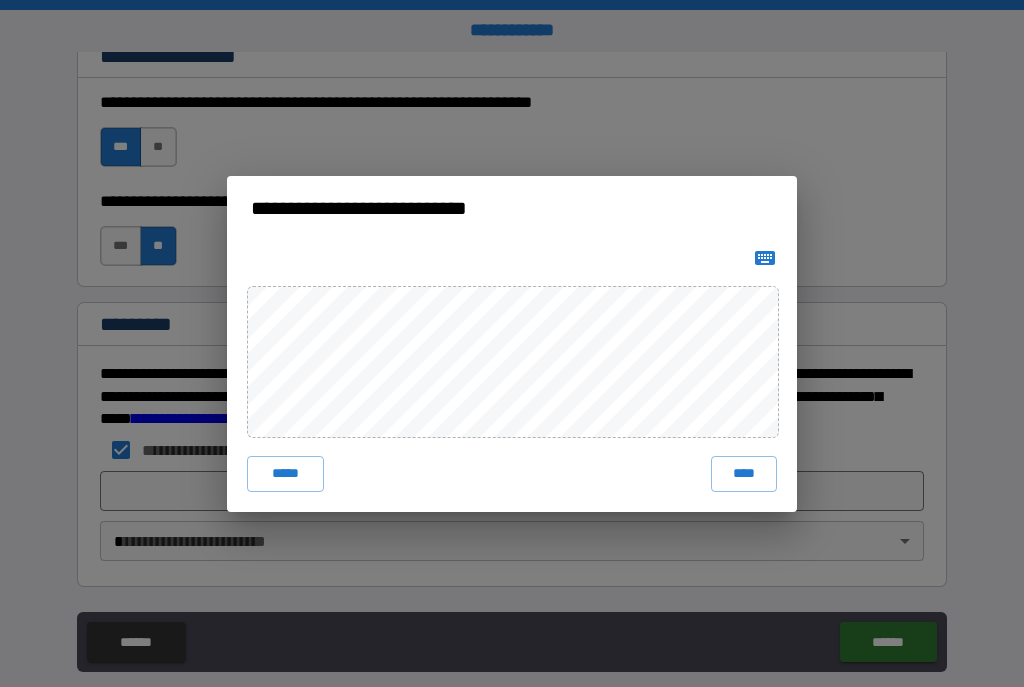 click on "****" at bounding box center [744, 474] 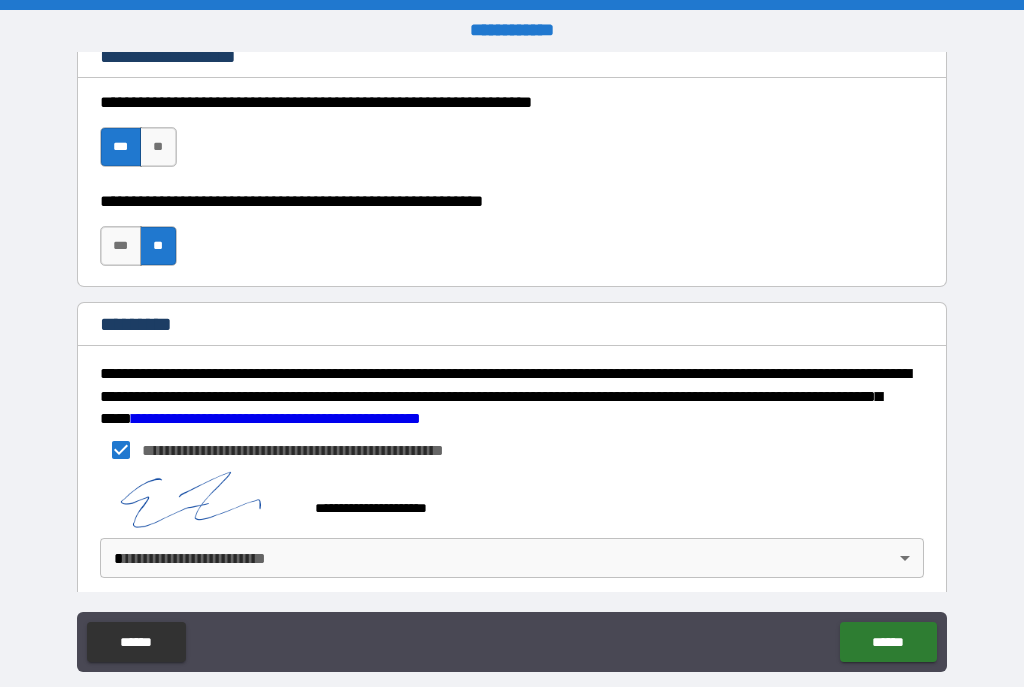 click on "**********" at bounding box center (512, 361) 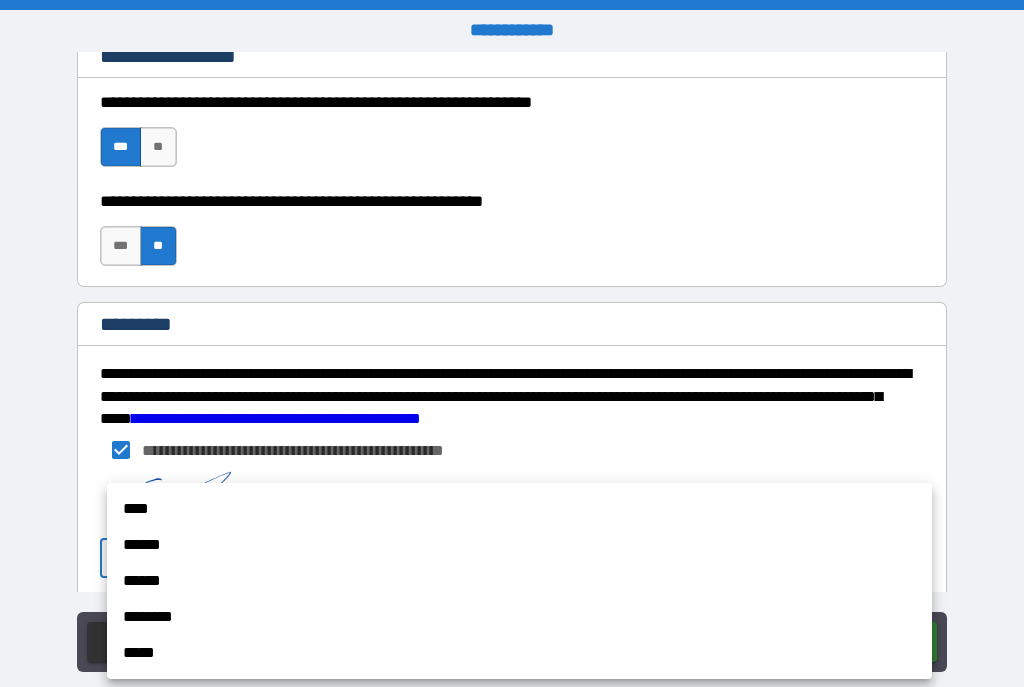 click on "********" at bounding box center (519, 617) 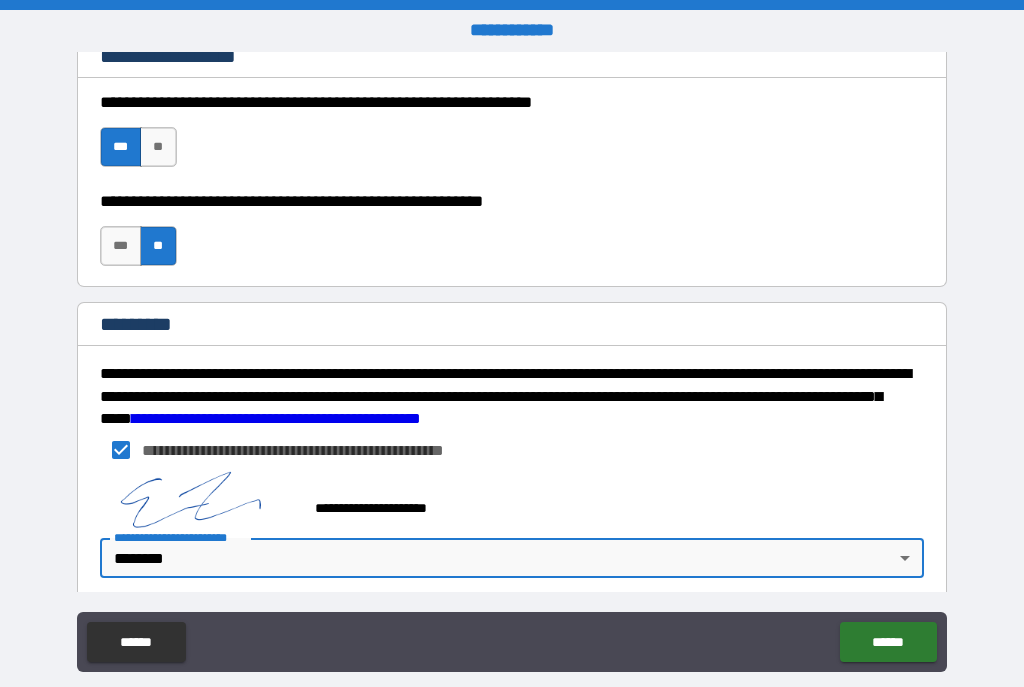 click on "******" at bounding box center [888, 642] 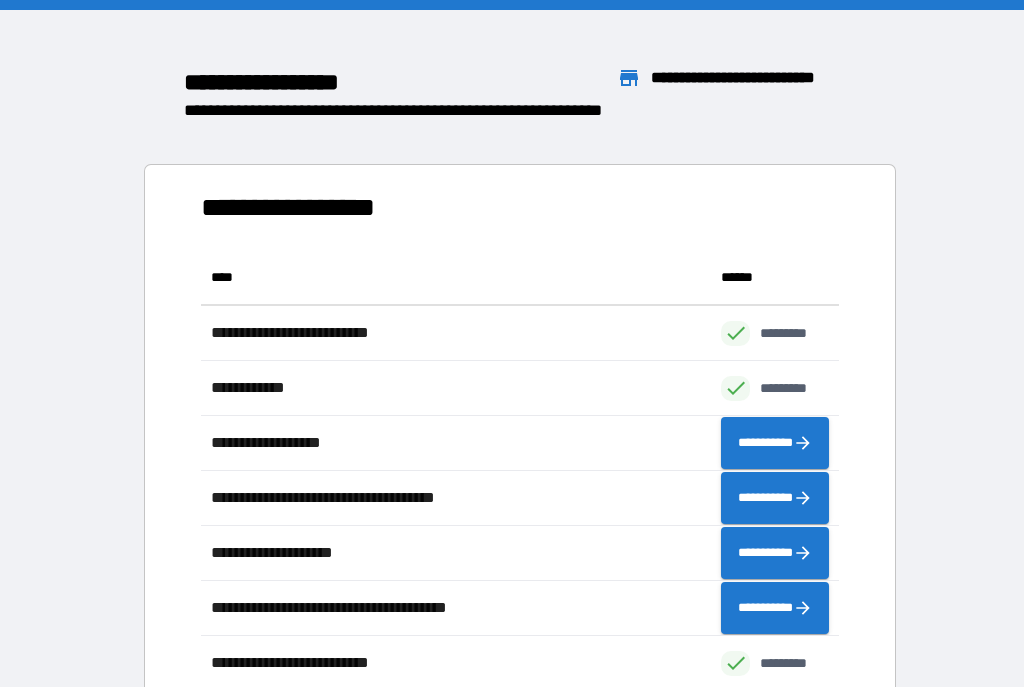 scroll, scrollTop: 716, scrollLeft: 638, axis: both 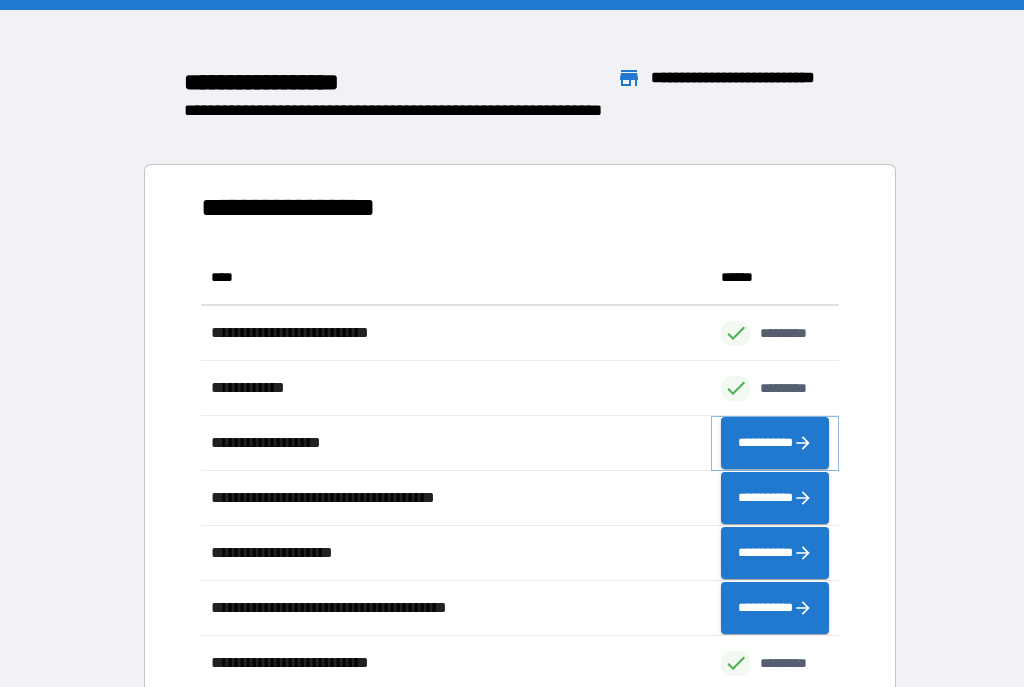 click 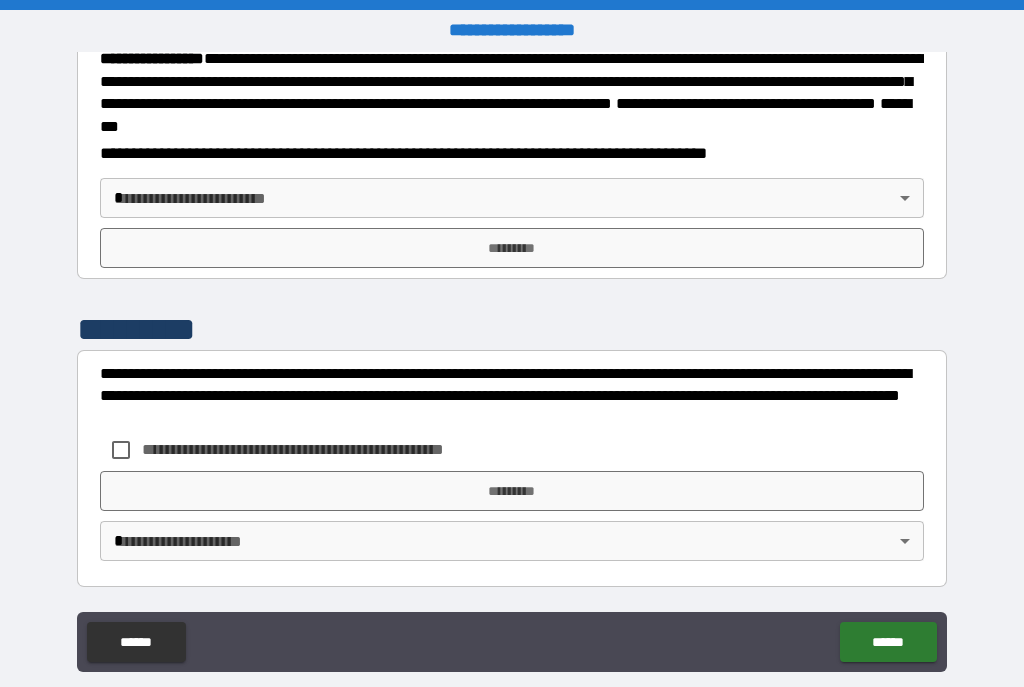 scroll, scrollTop: 2305, scrollLeft: 0, axis: vertical 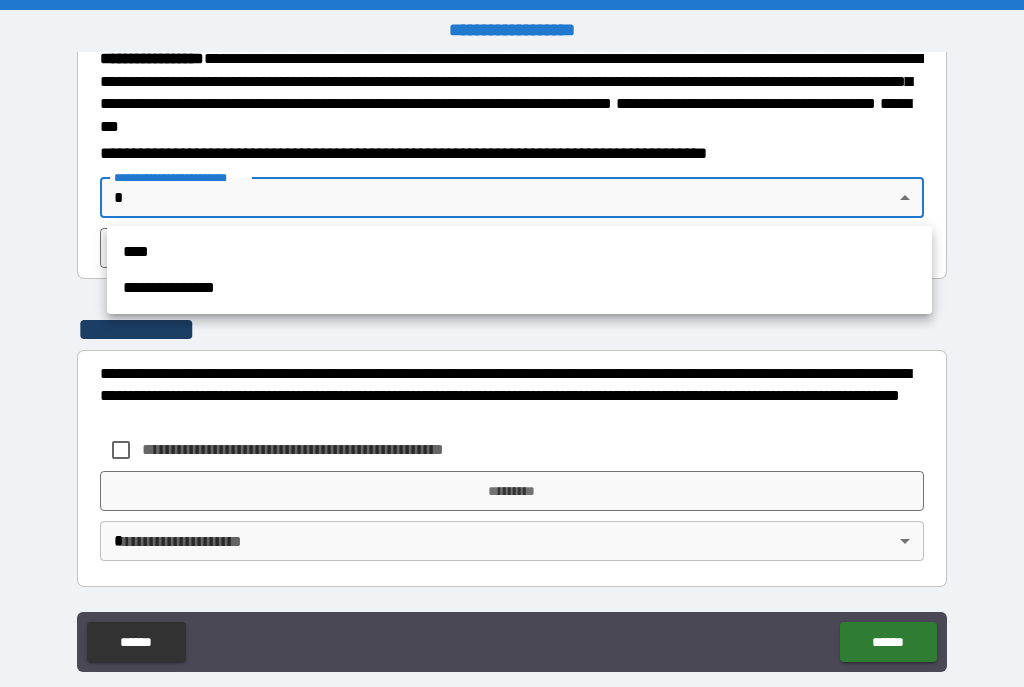 click on "**********" at bounding box center [519, 288] 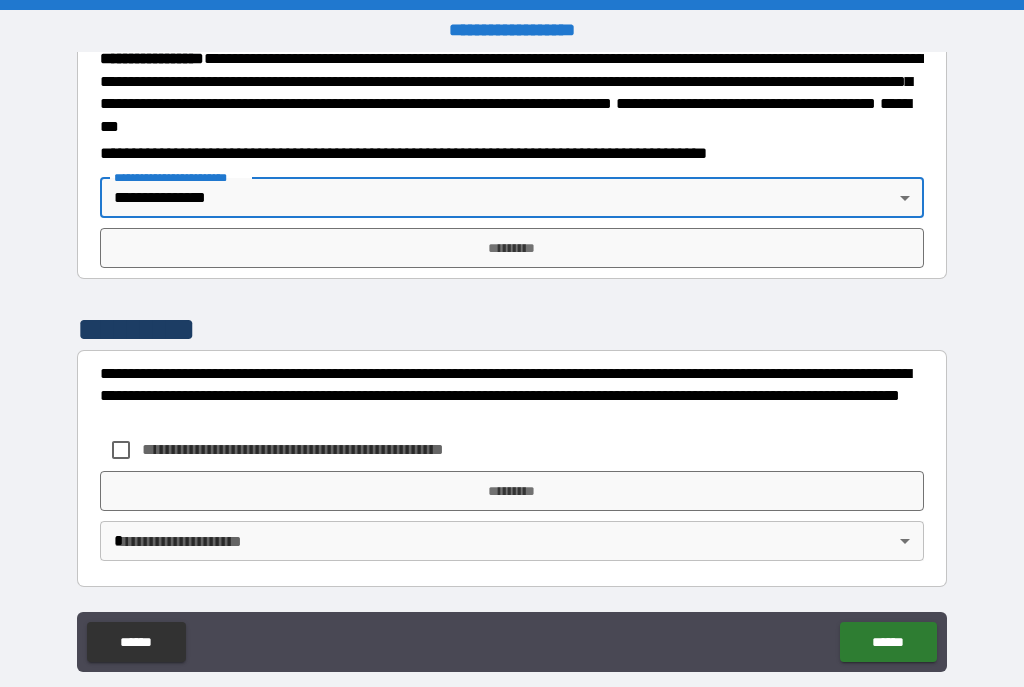 click on "*********" at bounding box center (512, 248) 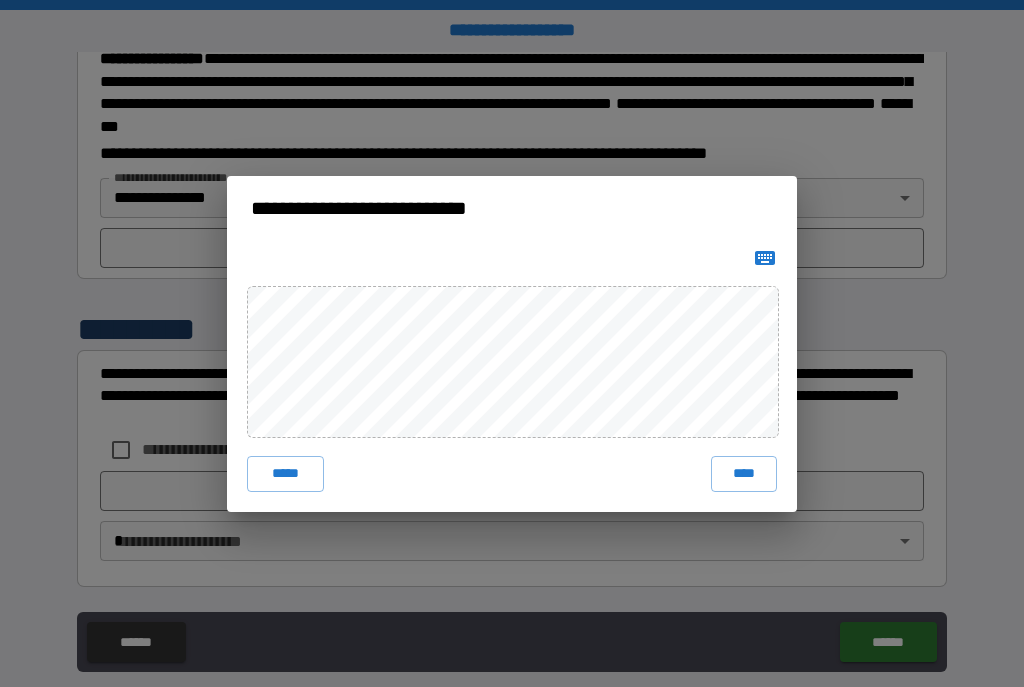 click on "****" at bounding box center (744, 474) 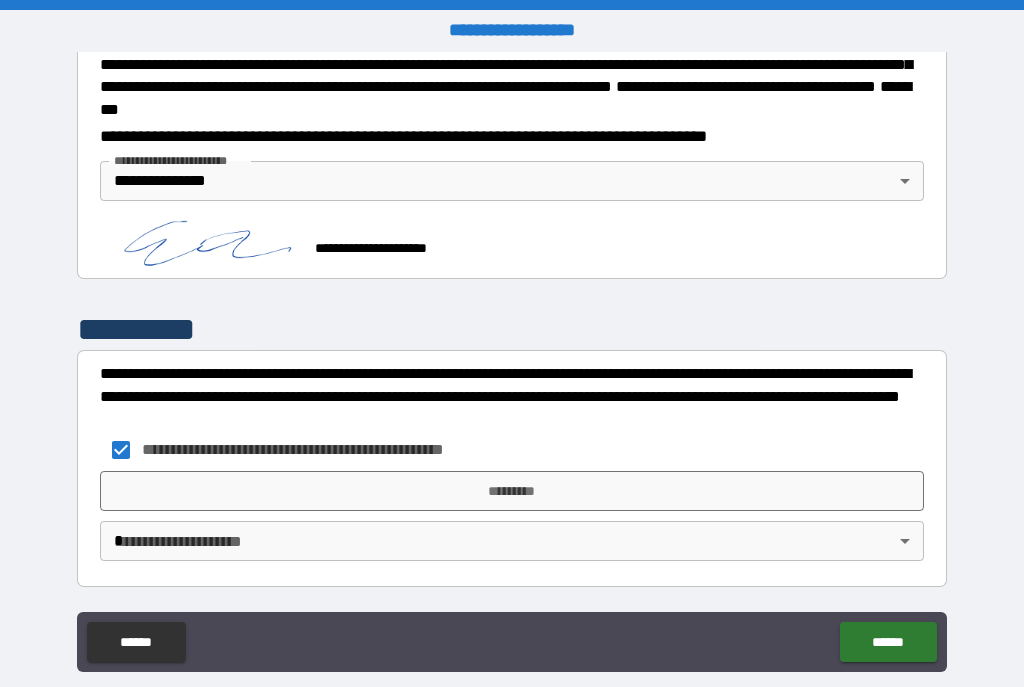 click on "*********" at bounding box center (512, 491) 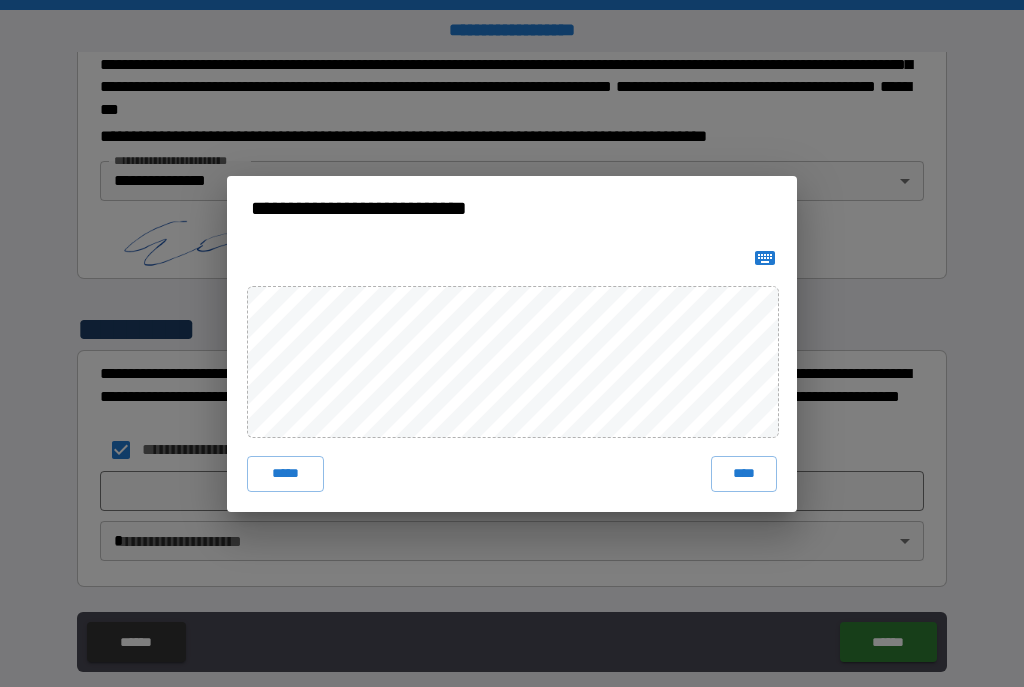 click on "****" at bounding box center (744, 474) 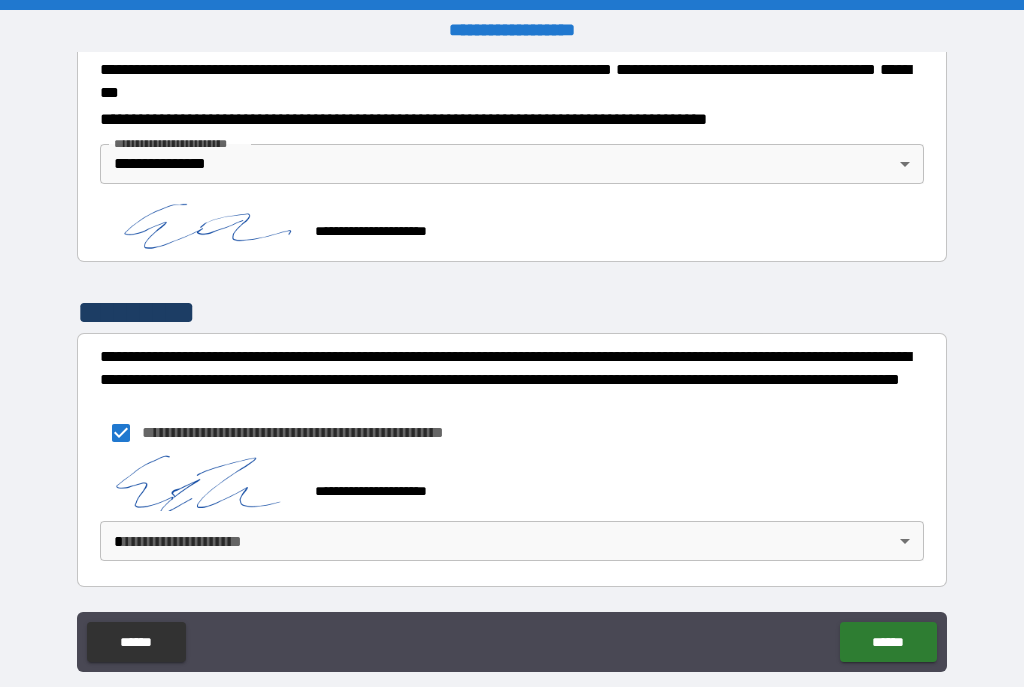 click on "**********" at bounding box center (512, 361) 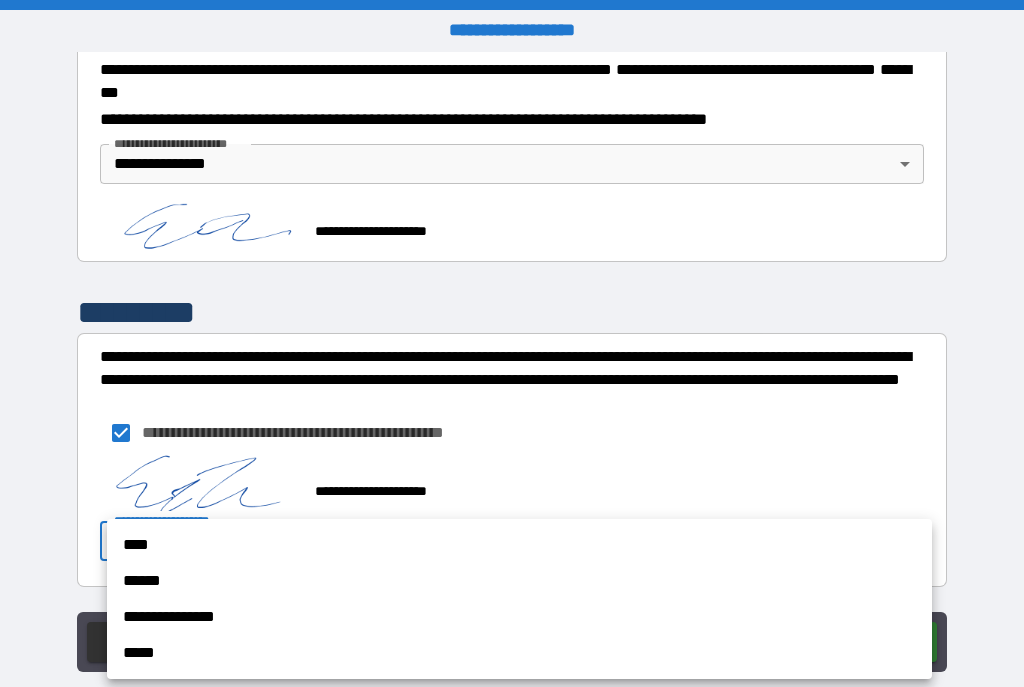 click on "**********" at bounding box center [519, 617] 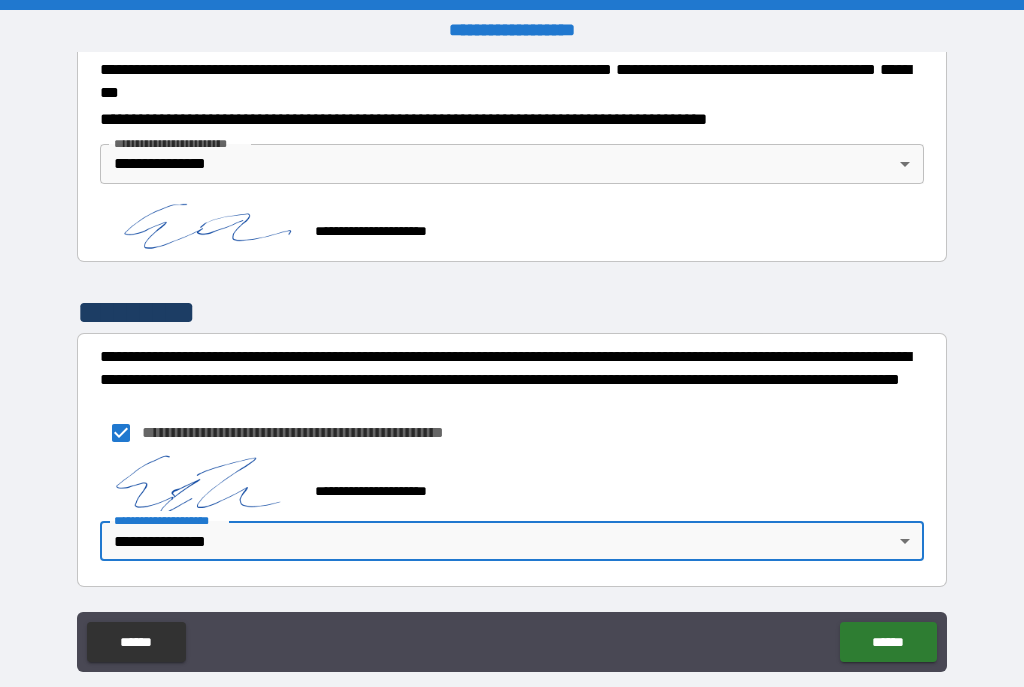 click on "******" at bounding box center [888, 642] 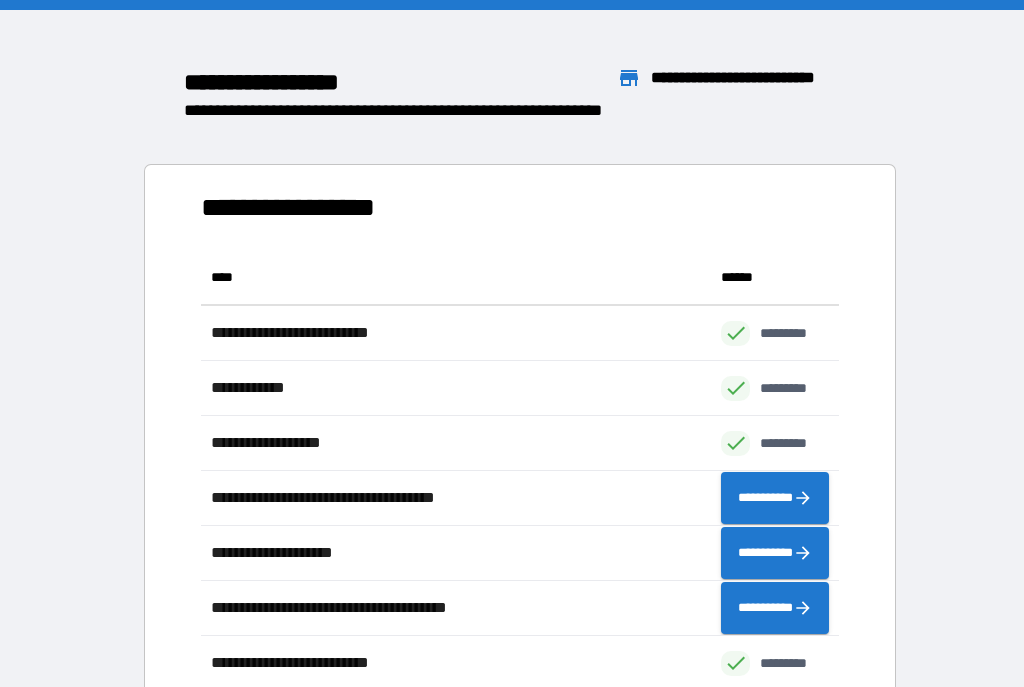 scroll, scrollTop: 716, scrollLeft: 638, axis: both 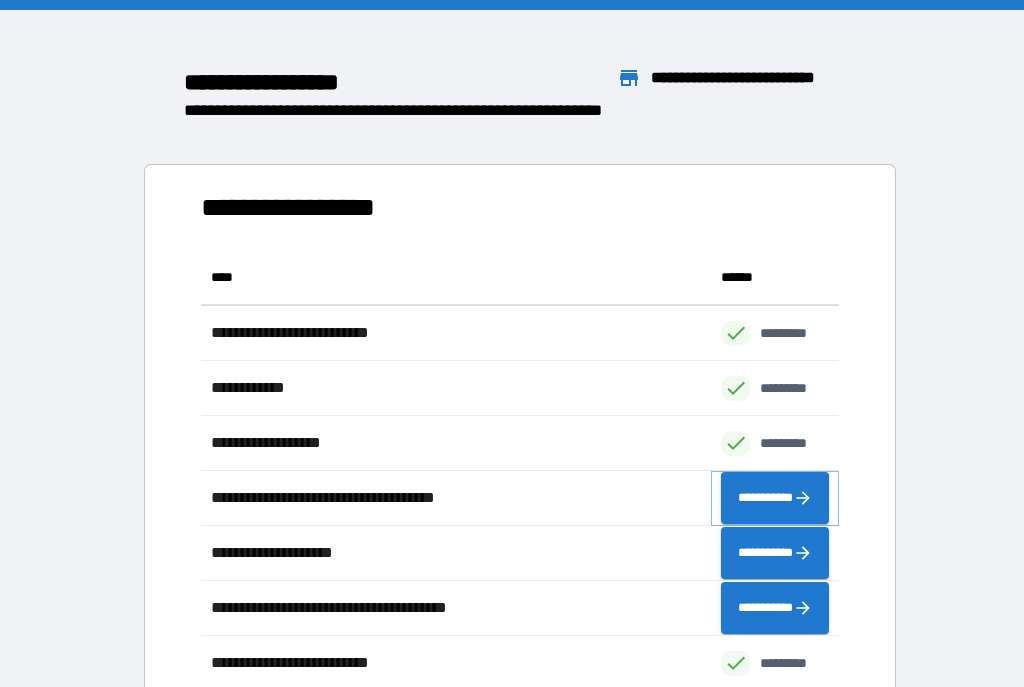 click on "**********" at bounding box center [775, 498] 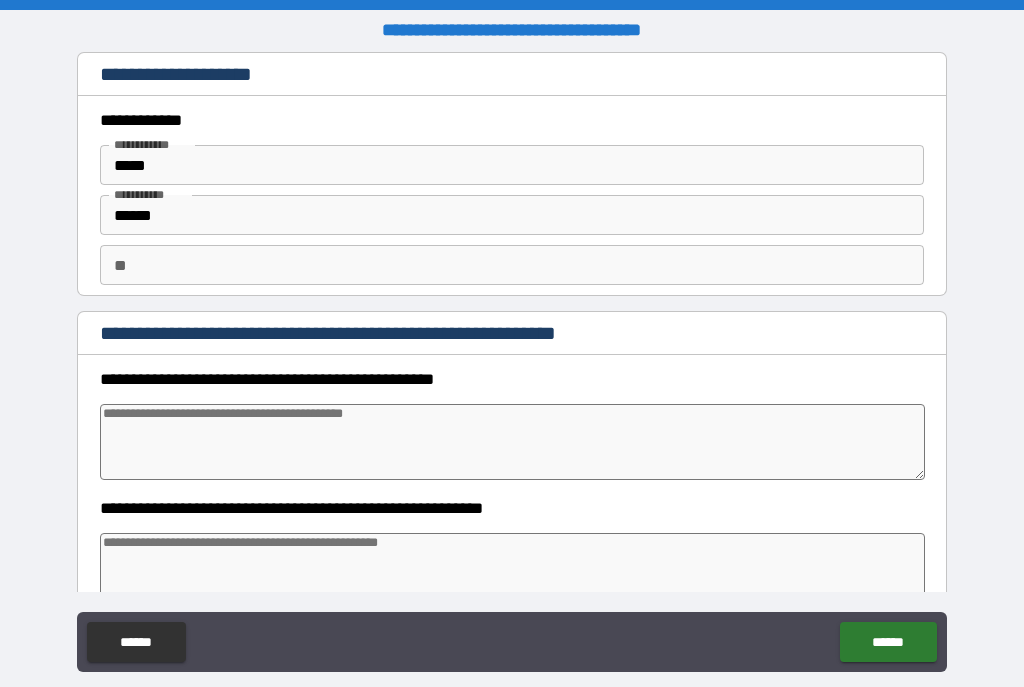 type on "*" 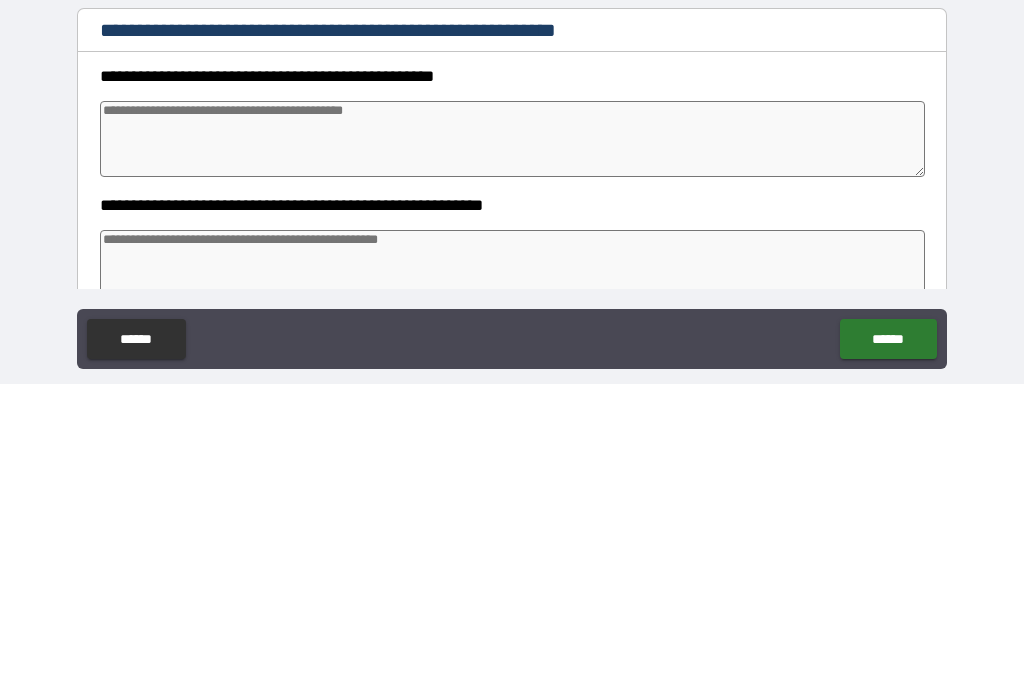 type on "*" 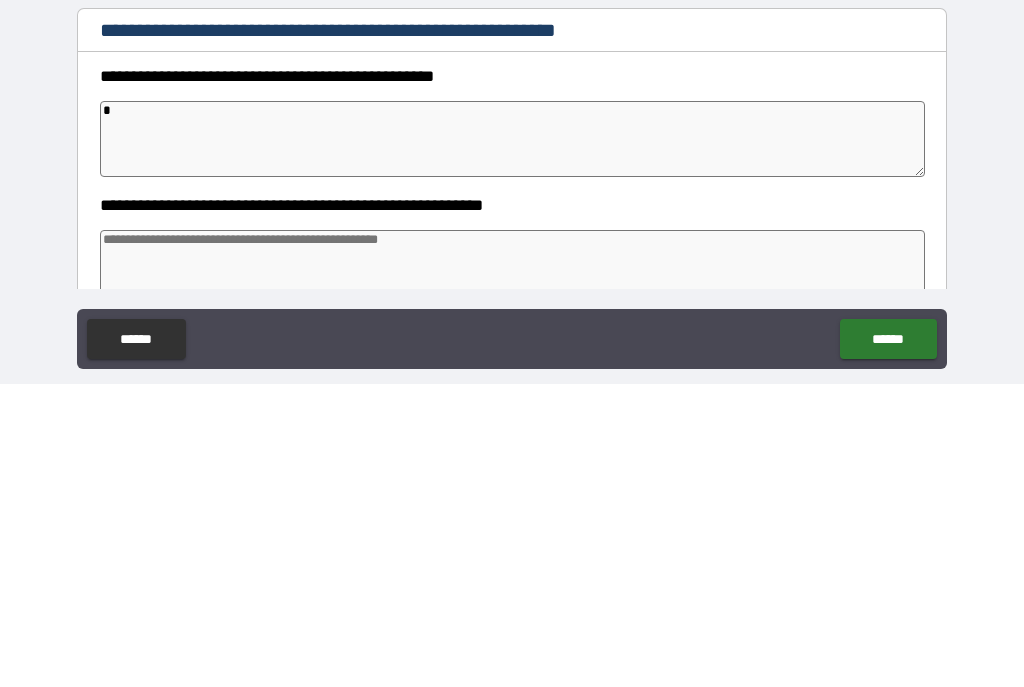 type on "*" 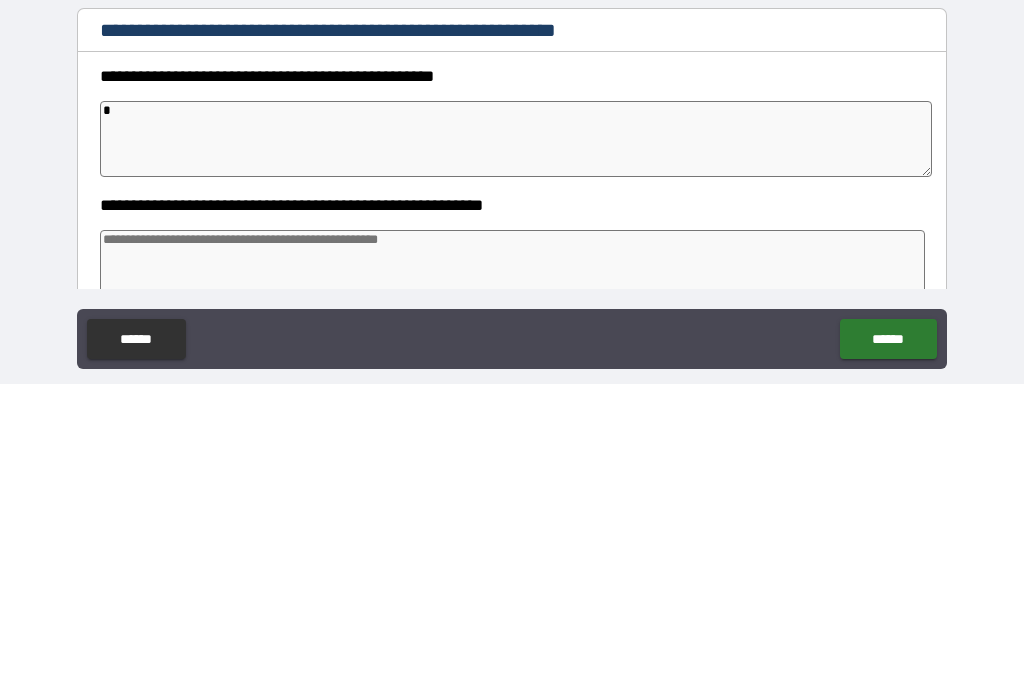 type on "*" 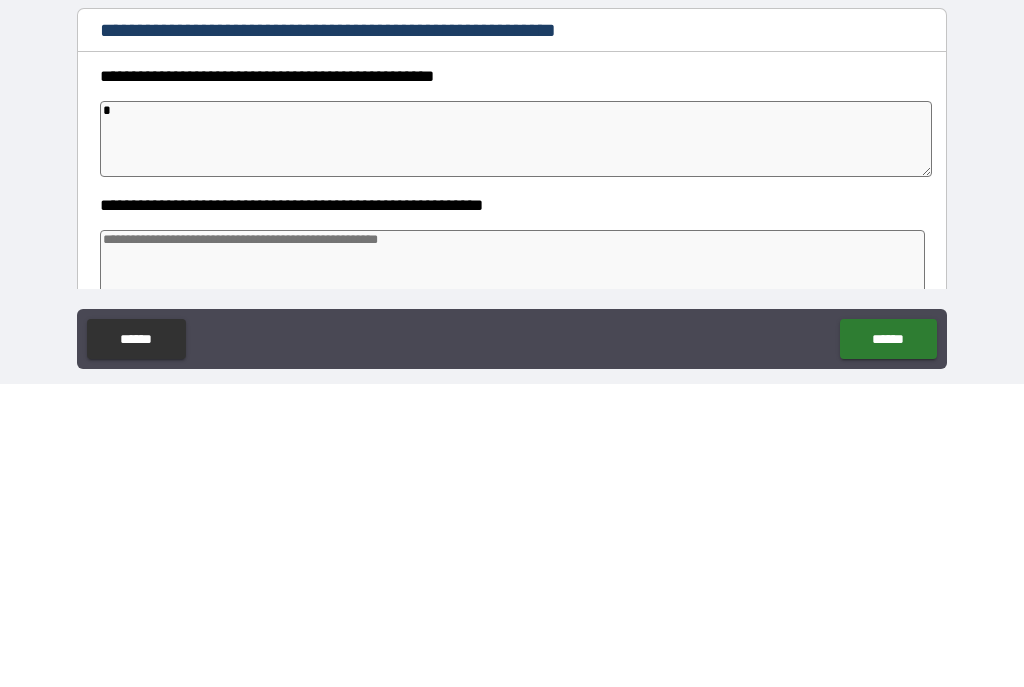 type on "*" 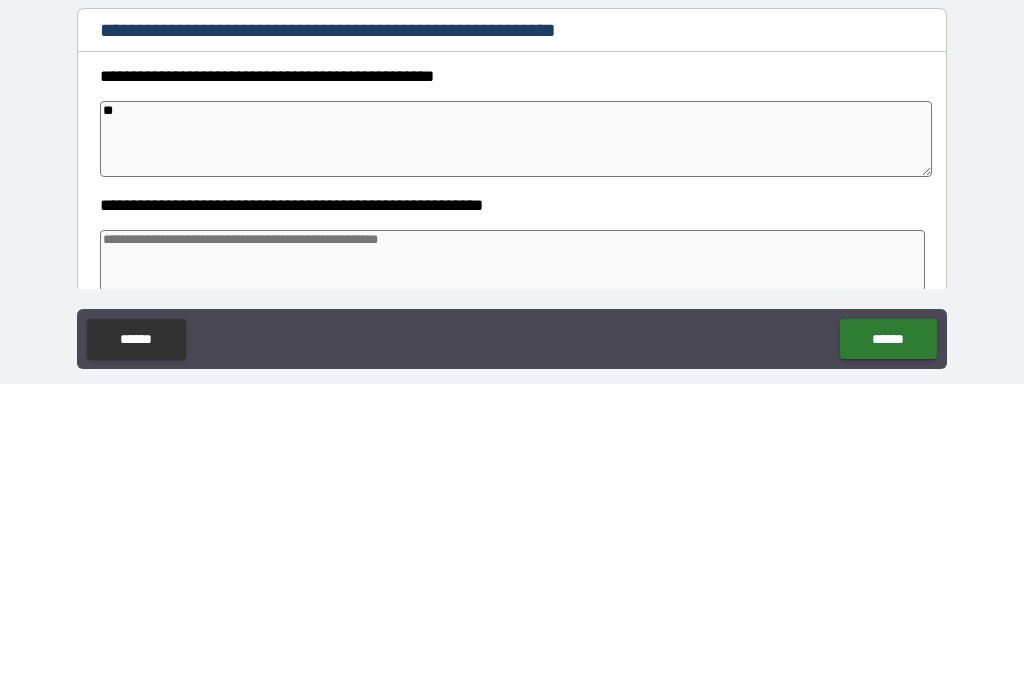type on "*" 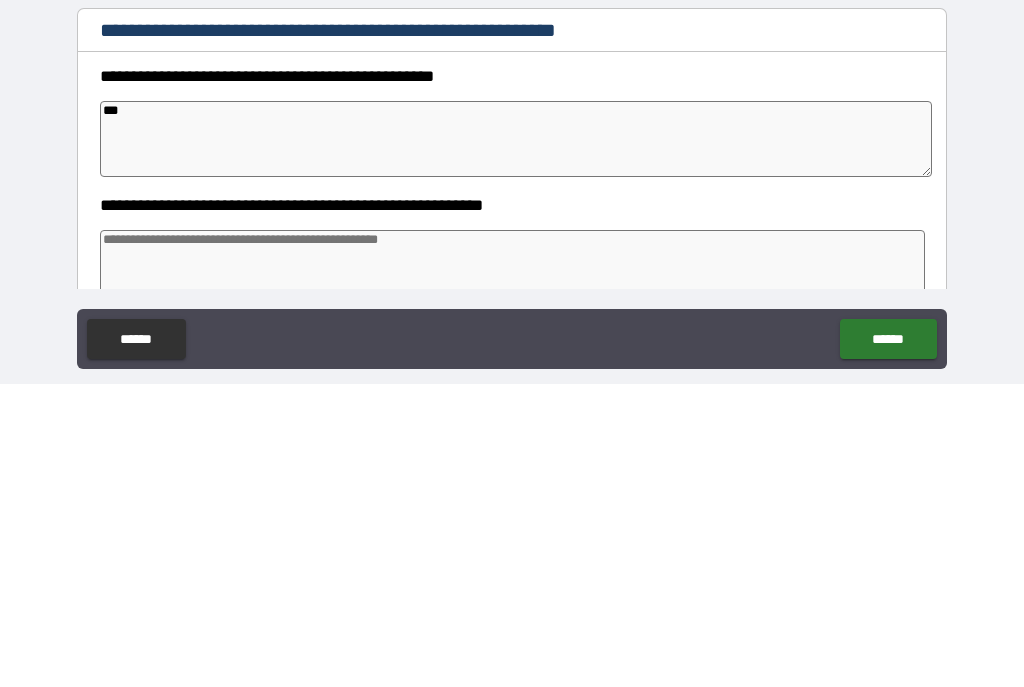 type on "*" 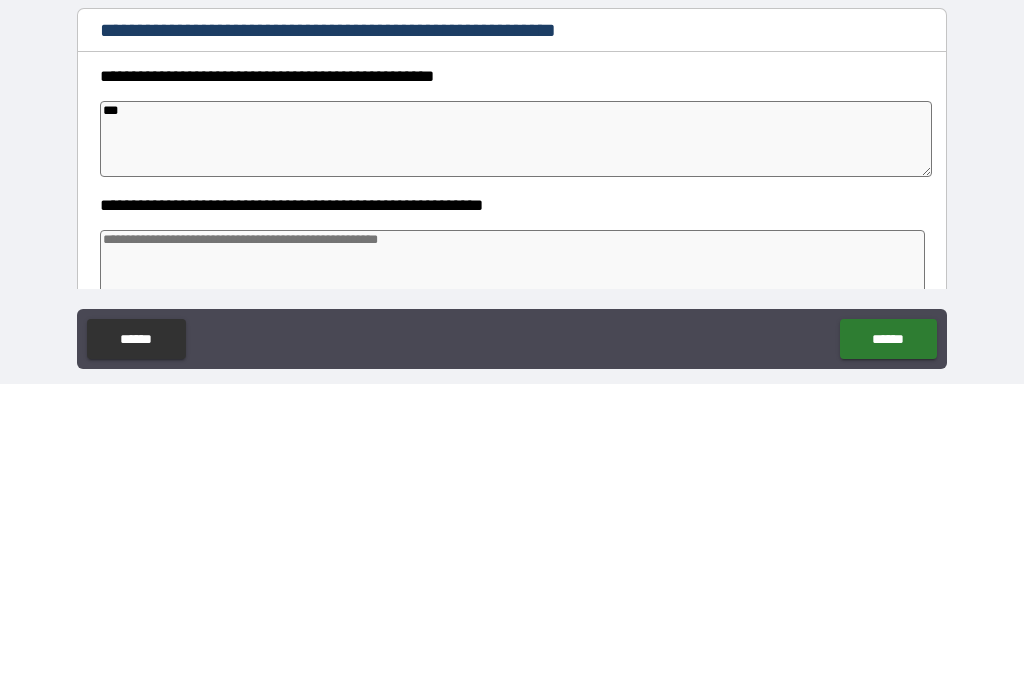 type on "****" 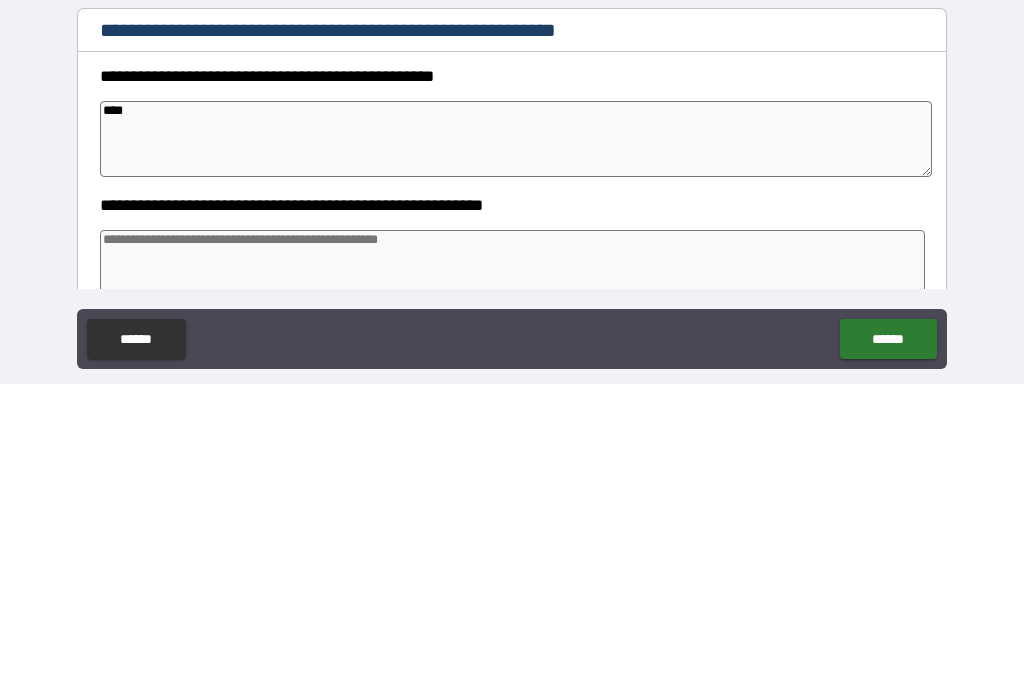 type on "*" 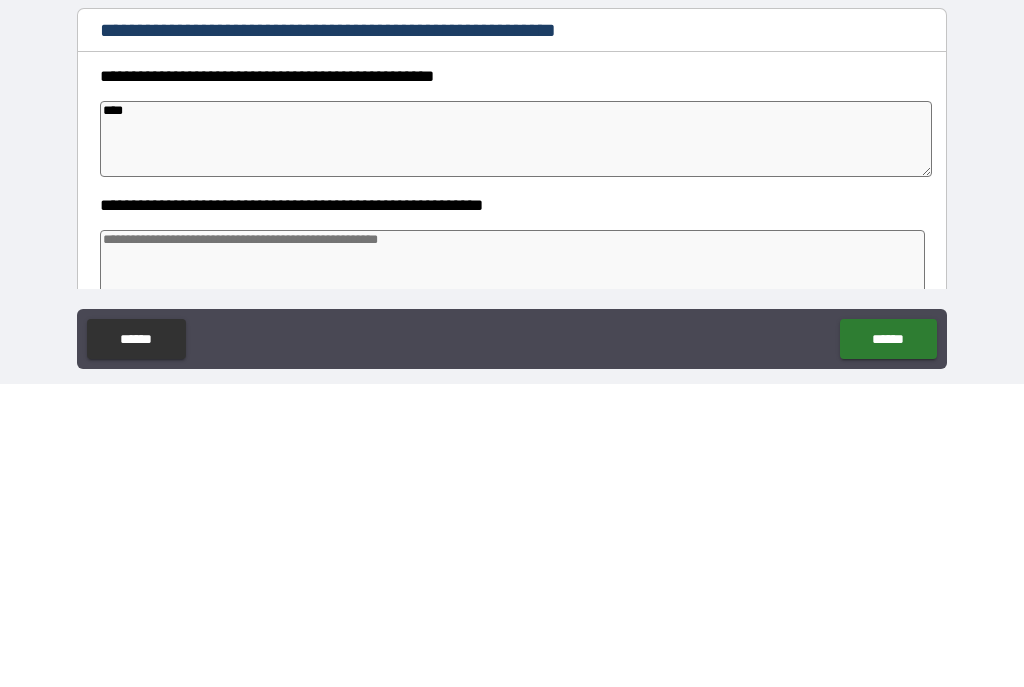 type on "*****" 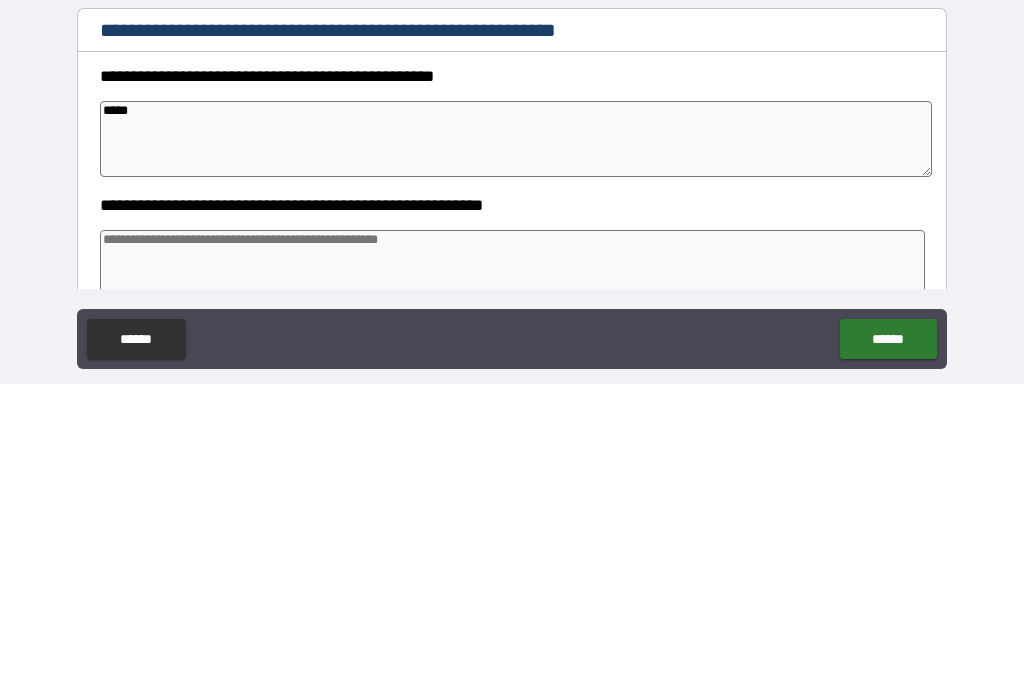type on "*" 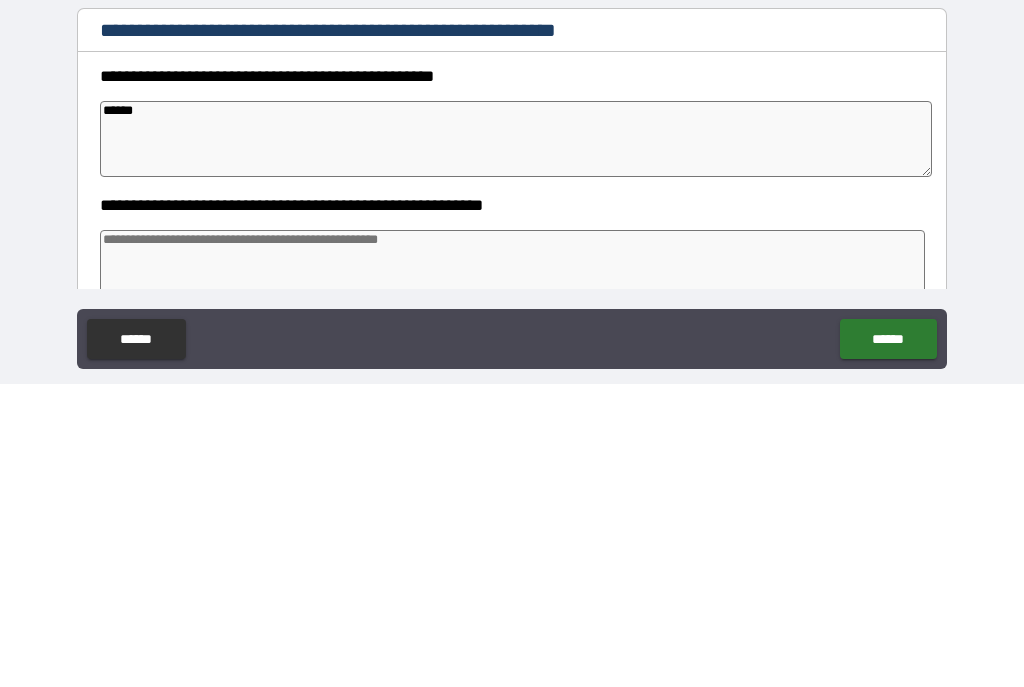 type on "*" 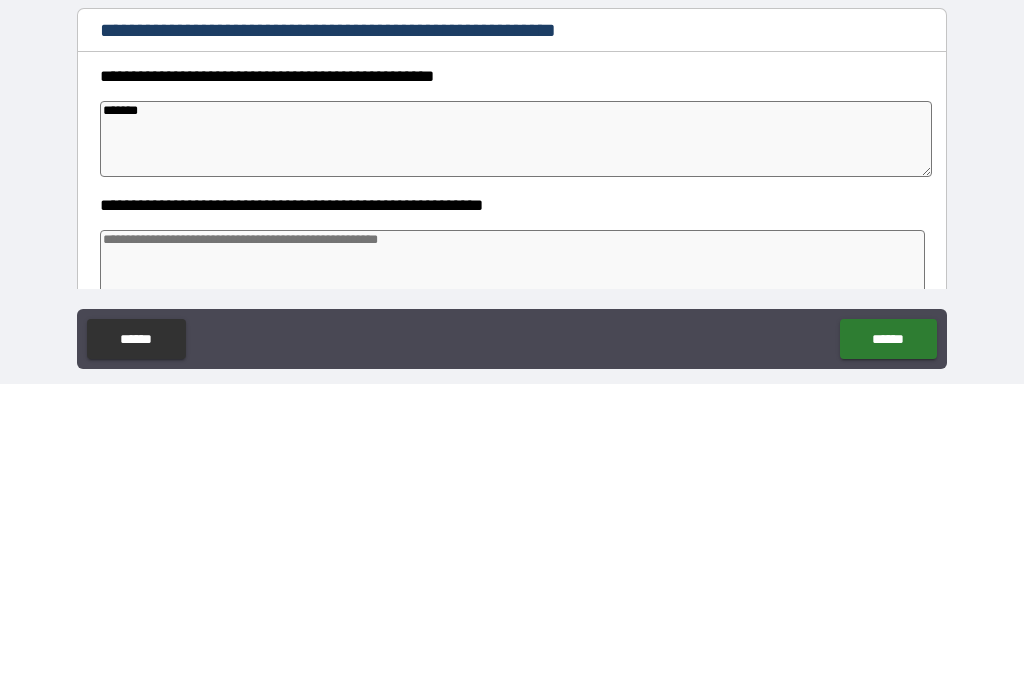 type on "*" 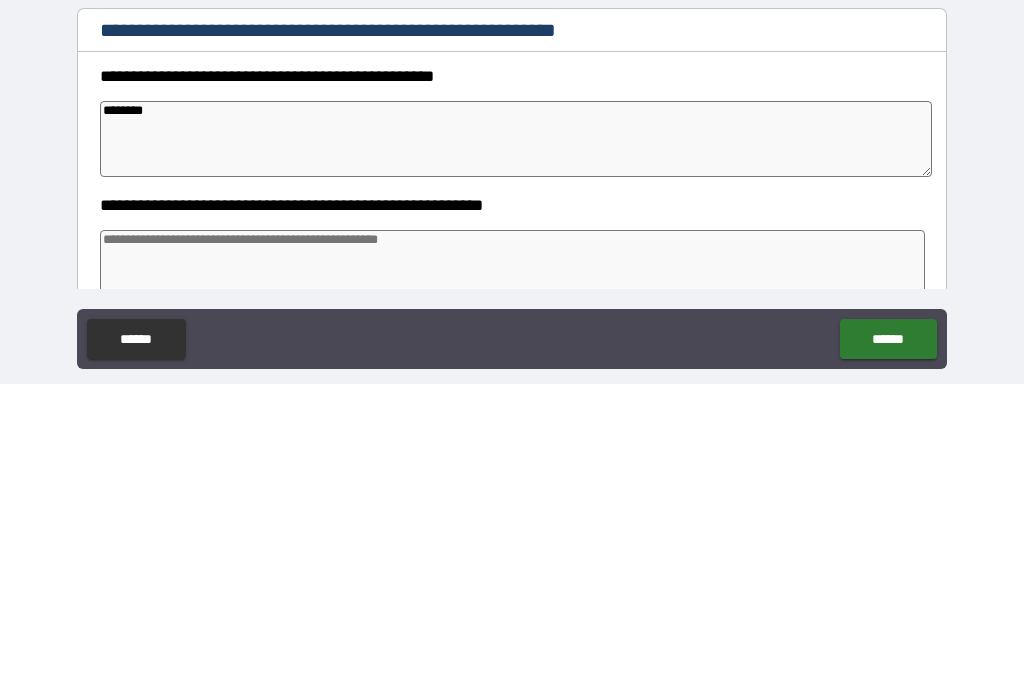 type on "*" 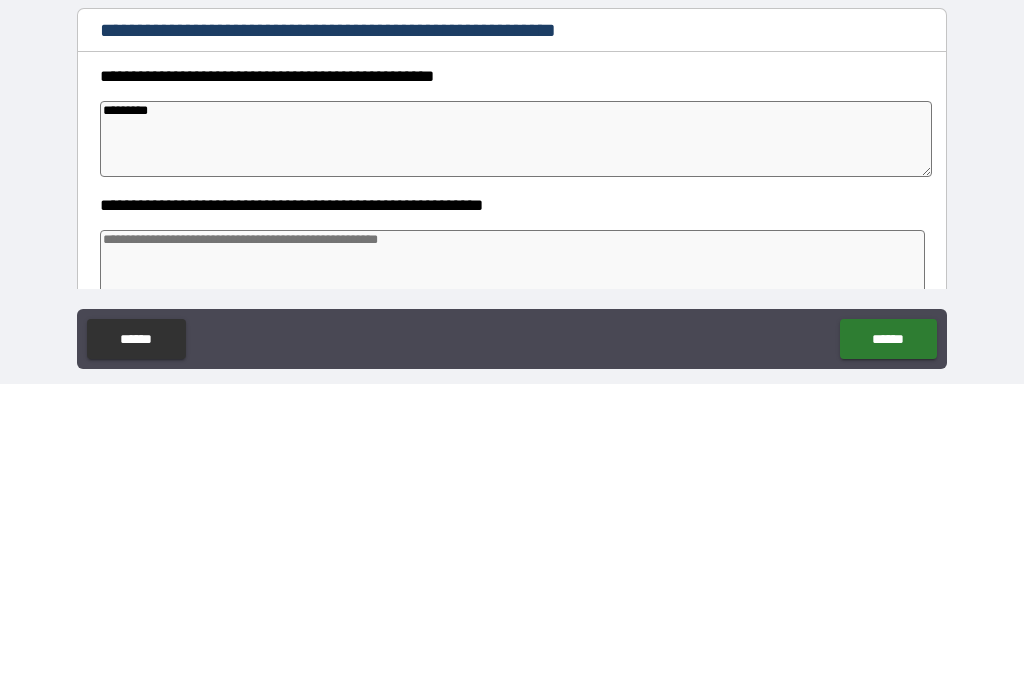 type on "*" 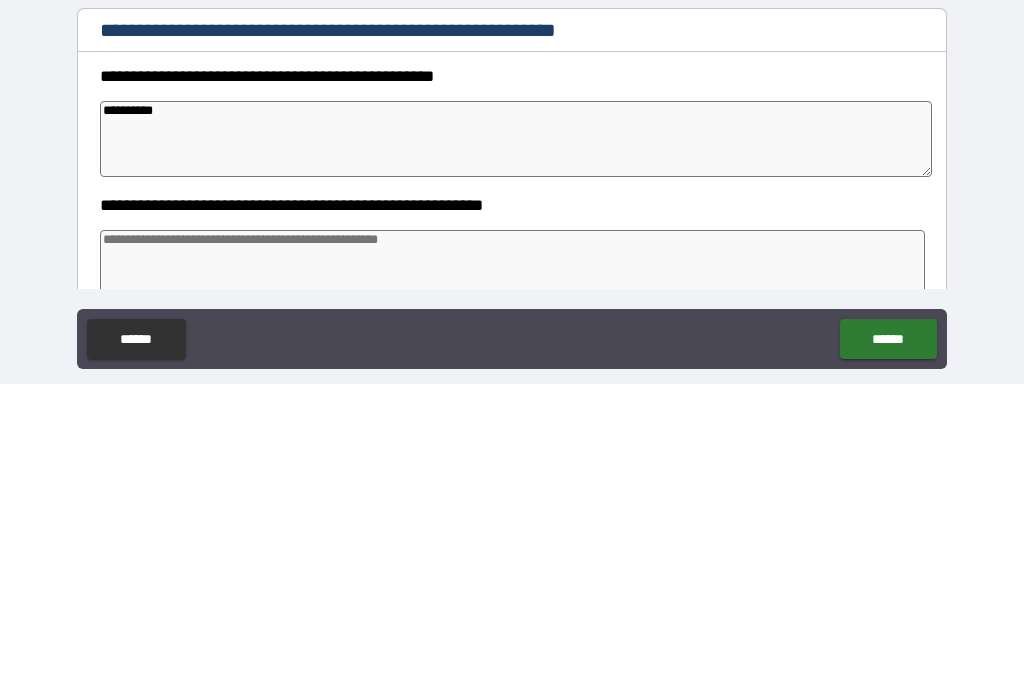type on "*" 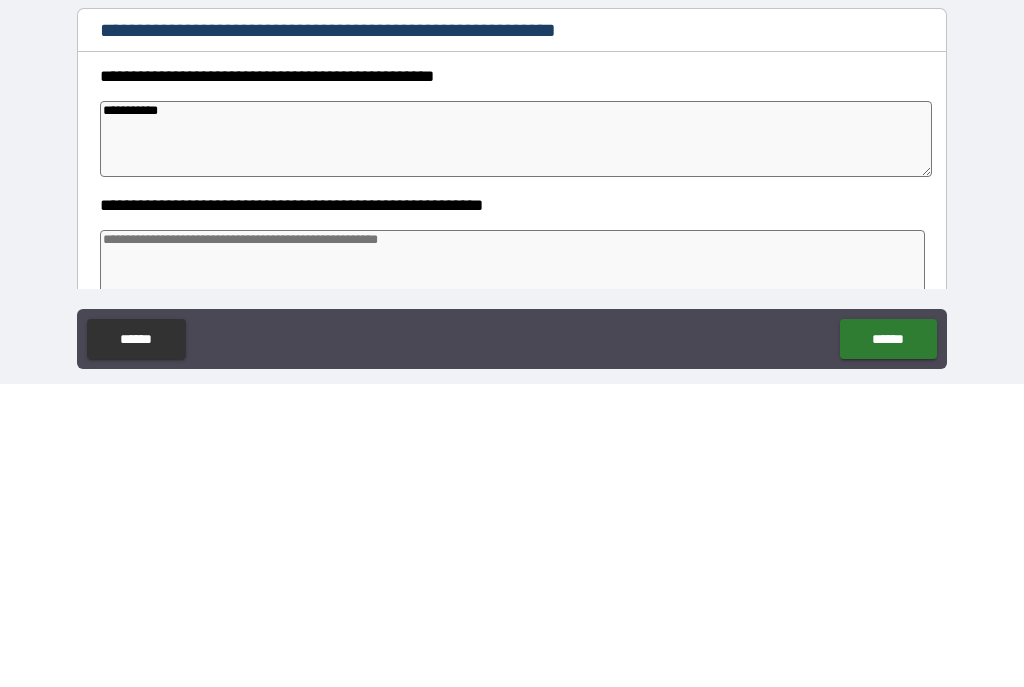 type on "*" 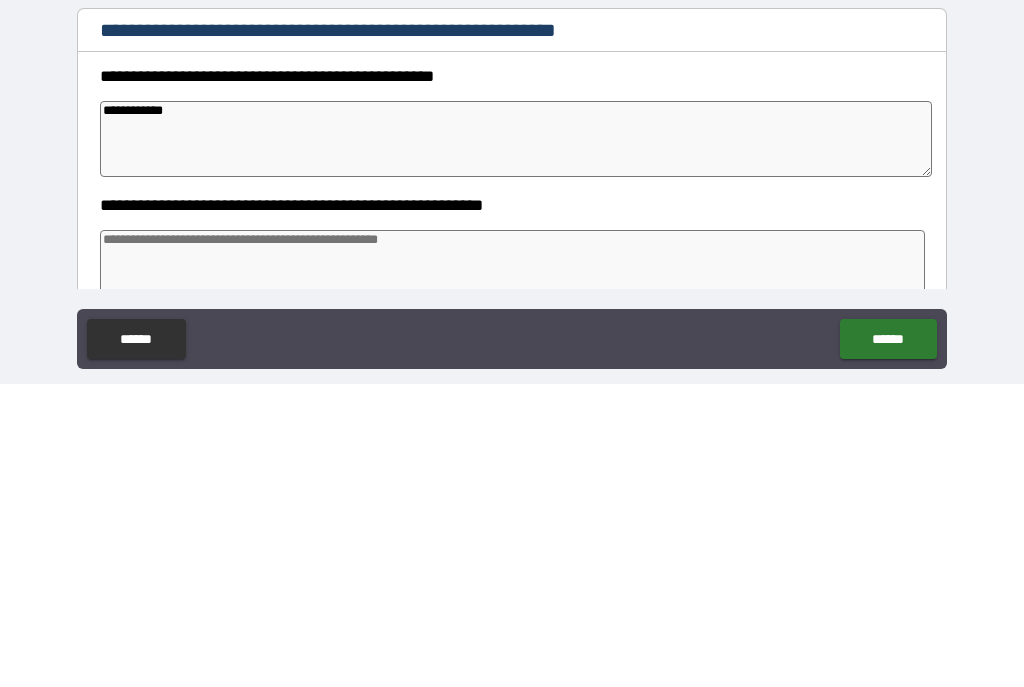 type on "*" 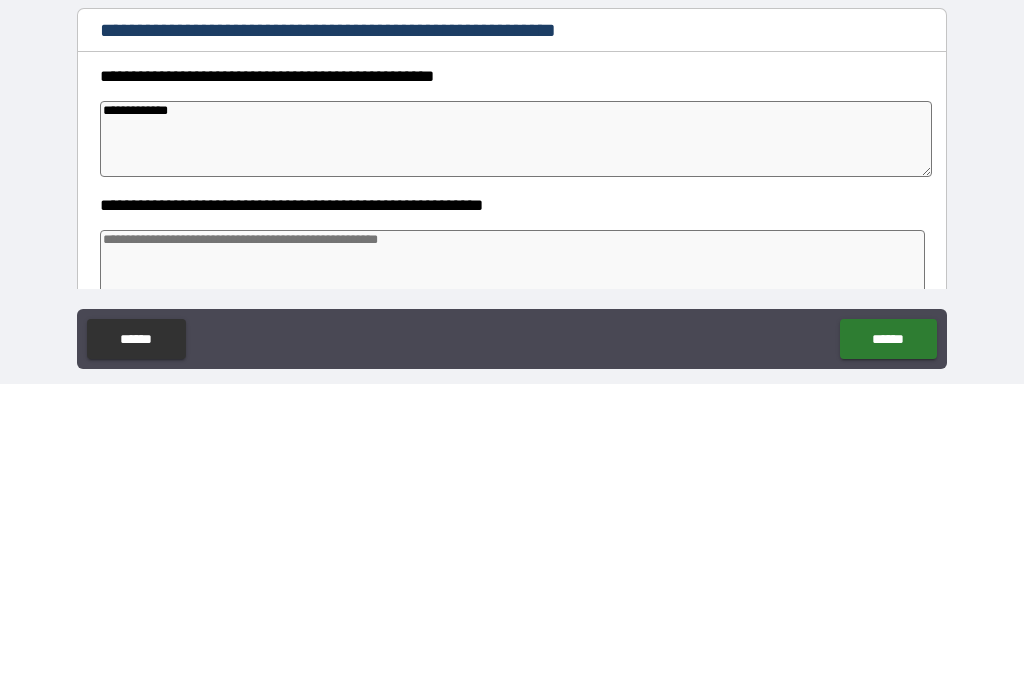 type on "*" 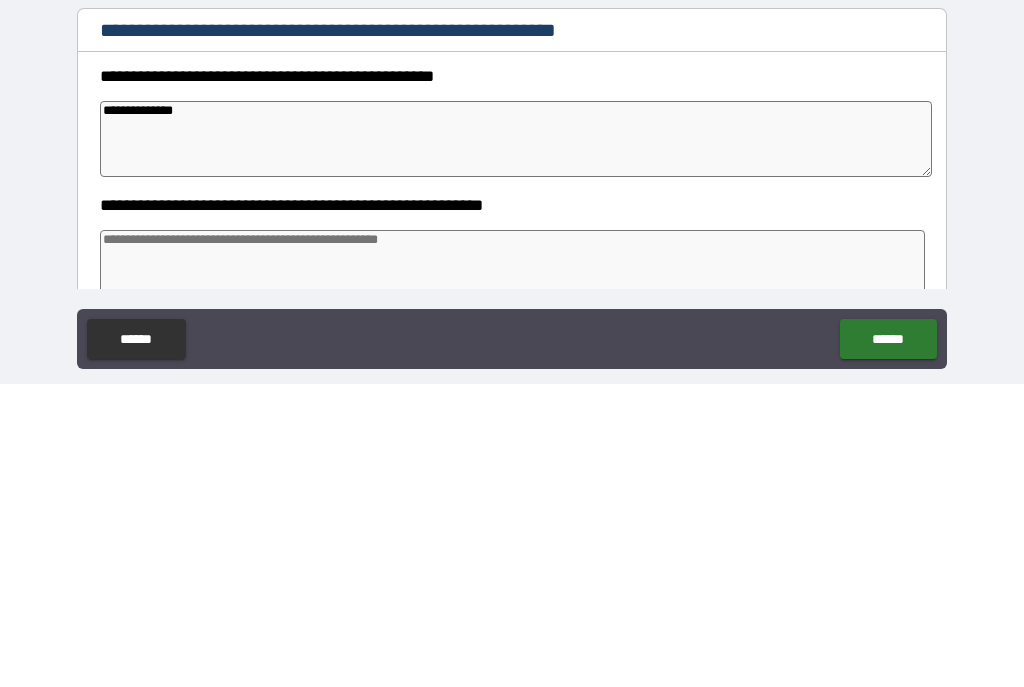type on "*" 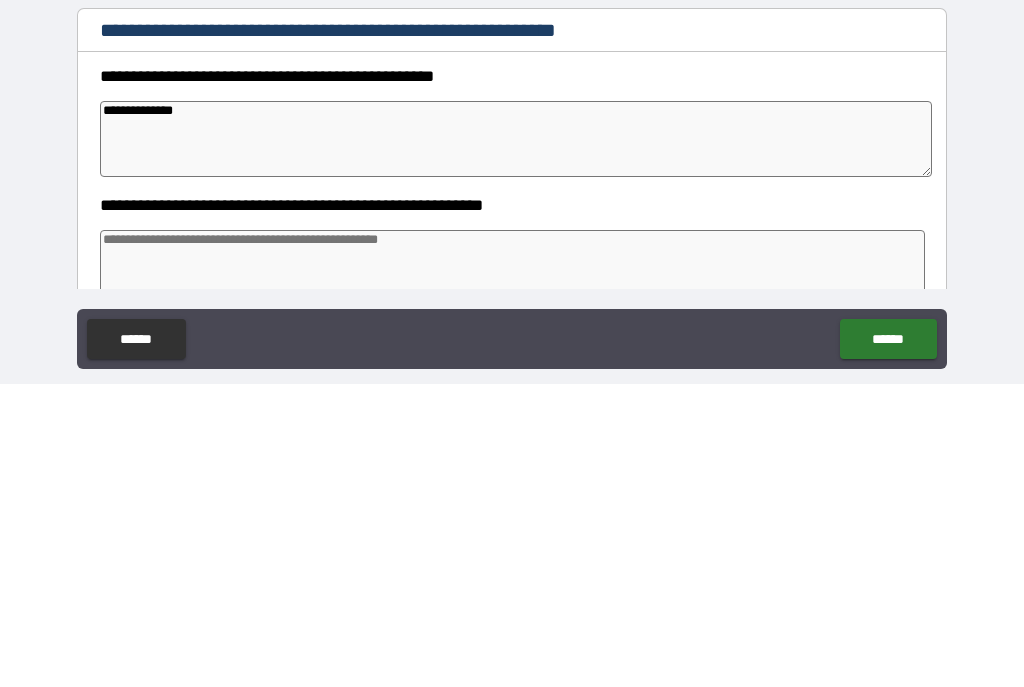 type on "**********" 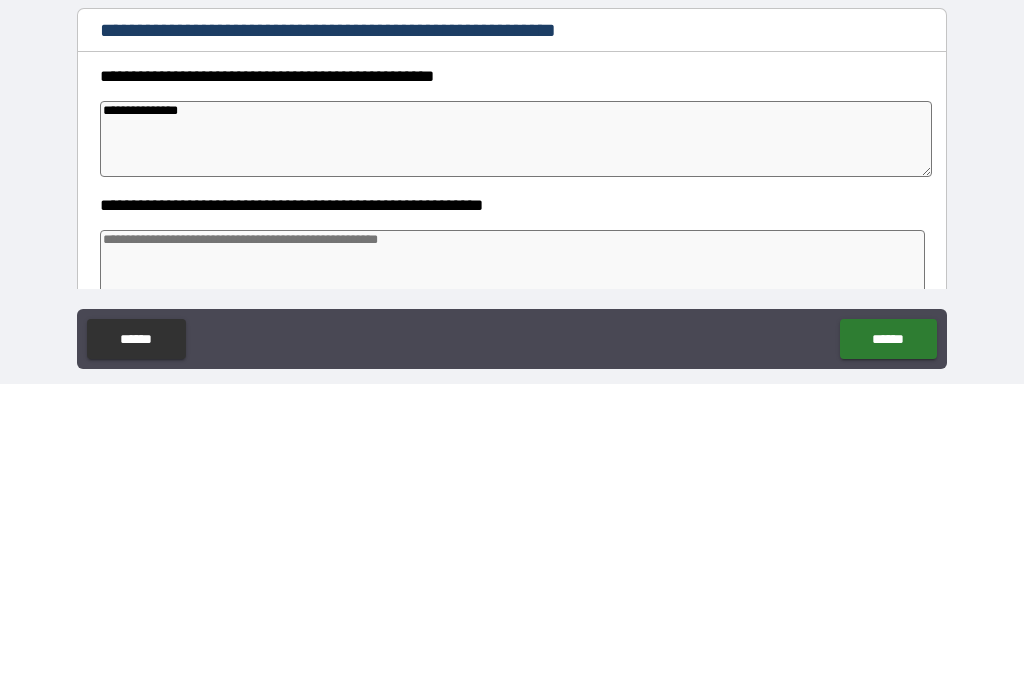 type on "*" 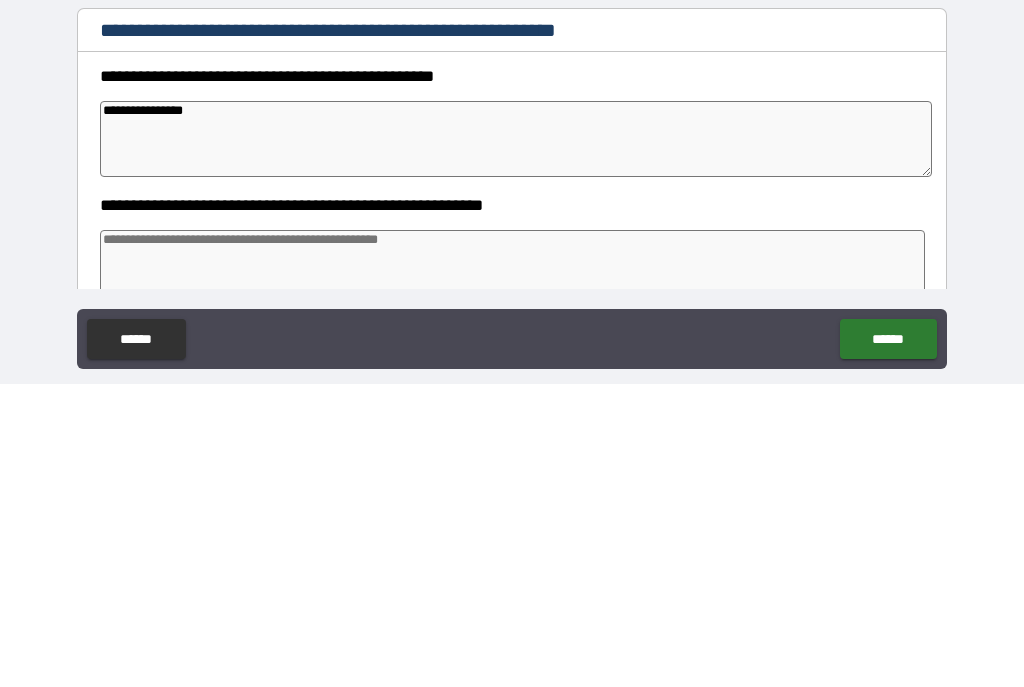 type on "*" 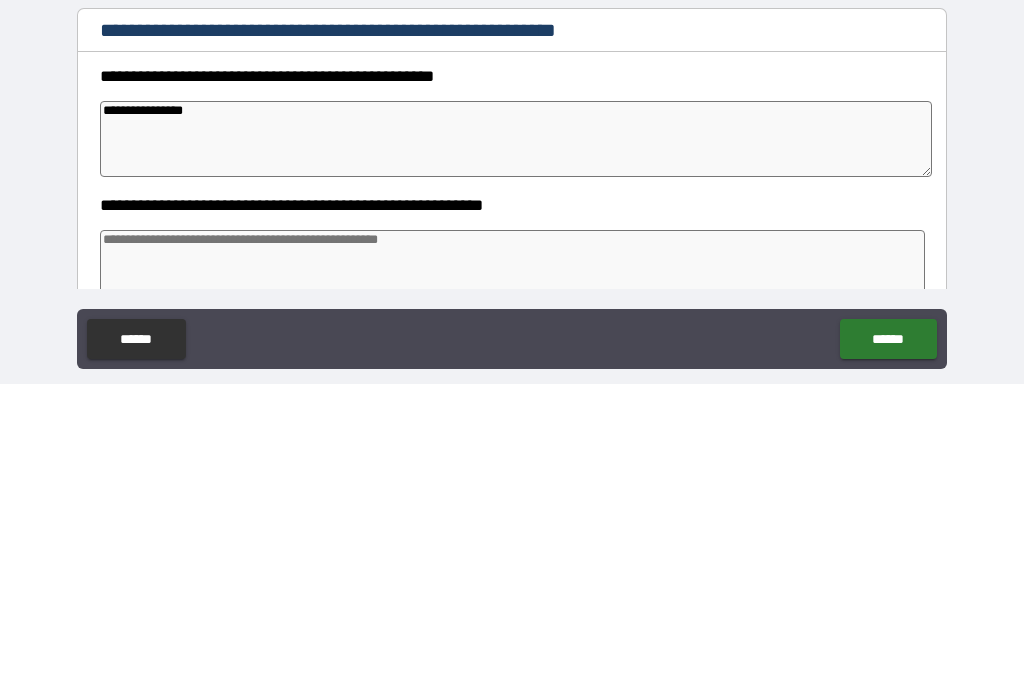 type on "**********" 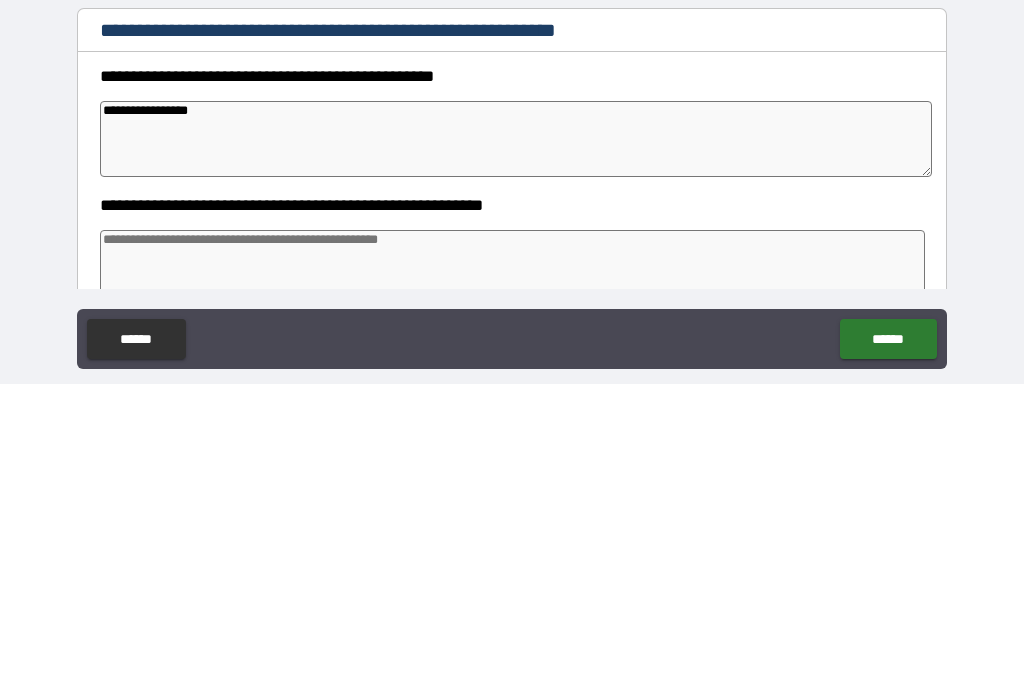 type on "*" 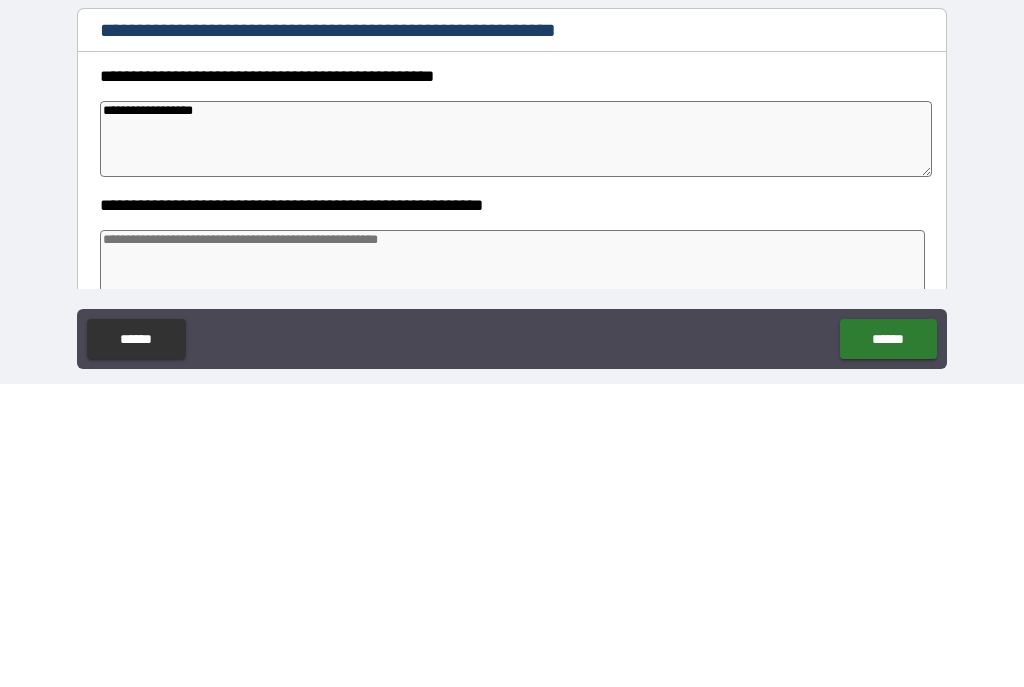 type on "*" 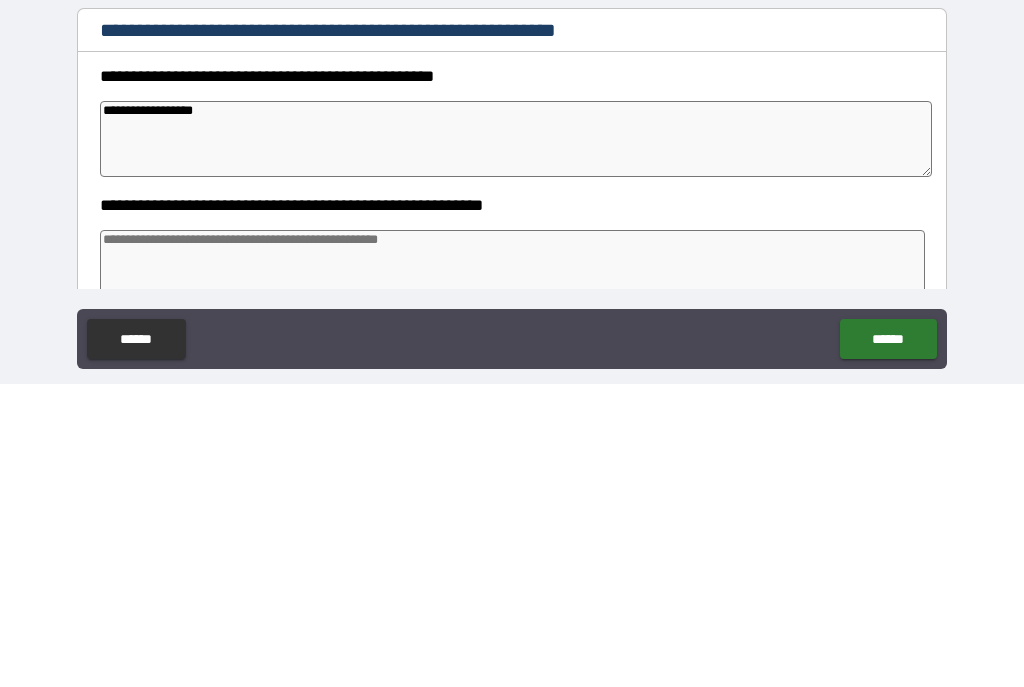 type on "**********" 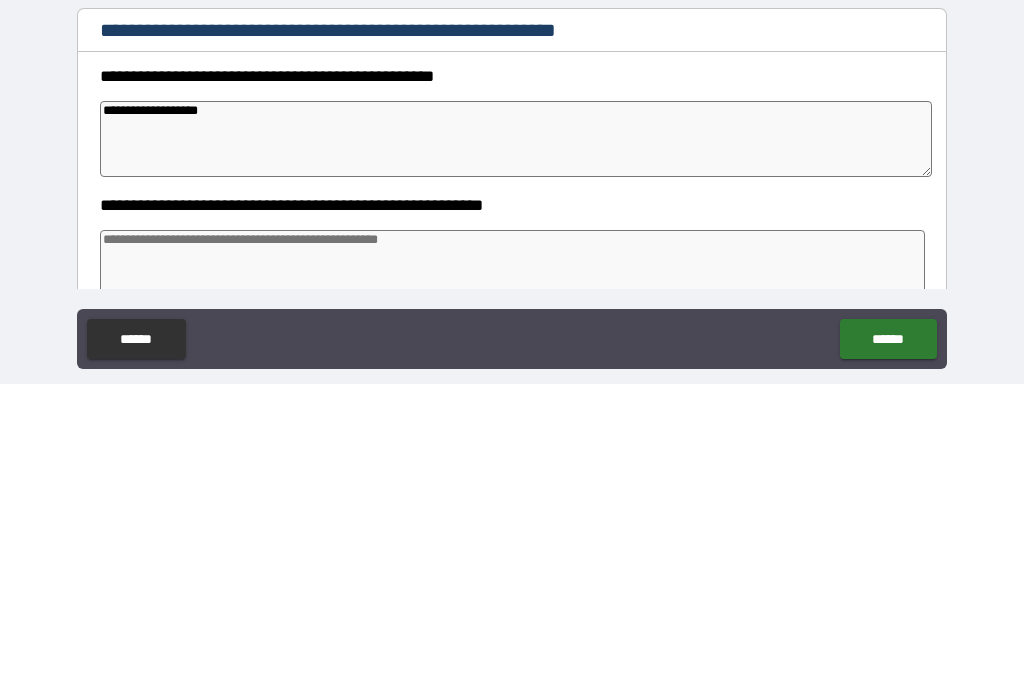 type on "*" 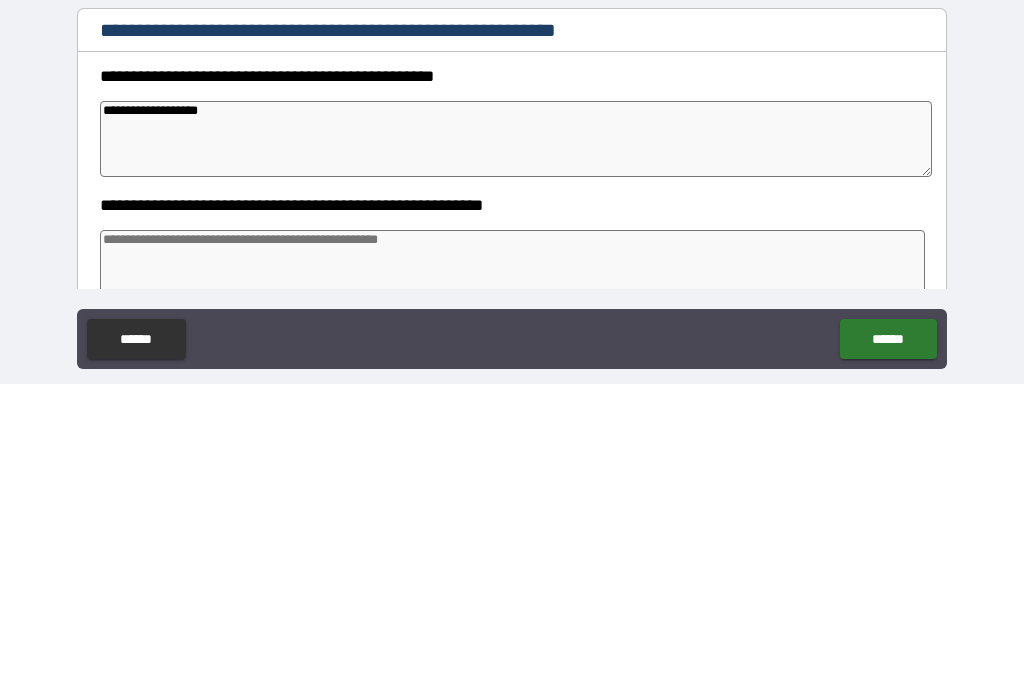 type on "**********" 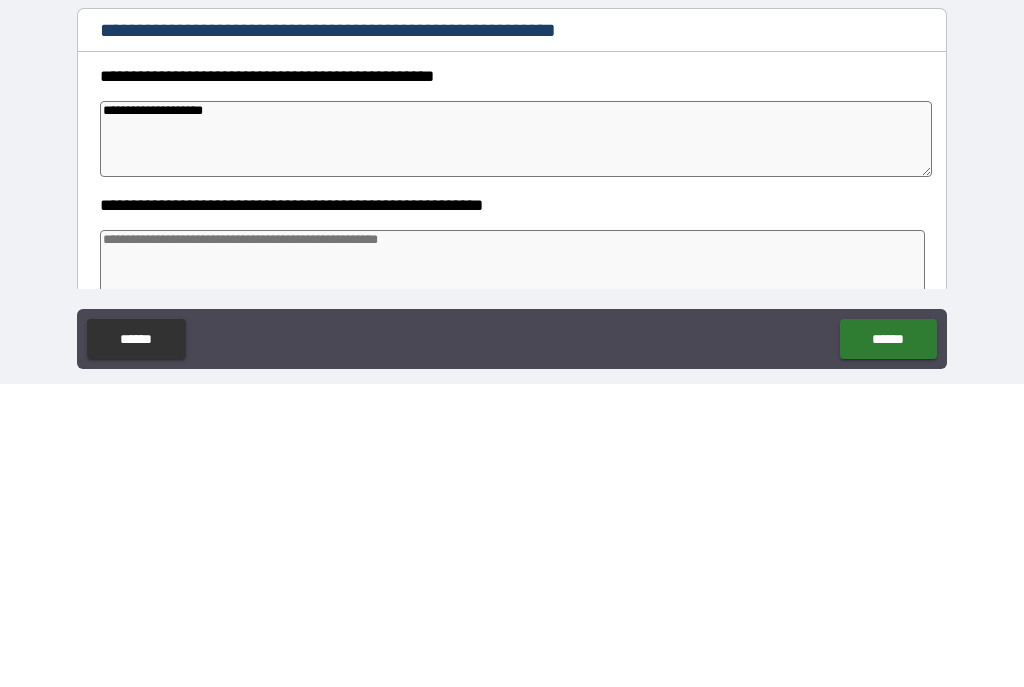 type on "*" 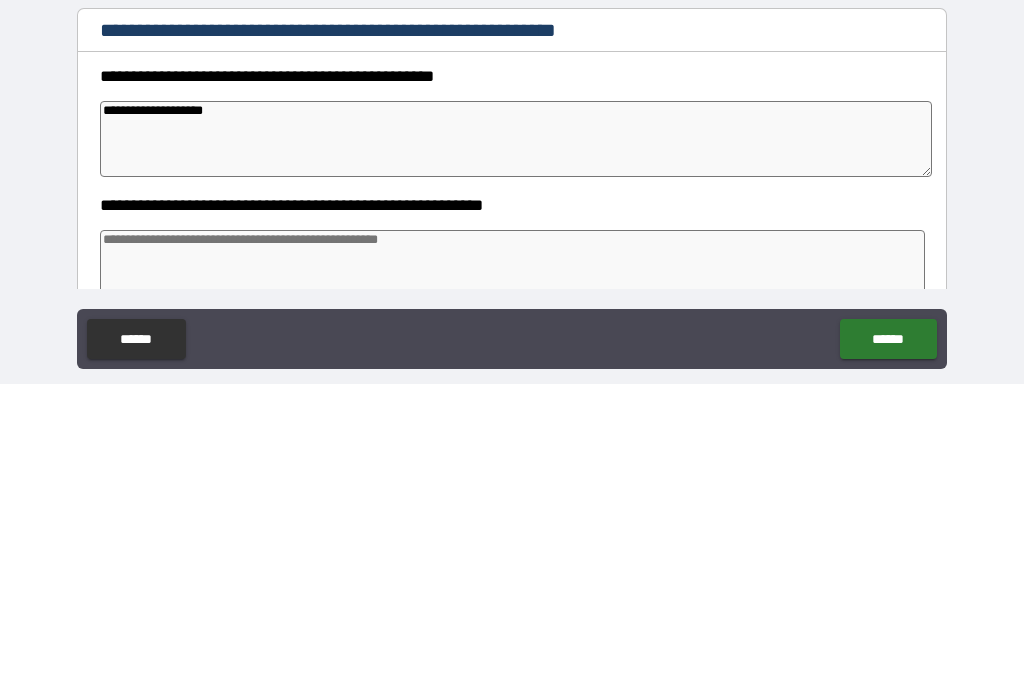 type on "**********" 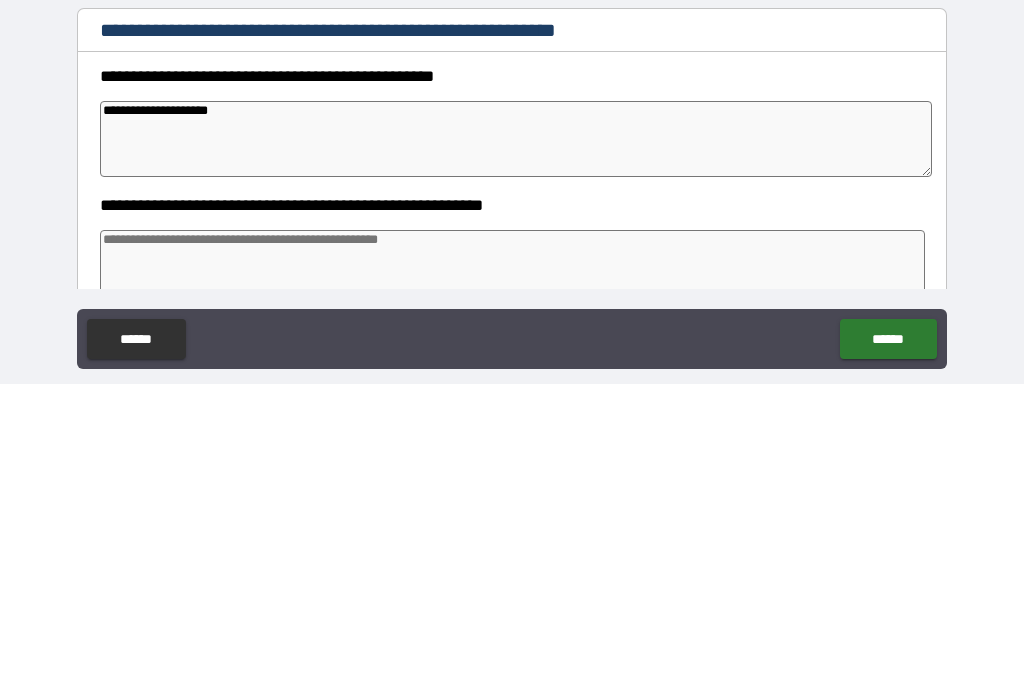 type on "*" 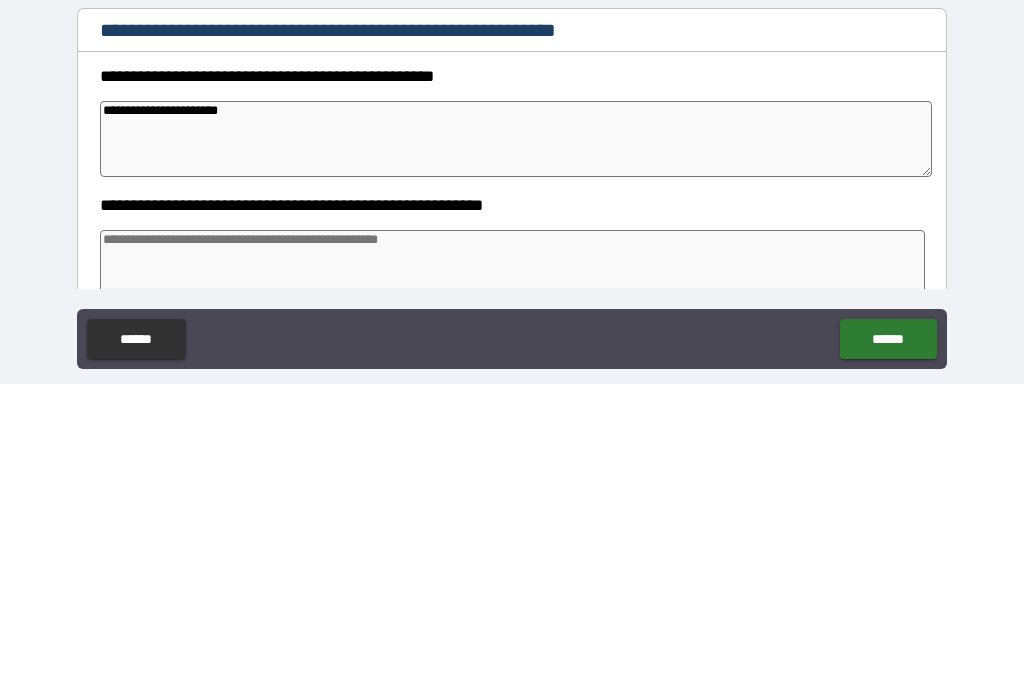 type on "*" 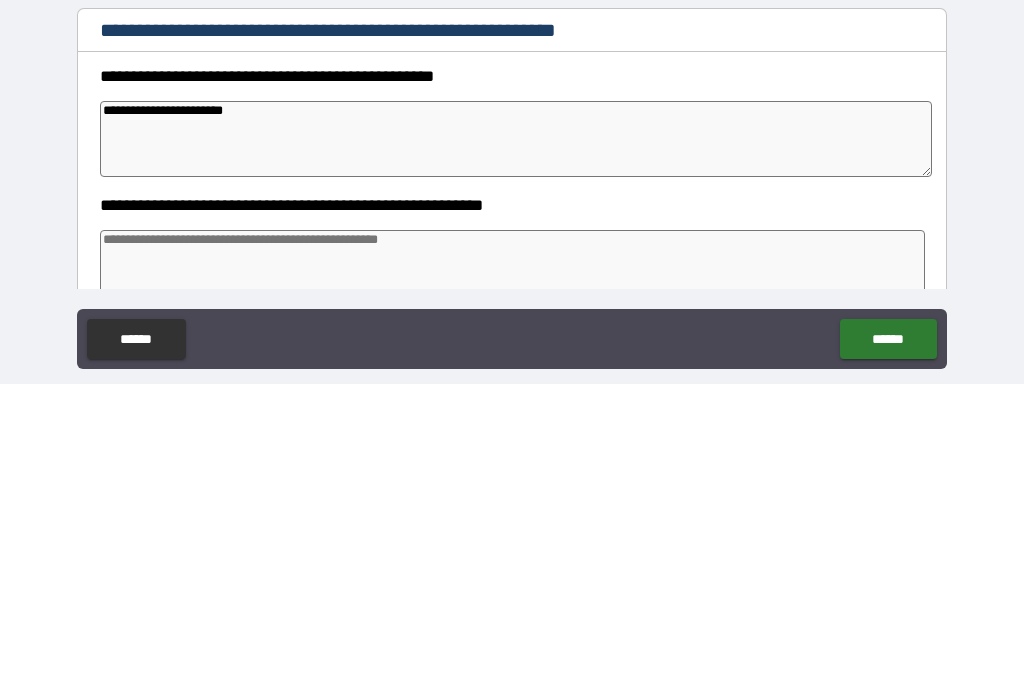 type on "*" 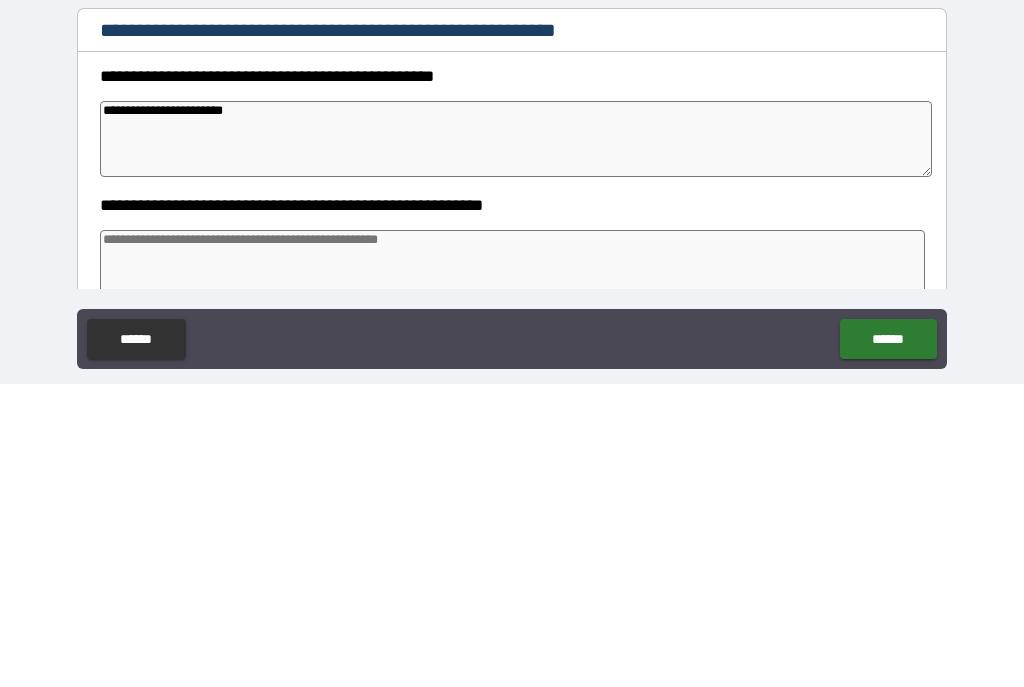type on "**********" 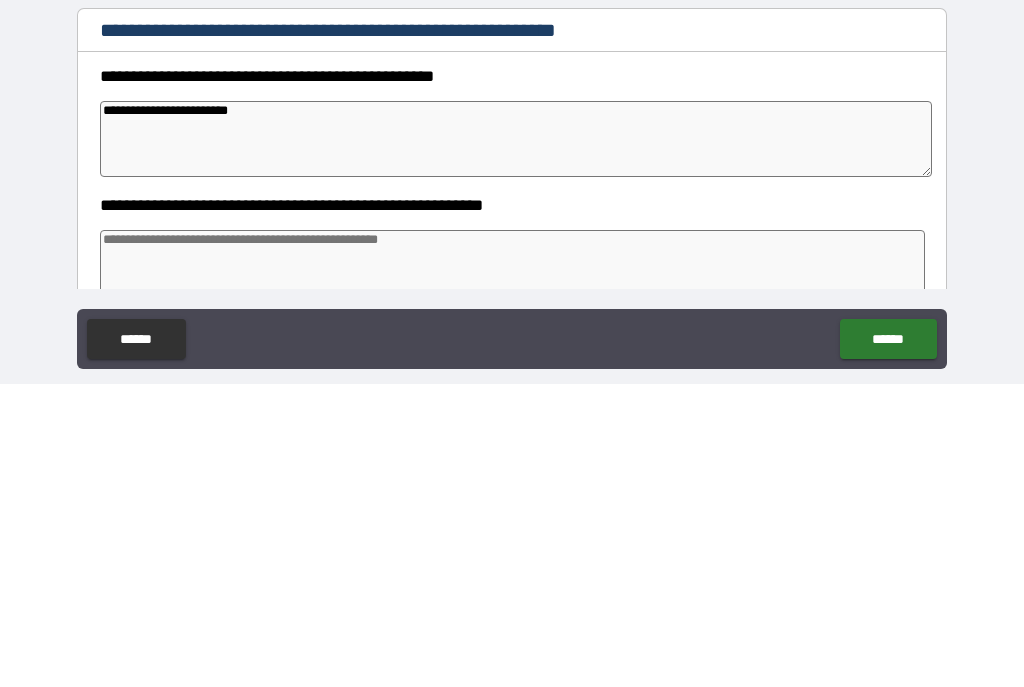 type on "*" 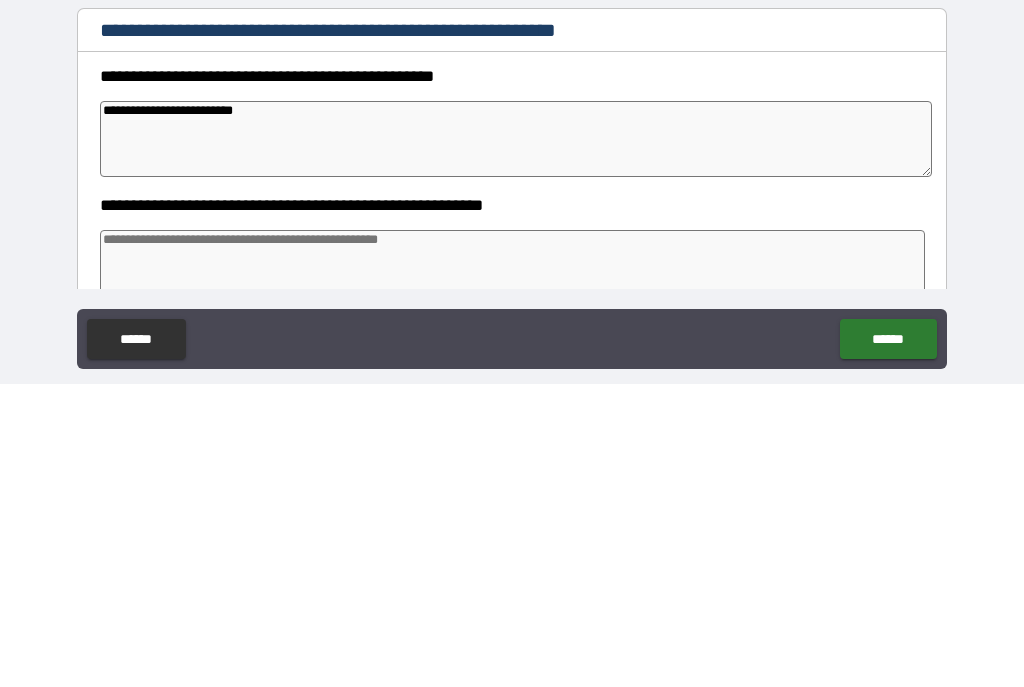 type on "**********" 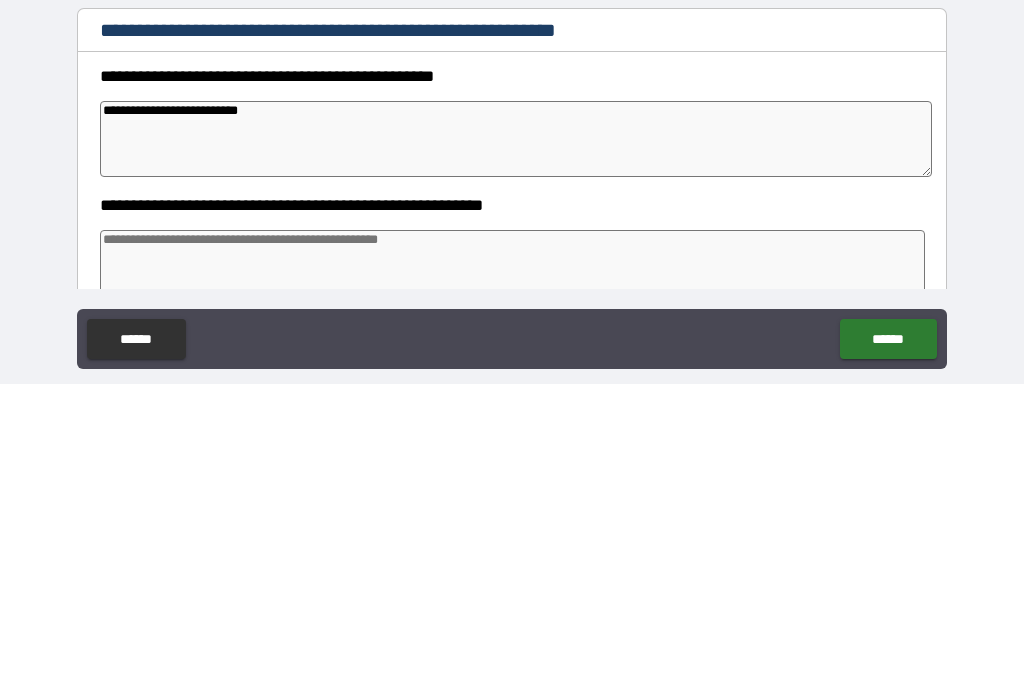 type on "*" 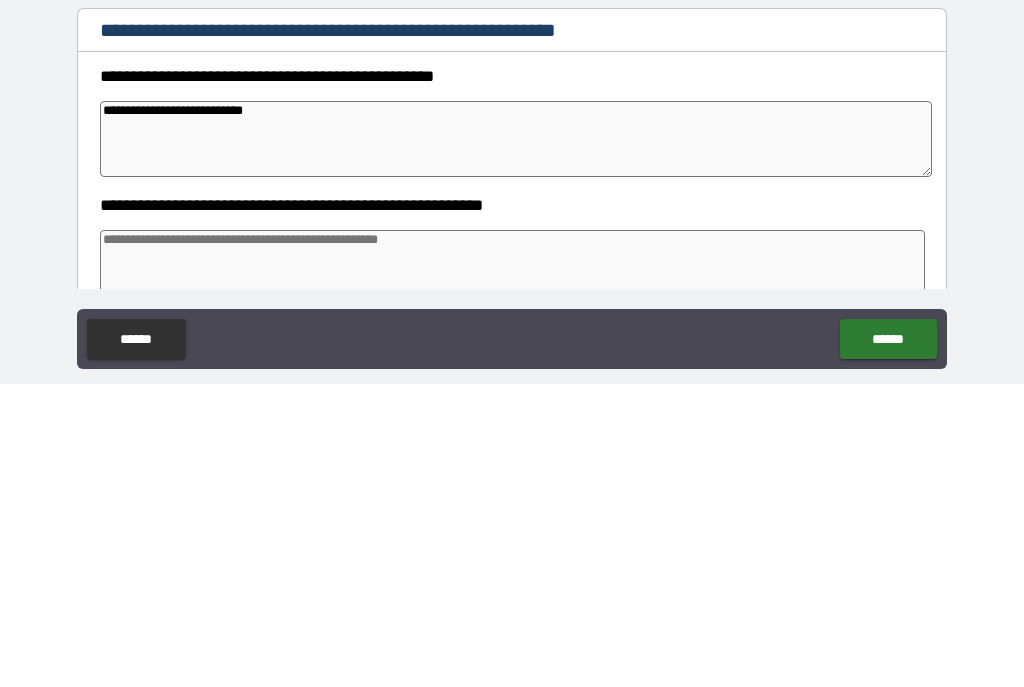 type on "*" 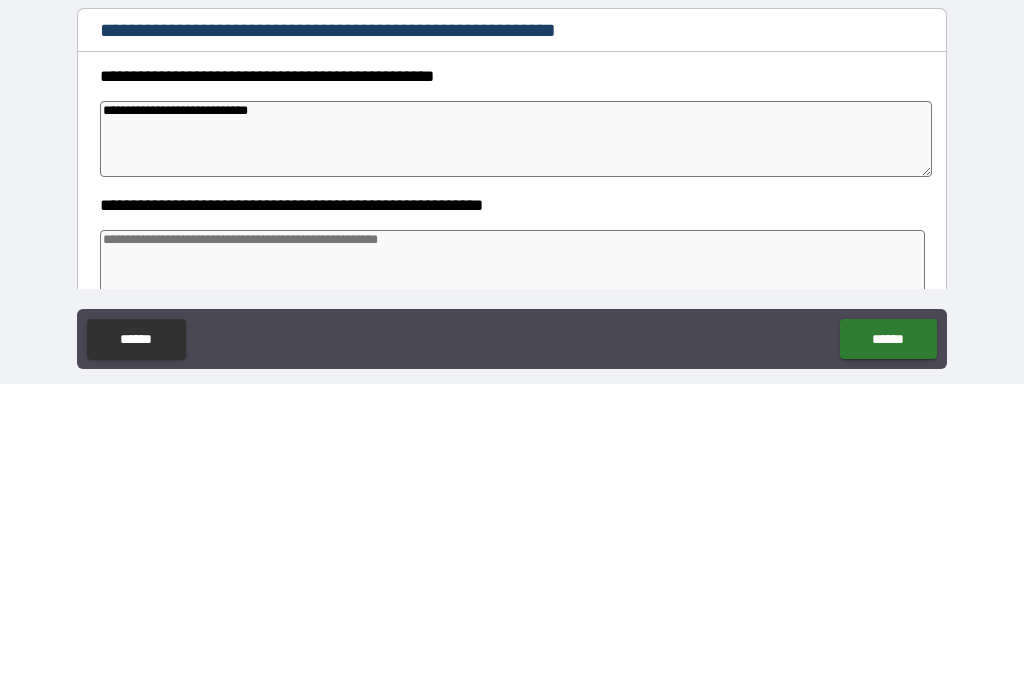 type on "*" 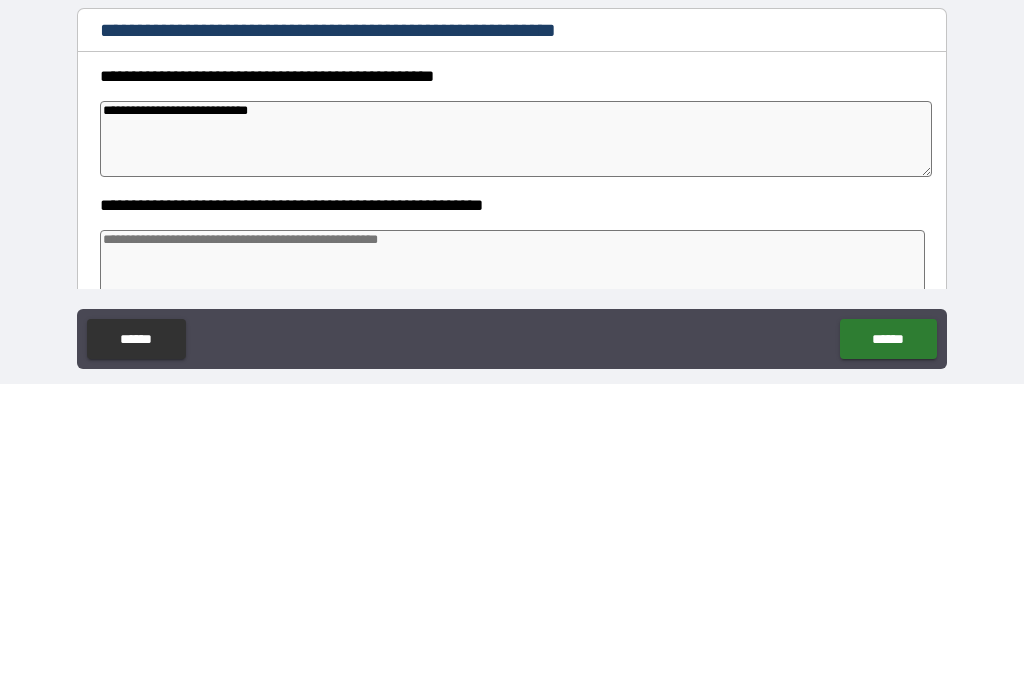 type on "**********" 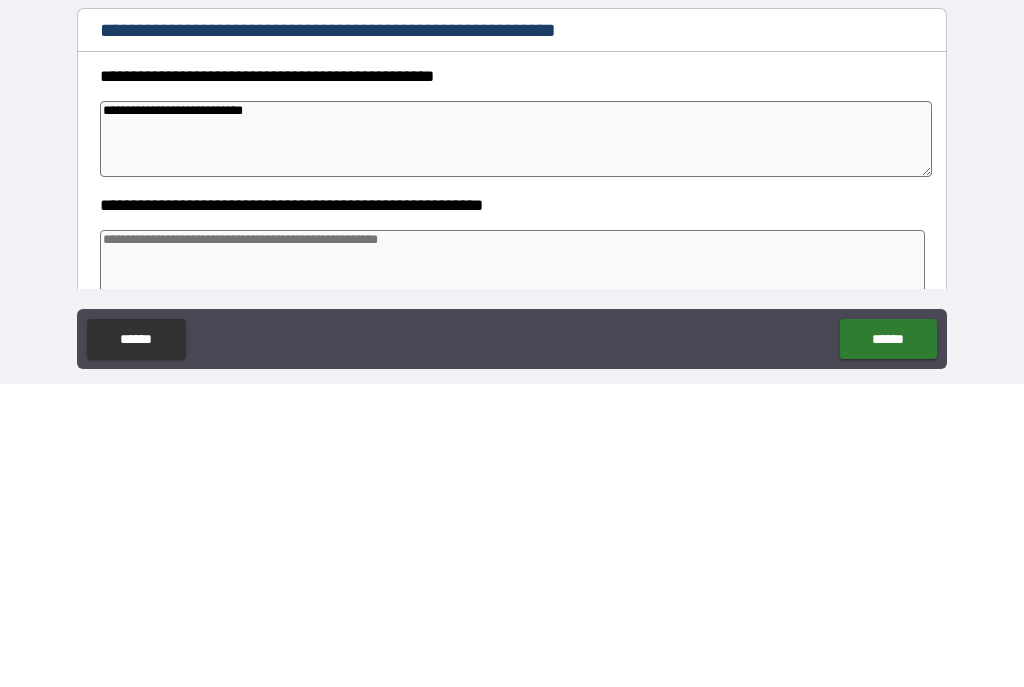 type on "*" 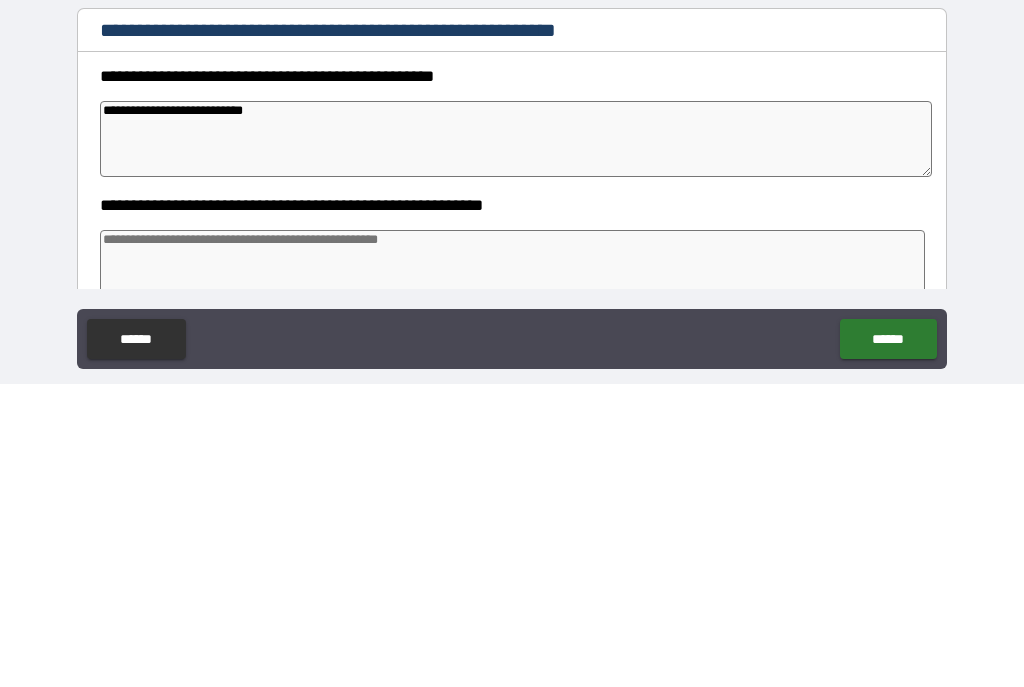 type on "*" 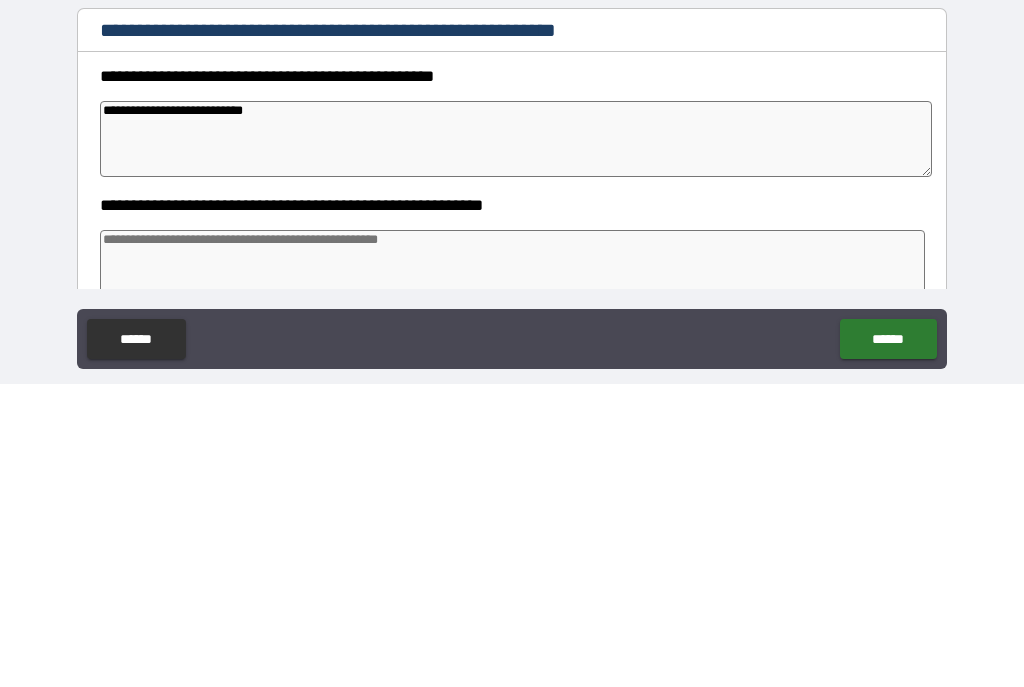type on "*" 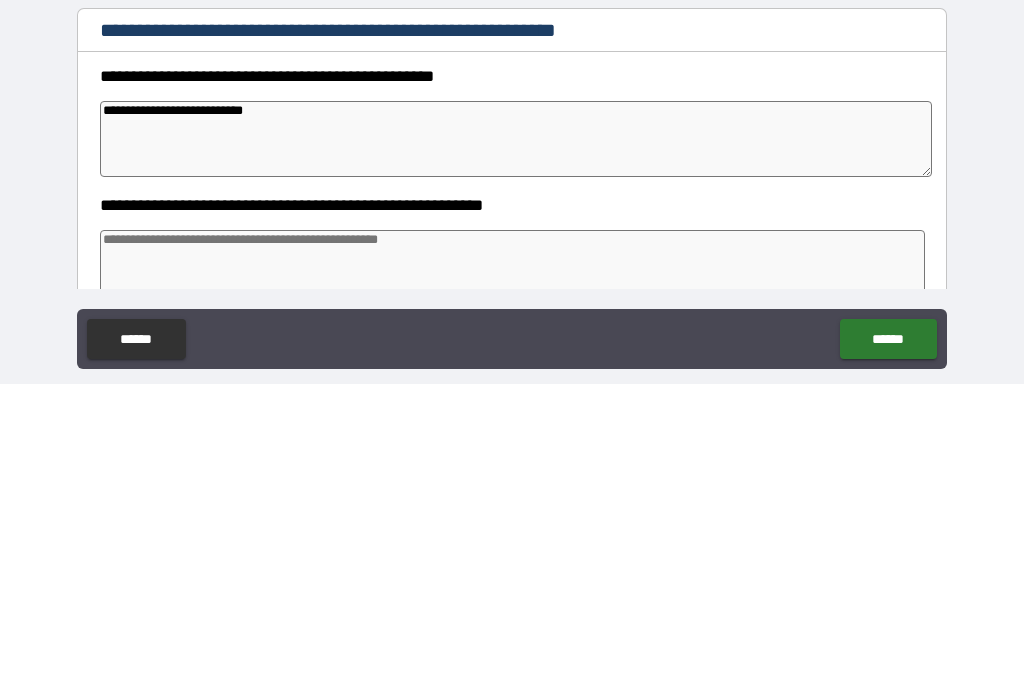 type on "**********" 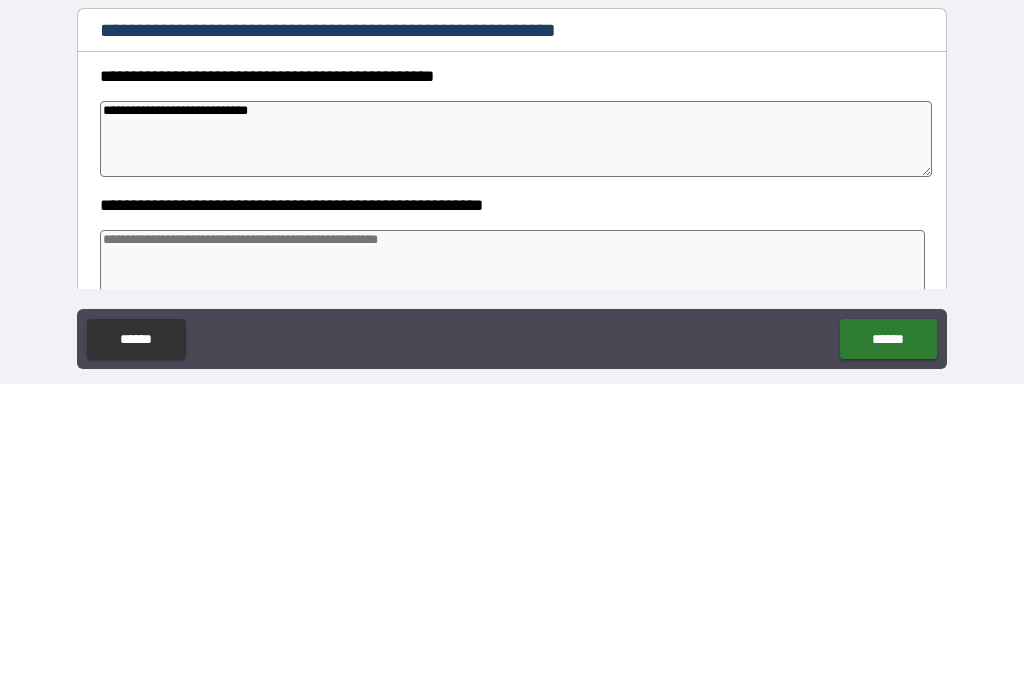 type on "*" 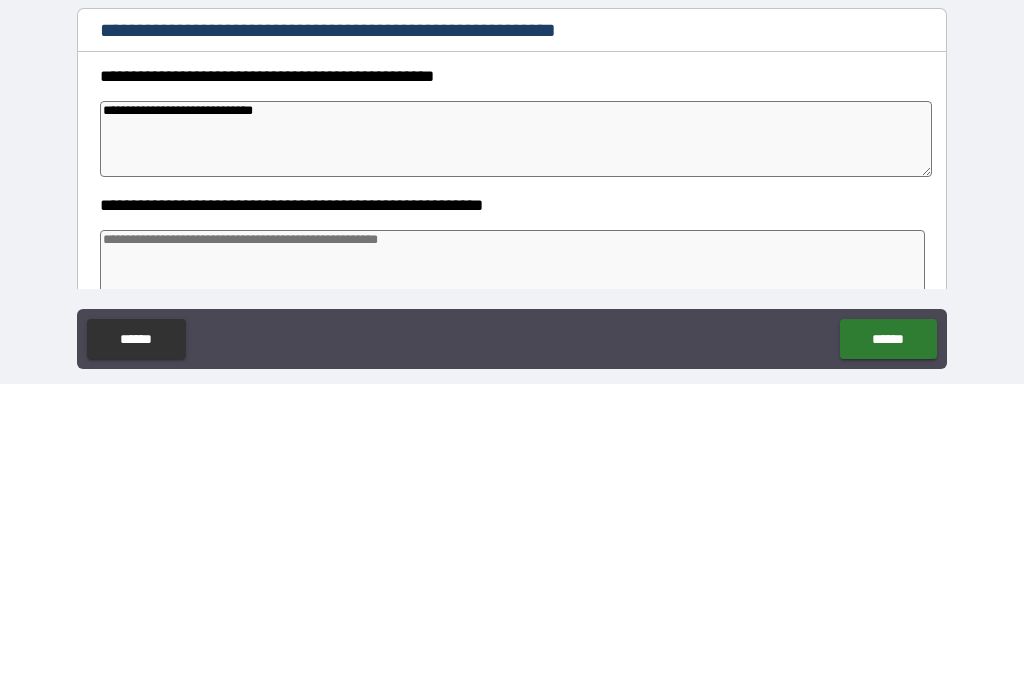 type on "*" 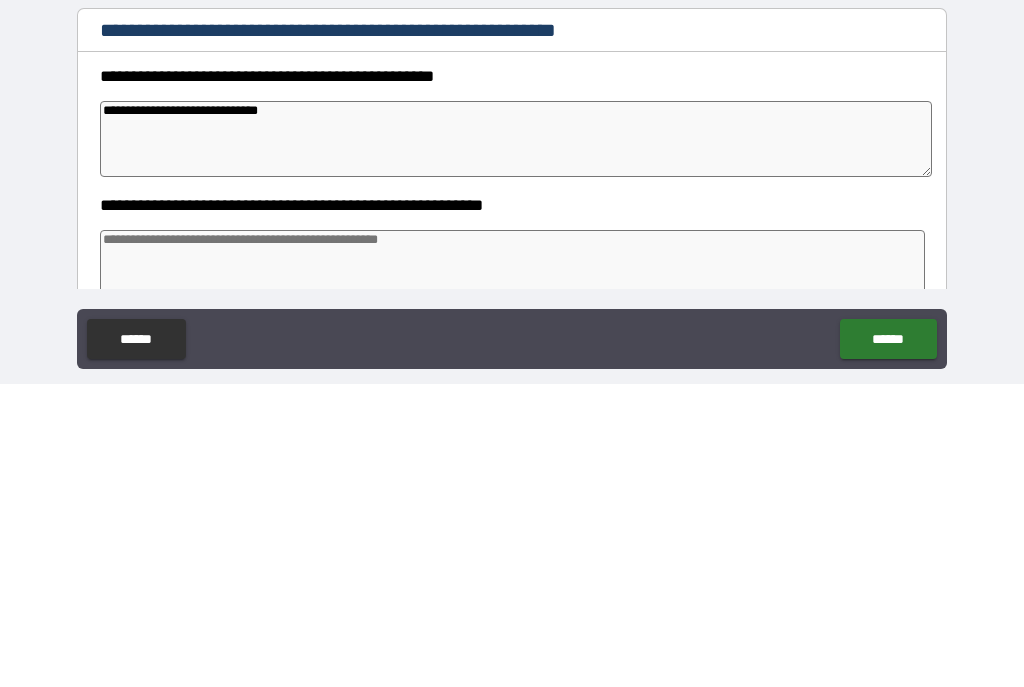 type on "*" 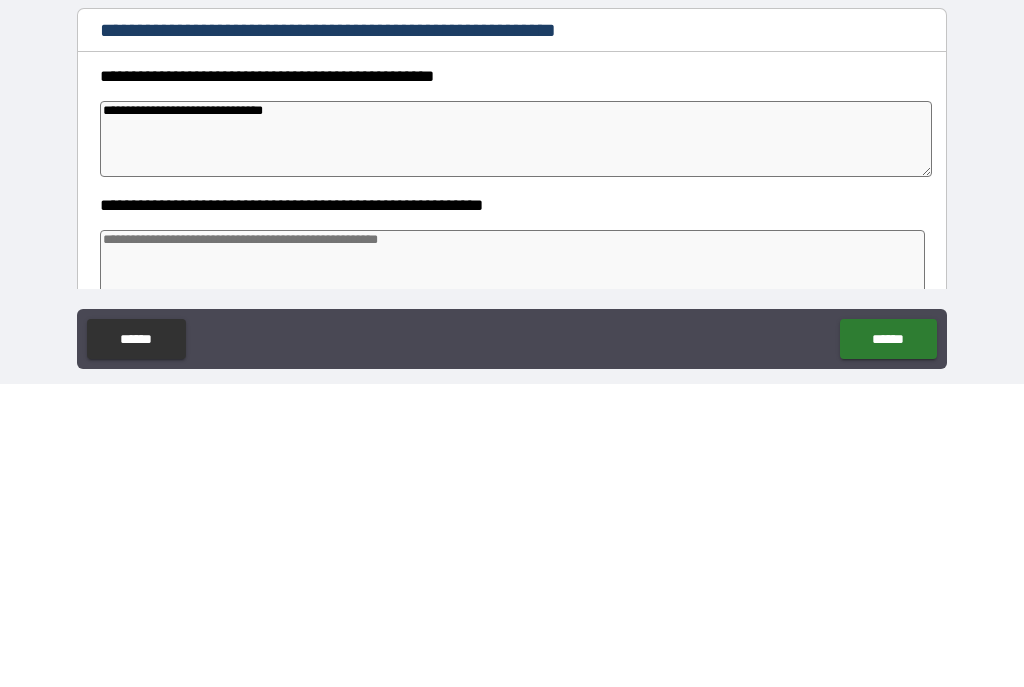 type on "*" 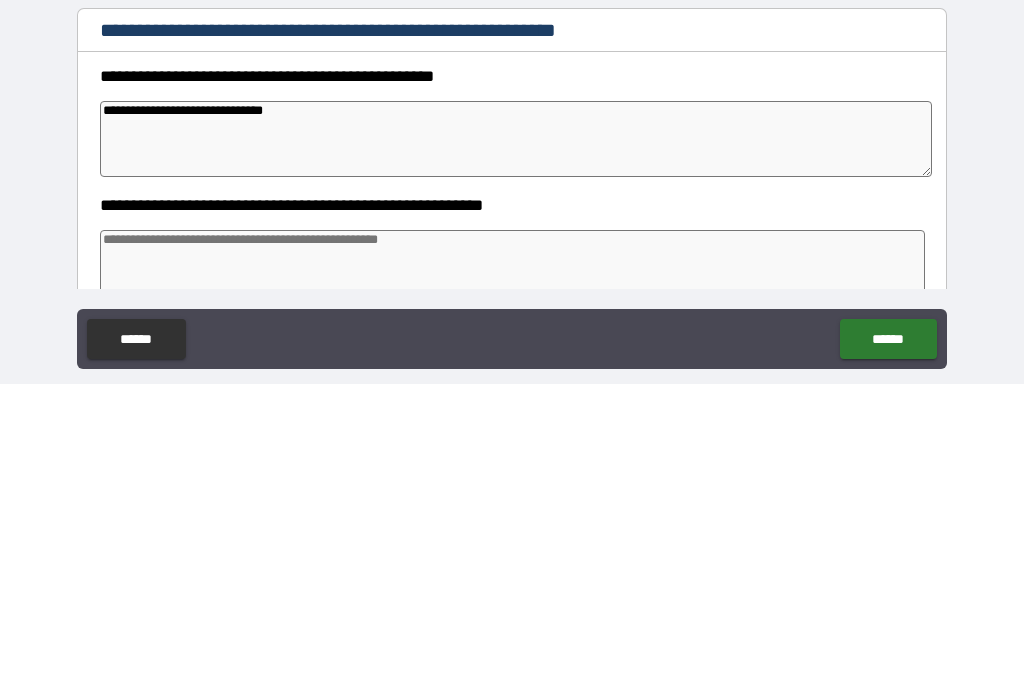 type on "**********" 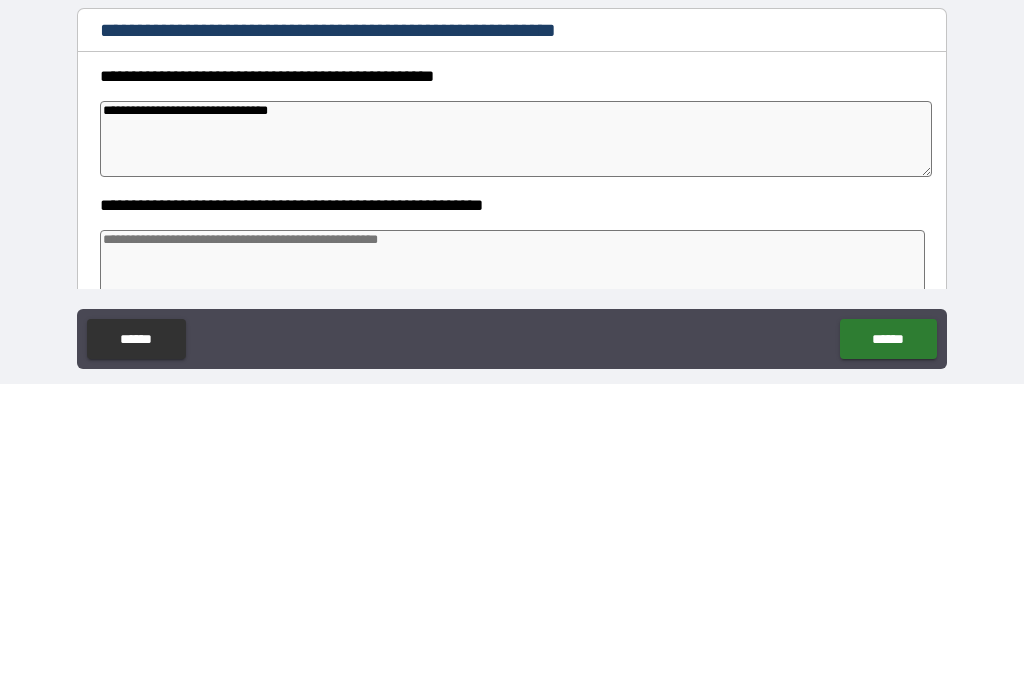 type on "*" 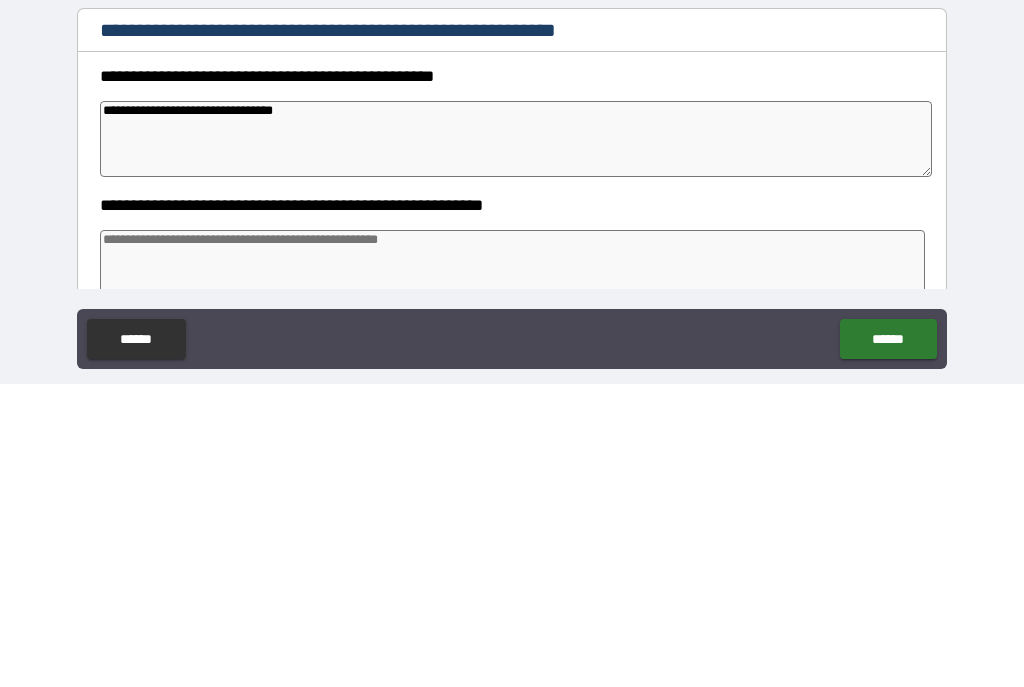 type on "*" 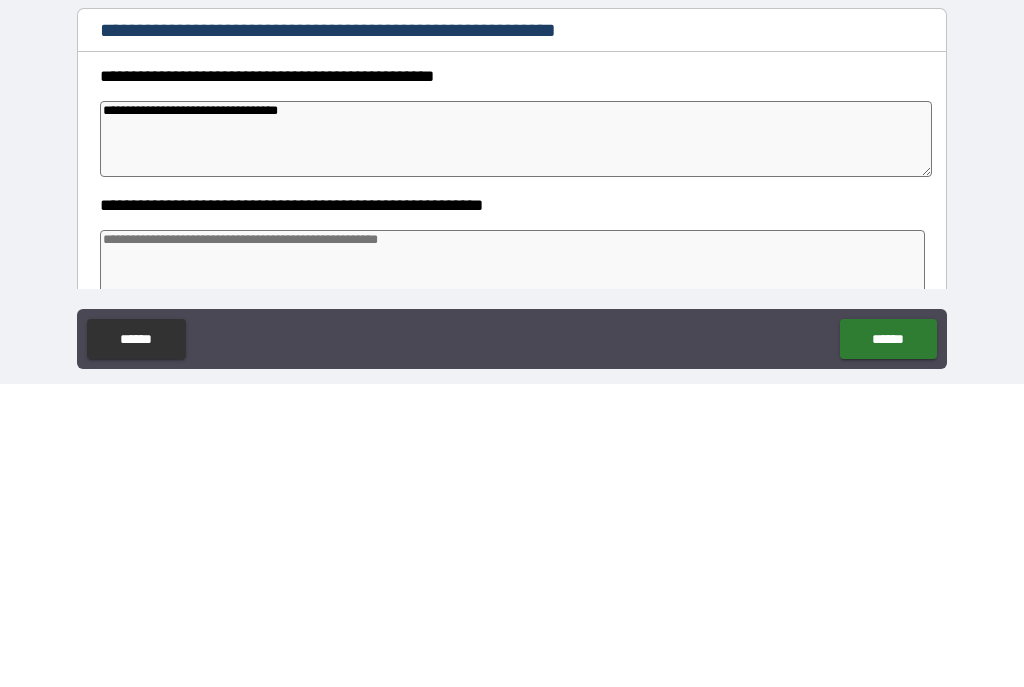 type on "*" 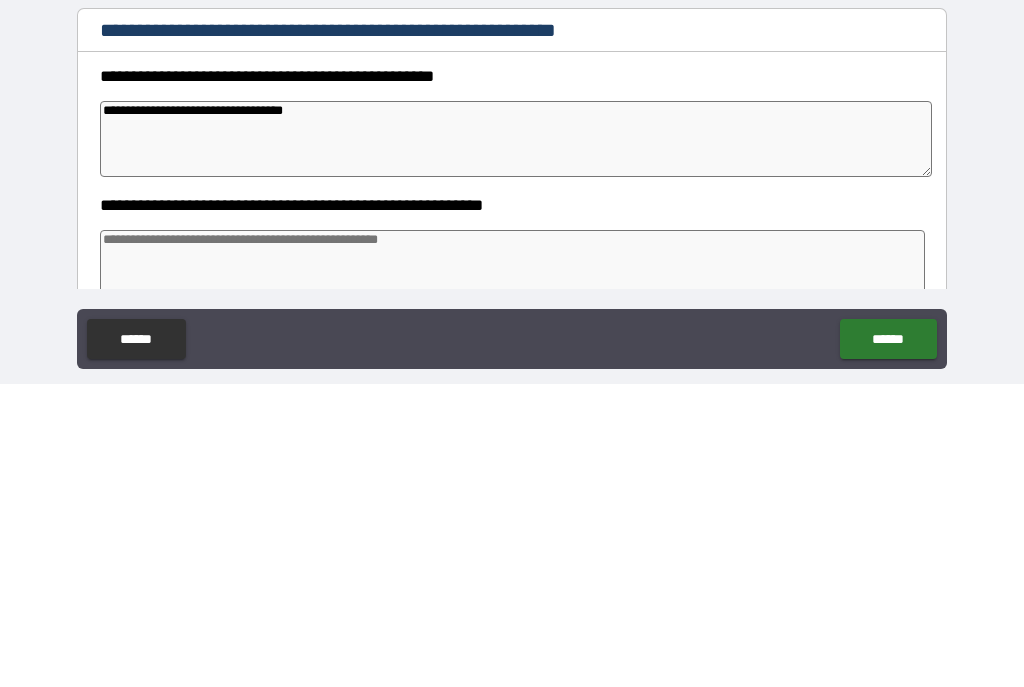 type on "*" 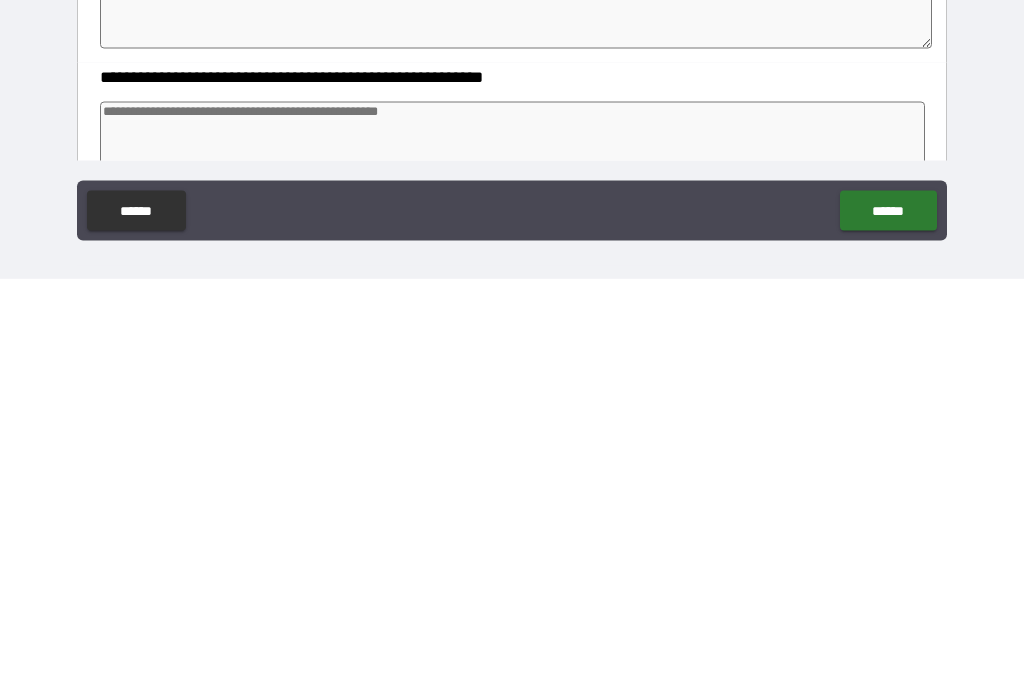 type on "*" 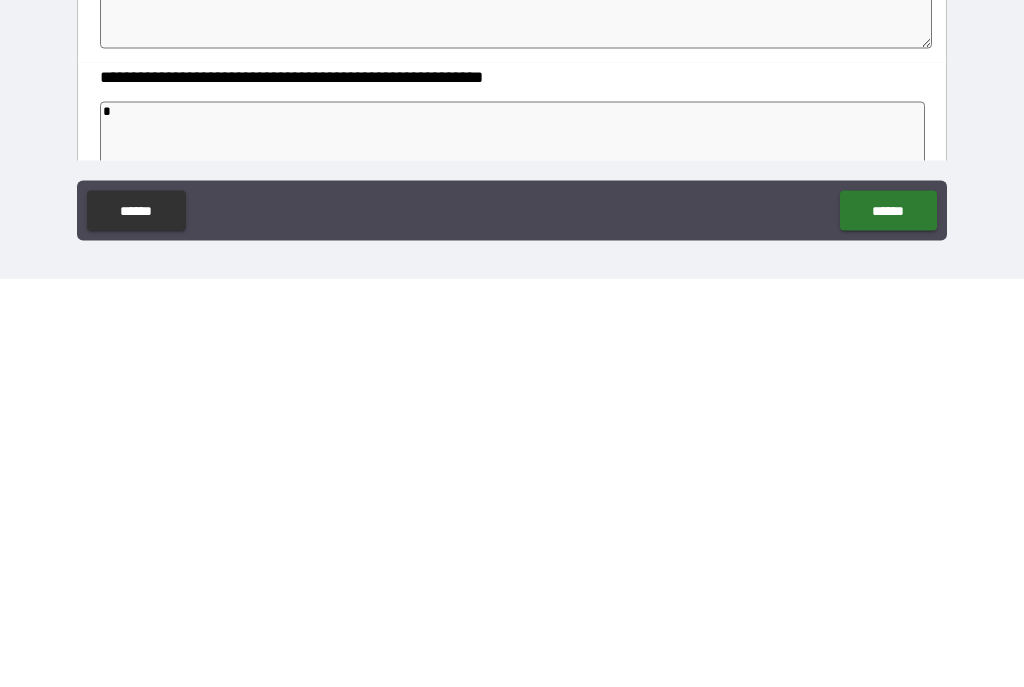 type on "*" 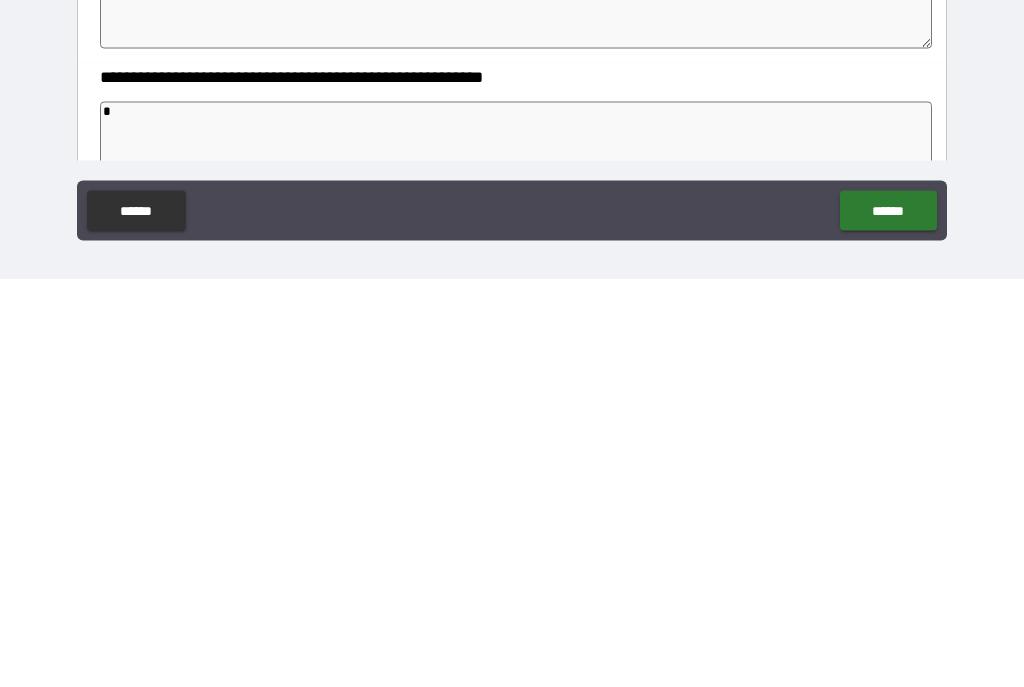 type on "*" 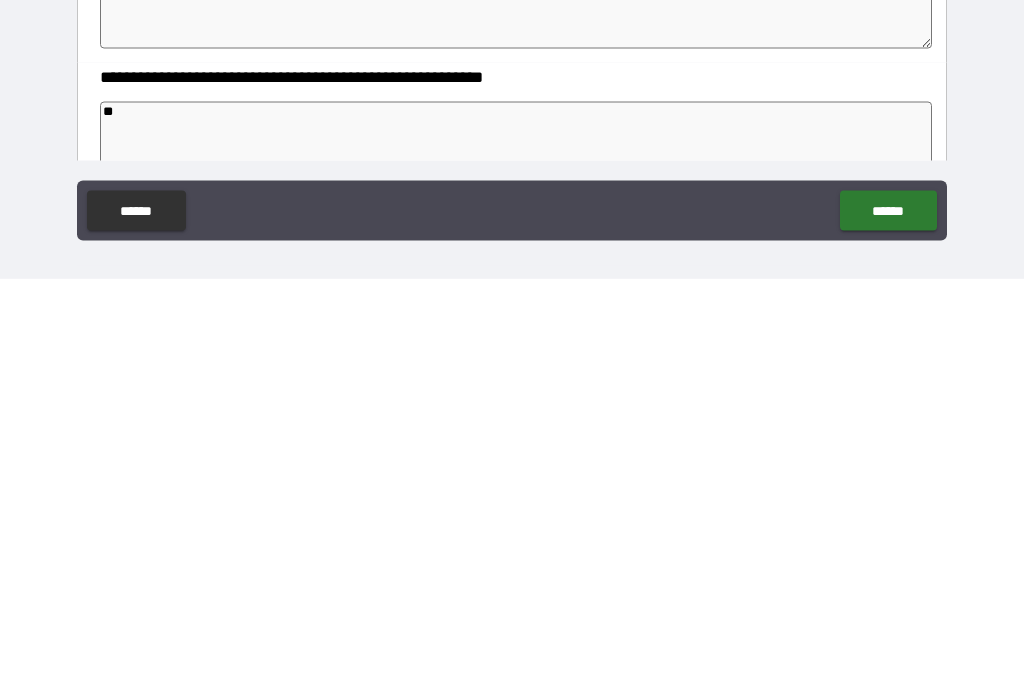 type on "*" 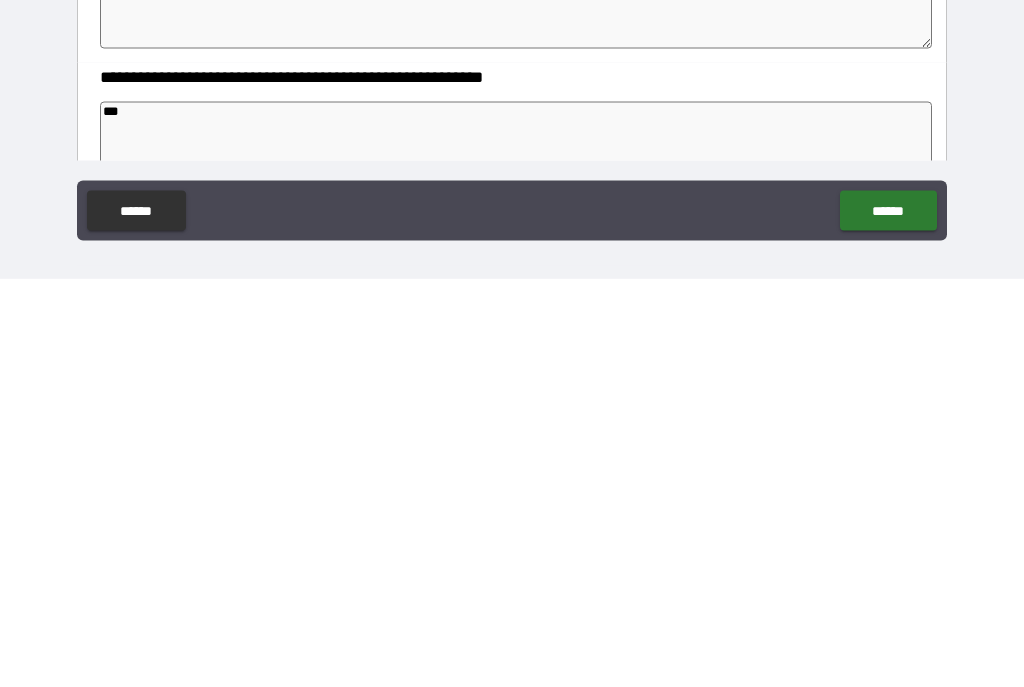 type on "*" 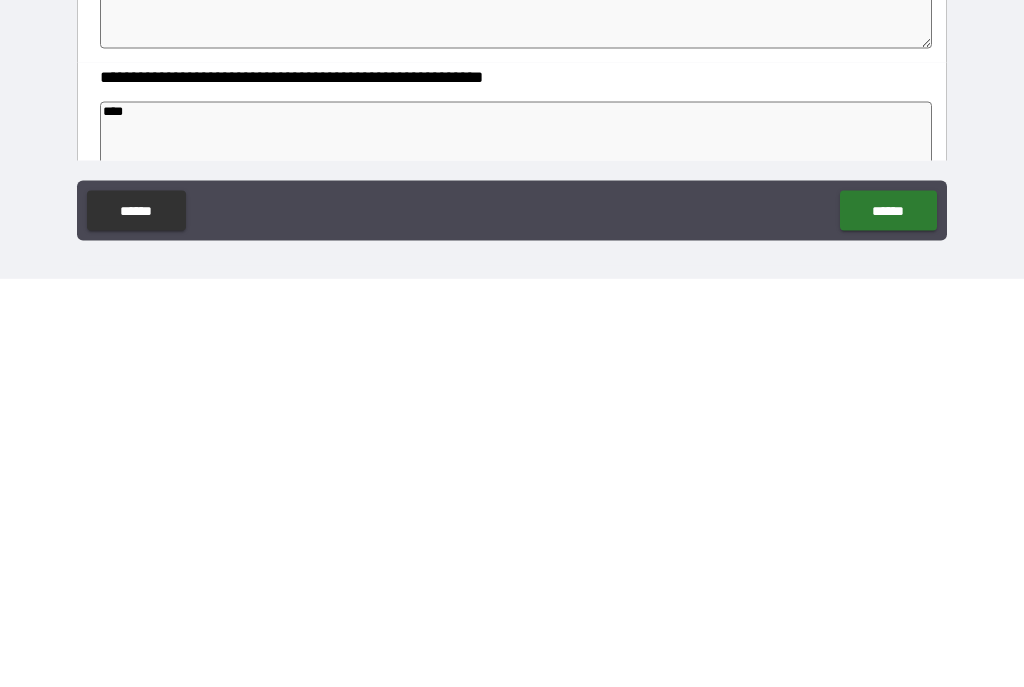 type on "*" 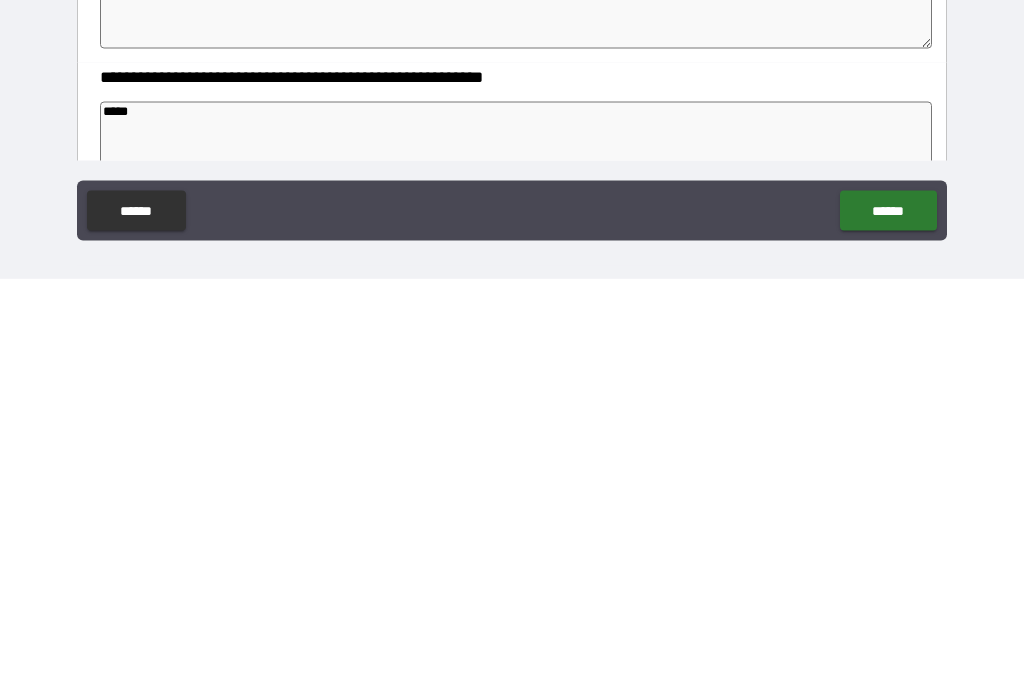 type 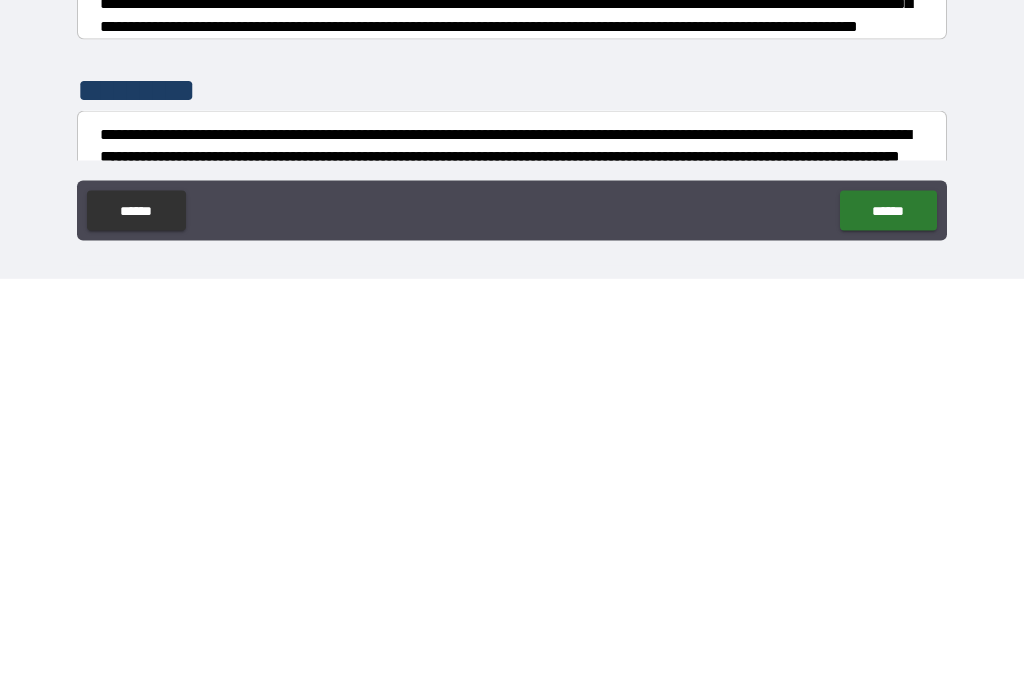 scroll, scrollTop: 360, scrollLeft: 0, axis: vertical 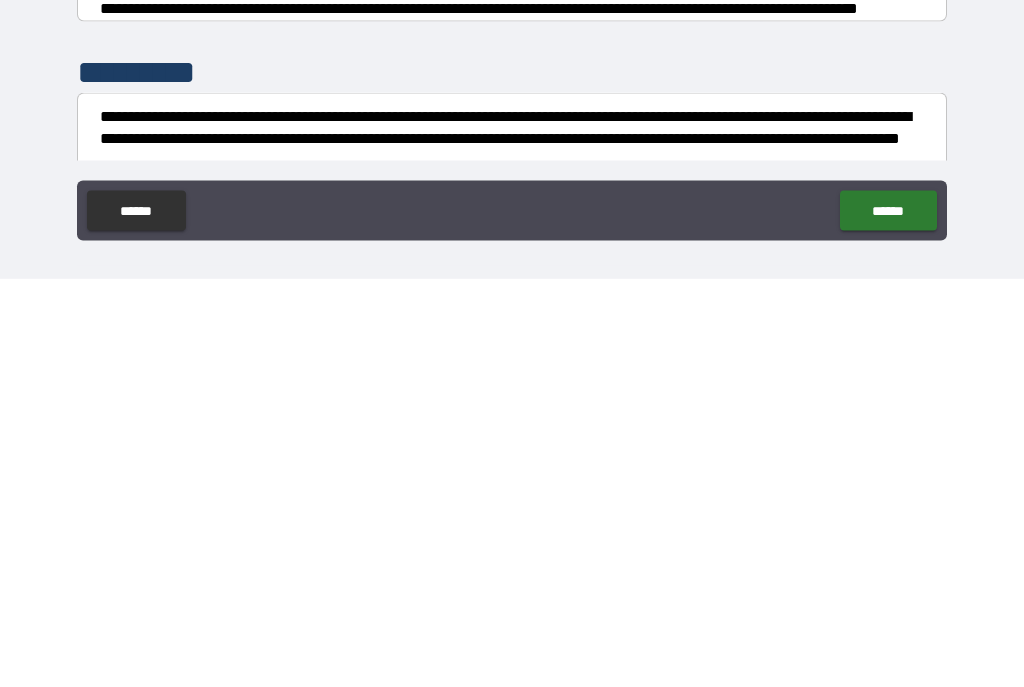 click on "*********" at bounding box center [512, 480] 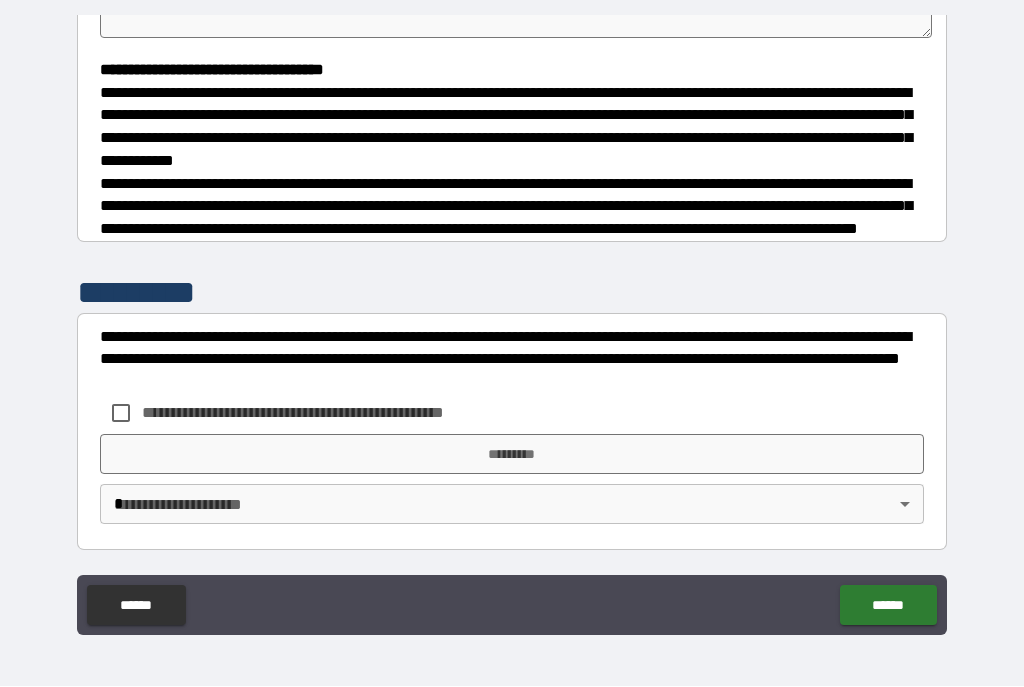 scroll, scrollTop: 550, scrollLeft: 0, axis: vertical 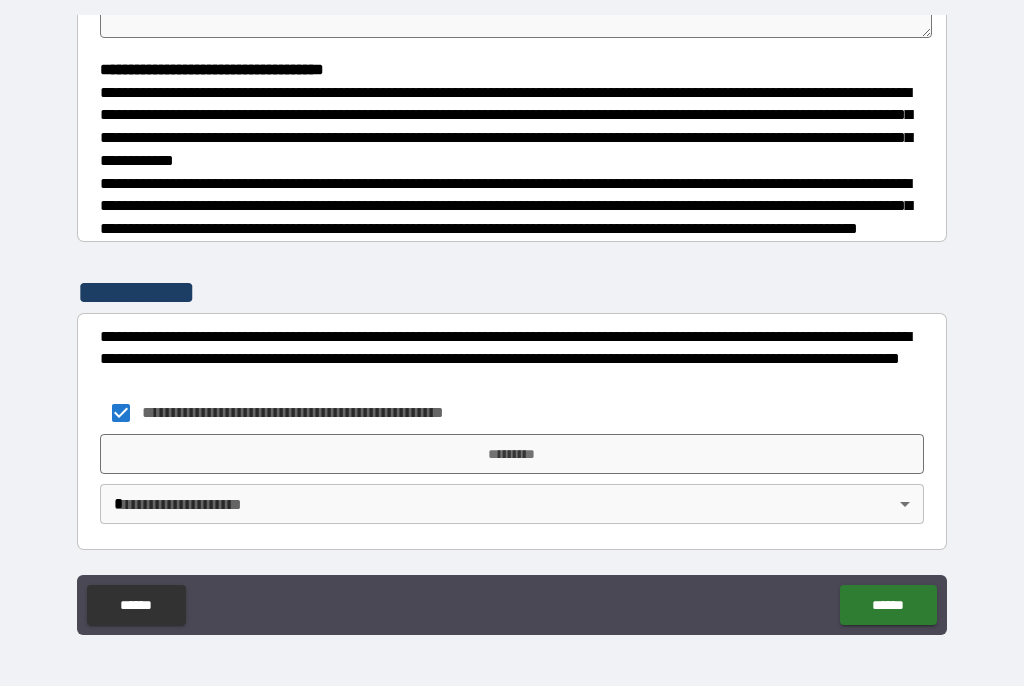 click on "*********" at bounding box center [512, 455] 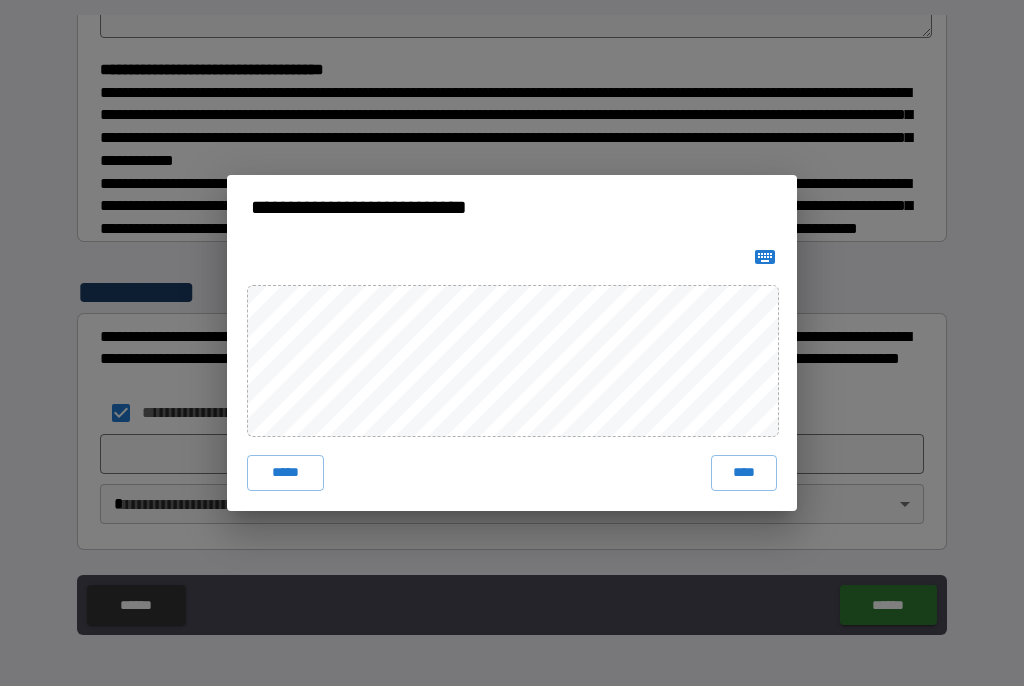 click on "****" at bounding box center [744, 474] 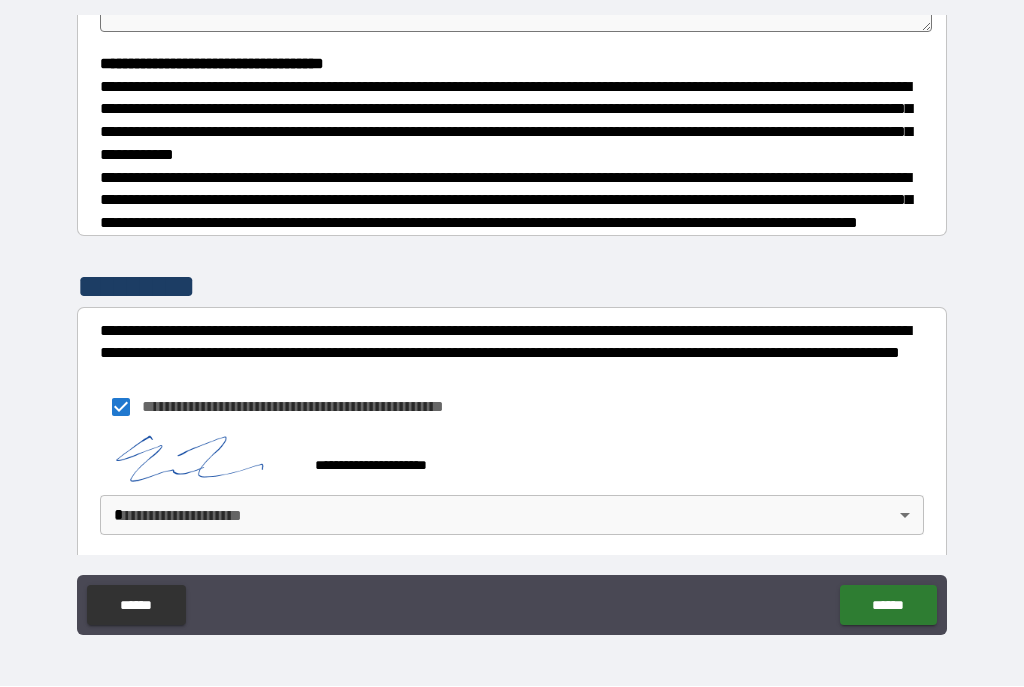 click on "**********" at bounding box center (512, 325) 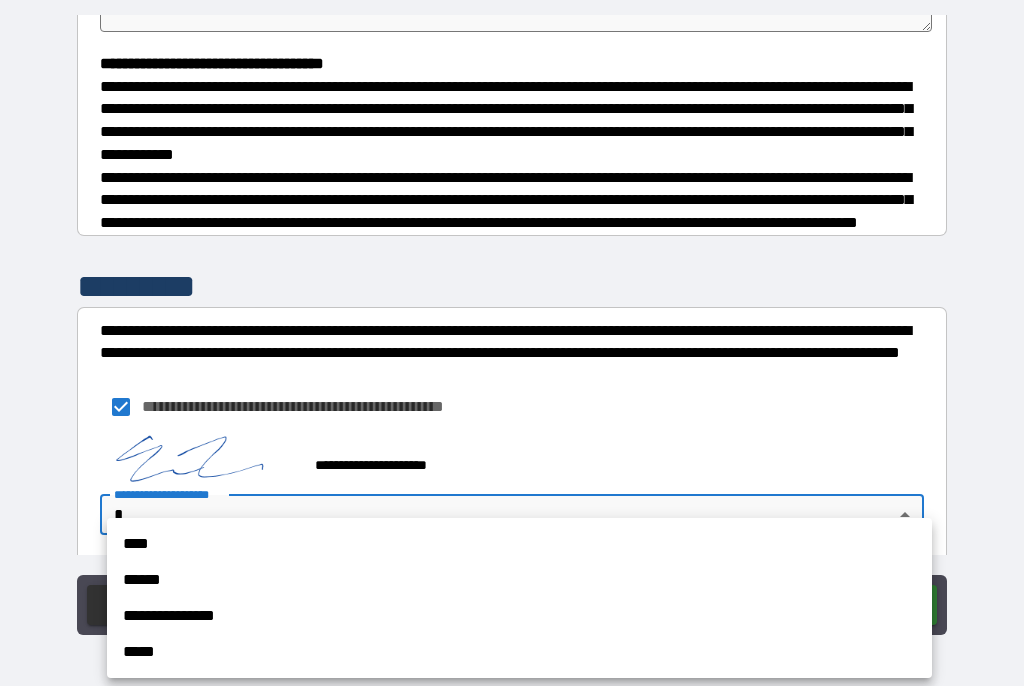 click on "**********" at bounding box center [519, 617] 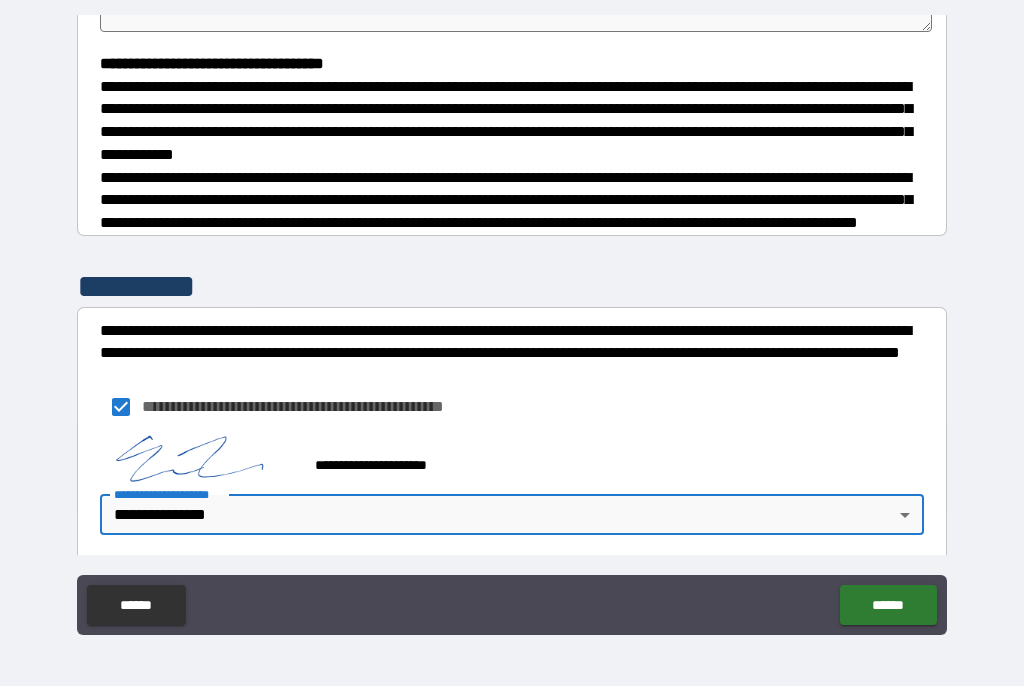 click on "******" at bounding box center (888, 606) 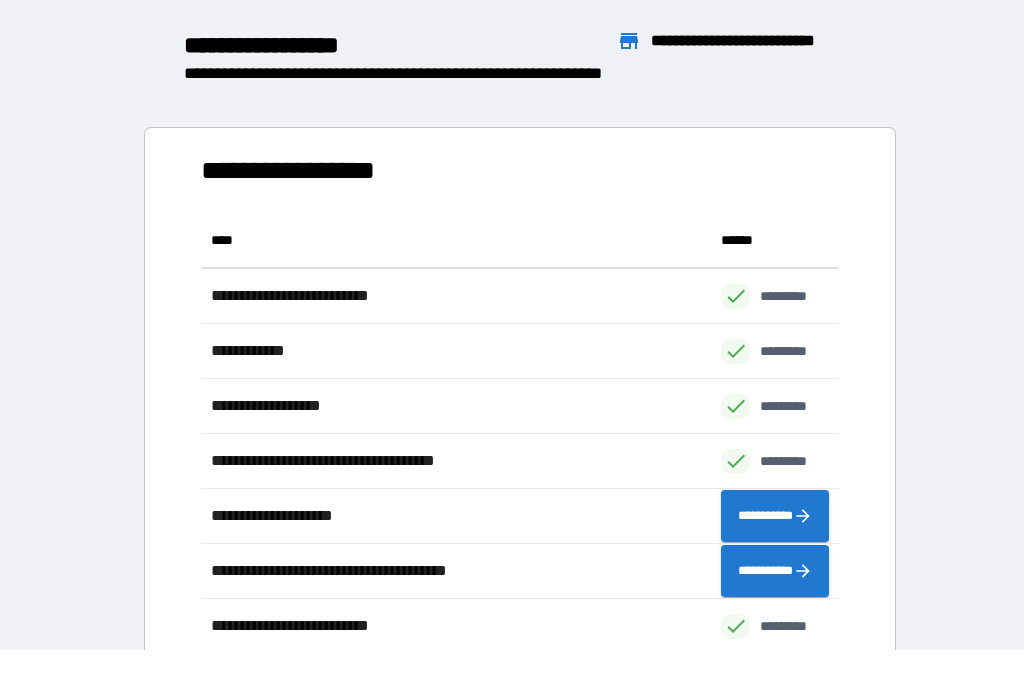 scroll, scrollTop: 1, scrollLeft: 1, axis: both 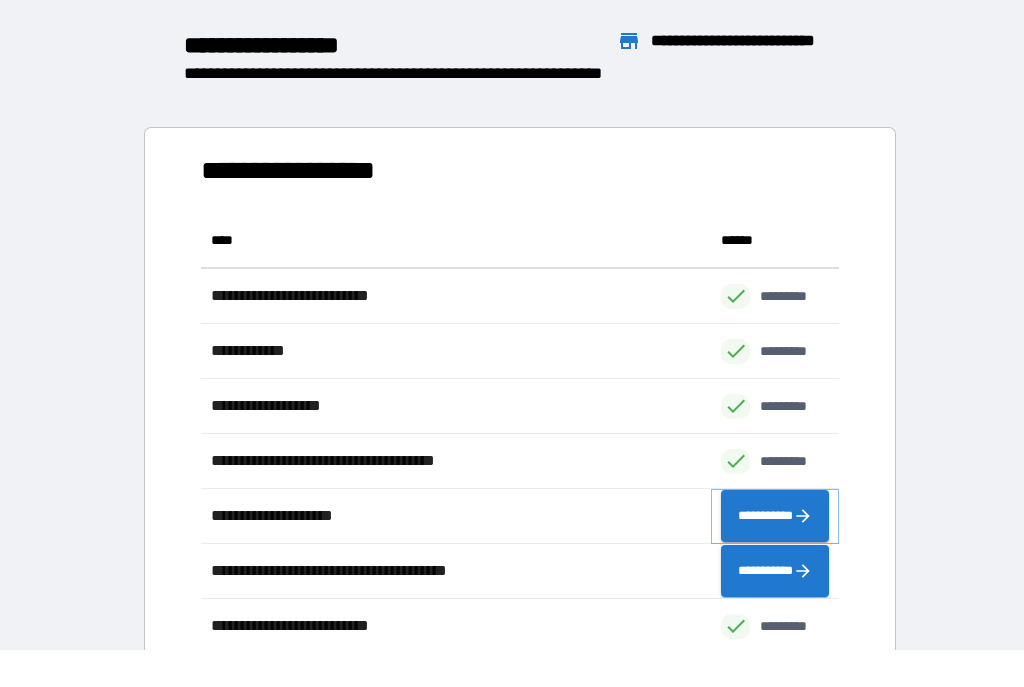 click 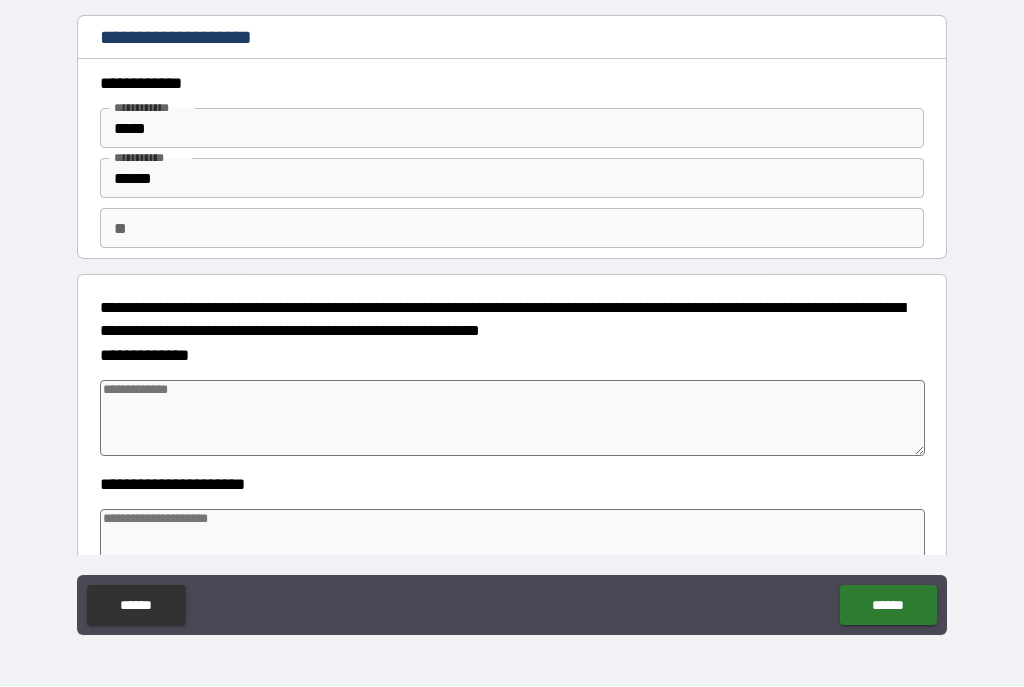 click at bounding box center [513, 419] 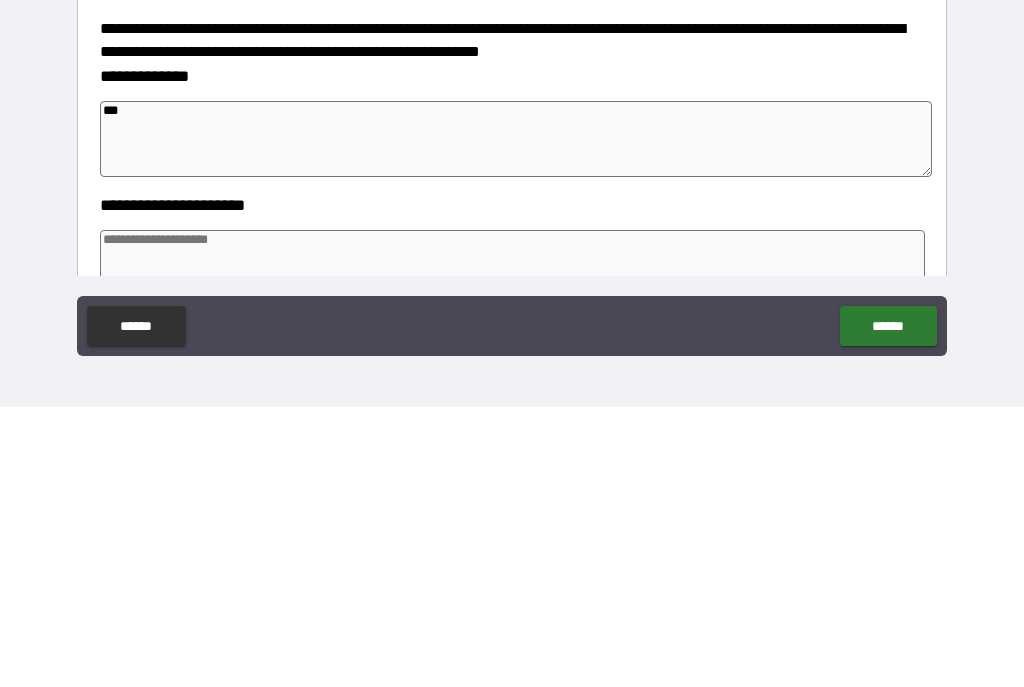 click at bounding box center [513, 548] 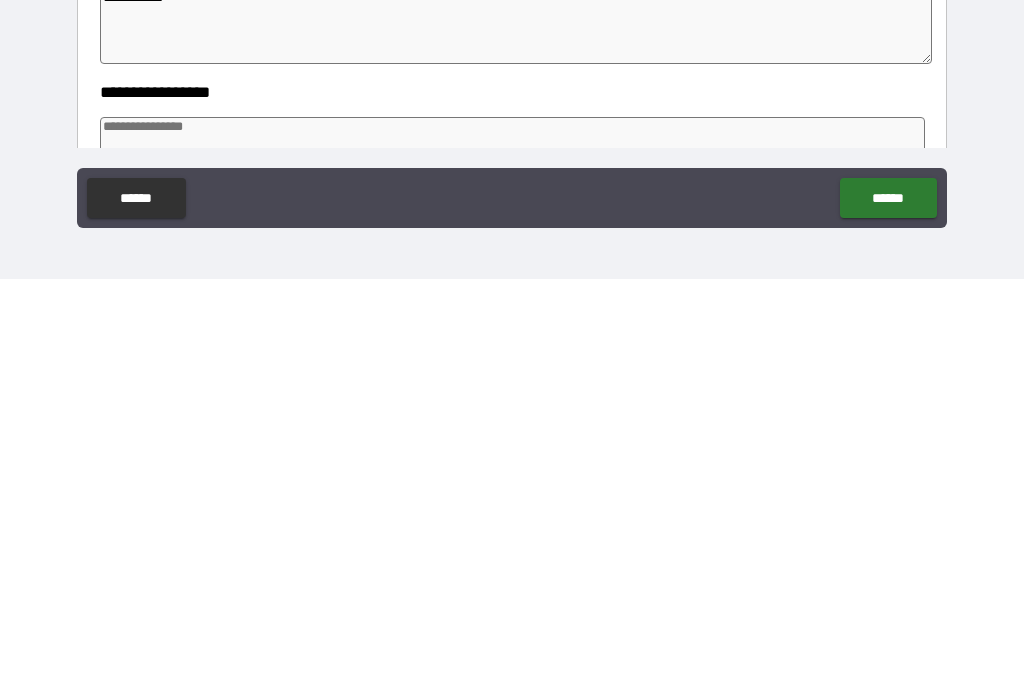 scroll, scrollTop: 125, scrollLeft: 0, axis: vertical 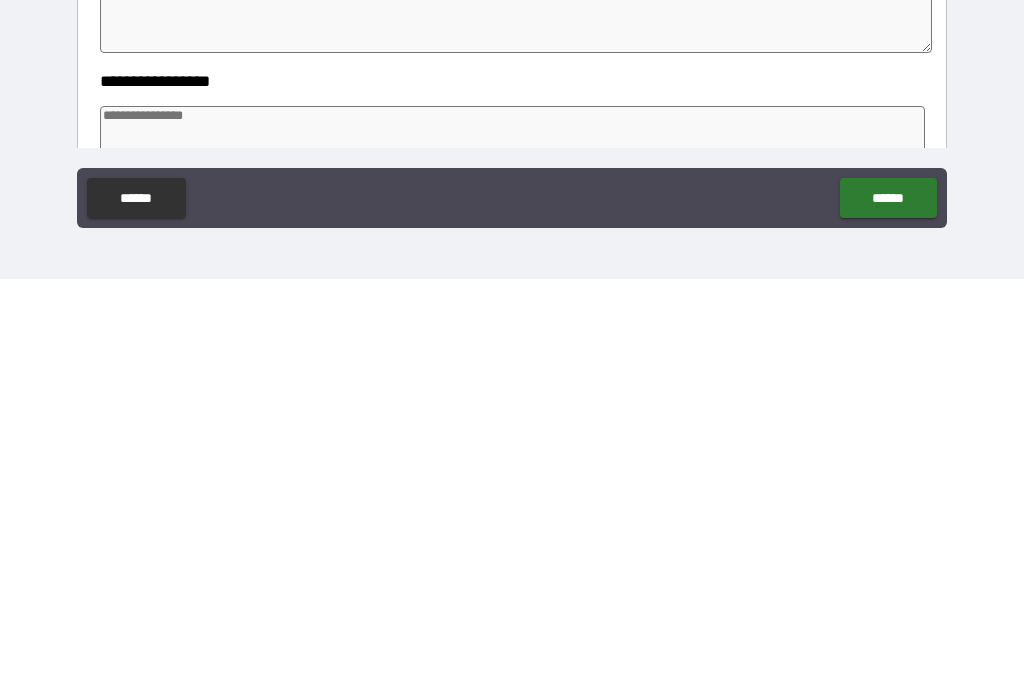 click at bounding box center [513, 552] 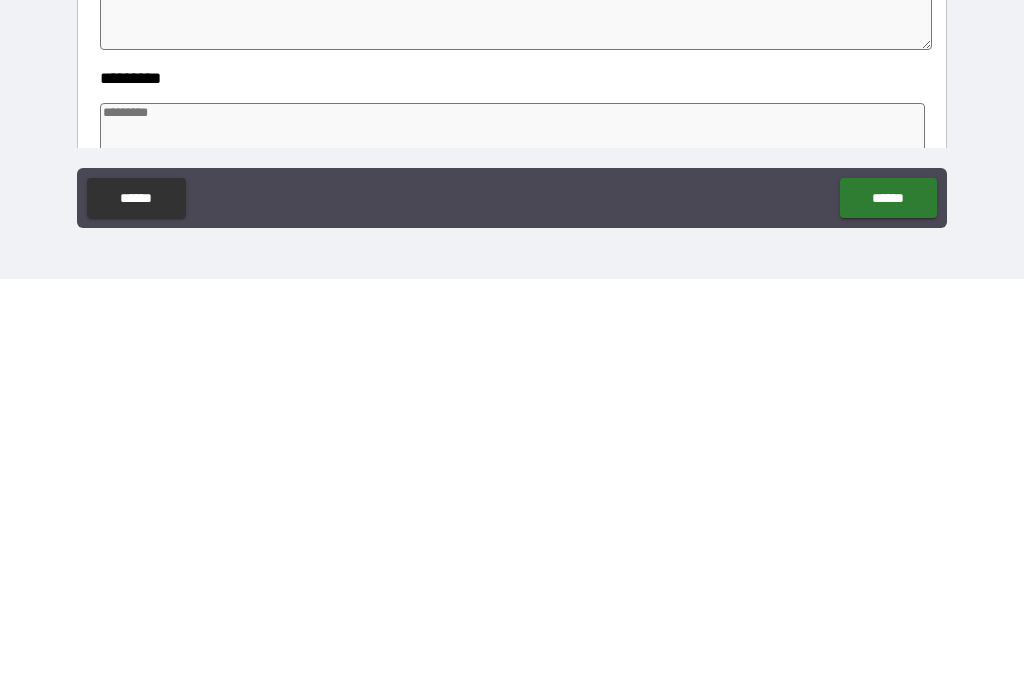 scroll, scrollTop: 260, scrollLeft: 0, axis: vertical 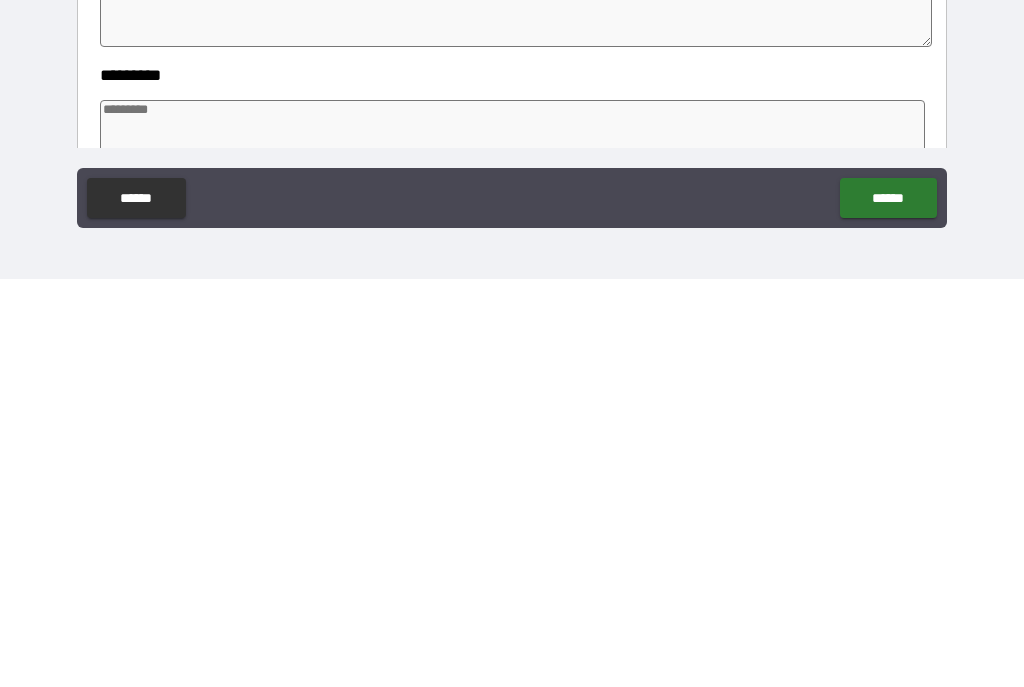 click at bounding box center [513, 546] 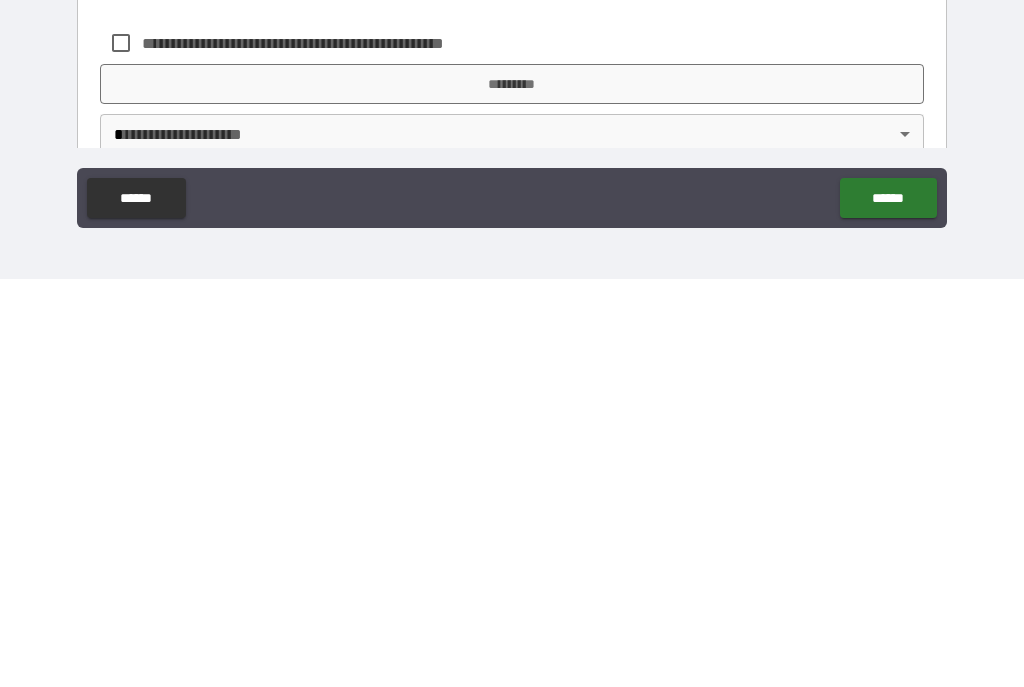 scroll, scrollTop: 578, scrollLeft: 0, axis: vertical 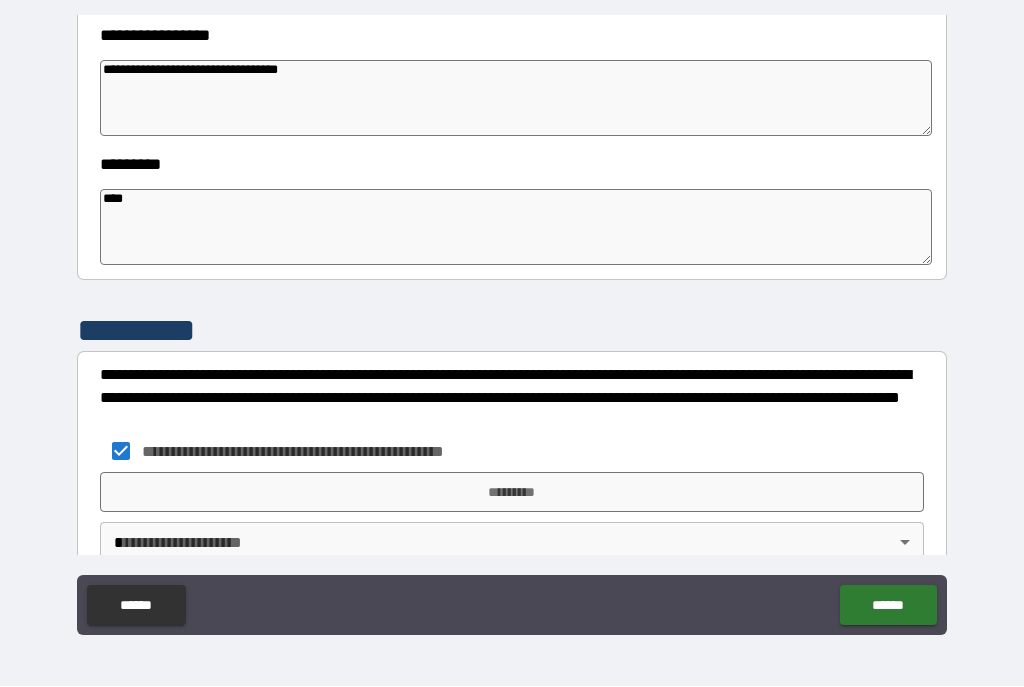 click on "*********" at bounding box center [512, 493] 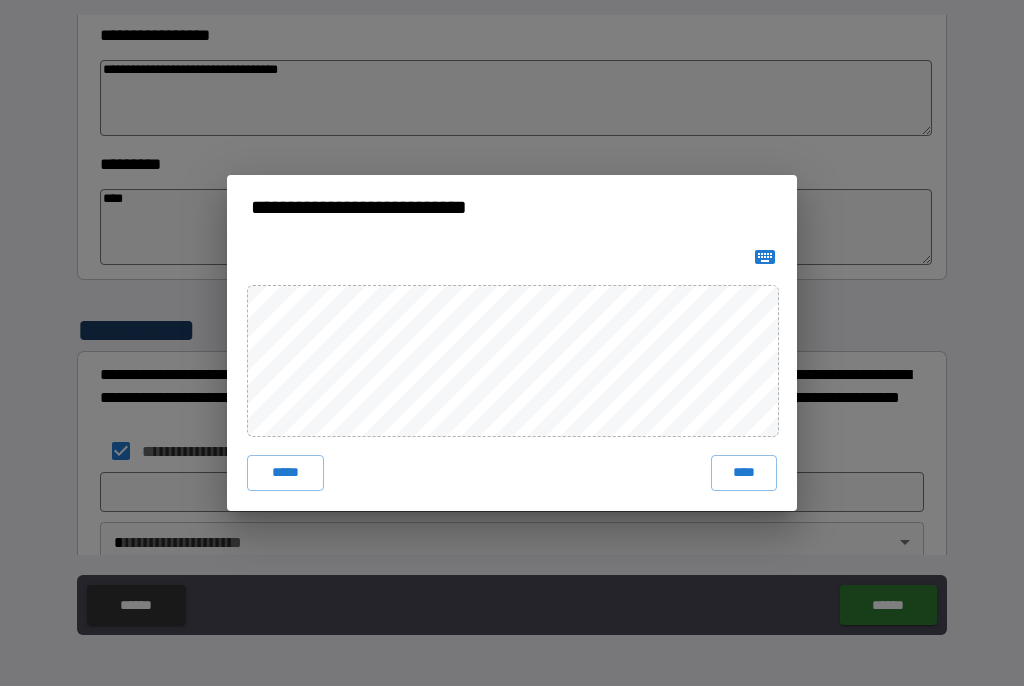 click on "**********" at bounding box center (512, 343) 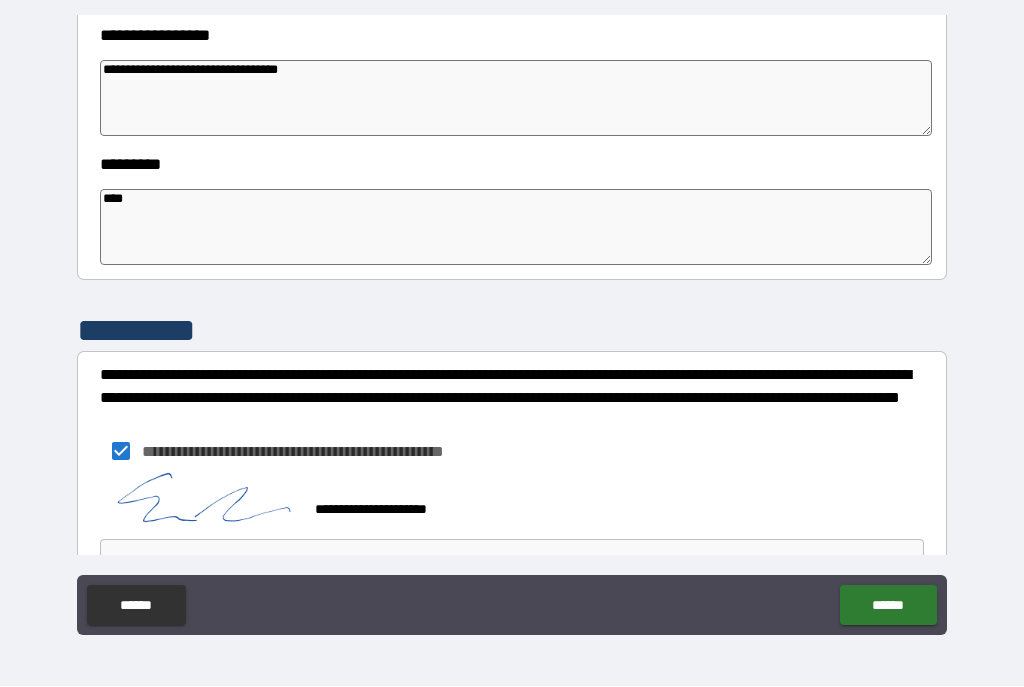 click on "**********" at bounding box center [512, 452] 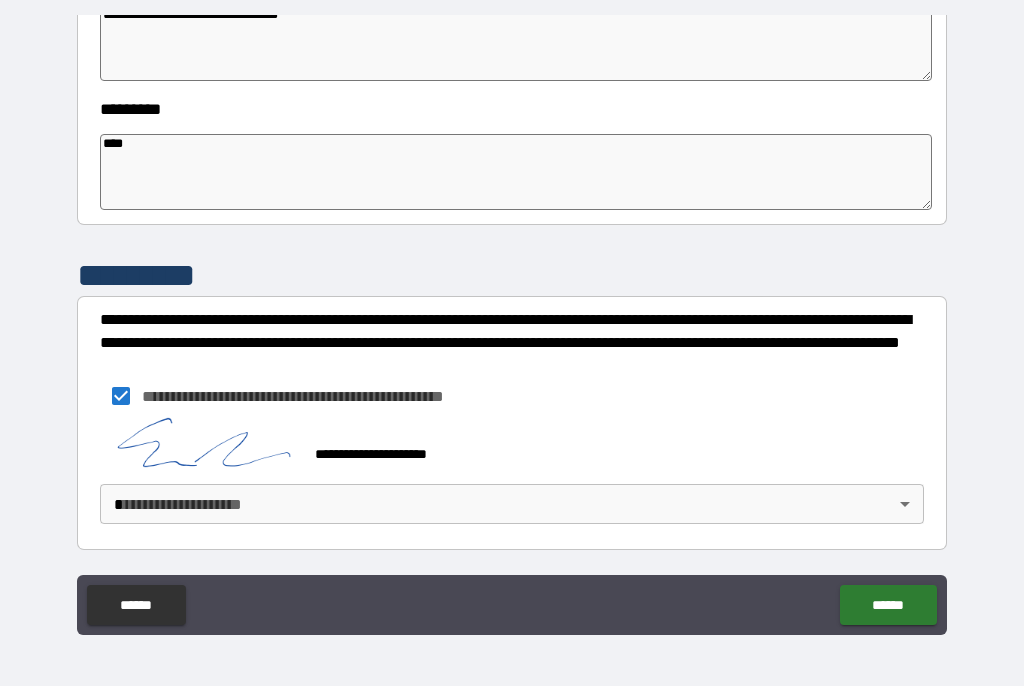 scroll, scrollTop: 633, scrollLeft: 0, axis: vertical 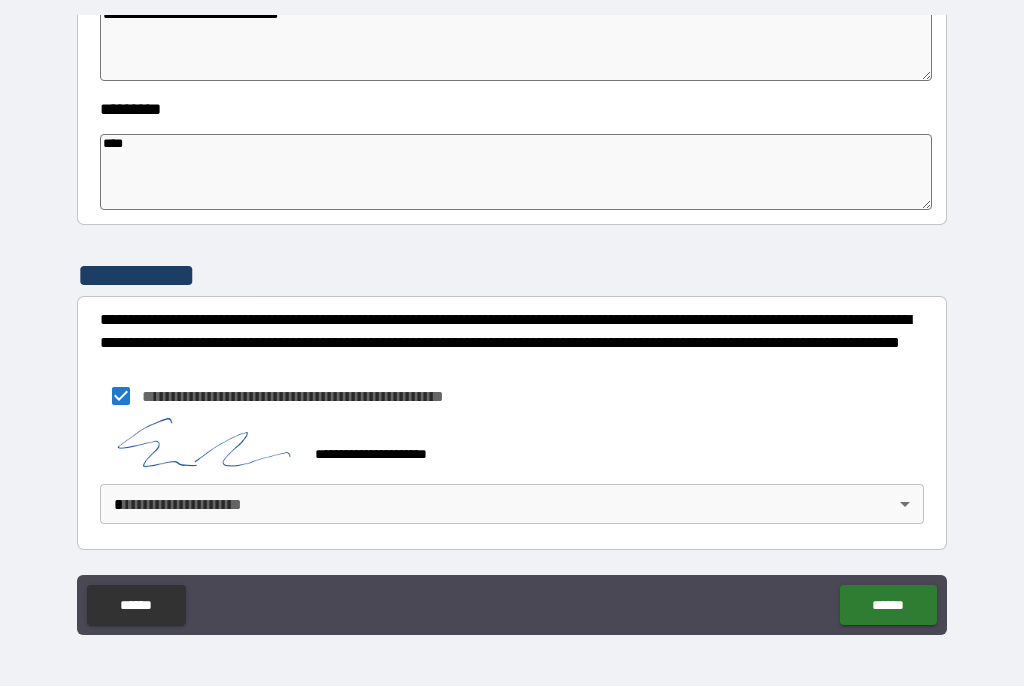 click on "**********" at bounding box center [512, 325] 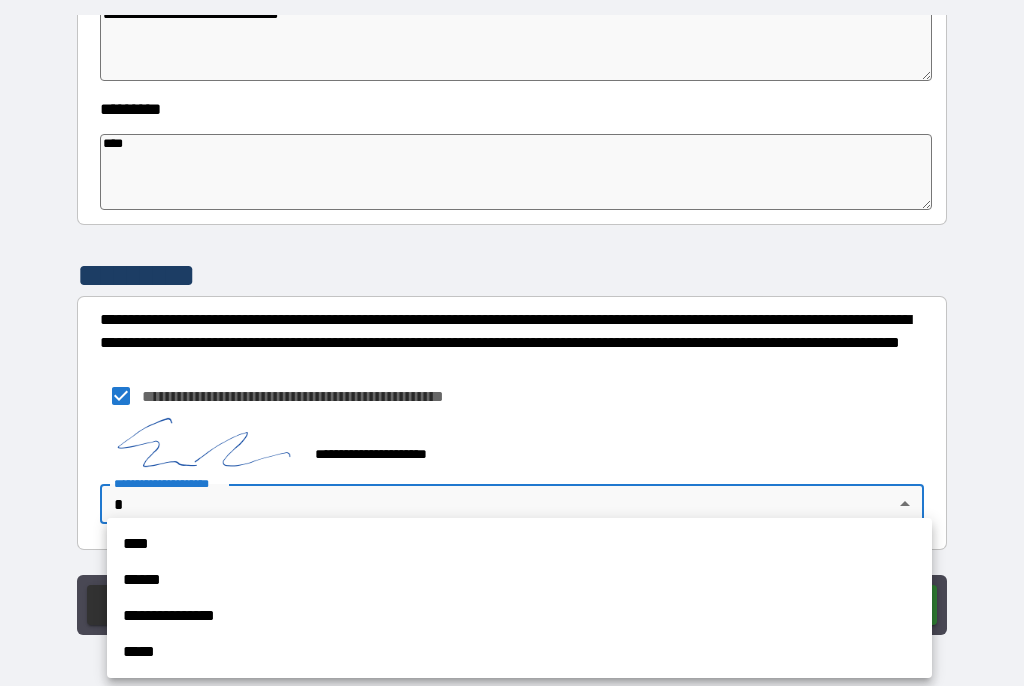 click on "**********" at bounding box center [519, 617] 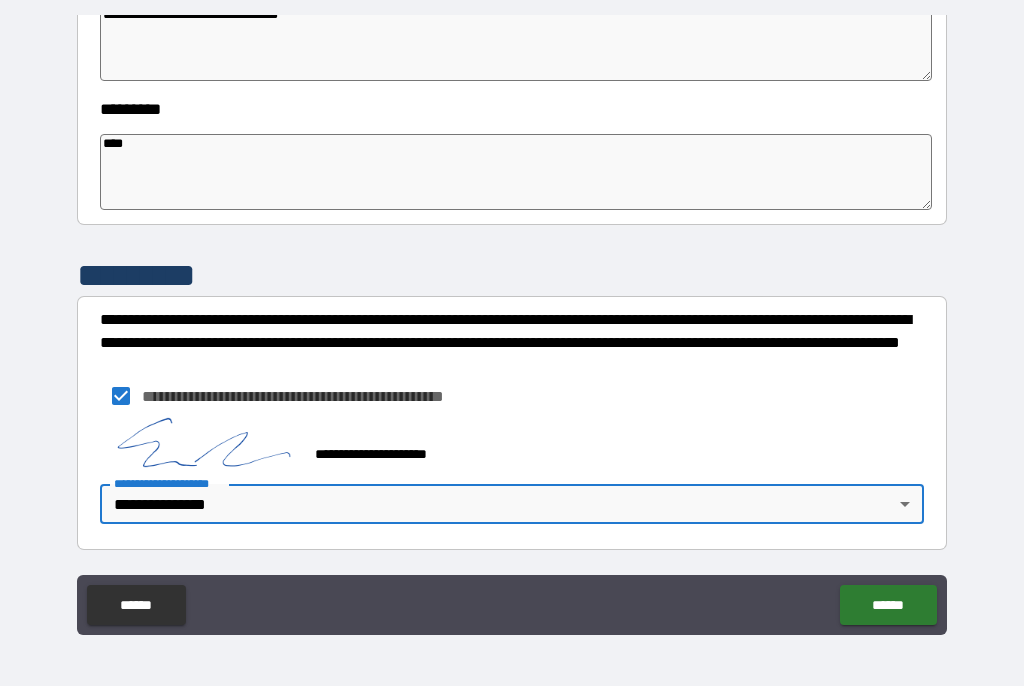click on "******" at bounding box center [888, 606] 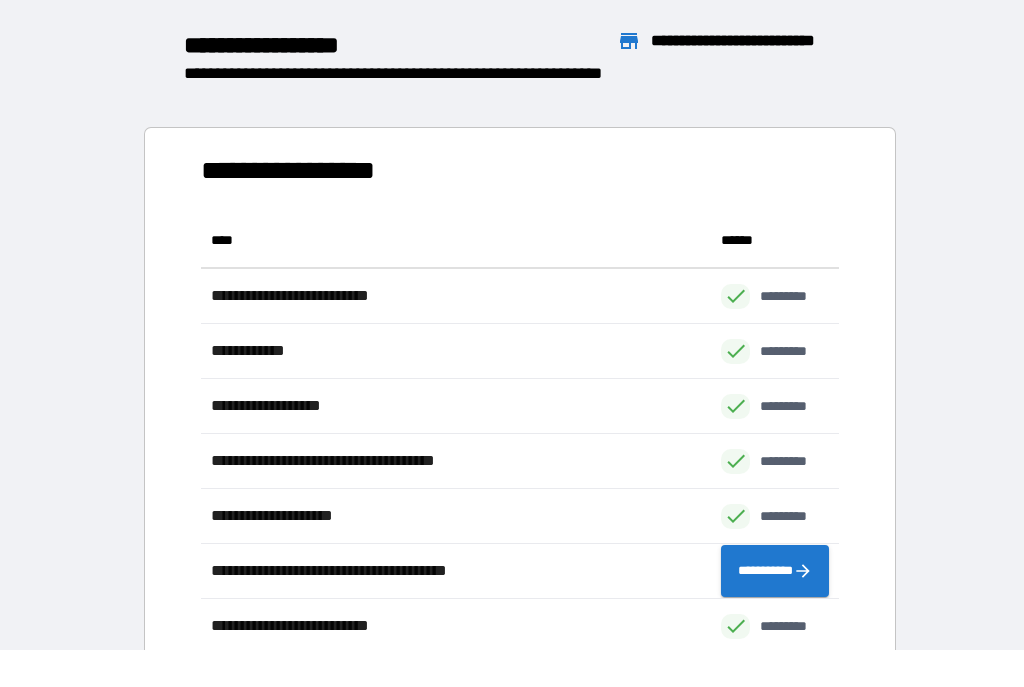 scroll, scrollTop: 1, scrollLeft: 1, axis: both 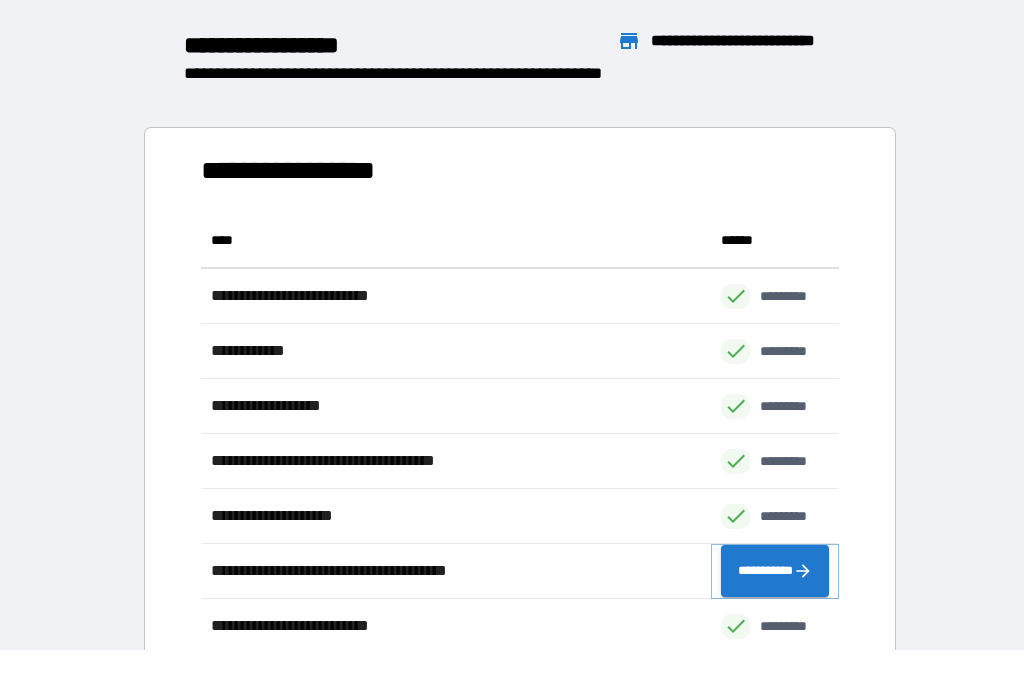 click on "**********" at bounding box center (775, 572) 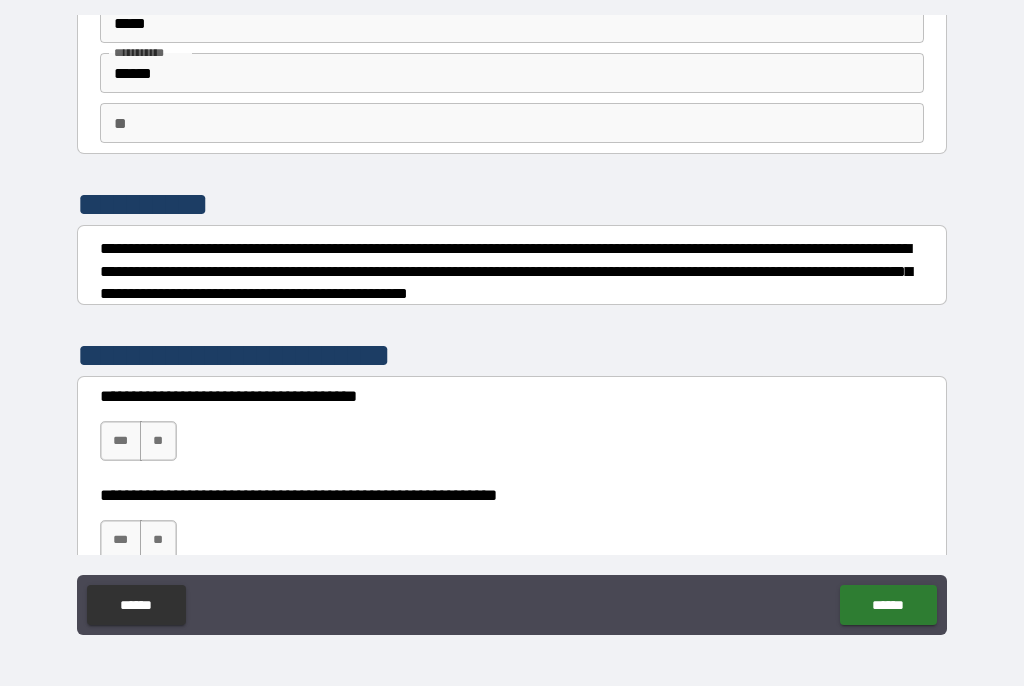 scroll, scrollTop: 119, scrollLeft: 0, axis: vertical 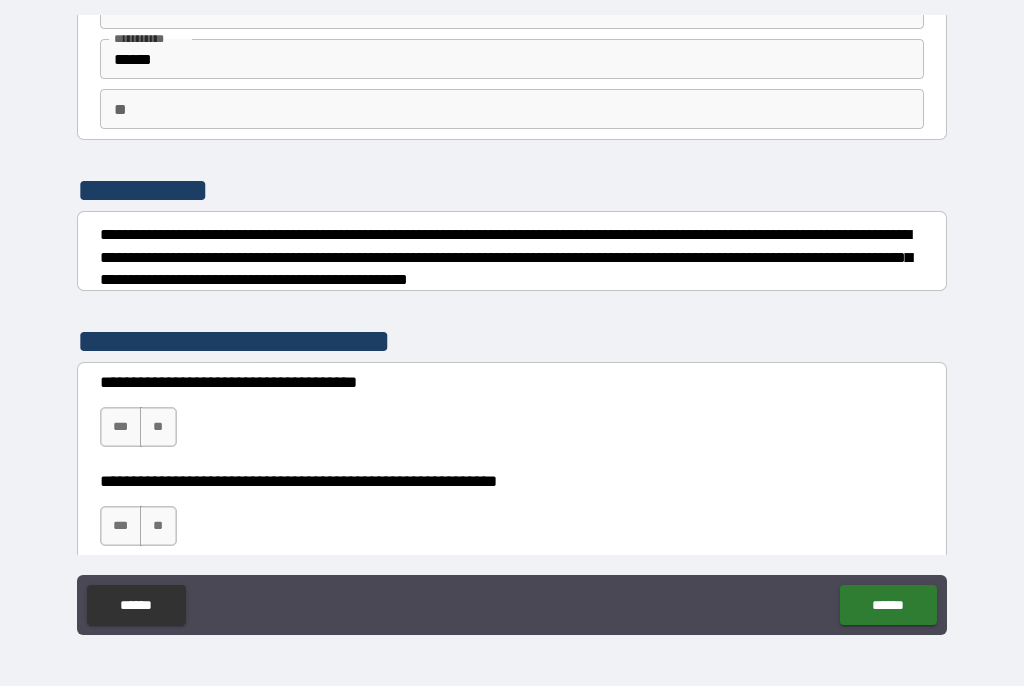 click on "**" at bounding box center (158, 428) 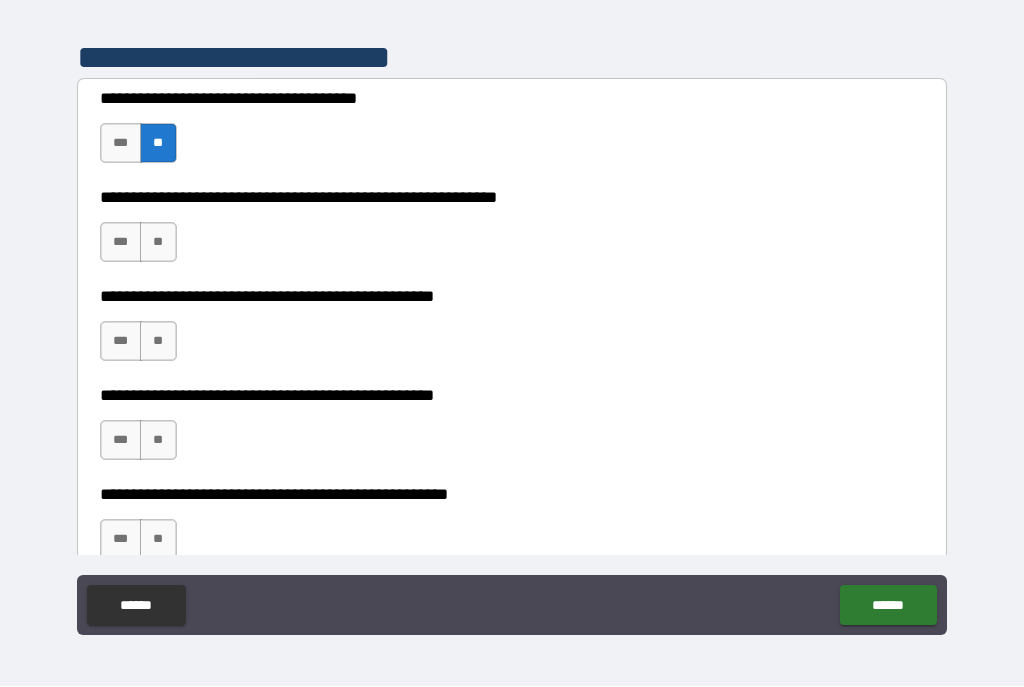 click on "**********" at bounding box center [512, 328] 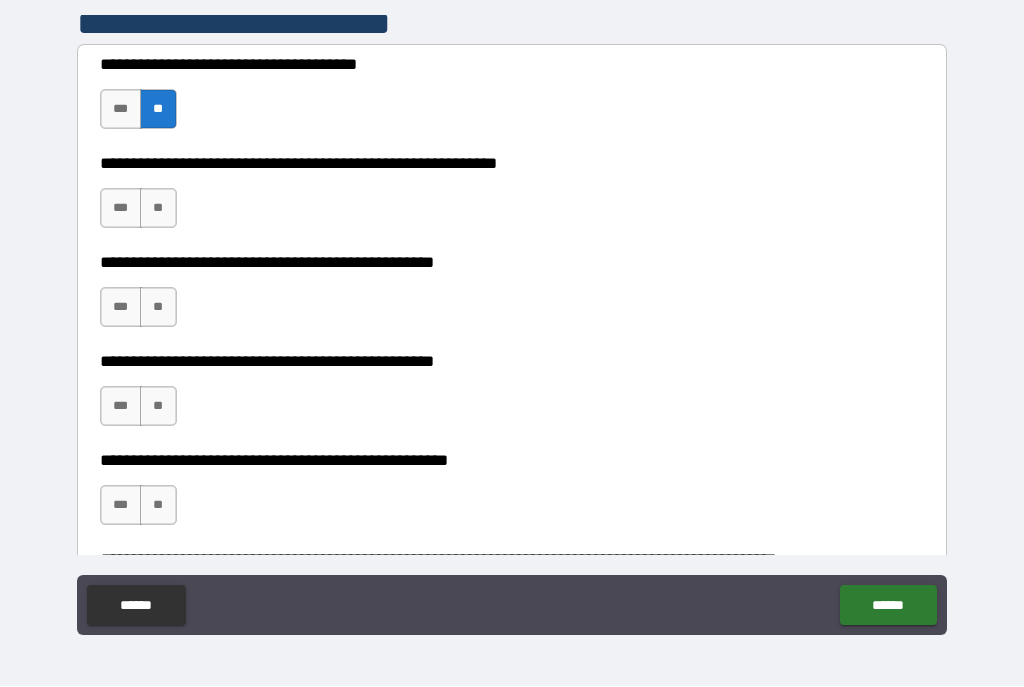 scroll, scrollTop: 443, scrollLeft: 0, axis: vertical 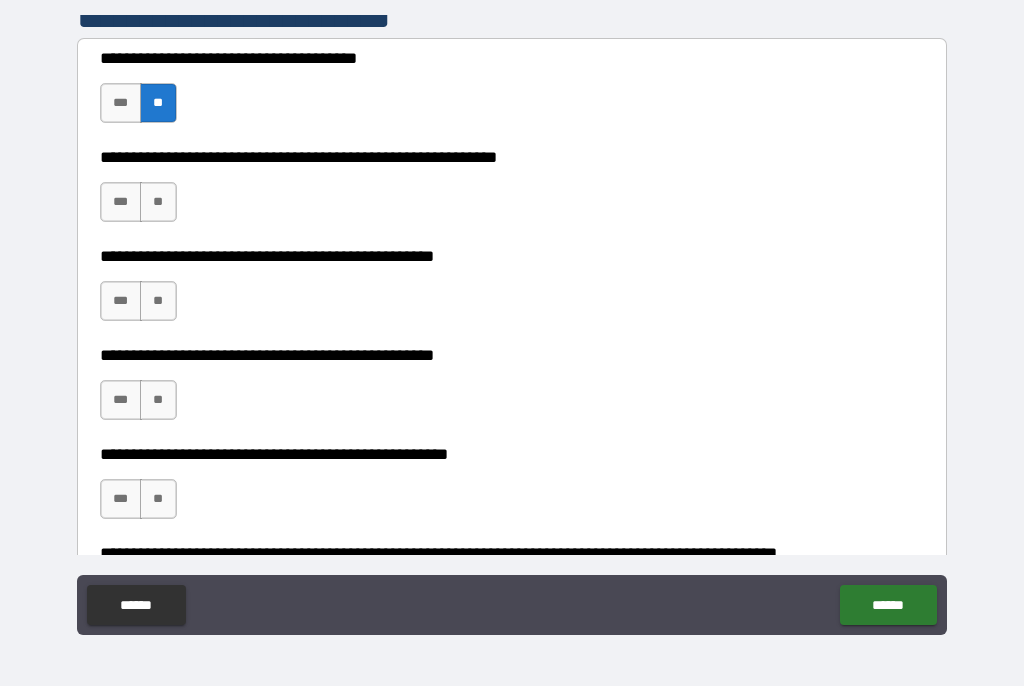 click on "**" at bounding box center (158, 203) 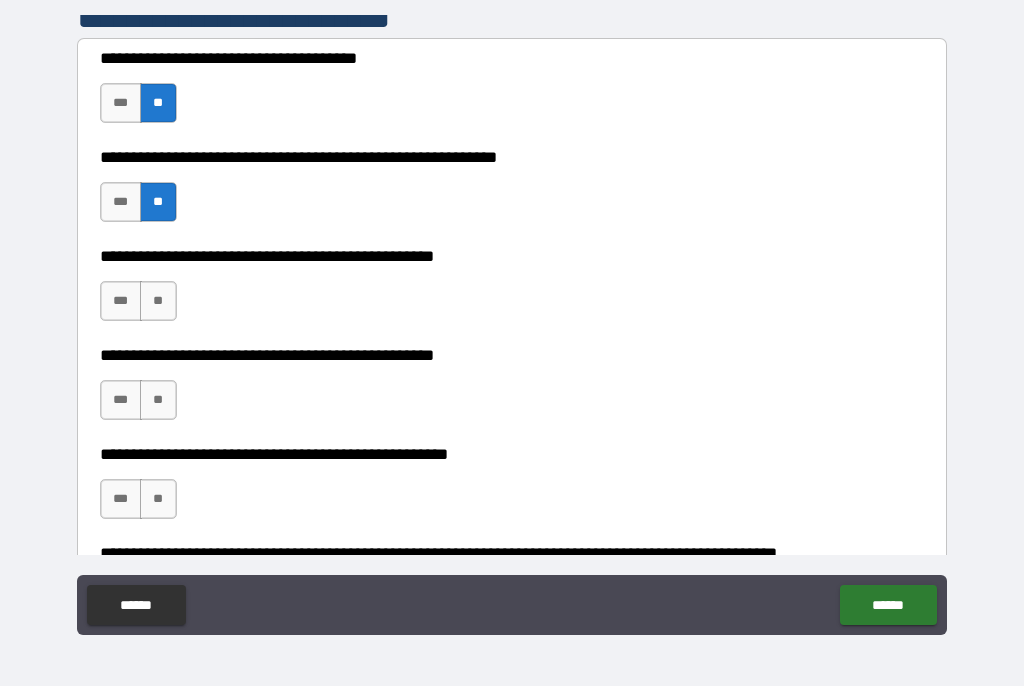 click on "**" at bounding box center [158, 302] 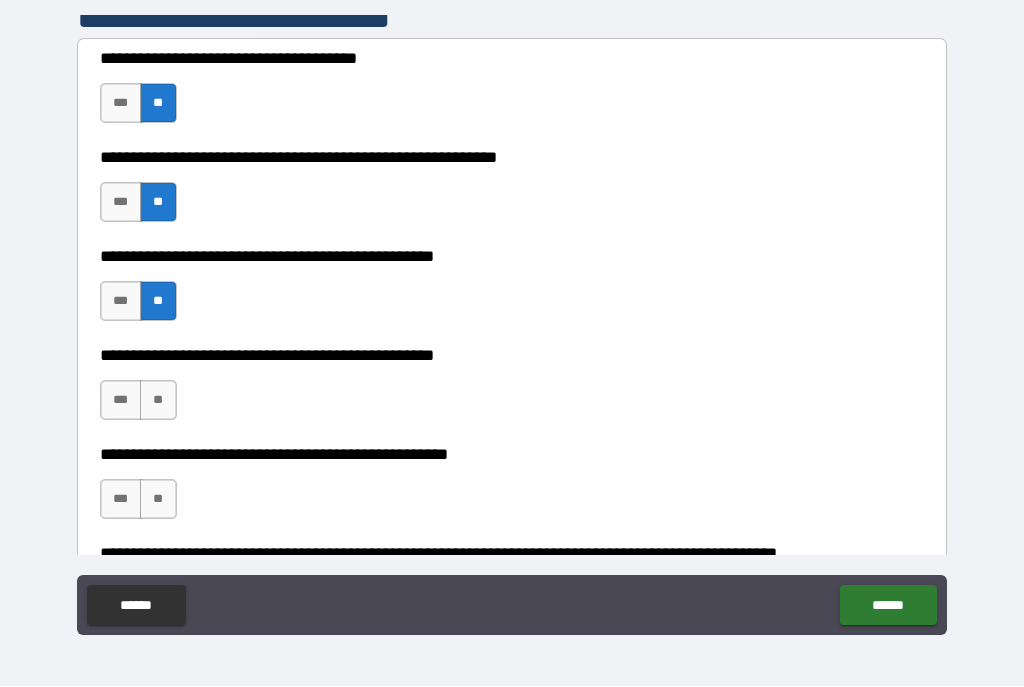 click on "**" at bounding box center (158, 401) 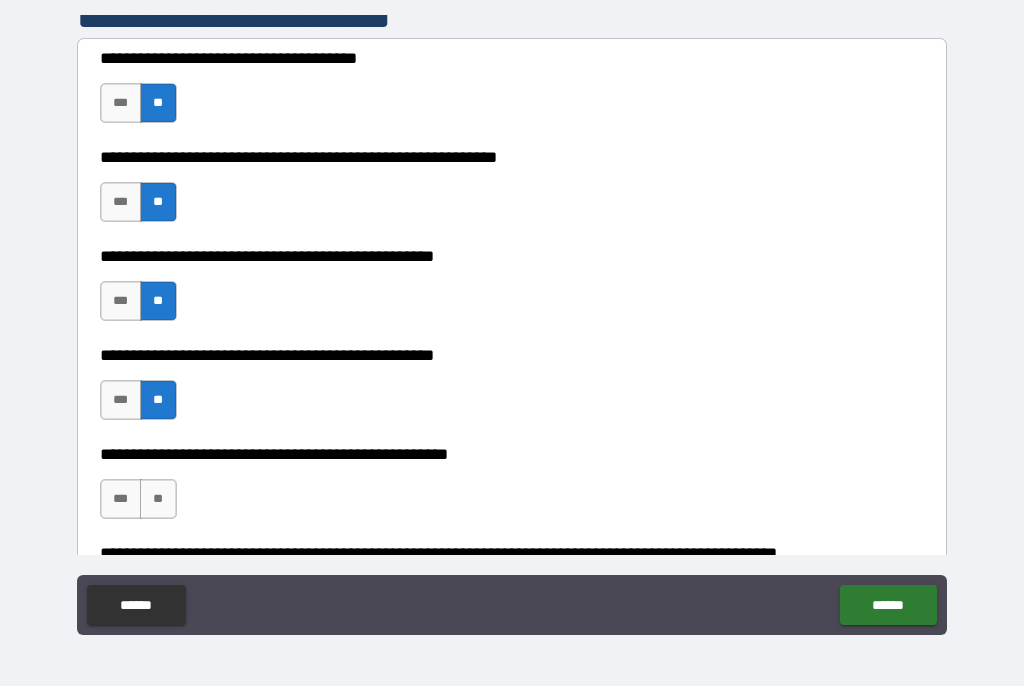 click on "**" at bounding box center [158, 500] 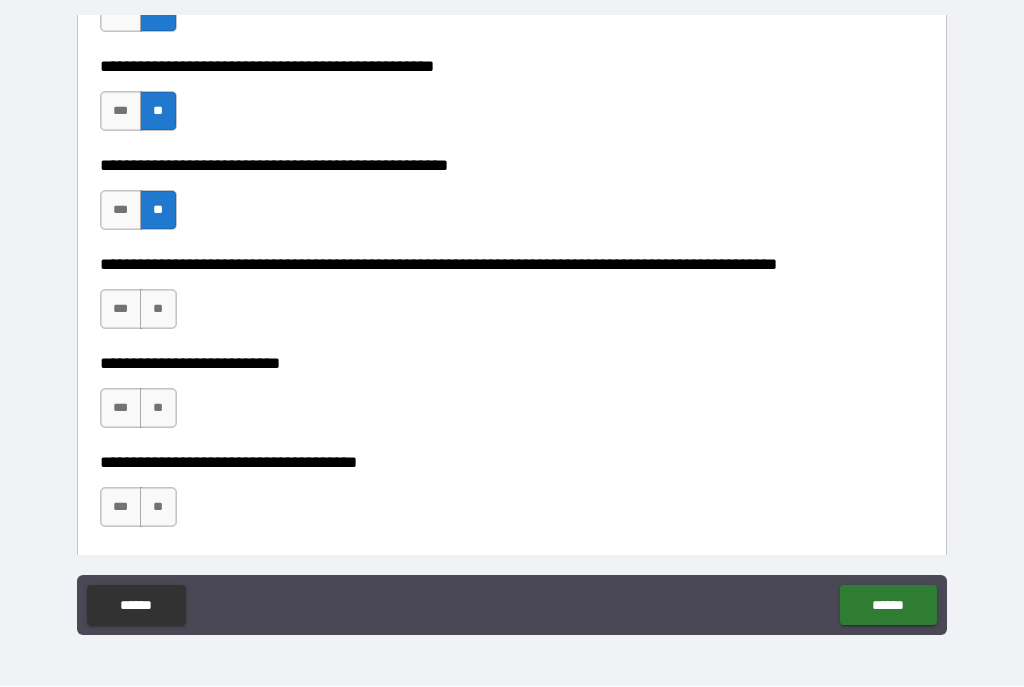 scroll, scrollTop: 749, scrollLeft: 0, axis: vertical 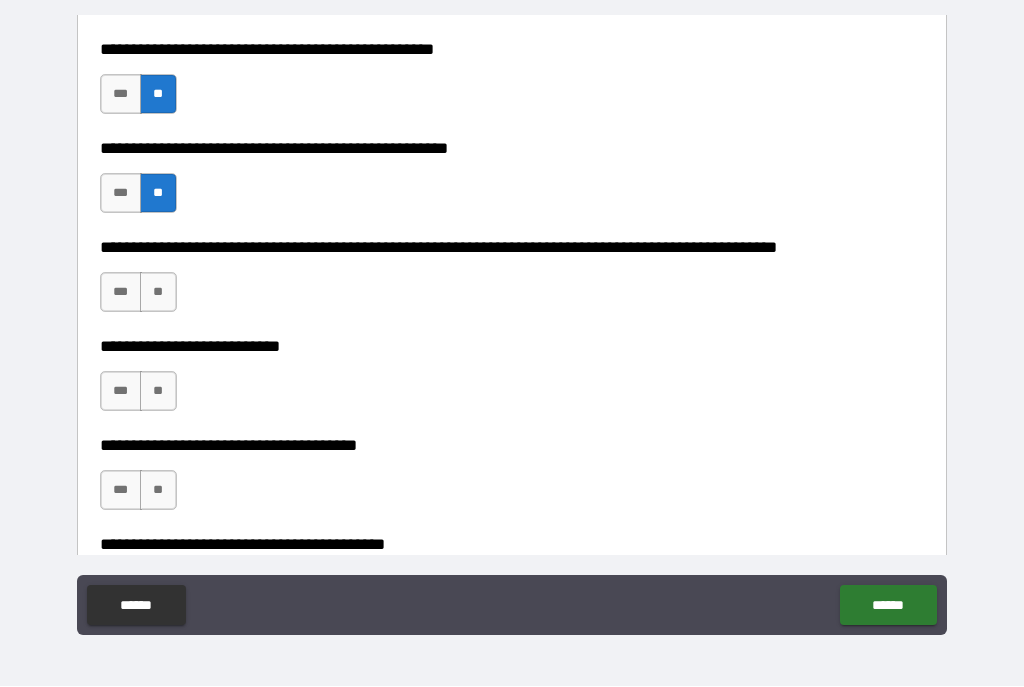 click on "**********" at bounding box center [512, 283] 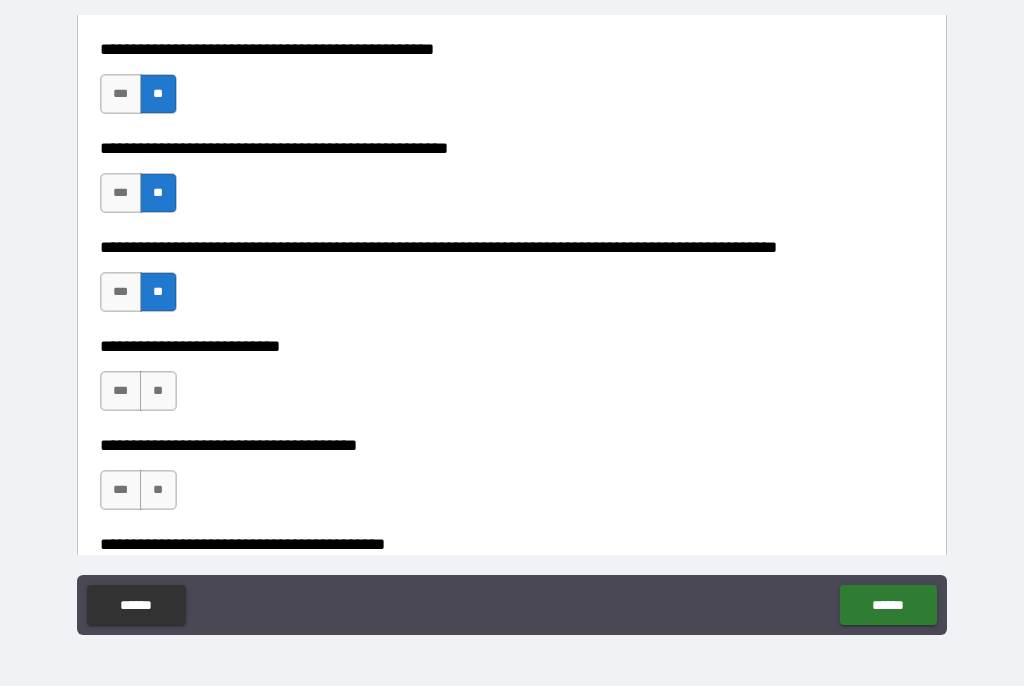 click on "**" at bounding box center [158, 392] 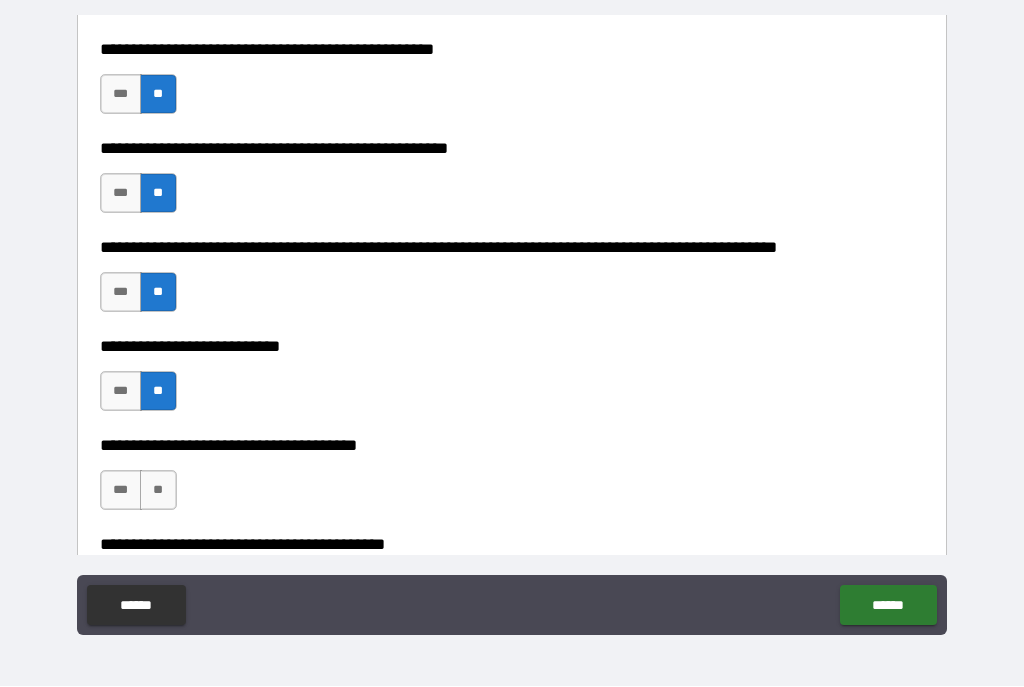 click on "**********" at bounding box center [512, 481] 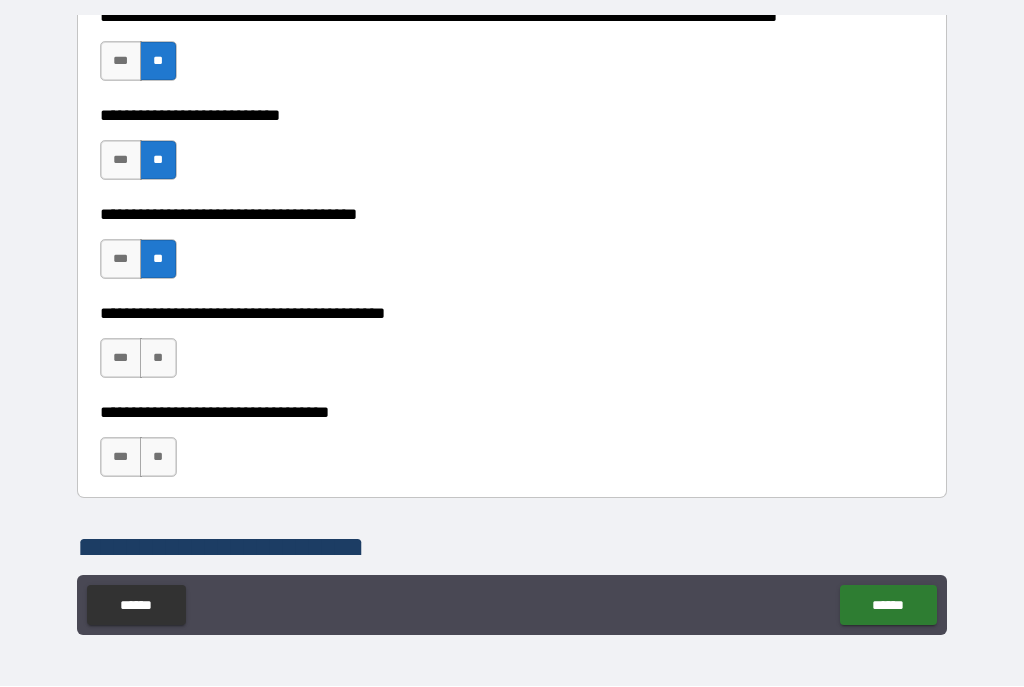 scroll, scrollTop: 992, scrollLeft: 0, axis: vertical 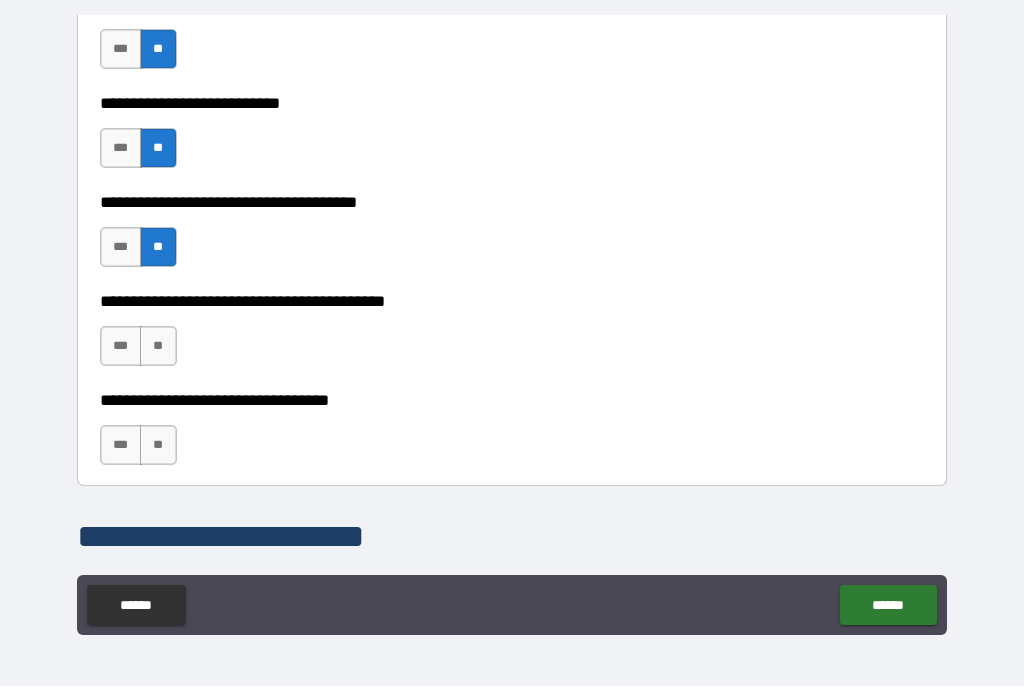 click on "**" at bounding box center [158, 347] 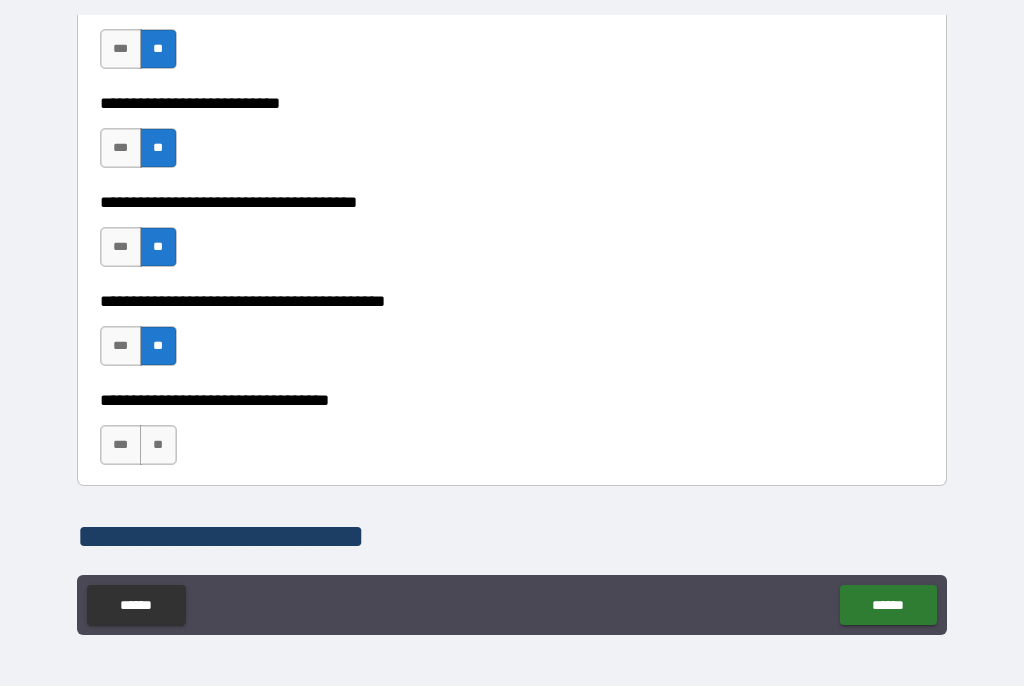 click on "**" at bounding box center (158, 446) 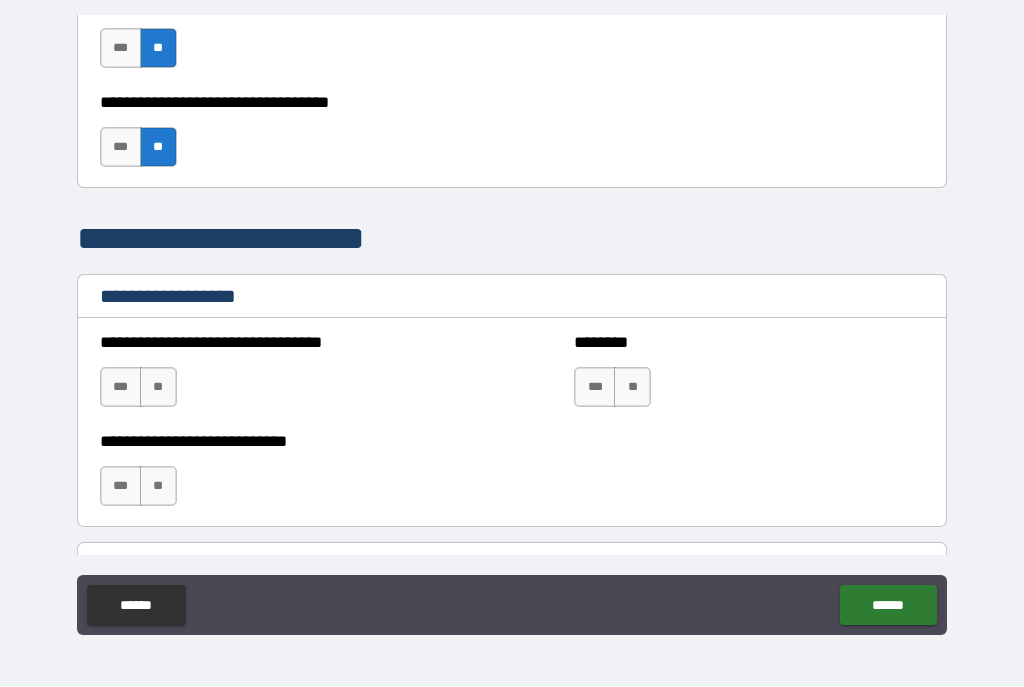 scroll, scrollTop: 1416, scrollLeft: 0, axis: vertical 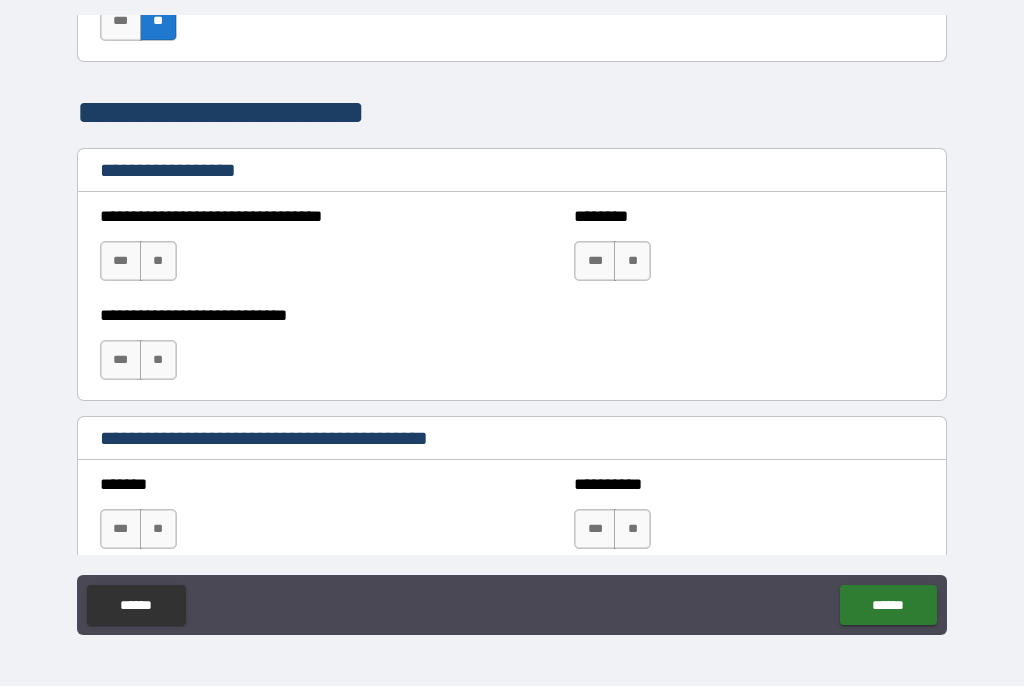 click on "**" at bounding box center [158, 262] 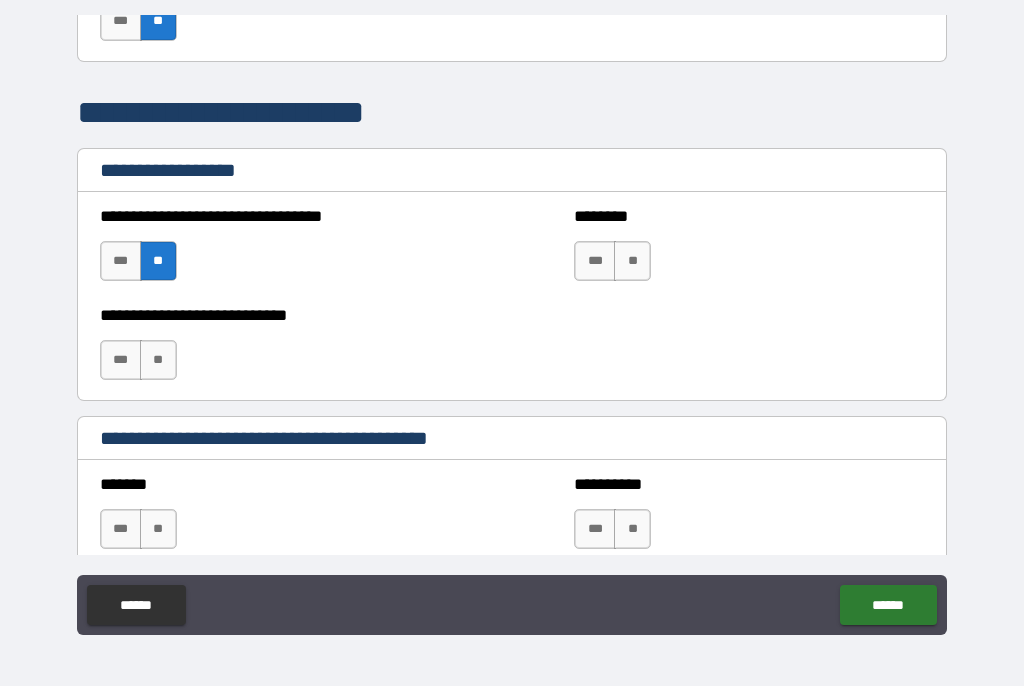 click on "**" at bounding box center [158, 361] 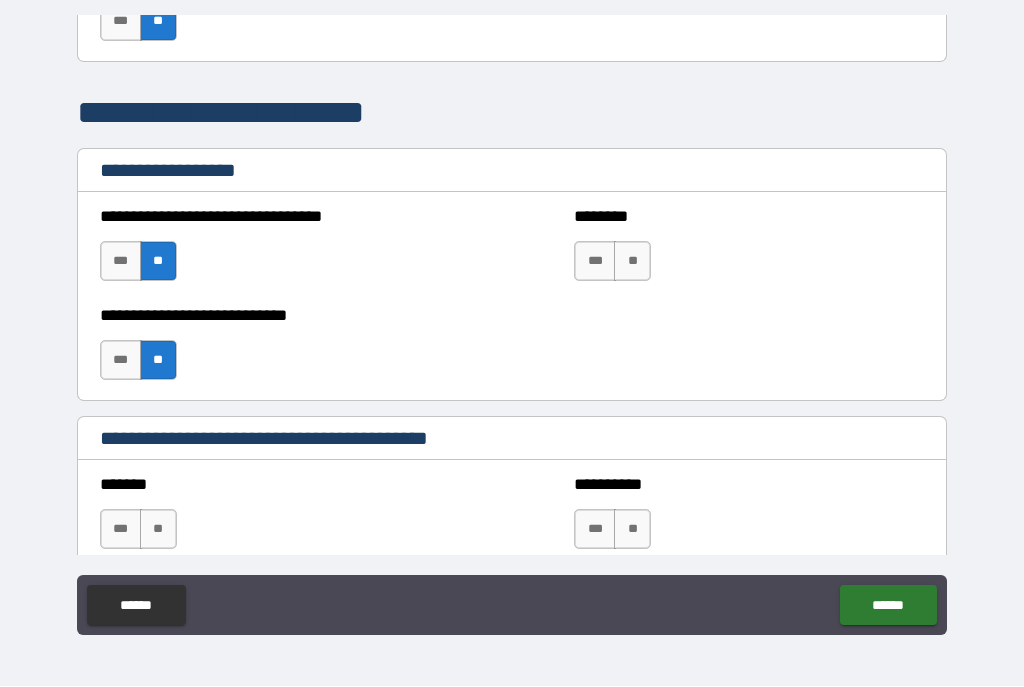 click on "**" at bounding box center [632, 262] 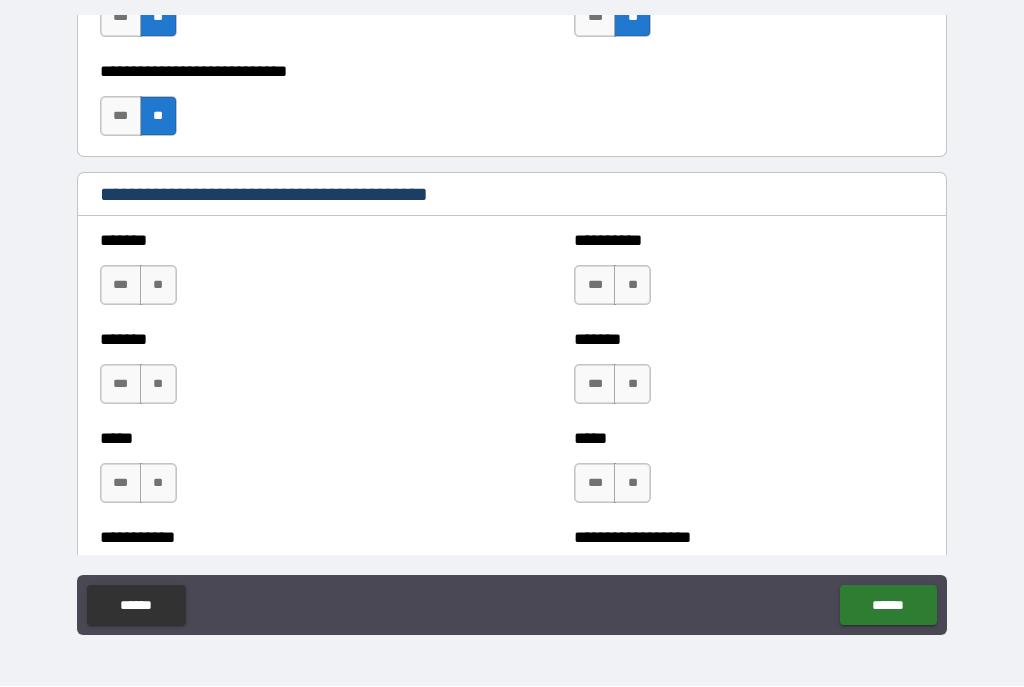 scroll, scrollTop: 1661, scrollLeft: 0, axis: vertical 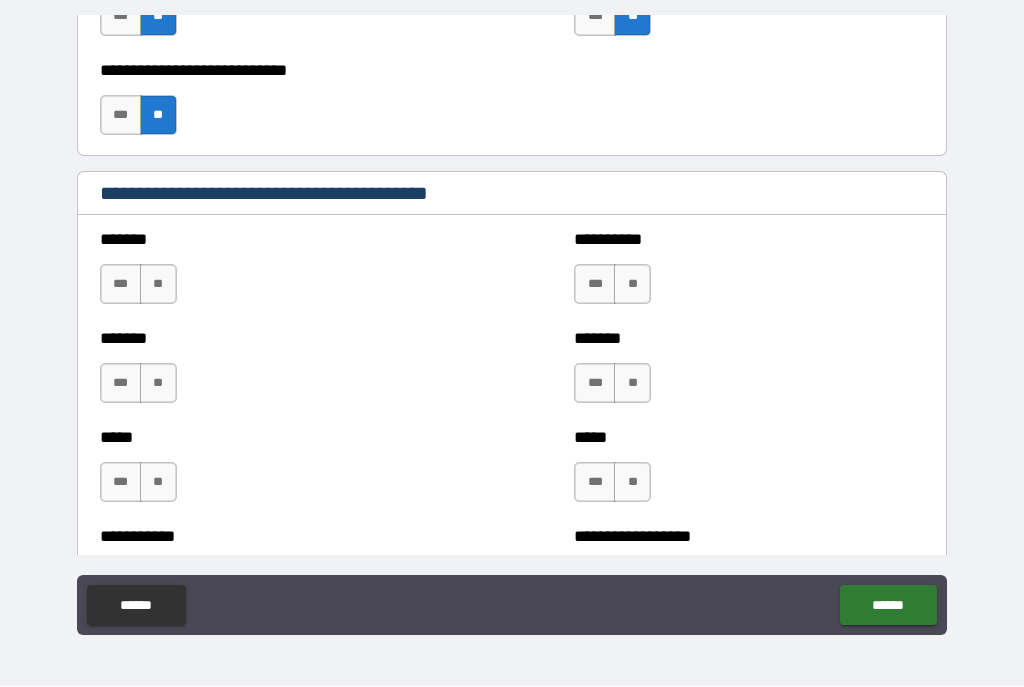 click on "**" at bounding box center [158, 285] 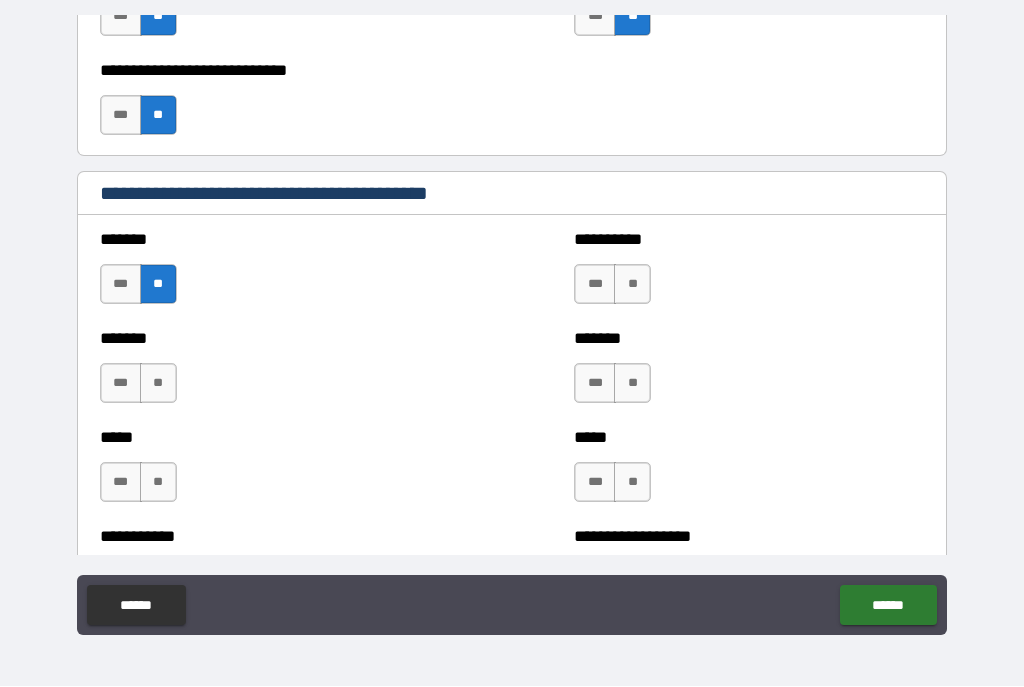 click on "**" at bounding box center (158, 384) 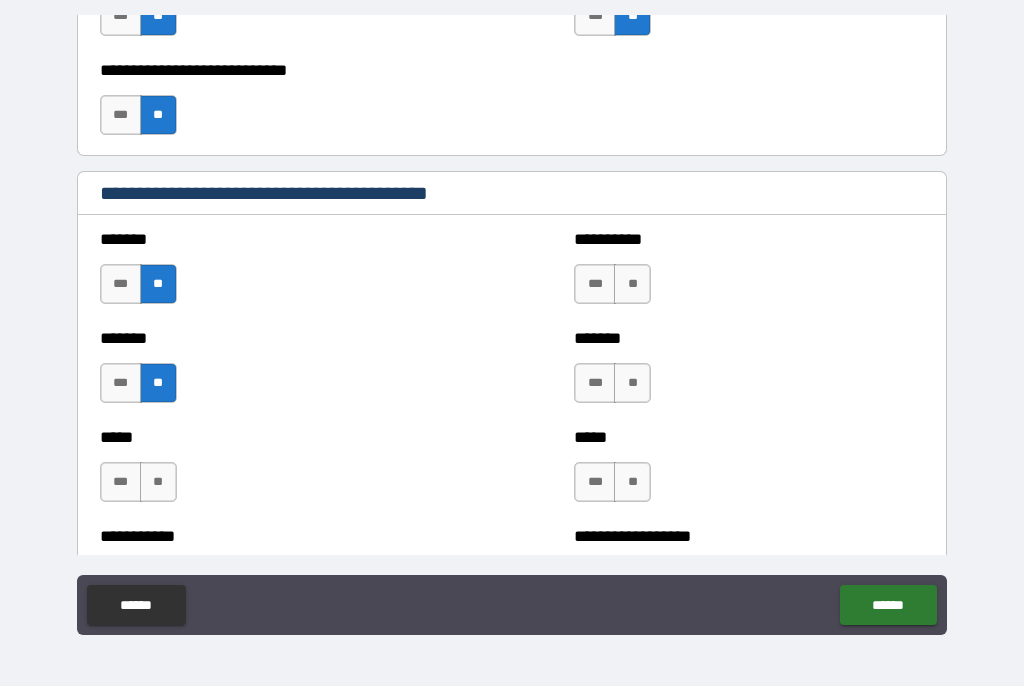 click on "**" at bounding box center (158, 483) 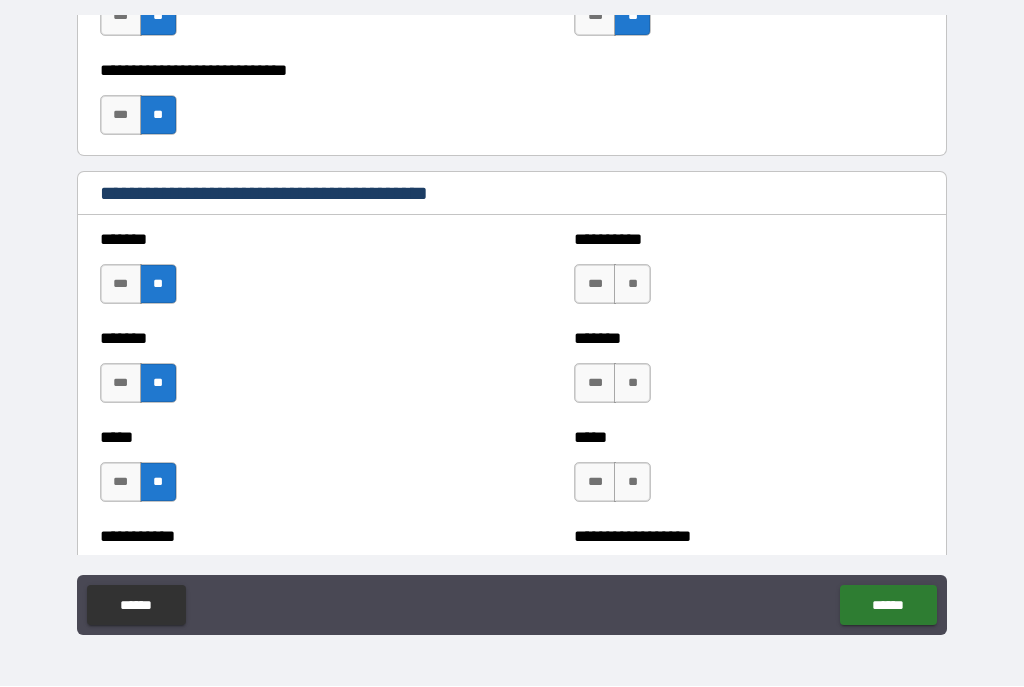 click on "**" at bounding box center (632, 285) 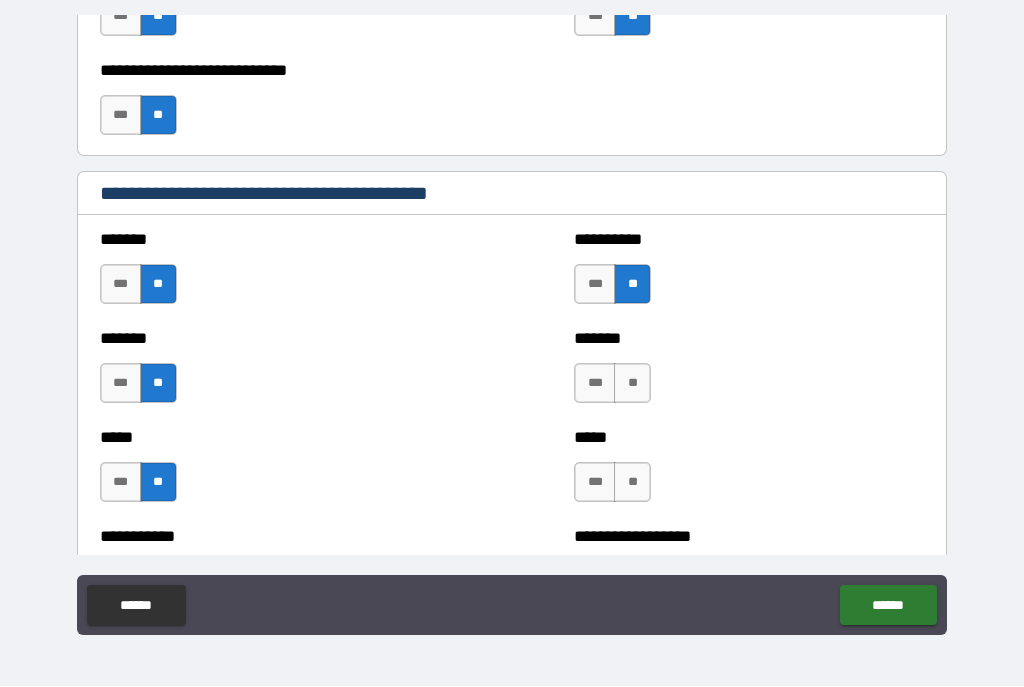 click on "**" at bounding box center (632, 384) 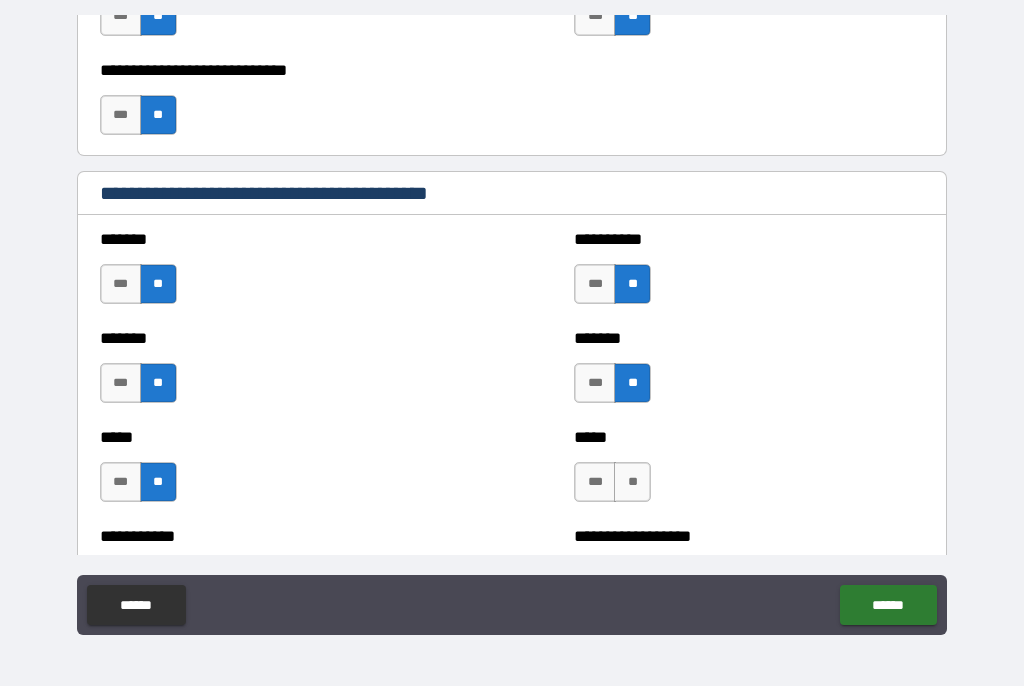 click on "**" at bounding box center (632, 483) 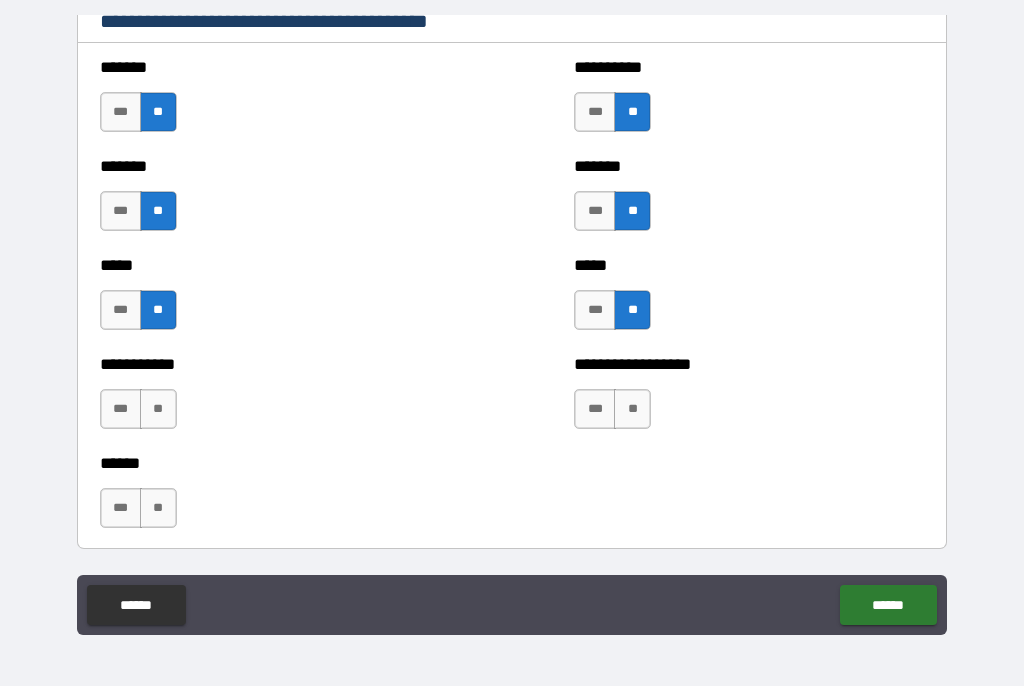 scroll, scrollTop: 1886, scrollLeft: 0, axis: vertical 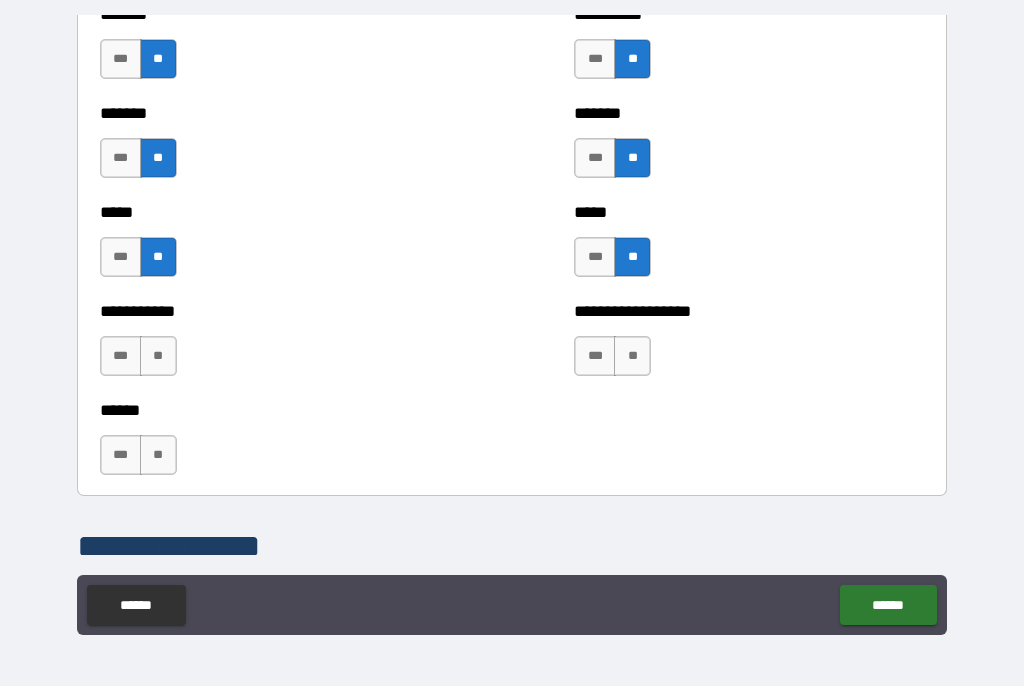 click on "**" at bounding box center [158, 357] 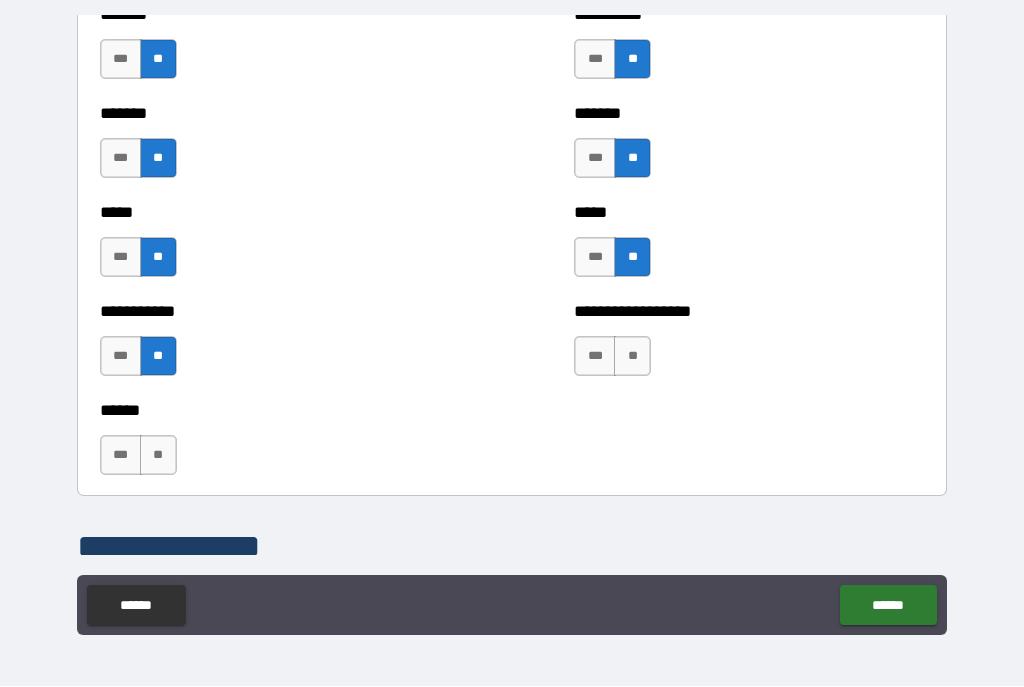 click on "**" at bounding box center [158, 456] 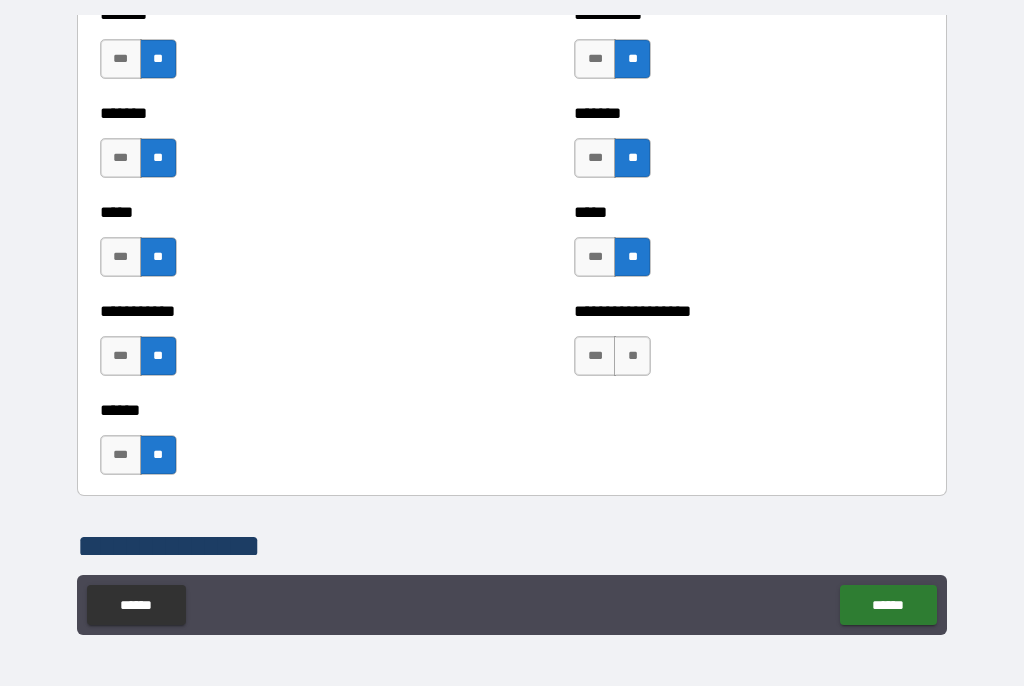 click on "**" at bounding box center (632, 357) 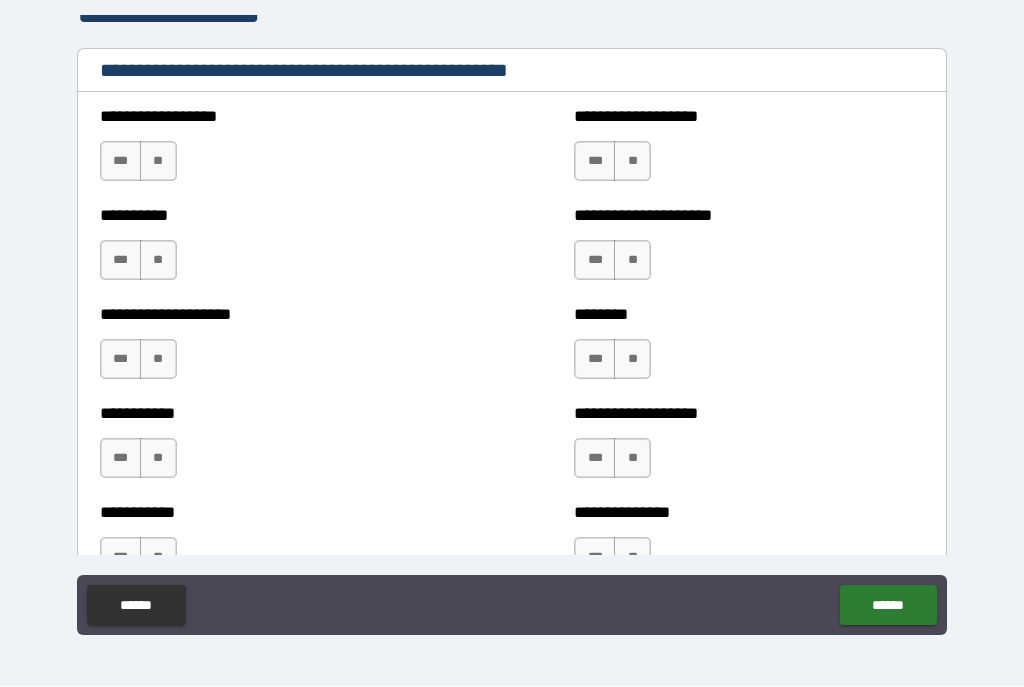 scroll, scrollTop: 2425, scrollLeft: 0, axis: vertical 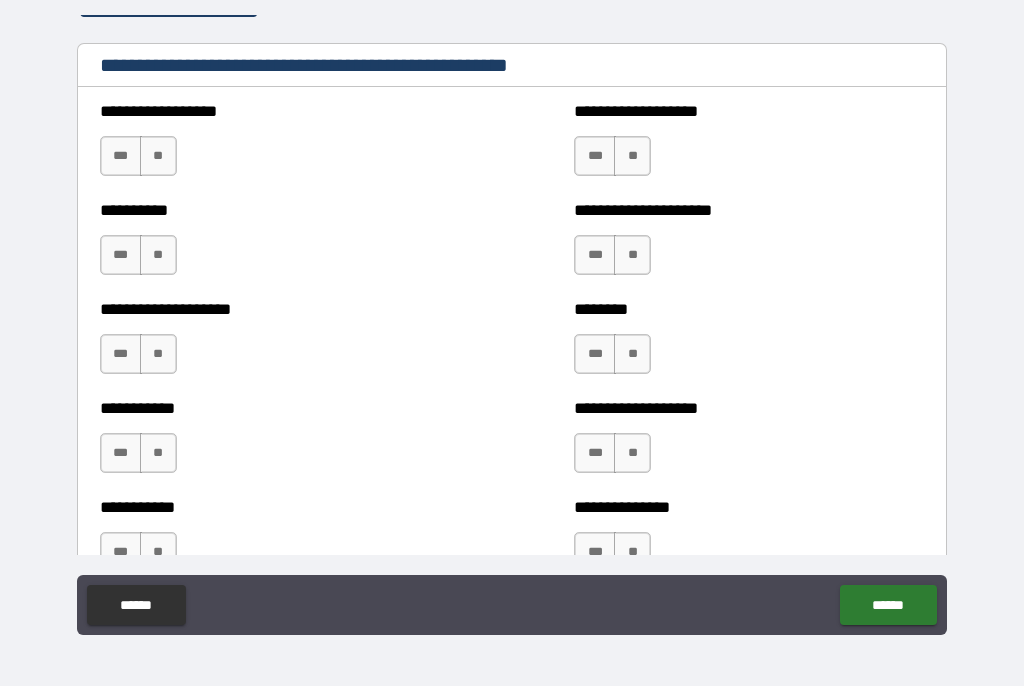 click on "**********" at bounding box center [512, 328] 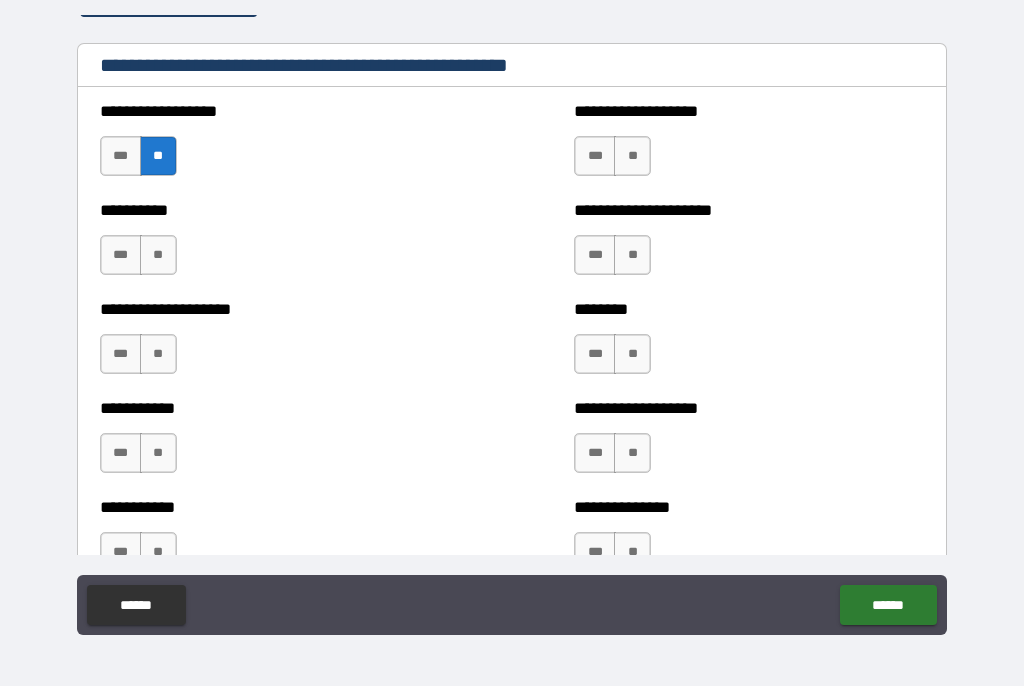 click on "**" at bounding box center [632, 157] 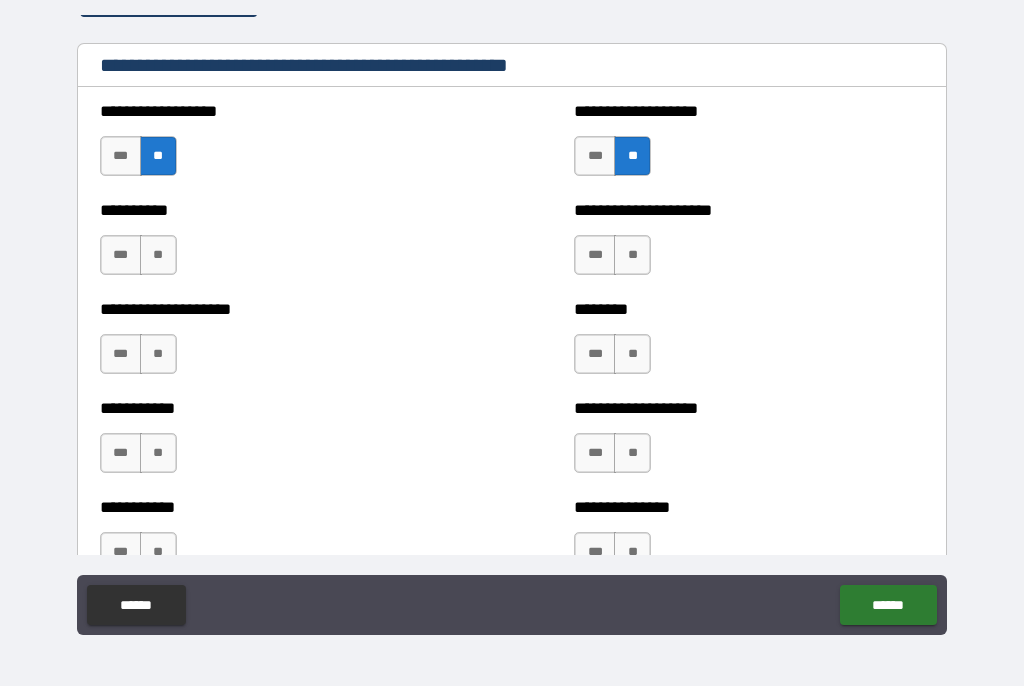 click on "**" at bounding box center [158, 256] 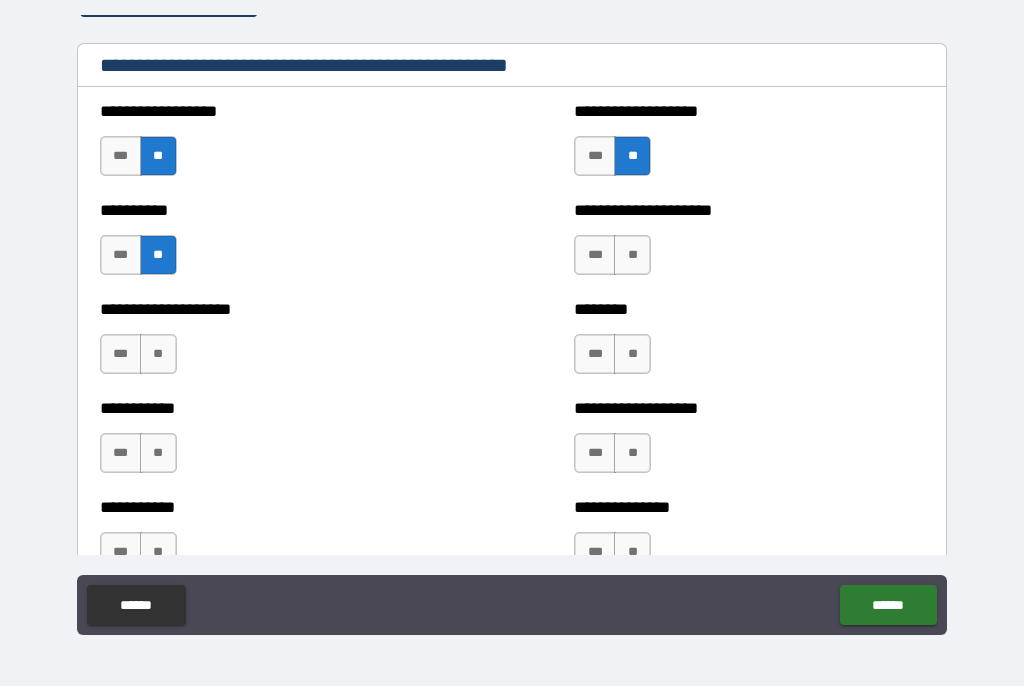 click on "**" at bounding box center [632, 256] 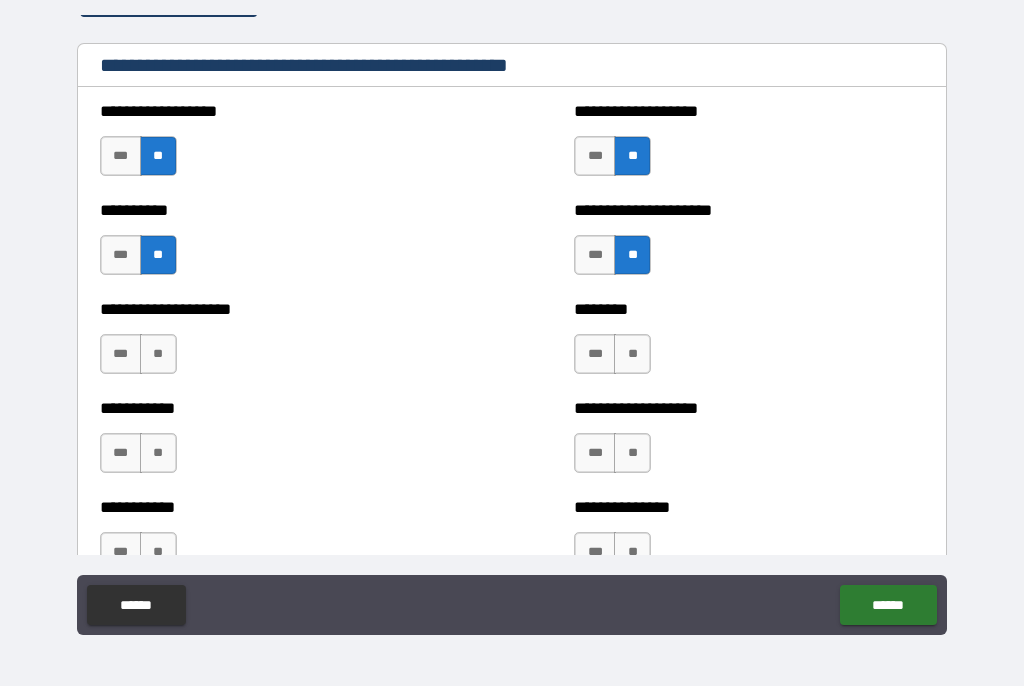 click on "**" at bounding box center (158, 355) 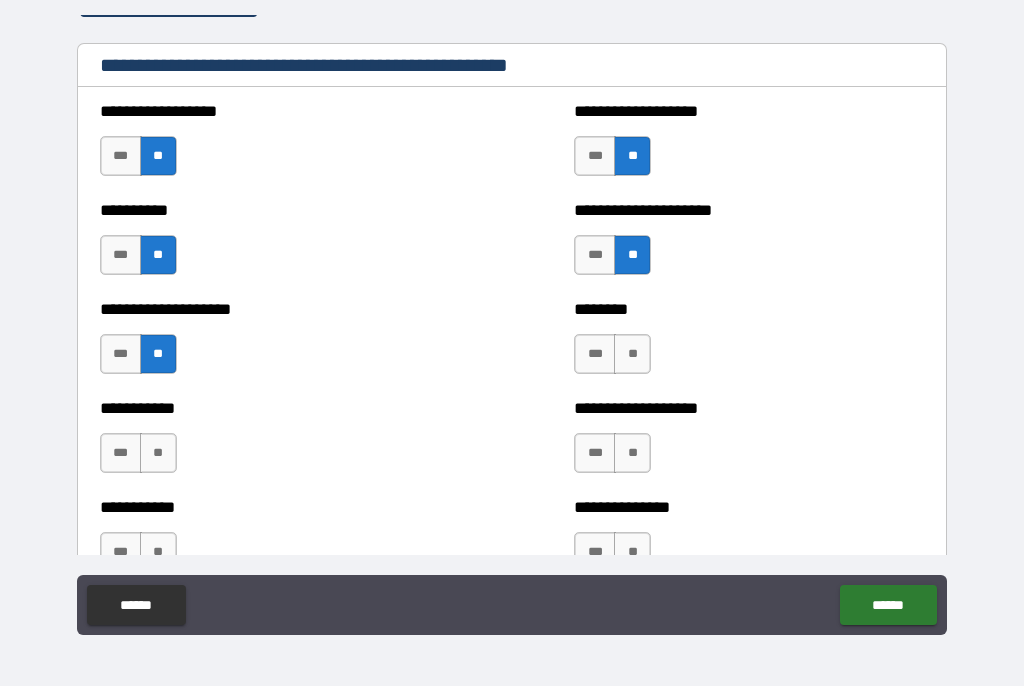 click on "**" at bounding box center (632, 355) 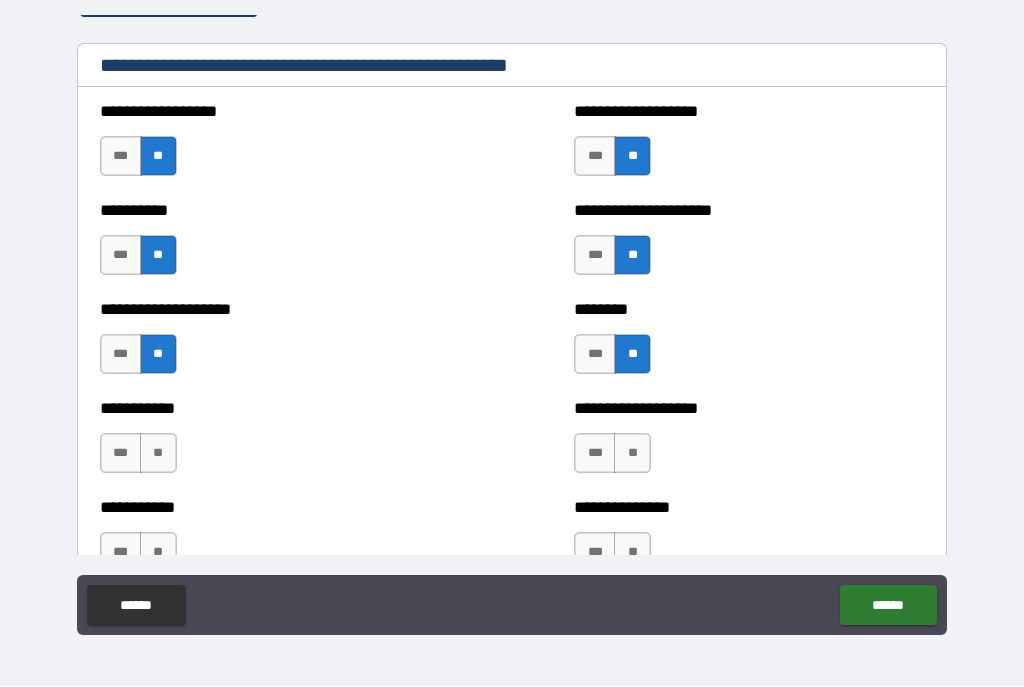 click on "**" at bounding box center [158, 454] 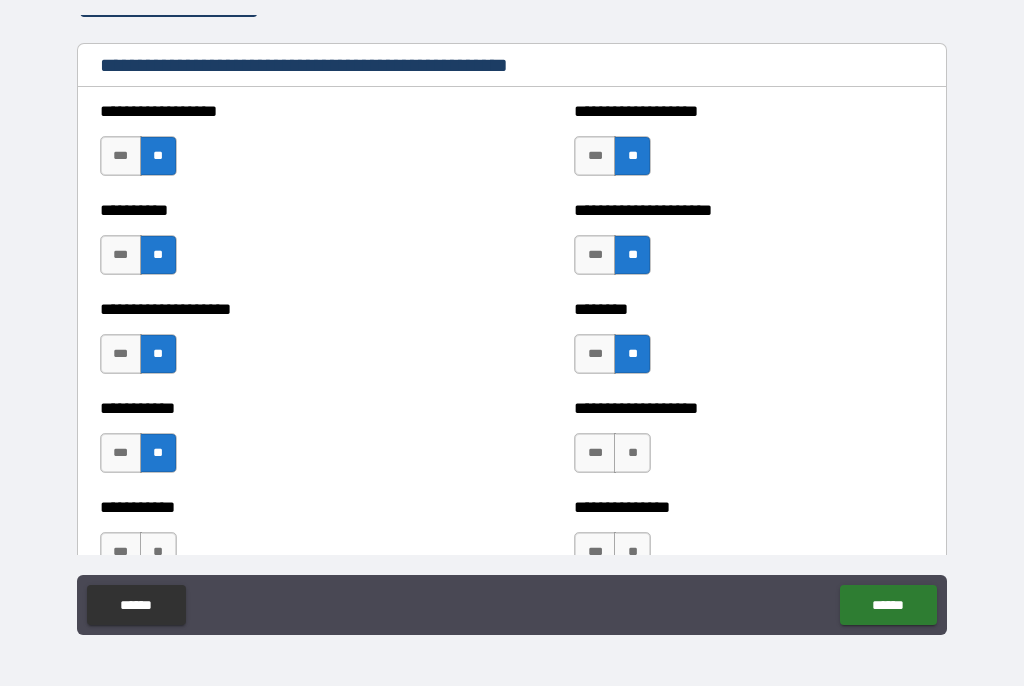 click on "**" at bounding box center [632, 454] 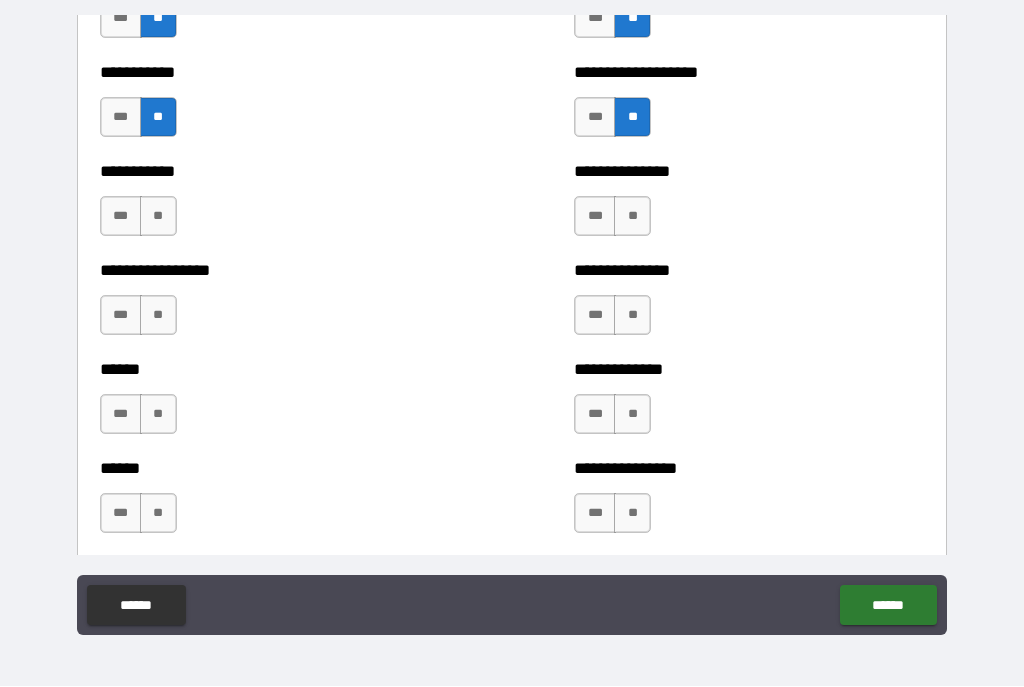 scroll, scrollTop: 2762, scrollLeft: 0, axis: vertical 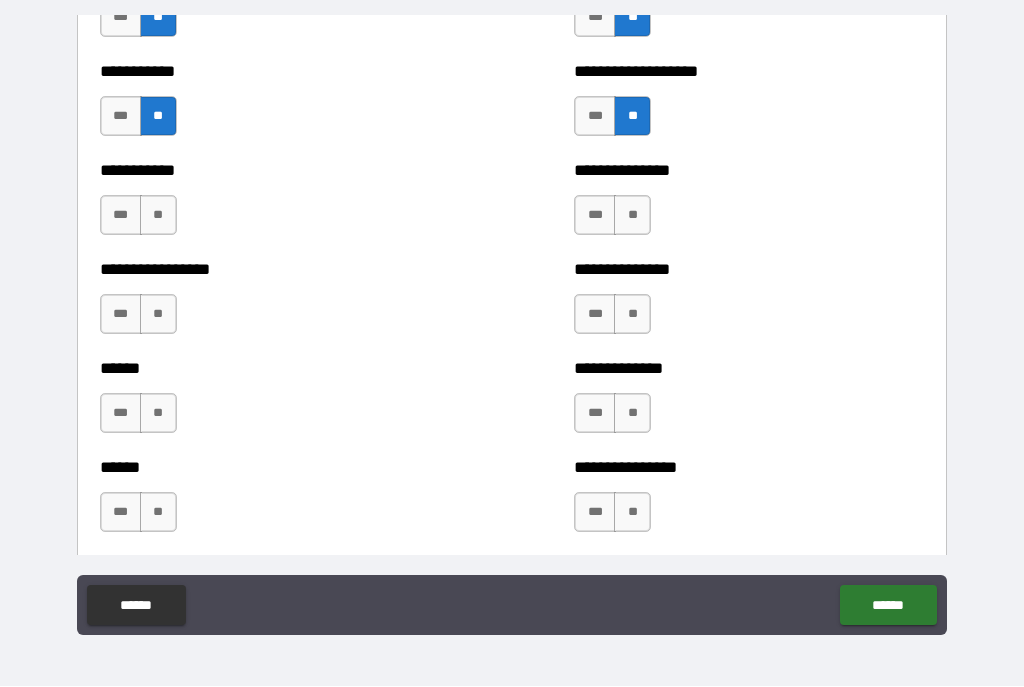 click on "**********" at bounding box center (275, 206) 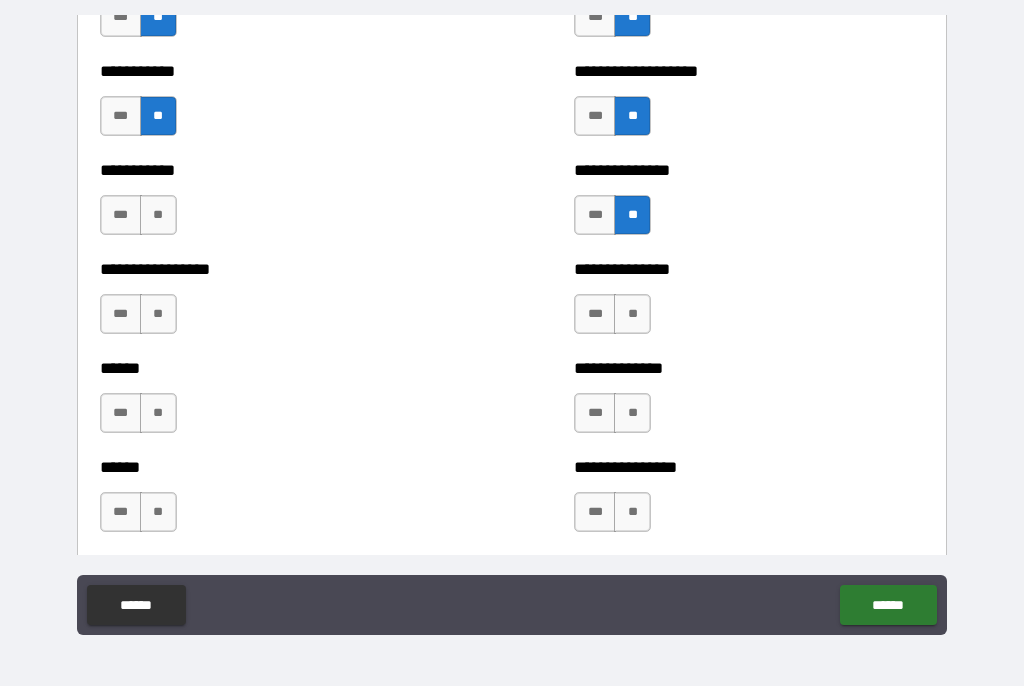 click on "**" at bounding box center [158, 216] 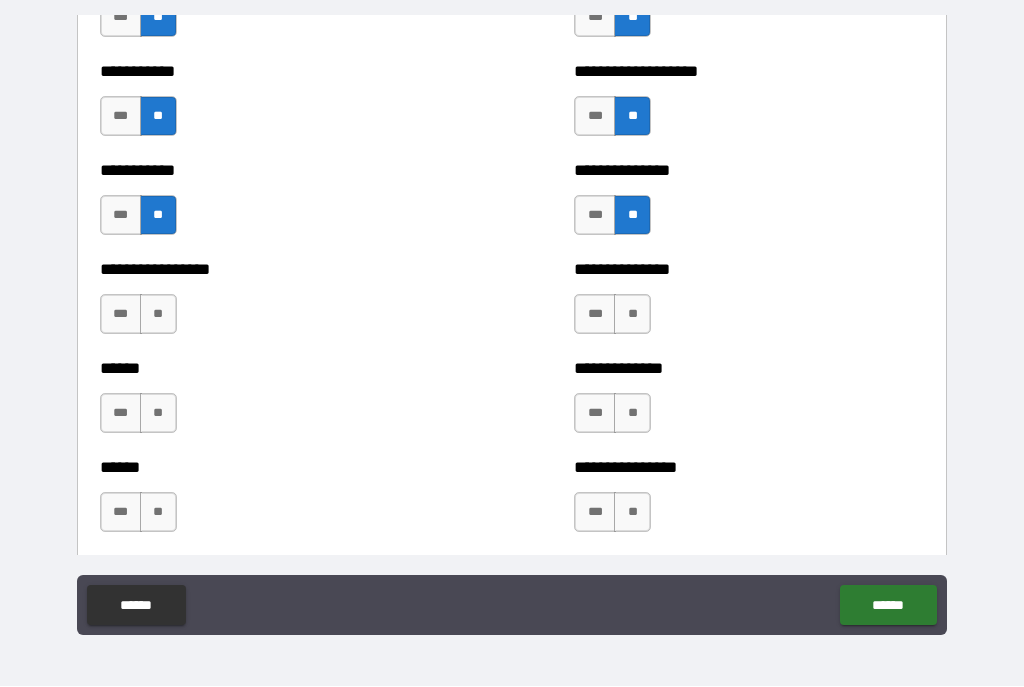 click on "**" at bounding box center (158, 315) 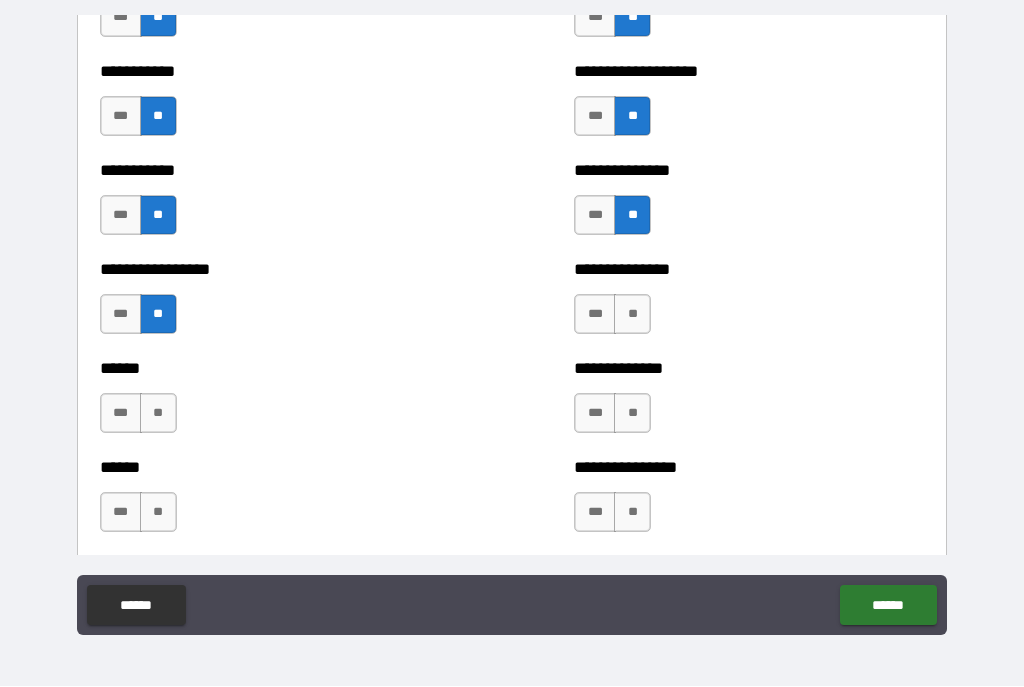 click on "**" at bounding box center (632, 315) 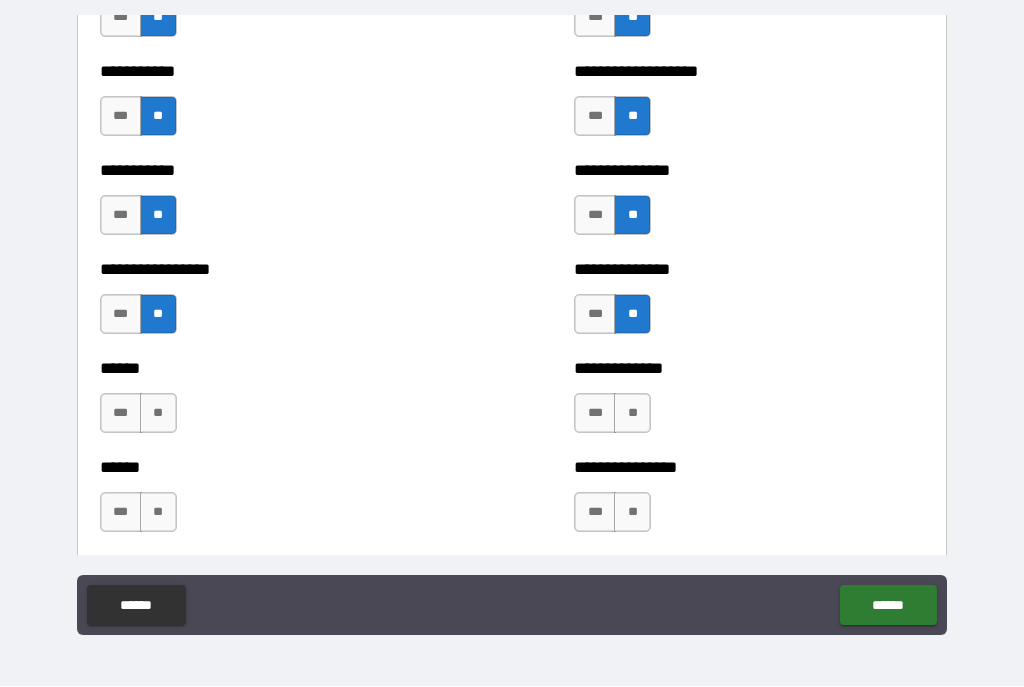 click on "**" at bounding box center [158, 414] 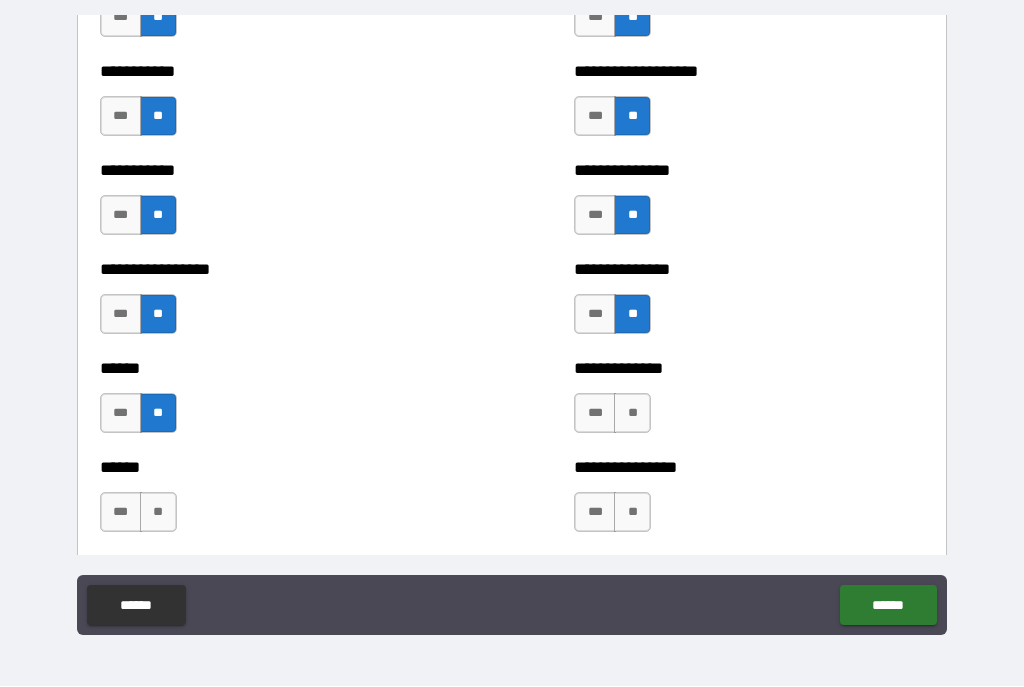 click on "**" at bounding box center (632, 414) 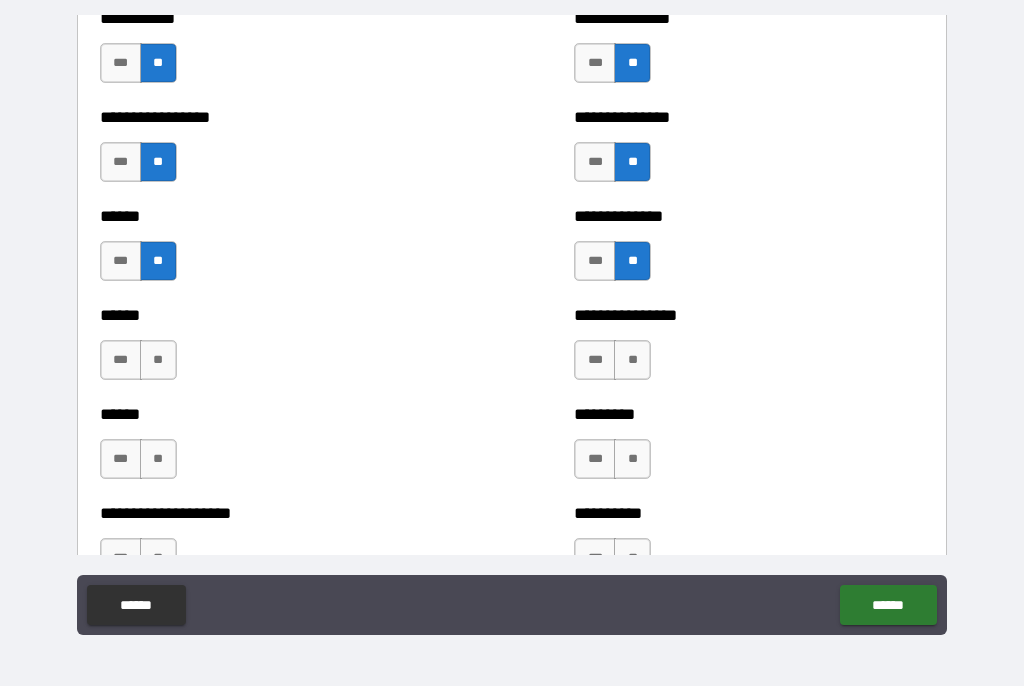 scroll, scrollTop: 2930, scrollLeft: 0, axis: vertical 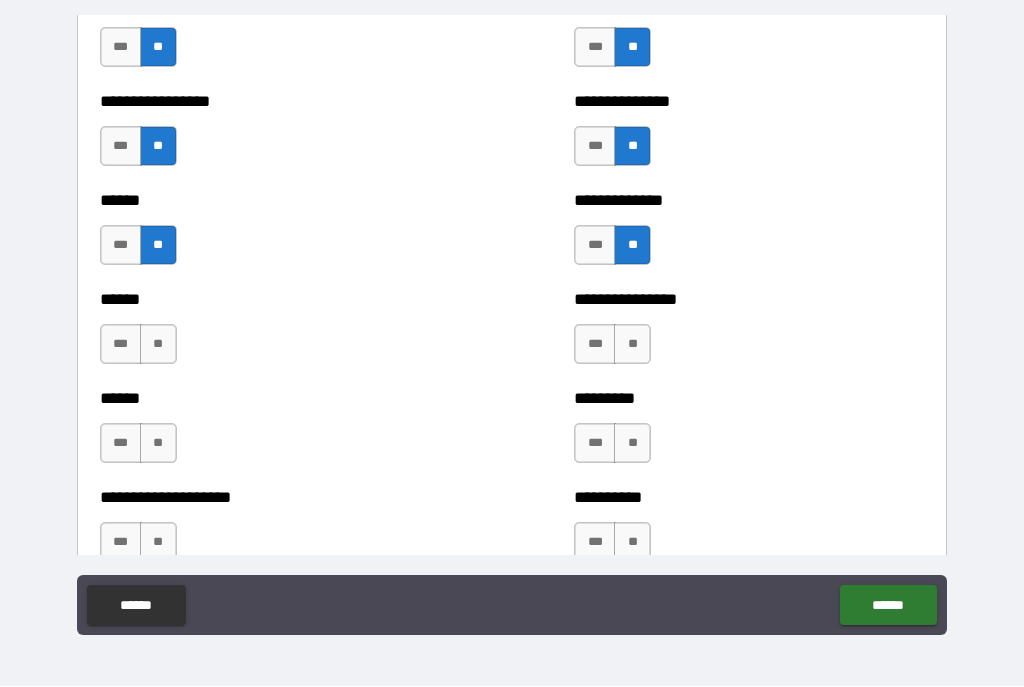 click on "**" at bounding box center (158, 345) 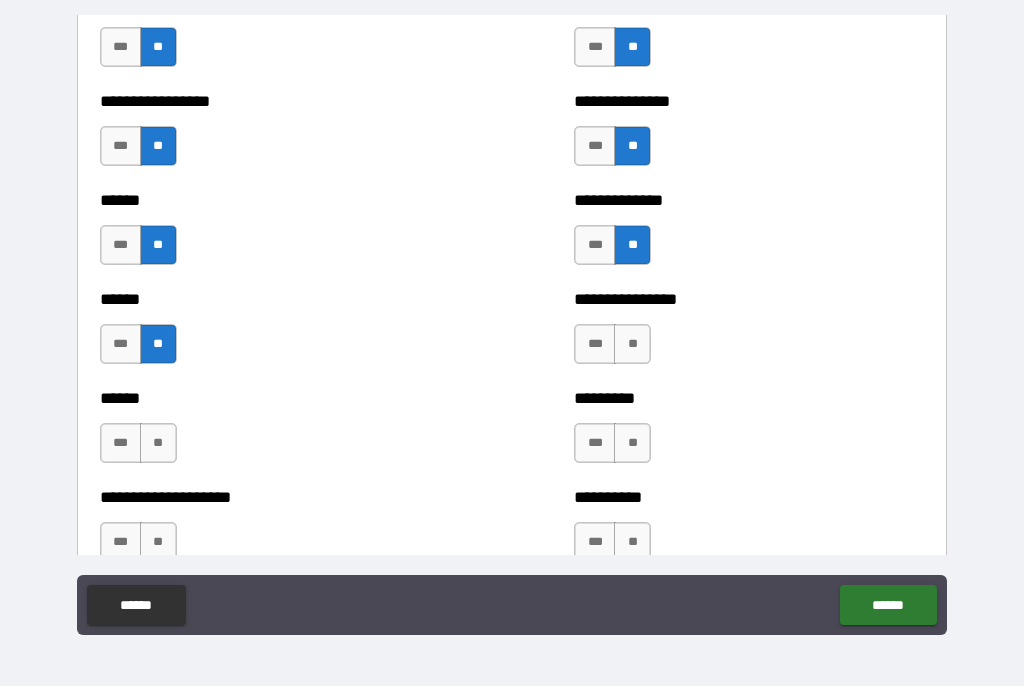 click on "**" at bounding box center [632, 345] 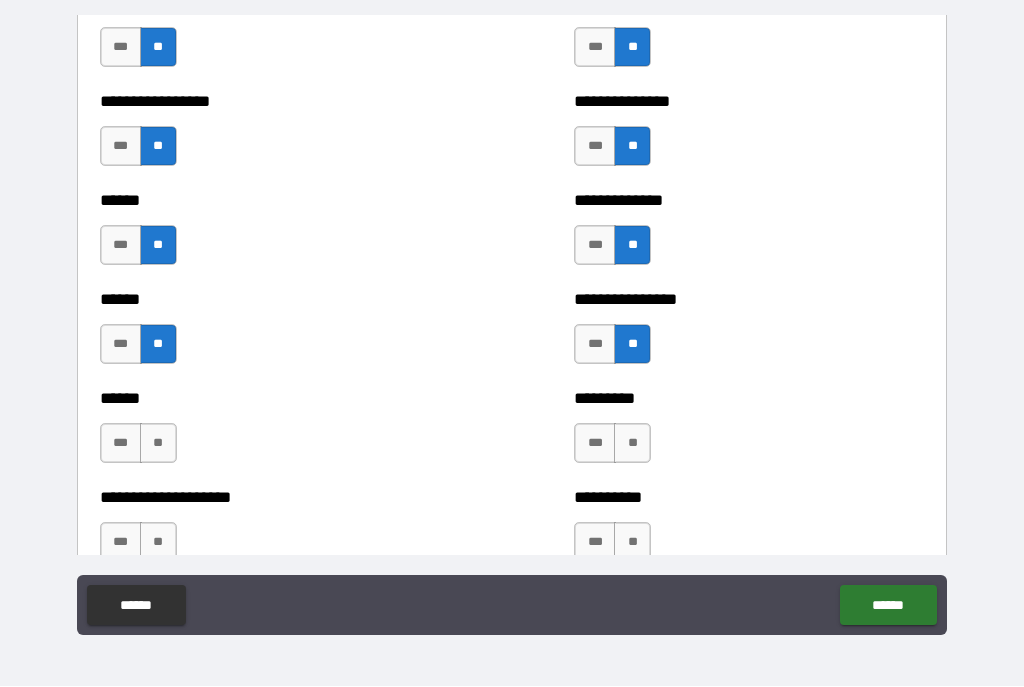 click on "**" at bounding box center (158, 444) 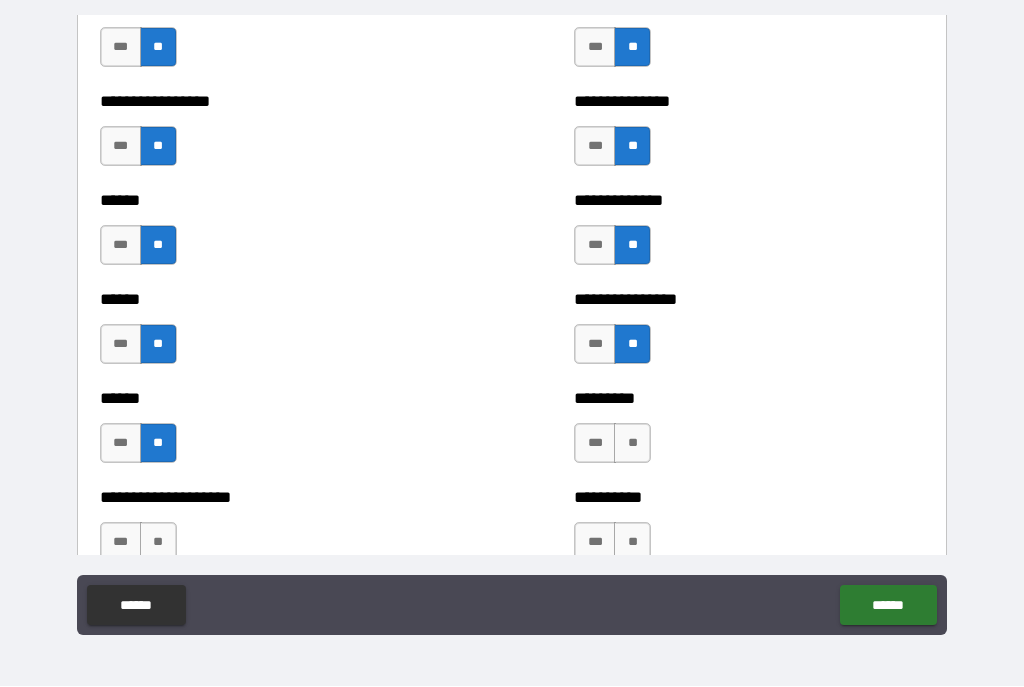 click on "**" at bounding box center [632, 444] 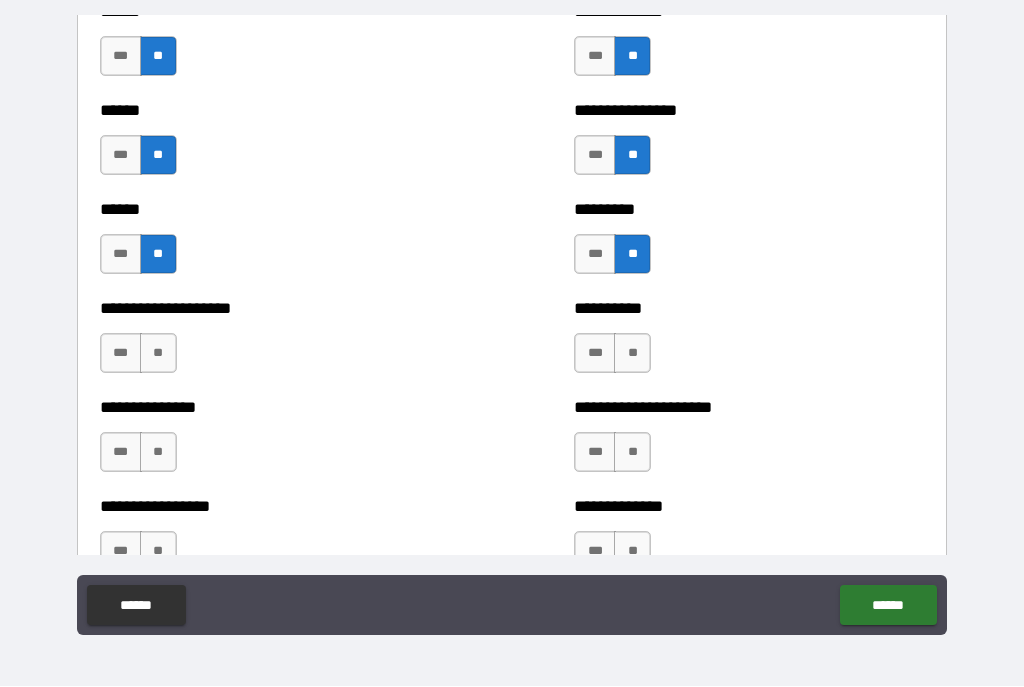 scroll, scrollTop: 3147, scrollLeft: 0, axis: vertical 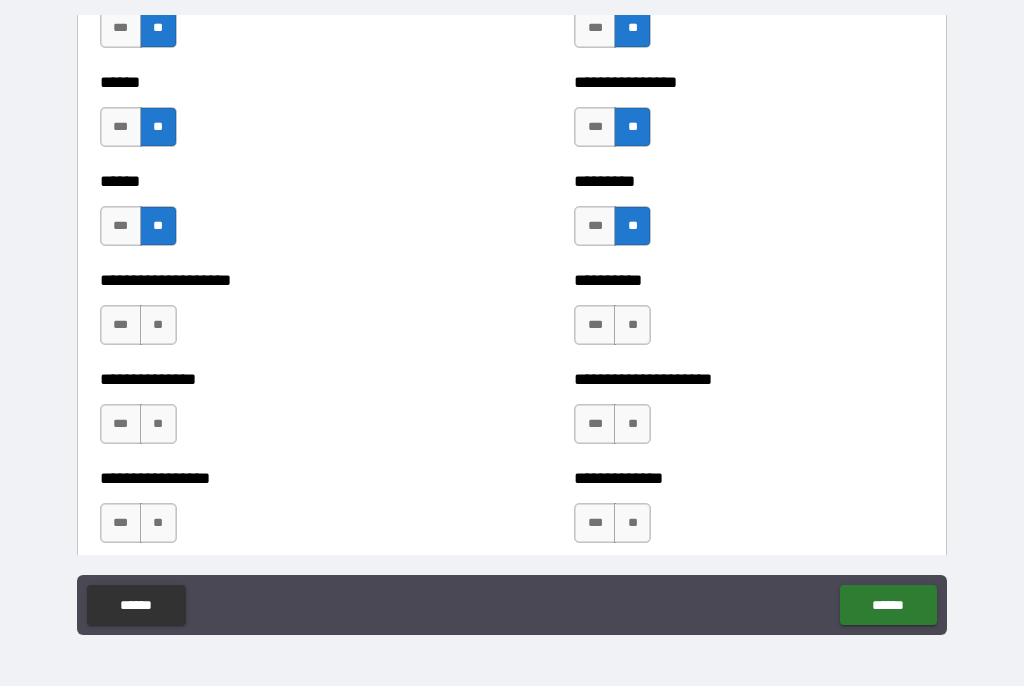 click on "**" at bounding box center (158, 326) 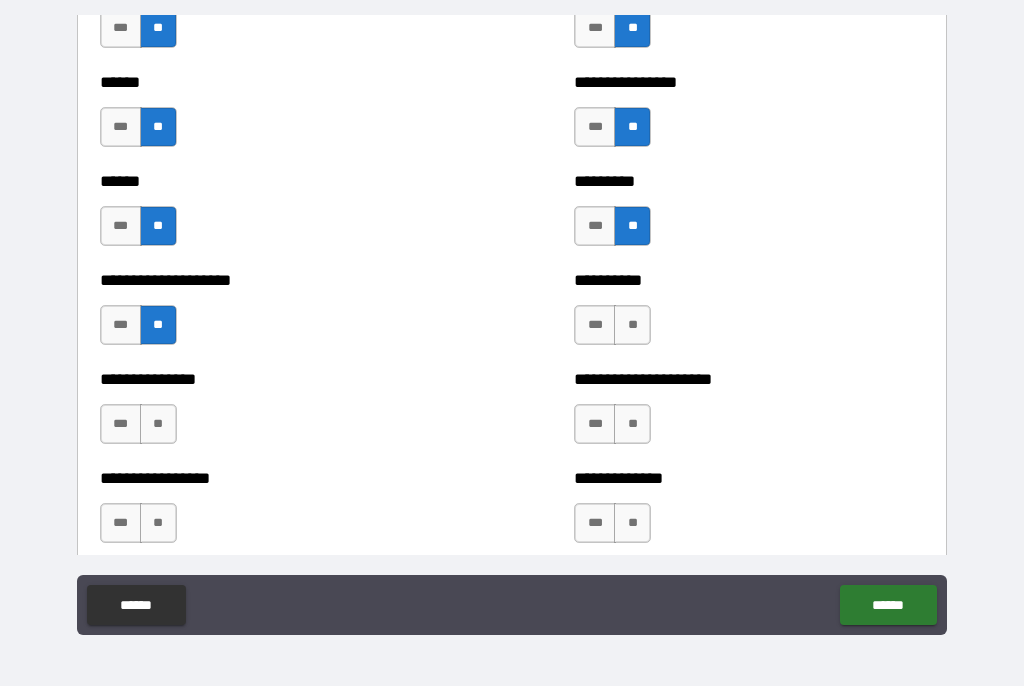 click on "**" at bounding box center [632, 326] 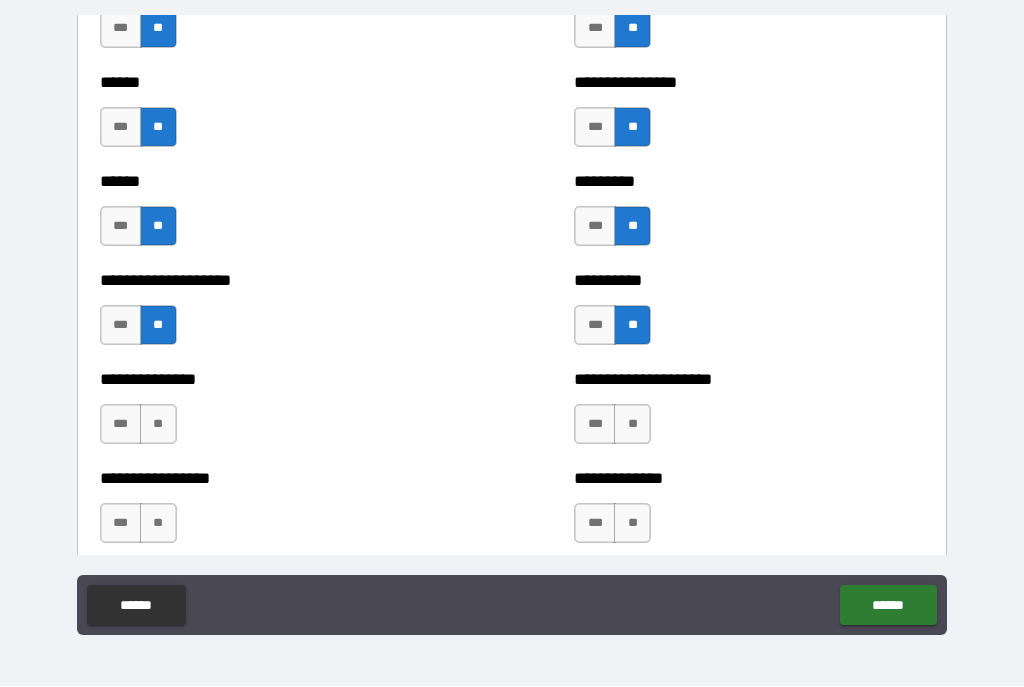 click on "**" at bounding box center (158, 425) 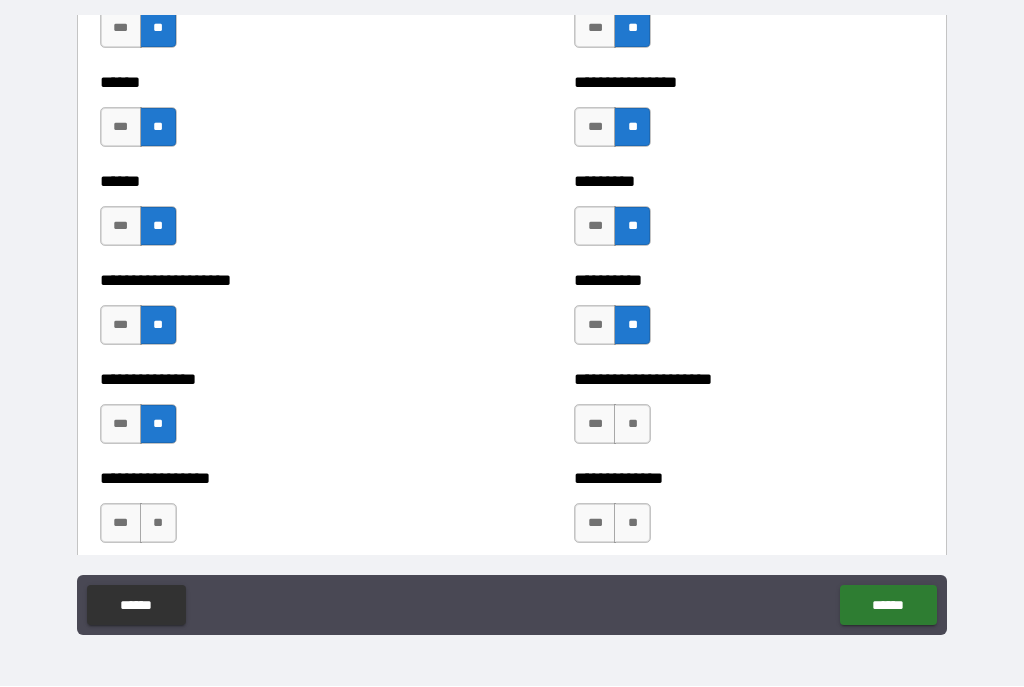 click on "**" at bounding box center (632, 425) 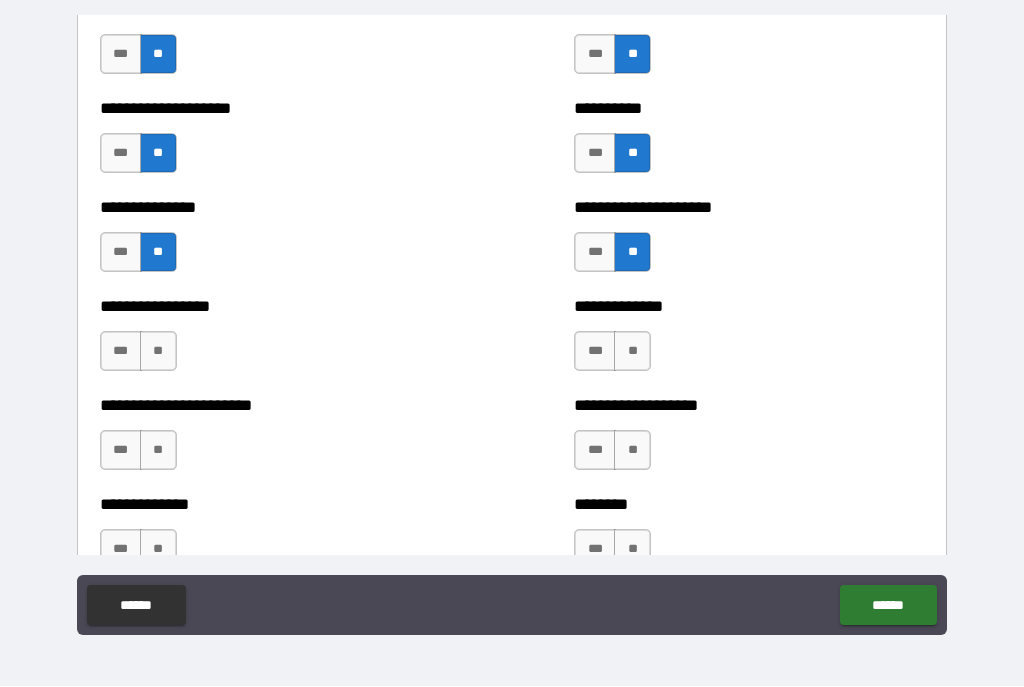scroll, scrollTop: 3326, scrollLeft: 0, axis: vertical 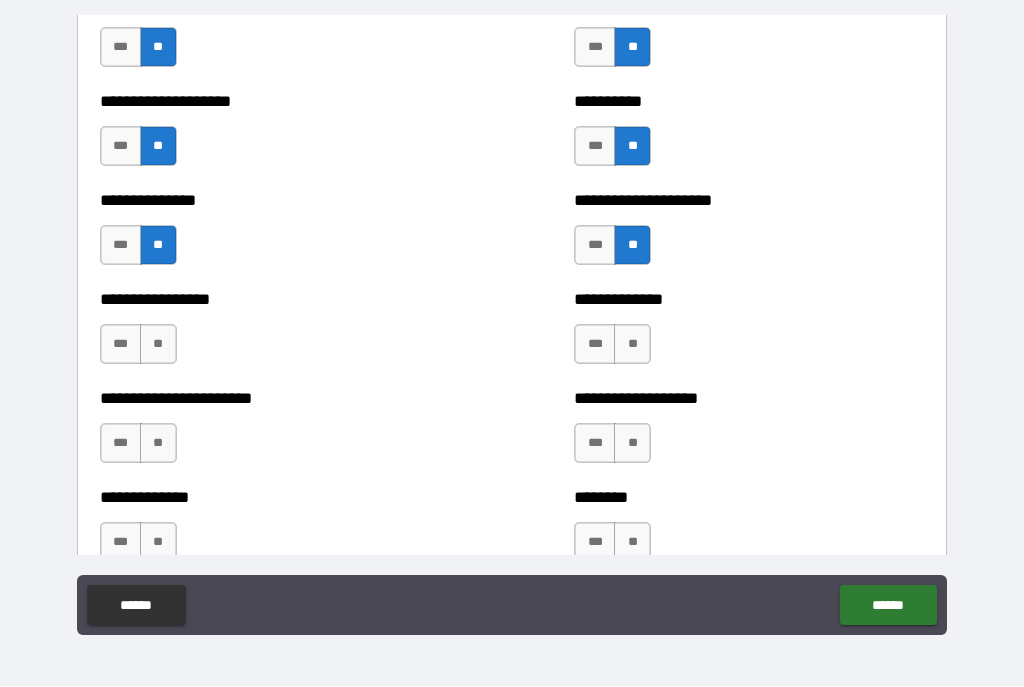 click on "**" at bounding box center [158, 345] 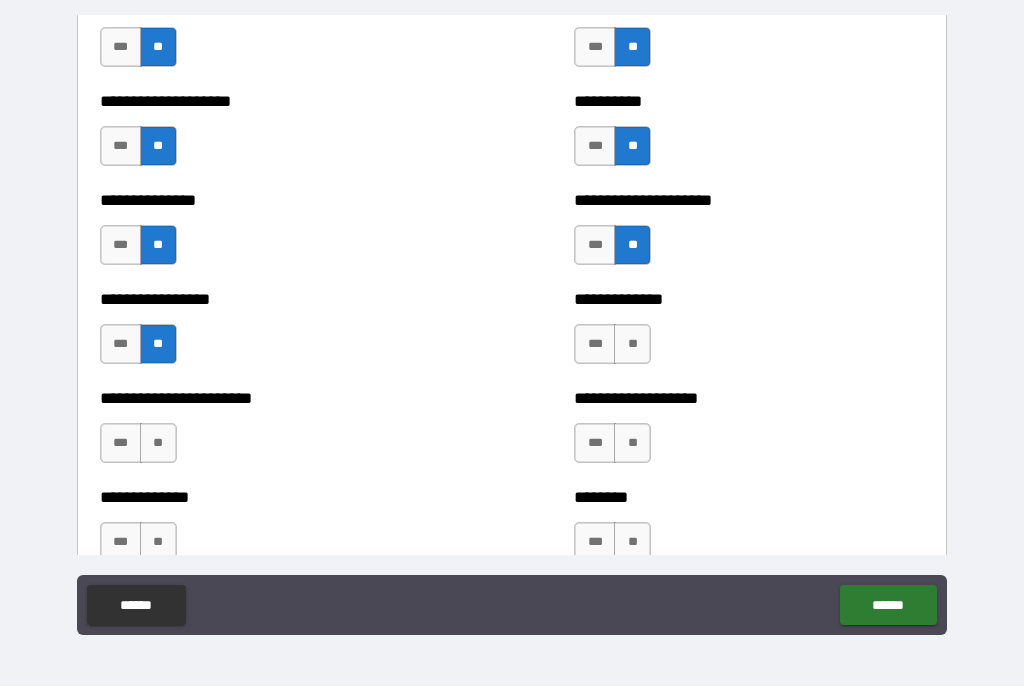 click on "**" at bounding box center [632, 345] 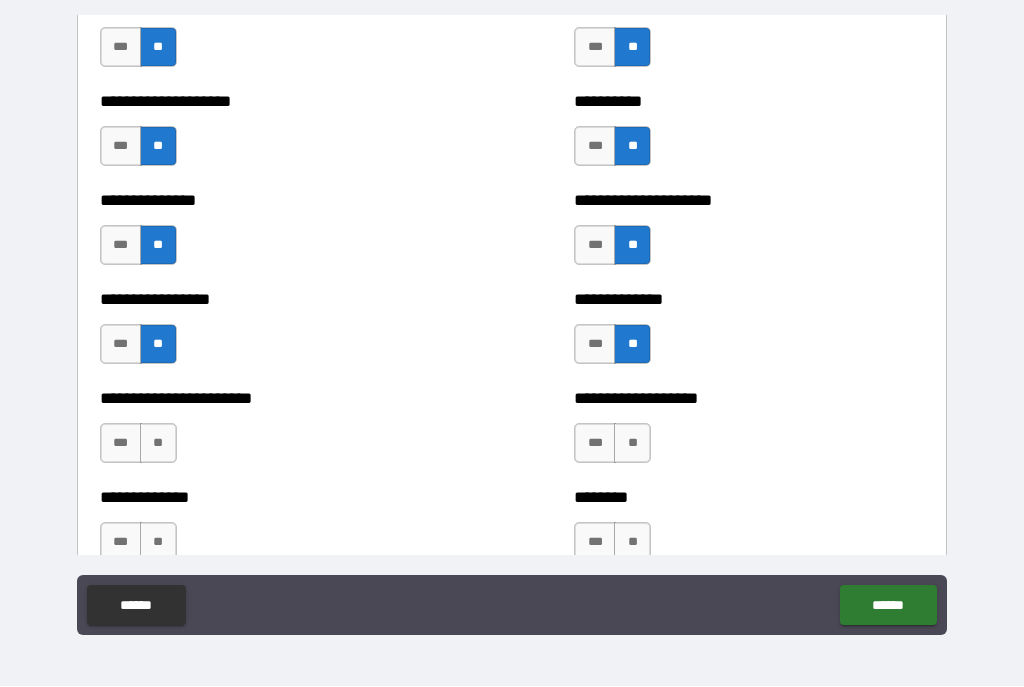 click on "**" at bounding box center (158, 444) 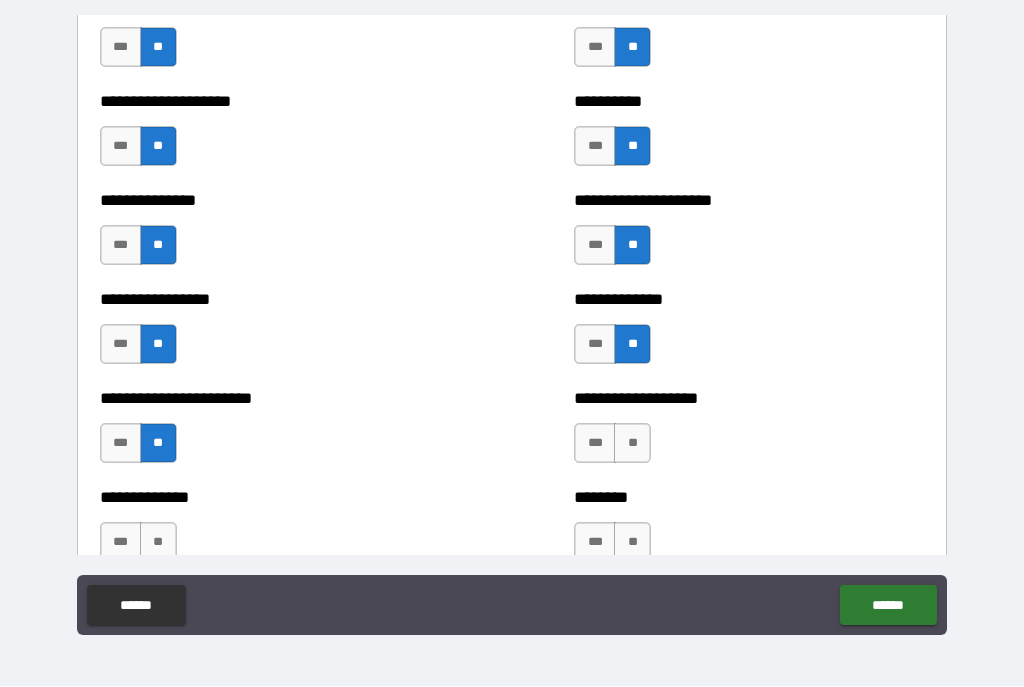 click on "**" at bounding box center [632, 444] 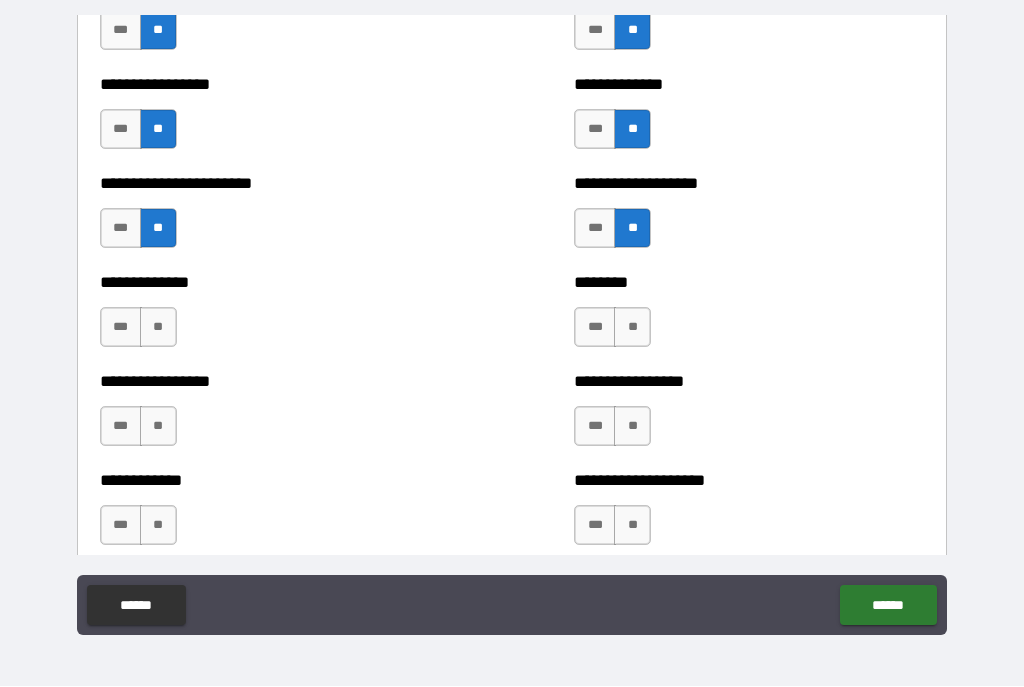 scroll, scrollTop: 3543, scrollLeft: 0, axis: vertical 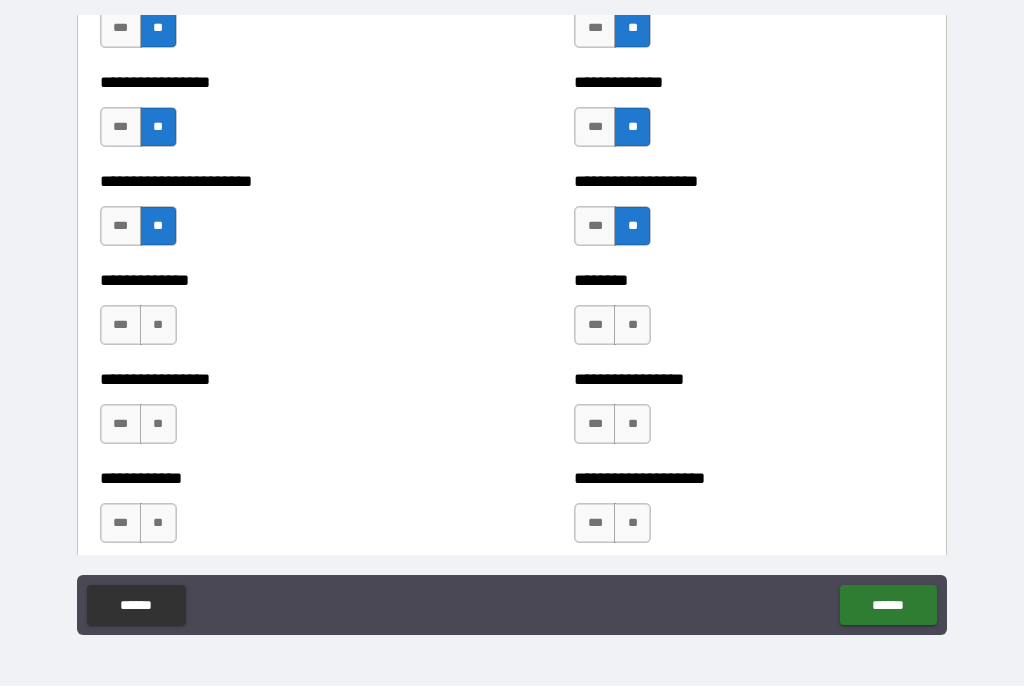 click on "**" at bounding box center [158, 326] 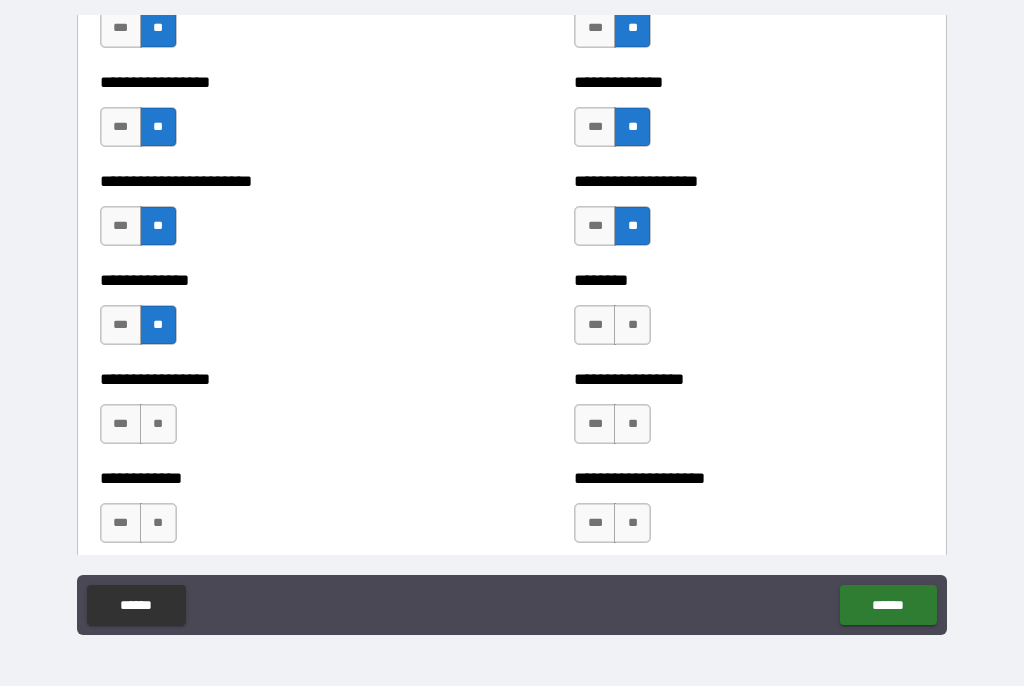 click on "**" at bounding box center [632, 326] 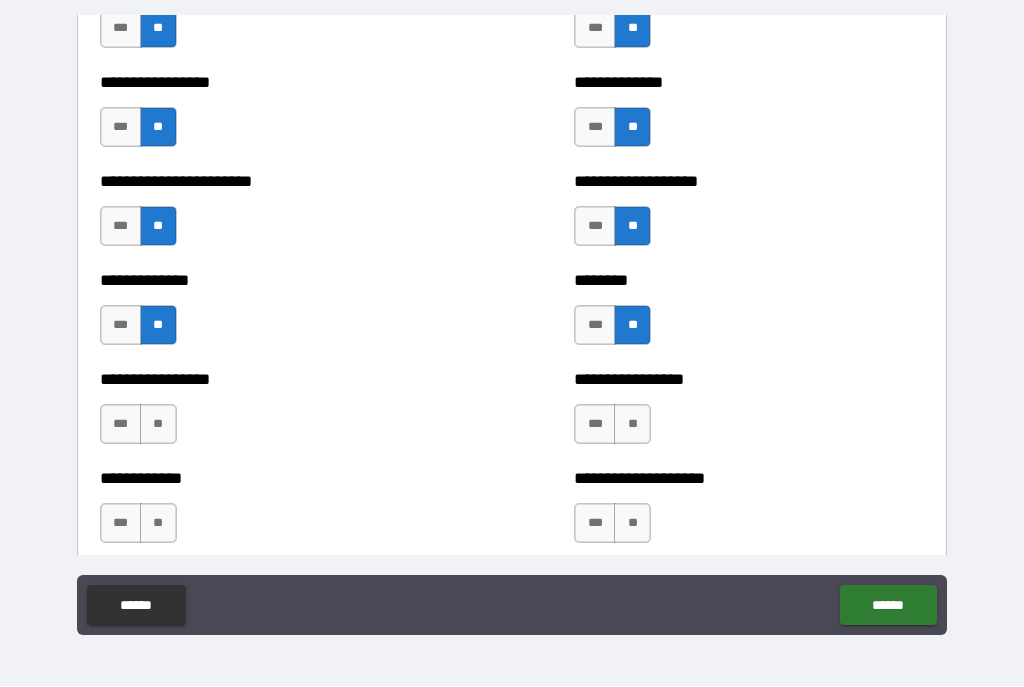click on "**" at bounding box center [158, 425] 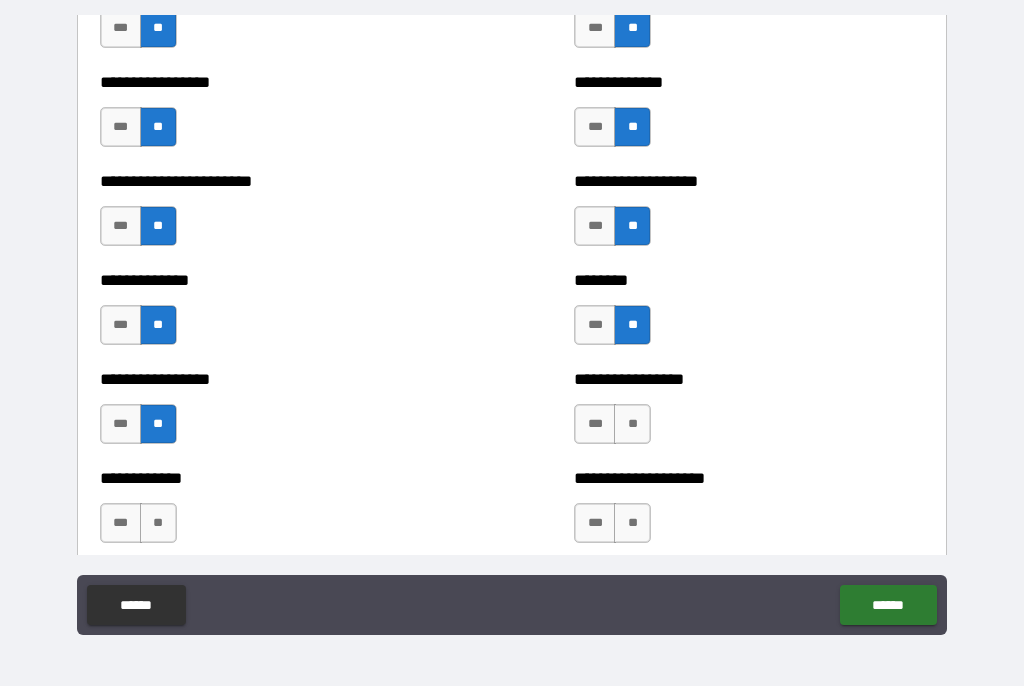 click on "**" at bounding box center [632, 425] 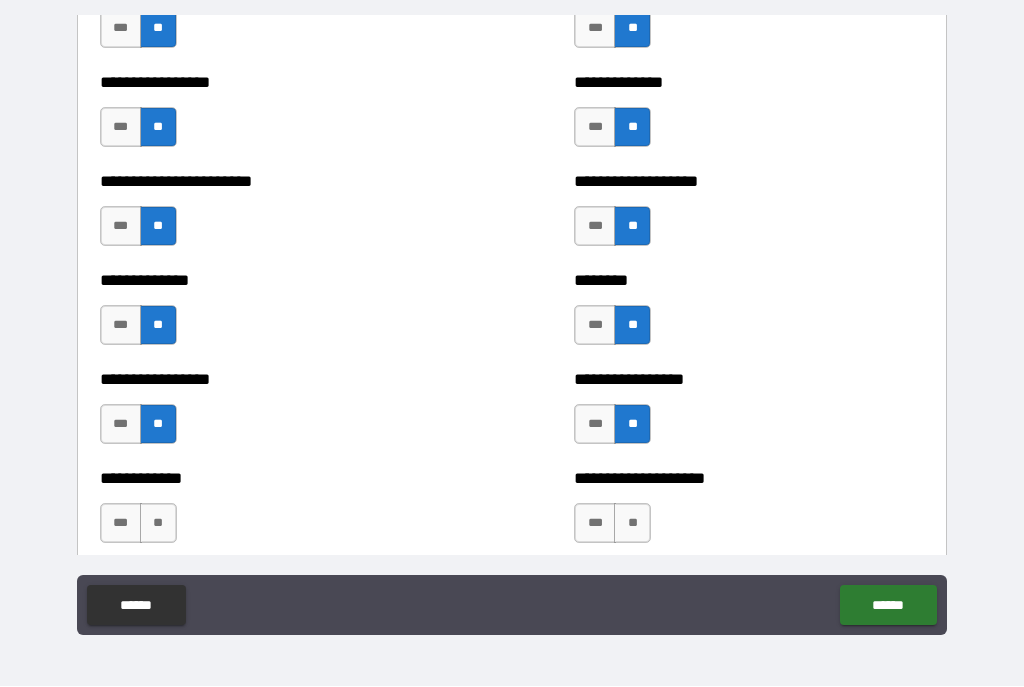 click on "**" at bounding box center (158, 524) 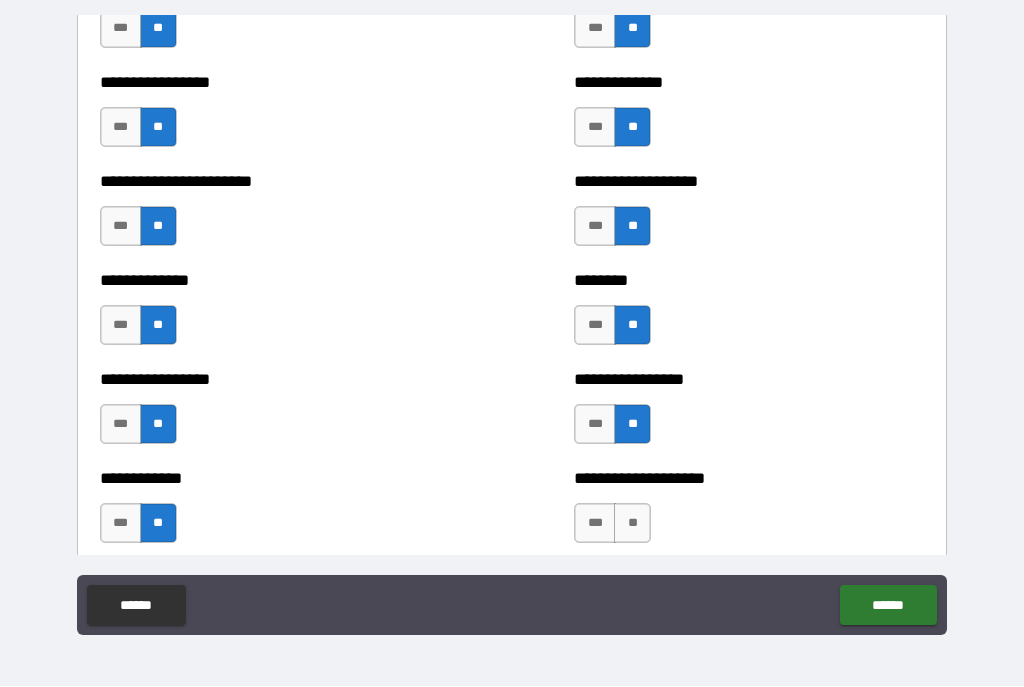 click on "**" at bounding box center (632, 524) 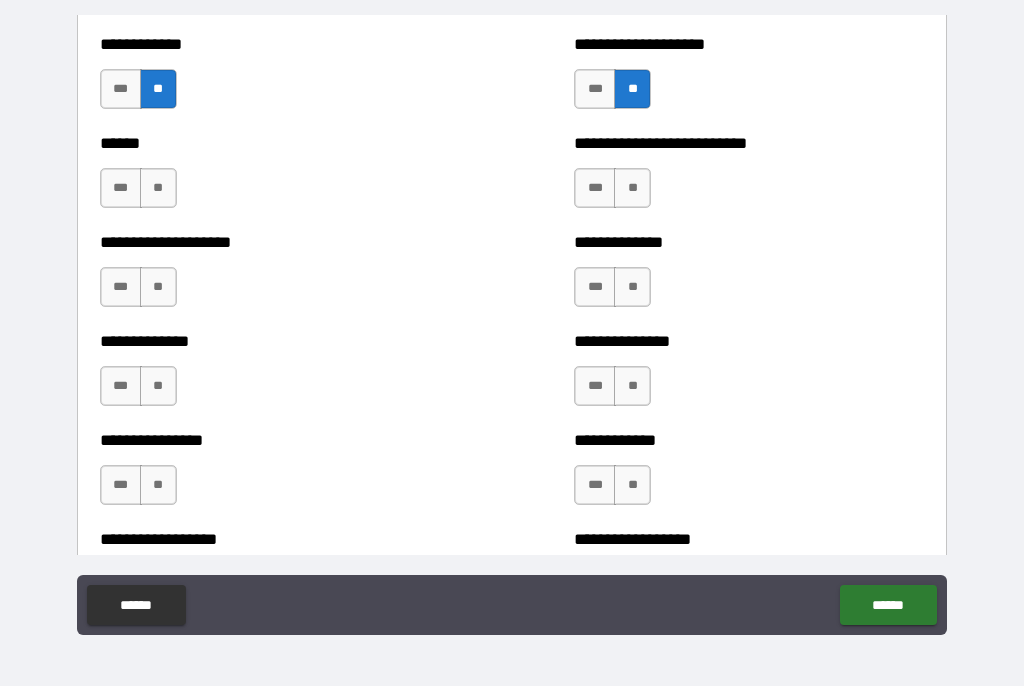 scroll, scrollTop: 3978, scrollLeft: 0, axis: vertical 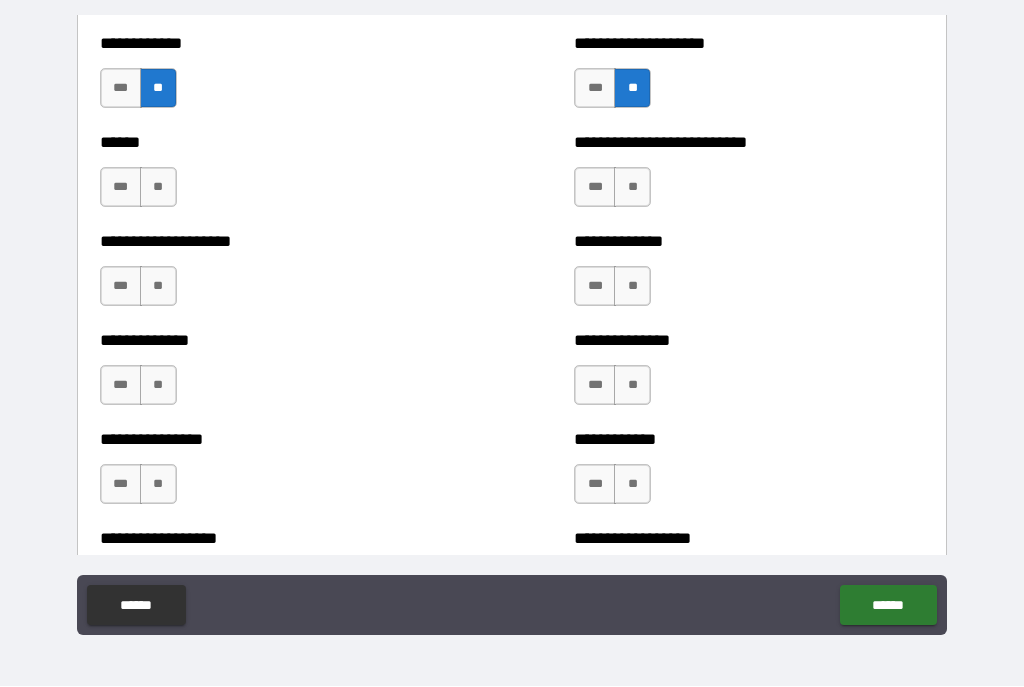 click on "**" at bounding box center [158, 188] 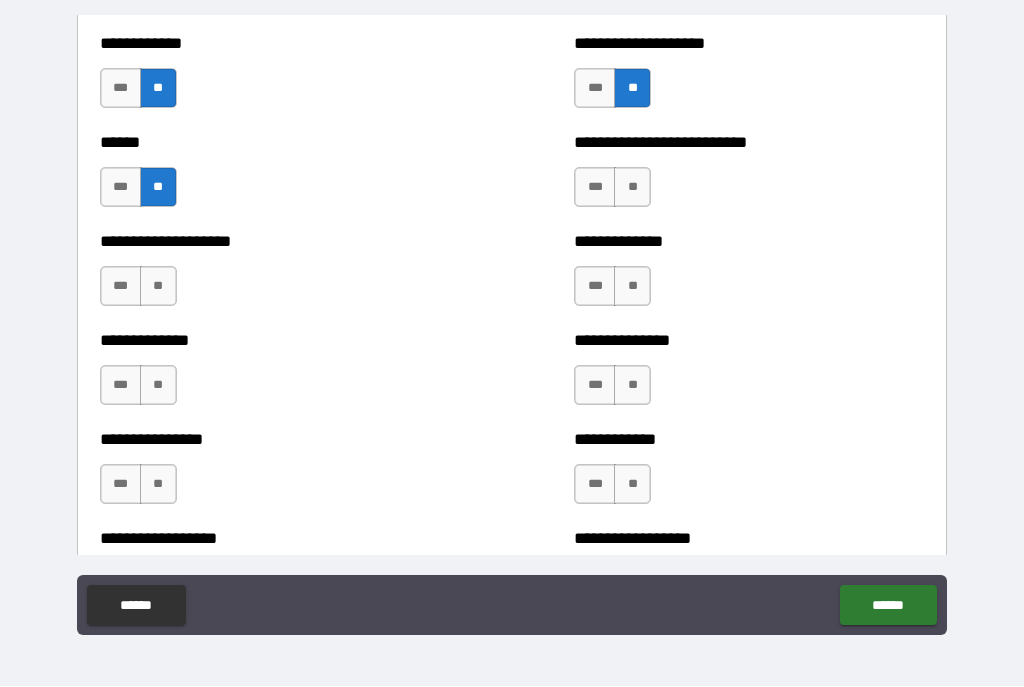click on "**" at bounding box center (632, 188) 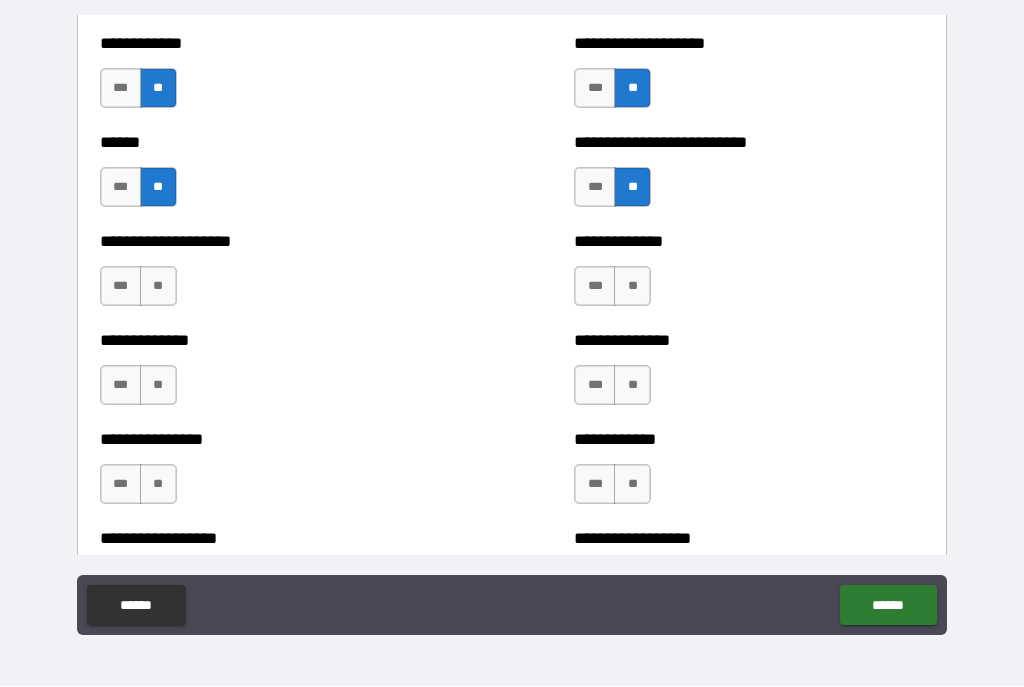click on "**" at bounding box center [158, 287] 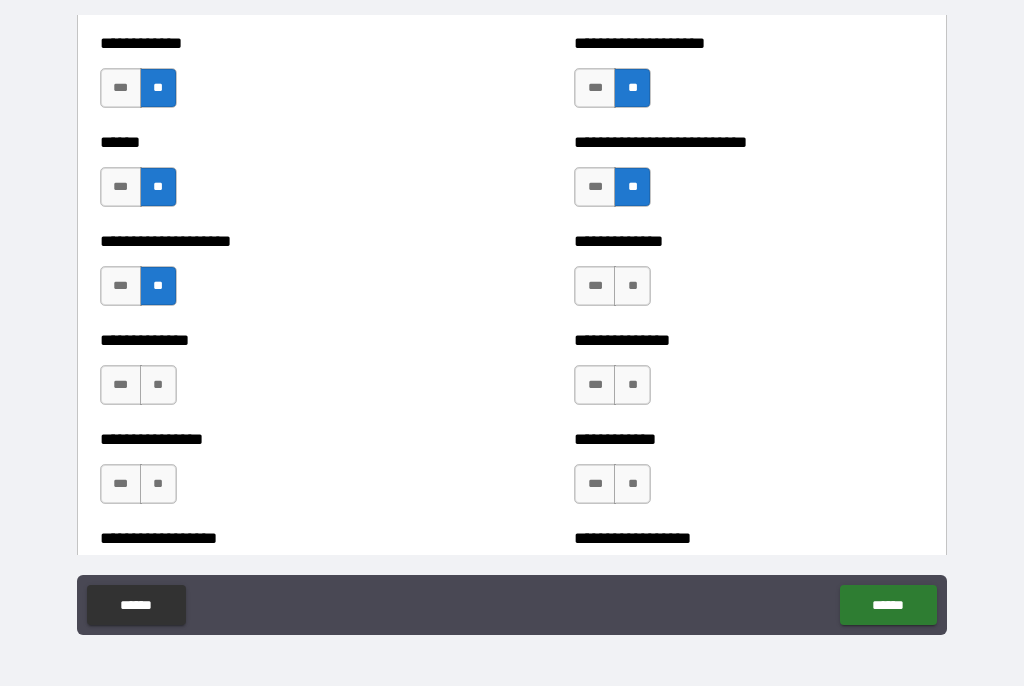 click on "**" at bounding box center [632, 287] 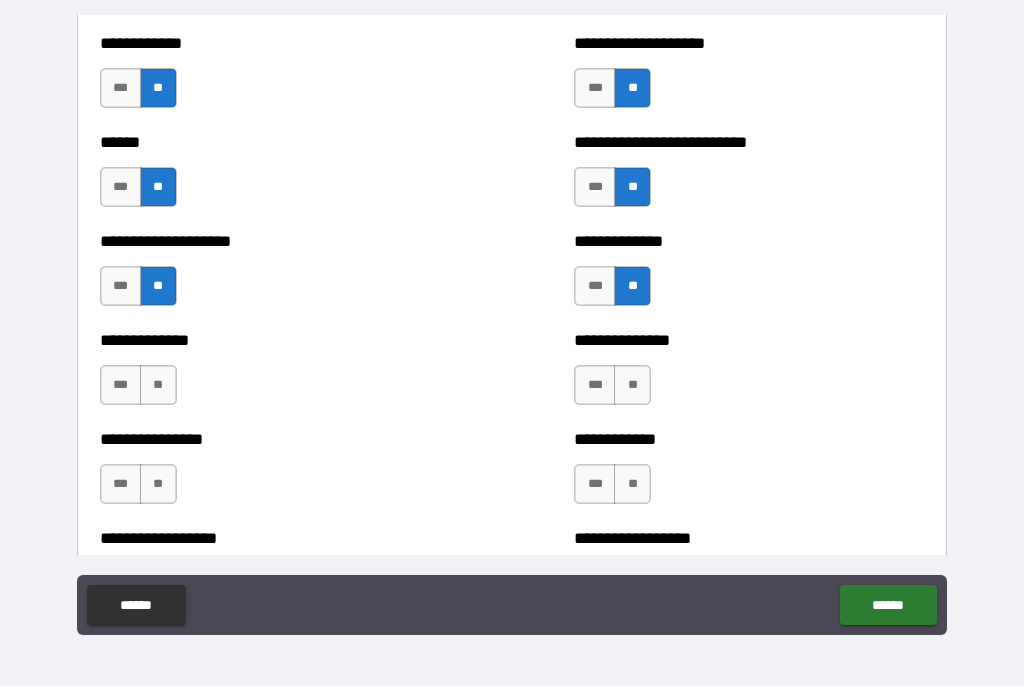 click on "**" at bounding box center [158, 386] 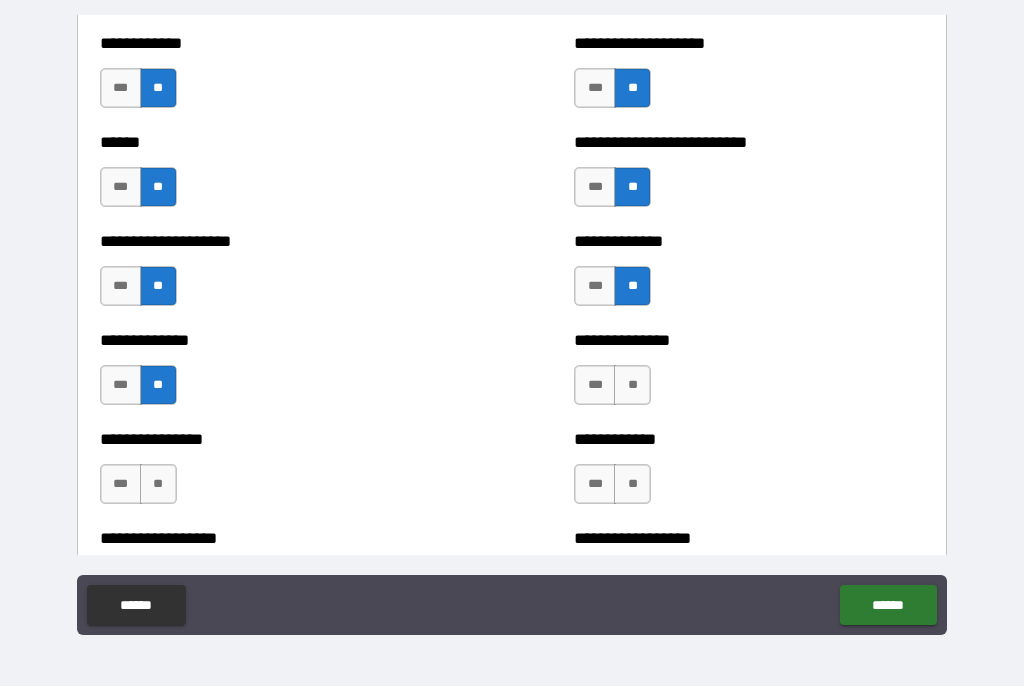 click on "**" at bounding box center (632, 386) 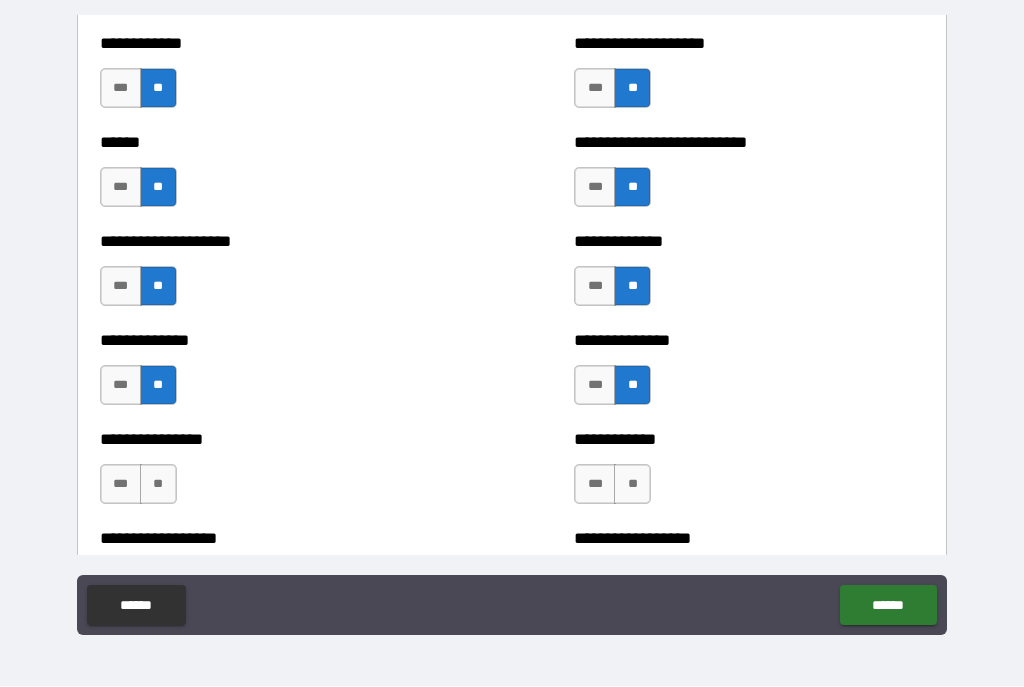 click on "**" at bounding box center (158, 485) 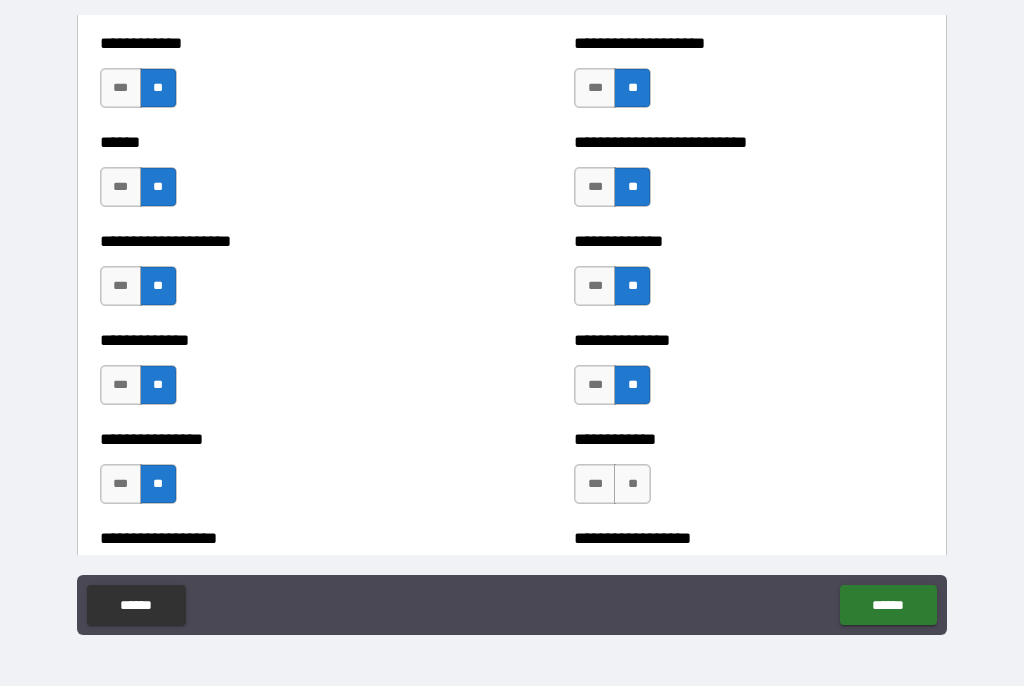 click on "**" at bounding box center [632, 485] 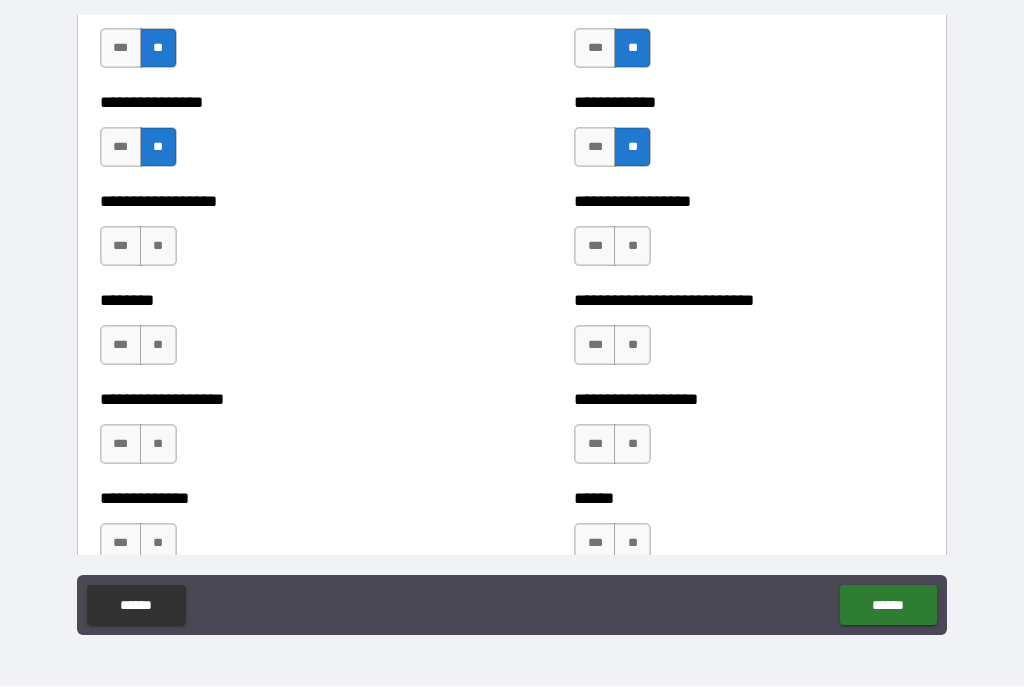 scroll, scrollTop: 4357, scrollLeft: 0, axis: vertical 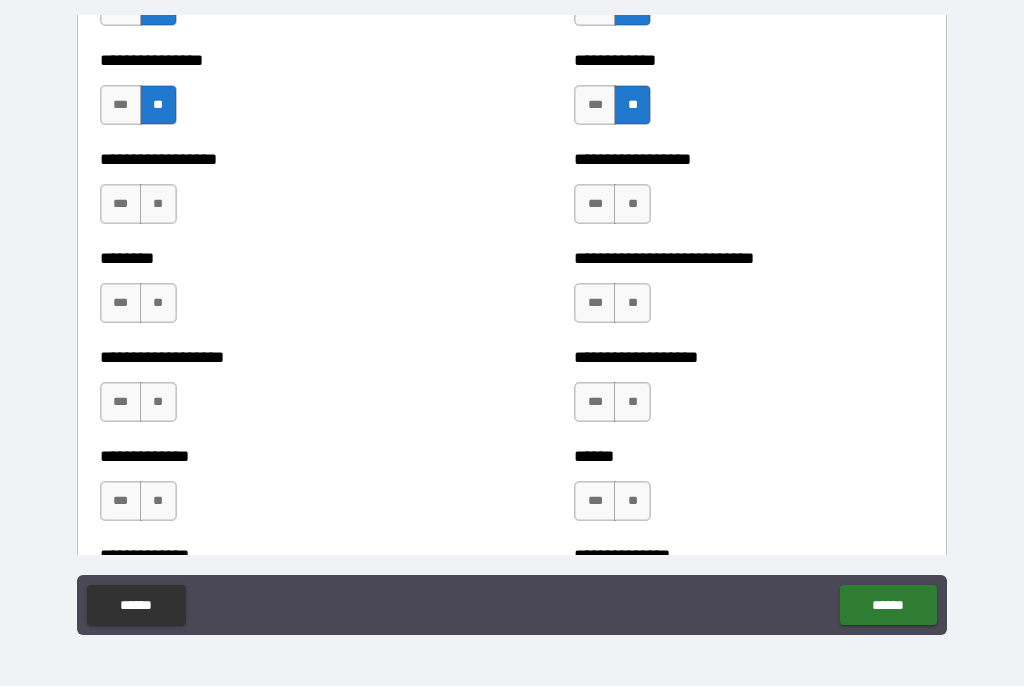 click on "**" at bounding box center [158, 205] 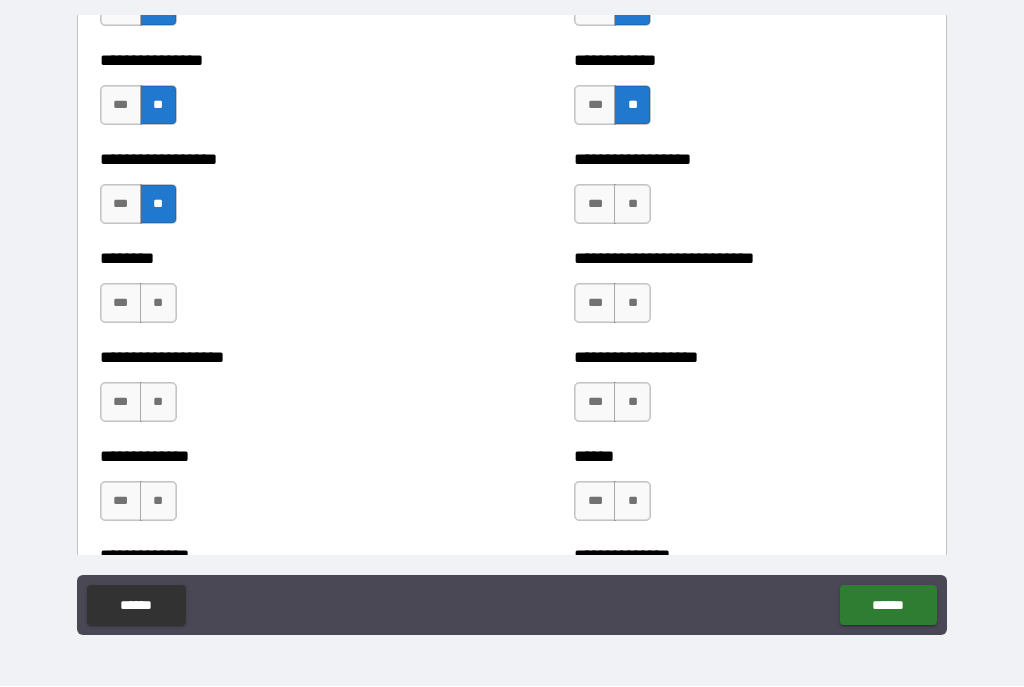 click on "**" at bounding box center [632, 205] 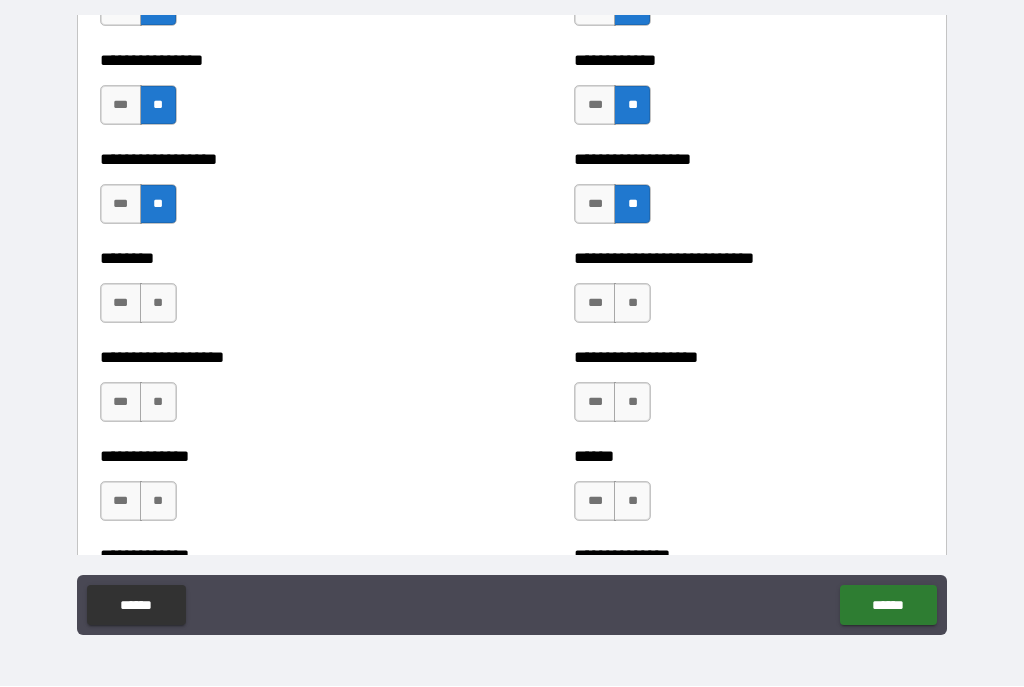 click on "**" at bounding box center (158, 304) 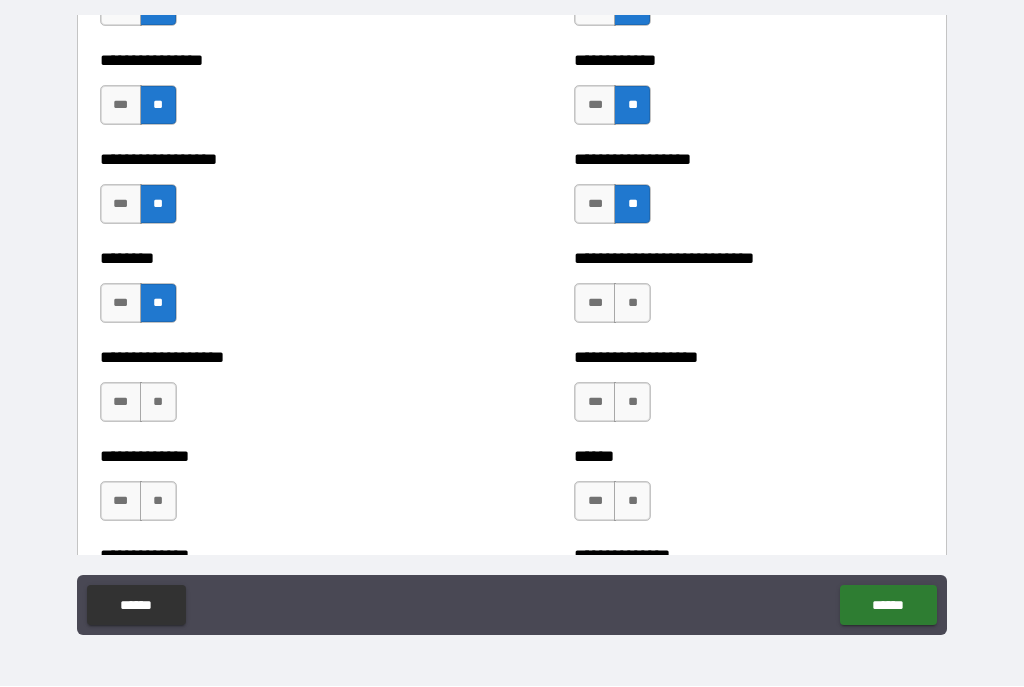 click on "**" at bounding box center [632, 304] 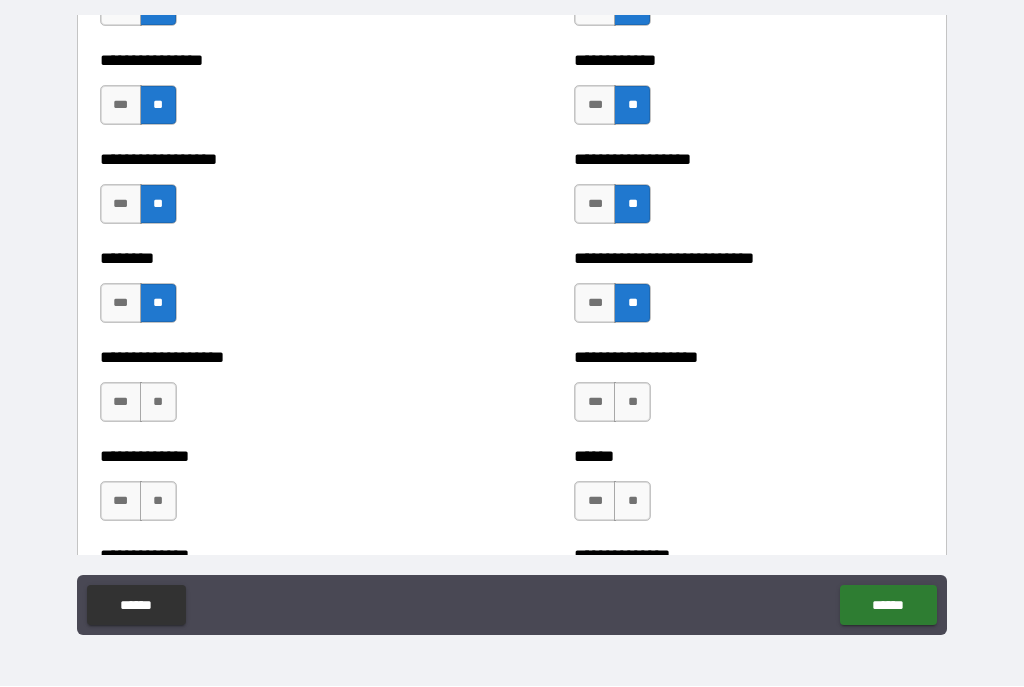 click on "**" at bounding box center (158, 403) 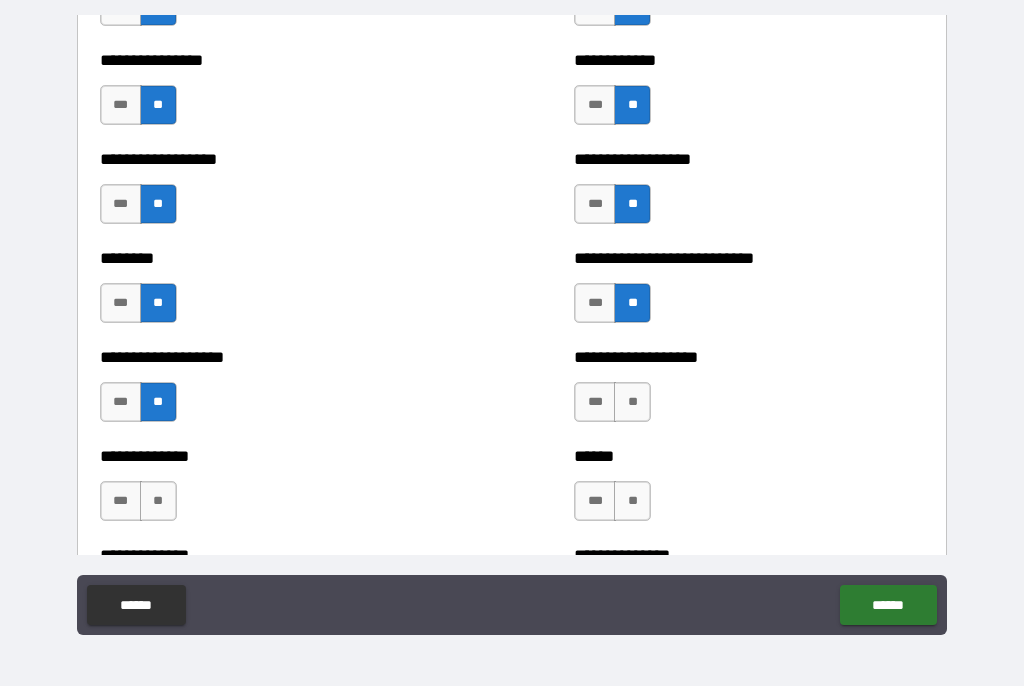 click on "**" at bounding box center [632, 403] 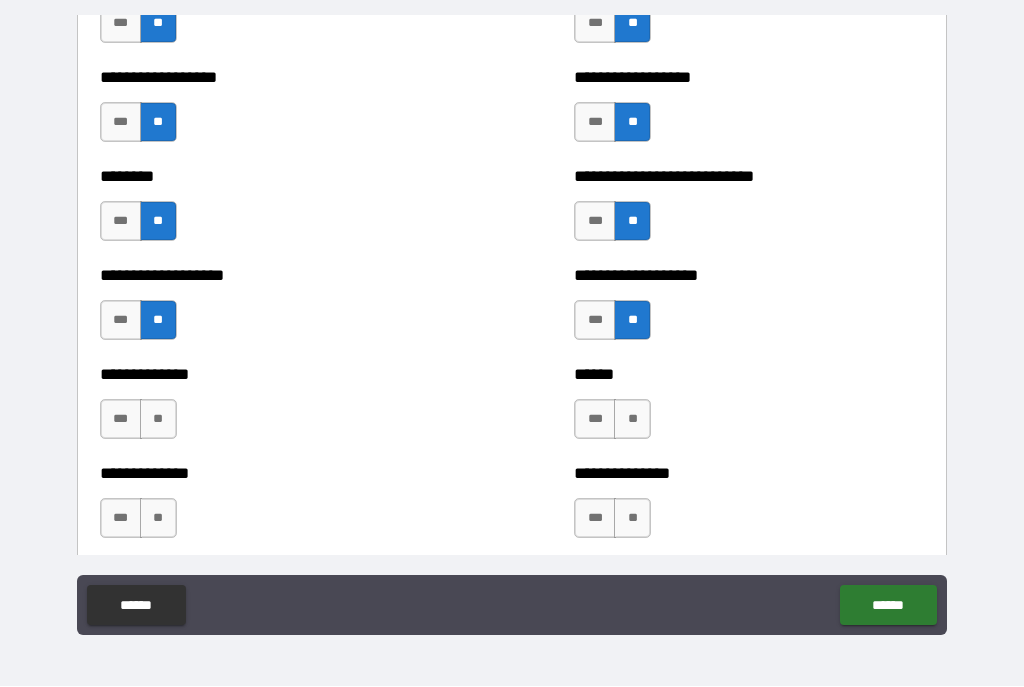 scroll, scrollTop: 4443, scrollLeft: 0, axis: vertical 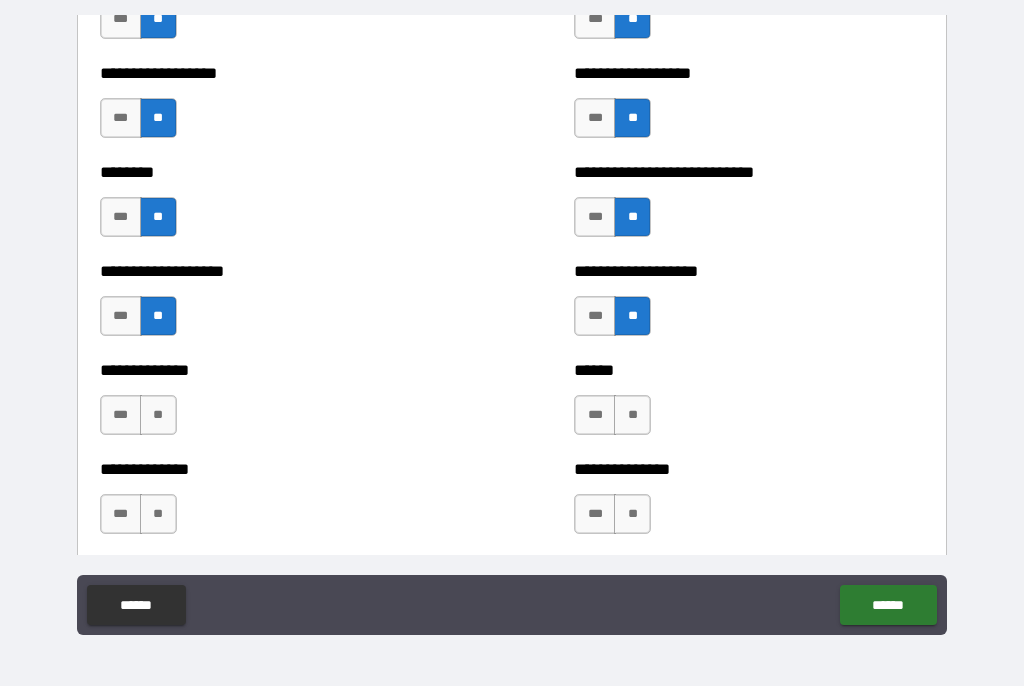 click on "**" at bounding box center (158, 416) 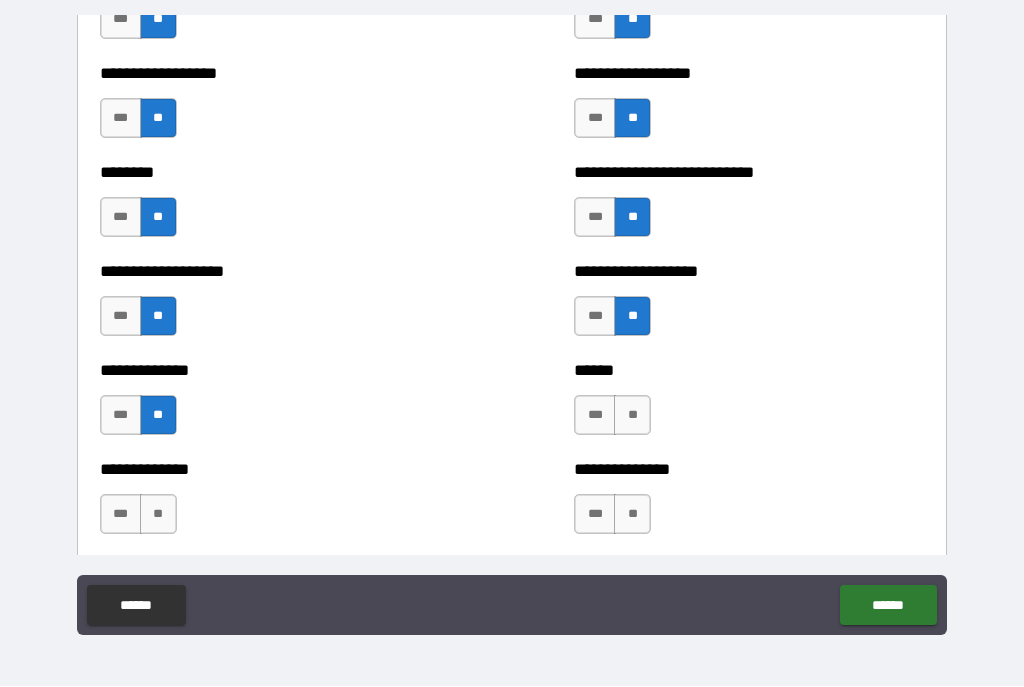 click on "**" at bounding box center [632, 416] 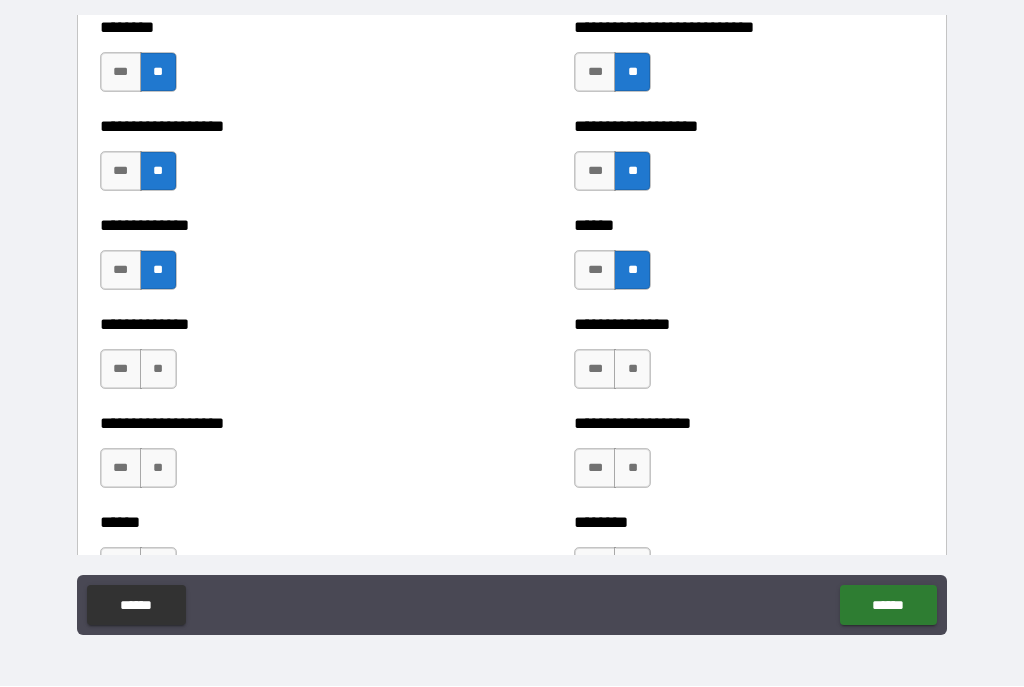 scroll, scrollTop: 4639, scrollLeft: 0, axis: vertical 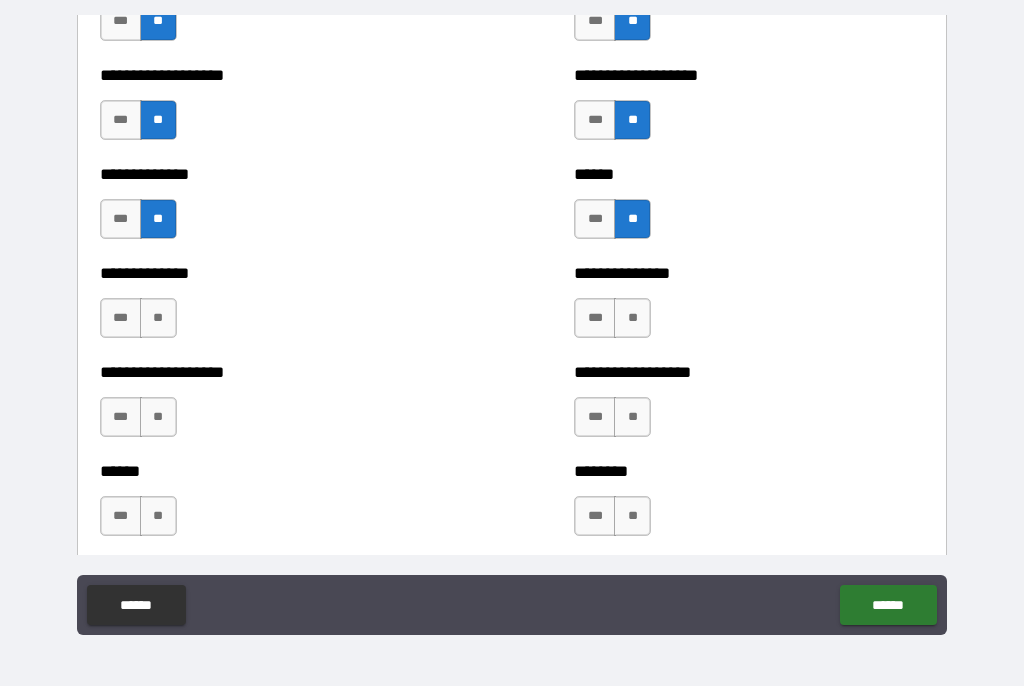 click on "**" at bounding box center (158, 319) 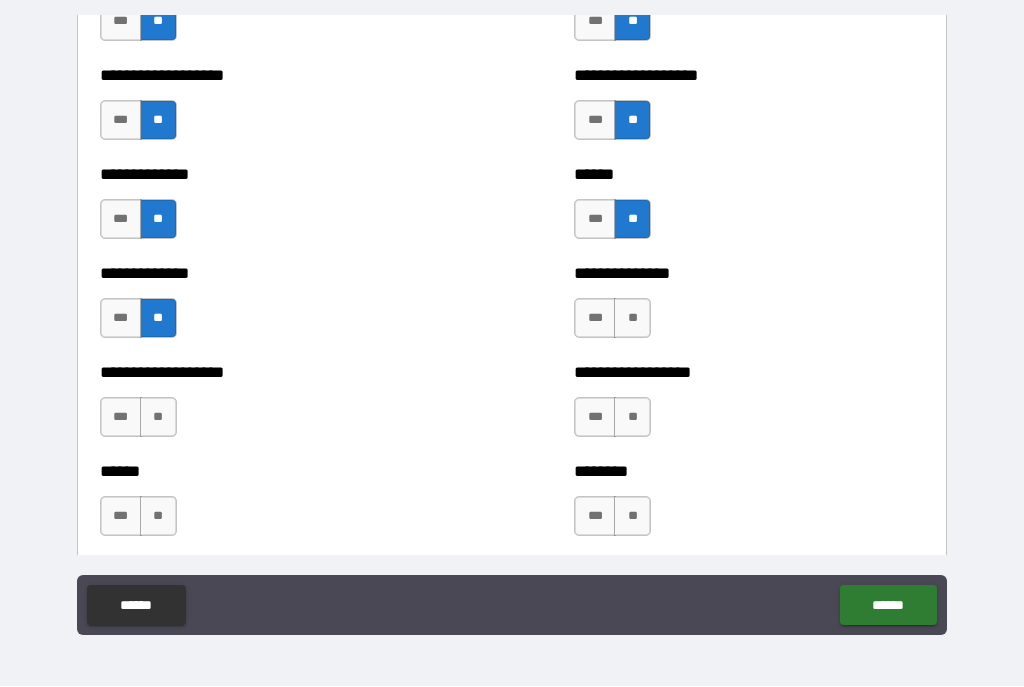 click on "**" at bounding box center (632, 319) 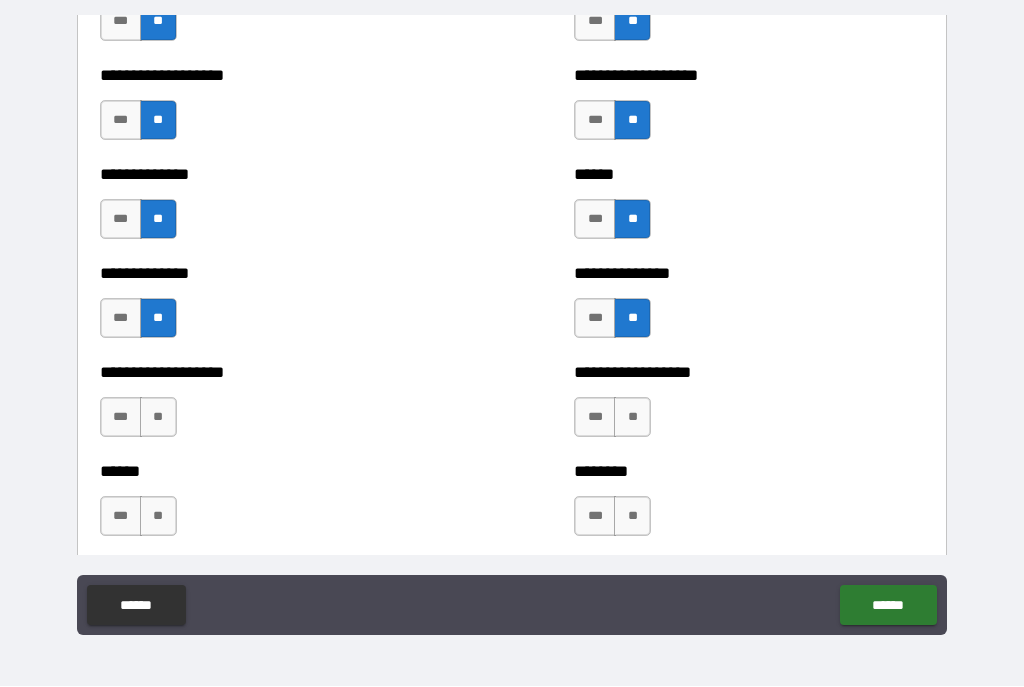 click on "**" at bounding box center [158, 418] 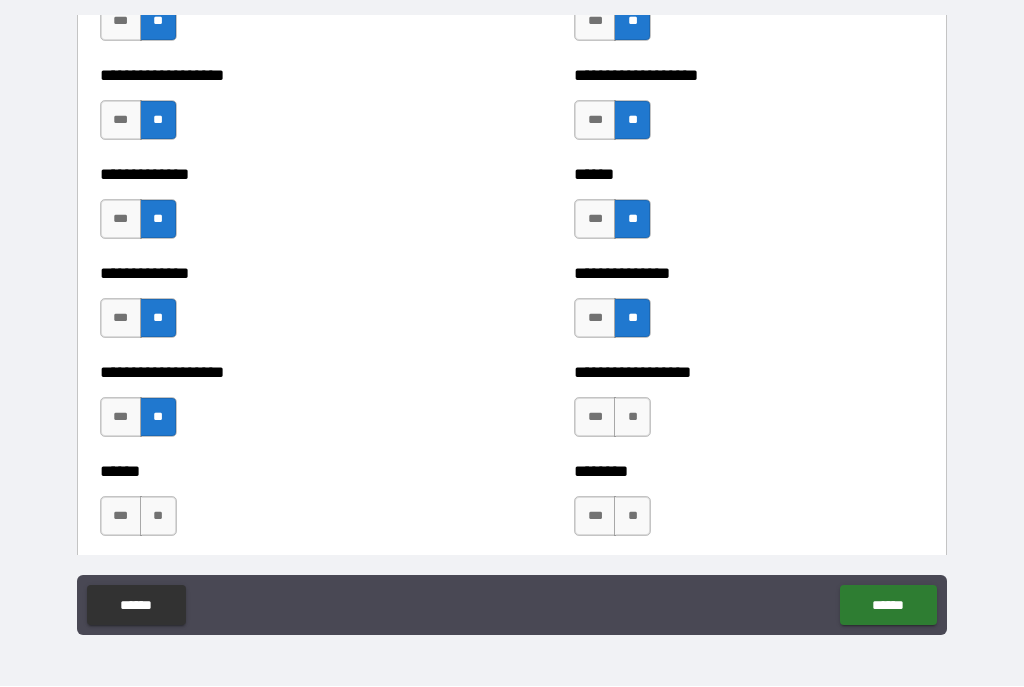click on "**" at bounding box center (632, 418) 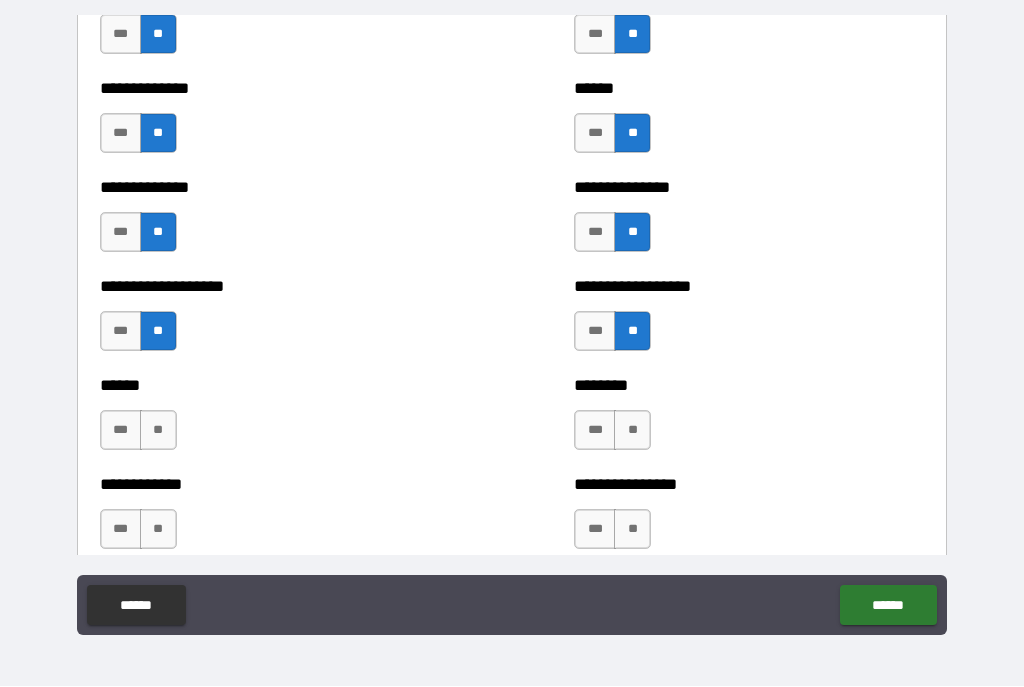 scroll, scrollTop: 4739, scrollLeft: 0, axis: vertical 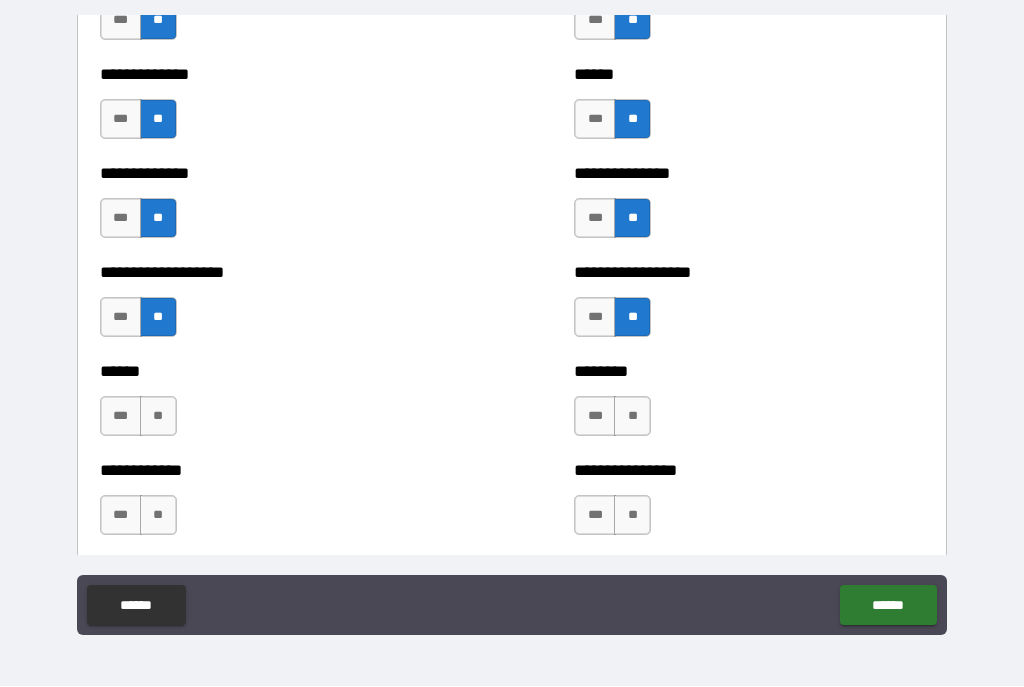 click on "**" at bounding box center [158, 417] 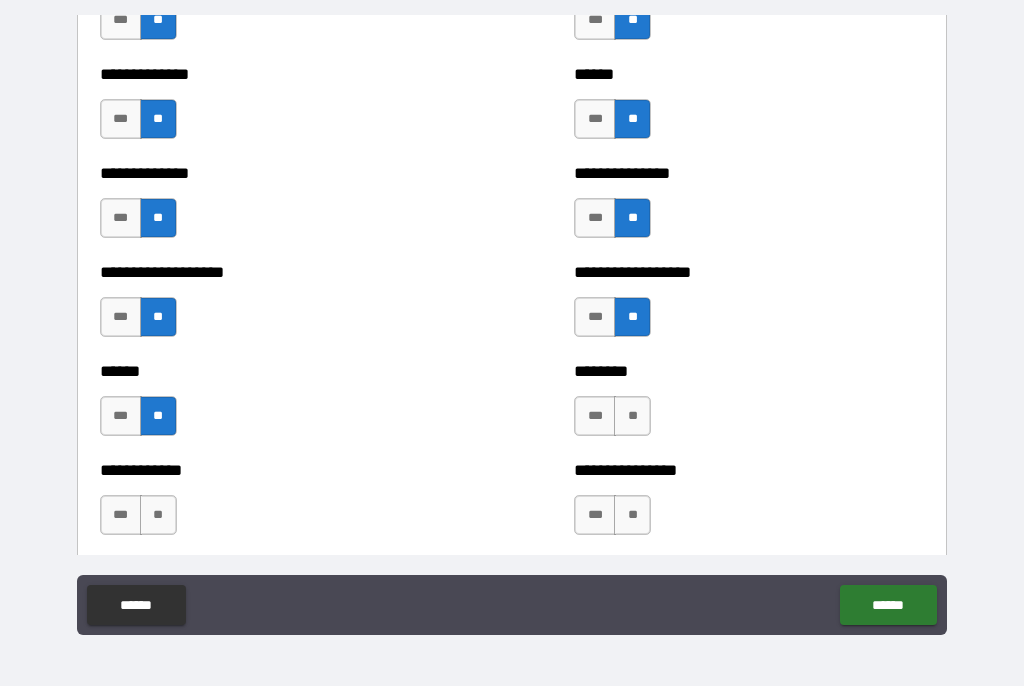 click on "**" at bounding box center [632, 417] 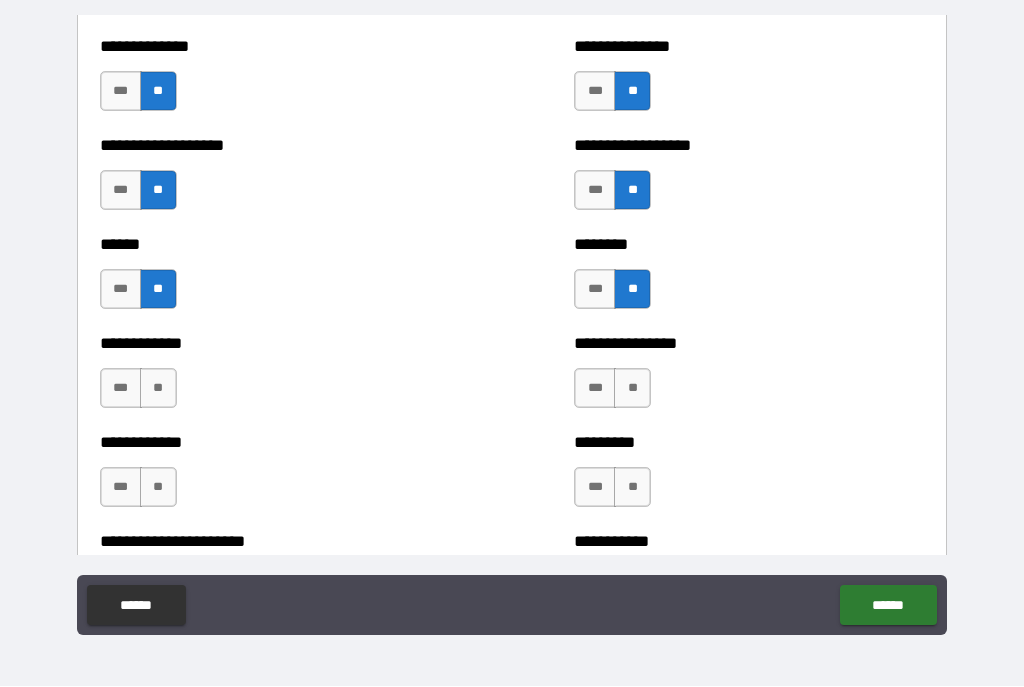 scroll, scrollTop: 4908, scrollLeft: 0, axis: vertical 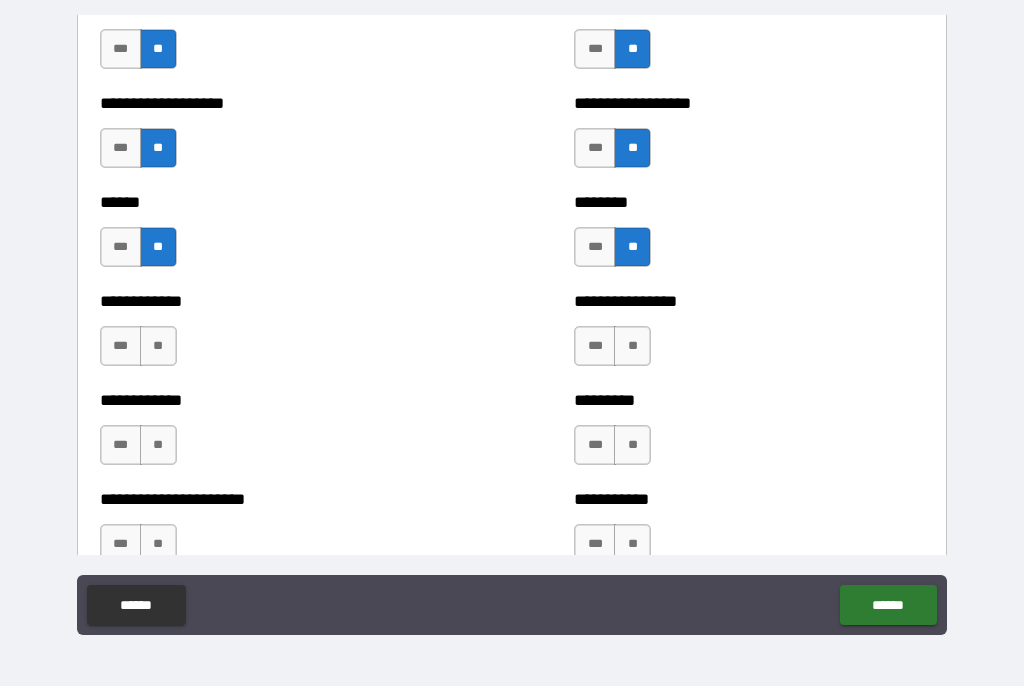 click on "**" at bounding box center [158, 347] 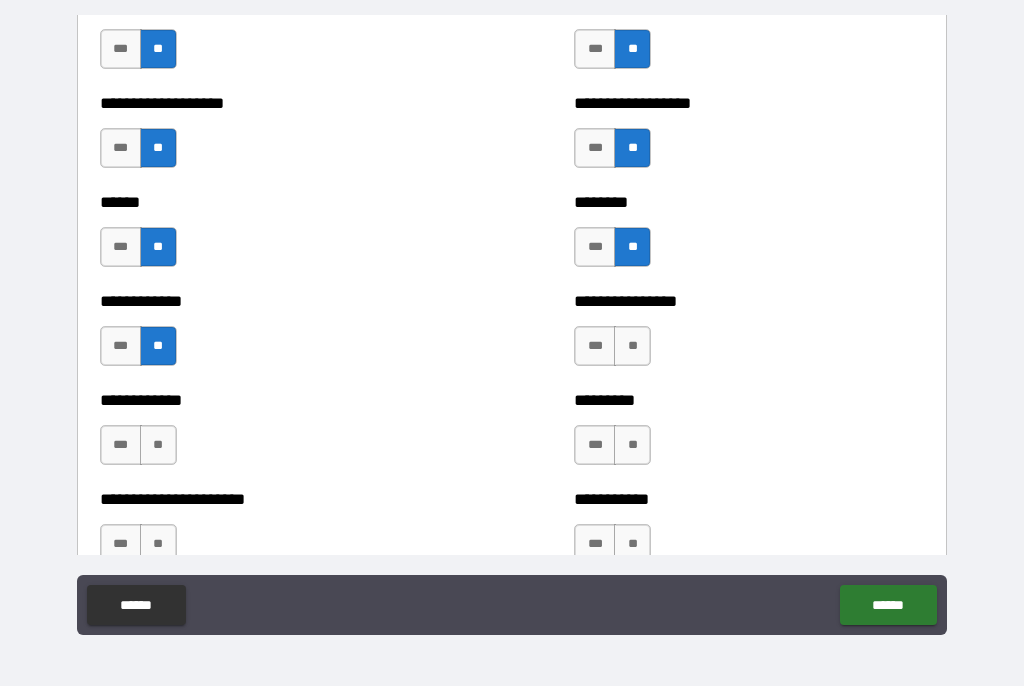 click on "**" at bounding box center (632, 347) 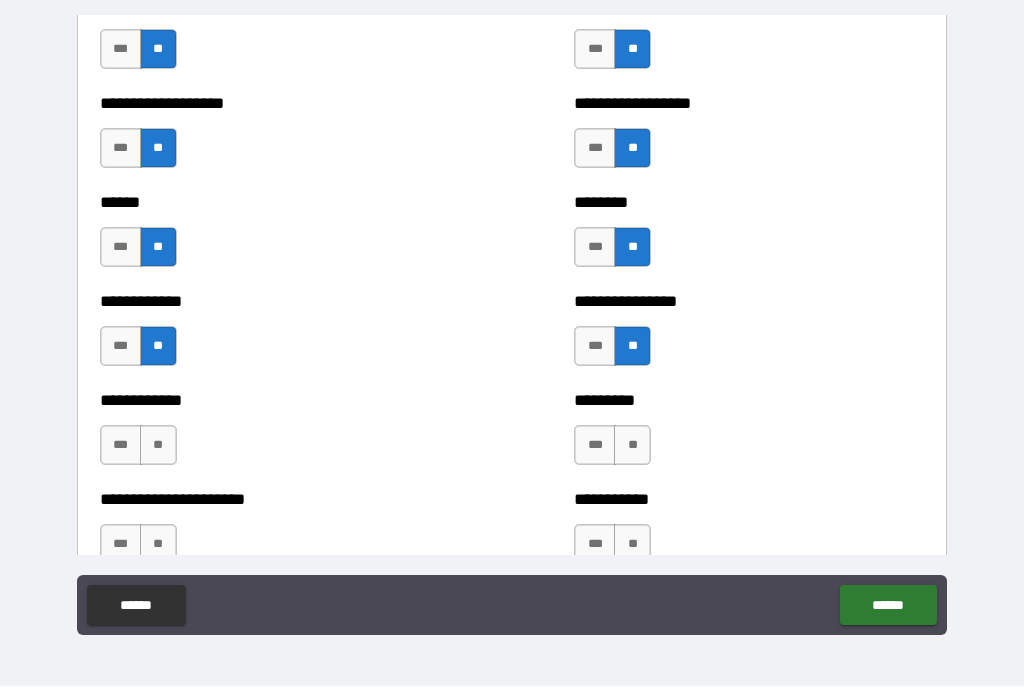 click on "**" at bounding box center [158, 446] 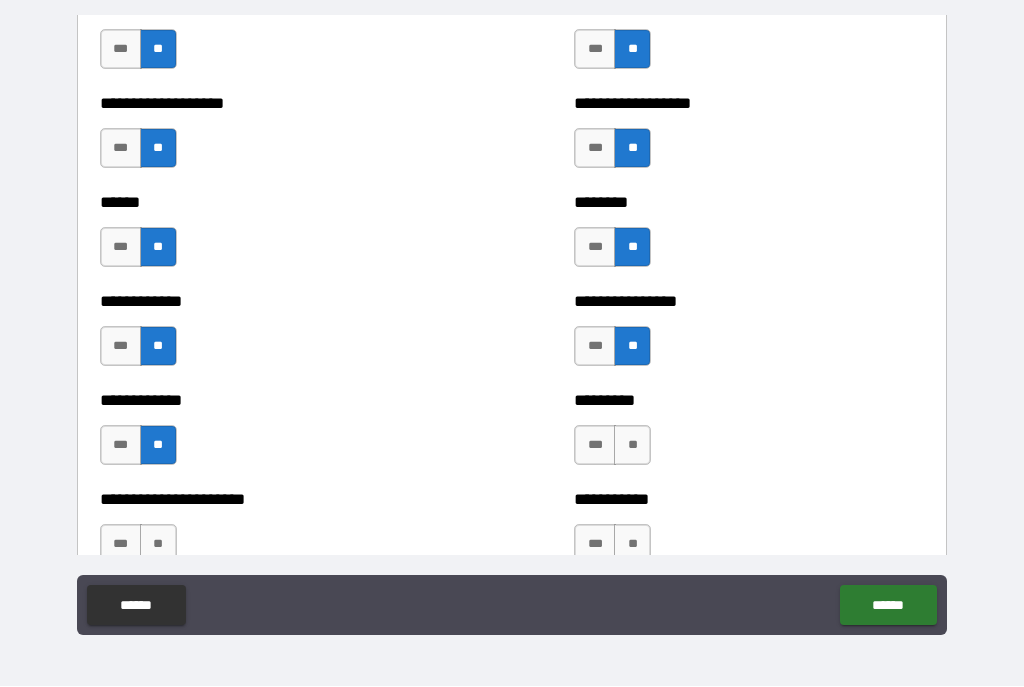 click on "**" at bounding box center [632, 446] 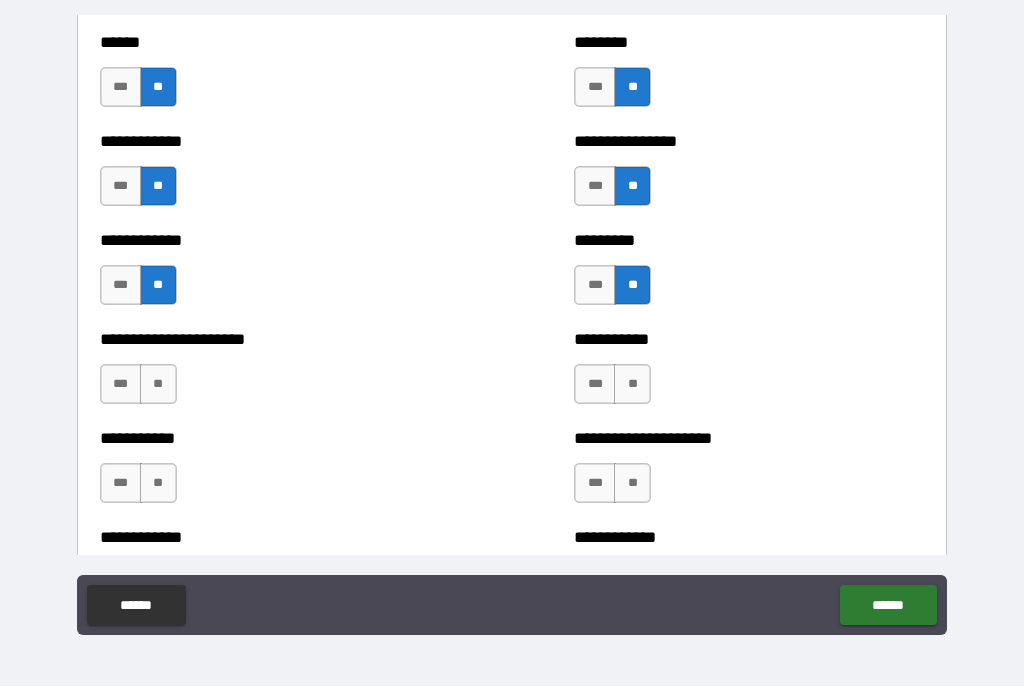 scroll, scrollTop: 5103, scrollLeft: 0, axis: vertical 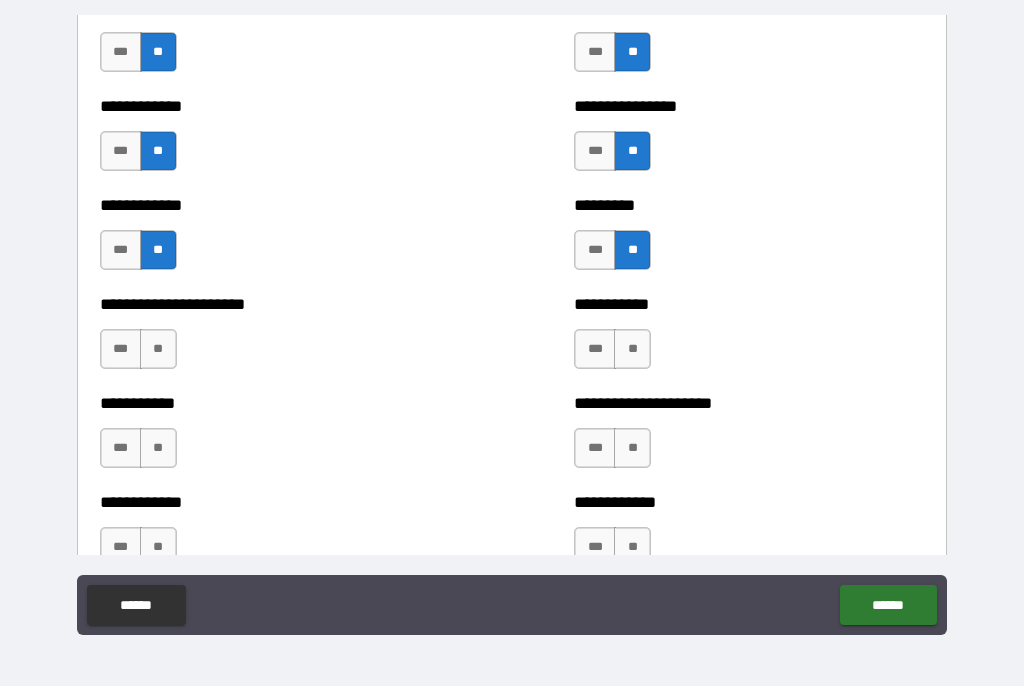 click on "**" at bounding box center [158, 350] 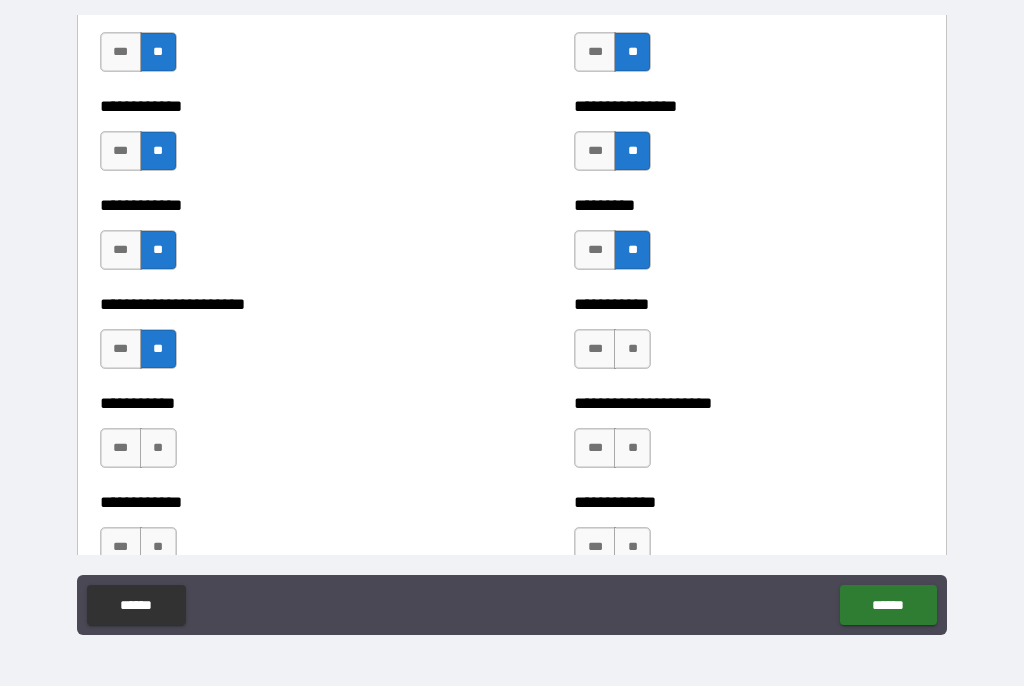 click on "**" at bounding box center (632, 350) 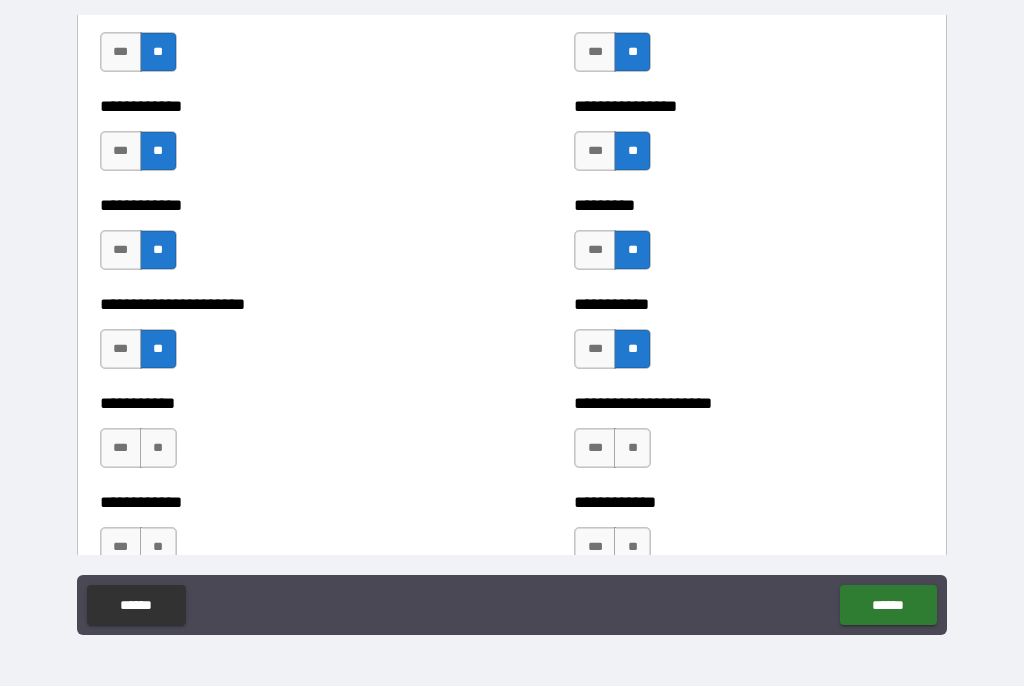 click on "**" at bounding box center (158, 449) 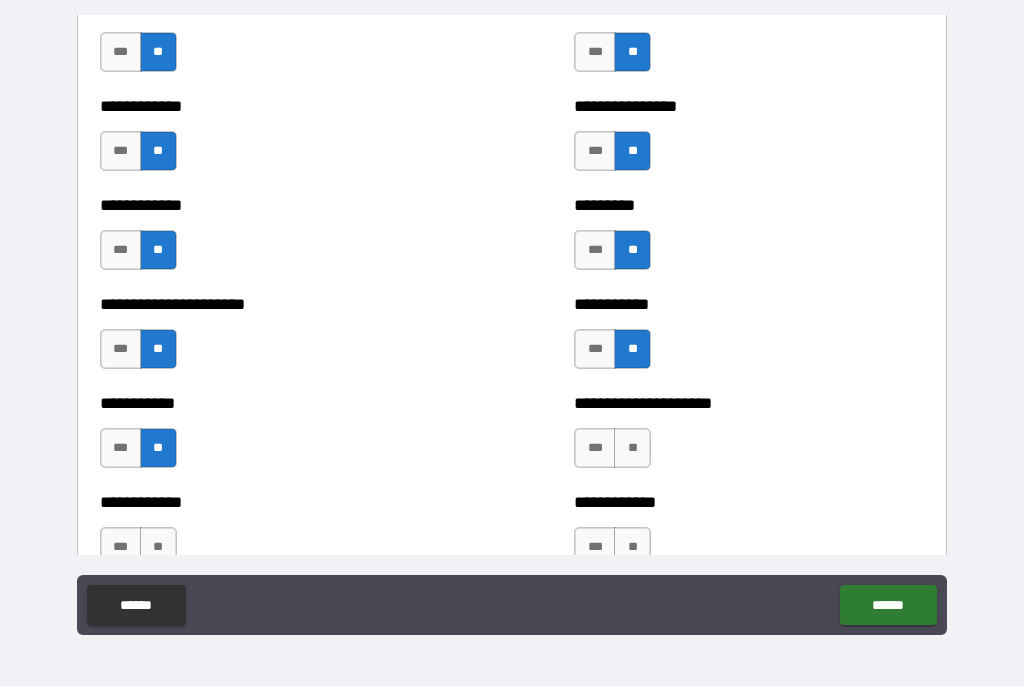 click on "**" at bounding box center (632, 449) 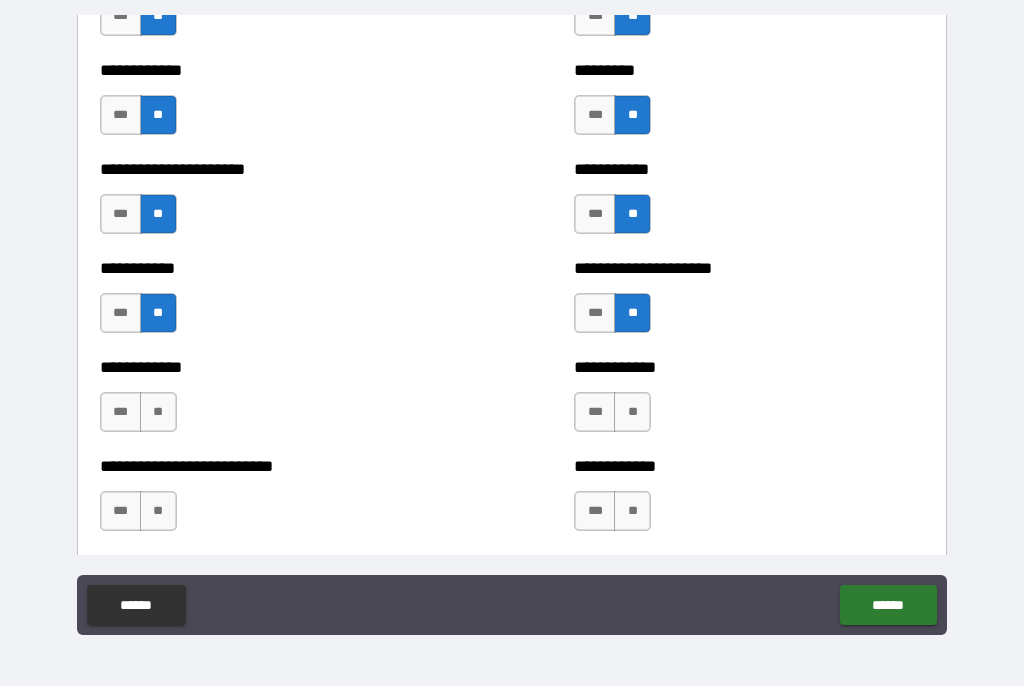 scroll, scrollTop: 5275, scrollLeft: 0, axis: vertical 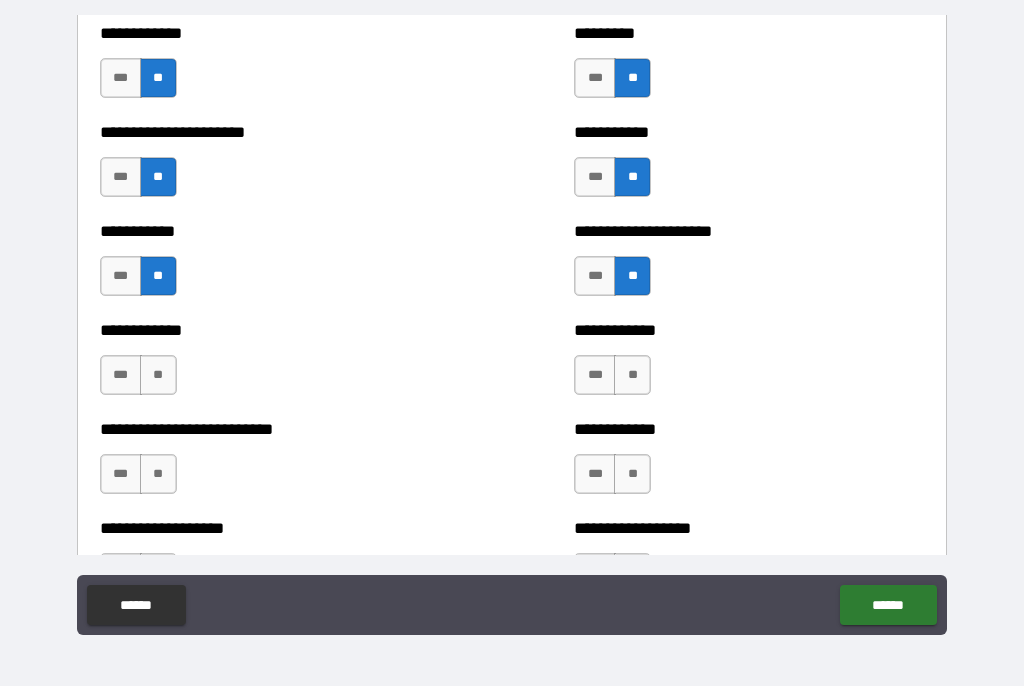 click on "**" at bounding box center [158, 376] 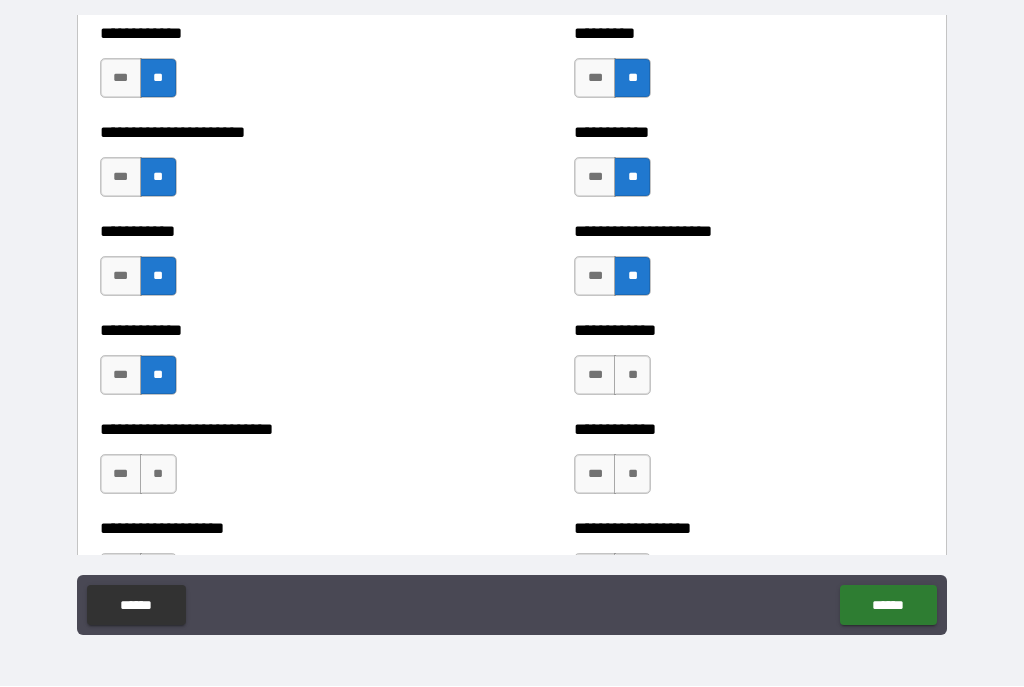 click on "**" at bounding box center (632, 376) 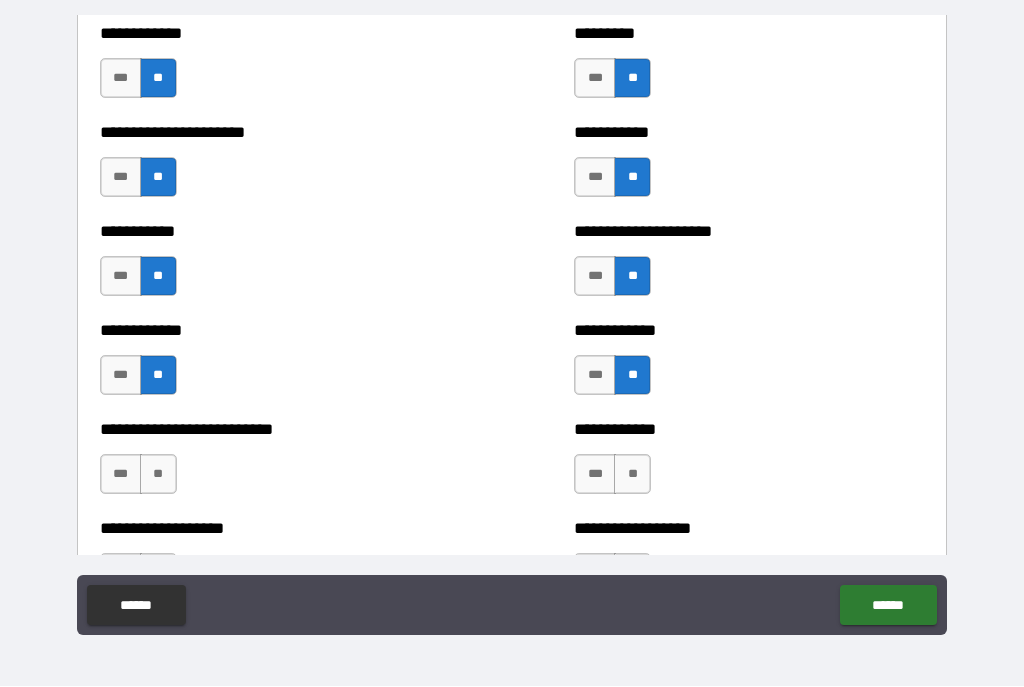click on "**" at bounding box center (158, 475) 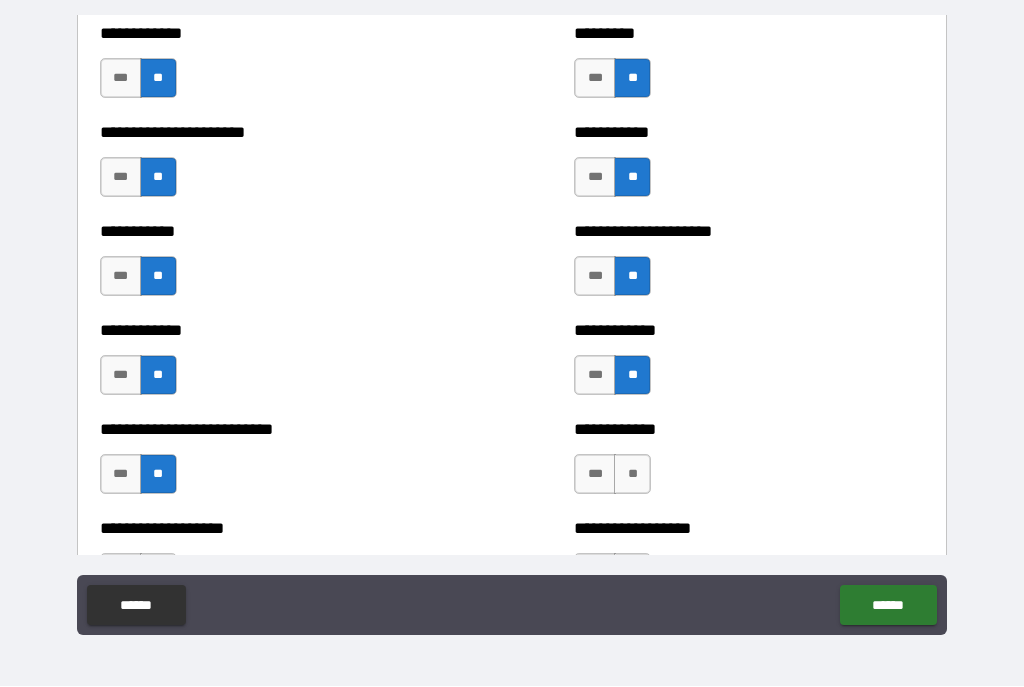 click on "**" at bounding box center (632, 475) 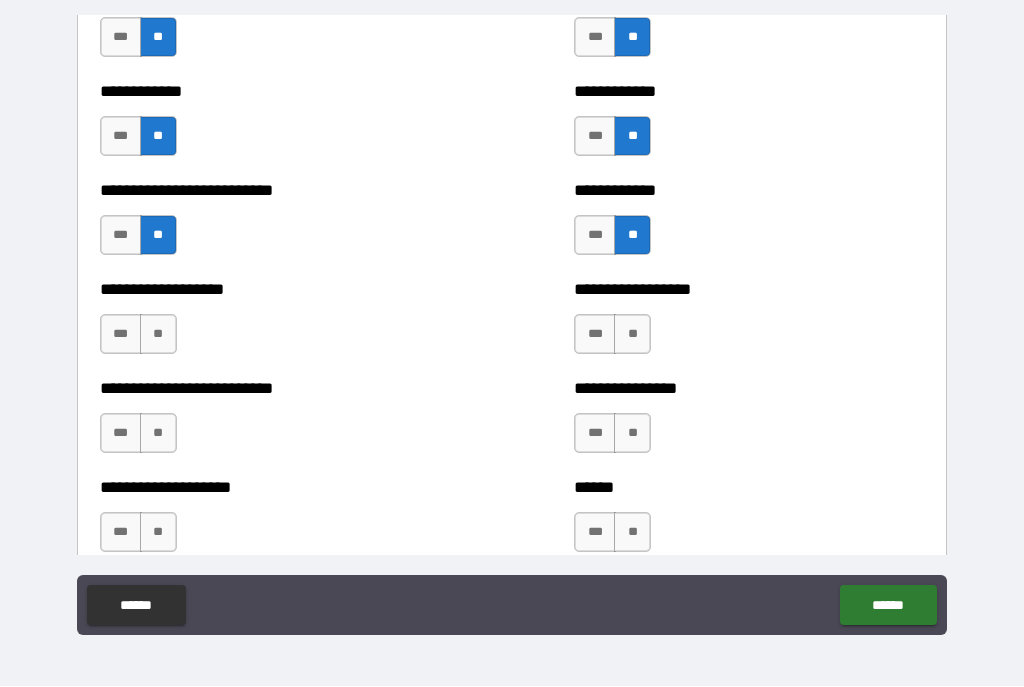 scroll, scrollTop: 5517, scrollLeft: 0, axis: vertical 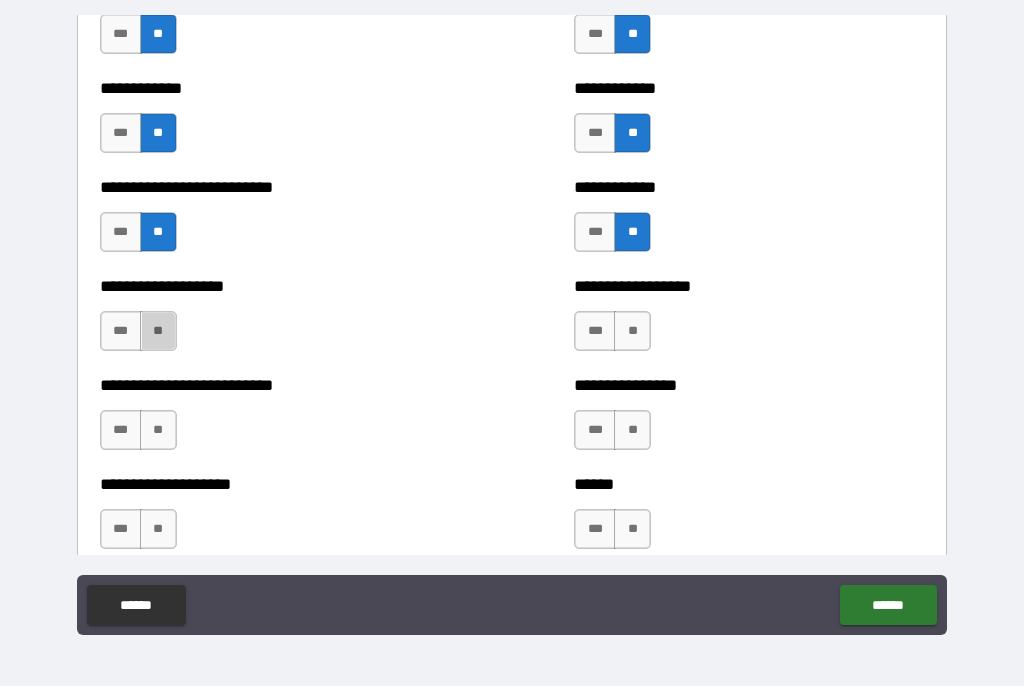click on "**" at bounding box center [158, 332] 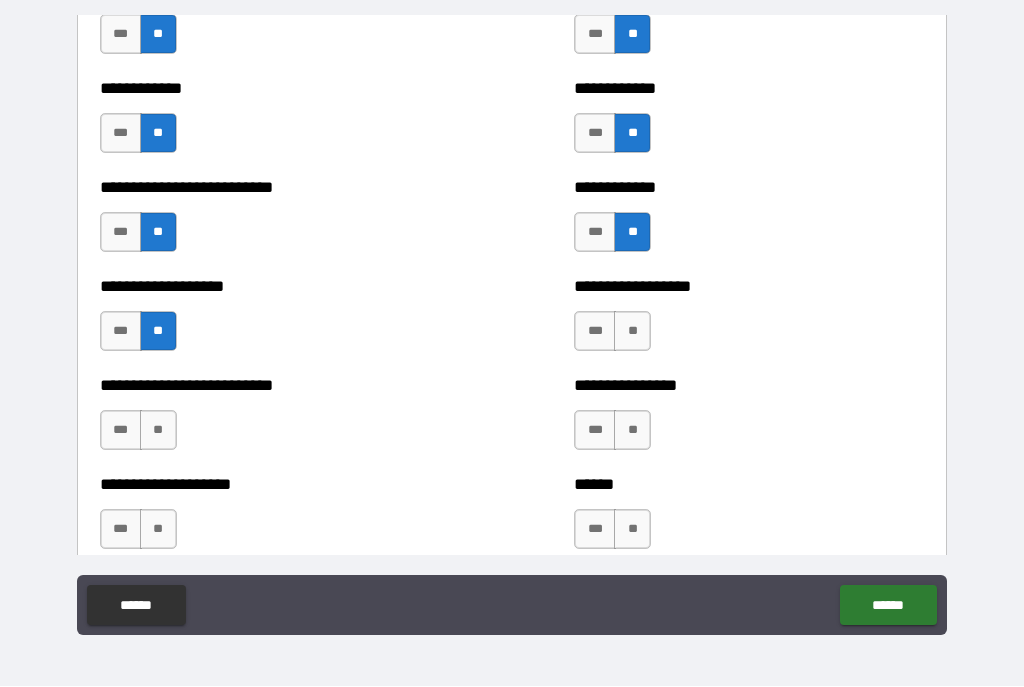 click on "**" at bounding box center (632, 332) 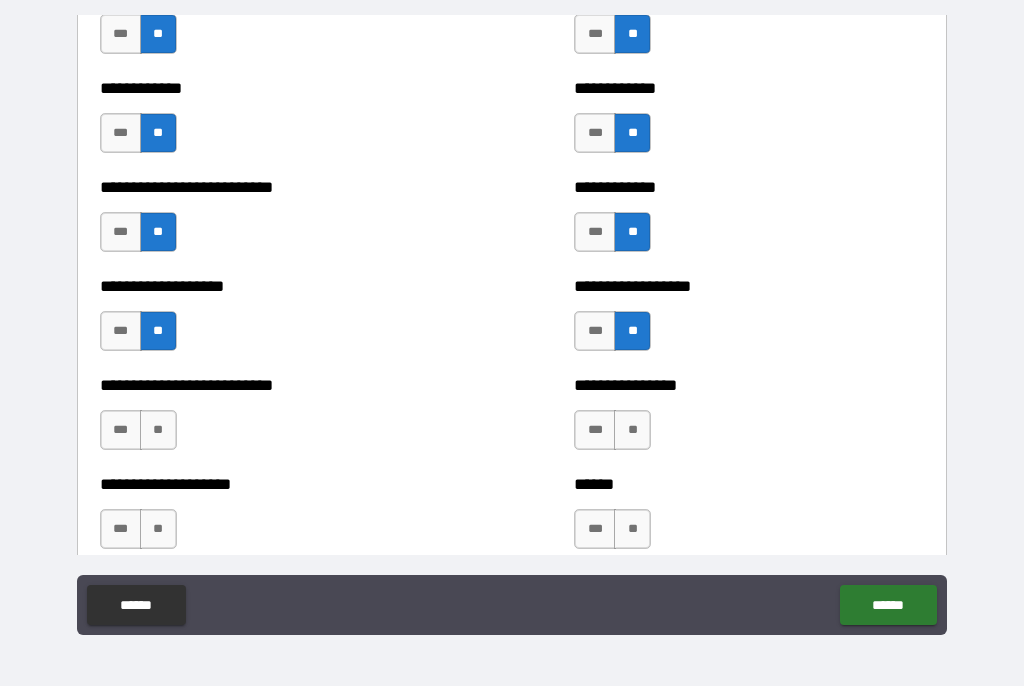 click on "**" at bounding box center (158, 431) 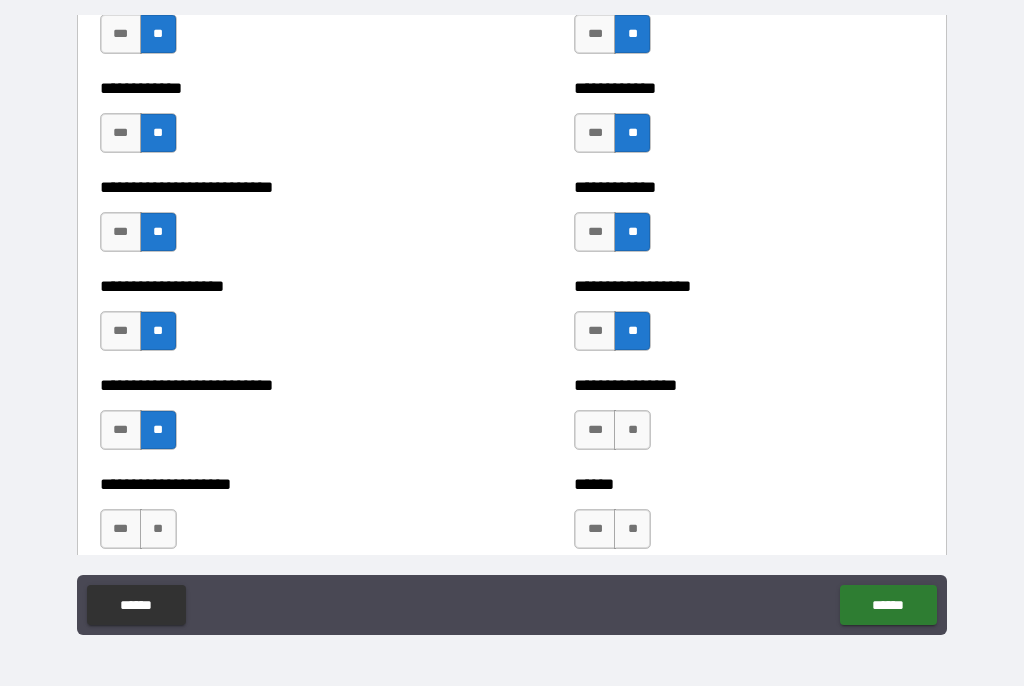 click on "**" at bounding box center (632, 431) 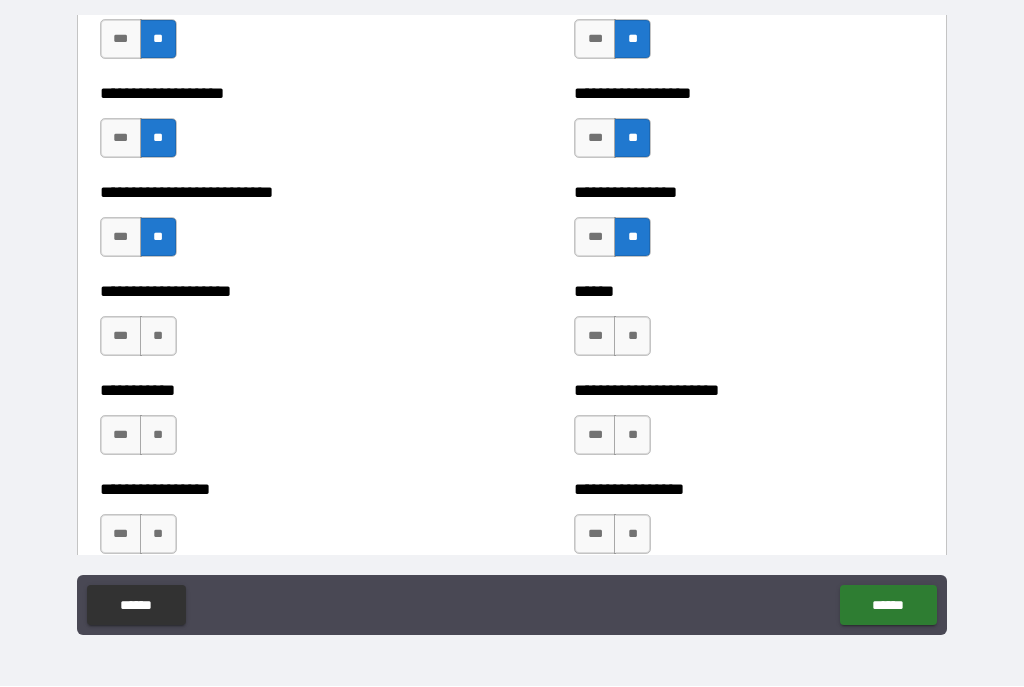 scroll, scrollTop: 5711, scrollLeft: 0, axis: vertical 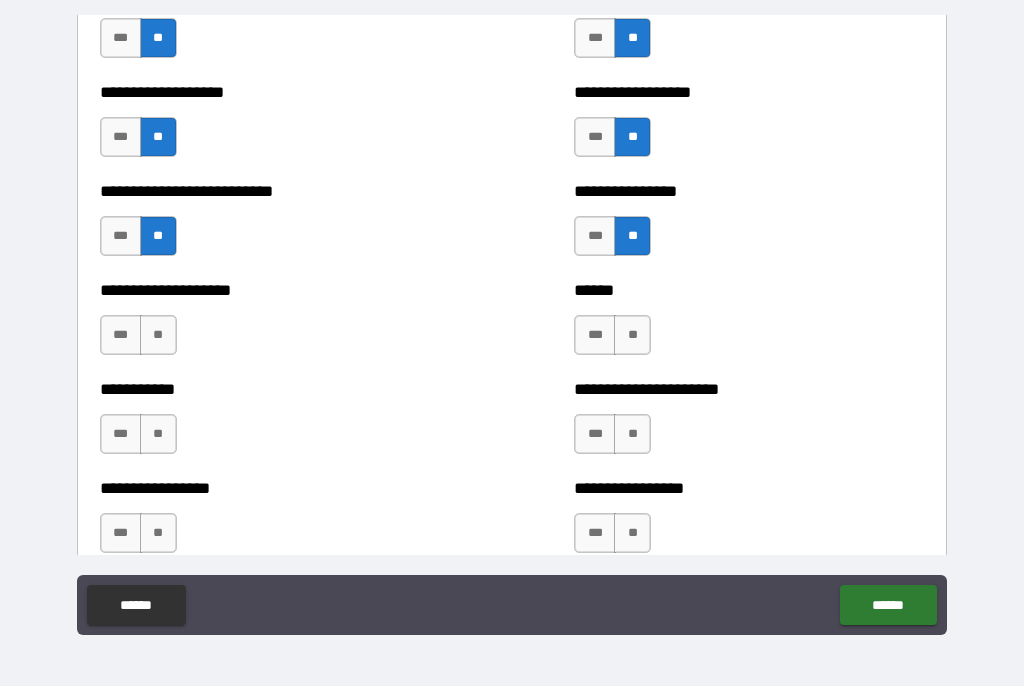 click on "**" at bounding box center (158, 336) 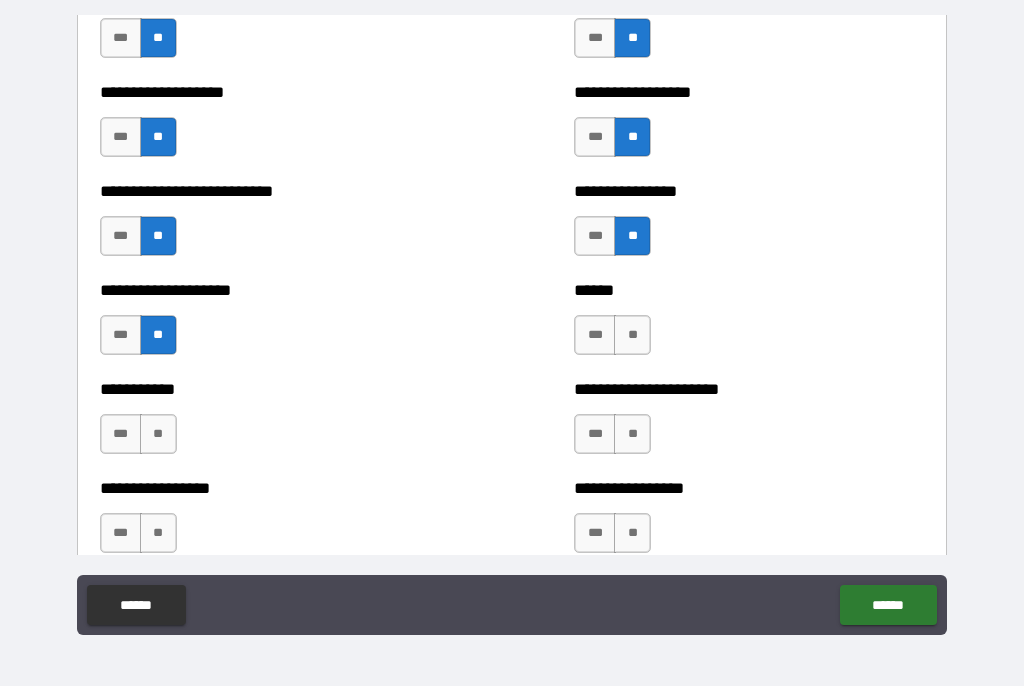 click on "**" at bounding box center (632, 336) 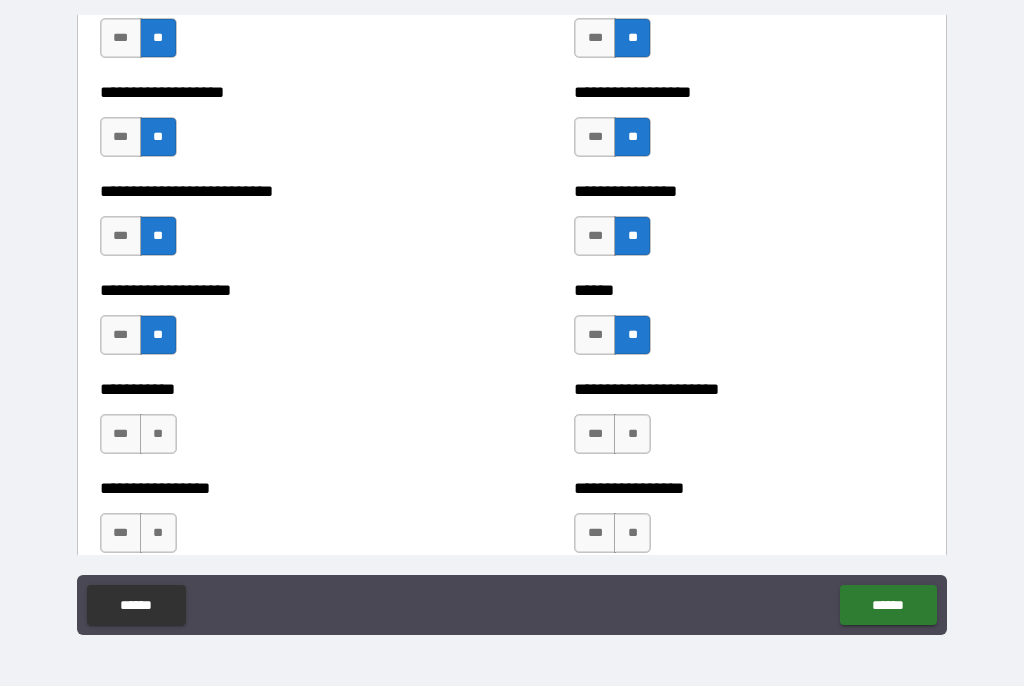 click on "**" at bounding box center (158, 435) 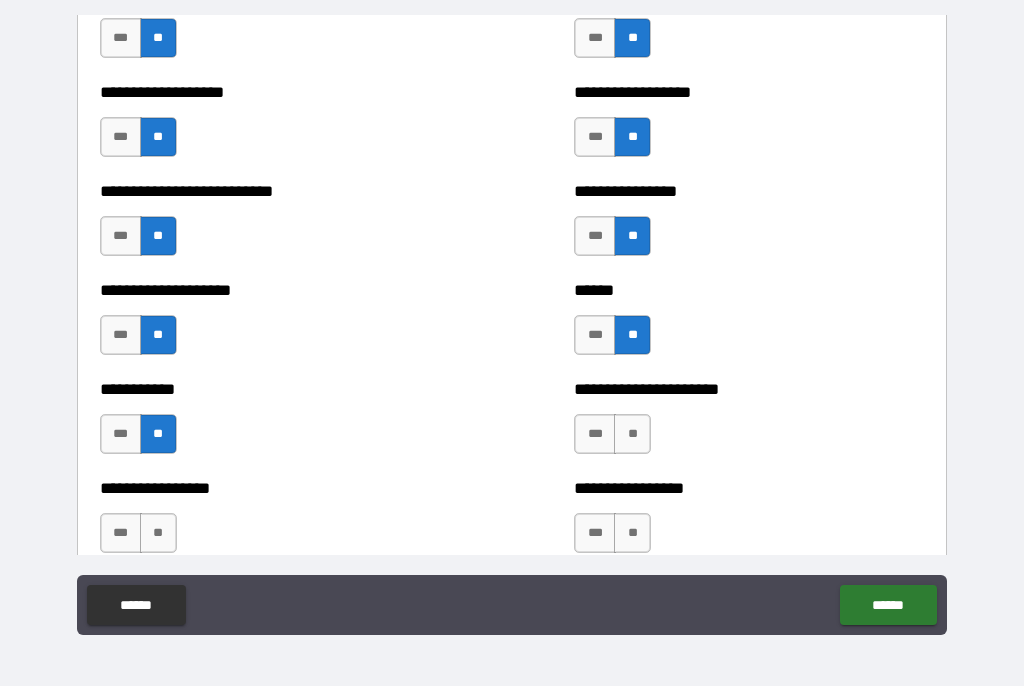 click on "**" at bounding box center [632, 435] 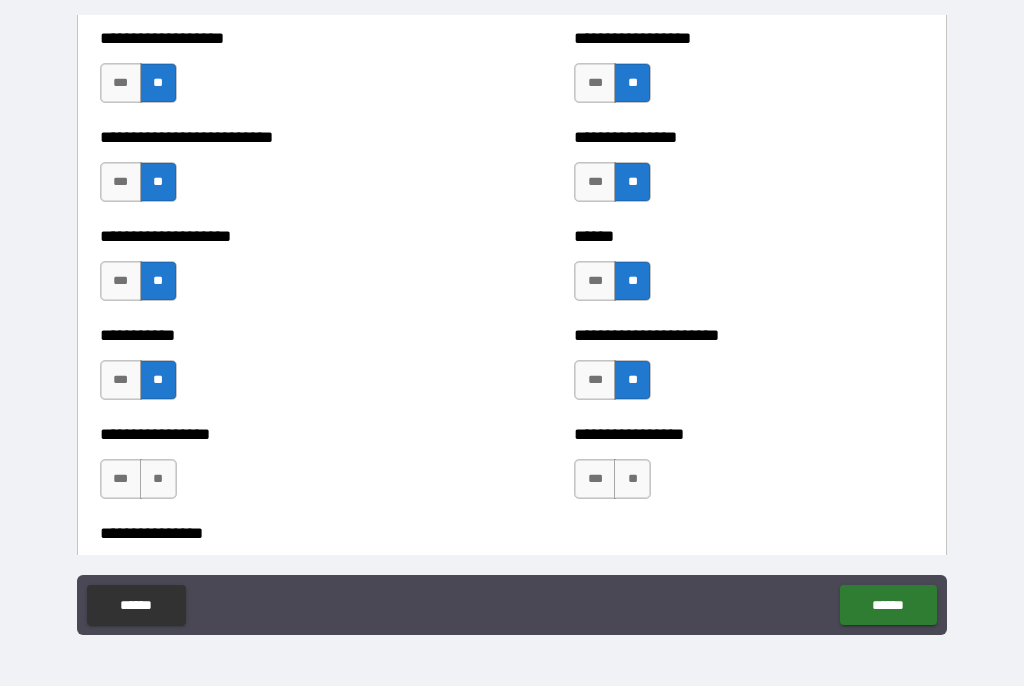 scroll, scrollTop: 5886, scrollLeft: 0, axis: vertical 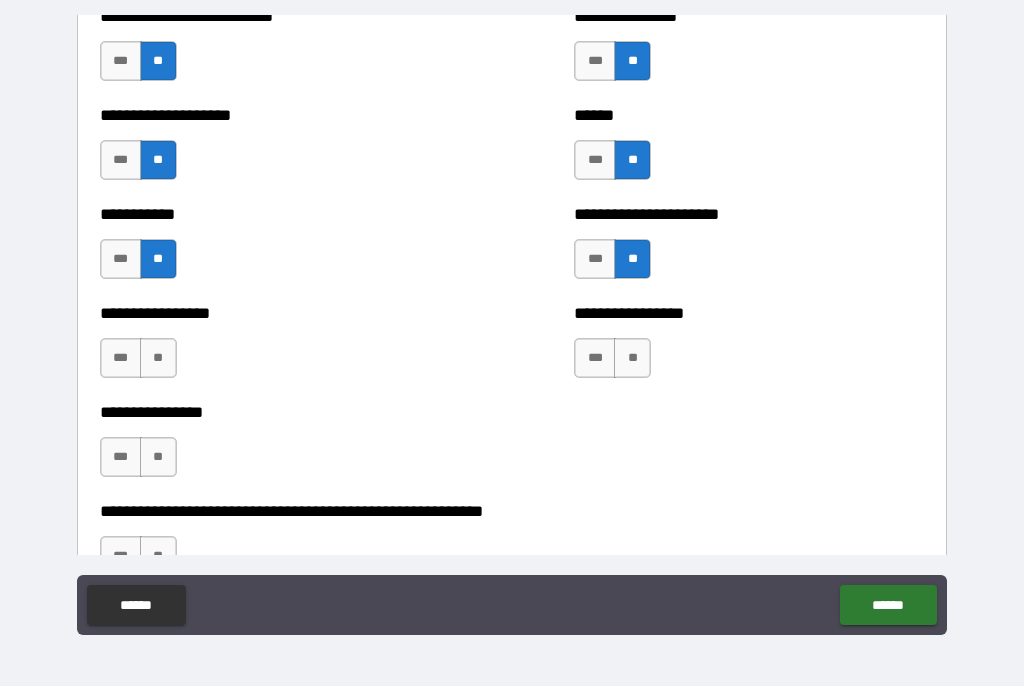 click on "**" at bounding box center [158, 359] 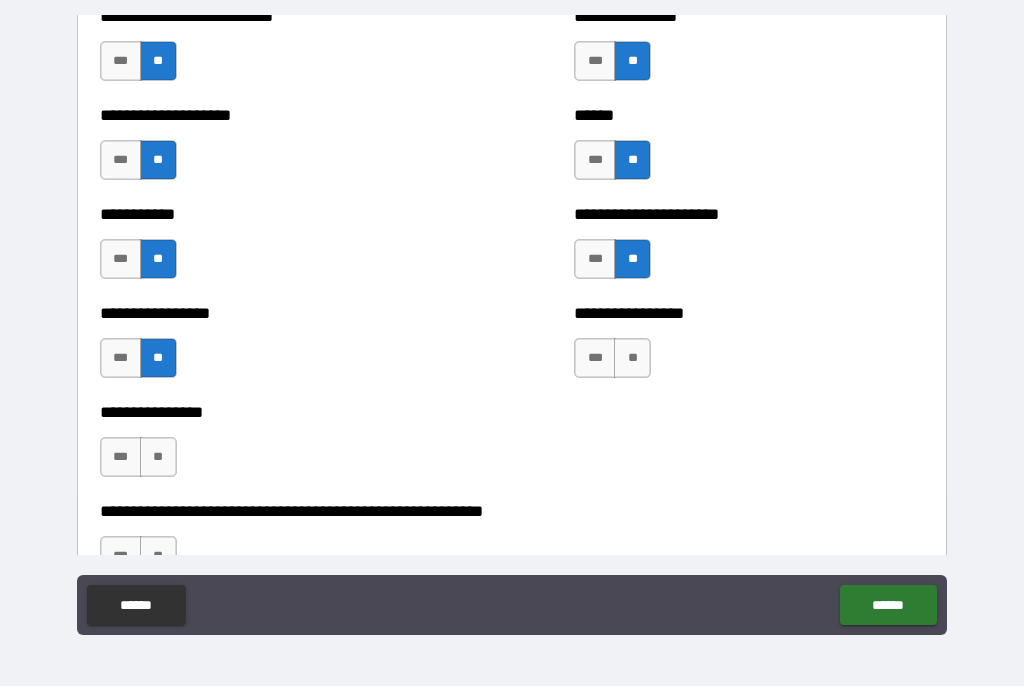click on "**" at bounding box center (632, 359) 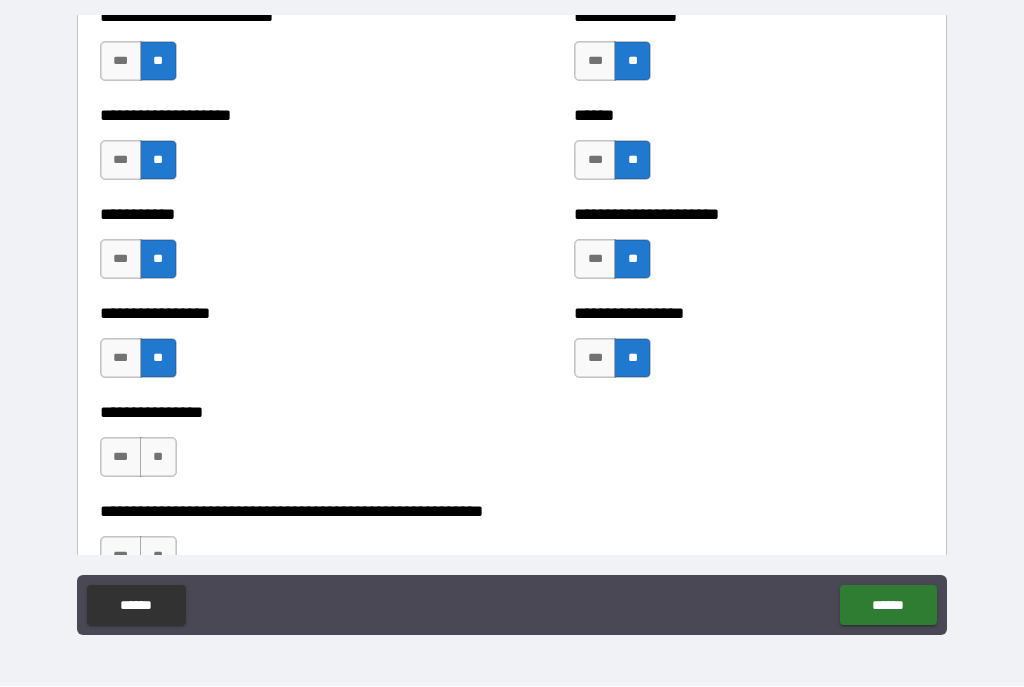 click on "**" at bounding box center (158, 458) 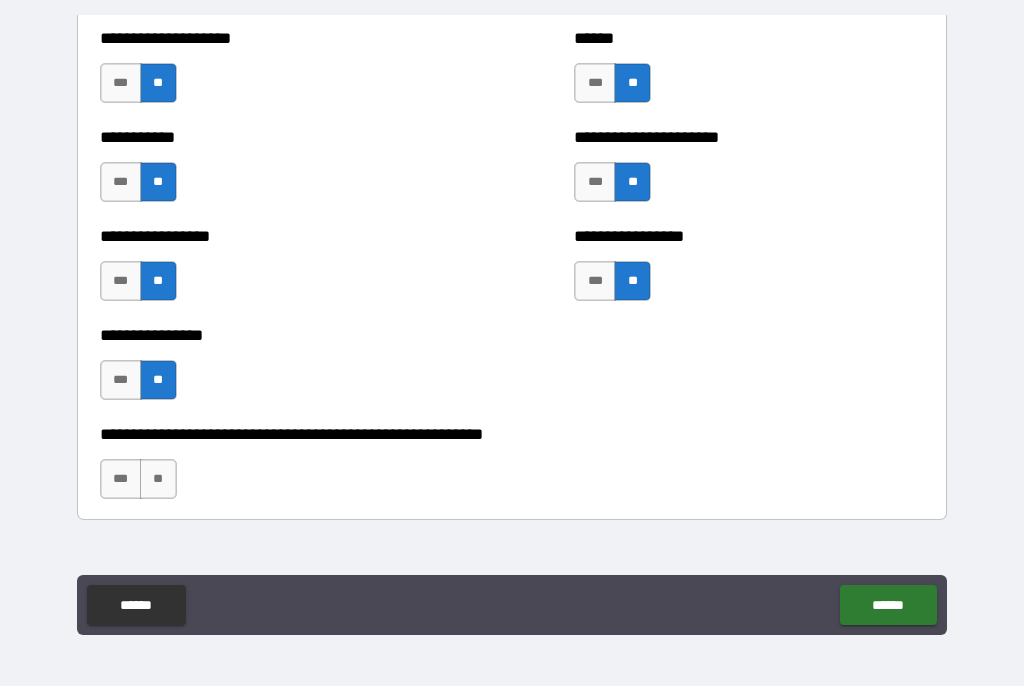 click on "**" at bounding box center (158, 480) 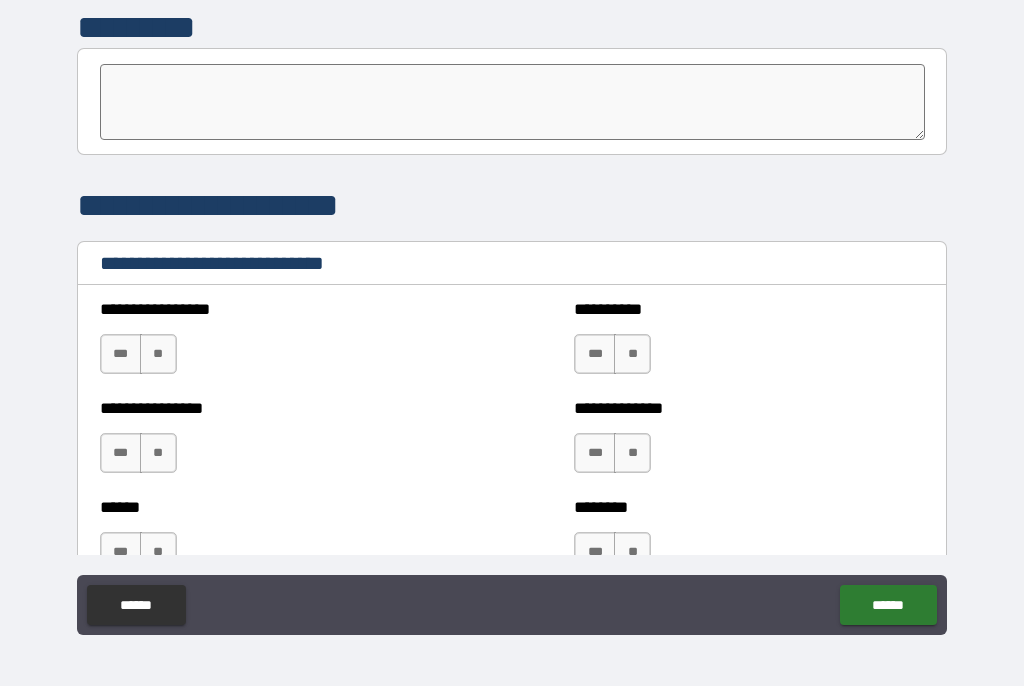 scroll, scrollTop: 6507, scrollLeft: 0, axis: vertical 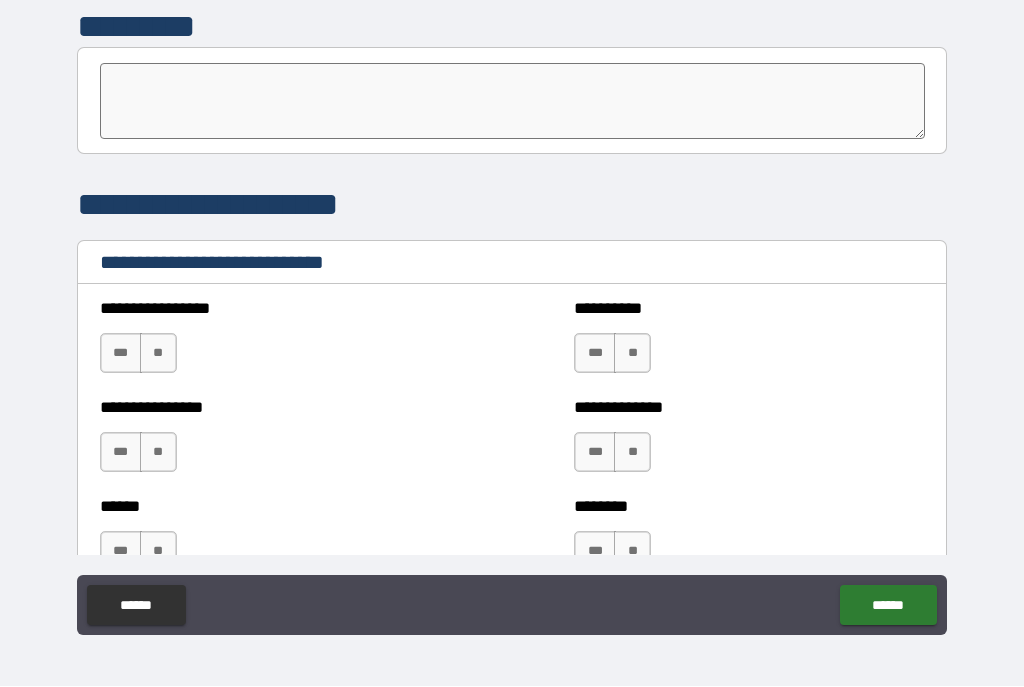 click on "**" at bounding box center (158, 354) 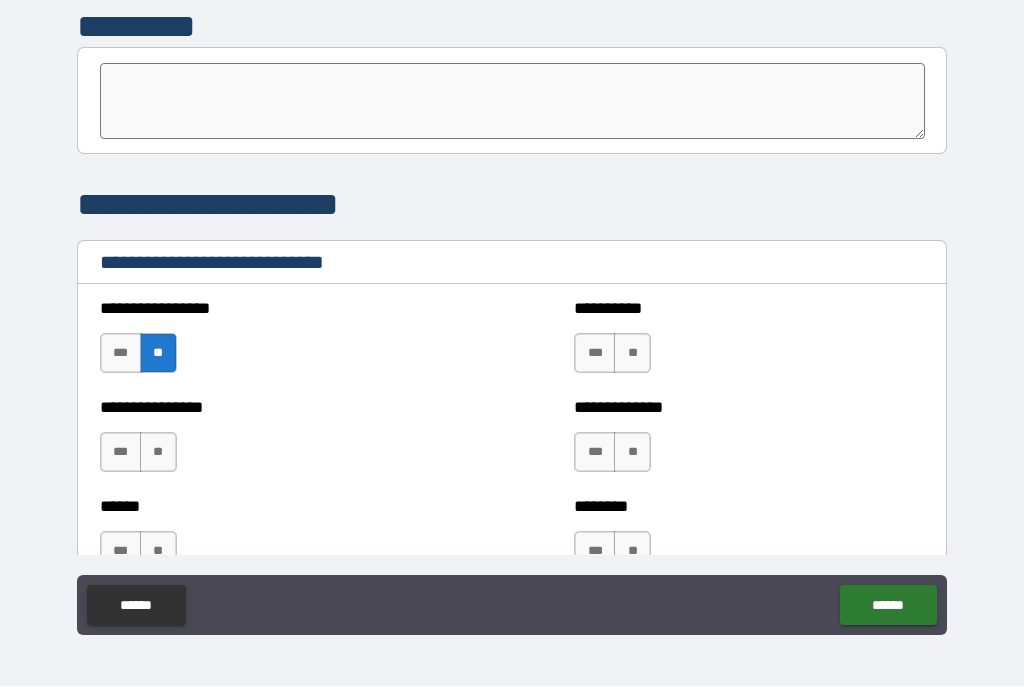 click on "**" at bounding box center (632, 354) 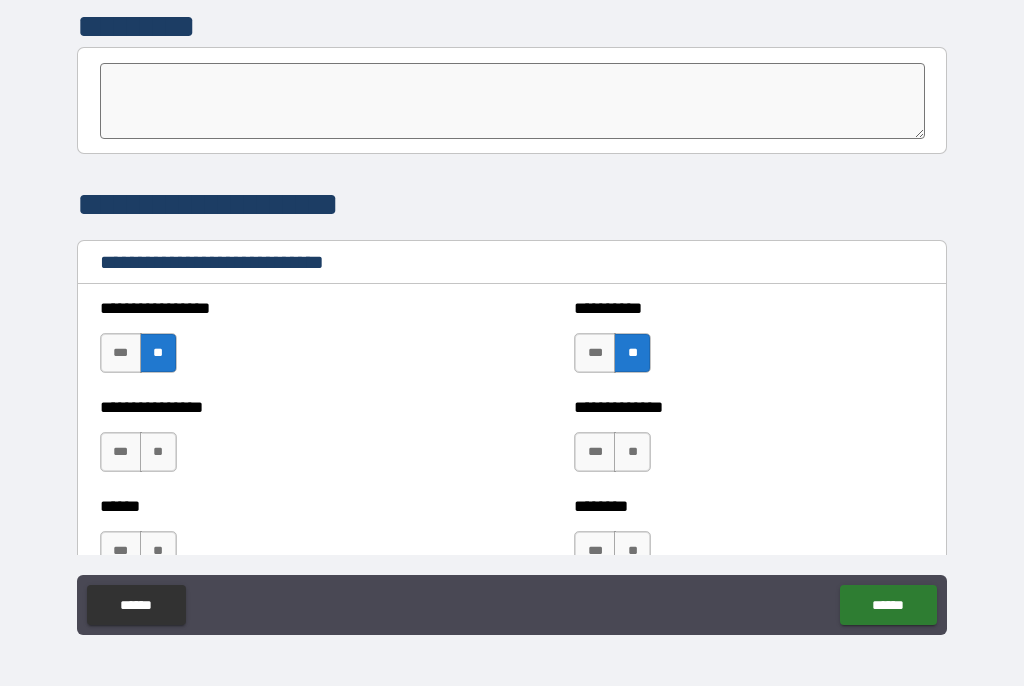 click on "**" at bounding box center (158, 453) 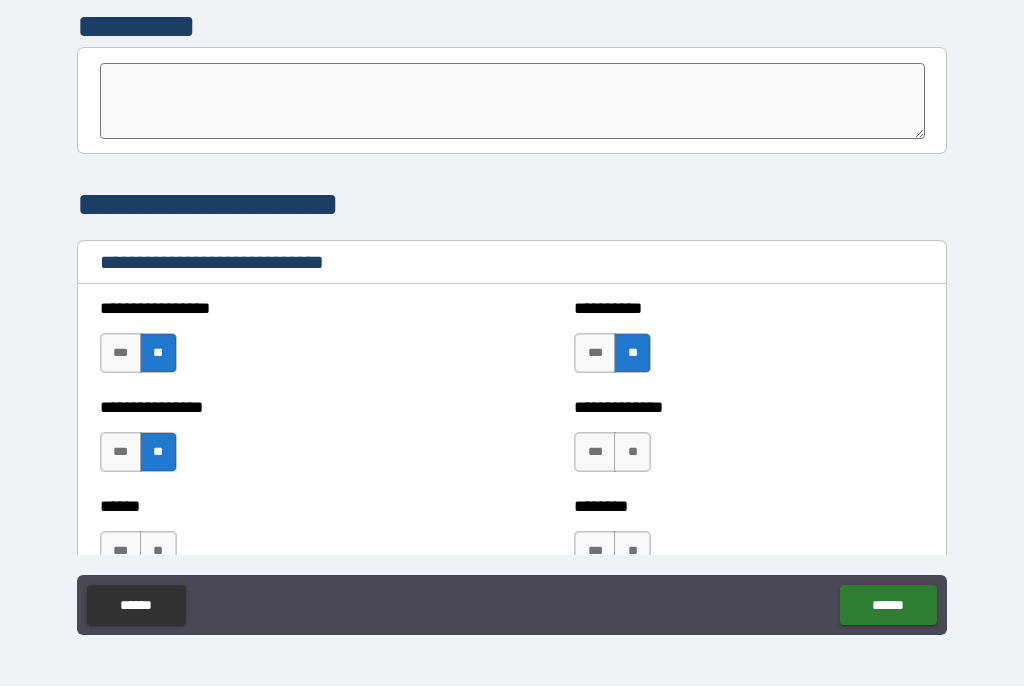 click on "**" at bounding box center (632, 453) 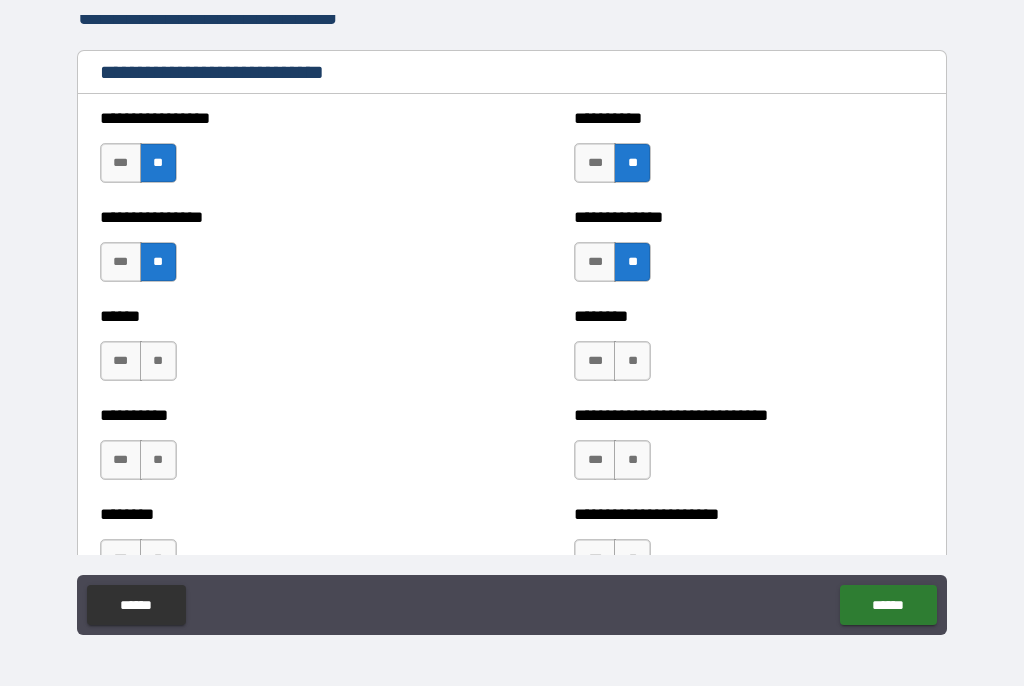 scroll, scrollTop: 6741, scrollLeft: 0, axis: vertical 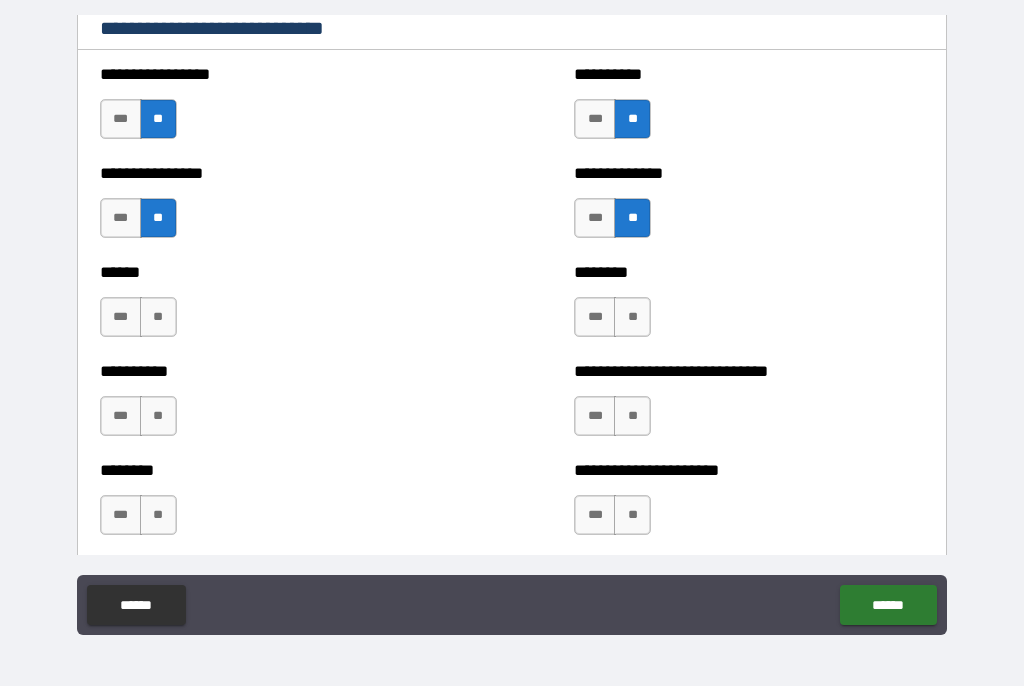 click on "**" at bounding box center (158, 318) 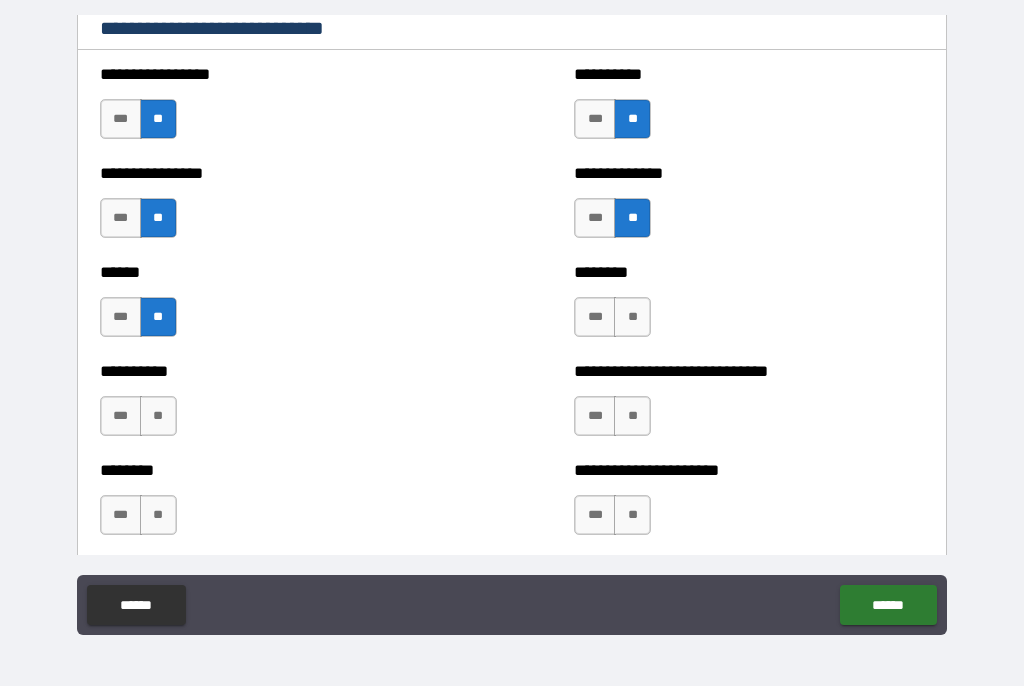 click on "**" at bounding box center [632, 318] 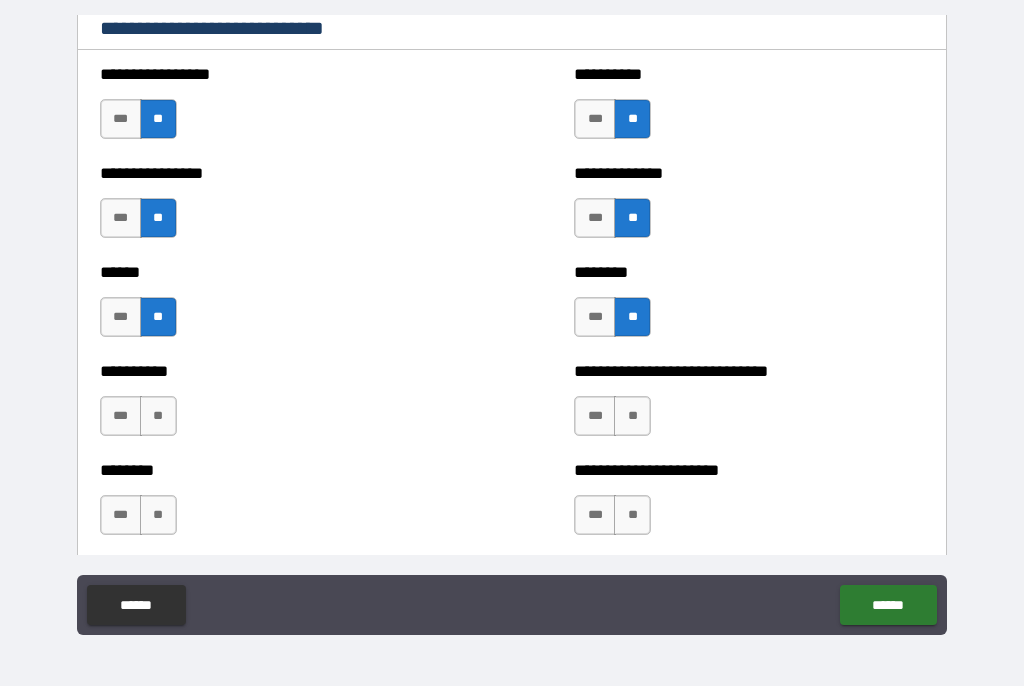 click on "**" at bounding box center (158, 417) 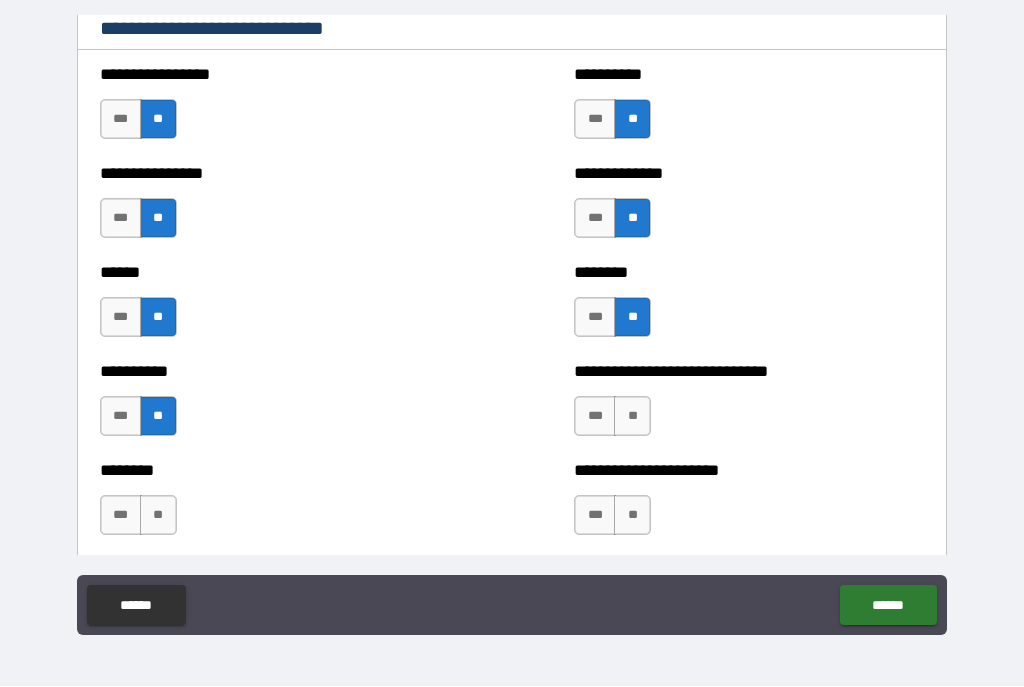 click on "**" at bounding box center [632, 417] 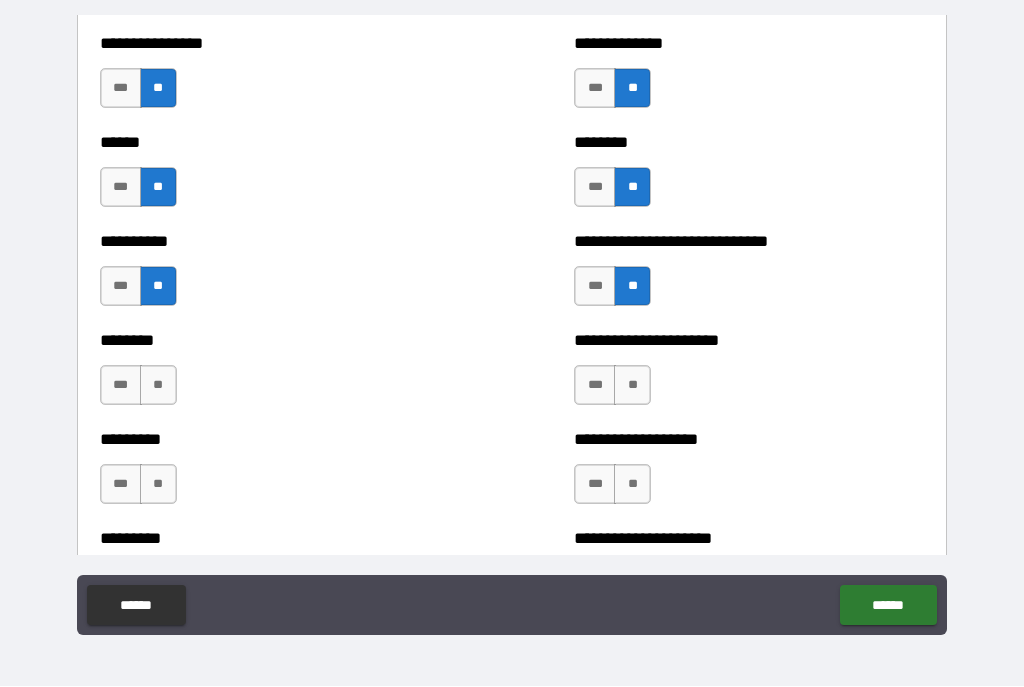 scroll, scrollTop: 6926, scrollLeft: 0, axis: vertical 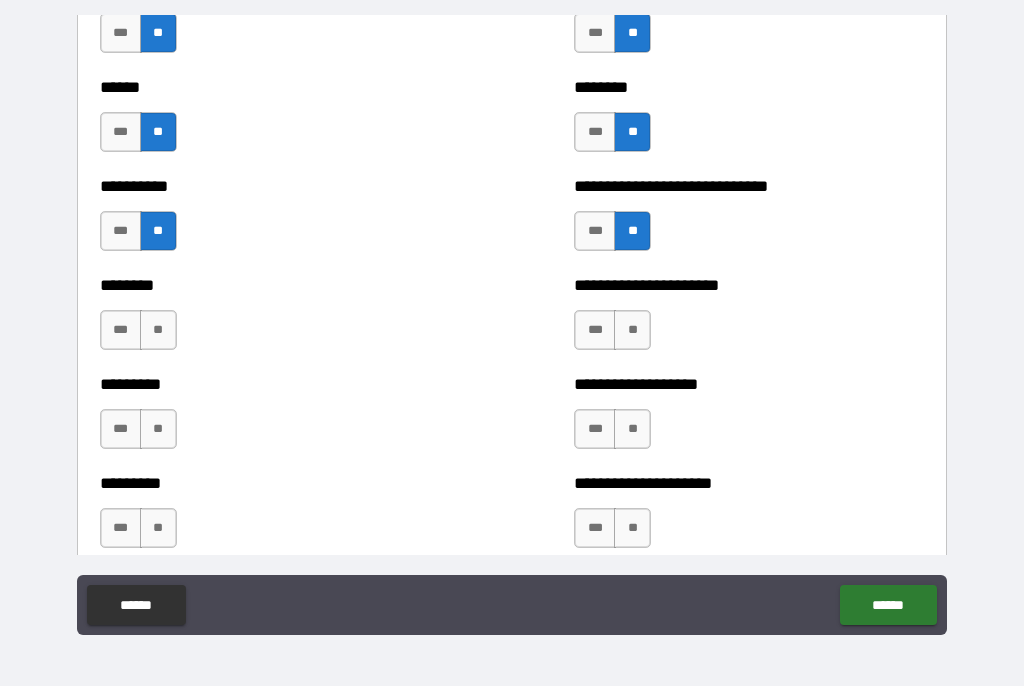 click on "**" at bounding box center (158, 331) 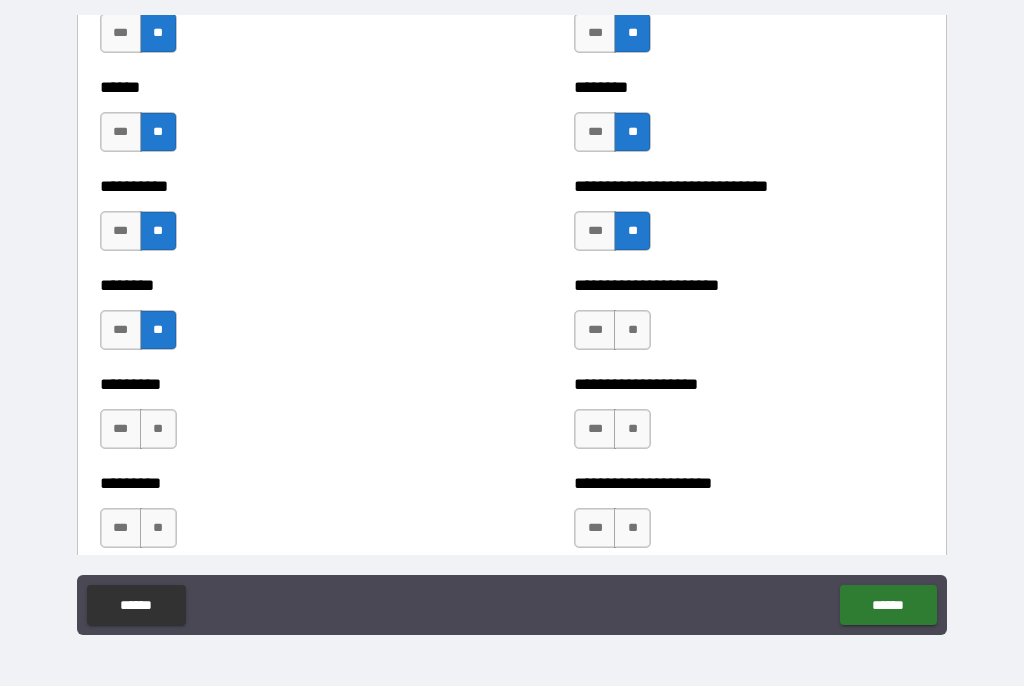 click on "**" at bounding box center [632, 331] 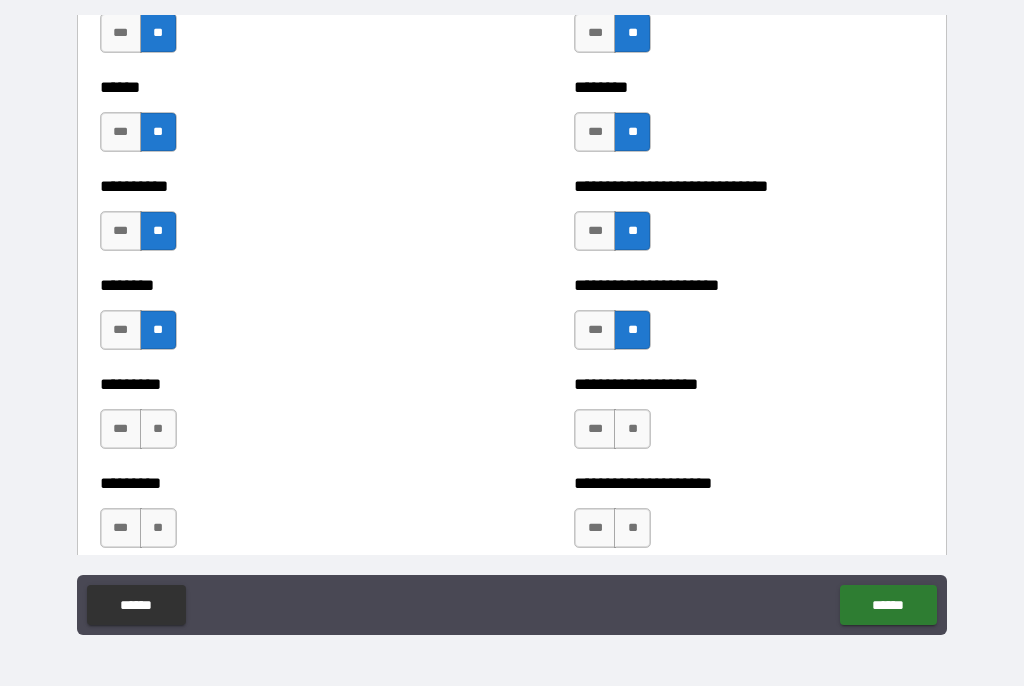 click on "**" at bounding box center (158, 430) 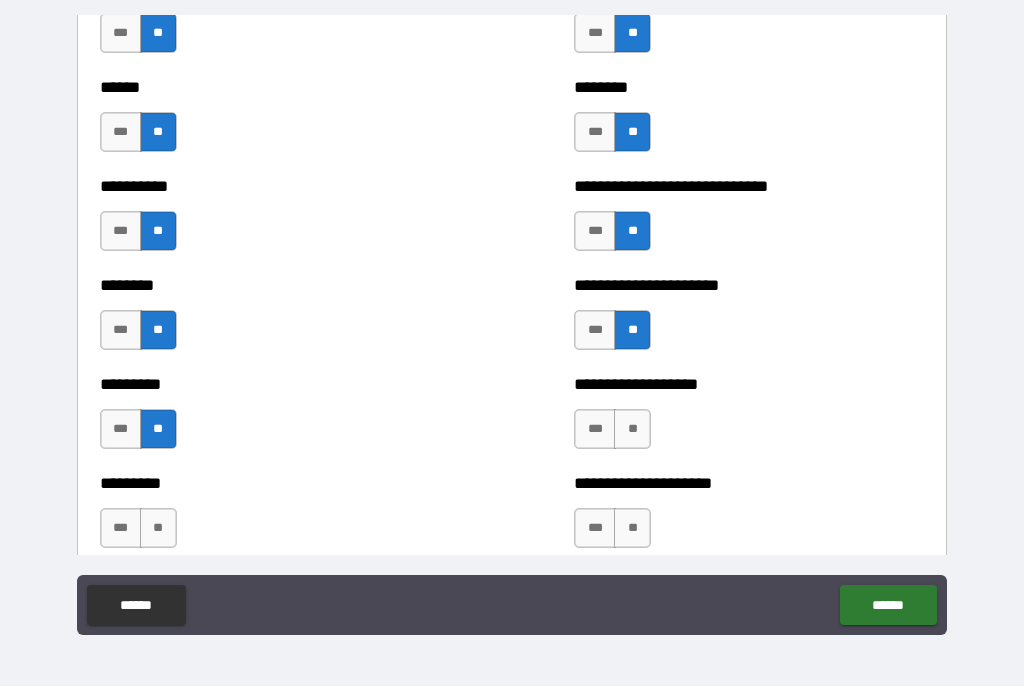 click on "**" at bounding box center (632, 430) 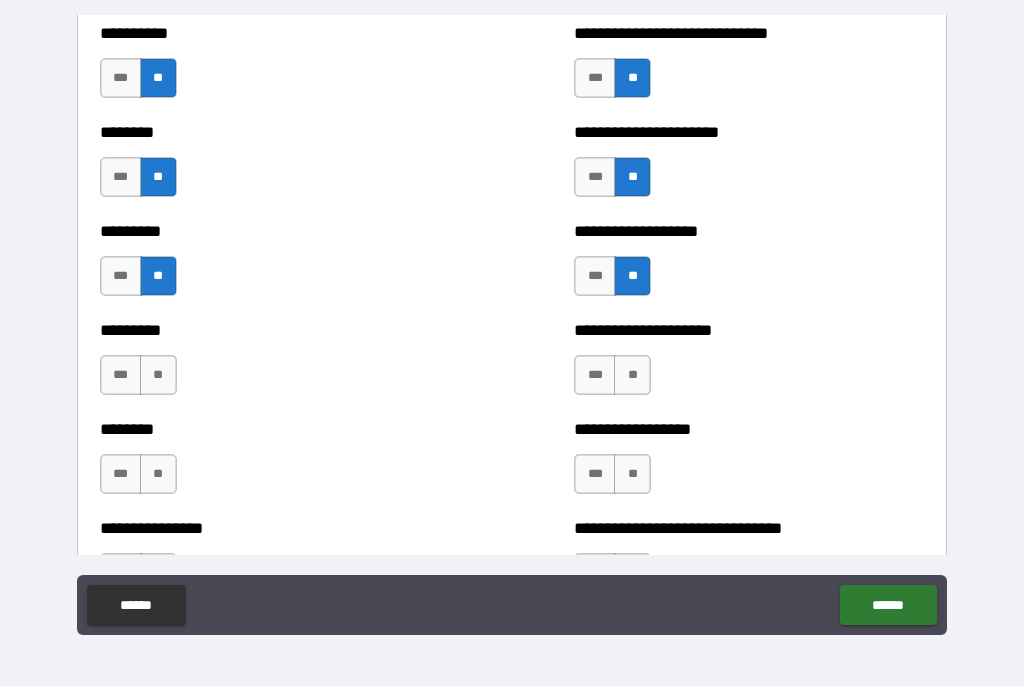 scroll, scrollTop: 7114, scrollLeft: 0, axis: vertical 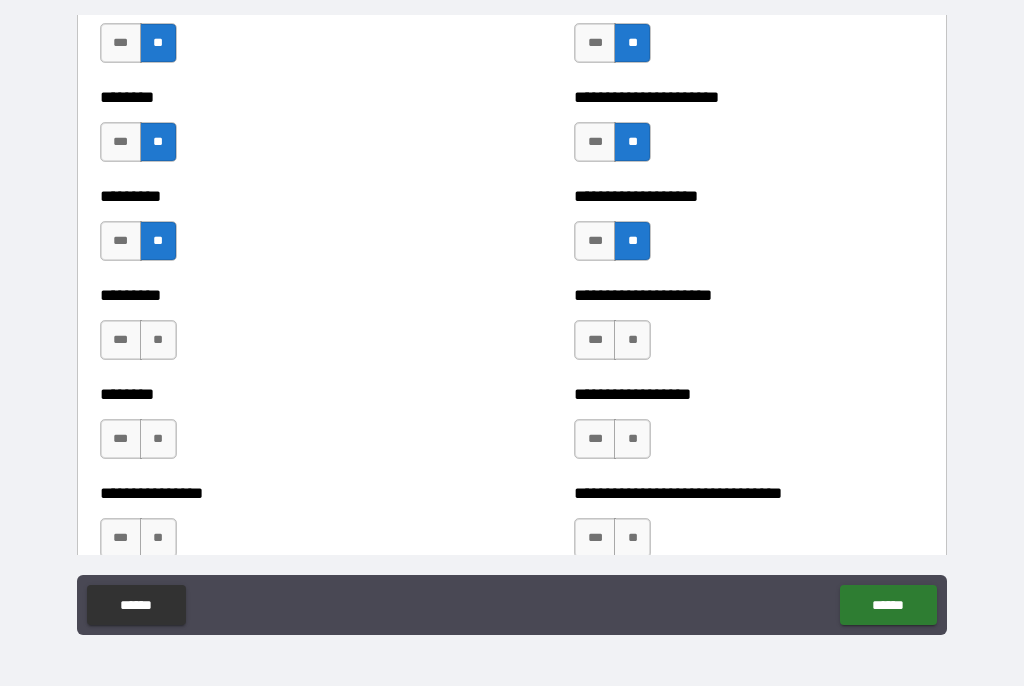 click on "**" at bounding box center (158, 341) 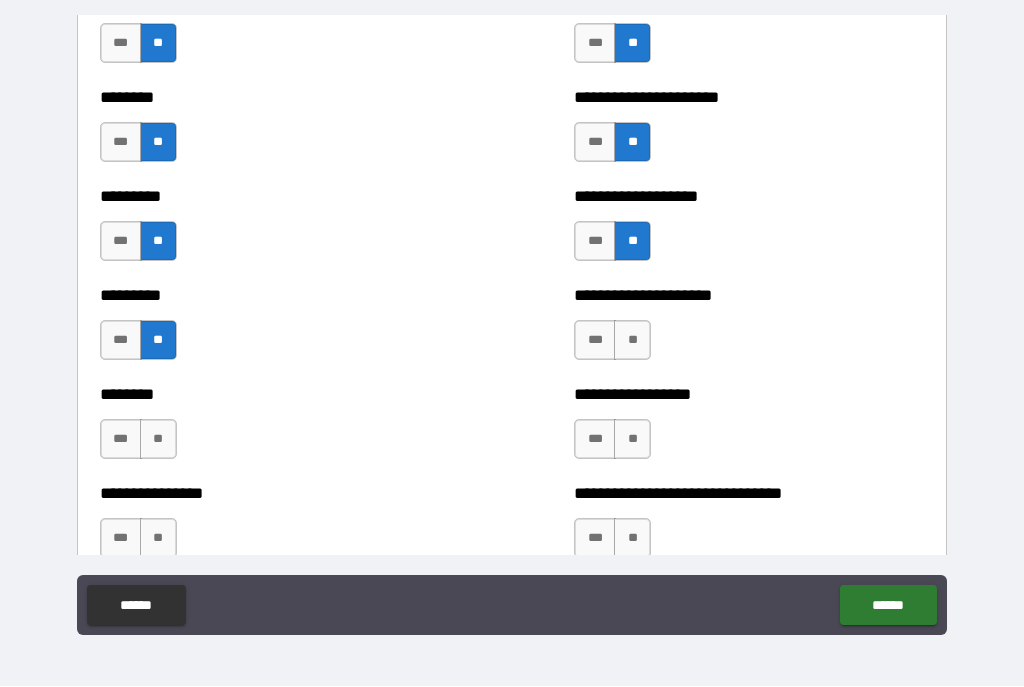 click on "**" at bounding box center (632, 341) 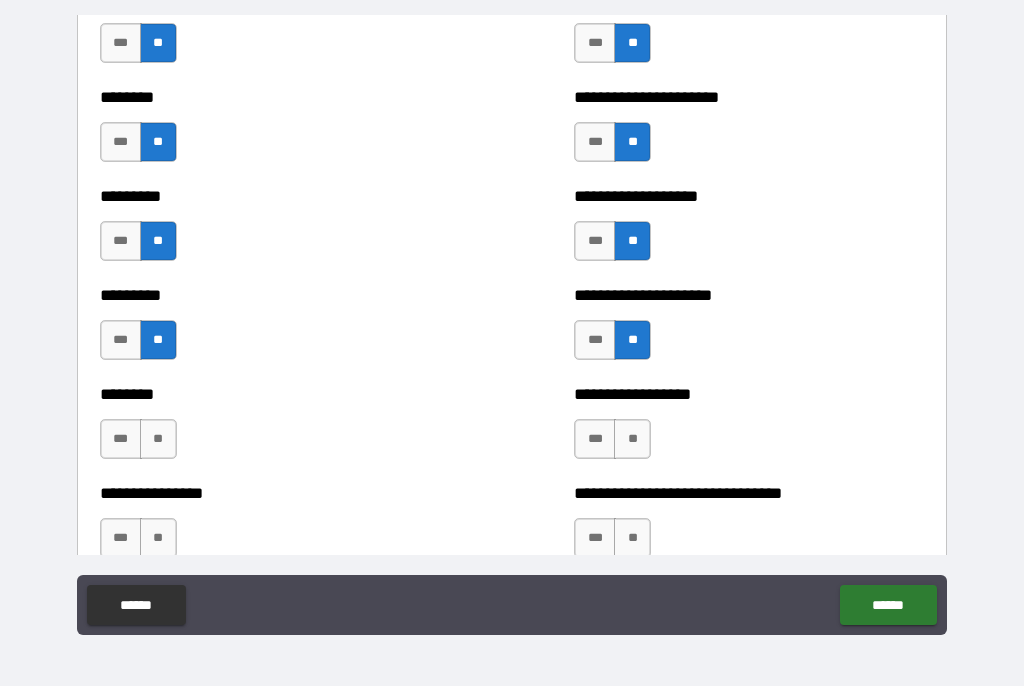 click on "**" at bounding box center [158, 440] 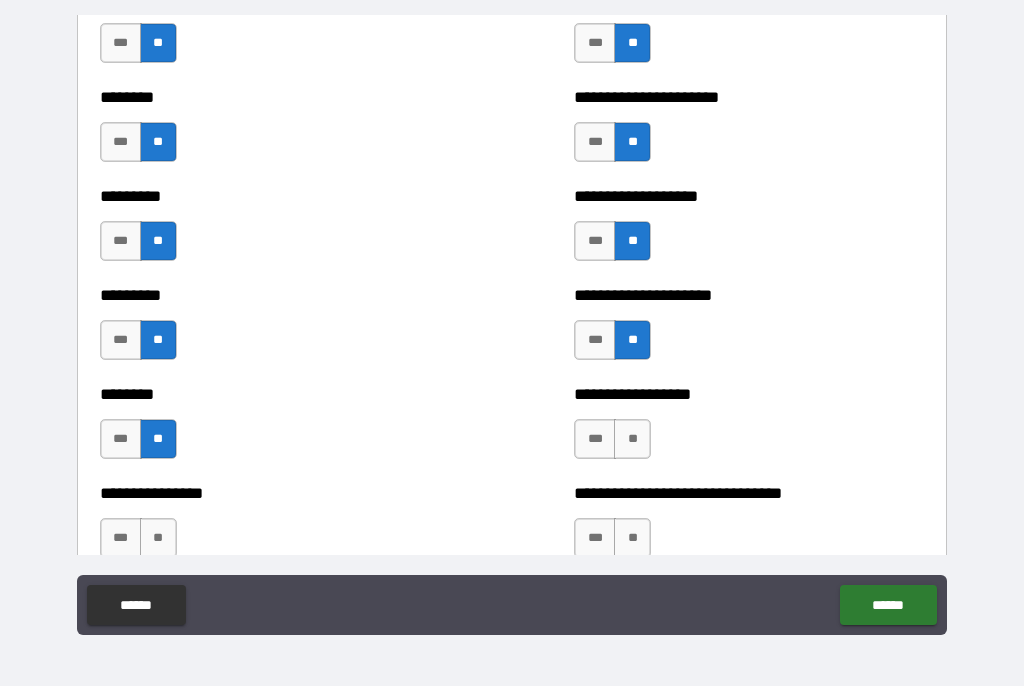 click on "**" at bounding box center [632, 440] 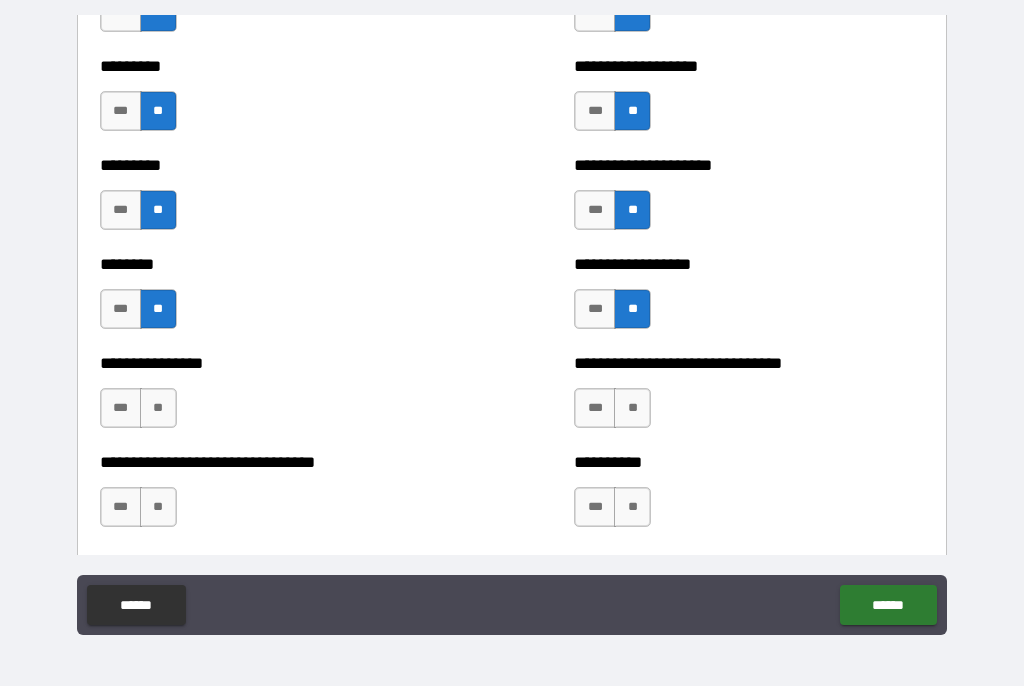 scroll, scrollTop: 7280, scrollLeft: 0, axis: vertical 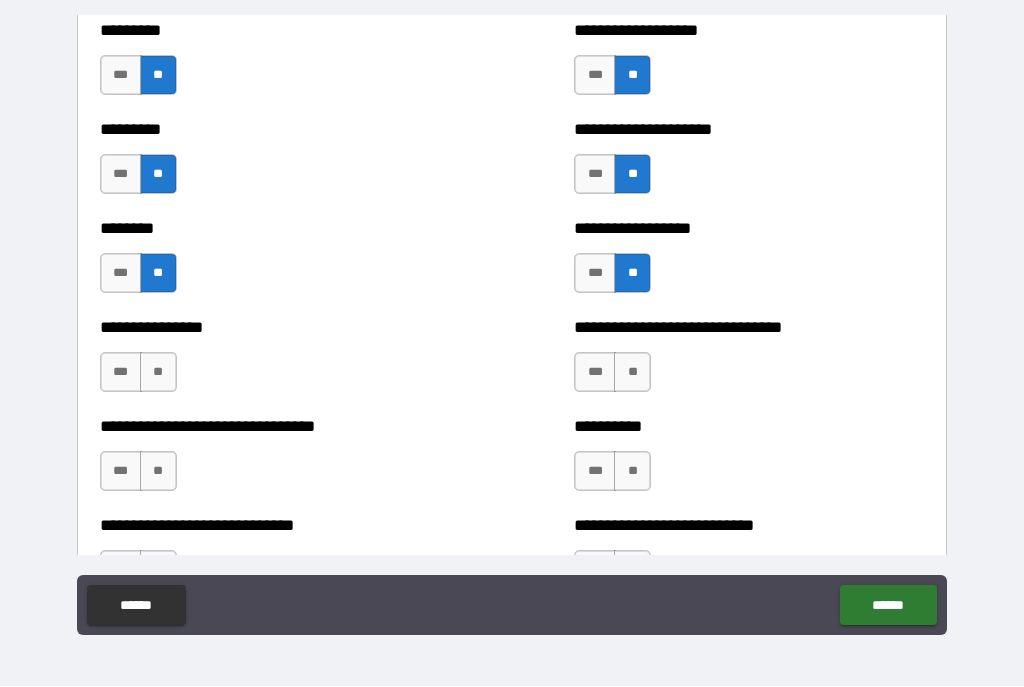 click on "**" at bounding box center (158, 373) 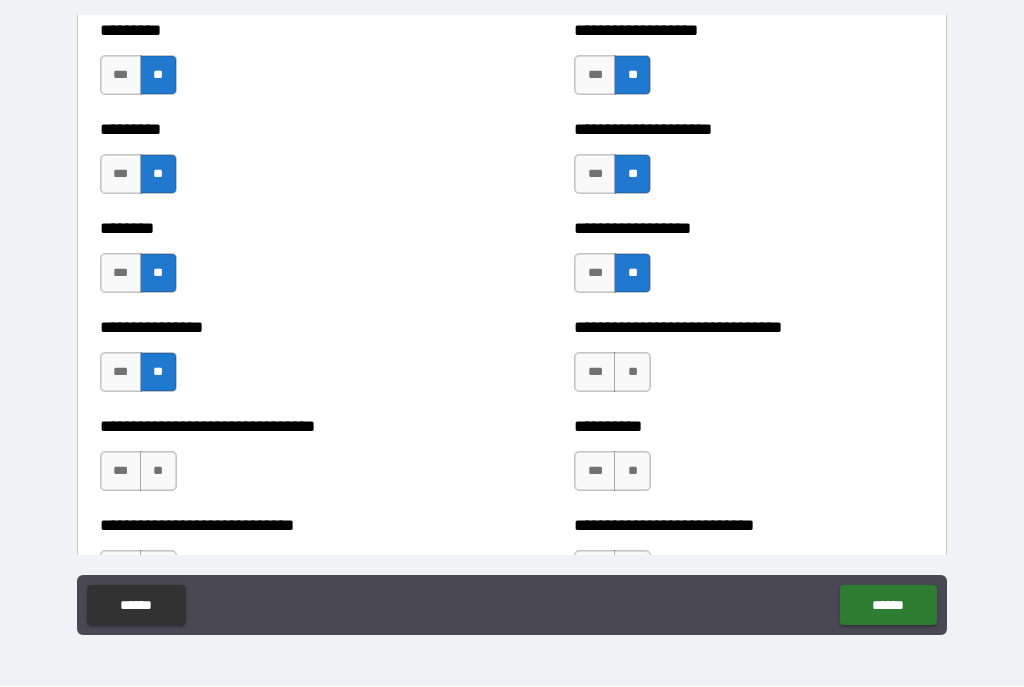 click on "**" at bounding box center (632, 373) 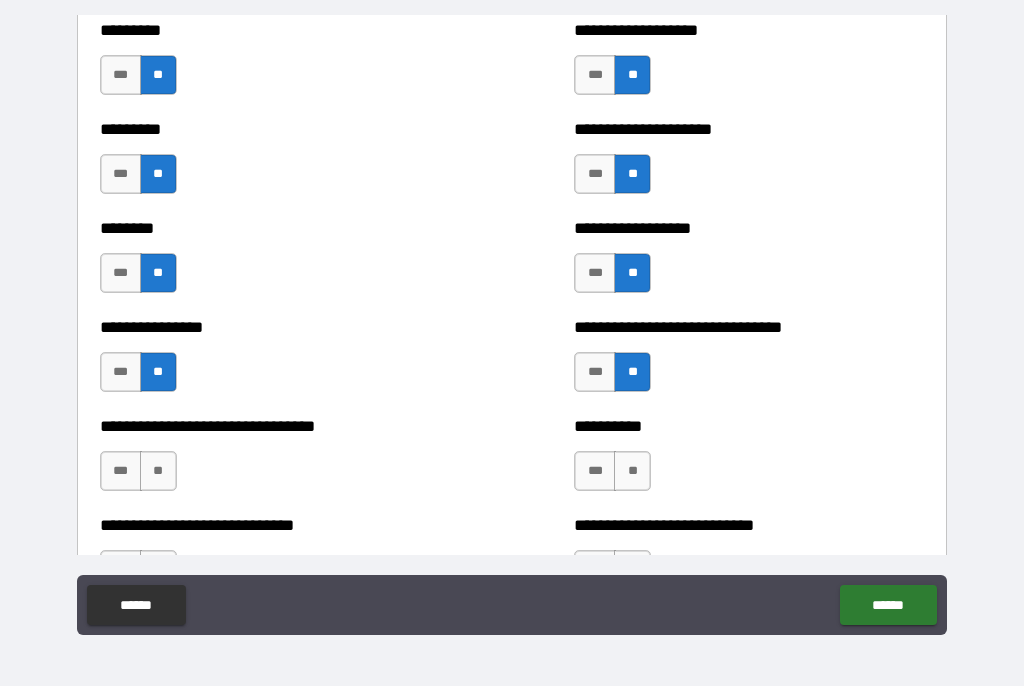 click on "**" at bounding box center [158, 472] 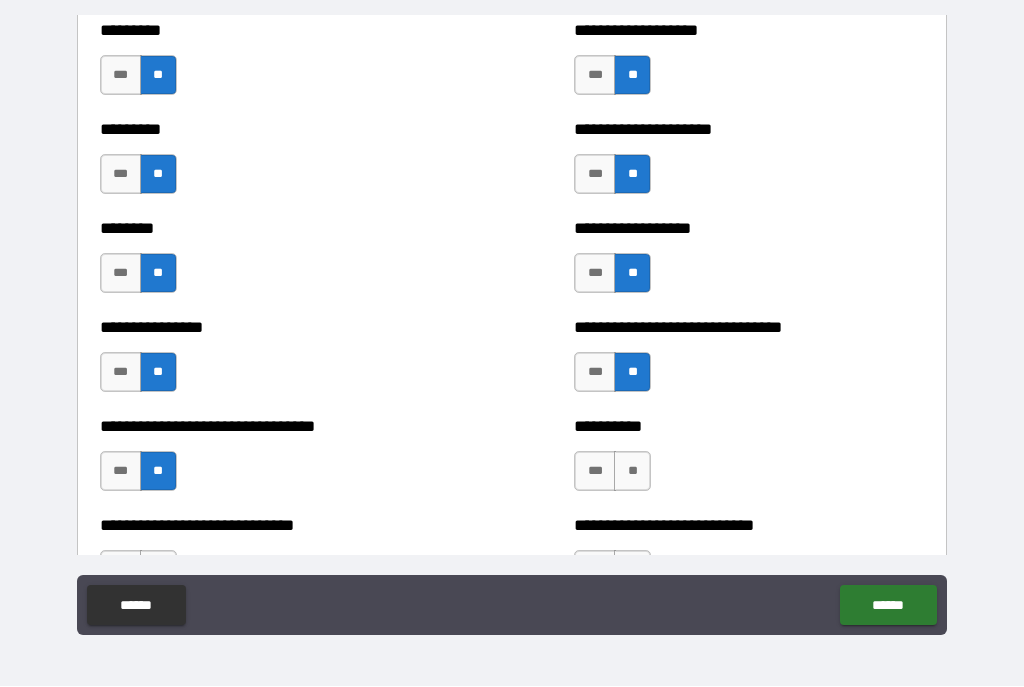 click on "**" at bounding box center (632, 472) 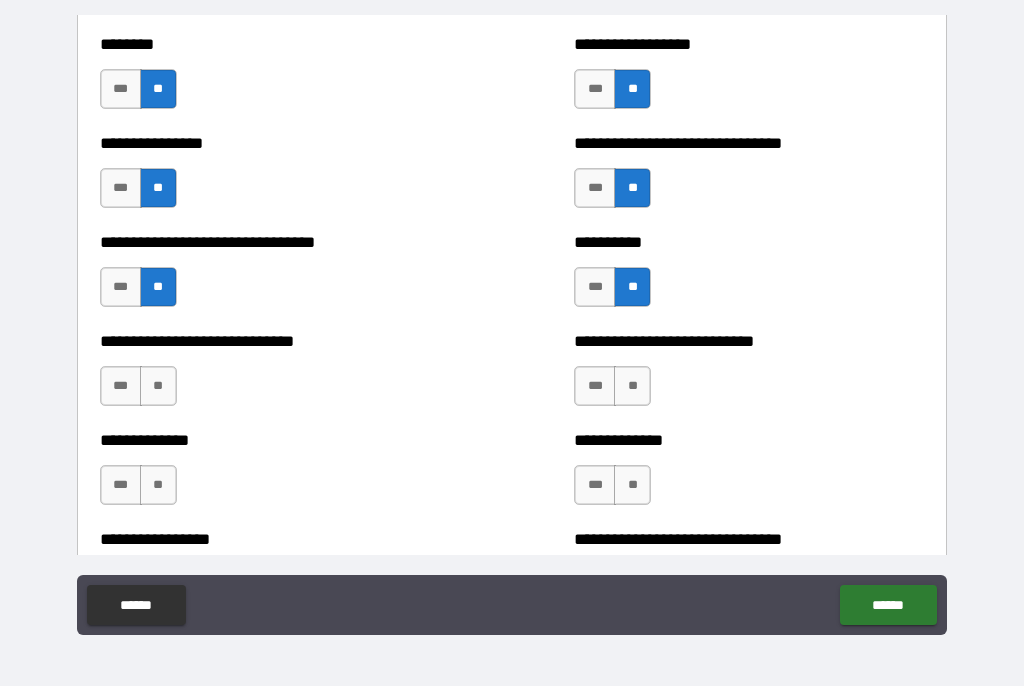scroll, scrollTop: 7474, scrollLeft: 0, axis: vertical 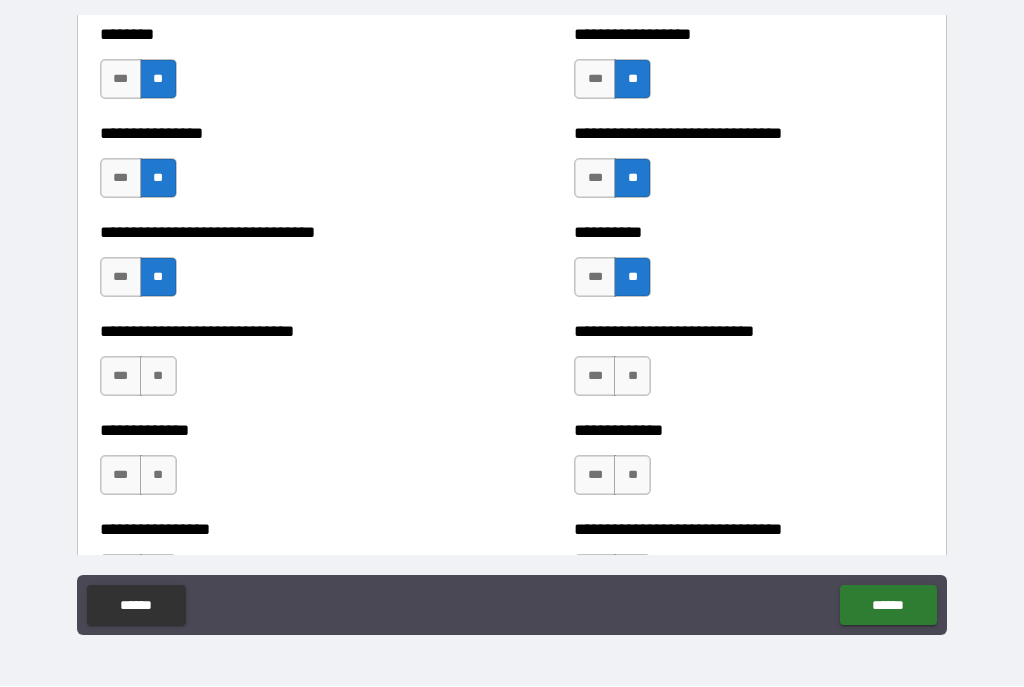 click on "**" at bounding box center (158, 377) 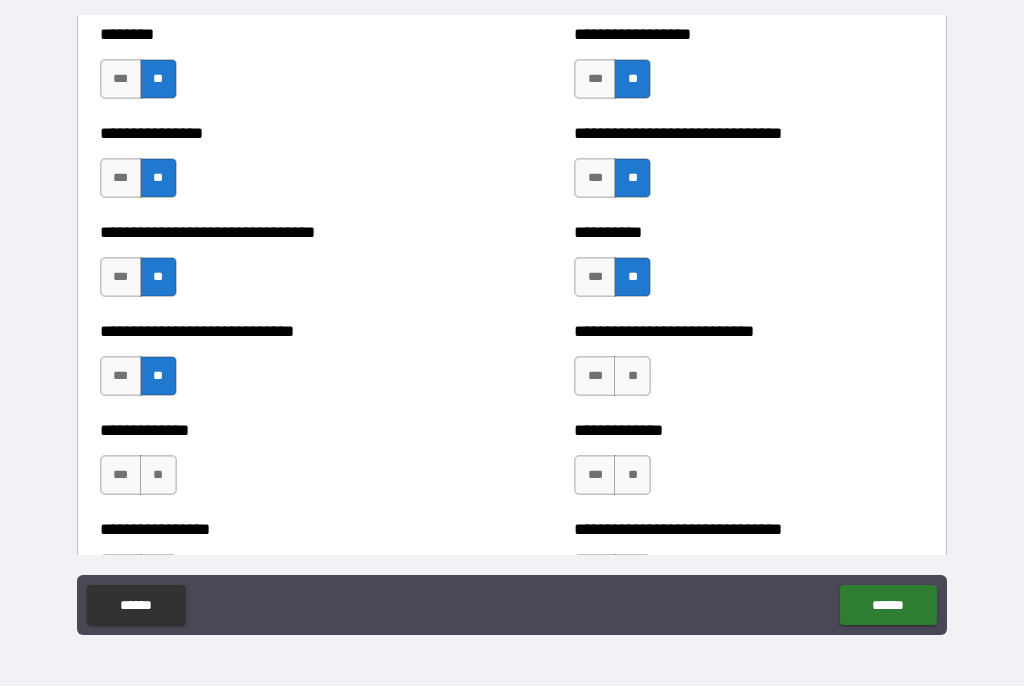 click on "**" at bounding box center [632, 377] 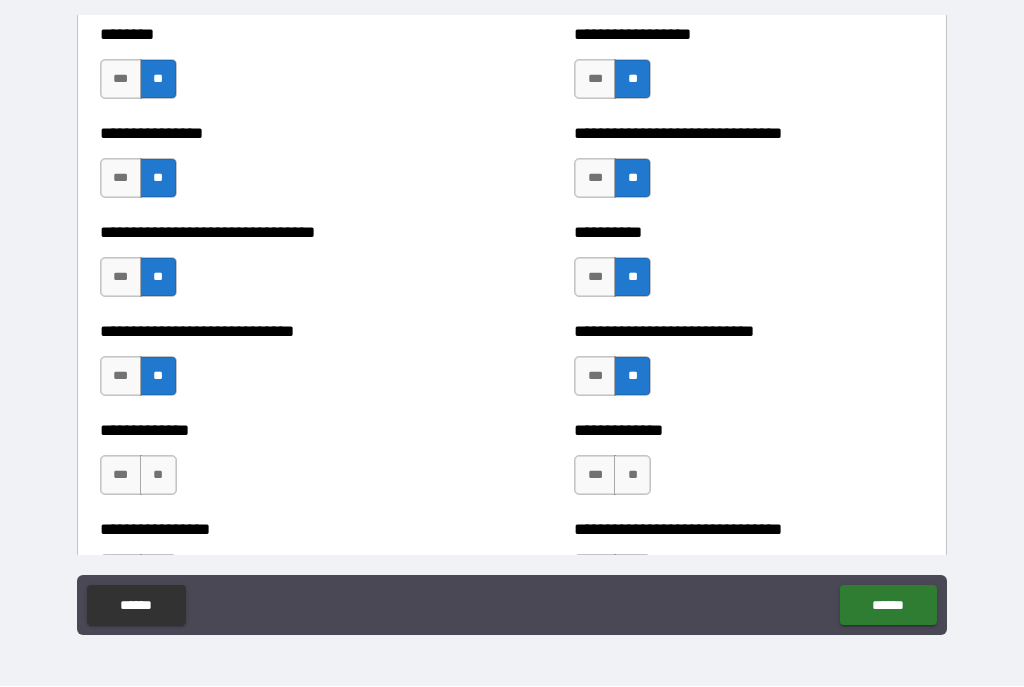 click on "**" at bounding box center [158, 476] 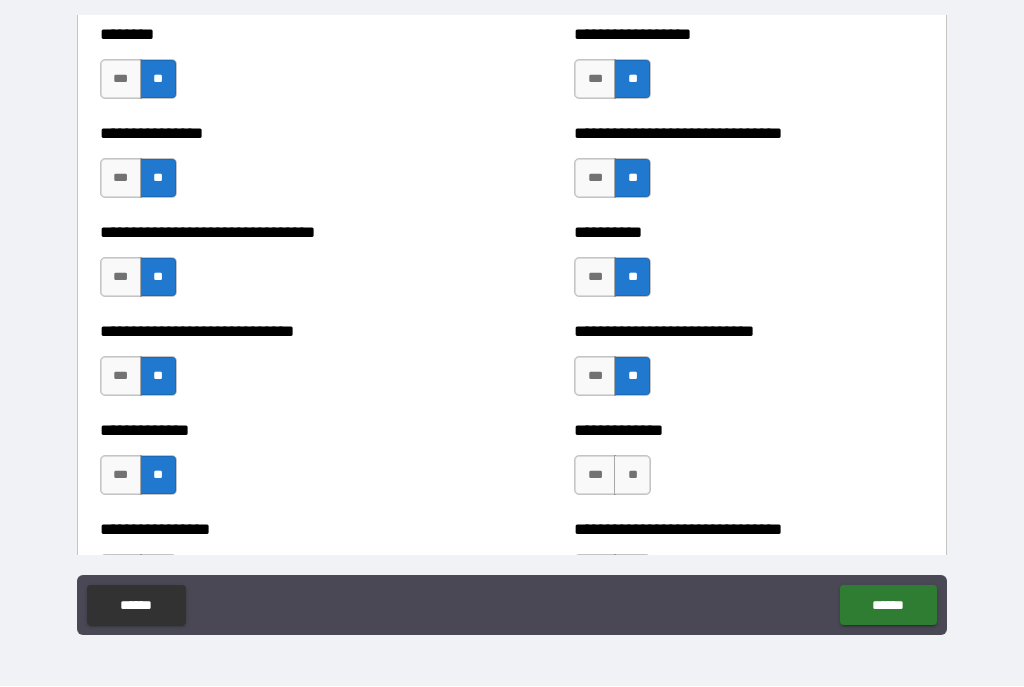 click on "**" at bounding box center [632, 476] 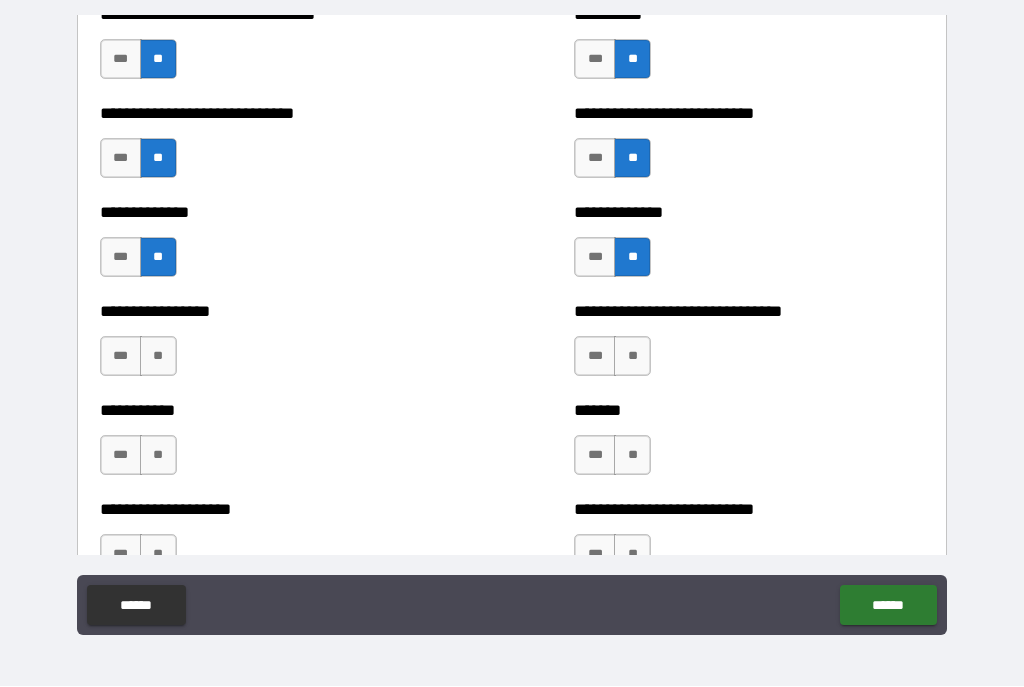 scroll, scrollTop: 7700, scrollLeft: 0, axis: vertical 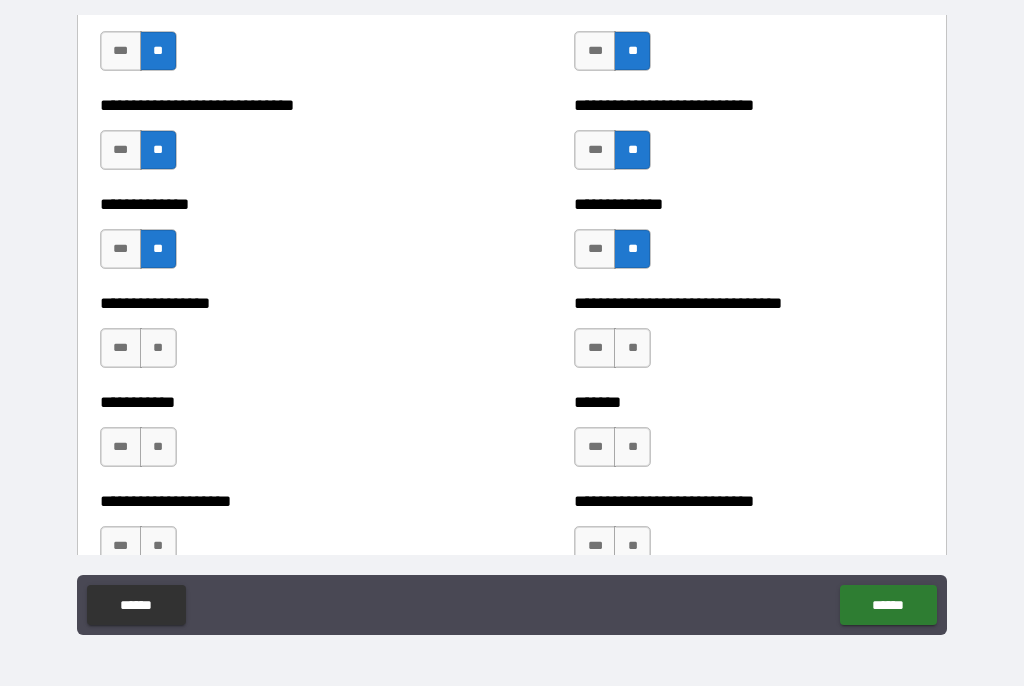 click on "**" at bounding box center [158, 349] 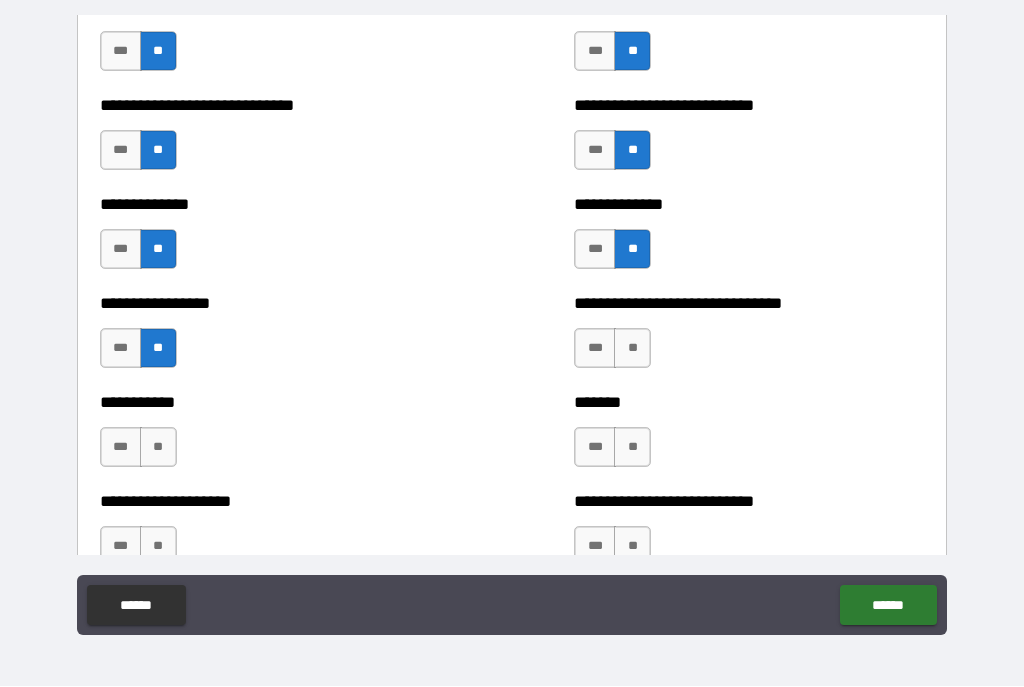 click on "**" at bounding box center [632, 349] 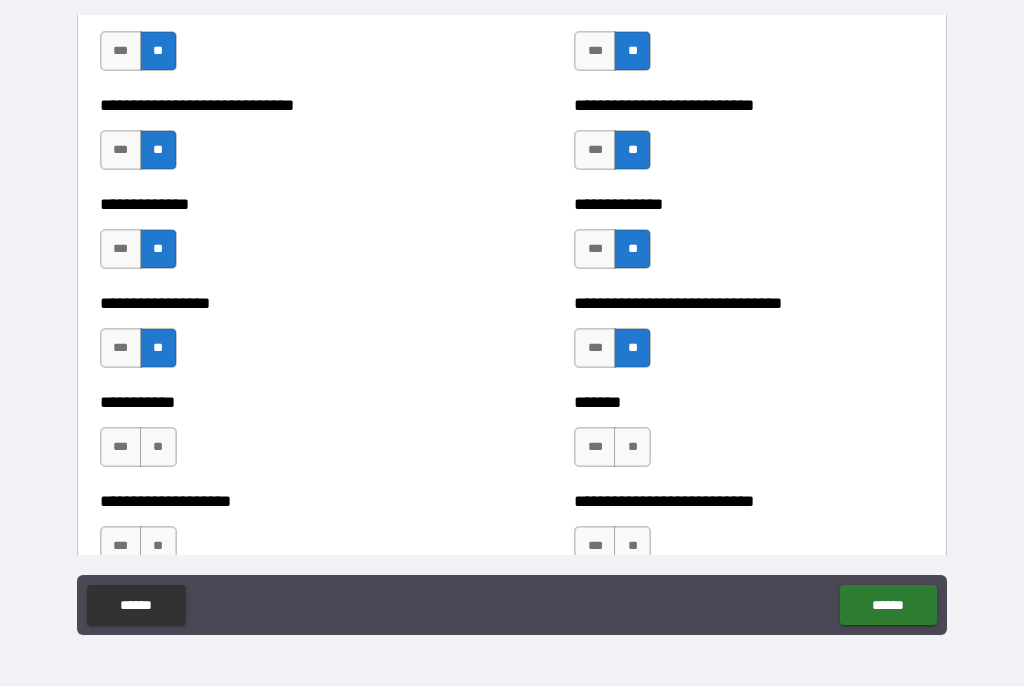 click on "**" at bounding box center (158, 448) 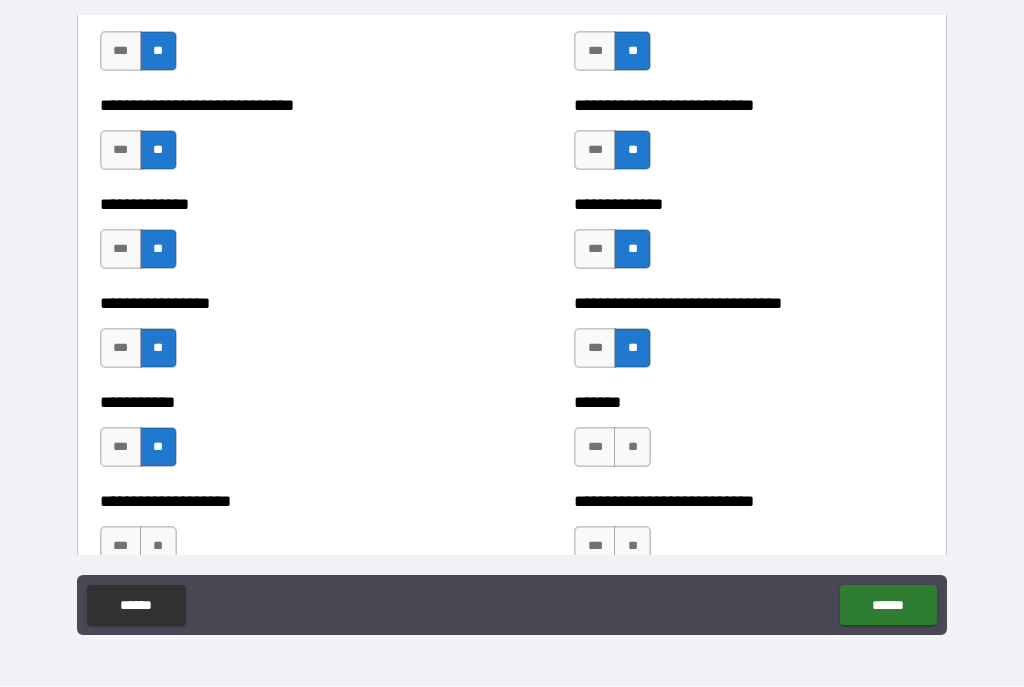 click on "**" at bounding box center [632, 448] 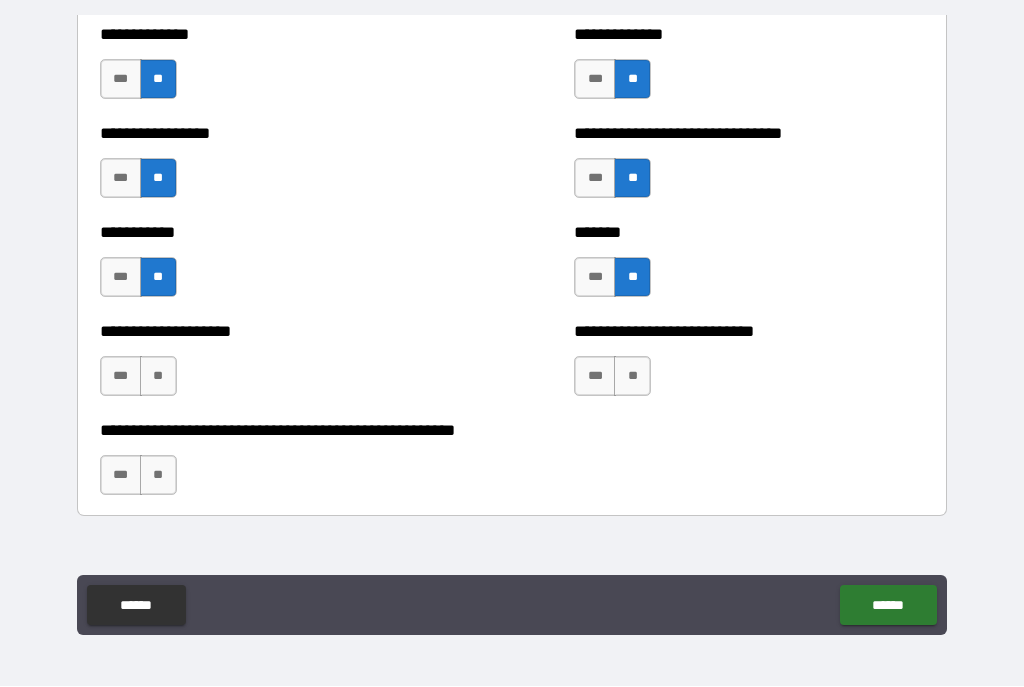 scroll, scrollTop: 7900, scrollLeft: 0, axis: vertical 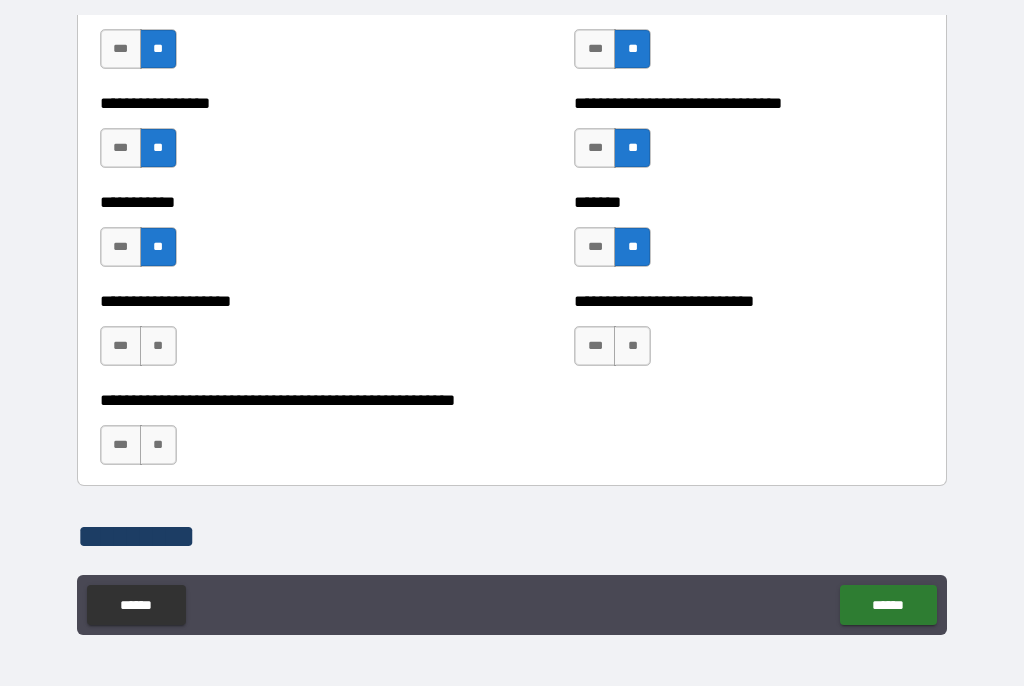 click on "**" at bounding box center (158, 347) 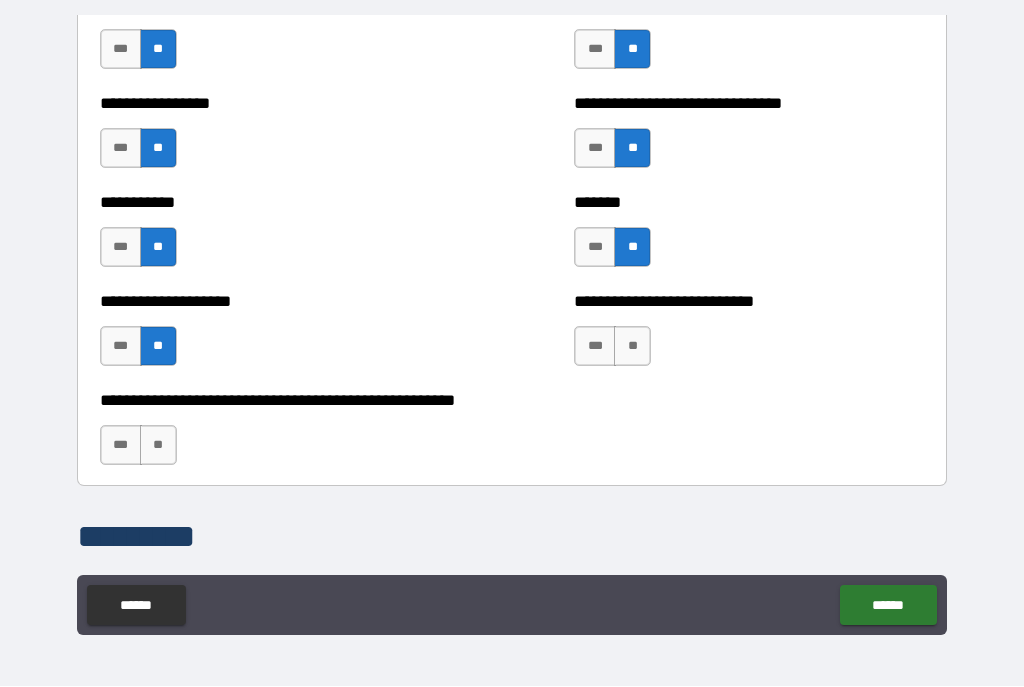 click on "**" at bounding box center (632, 347) 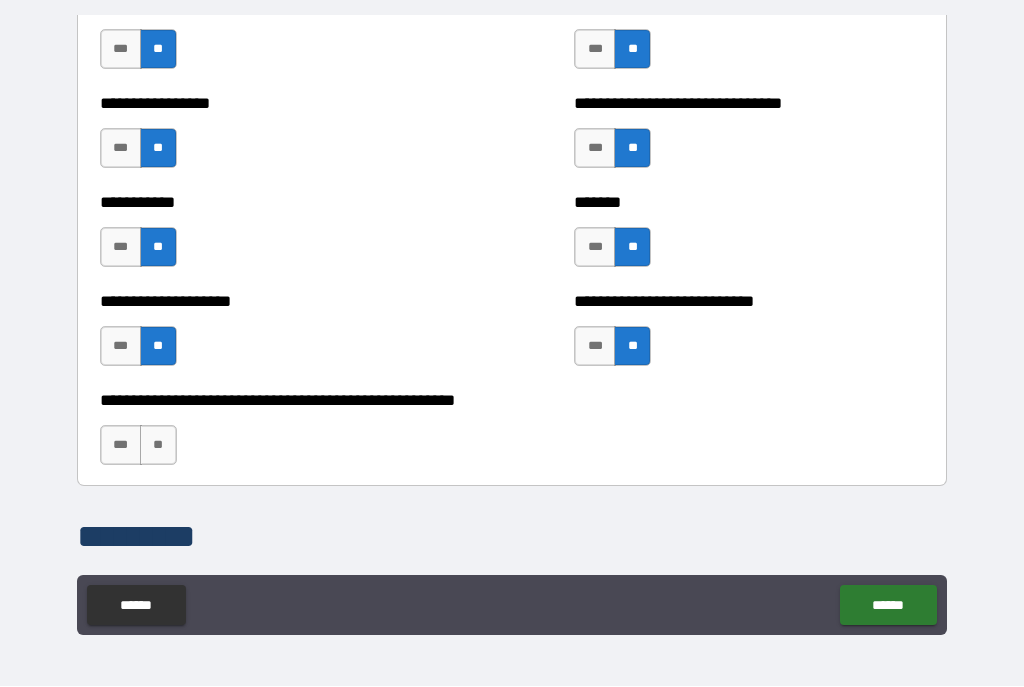 click on "**" at bounding box center (158, 446) 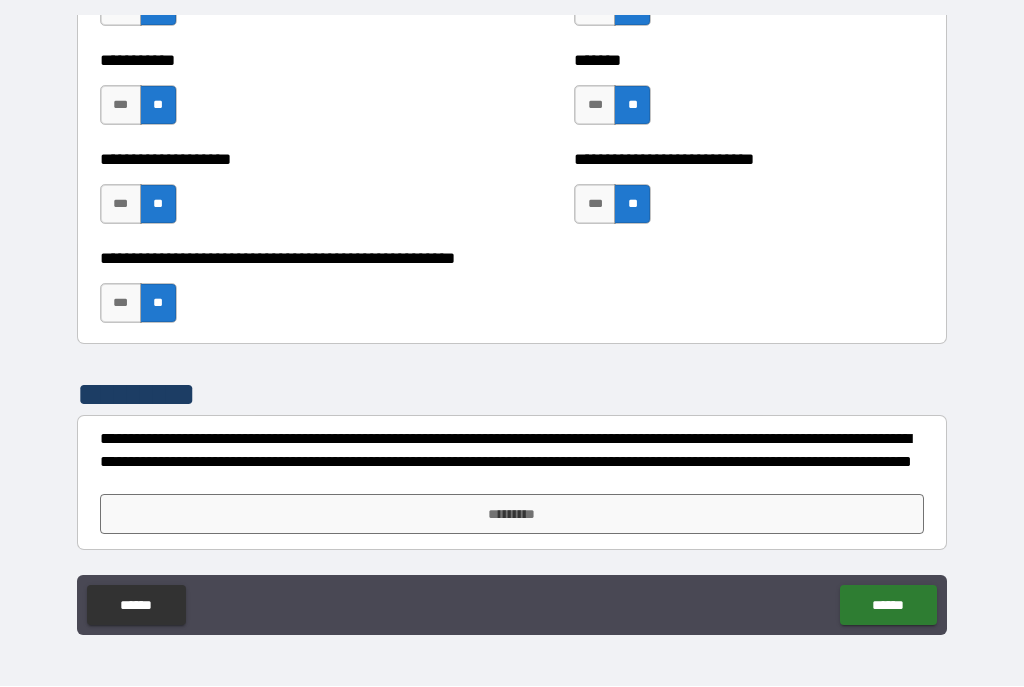 scroll, scrollTop: 8042, scrollLeft: 0, axis: vertical 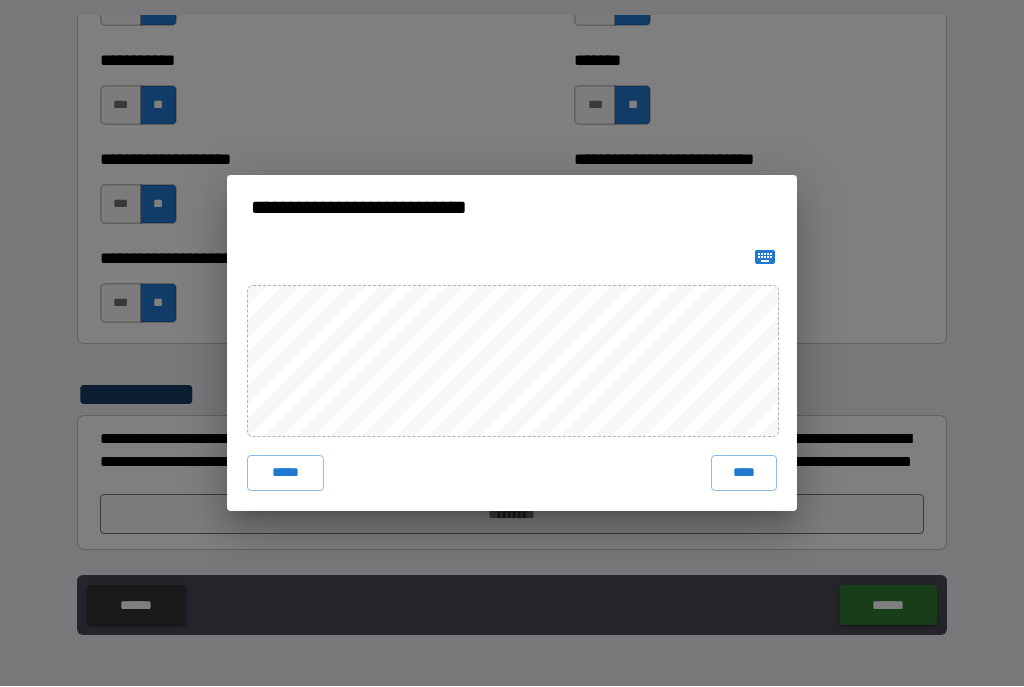 click on "****" at bounding box center (744, 474) 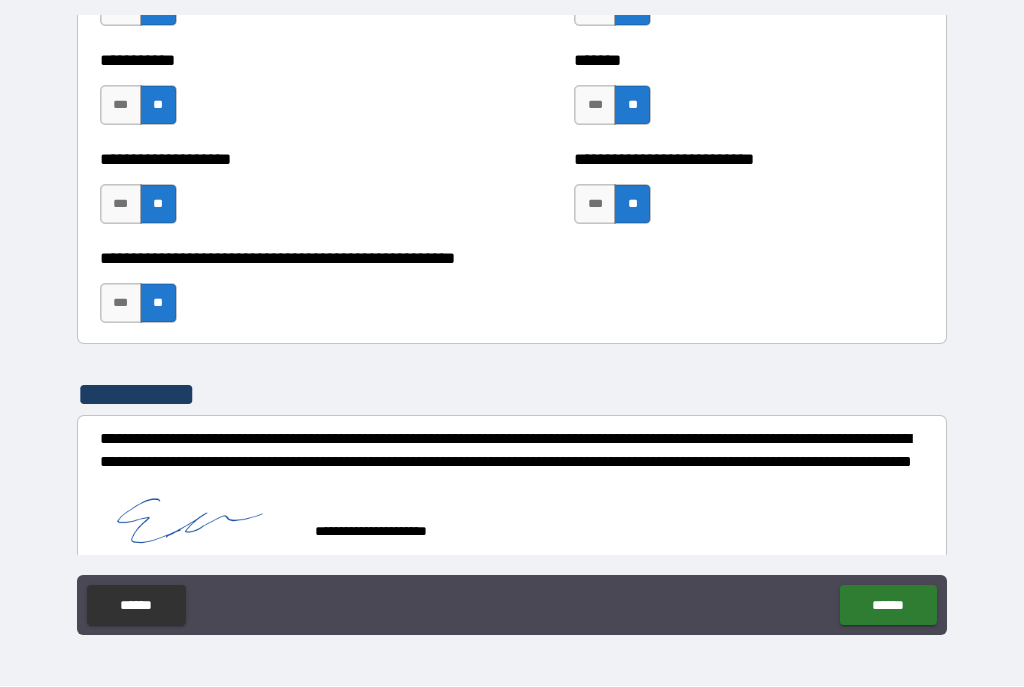 click on "******" at bounding box center (888, 606) 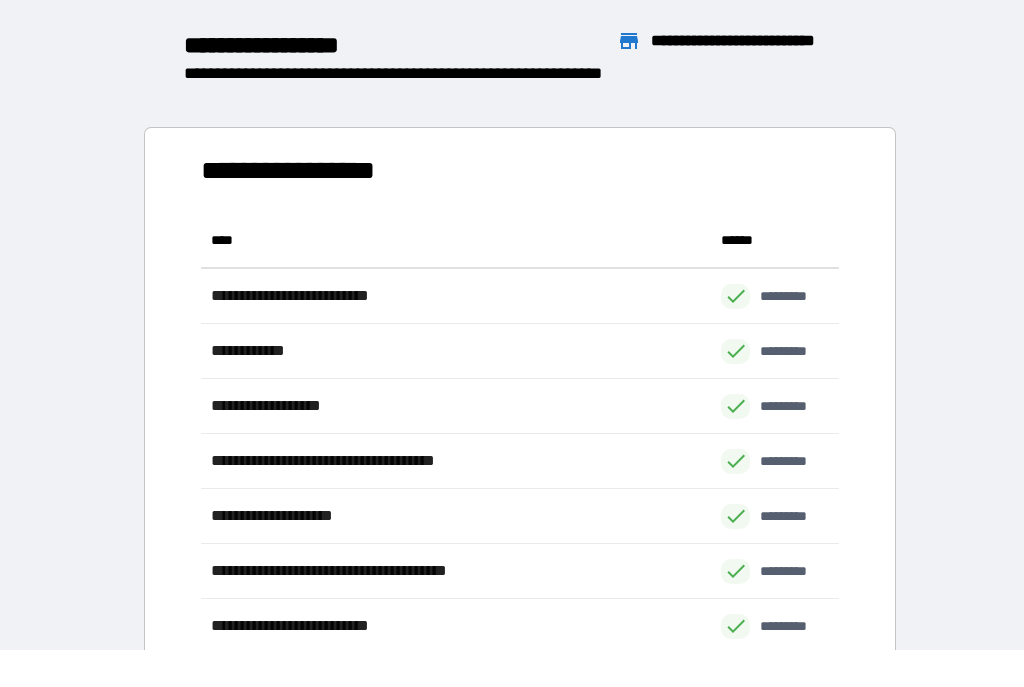 scroll, scrollTop: 716, scrollLeft: 638, axis: both 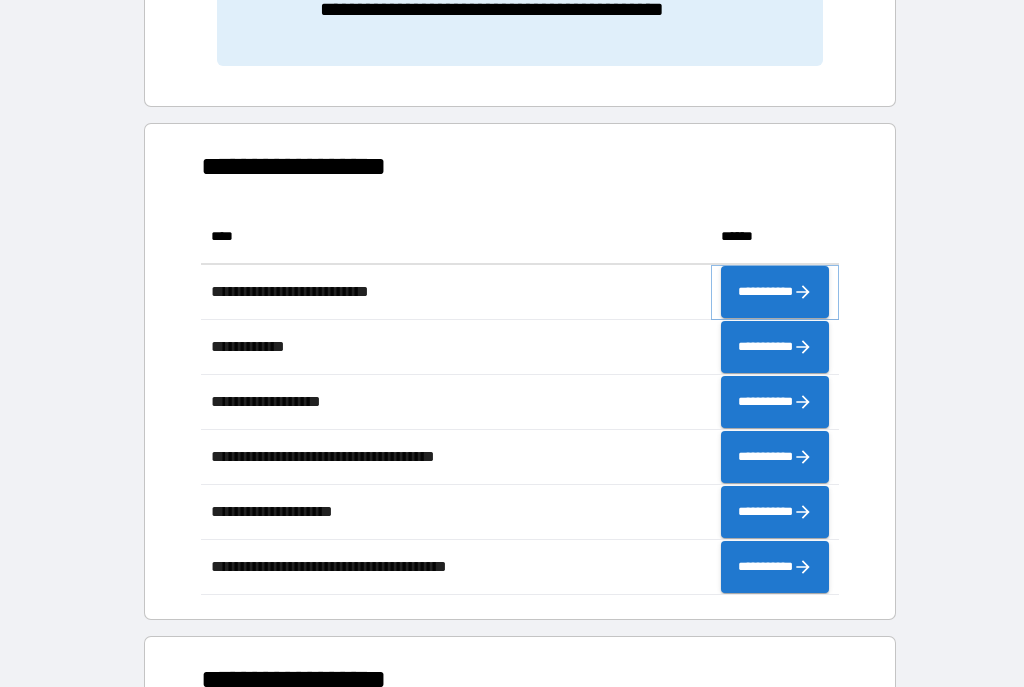 click on "**********" at bounding box center [775, 292] 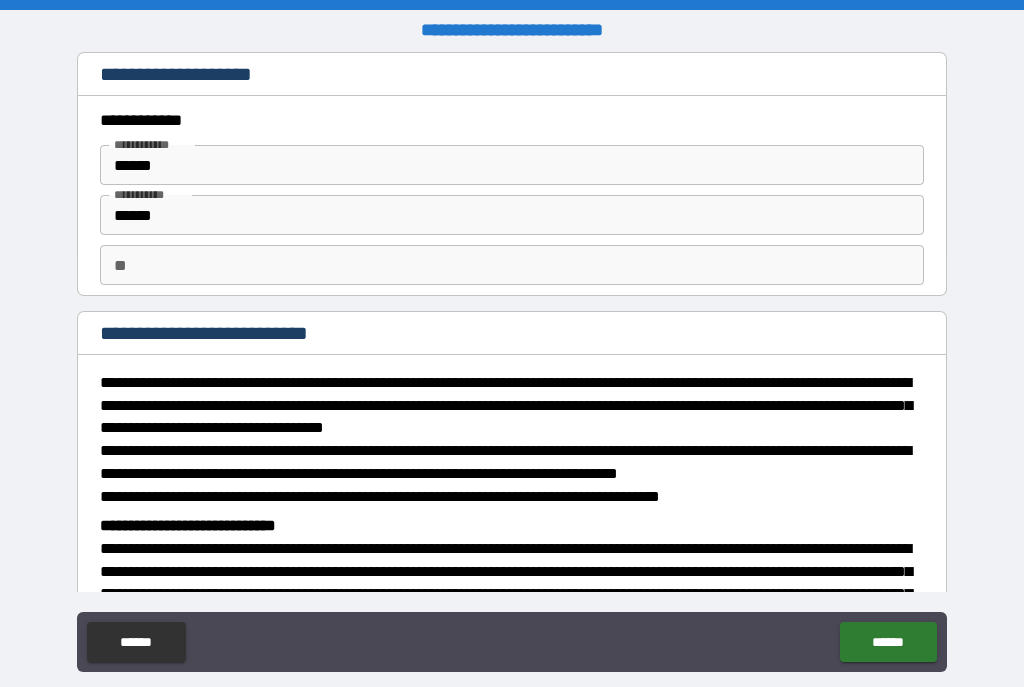 click on "******" at bounding box center [888, 642] 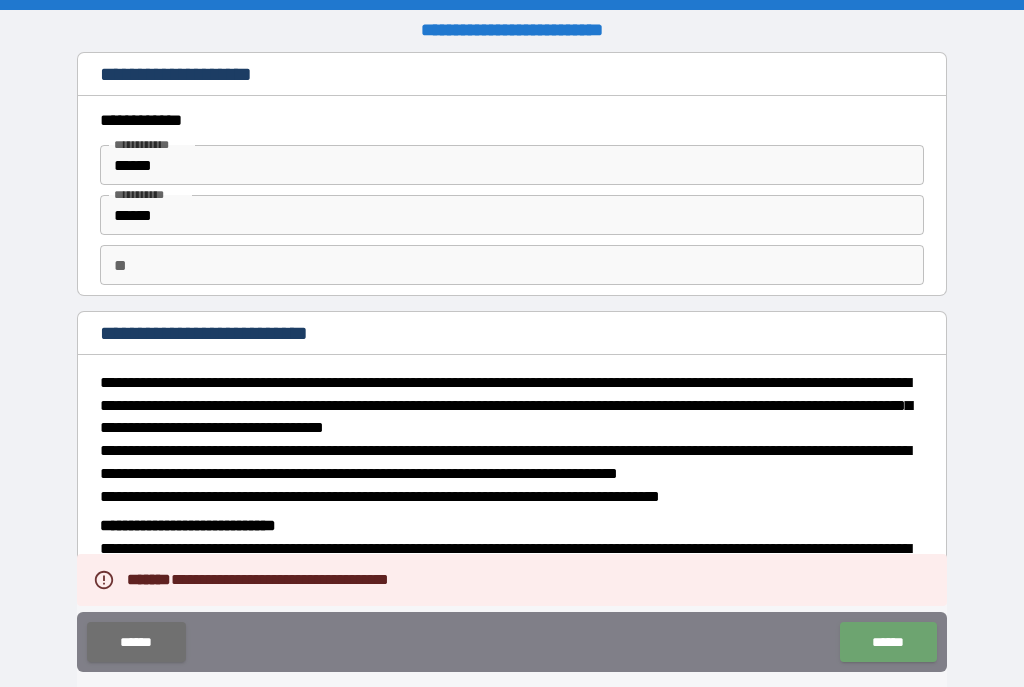 click on "******" at bounding box center [888, 642] 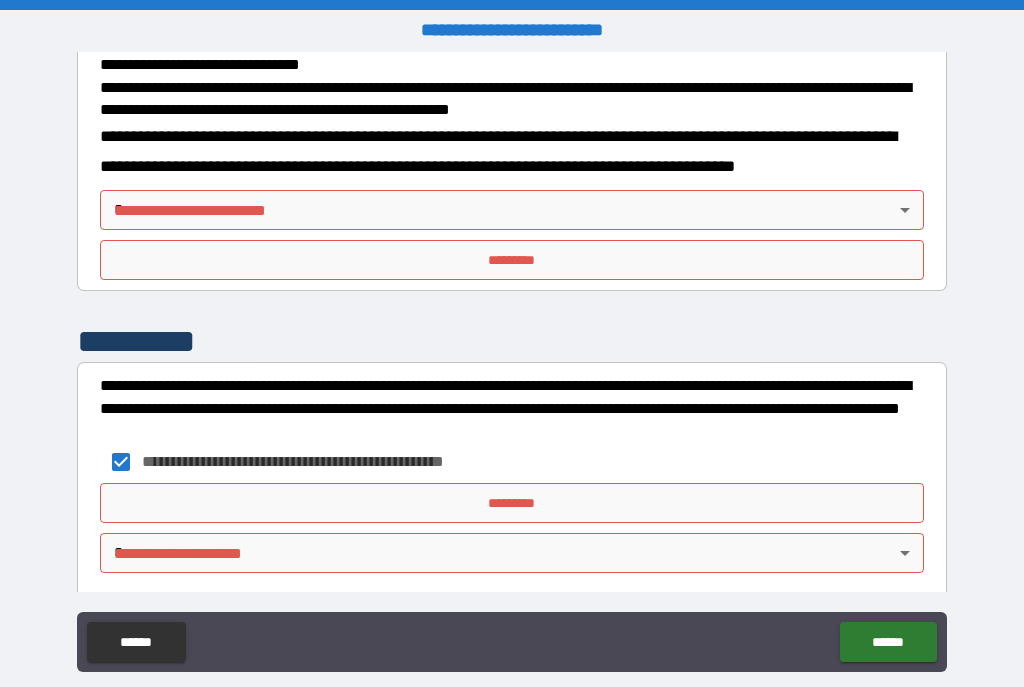 scroll, scrollTop: 723, scrollLeft: 0, axis: vertical 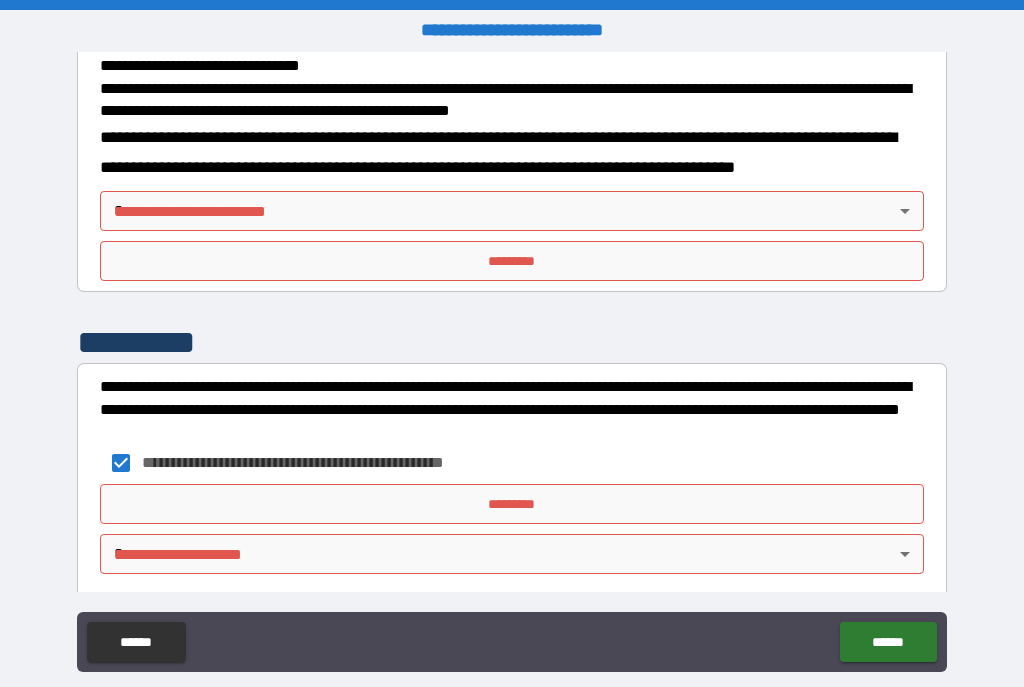 click on "**********" at bounding box center (512, 361) 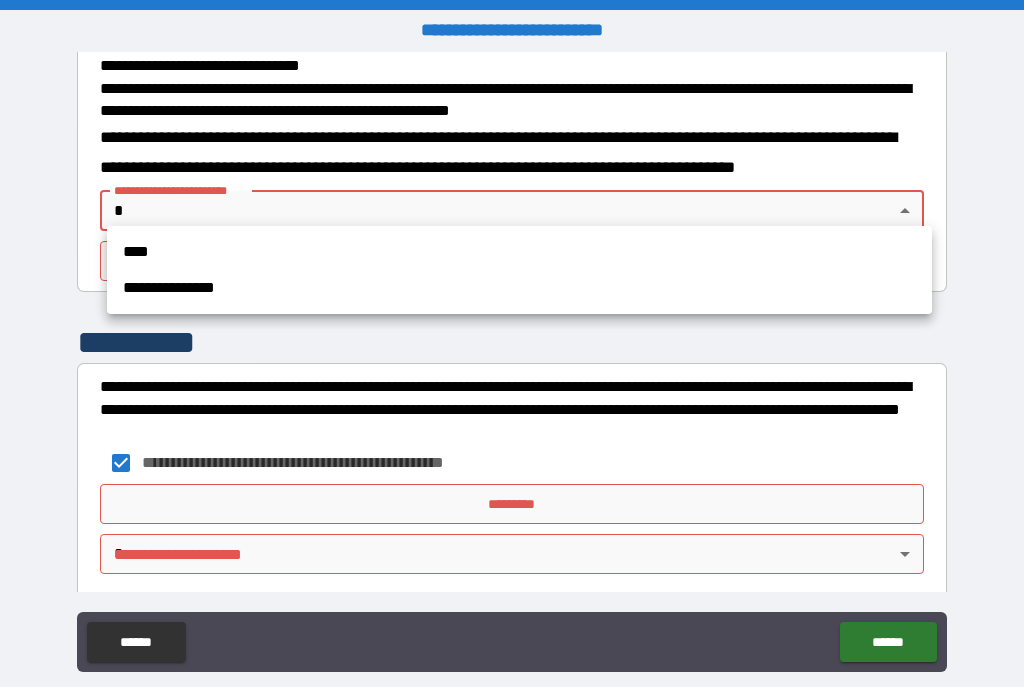 click on "**********" at bounding box center (519, 288) 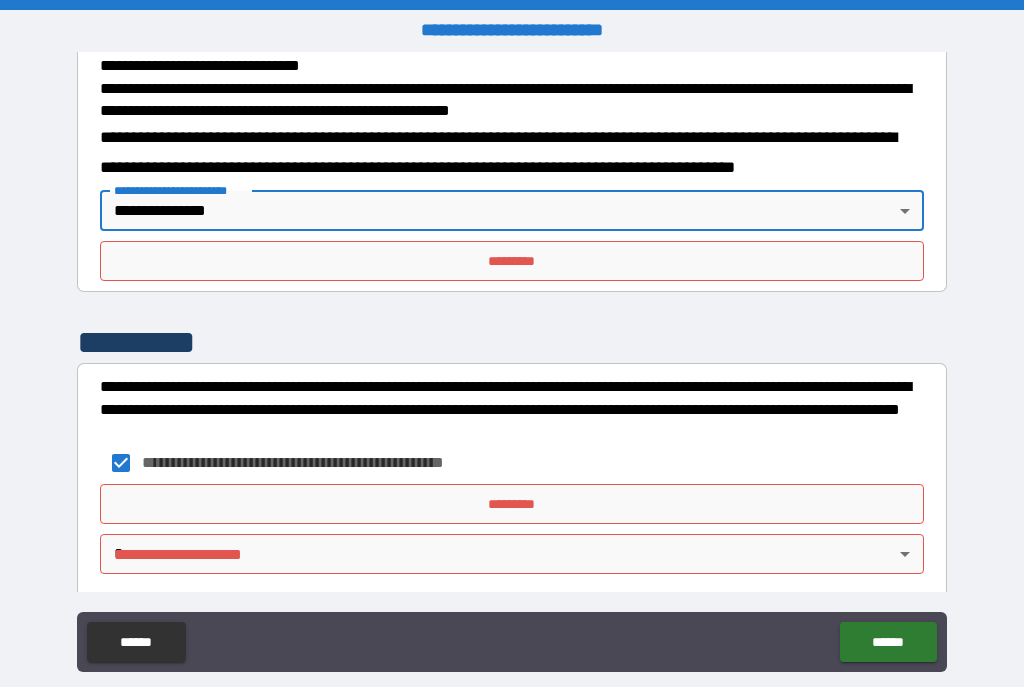 click on "*********" at bounding box center (512, 261) 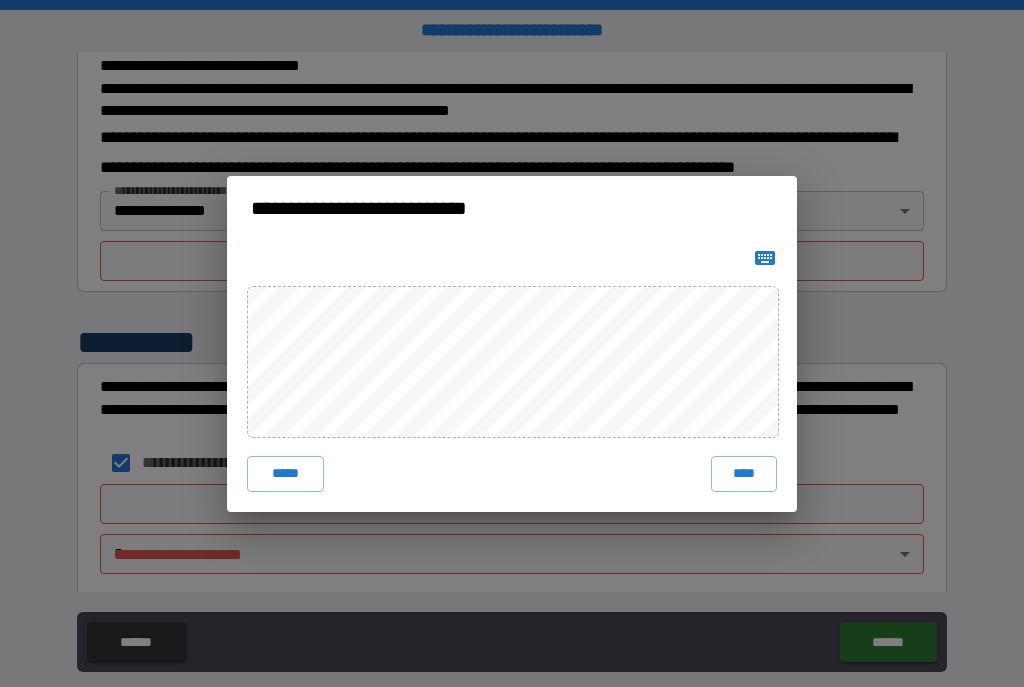 click on "****" at bounding box center [744, 474] 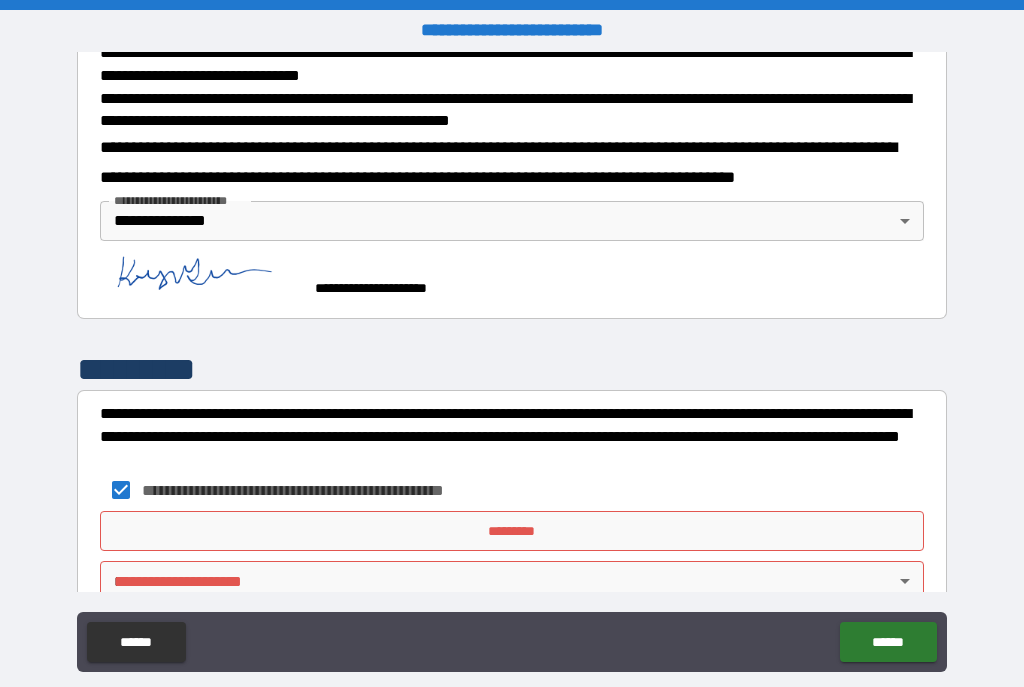 click on "**********" at bounding box center [512, 361] 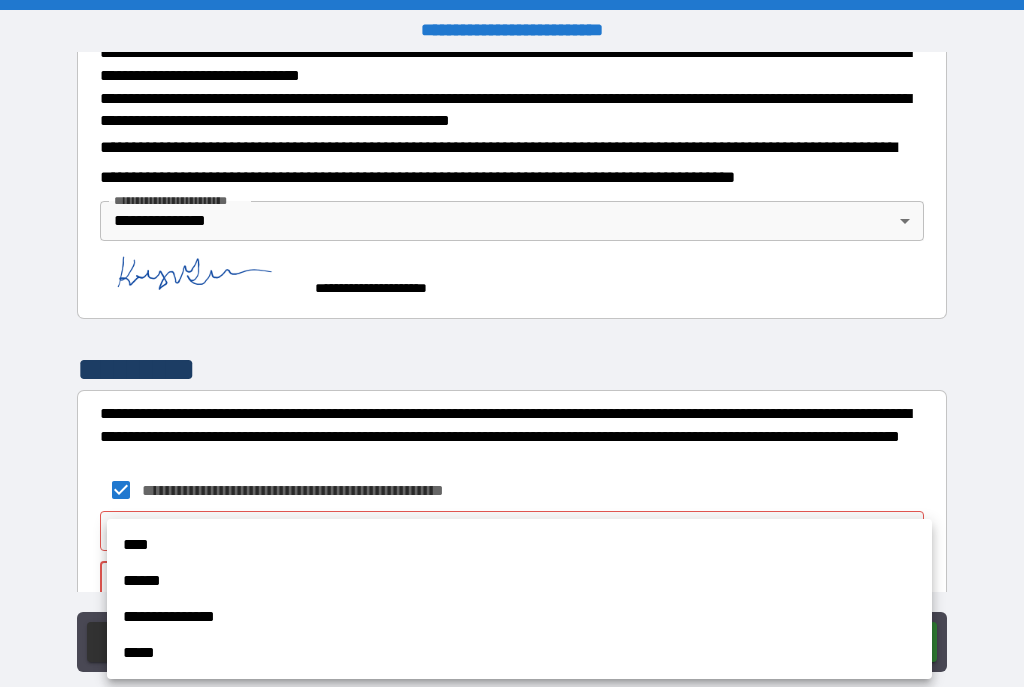 click on "**********" at bounding box center [519, 617] 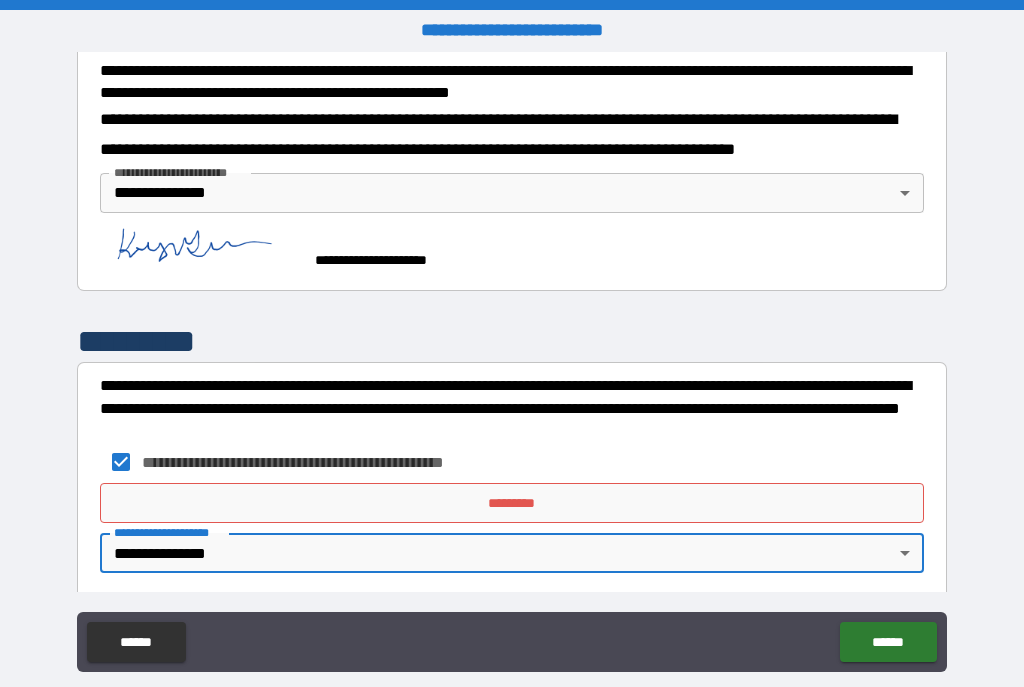 scroll, scrollTop: 740, scrollLeft: 0, axis: vertical 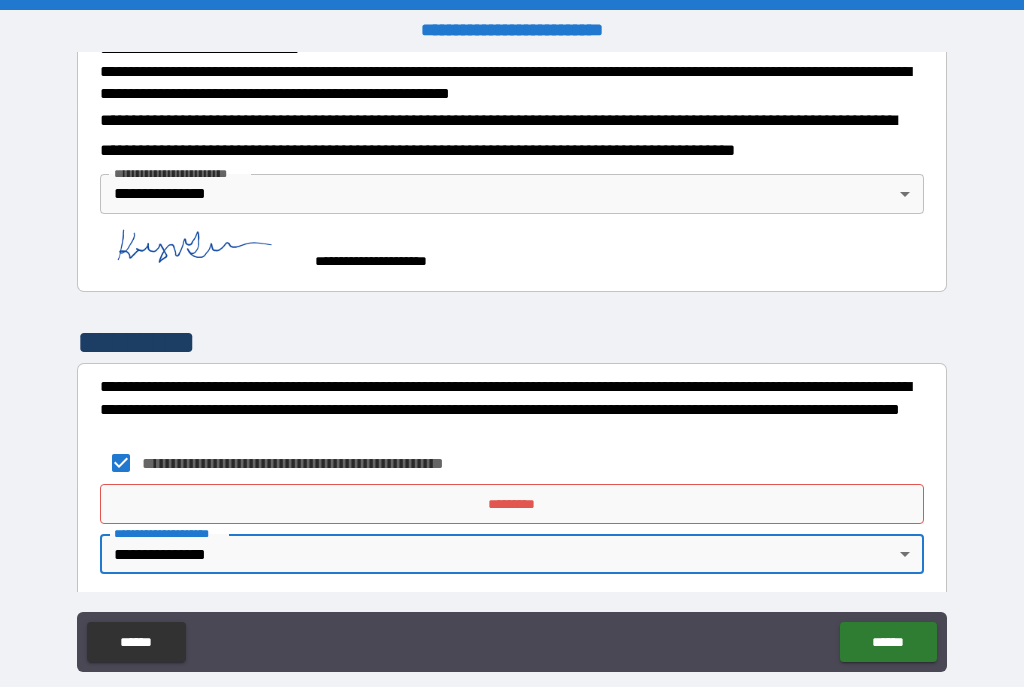 click on "*********" at bounding box center [512, 504] 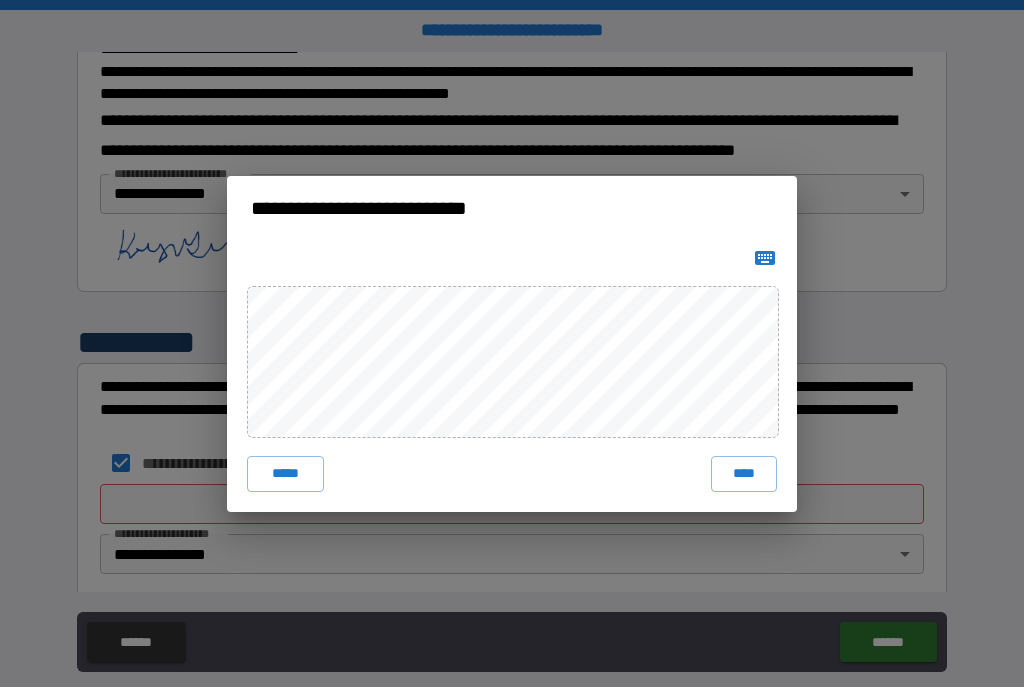 click on "****" at bounding box center [744, 474] 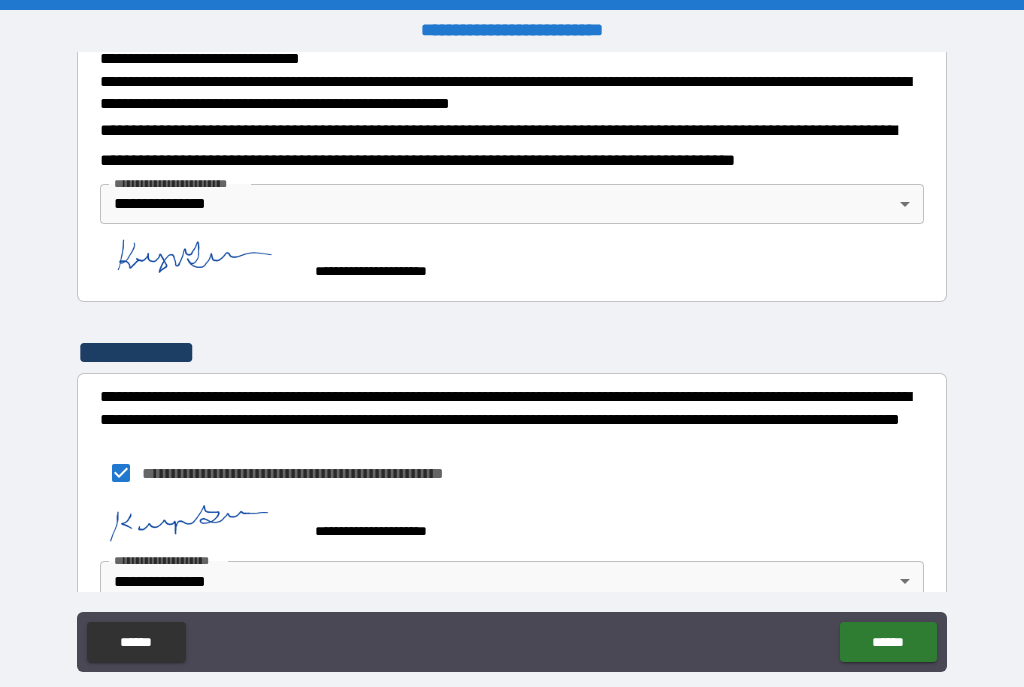 click on "******" at bounding box center (888, 642) 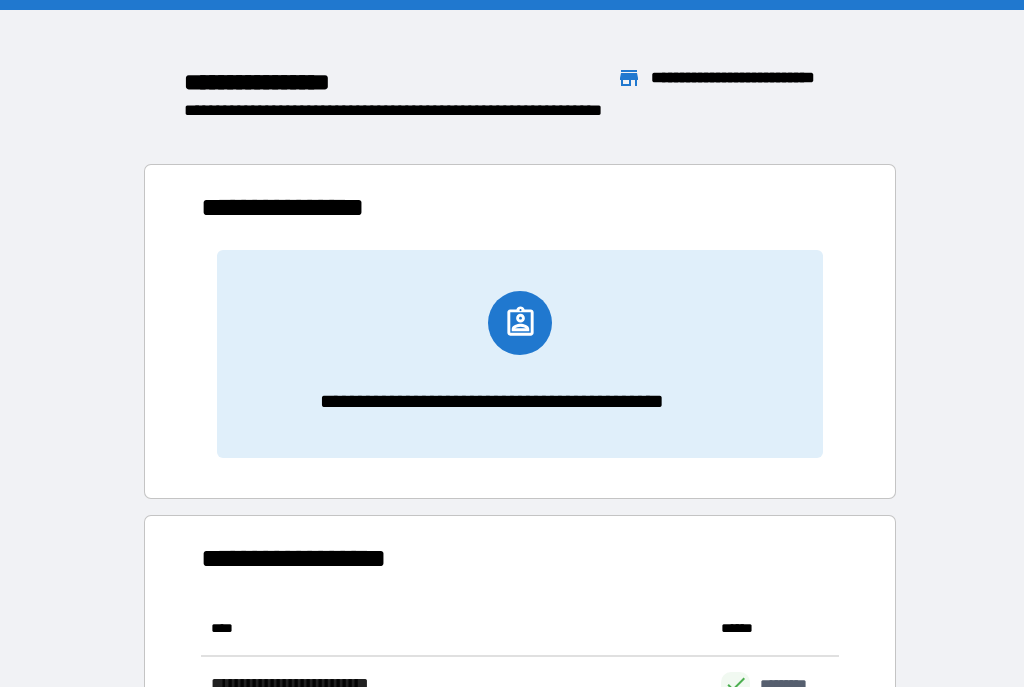 scroll, scrollTop: 1, scrollLeft: 1, axis: both 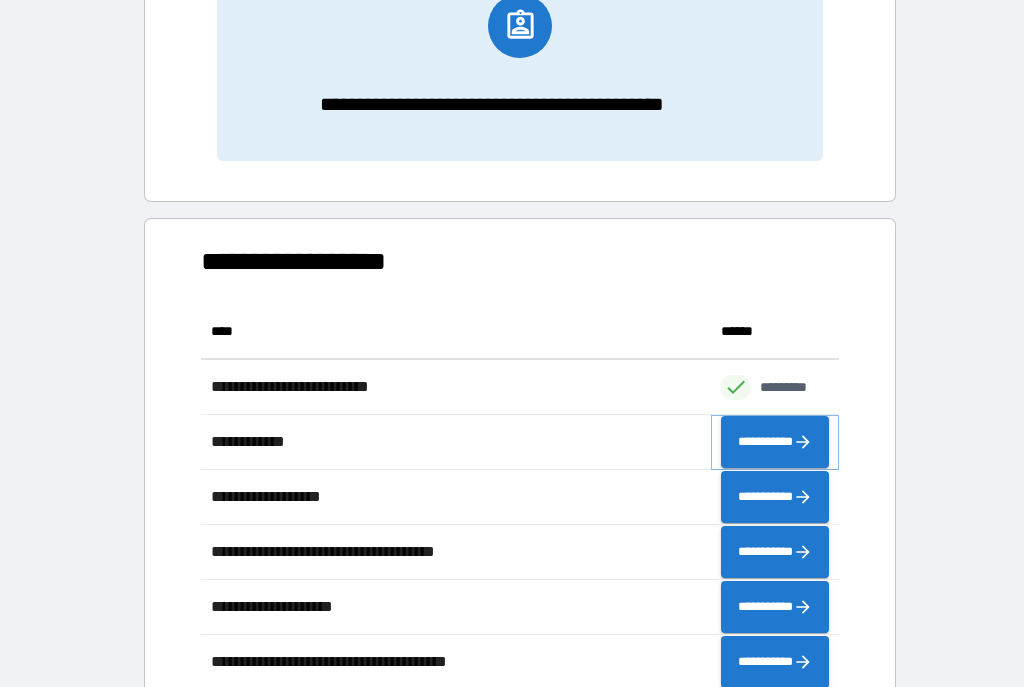 click on "**********" at bounding box center [775, 442] 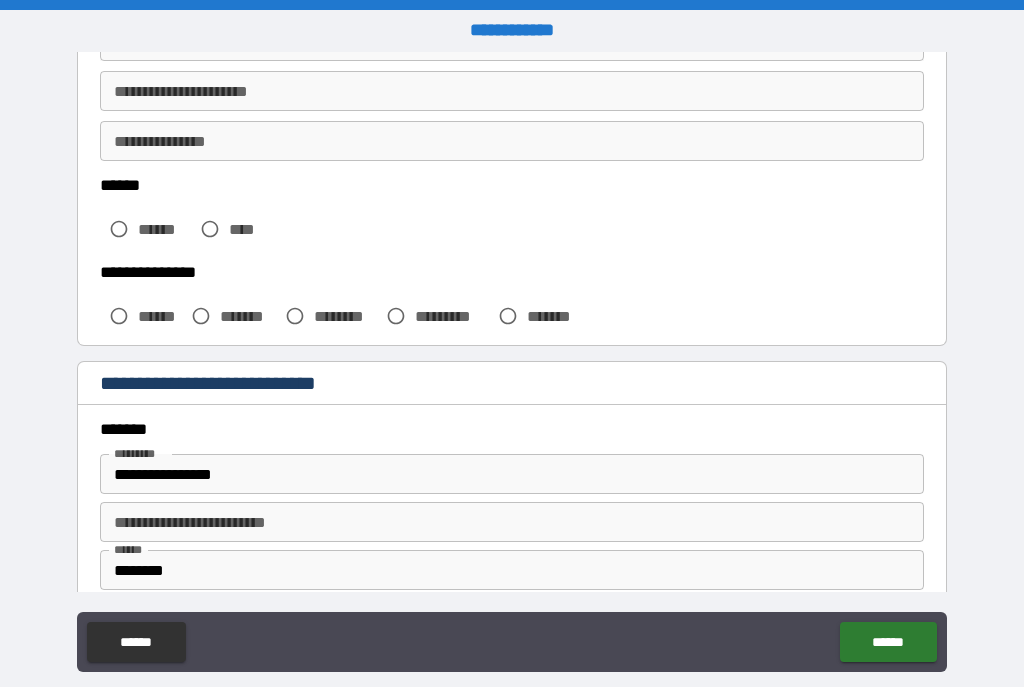 scroll, scrollTop: 420, scrollLeft: 0, axis: vertical 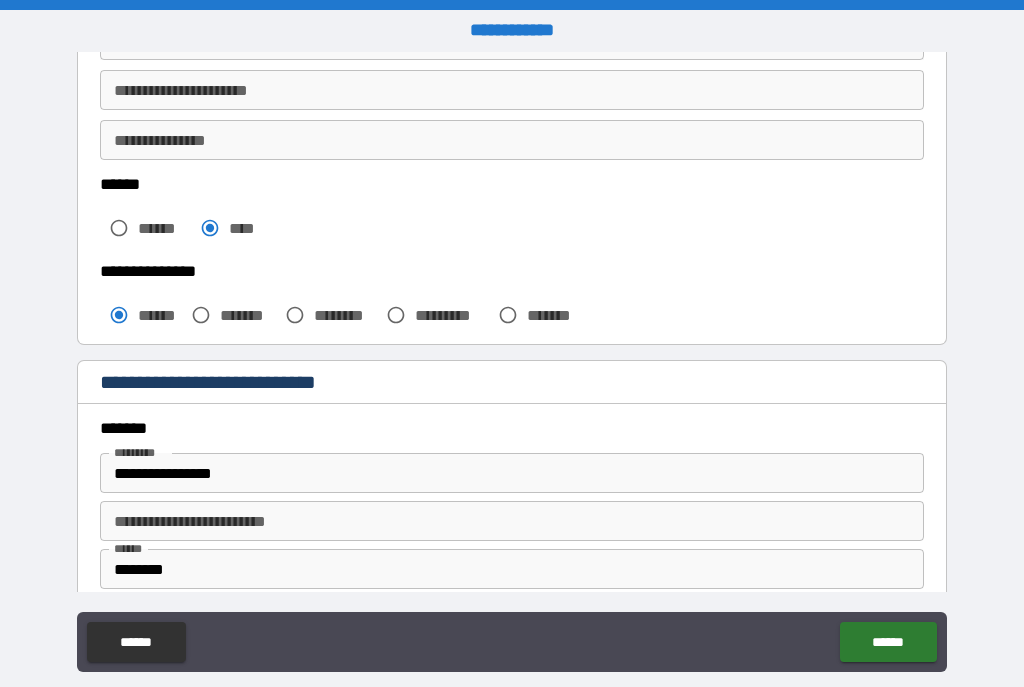 click on "**********" at bounding box center [512, 473] 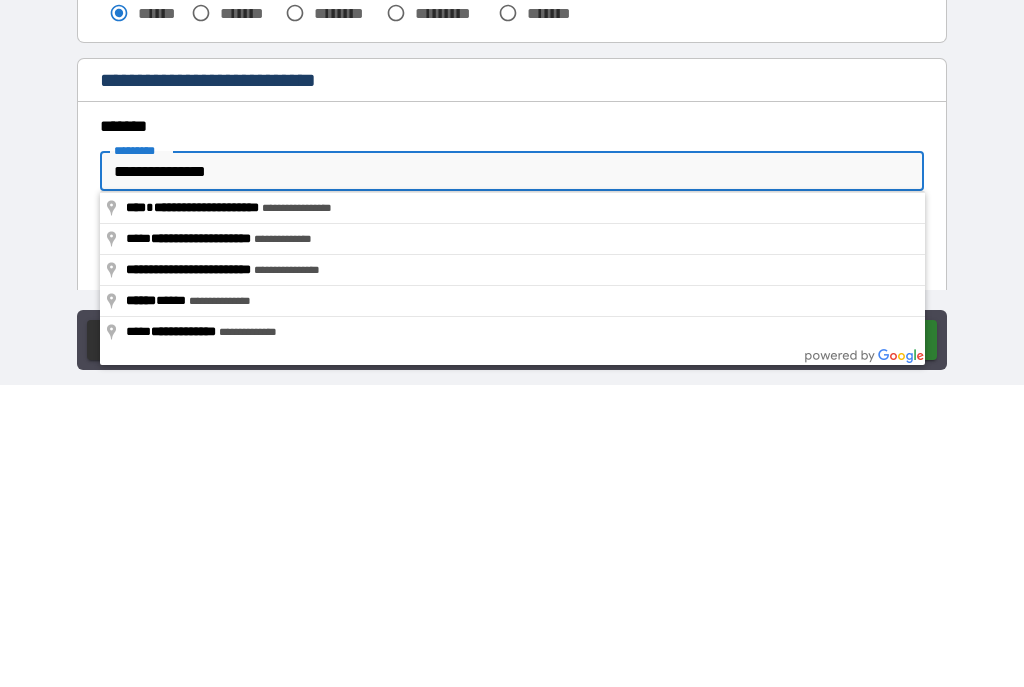 scroll, scrollTop: 36, scrollLeft: 0, axis: vertical 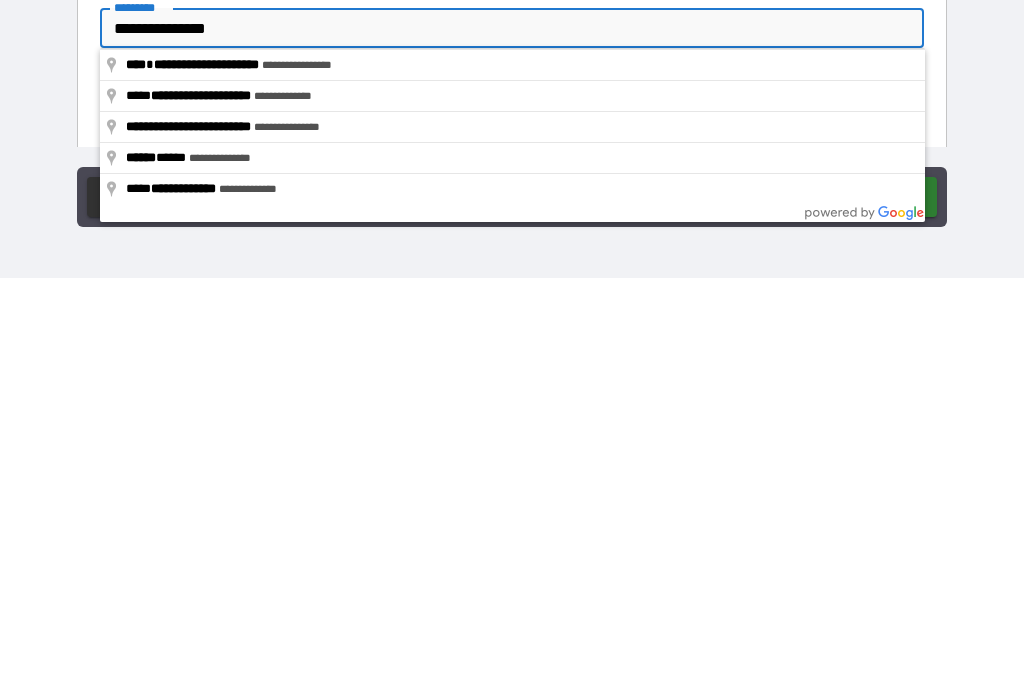type on "**********" 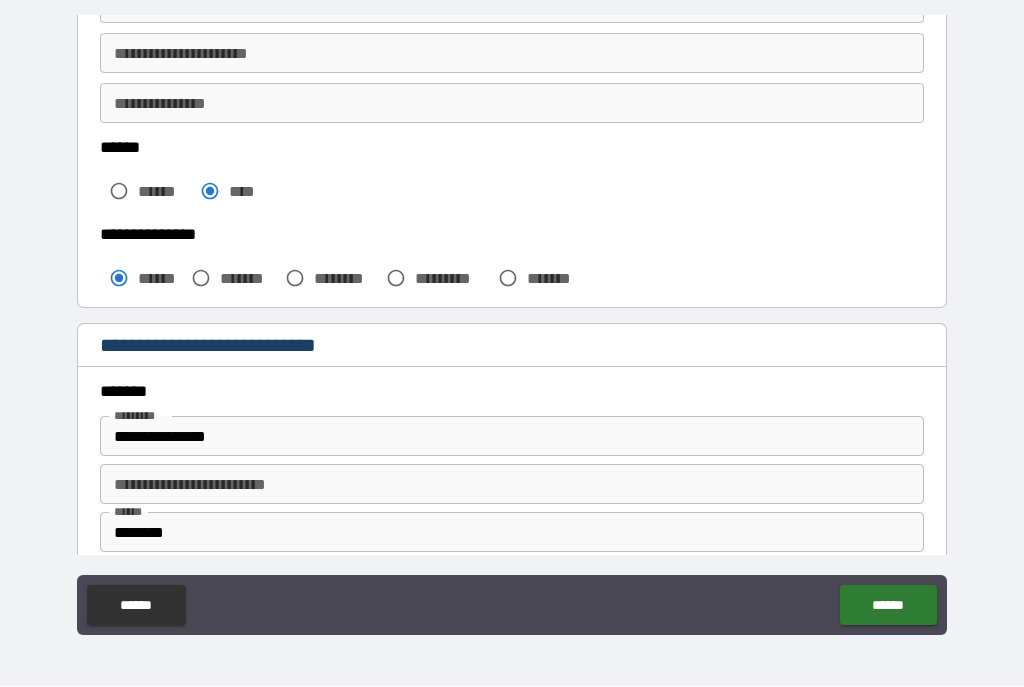 click on "******" at bounding box center [888, 606] 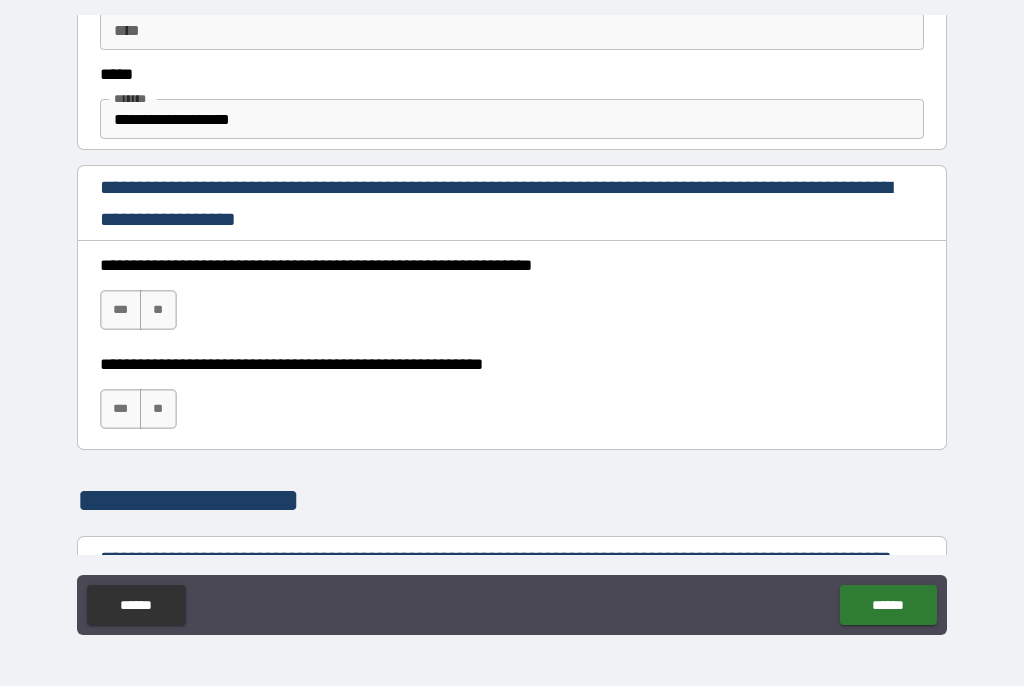 scroll, scrollTop: 1206, scrollLeft: 0, axis: vertical 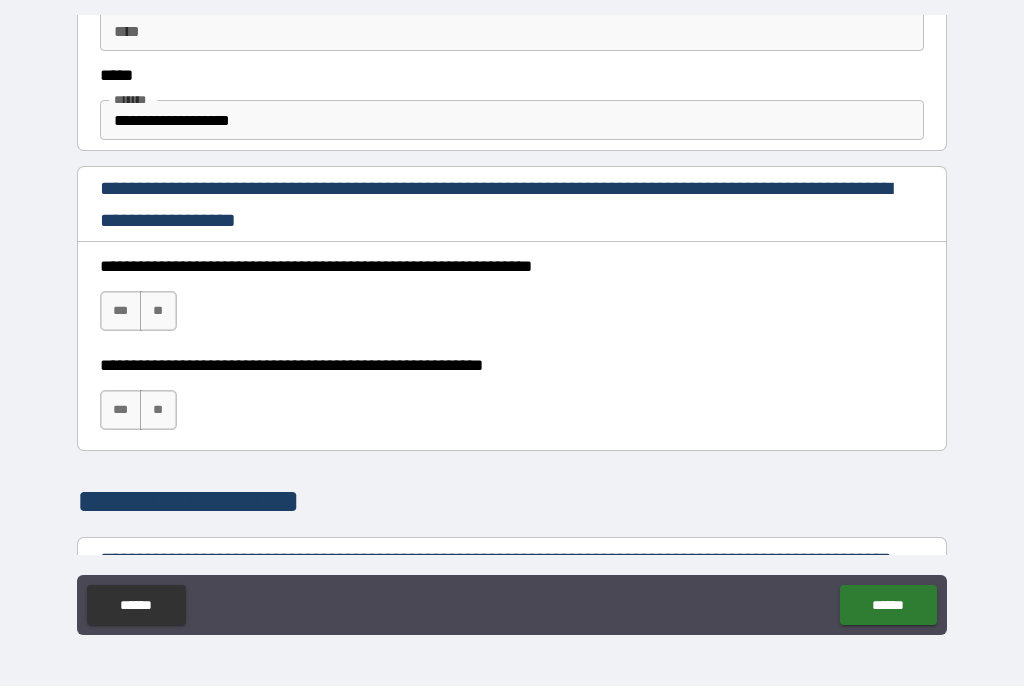 click on "**********" at bounding box center (512, 121) 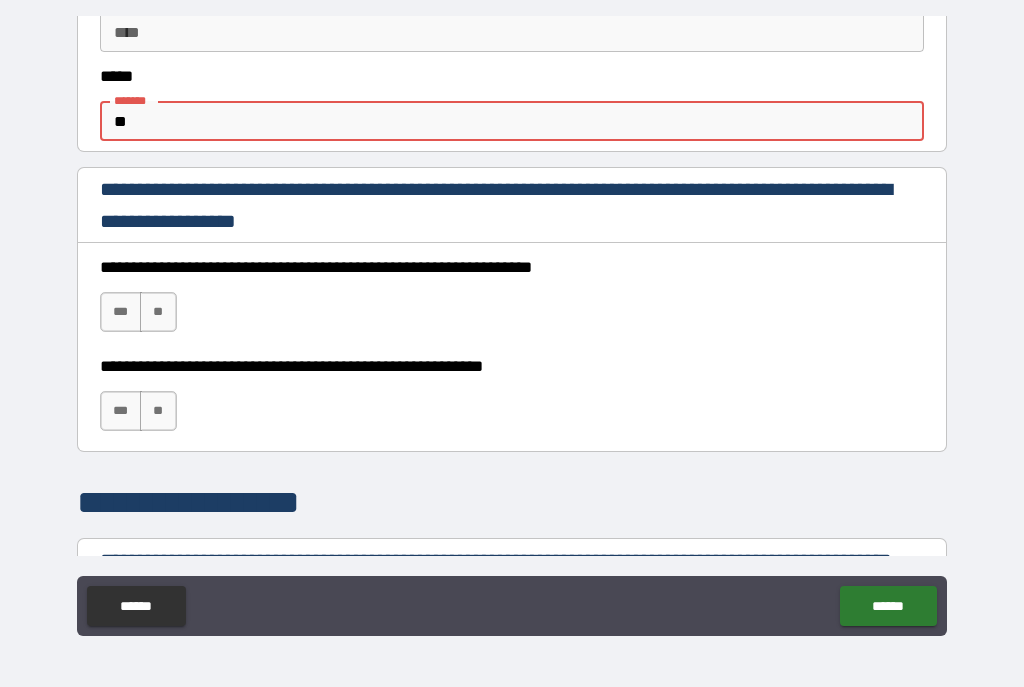 type on "*" 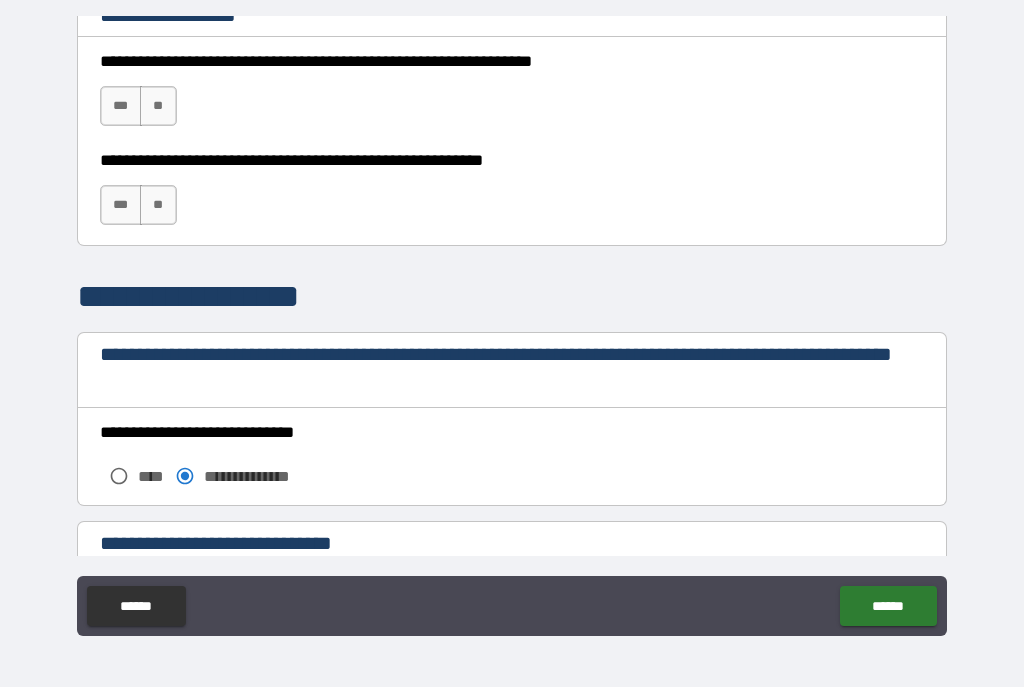 scroll, scrollTop: 1412, scrollLeft: 0, axis: vertical 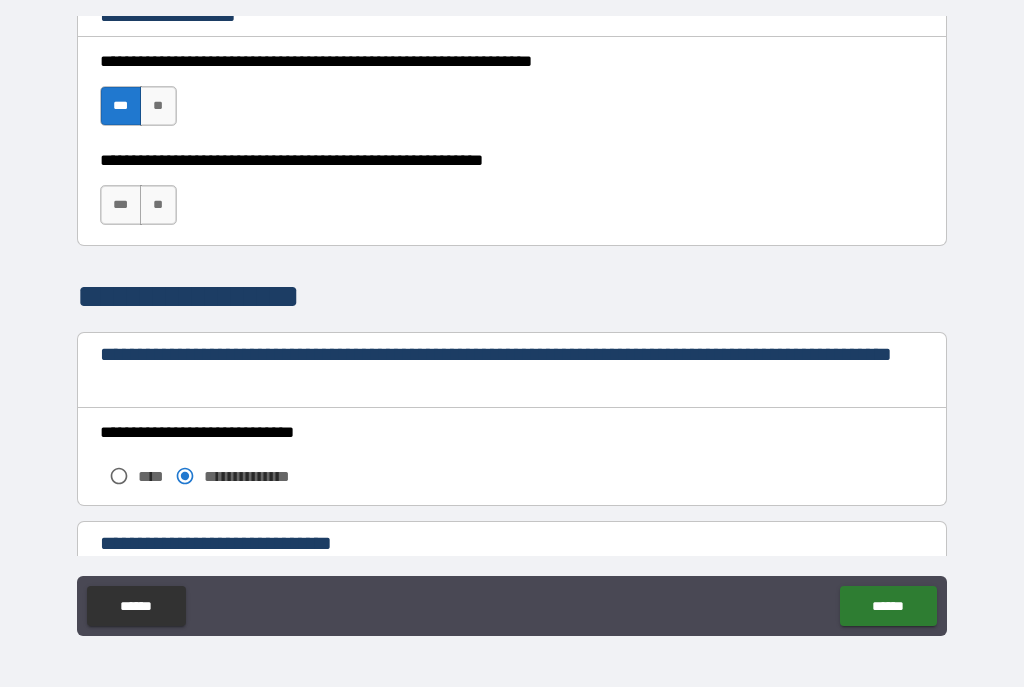 click on "***" at bounding box center (121, 205) 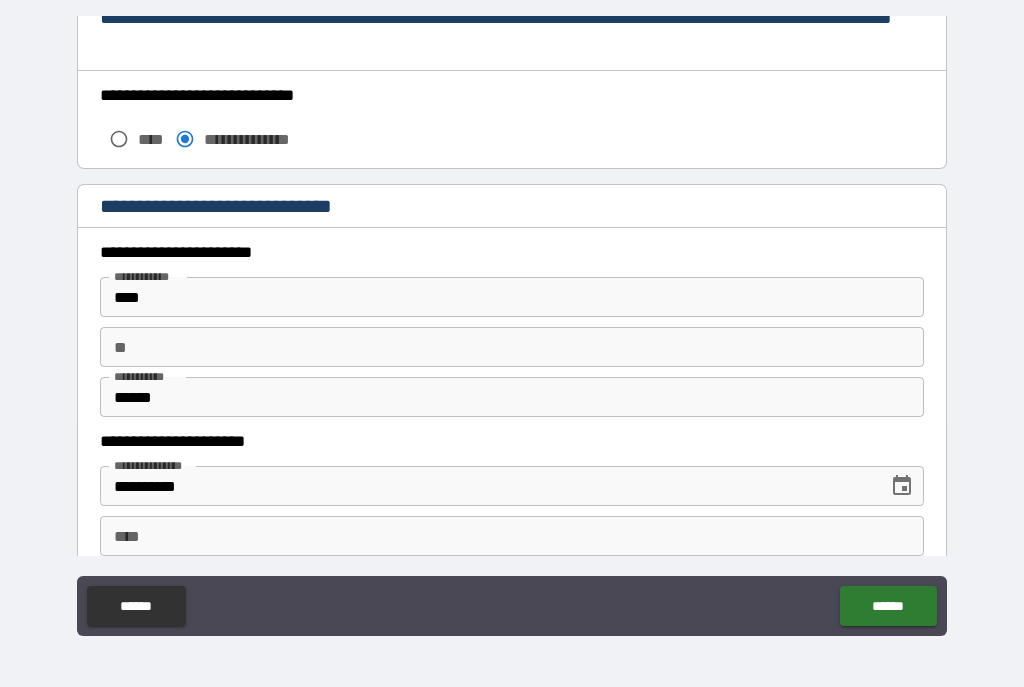 scroll, scrollTop: 1749, scrollLeft: 0, axis: vertical 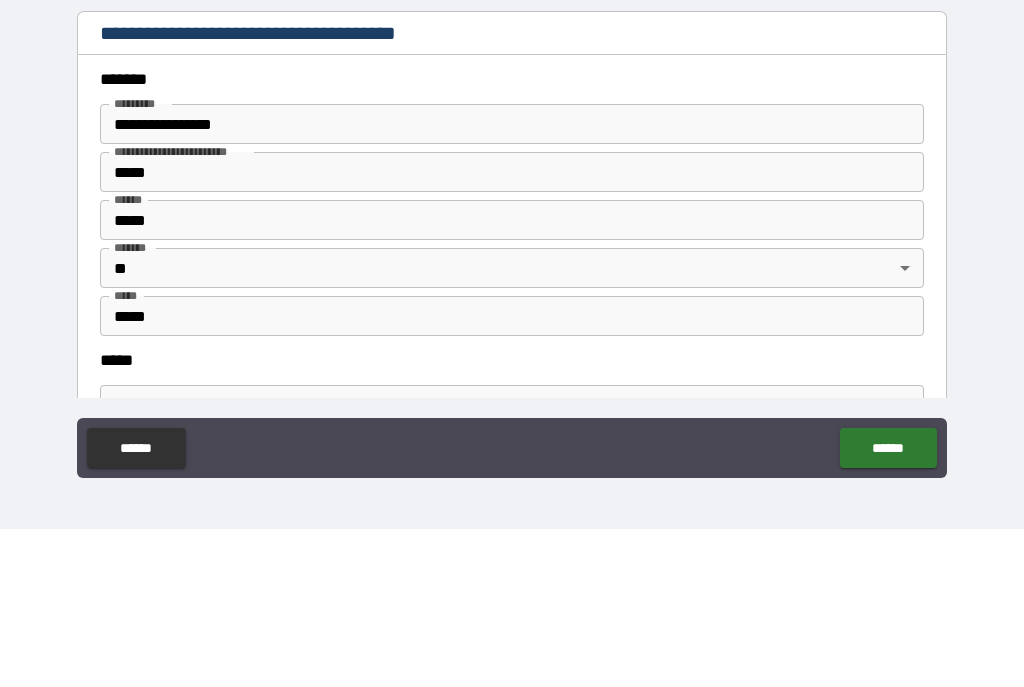 click on "**********" at bounding box center (512, 282) 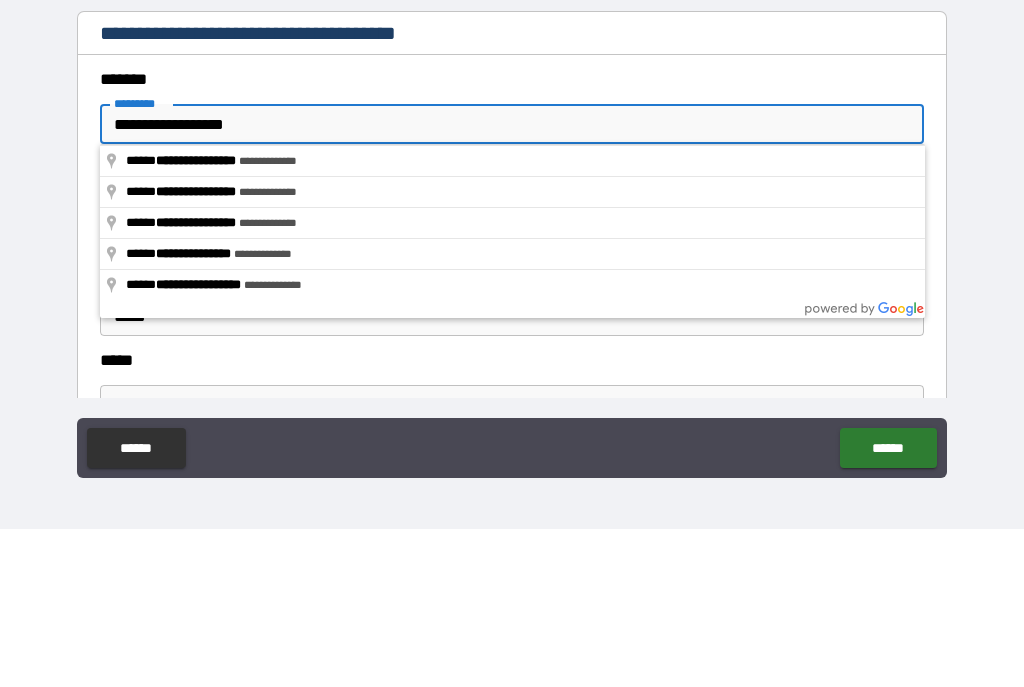 click on "**********" at bounding box center (512, 282) 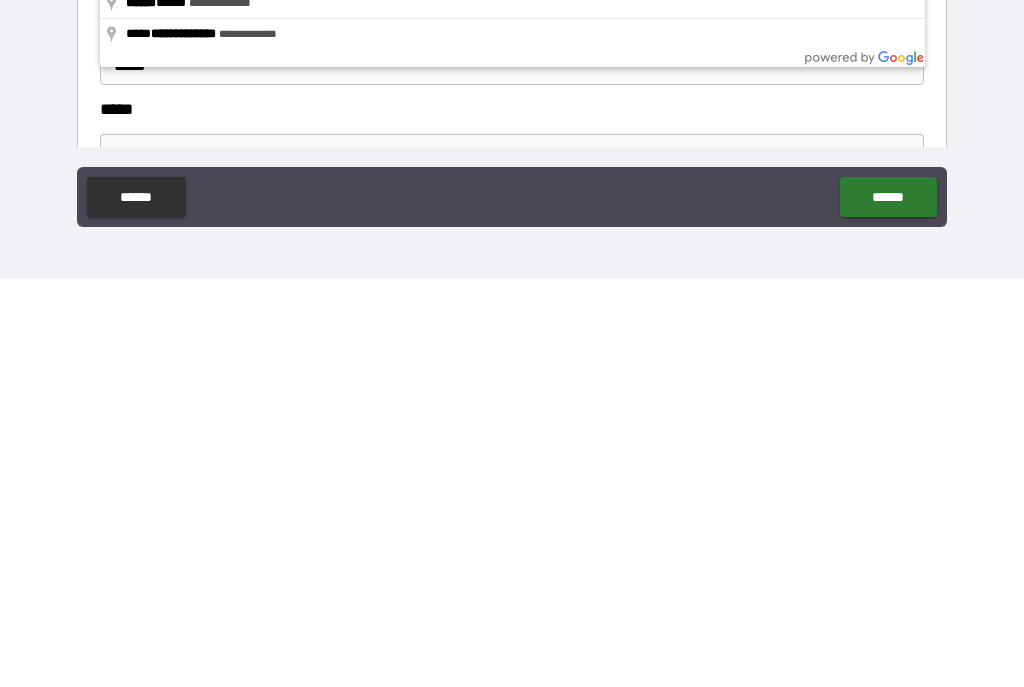 type on "**********" 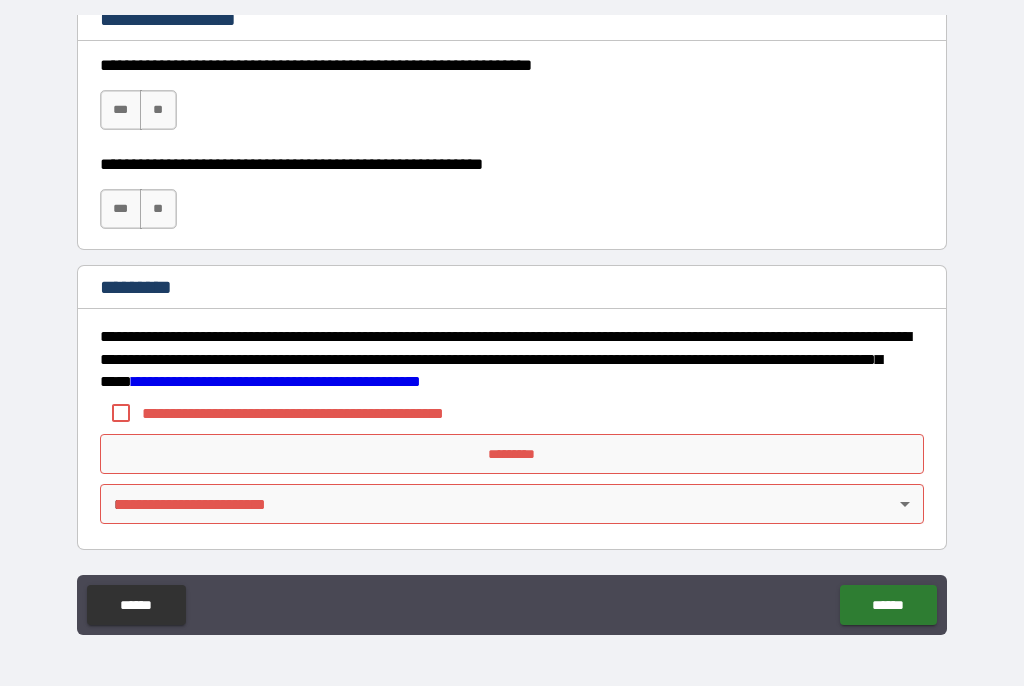 scroll, scrollTop: 3044, scrollLeft: 0, axis: vertical 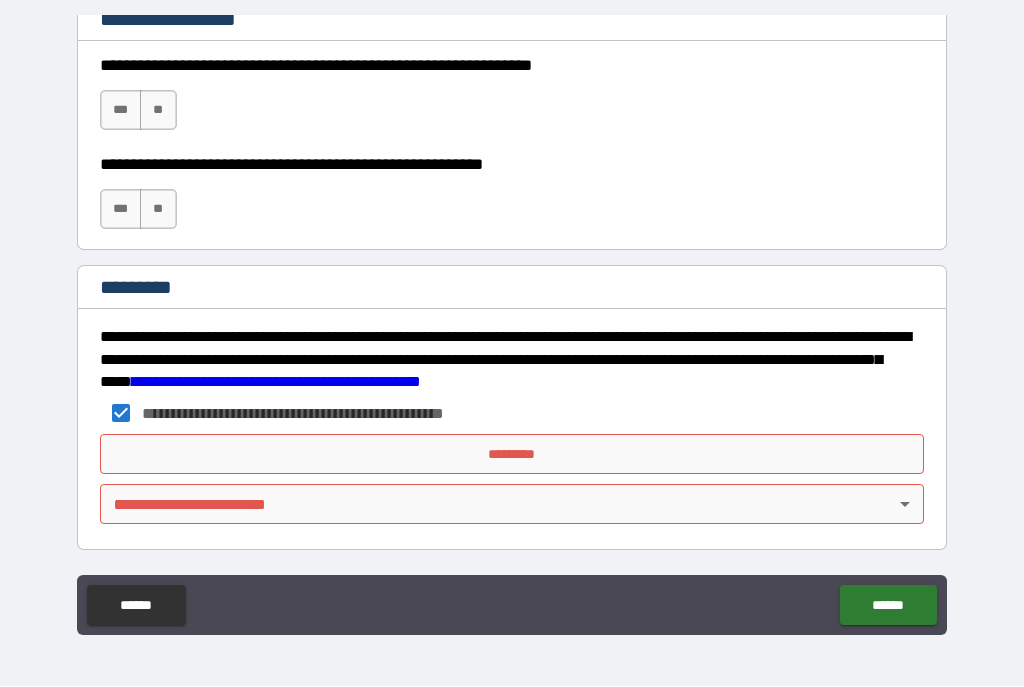 click on "**********" at bounding box center [512, 325] 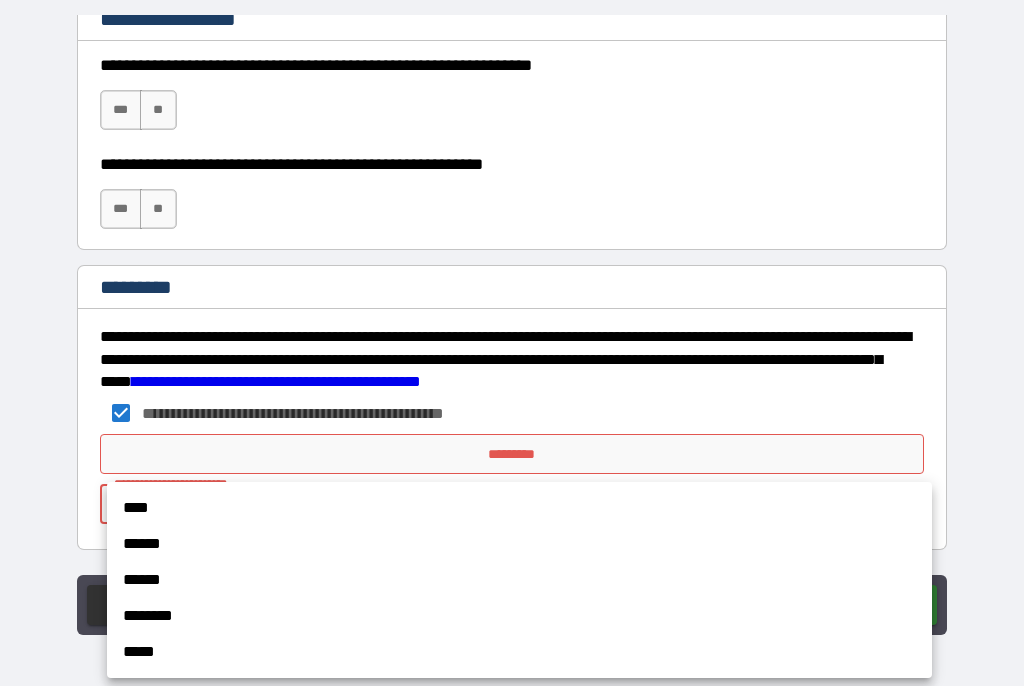 click on "********" at bounding box center (519, 617) 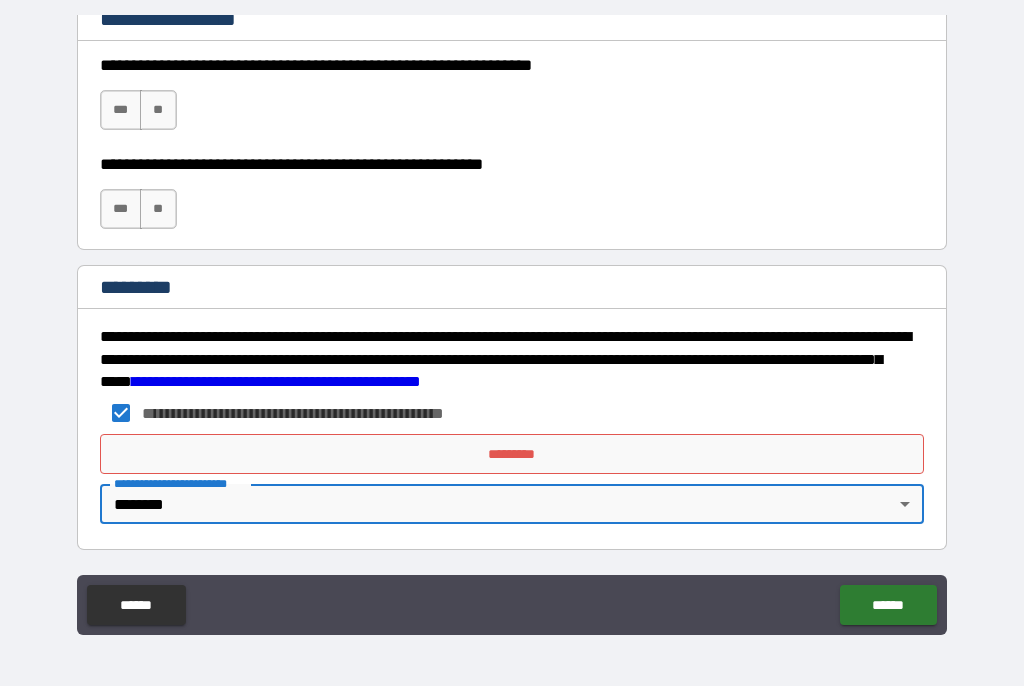 type on "*" 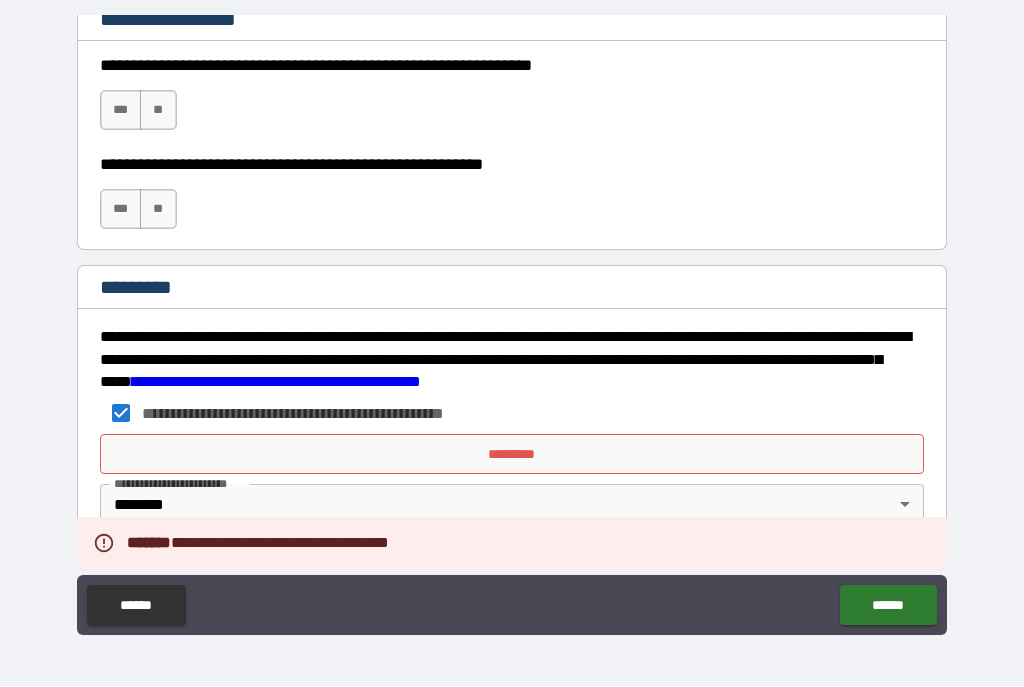 click on "*********" at bounding box center (512, 455) 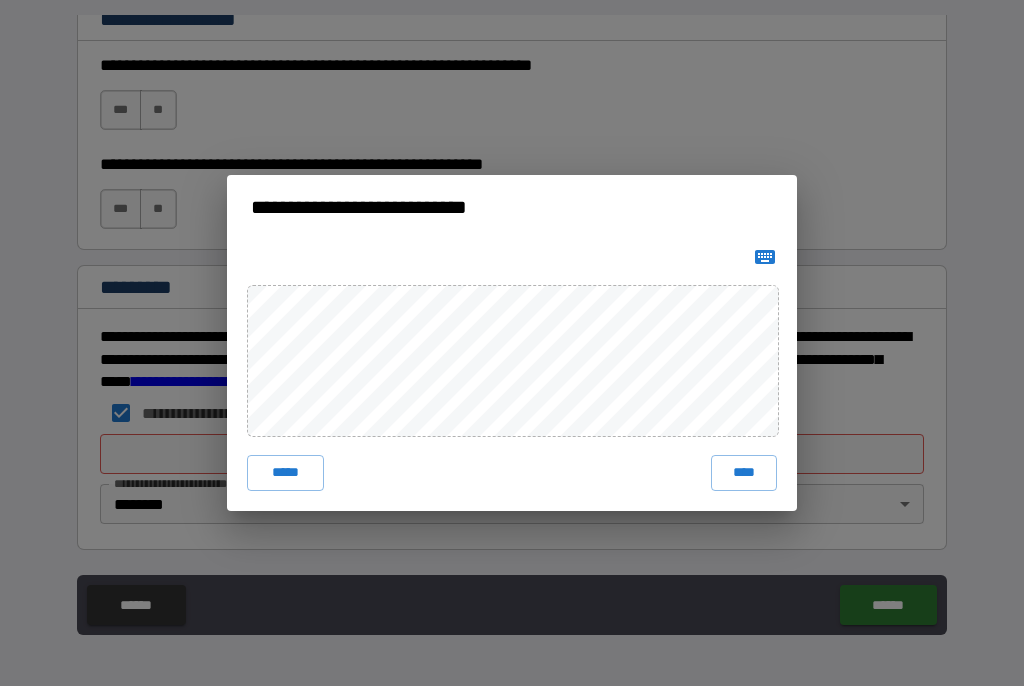 click on "****" at bounding box center [744, 474] 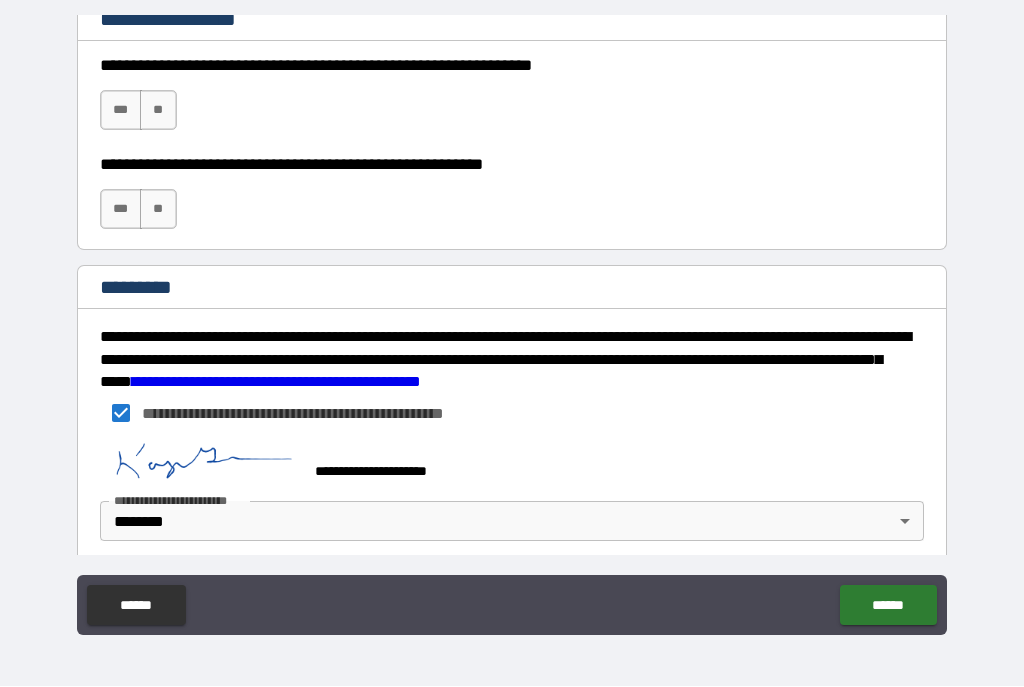 click on "******" at bounding box center [888, 606] 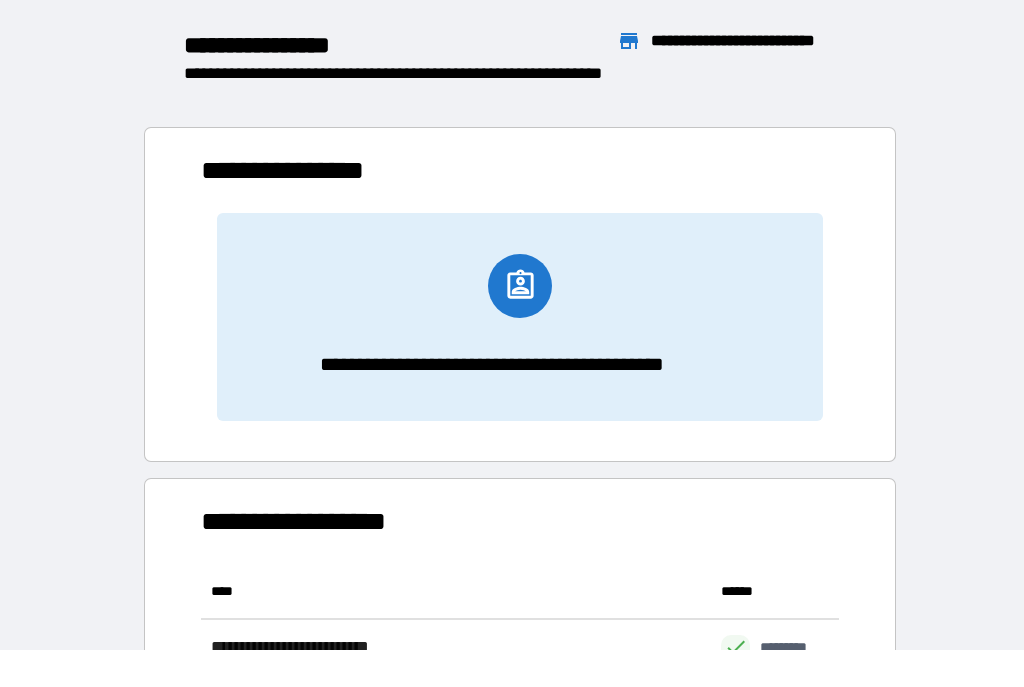 scroll, scrollTop: 386, scrollLeft: 638, axis: both 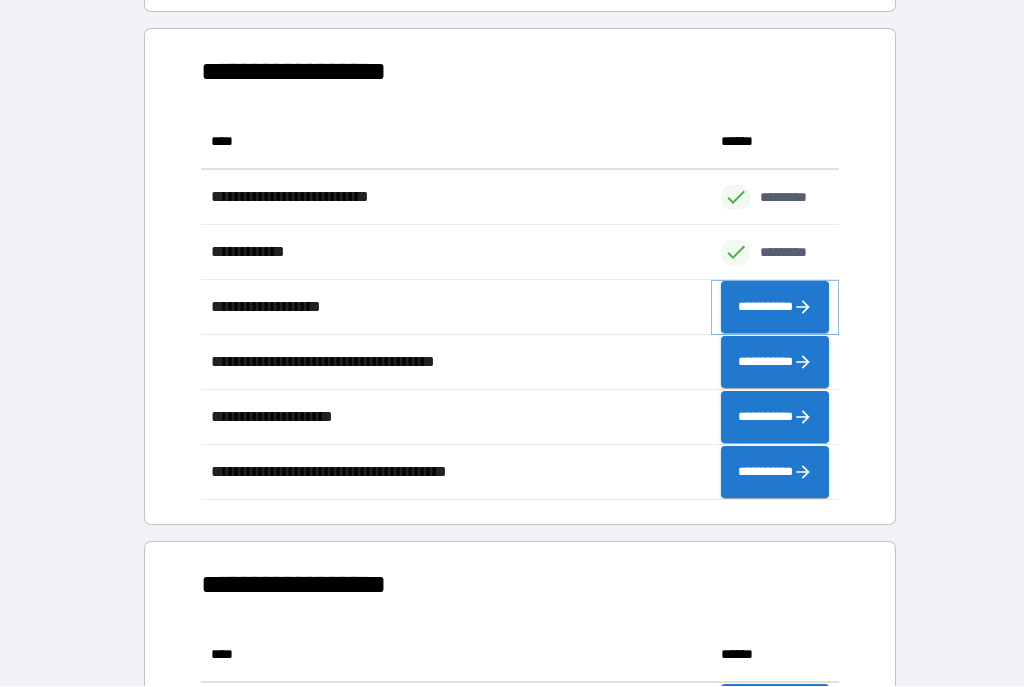 click on "**********" at bounding box center (775, 308) 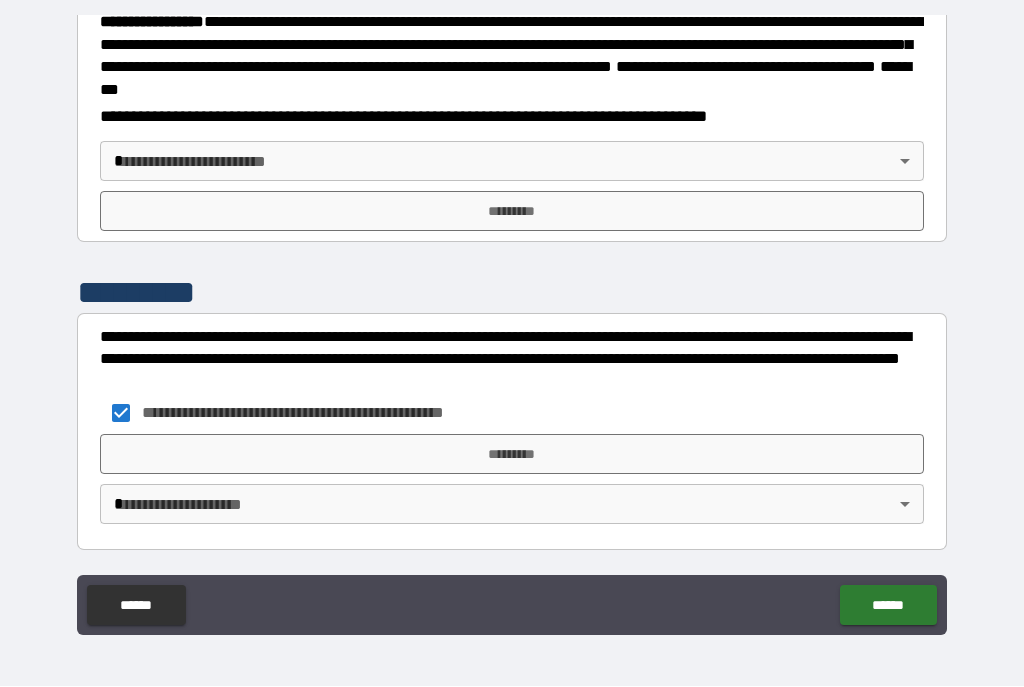 scroll, scrollTop: 2305, scrollLeft: 0, axis: vertical 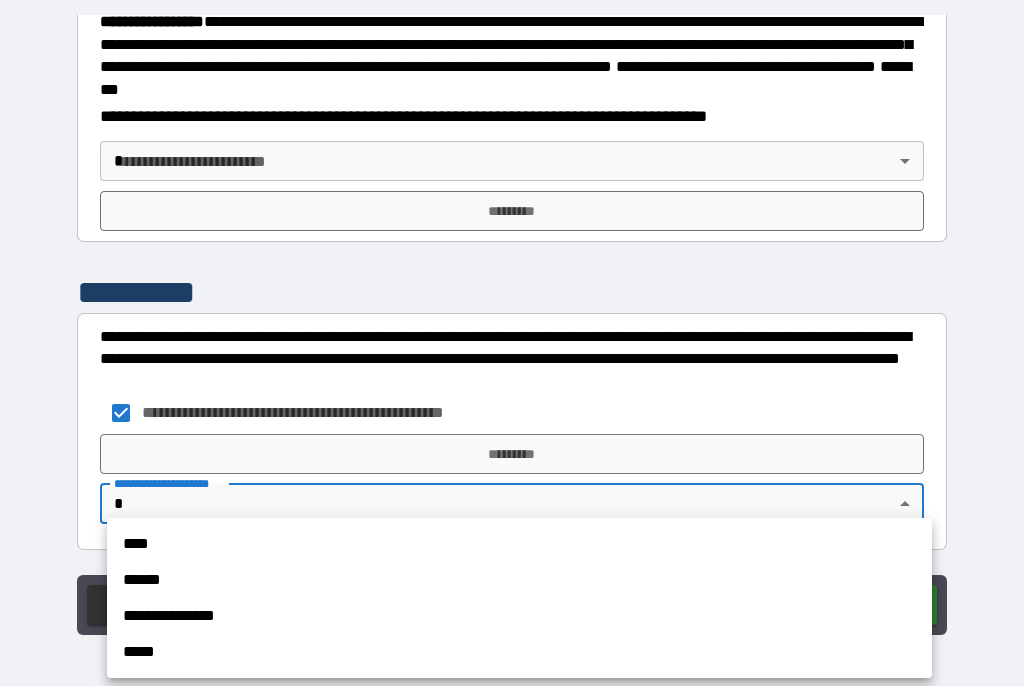 click on "**********" at bounding box center [519, 617] 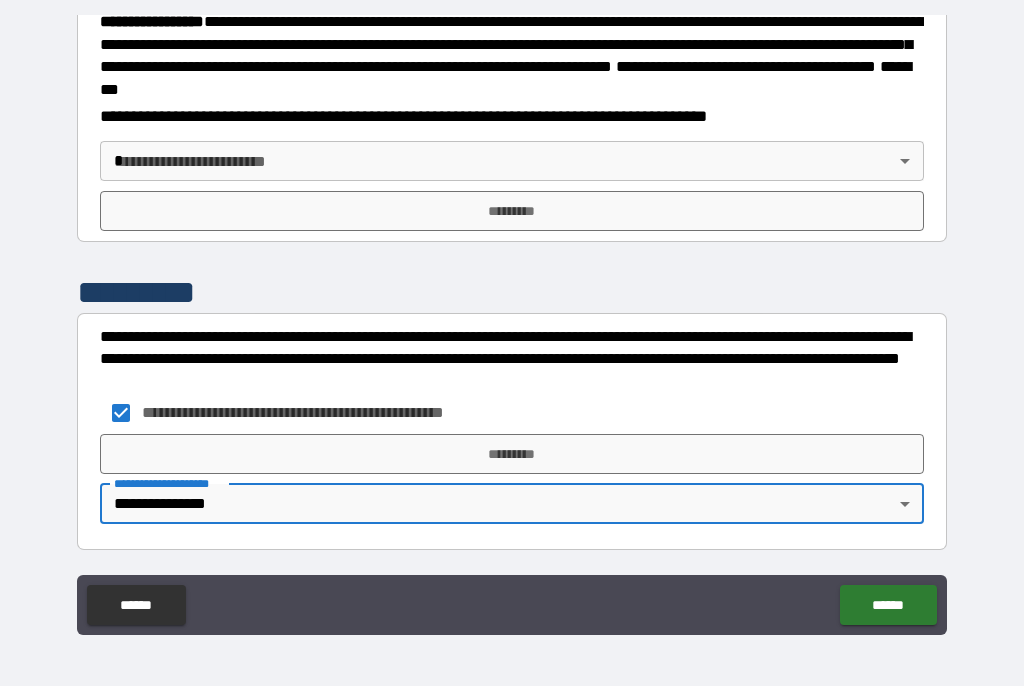 scroll, scrollTop: 2290, scrollLeft: 0, axis: vertical 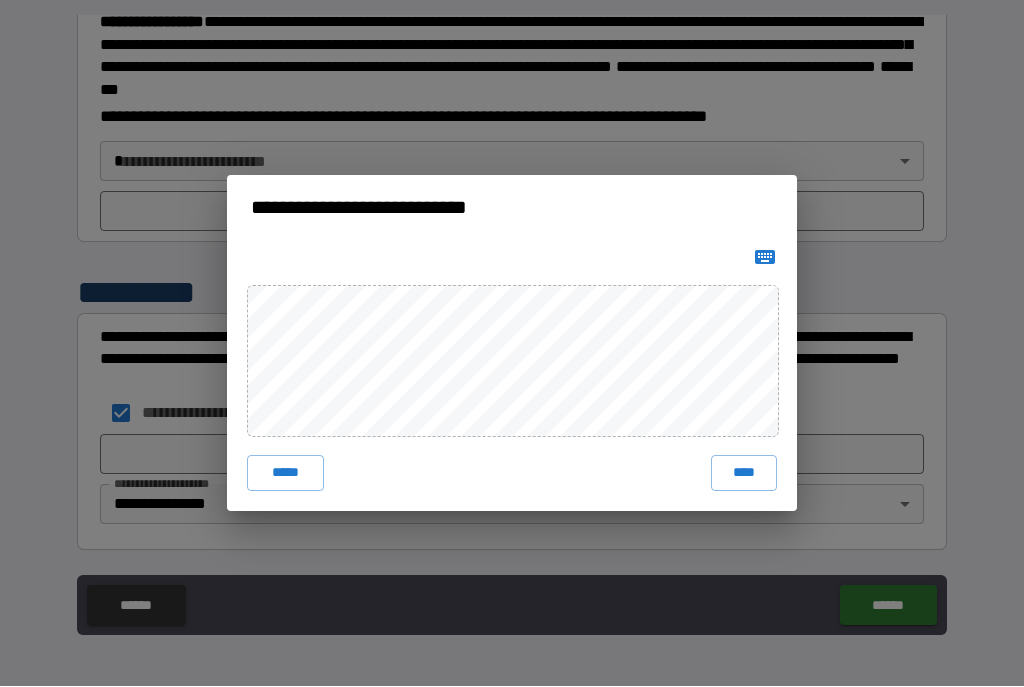 click on "****" at bounding box center (744, 474) 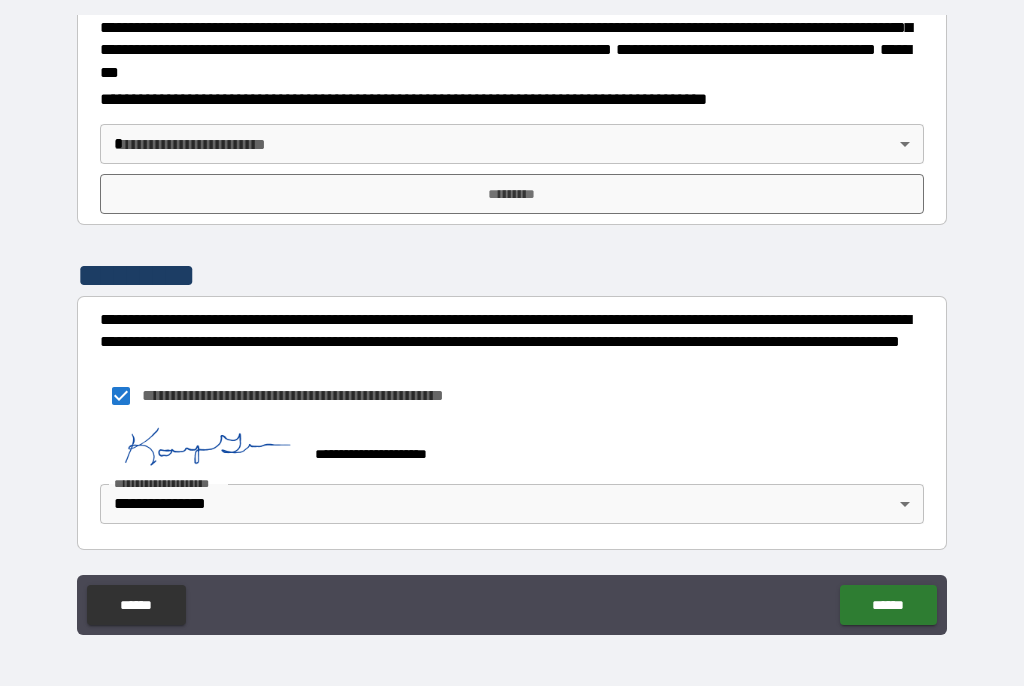 click on "******" at bounding box center [888, 606] 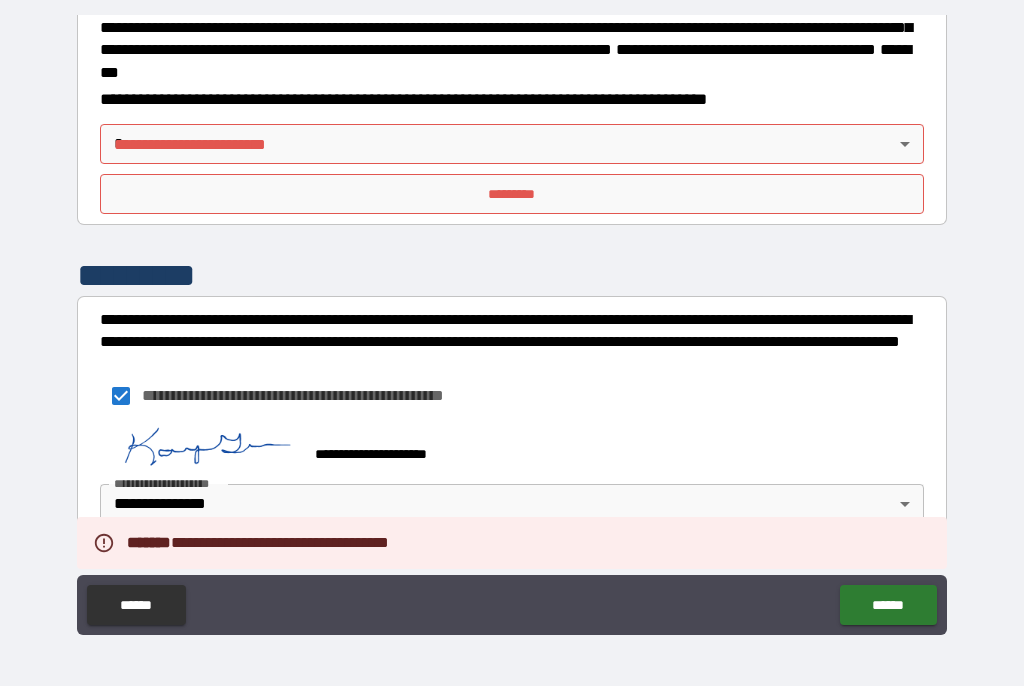 click on "*********" at bounding box center [512, 195] 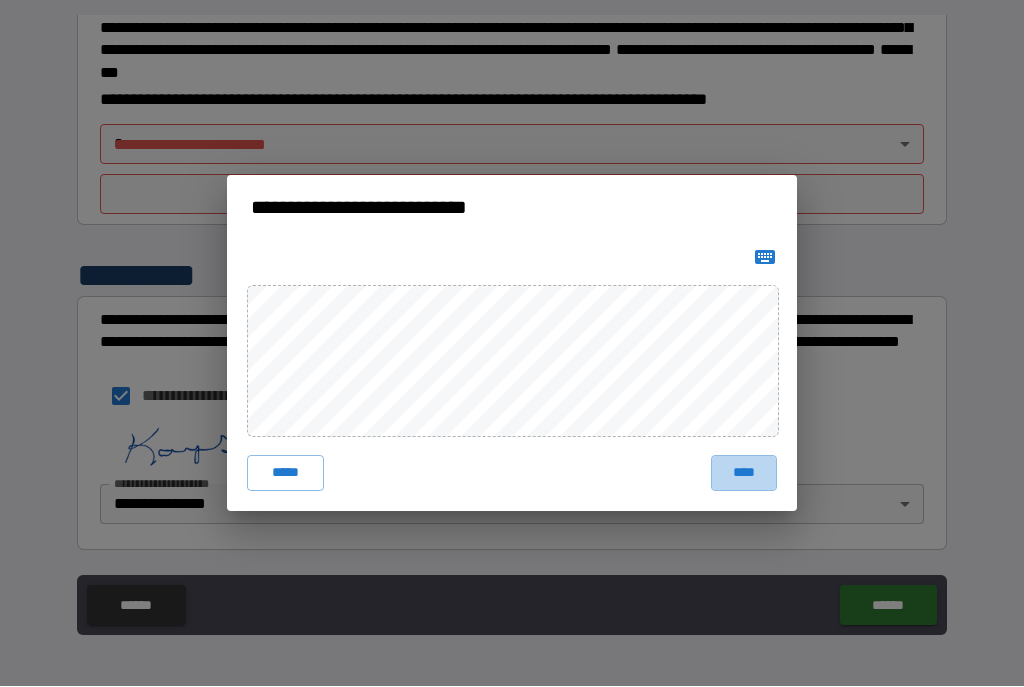 click on "****" at bounding box center [744, 474] 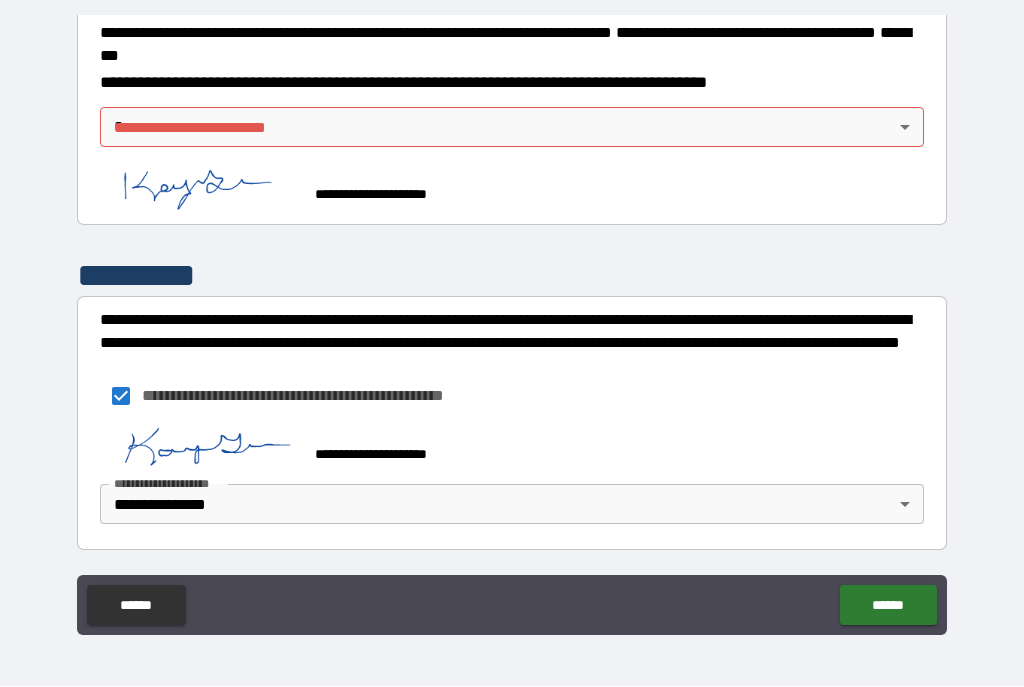 click on "**********" at bounding box center (512, 325) 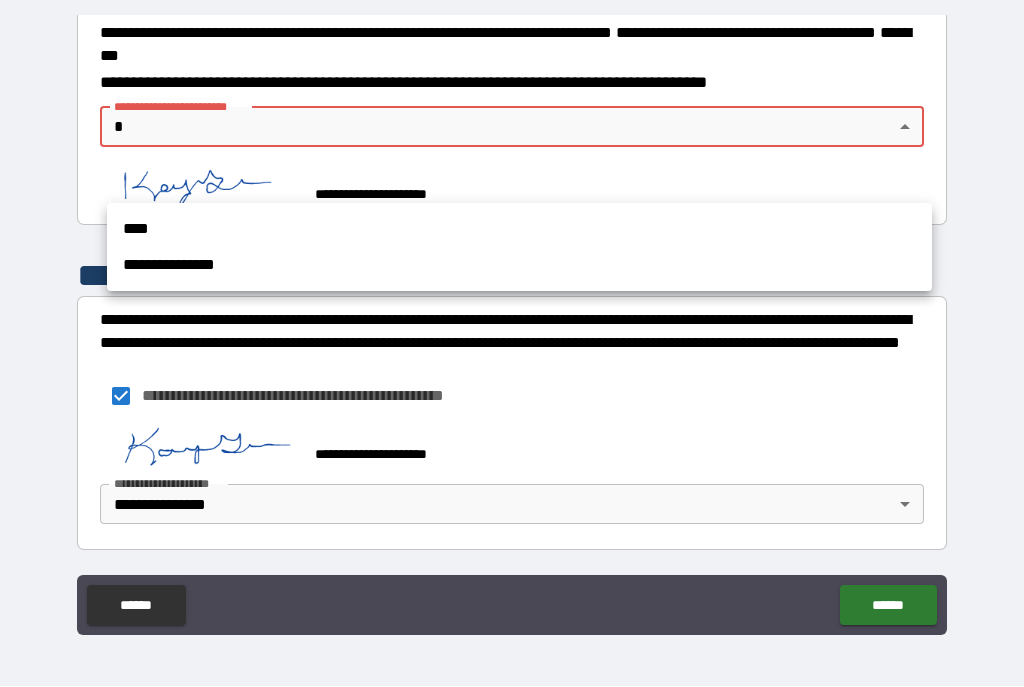 click on "**********" at bounding box center [519, 266] 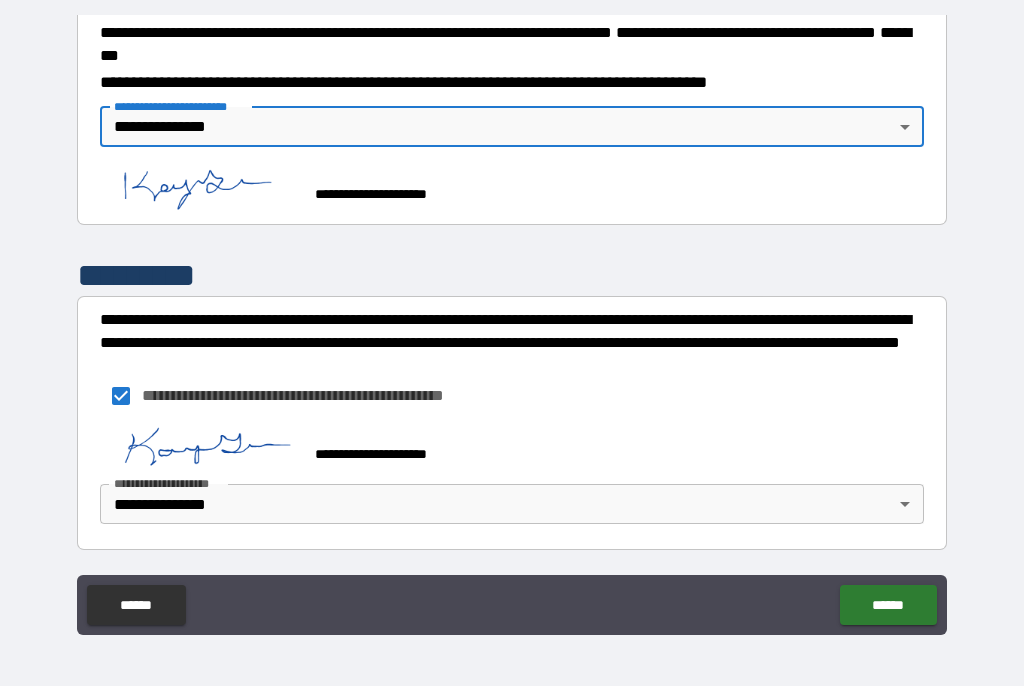 click on "******" at bounding box center [888, 606] 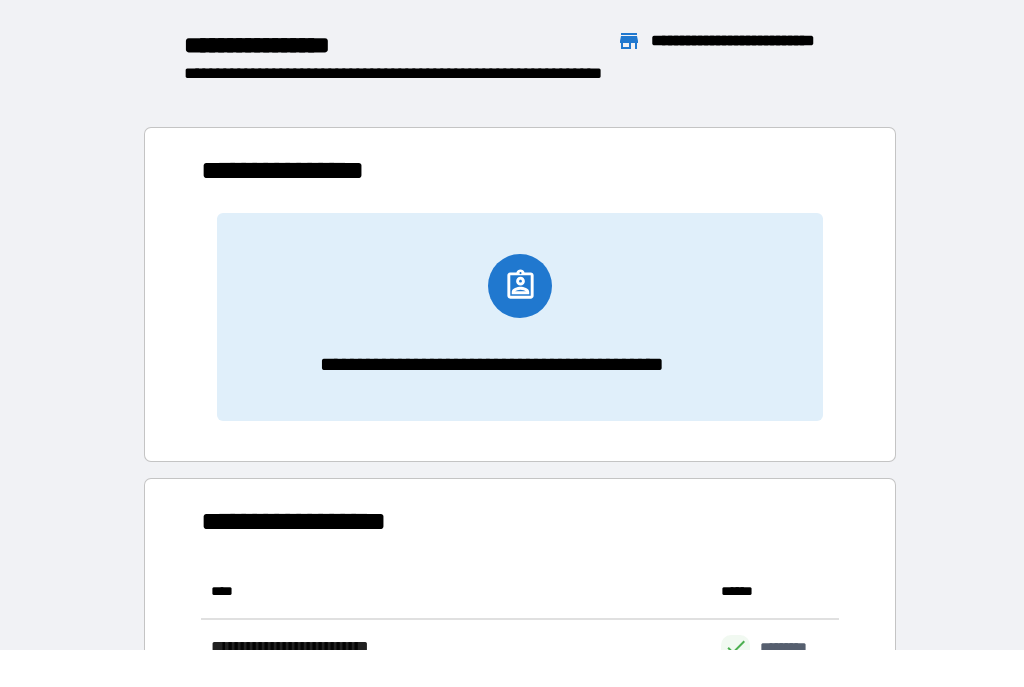 scroll, scrollTop: 1, scrollLeft: 1, axis: both 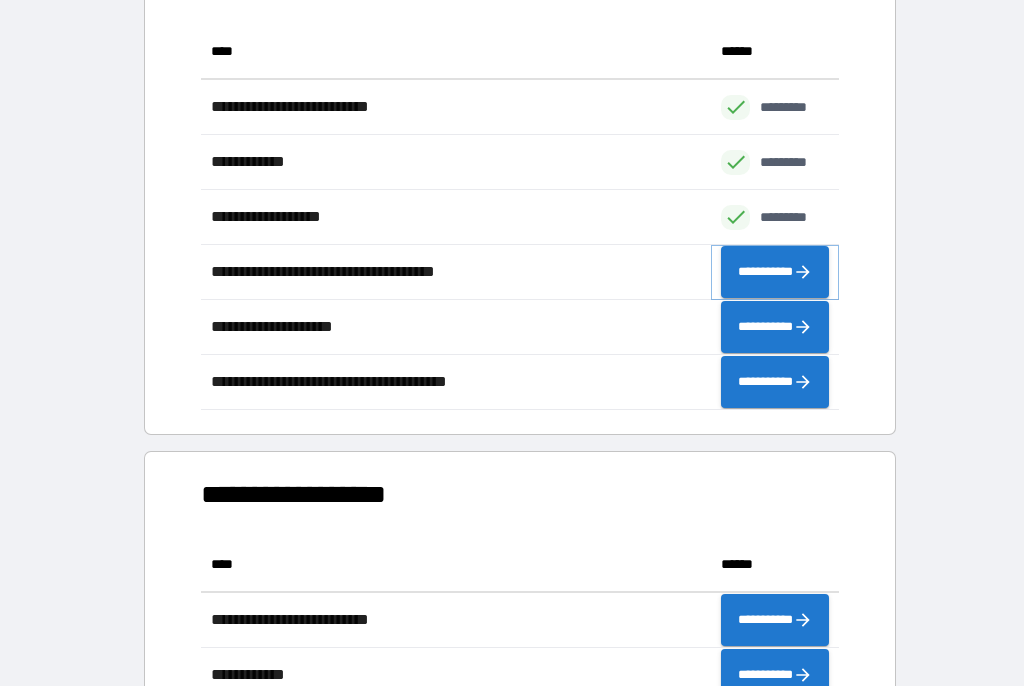 click on "**********" at bounding box center (775, 273) 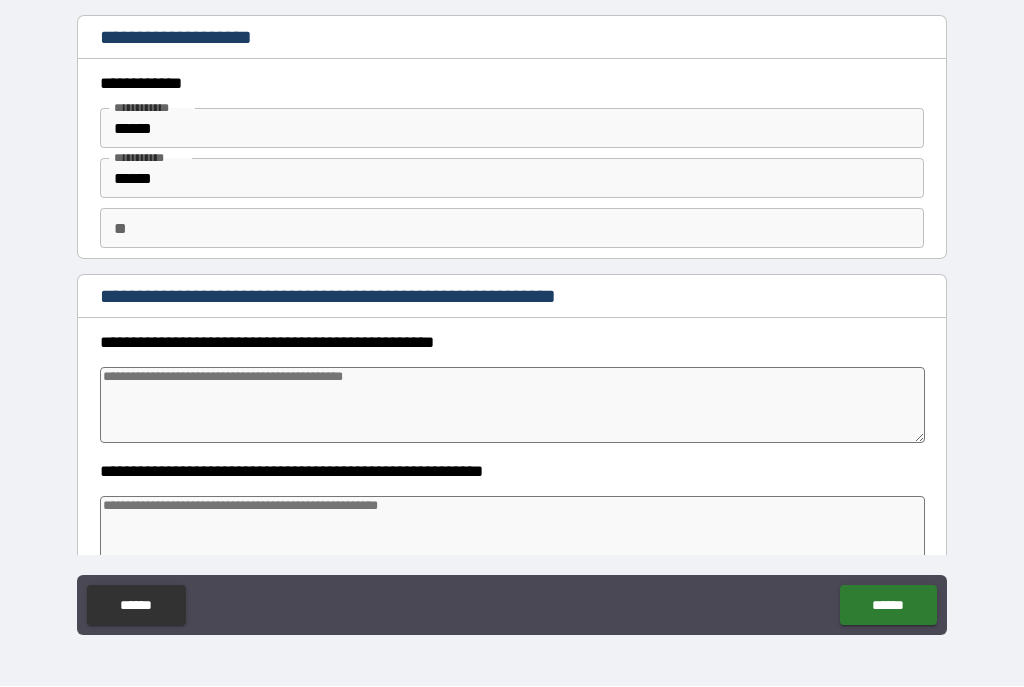 type on "*" 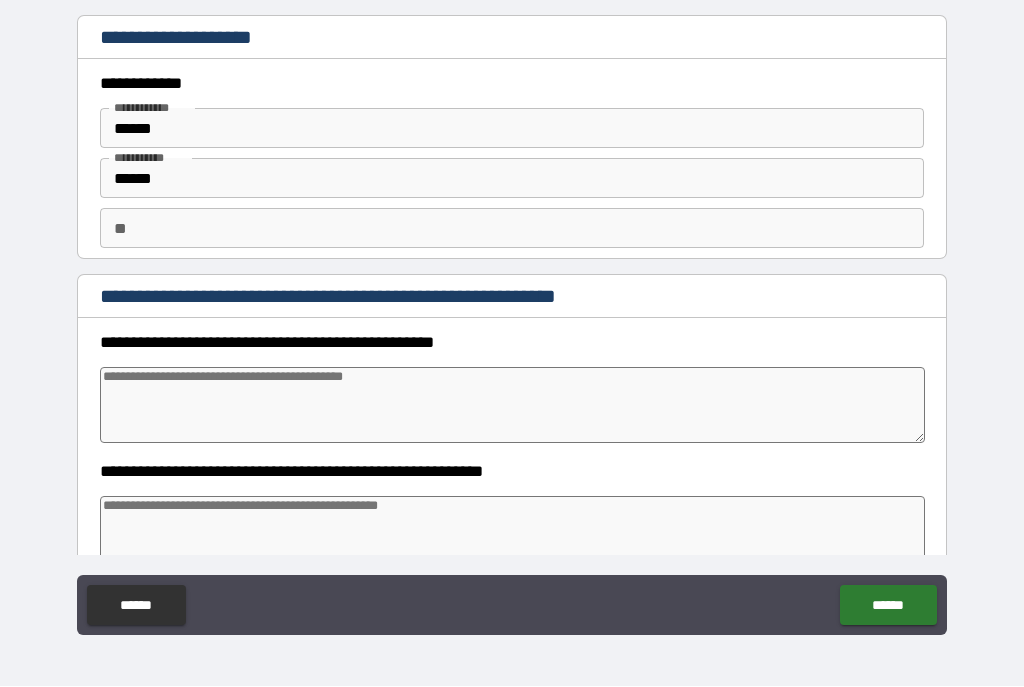 type on "*" 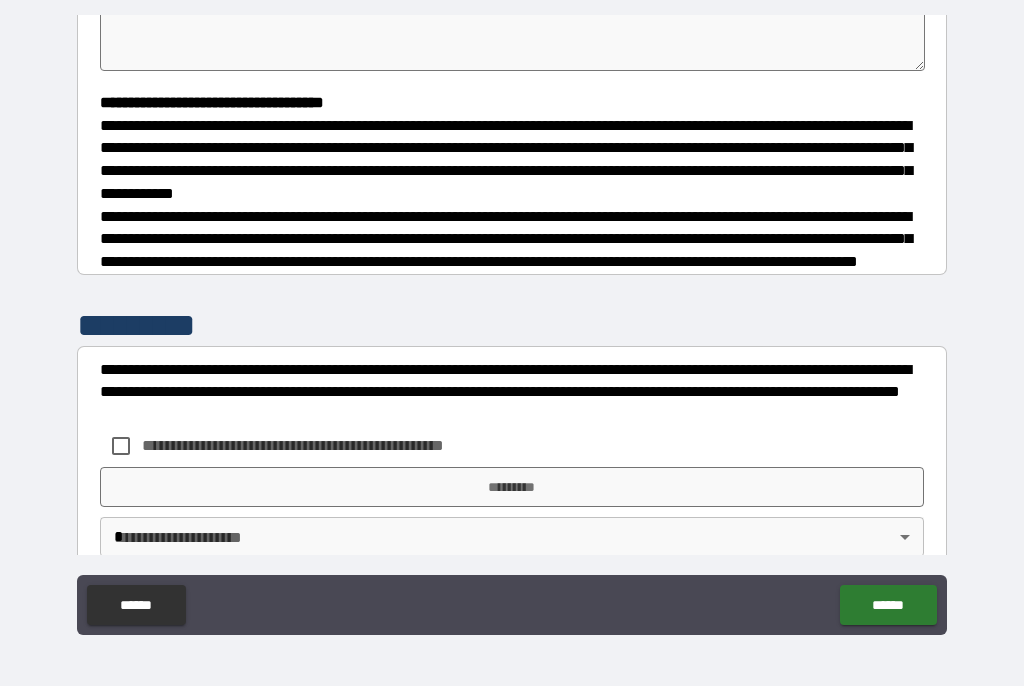 scroll, scrollTop: 541, scrollLeft: 0, axis: vertical 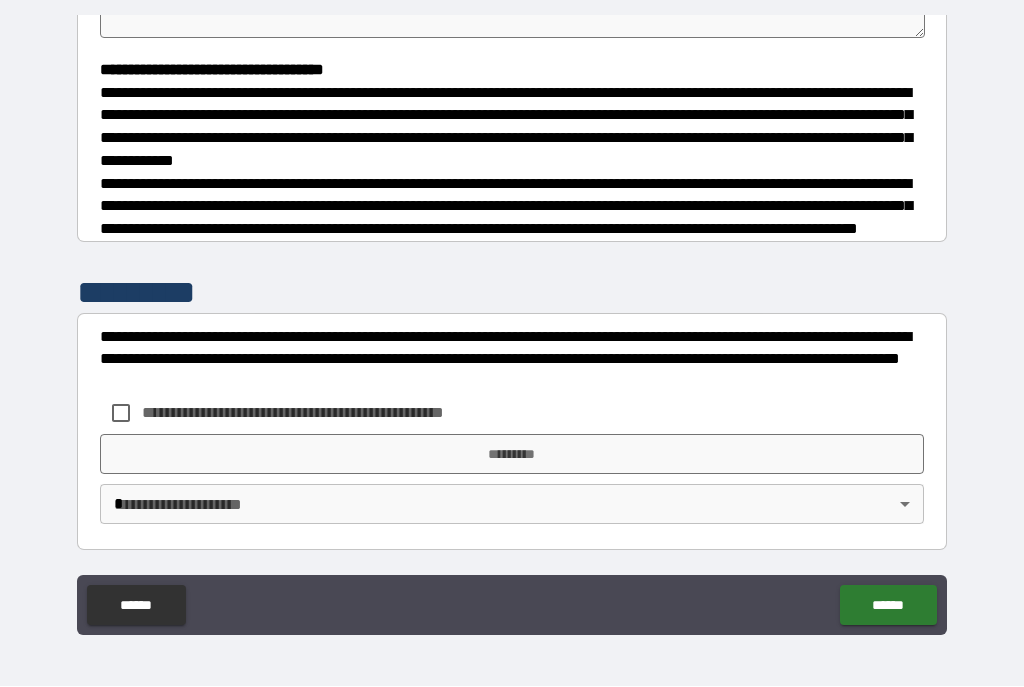 type on "*" 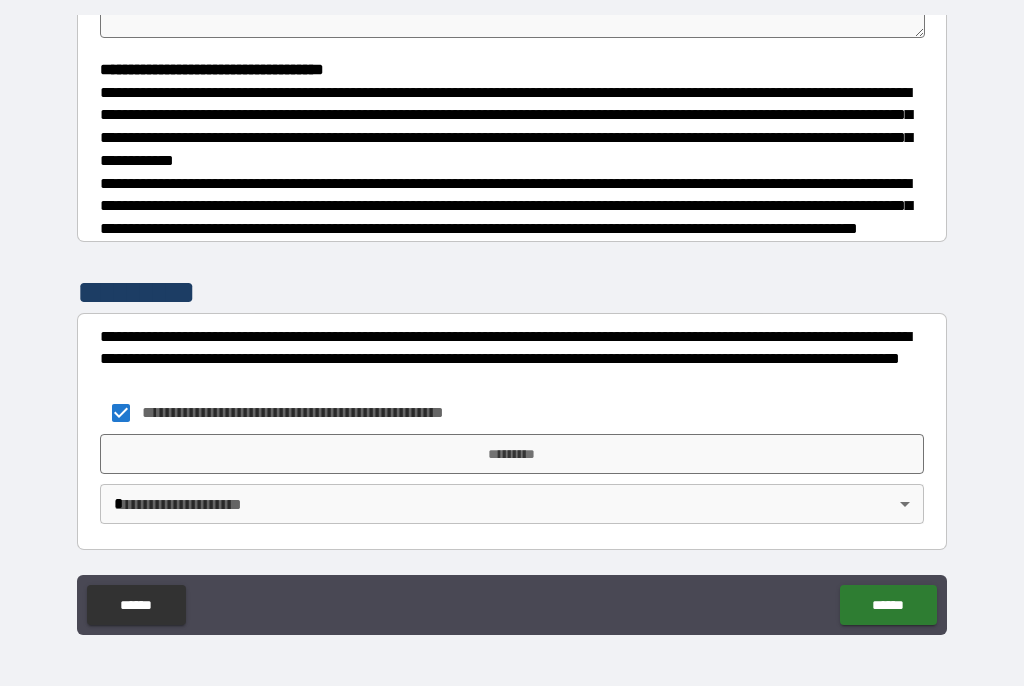 scroll, scrollTop: 533, scrollLeft: 0, axis: vertical 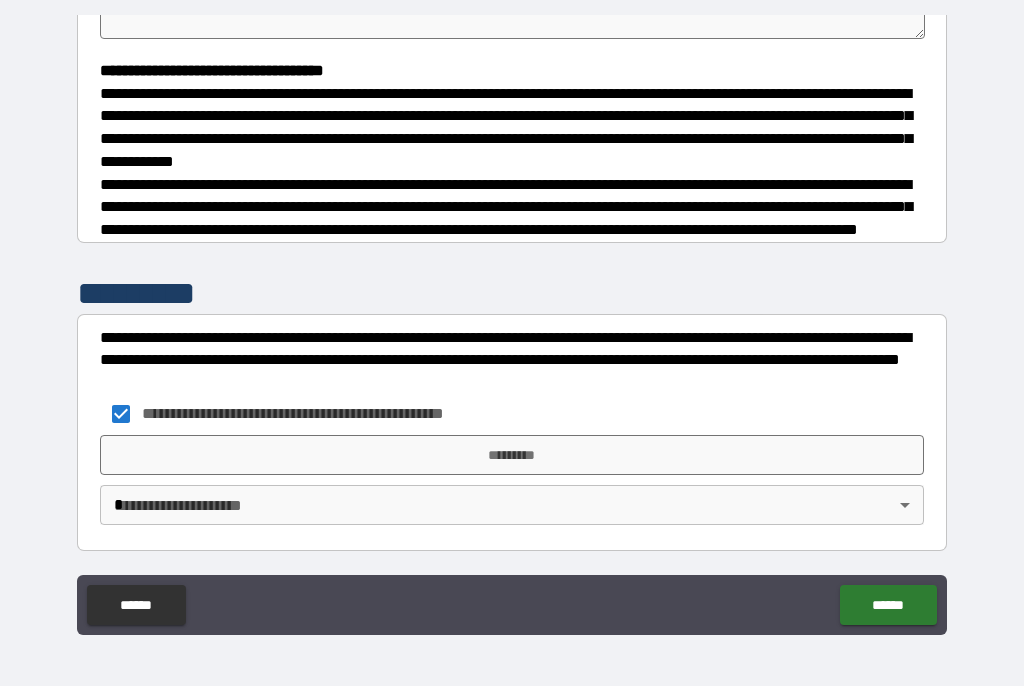 click on "*********" at bounding box center (512, 456) 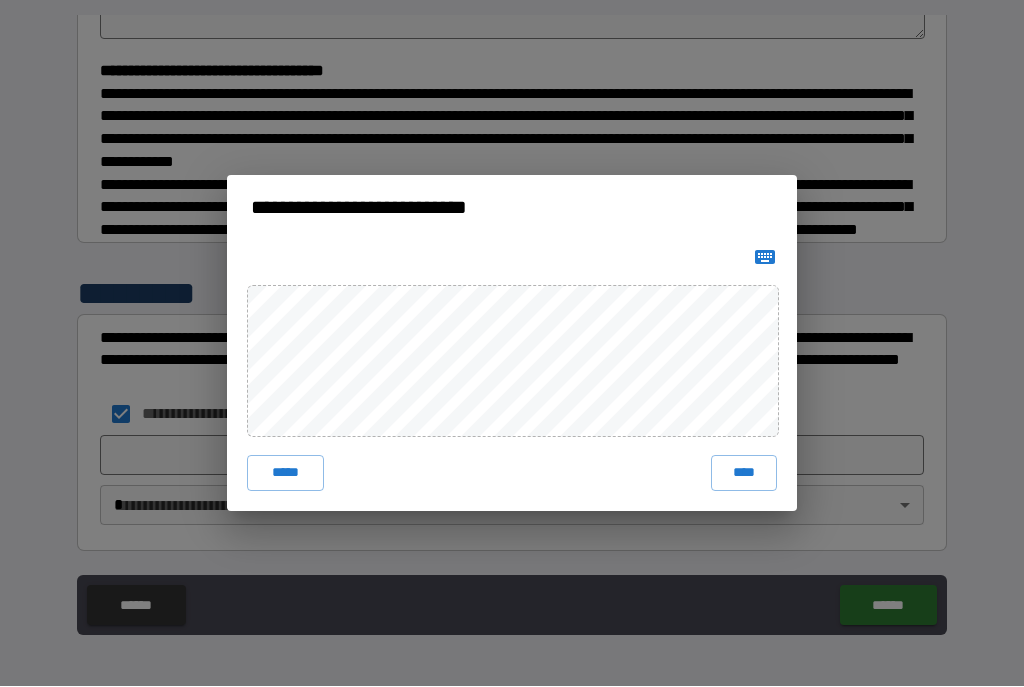 click on "****" at bounding box center [744, 474] 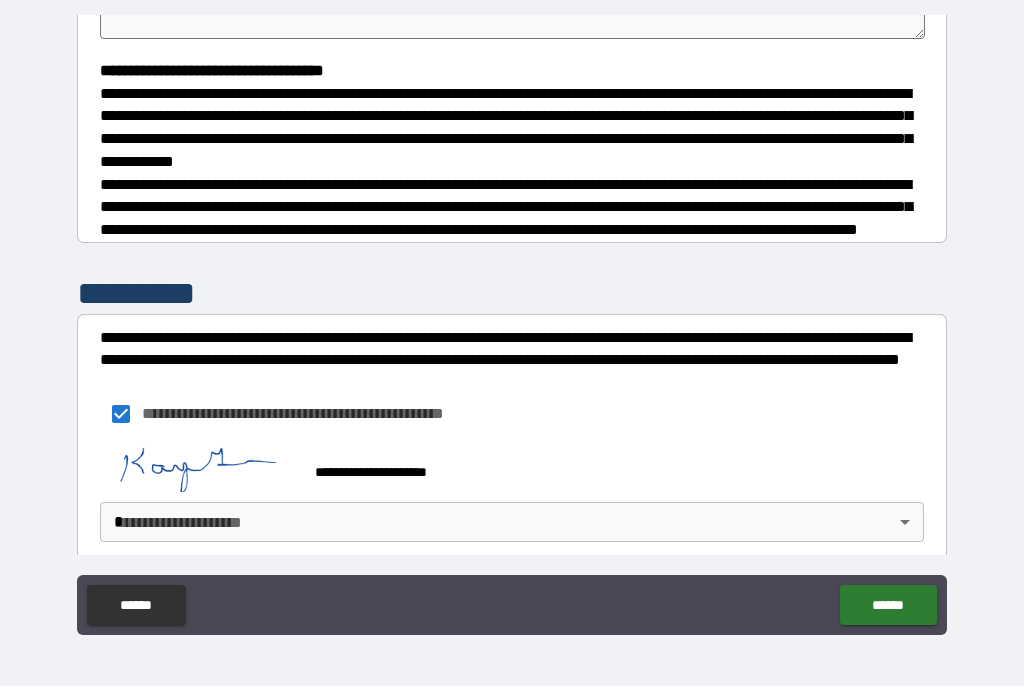 type on "*" 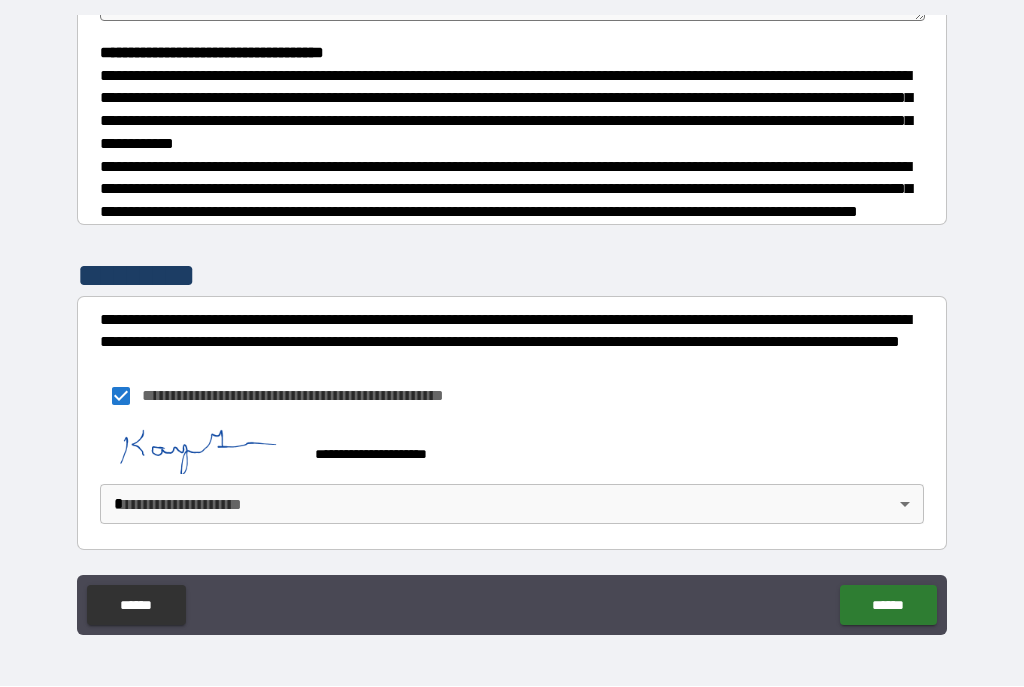 scroll, scrollTop: 567, scrollLeft: 0, axis: vertical 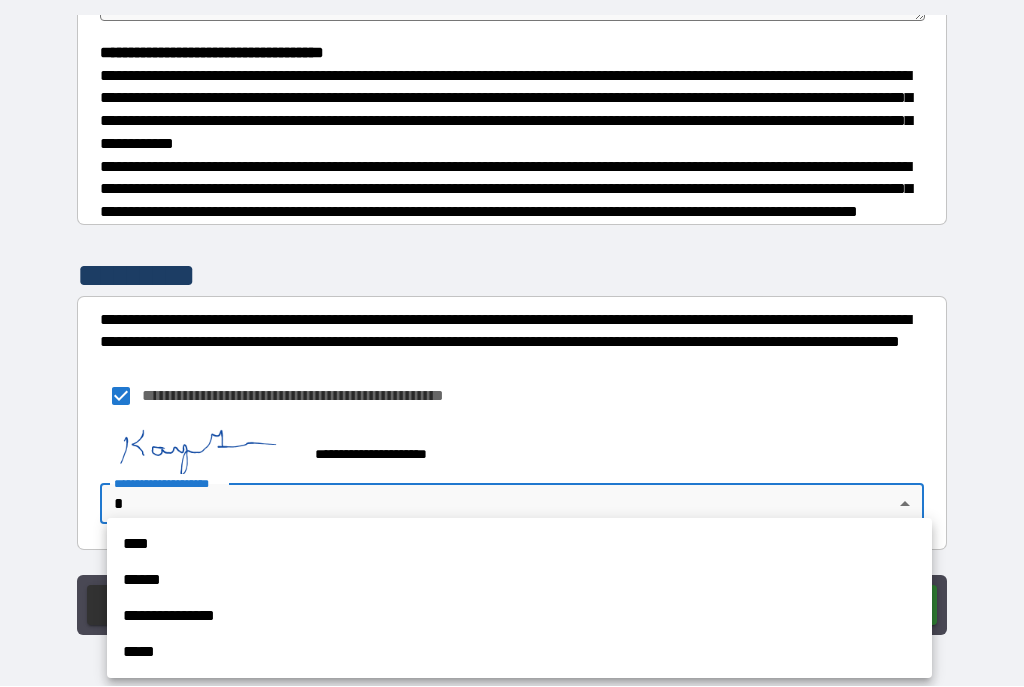 click on "**********" at bounding box center [519, 617] 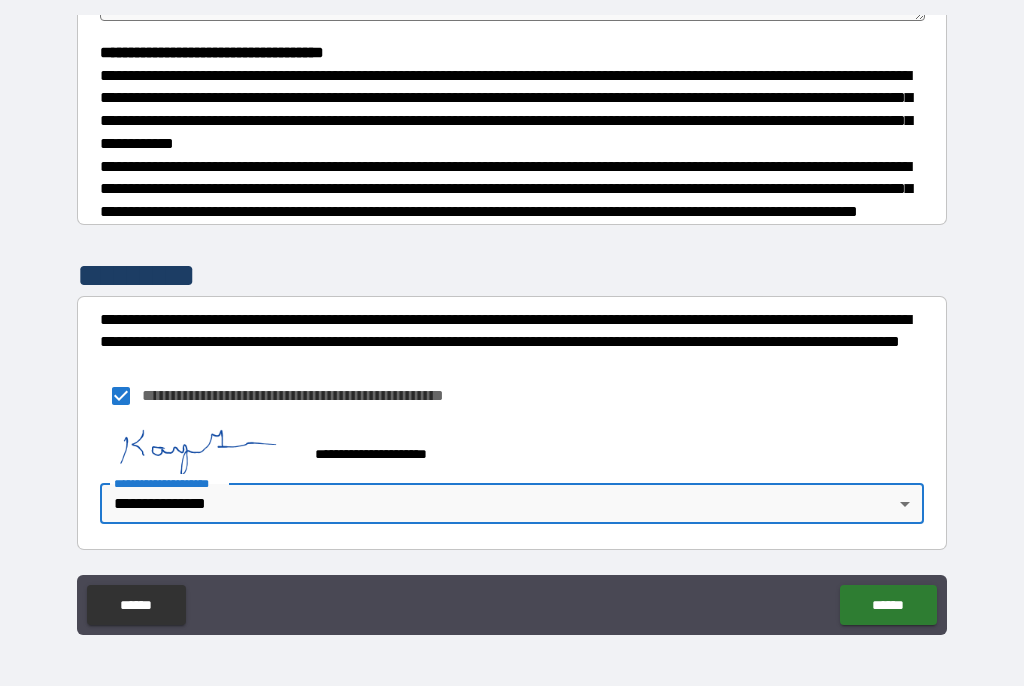 type on "*" 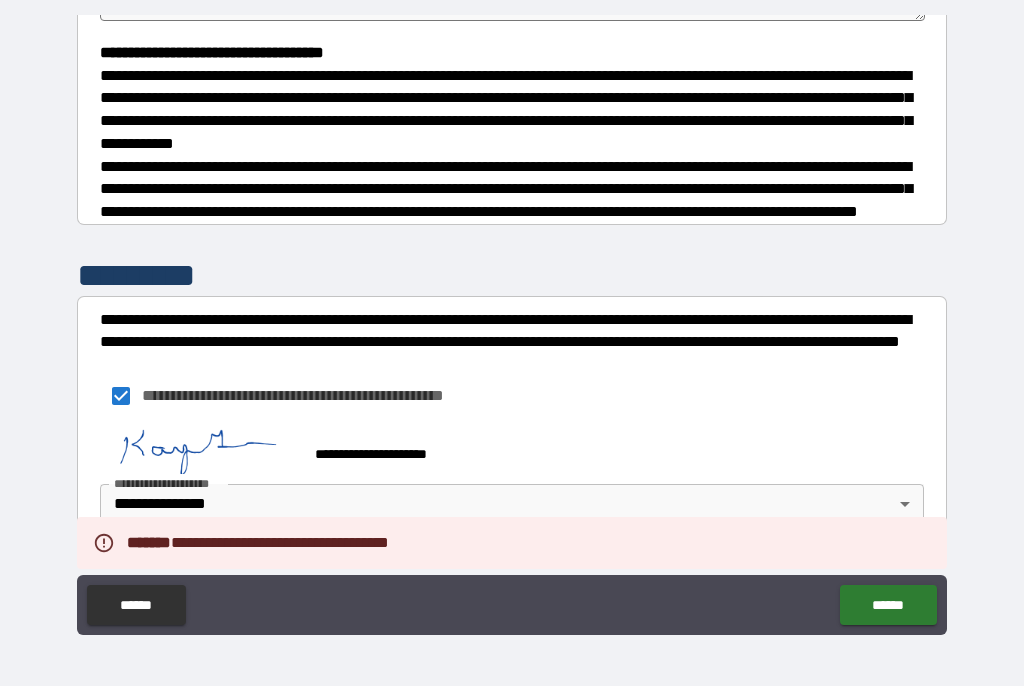 type on "*" 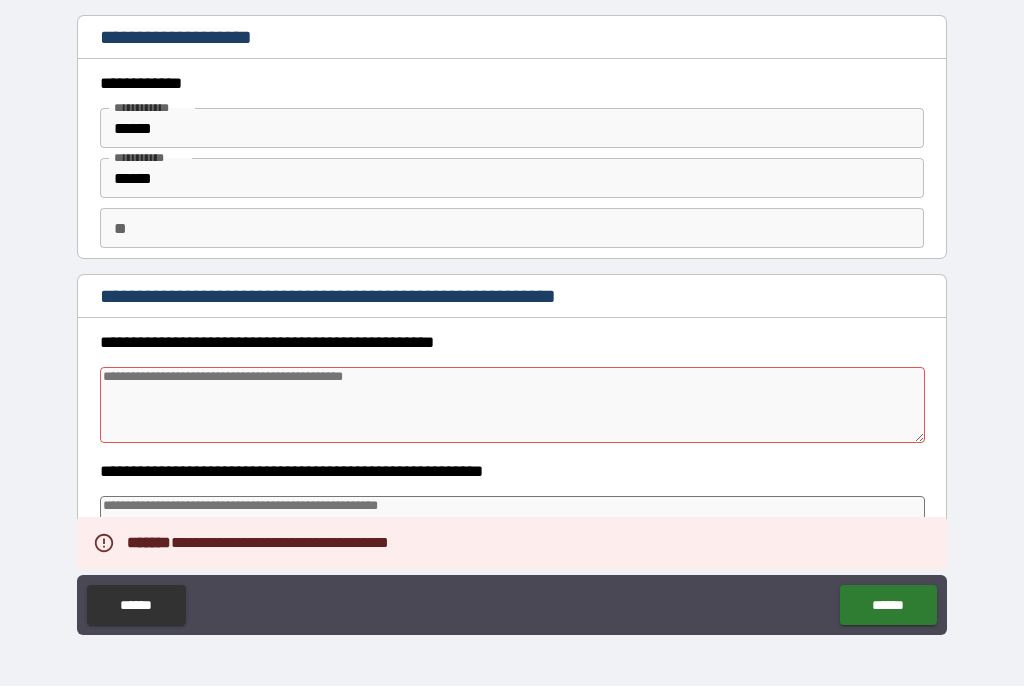 scroll, scrollTop: 0, scrollLeft: 0, axis: both 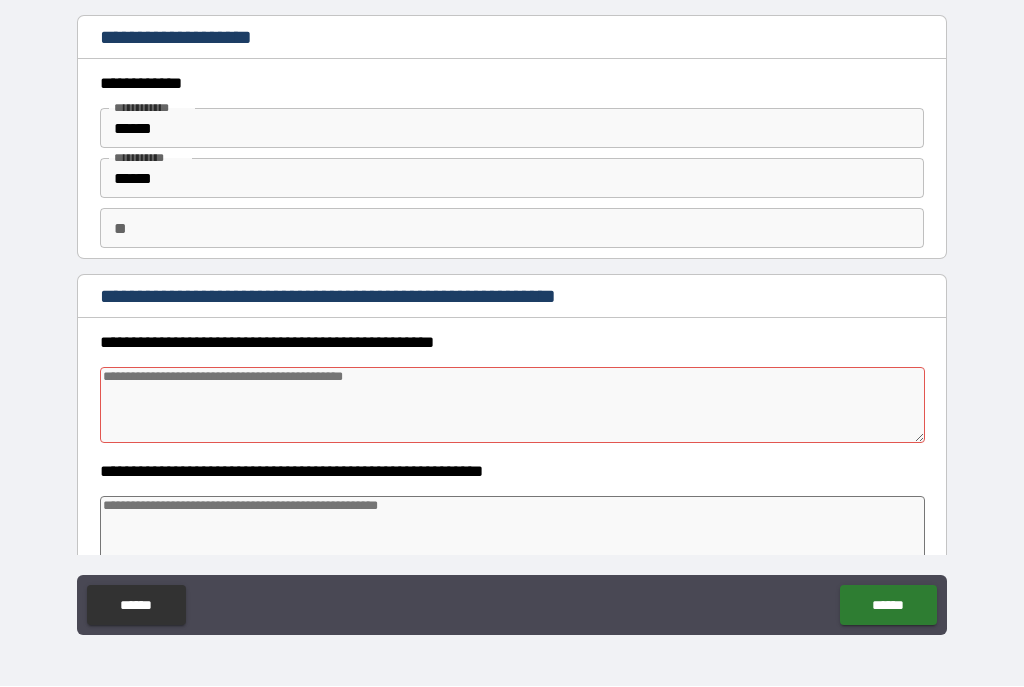 click at bounding box center (513, 406) 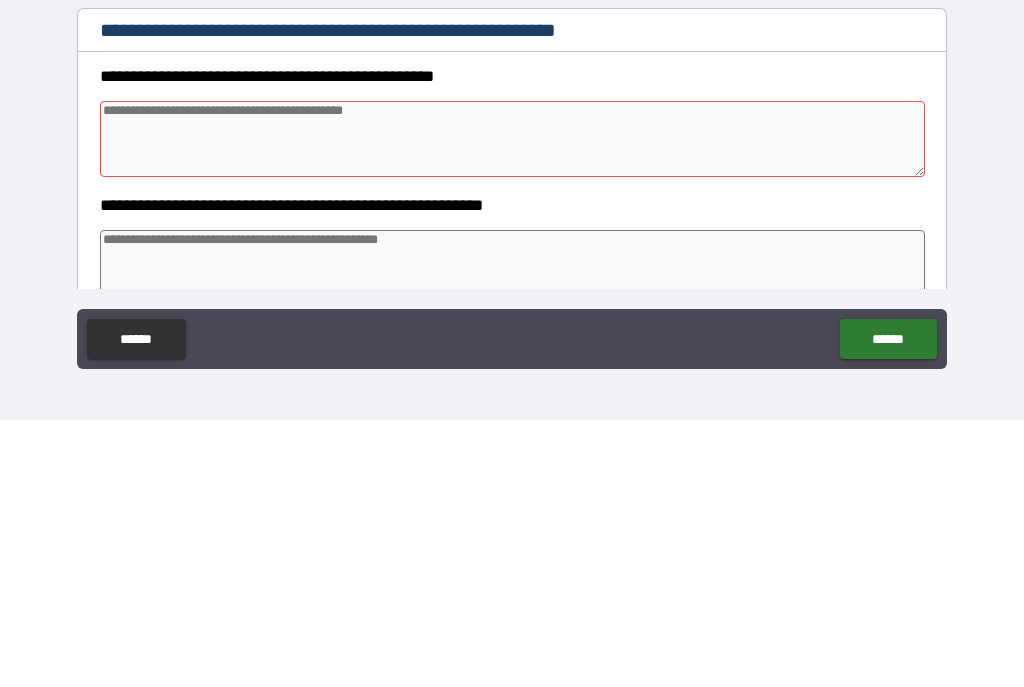 type on "*" 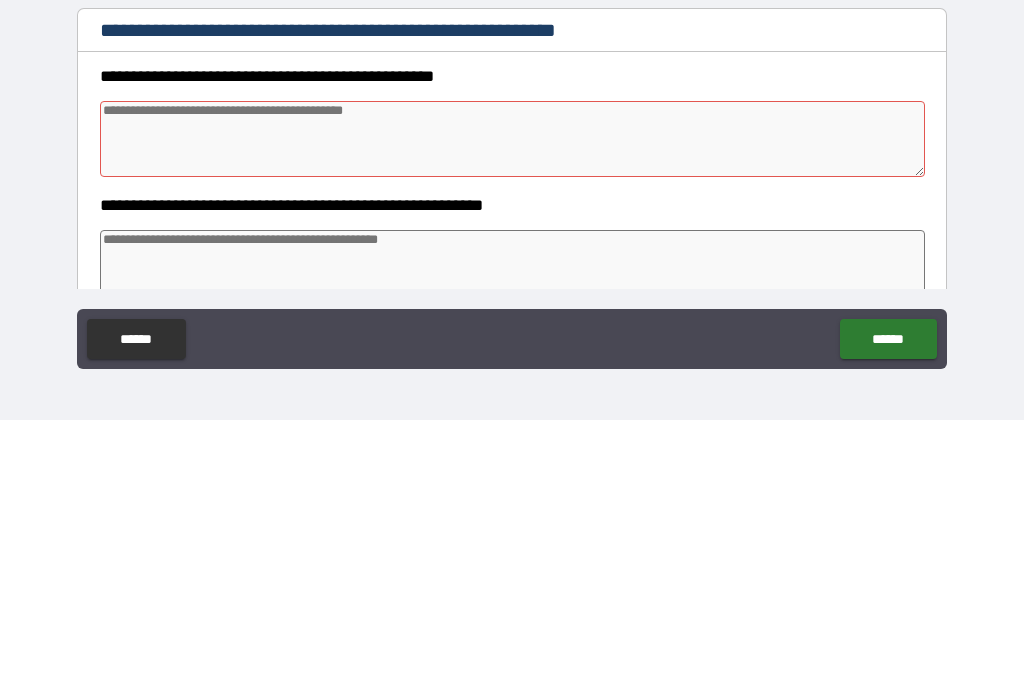 type on "*" 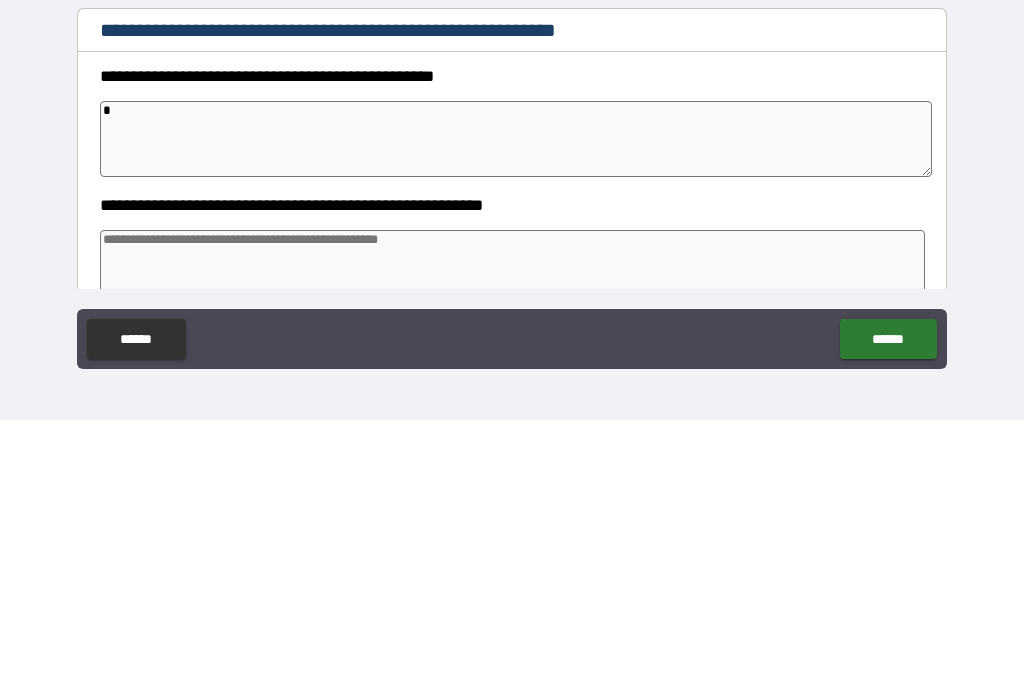 type on "*" 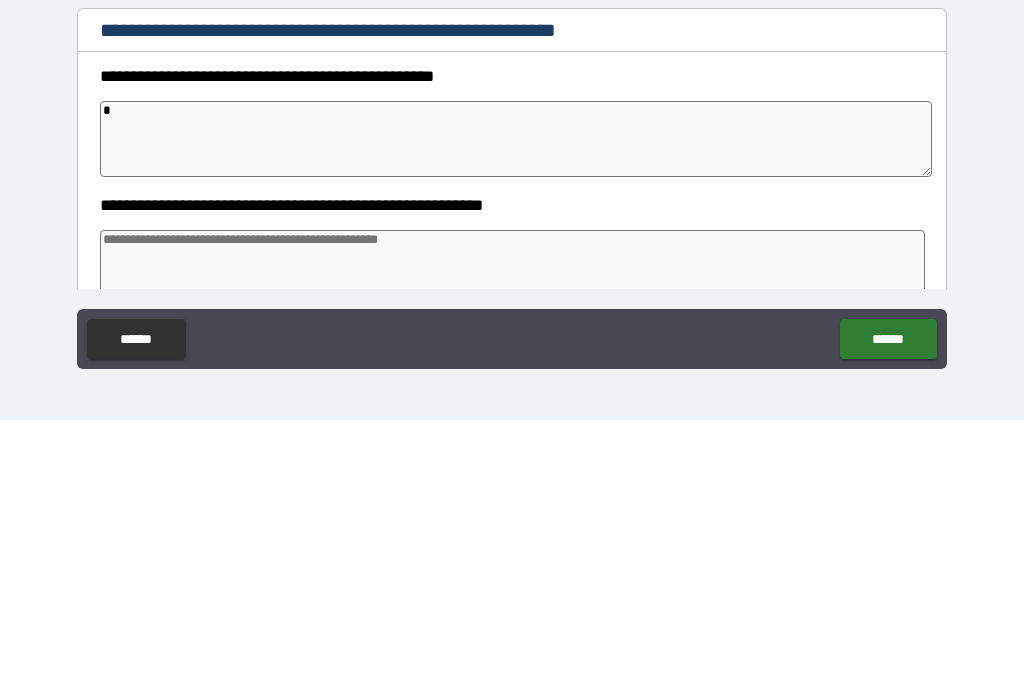 type on "*" 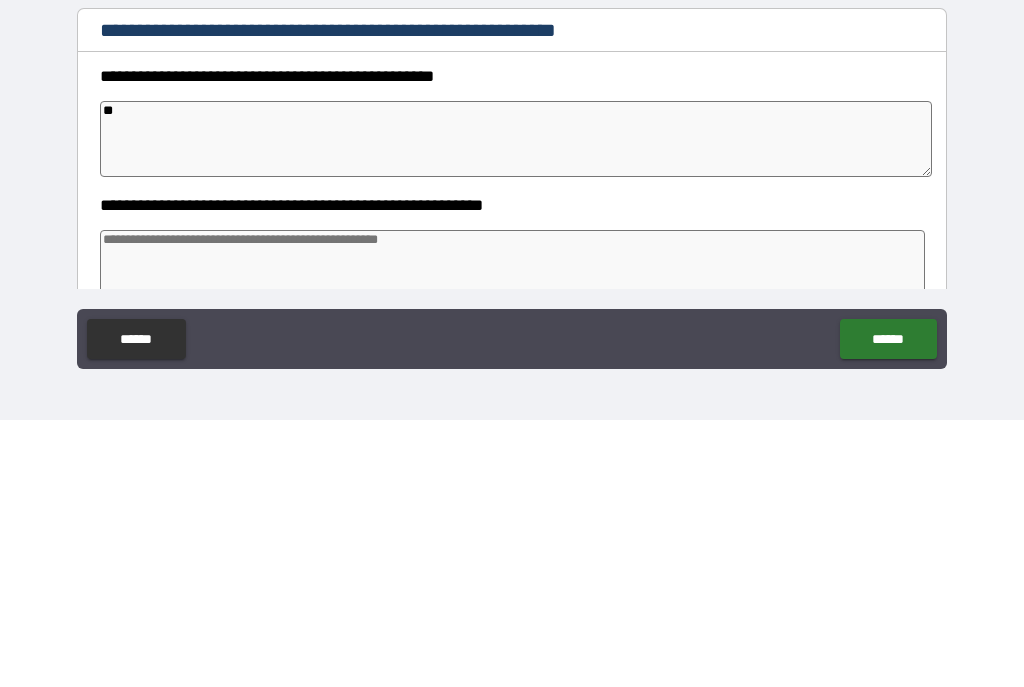 type on "*" 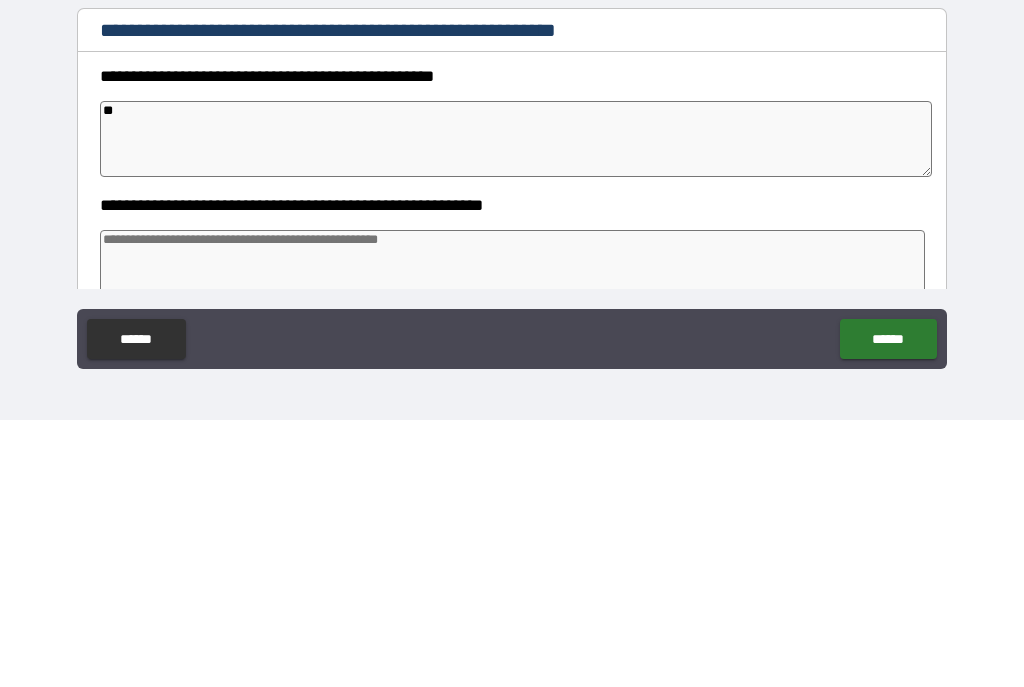 type on "*" 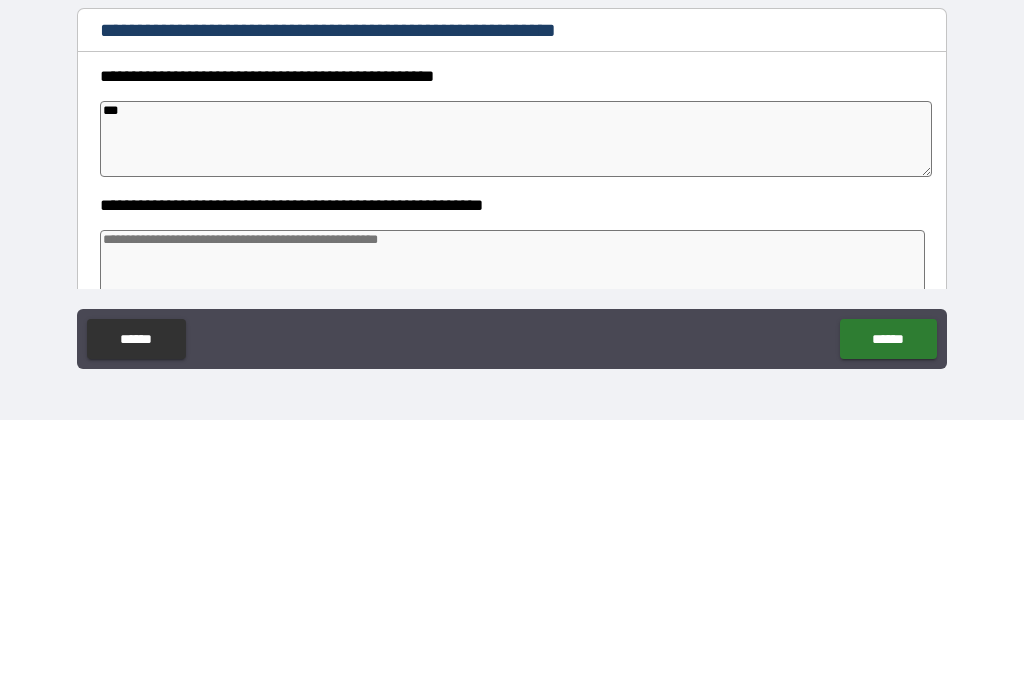 type on "*" 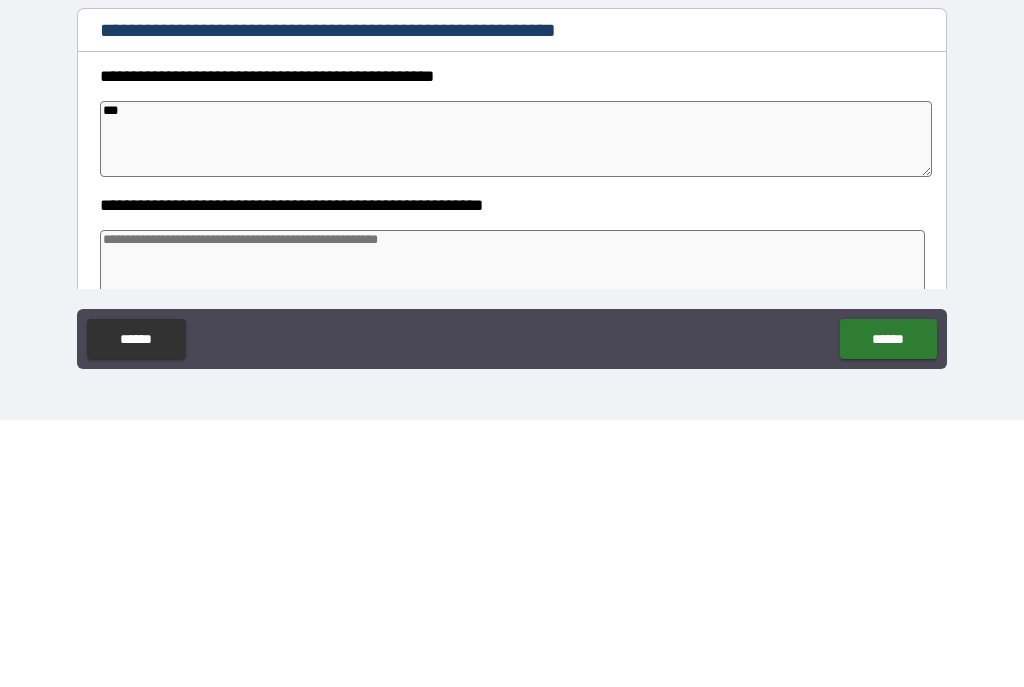 type on "*" 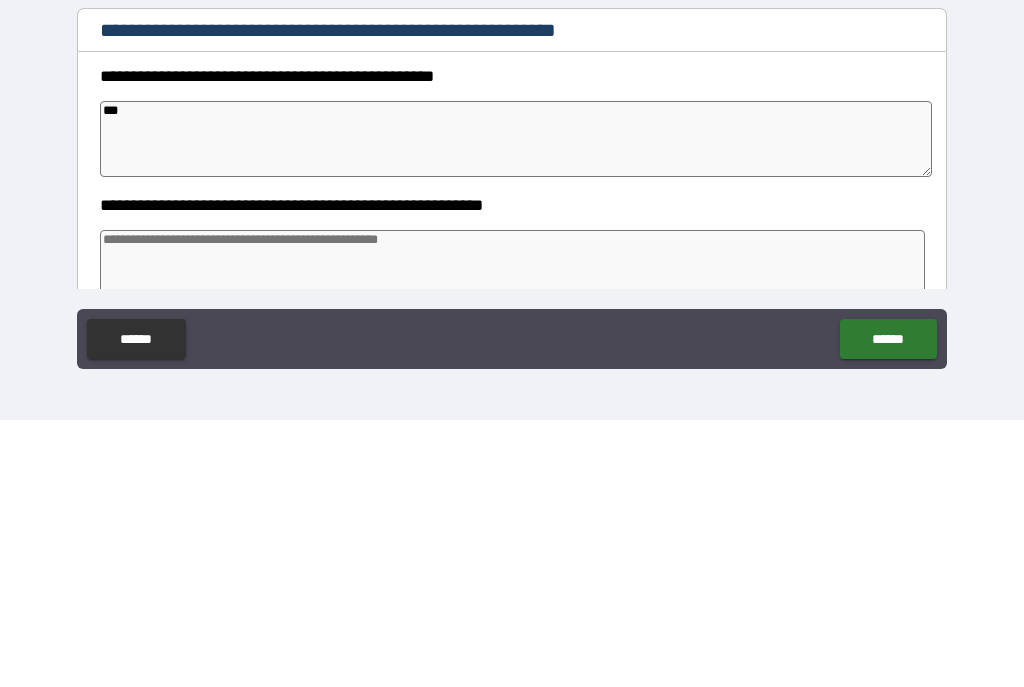 type on "*" 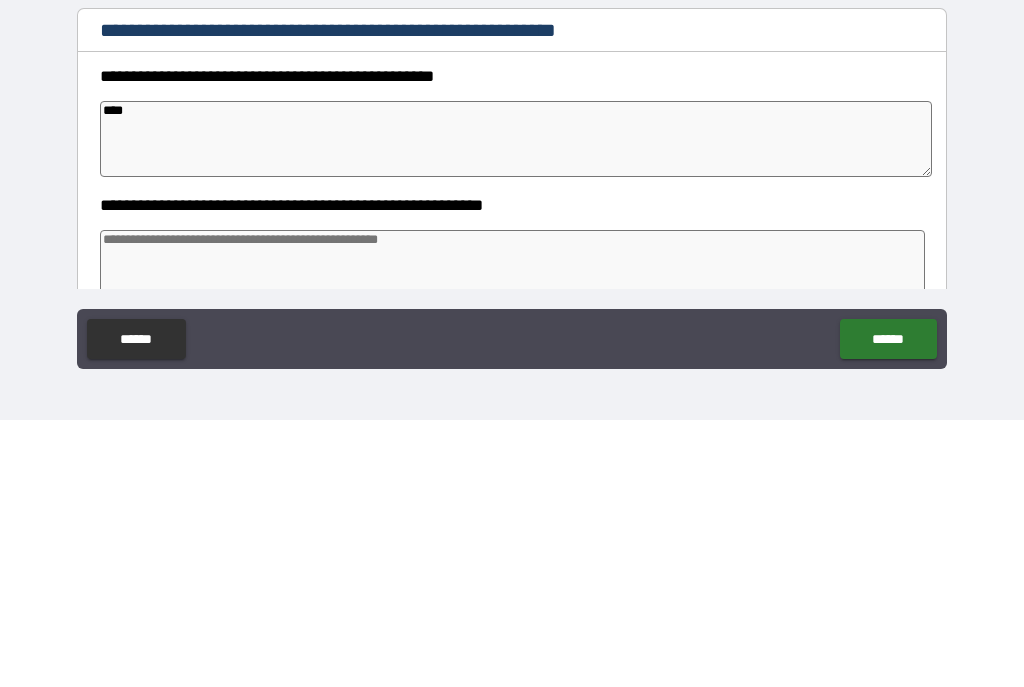 type on "*" 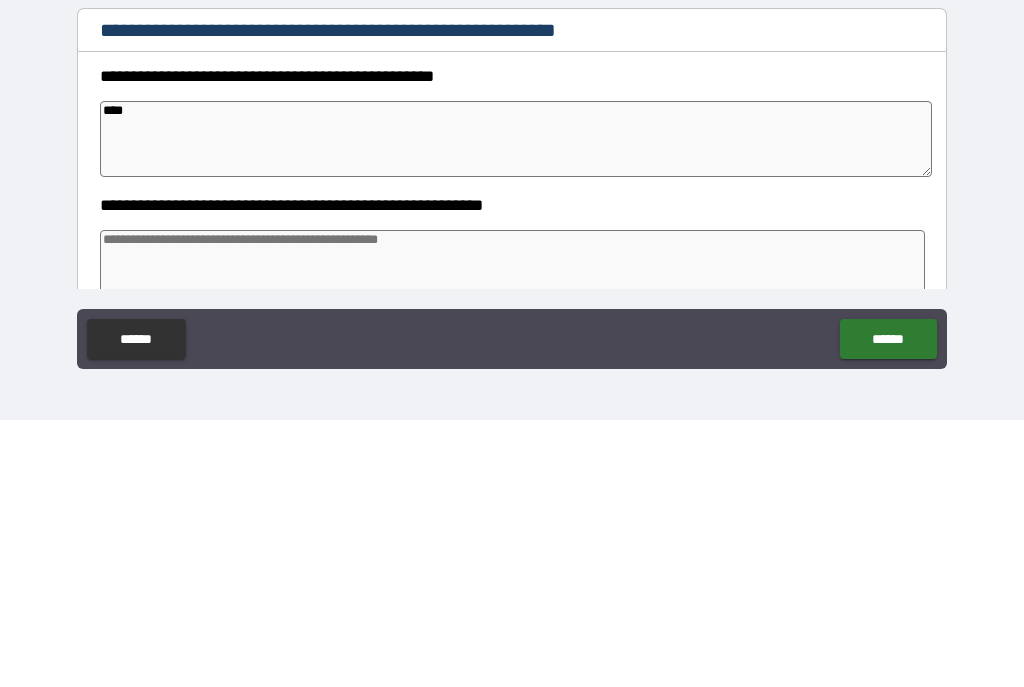 type on "*" 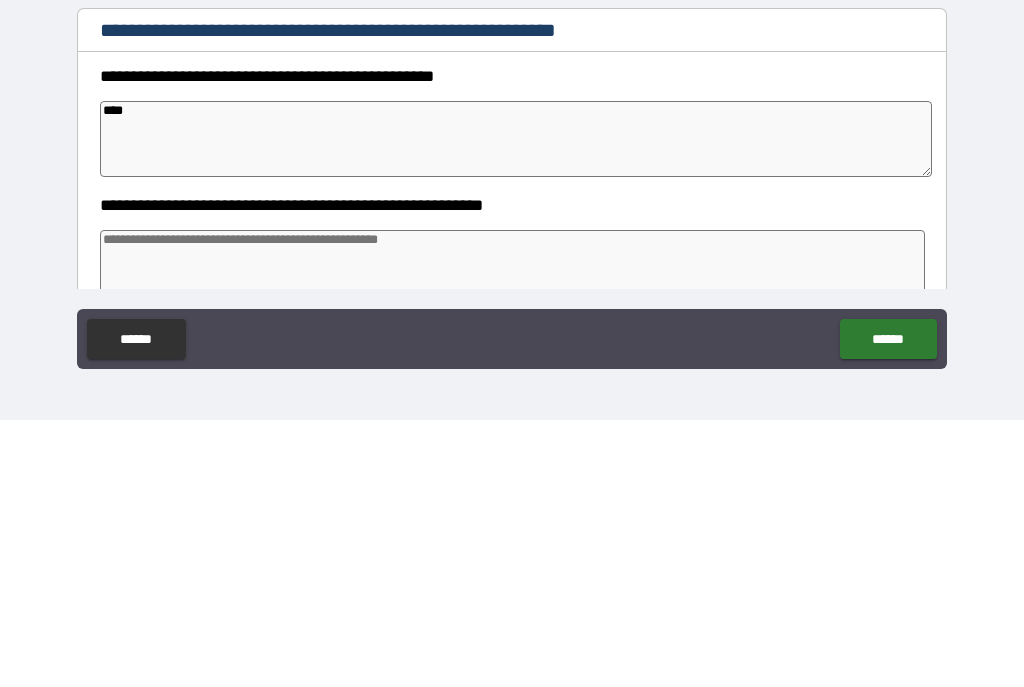 type on "*" 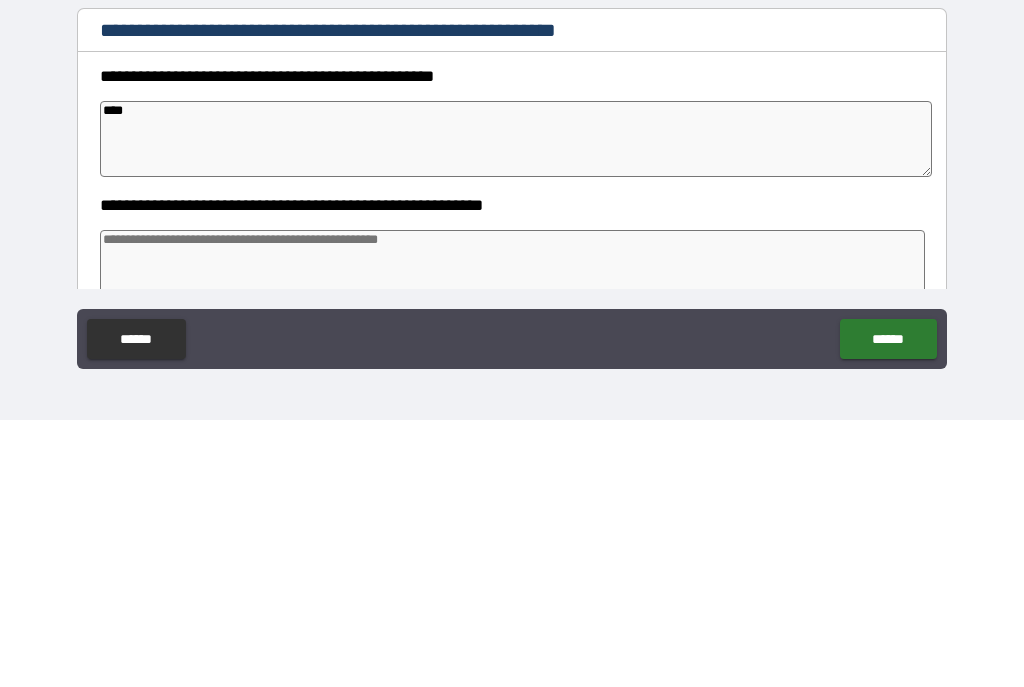 type on "*****" 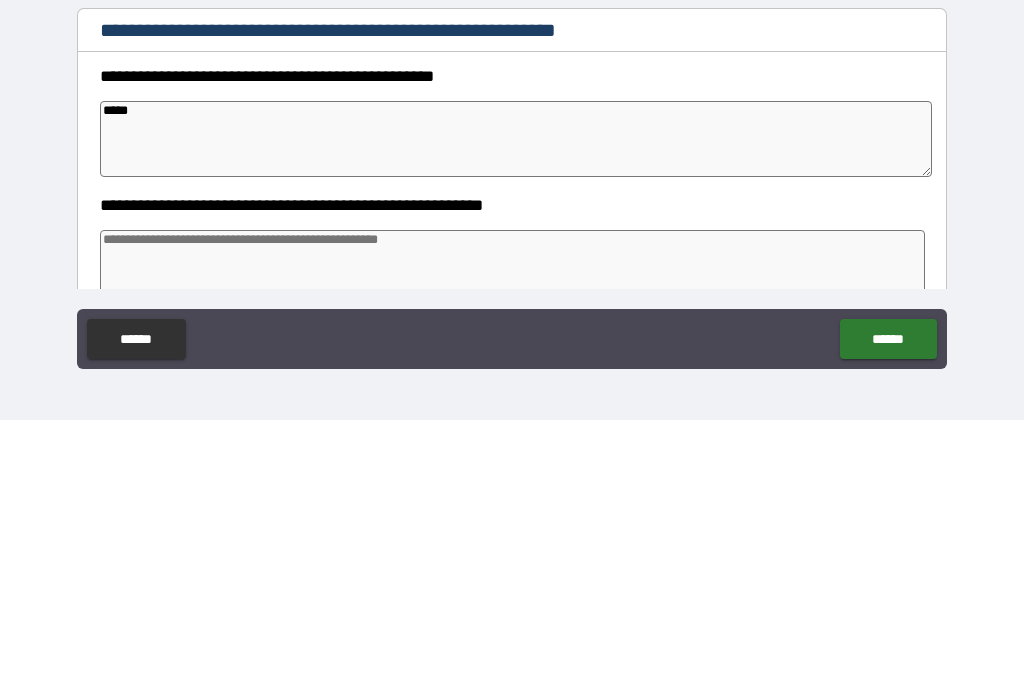 type on "*" 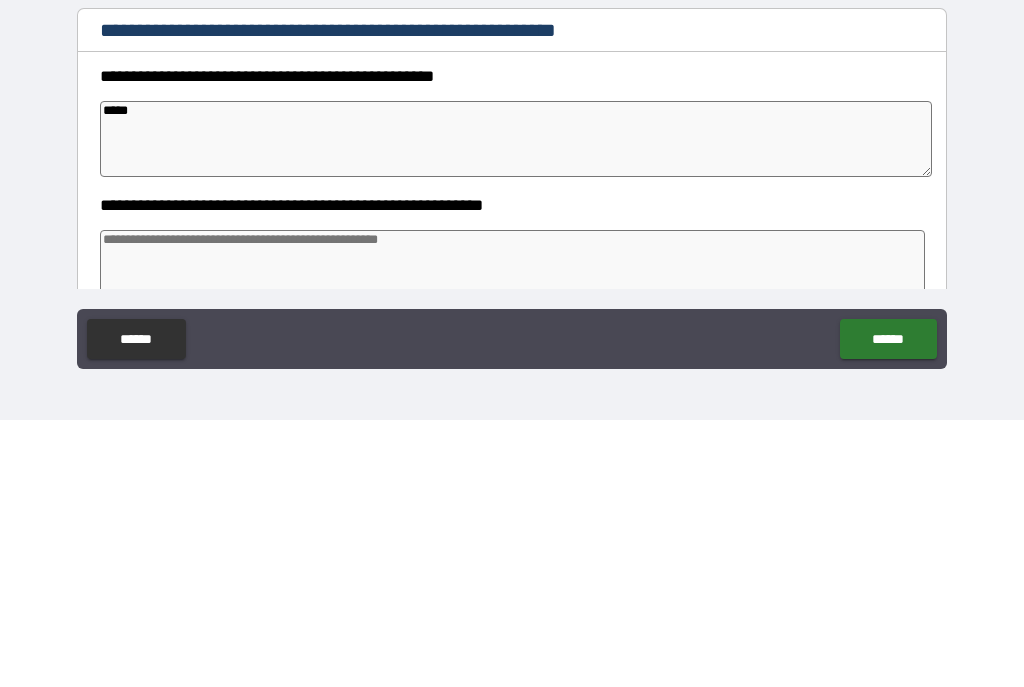 type on "******" 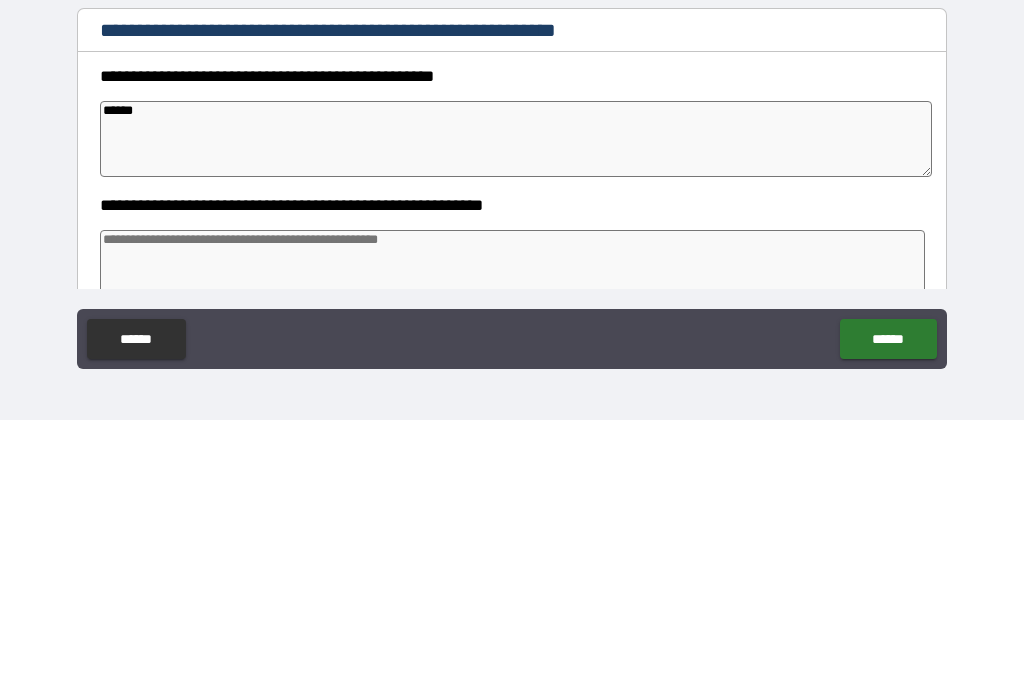 type on "*" 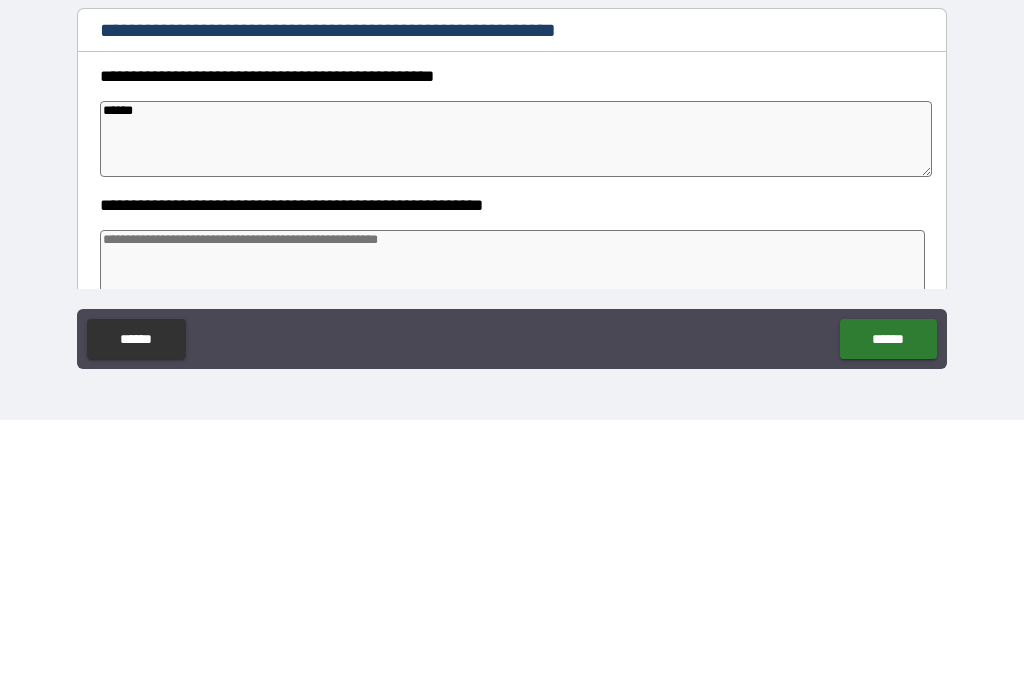 type on "*" 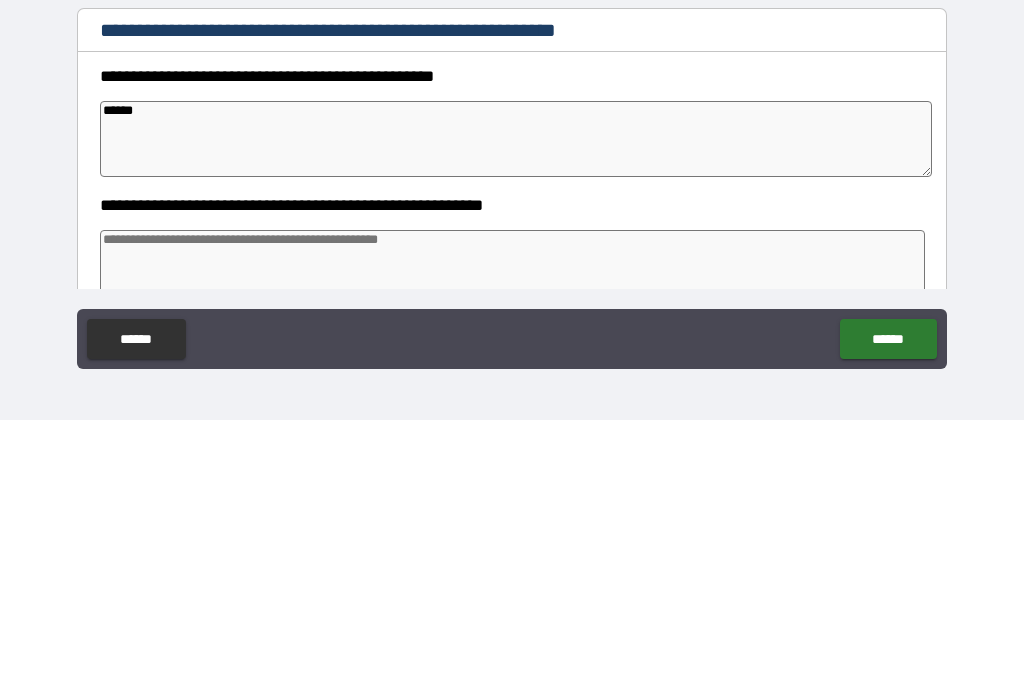 type on "*" 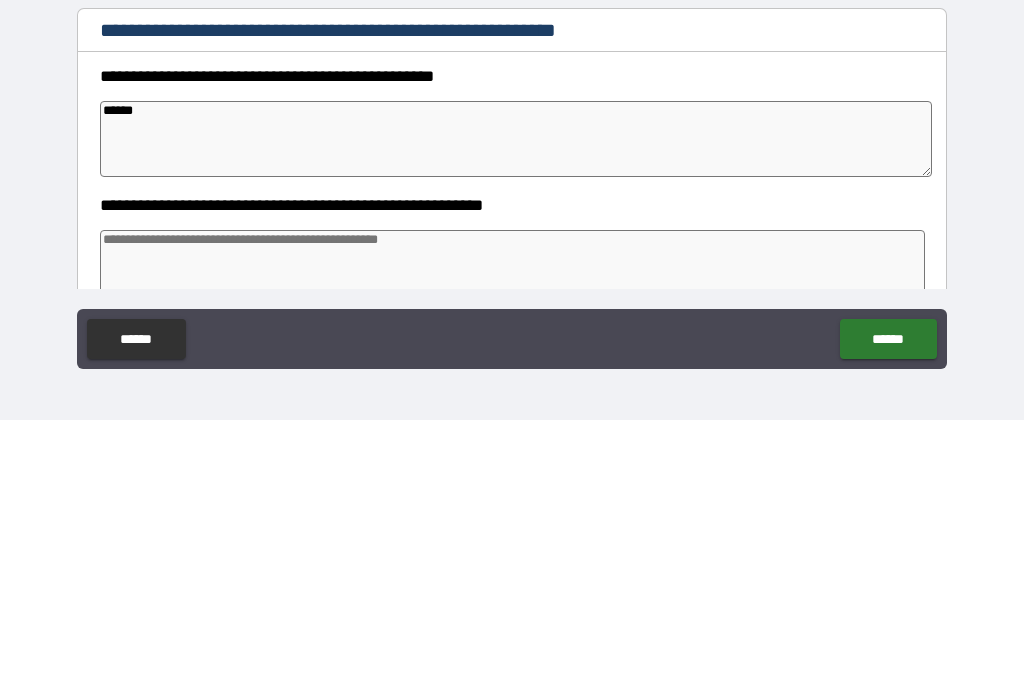 type on "*****" 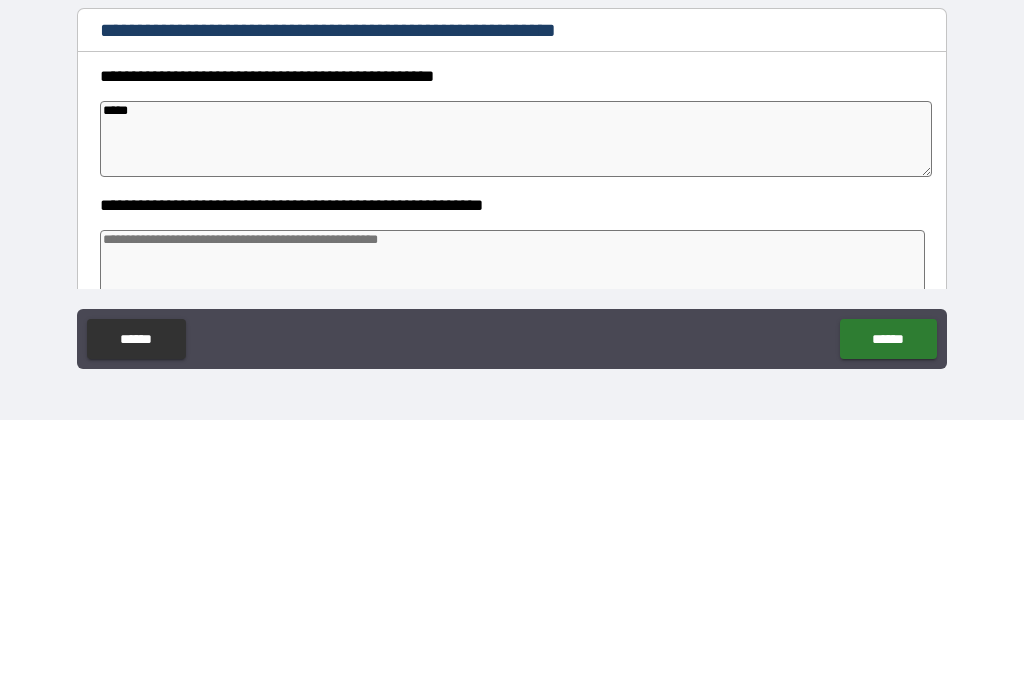 type on "*" 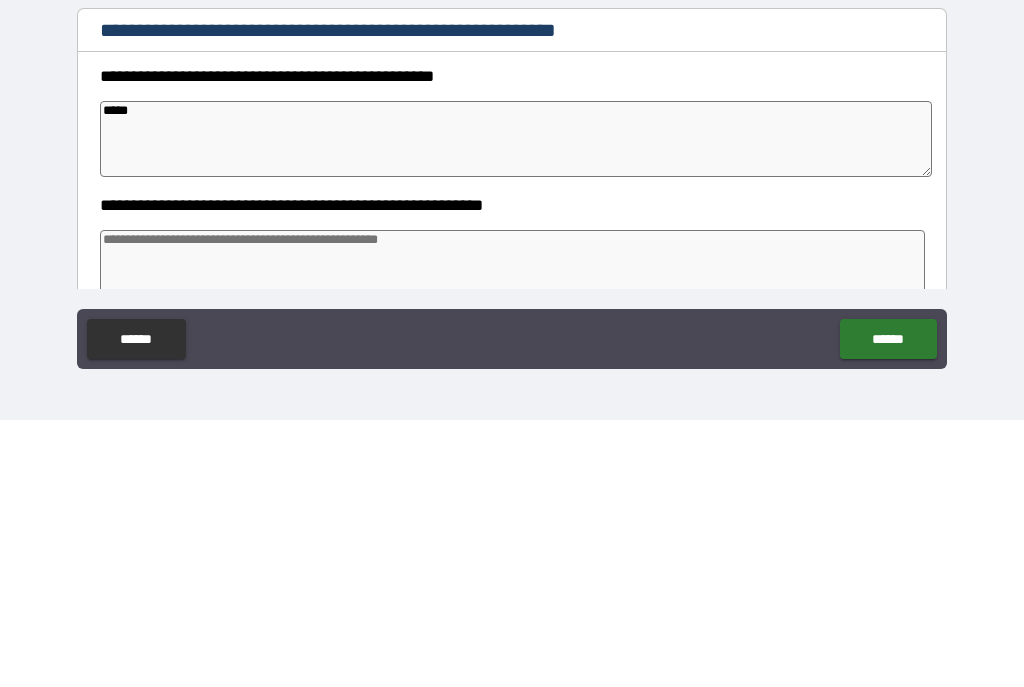type on "****" 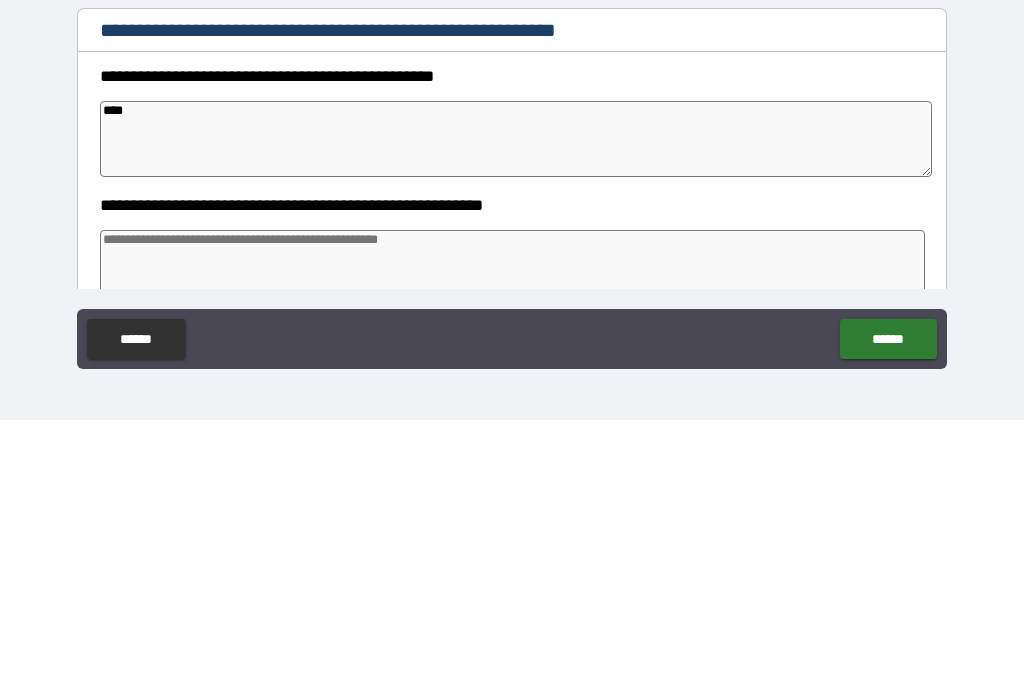 type on "*" 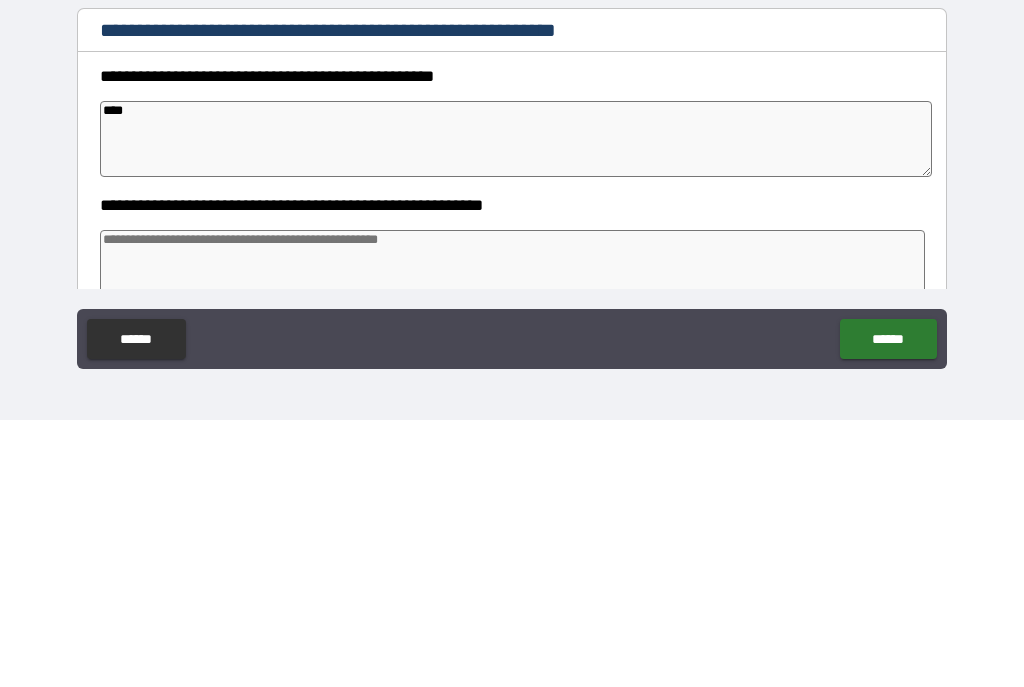 type on "*" 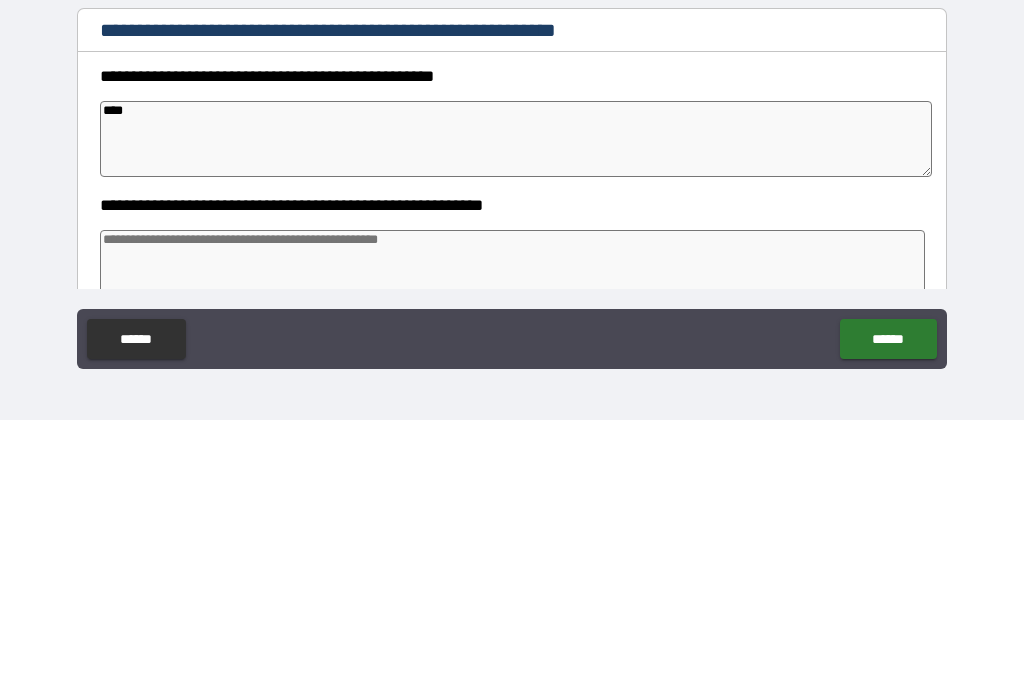 type on "*" 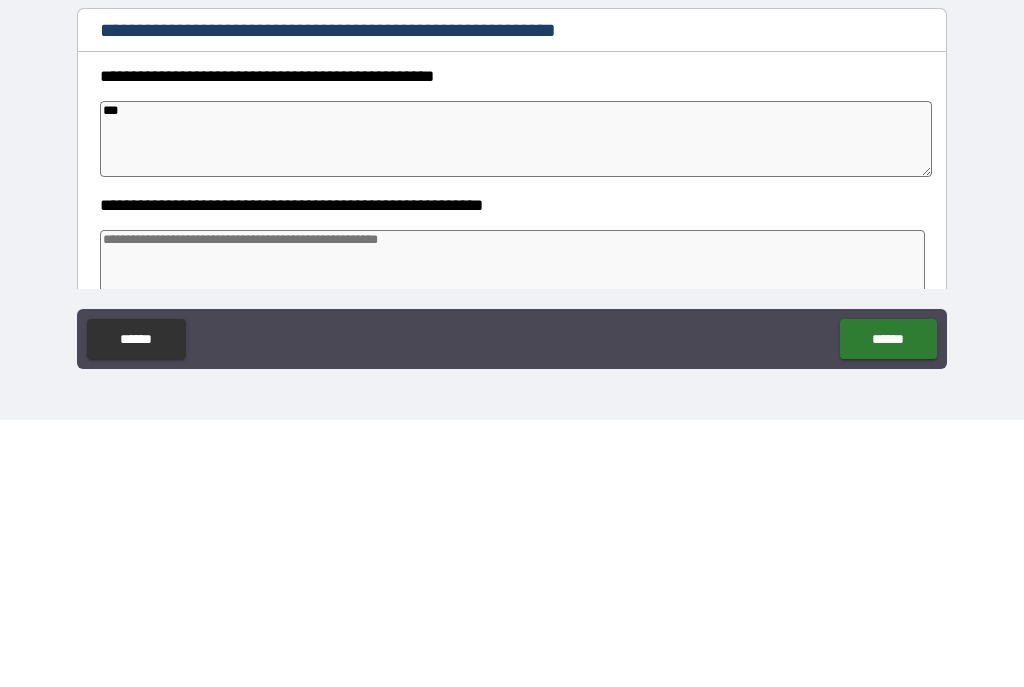 type on "*" 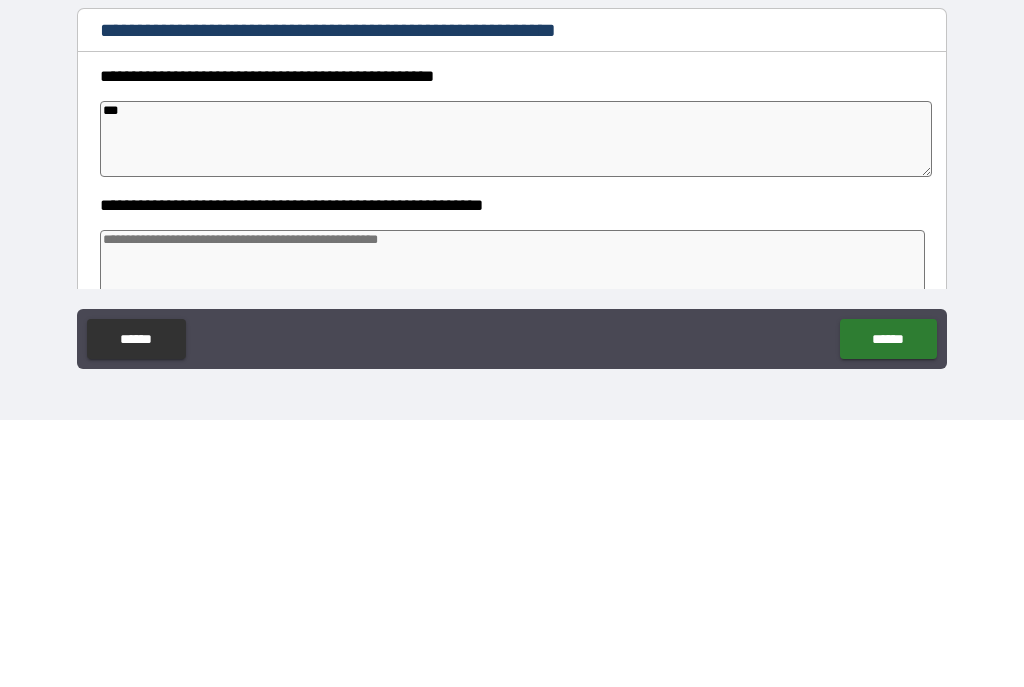 type on "****" 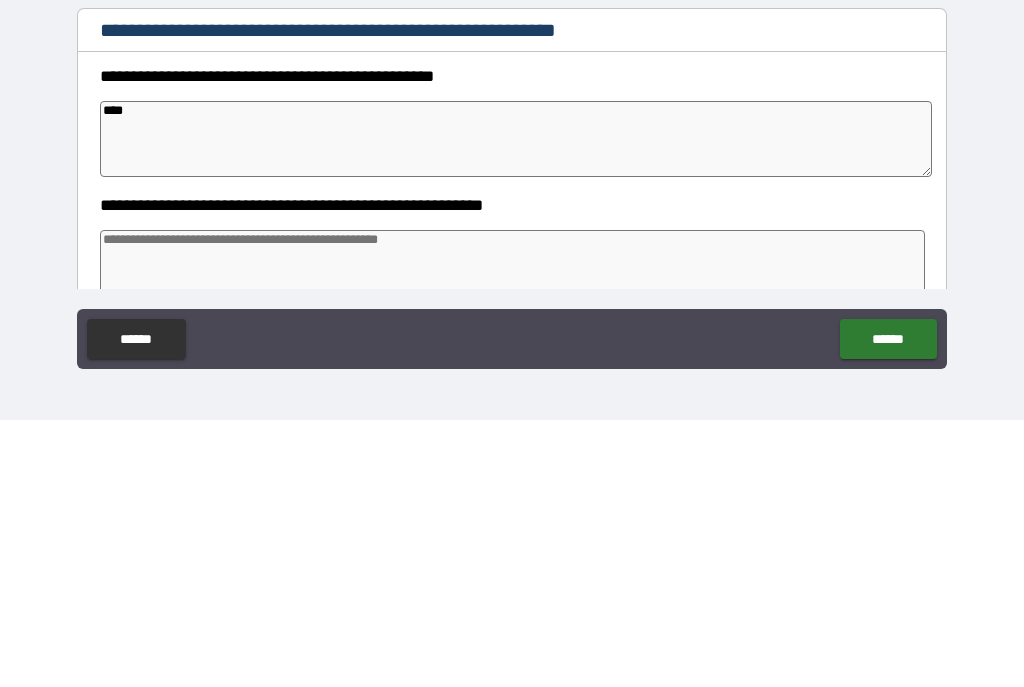 type on "*" 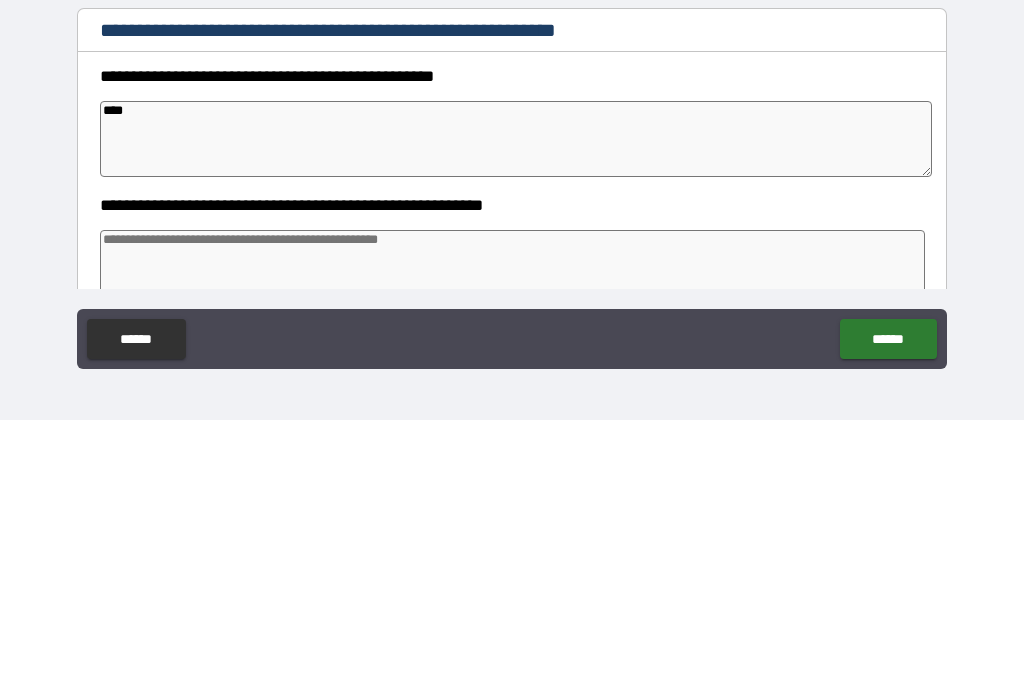 type on "*" 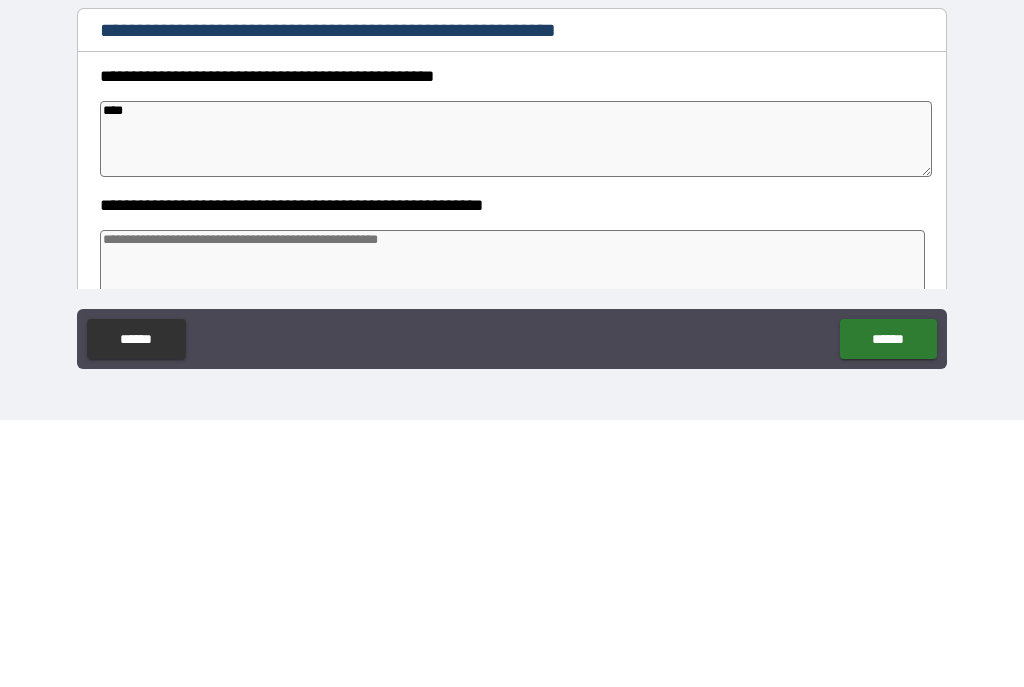 type on "*" 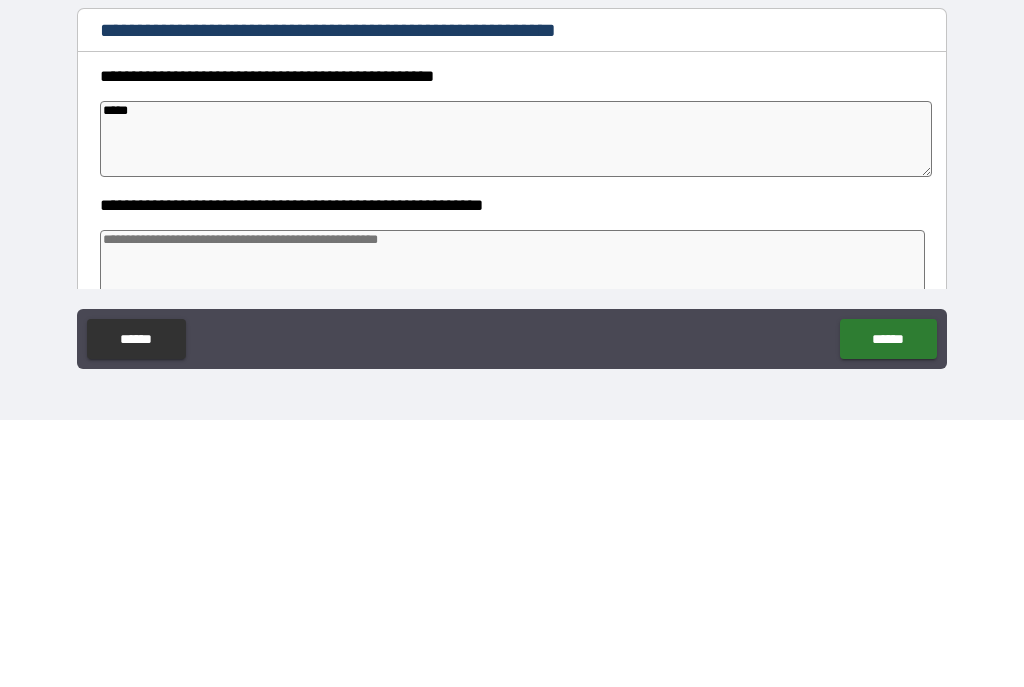 type on "*" 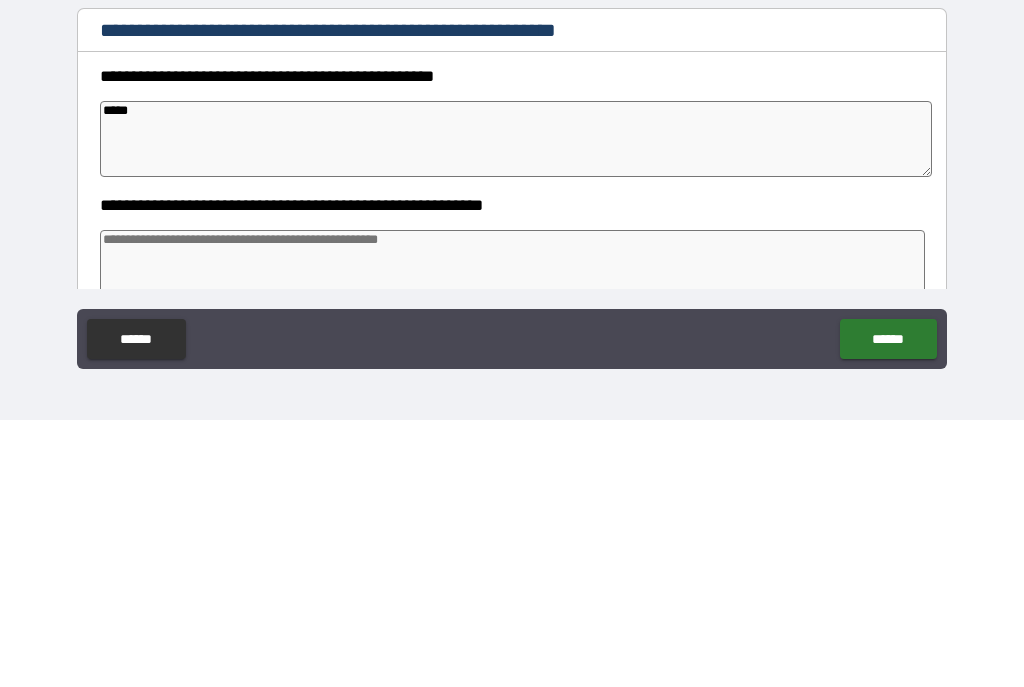 type on "*" 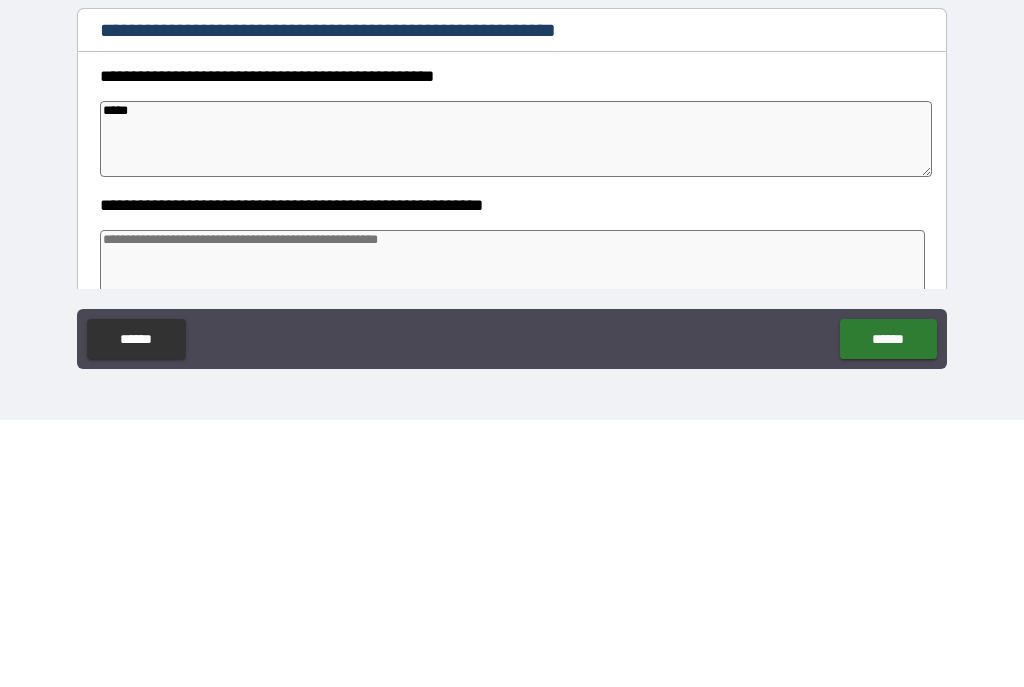 type on "*" 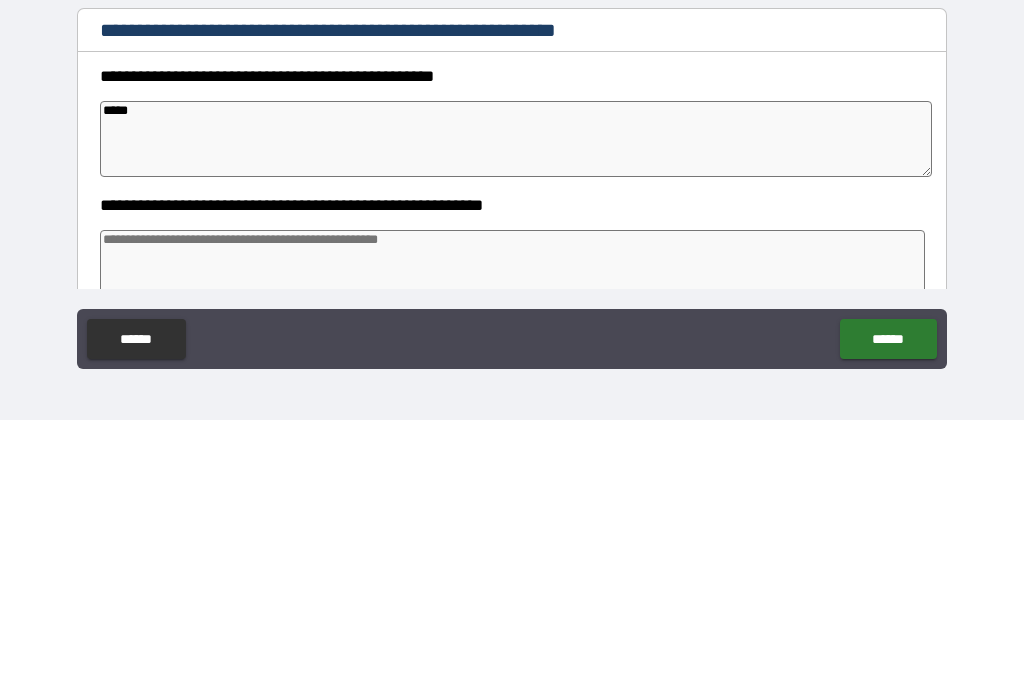 type on "*****" 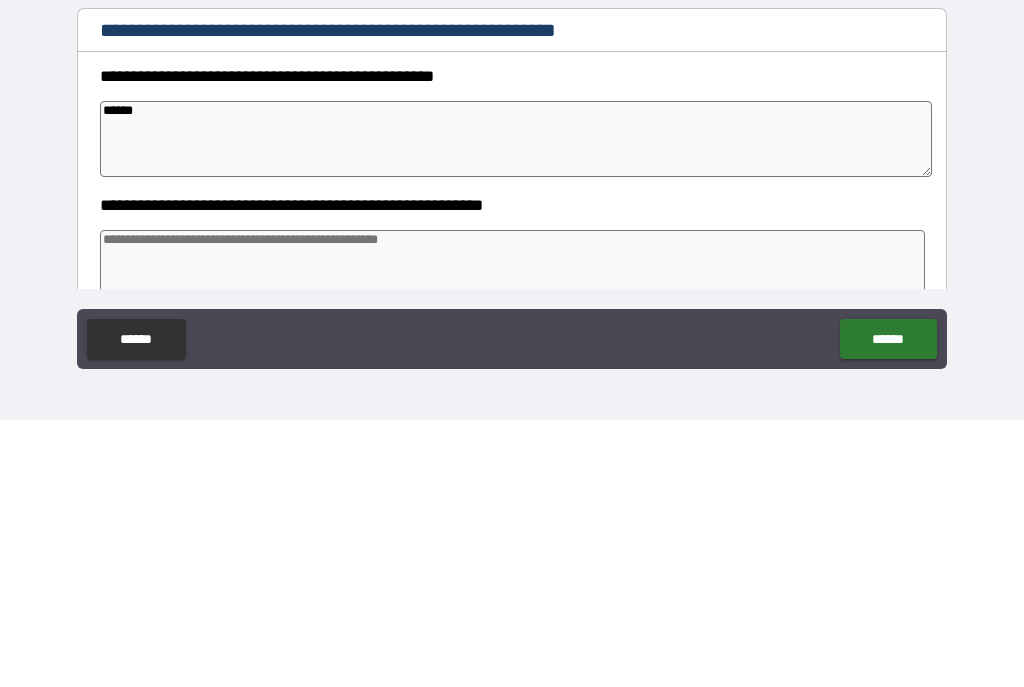 type on "*" 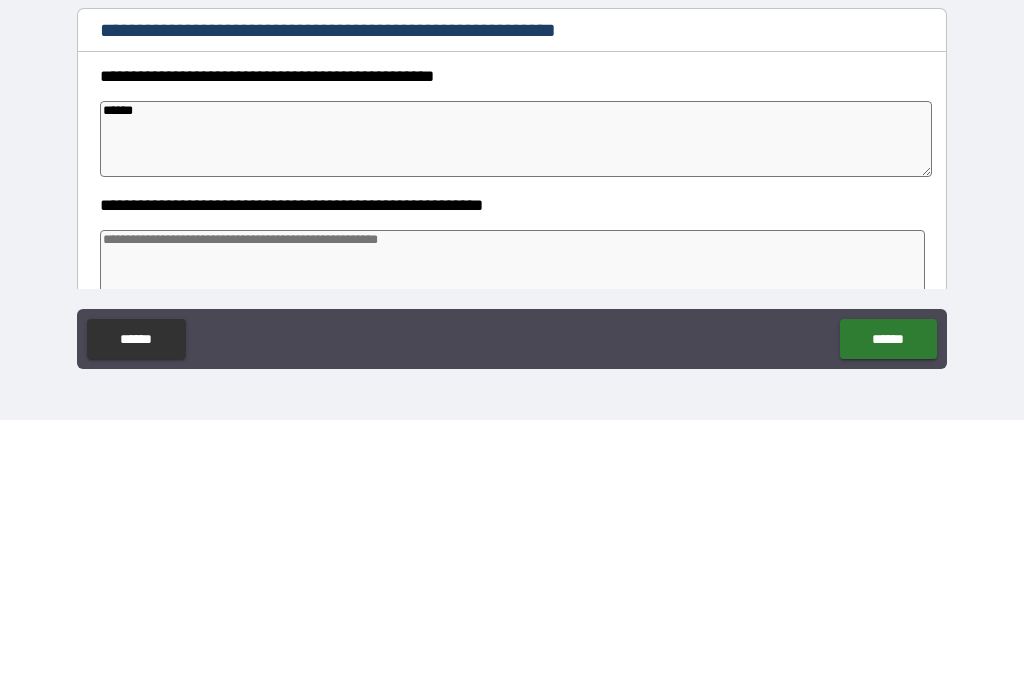 type on "*" 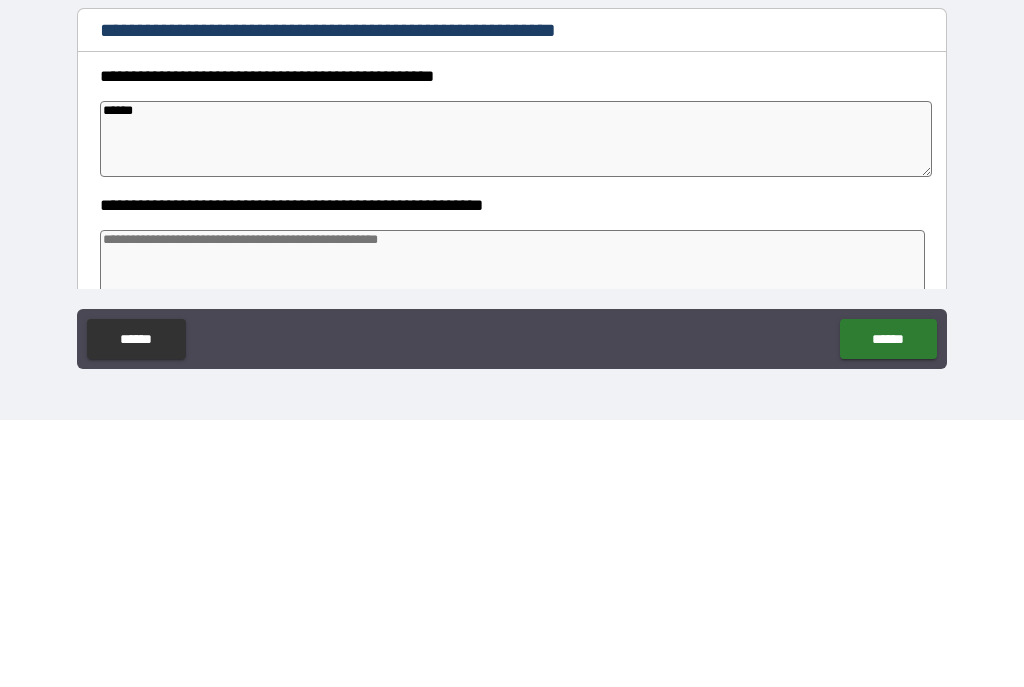 type on "*" 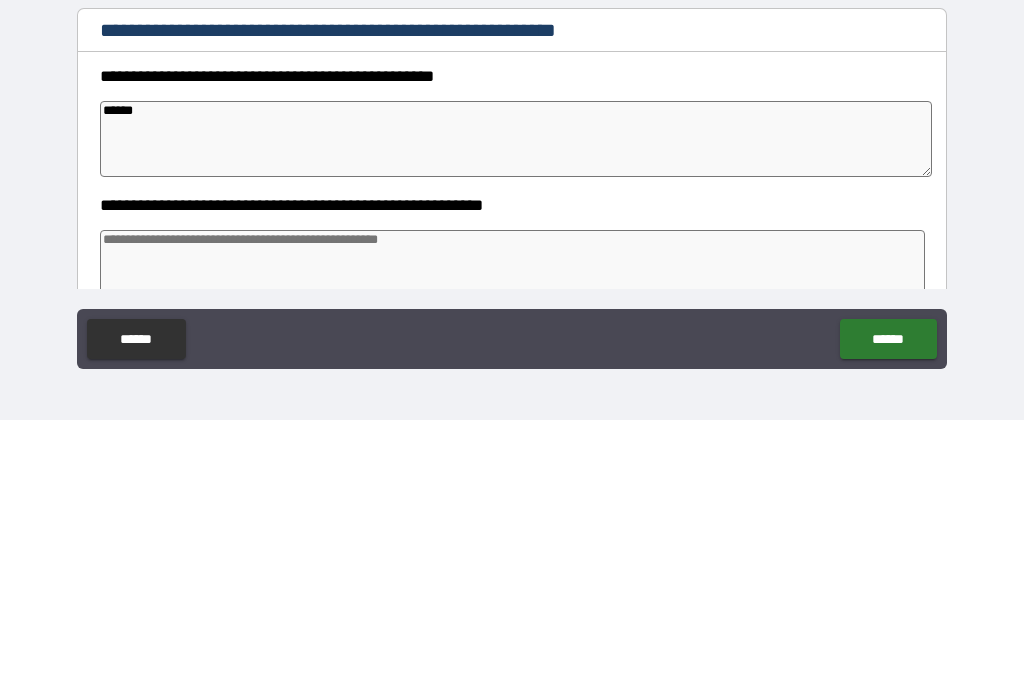 type on "*******" 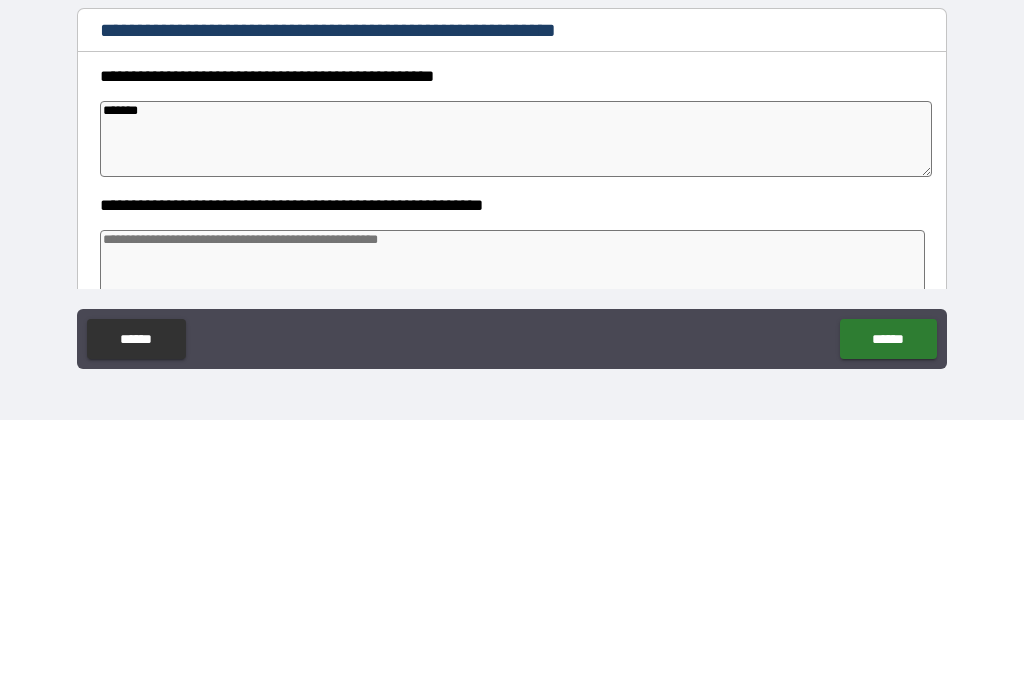 type on "*" 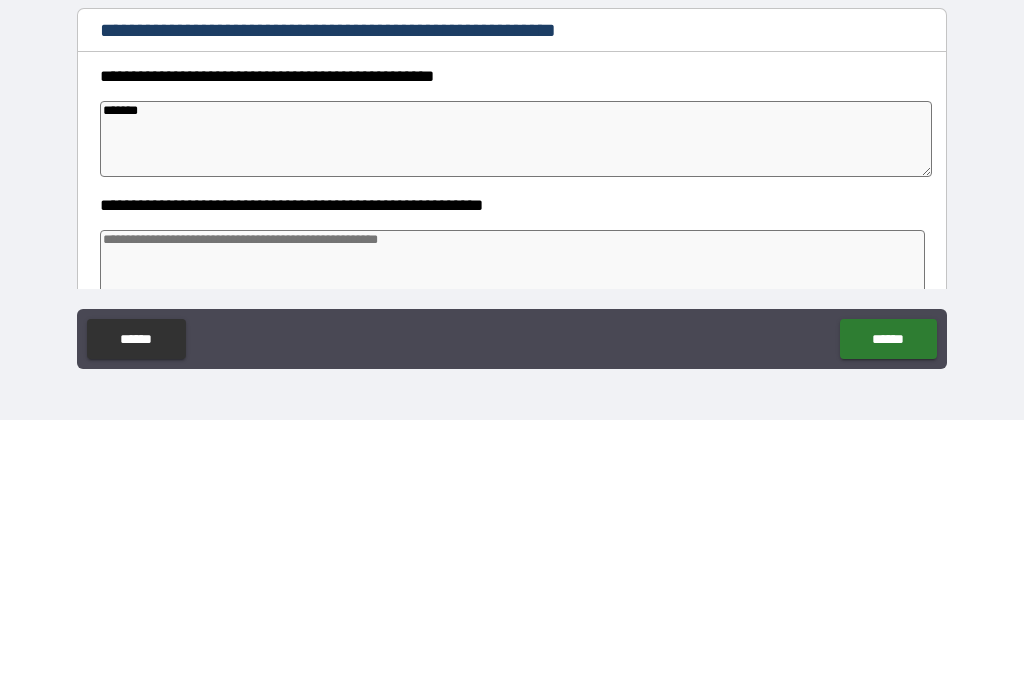 type on "*" 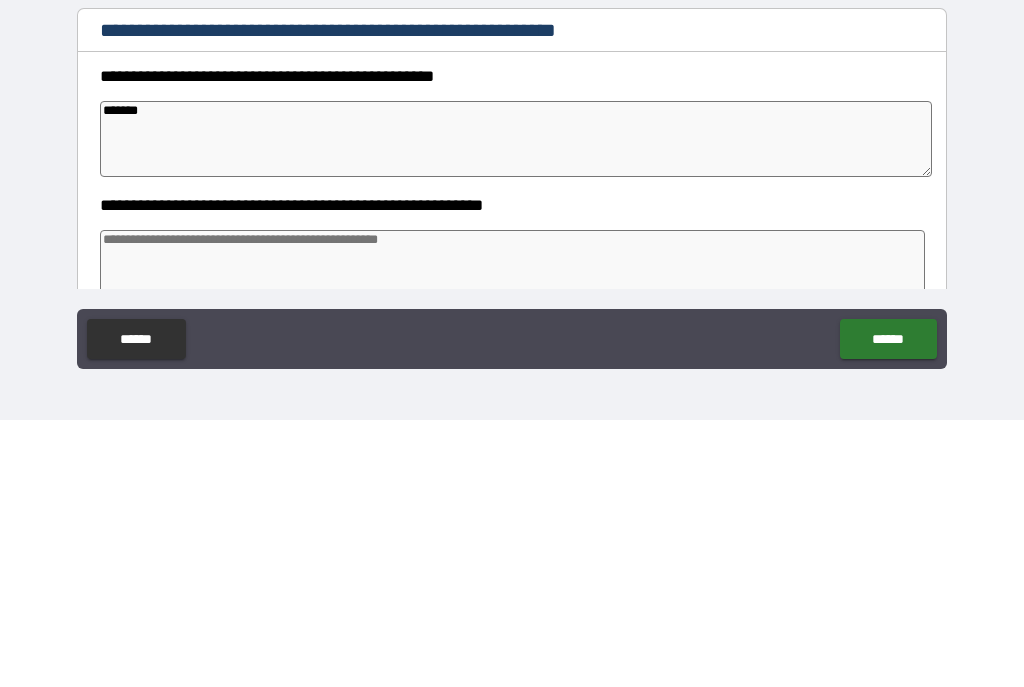 type on "*" 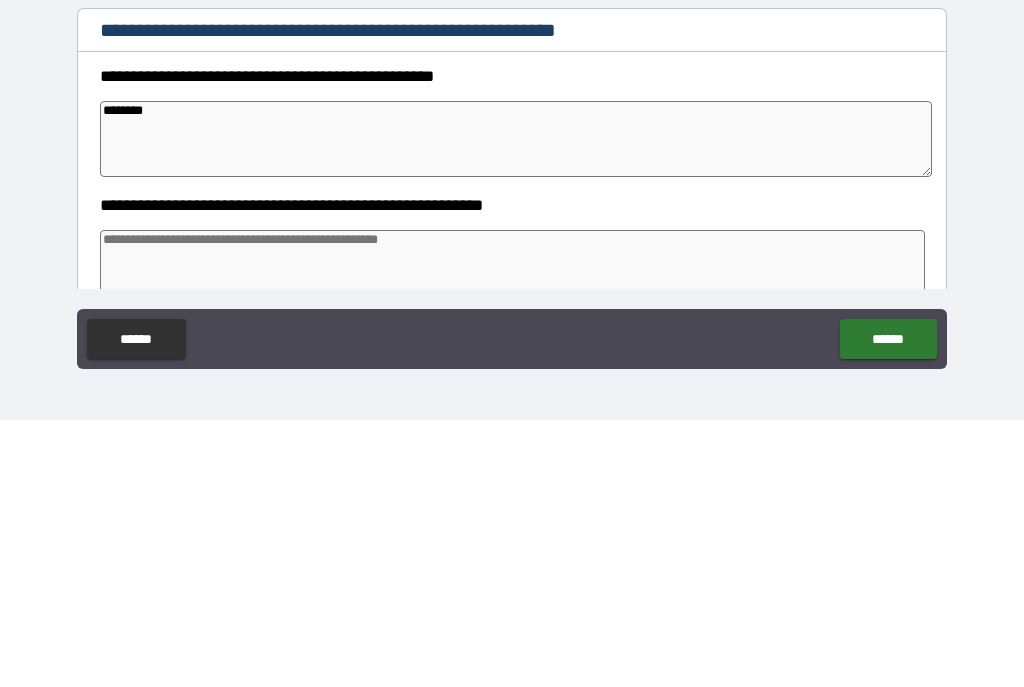 type on "*" 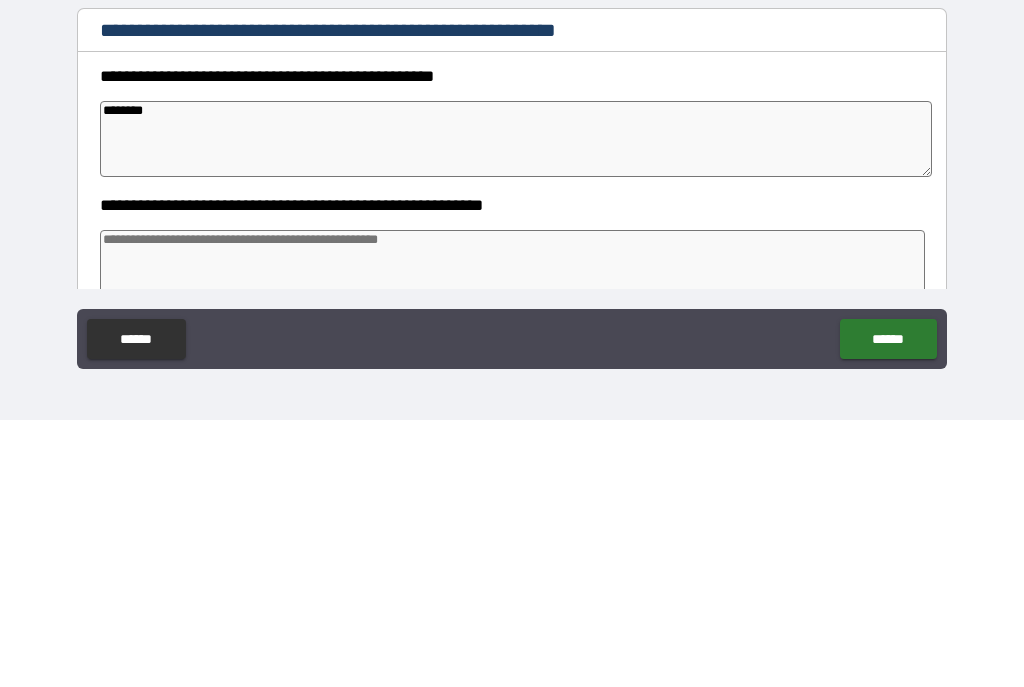 type on "*" 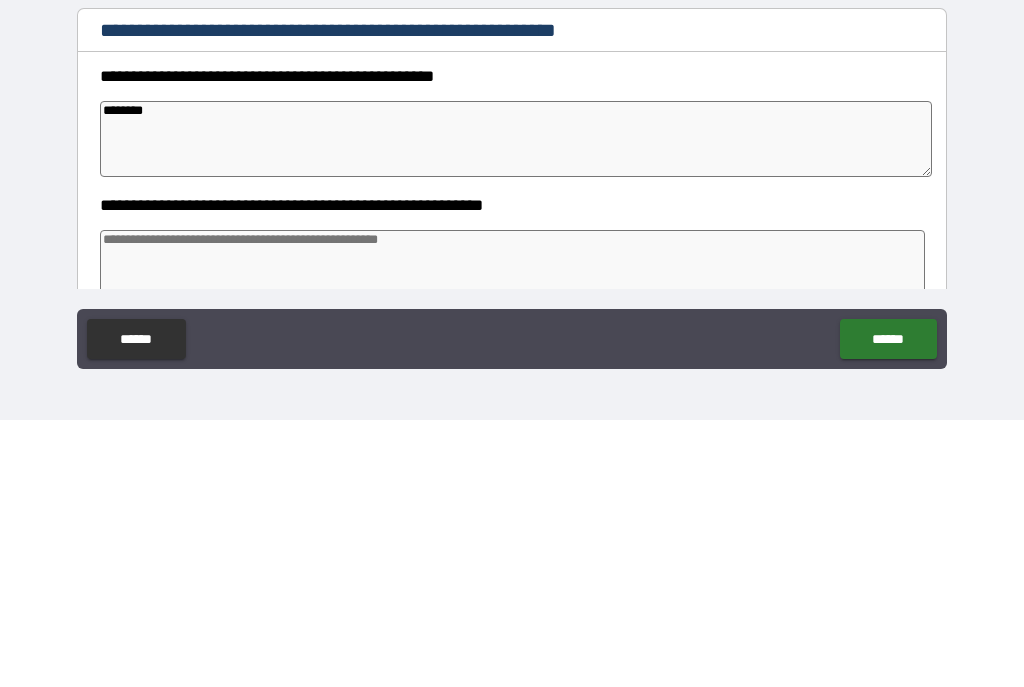 type on "*" 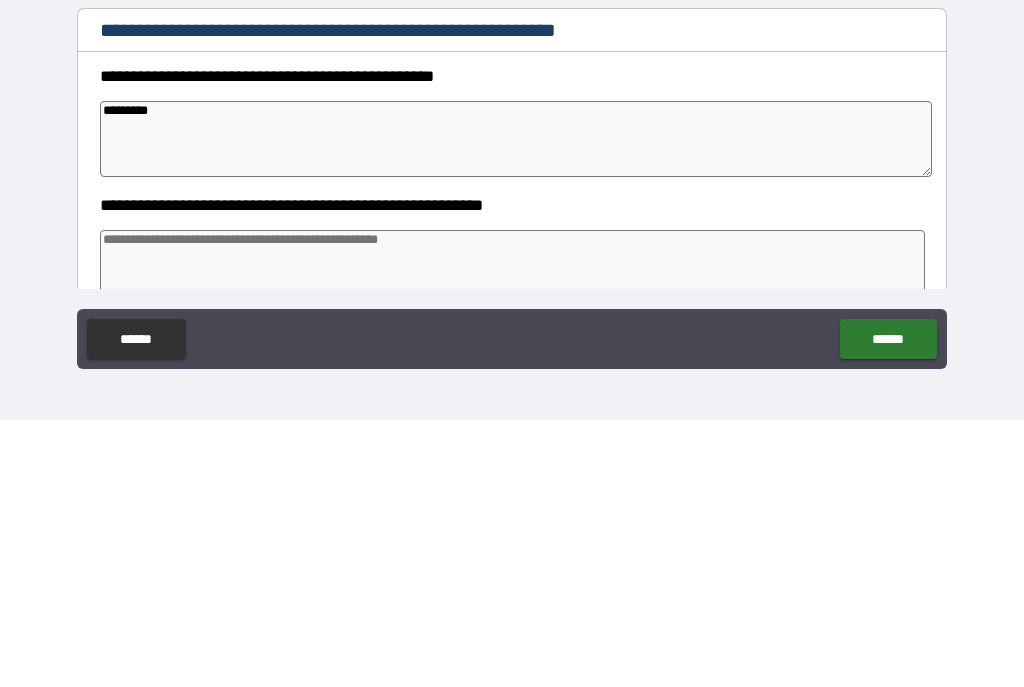 type on "*" 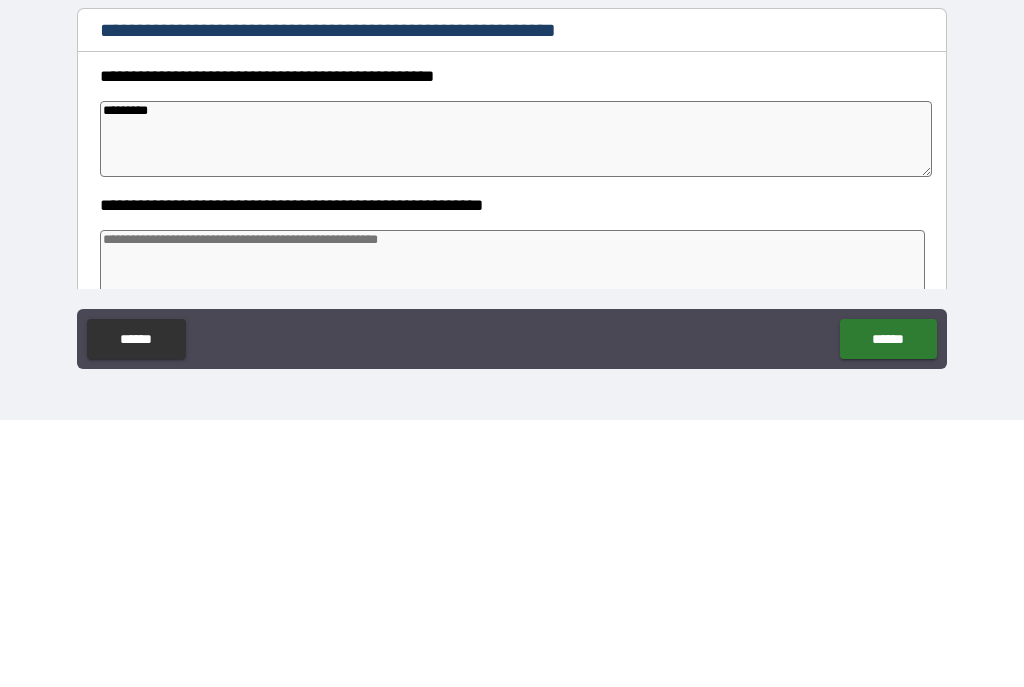 type on "*" 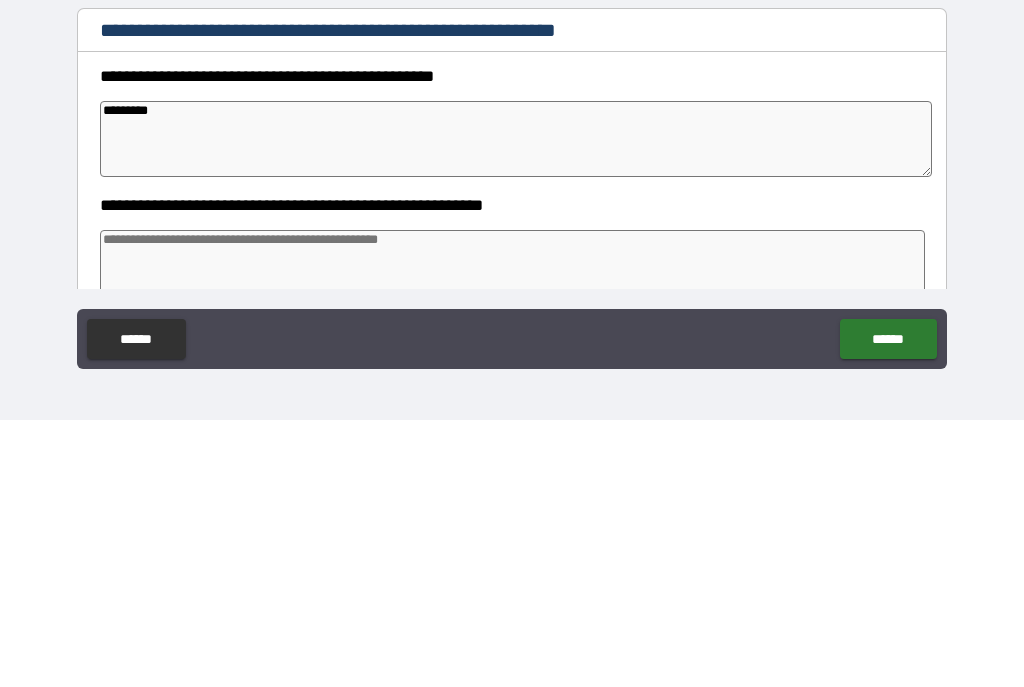 type on "*" 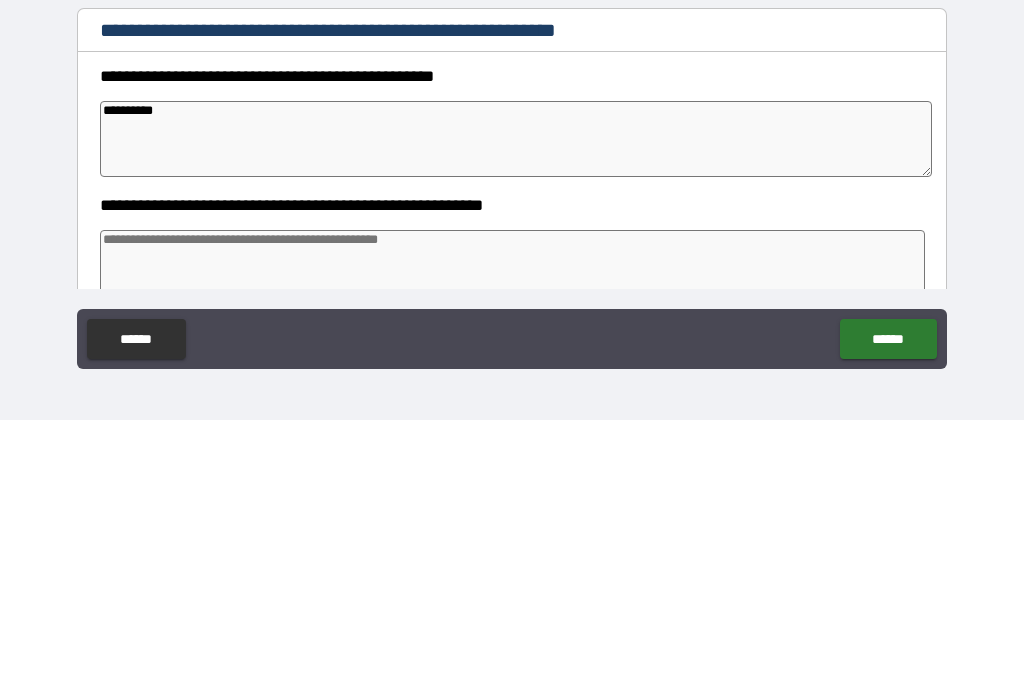 type on "*" 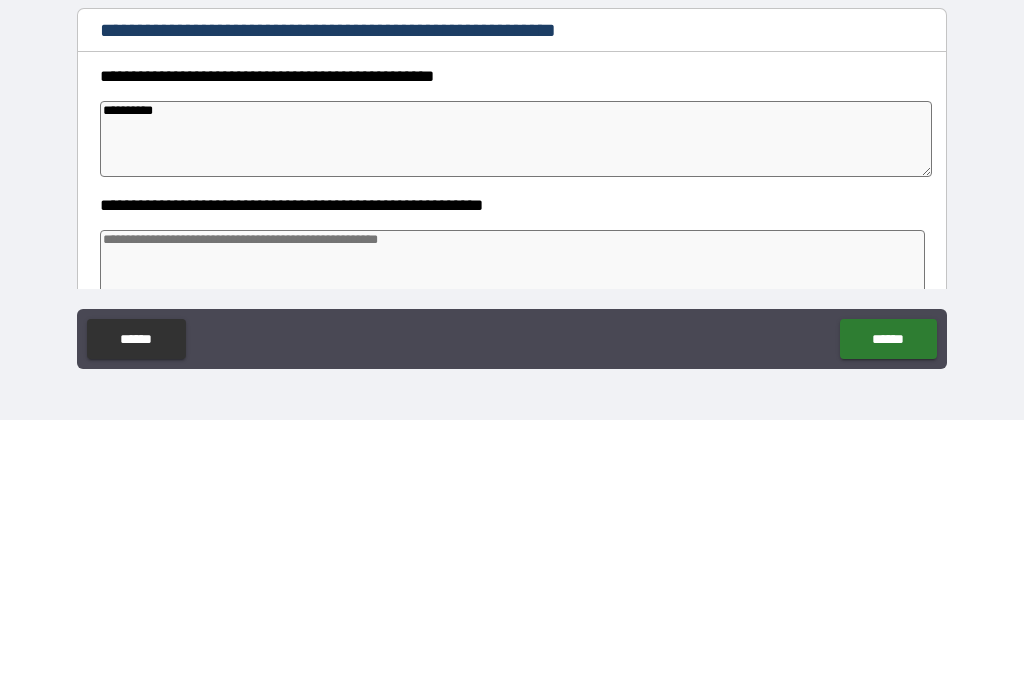 type on "**********" 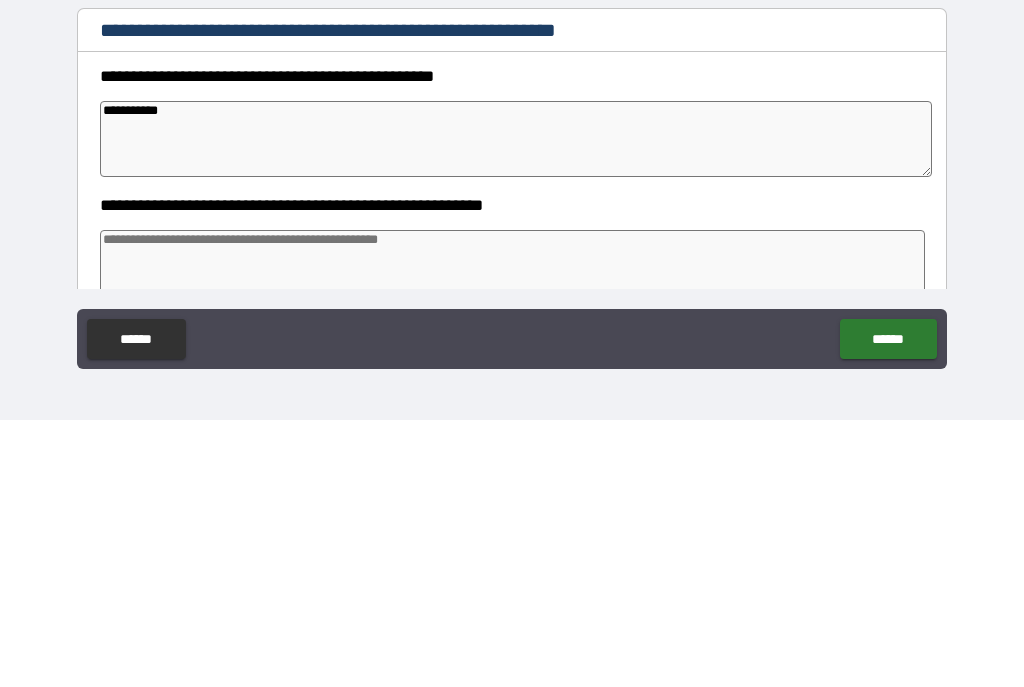 type on "*" 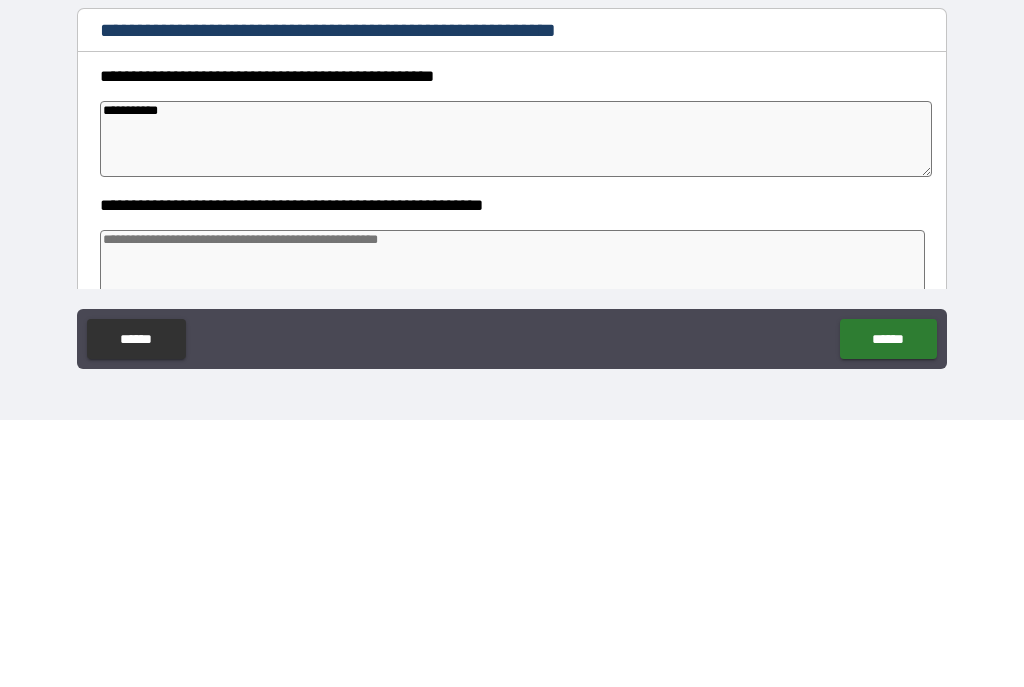 type on "*" 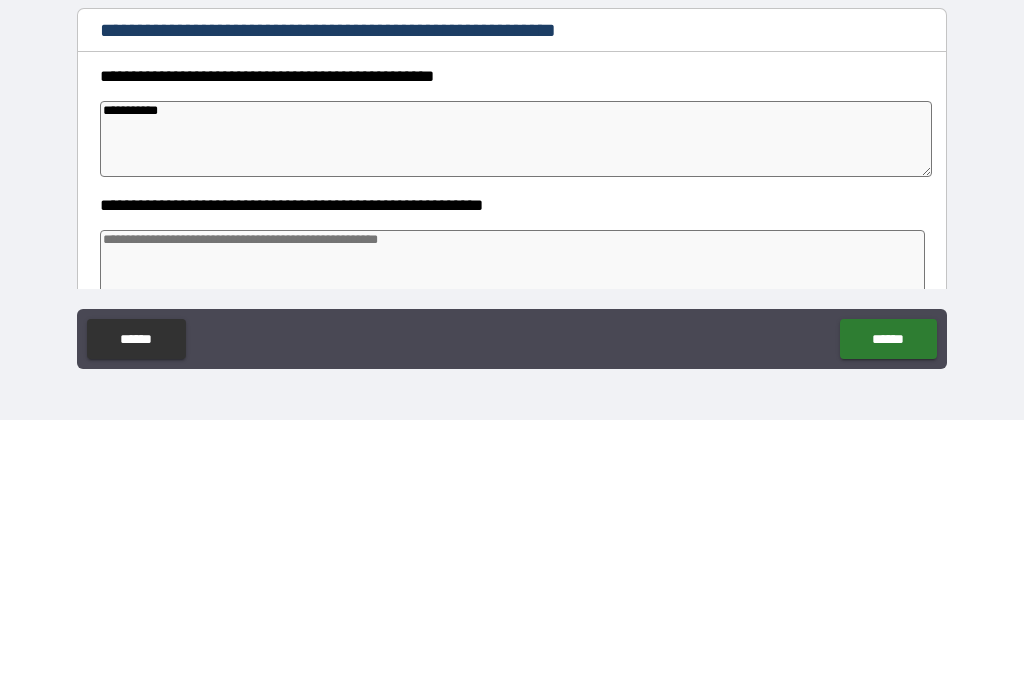 type on "*" 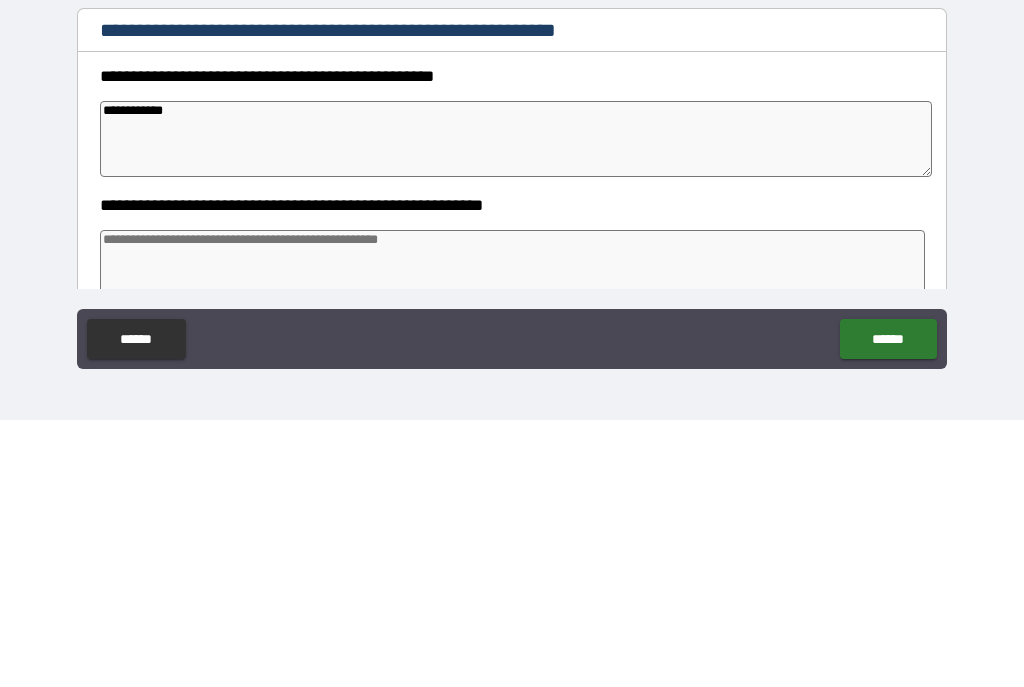 type on "*" 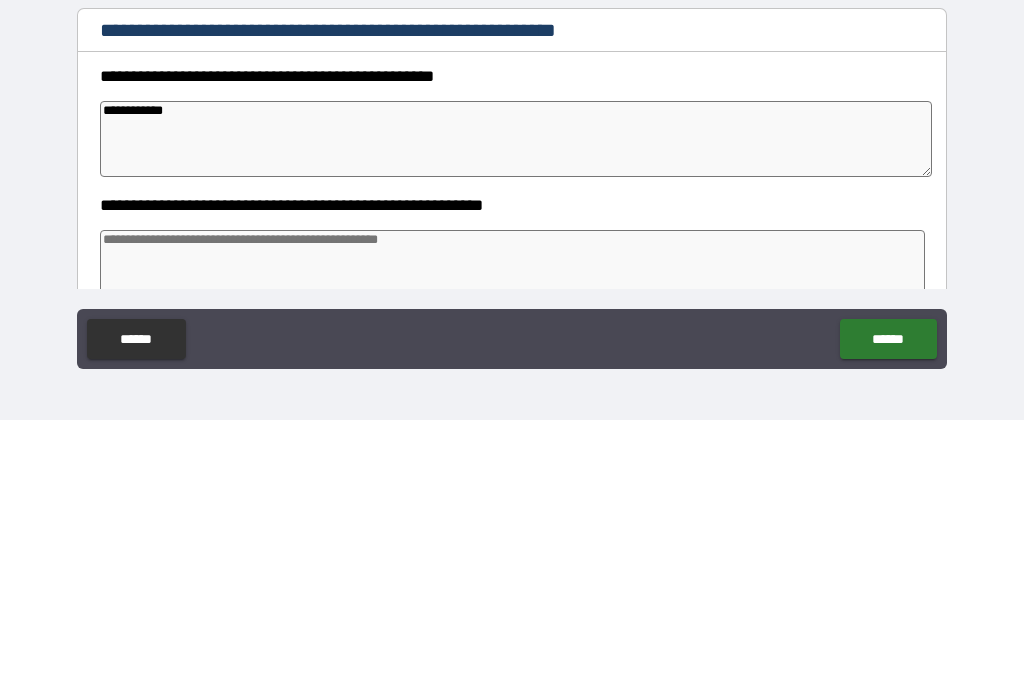type on "*" 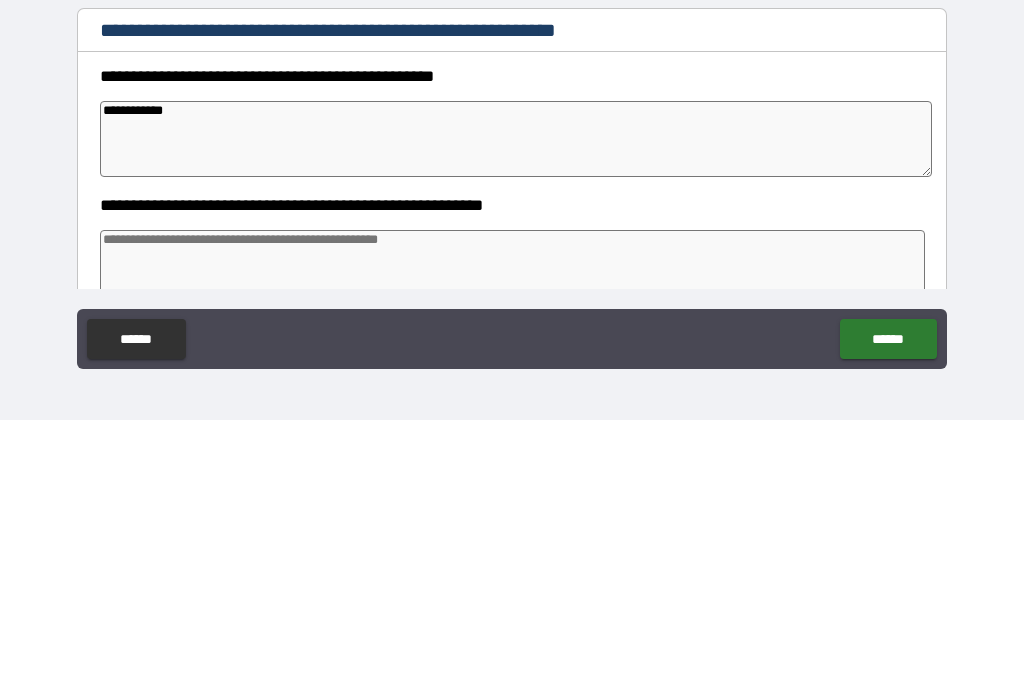 type on "*" 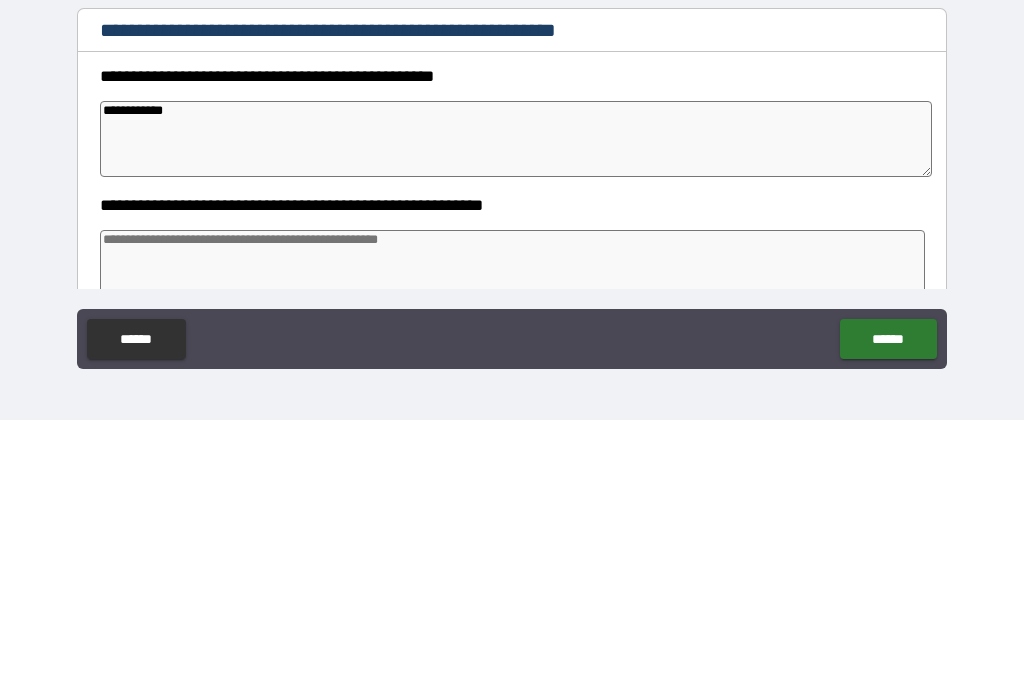 type on "**********" 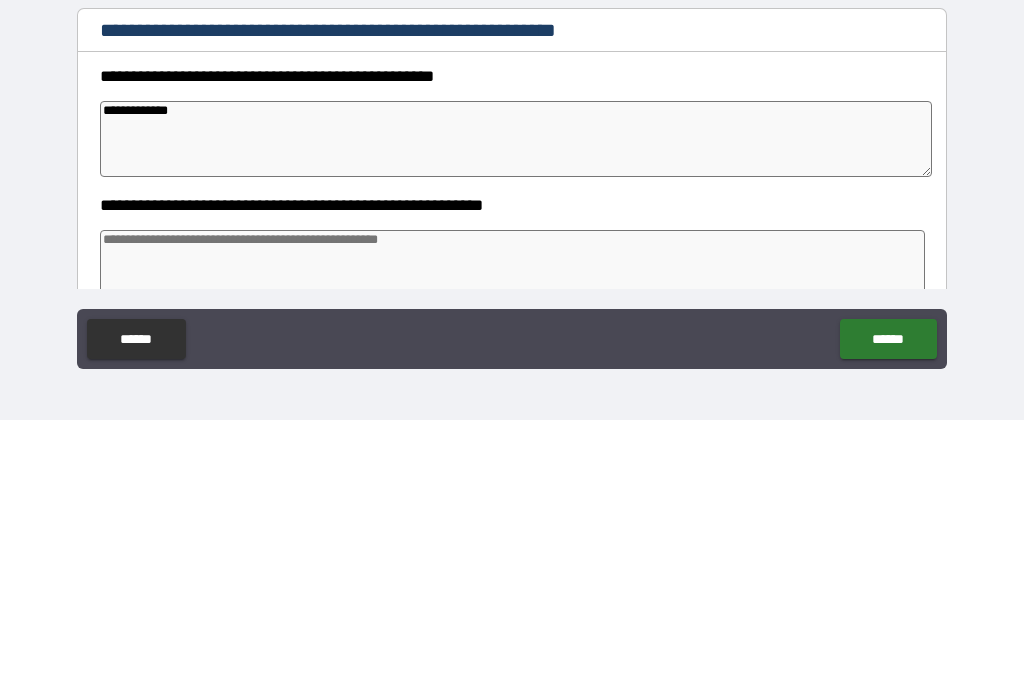 type on "*" 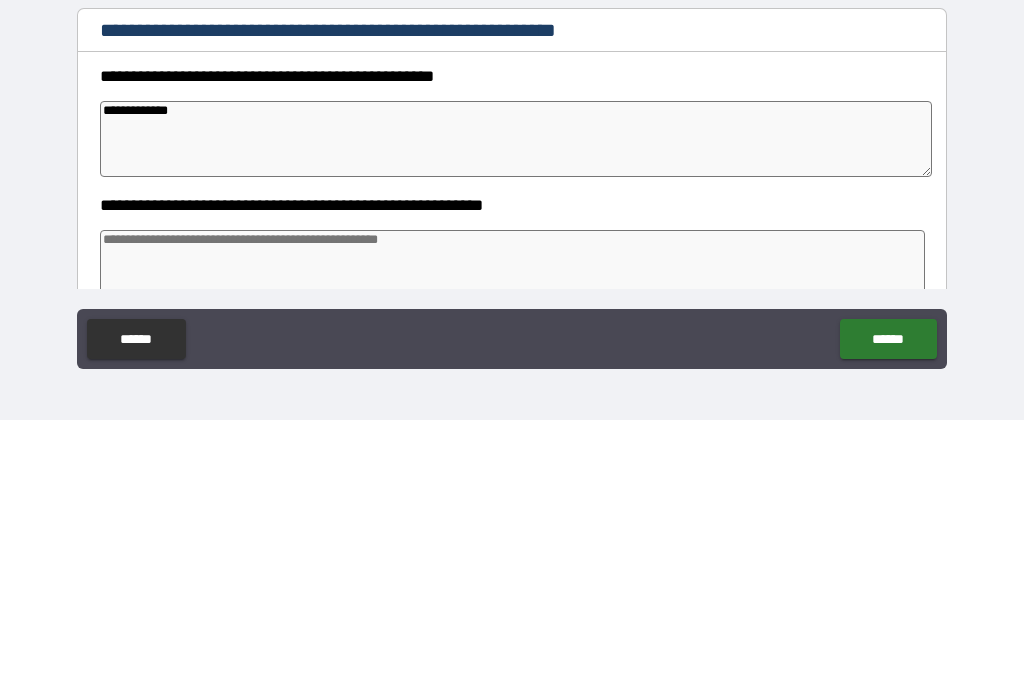 type on "*" 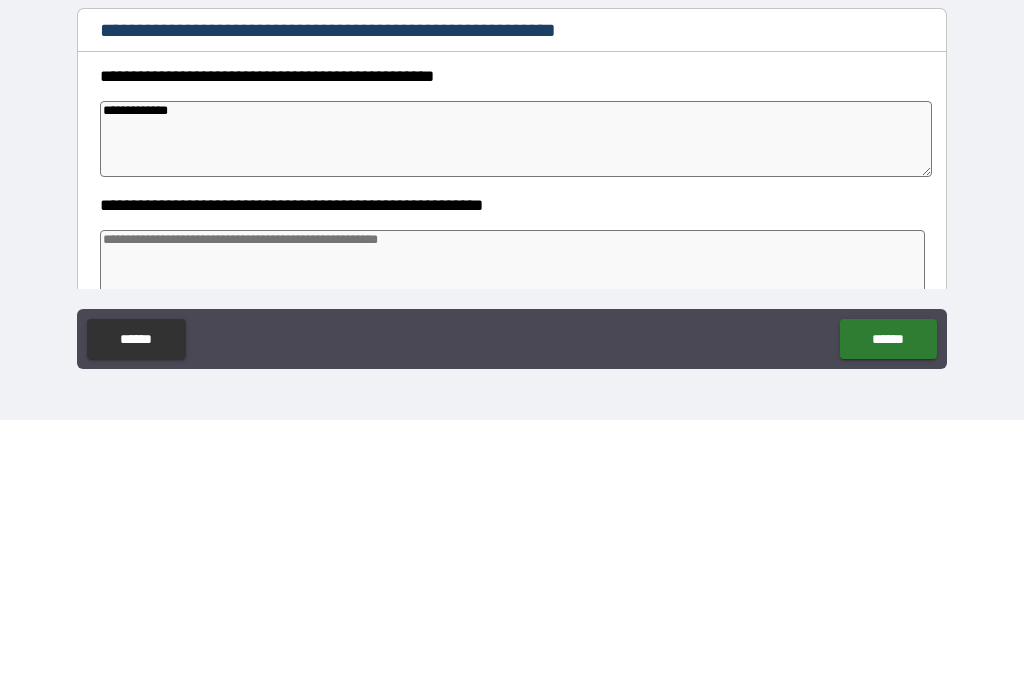 type on "*" 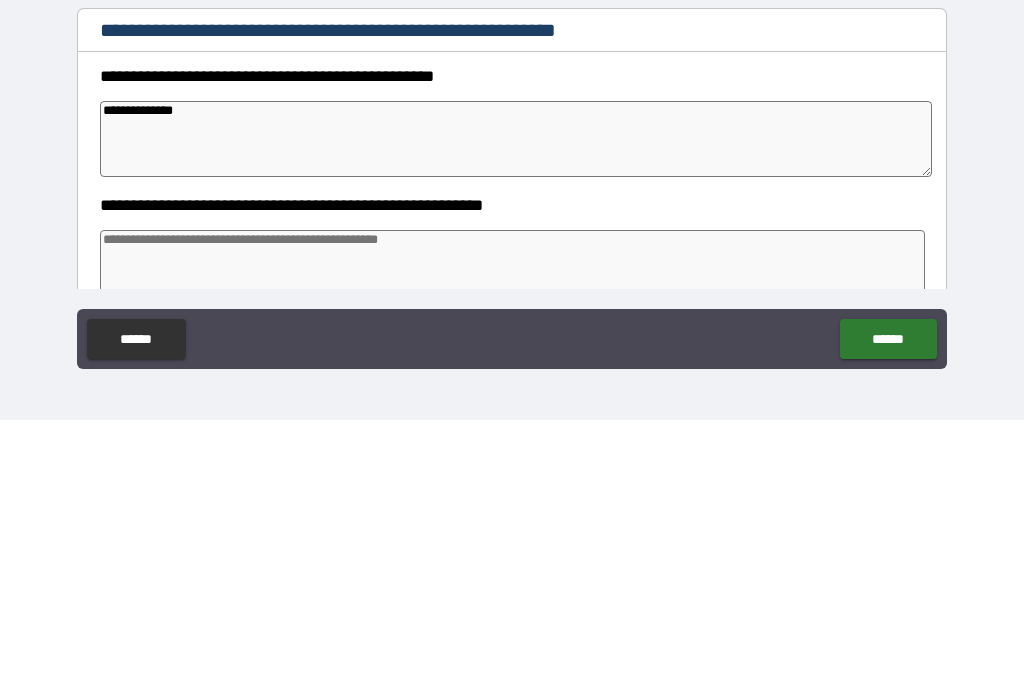 type on "*" 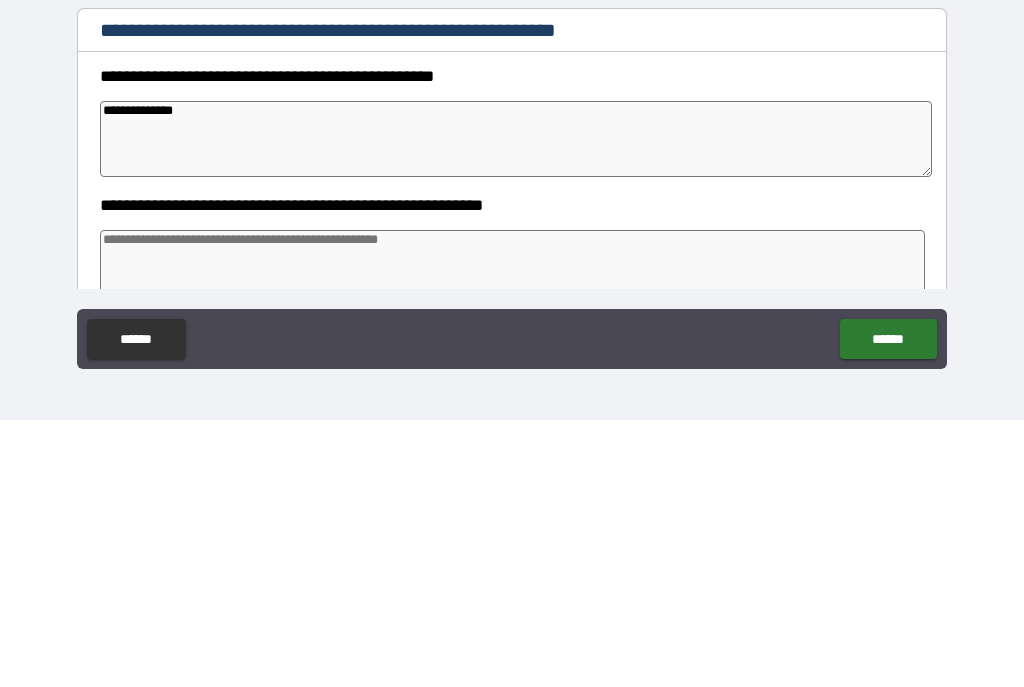 type on "*" 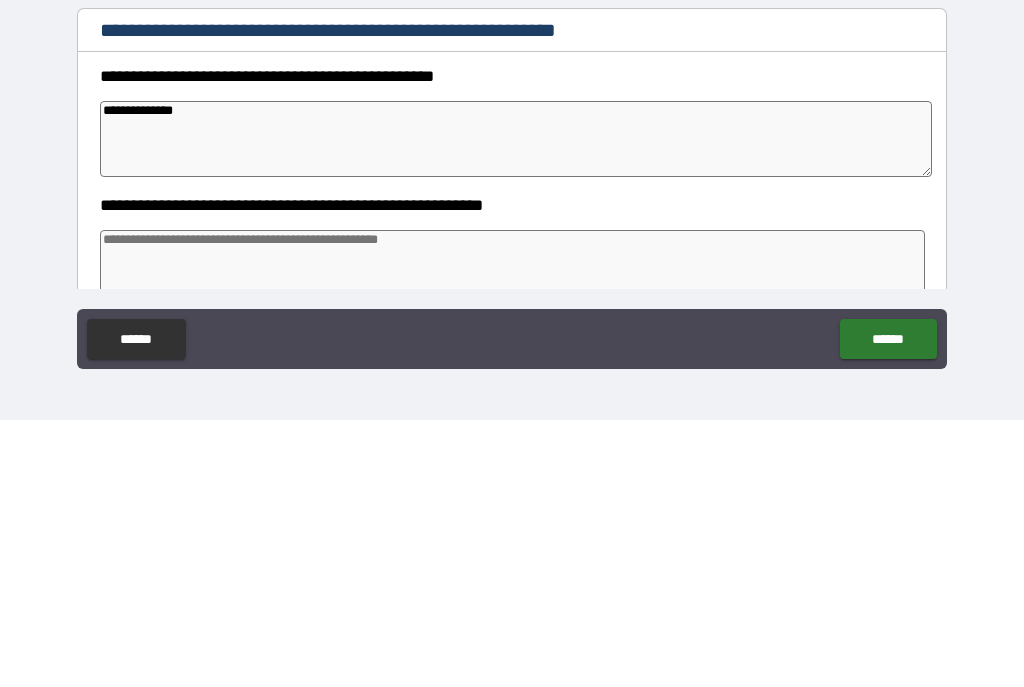 type on "*" 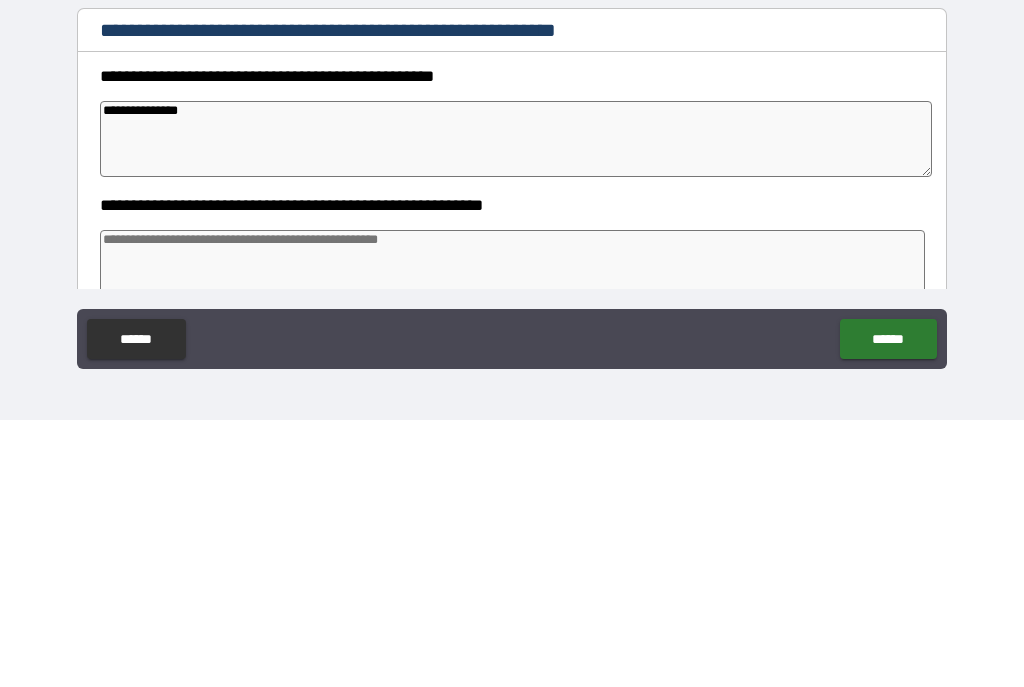 type on "*" 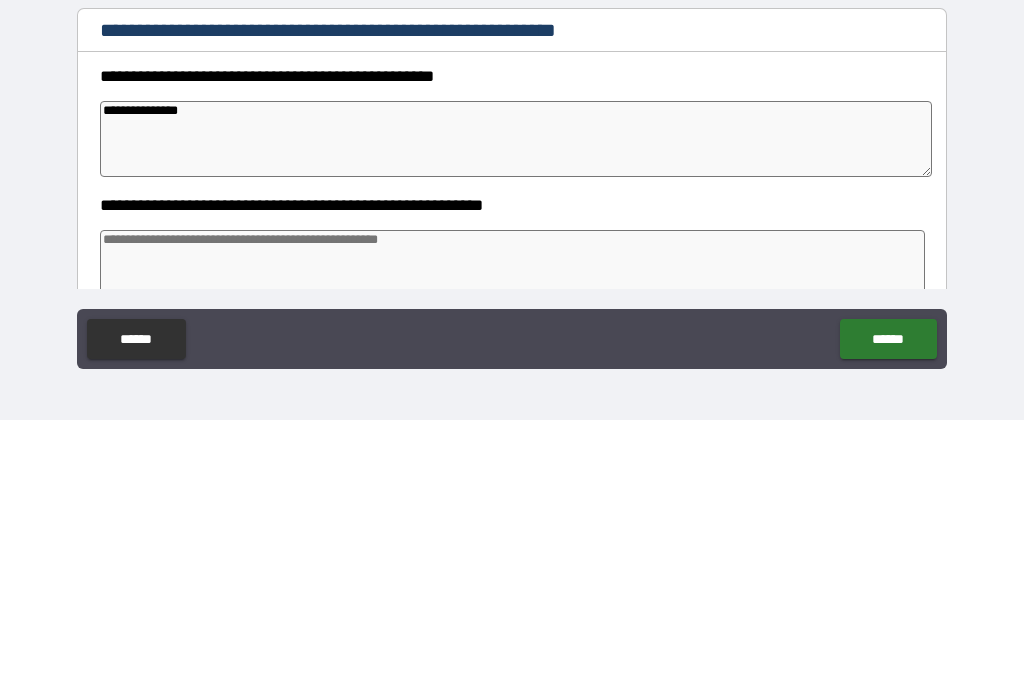 type on "*" 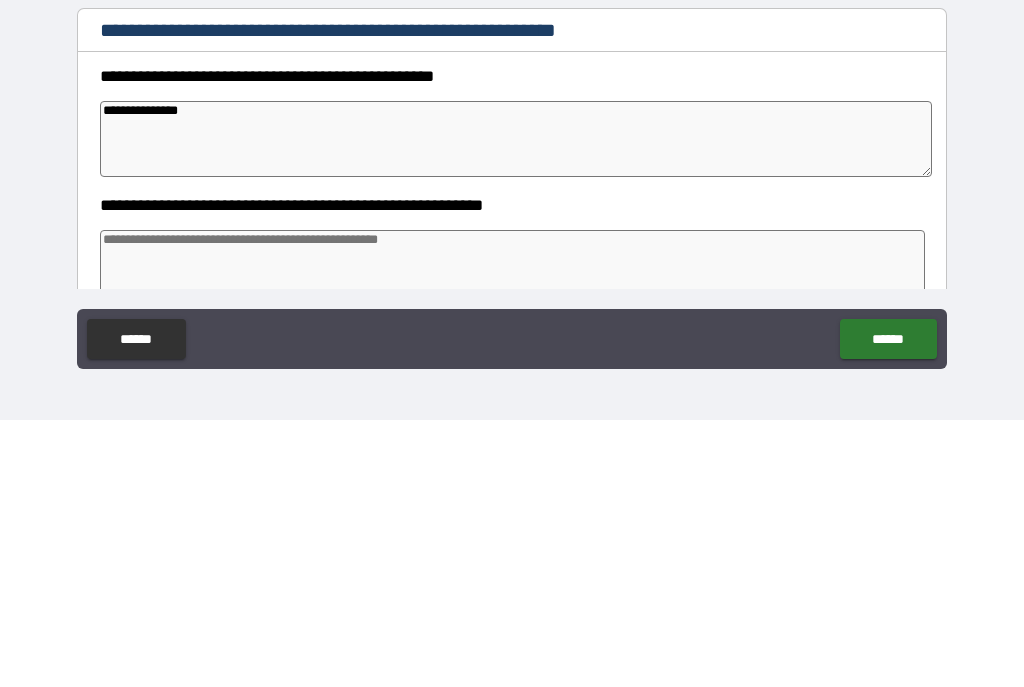 type on "*" 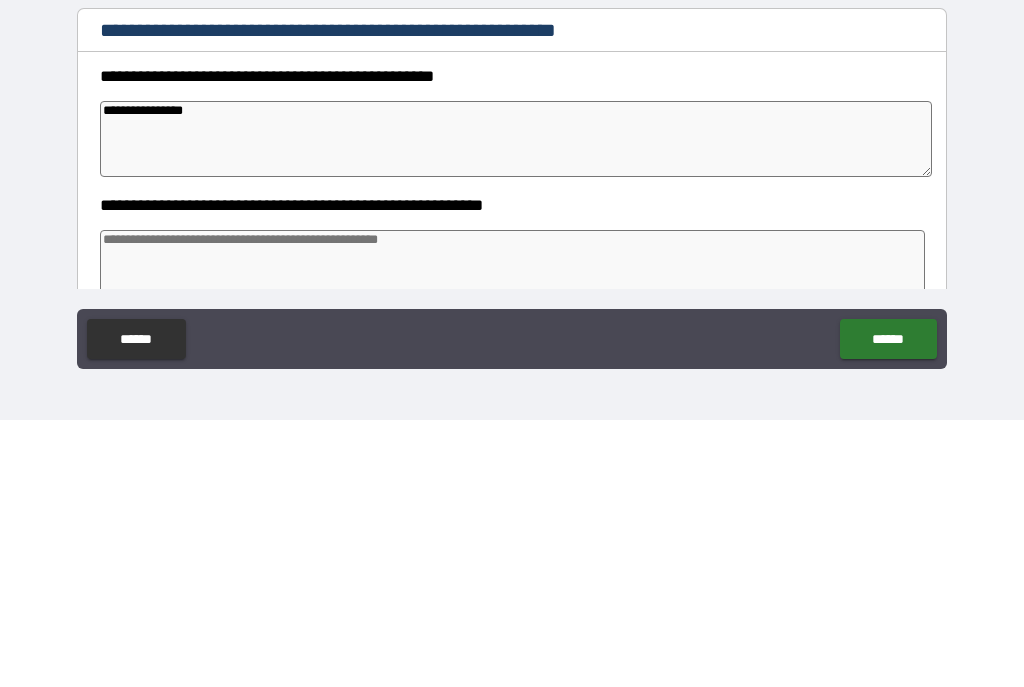 type on "*" 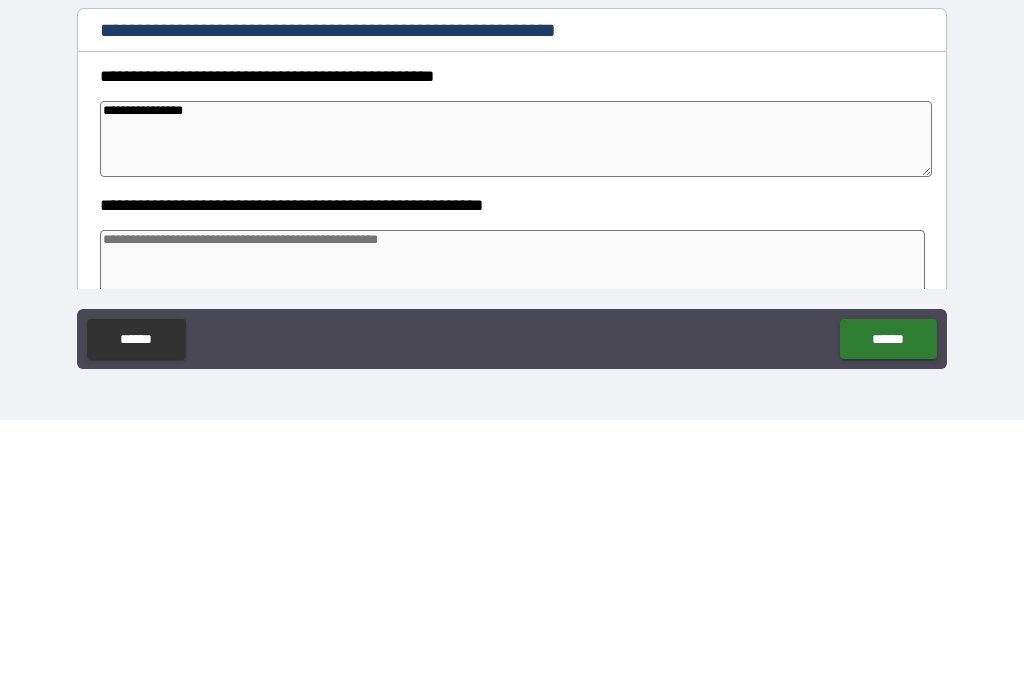 type on "*" 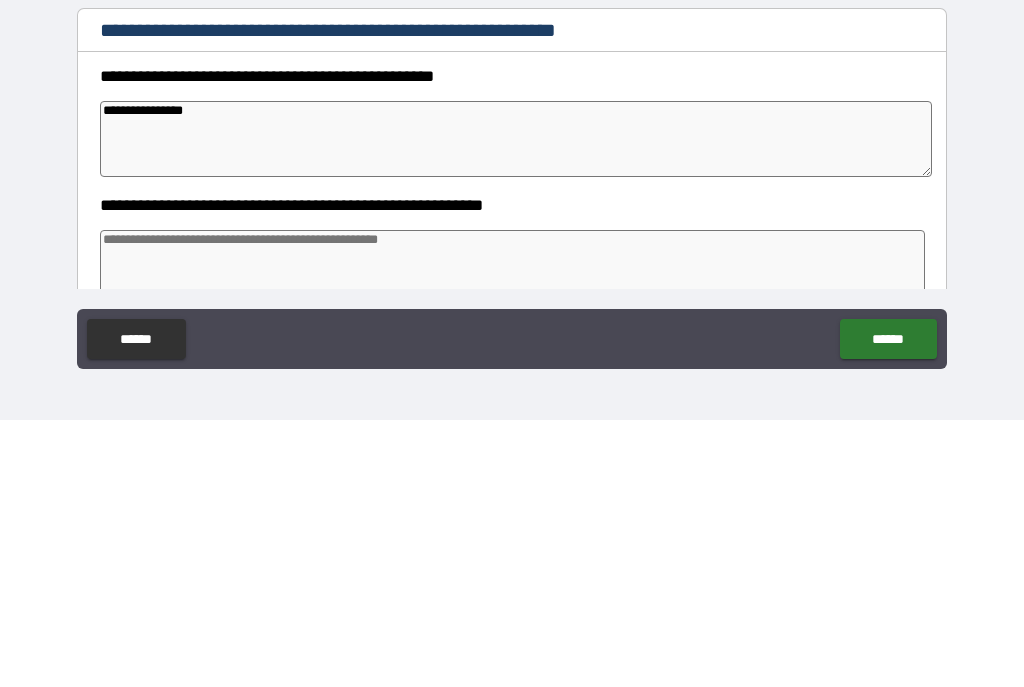 type on "*" 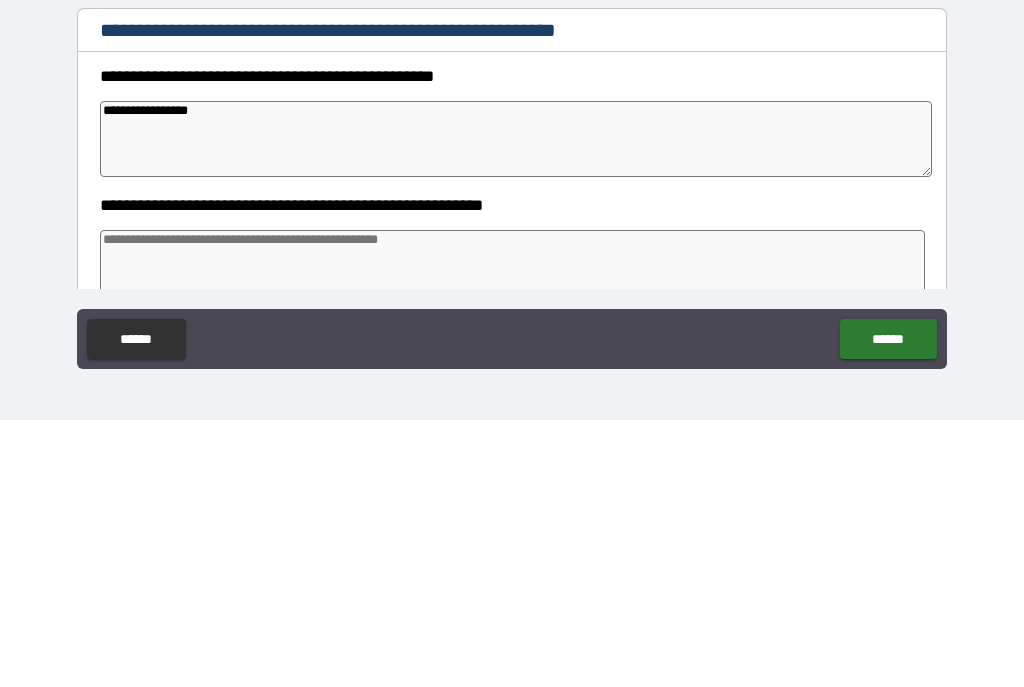 type on "*" 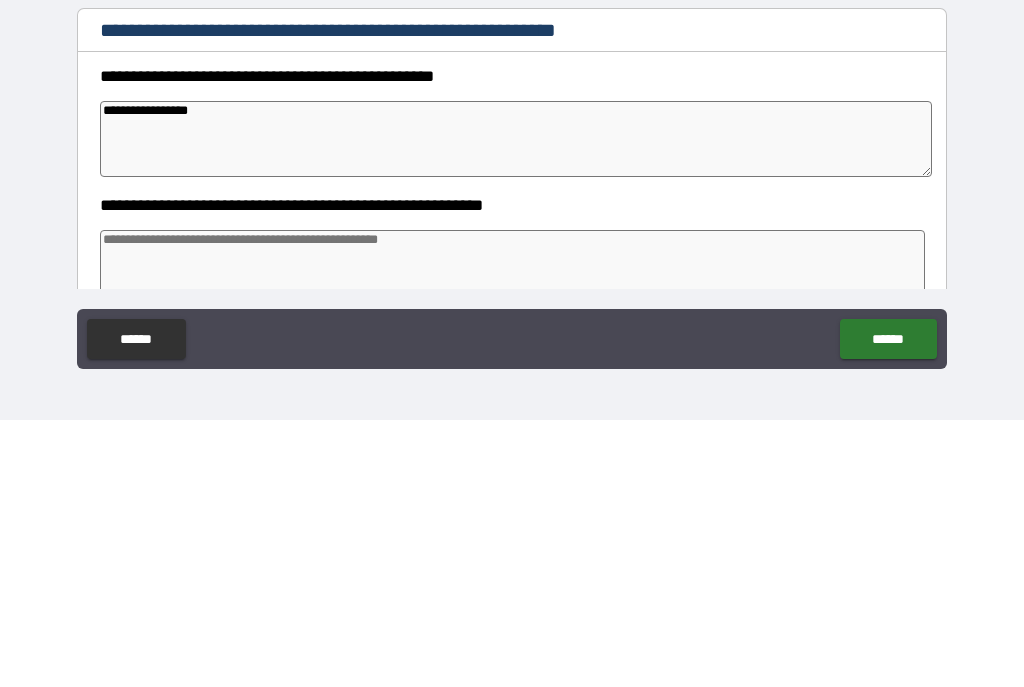 type on "*" 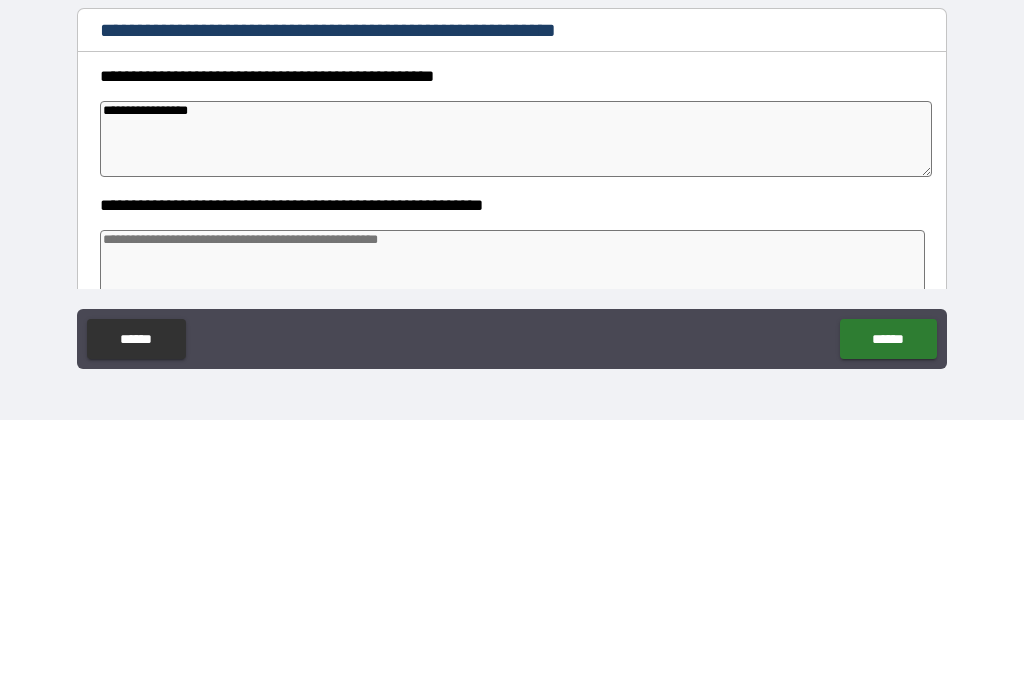 type on "*" 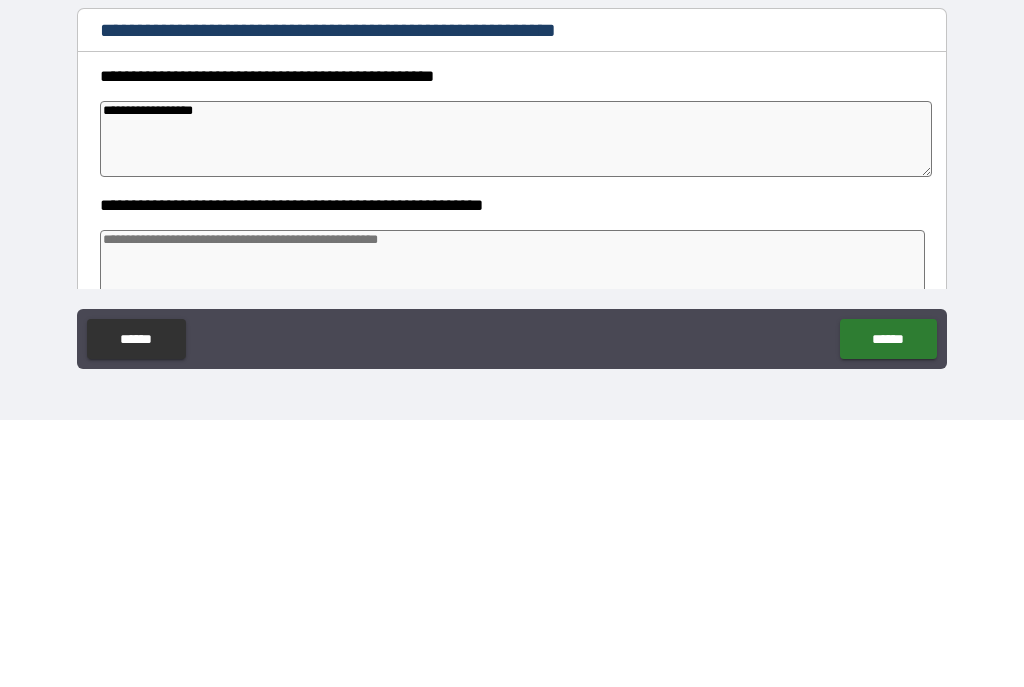 type on "**********" 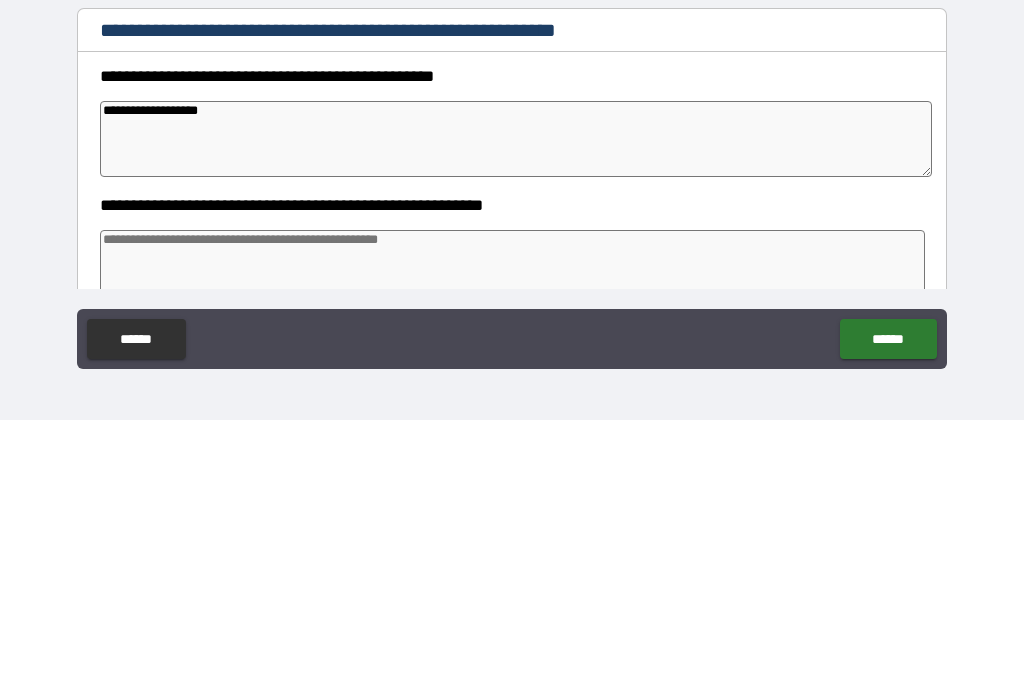 type on "*" 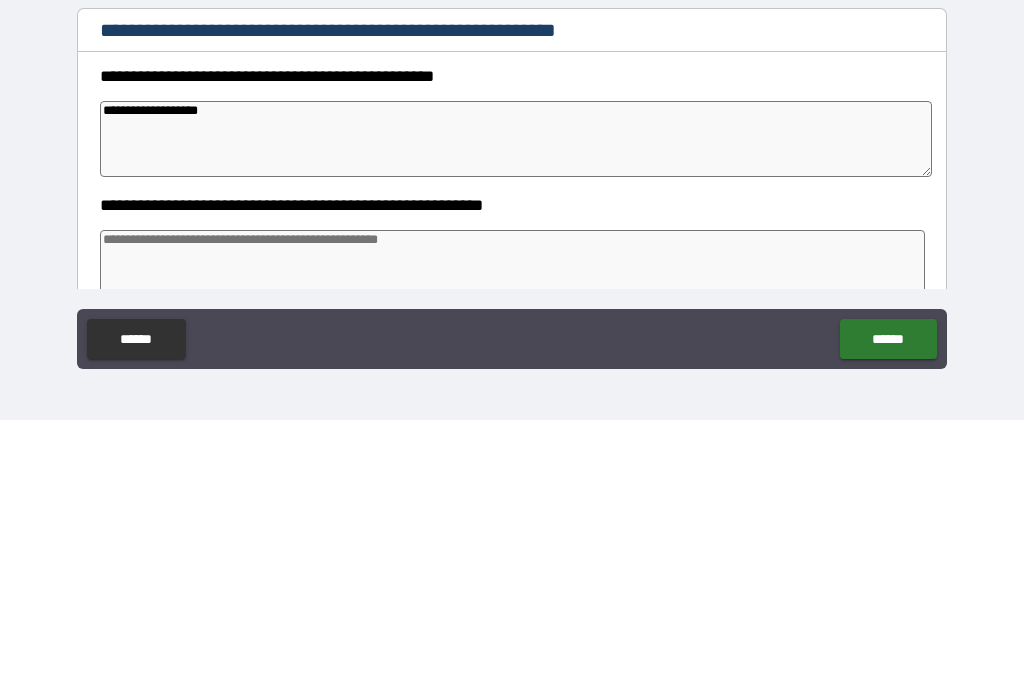 type on "*" 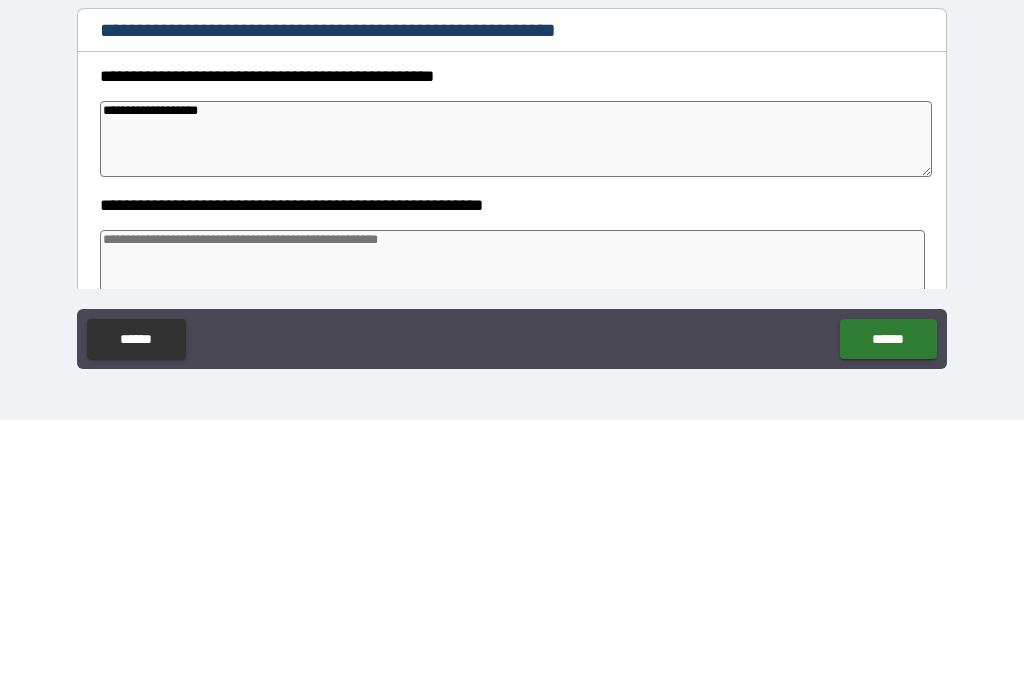 type on "*" 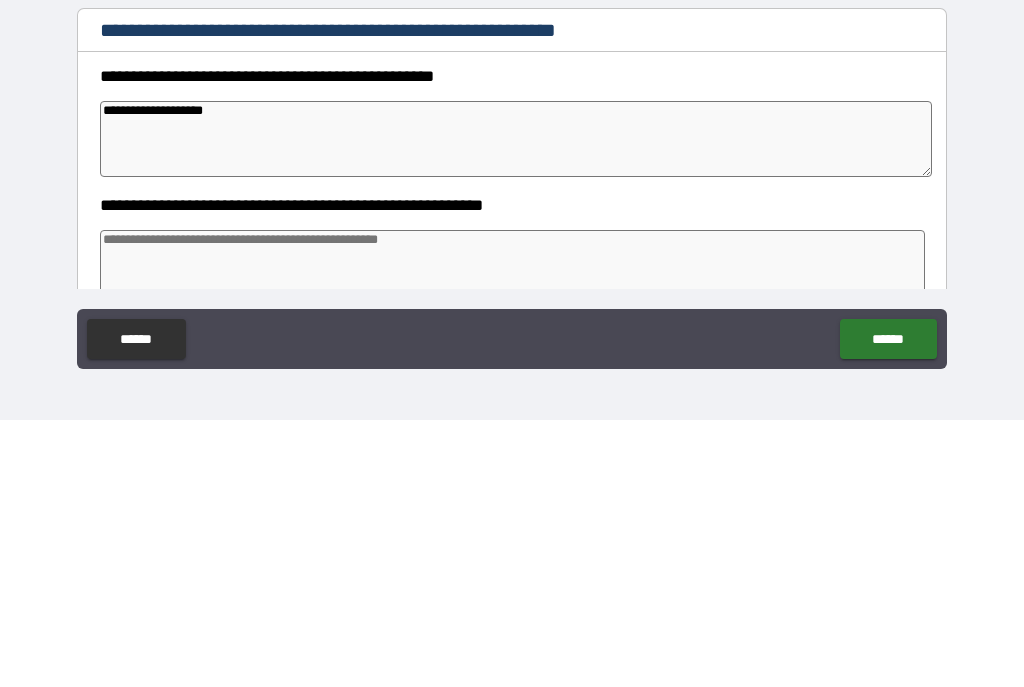 type on "*" 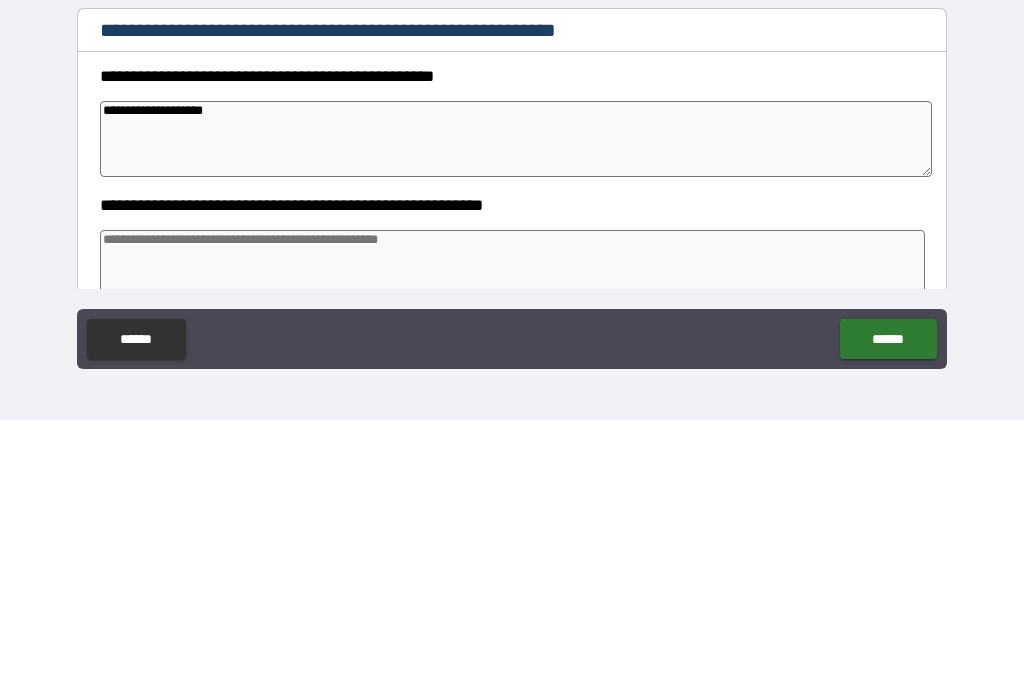 type on "*" 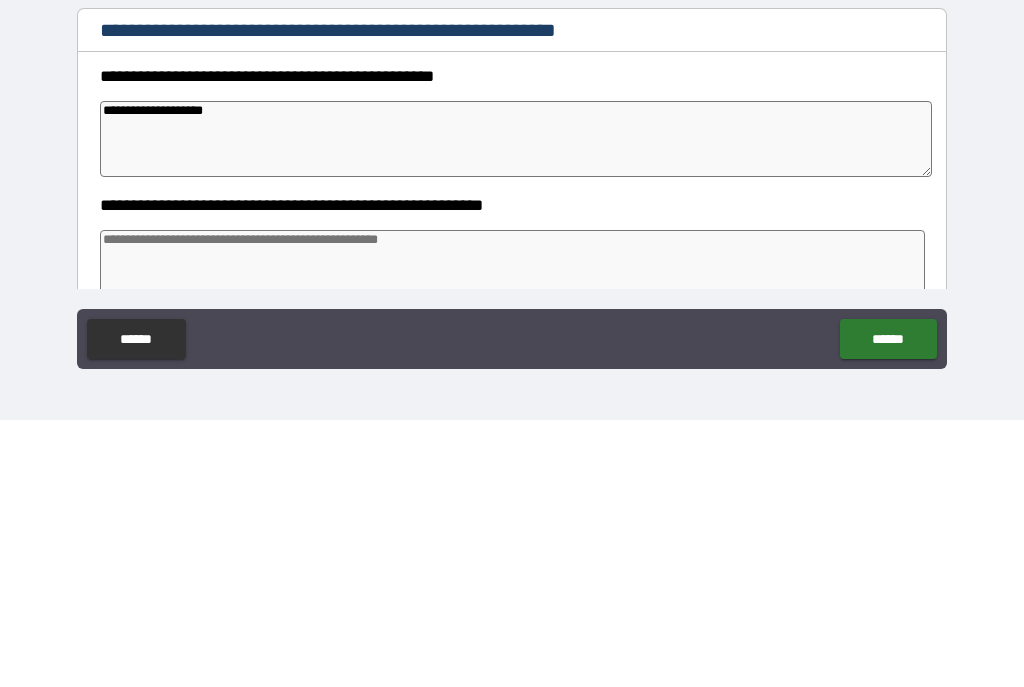 type on "*" 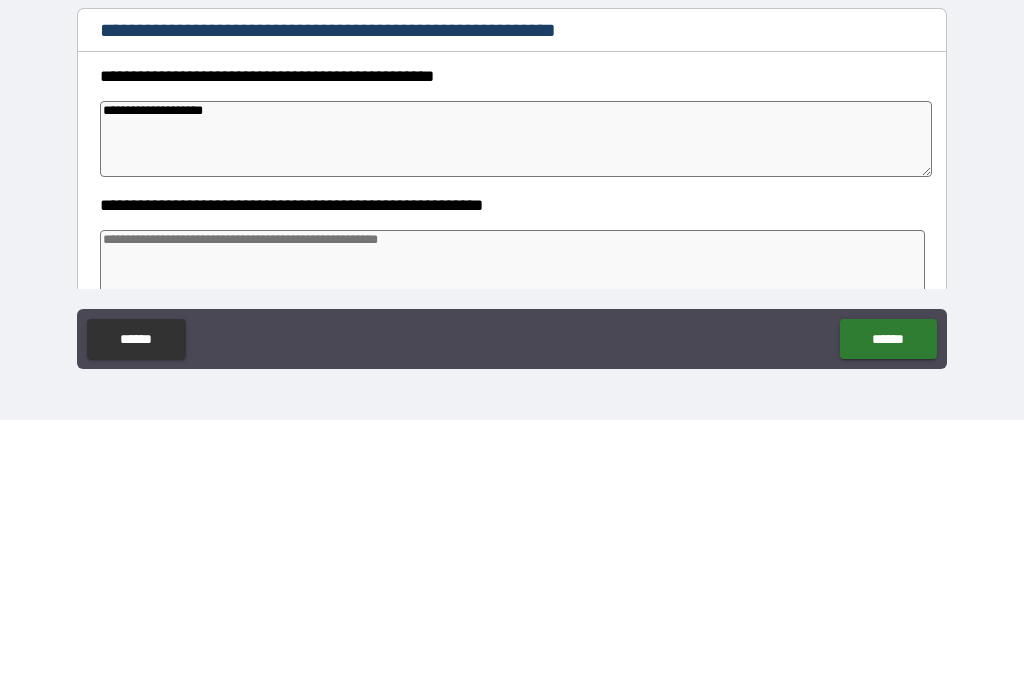 type on "**********" 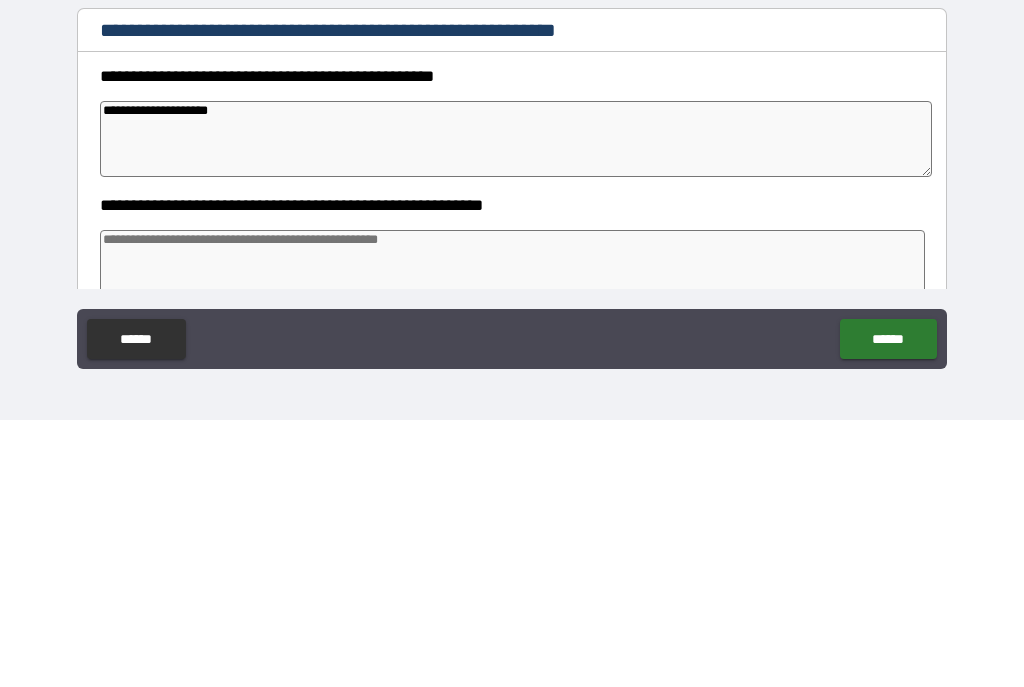 type on "*" 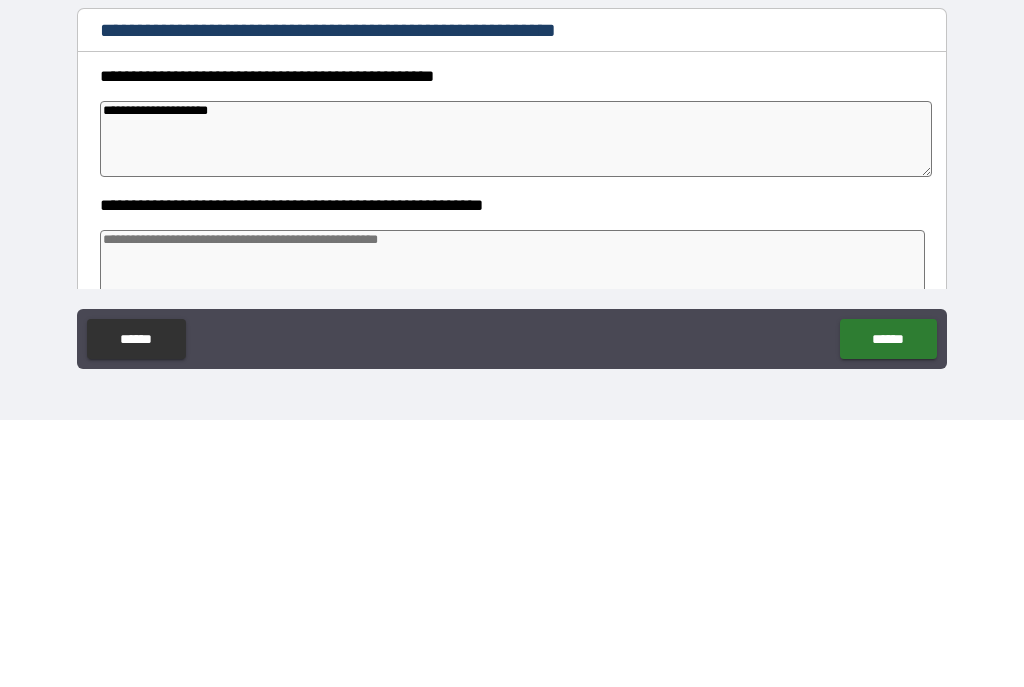 type on "**********" 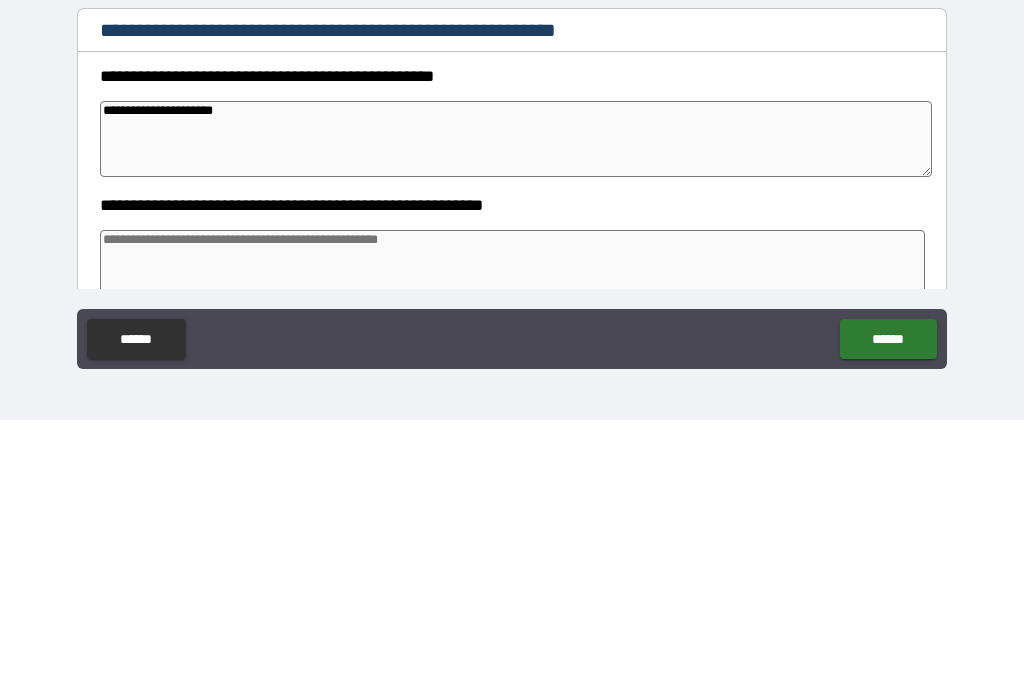 type on "*" 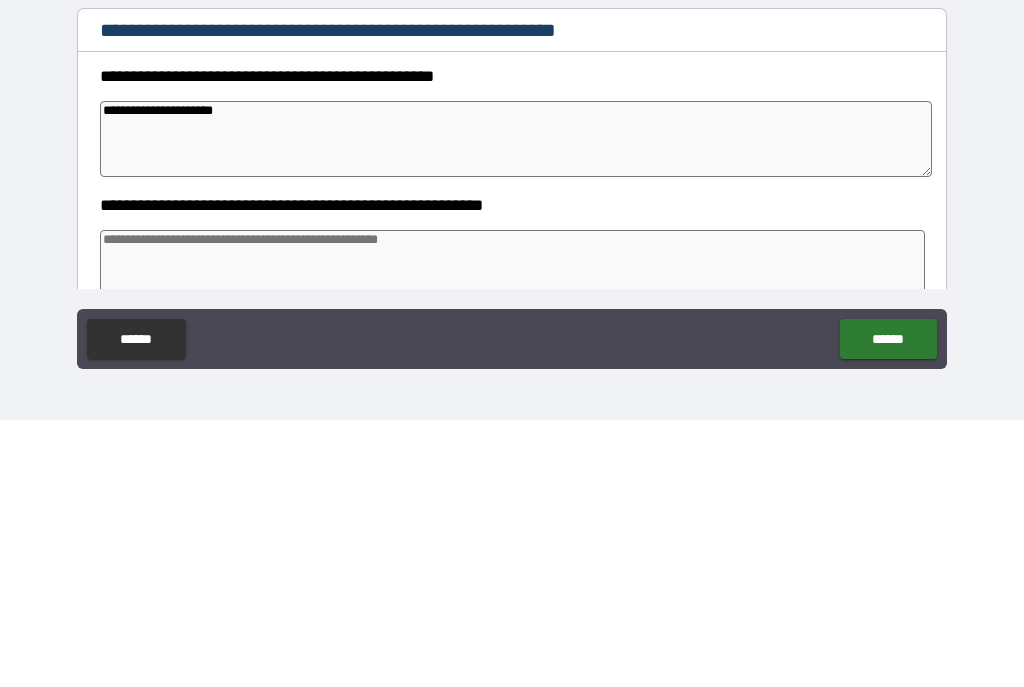 type on "*" 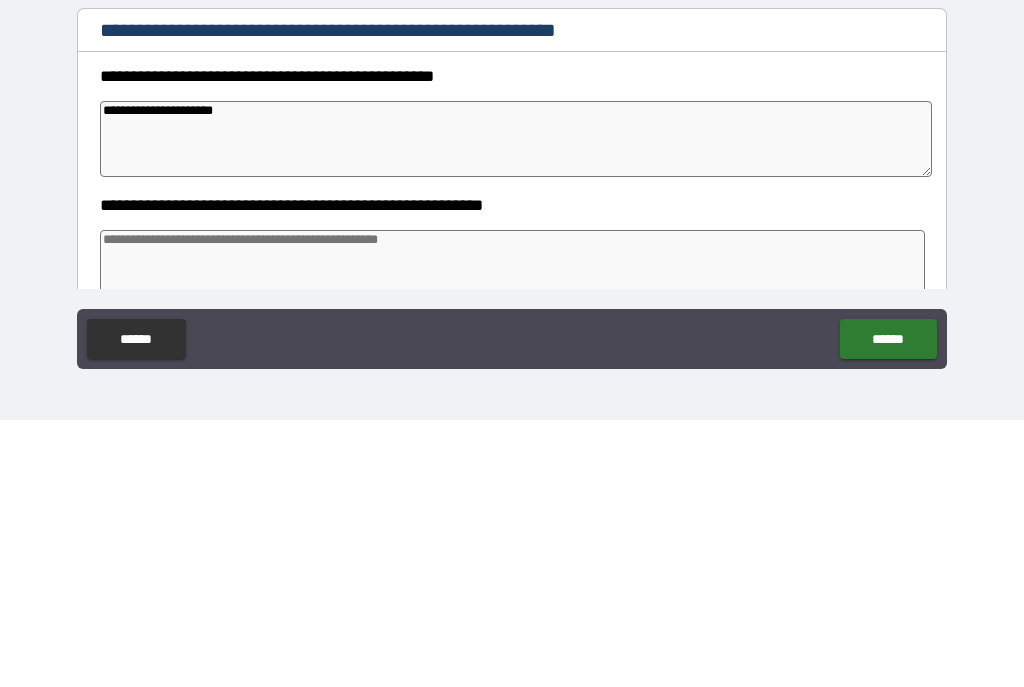 type on "*" 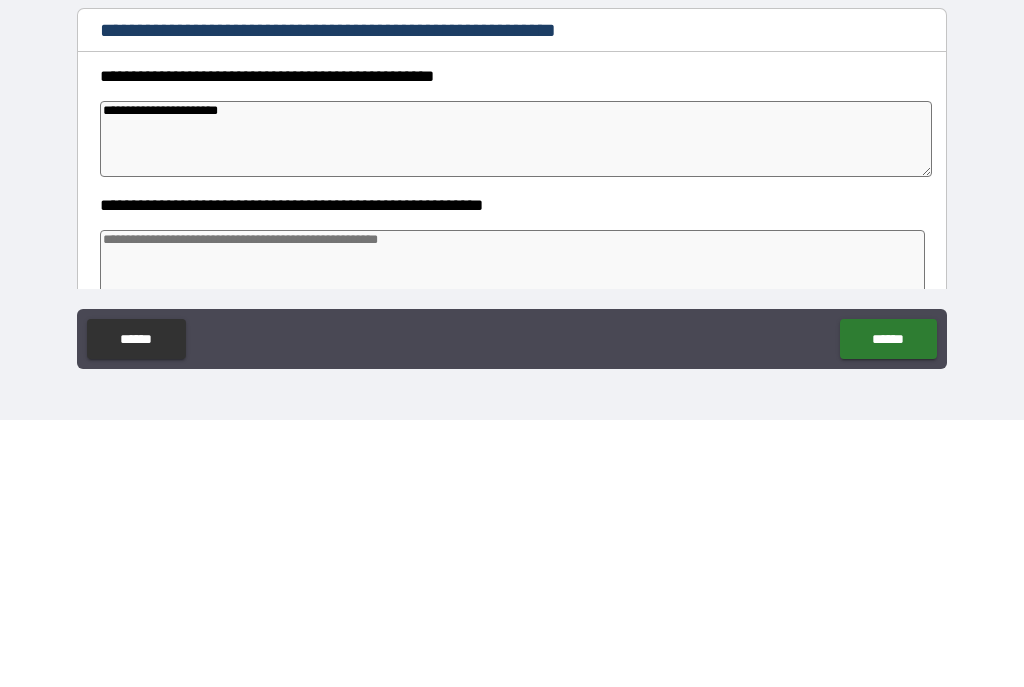 type on "*" 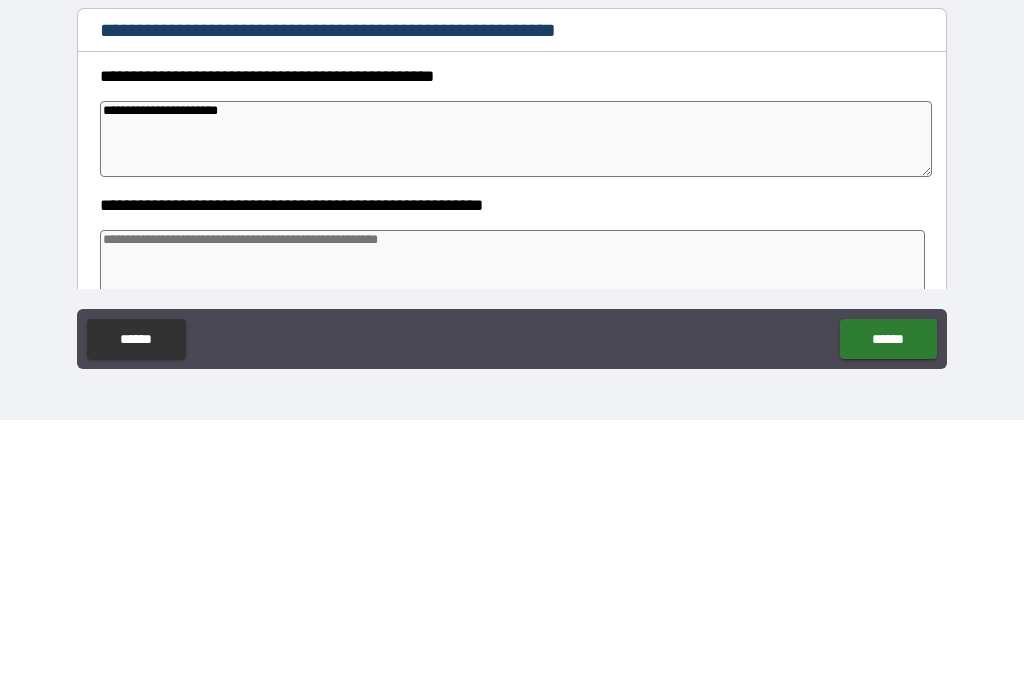 type on "**********" 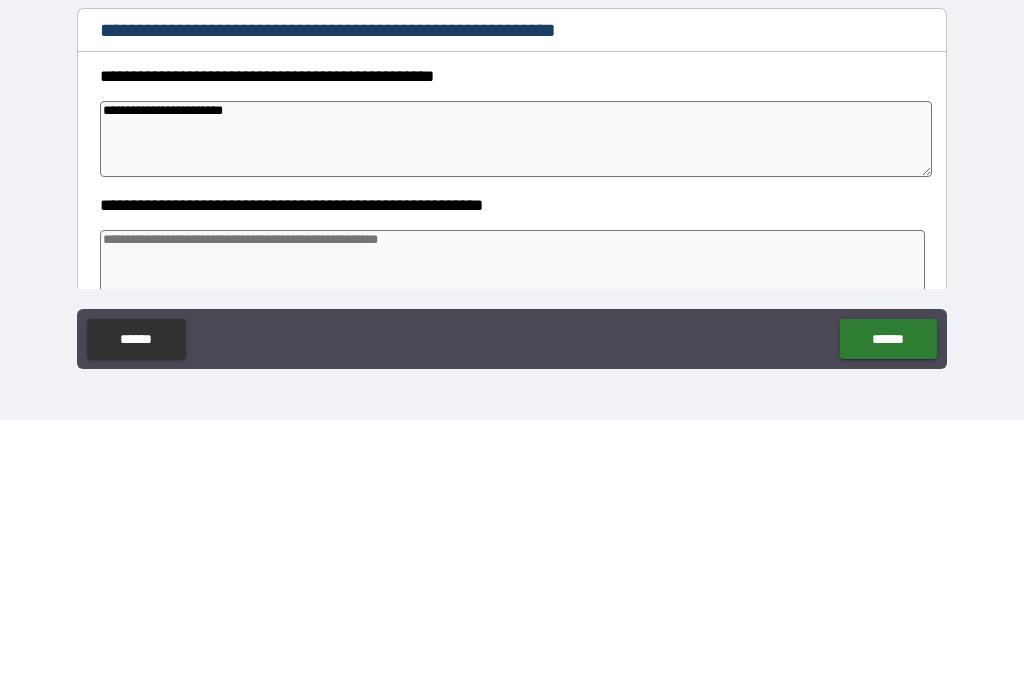 type on "*" 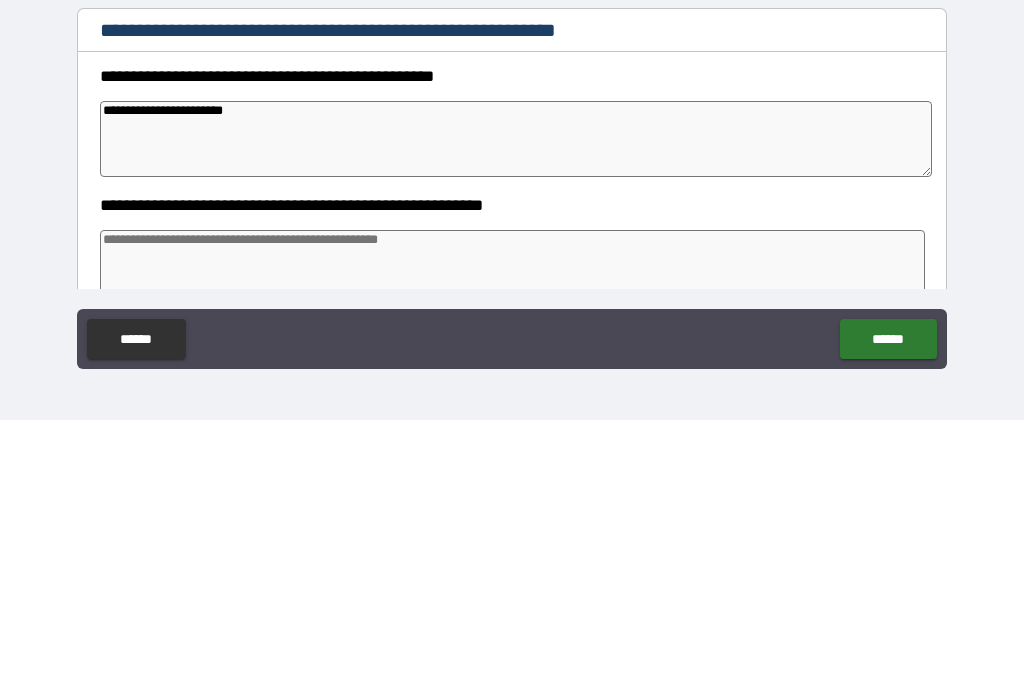 type on "*" 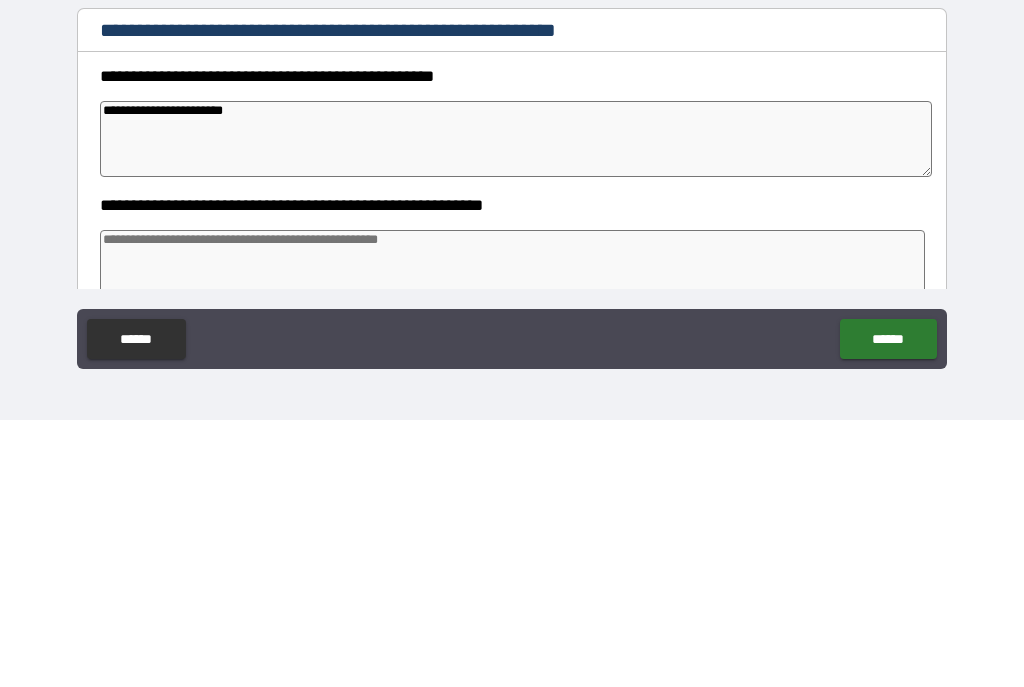 type on "*" 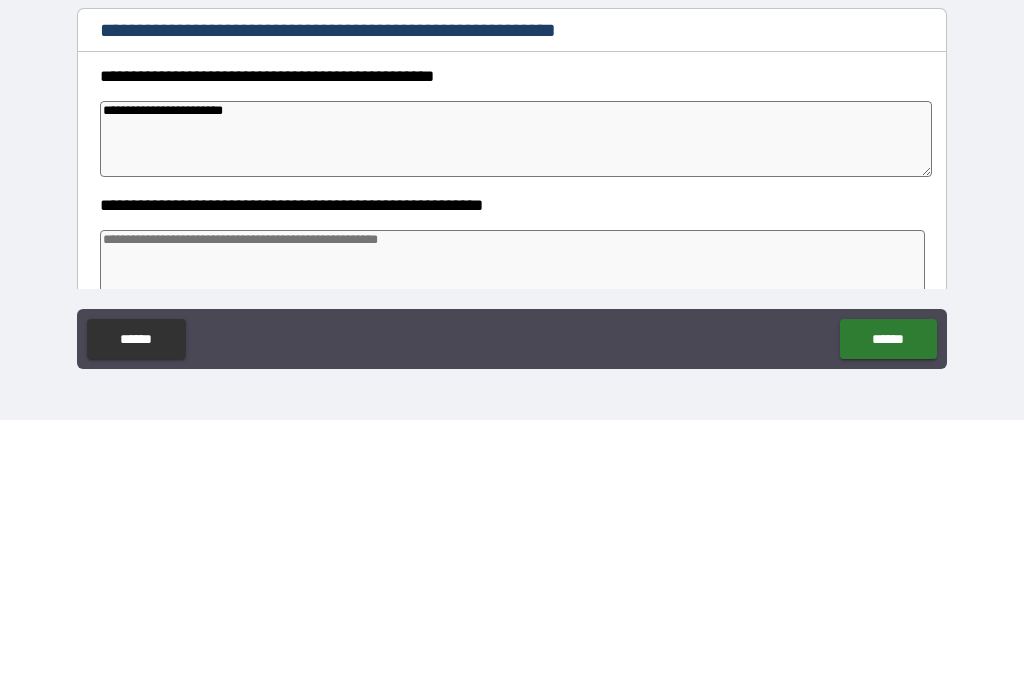 type on "**********" 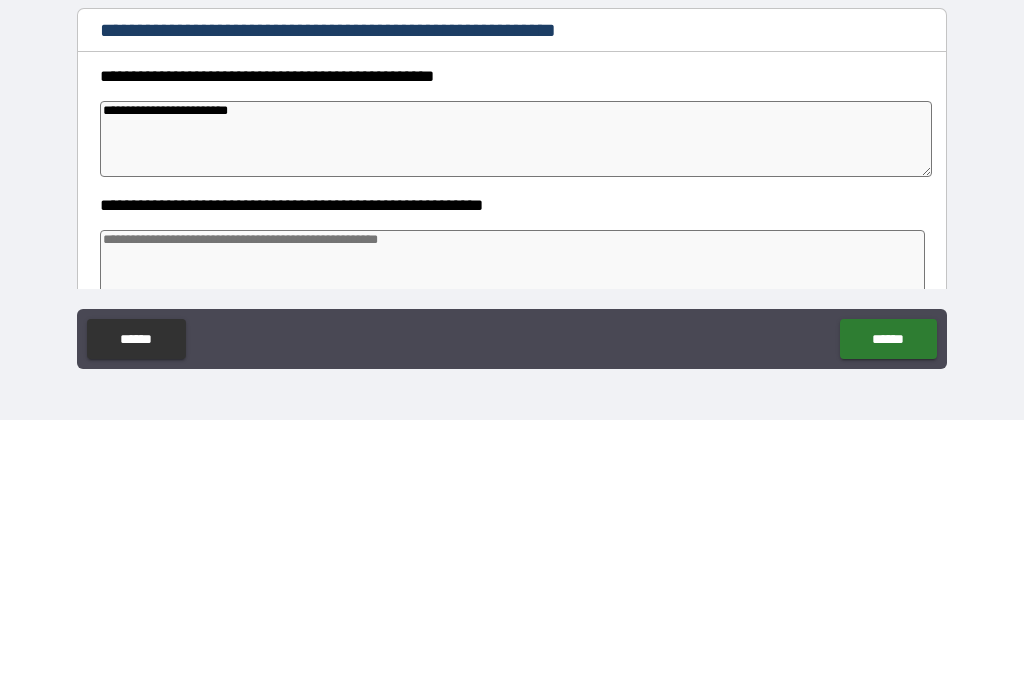 type on "*" 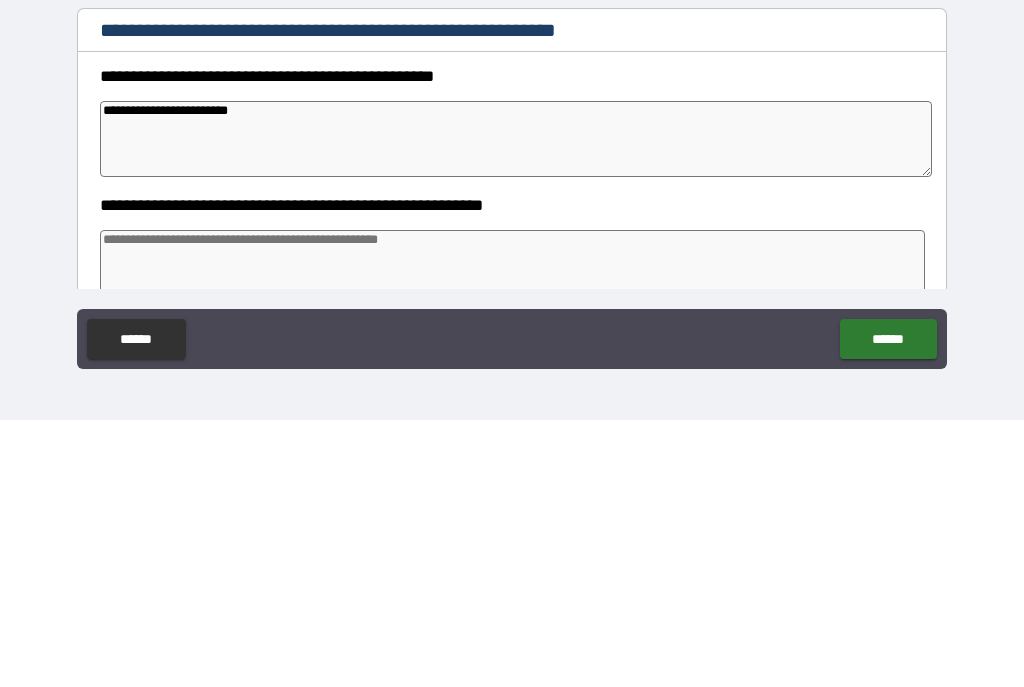type on "*" 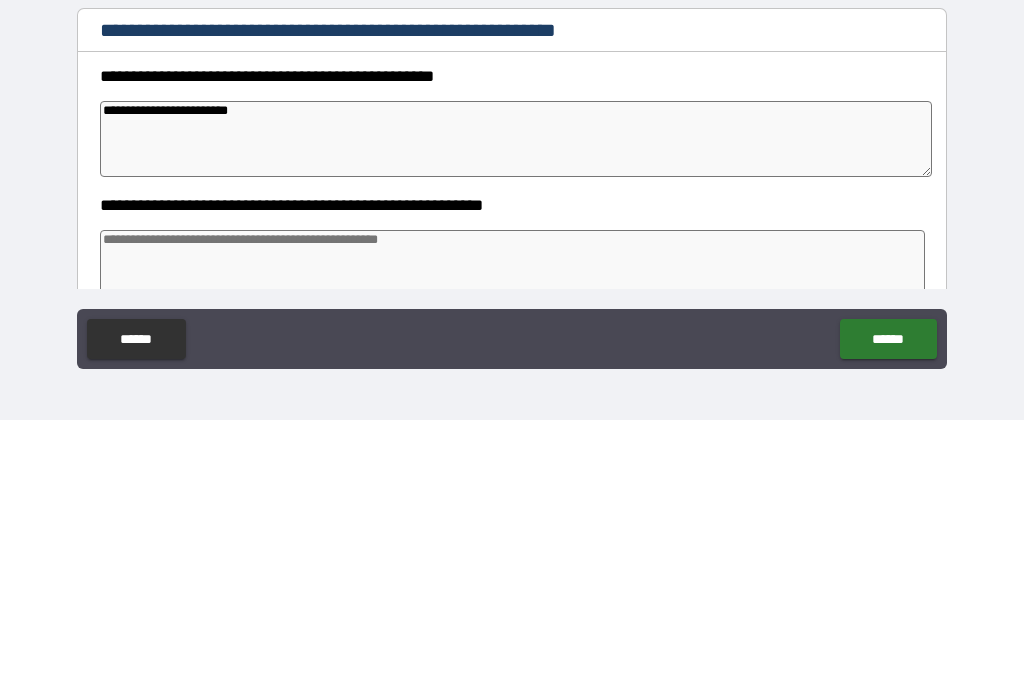 type on "*" 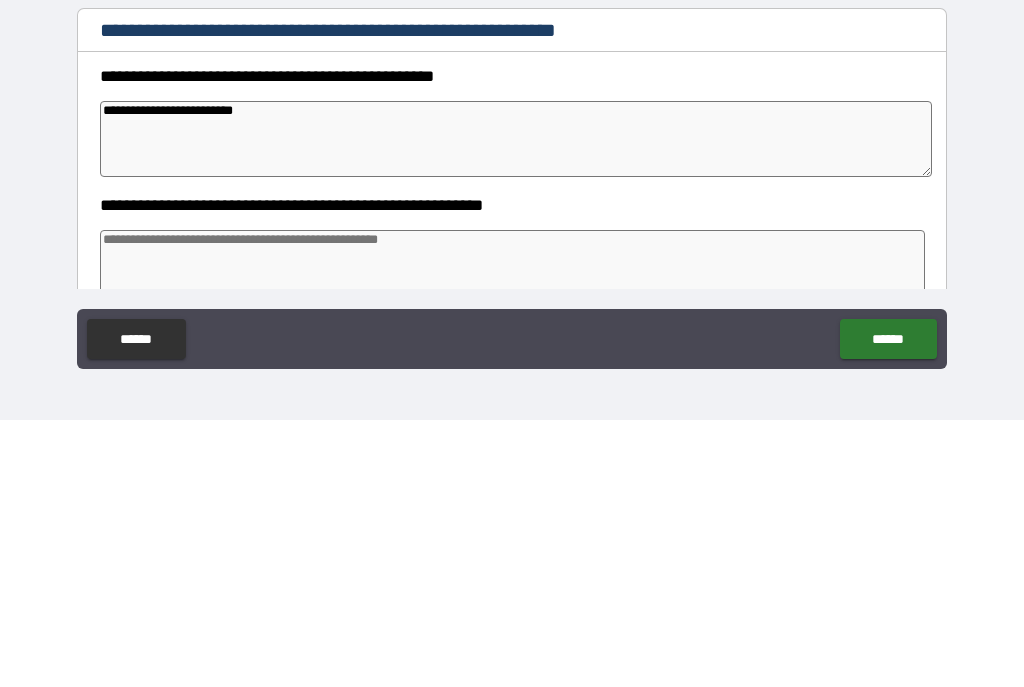 type on "*" 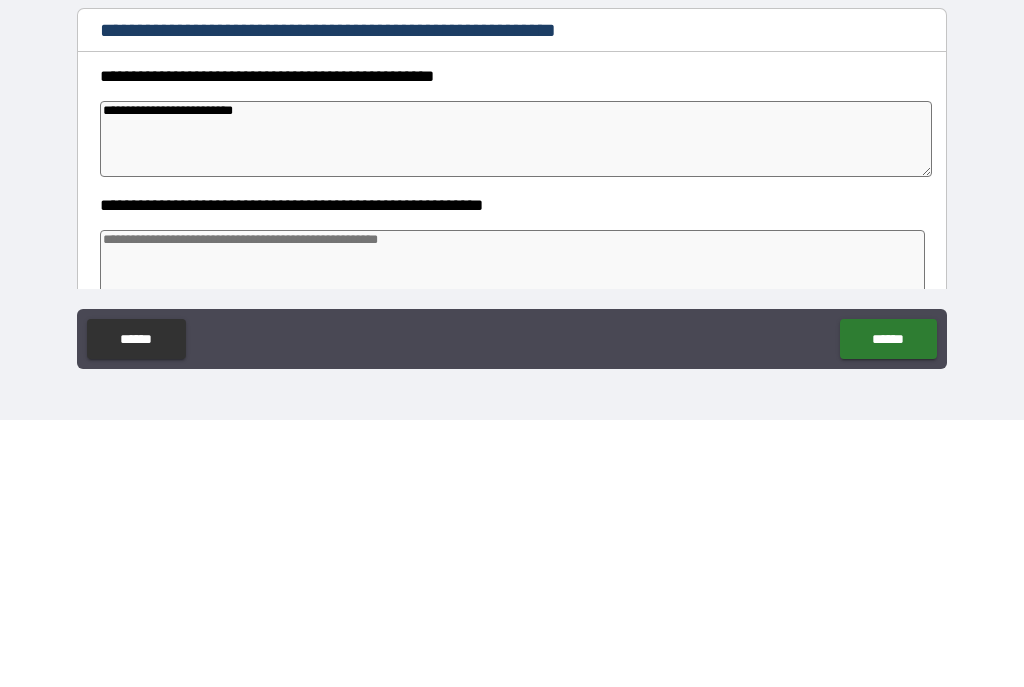 type on "*" 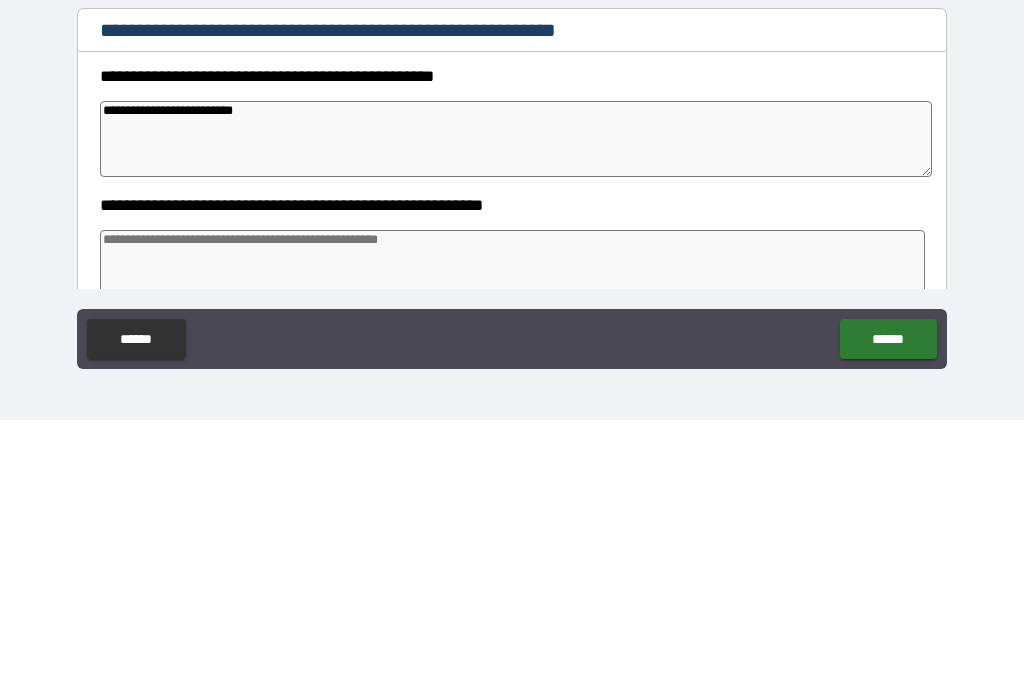 type on "*" 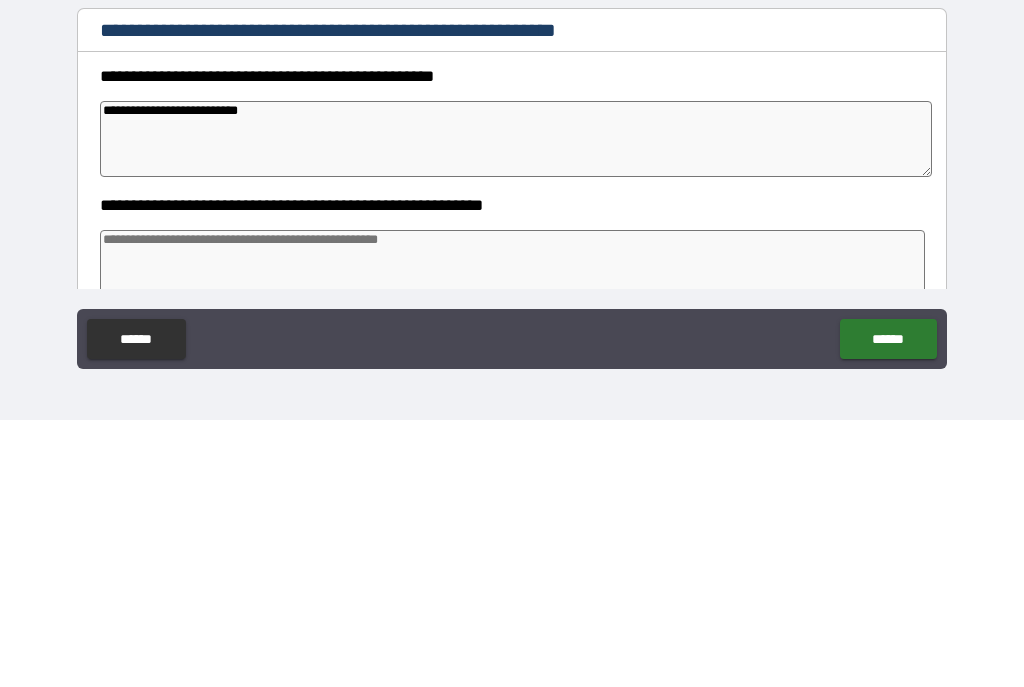 type on "*" 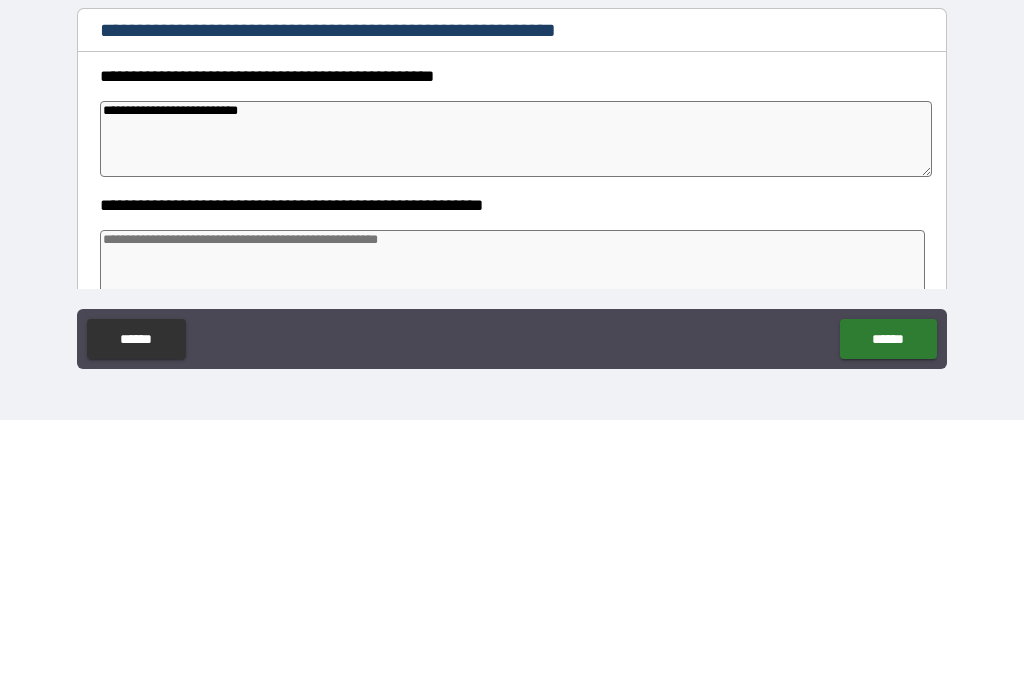 type on "*" 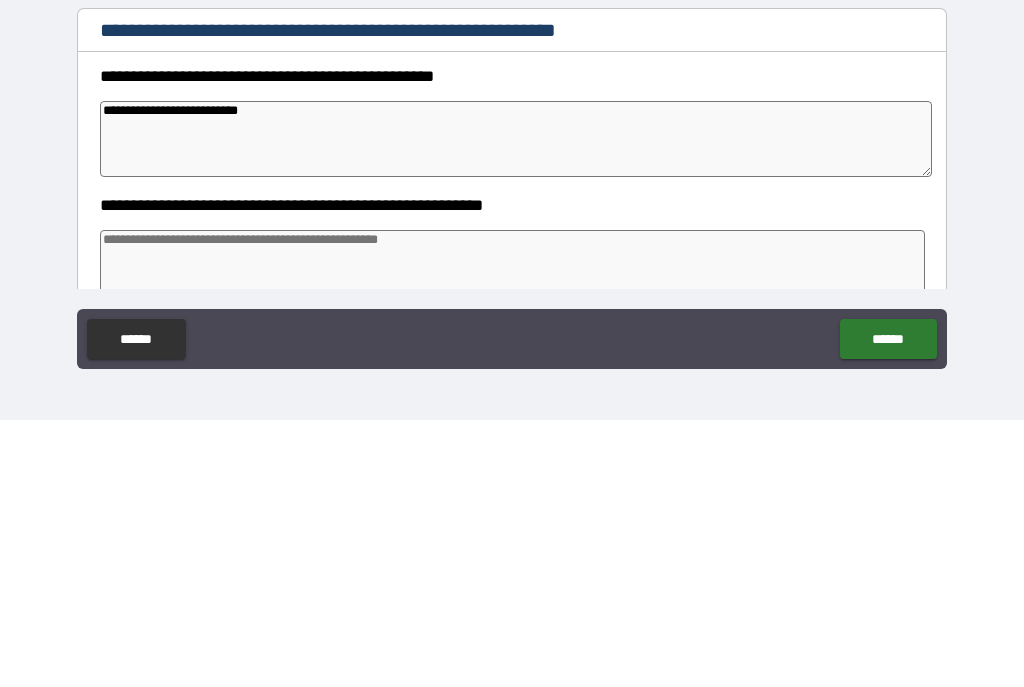 type on "*" 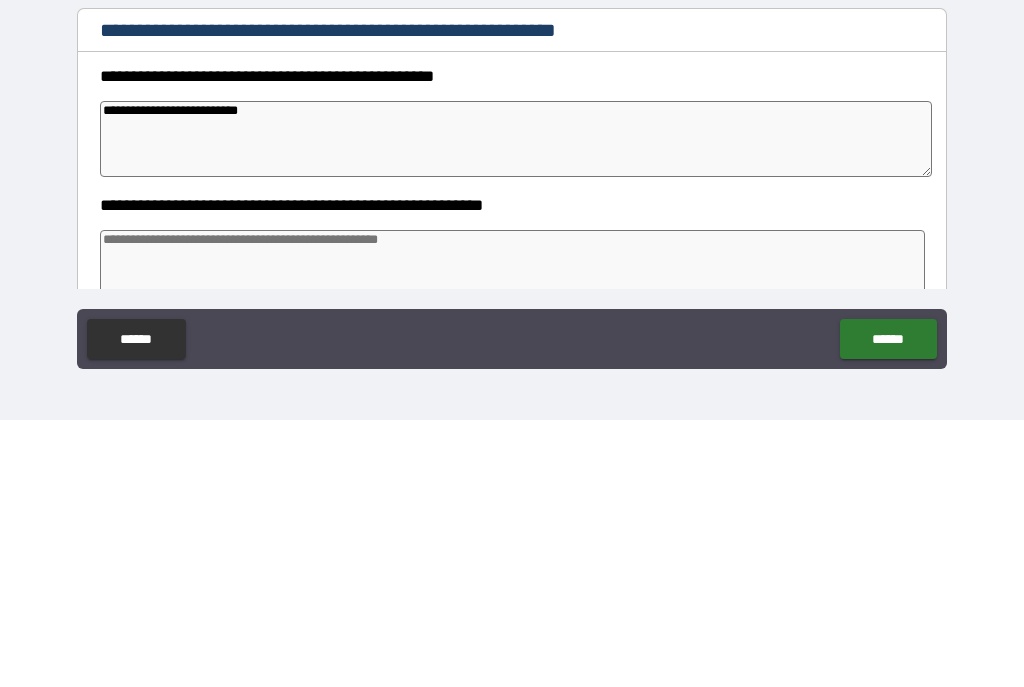 type on "**********" 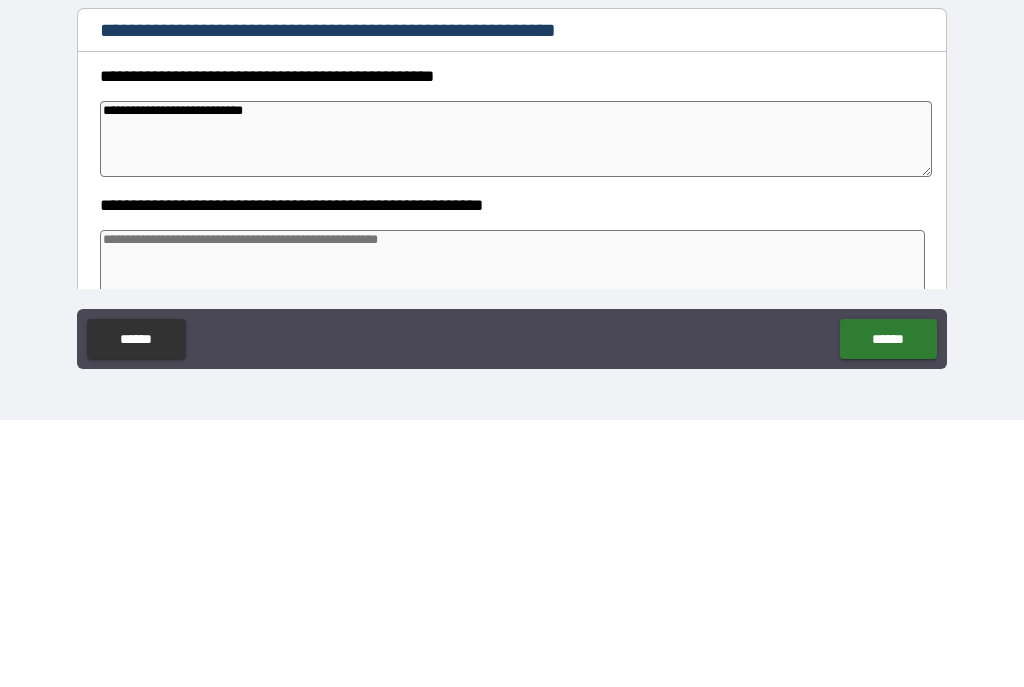 type on "*" 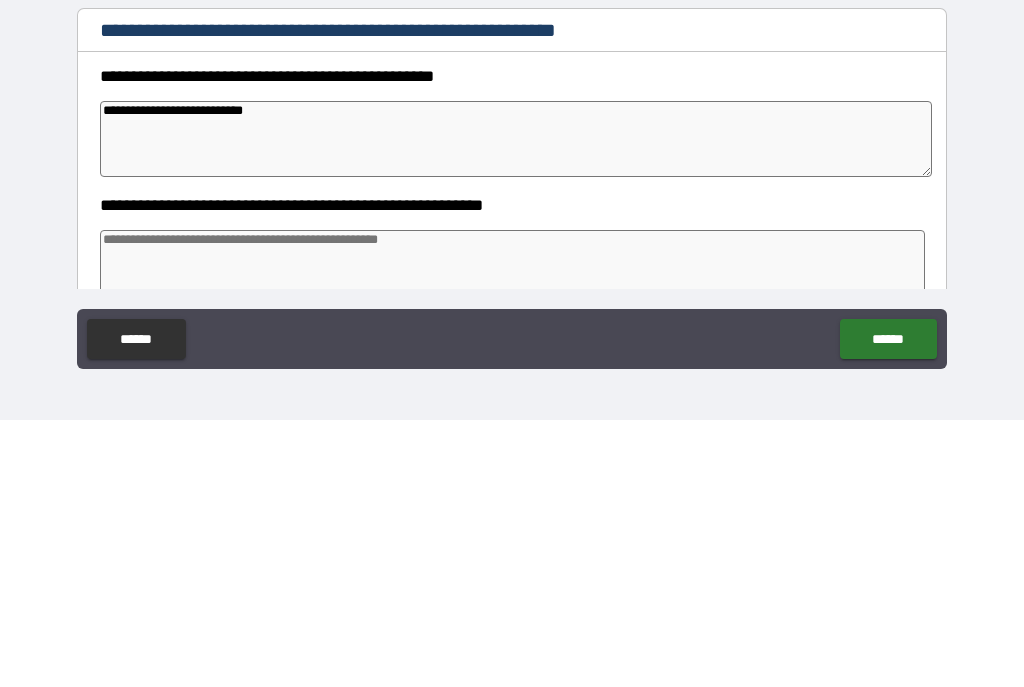type on "*" 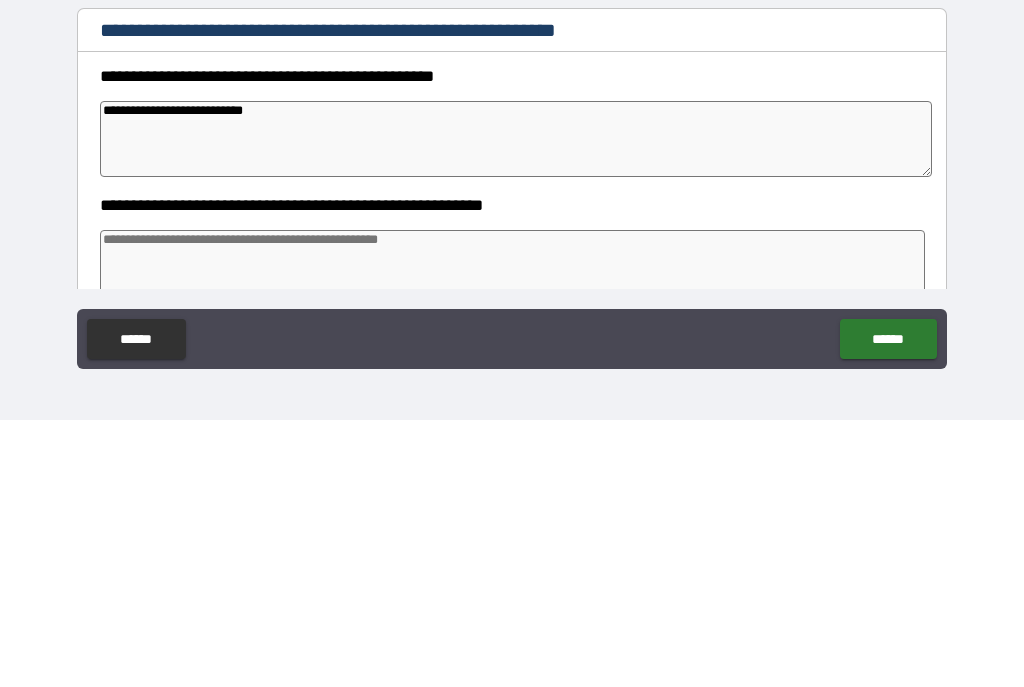 type on "*" 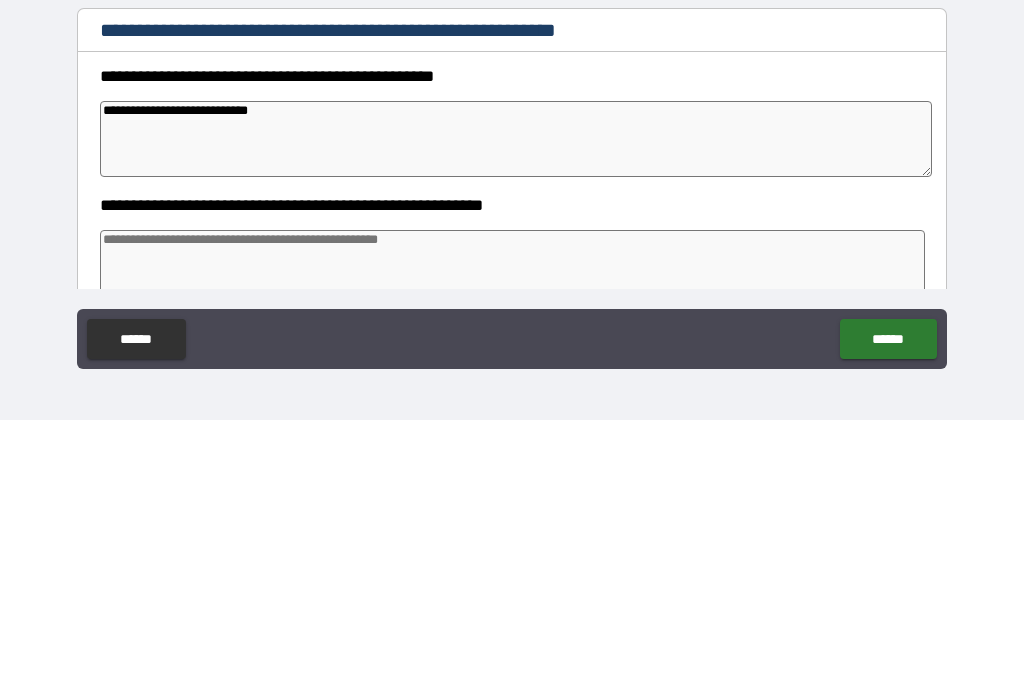 type on "*" 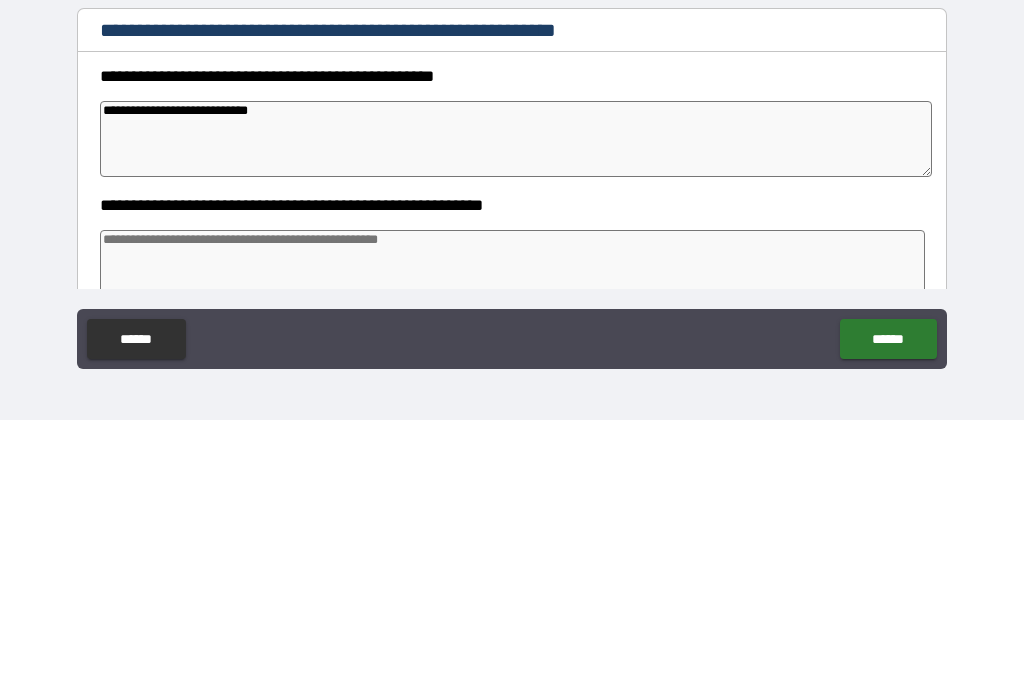 type on "*" 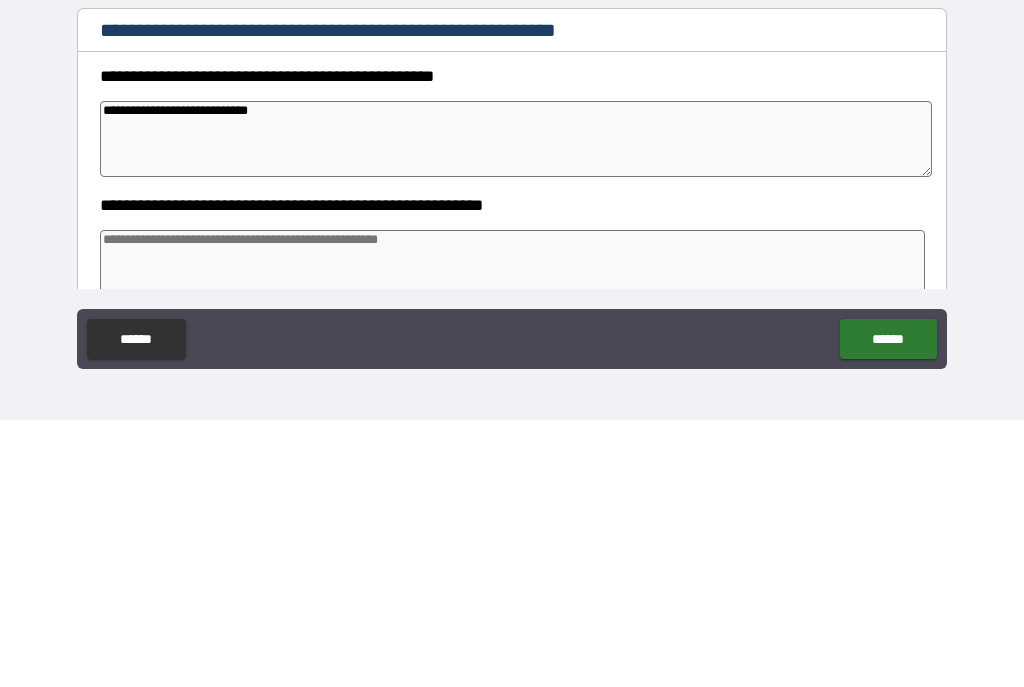 type on "*" 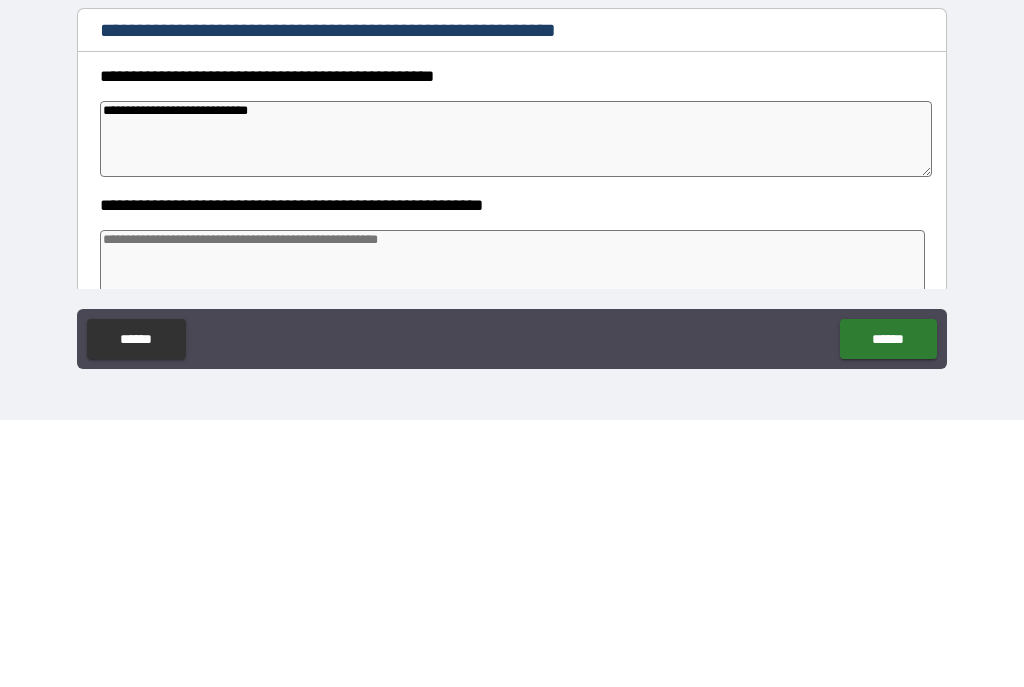 type on "**********" 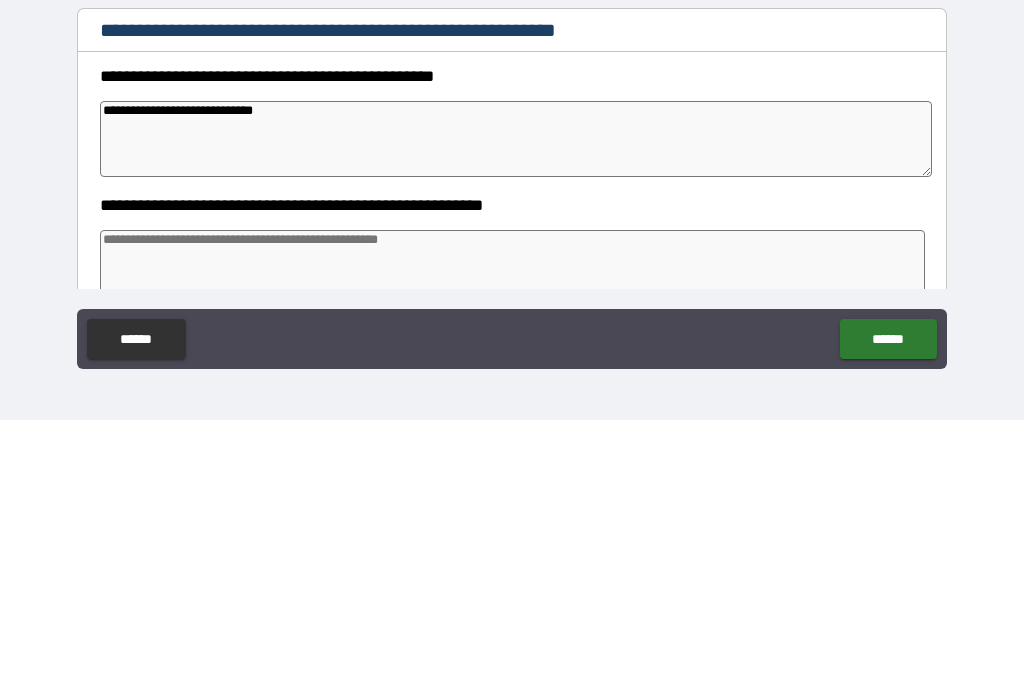 type on "*" 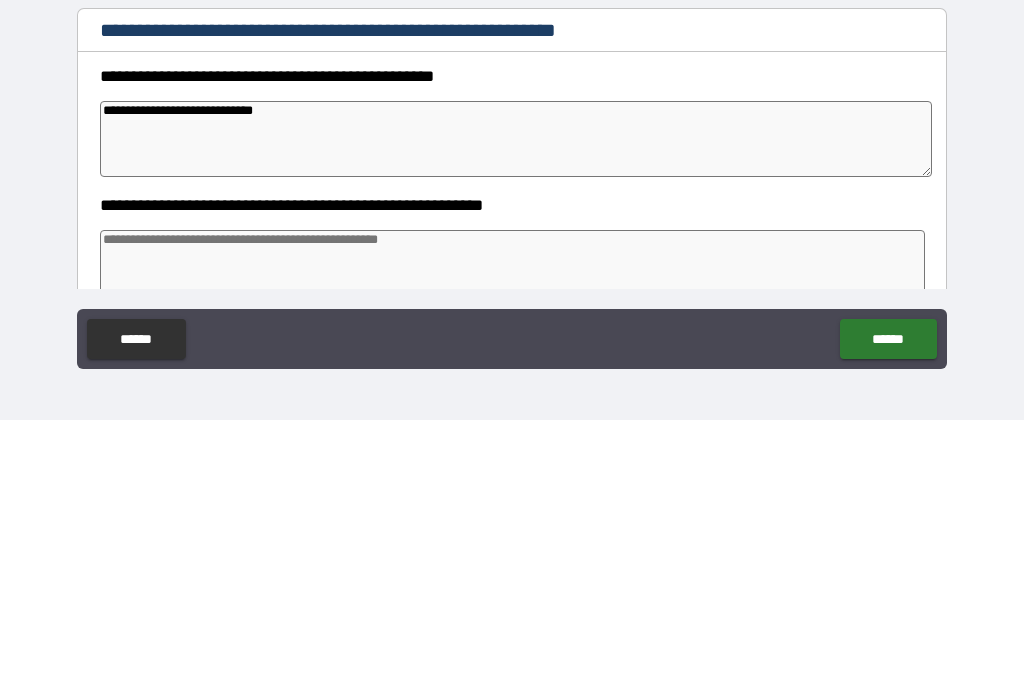 type 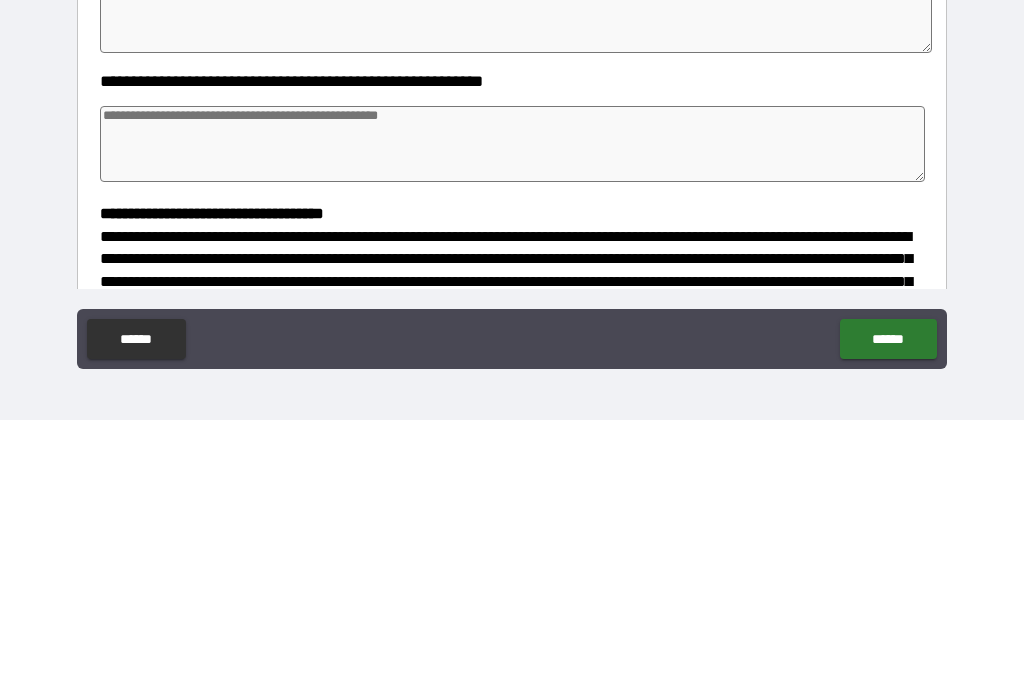 scroll, scrollTop: 125, scrollLeft: 0, axis: vertical 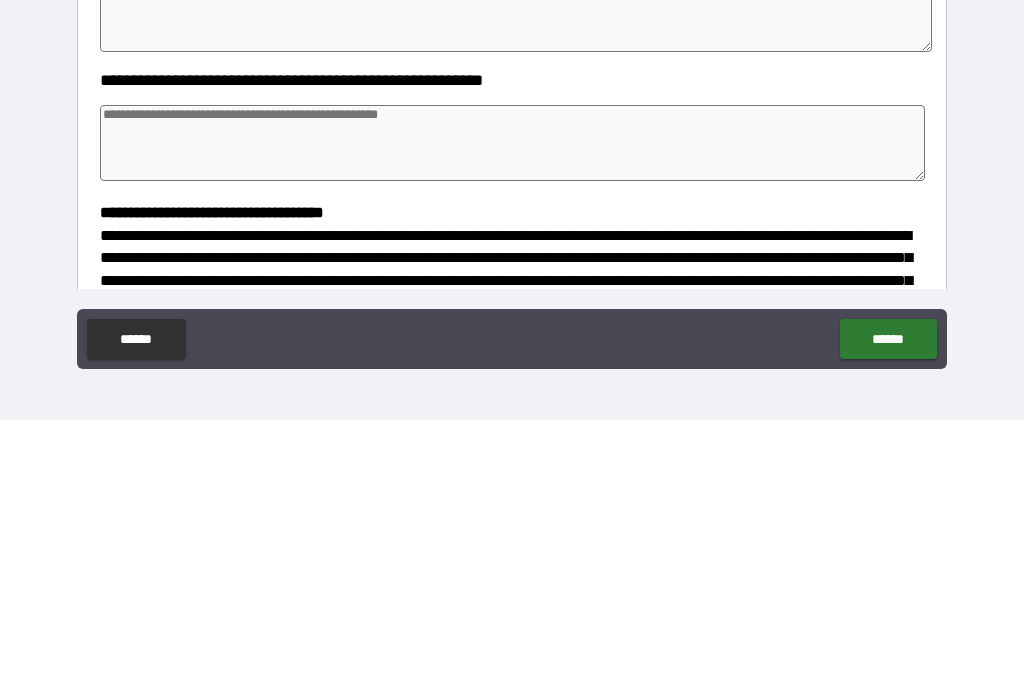 click at bounding box center [513, 410] 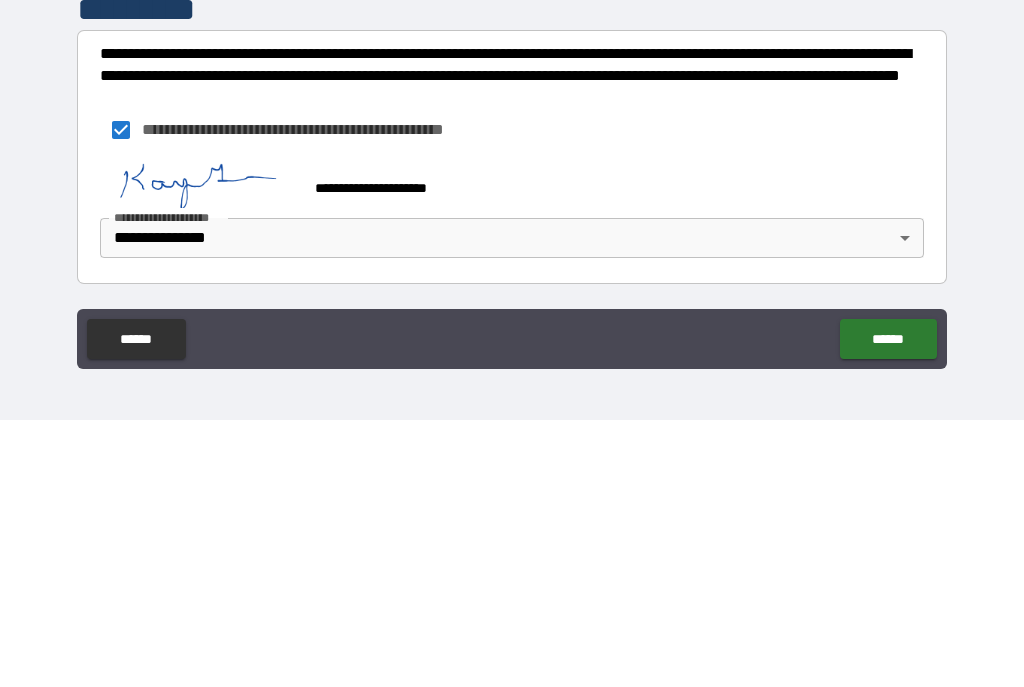 scroll, scrollTop: 567, scrollLeft: 0, axis: vertical 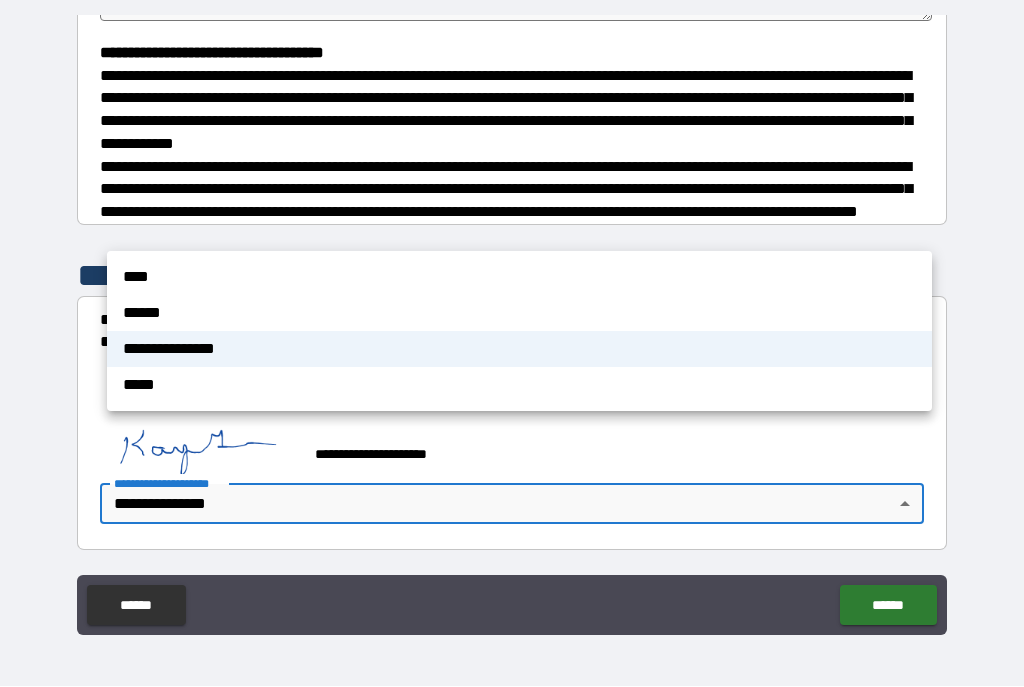 click at bounding box center [512, 343] 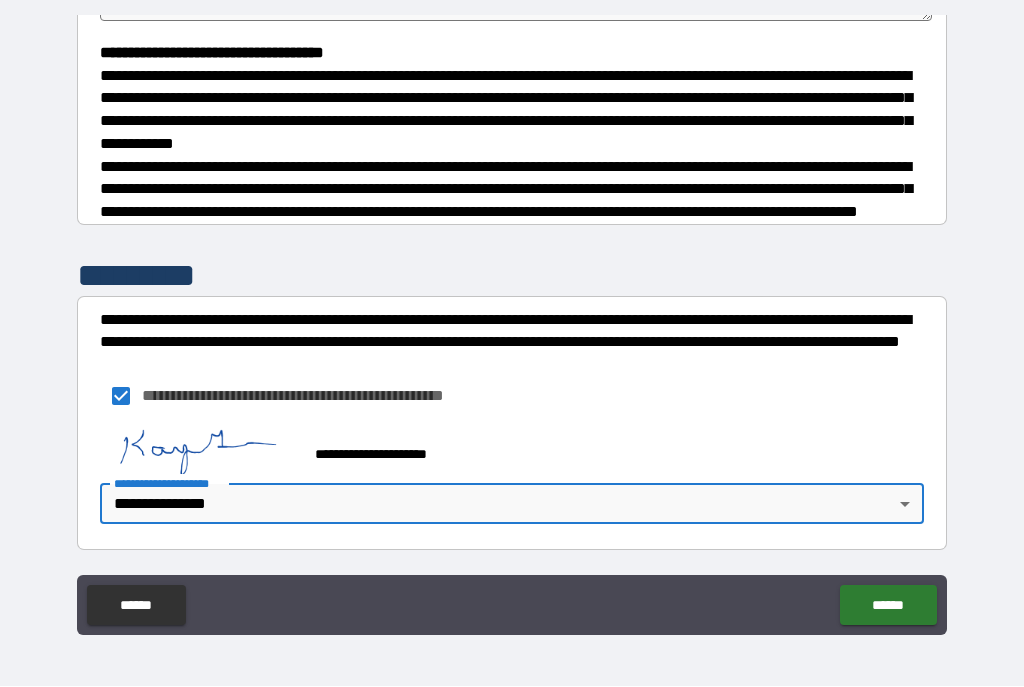 click on "******" at bounding box center [888, 606] 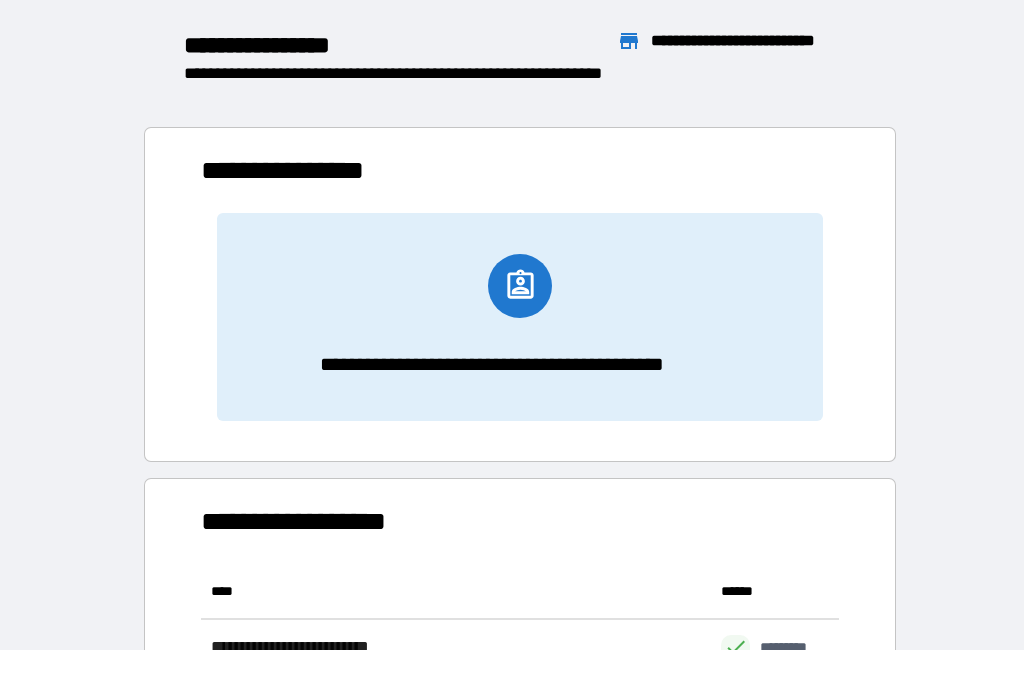 scroll, scrollTop: 1, scrollLeft: 1, axis: both 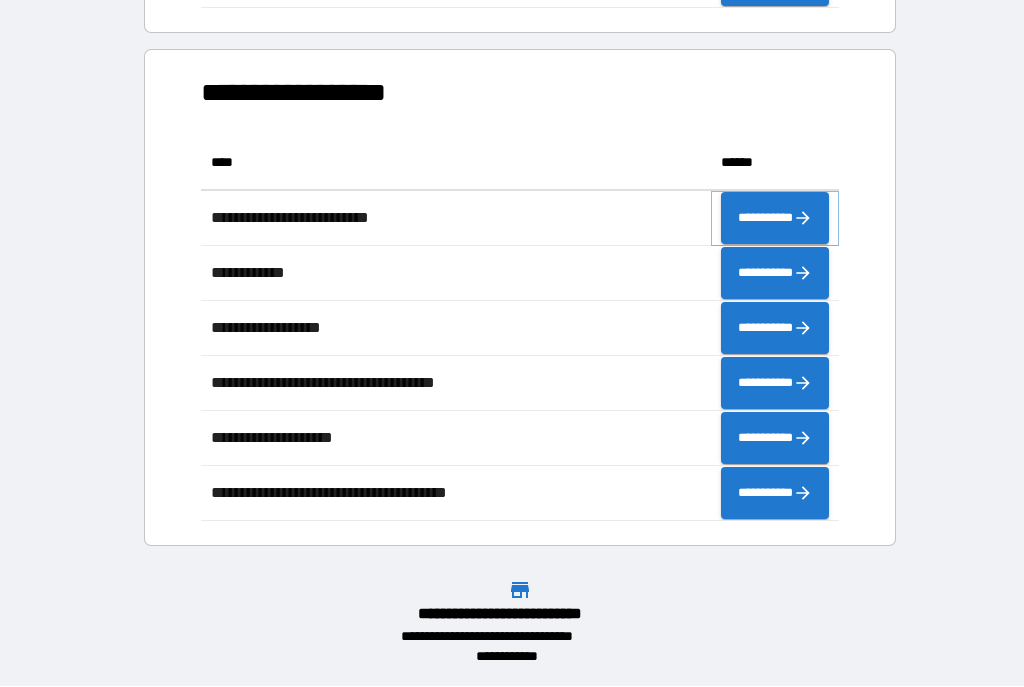 click on "**********" at bounding box center [775, 219] 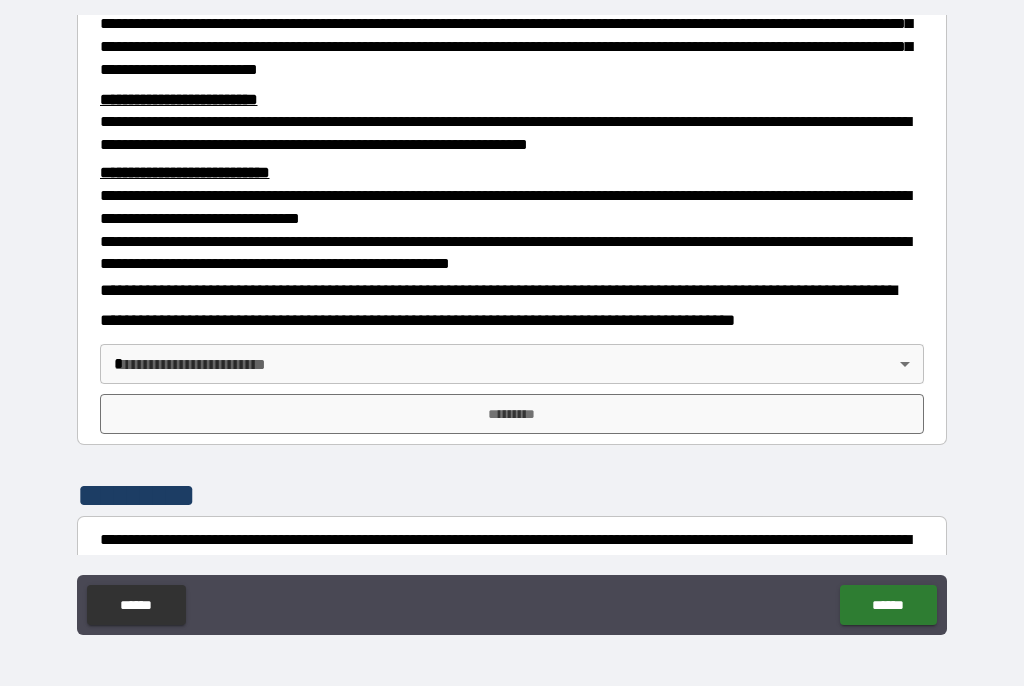scroll, scrollTop: 533, scrollLeft: 0, axis: vertical 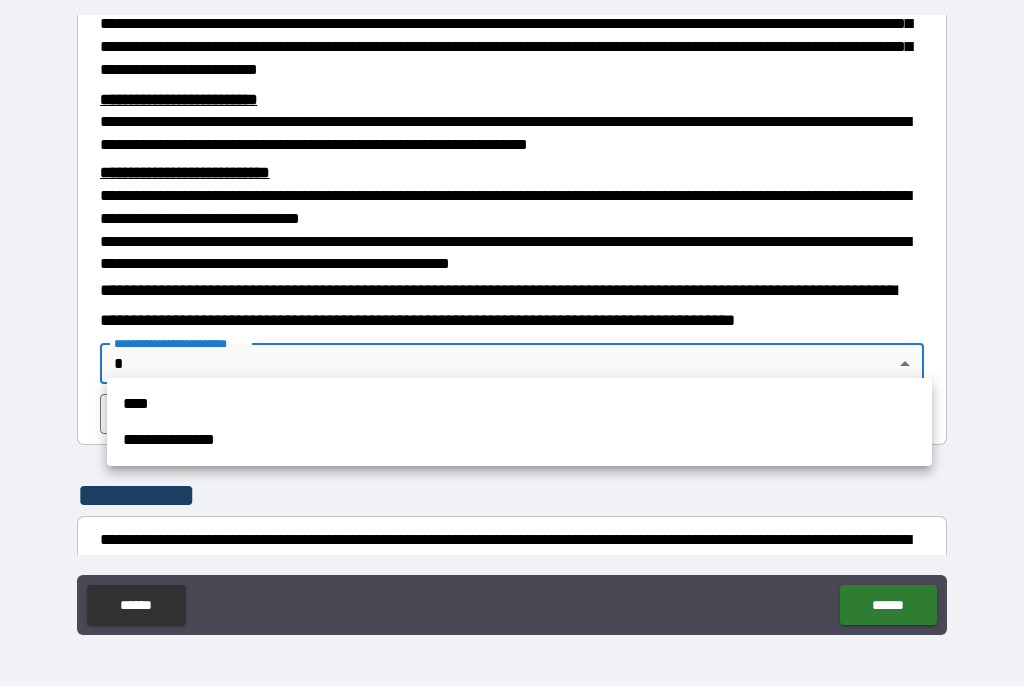 click on "**********" at bounding box center (519, 441) 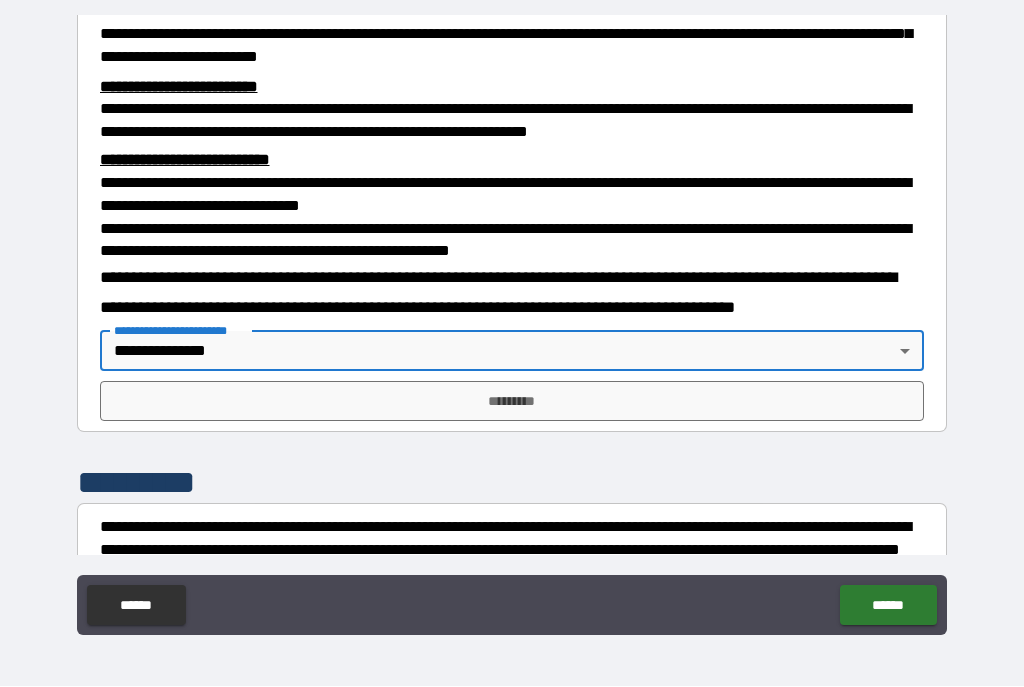 scroll, scrollTop: 629, scrollLeft: 0, axis: vertical 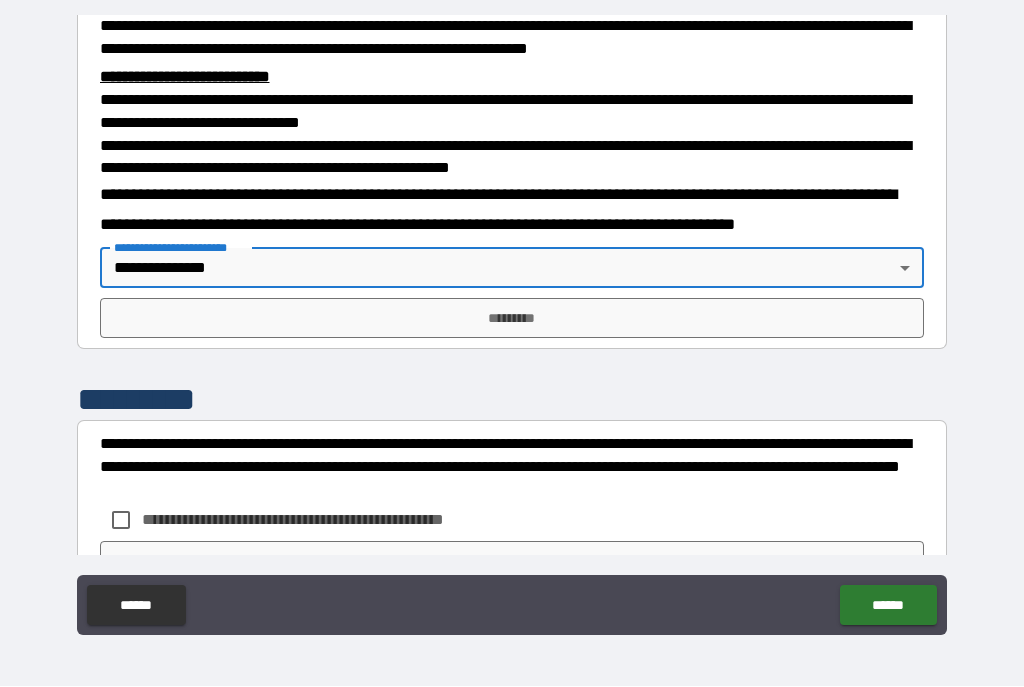 click on "*********" at bounding box center [512, 319] 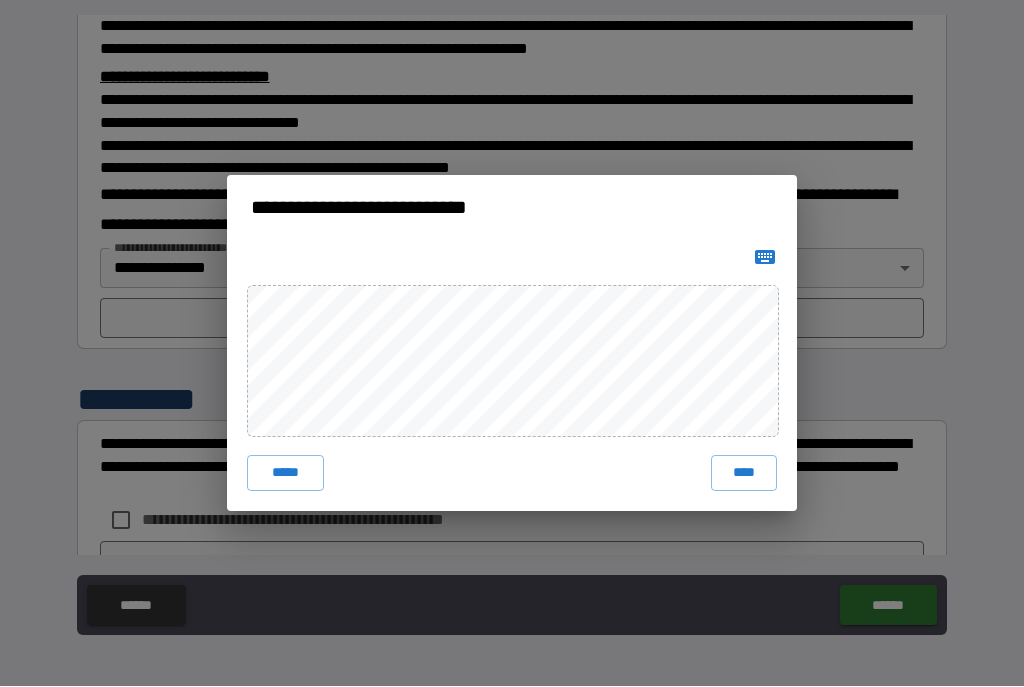 click on "****" at bounding box center [744, 474] 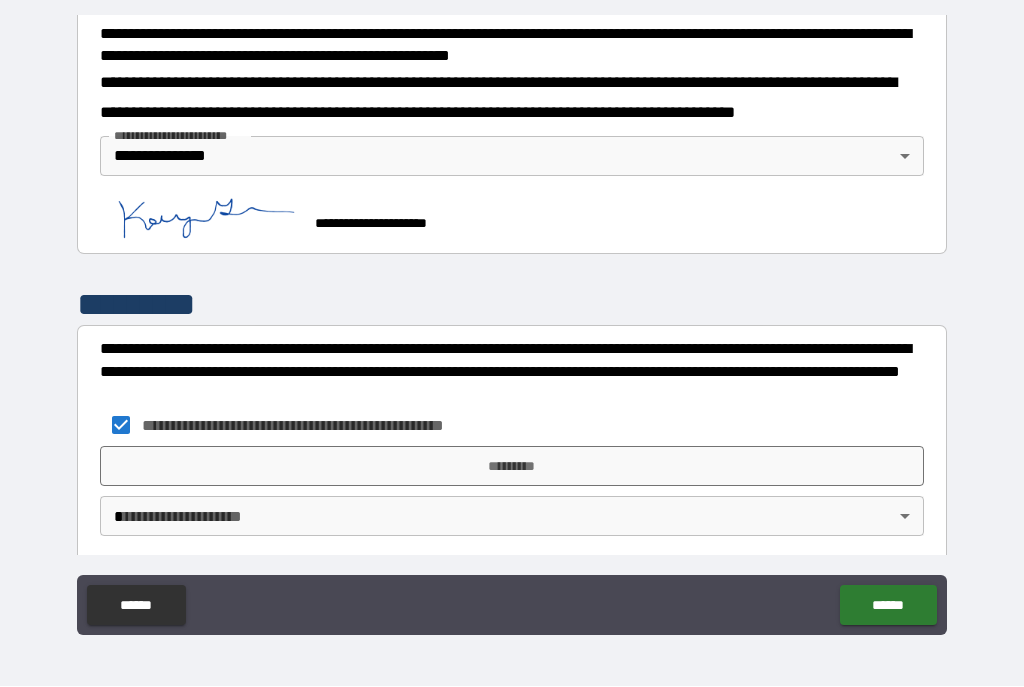 scroll, scrollTop: 740, scrollLeft: 0, axis: vertical 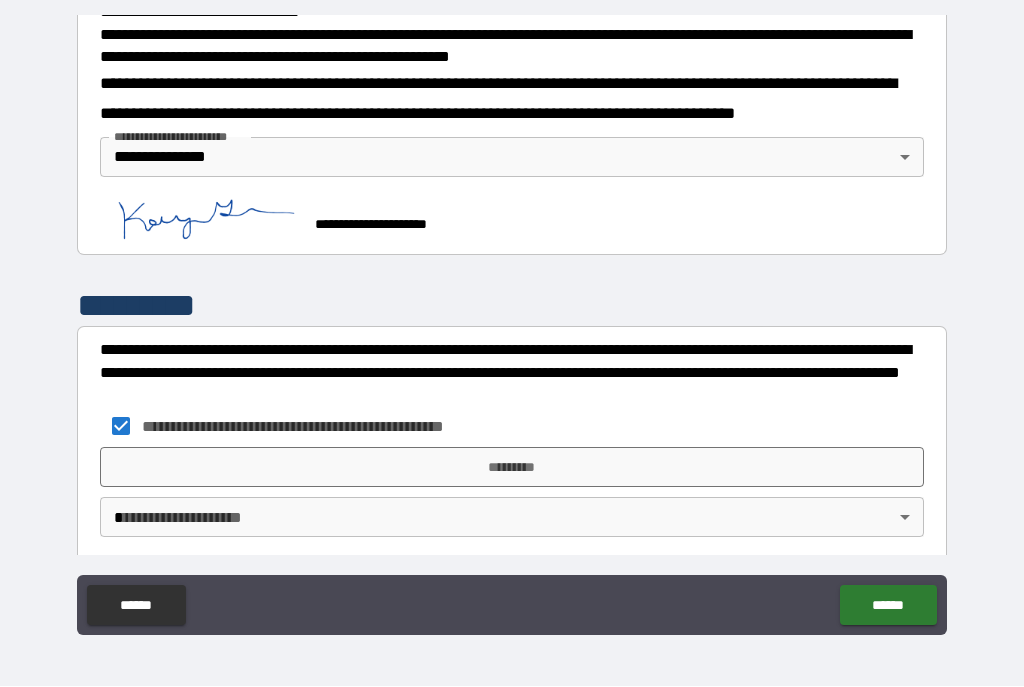 click on "*********" at bounding box center (512, 468) 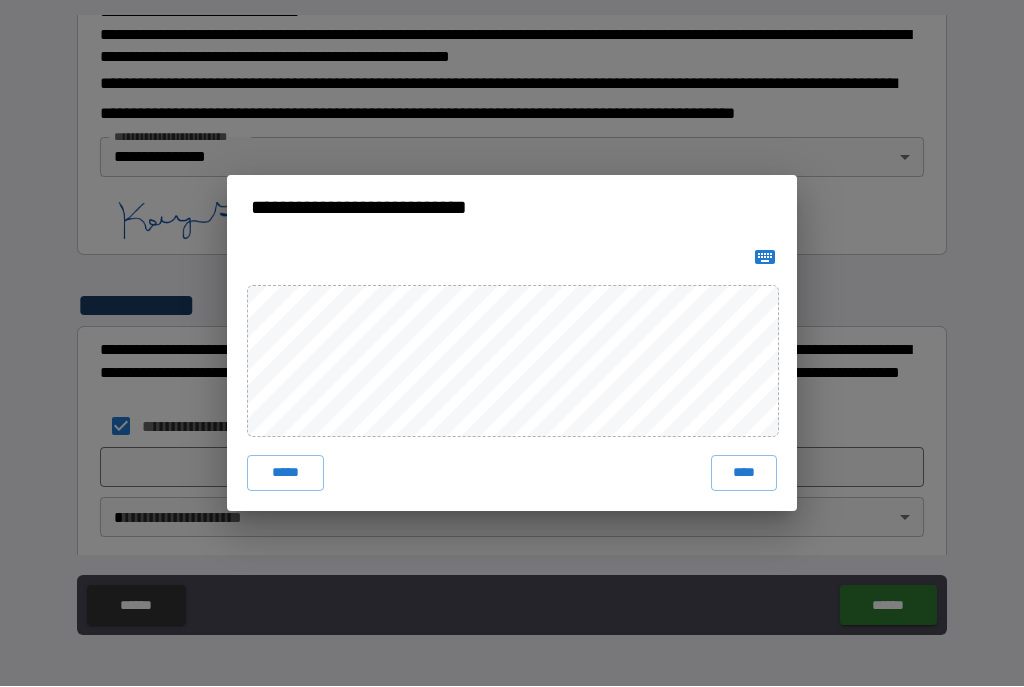 click on "****" at bounding box center (744, 474) 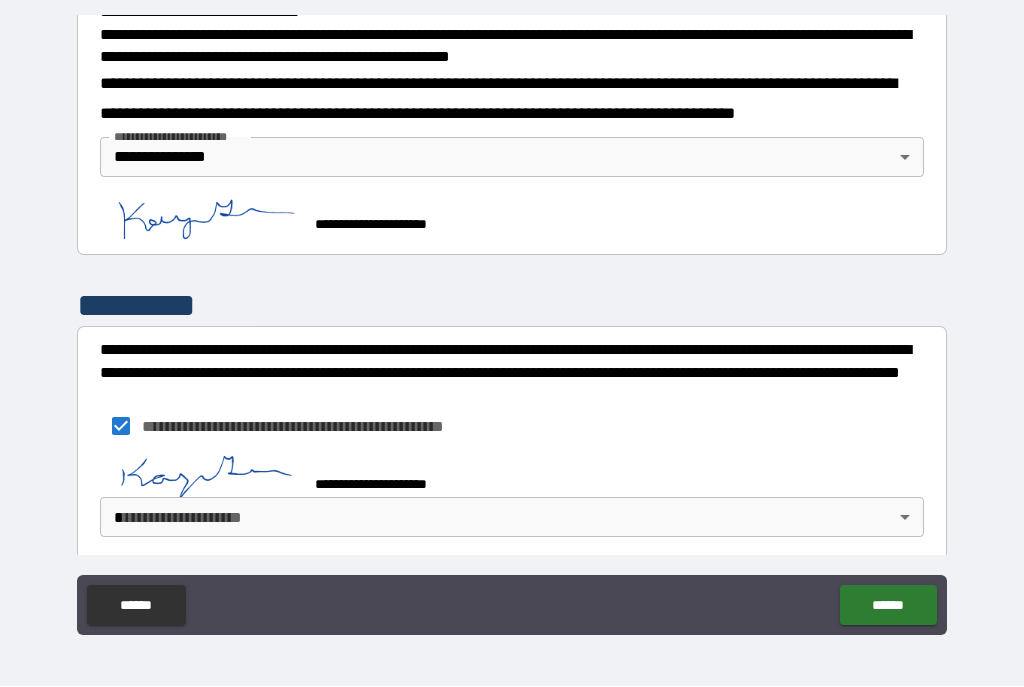 scroll, scrollTop: 730, scrollLeft: 0, axis: vertical 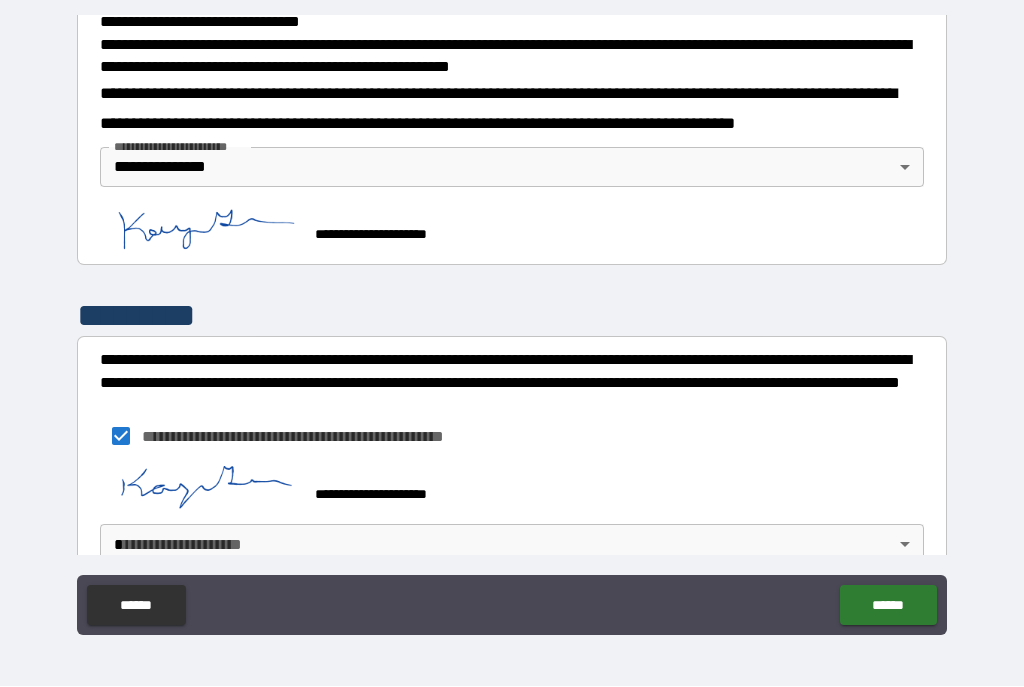 click on "******" at bounding box center (888, 606) 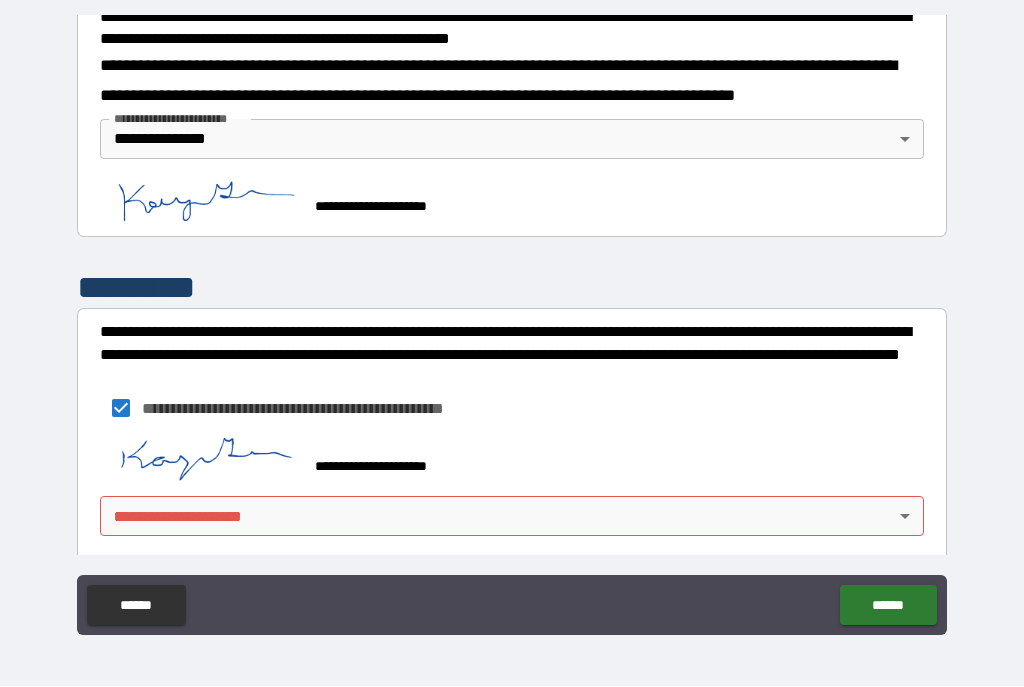 scroll, scrollTop: 757, scrollLeft: 0, axis: vertical 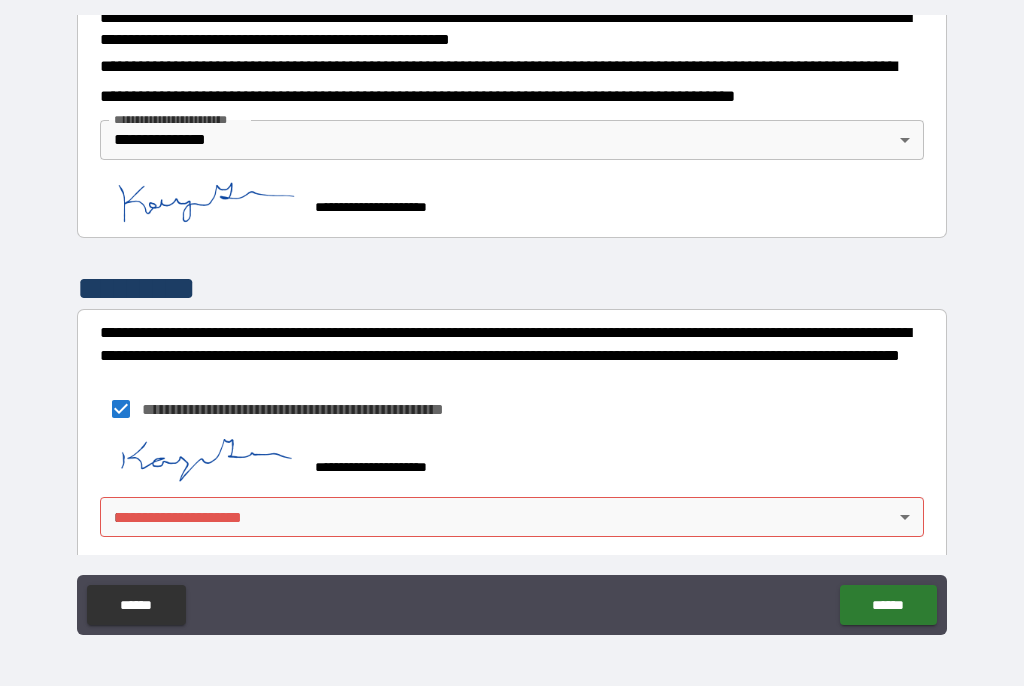 click on "**********" at bounding box center [512, 325] 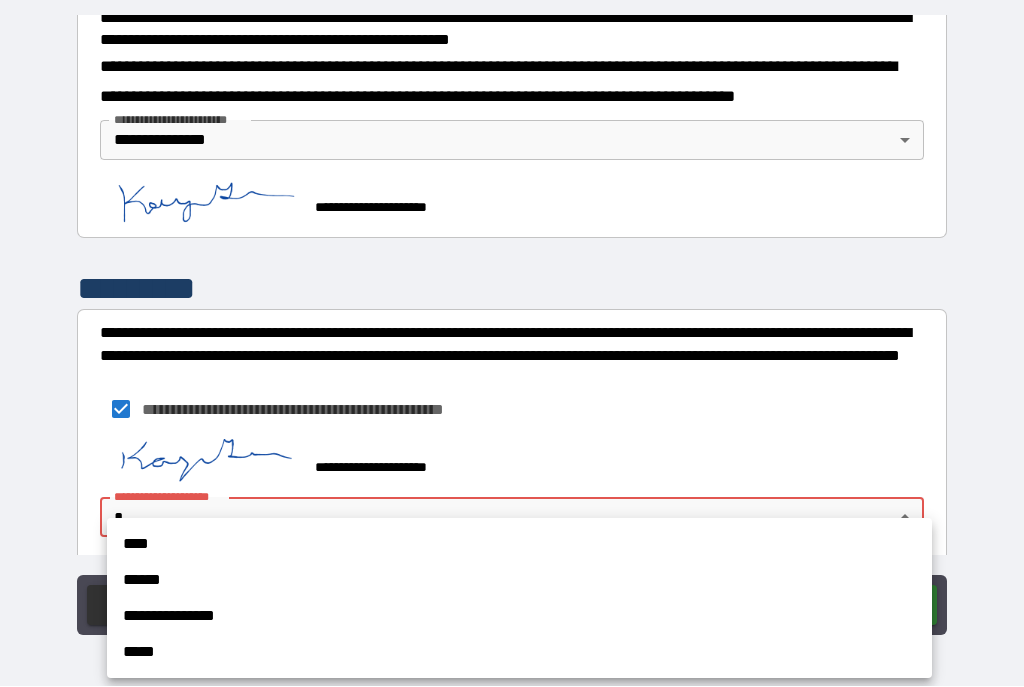 click on "**********" at bounding box center (519, 617) 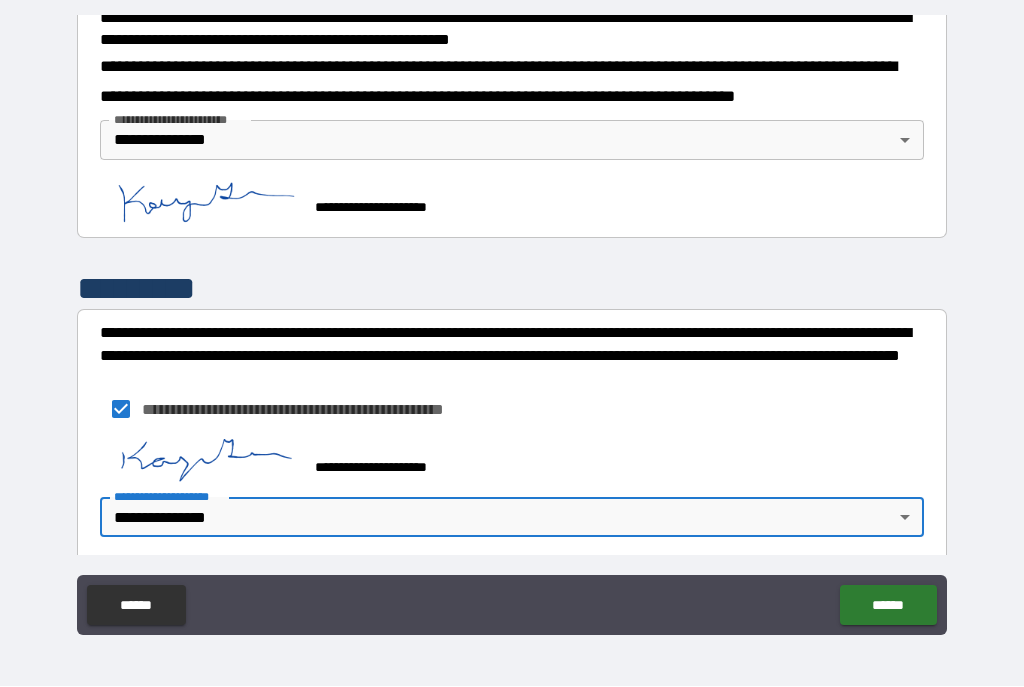 click on "******" at bounding box center (888, 606) 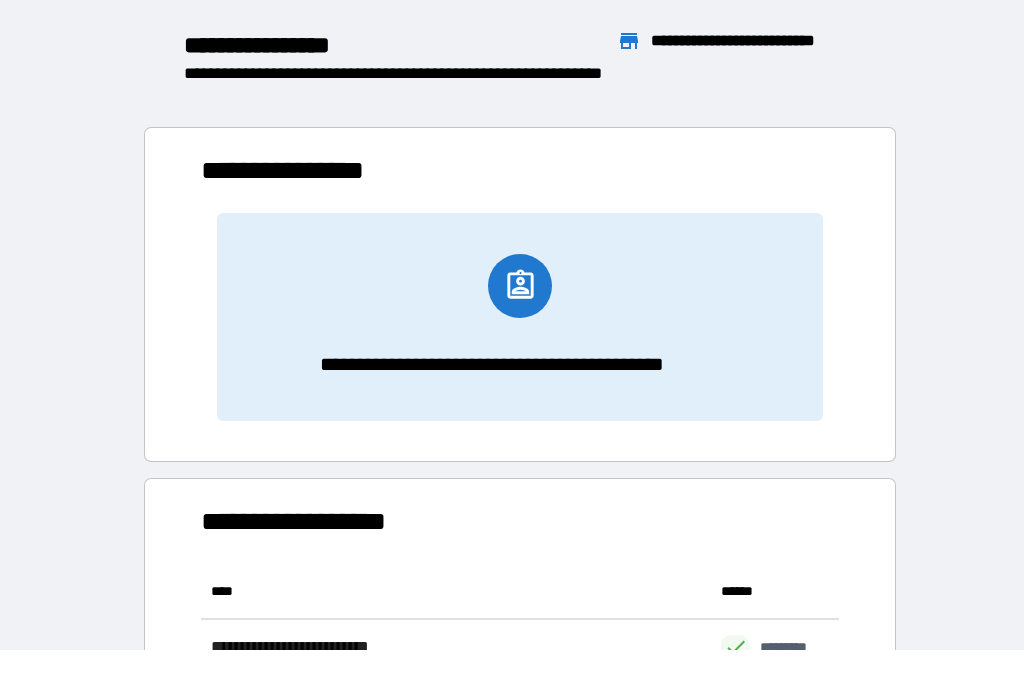 scroll, scrollTop: 386, scrollLeft: 638, axis: both 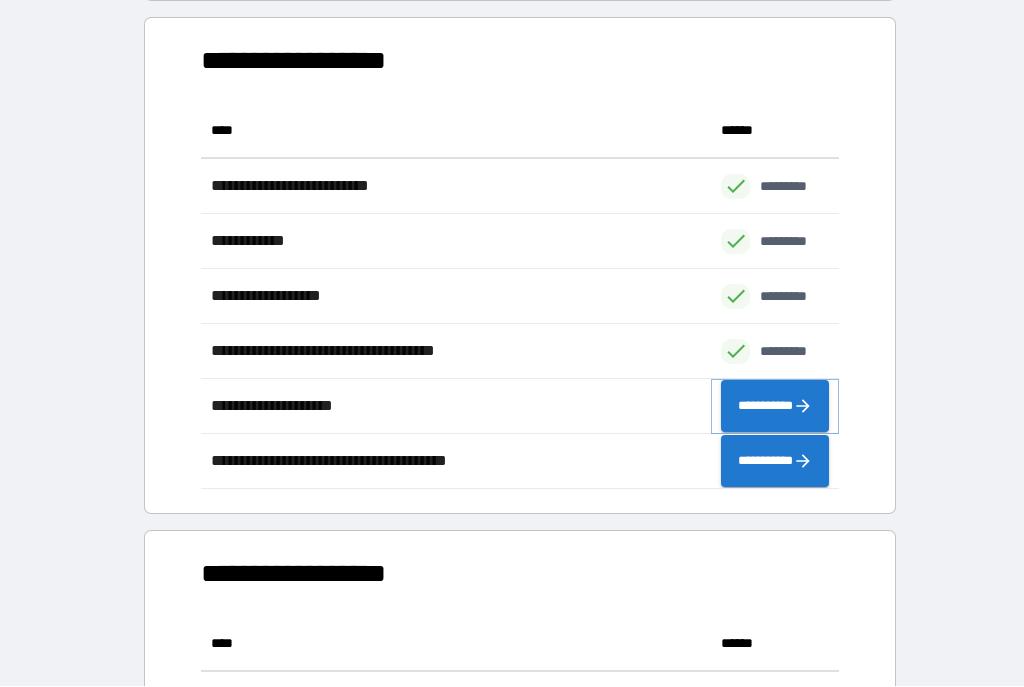 click on "**********" at bounding box center [775, 407] 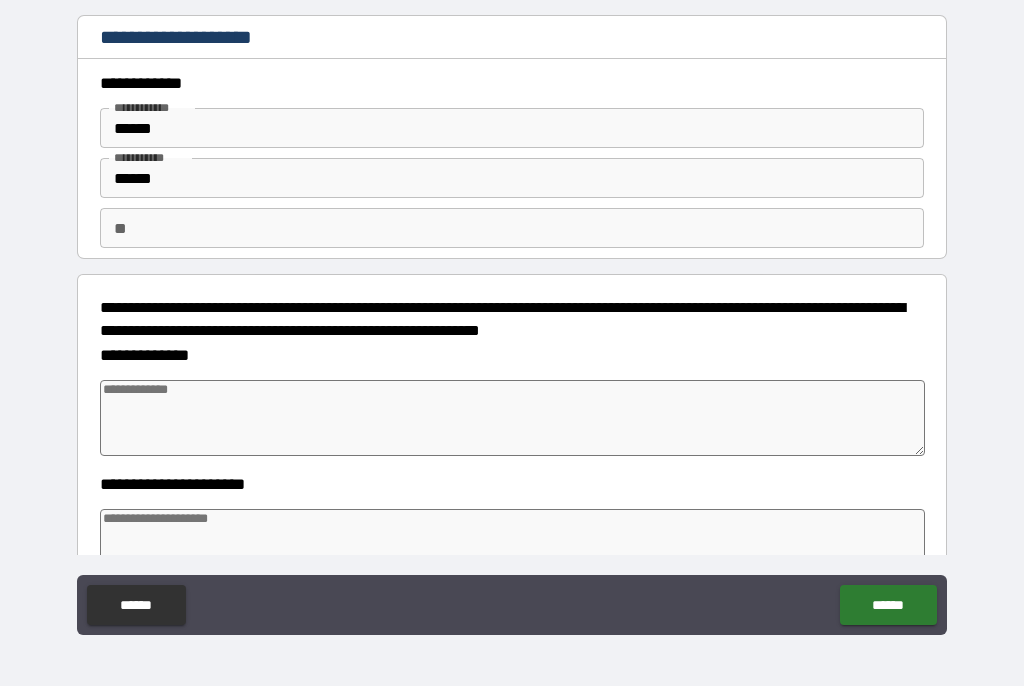 click at bounding box center [513, 419] 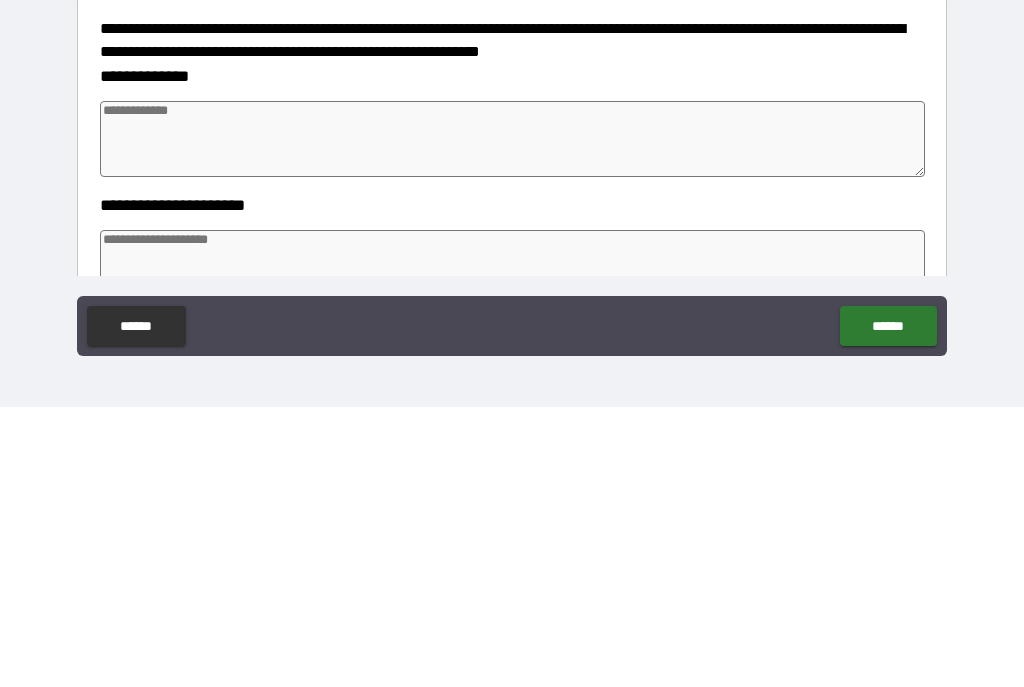 click on "**********" at bounding box center (512, 328) 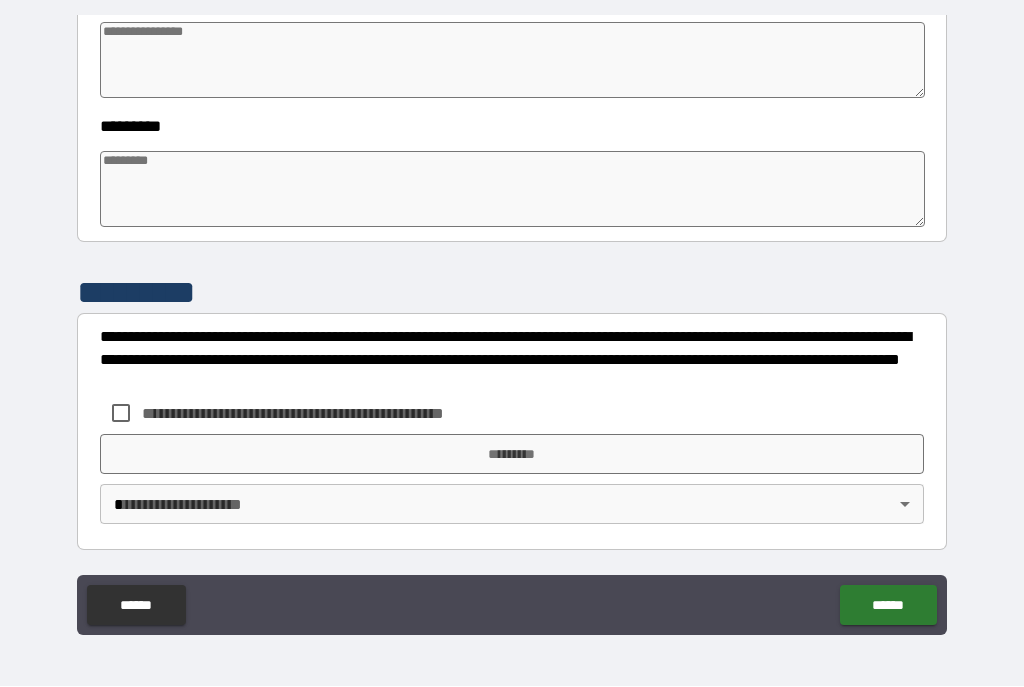 scroll, scrollTop: 616, scrollLeft: 0, axis: vertical 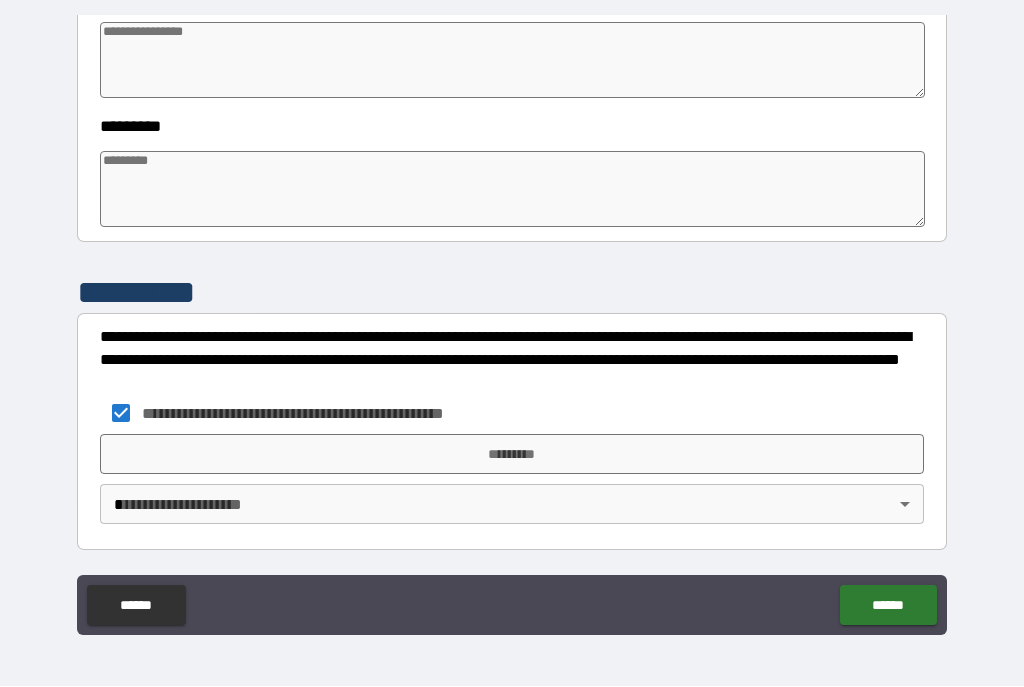 click on "*********" at bounding box center [512, 455] 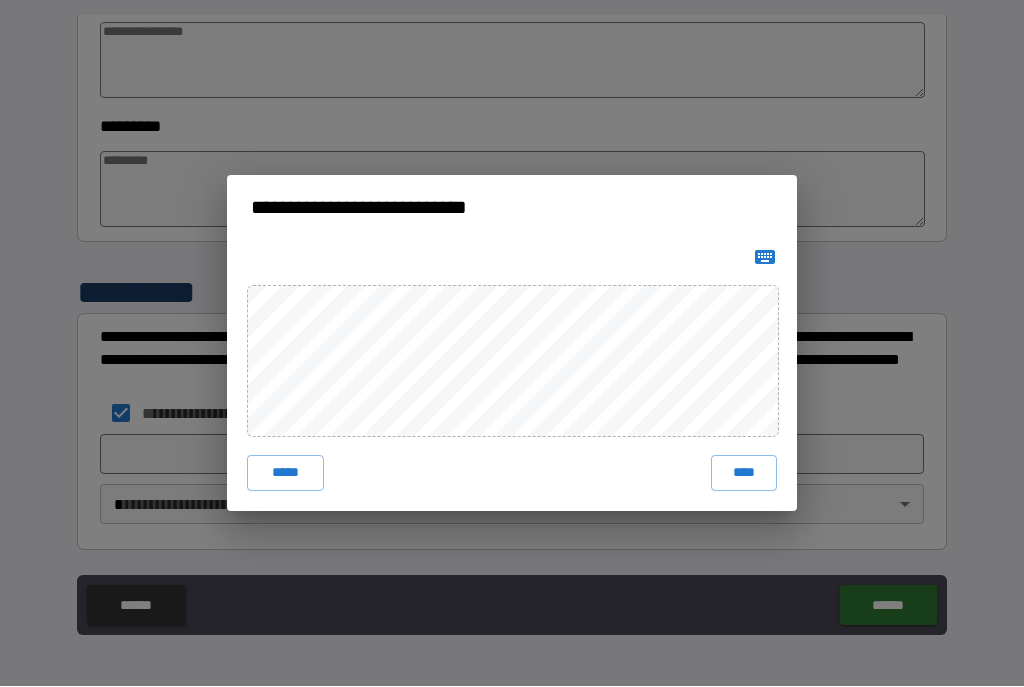 click on "****" at bounding box center (744, 474) 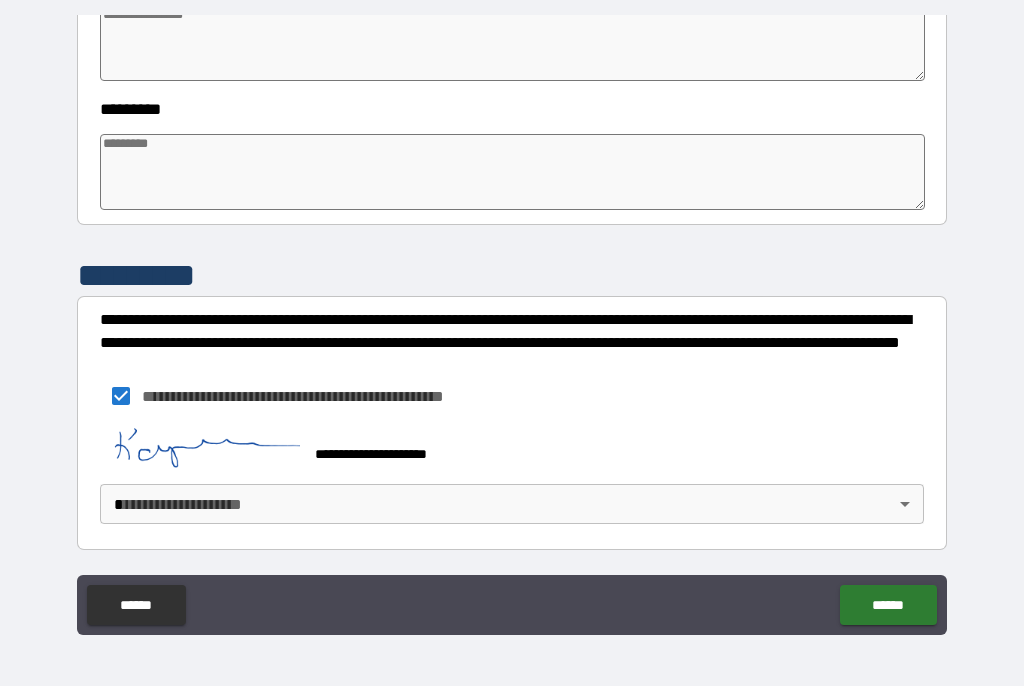 scroll, scrollTop: 633, scrollLeft: 0, axis: vertical 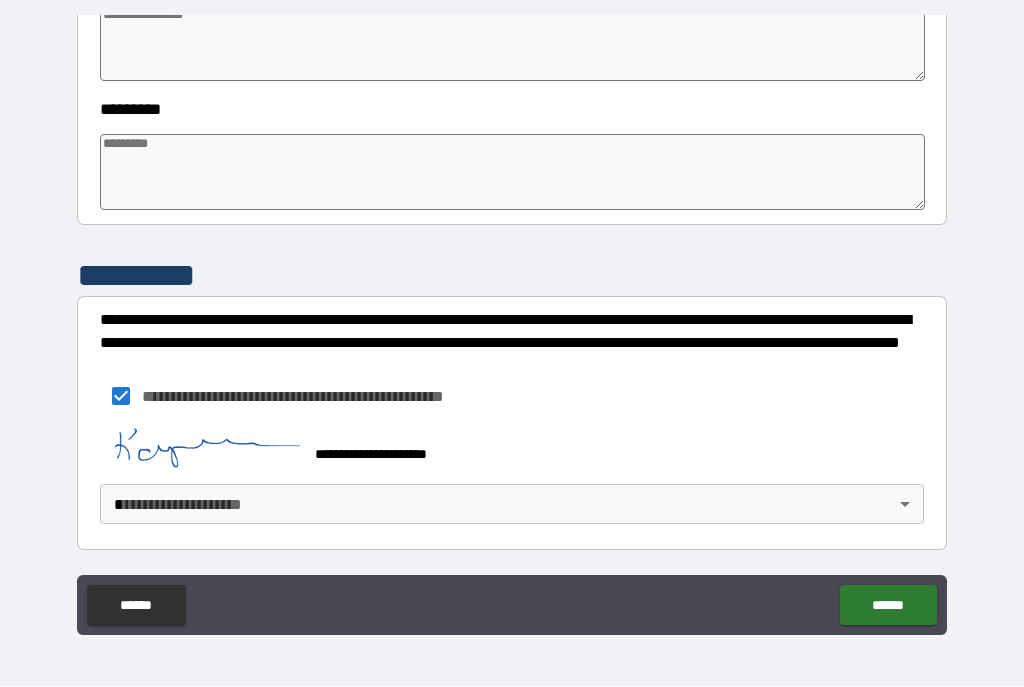 click on "**********" at bounding box center [512, 325] 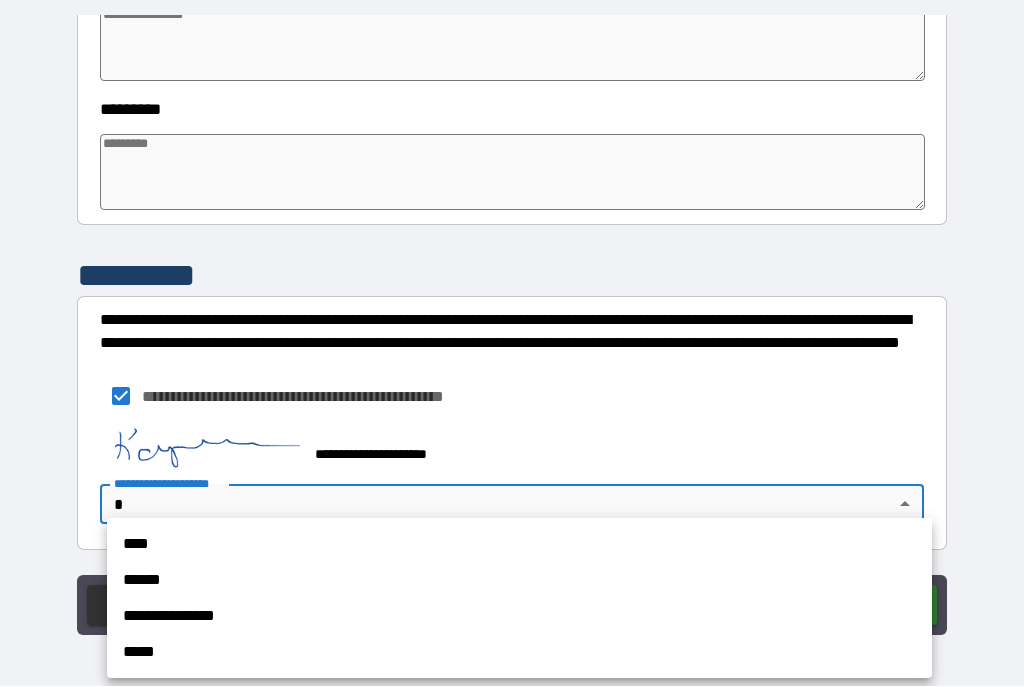 click on "**********" at bounding box center (519, 617) 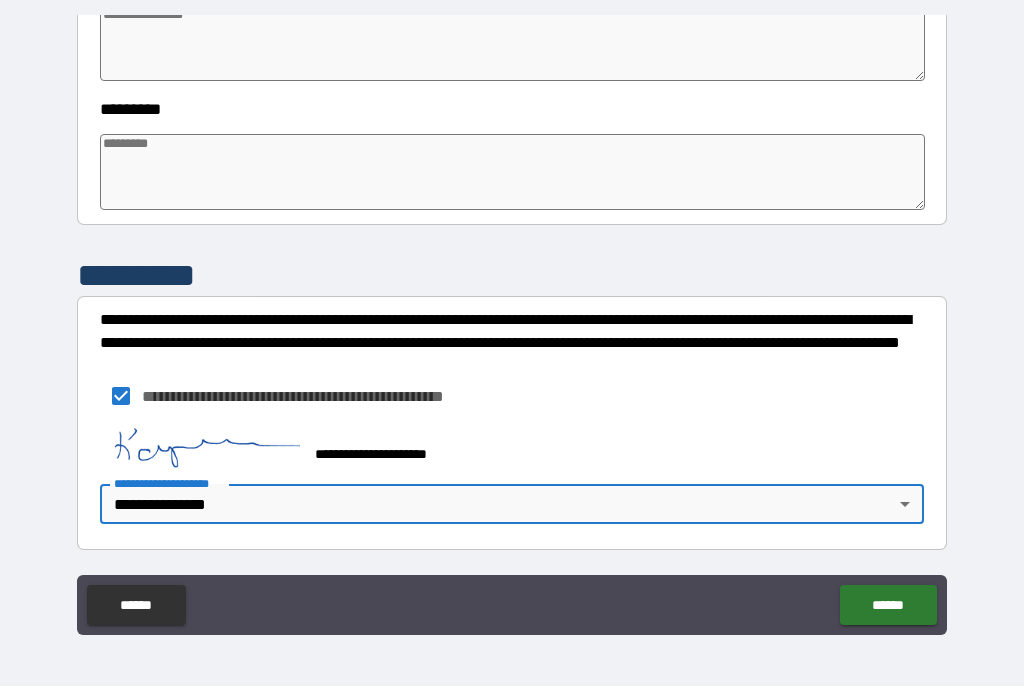 scroll, scrollTop: 633, scrollLeft: 0, axis: vertical 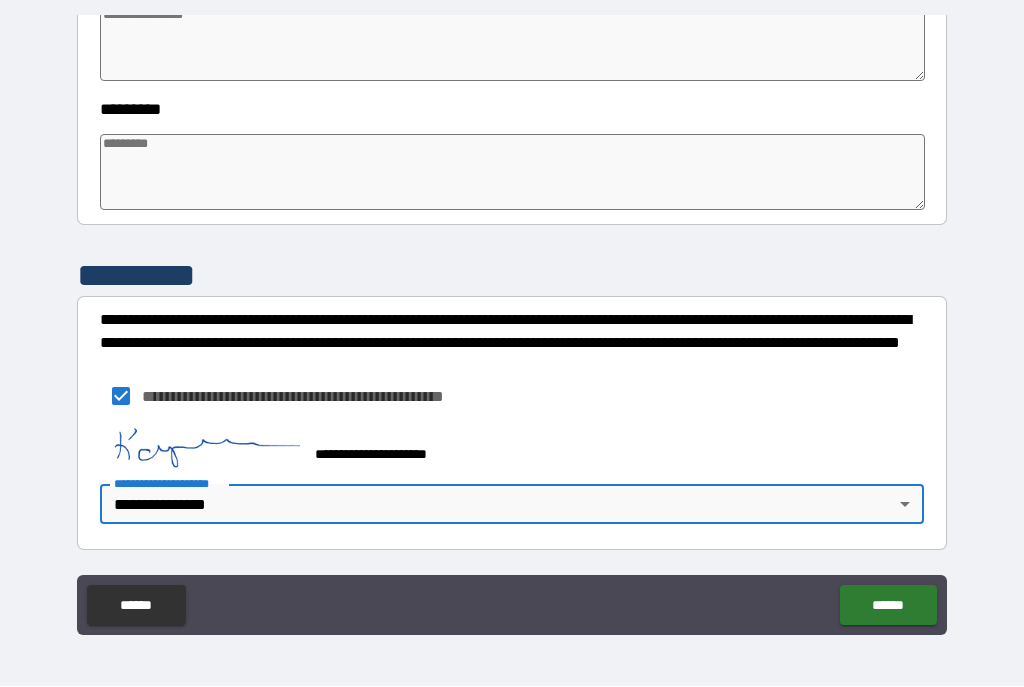click on "******" at bounding box center (888, 606) 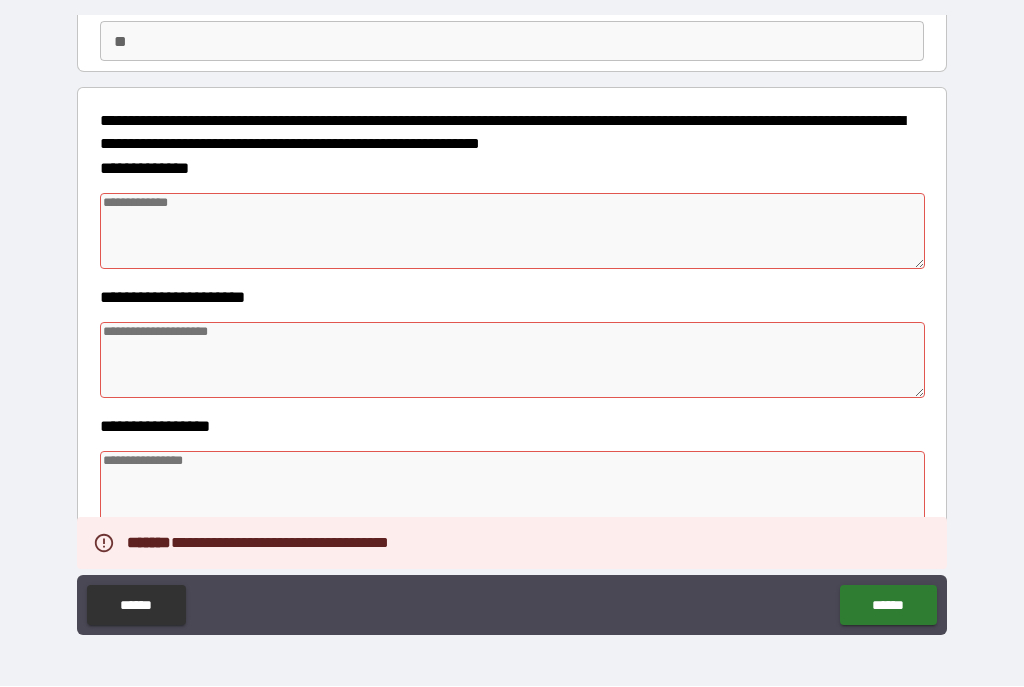 scroll, scrollTop: 186, scrollLeft: 0, axis: vertical 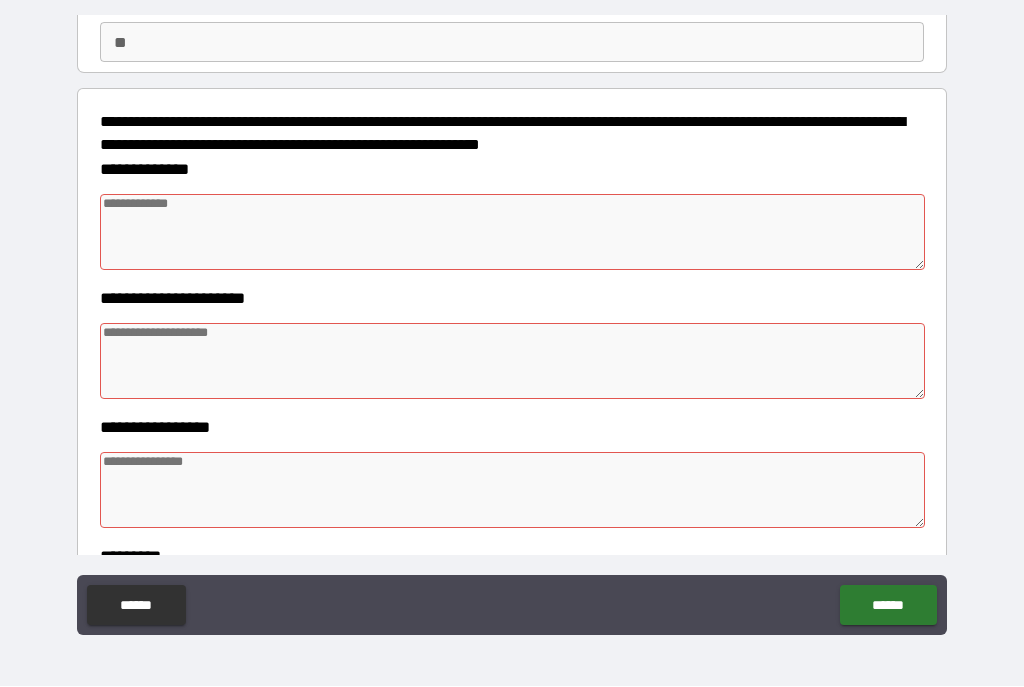 click at bounding box center [513, 233] 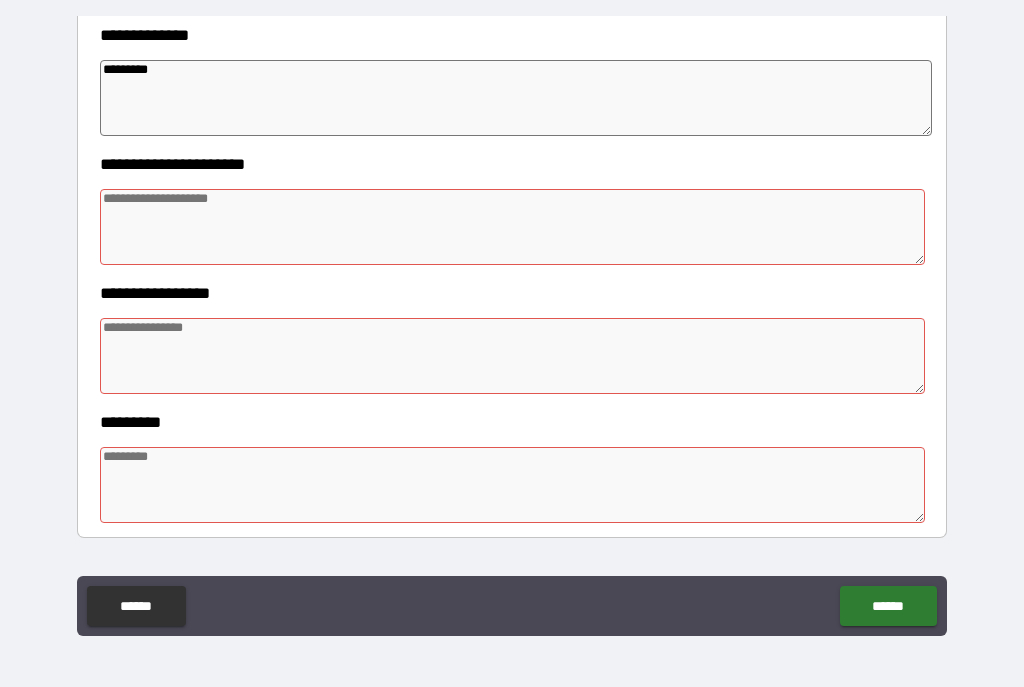 scroll, scrollTop: 343, scrollLeft: 0, axis: vertical 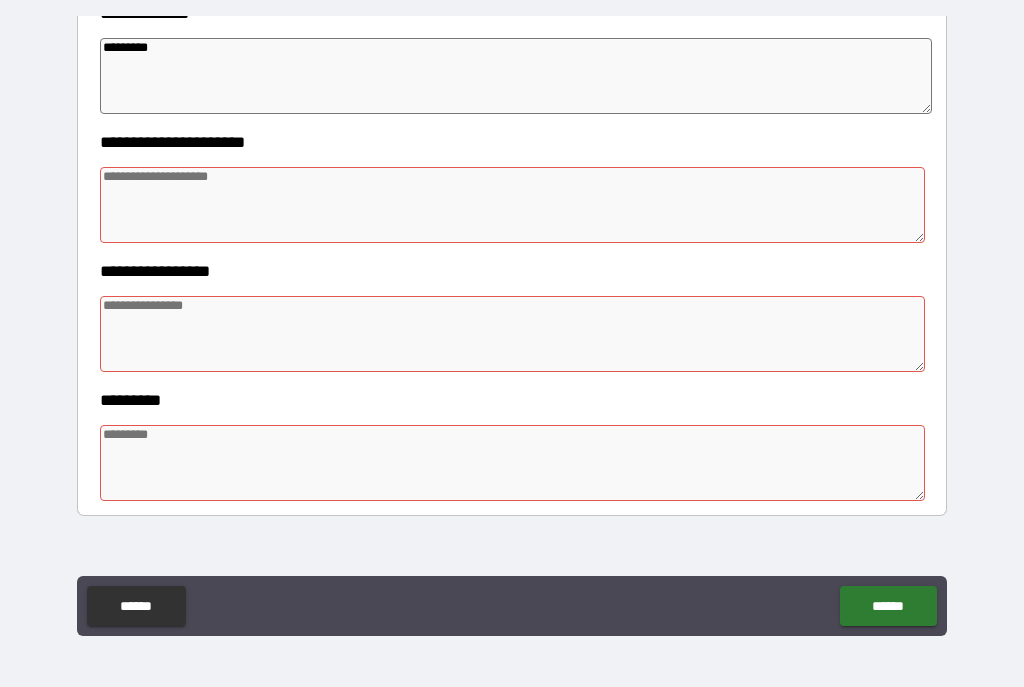click at bounding box center (513, 205) 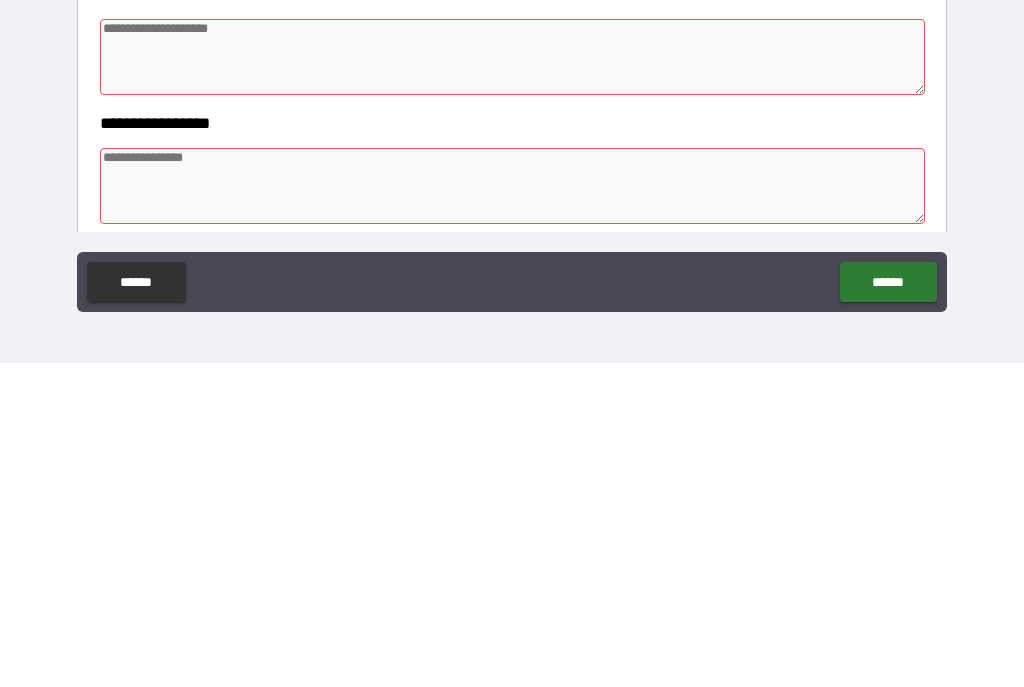 scroll, scrollTop: 166, scrollLeft: 0, axis: vertical 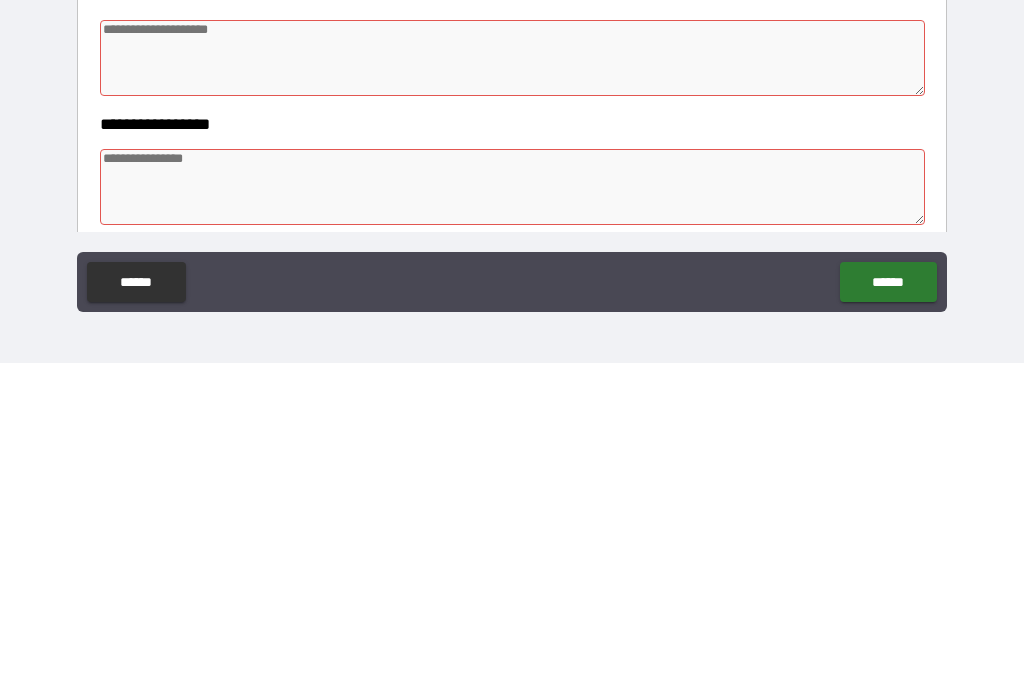 click at bounding box center (513, 511) 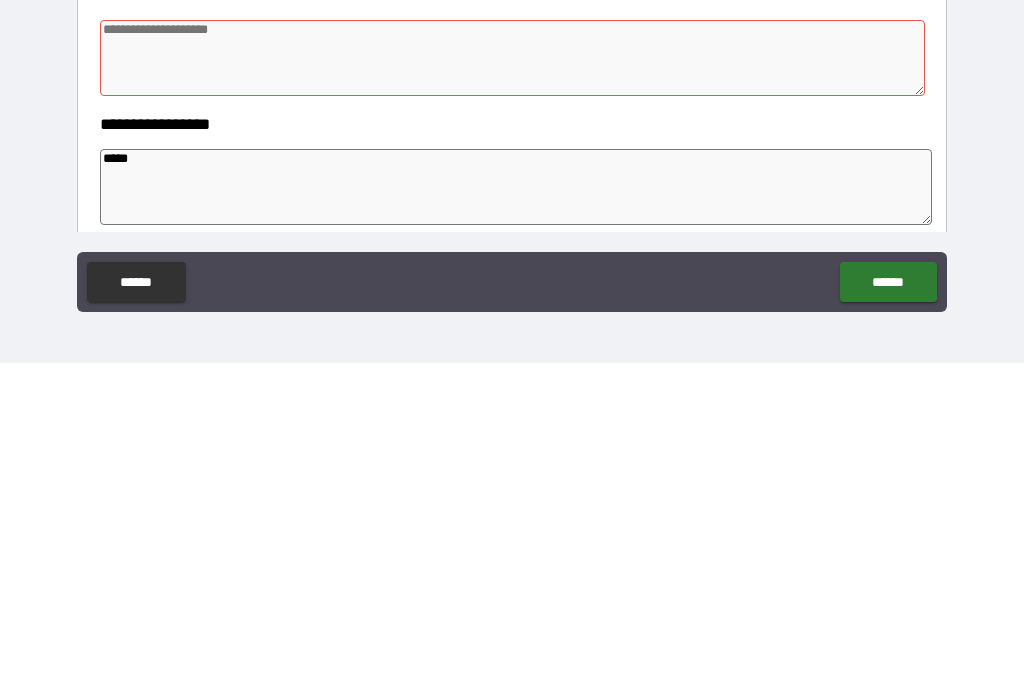 click at bounding box center (513, 382) 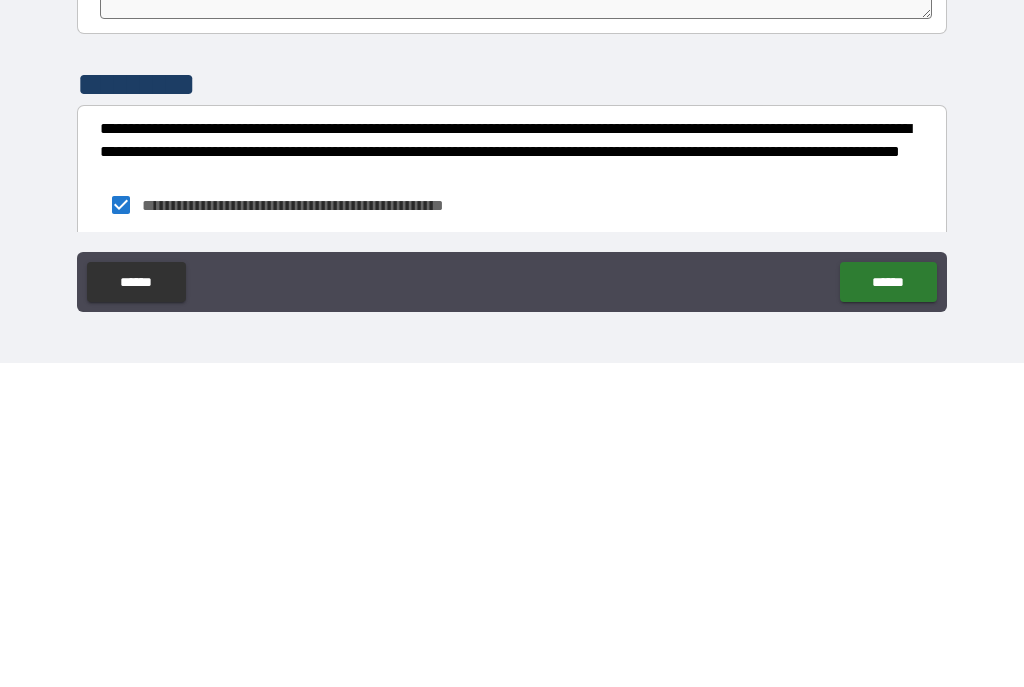 scroll, scrollTop: 510, scrollLeft: 0, axis: vertical 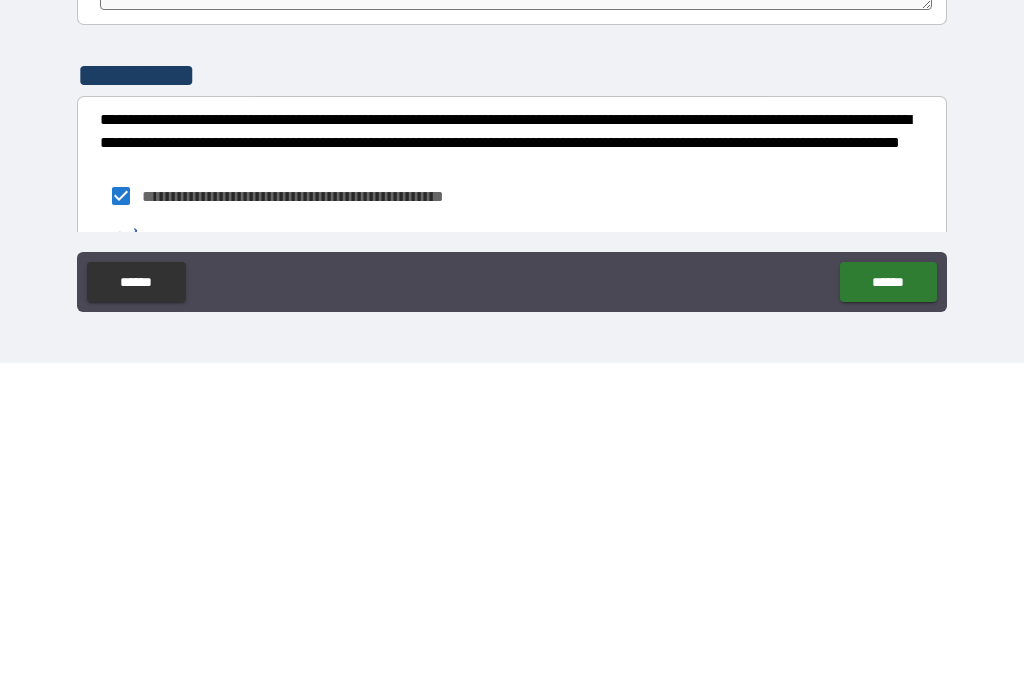click on "******" at bounding box center (888, 606) 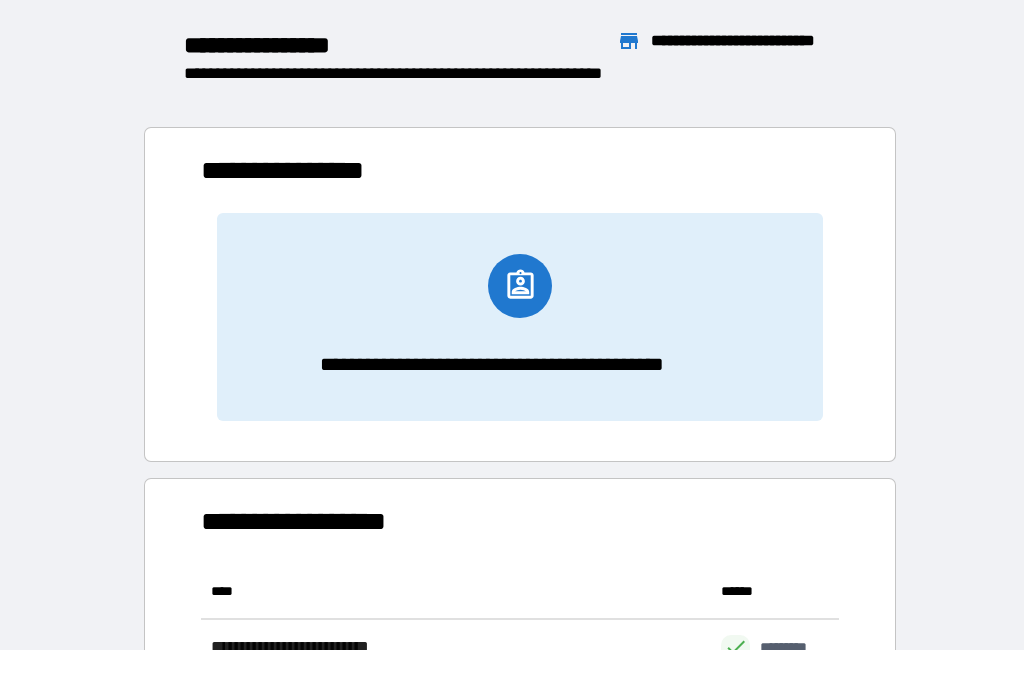 scroll, scrollTop: 1, scrollLeft: 1, axis: both 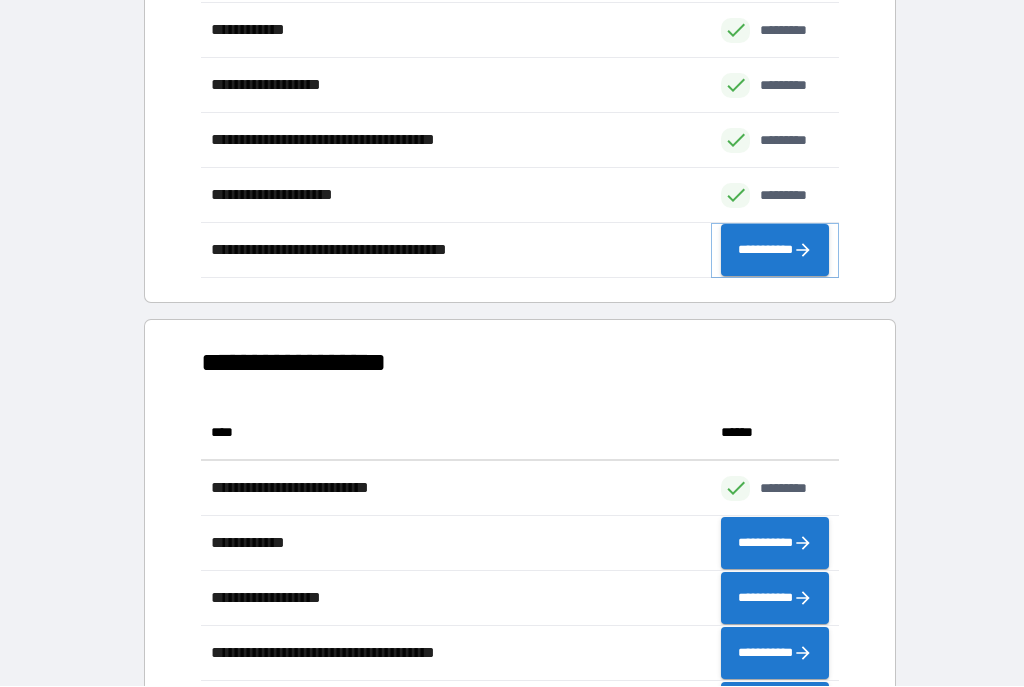 click on "**********" at bounding box center (775, 251) 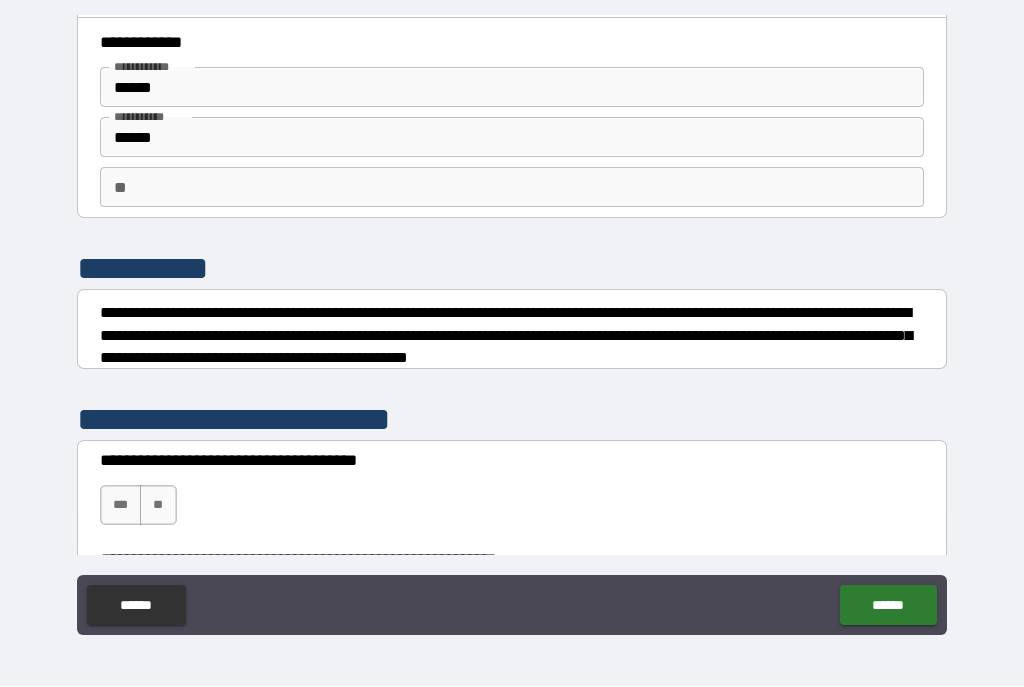 scroll, scrollTop: 41, scrollLeft: 0, axis: vertical 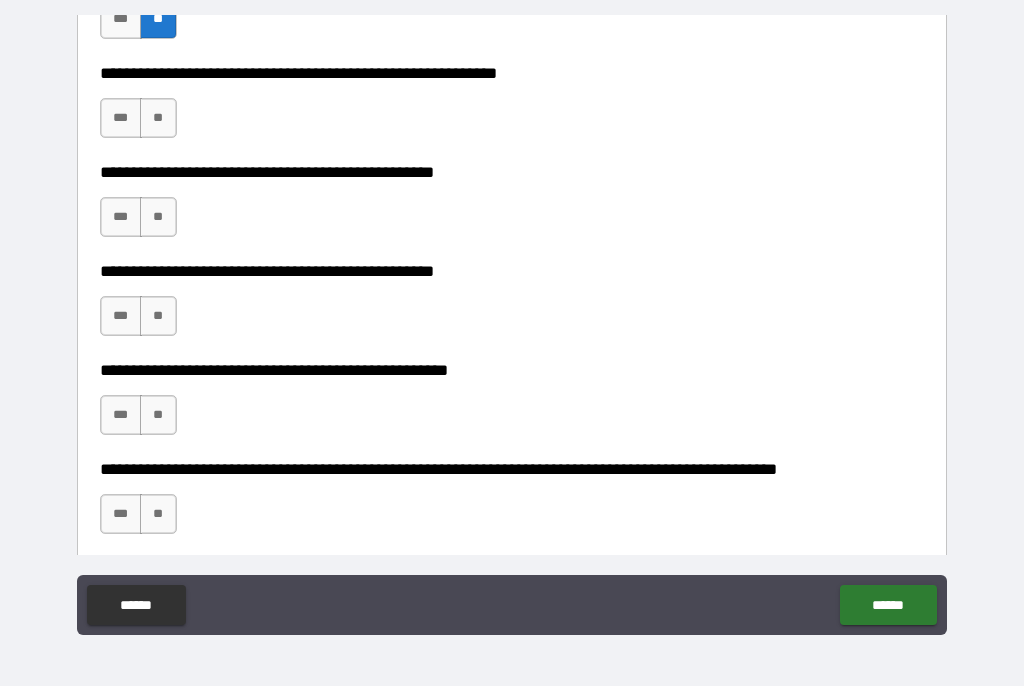 click on "**" at bounding box center (158, 119) 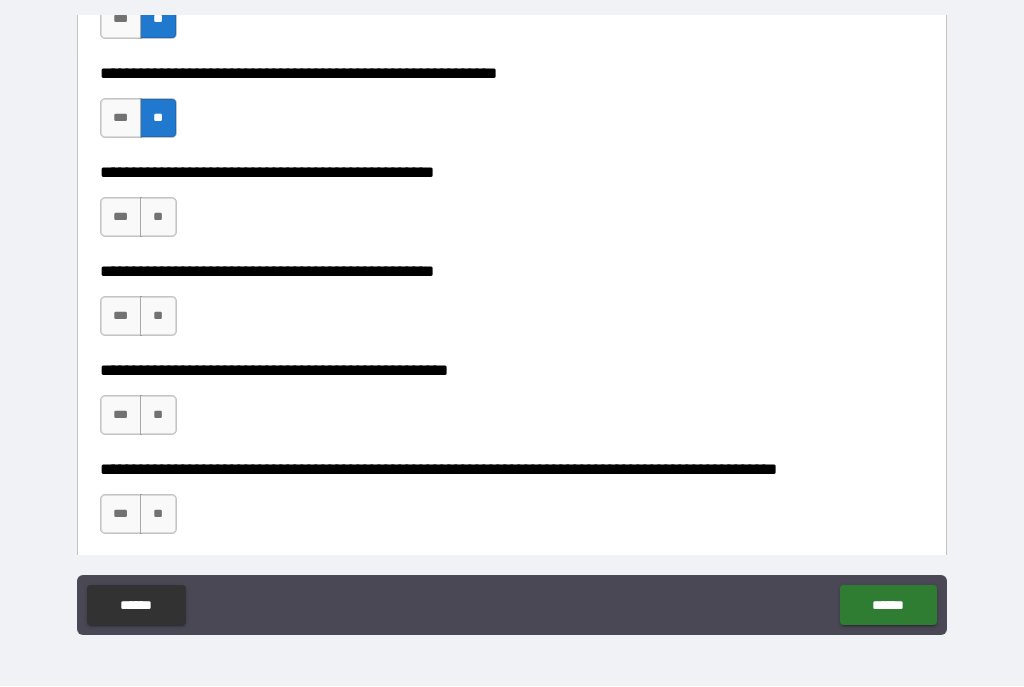 click on "**" at bounding box center [158, 218] 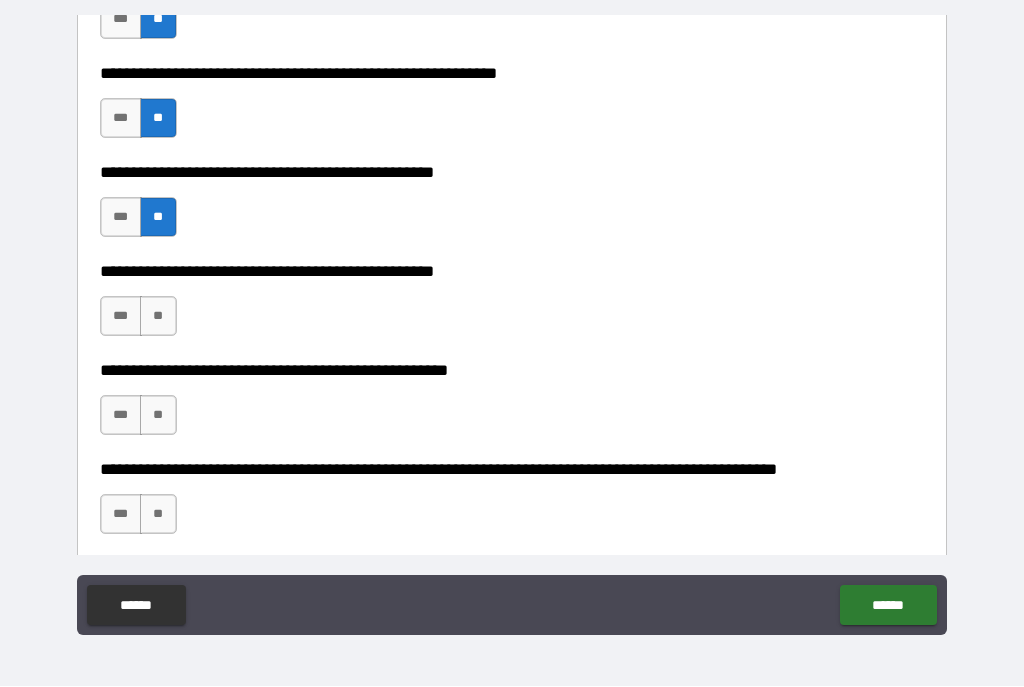 click on "**" at bounding box center [158, 317] 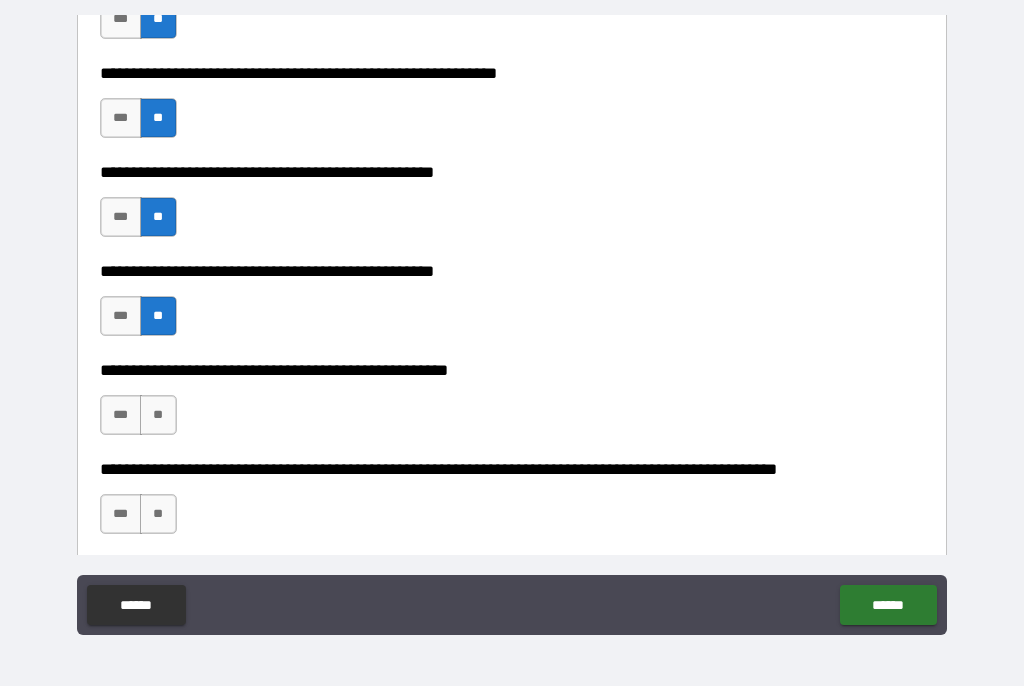 click on "**" at bounding box center [158, 416] 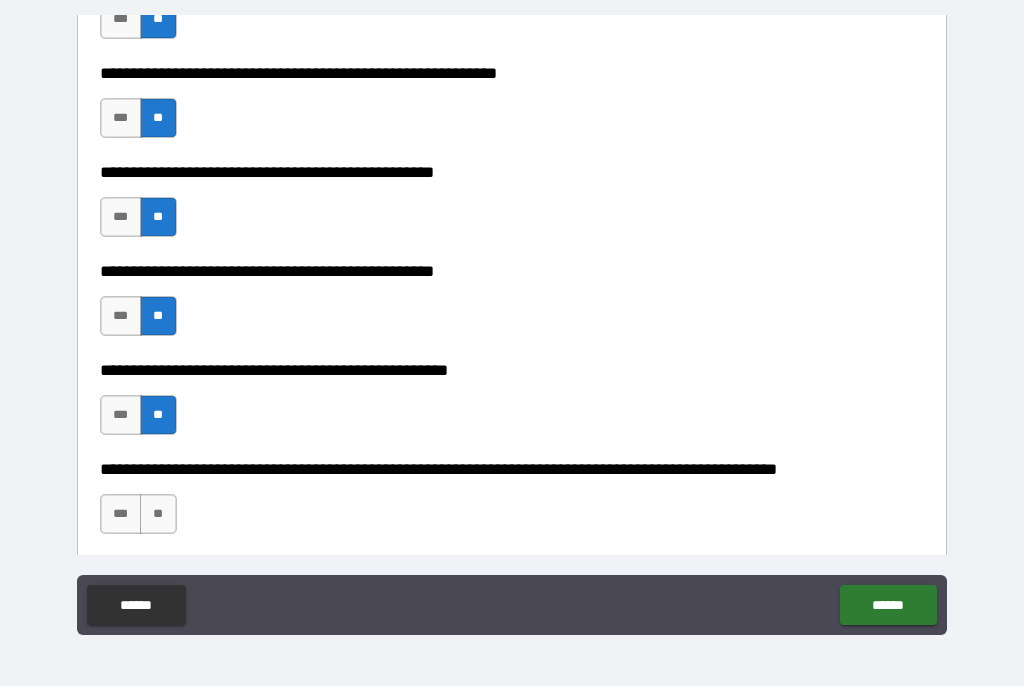 click on "**" at bounding box center [158, 515] 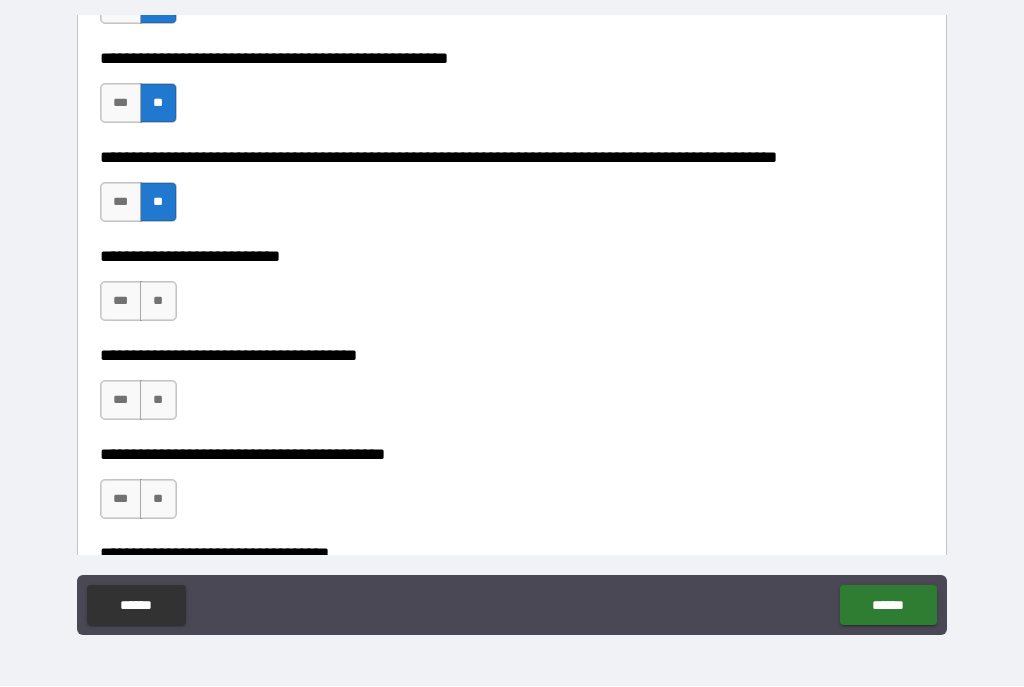 scroll, scrollTop: 871, scrollLeft: 0, axis: vertical 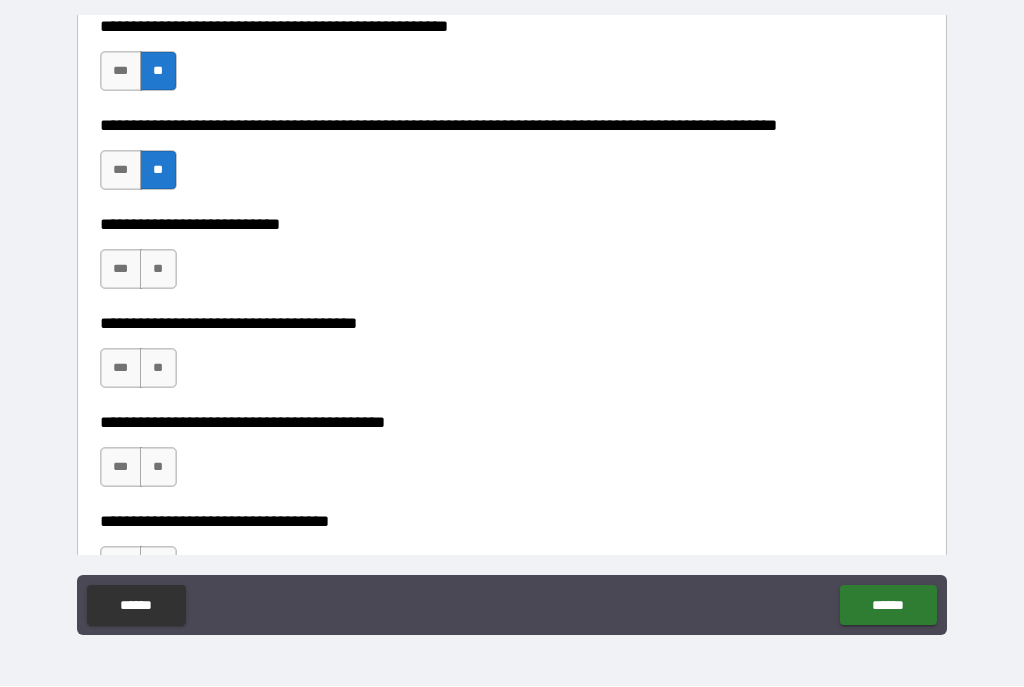 click on "**" at bounding box center (158, 270) 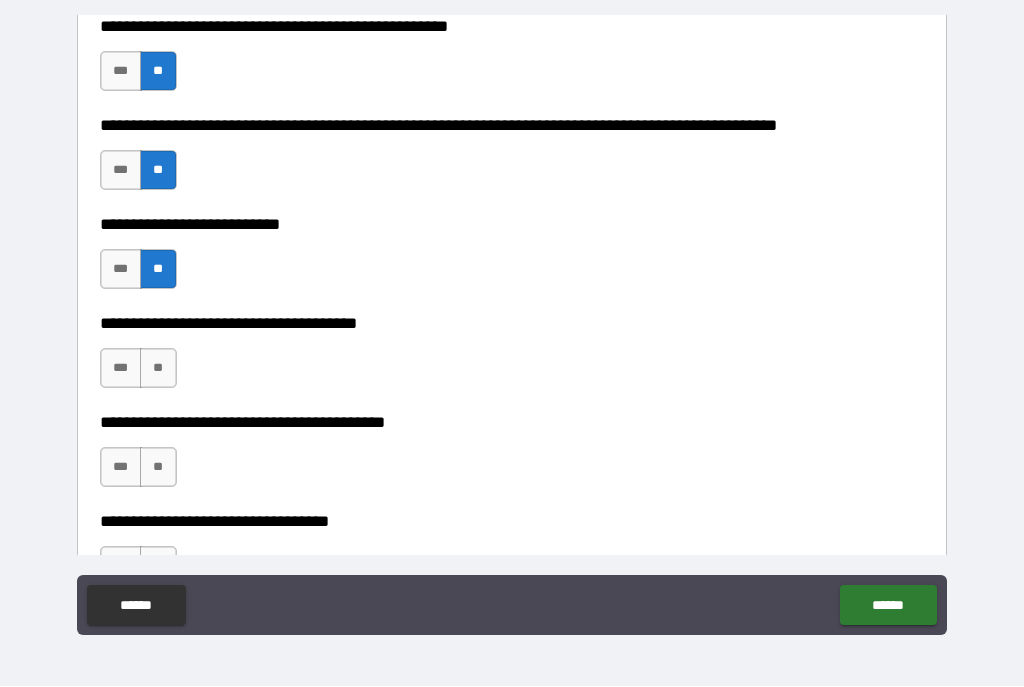 click on "**" at bounding box center [158, 369] 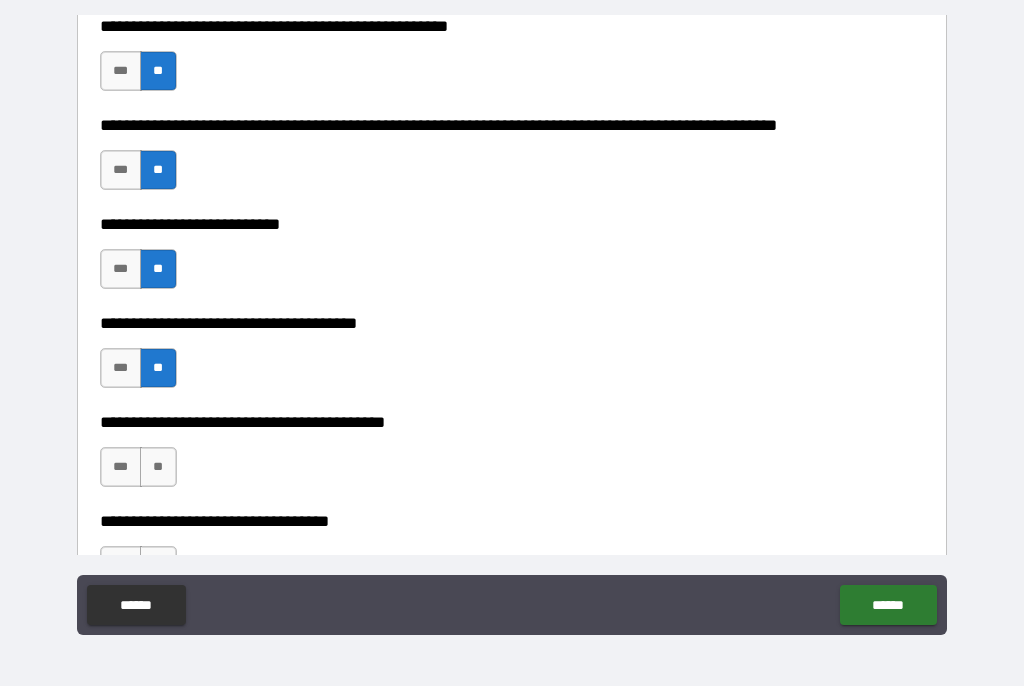 click on "**" at bounding box center (158, 468) 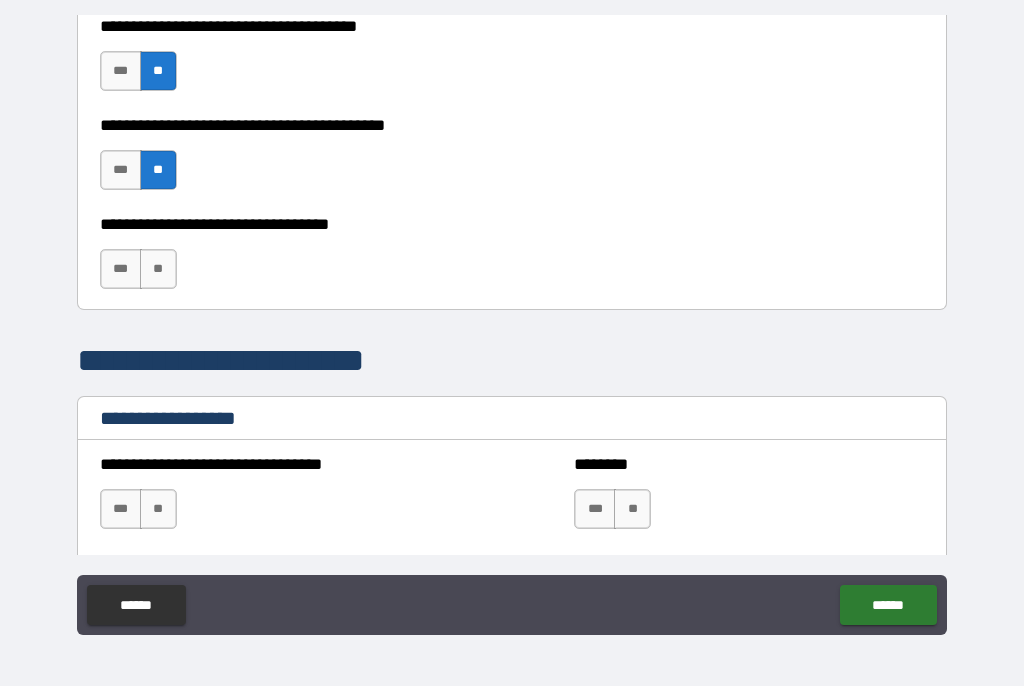 scroll, scrollTop: 1176, scrollLeft: 0, axis: vertical 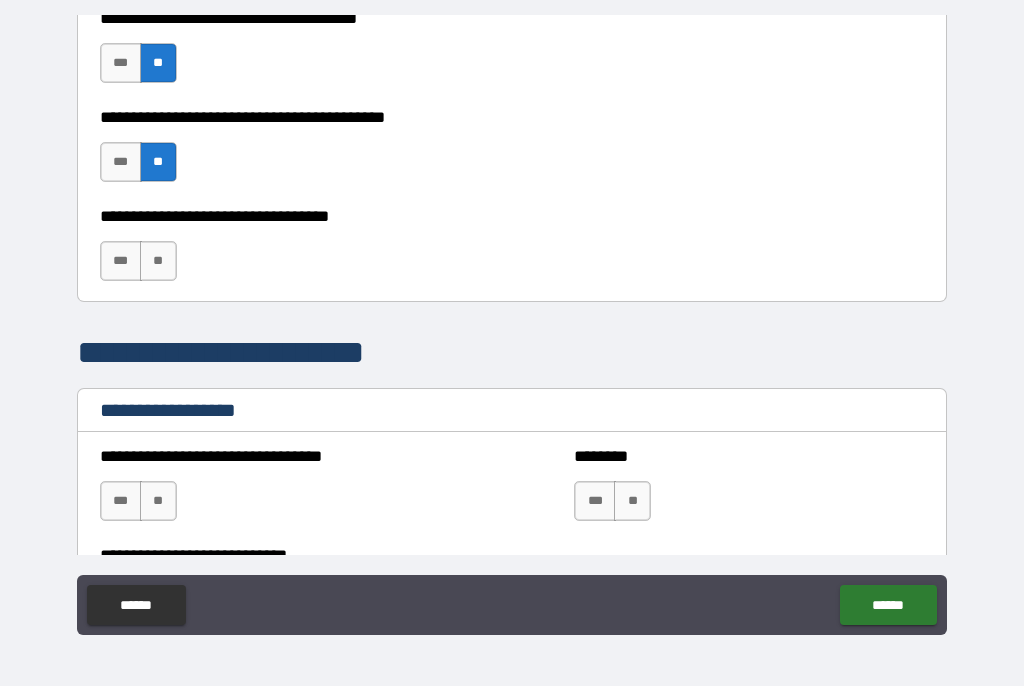 click on "**" at bounding box center (158, 262) 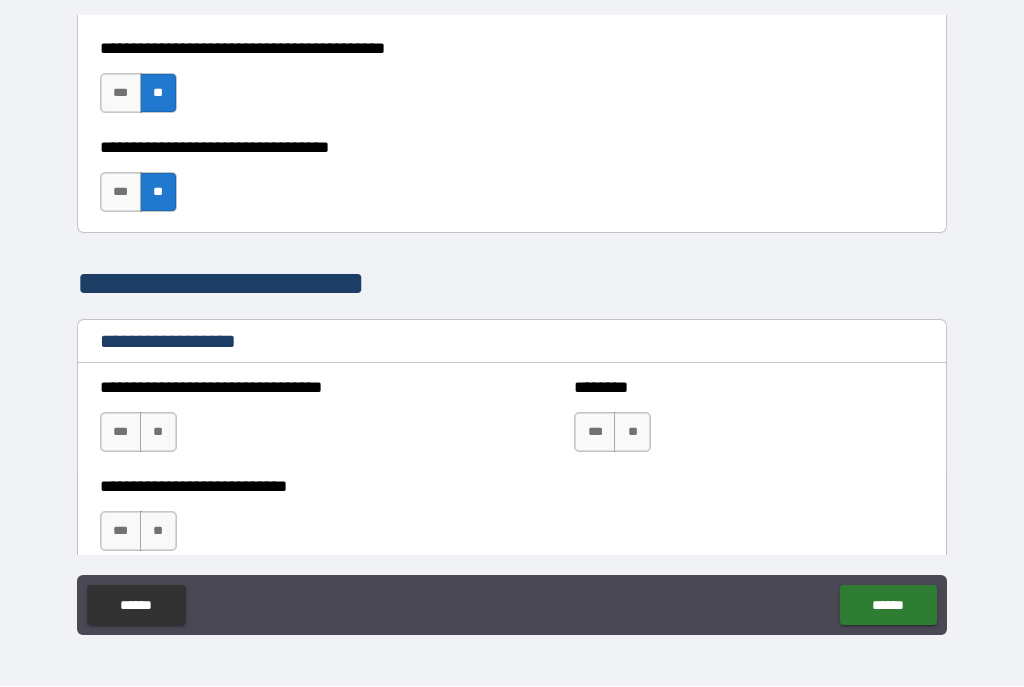 scroll, scrollTop: 1262, scrollLeft: 0, axis: vertical 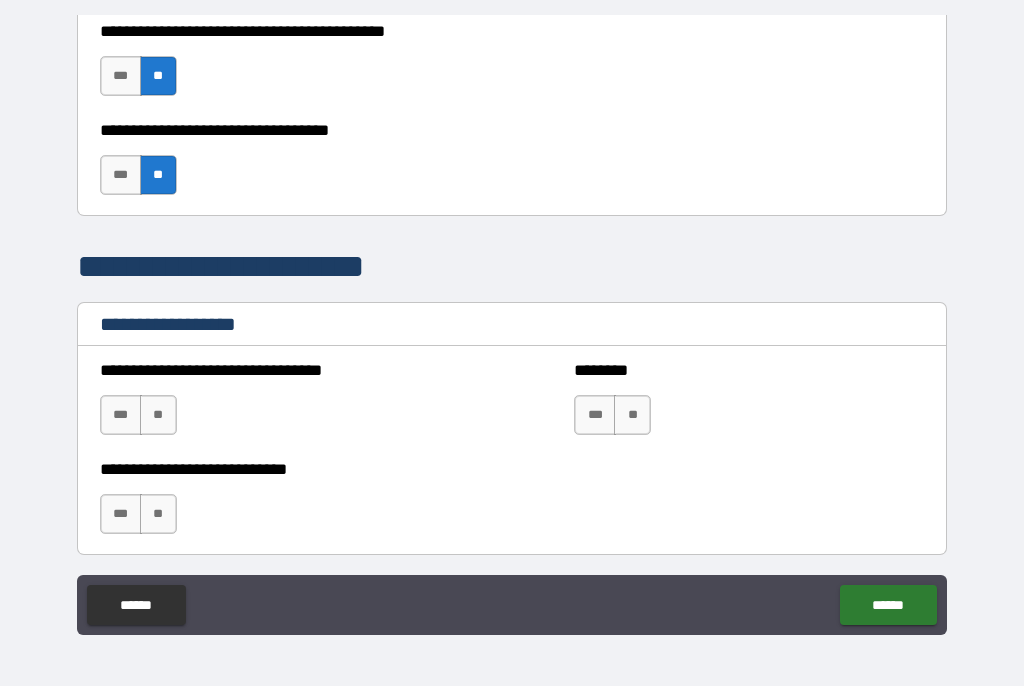 click on "**" at bounding box center [158, 416] 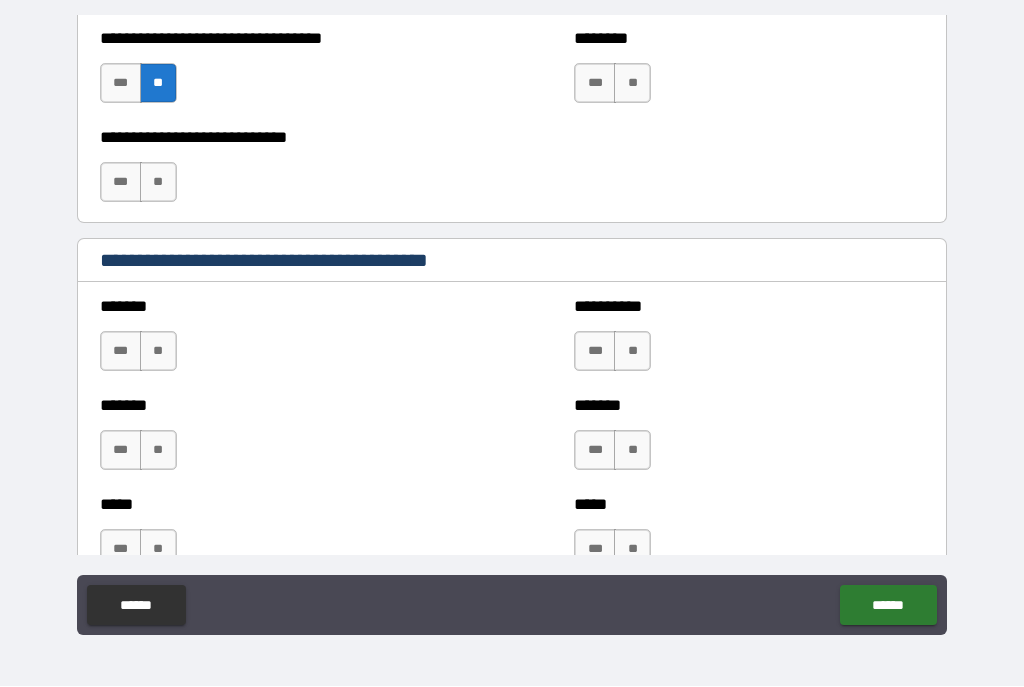 scroll, scrollTop: 1594, scrollLeft: 0, axis: vertical 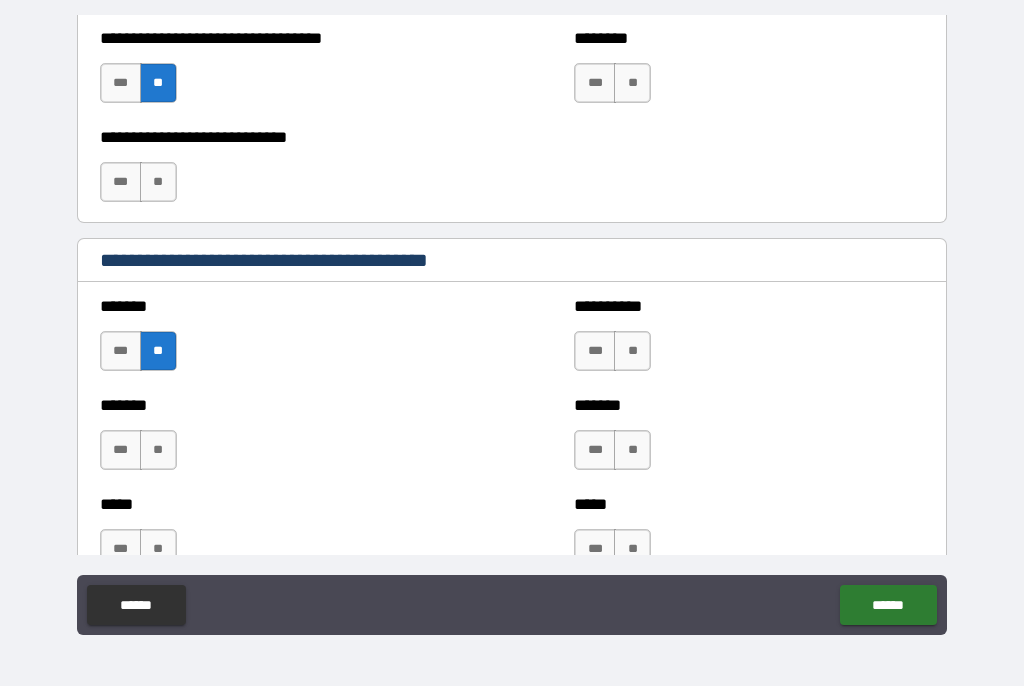 click on "**" at bounding box center [158, 451] 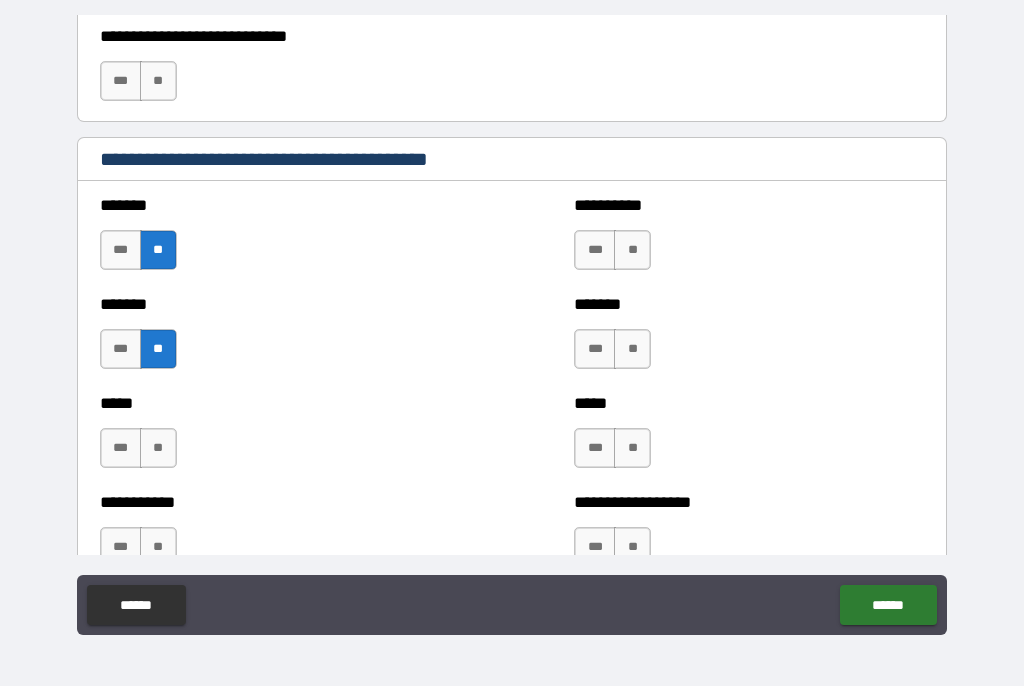 scroll, scrollTop: 1696, scrollLeft: 0, axis: vertical 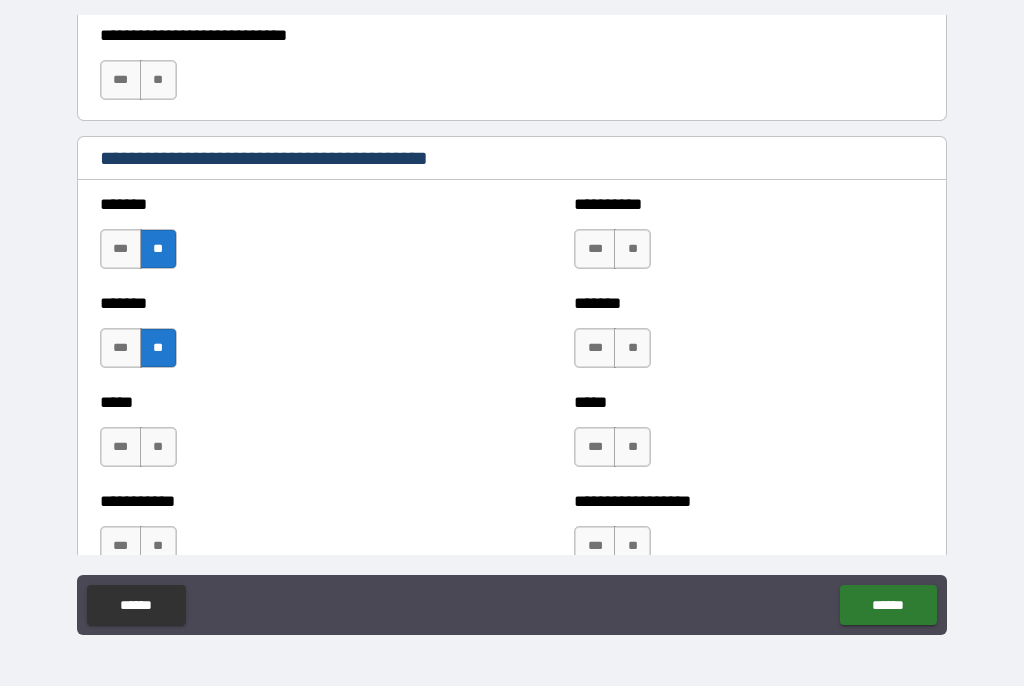 click on "**" at bounding box center (158, 448) 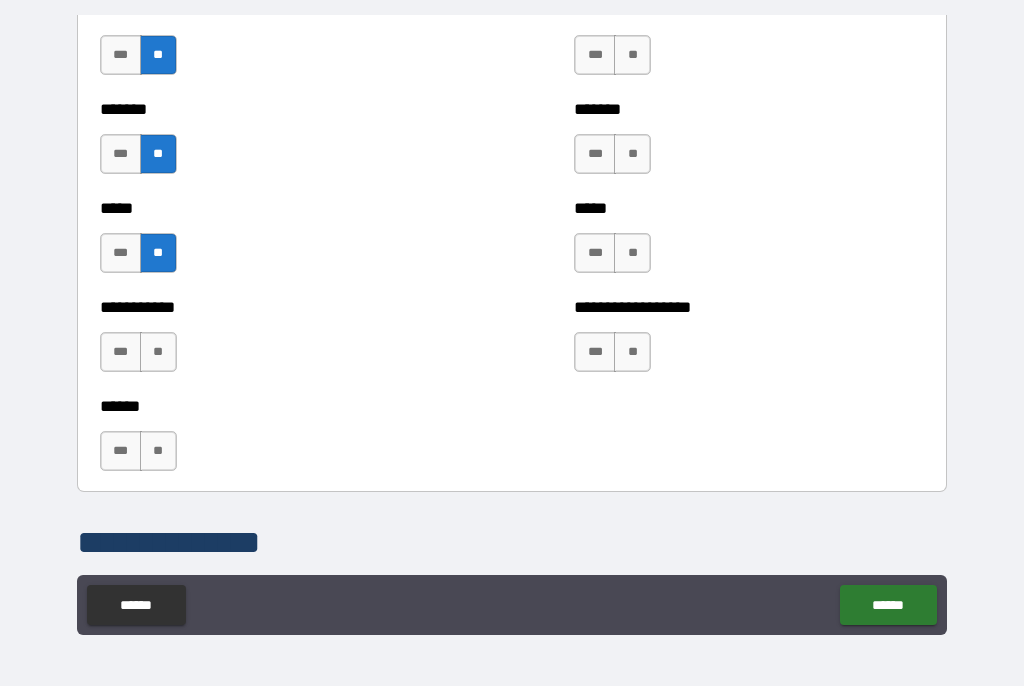 scroll, scrollTop: 1897, scrollLeft: 0, axis: vertical 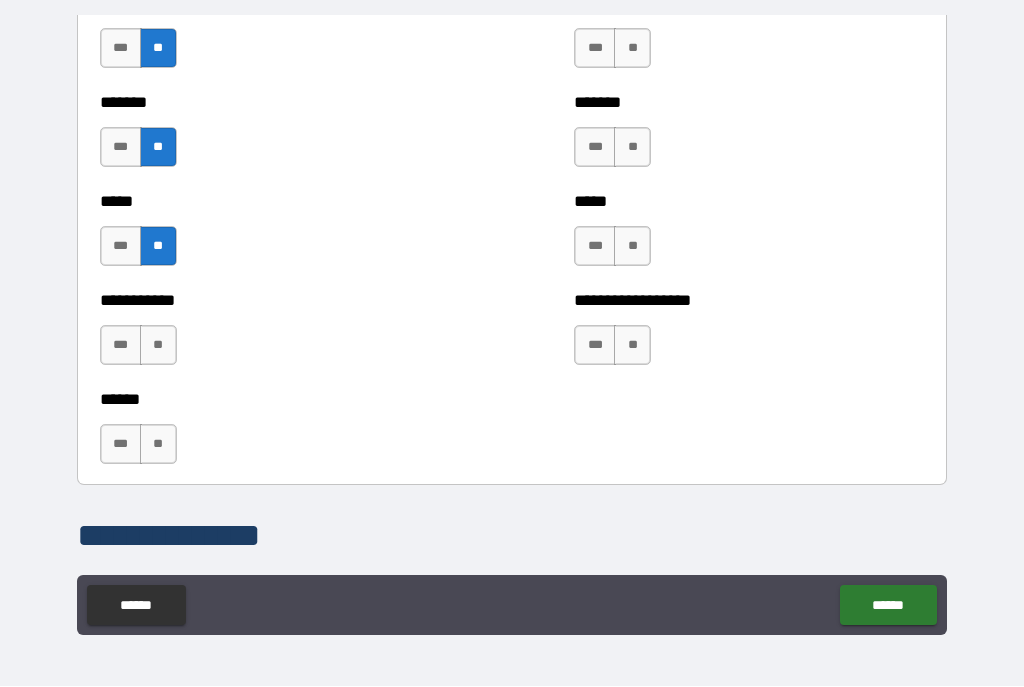 click on "**" at bounding box center (158, 346) 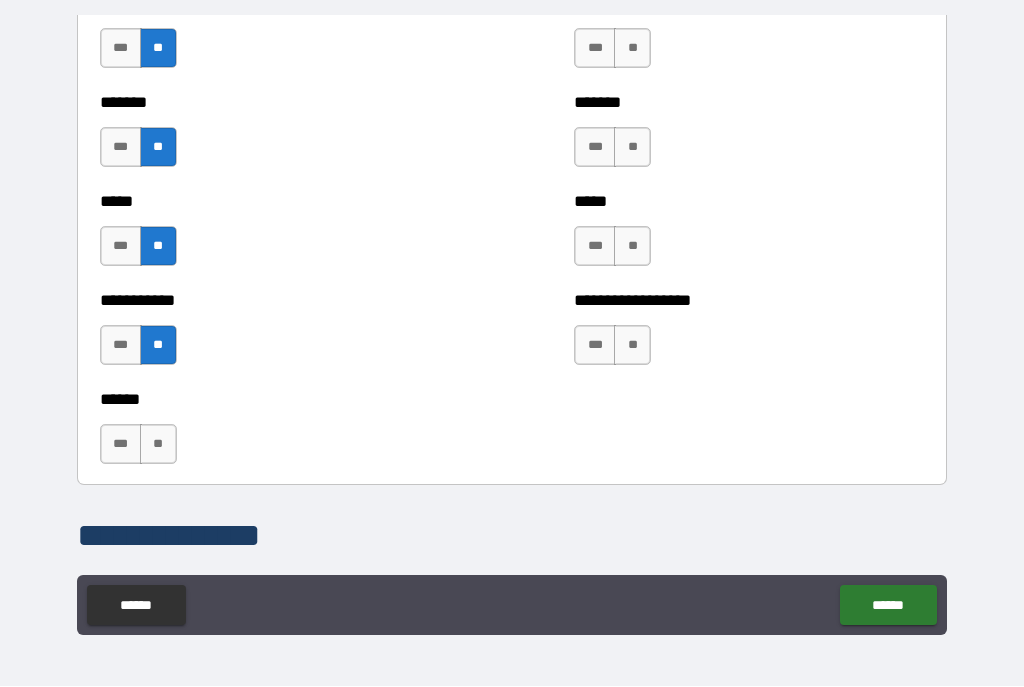 click on "**" at bounding box center (158, 445) 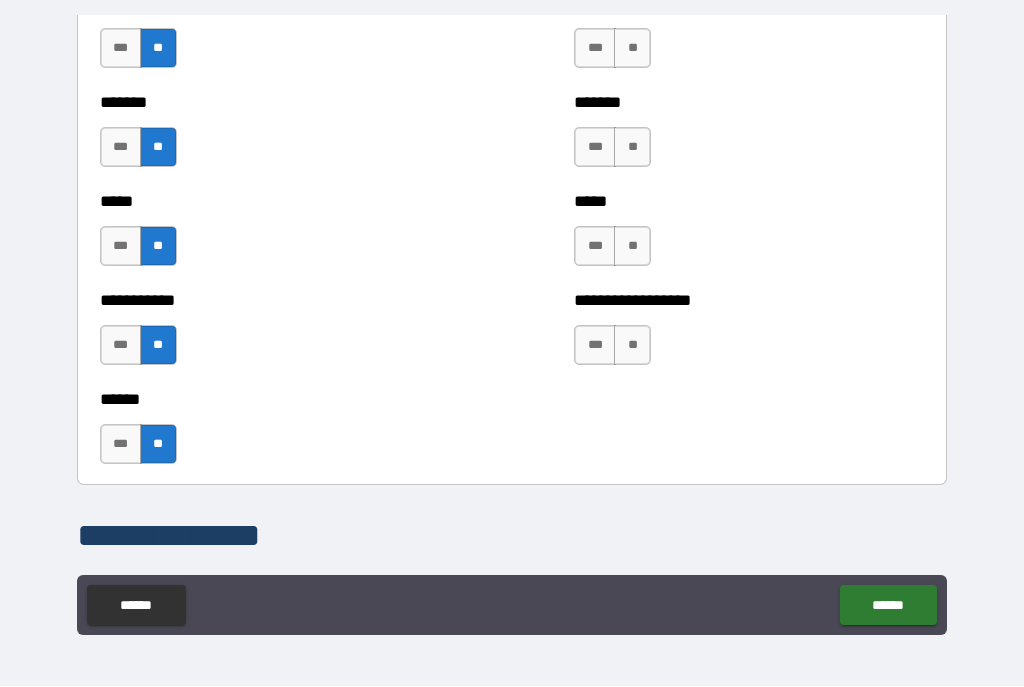 click on "**" at bounding box center (632, 49) 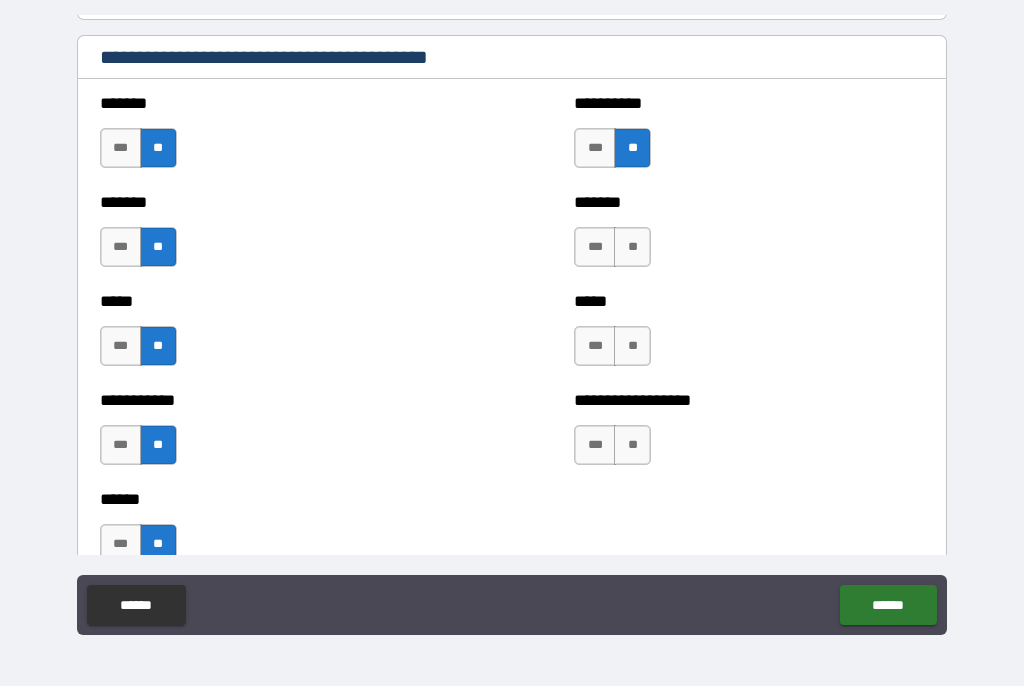 scroll, scrollTop: 1801, scrollLeft: 0, axis: vertical 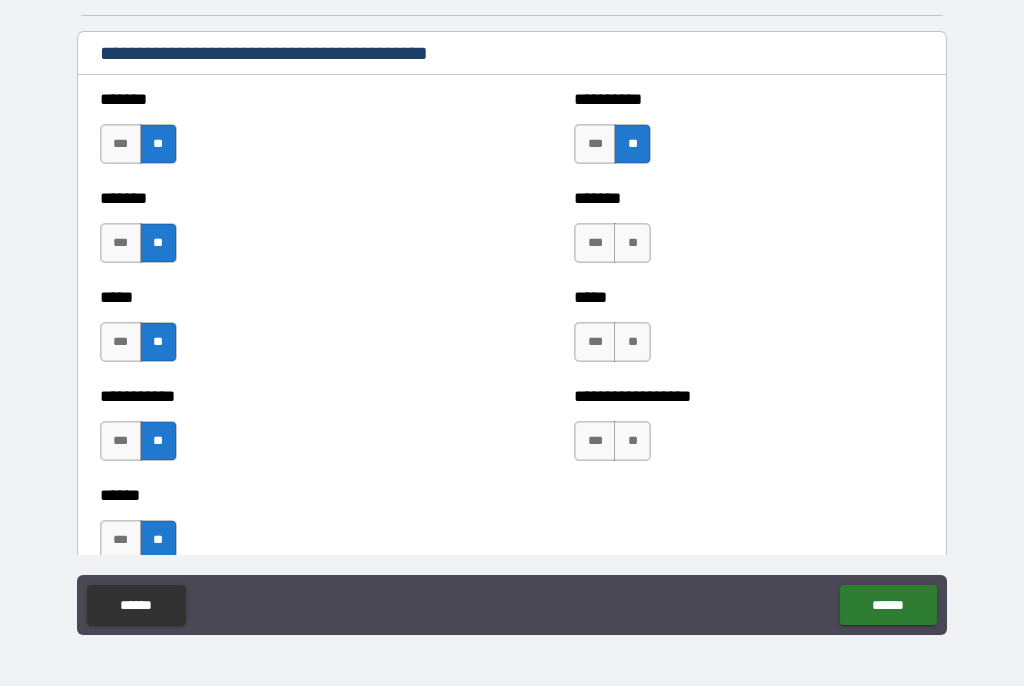 click on "**" at bounding box center [632, 244] 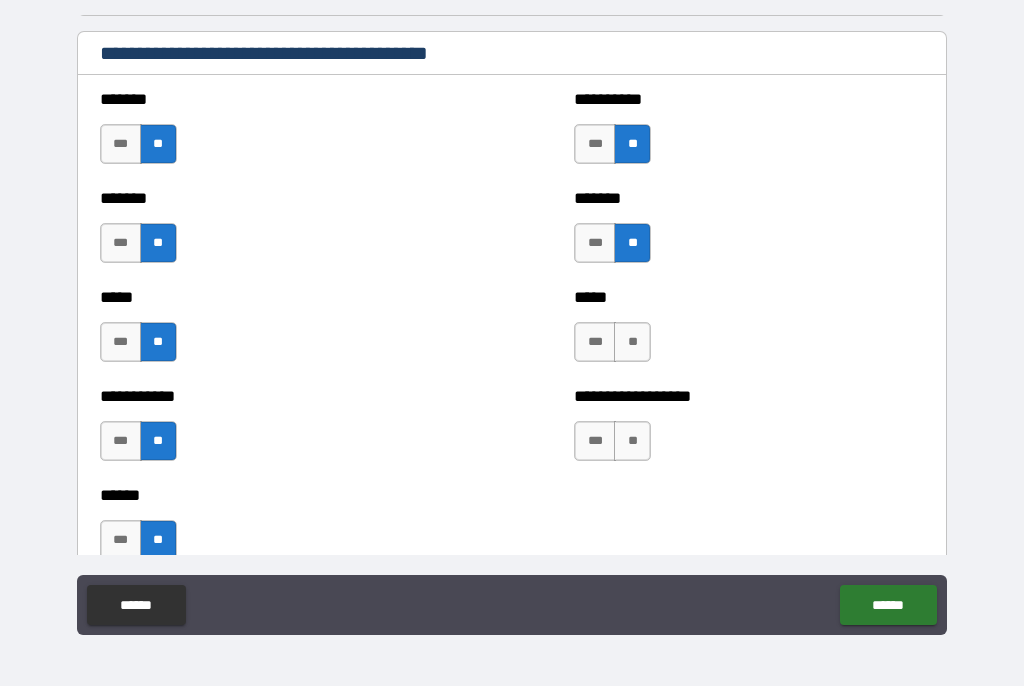 click on "**" at bounding box center (632, 343) 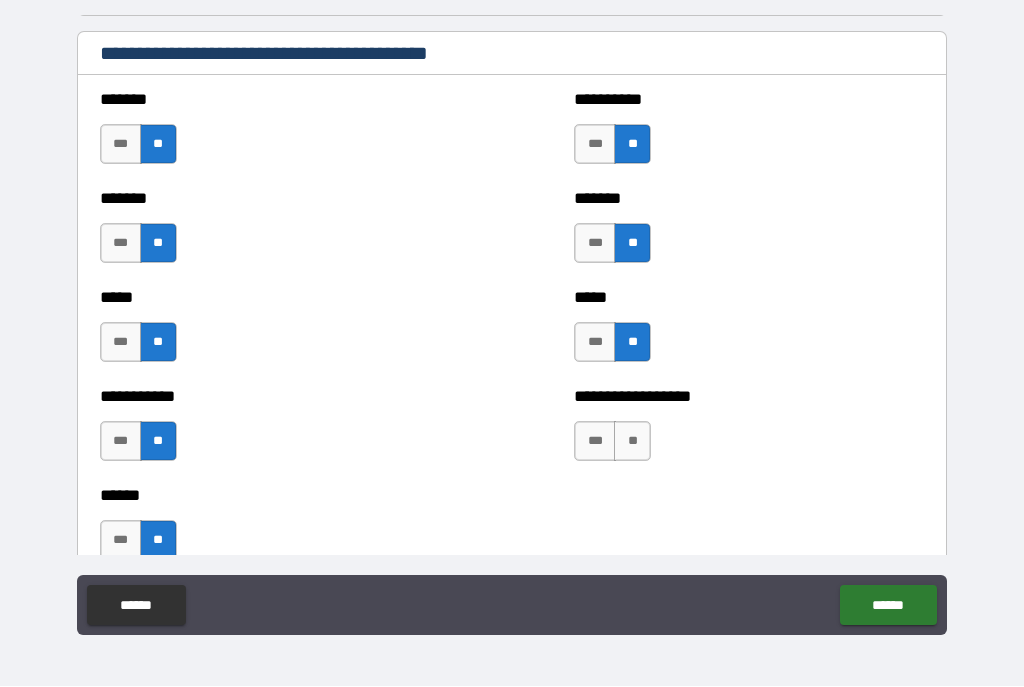 click on "**" at bounding box center (632, 442) 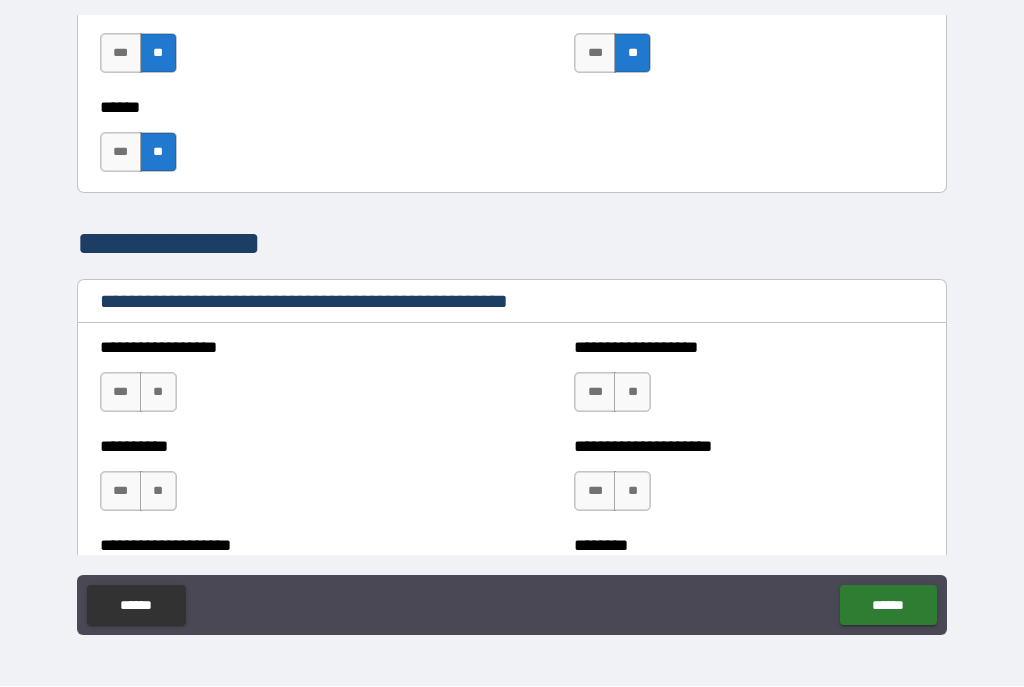 scroll, scrollTop: 2189, scrollLeft: 0, axis: vertical 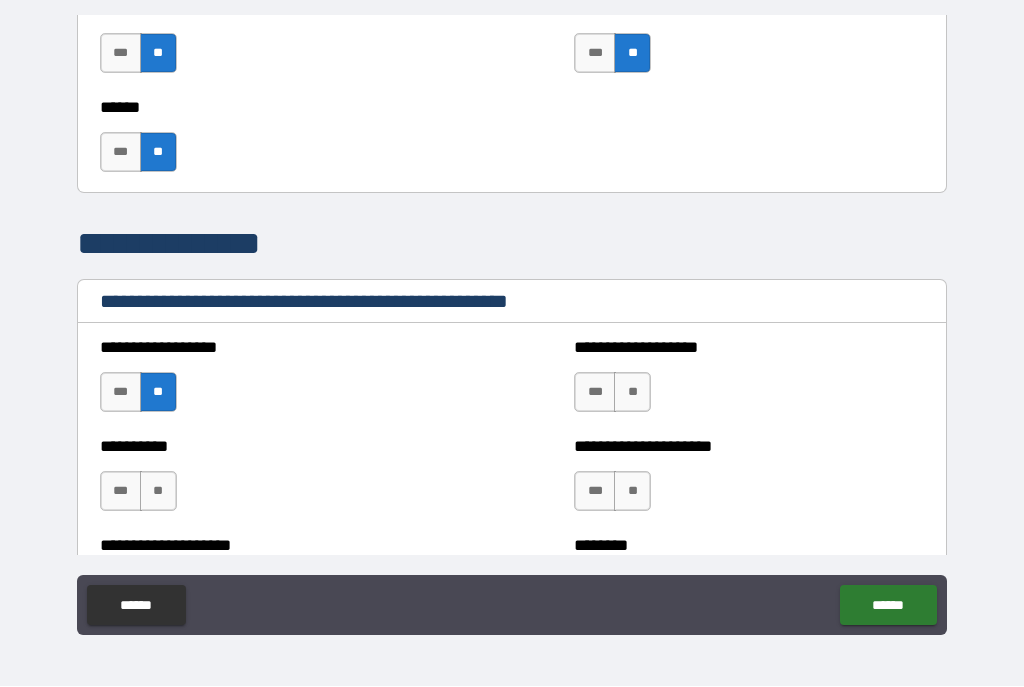 click on "**" at bounding box center (158, 492) 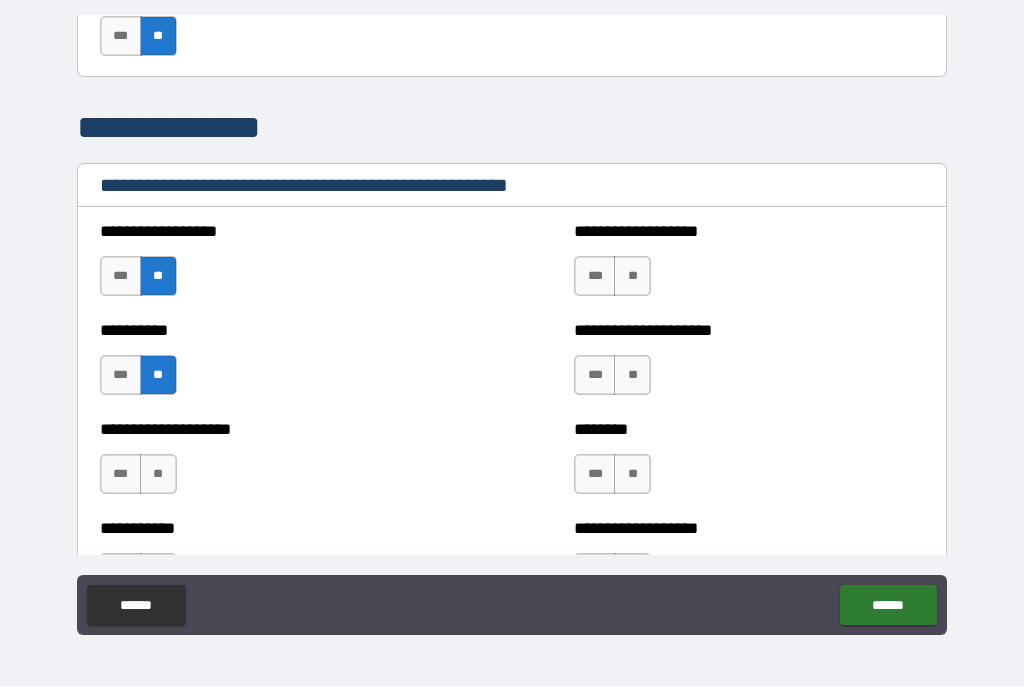scroll, scrollTop: 2305, scrollLeft: 0, axis: vertical 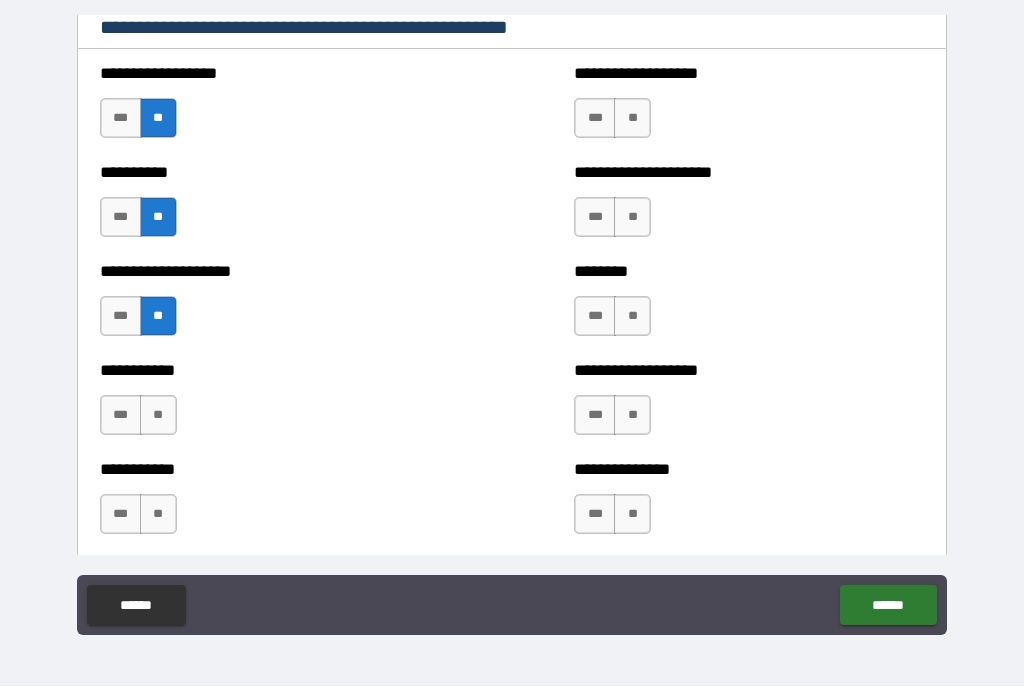 click on "**" at bounding box center [158, 416] 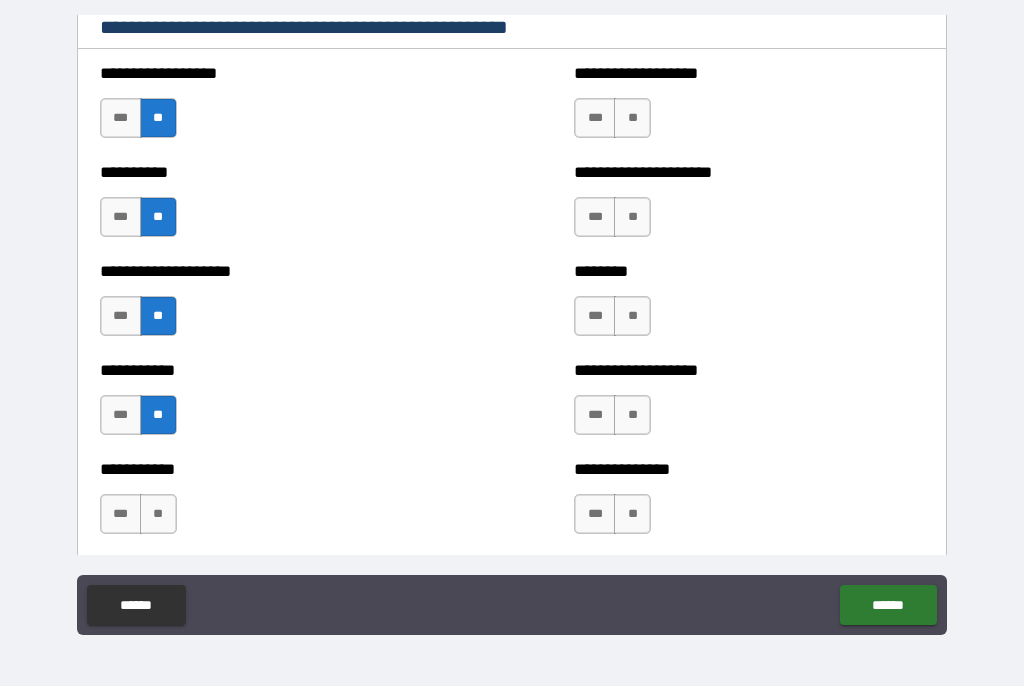 click on "**" at bounding box center [158, 515] 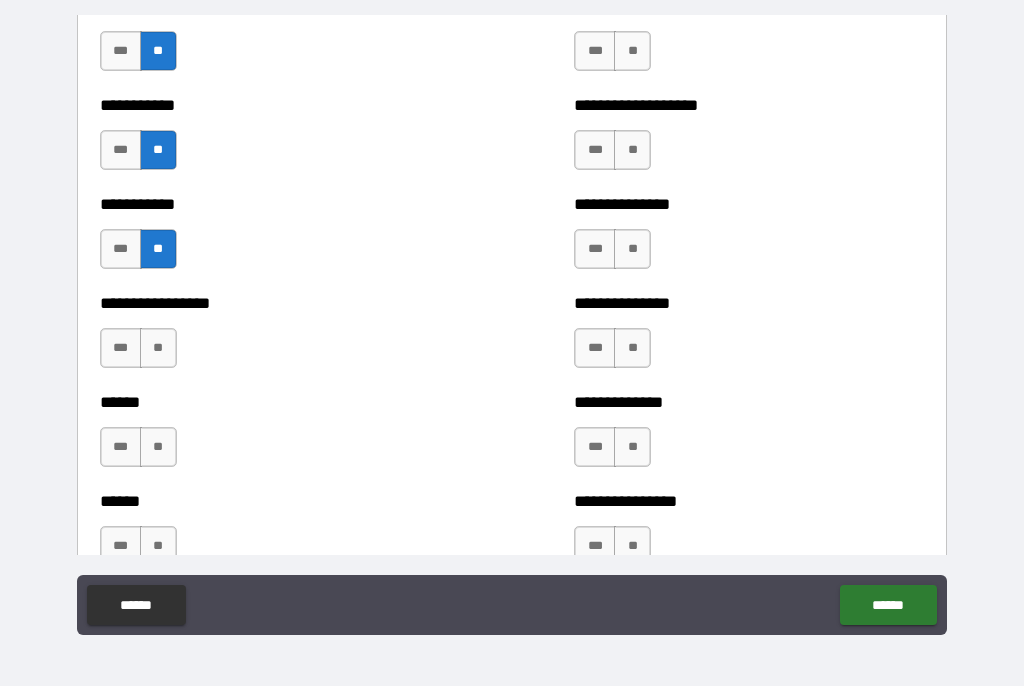 scroll, scrollTop: 2730, scrollLeft: 0, axis: vertical 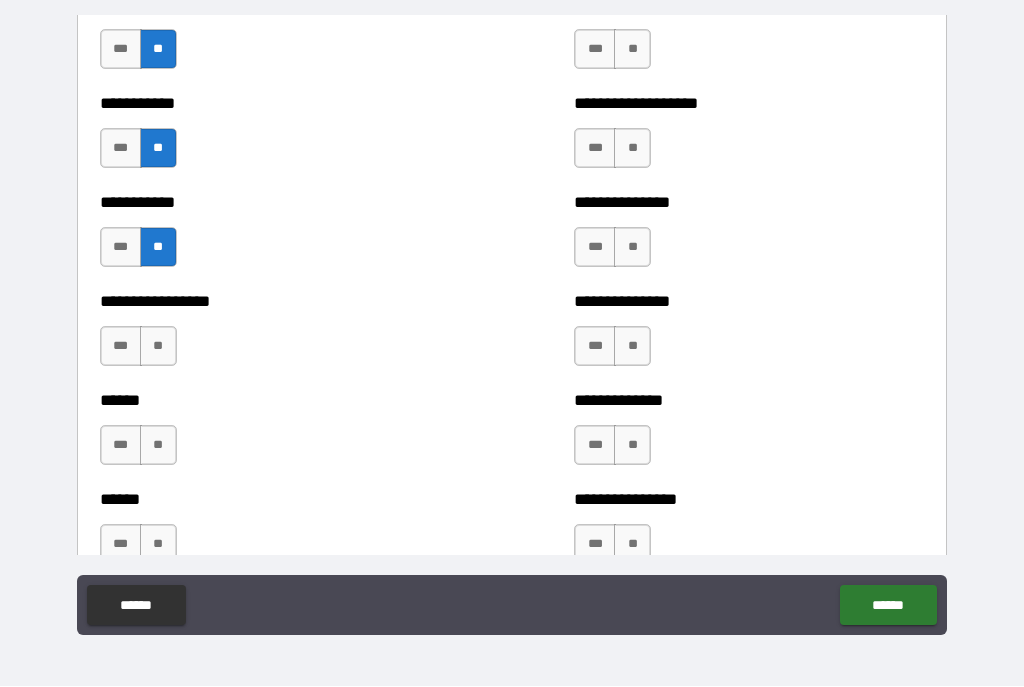click on "**" at bounding box center [158, 347] 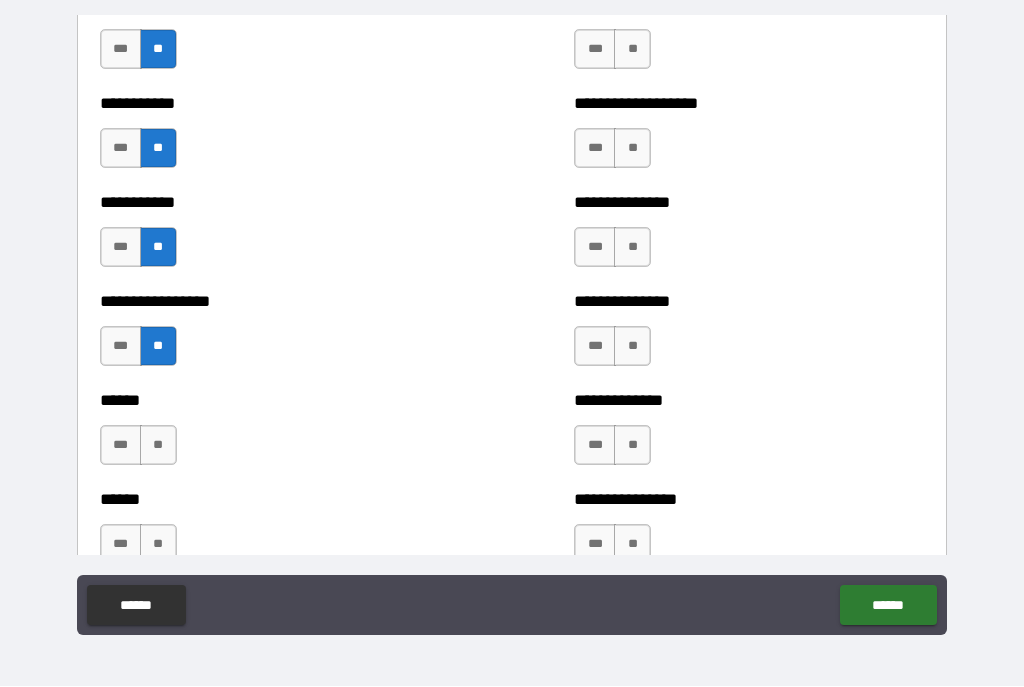 click on "**" at bounding box center (158, 446) 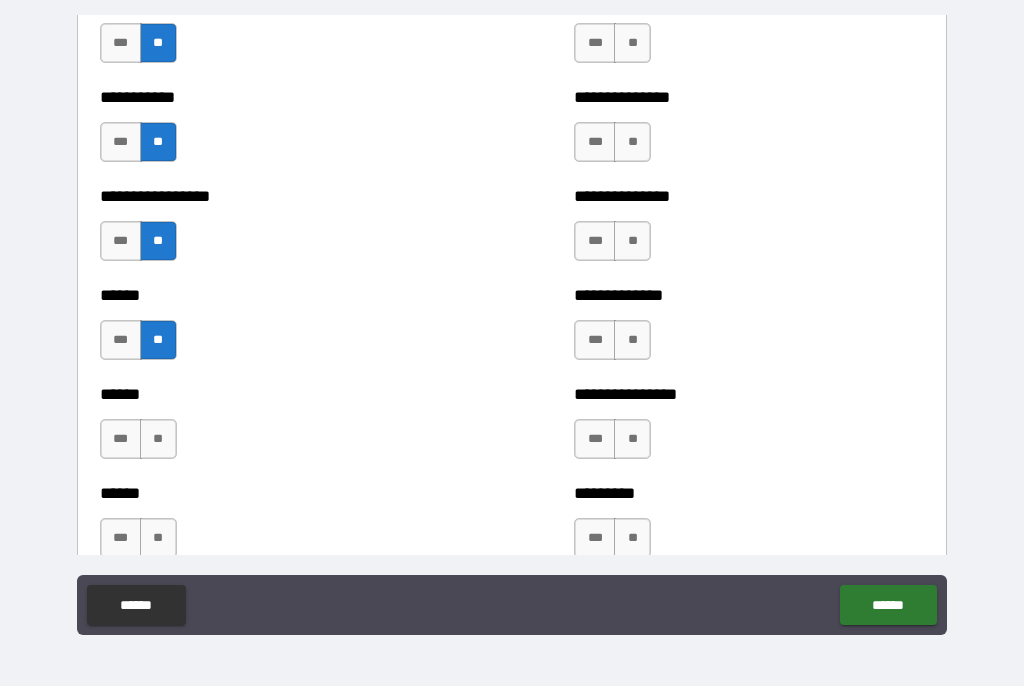 scroll, scrollTop: 2844, scrollLeft: 0, axis: vertical 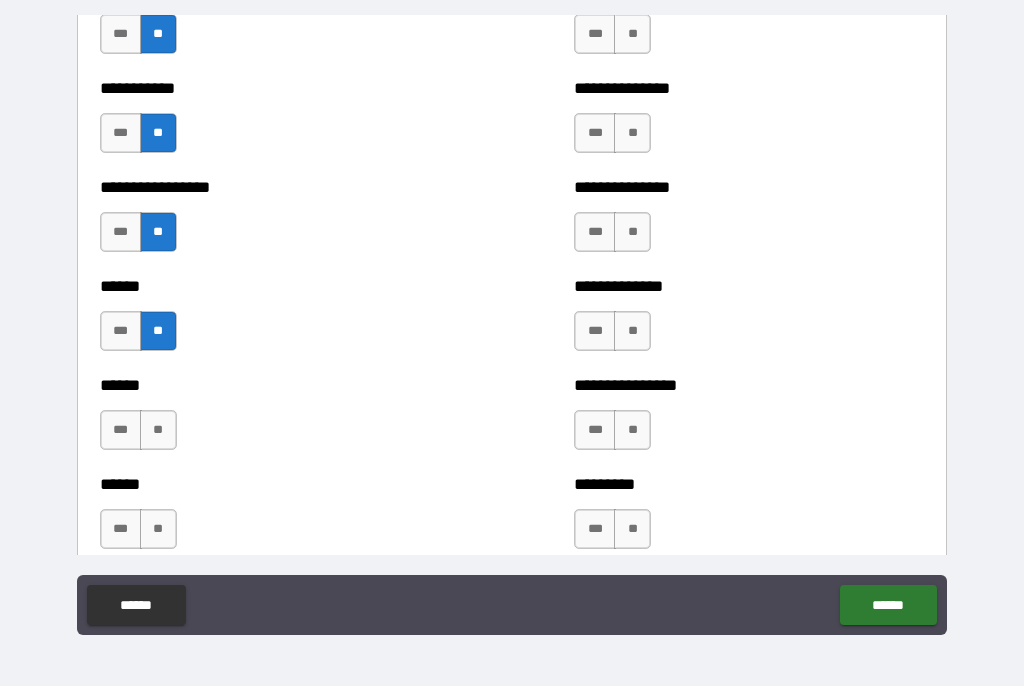 click on "**" at bounding box center [158, 431] 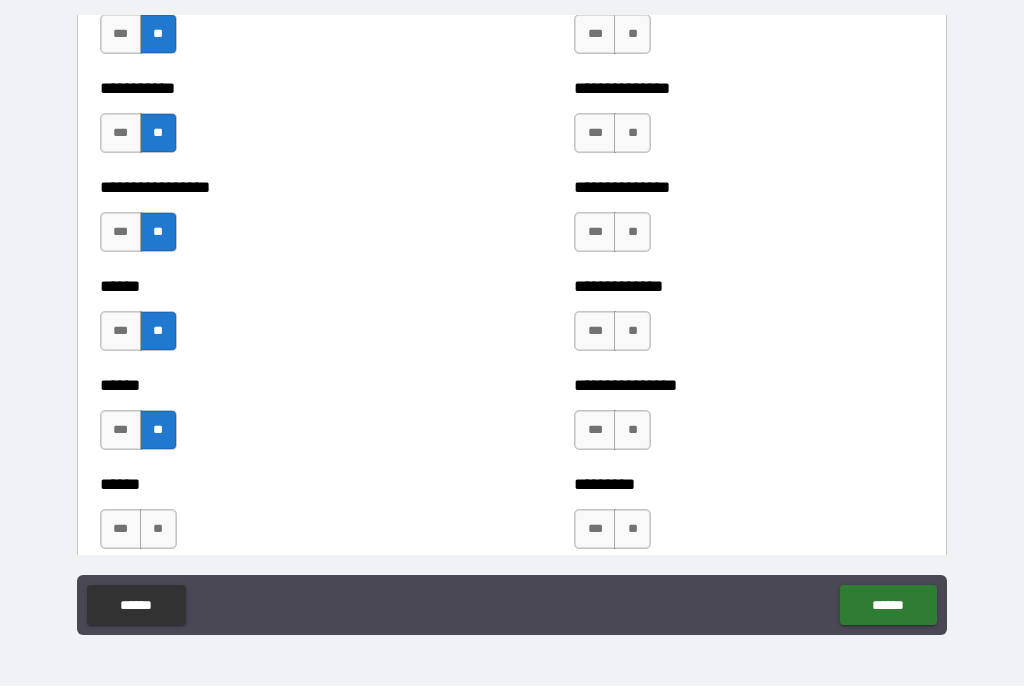 click on "**" at bounding box center [158, 530] 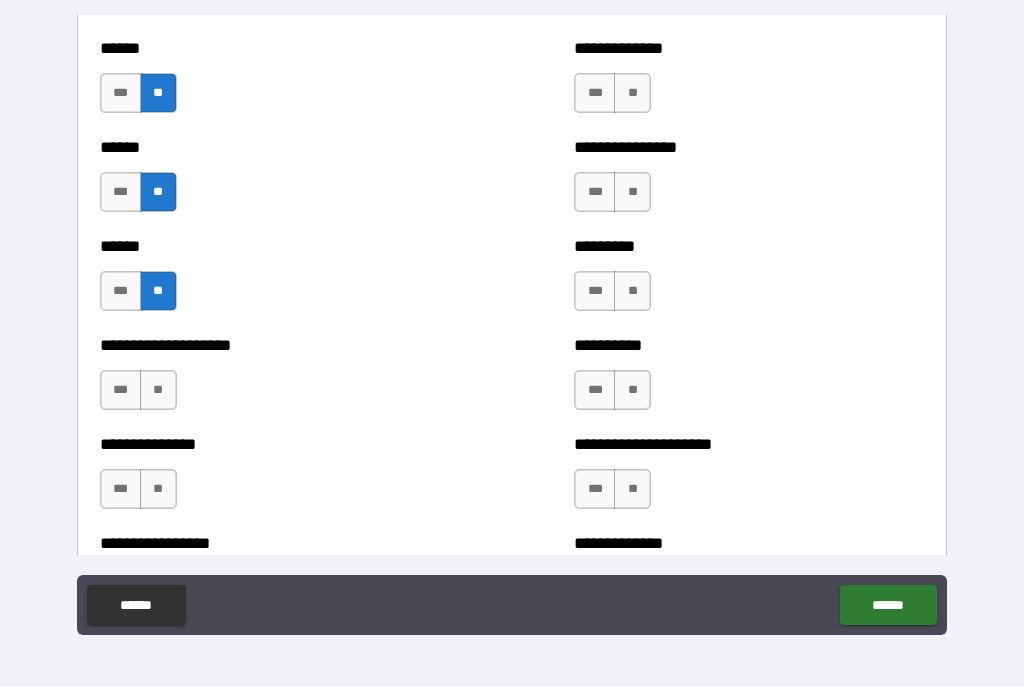 scroll, scrollTop: 3104, scrollLeft: 0, axis: vertical 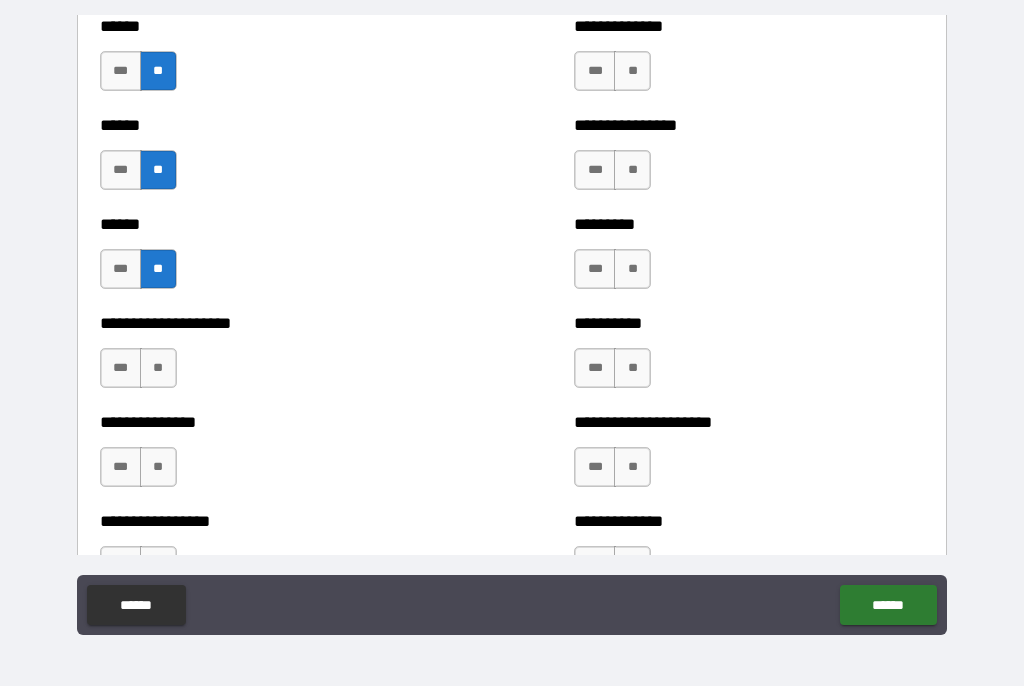 click on "**" at bounding box center (158, 369) 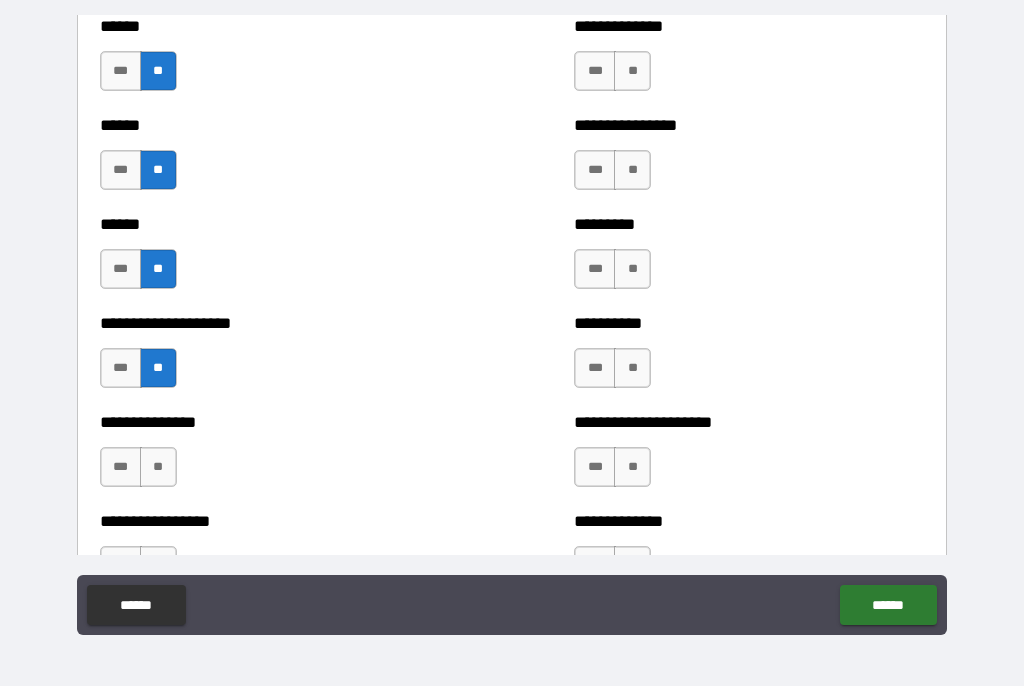 click on "**" at bounding box center (158, 468) 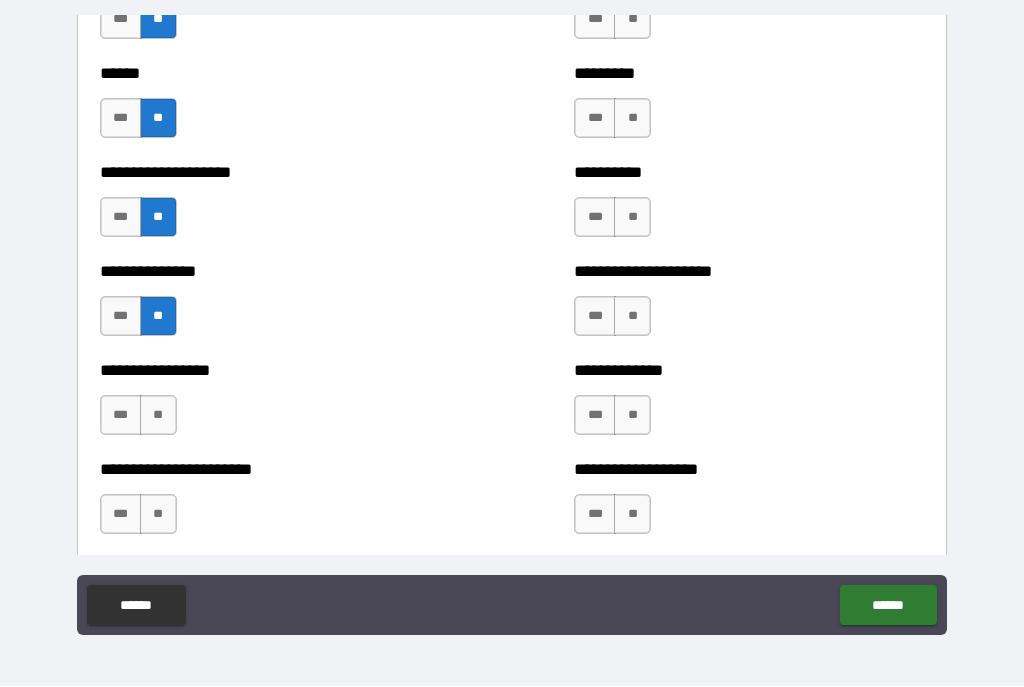 scroll, scrollTop: 3286, scrollLeft: 0, axis: vertical 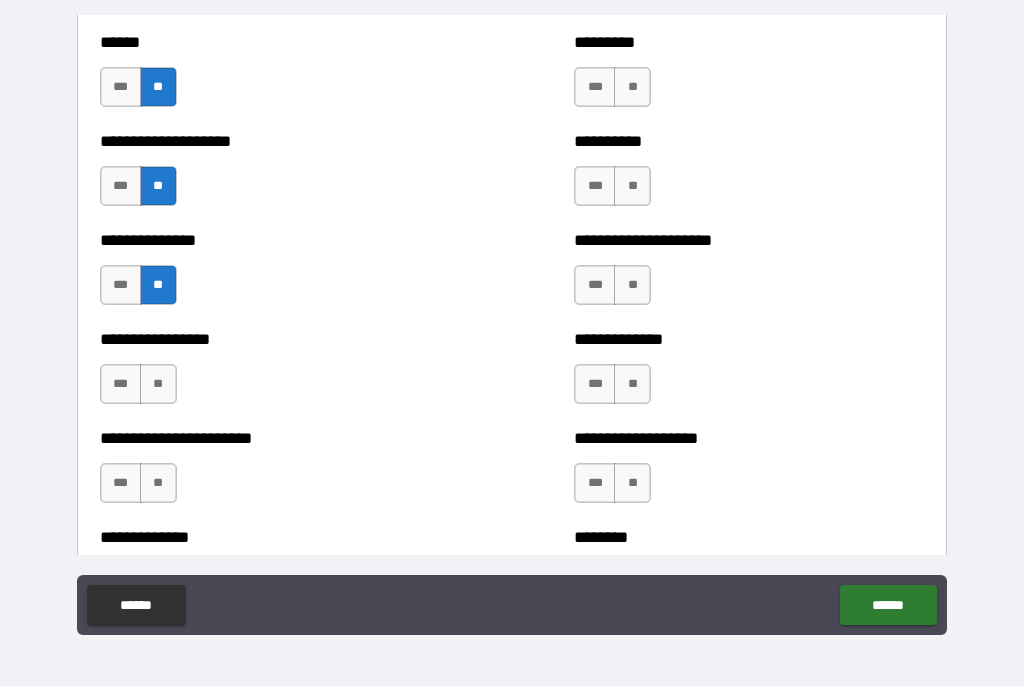 click on "**" at bounding box center (158, 385) 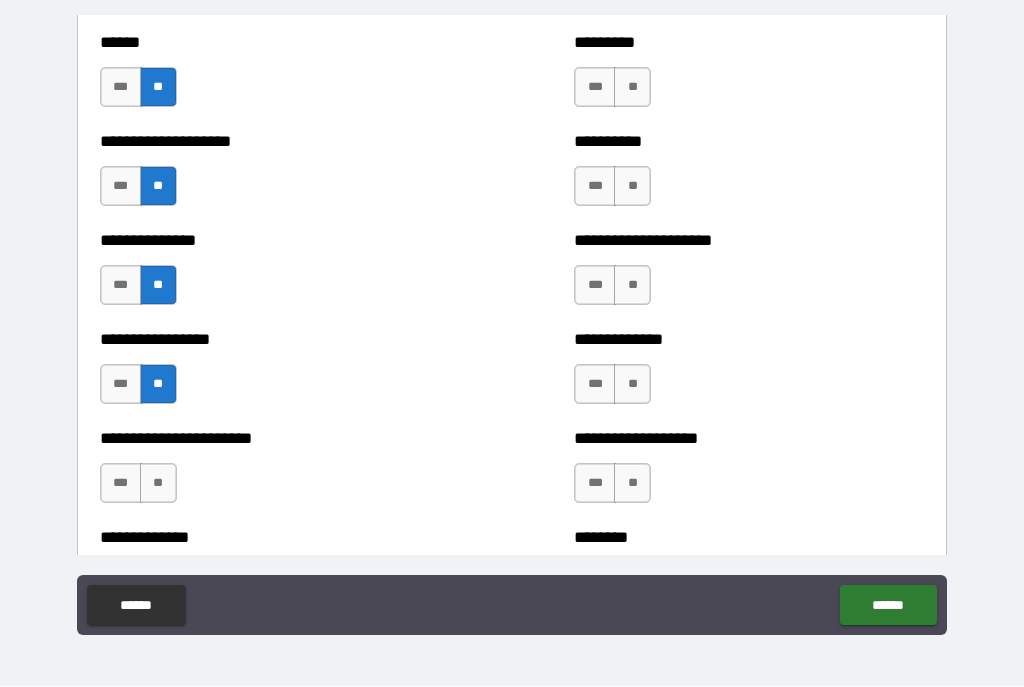 click on "**" at bounding box center [158, 484] 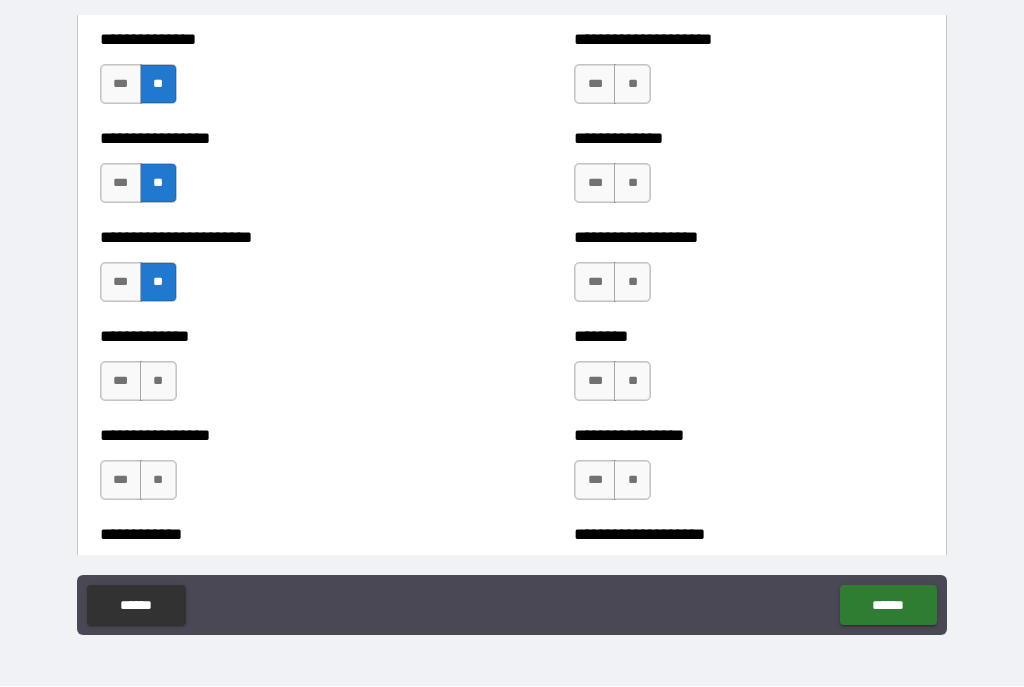 scroll, scrollTop: 3491, scrollLeft: 0, axis: vertical 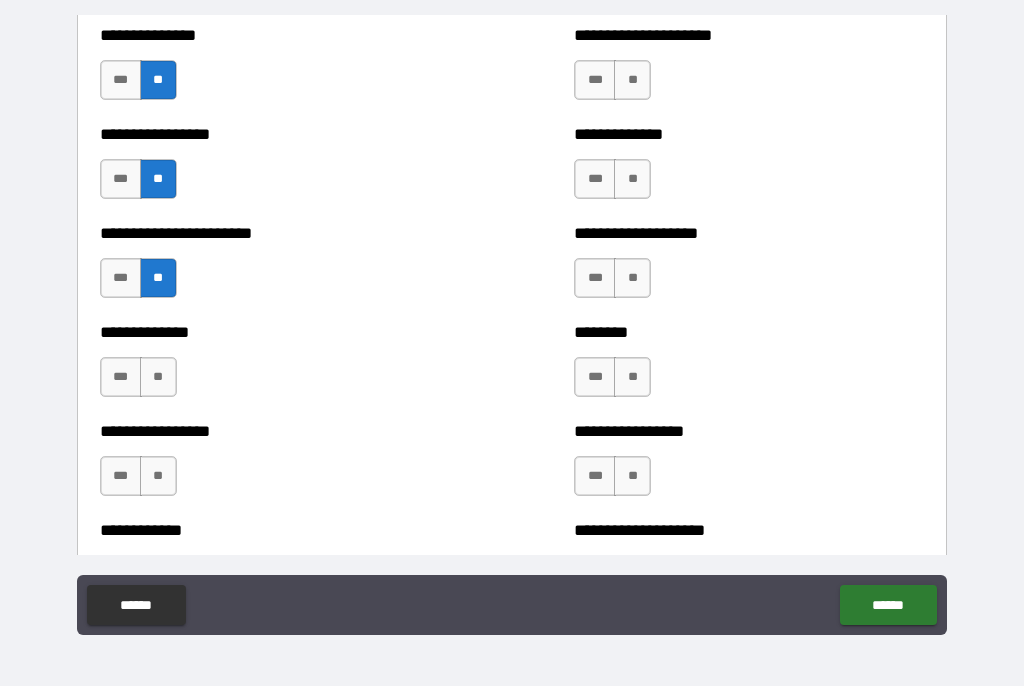 click on "**" at bounding box center [158, 378] 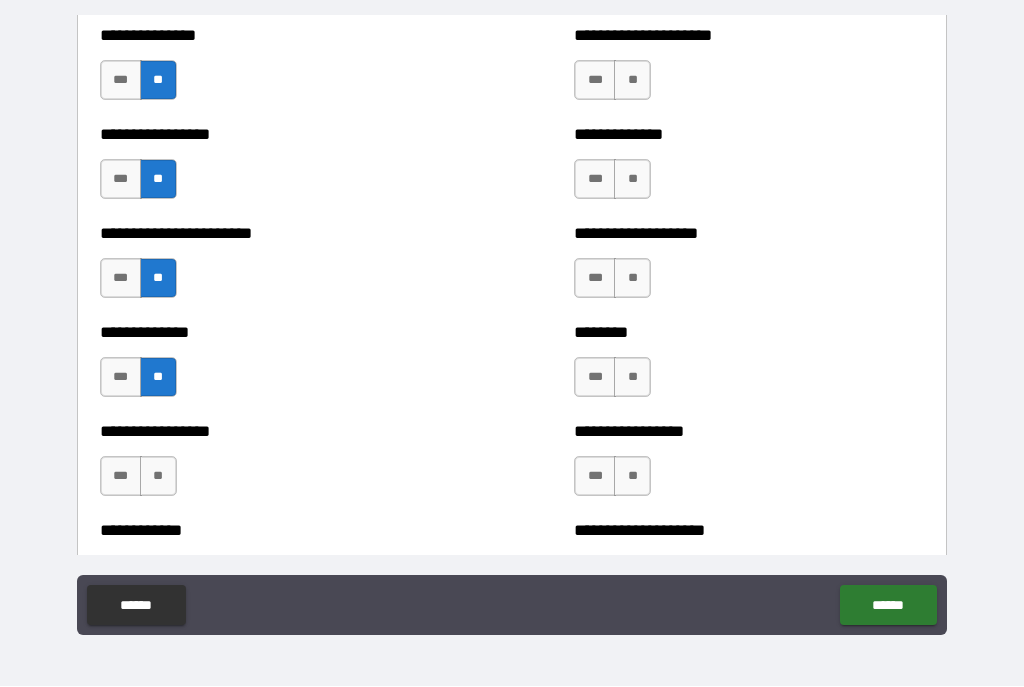 click on "**" at bounding box center (158, 477) 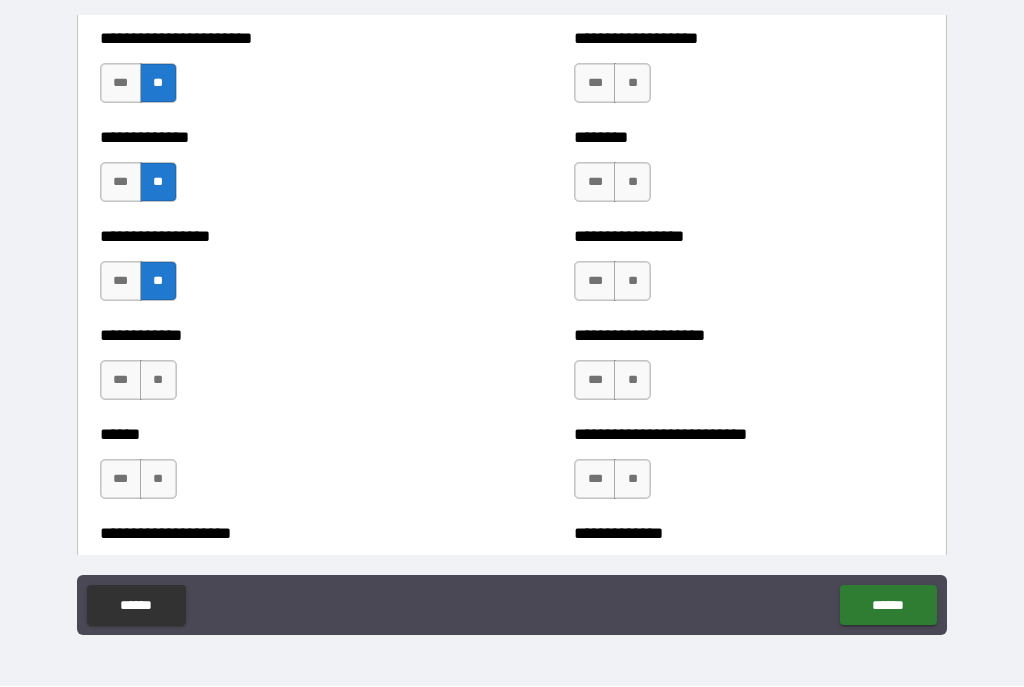 scroll, scrollTop: 3741, scrollLeft: 0, axis: vertical 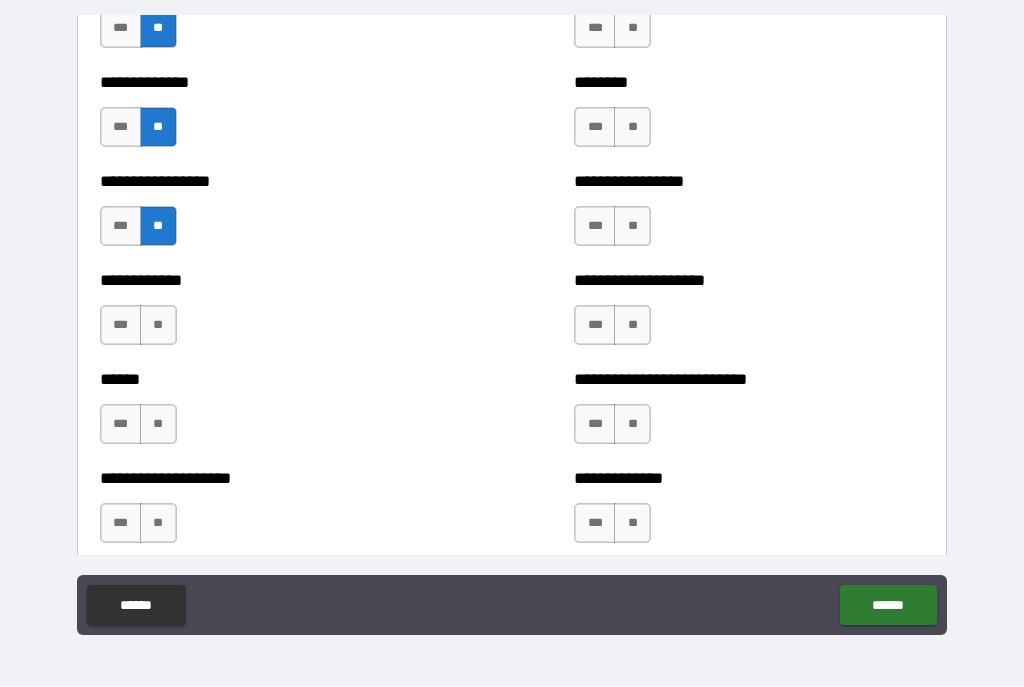 click on "**" at bounding box center (158, 326) 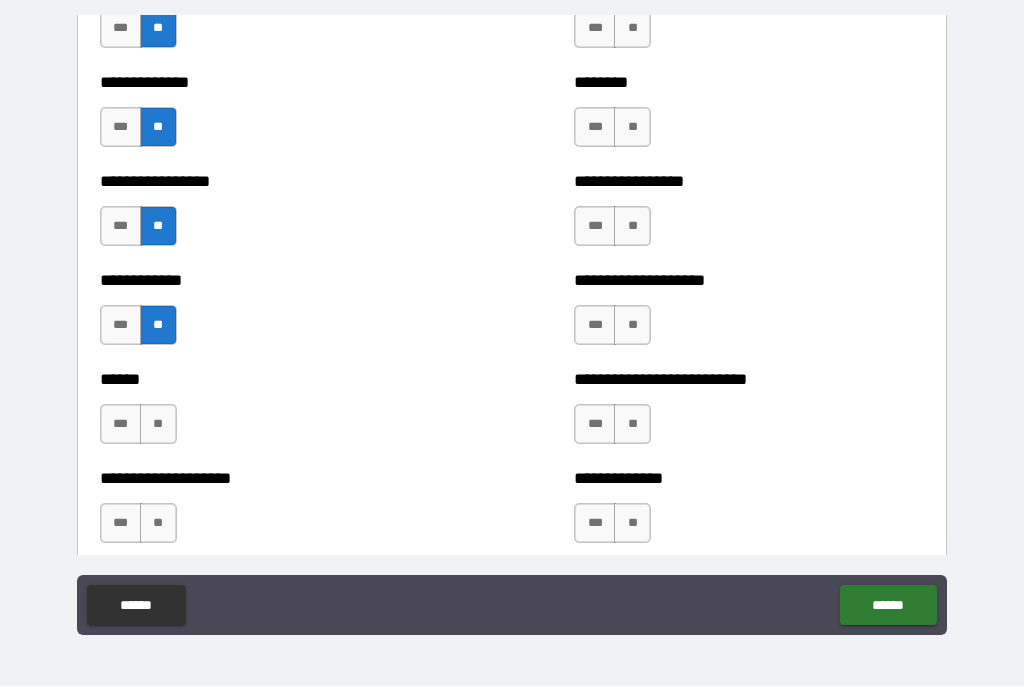 click on "**" at bounding box center [158, 425] 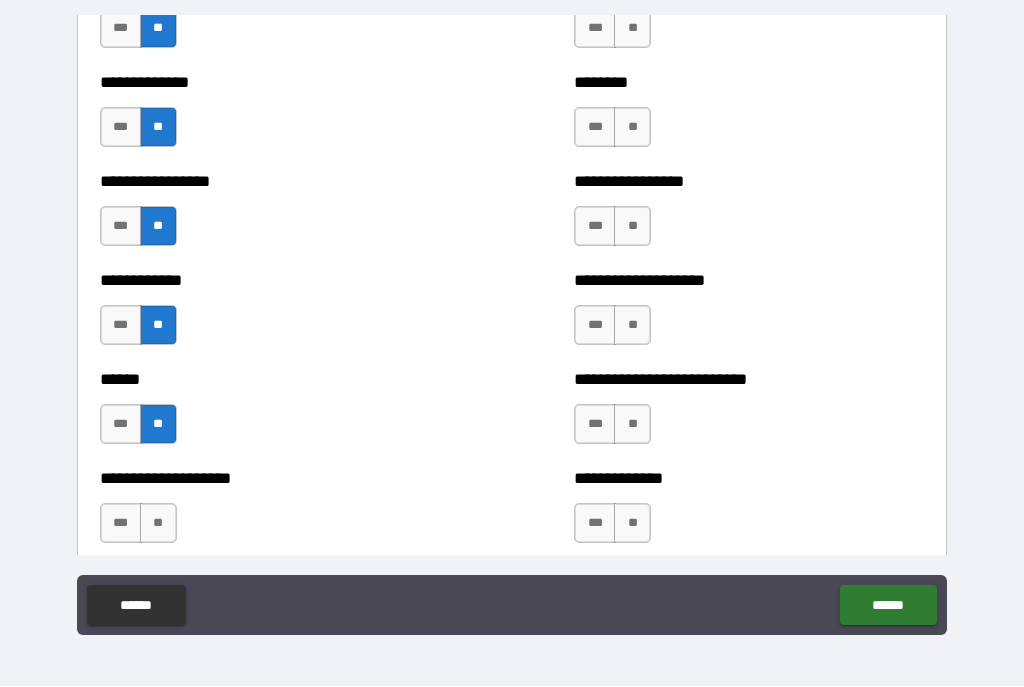 click on "**" at bounding box center (158, 524) 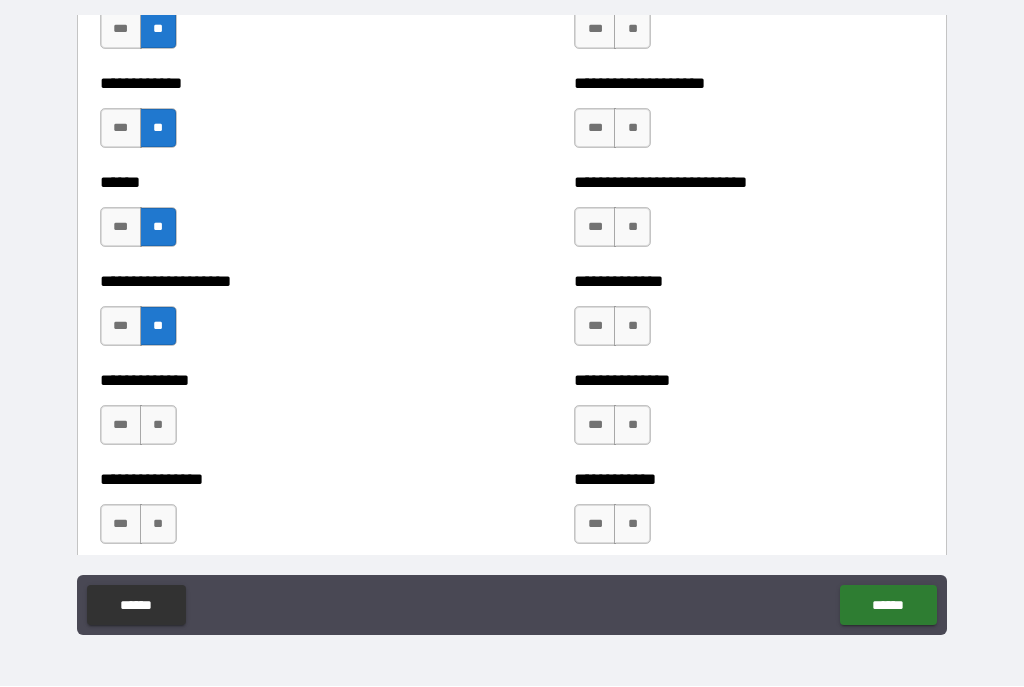 scroll, scrollTop: 3980, scrollLeft: 0, axis: vertical 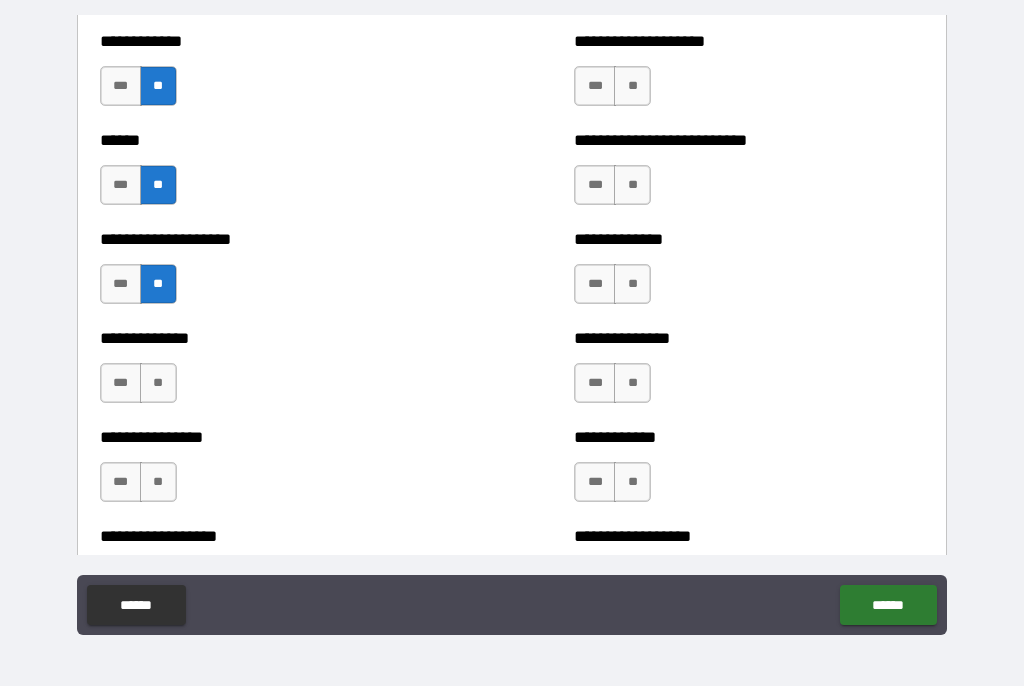 click on "**" at bounding box center (158, 384) 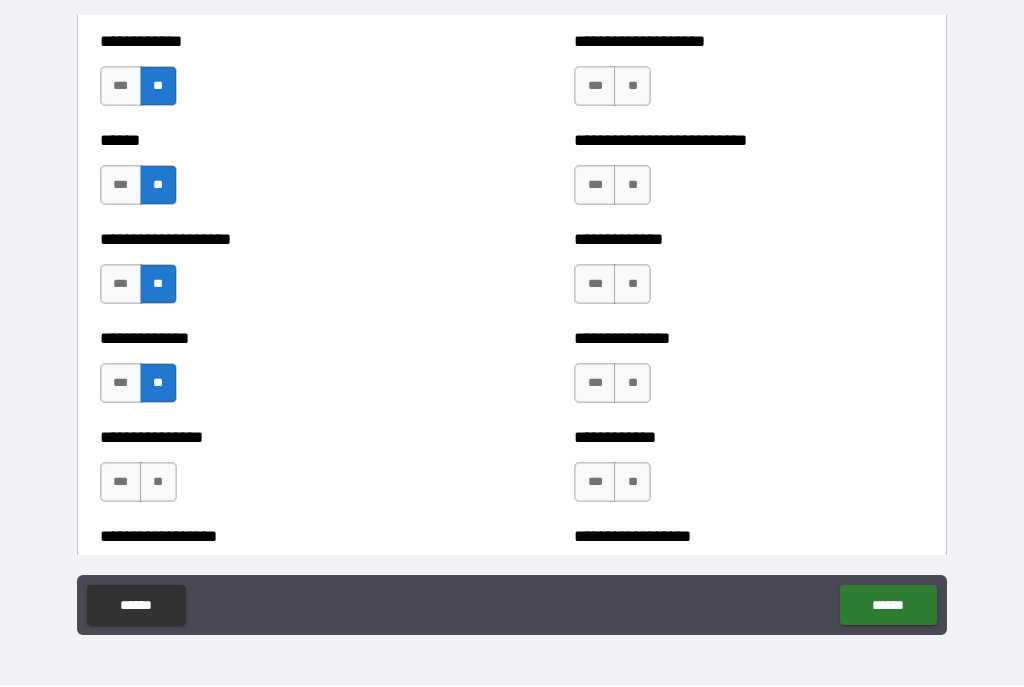 click on "**" at bounding box center [158, 483] 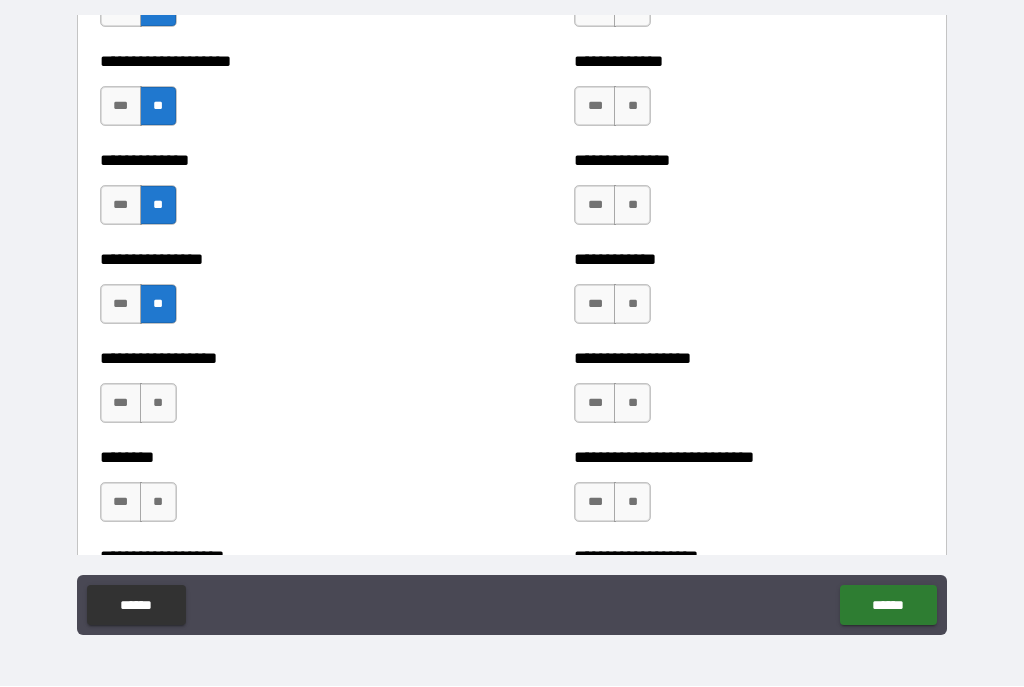 scroll, scrollTop: 4177, scrollLeft: 0, axis: vertical 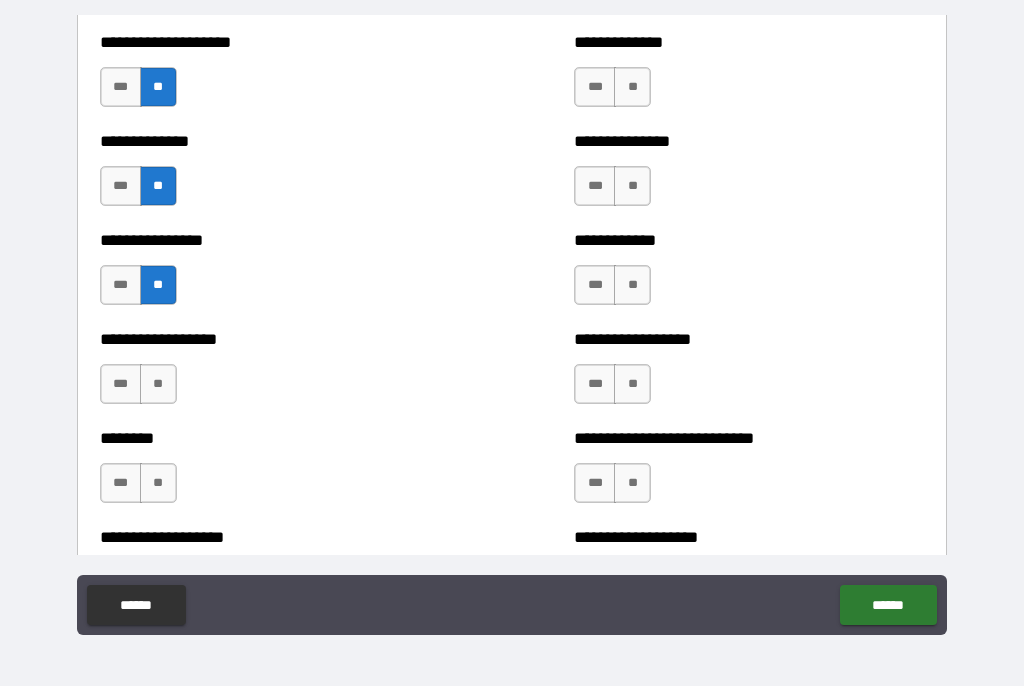 click on "**" at bounding box center (158, 385) 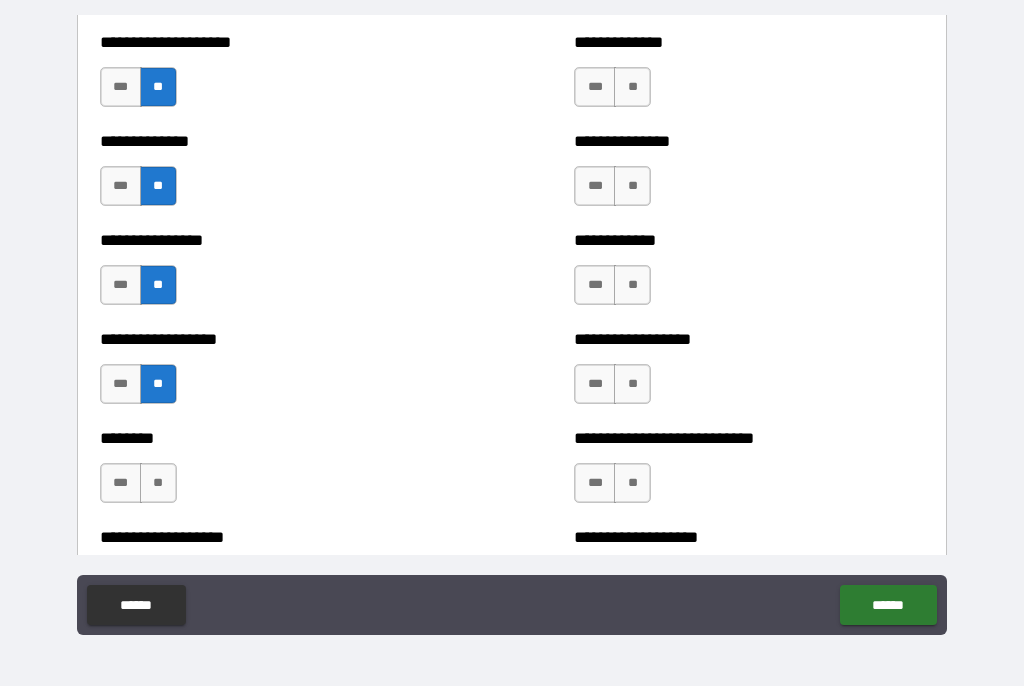 click on "**" at bounding box center (158, 484) 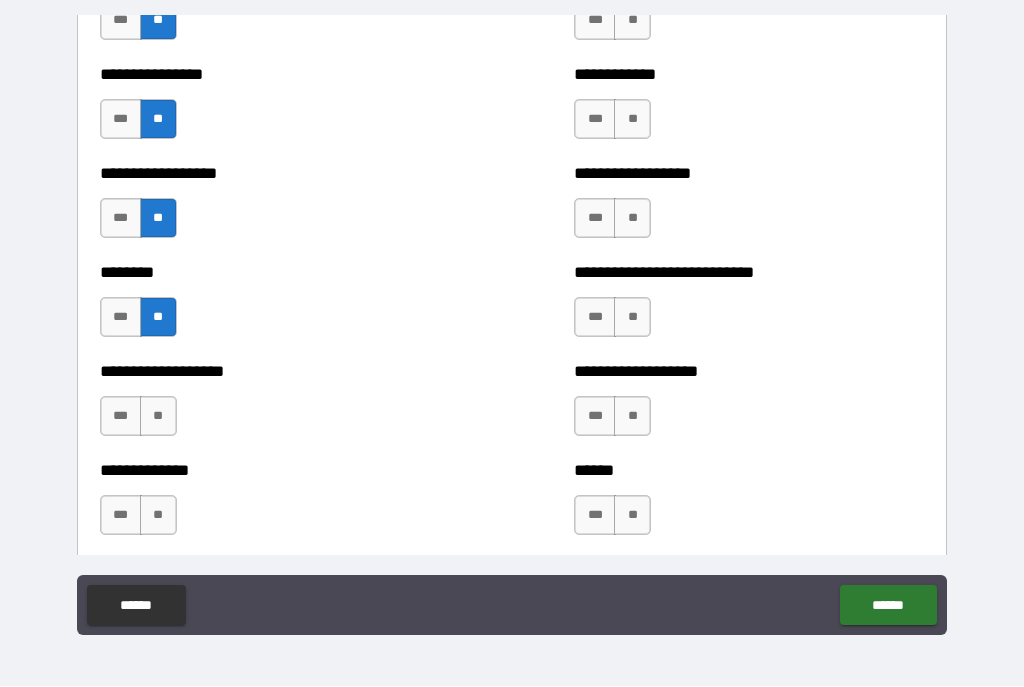 scroll, scrollTop: 4424, scrollLeft: 0, axis: vertical 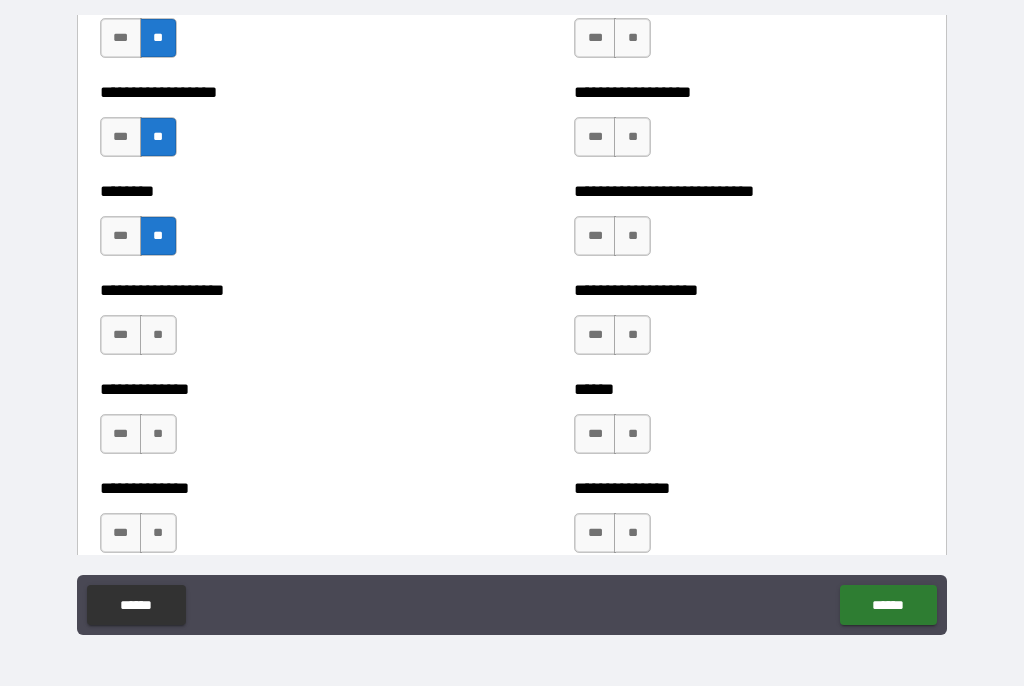 click on "**" at bounding box center (158, 336) 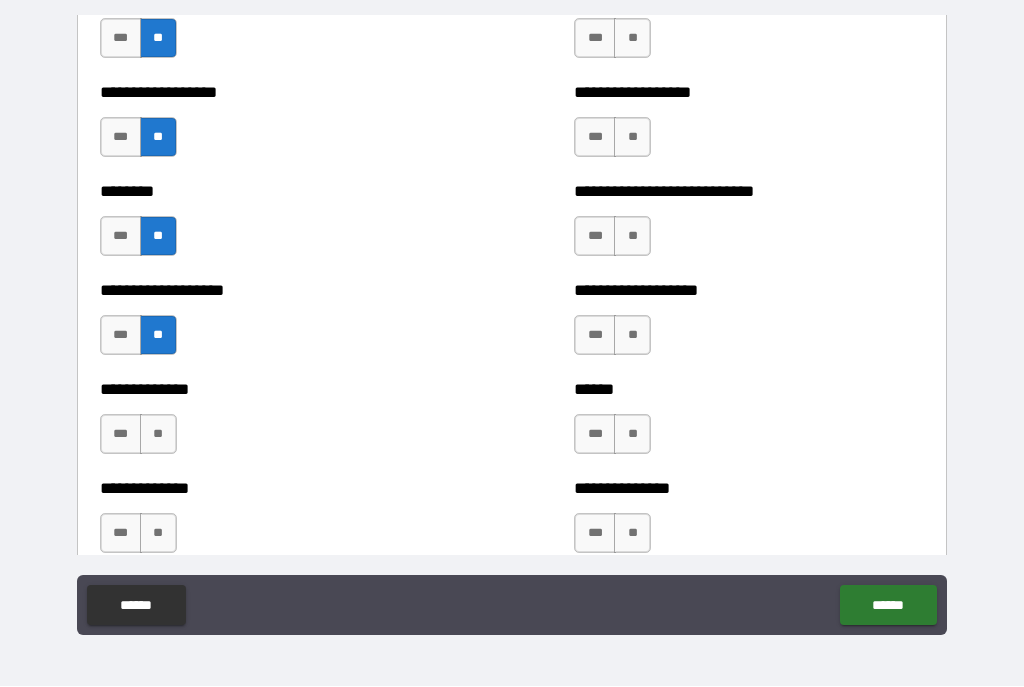 click on "**" at bounding box center [158, 435] 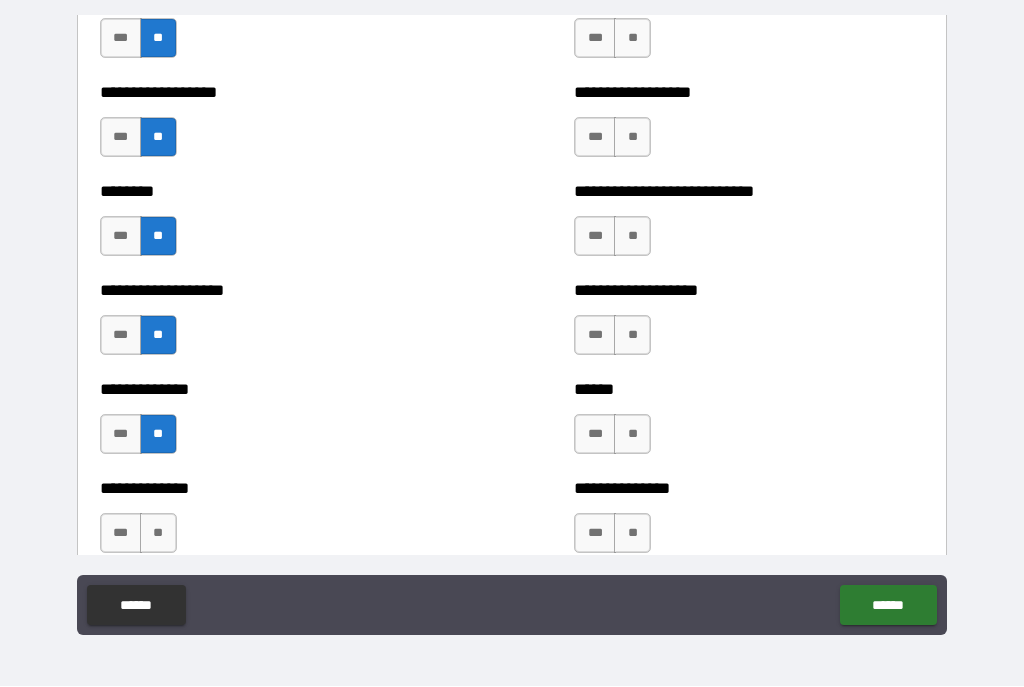 click on "**" at bounding box center (158, 534) 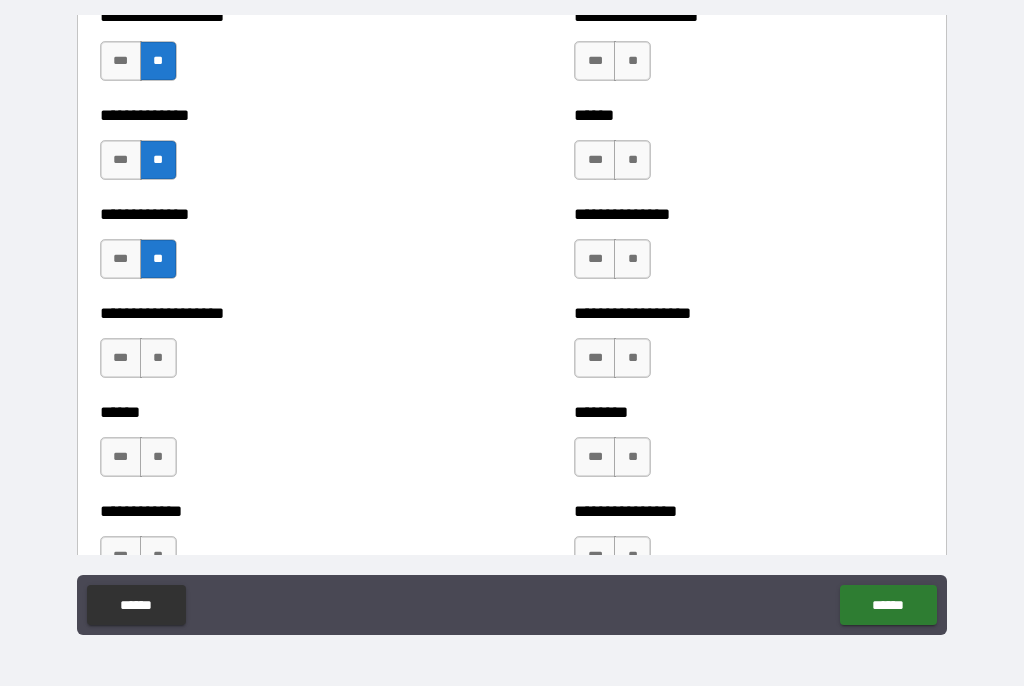 scroll, scrollTop: 4698, scrollLeft: 0, axis: vertical 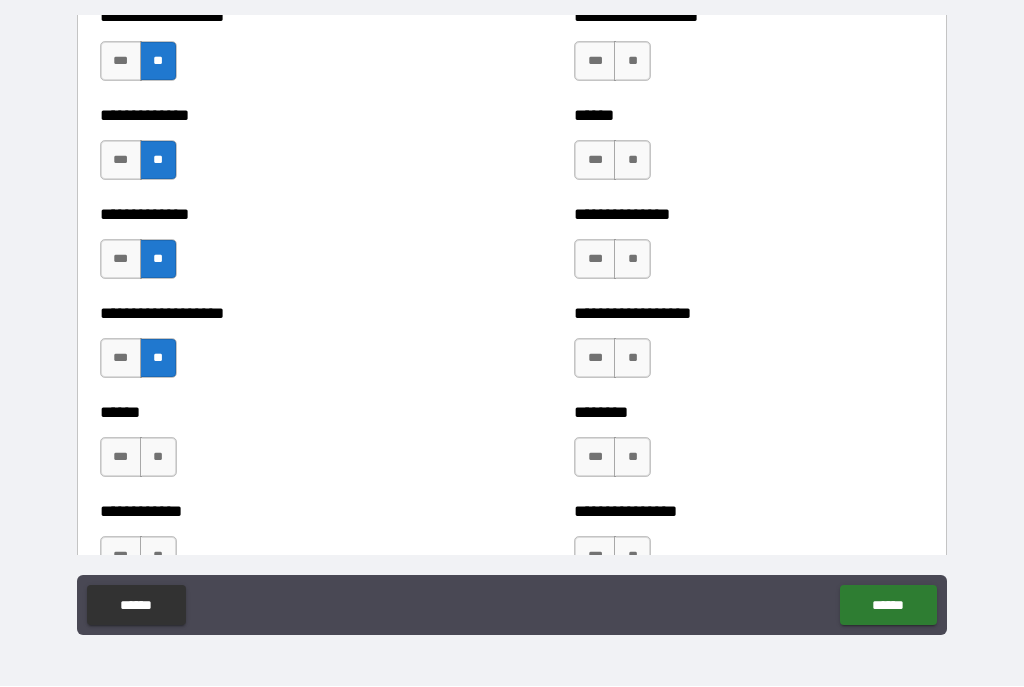 click on "**" at bounding box center [158, 458] 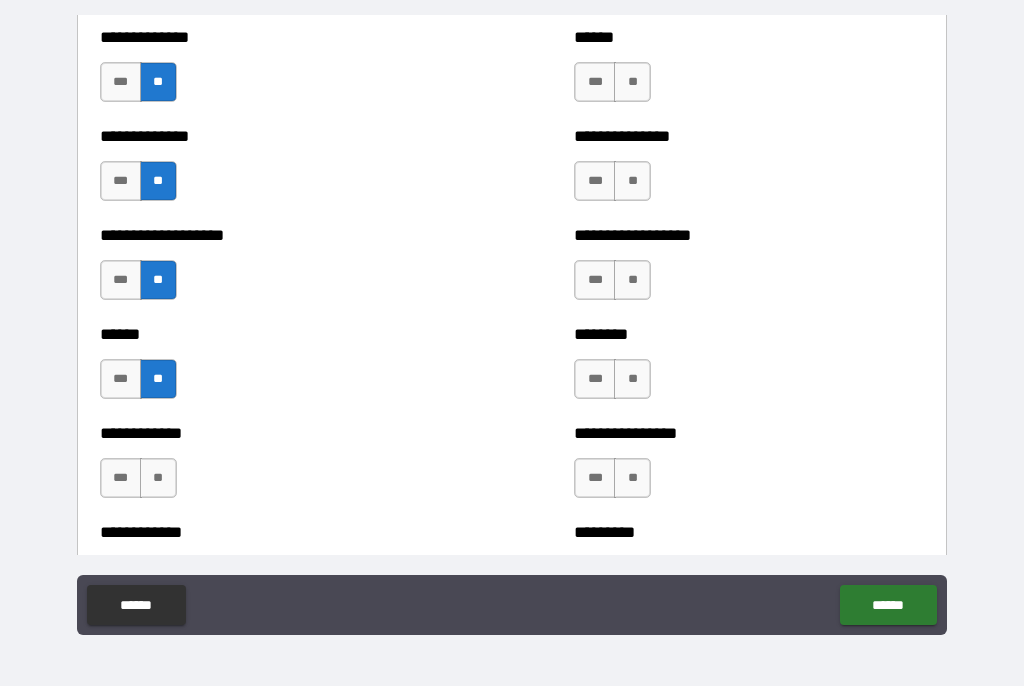 scroll, scrollTop: 4789, scrollLeft: 0, axis: vertical 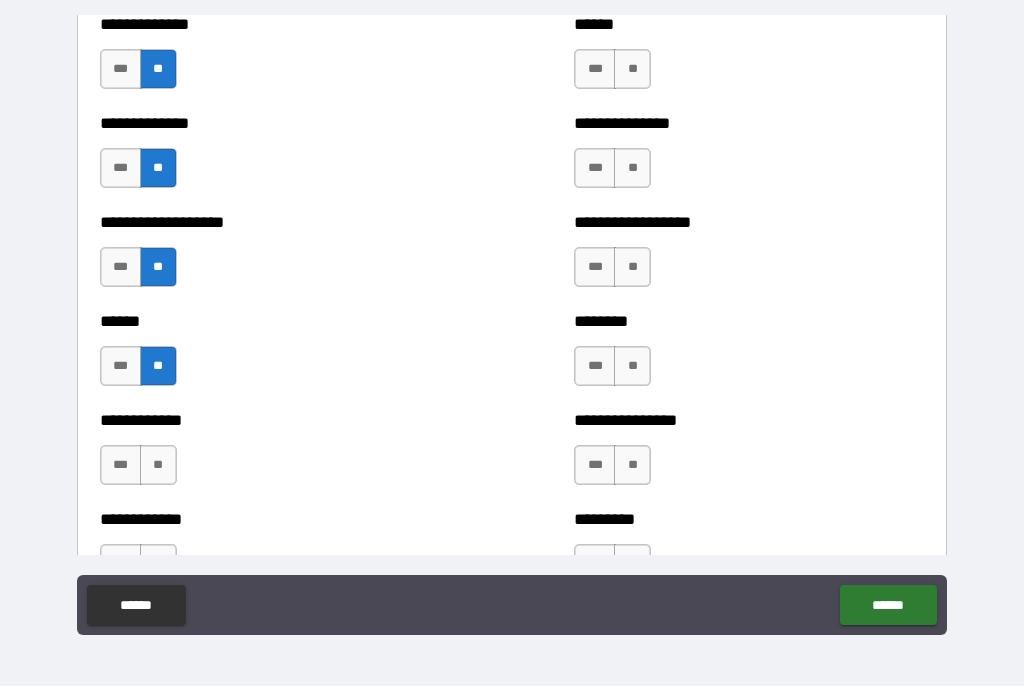 click on "**" at bounding box center [158, 466] 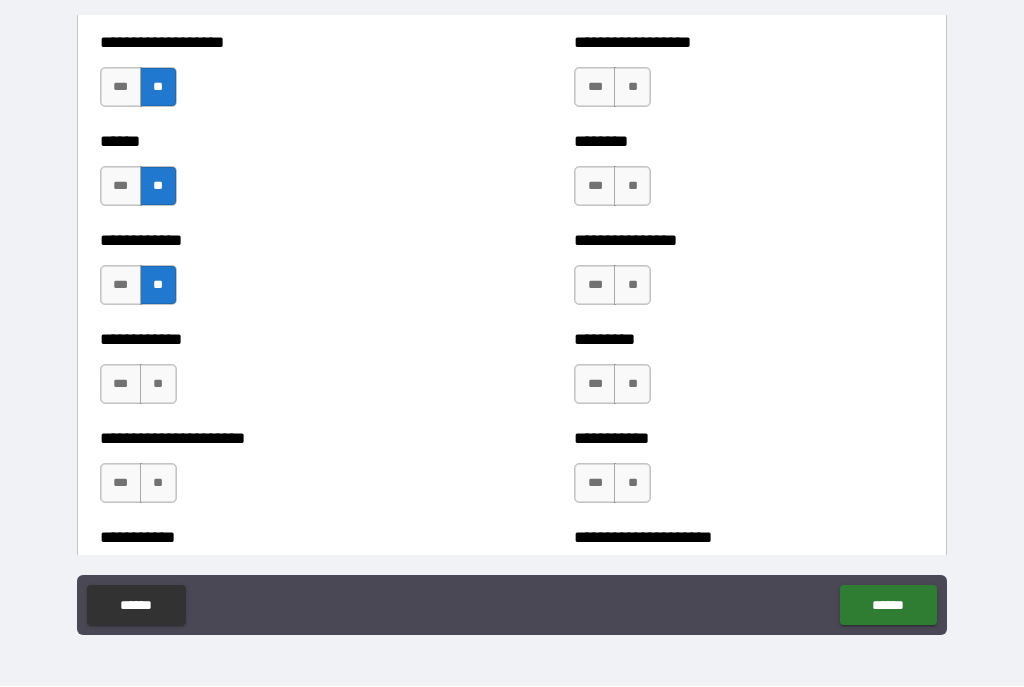 scroll, scrollTop: 4992, scrollLeft: 0, axis: vertical 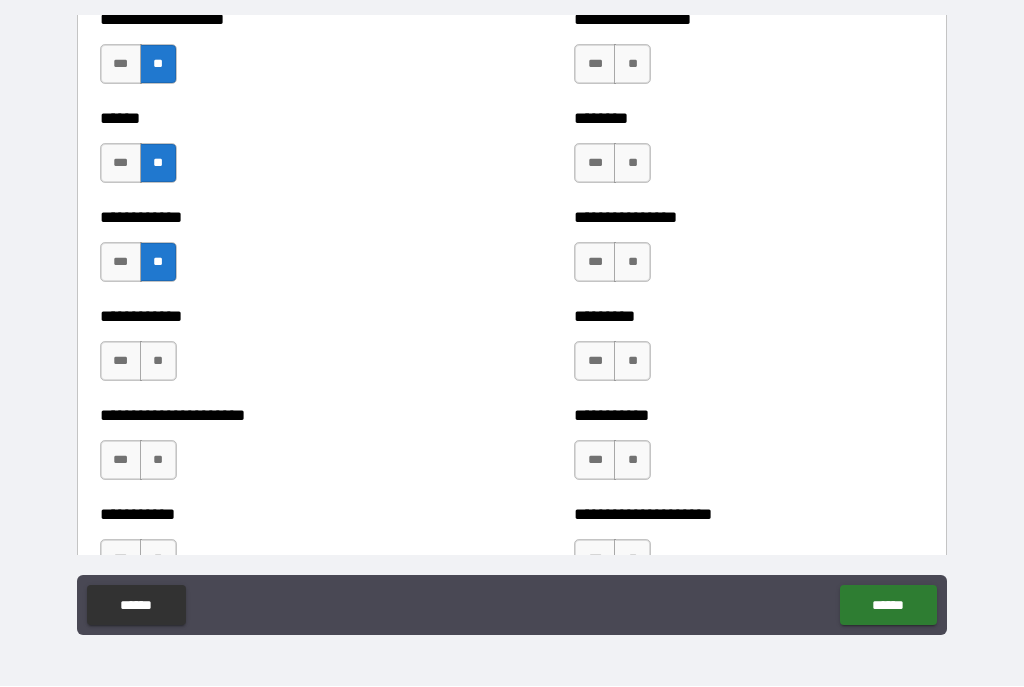click on "**" at bounding box center [158, 362] 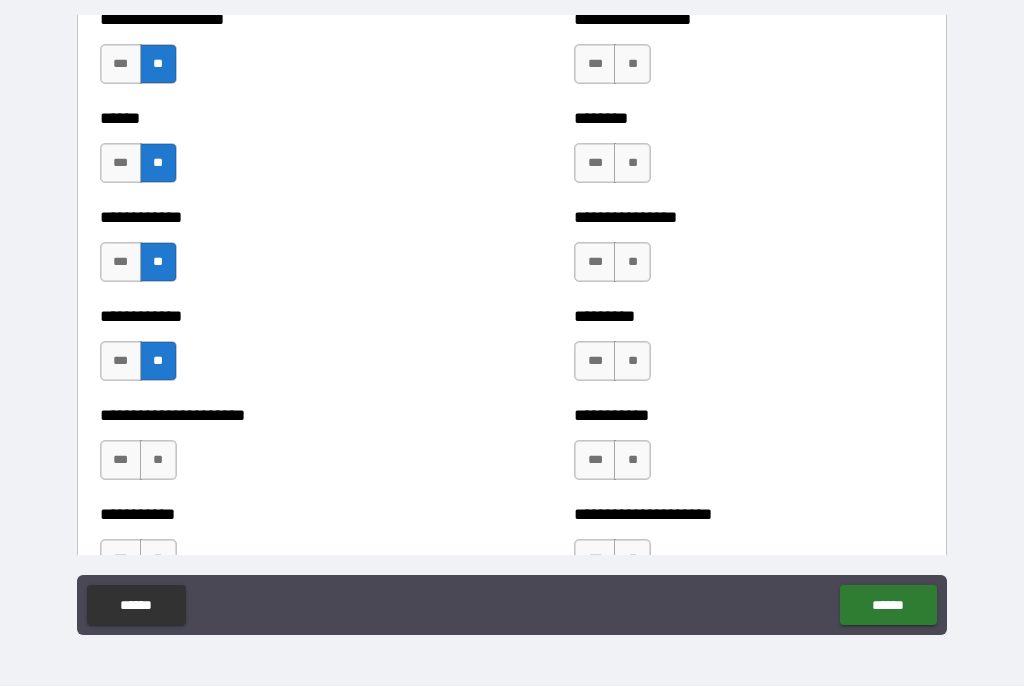 click on "**" at bounding box center (158, 461) 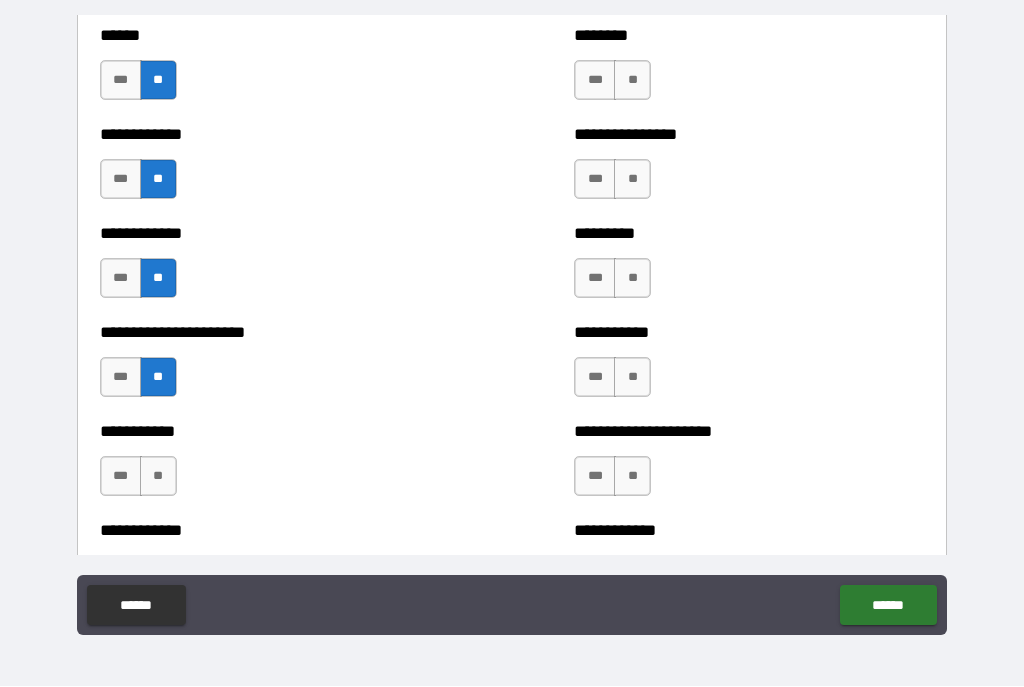 scroll, scrollTop: 5075, scrollLeft: 0, axis: vertical 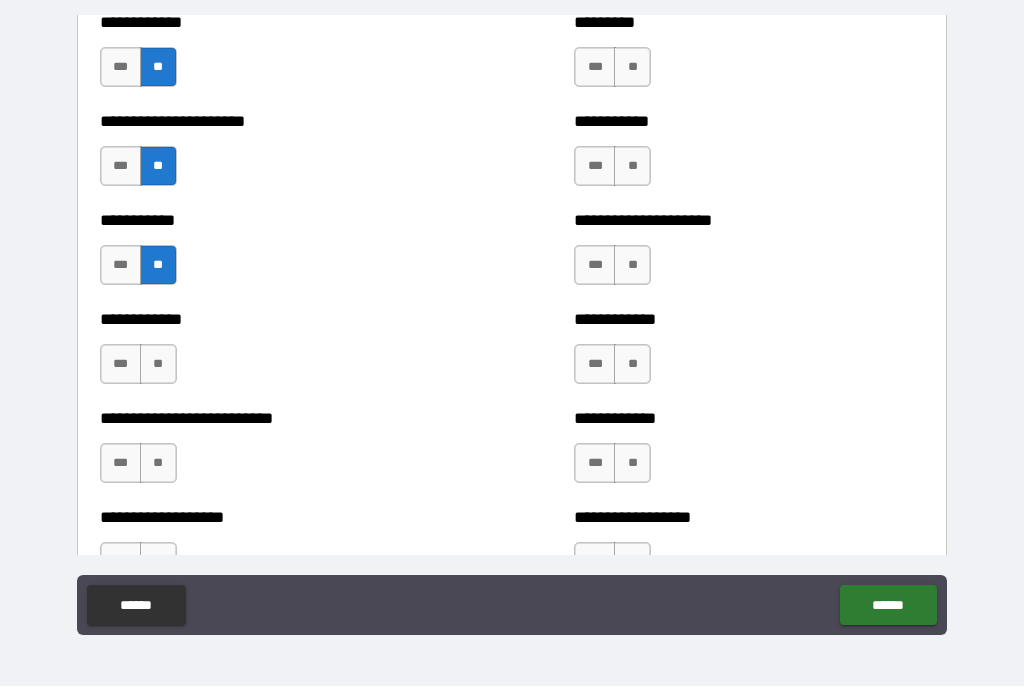 click on "**********" at bounding box center [275, 355] 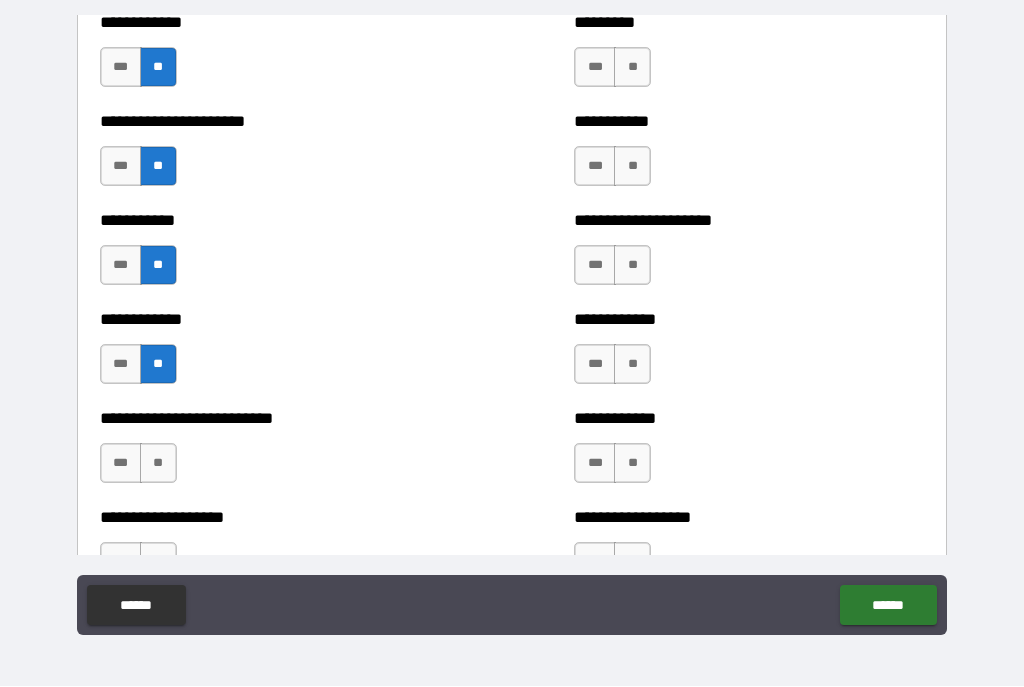 click on "**" at bounding box center [158, 464] 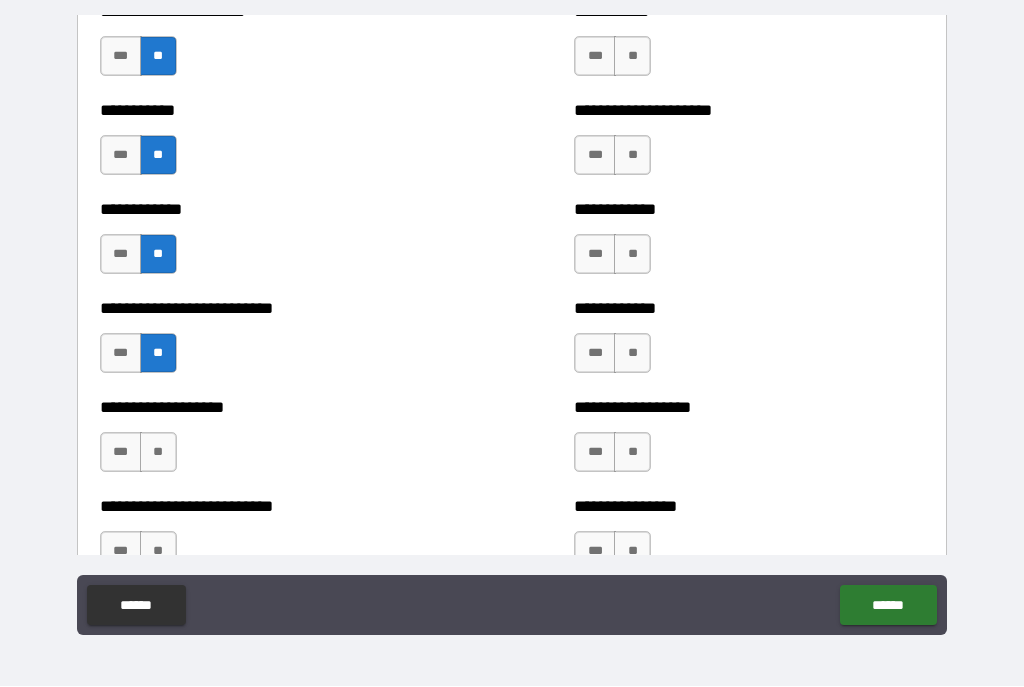 scroll, scrollTop: 5399, scrollLeft: 0, axis: vertical 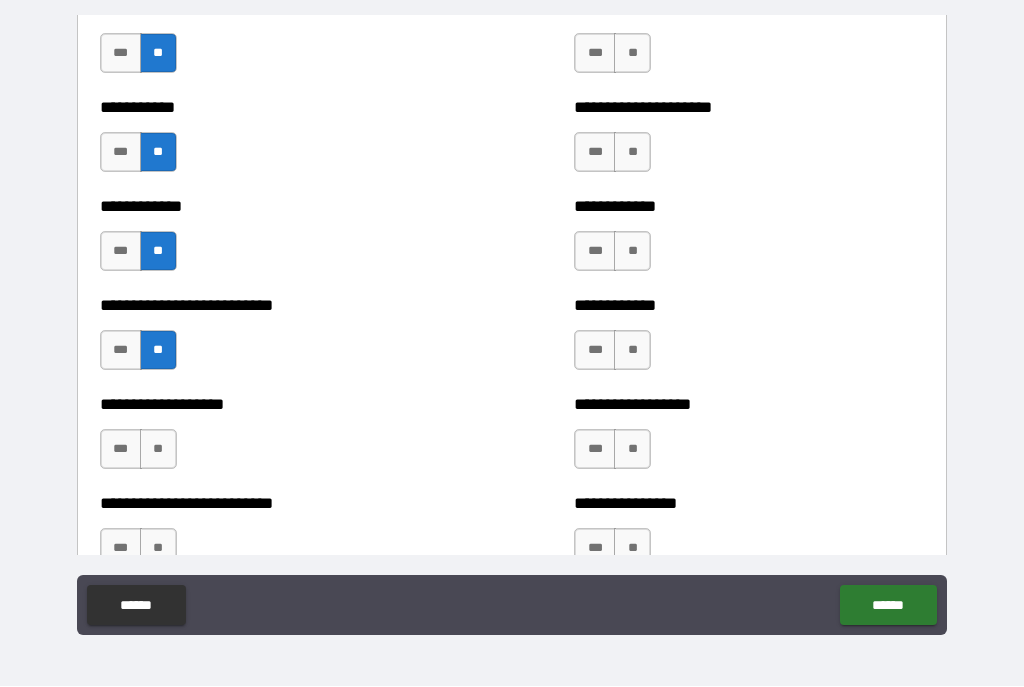 click on "**" at bounding box center (158, 450) 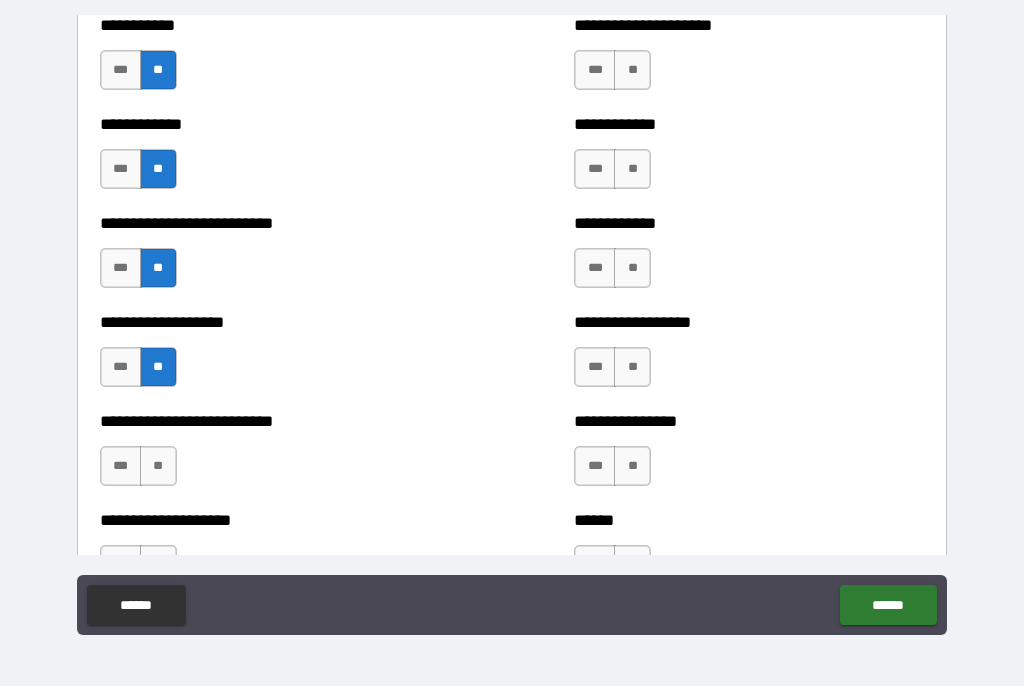 scroll, scrollTop: 5484, scrollLeft: 0, axis: vertical 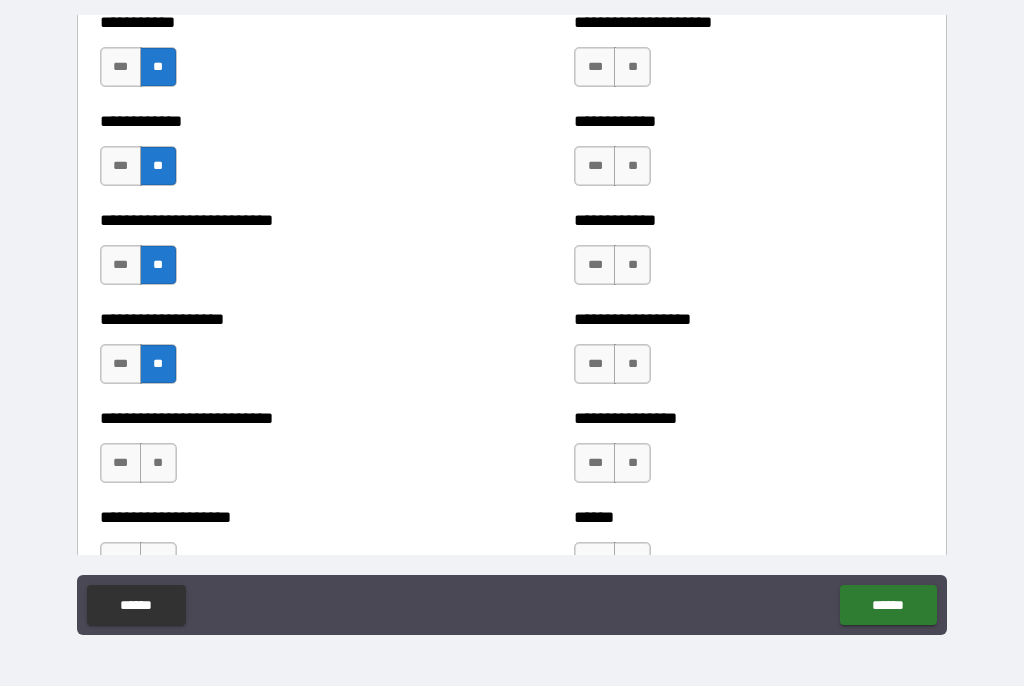 click on "**" at bounding box center [158, 464] 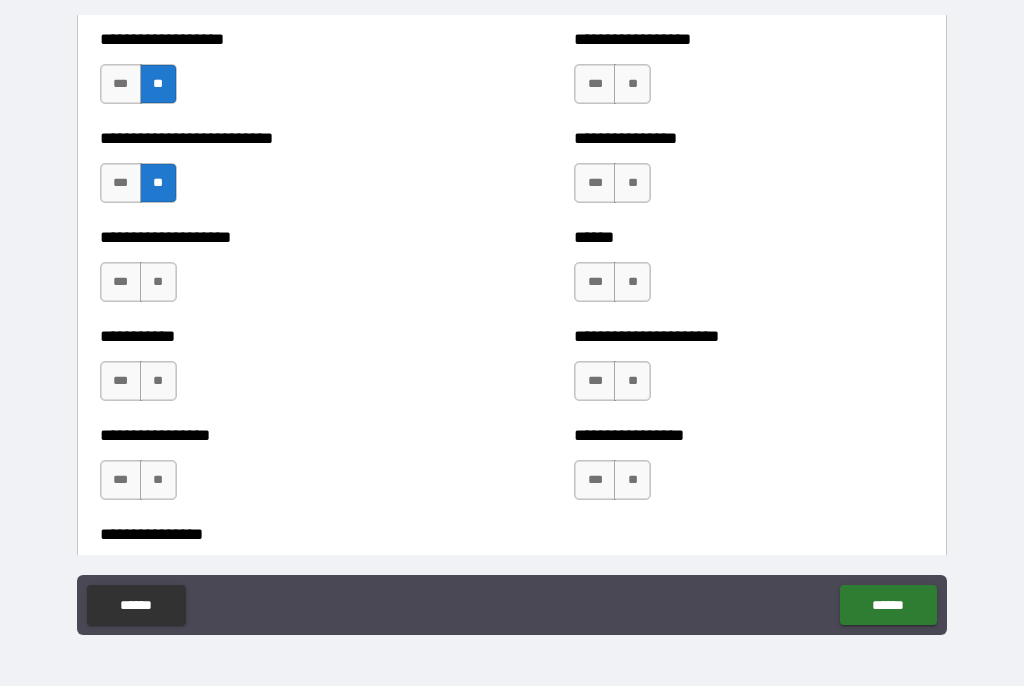 scroll, scrollTop: 5765, scrollLeft: 0, axis: vertical 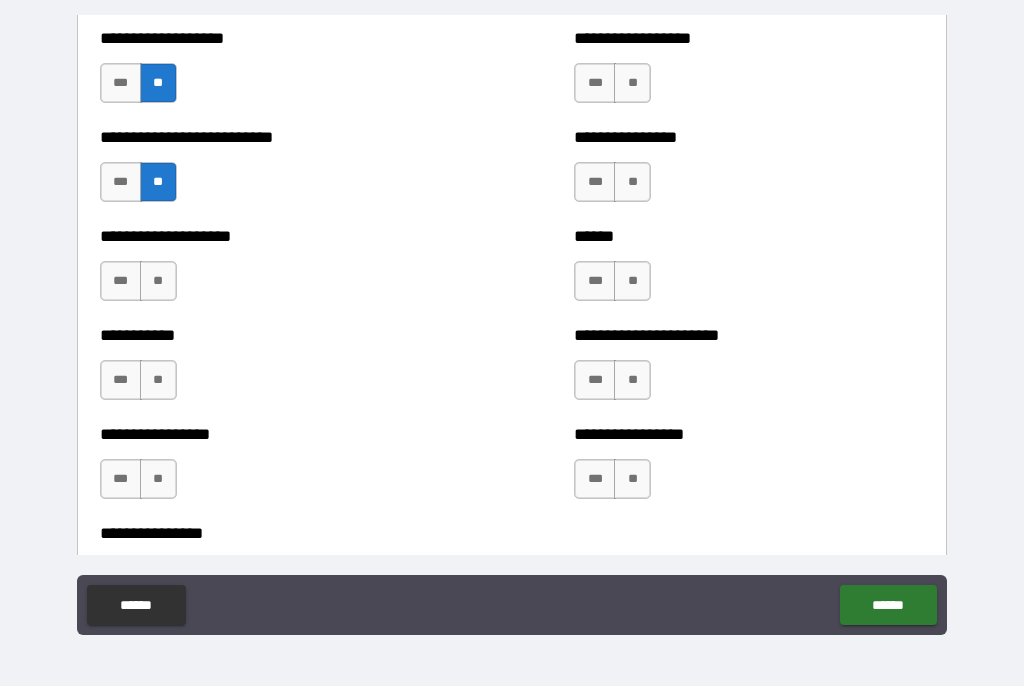 click on "**" at bounding box center (158, 282) 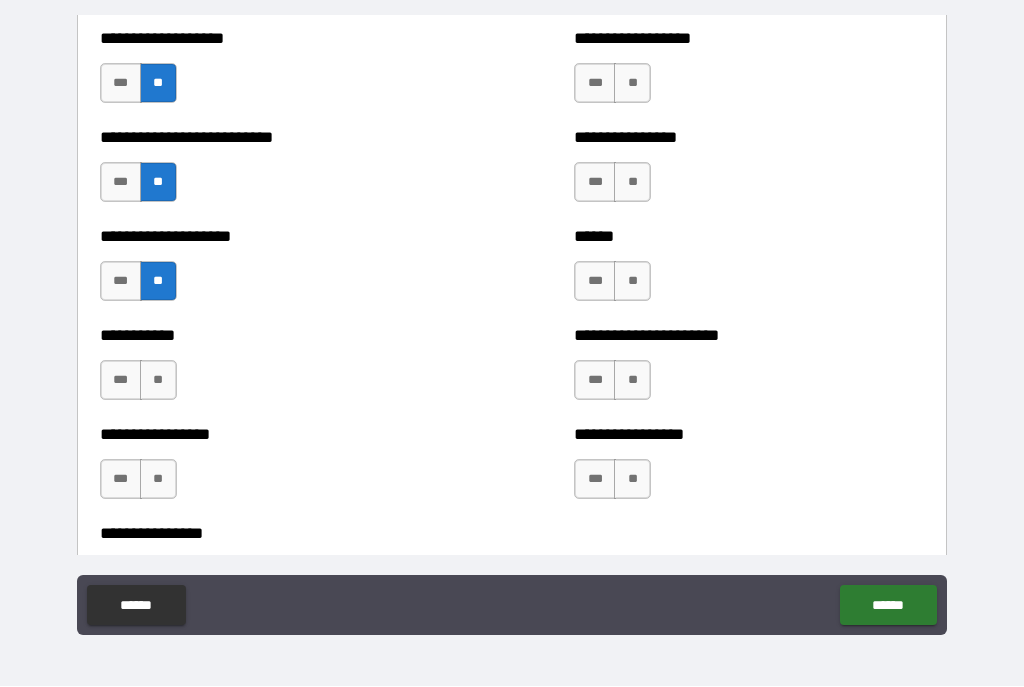 click on "**" at bounding box center (158, 381) 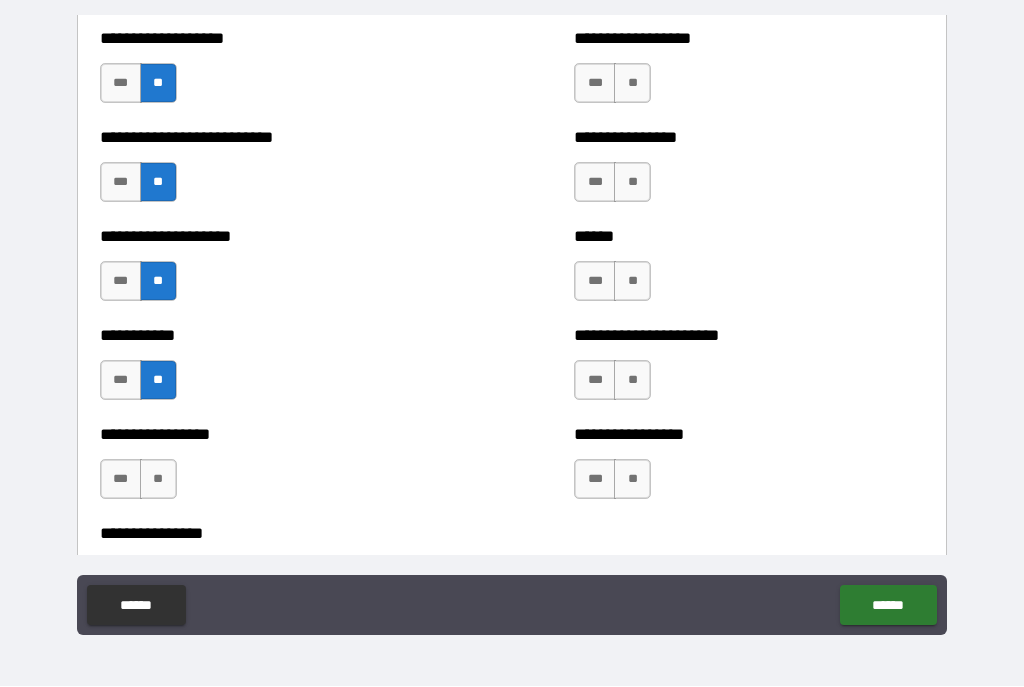 click on "**" at bounding box center [158, 480] 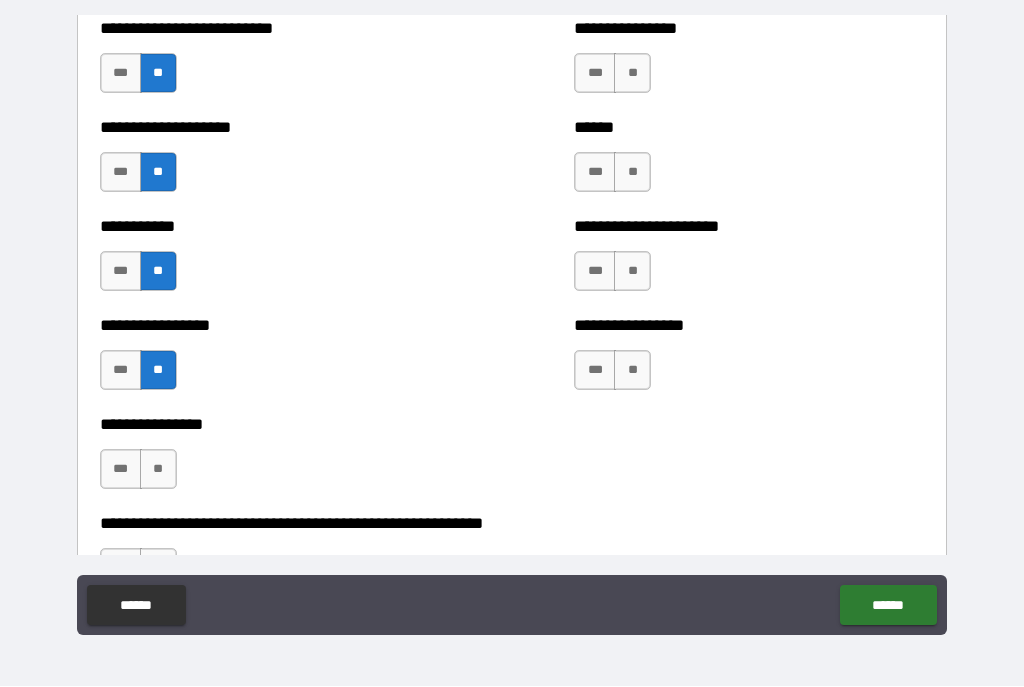 scroll, scrollTop: 5882, scrollLeft: 0, axis: vertical 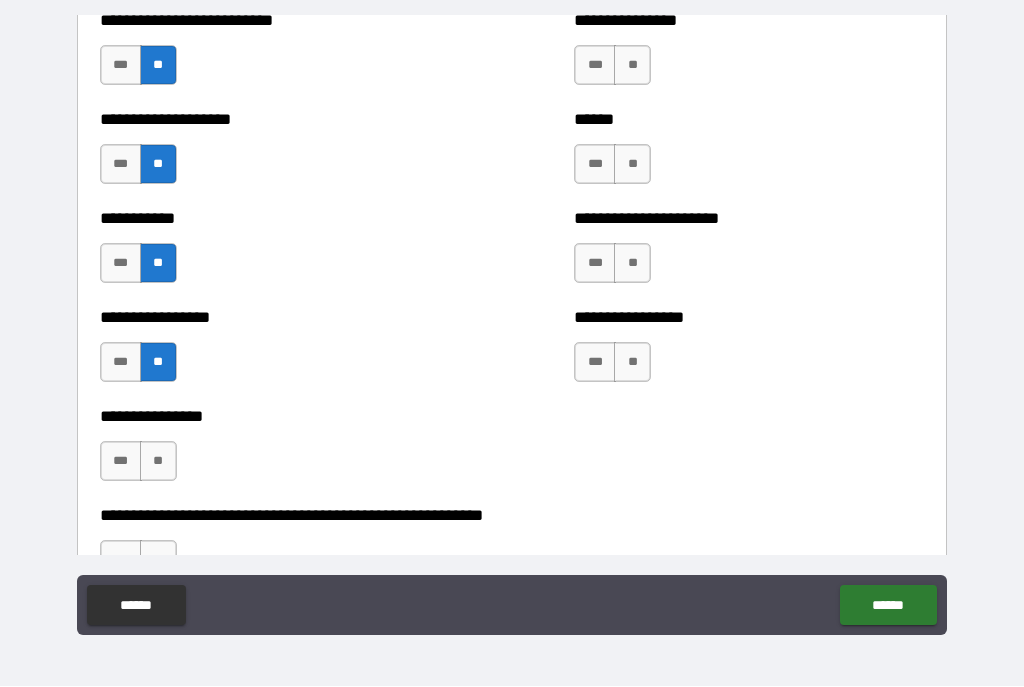 click on "**" at bounding box center (158, 462) 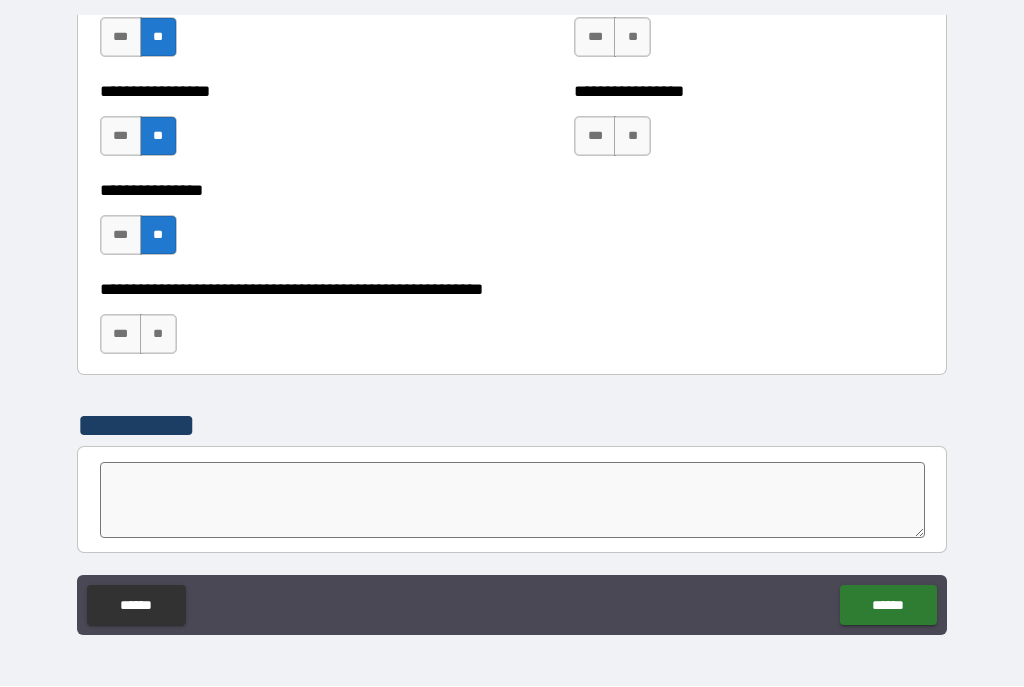 scroll, scrollTop: 6114, scrollLeft: 0, axis: vertical 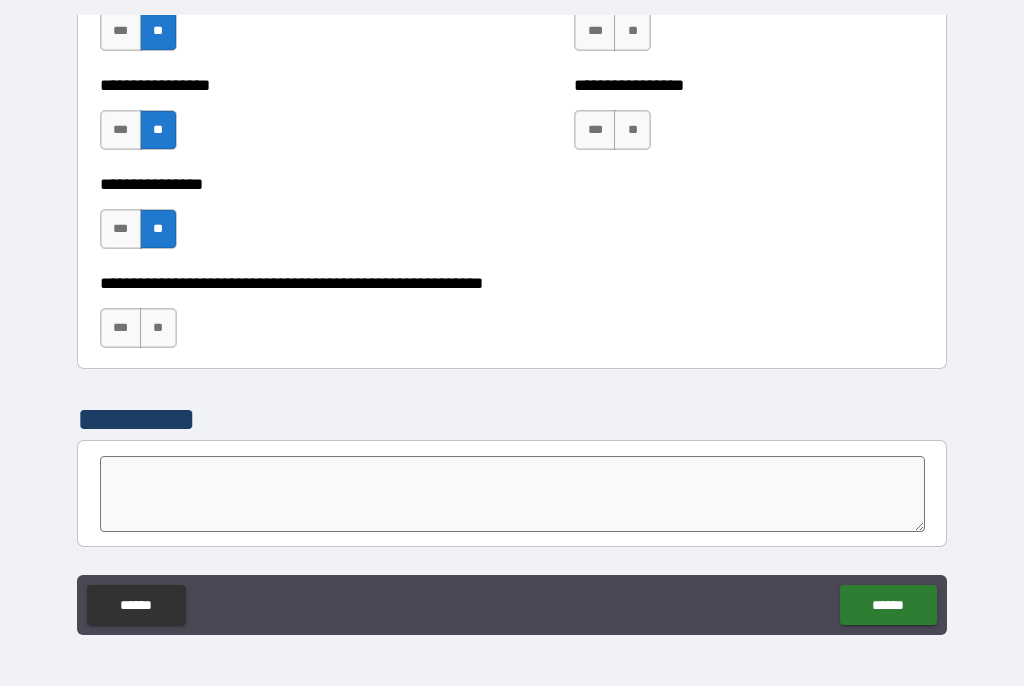 click on "**" at bounding box center [158, 329] 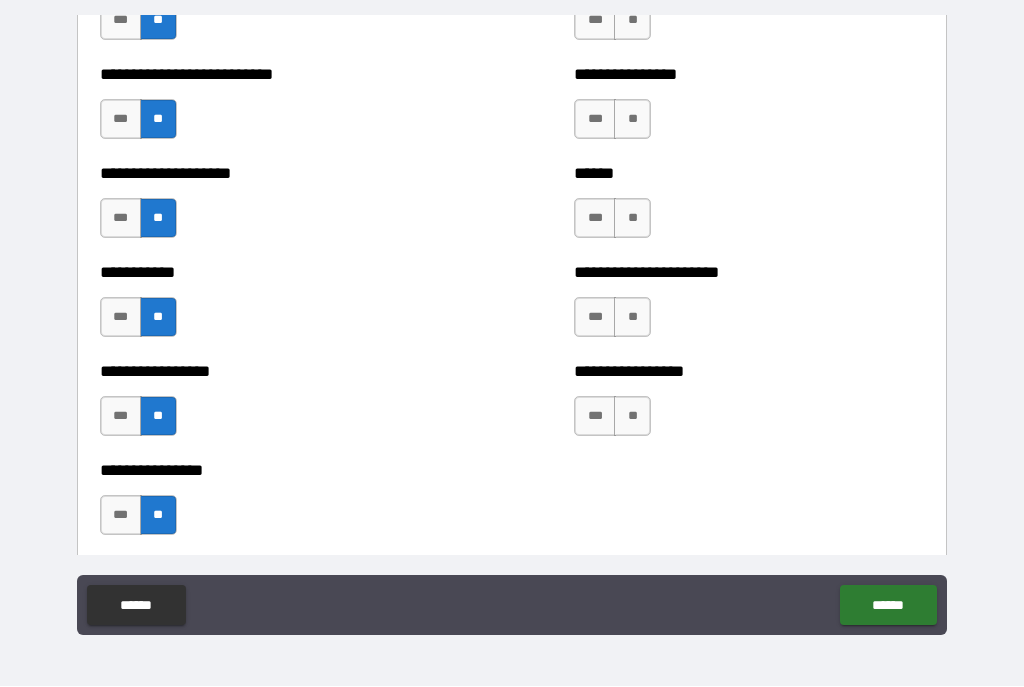 scroll, scrollTop: 5811, scrollLeft: 0, axis: vertical 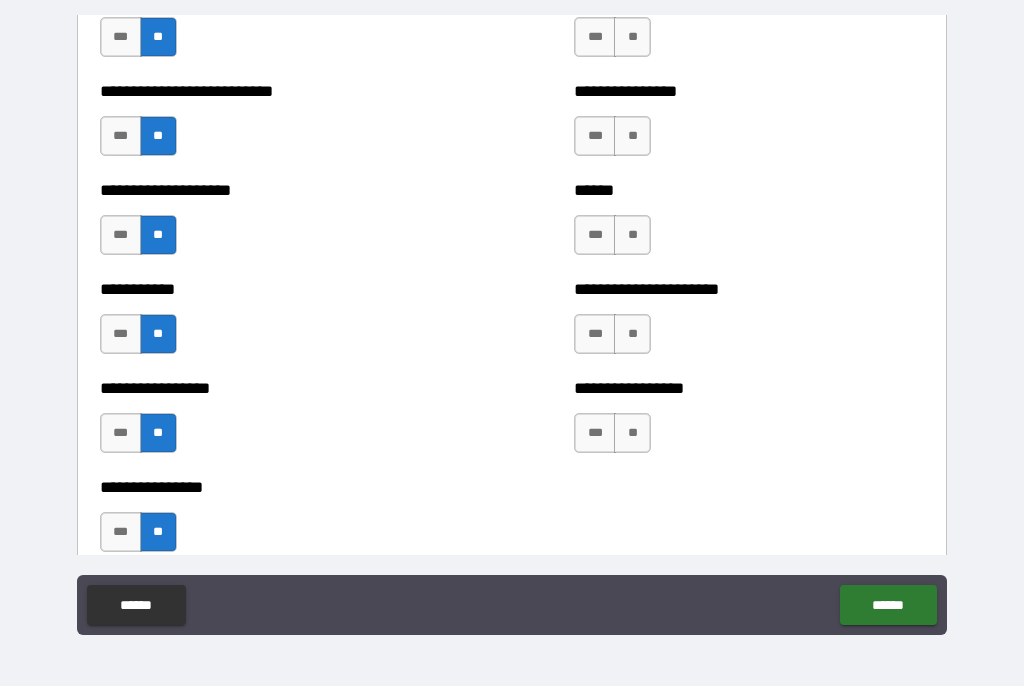 click on "**" at bounding box center (632, 434) 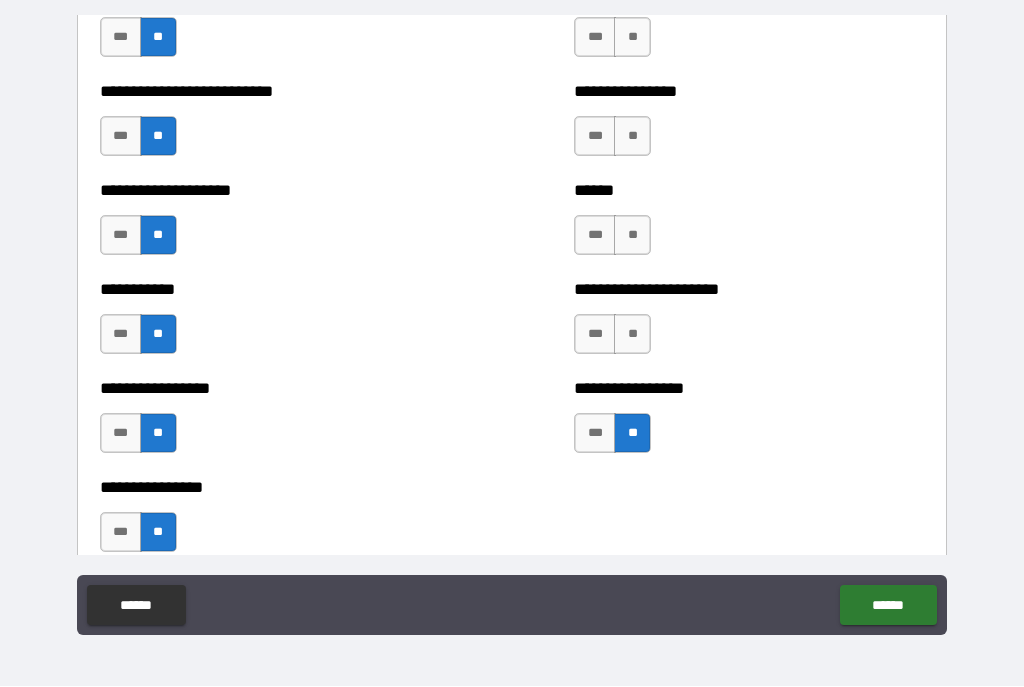 click on "**" at bounding box center (632, 335) 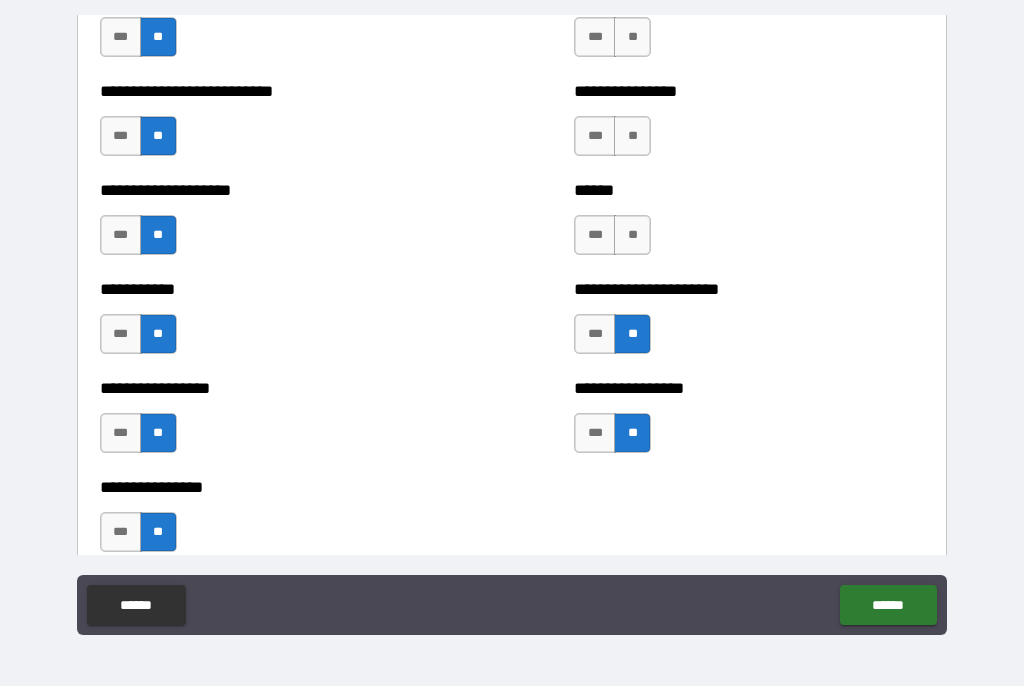 click on "**" at bounding box center (632, 236) 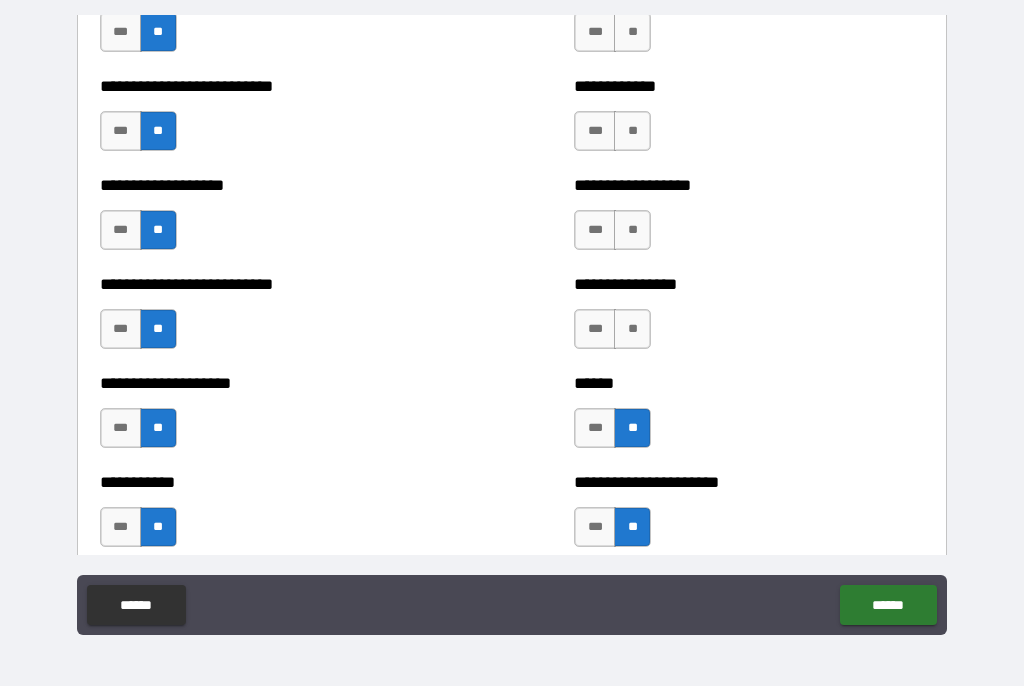 scroll, scrollTop: 5620, scrollLeft: 0, axis: vertical 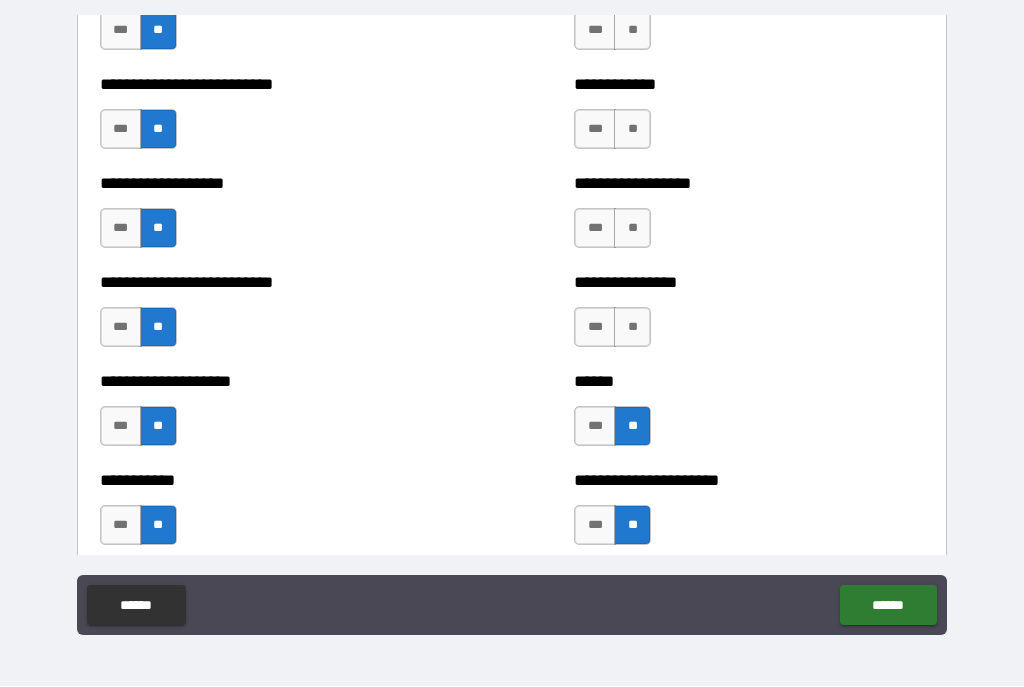 click on "**" at bounding box center (632, 328) 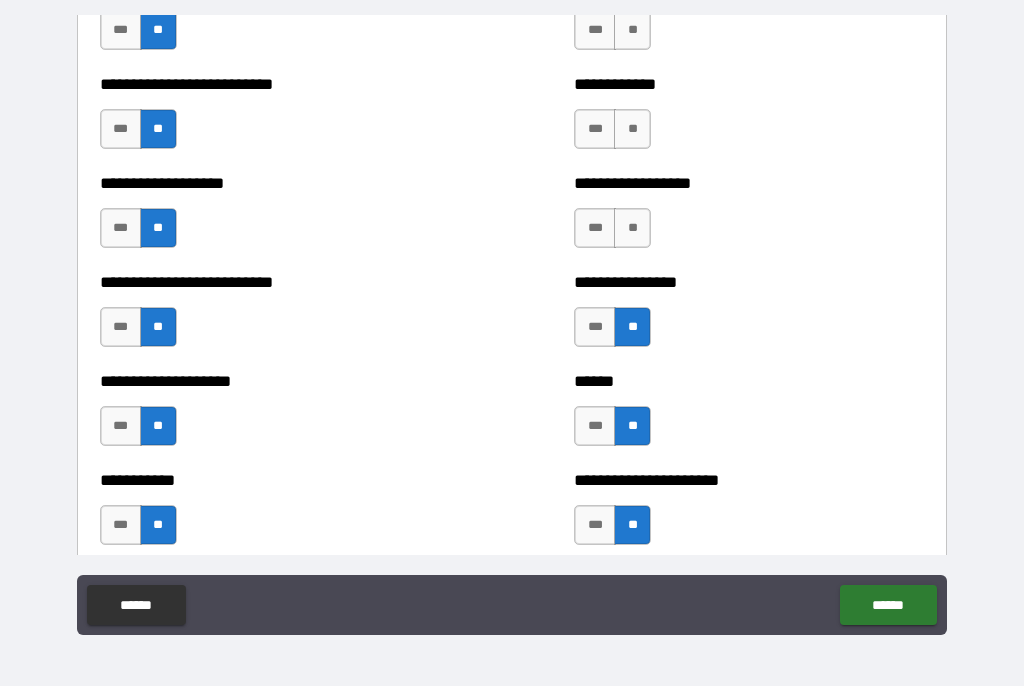 click on "**" at bounding box center [632, 229] 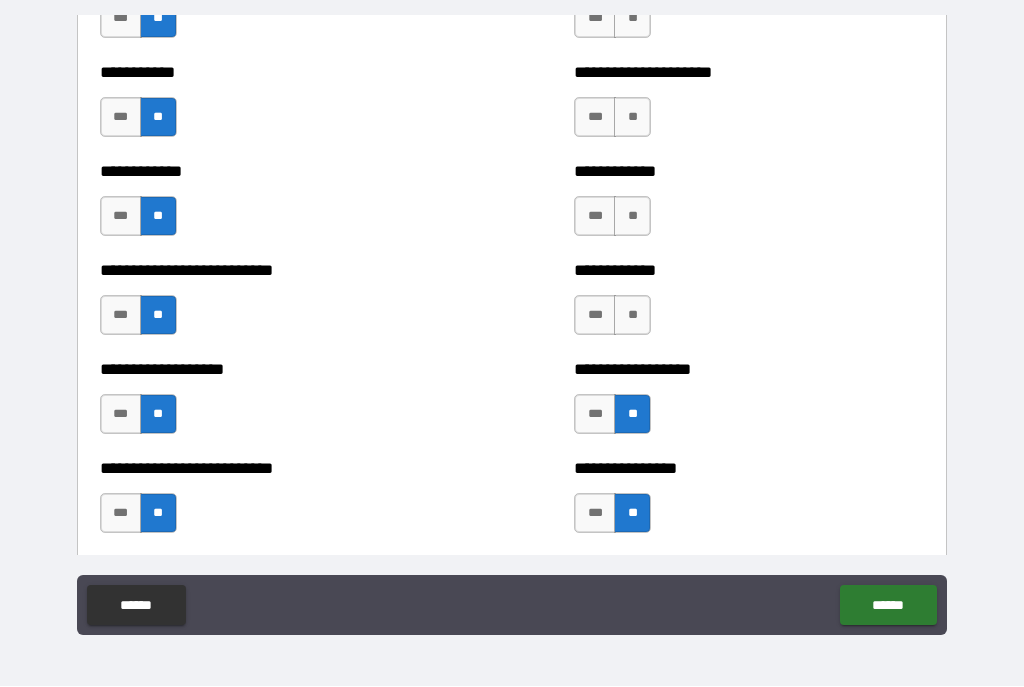 scroll, scrollTop: 5432, scrollLeft: 0, axis: vertical 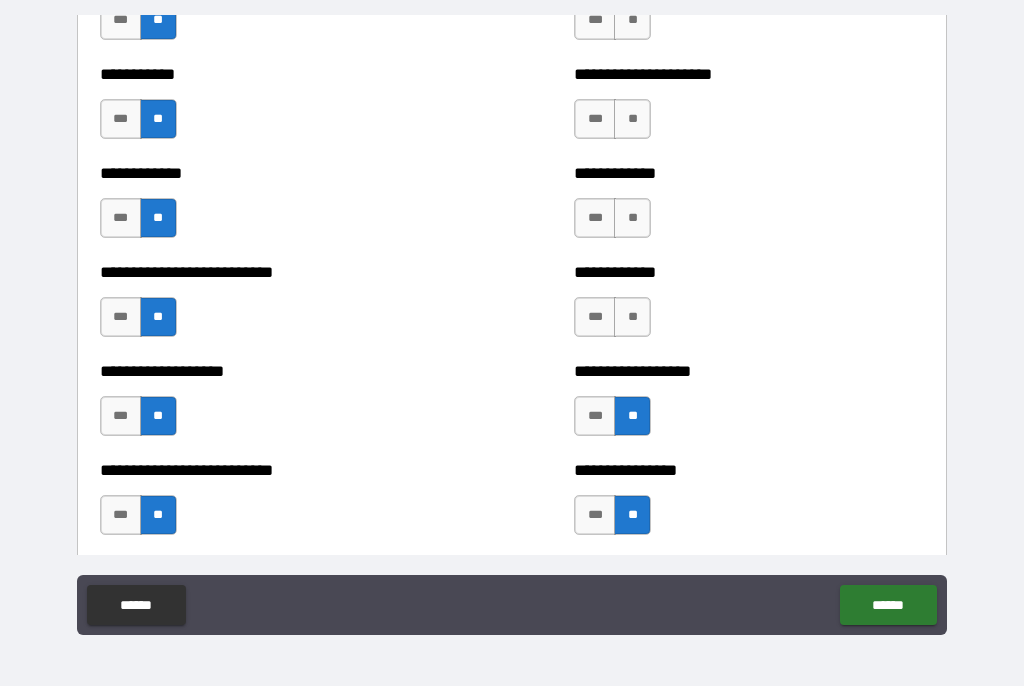 click on "**" at bounding box center (632, 318) 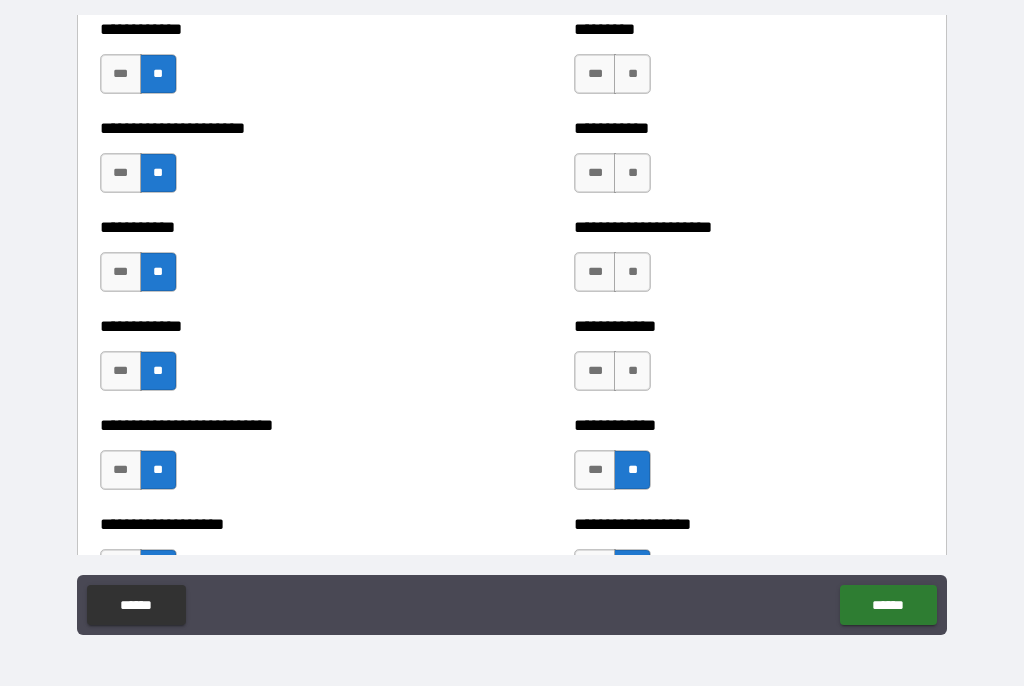 scroll, scrollTop: 5267, scrollLeft: 0, axis: vertical 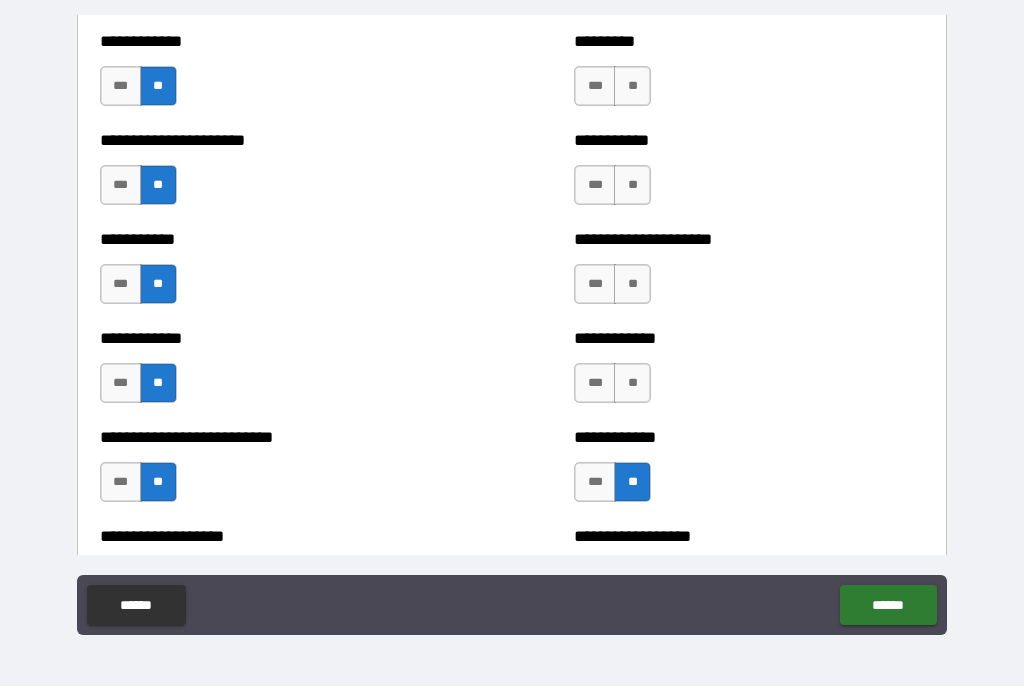 click on "**" at bounding box center [632, 384] 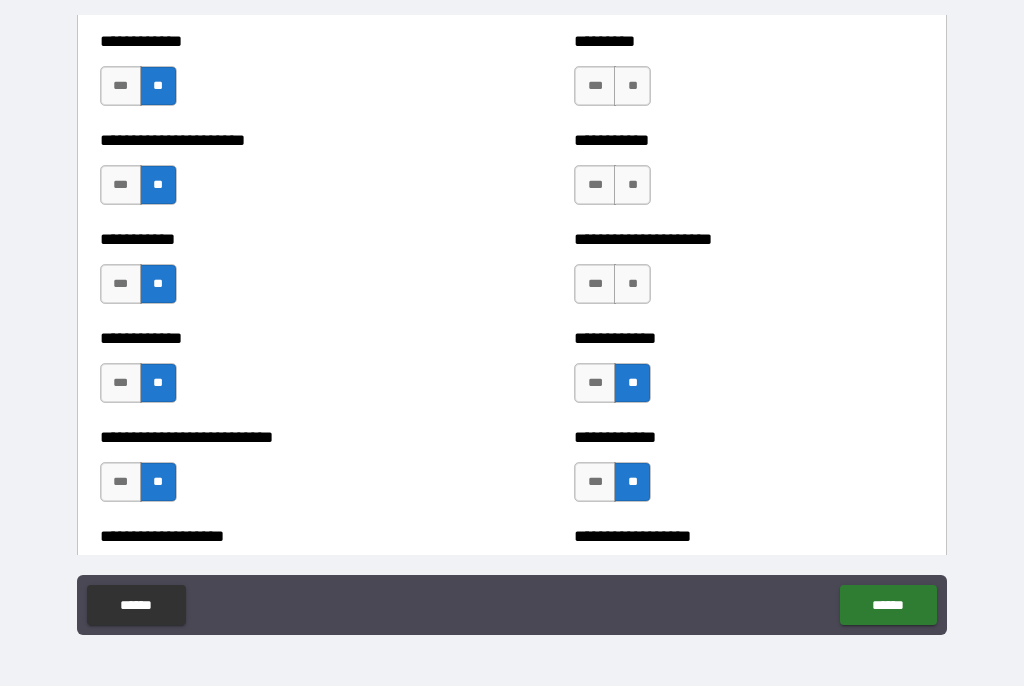 click on "**" at bounding box center (632, 285) 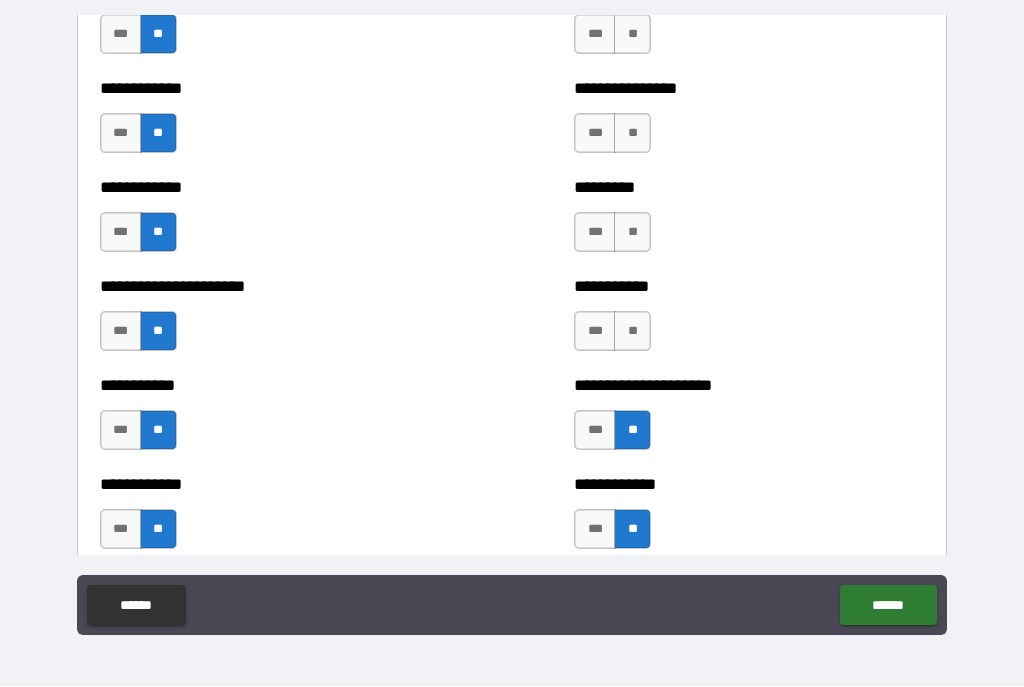 scroll, scrollTop: 5116, scrollLeft: 0, axis: vertical 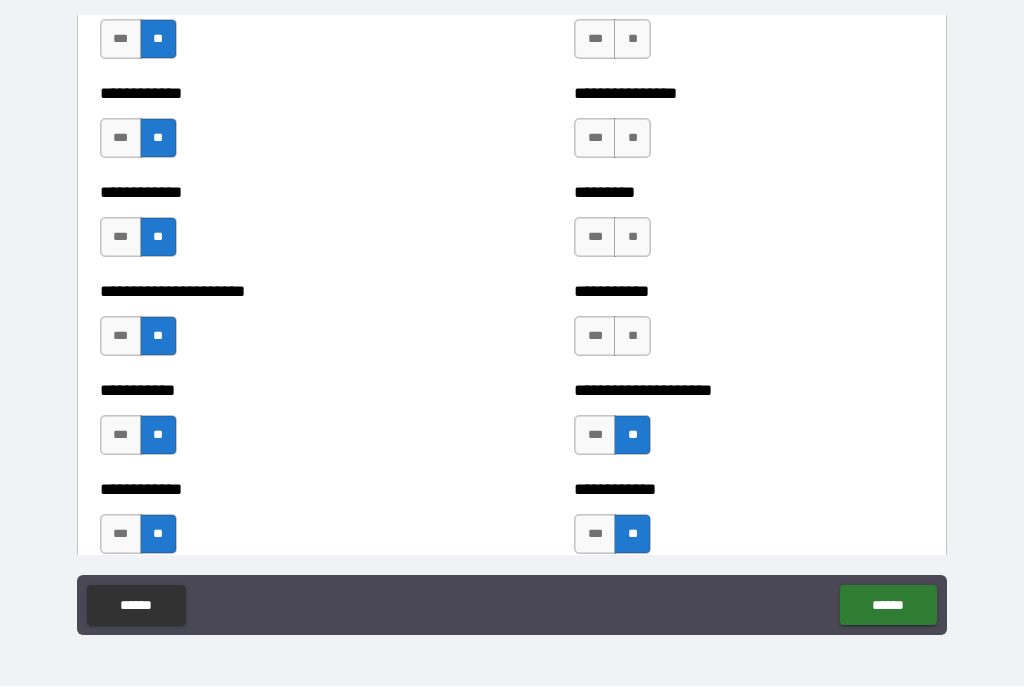 click on "**" at bounding box center (632, 238) 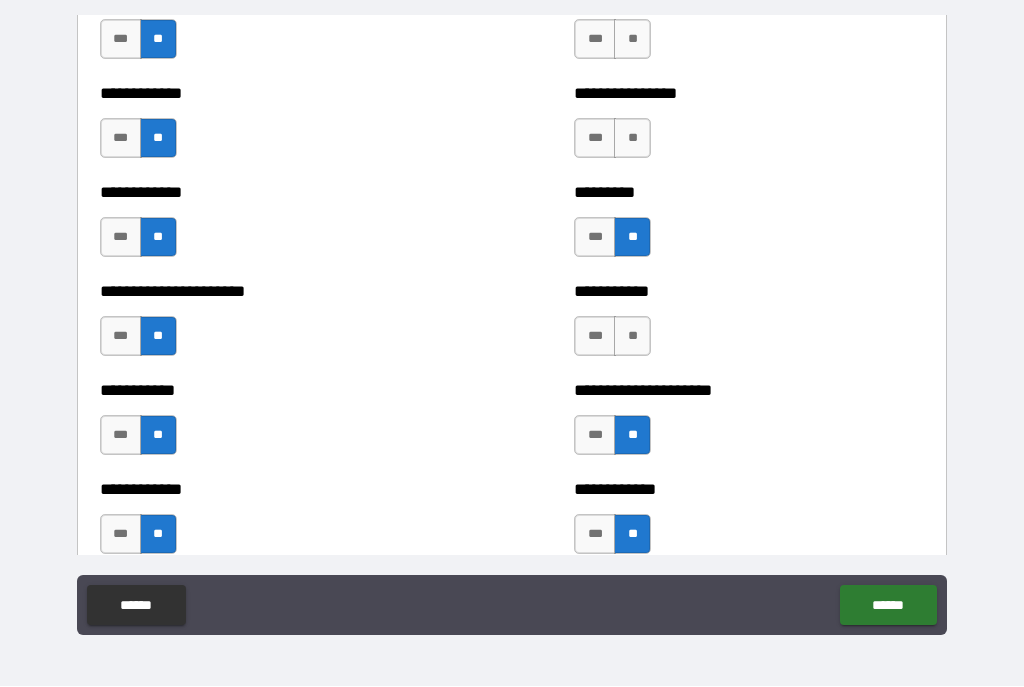 click on "**" at bounding box center [632, 337] 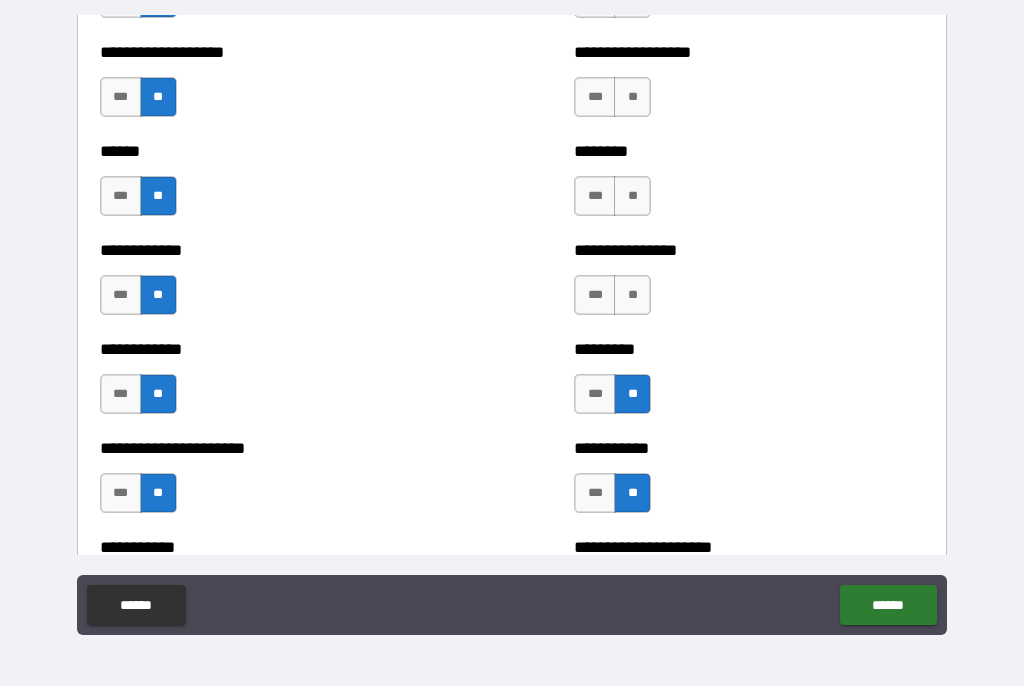scroll, scrollTop: 4914, scrollLeft: 0, axis: vertical 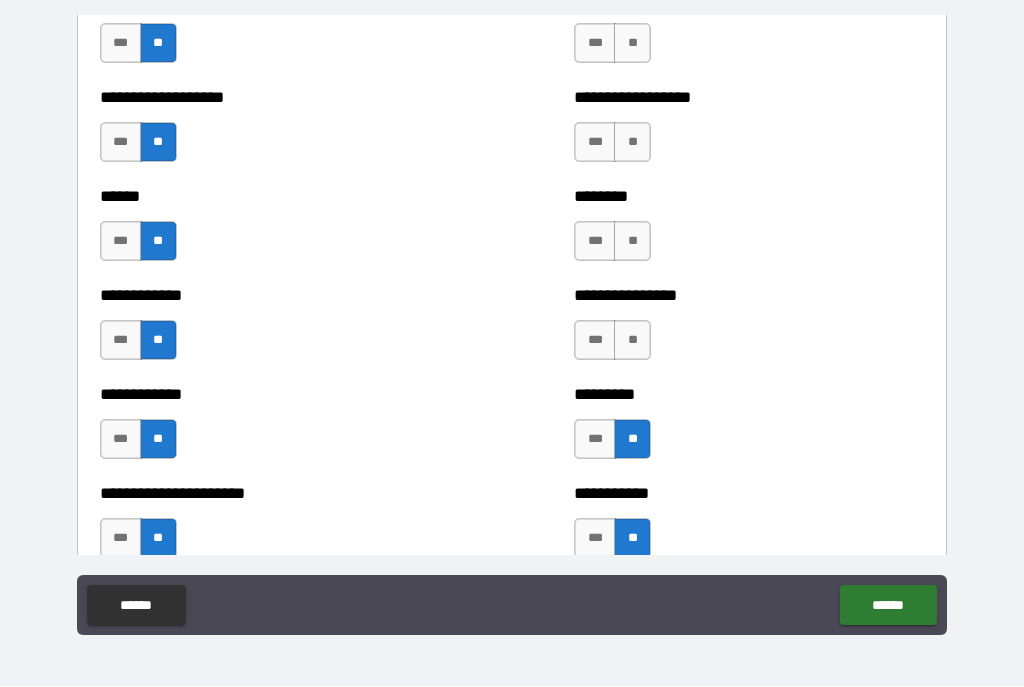 click on "**" at bounding box center (632, 341) 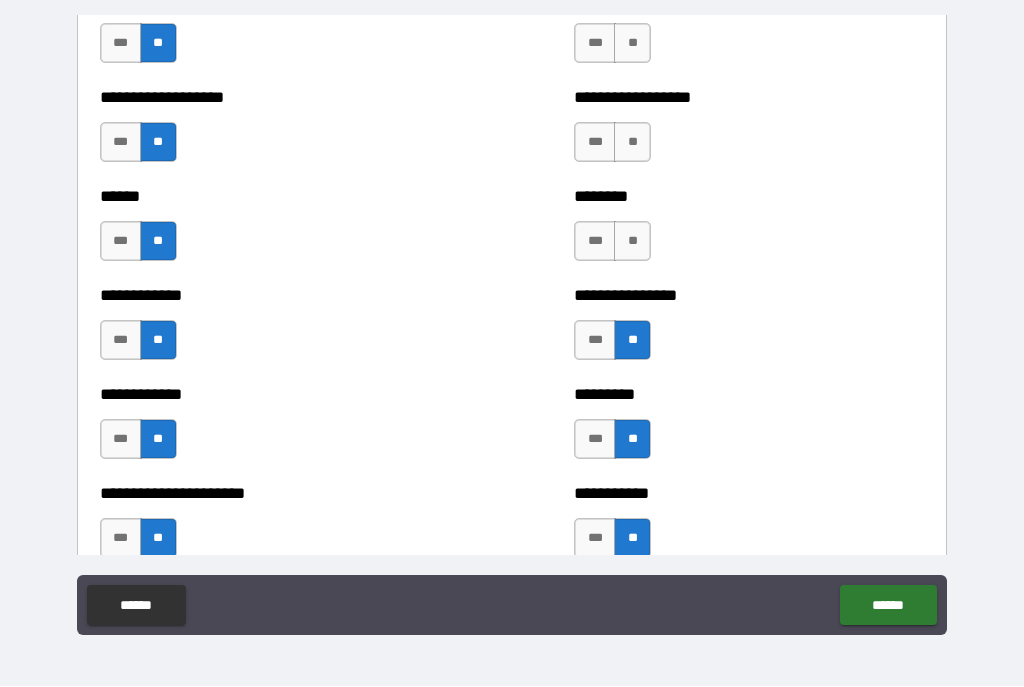 click on "**" at bounding box center (632, 242) 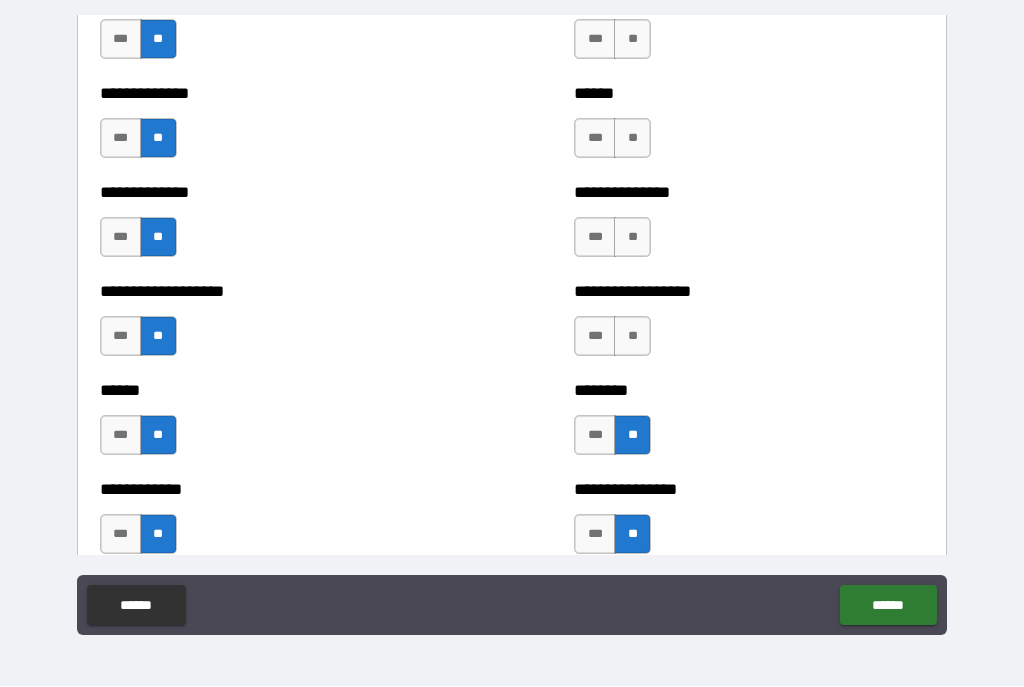 scroll, scrollTop: 4719, scrollLeft: 0, axis: vertical 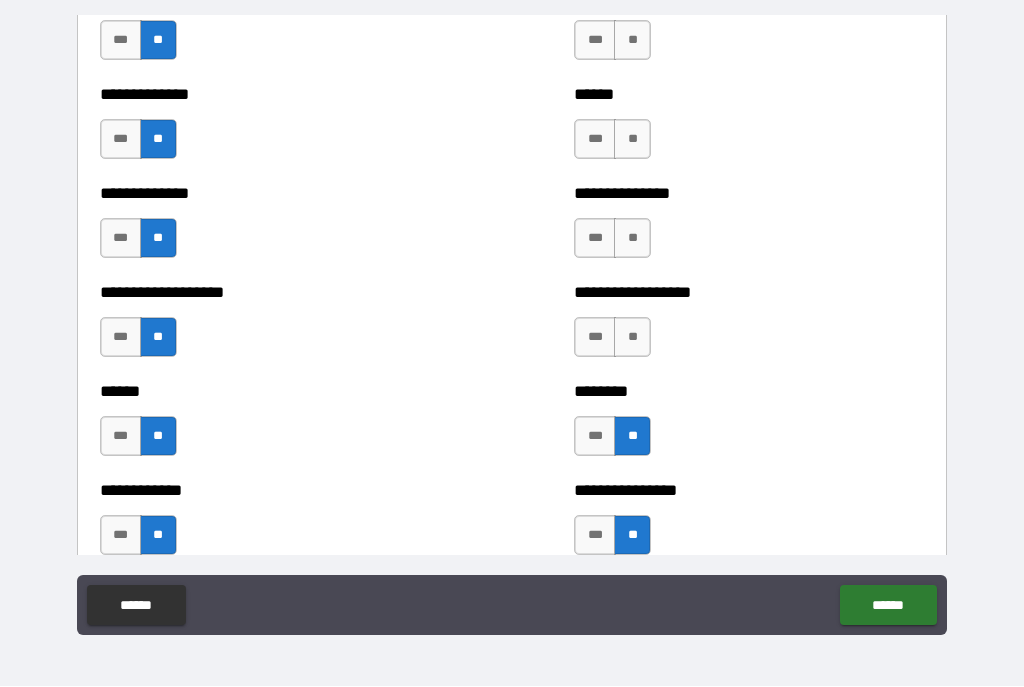 click on "**" at bounding box center (632, 338) 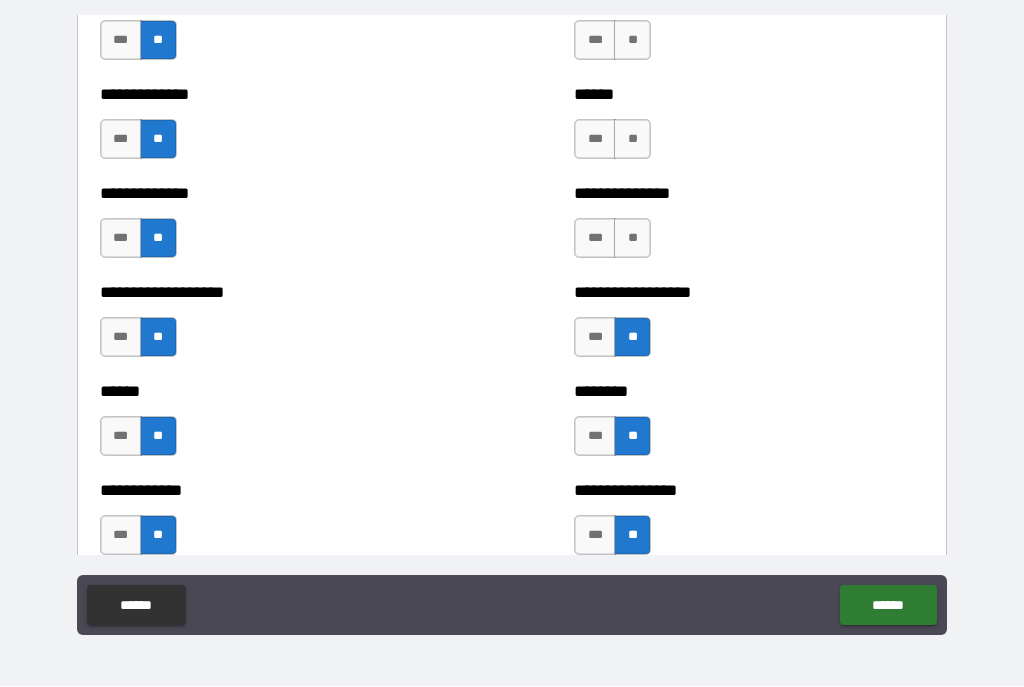 click on "**" at bounding box center (632, 239) 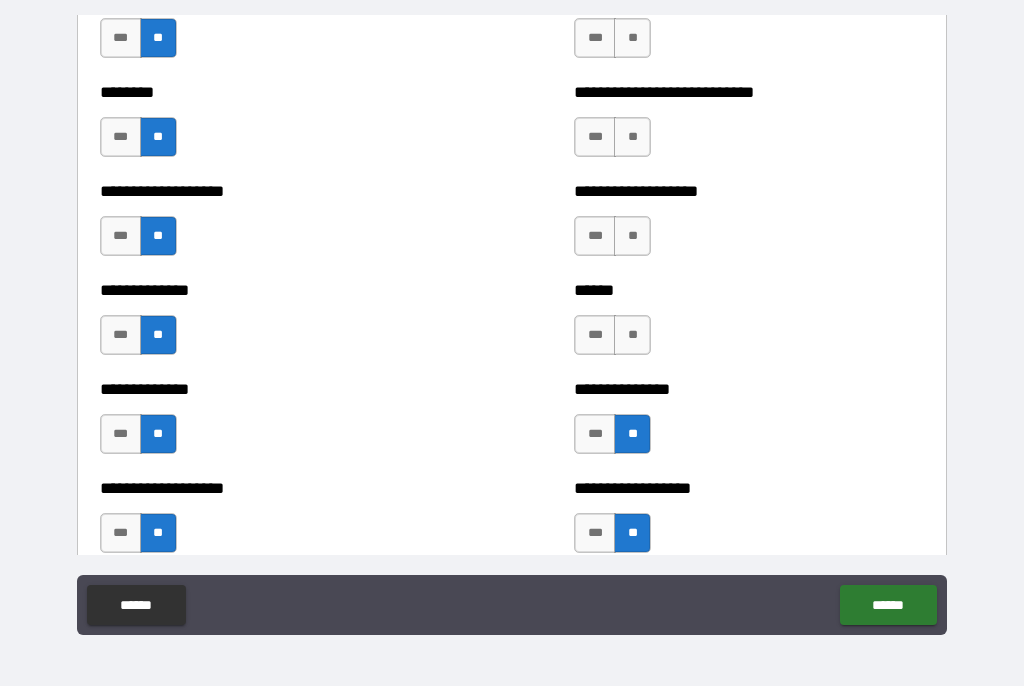 scroll, scrollTop: 4522, scrollLeft: 0, axis: vertical 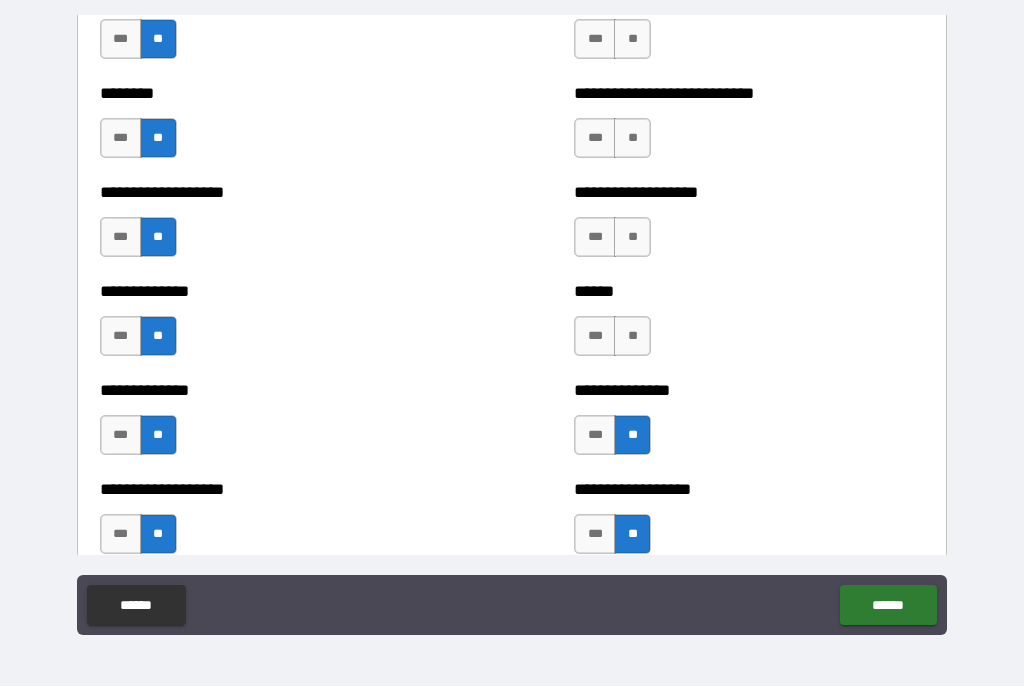 click on "**" at bounding box center (632, 337) 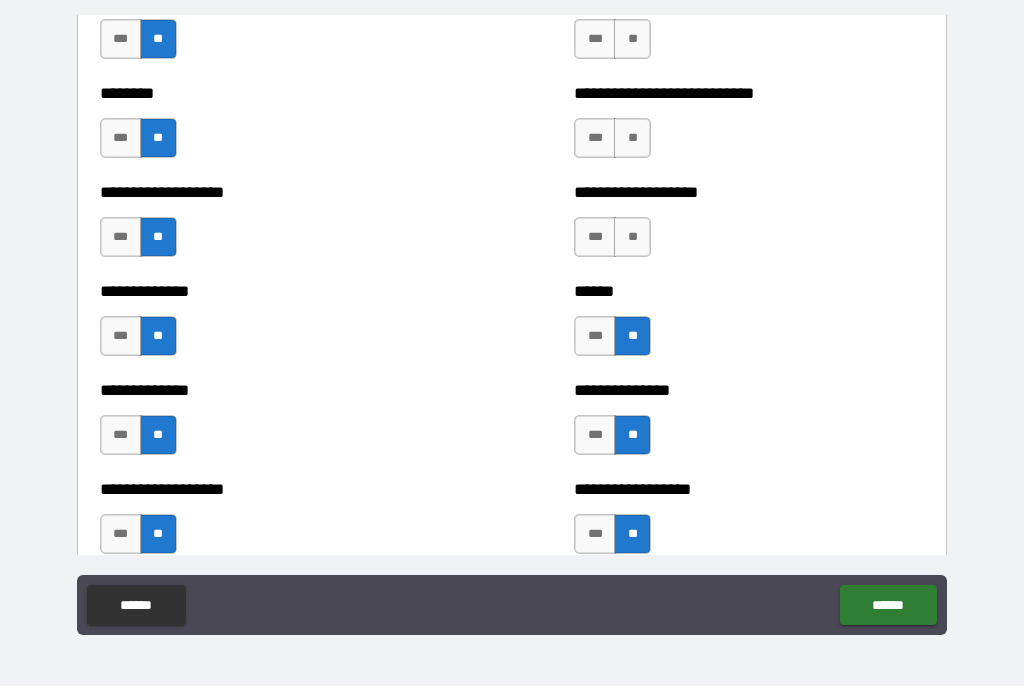 click on "**" at bounding box center (632, 238) 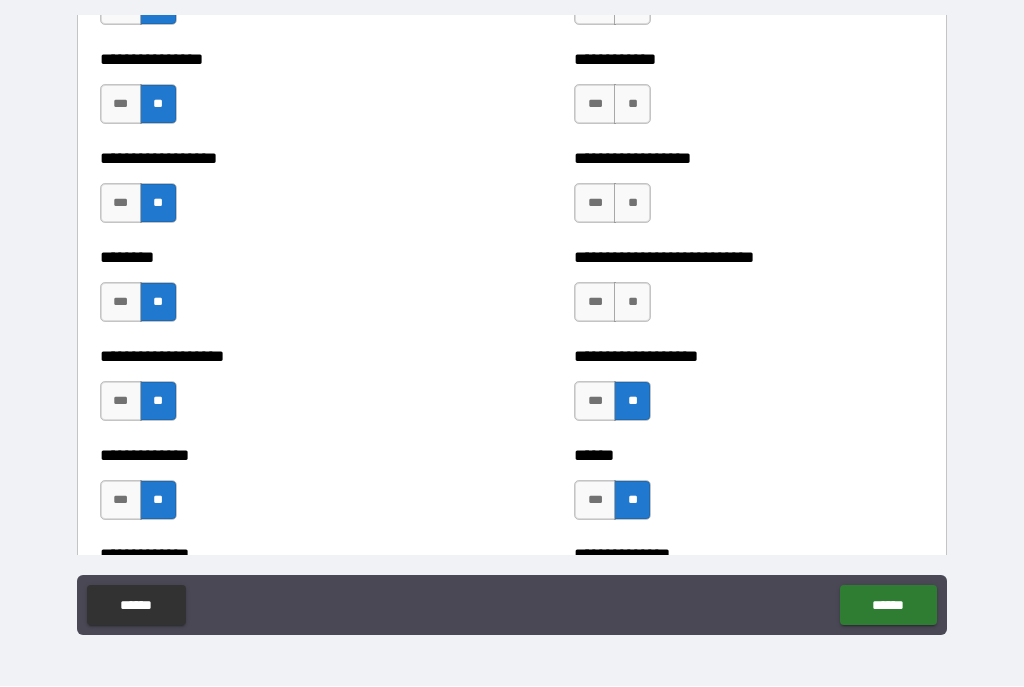 scroll, scrollTop: 4348, scrollLeft: 0, axis: vertical 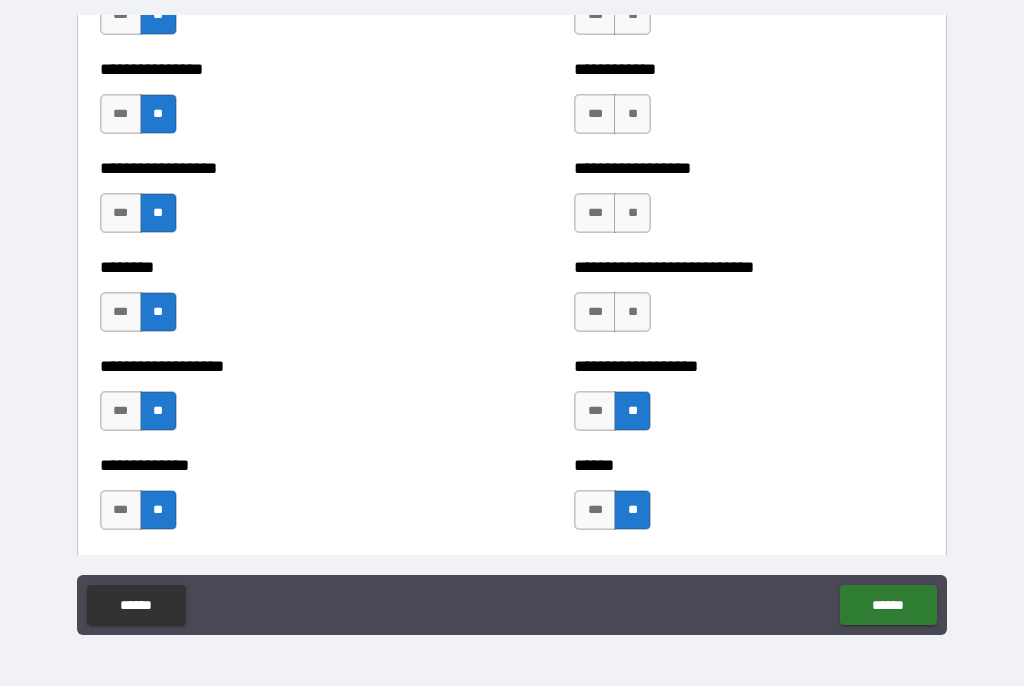 click on "**" at bounding box center (632, 313) 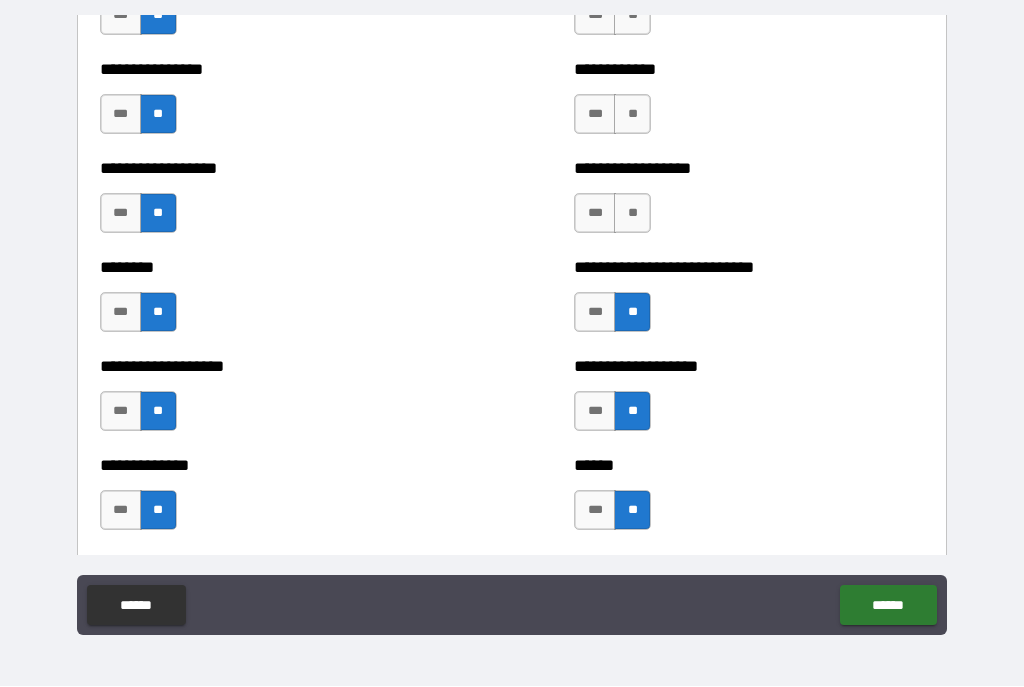 click on "**" at bounding box center [632, 214] 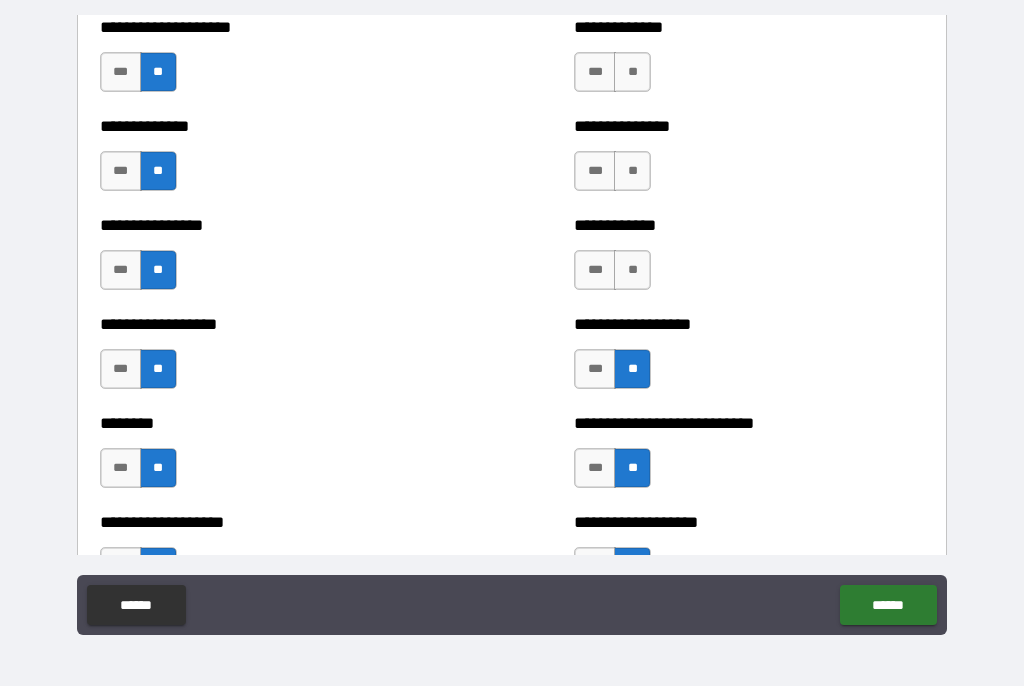 scroll, scrollTop: 4189, scrollLeft: 0, axis: vertical 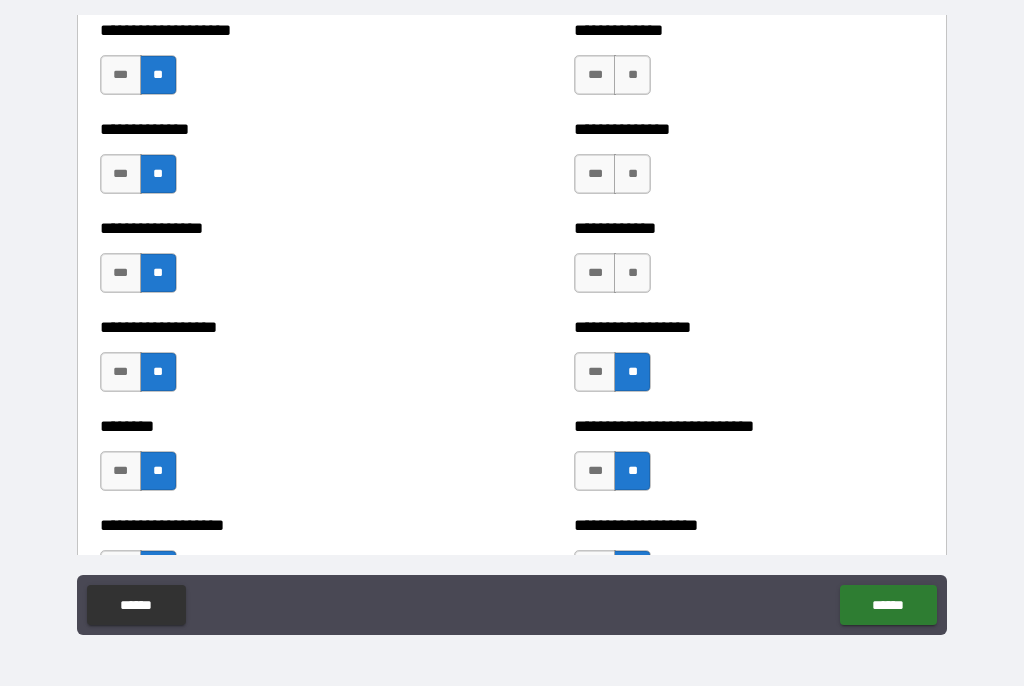 click on "**" at bounding box center (632, 274) 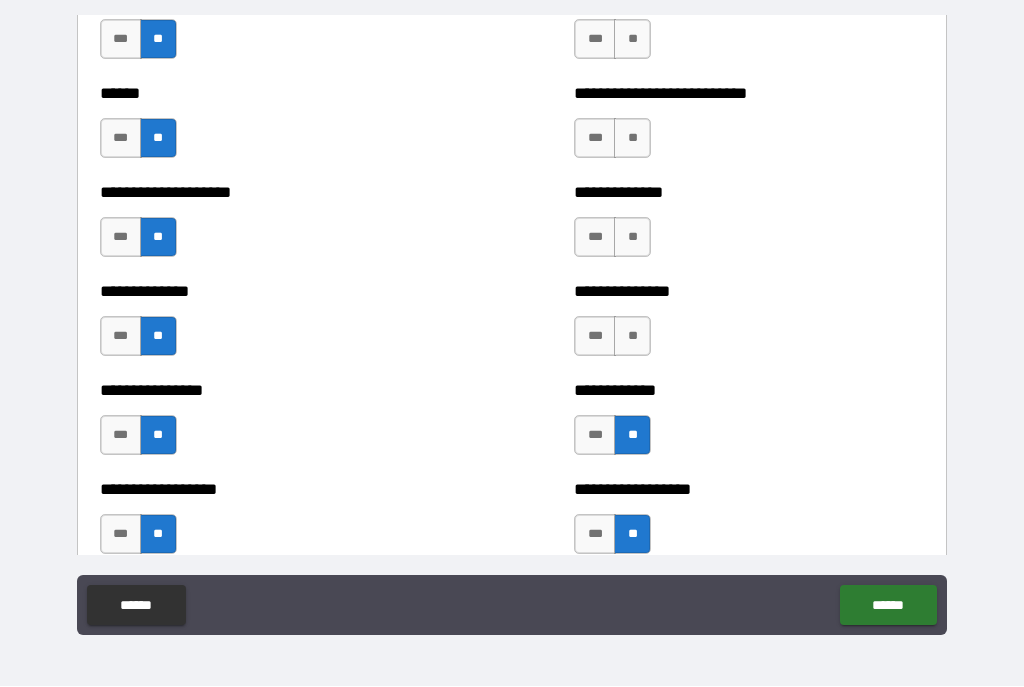 scroll, scrollTop: 4027, scrollLeft: 0, axis: vertical 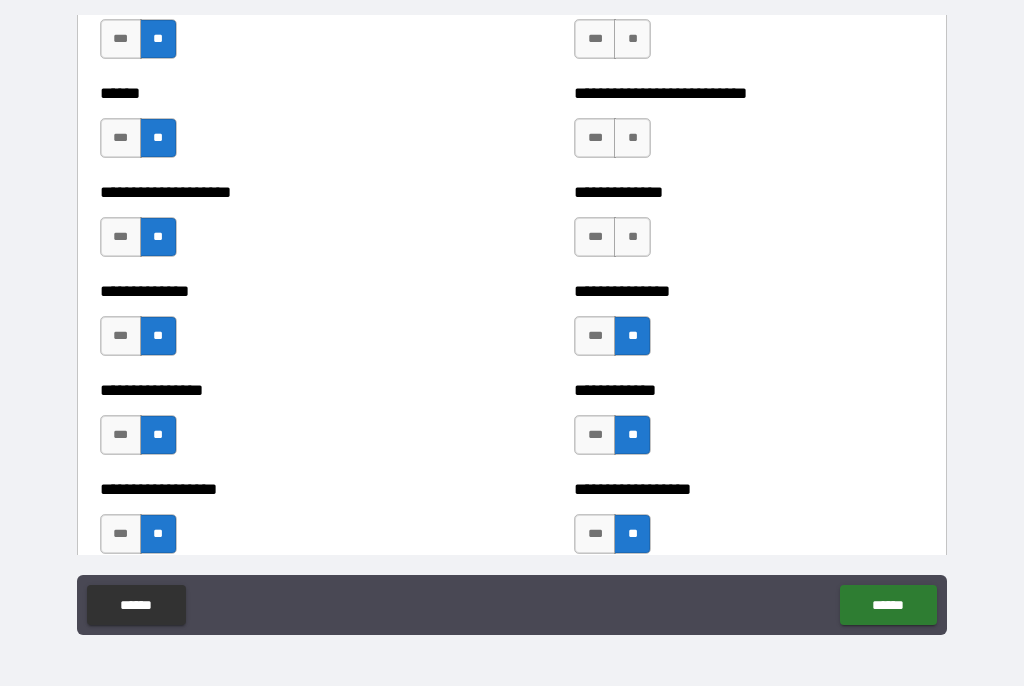 click on "**" at bounding box center (632, 238) 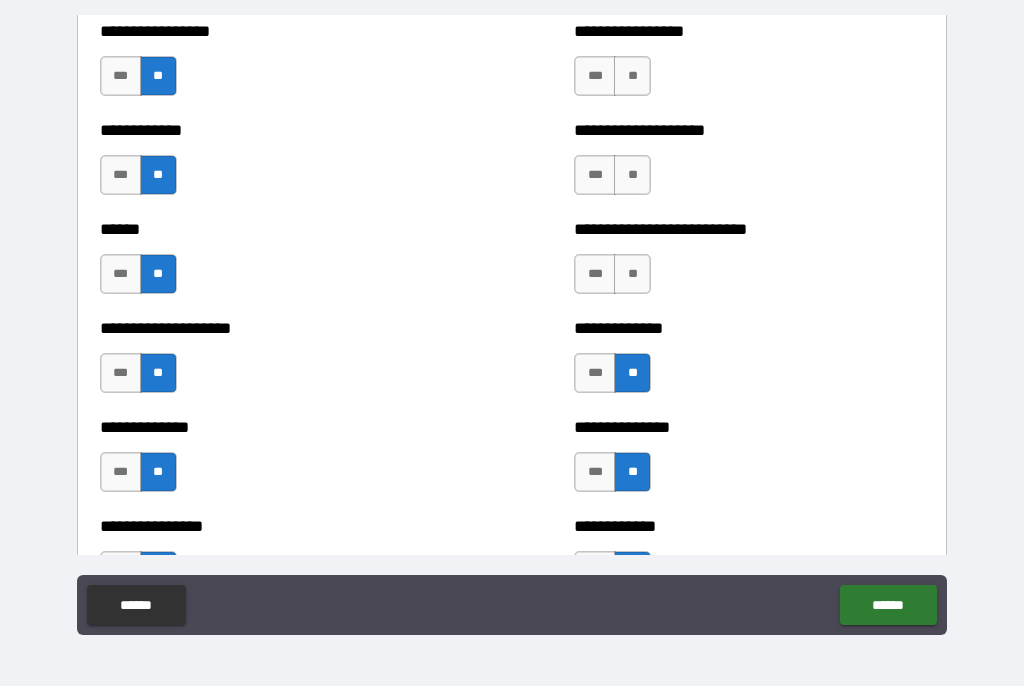 scroll, scrollTop: 3873, scrollLeft: 0, axis: vertical 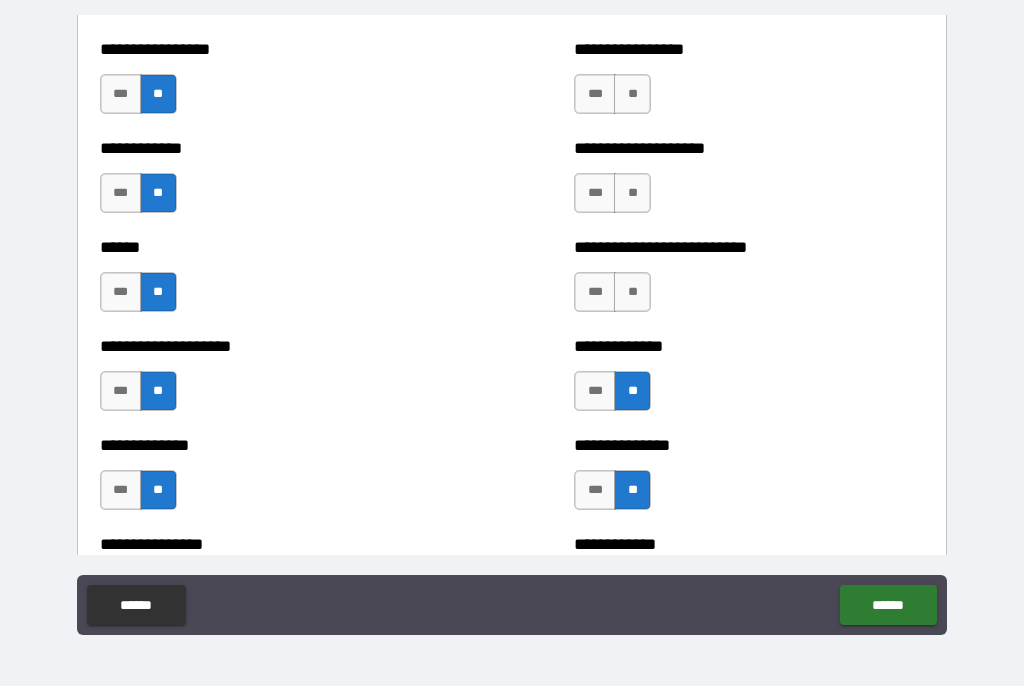 click on "**" at bounding box center [632, 293] 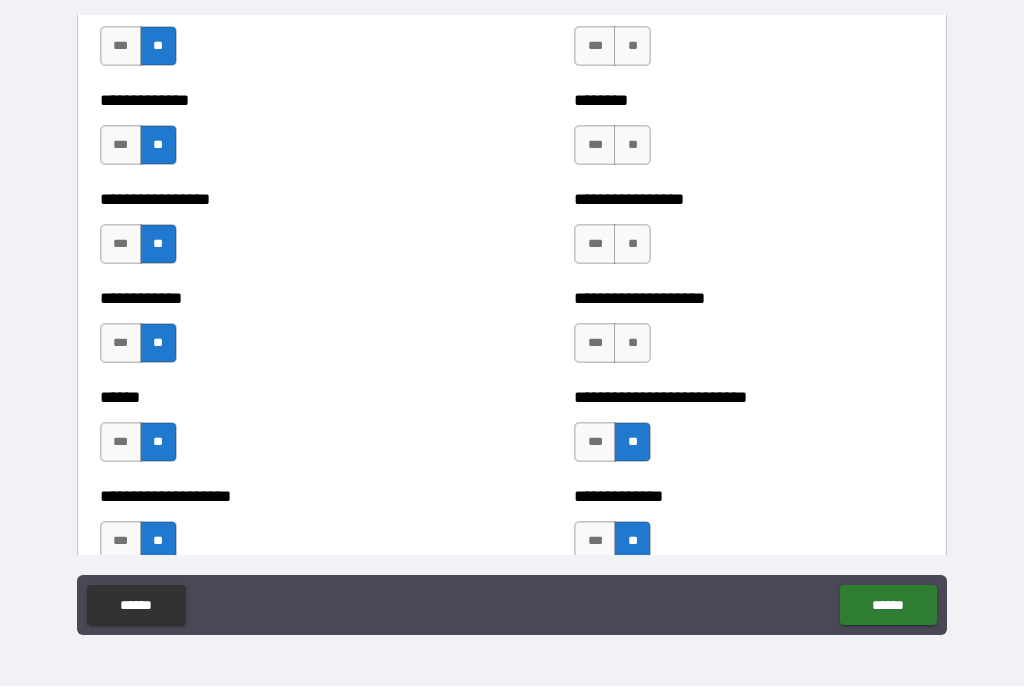 scroll, scrollTop: 3717, scrollLeft: 0, axis: vertical 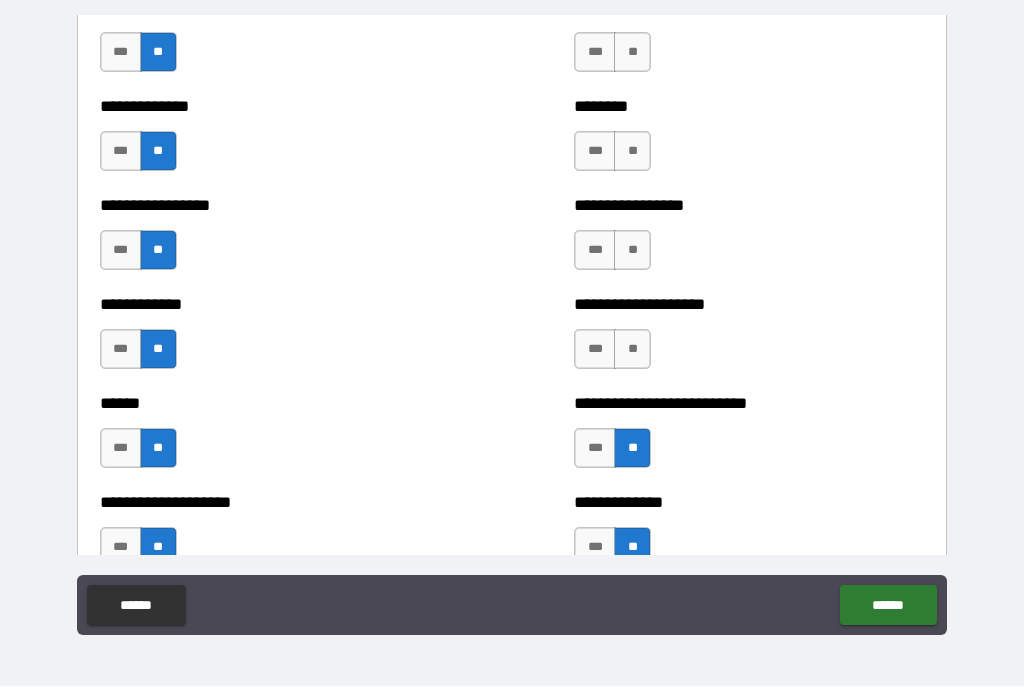 click on "**" at bounding box center (632, 350) 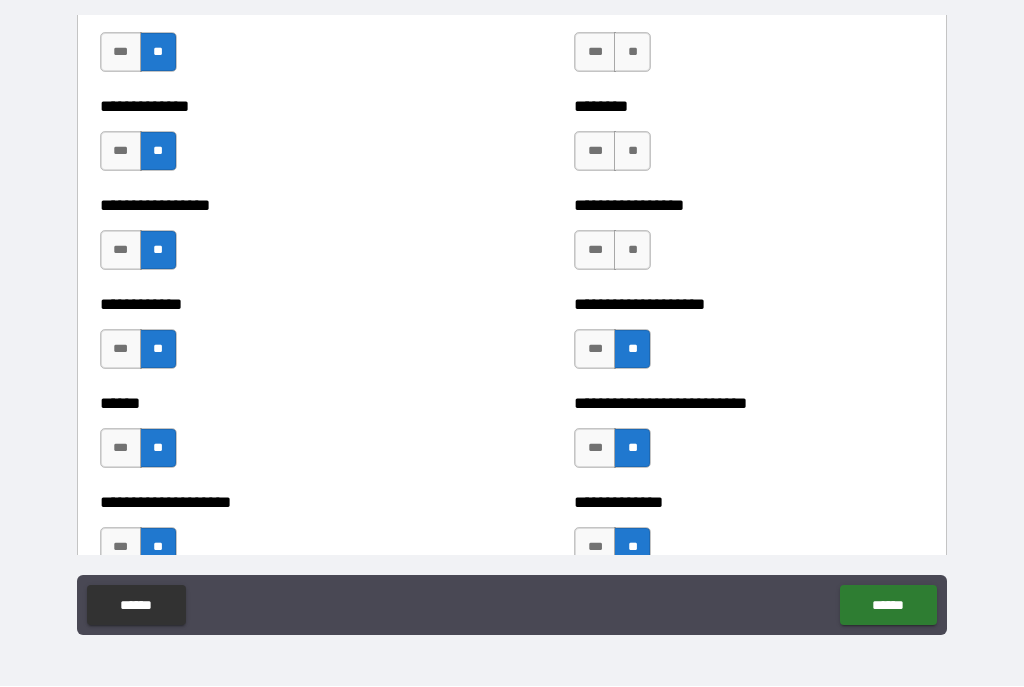 click on "**" at bounding box center (632, 251) 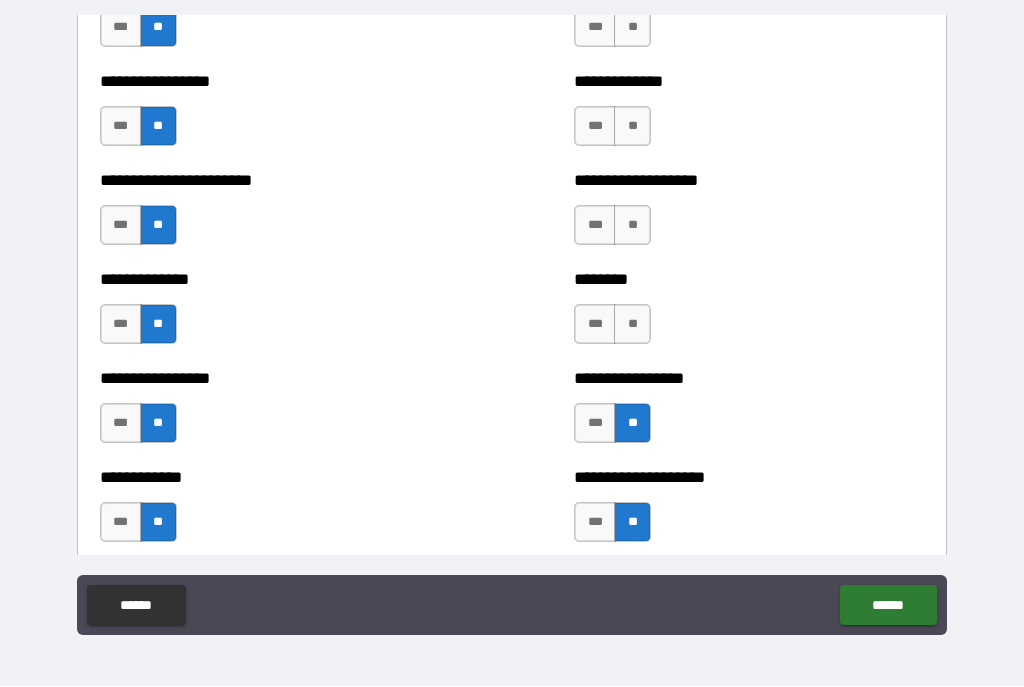 scroll, scrollTop: 3542, scrollLeft: 0, axis: vertical 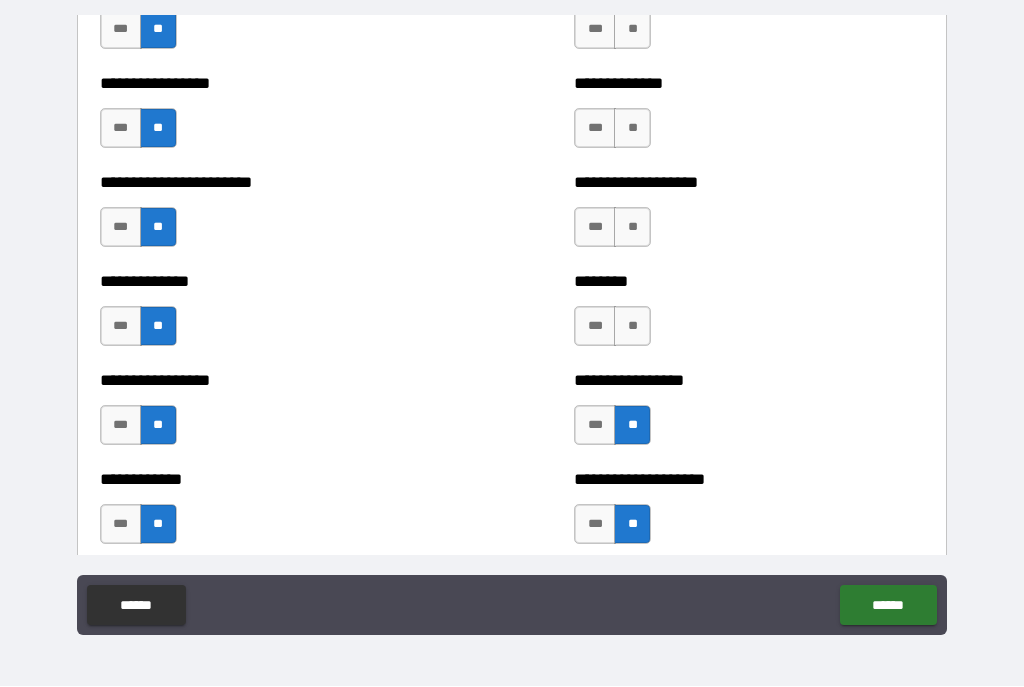 click on "**" at bounding box center [632, 327] 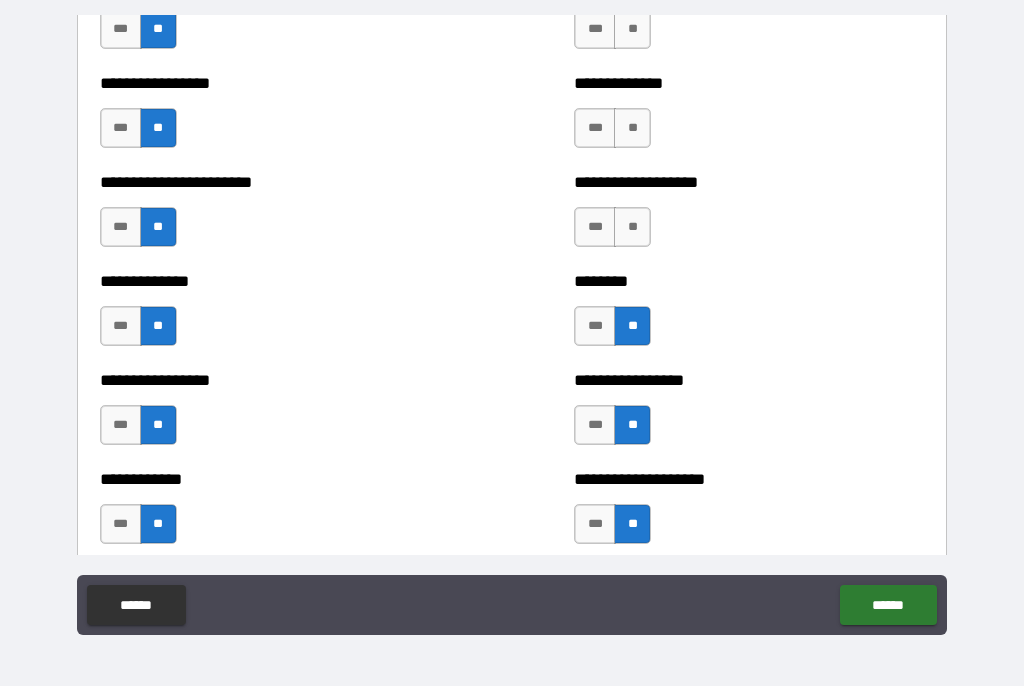 click on "**" at bounding box center (632, 228) 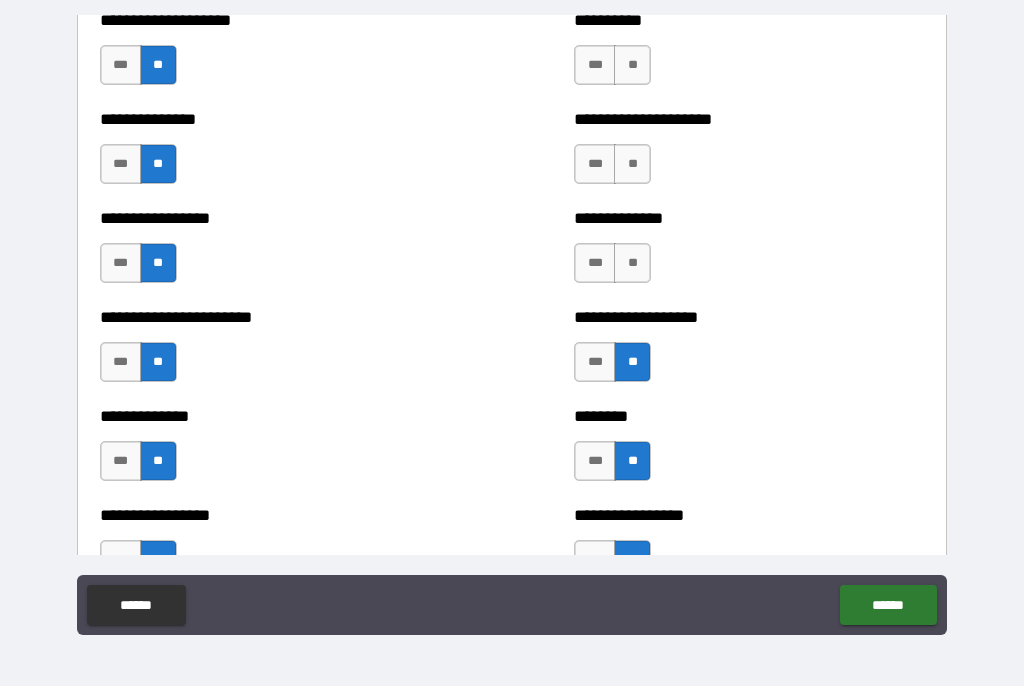 scroll, scrollTop: 3411, scrollLeft: 0, axis: vertical 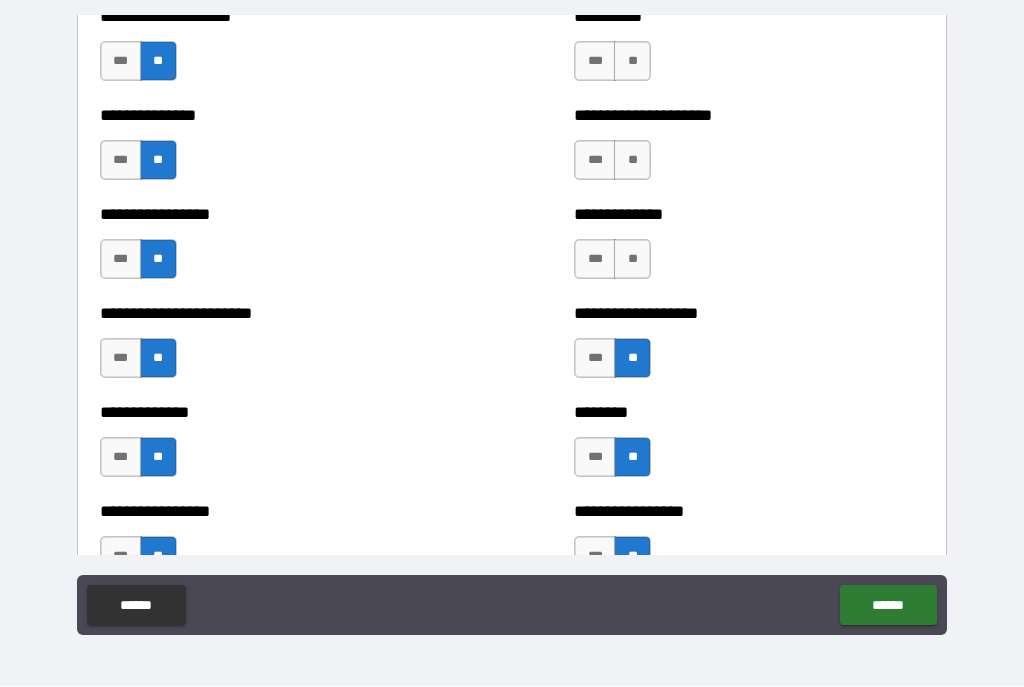 click on "**" at bounding box center [632, 260] 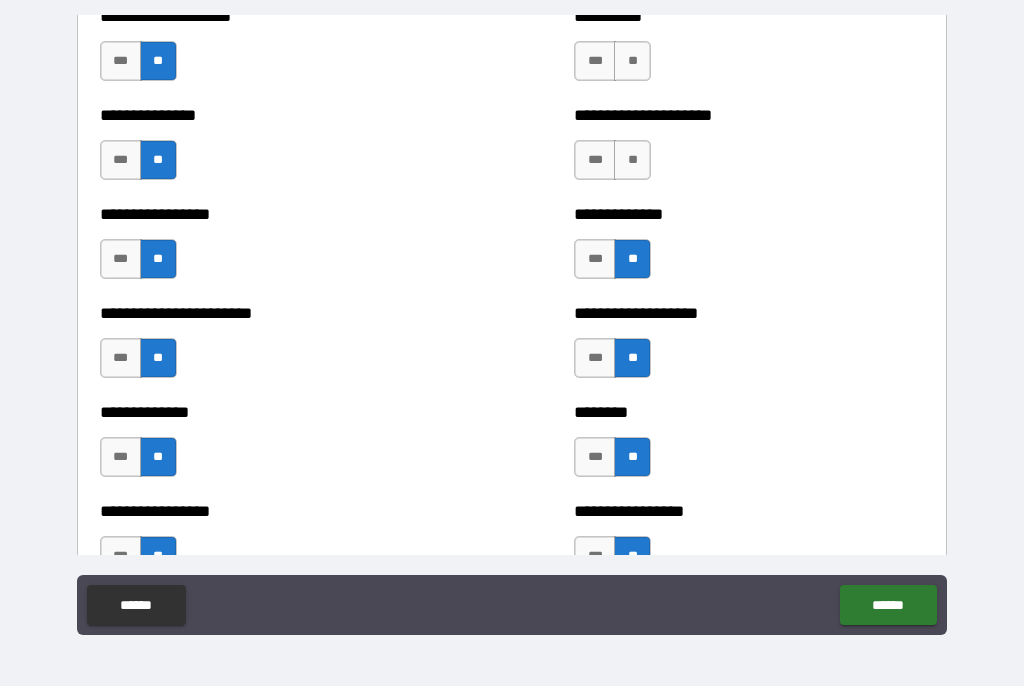 click on "**" at bounding box center (632, 161) 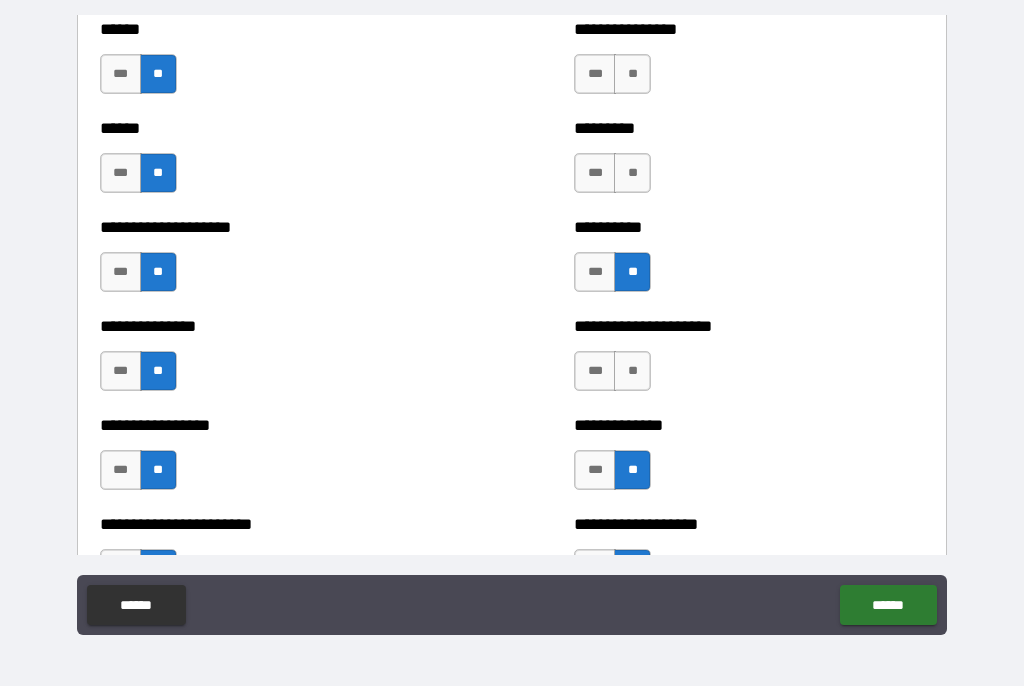 scroll, scrollTop: 3200, scrollLeft: 0, axis: vertical 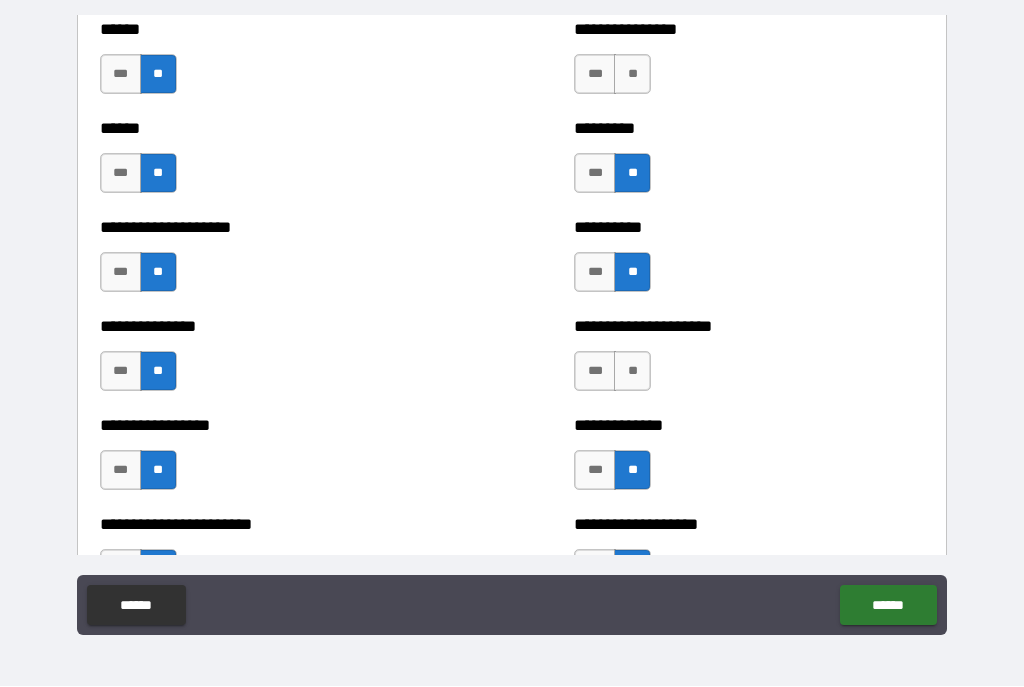 click on "**" at bounding box center (632, 75) 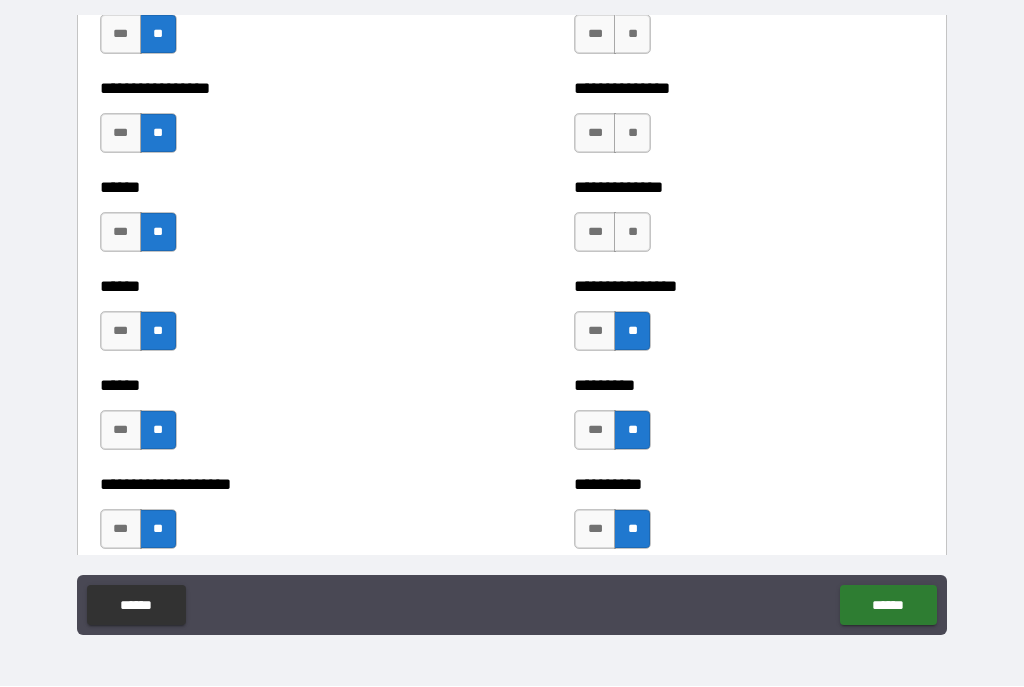 scroll, scrollTop: 2947, scrollLeft: 0, axis: vertical 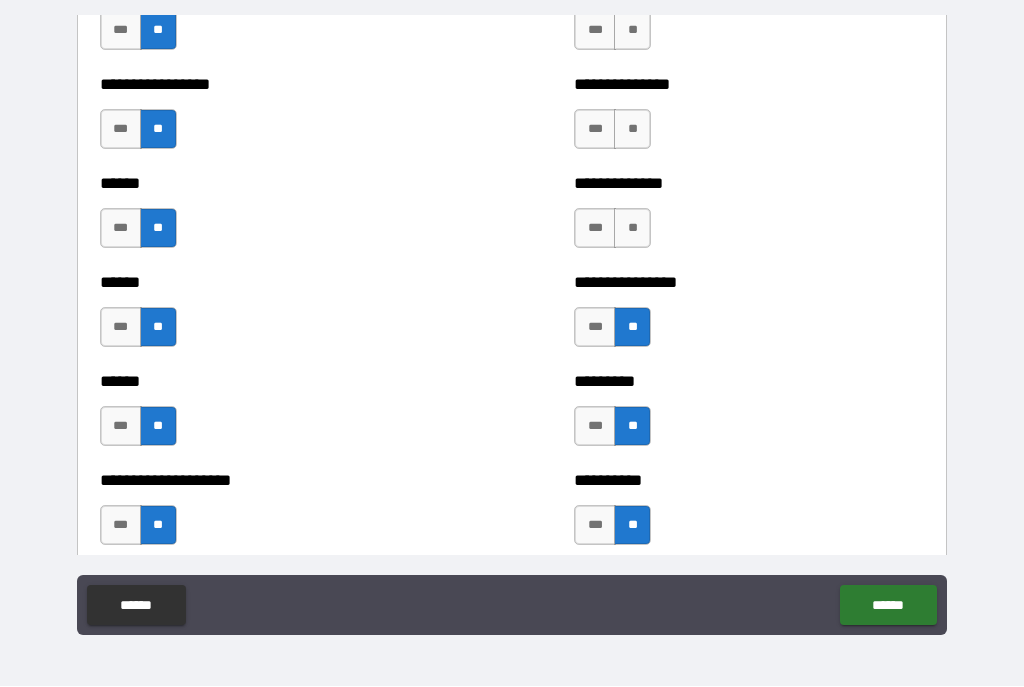 click on "**" at bounding box center [632, 229] 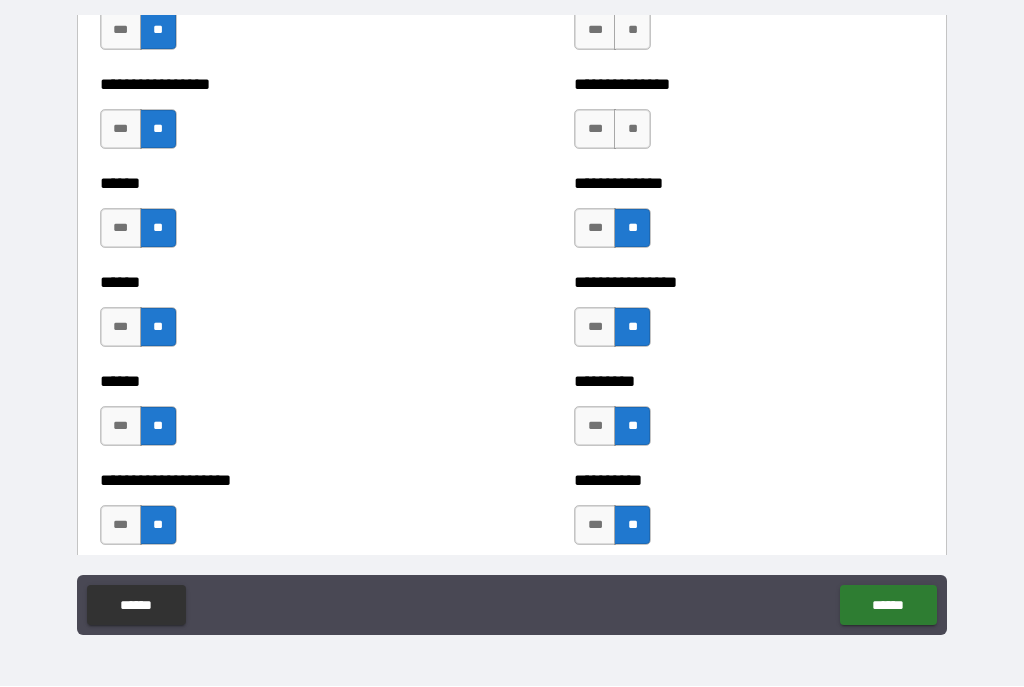 click on "**" at bounding box center [632, 130] 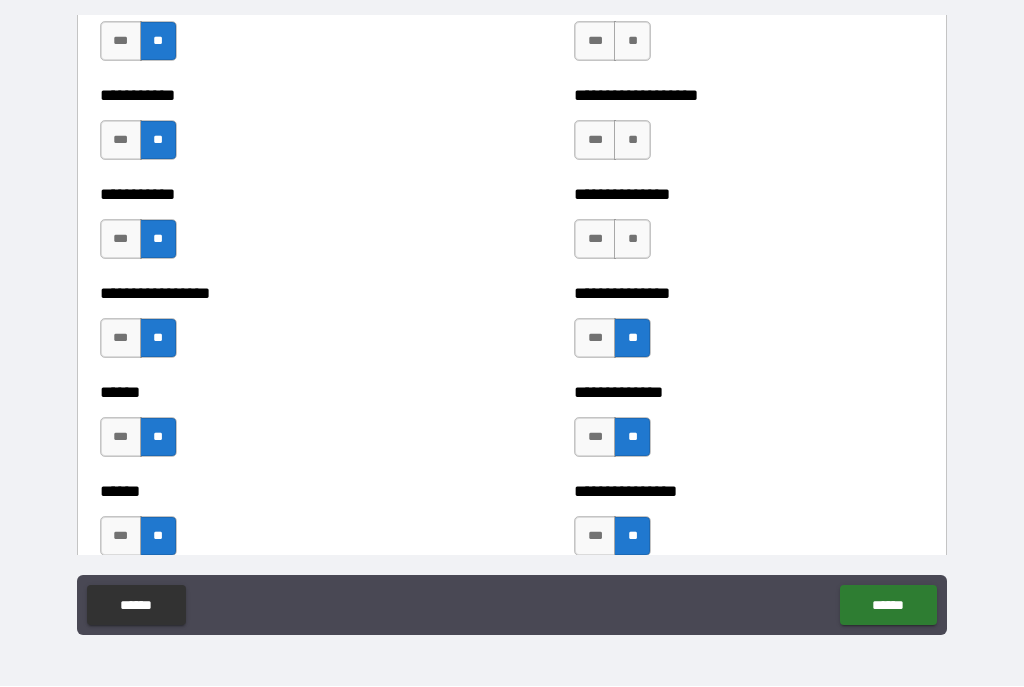 scroll, scrollTop: 2737, scrollLeft: 0, axis: vertical 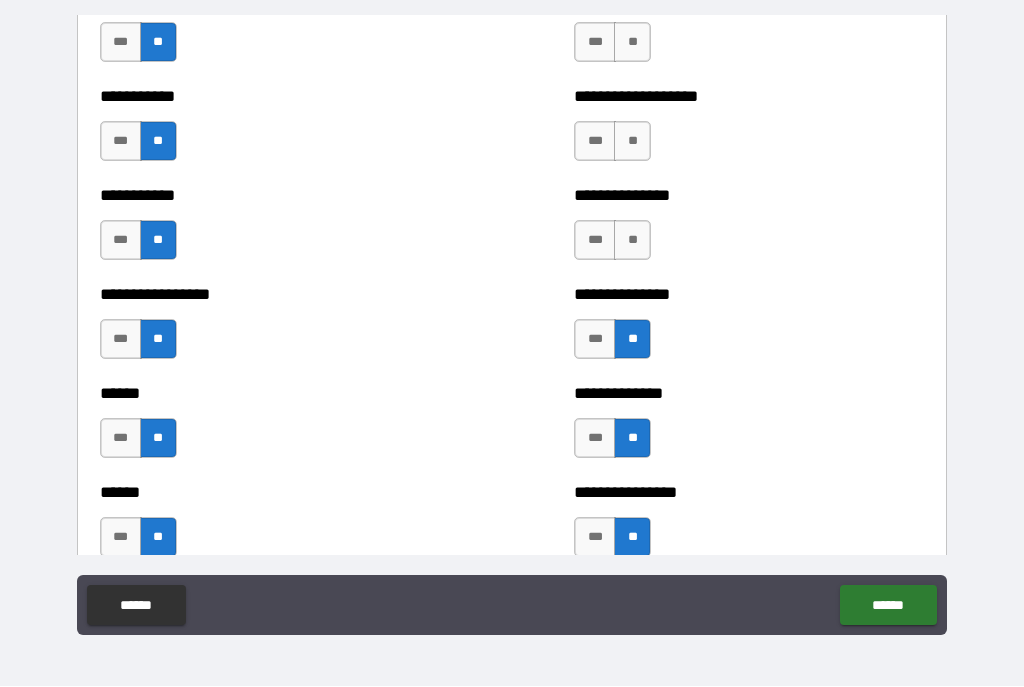 click on "**" at bounding box center [632, 241] 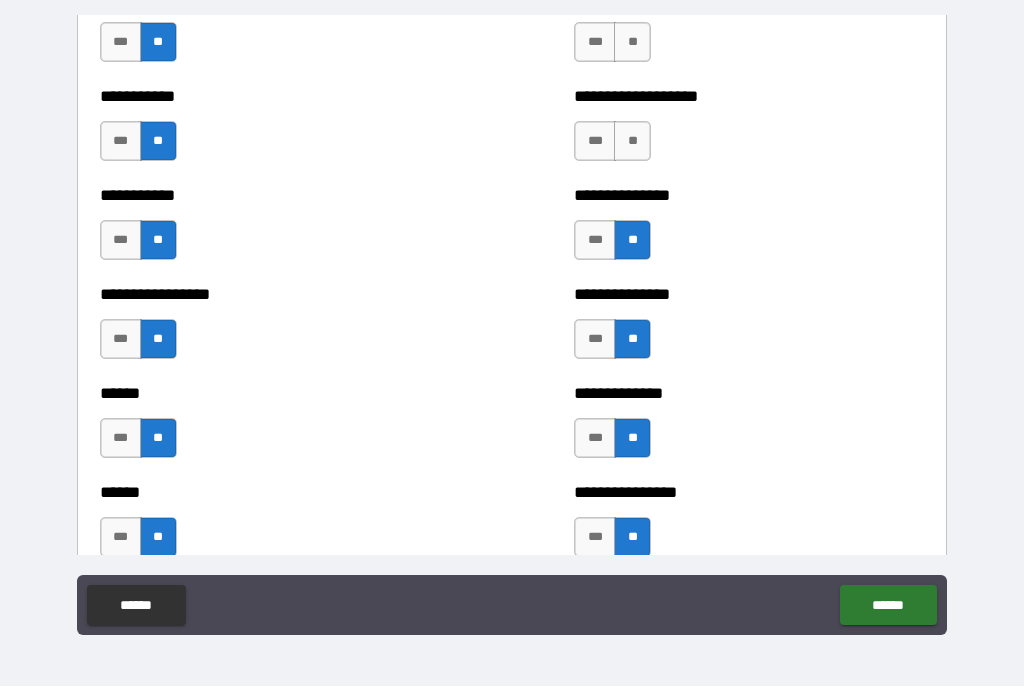 click on "**" at bounding box center [632, 142] 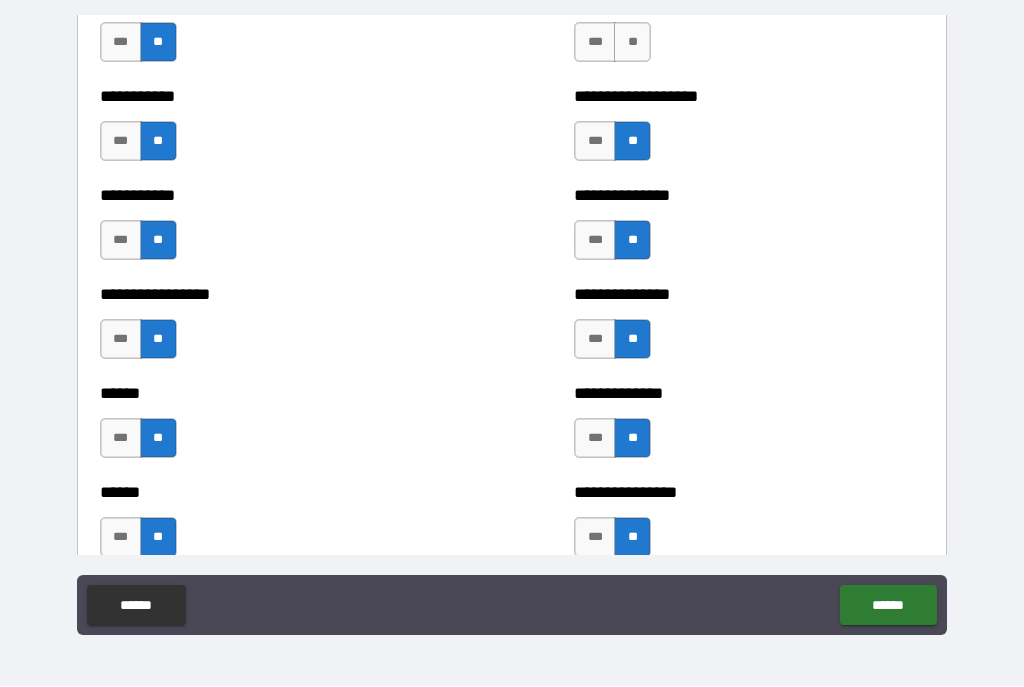 click on "**" at bounding box center (632, 142) 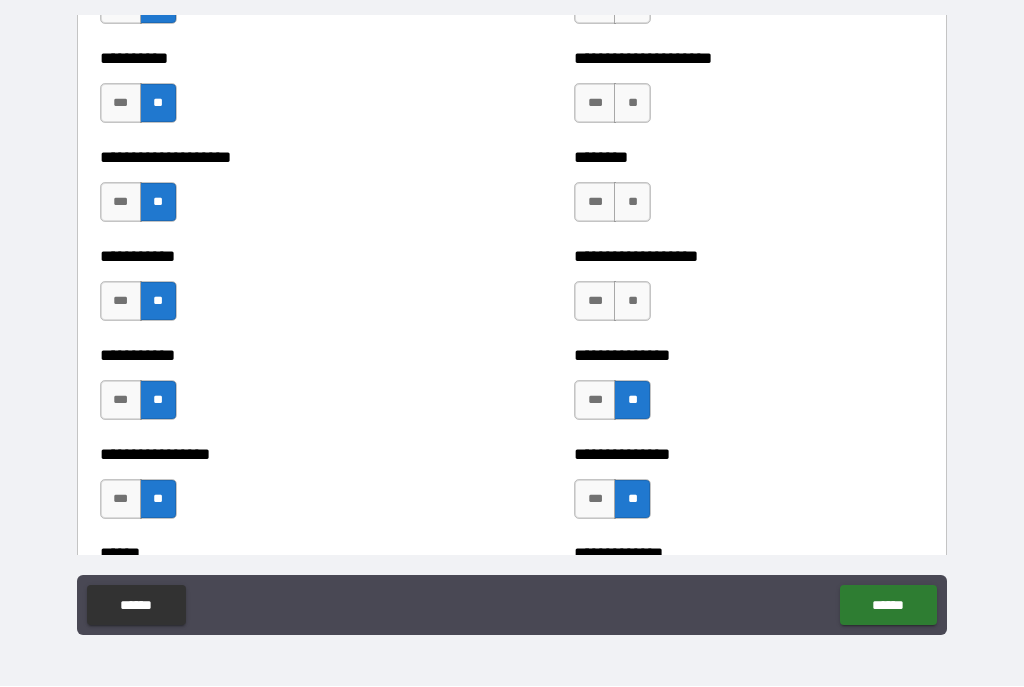 scroll, scrollTop: 2576, scrollLeft: 0, axis: vertical 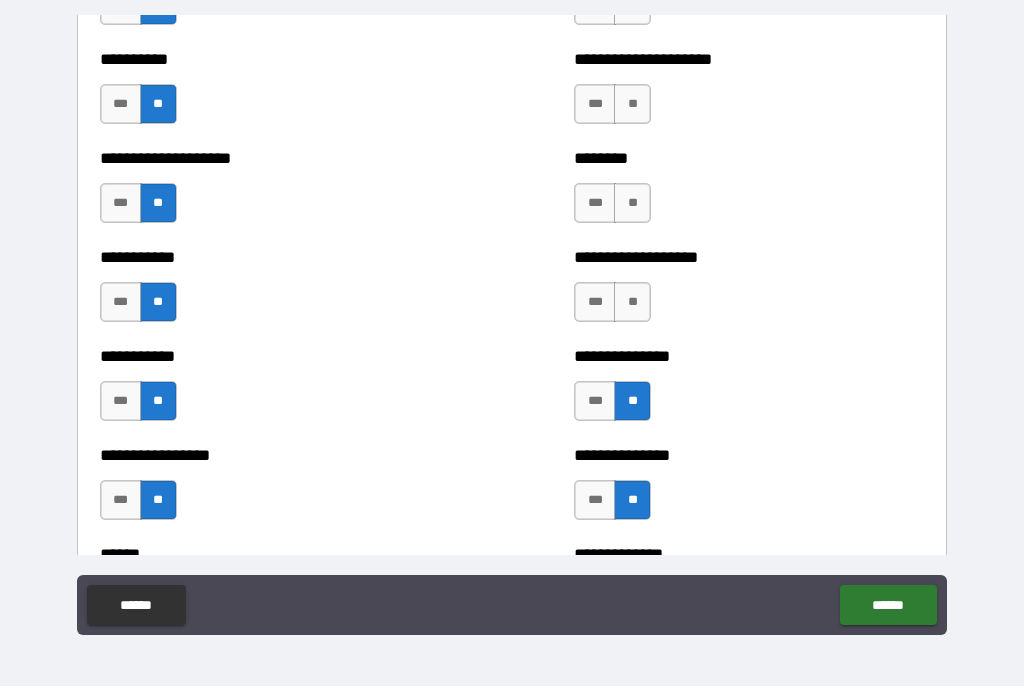 click on "**" at bounding box center (632, 105) 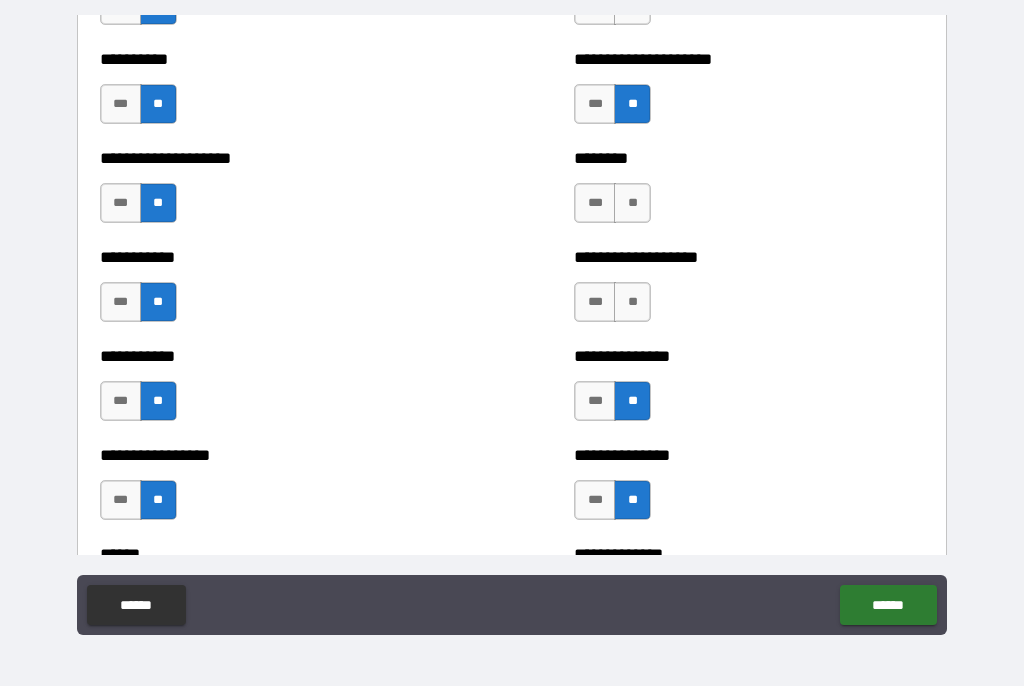 click on "**" at bounding box center (632, 204) 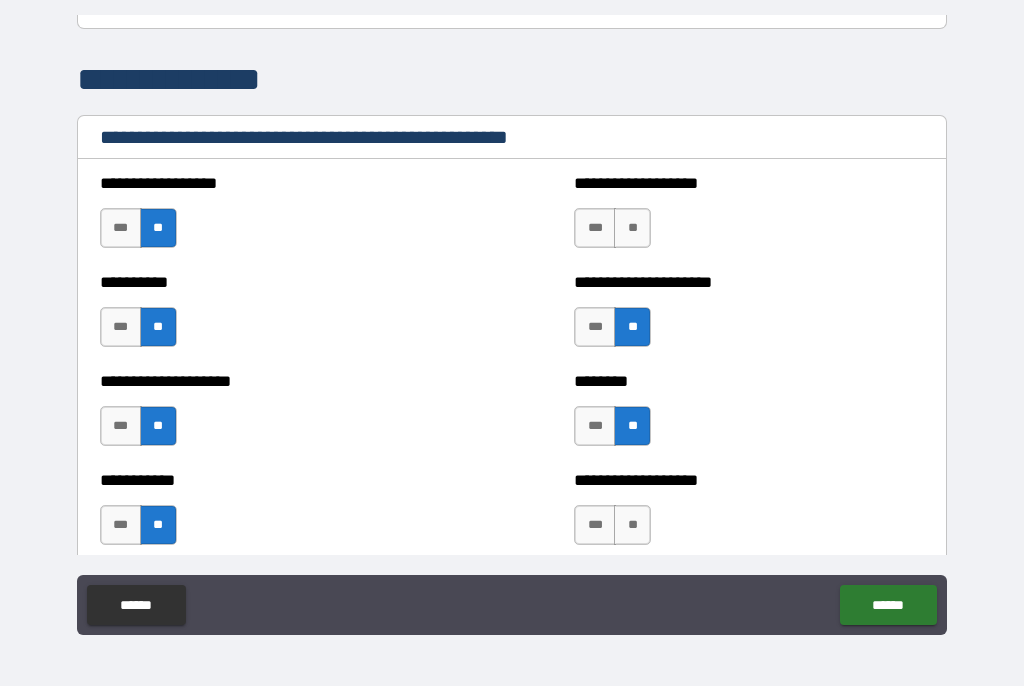 scroll, scrollTop: 2352, scrollLeft: 0, axis: vertical 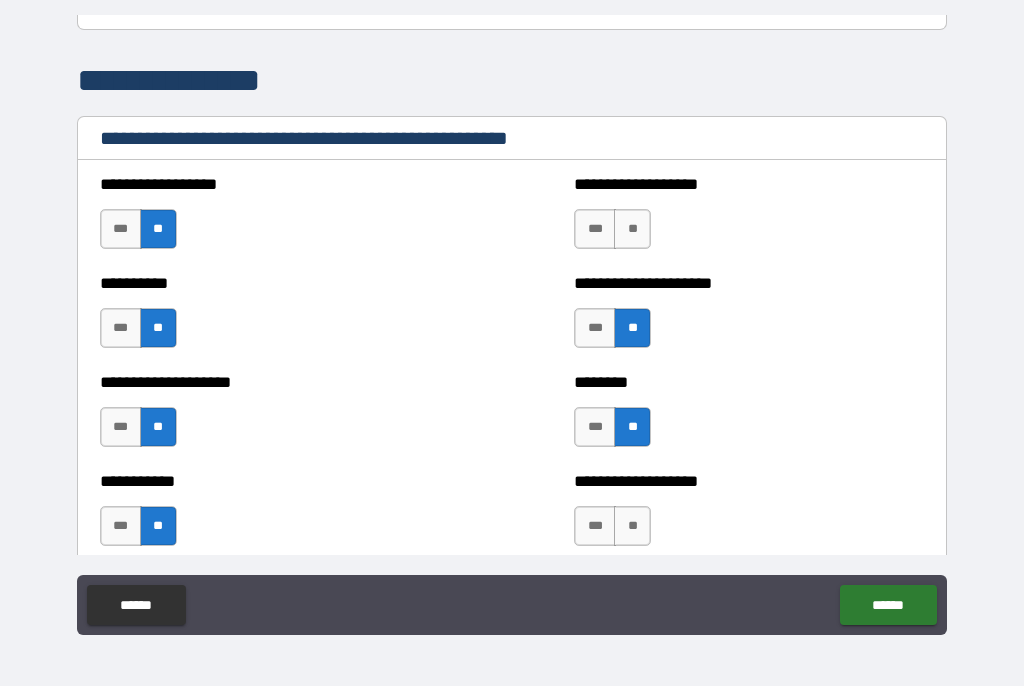 click on "**" at bounding box center [632, 230] 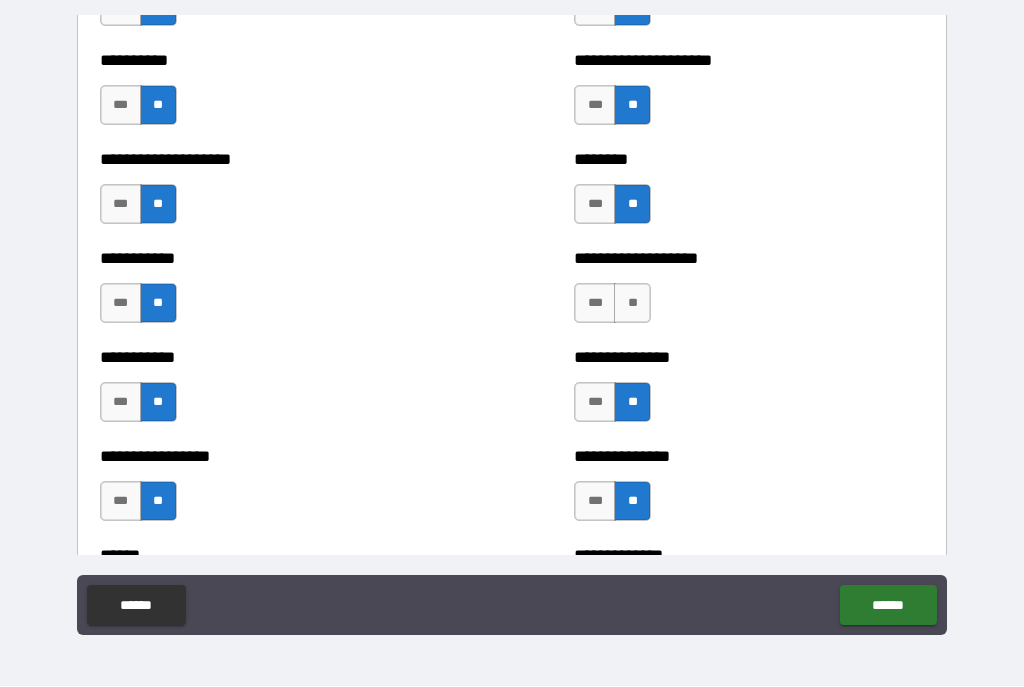 scroll, scrollTop: 2611, scrollLeft: 0, axis: vertical 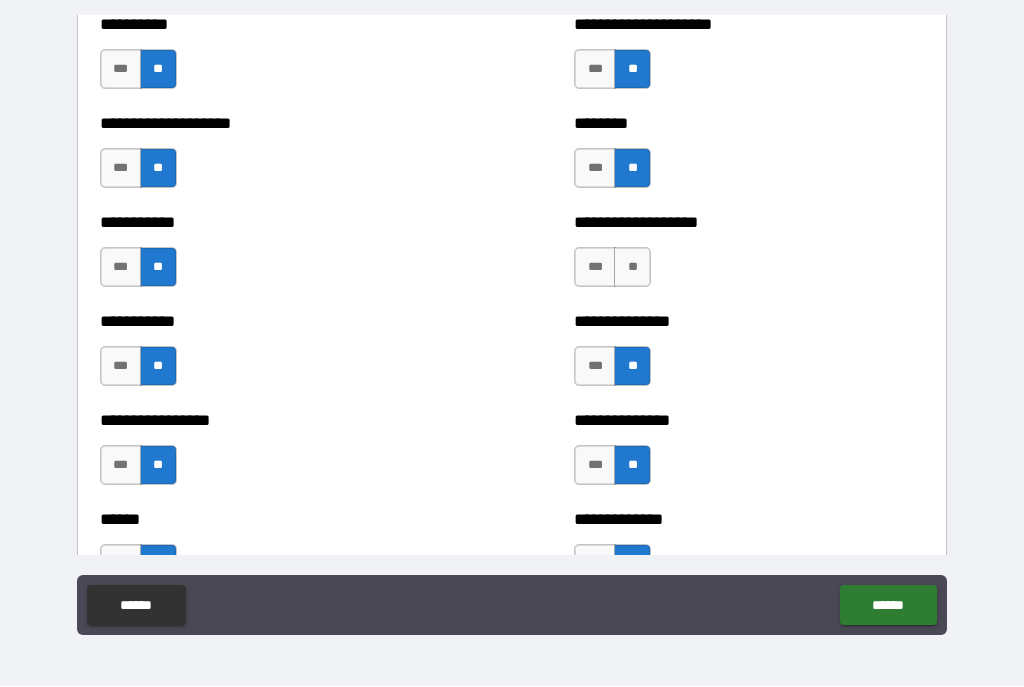 click on "***" at bounding box center [595, 268] 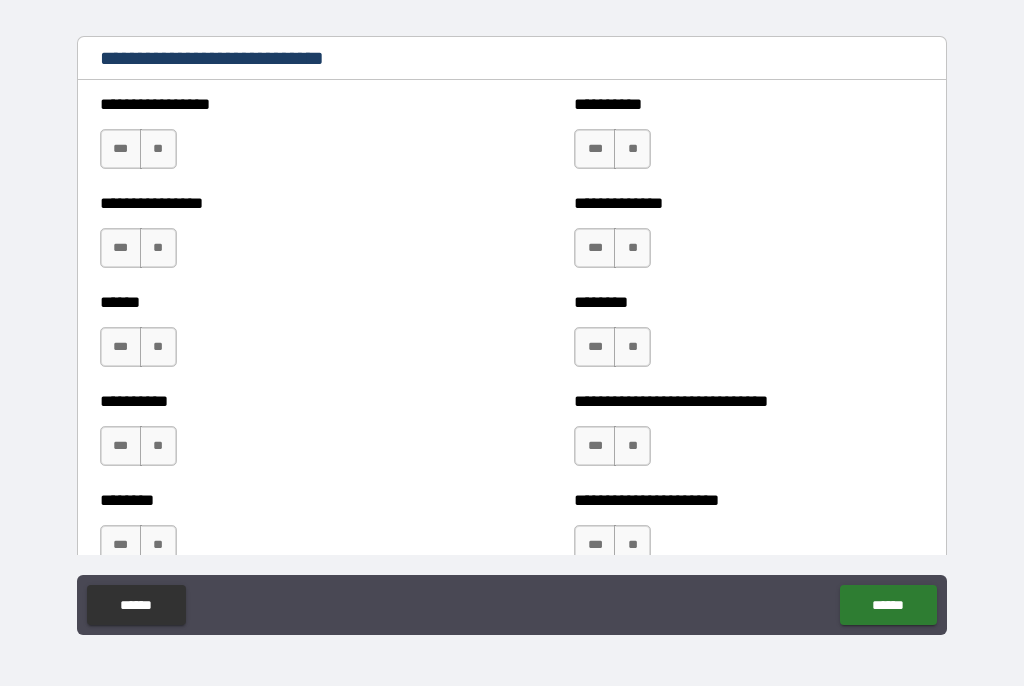 scroll, scrollTop: 6751, scrollLeft: 0, axis: vertical 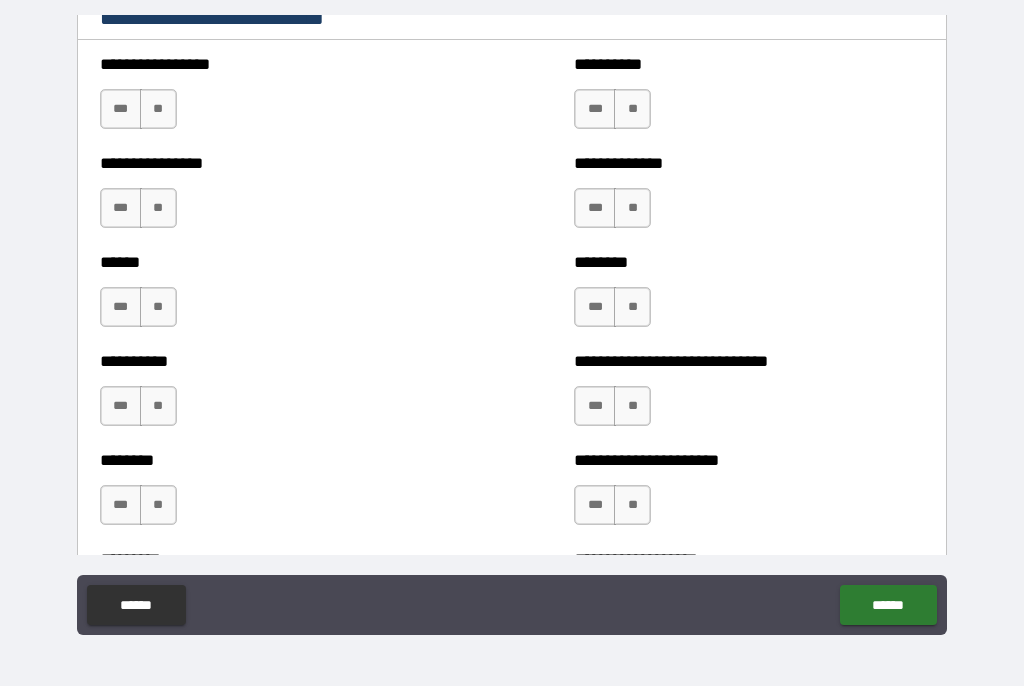click on "**" at bounding box center [158, 110] 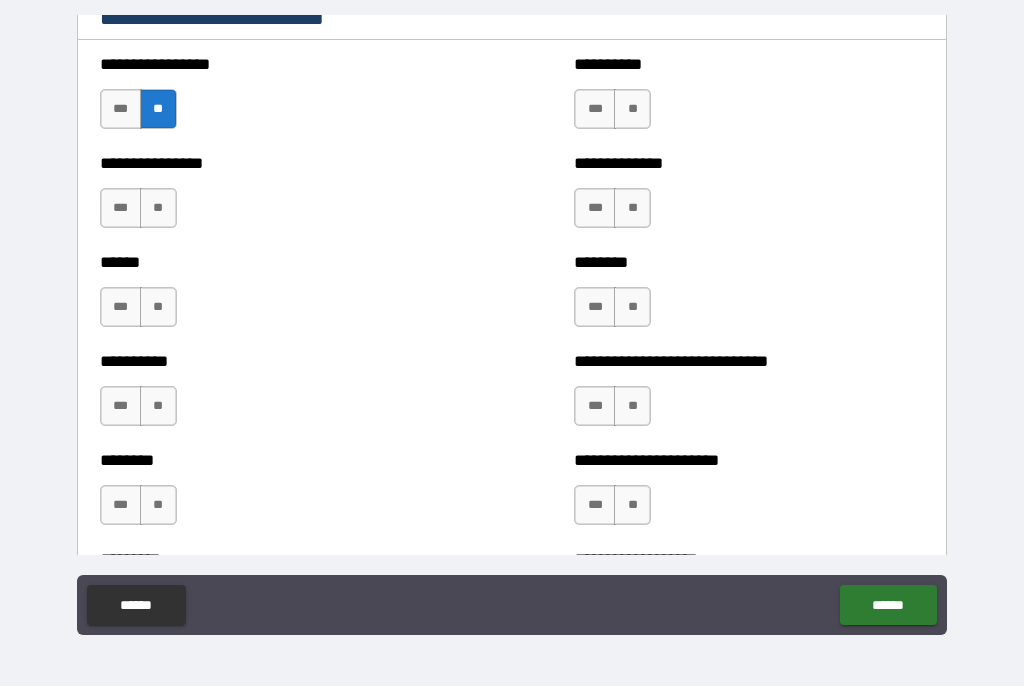click on "**" at bounding box center (158, 209) 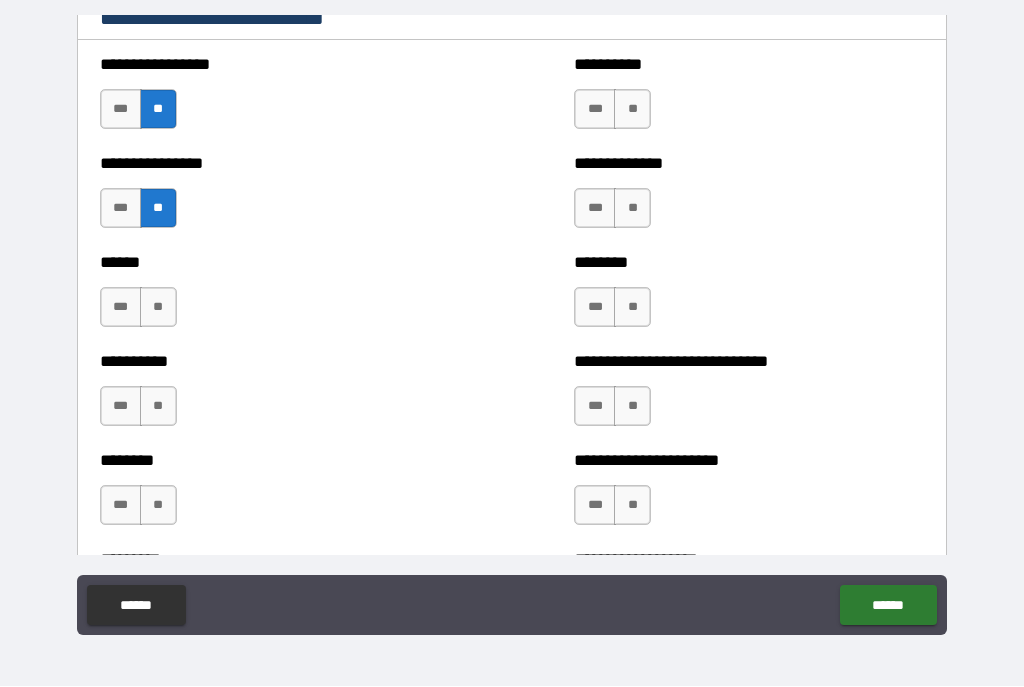 click on "**" at bounding box center [158, 308] 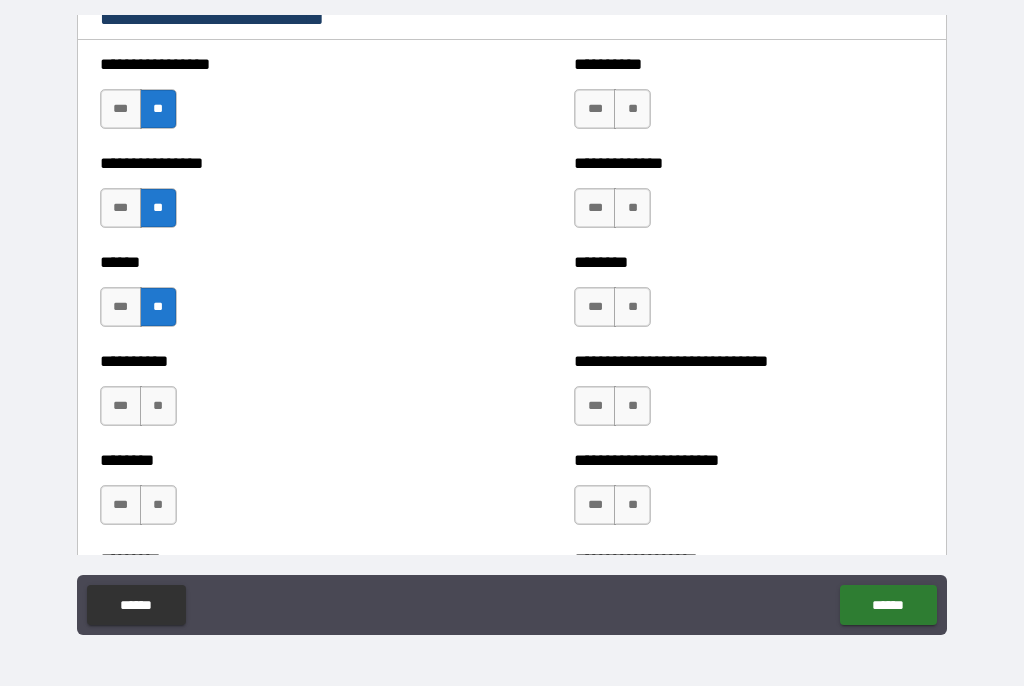 click on "**" at bounding box center (158, 407) 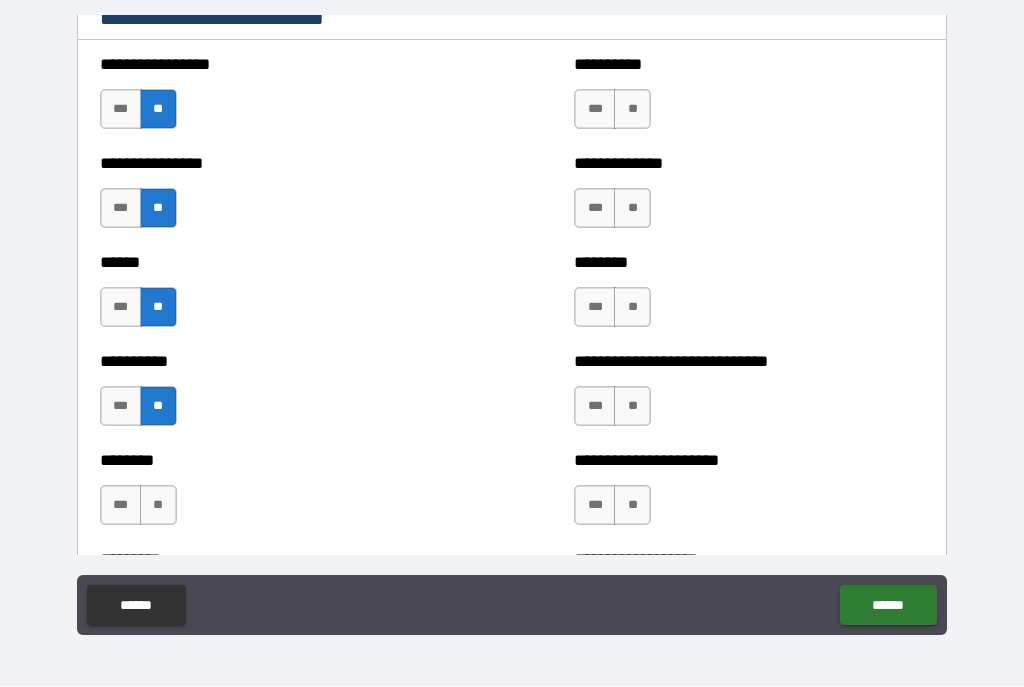 click on "**" at bounding box center [158, 506] 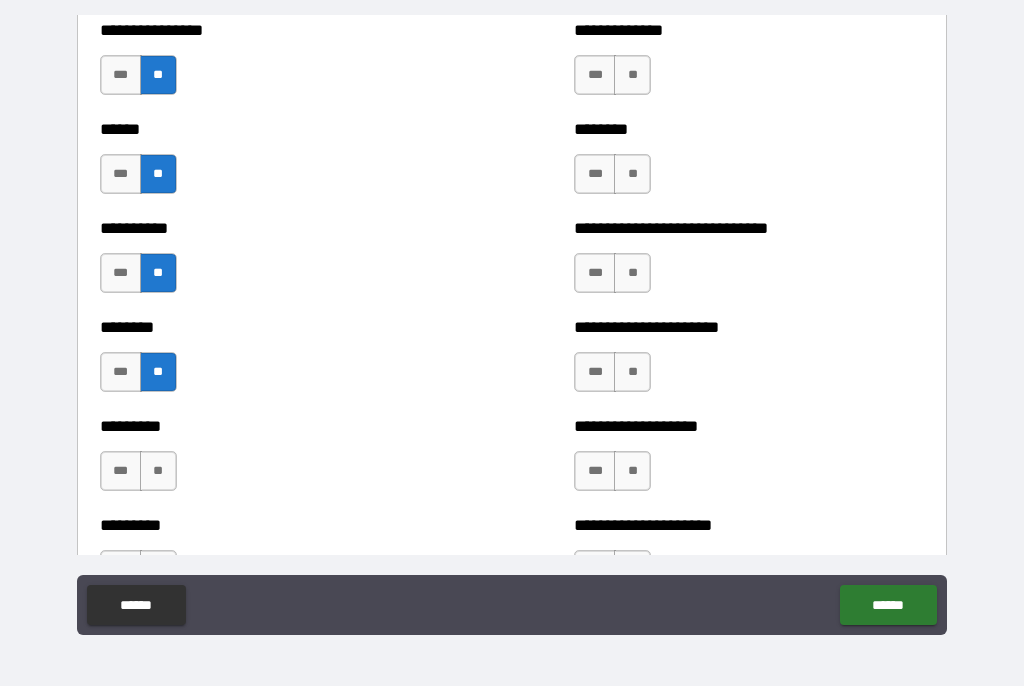 scroll, scrollTop: 6884, scrollLeft: 0, axis: vertical 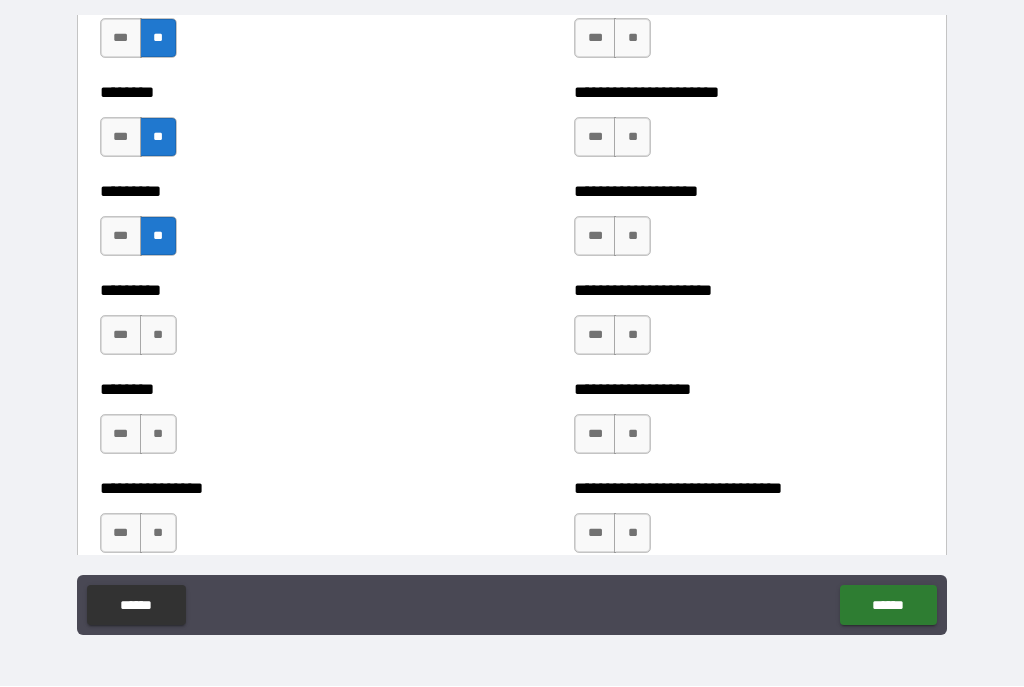 click on "**" at bounding box center [158, 336] 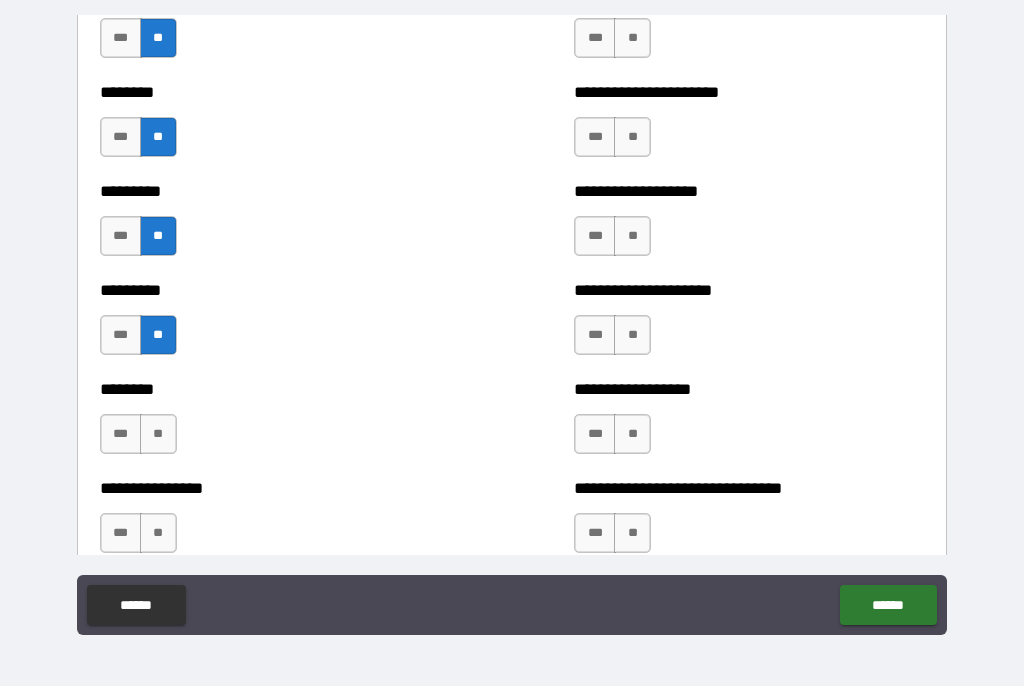 click on "**" at bounding box center (158, 435) 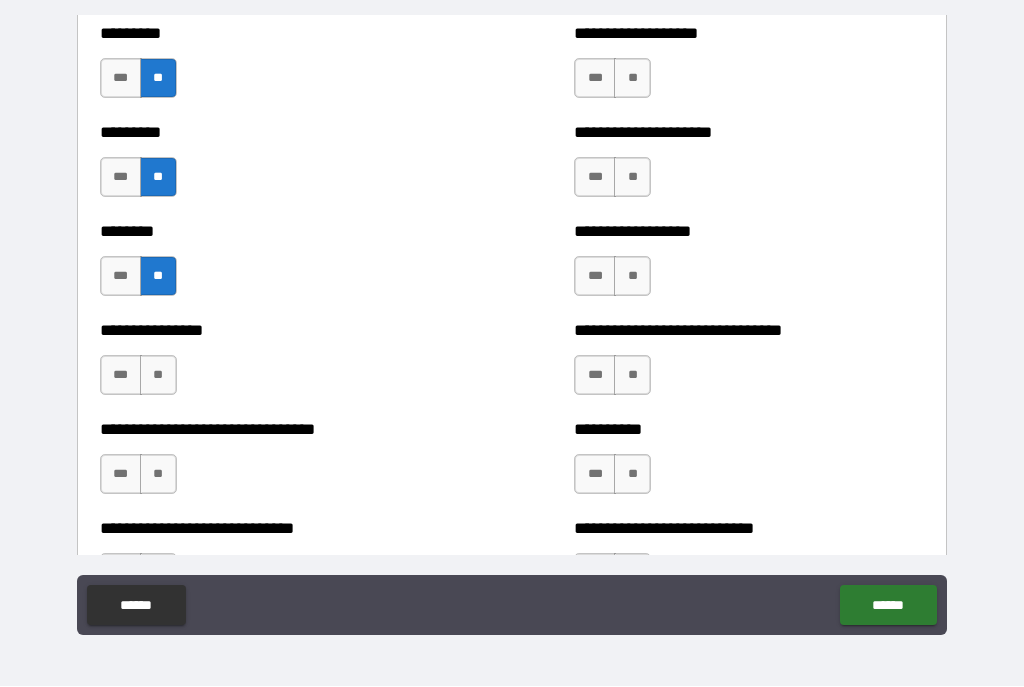 scroll, scrollTop: 7311, scrollLeft: 0, axis: vertical 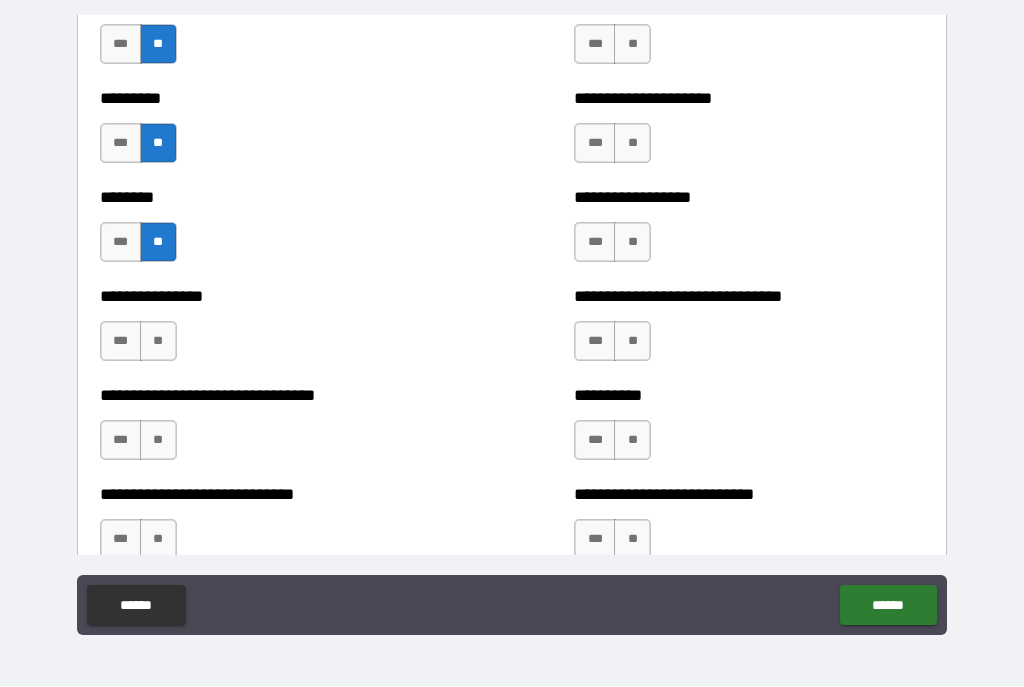 click on "**" at bounding box center [158, 342] 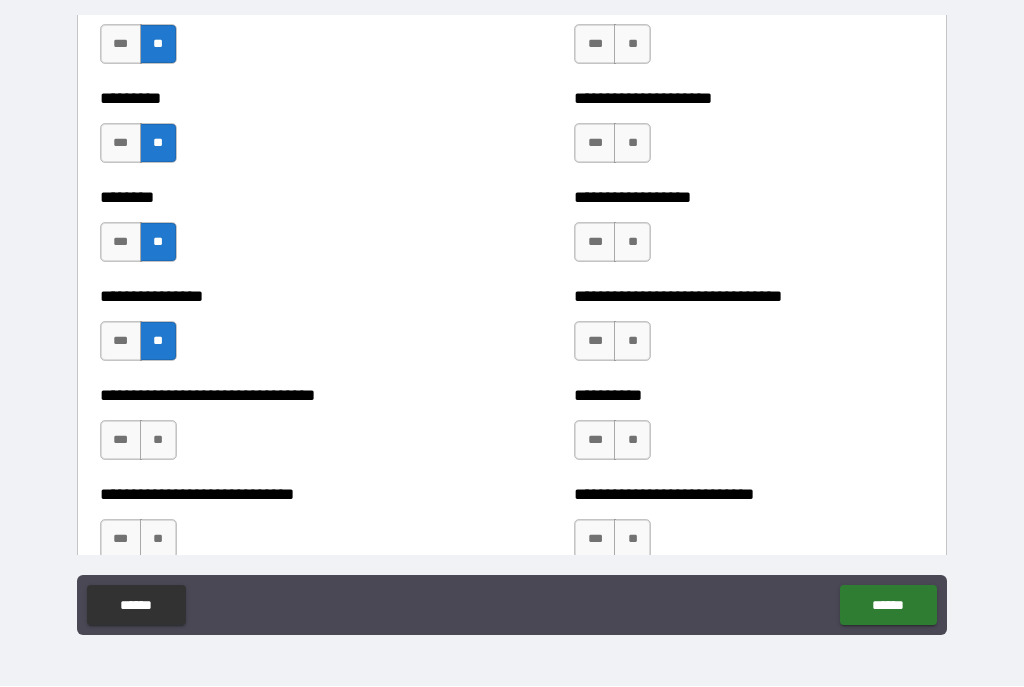 click on "**" at bounding box center [158, 441] 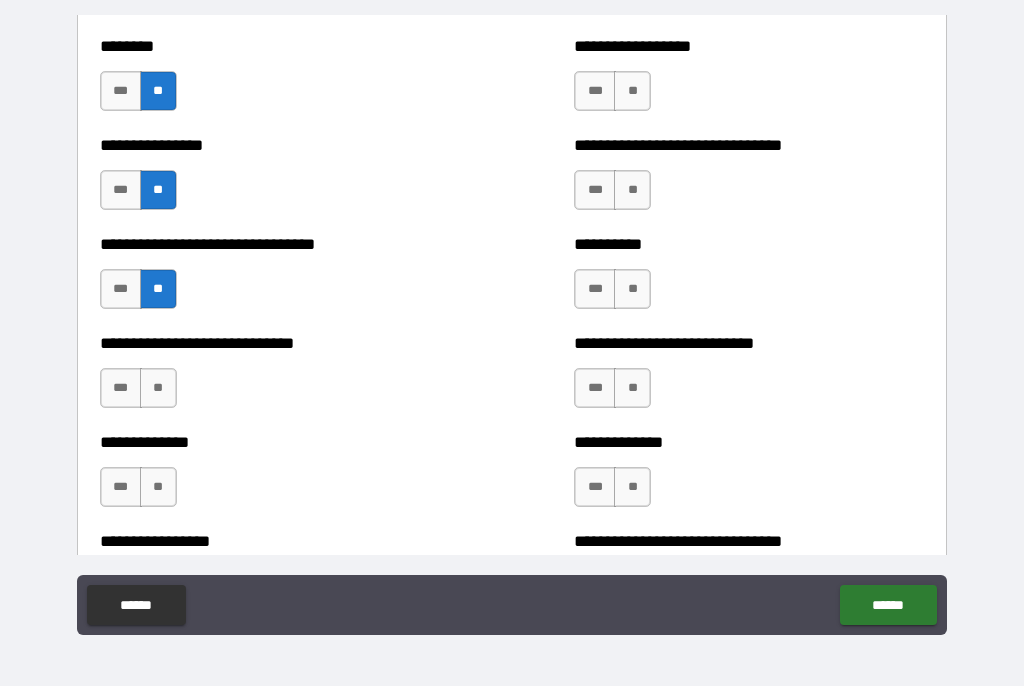 scroll, scrollTop: 7473, scrollLeft: 0, axis: vertical 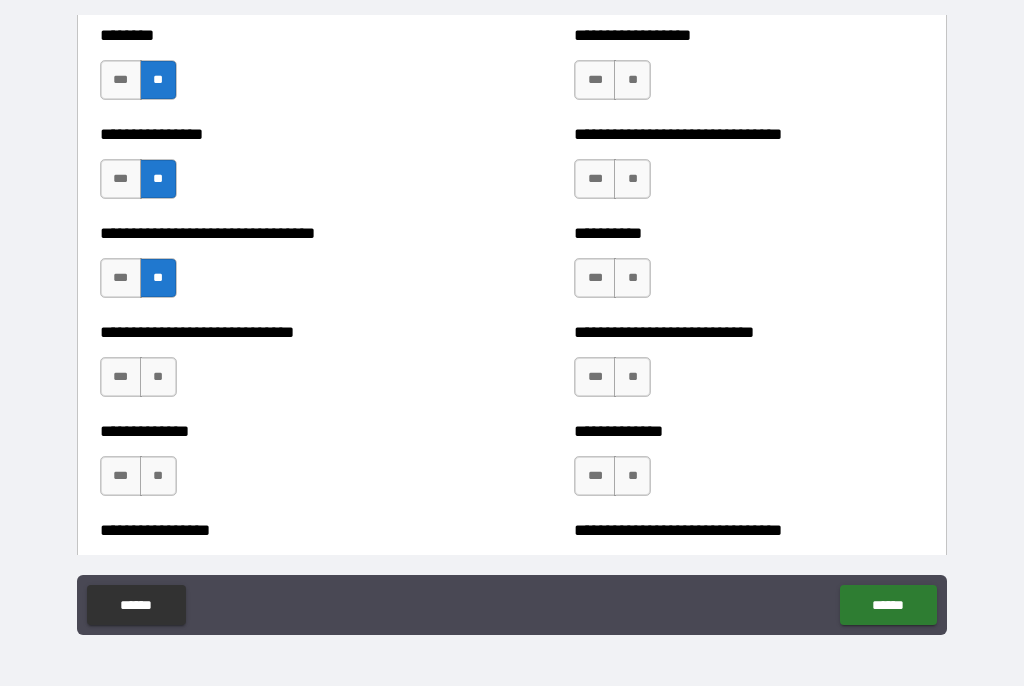 click on "**********" at bounding box center [275, 368] 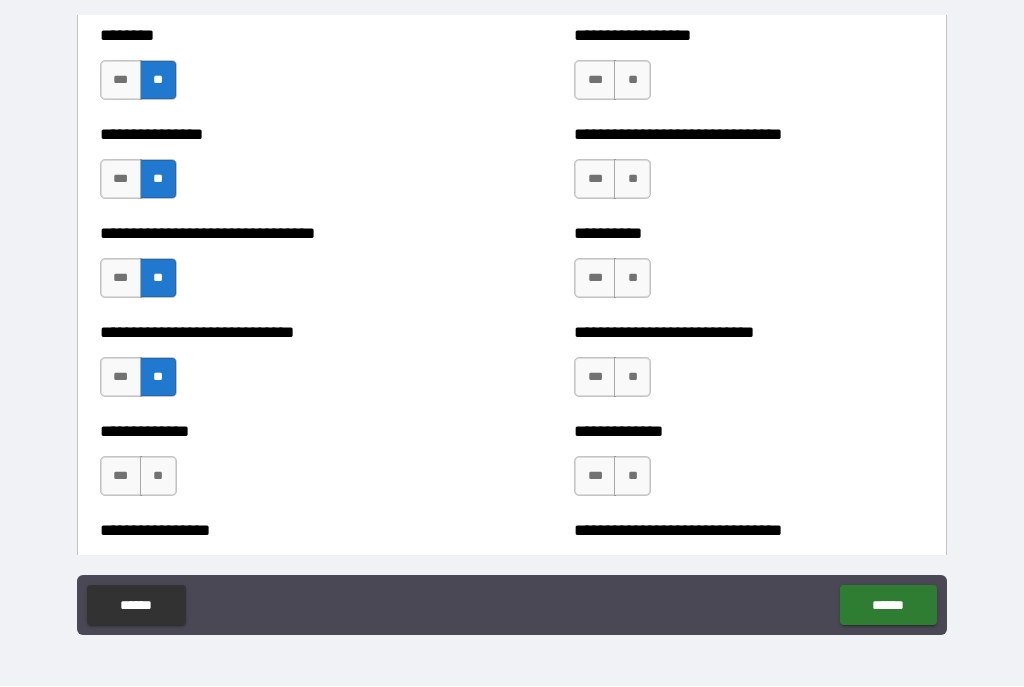 click on "**" at bounding box center [158, 477] 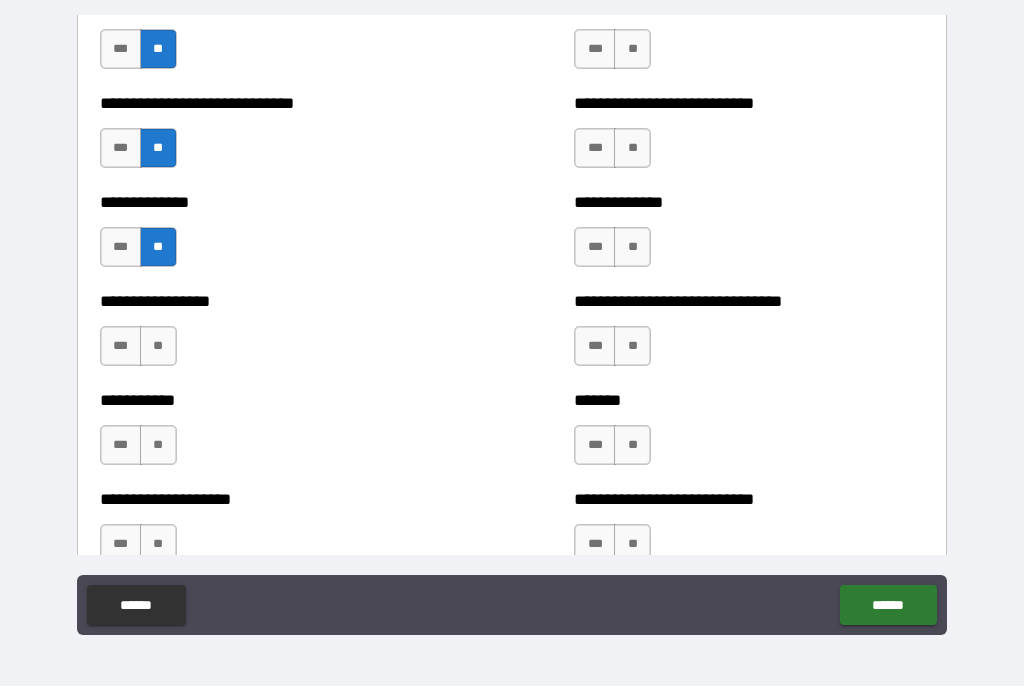 scroll, scrollTop: 7743, scrollLeft: 0, axis: vertical 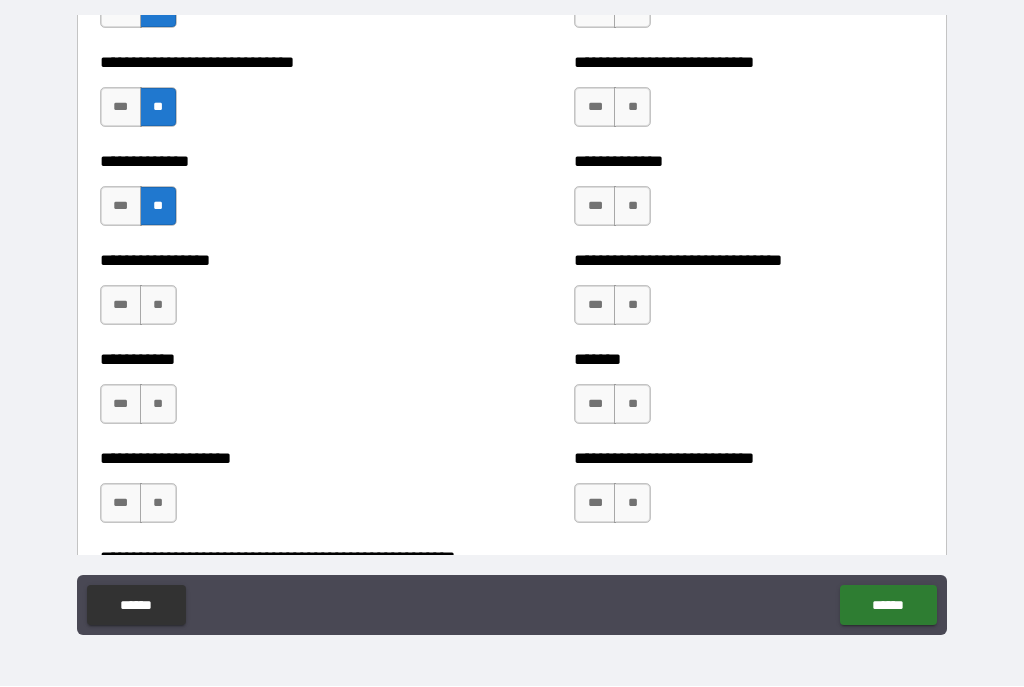 click on "**" at bounding box center [158, 306] 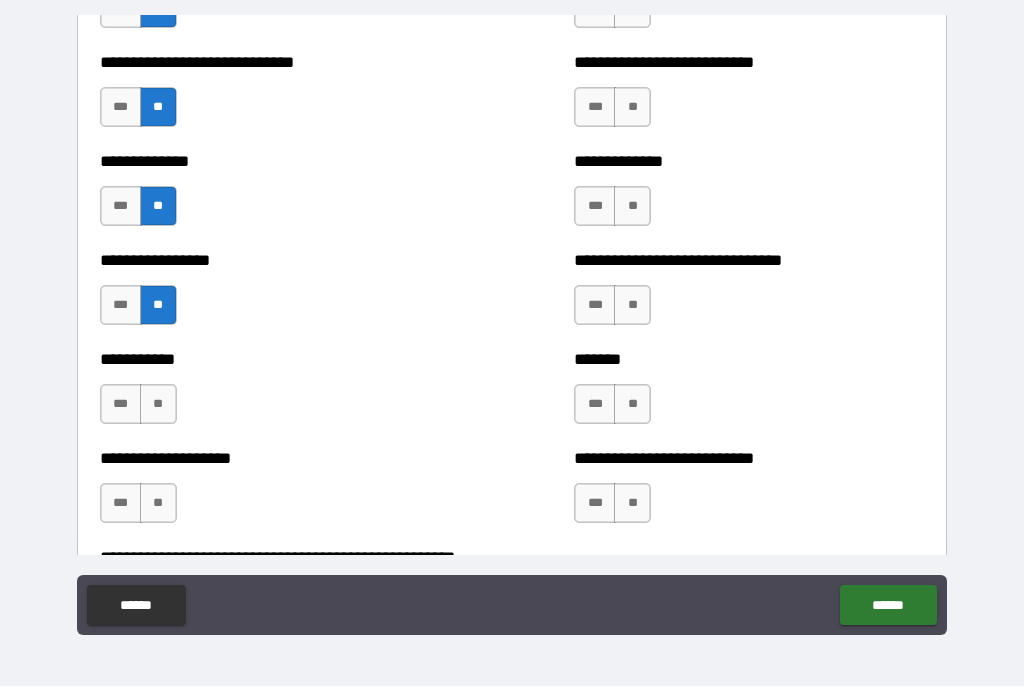 click on "**" at bounding box center (158, 405) 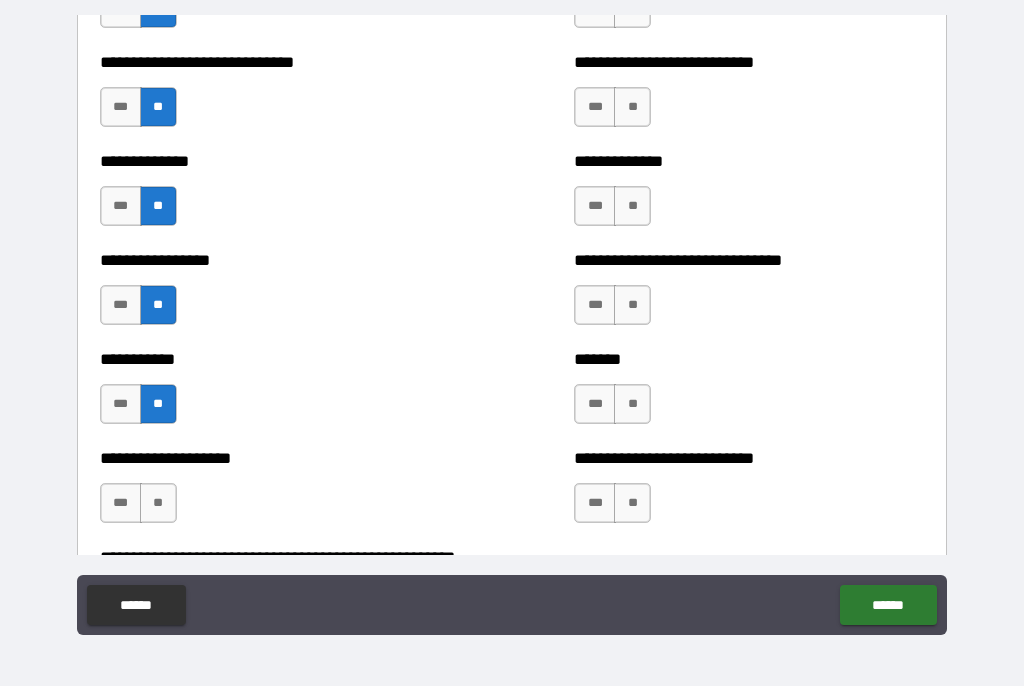 click on "**" at bounding box center [158, 504] 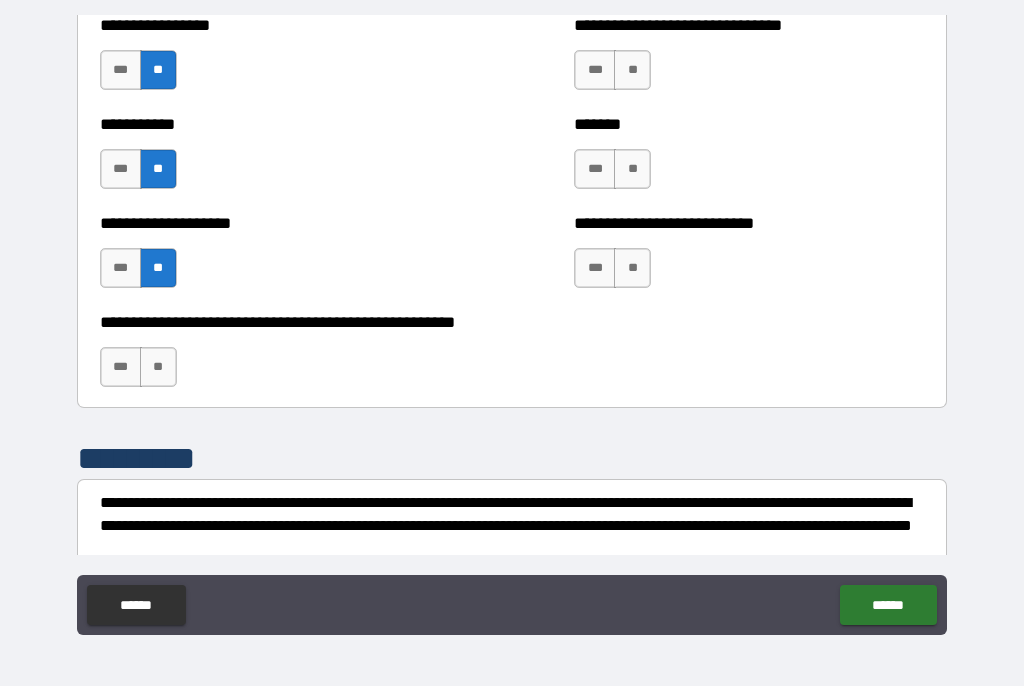 scroll, scrollTop: 7972, scrollLeft: 0, axis: vertical 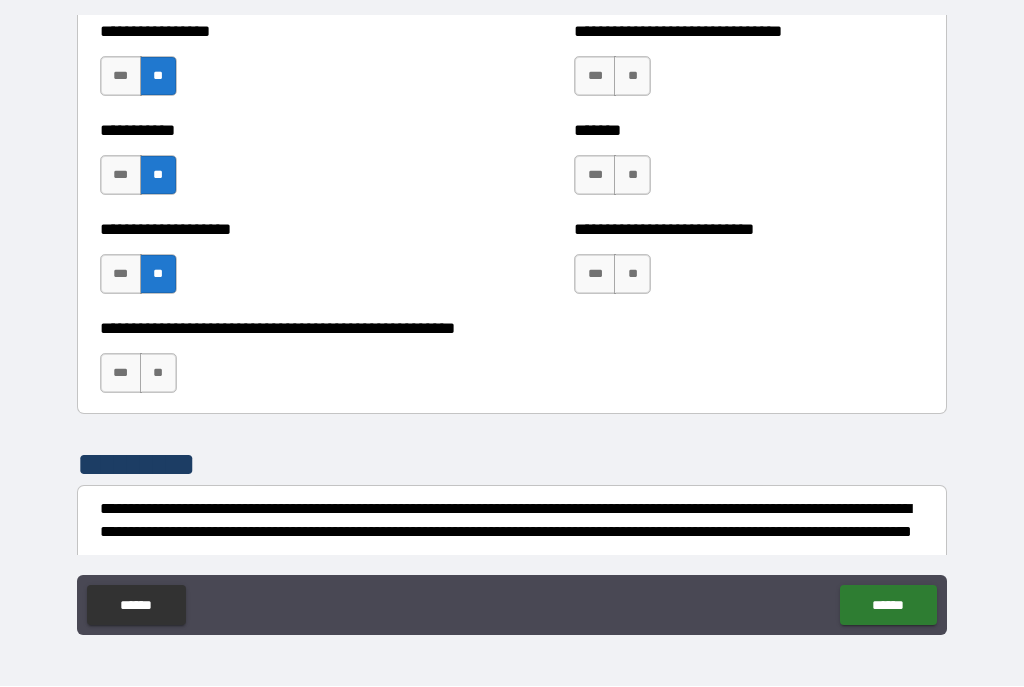 click on "**" at bounding box center (158, 374) 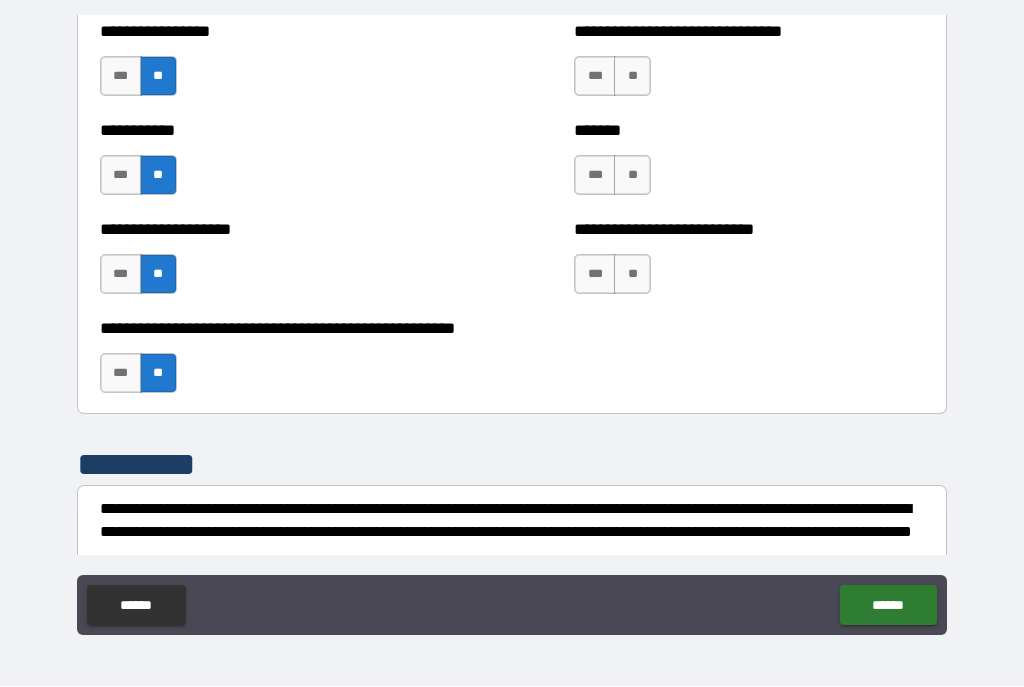 click on "**" at bounding box center (632, 275) 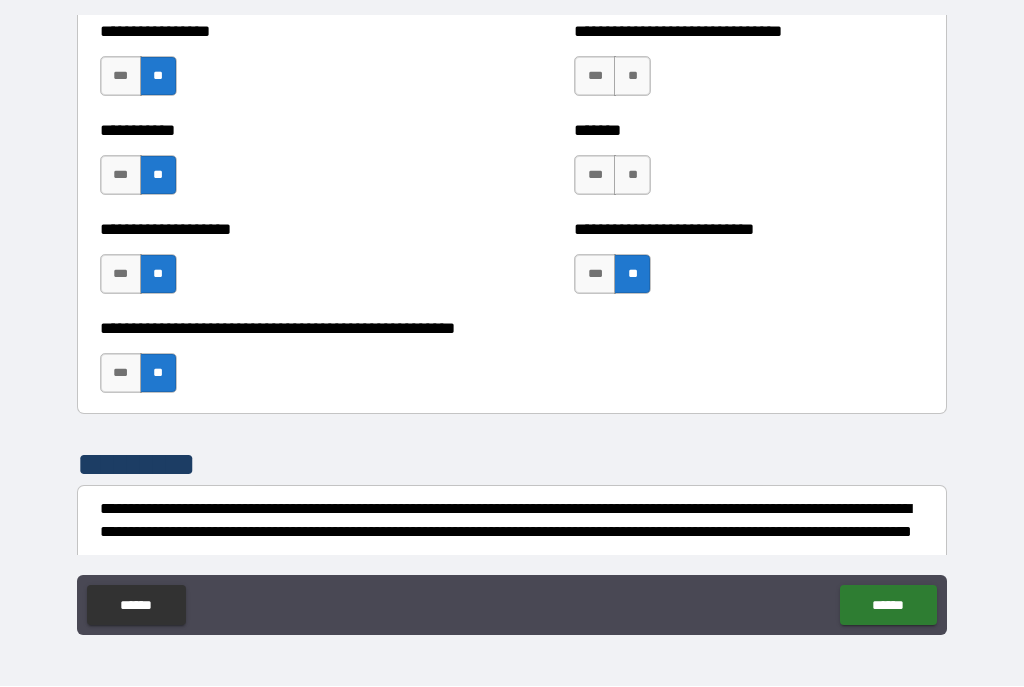 click on "**" at bounding box center [632, 176] 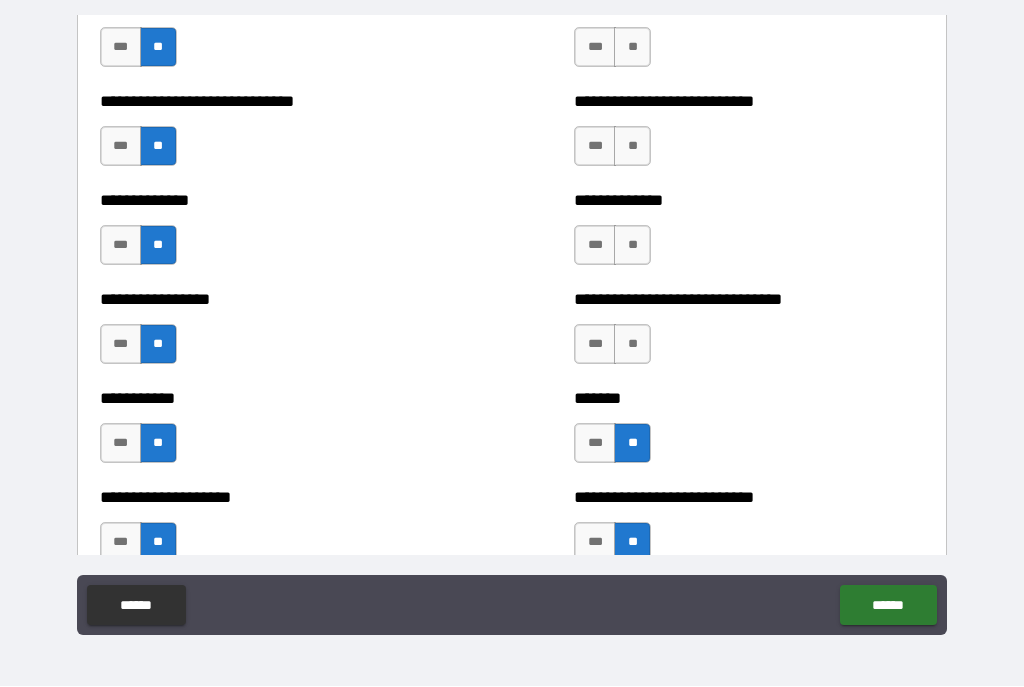 scroll, scrollTop: 7702, scrollLeft: 0, axis: vertical 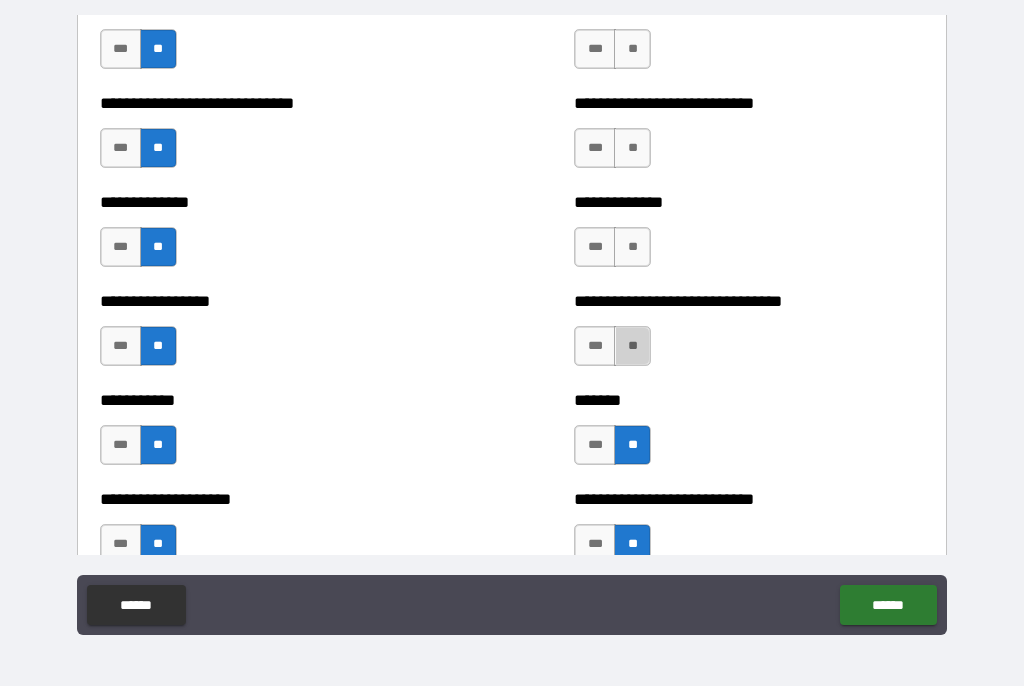 click on "**" at bounding box center (632, 347) 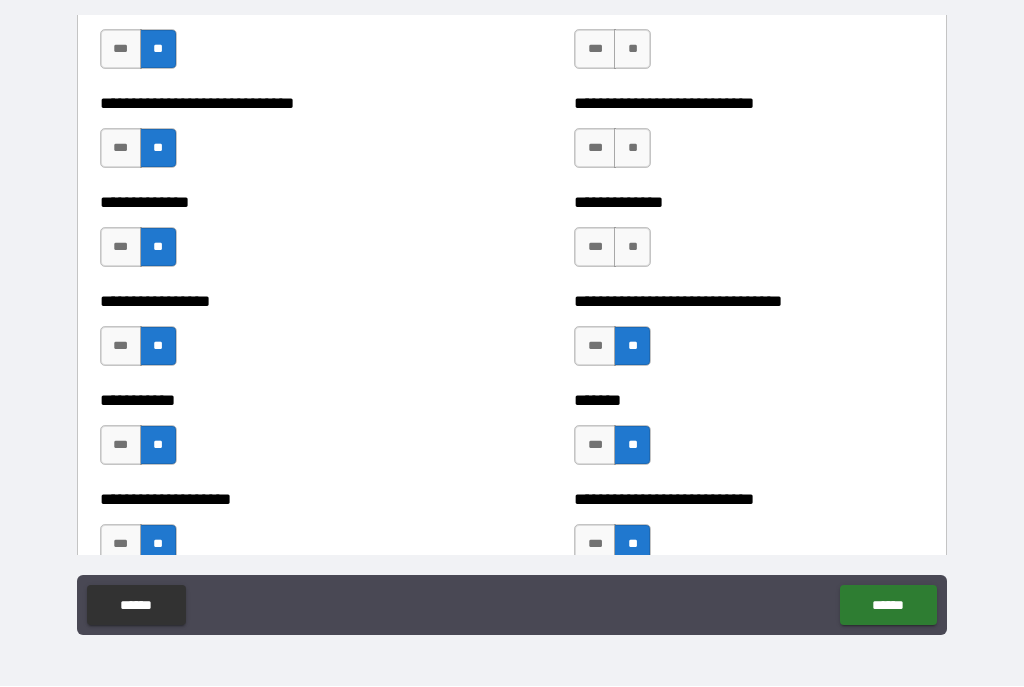 click on "**" at bounding box center (632, 248) 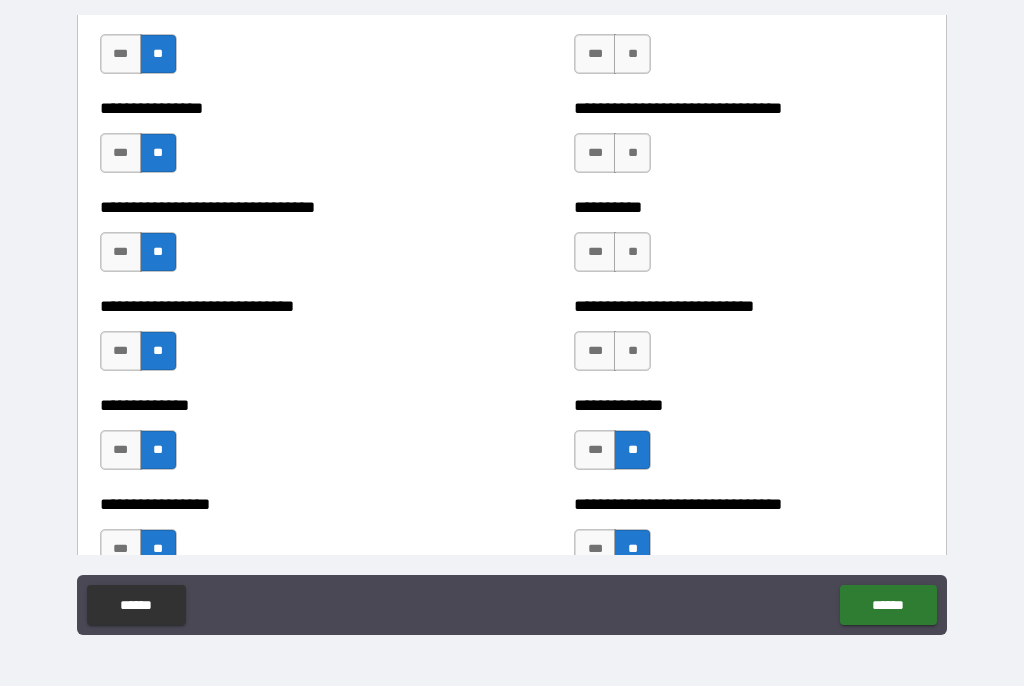 scroll, scrollTop: 7495, scrollLeft: 0, axis: vertical 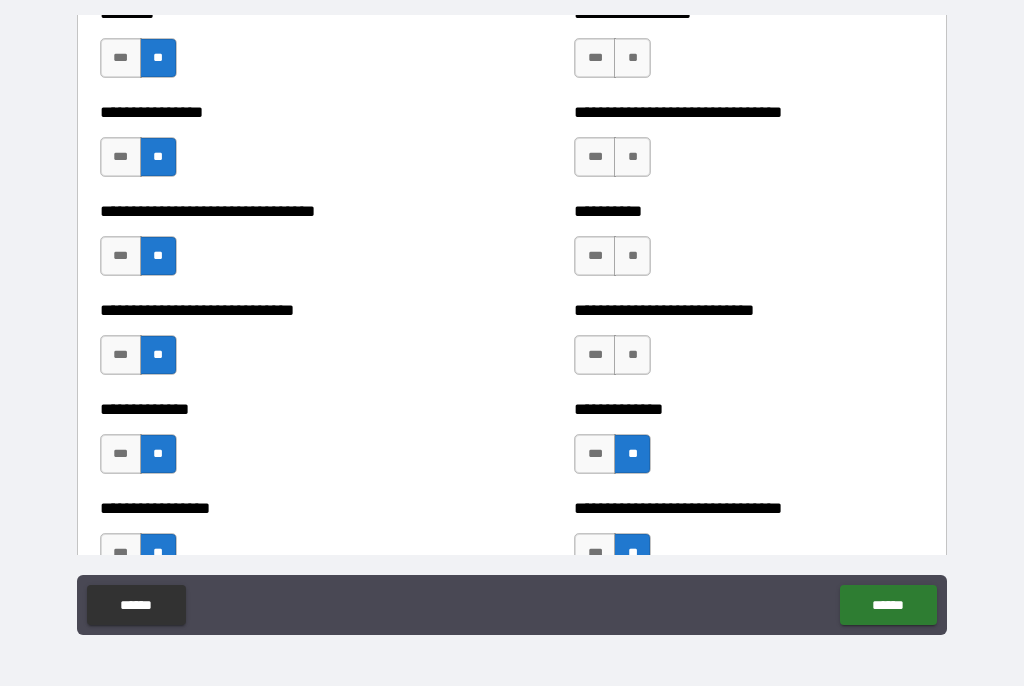click on "**" at bounding box center (632, 356) 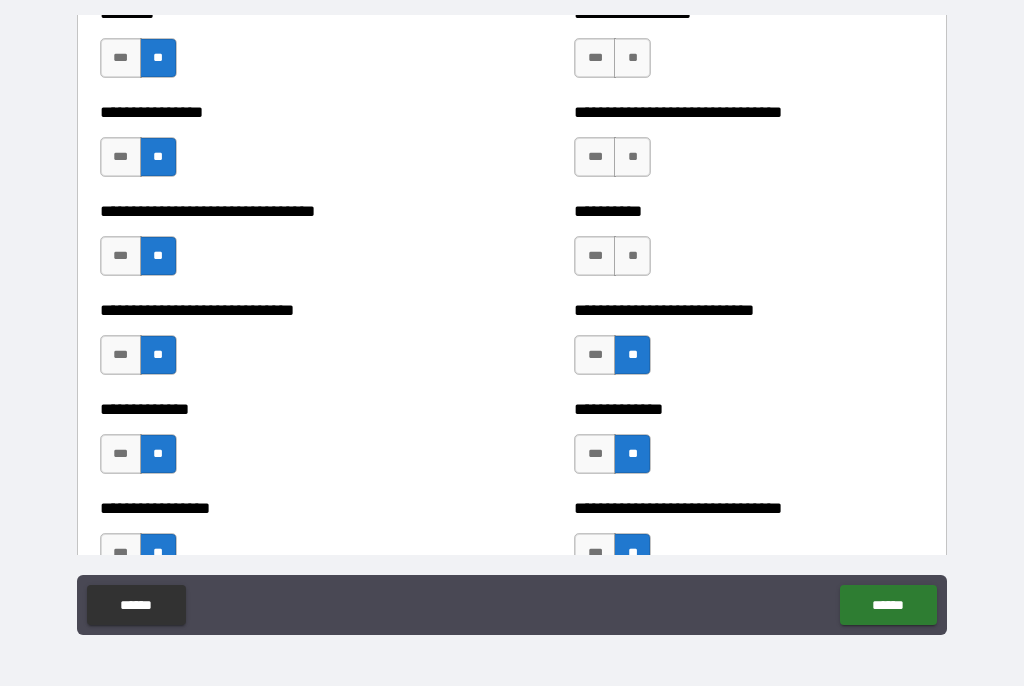 click on "**" at bounding box center (632, 257) 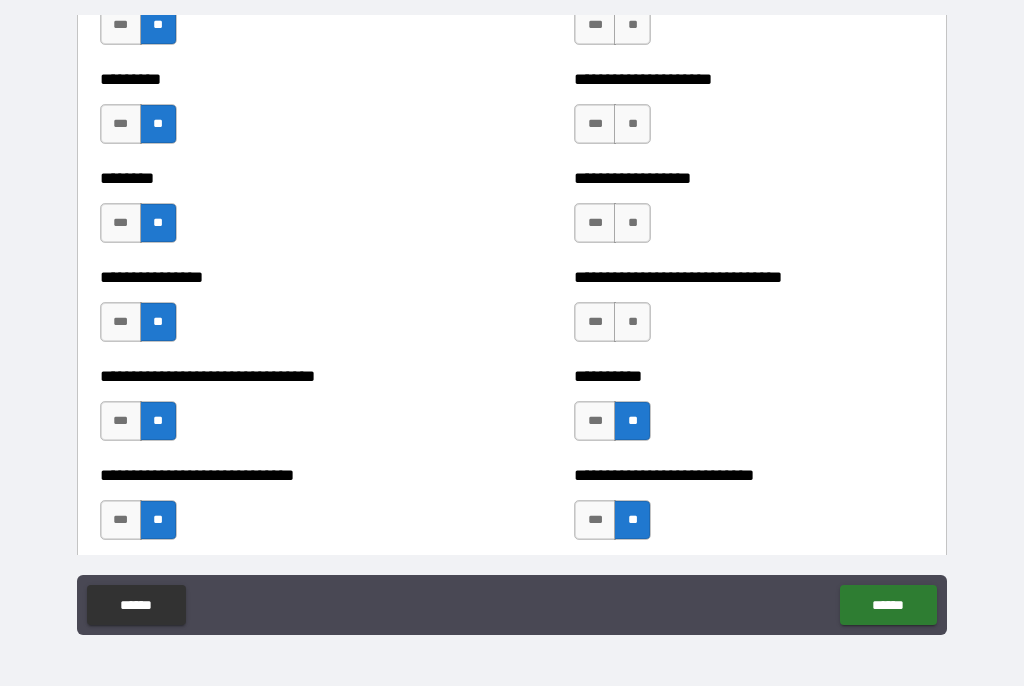 scroll, scrollTop: 7306, scrollLeft: 0, axis: vertical 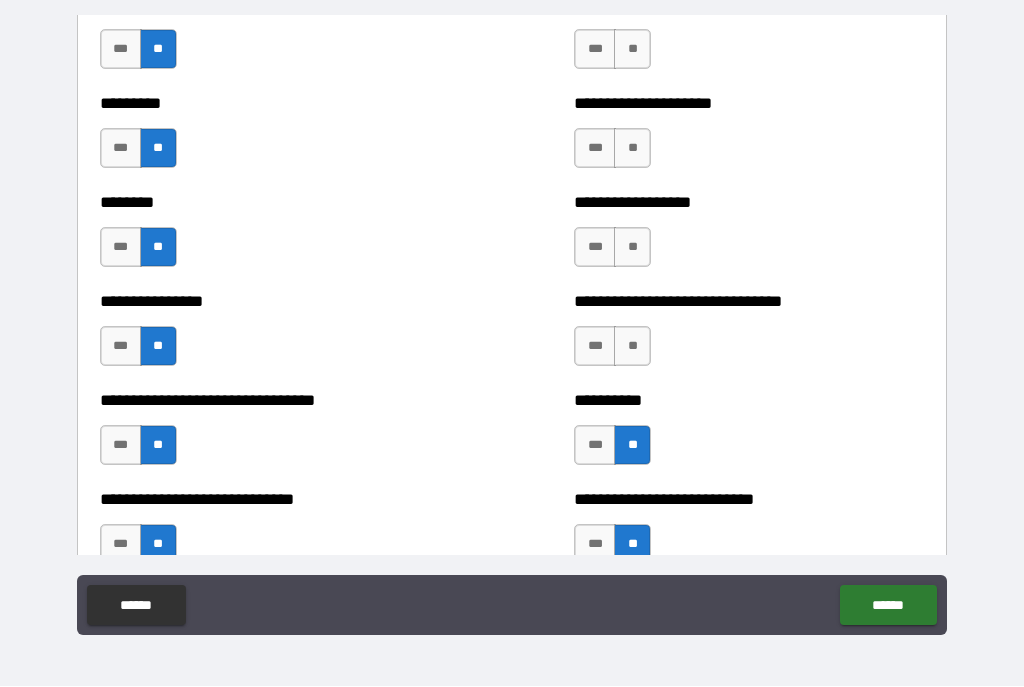 click on "**" at bounding box center (632, 347) 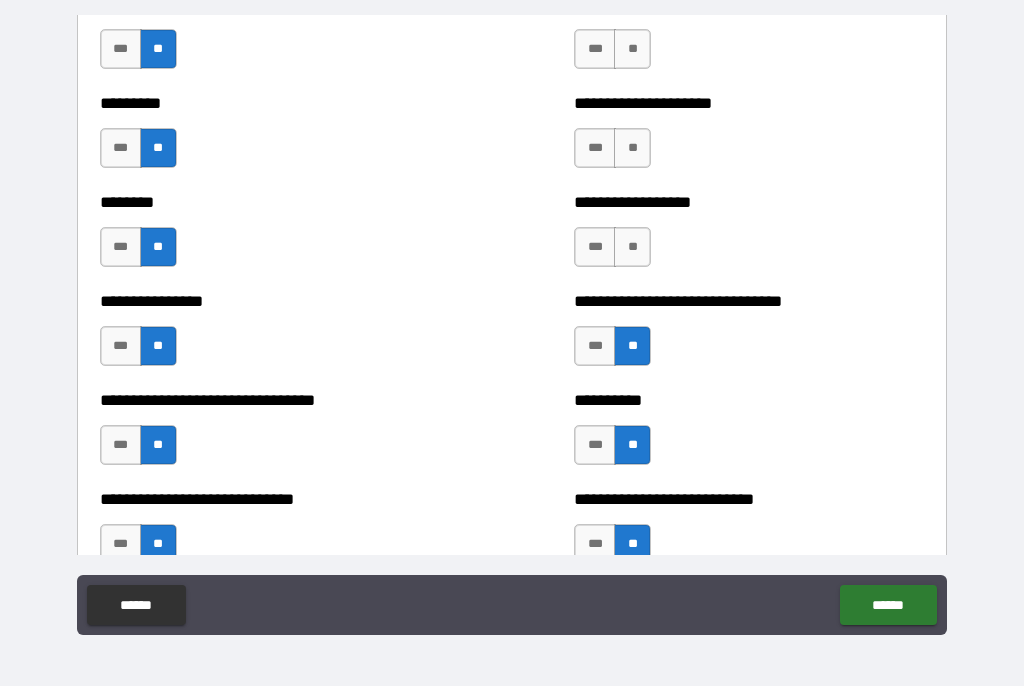 click on "**" at bounding box center (632, 248) 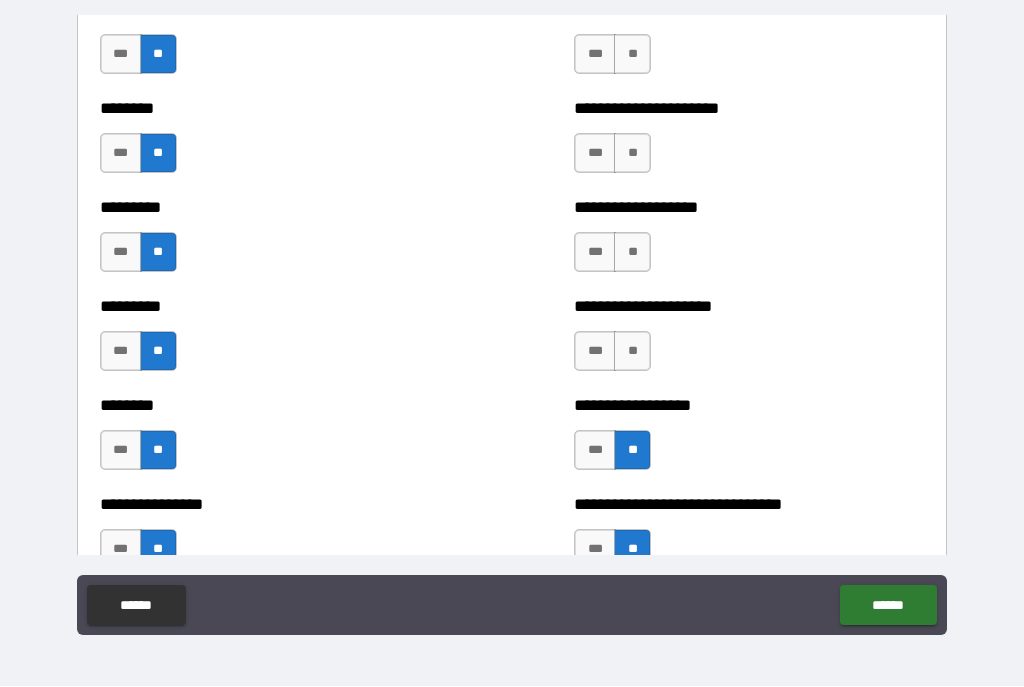 scroll, scrollTop: 7094, scrollLeft: 0, axis: vertical 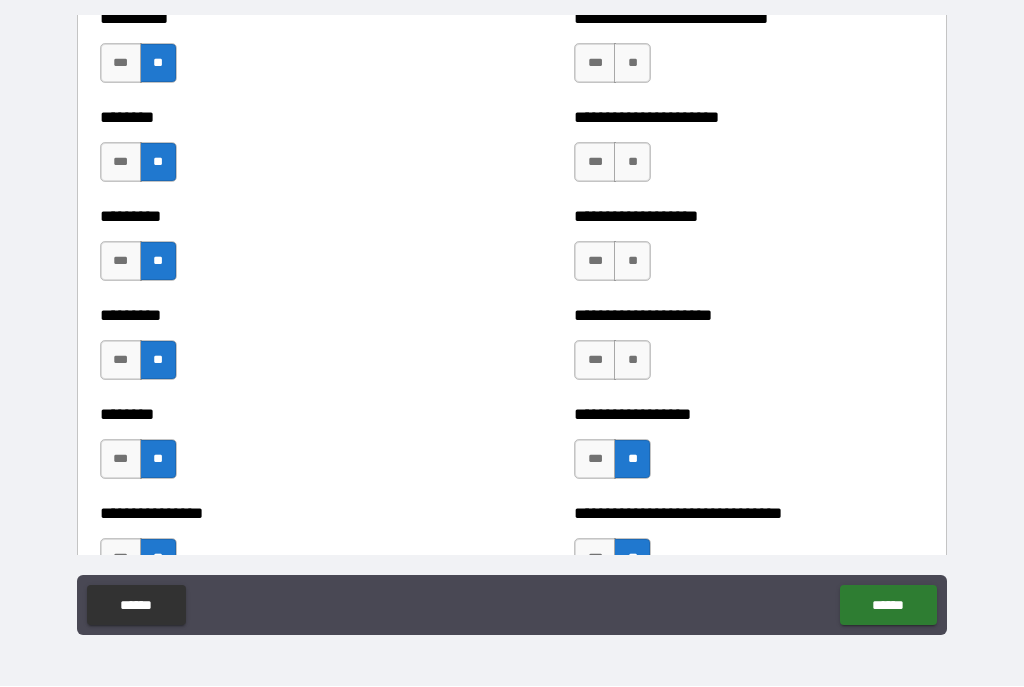 click on "**" at bounding box center (632, 361) 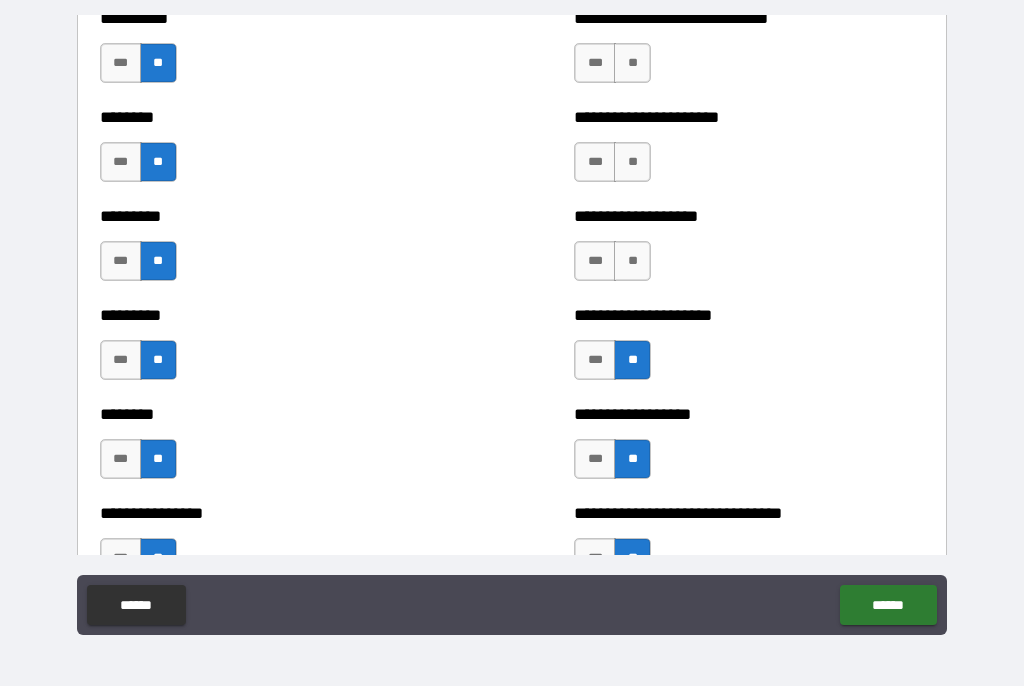 click on "**" at bounding box center (632, 262) 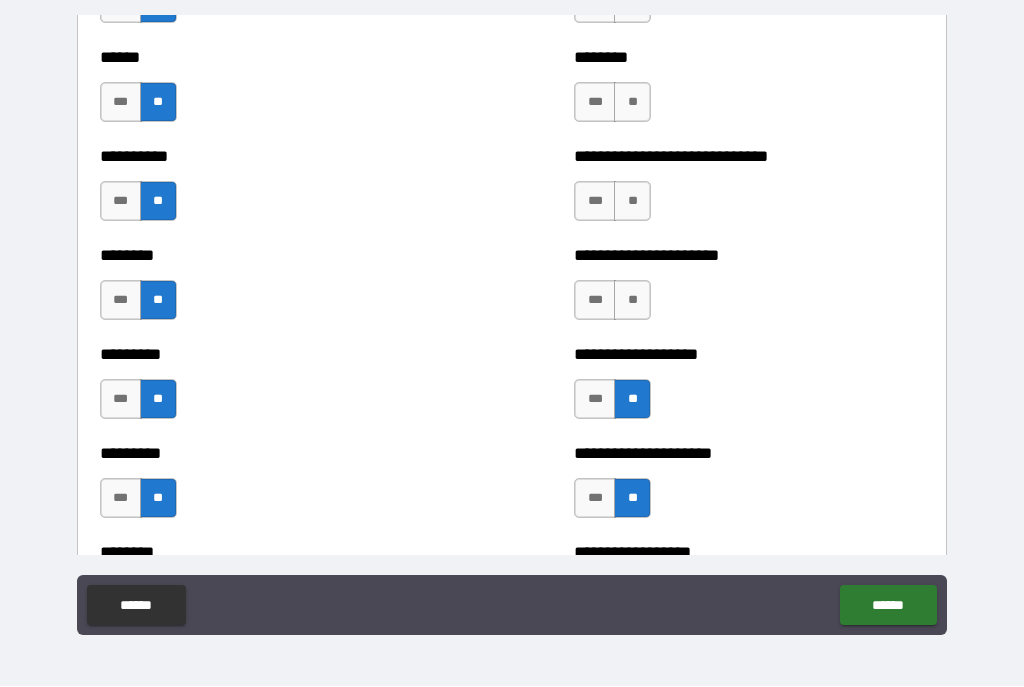 scroll, scrollTop: 6949, scrollLeft: 0, axis: vertical 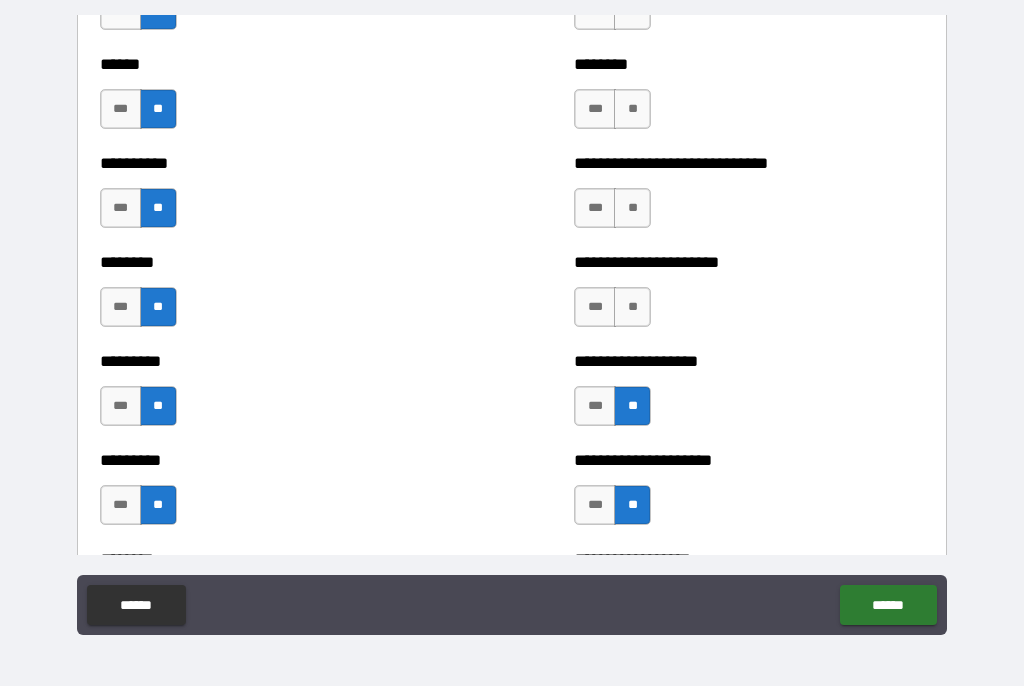 click on "**" at bounding box center [632, 209] 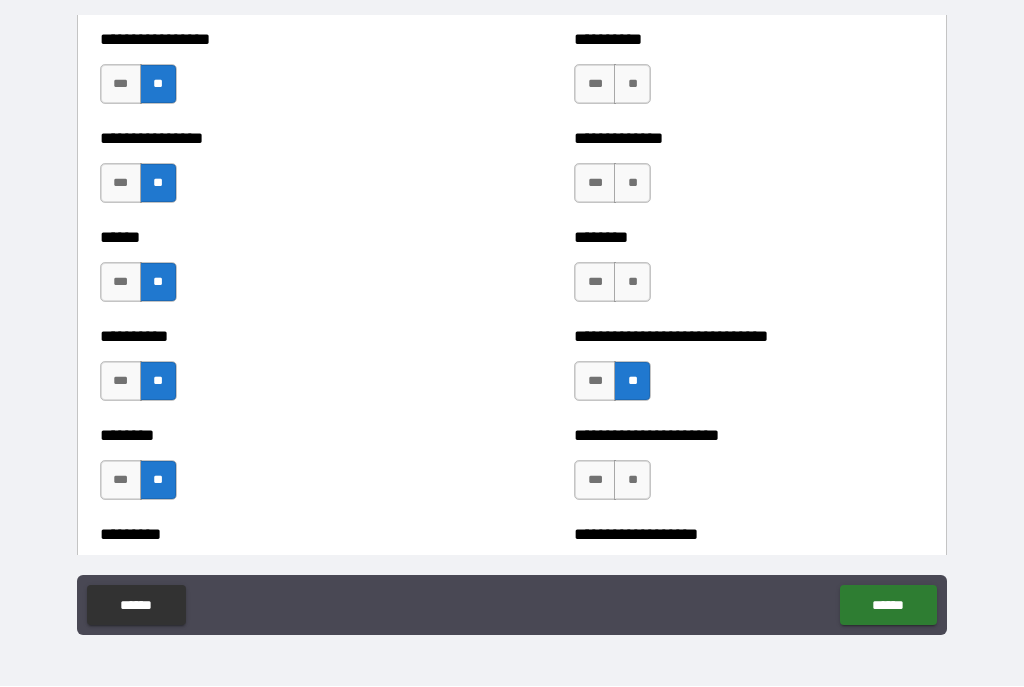 scroll, scrollTop: 6777, scrollLeft: 0, axis: vertical 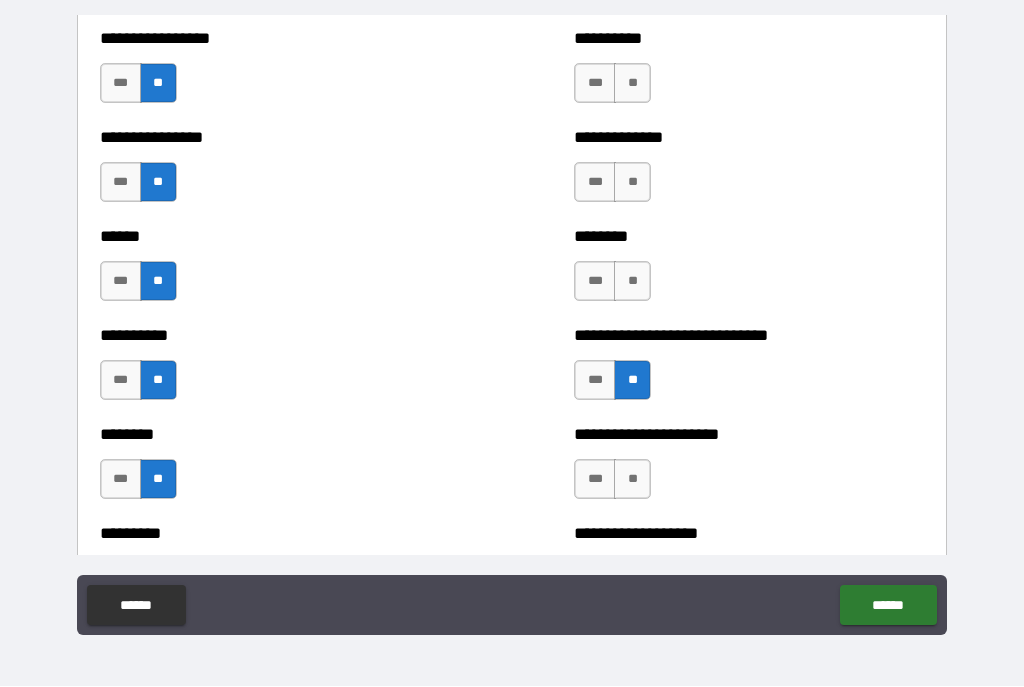click on "**" at bounding box center [632, 282] 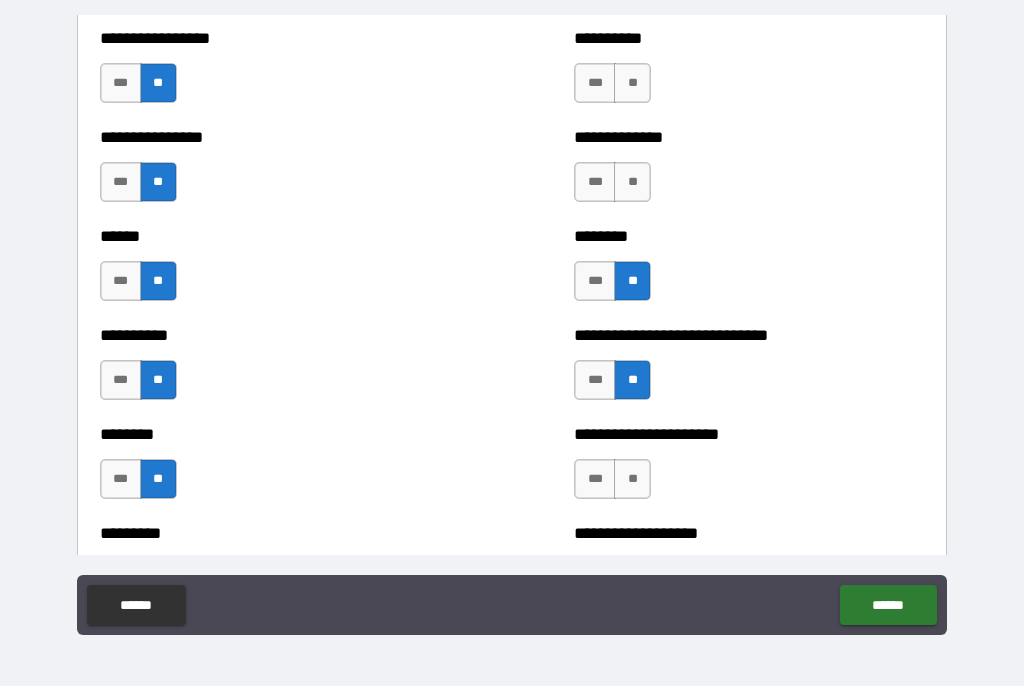 click on "**" at bounding box center (632, 183) 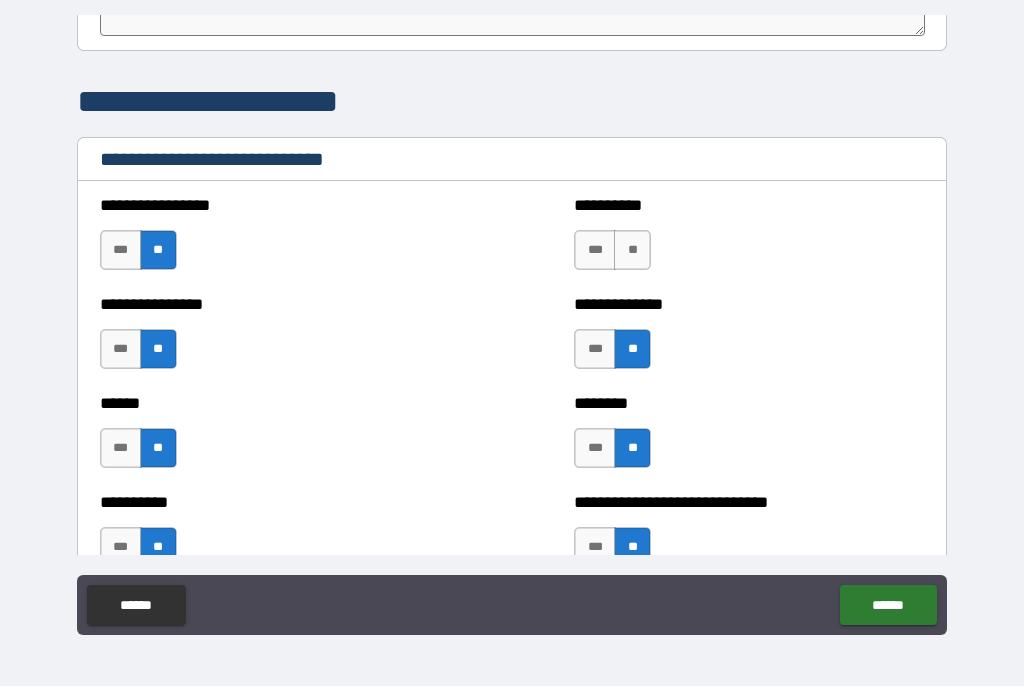 scroll, scrollTop: 6607, scrollLeft: 0, axis: vertical 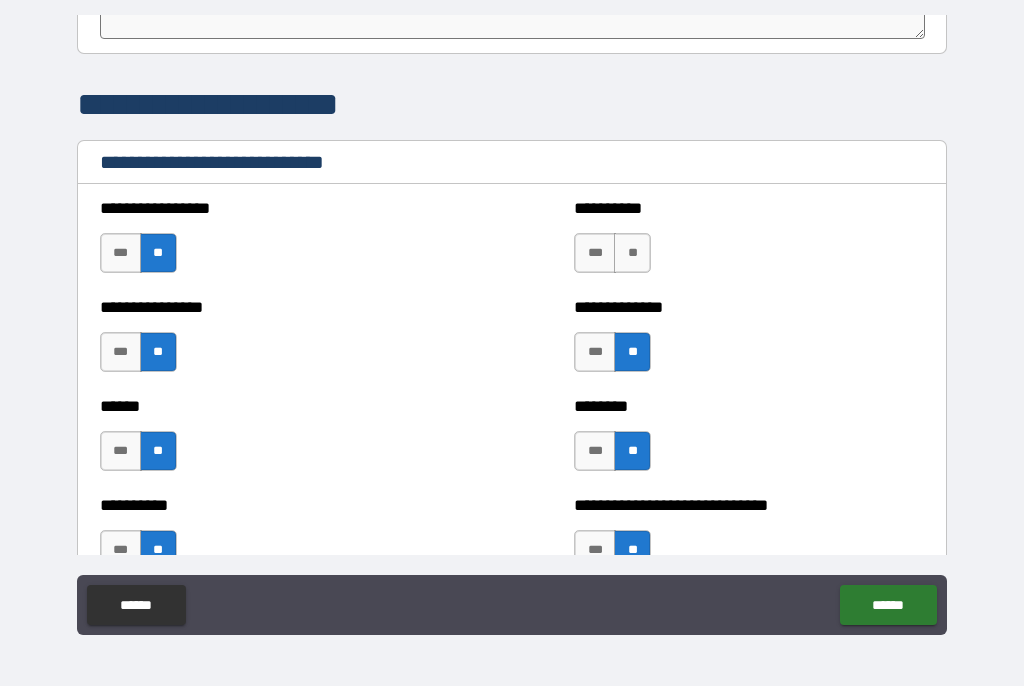 click on "**" at bounding box center (632, 254) 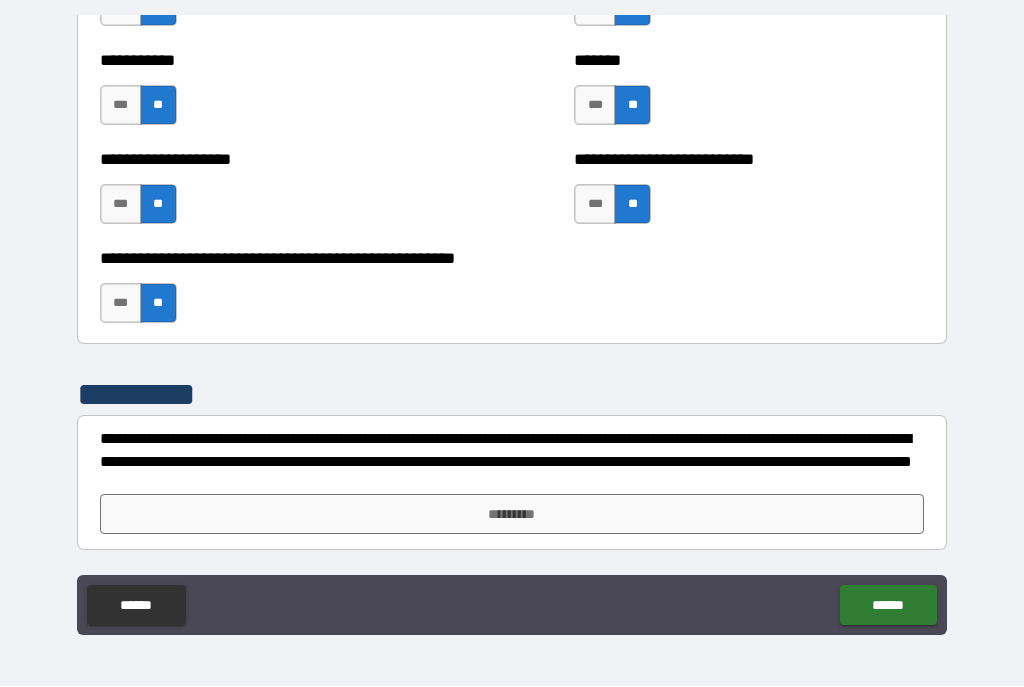 scroll, scrollTop: 8042, scrollLeft: 0, axis: vertical 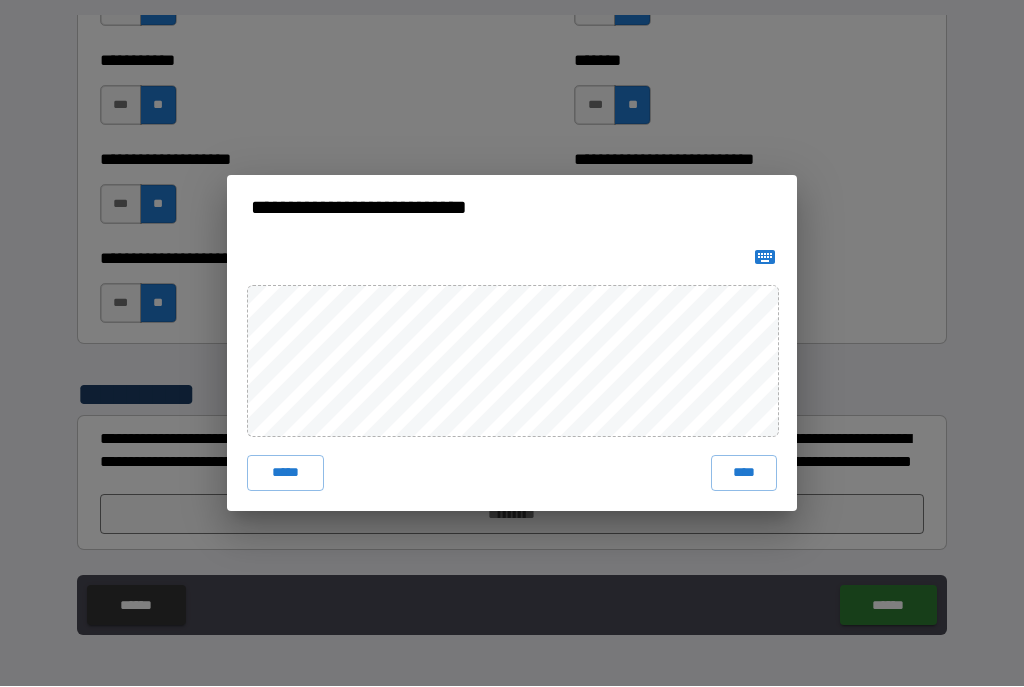 click on "****" at bounding box center (744, 474) 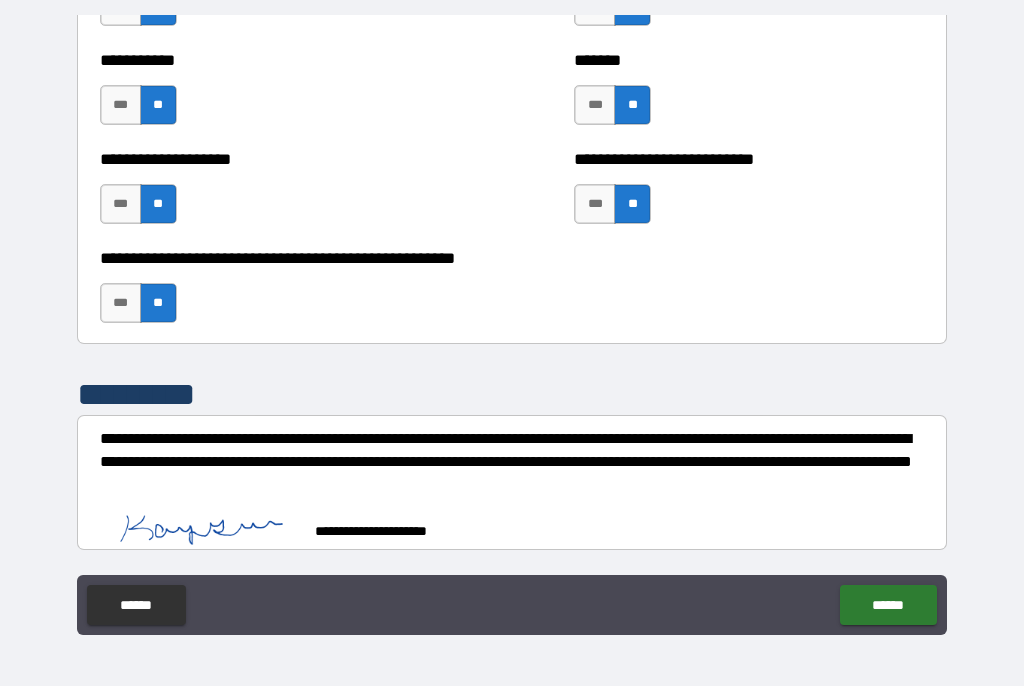 scroll, scrollTop: 8032, scrollLeft: 0, axis: vertical 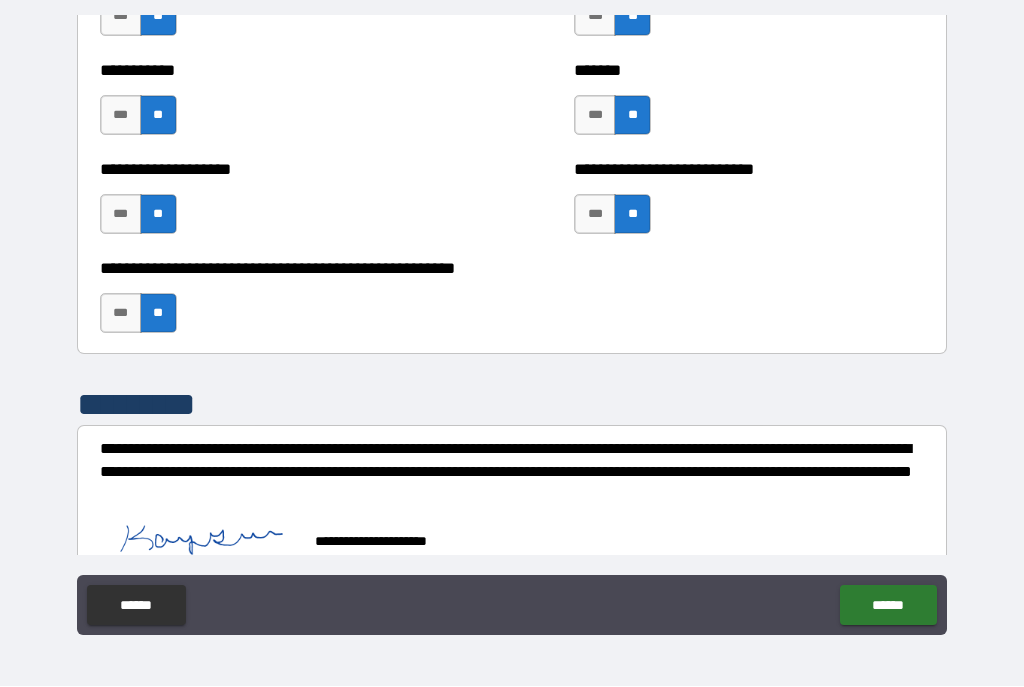 click on "******" at bounding box center (888, 606) 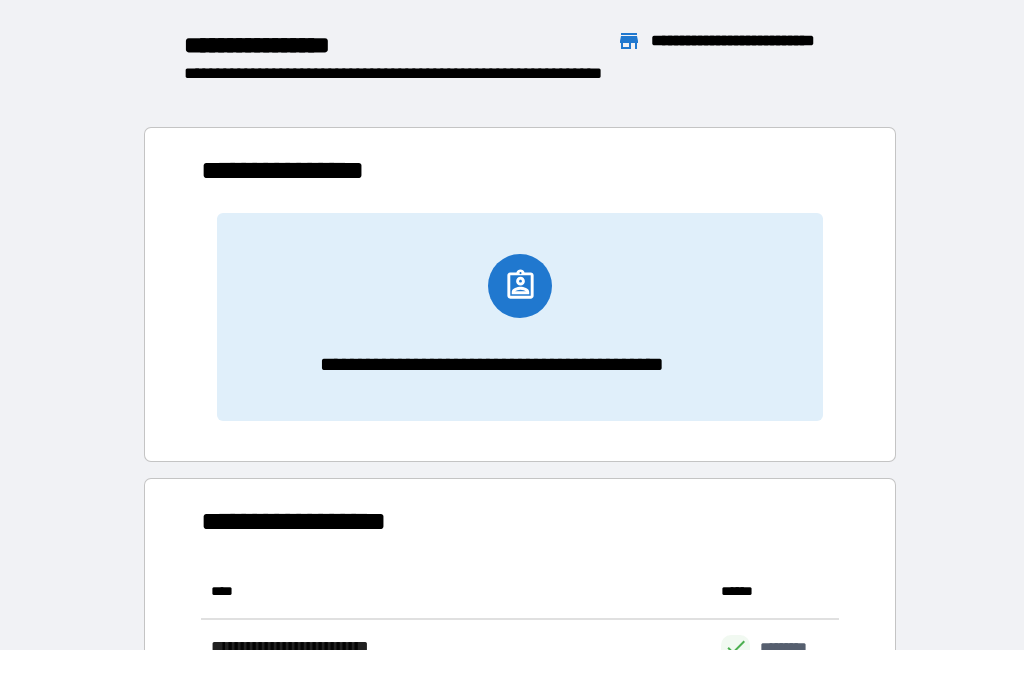 scroll, scrollTop: 386, scrollLeft: 638, axis: both 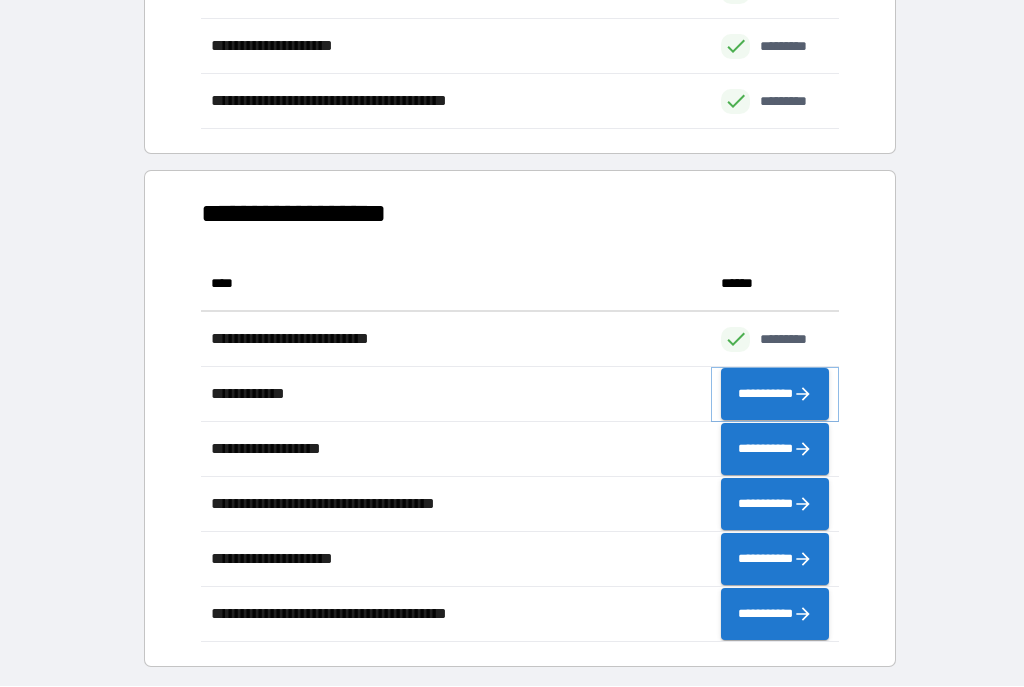 click on "**********" at bounding box center [775, 395] 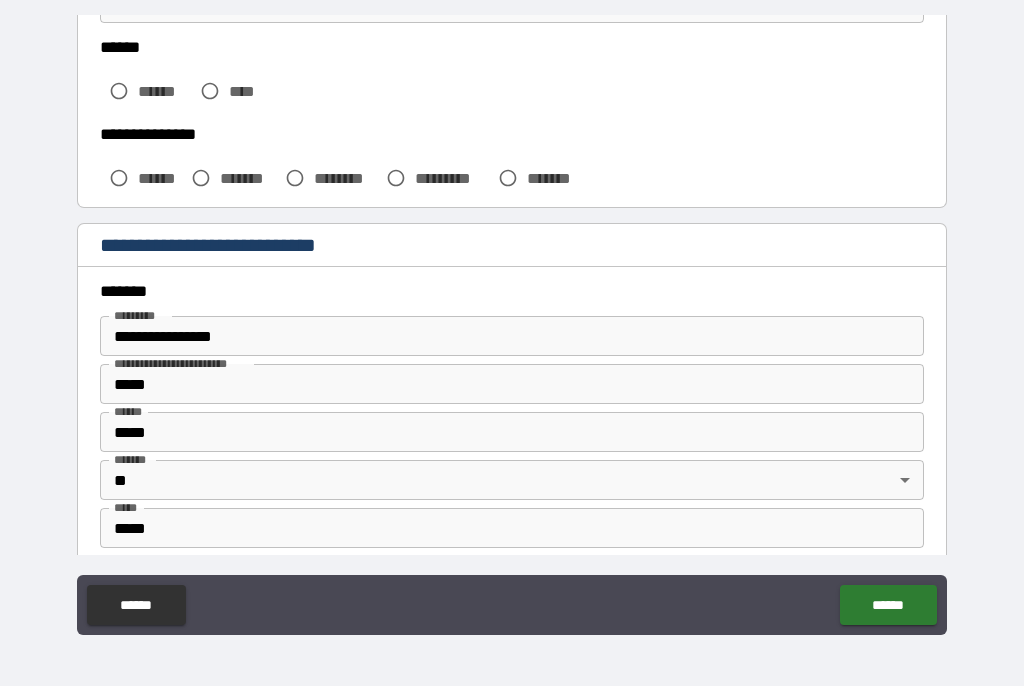 scroll, scrollTop: 522, scrollLeft: 0, axis: vertical 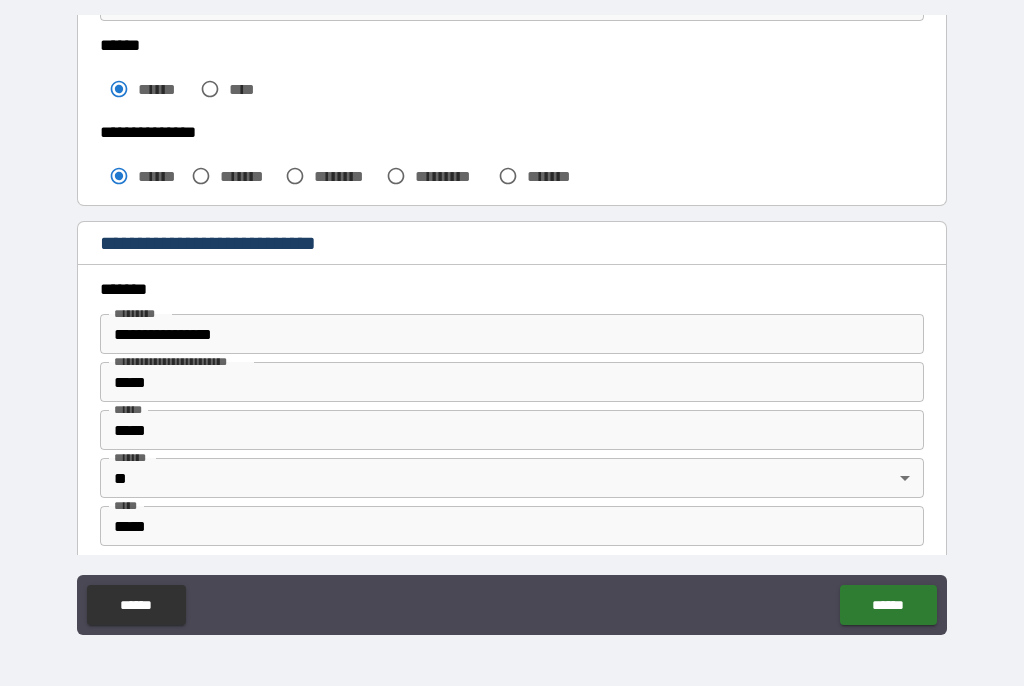click on "**********" at bounding box center [512, 335] 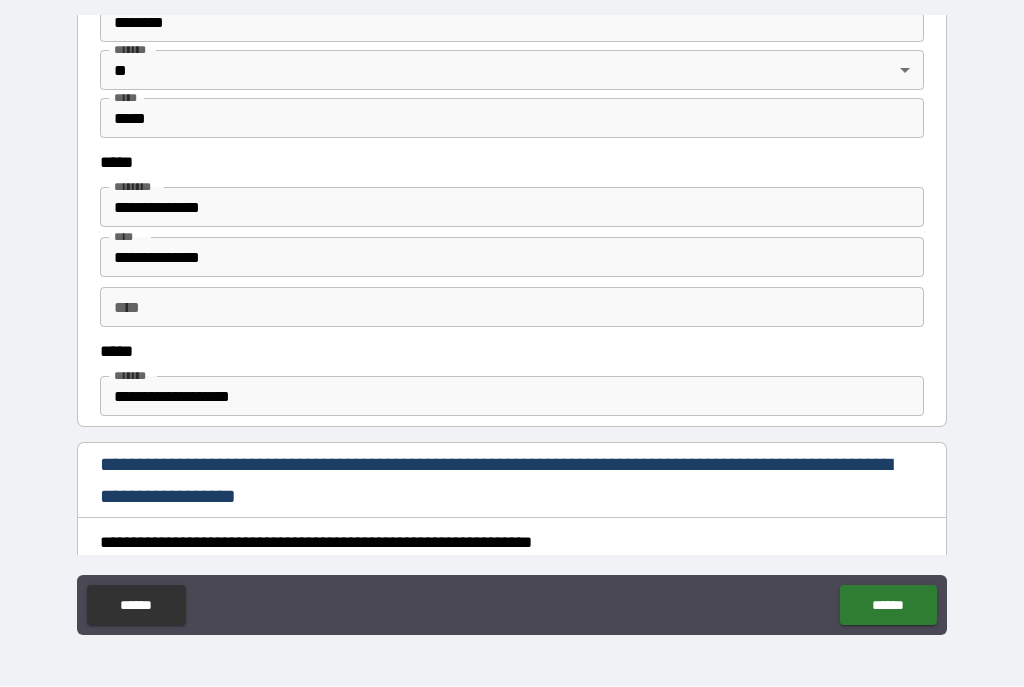 scroll, scrollTop: 936, scrollLeft: 0, axis: vertical 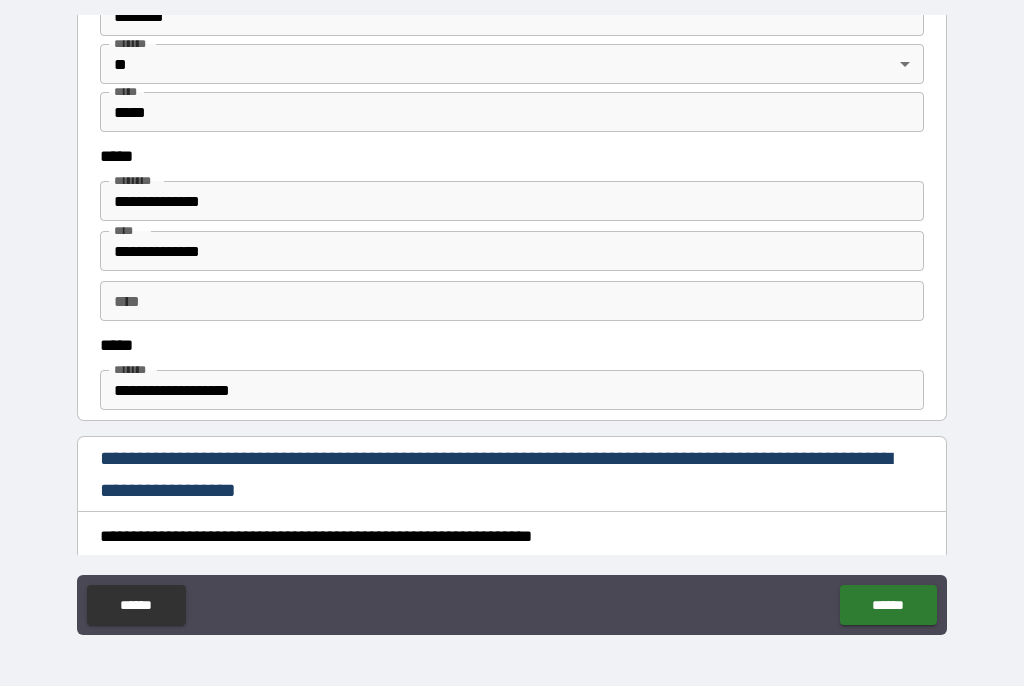 click on "**********" at bounding box center (512, 202) 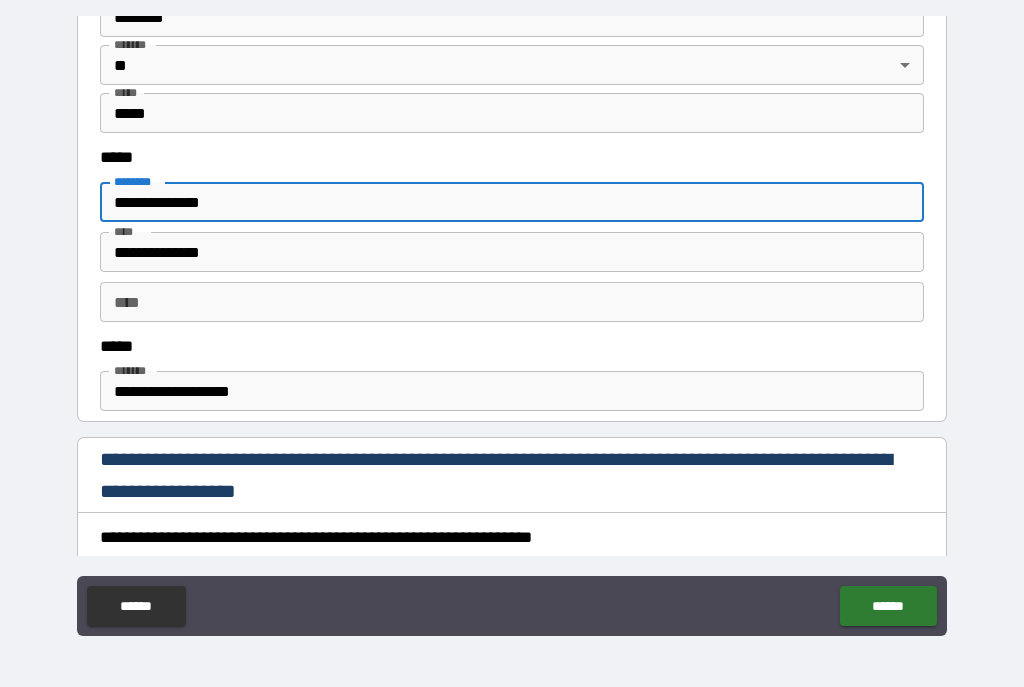 click on "**********" at bounding box center (512, 252) 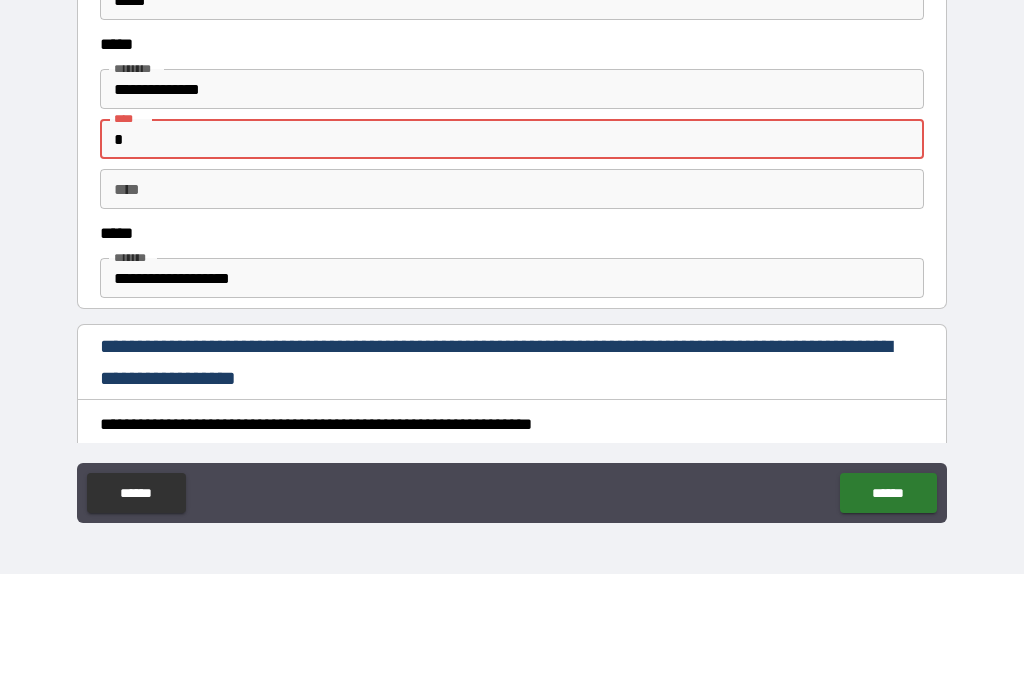 click on "****" at bounding box center [512, 302] 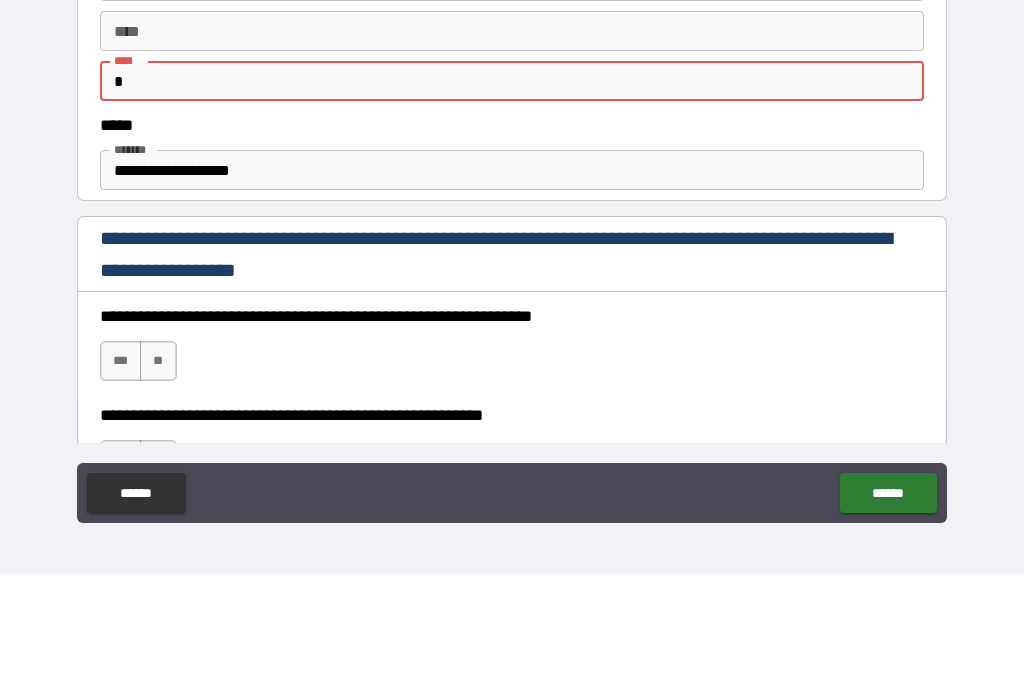 scroll, scrollTop: 1053, scrollLeft: 0, axis: vertical 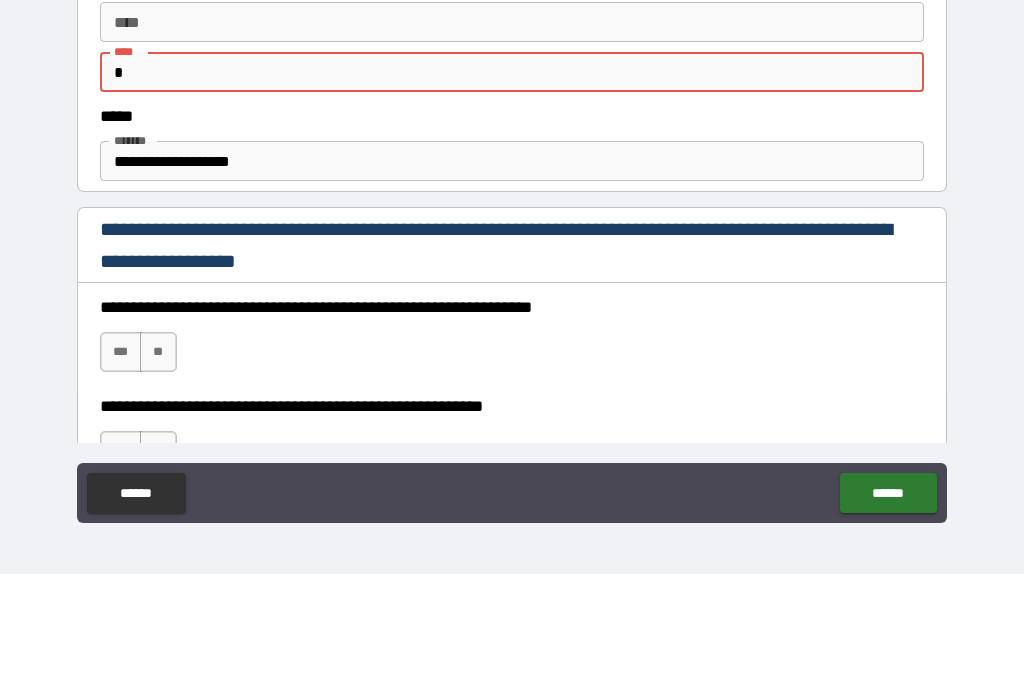 click on "**********" at bounding box center (512, 274) 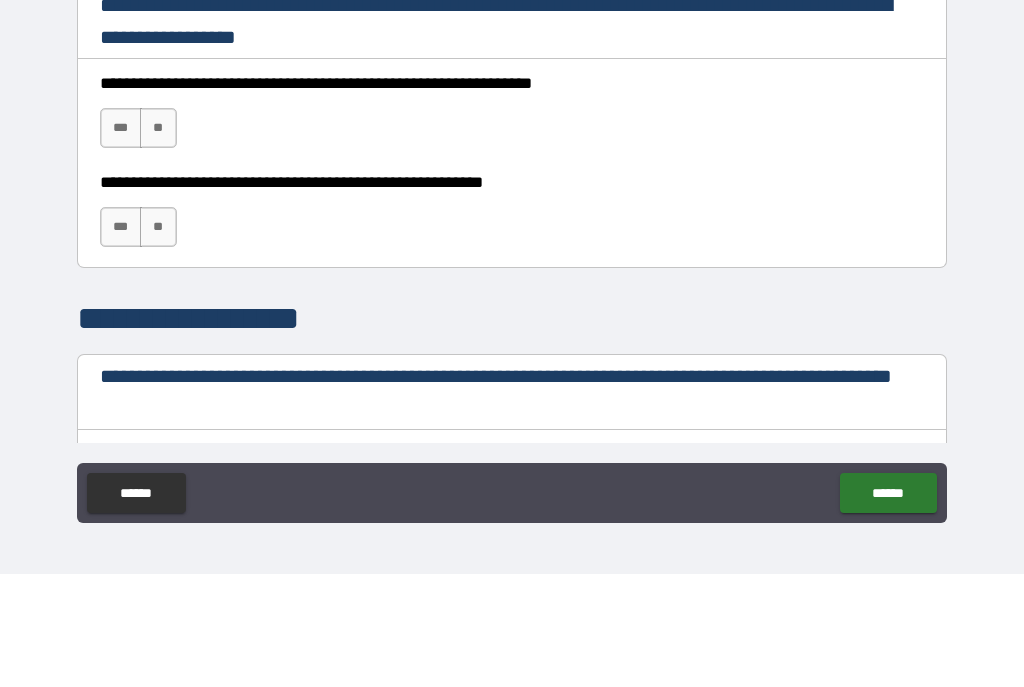 scroll, scrollTop: 1274, scrollLeft: 0, axis: vertical 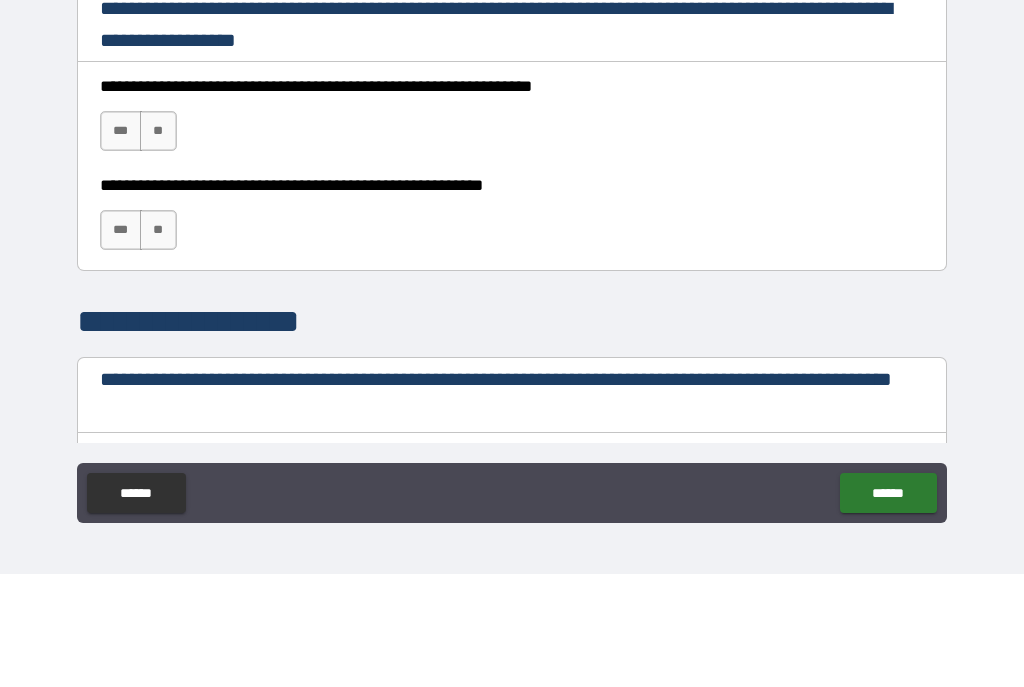 click on "***" at bounding box center (121, 244) 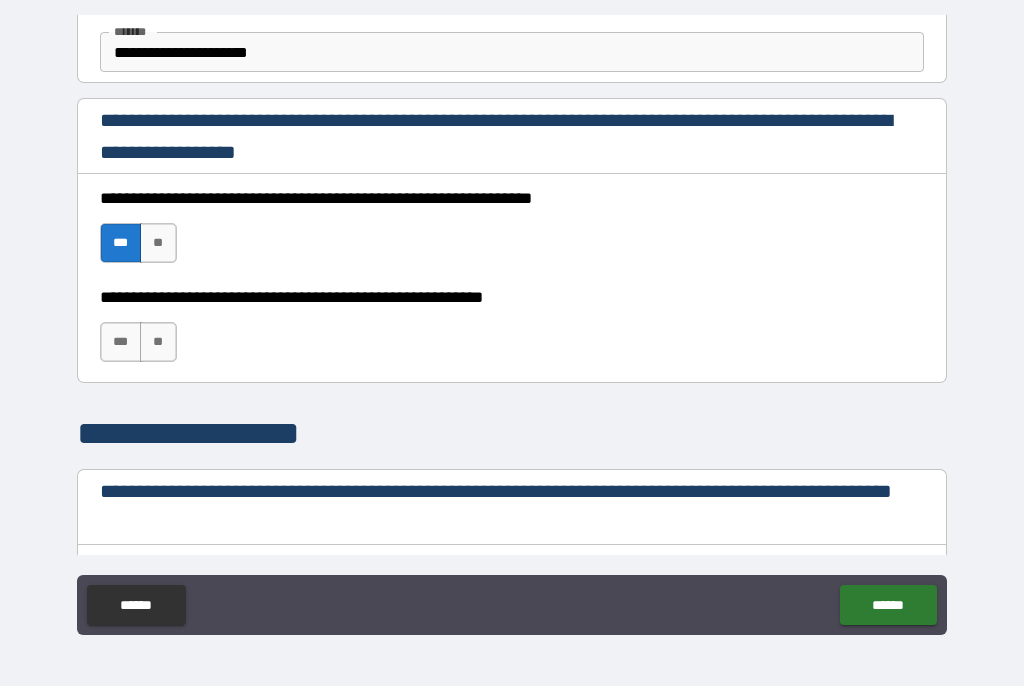 click on "***" at bounding box center [121, 343] 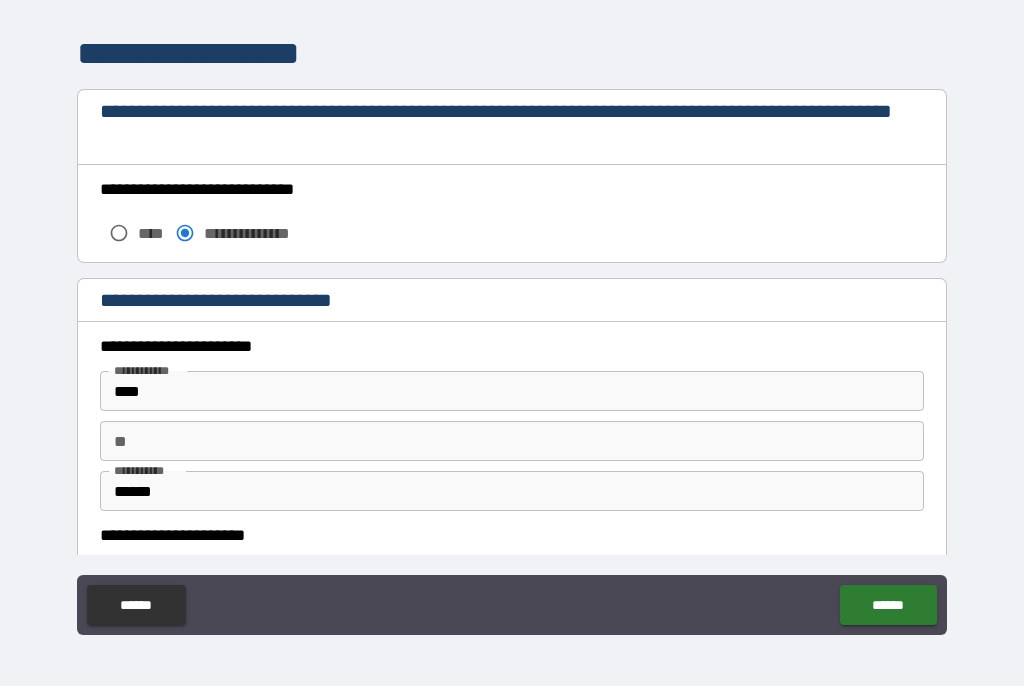 scroll, scrollTop: 1655, scrollLeft: 0, axis: vertical 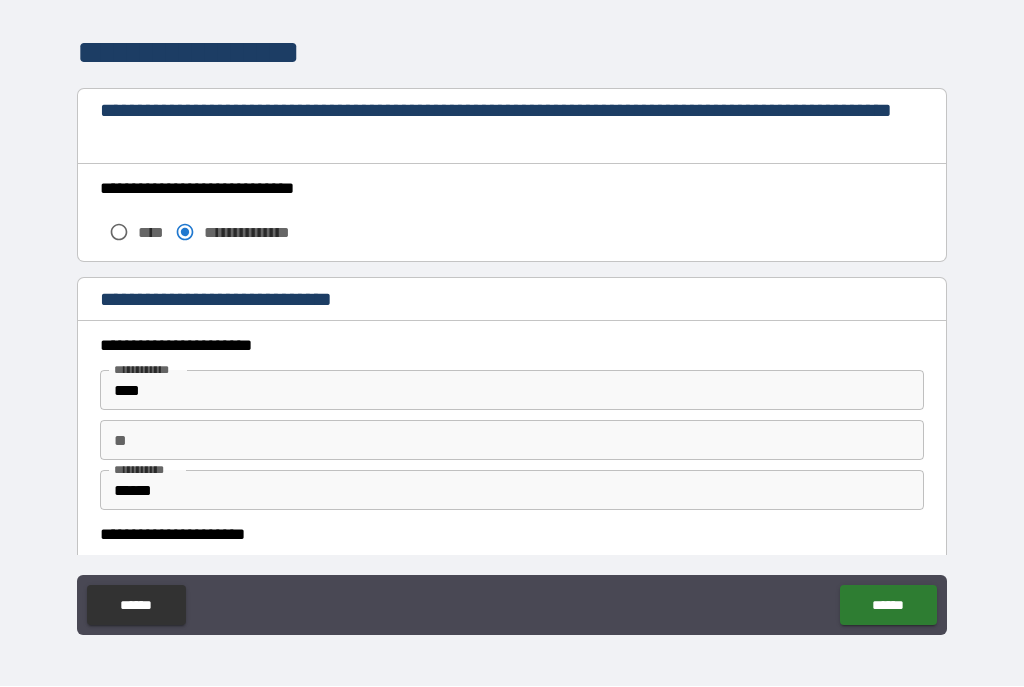click on "****" at bounding box center [512, 391] 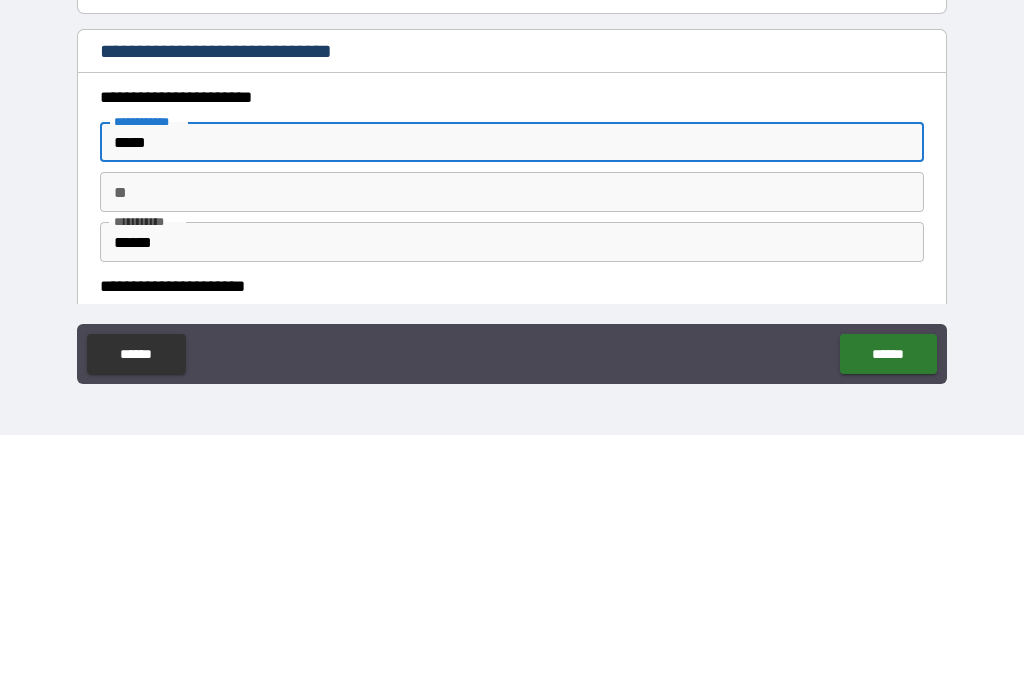 scroll, scrollTop: 1651, scrollLeft: 0, axis: vertical 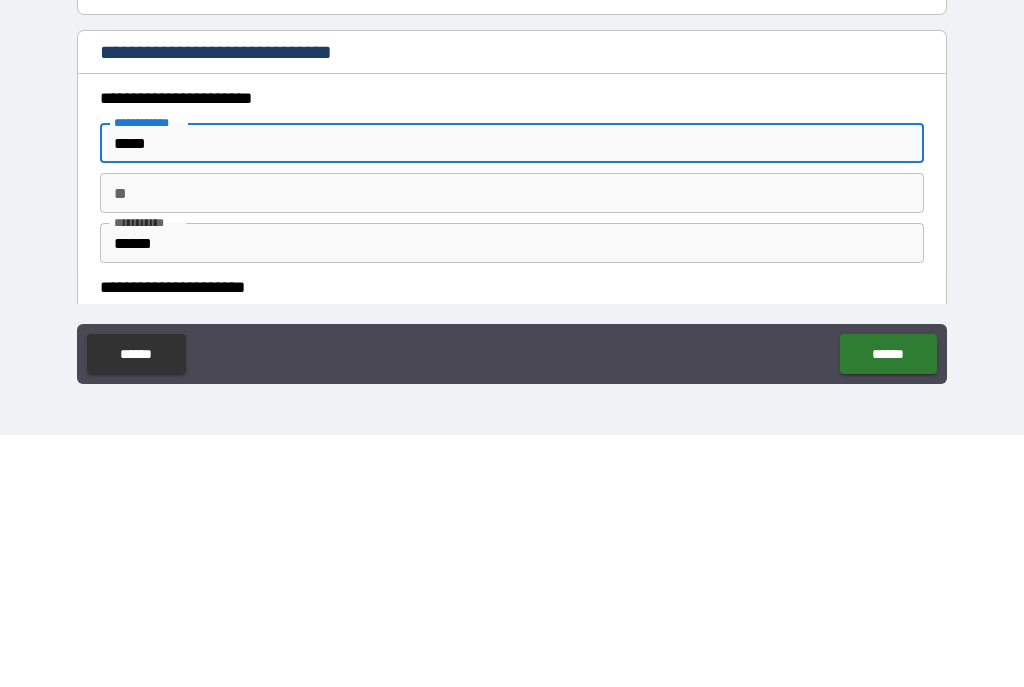 click on "*****" at bounding box center (512, 395) 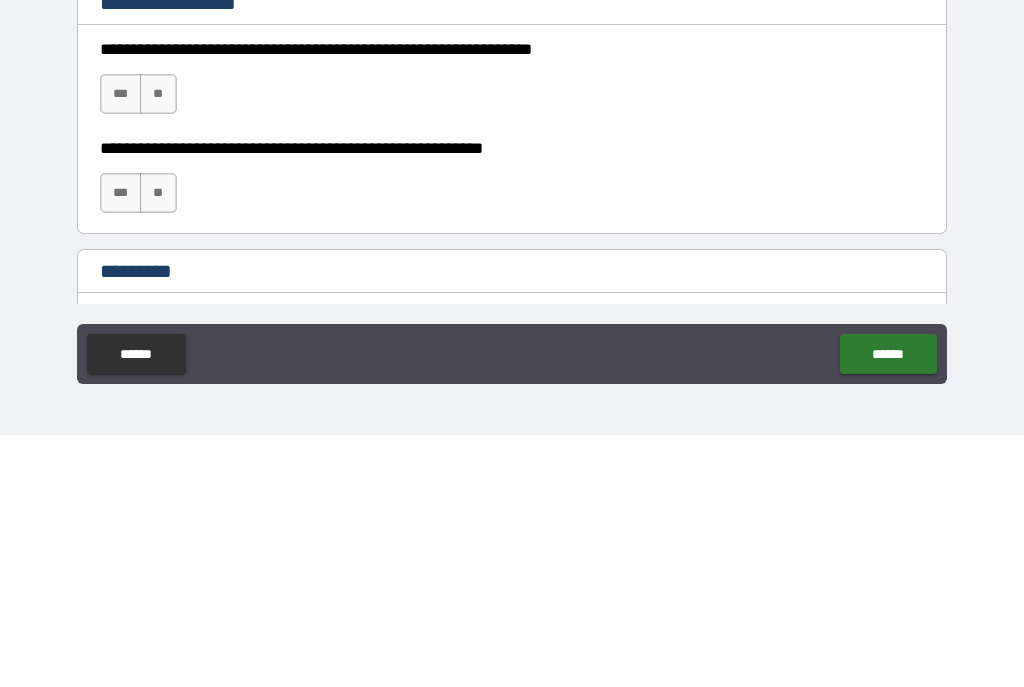 scroll, scrollTop: 2818, scrollLeft: 0, axis: vertical 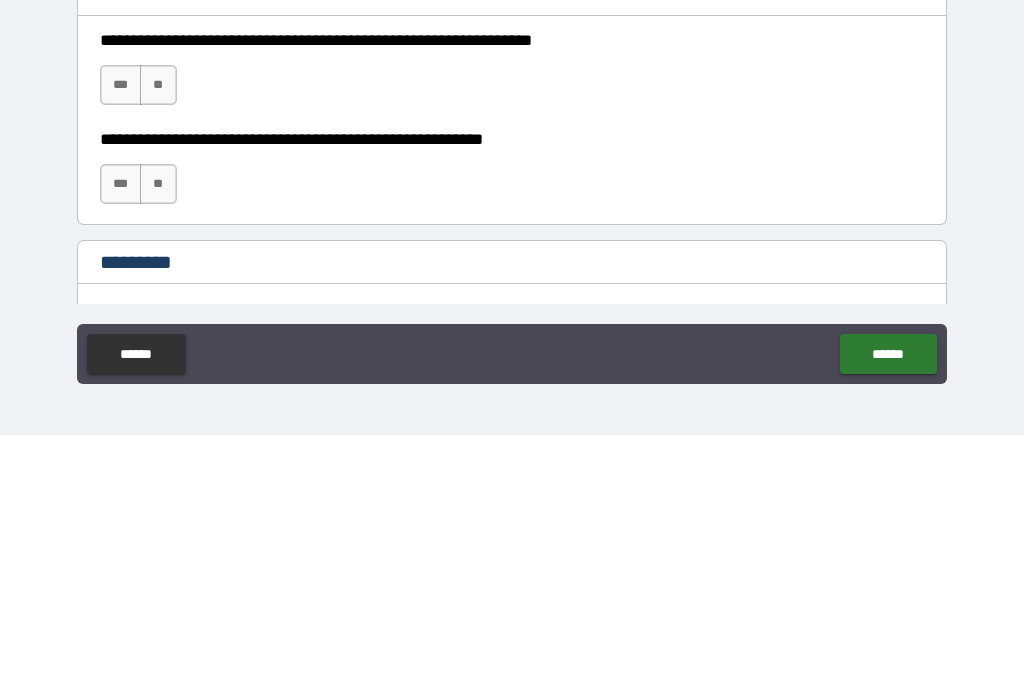 click on "***" at bounding box center (121, 337) 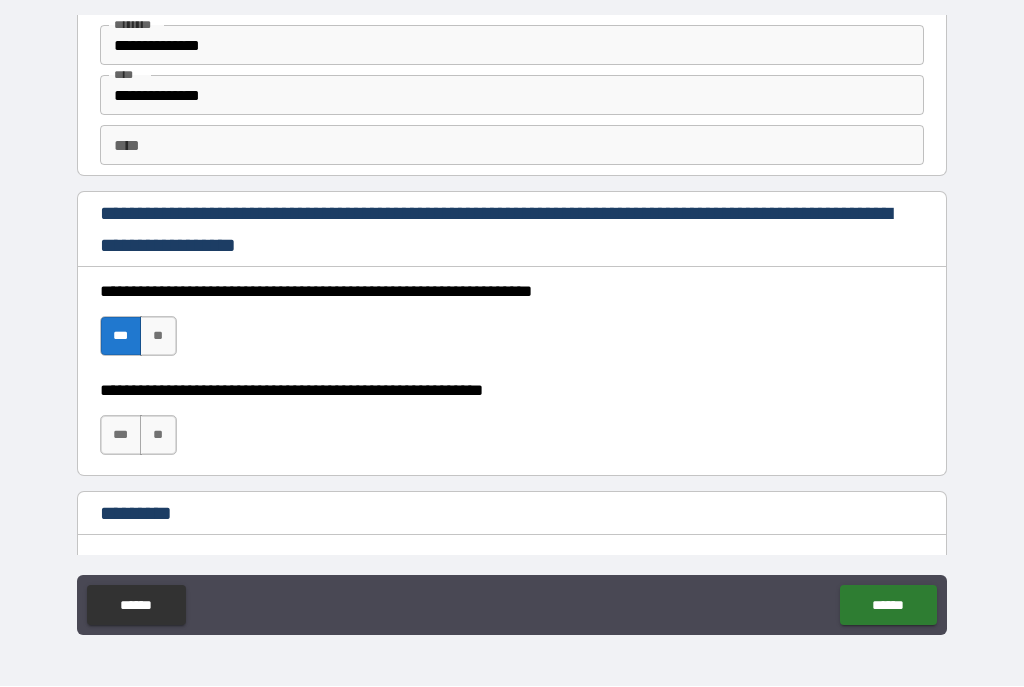 click on "**********" at bounding box center (512, 391) 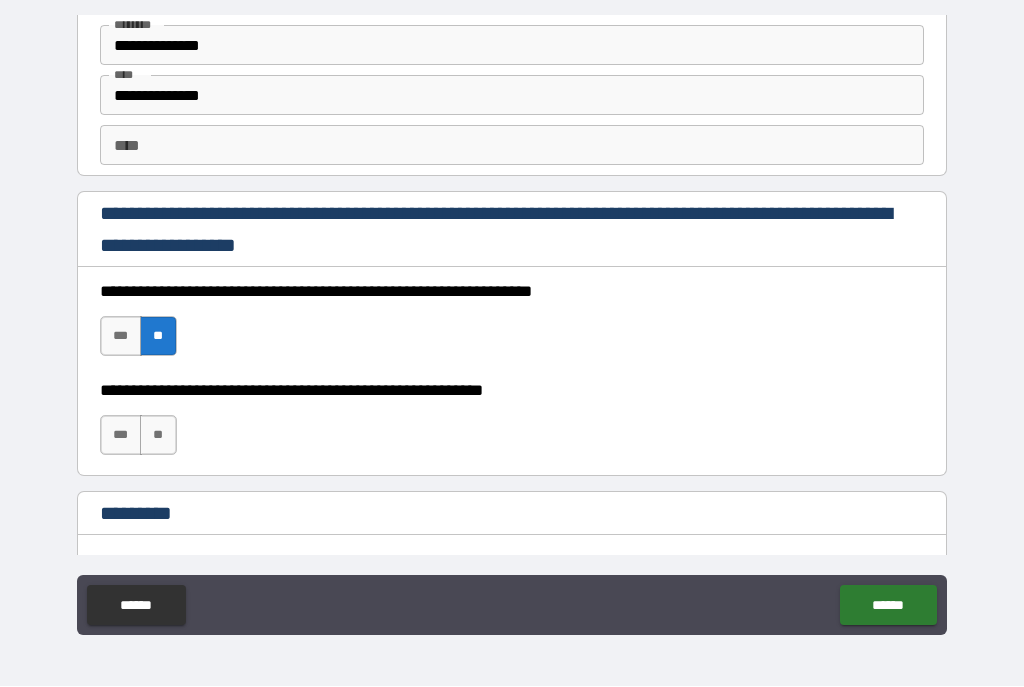 click on "**" at bounding box center (158, 436) 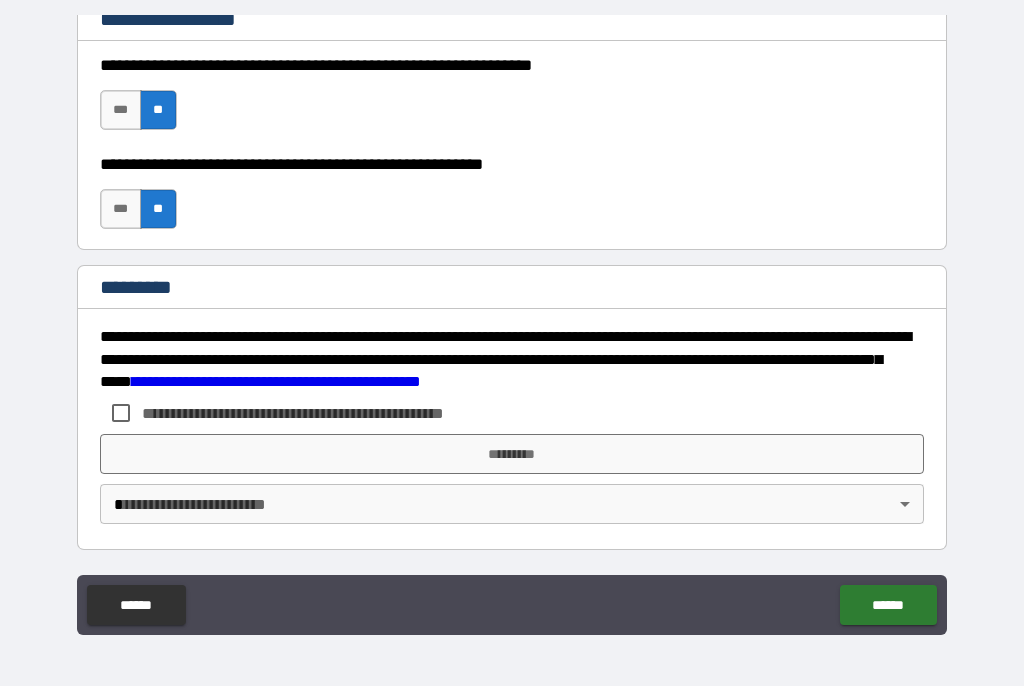 scroll, scrollTop: 3044, scrollLeft: 0, axis: vertical 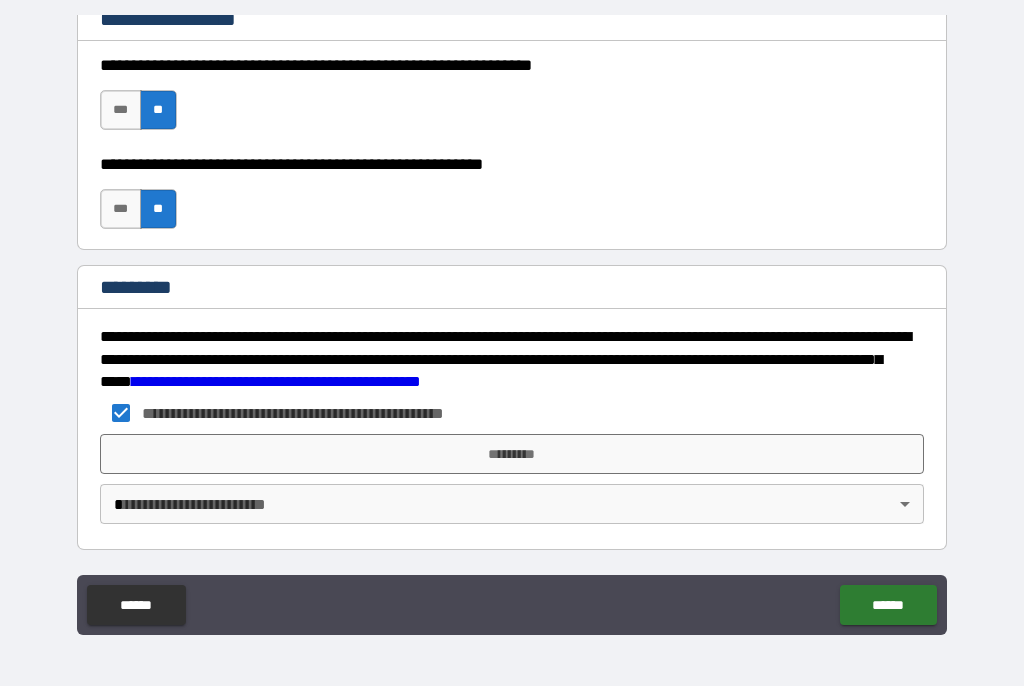 click on "*********" at bounding box center (512, 455) 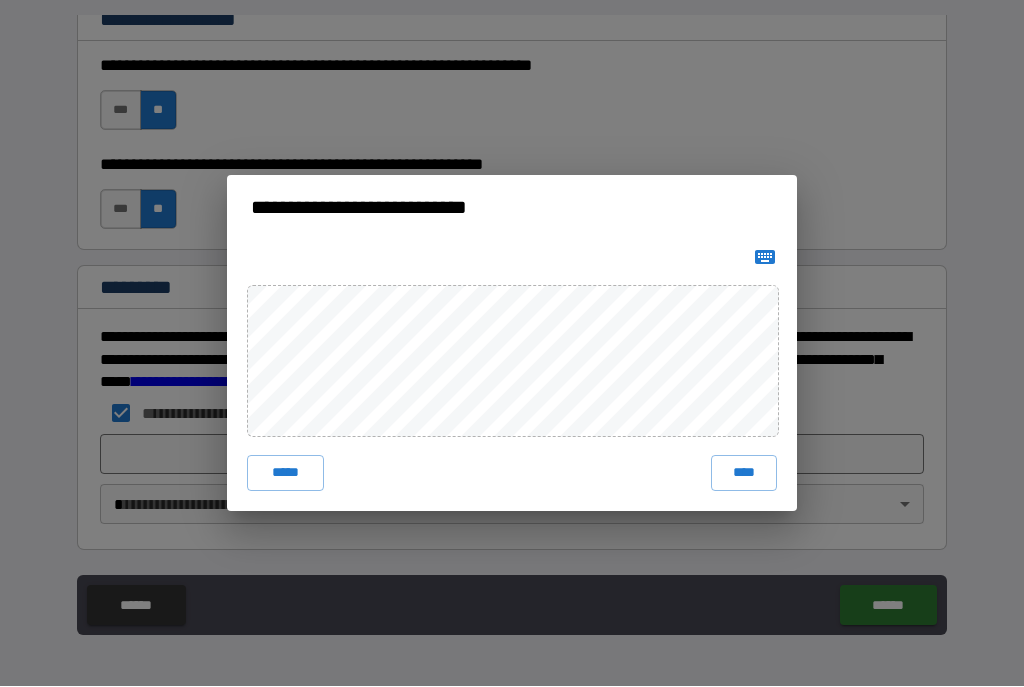 click on "****" at bounding box center [744, 474] 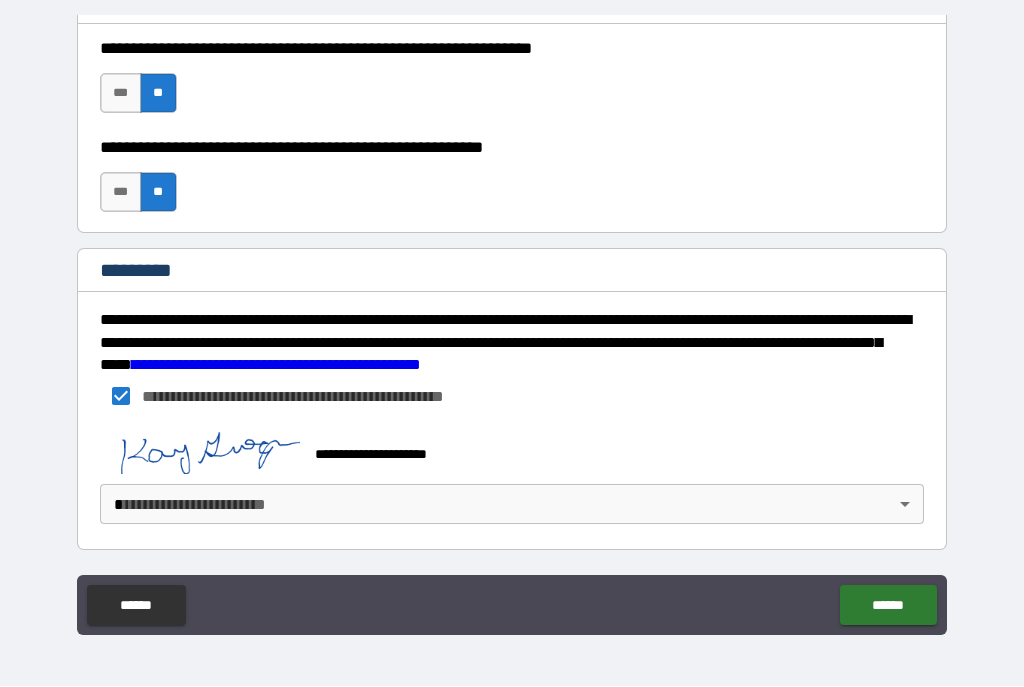 click on "**********" at bounding box center (512, 325) 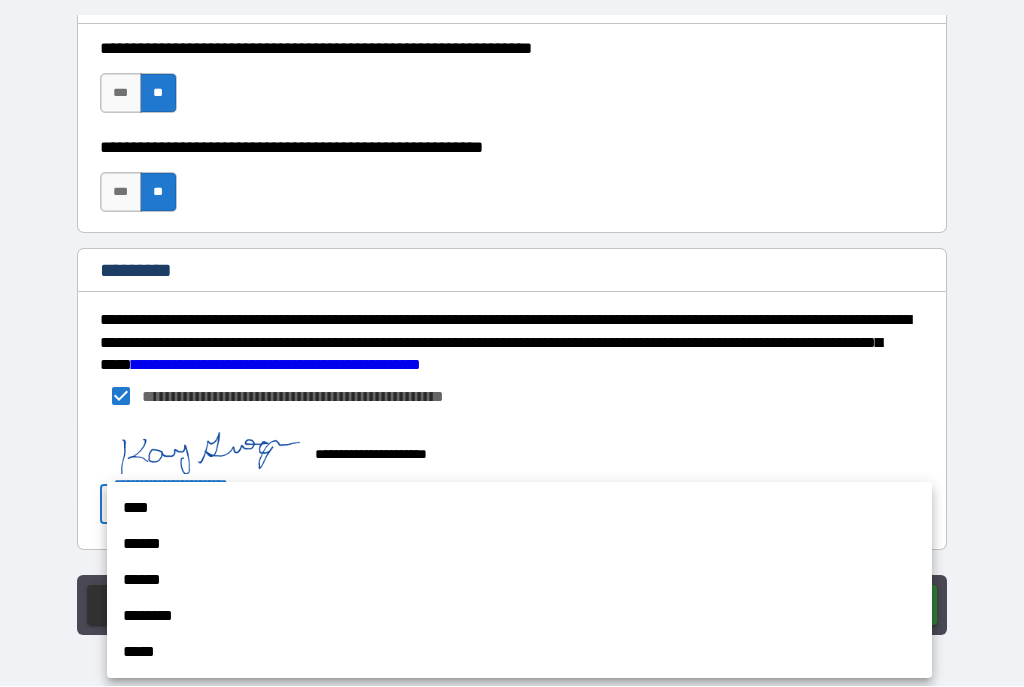 click on "********" at bounding box center (519, 617) 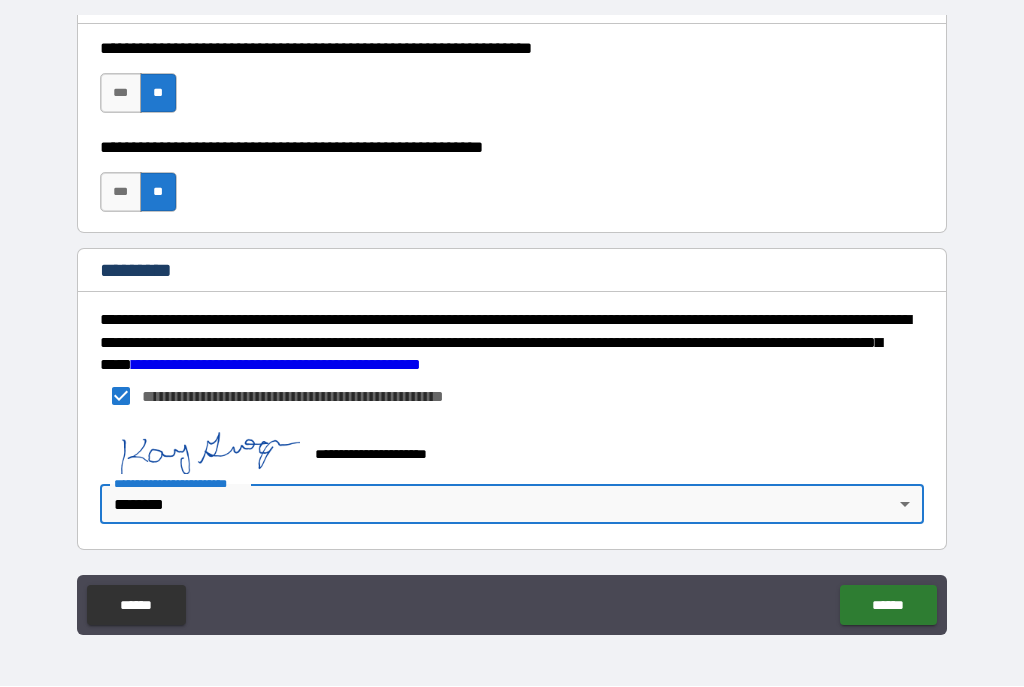 click on "******" at bounding box center (888, 606) 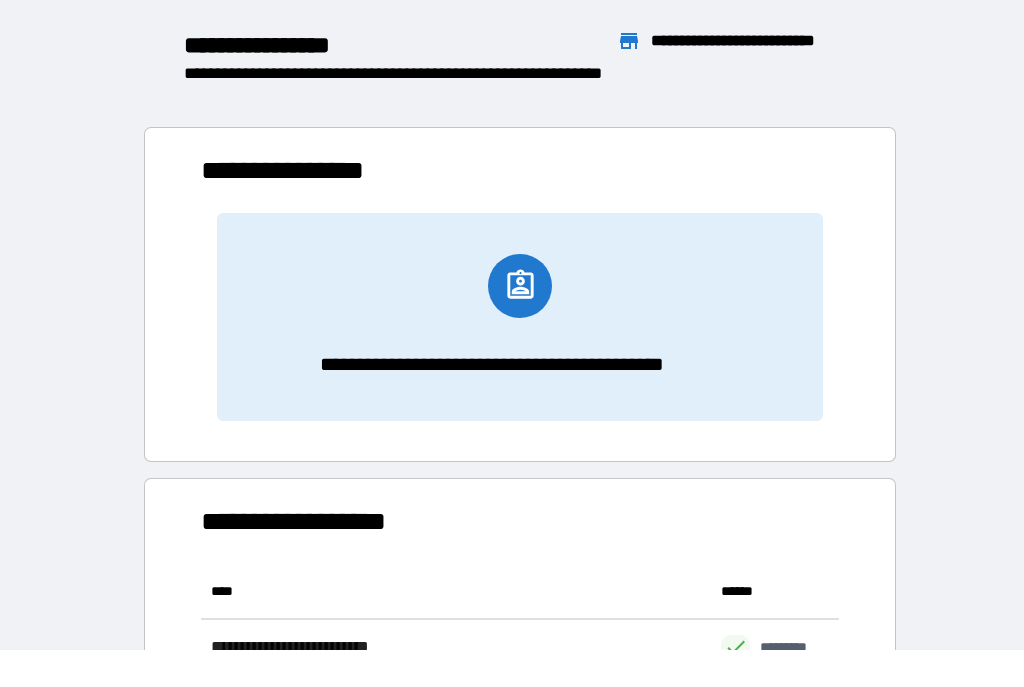 scroll, scrollTop: 386, scrollLeft: 638, axis: both 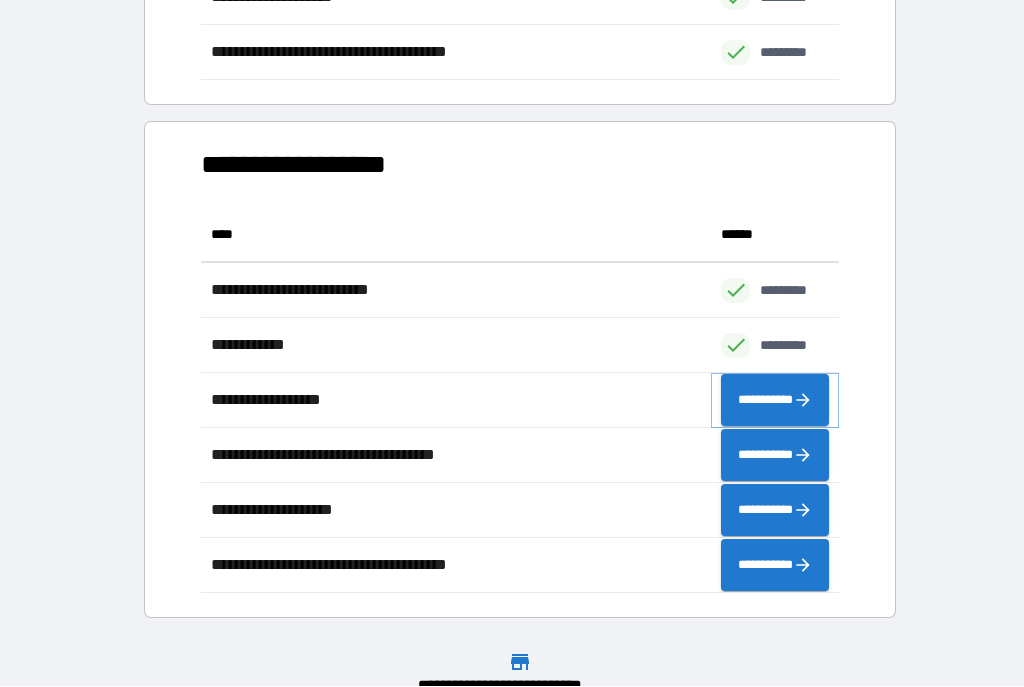 click on "**********" at bounding box center (775, 401) 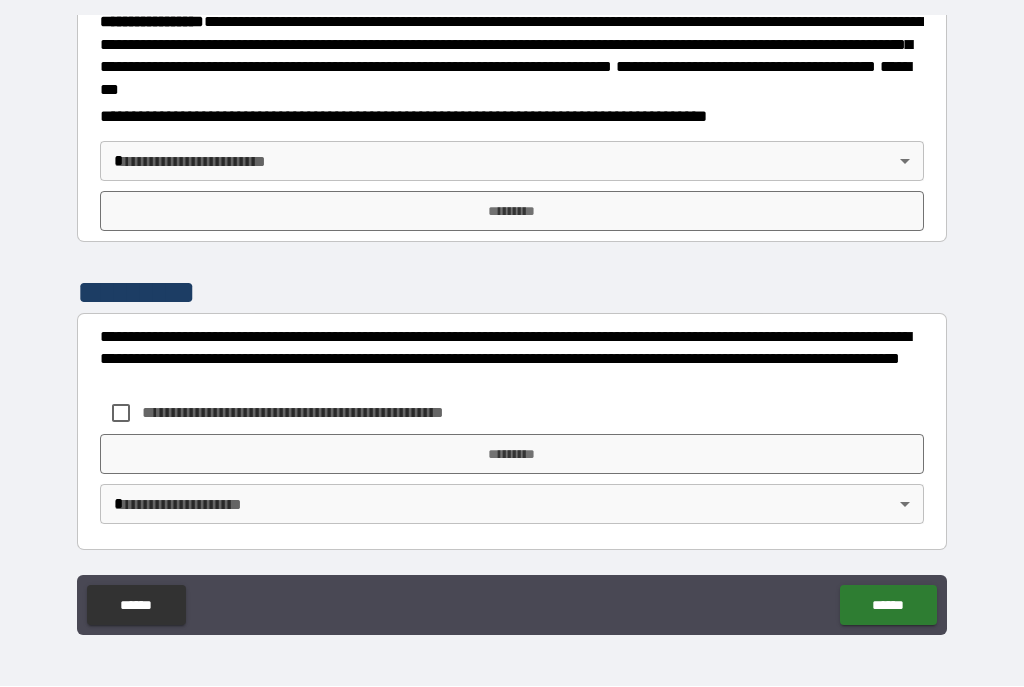 scroll, scrollTop: 2255, scrollLeft: 0, axis: vertical 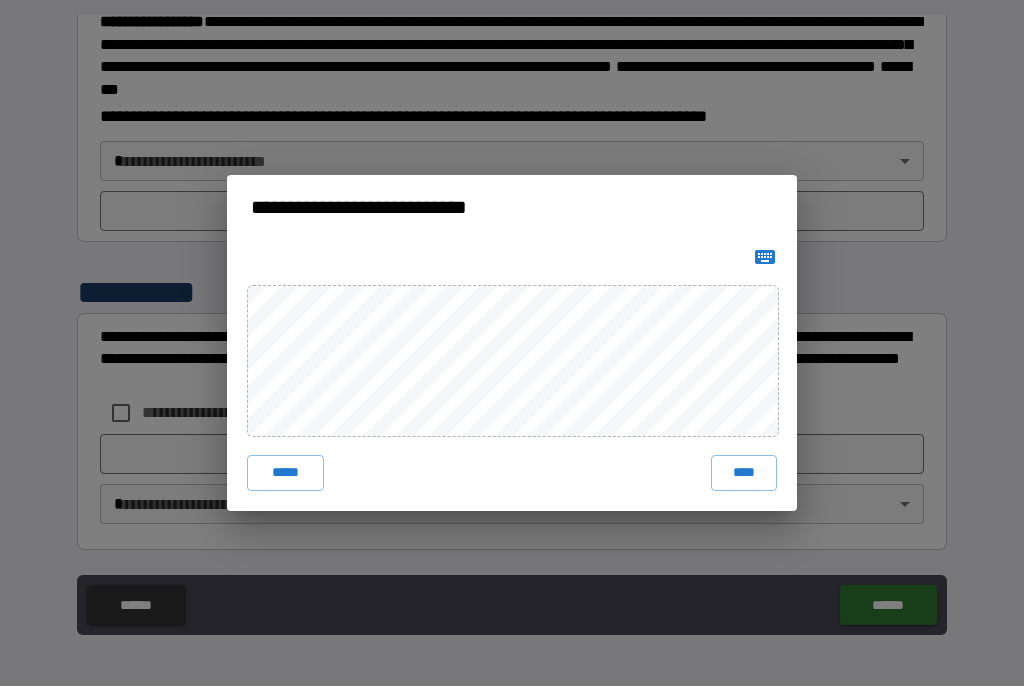 click on "**********" at bounding box center [512, 208] 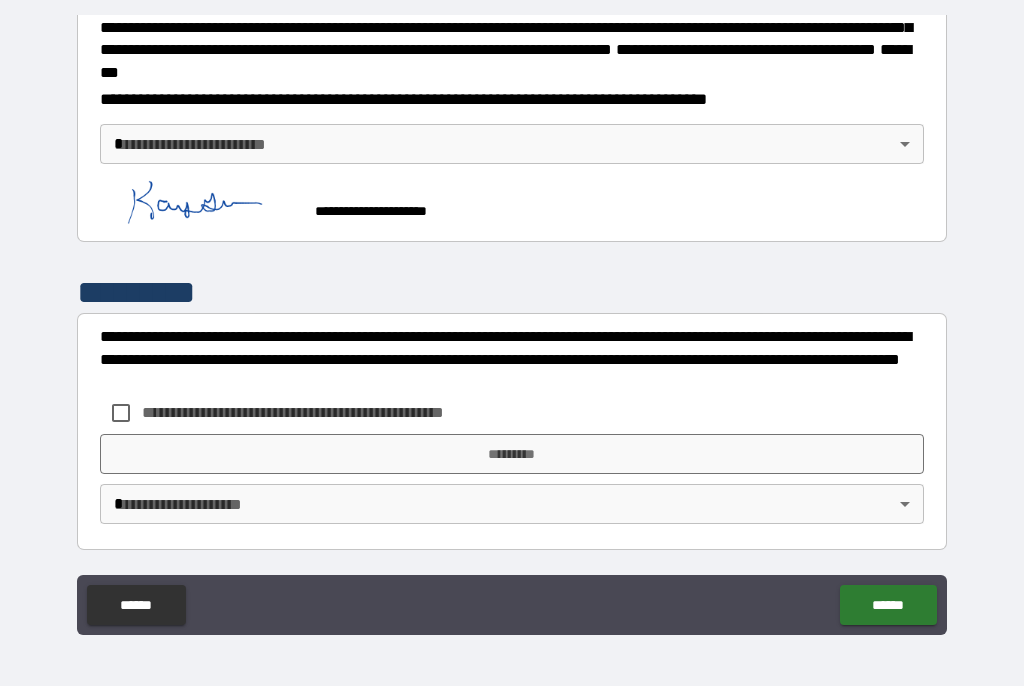 click on "**********" at bounding box center [512, 325] 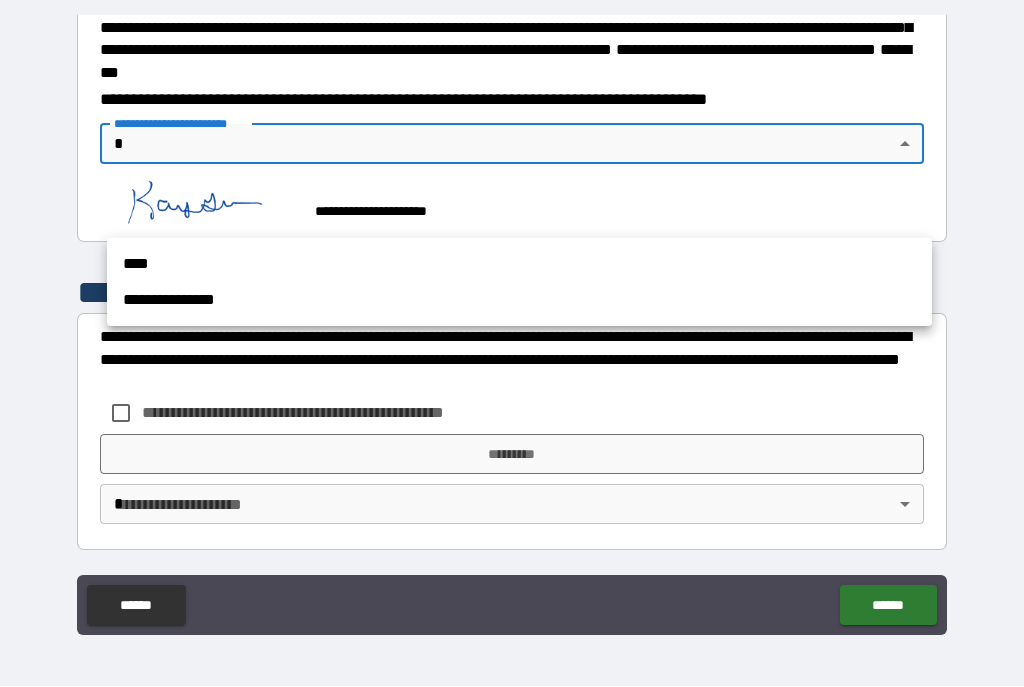 click on "**********" at bounding box center (519, 301) 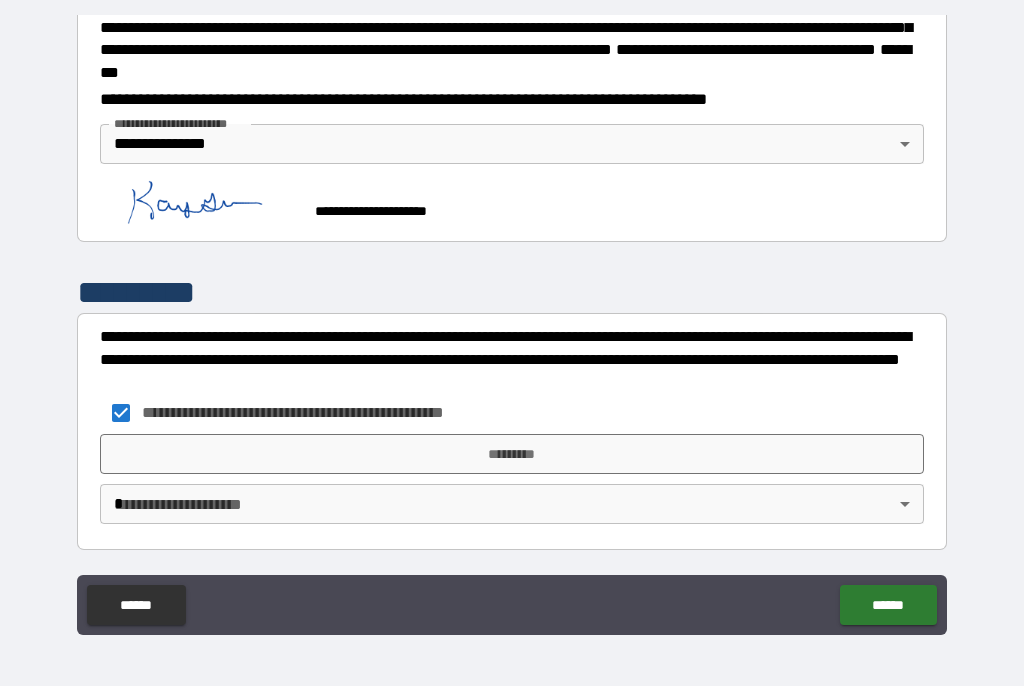 click on "*********" at bounding box center (512, 455) 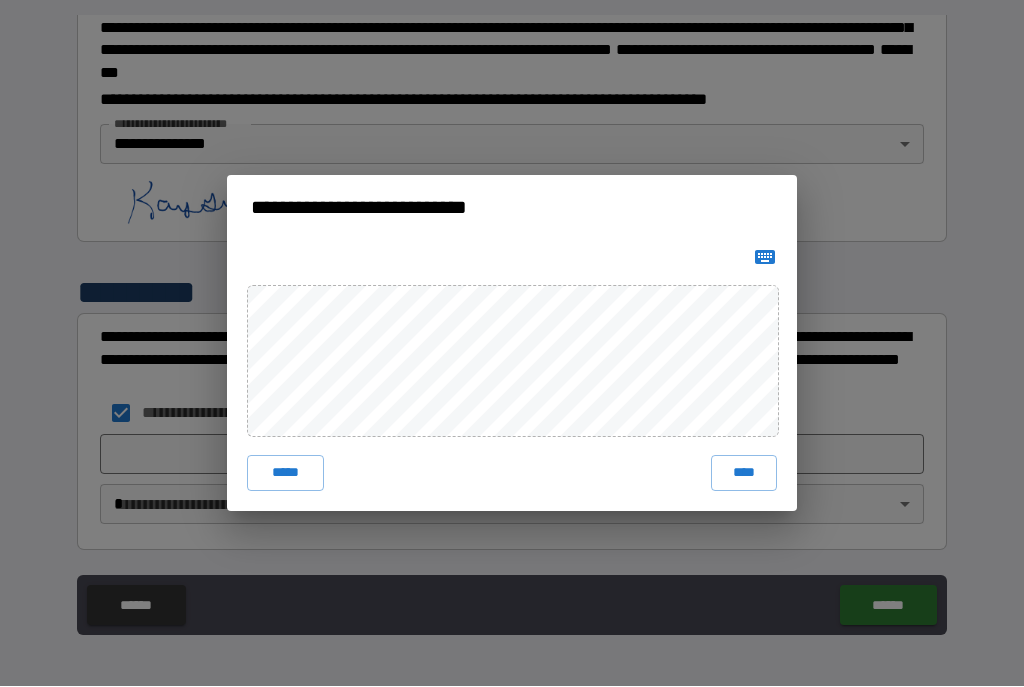 click on "****" at bounding box center (744, 474) 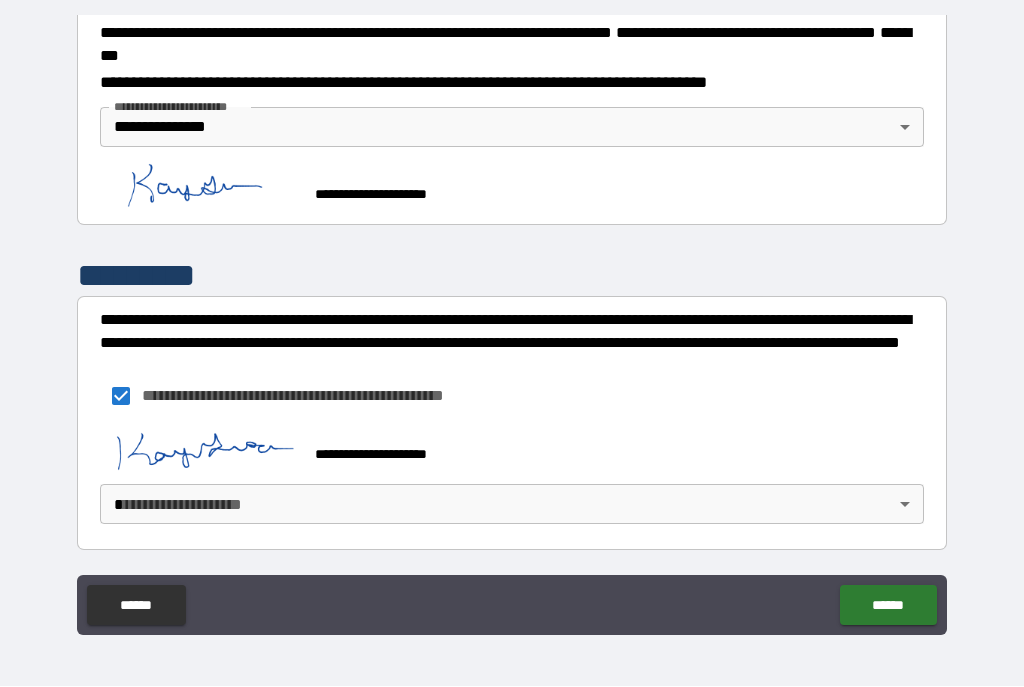 scroll, scrollTop: 2339, scrollLeft: 0, axis: vertical 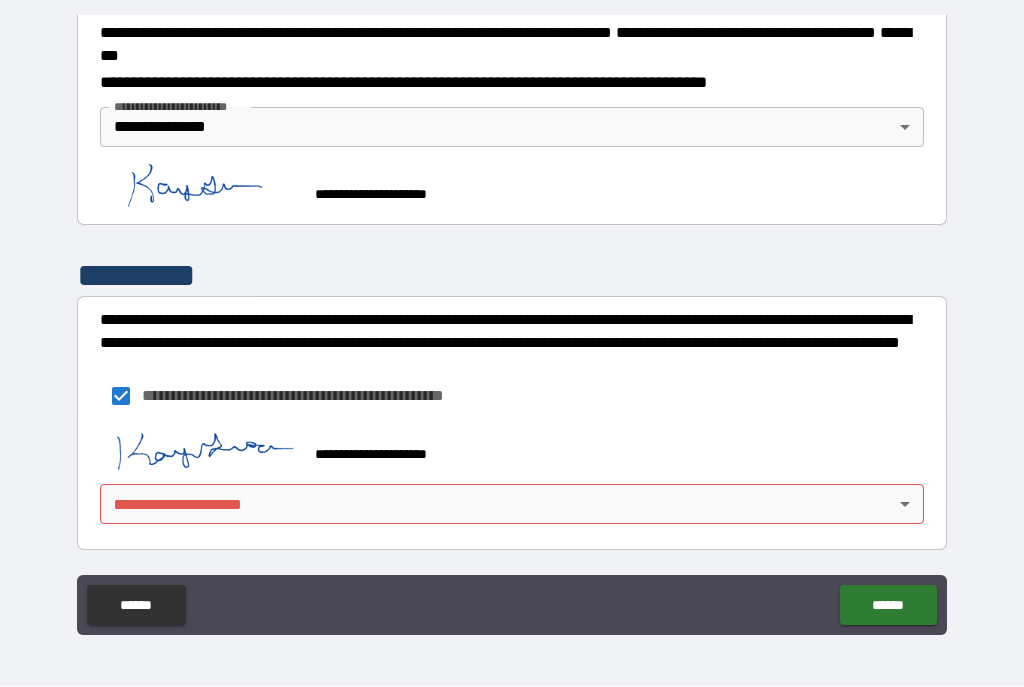 click on "**********" at bounding box center [512, 325] 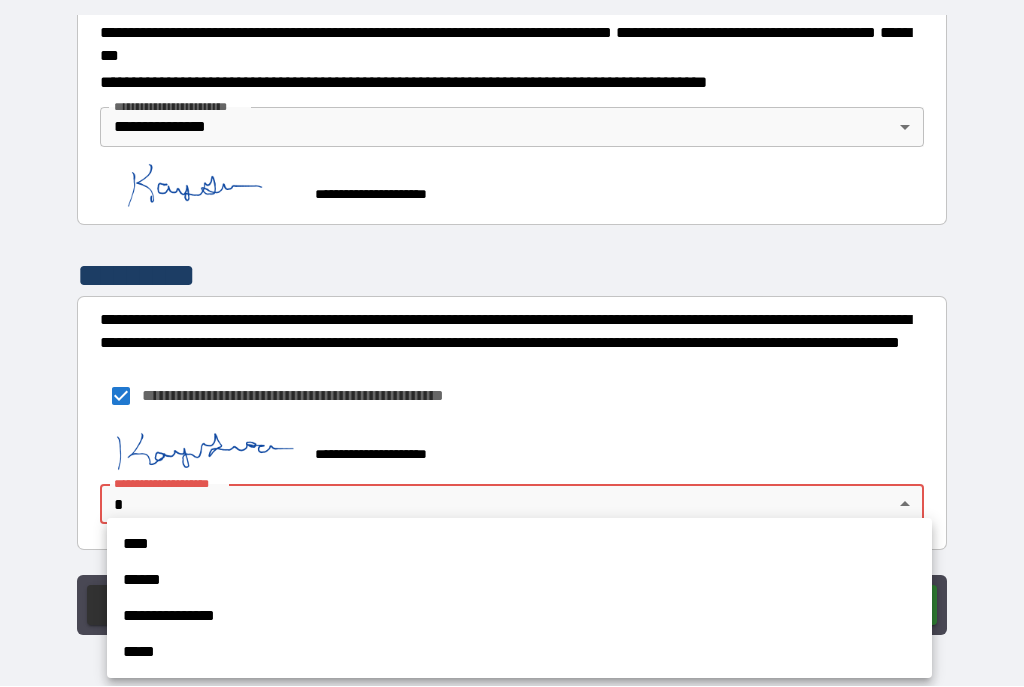 click on "****" at bounding box center (519, 545) 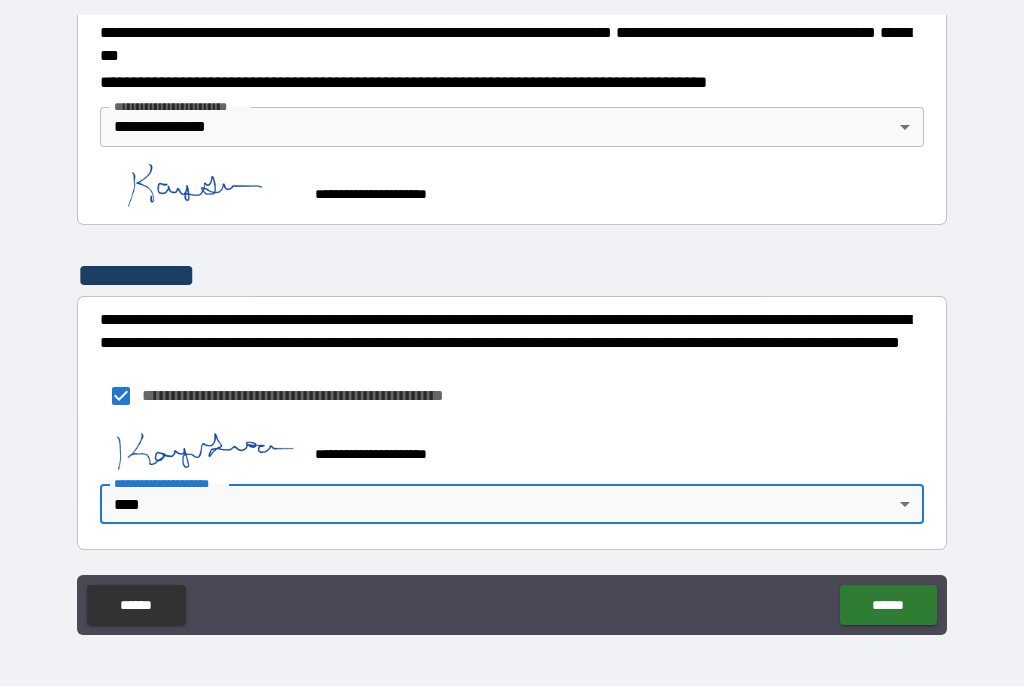 click on "**********" at bounding box center (512, 325) 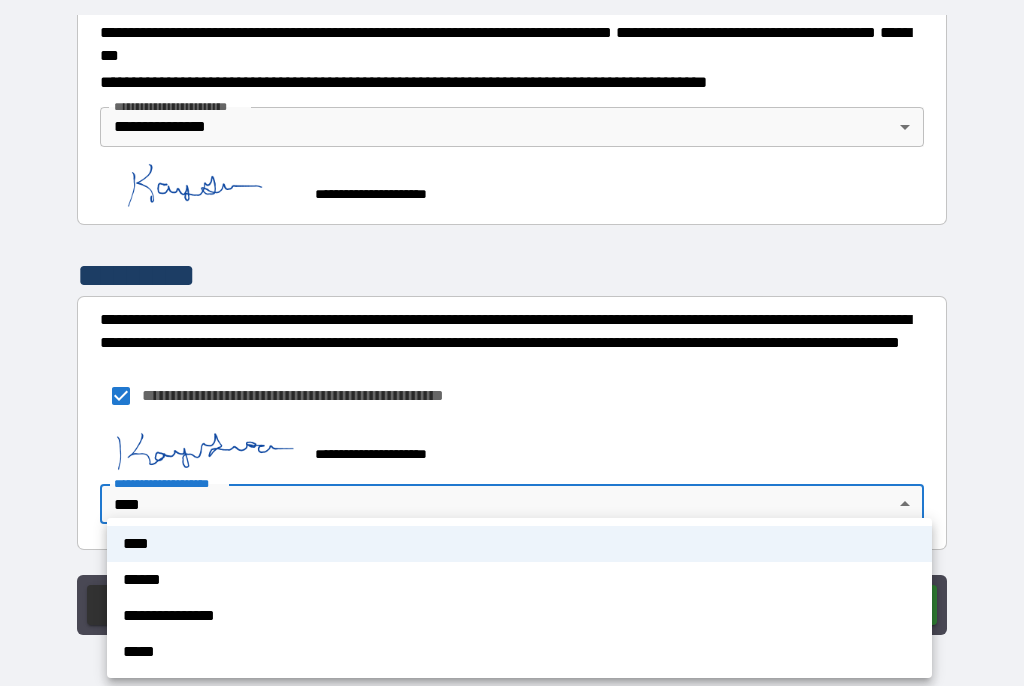 click on "**********" at bounding box center [519, 617] 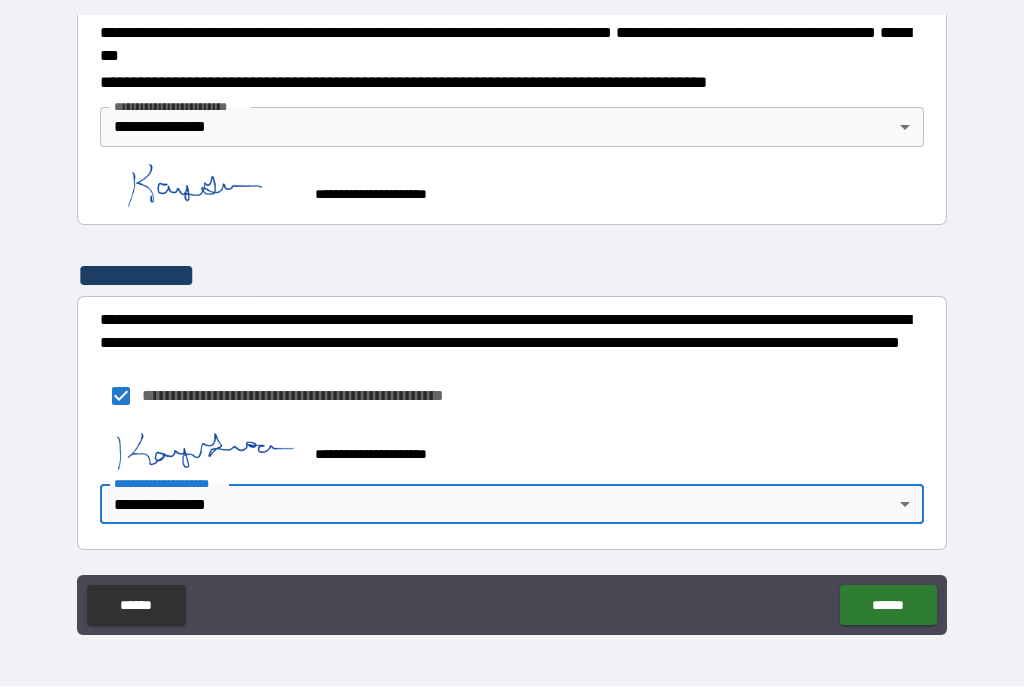 click on "******" at bounding box center (888, 606) 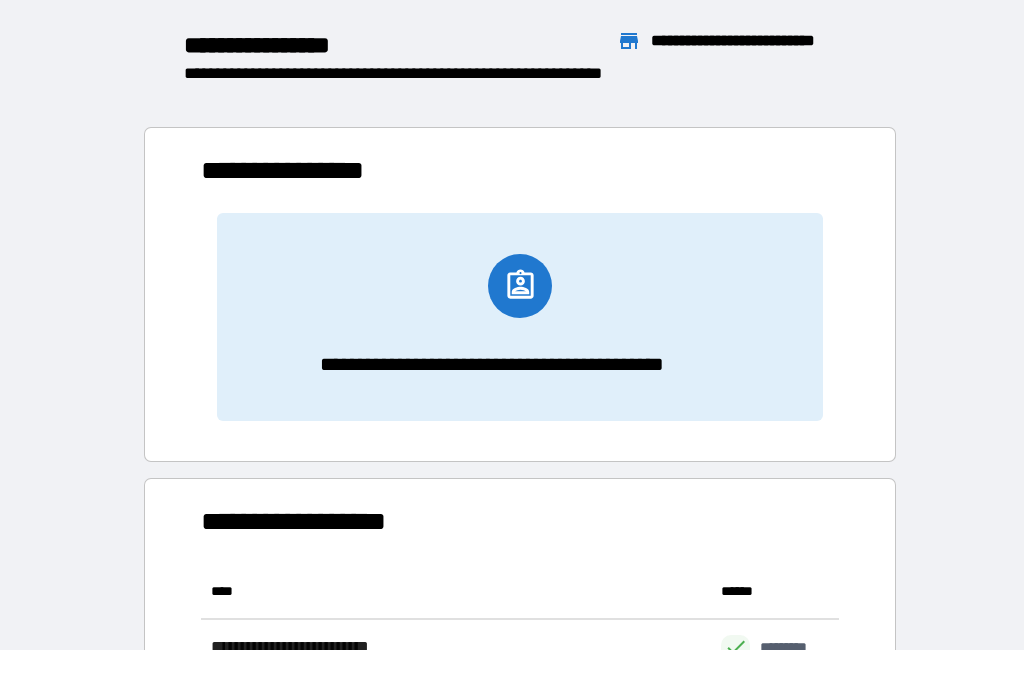 scroll, scrollTop: 1, scrollLeft: 1, axis: both 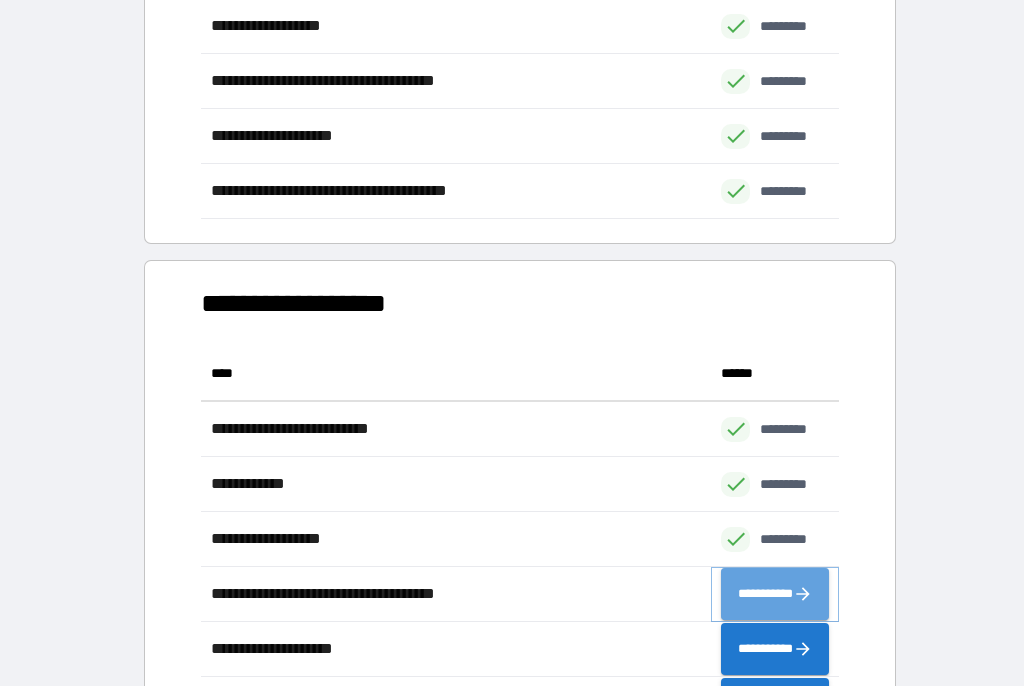 click on "**********" at bounding box center [775, 595] 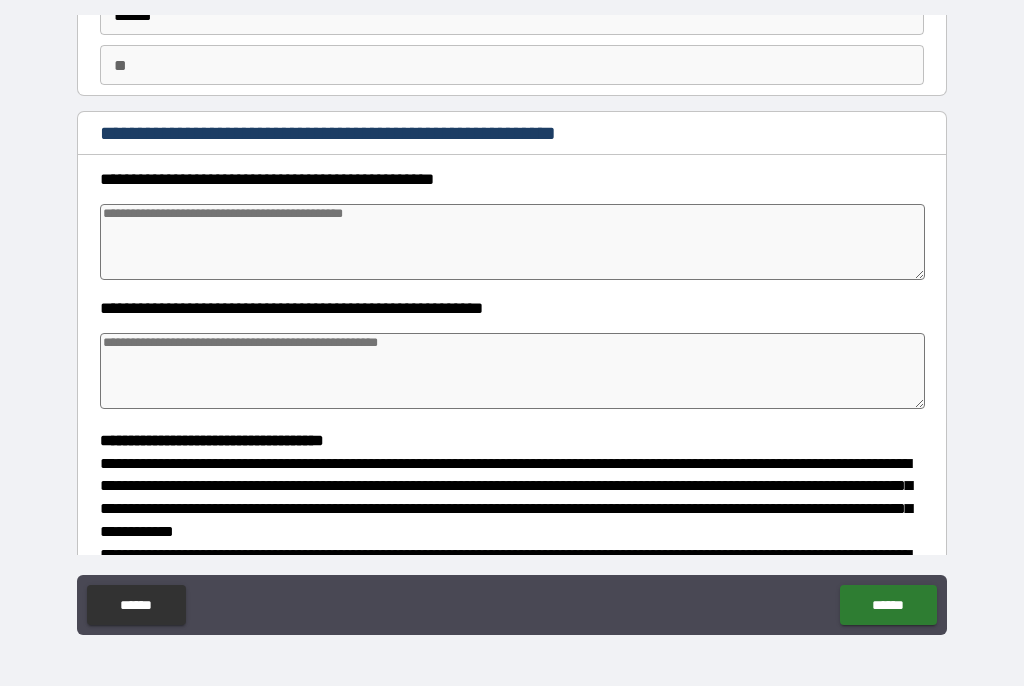 scroll, scrollTop: 163, scrollLeft: 0, axis: vertical 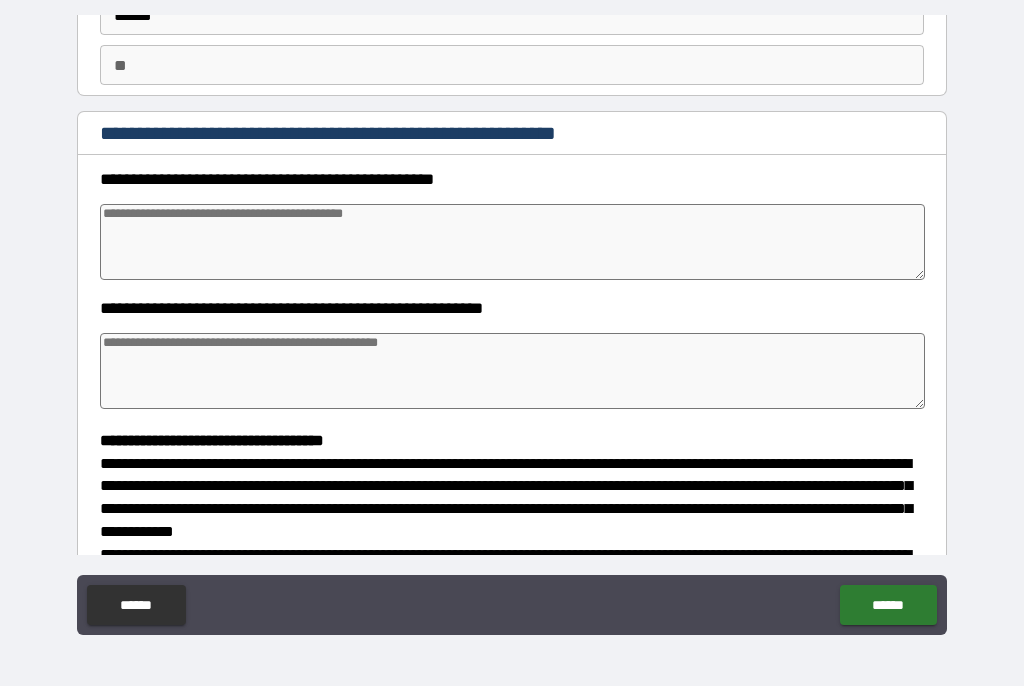 click at bounding box center [513, 243] 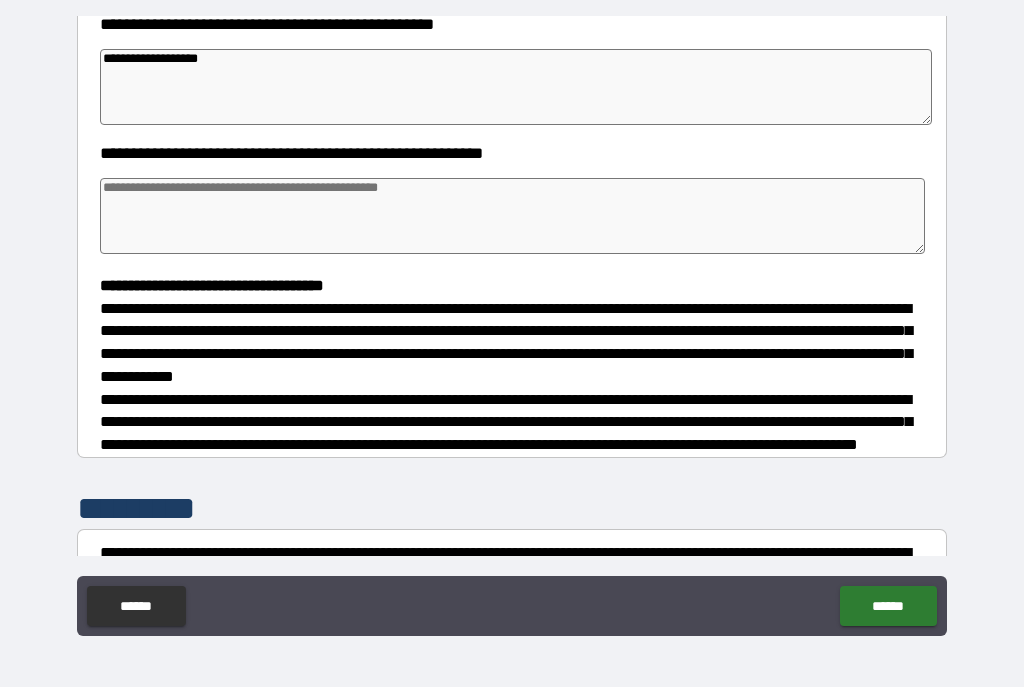 scroll, scrollTop: 323, scrollLeft: 0, axis: vertical 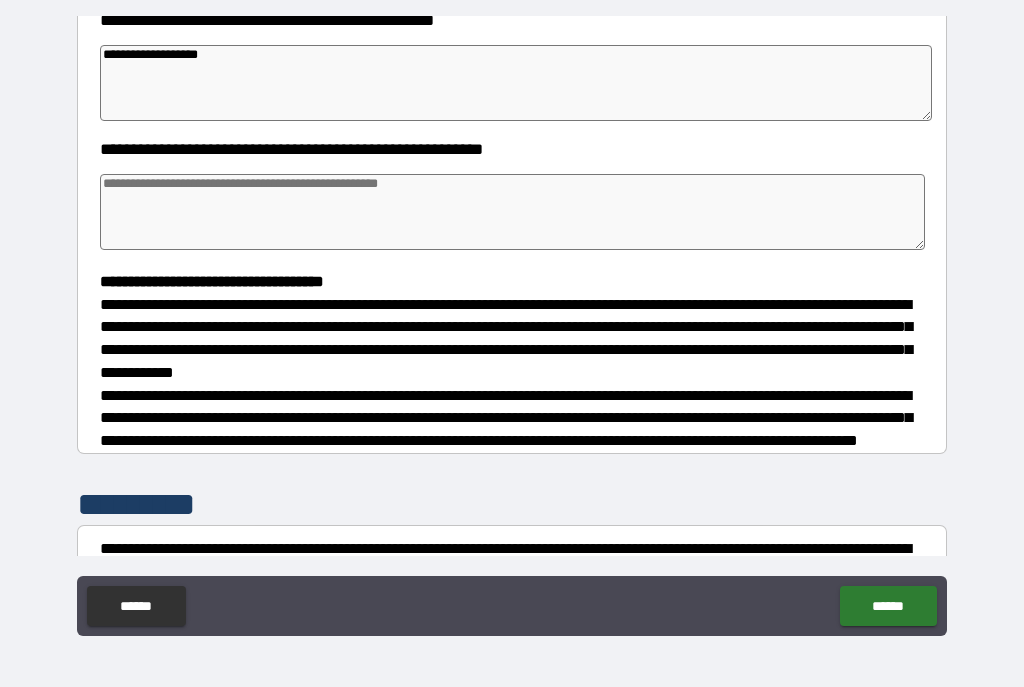 click at bounding box center (513, 212) 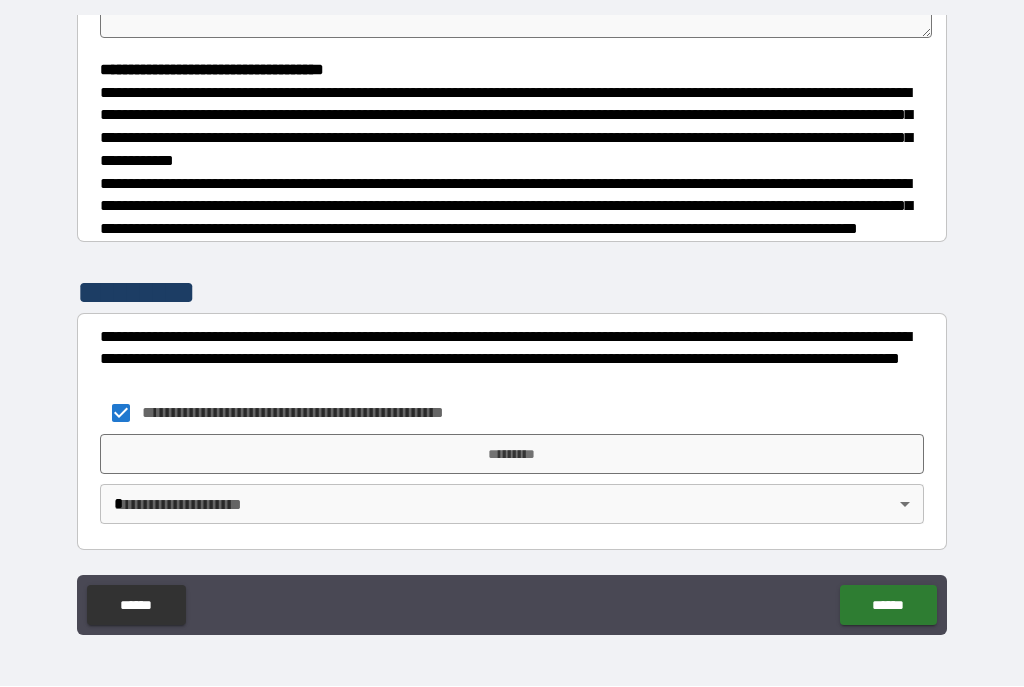 scroll, scrollTop: 524, scrollLeft: 0, axis: vertical 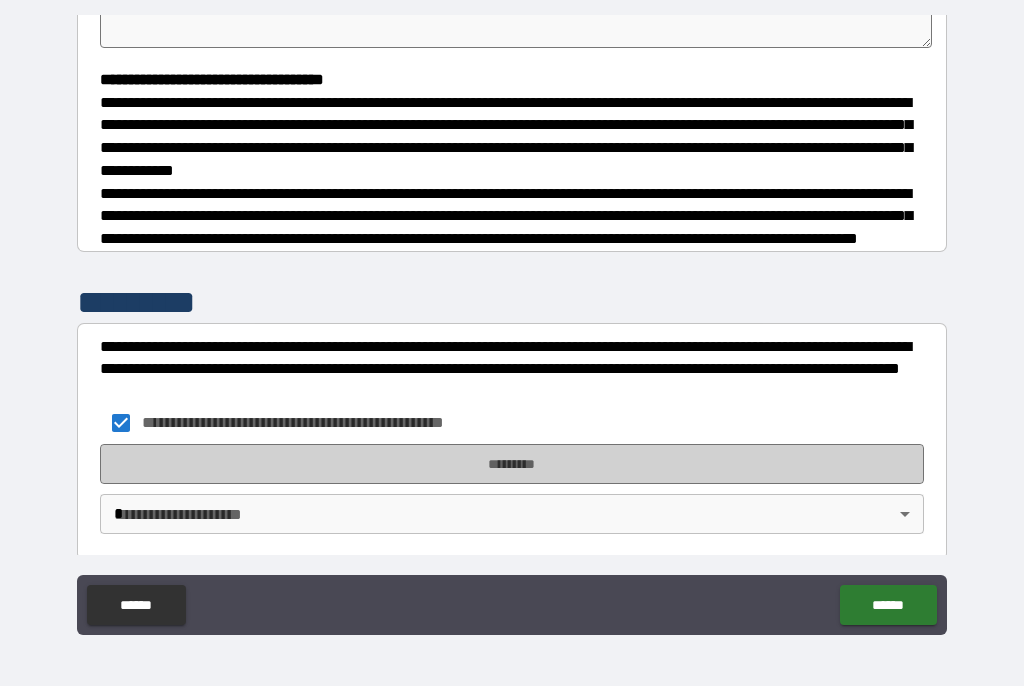 click on "*********" at bounding box center [512, 465] 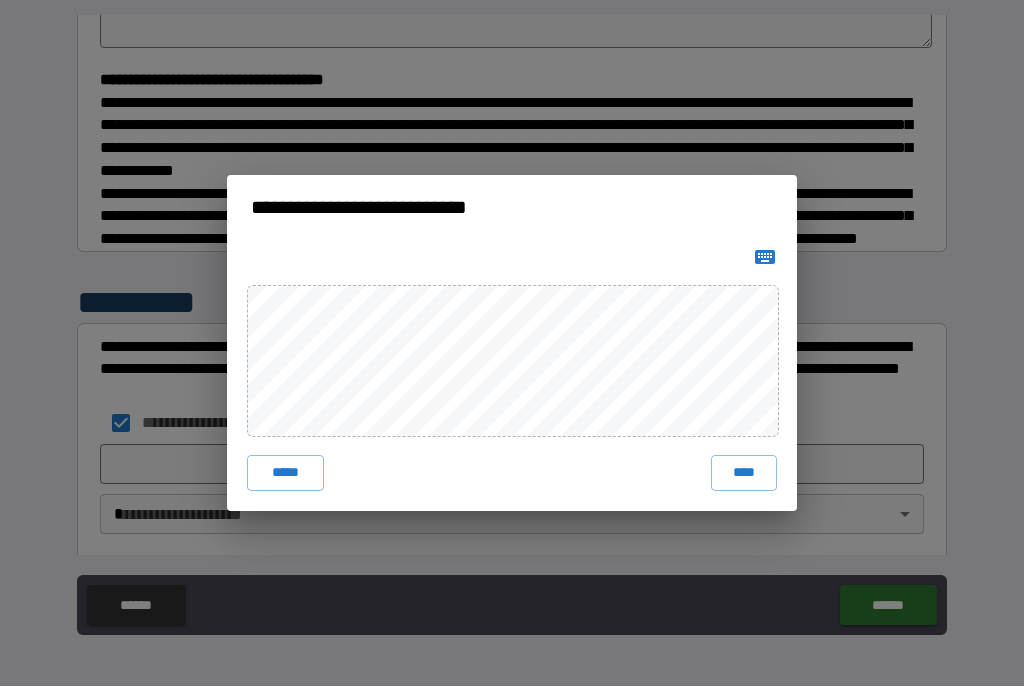 click on "****" at bounding box center [744, 474] 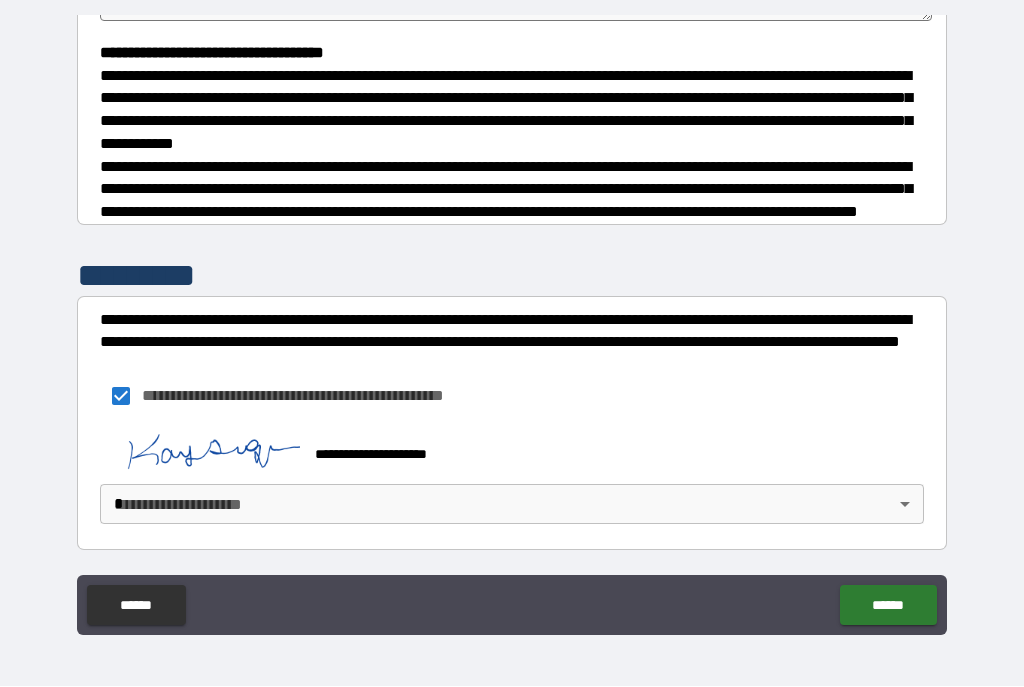 scroll, scrollTop: 567, scrollLeft: 0, axis: vertical 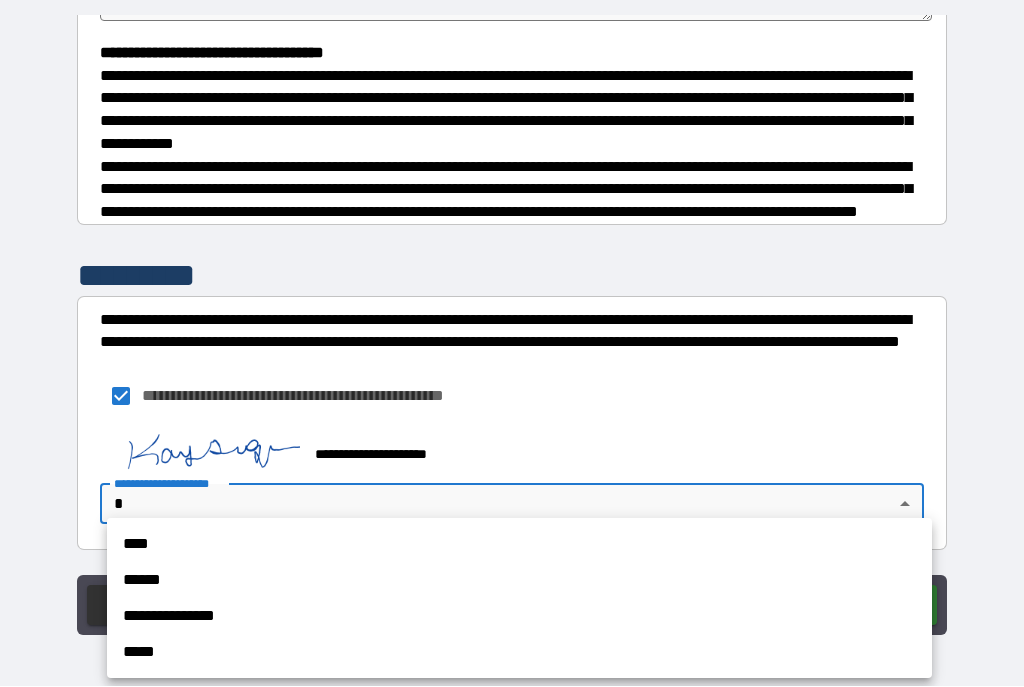click on "**********" at bounding box center (519, 617) 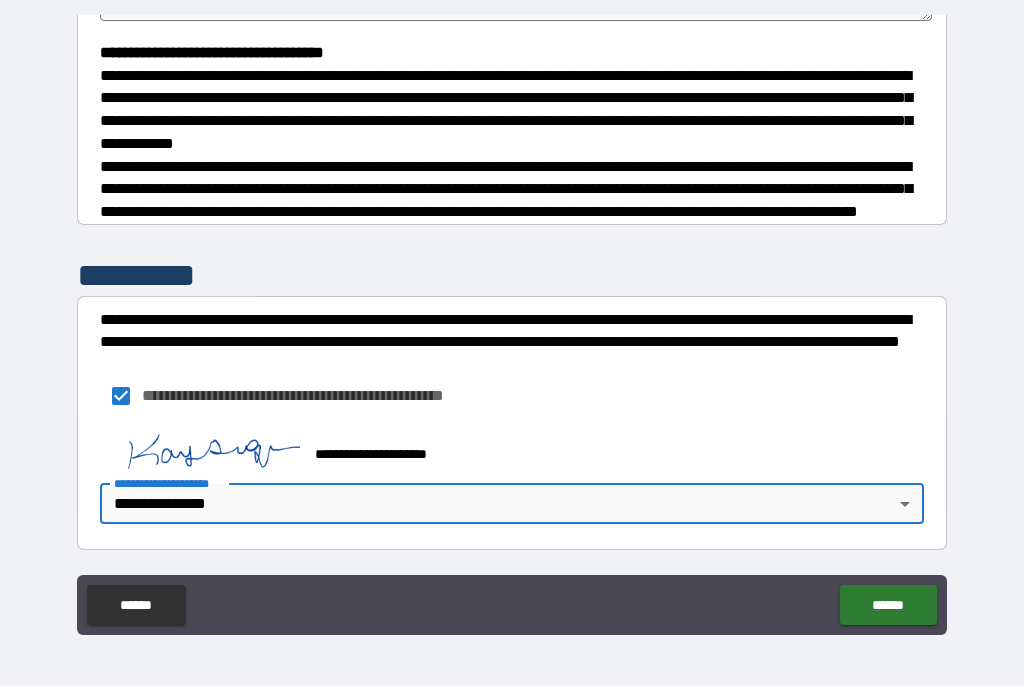 scroll, scrollTop: 567, scrollLeft: 0, axis: vertical 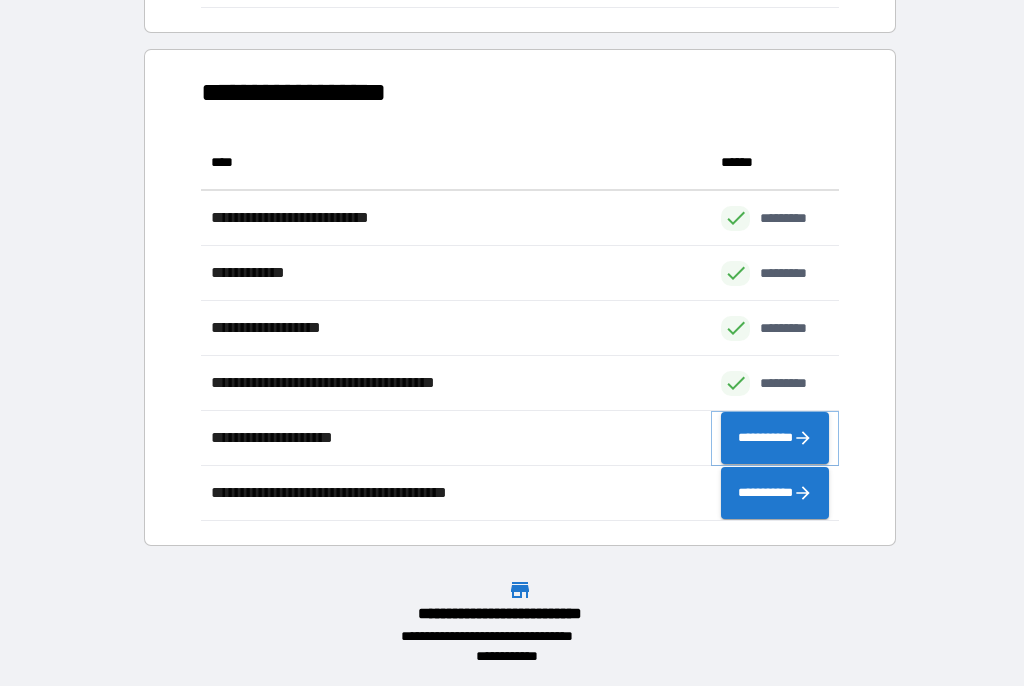 click on "**********" at bounding box center [775, 439] 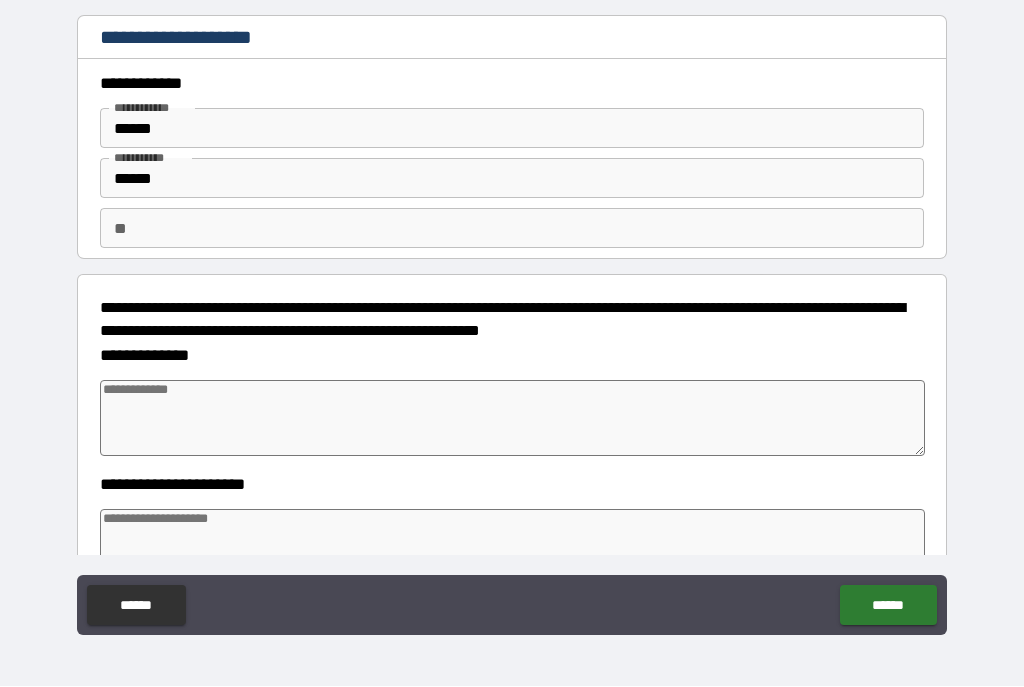 click at bounding box center [513, 419] 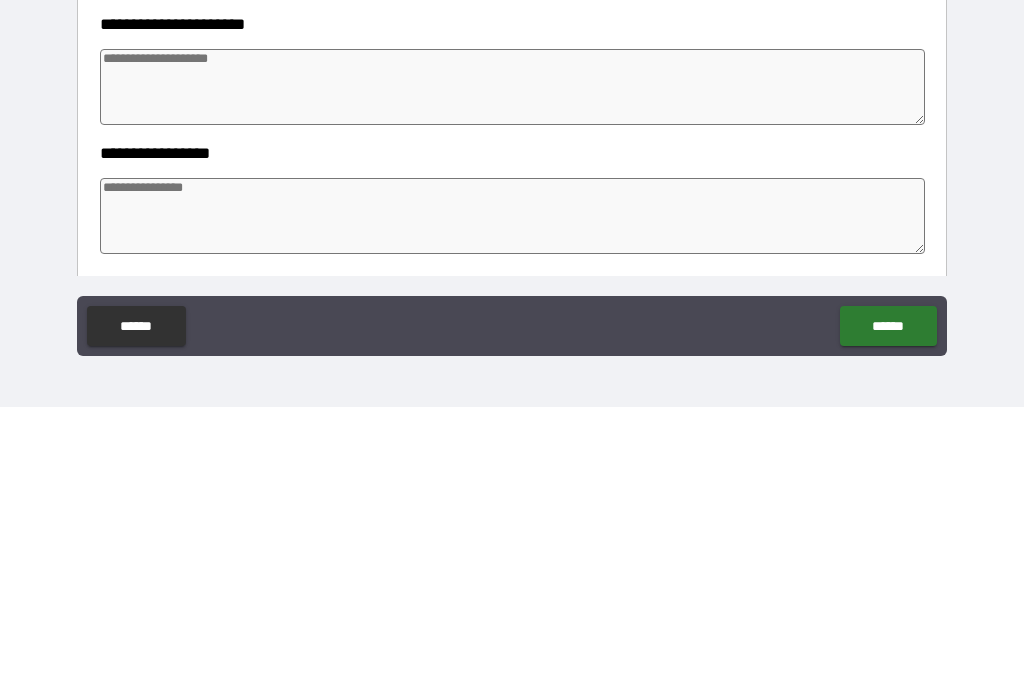 scroll, scrollTop: 217, scrollLeft: 0, axis: vertical 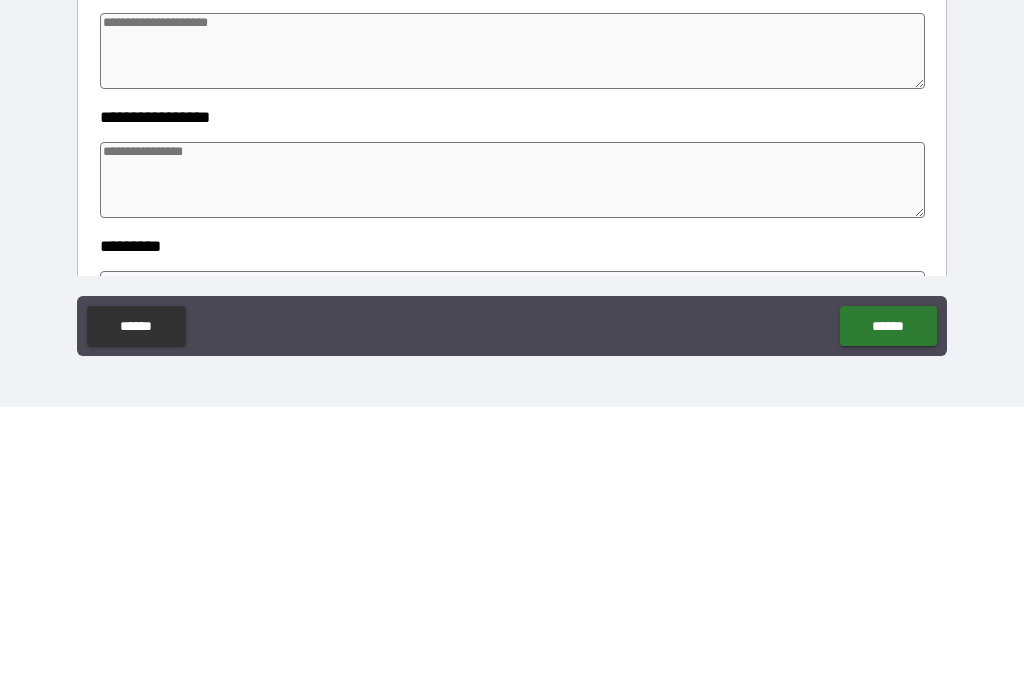 click at bounding box center (513, 460) 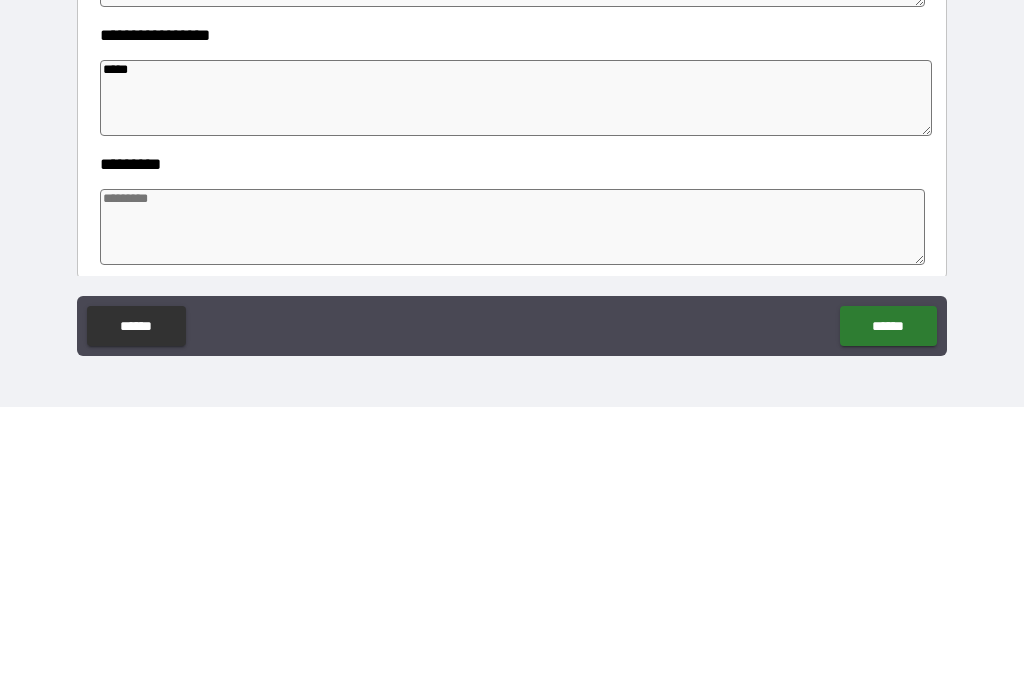scroll, scrollTop: 300, scrollLeft: 0, axis: vertical 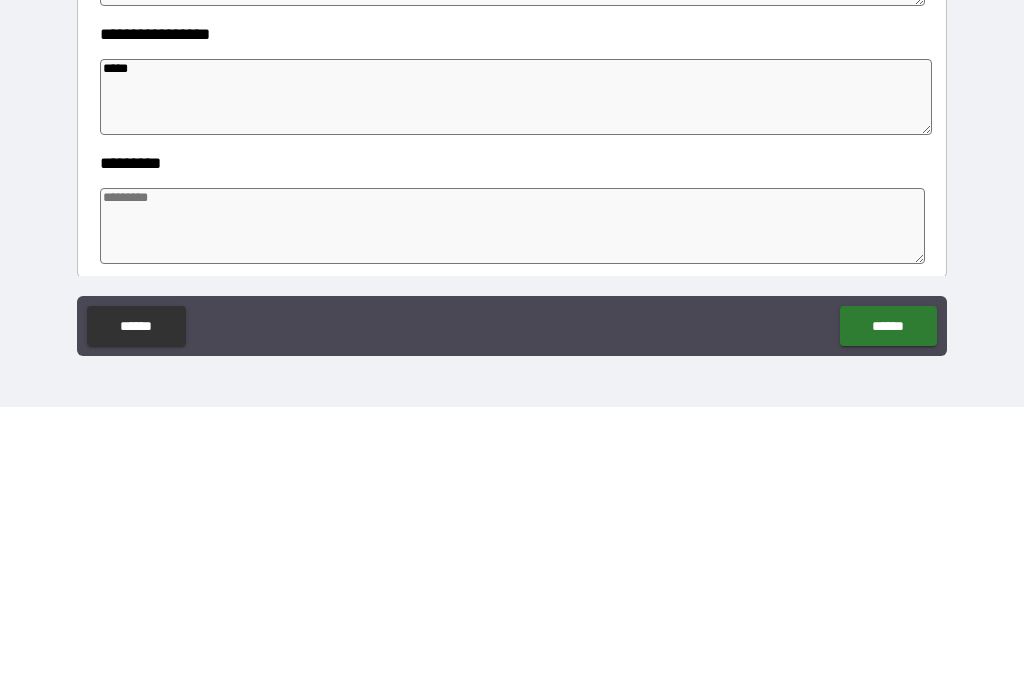 click at bounding box center (513, 506) 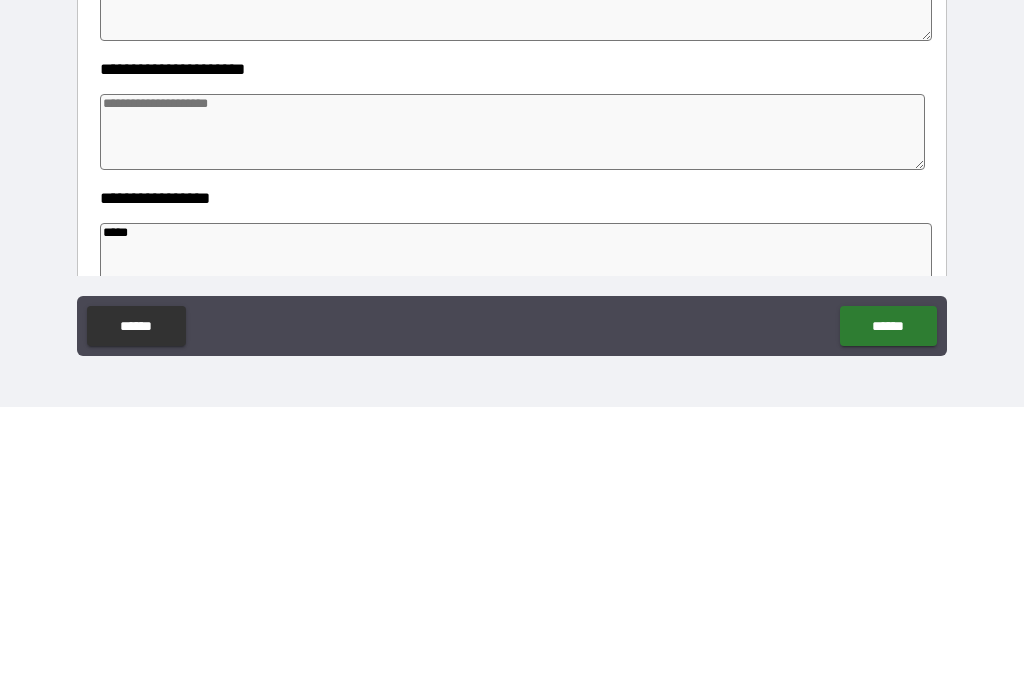 scroll, scrollTop: 134, scrollLeft: 0, axis: vertical 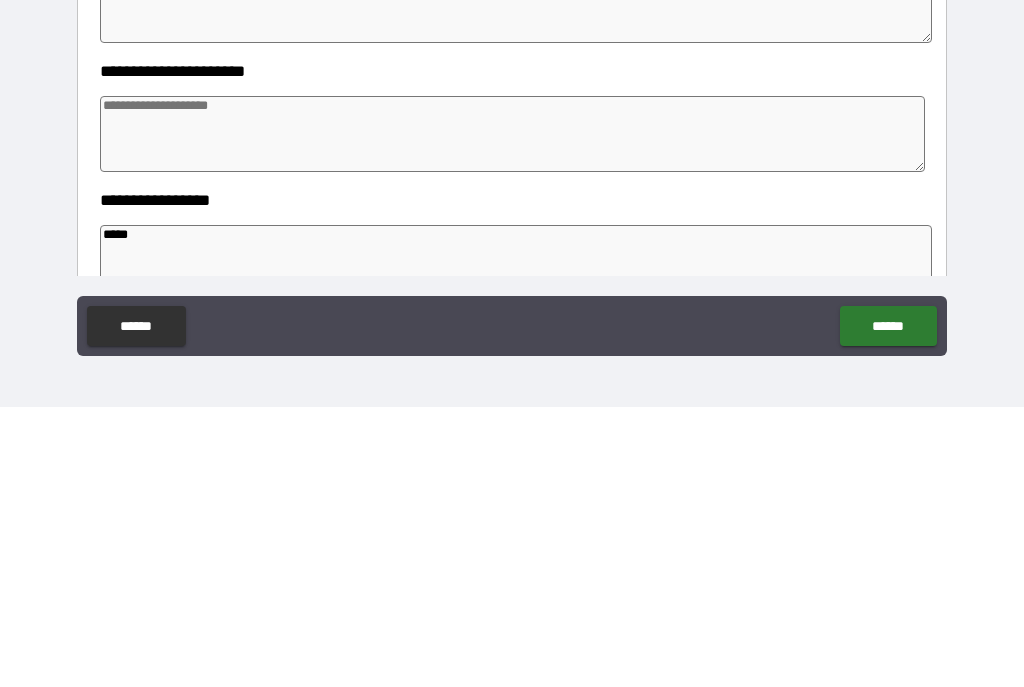 click at bounding box center (513, 414) 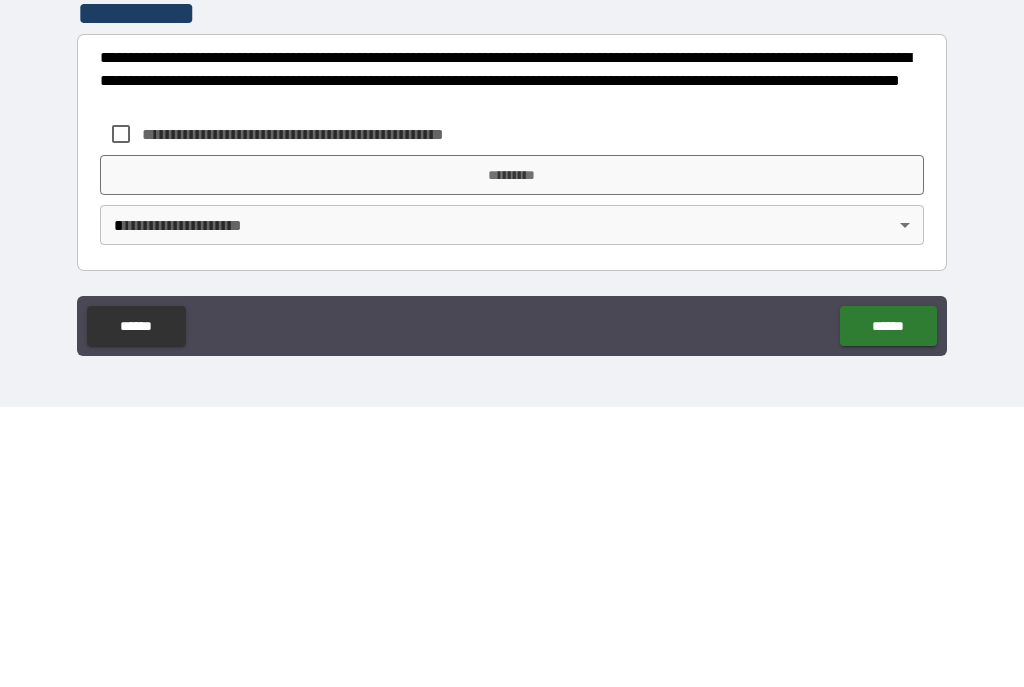 scroll, scrollTop: 616, scrollLeft: 0, axis: vertical 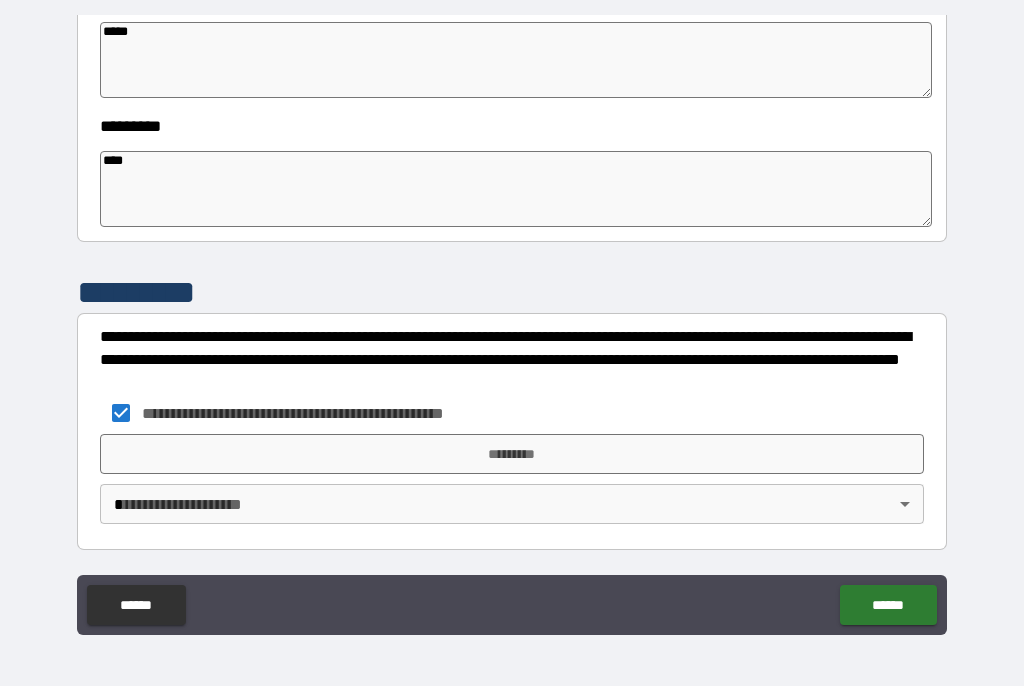 click on "*********" at bounding box center (512, 455) 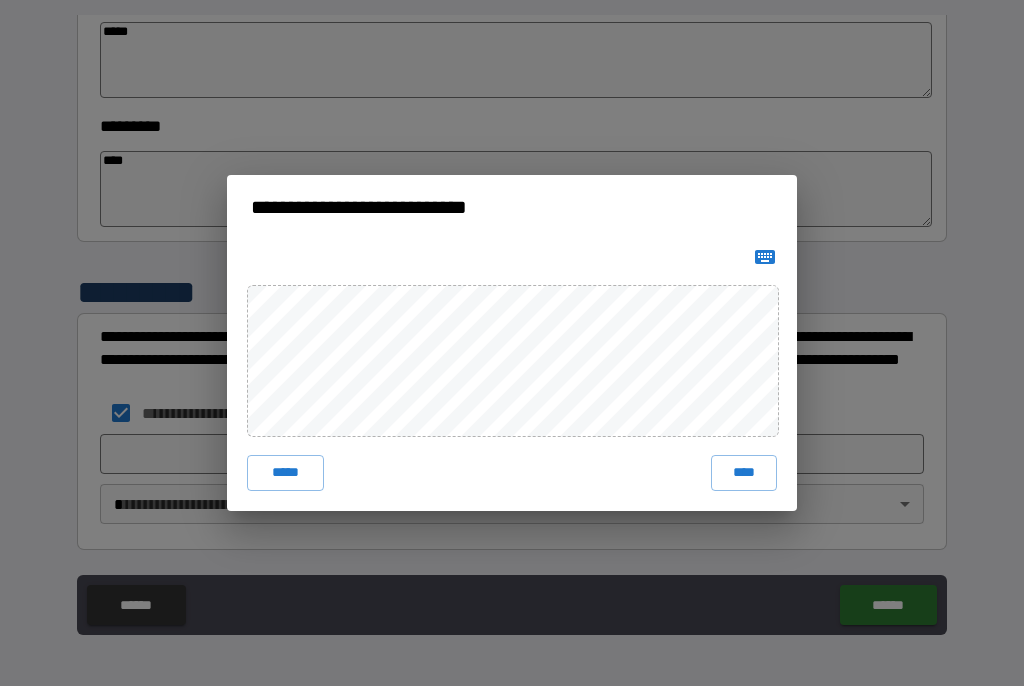 click on "****" at bounding box center (744, 474) 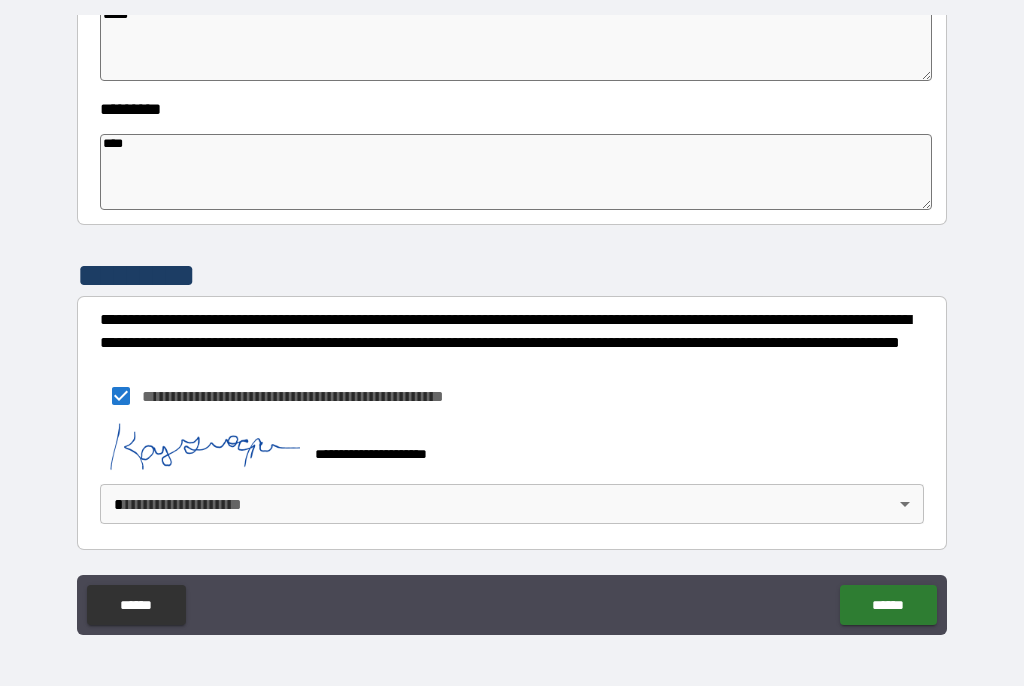scroll, scrollTop: 633, scrollLeft: 0, axis: vertical 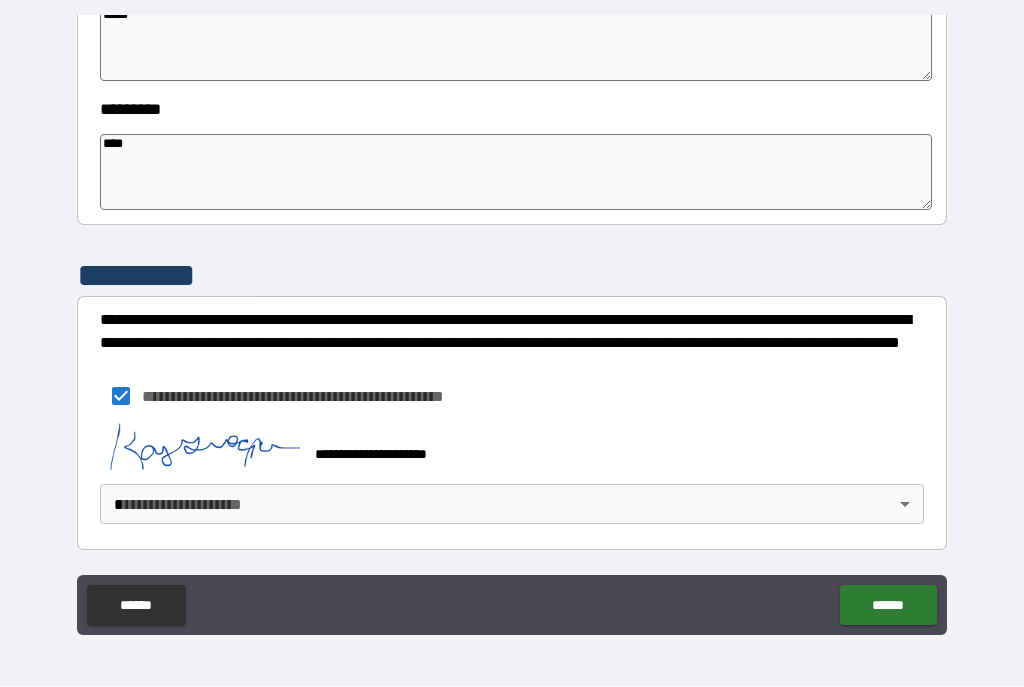 click on "**********" at bounding box center [512, 325] 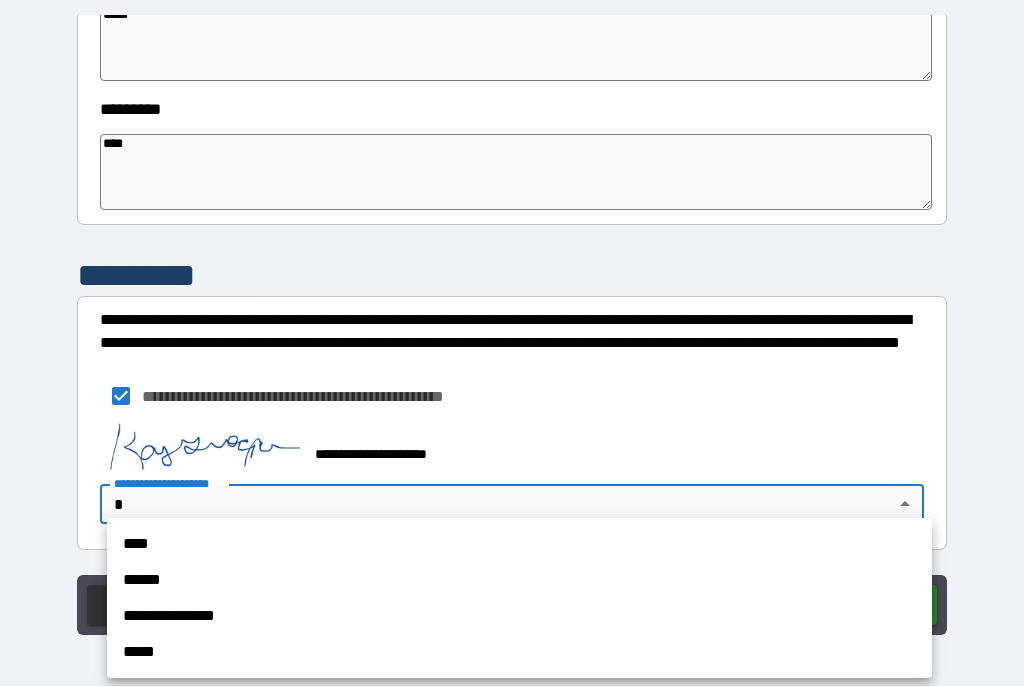 click on "**********" at bounding box center [519, 617] 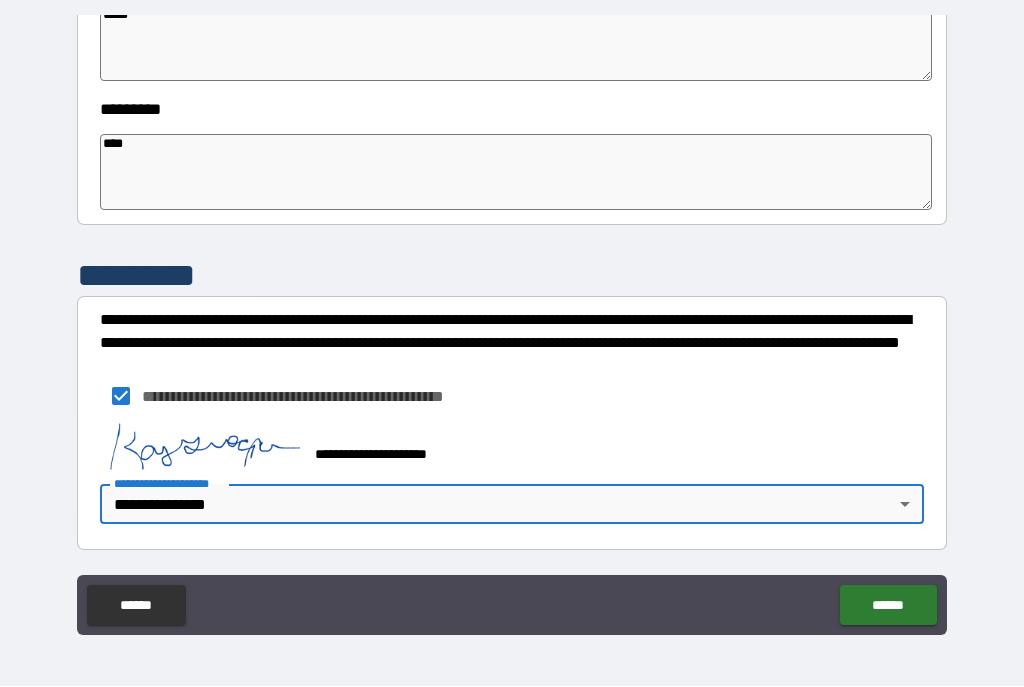 click on "******" at bounding box center [888, 606] 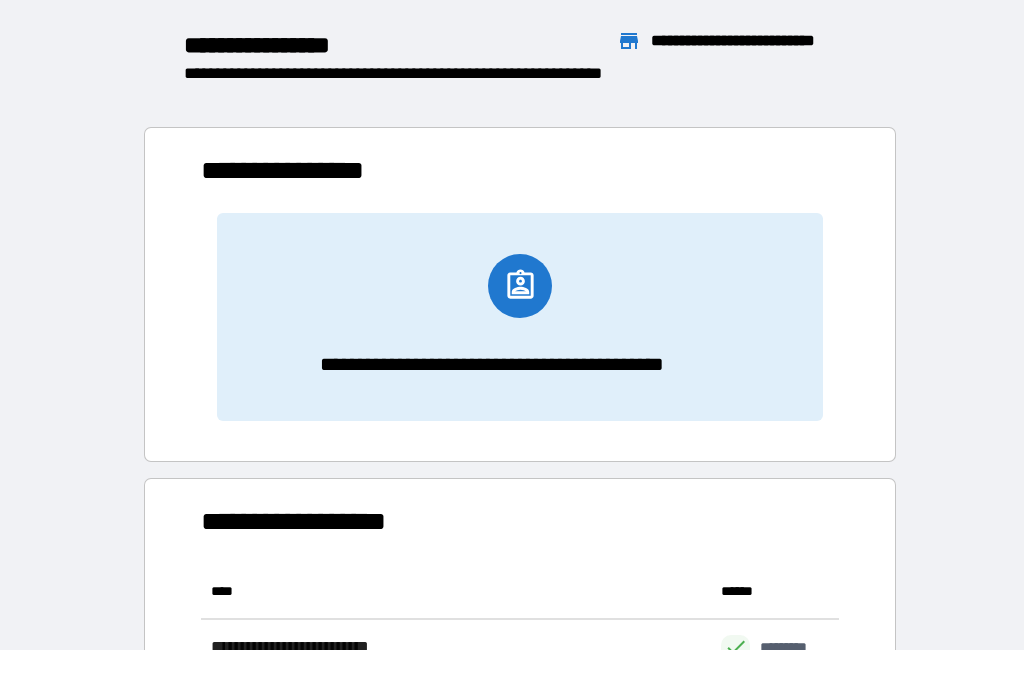 scroll, scrollTop: 1, scrollLeft: 1, axis: both 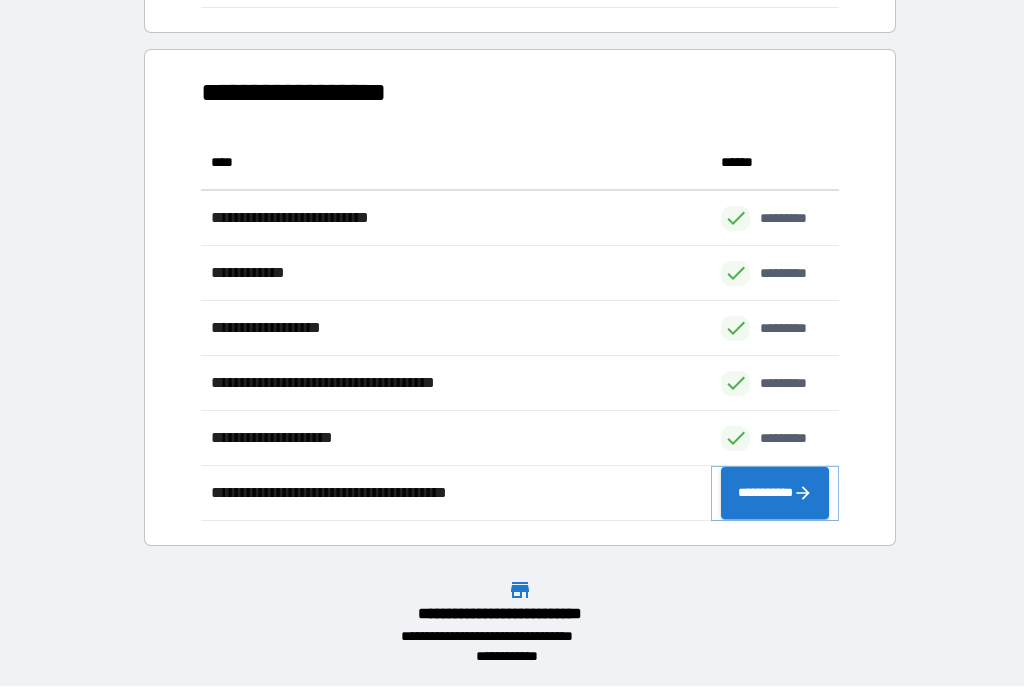 click on "**********" at bounding box center [775, 494] 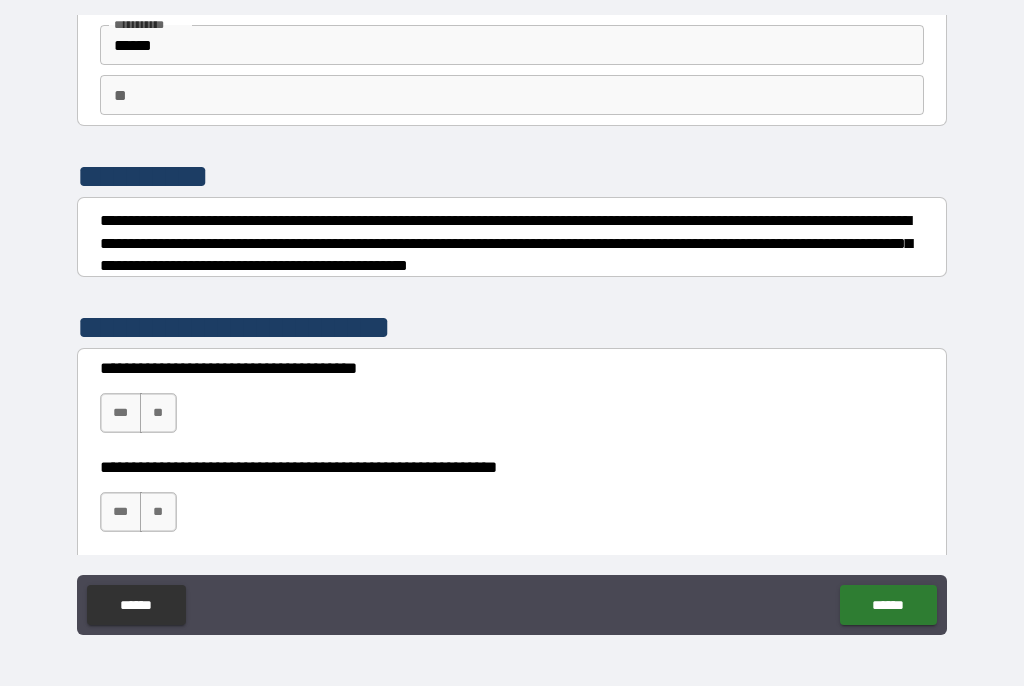 scroll, scrollTop: 135, scrollLeft: 0, axis: vertical 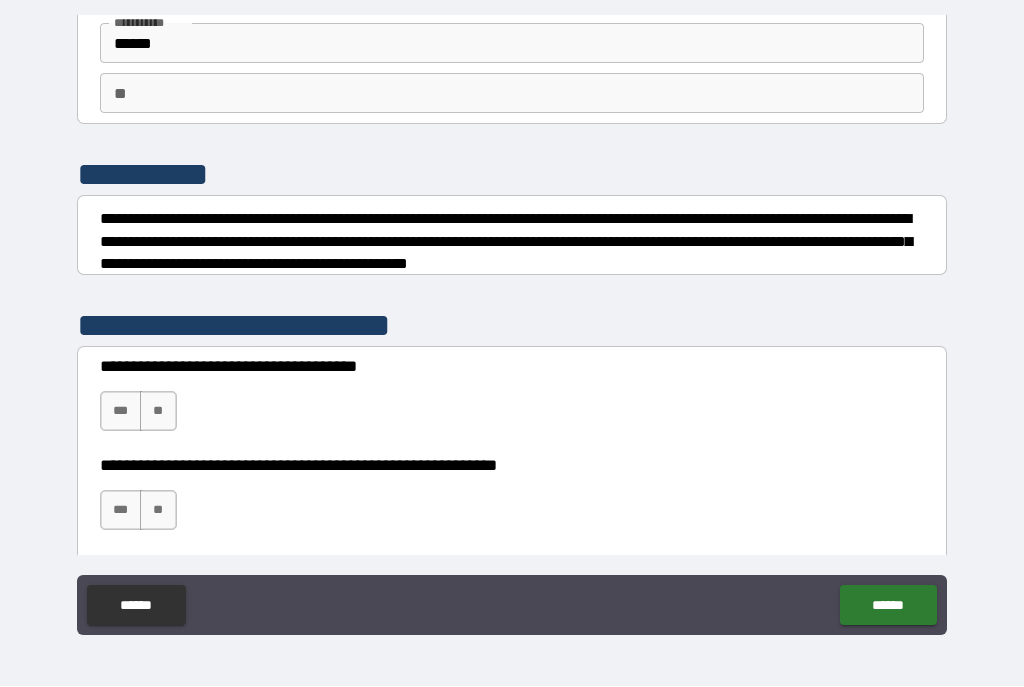 click on "**********" at bounding box center [512, 402] 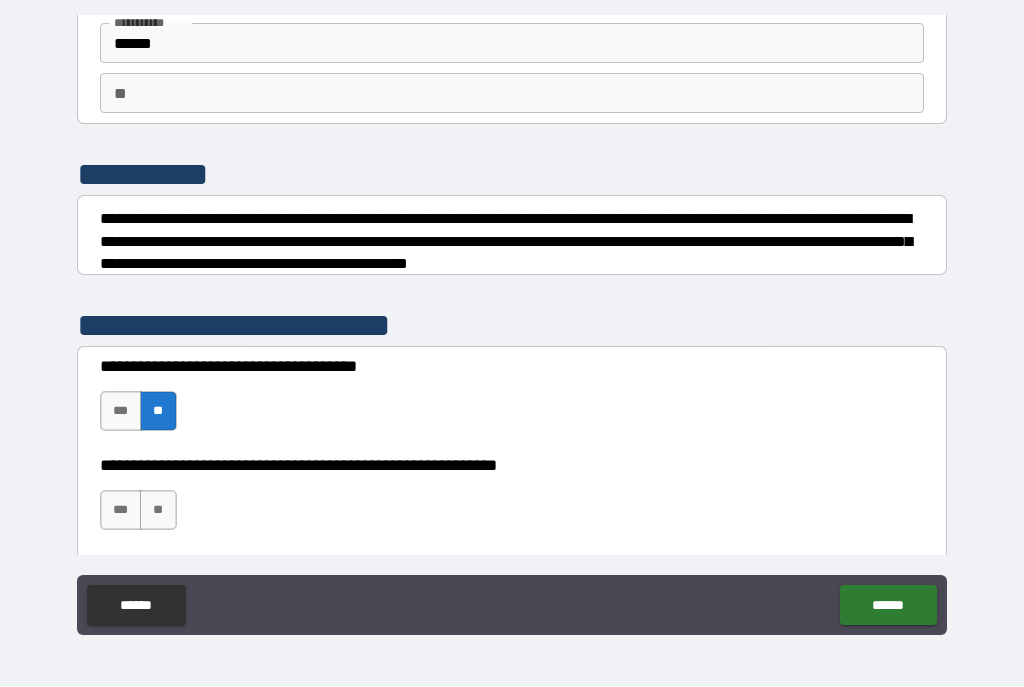 click on "**" at bounding box center (158, 511) 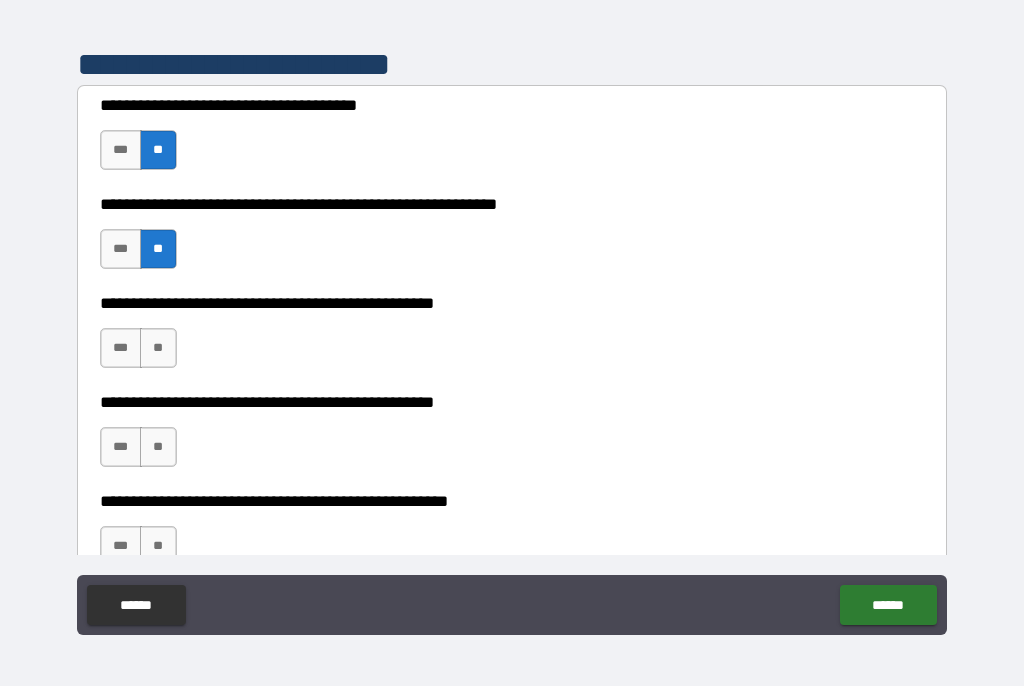 scroll, scrollTop: 408, scrollLeft: 0, axis: vertical 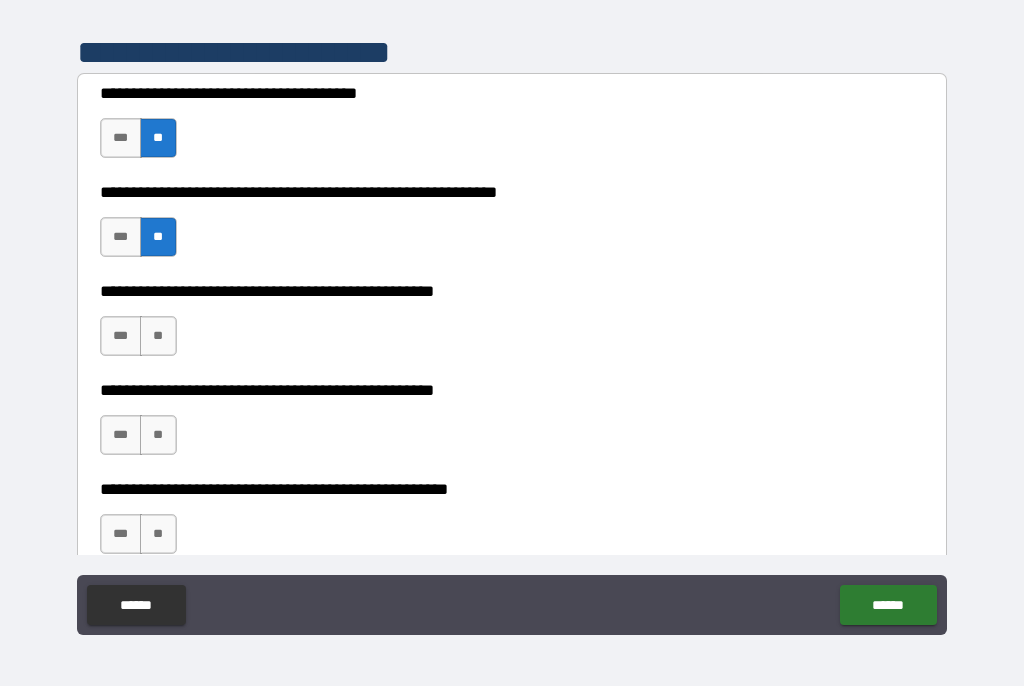 click on "**" at bounding box center [158, 337] 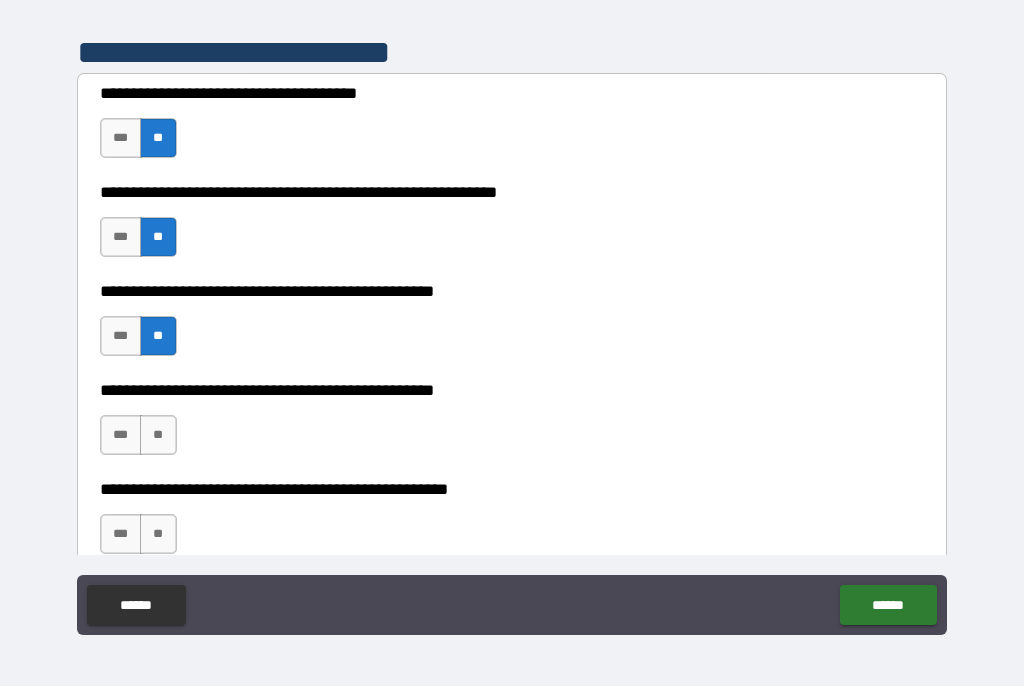 click on "**" at bounding box center (158, 436) 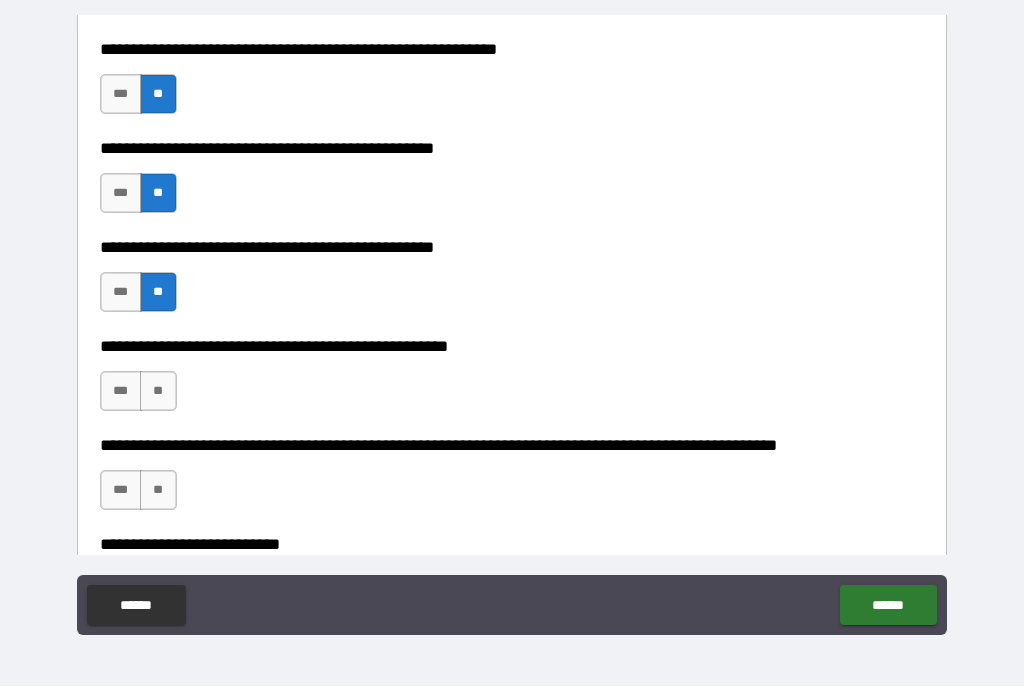 scroll, scrollTop: 552, scrollLeft: 0, axis: vertical 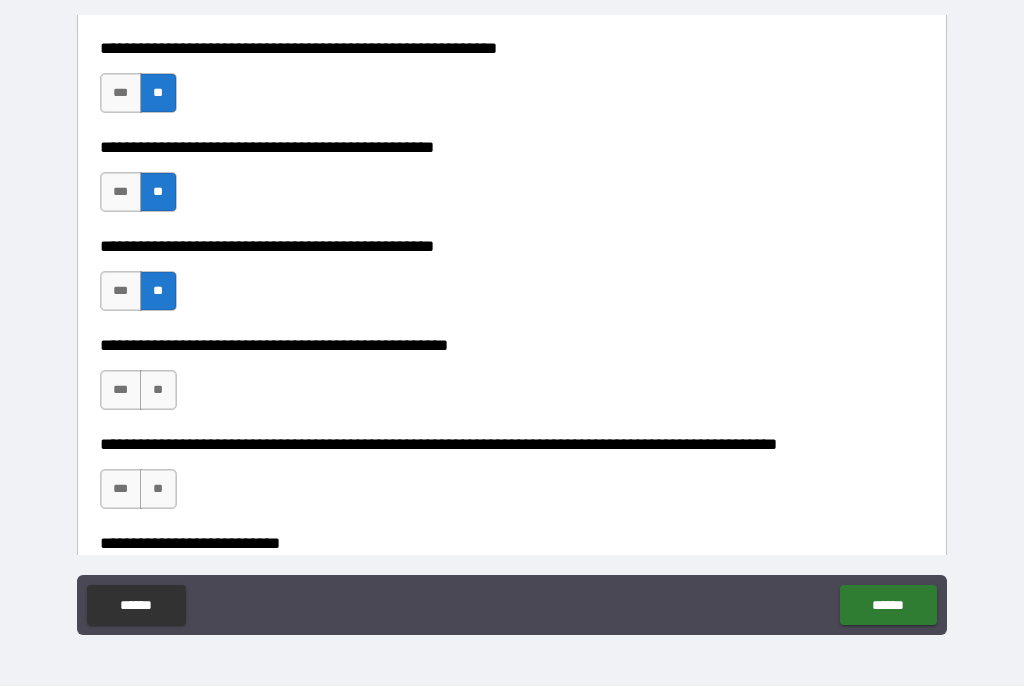 click on "**" at bounding box center [158, 391] 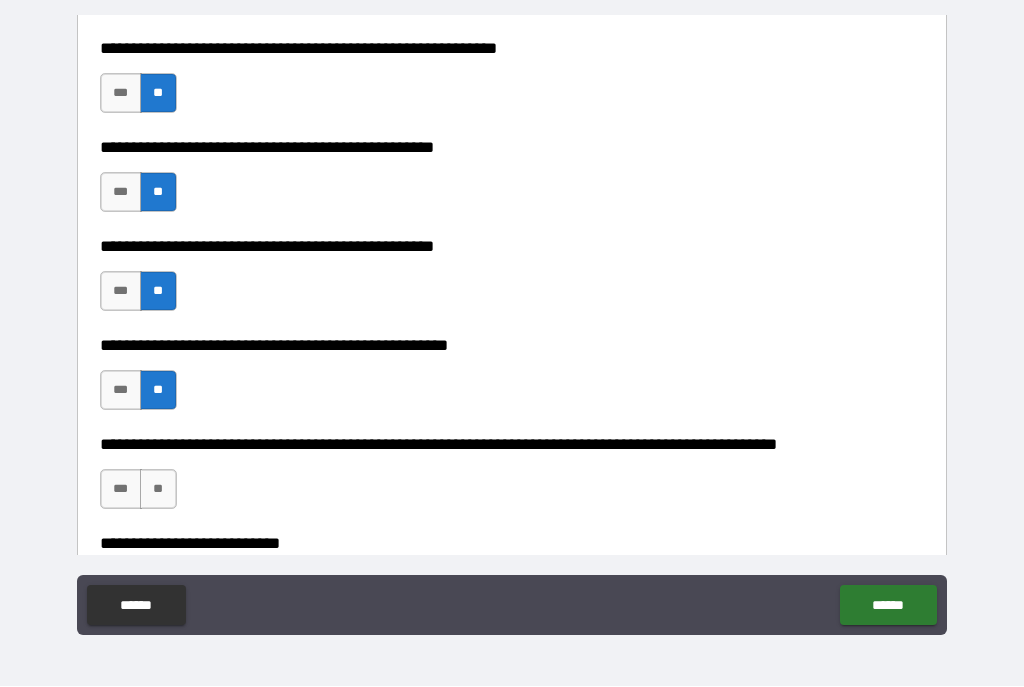click on "**" at bounding box center (158, 490) 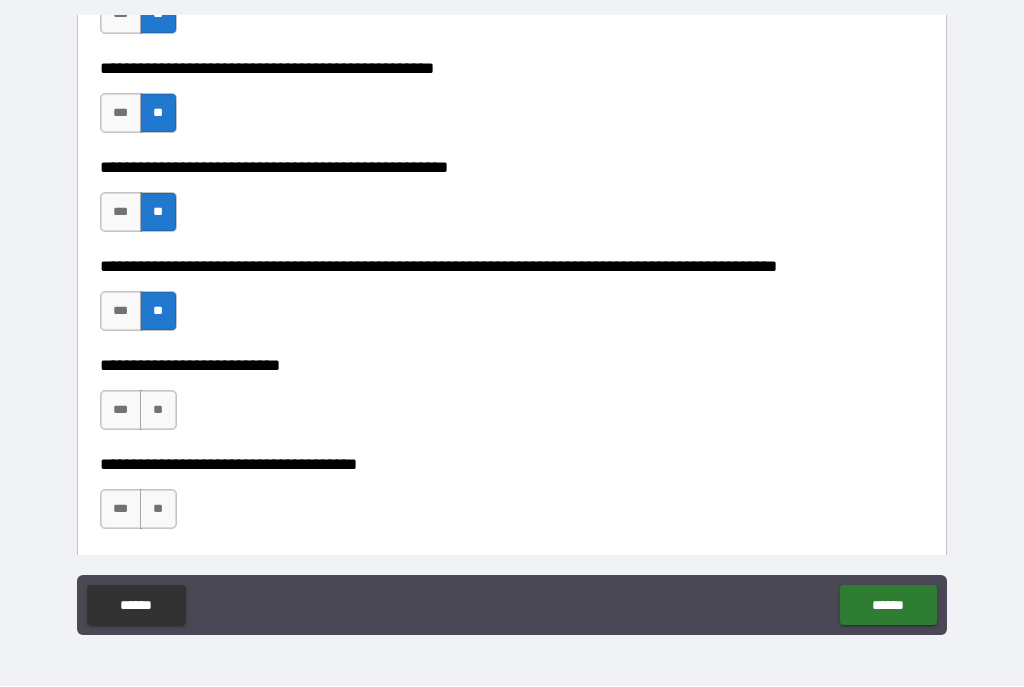 scroll, scrollTop: 732, scrollLeft: 0, axis: vertical 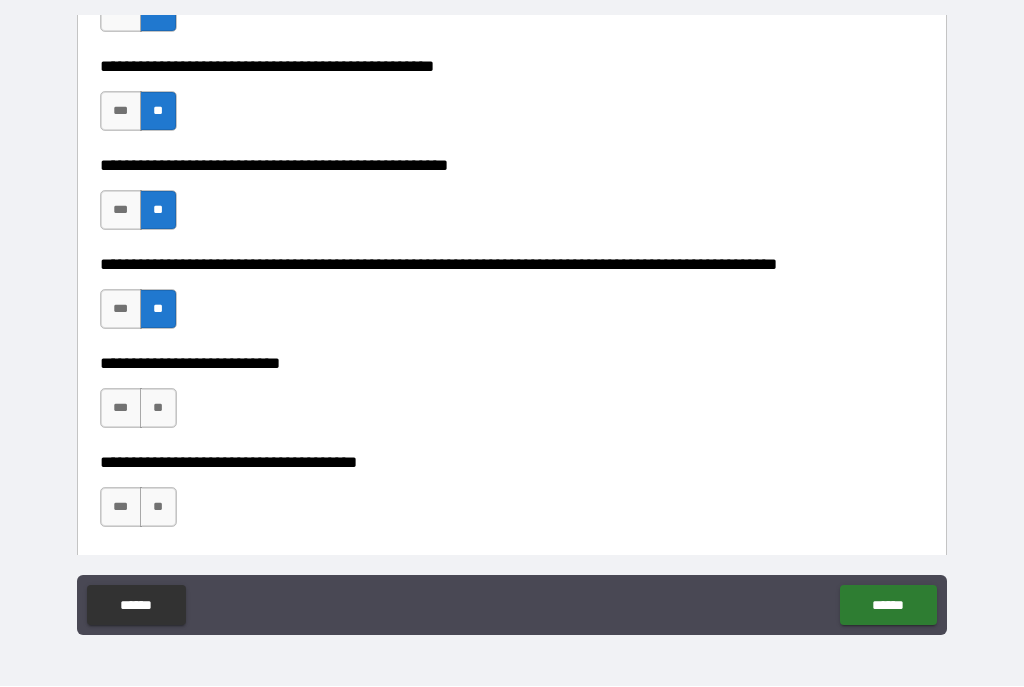 click on "**" at bounding box center [158, 409] 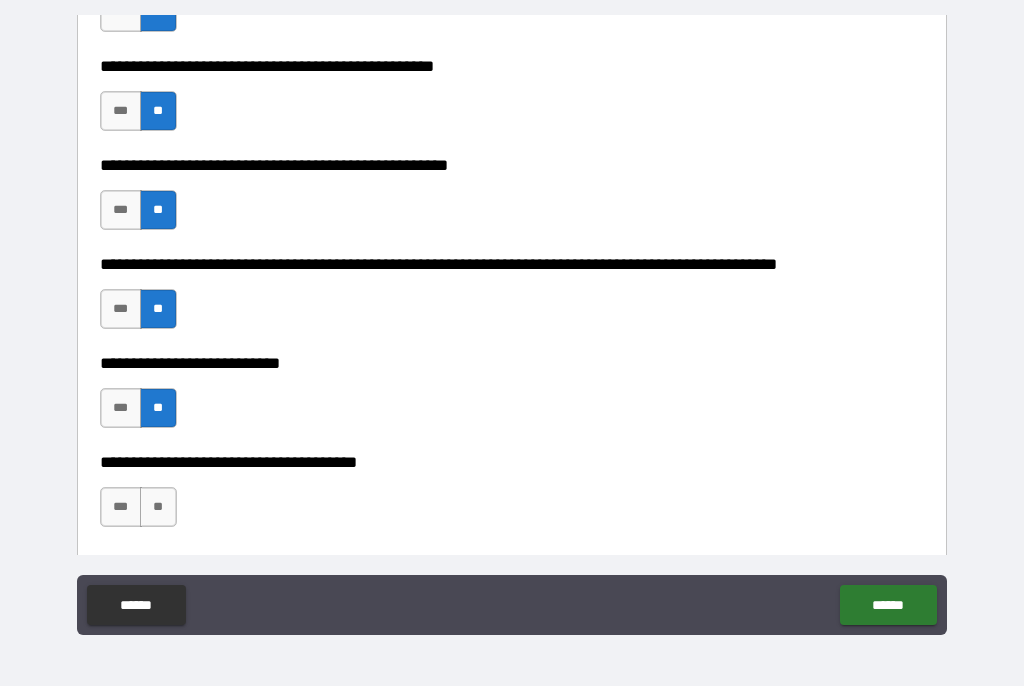 click on "**" at bounding box center [158, 508] 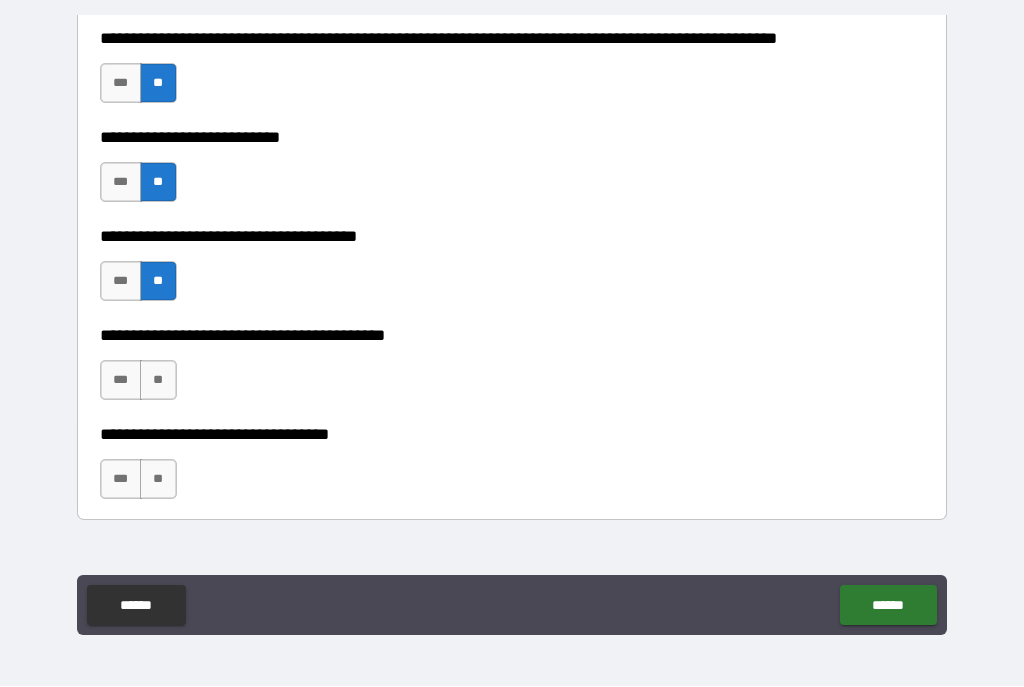 scroll, scrollTop: 962, scrollLeft: 0, axis: vertical 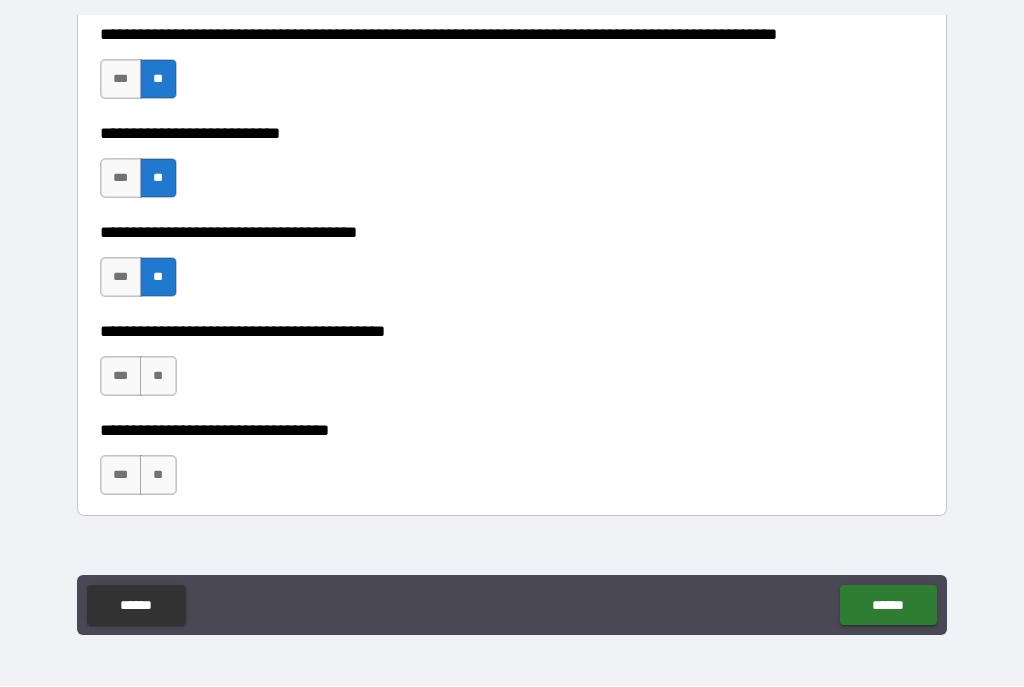 click on "**" at bounding box center [158, 377] 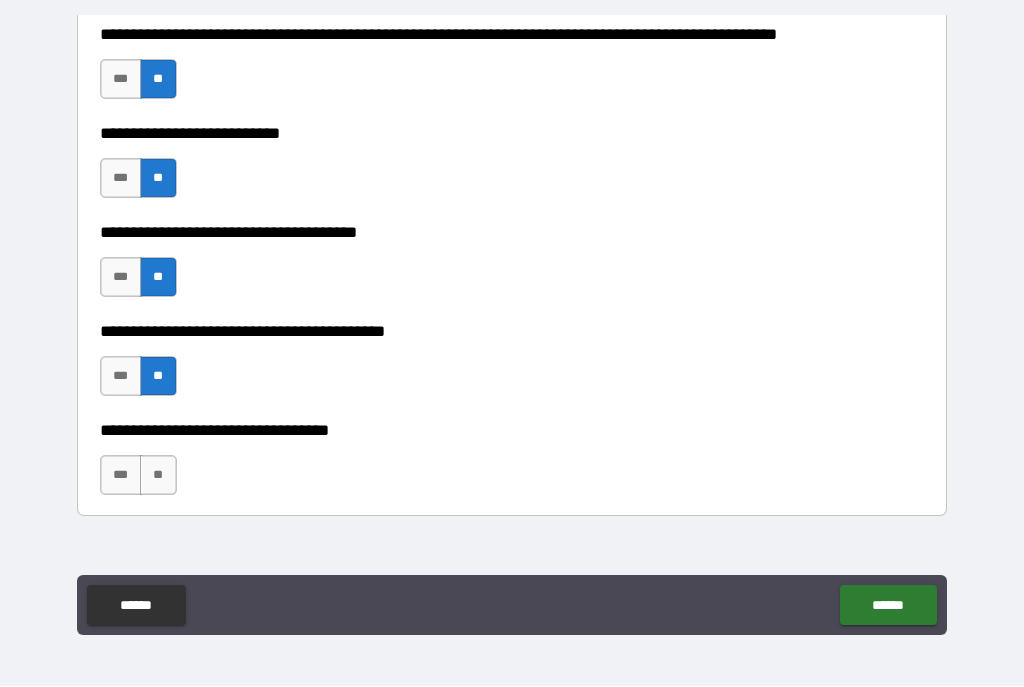 click on "**" at bounding box center (158, 476) 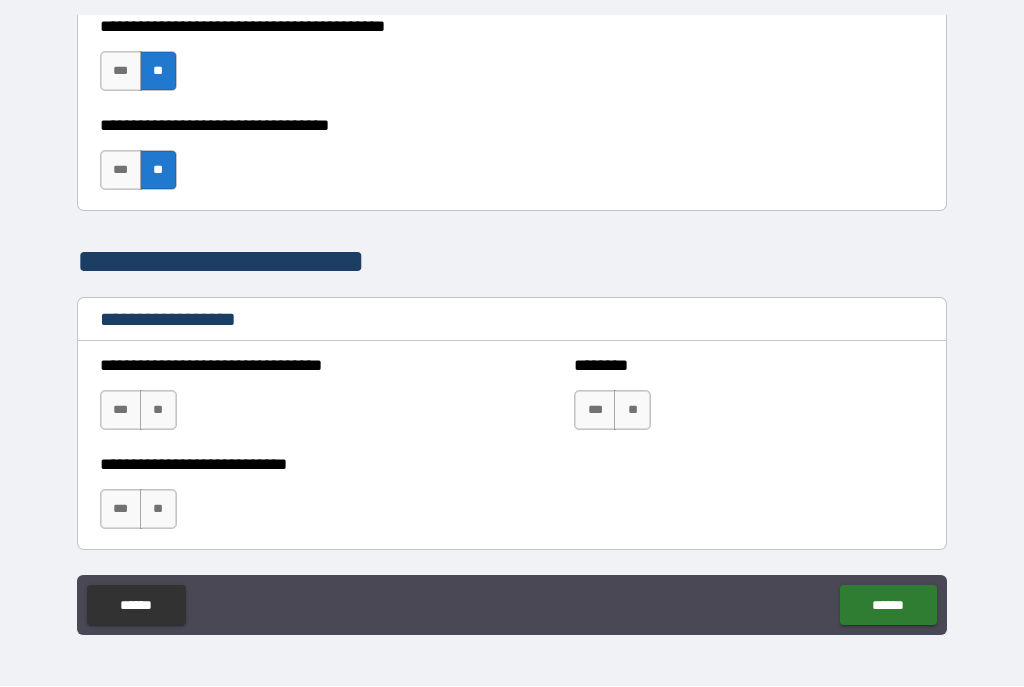 scroll, scrollTop: 1269, scrollLeft: 0, axis: vertical 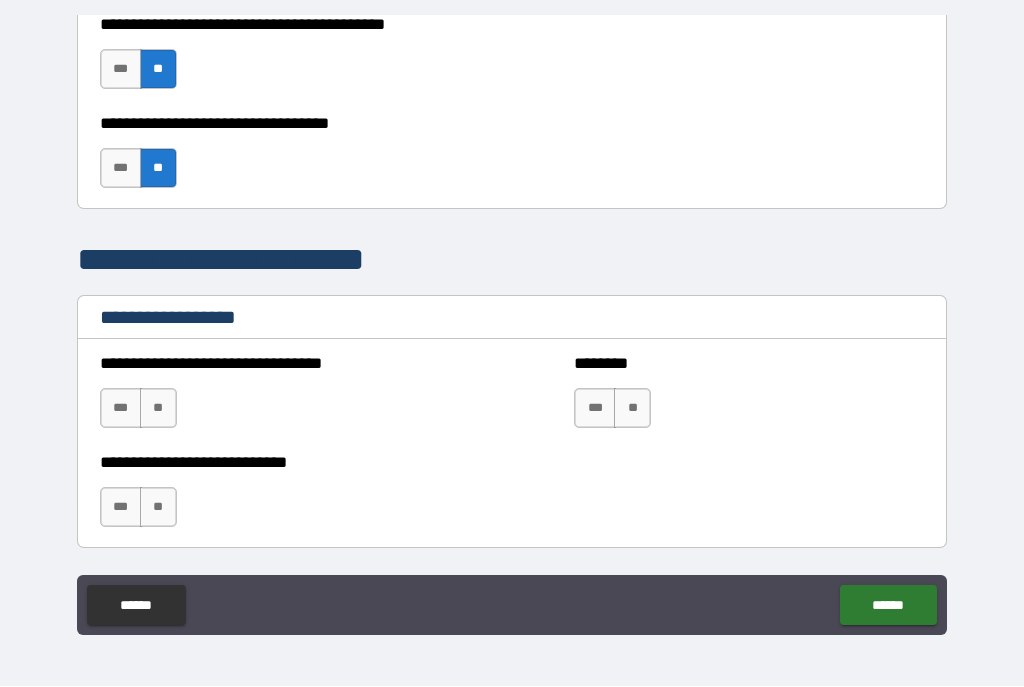 click on "**" at bounding box center [158, 409] 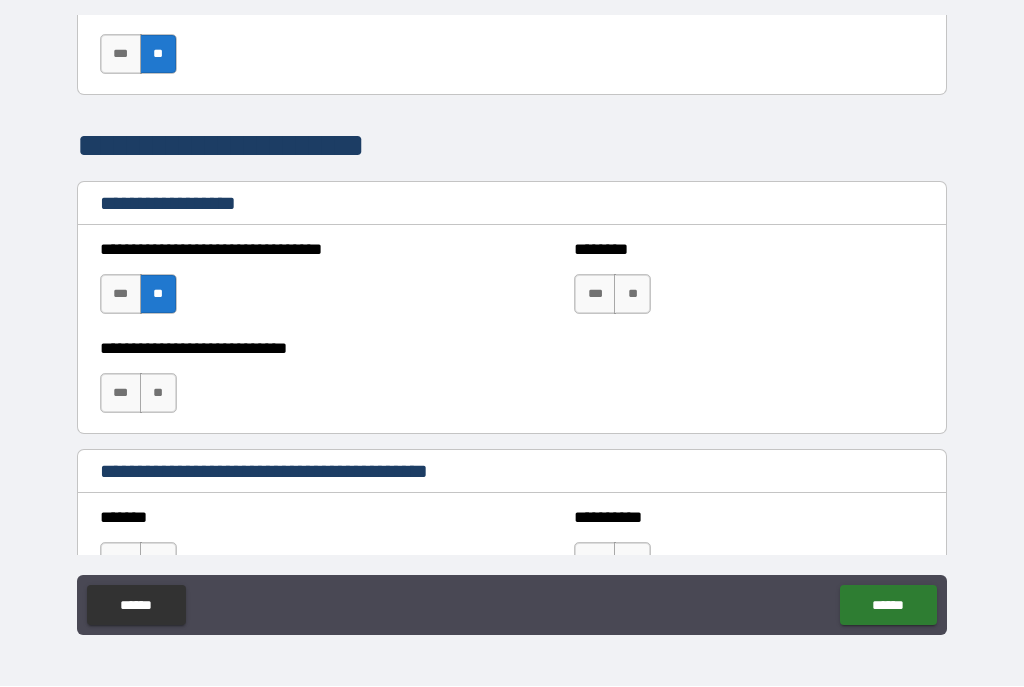 scroll, scrollTop: 1383, scrollLeft: 0, axis: vertical 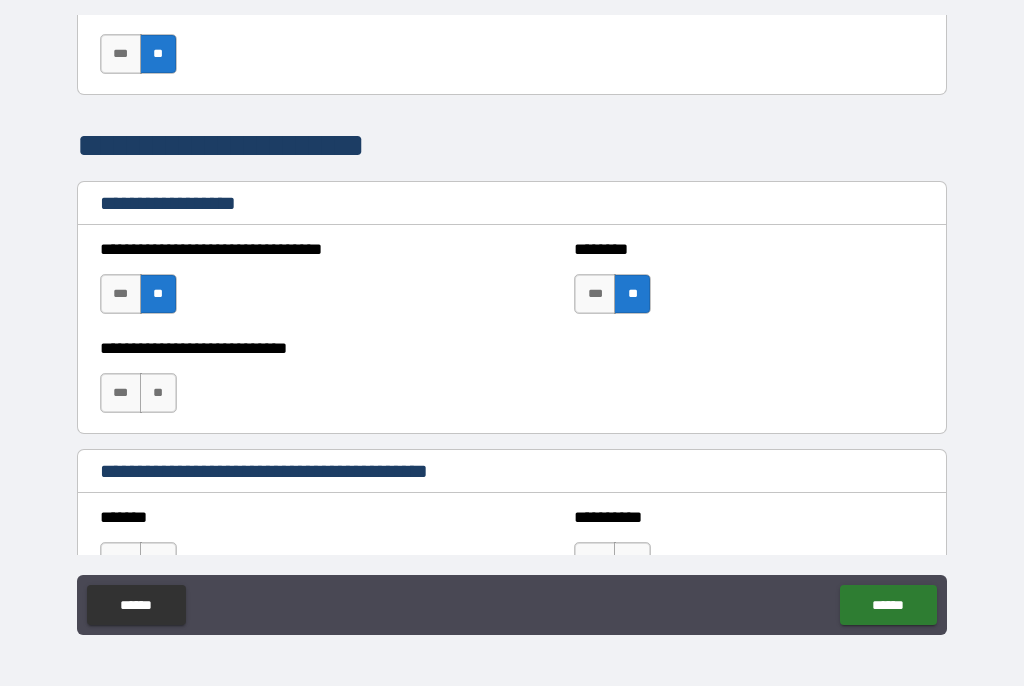 click on "**" at bounding box center (158, 394) 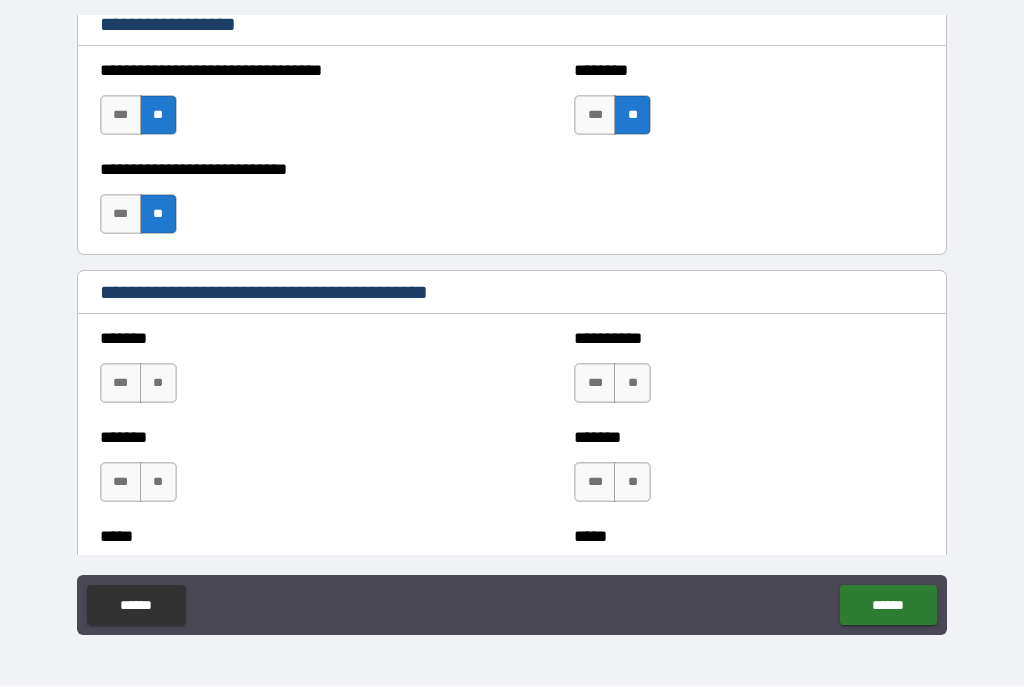 scroll, scrollTop: 1565, scrollLeft: 0, axis: vertical 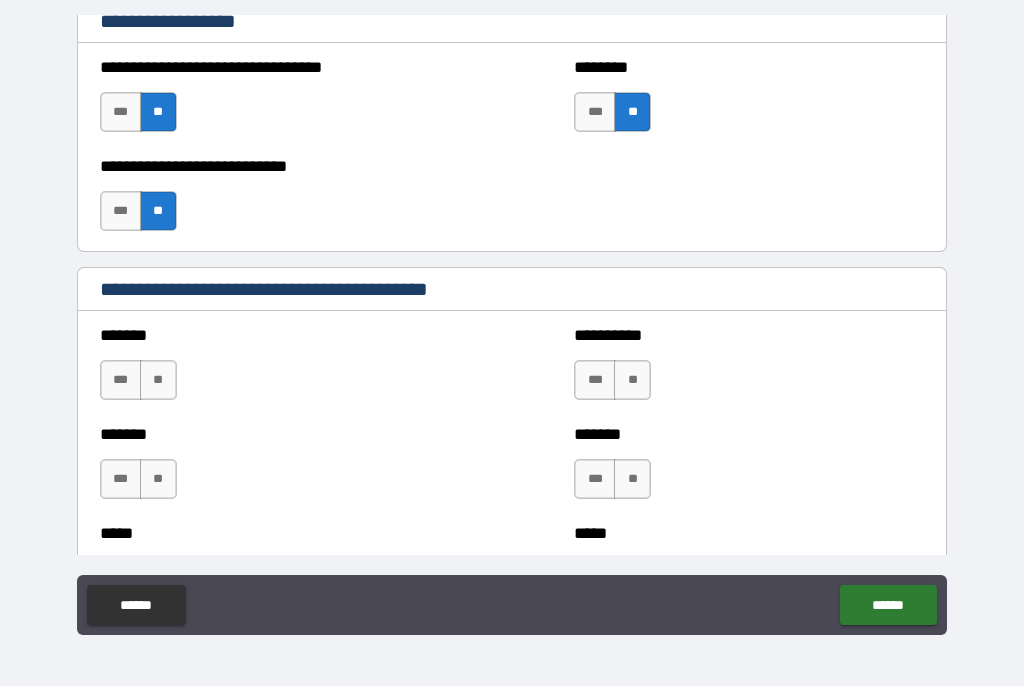 click on "**" at bounding box center [158, 381] 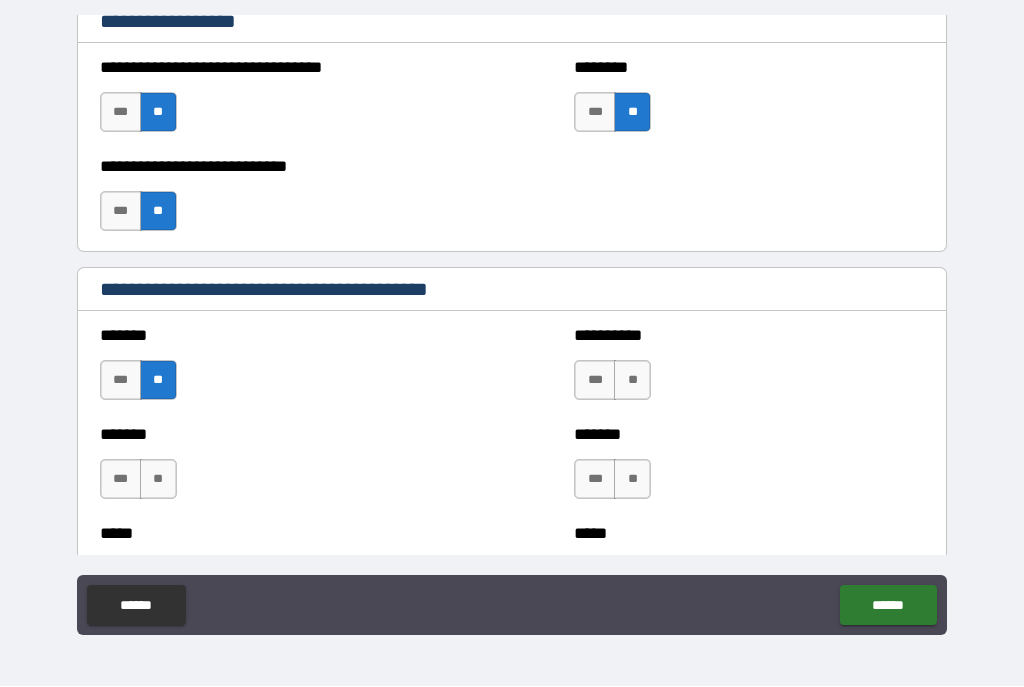 click on "**" at bounding box center [158, 480] 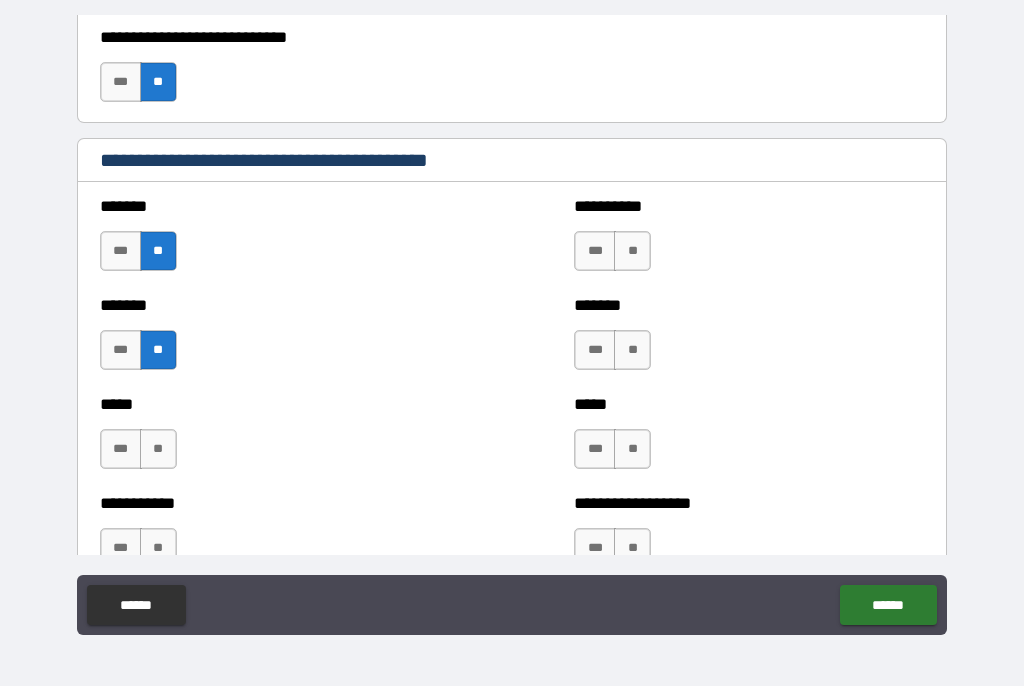 scroll, scrollTop: 1701, scrollLeft: 0, axis: vertical 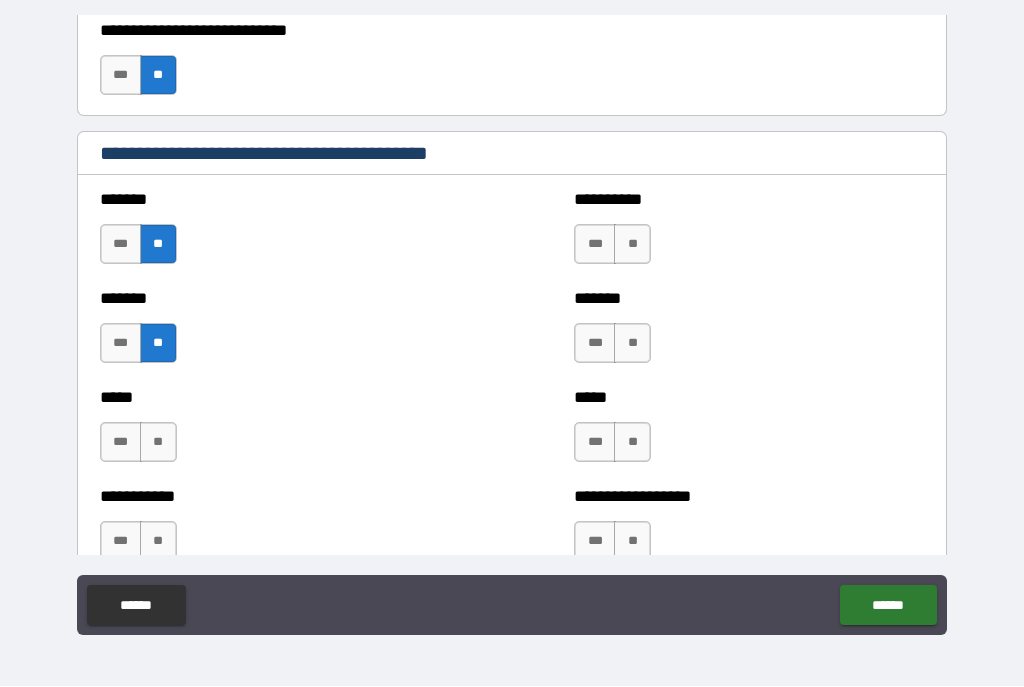 click on "**" at bounding box center [158, 443] 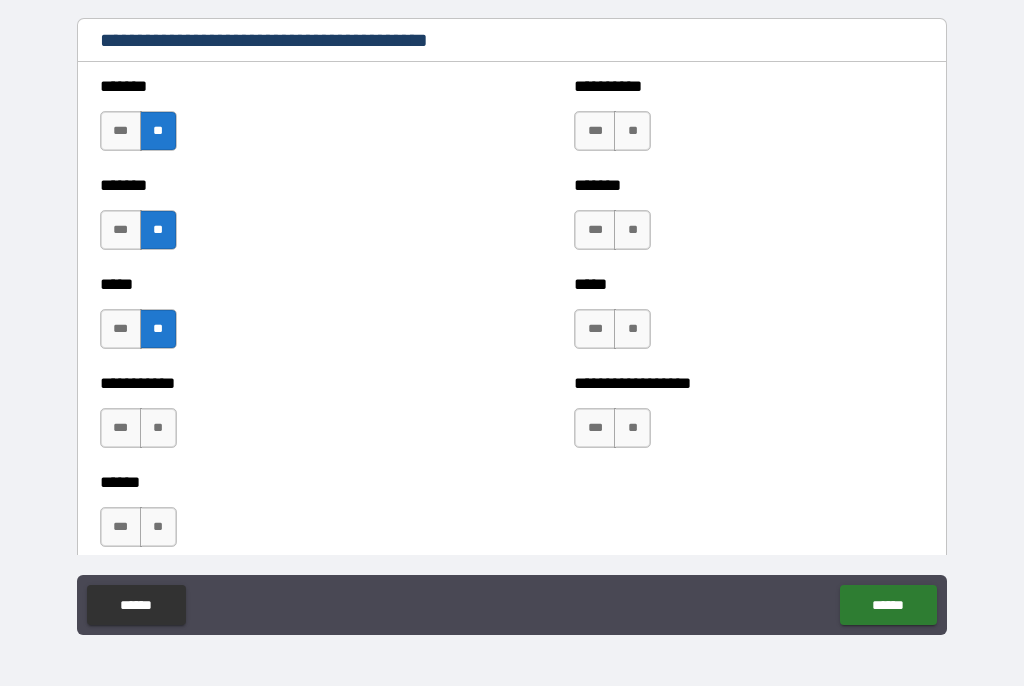 scroll, scrollTop: 1817, scrollLeft: 0, axis: vertical 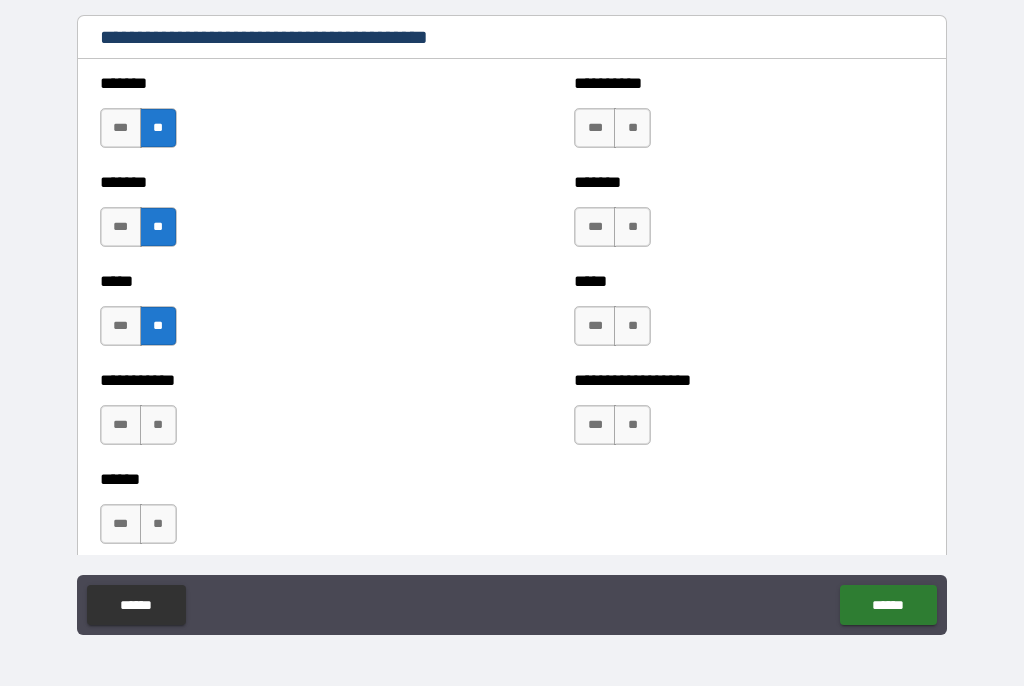 click on "**" at bounding box center (158, 426) 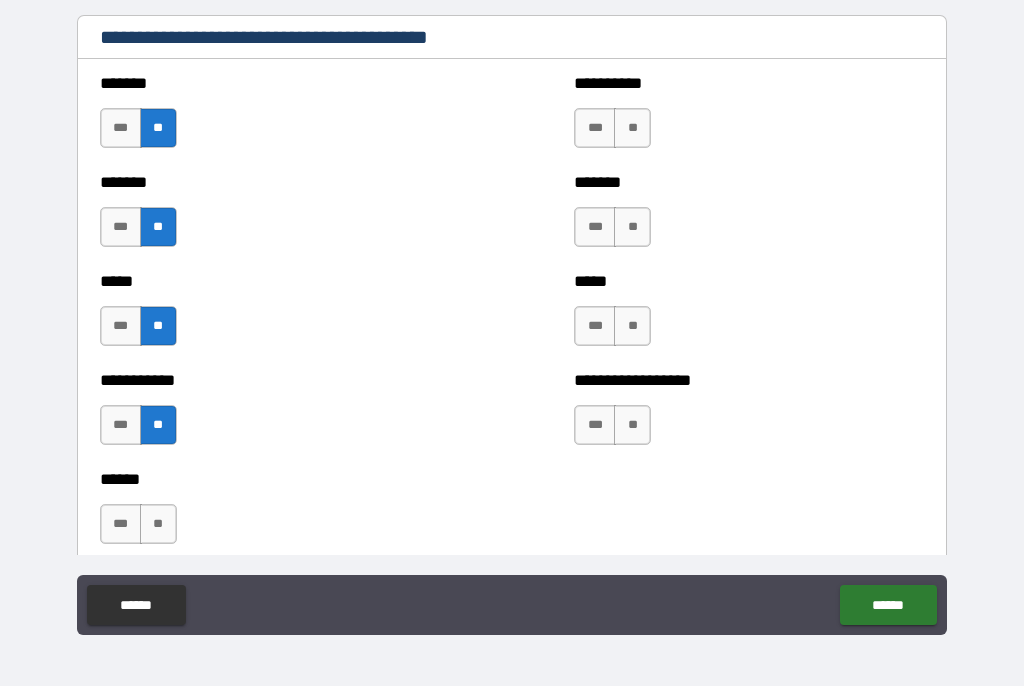 click on "**" at bounding box center [158, 525] 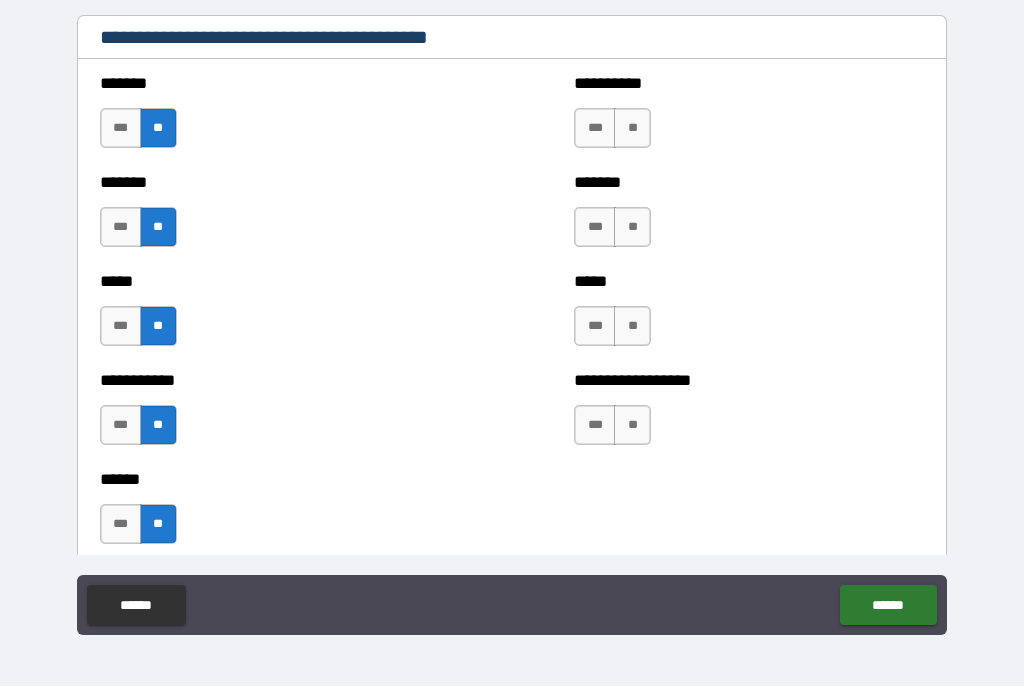 click on "**" at bounding box center (632, 129) 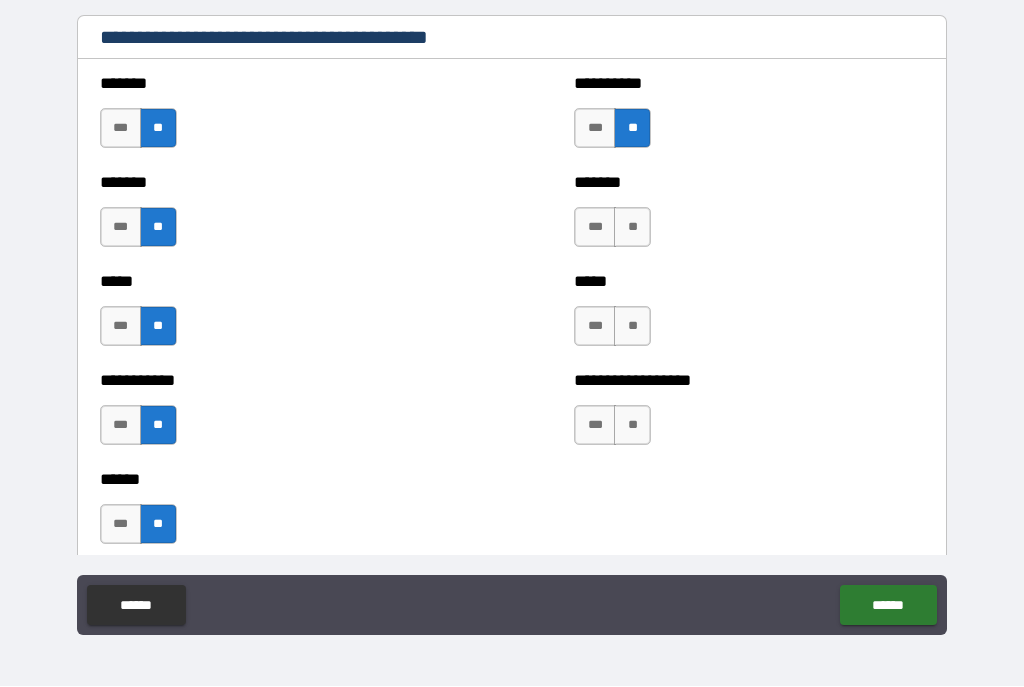 click on "**" at bounding box center (632, 228) 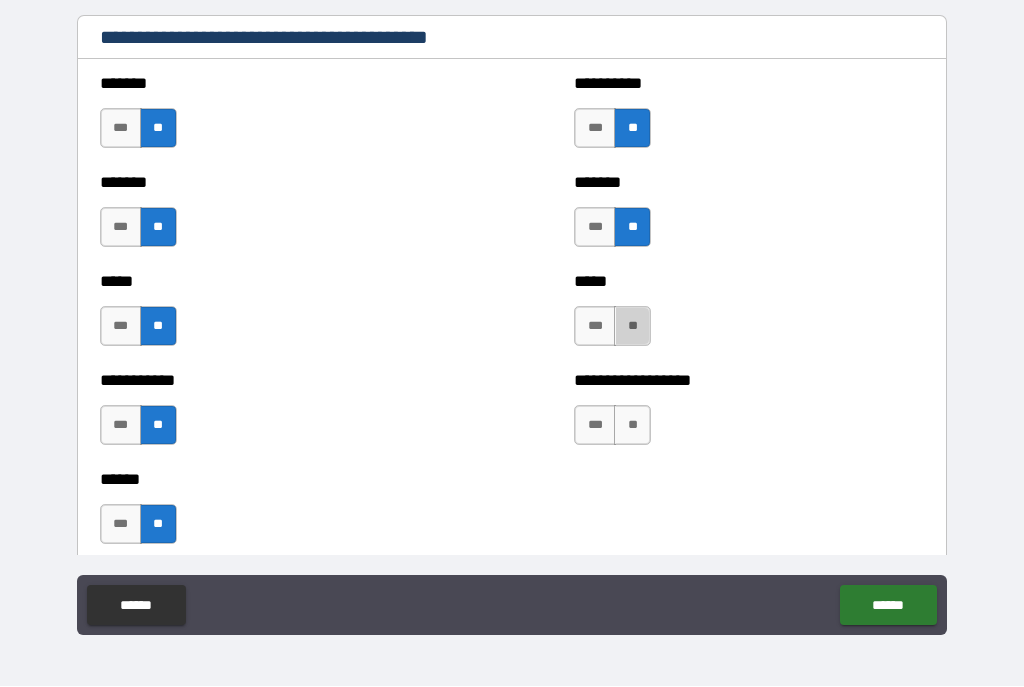 click on "**" at bounding box center (632, 327) 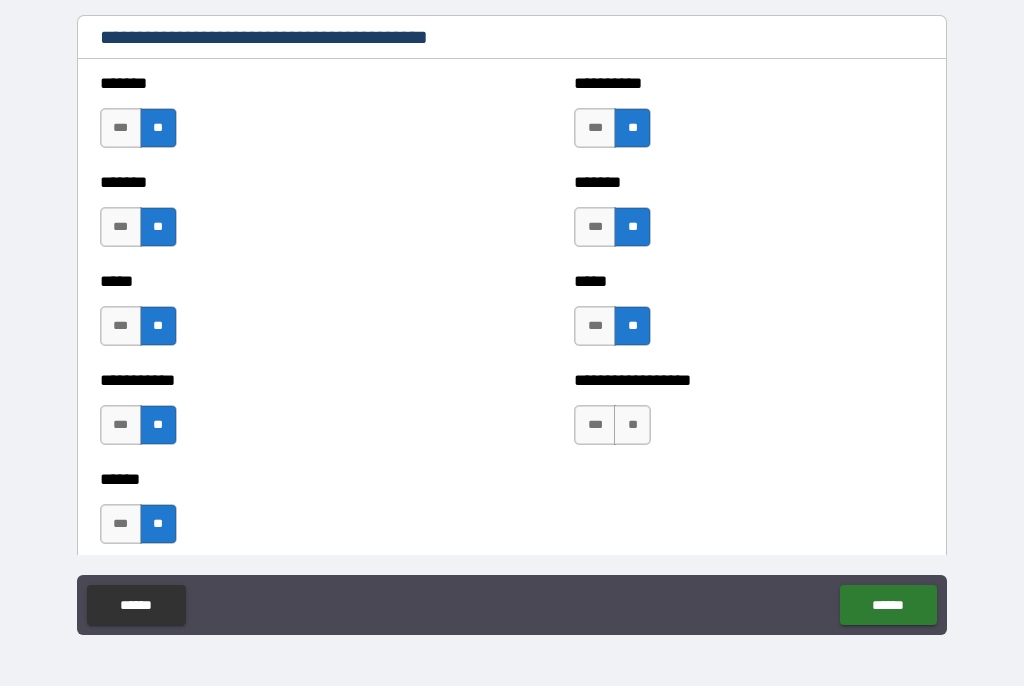 click on "**********" at bounding box center [749, 416] 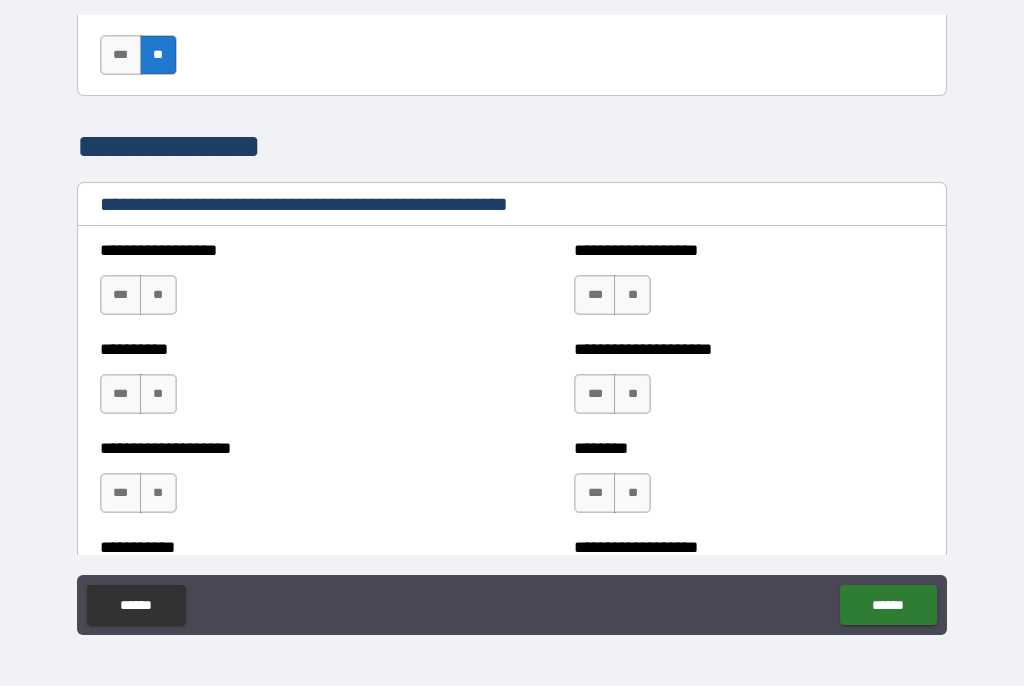 scroll, scrollTop: 2291, scrollLeft: 0, axis: vertical 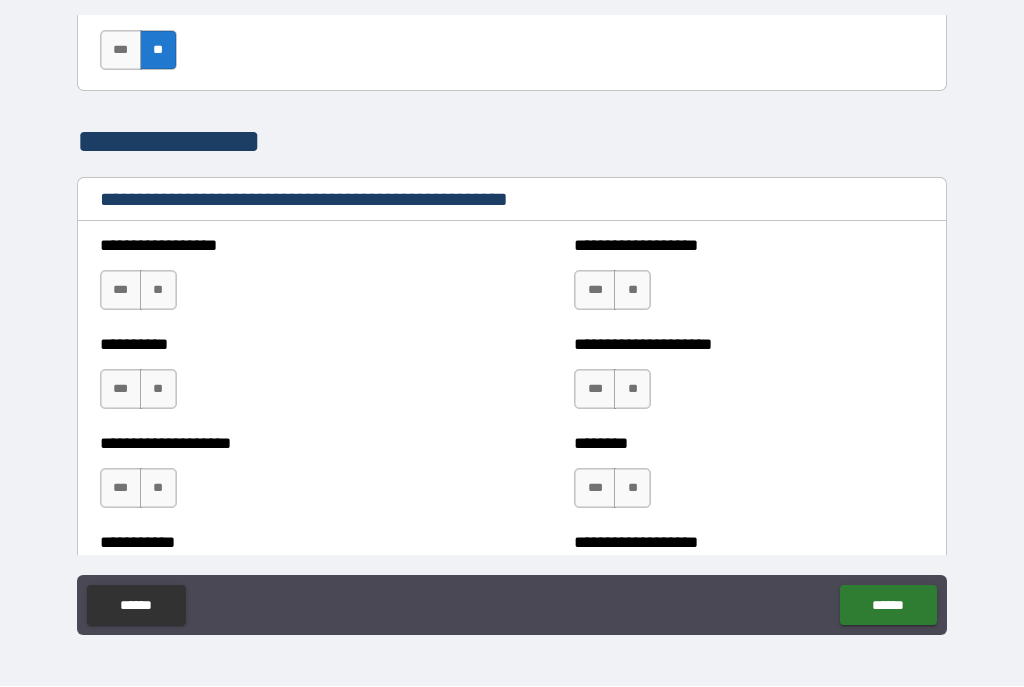 click on "**" at bounding box center (158, 390) 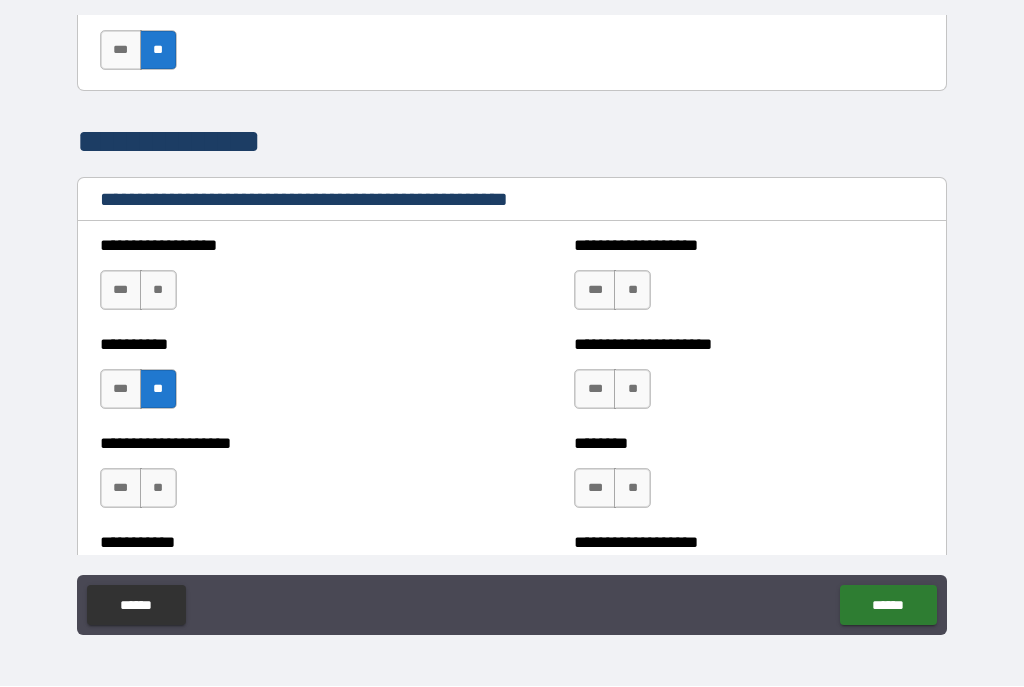 click on "**" at bounding box center (158, 291) 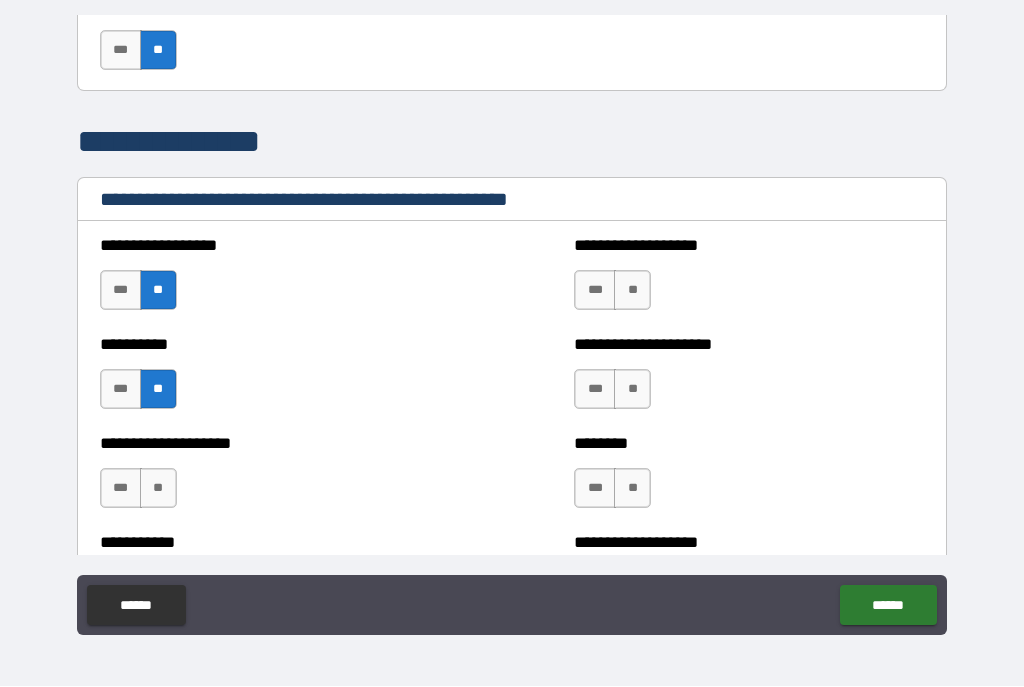 click on "**" at bounding box center [158, 489] 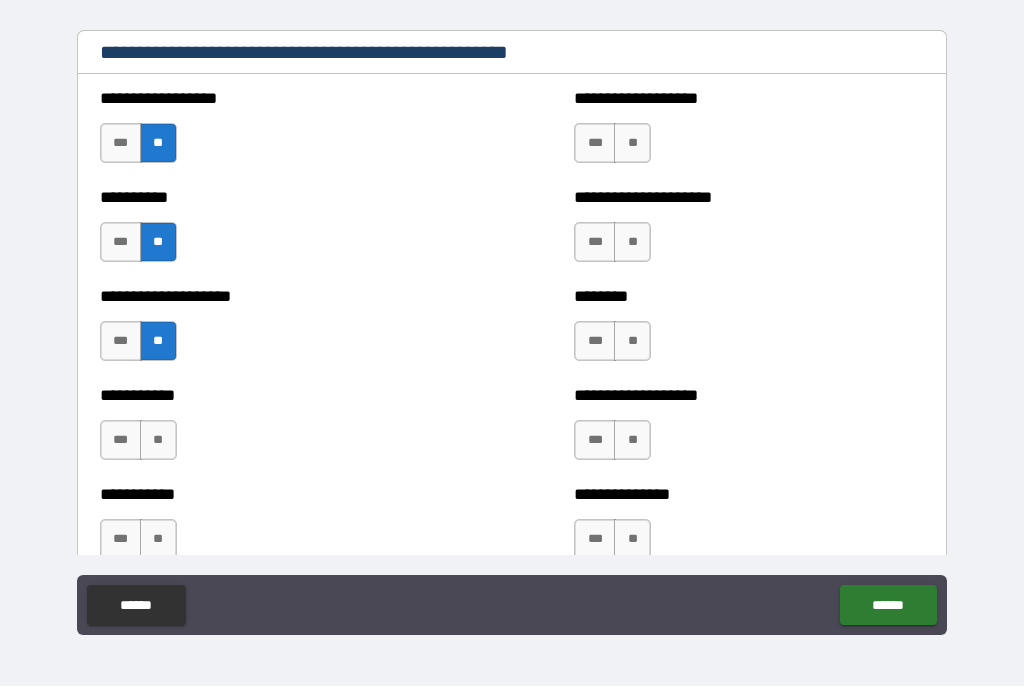 scroll, scrollTop: 2438, scrollLeft: 0, axis: vertical 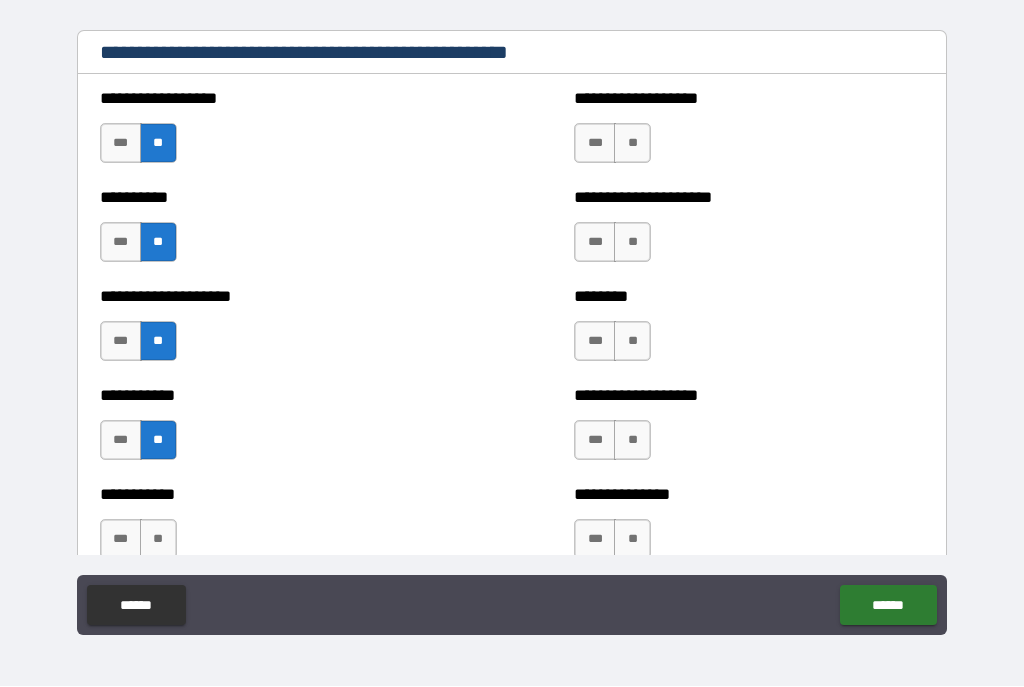 click on "**" at bounding box center [158, 540] 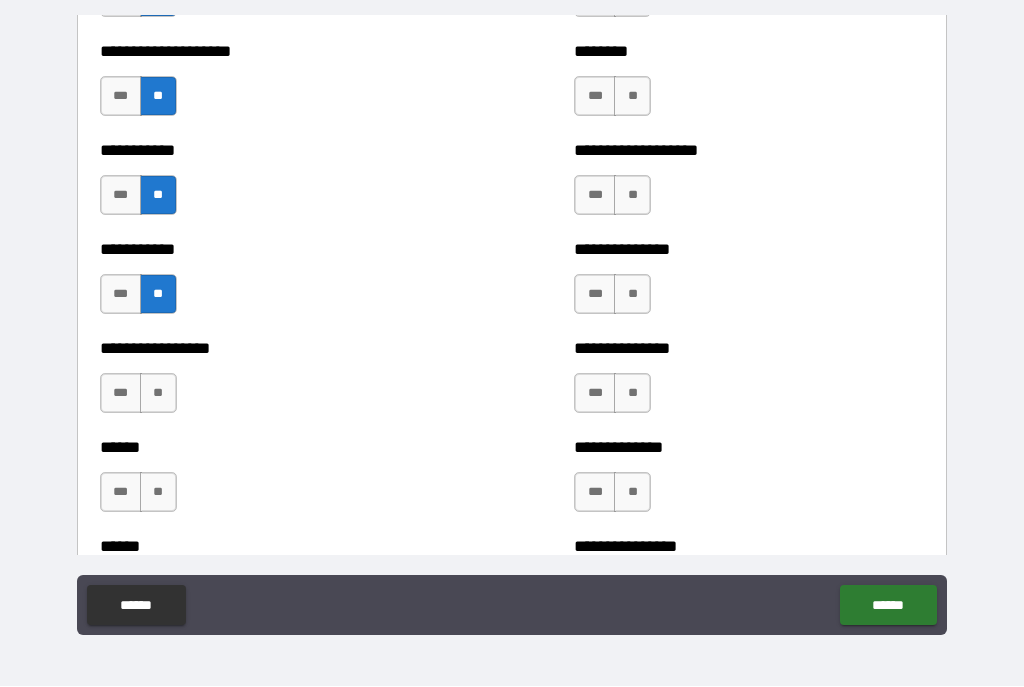 scroll, scrollTop: 2696, scrollLeft: 0, axis: vertical 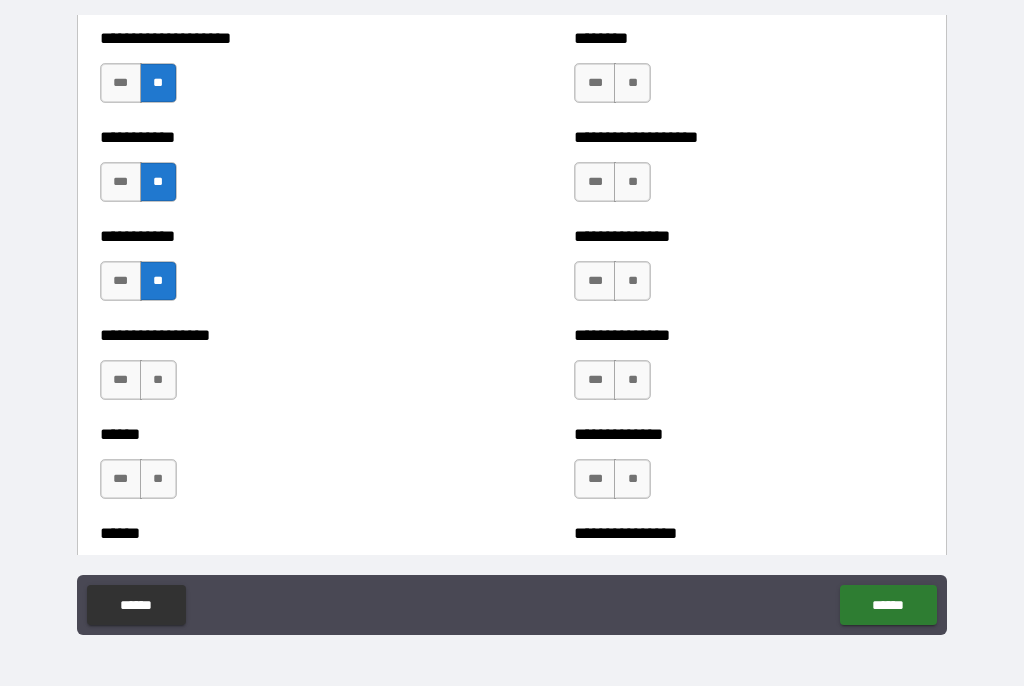 click on "**" at bounding box center (158, 381) 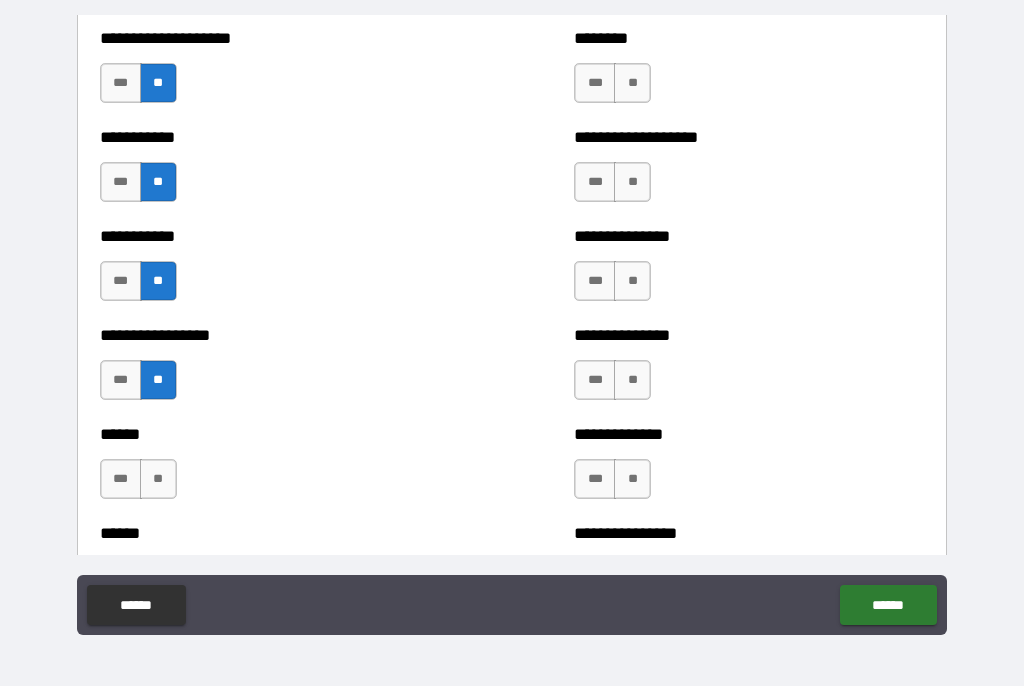 click on "**" at bounding box center (158, 480) 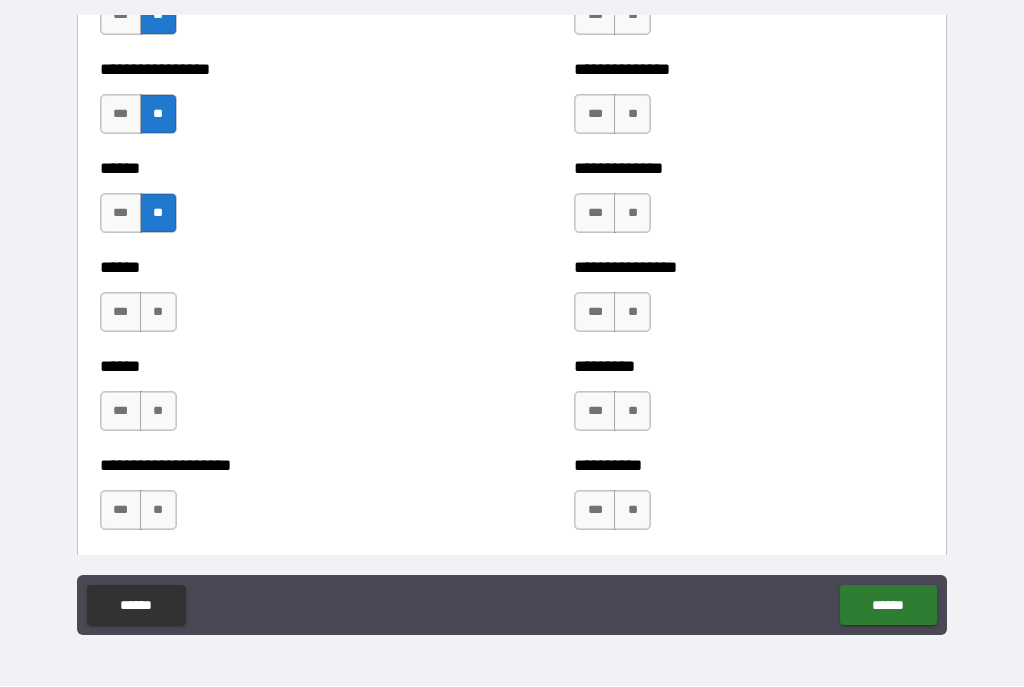 scroll, scrollTop: 2966, scrollLeft: 0, axis: vertical 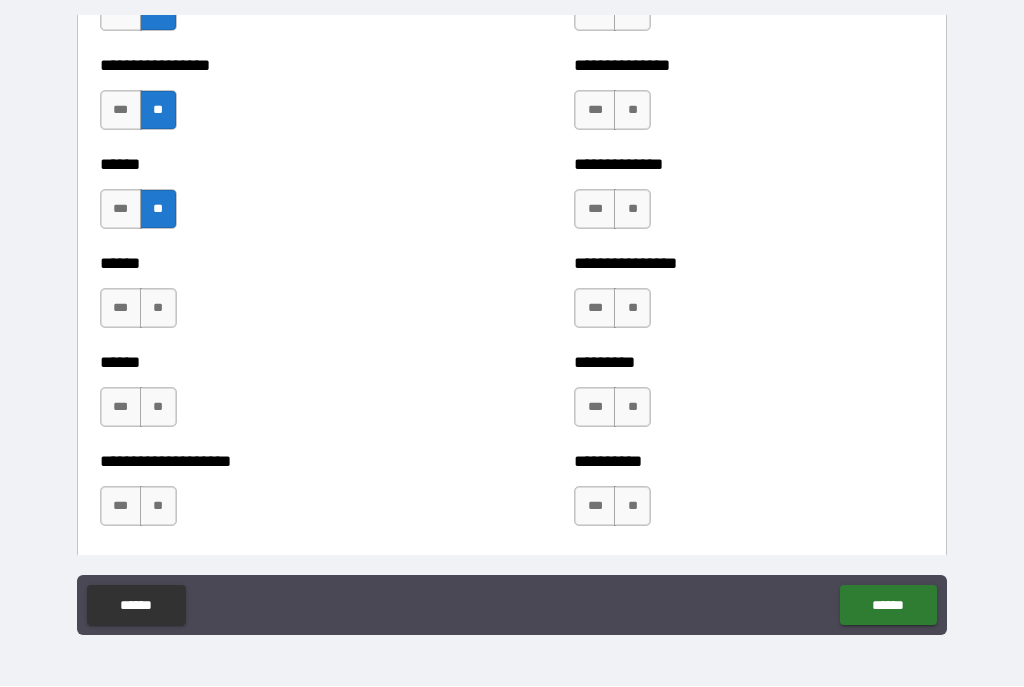 click on "**" at bounding box center (158, 309) 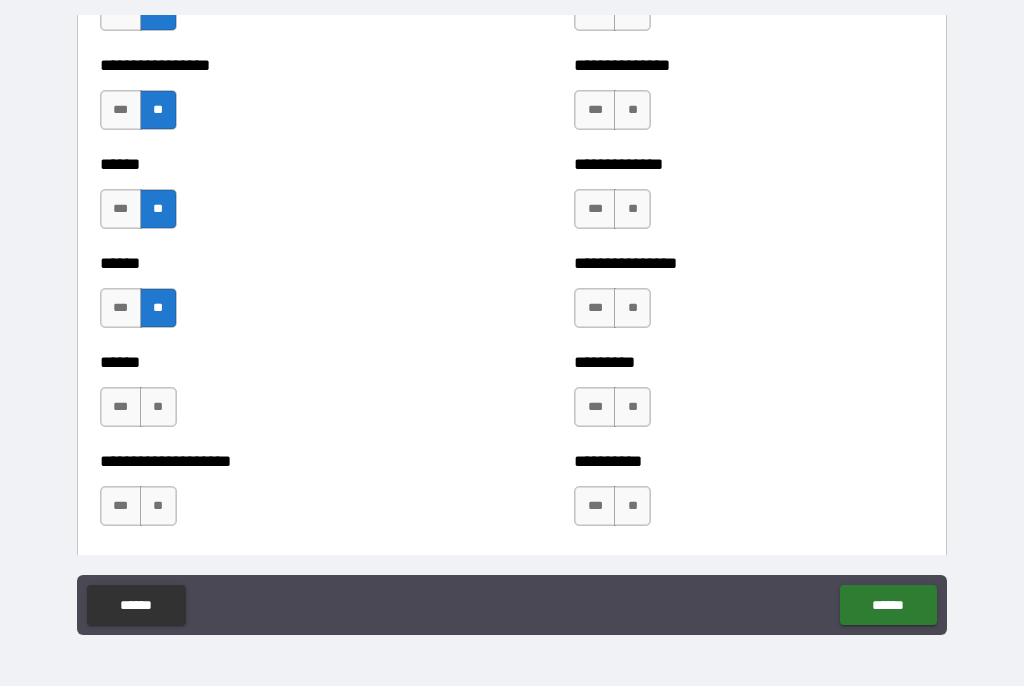 click on "**" at bounding box center (158, 408) 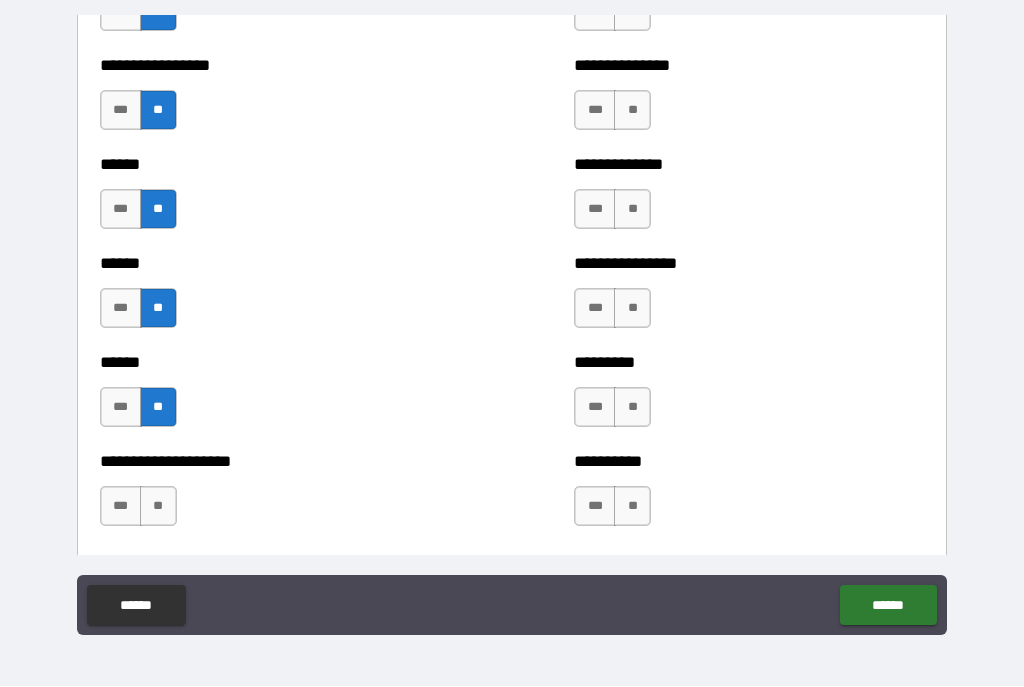 click on "**" at bounding box center [158, 507] 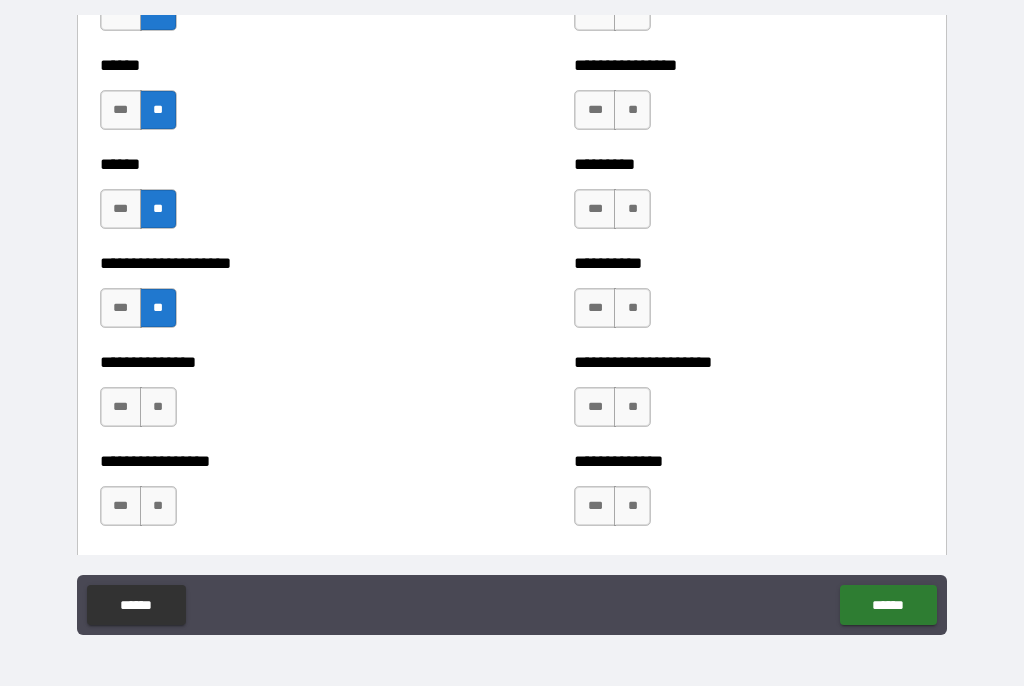 scroll, scrollTop: 3177, scrollLeft: 0, axis: vertical 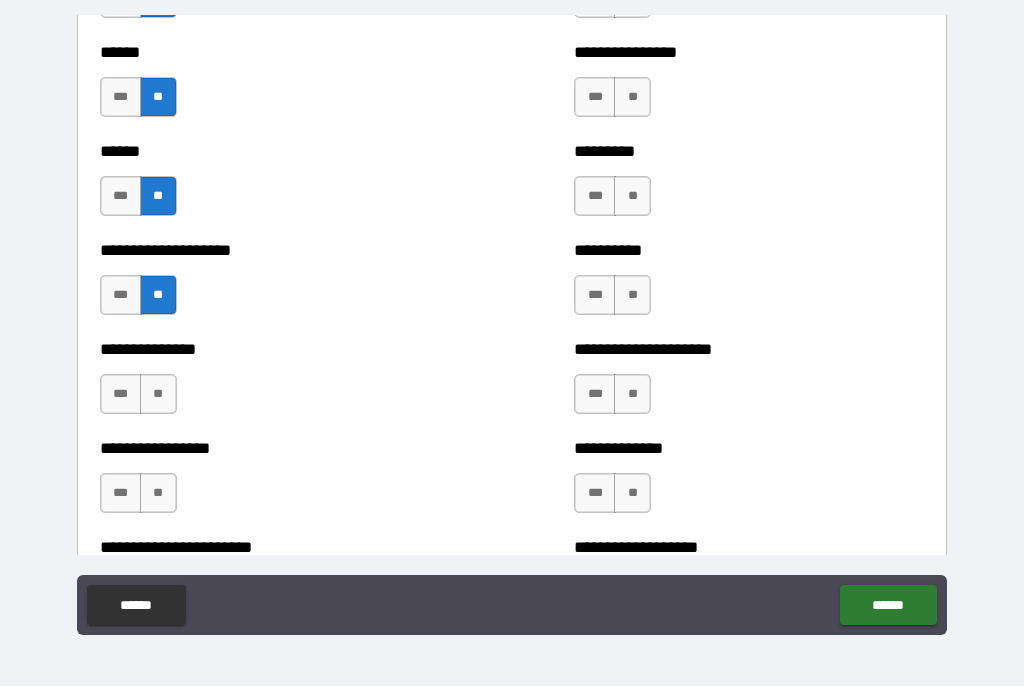 click on "**" at bounding box center (158, 395) 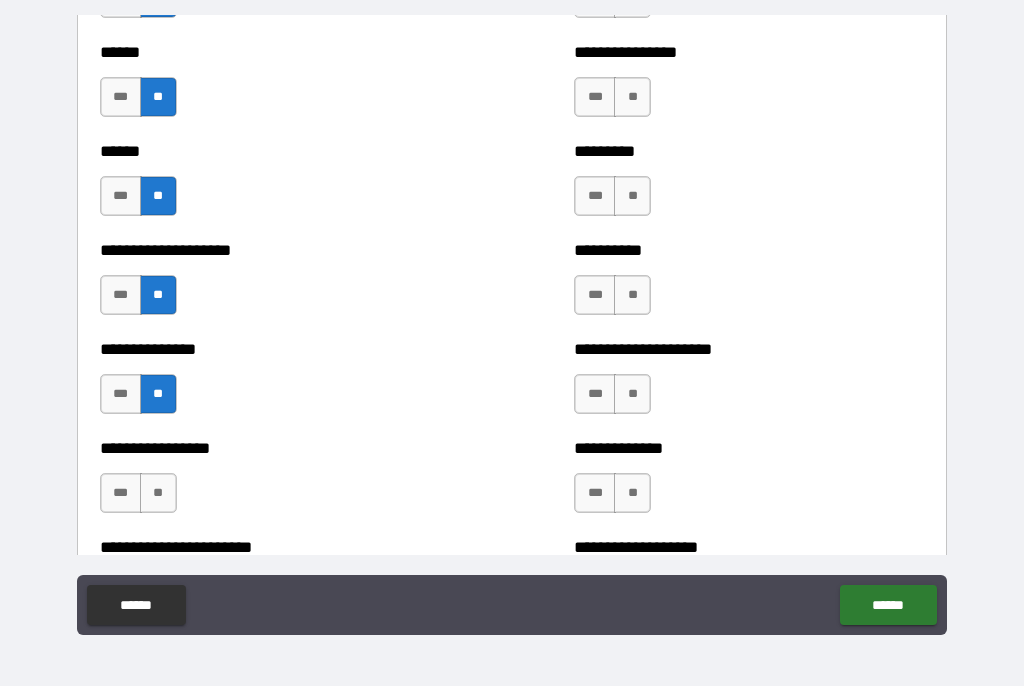 click on "**" at bounding box center [158, 494] 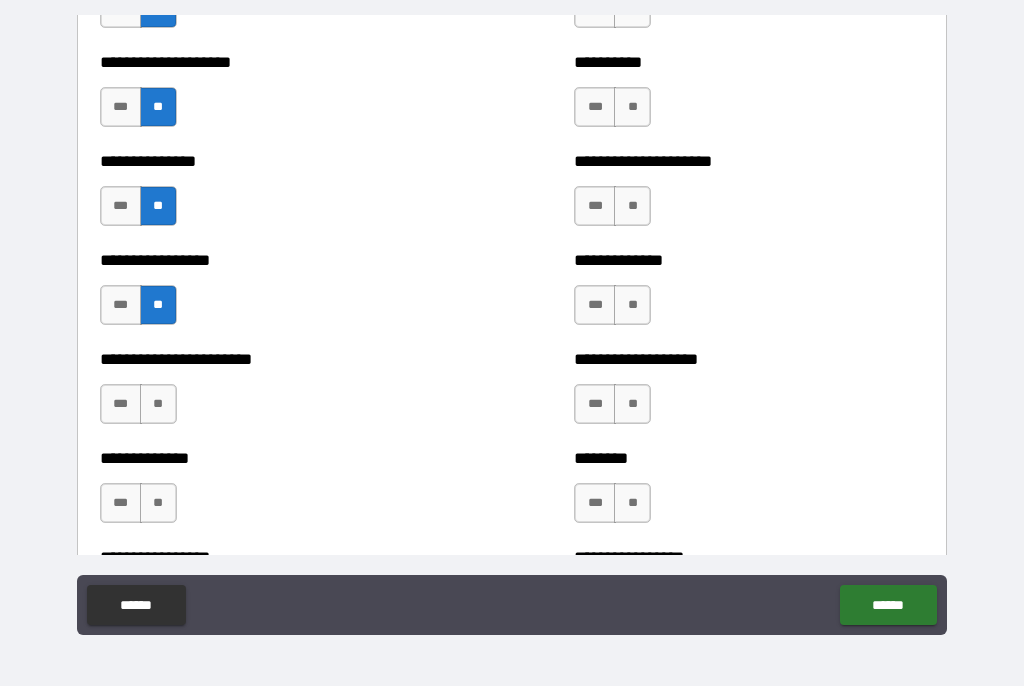 scroll, scrollTop: 3375, scrollLeft: 0, axis: vertical 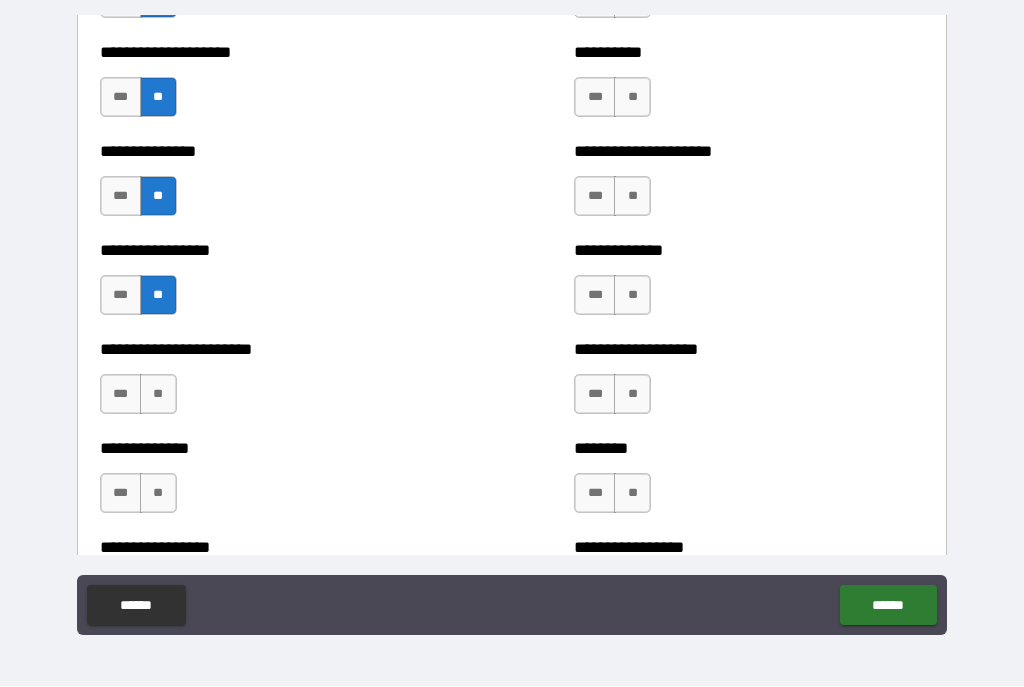 click on "**" at bounding box center [158, 395] 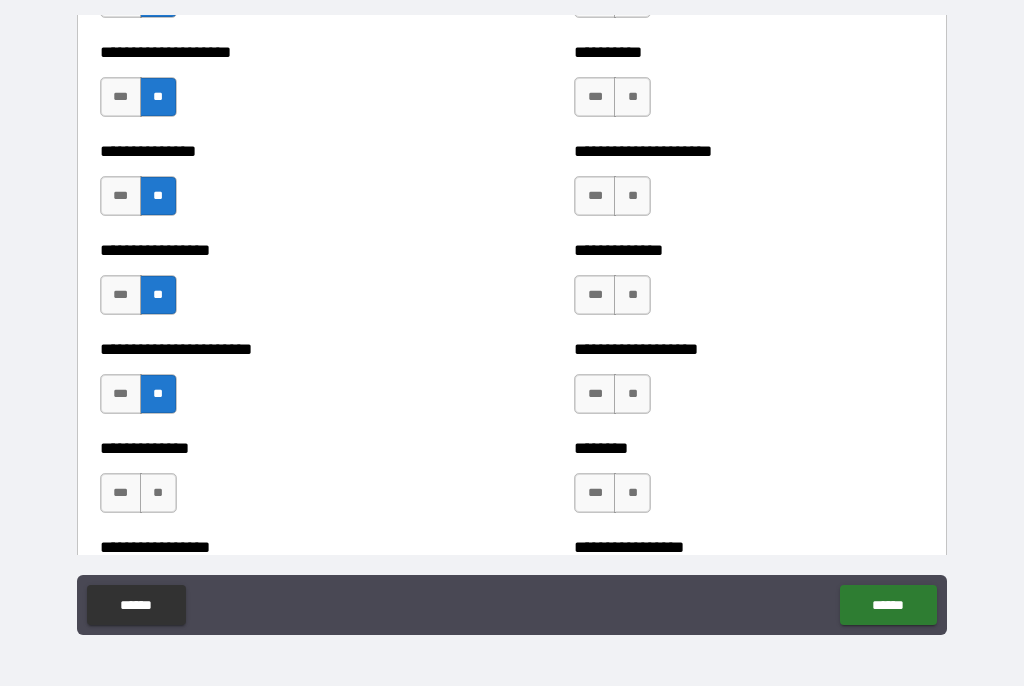 click on "**" at bounding box center [158, 494] 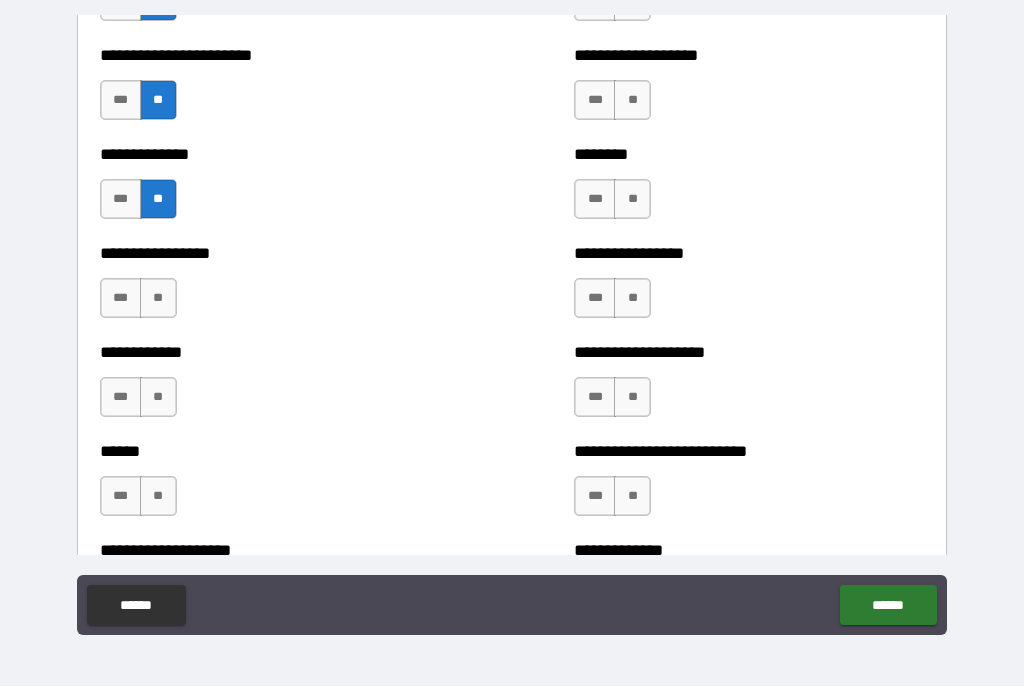 scroll, scrollTop: 3671, scrollLeft: 0, axis: vertical 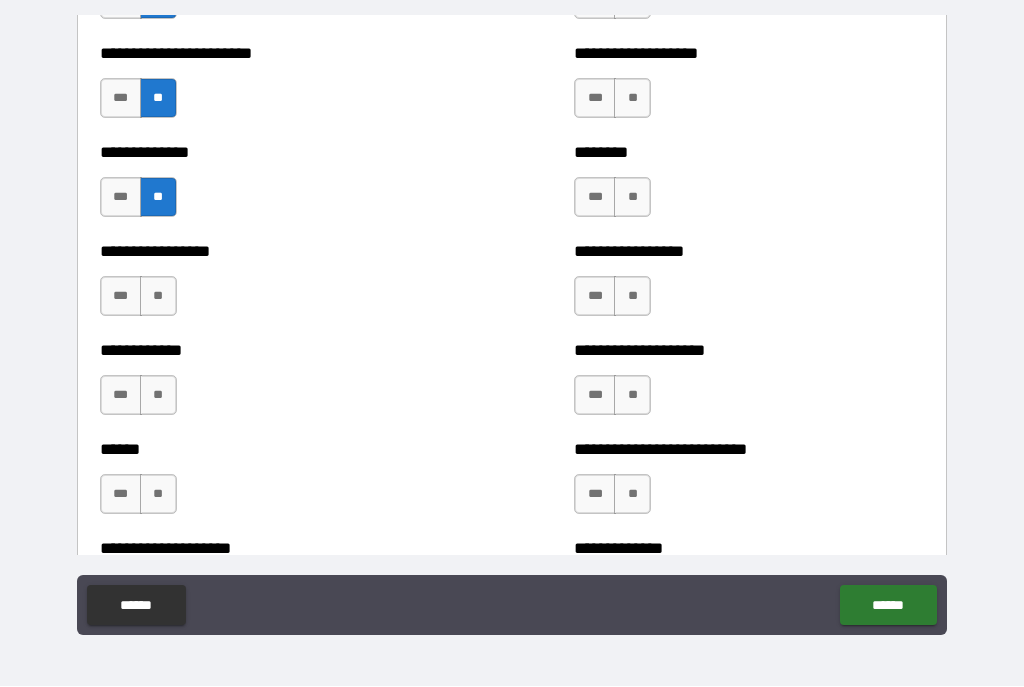 click on "**" at bounding box center (158, 297) 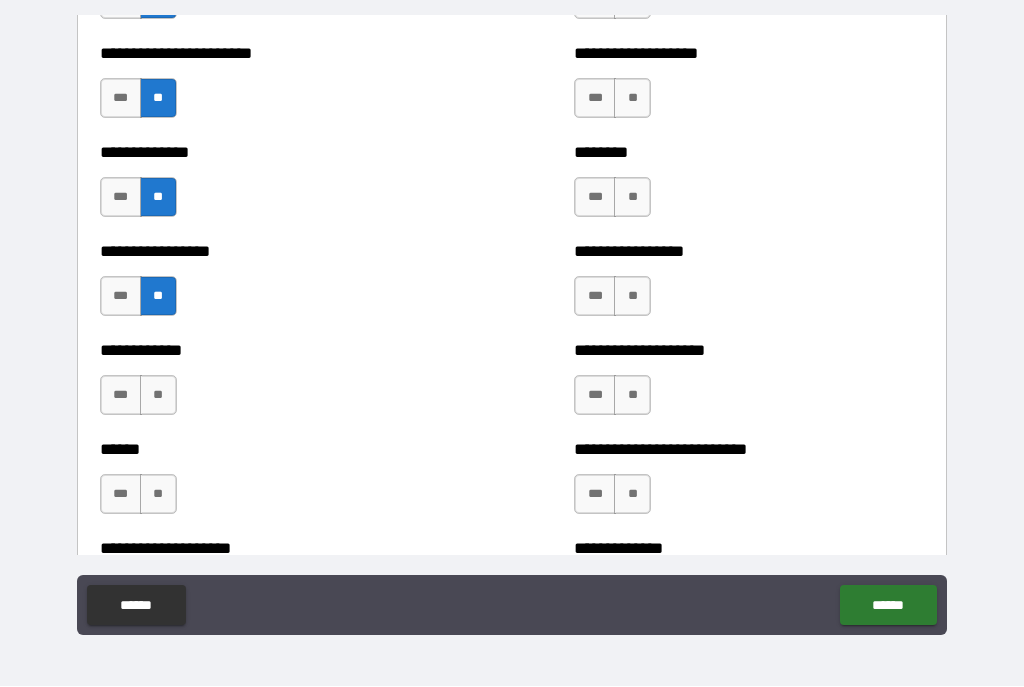 click on "**" at bounding box center (158, 396) 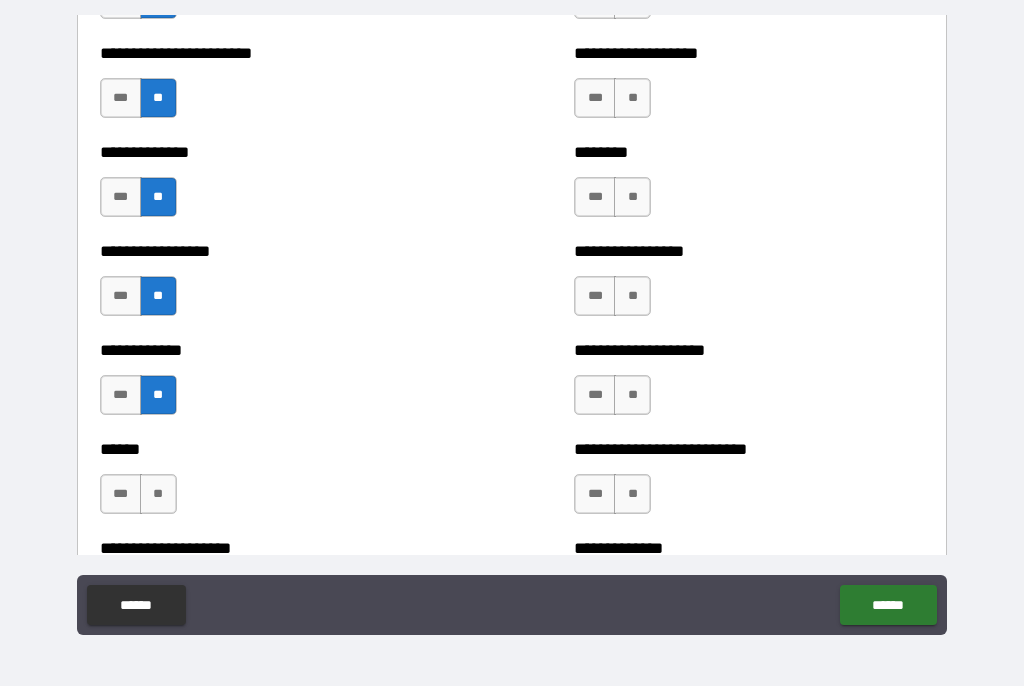 click on "**" at bounding box center (158, 495) 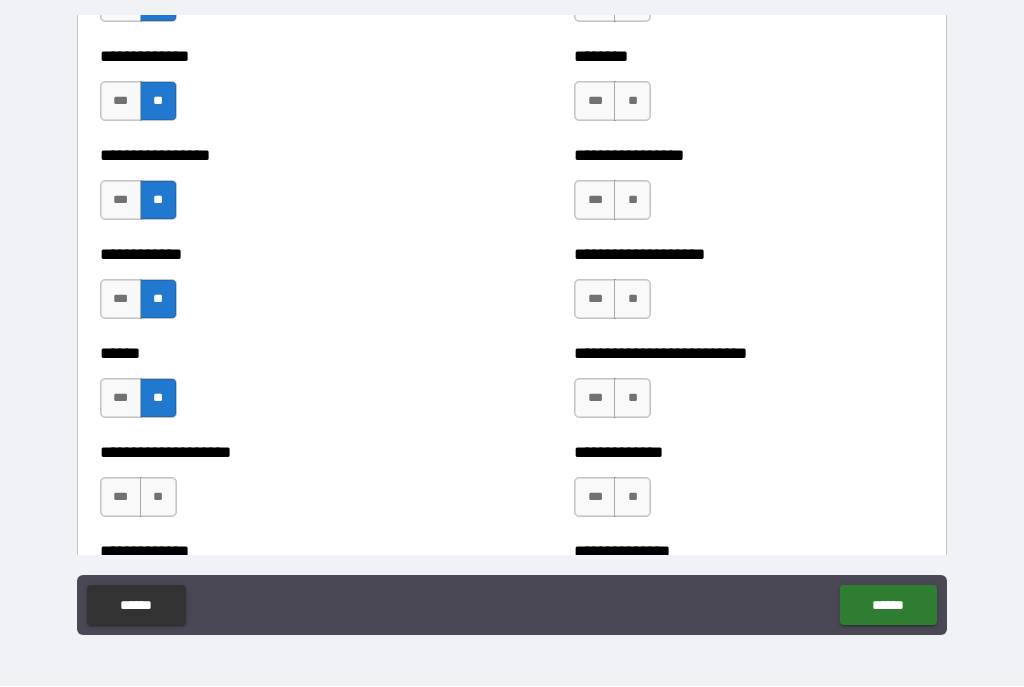 scroll, scrollTop: 3932, scrollLeft: 0, axis: vertical 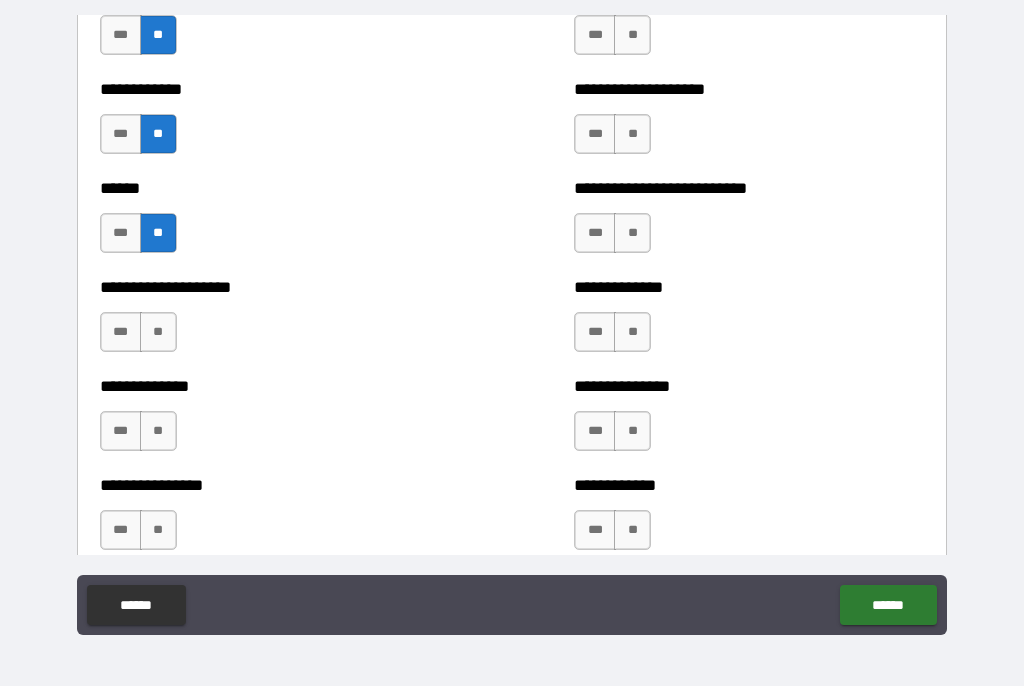 click on "**" at bounding box center [158, 333] 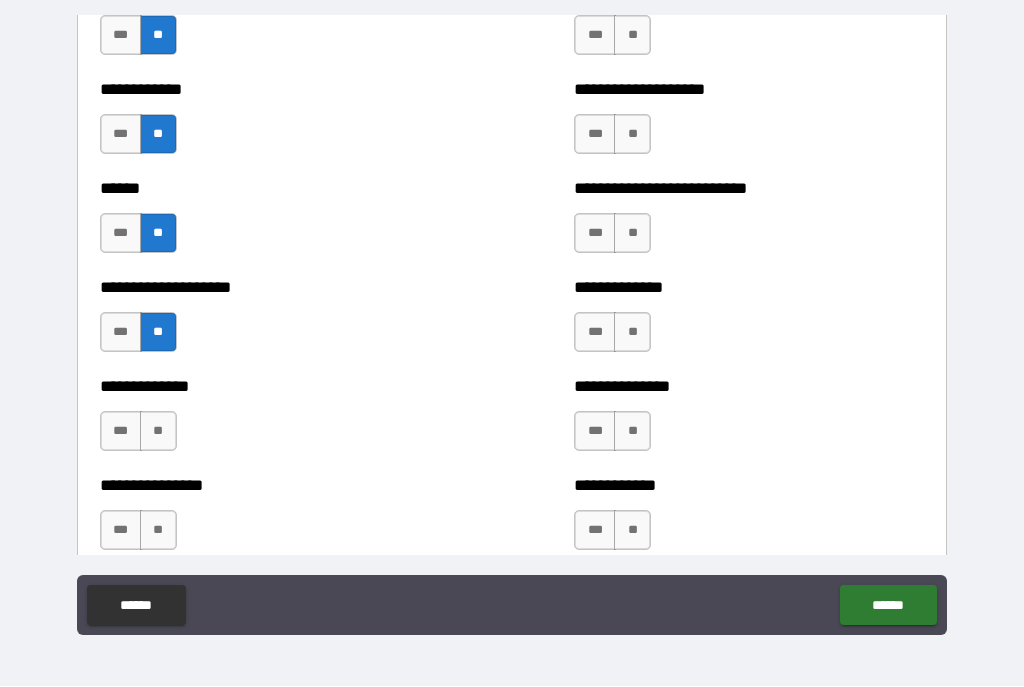 click on "**" at bounding box center [158, 432] 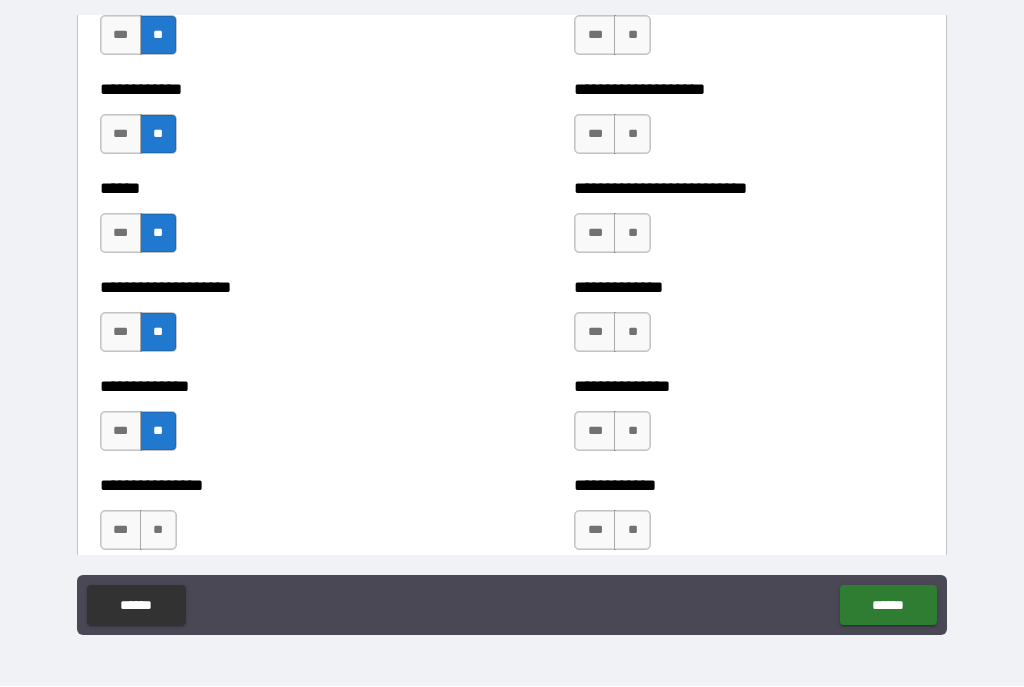 click on "**" at bounding box center [158, 531] 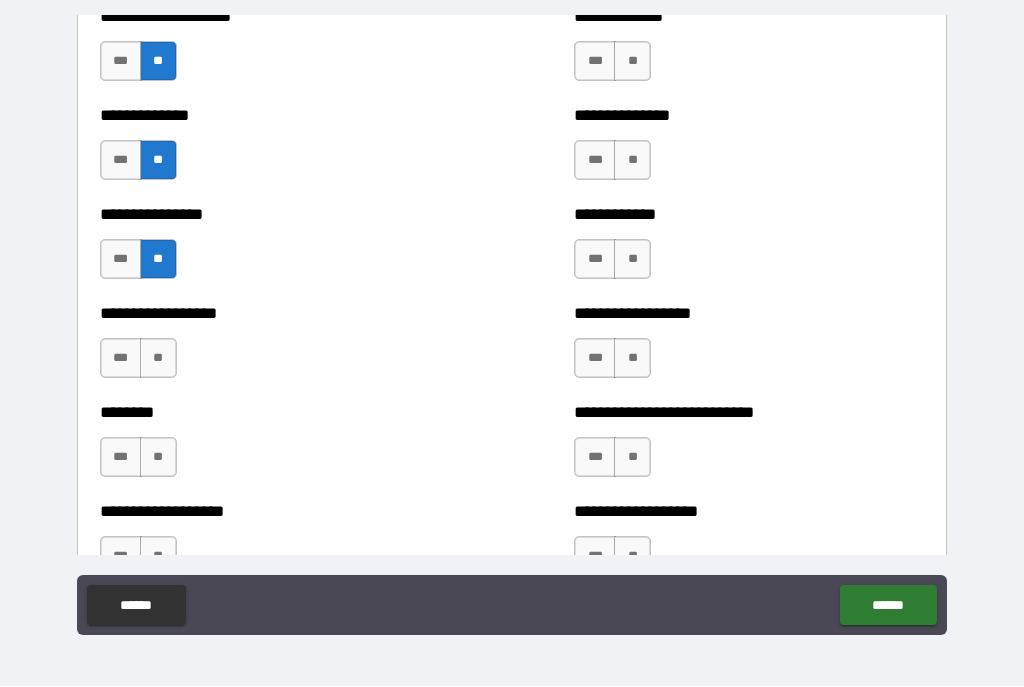scroll, scrollTop: 4205, scrollLeft: 0, axis: vertical 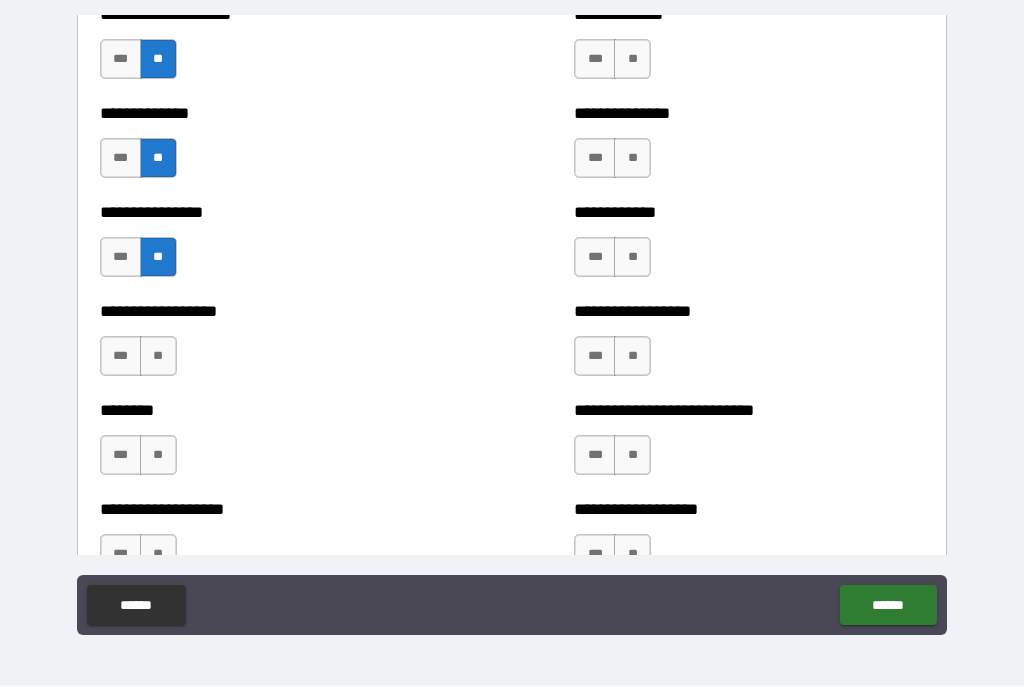 click on "**" at bounding box center (158, 357) 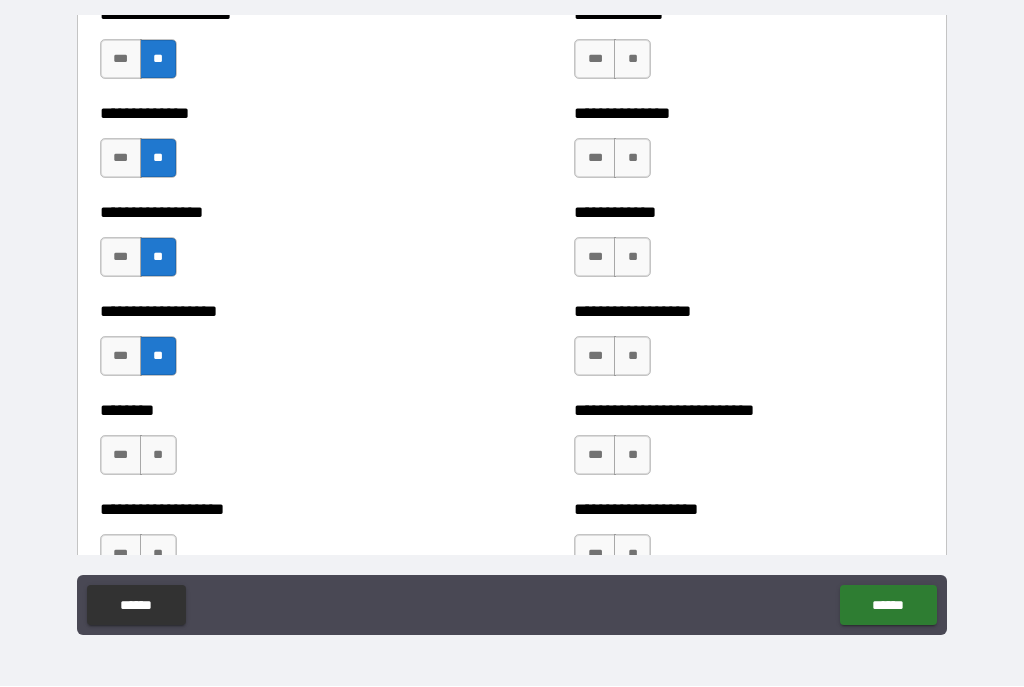 click on "**" at bounding box center [158, 456] 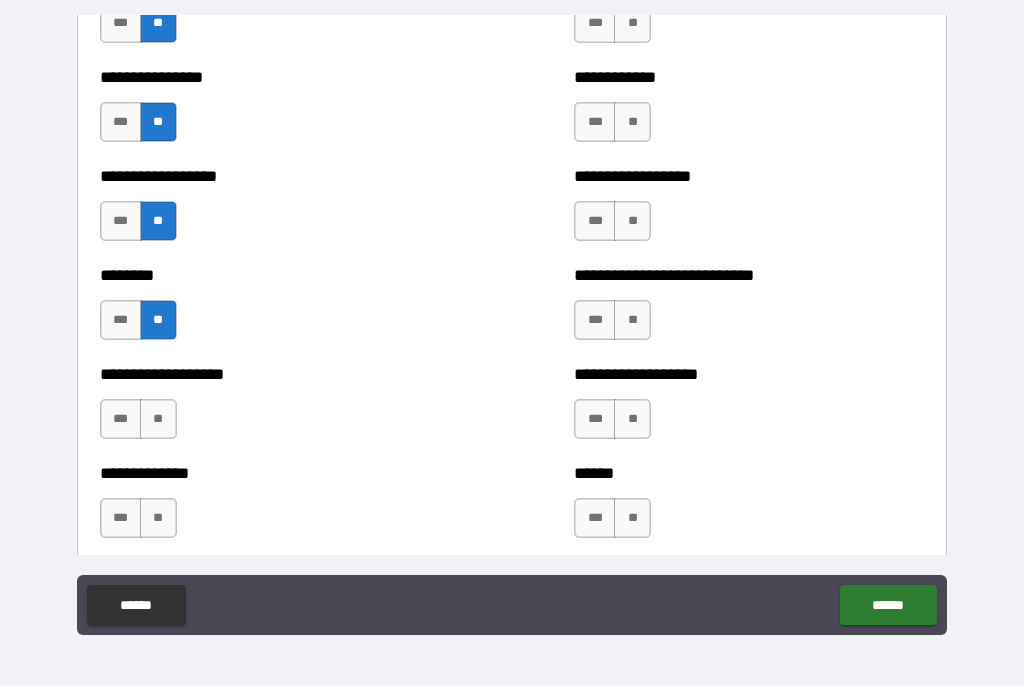 scroll, scrollTop: 4355, scrollLeft: 0, axis: vertical 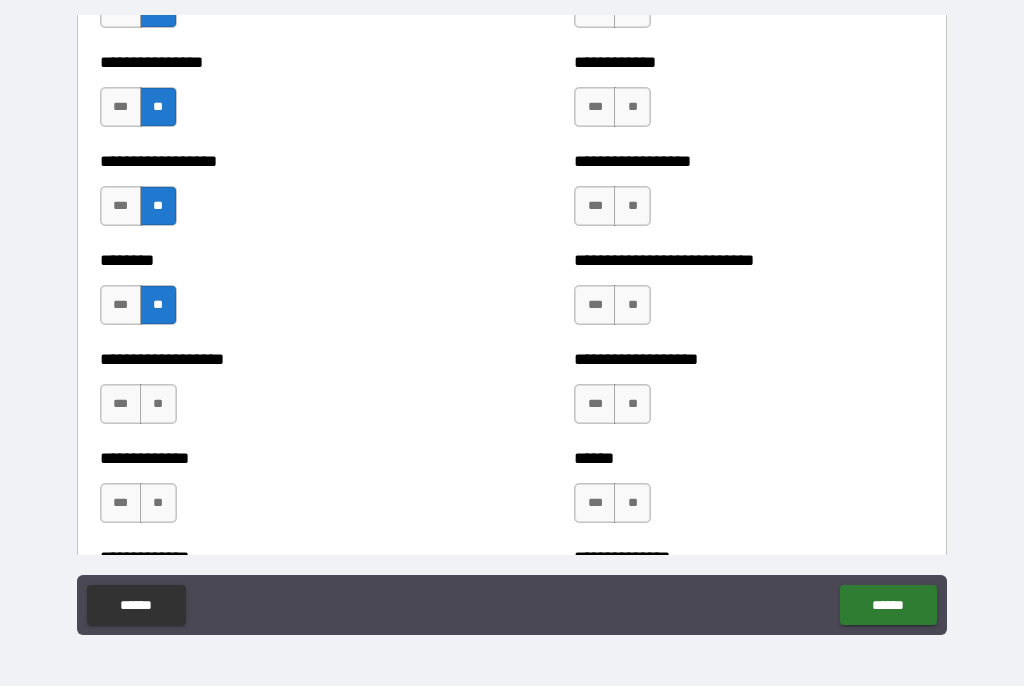 click on "**" at bounding box center [158, 405] 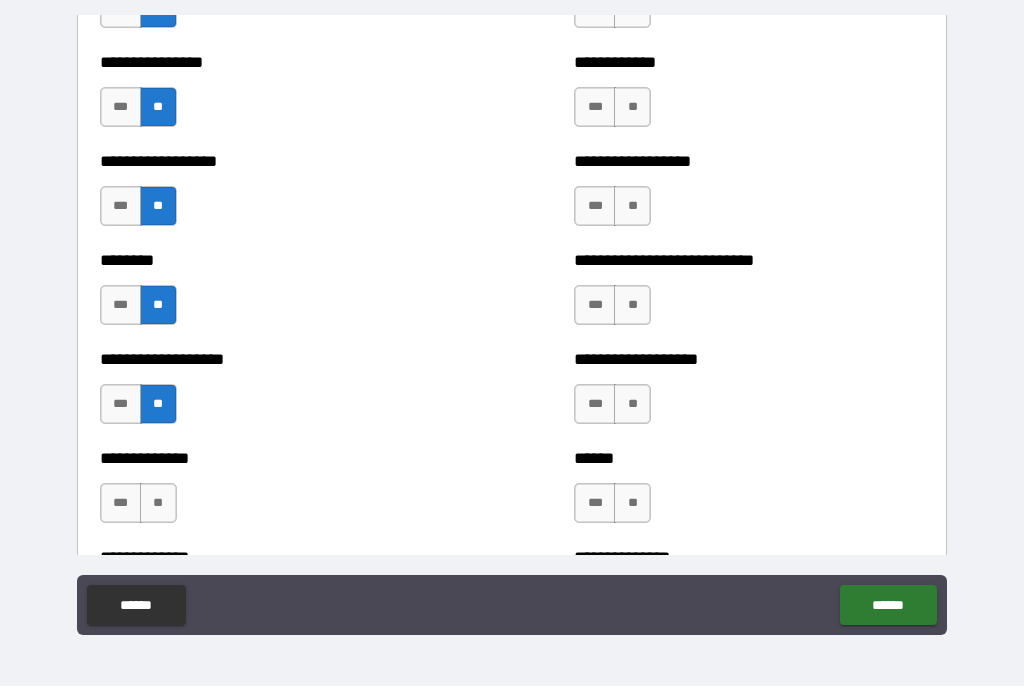 click on "**" at bounding box center [158, 504] 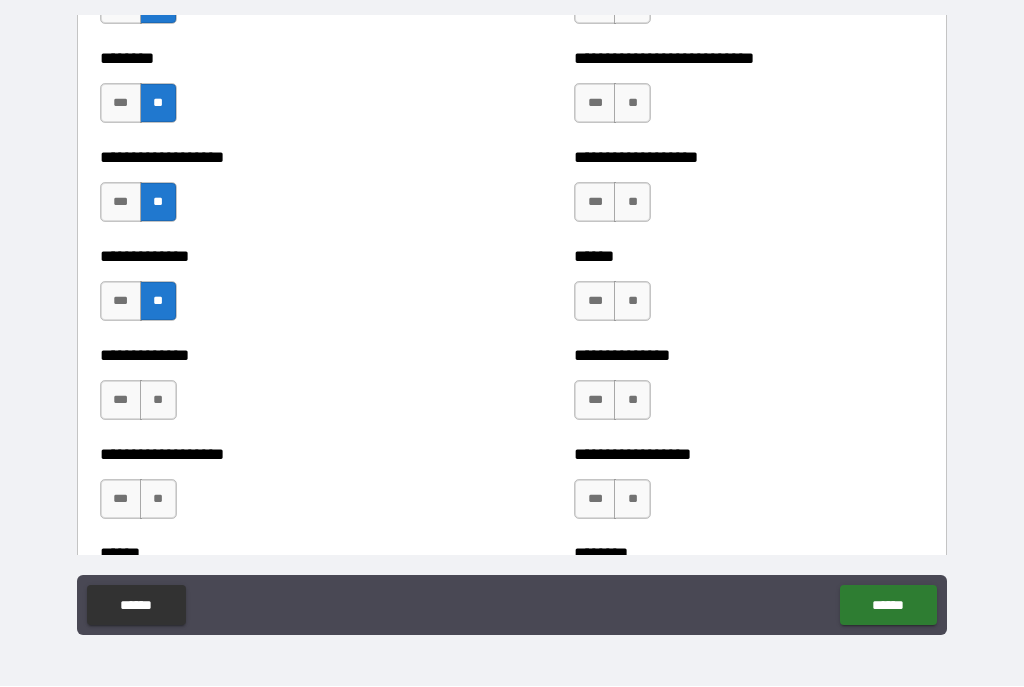 scroll, scrollTop: 4561, scrollLeft: 0, axis: vertical 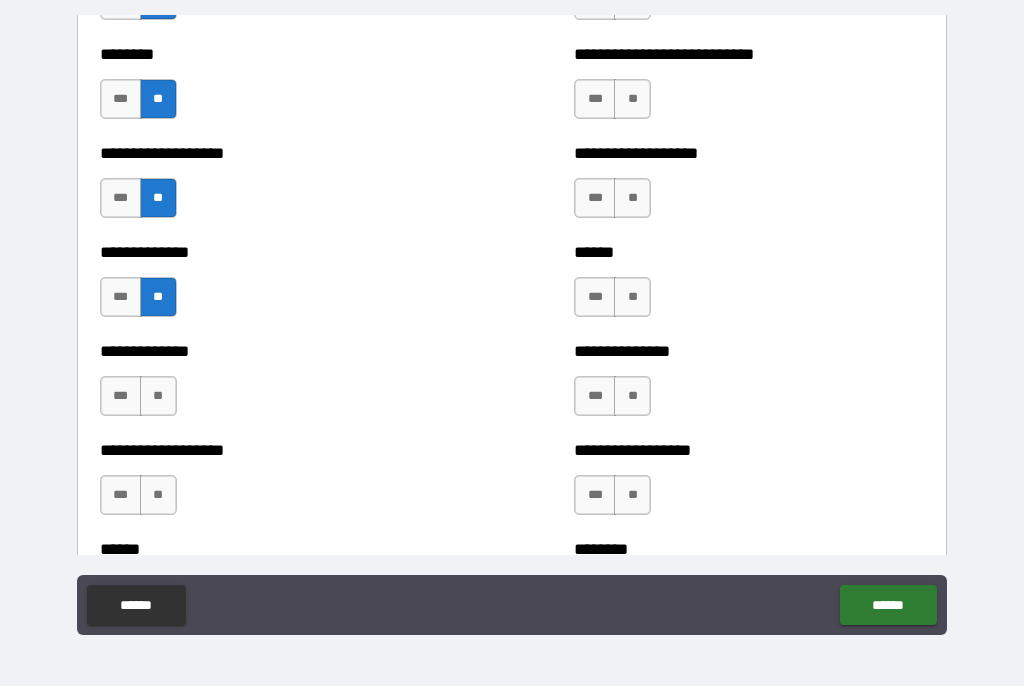 click on "**" at bounding box center (158, 397) 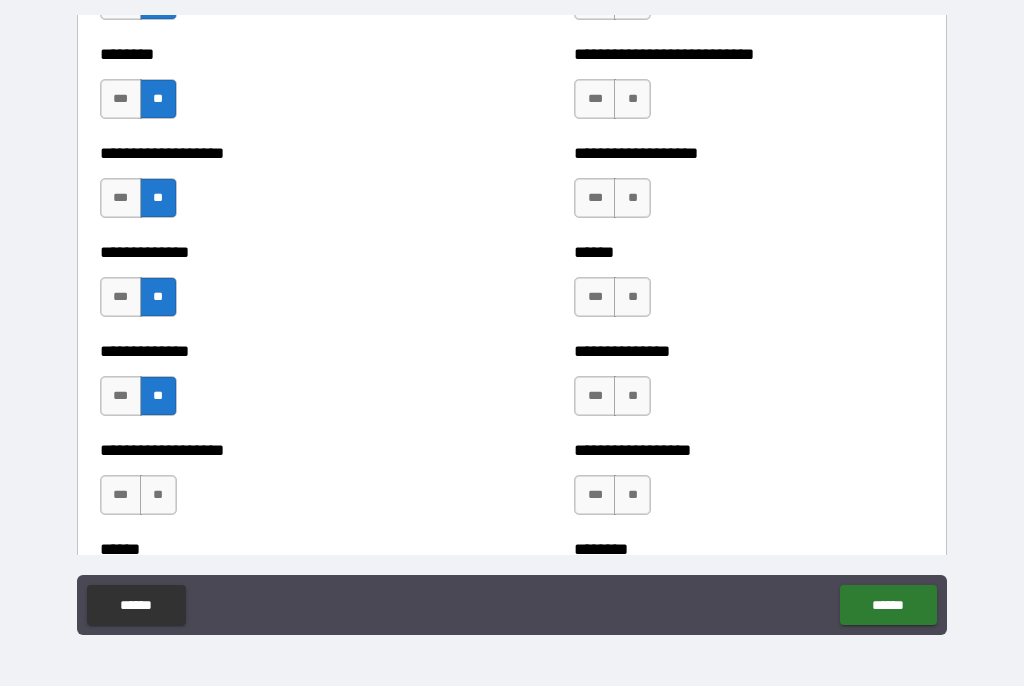 click on "**" at bounding box center [158, 496] 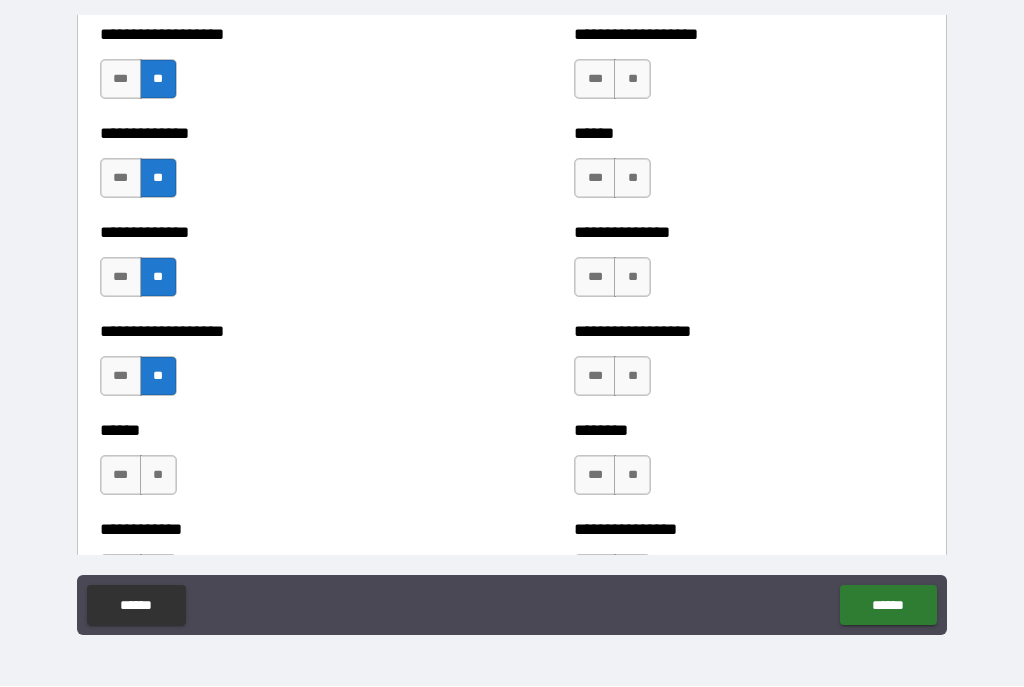 scroll, scrollTop: 4697, scrollLeft: 0, axis: vertical 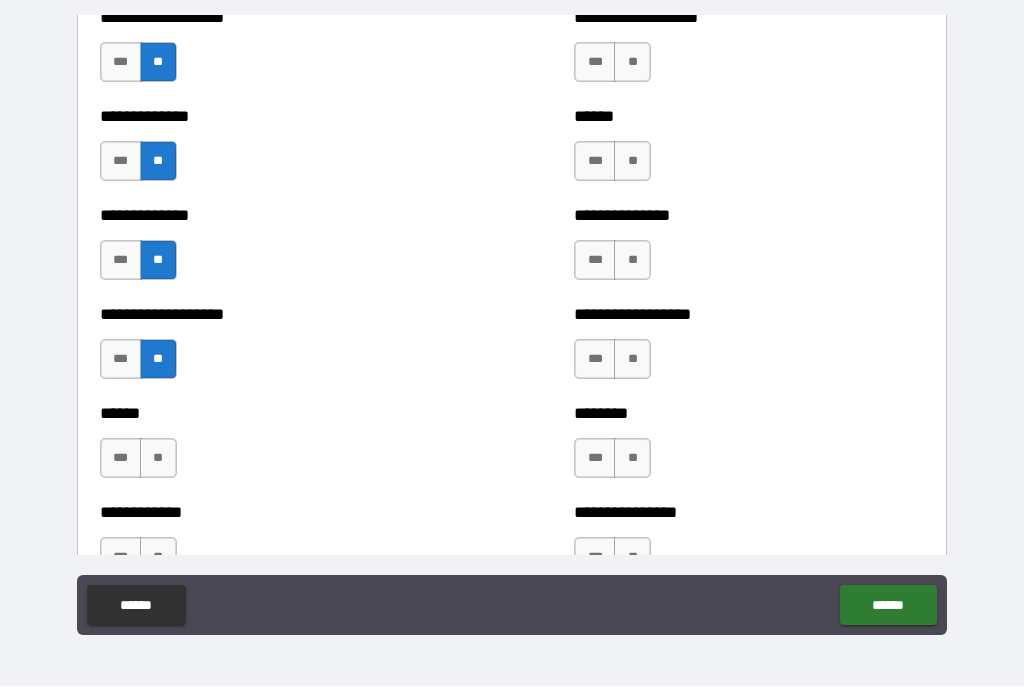 click on "**" at bounding box center [158, 459] 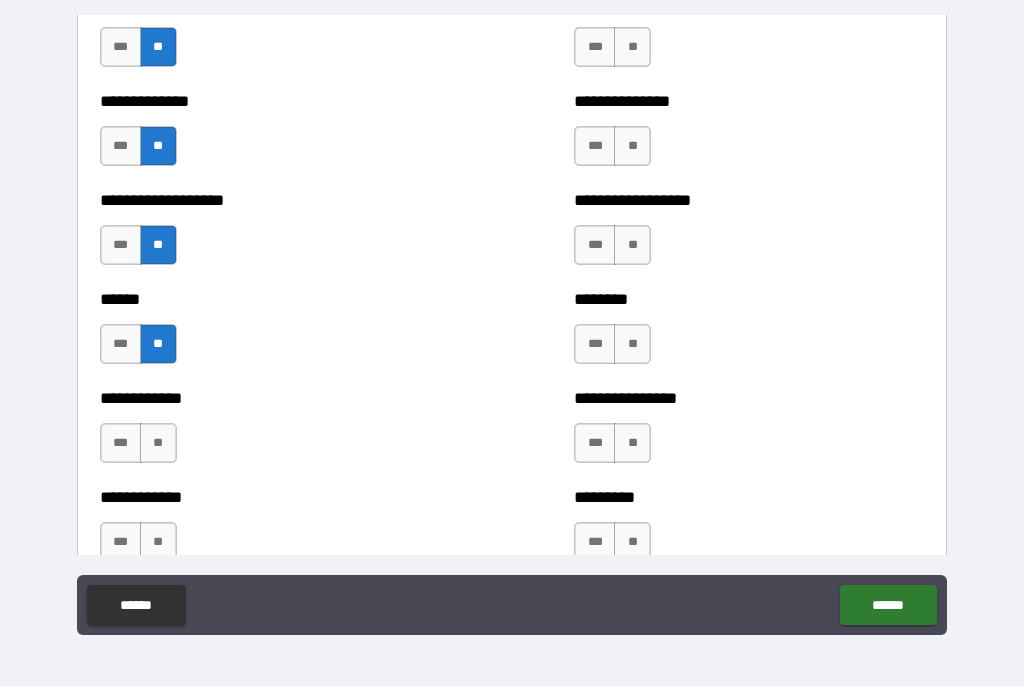 scroll, scrollTop: 4812, scrollLeft: 0, axis: vertical 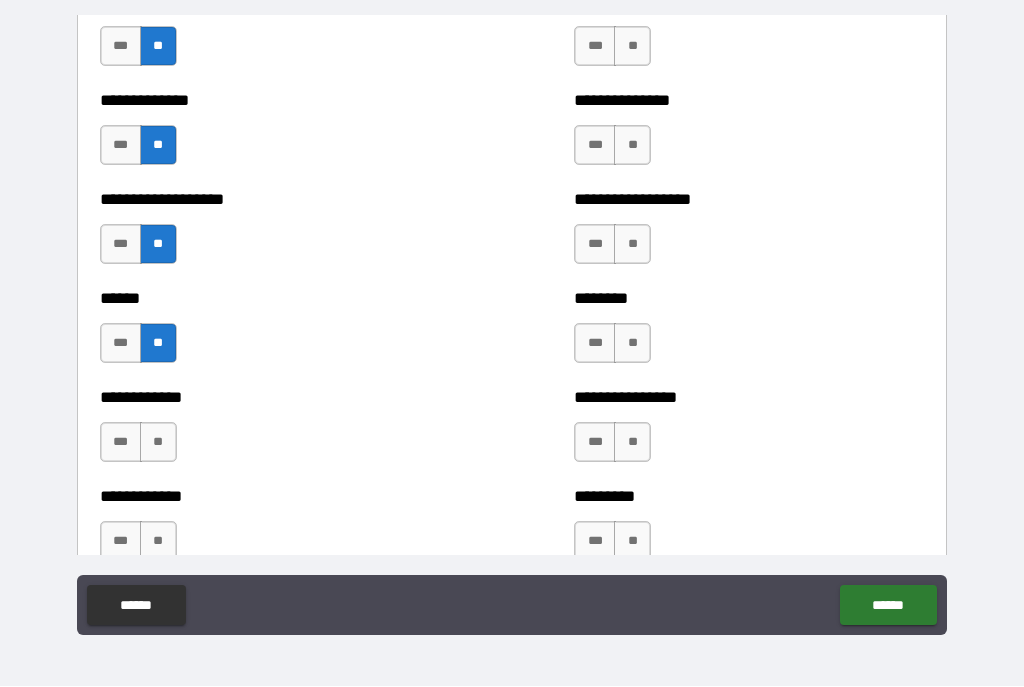click on "**" at bounding box center [158, 443] 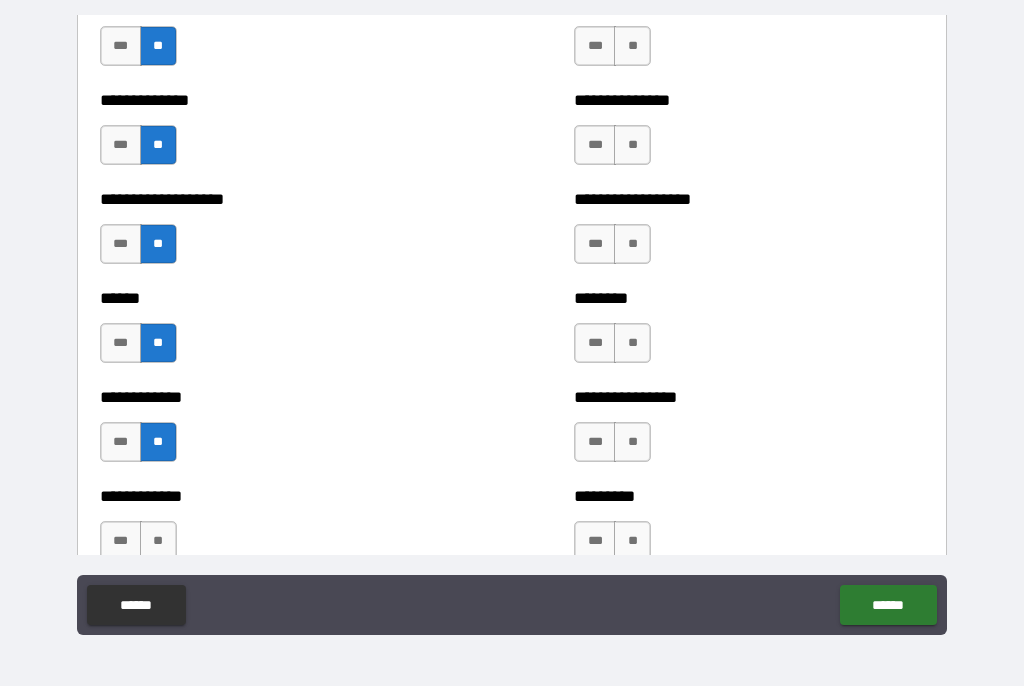 click on "**" at bounding box center [158, 542] 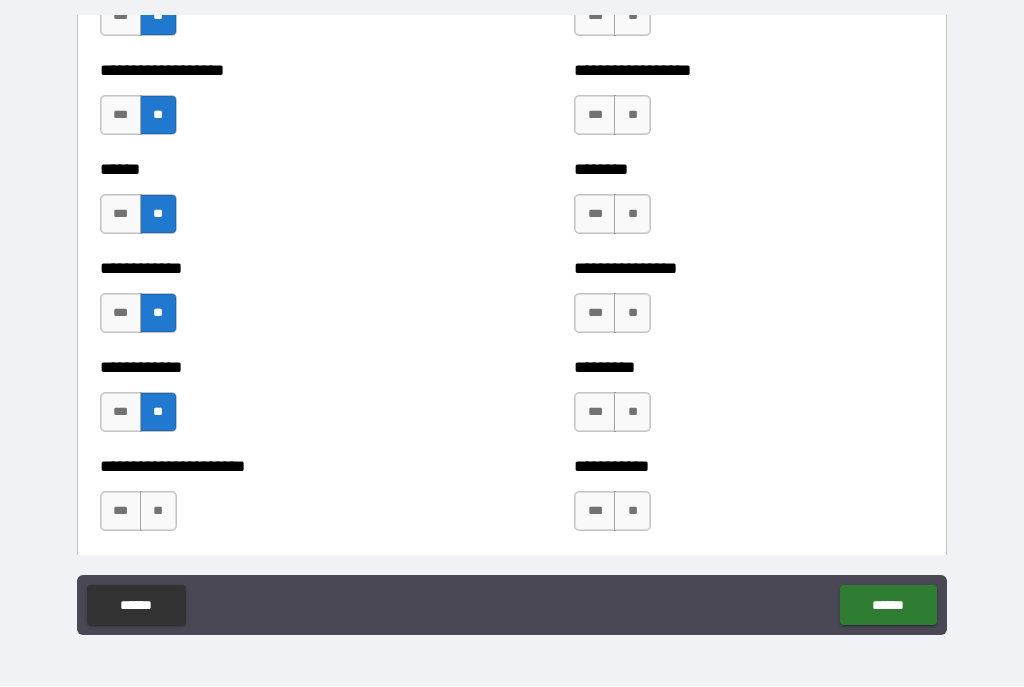 scroll, scrollTop: 4945, scrollLeft: 0, axis: vertical 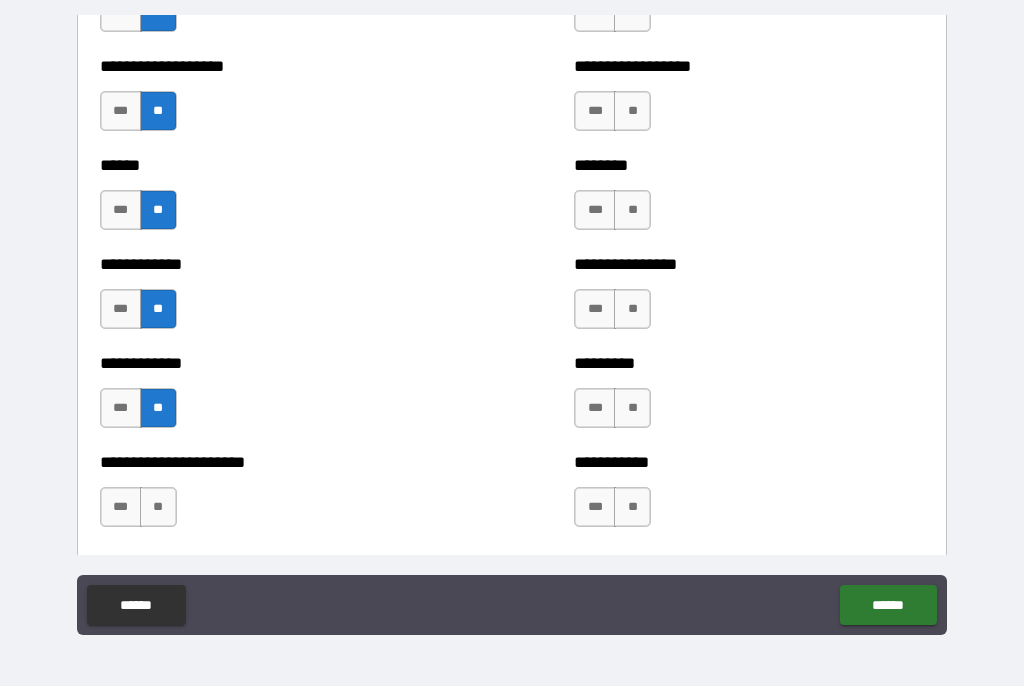 click on "**" at bounding box center (158, 508) 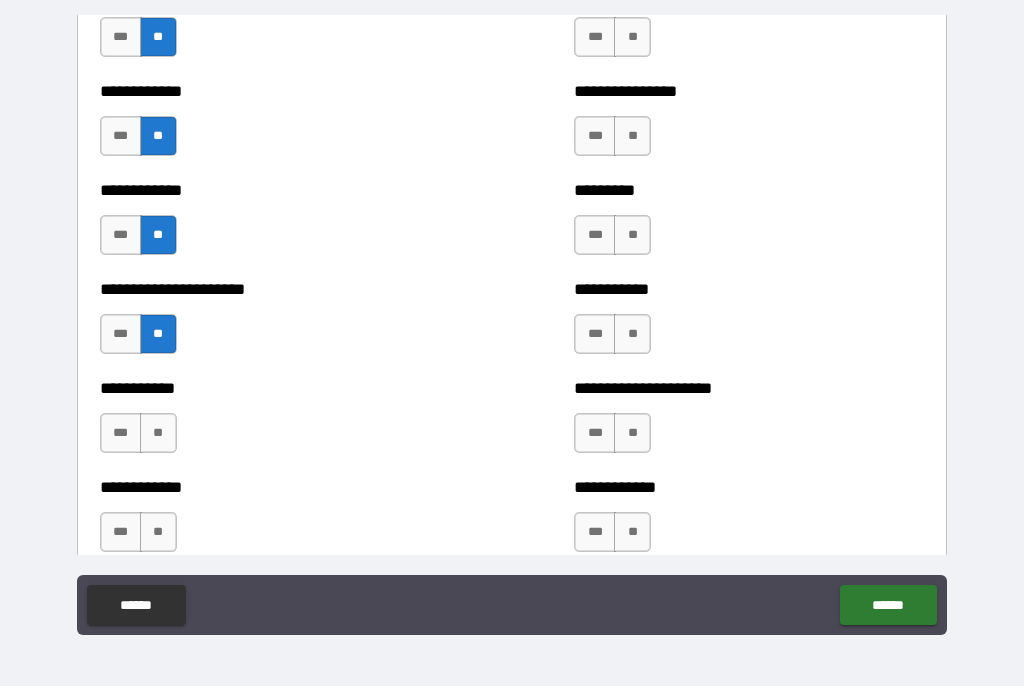 scroll, scrollTop: 5120, scrollLeft: 0, axis: vertical 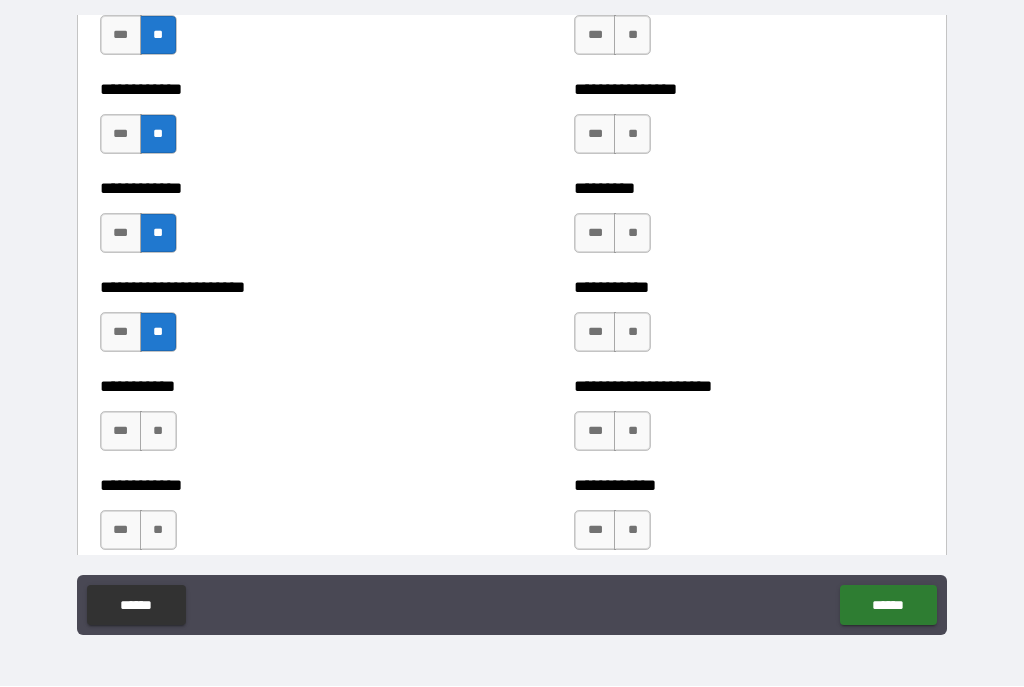 click on "**" at bounding box center (158, 432) 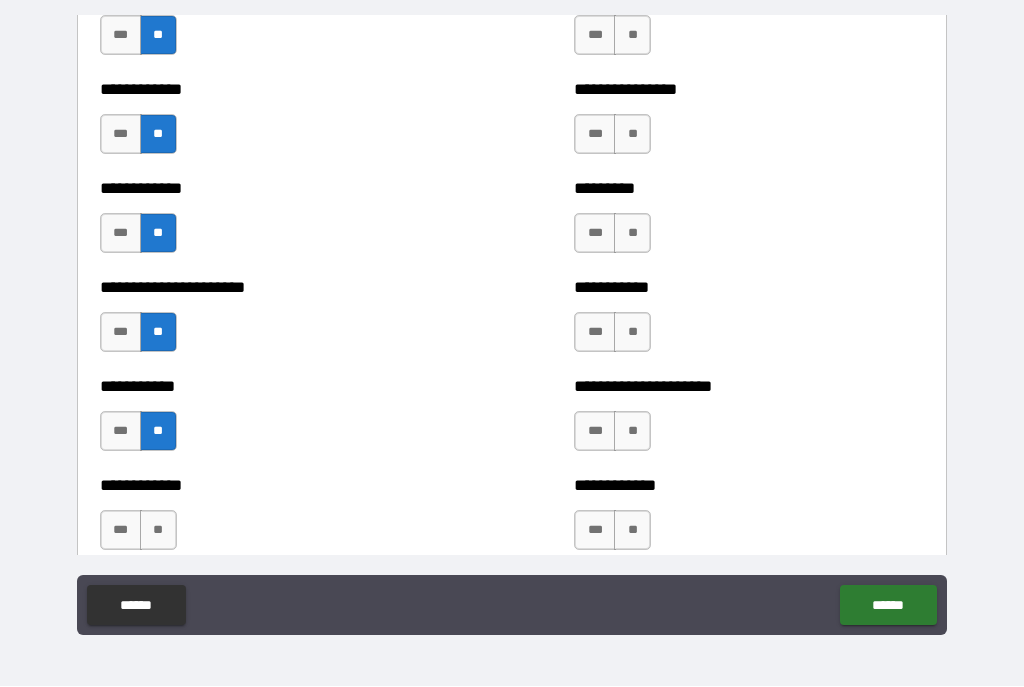 click on "**" at bounding box center (158, 531) 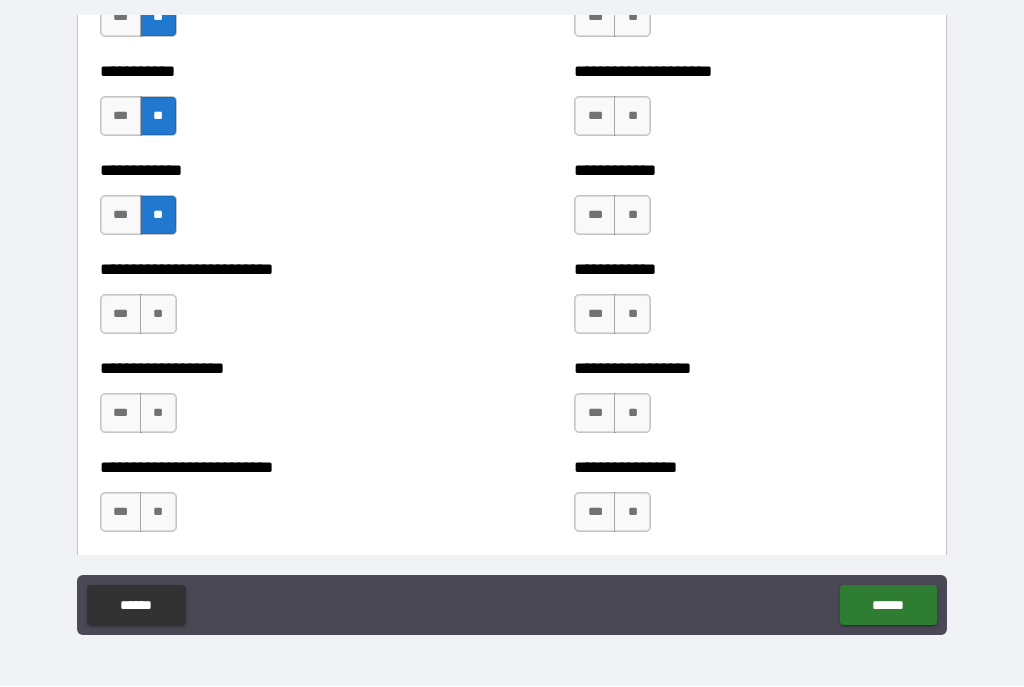 scroll, scrollTop: 5494, scrollLeft: 0, axis: vertical 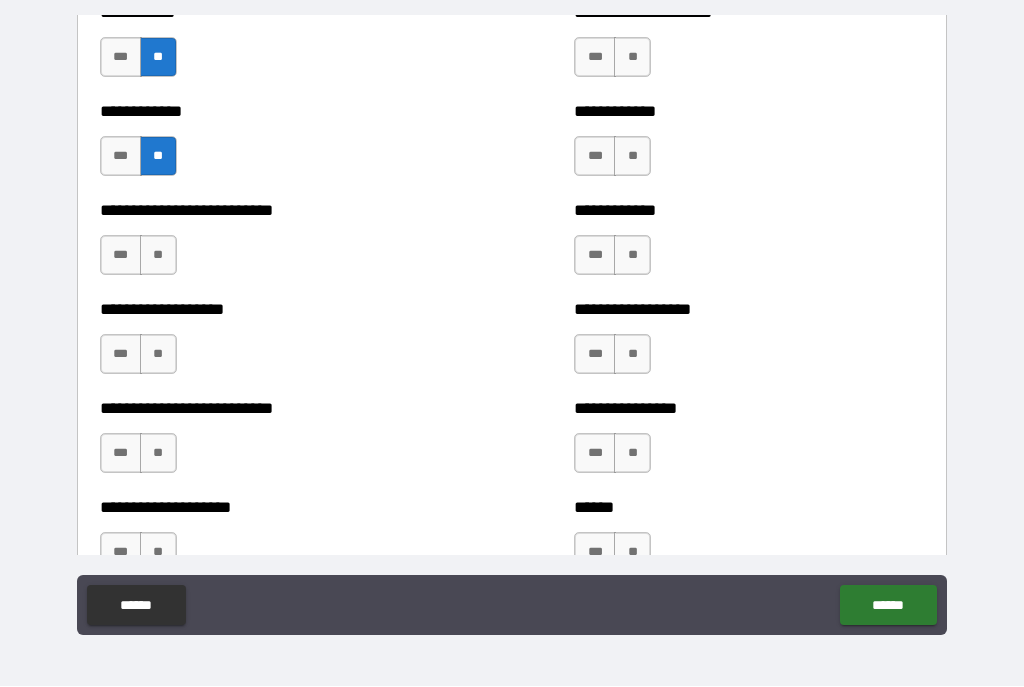 click on "**" at bounding box center (158, 256) 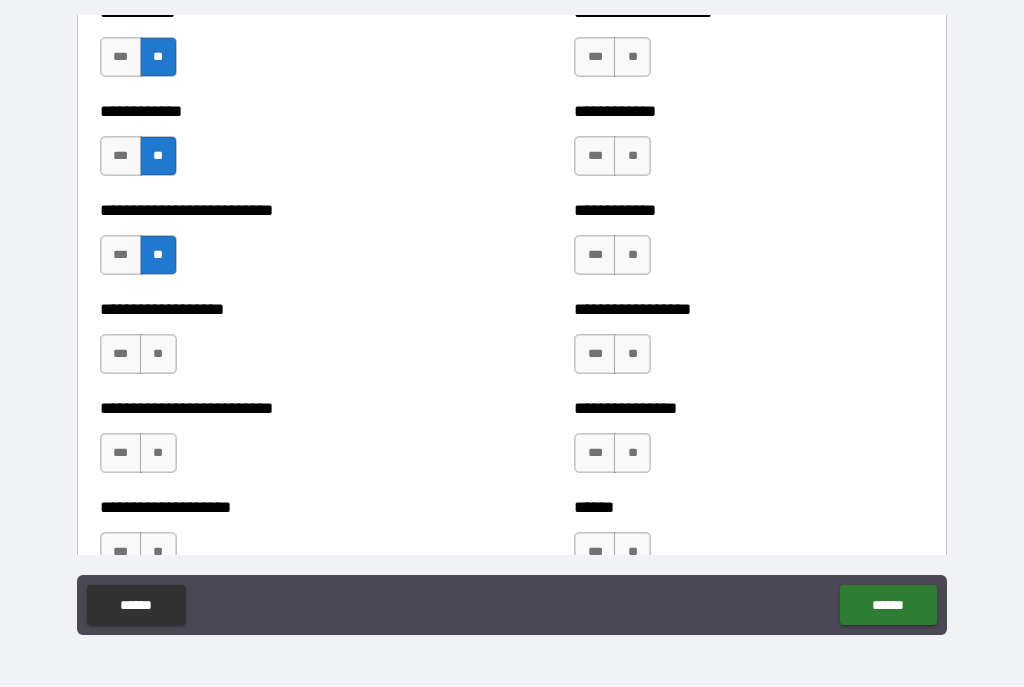 click on "**" at bounding box center [158, 355] 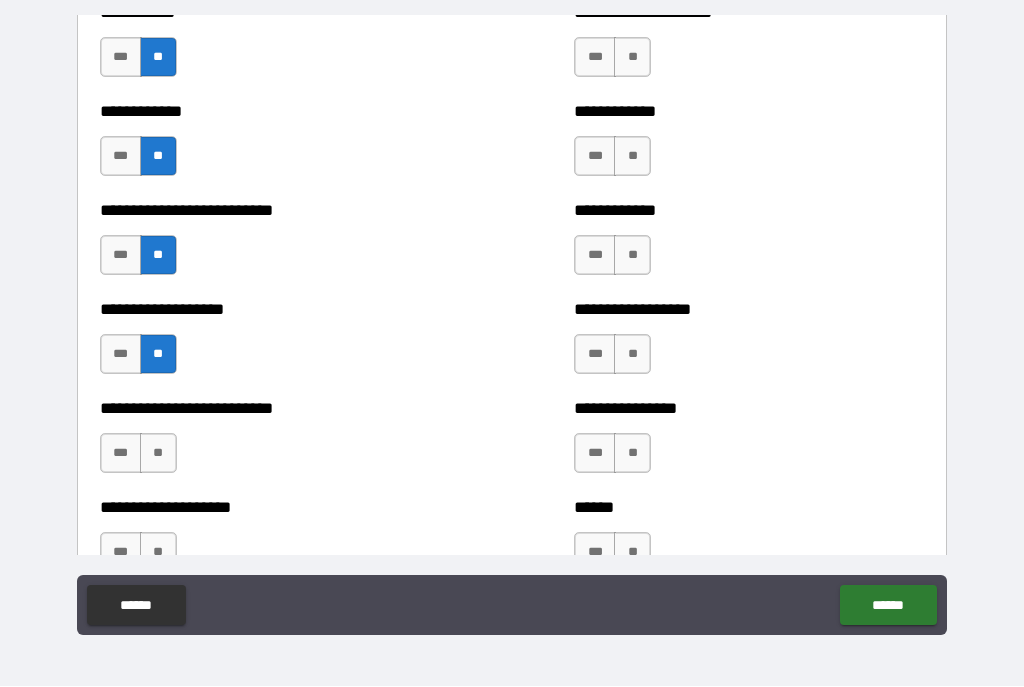 click on "**" at bounding box center [158, 454] 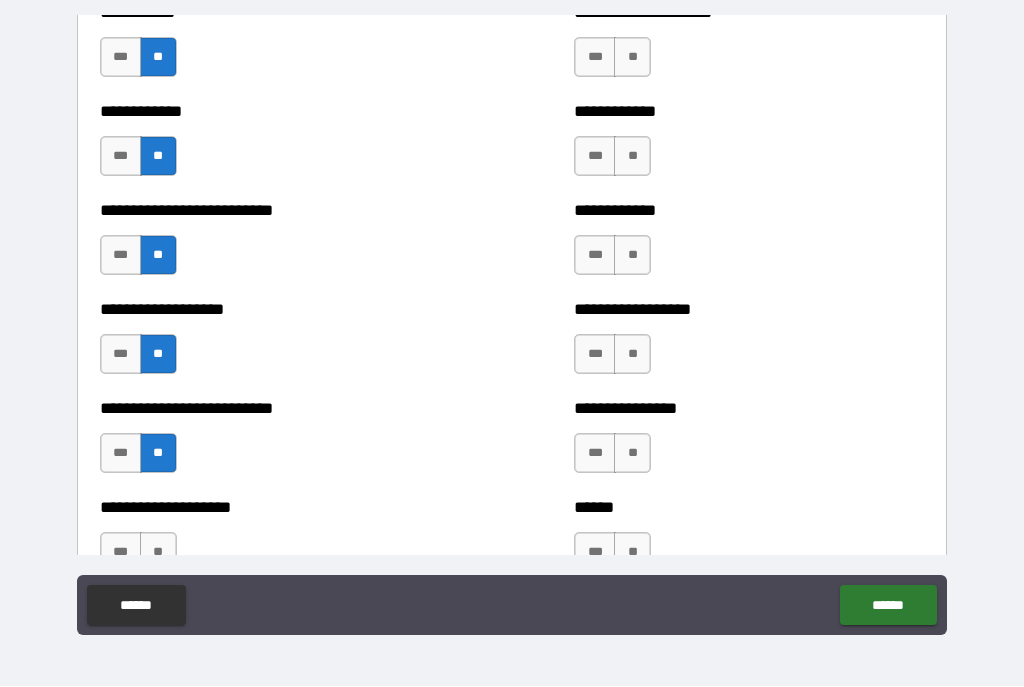 click on "**" at bounding box center [158, 553] 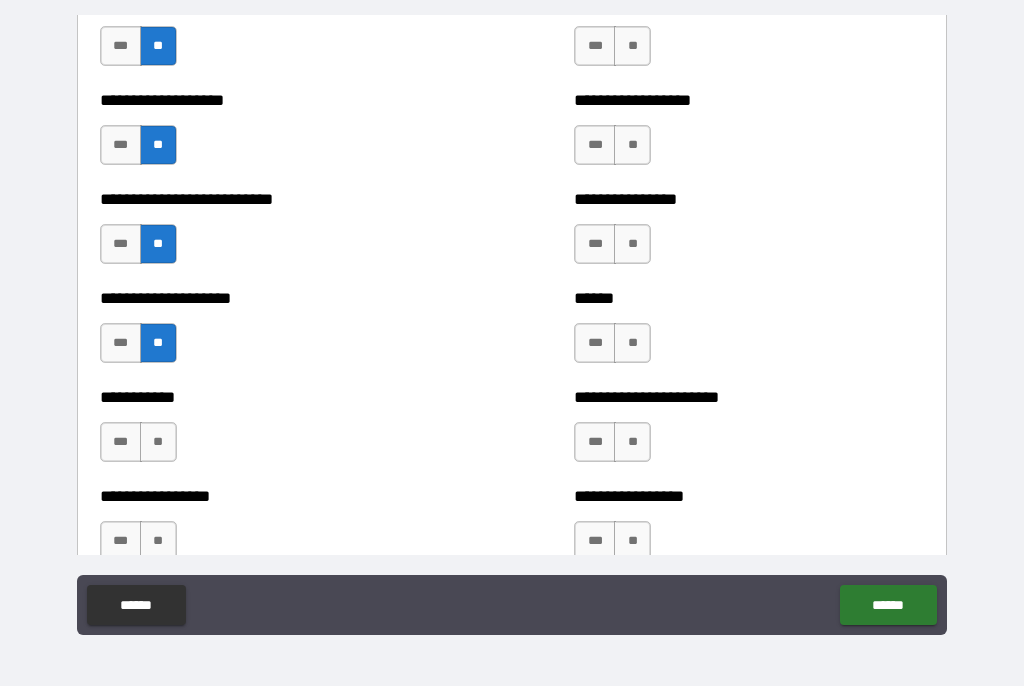 scroll, scrollTop: 5706, scrollLeft: 0, axis: vertical 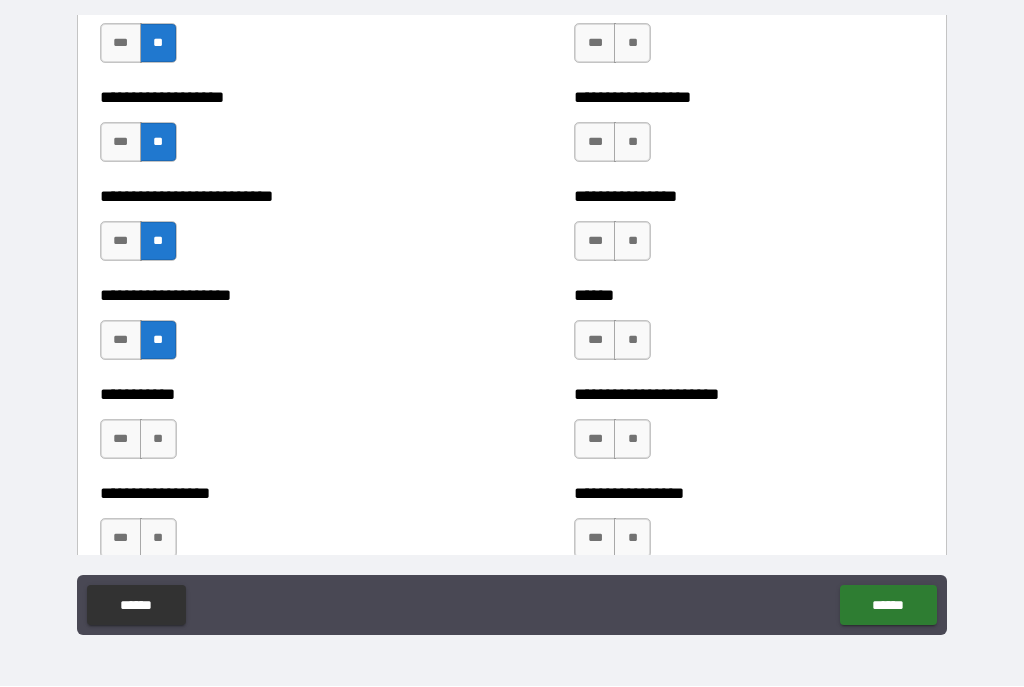 click on "**" at bounding box center (158, 440) 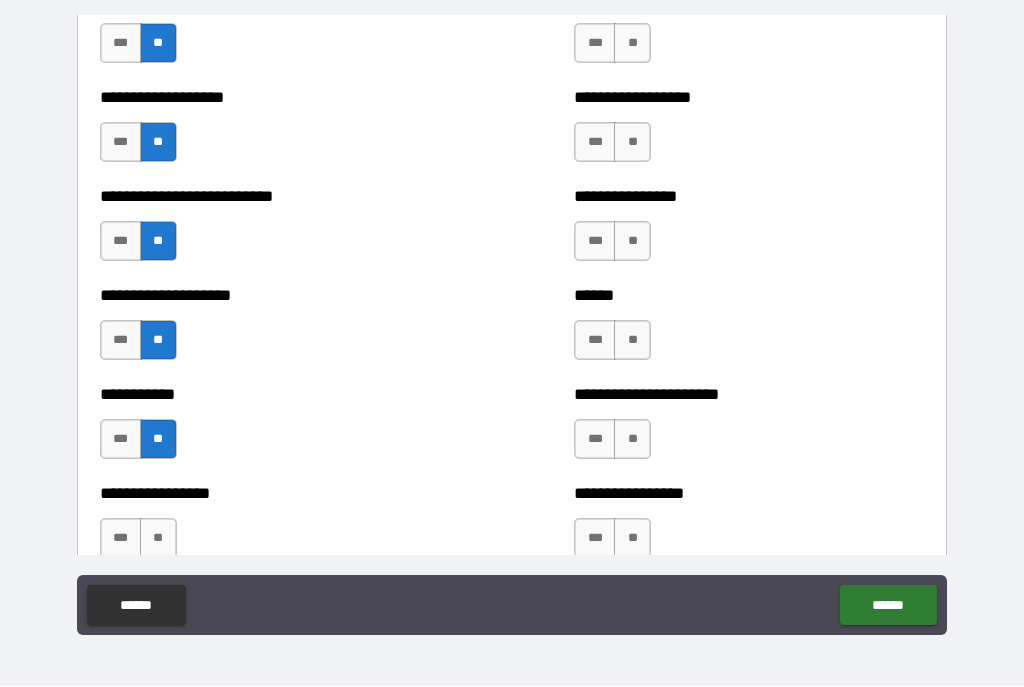 click on "**" at bounding box center (158, 539) 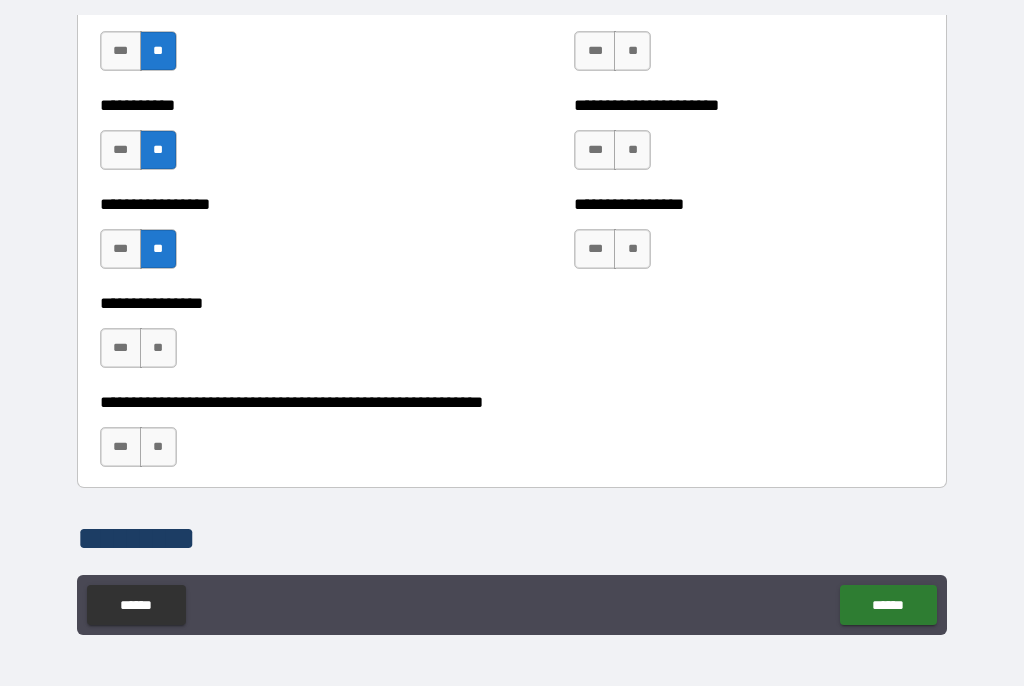 scroll, scrollTop: 6041, scrollLeft: 0, axis: vertical 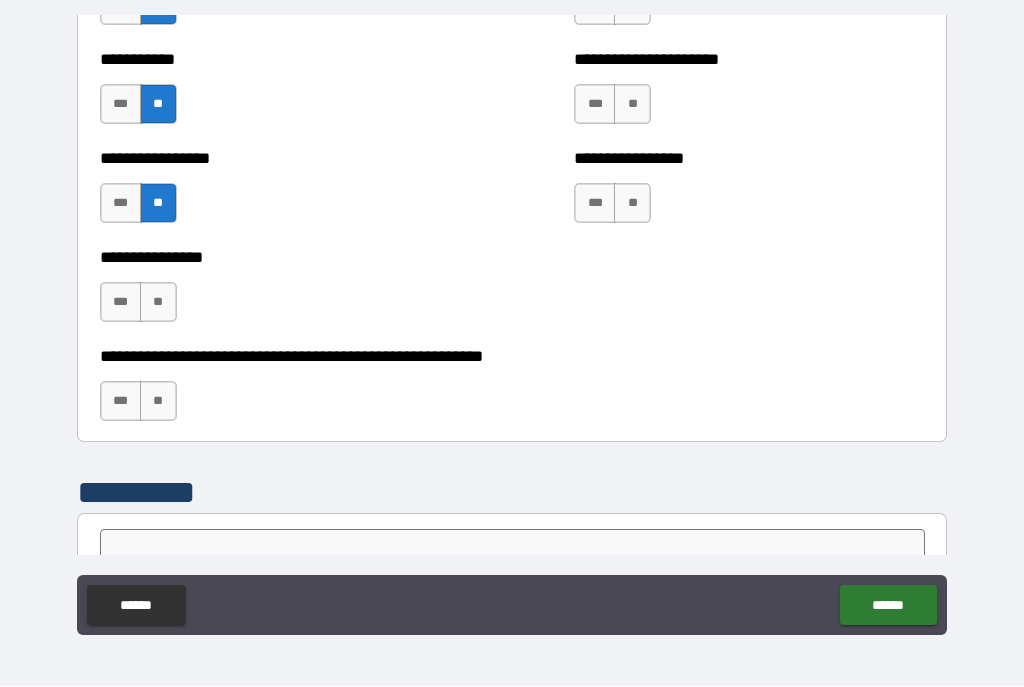 click on "**" at bounding box center [158, 303] 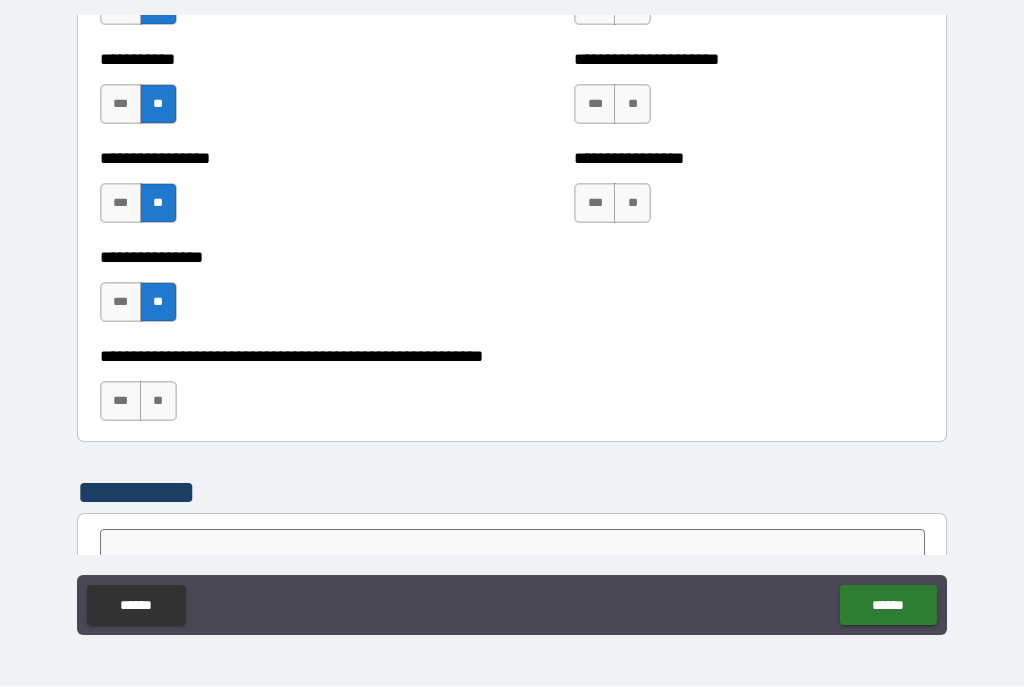 click on "**" at bounding box center (158, 402) 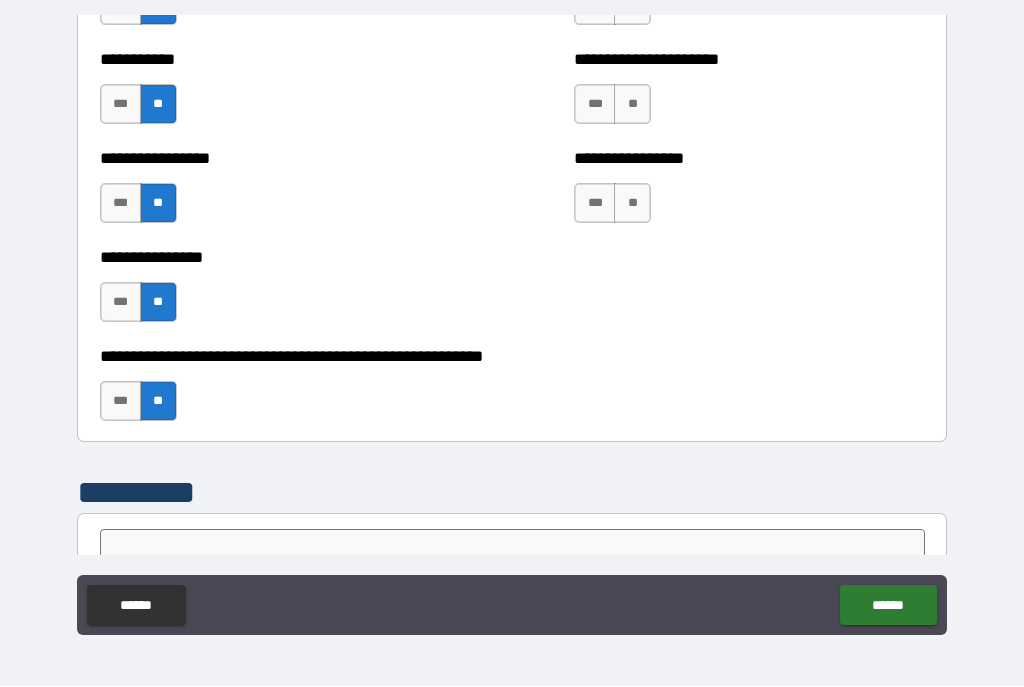 click on "**" at bounding box center (632, 204) 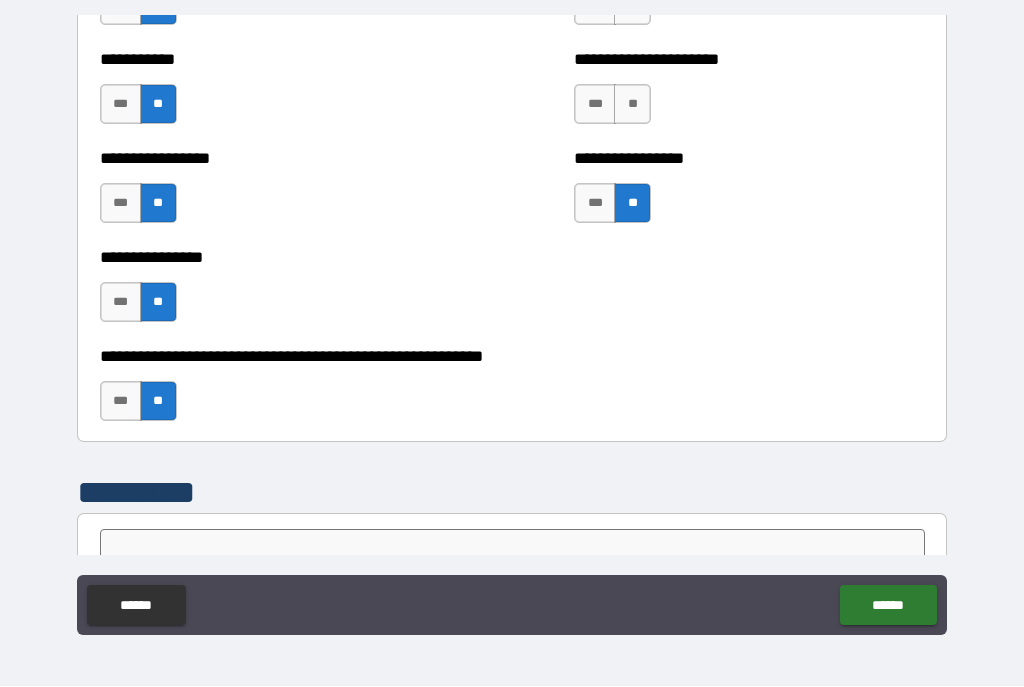 click on "**" at bounding box center [632, 105] 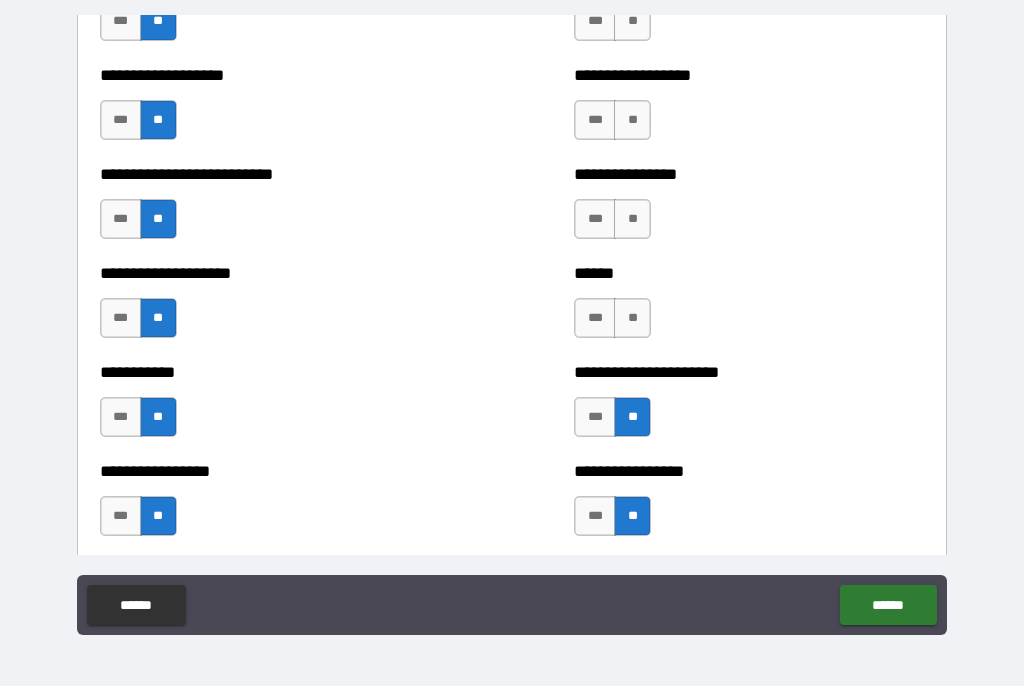 scroll, scrollTop: 5721, scrollLeft: 0, axis: vertical 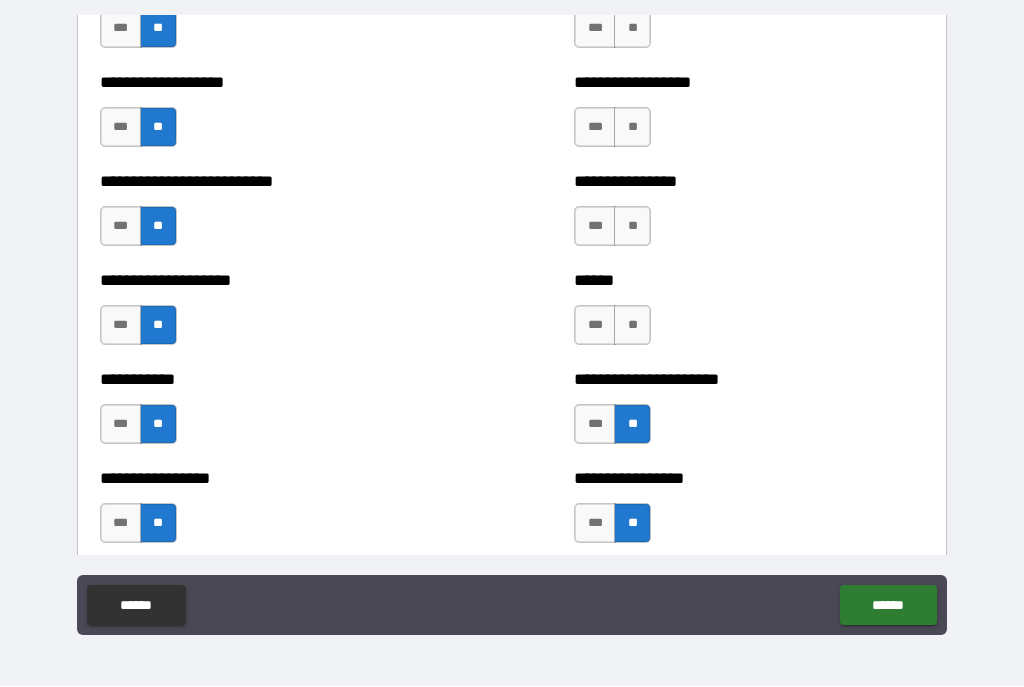 click on "**" at bounding box center [632, 326] 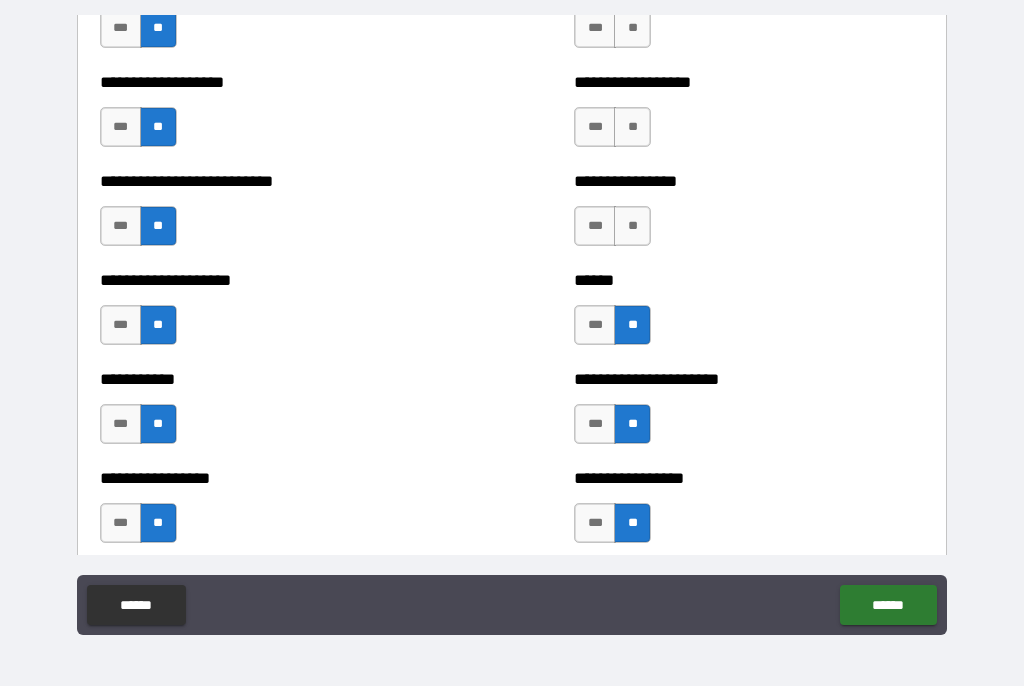 click on "**" at bounding box center [632, 227] 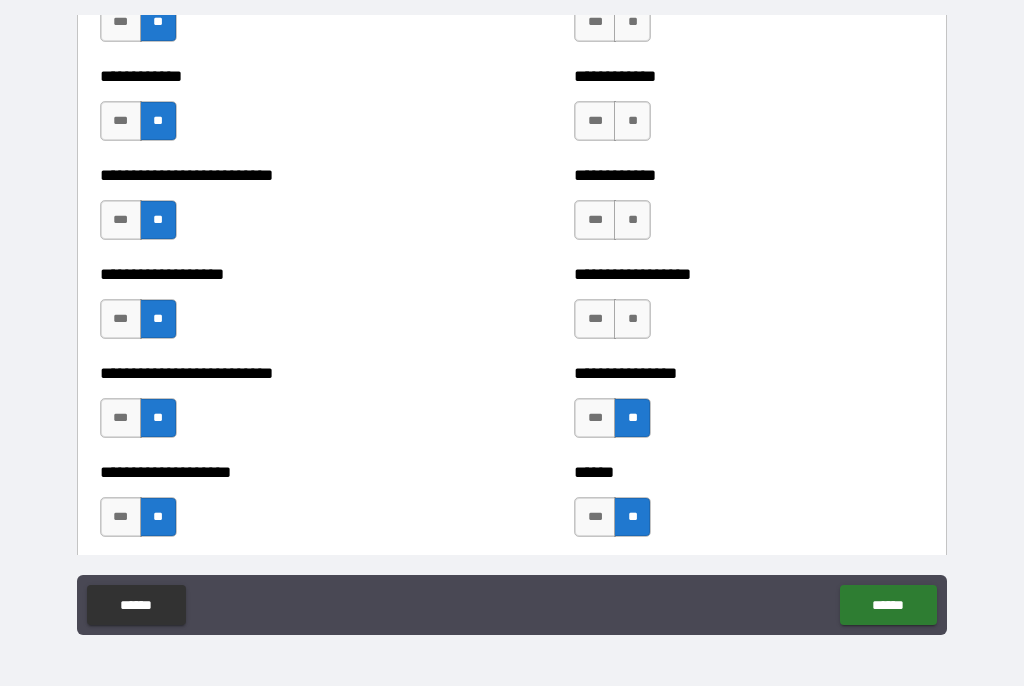 scroll, scrollTop: 5527, scrollLeft: 0, axis: vertical 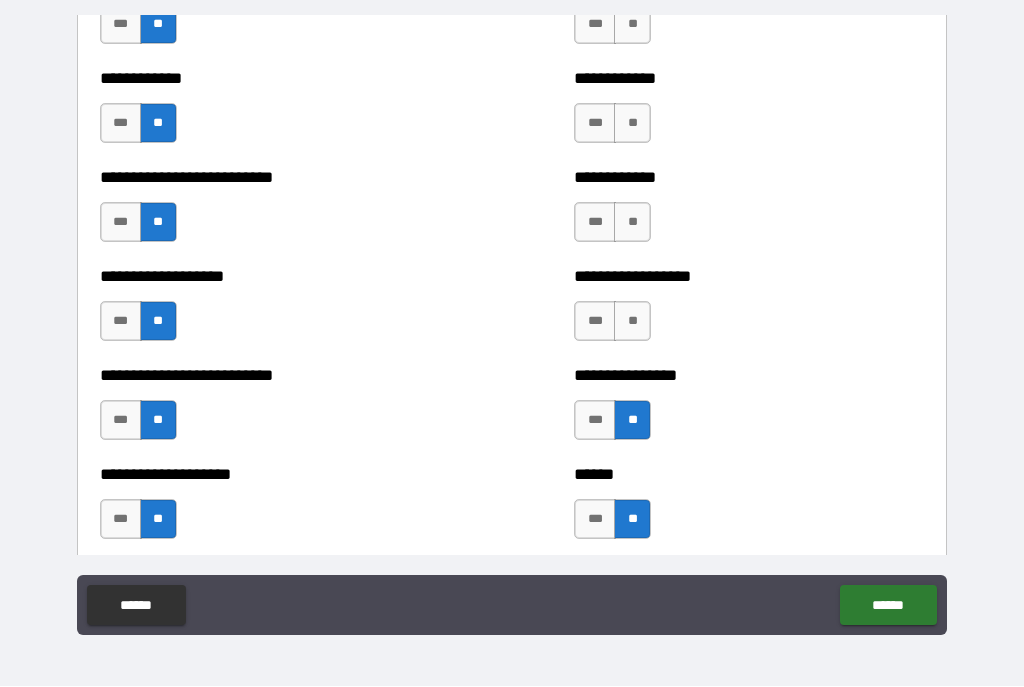 click on "**" at bounding box center (632, 322) 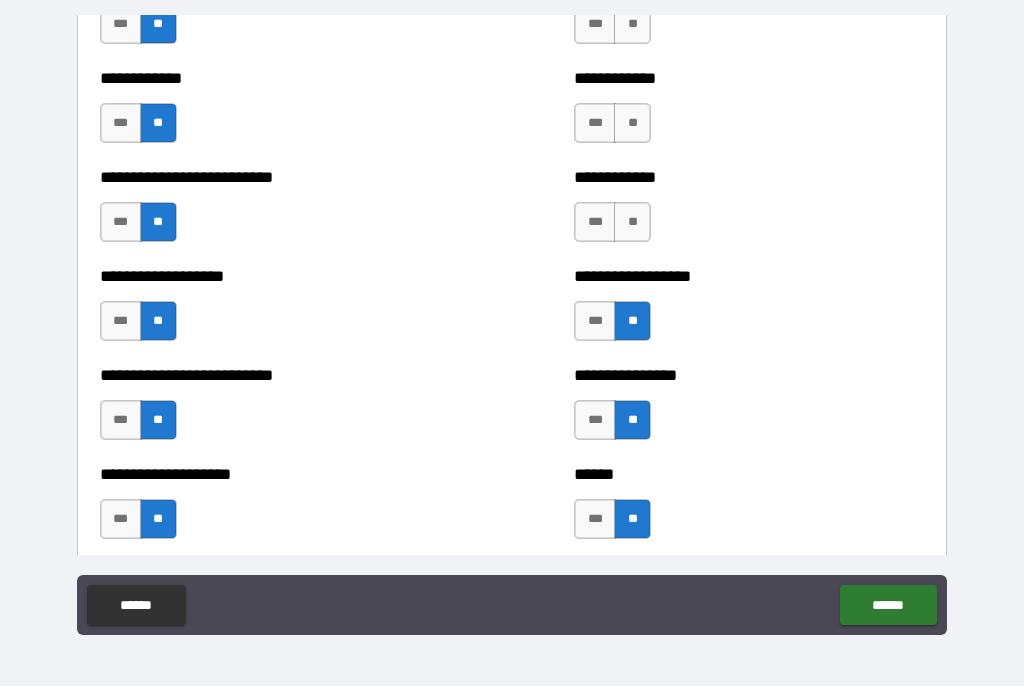 click on "**" at bounding box center (632, 223) 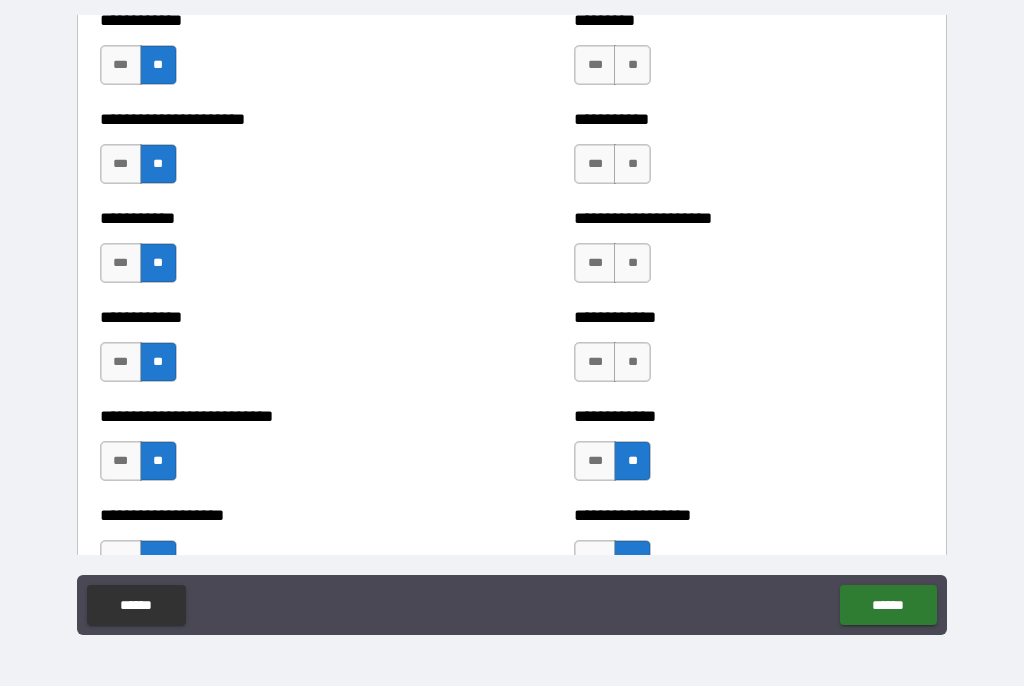 scroll, scrollTop: 5286, scrollLeft: 0, axis: vertical 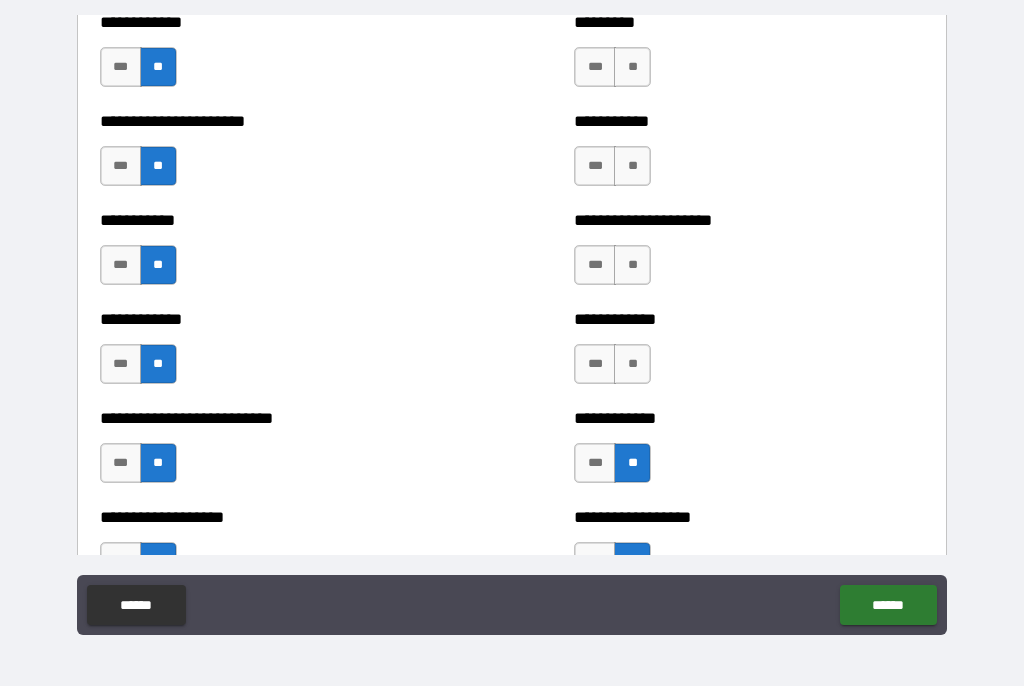 click on "**" at bounding box center [632, 266] 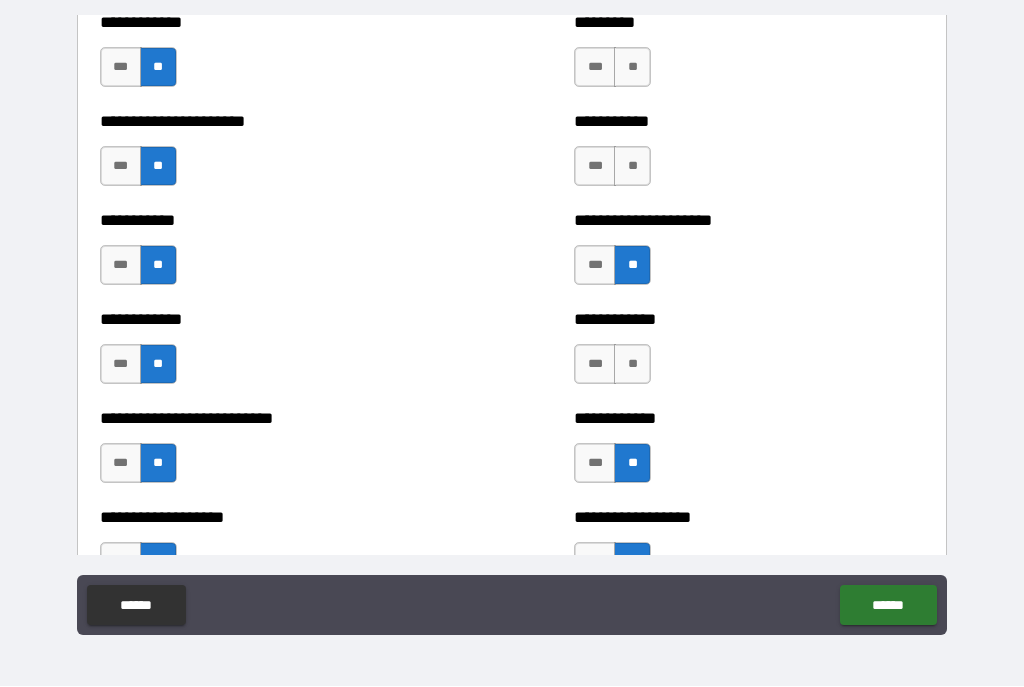 click on "**" at bounding box center [632, 167] 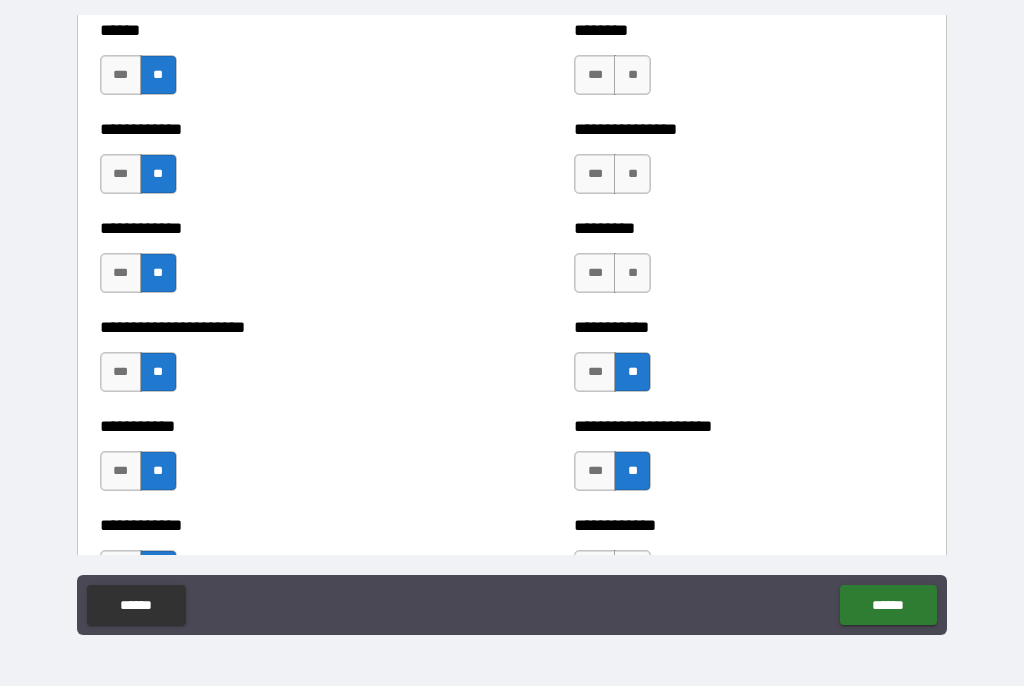 scroll, scrollTop: 5081, scrollLeft: 0, axis: vertical 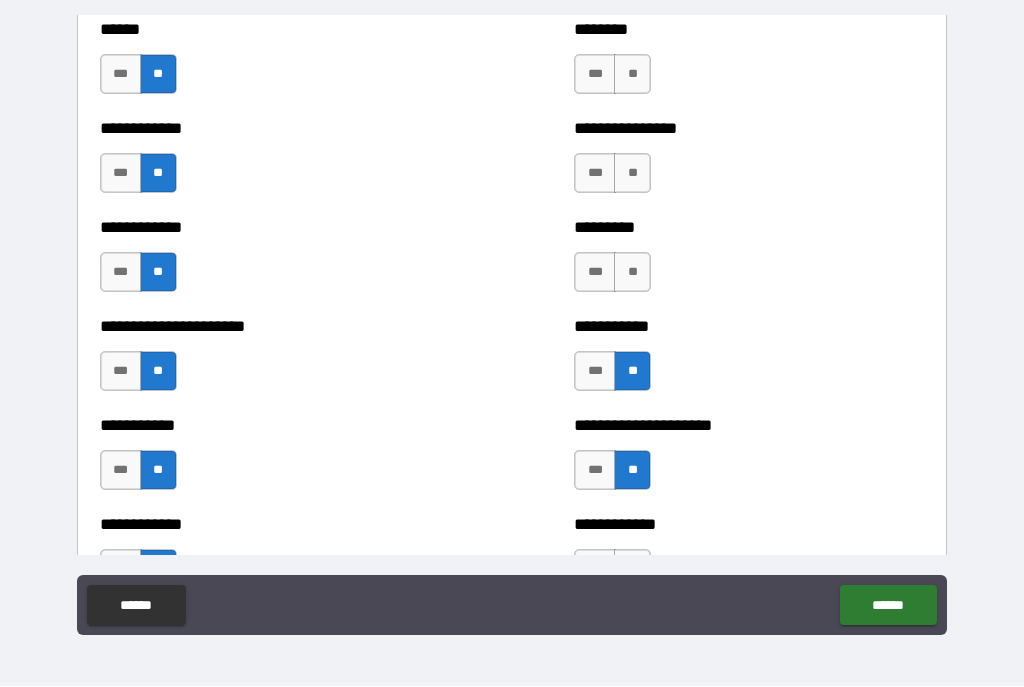 click on "**" at bounding box center (632, 273) 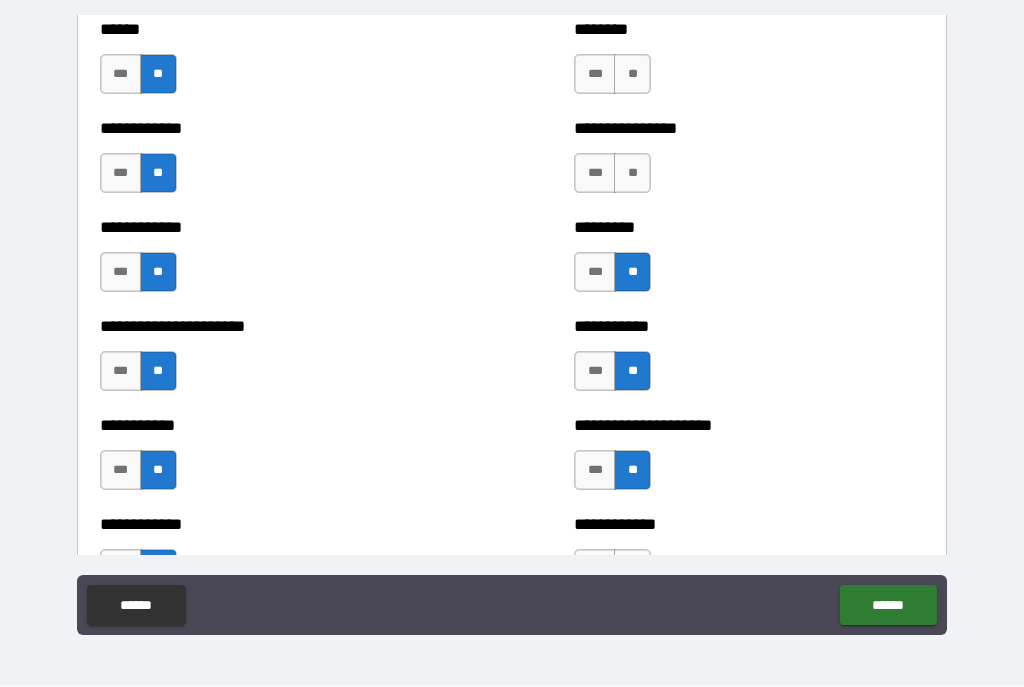 click on "**" at bounding box center [632, 174] 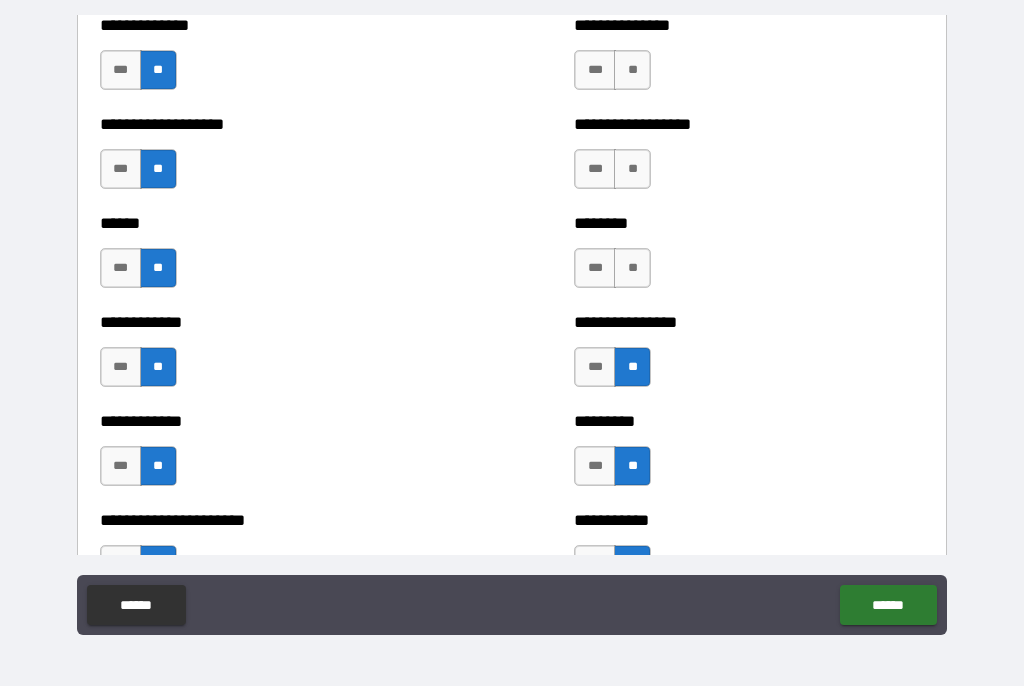 scroll, scrollTop: 4854, scrollLeft: 0, axis: vertical 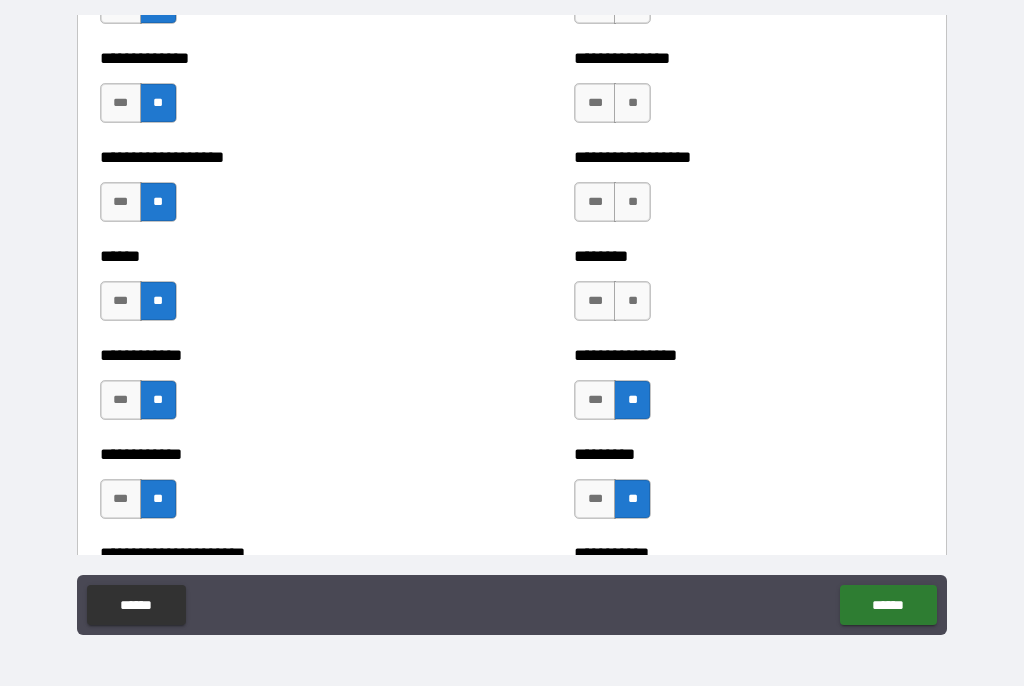 click on "**" at bounding box center [632, 302] 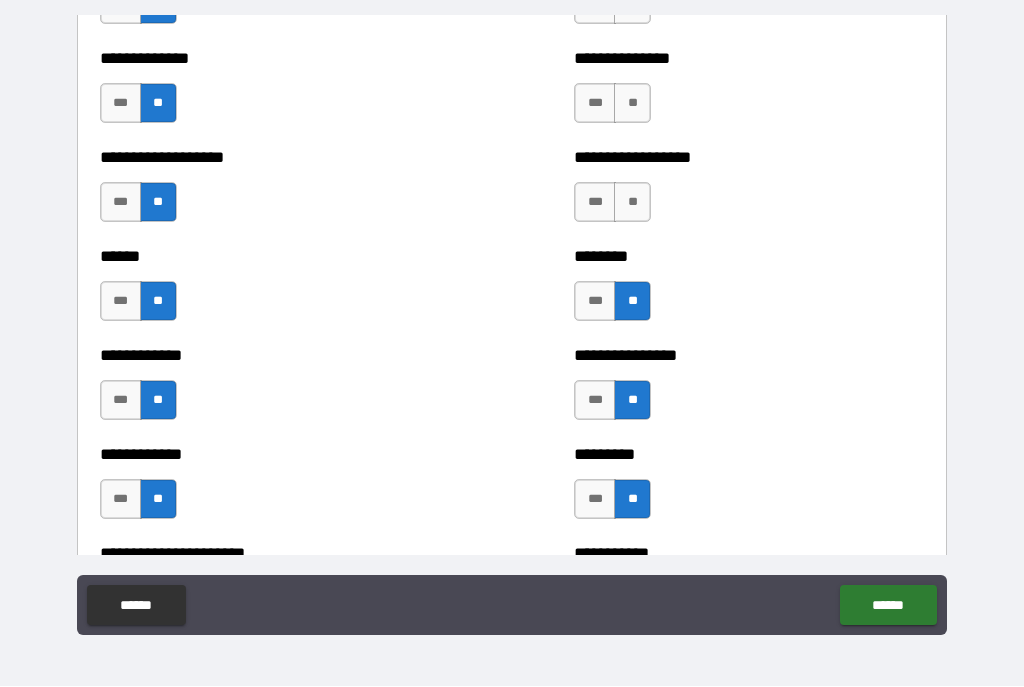 click on "**" at bounding box center (632, 203) 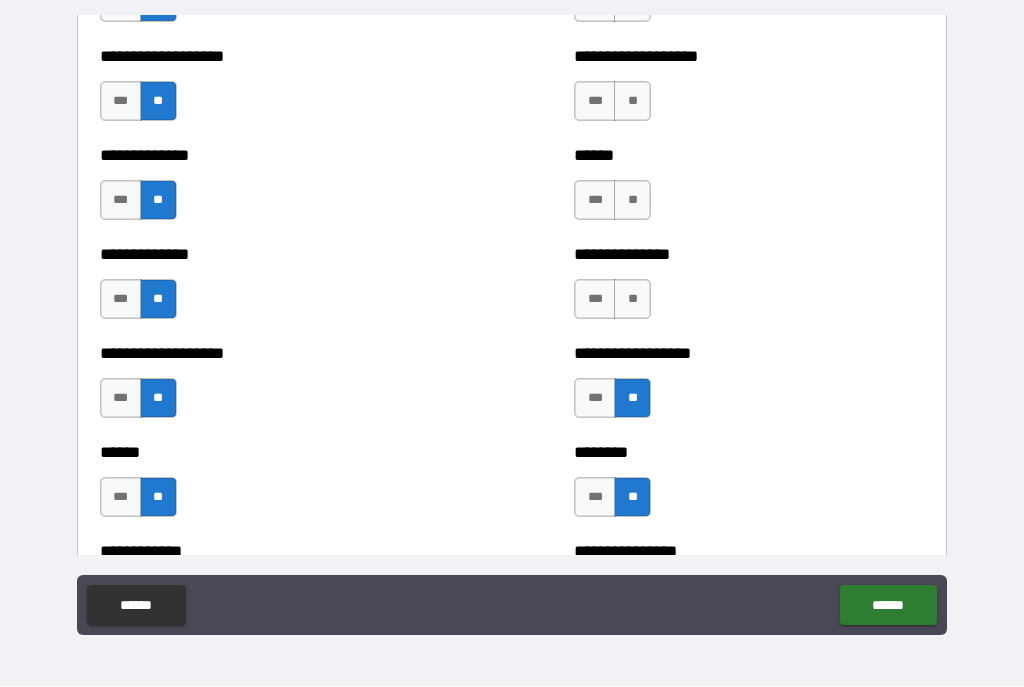 scroll, scrollTop: 4658, scrollLeft: 0, axis: vertical 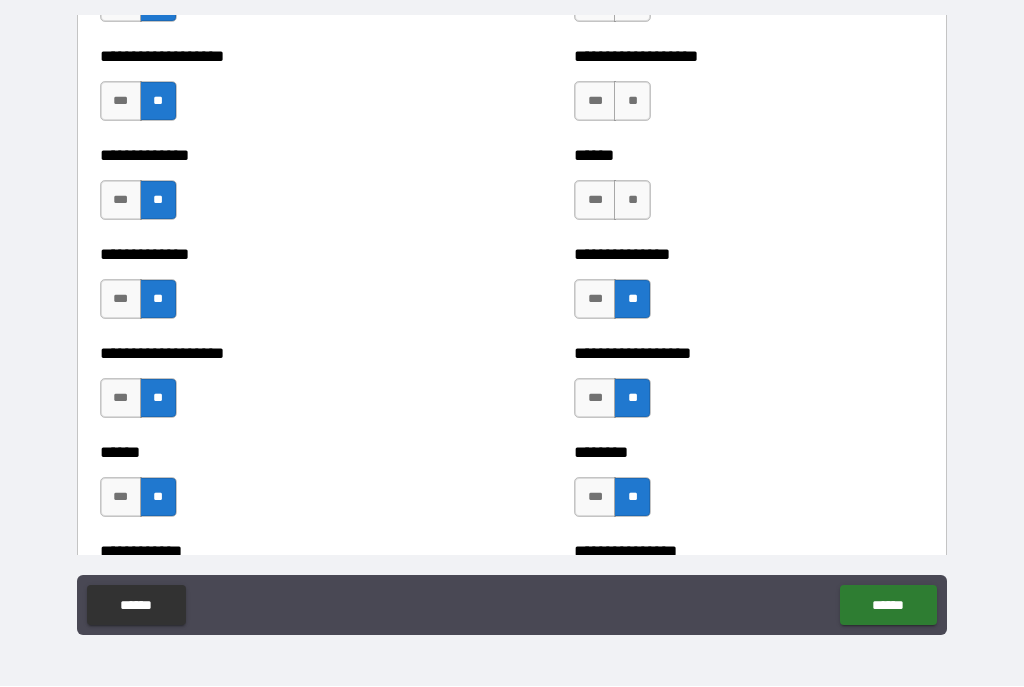 click on "**" at bounding box center (632, 201) 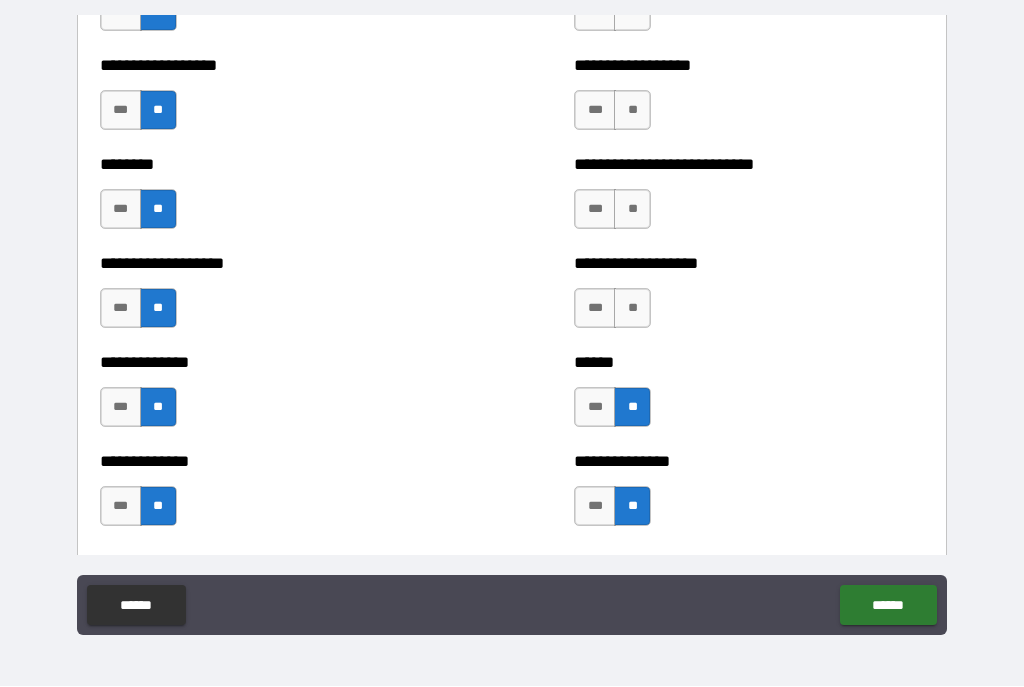 scroll, scrollTop: 4447, scrollLeft: 0, axis: vertical 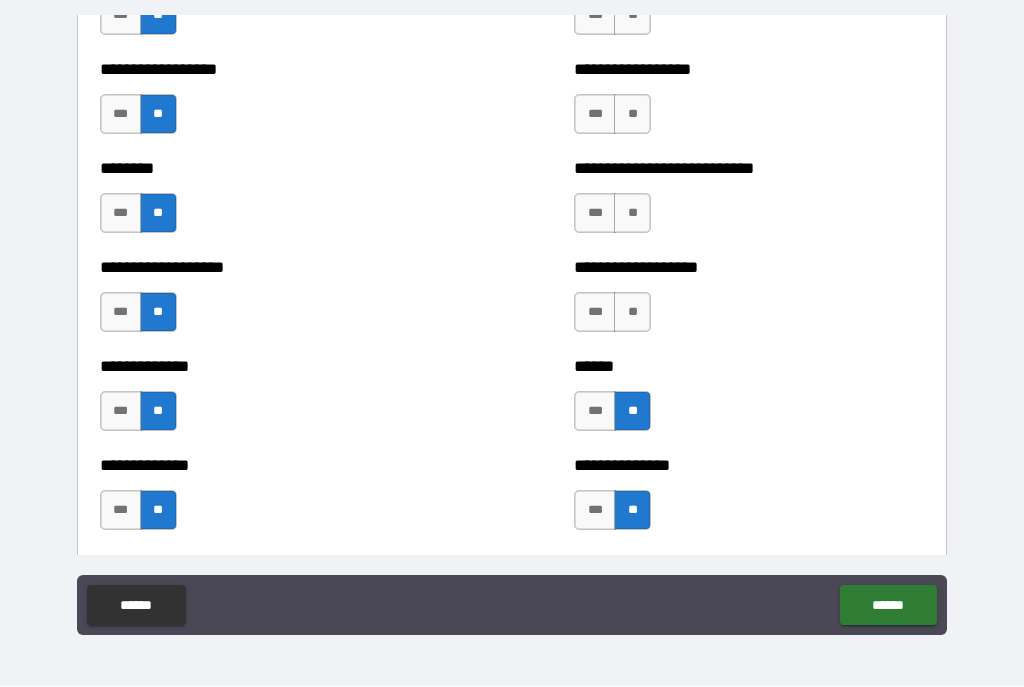 click on "**" at bounding box center [632, 313] 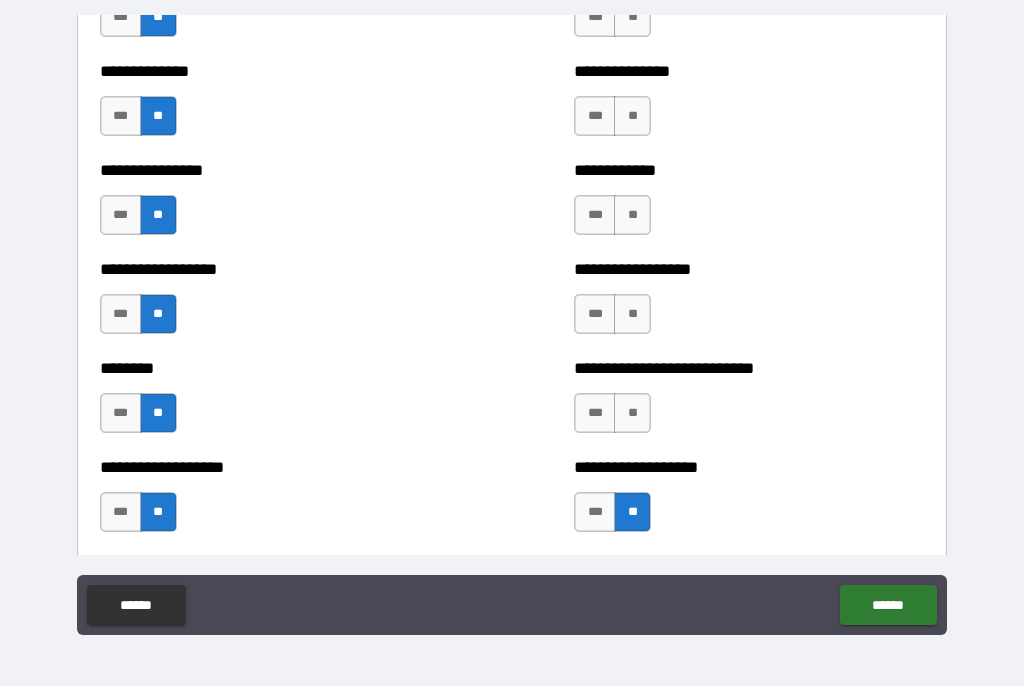 scroll, scrollTop: 4243, scrollLeft: 0, axis: vertical 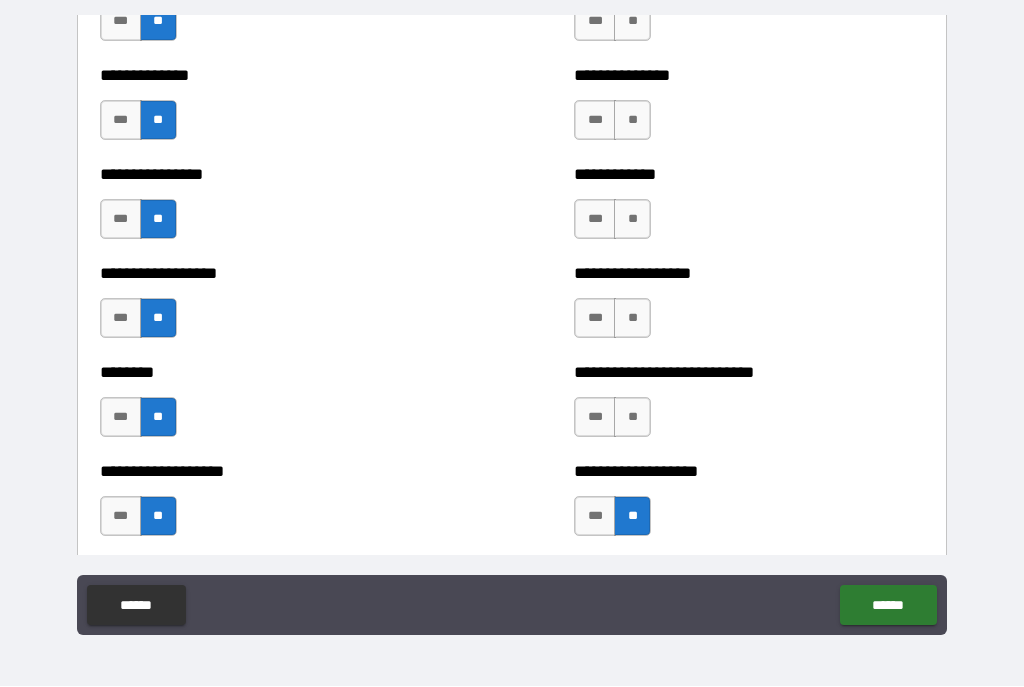 click on "**" at bounding box center (632, 319) 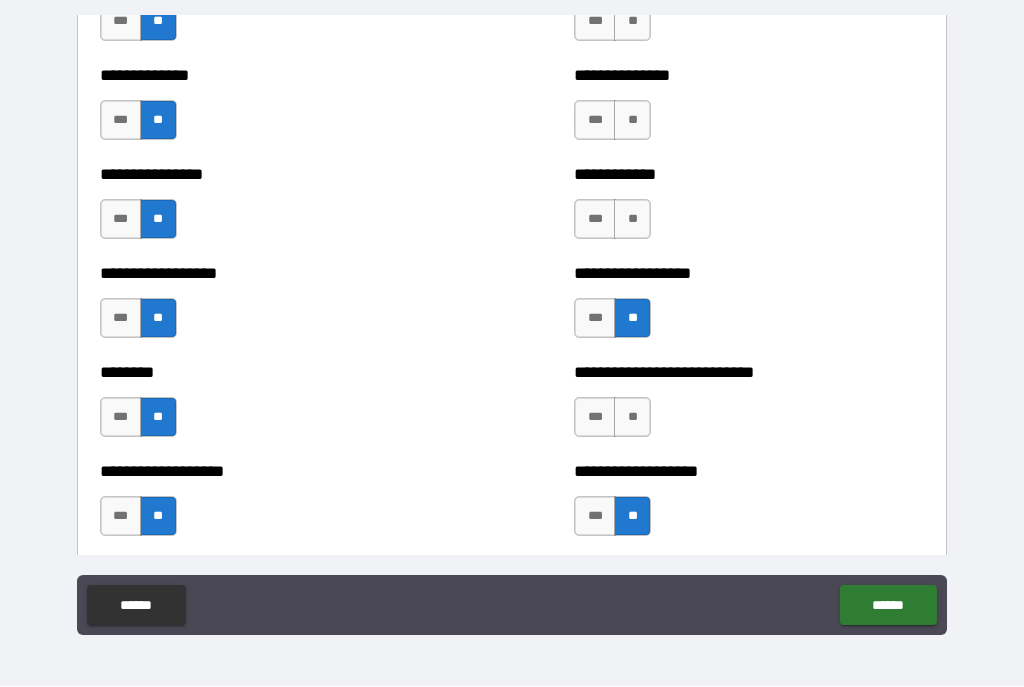 click on "**" at bounding box center [632, 418] 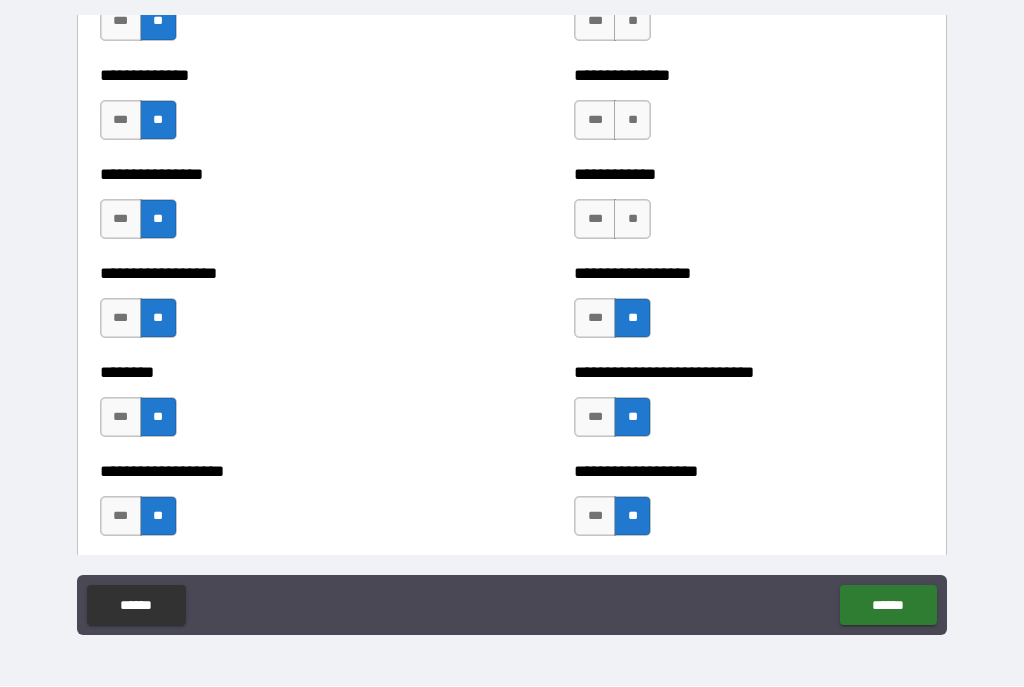 click on "**" at bounding box center [632, 220] 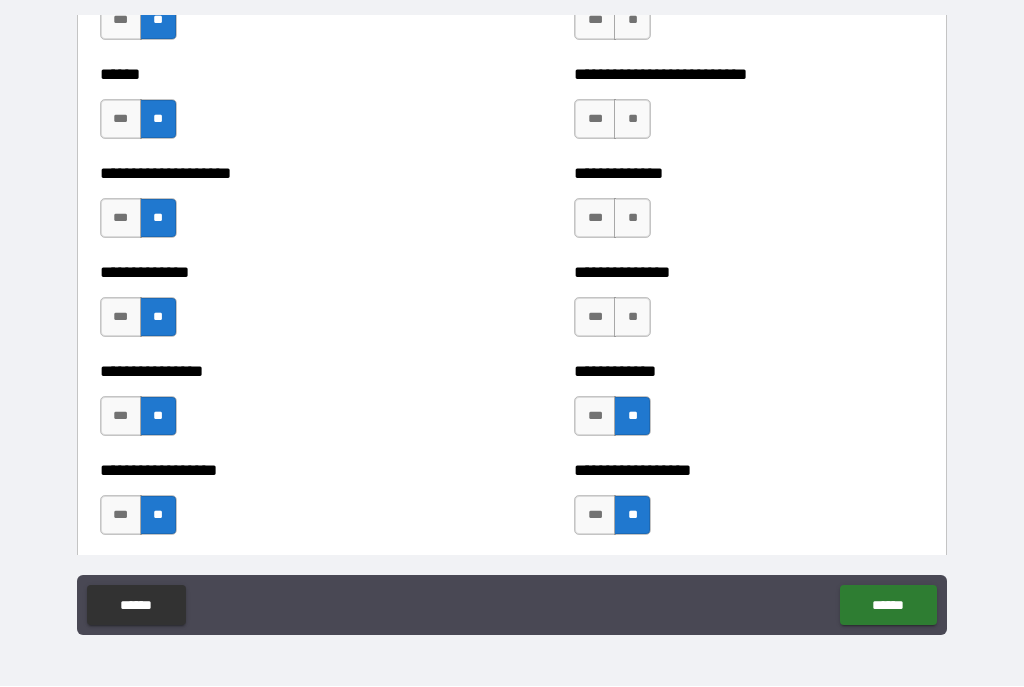 scroll, scrollTop: 4029, scrollLeft: 0, axis: vertical 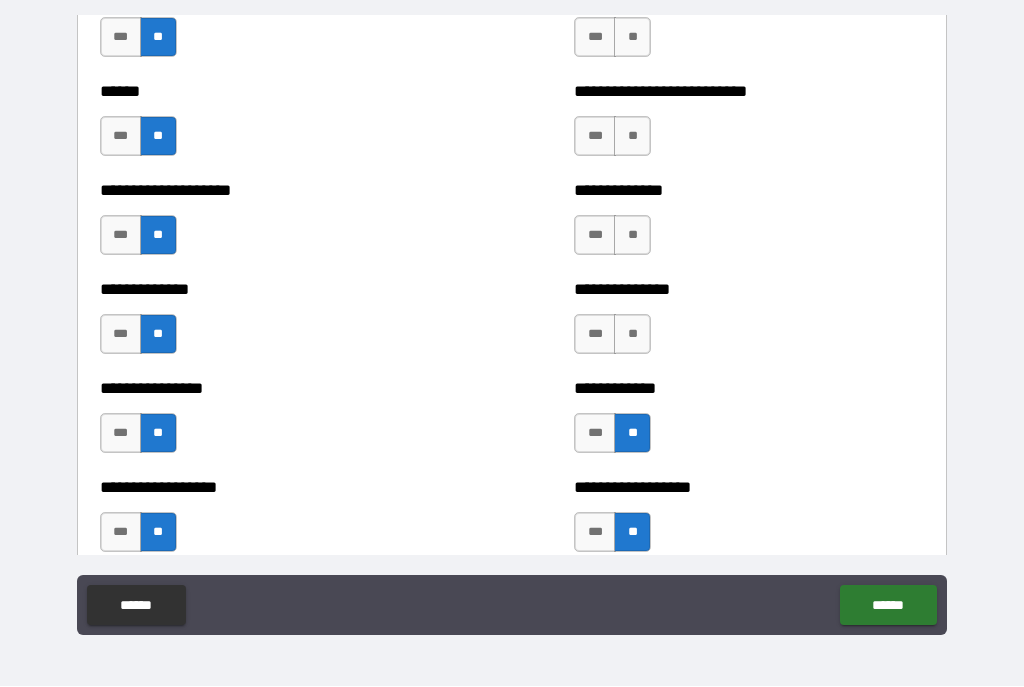 click on "**" at bounding box center (632, 335) 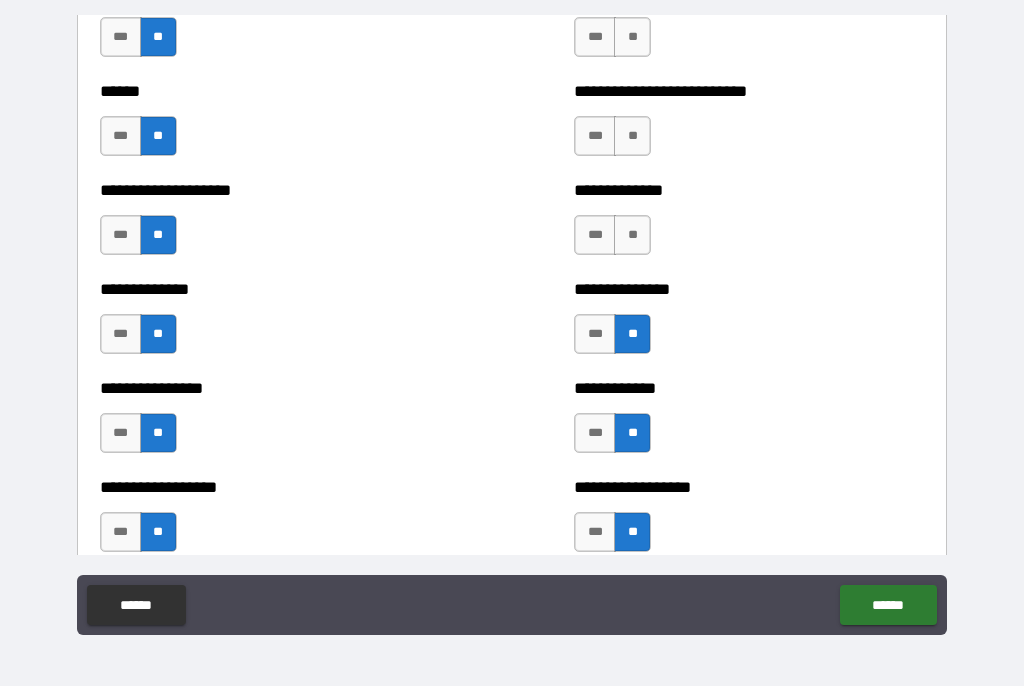 click on "**" at bounding box center [632, 236] 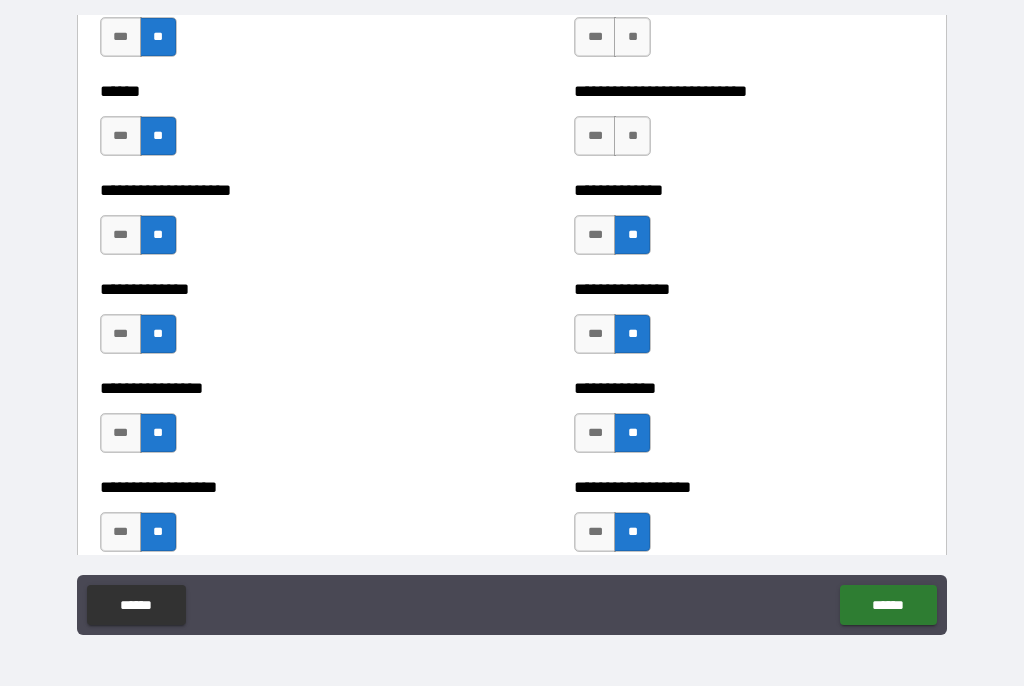 click on "**" at bounding box center [632, 137] 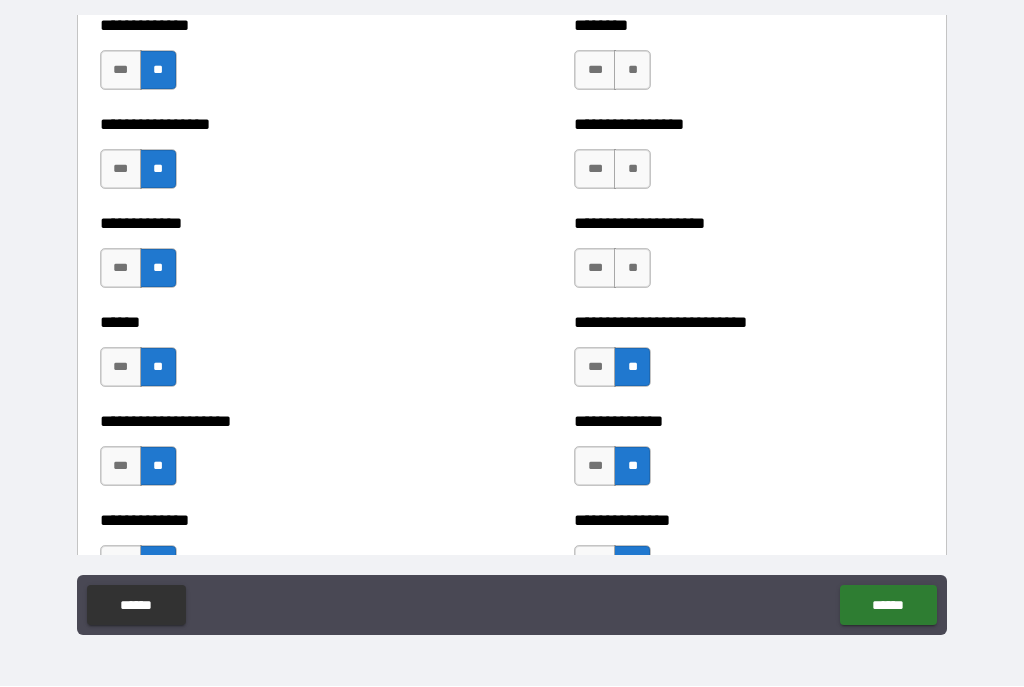 scroll, scrollTop: 3792, scrollLeft: 0, axis: vertical 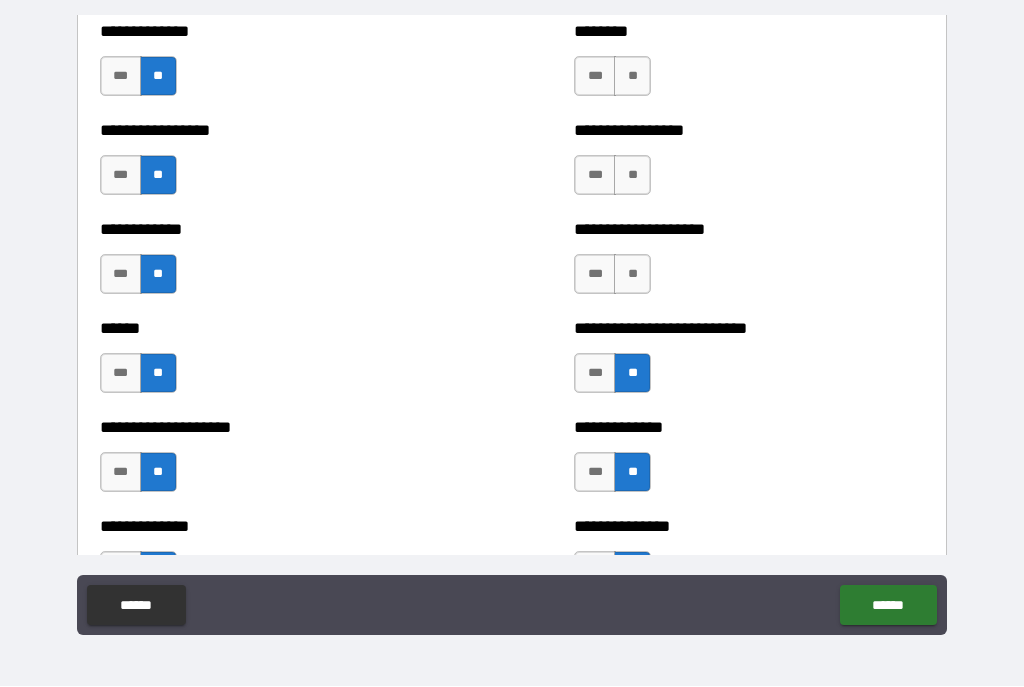 click on "**" at bounding box center (632, 275) 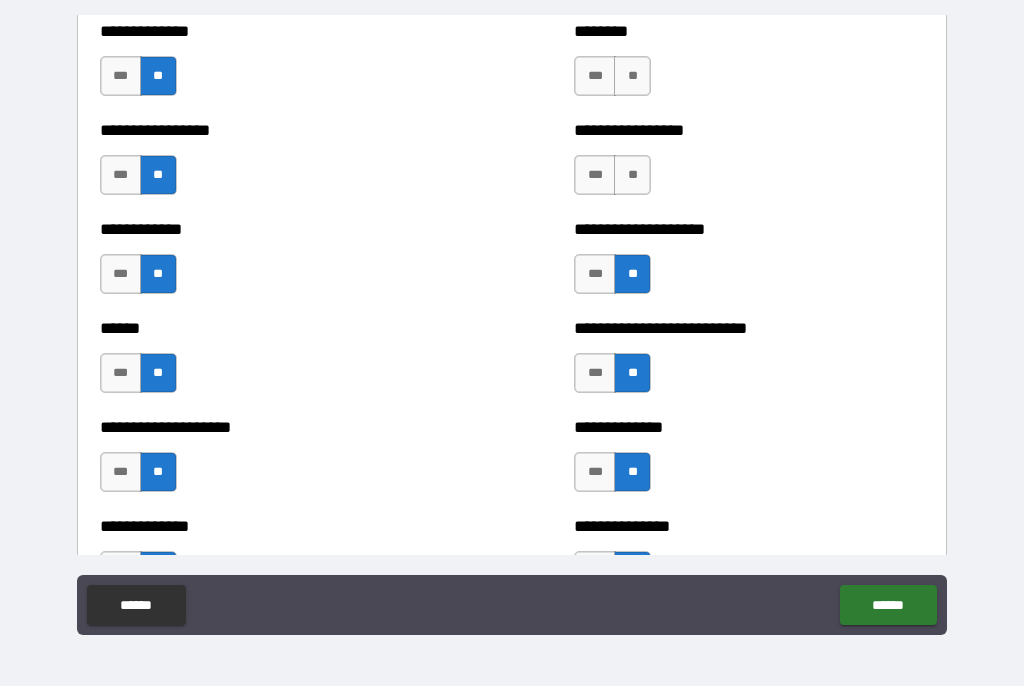 click on "**" at bounding box center (632, 176) 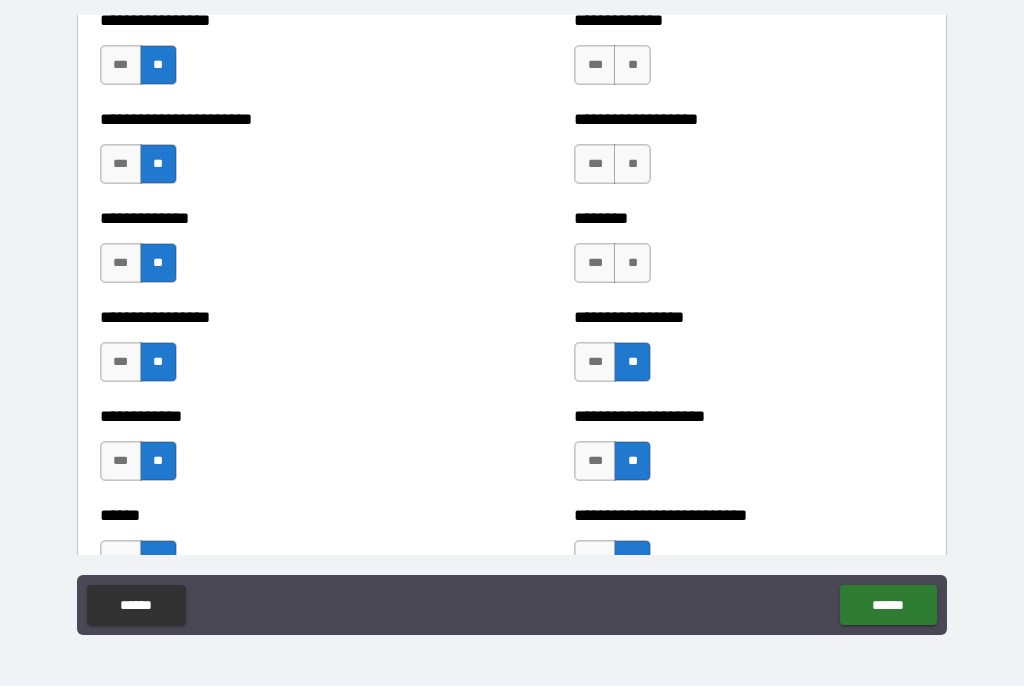scroll, scrollTop: 3600, scrollLeft: 0, axis: vertical 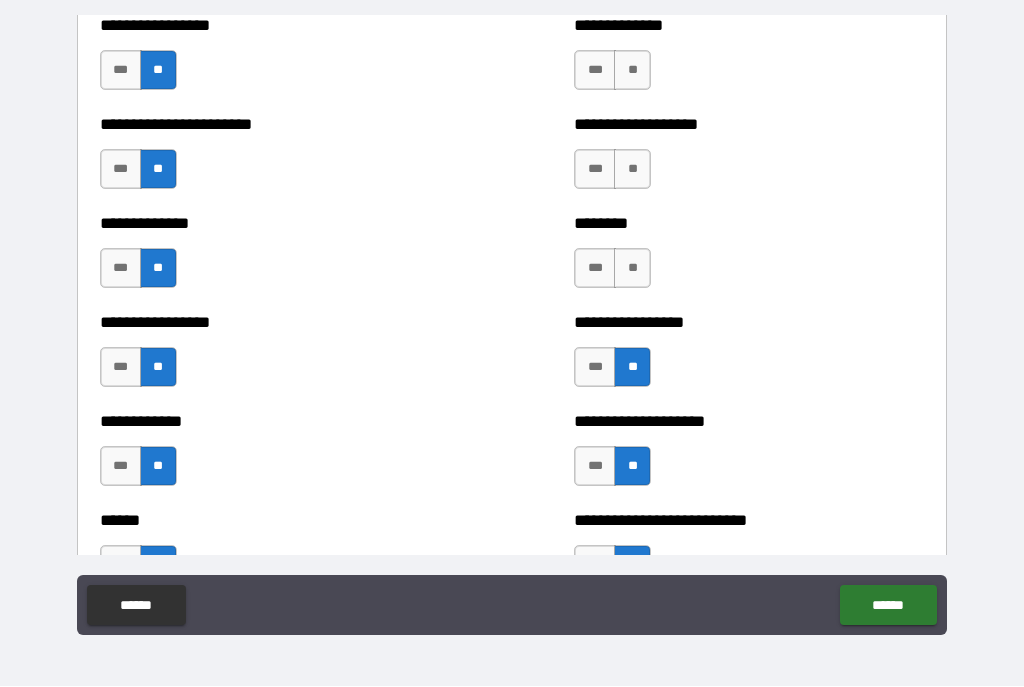 click on "**" at bounding box center (632, 269) 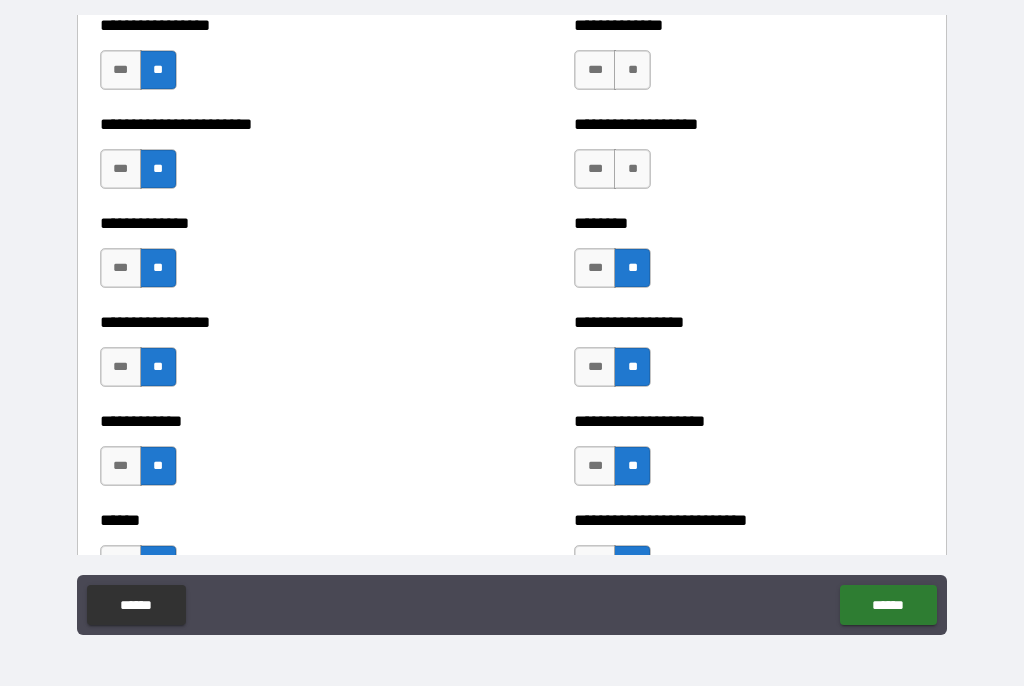 click on "**" at bounding box center [632, 170] 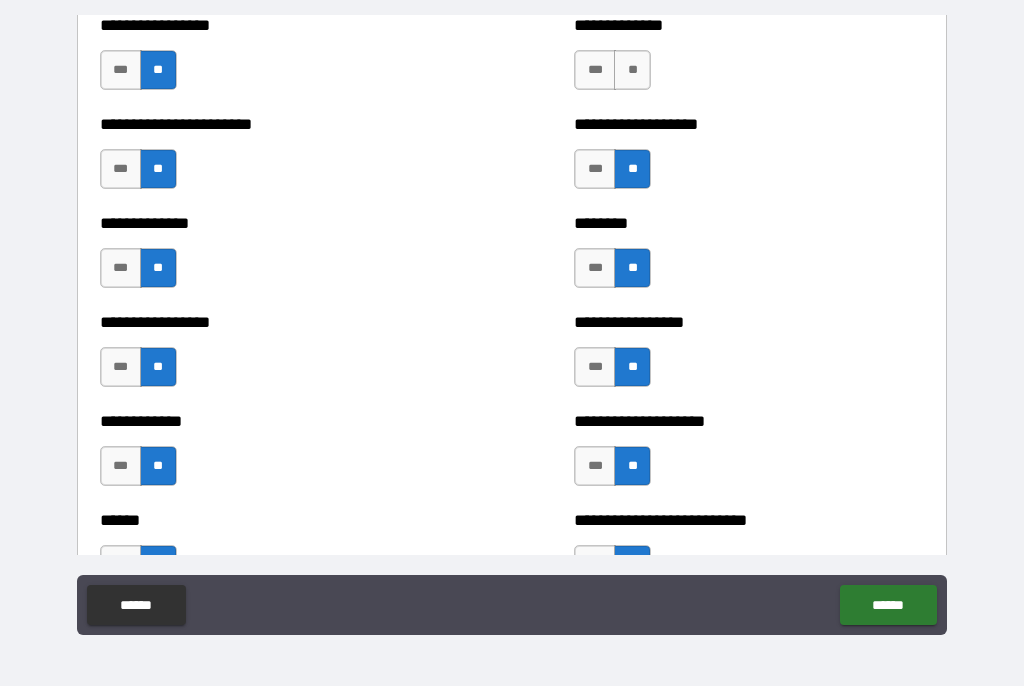 click on "**********" at bounding box center (512, 160) 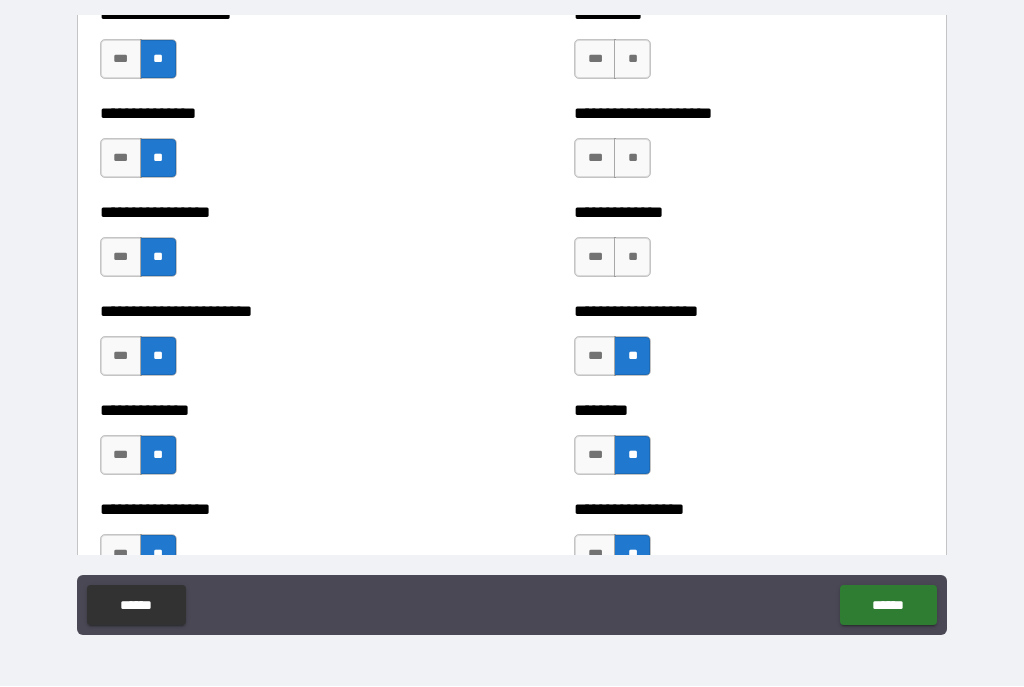 scroll, scrollTop: 3411, scrollLeft: 0, axis: vertical 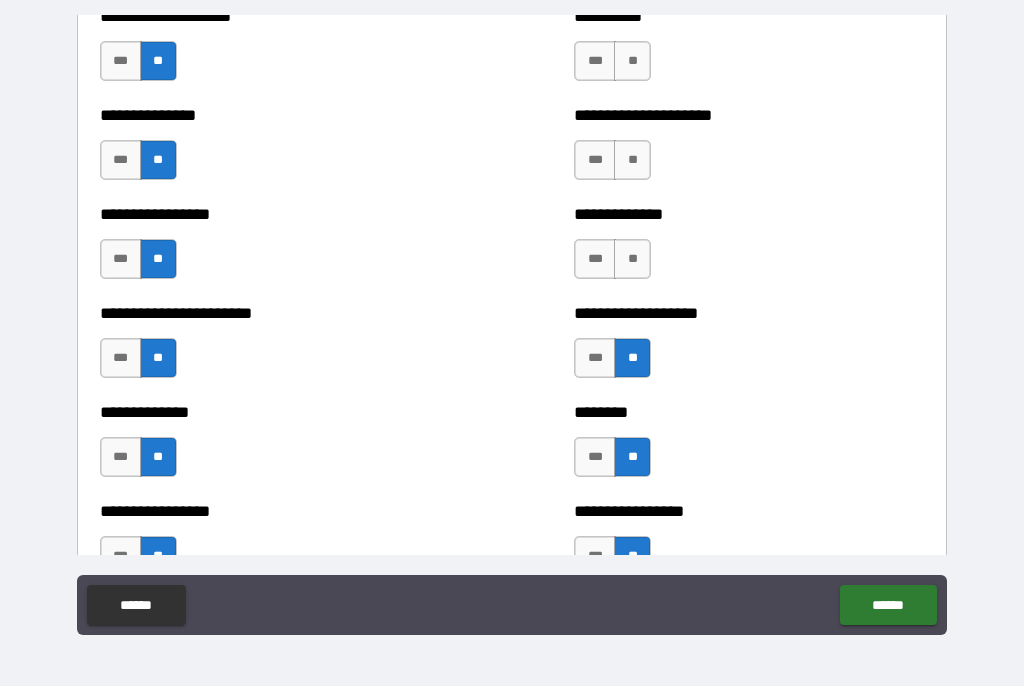 click on "**" at bounding box center (632, 260) 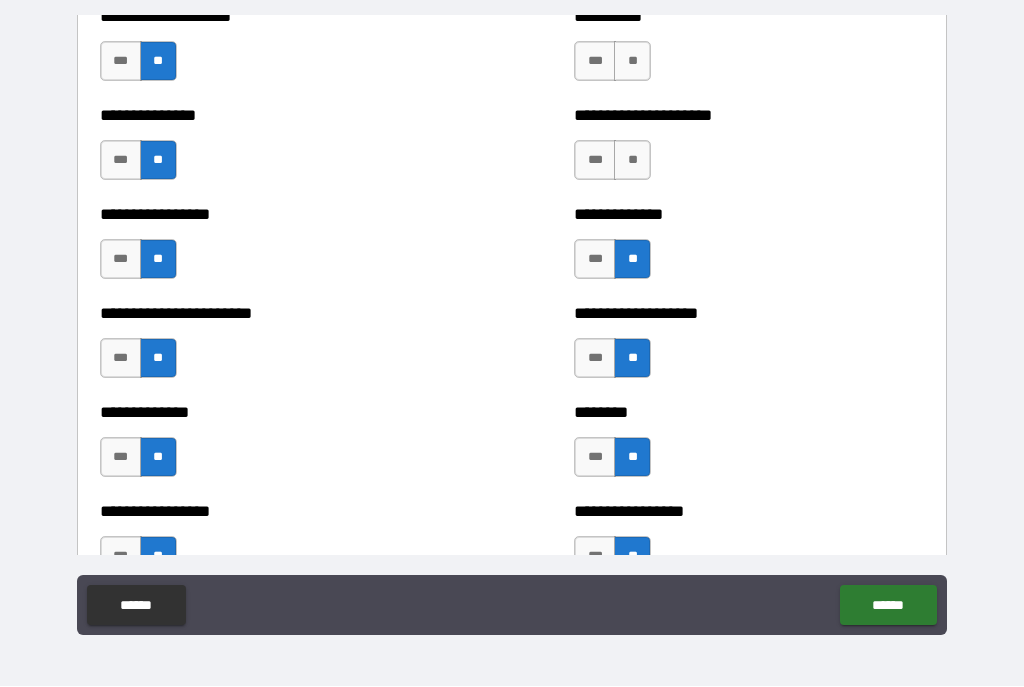 click on "**" at bounding box center (632, 161) 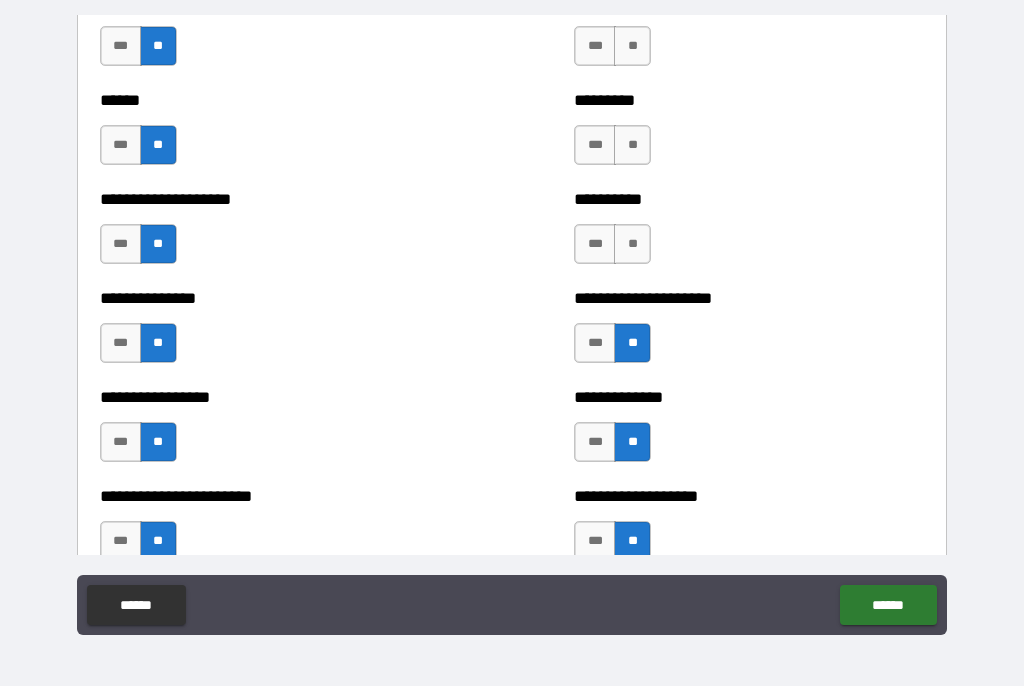 scroll, scrollTop: 3221, scrollLeft: 0, axis: vertical 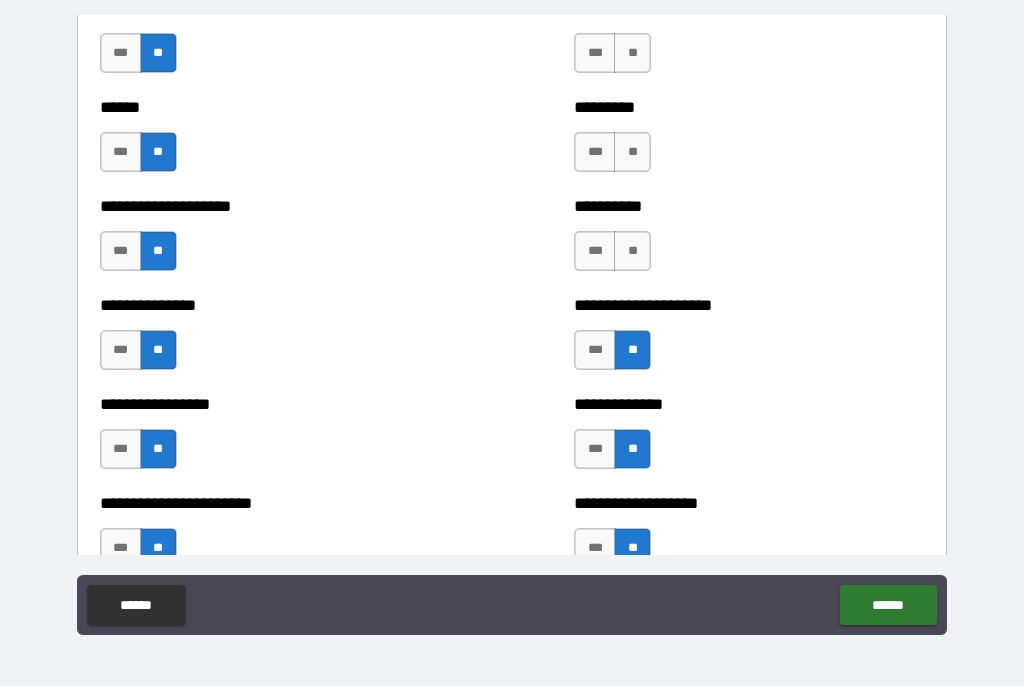 click on "**" at bounding box center [632, 252] 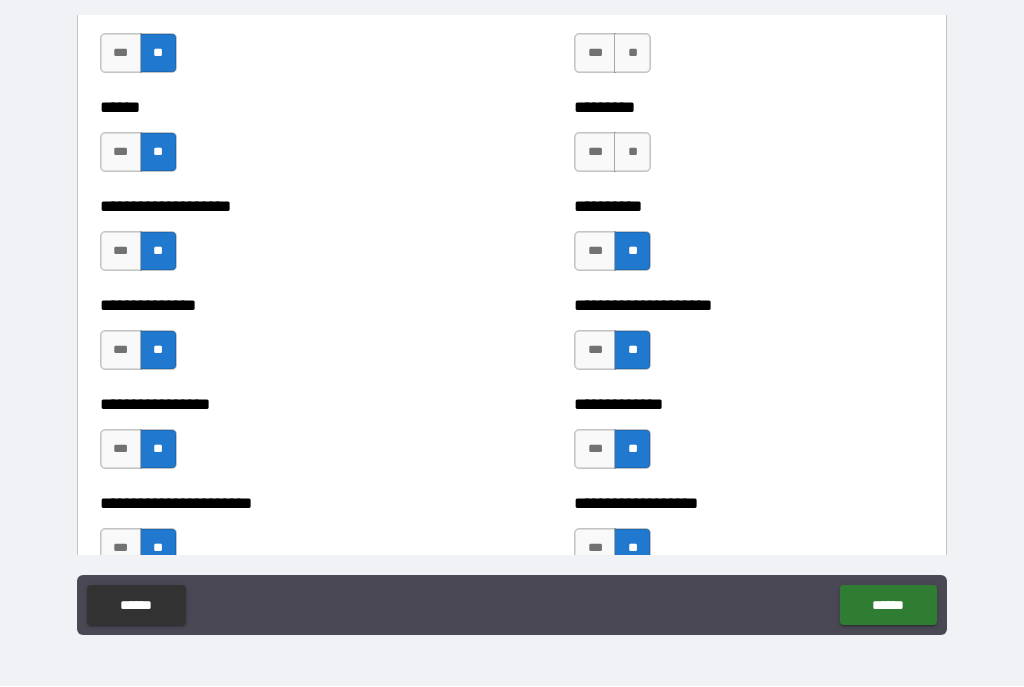 click on "**" at bounding box center [632, 153] 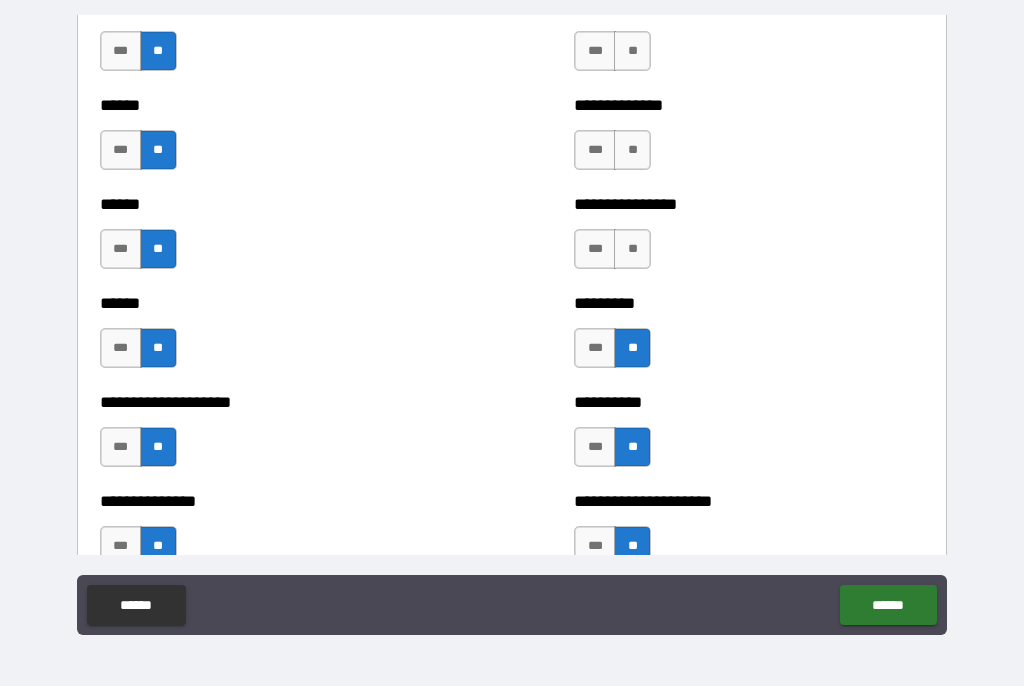 scroll, scrollTop: 3024, scrollLeft: 0, axis: vertical 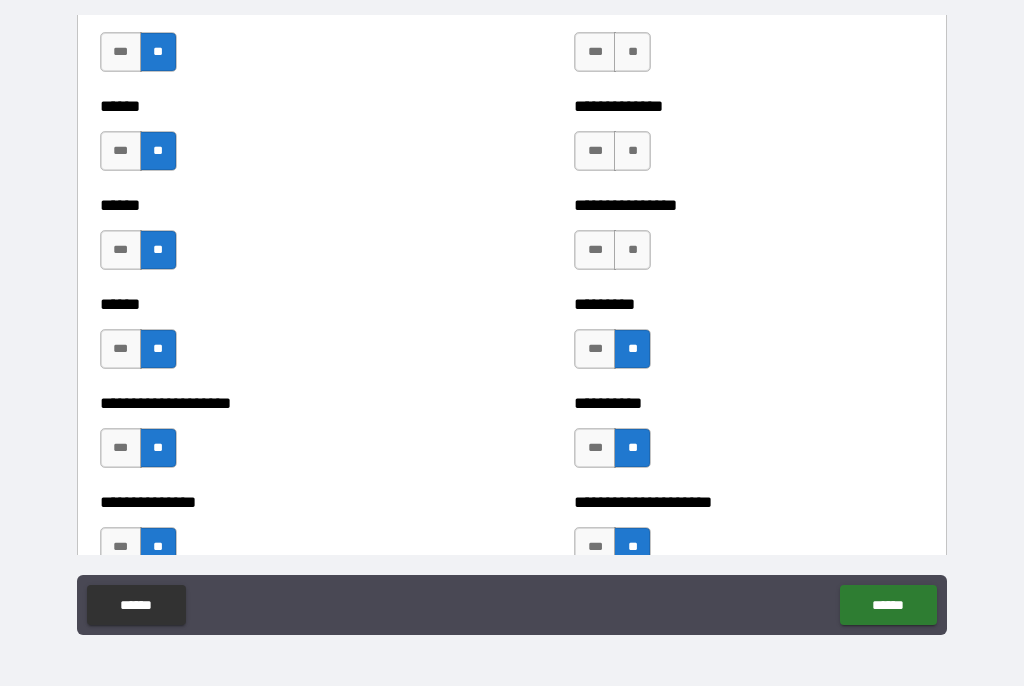 click on "**" at bounding box center [632, 251] 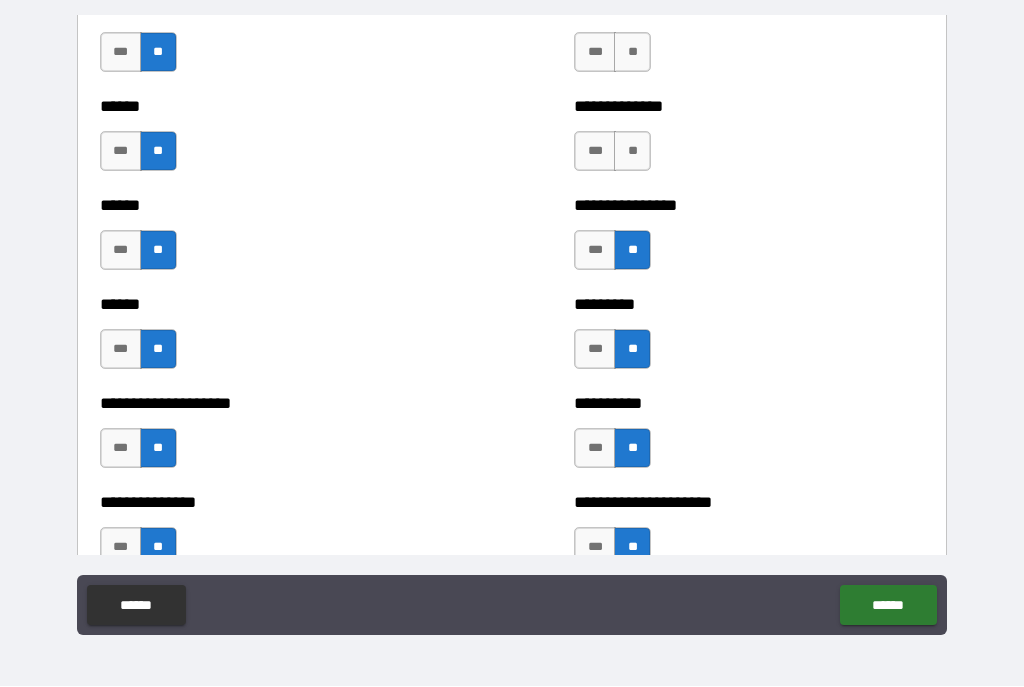 click on "**" at bounding box center (632, 152) 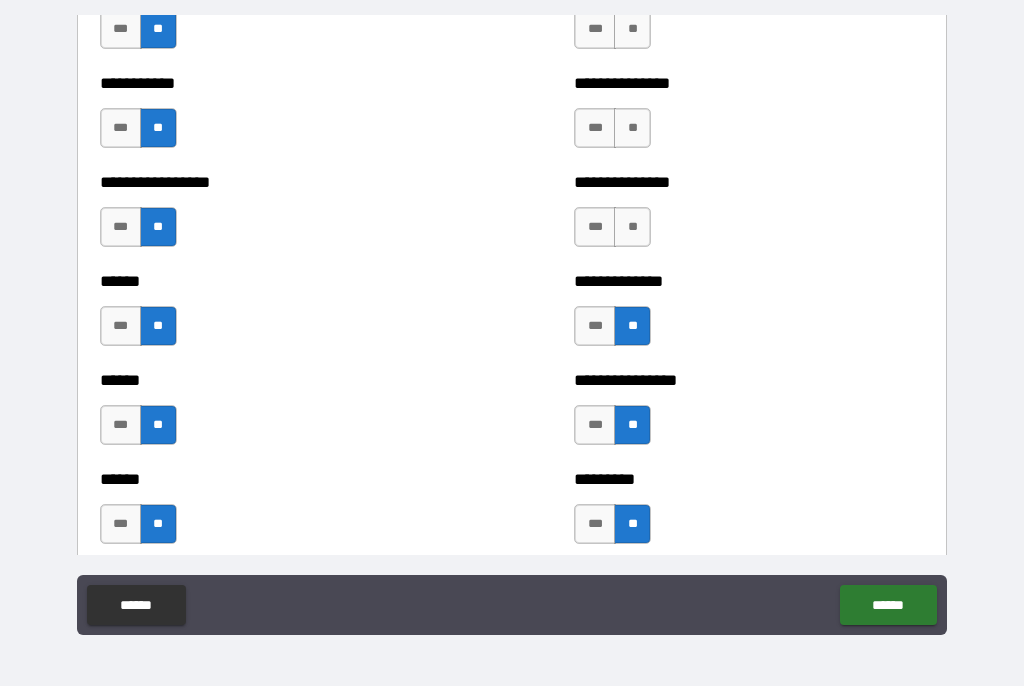 scroll, scrollTop: 2831, scrollLeft: 0, axis: vertical 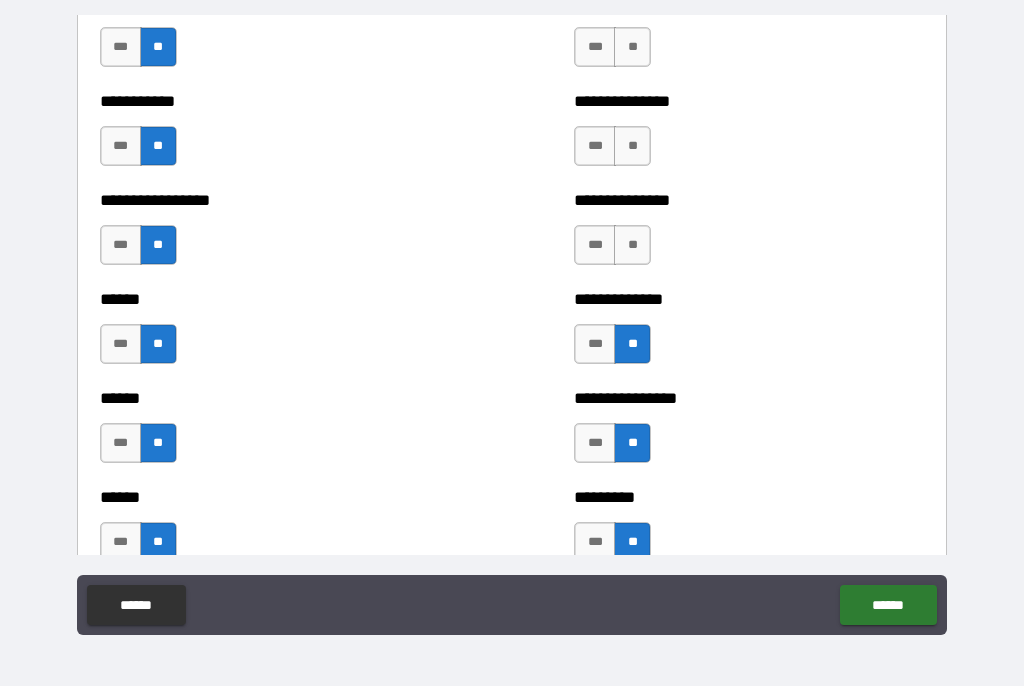 click on "**" at bounding box center [632, 246] 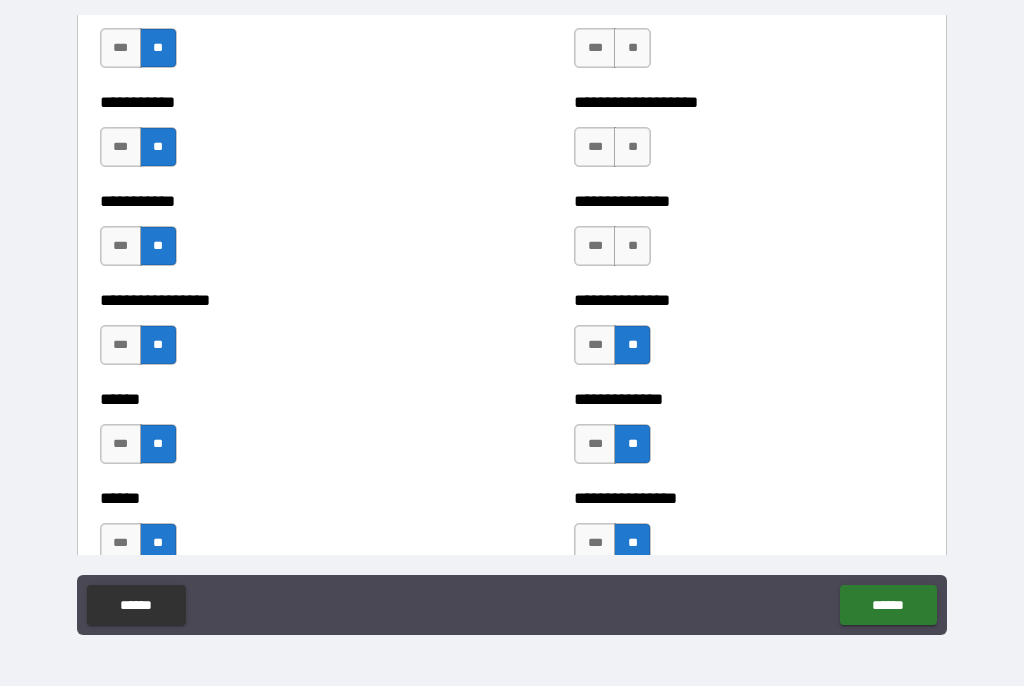 scroll, scrollTop: 2740, scrollLeft: 0, axis: vertical 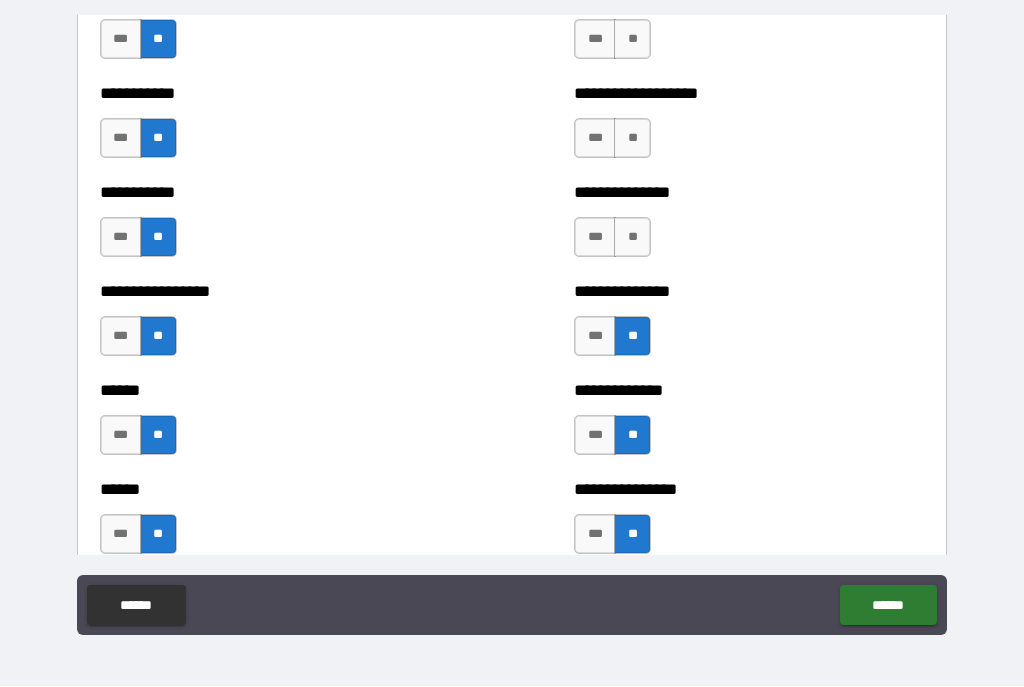 click on "**" at bounding box center [632, 238] 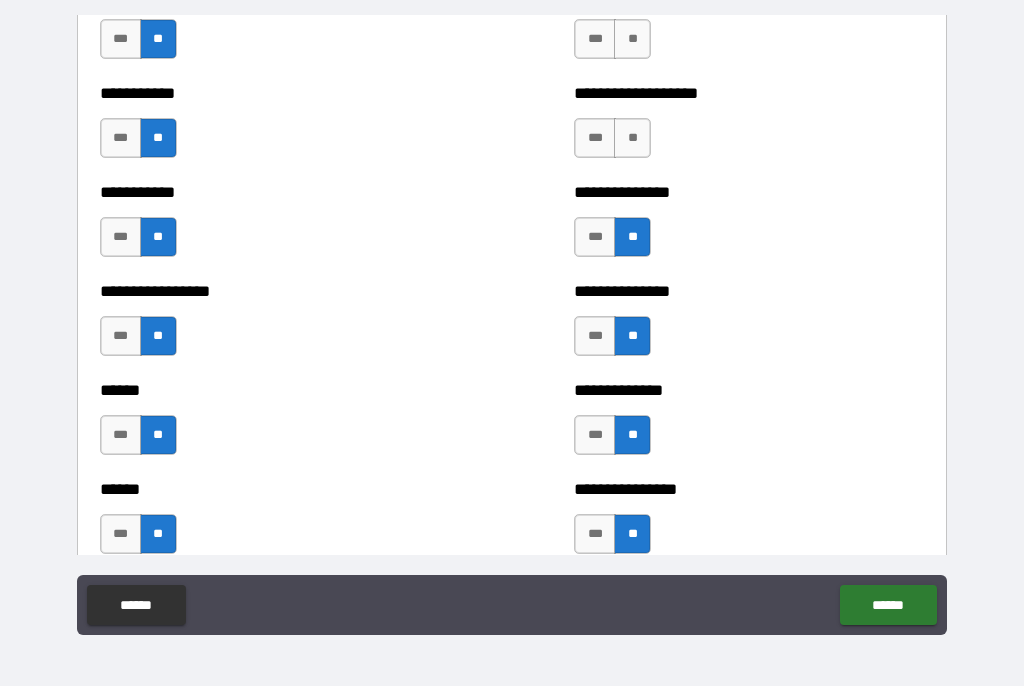 click on "**" at bounding box center (632, 139) 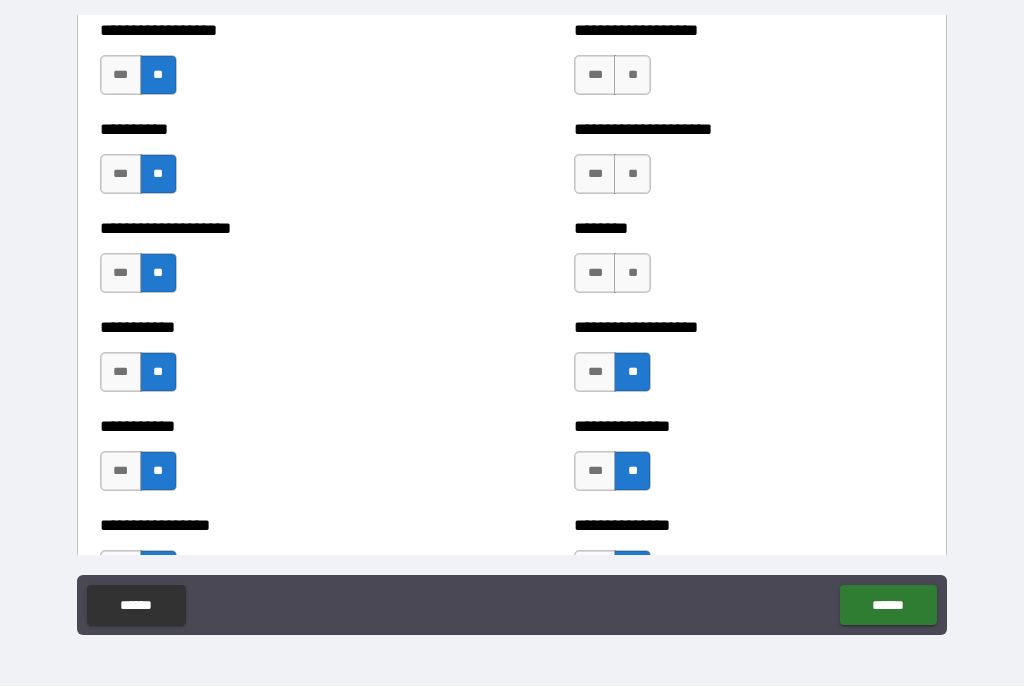 scroll, scrollTop: 2505, scrollLeft: 0, axis: vertical 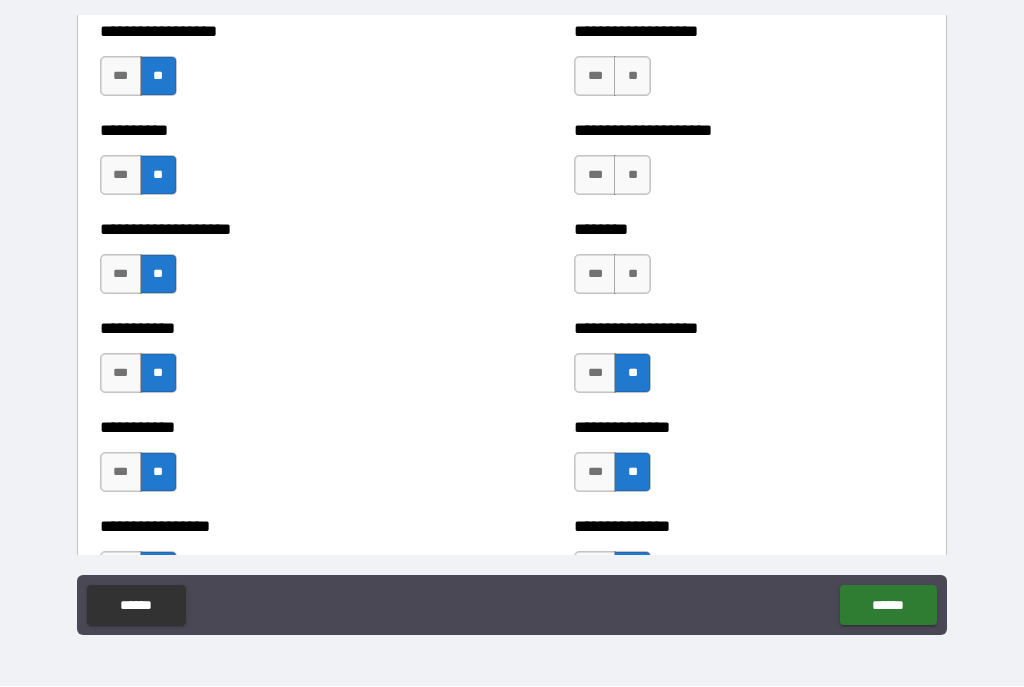 click on "**" at bounding box center (632, 275) 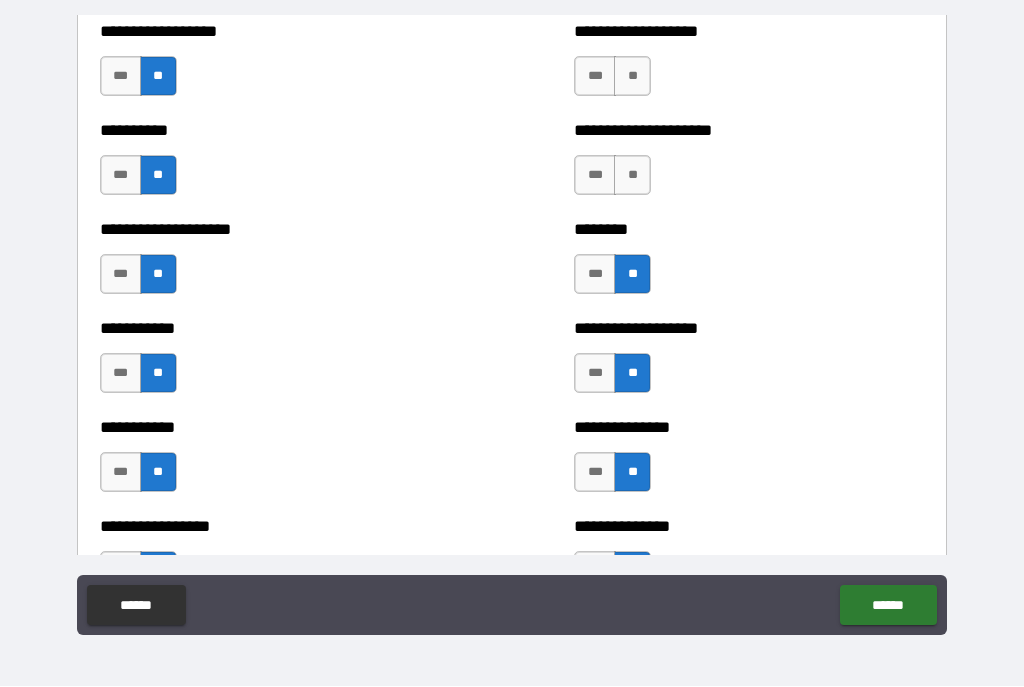 click on "**" at bounding box center (632, 176) 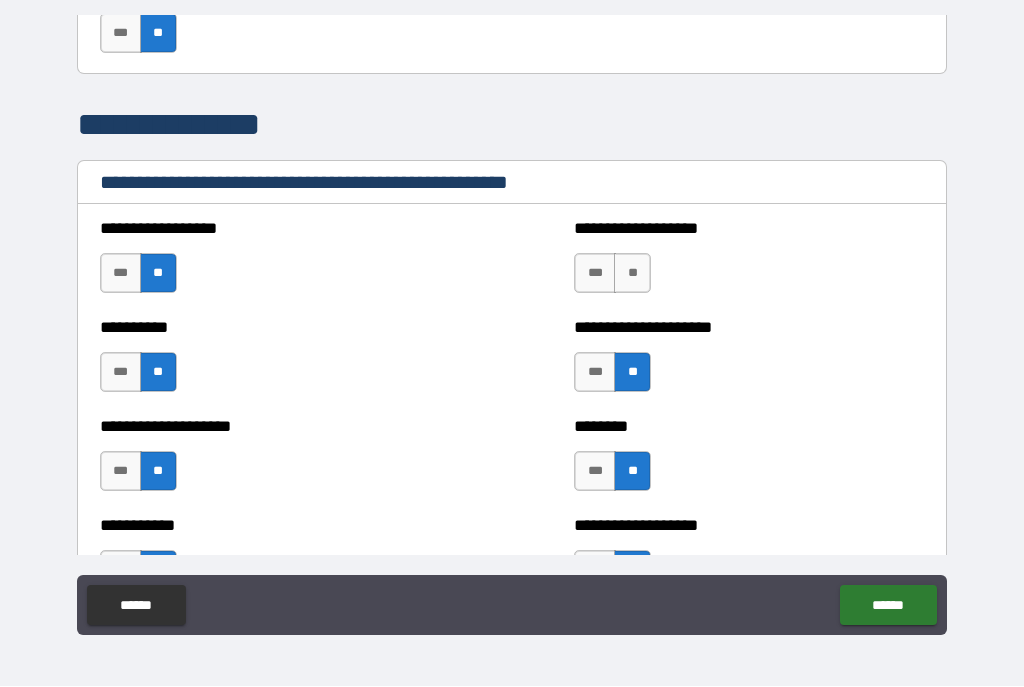 scroll, scrollTop: 2309, scrollLeft: 0, axis: vertical 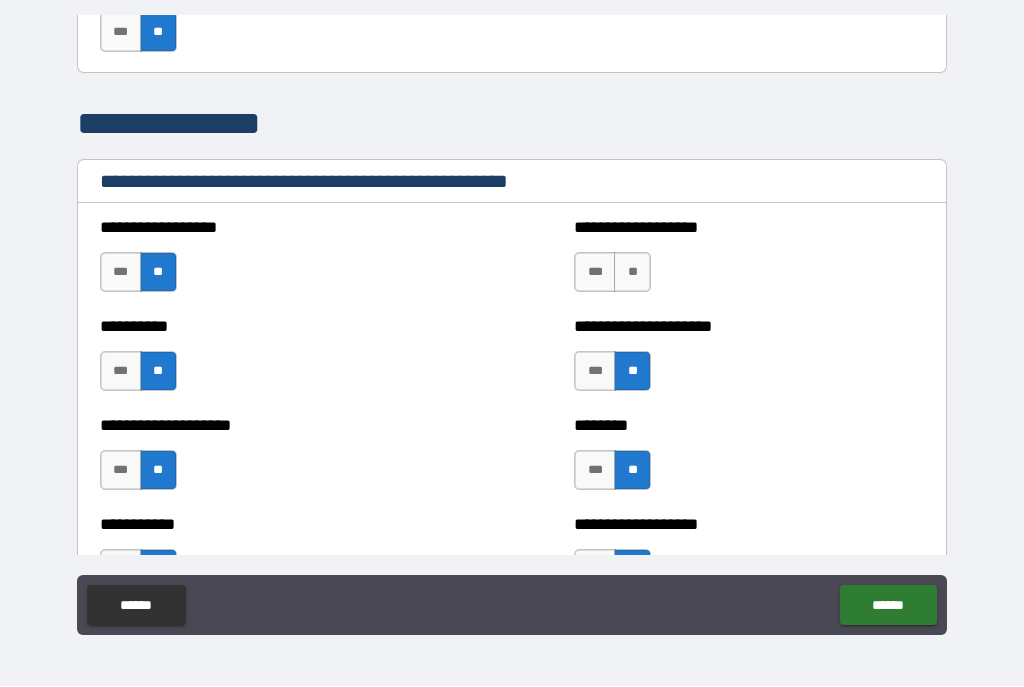 click on "**" at bounding box center (632, 273) 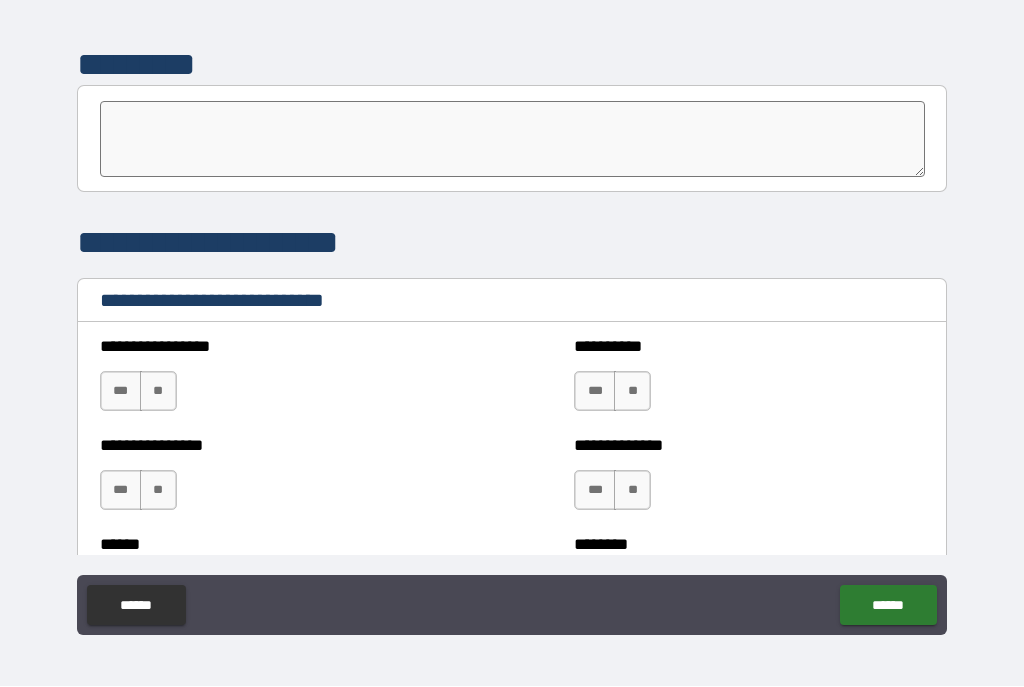 scroll, scrollTop: 6474, scrollLeft: 0, axis: vertical 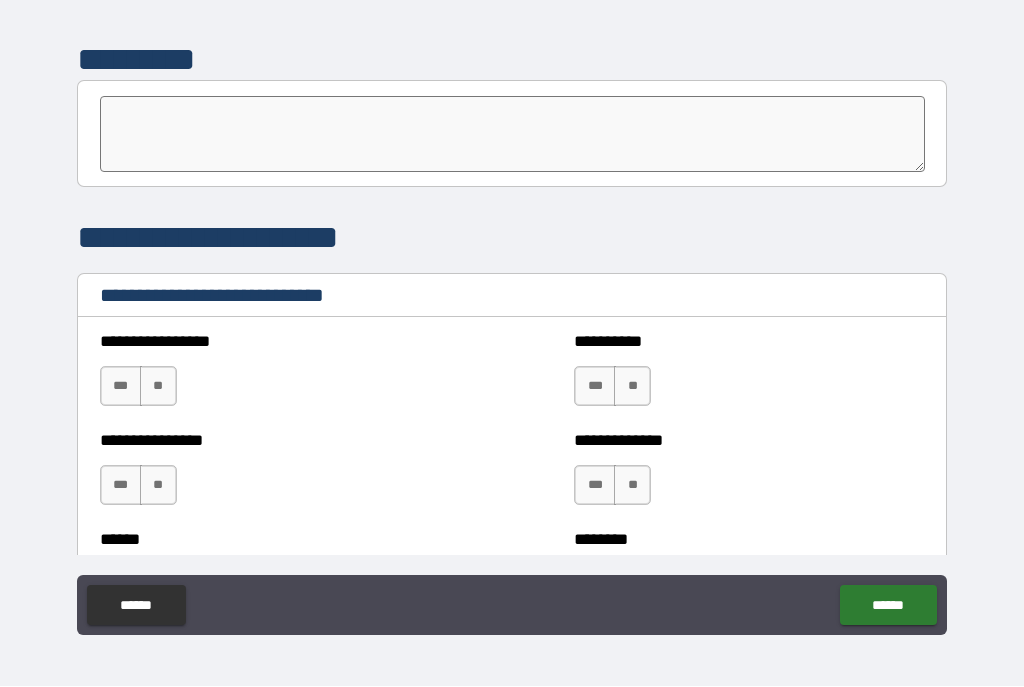 click on "**" at bounding box center [158, 387] 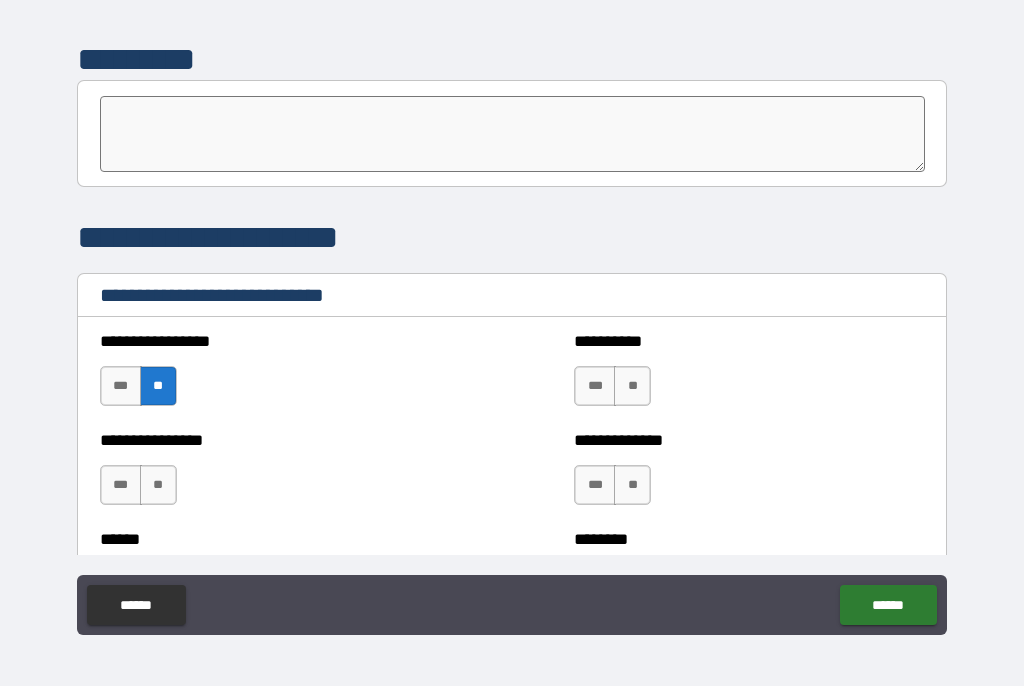click on "**" at bounding box center (158, 486) 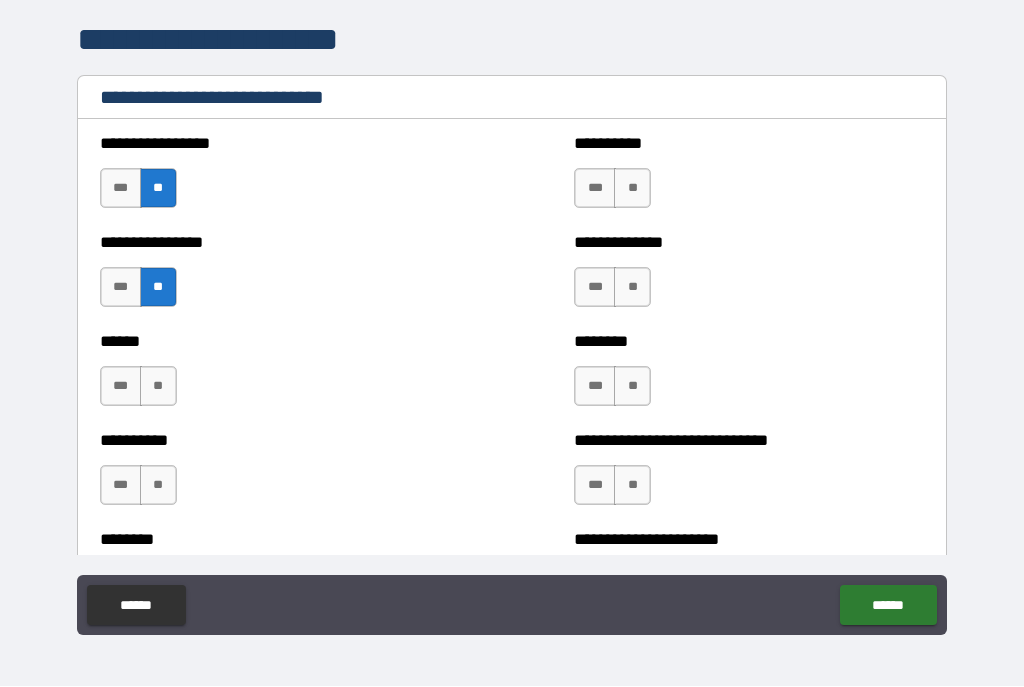 scroll, scrollTop: 6677, scrollLeft: 0, axis: vertical 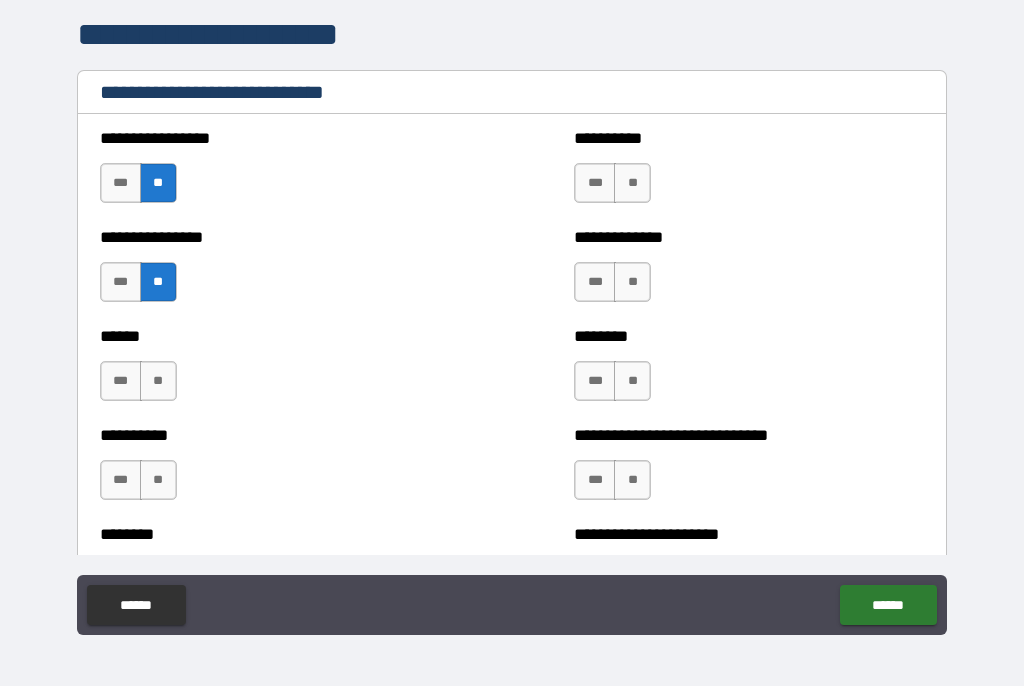 click on "**" at bounding box center [158, 382] 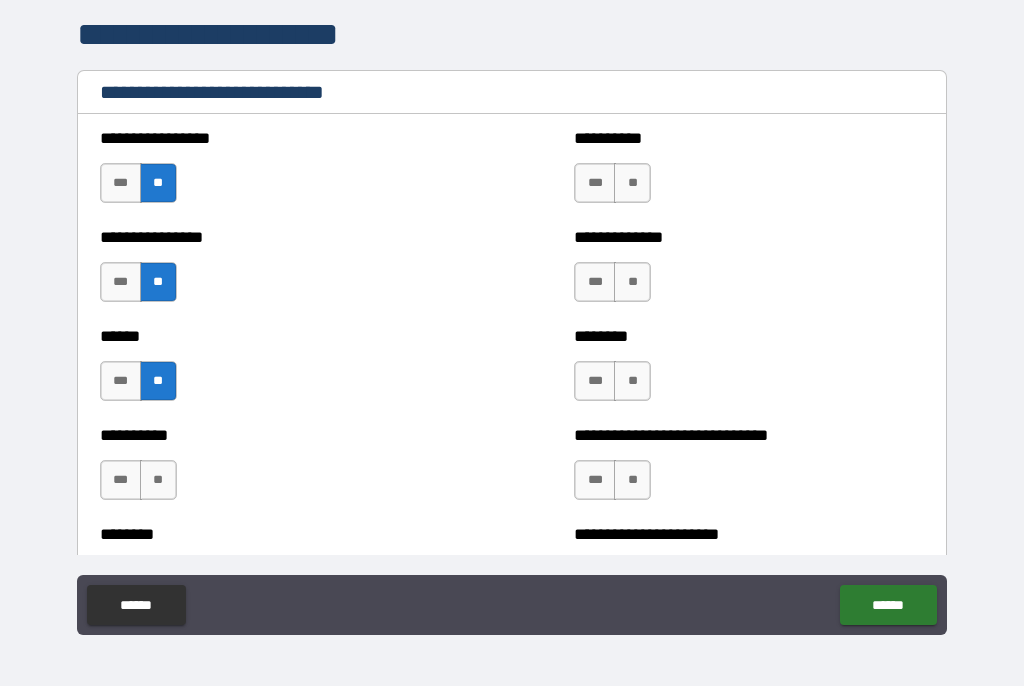 click on "**" at bounding box center [158, 481] 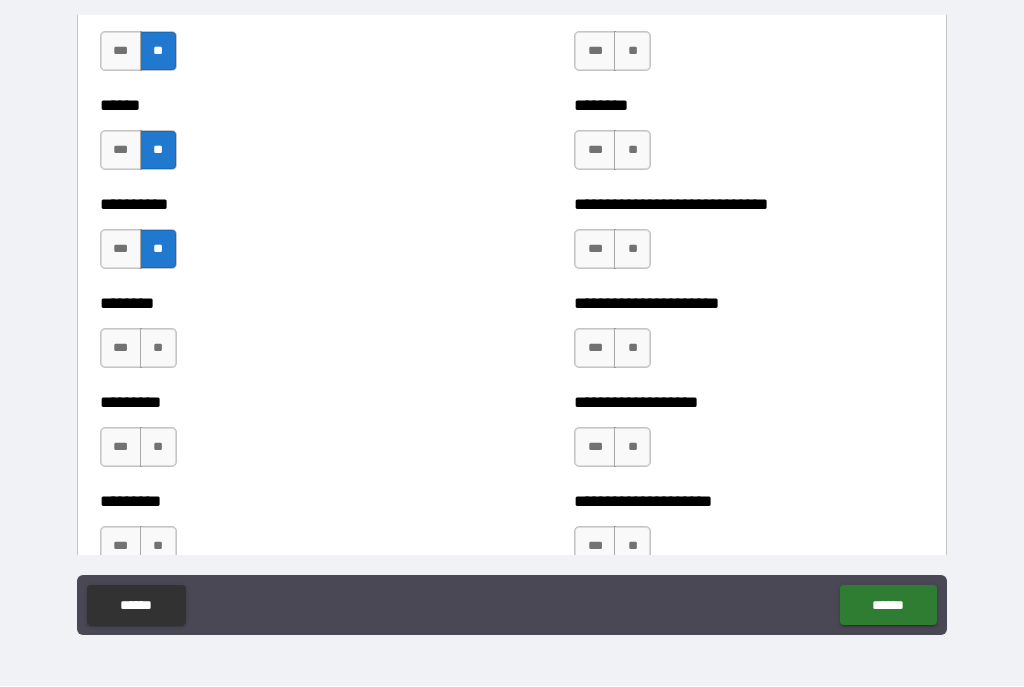 scroll, scrollTop: 6912, scrollLeft: 0, axis: vertical 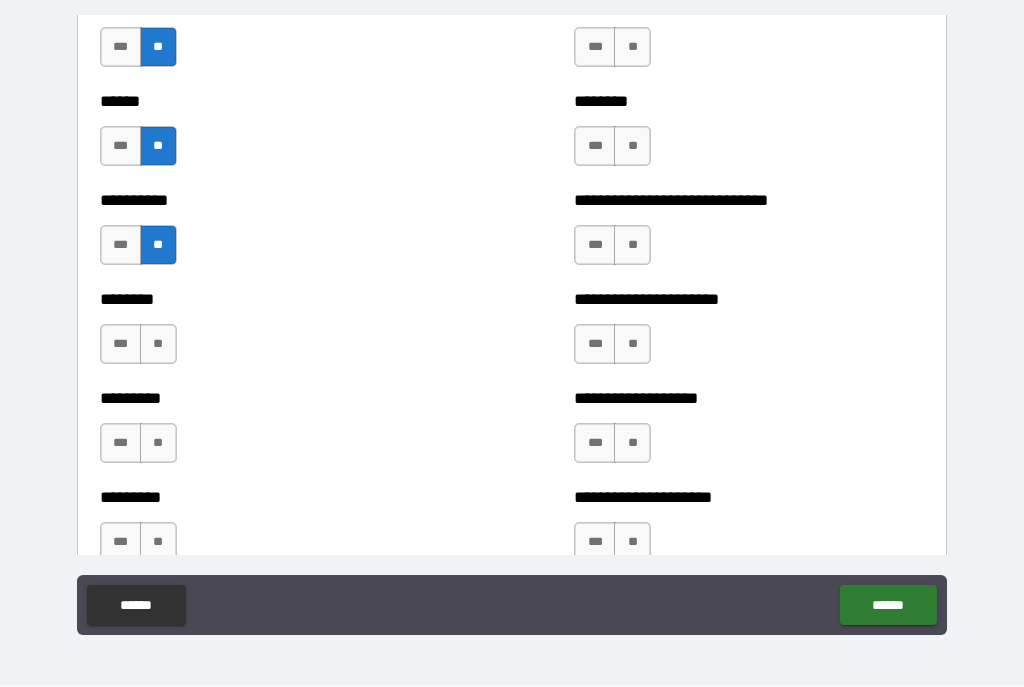 click on "**" at bounding box center (158, 345) 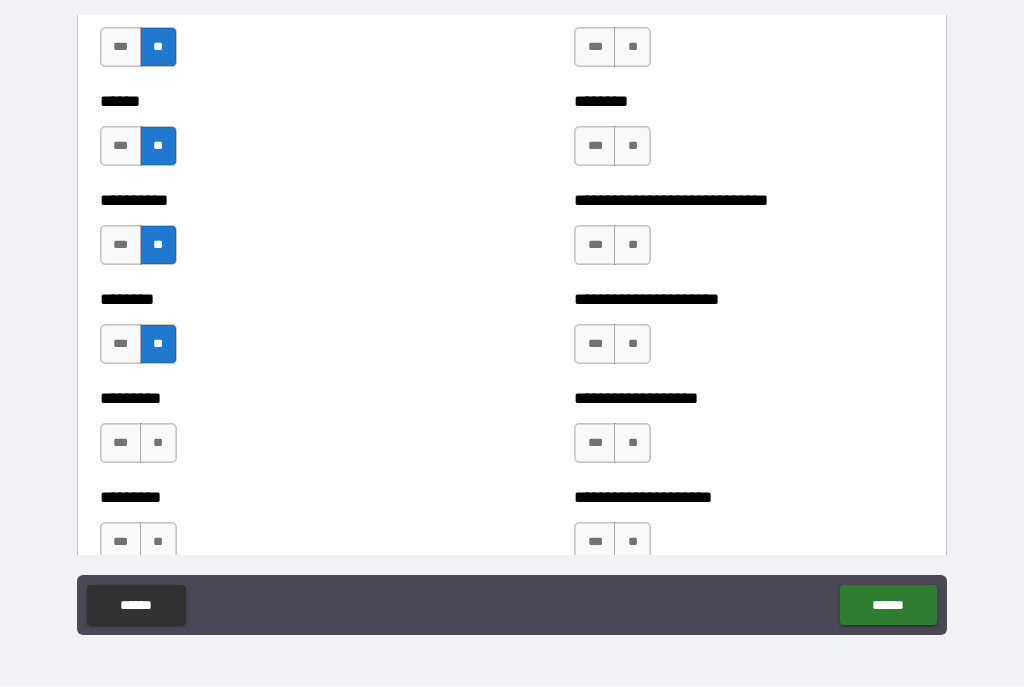 click on "**" at bounding box center [158, 444] 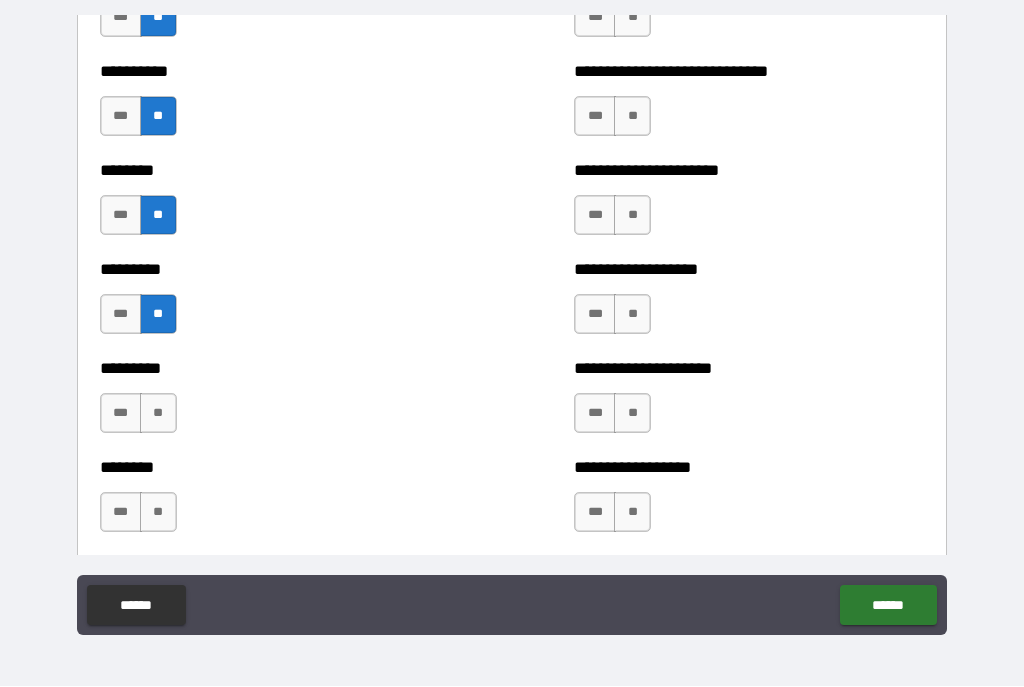 scroll, scrollTop: 7072, scrollLeft: 0, axis: vertical 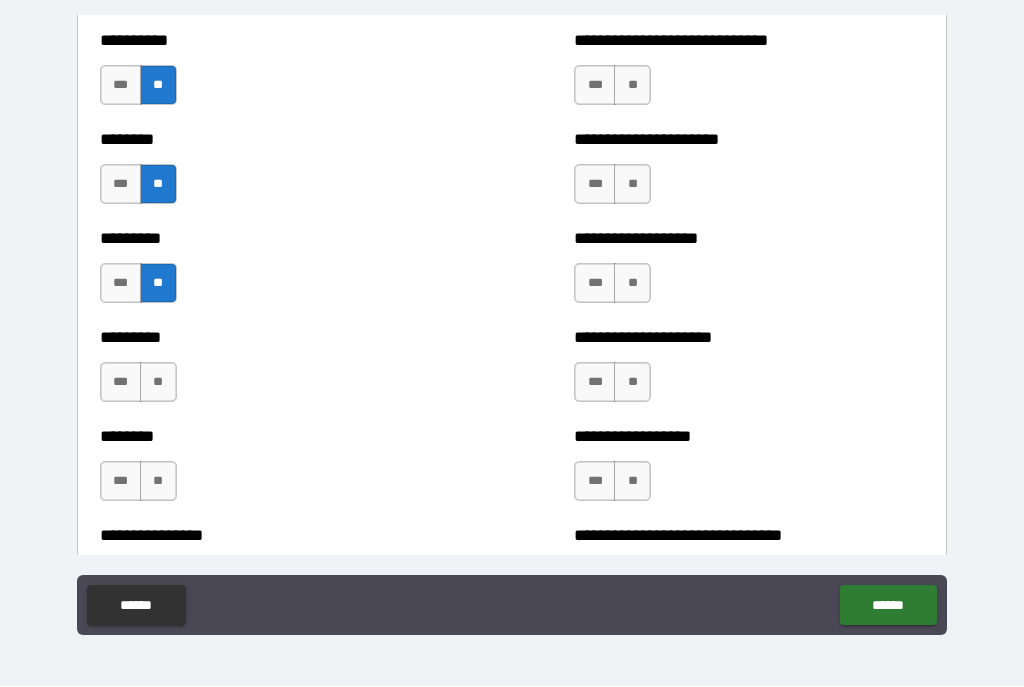 click on "**" at bounding box center (158, 383) 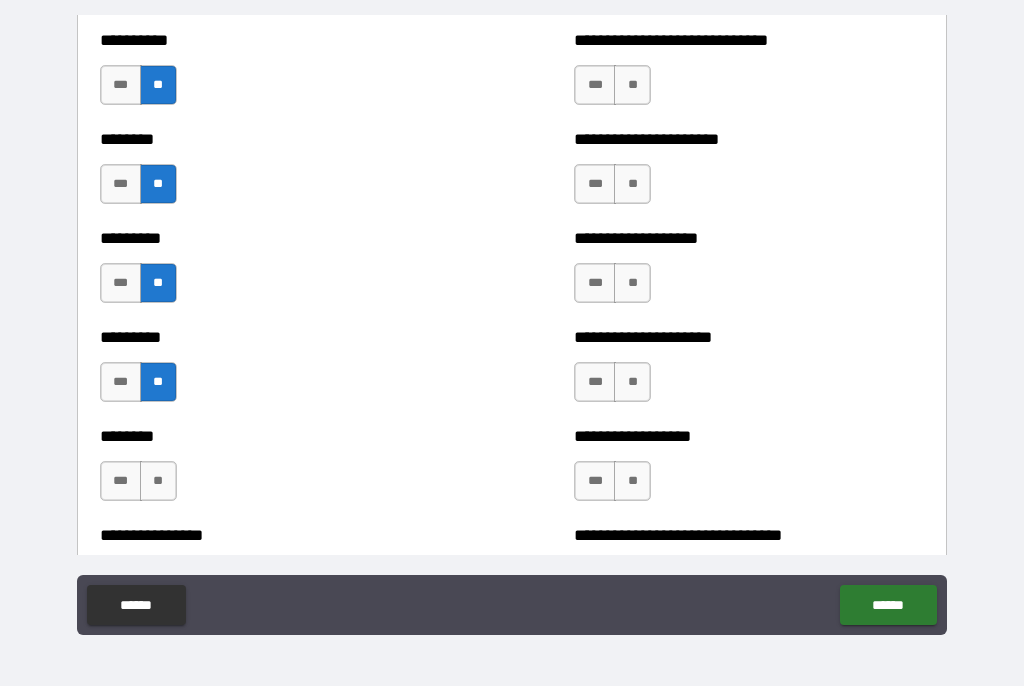 click on "**" at bounding box center [158, 482] 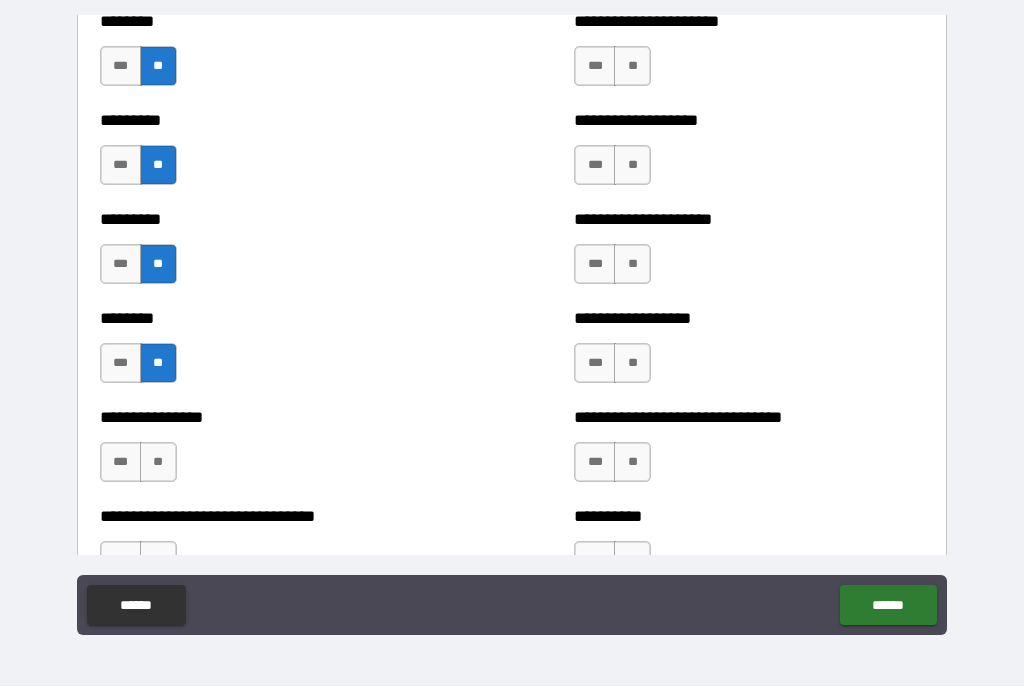 scroll, scrollTop: 7186, scrollLeft: 0, axis: vertical 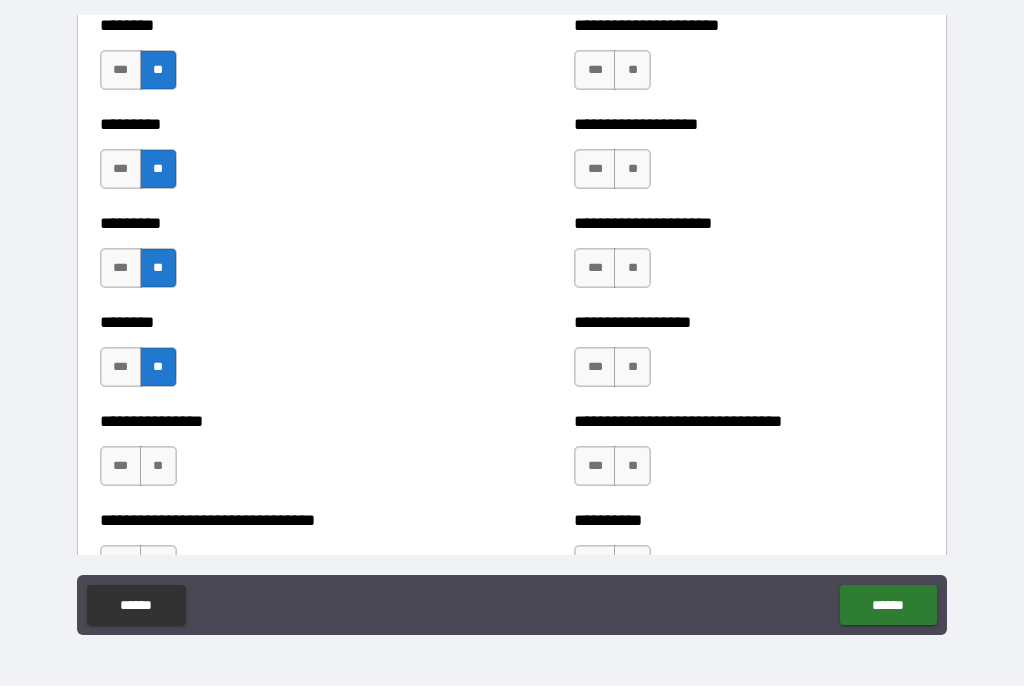 click on "**" at bounding box center (158, 467) 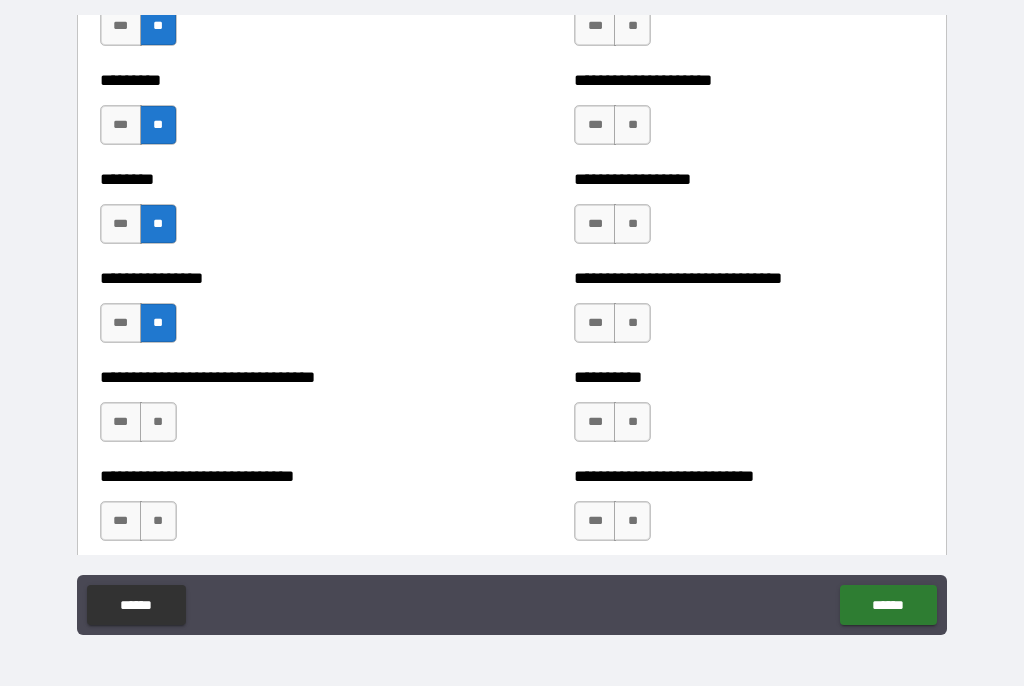 scroll, scrollTop: 7329, scrollLeft: 0, axis: vertical 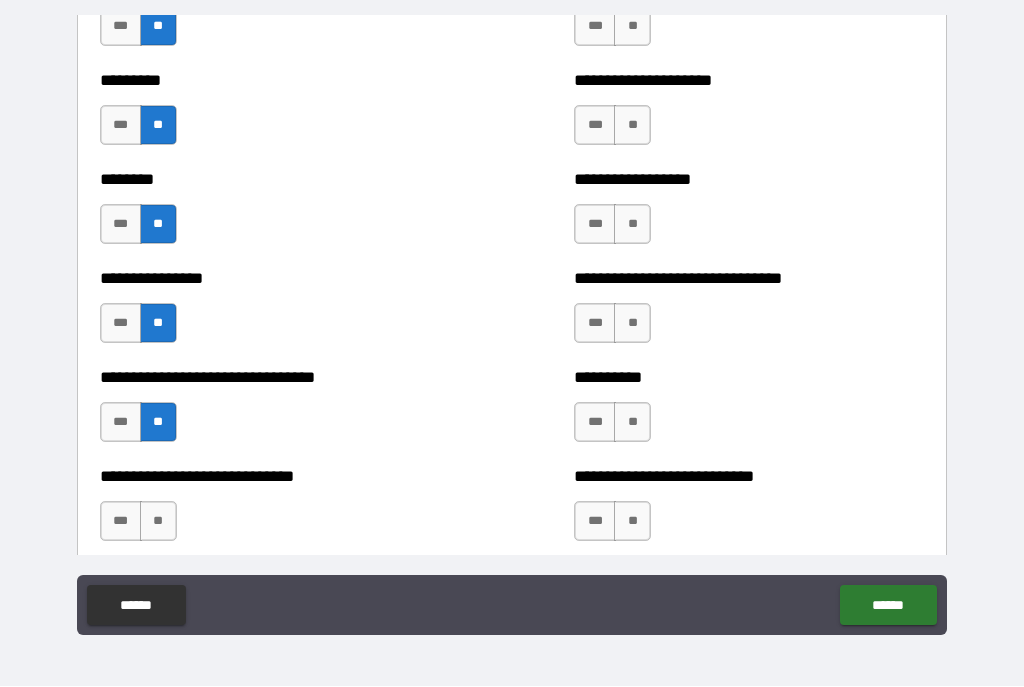 click on "**" at bounding box center (158, 522) 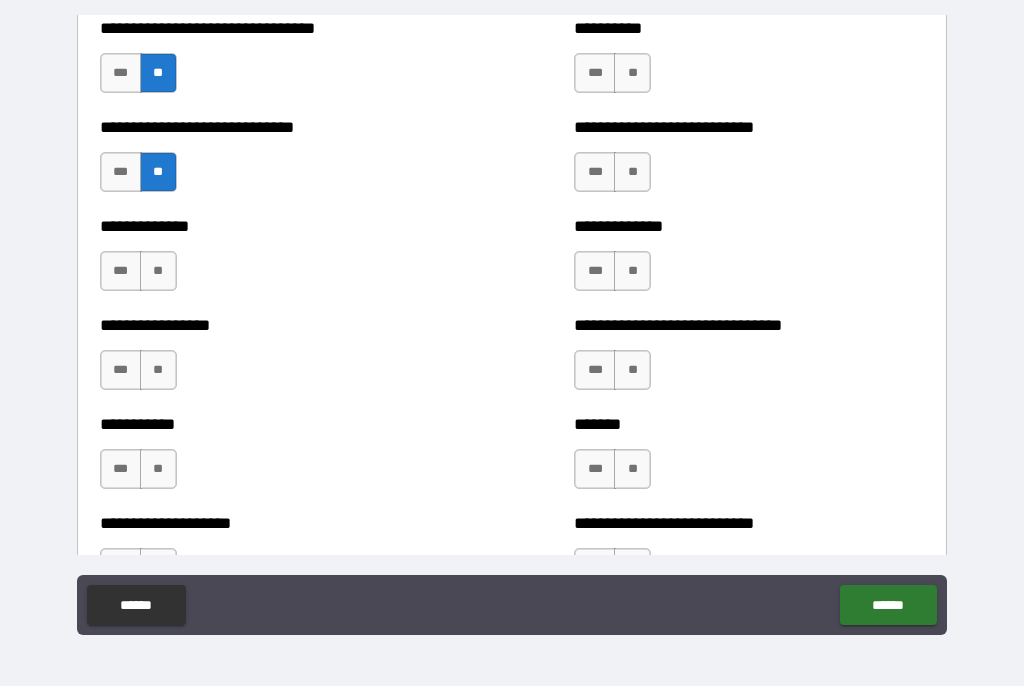scroll, scrollTop: 7679, scrollLeft: 0, axis: vertical 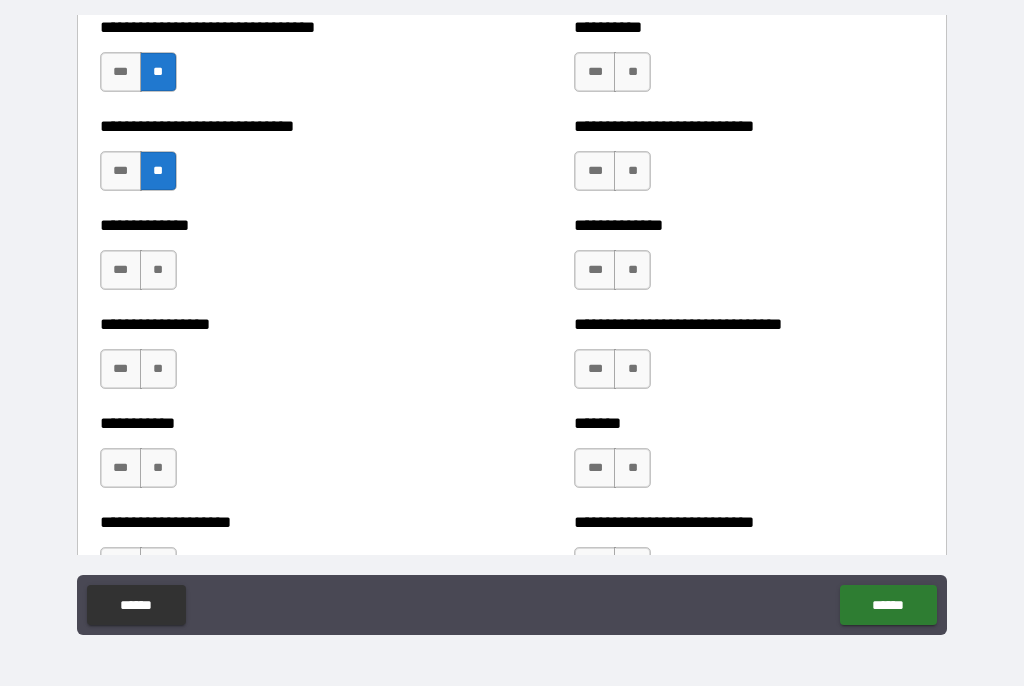 click on "**" at bounding box center [158, 271] 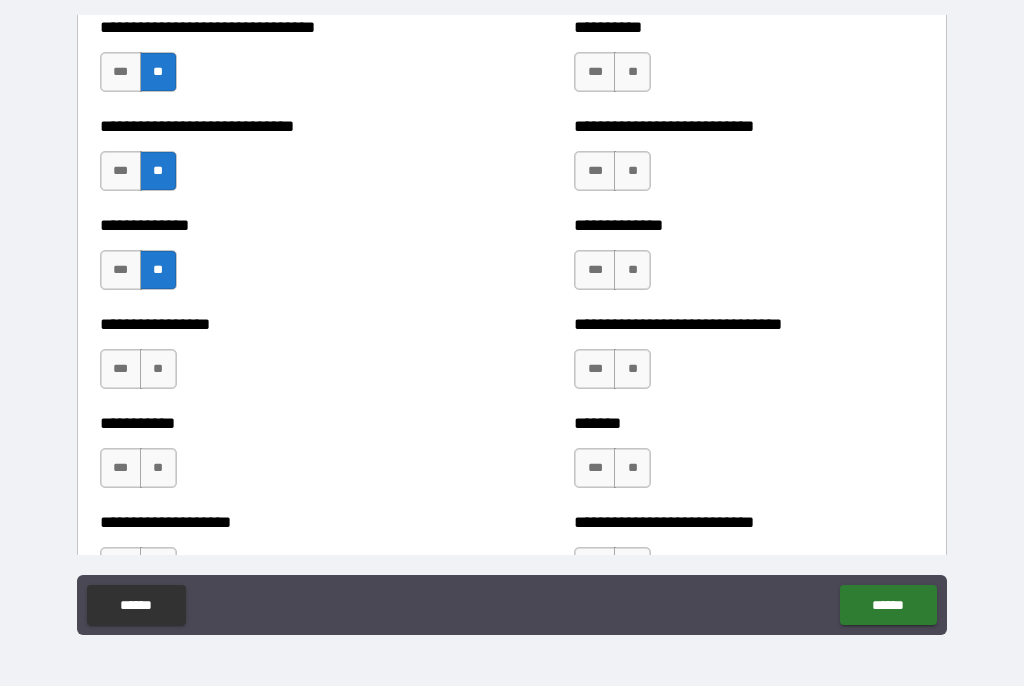 click on "**********" at bounding box center [275, 360] 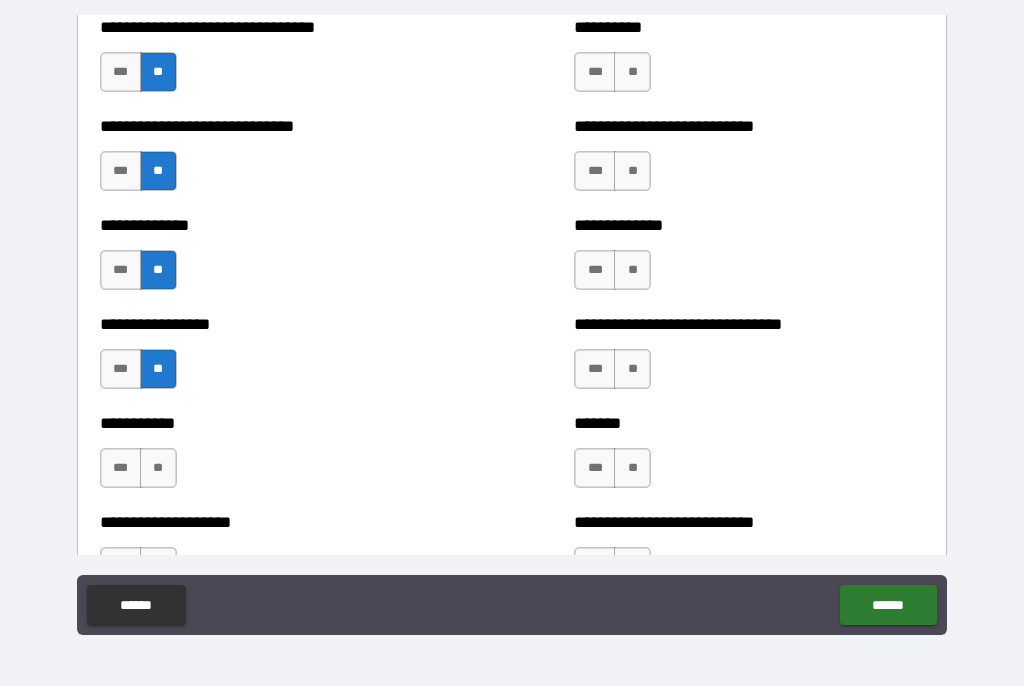 click on "**" at bounding box center (158, 469) 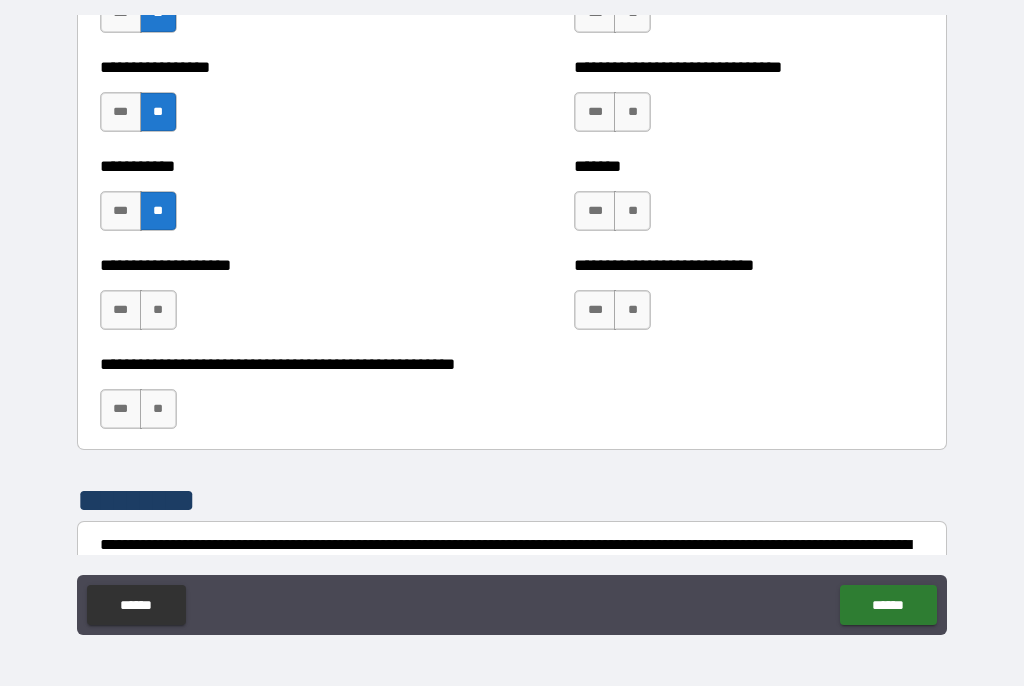 scroll, scrollTop: 7969, scrollLeft: 0, axis: vertical 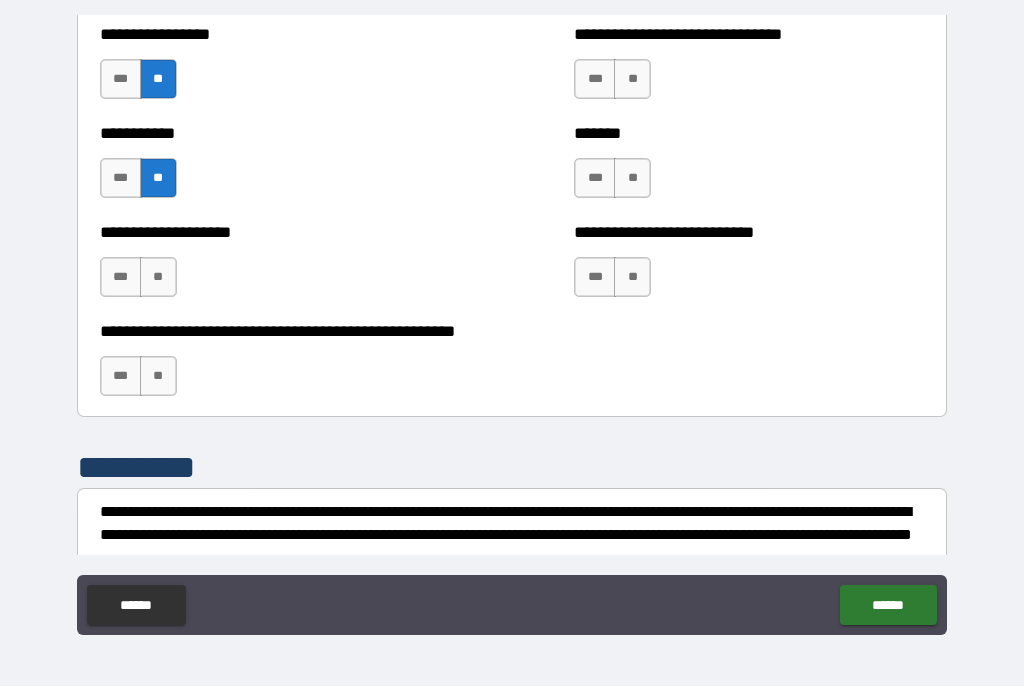 click on "**" at bounding box center [158, 278] 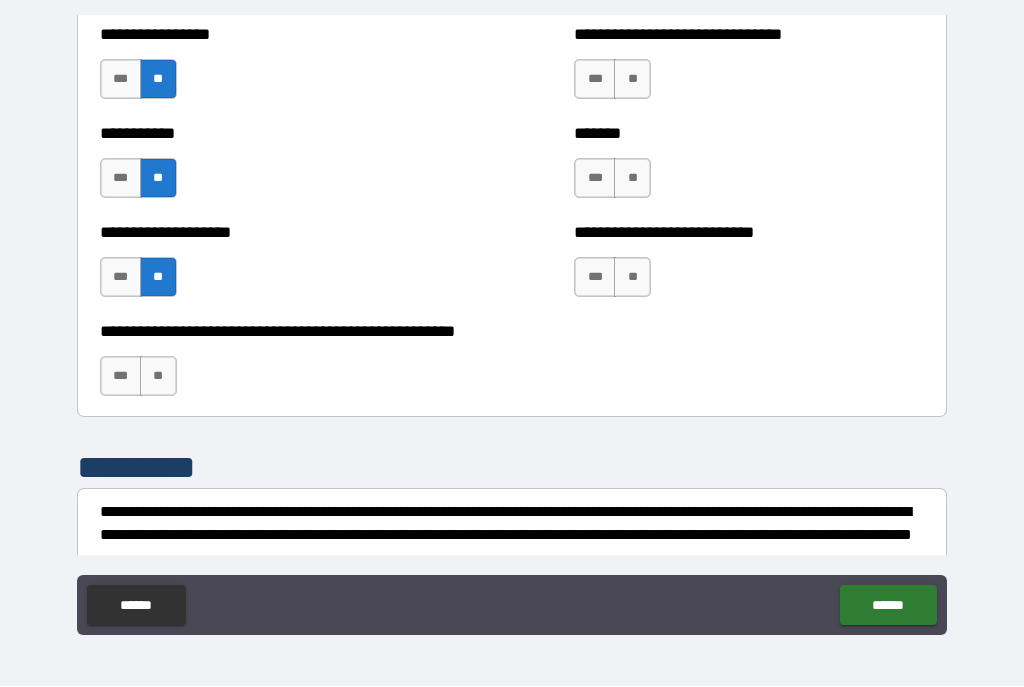 click on "**" at bounding box center (158, 377) 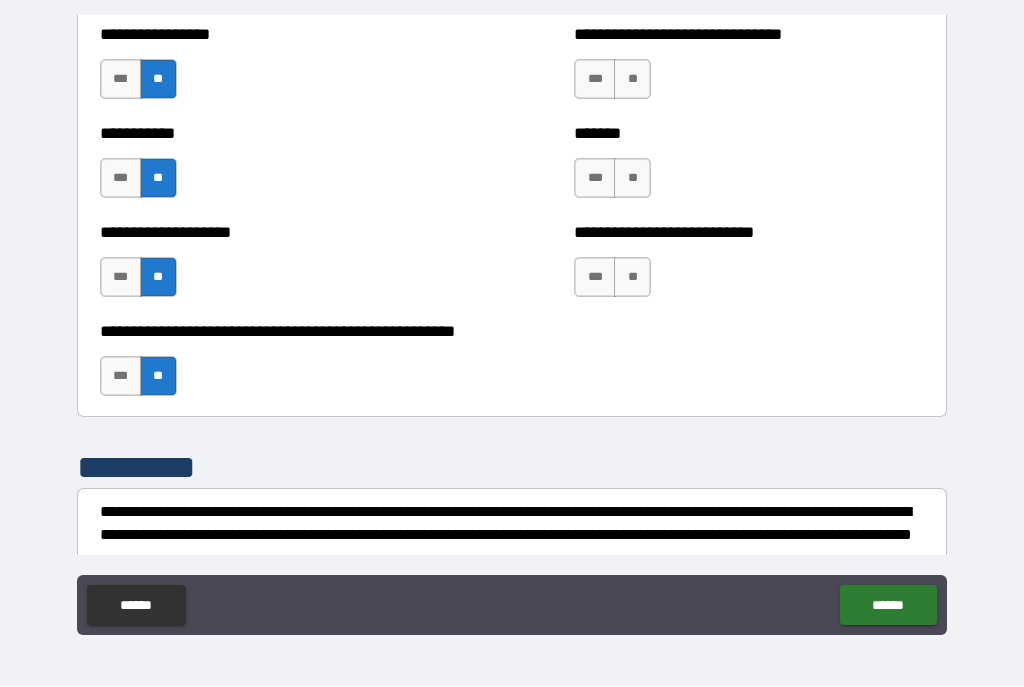 click on "**" at bounding box center [632, 278] 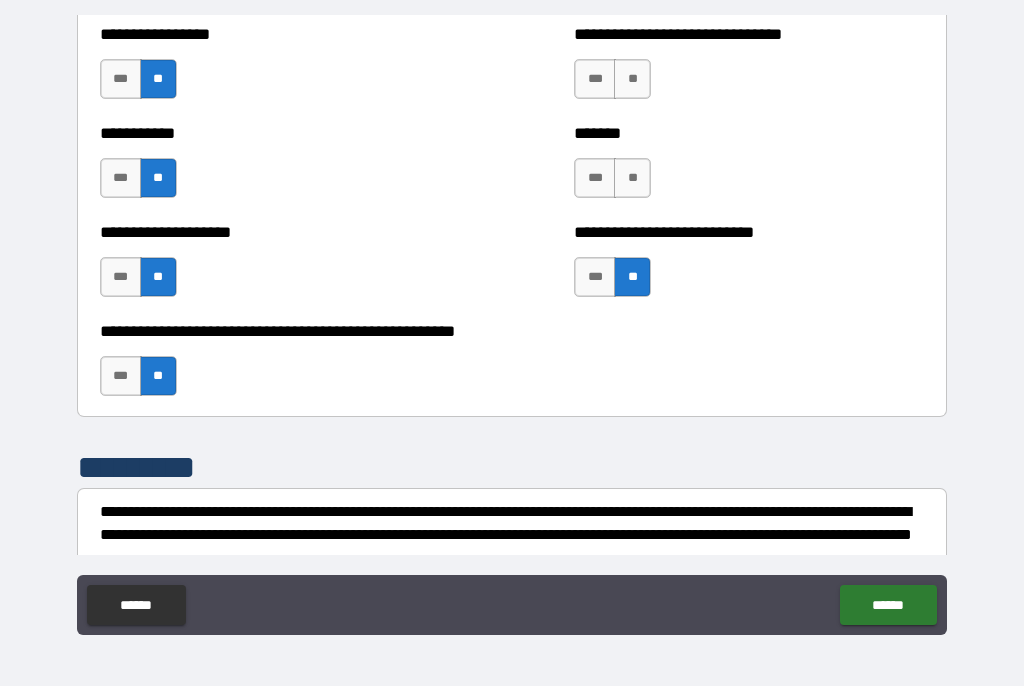 click on "**" at bounding box center (632, 179) 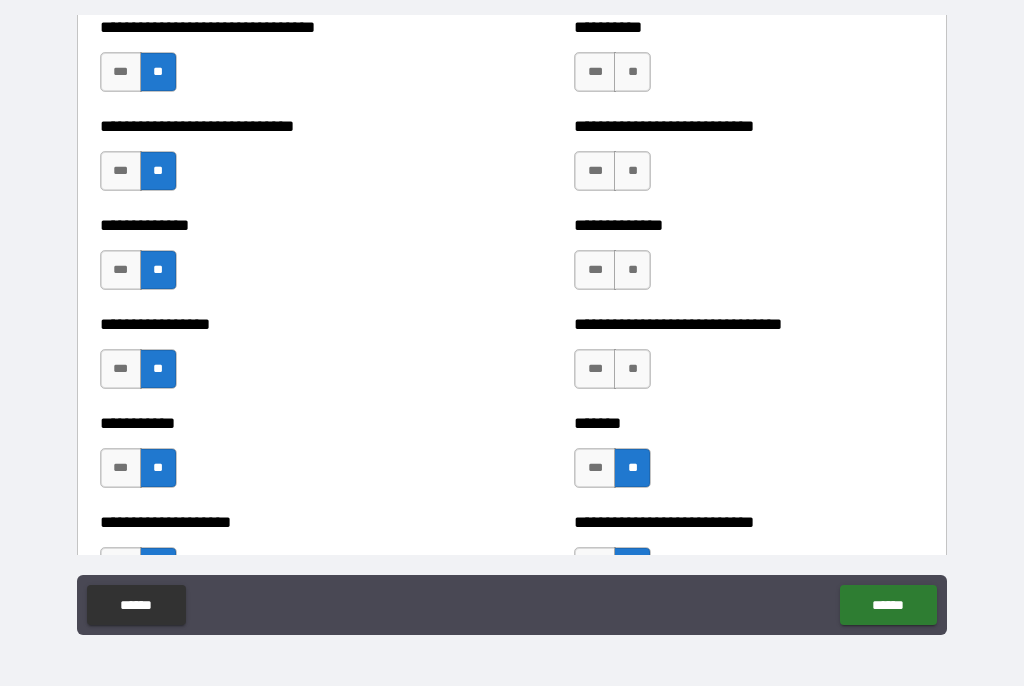 scroll, scrollTop: 7681, scrollLeft: 0, axis: vertical 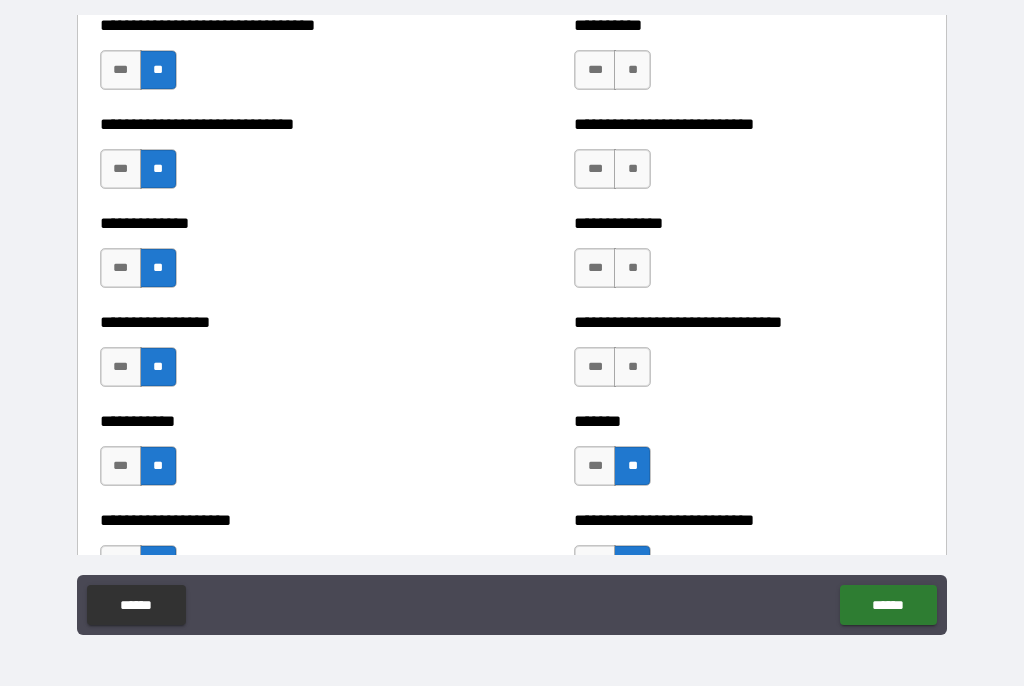 click on "**" at bounding box center [632, 368] 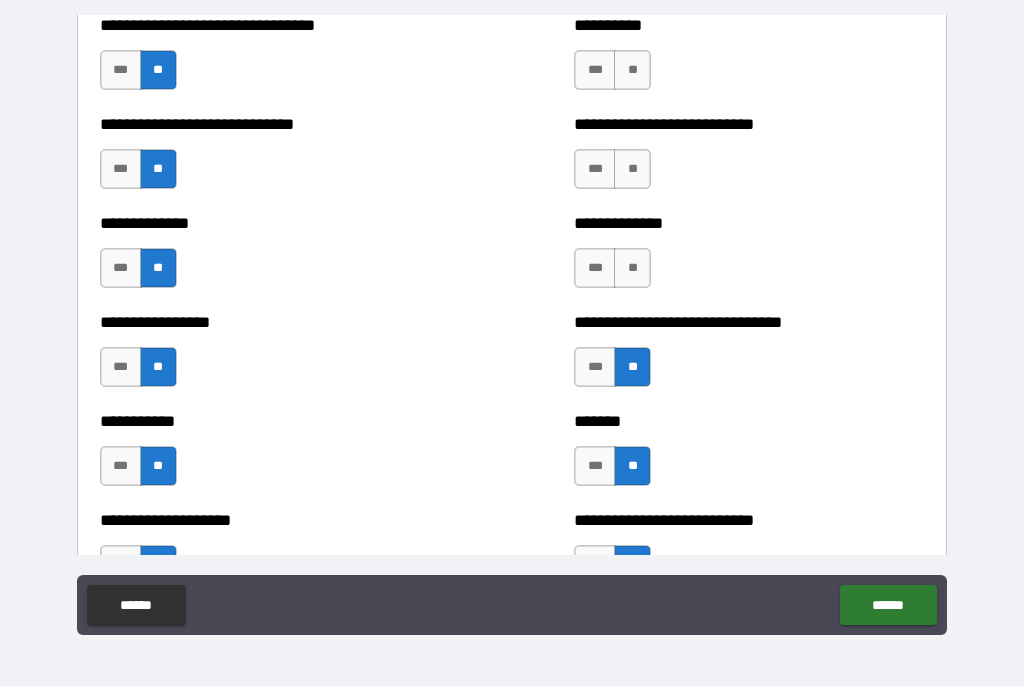 click on "**" at bounding box center [632, 269] 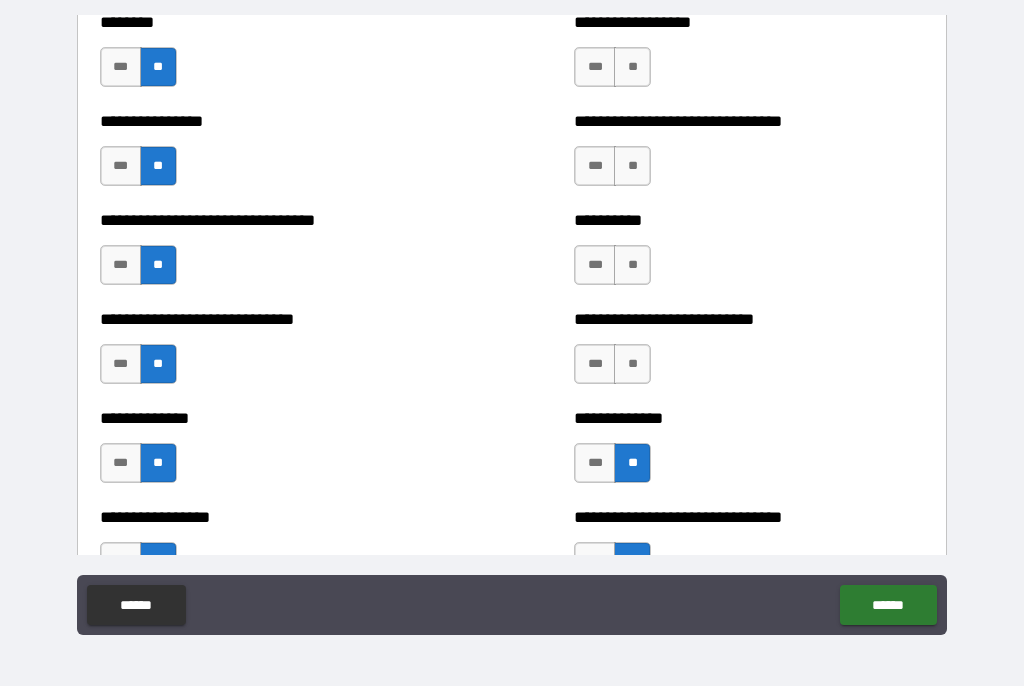 scroll, scrollTop: 7485, scrollLeft: 0, axis: vertical 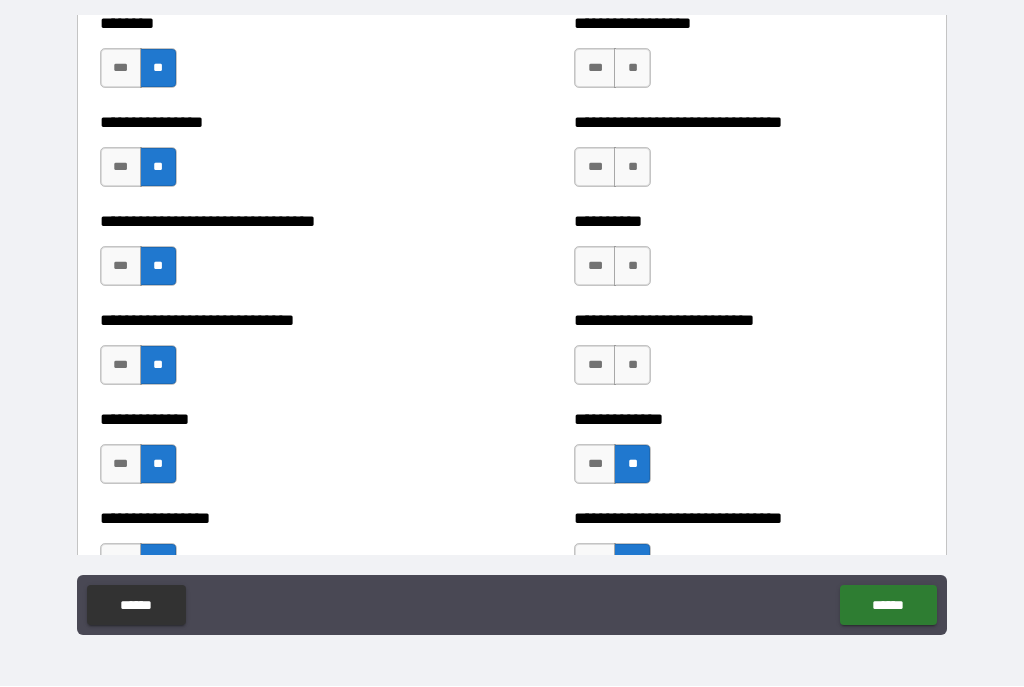 click on "**" at bounding box center [632, 366] 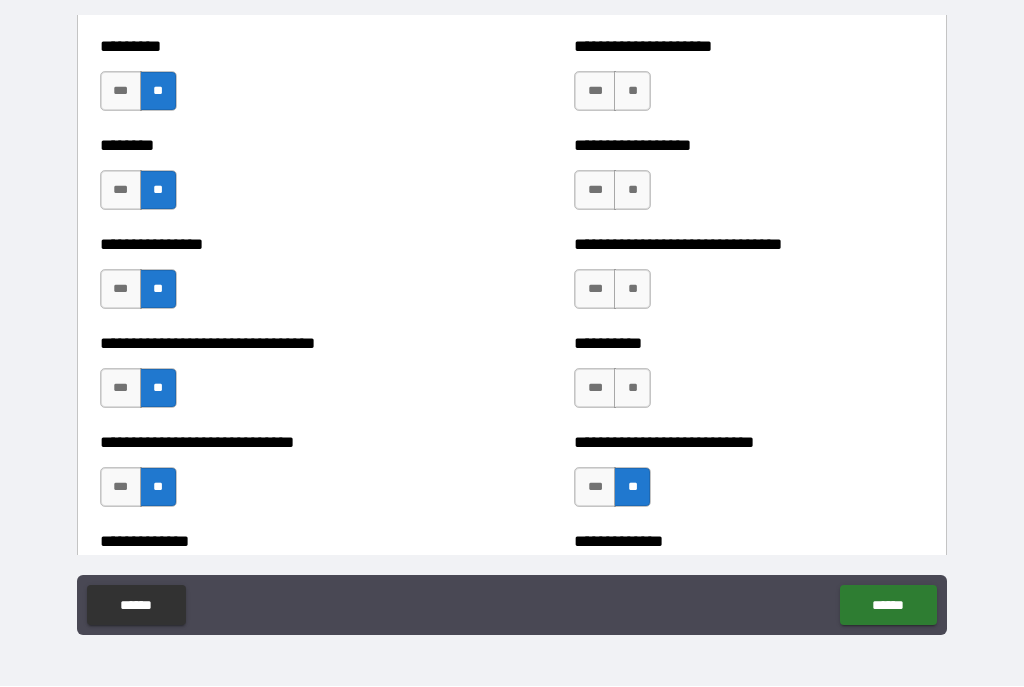 scroll, scrollTop: 7361, scrollLeft: 0, axis: vertical 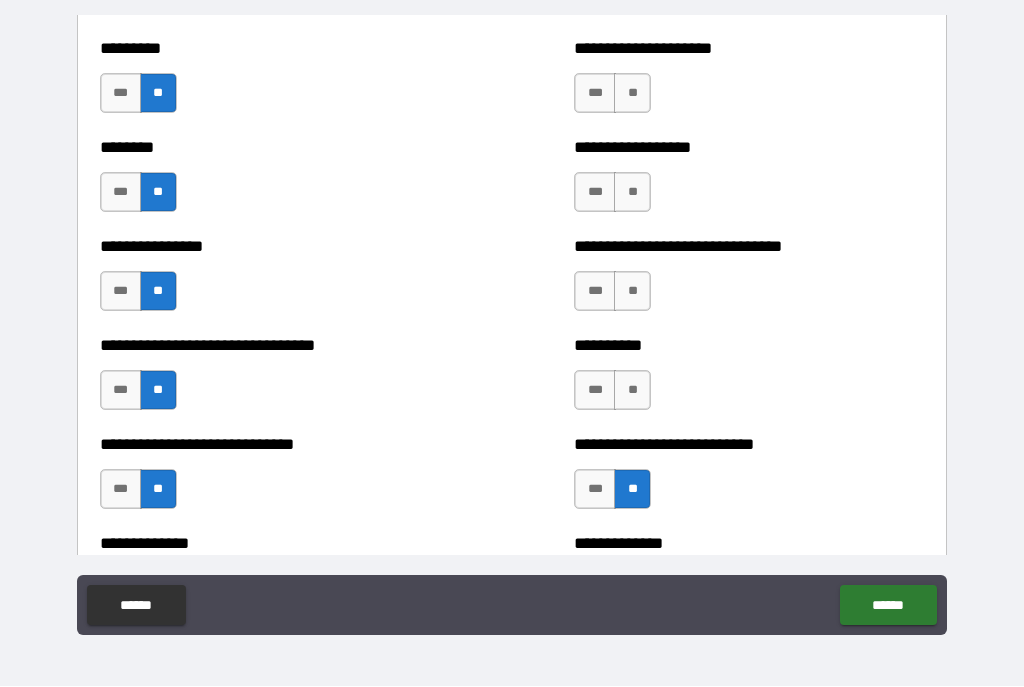click on "**" at bounding box center (632, 391) 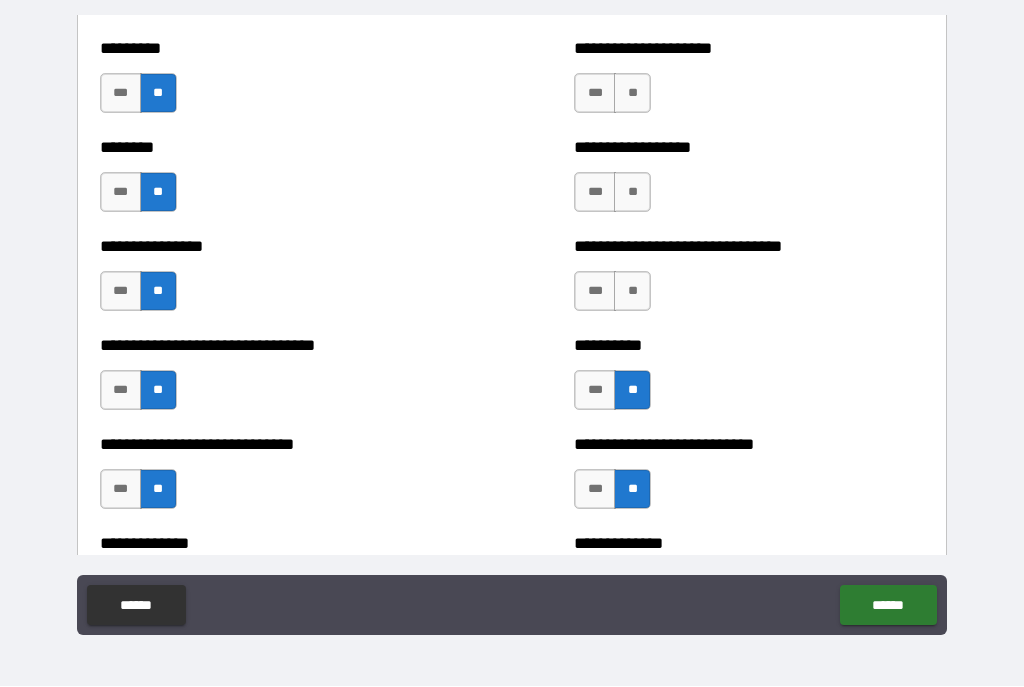 click on "**" at bounding box center (632, 292) 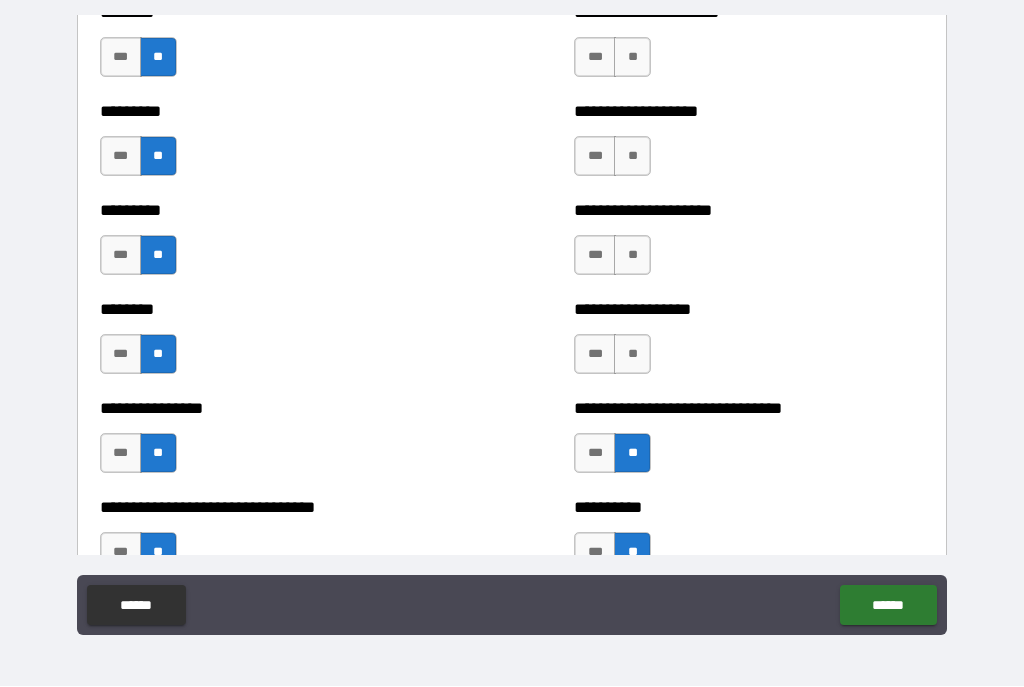 scroll, scrollTop: 7196, scrollLeft: 0, axis: vertical 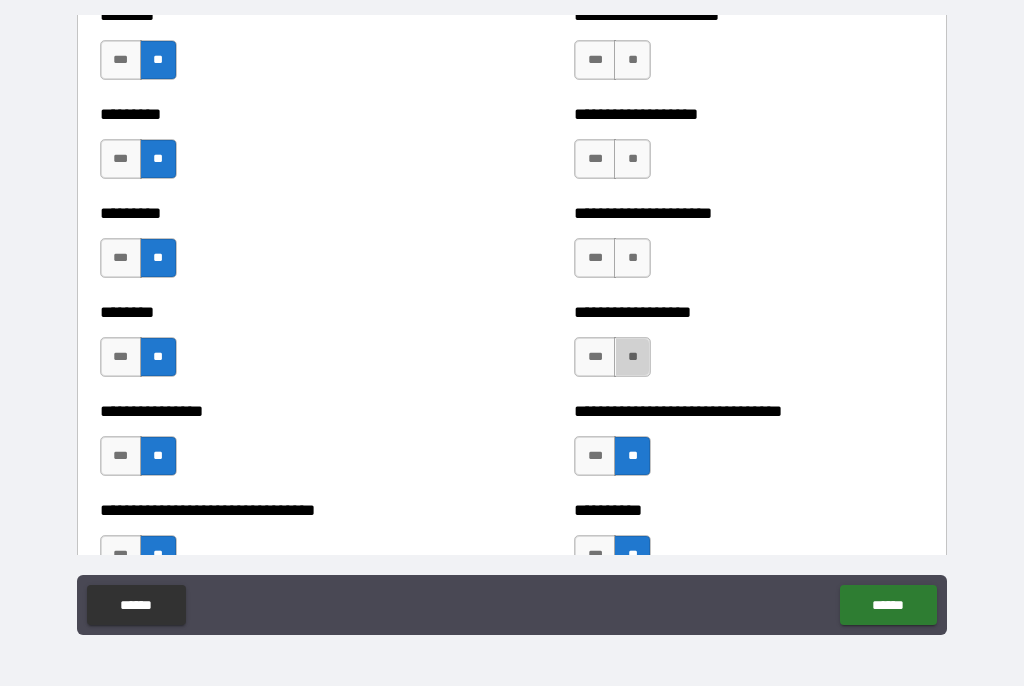 click on "**" at bounding box center (632, 358) 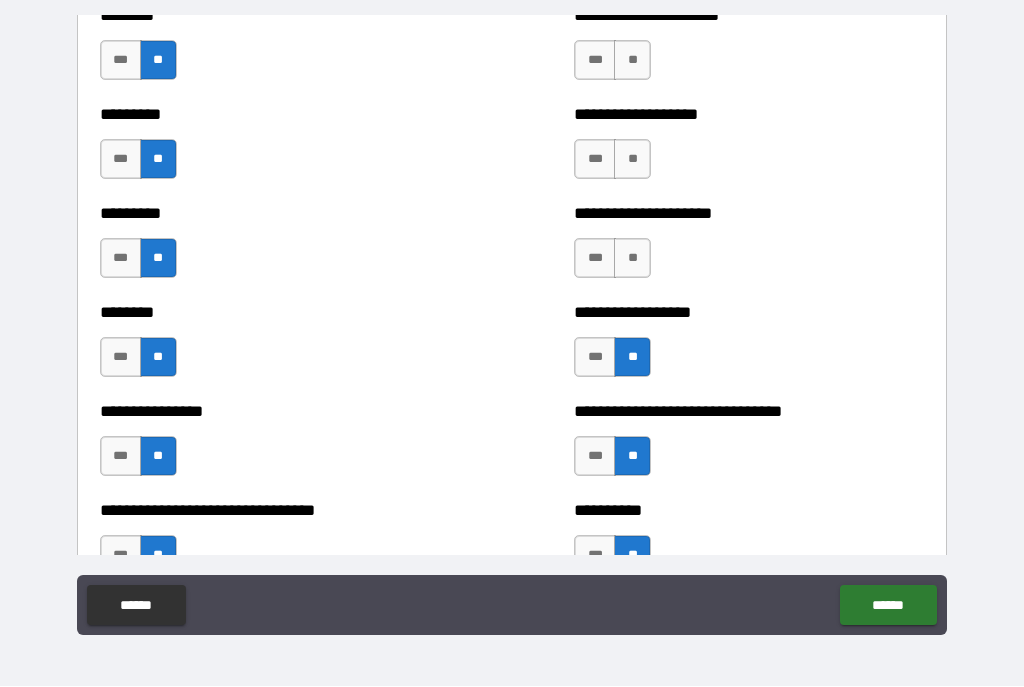 click on "**" at bounding box center [632, 259] 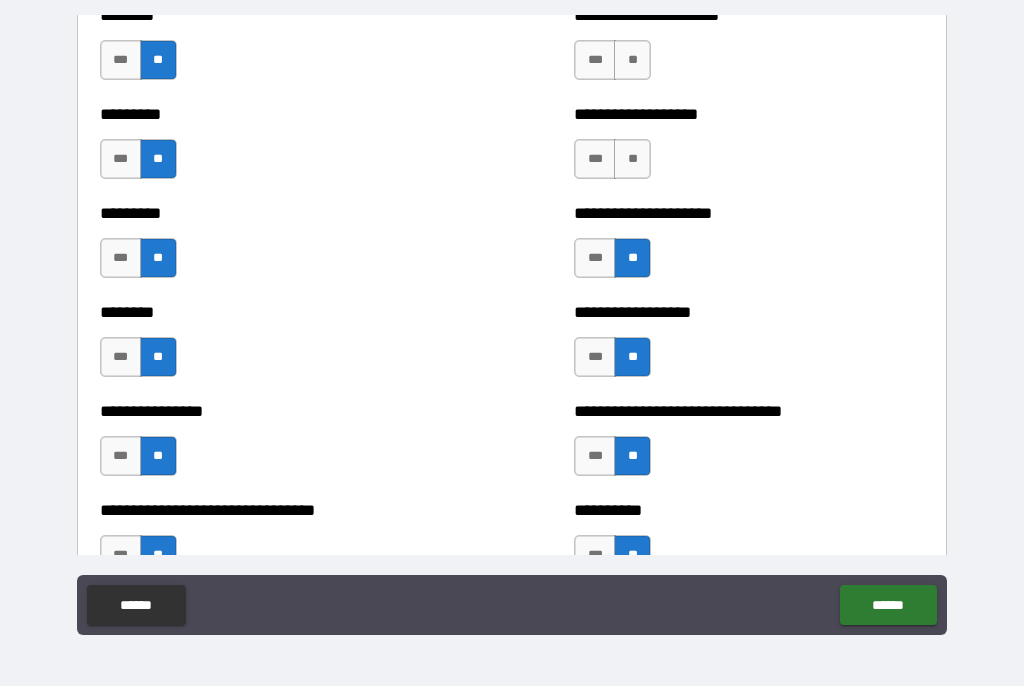 click on "**********" at bounding box center (512, 348) 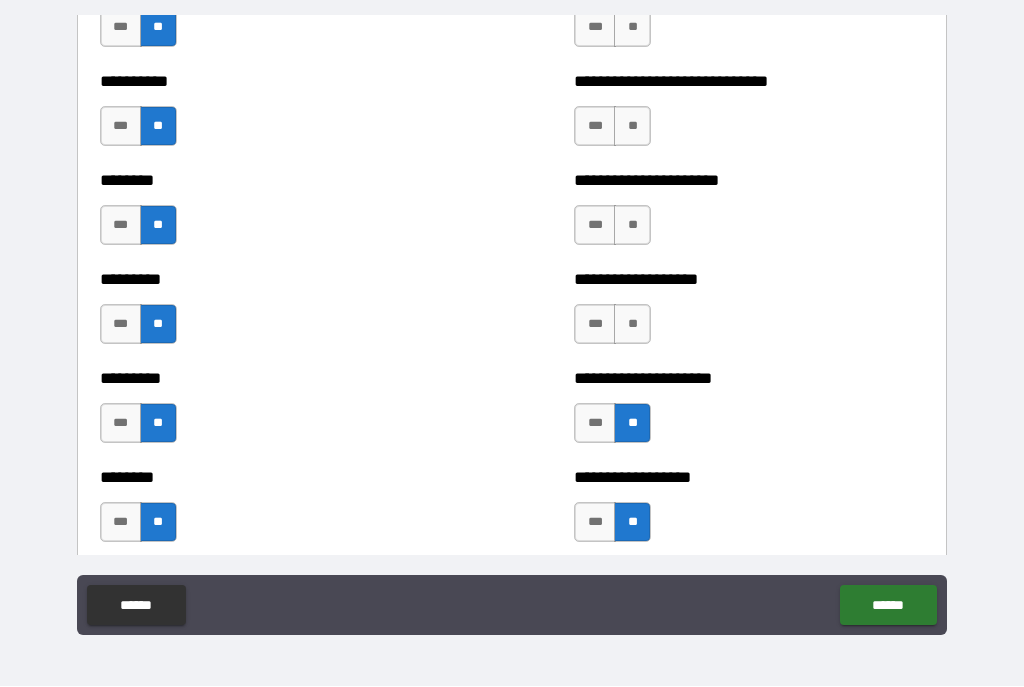 scroll, scrollTop: 7030, scrollLeft: 0, axis: vertical 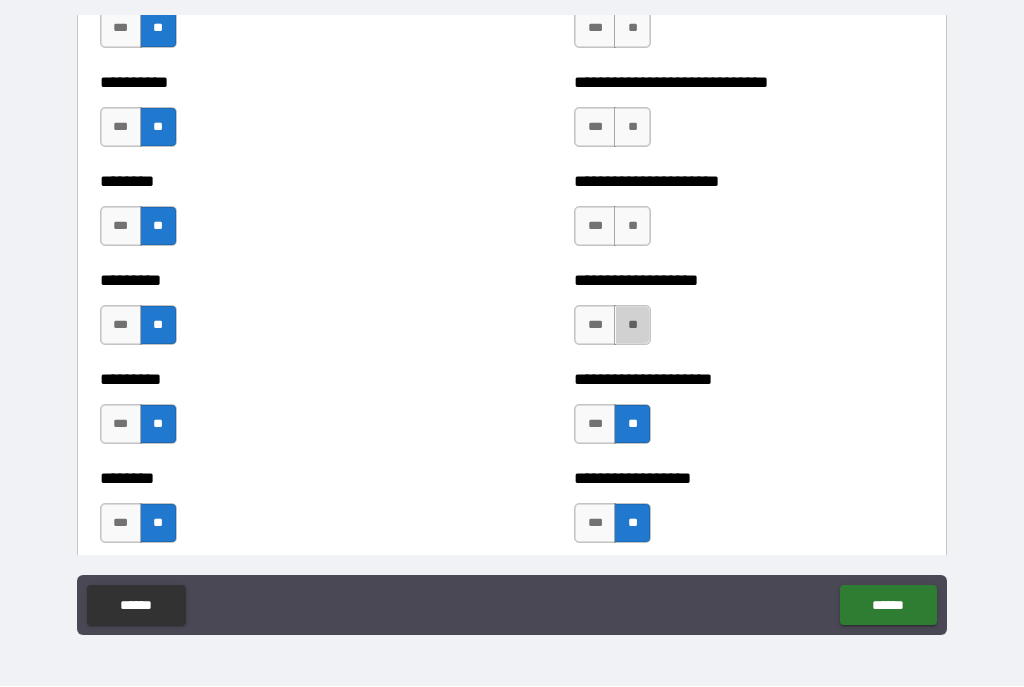click on "**" at bounding box center (632, 326) 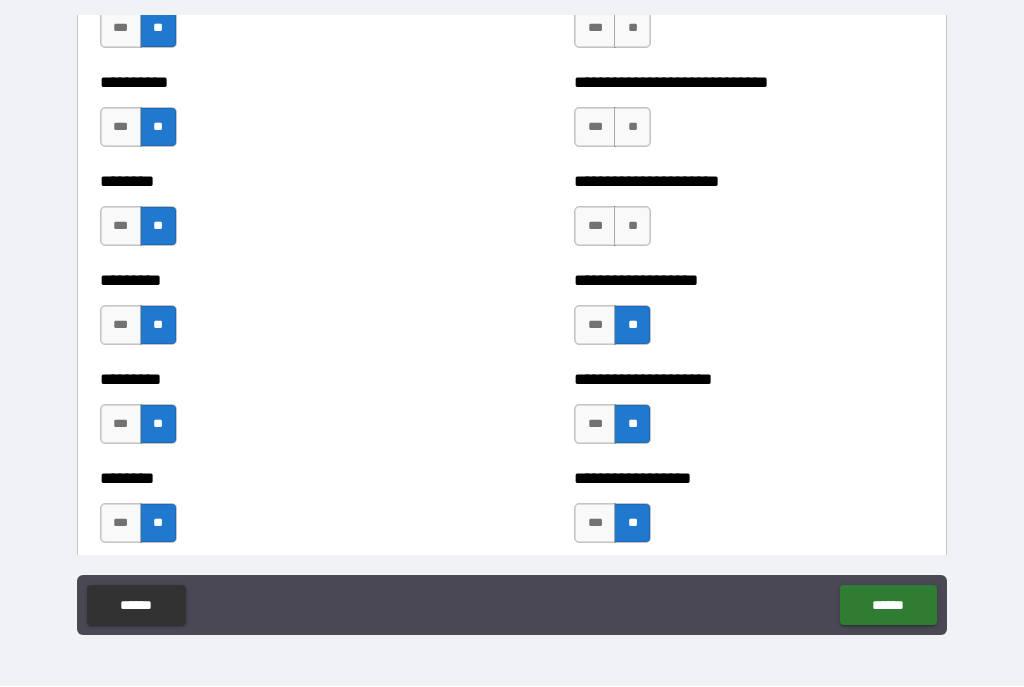 click on "**" at bounding box center [632, 227] 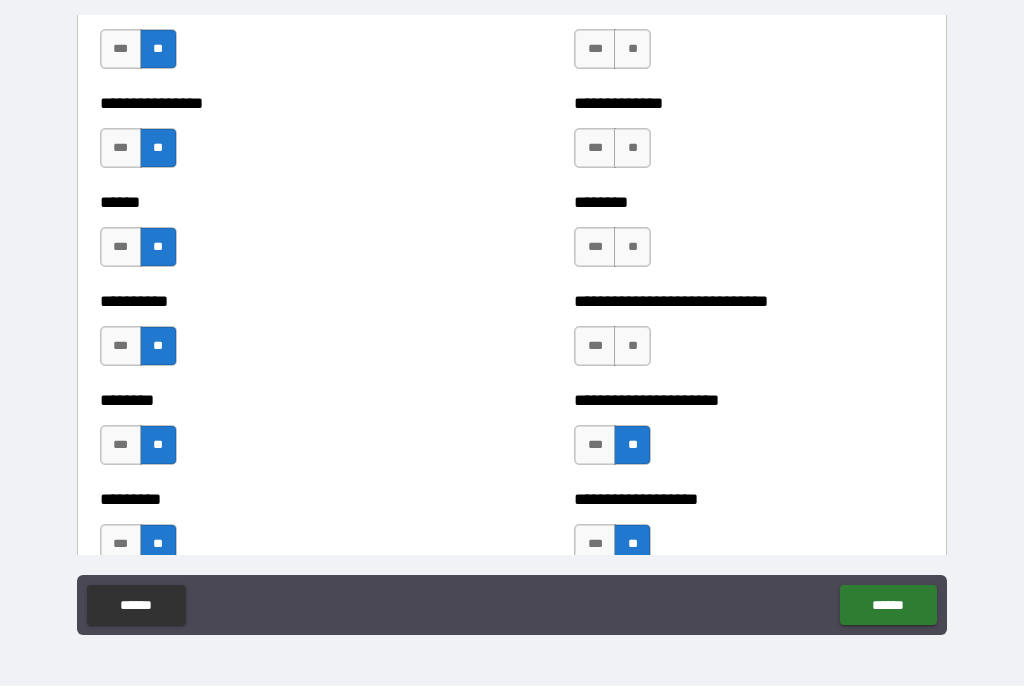 scroll, scrollTop: 6800, scrollLeft: 0, axis: vertical 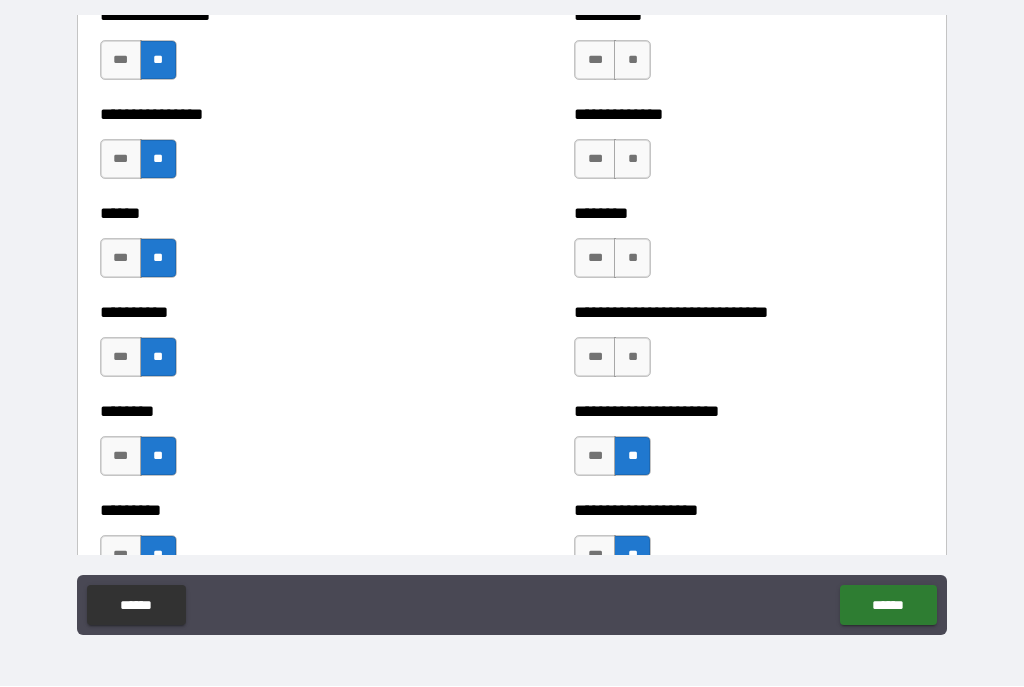click on "**" at bounding box center [632, 358] 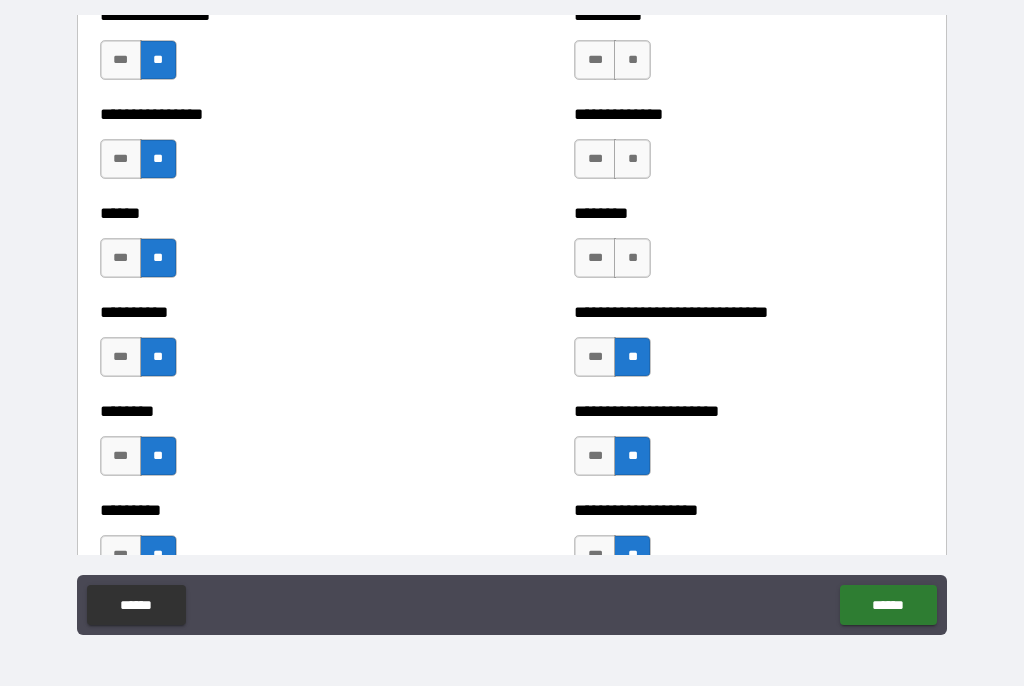 click on "**" at bounding box center (632, 259) 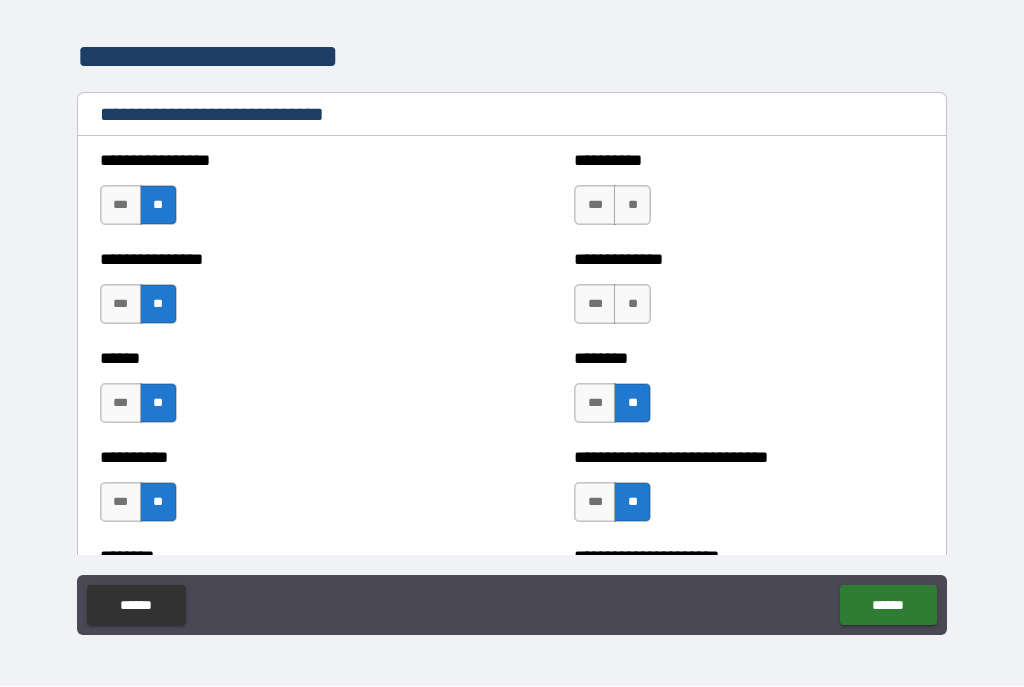 scroll, scrollTop: 6653, scrollLeft: 0, axis: vertical 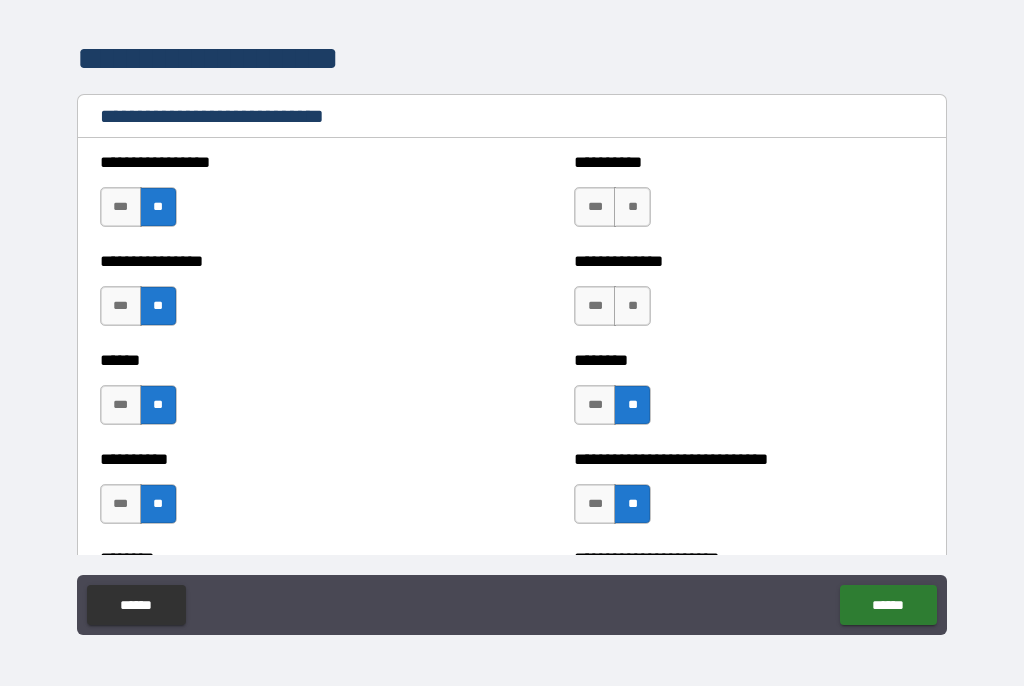 click on "***" at bounding box center [595, 307] 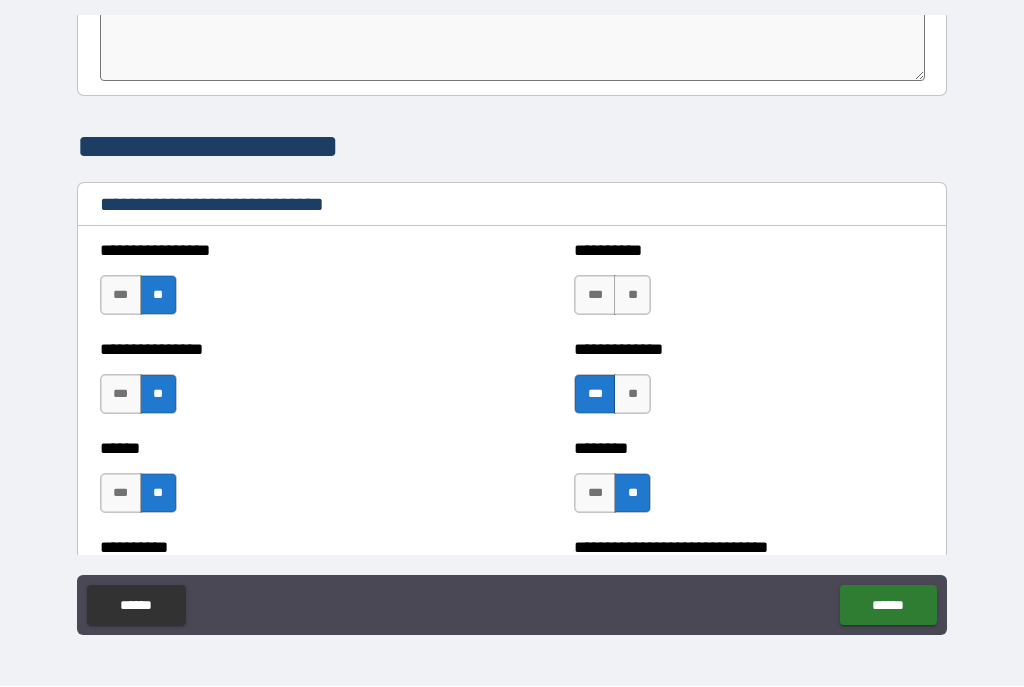 scroll, scrollTop: 6562, scrollLeft: 0, axis: vertical 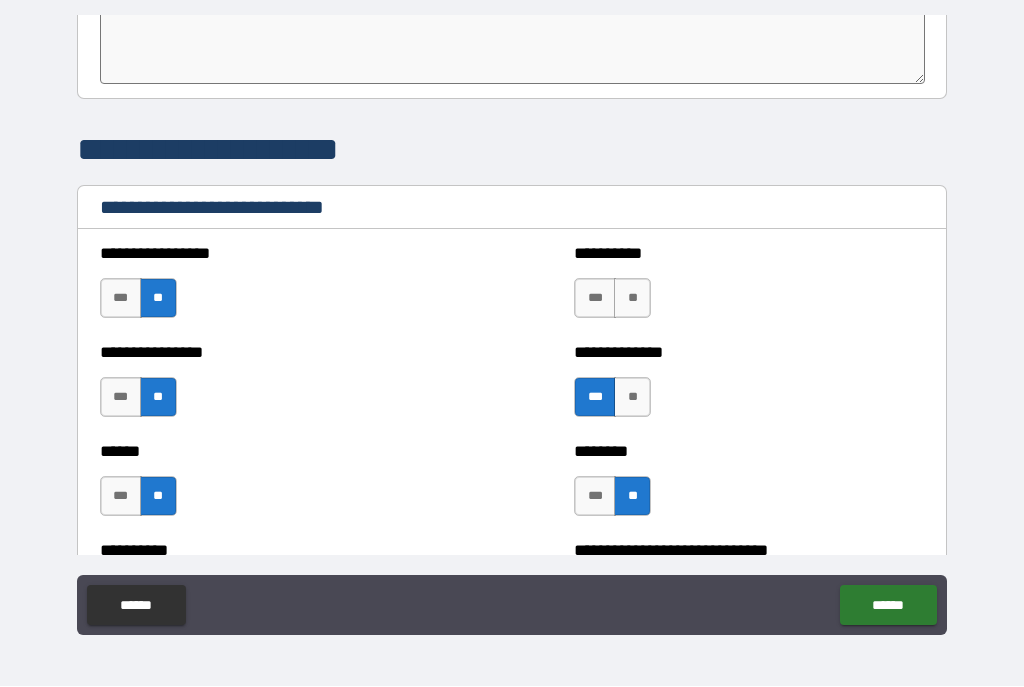 click on "**" at bounding box center (632, 299) 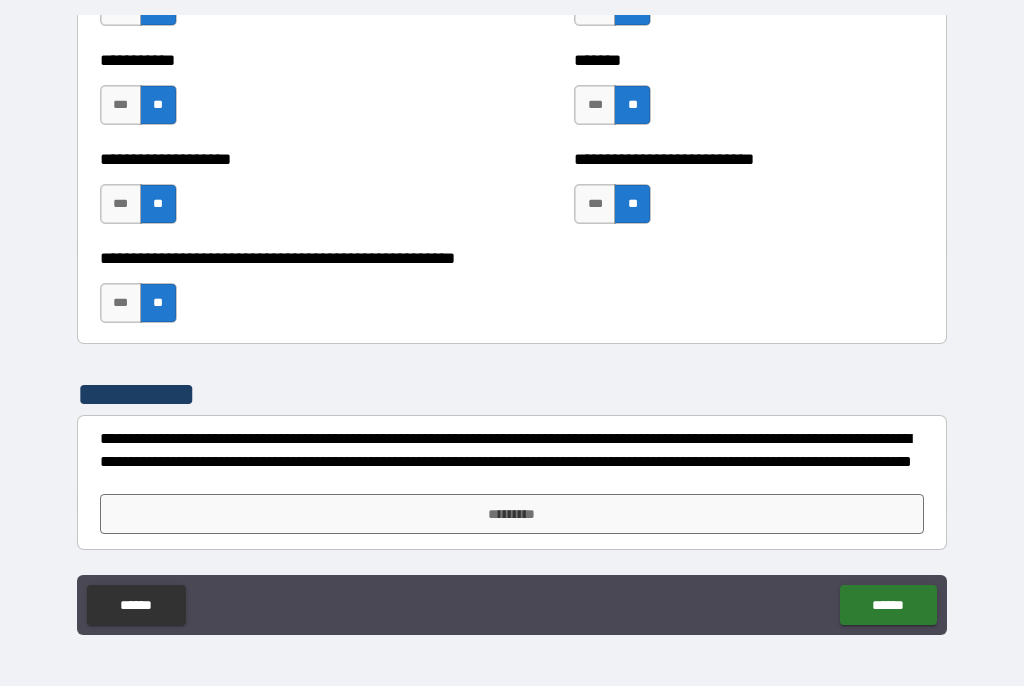 scroll, scrollTop: 8042, scrollLeft: 0, axis: vertical 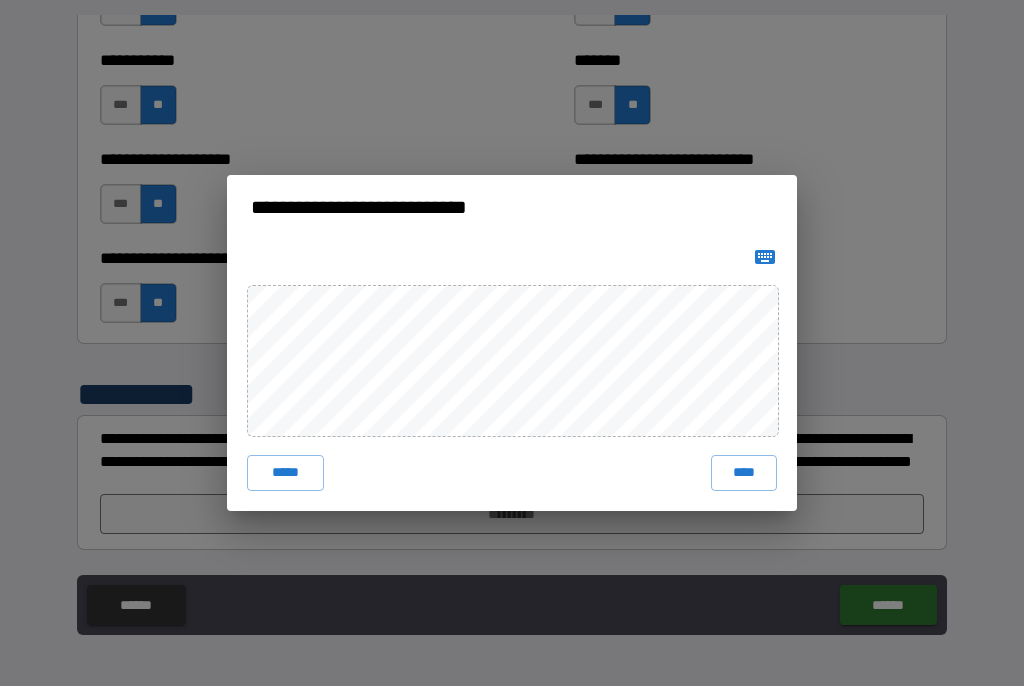 click on "****" at bounding box center [744, 474] 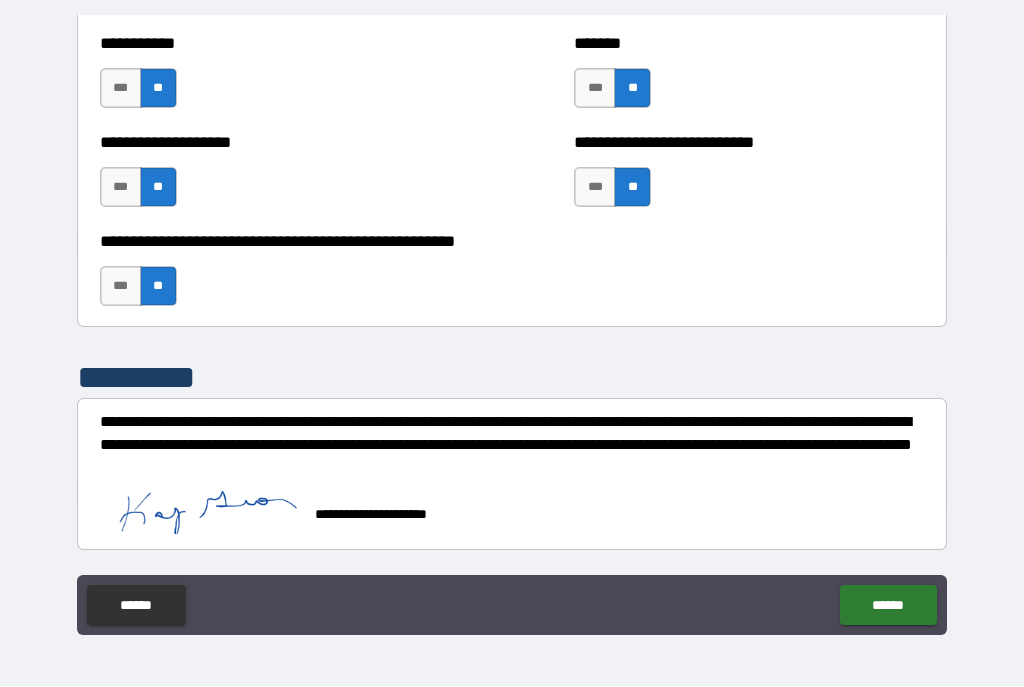 scroll, scrollTop: 8059, scrollLeft: 0, axis: vertical 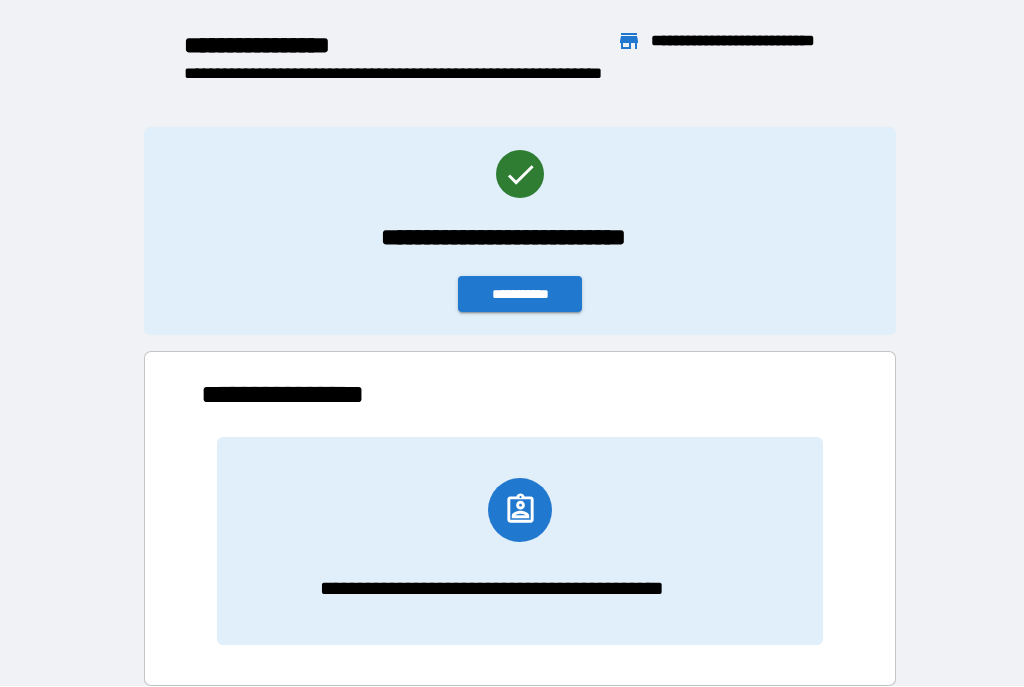 click on "**********" at bounding box center (512, 903) 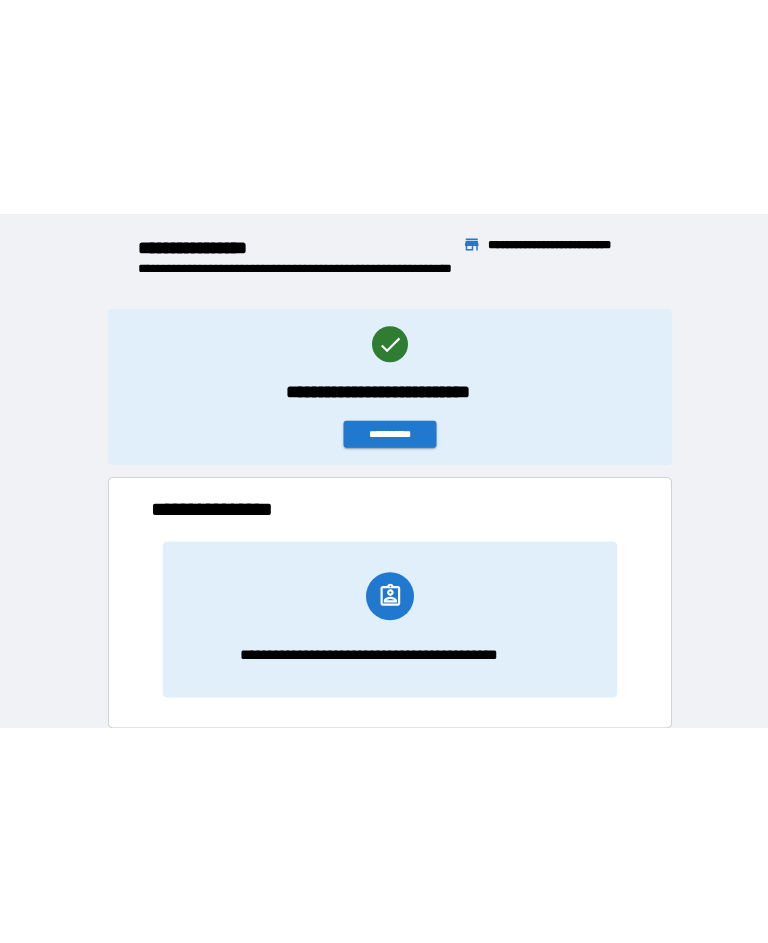 scroll, scrollTop: 0, scrollLeft: 0, axis: both 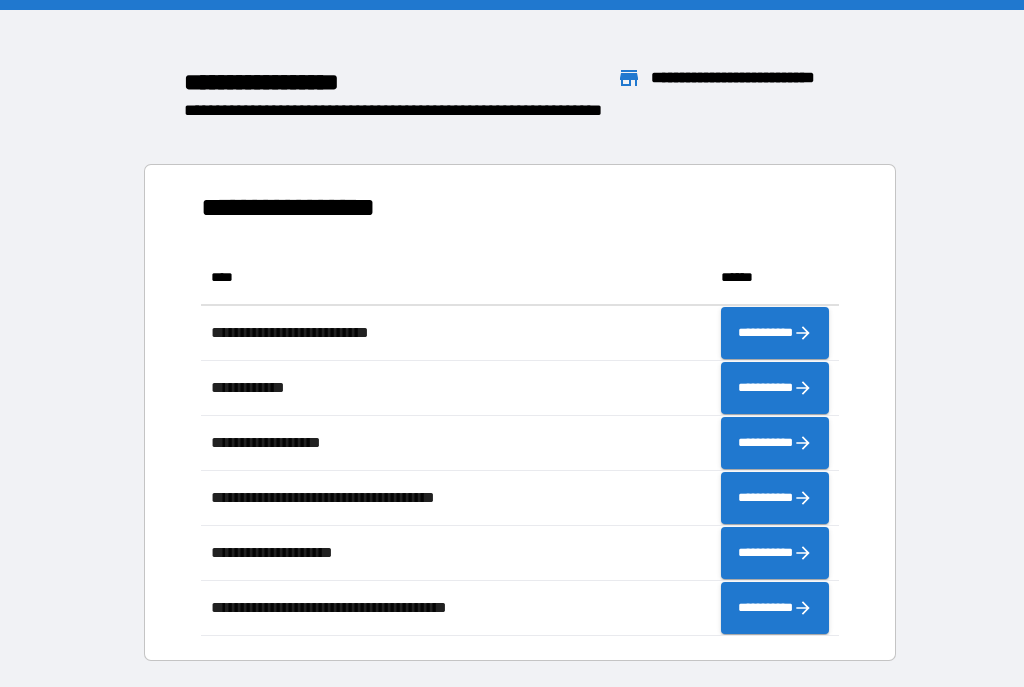 click on "**********" at bounding box center (512, 395) 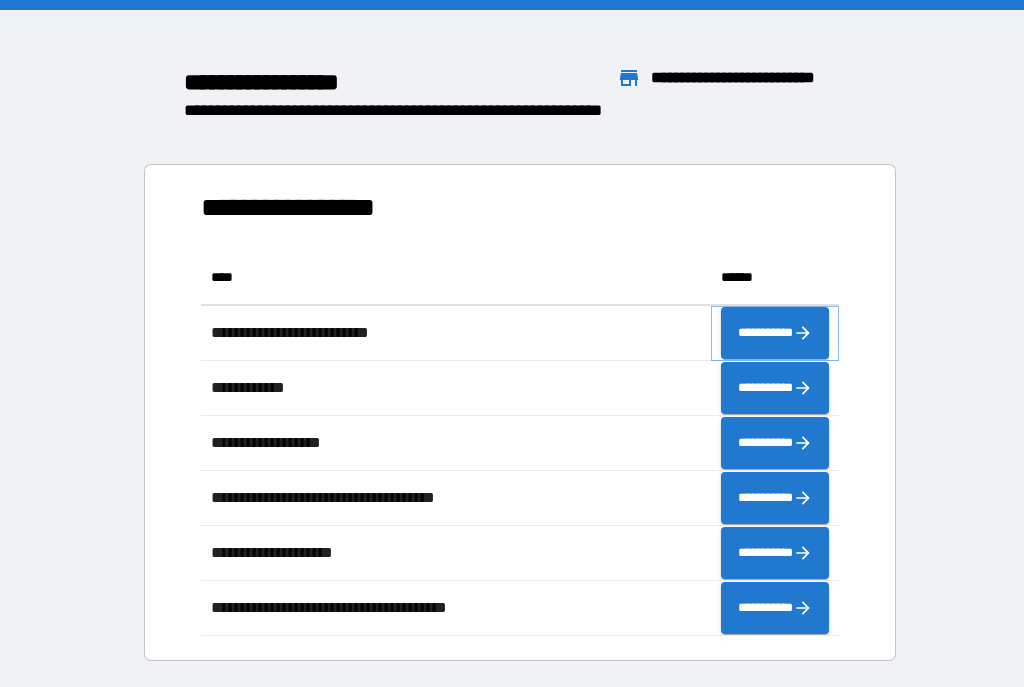 click on "**********" at bounding box center [775, 333] 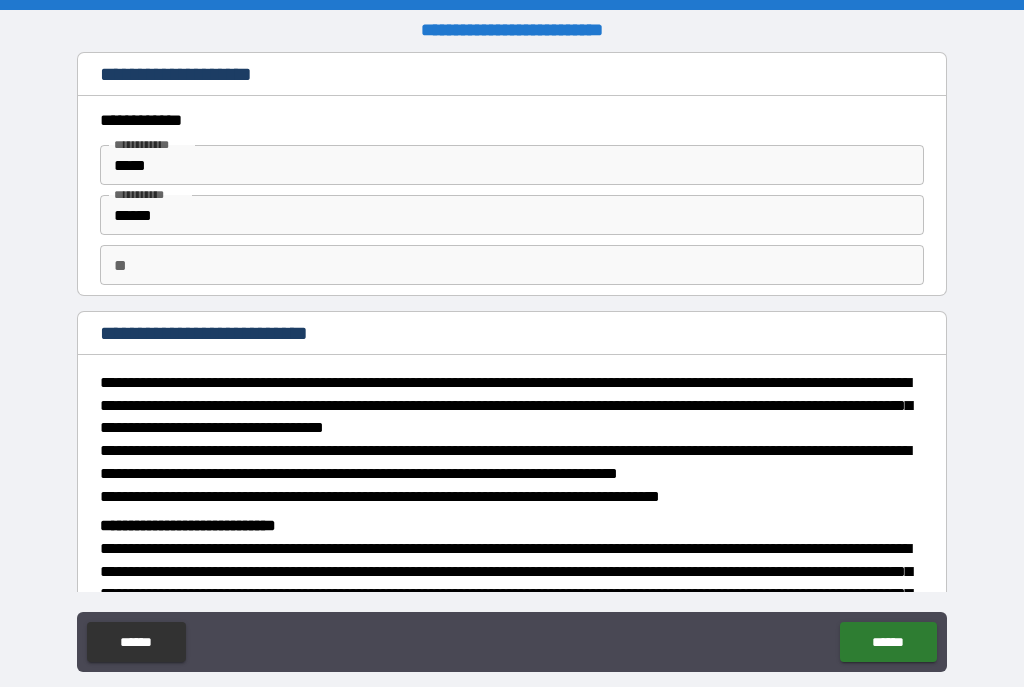 click on "******" at bounding box center (888, 642) 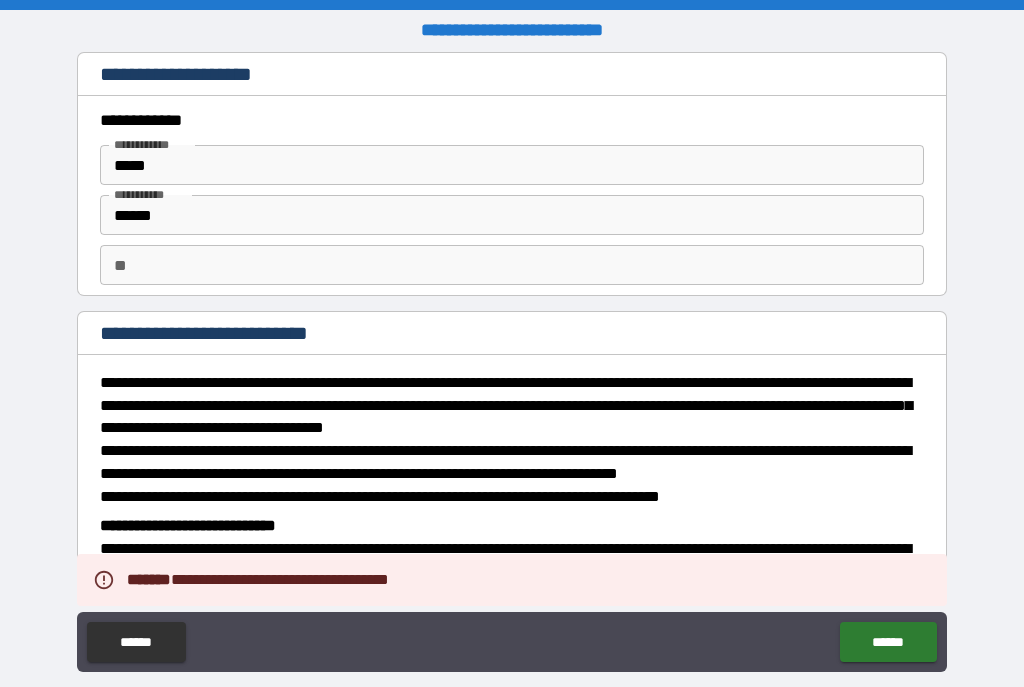 click on "******" at bounding box center [888, 642] 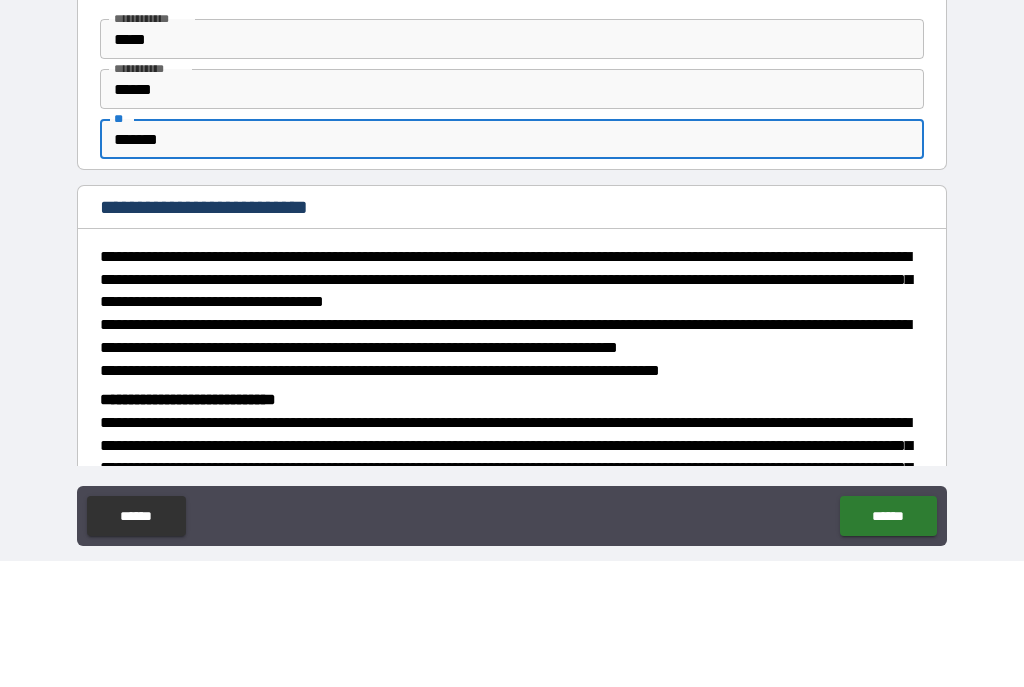 scroll, scrollTop: 36, scrollLeft: 0, axis: vertical 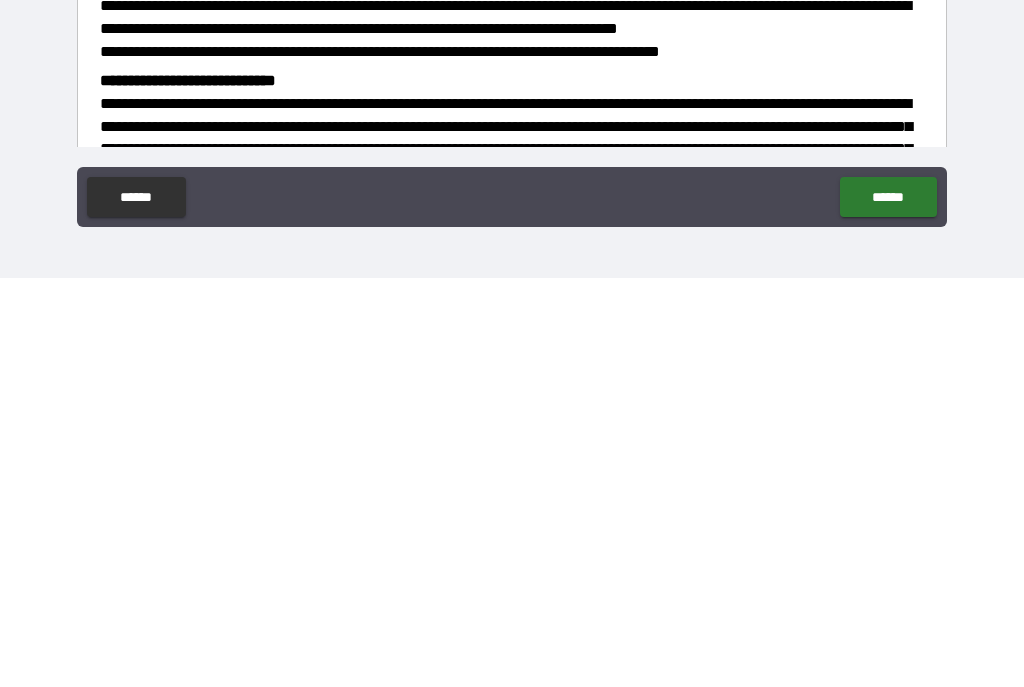 type on "*******" 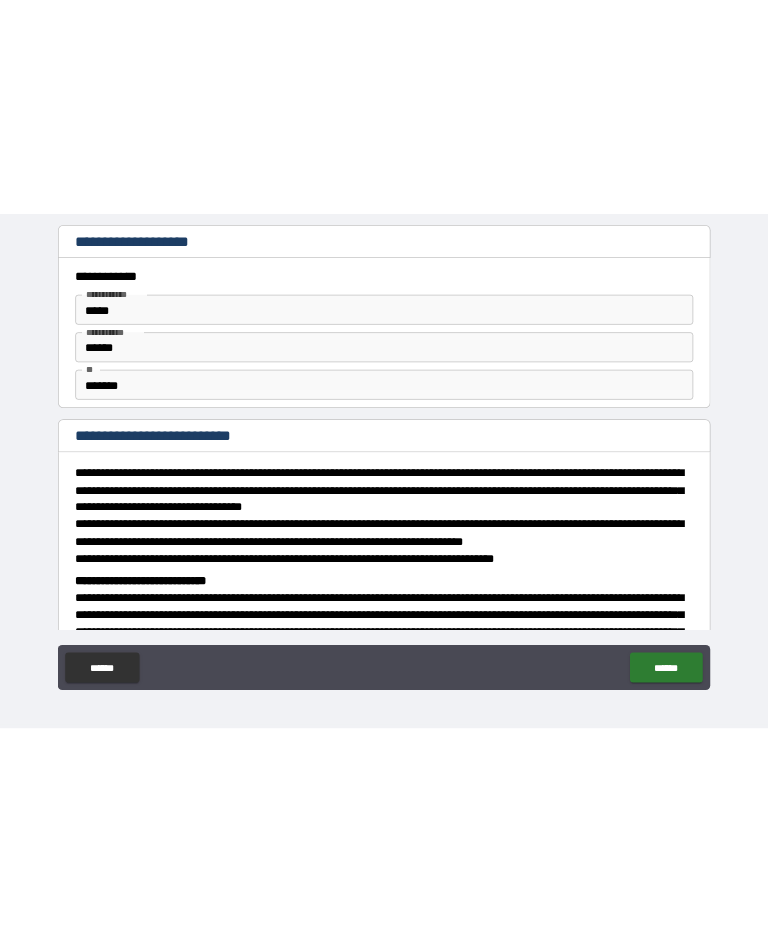 scroll, scrollTop: 0, scrollLeft: 0, axis: both 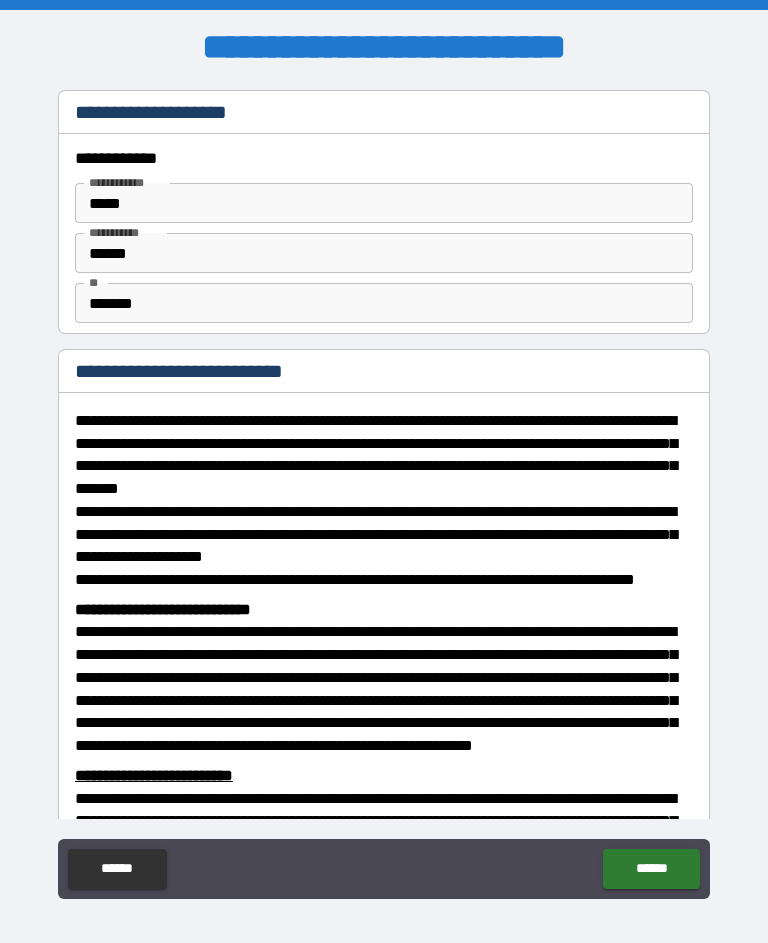 click on "******" at bounding box center [651, 869] 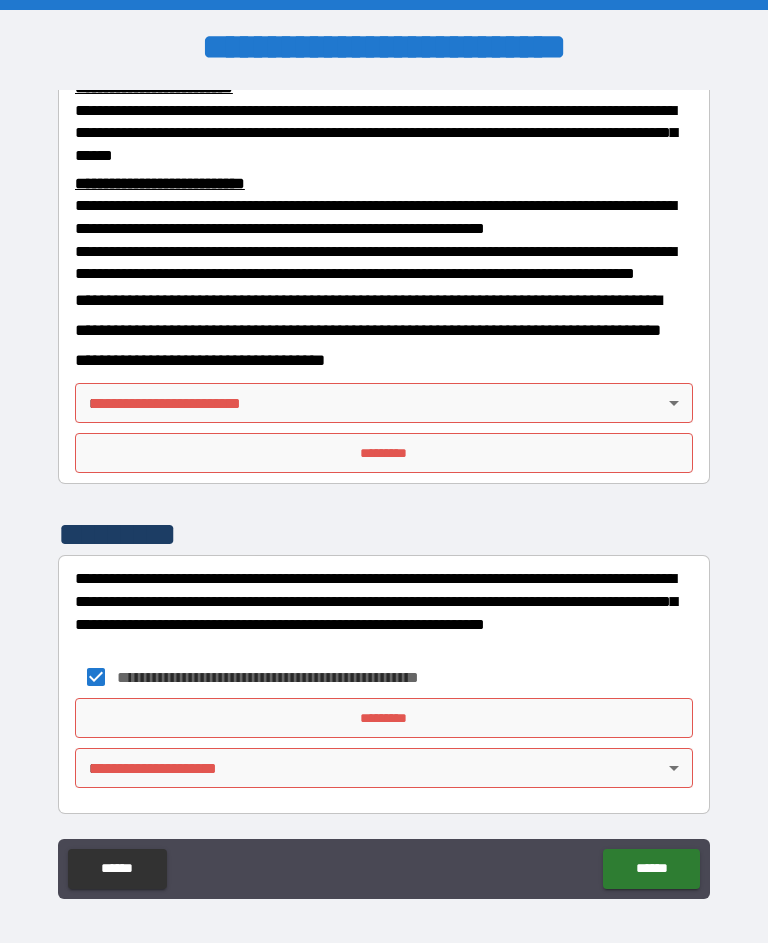 scroll, scrollTop: 739, scrollLeft: 0, axis: vertical 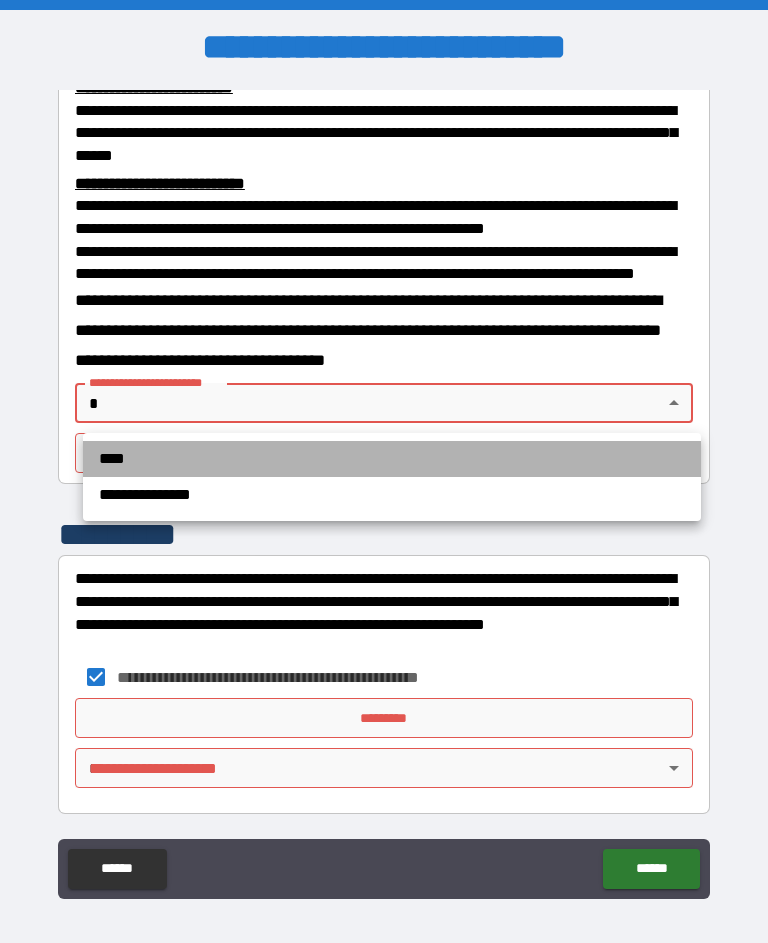 click on "****" at bounding box center (392, 459) 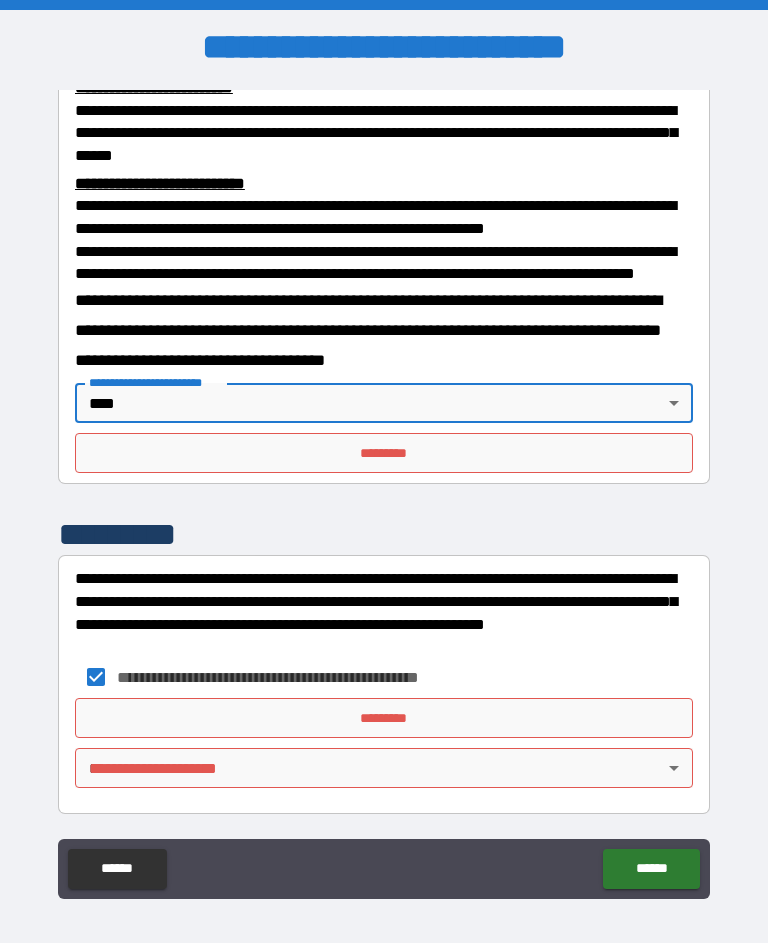 click on "*********" at bounding box center [384, 453] 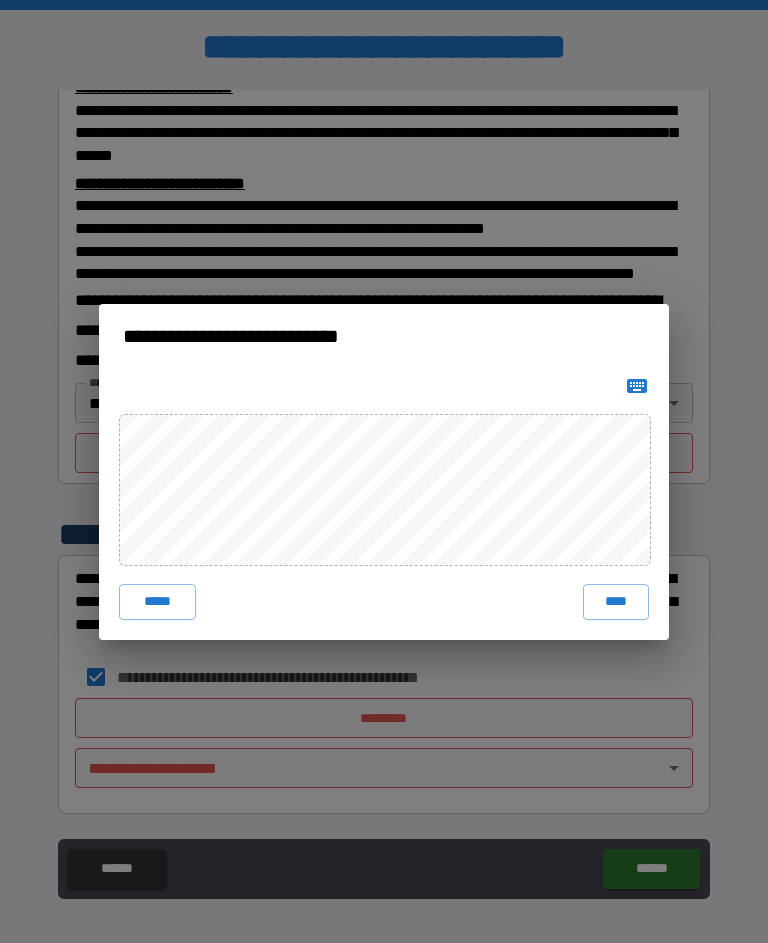 click on "****" at bounding box center [616, 602] 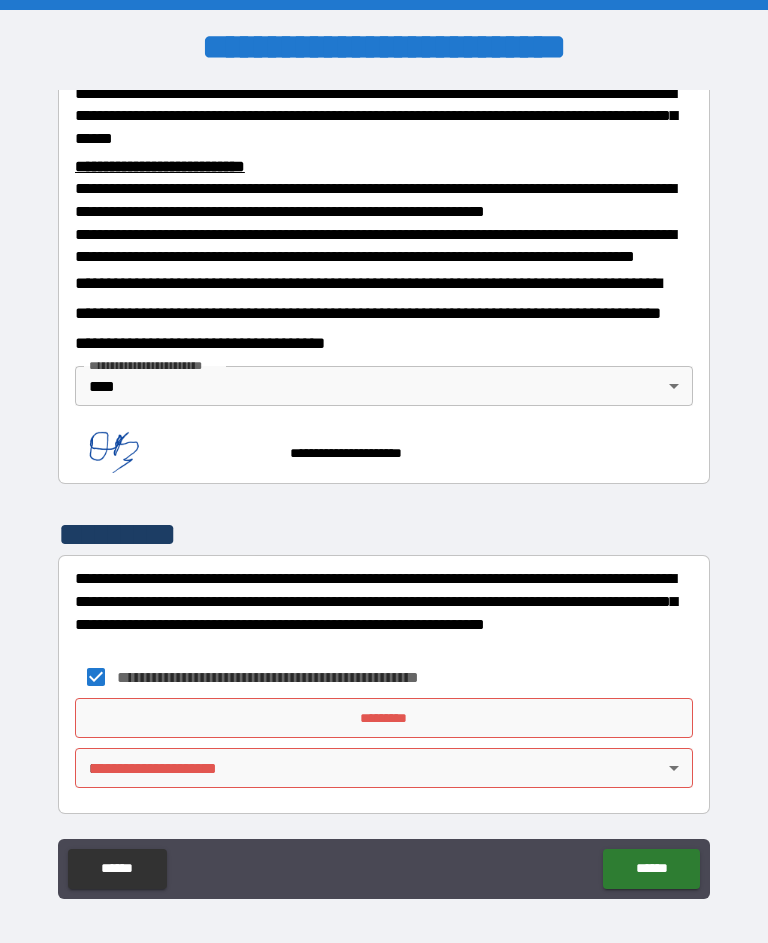 scroll, scrollTop: 729, scrollLeft: 0, axis: vertical 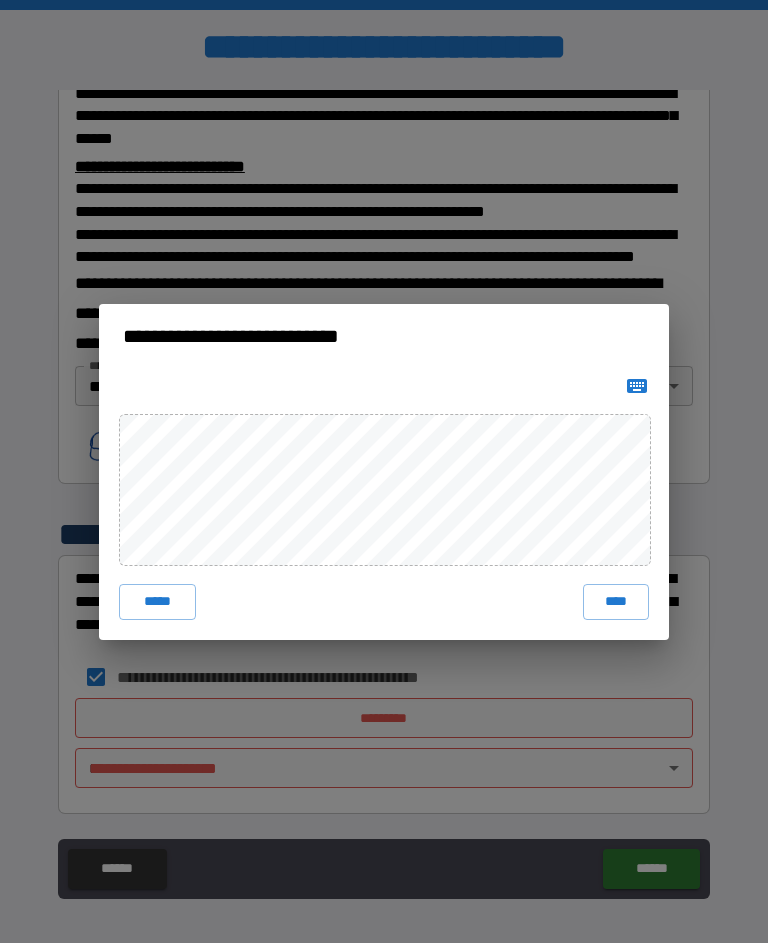 click on "****" at bounding box center [616, 602] 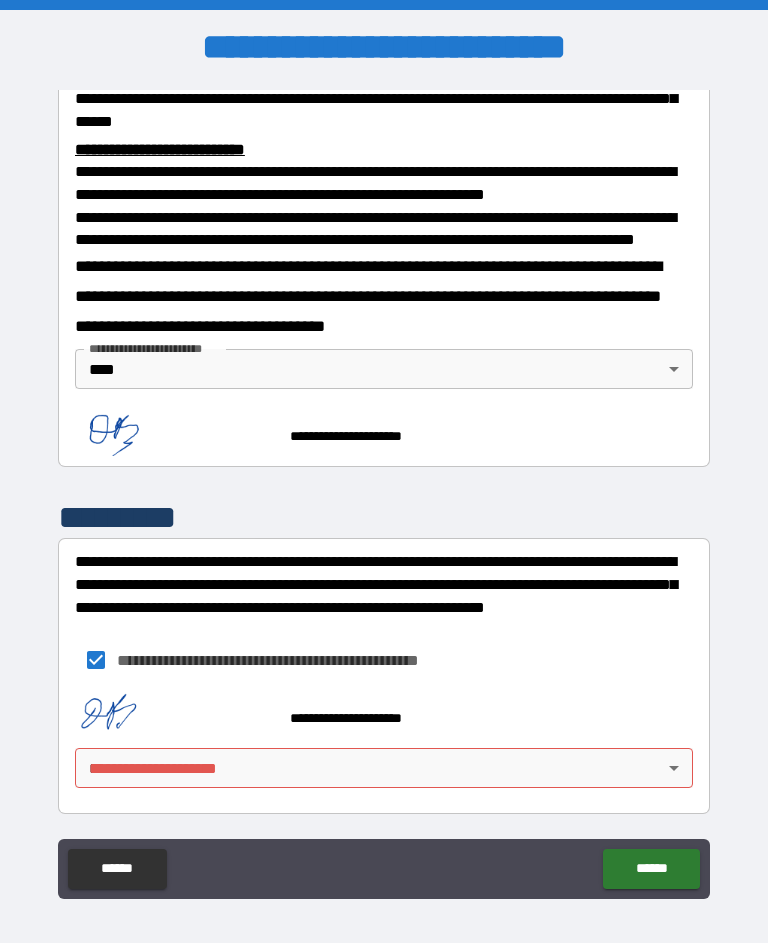 click on "**********" at bounding box center [384, 489] 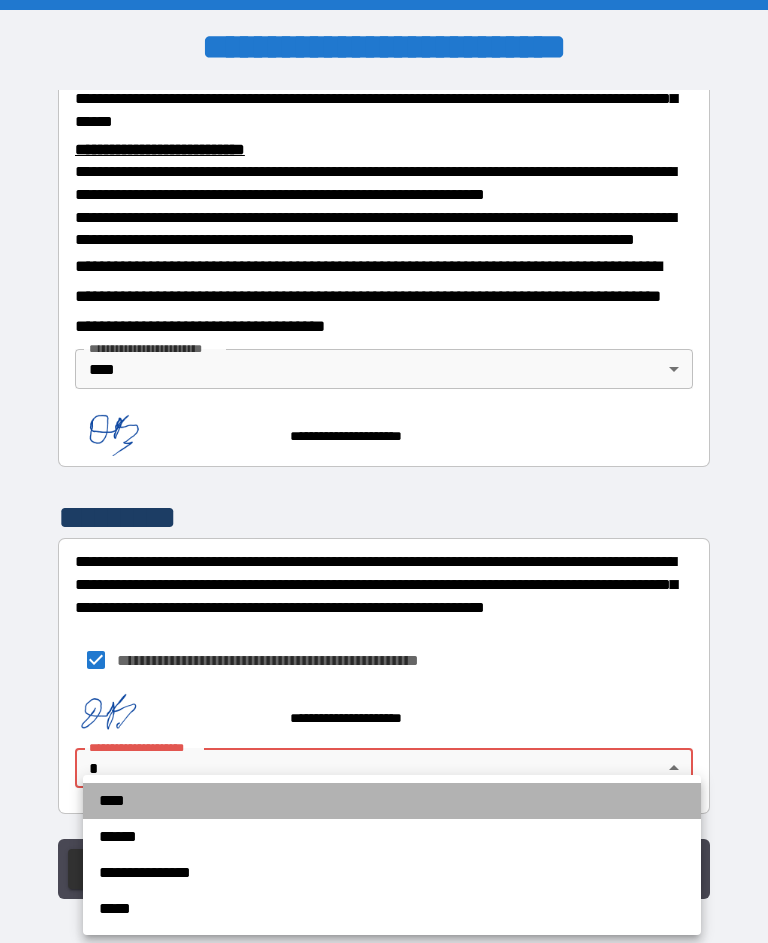 click on "****" at bounding box center (392, 801) 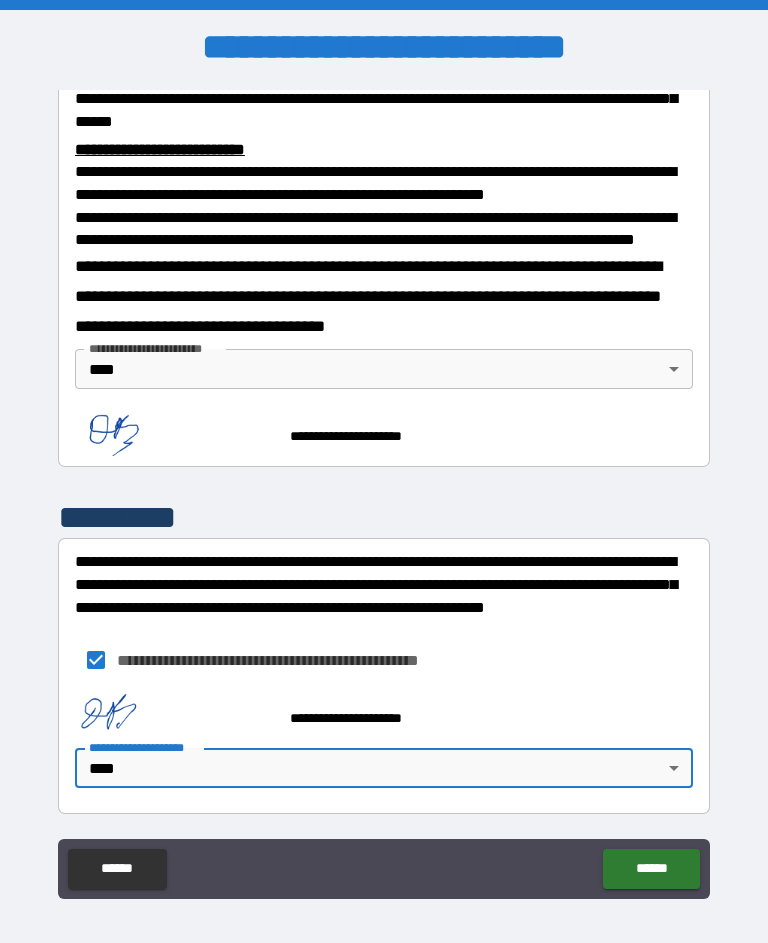 scroll, scrollTop: 743, scrollLeft: 0, axis: vertical 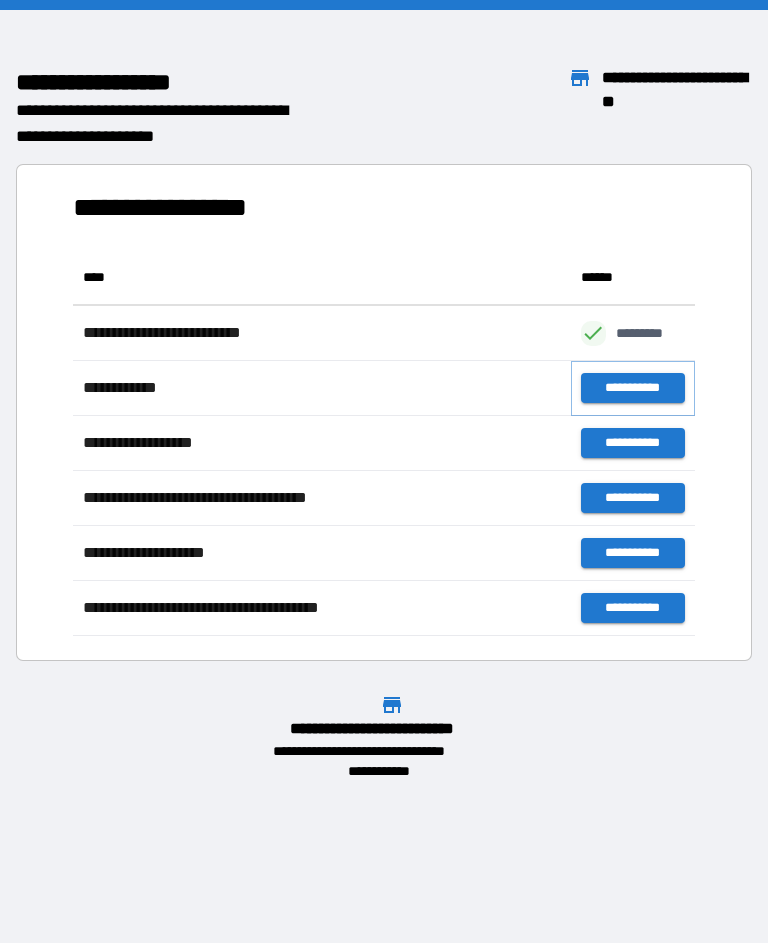 click on "**********" at bounding box center [633, 388] 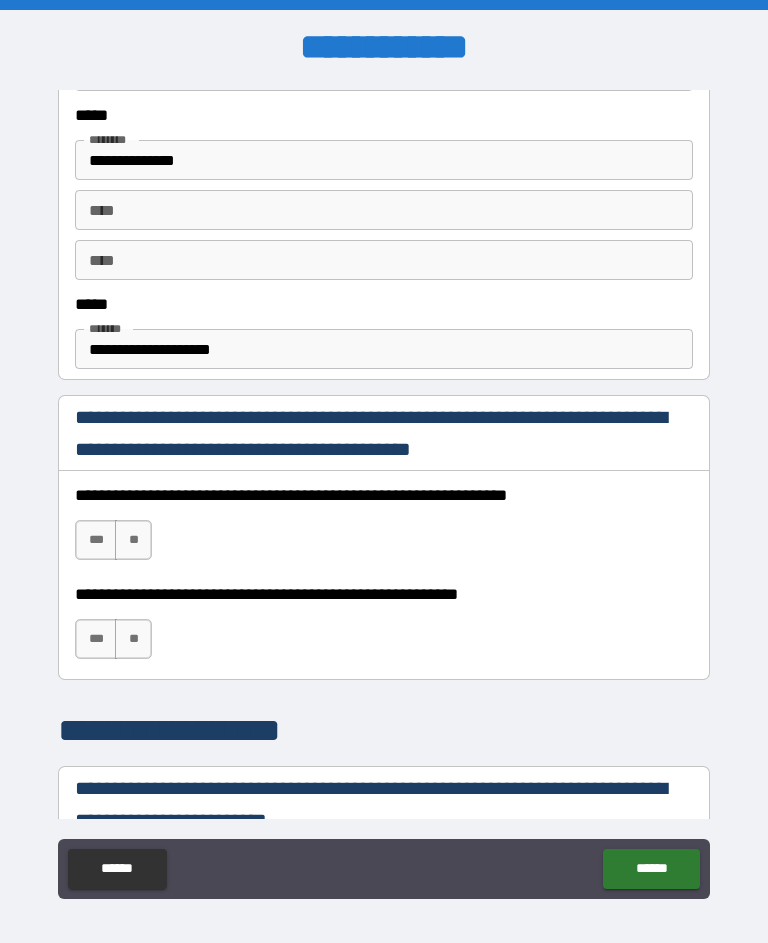 scroll, scrollTop: 1126, scrollLeft: 0, axis: vertical 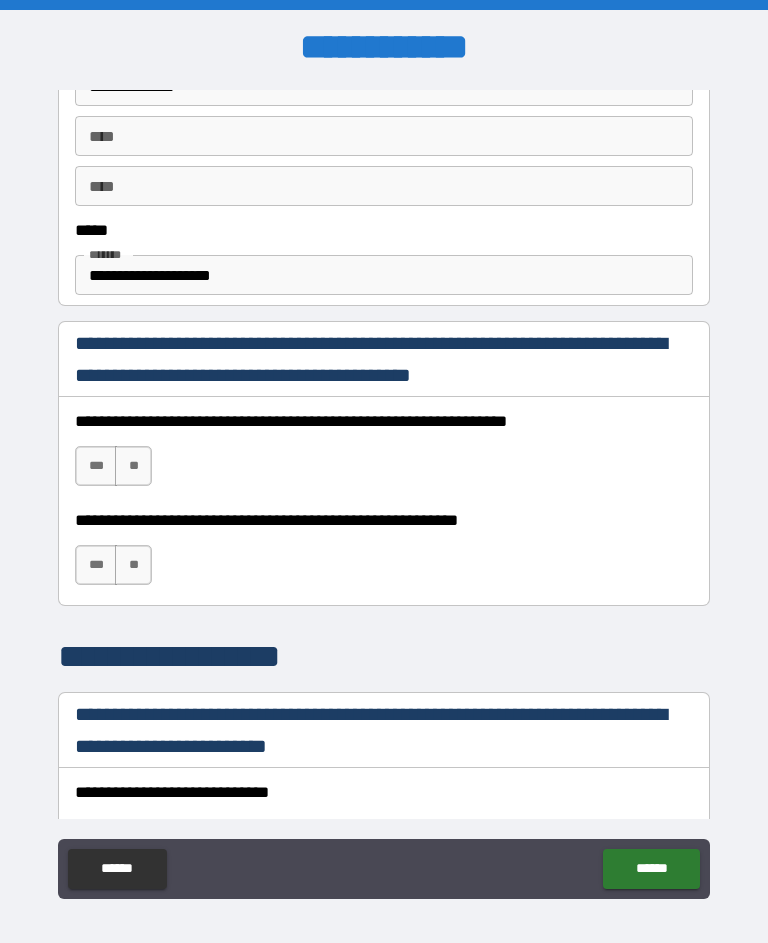 click on "***" at bounding box center [96, 565] 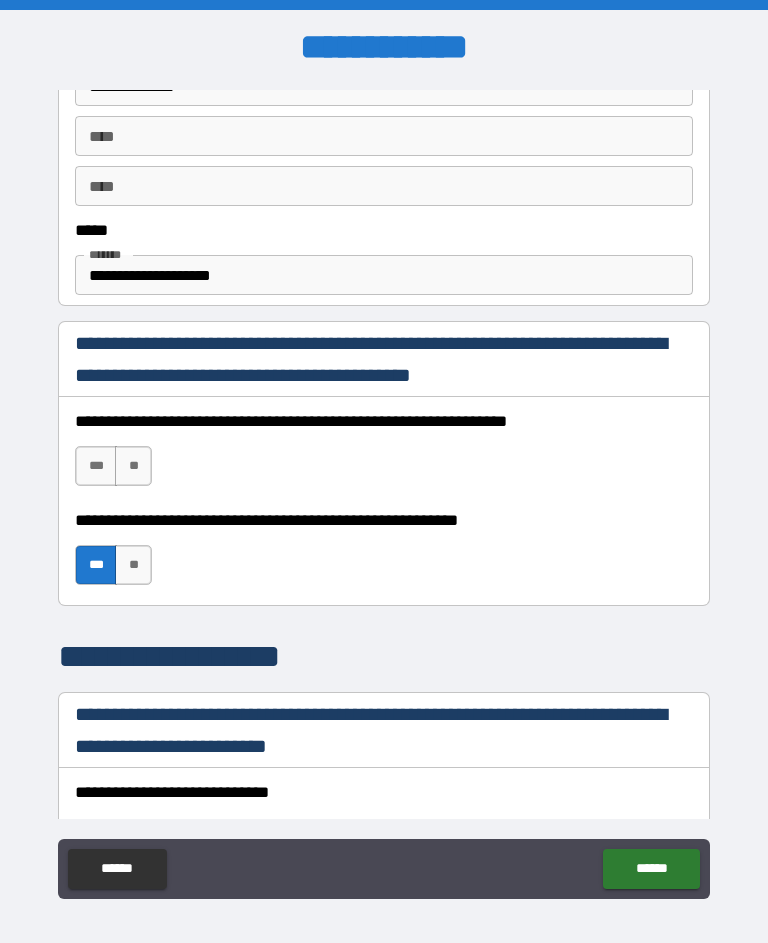 click on "**" at bounding box center [133, 466] 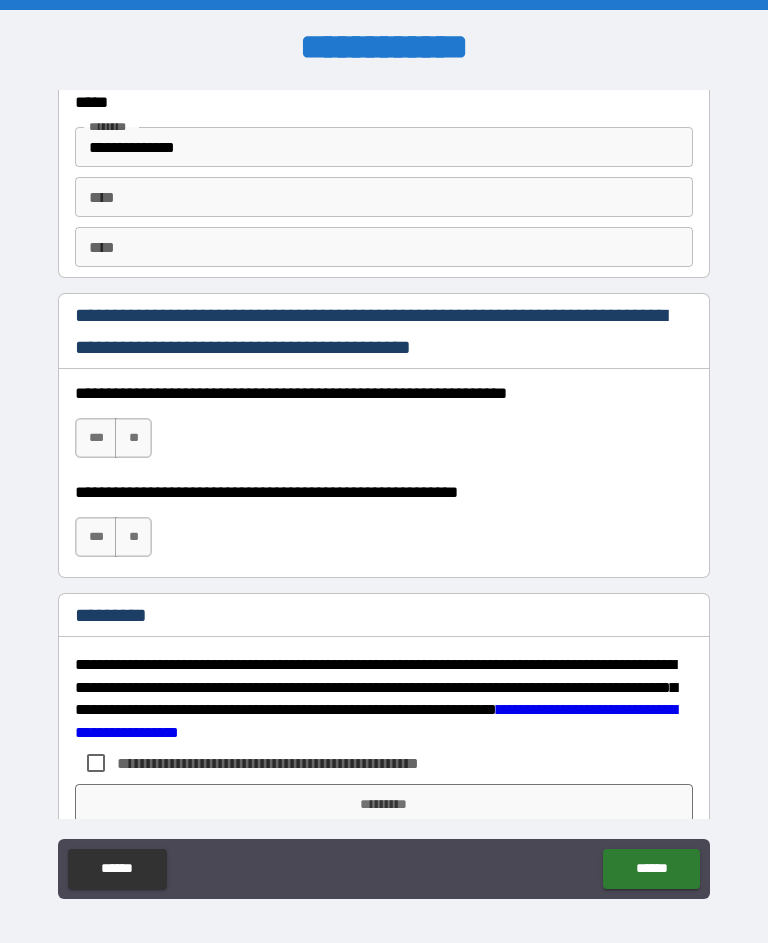 scroll, scrollTop: 2828, scrollLeft: 0, axis: vertical 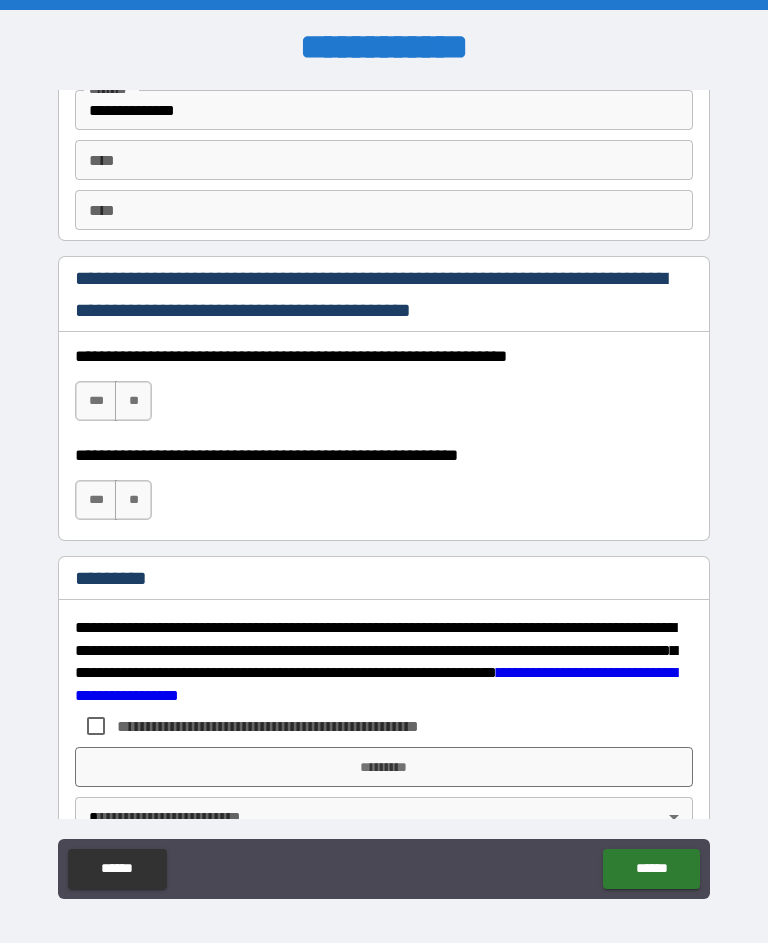 click on "**" at bounding box center [133, 401] 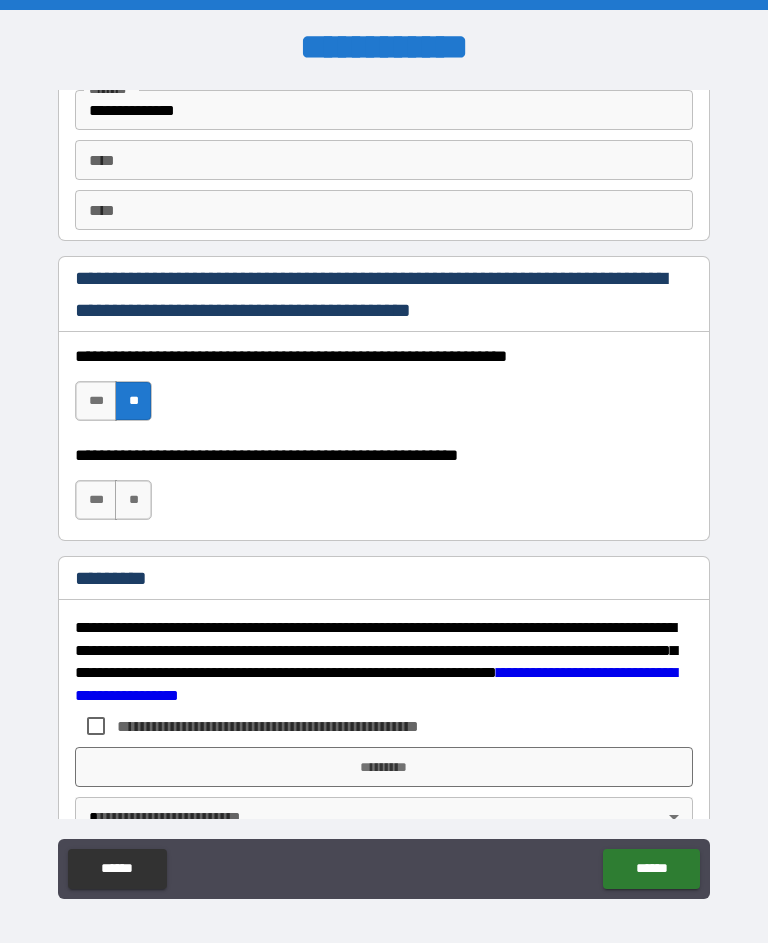 click on "***" at bounding box center (96, 500) 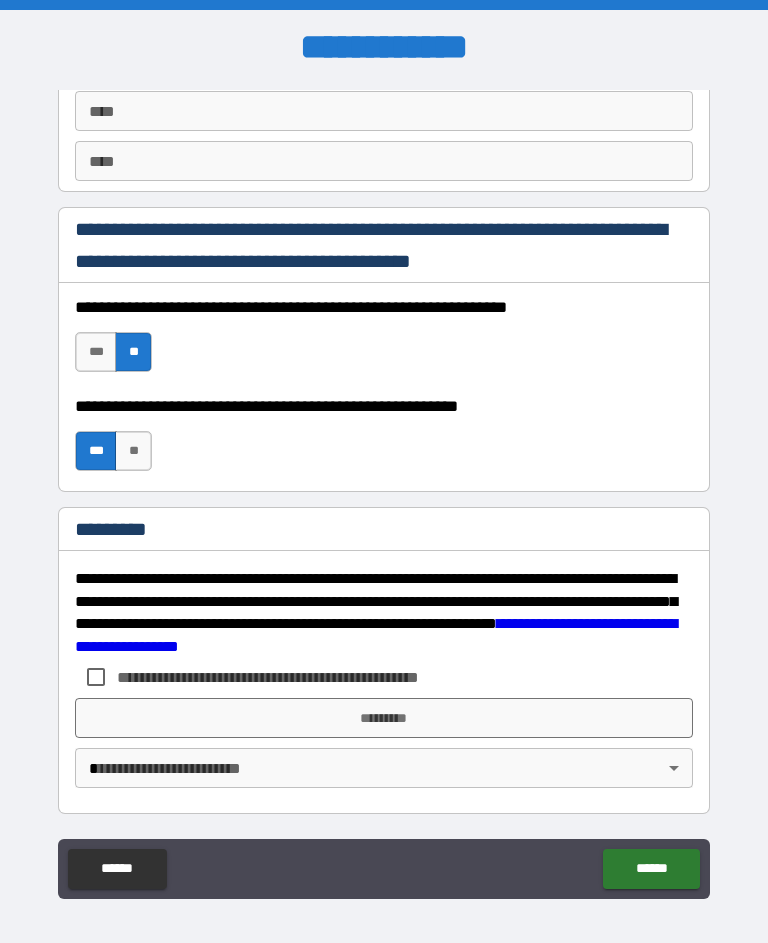 scroll, scrollTop: 2877, scrollLeft: 0, axis: vertical 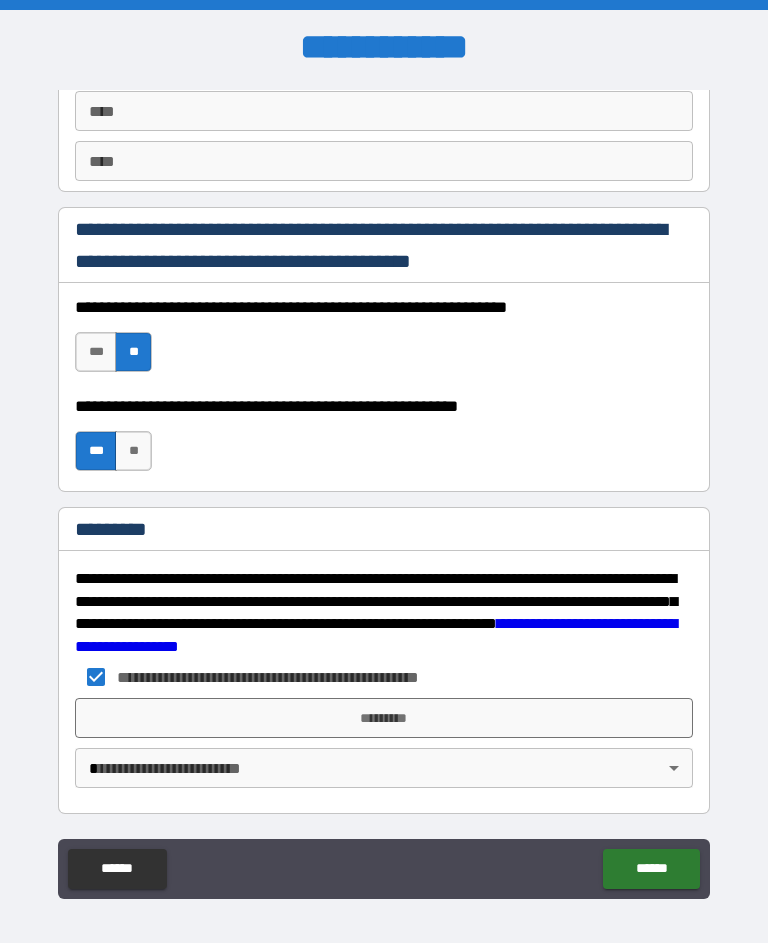 click on "**********" at bounding box center (384, 489) 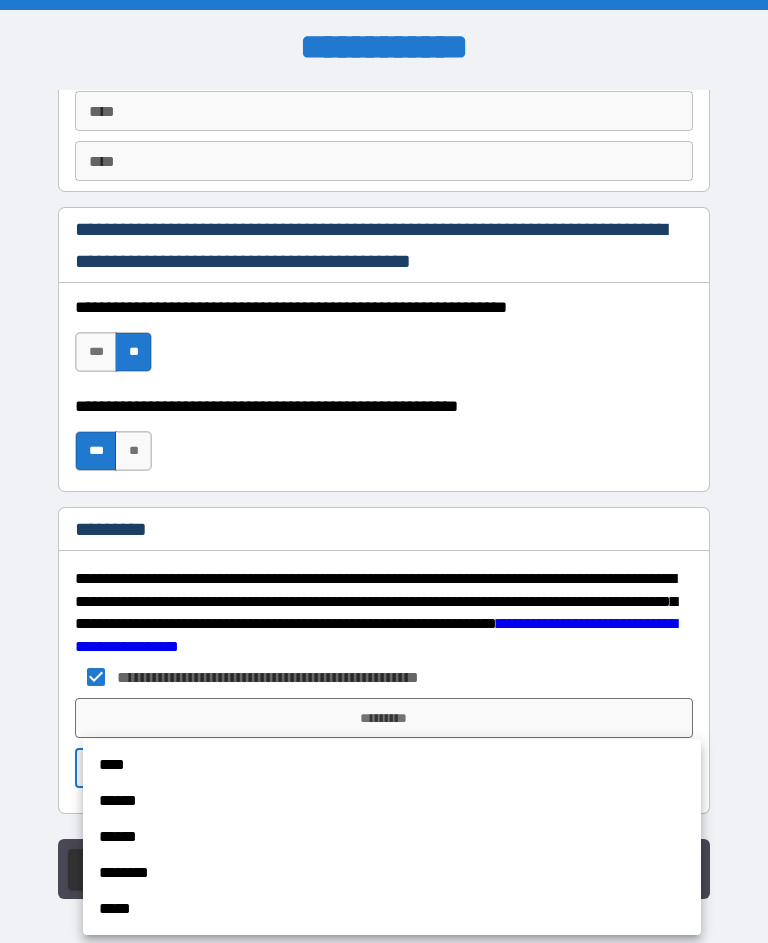 click on "****" at bounding box center [392, 765] 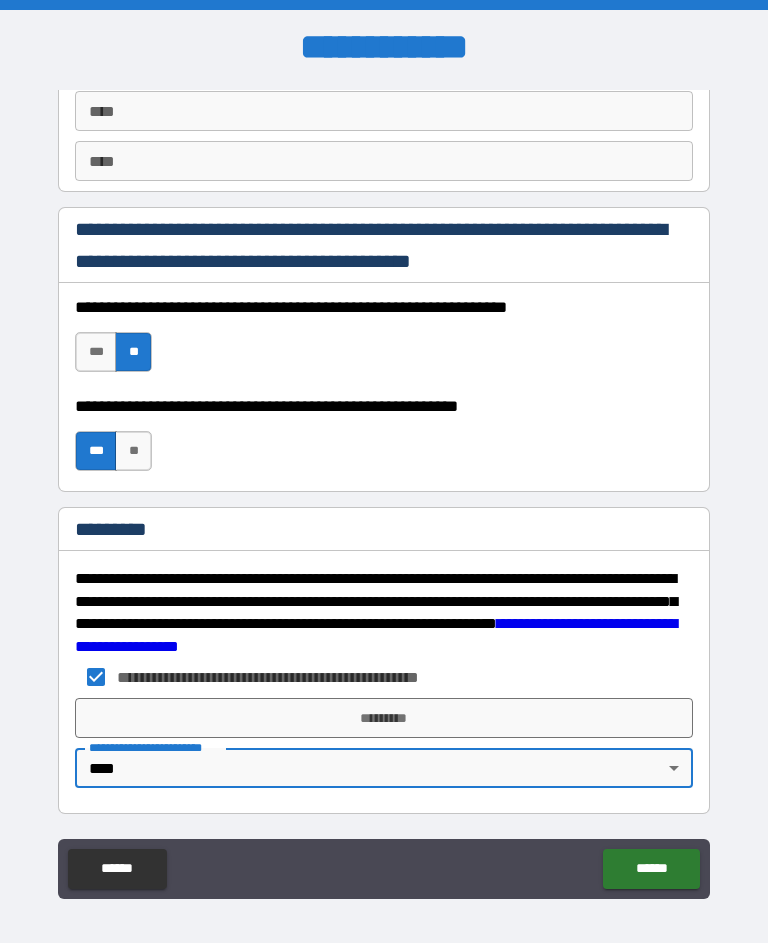 type on "*" 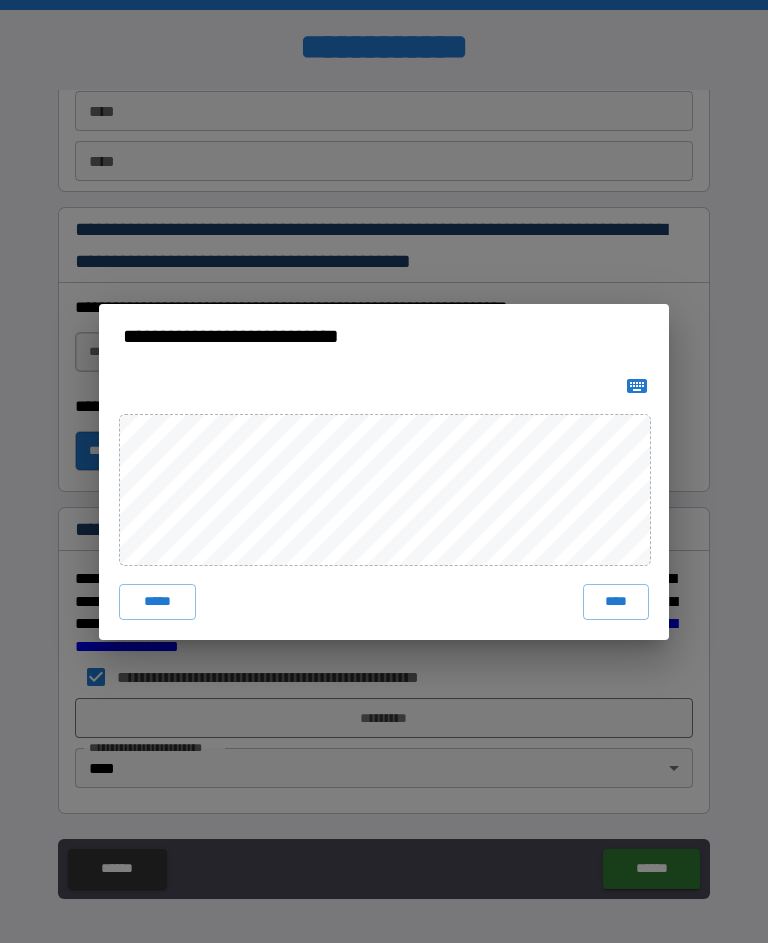 click on "****" at bounding box center [616, 602] 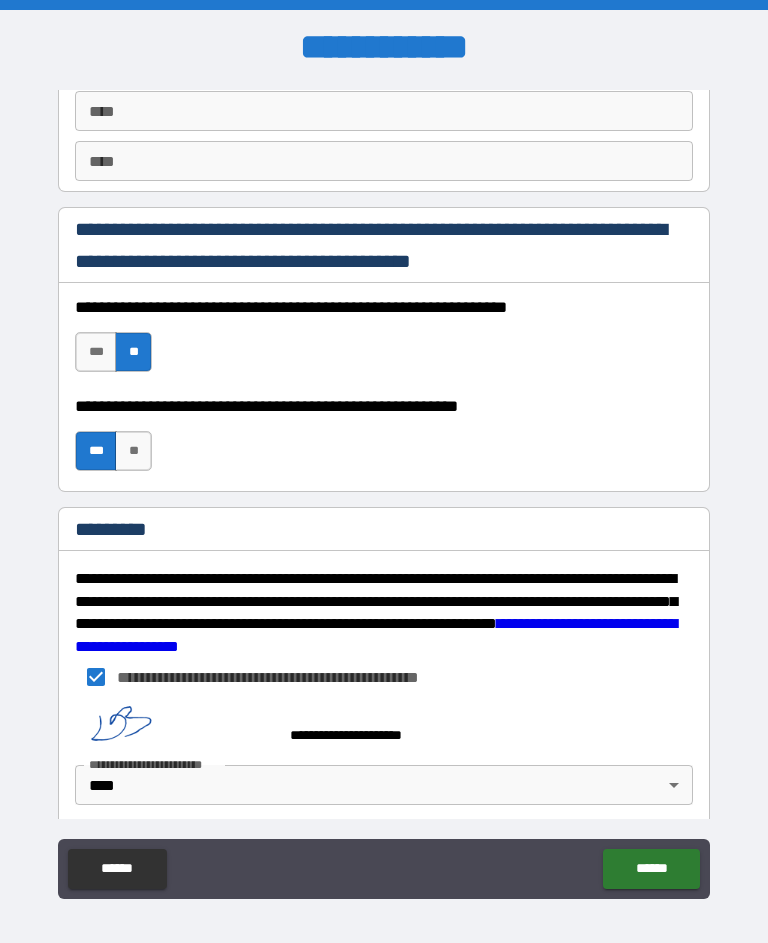 click on "******" at bounding box center (651, 869) 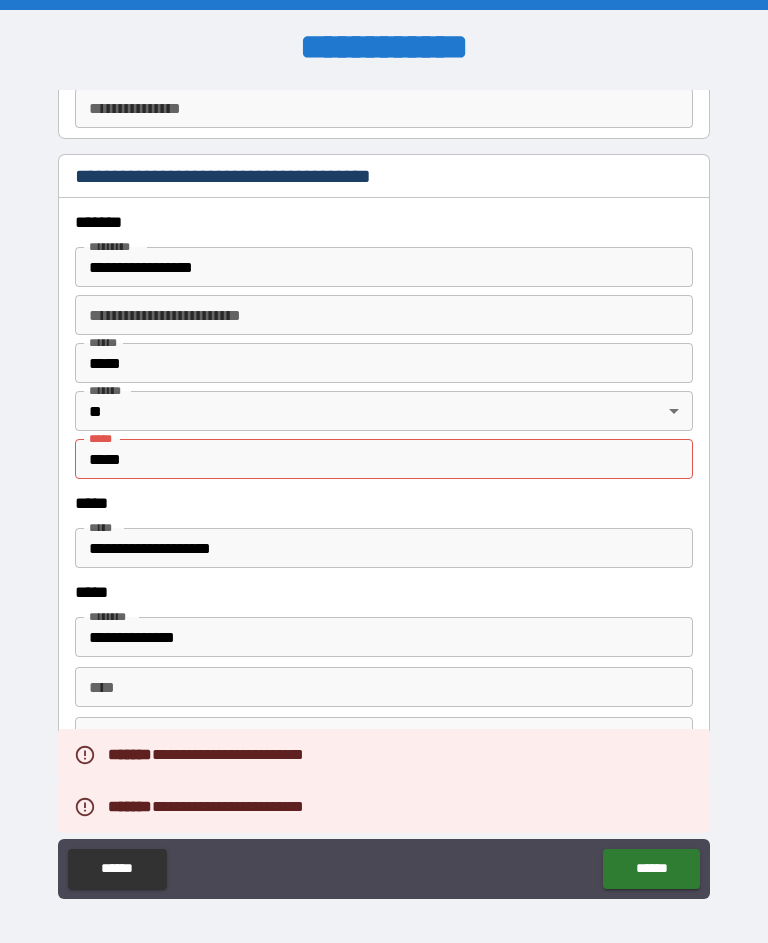 scroll, scrollTop: 2352, scrollLeft: 0, axis: vertical 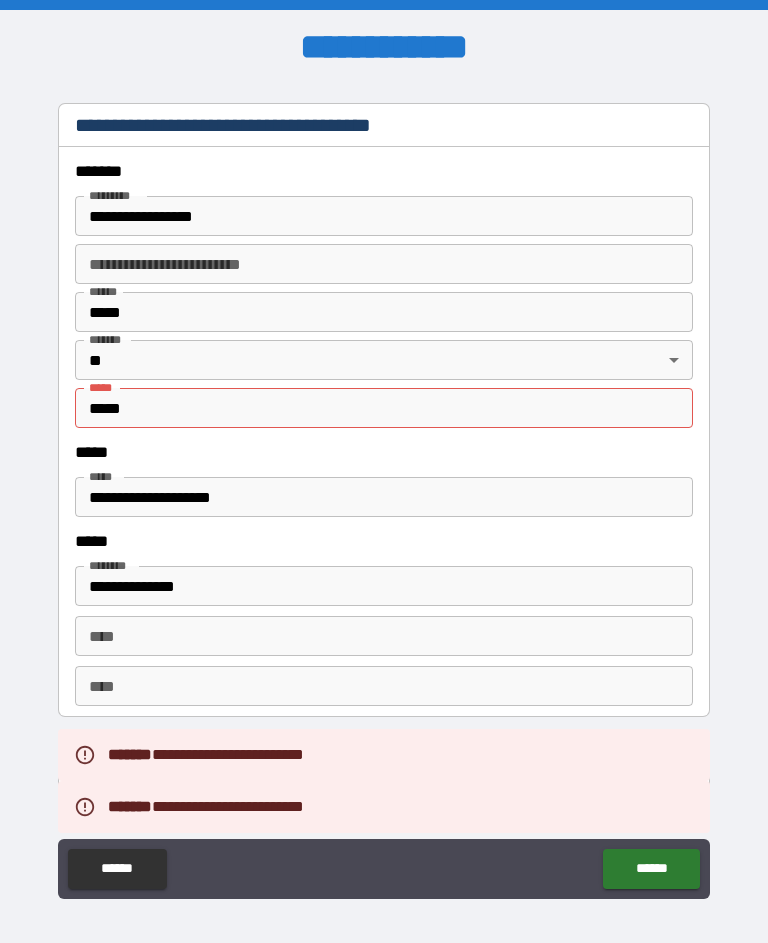 click on "*****" at bounding box center [384, 408] 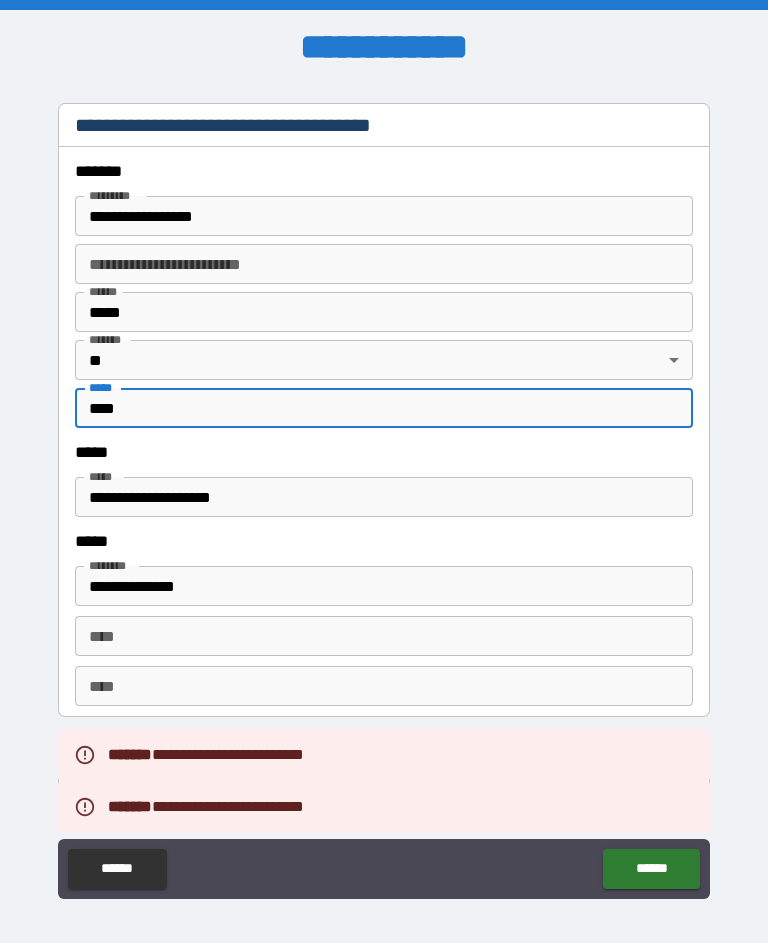type on "*****" 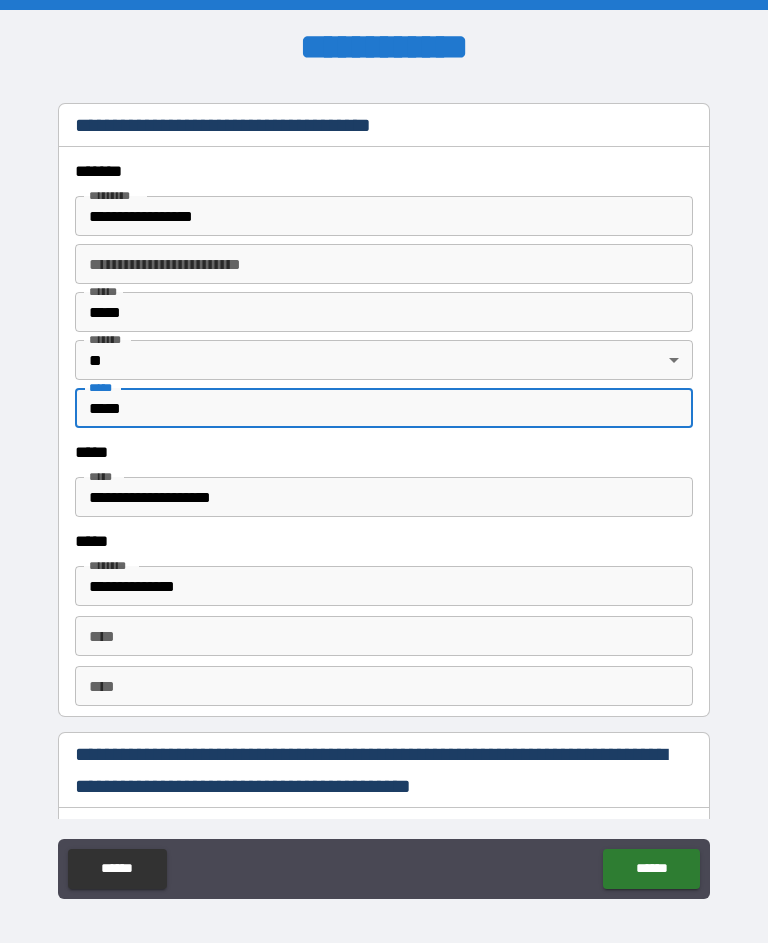 click on "******" at bounding box center [651, 869] 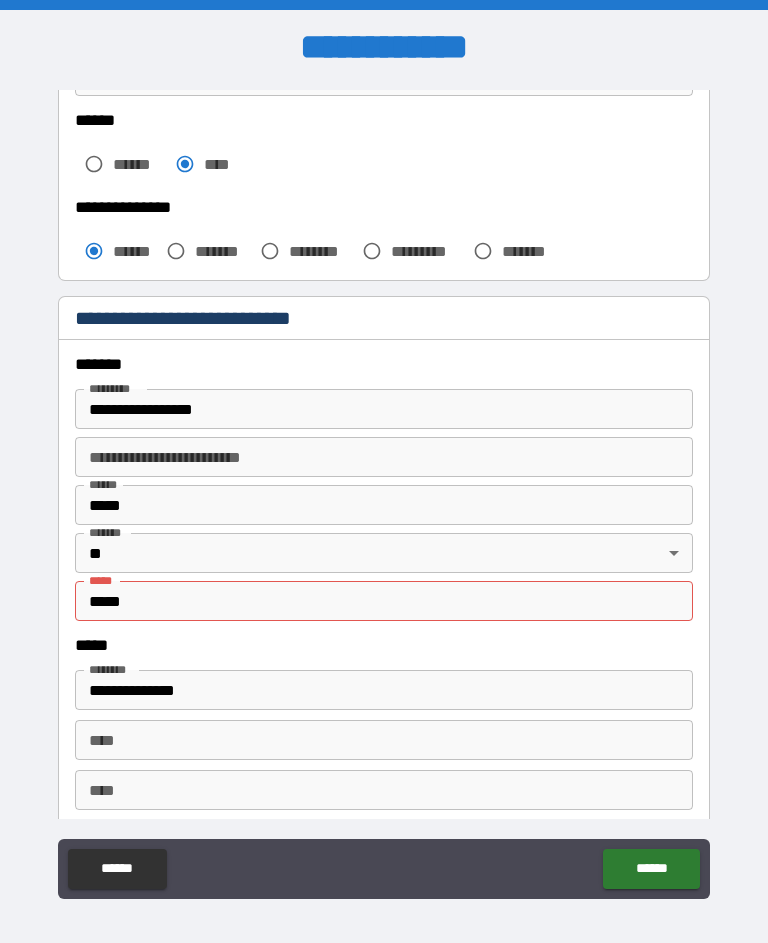scroll, scrollTop: 528, scrollLeft: 0, axis: vertical 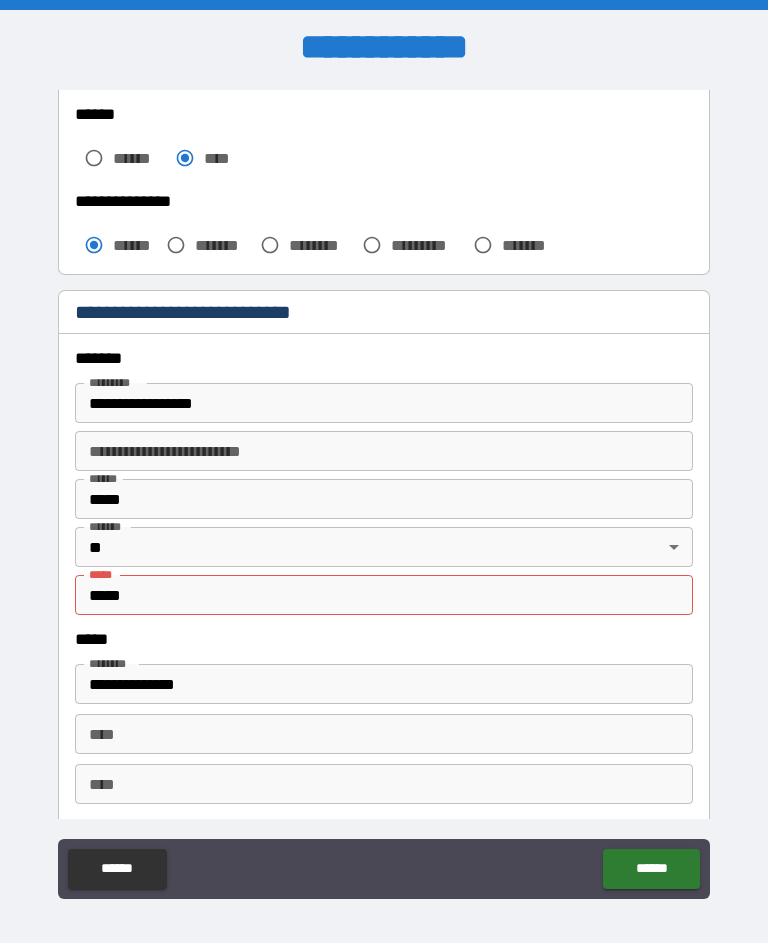 click on "*****" at bounding box center (384, 595) 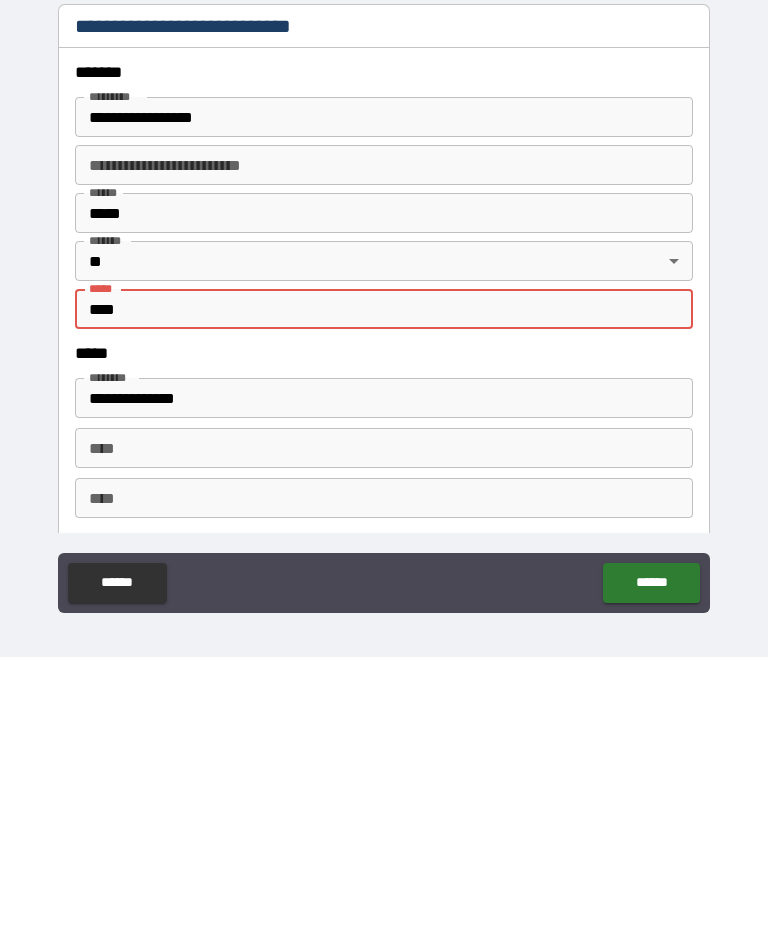 type on "*****" 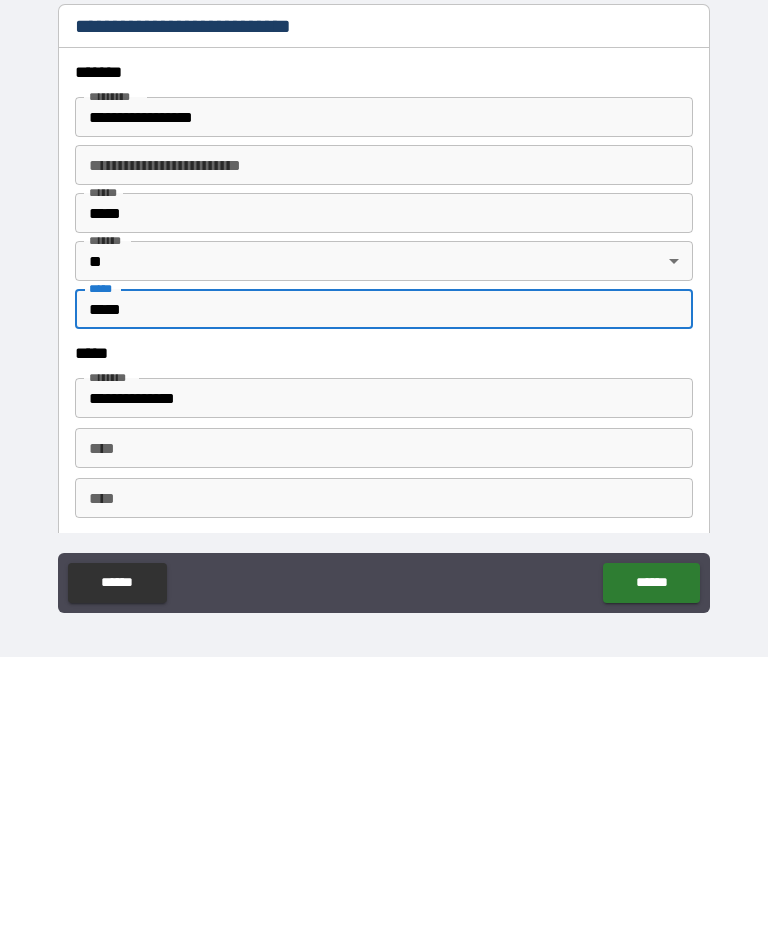 click on "******" at bounding box center [651, 869] 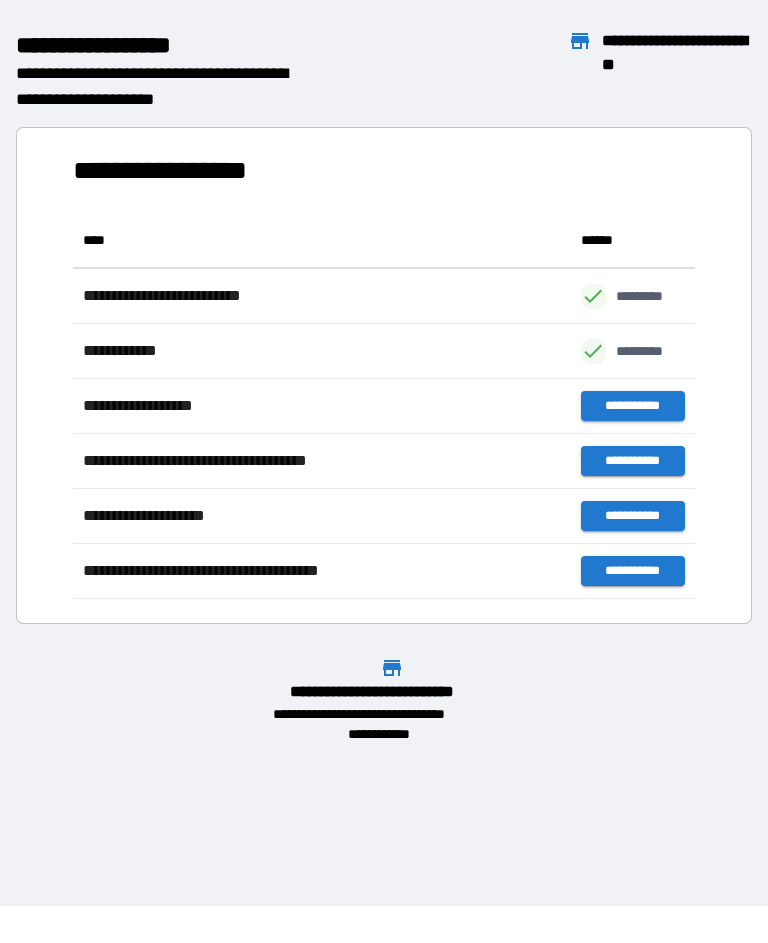 scroll, scrollTop: 1, scrollLeft: 1, axis: both 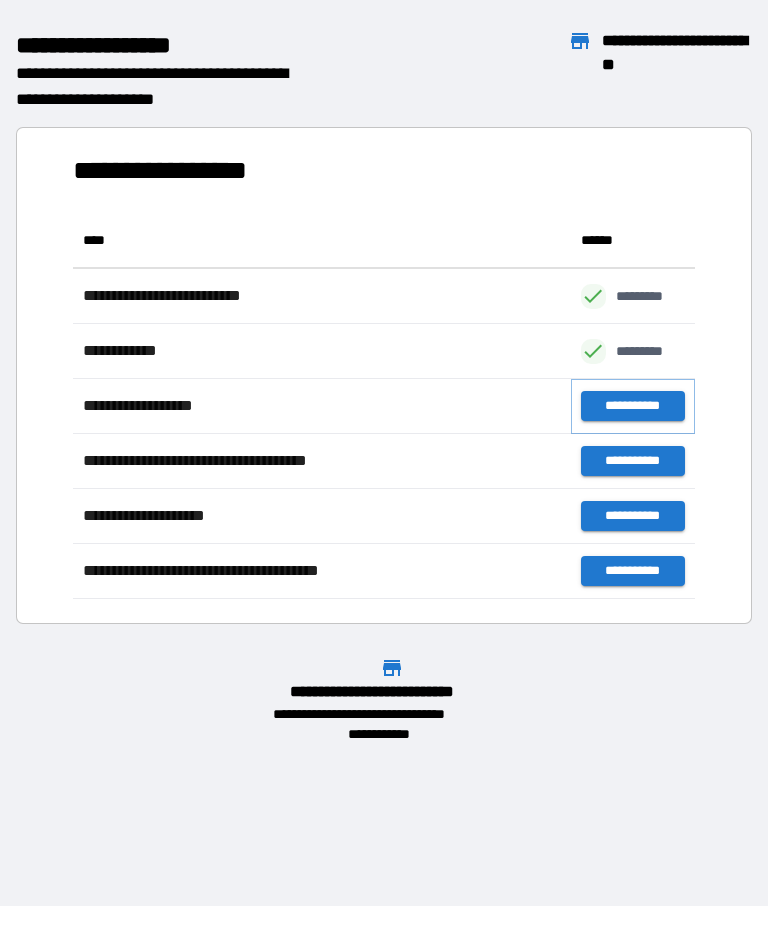 click on "**********" at bounding box center [633, 407] 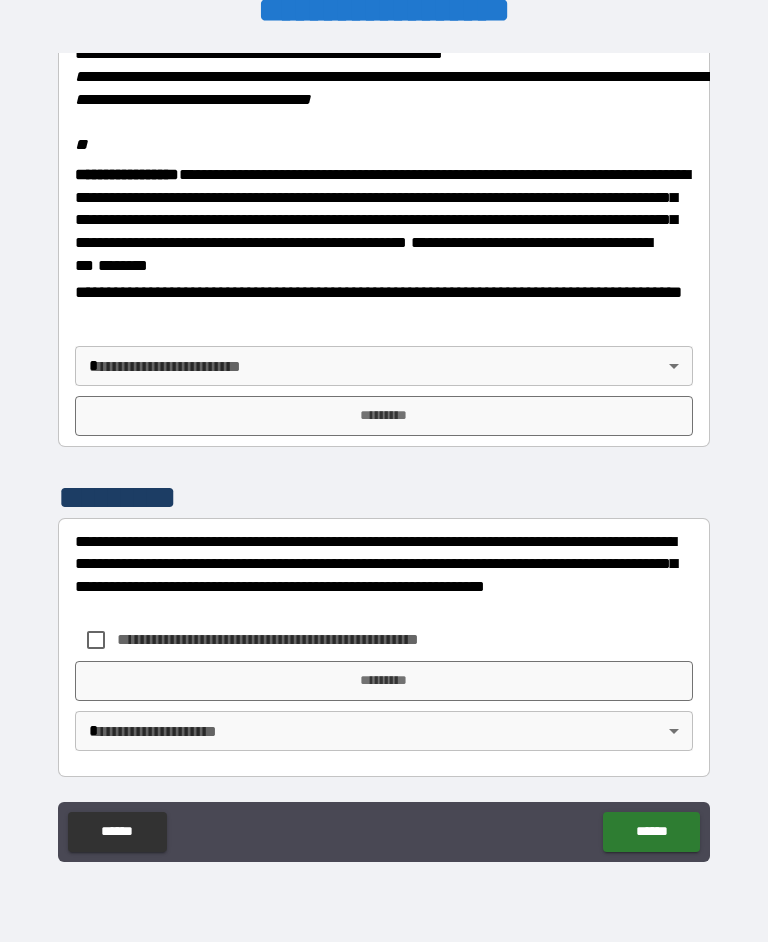 scroll, scrollTop: 2453, scrollLeft: 0, axis: vertical 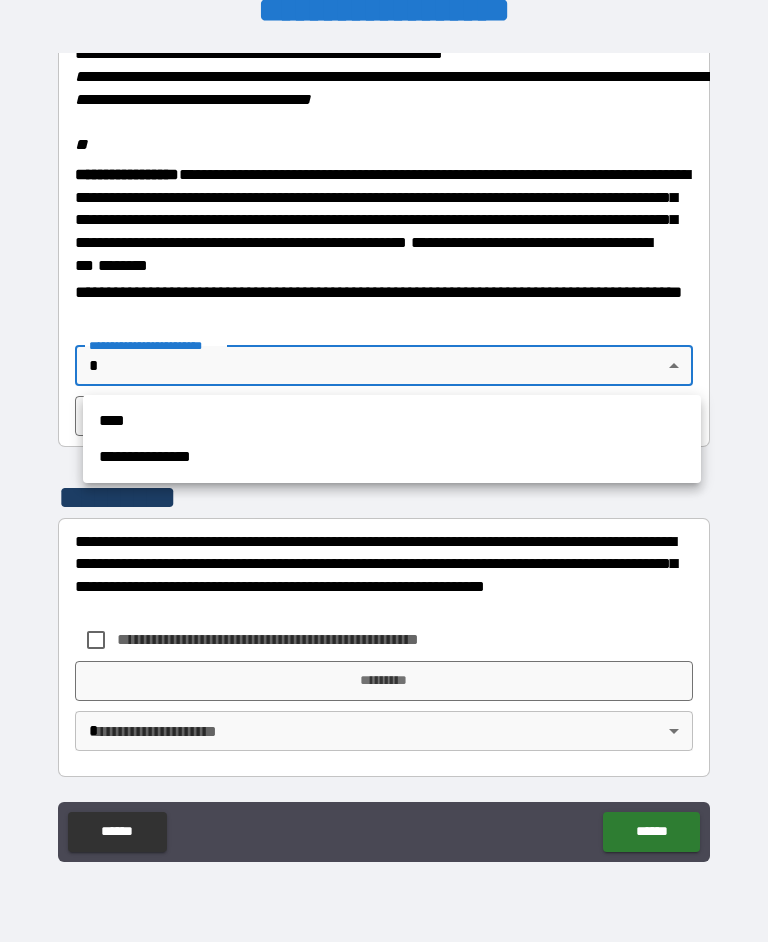 click on "****" at bounding box center [392, 422] 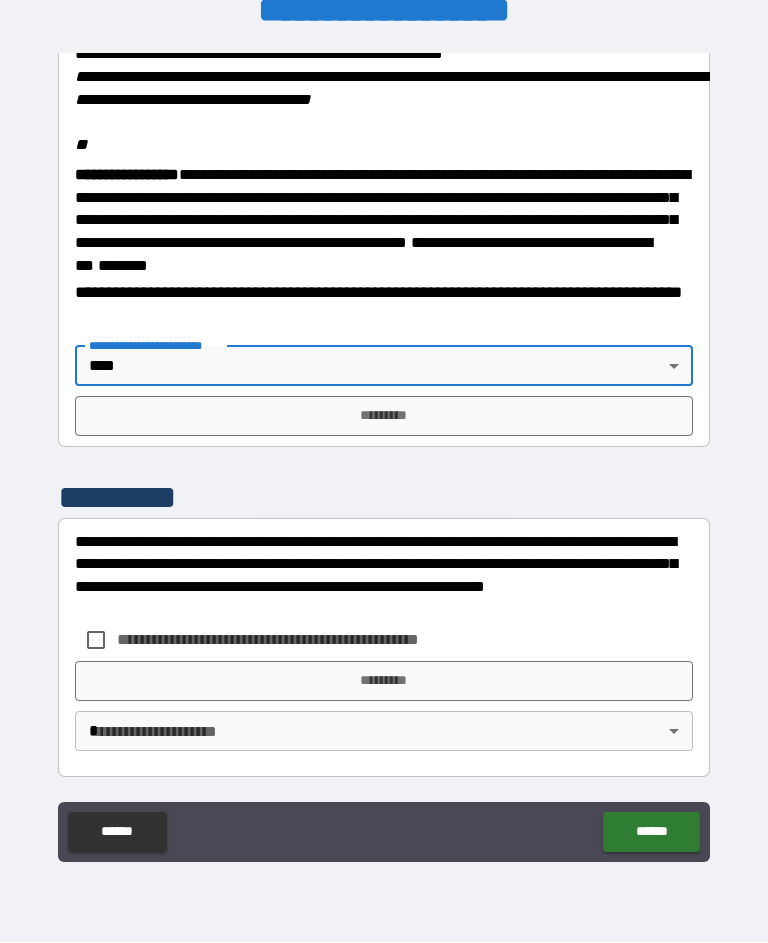 click on "*********" at bounding box center [384, 417] 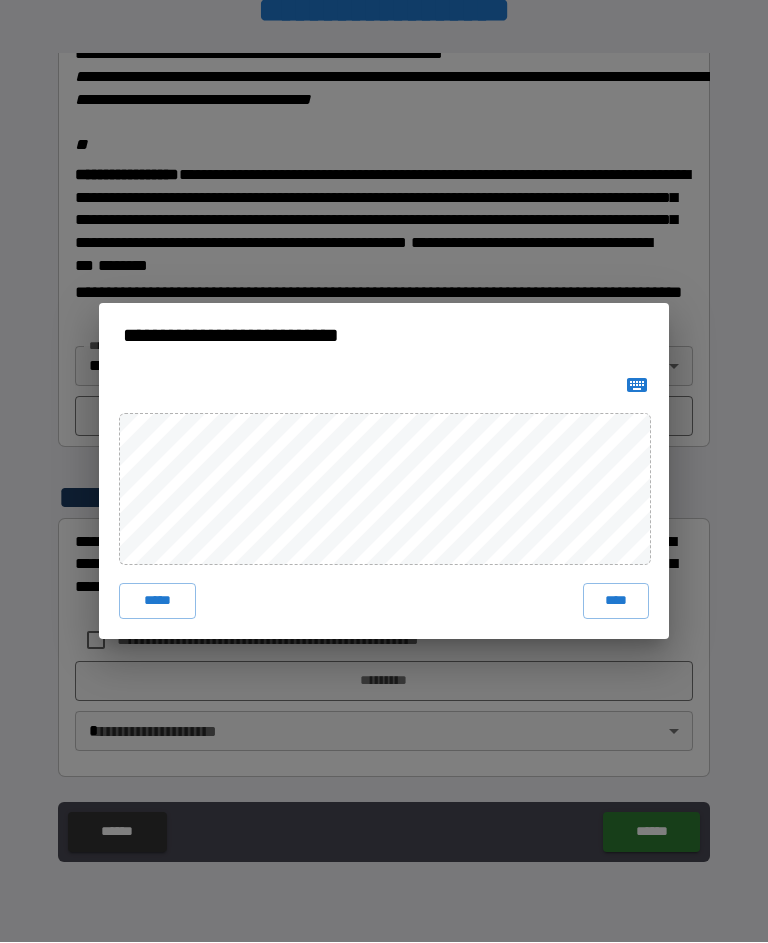 click on "****" at bounding box center (616, 602) 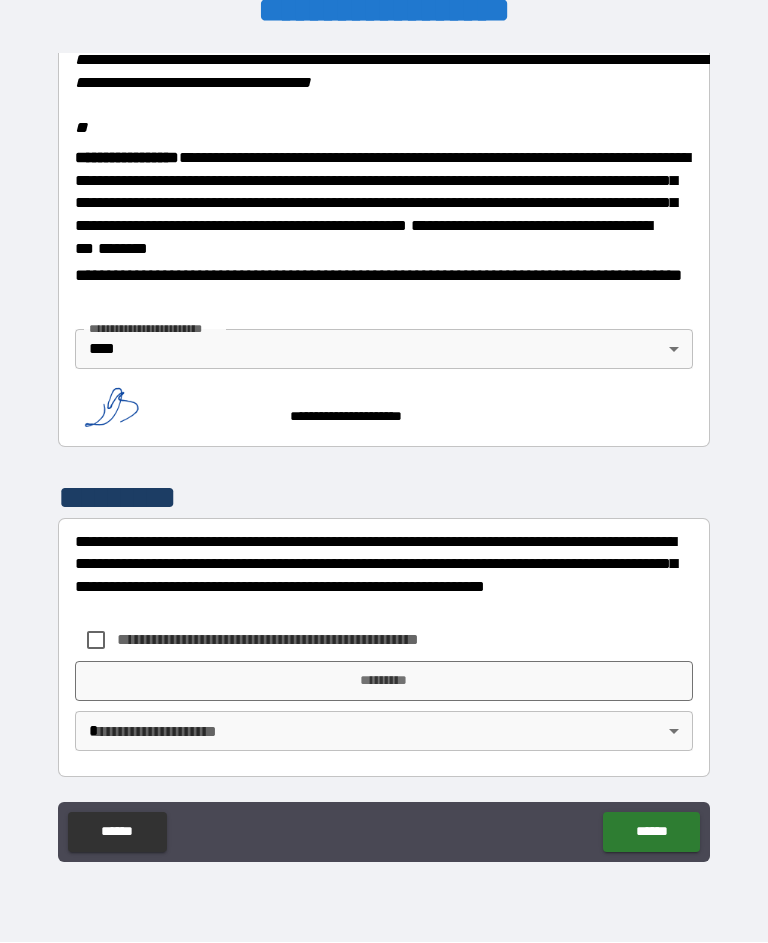 scroll, scrollTop: 2443, scrollLeft: 0, axis: vertical 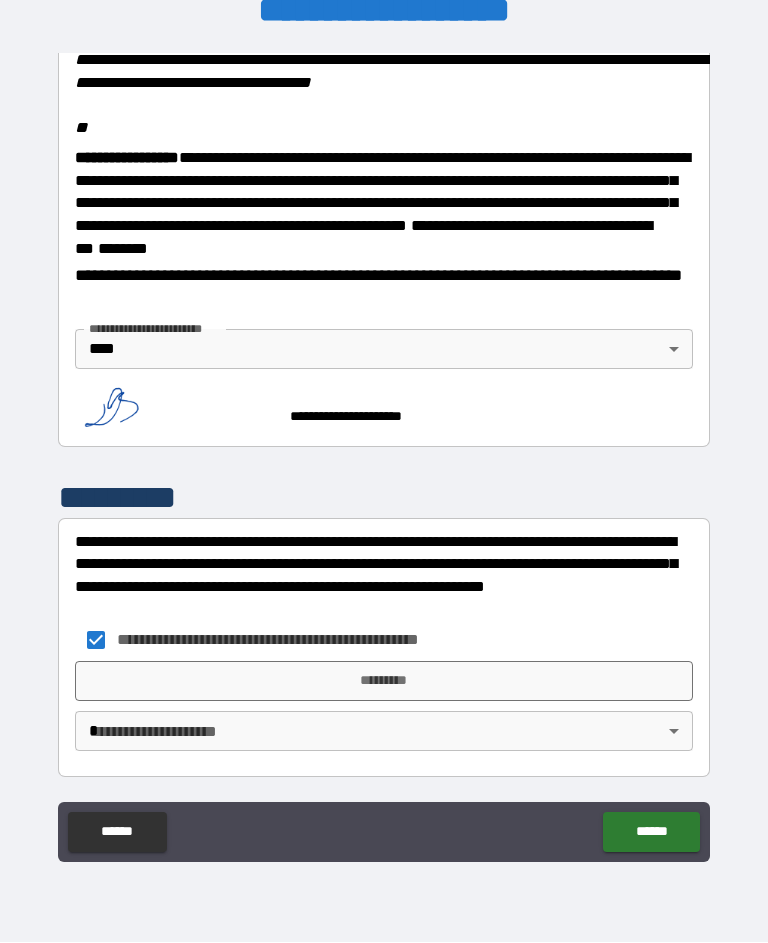 click on "*********" at bounding box center (384, 682) 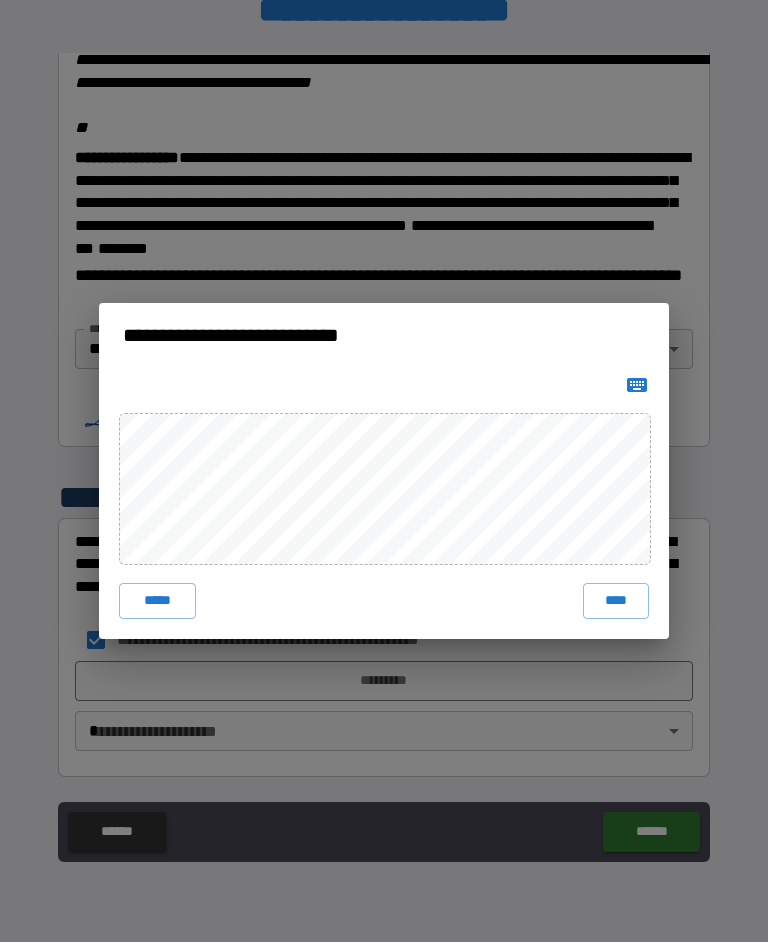 click on "****" at bounding box center (616, 602) 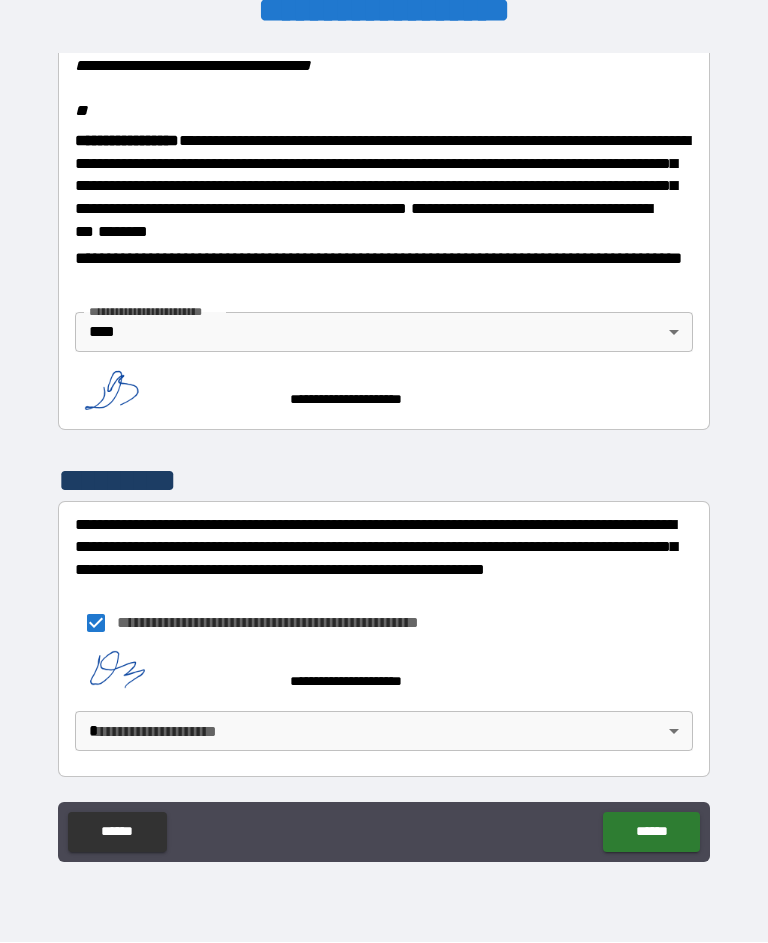 scroll, scrollTop: 2487, scrollLeft: 0, axis: vertical 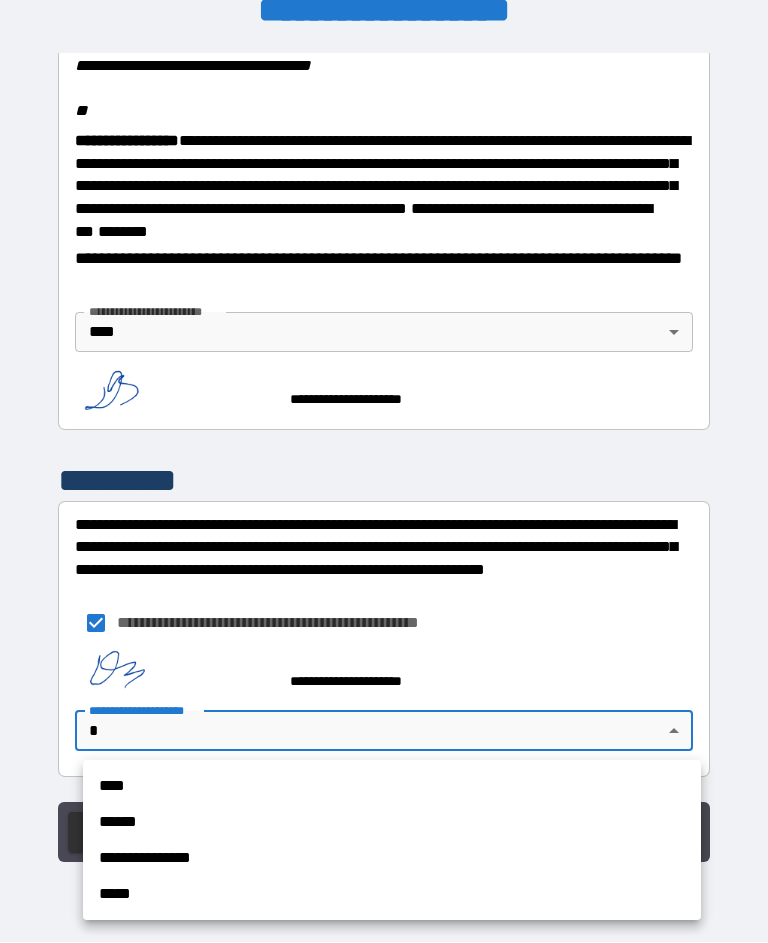 click on "****" at bounding box center (392, 787) 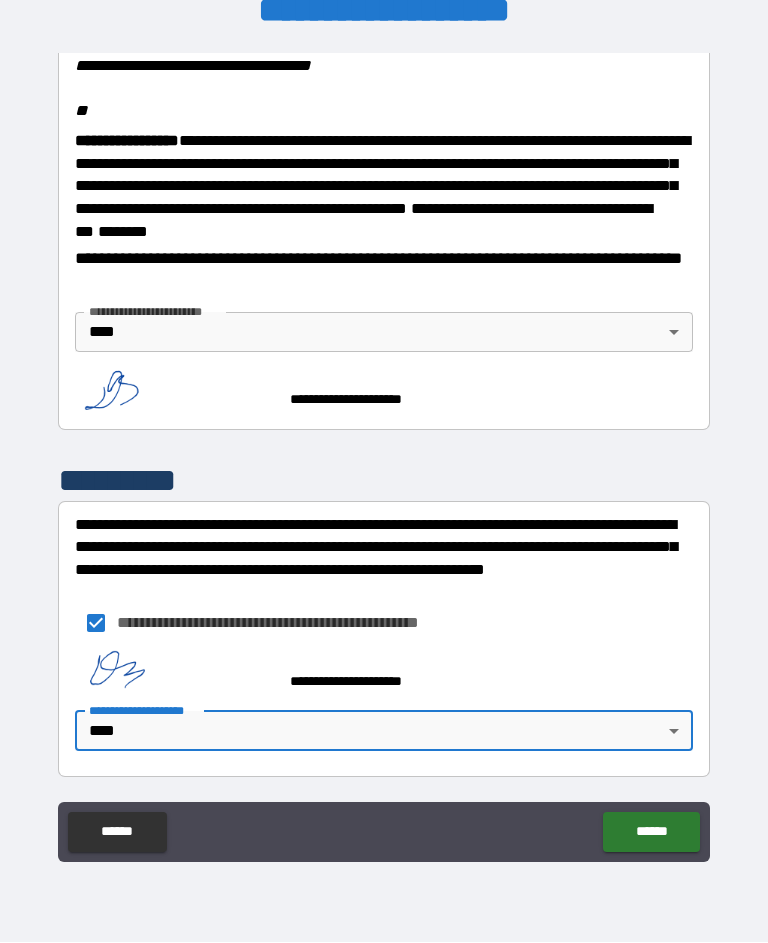 click on "******" at bounding box center (651, 833) 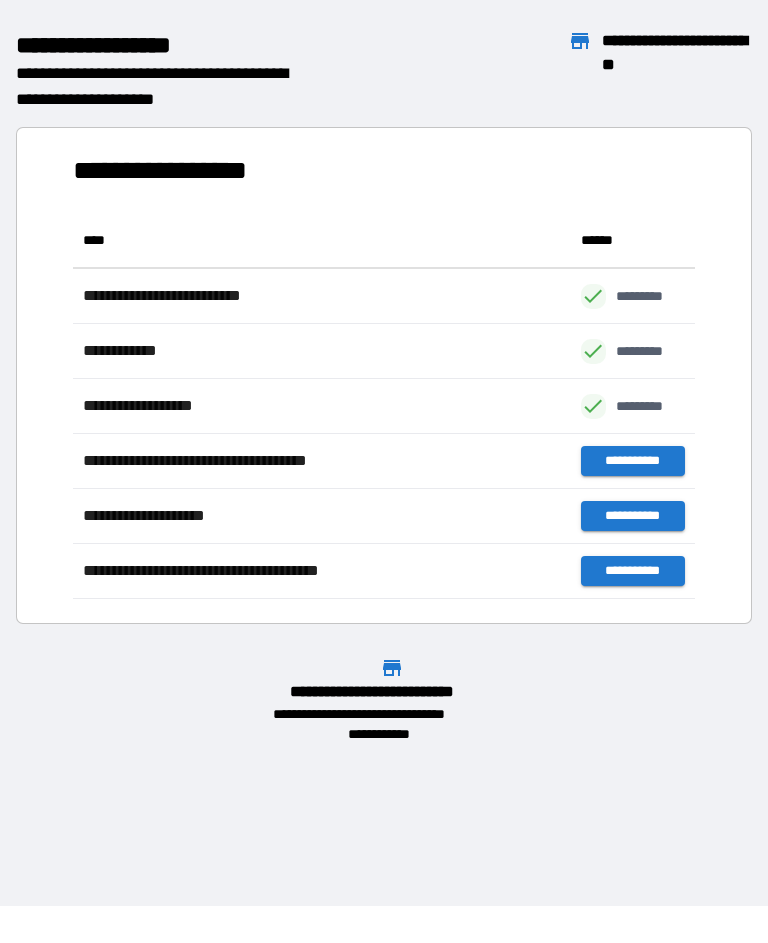 scroll, scrollTop: 1, scrollLeft: 1, axis: both 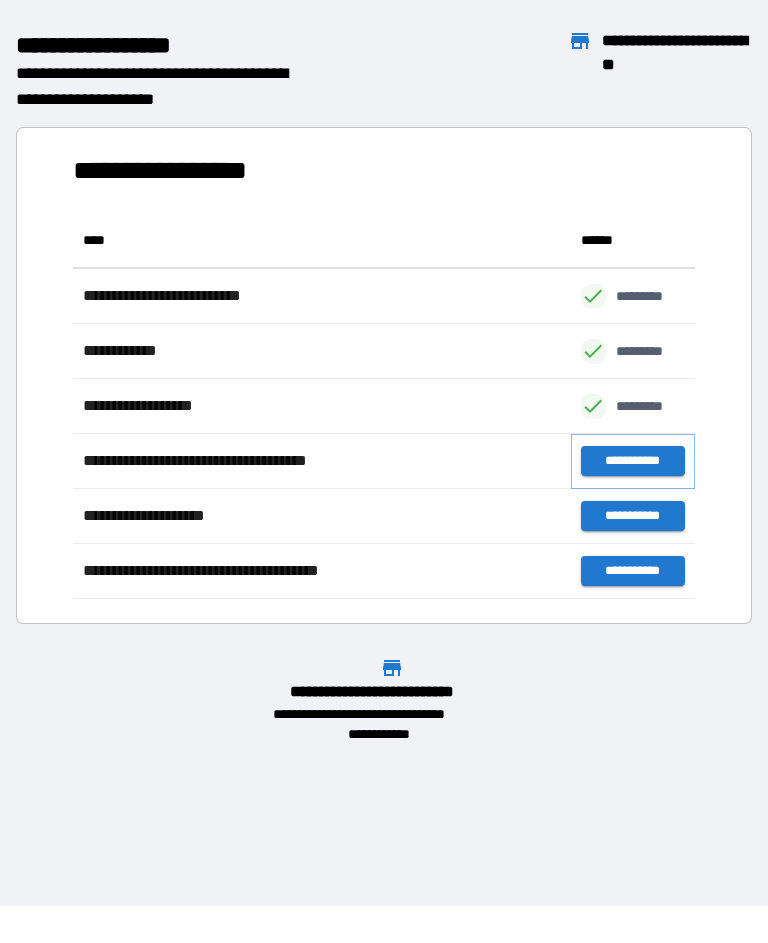 click on "**********" at bounding box center [633, 462] 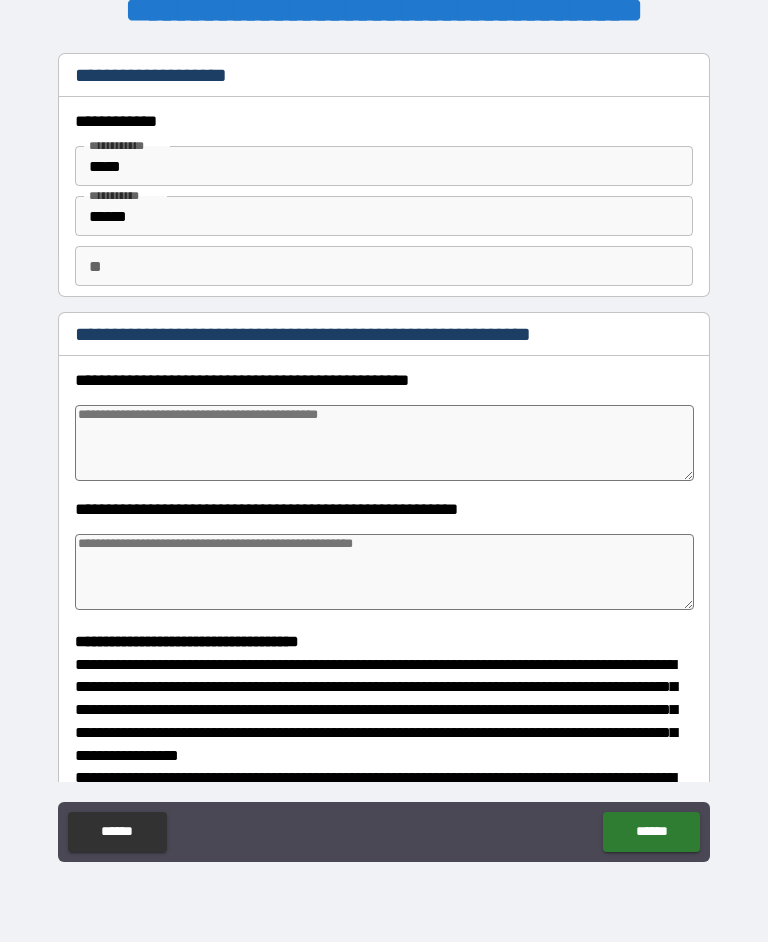 type on "*" 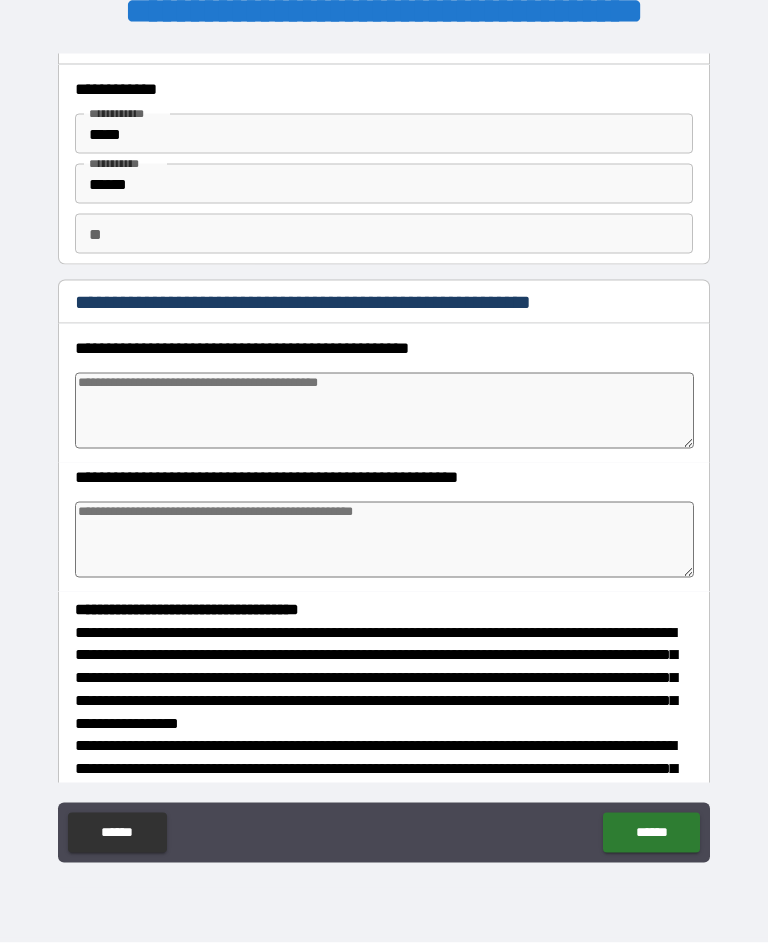 scroll, scrollTop: 56, scrollLeft: 0, axis: vertical 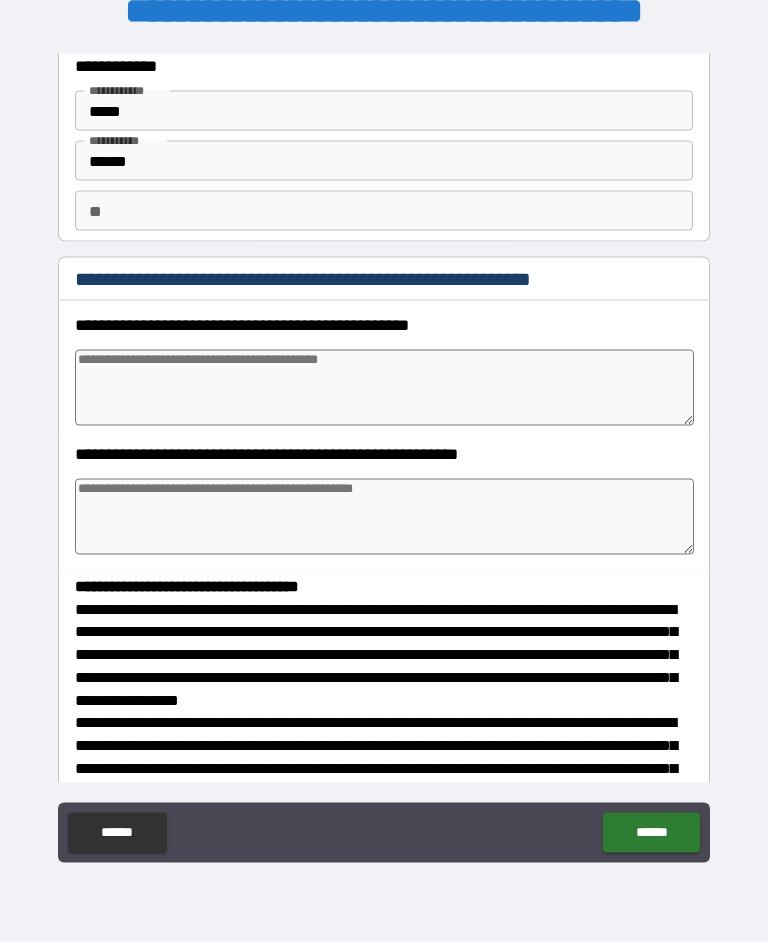 type on "*" 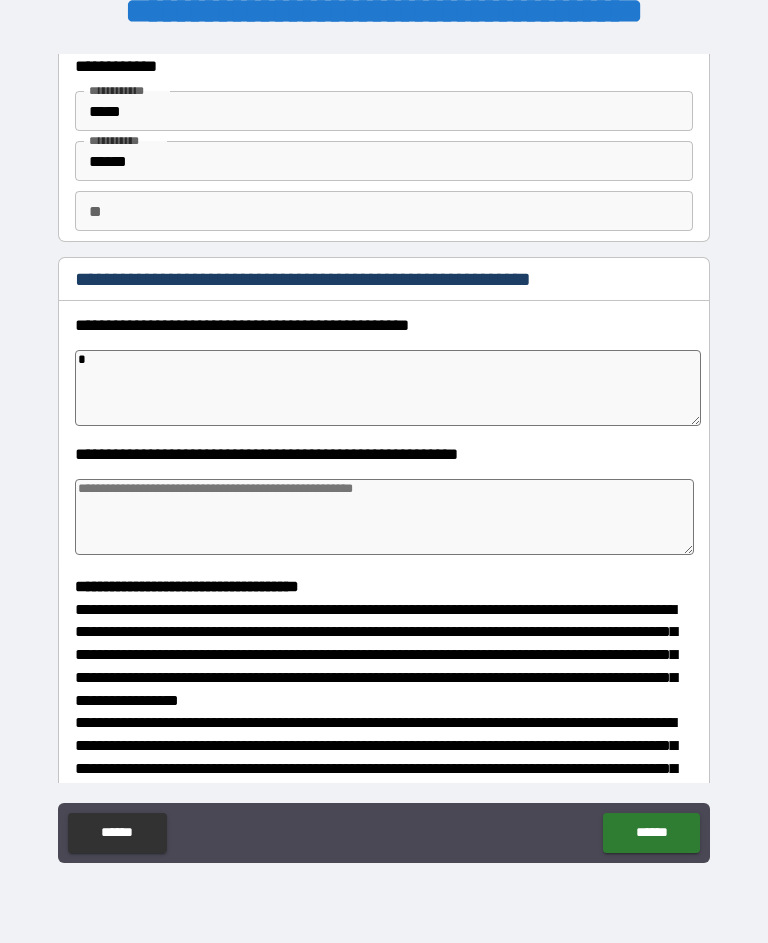 type on "*" 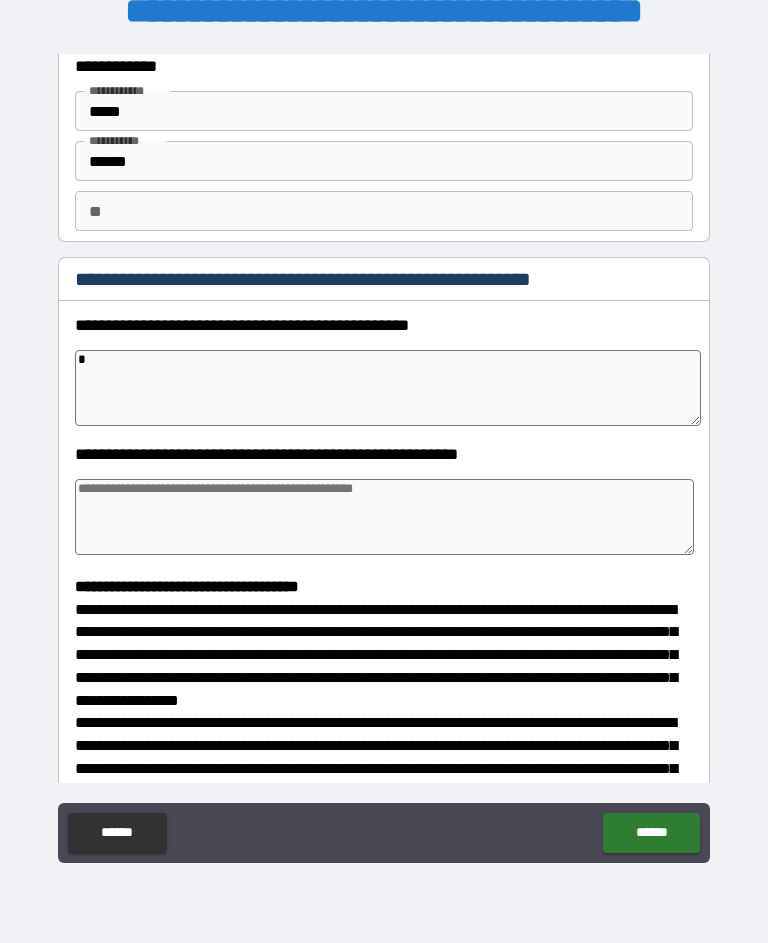 type on "*" 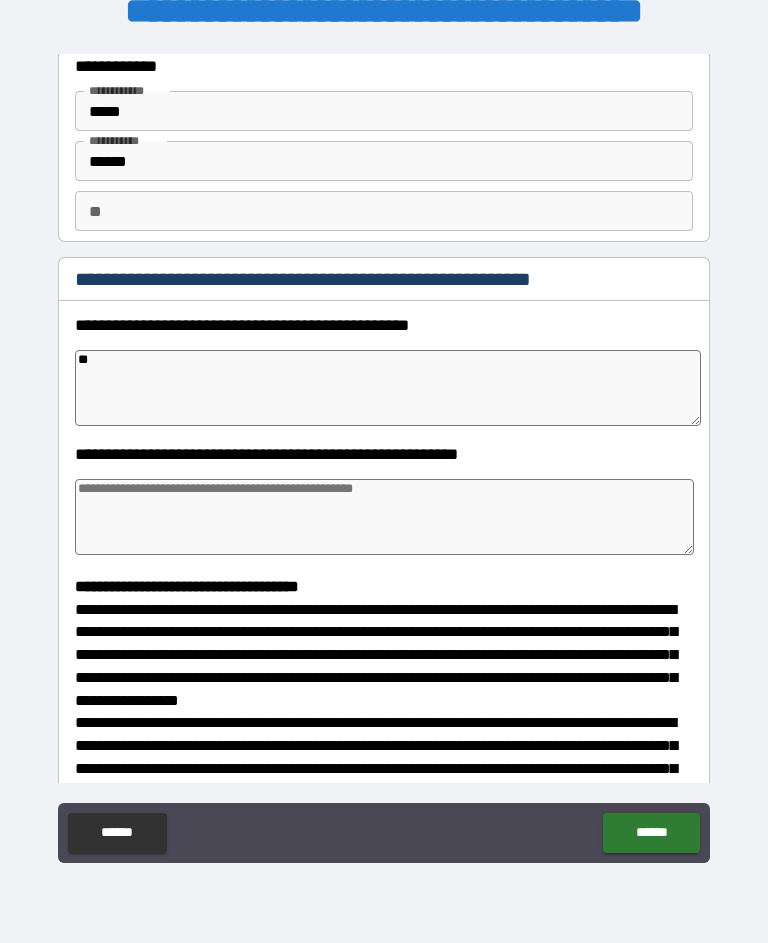type on "*" 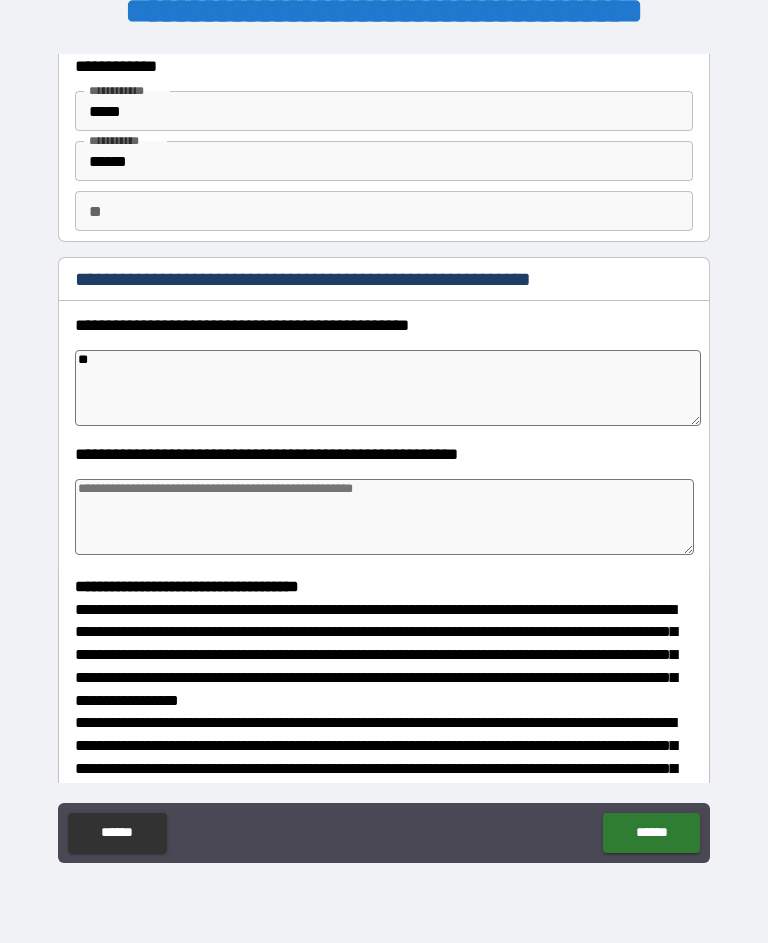 type on "*" 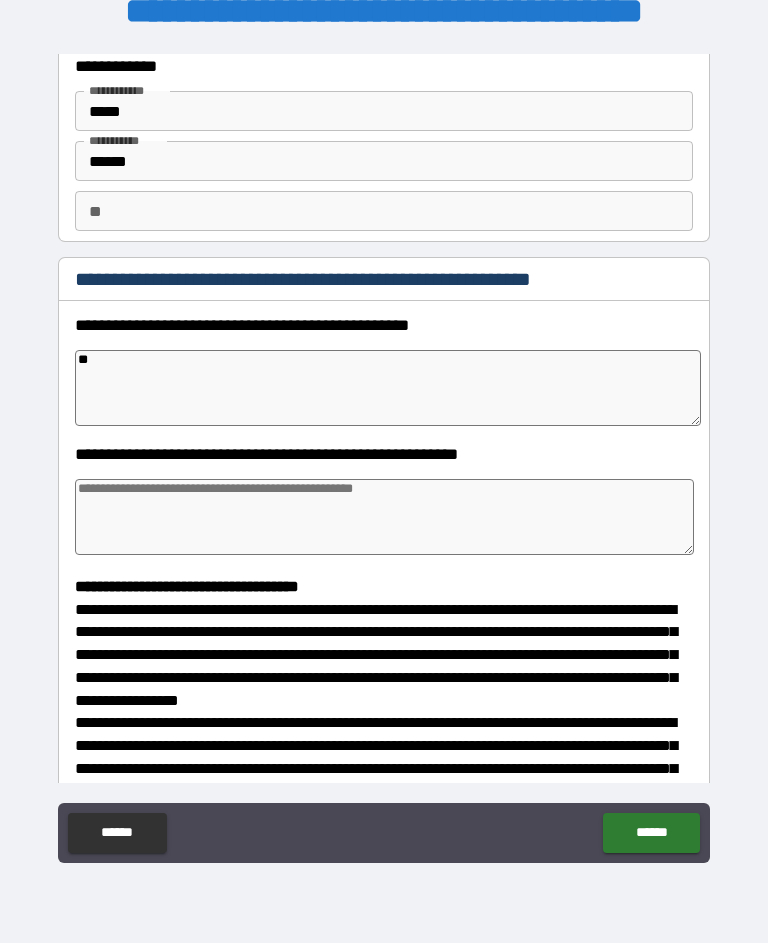 type on "*" 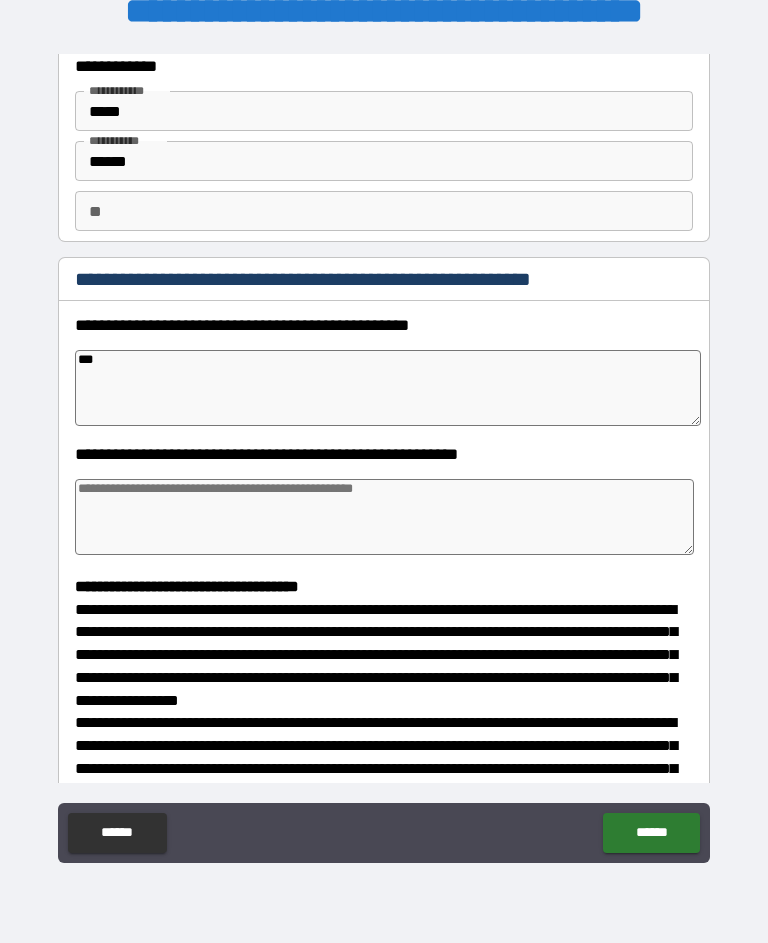 type on "*" 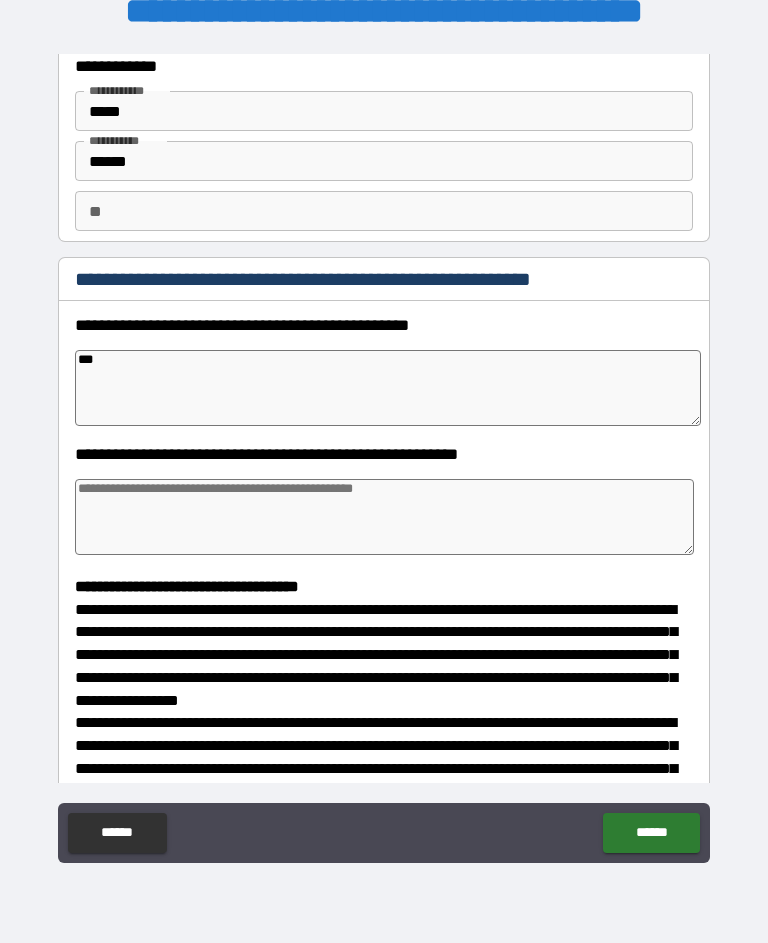 type on "****" 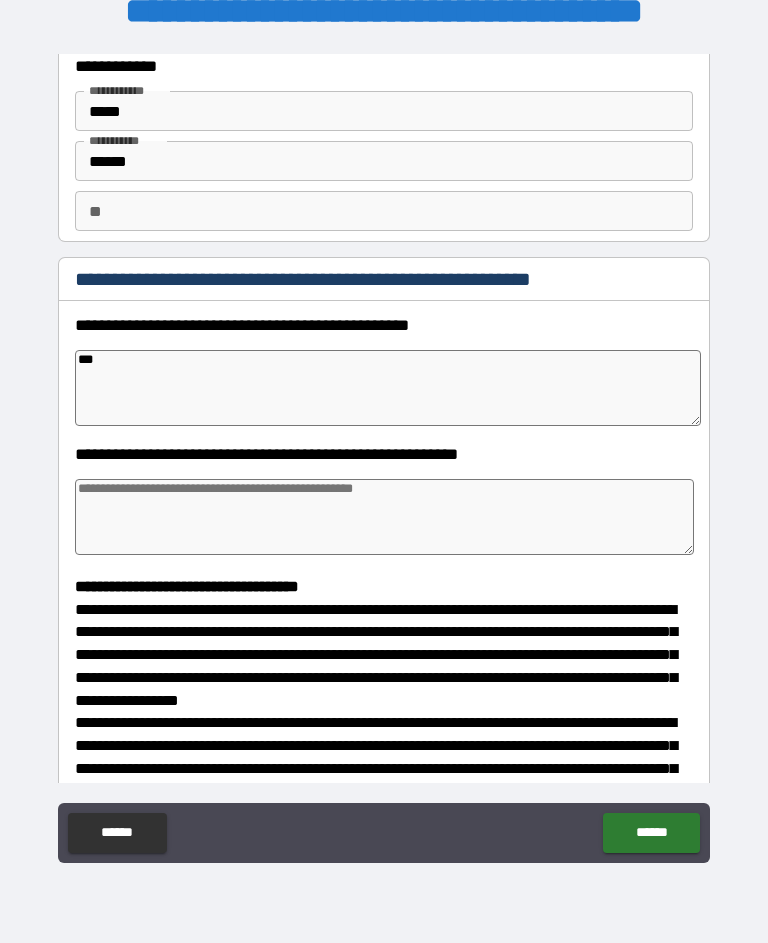 type on "*" 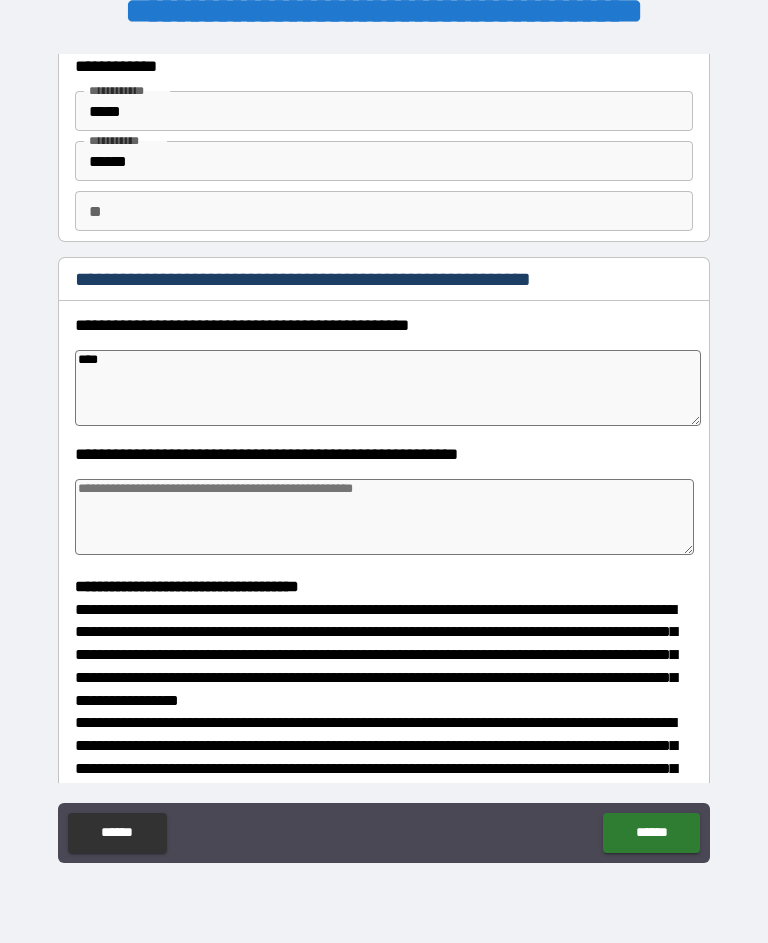 type on "*" 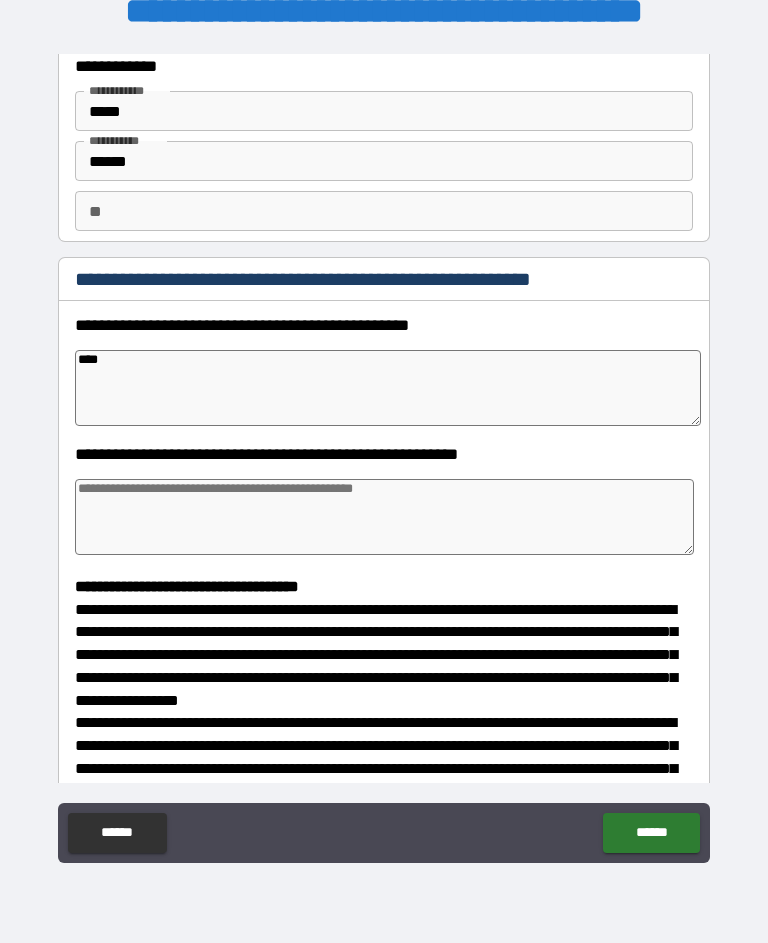 type on "*****" 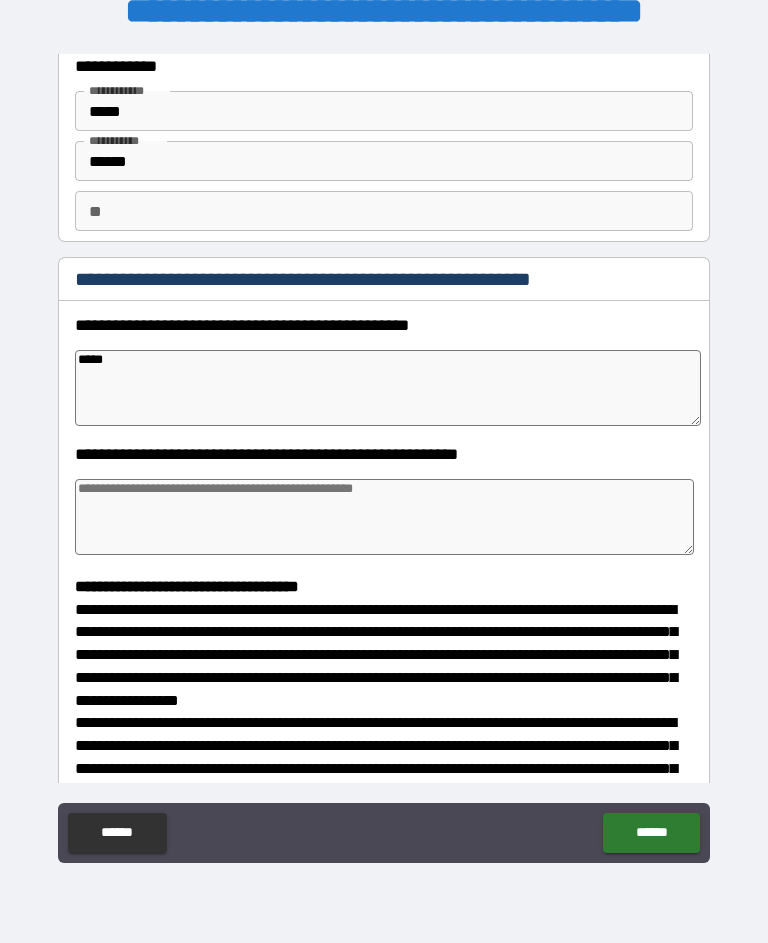 type on "*" 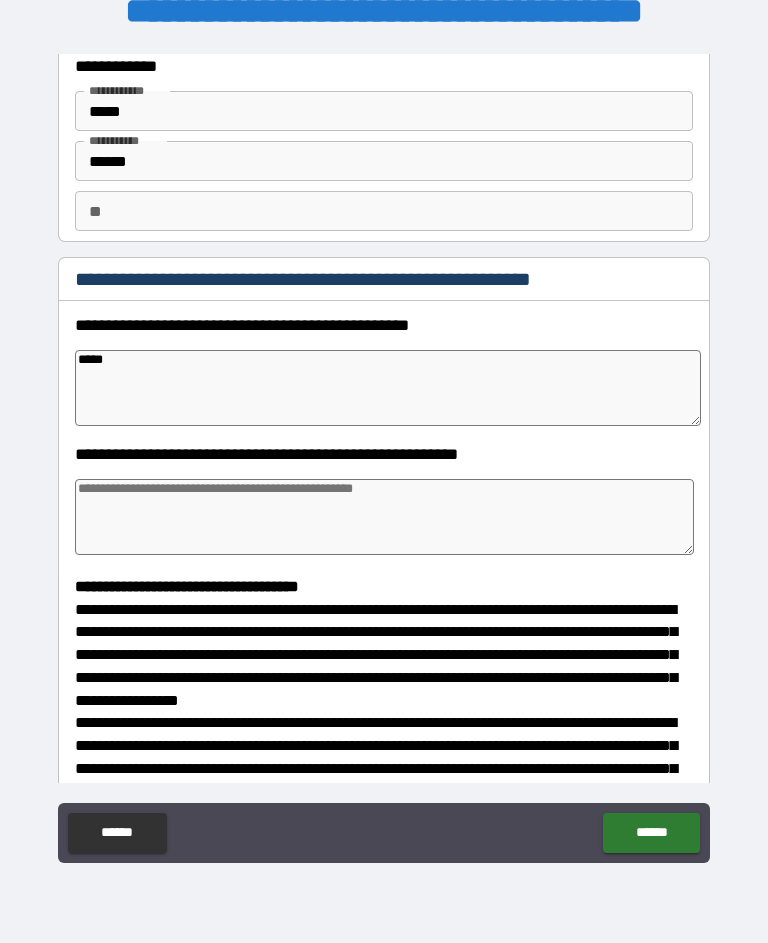 type on "*" 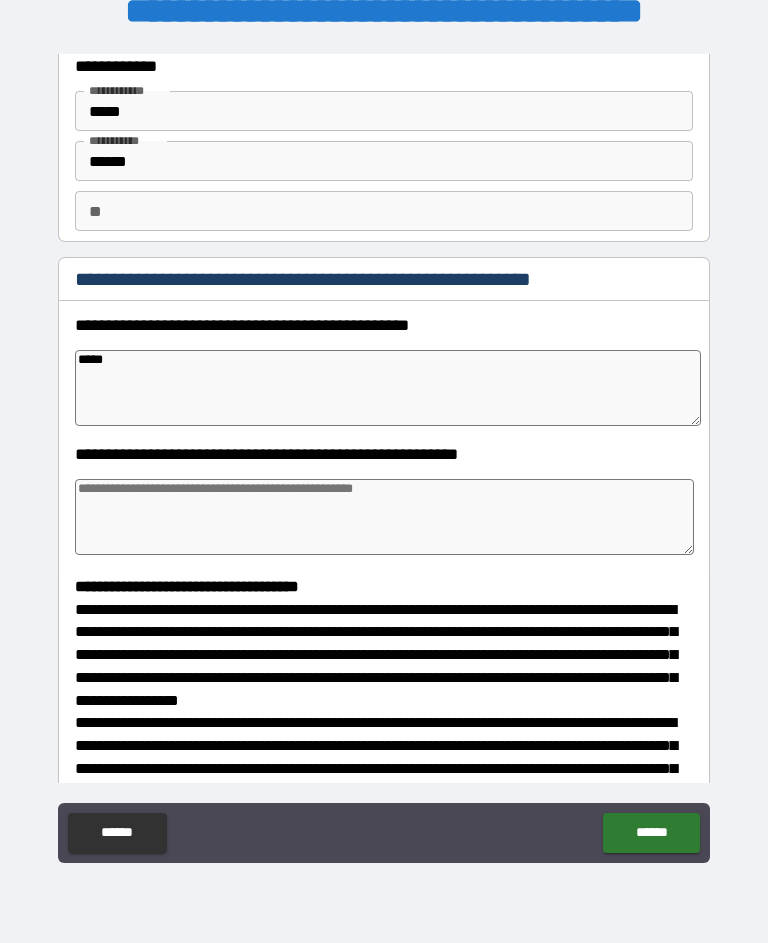 type on "*" 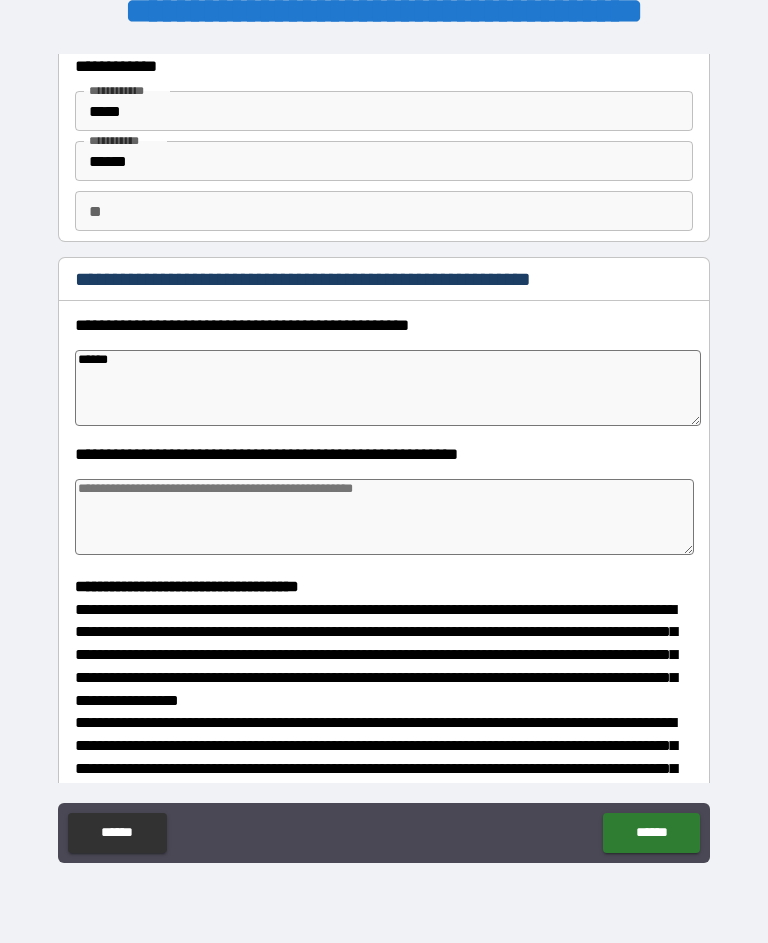 type on "*" 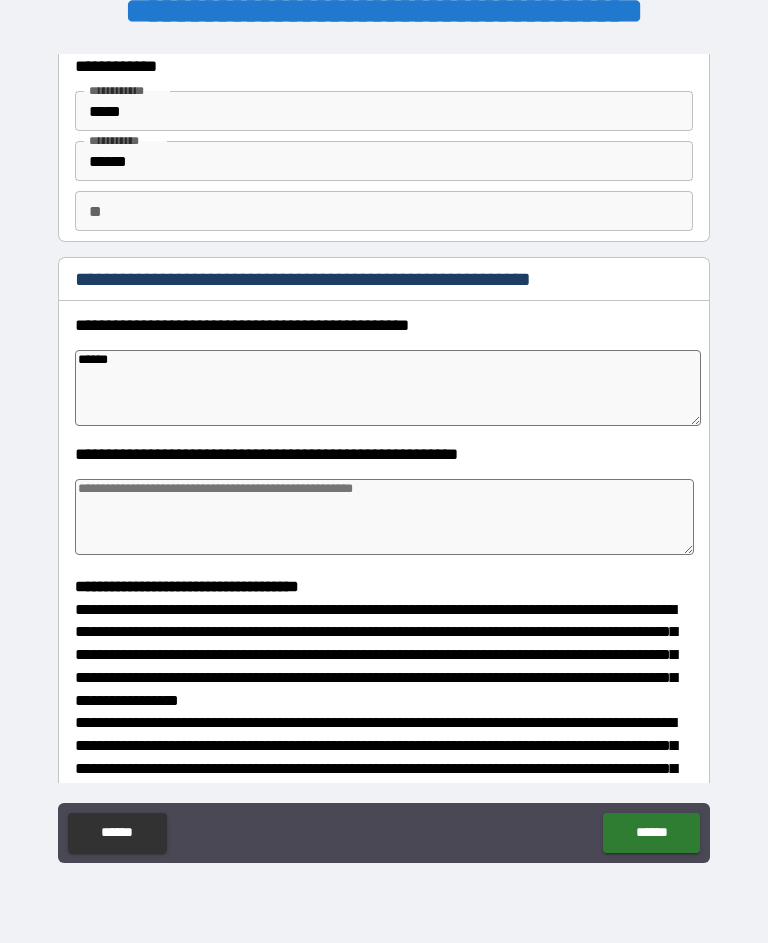 type on "*" 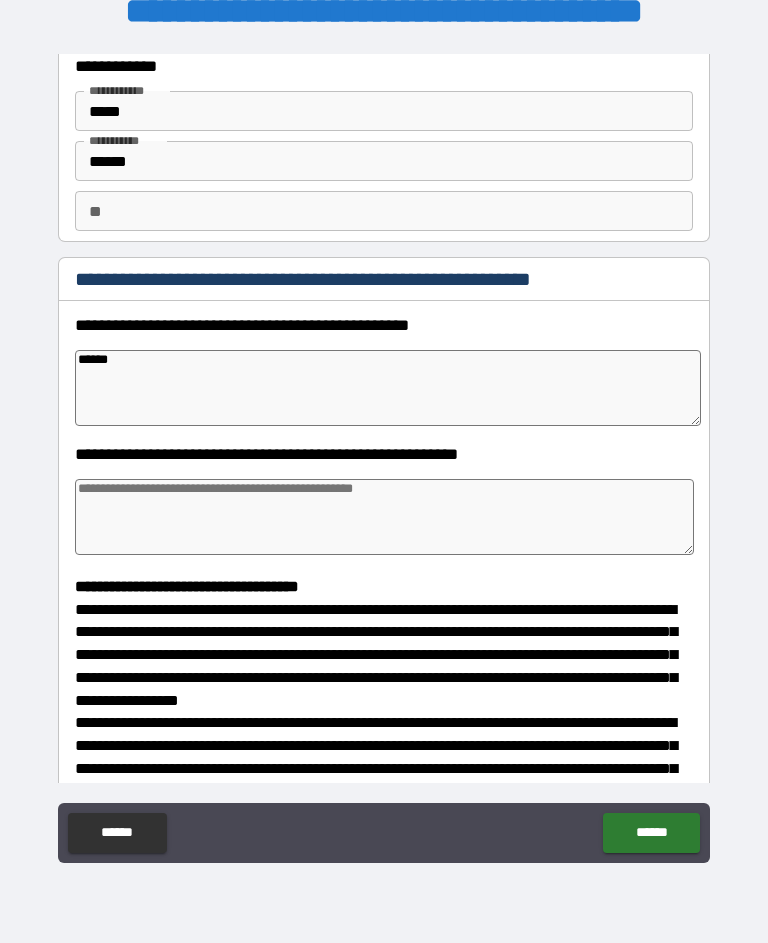 type on "*" 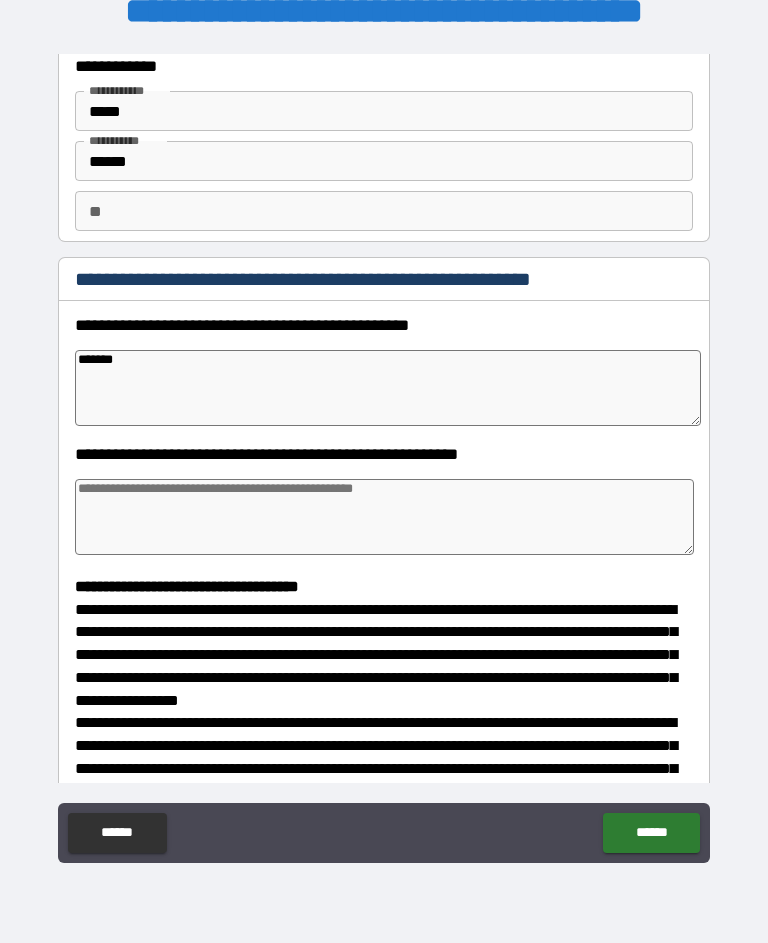 type on "********" 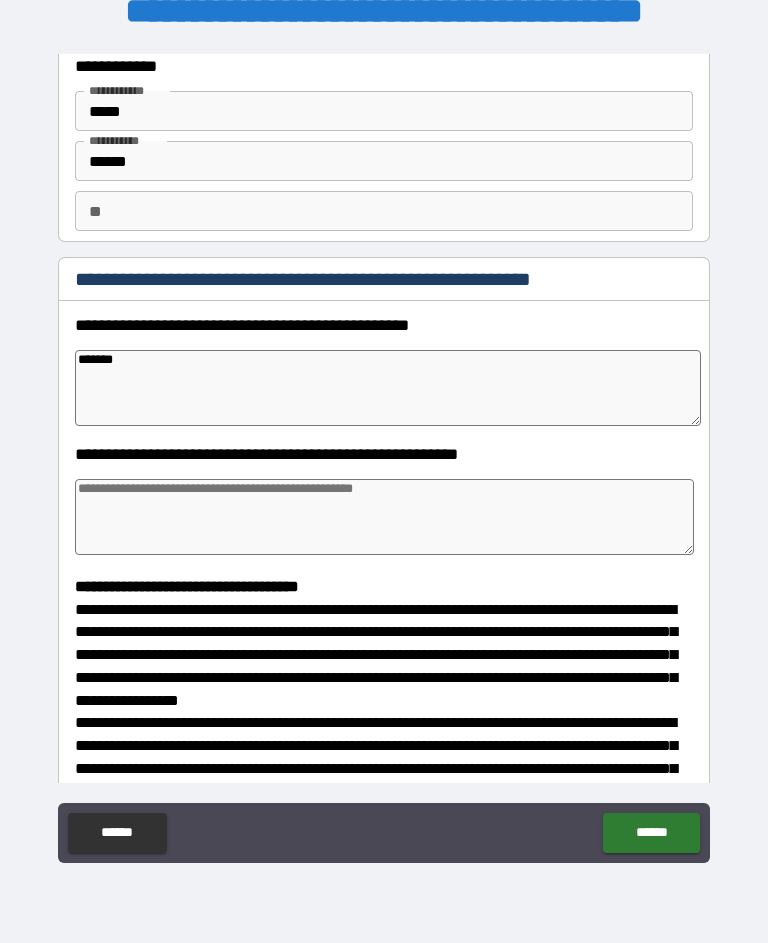 type on "*" 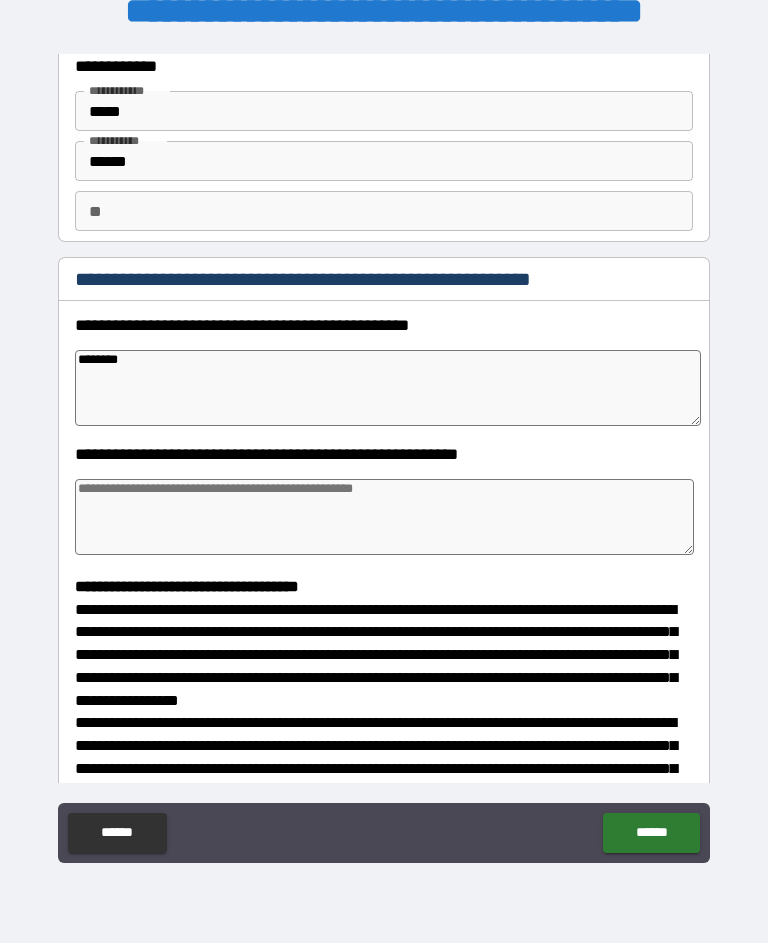 type on "*" 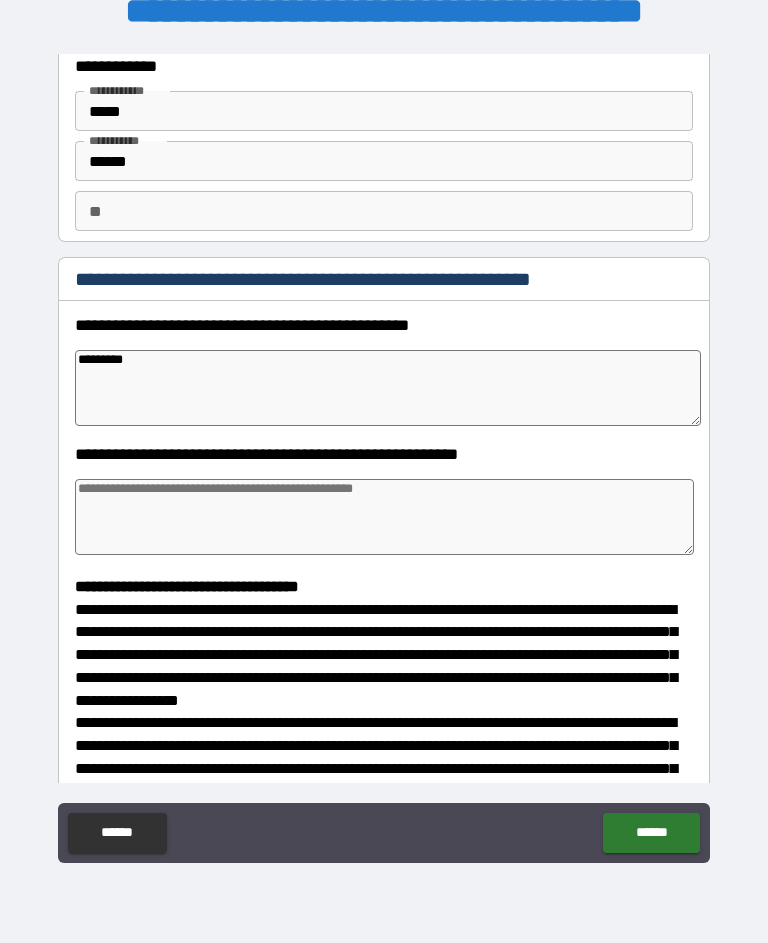 type on "*" 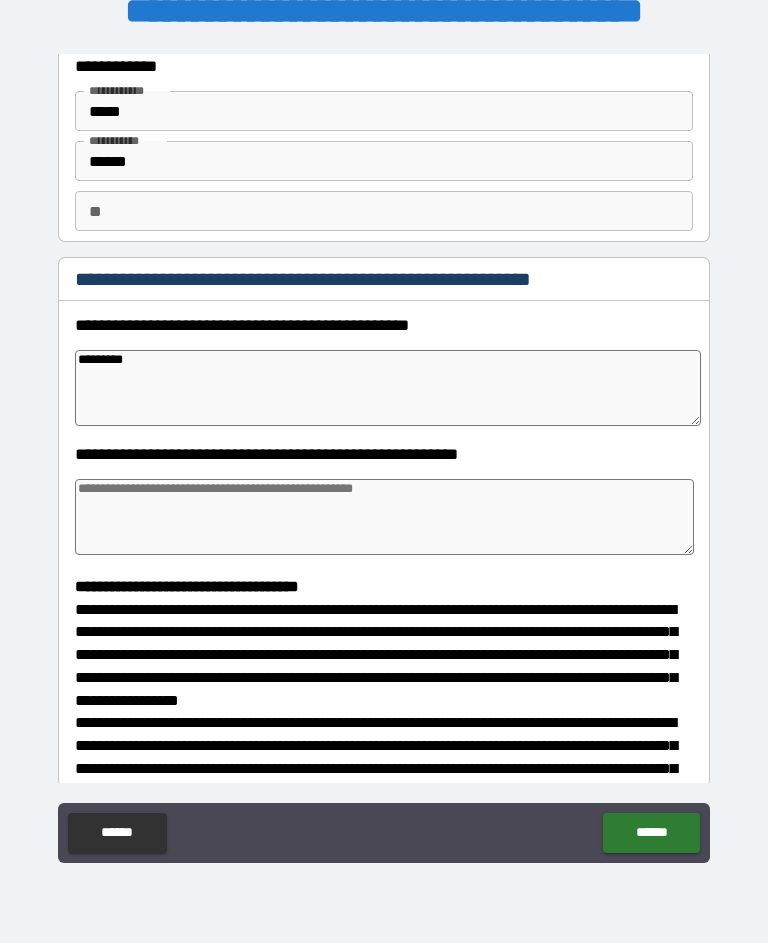 type on "*" 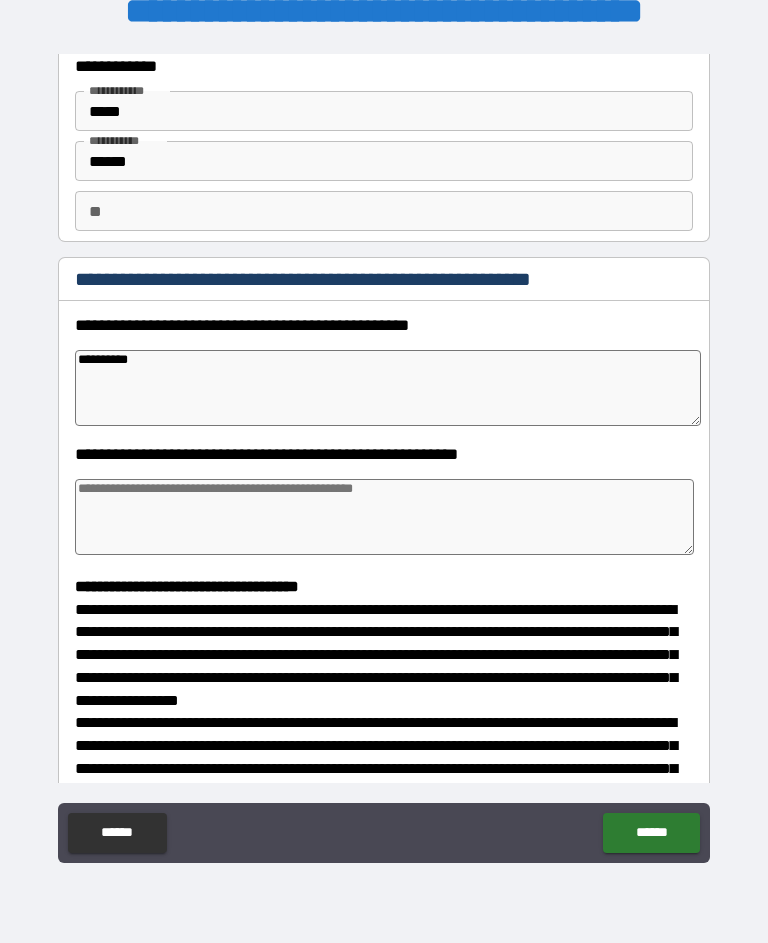 type on "*" 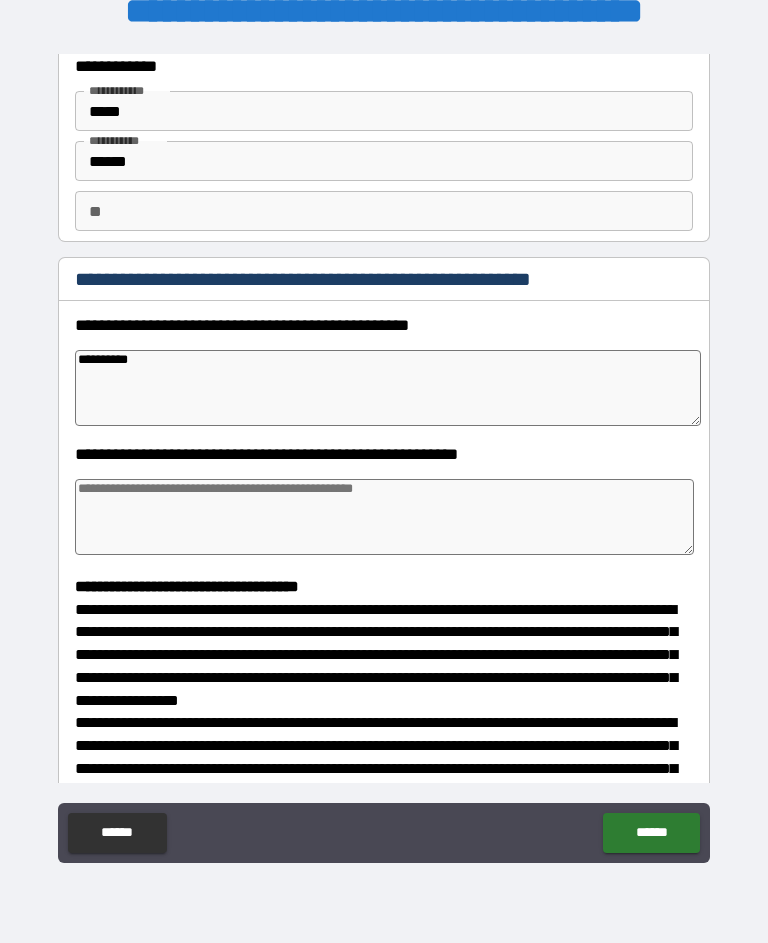 type on "*" 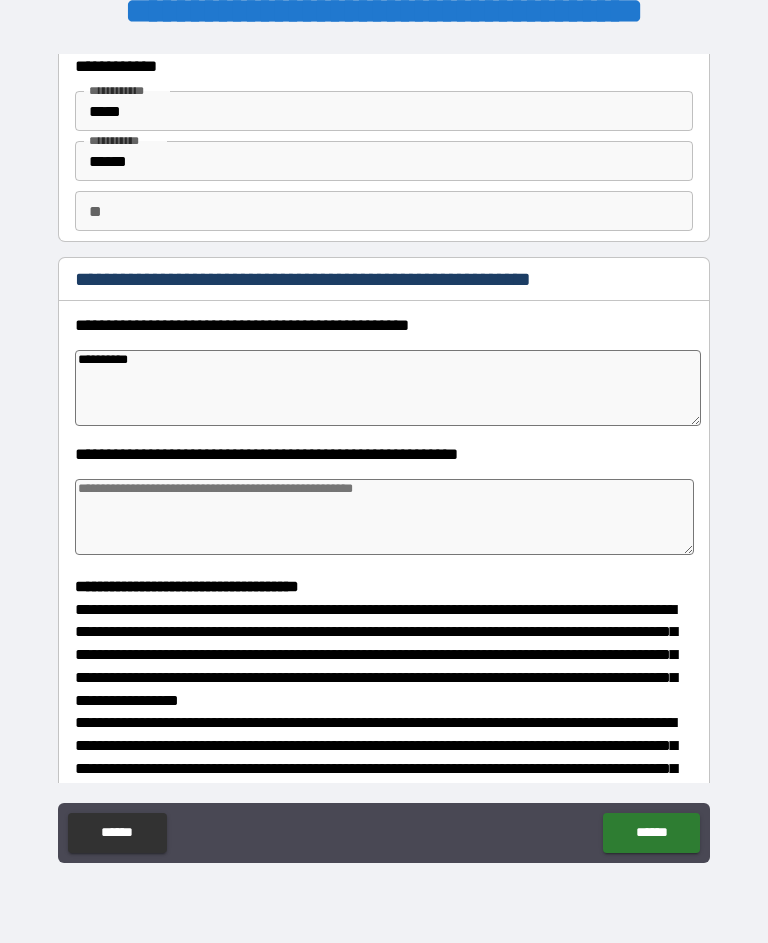 type on "*" 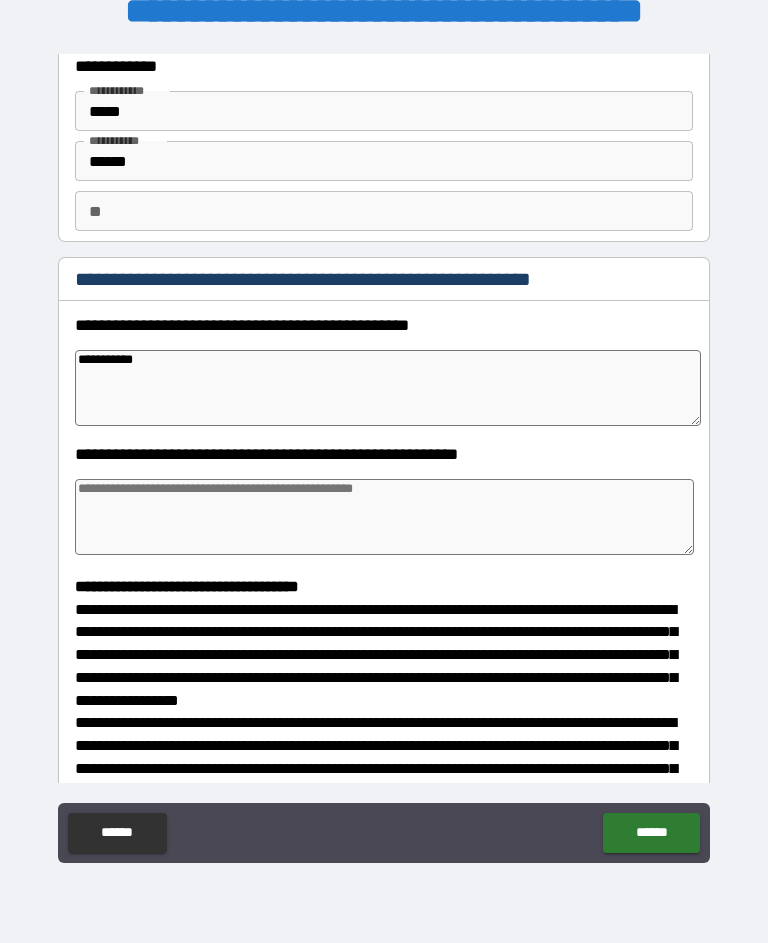 type on "*" 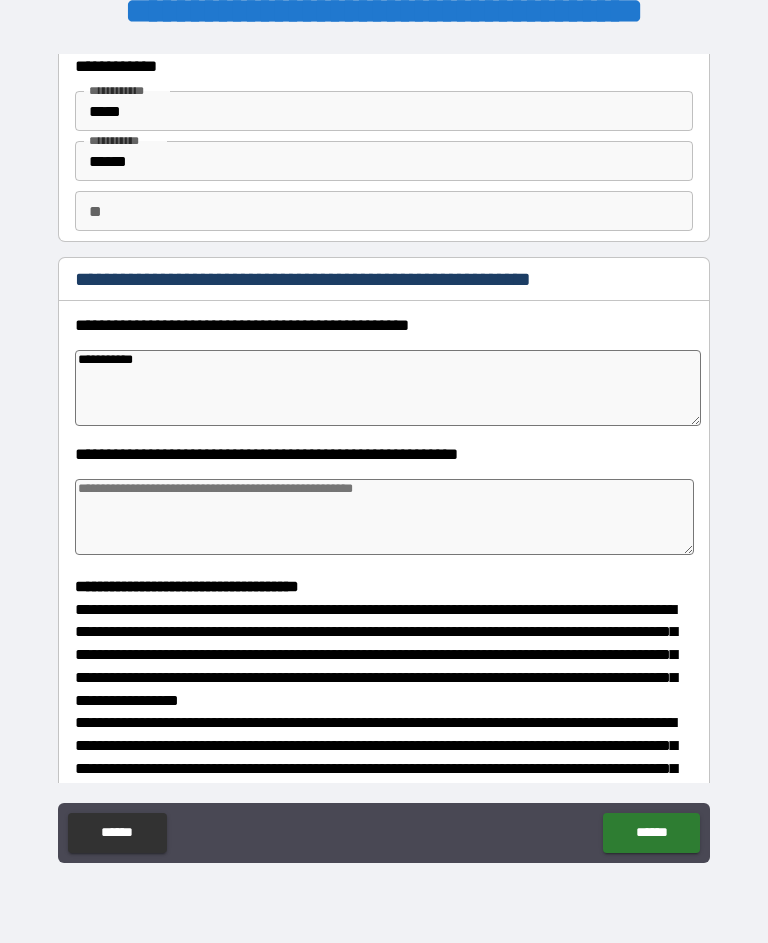 type on "**********" 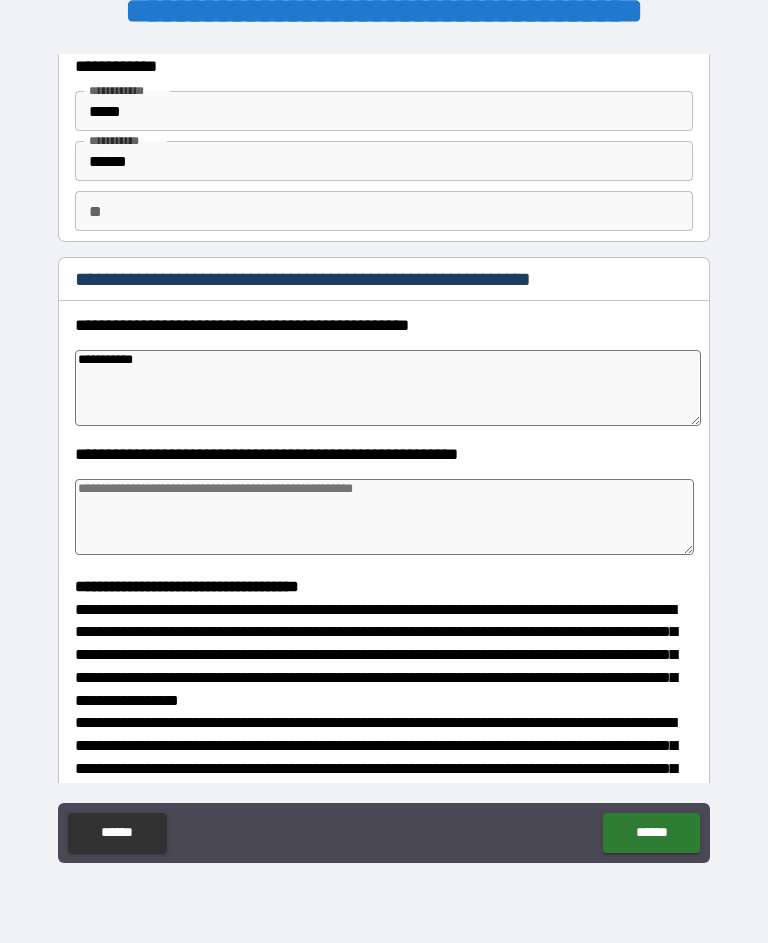 type on "*" 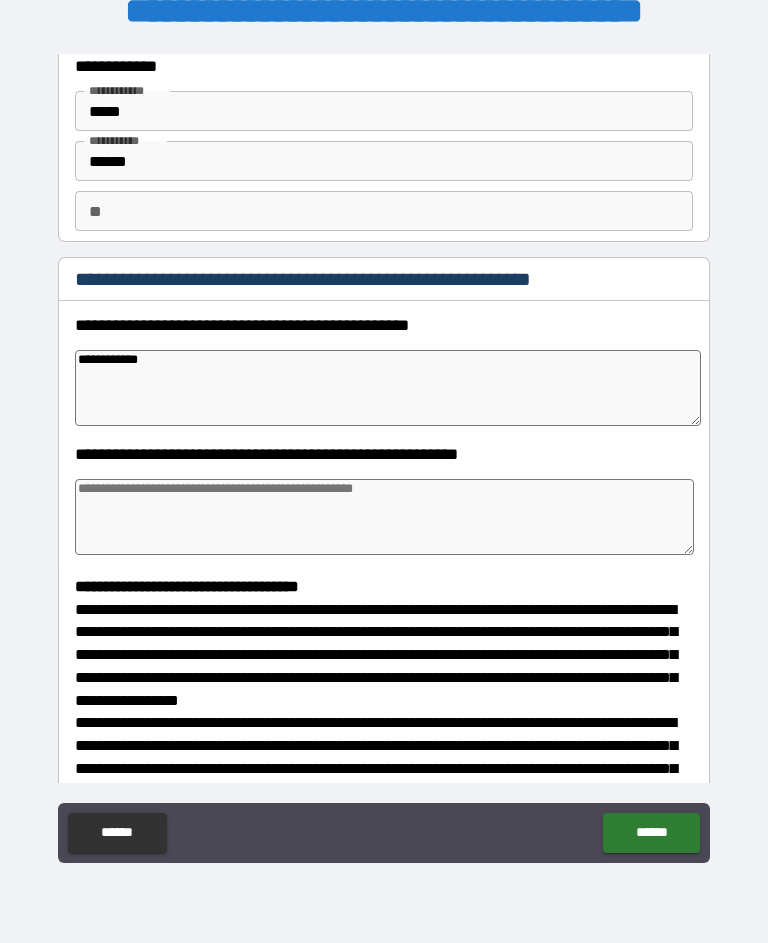 type on "*" 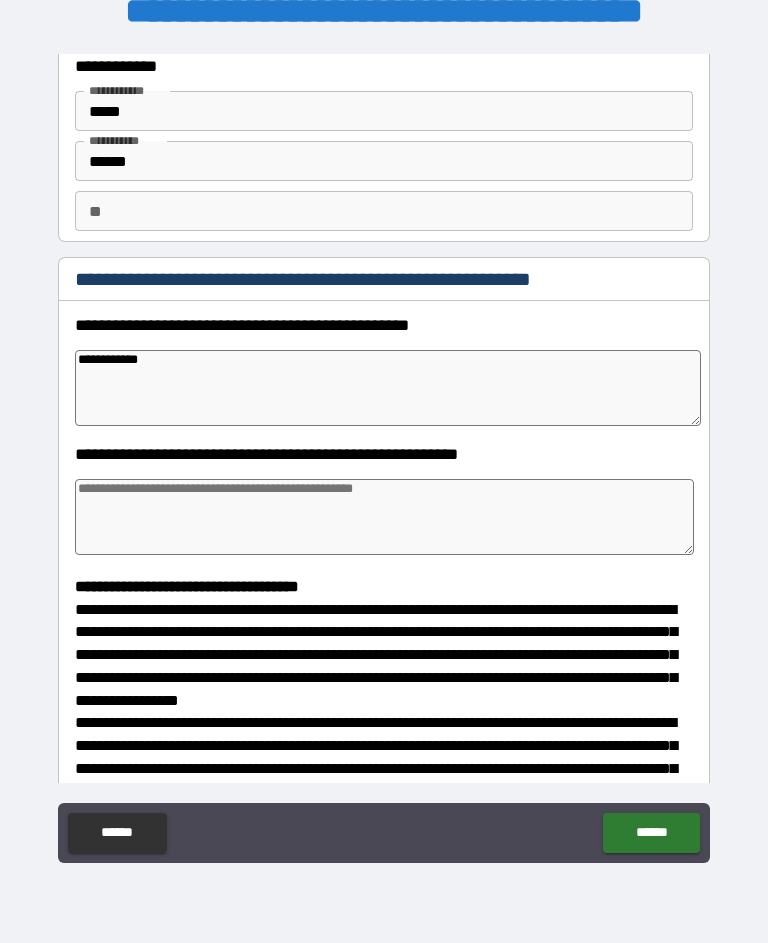 type on "**********" 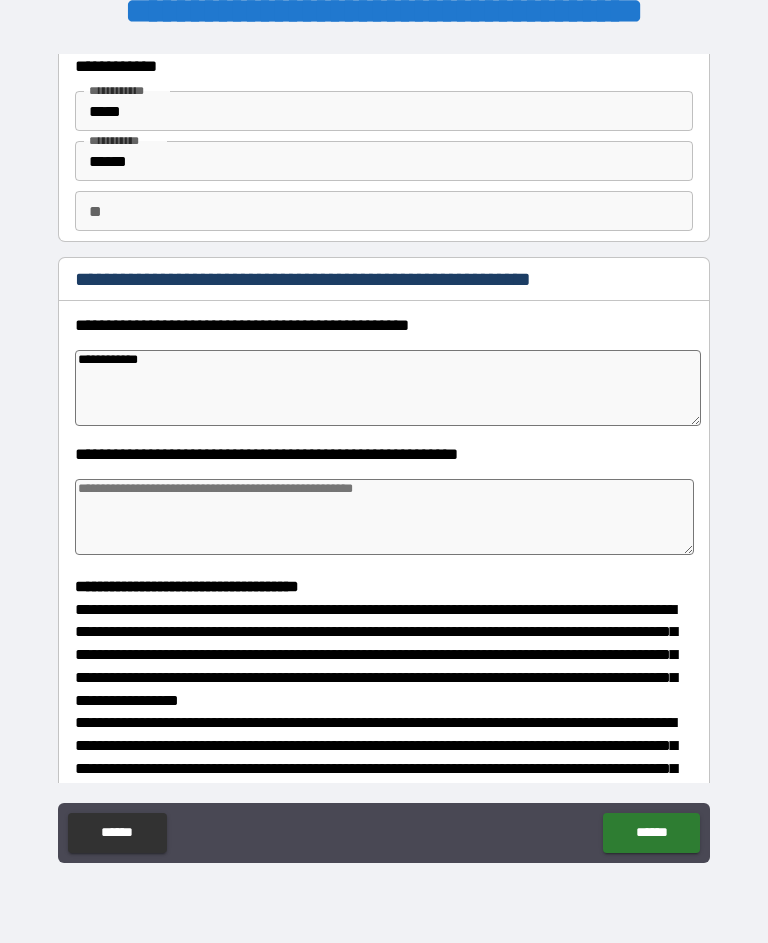 type on "*" 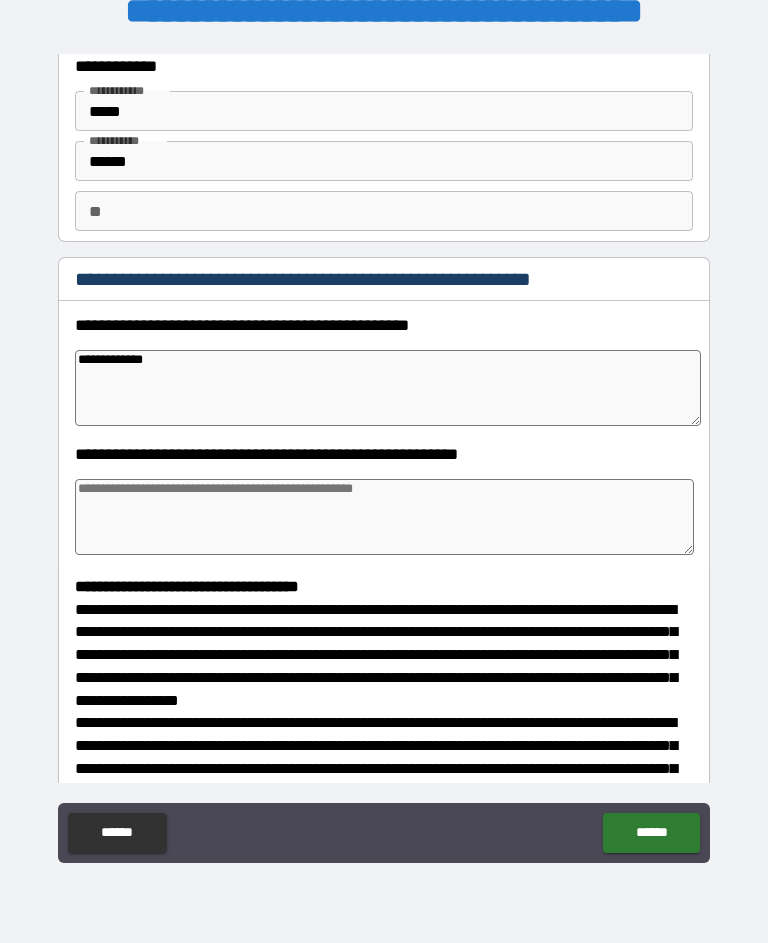 type on "*" 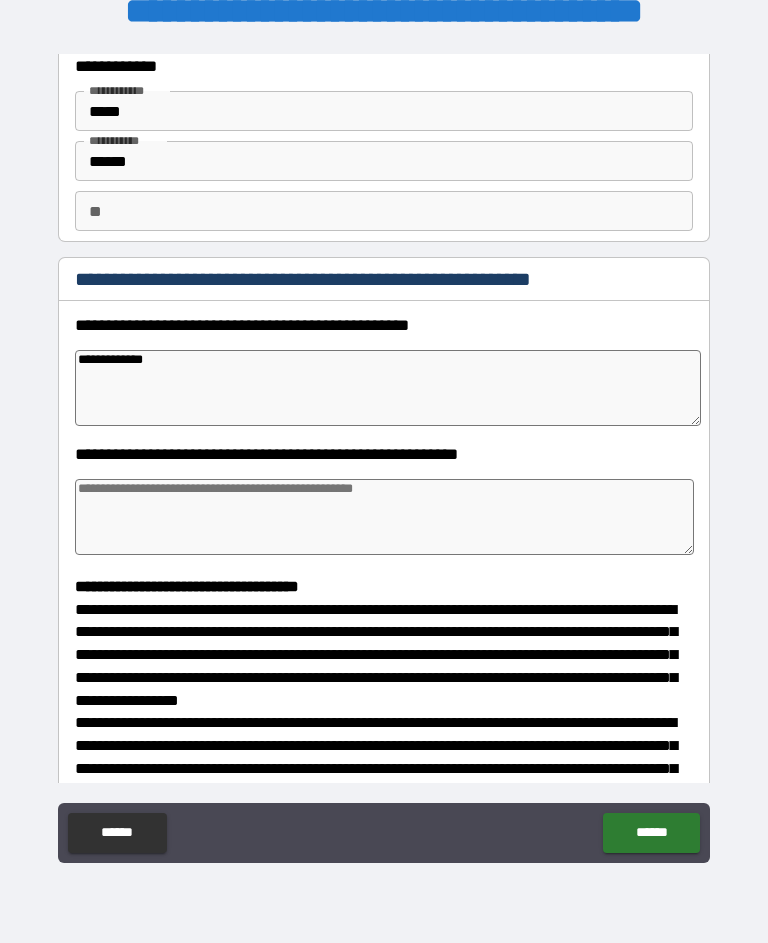 type on "*" 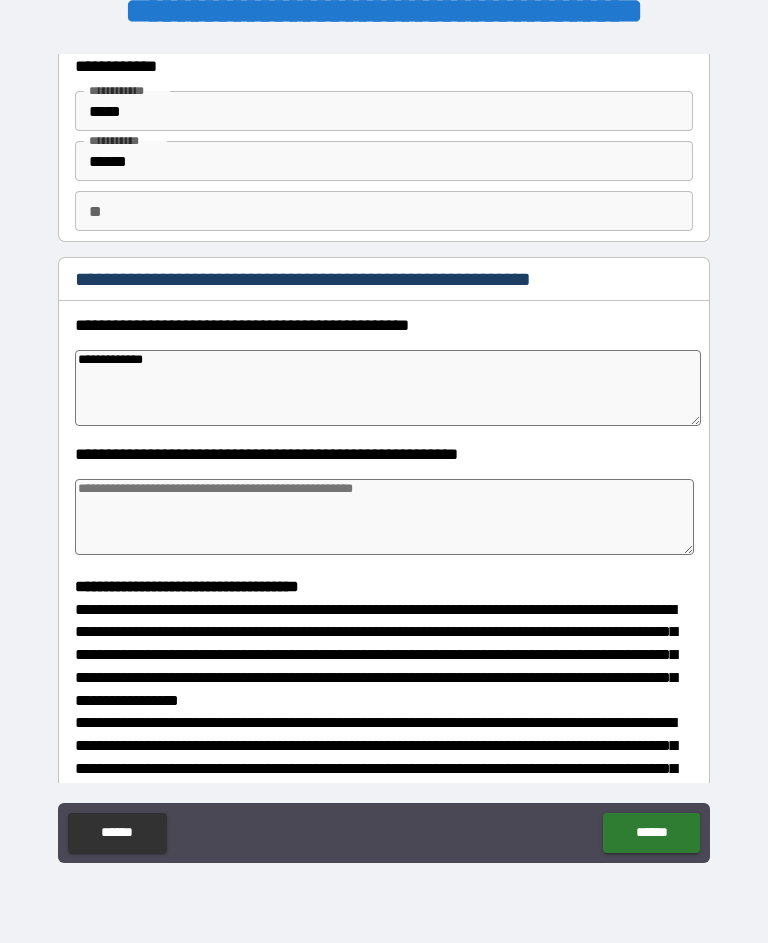 type on "*" 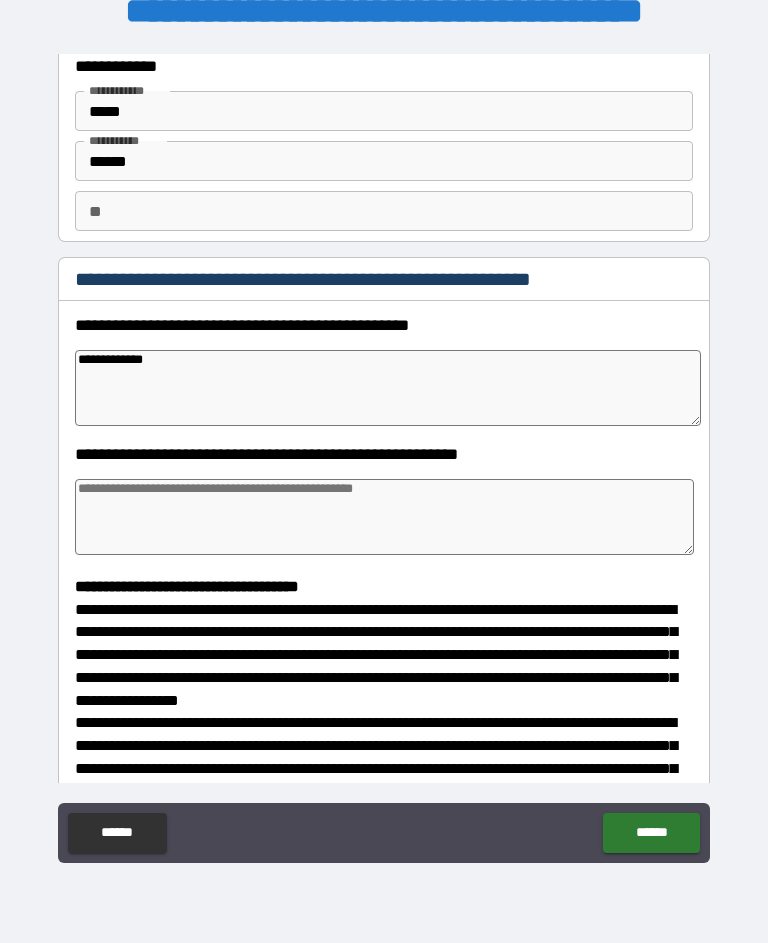 type on "**********" 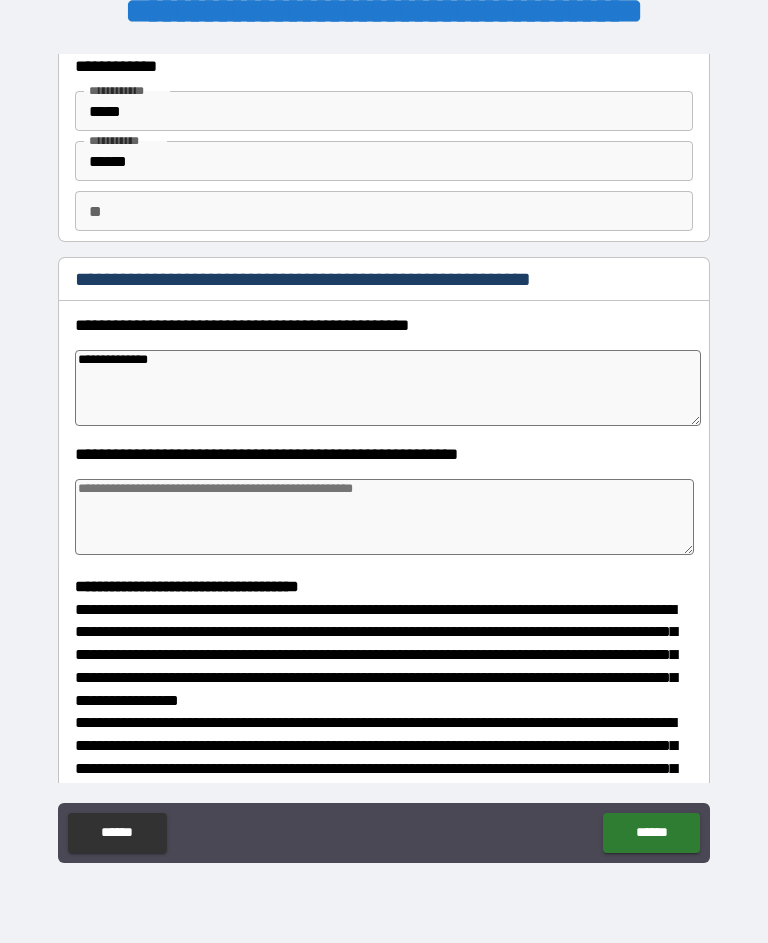 type on "*" 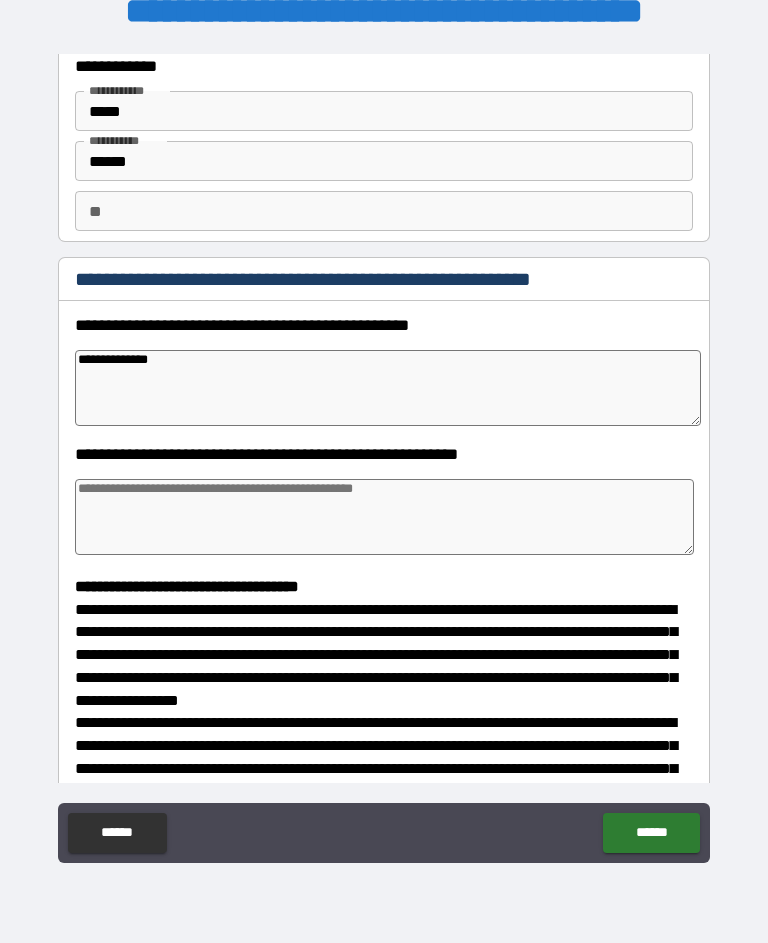 type on "*" 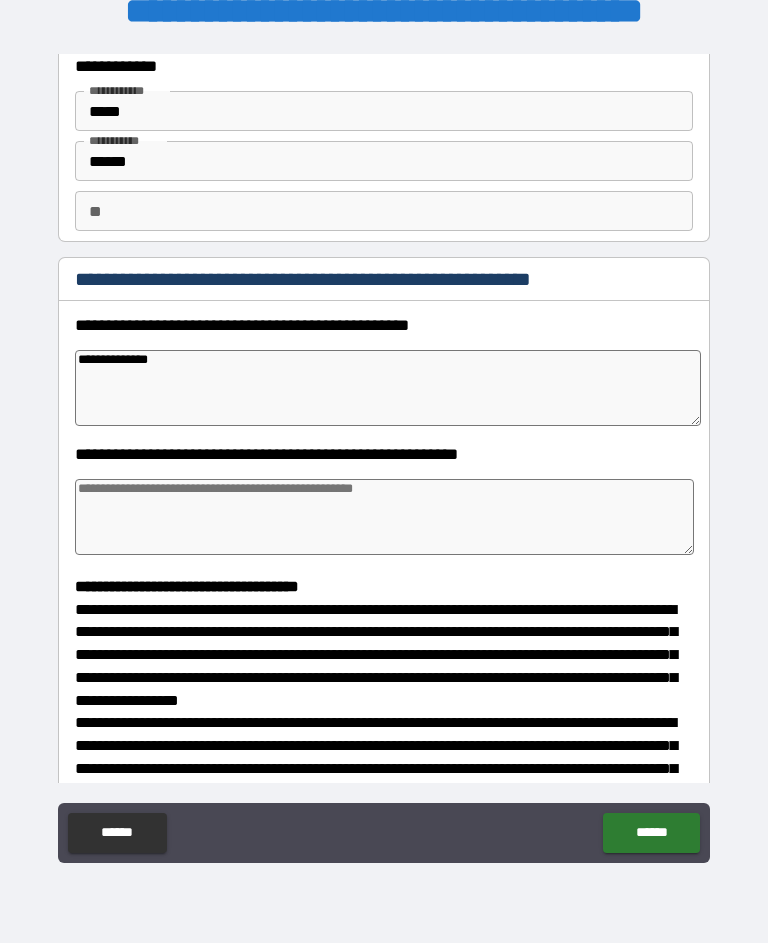 type on "*" 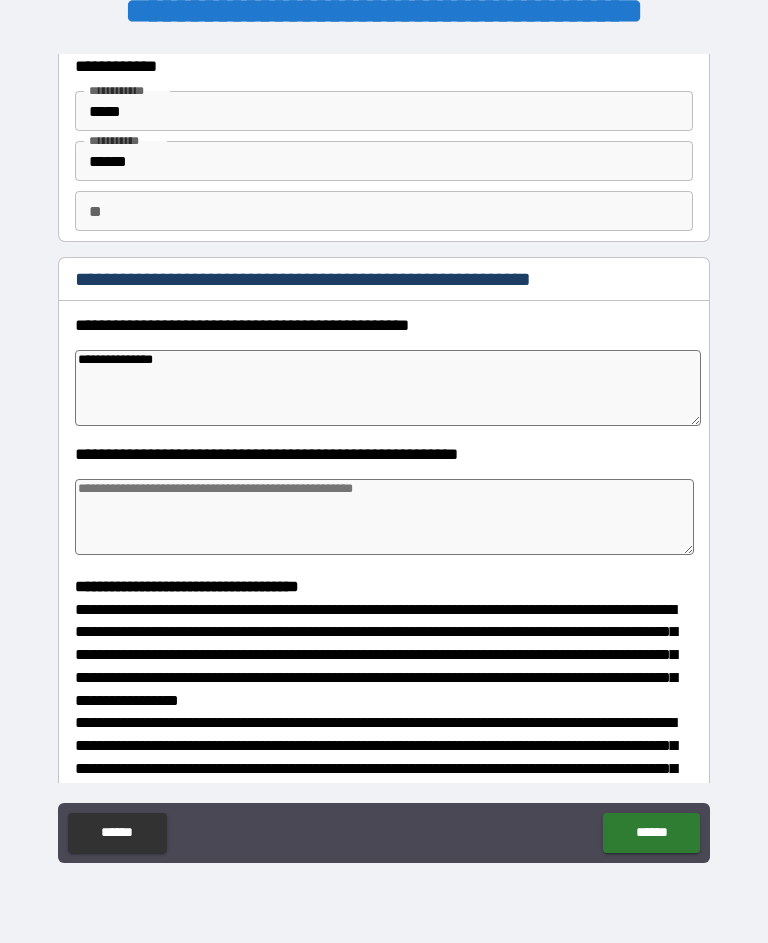 type on "*" 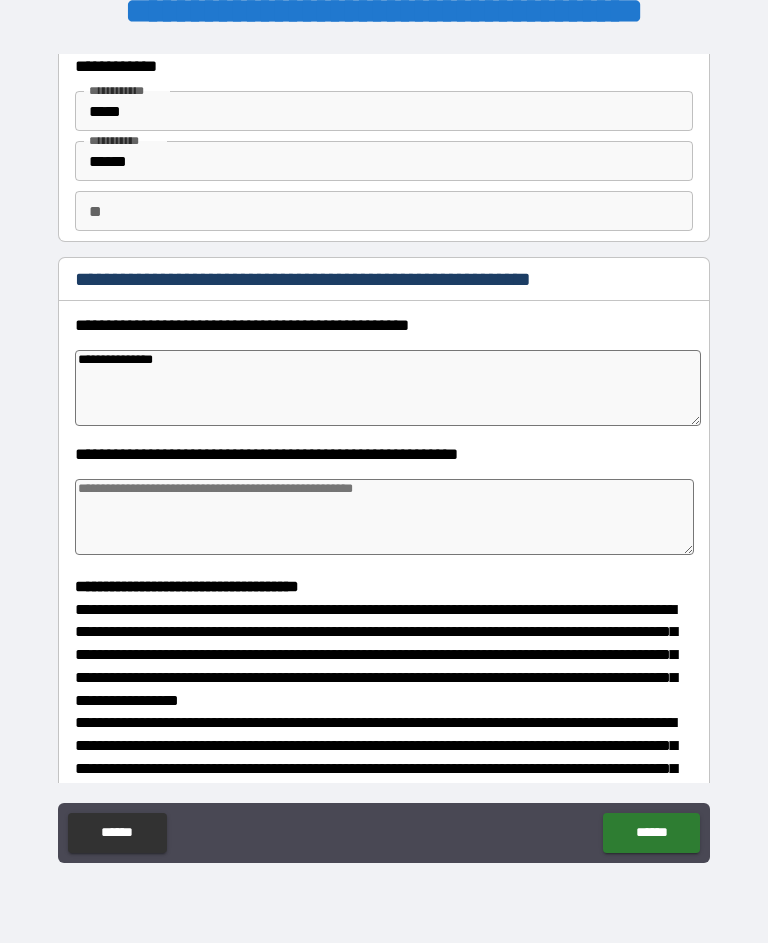 type on "*" 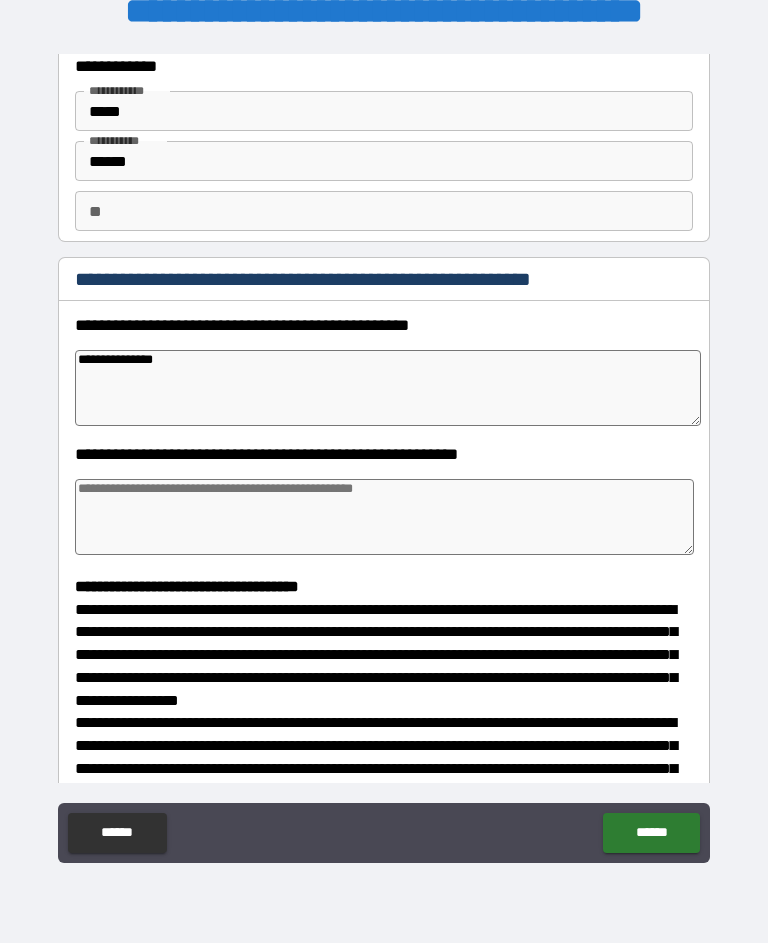 type on "*" 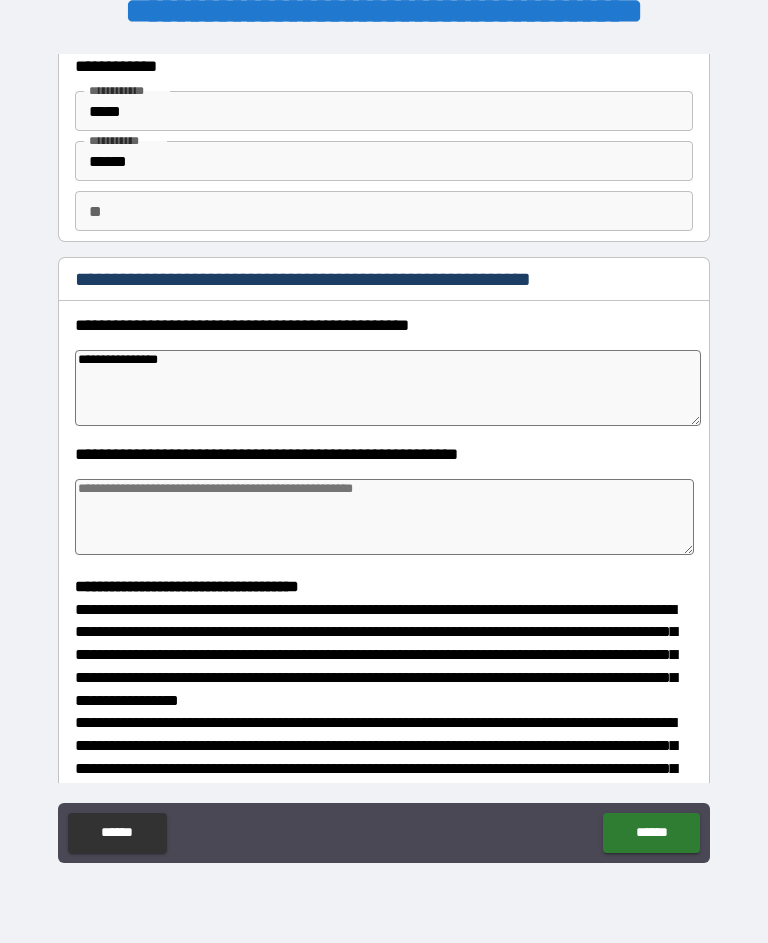 type on "*" 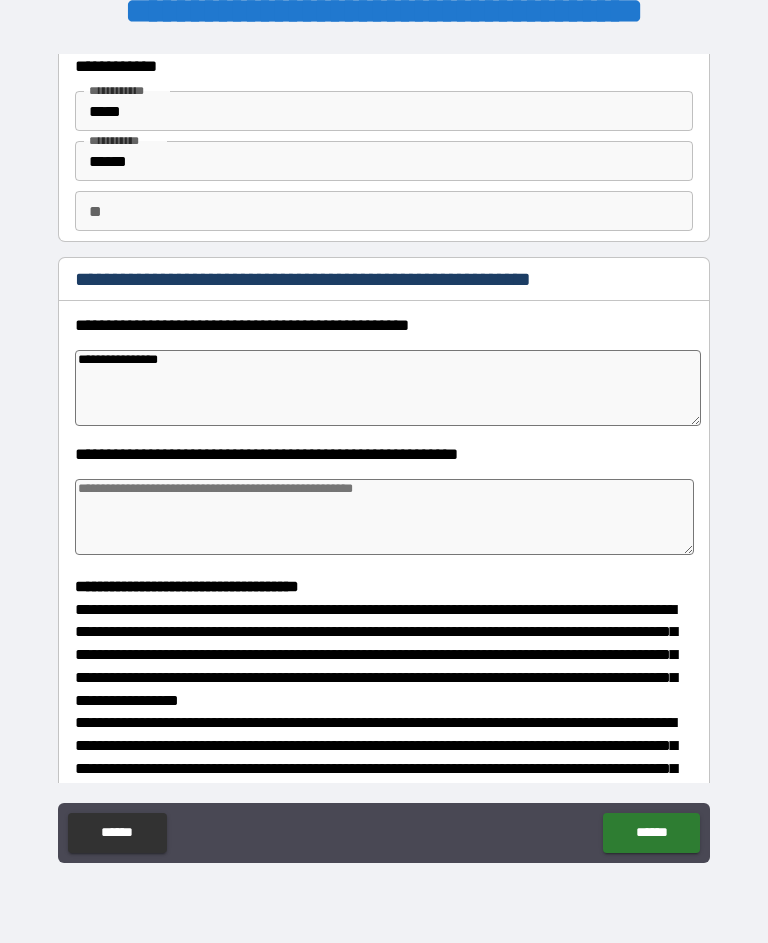 type on "*" 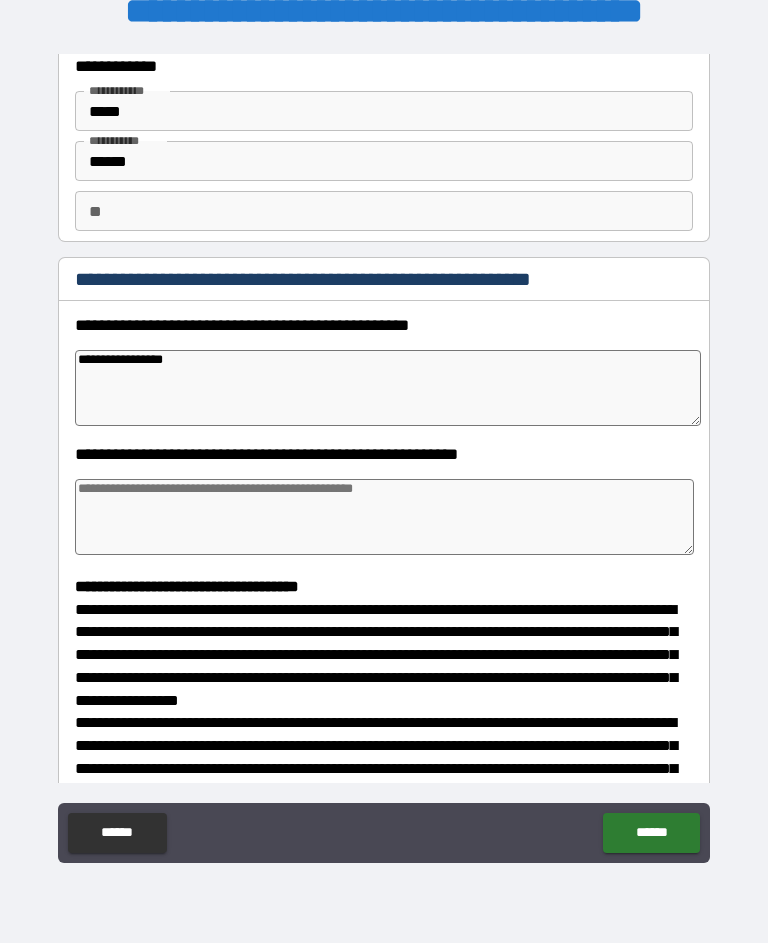 type on "*" 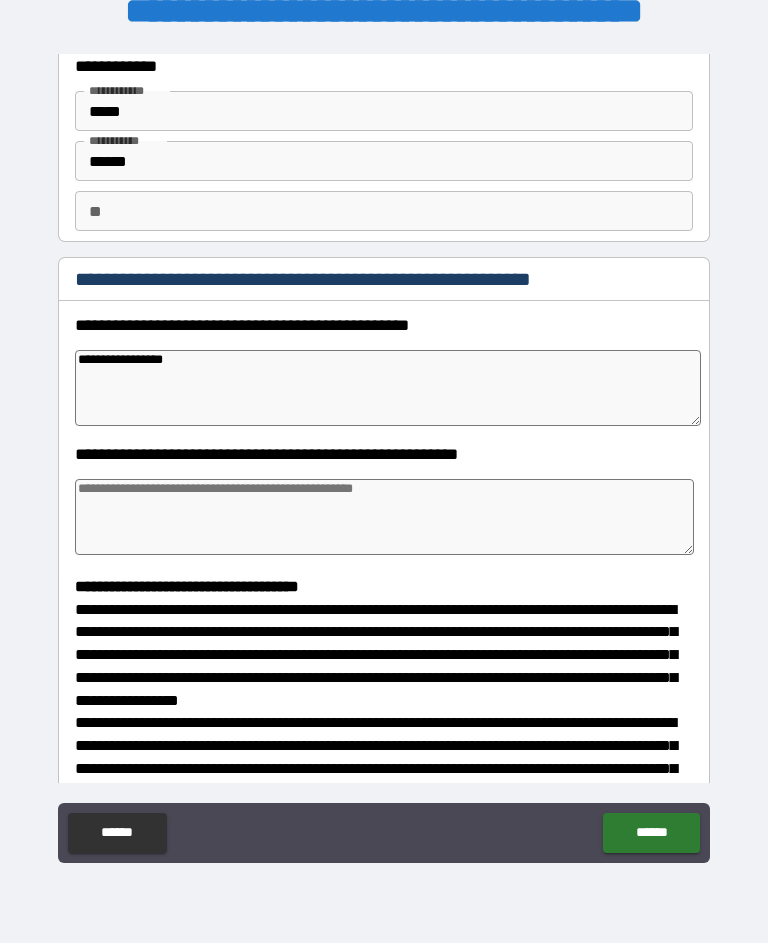 type on "**********" 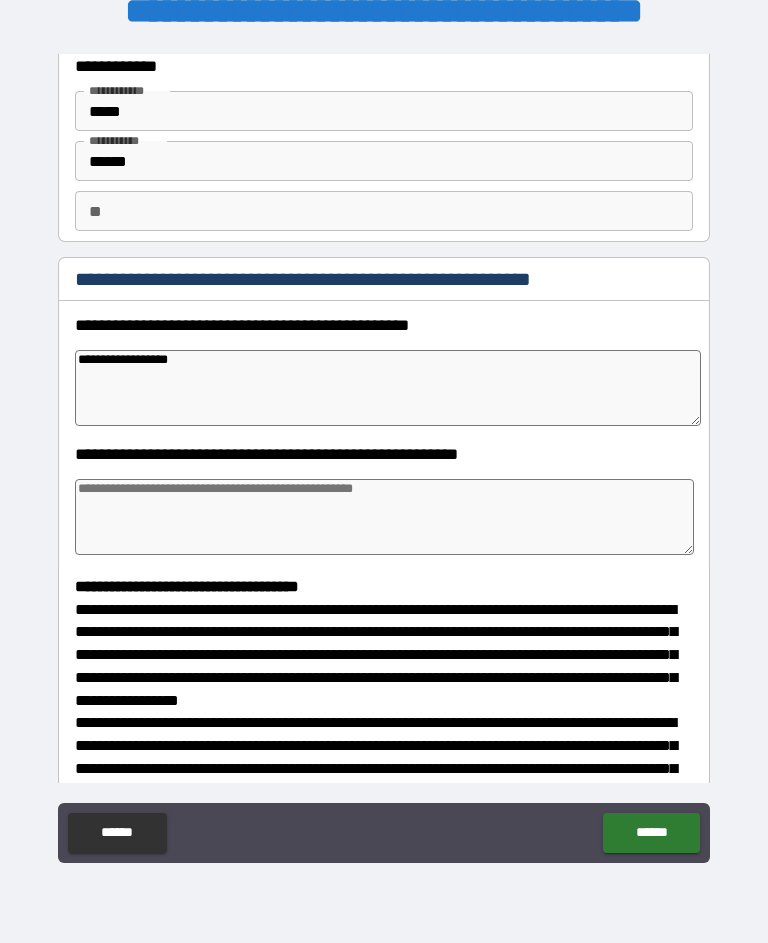 type on "*" 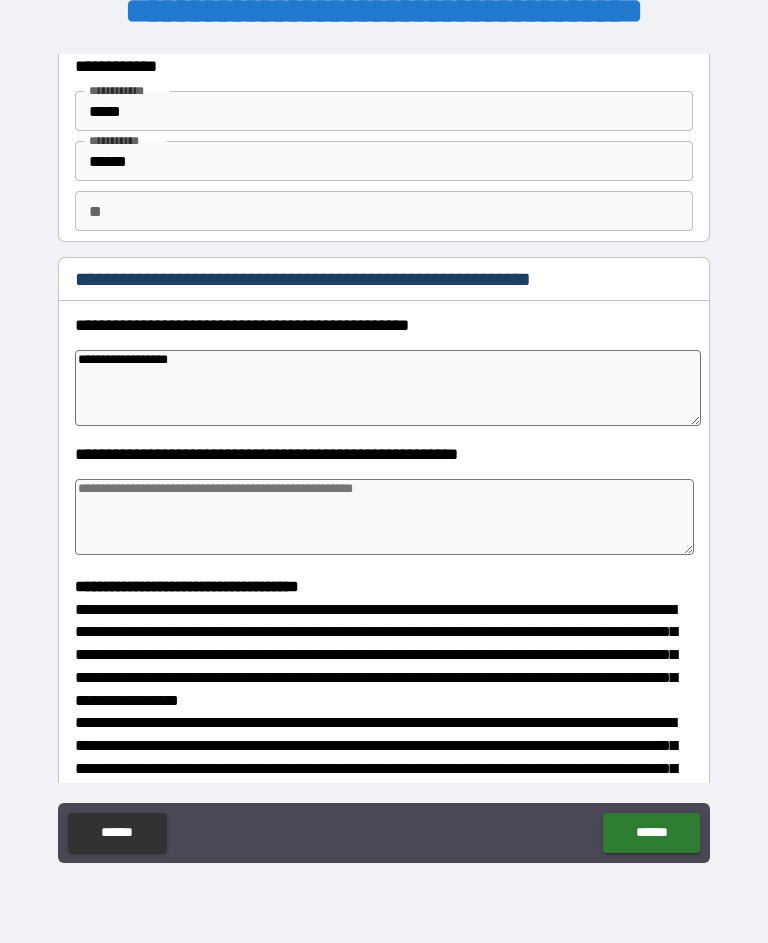 type on "*" 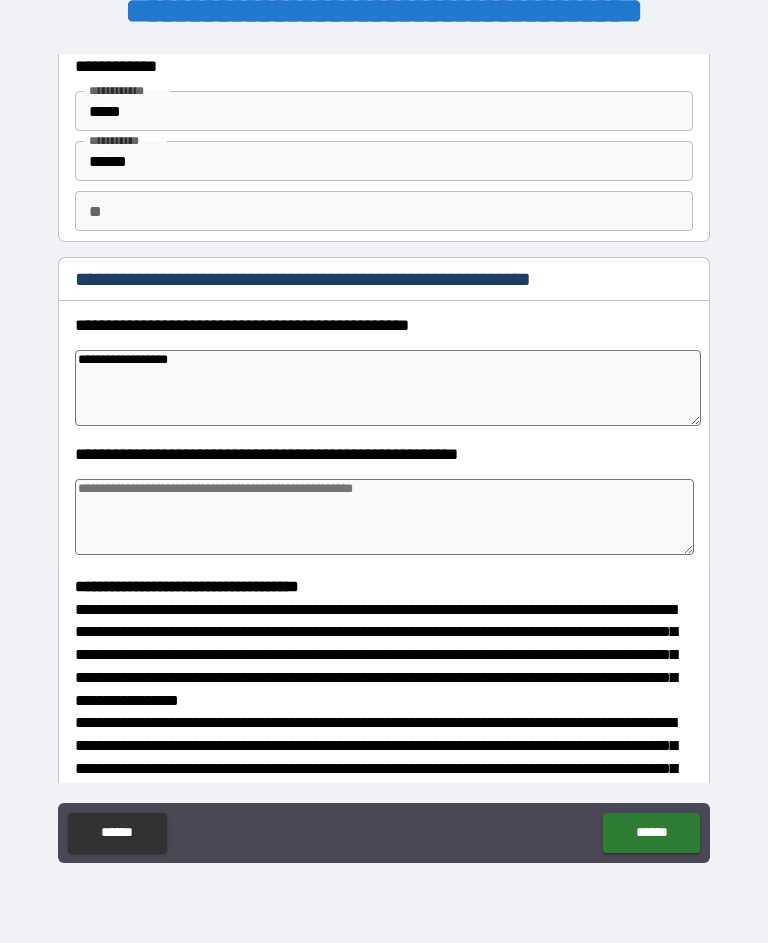 type on "*" 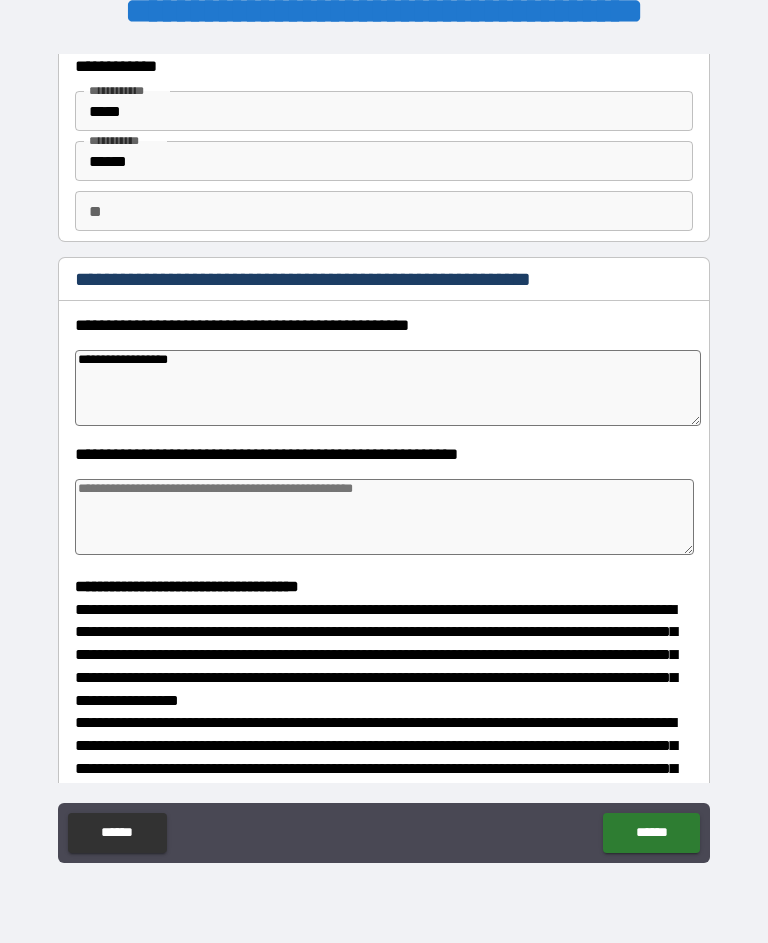 type on "**********" 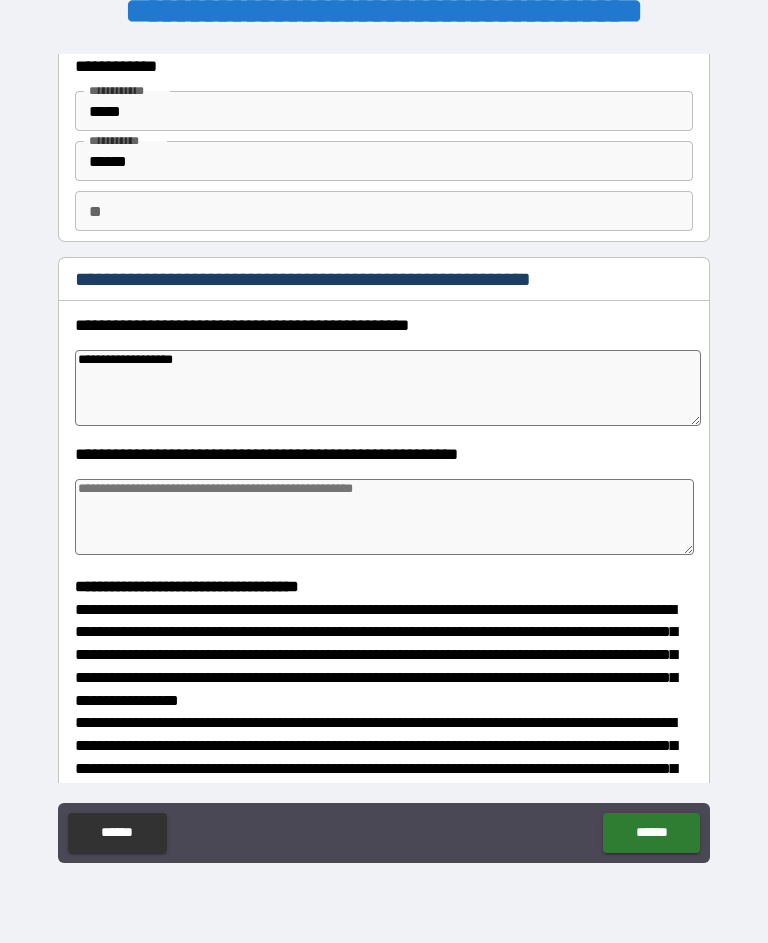 type on "*" 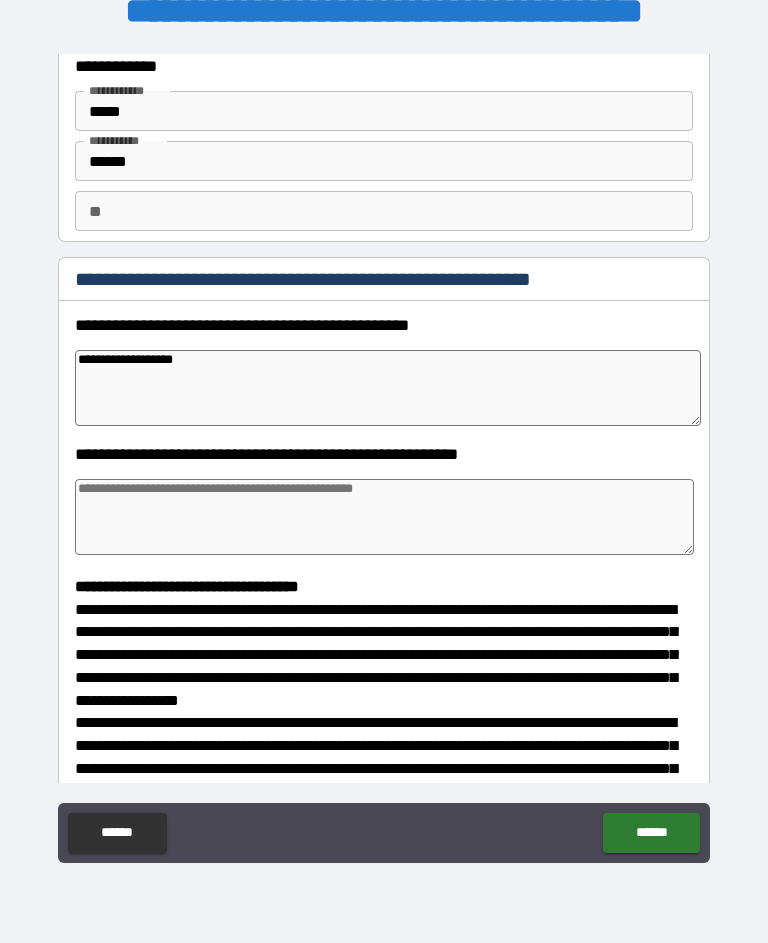 type on "*" 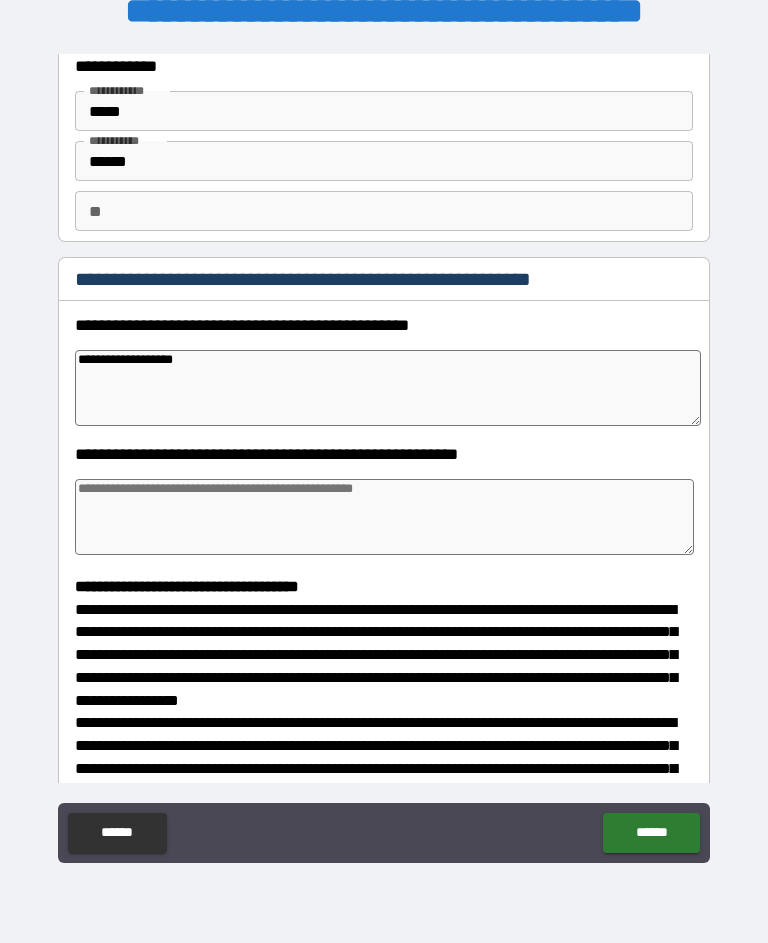 type on "*" 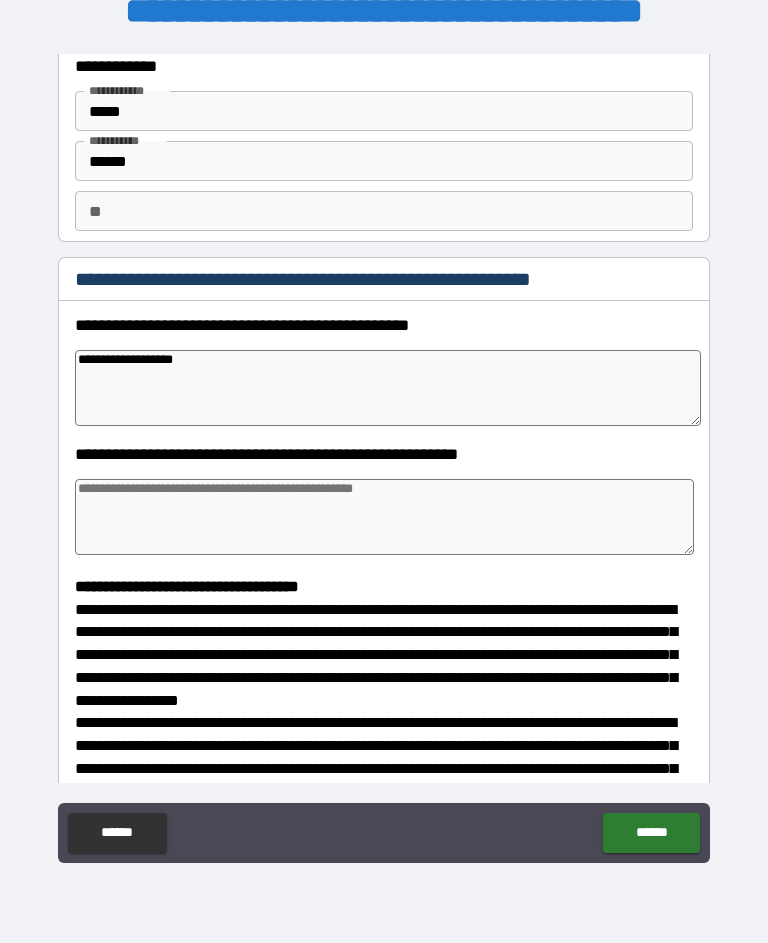 type on "**********" 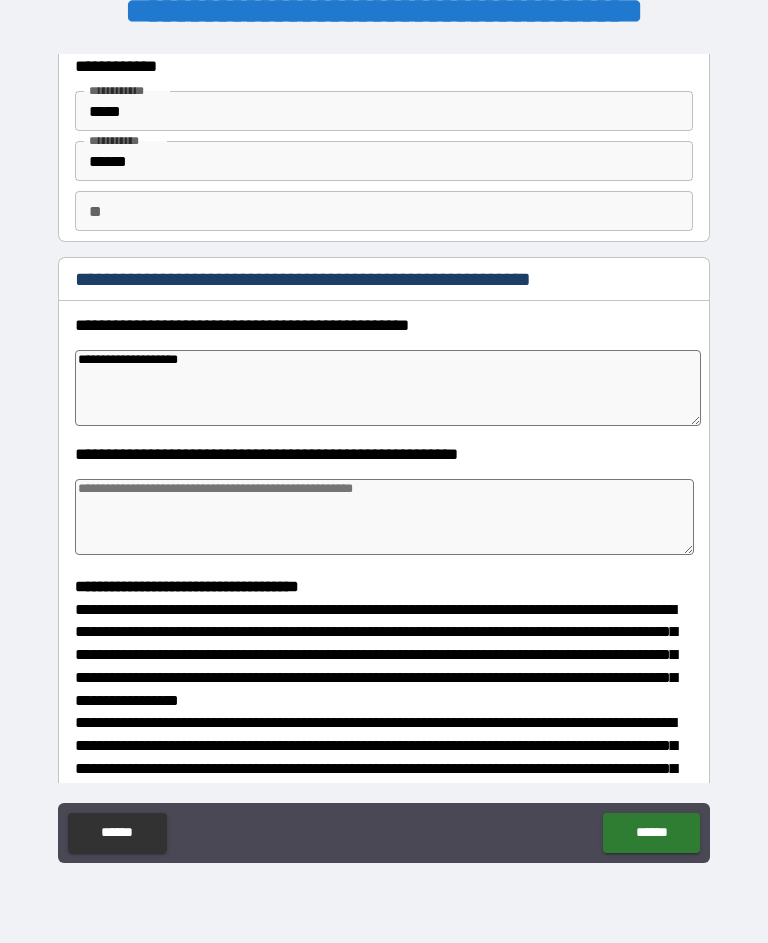 type on "*" 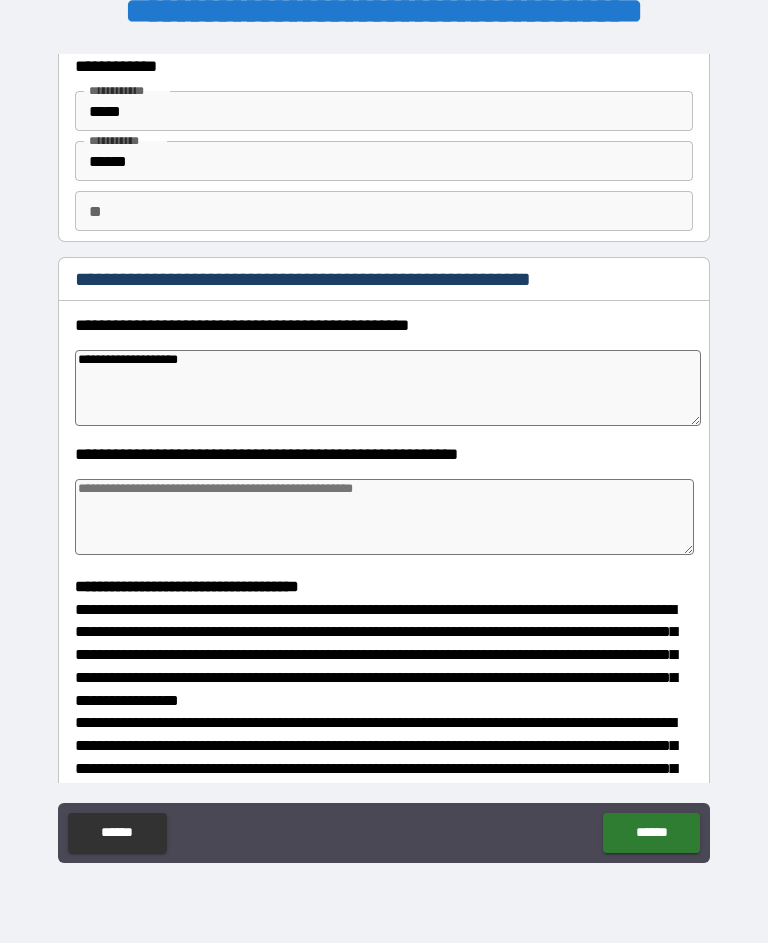 type on "**********" 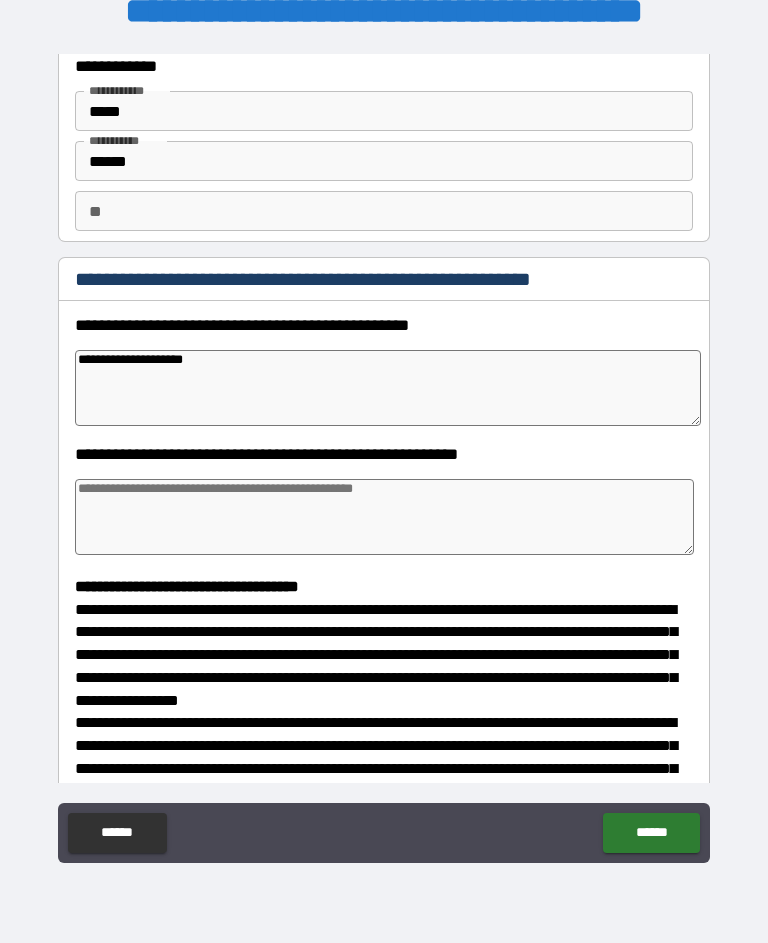 type on "*" 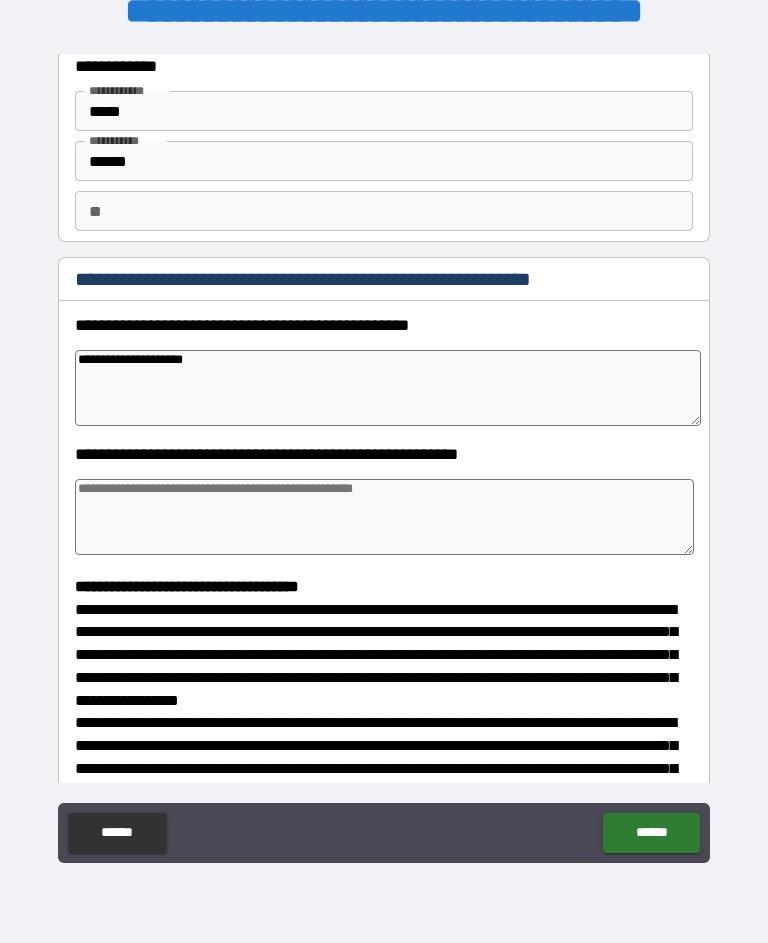 type on "*" 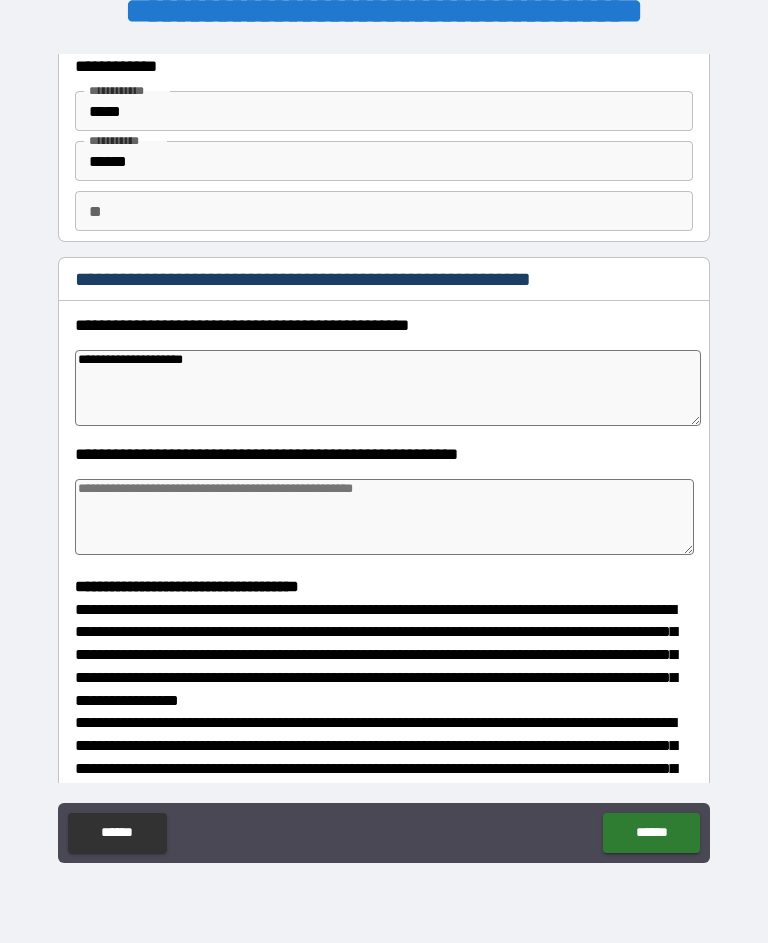 type on "*" 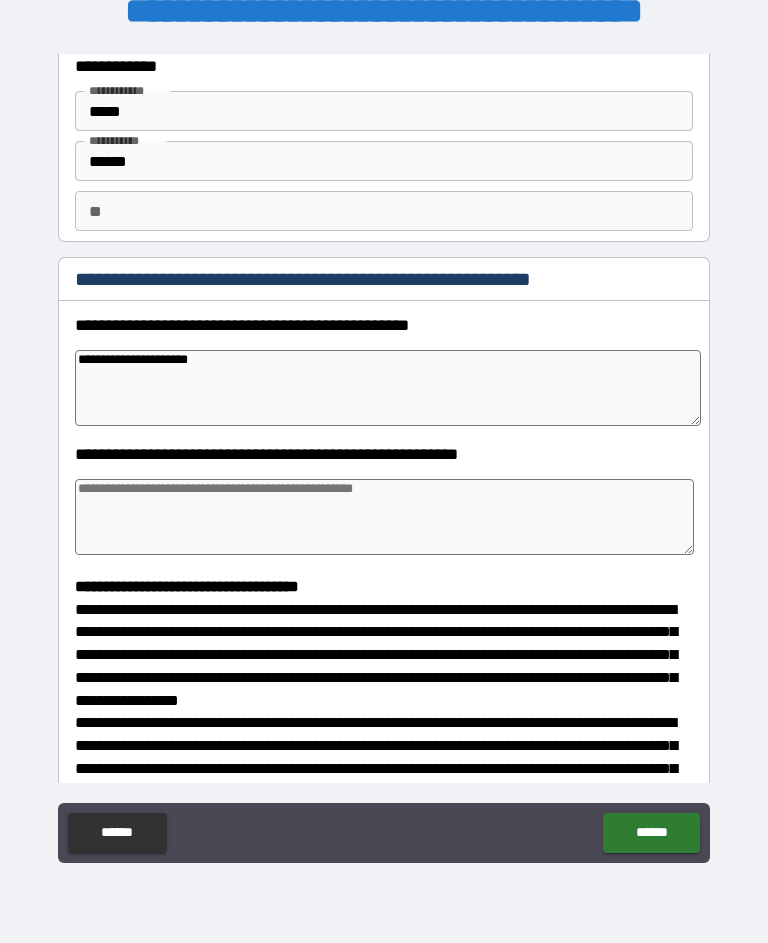 type on "*" 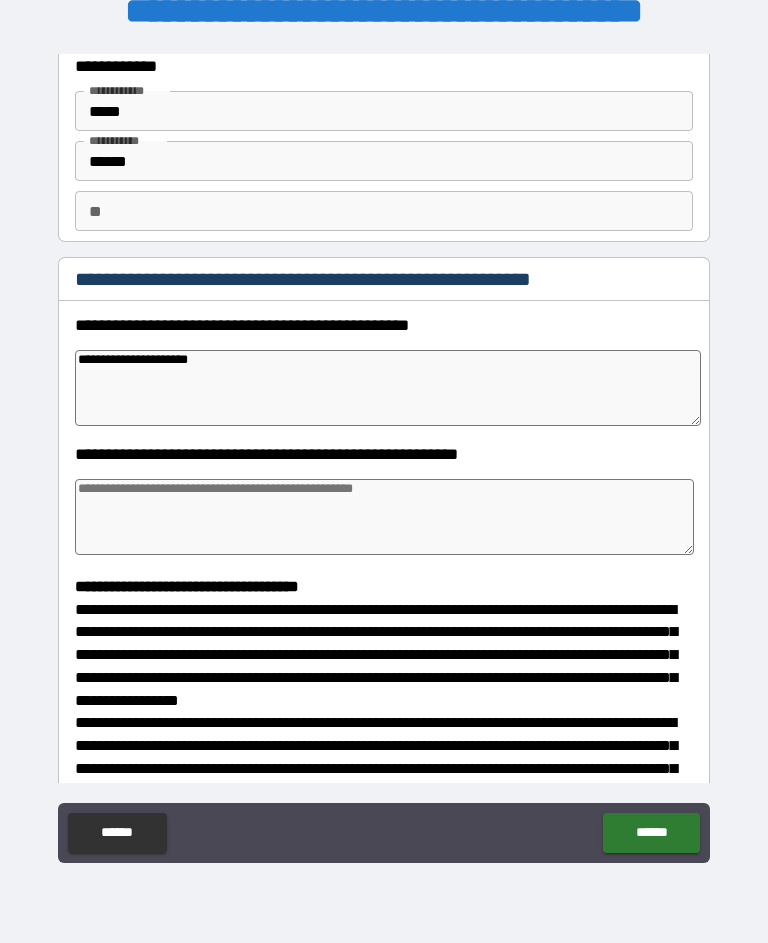 type on "**********" 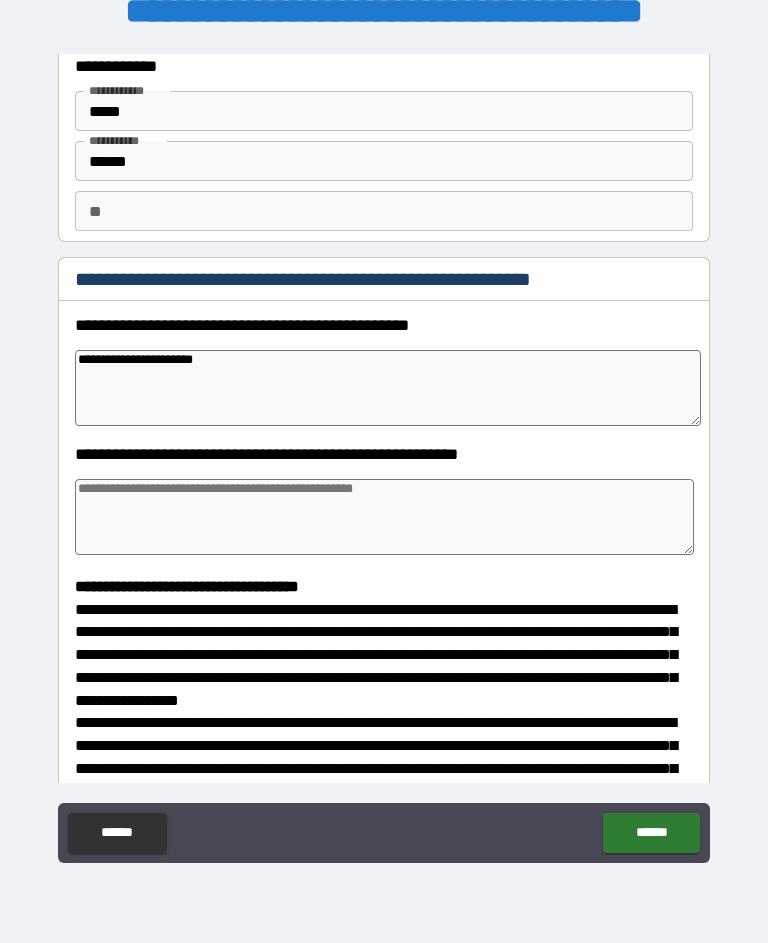 type on "*" 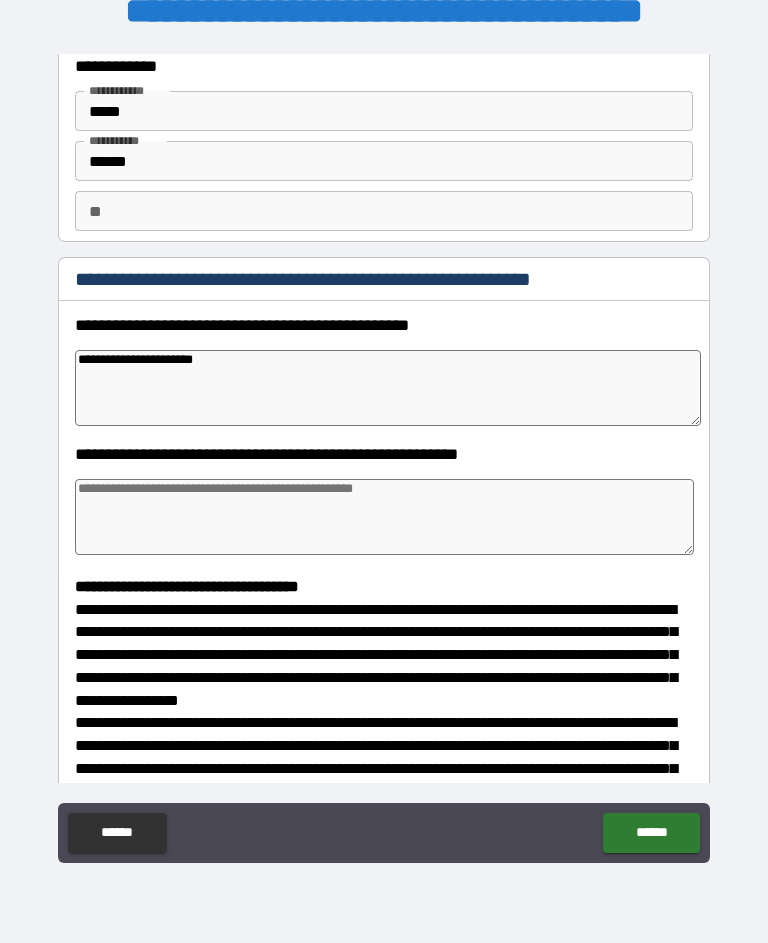 type on "*" 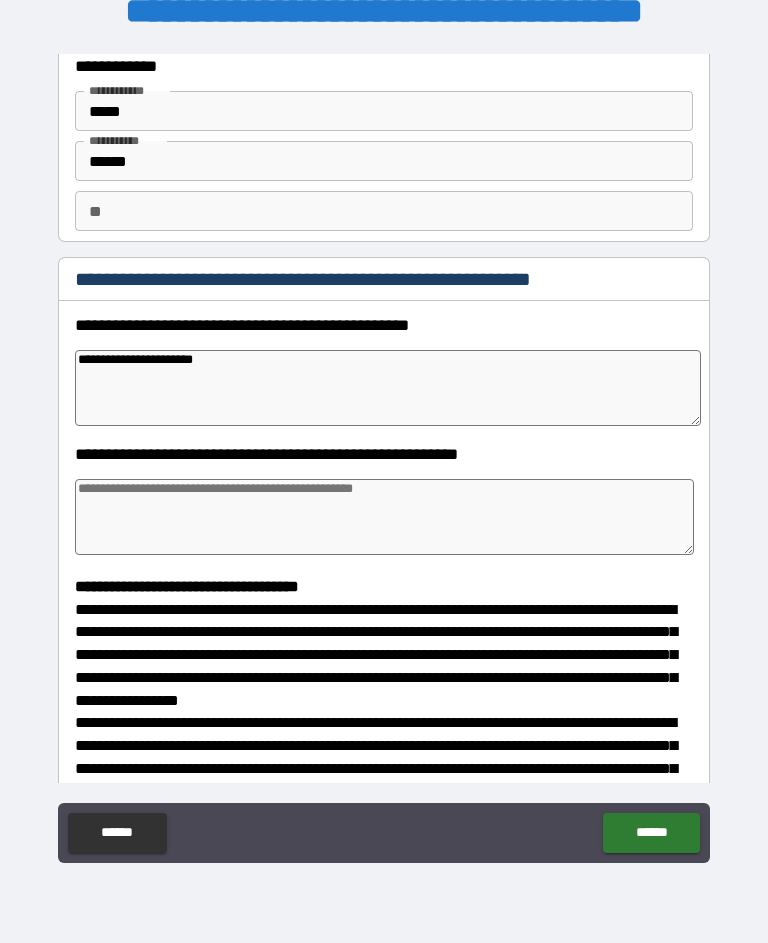 type on "*" 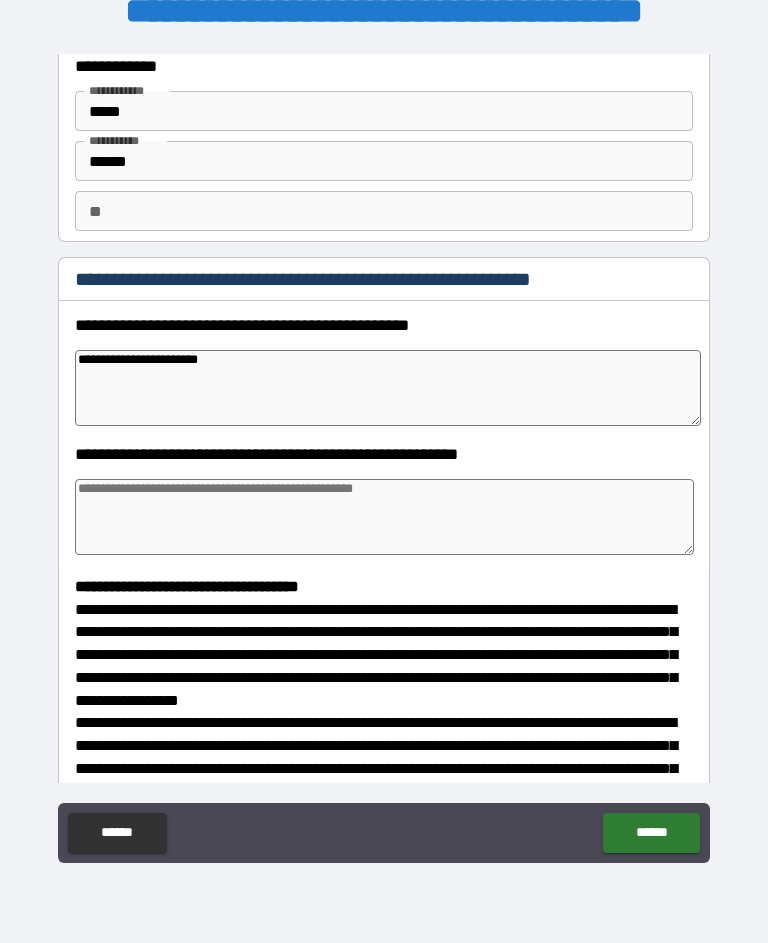 type on "*" 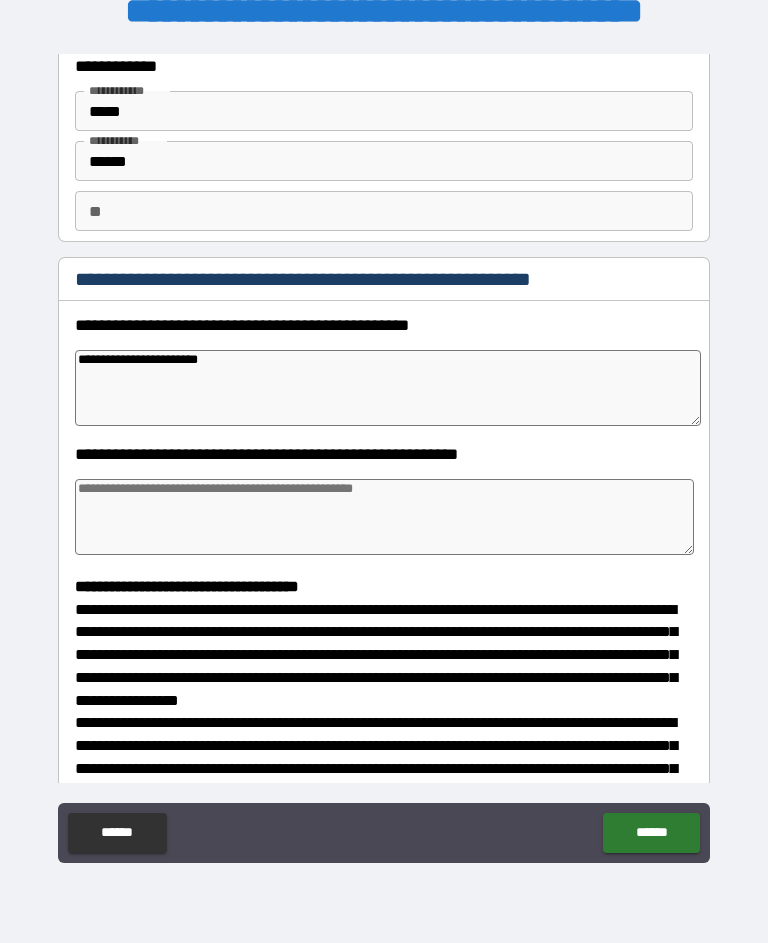 type on "*" 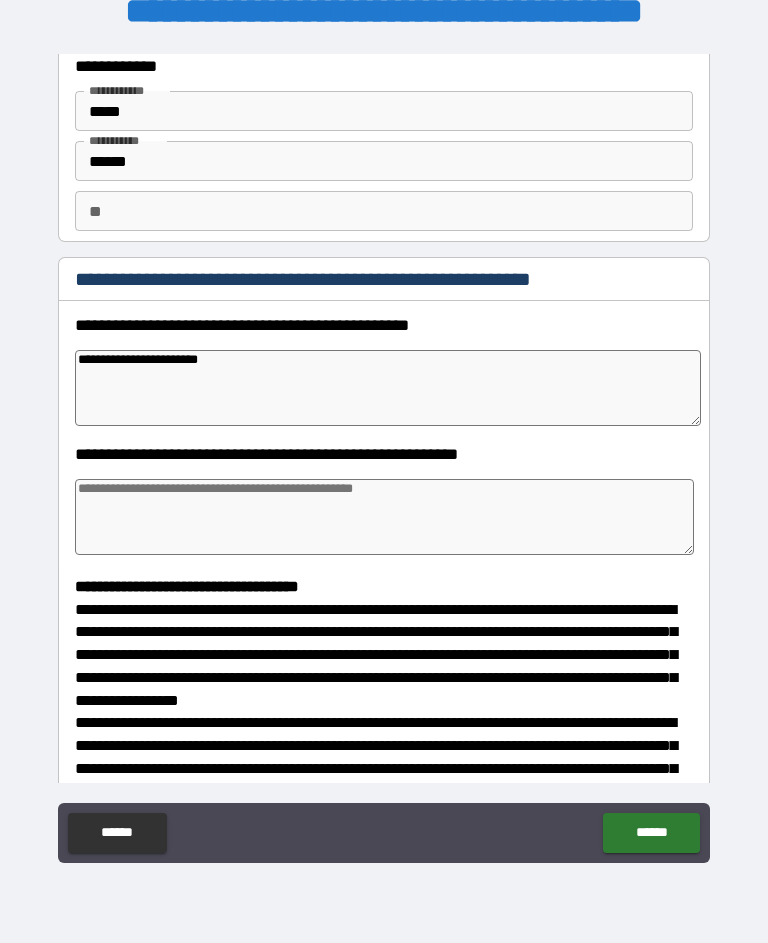 type on "*" 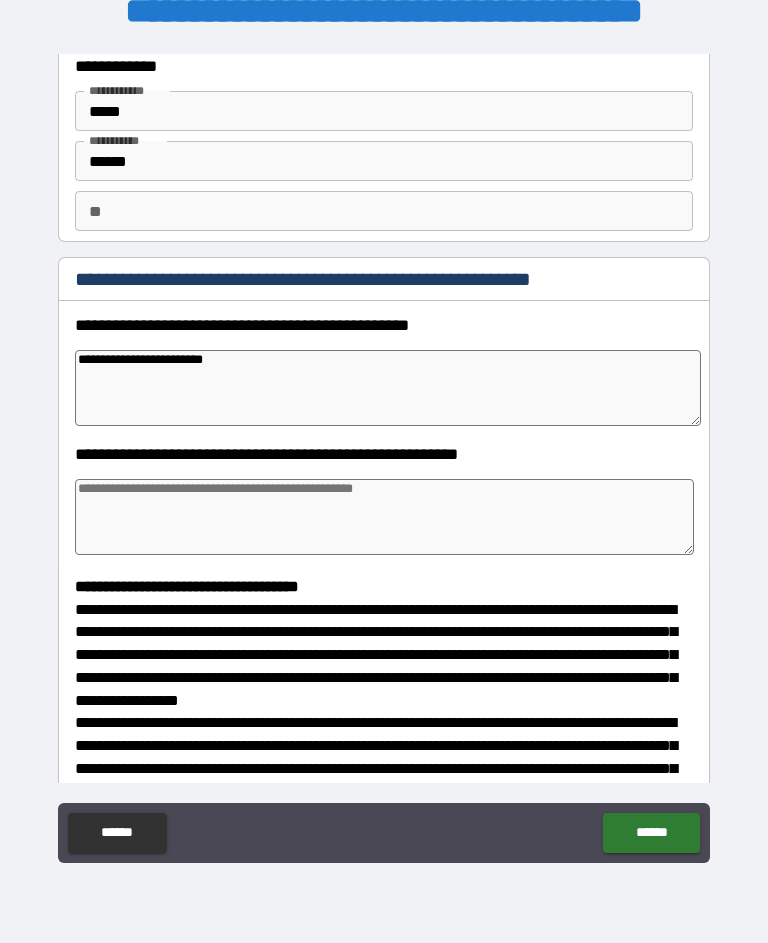 type on "*" 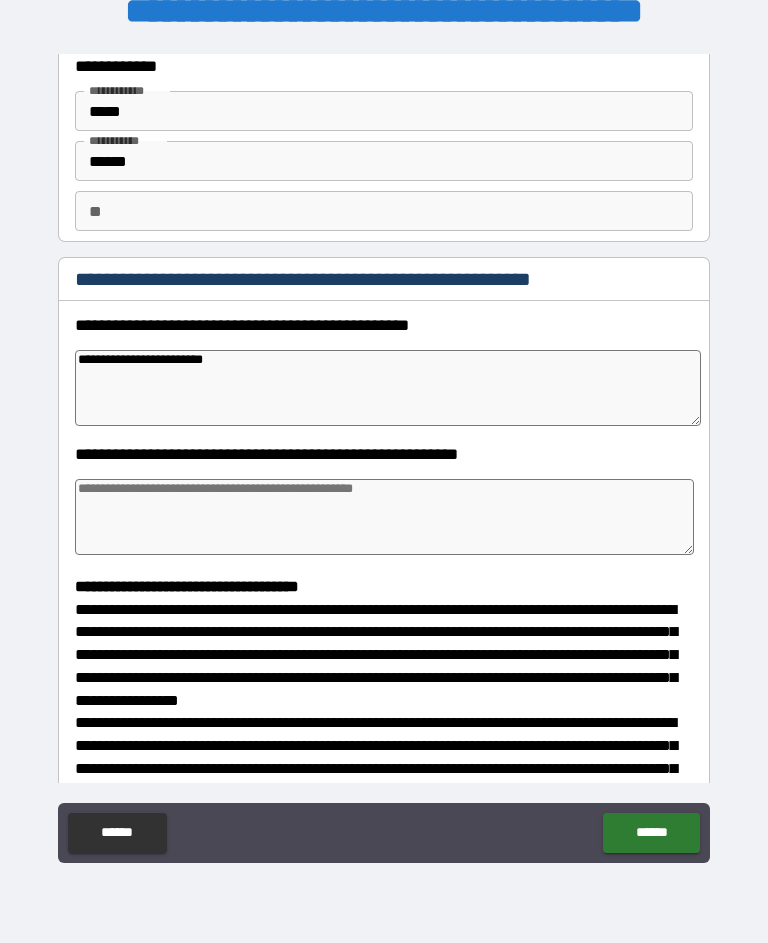 type on "**********" 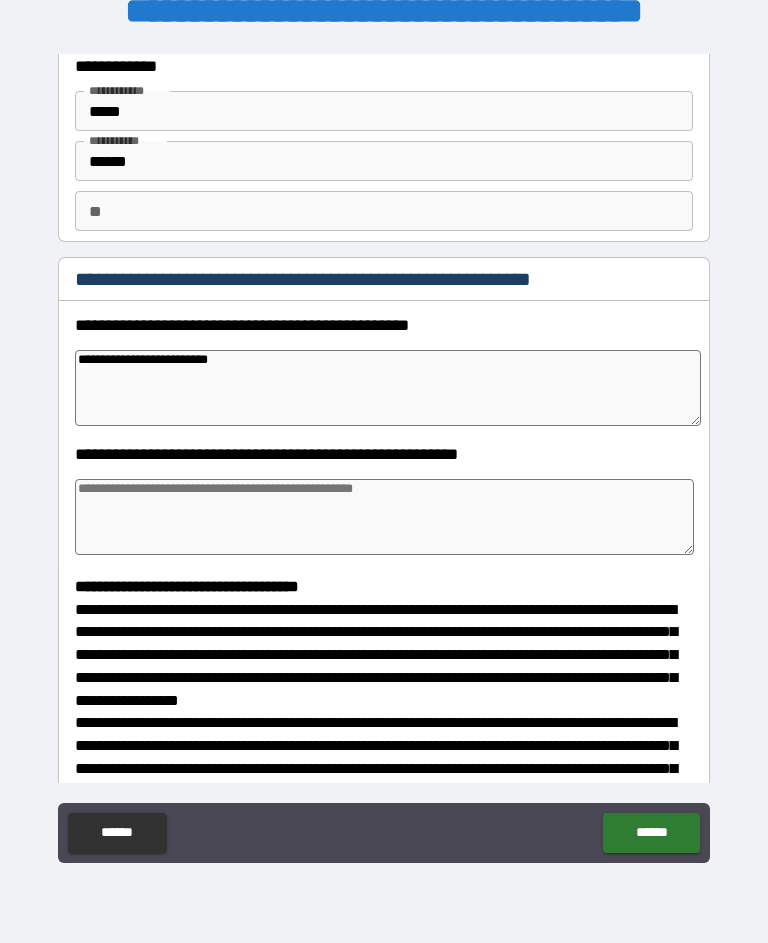 type on "*" 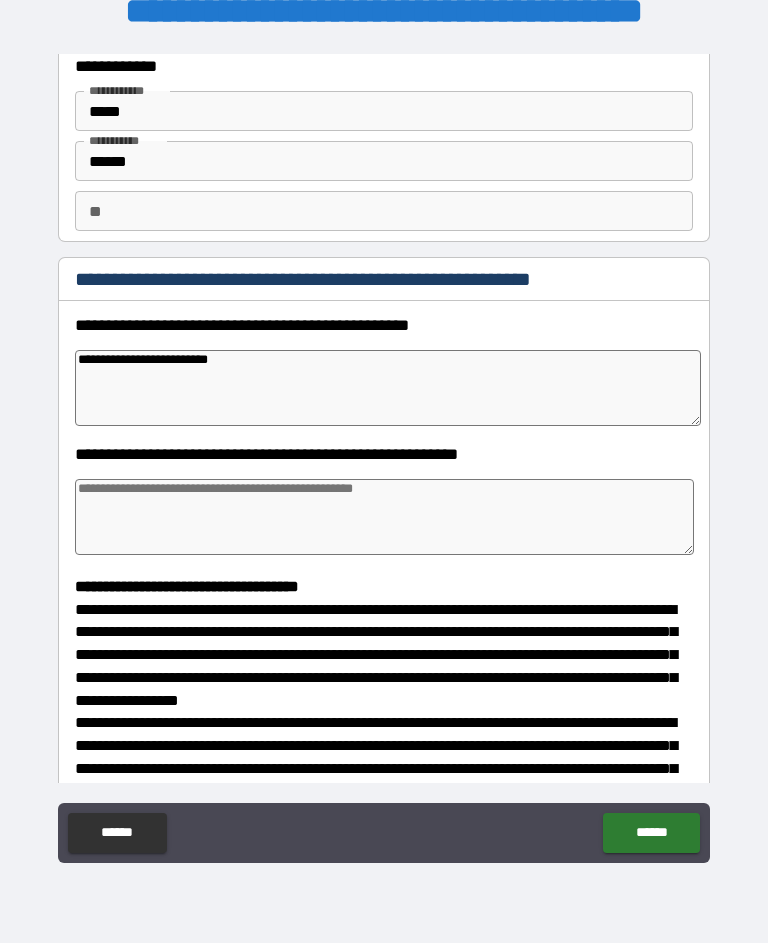 type on "*" 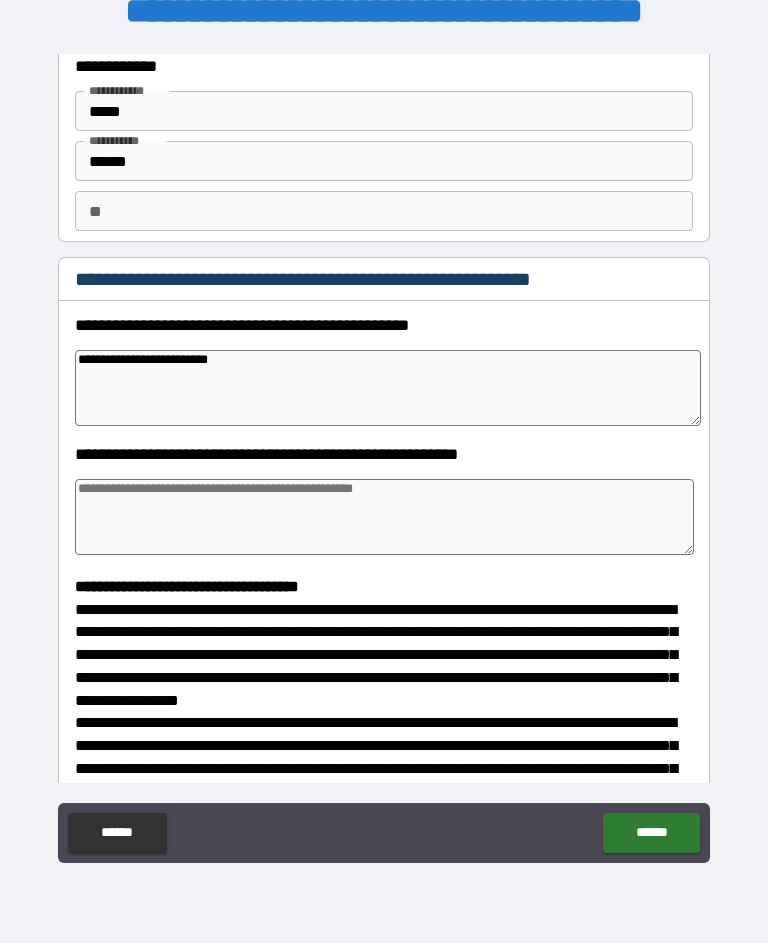 type on "*" 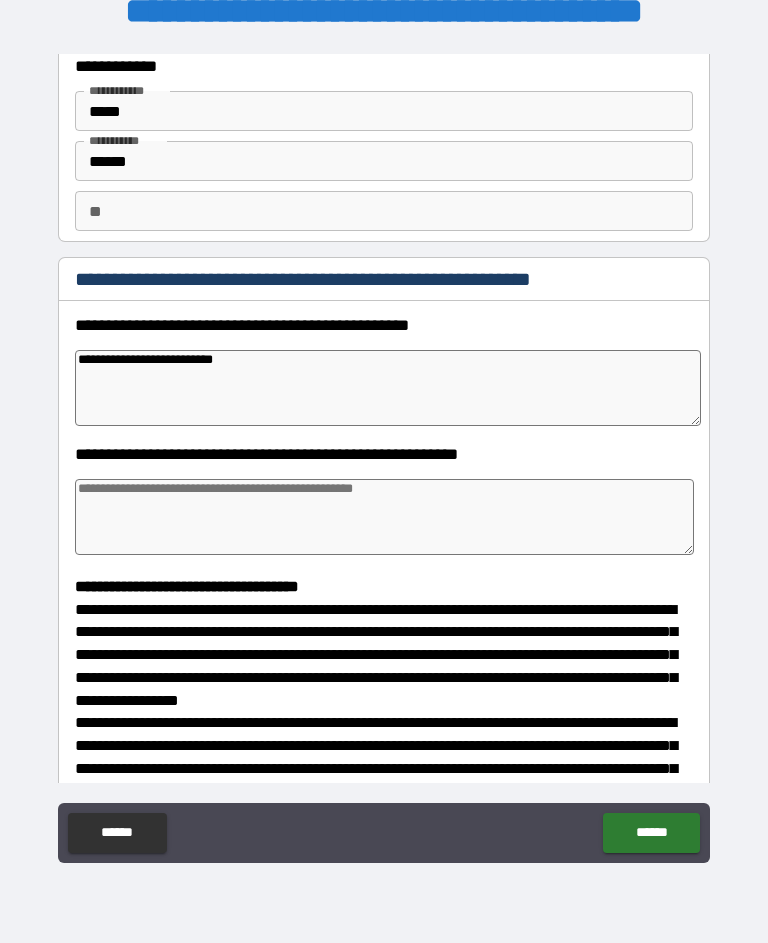 type on "*" 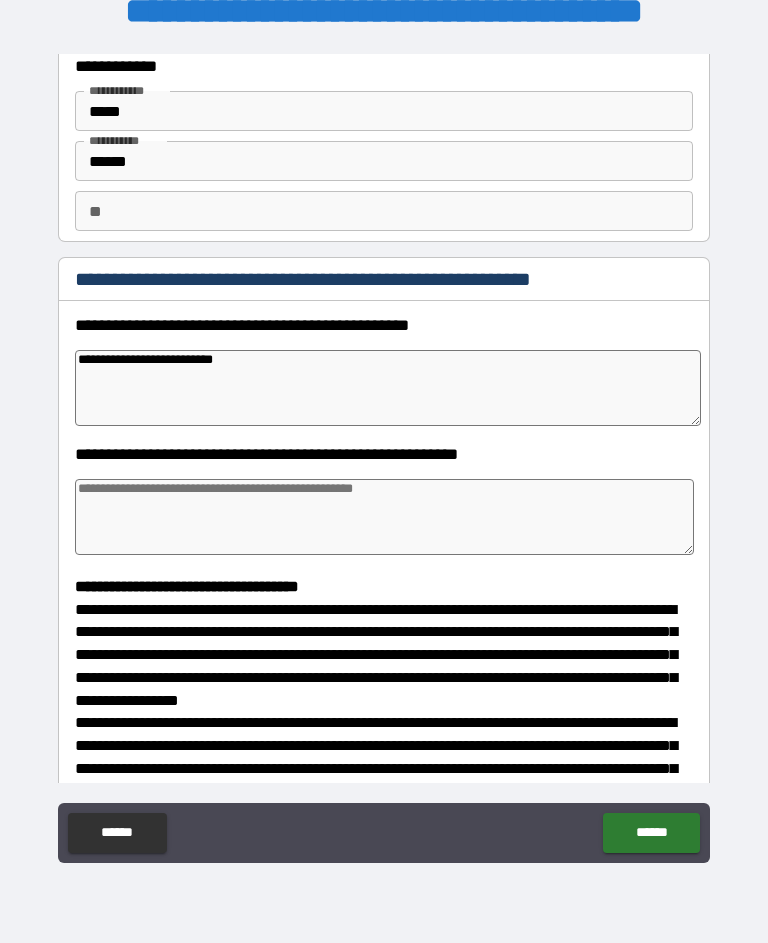type on "*" 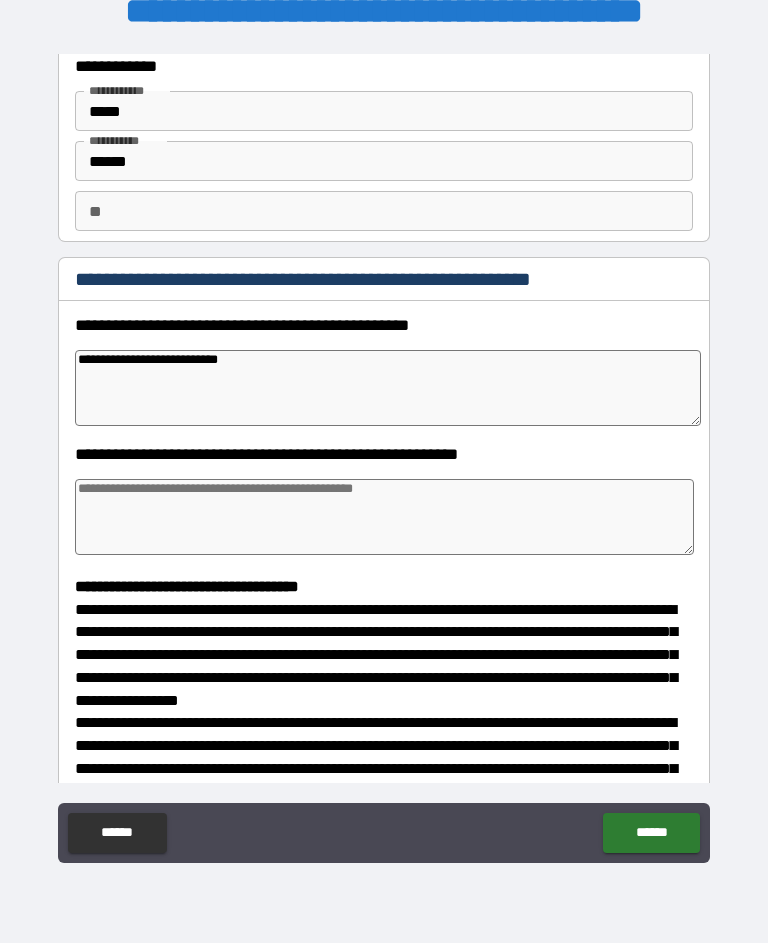 type on "*" 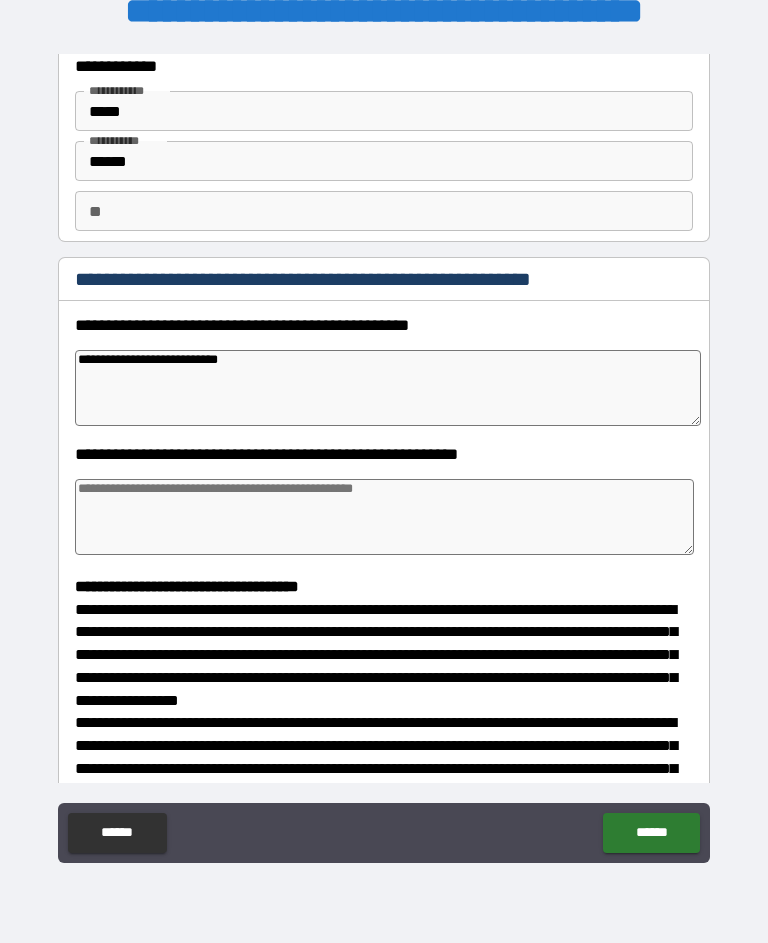 type on "*" 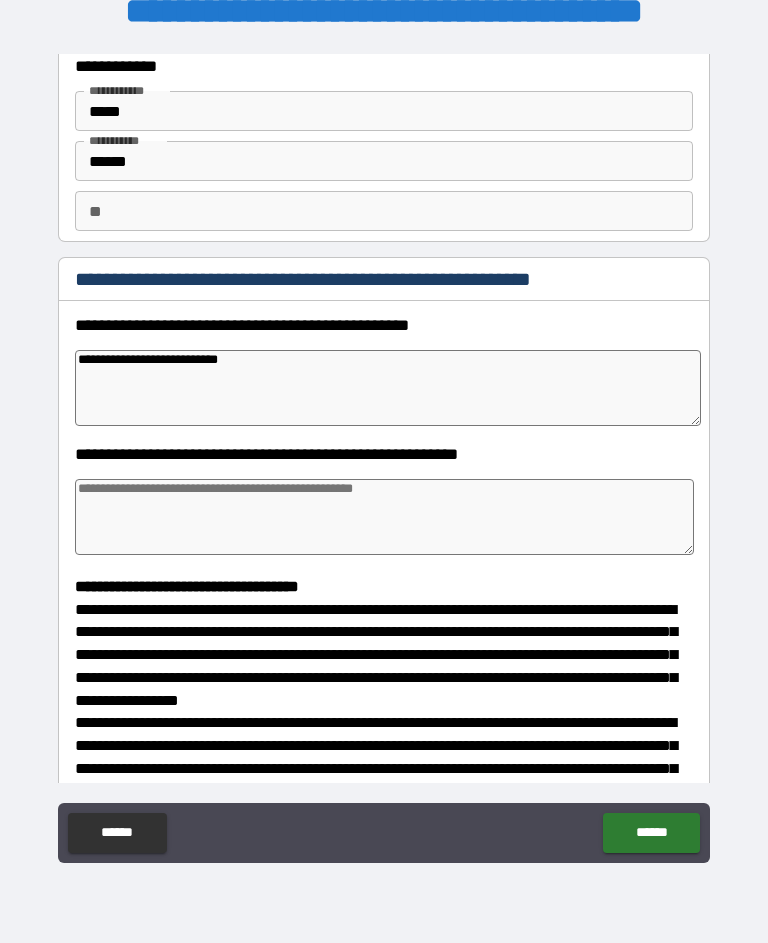 type on "*" 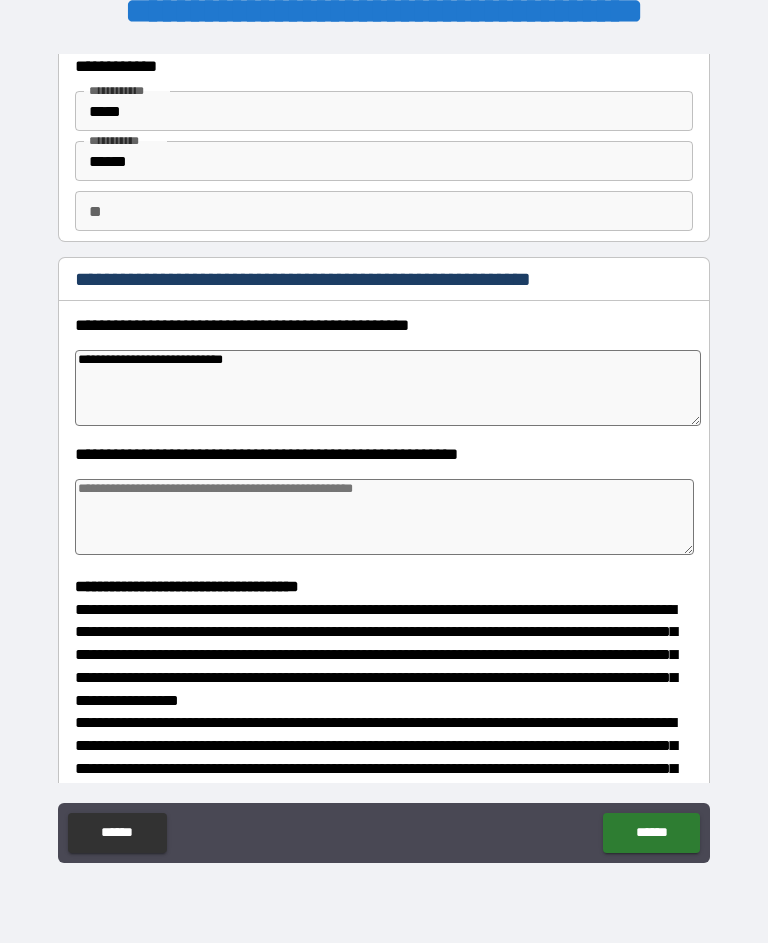 type on "*" 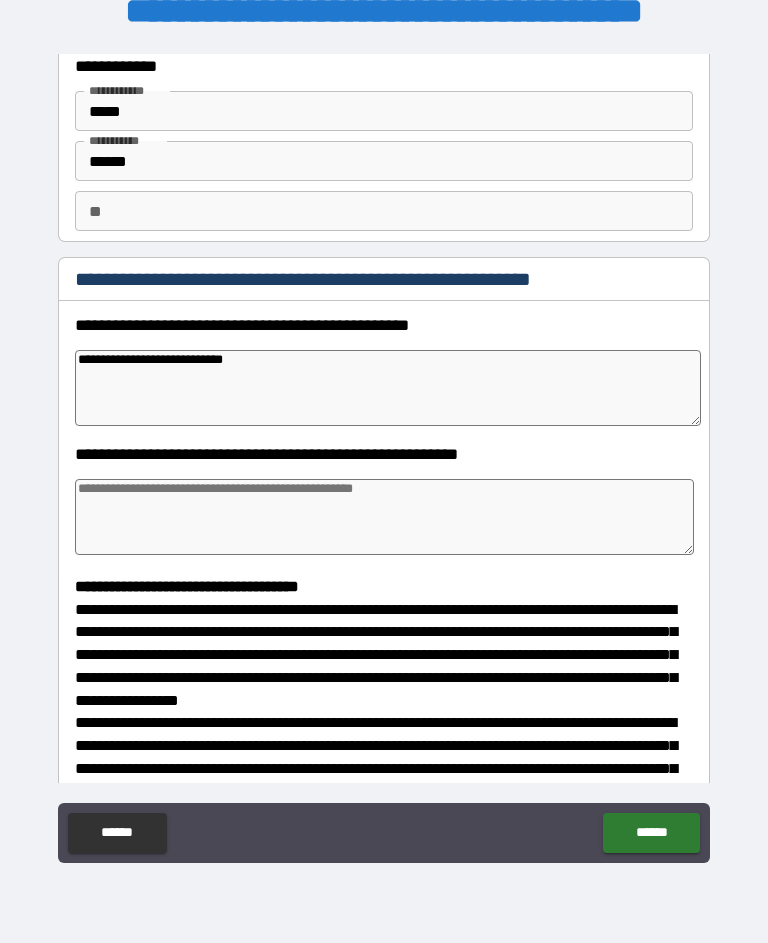 type on "*" 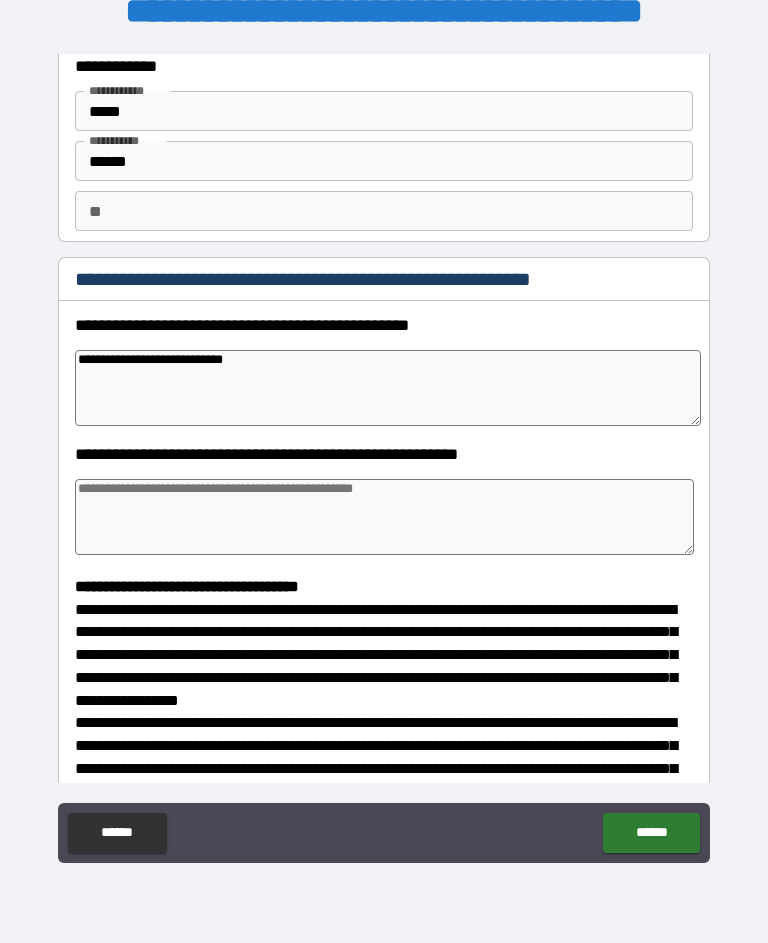 type on "*" 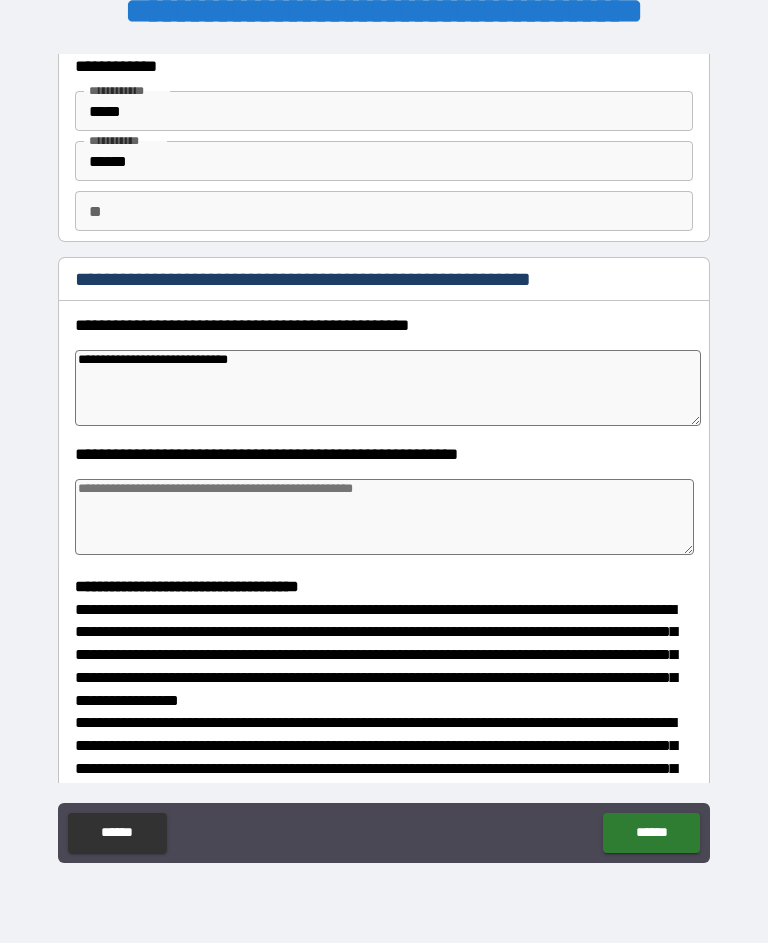 type on "*" 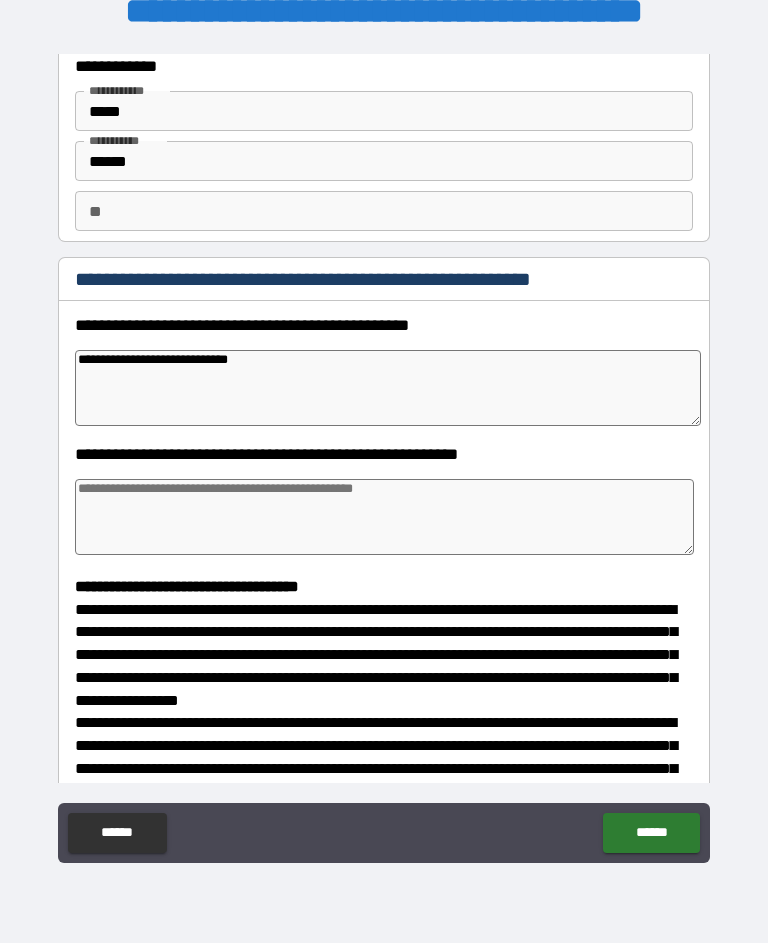 type on "*" 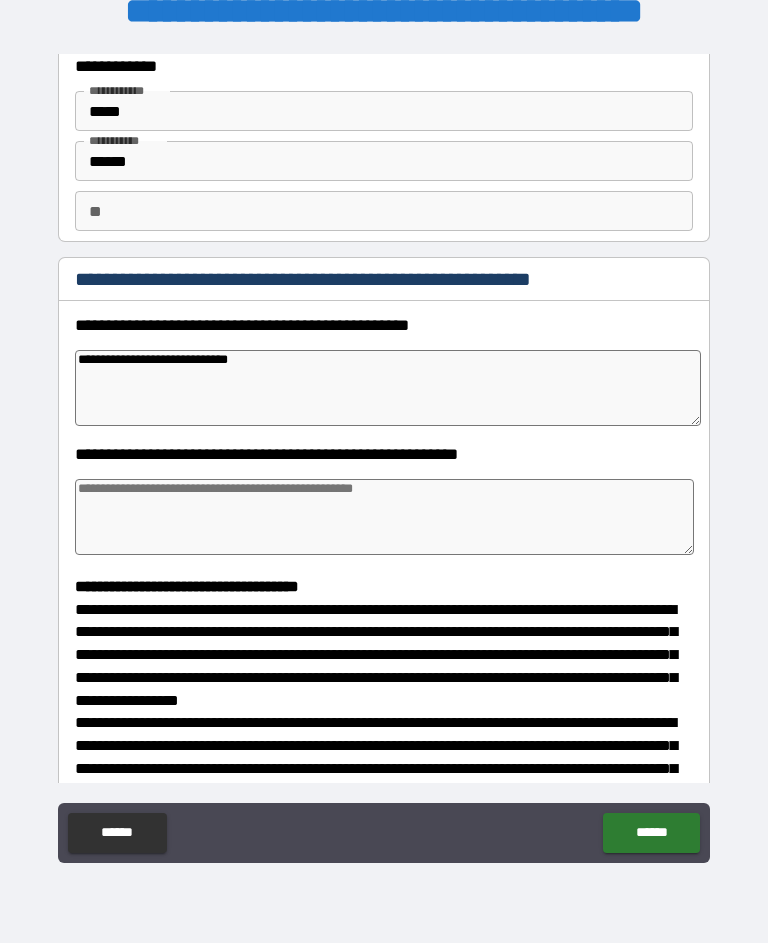 type on "*" 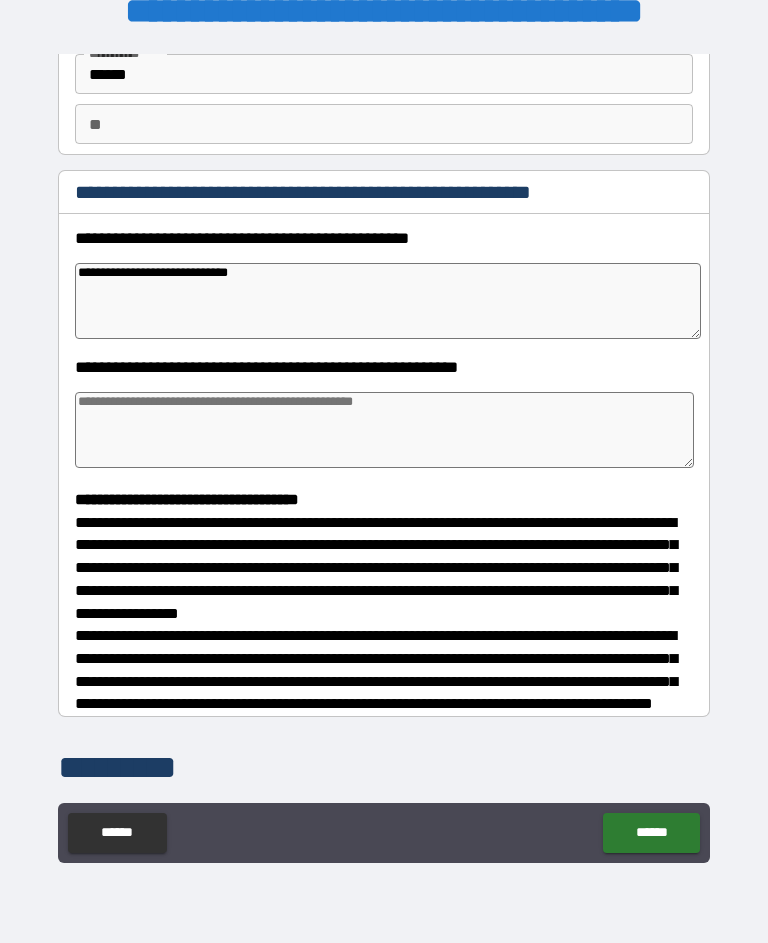 scroll, scrollTop: 145, scrollLeft: 0, axis: vertical 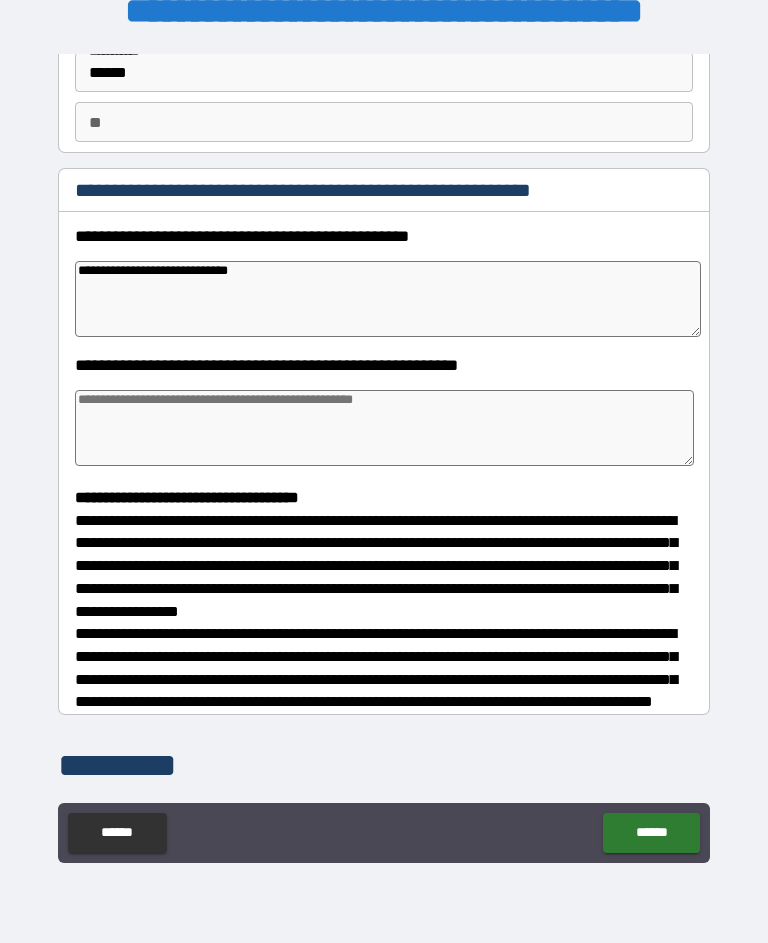 type on "*" 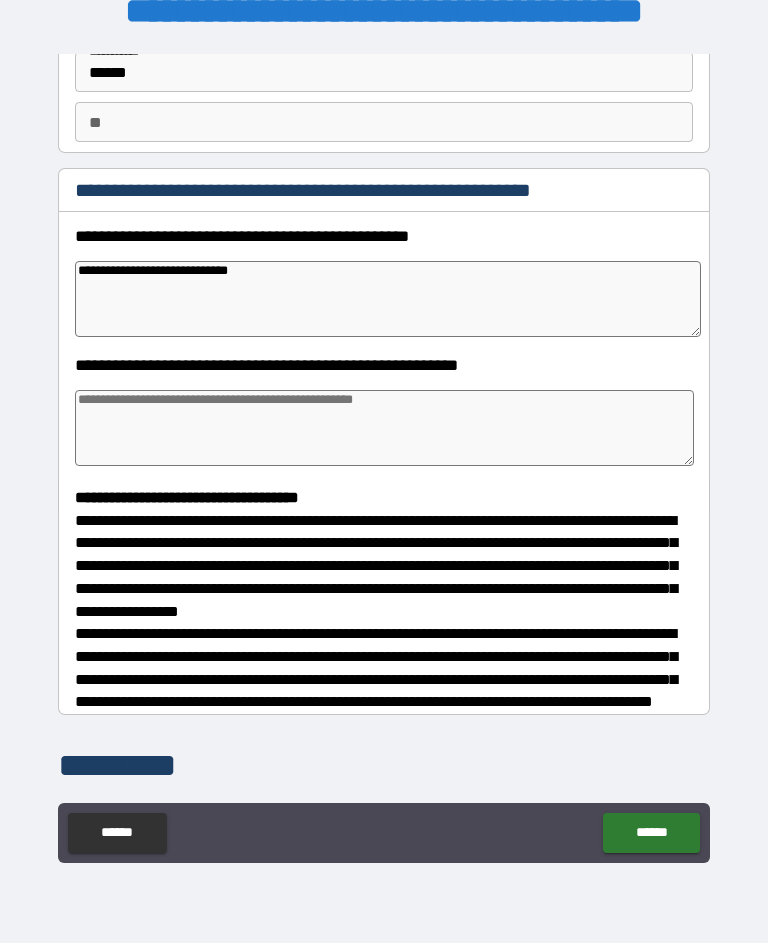 type on "*" 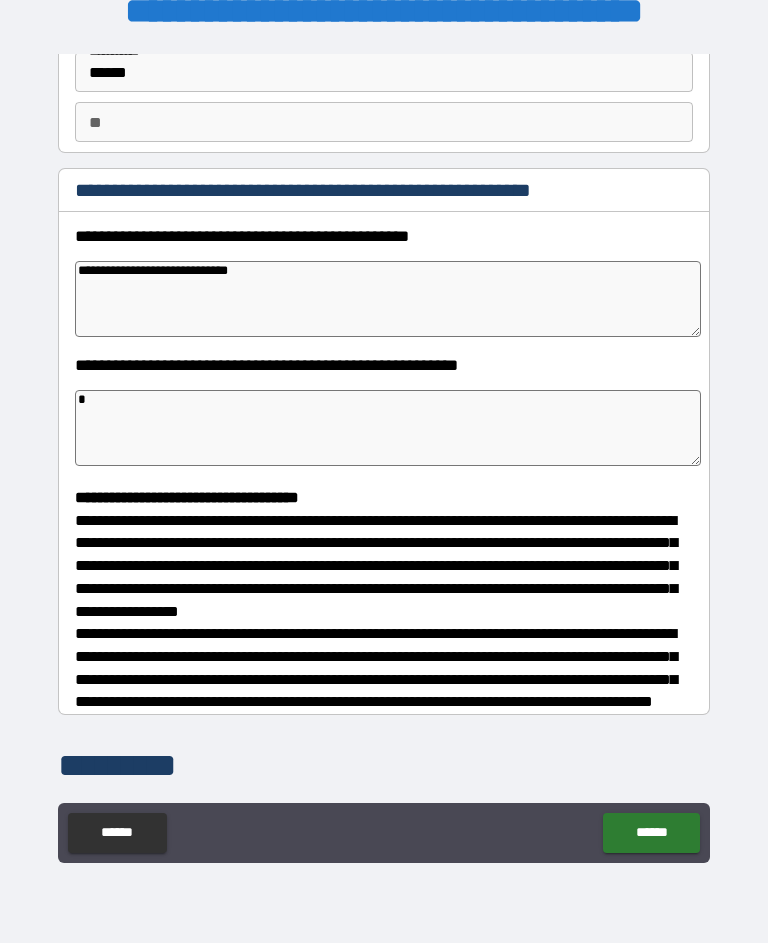 type on "*" 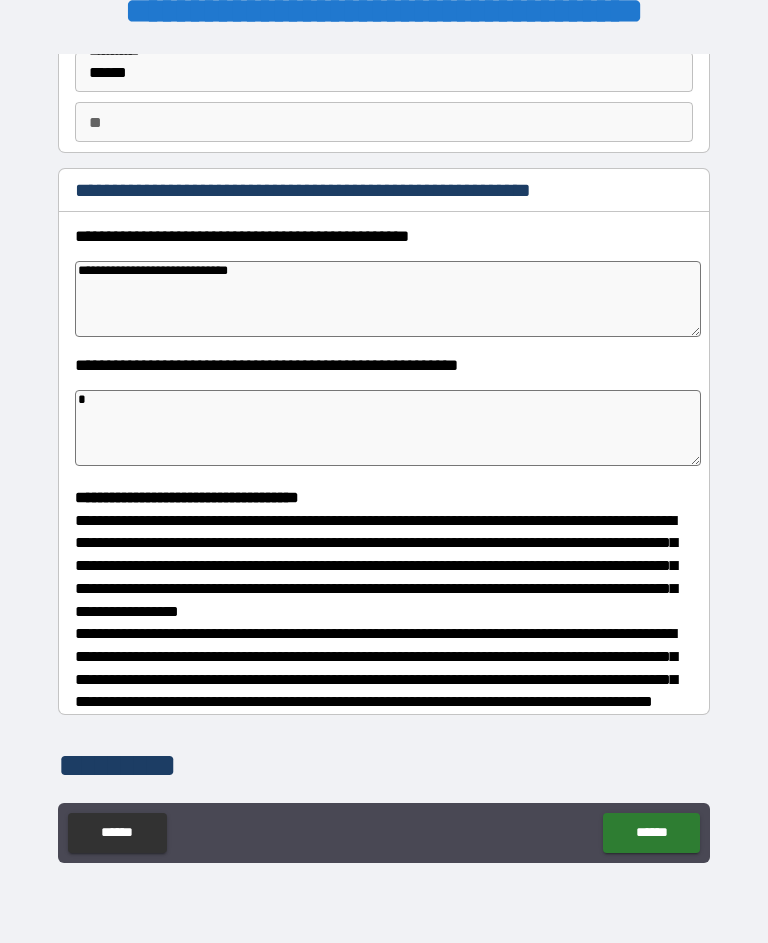type on "*" 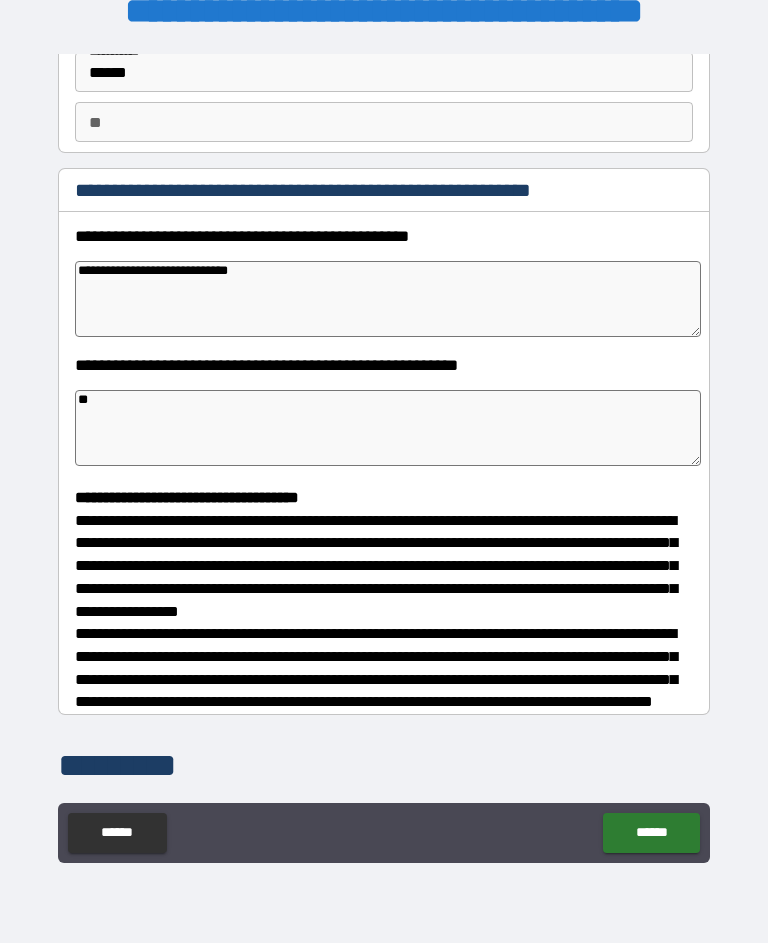 type on "*" 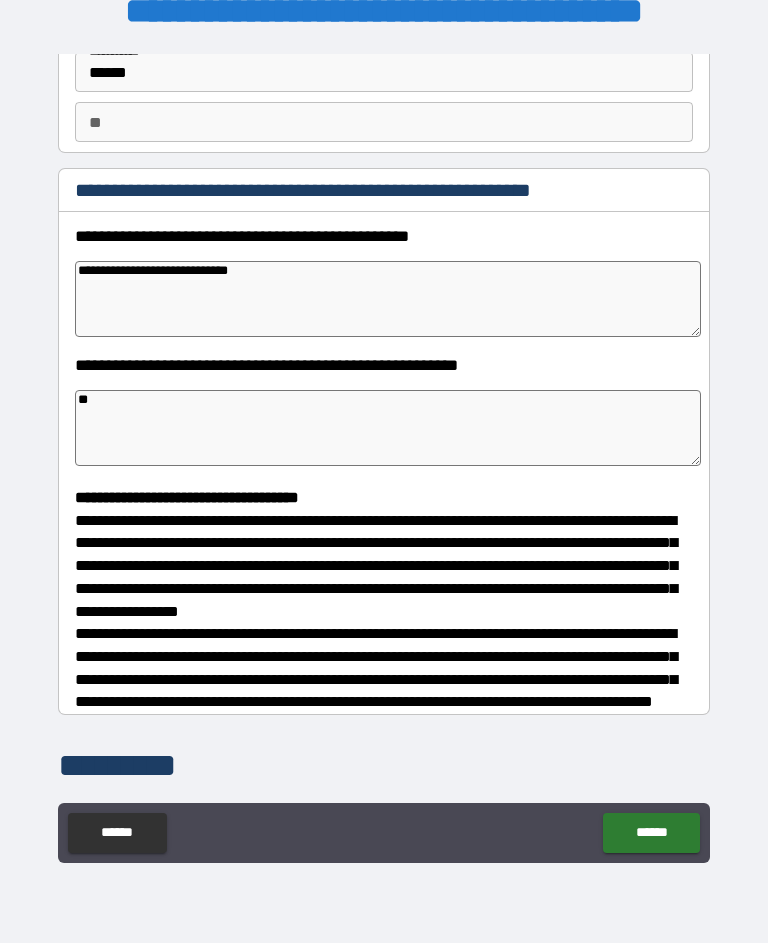 type on "***" 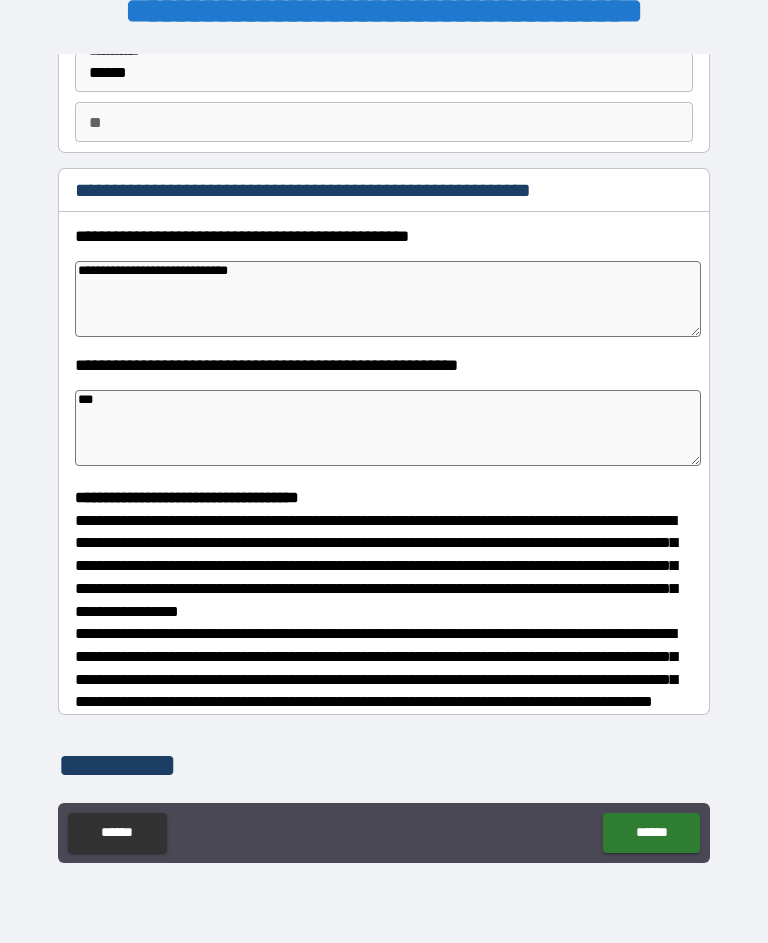 type on "*" 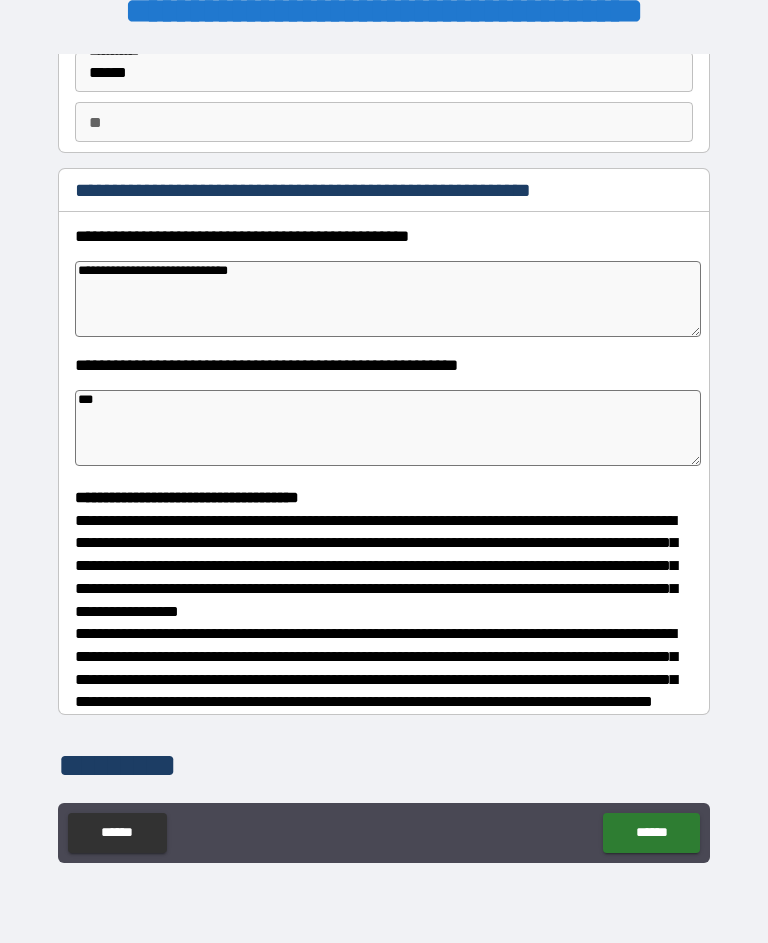 type on "*" 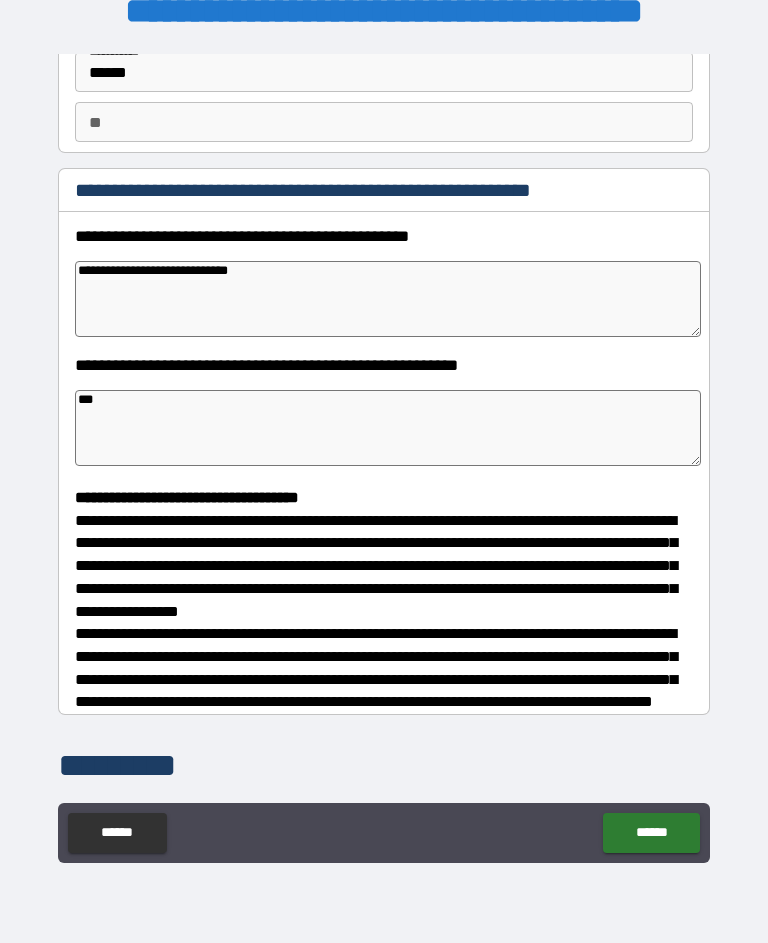 type on "*" 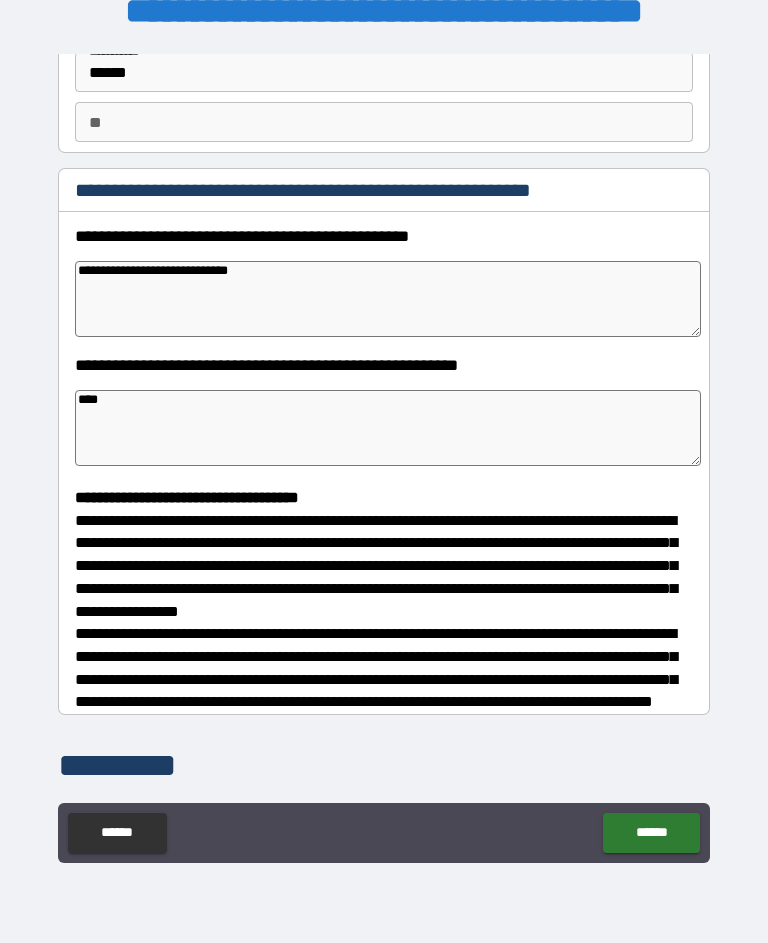 type on "*" 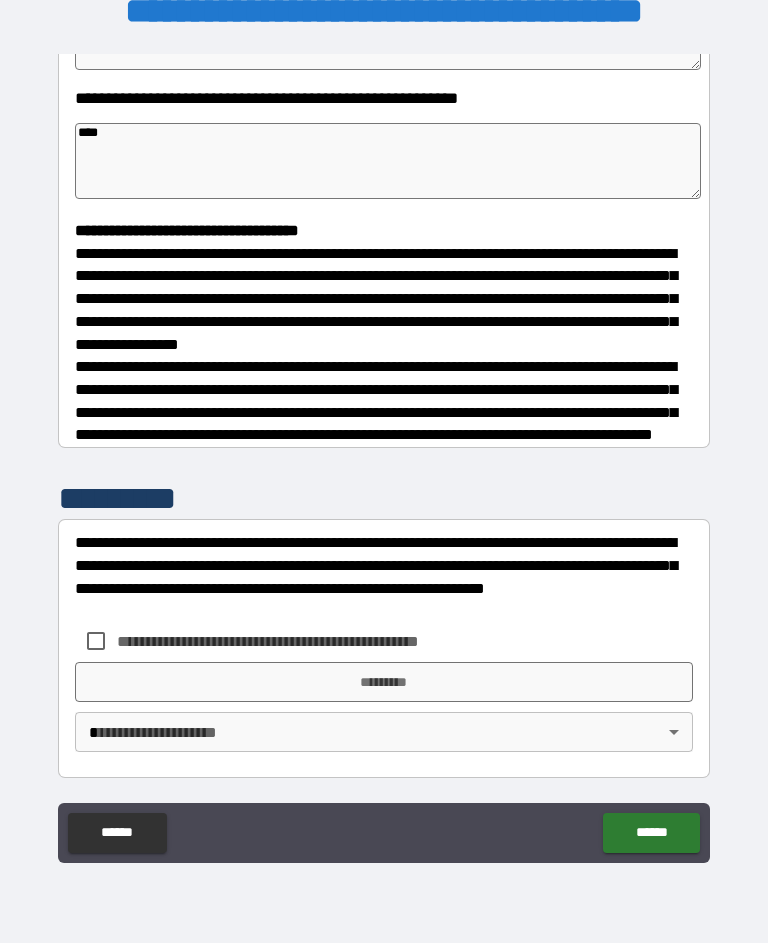 scroll, scrollTop: 427, scrollLeft: 0, axis: vertical 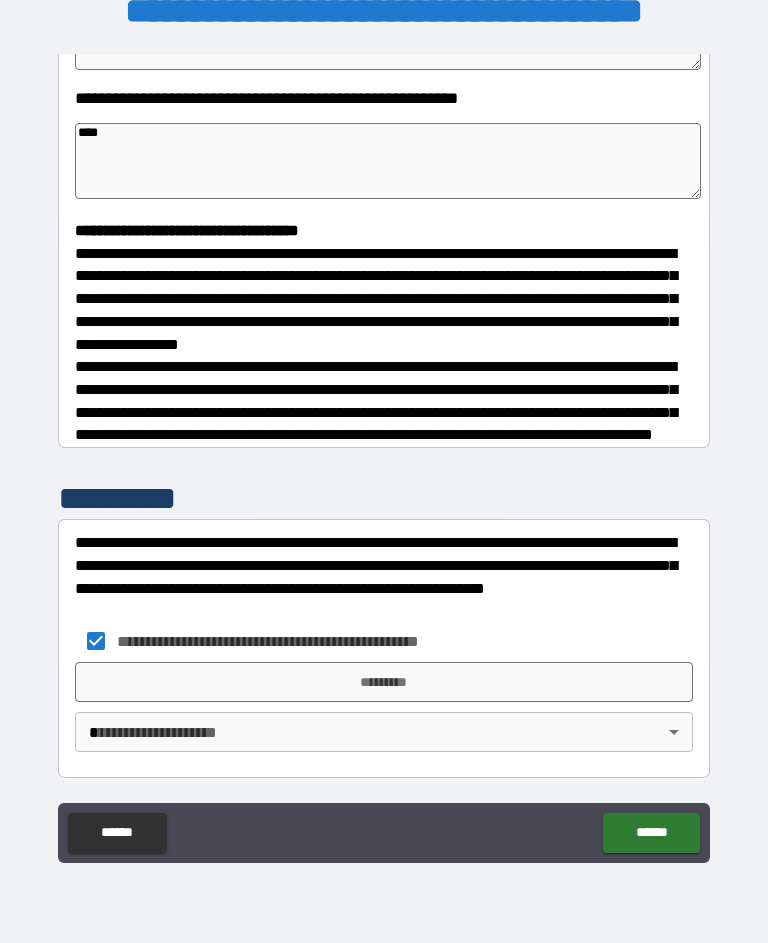 type on "*" 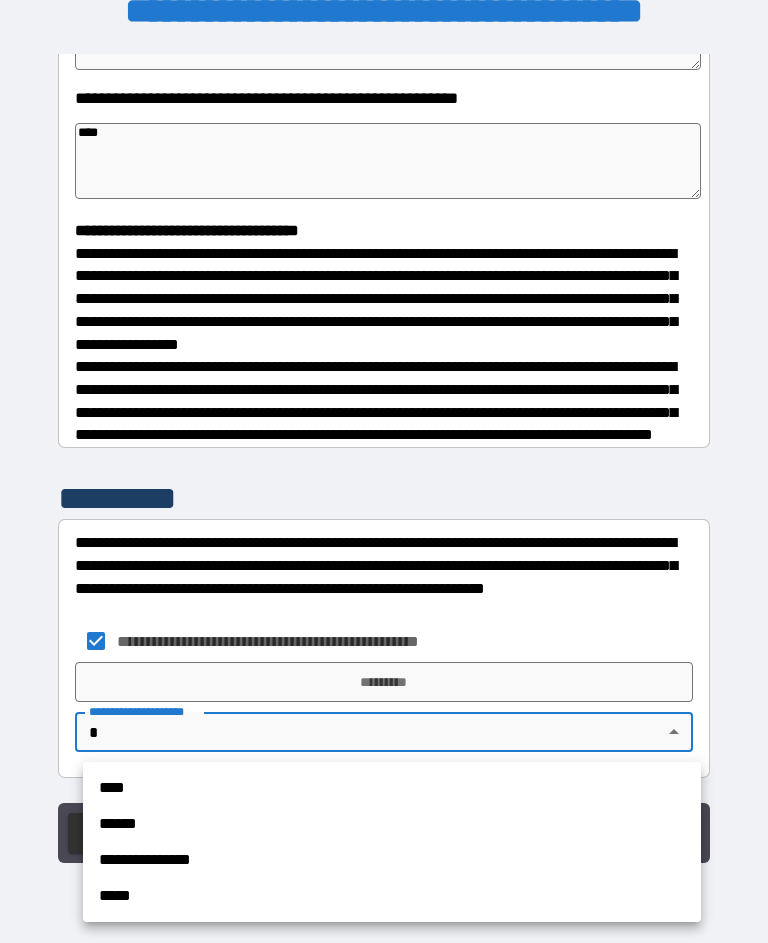 click on "****" at bounding box center (392, 788) 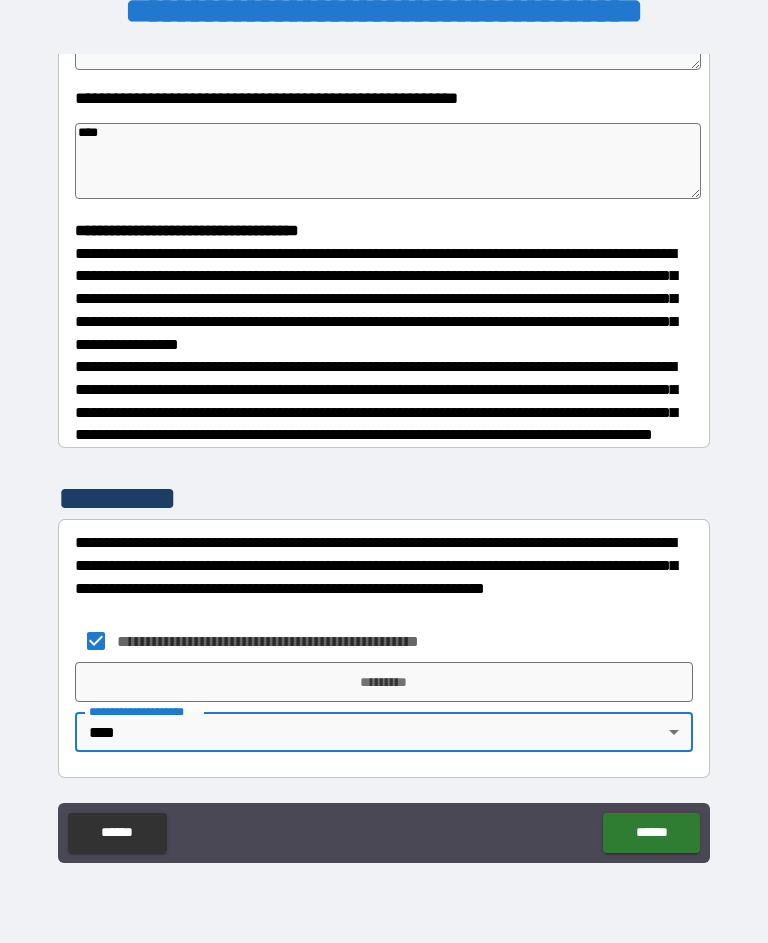 type on "*" 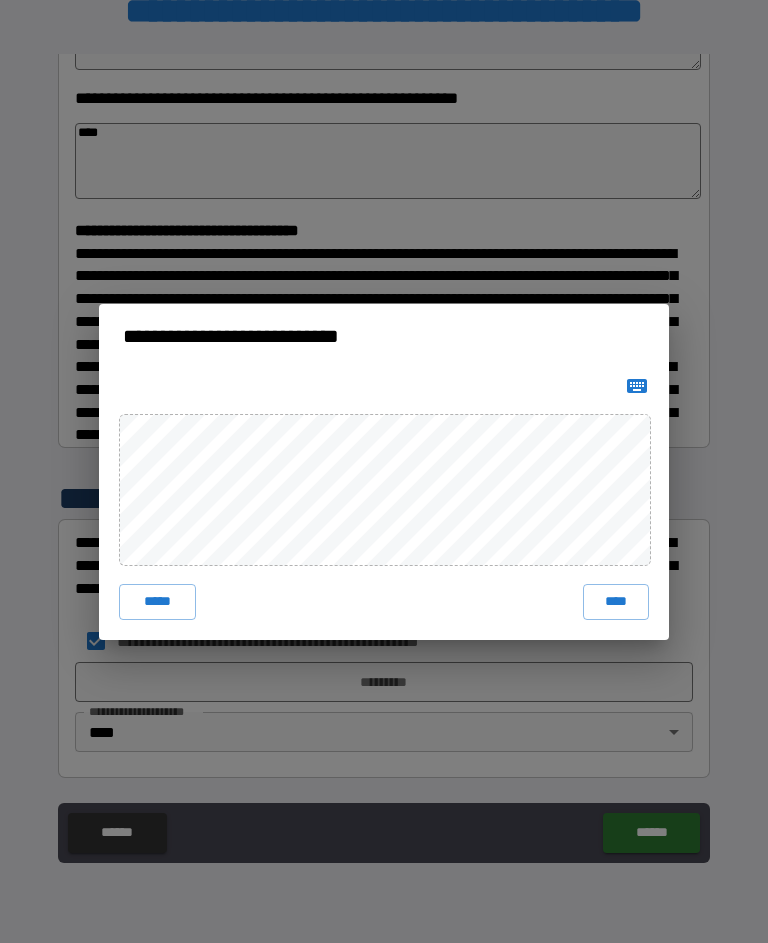 click on "****" at bounding box center [616, 602] 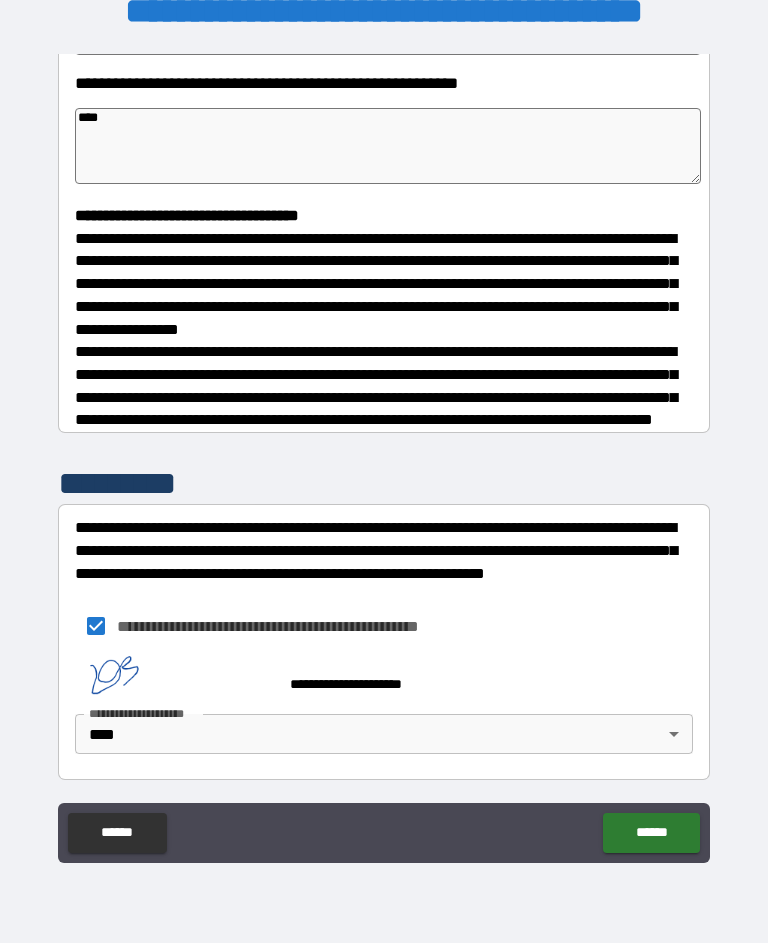 scroll, scrollTop: 417, scrollLeft: 0, axis: vertical 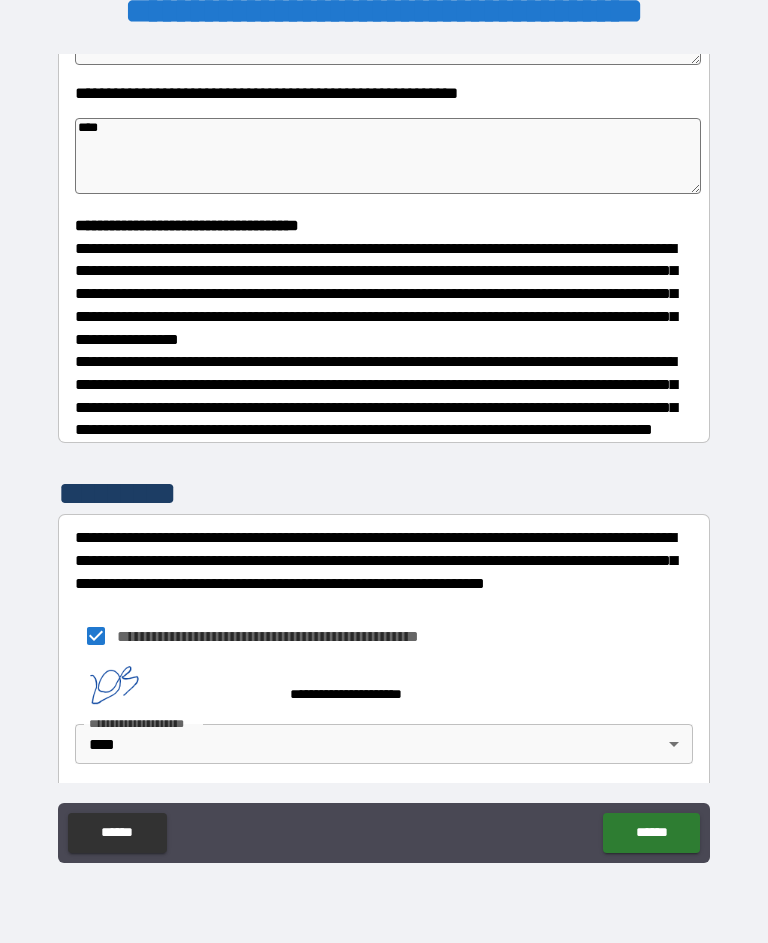 type on "*" 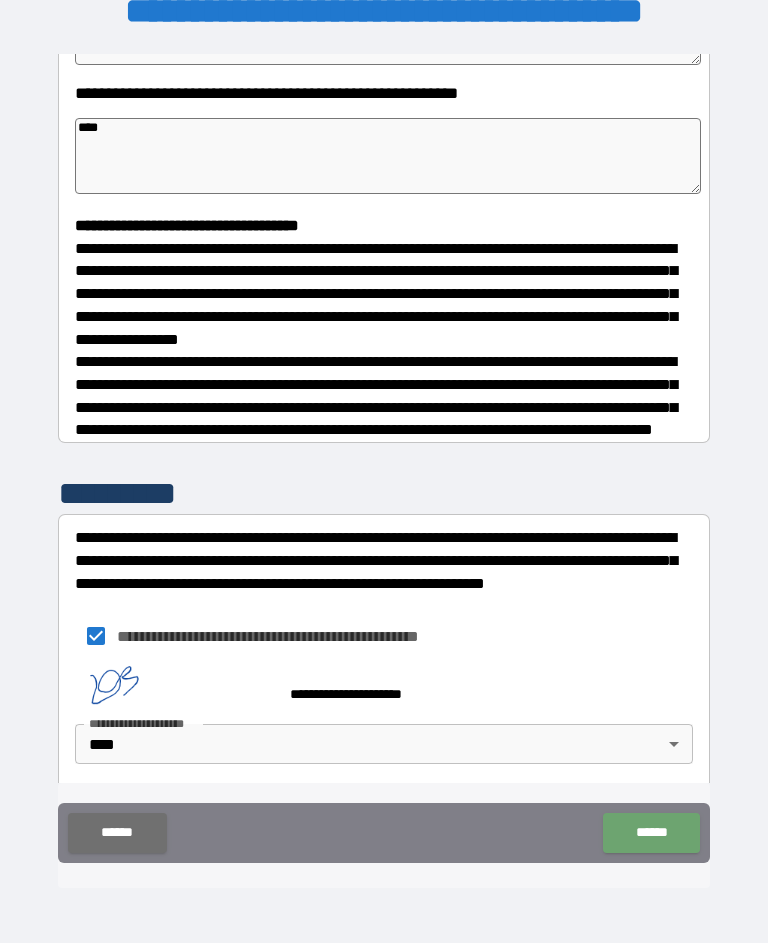 click on "******" at bounding box center [651, 833] 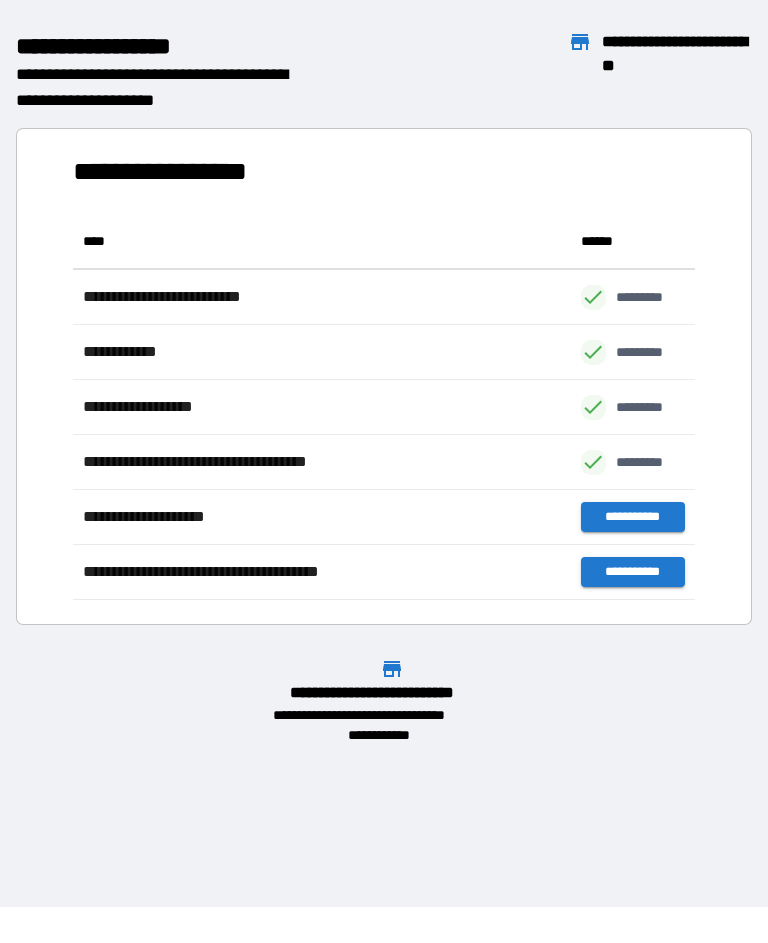 scroll, scrollTop: 1, scrollLeft: 1, axis: both 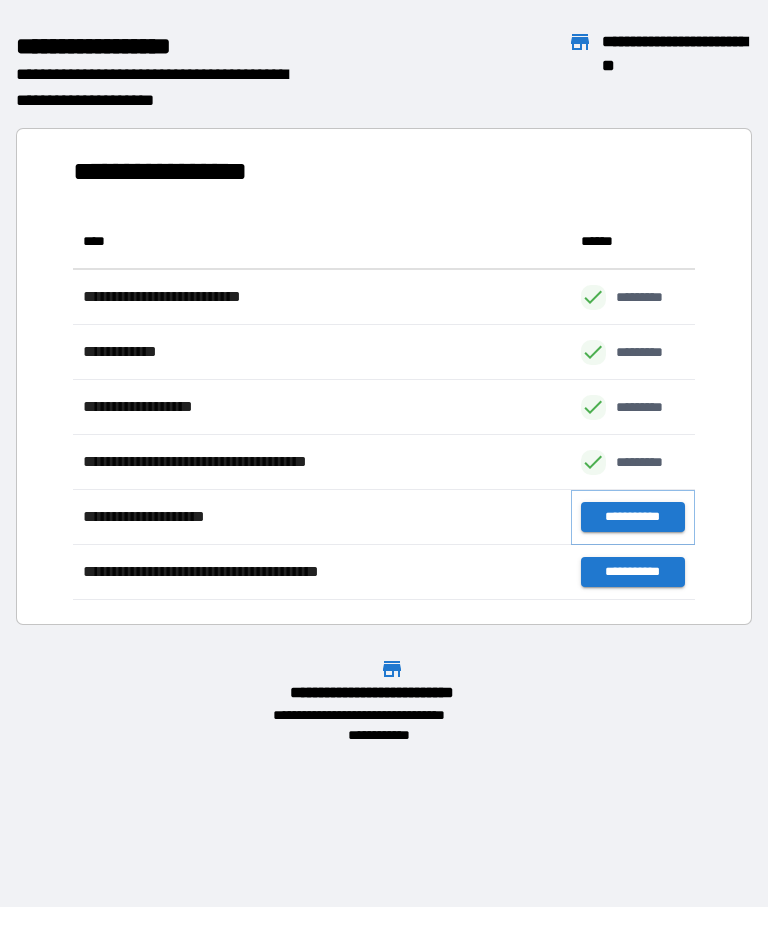 click on "**********" at bounding box center (633, 517) 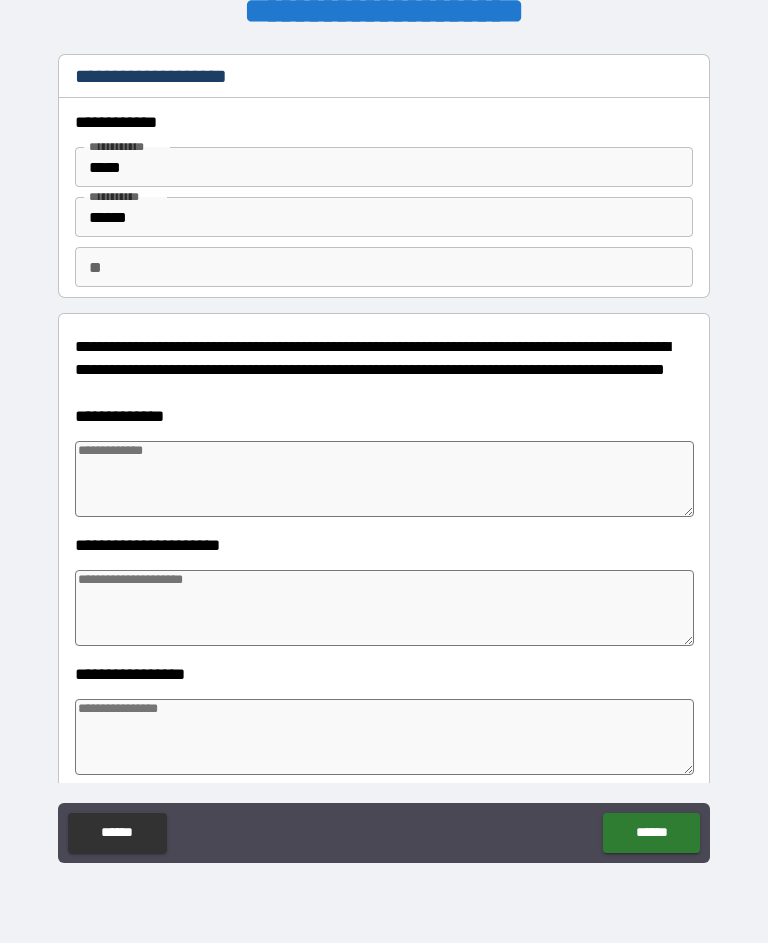 type on "*" 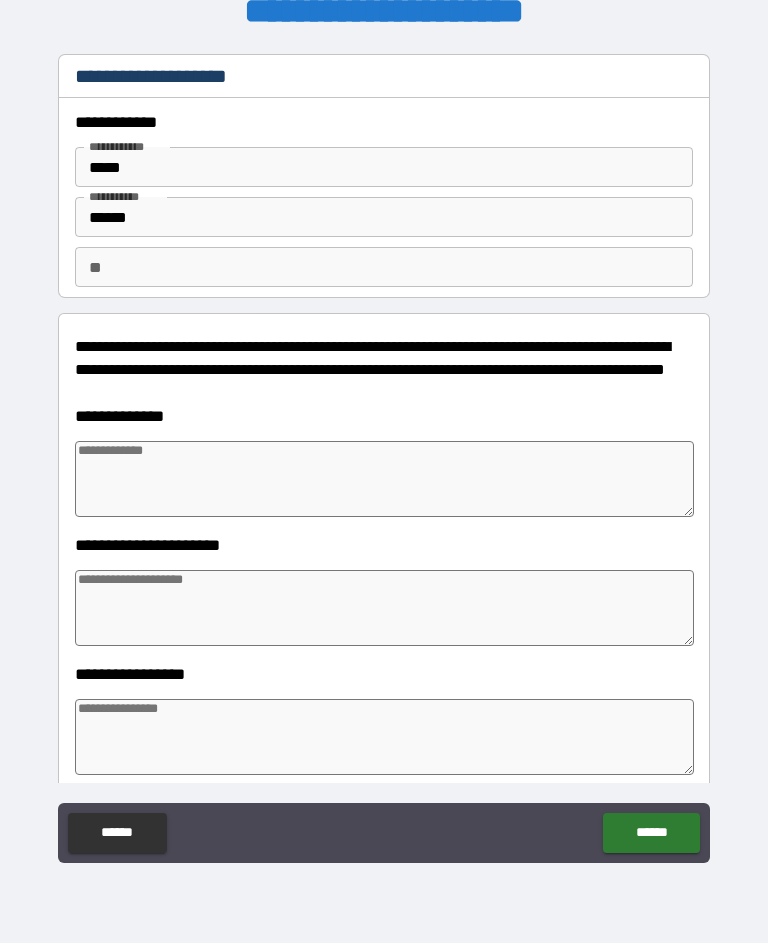 type on "*" 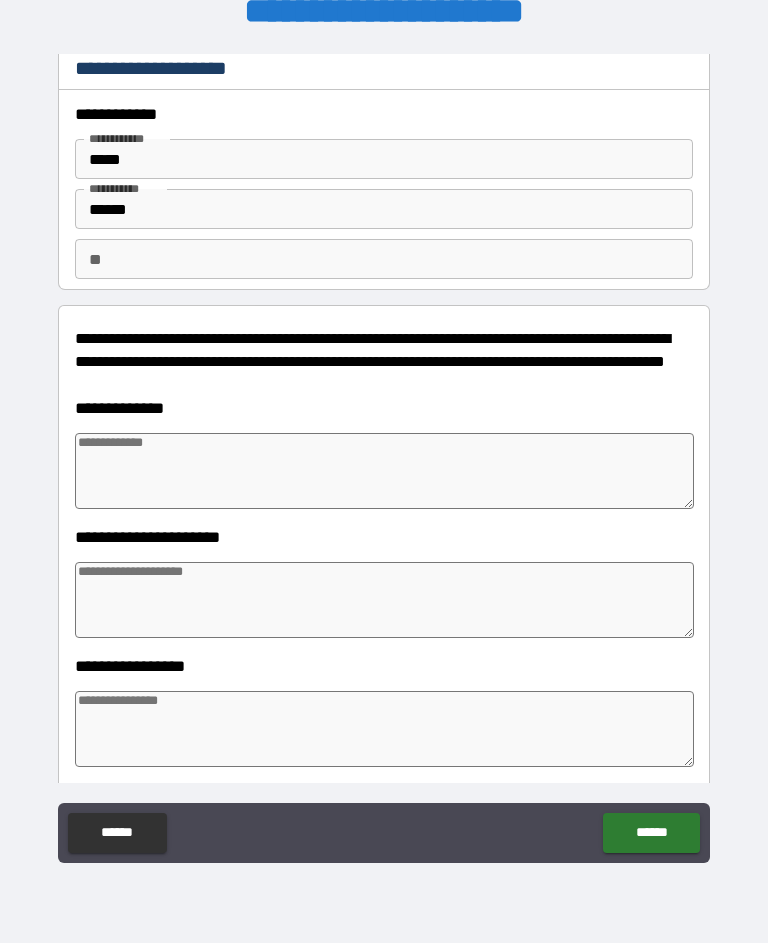 click at bounding box center [384, 471] 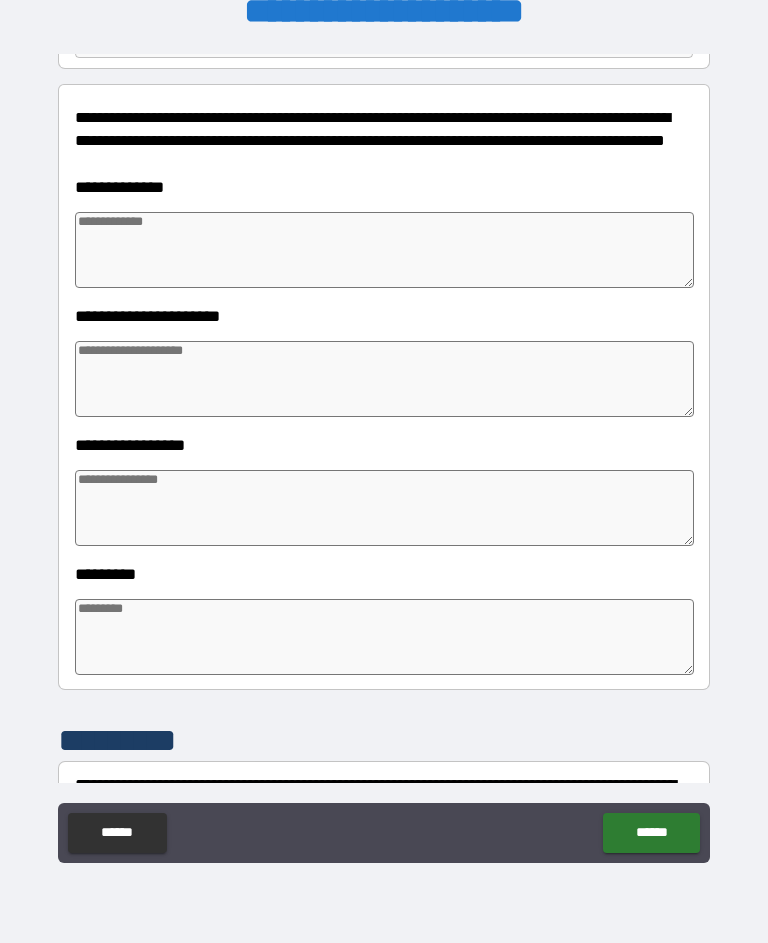 scroll, scrollTop: 229, scrollLeft: 0, axis: vertical 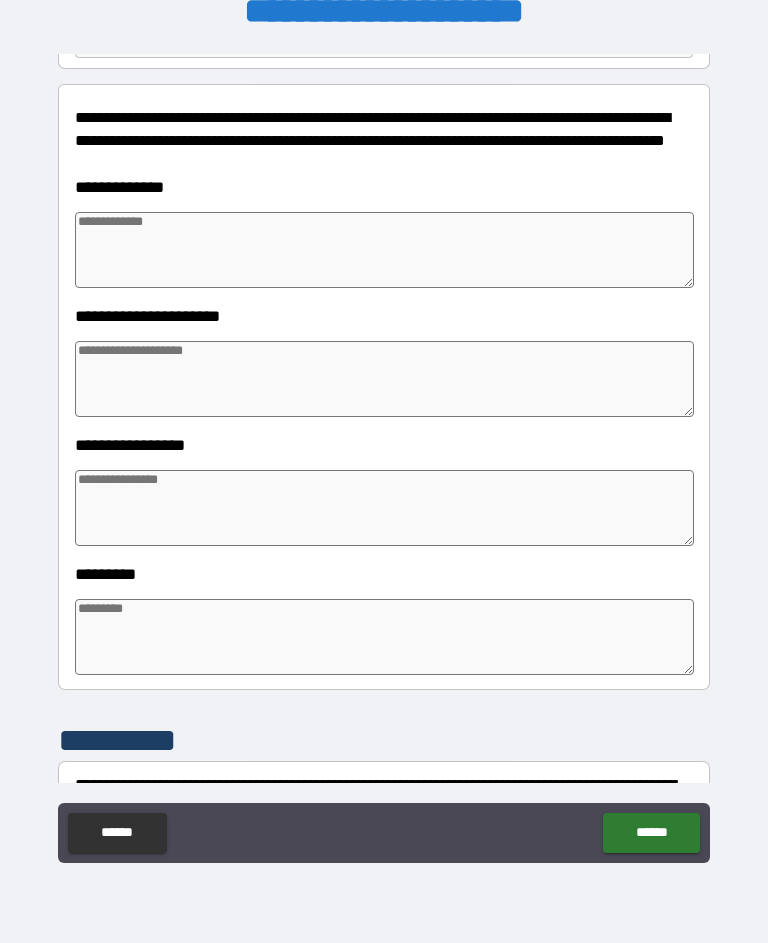 type on "*" 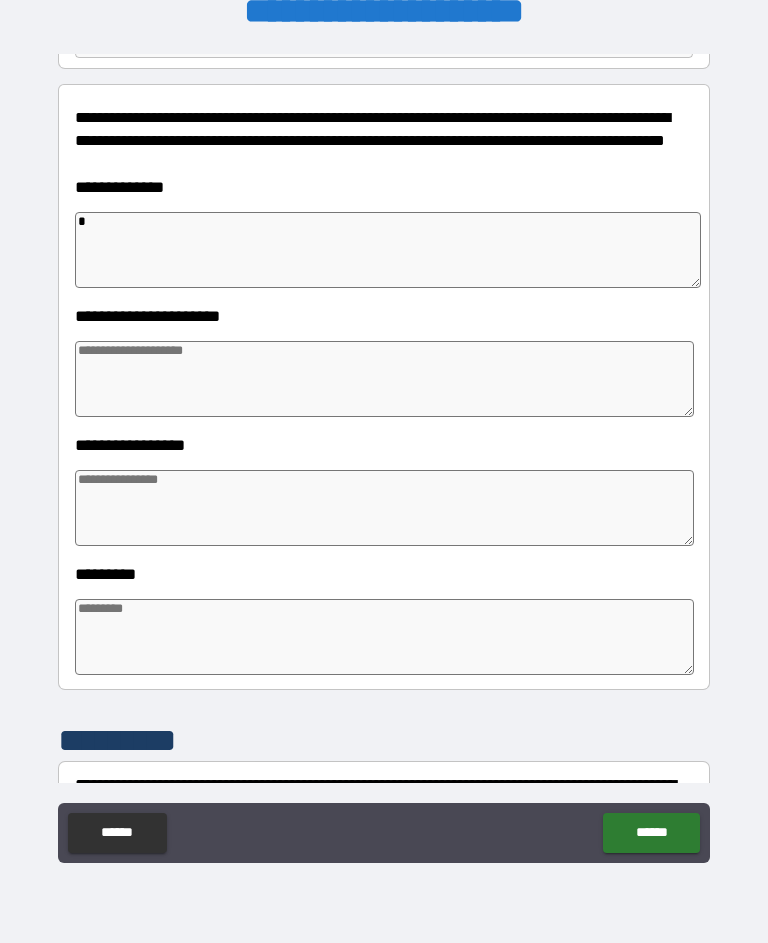 type on "*" 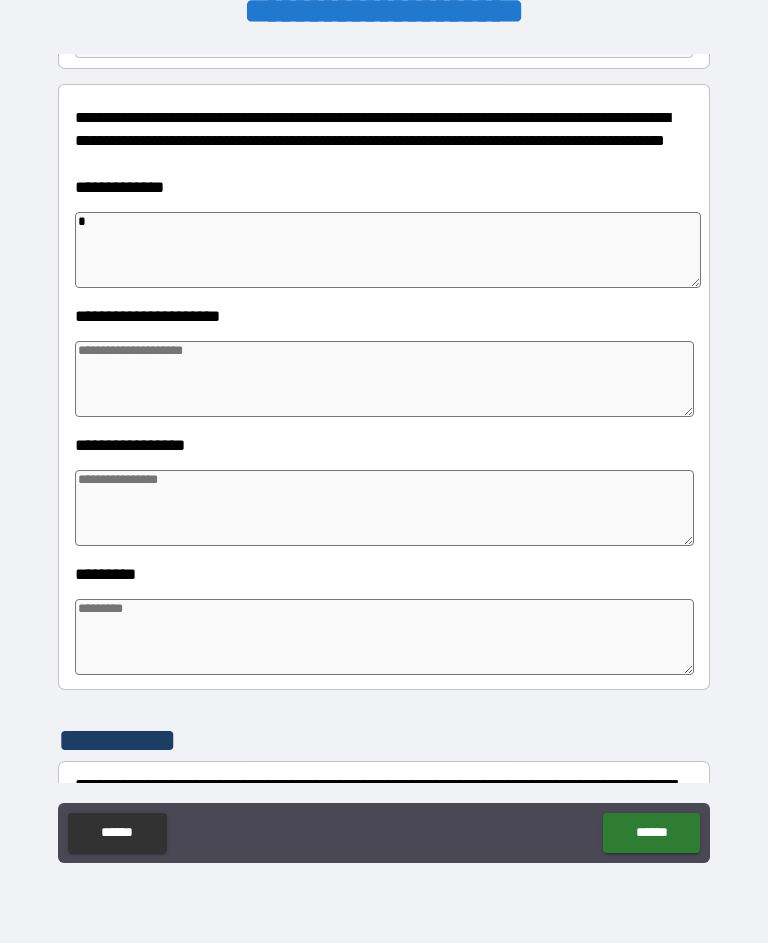 type on "*" 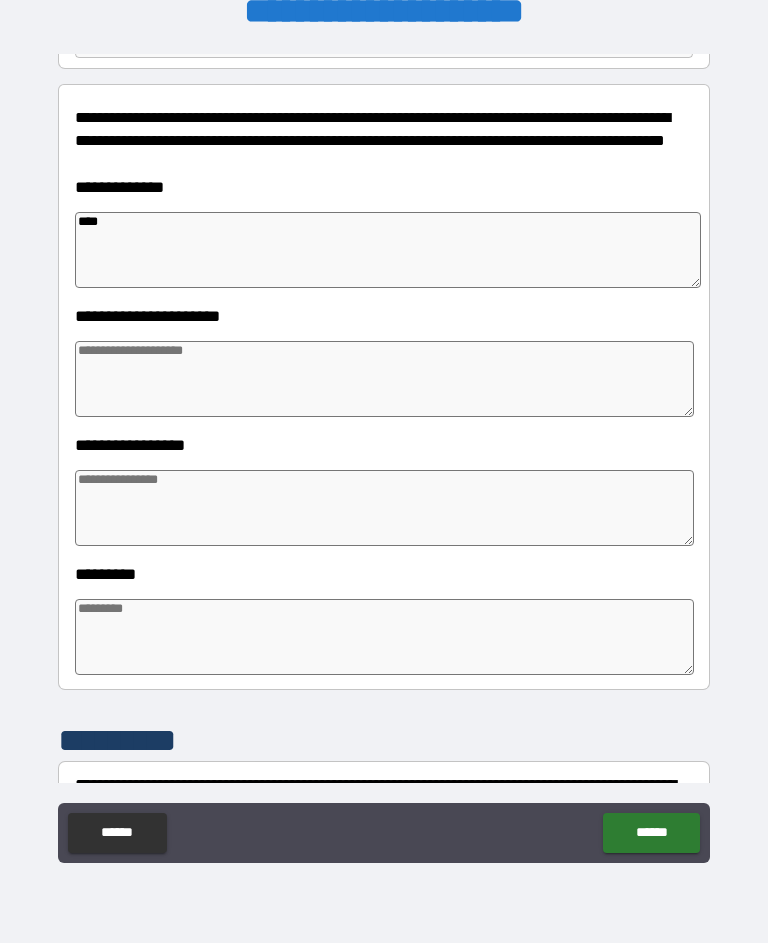 click at bounding box center (384, 379) 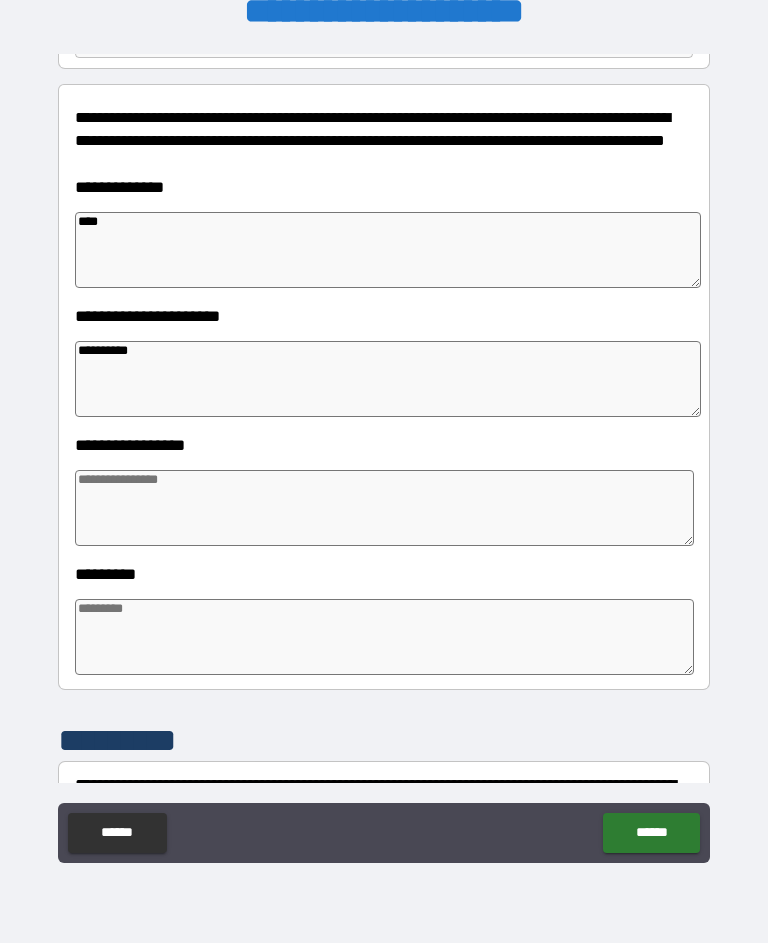 click at bounding box center [384, 508] 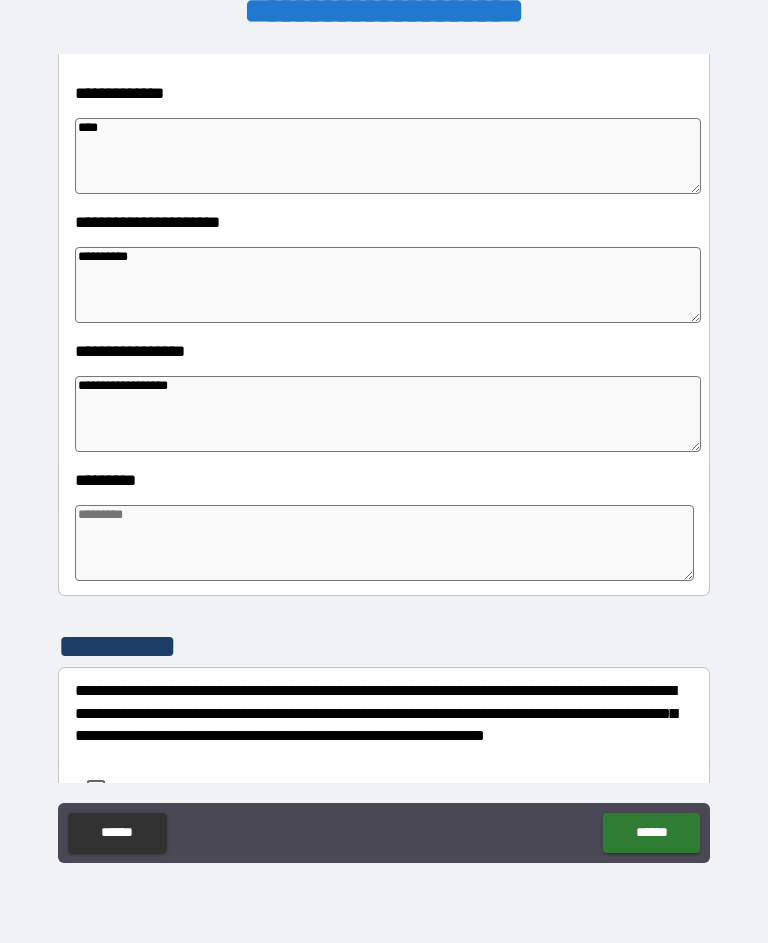 click at bounding box center [384, 543] 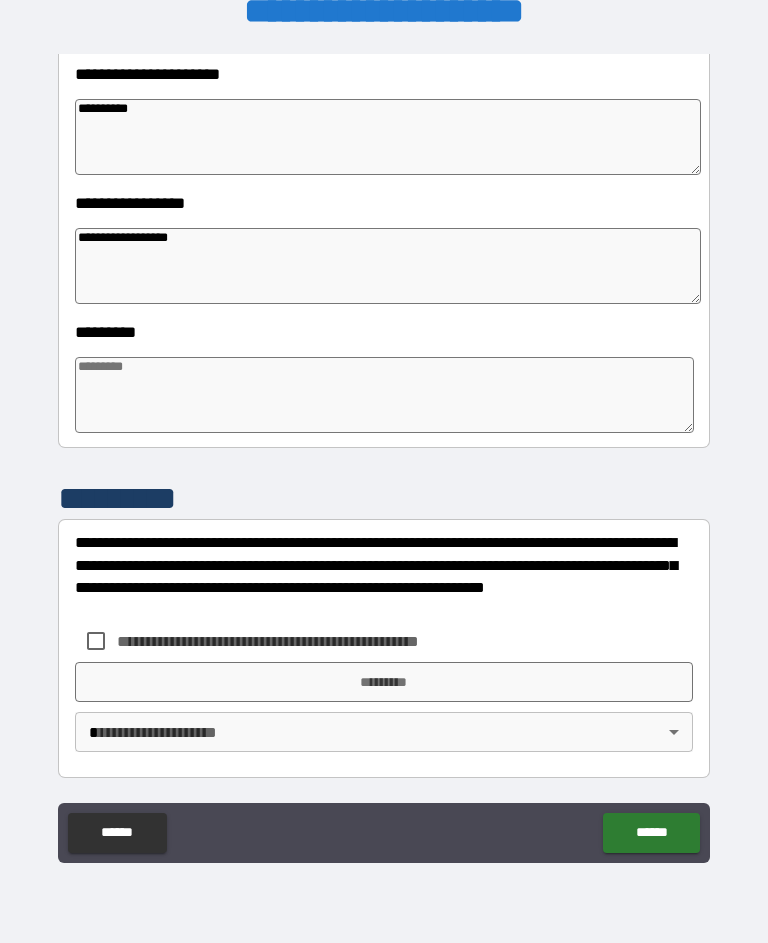 scroll, scrollTop: 471, scrollLeft: 0, axis: vertical 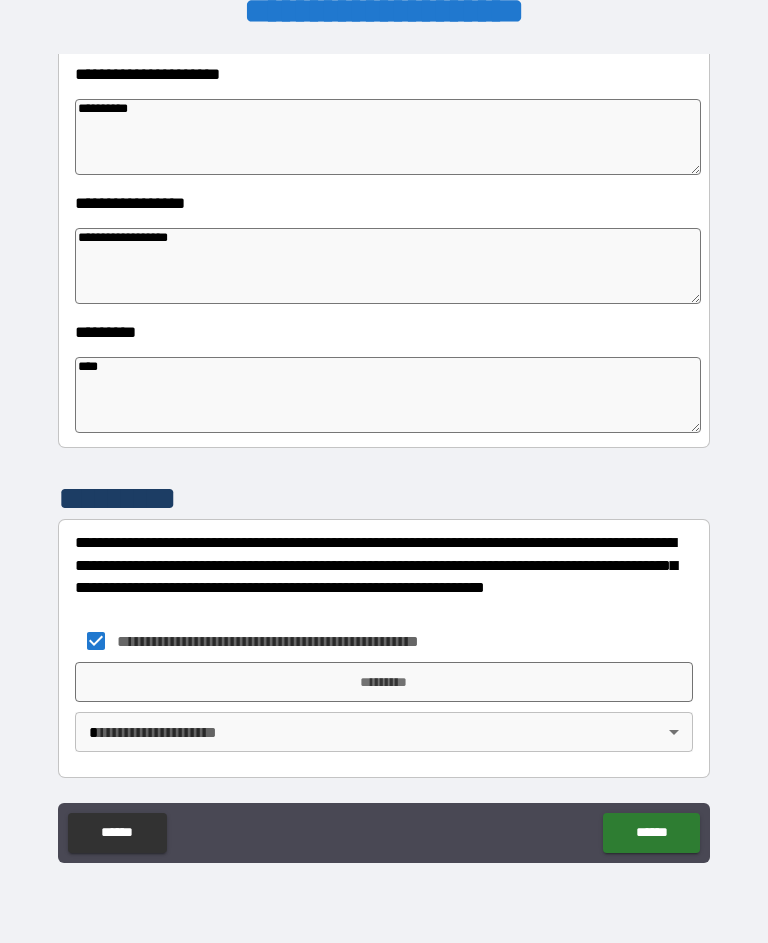 click on "**********" at bounding box center [384, 453] 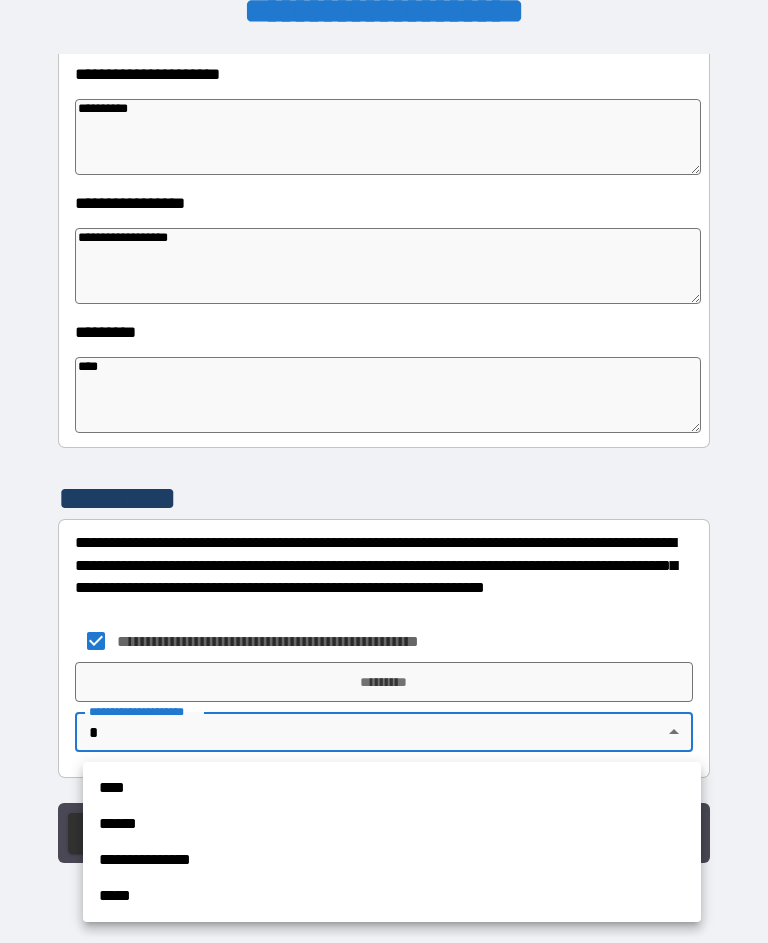click on "****" at bounding box center (392, 788) 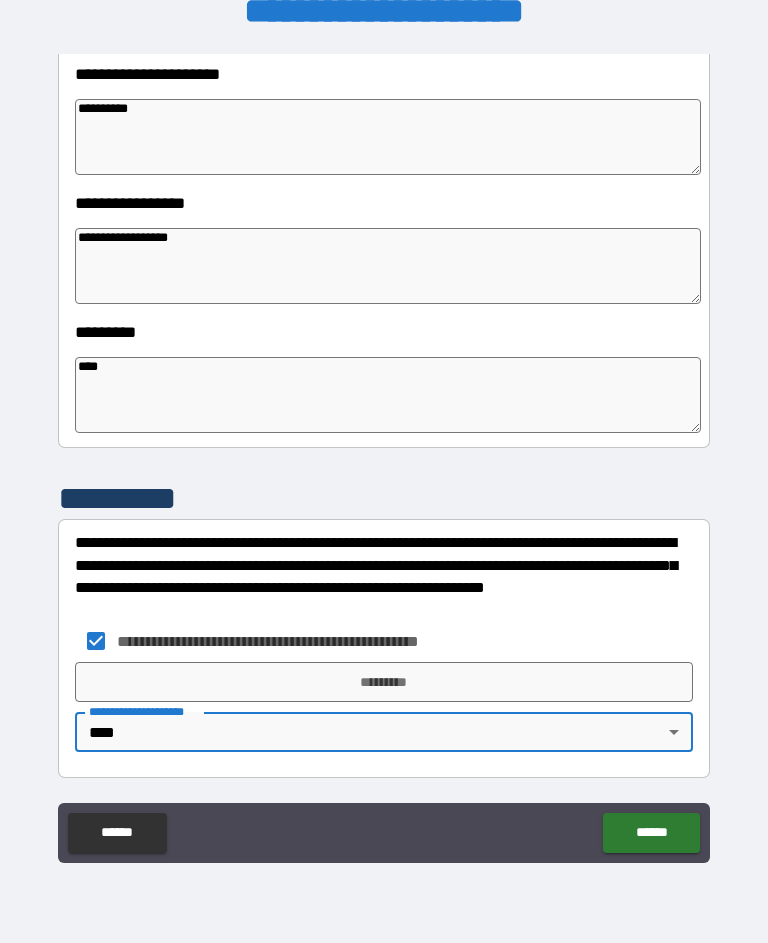 click on "*********" at bounding box center [384, 682] 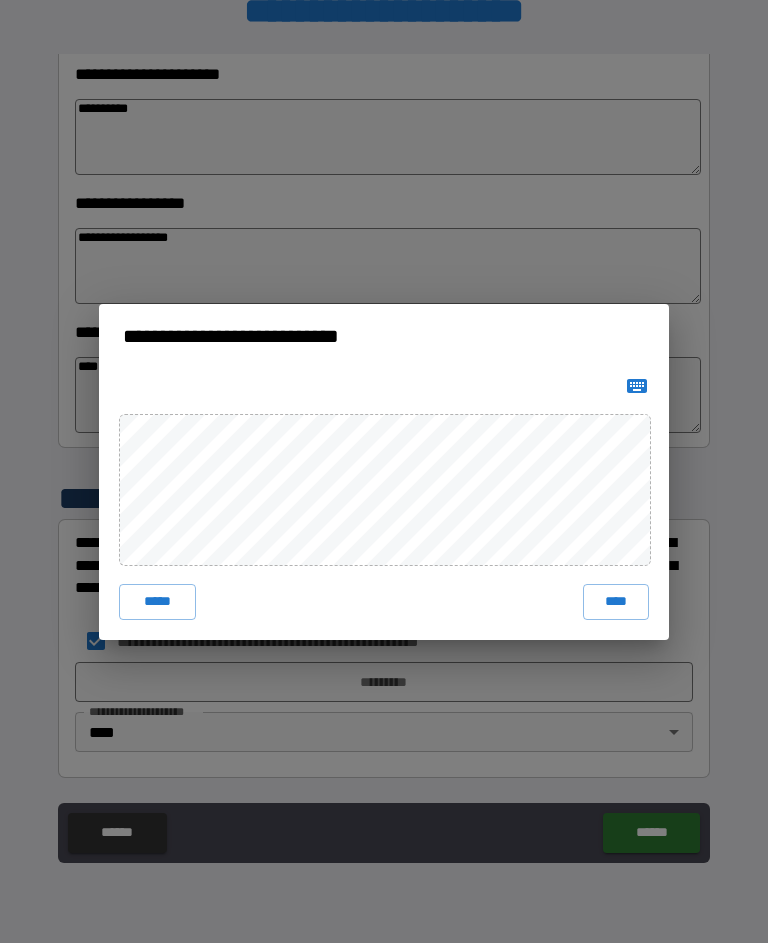 click on "****" at bounding box center (616, 602) 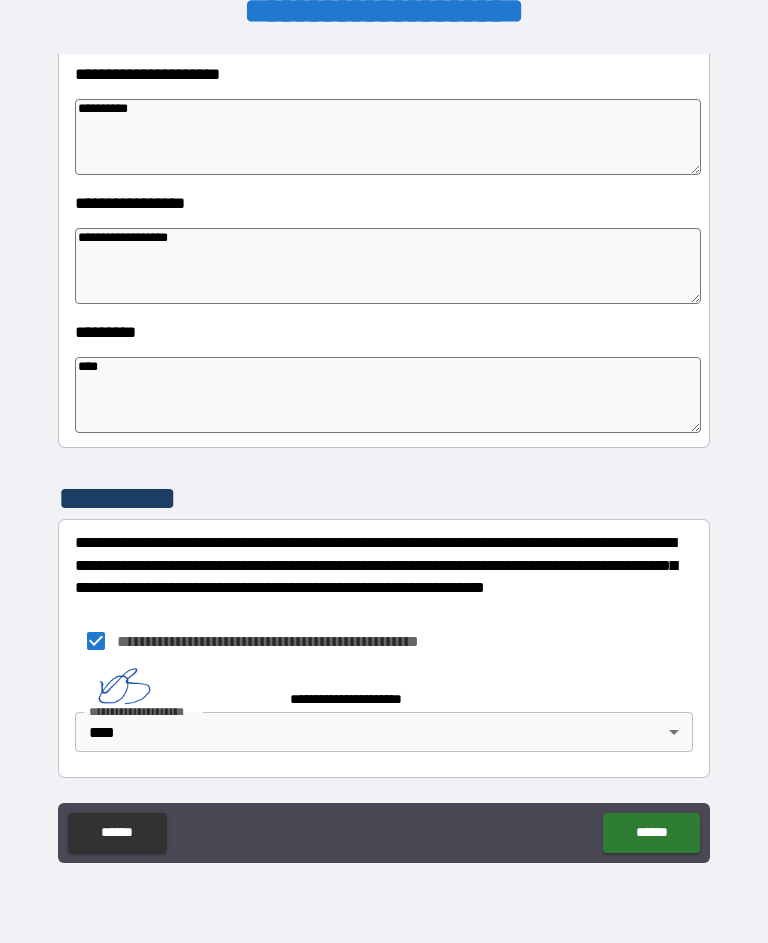 scroll, scrollTop: 461, scrollLeft: 0, axis: vertical 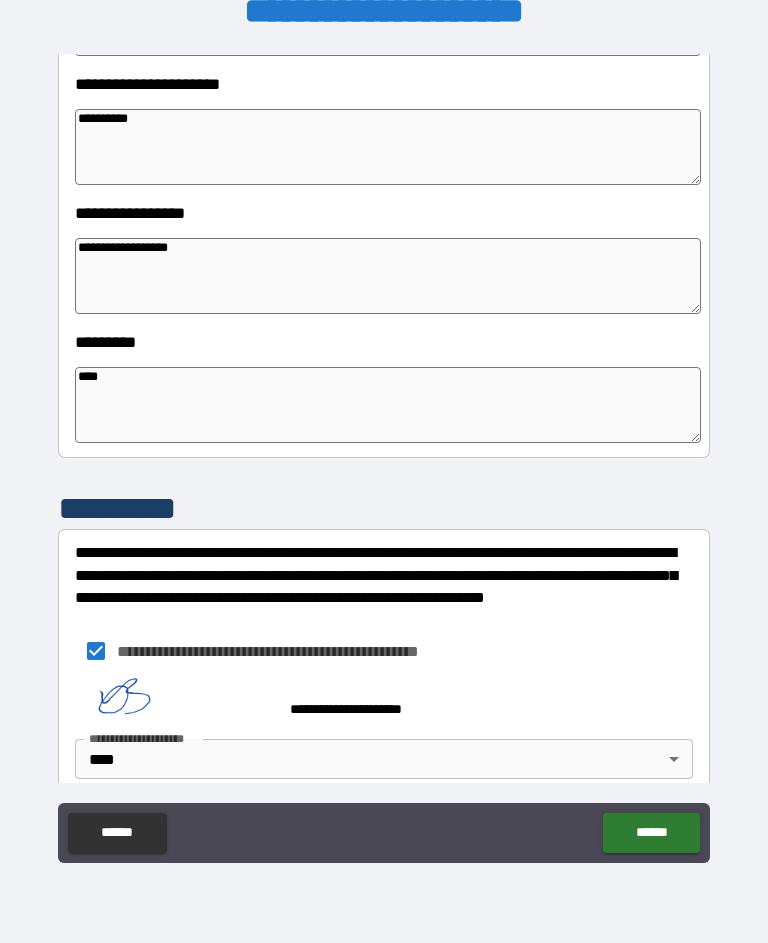 click on "******" at bounding box center (651, 833) 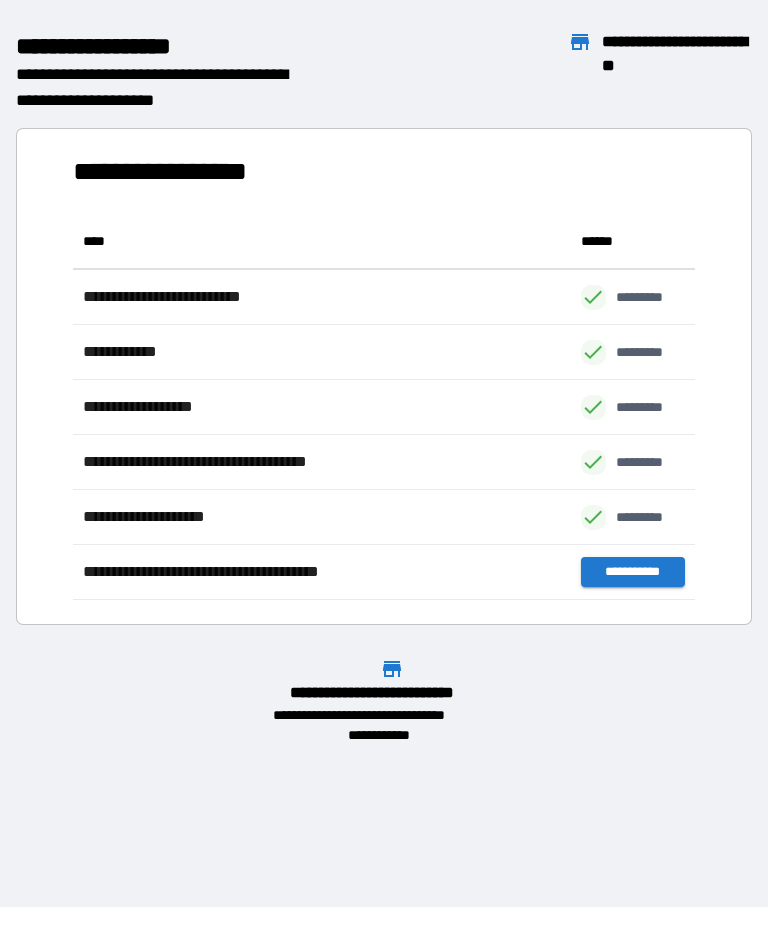 scroll, scrollTop: 1, scrollLeft: 1, axis: both 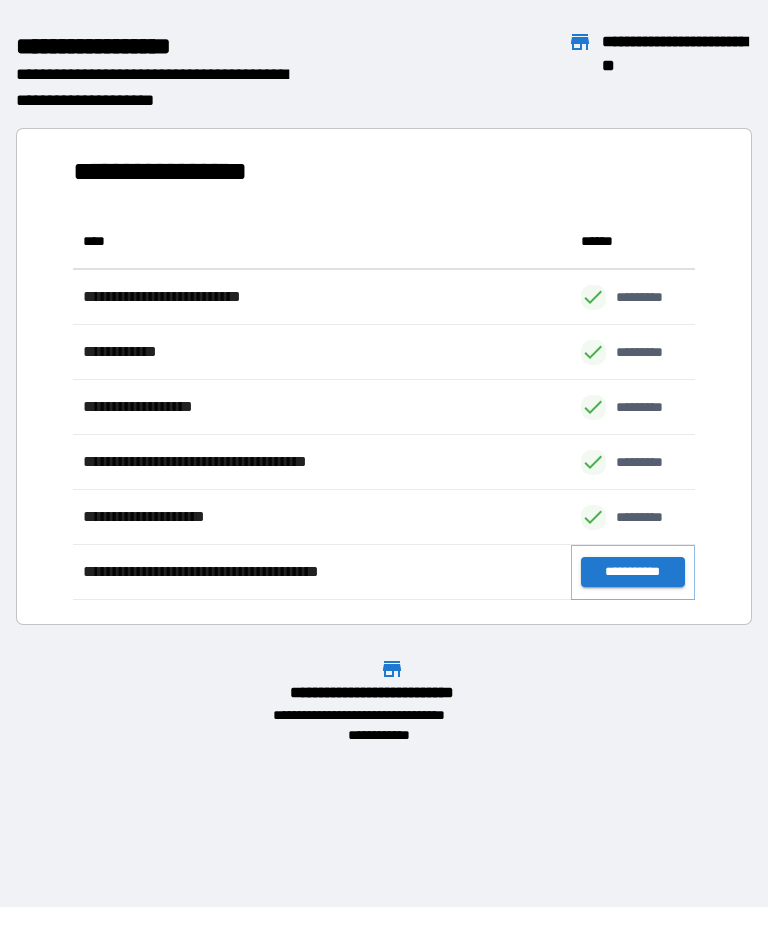 click on "**********" at bounding box center [633, 572] 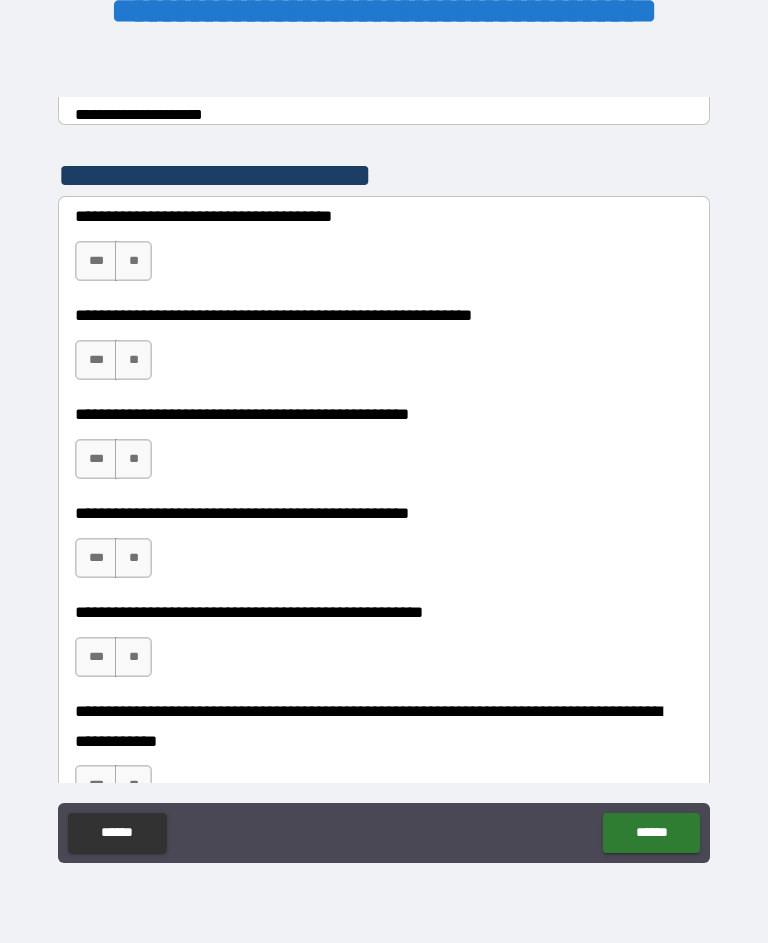 scroll, scrollTop: 390, scrollLeft: 0, axis: vertical 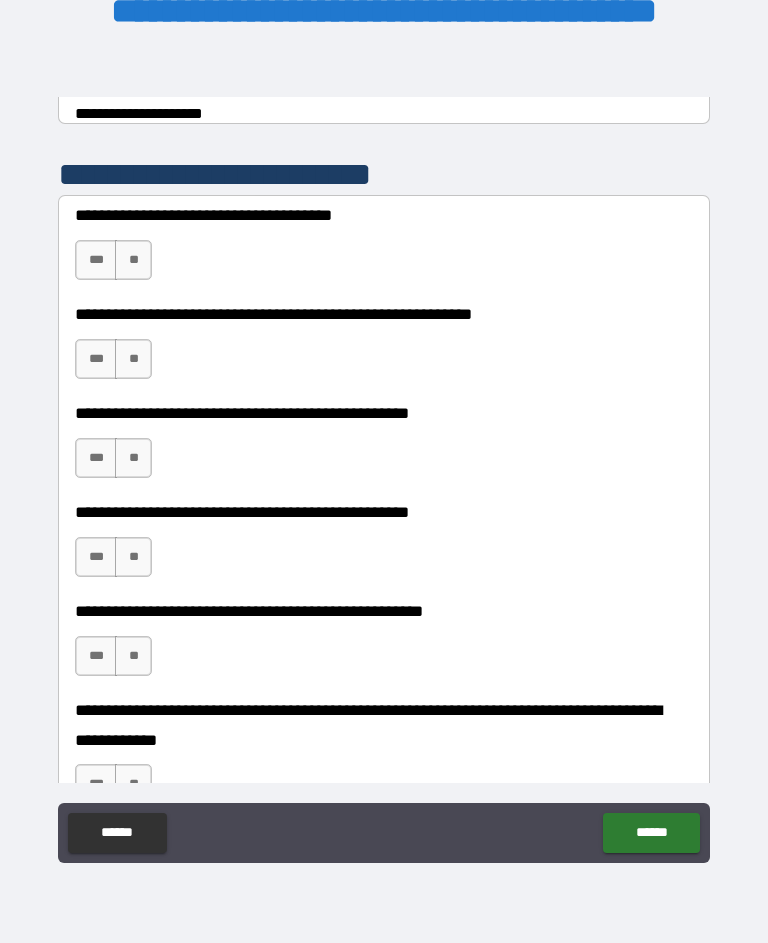 click on "***" at bounding box center [96, 260] 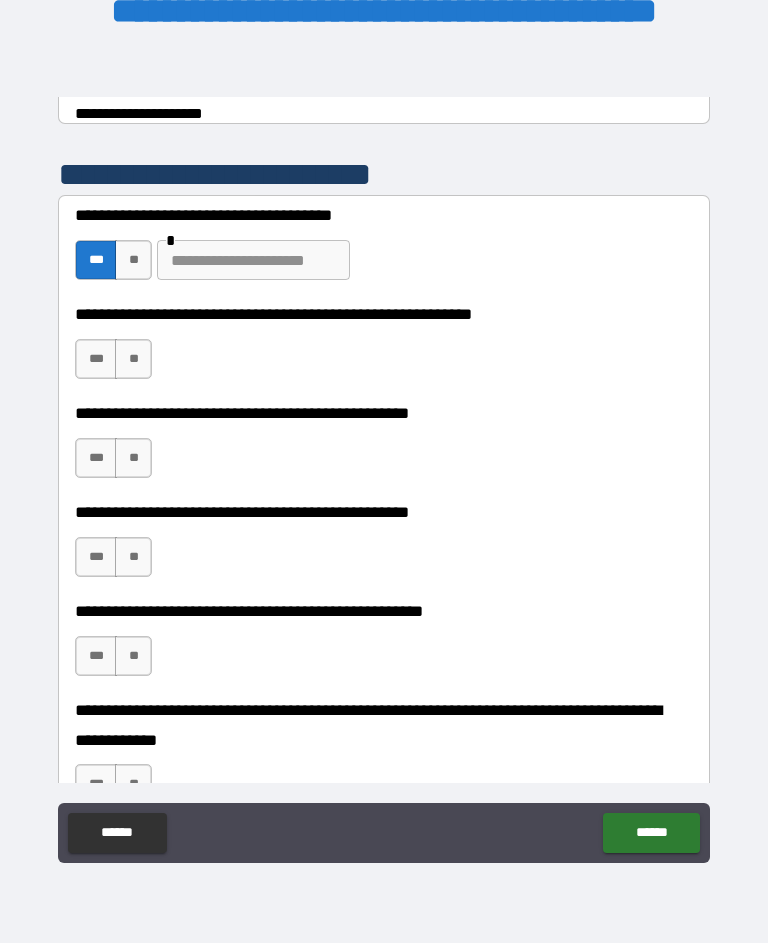 click at bounding box center (253, 260) 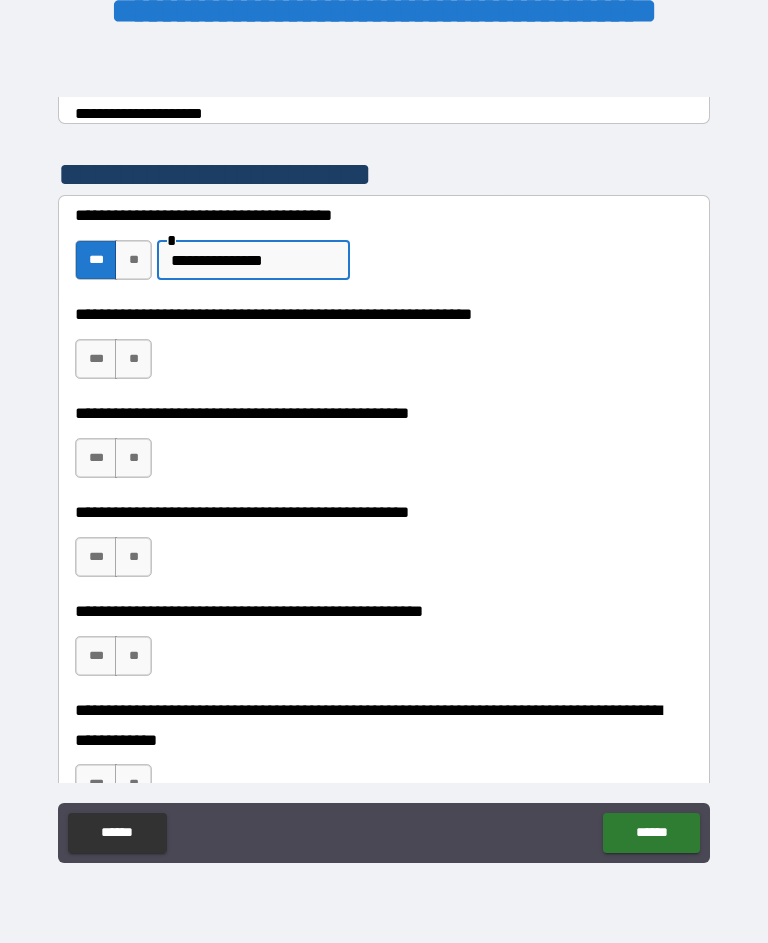 scroll, scrollTop: 410, scrollLeft: 0, axis: vertical 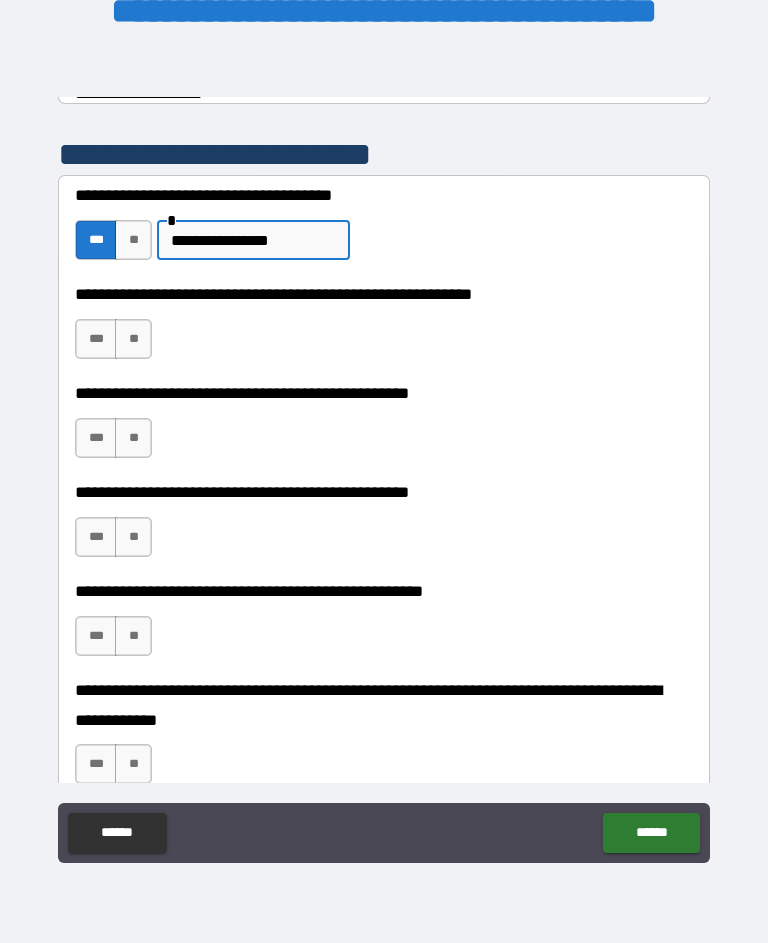 click on "**" at bounding box center (133, 339) 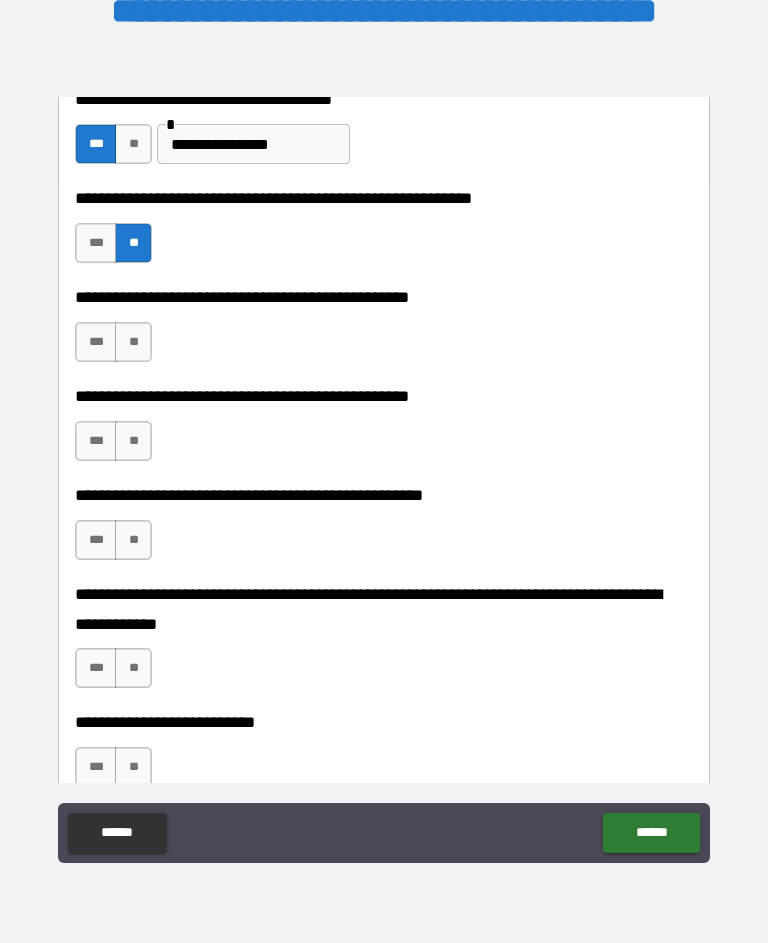 scroll, scrollTop: 507, scrollLeft: 0, axis: vertical 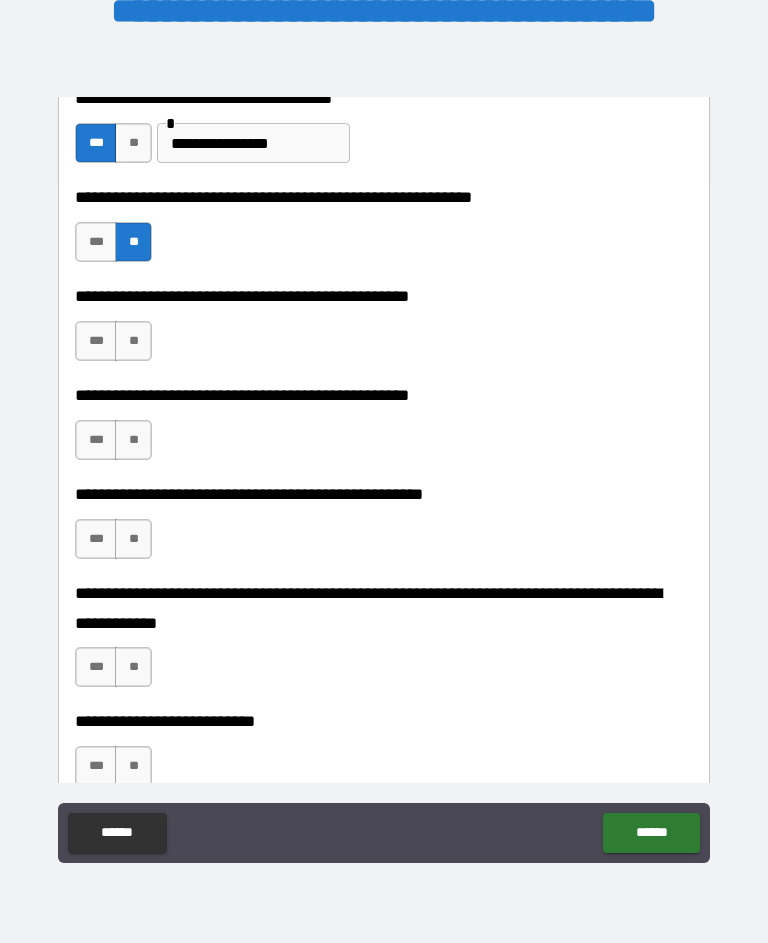 click on "**" at bounding box center (133, 341) 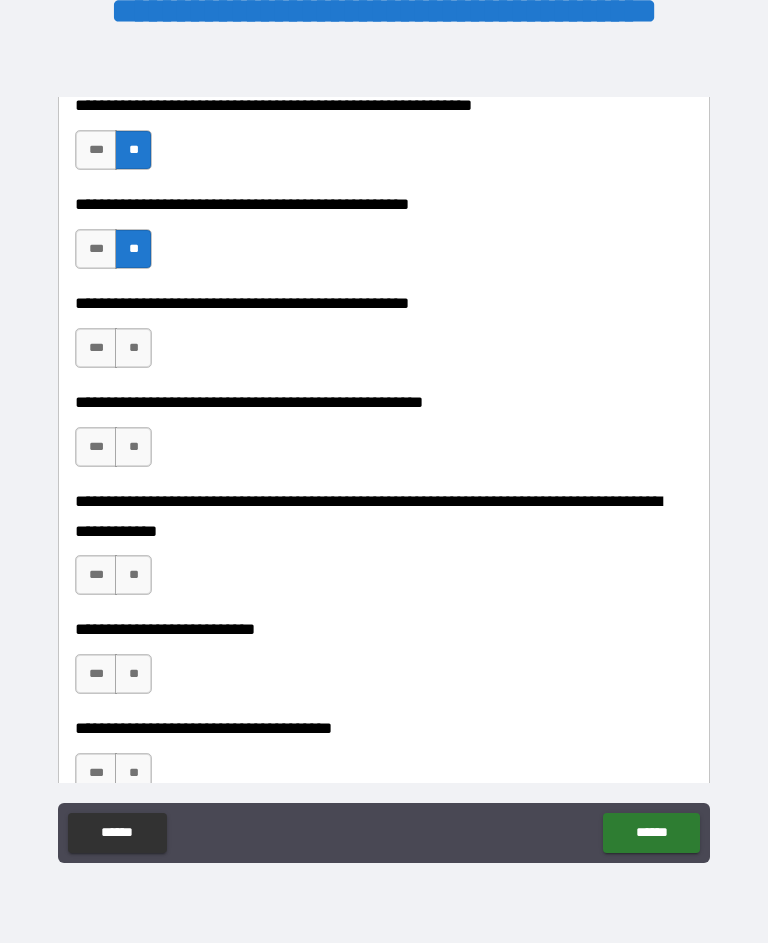 scroll, scrollTop: 600, scrollLeft: 0, axis: vertical 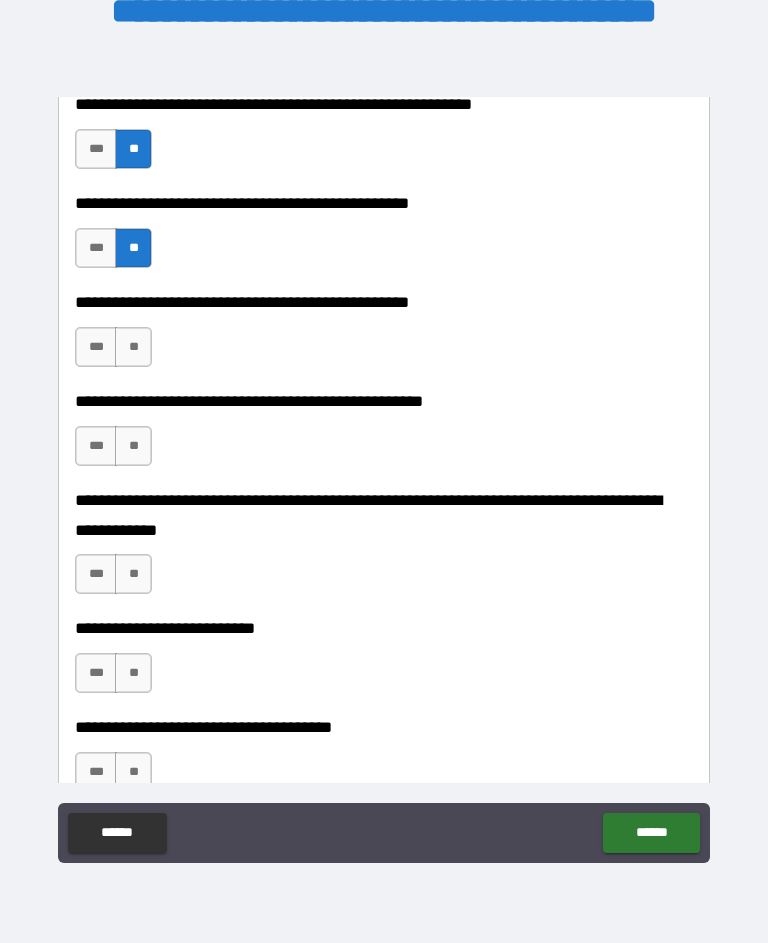 click on "**" at bounding box center [133, 446] 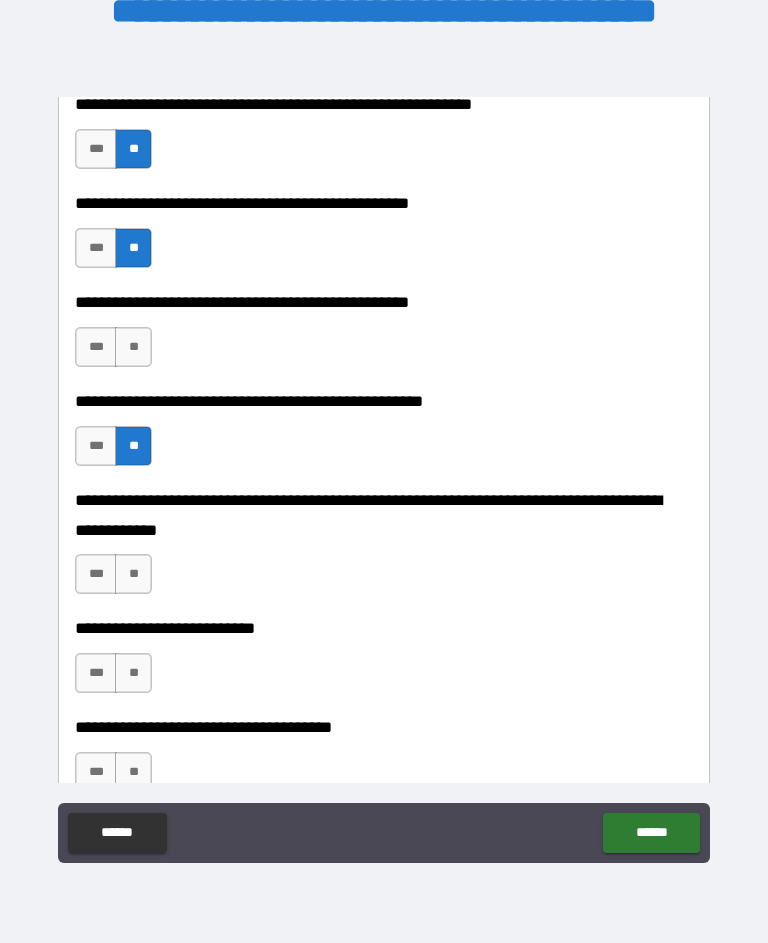 click on "***" at bounding box center (96, 347) 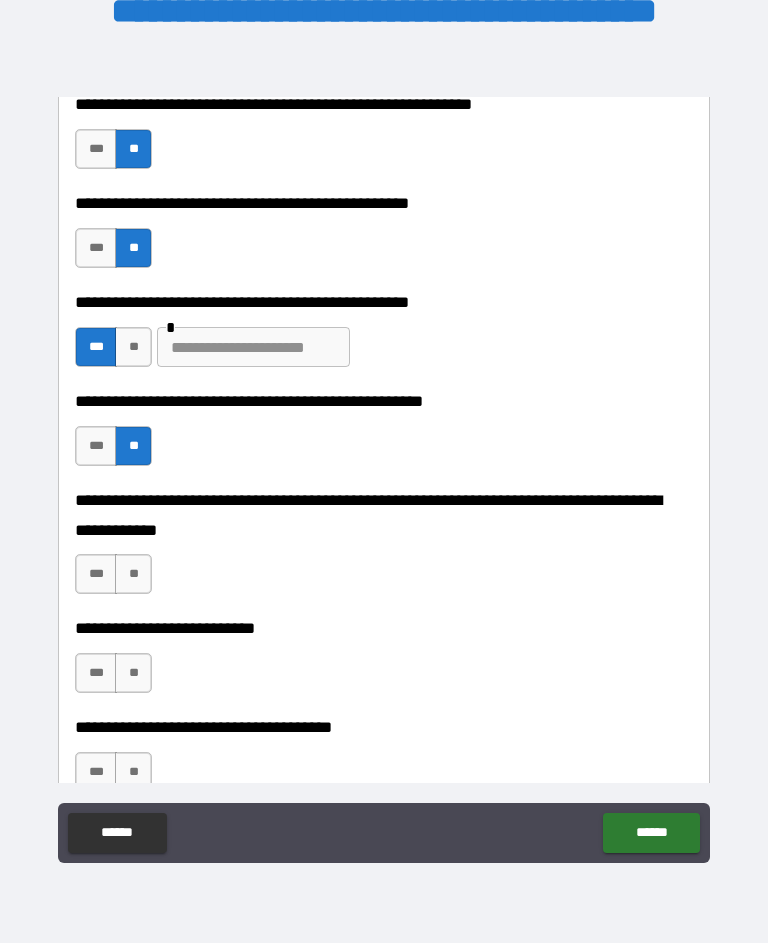 click at bounding box center (253, 347) 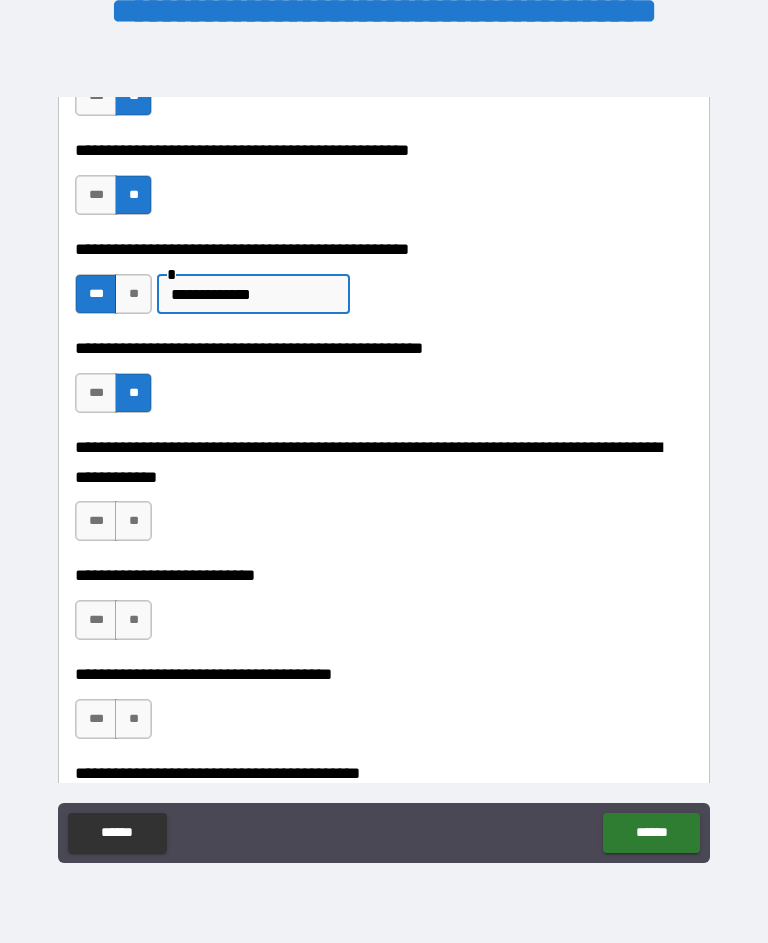 scroll, scrollTop: 688, scrollLeft: 0, axis: vertical 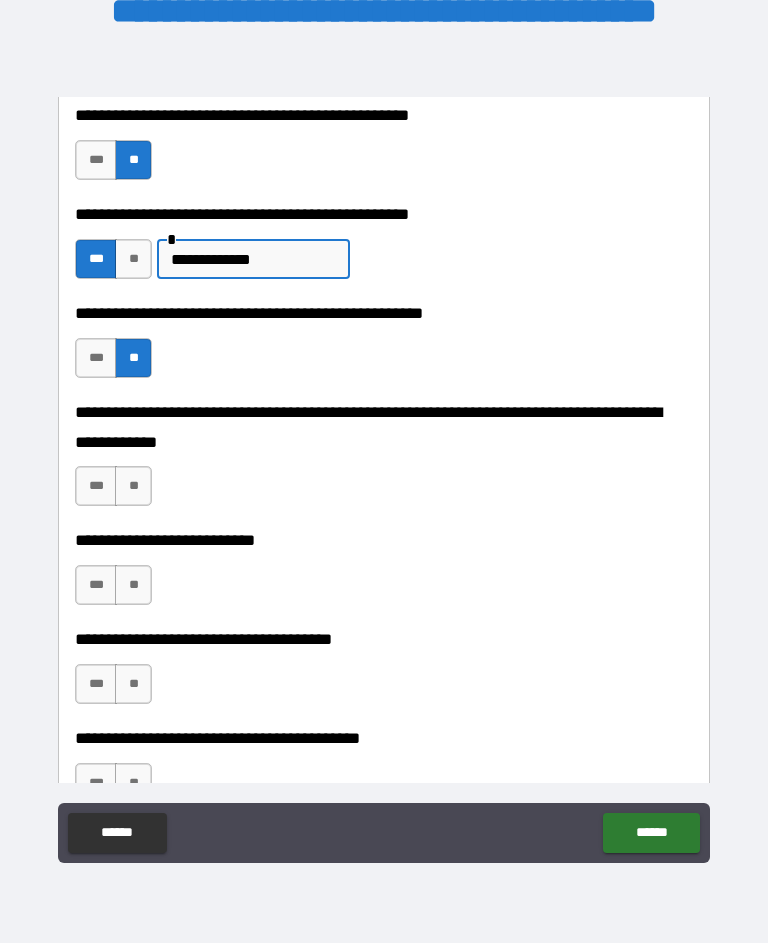 click on "**" at bounding box center (133, 486) 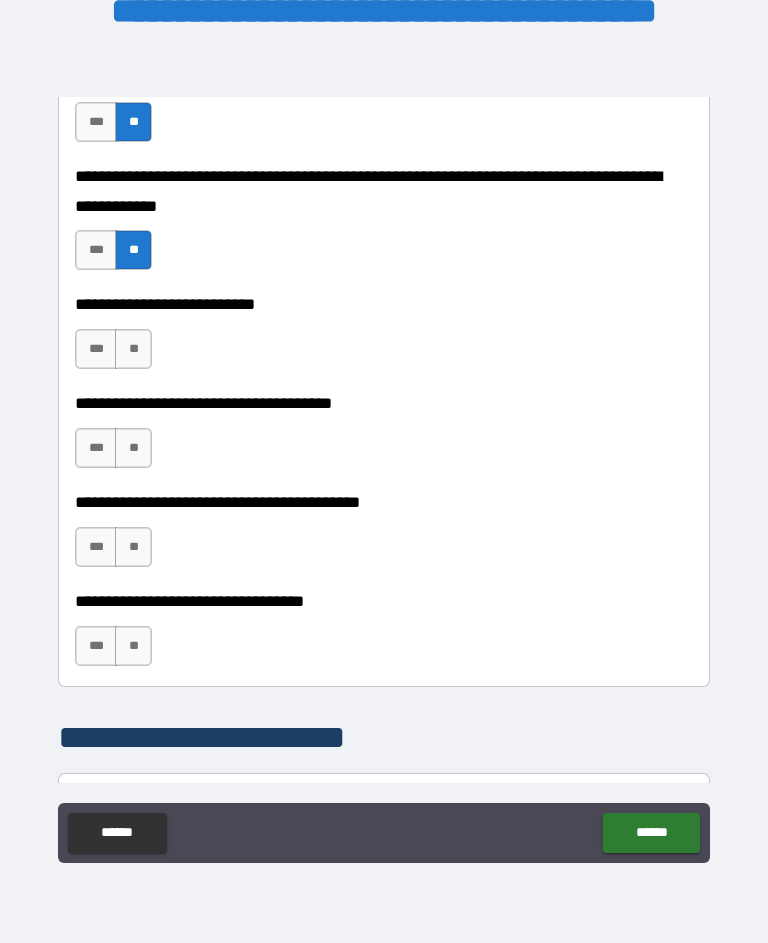 scroll, scrollTop: 937, scrollLeft: 0, axis: vertical 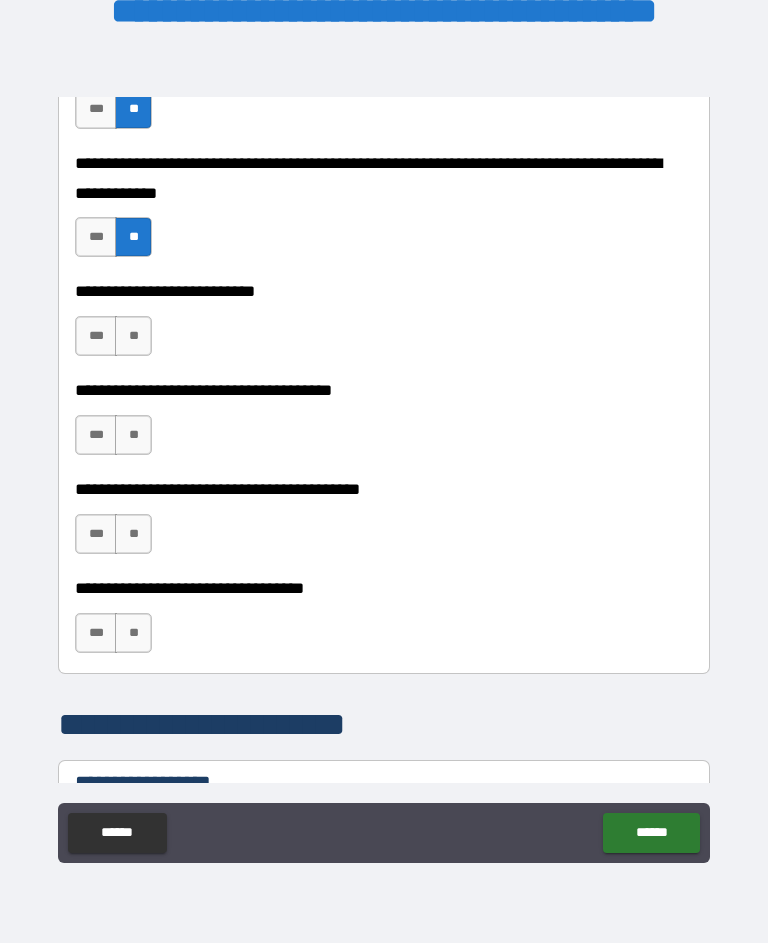 click on "**" at bounding box center [133, 336] 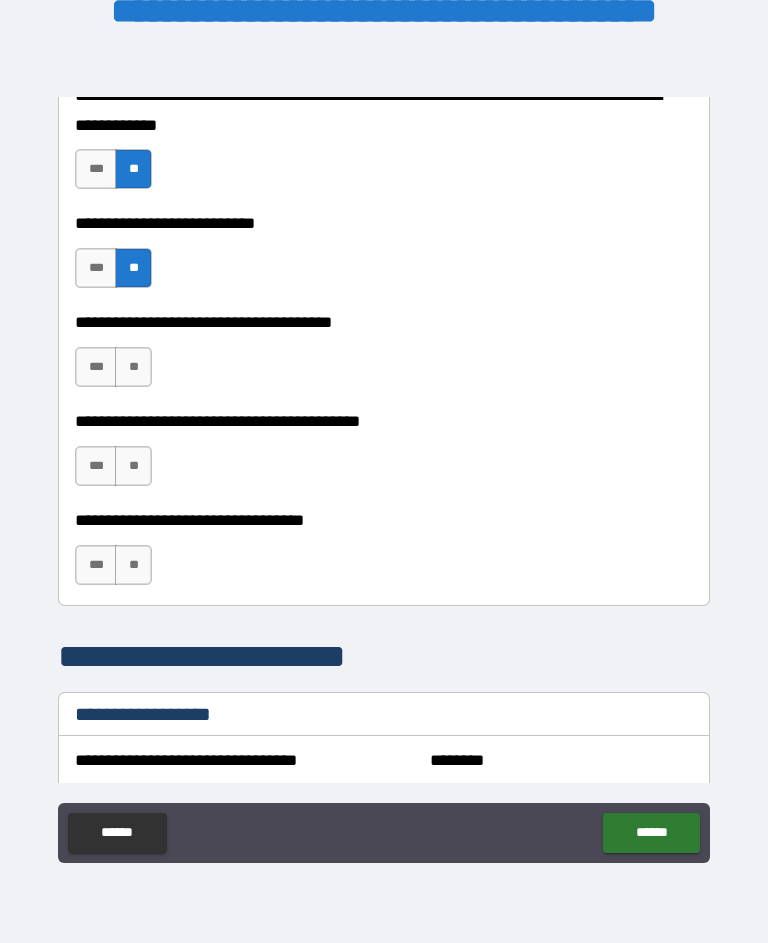 scroll, scrollTop: 1012, scrollLeft: 0, axis: vertical 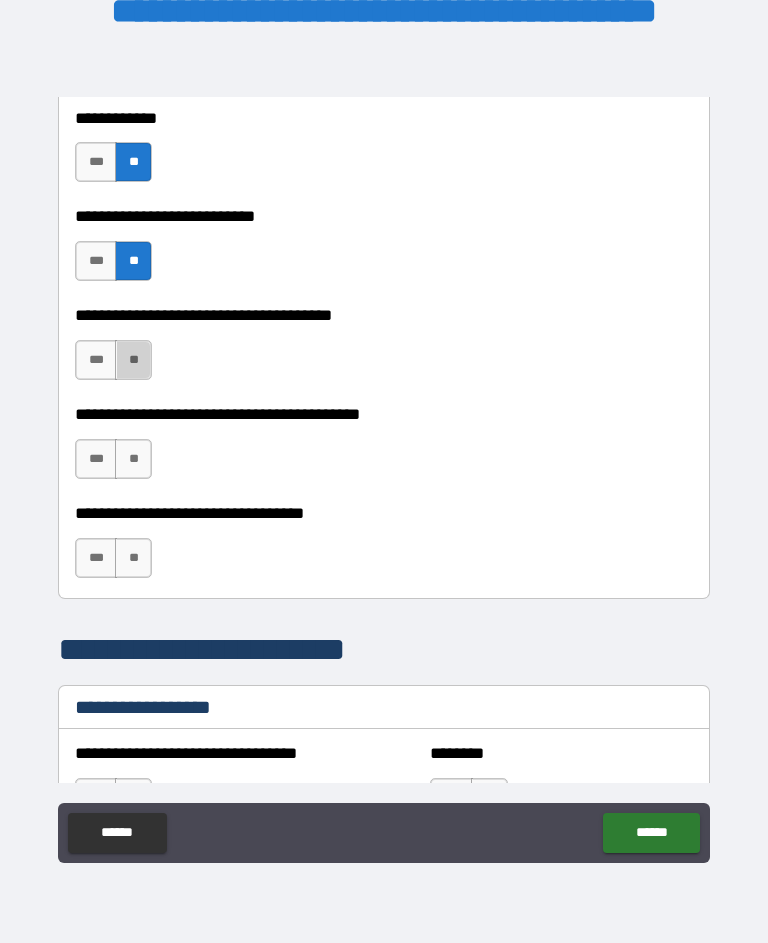 click on "**" at bounding box center [133, 360] 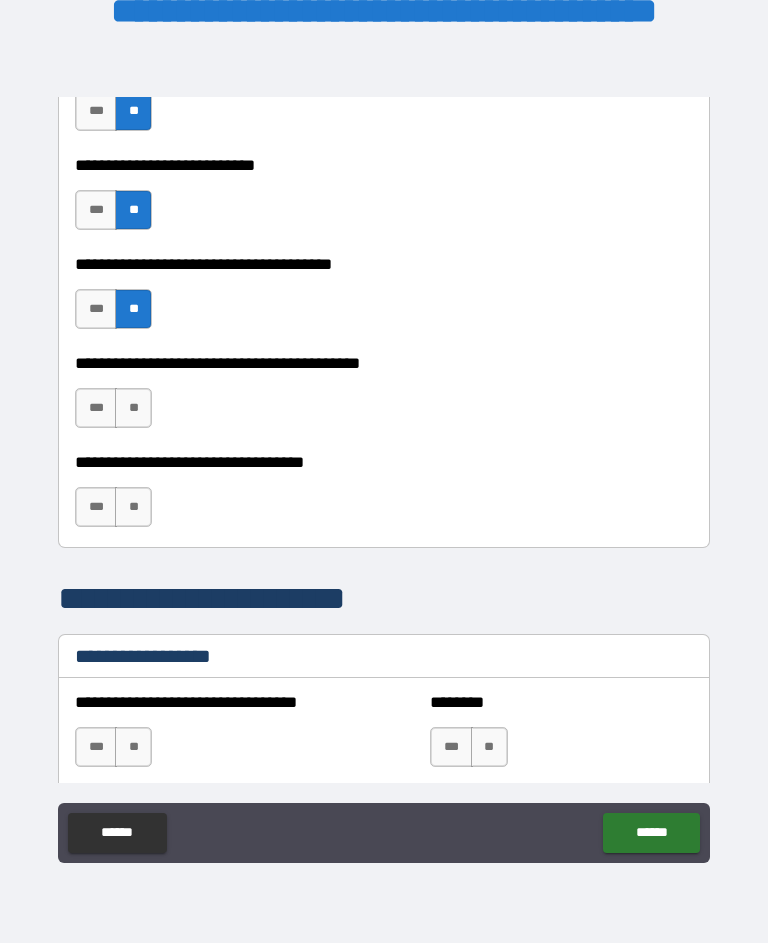 scroll, scrollTop: 1068, scrollLeft: 0, axis: vertical 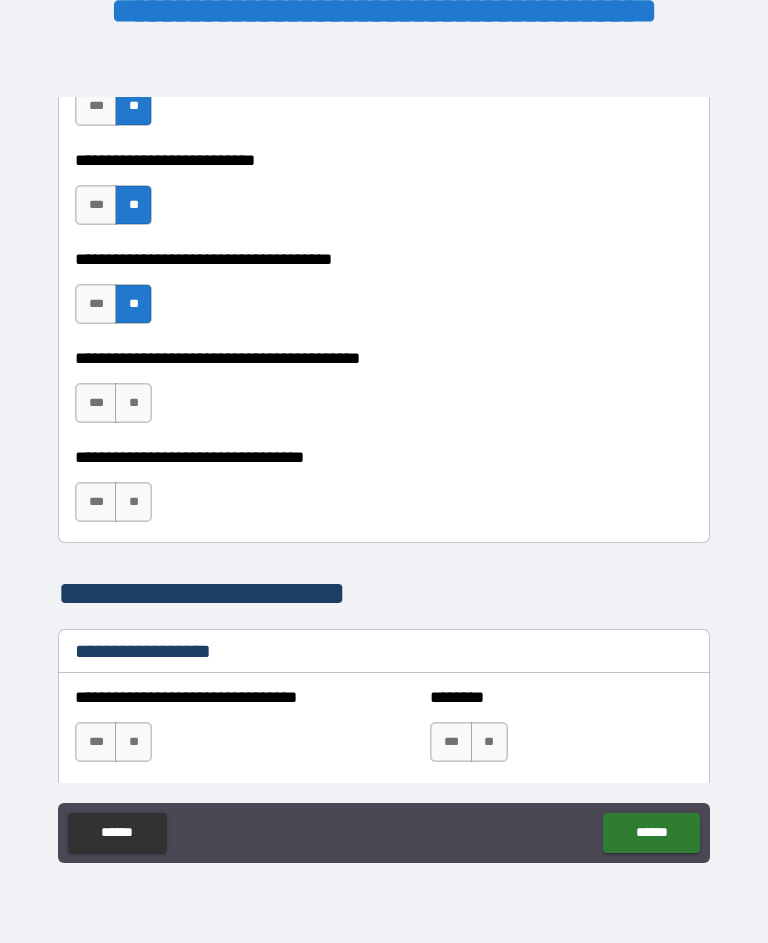 click on "**" at bounding box center [133, 403] 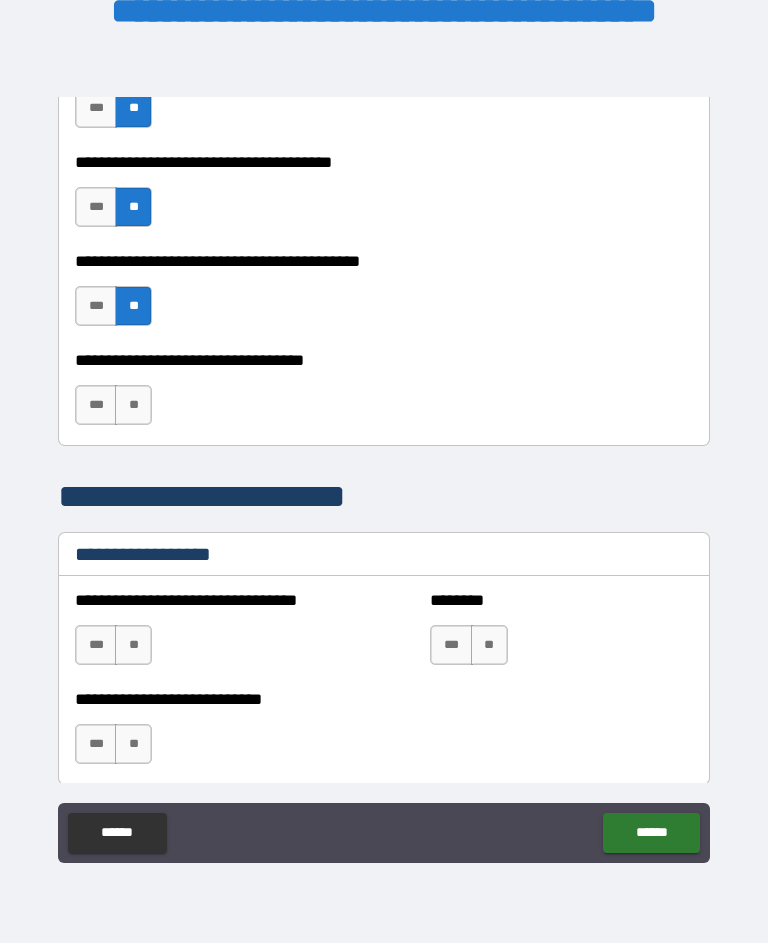 scroll, scrollTop: 1173, scrollLeft: 0, axis: vertical 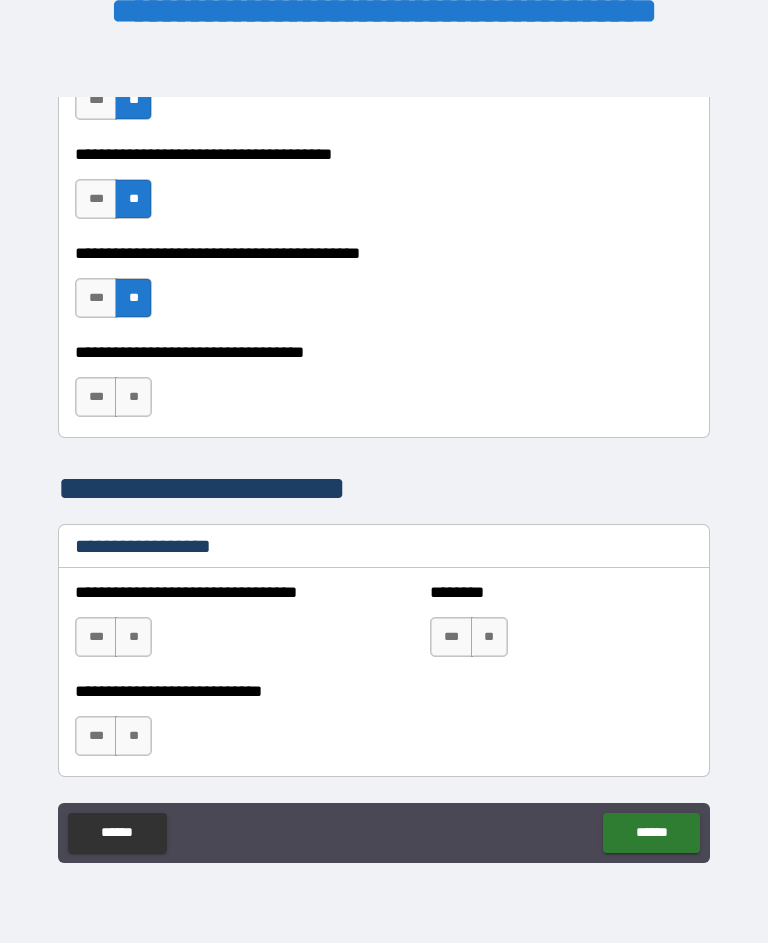 click on "**" at bounding box center (133, 397) 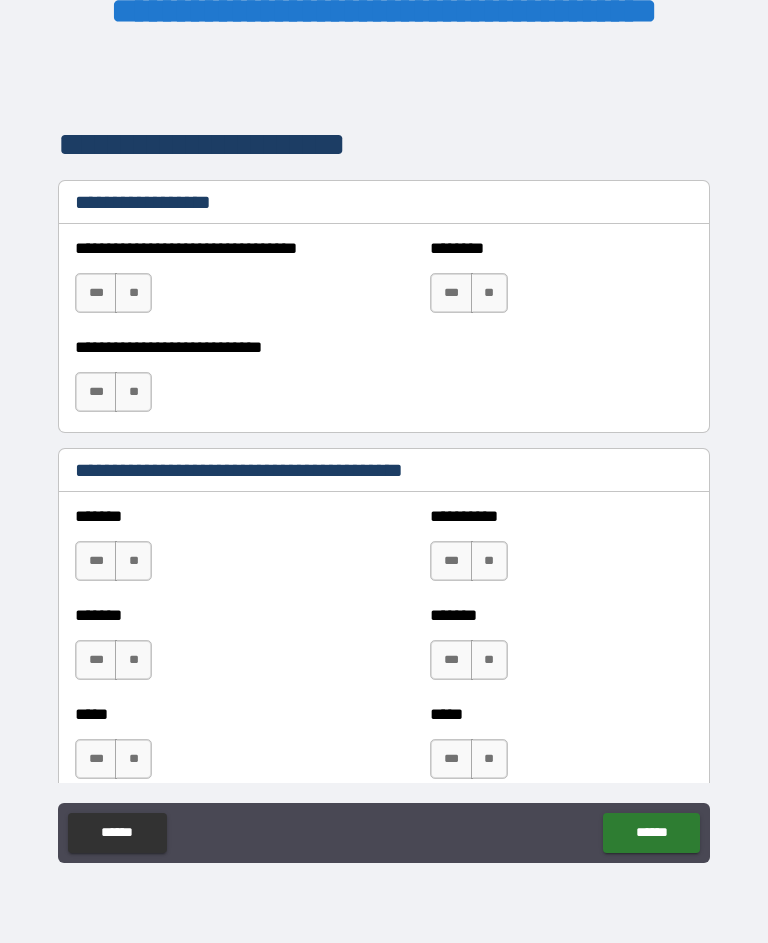 scroll, scrollTop: 1520, scrollLeft: 0, axis: vertical 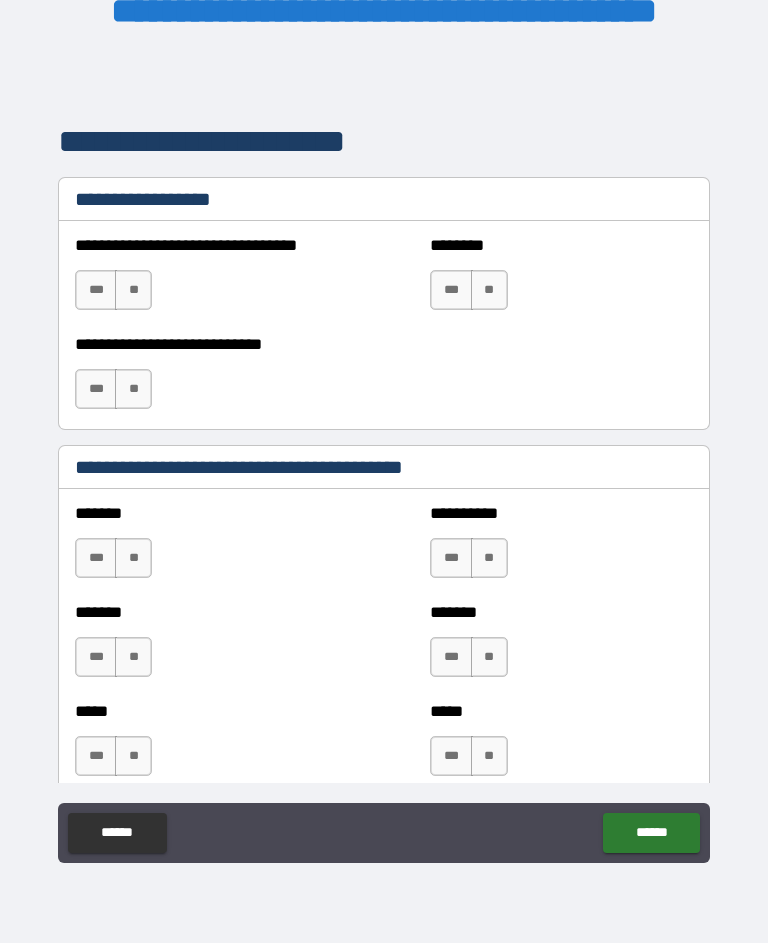 click on "**" at bounding box center (133, 290) 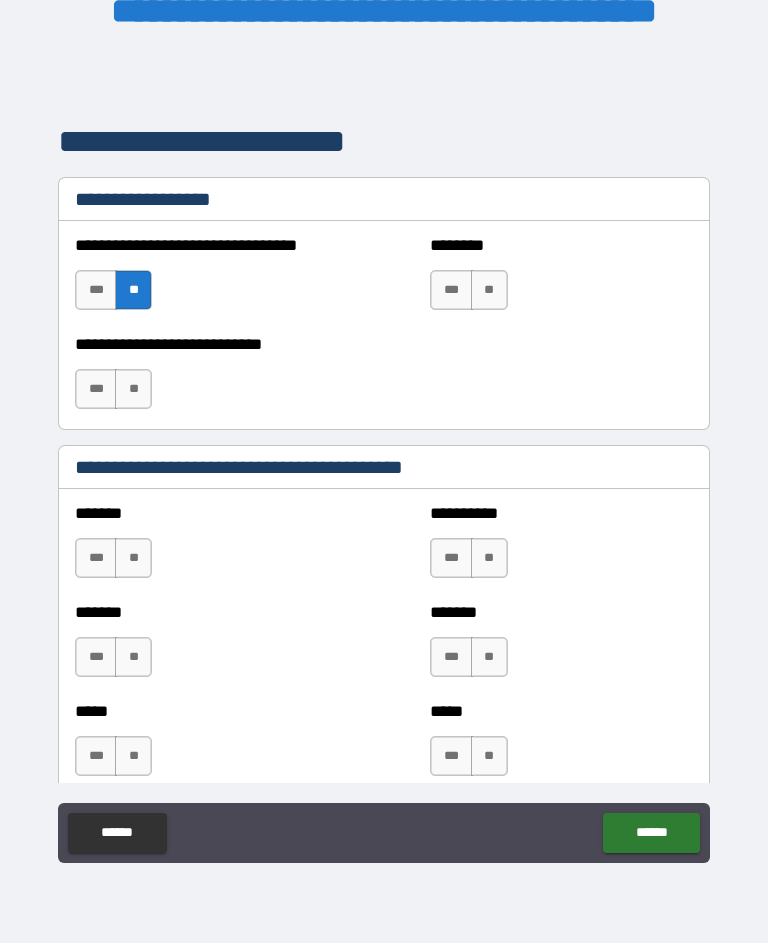 click on "**" at bounding box center (489, 290) 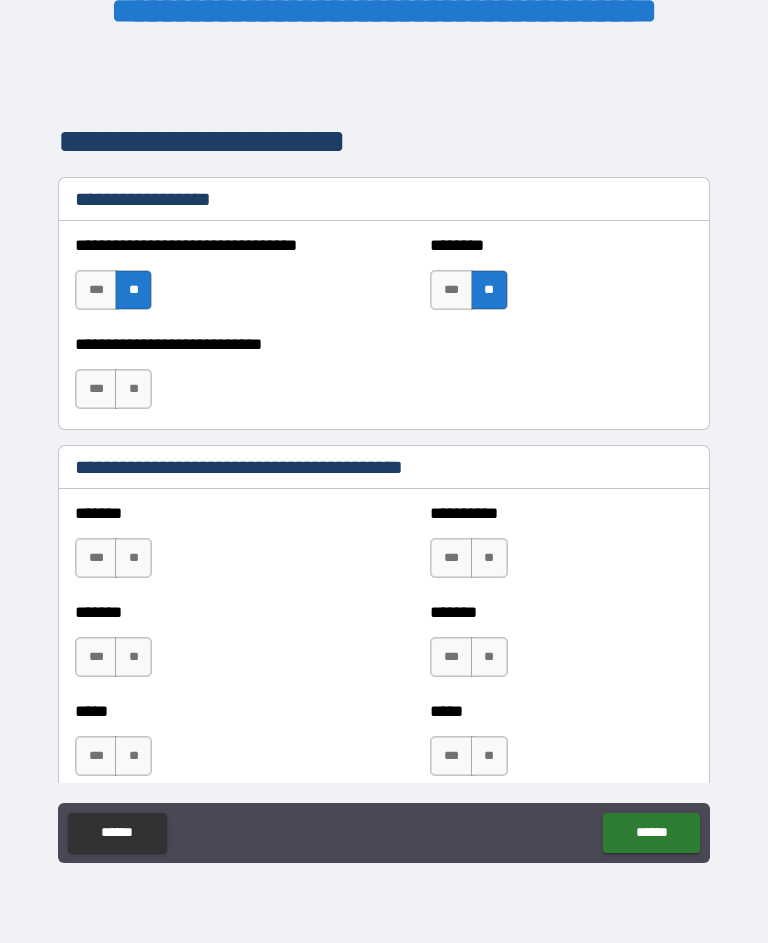 click on "**" at bounding box center (133, 389) 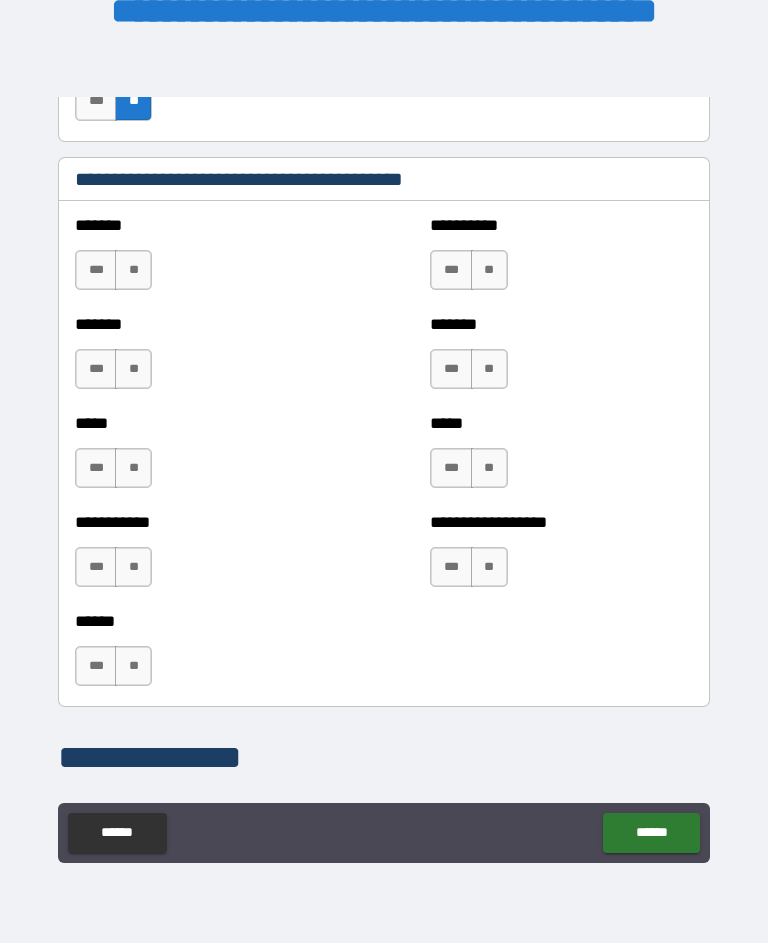 scroll, scrollTop: 1809, scrollLeft: 0, axis: vertical 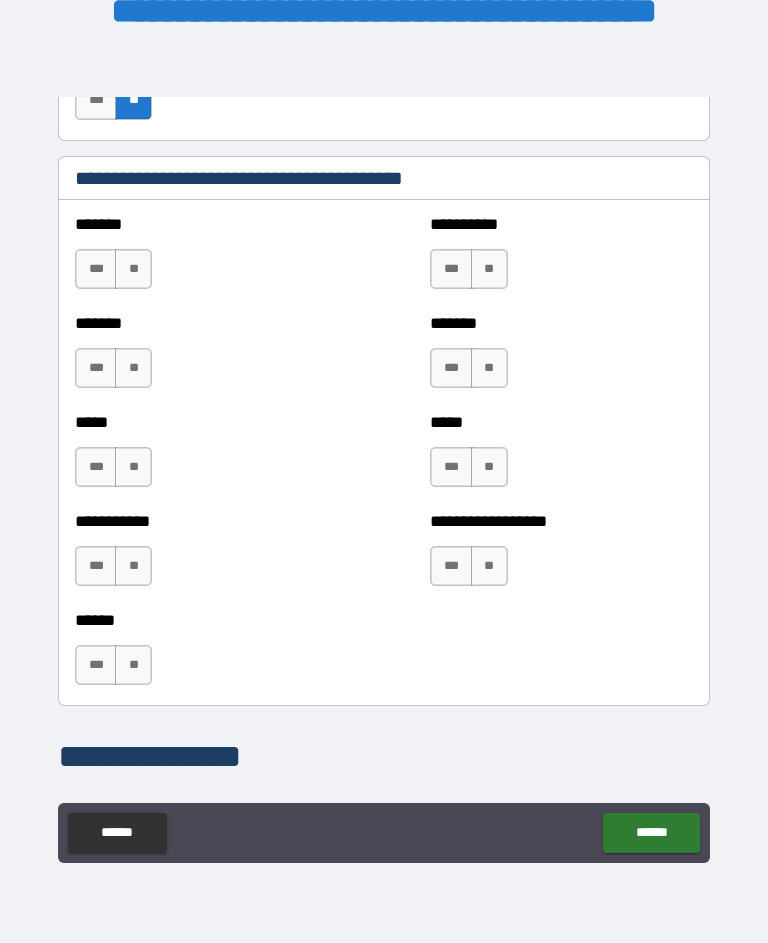 click on "**" at bounding box center (133, 269) 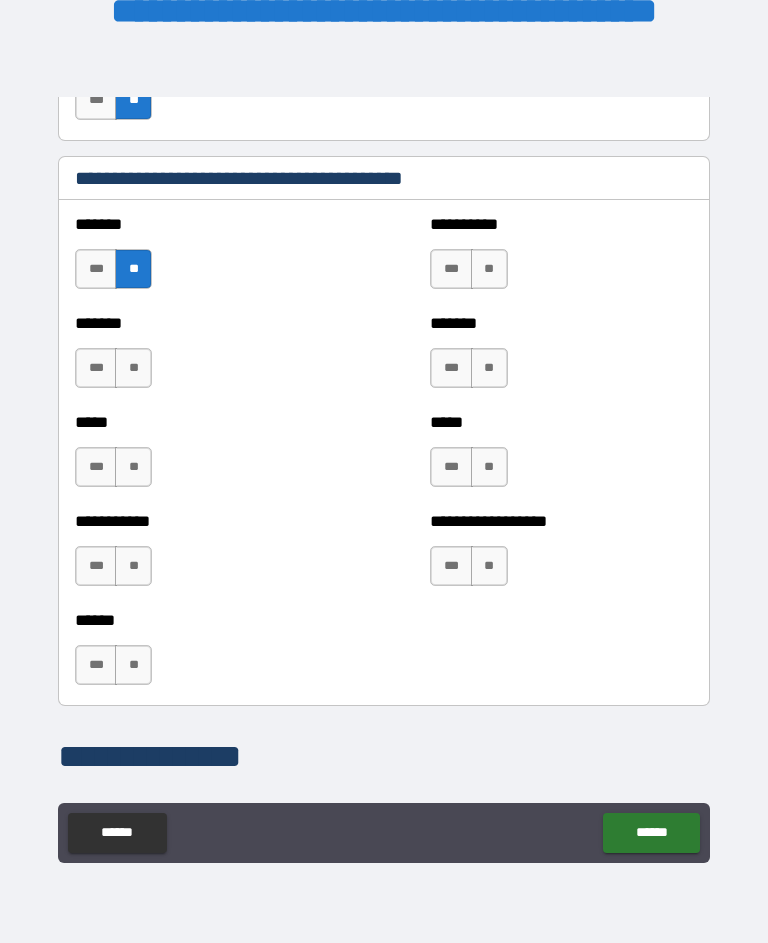 click on "**" at bounding box center (133, 368) 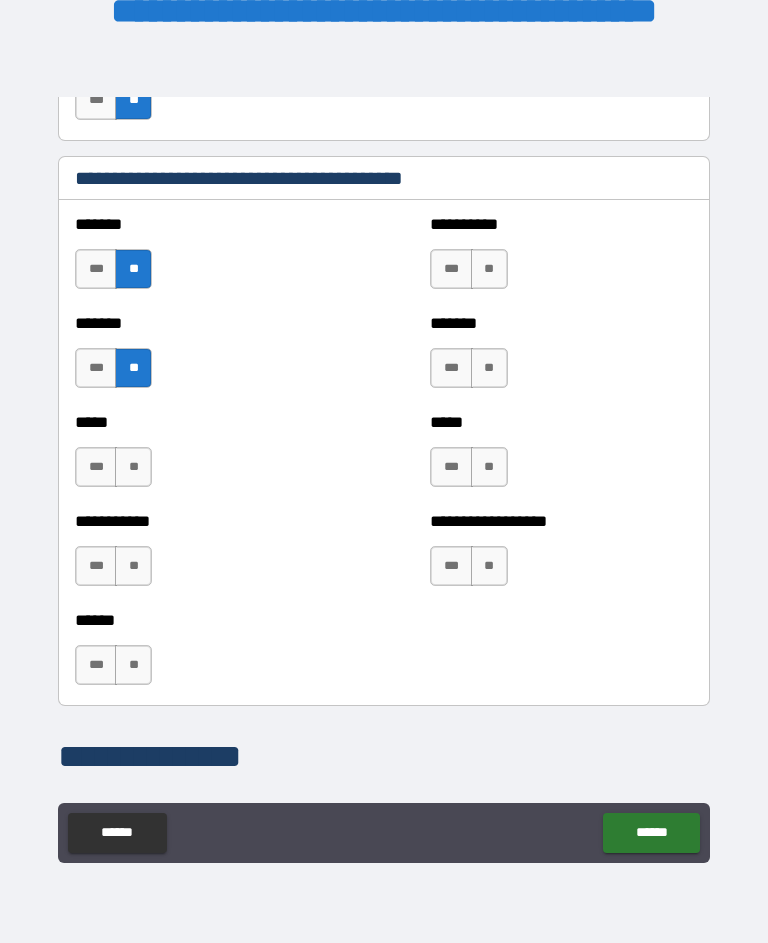 click on "**" at bounding box center [133, 467] 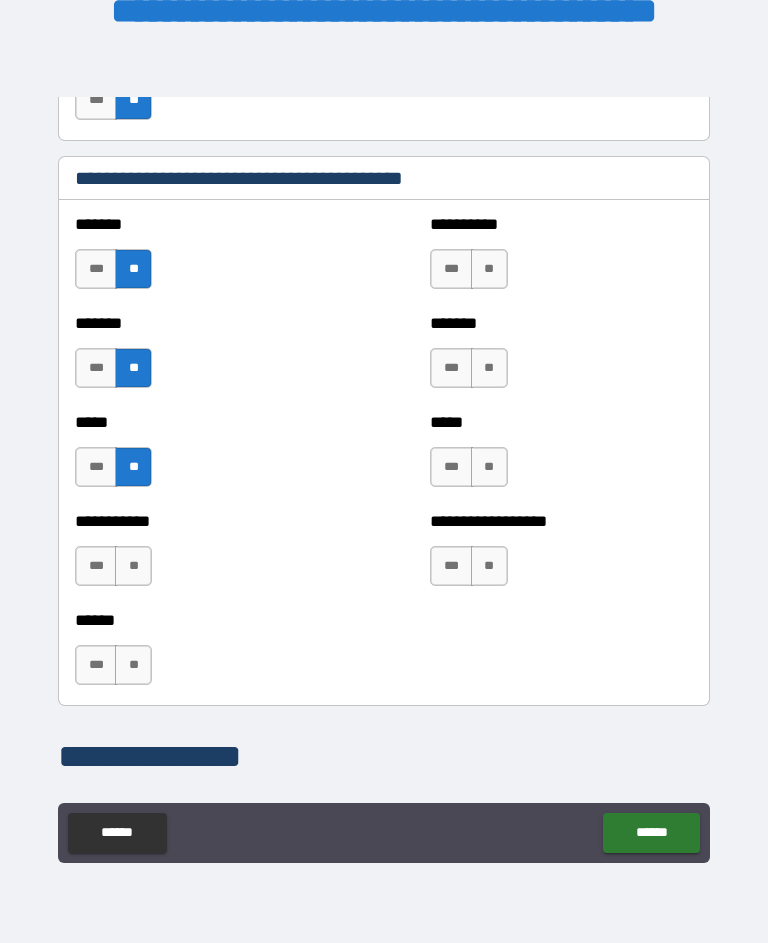 click on "**" at bounding box center (133, 566) 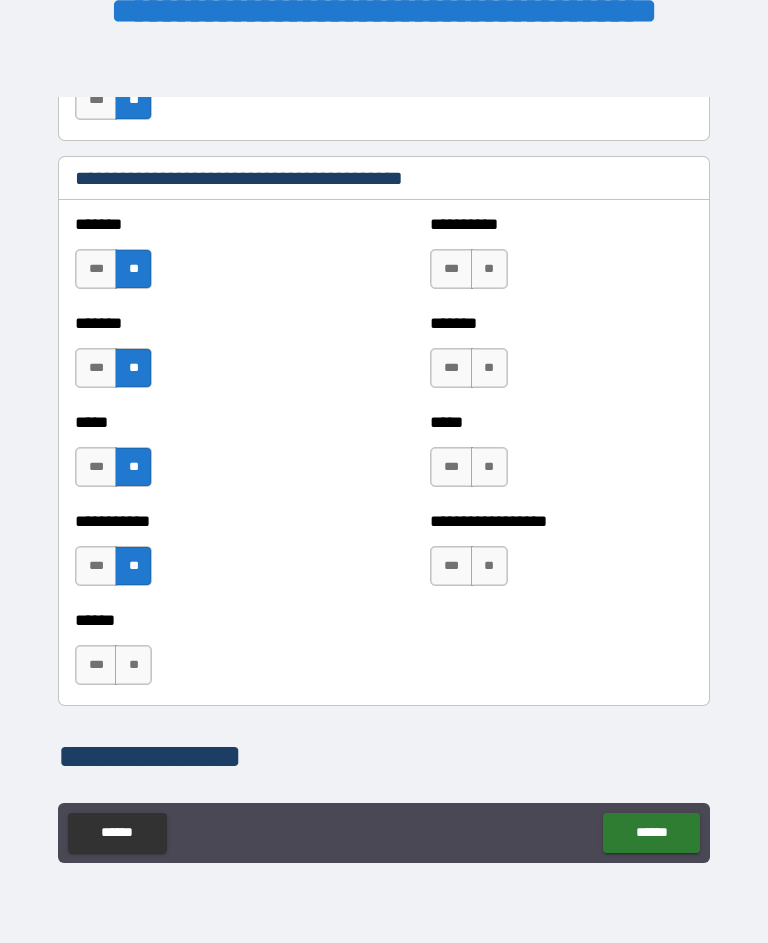 click on "**" at bounding box center [133, 665] 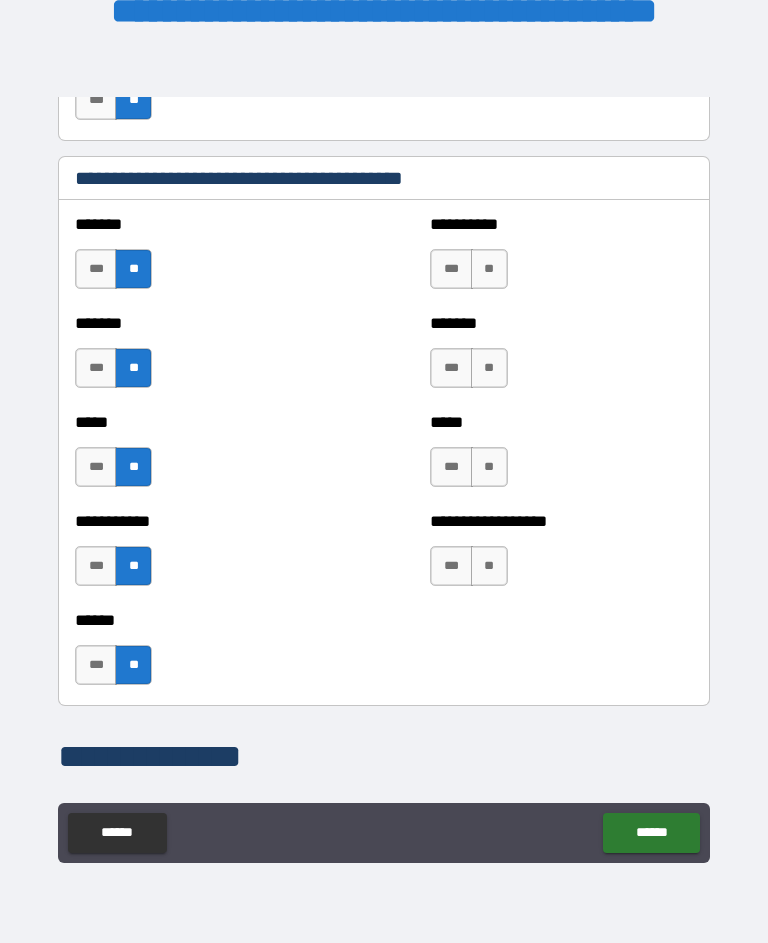 click on "**" at bounding box center [489, 566] 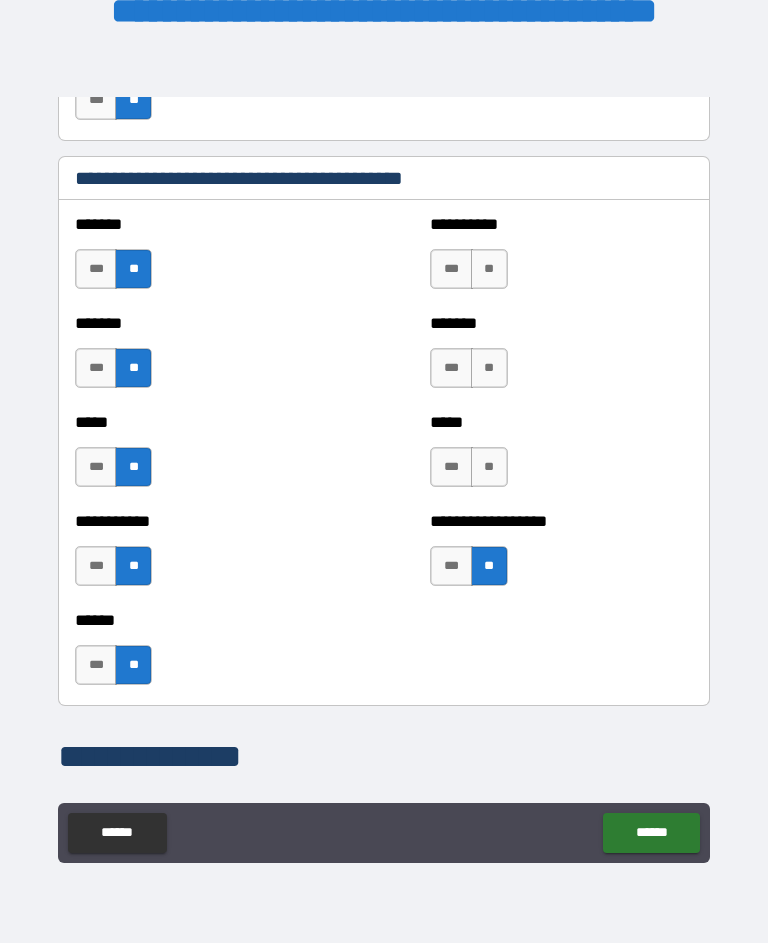 click on "**" at bounding box center [489, 467] 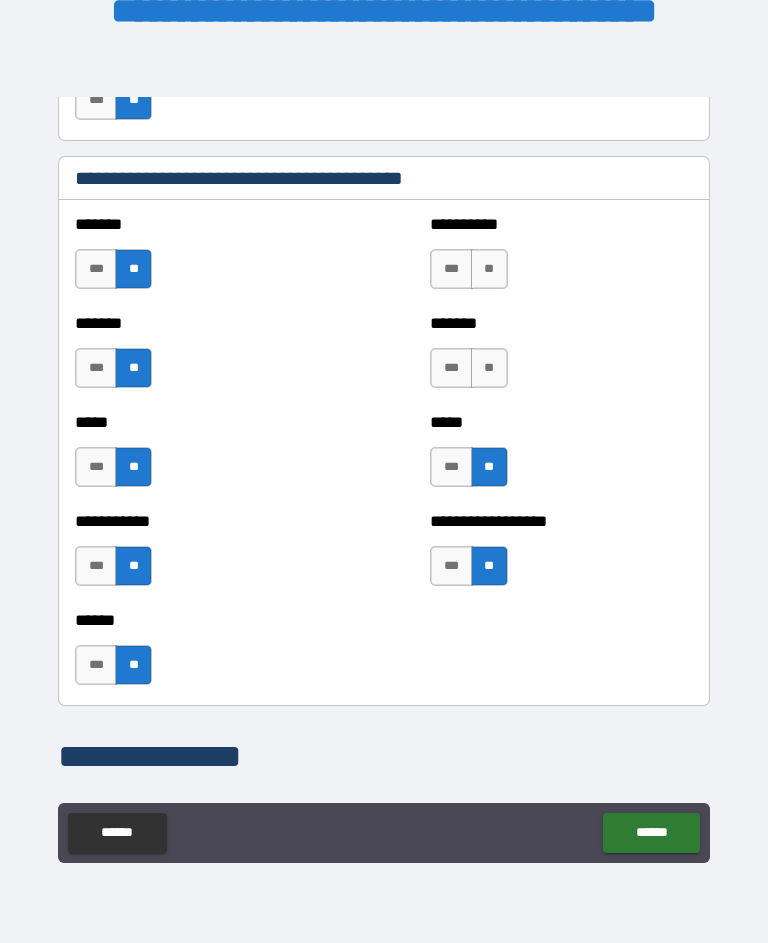 click on "**" at bounding box center [489, 368] 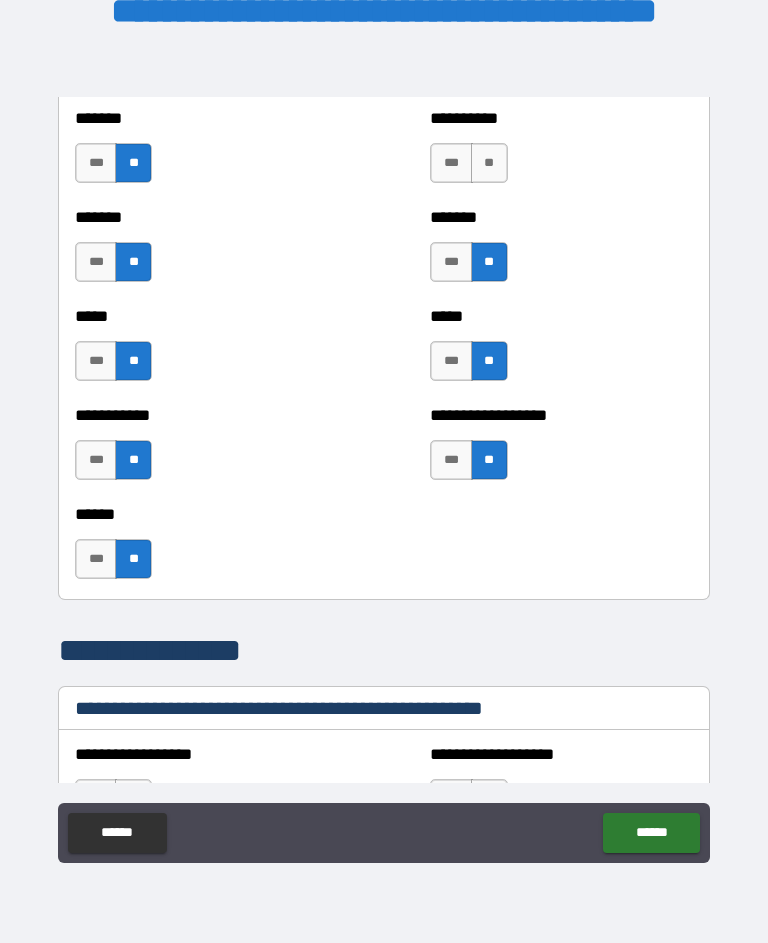 scroll, scrollTop: 1940, scrollLeft: 0, axis: vertical 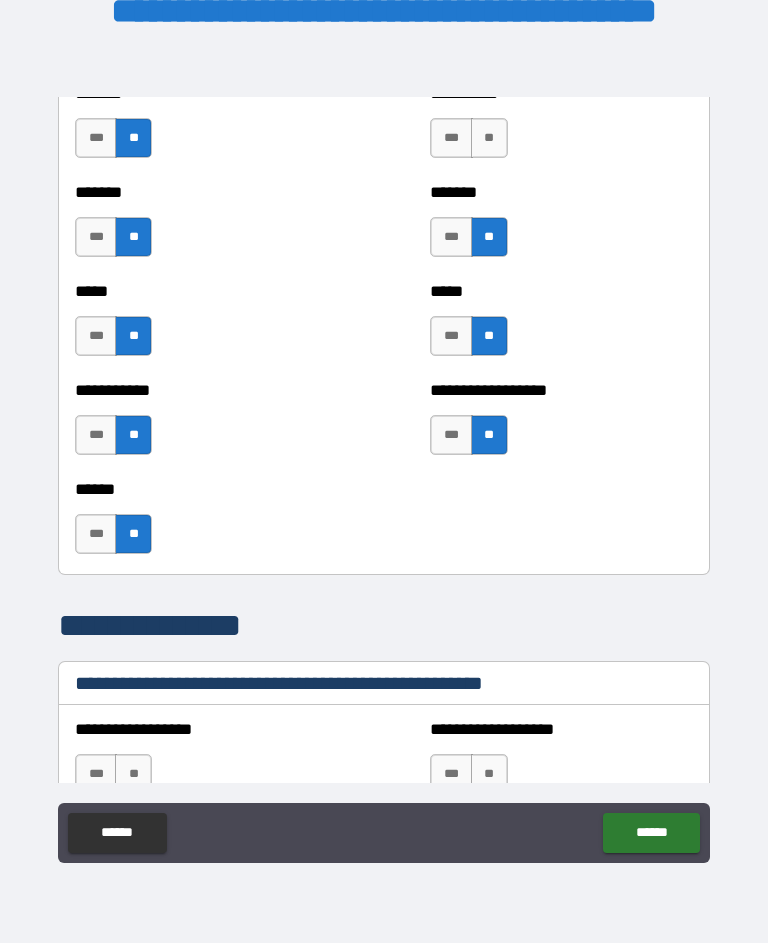click on "**" at bounding box center [489, 138] 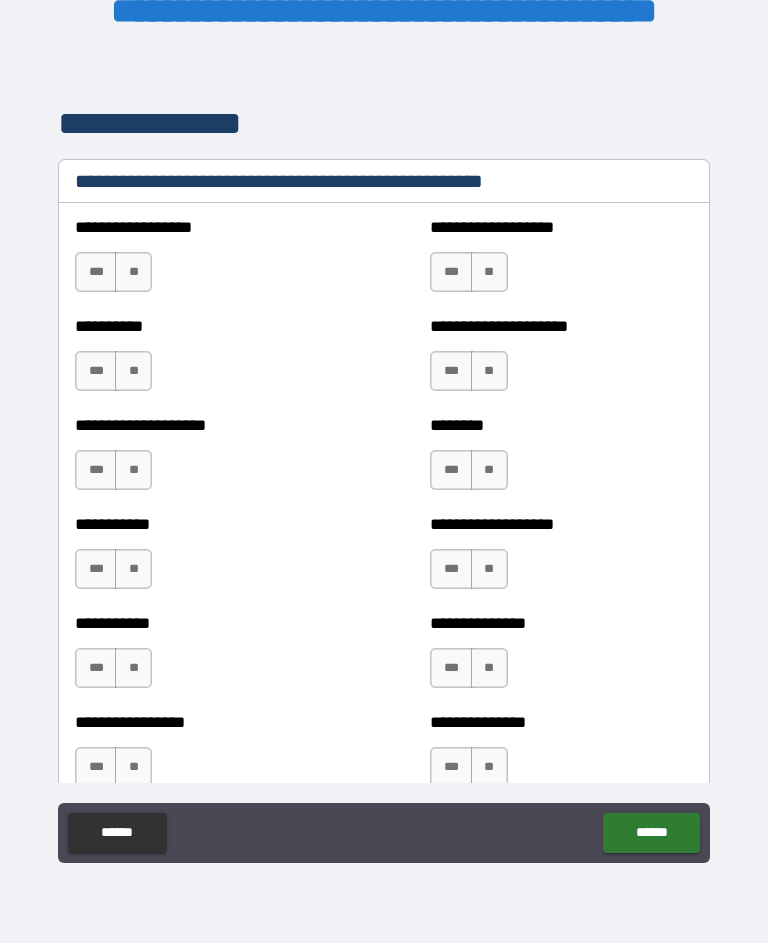 scroll, scrollTop: 2443, scrollLeft: 0, axis: vertical 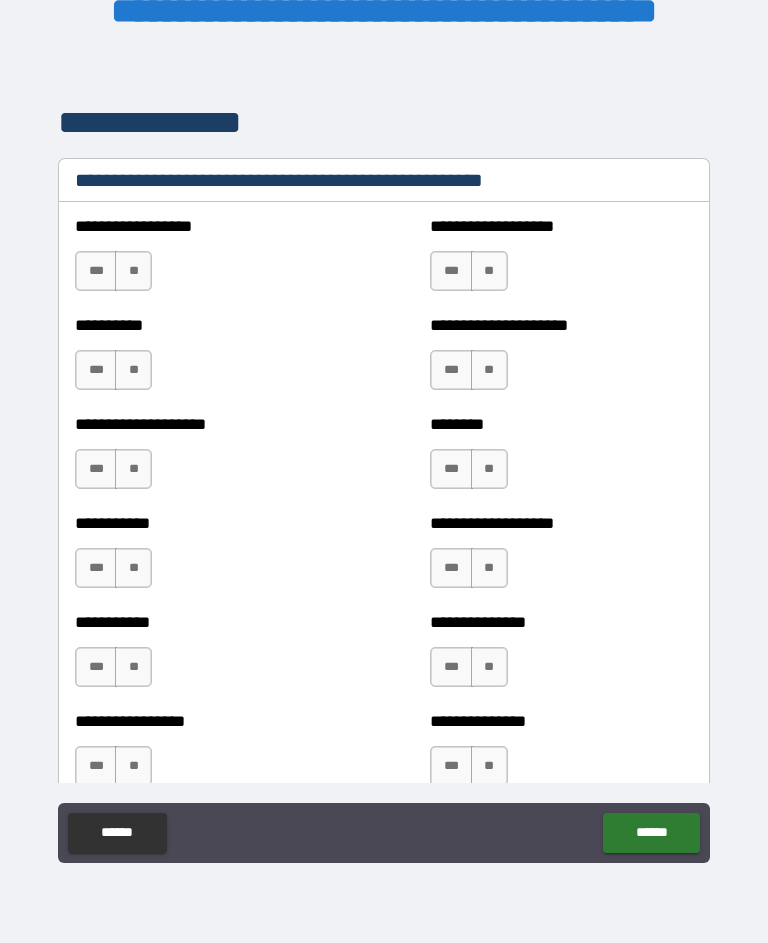 click on "**" at bounding box center (133, 271) 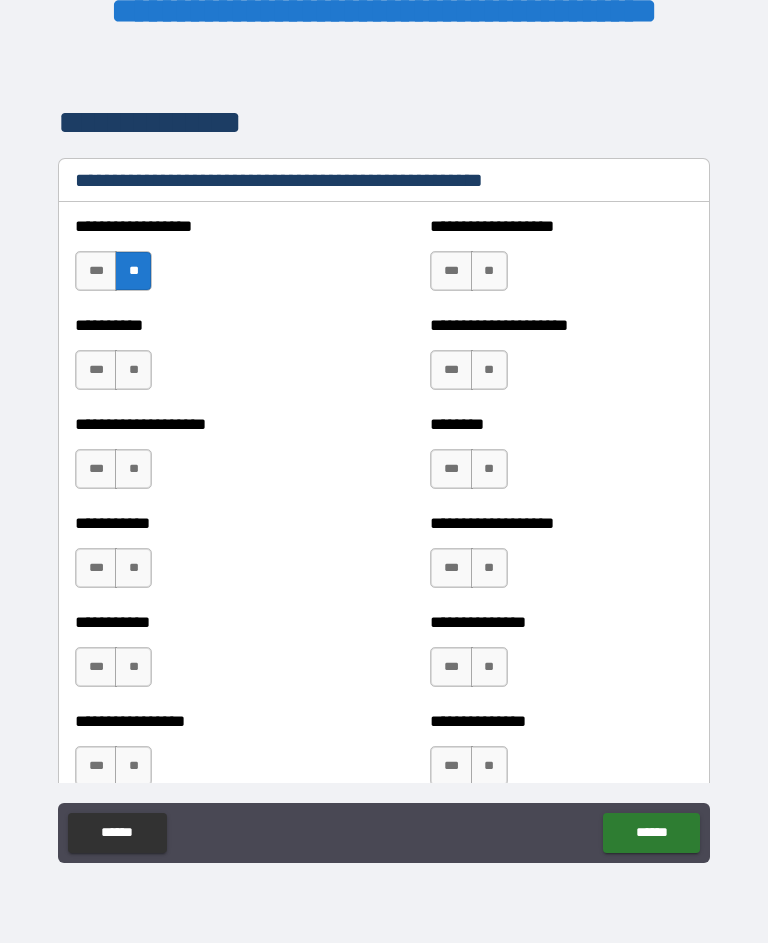click on "**" at bounding box center (133, 370) 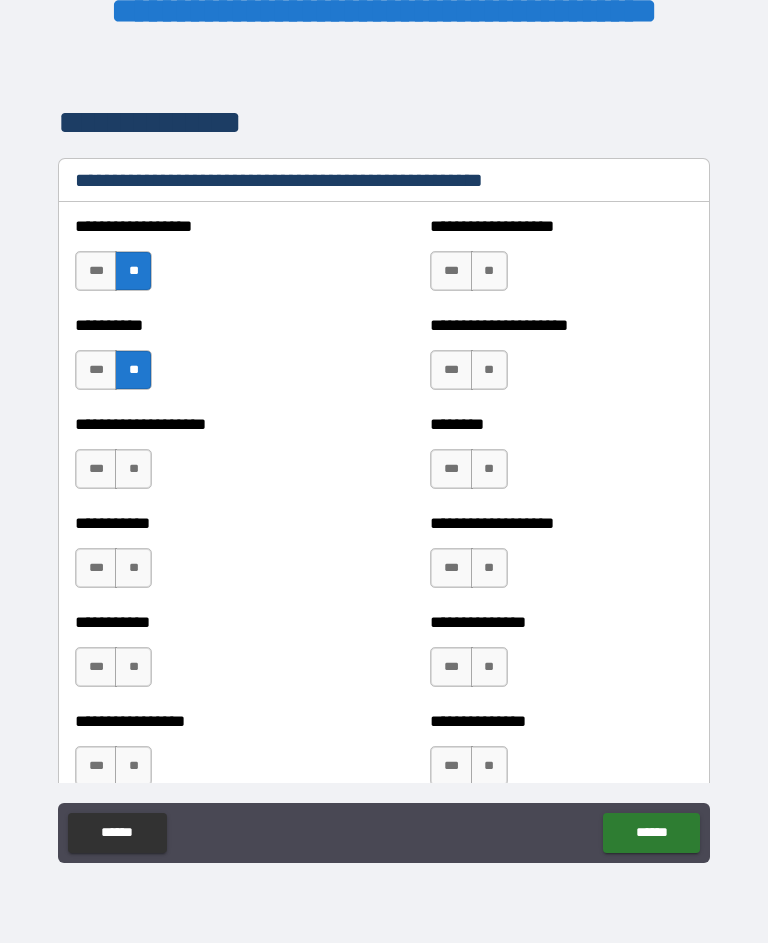 click on "**" at bounding box center (489, 271) 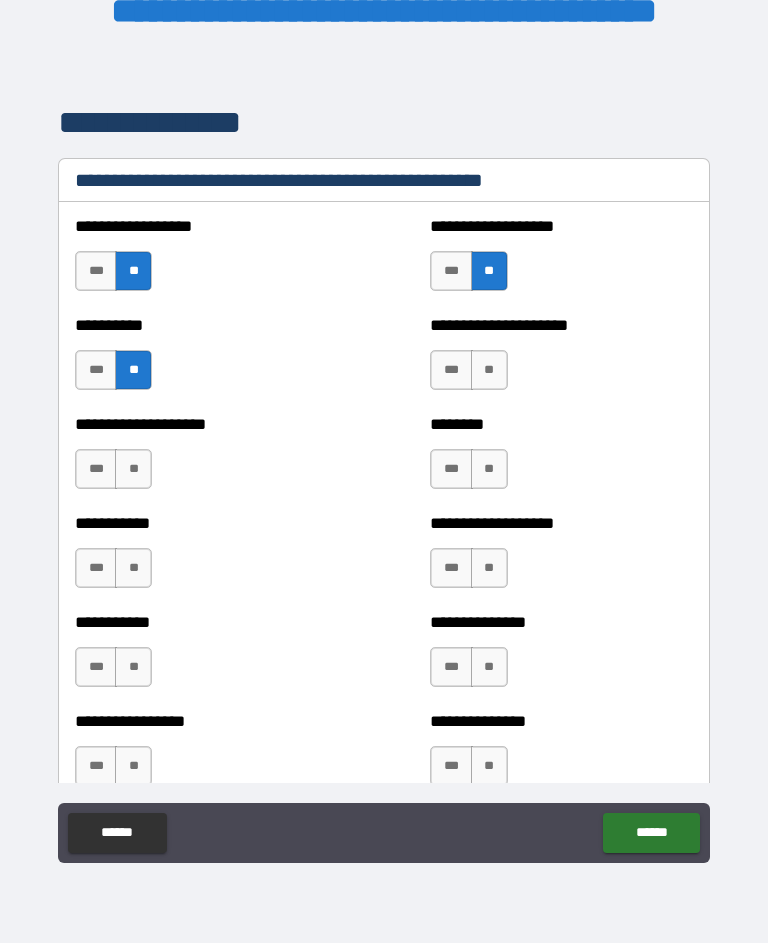 click on "**" at bounding box center [489, 370] 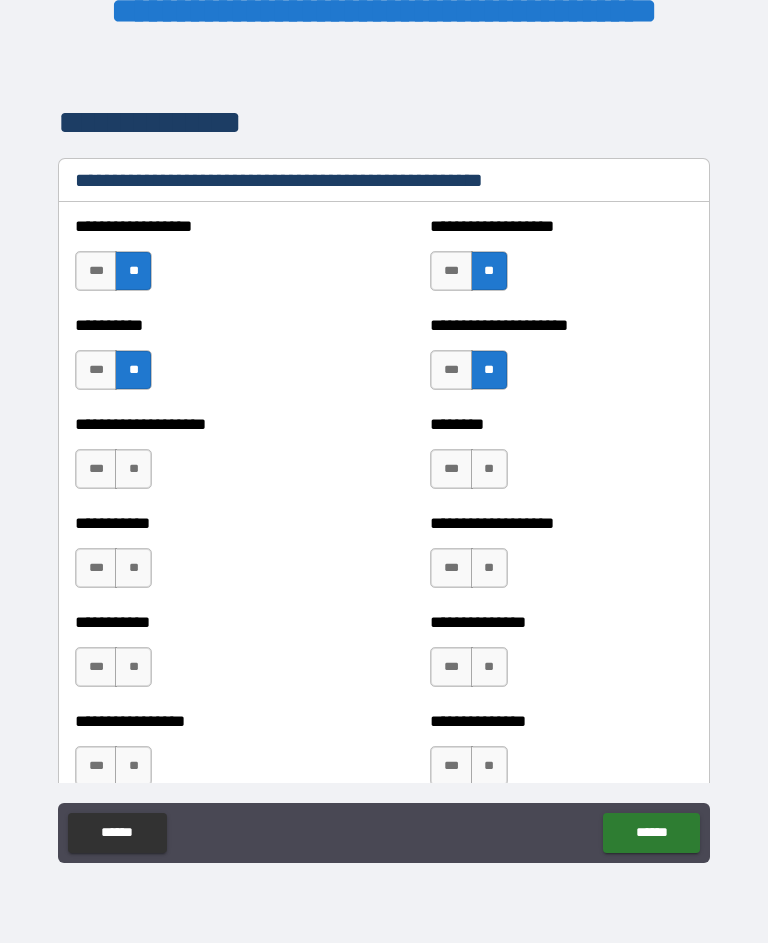 click on "**" at bounding box center [489, 469] 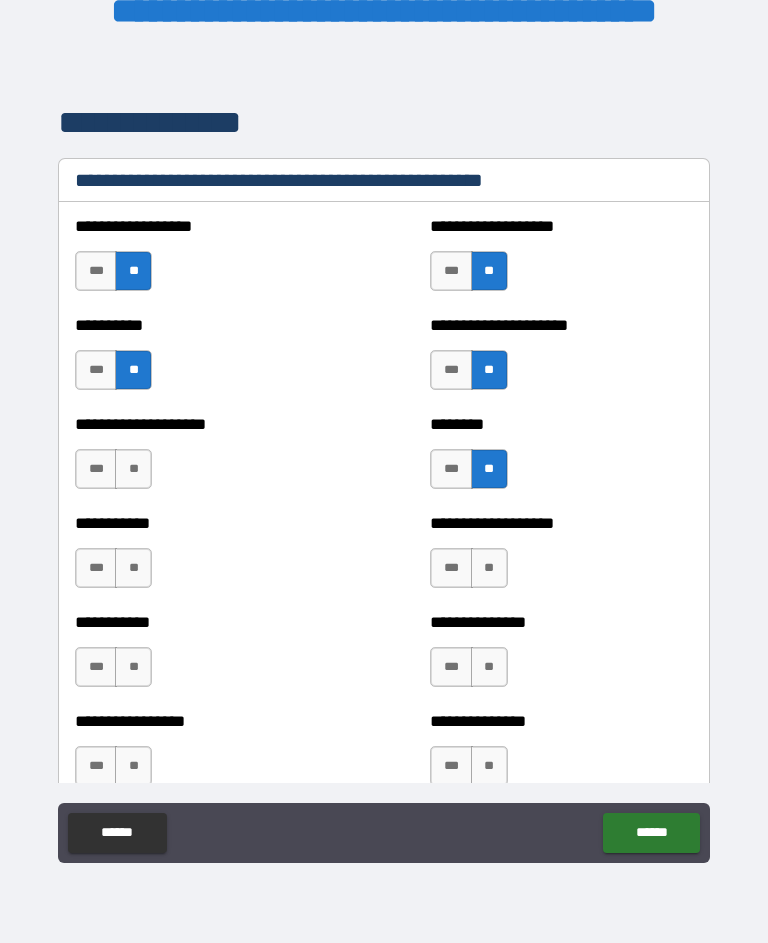 click on "**" at bounding box center (489, 568) 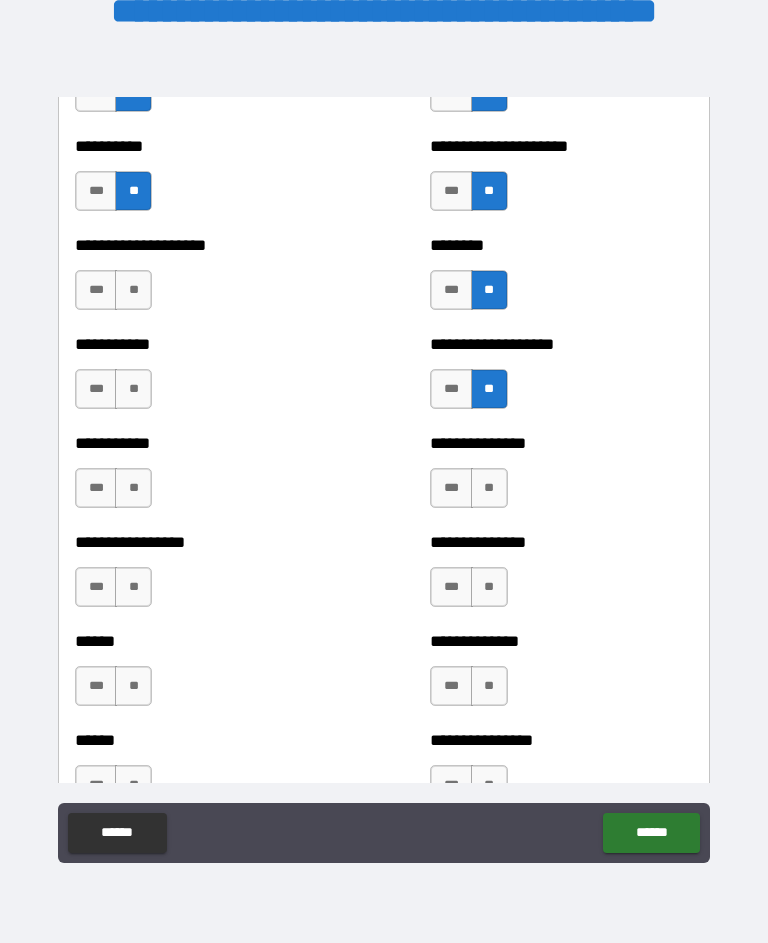scroll, scrollTop: 2629, scrollLeft: 0, axis: vertical 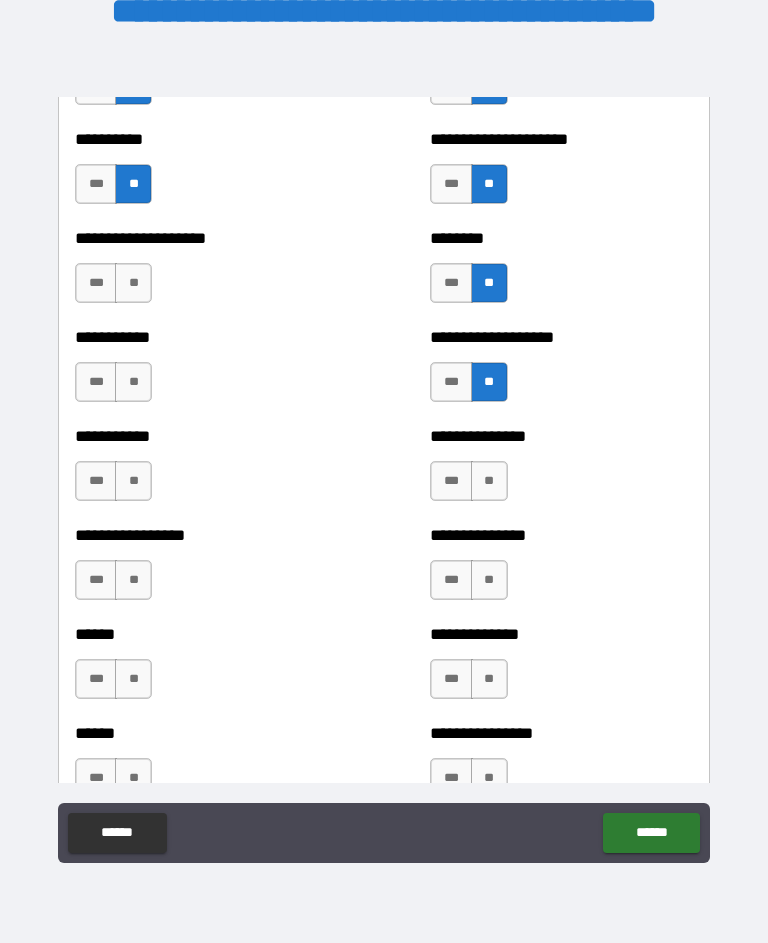 click on "**" at bounding box center [133, 283] 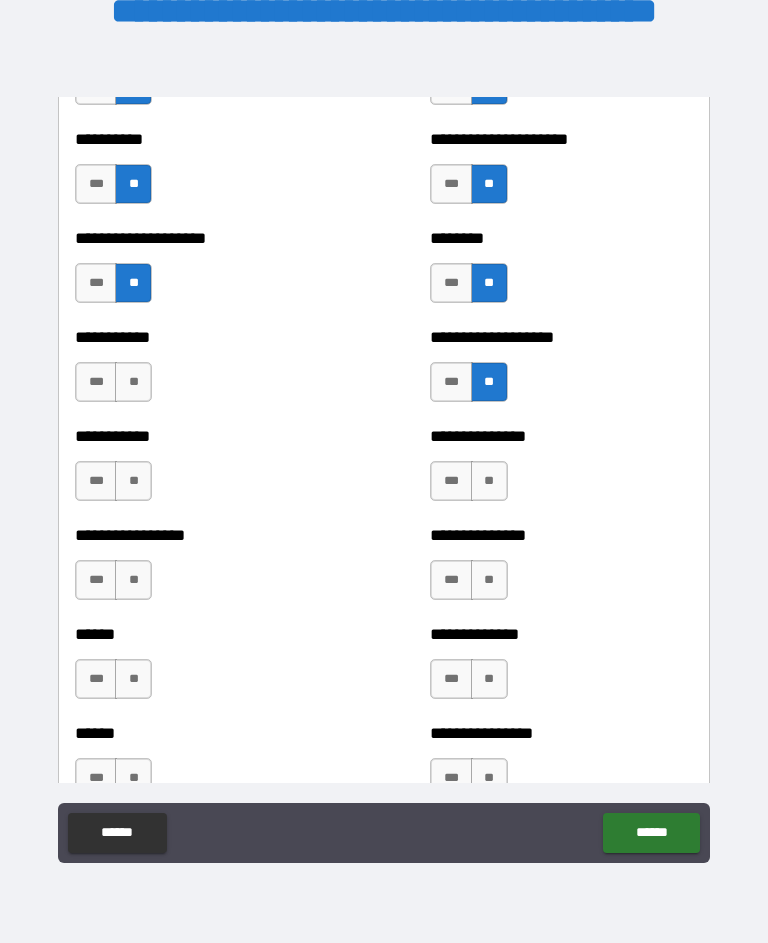 click on "**" at bounding box center [133, 382] 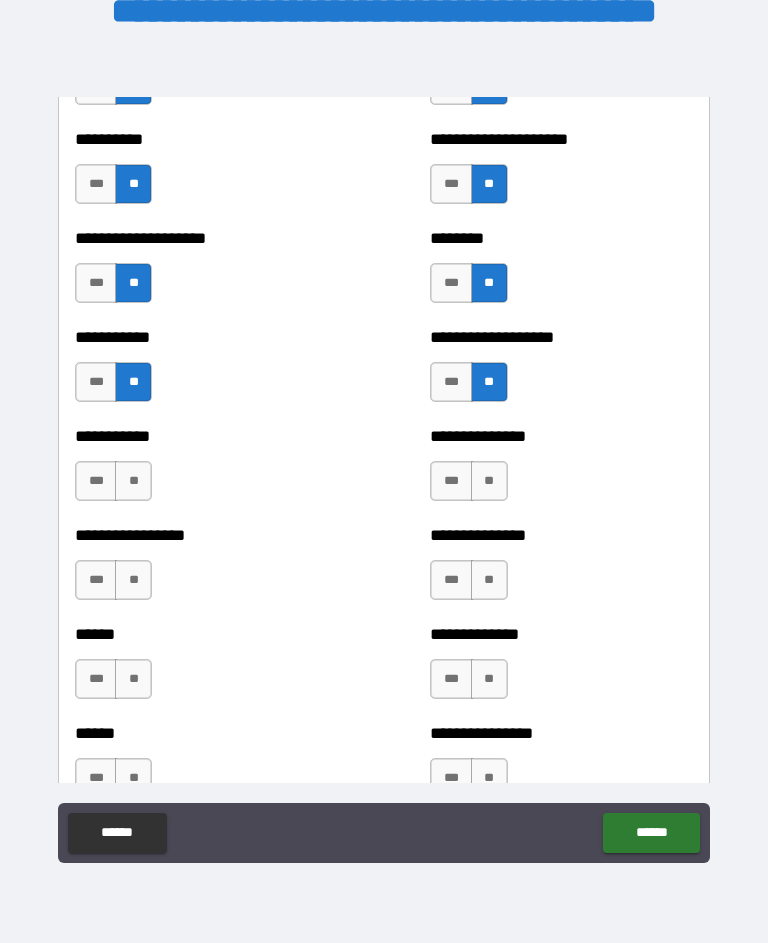 click on "**" at bounding box center [133, 481] 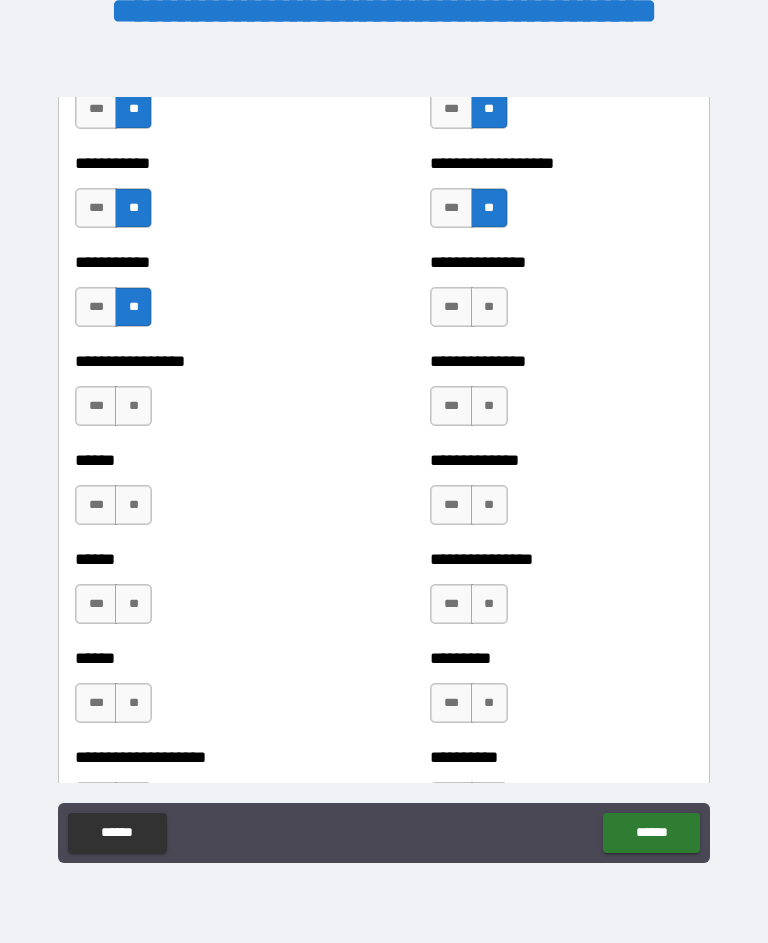 scroll, scrollTop: 2800, scrollLeft: 0, axis: vertical 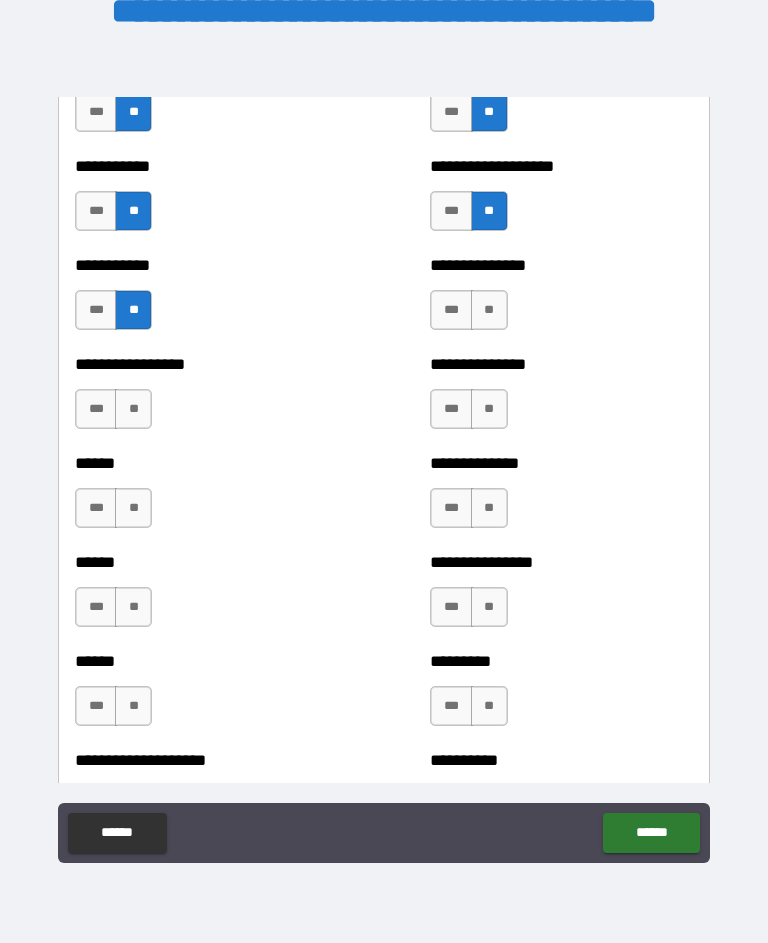 click on "**" at bounding box center [489, 310] 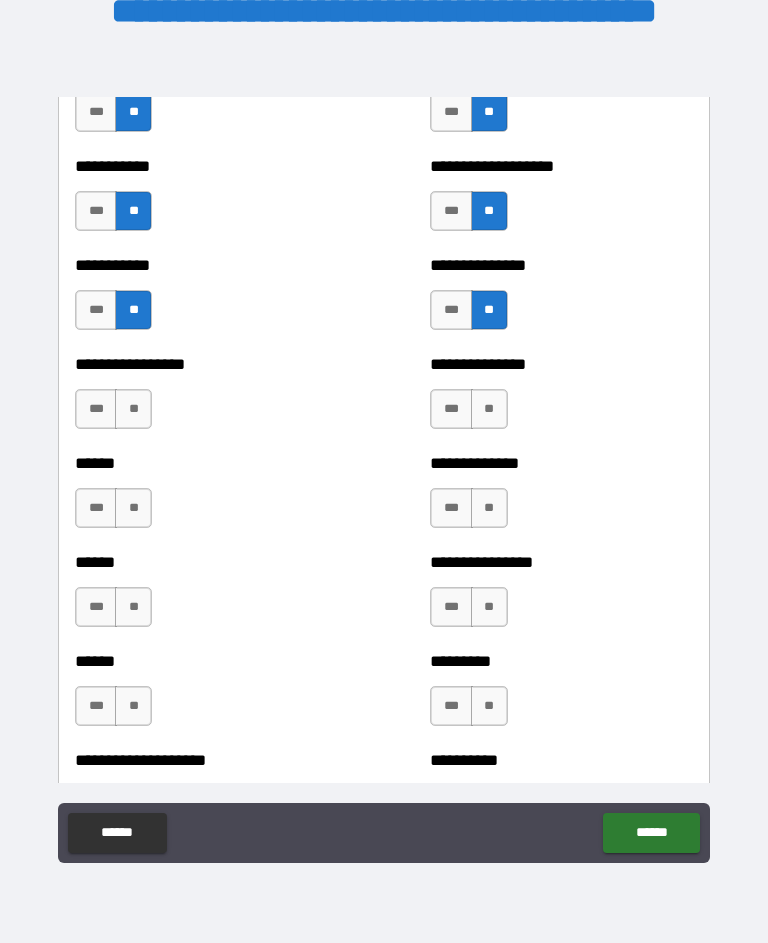 click on "**" at bounding box center (489, 409) 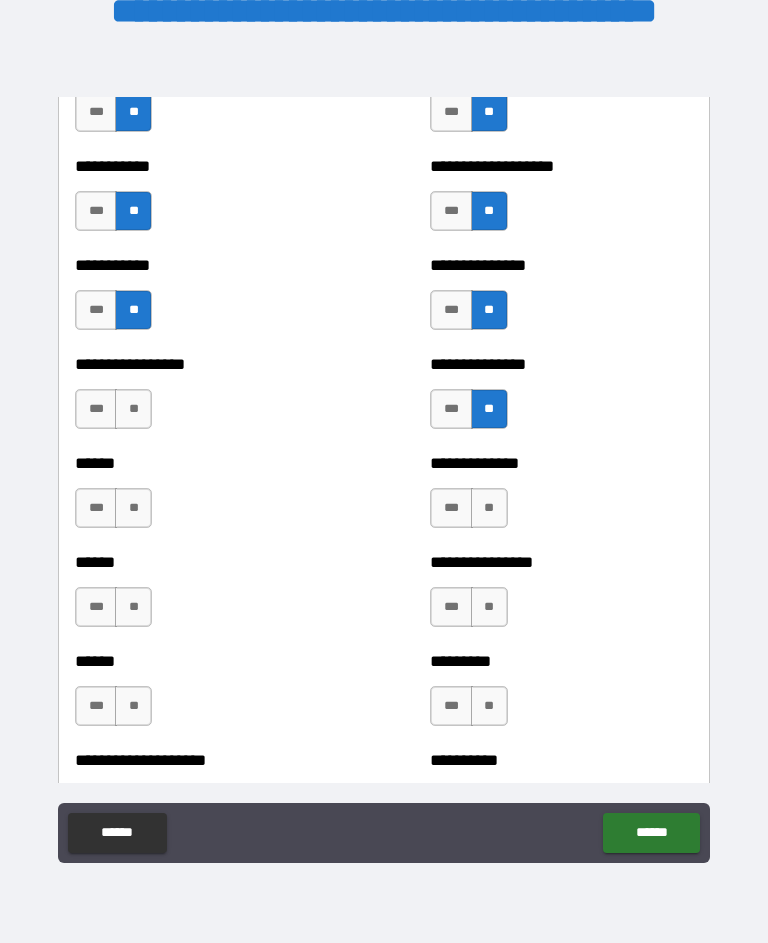 click on "**" at bounding box center [133, 409] 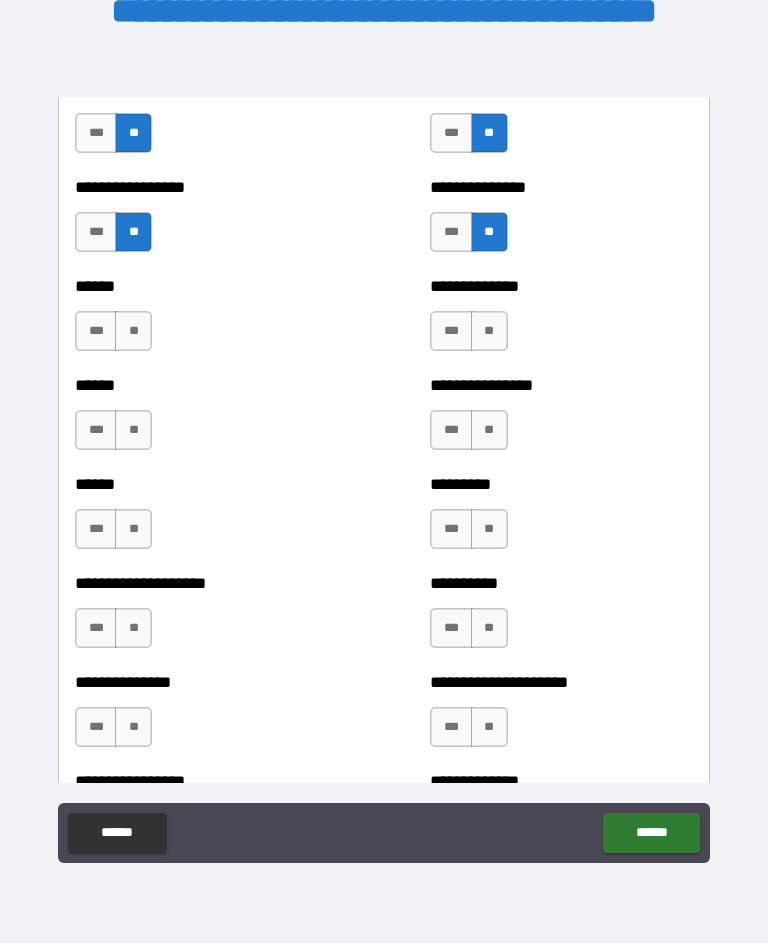 scroll, scrollTop: 2976, scrollLeft: 0, axis: vertical 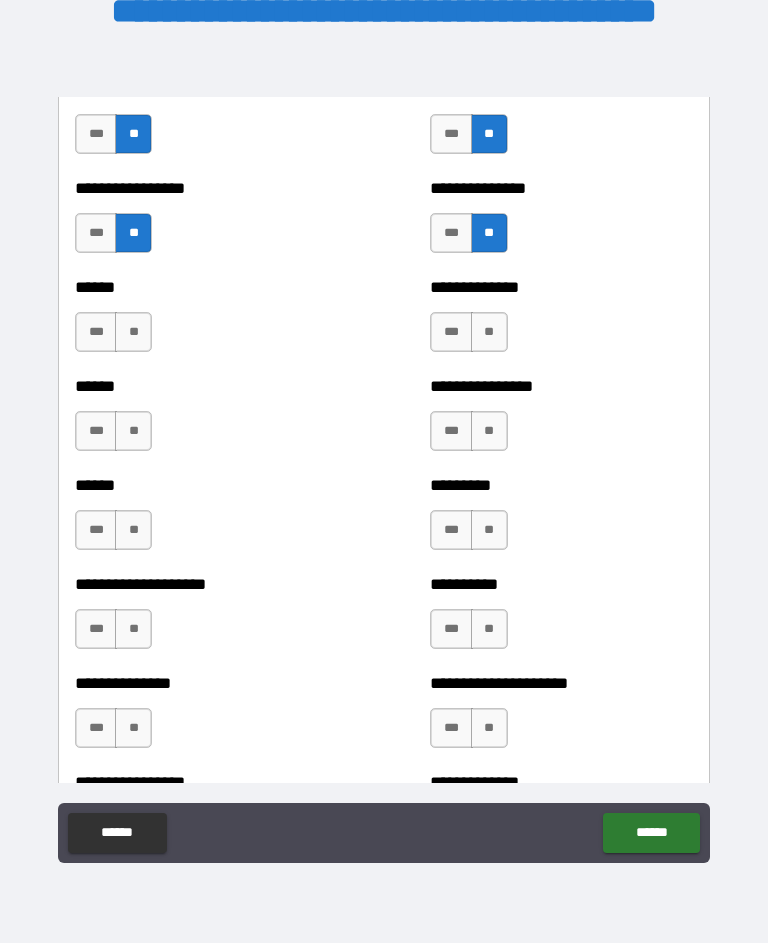 click on "**" at bounding box center (133, 332) 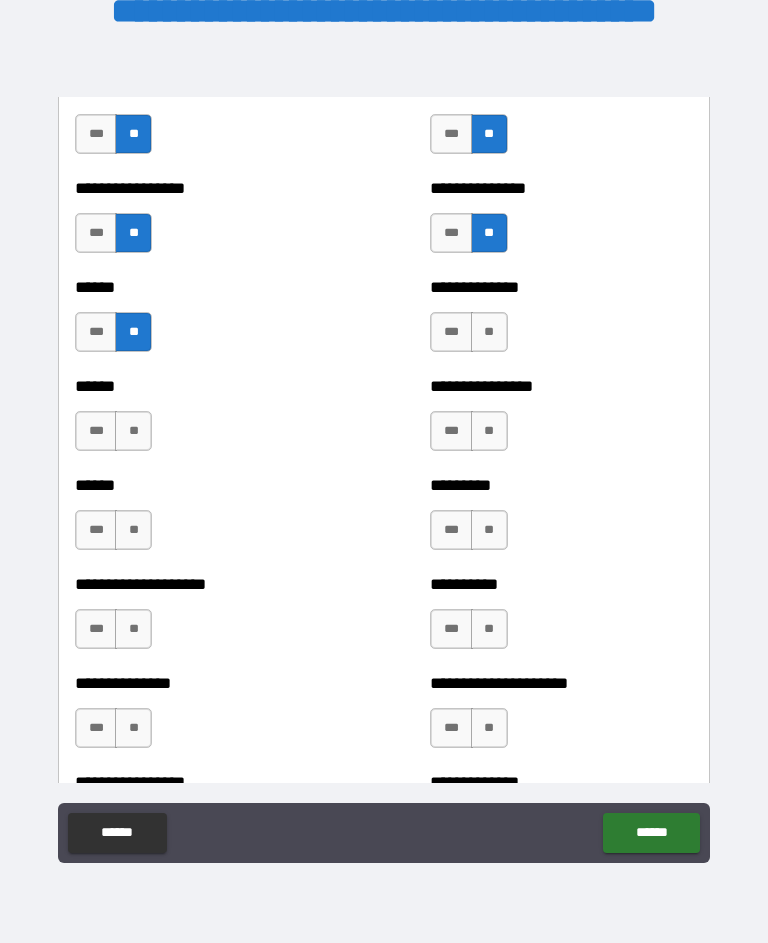 click on "**" at bounding box center [489, 332] 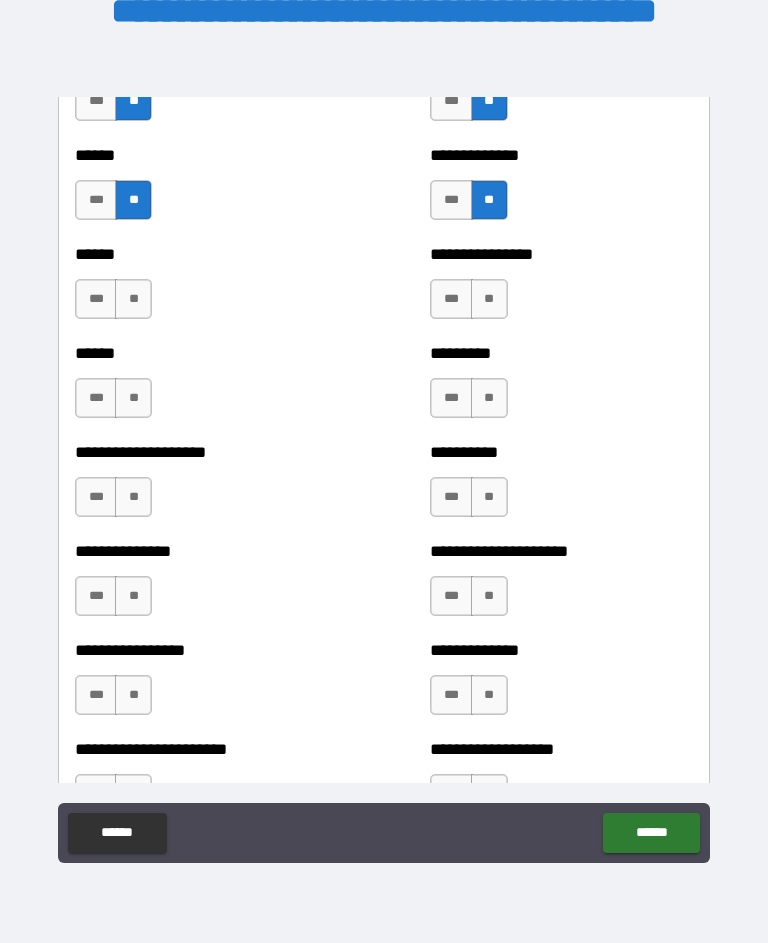 scroll, scrollTop: 3107, scrollLeft: 0, axis: vertical 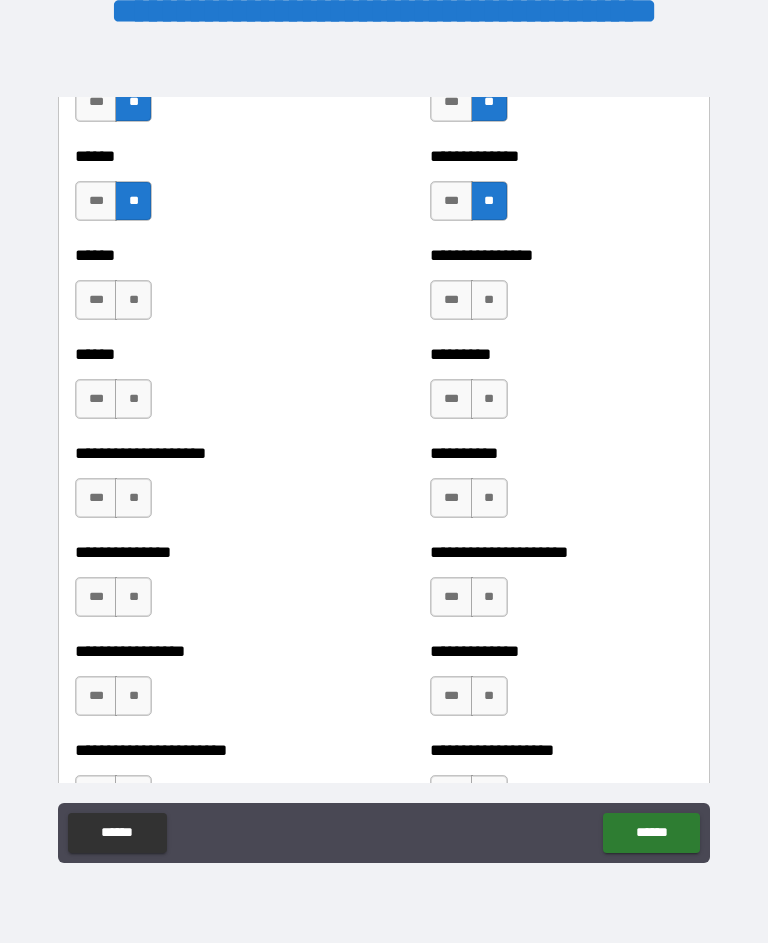 click on "******" at bounding box center (206, 255) 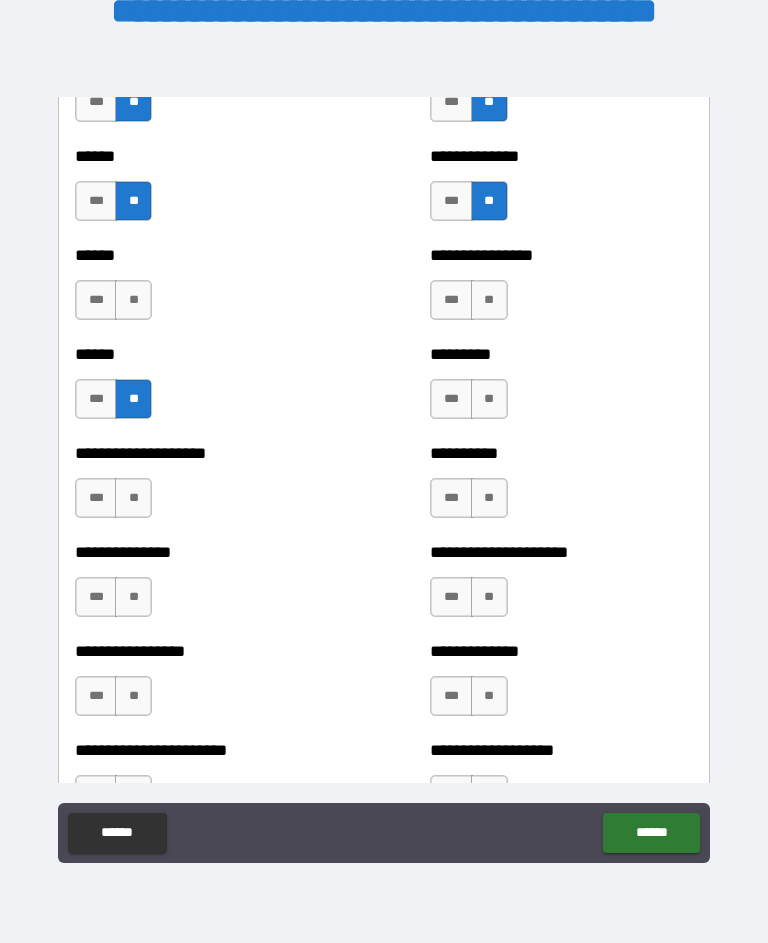 click on "**" at bounding box center (133, 300) 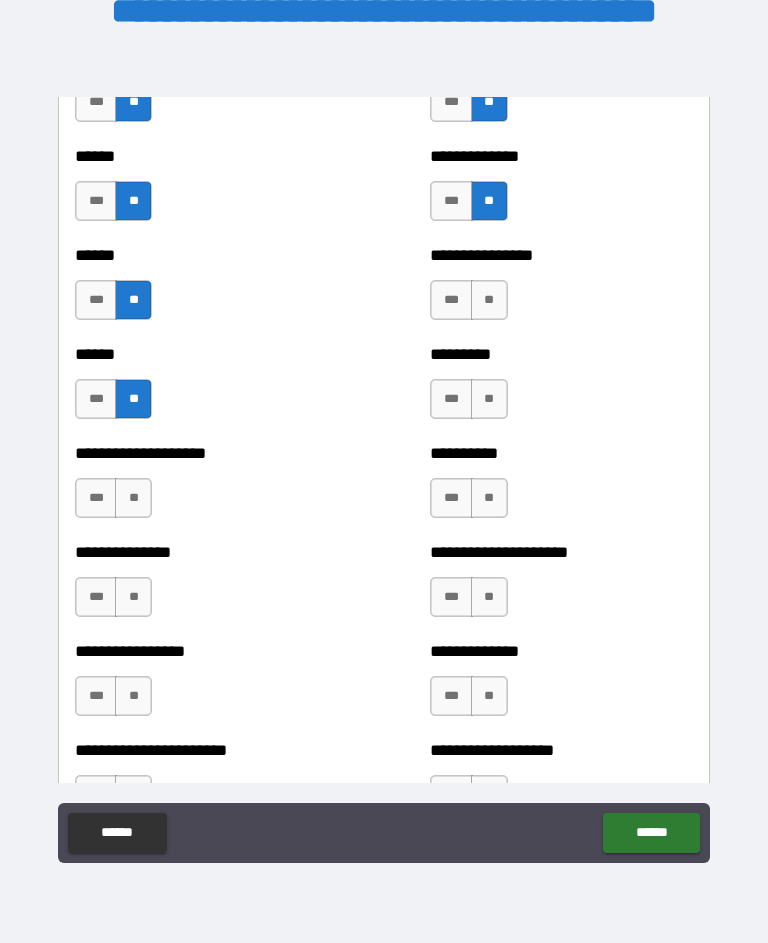 click on "**" at bounding box center [133, 498] 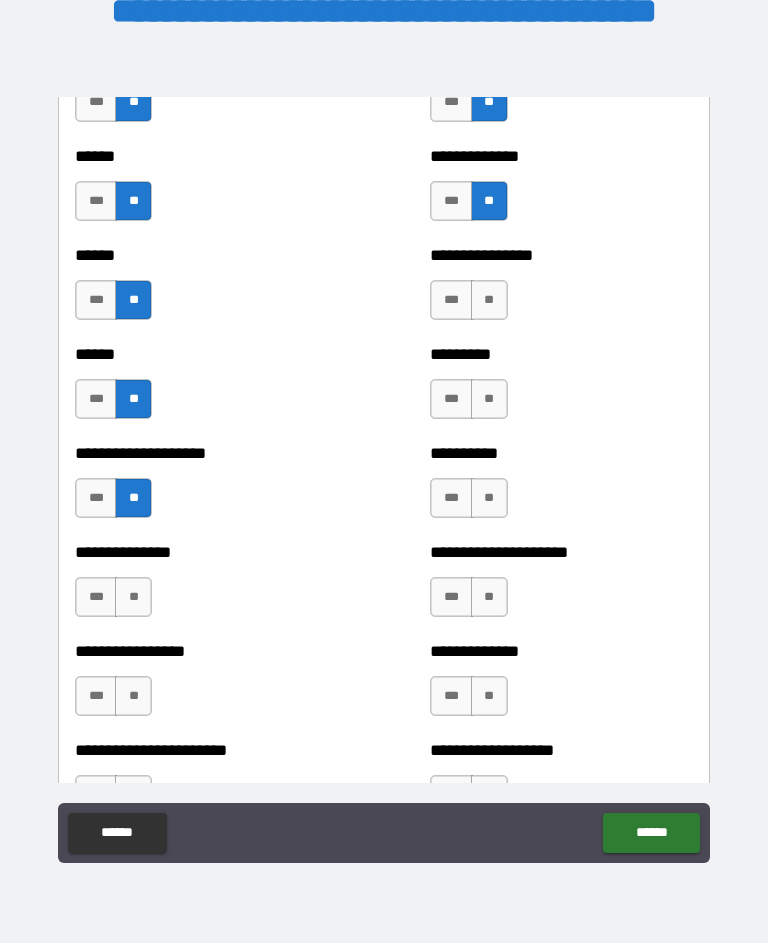 click on "**" at bounding box center [489, 300] 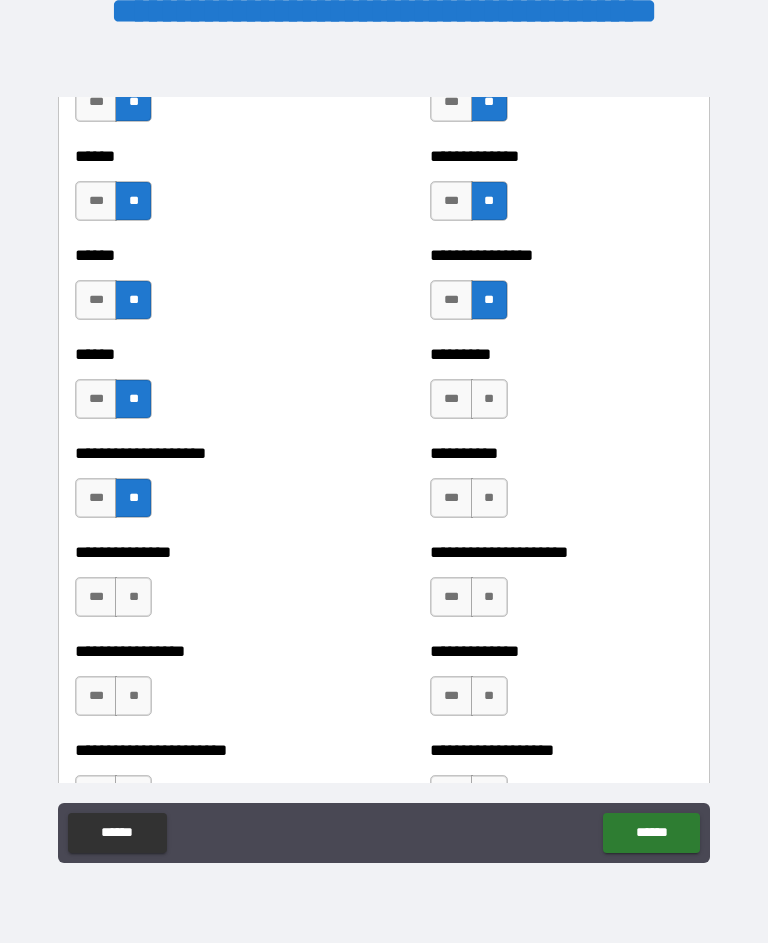 click on "**" at bounding box center (489, 399) 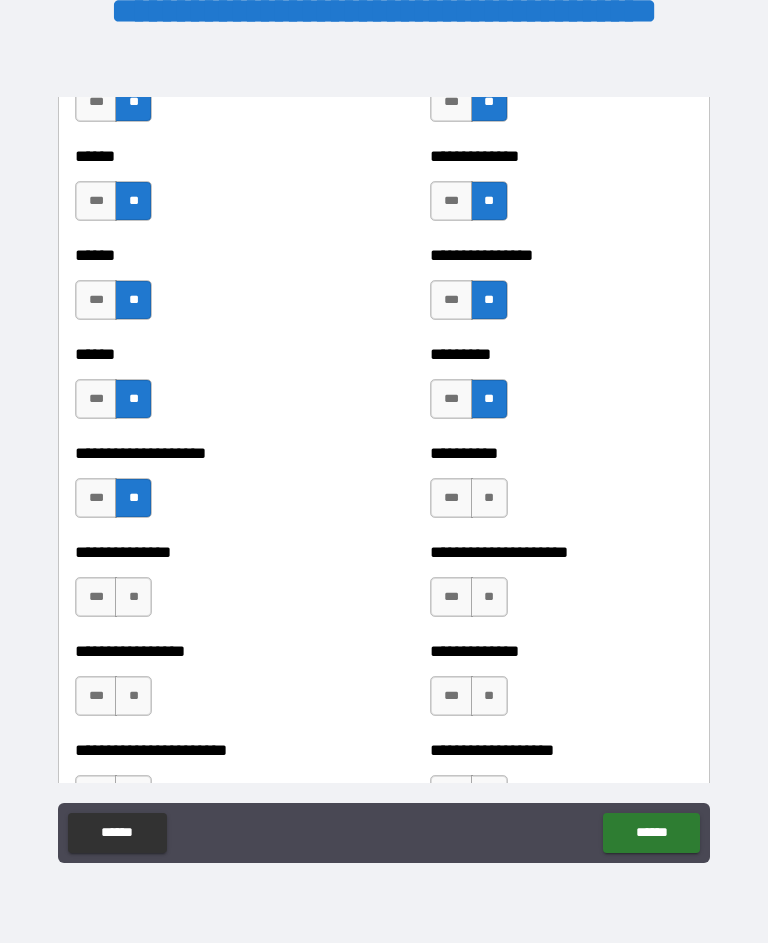 scroll, scrollTop: 3119, scrollLeft: 0, axis: vertical 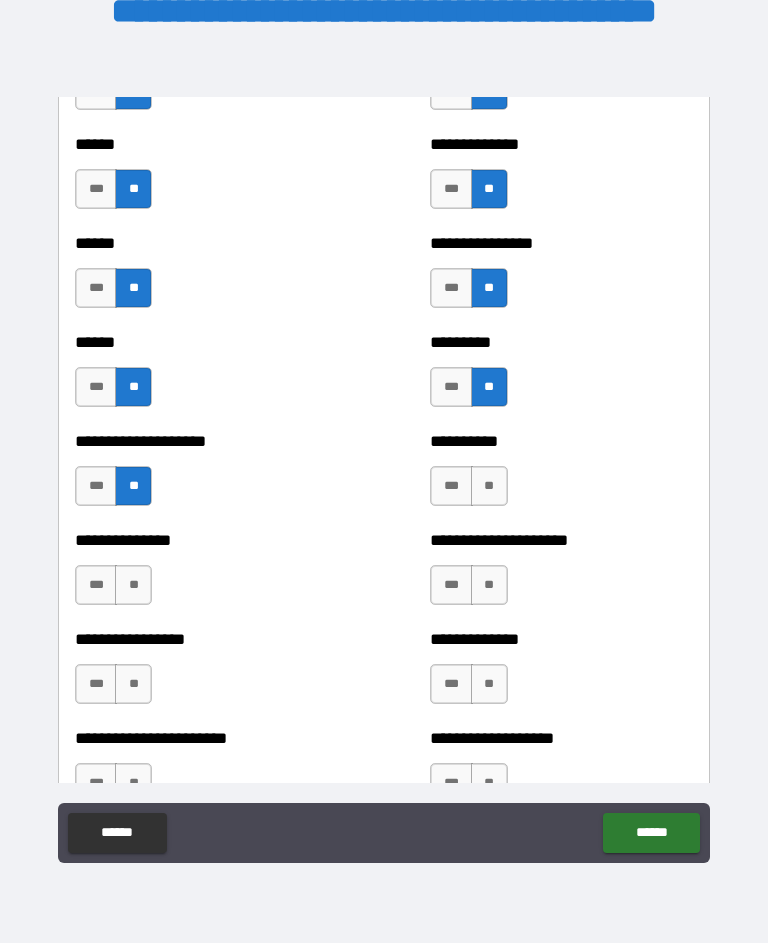 click on "**" at bounding box center [489, 486] 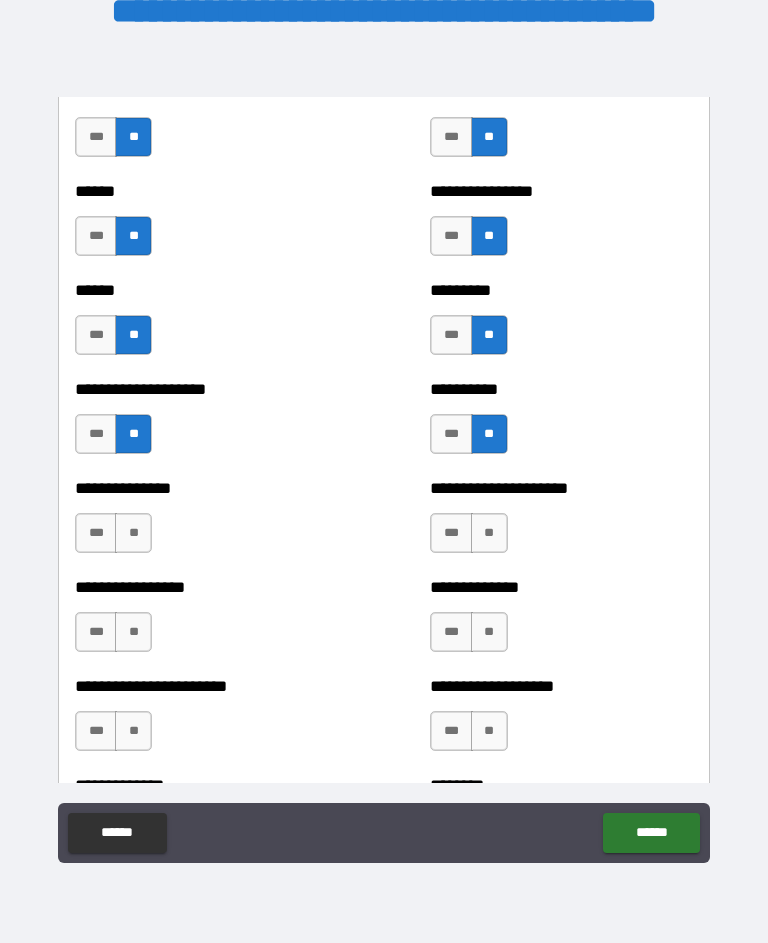 scroll, scrollTop: 3183, scrollLeft: 0, axis: vertical 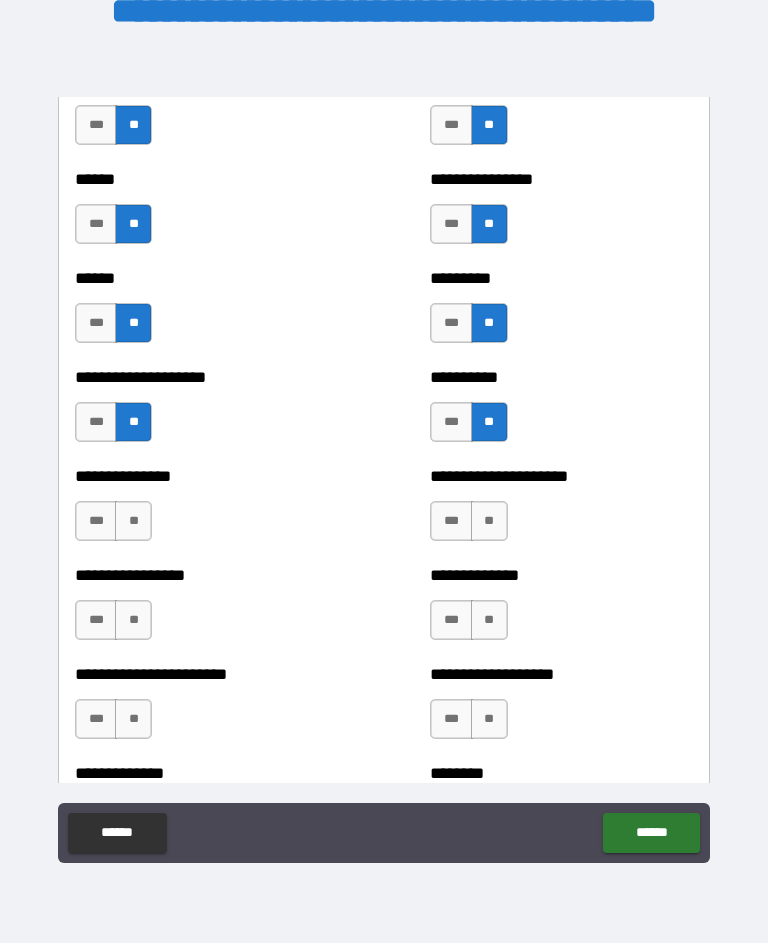 click on "**" at bounding box center [489, 521] 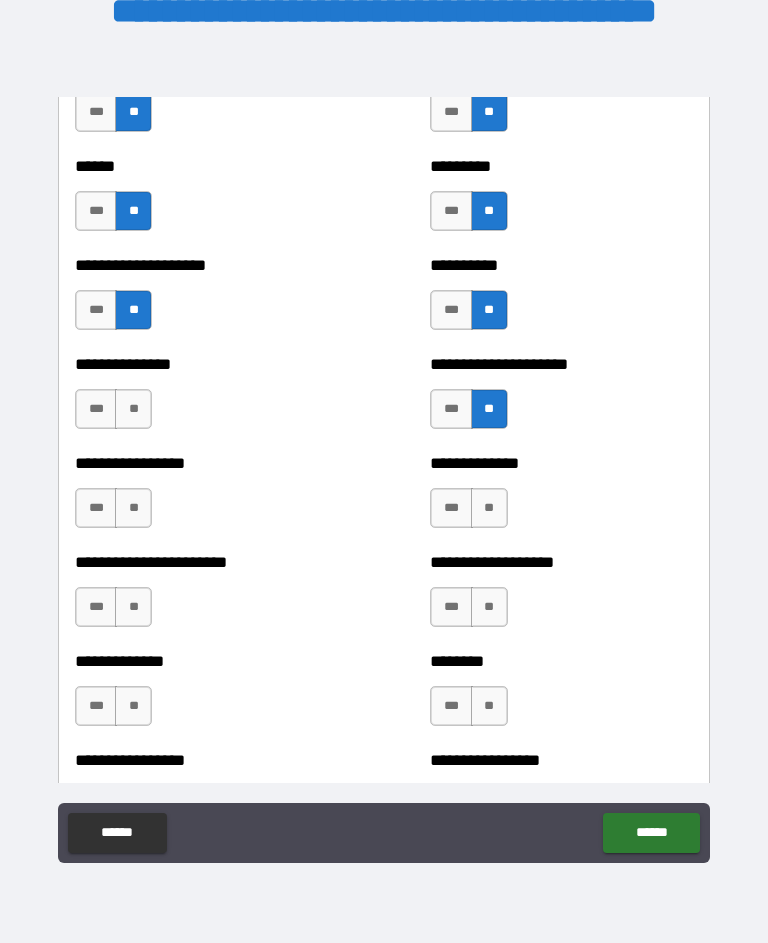 scroll, scrollTop: 3298, scrollLeft: 0, axis: vertical 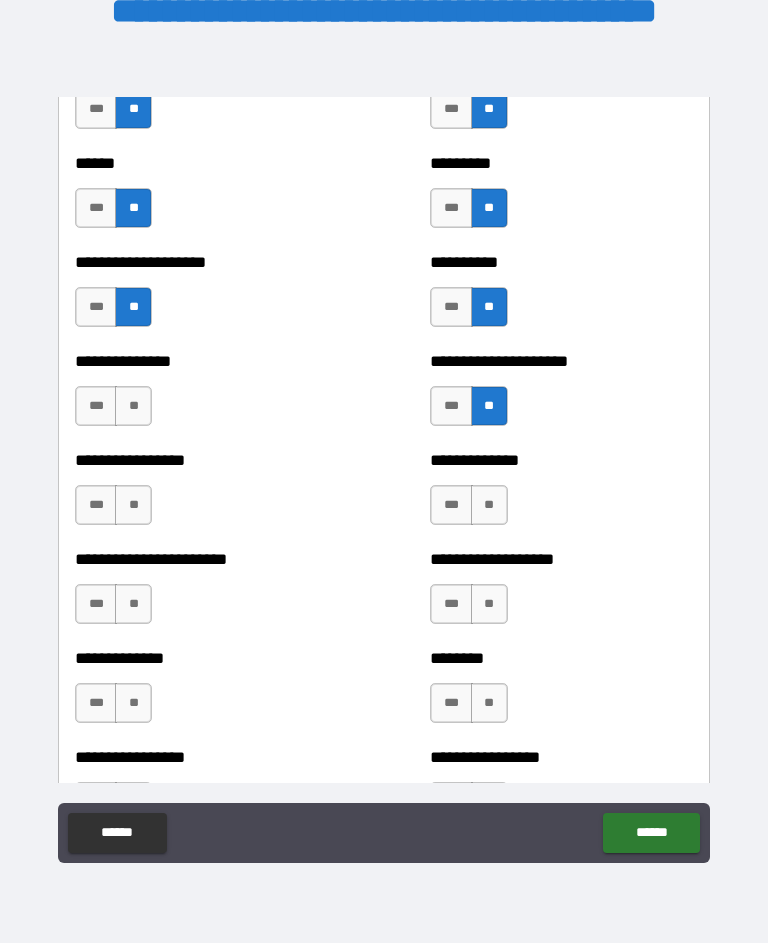 click on "**" at bounding box center [489, 505] 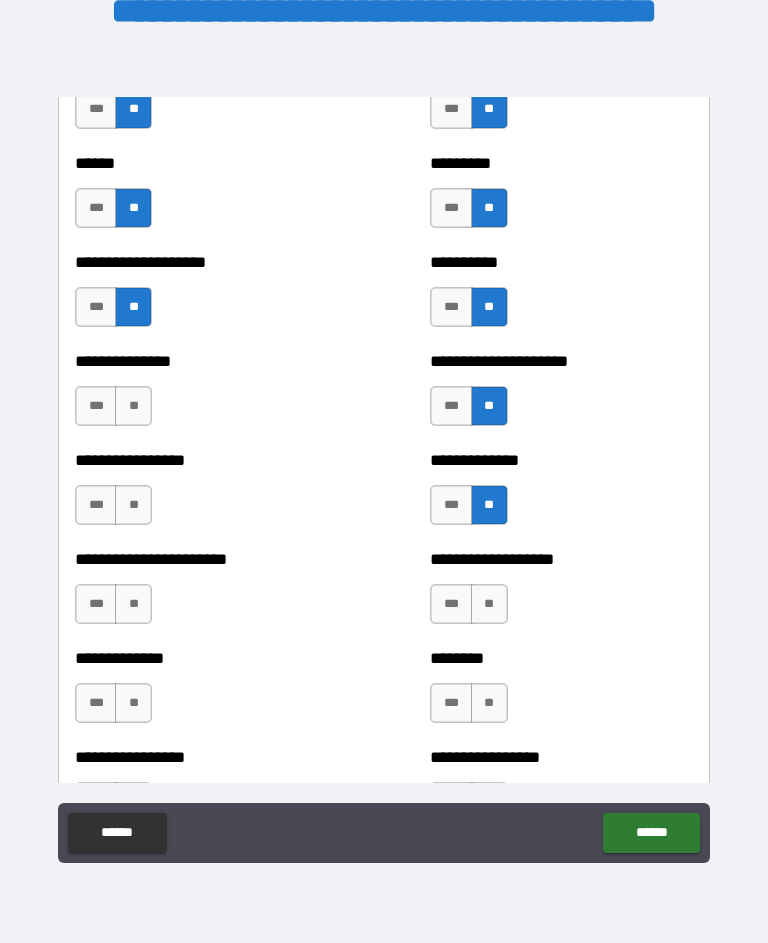 click on "**" at bounding box center (489, 604) 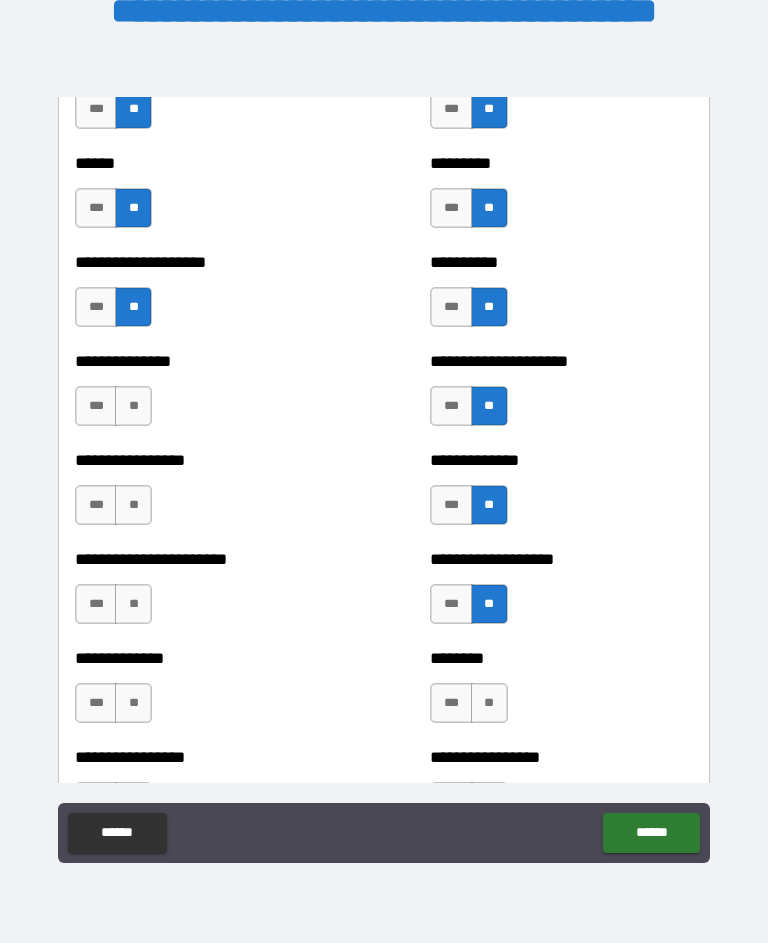 click on "**" at bounding box center (489, 703) 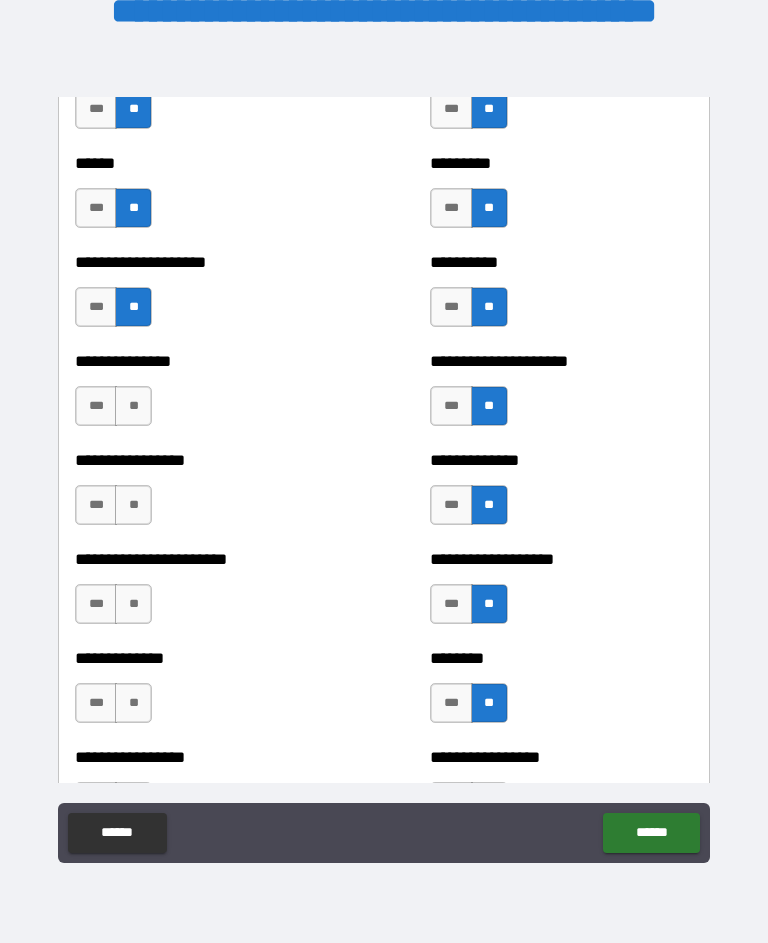 click on "**" at bounding box center (133, 703) 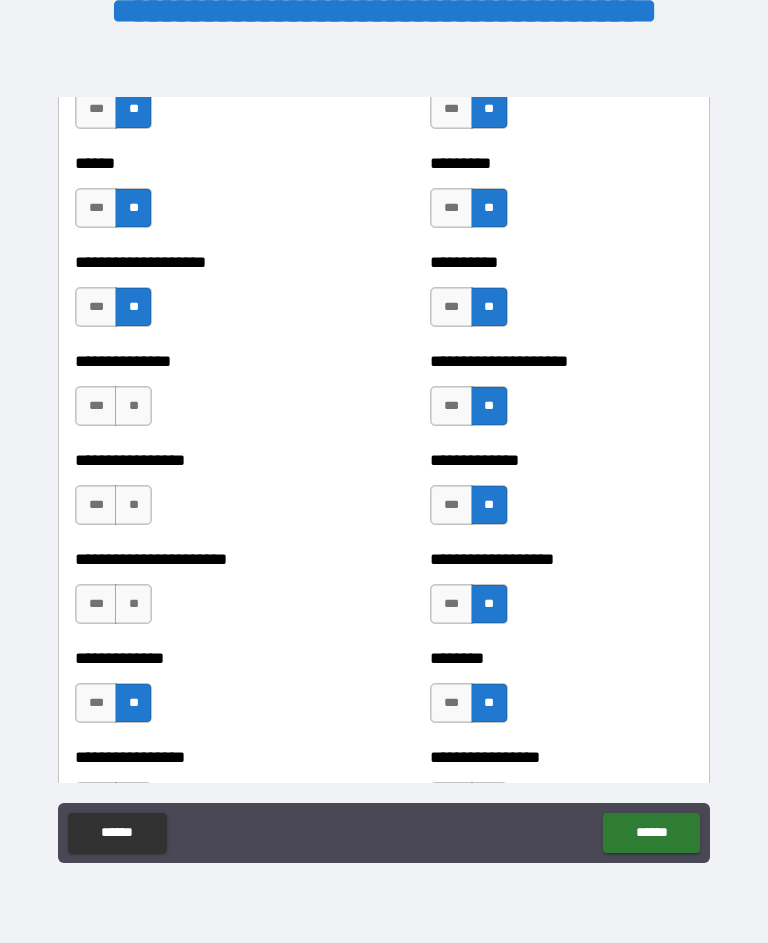 click on "**" at bounding box center (133, 604) 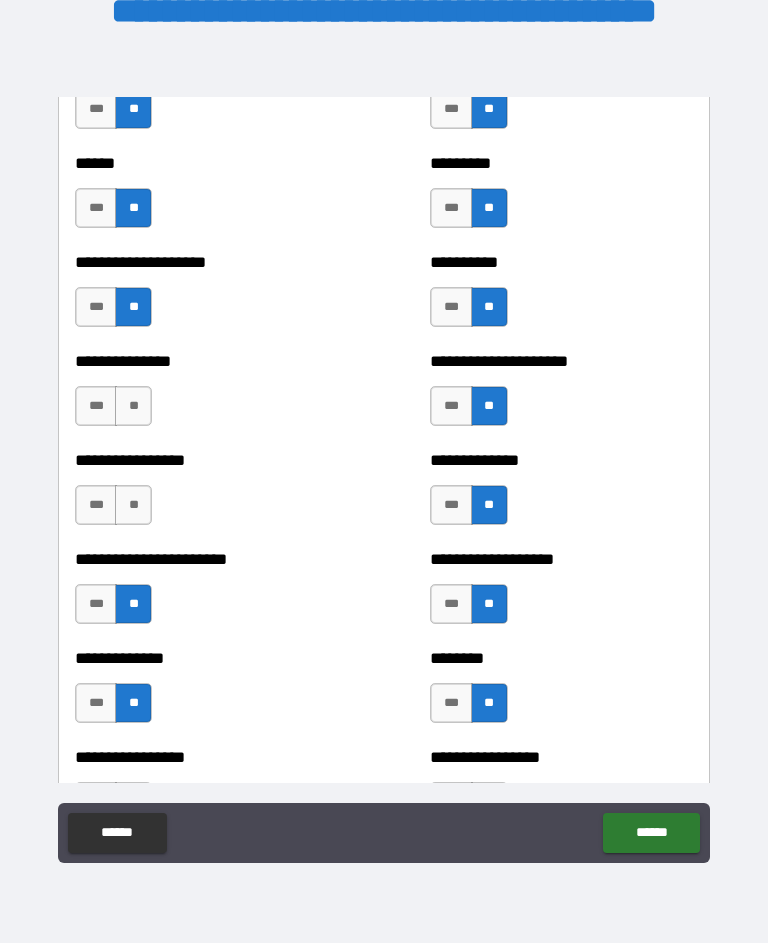 click on "**" at bounding box center [133, 505] 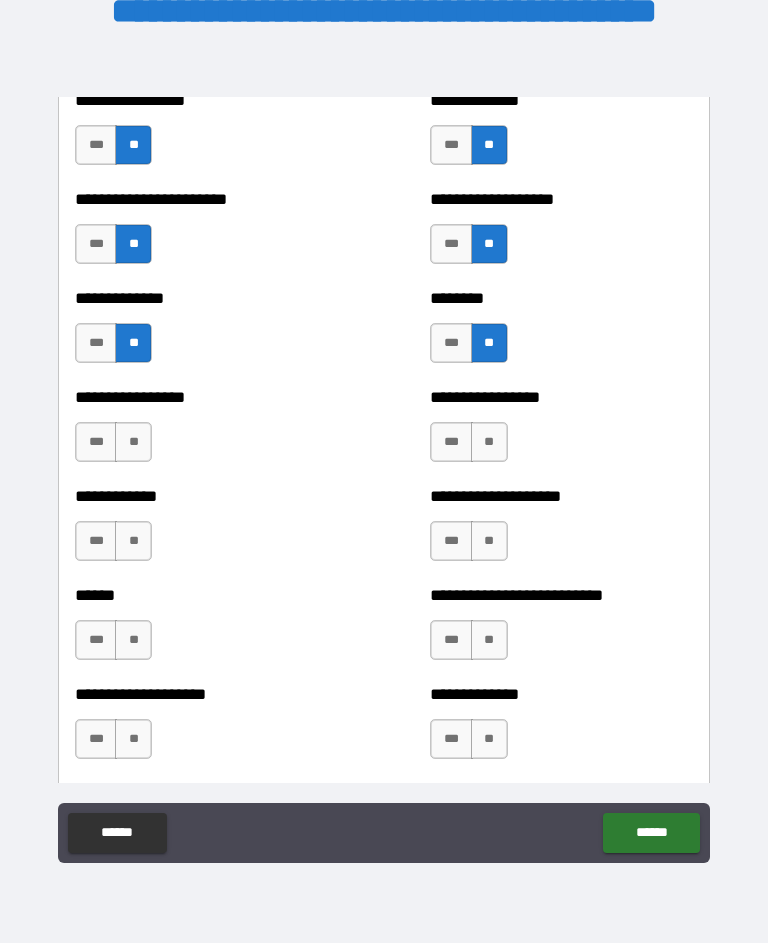 scroll, scrollTop: 3675, scrollLeft: 0, axis: vertical 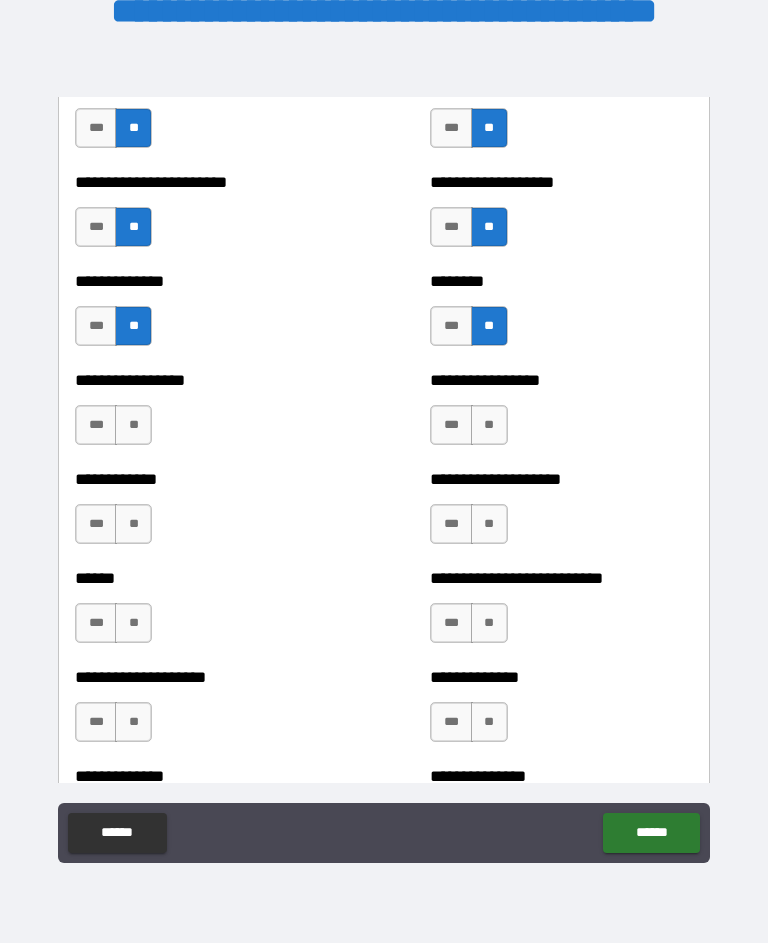 click on "**" at bounding box center [133, 425] 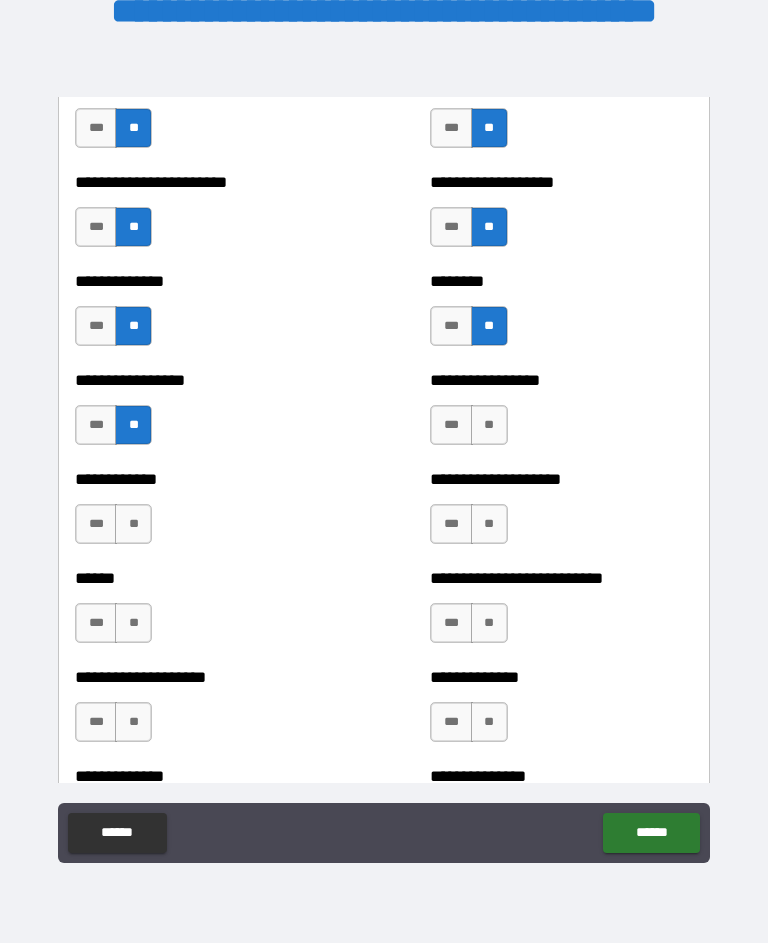 click on "**" at bounding box center [133, 524] 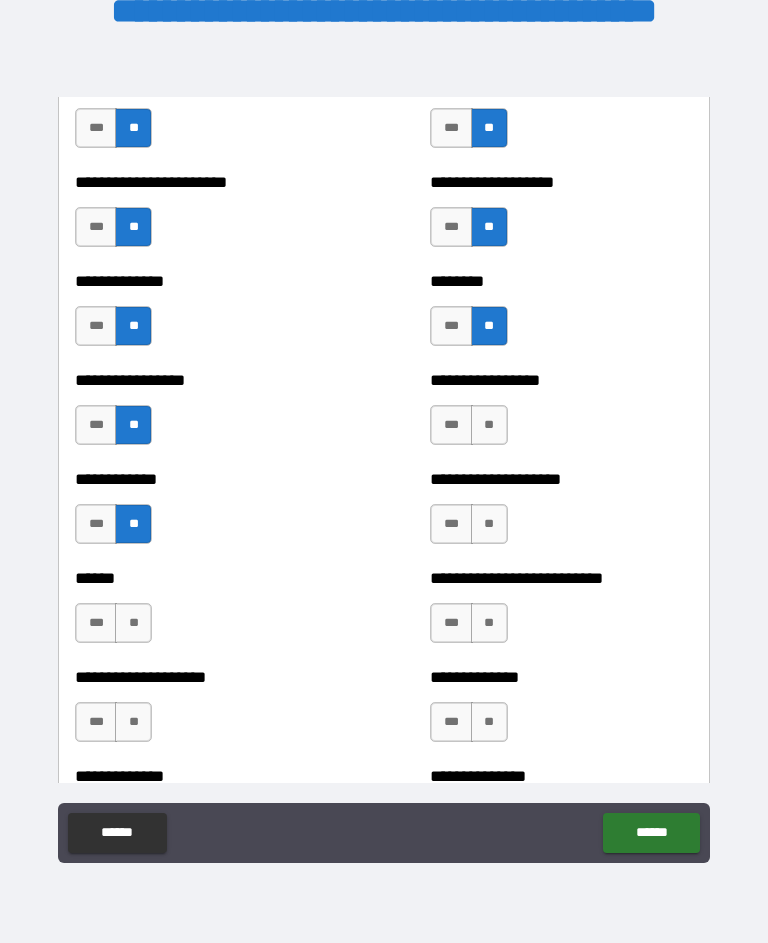 click on "**" at bounding box center [133, 623] 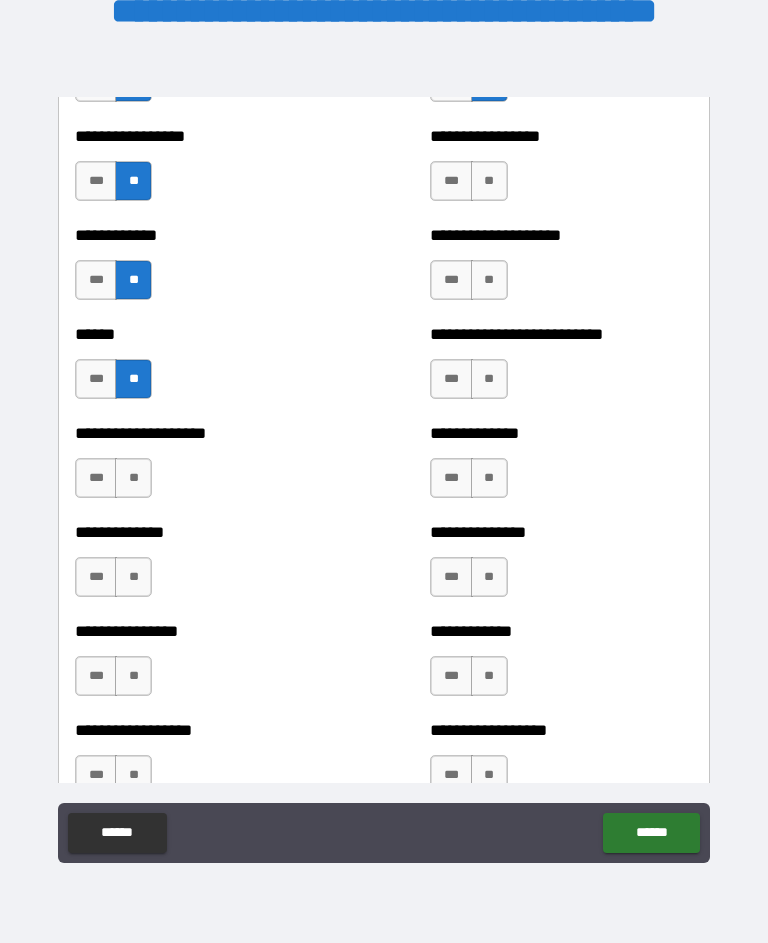 scroll, scrollTop: 3929, scrollLeft: 0, axis: vertical 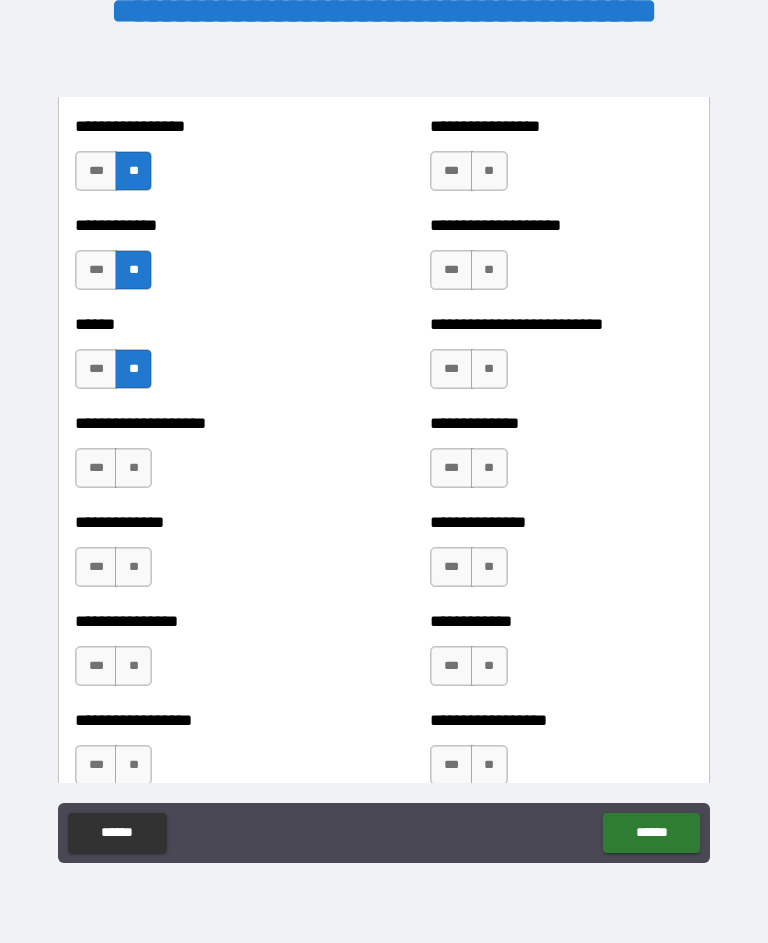 click on "**" at bounding box center (133, 468) 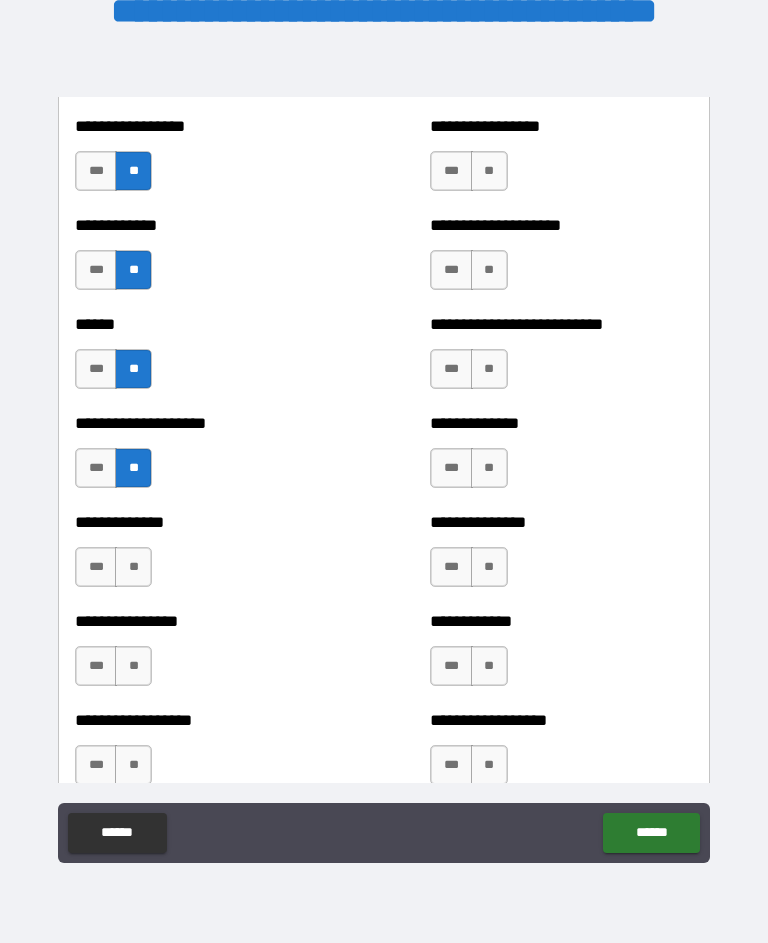 click on "**" at bounding box center (133, 567) 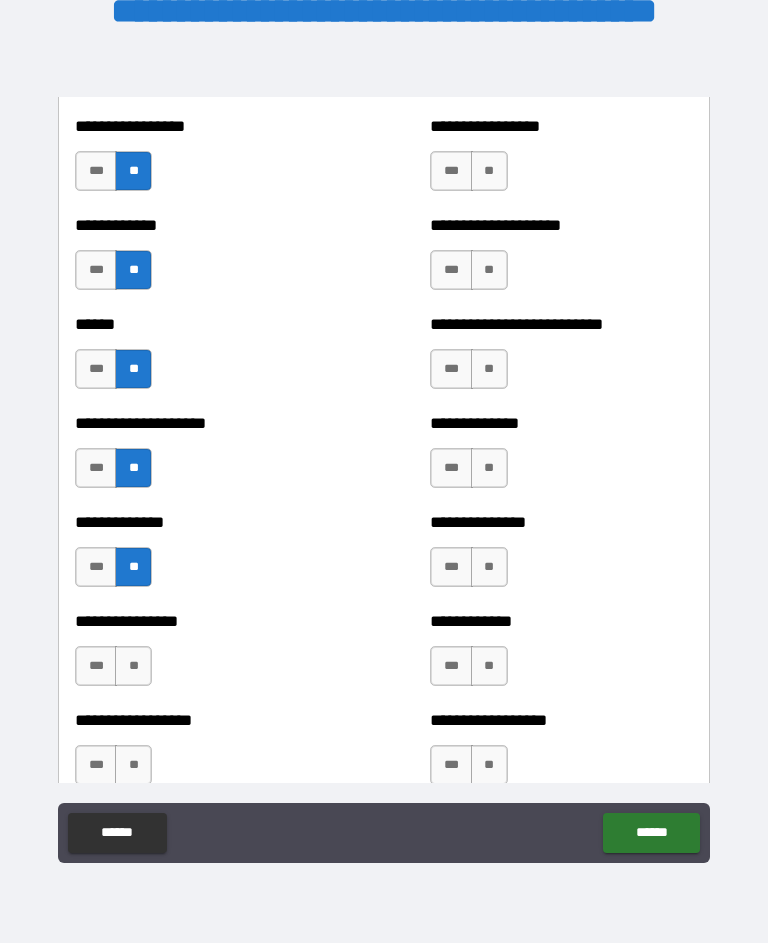 click on "**" at bounding box center [489, 567] 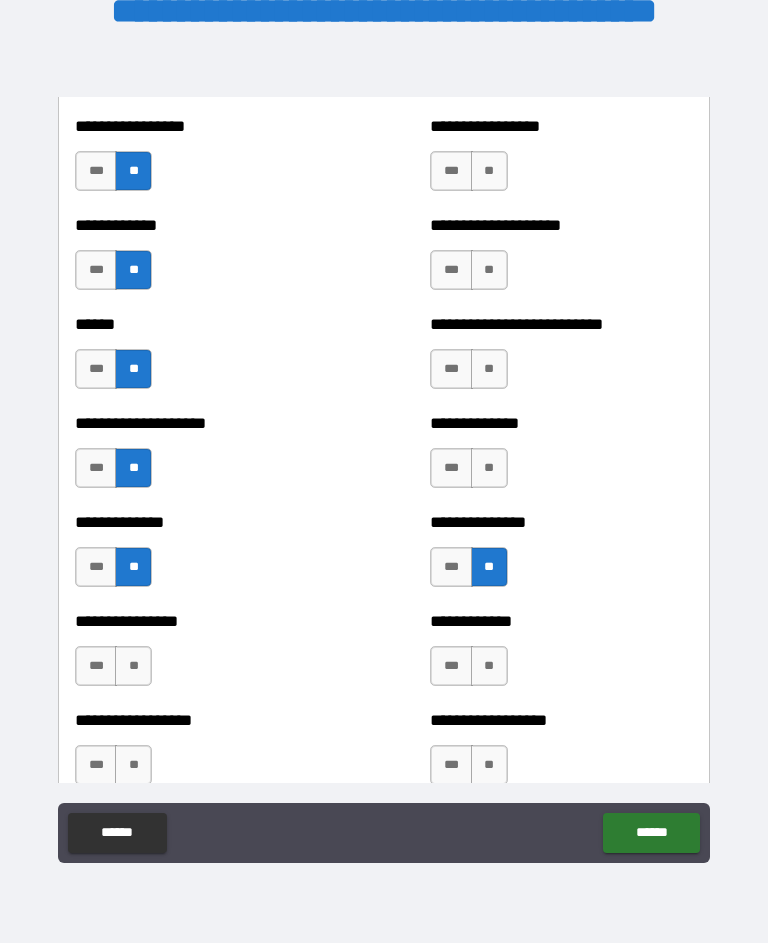click on "**********" at bounding box center [561, 458] 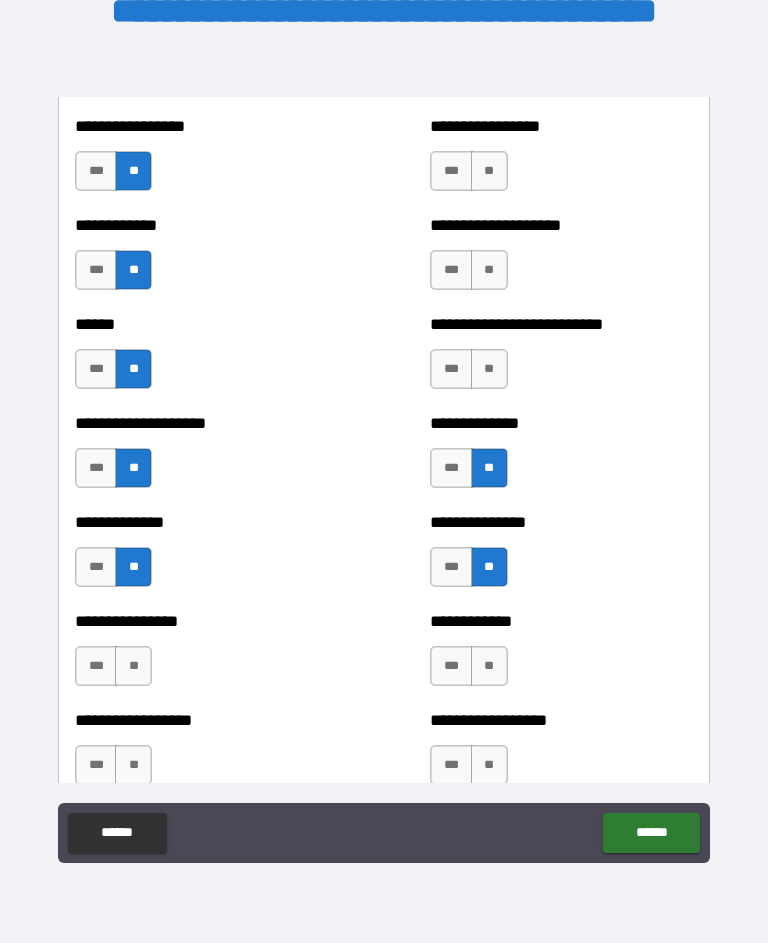 click on "**" at bounding box center [489, 369] 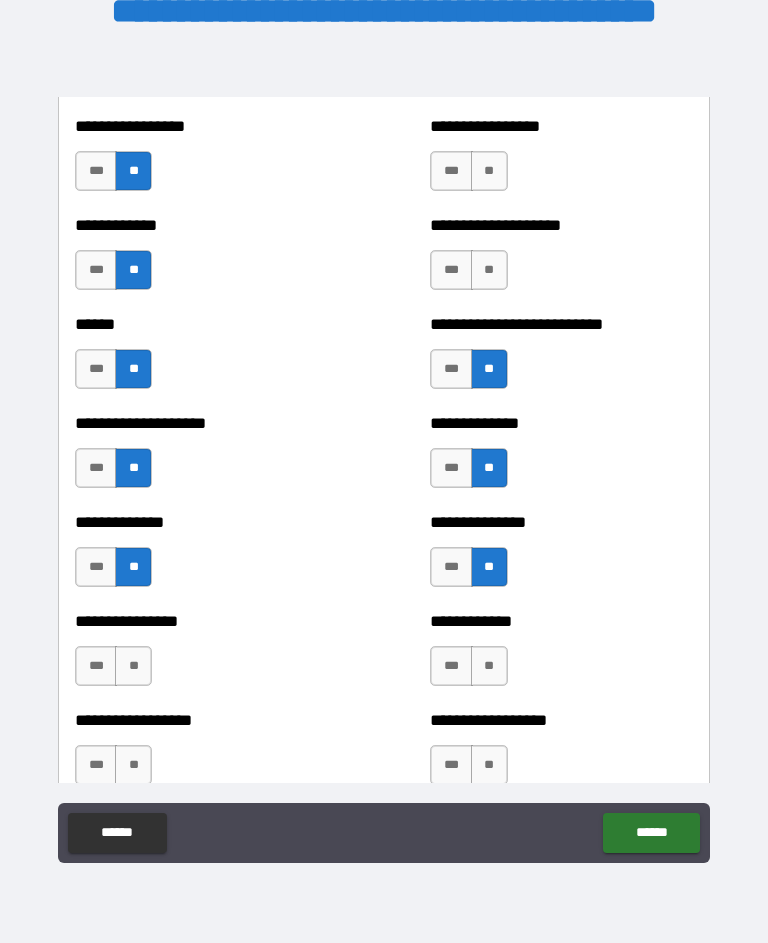 click on "**" at bounding box center (489, 270) 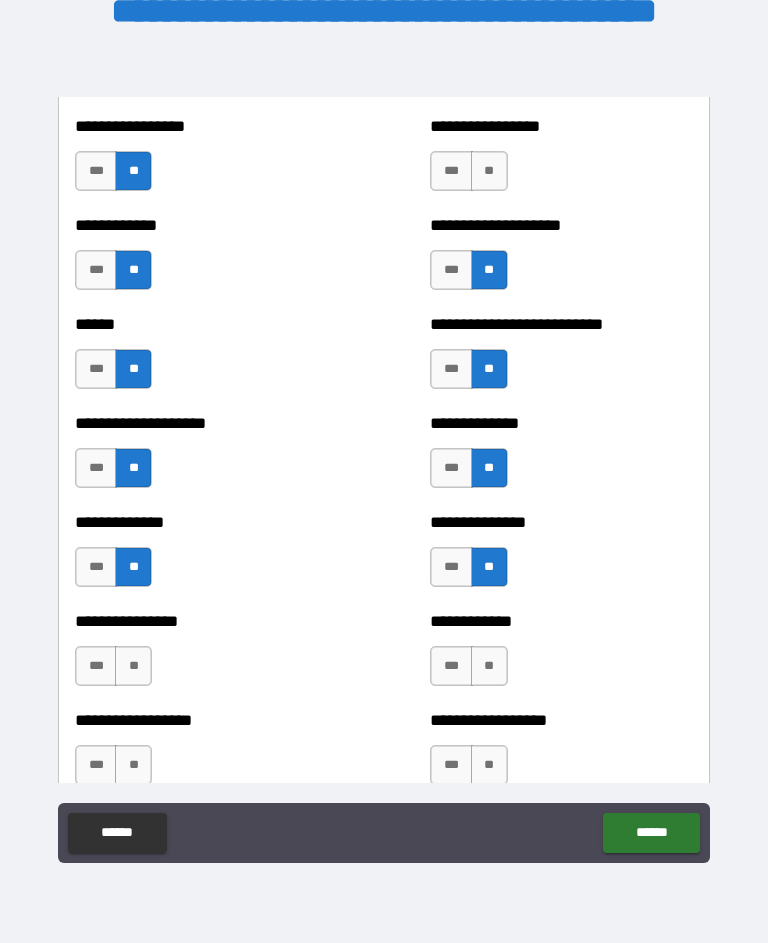 click on "**" at bounding box center [489, 171] 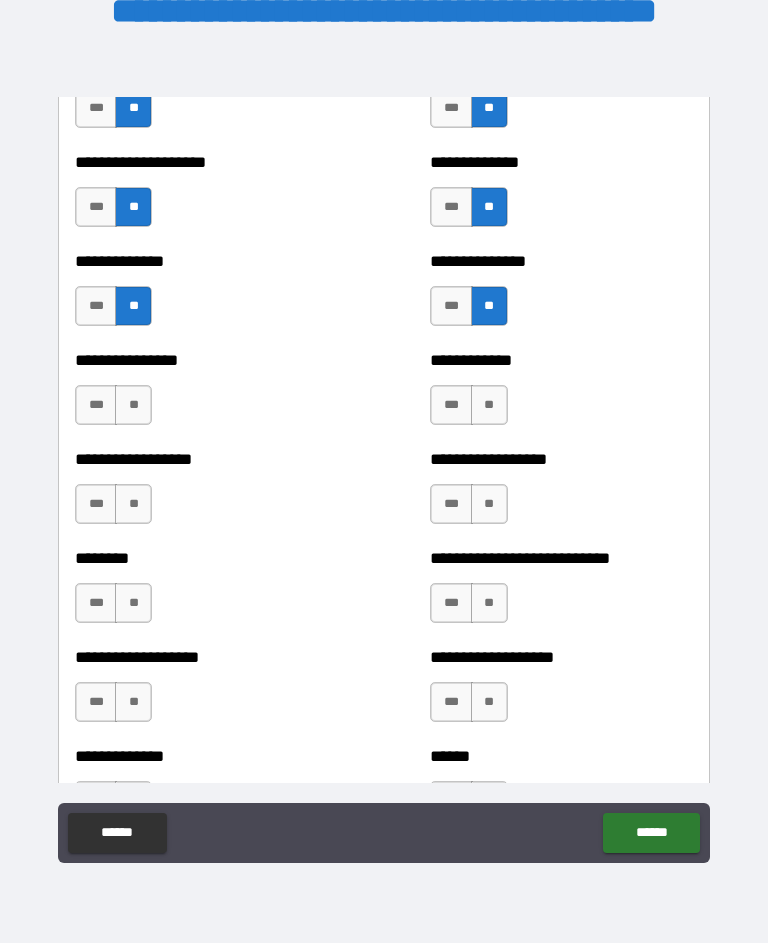 scroll, scrollTop: 4197, scrollLeft: 0, axis: vertical 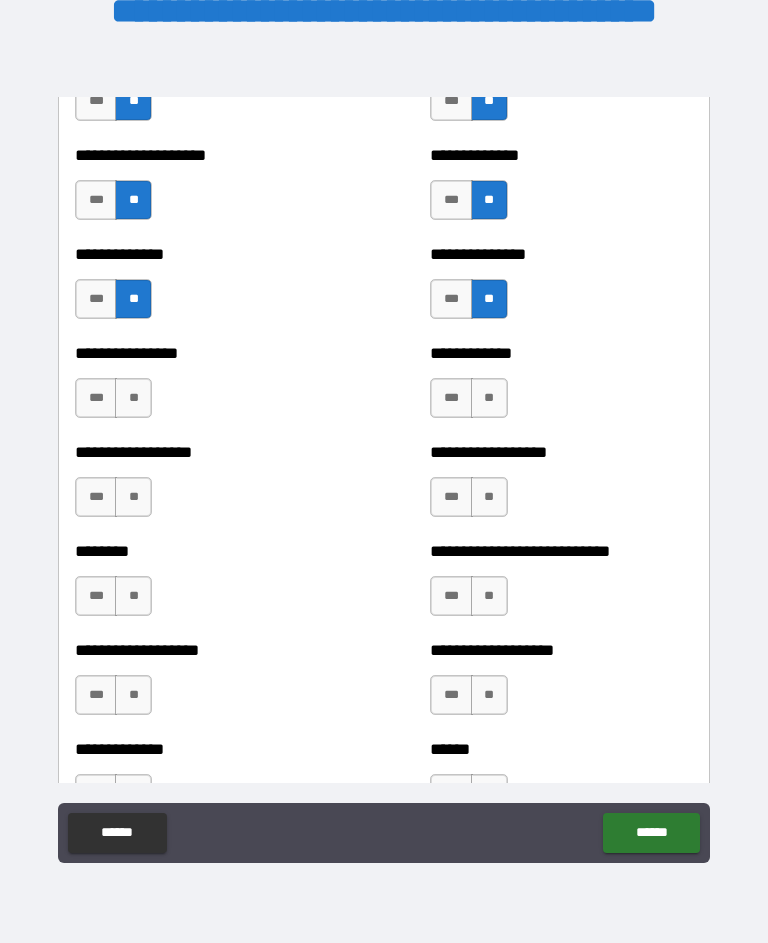 click on "**" at bounding box center [489, 398] 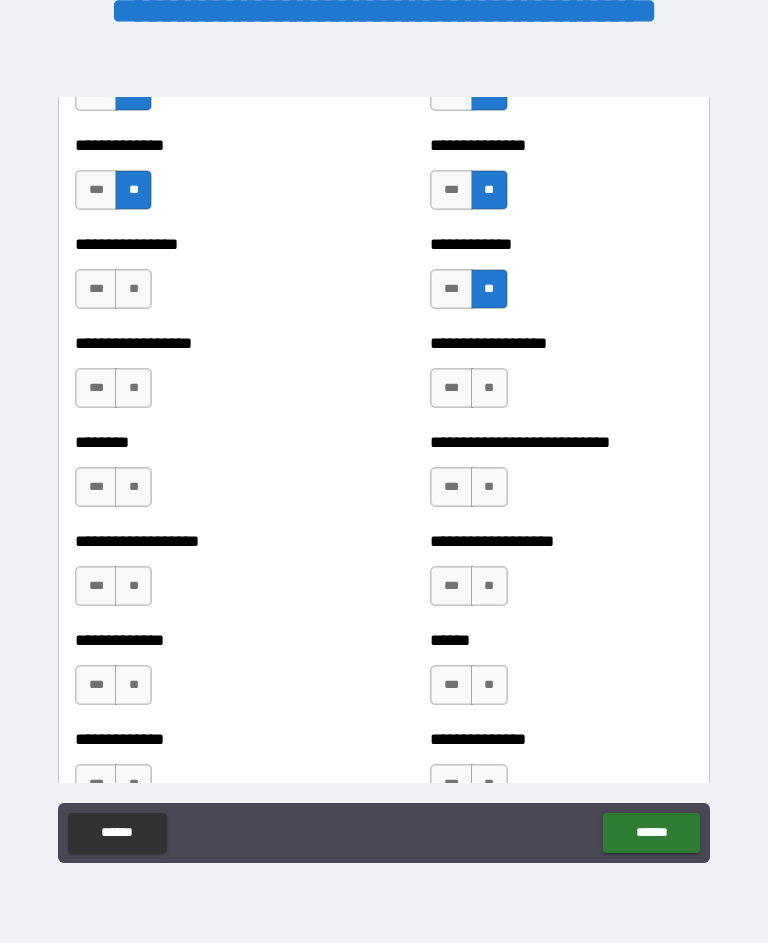 scroll, scrollTop: 4308, scrollLeft: 0, axis: vertical 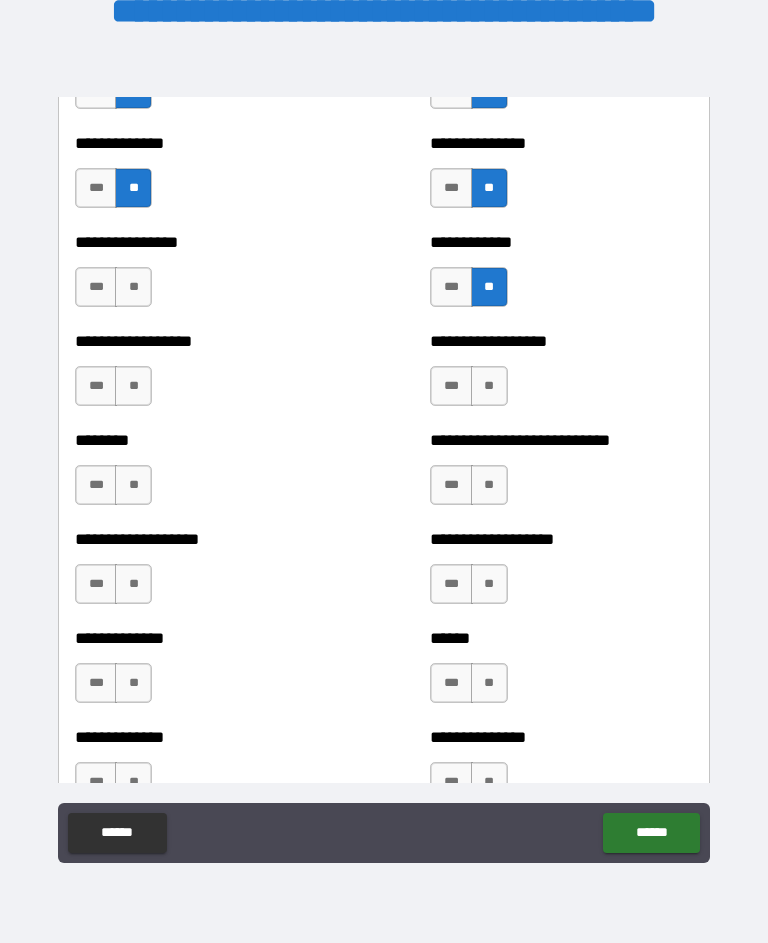 click on "**" at bounding box center (489, 386) 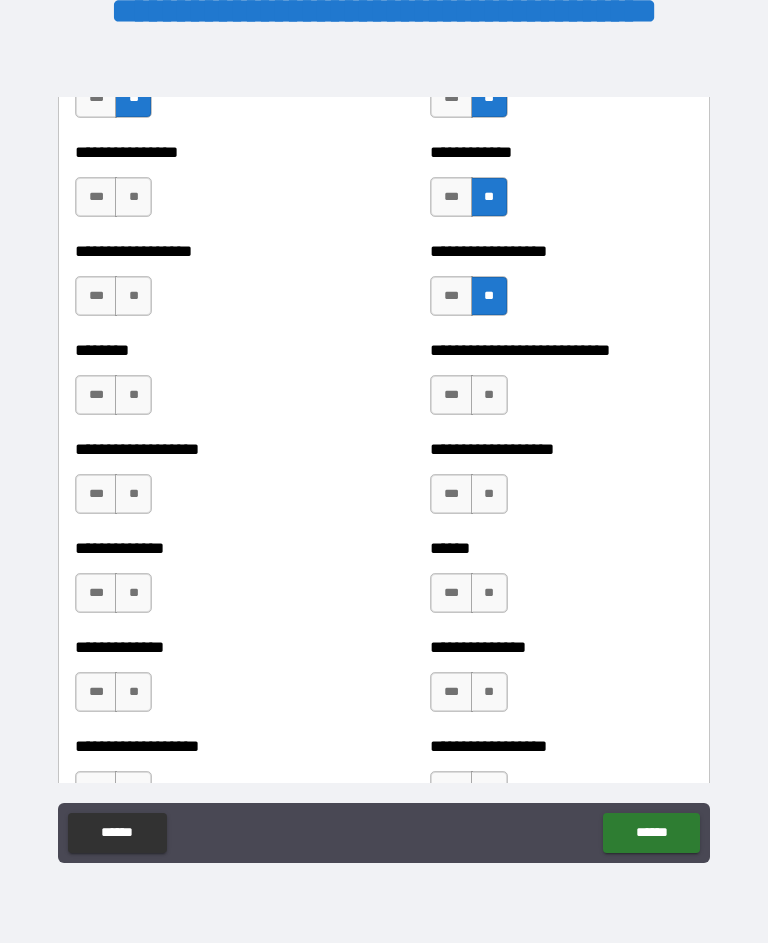 scroll, scrollTop: 4414, scrollLeft: 0, axis: vertical 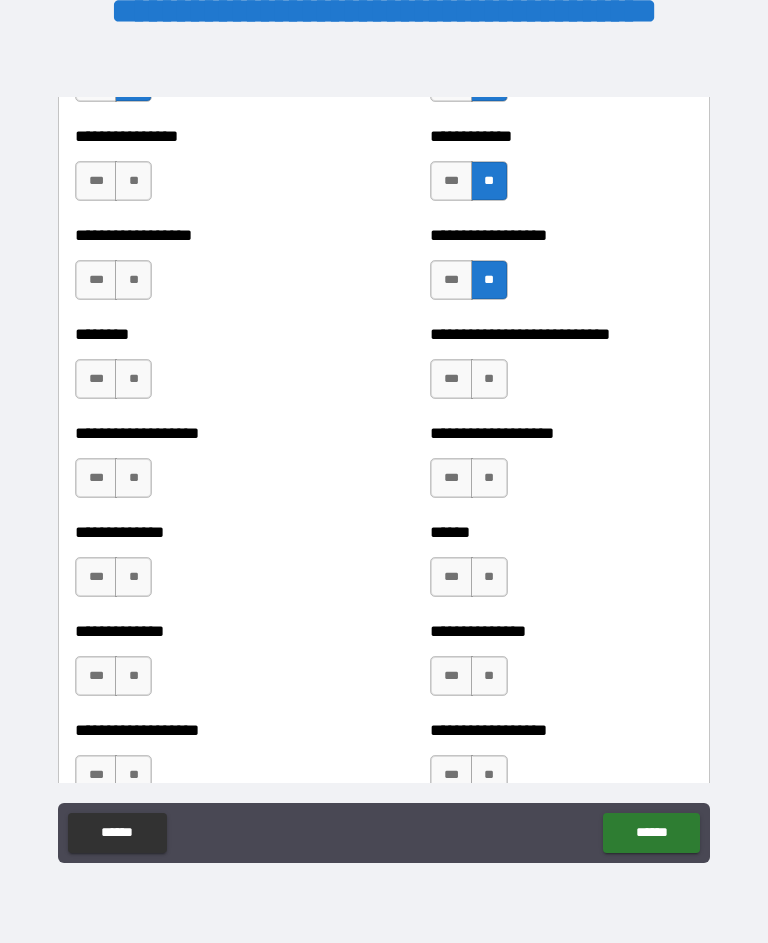 click on "**" at bounding box center [489, 379] 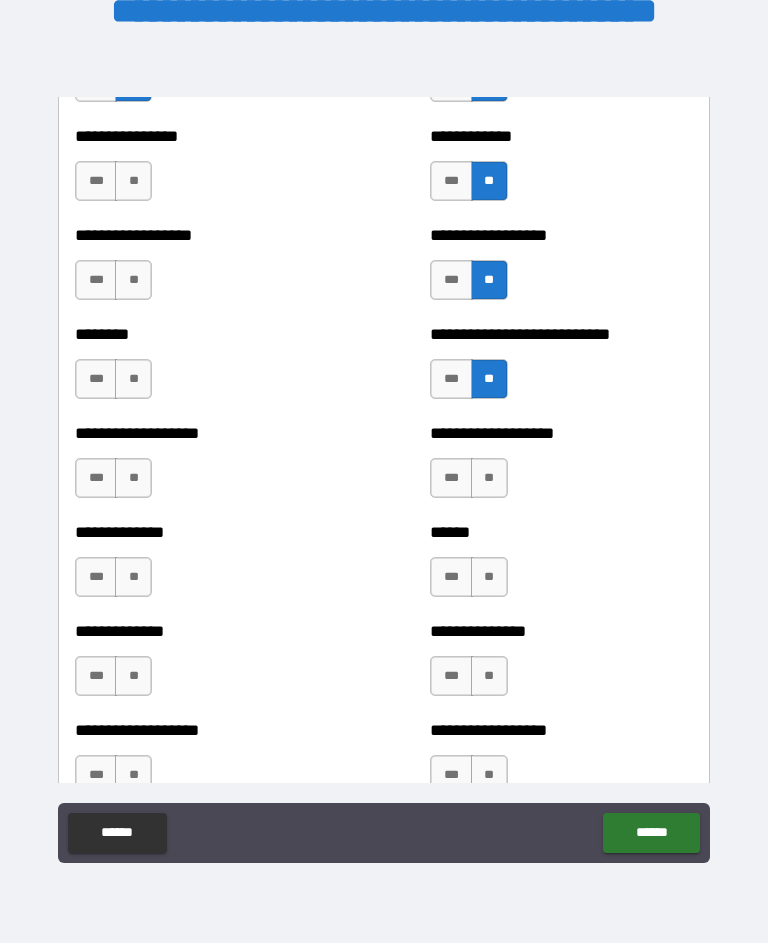 click on "**" at bounding box center (489, 478) 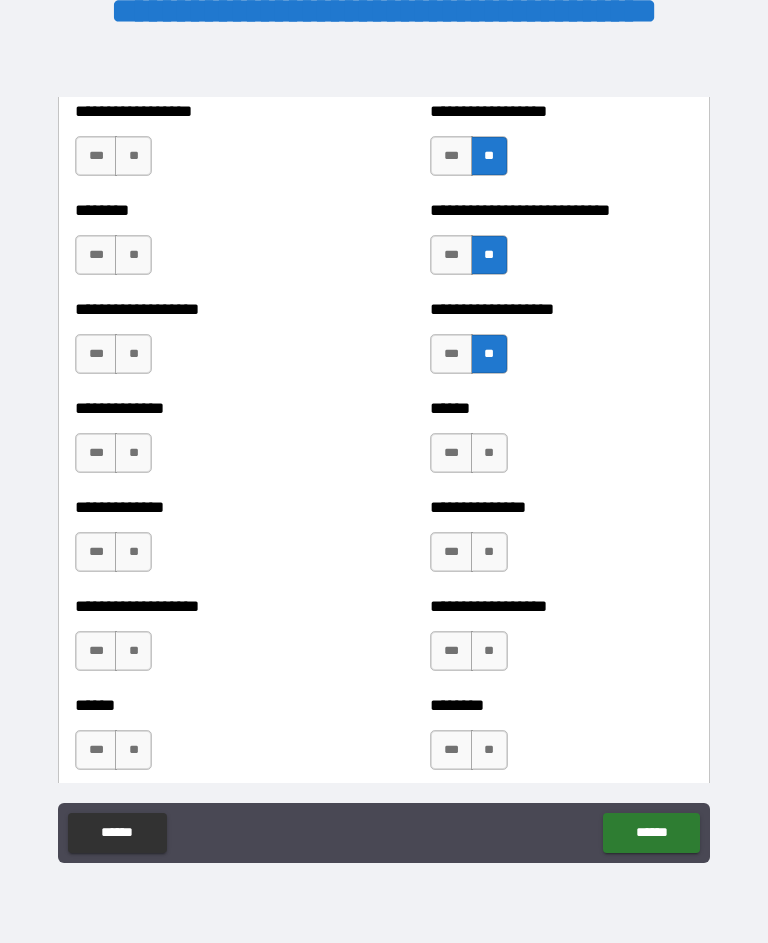 scroll, scrollTop: 4540, scrollLeft: 0, axis: vertical 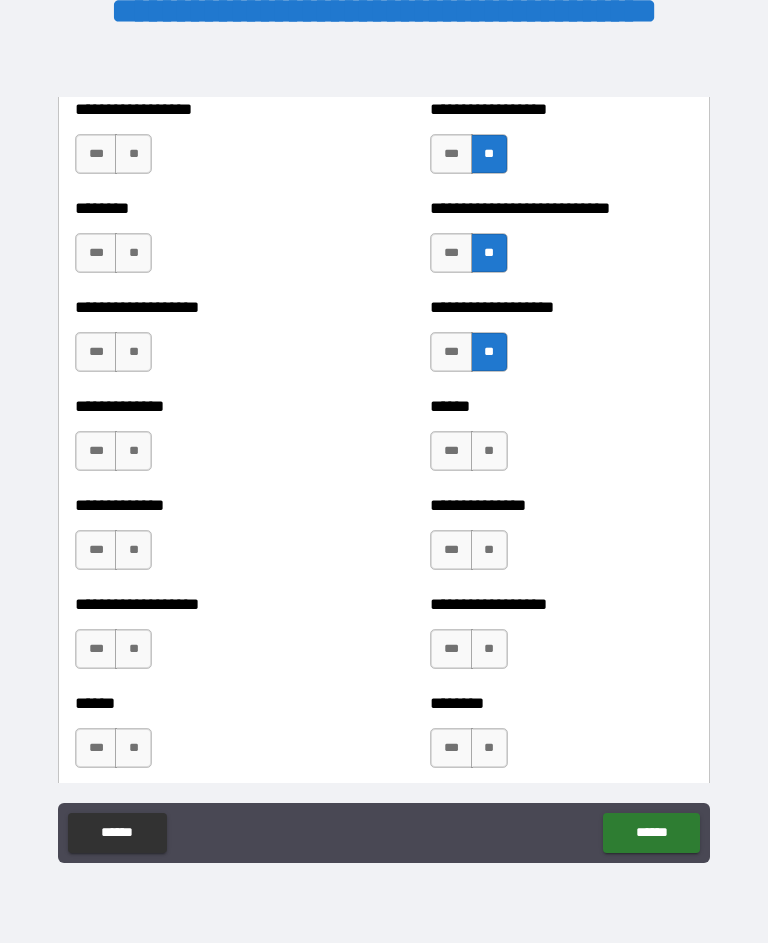 click on "**" at bounding box center (489, 451) 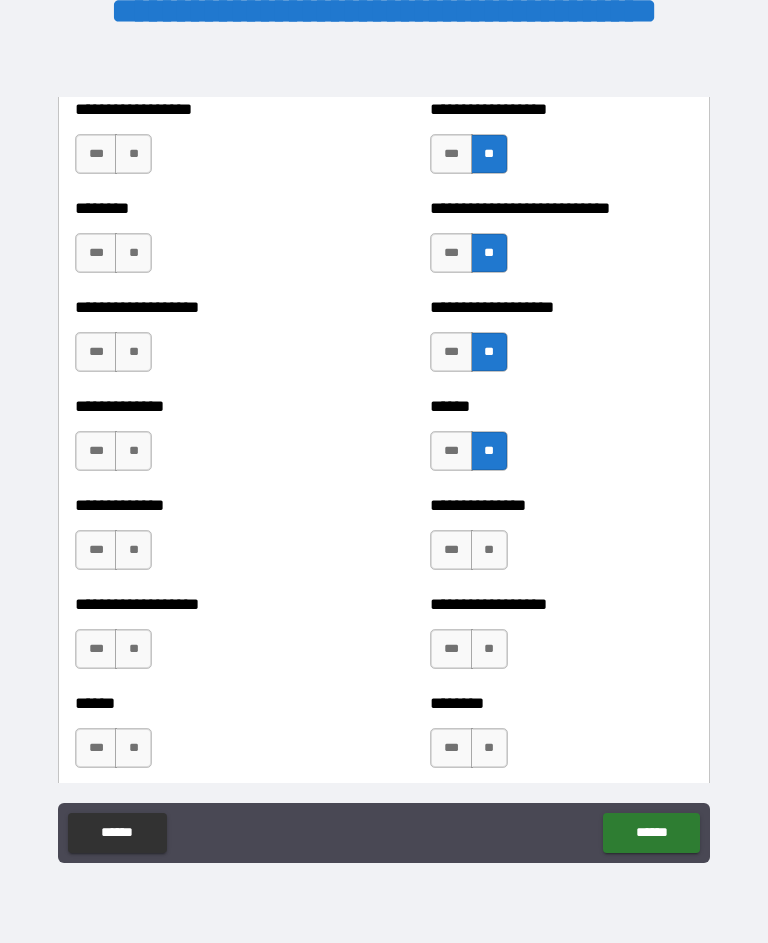 click on "**" at bounding box center (489, 550) 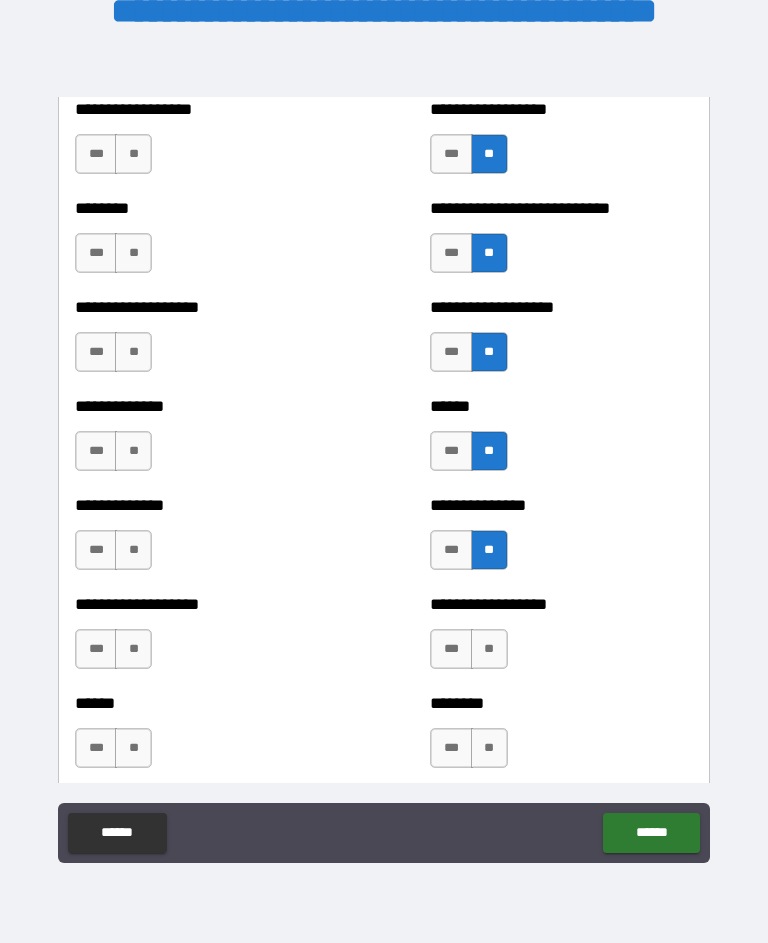 click on "**" at bounding box center (489, 649) 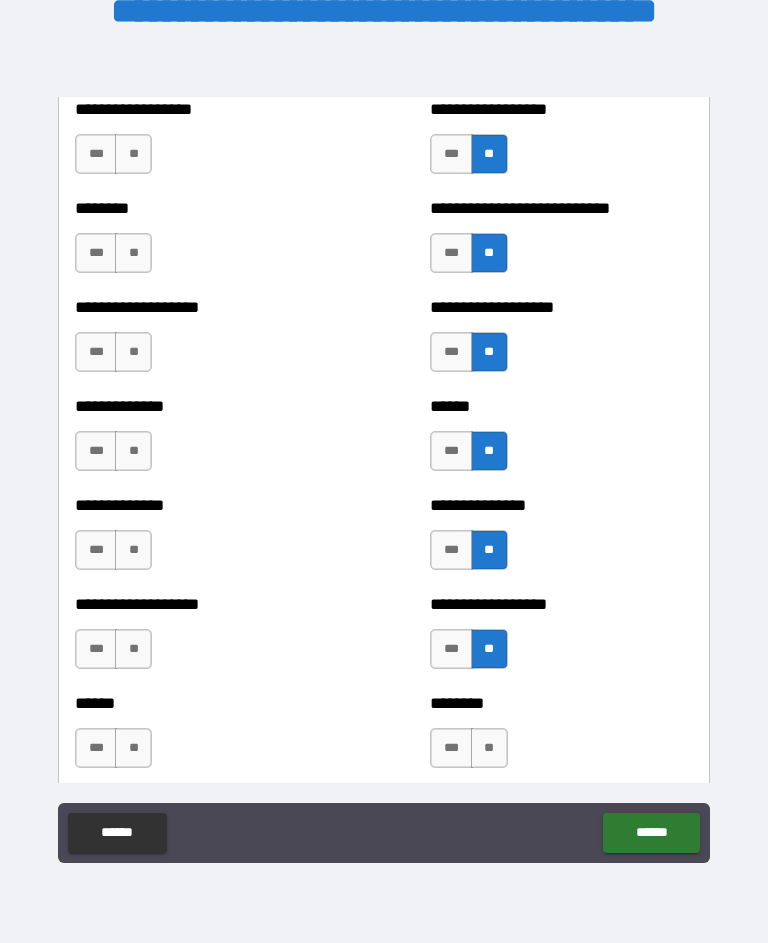 click on "**" at bounding box center [489, 748] 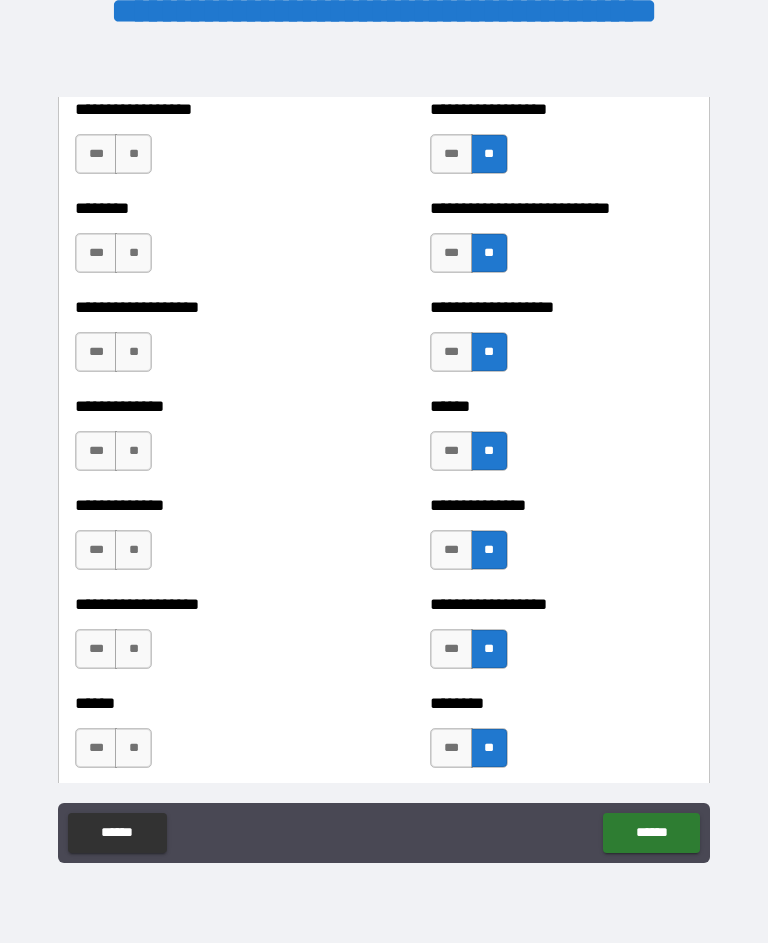 click on "**" at bounding box center (133, 748) 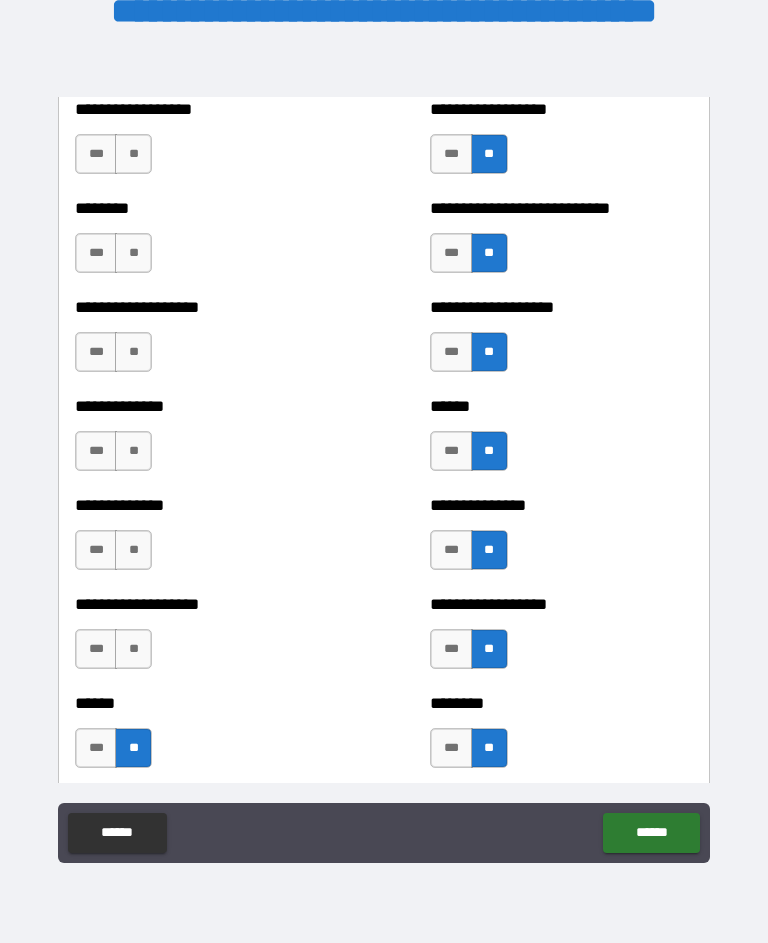 click on "**" at bounding box center (133, 649) 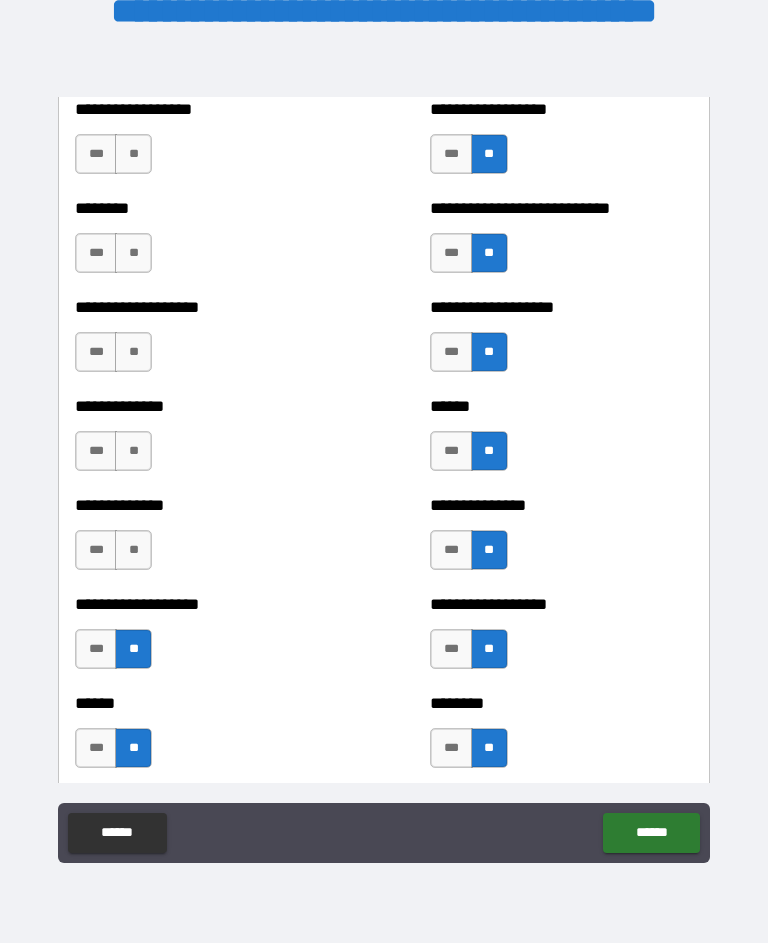 click on "**" at bounding box center (133, 550) 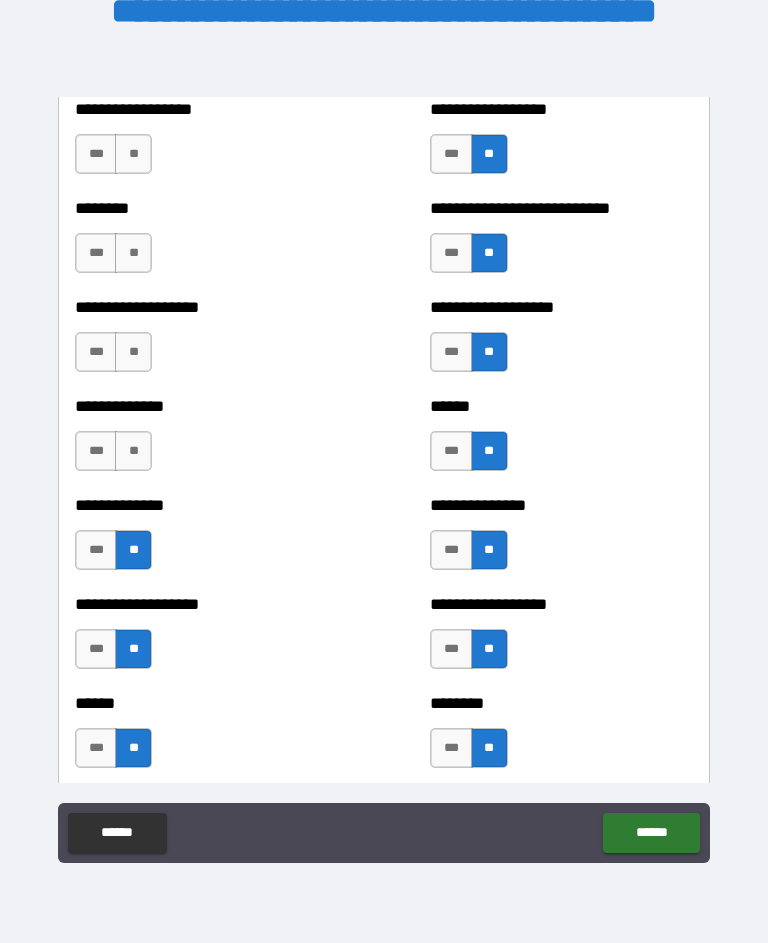 click on "**" at bounding box center (133, 451) 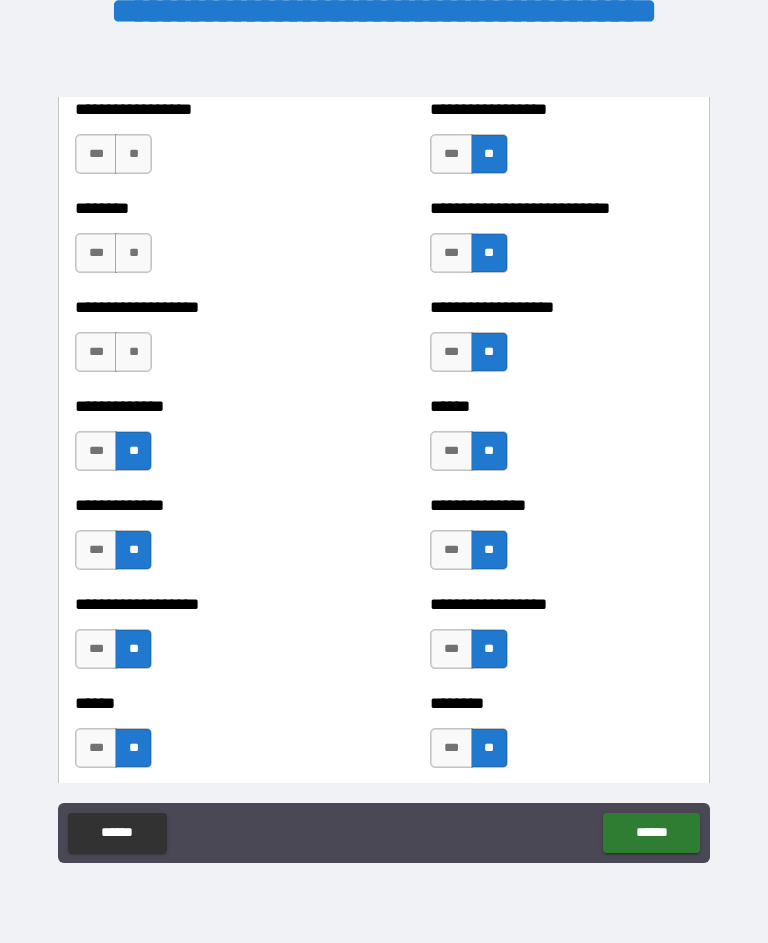 click on "**" at bounding box center [133, 352] 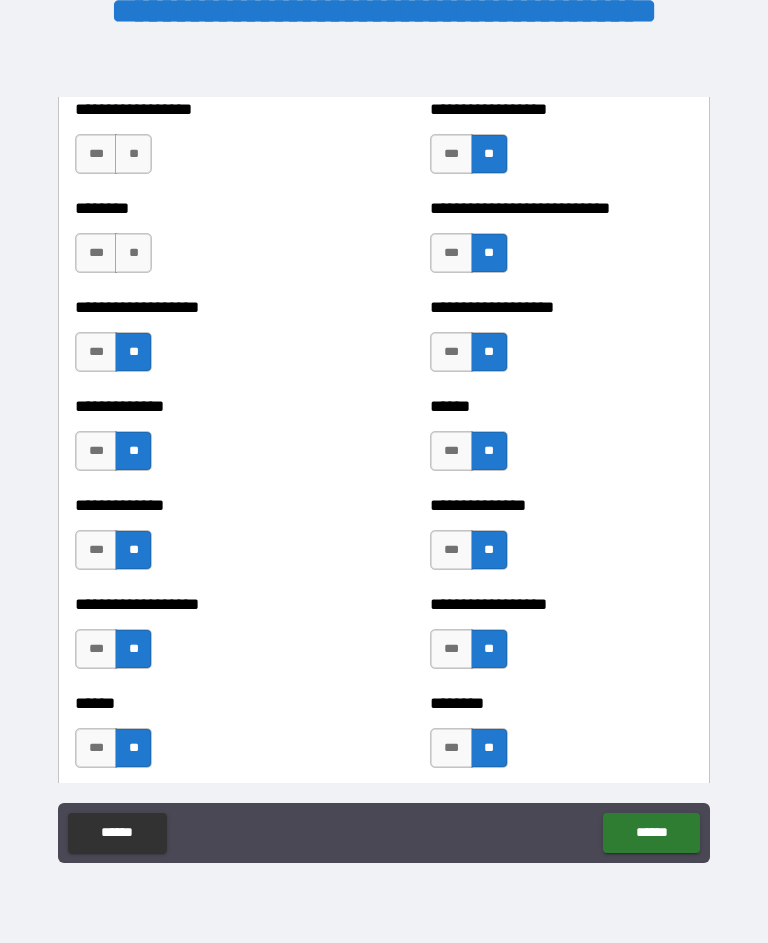 click on "**" at bounding box center (133, 253) 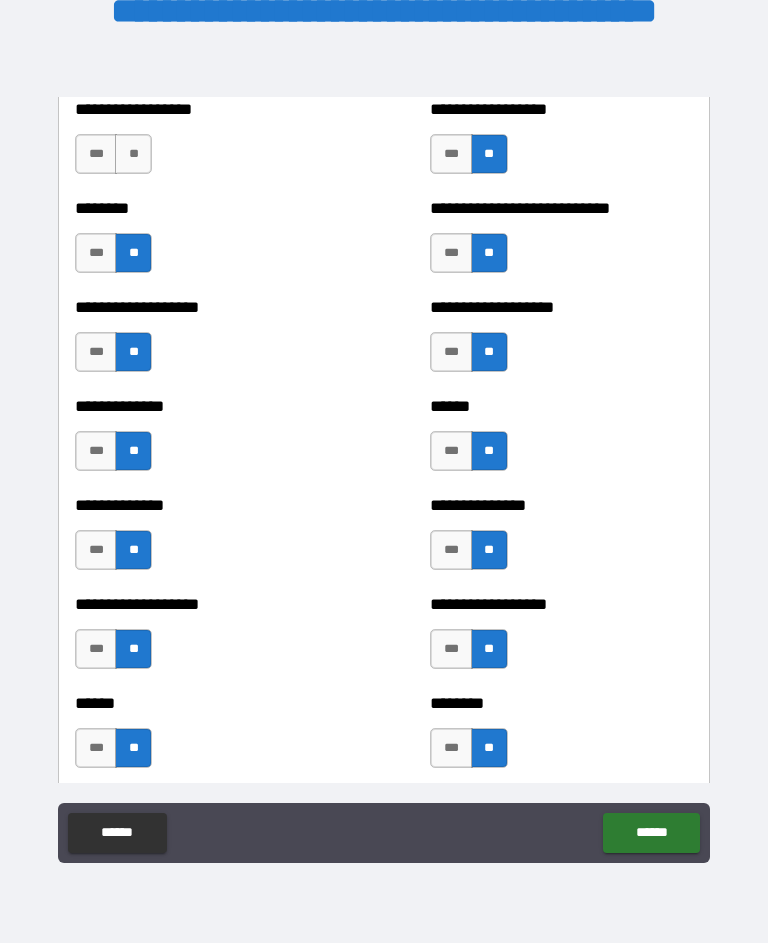 click on "**" at bounding box center (133, 154) 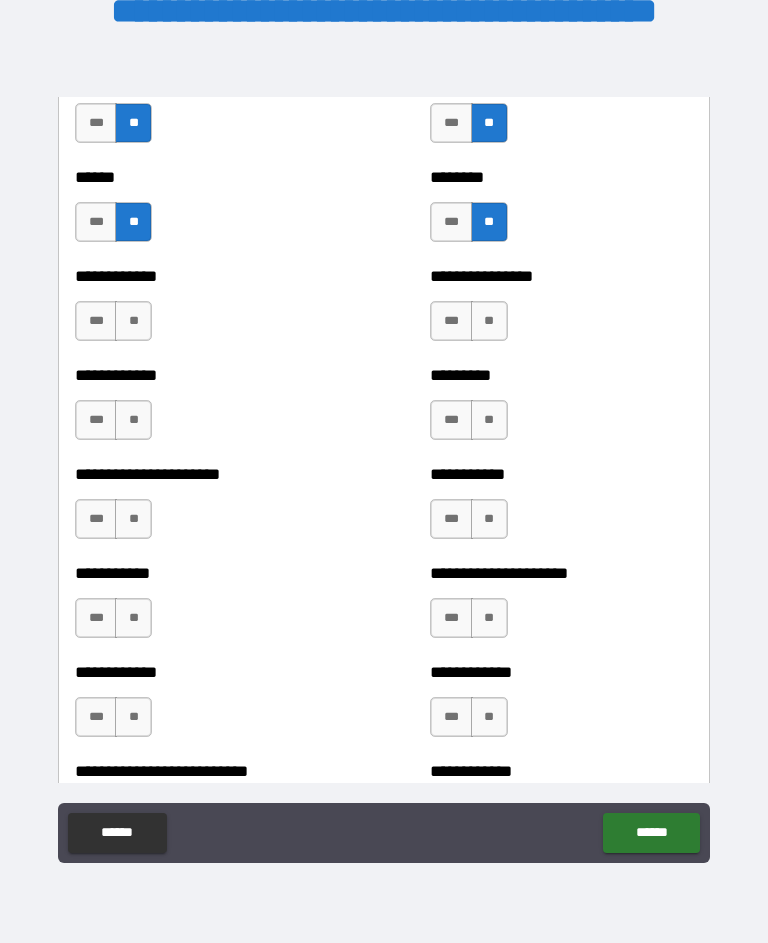 scroll, scrollTop: 5066, scrollLeft: 0, axis: vertical 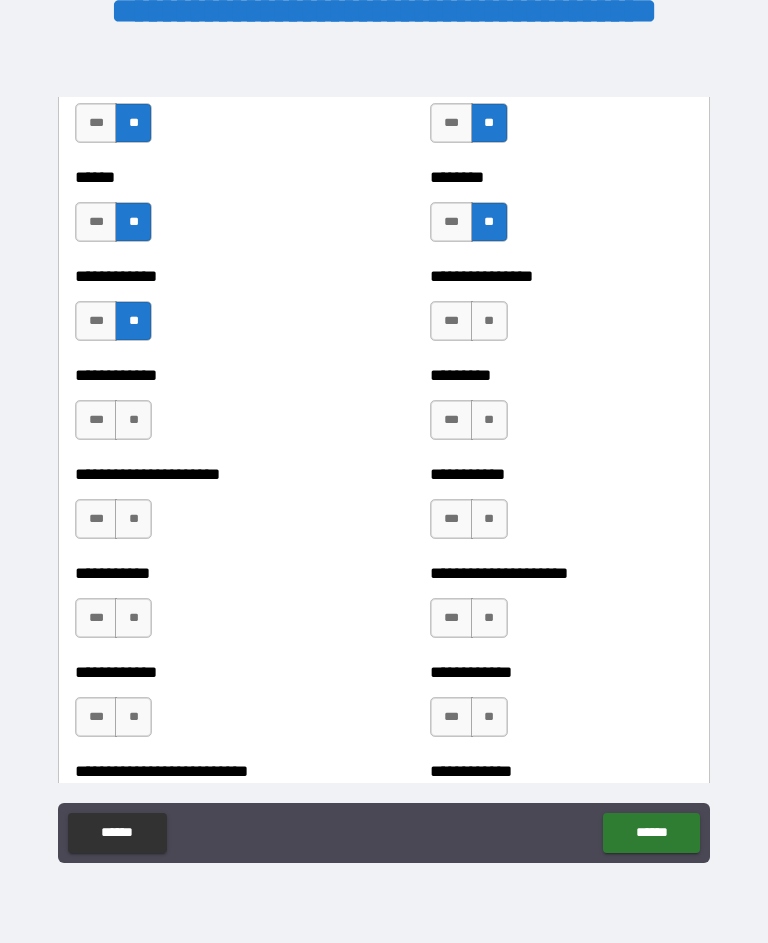 click on "**" at bounding box center (133, 420) 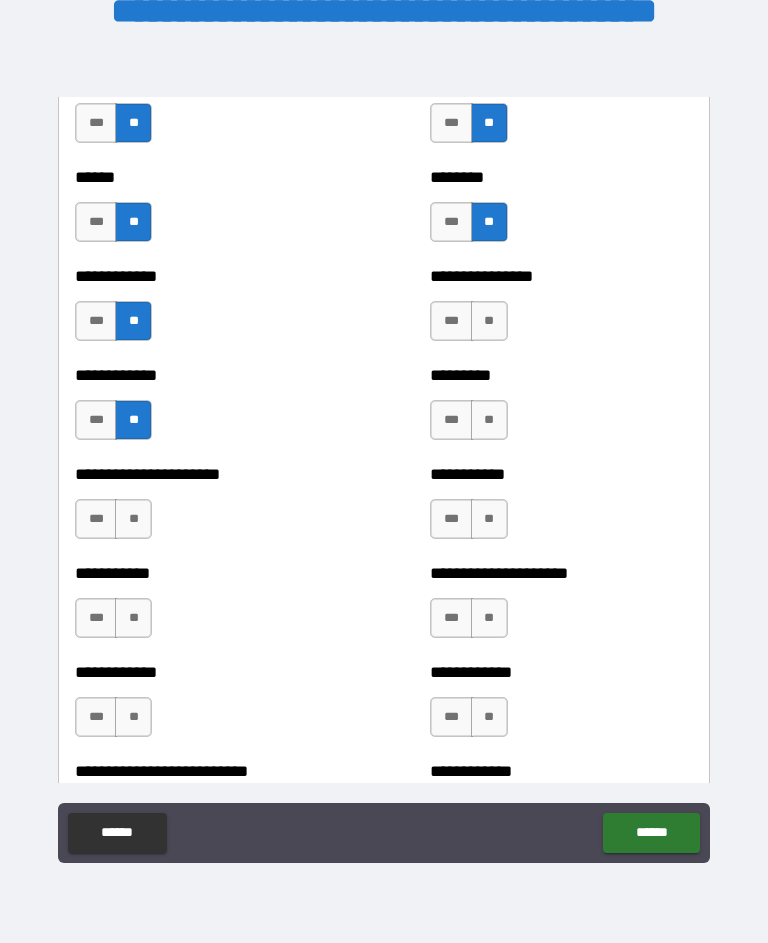 click on "**" at bounding box center (489, 321) 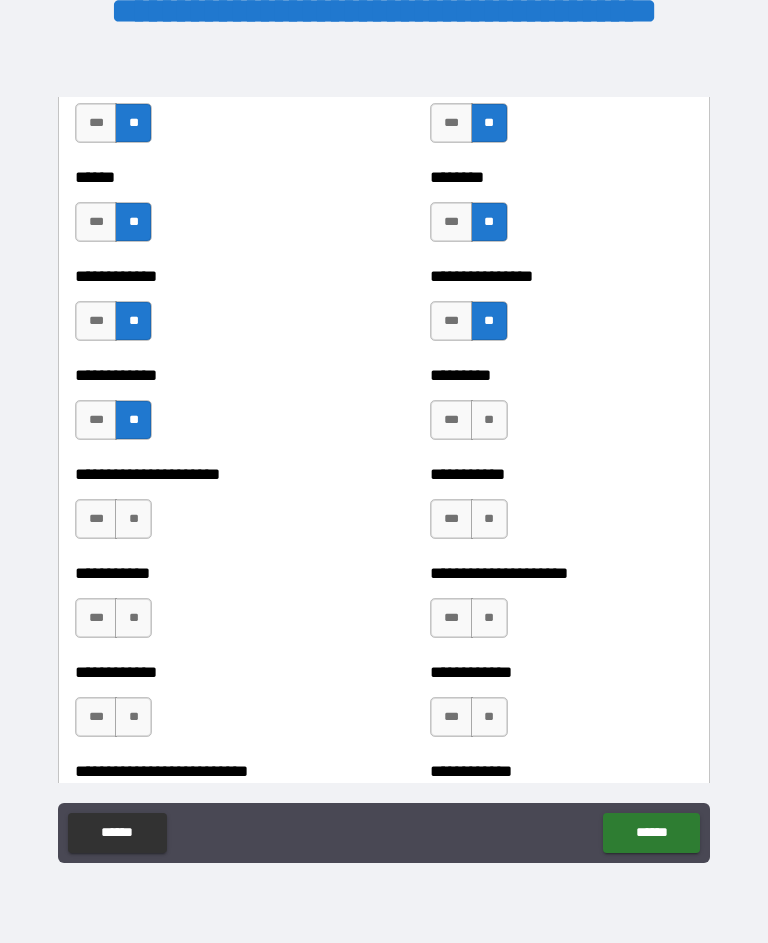 click on "**" at bounding box center [489, 420] 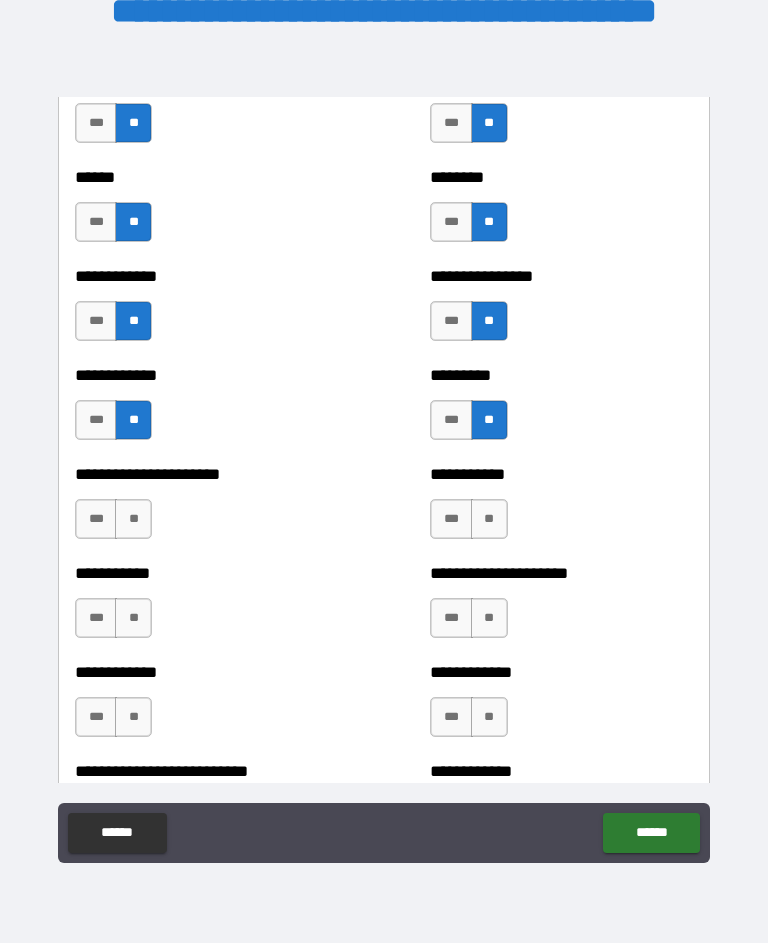 click on "**" at bounding box center [489, 519] 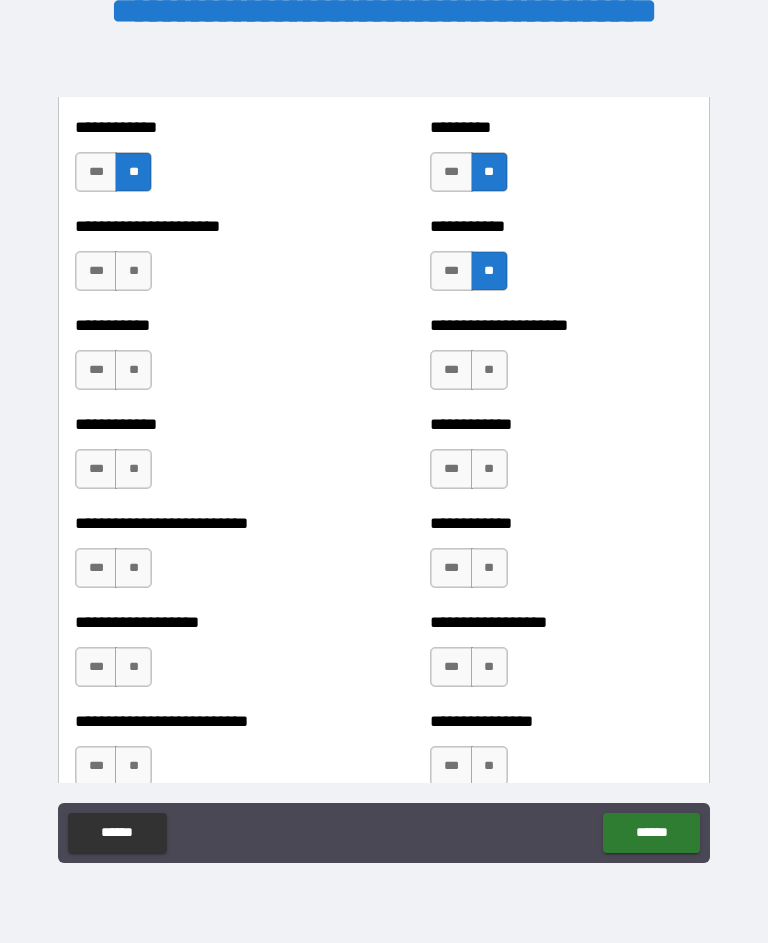 scroll, scrollTop: 5318, scrollLeft: 0, axis: vertical 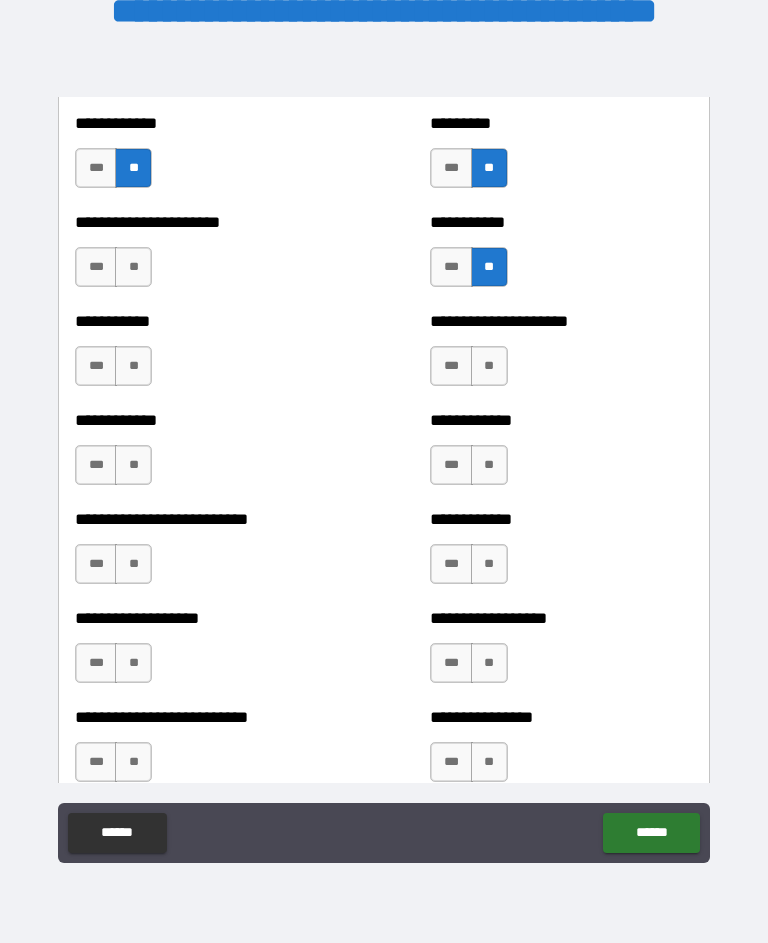 click on "**" at bounding box center (489, 366) 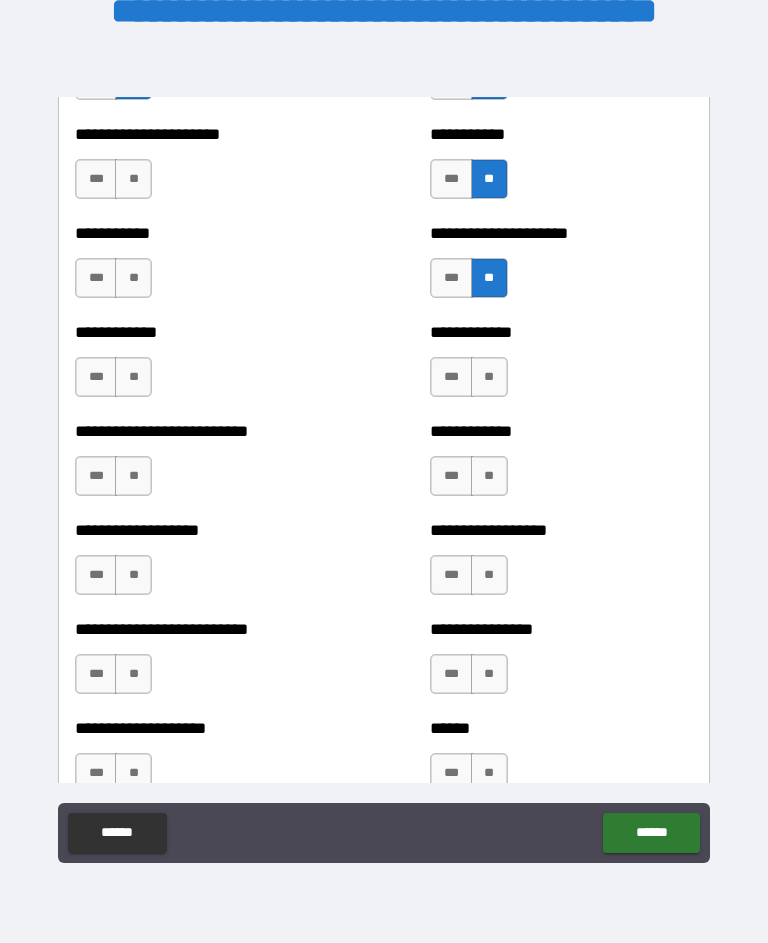 scroll, scrollTop: 5410, scrollLeft: 0, axis: vertical 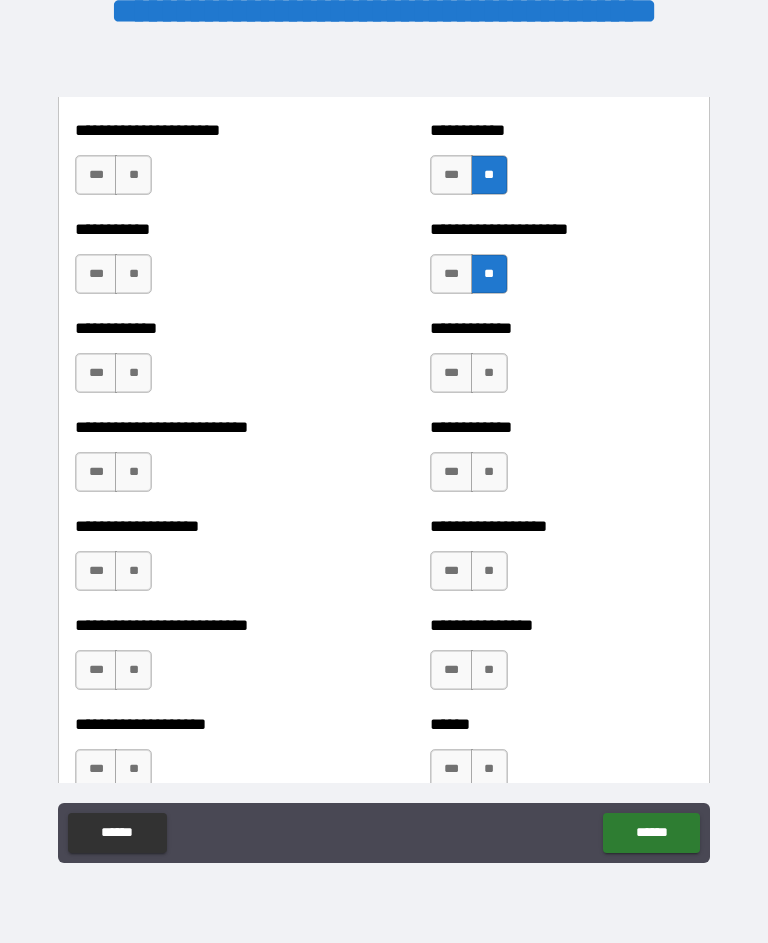 click on "**" at bounding box center [489, 373] 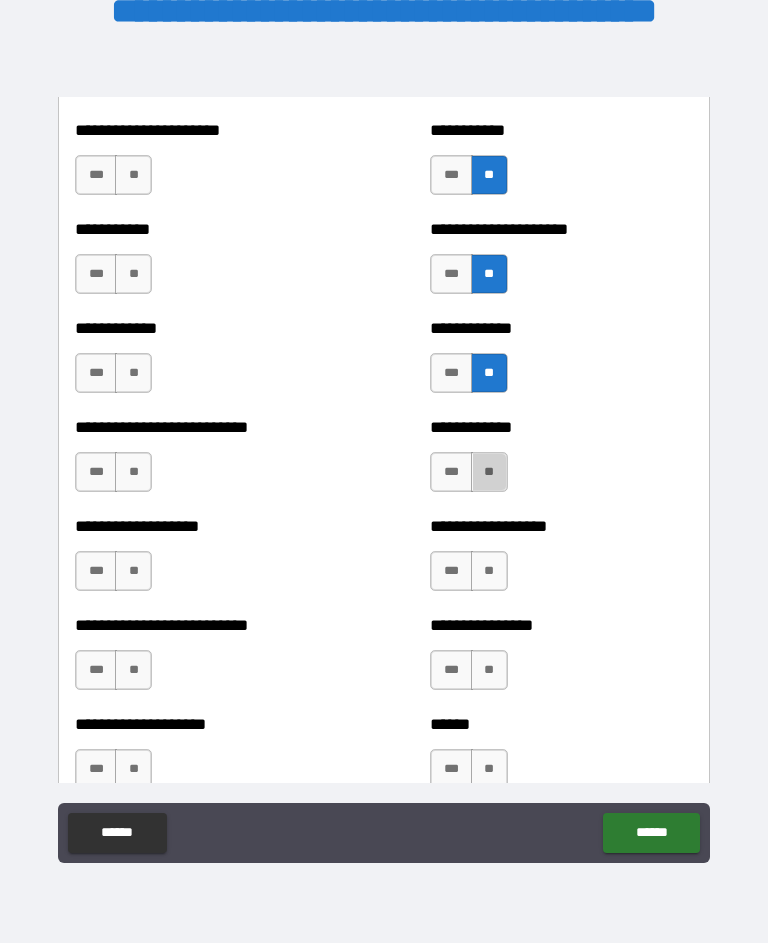 click on "**" at bounding box center (489, 472) 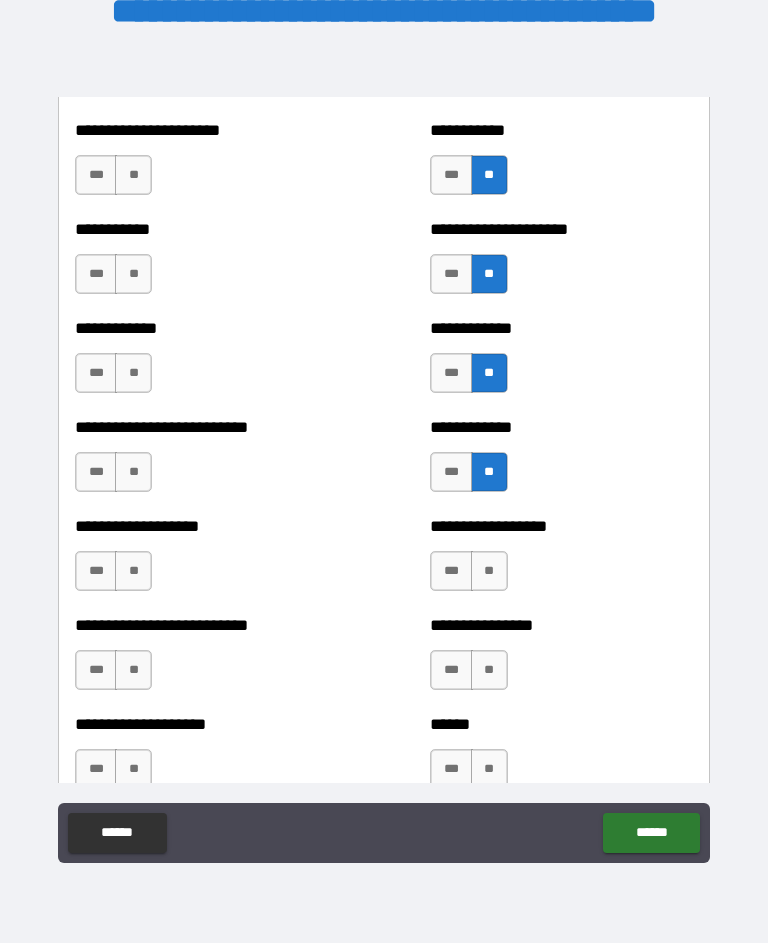 click on "**" at bounding box center [489, 571] 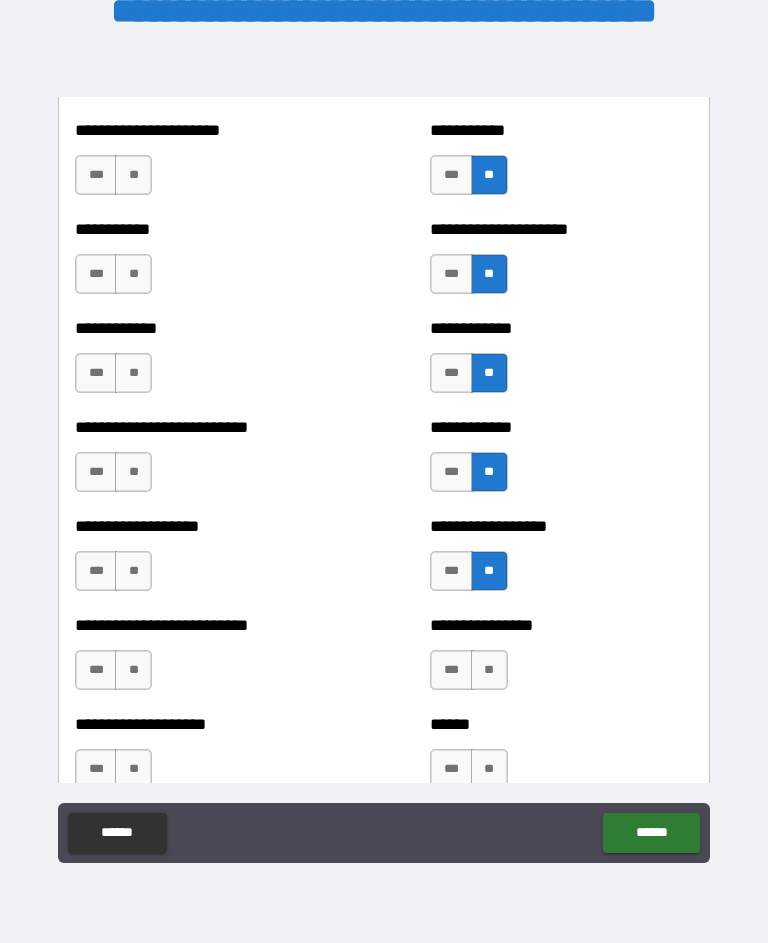 click on "**" at bounding box center (489, 670) 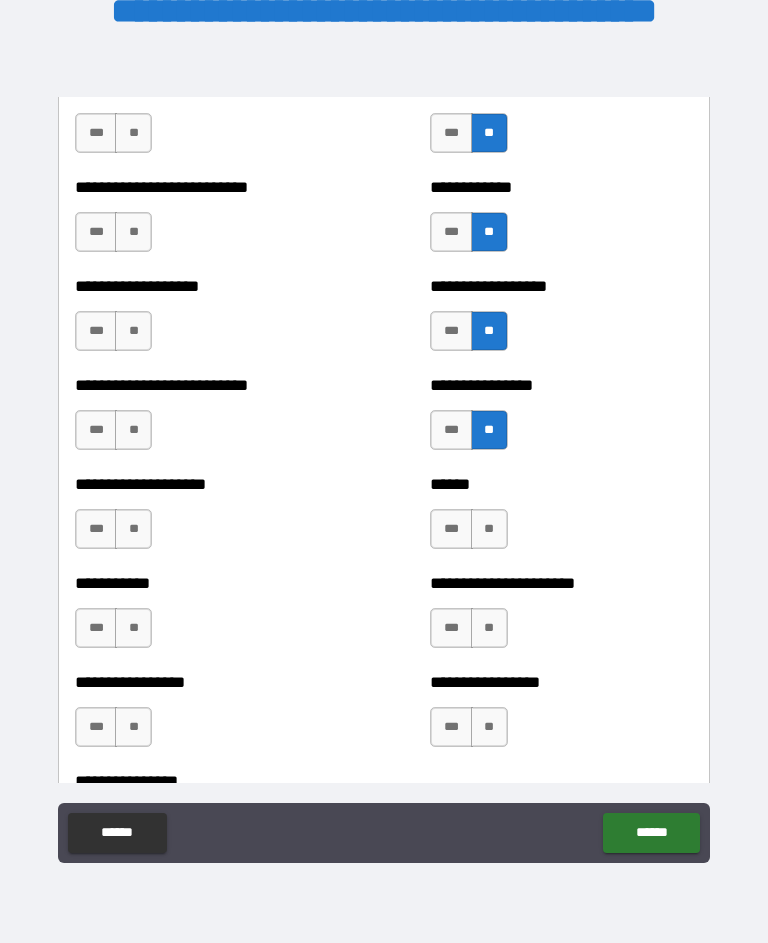 click on "**" at bounding box center [489, 529] 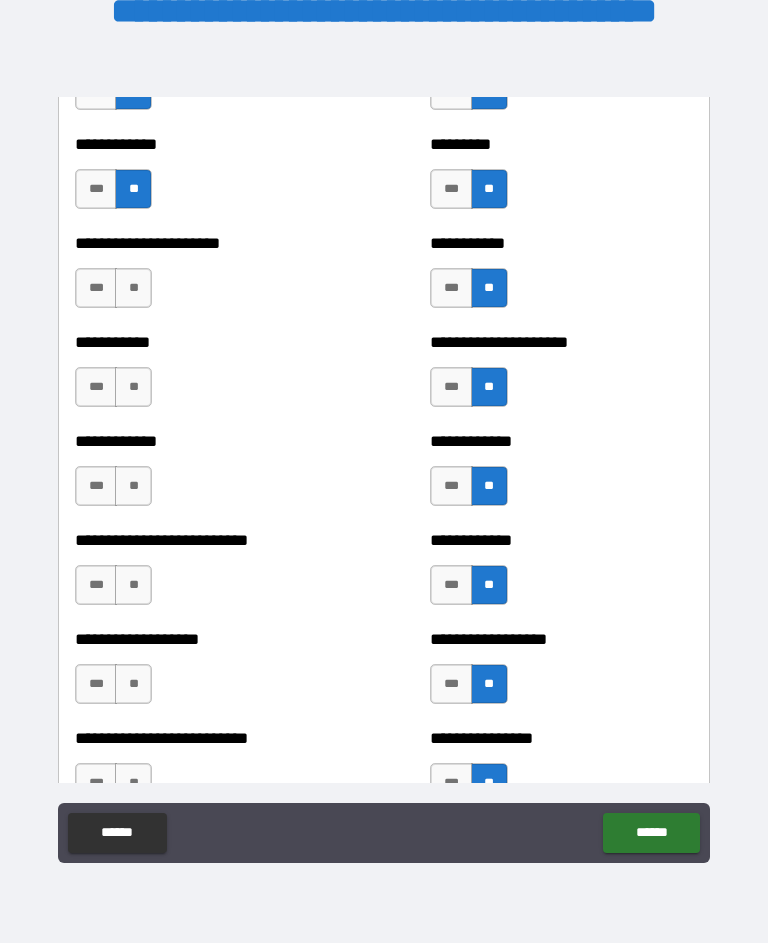 scroll, scrollTop: 5292, scrollLeft: 0, axis: vertical 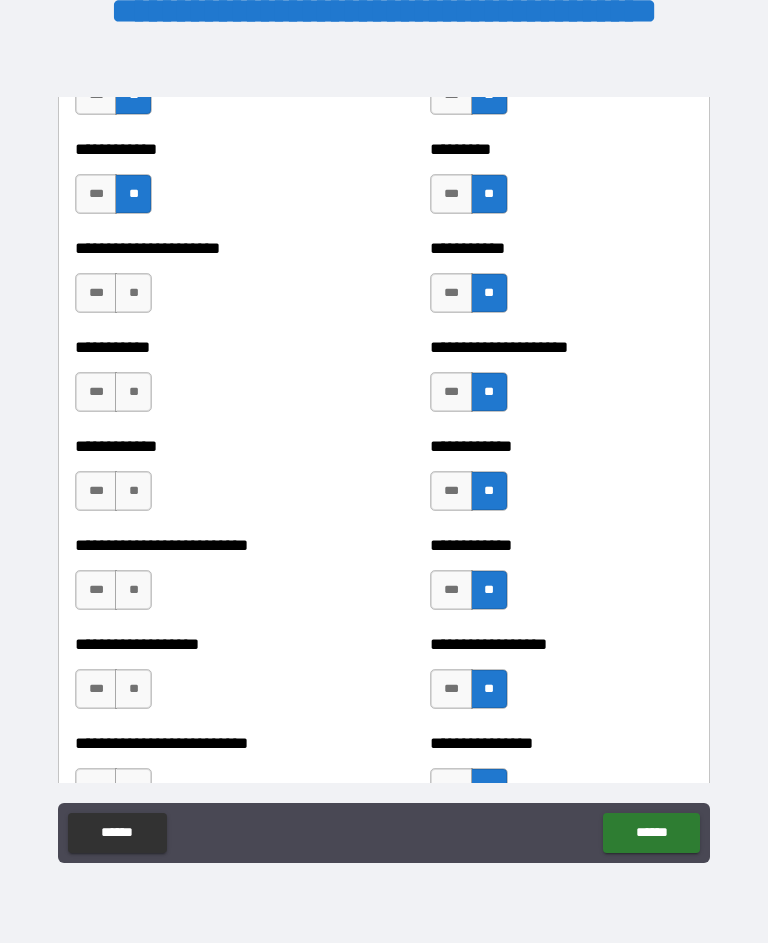 click on "**" at bounding box center [133, 293] 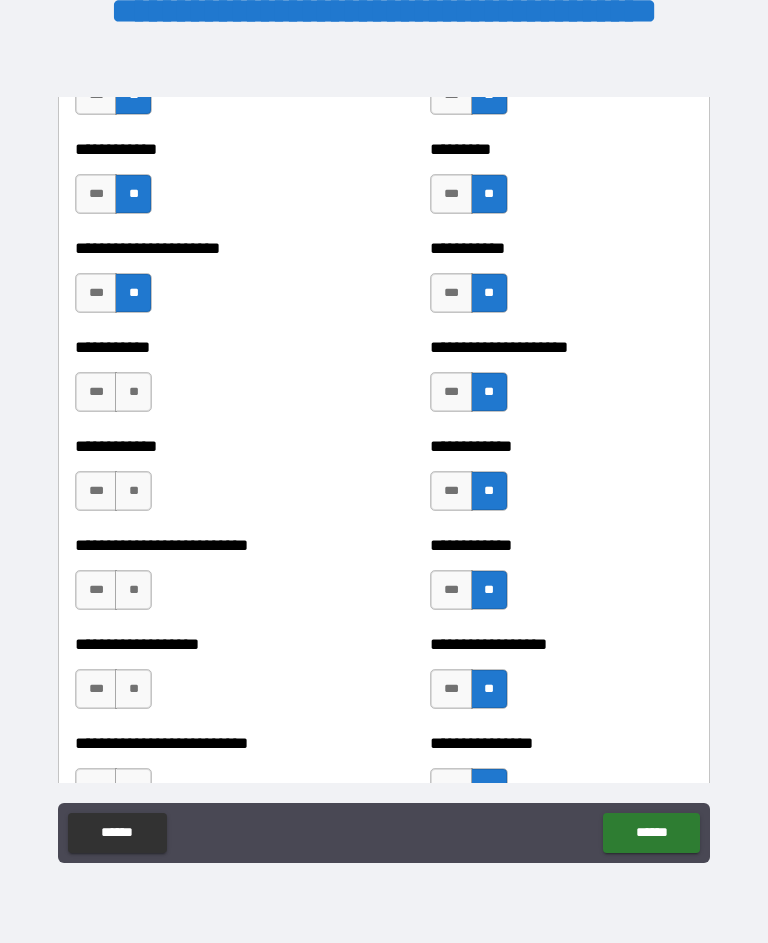 click on "**" at bounding box center (133, 392) 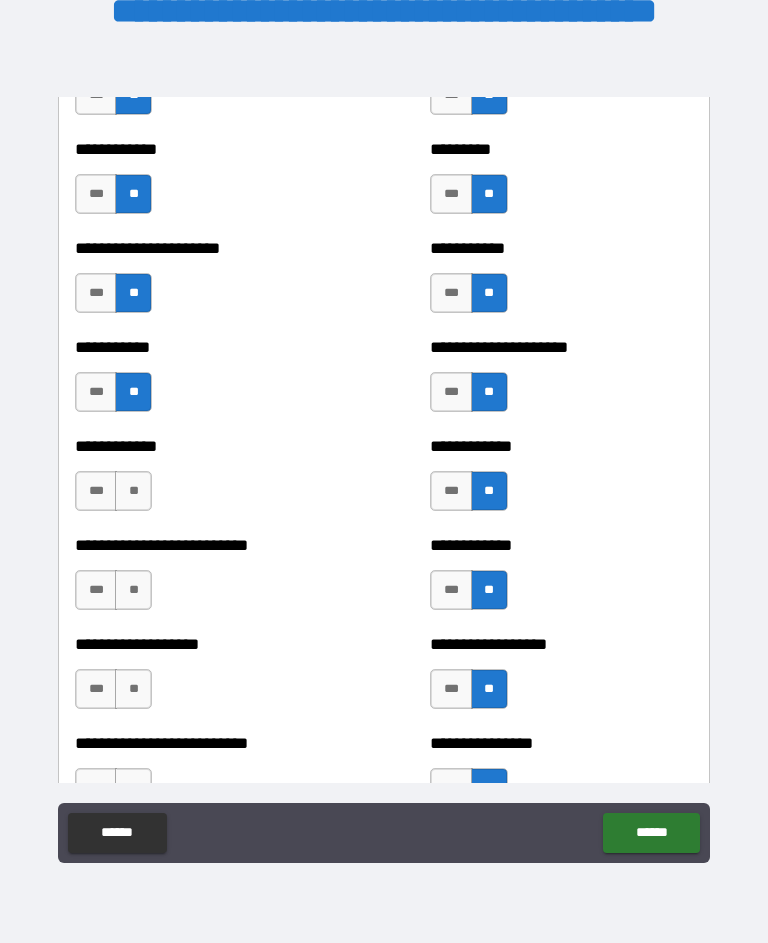 click on "**" at bounding box center (133, 491) 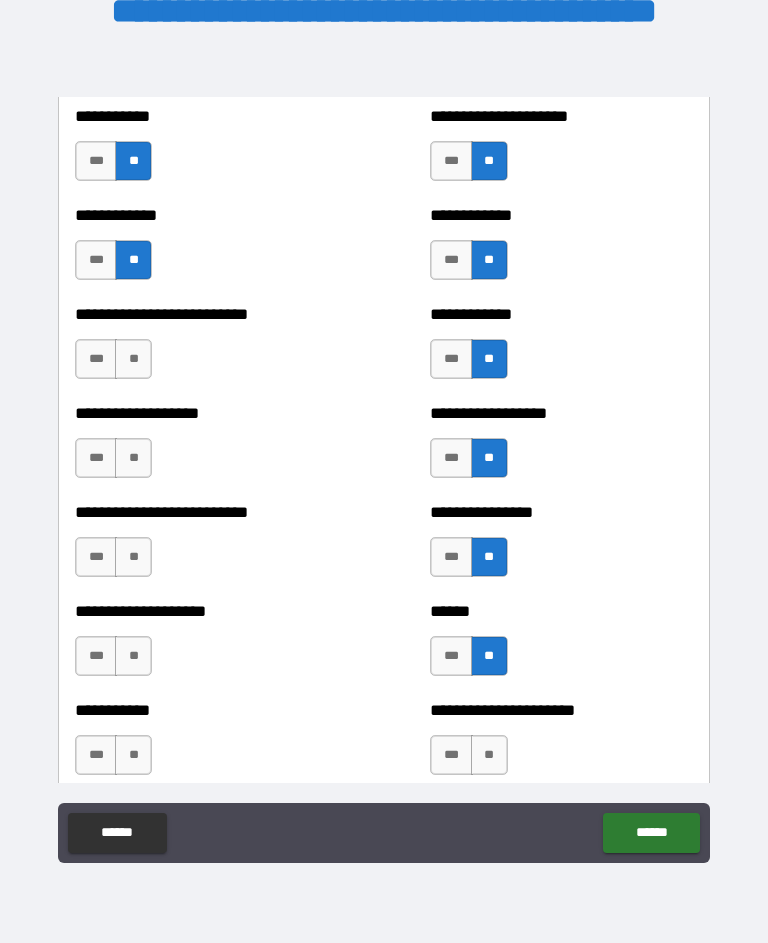 scroll, scrollTop: 5522, scrollLeft: 0, axis: vertical 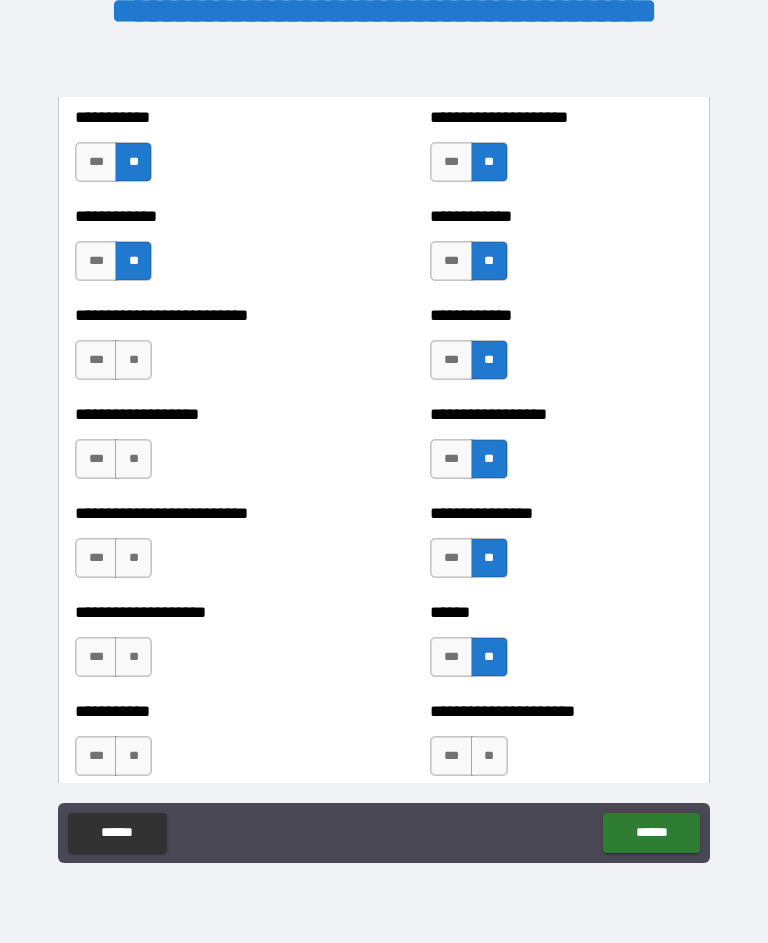click on "**" at bounding box center (133, 360) 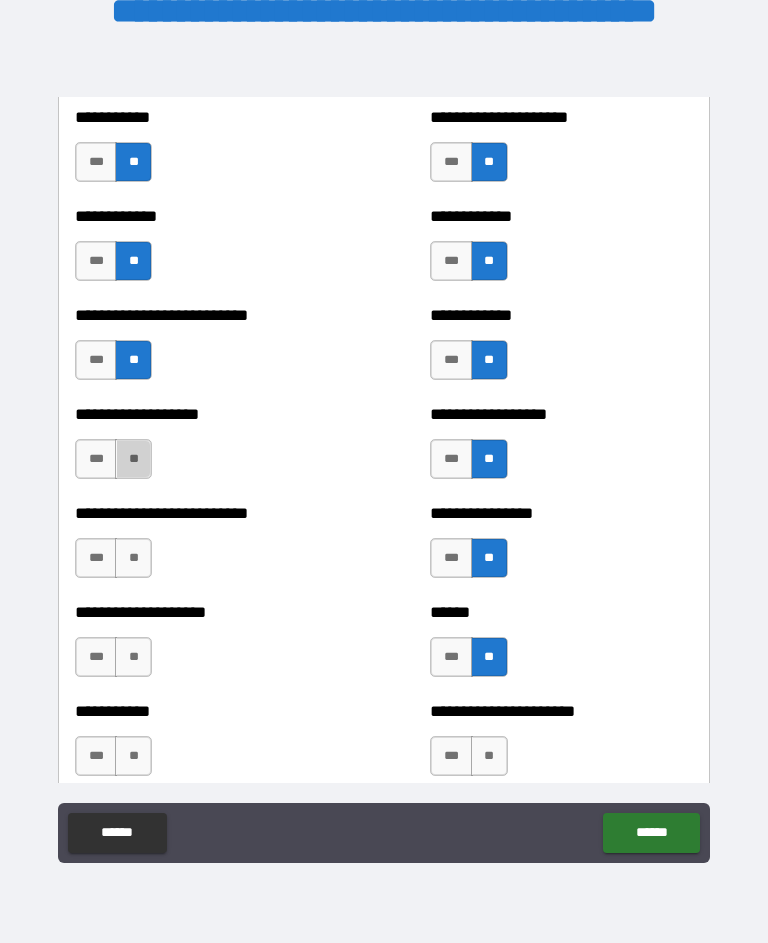 click on "**" at bounding box center [133, 459] 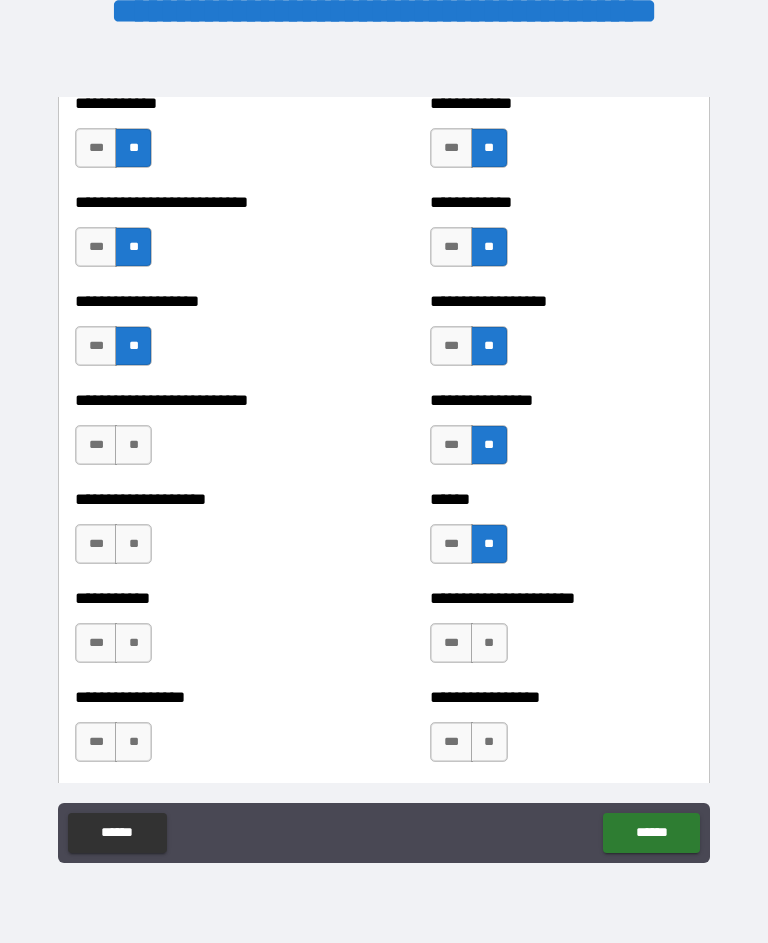 scroll, scrollTop: 5638, scrollLeft: 0, axis: vertical 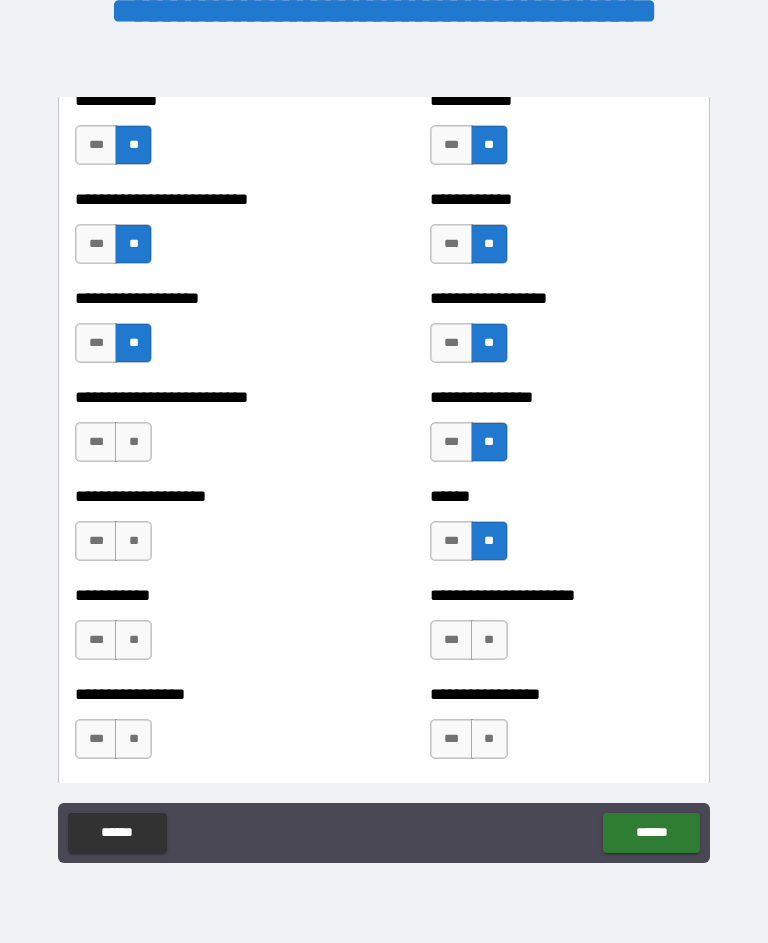 click on "**" at bounding box center (133, 442) 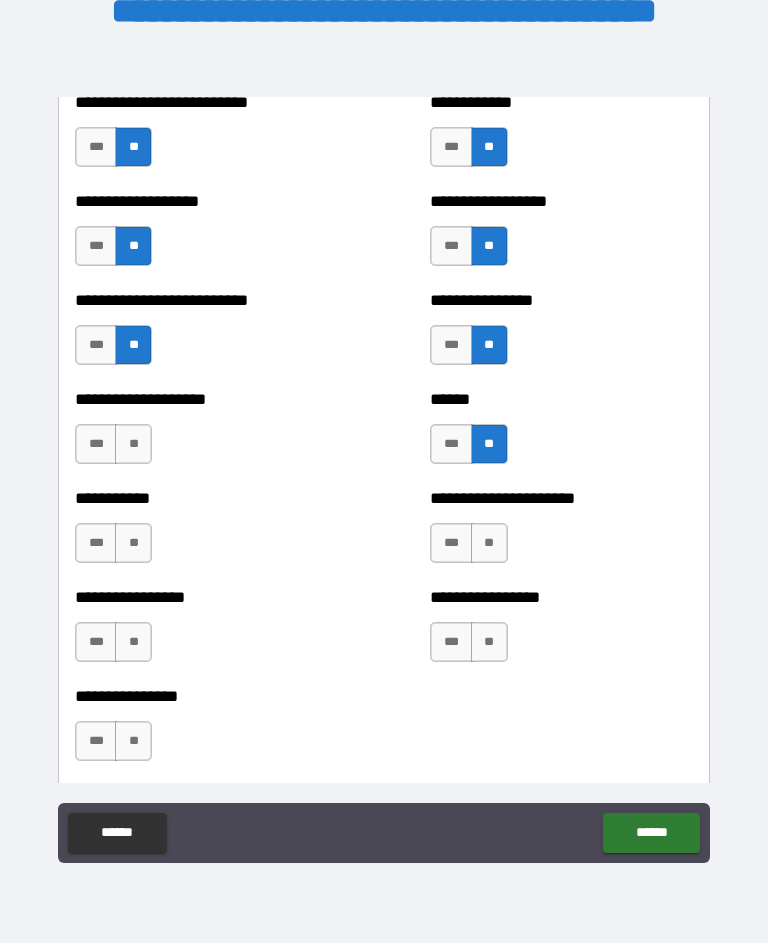 scroll, scrollTop: 5736, scrollLeft: 0, axis: vertical 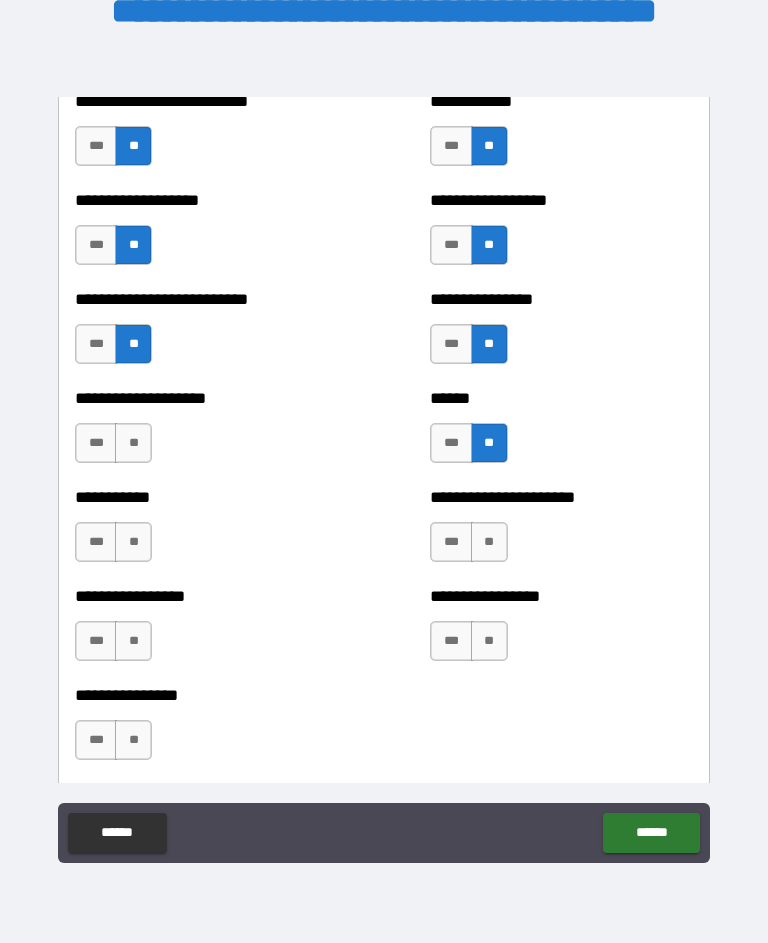click on "**" at bounding box center [133, 443] 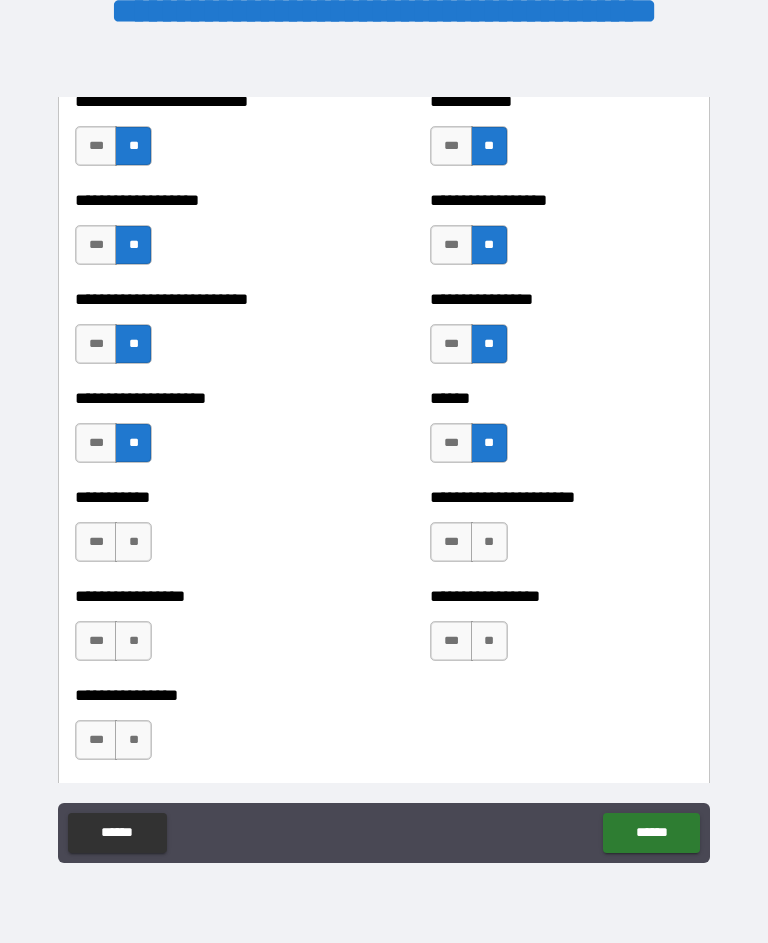 scroll, scrollTop: 5817, scrollLeft: 0, axis: vertical 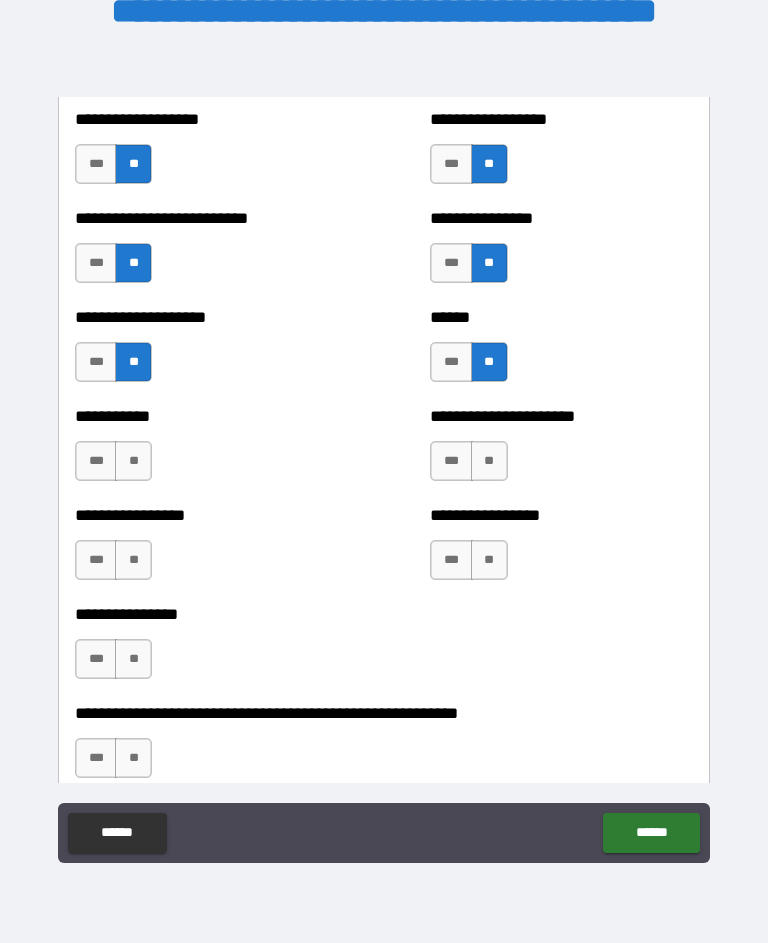 click on "**" at bounding box center (489, 461) 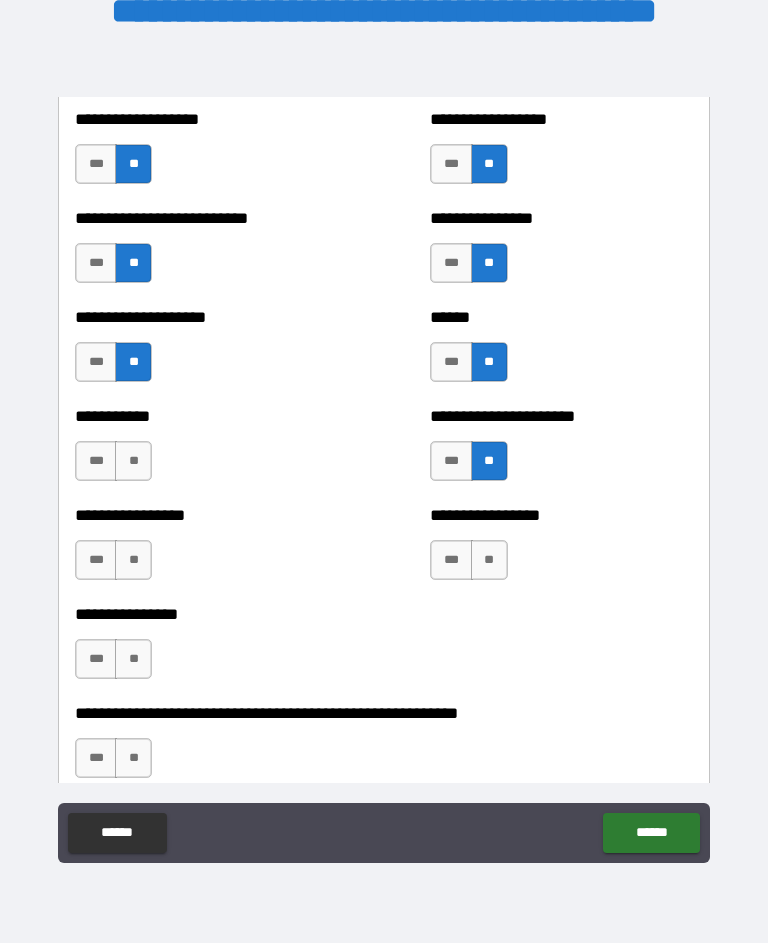 click on "**" at bounding box center (489, 560) 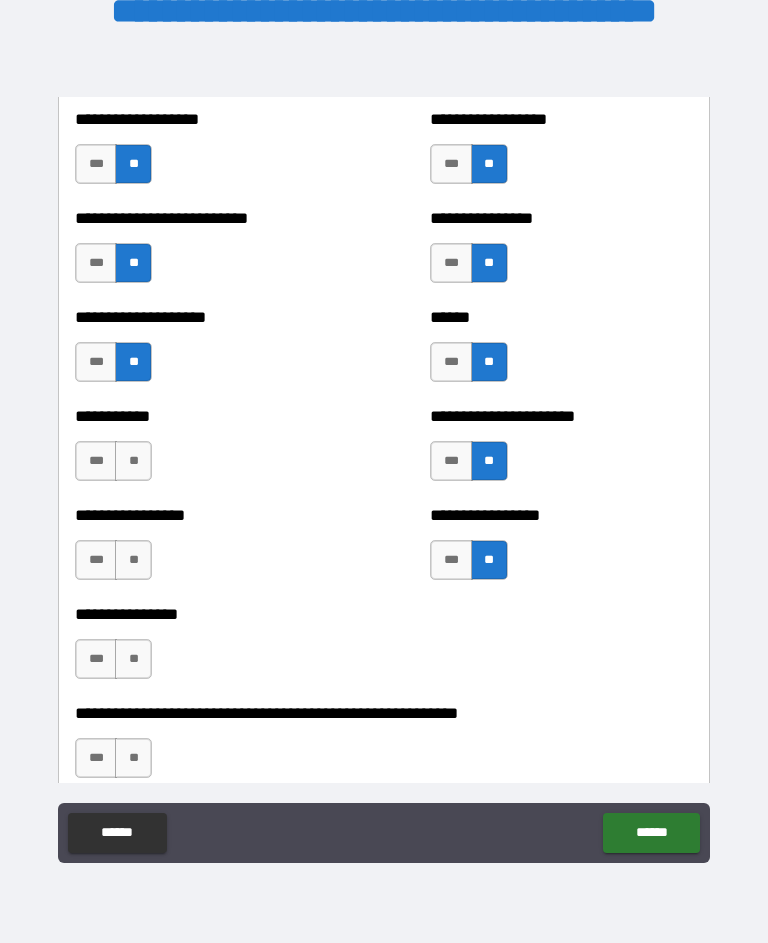 click on "**" at bounding box center (133, 560) 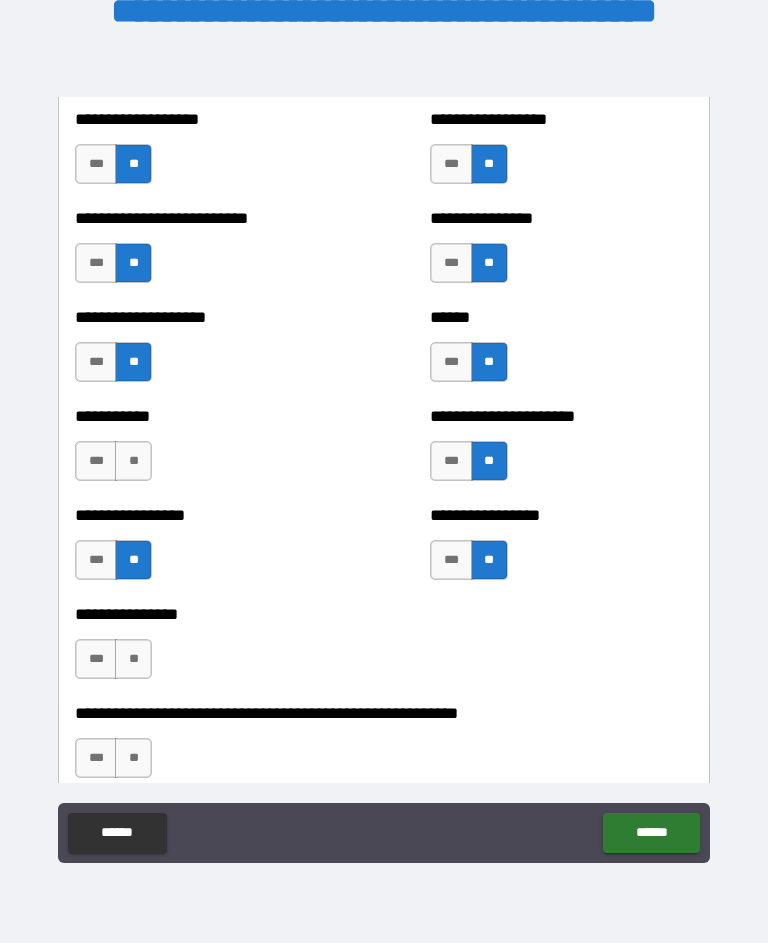 click on "**" at bounding box center (133, 461) 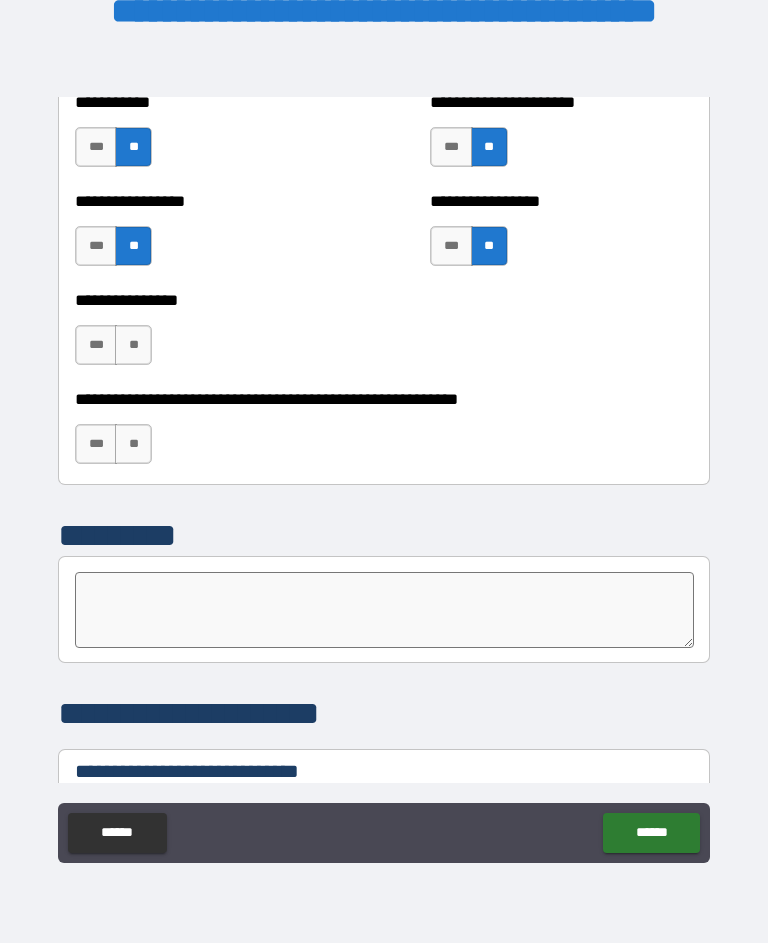 scroll, scrollTop: 6139, scrollLeft: 0, axis: vertical 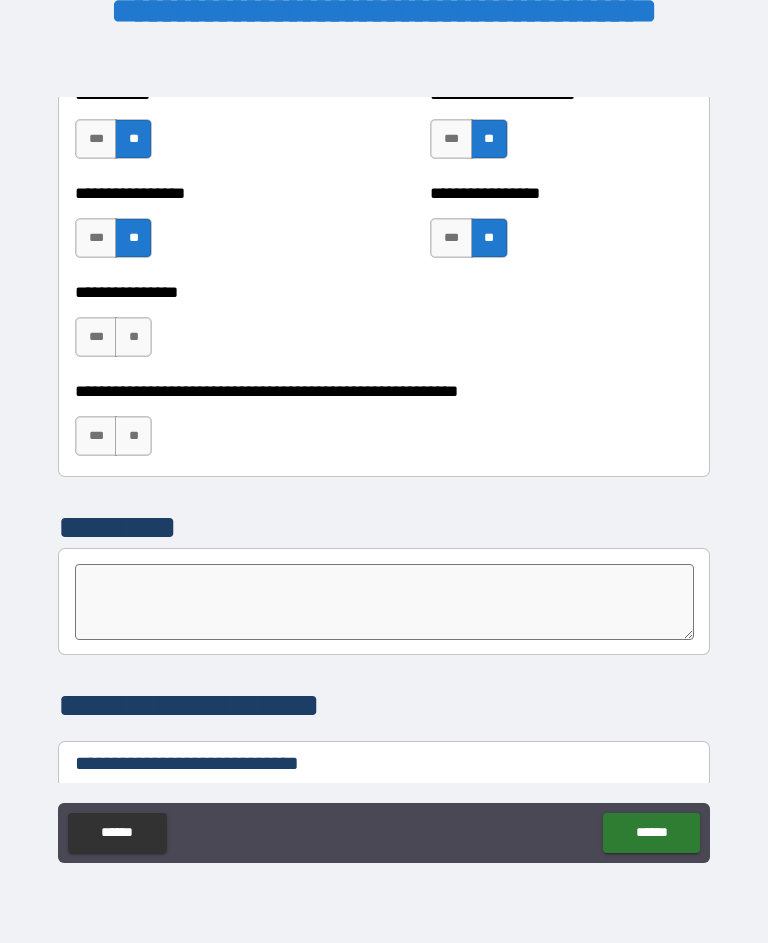 click on "**" at bounding box center (133, 337) 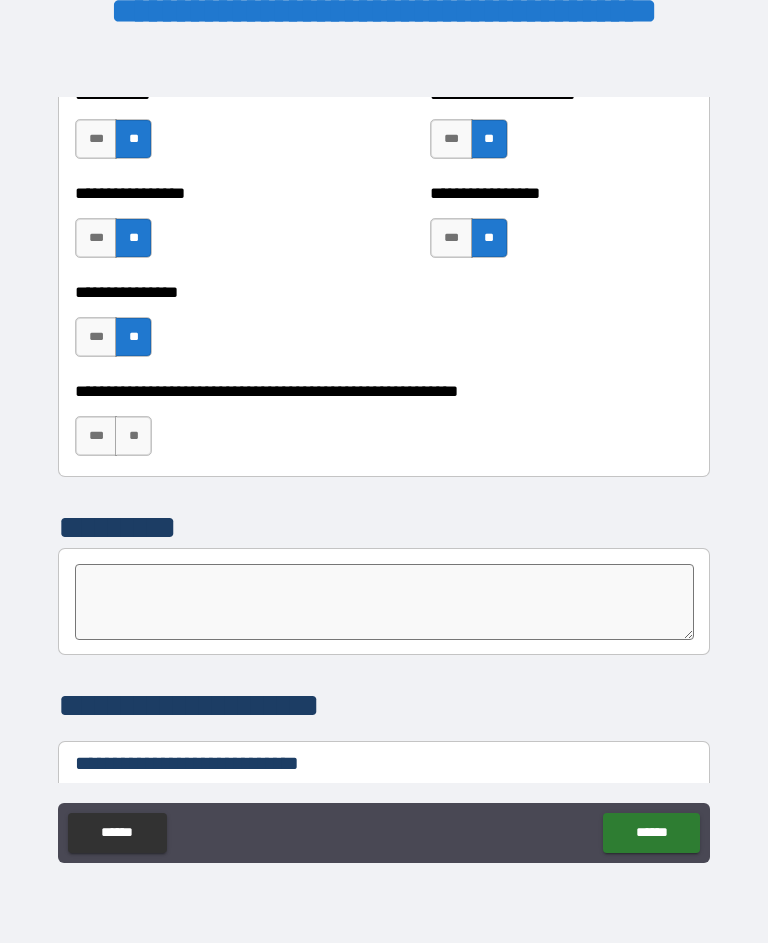 click on "**" at bounding box center (133, 436) 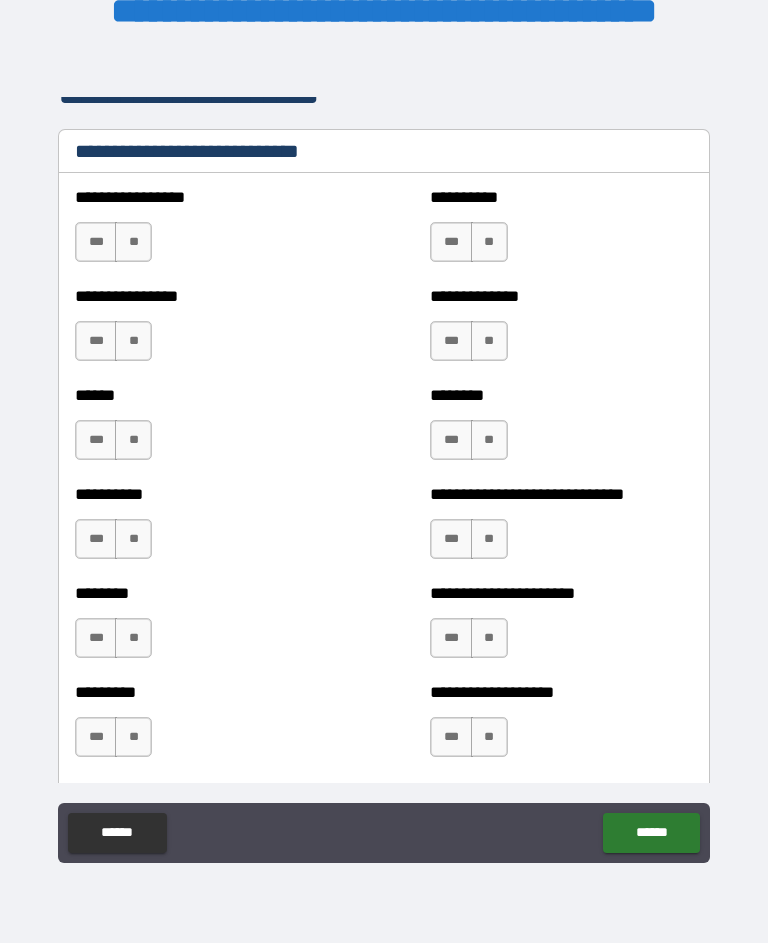 scroll, scrollTop: 6788, scrollLeft: 0, axis: vertical 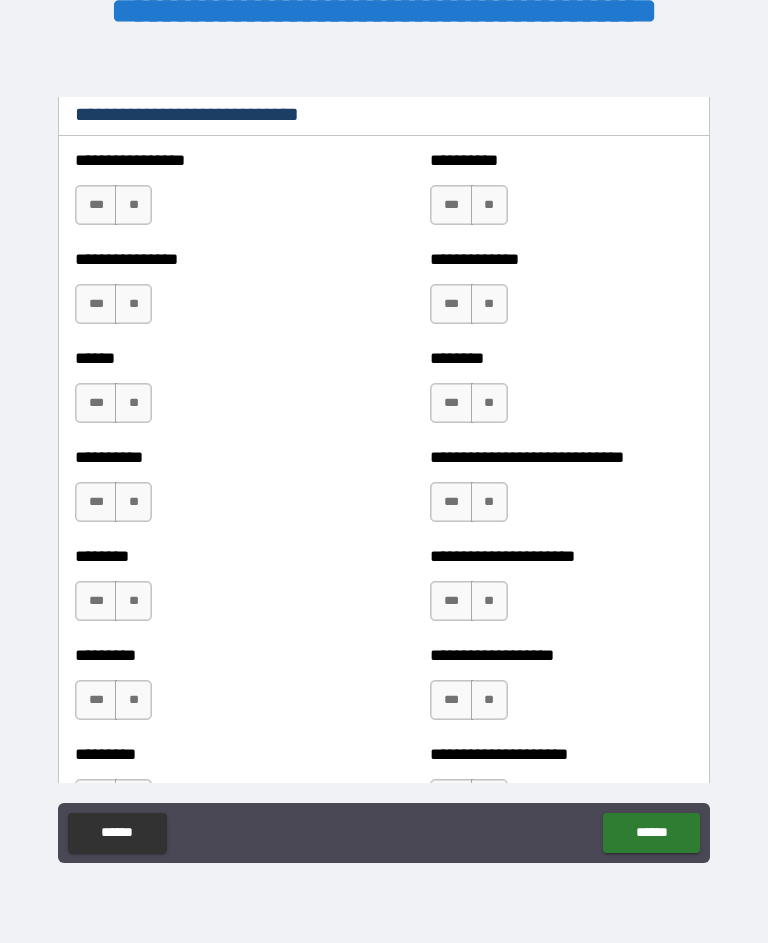 click on "**" at bounding box center [489, 205] 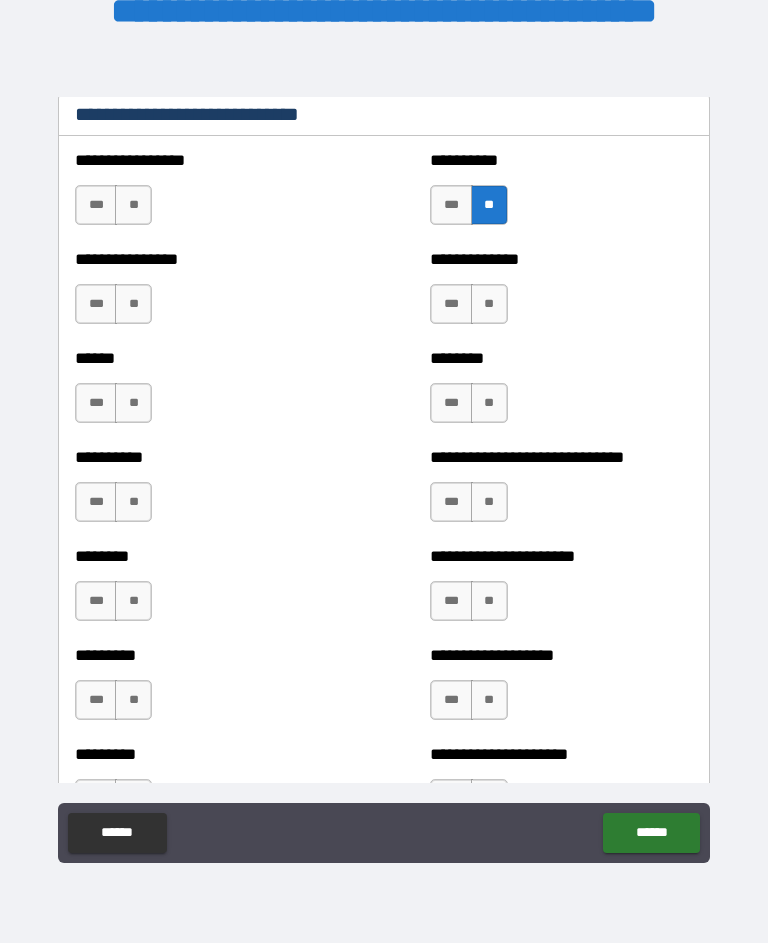 click on "**********" at bounding box center (561, 294) 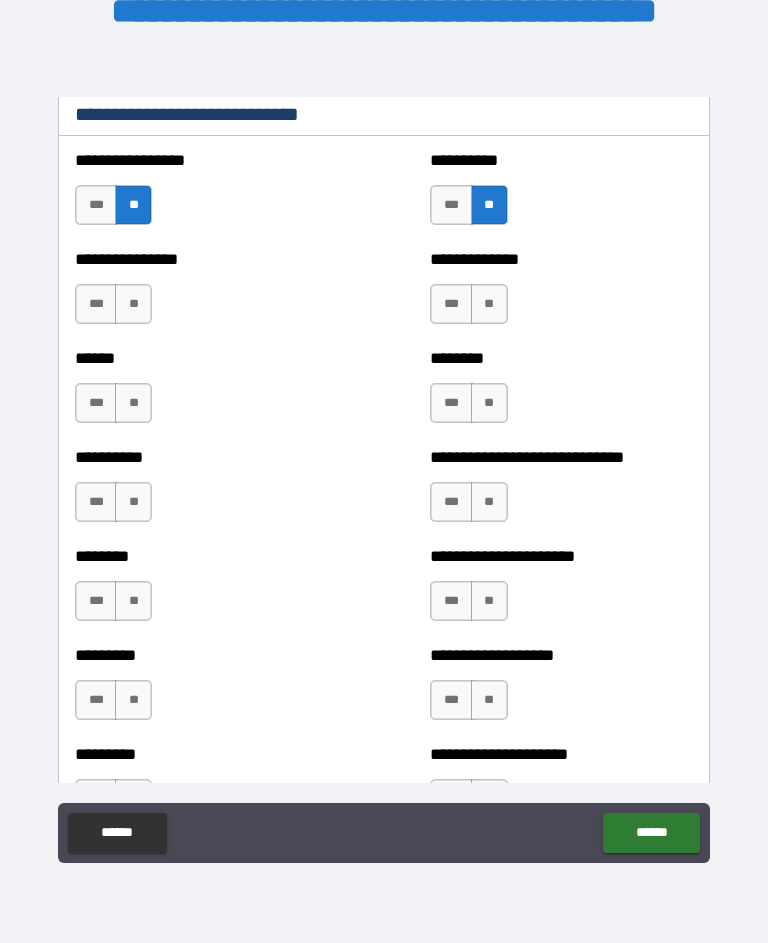 click on "**" at bounding box center (133, 304) 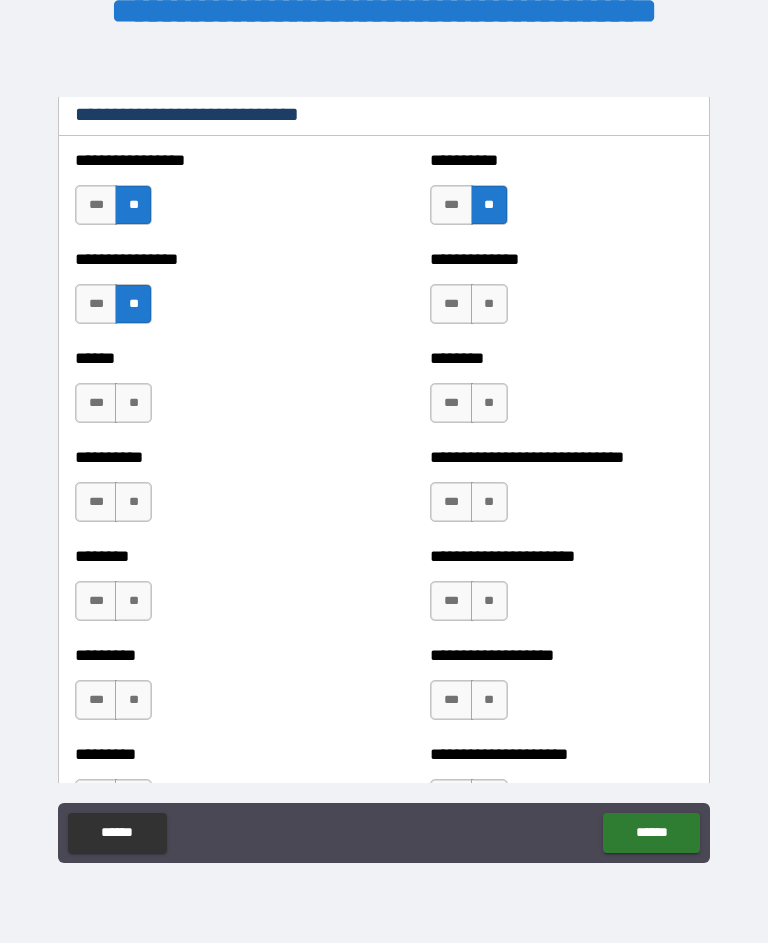 click on "**" at bounding box center (489, 304) 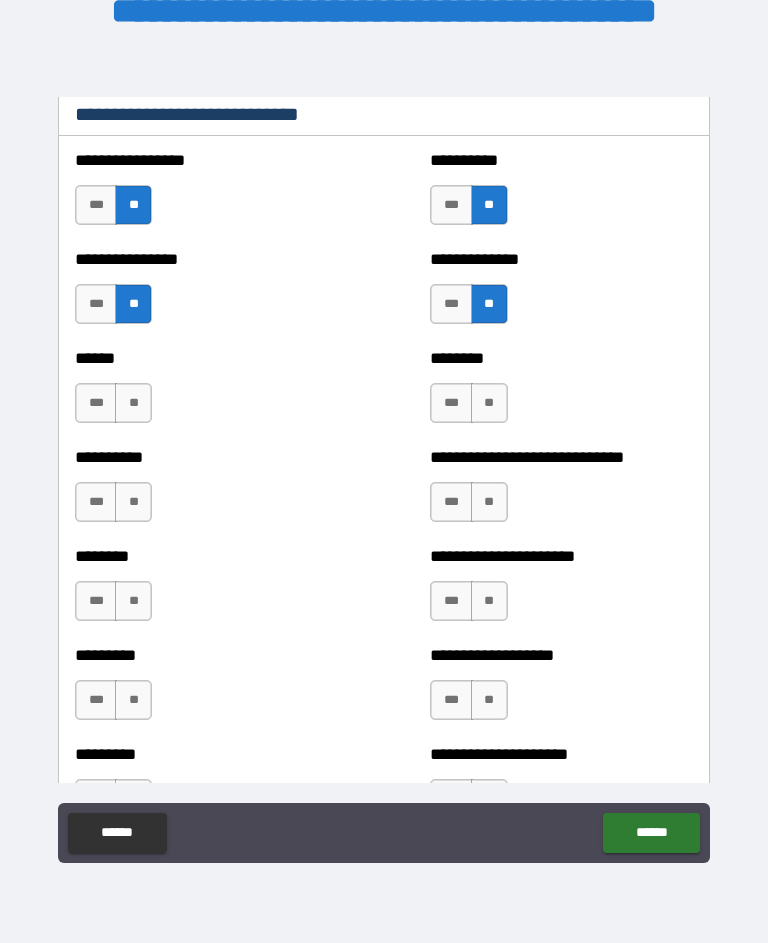 click on "**" at bounding box center (489, 403) 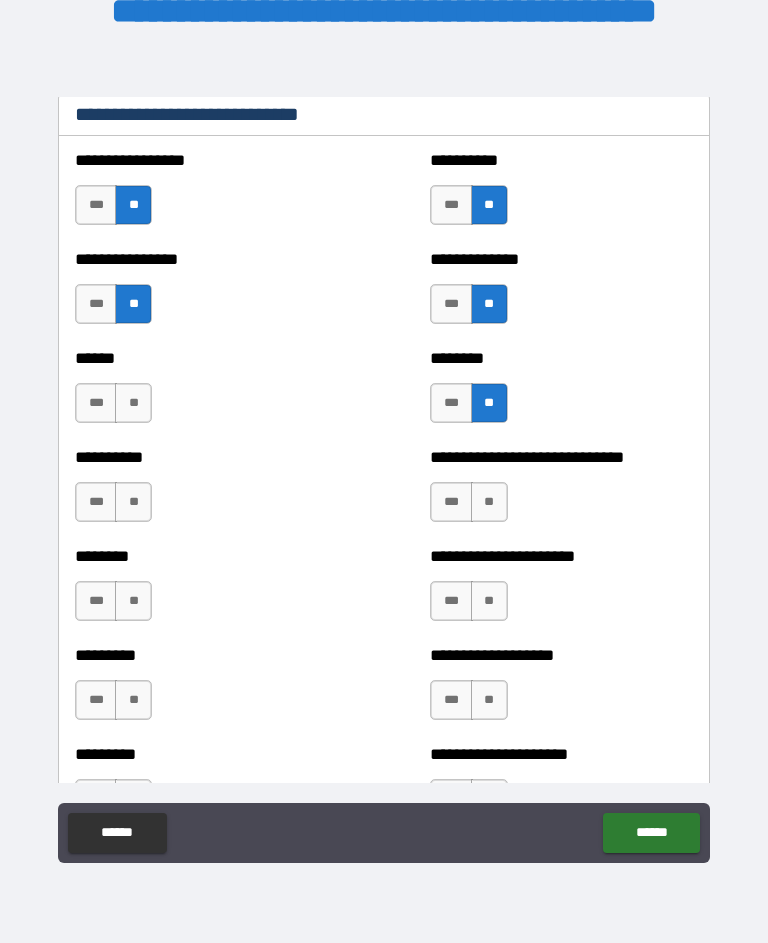 click on "**" at bounding box center [133, 403] 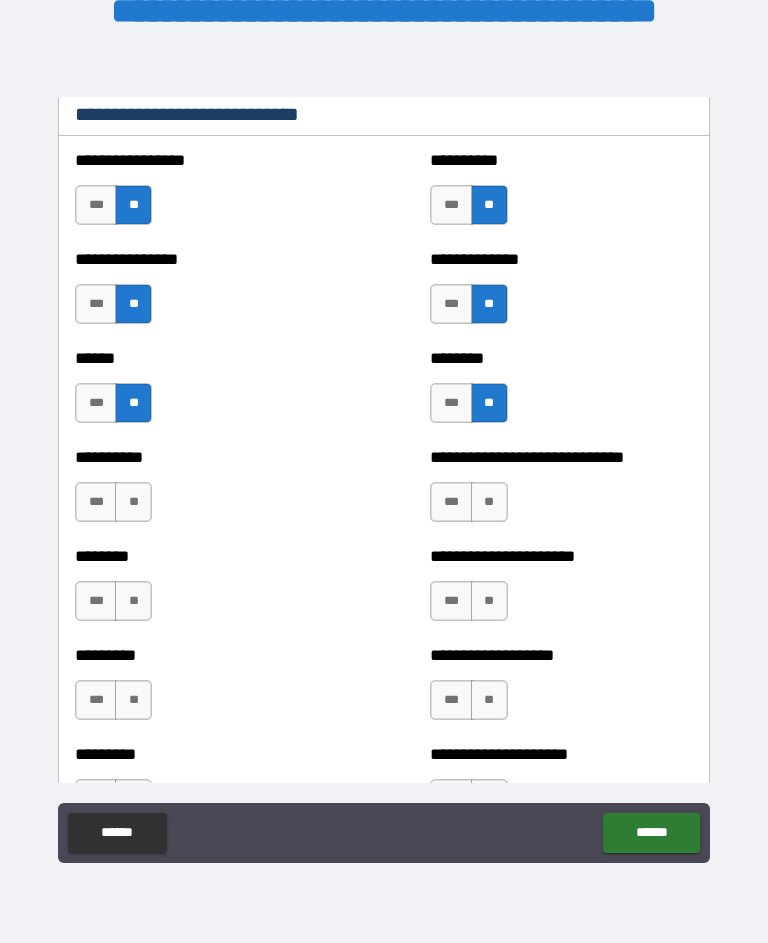 click on "**" at bounding box center [489, 502] 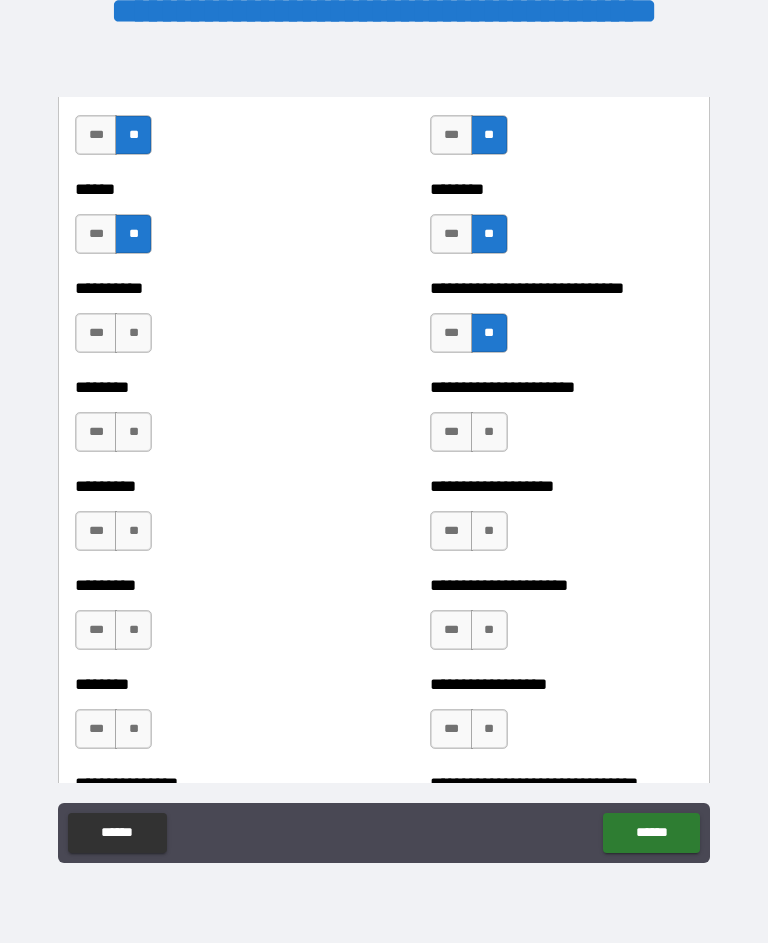 scroll, scrollTop: 6966, scrollLeft: 0, axis: vertical 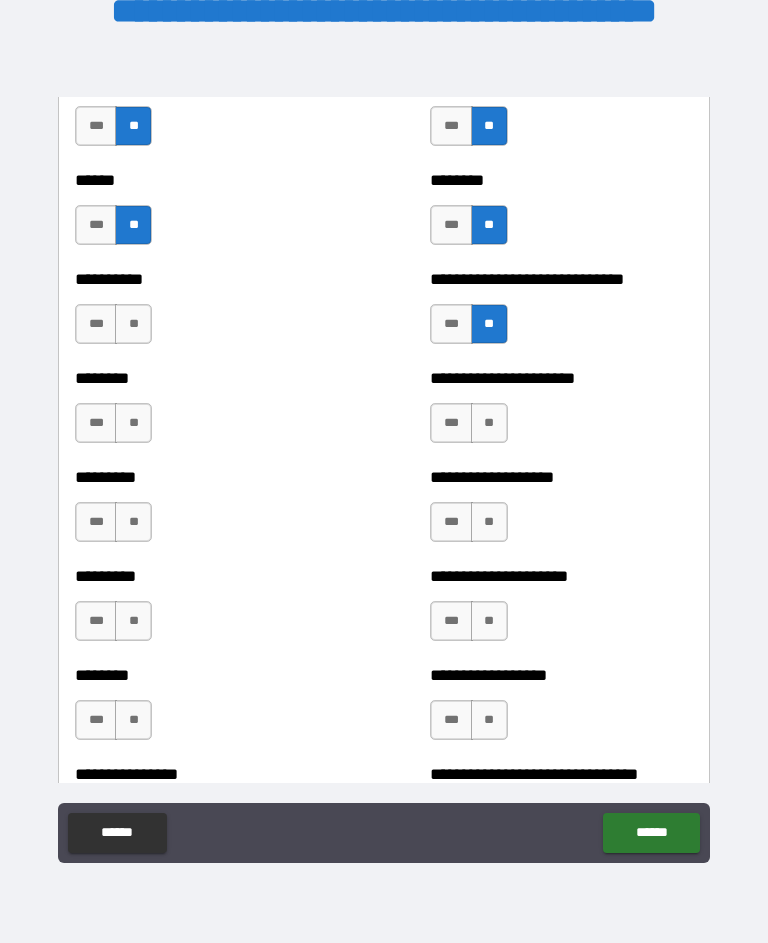 click on "**" at bounding box center (489, 423) 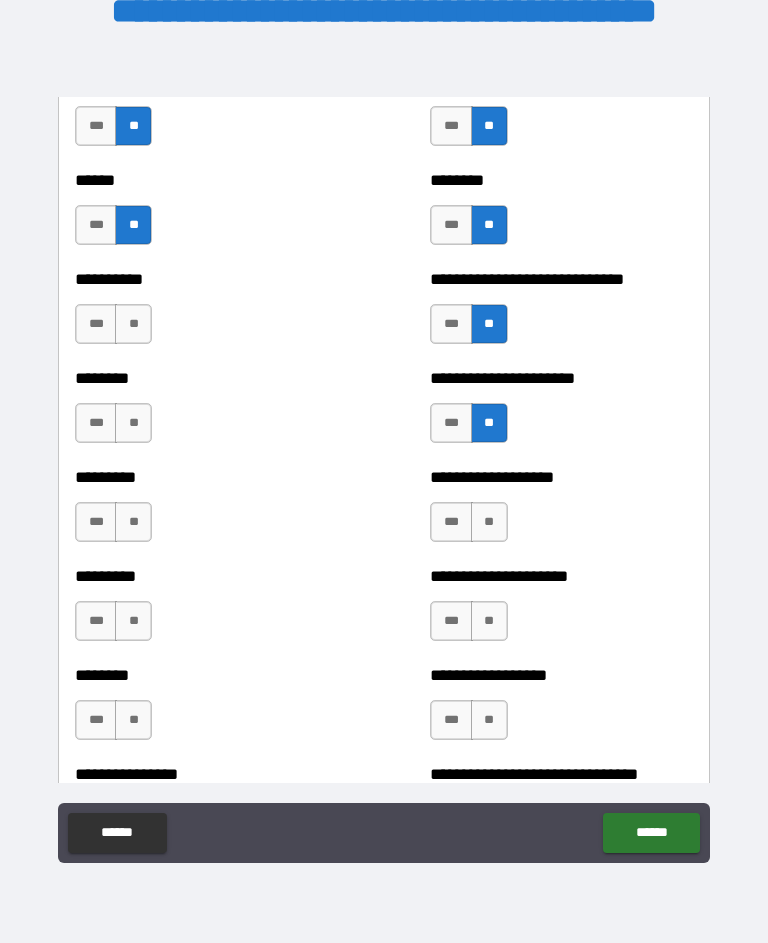 click on "**" at bounding box center (489, 522) 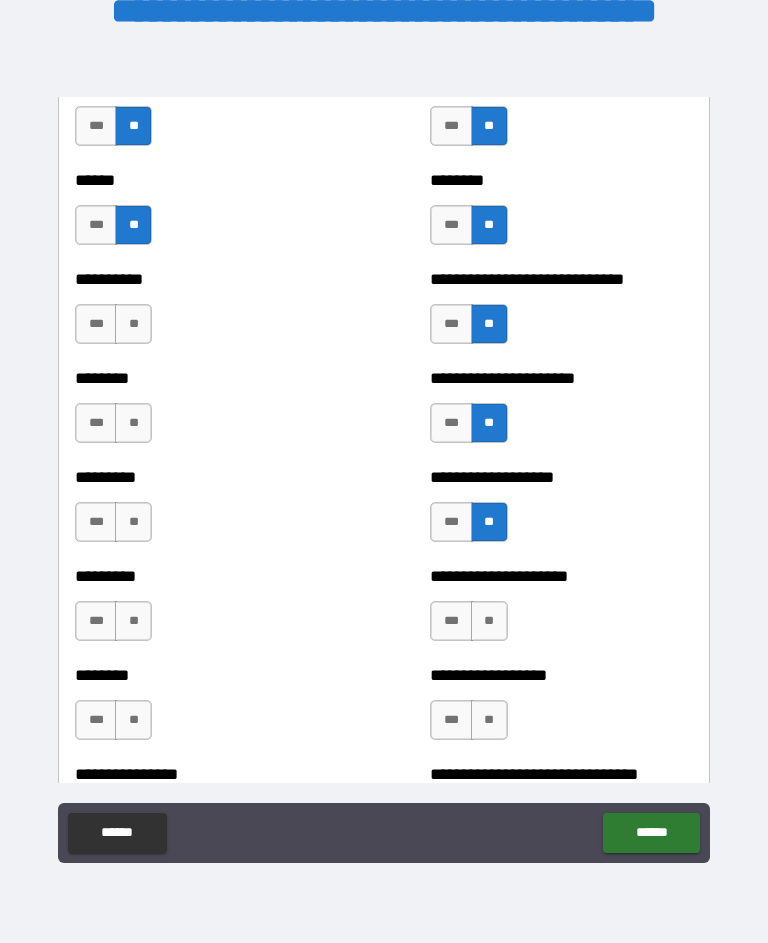 click on "**" at bounding box center (489, 621) 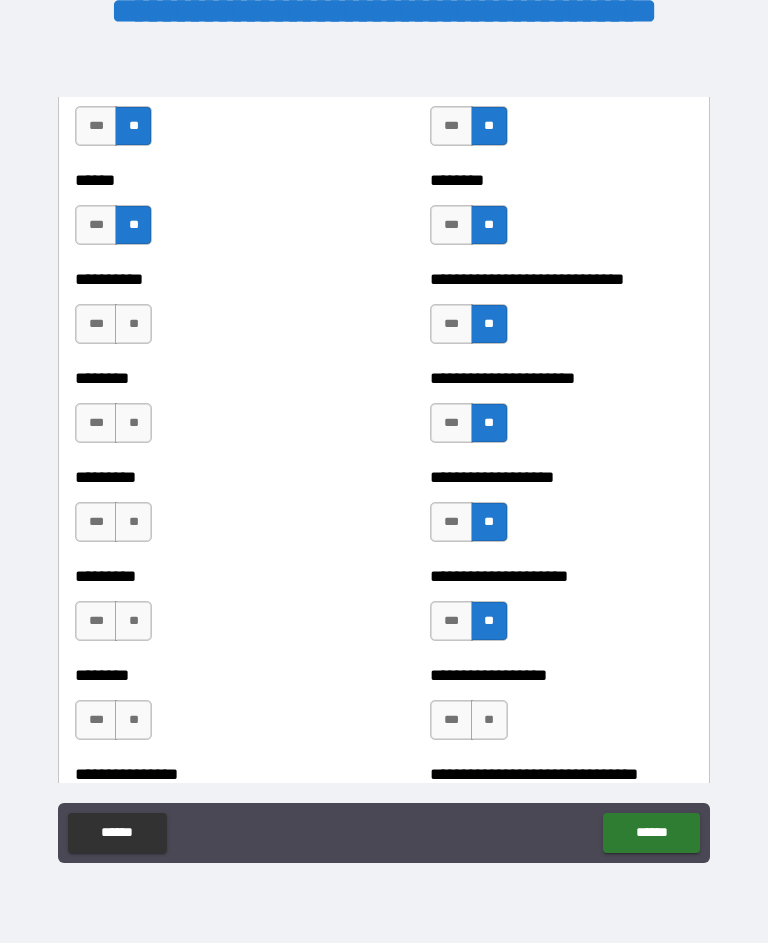 click on "**" at bounding box center [489, 720] 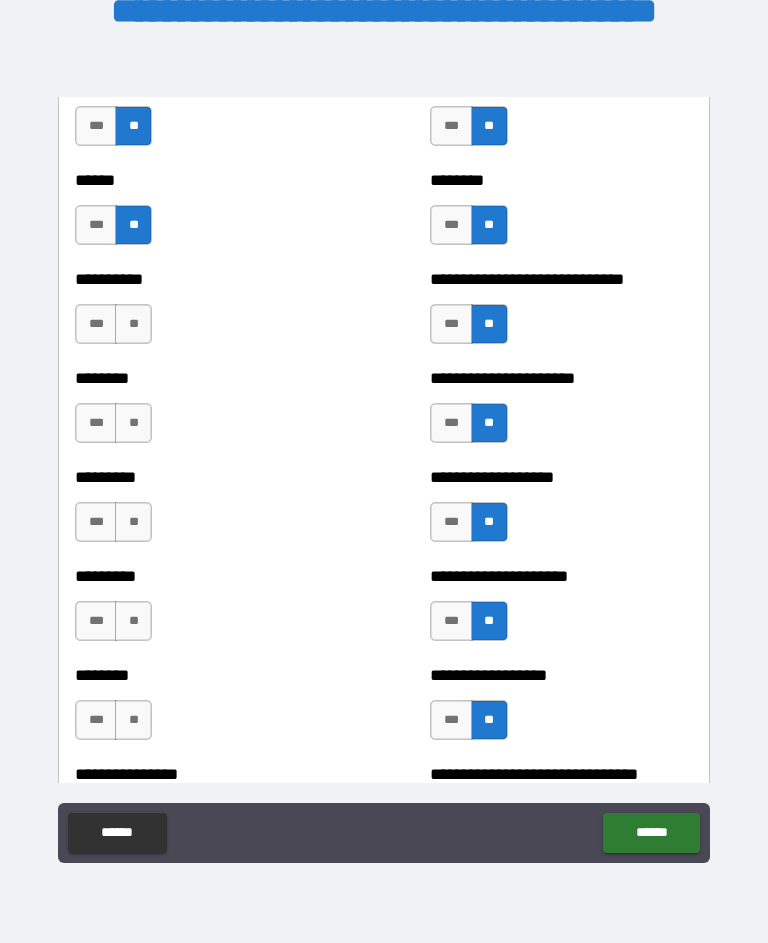 click on "**" at bounding box center [133, 720] 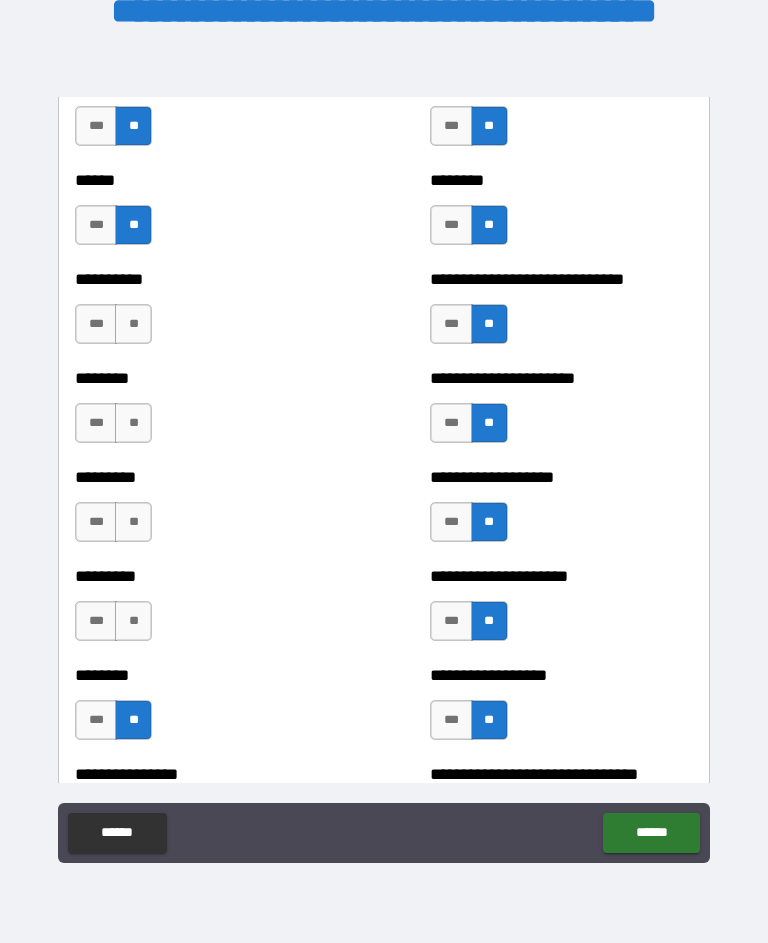 click on "**" at bounding box center (133, 621) 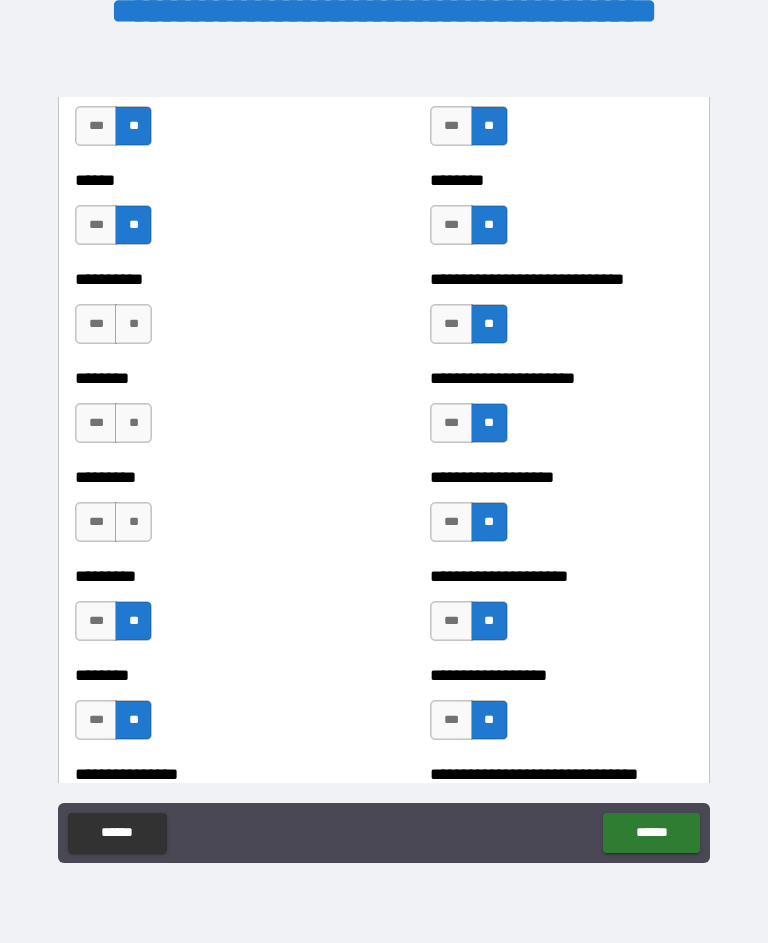 click on "**" at bounding box center (133, 522) 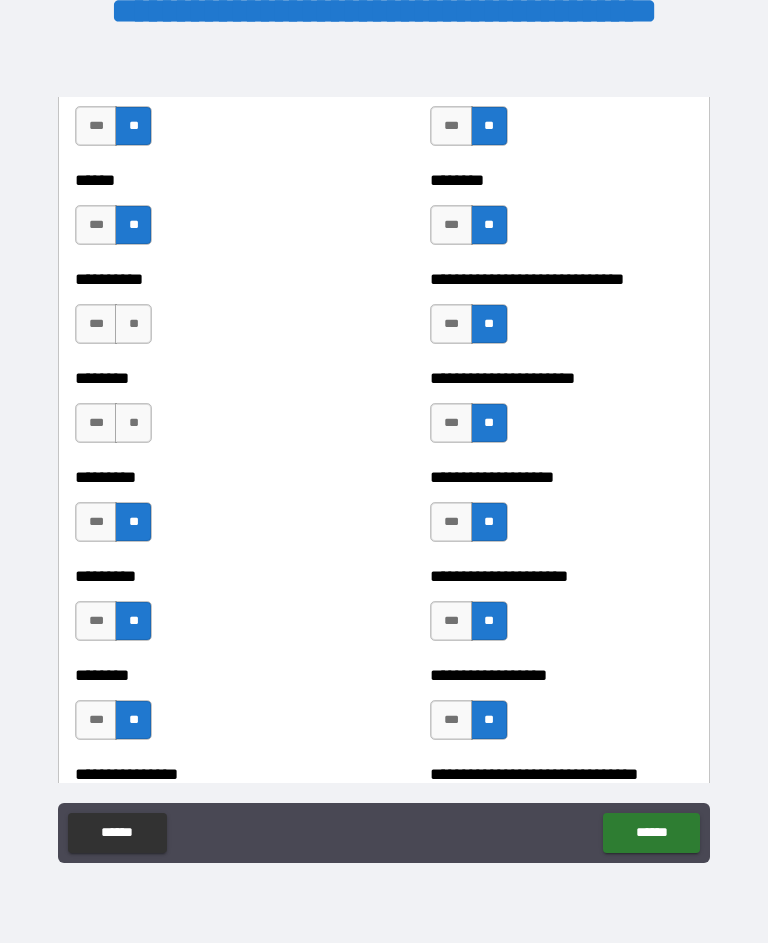 click on "**" at bounding box center [133, 423] 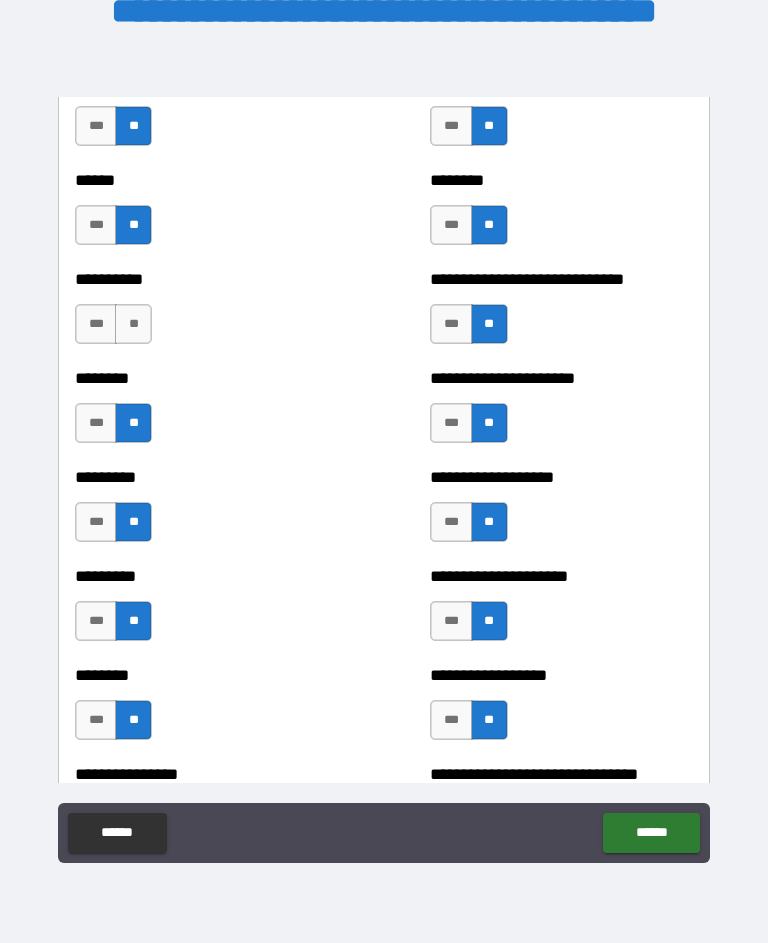 click on "**" at bounding box center [133, 324] 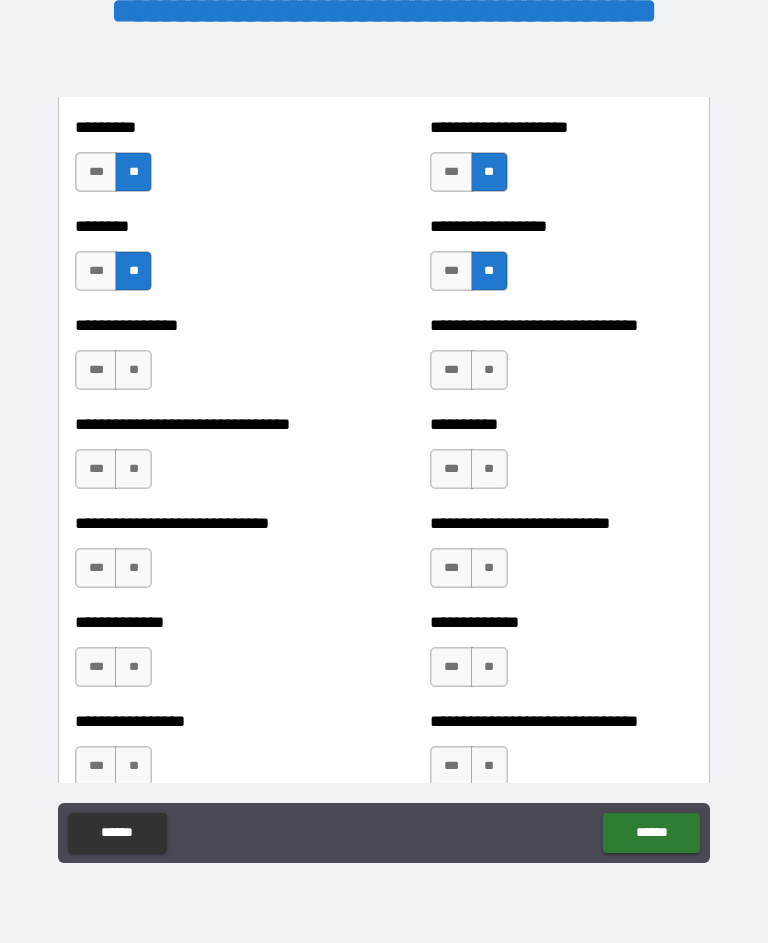 scroll, scrollTop: 7433, scrollLeft: 0, axis: vertical 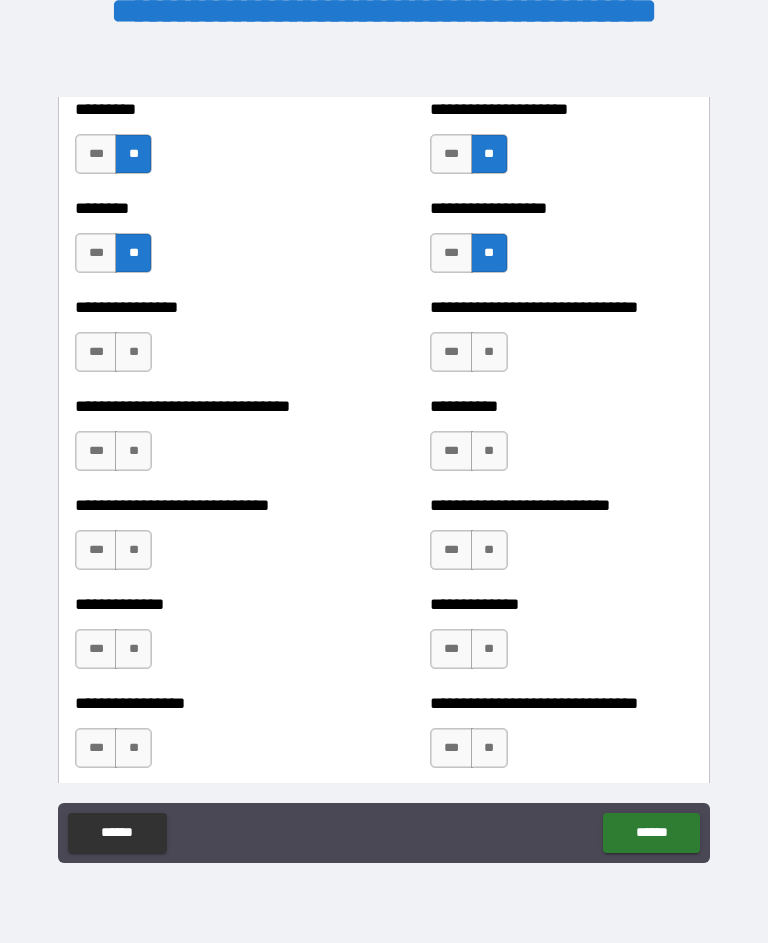 click on "**" at bounding box center (133, 352) 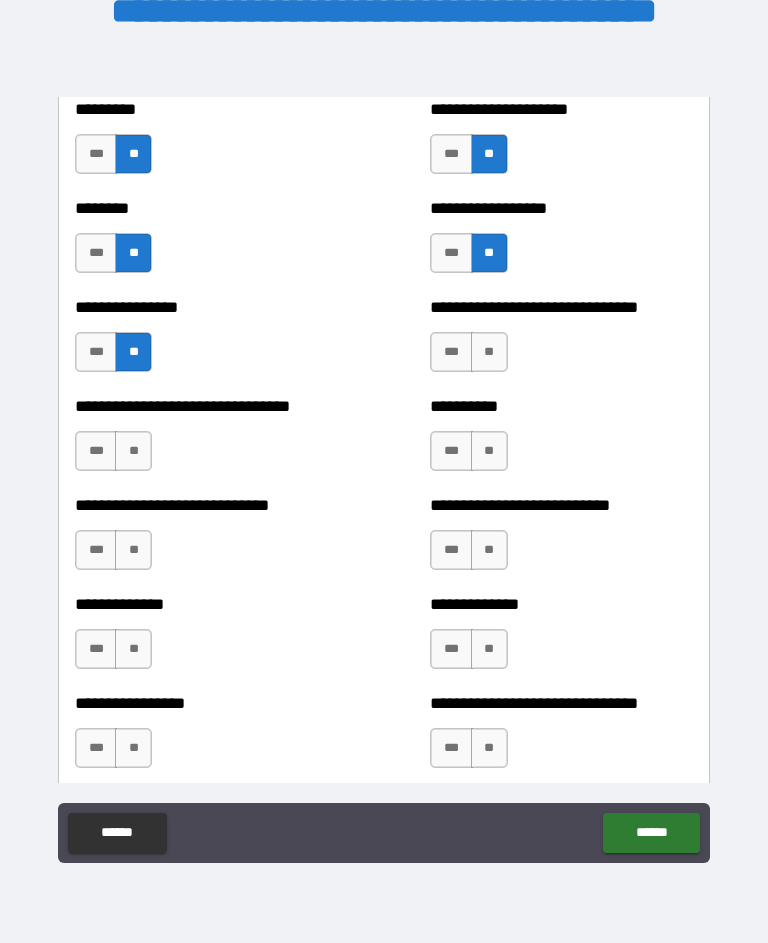 click on "**" at bounding box center [133, 451] 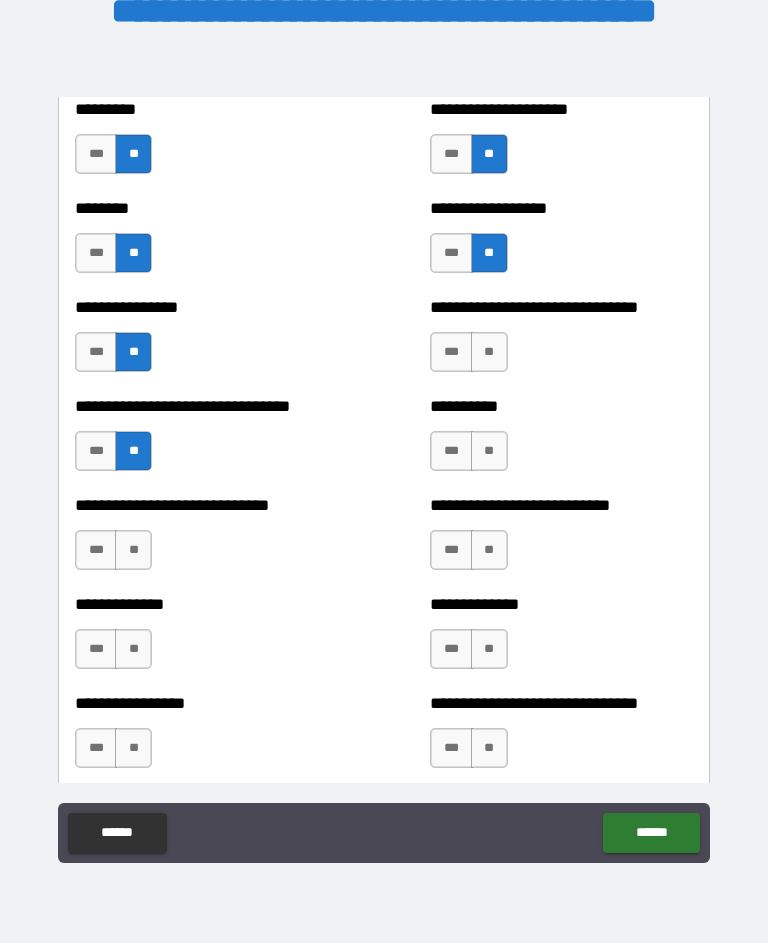 click on "**" at bounding box center (489, 352) 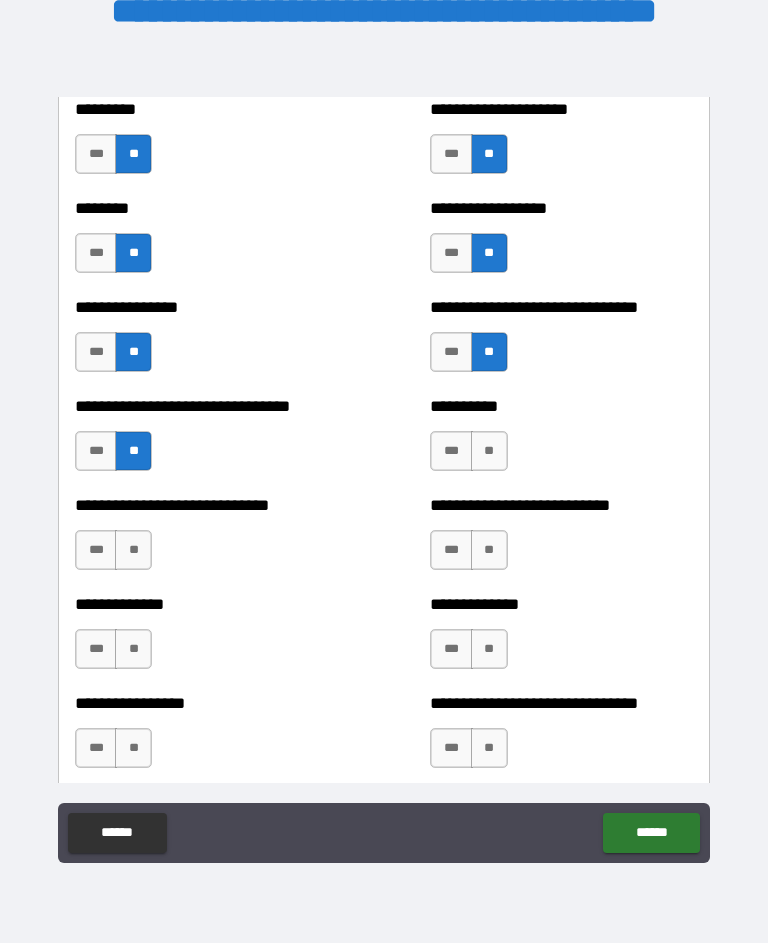 click on "**" at bounding box center (489, 451) 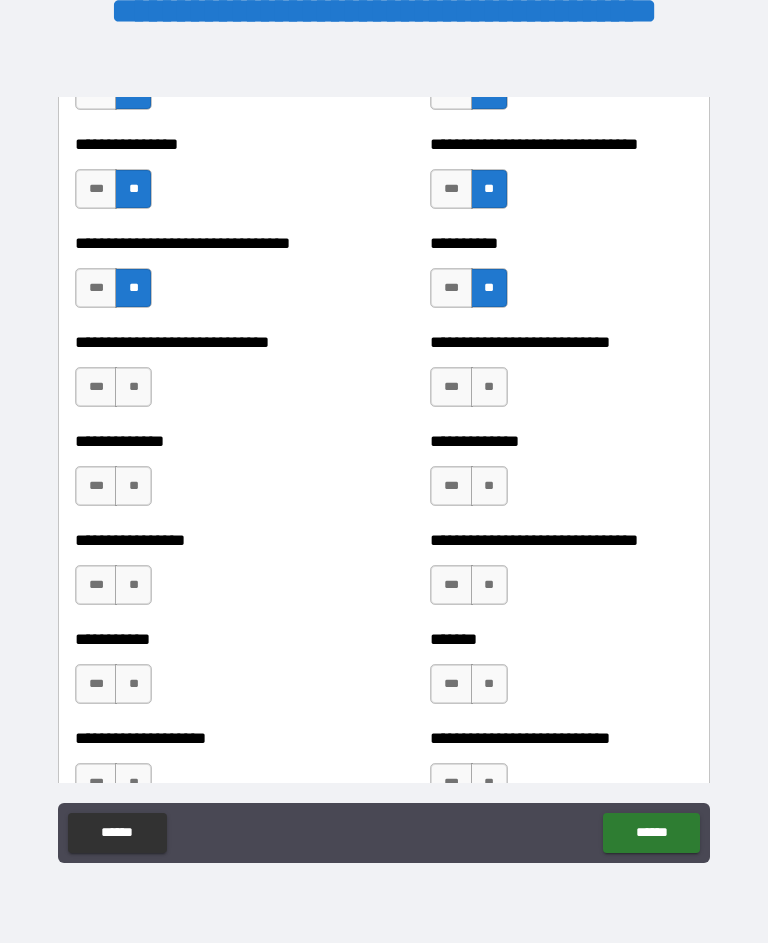 scroll, scrollTop: 7603, scrollLeft: 0, axis: vertical 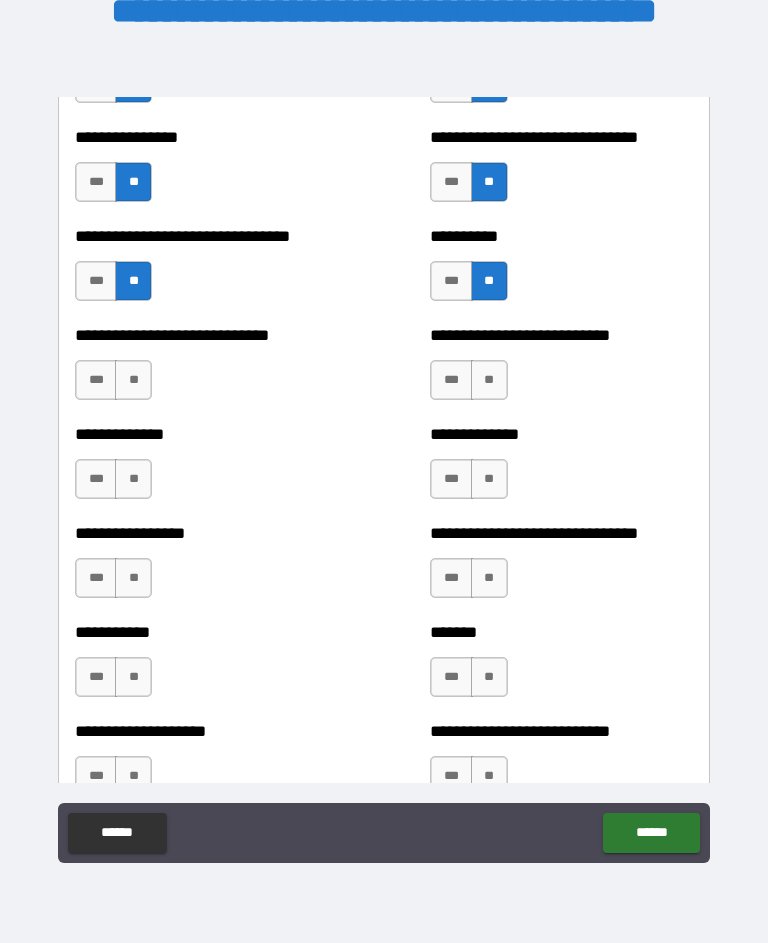 click on "**" at bounding box center [489, 380] 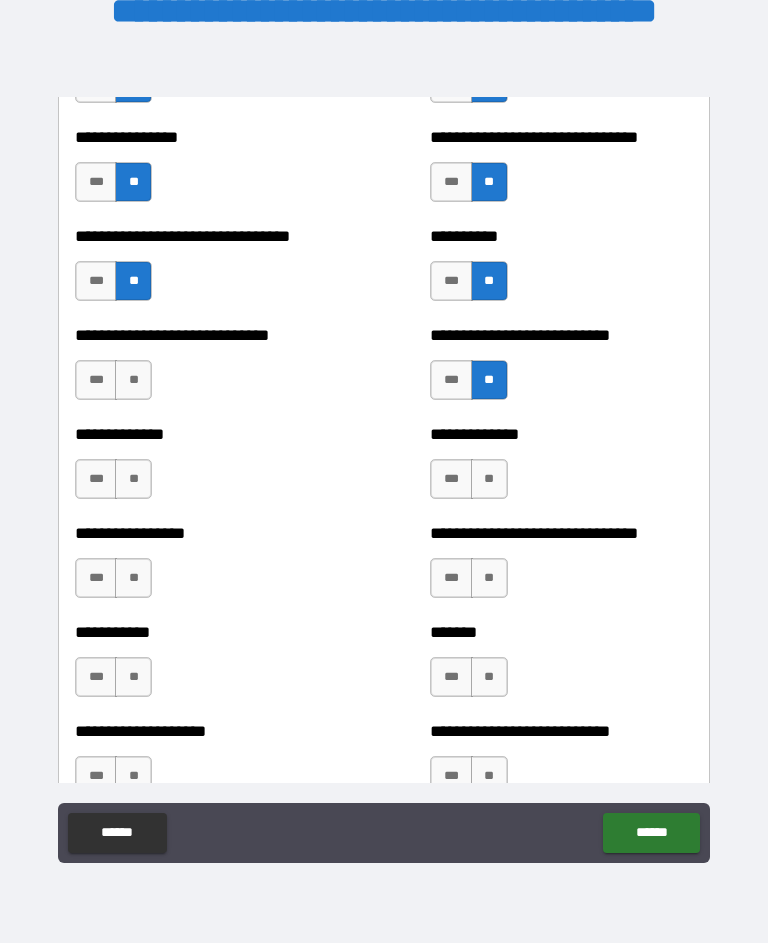 click on "**" at bounding box center (489, 479) 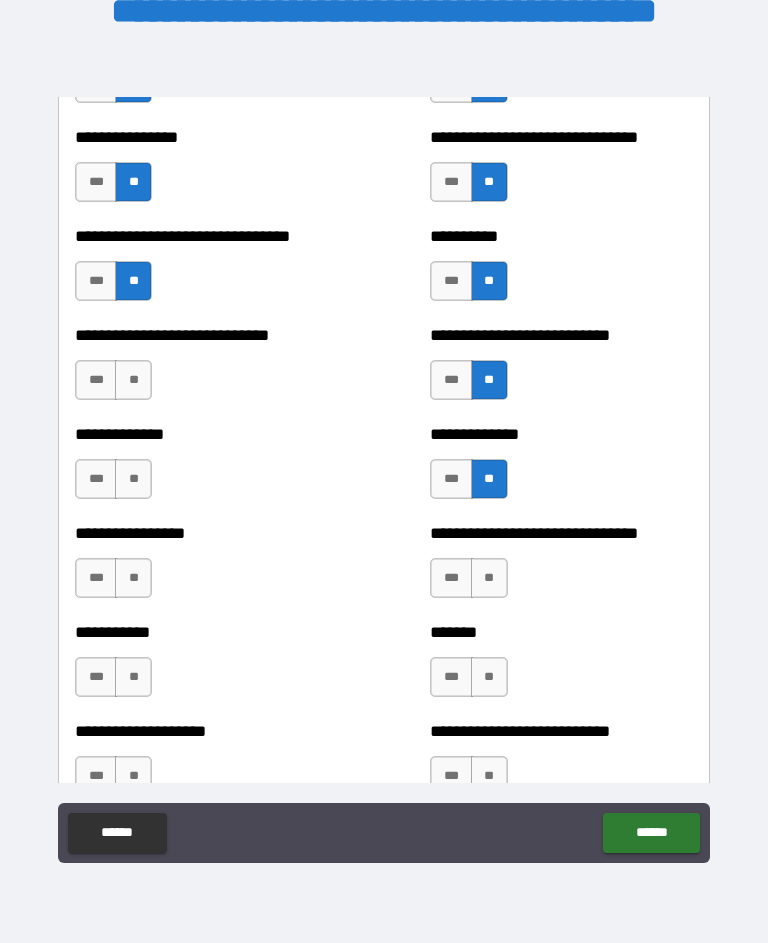 click on "**" at bounding box center [489, 578] 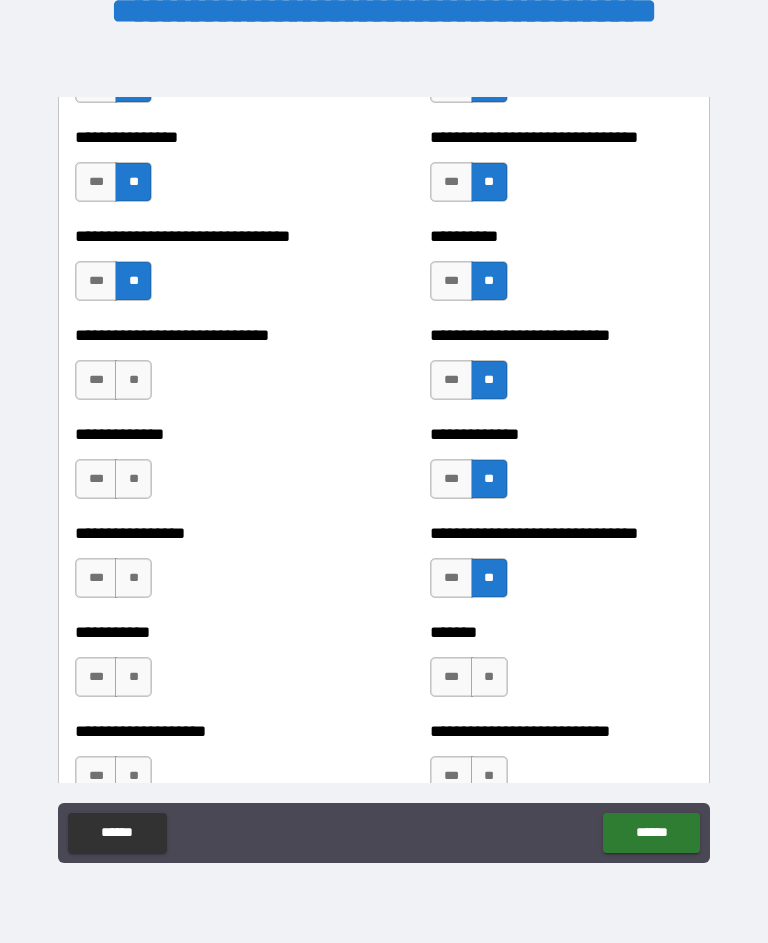 click on "**" at bounding box center [489, 677] 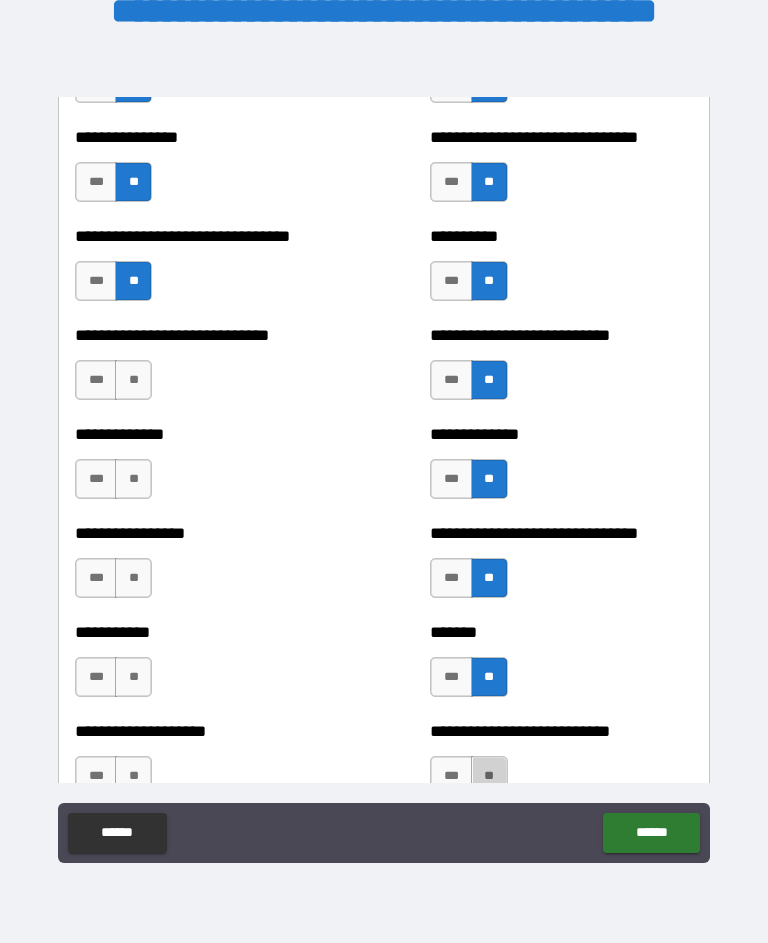 click on "**" at bounding box center [489, 776] 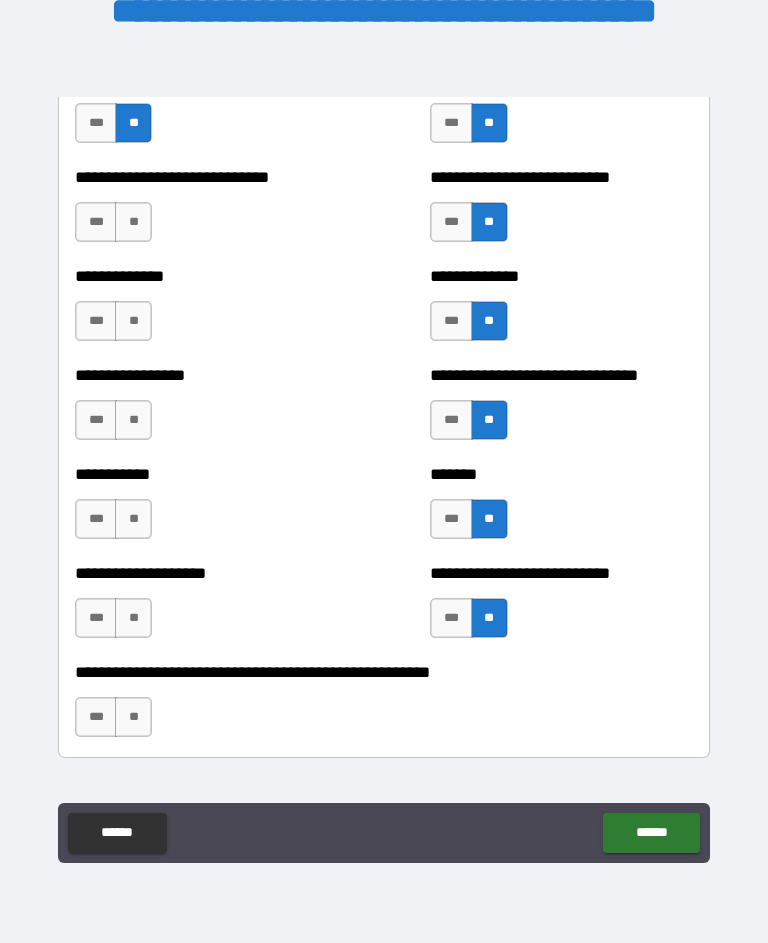 scroll, scrollTop: 7768, scrollLeft: 0, axis: vertical 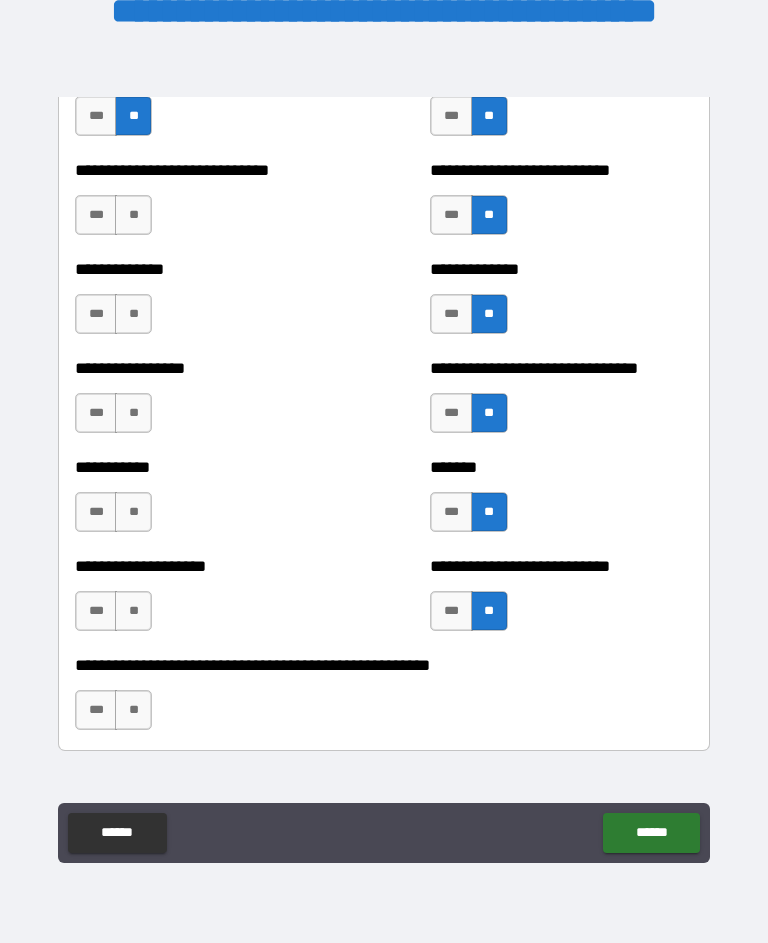 click on "**" at bounding box center (133, 215) 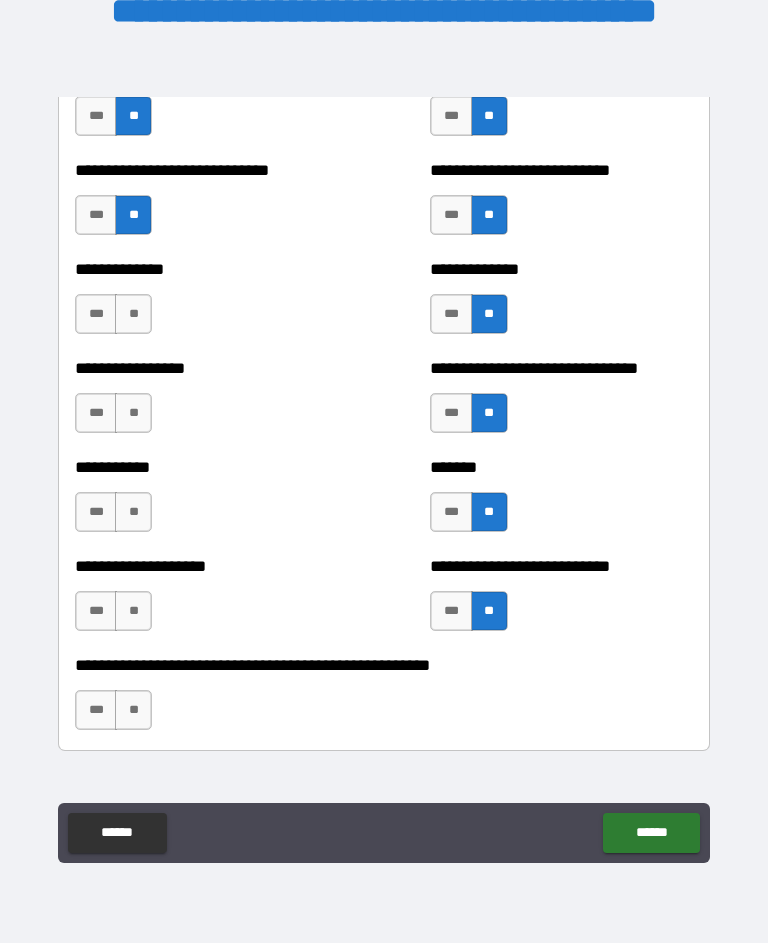 click on "**" at bounding box center (133, 314) 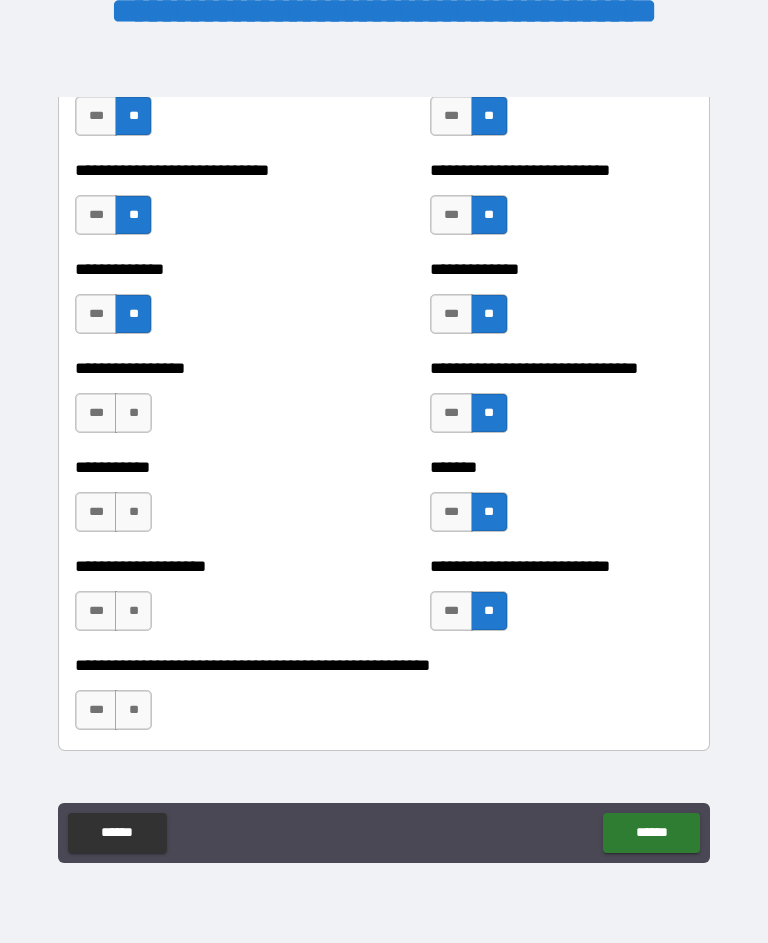 click on "**" at bounding box center (133, 413) 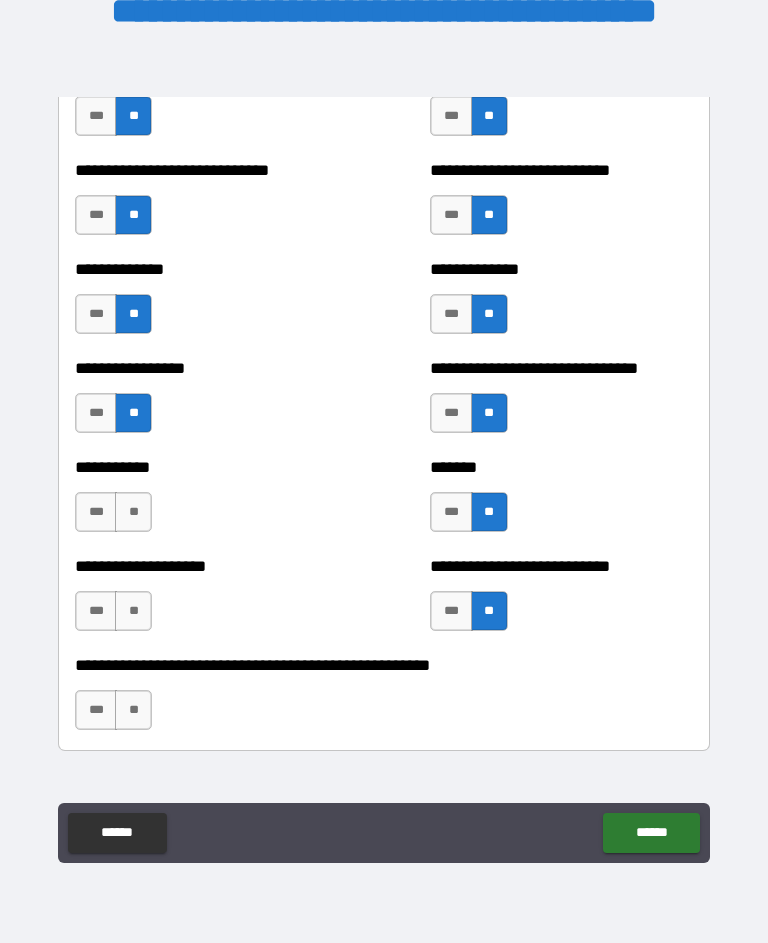 click on "**" at bounding box center (133, 512) 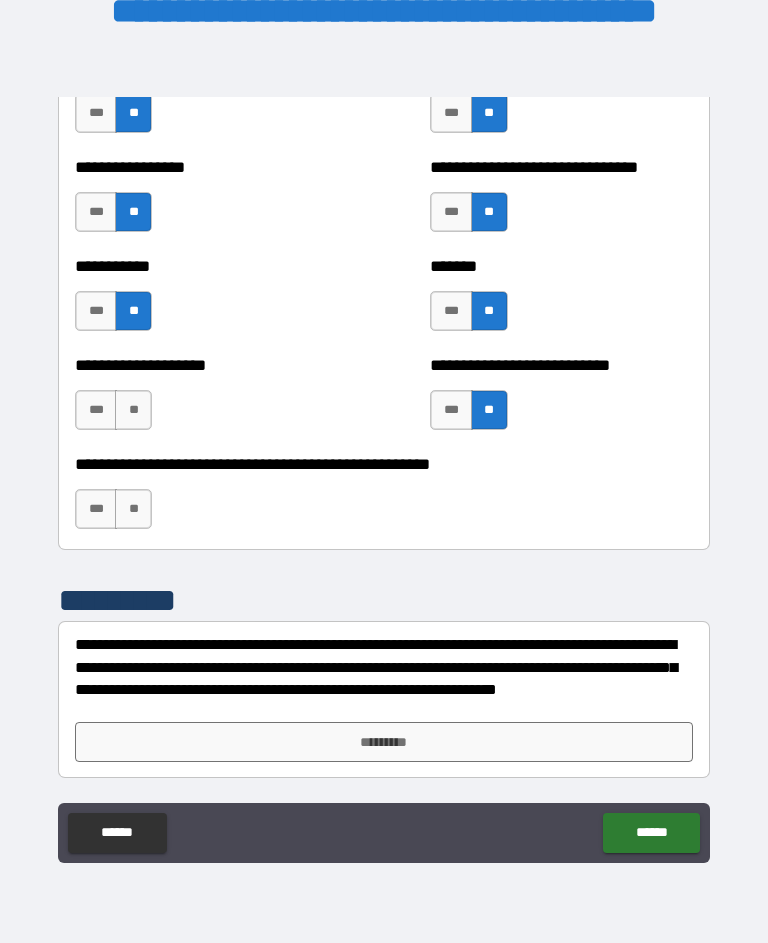 scroll, scrollTop: 7969, scrollLeft: 0, axis: vertical 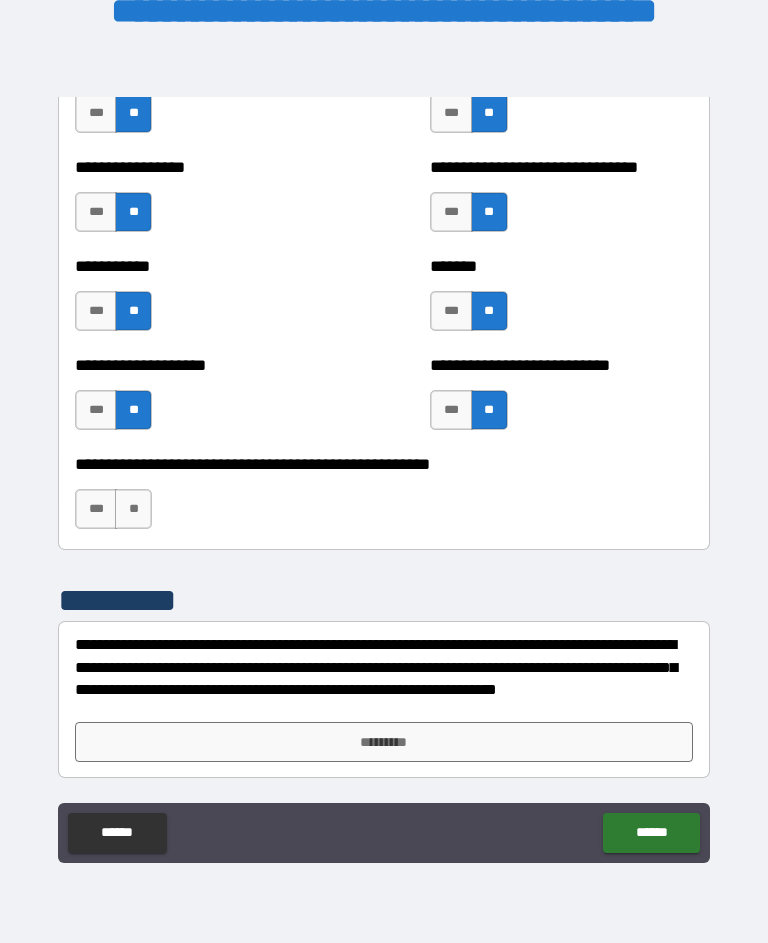 click on "**" at bounding box center (133, 509) 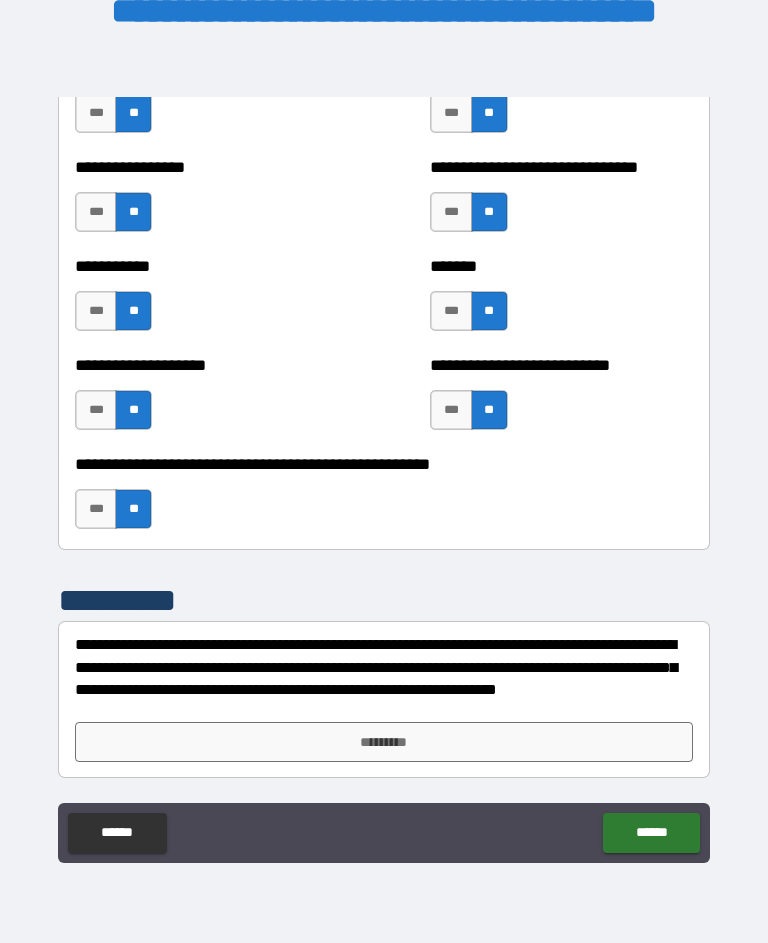click on "*********" at bounding box center [384, 742] 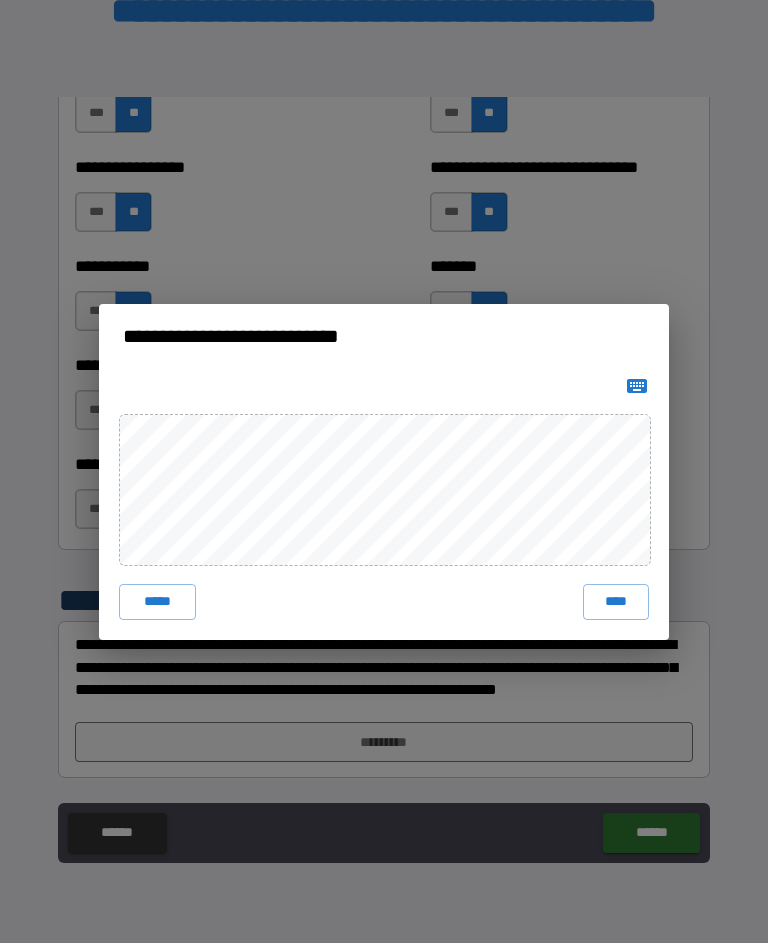 click on "****" at bounding box center (616, 602) 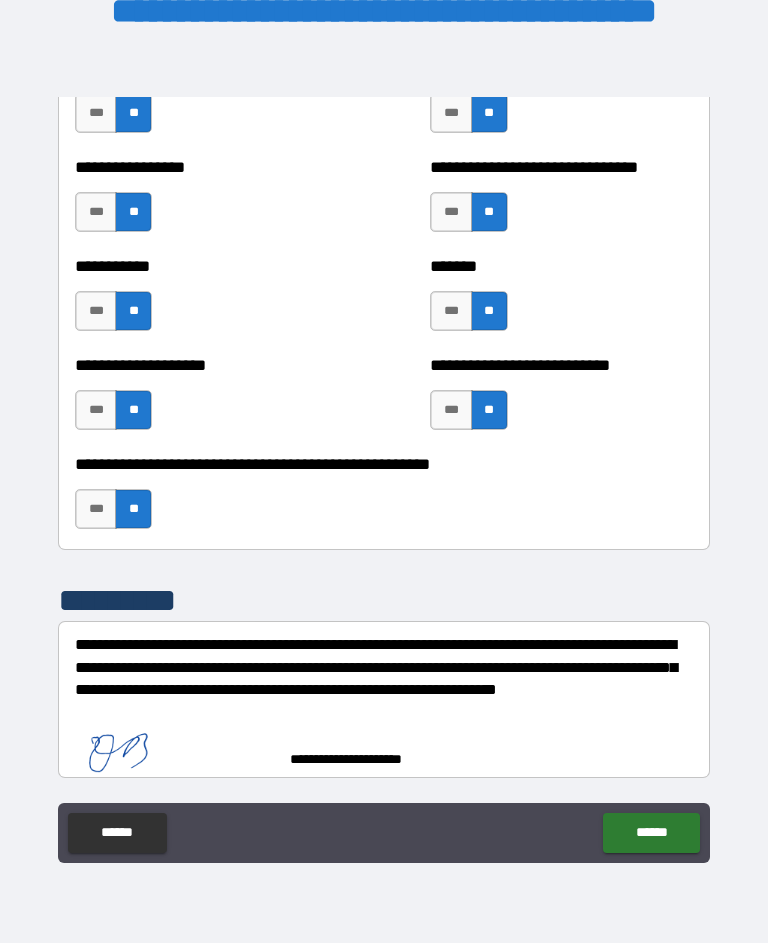 scroll, scrollTop: 7959, scrollLeft: 0, axis: vertical 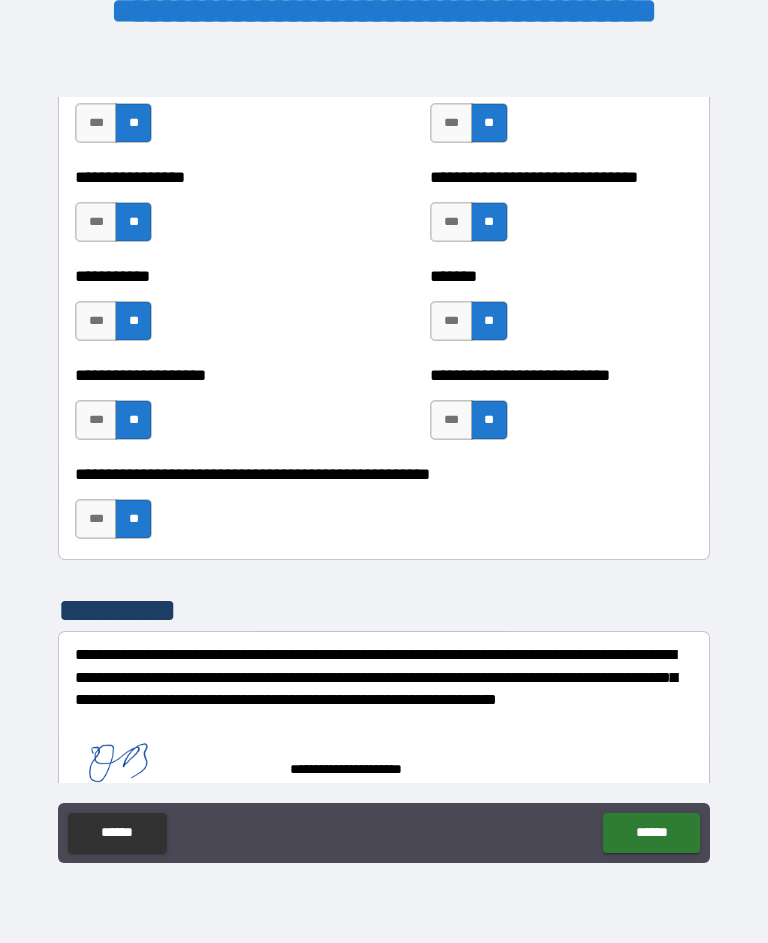 click on "******" at bounding box center [651, 833] 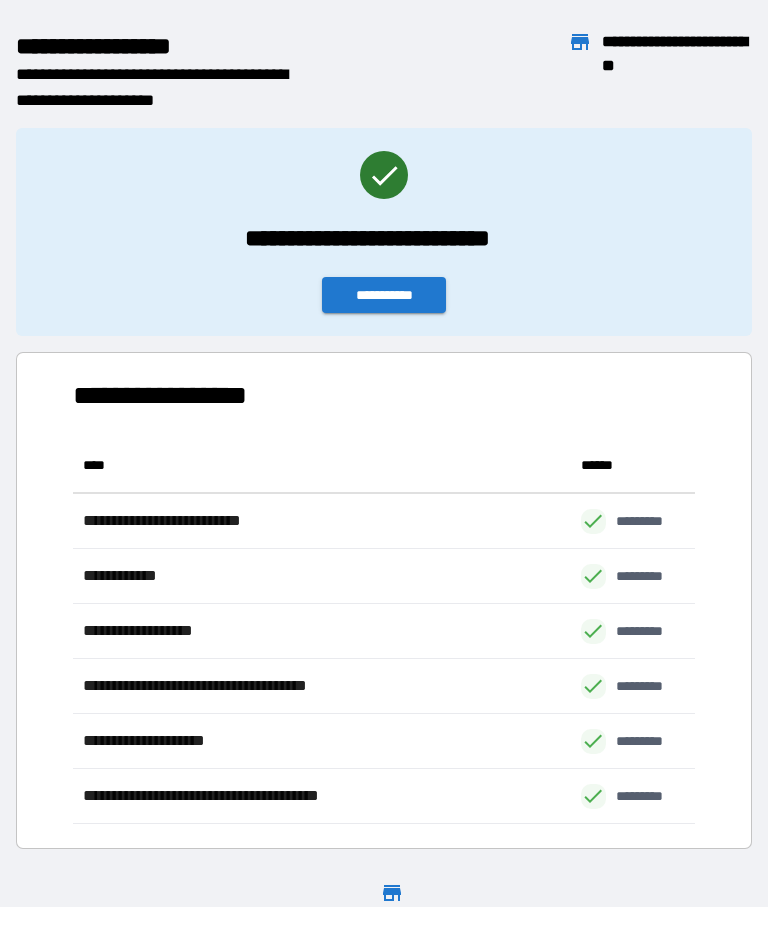 scroll, scrollTop: 1, scrollLeft: 1, axis: both 